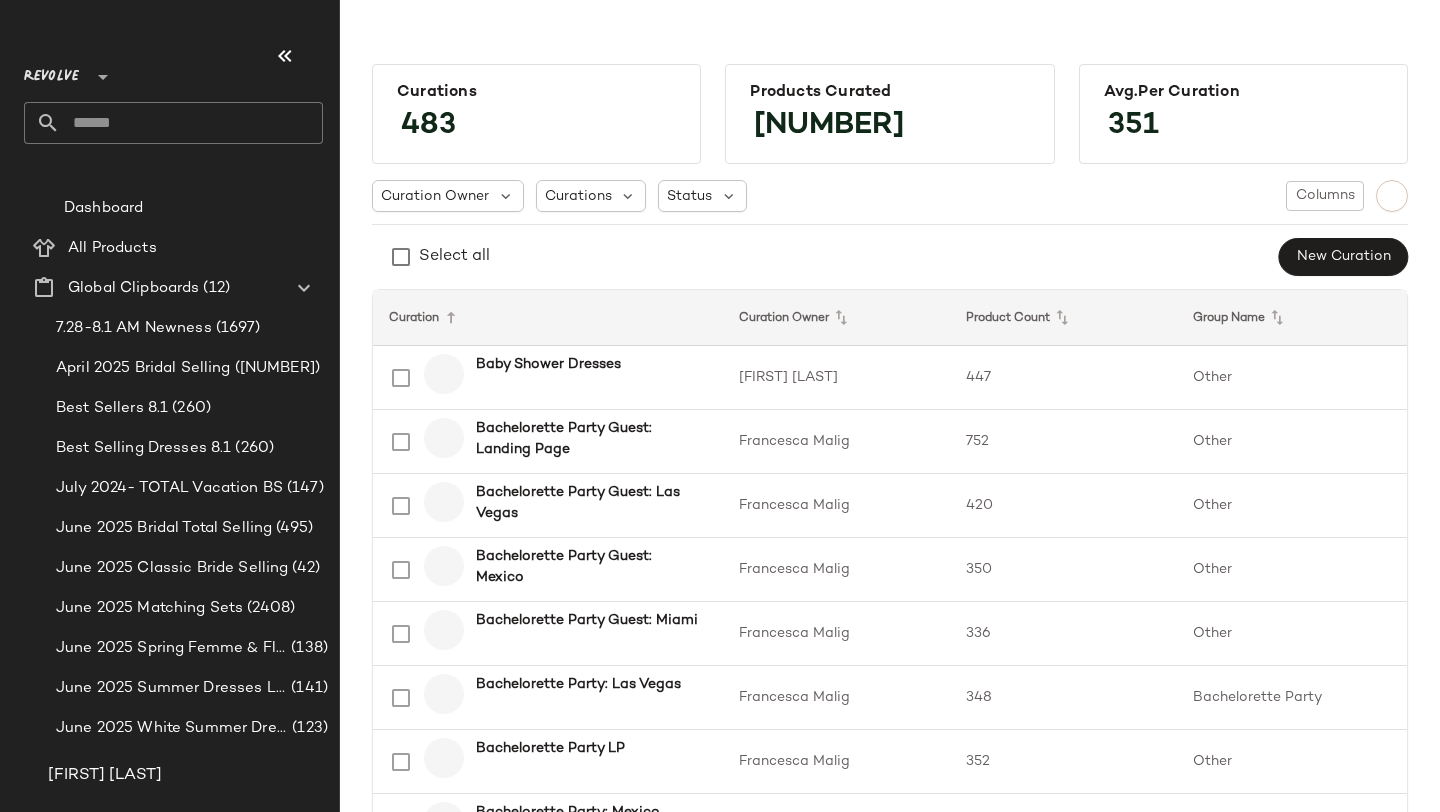 scroll, scrollTop: 0, scrollLeft: 0, axis: both 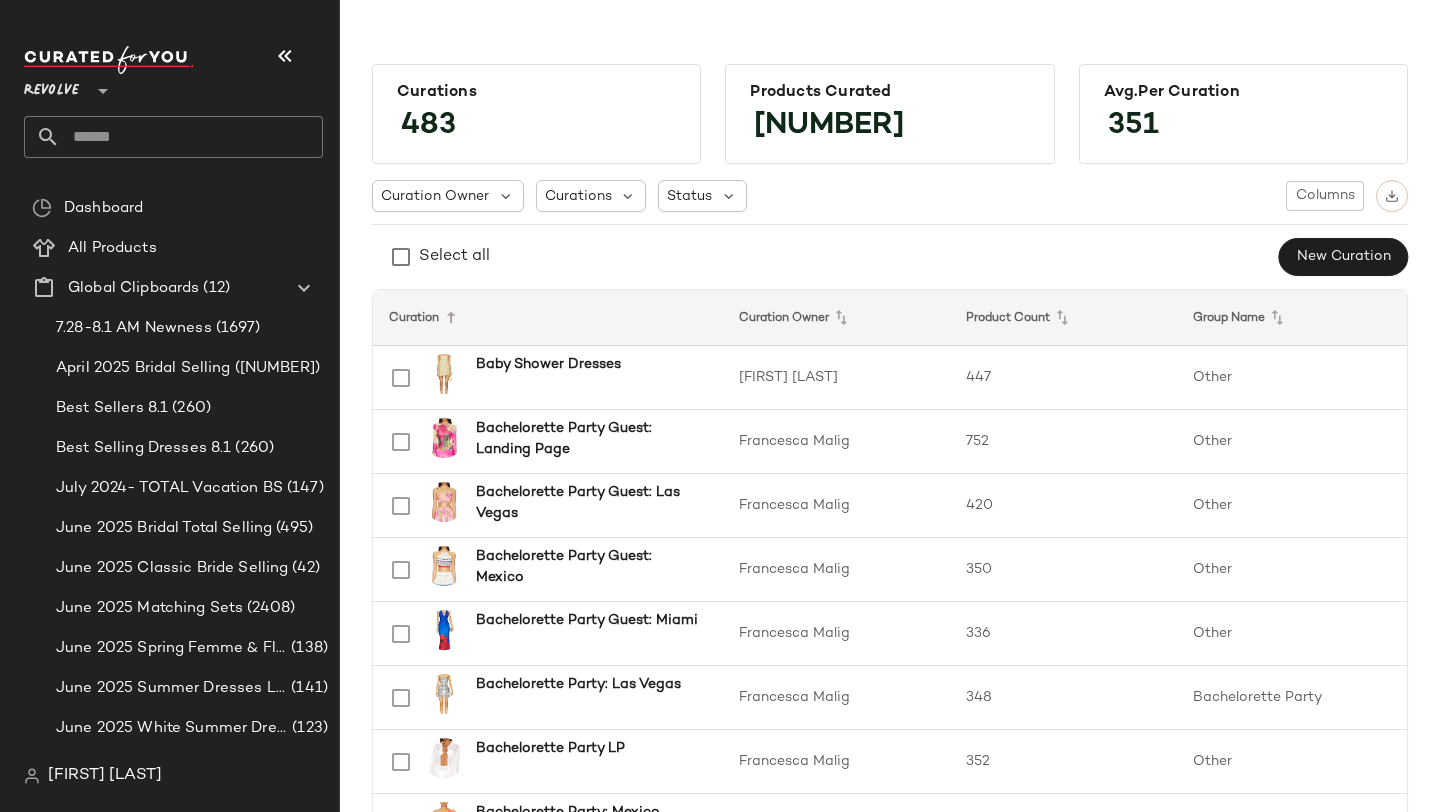 click 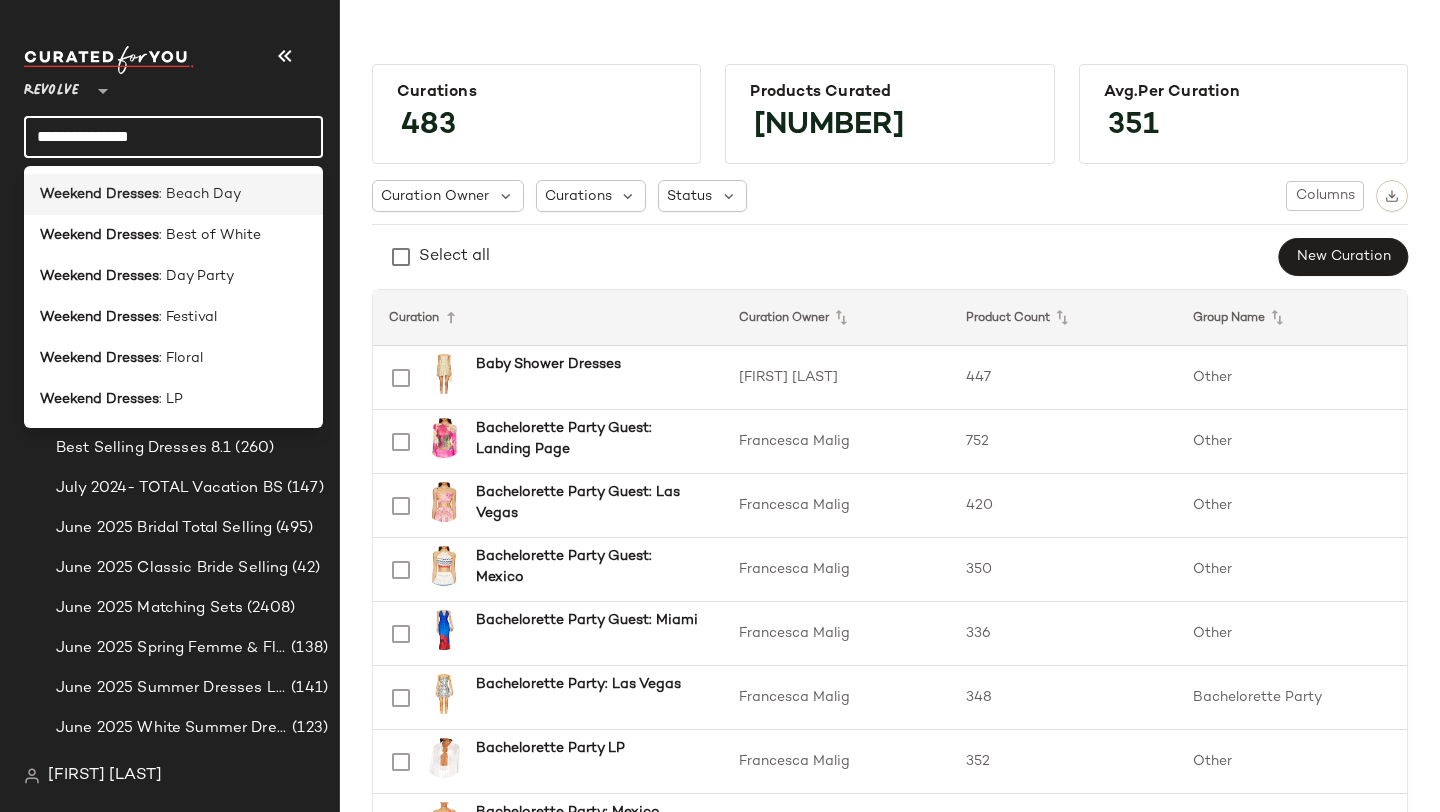 type on "**********" 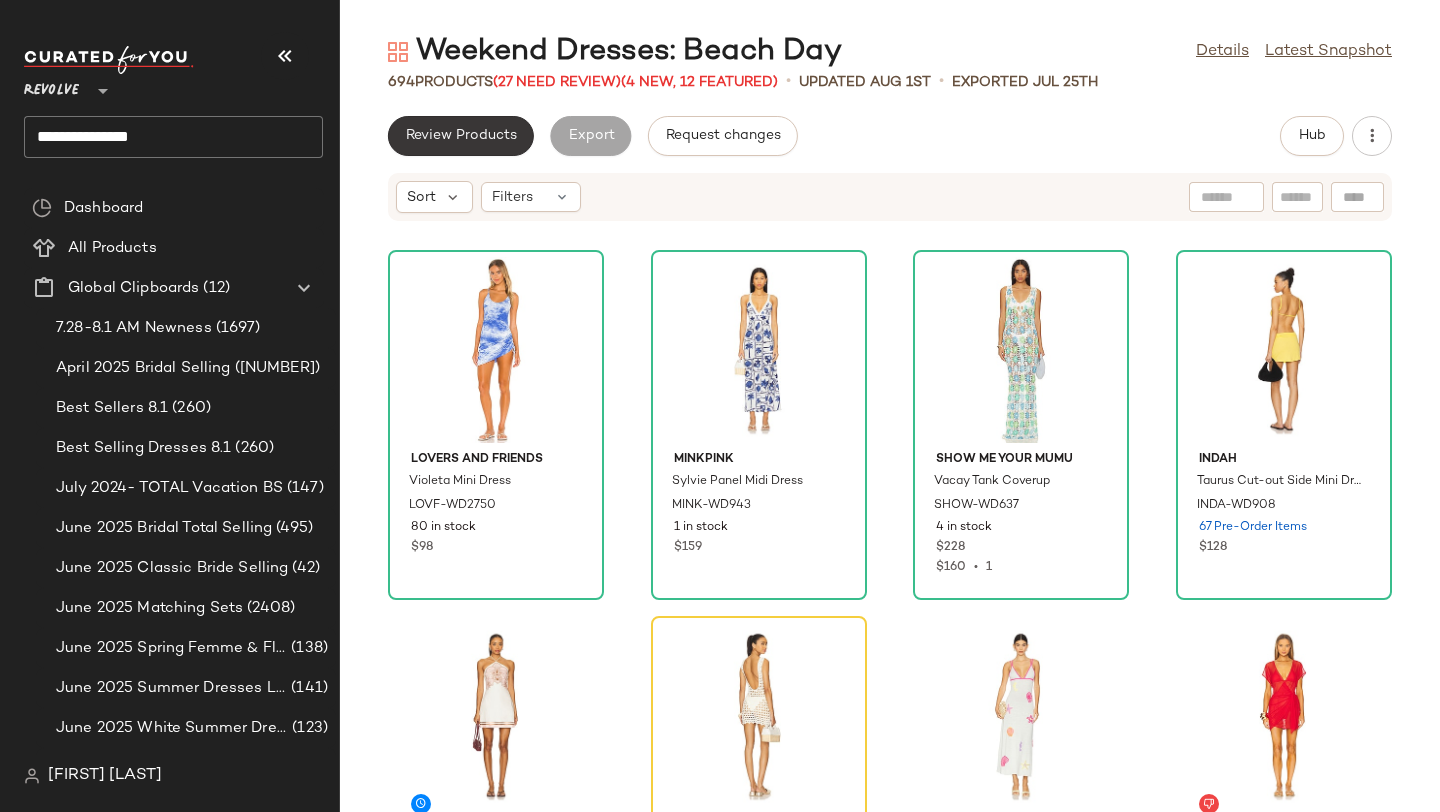 click on "Review Products" at bounding box center [461, 136] 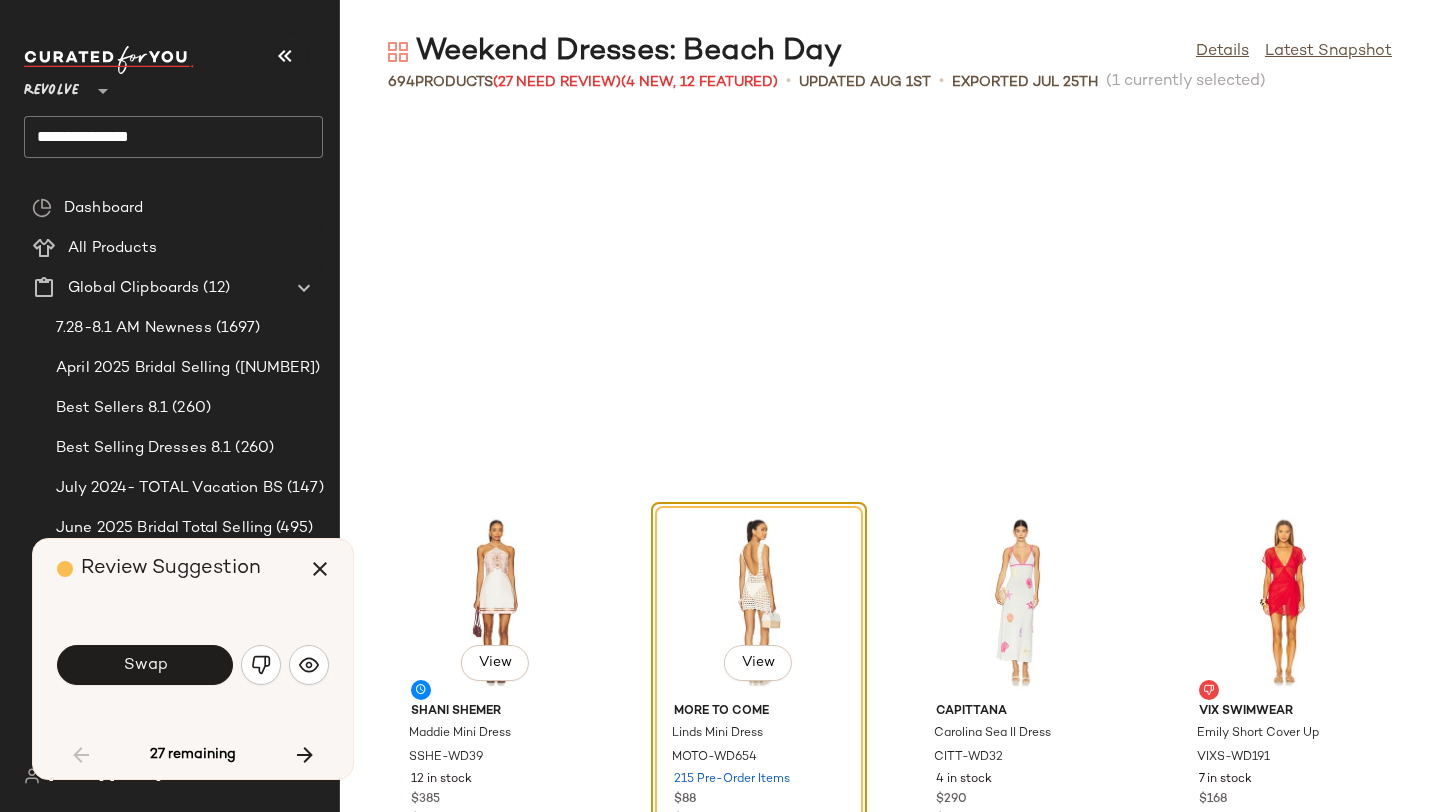 scroll, scrollTop: 382, scrollLeft: 0, axis: vertical 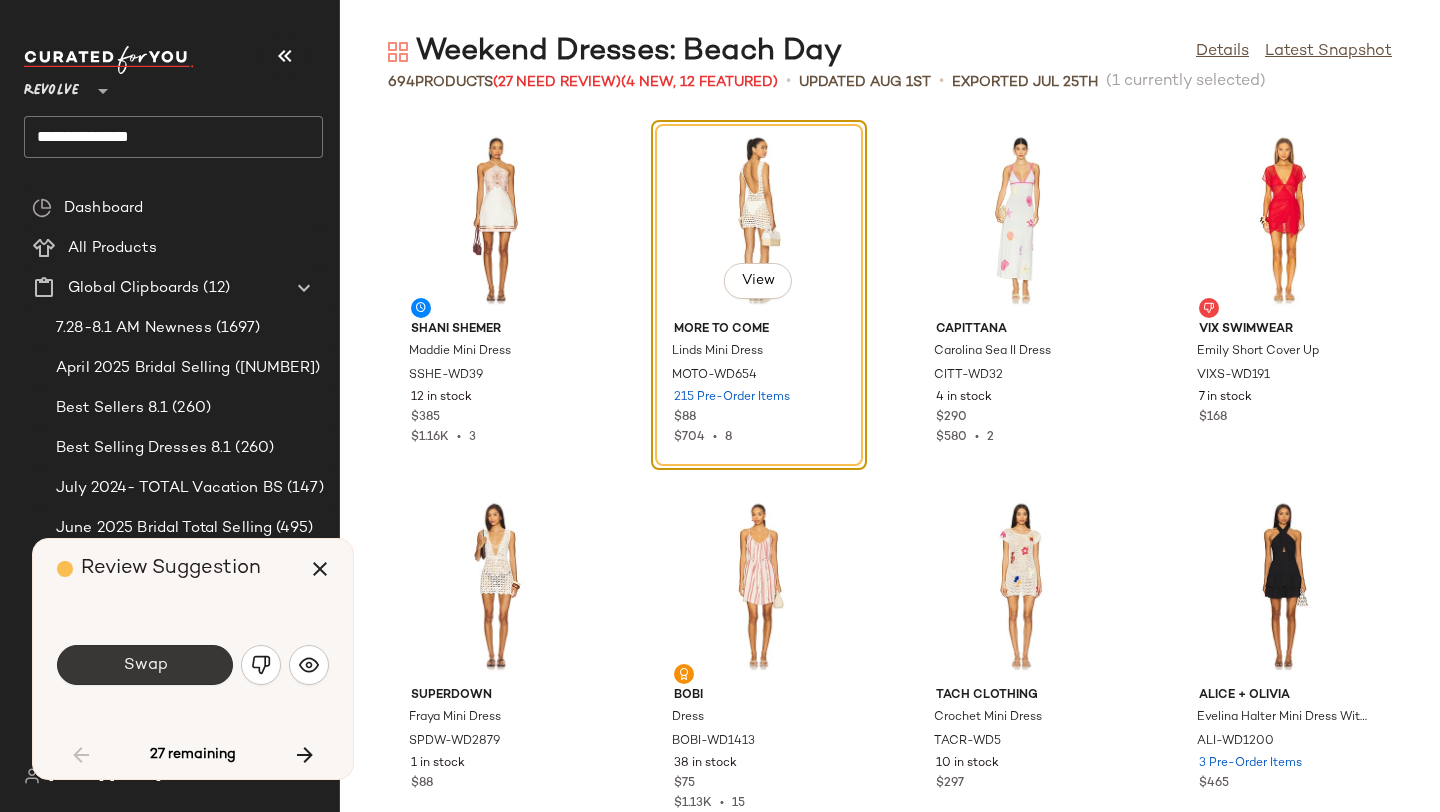 click on "Swap" at bounding box center [145, 665] 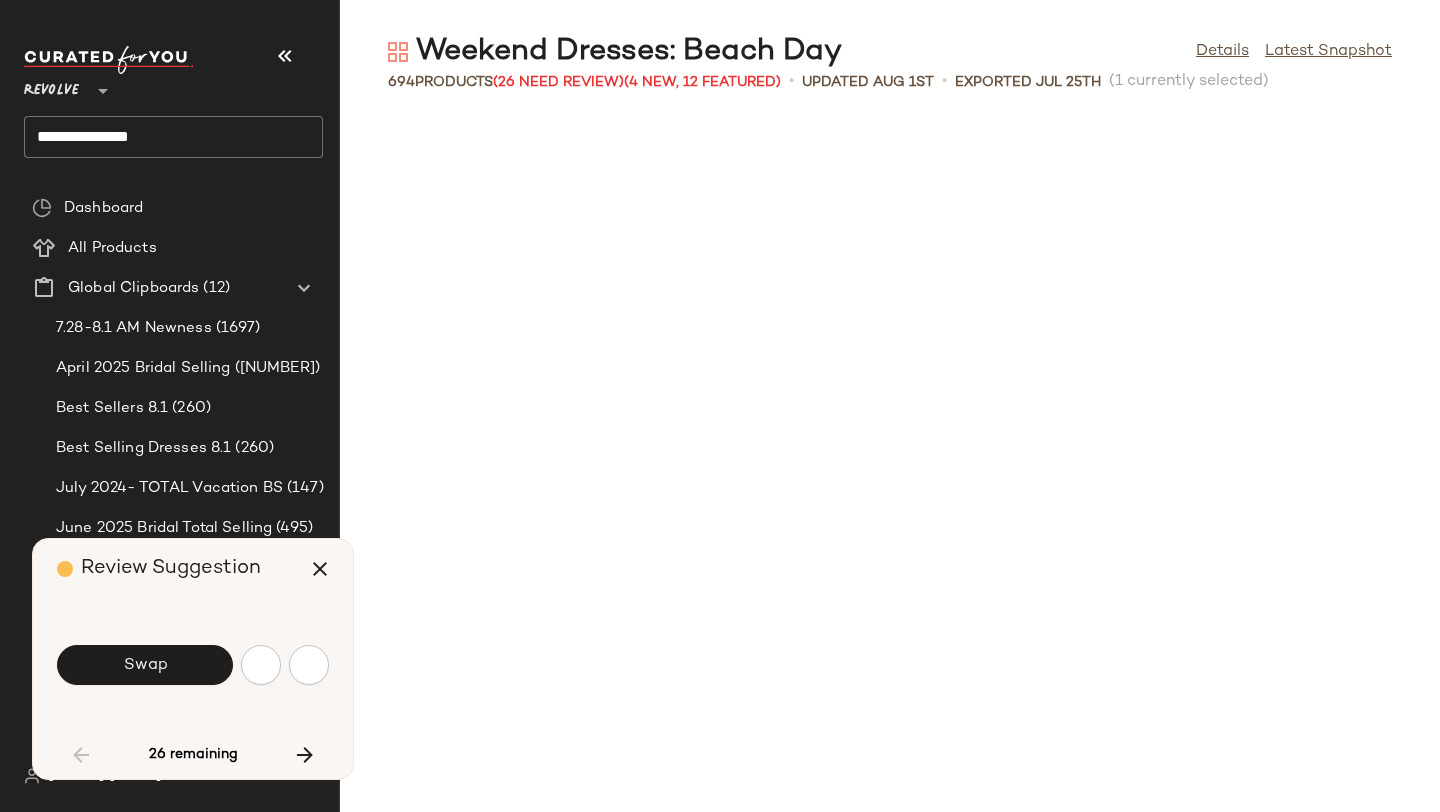 scroll, scrollTop: 1098, scrollLeft: 0, axis: vertical 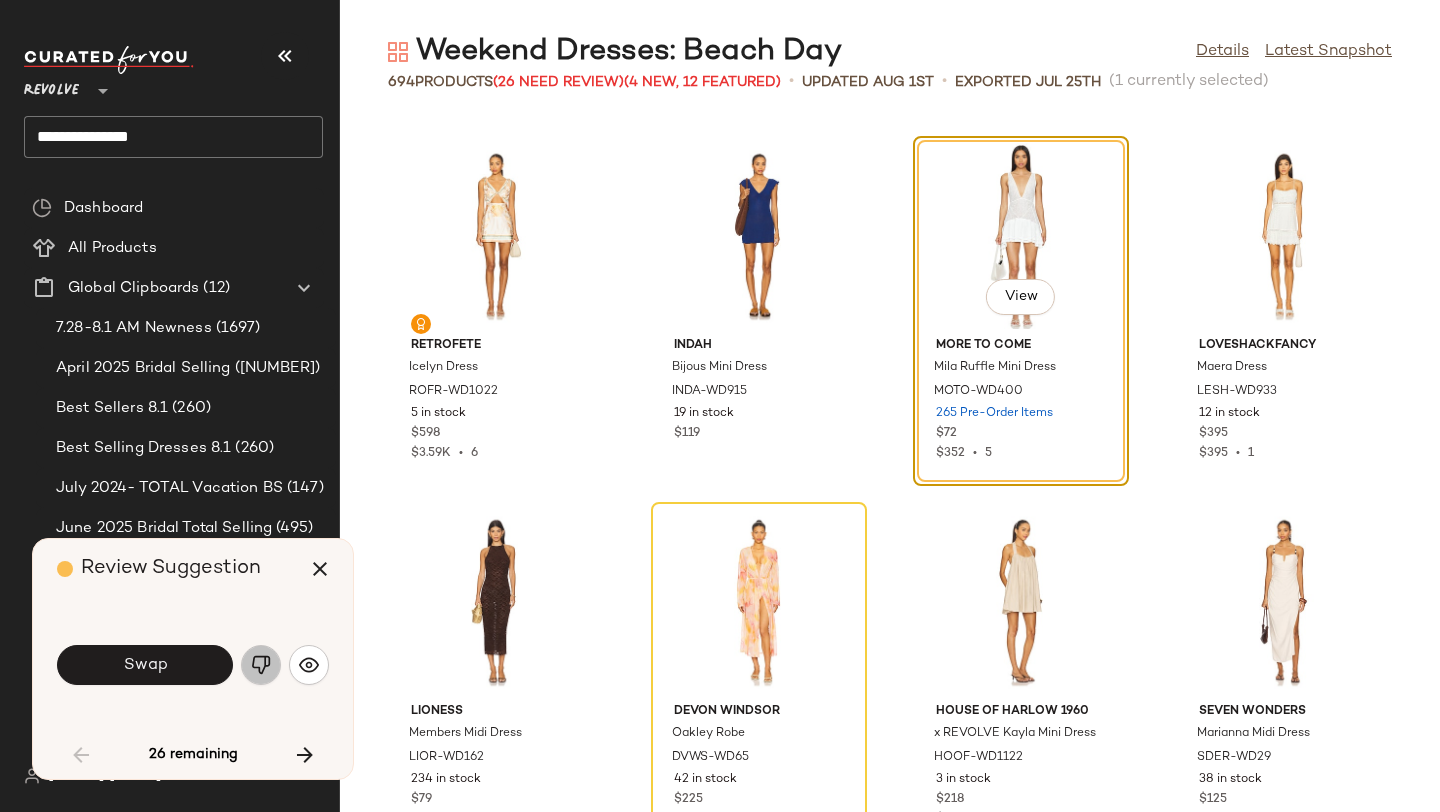 click 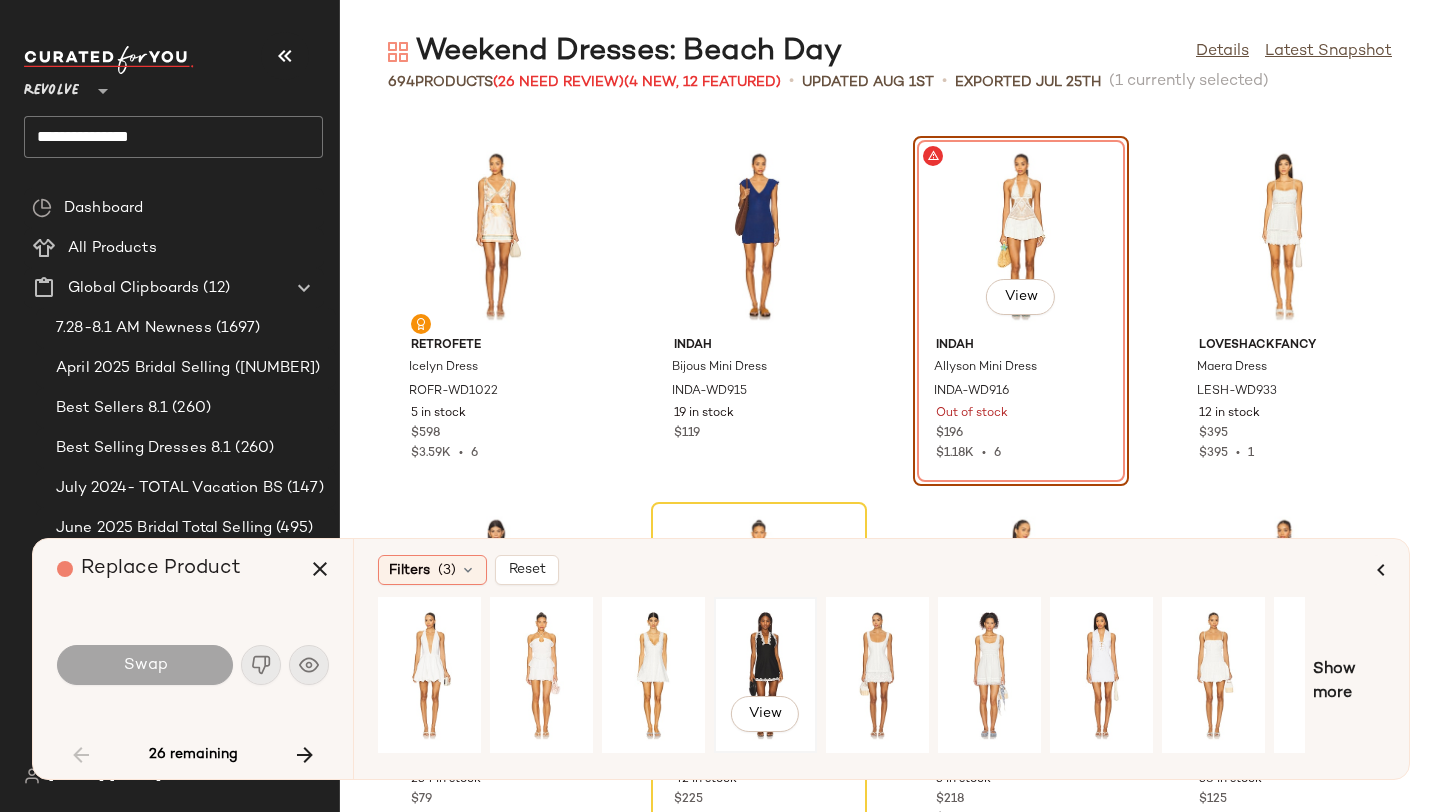 click on "View" 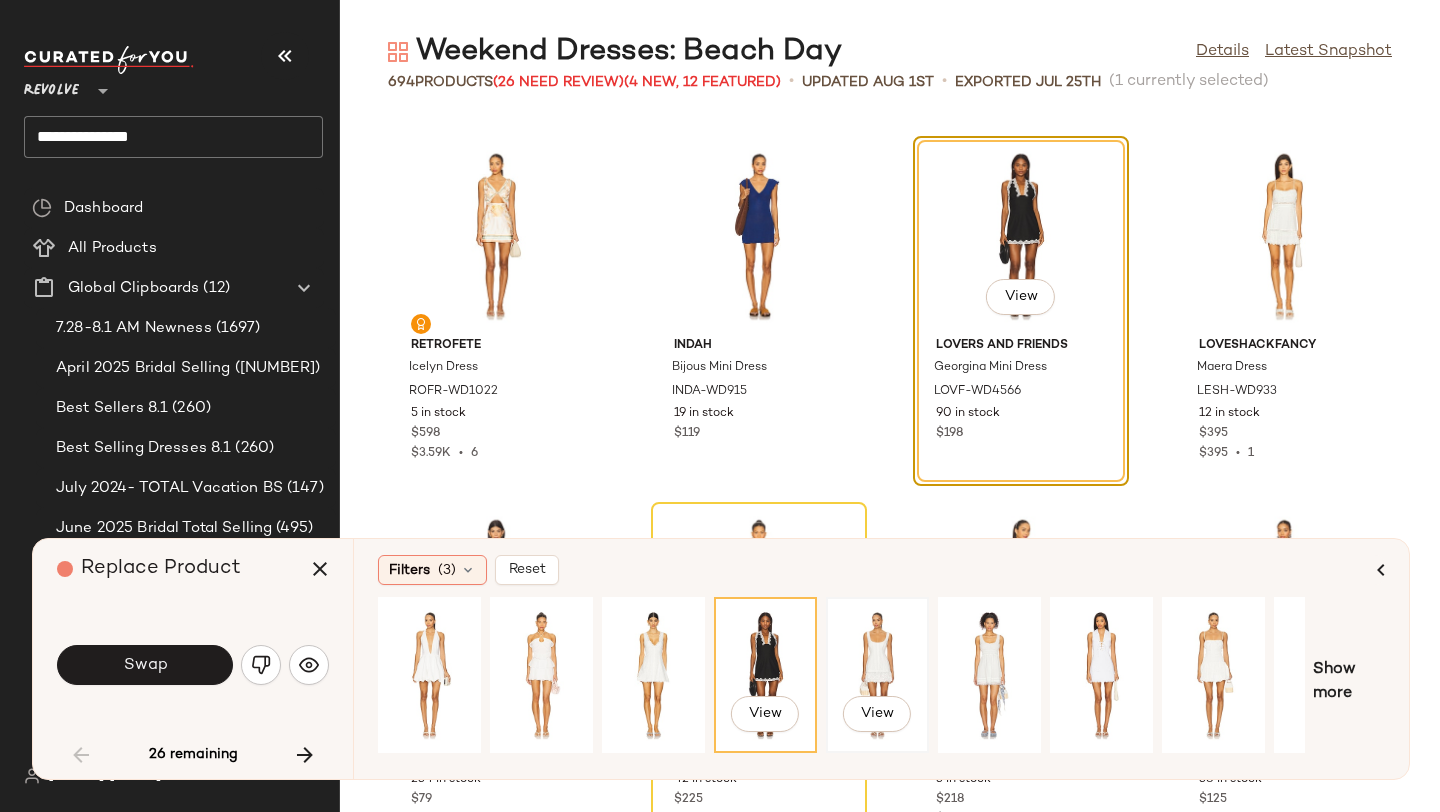 click on "View" 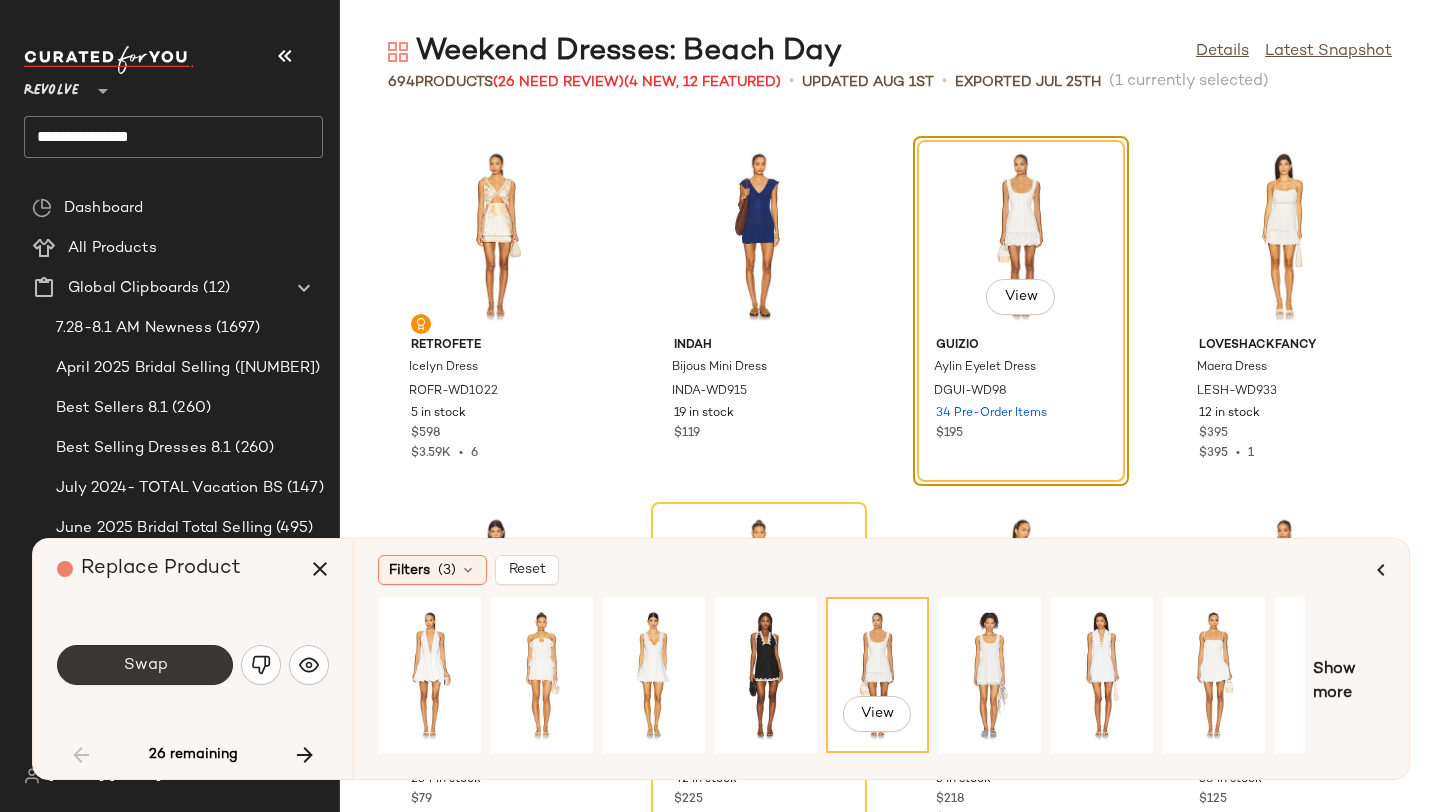 click on "Swap" at bounding box center (145, 665) 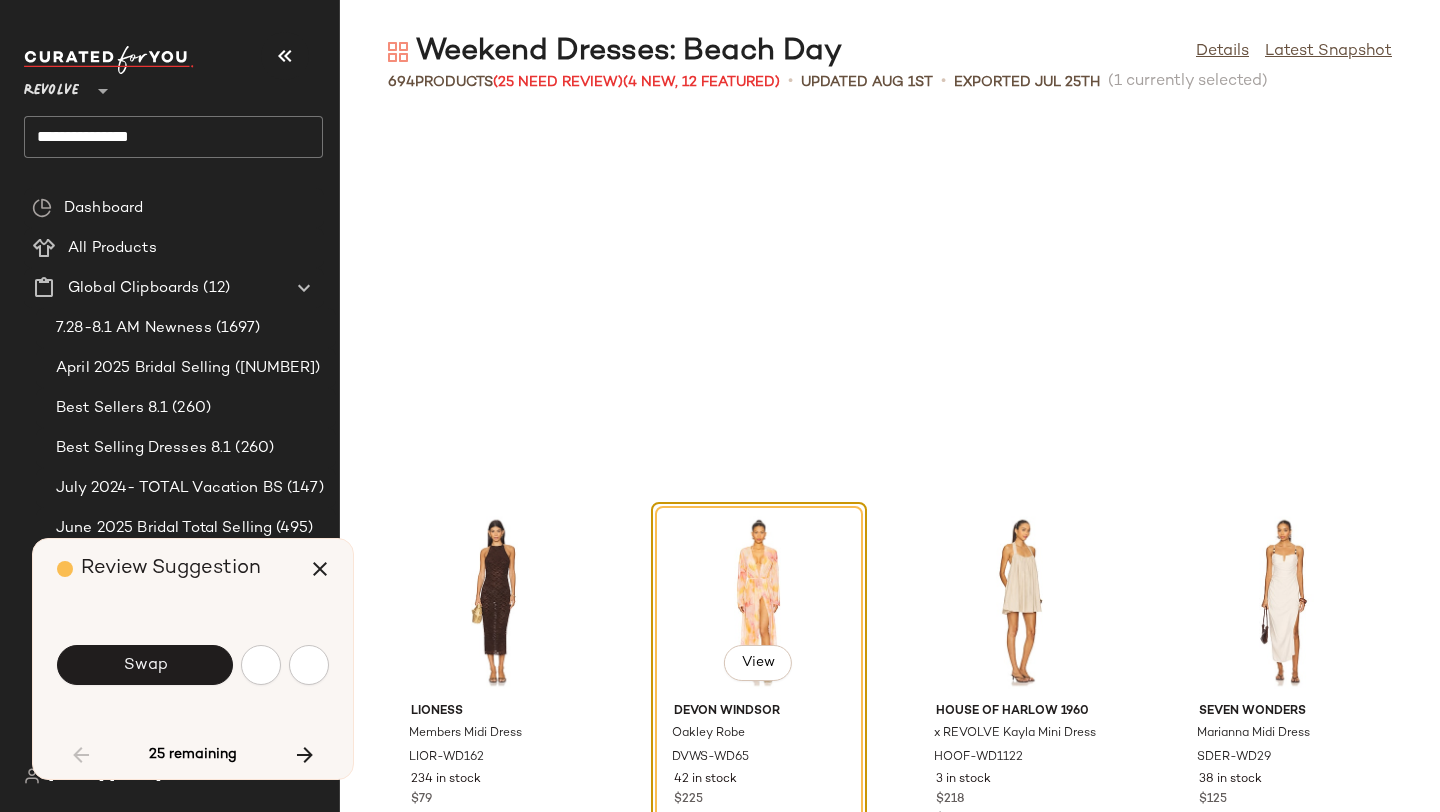 scroll, scrollTop: 1464, scrollLeft: 0, axis: vertical 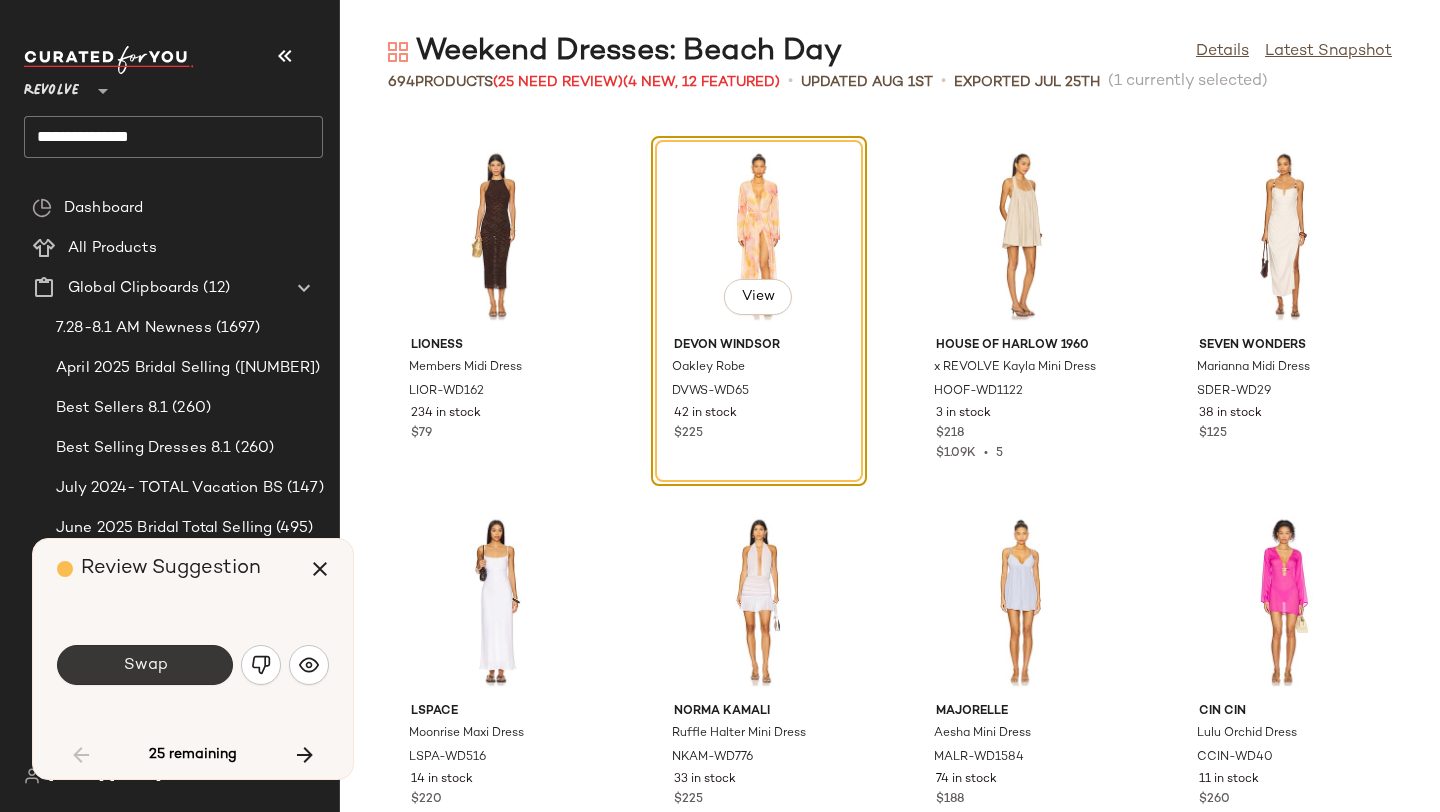 click on "Swap" at bounding box center (145, 665) 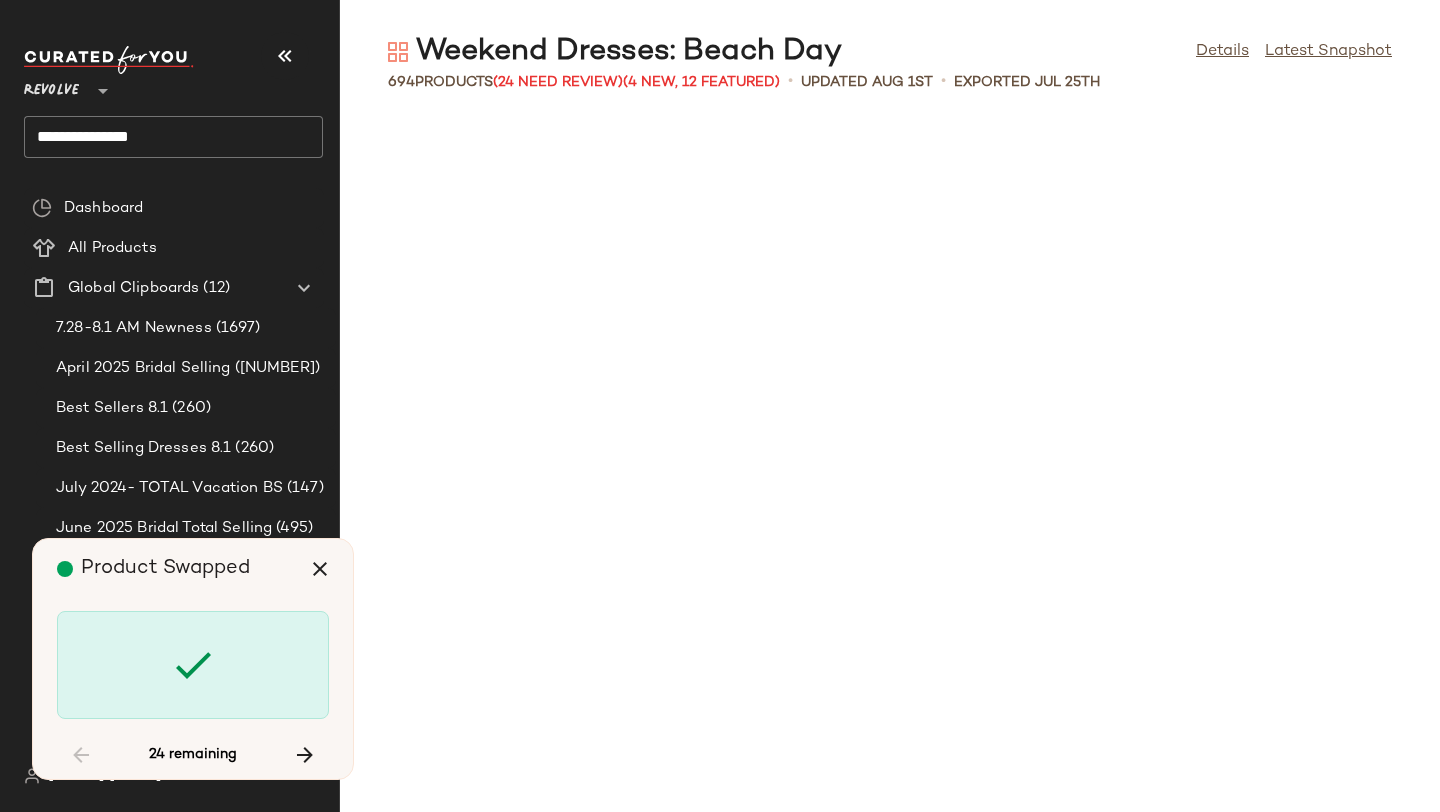 scroll, scrollTop: 4026, scrollLeft: 0, axis: vertical 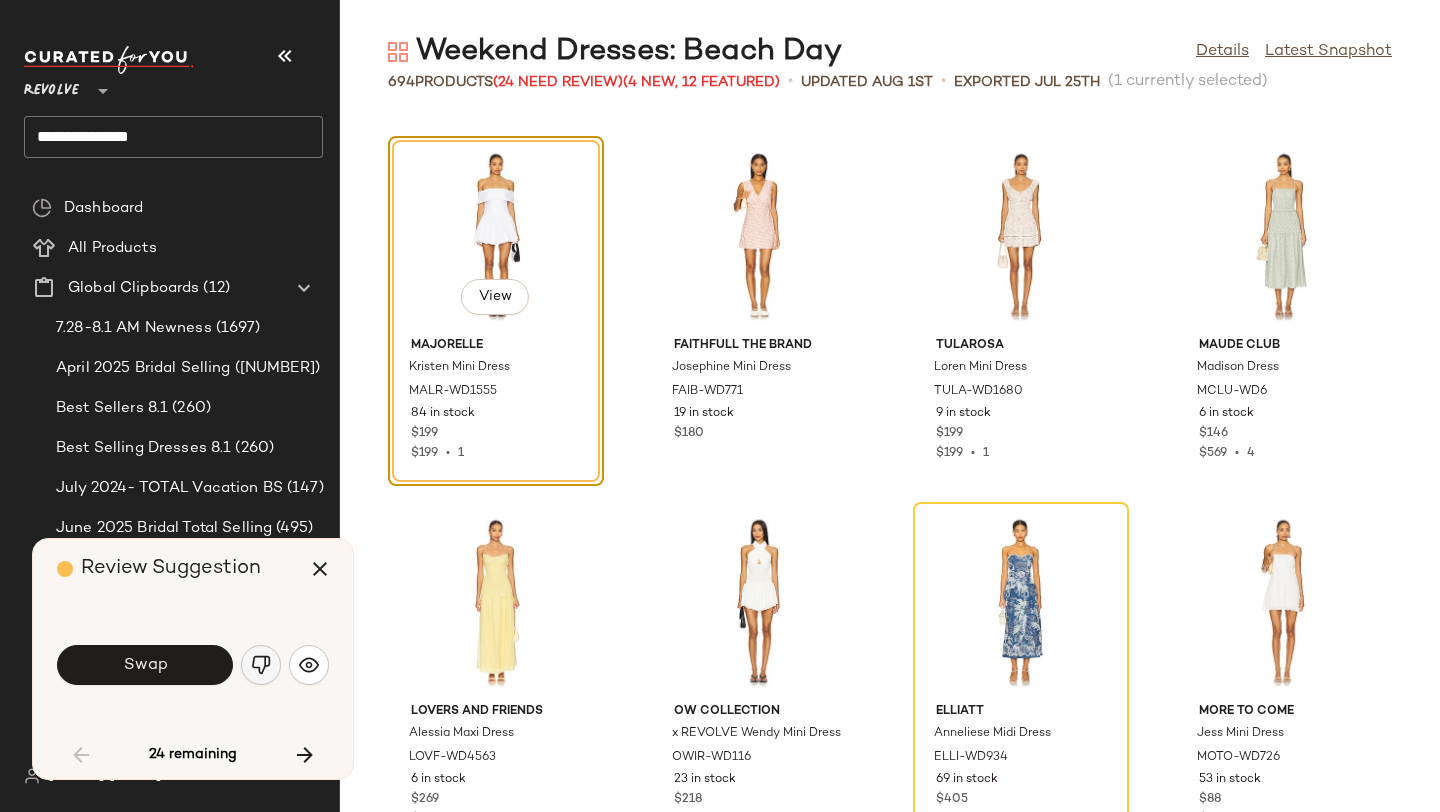 click 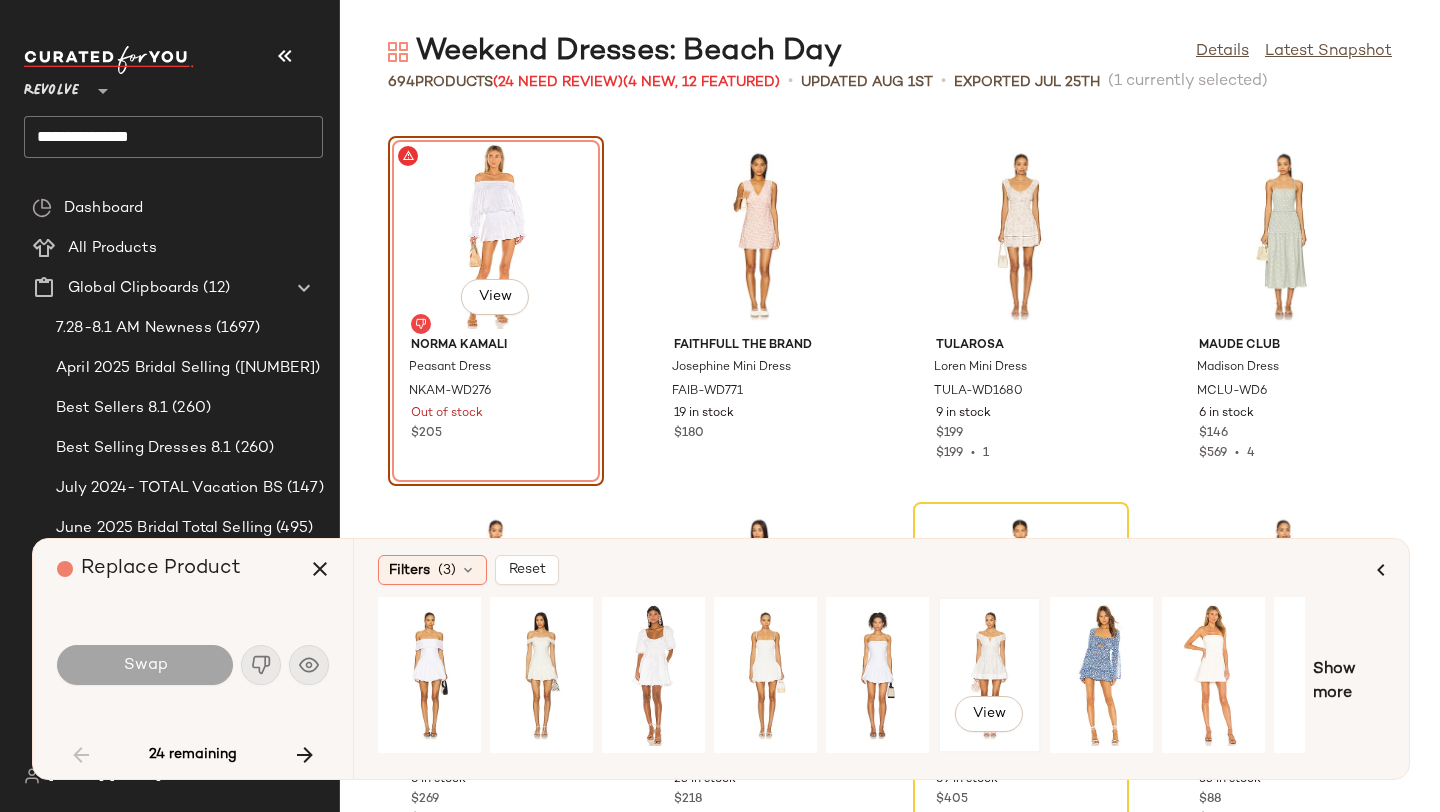 click on "View" 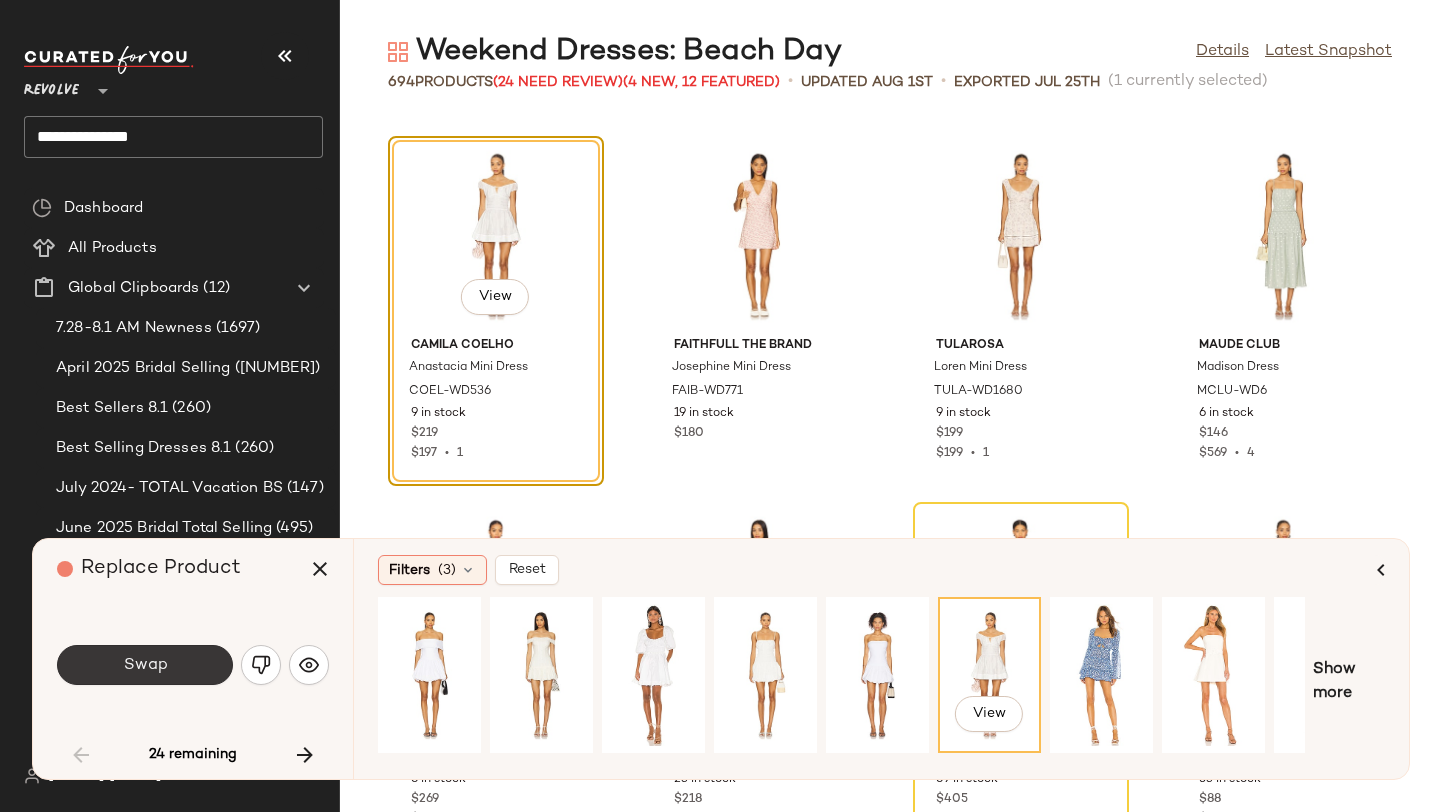 click on "Swap" at bounding box center (145, 665) 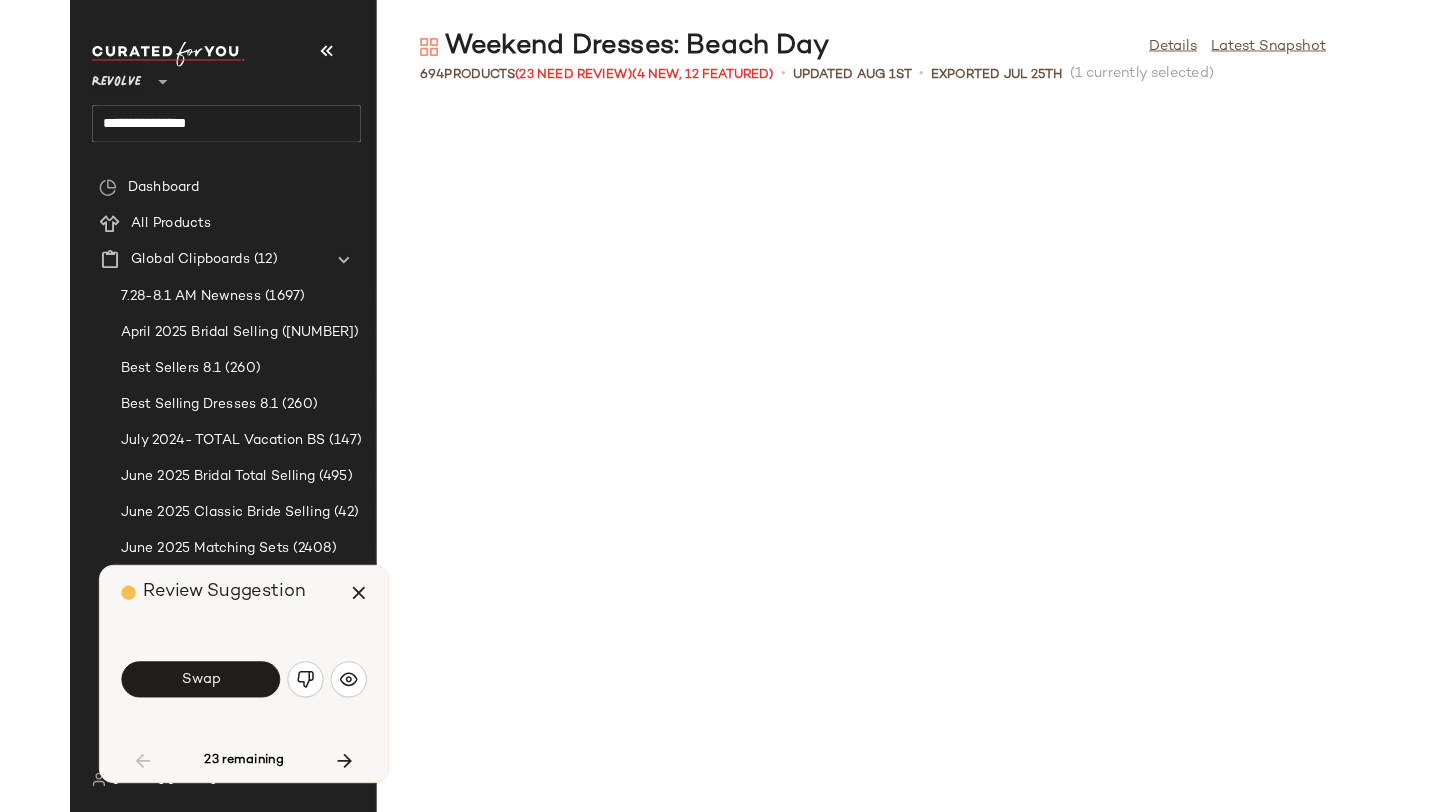 scroll, scrollTop: 4026, scrollLeft: 0, axis: vertical 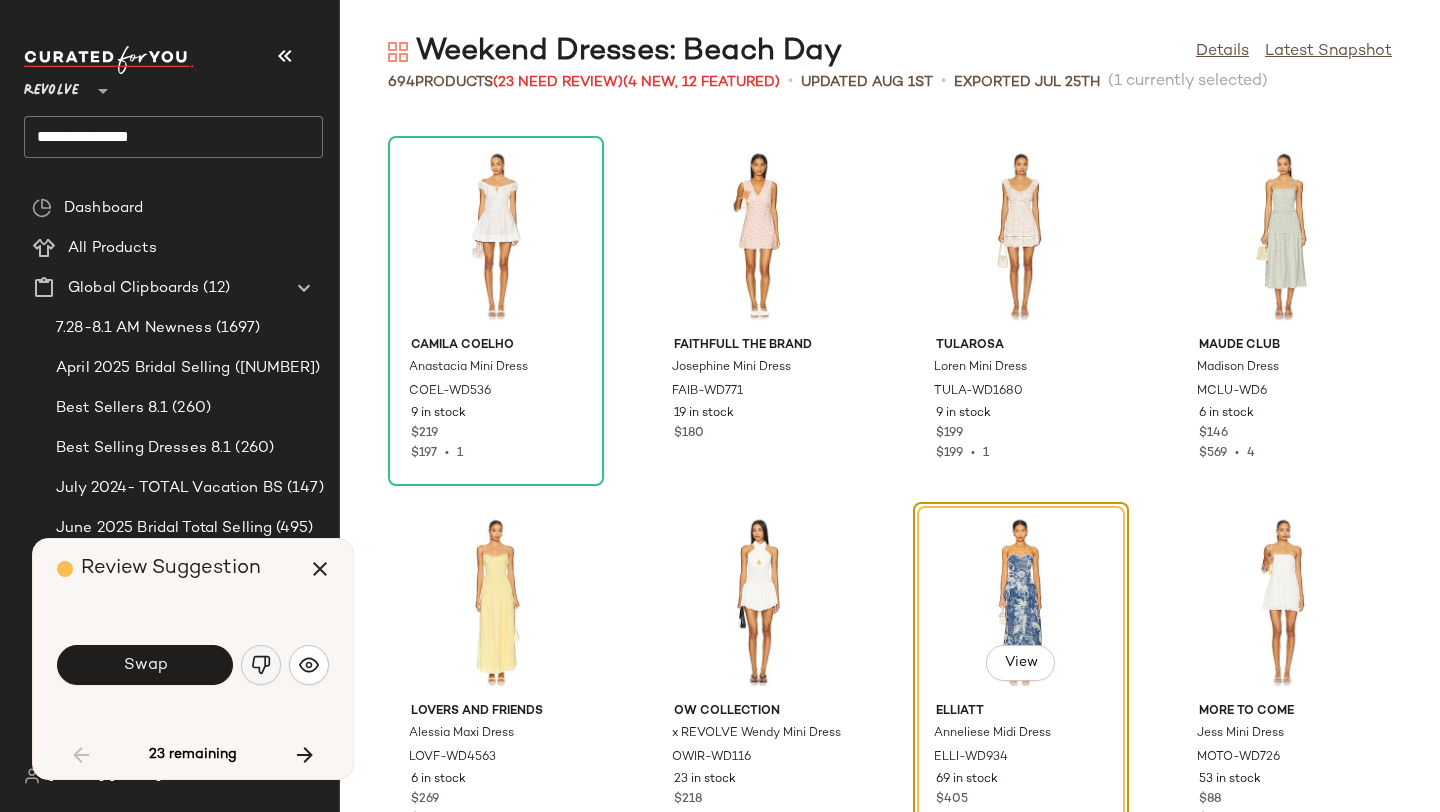 click 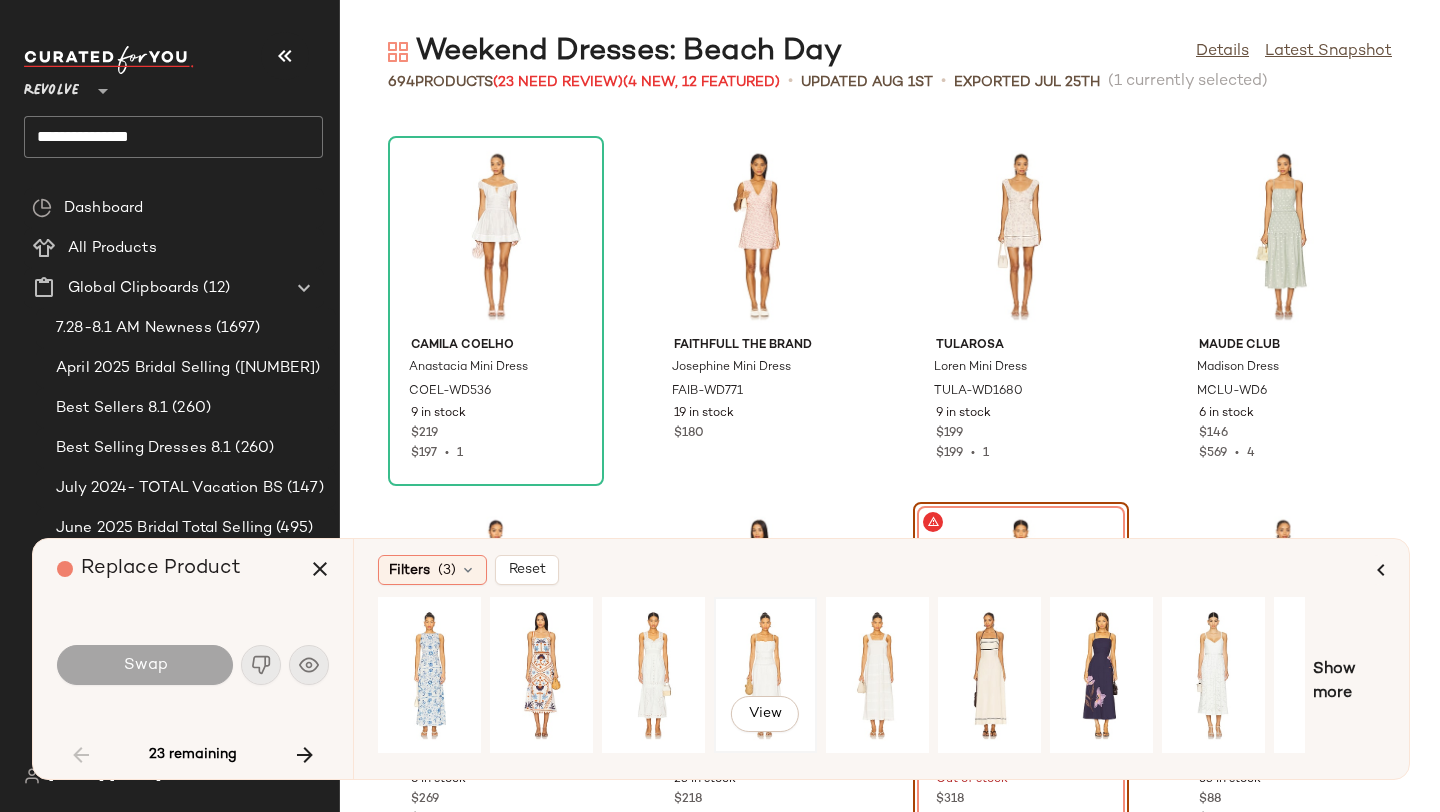 click on "View" 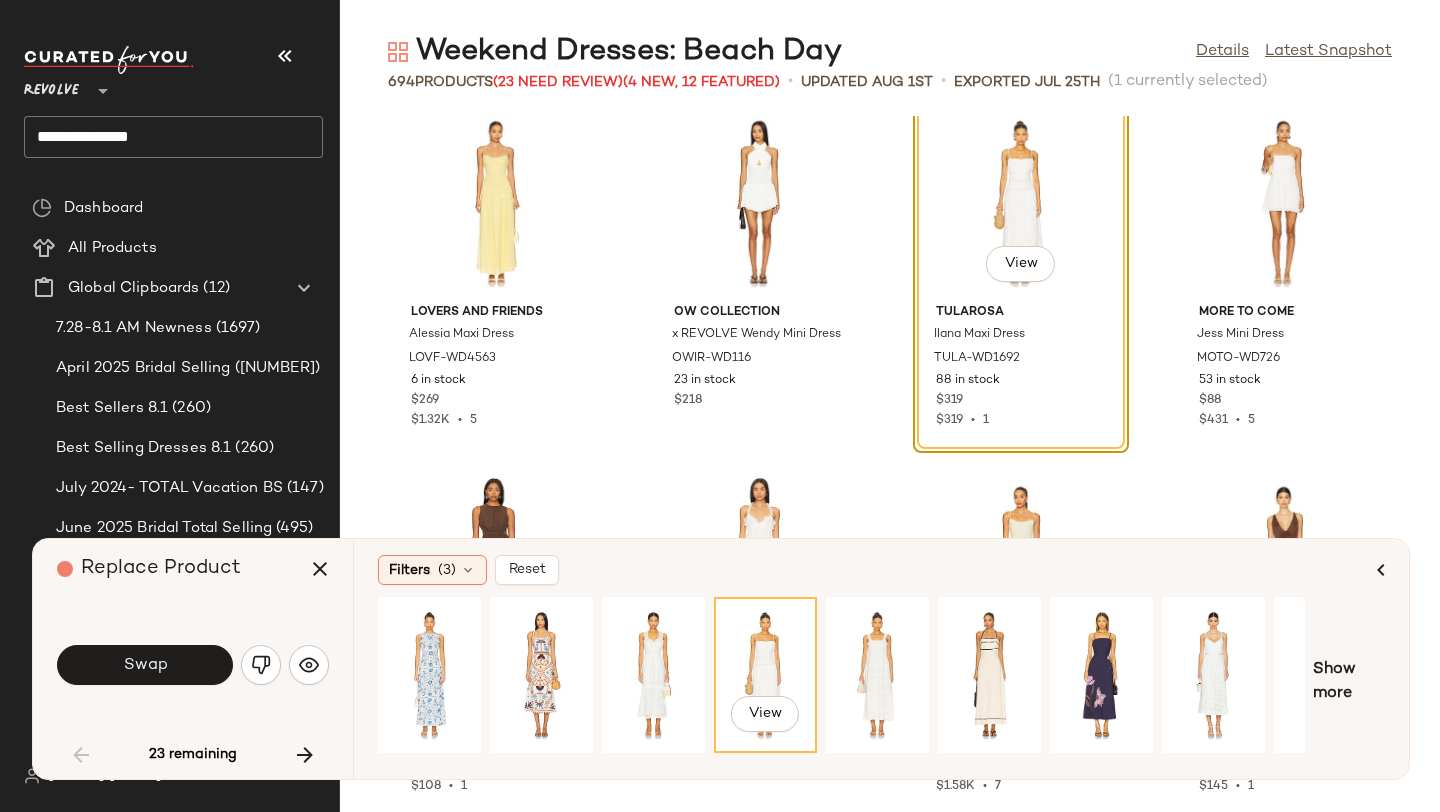scroll, scrollTop: 4412, scrollLeft: 0, axis: vertical 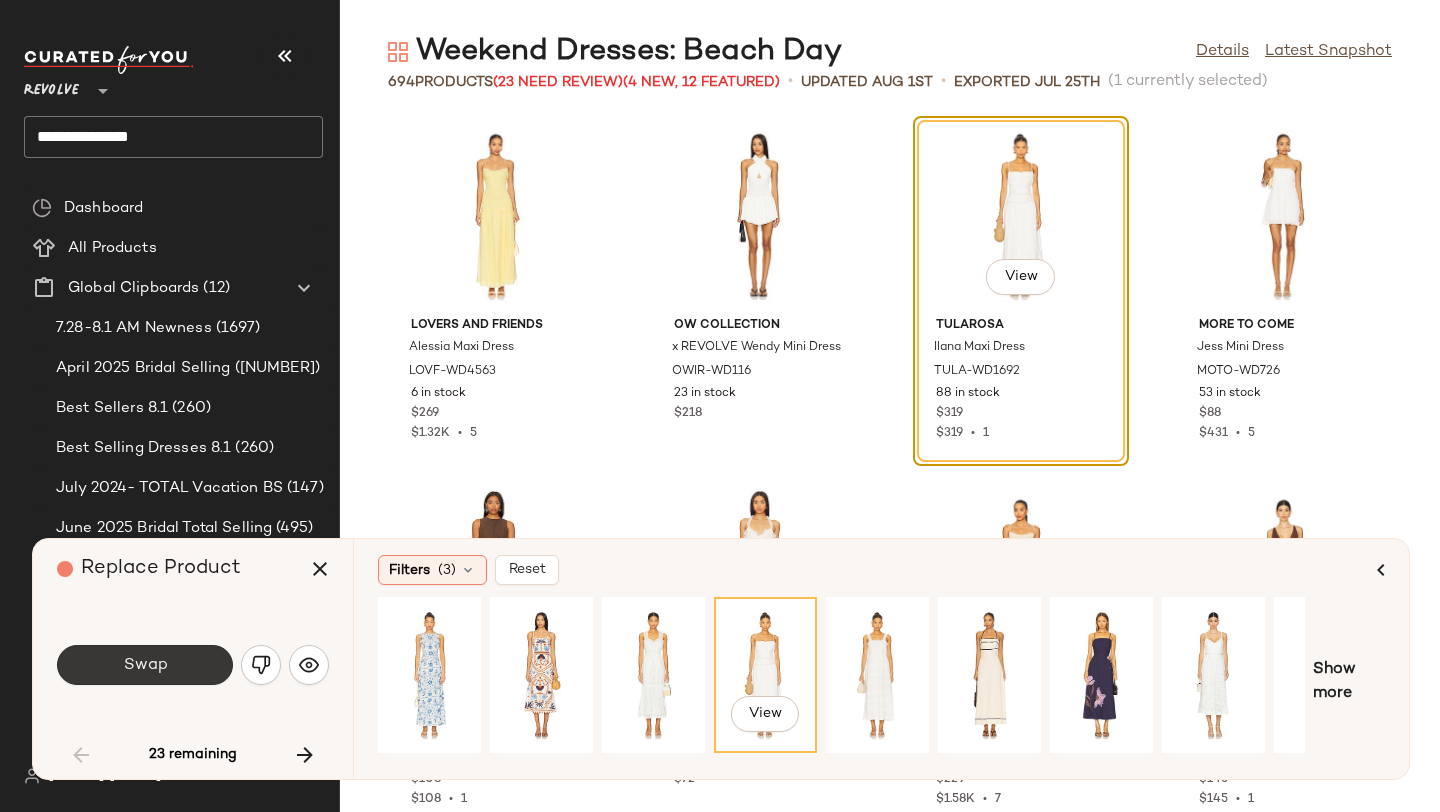 click on "Swap" 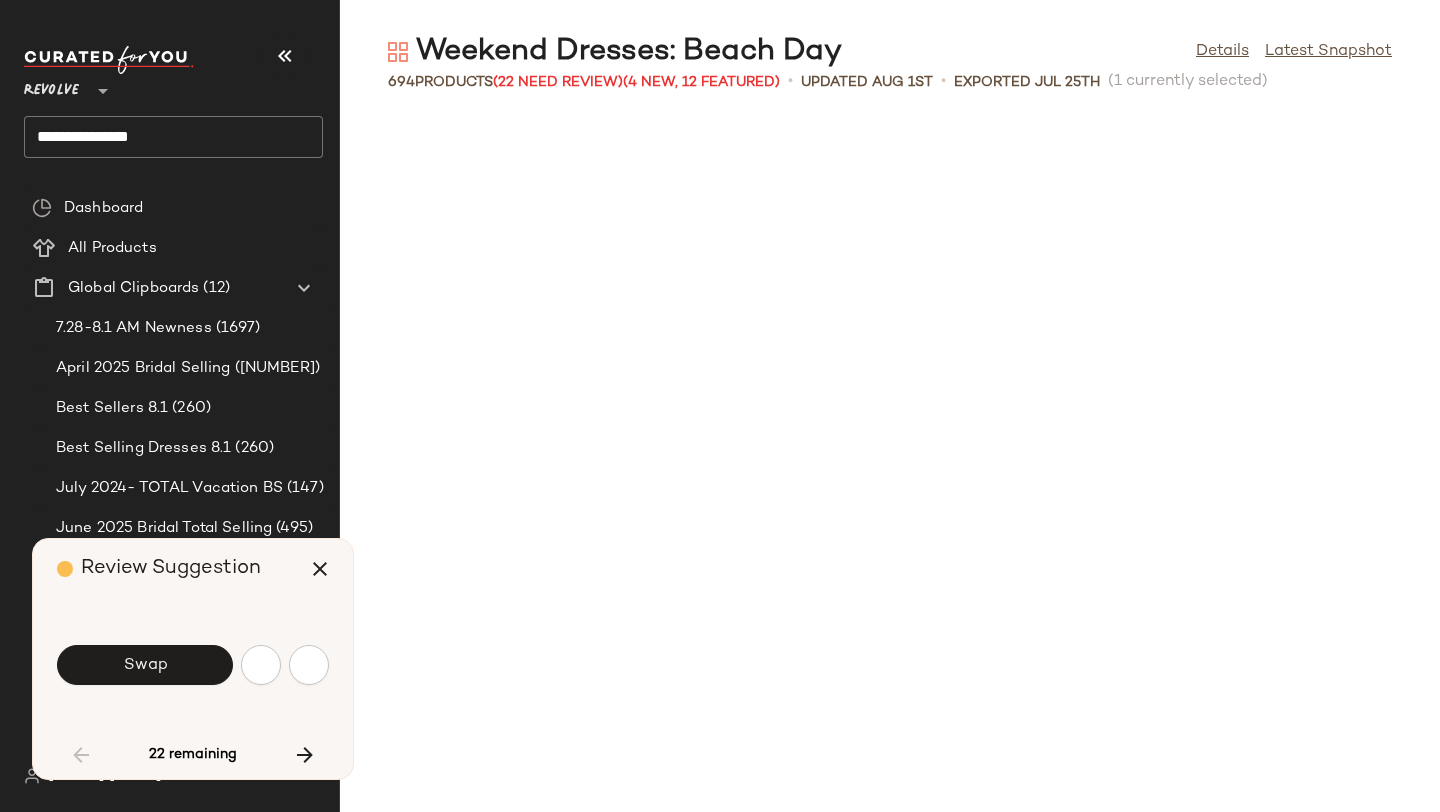 scroll, scrollTop: 5490, scrollLeft: 0, axis: vertical 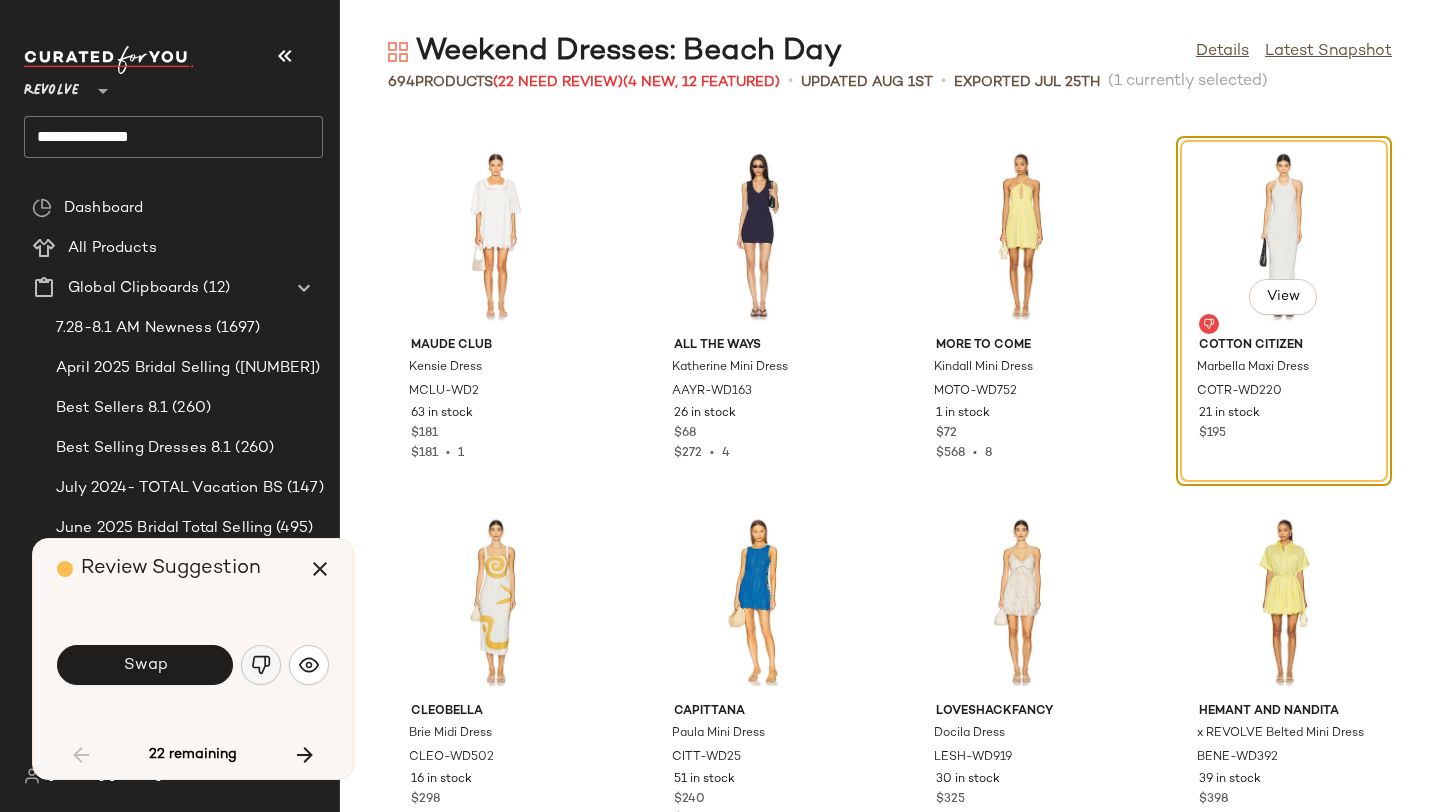 click 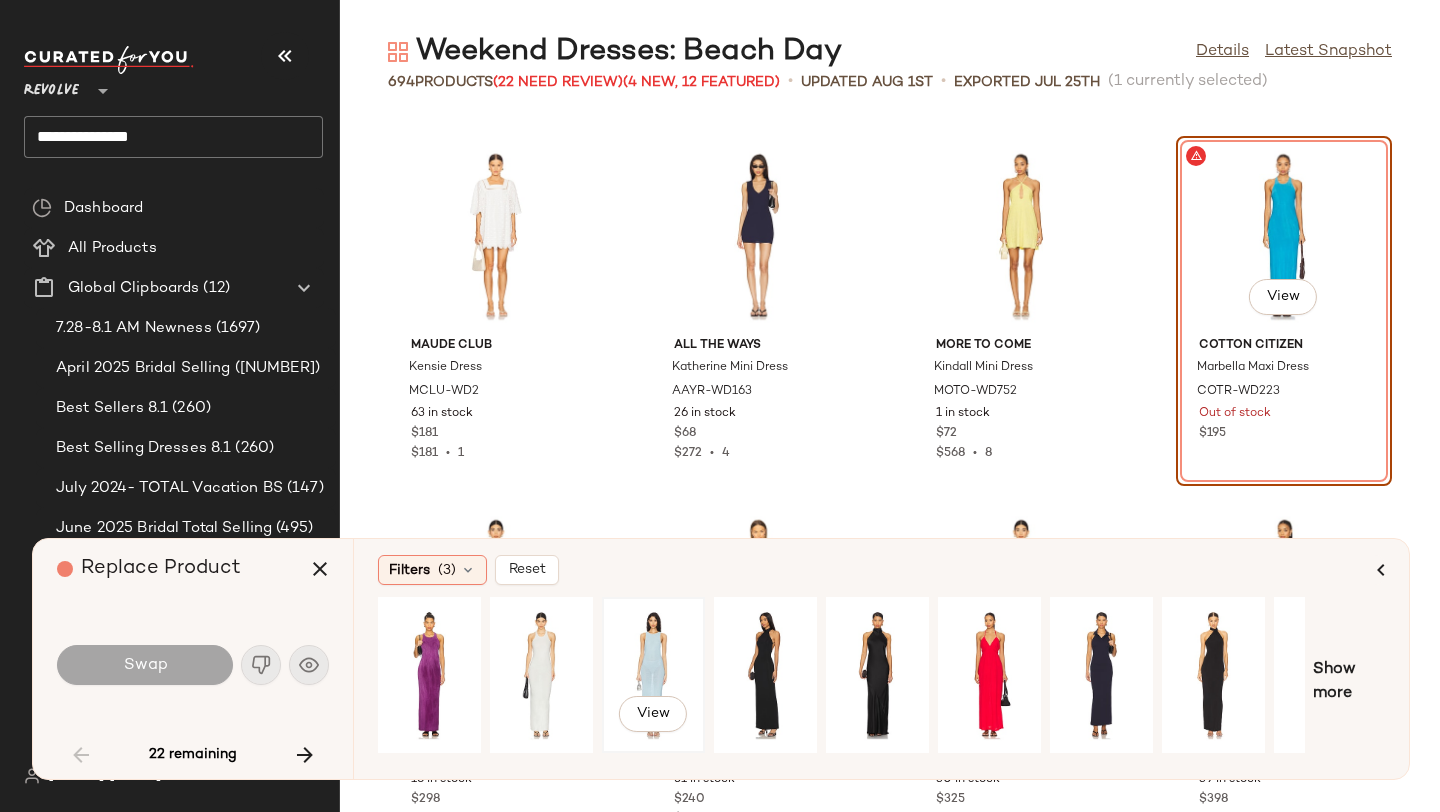 click on "View" 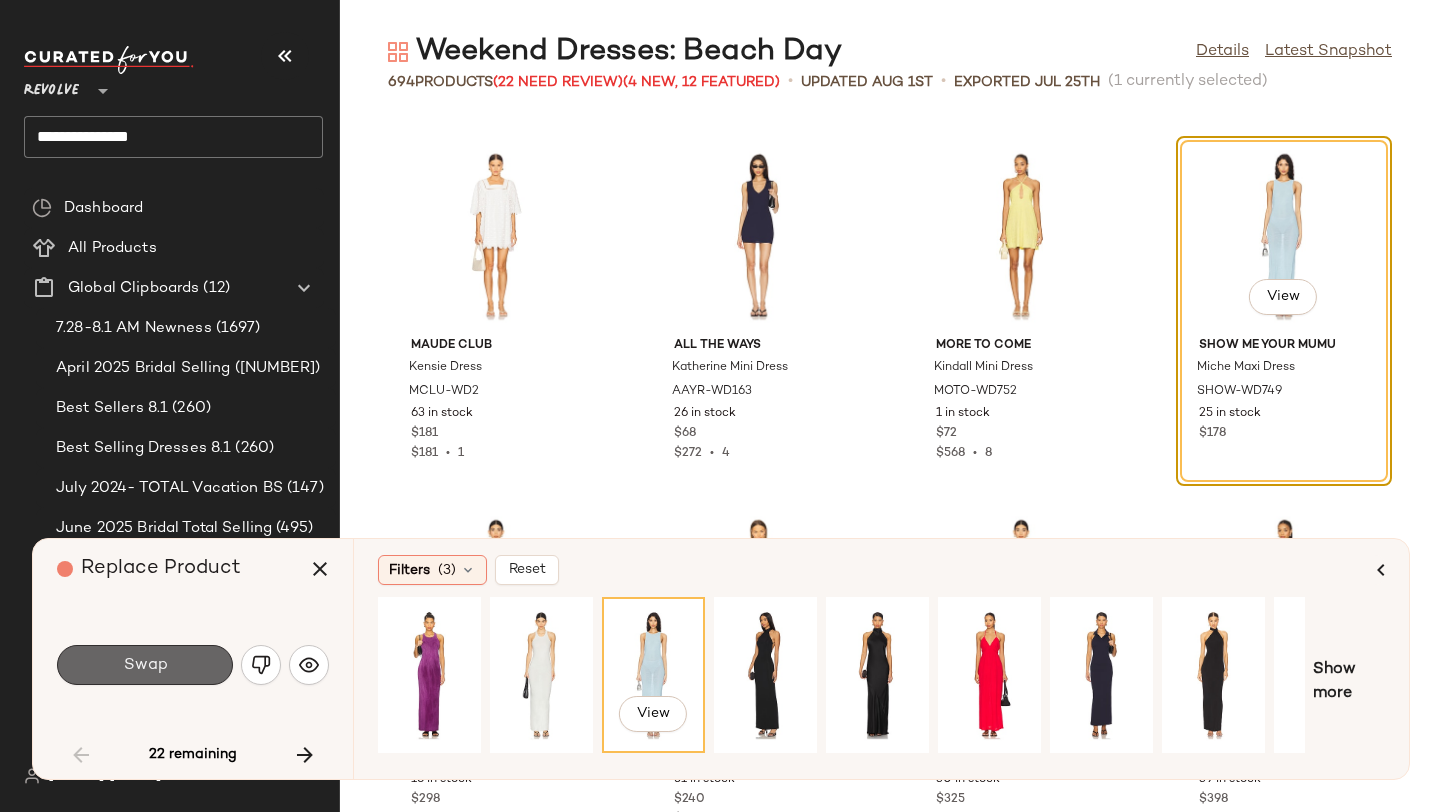 click on "Swap" at bounding box center (145, 665) 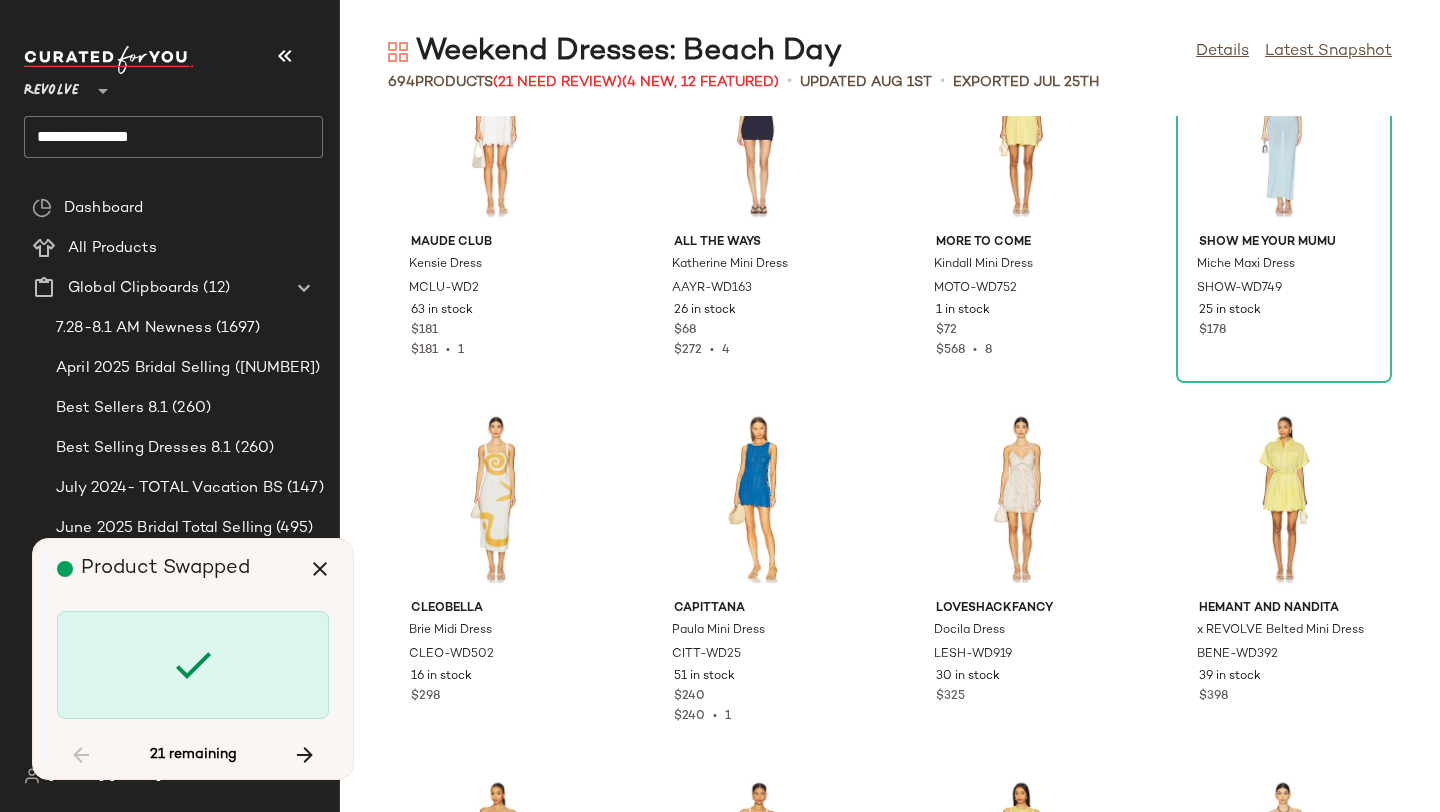 scroll, scrollTop: 5592, scrollLeft: 0, axis: vertical 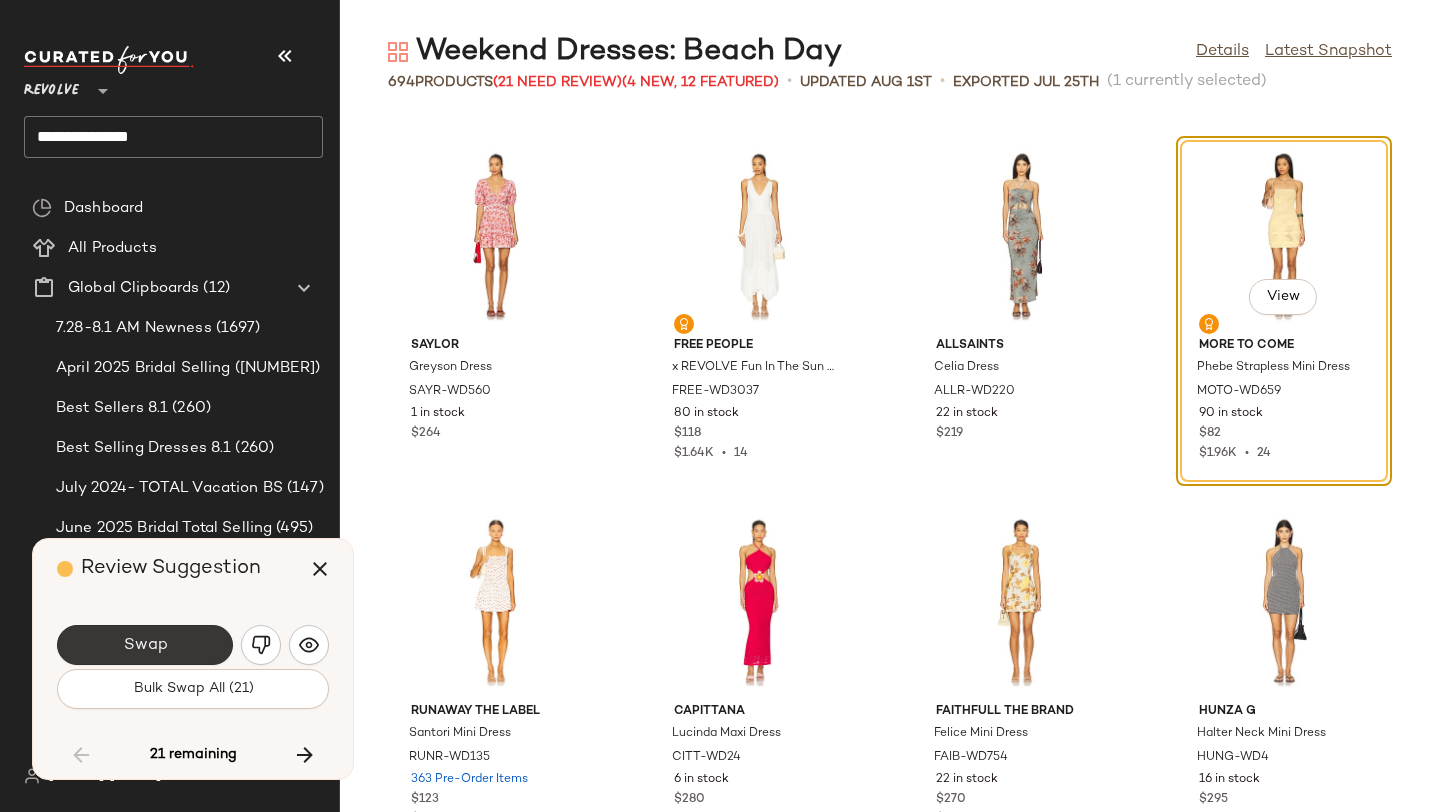 click on "Swap" 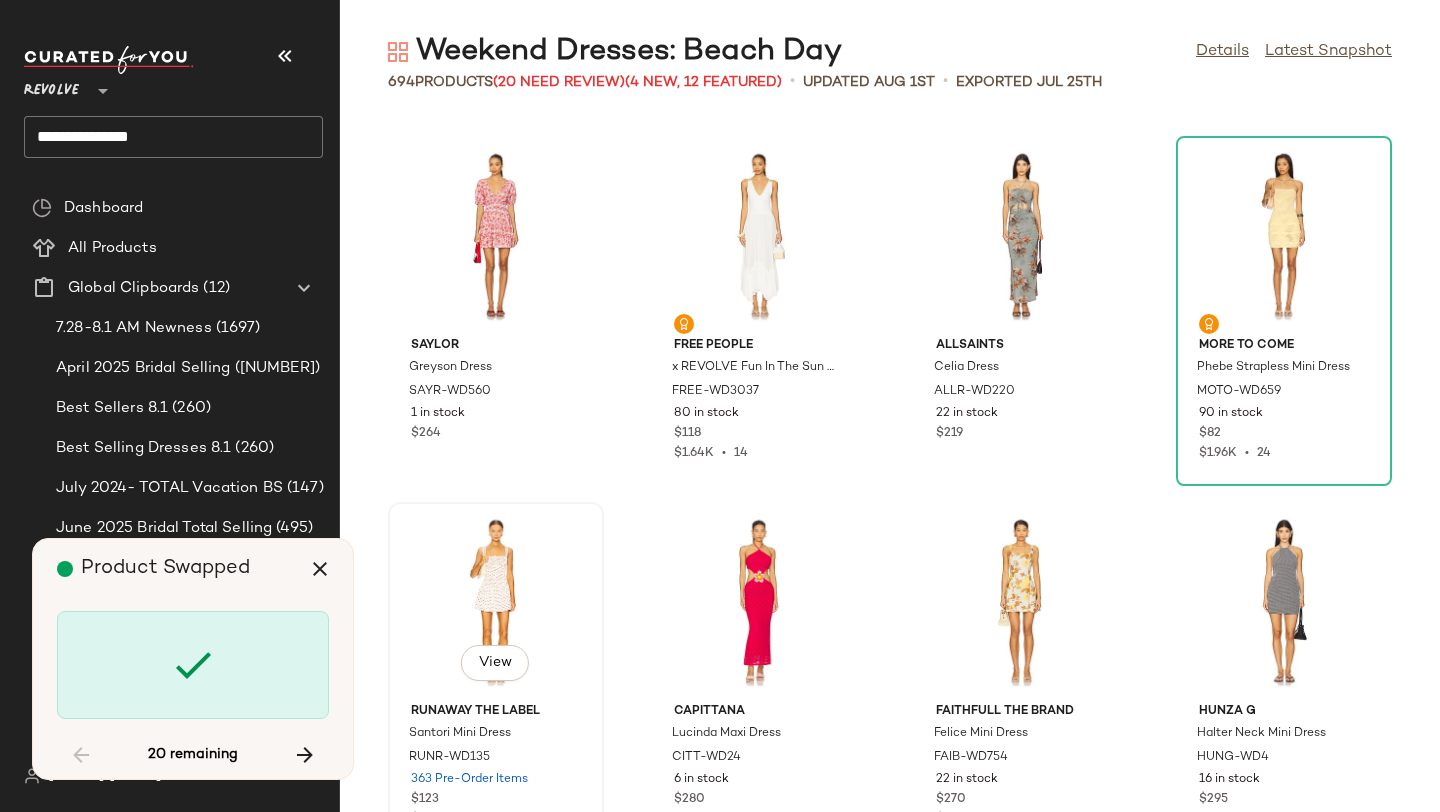 scroll, scrollTop: 9150, scrollLeft: 0, axis: vertical 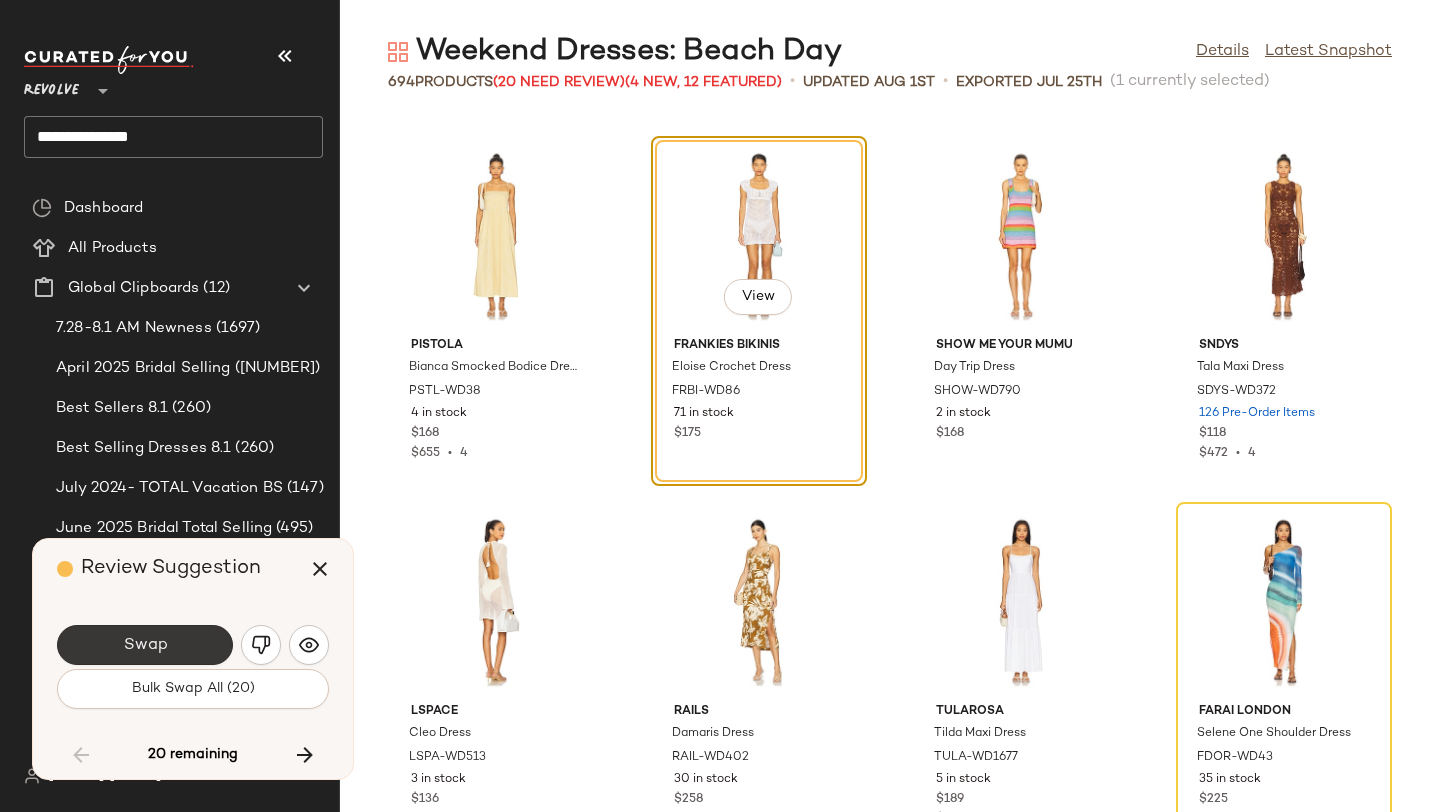 click on "Swap" at bounding box center [145, 645] 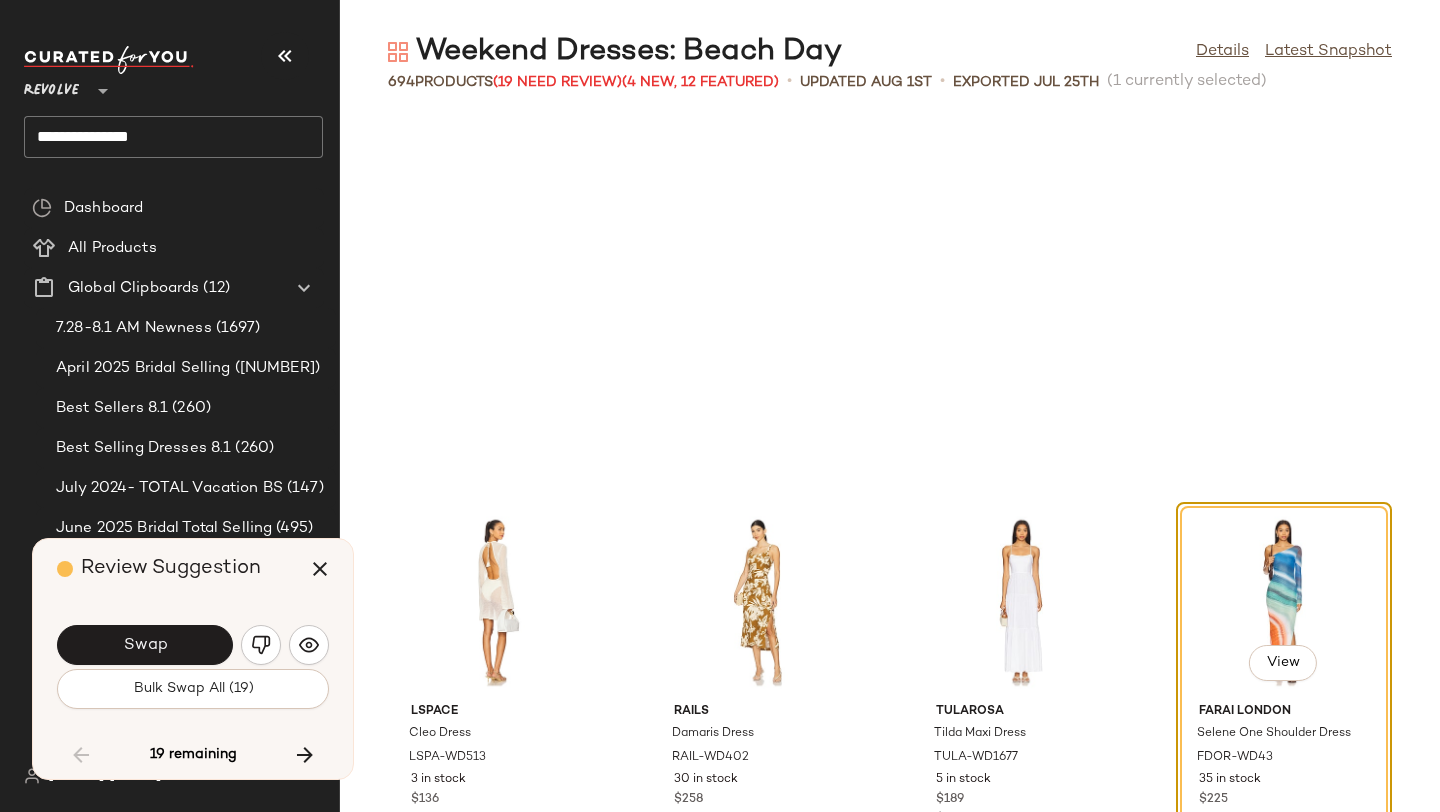 scroll, scrollTop: 9516, scrollLeft: 0, axis: vertical 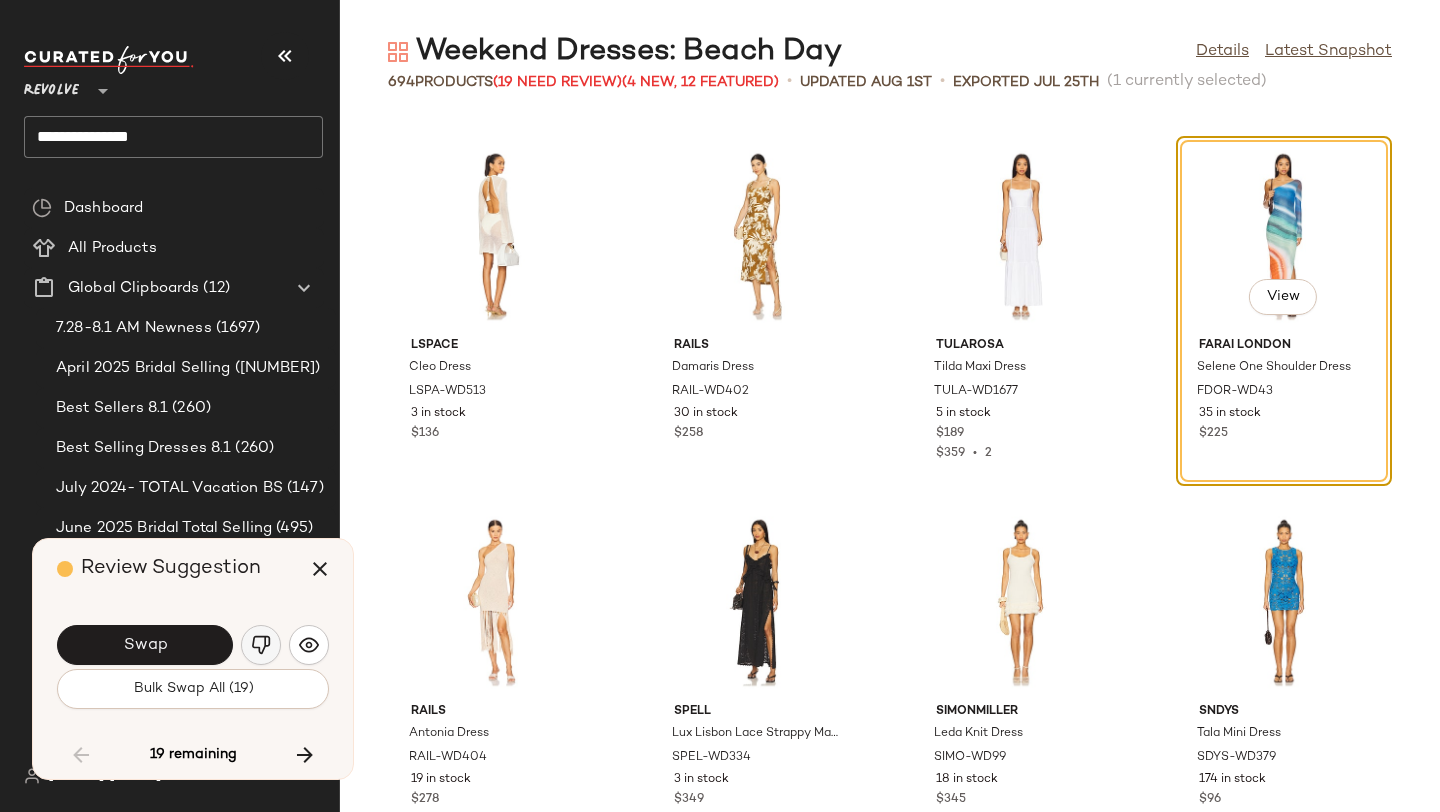 click 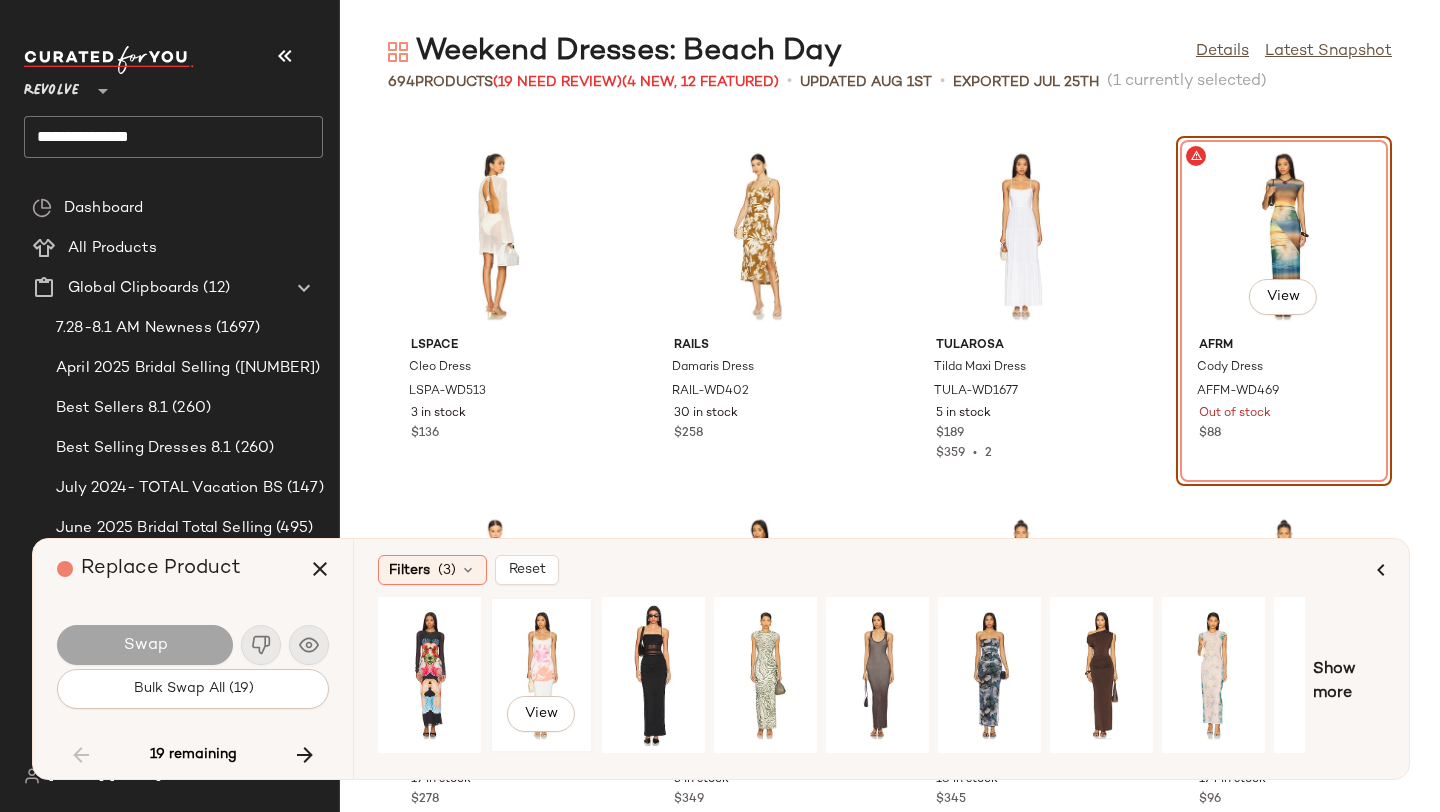 click on "View" 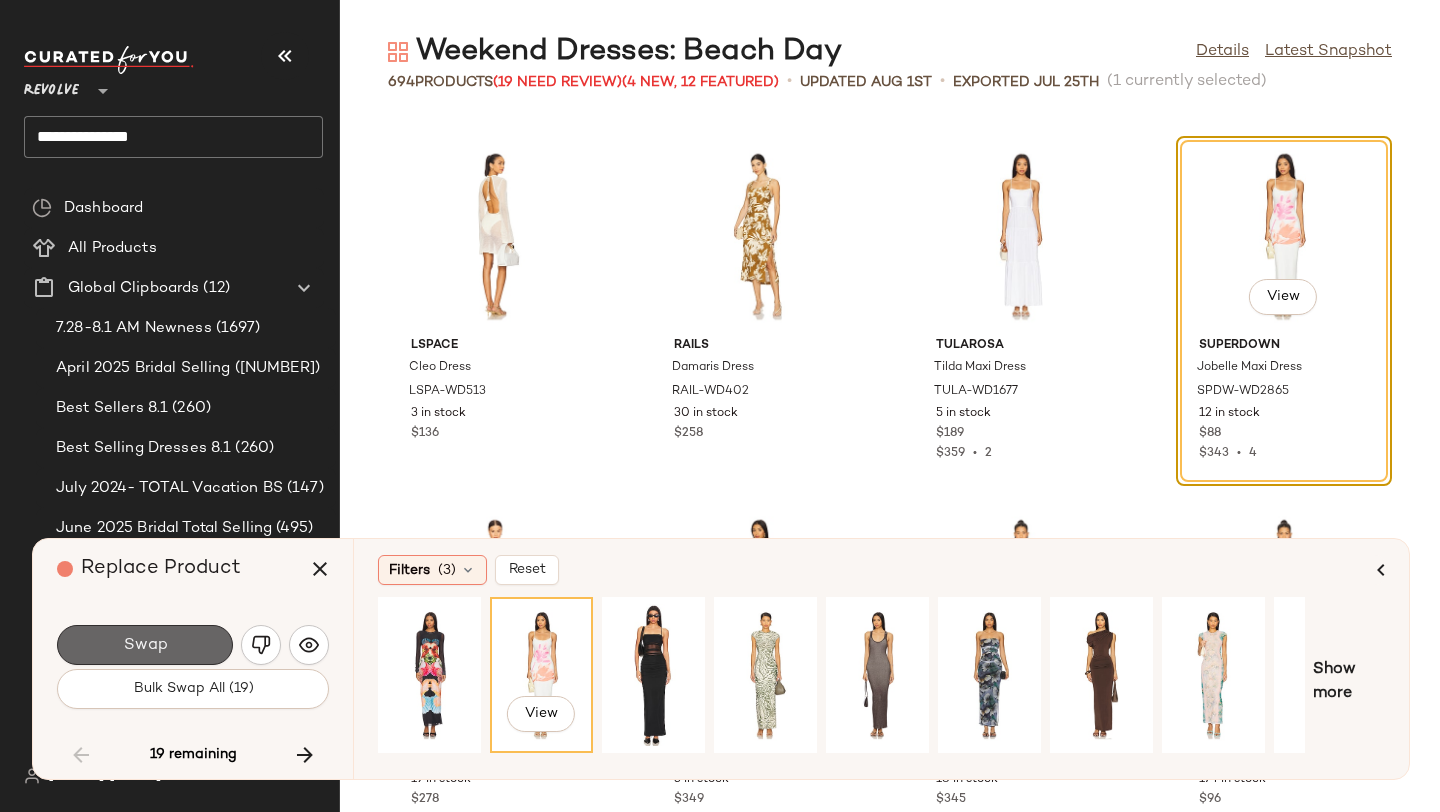 click on "Swap" at bounding box center (145, 645) 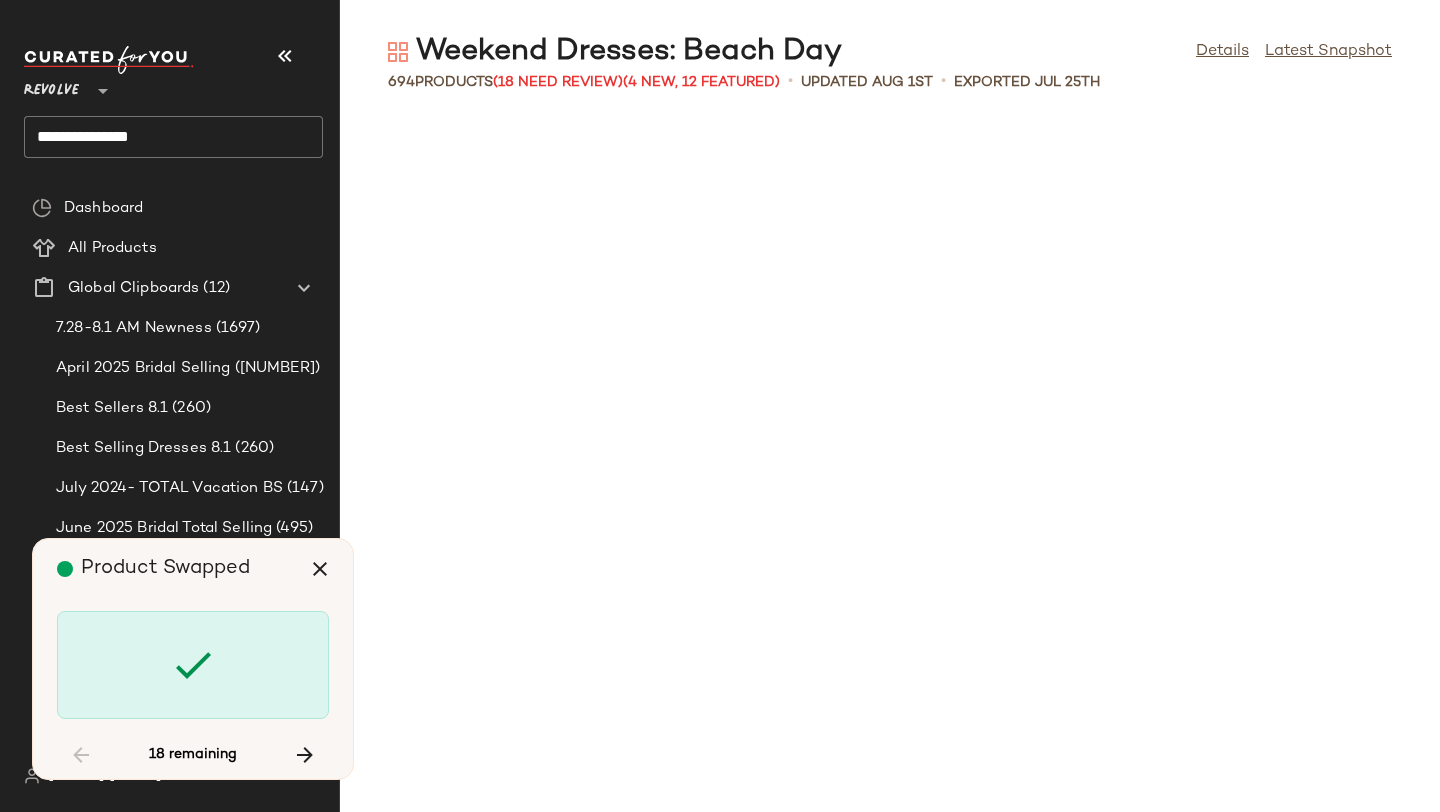 scroll, scrollTop: 12810, scrollLeft: 0, axis: vertical 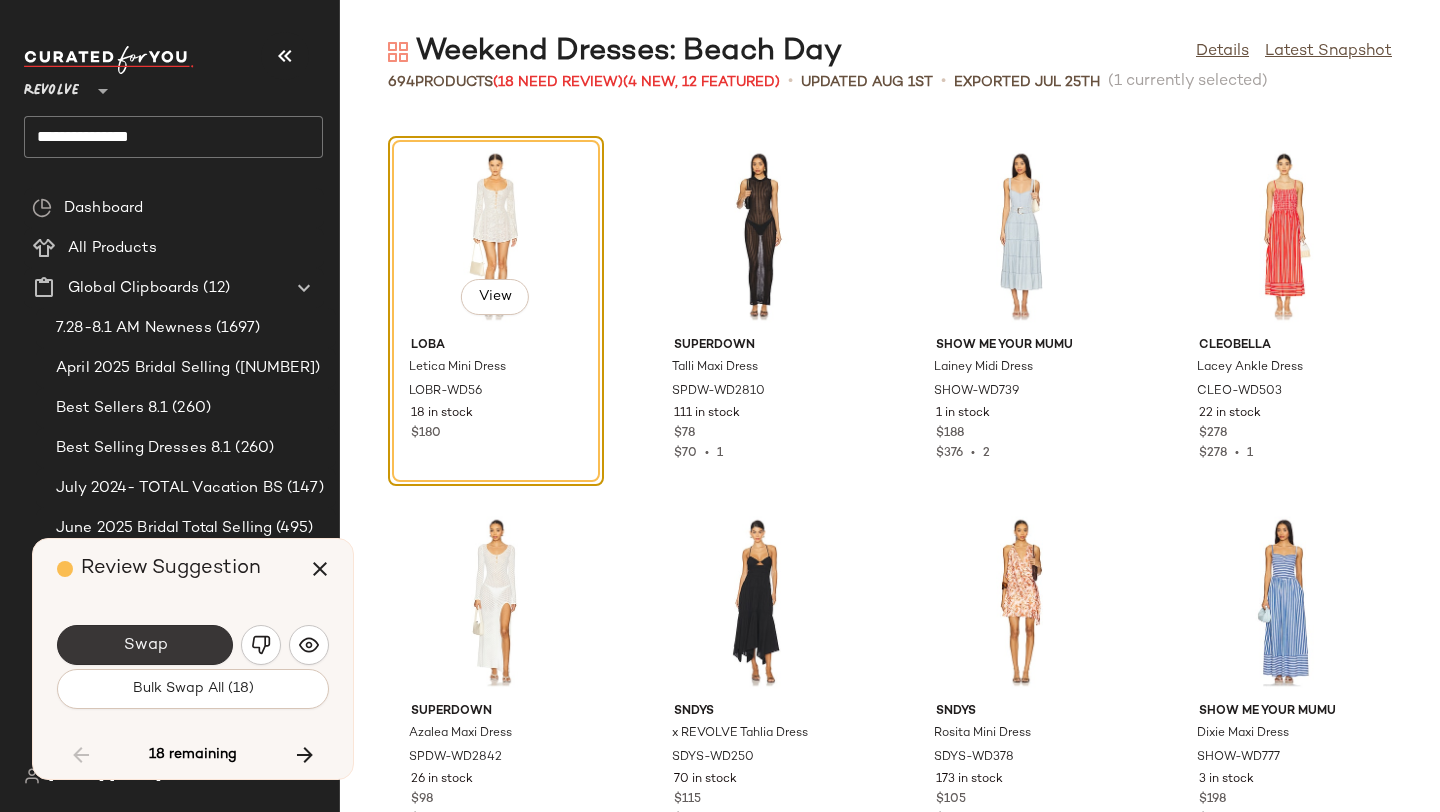 click on "Swap" at bounding box center [145, 645] 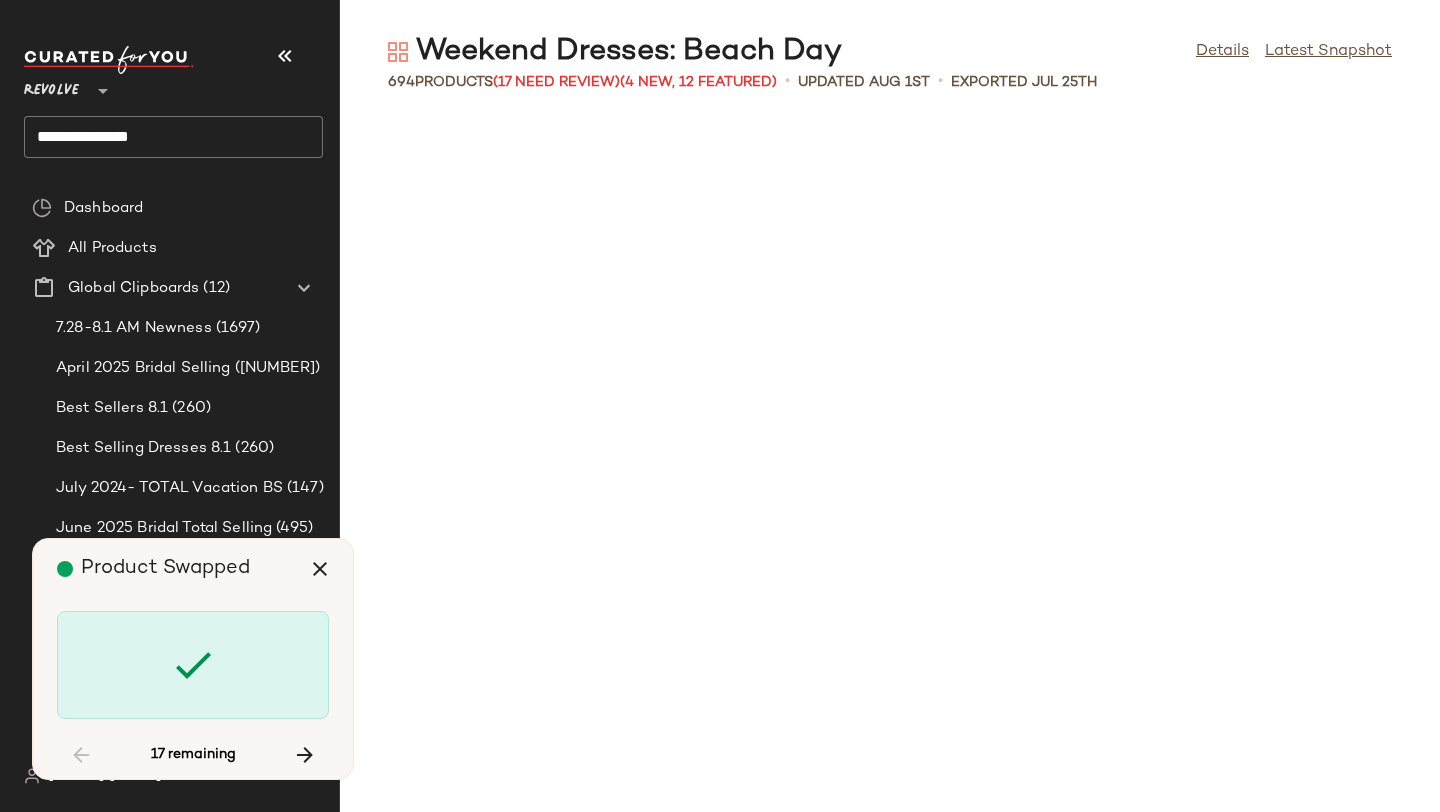 scroll, scrollTop: 15372, scrollLeft: 0, axis: vertical 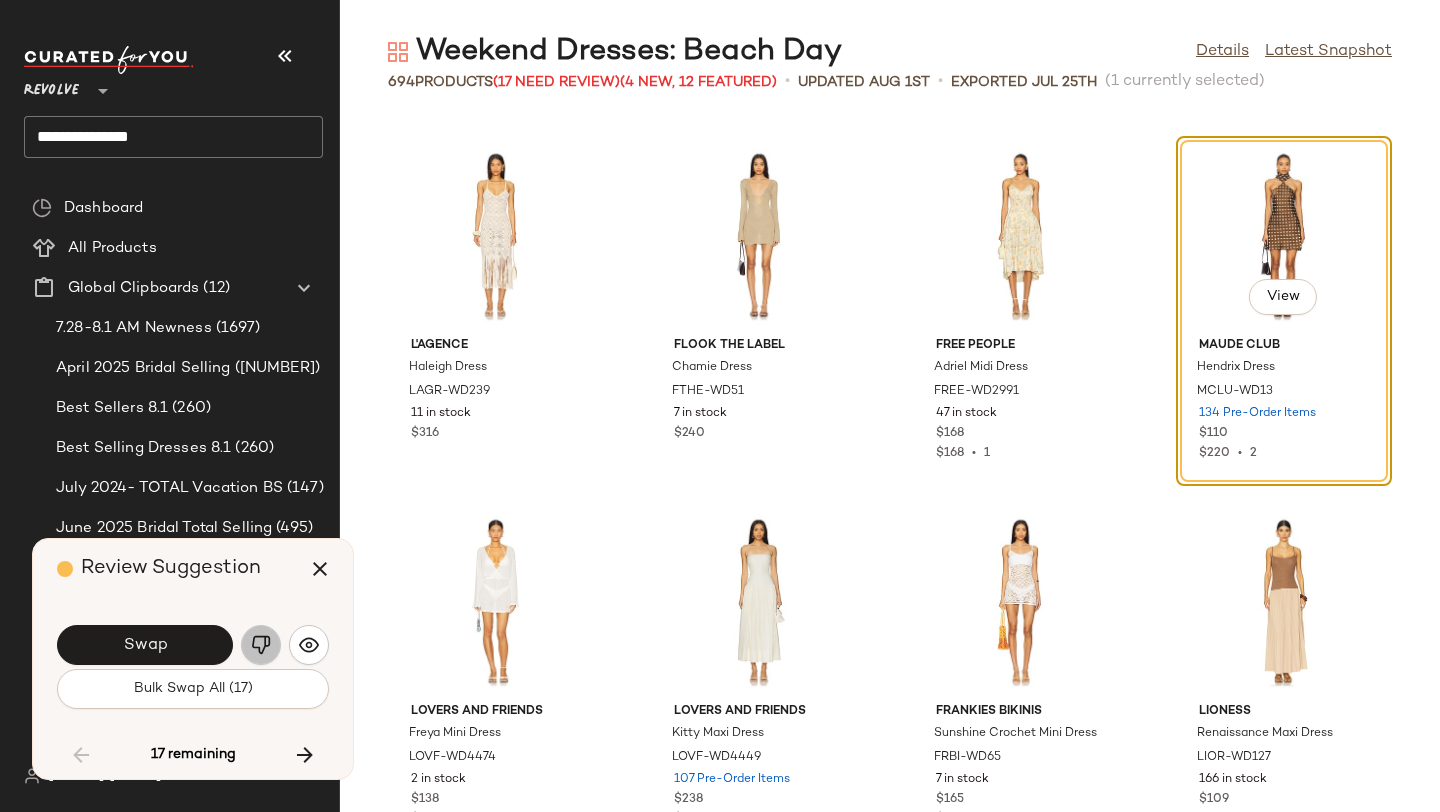click 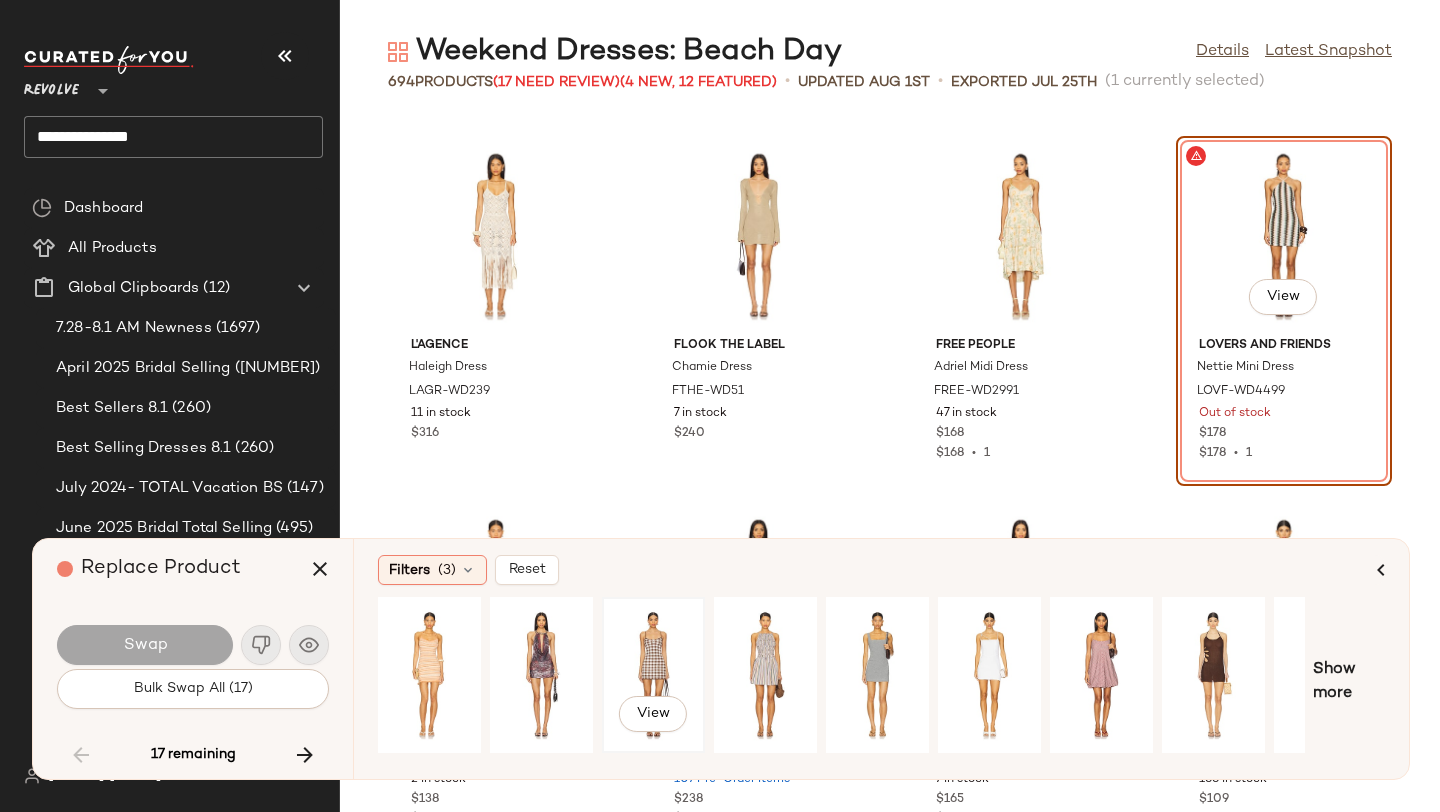 click on "View" 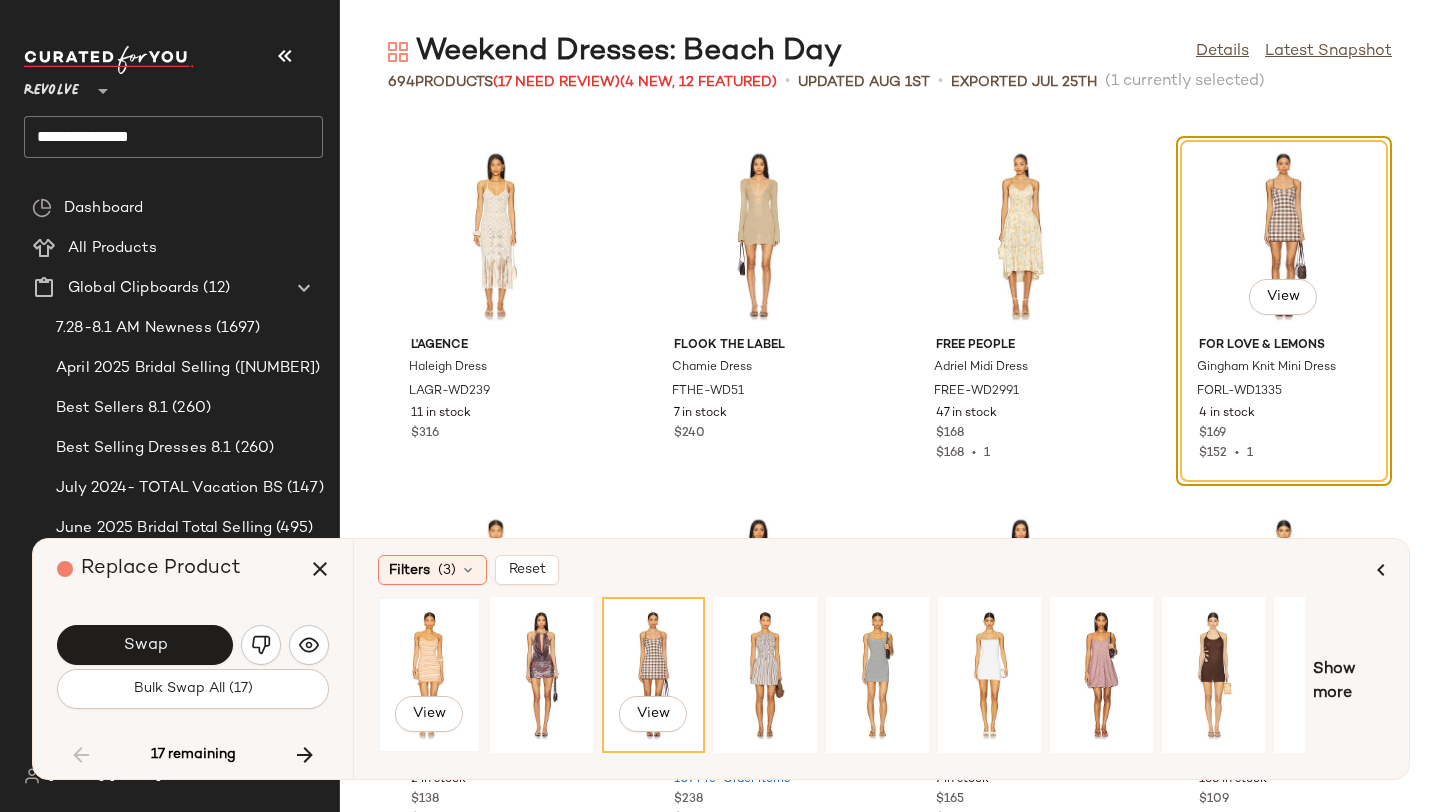 click on "View" 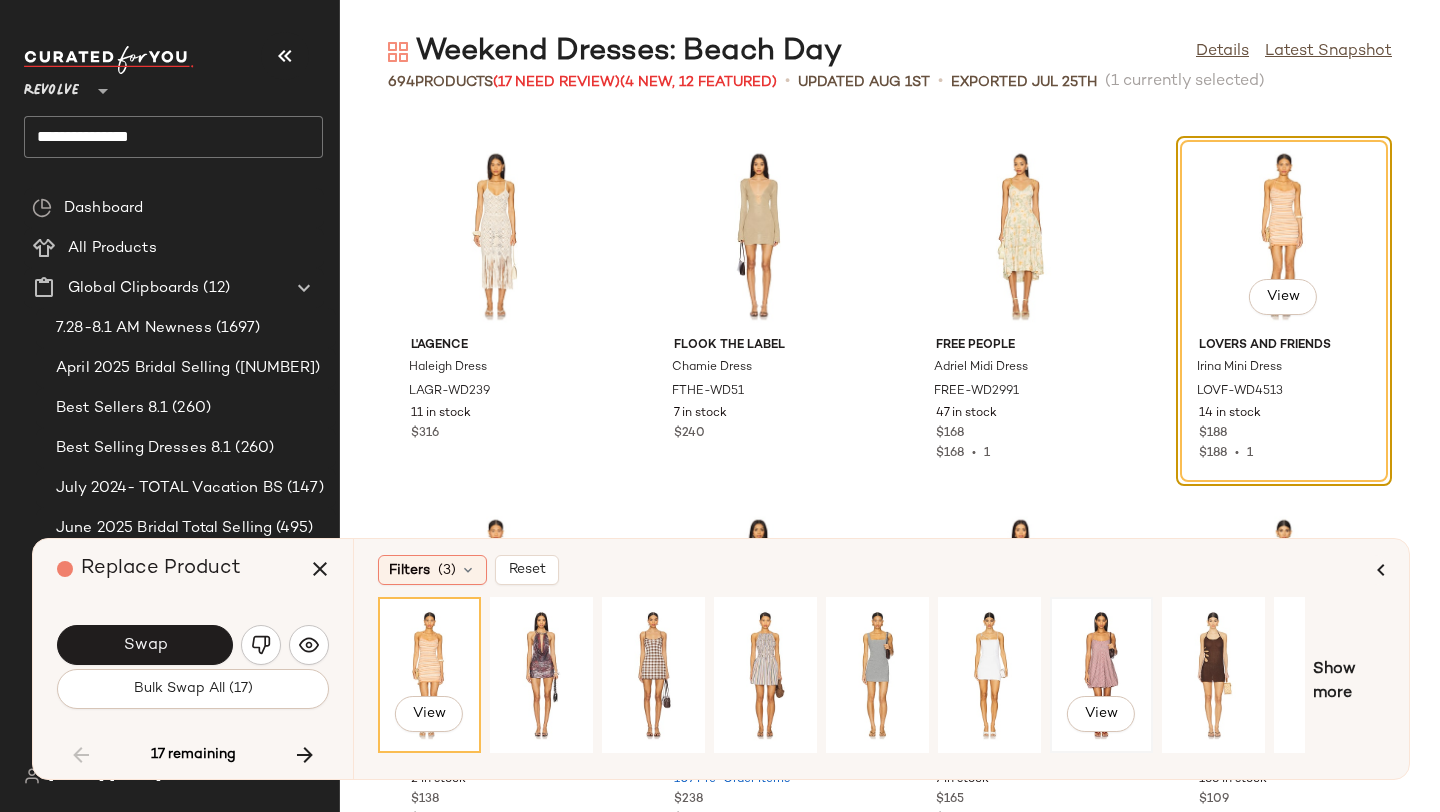 click on "View" 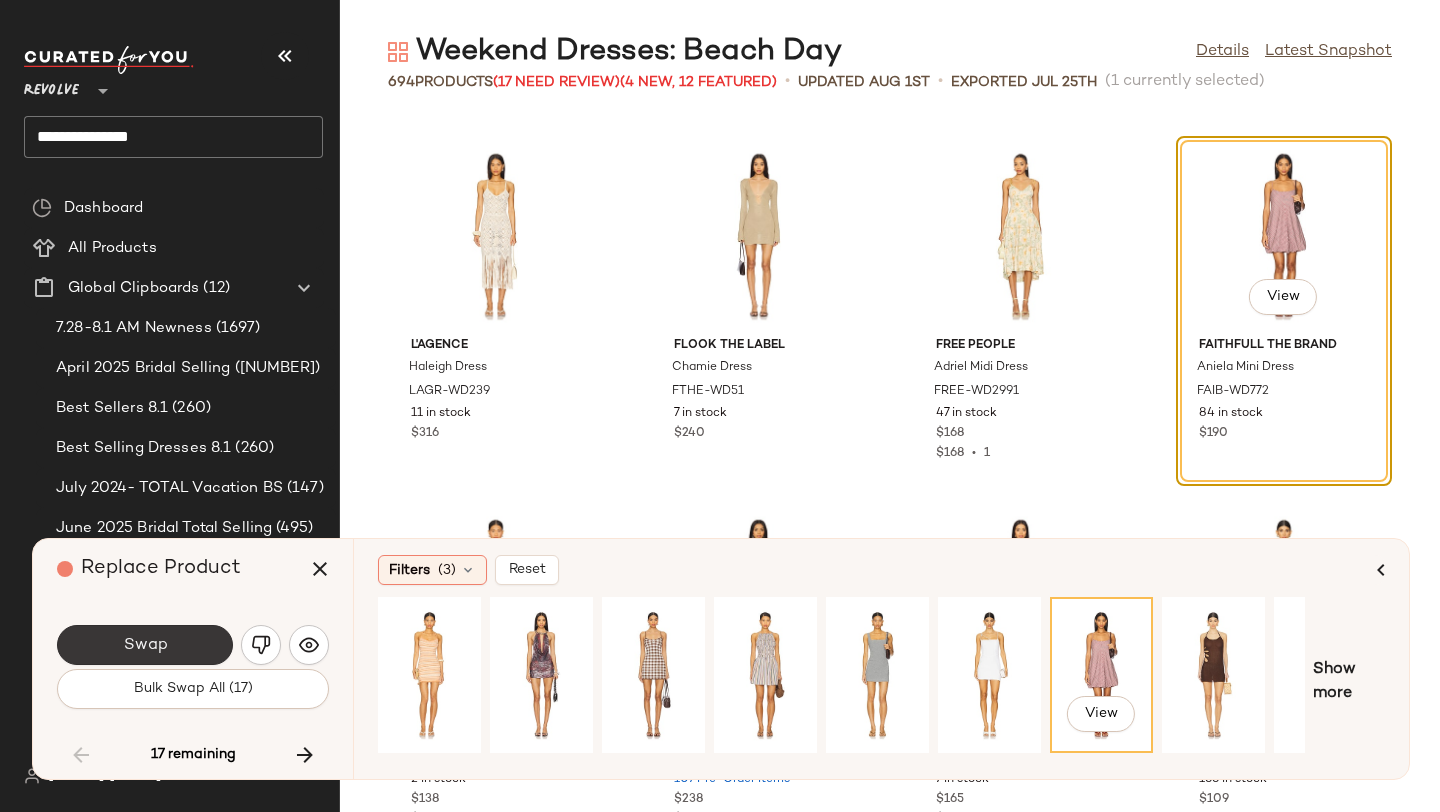 click on "Swap" at bounding box center (145, 645) 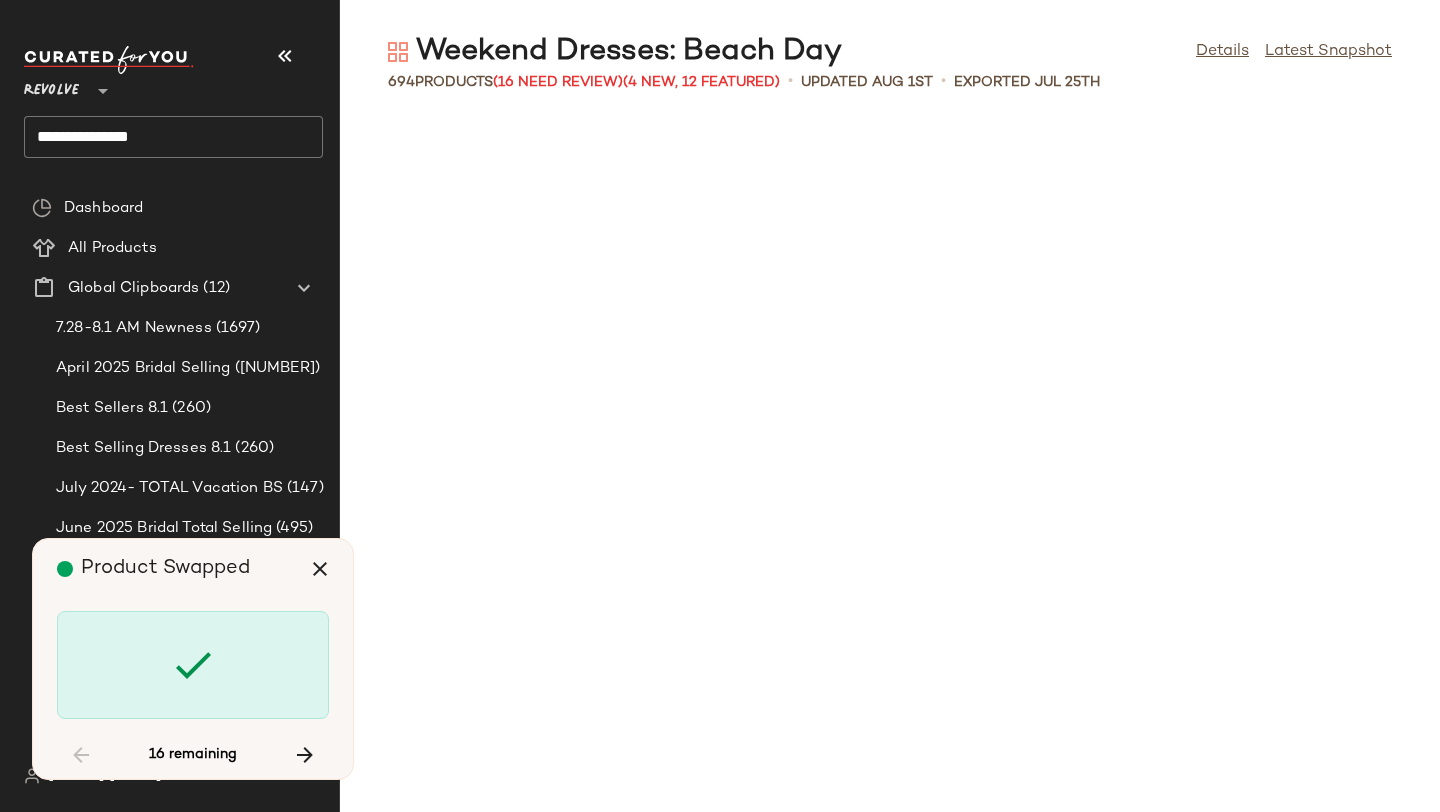 scroll, scrollTop: 22692, scrollLeft: 0, axis: vertical 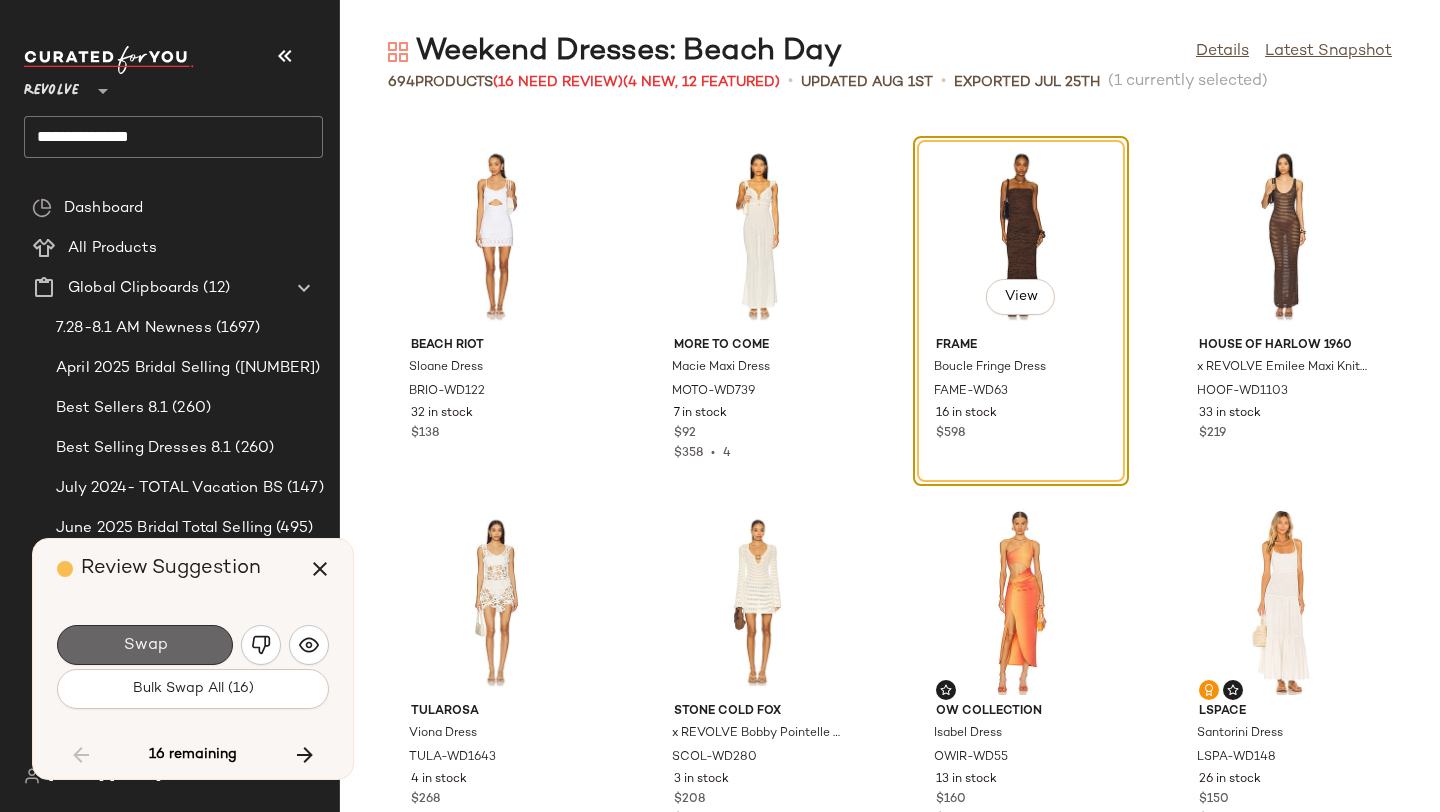 click on "Swap" at bounding box center (145, 645) 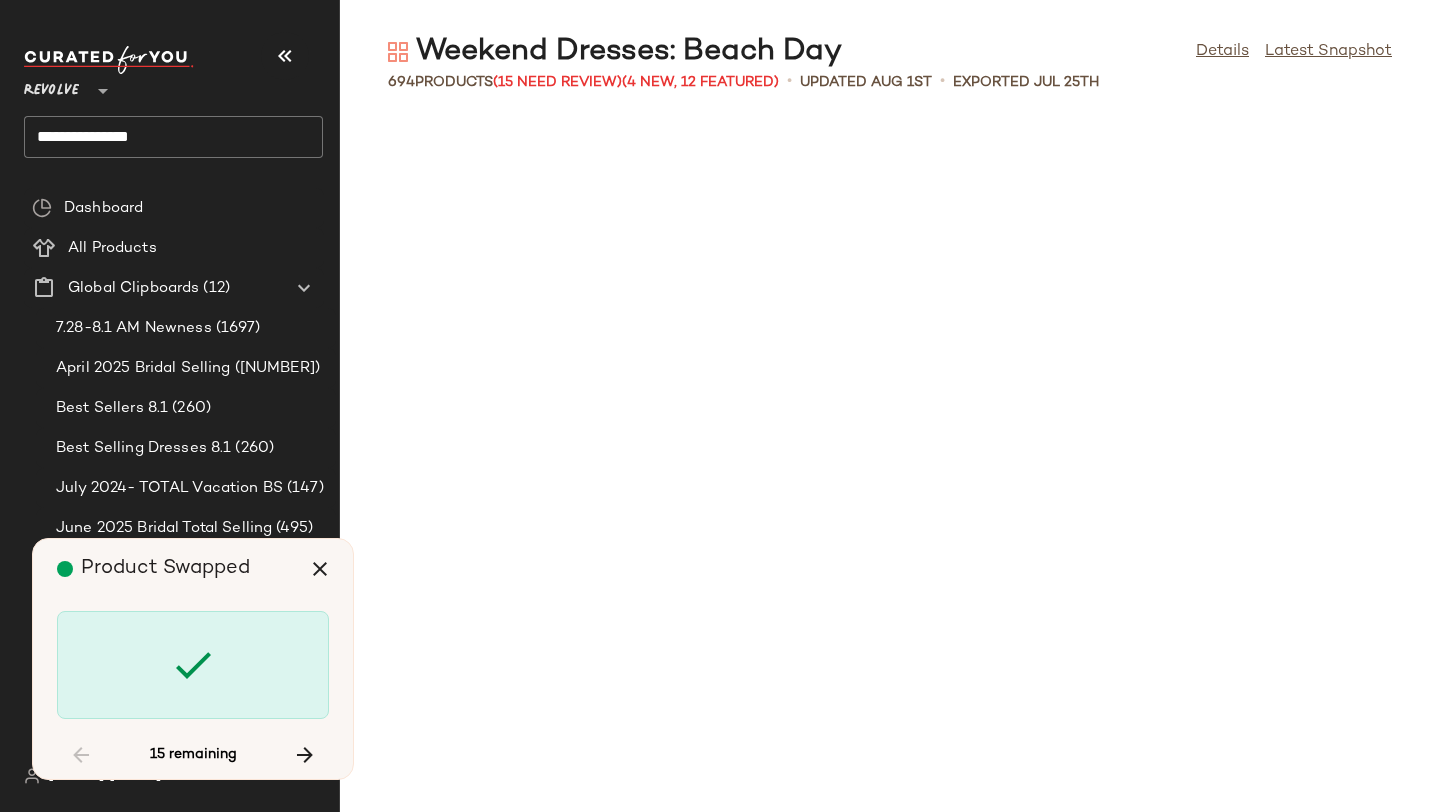 scroll, scrollTop: 25254, scrollLeft: 0, axis: vertical 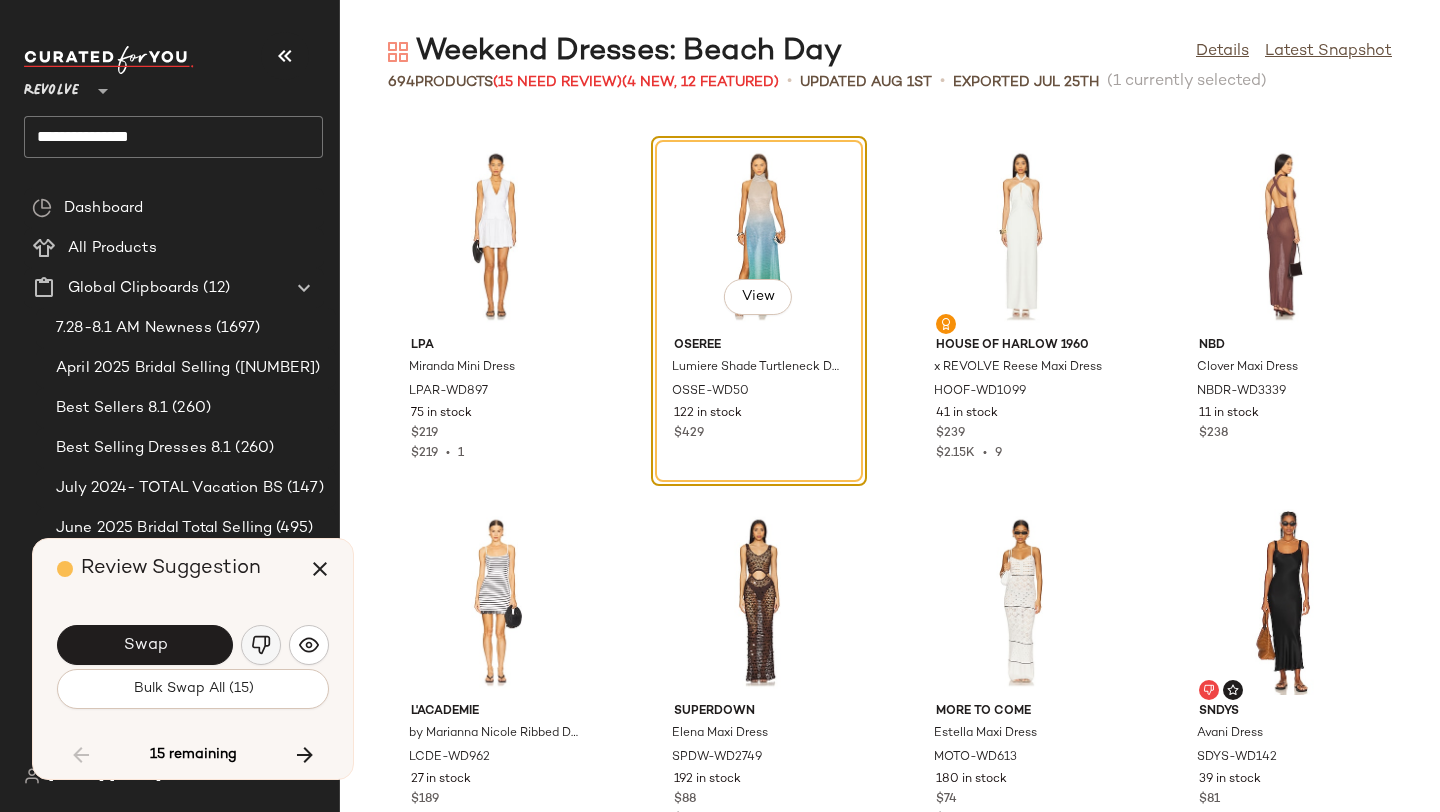 click 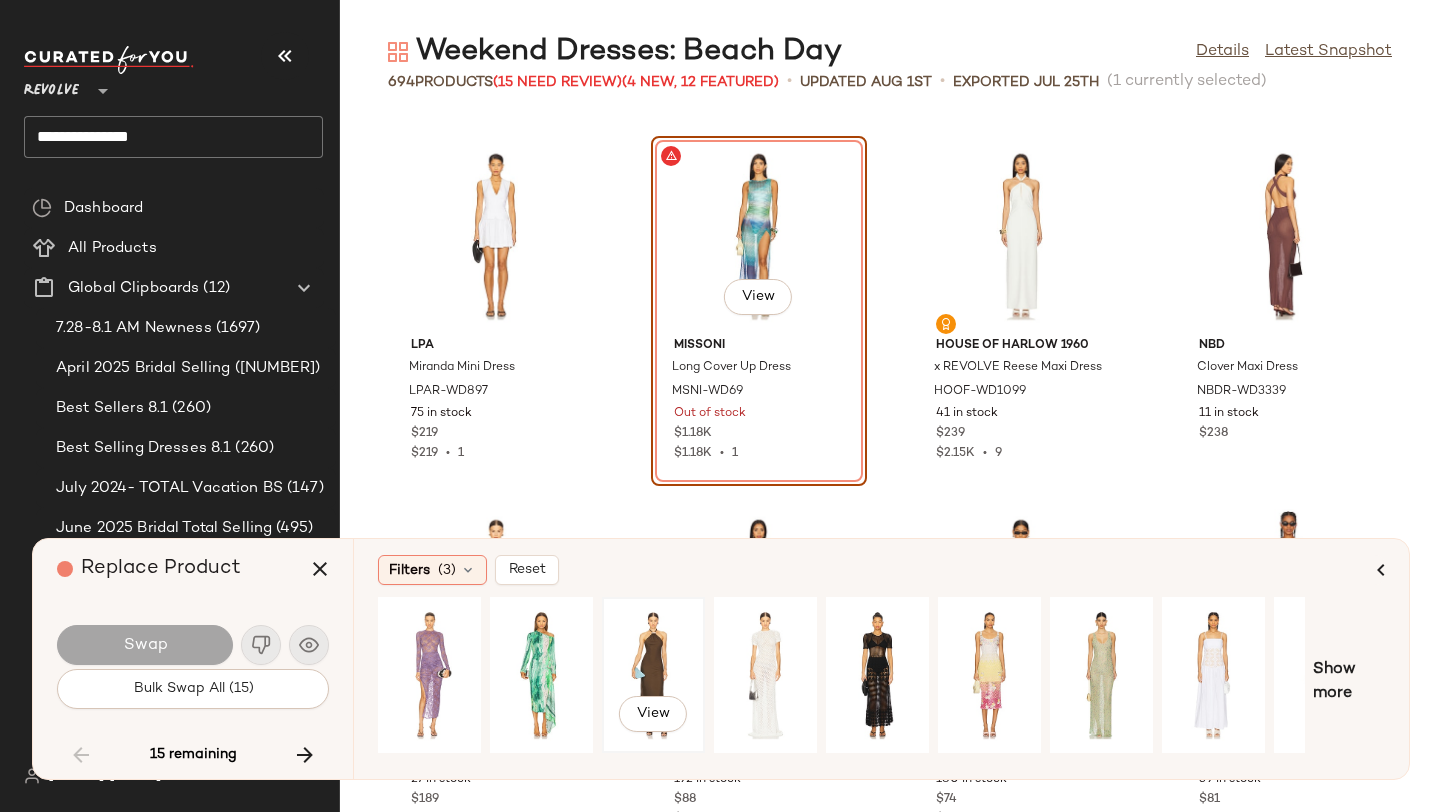 click on "View" 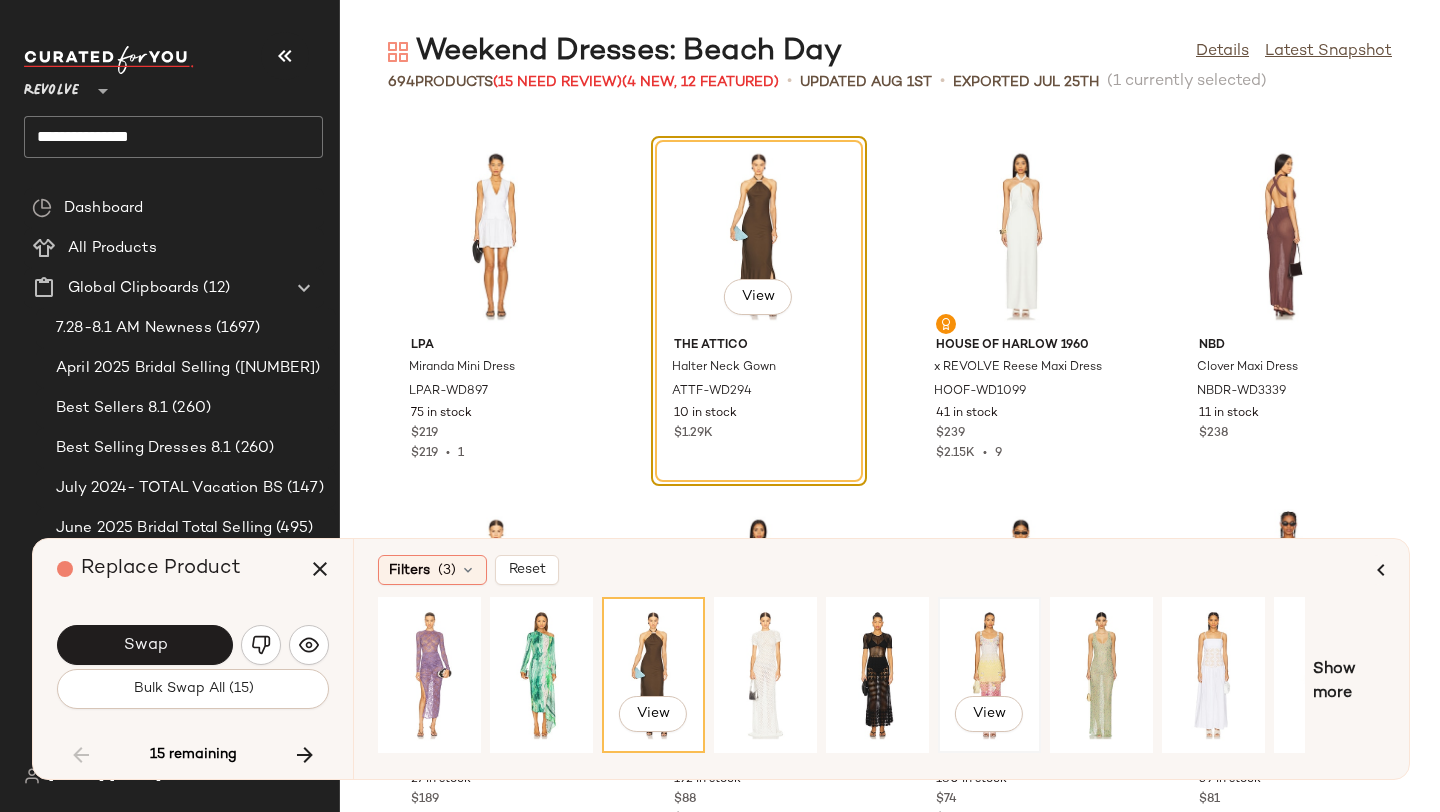 click on "View" 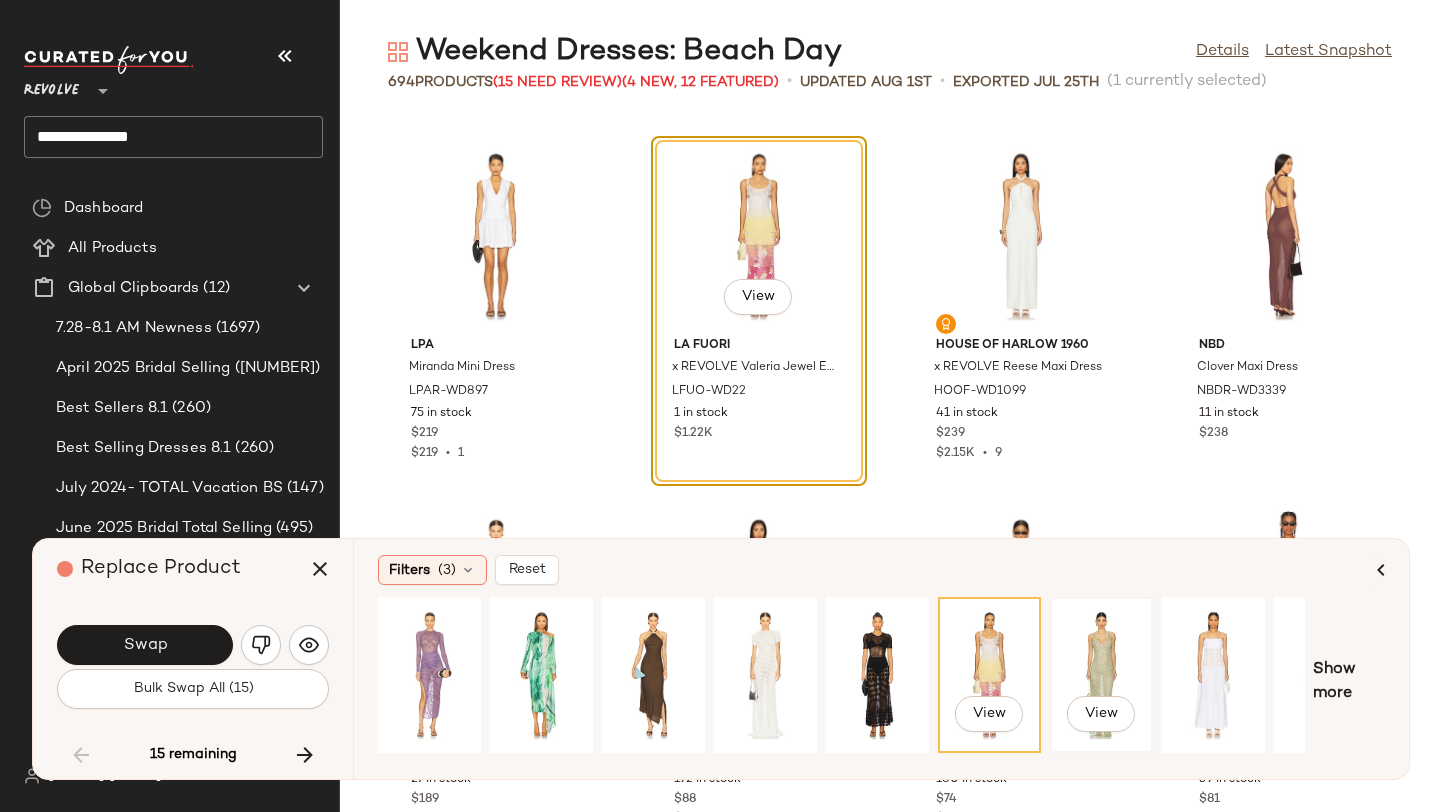 click on "View" 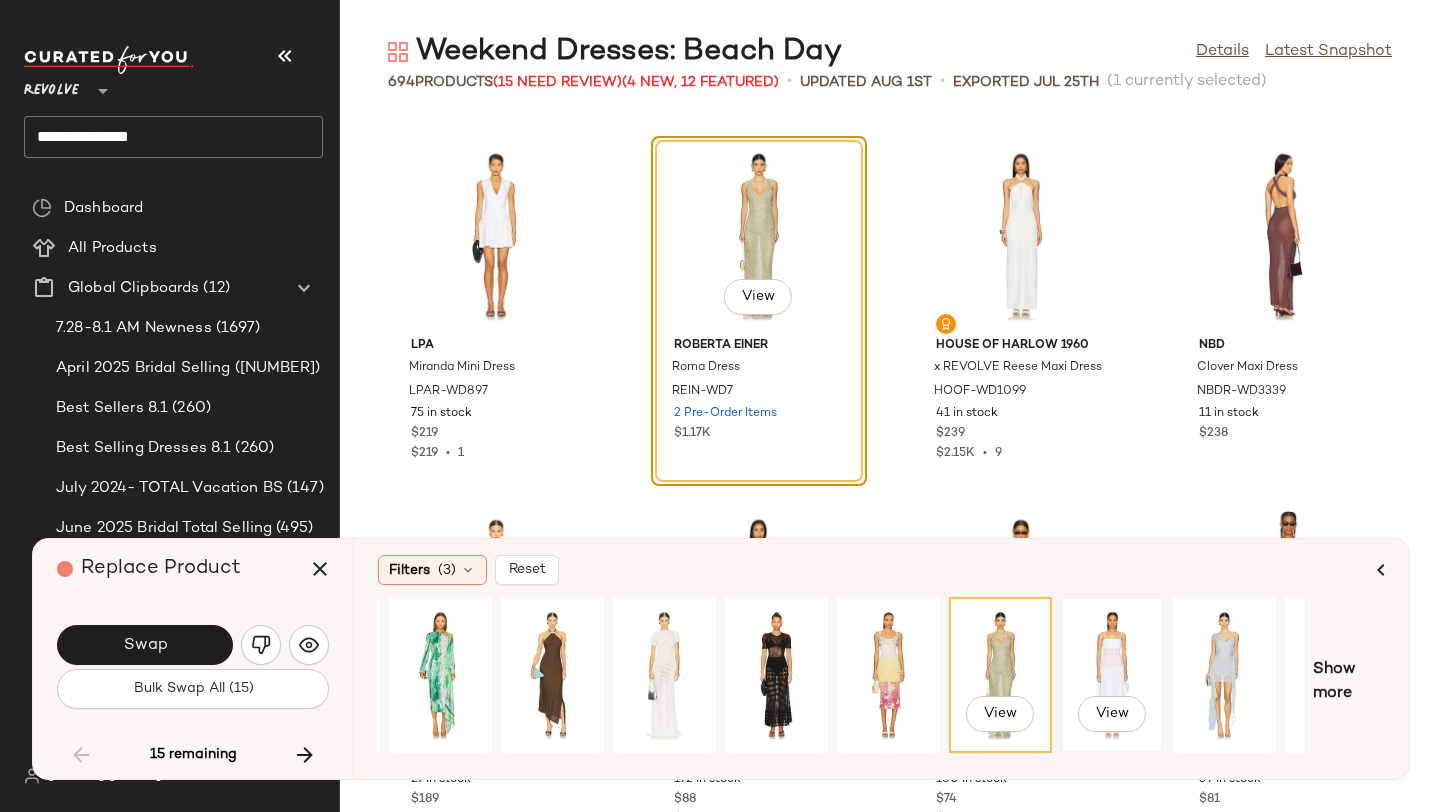 scroll, scrollTop: 0, scrollLeft: 182, axis: horizontal 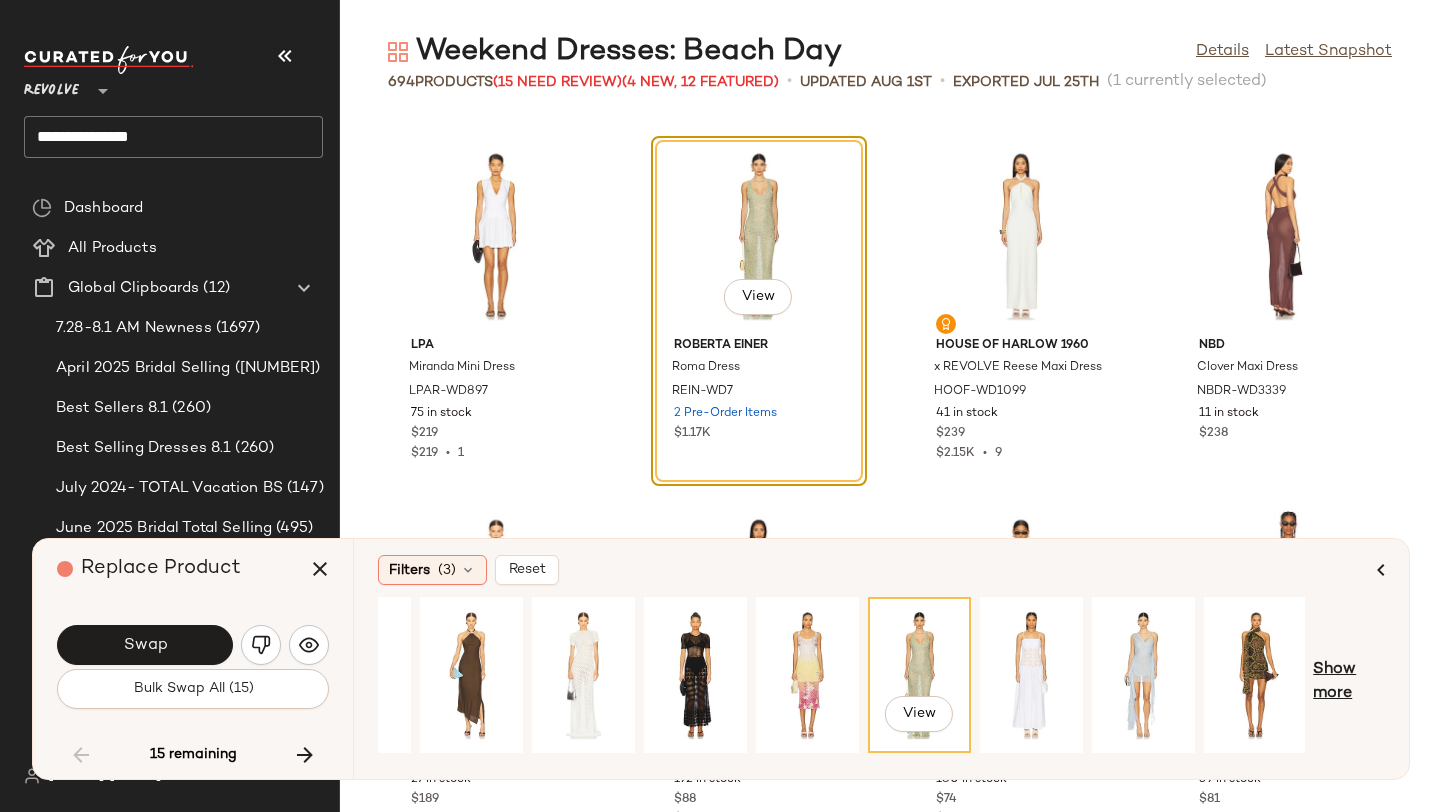 click on "Show more" at bounding box center [1349, 682] 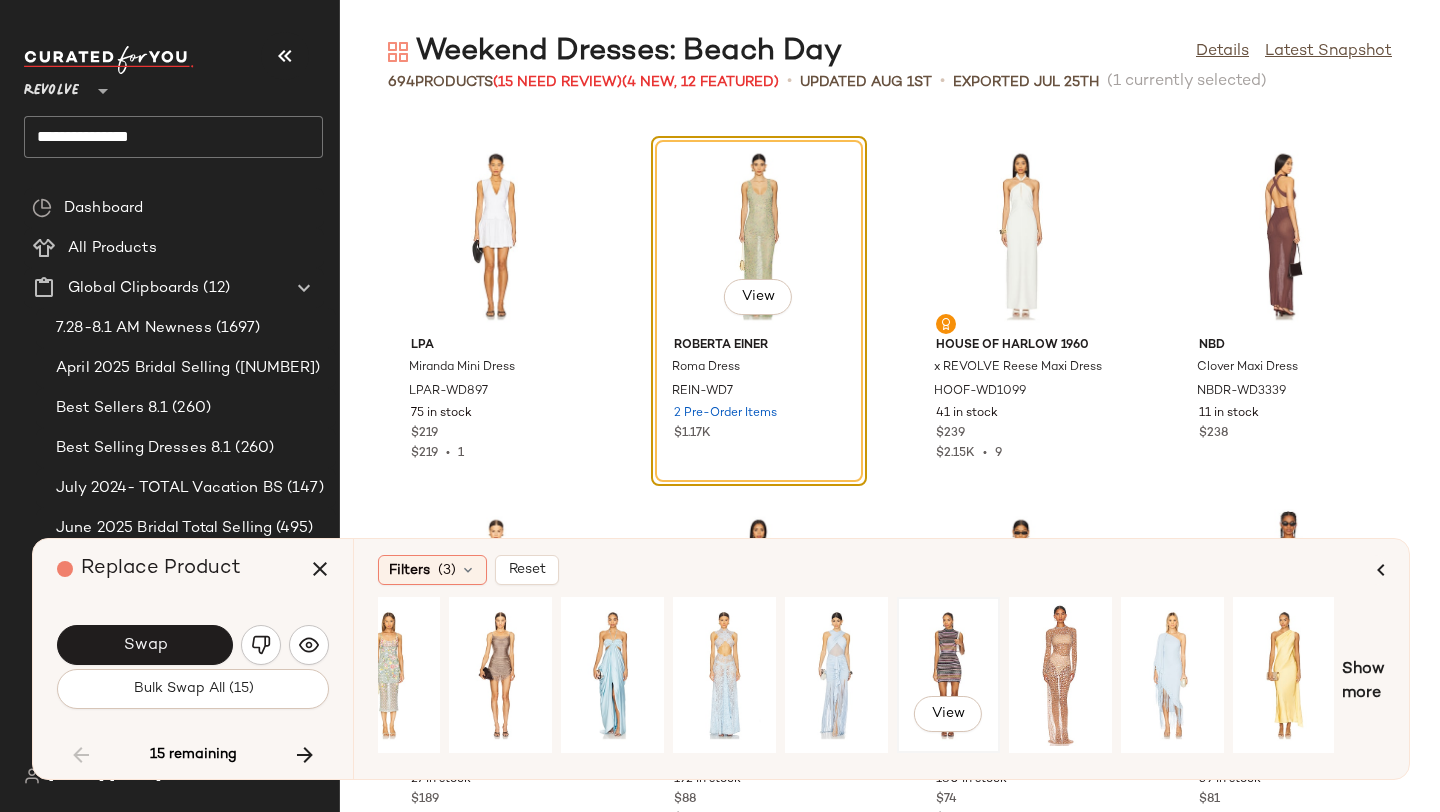 scroll, scrollTop: 0, scrollLeft: 0, axis: both 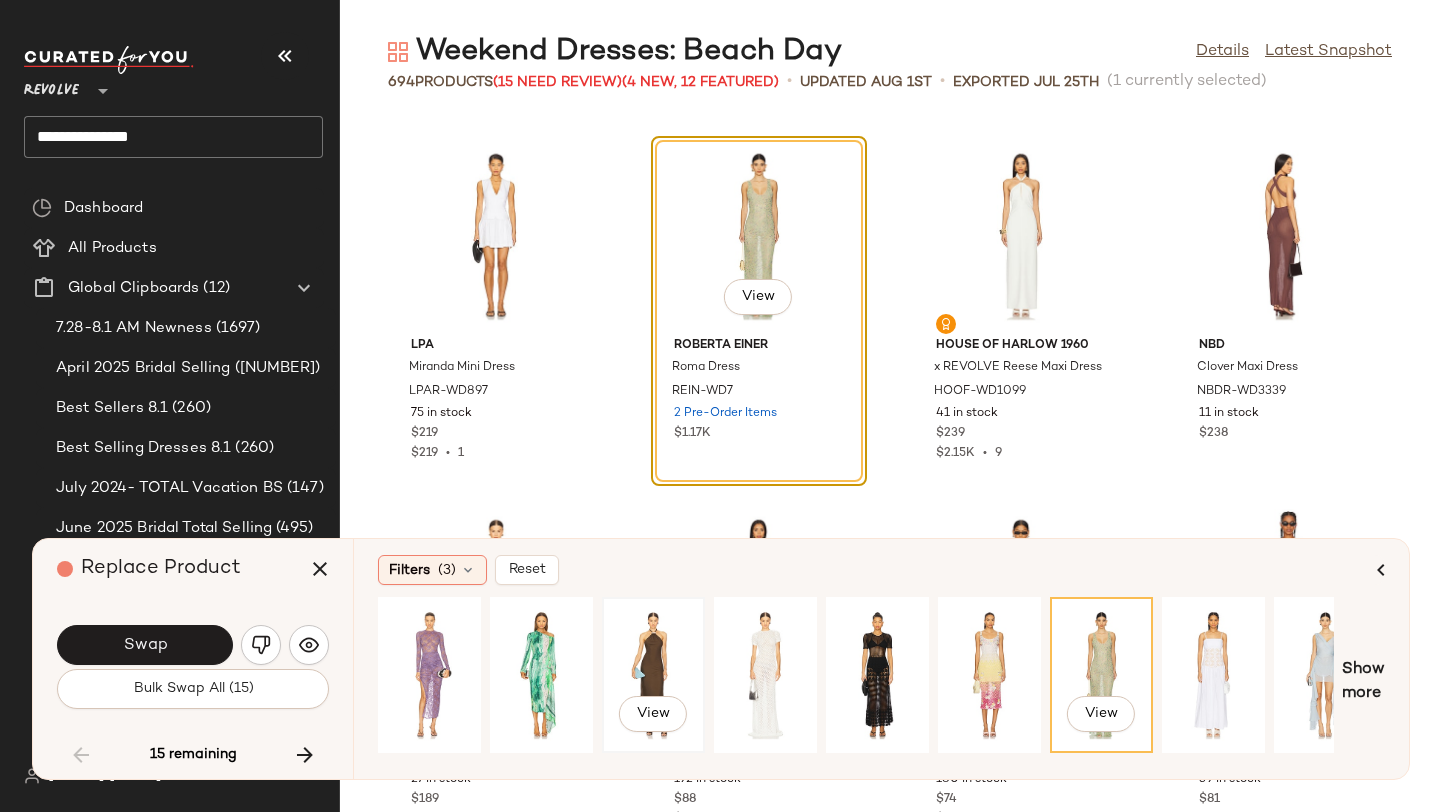 click on "View" 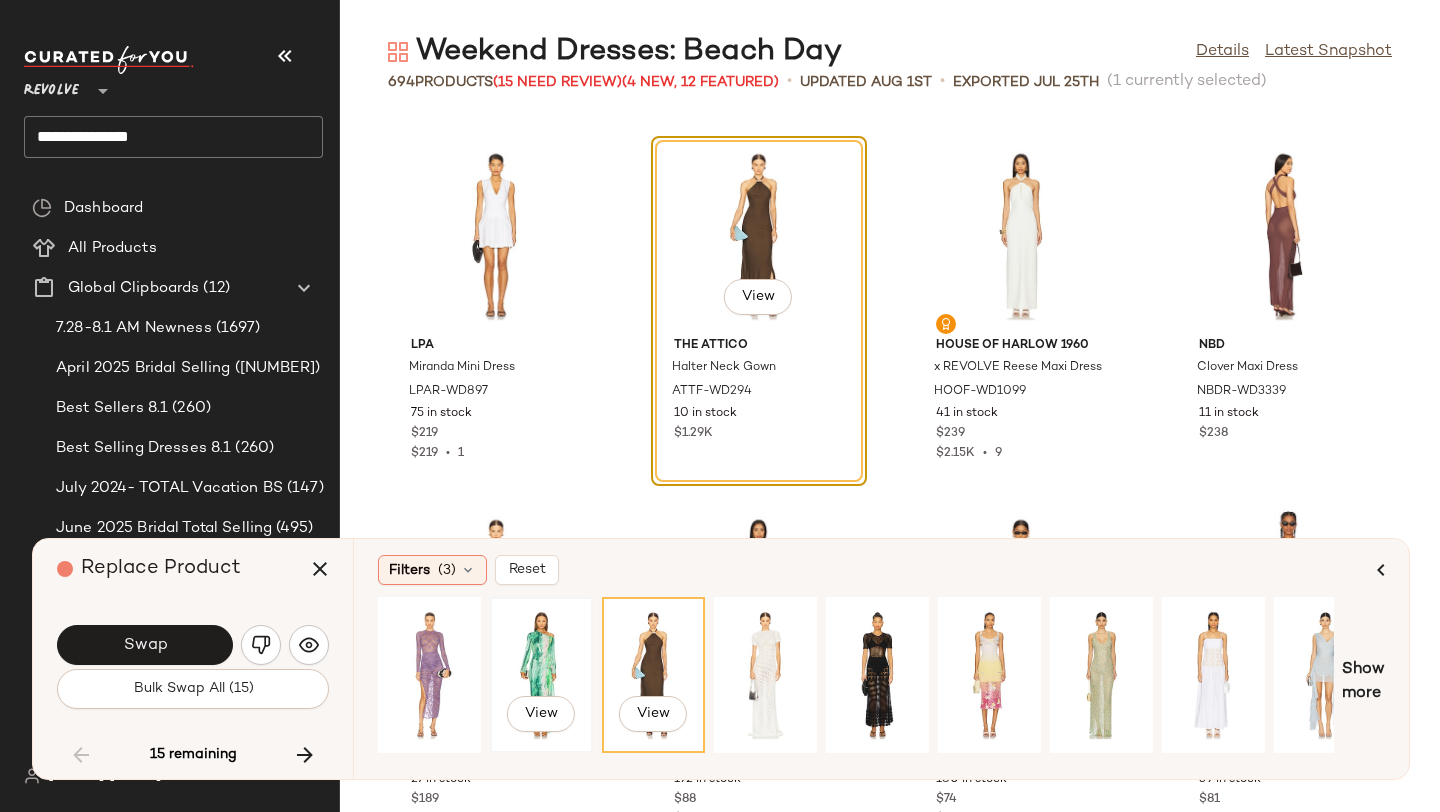 click on "View" 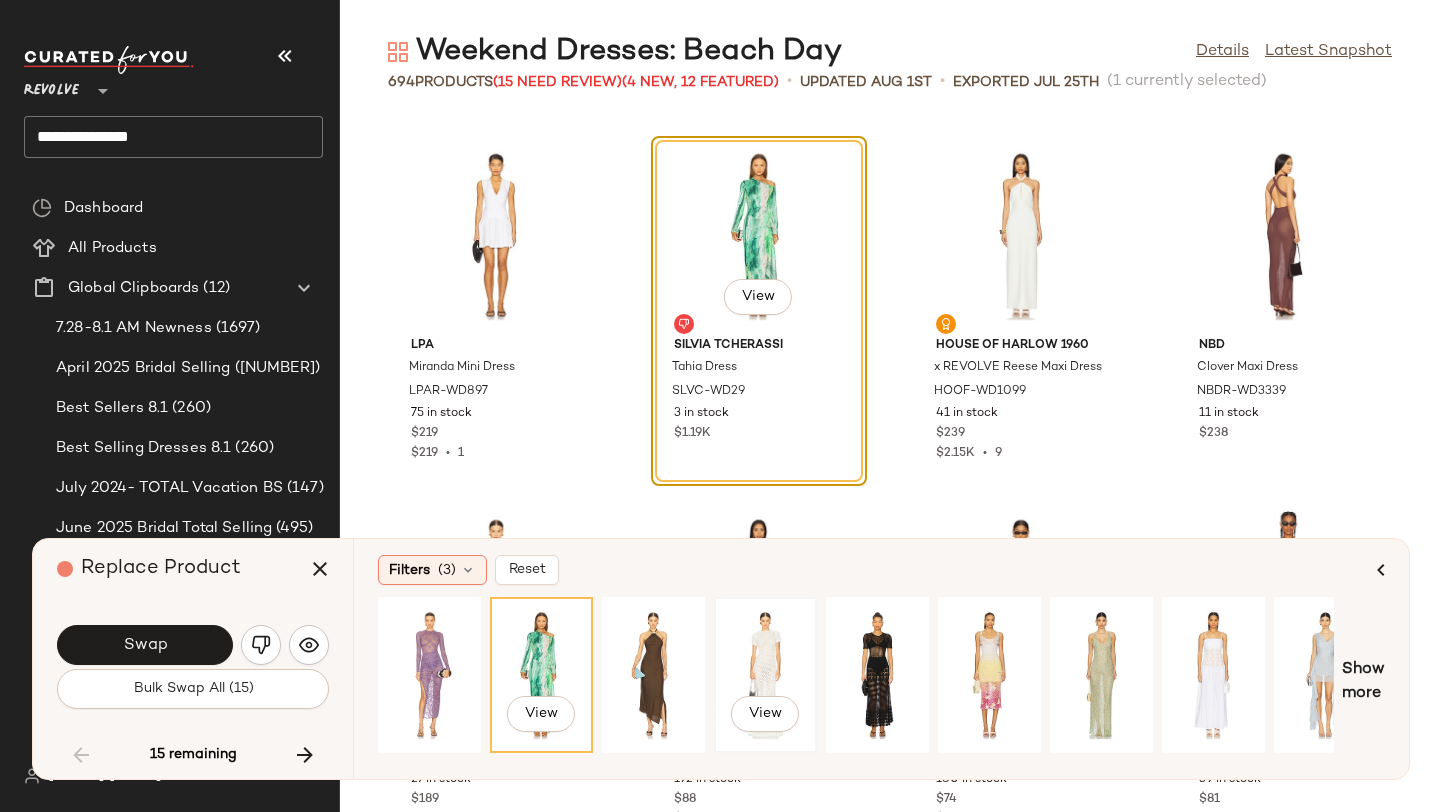 click on "View" 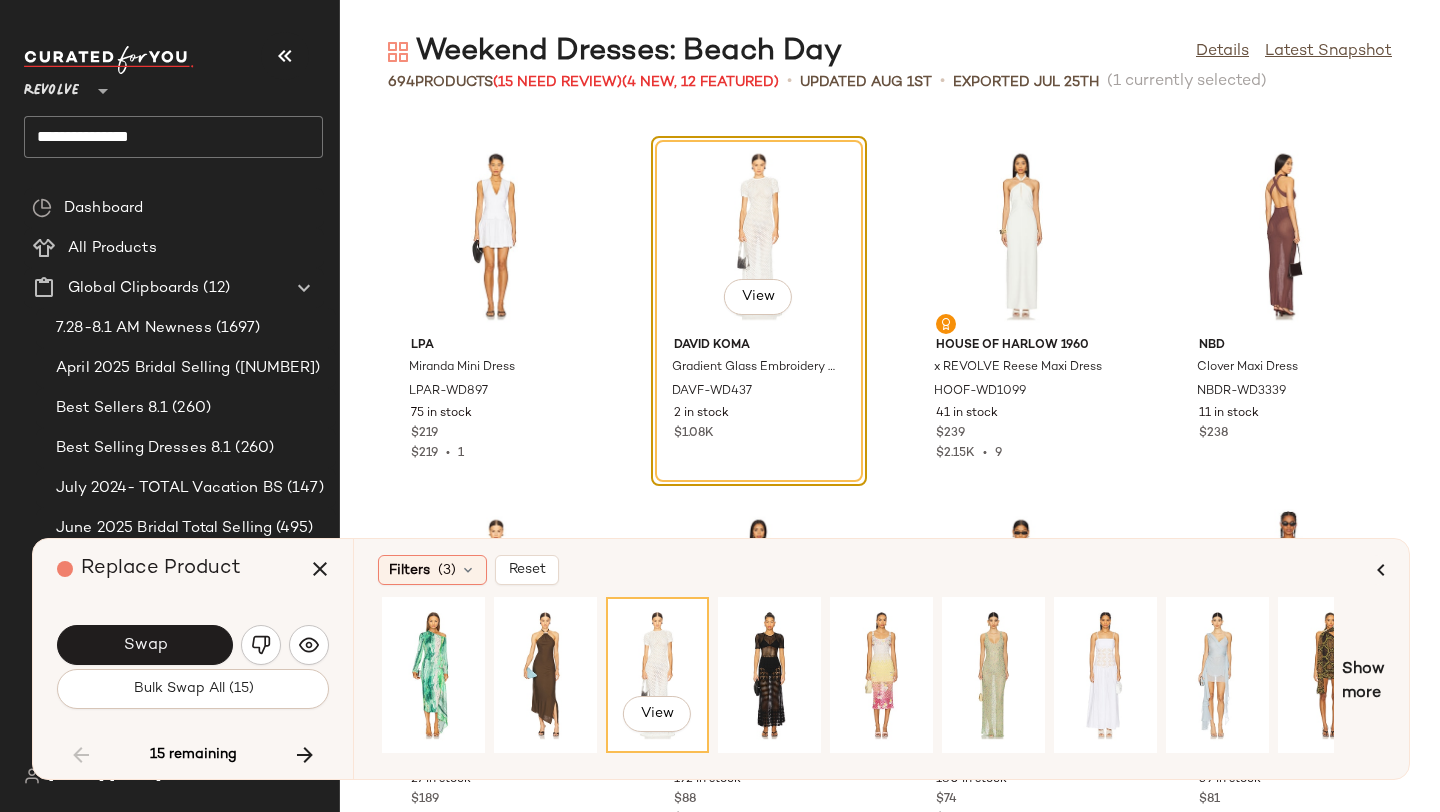 scroll, scrollTop: 0, scrollLeft: 225, axis: horizontal 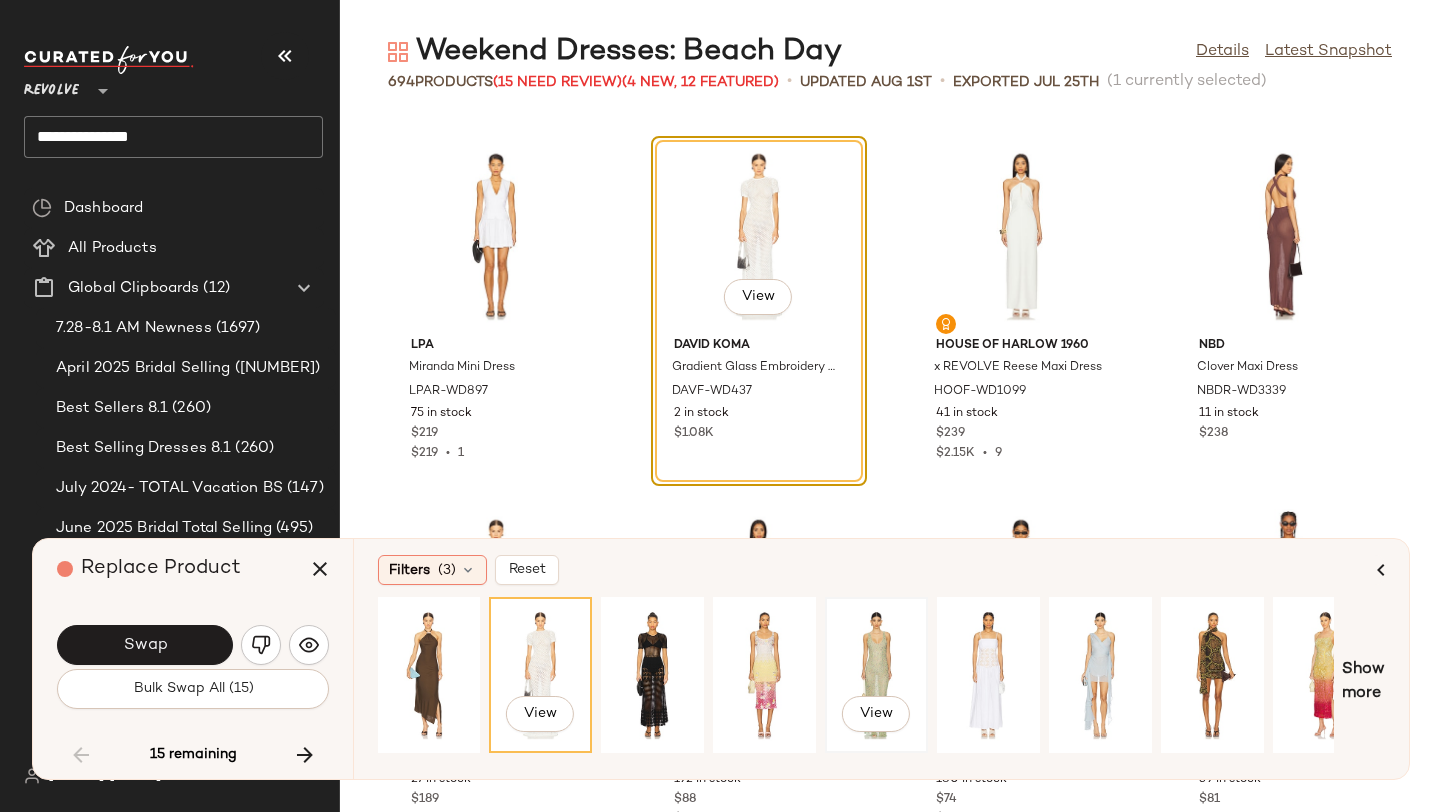 click on "View" 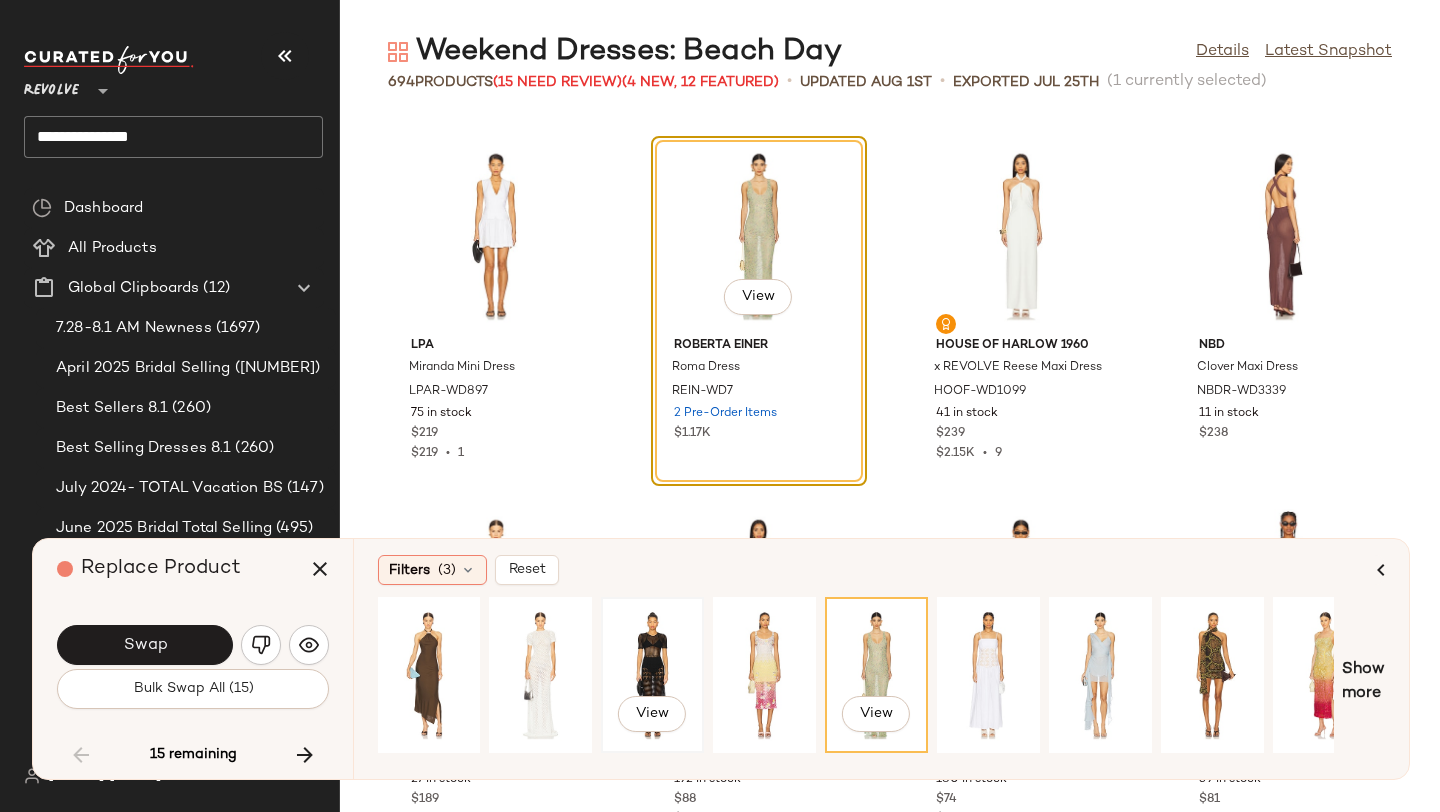 click on "View" 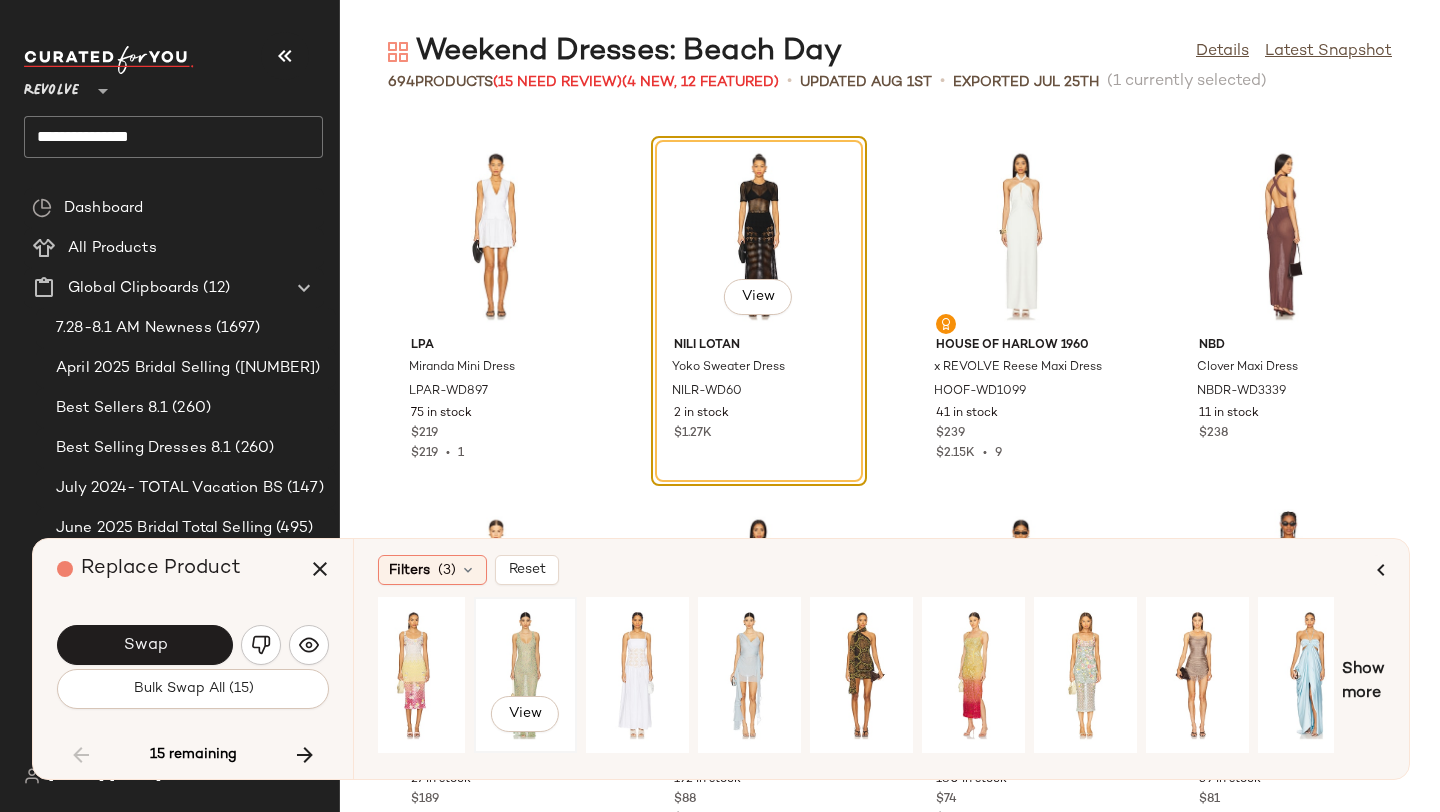 scroll, scrollTop: 0, scrollLeft: 618, axis: horizontal 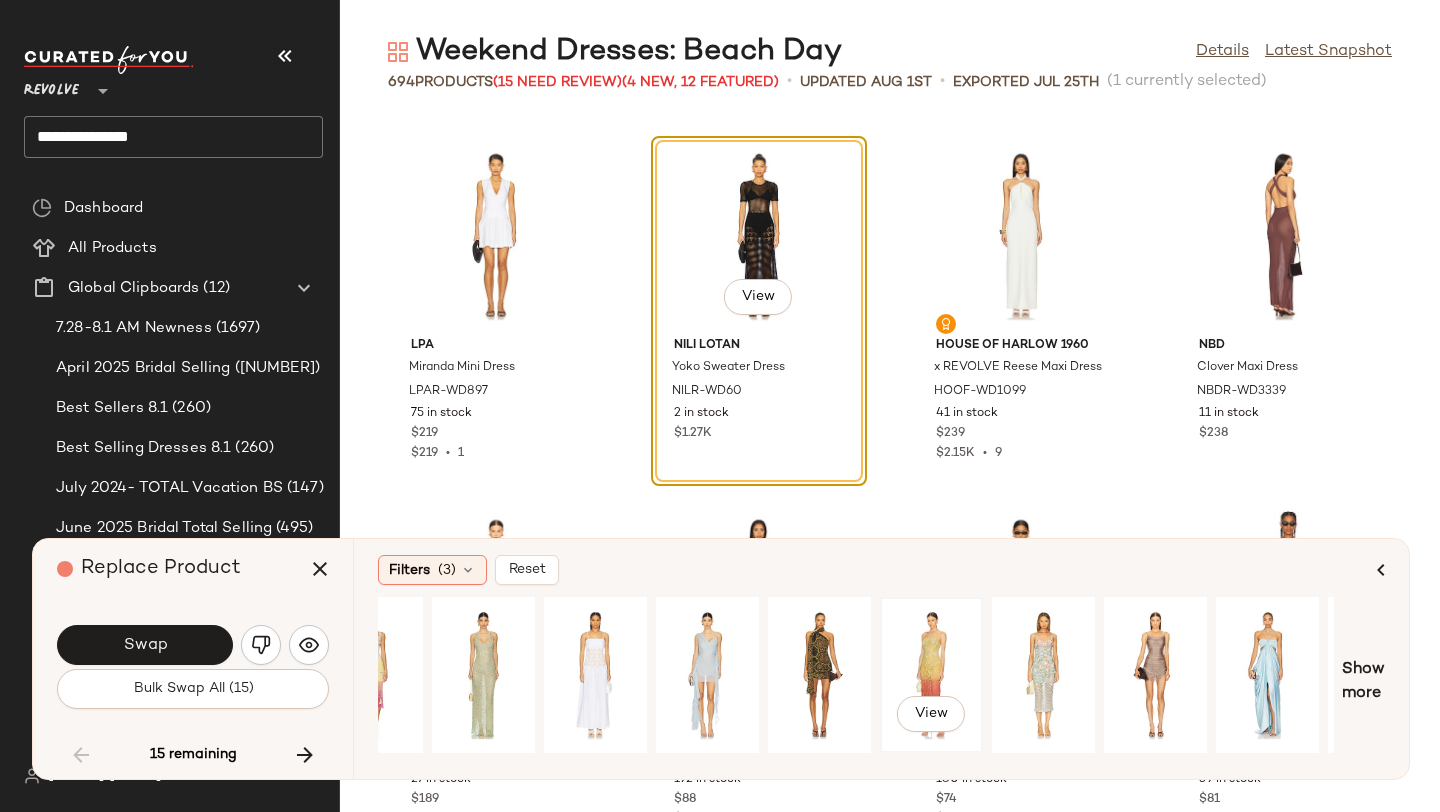 click on "View" 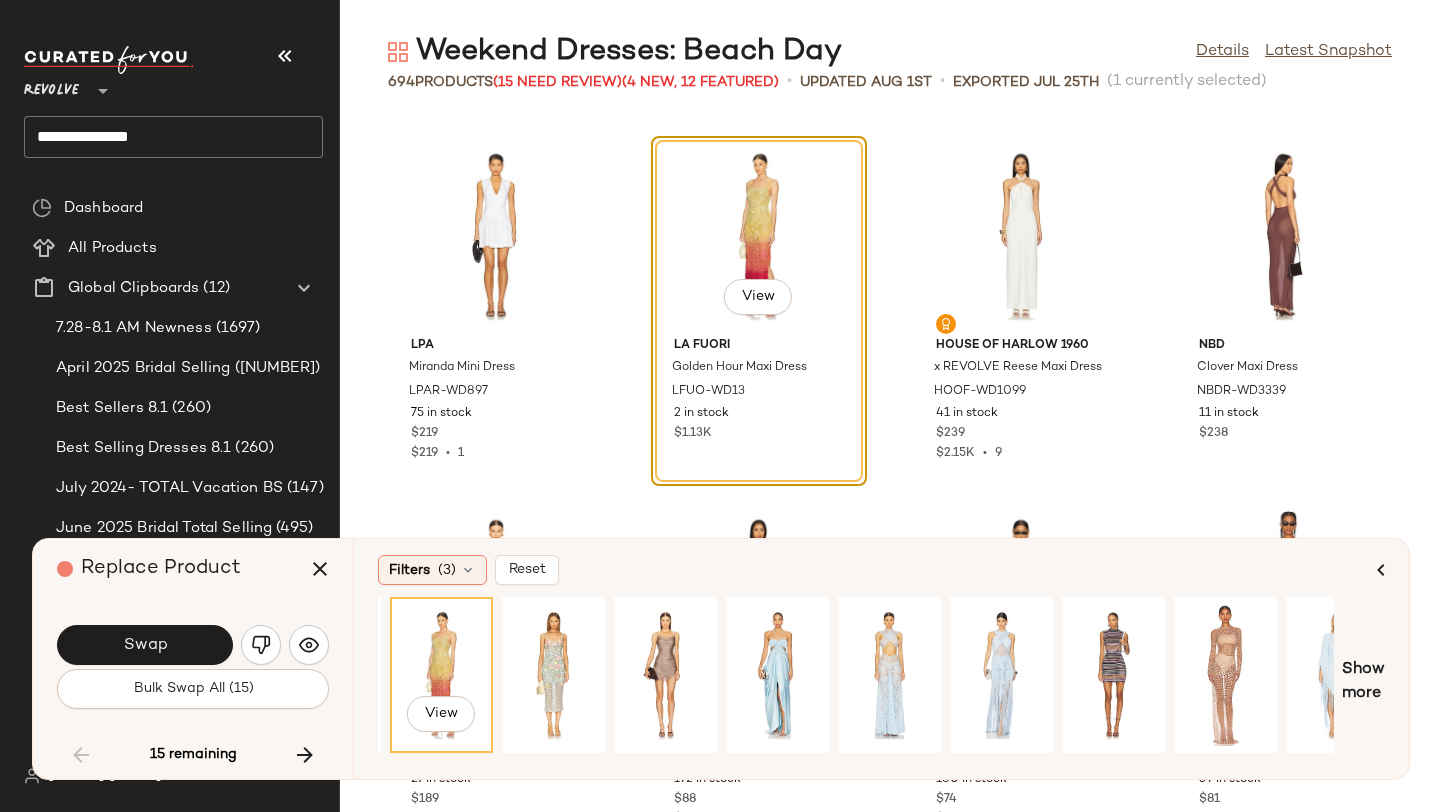 scroll, scrollTop: 0, scrollLeft: 1187, axis: horizontal 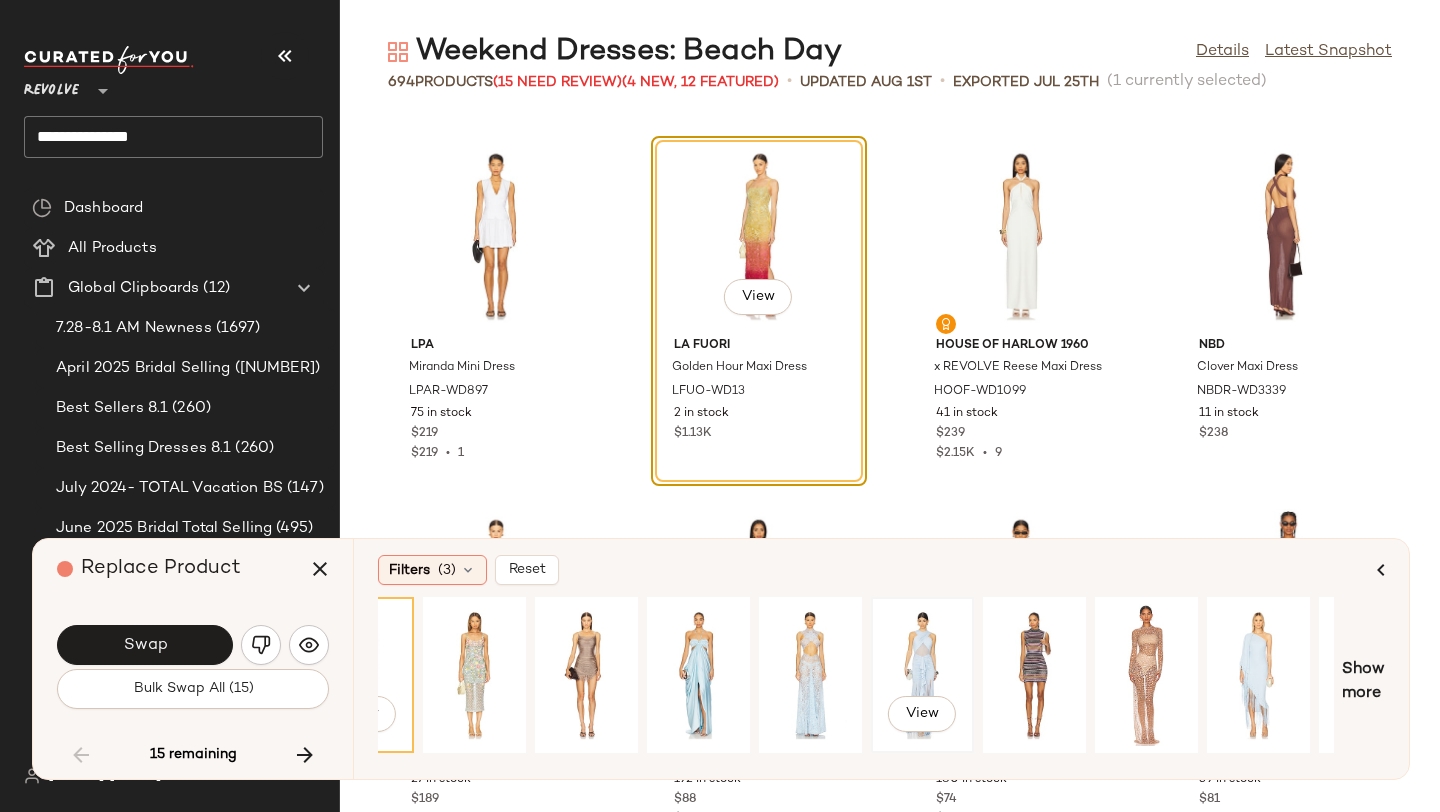 click on "View" 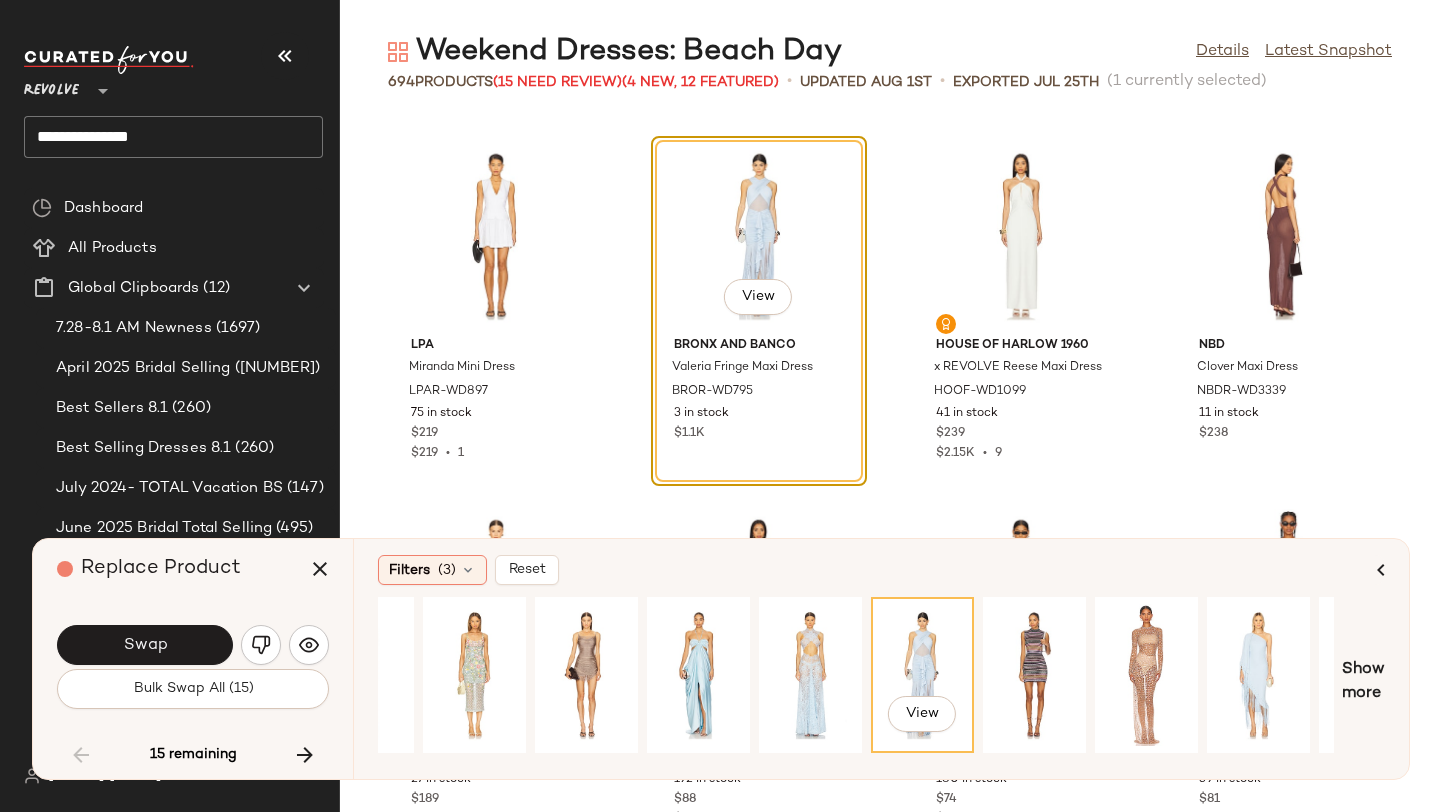 scroll, scrollTop: 0, scrollLeft: 1273, axis: horizontal 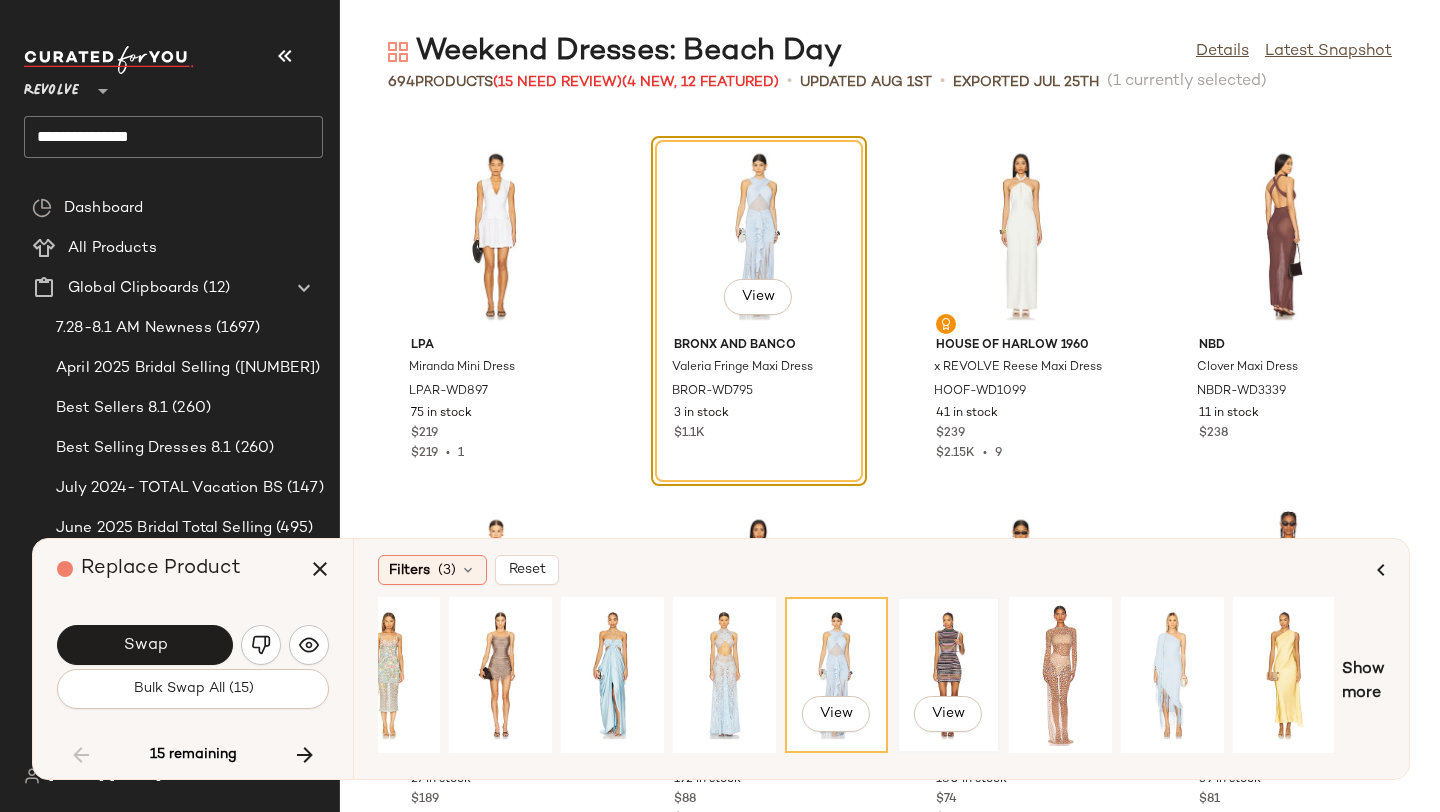 click on "View" 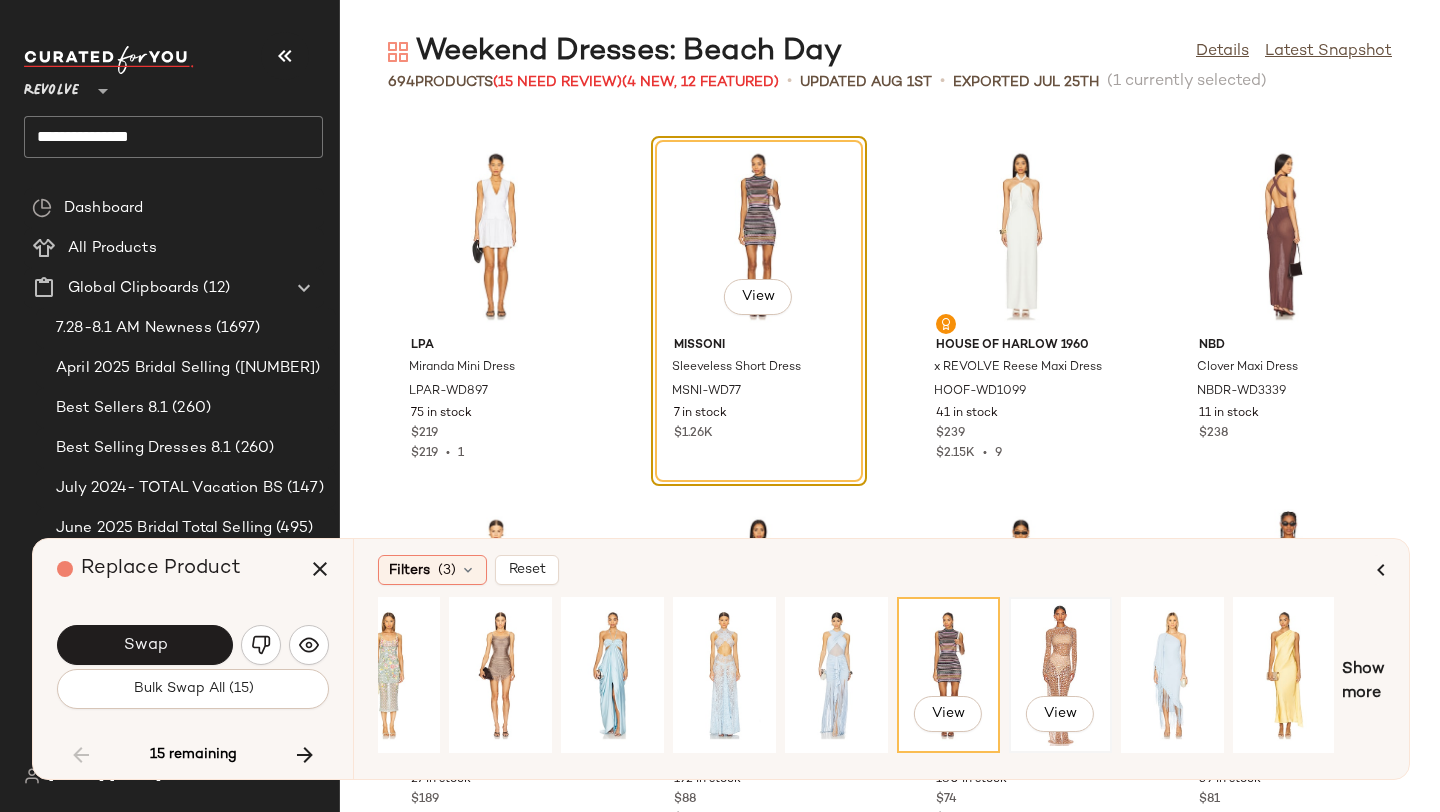 click on "View" 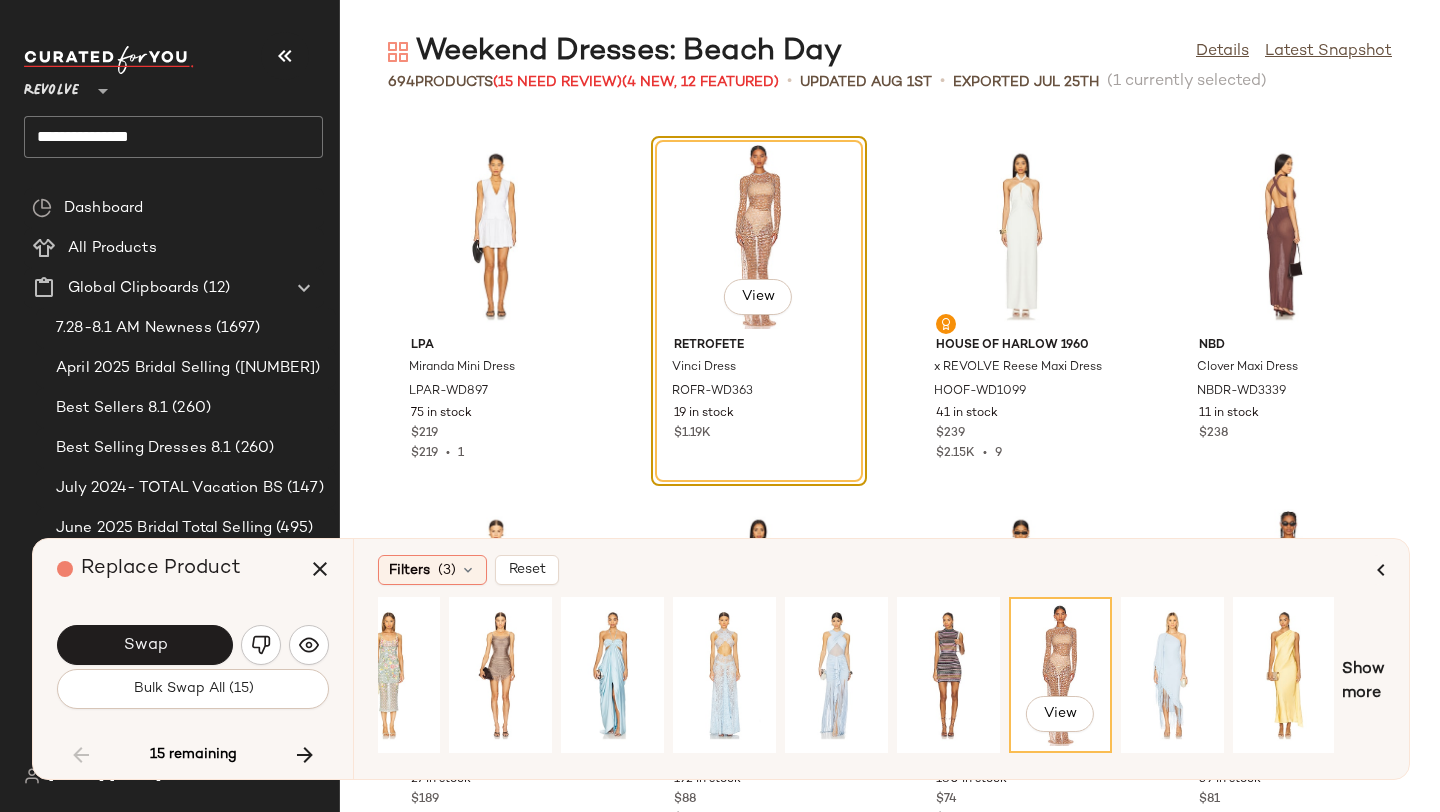 click on "View   Show more" at bounding box center (881, 682) 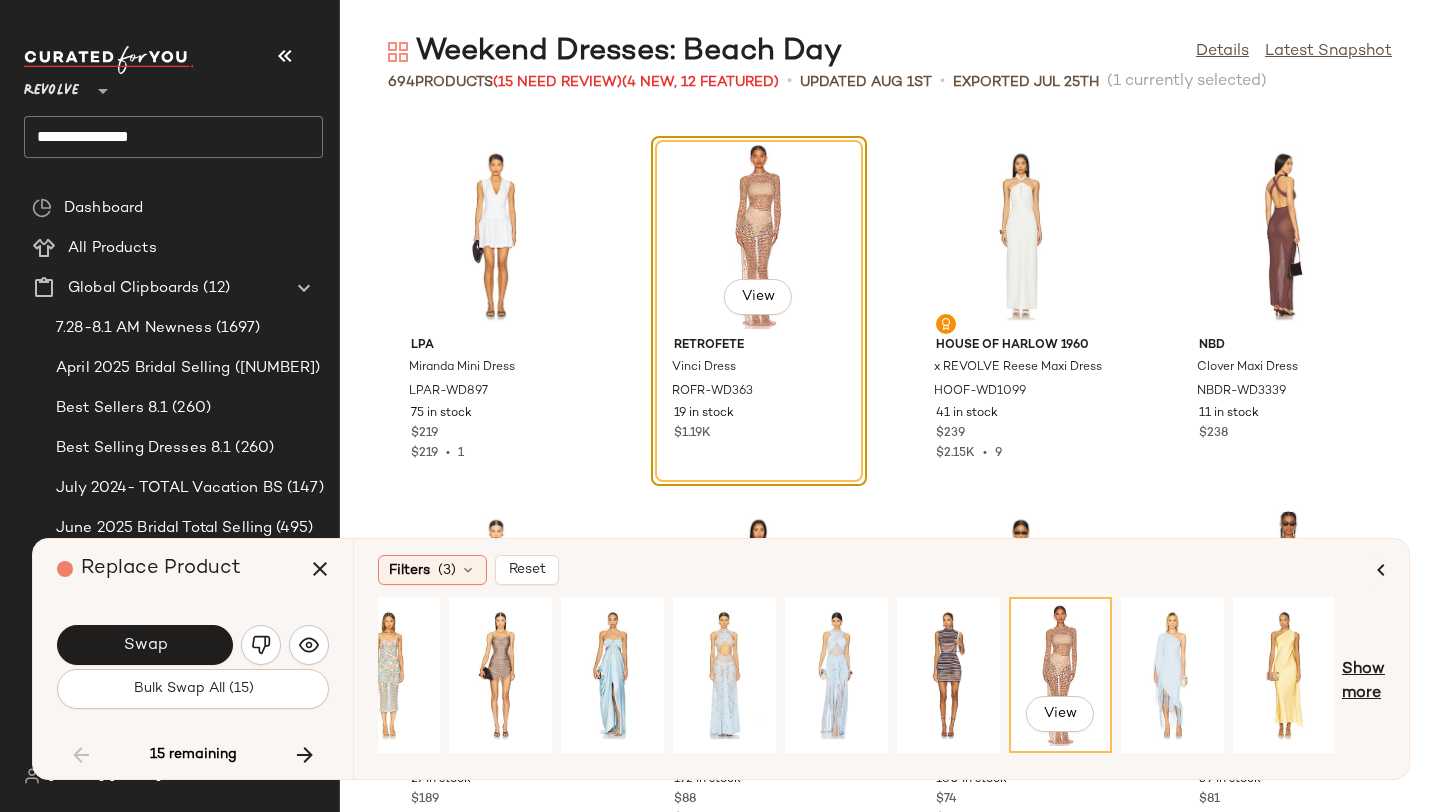 click on "Show more" at bounding box center [1363, 682] 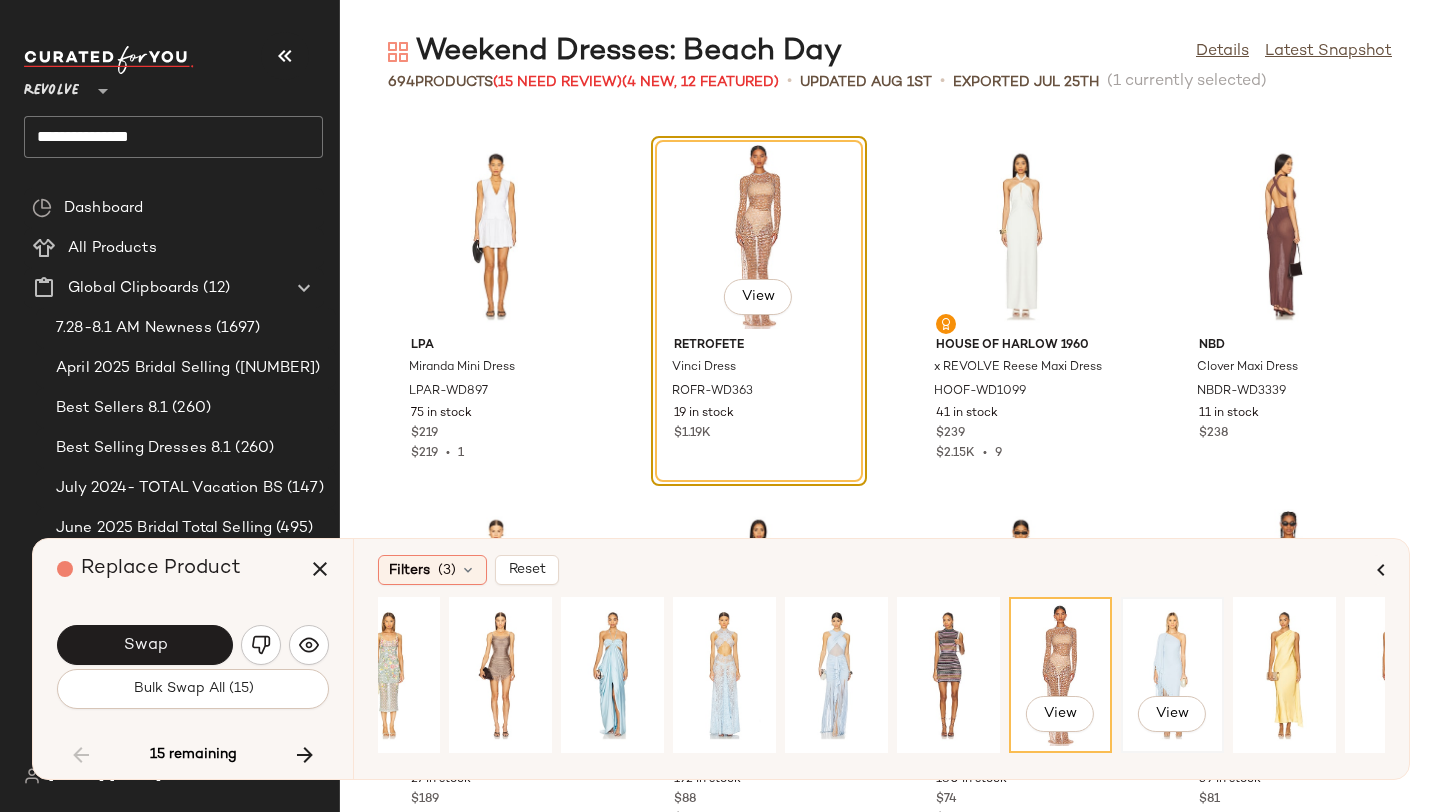 scroll, scrollTop: 0, scrollLeft: 1784, axis: horizontal 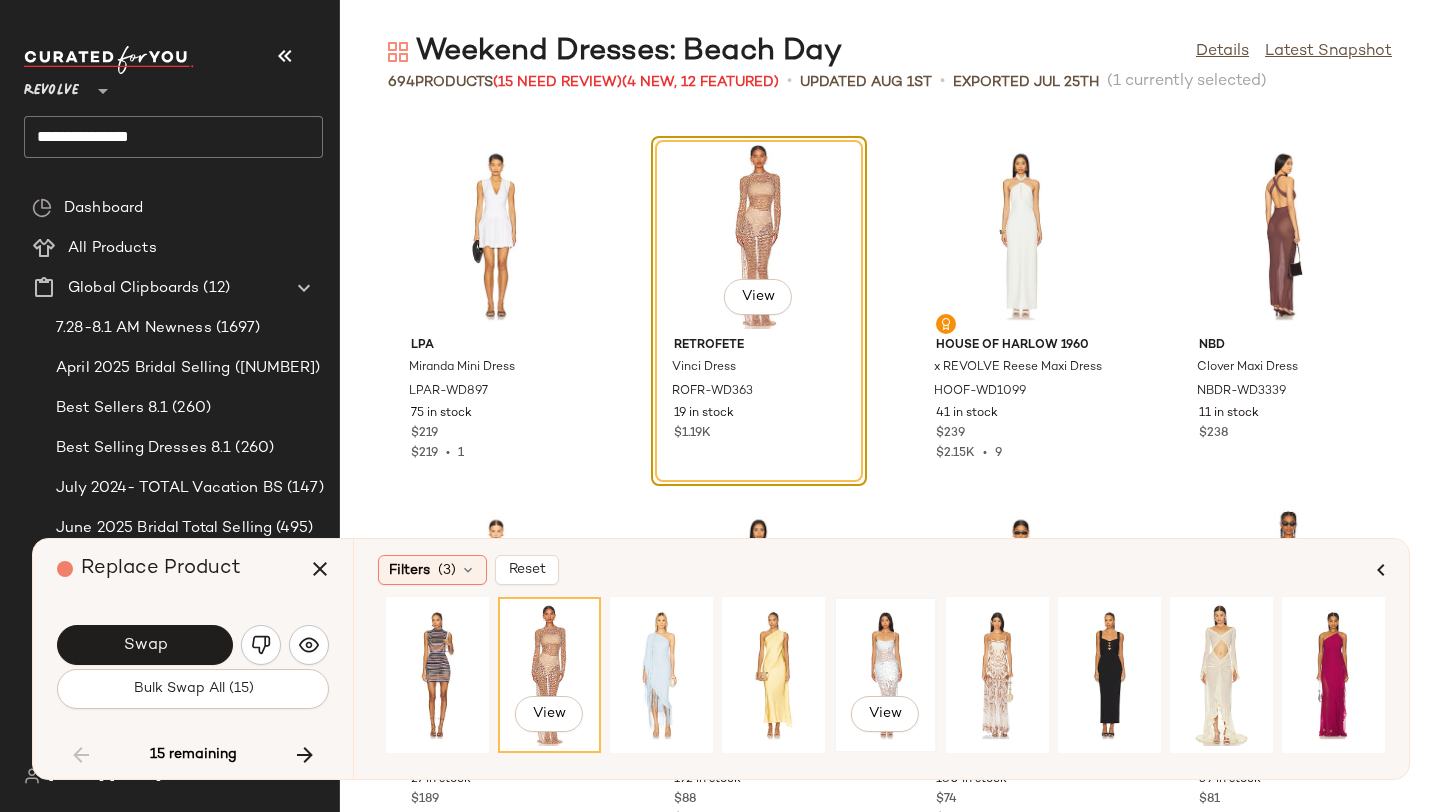 click on "View" 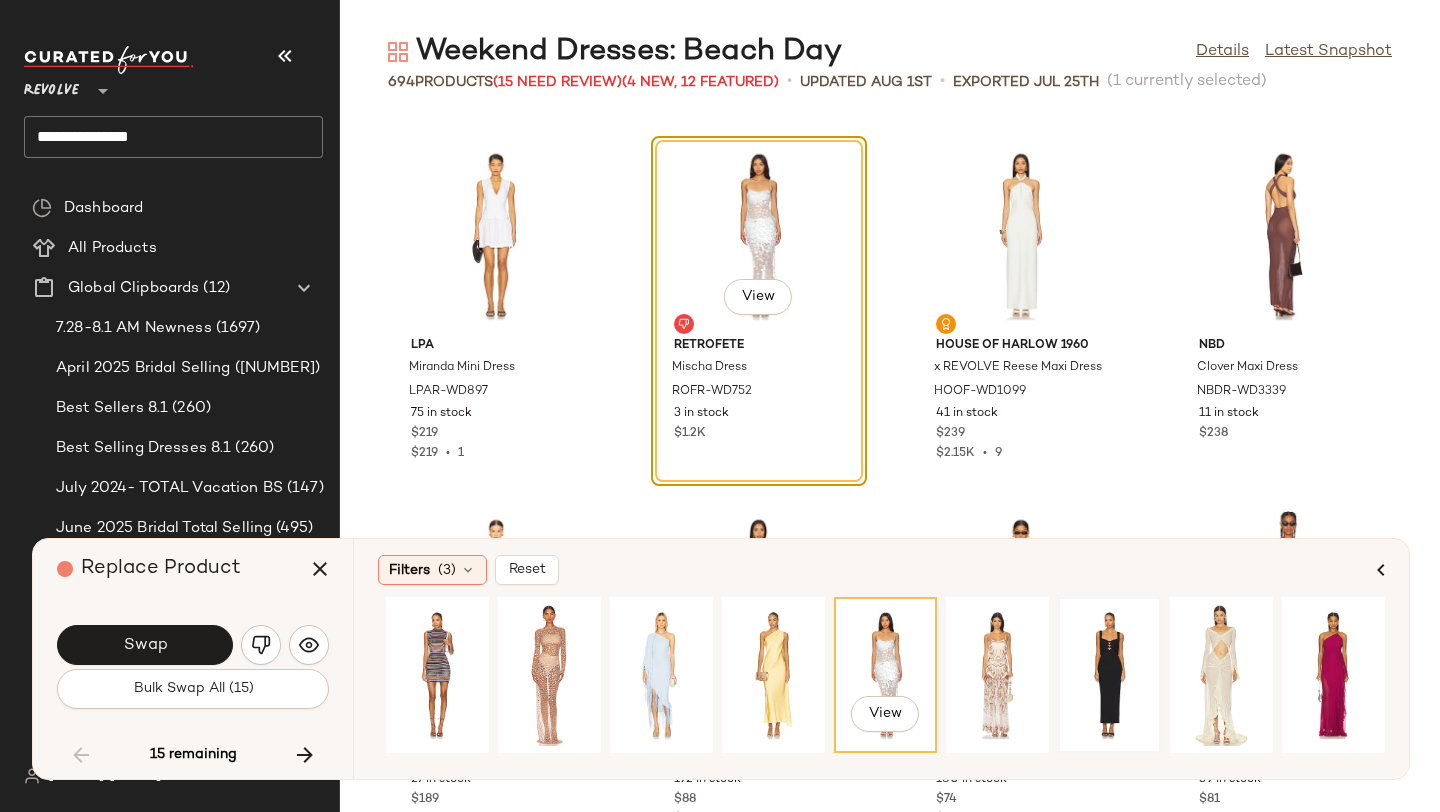 click 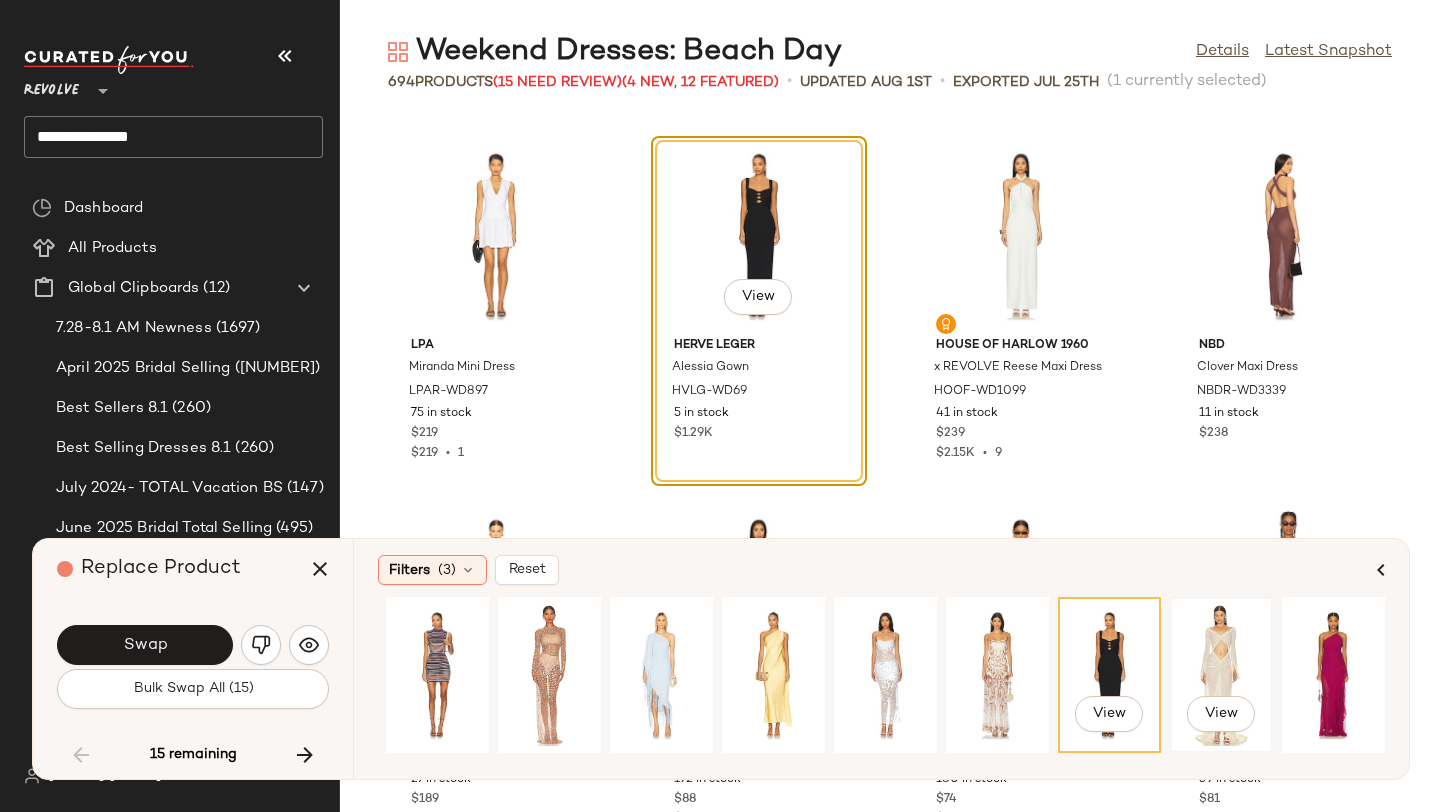 click on "View" 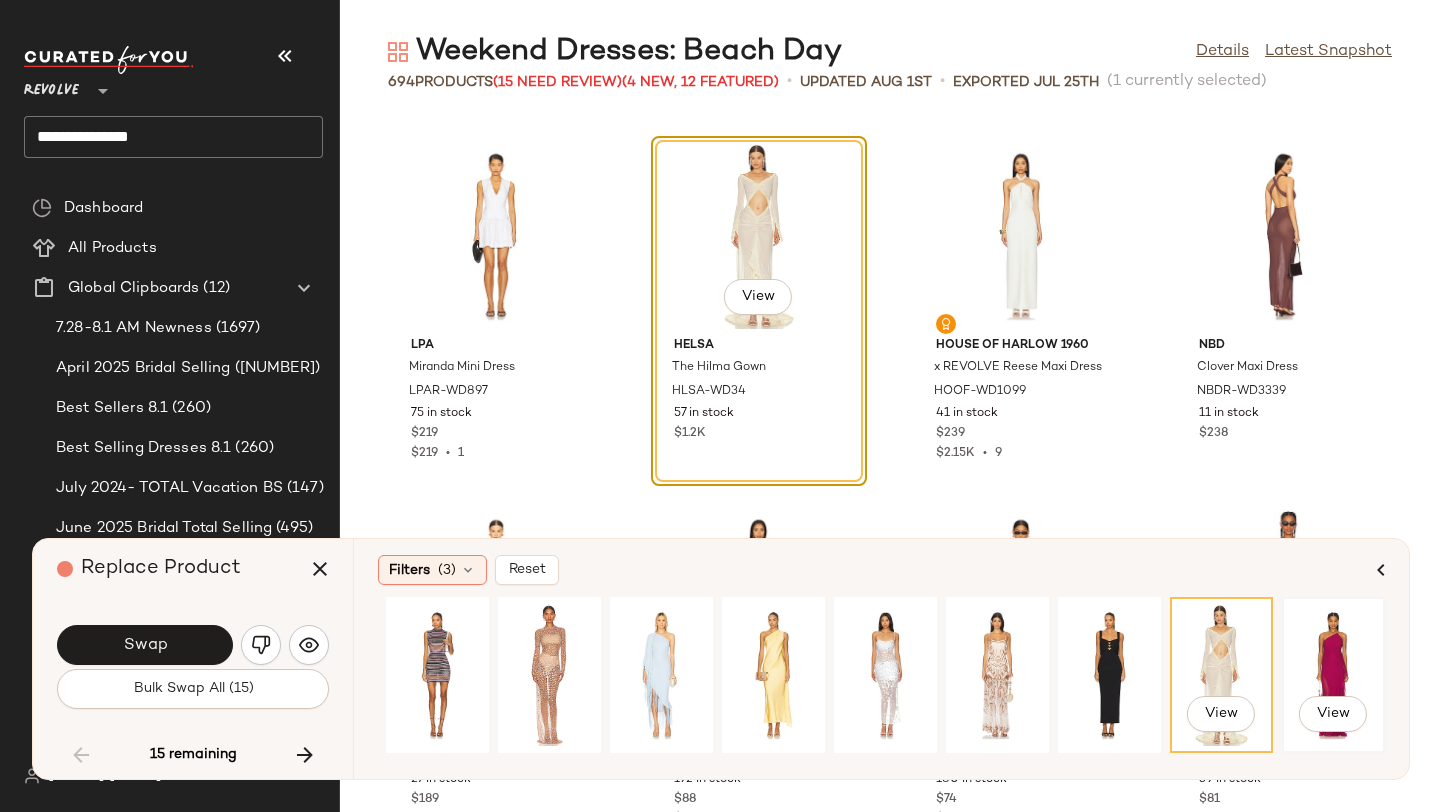 click on "View" 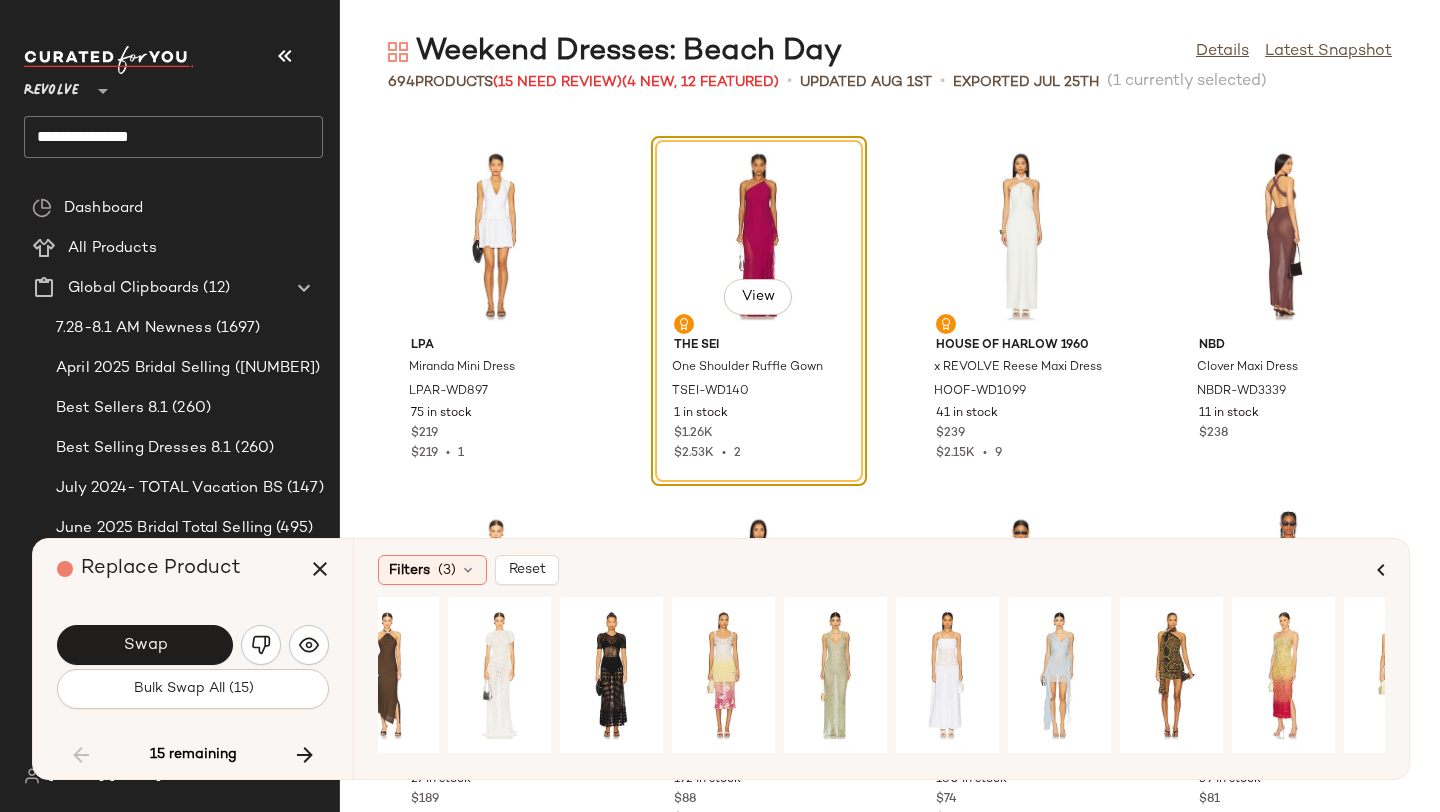 scroll, scrollTop: 0, scrollLeft: 0, axis: both 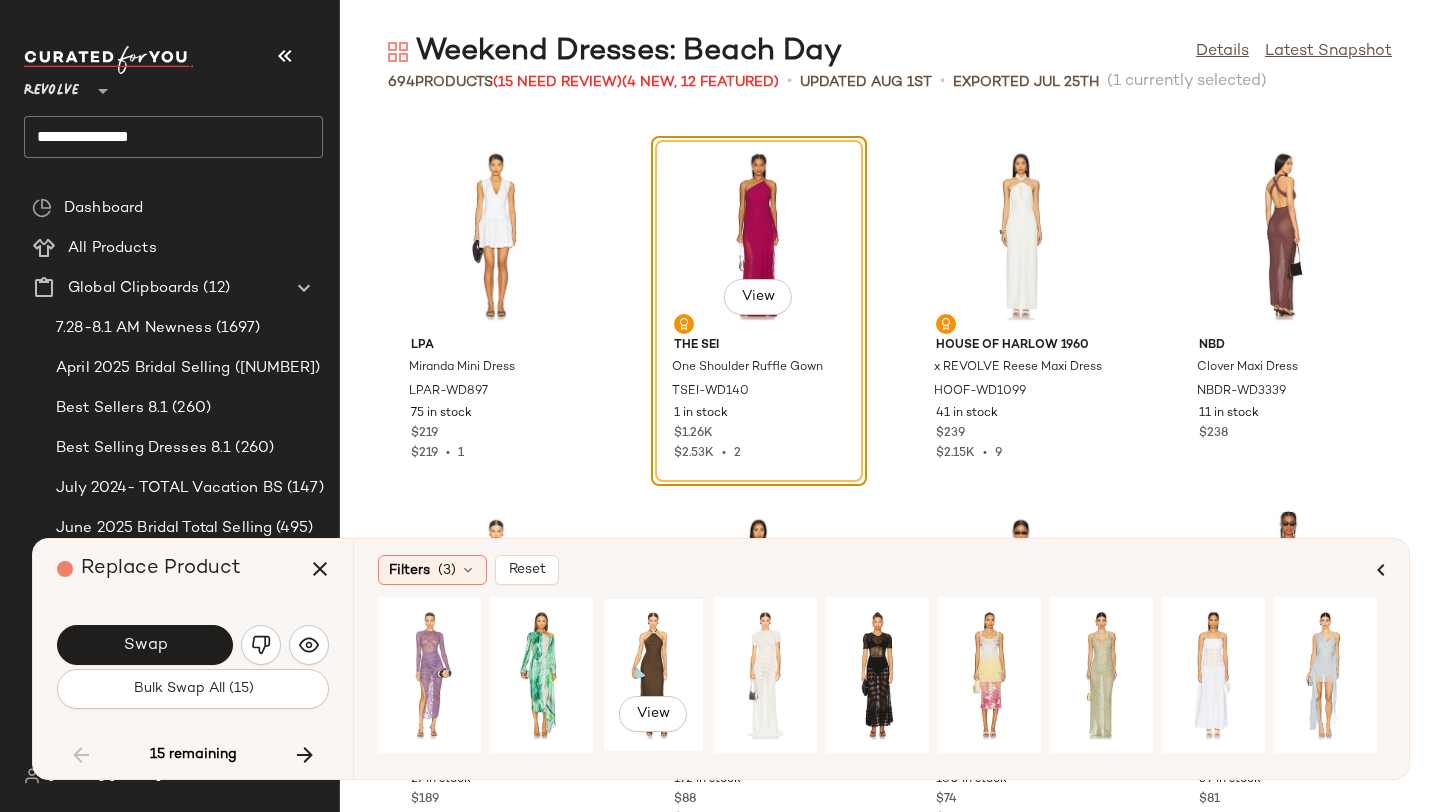 click on "View" 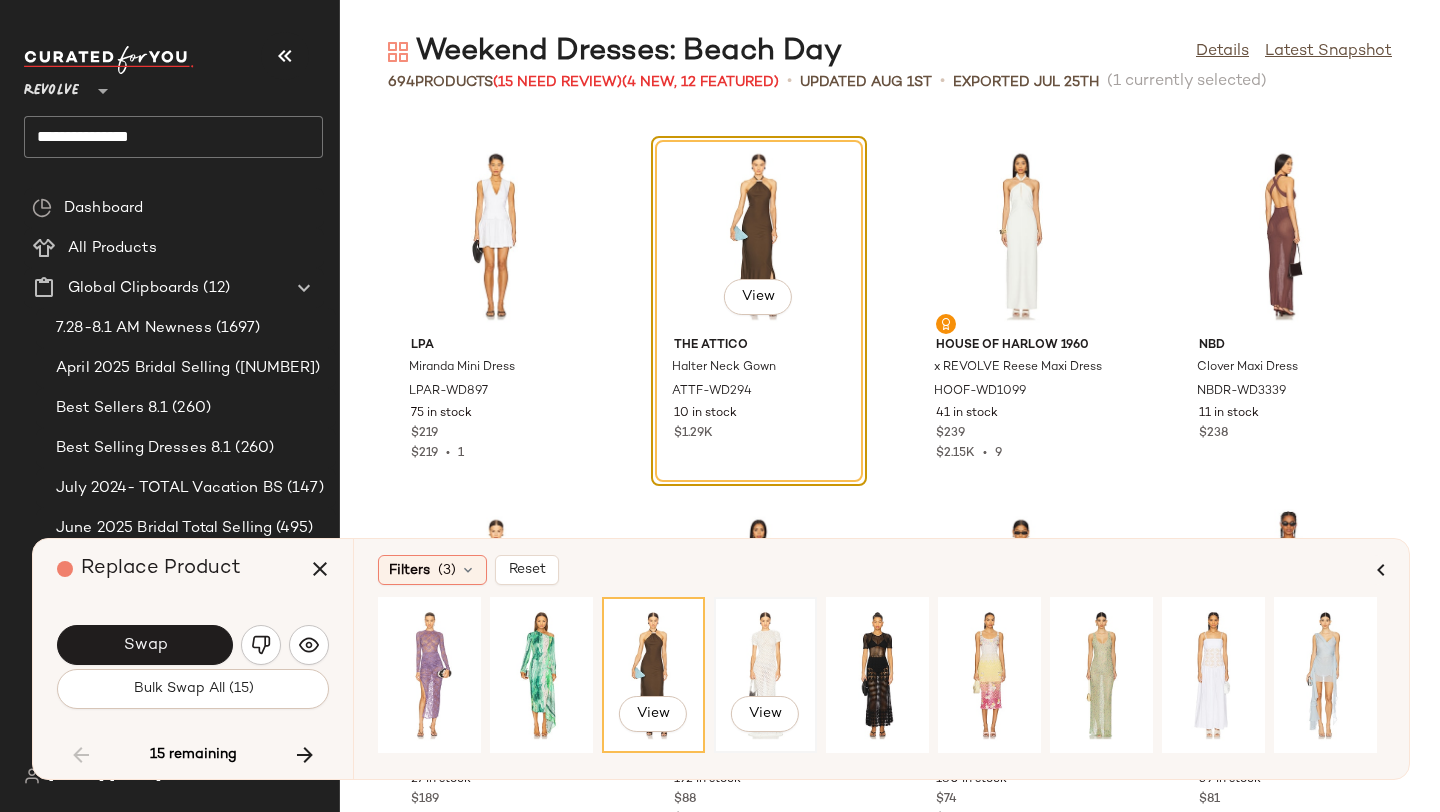 click on "View" 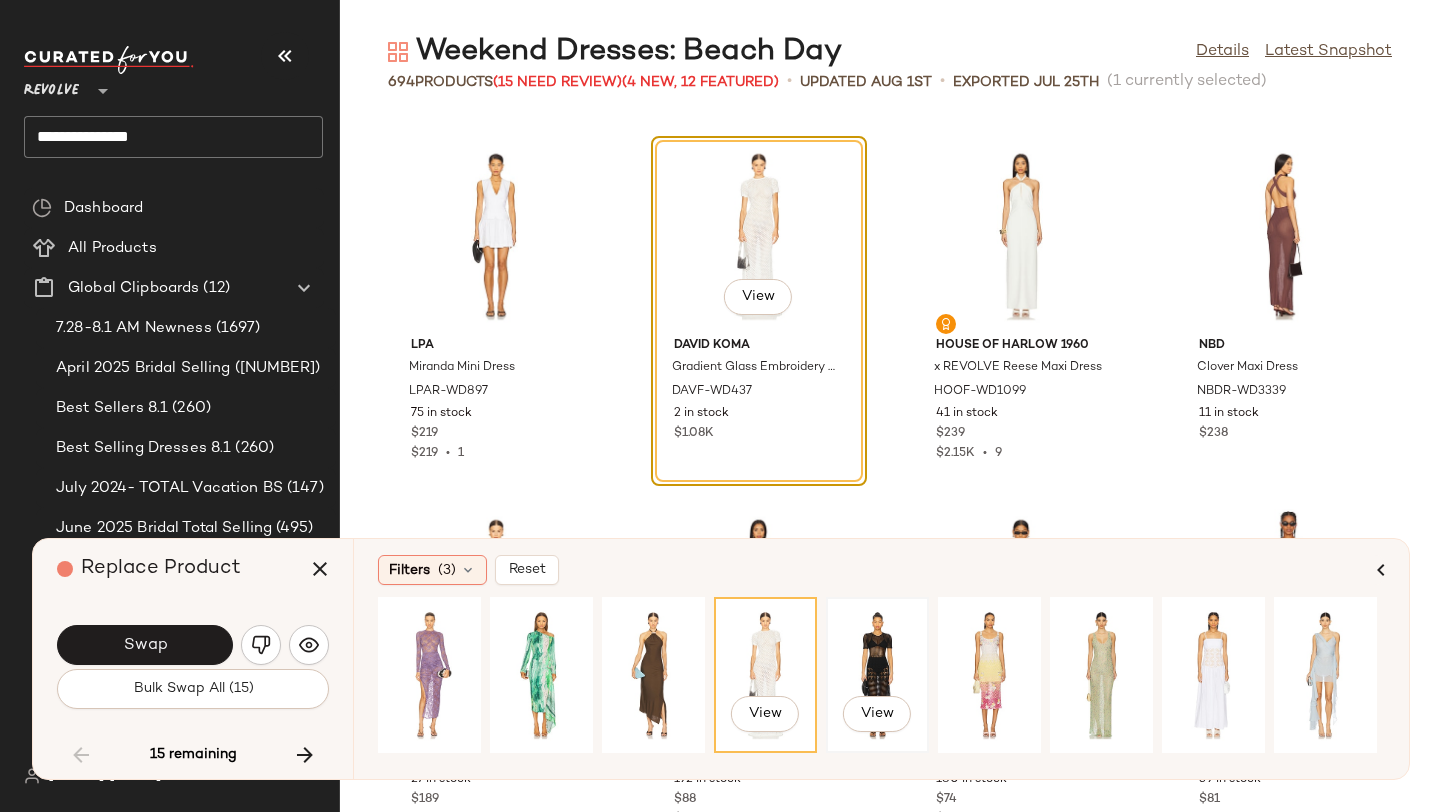 click on "View" 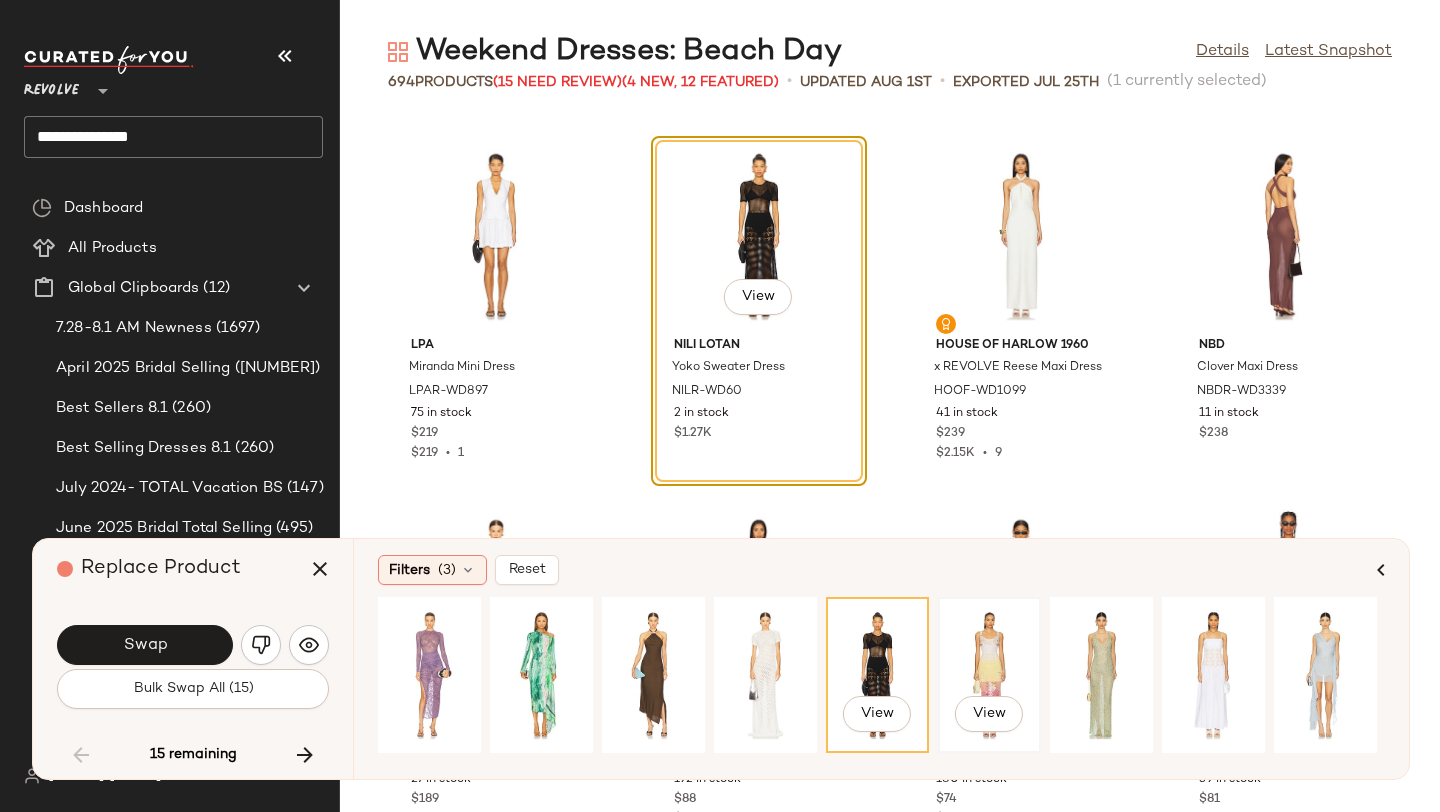 click on "View" 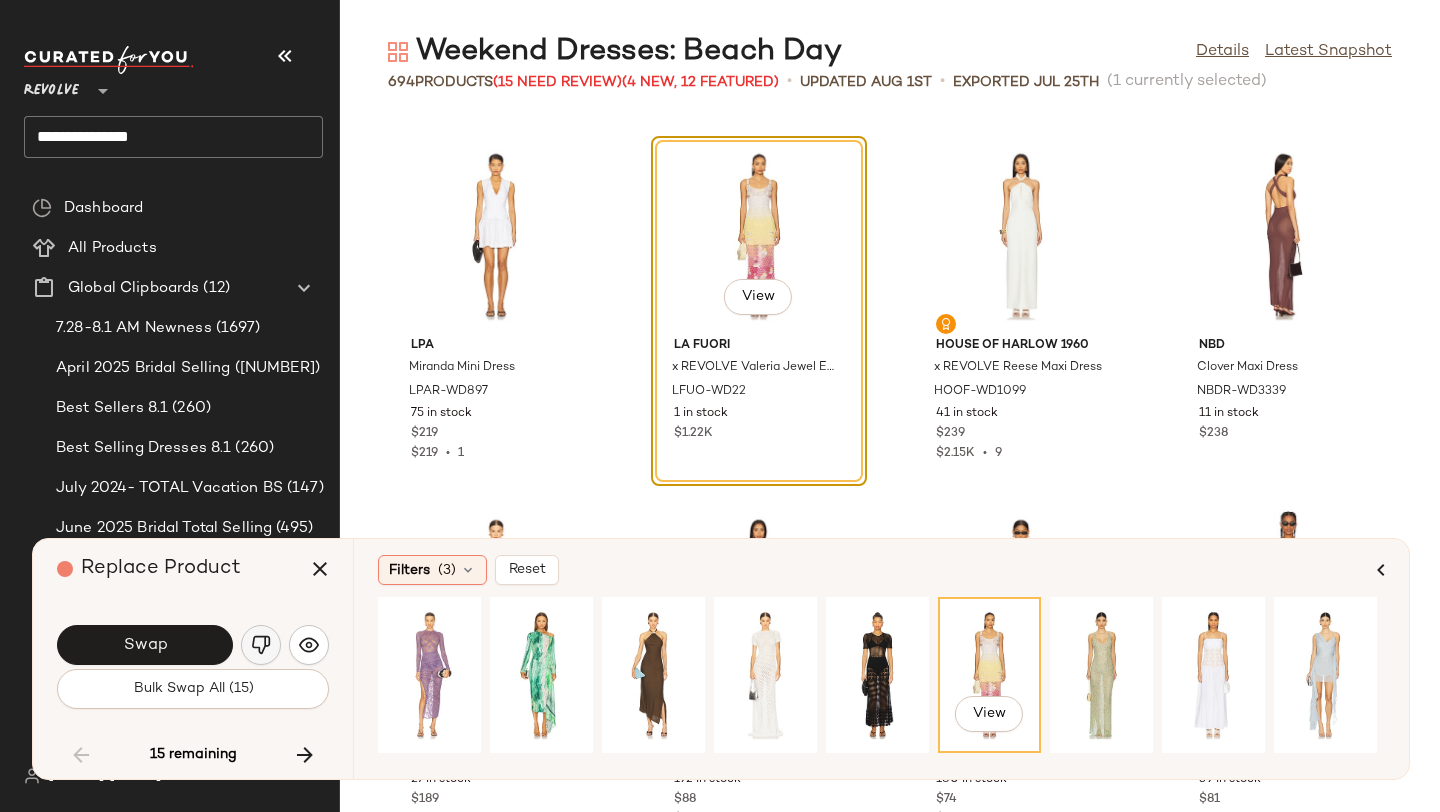 click 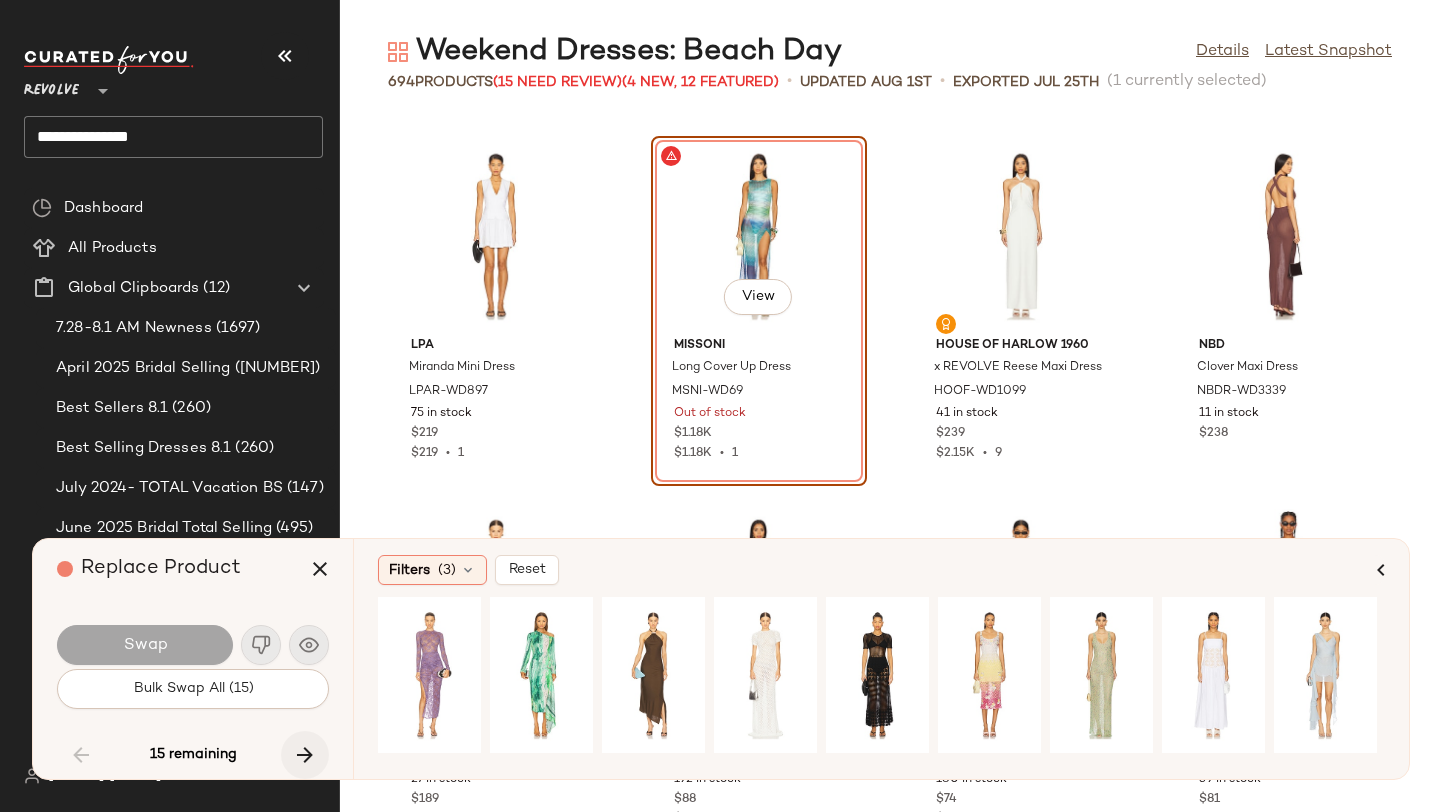 click at bounding box center [305, 755] 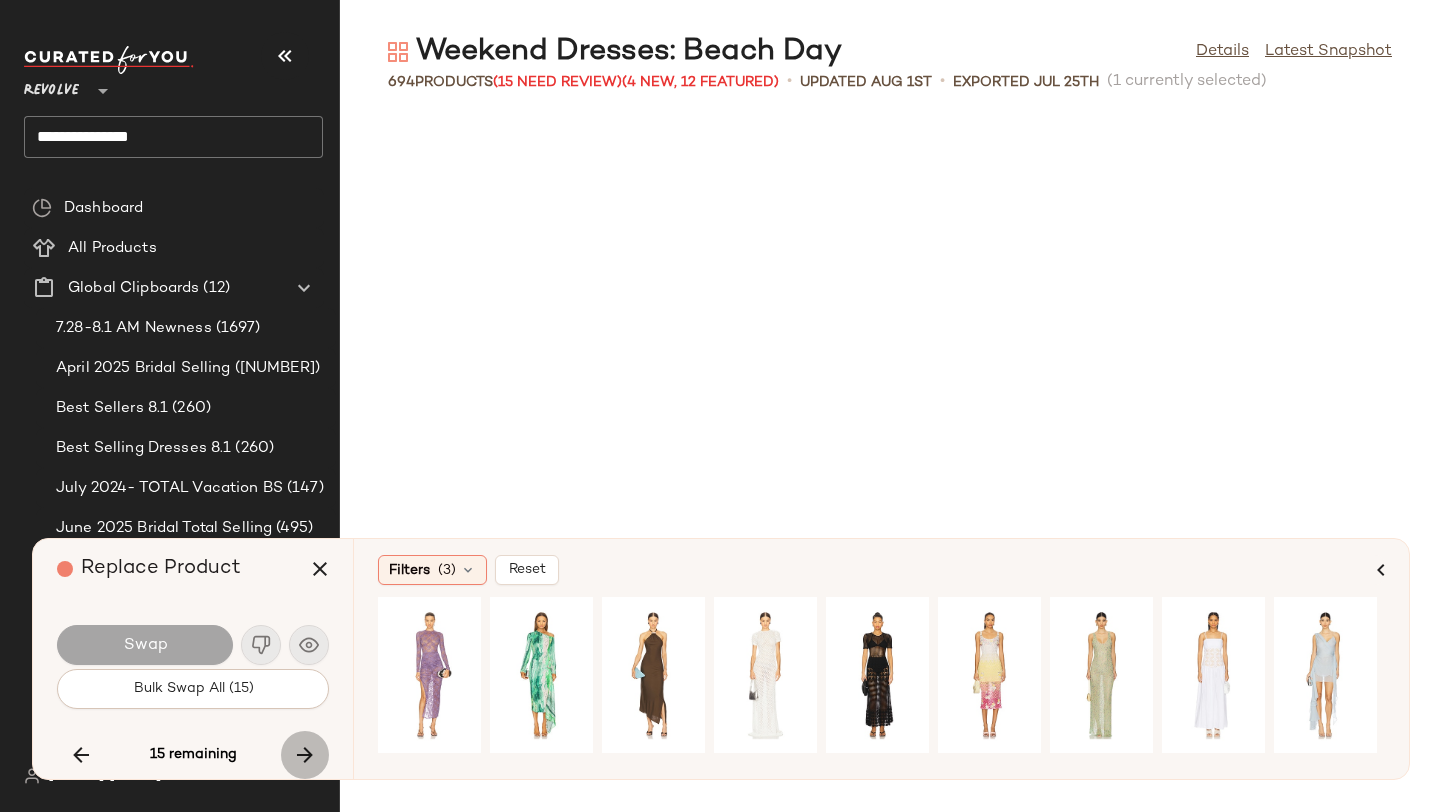 scroll, scrollTop: 27816, scrollLeft: 0, axis: vertical 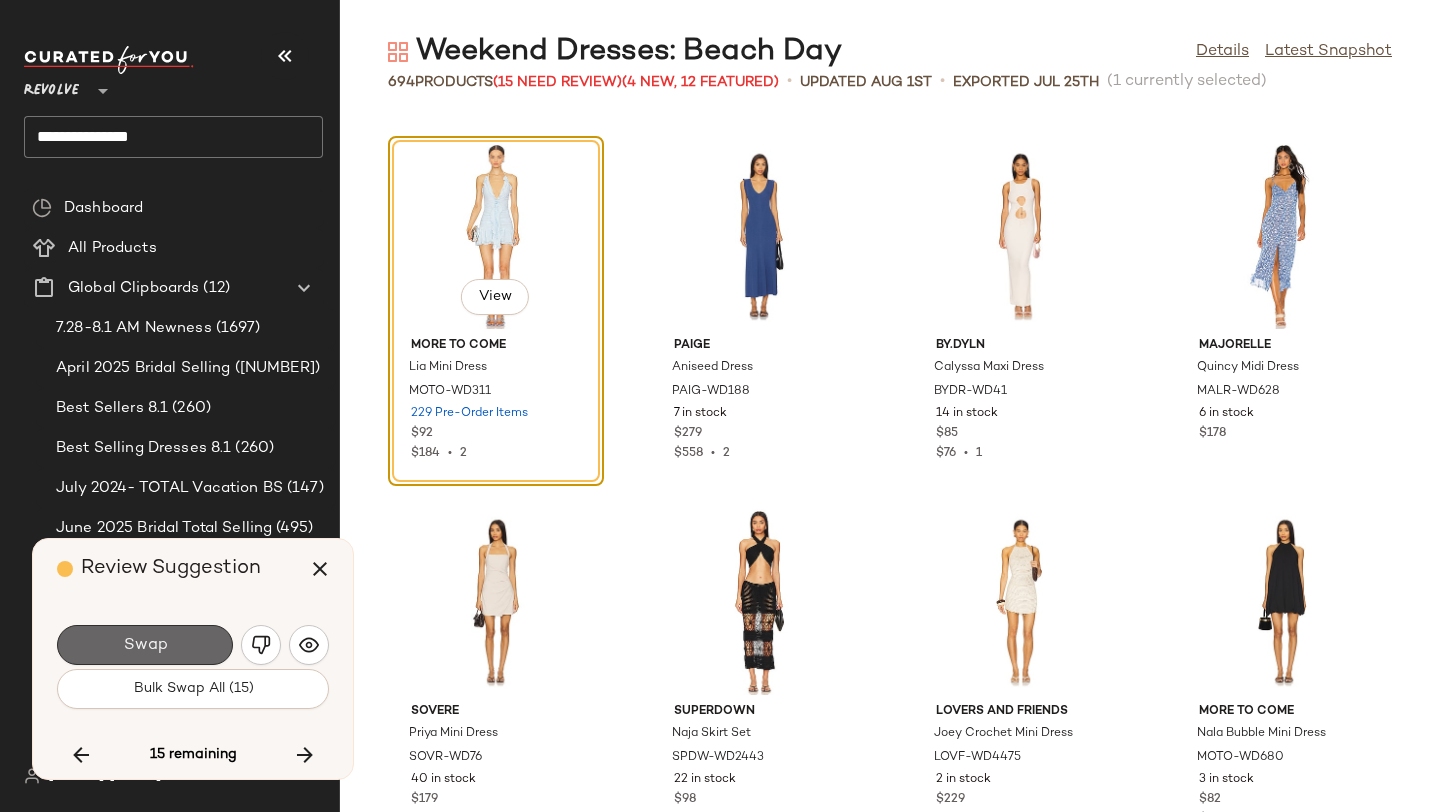 click on "Swap" 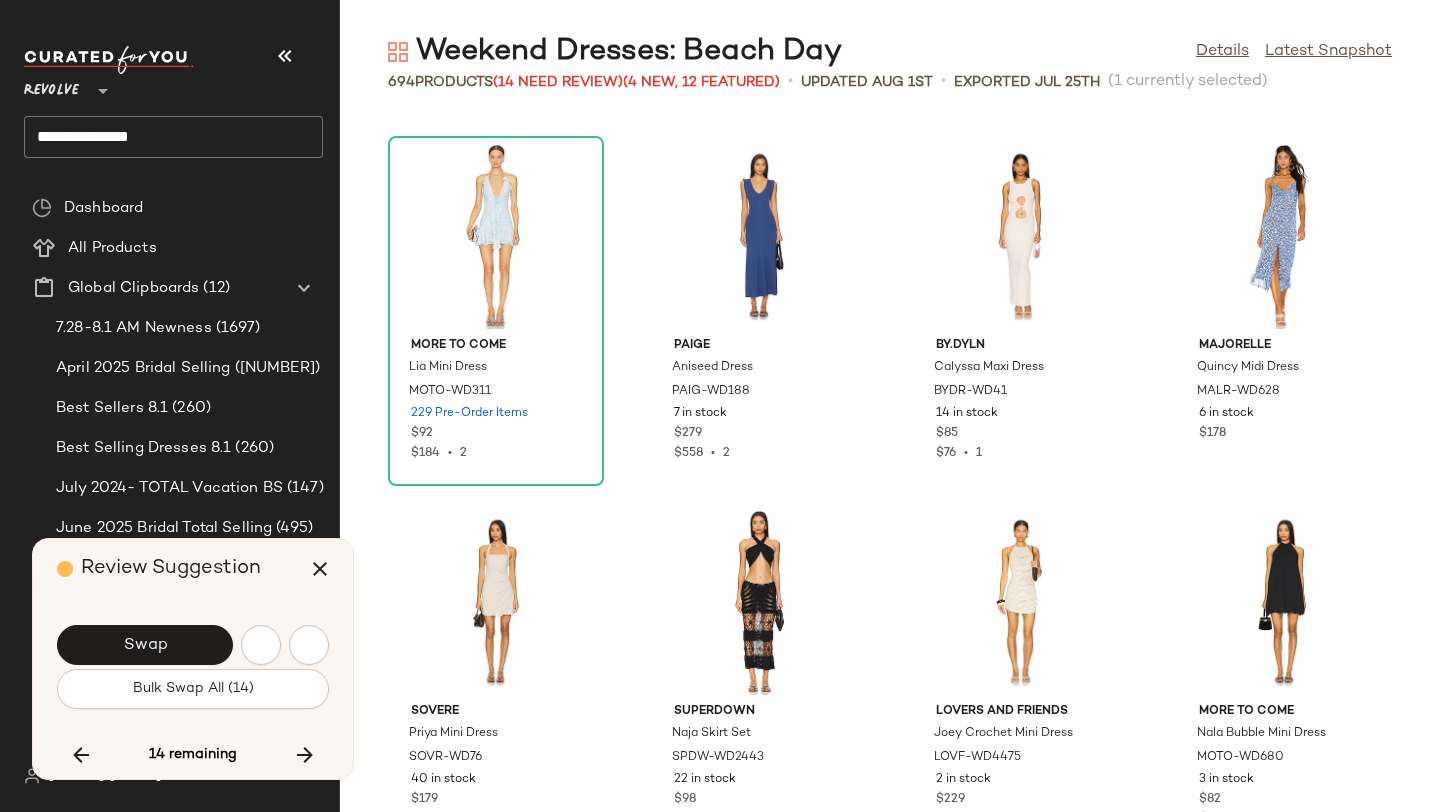 scroll, scrollTop: 28548, scrollLeft: 0, axis: vertical 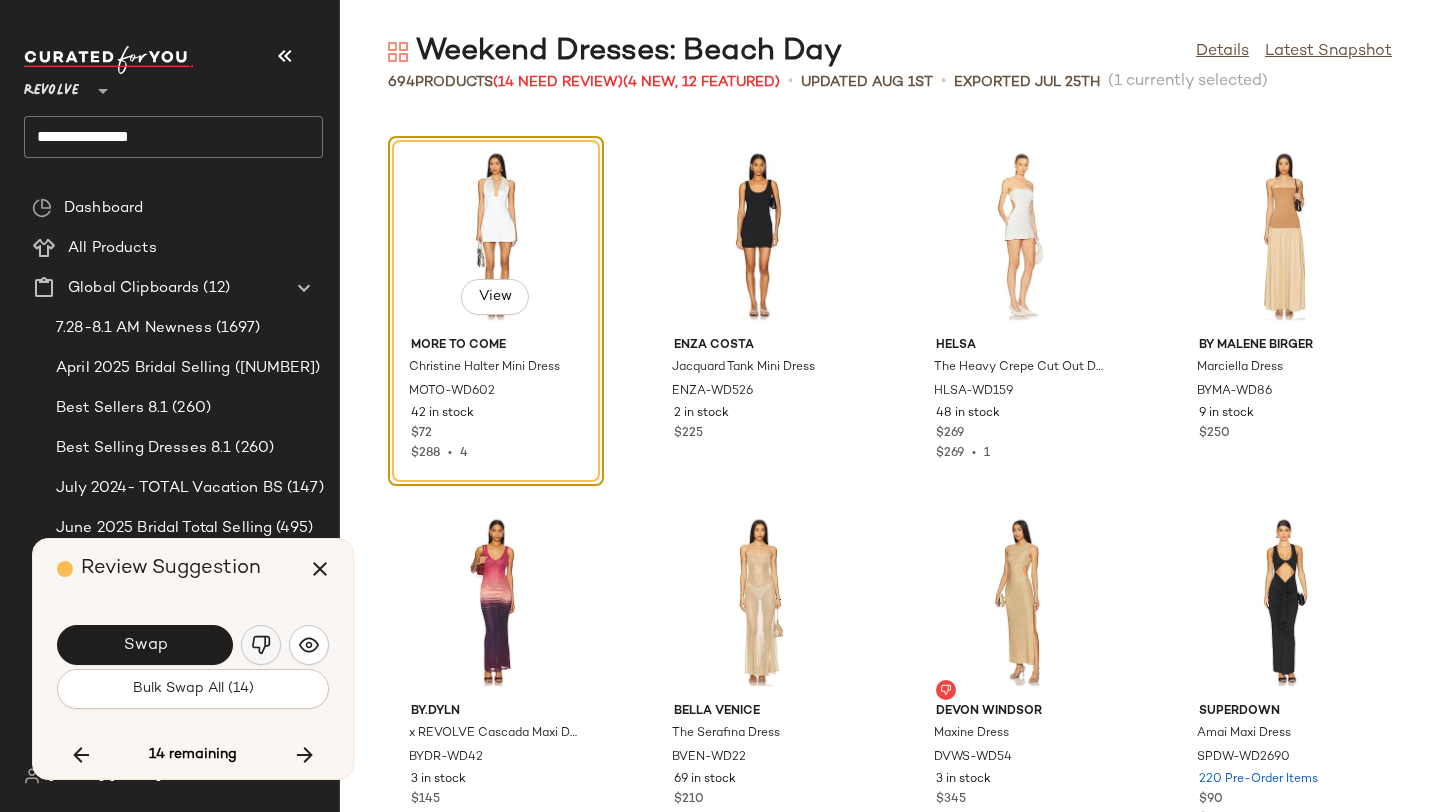 click at bounding box center [261, 645] 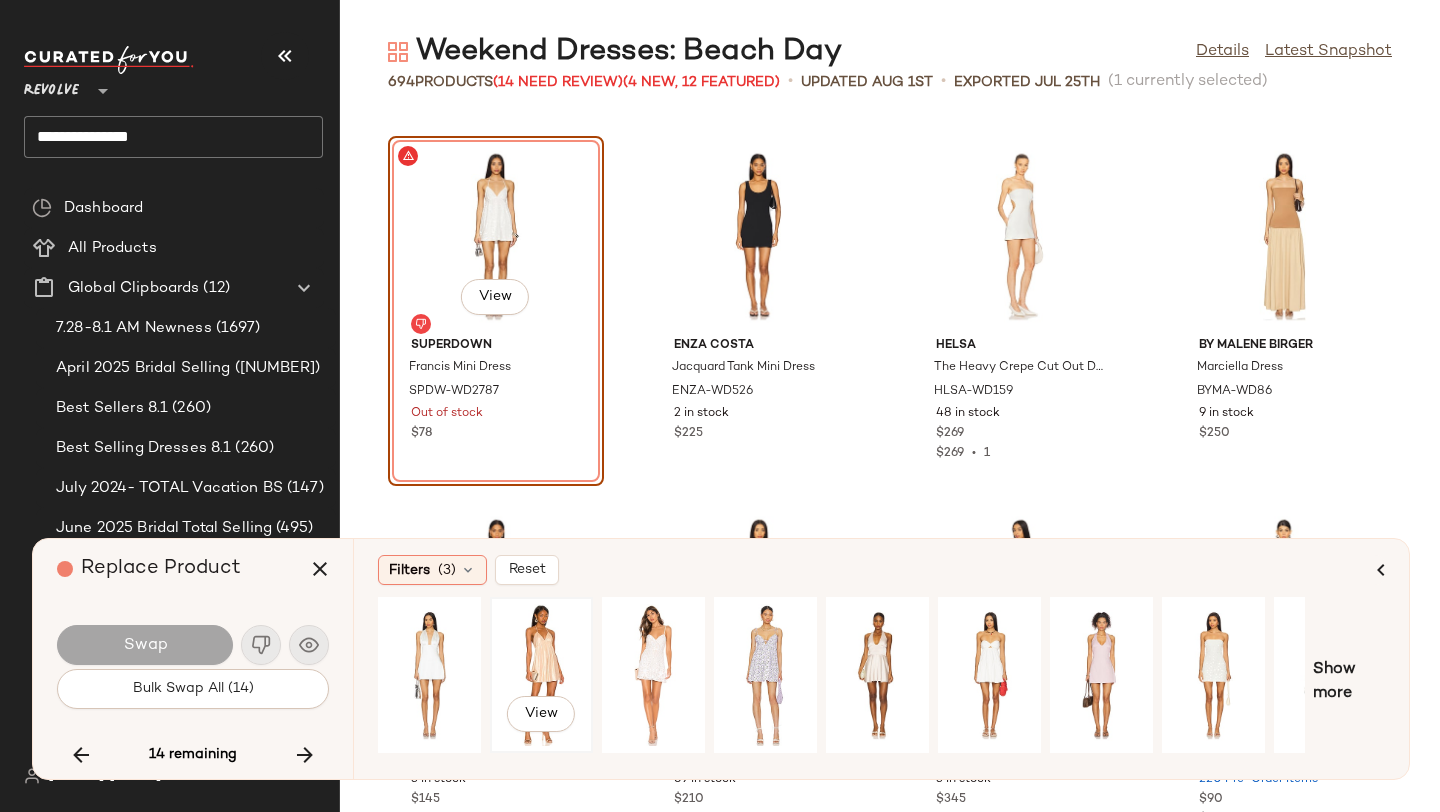 click on "View" 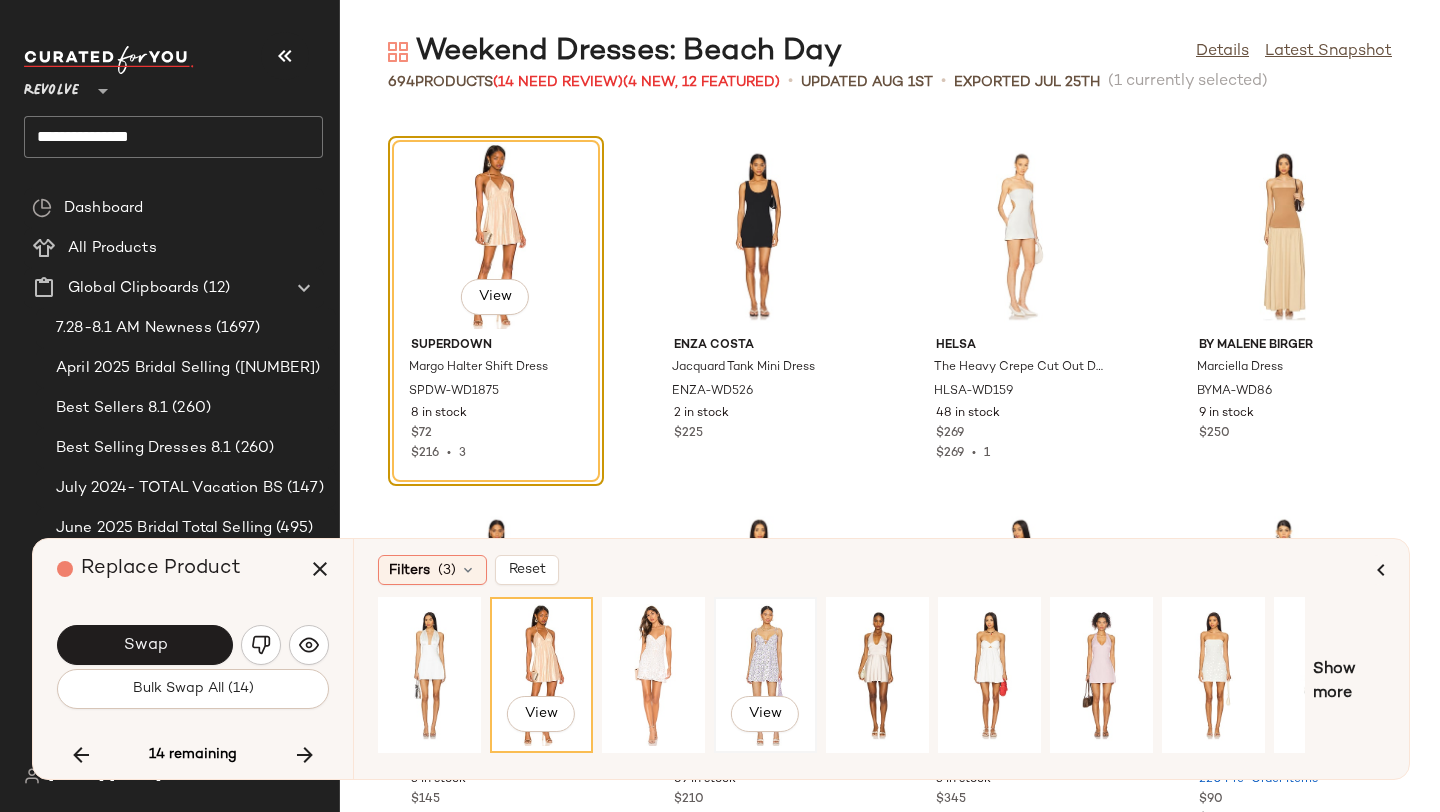 click on "View" 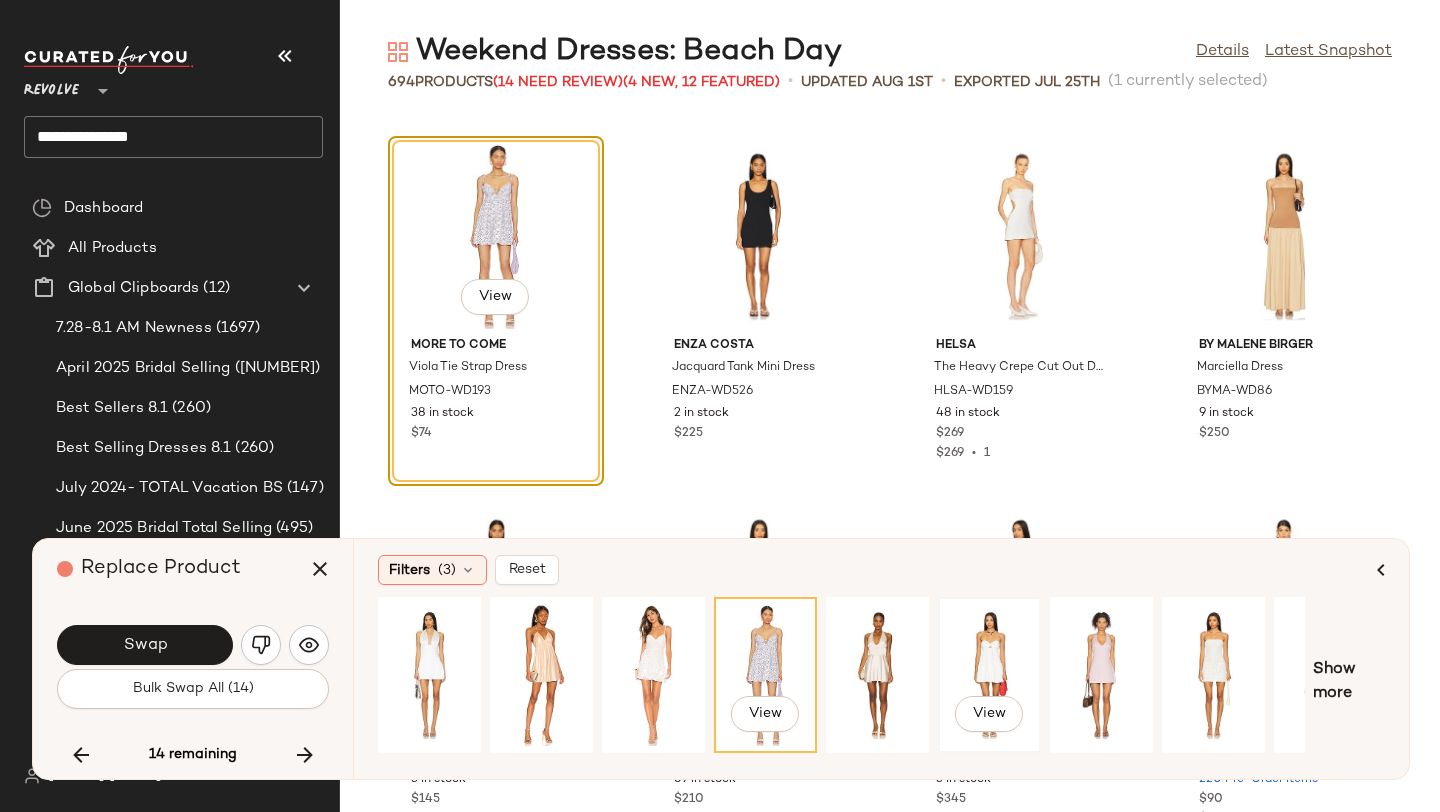 click on "View" 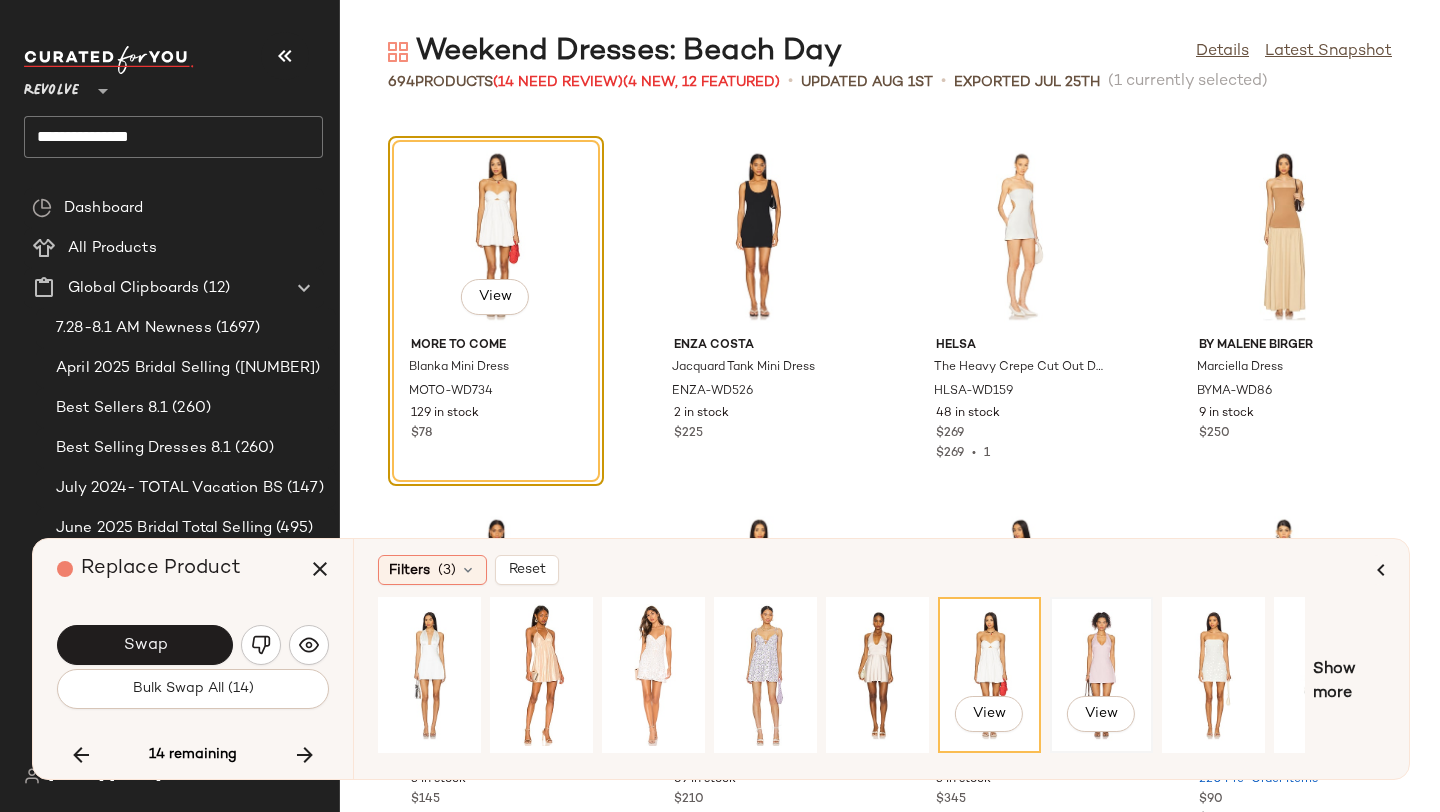 click on "View" at bounding box center [1101, 675] 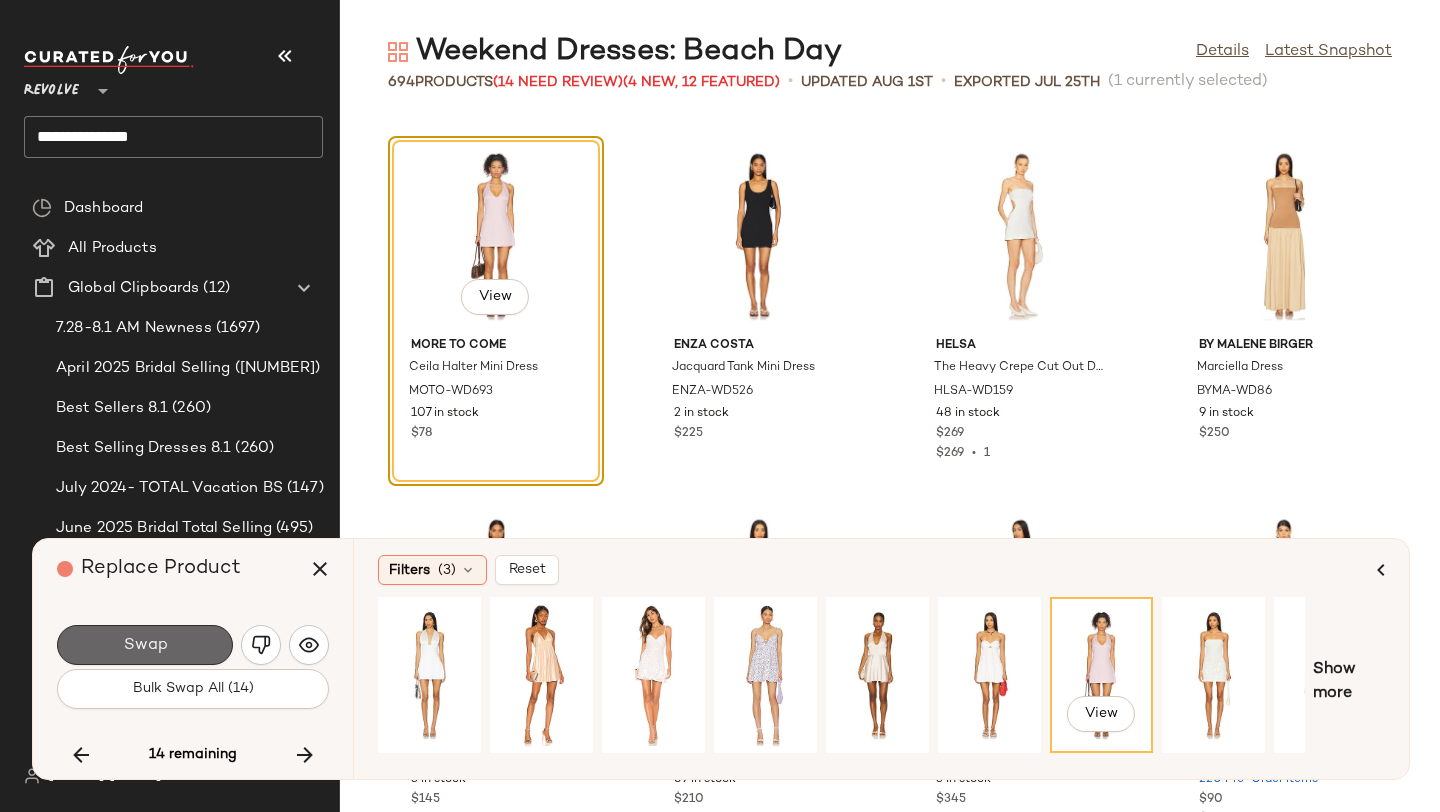click on "Swap" at bounding box center [145, 645] 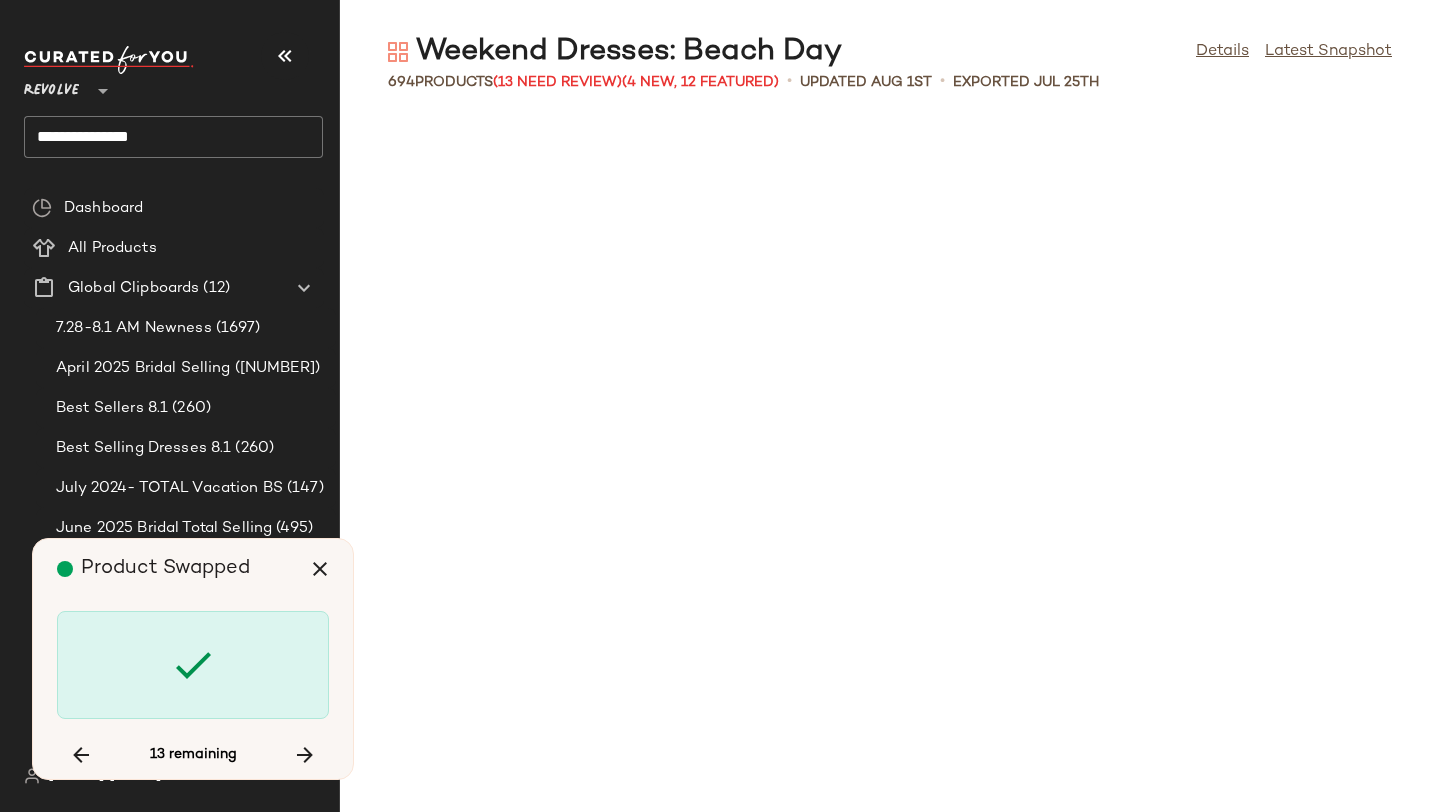 scroll, scrollTop: 30012, scrollLeft: 0, axis: vertical 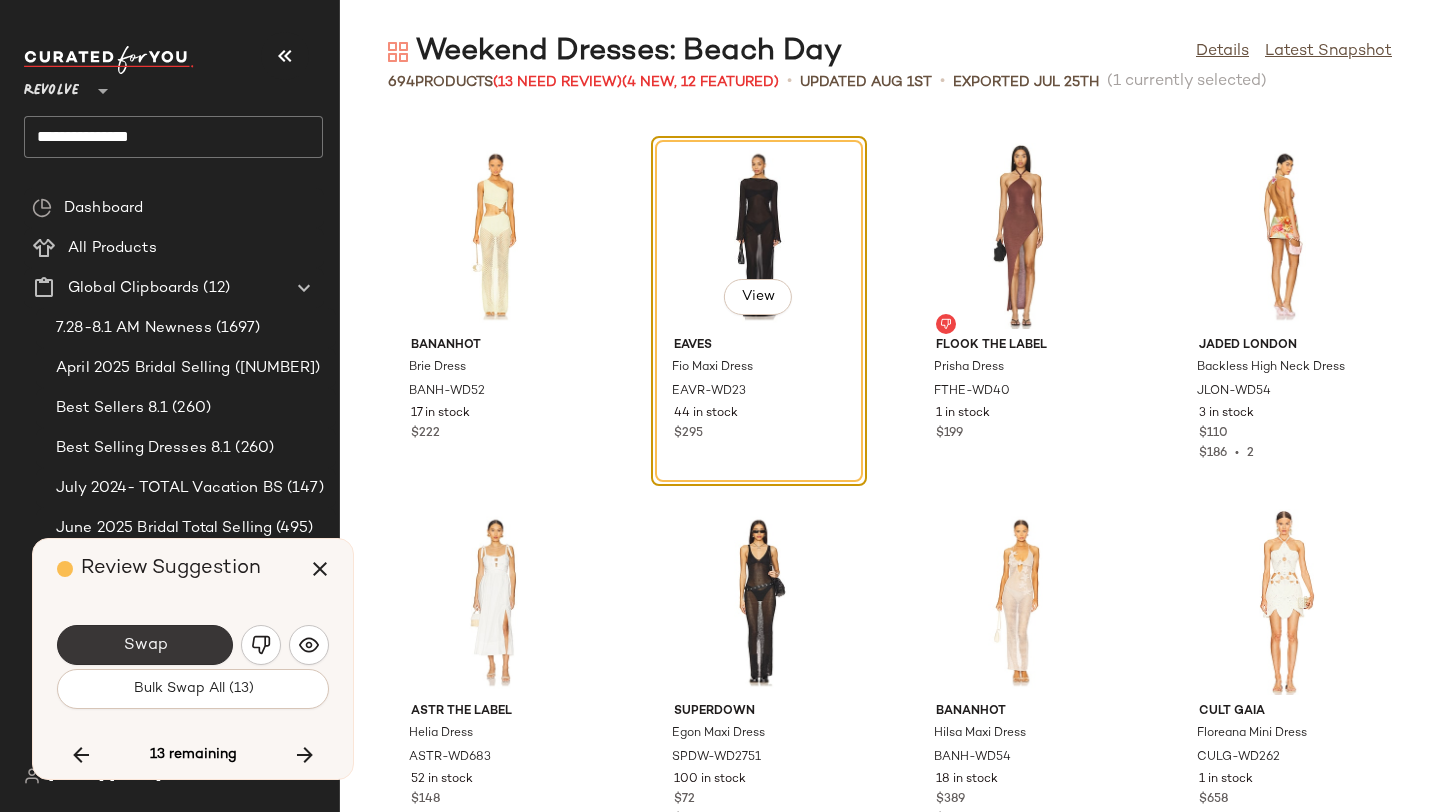click on "Swap" at bounding box center [145, 645] 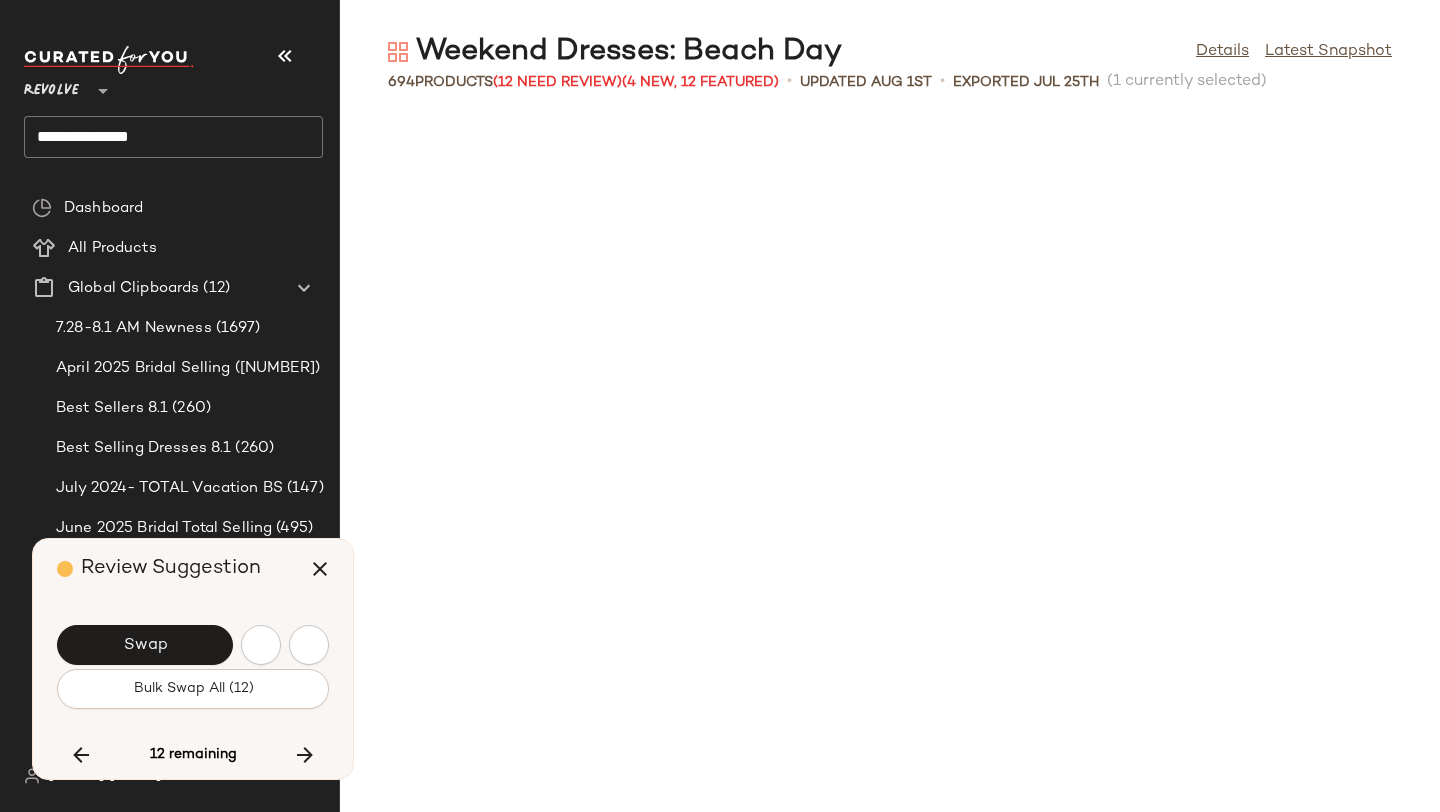 scroll, scrollTop: 30744, scrollLeft: 0, axis: vertical 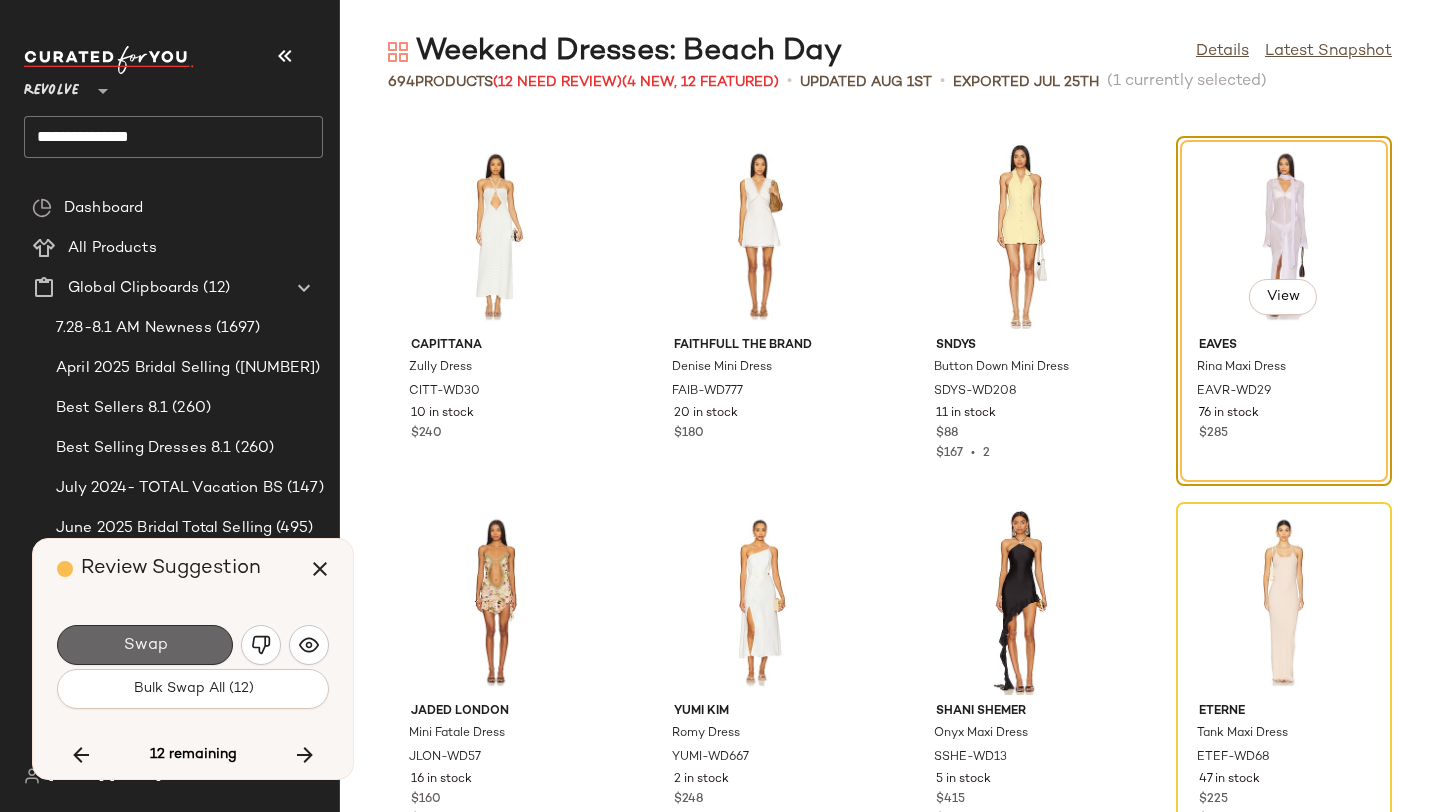 click on "Swap" at bounding box center (145, 645) 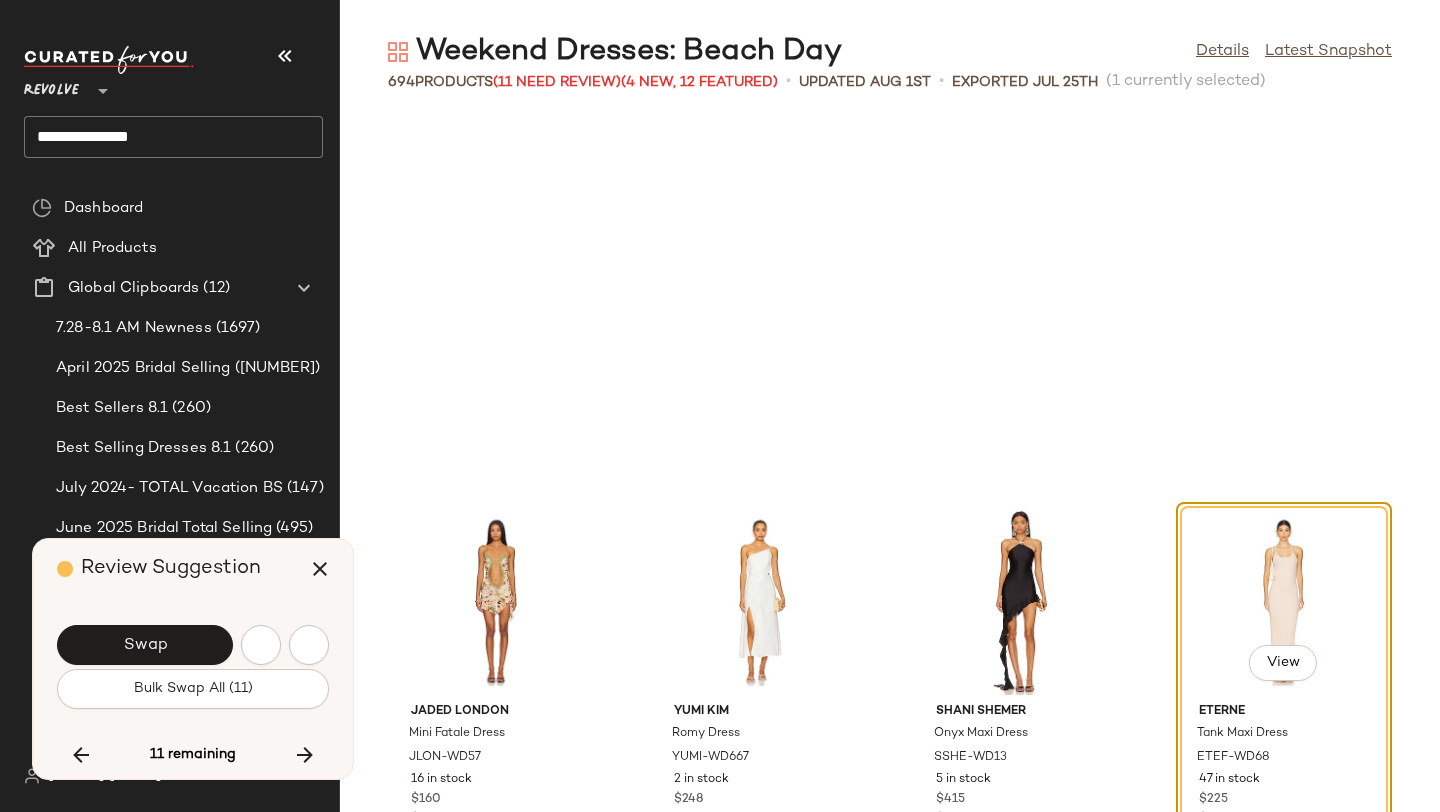scroll, scrollTop: 31110, scrollLeft: 0, axis: vertical 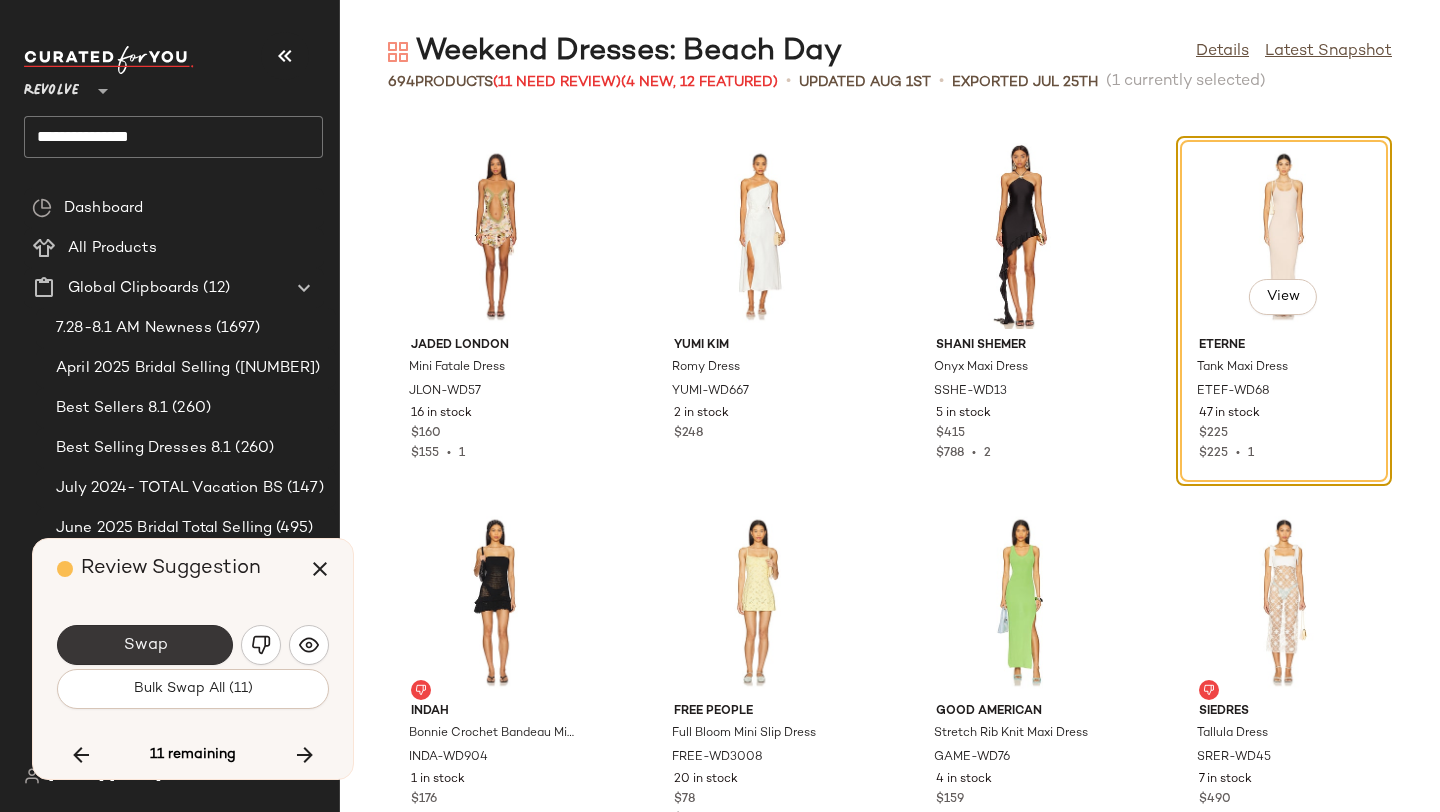 click on "Swap" 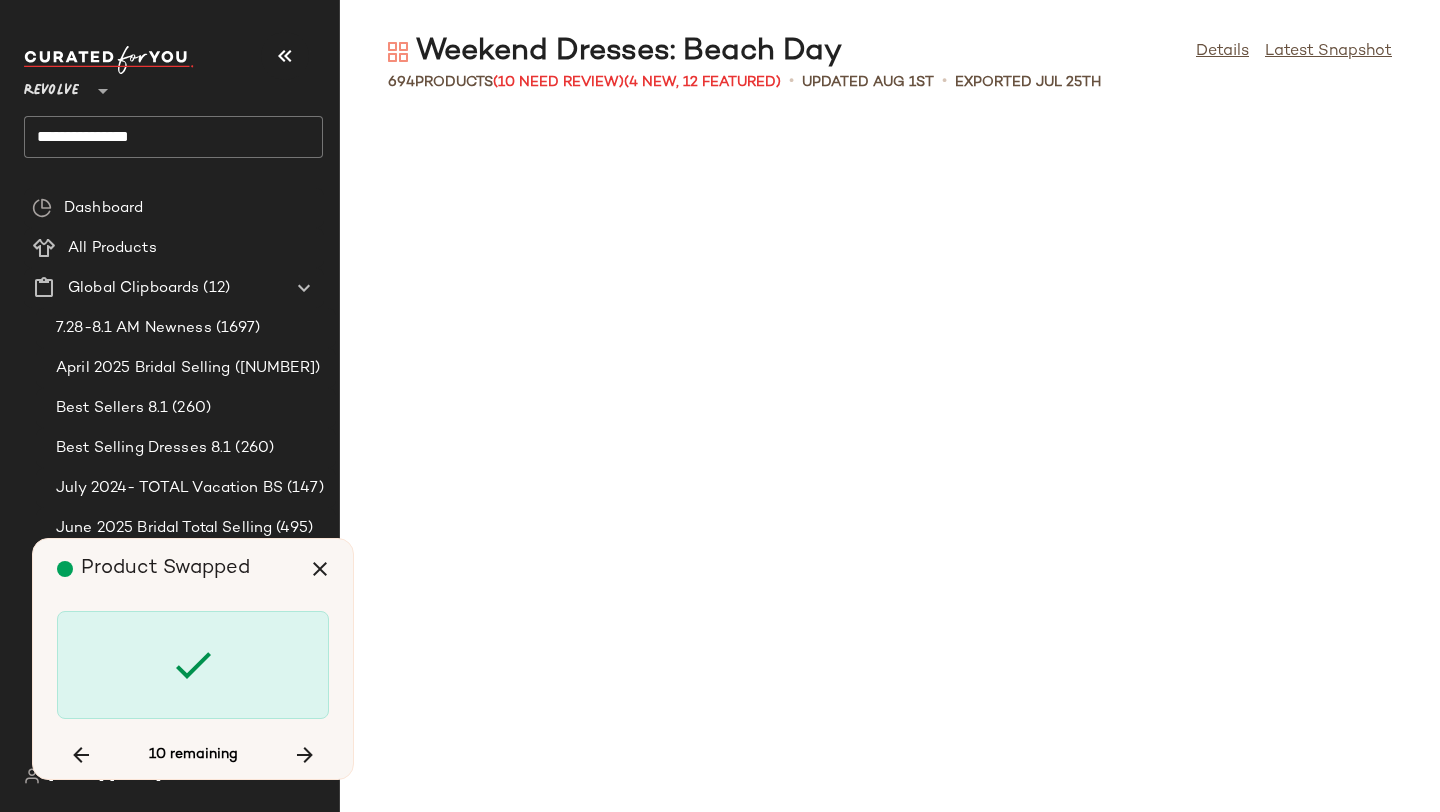 scroll, scrollTop: 33672, scrollLeft: 0, axis: vertical 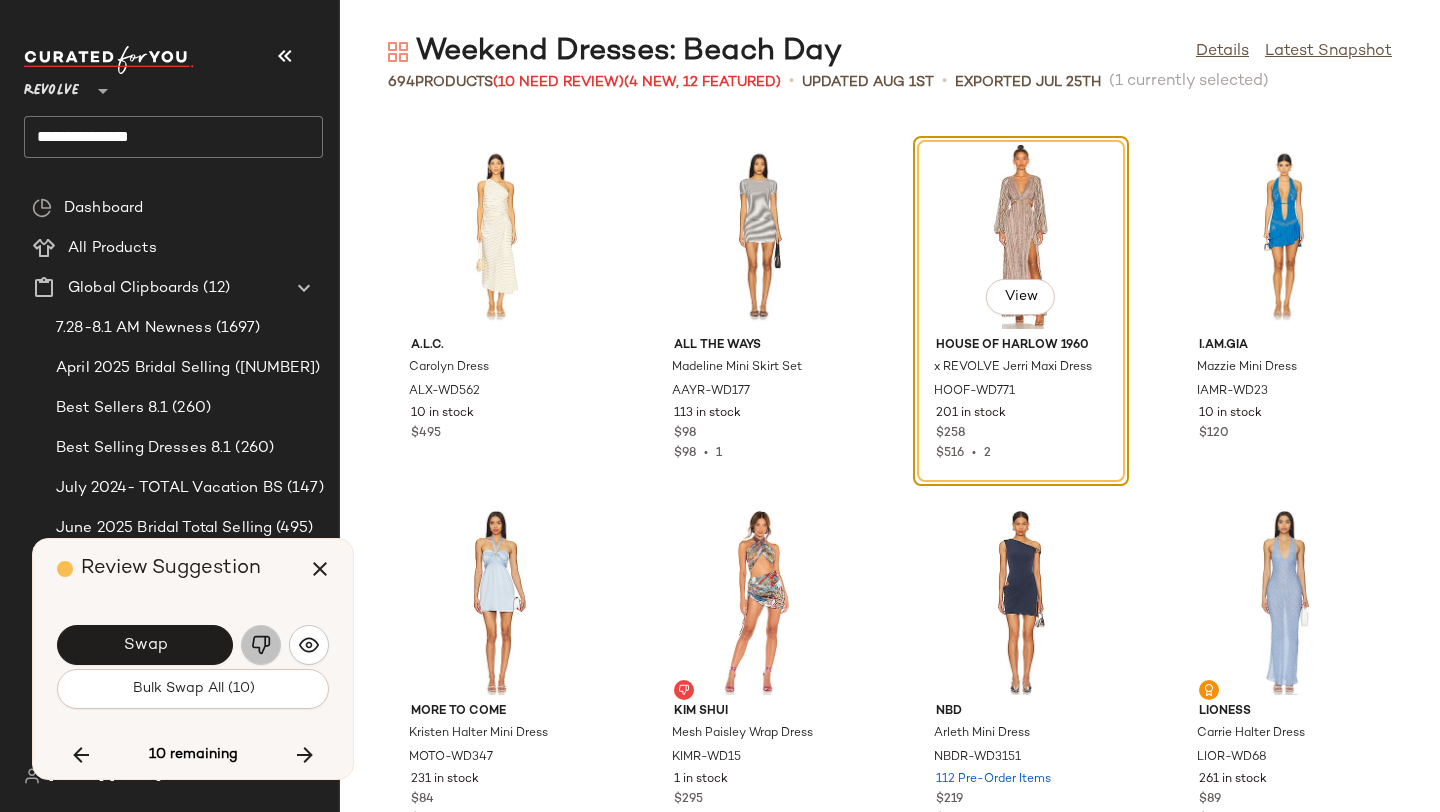 click 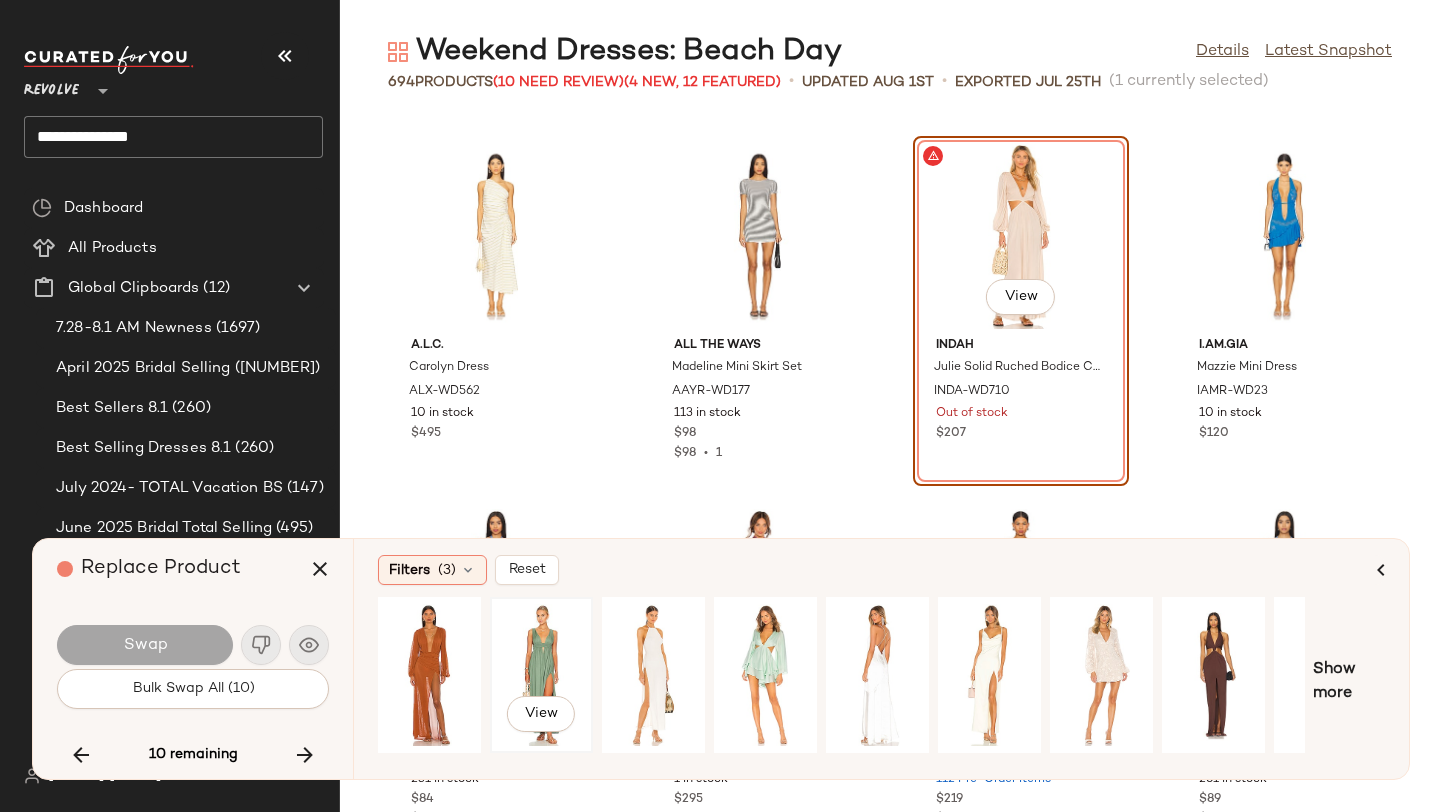 click on "View" 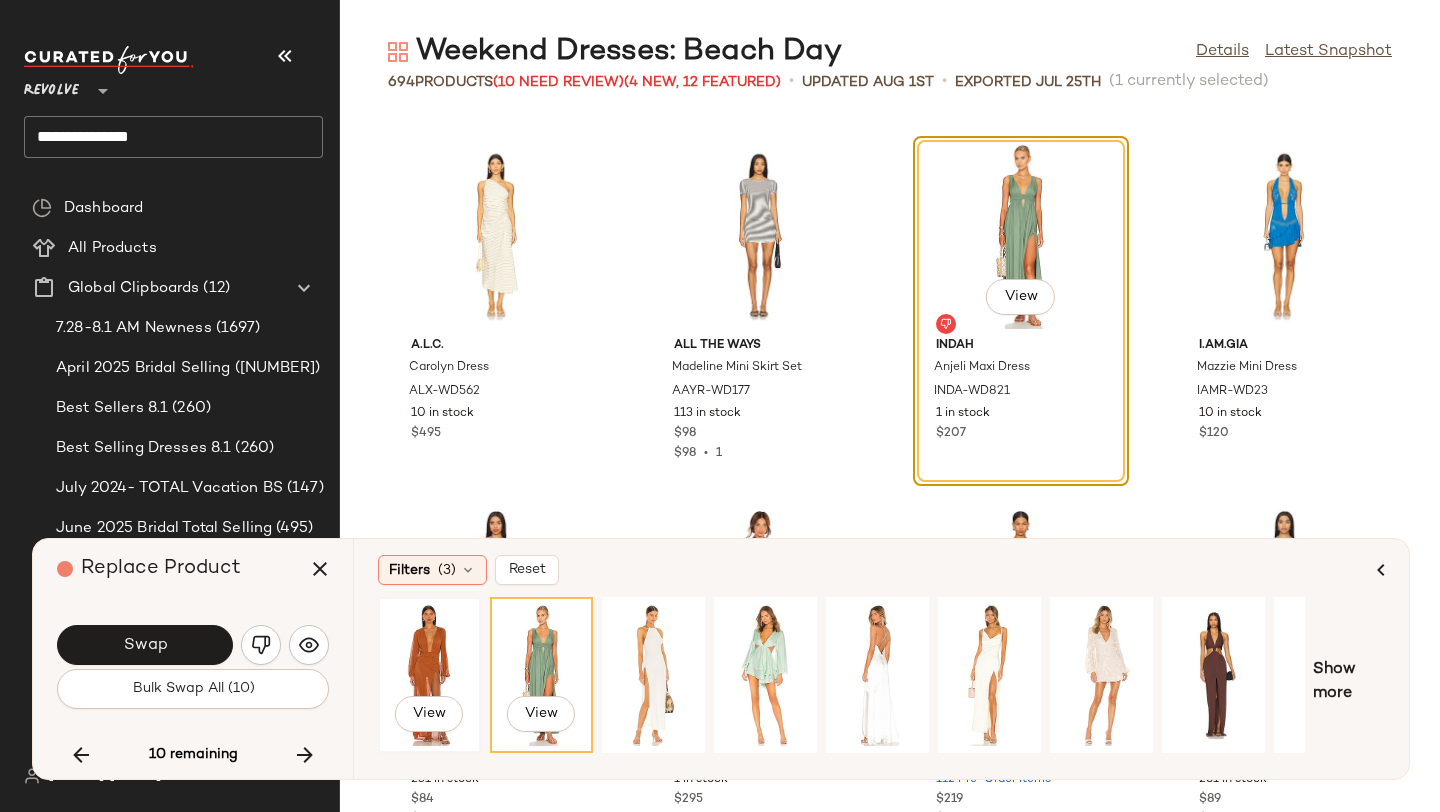 click on "View" 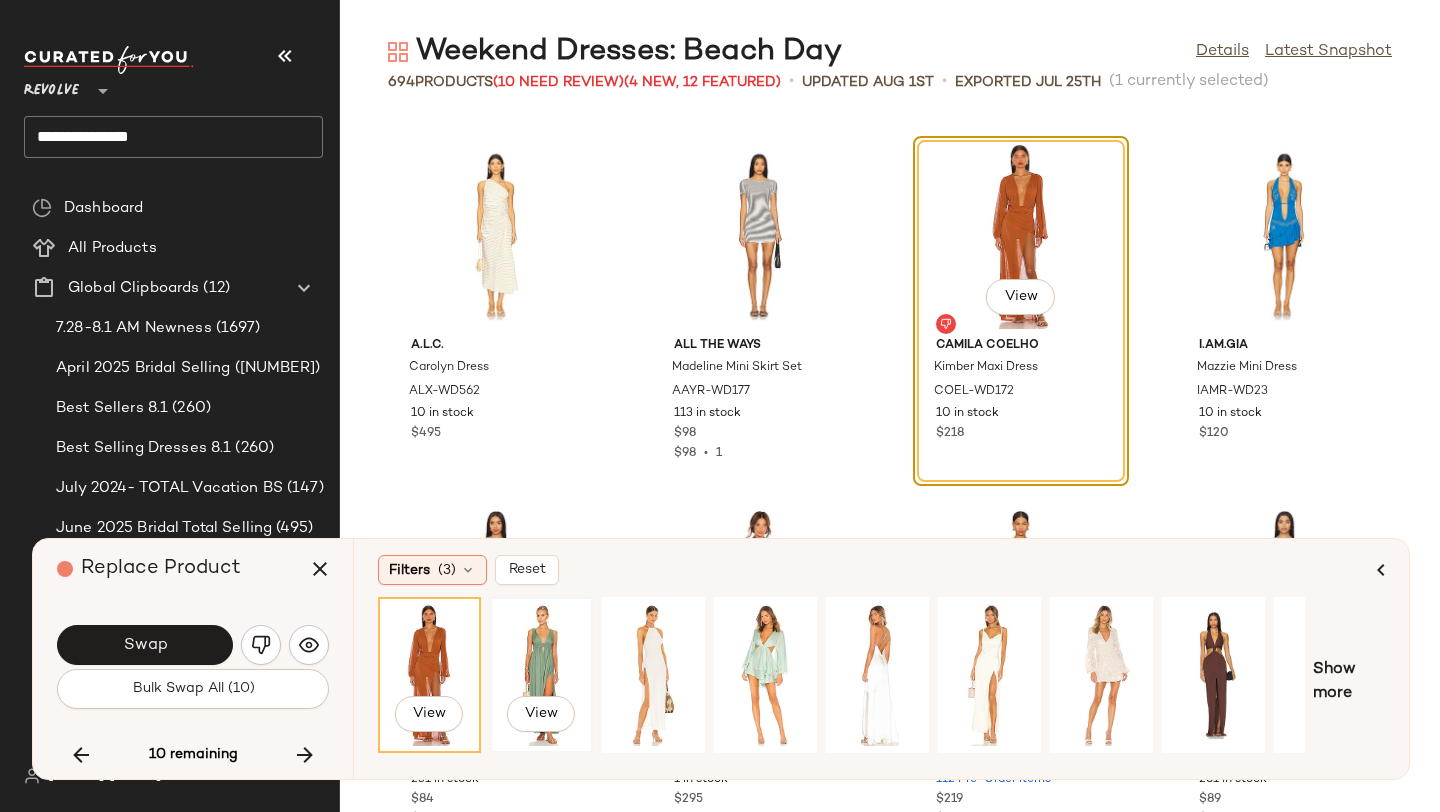 click on "View" 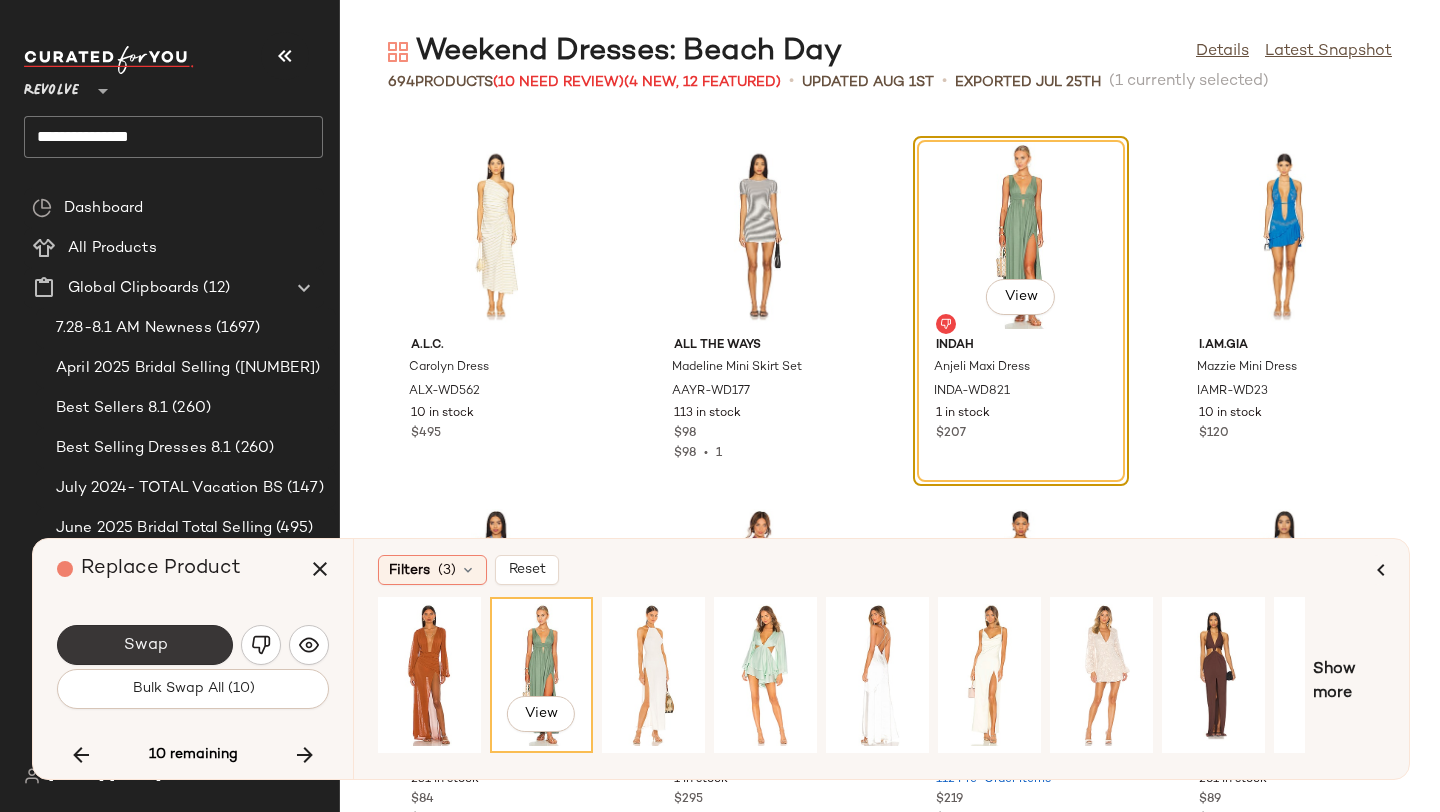 click on "Swap" at bounding box center (145, 645) 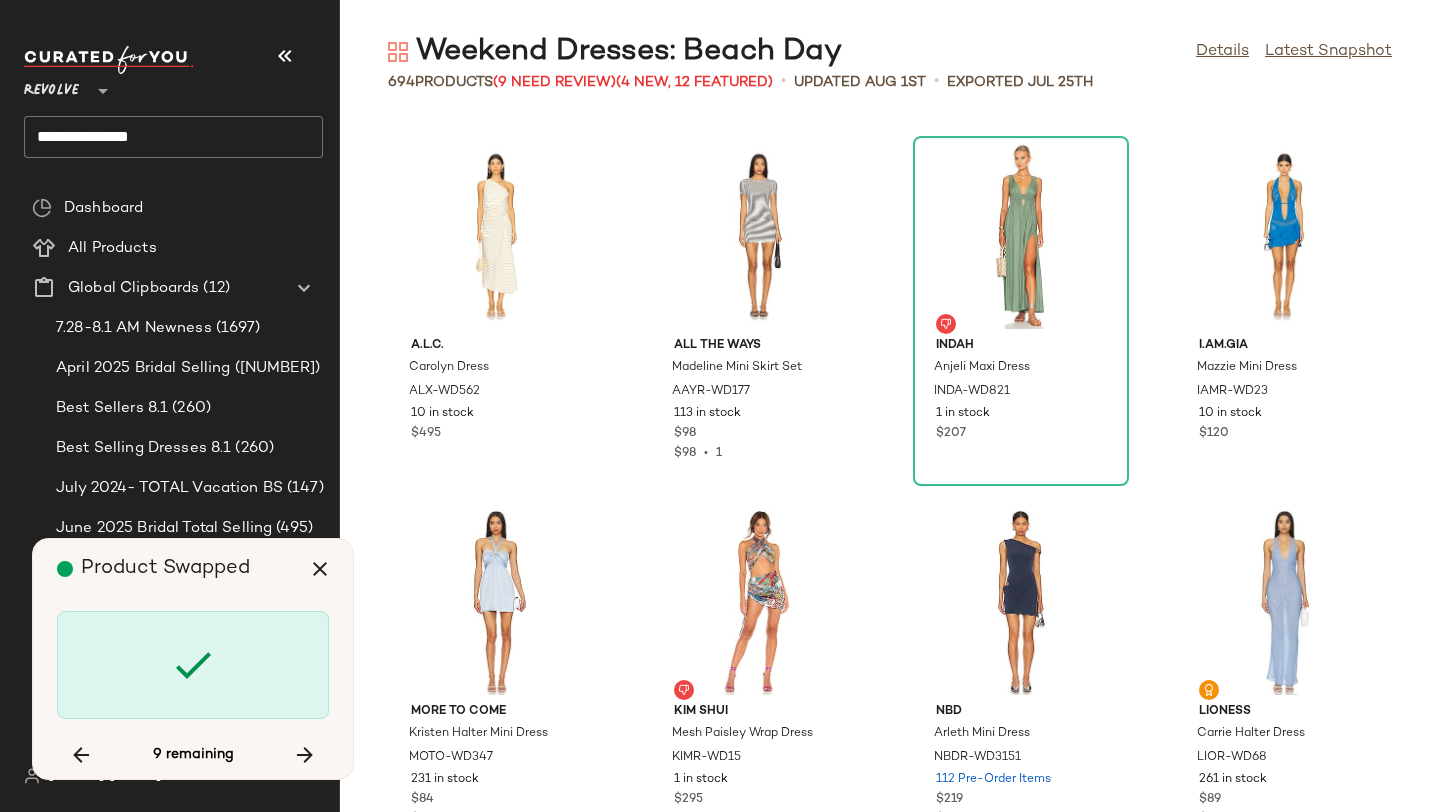 scroll, scrollTop: 36234, scrollLeft: 0, axis: vertical 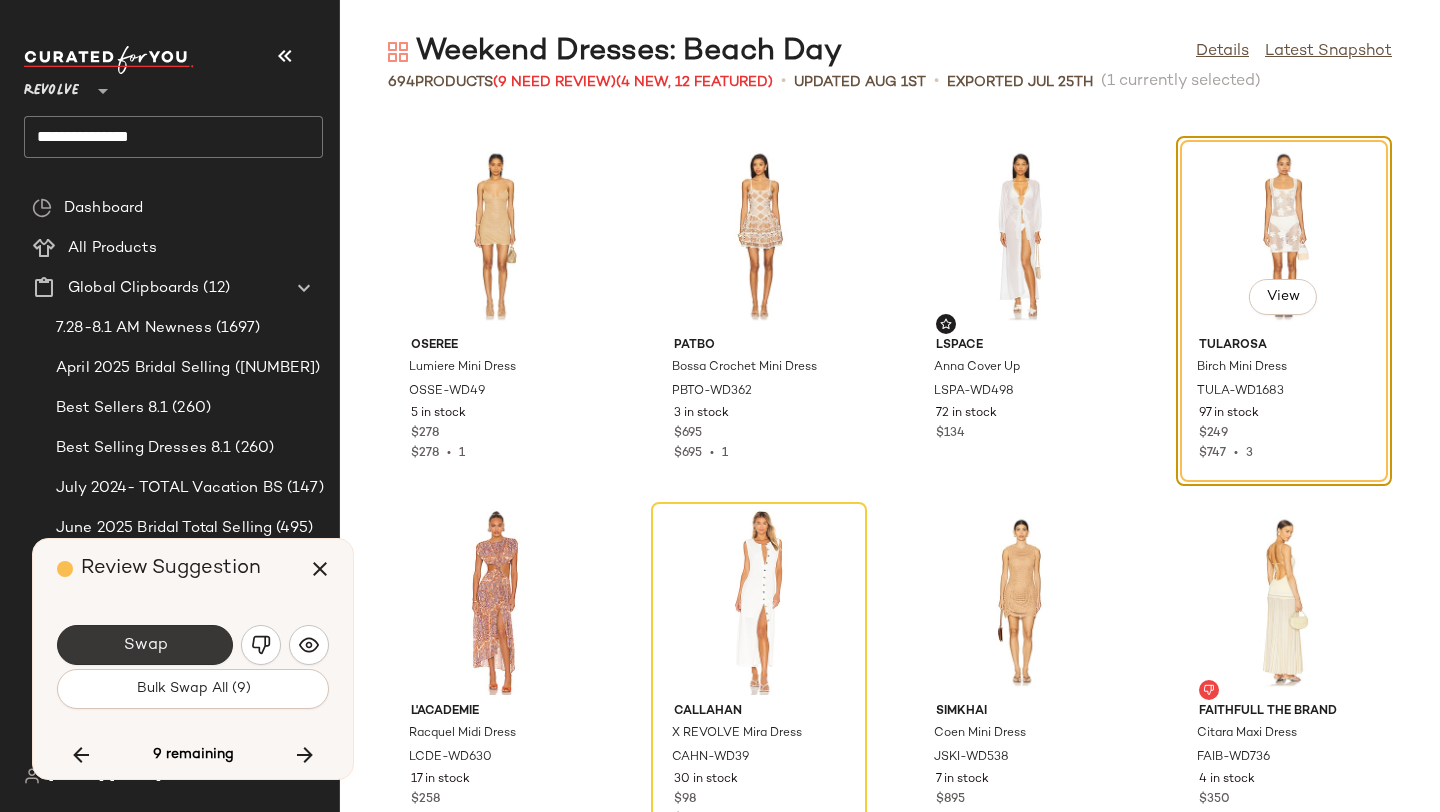 click on "Swap" at bounding box center [145, 645] 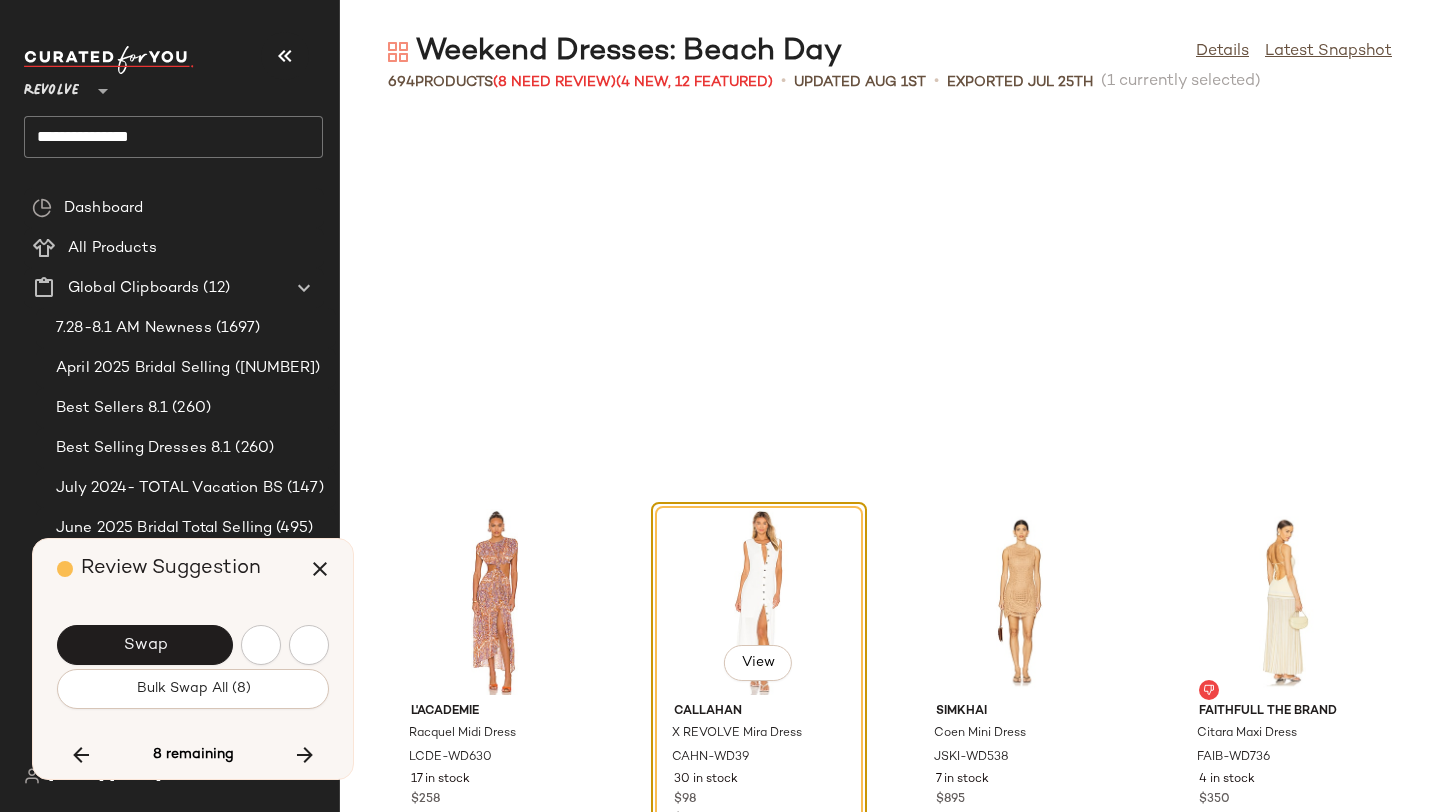 scroll, scrollTop: 36600, scrollLeft: 0, axis: vertical 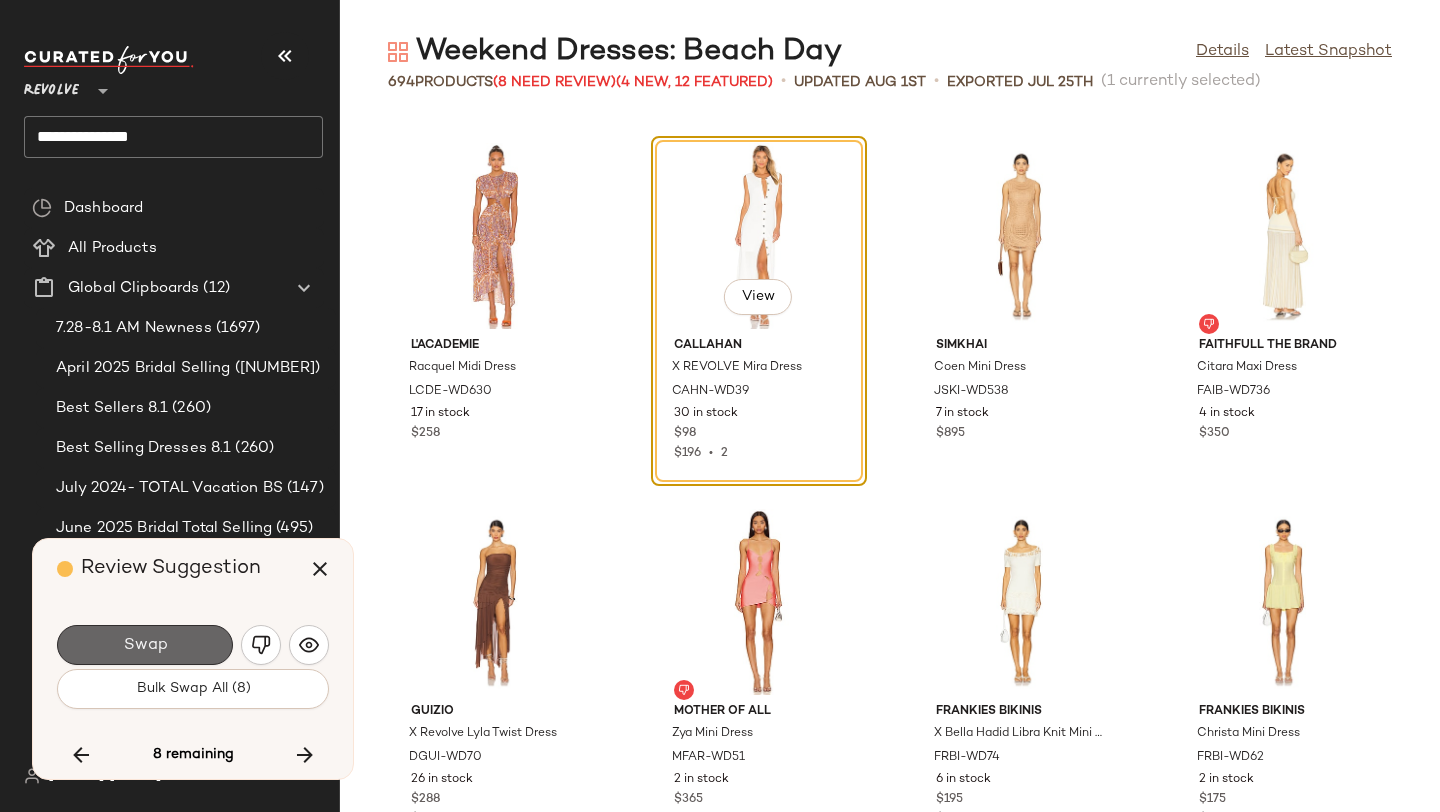 click on "Swap" at bounding box center (145, 645) 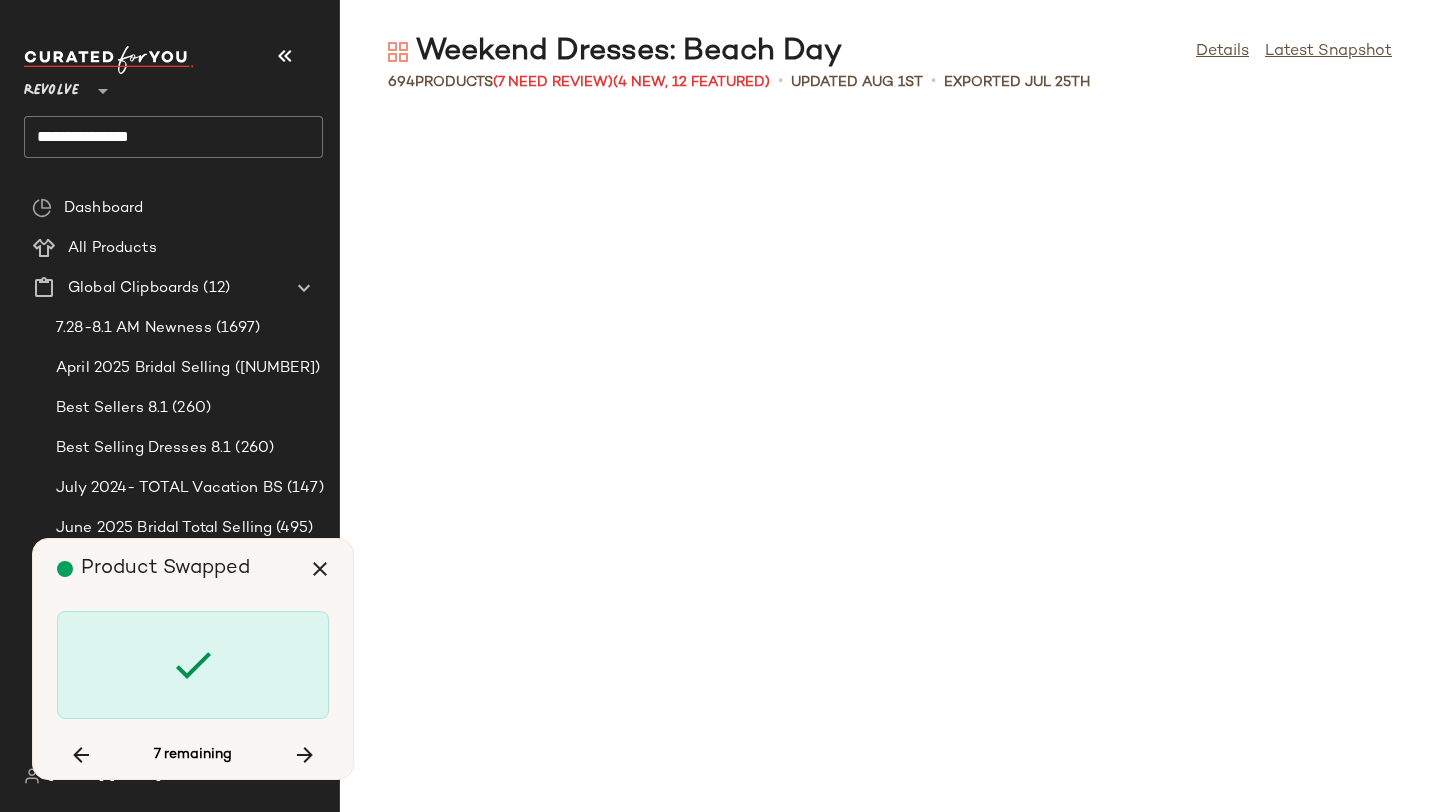 scroll, scrollTop: 38064, scrollLeft: 0, axis: vertical 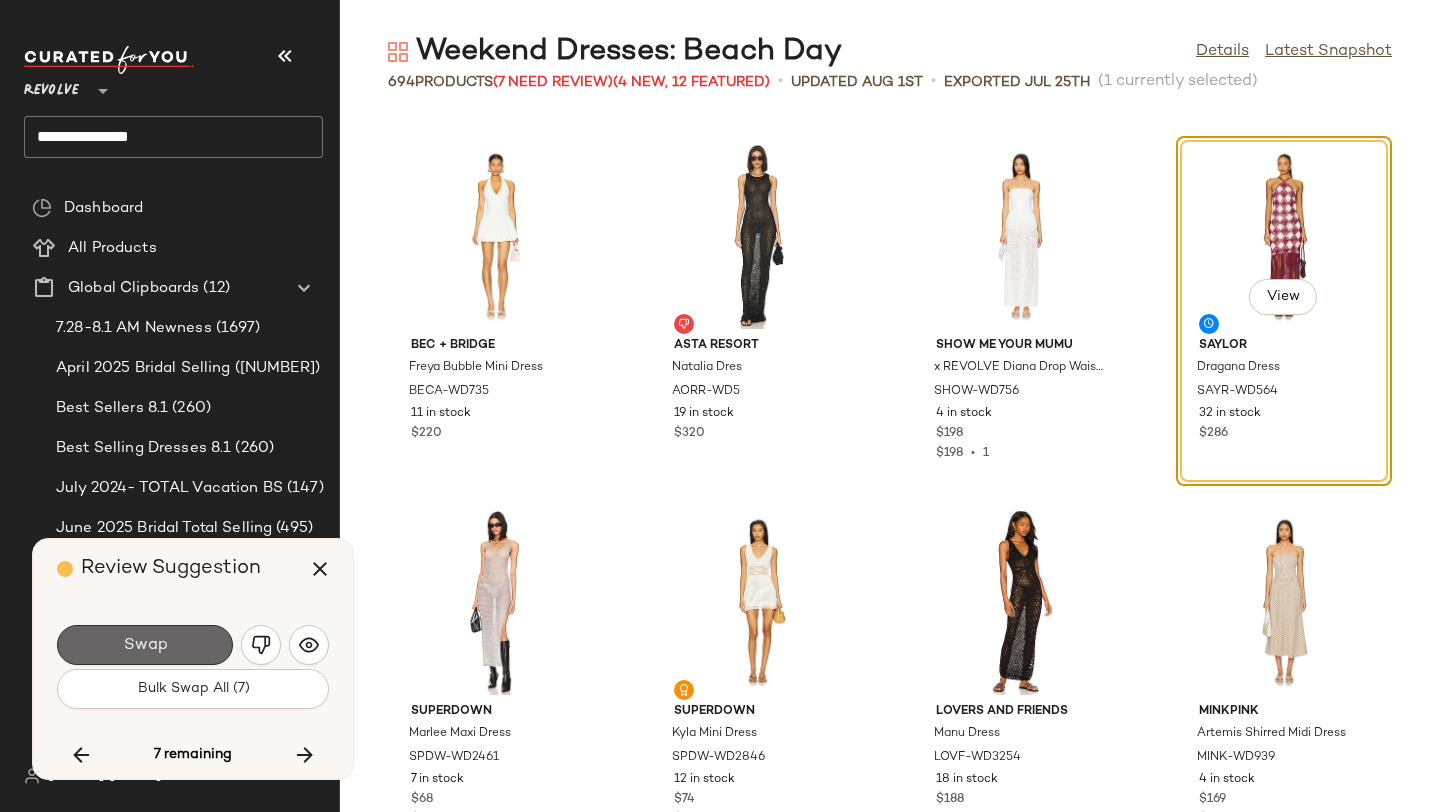 click on "Swap" at bounding box center (145, 645) 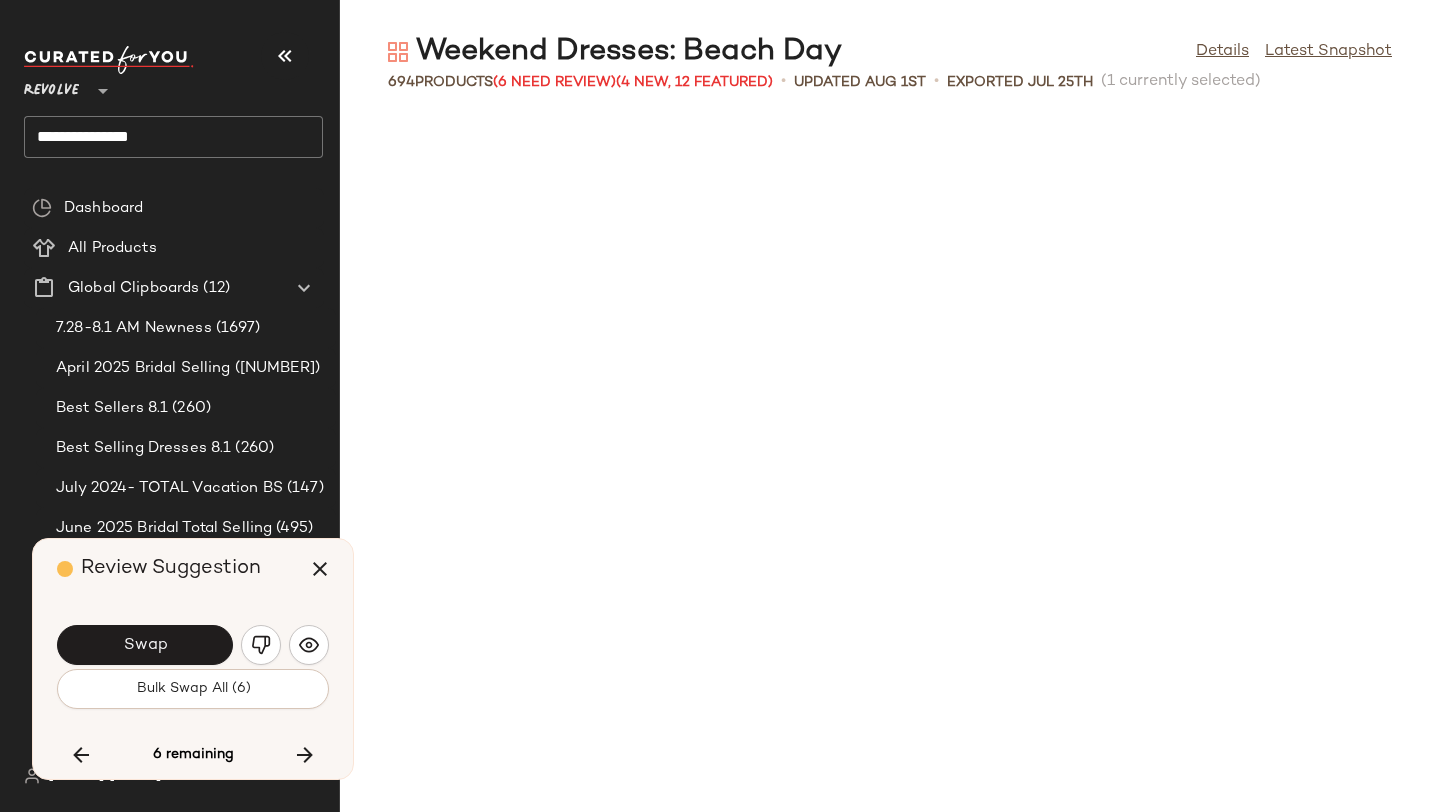 scroll, scrollTop: 39162, scrollLeft: 0, axis: vertical 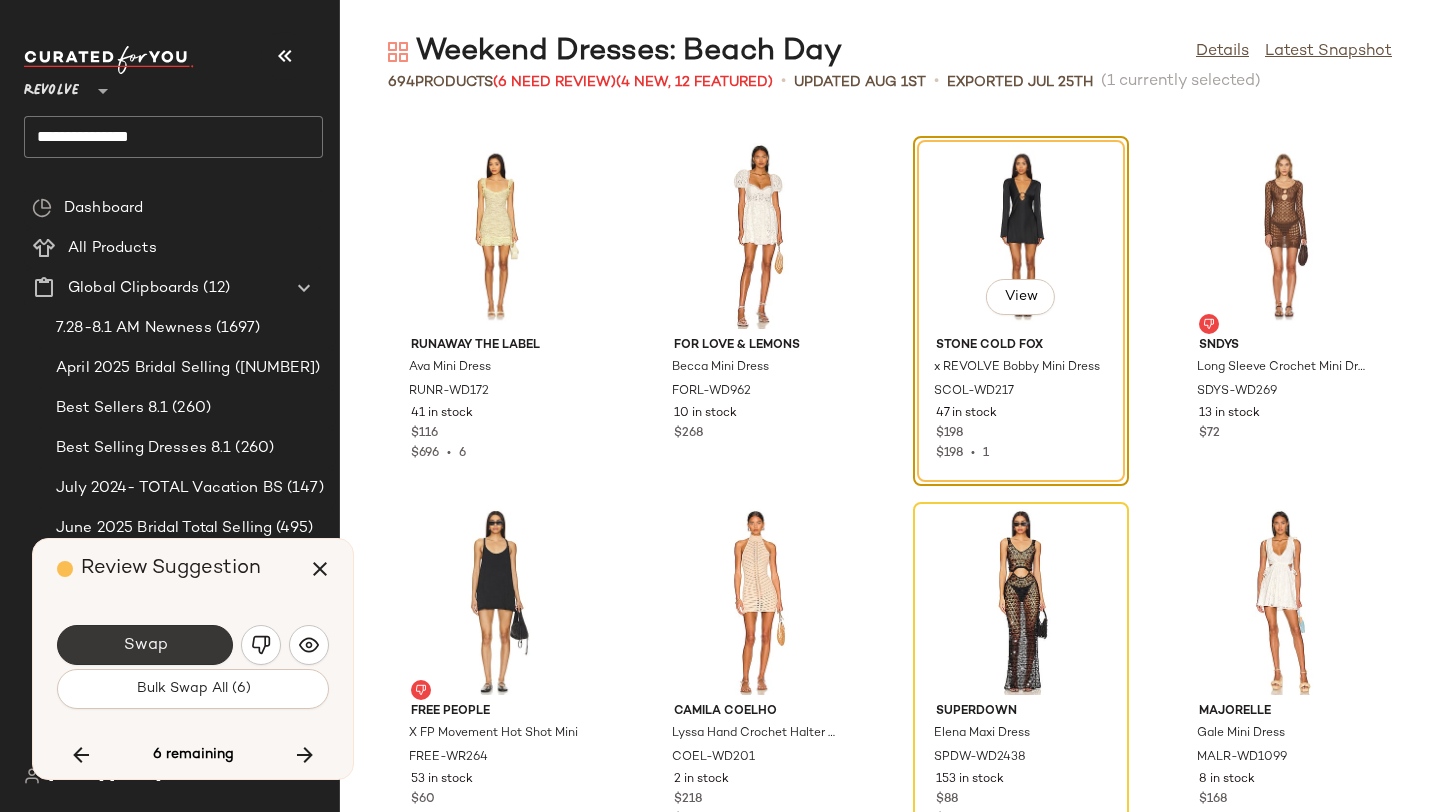click on "Swap" 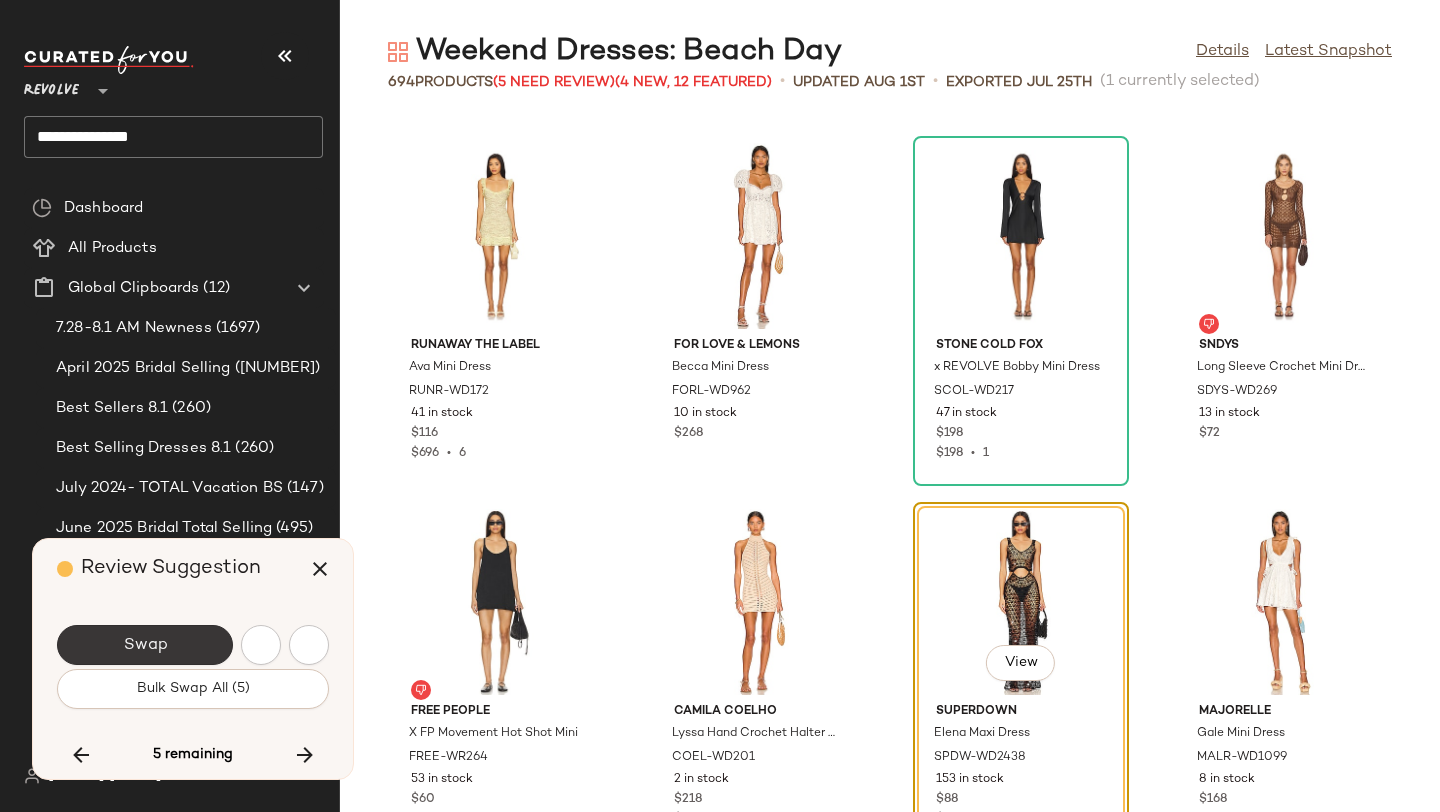 scroll, scrollTop: 39528, scrollLeft: 0, axis: vertical 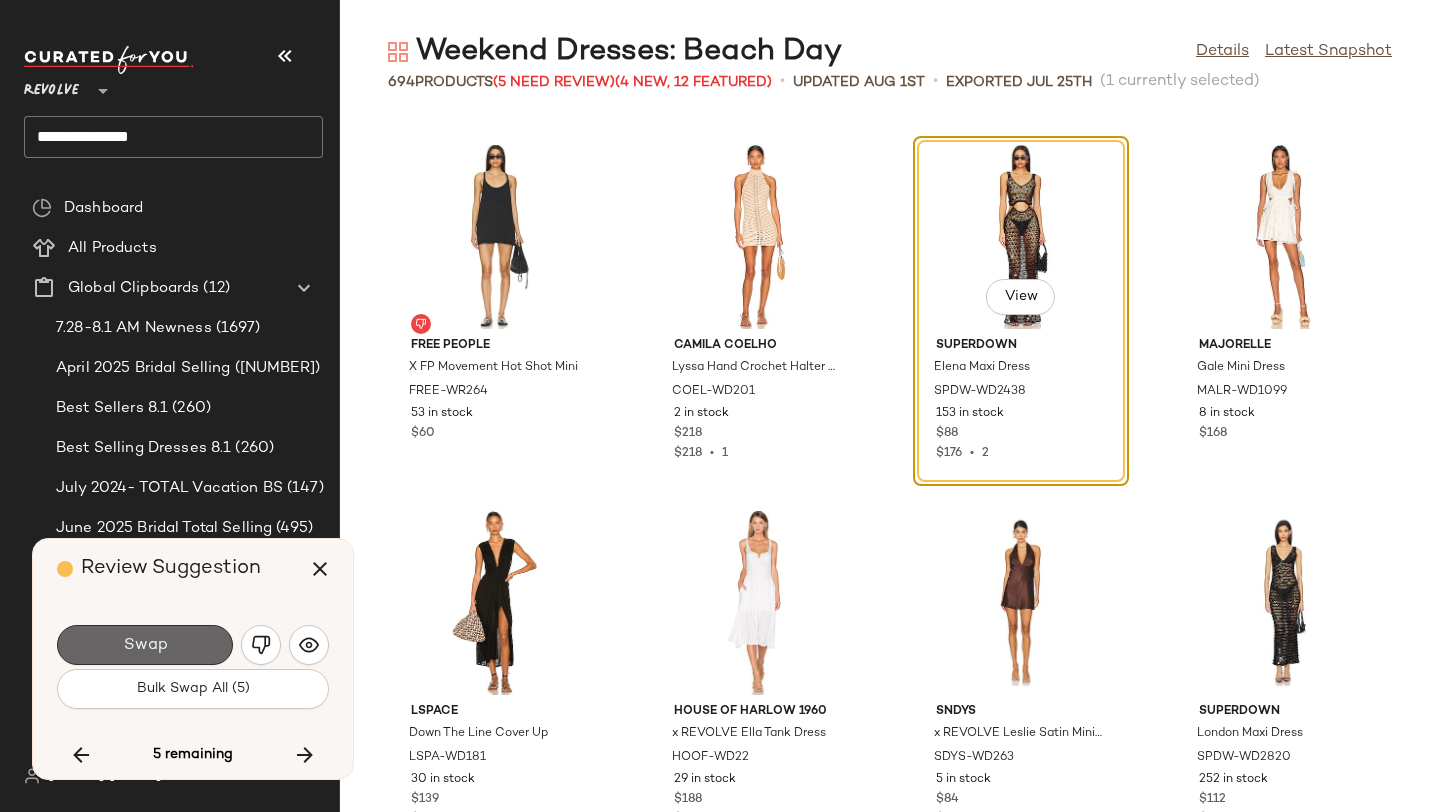 click on "Swap" 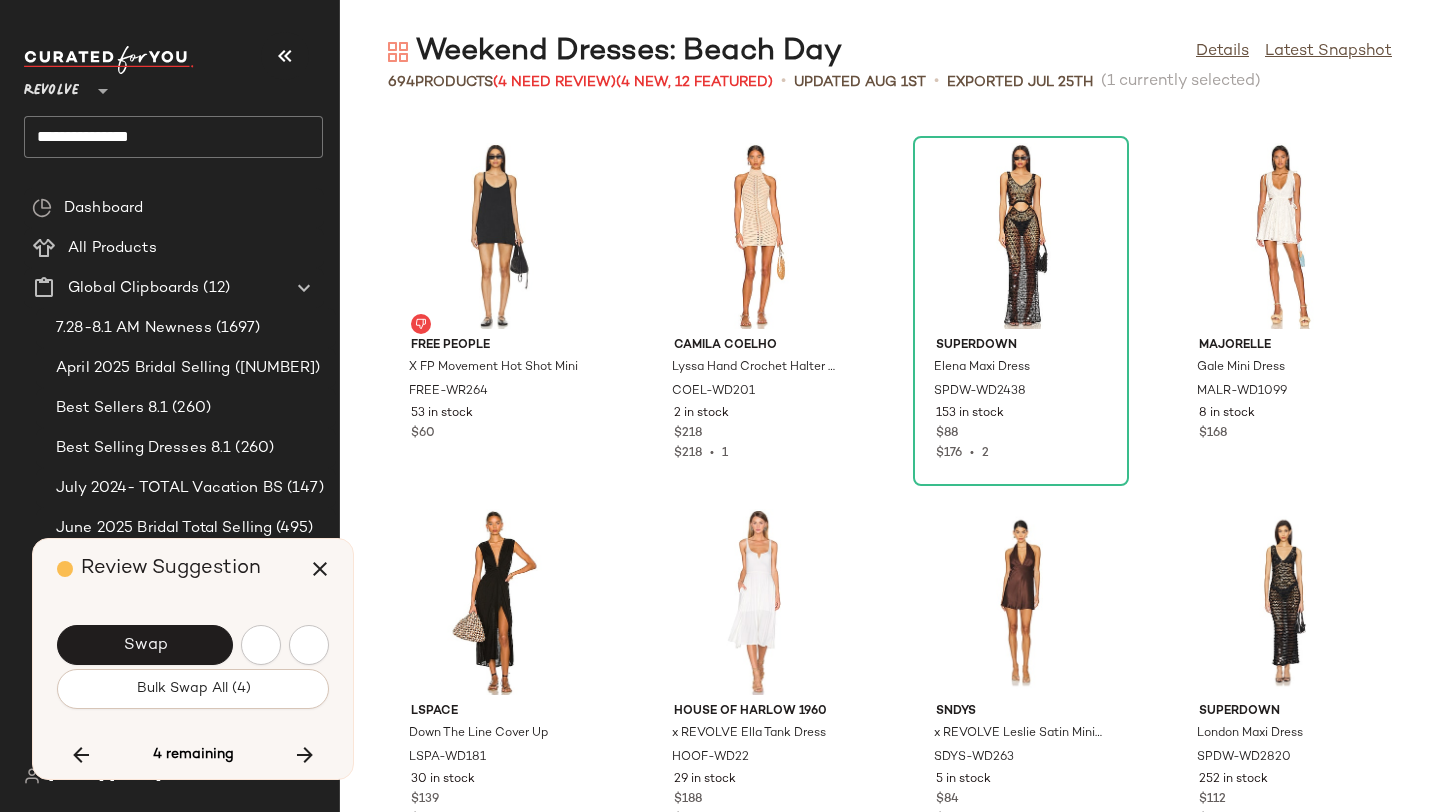 scroll, scrollTop: 40626, scrollLeft: 0, axis: vertical 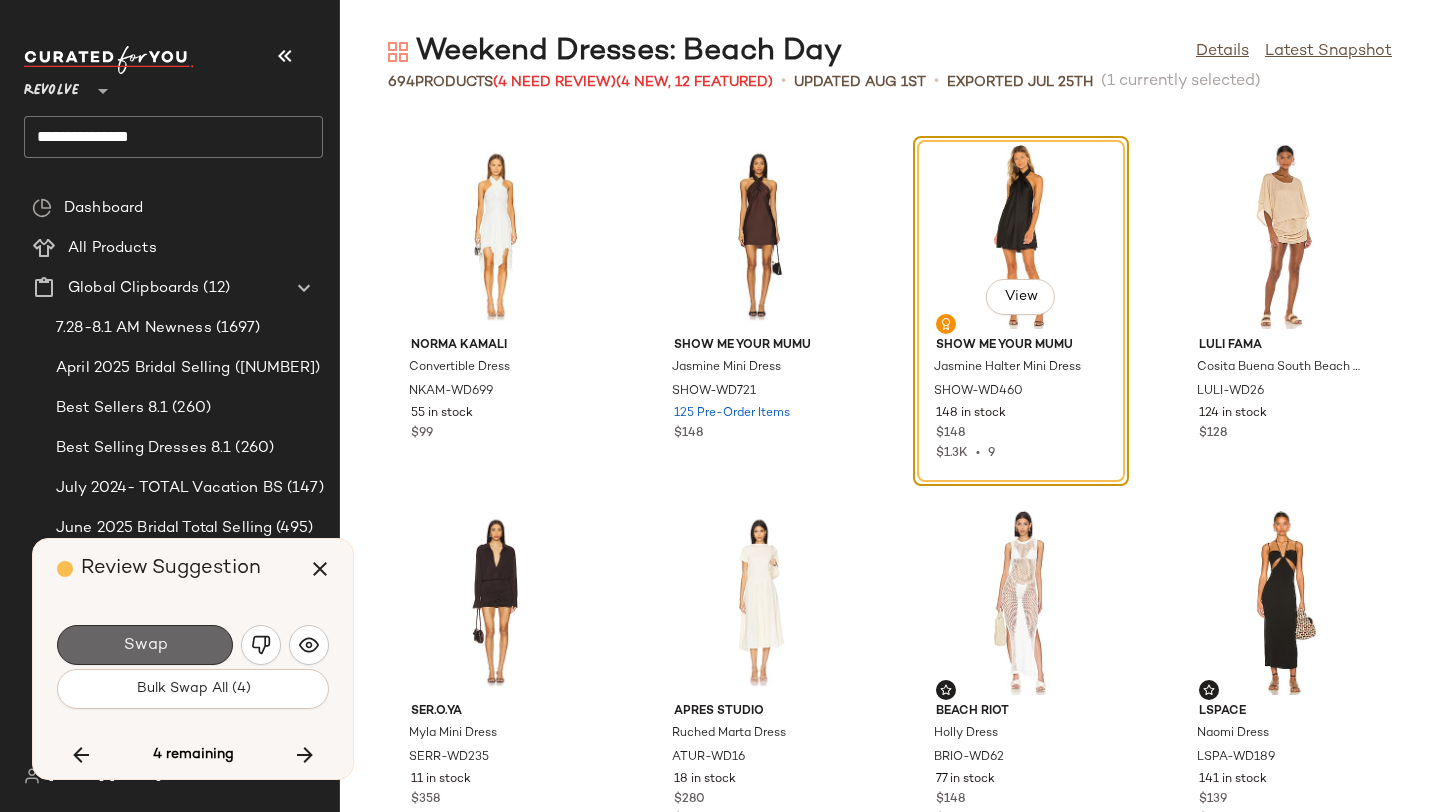 click on "Swap" 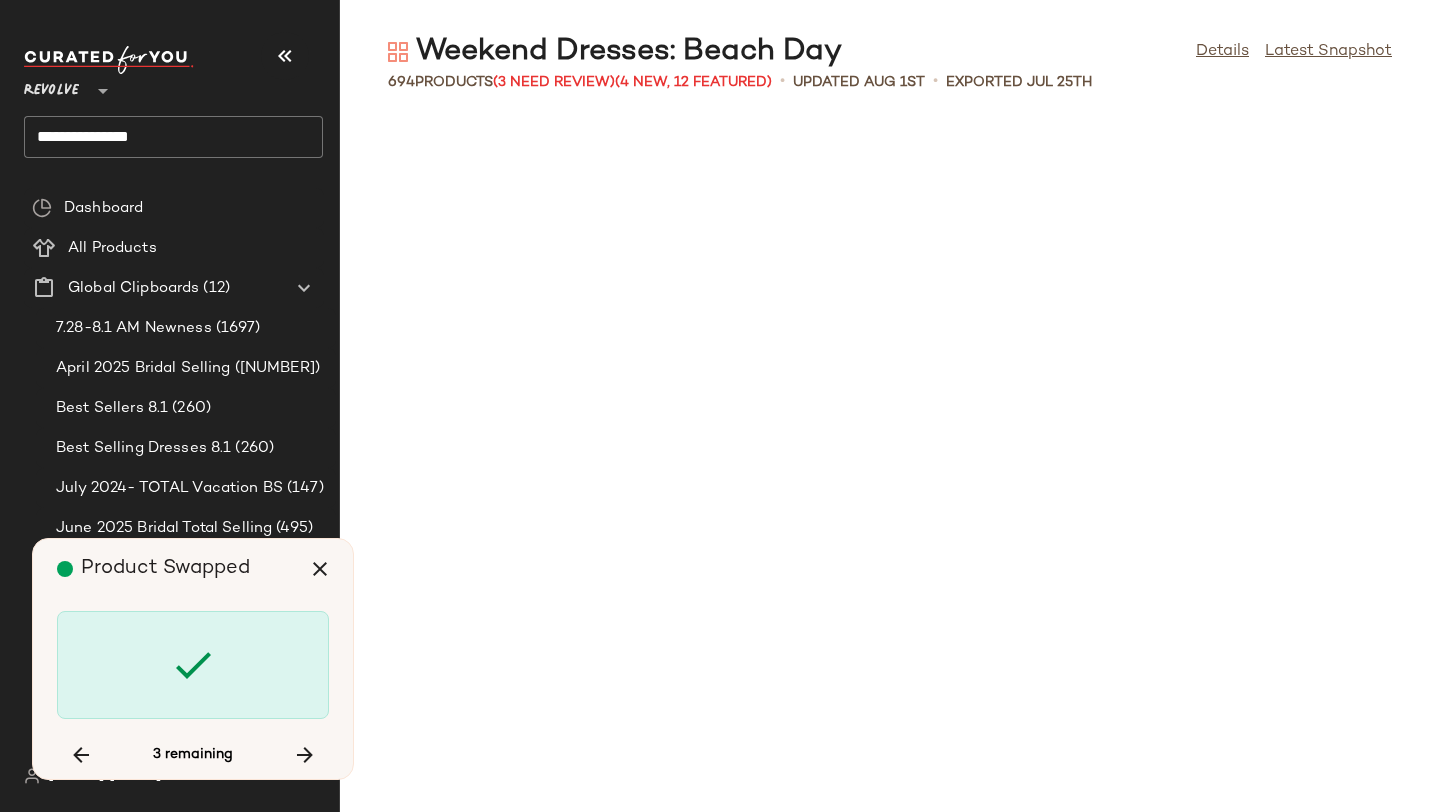 scroll, scrollTop: 55632, scrollLeft: 0, axis: vertical 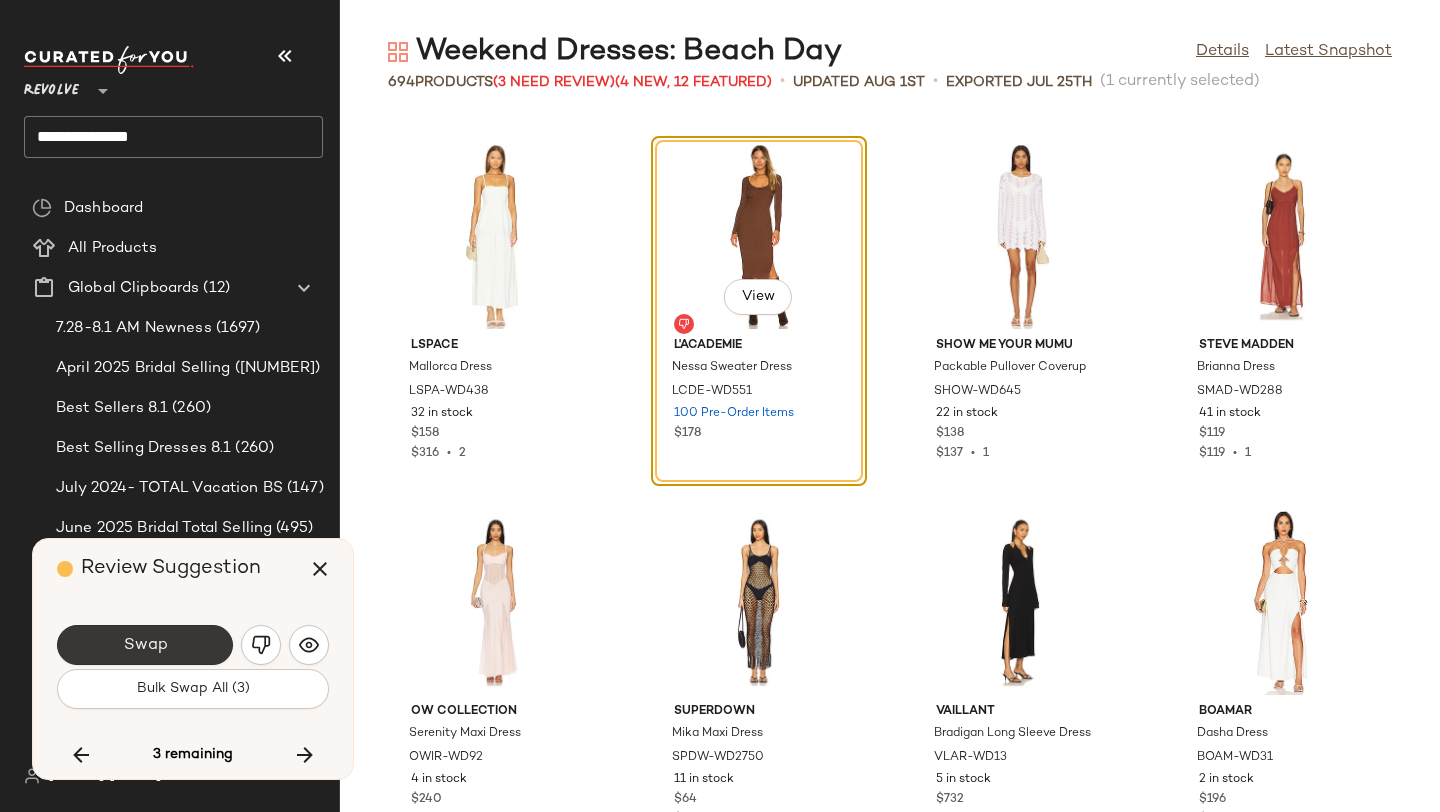 click on "Swap" 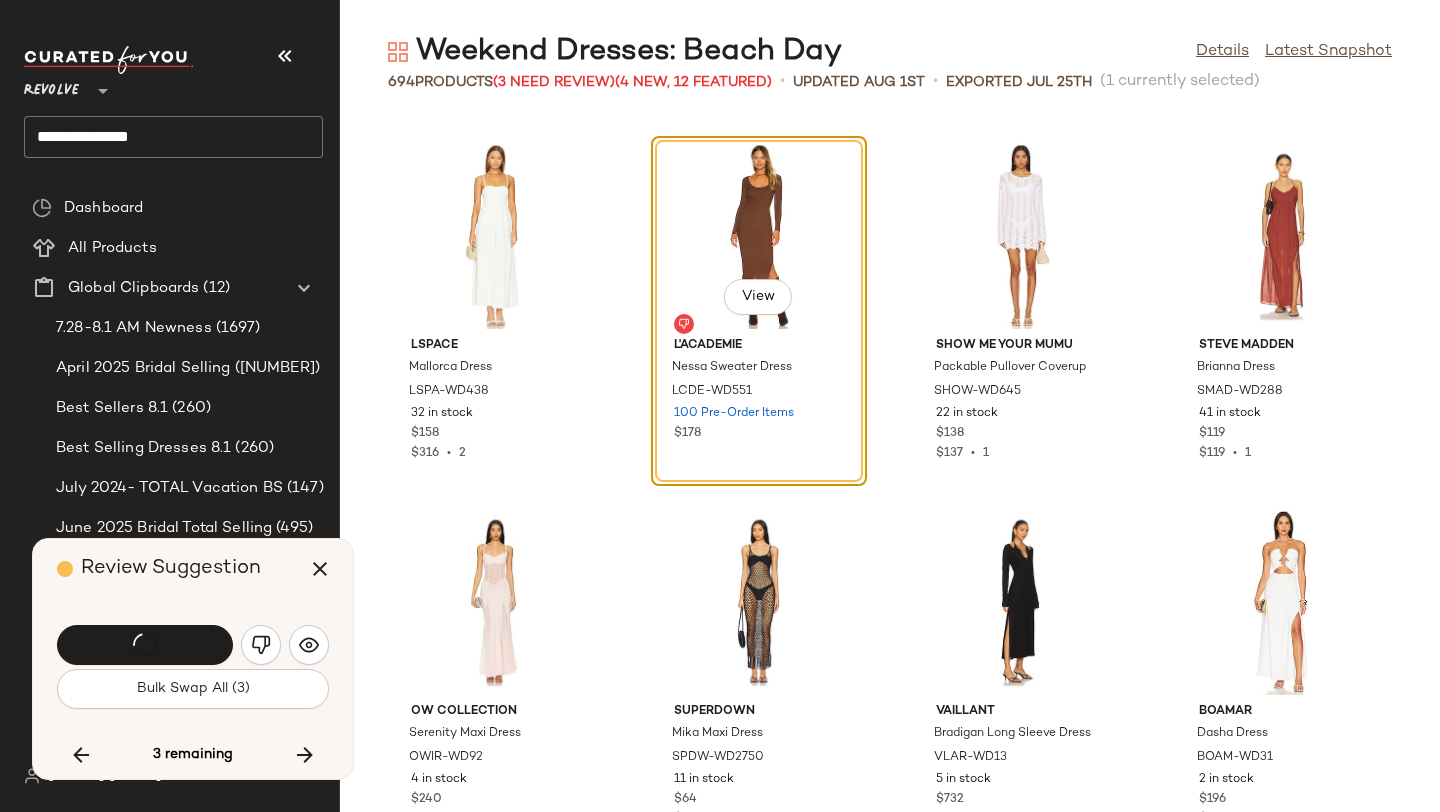 click on "View  L'Academie Nessa Sweater Dress LCDE-WD551 100 Pre-Order Items $178" 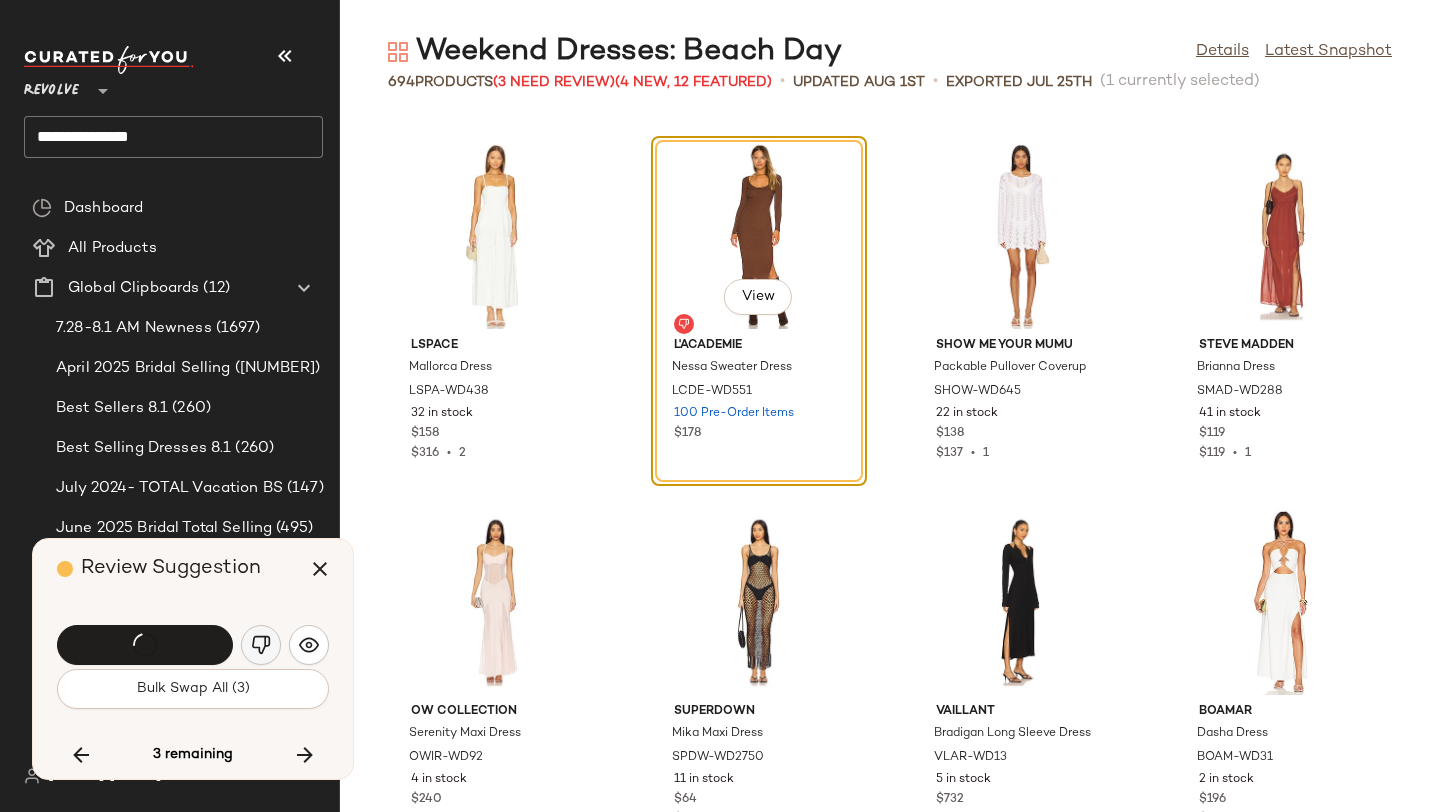 click 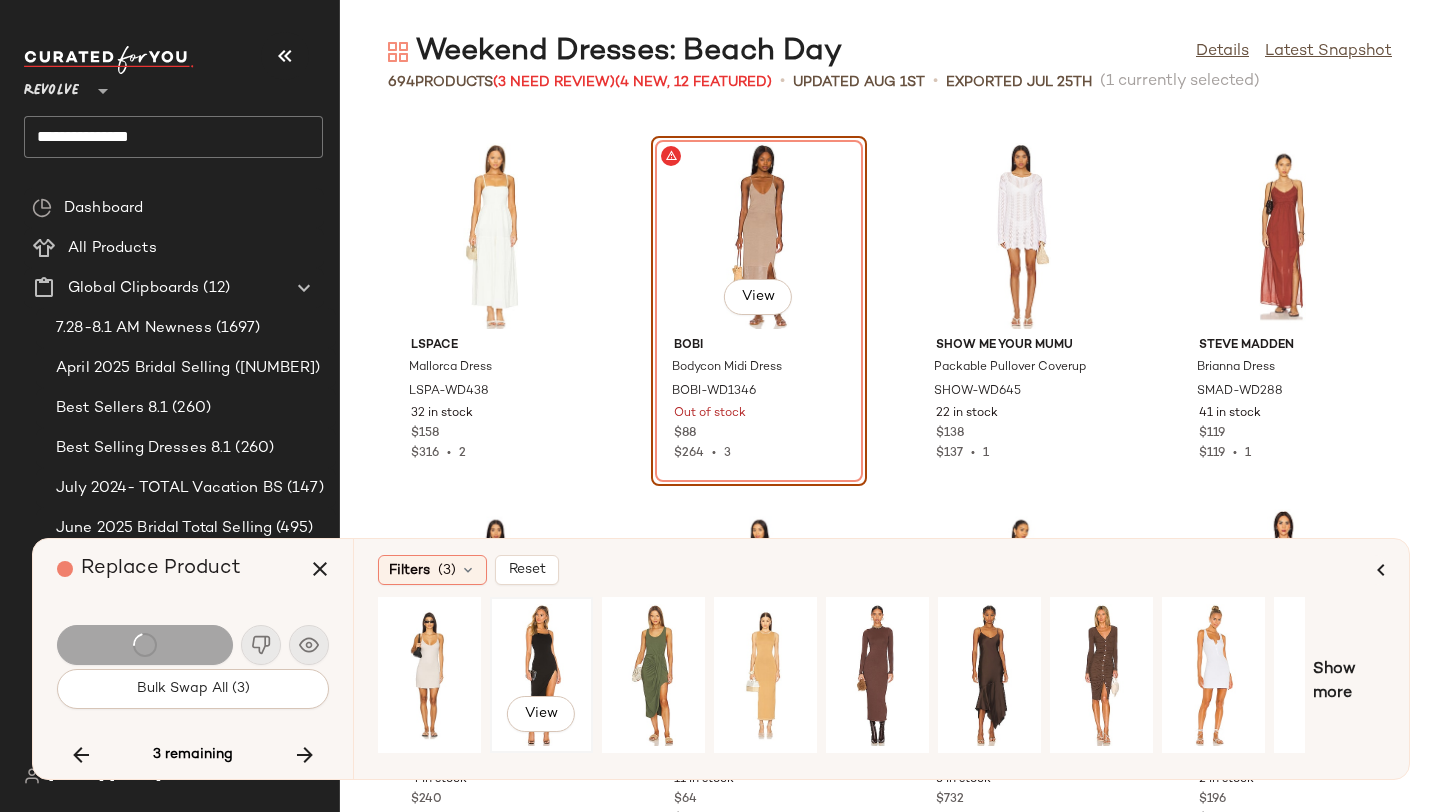 click on "View" 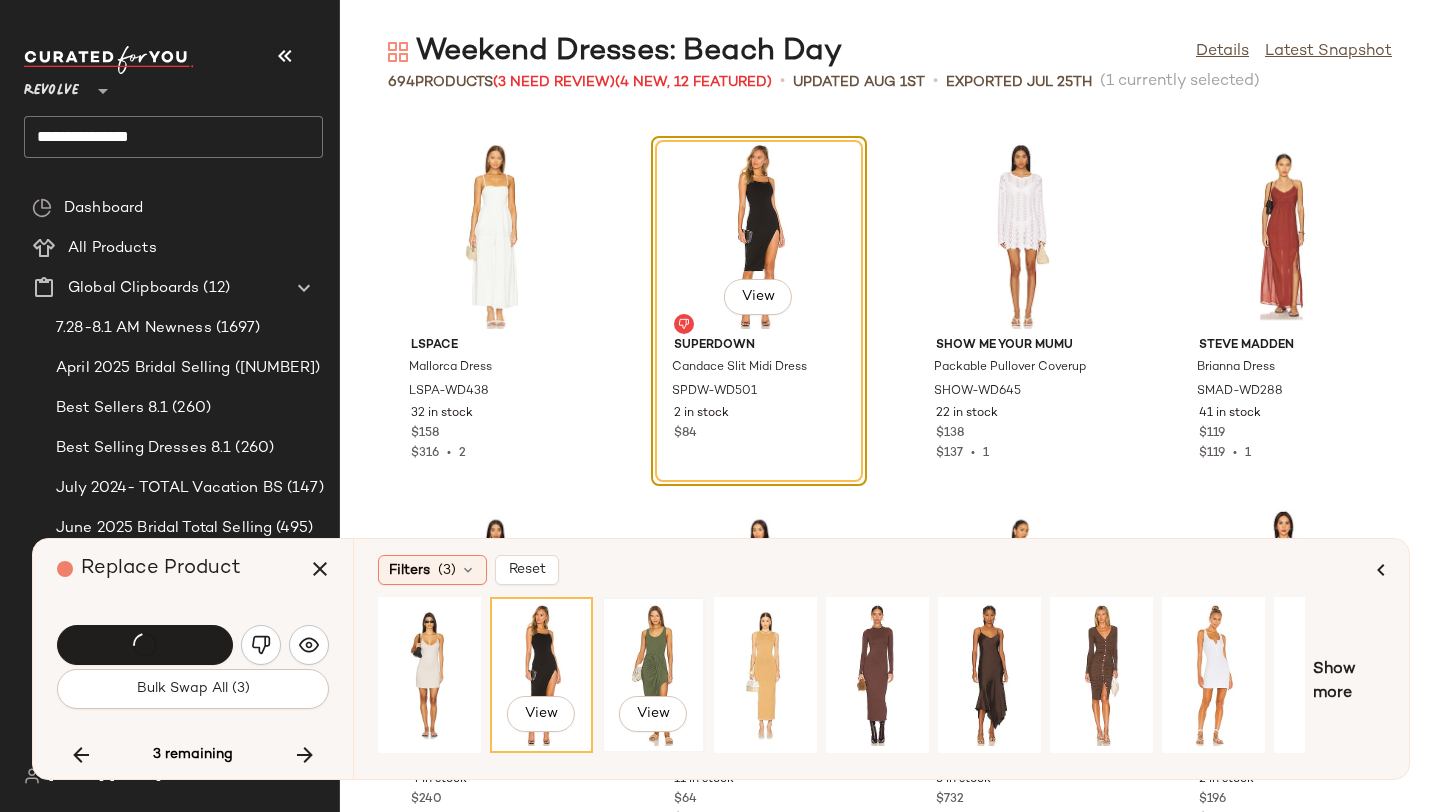 click on "View" 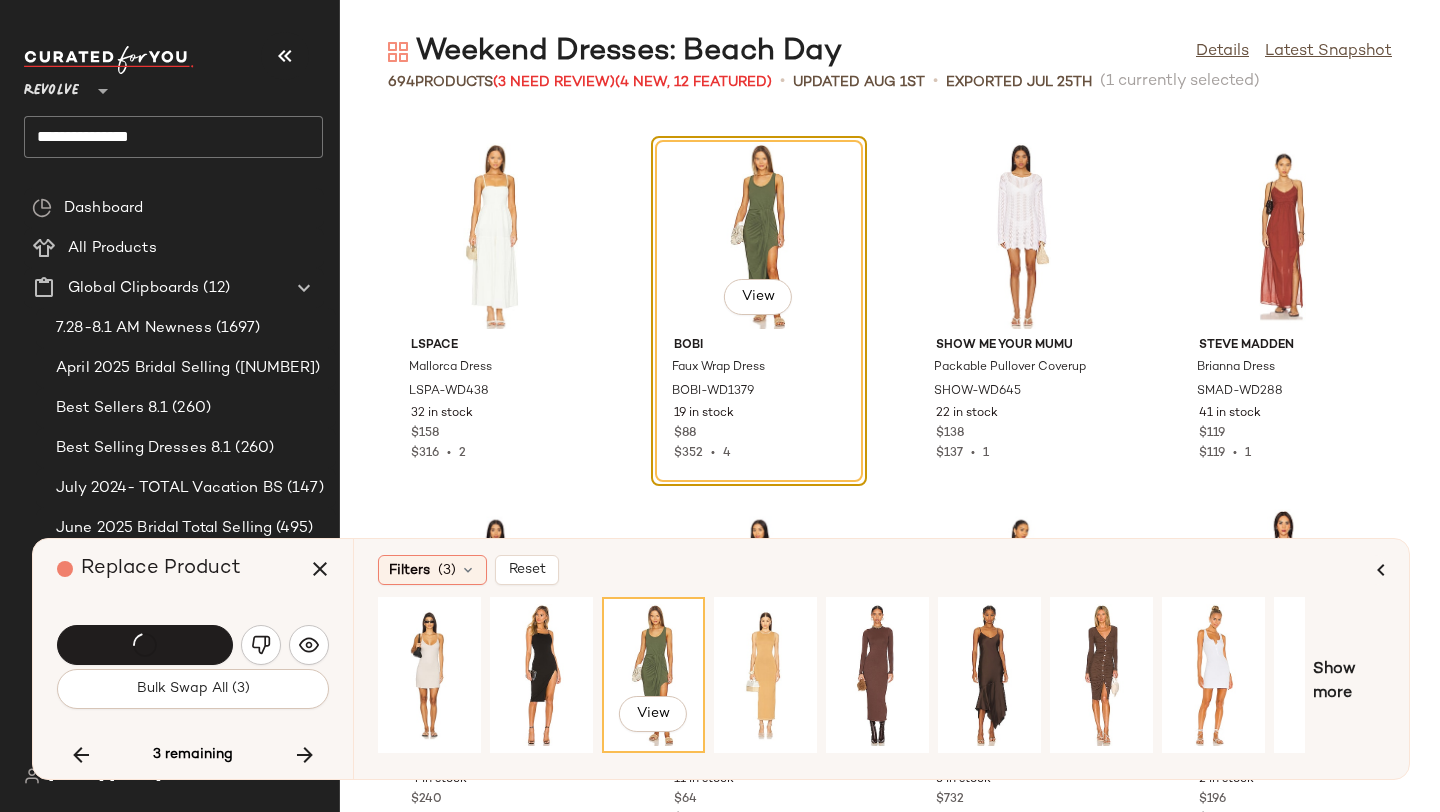click on "Swap" at bounding box center (145, 645) 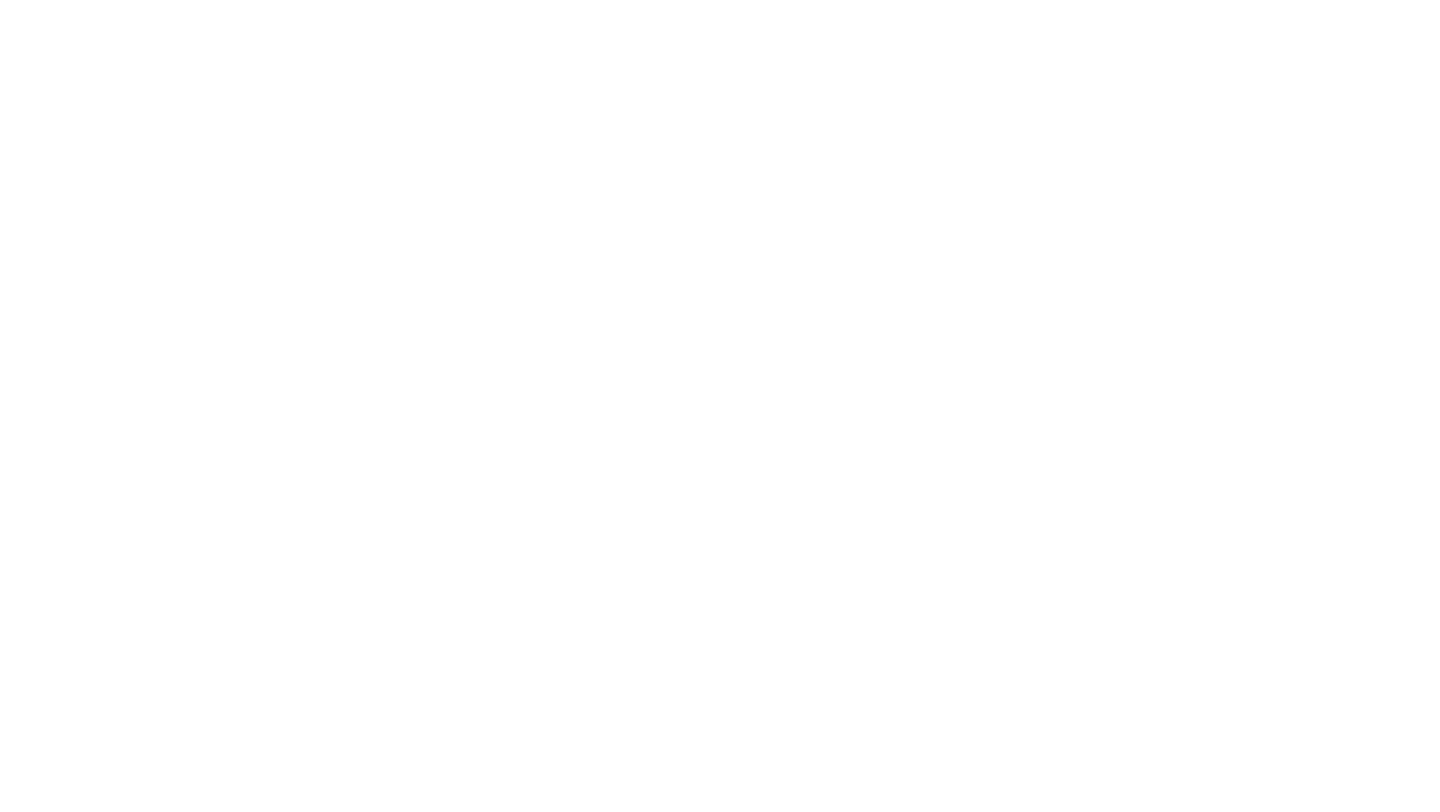 scroll, scrollTop: 0, scrollLeft: 0, axis: both 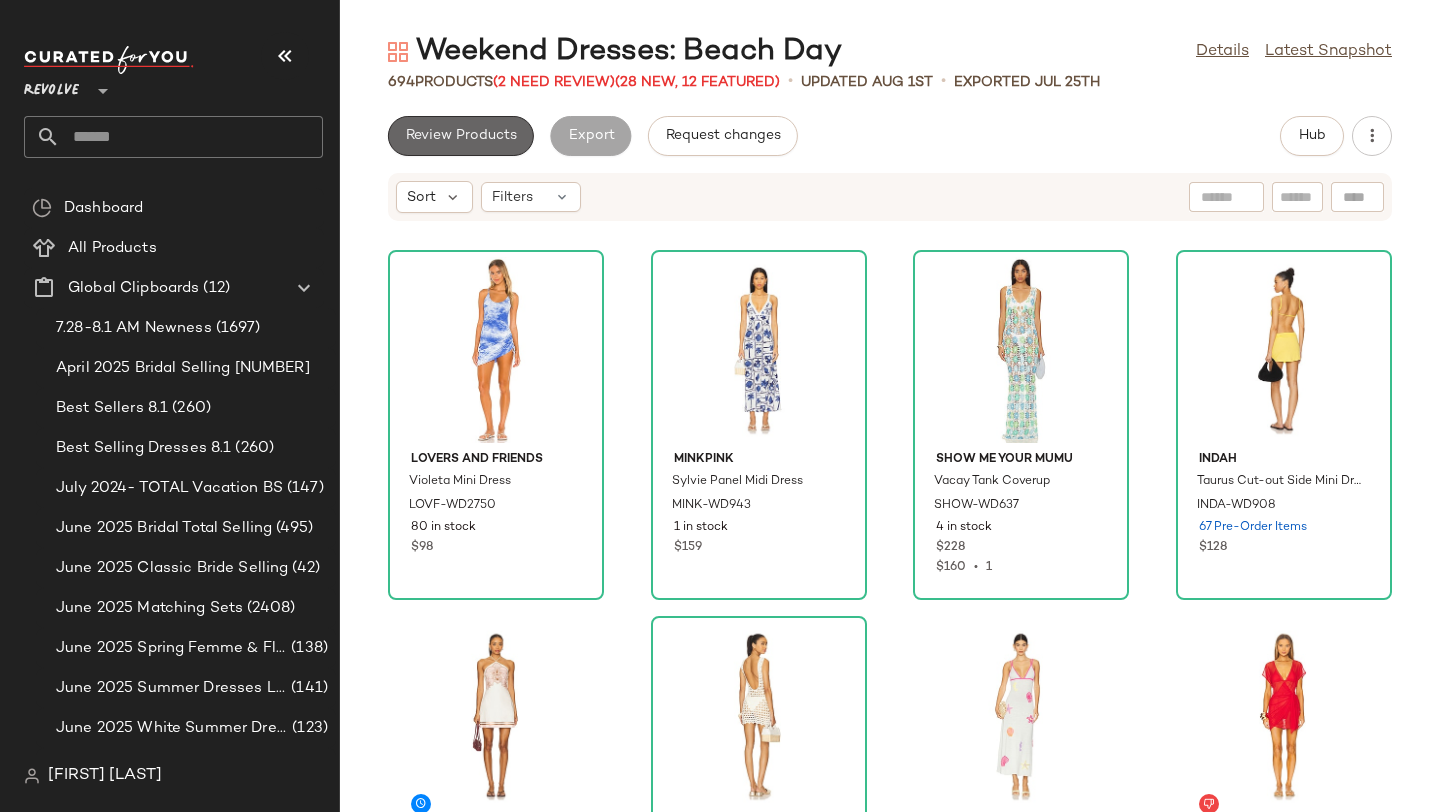 click on "Review Products" 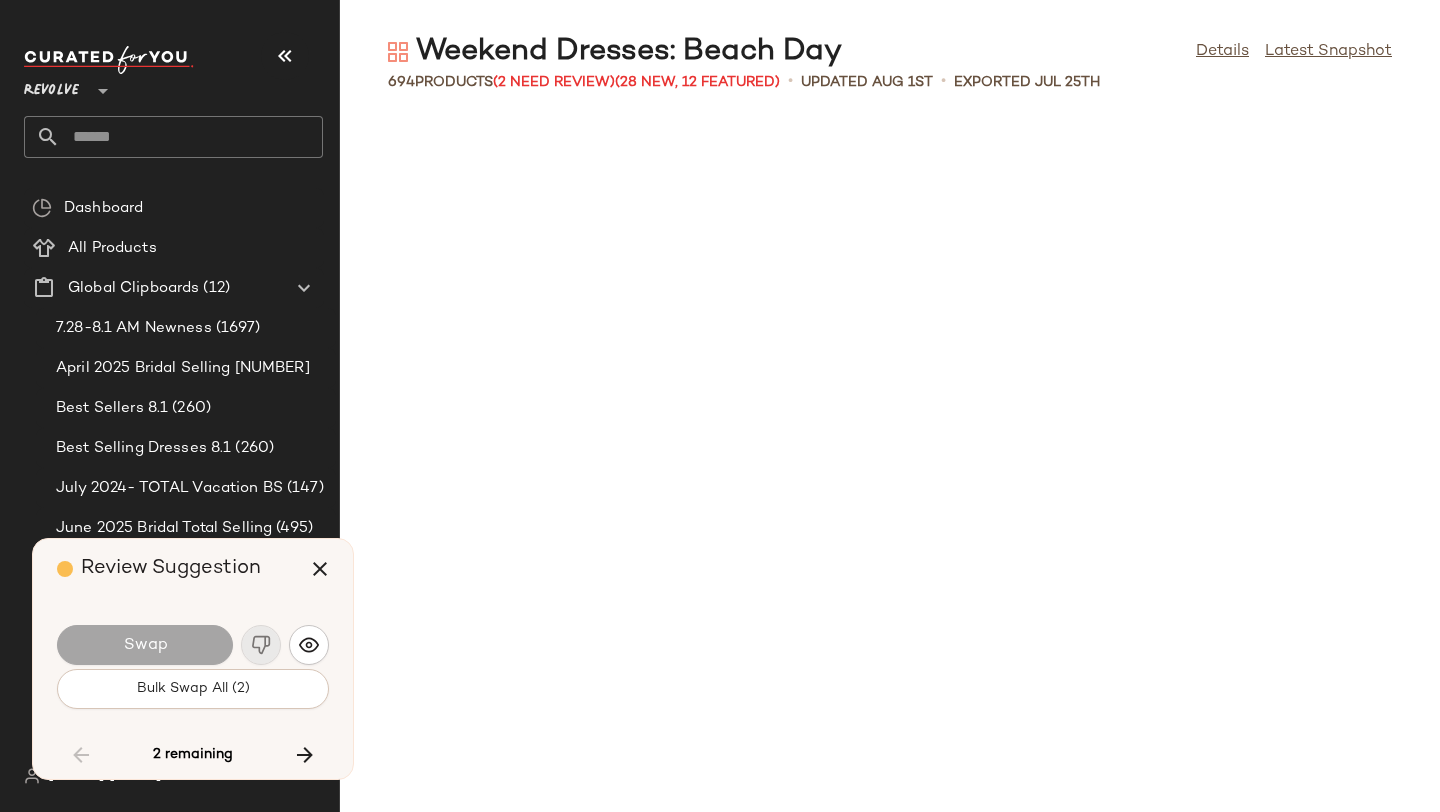 scroll, scrollTop: 25254, scrollLeft: 0, axis: vertical 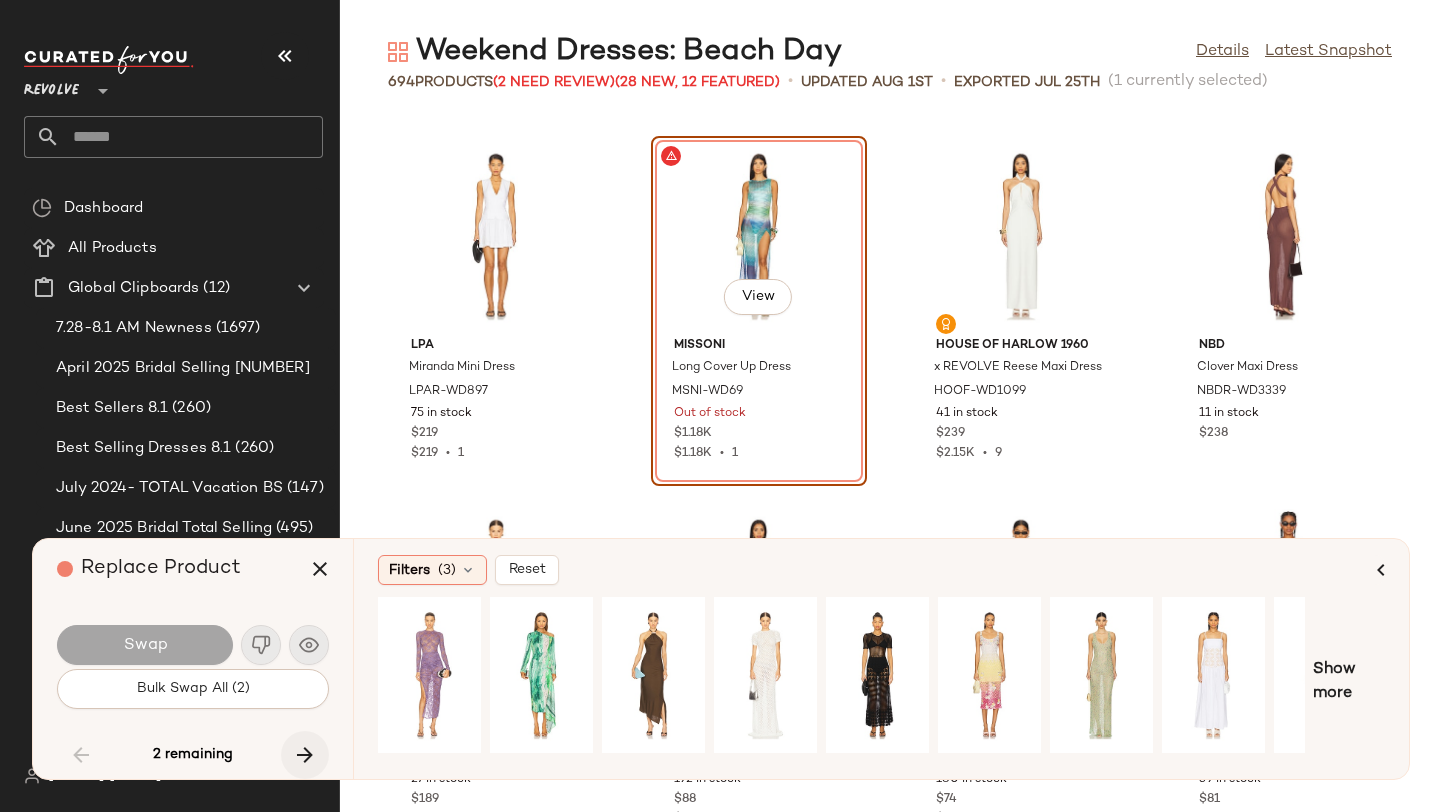 click at bounding box center [305, 755] 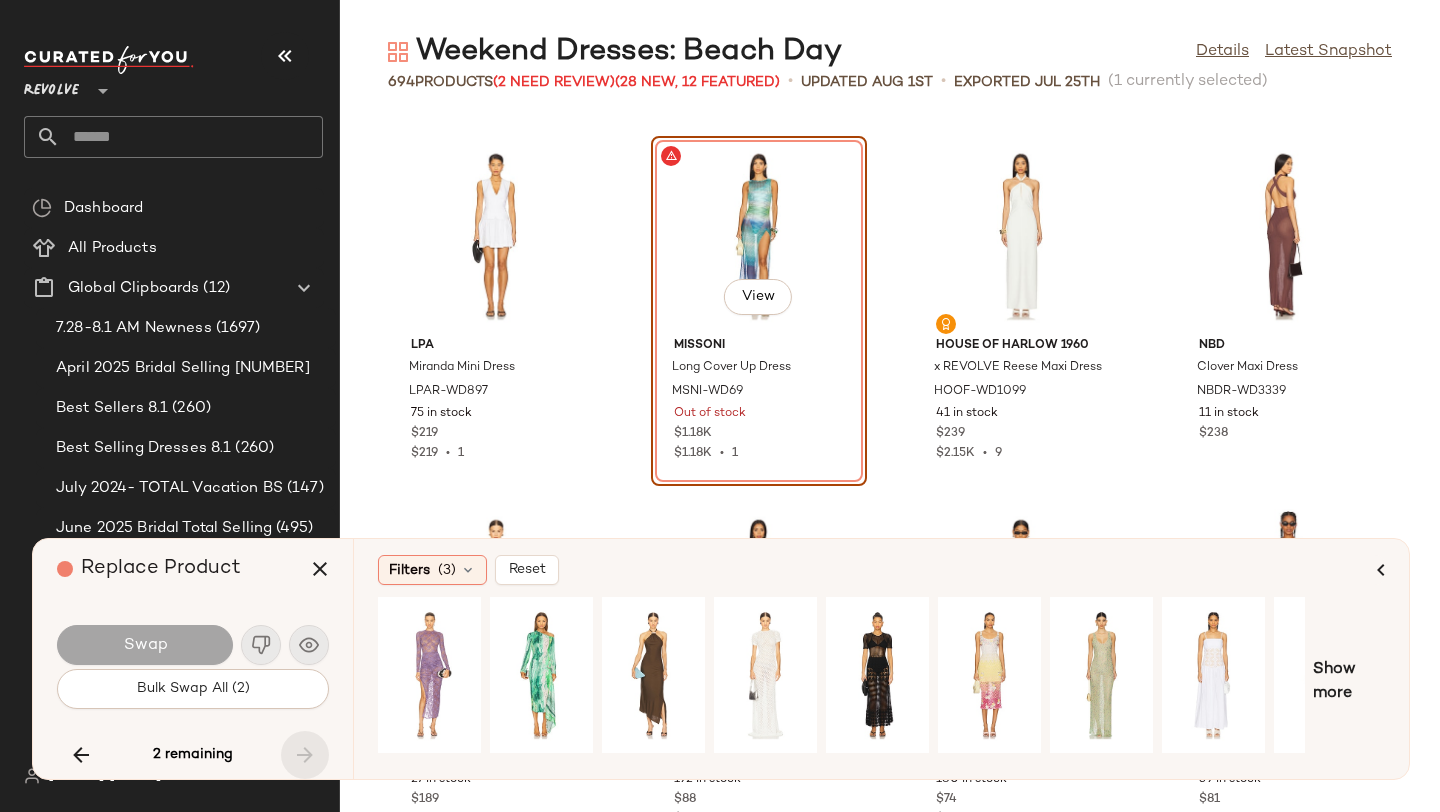 scroll, scrollTop: 56730, scrollLeft: 0, axis: vertical 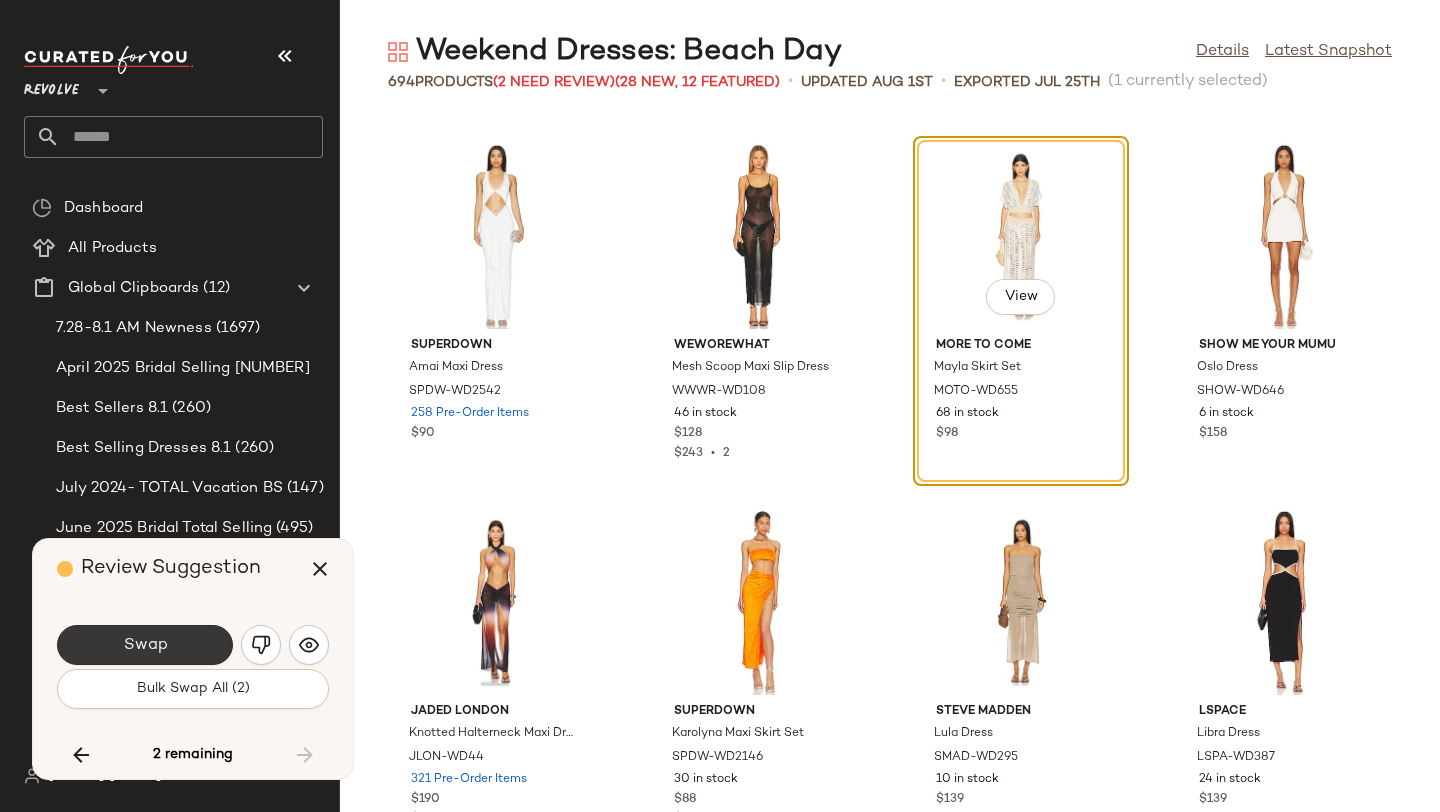 click on "Swap" at bounding box center [145, 645] 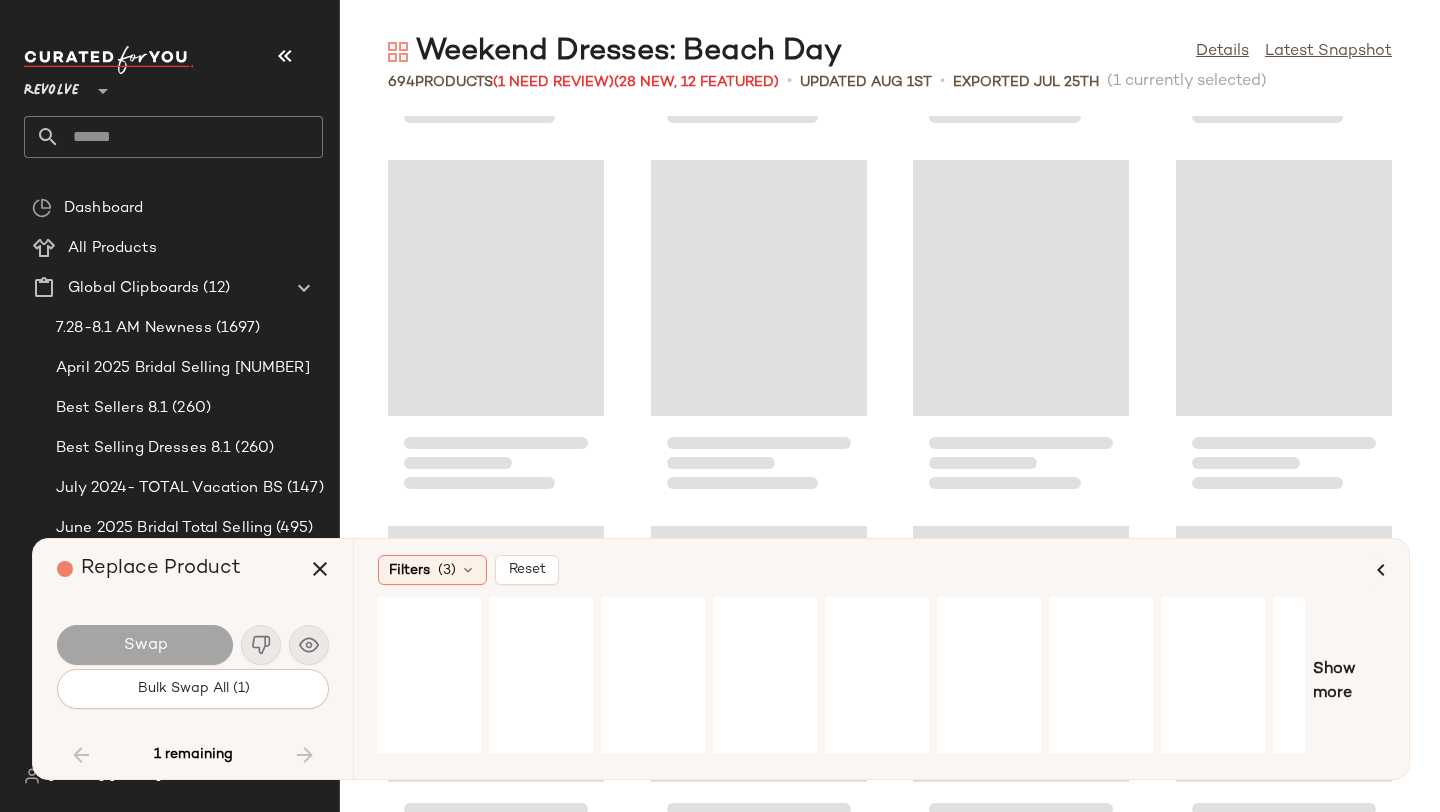 scroll, scrollTop: 23828, scrollLeft: 0, axis: vertical 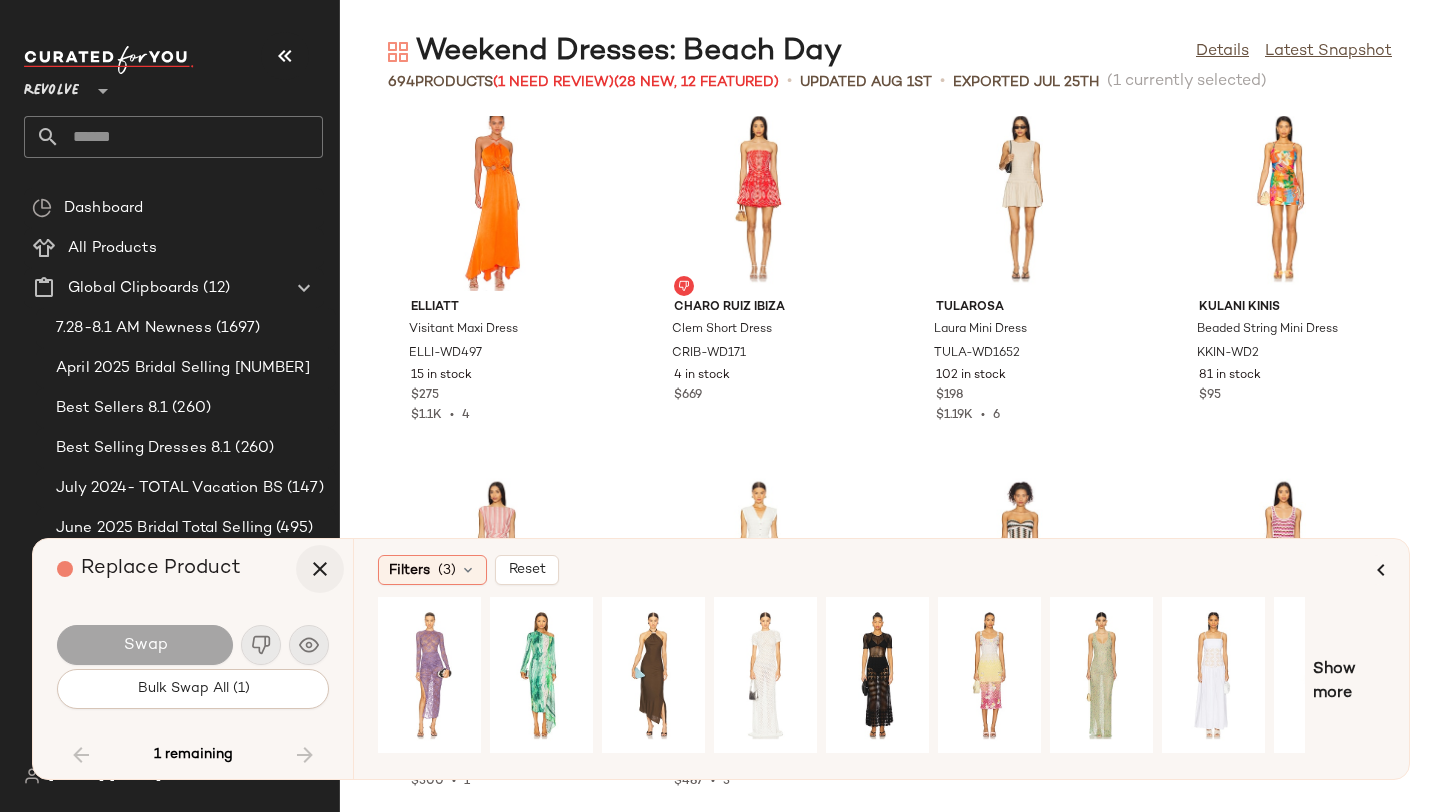 click at bounding box center [320, 569] 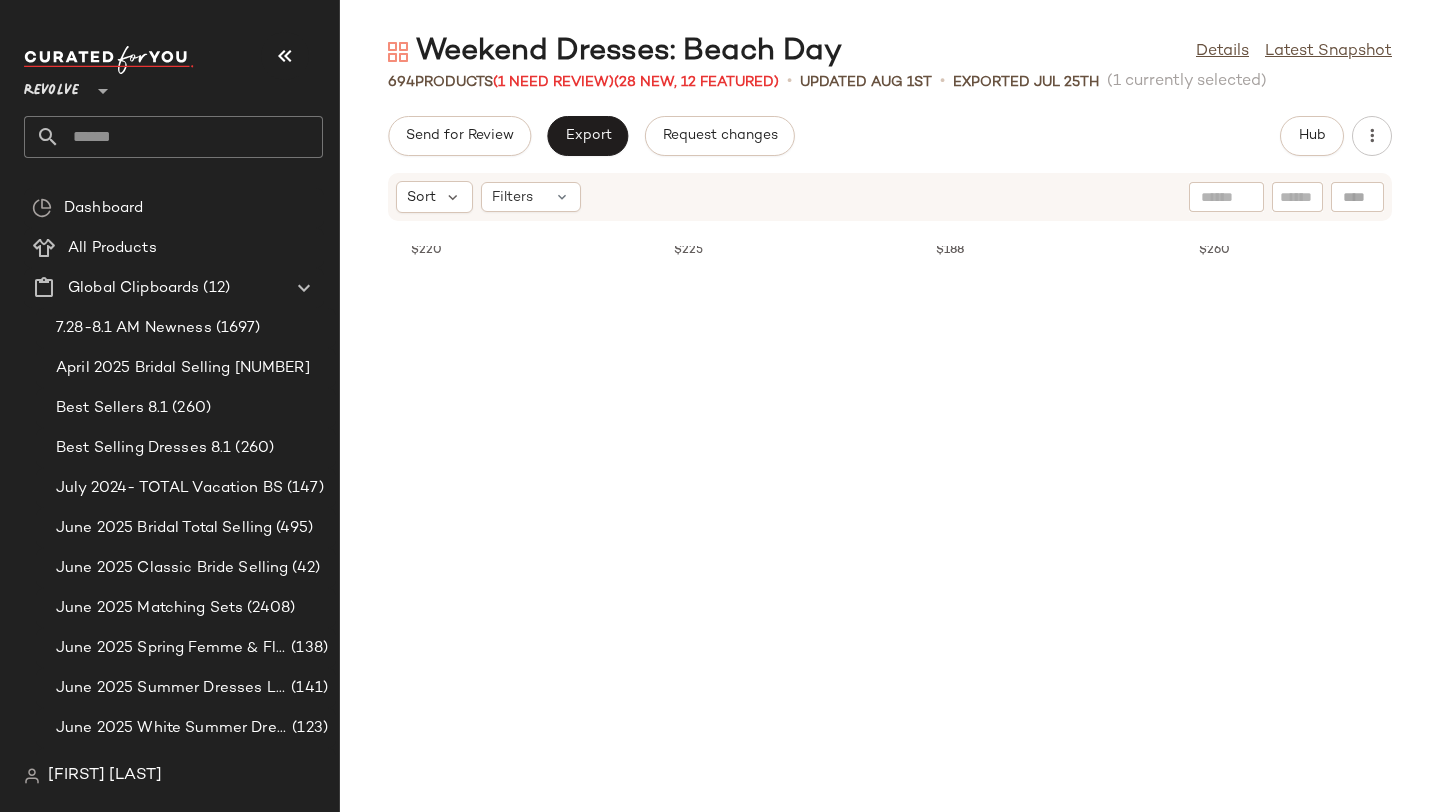 scroll, scrollTop: 0, scrollLeft: 0, axis: both 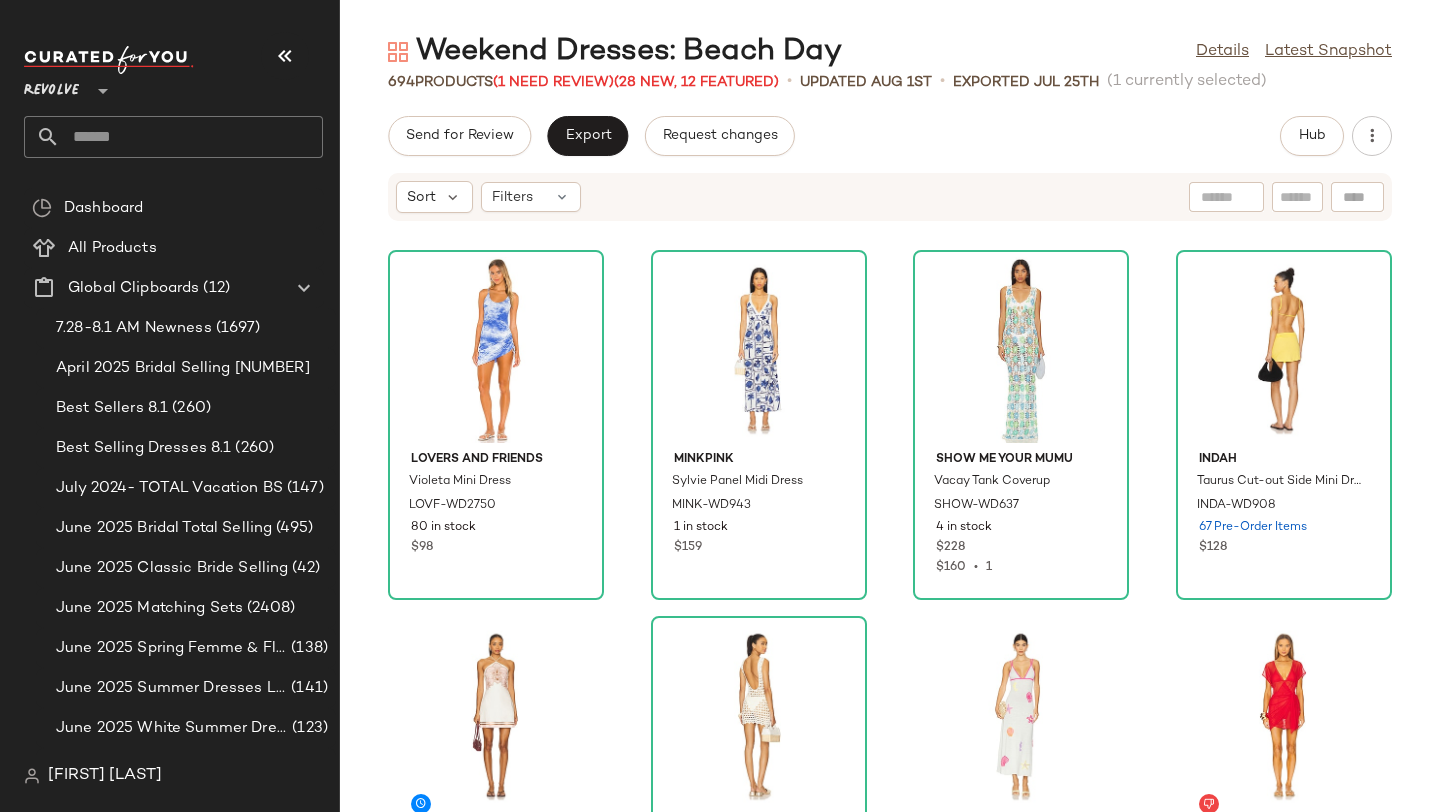 click on "Lovers and Friends Violeta Mini Dress LOVF-WD2750 80 in stock $98 MINKPINK Sylvie Panel Midi Dress MINK-WD943 1 in stock $159 Show Me Your Mumu Vacay Tank Coverup SHOW-WD637 4 in stock $228 $160  •  1 Indah Taurus Cut-out Side Mini Dress INDA-WD908 67 Pre-Order Items $128 Shani Shemer Maddie Mini Dress SSHE-WD39 12 in stock $385 $1.16K  •  3 MORE TO COME Linds Mini Dress MOTO-WD654 215 Pre-Order Items $88 $704  •  8 Capittana Carolina Sea II Dress CITT-WD32 4 in stock $290 $580  •  2 Vix Swimwear Emily Short Cover Up VIXS-WD191 7 in stock $168 superdown Fraya Mini Dress SPDW-WD2879 1 in stock $88 Bobi Dress BOBI-WD1413 38 in stock $75 $1.13K  •  15 Tach Clothing Crochet Mini Dress TACR-WD5 10 in stock $297 Alice + Olivia Evelina Halter Mini Dress With Scarf ALI-WD1200 3 Pre-Order Items $465 retrofete Icelyn Dress ROFR-WD1022 5 in stock $598 $3.59K  •  6 Indah Bijous Mini Dress INDA-WD915 19 in stock $119 GUIZIO Aylin Eyelet Dress DGUI-WD98 34 Pre-Order Items $195 LoveShackFancy Maera Dress $395 1" 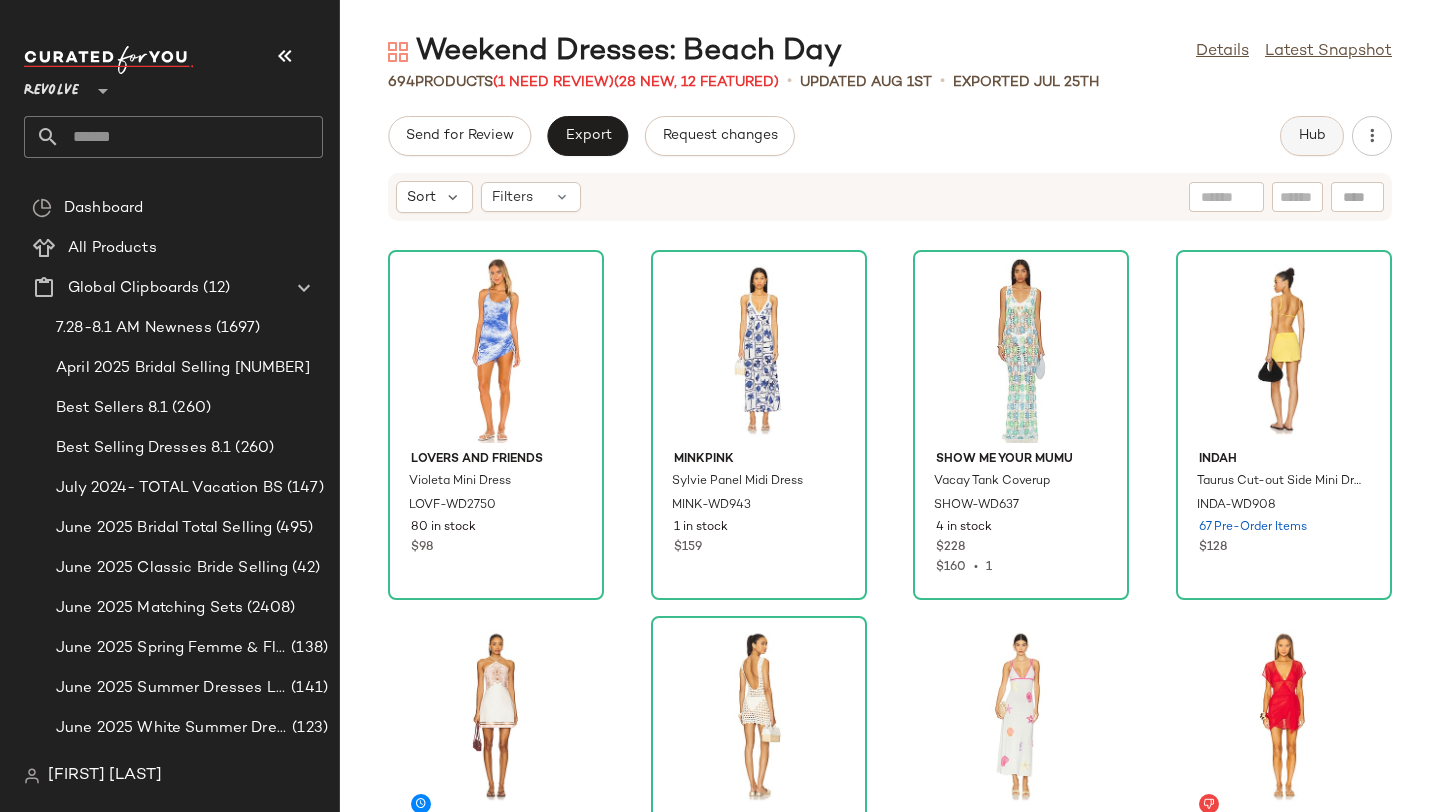 click on "Hub" 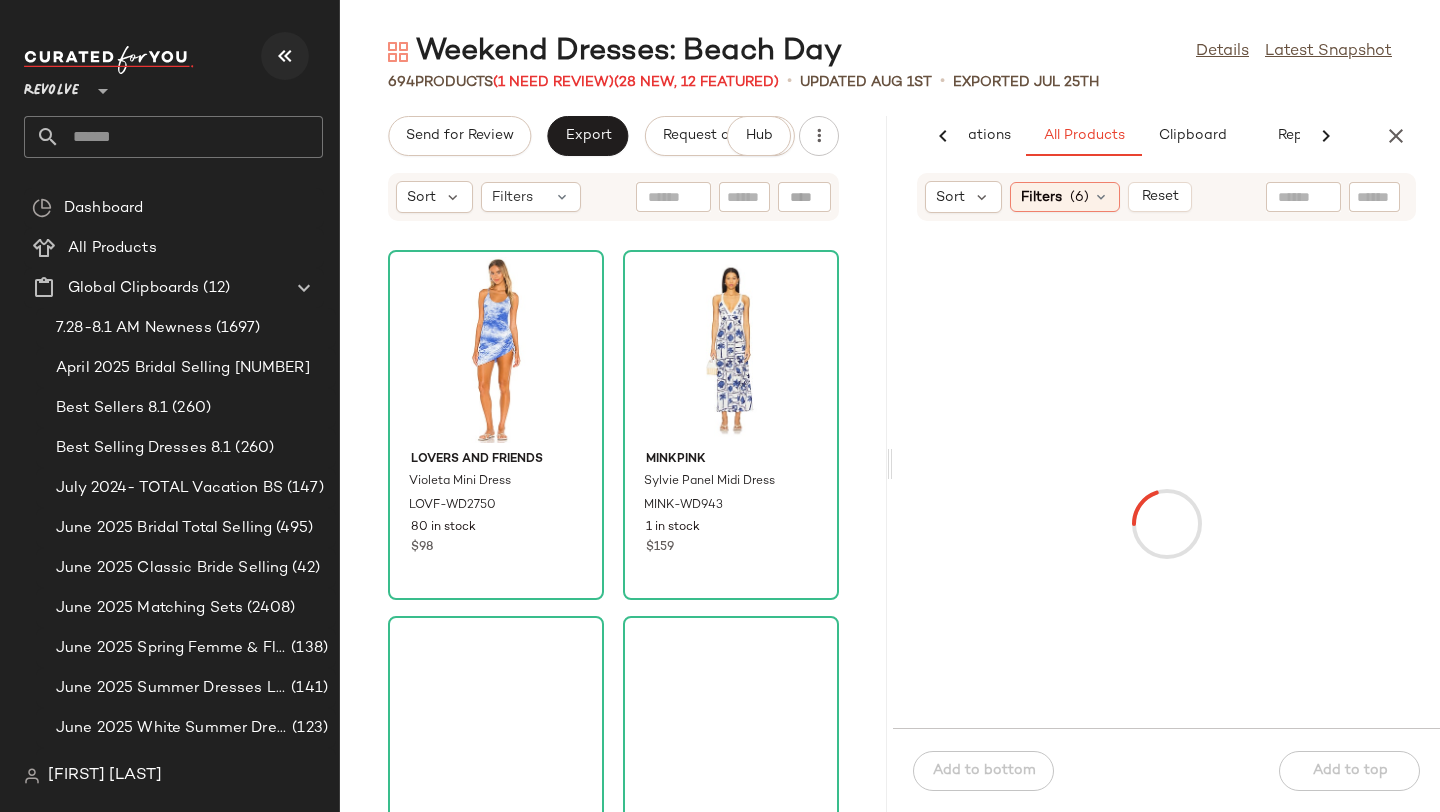click at bounding box center [285, 56] 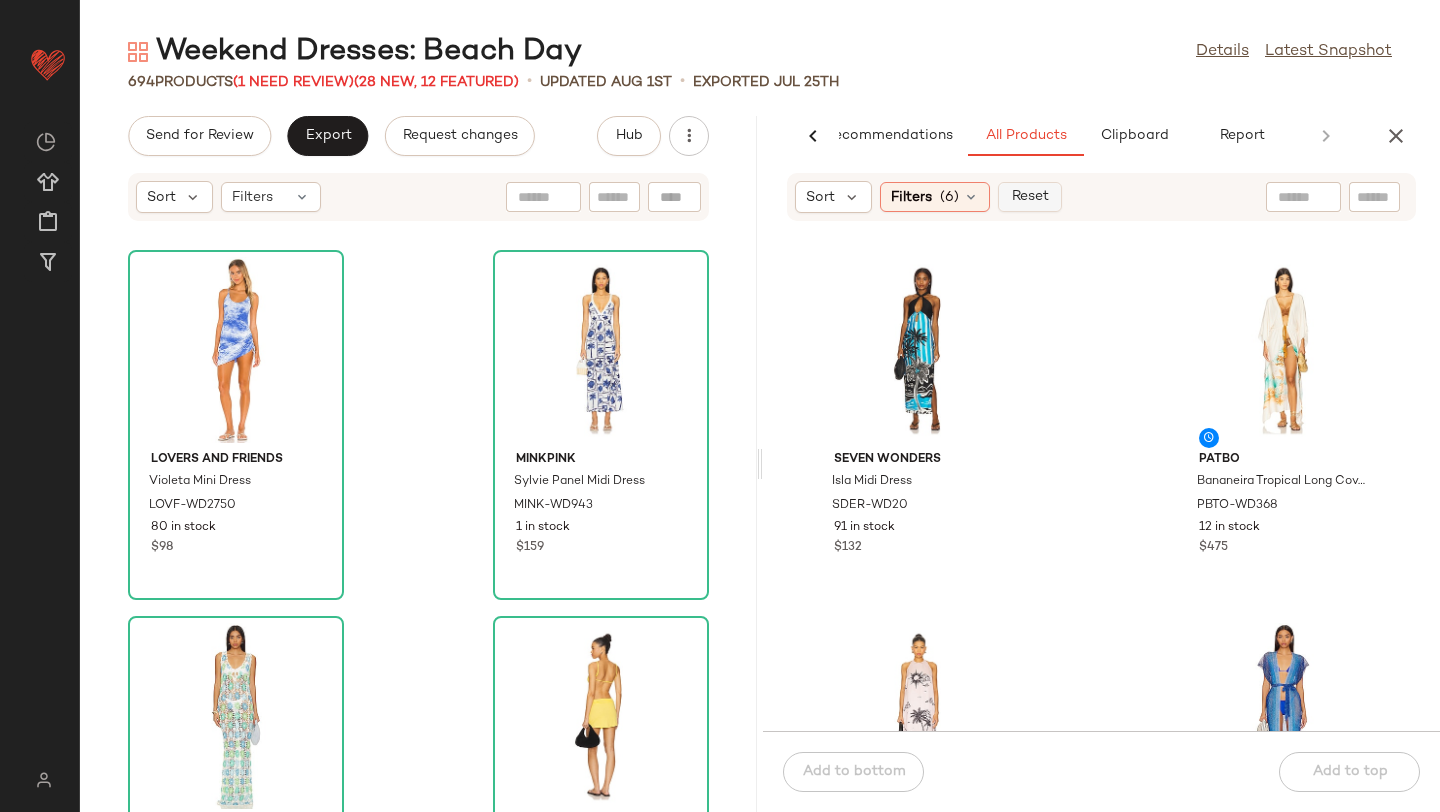 click on "Reset" 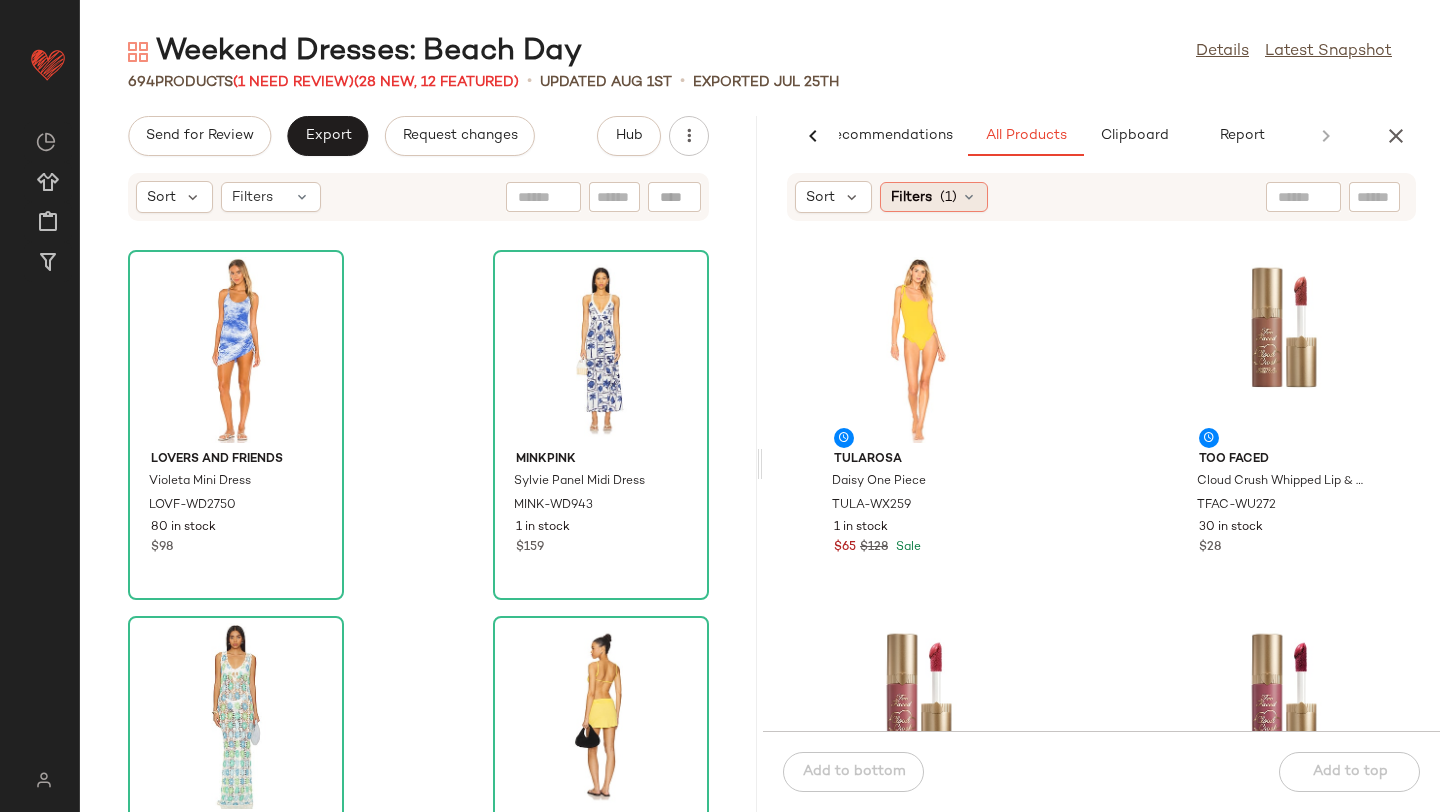 click on "Filters  (1)" 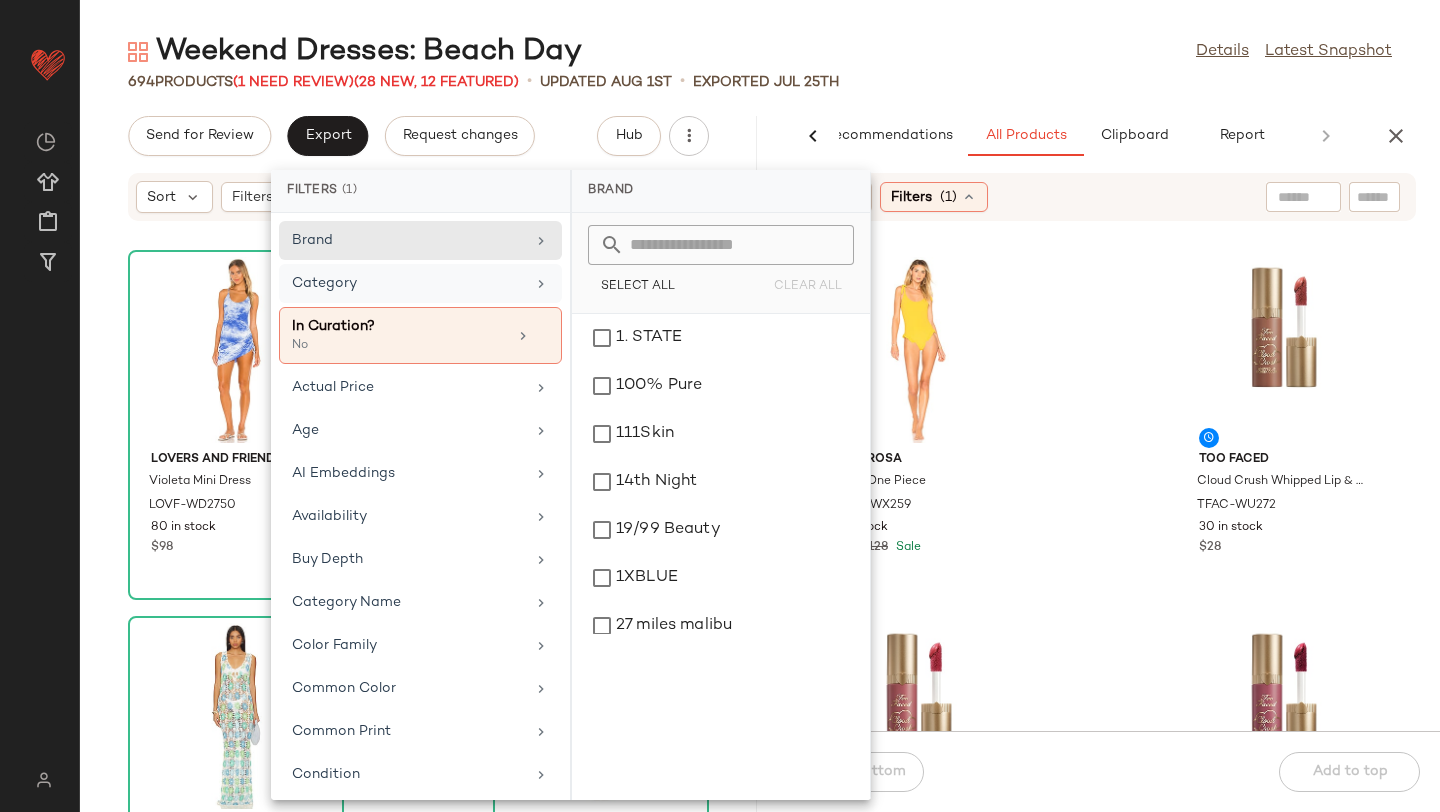 click on "Category" at bounding box center (408, 283) 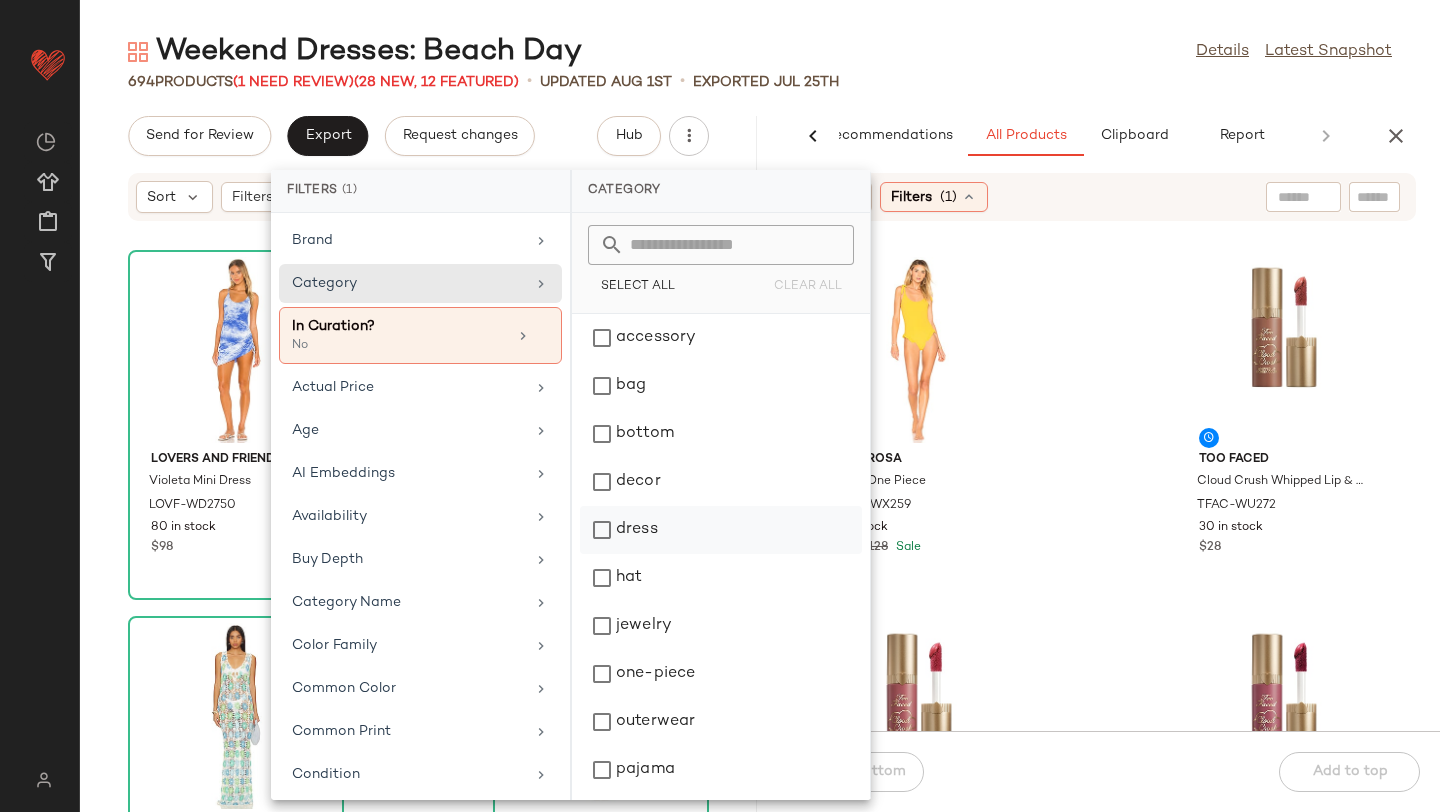 click on "dress" 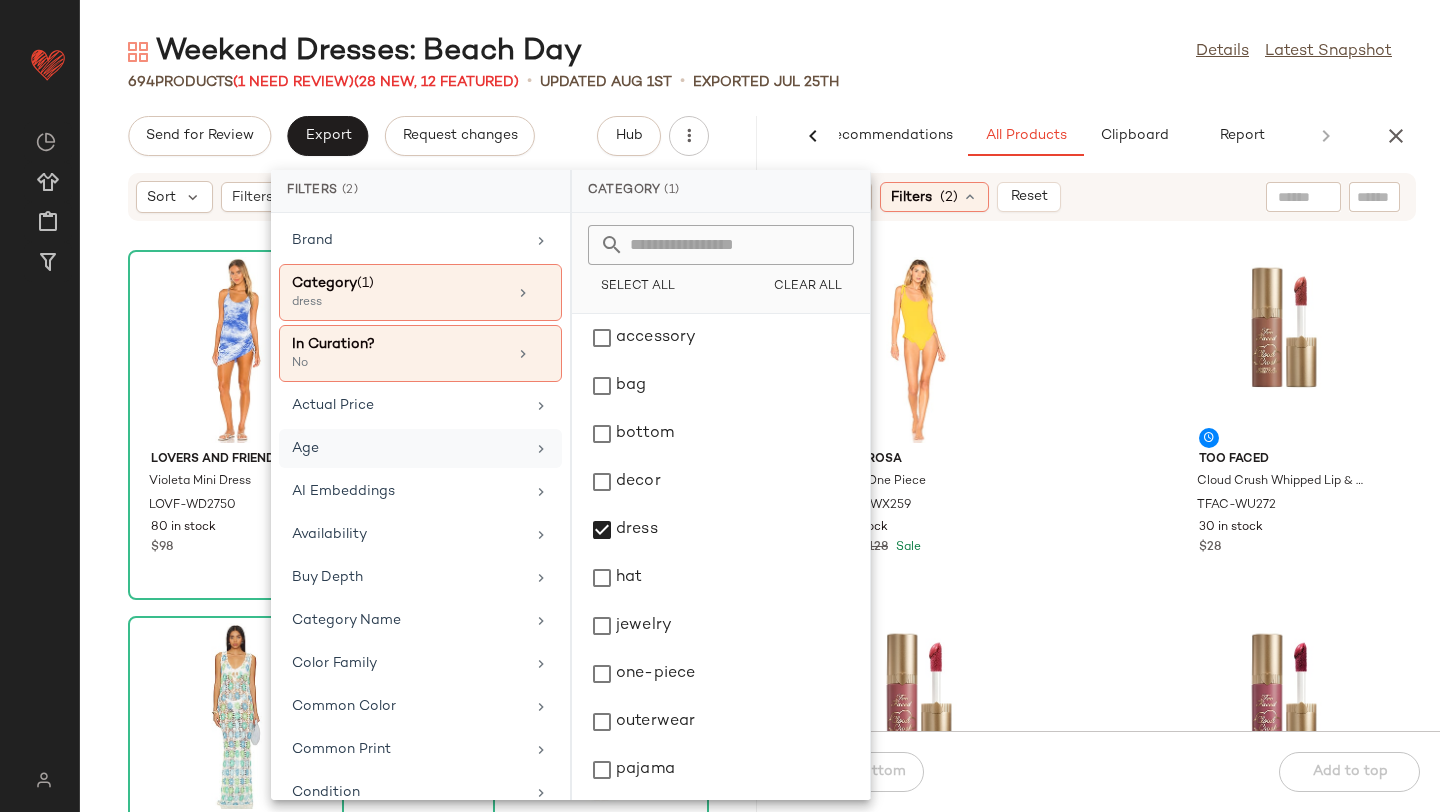 click on "Age" at bounding box center (408, 448) 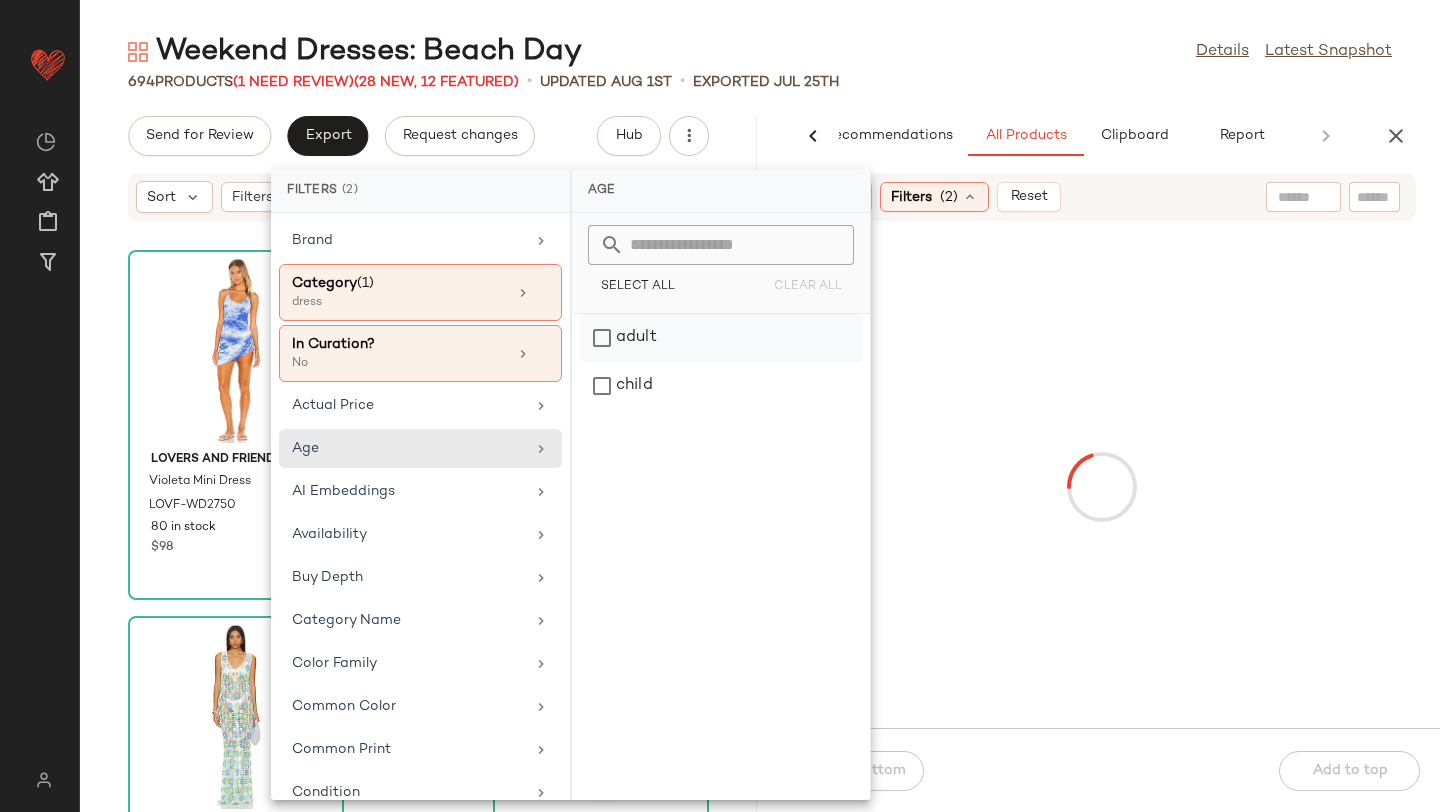 click on "adult" 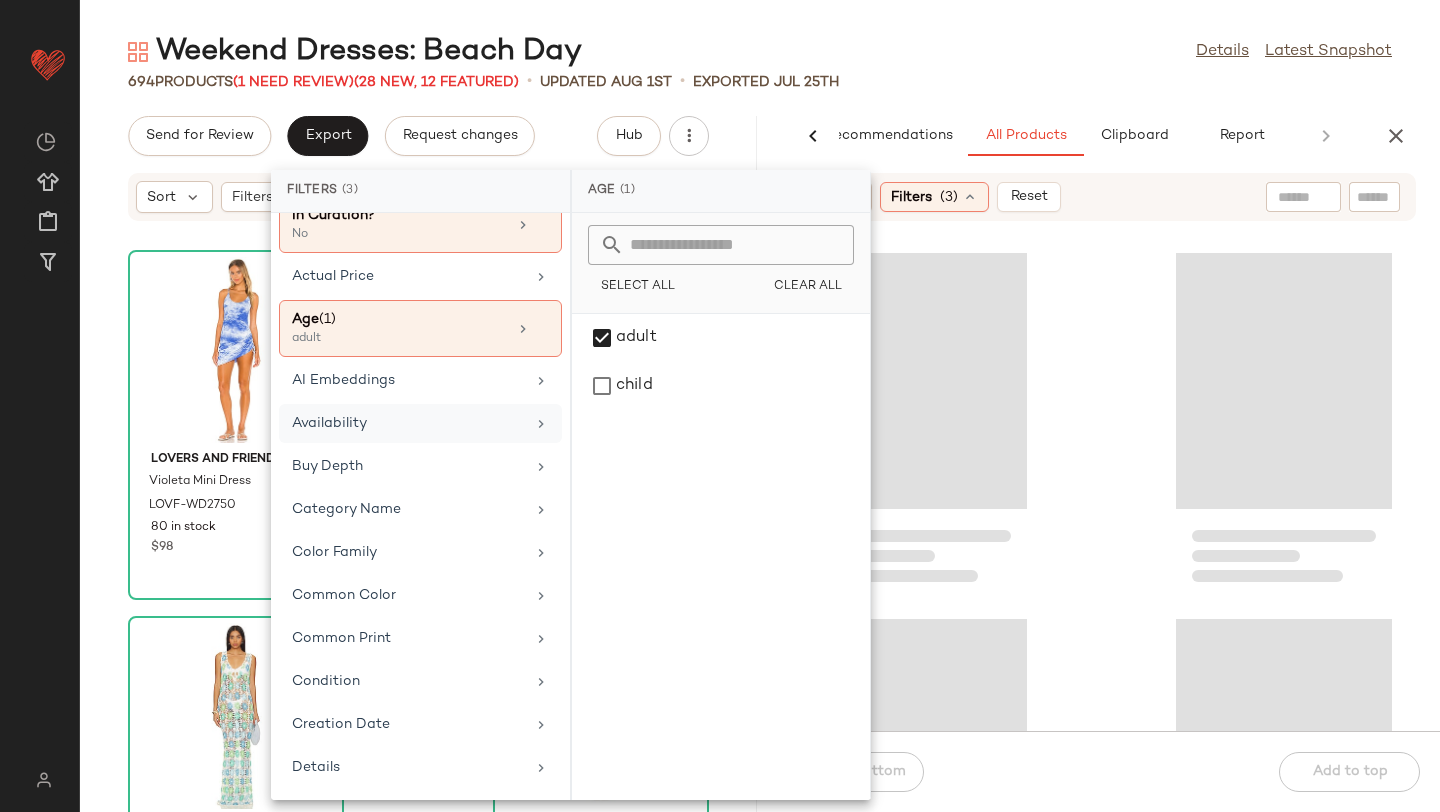 scroll, scrollTop: 164, scrollLeft: 0, axis: vertical 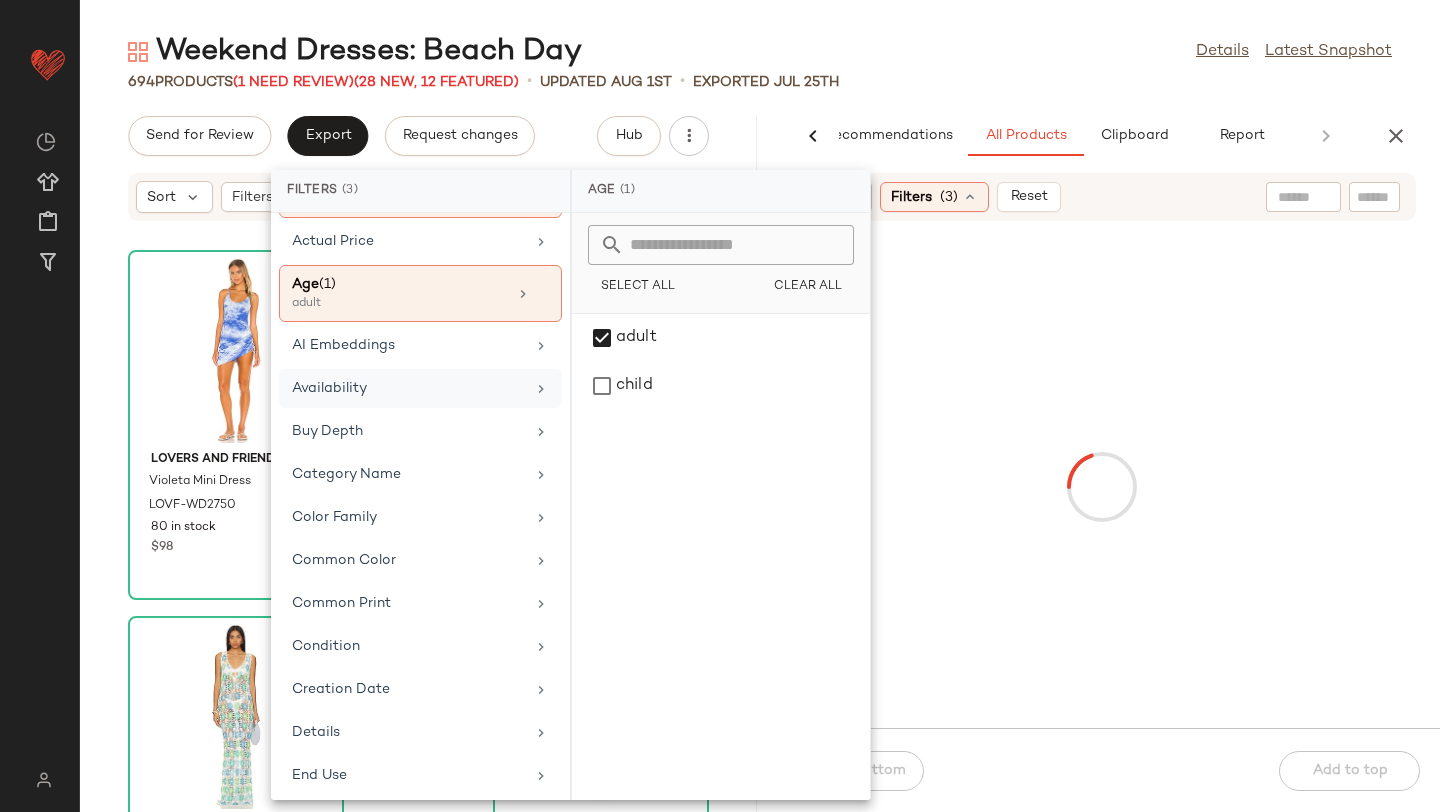 click on "Availability" at bounding box center [408, 388] 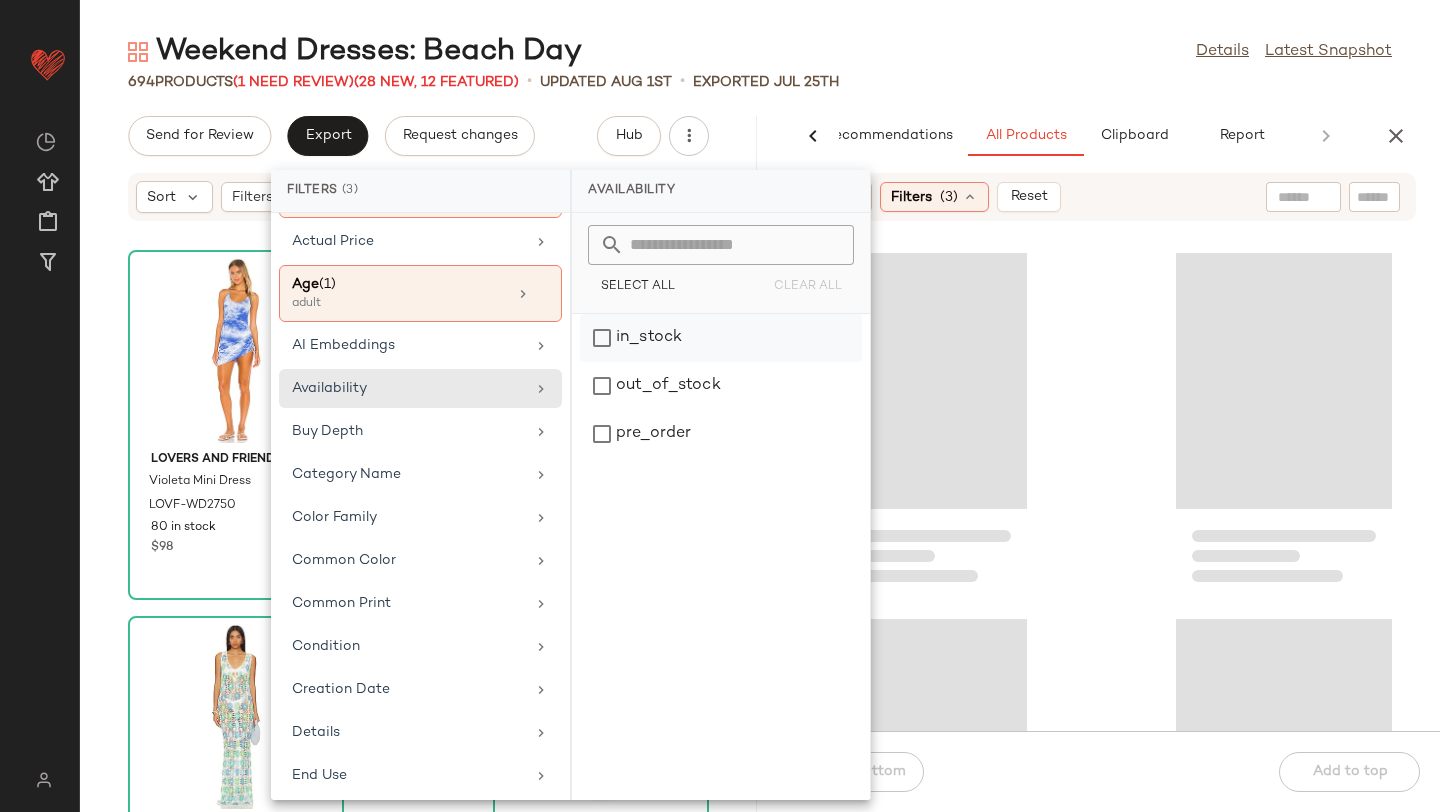 click on "in_stock" 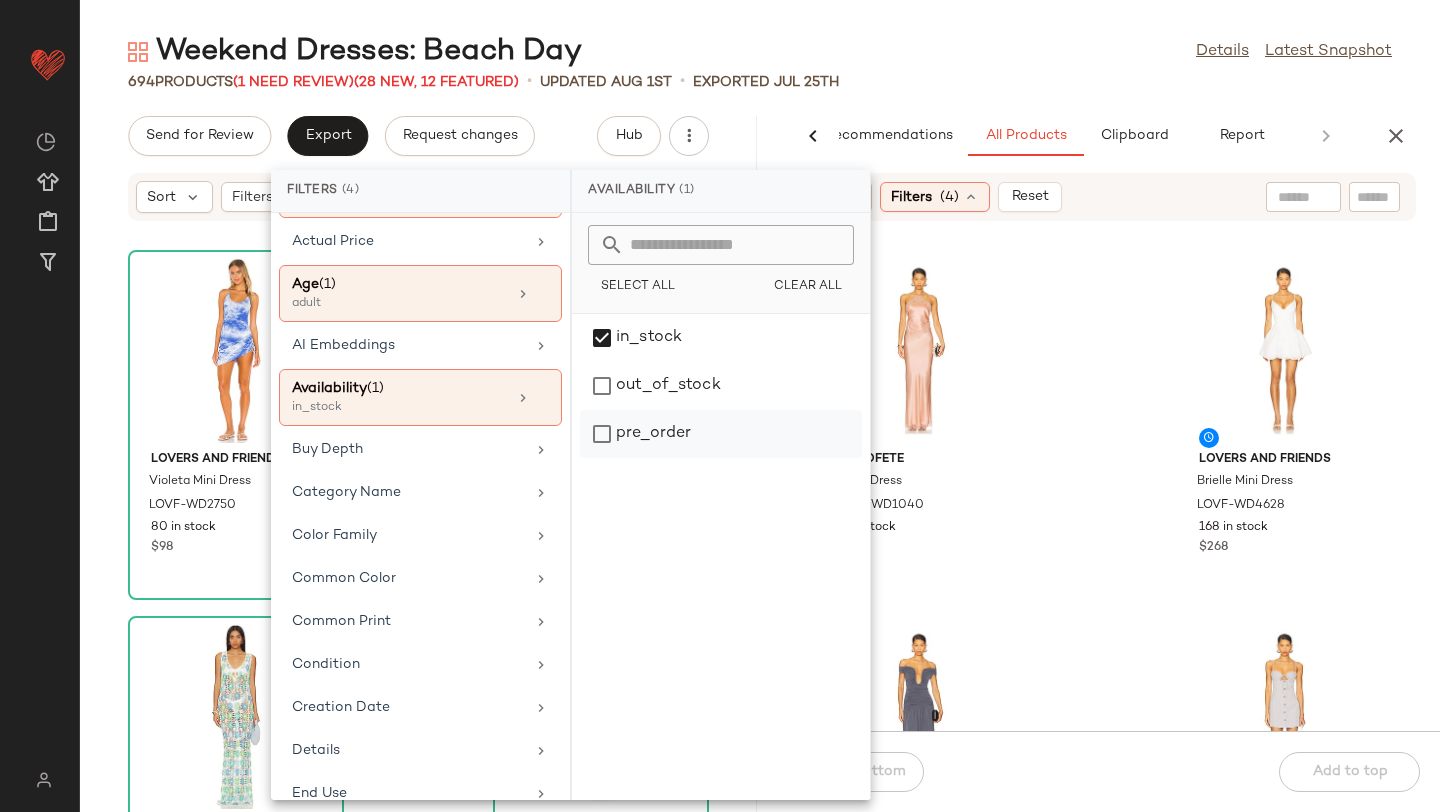 click on "pre_order" 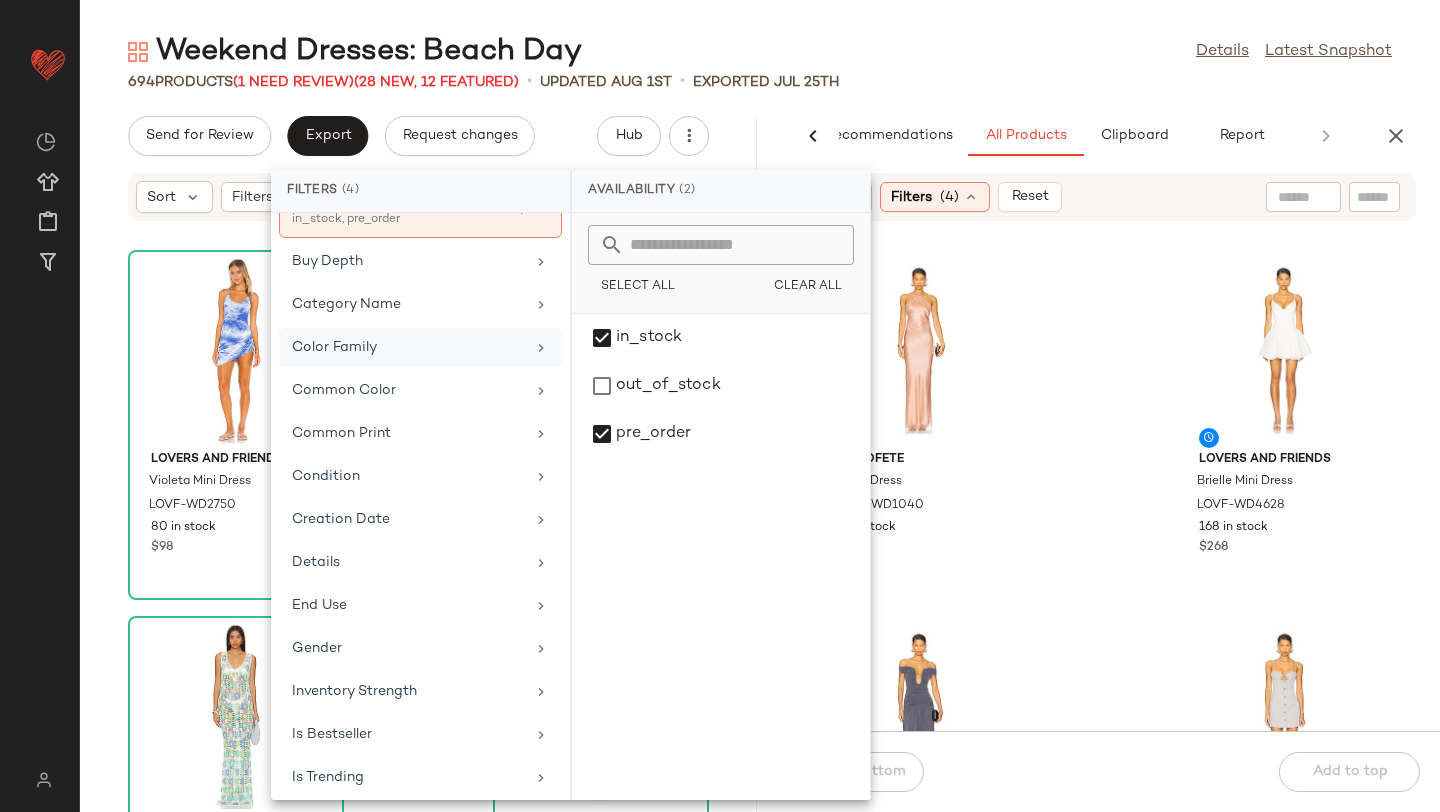 scroll, scrollTop: 395, scrollLeft: 0, axis: vertical 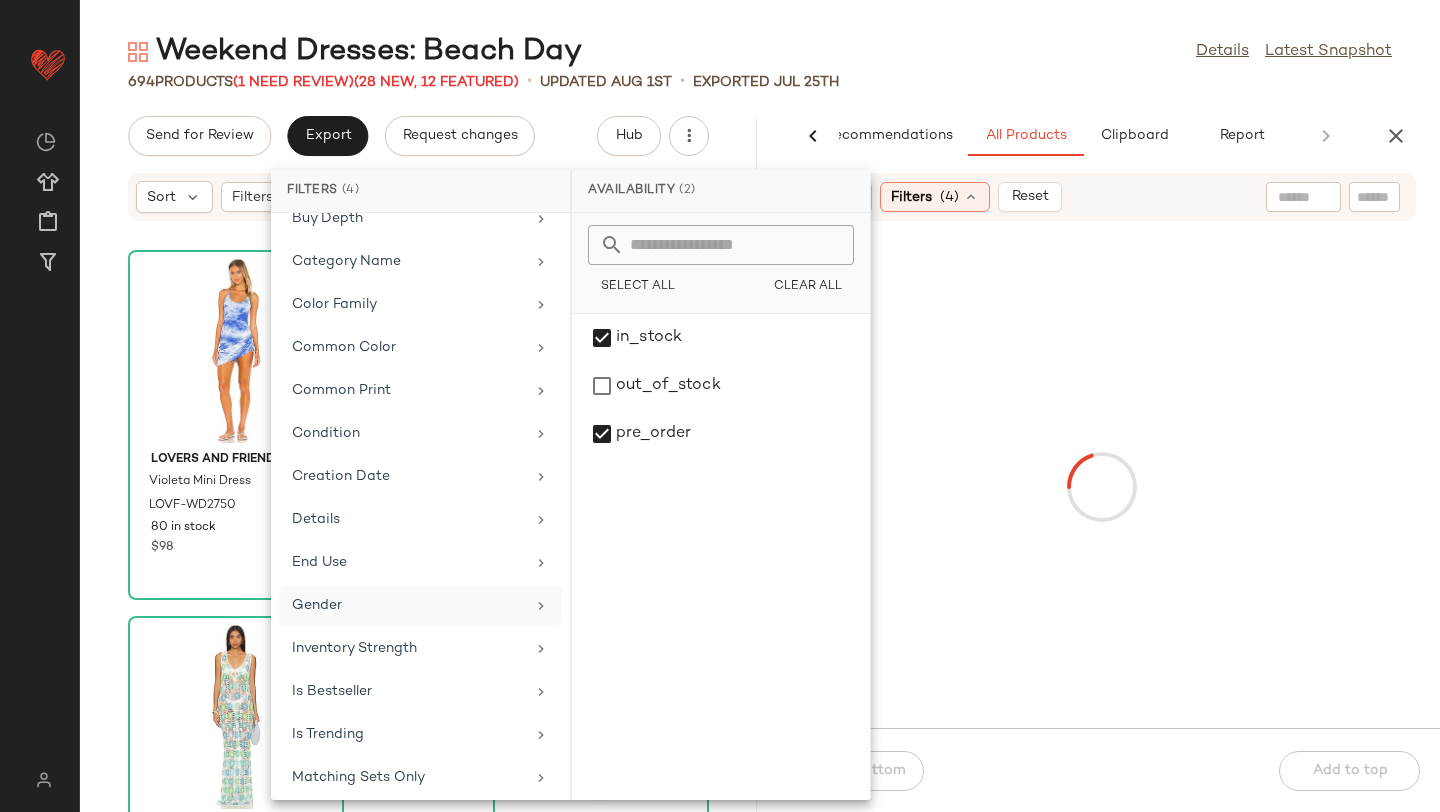 click on "Gender" at bounding box center [408, 605] 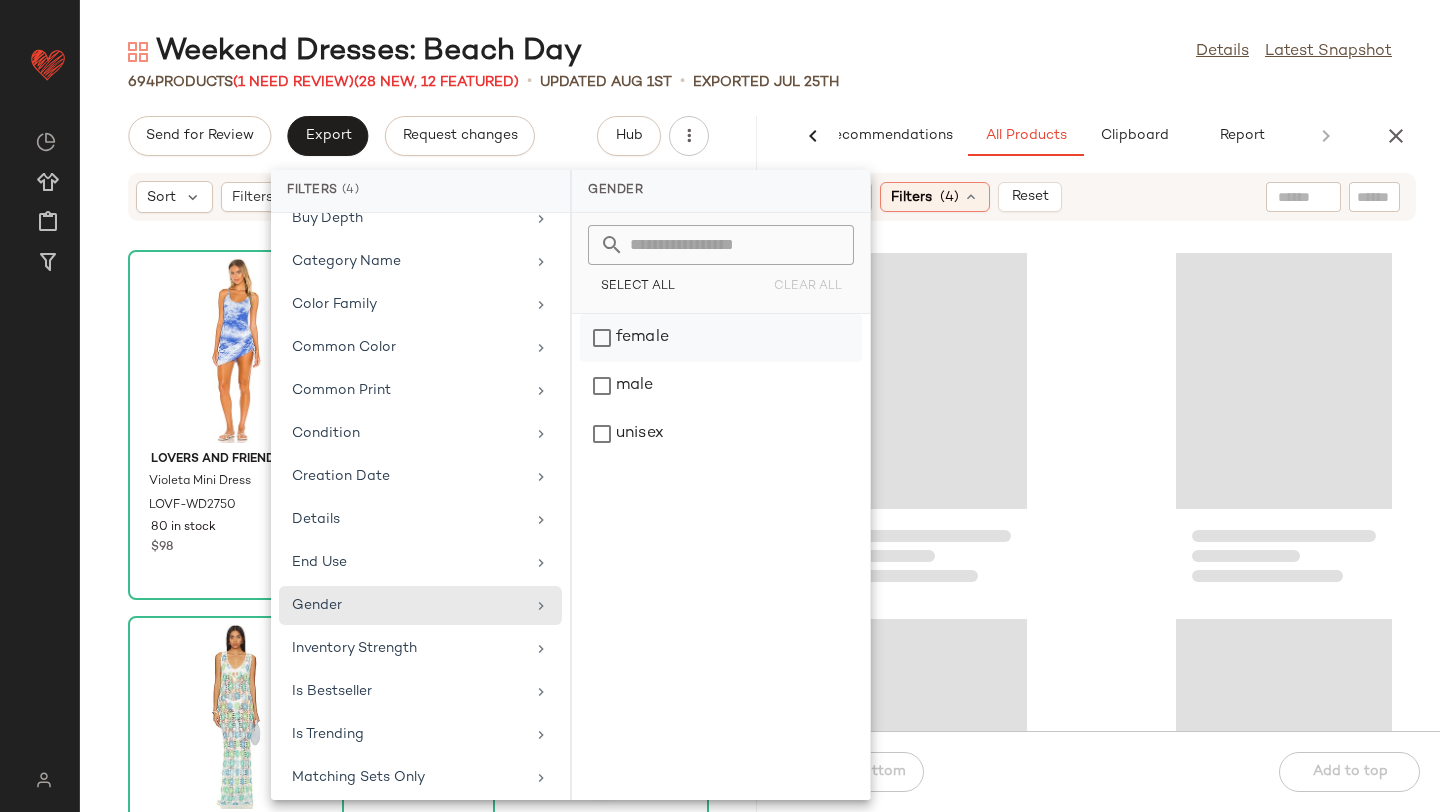 click on "female" 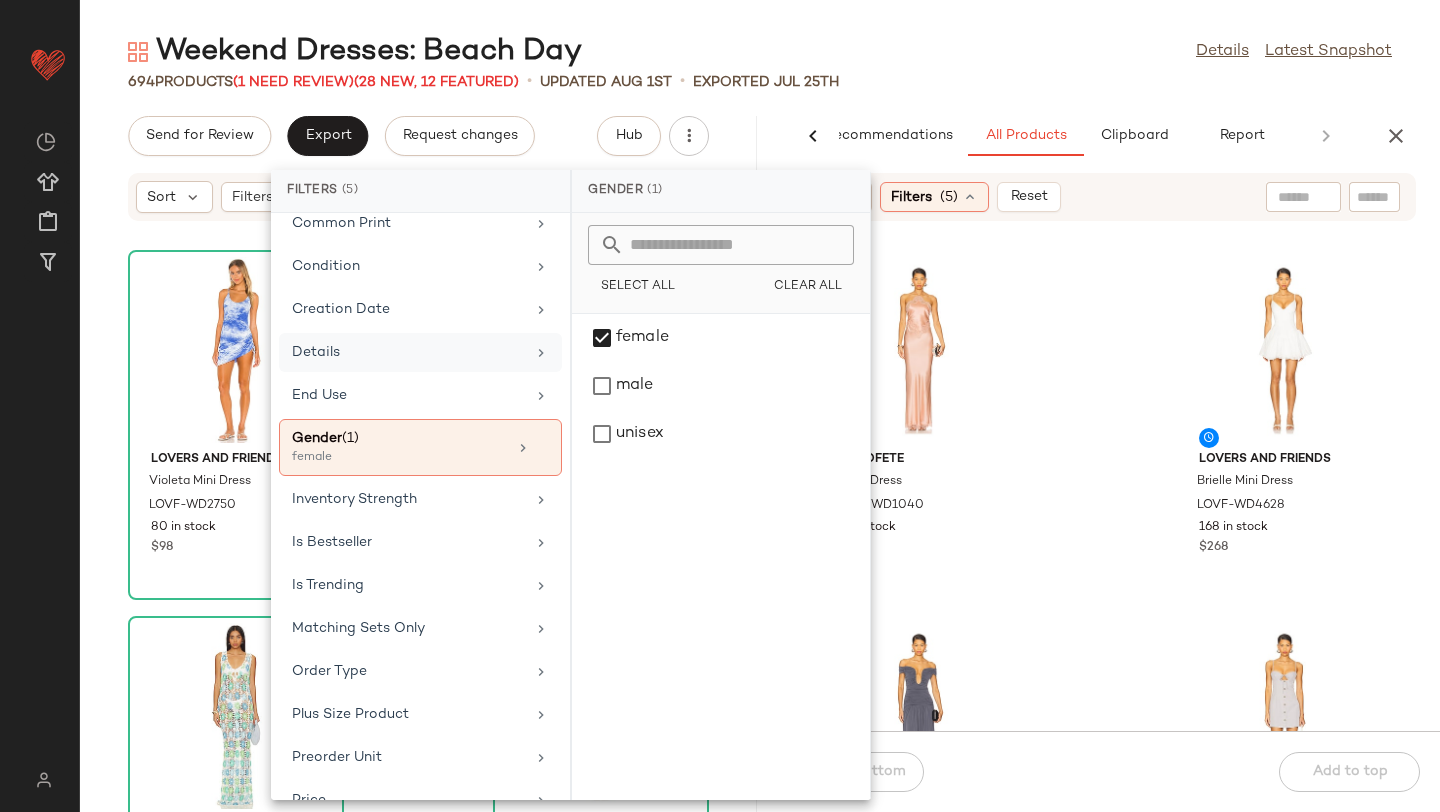 scroll, scrollTop: 856, scrollLeft: 0, axis: vertical 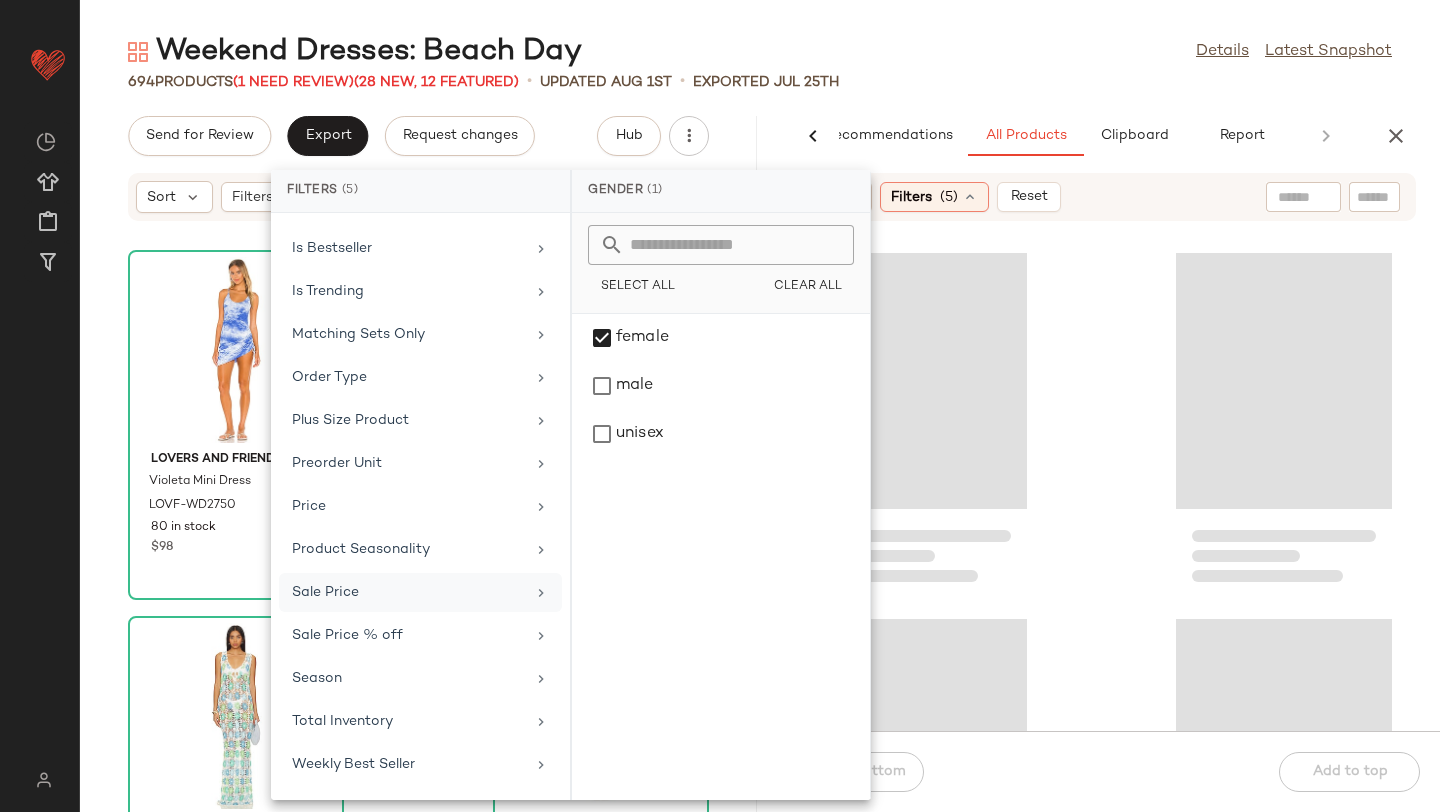 click on "Sale Price" 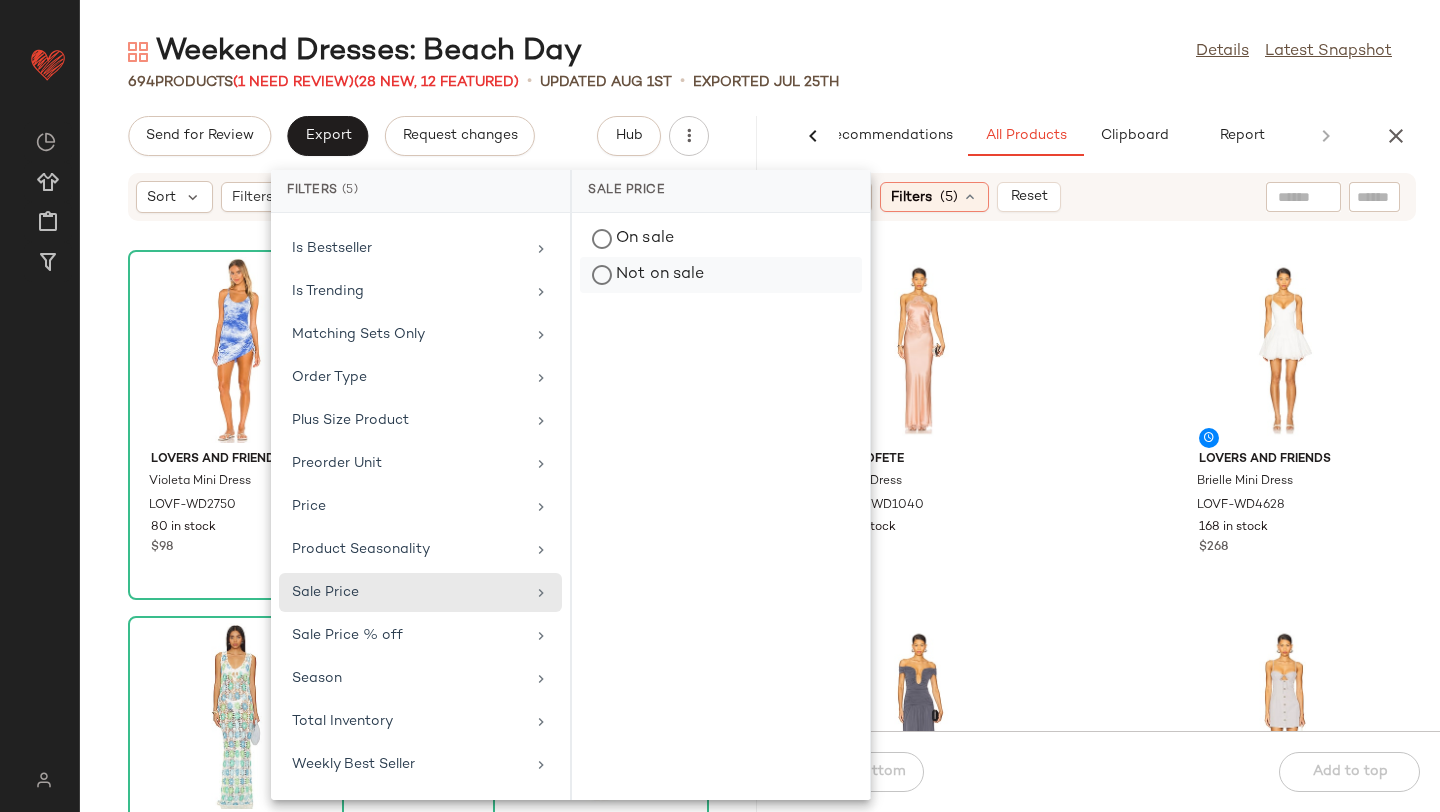 click on "Not on sale" 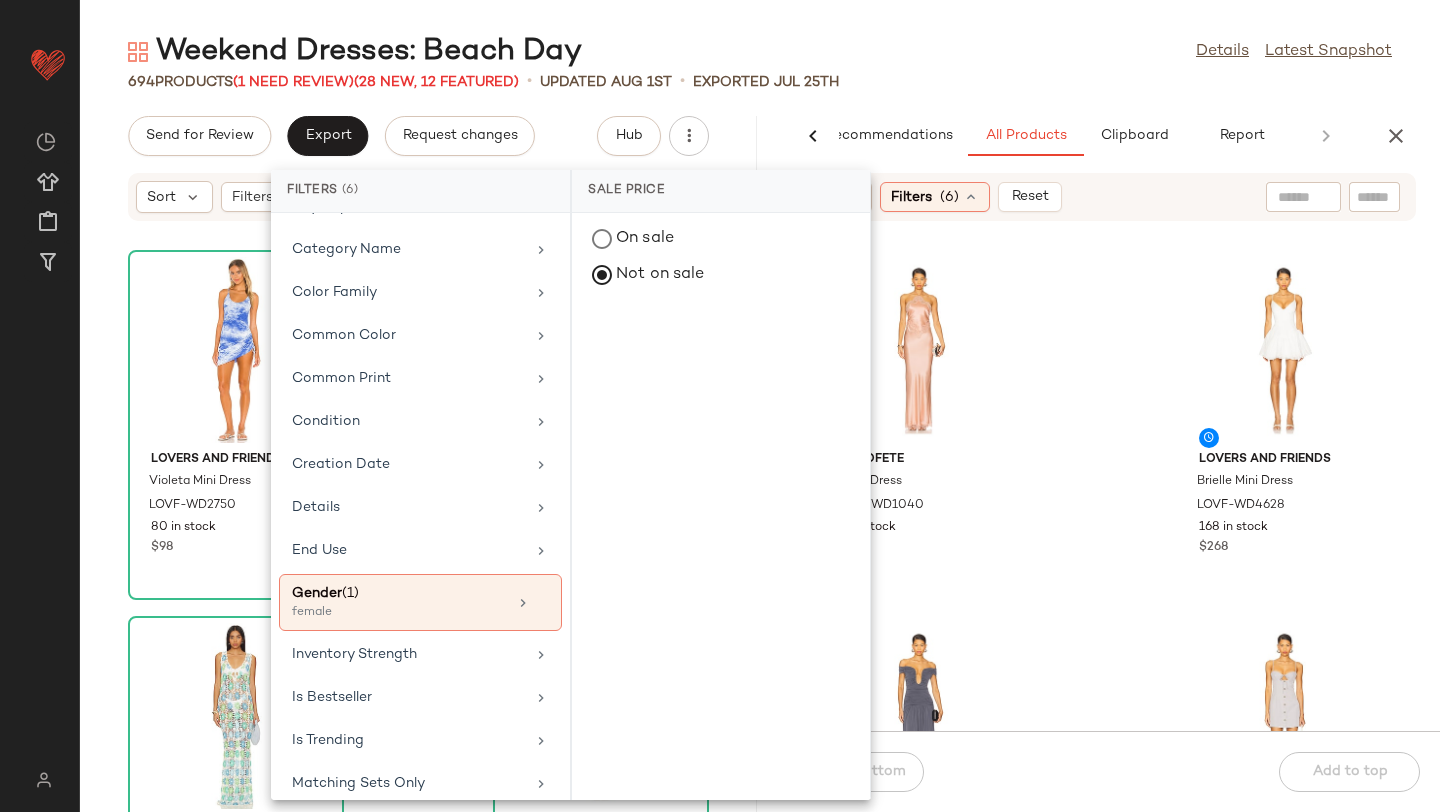 scroll, scrollTop: 0, scrollLeft: 0, axis: both 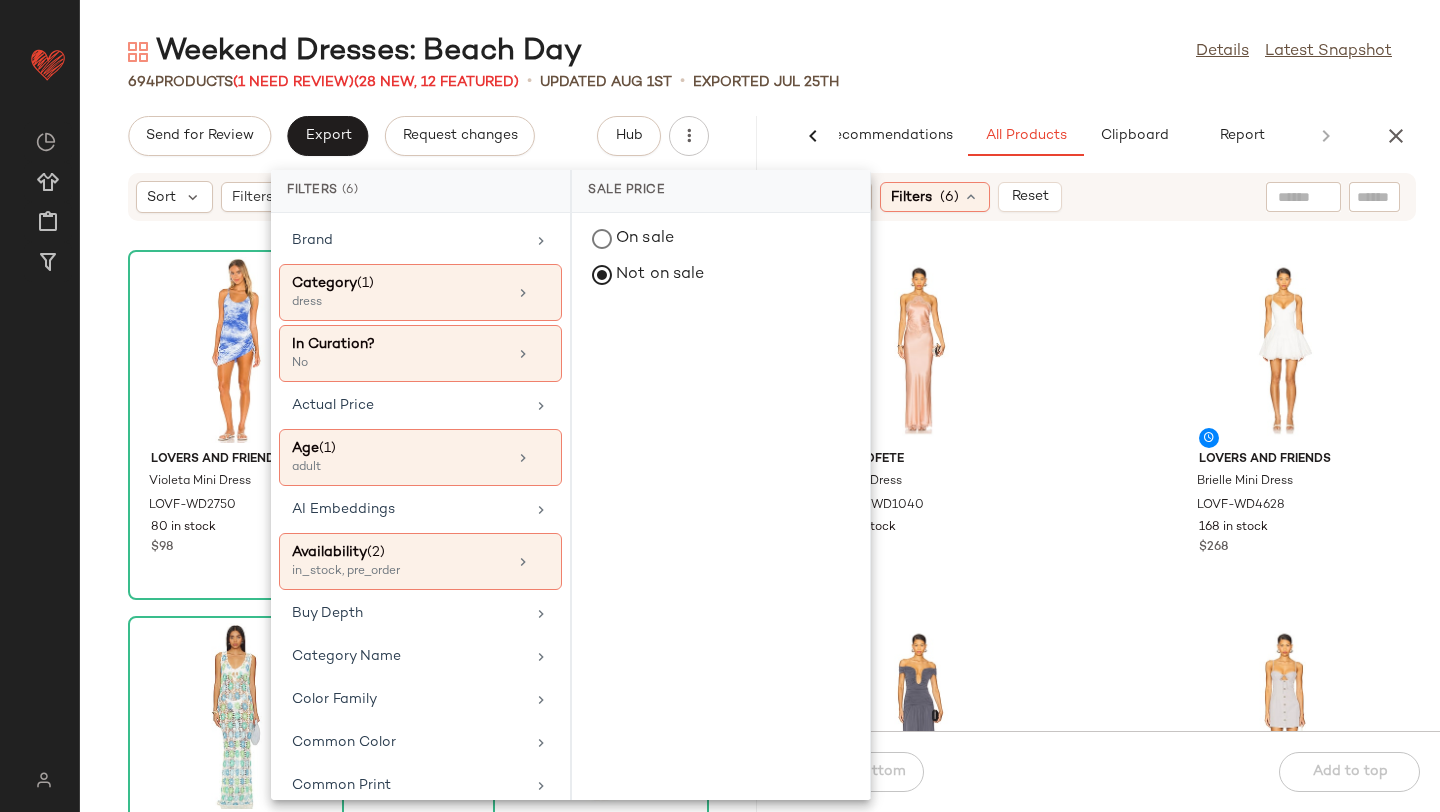 click on "retrofete Everly Dress ROFR-WD1040 29 in stock $648 Lovers and Friends Brielle Mini Dress LOVF-WD4628 168 in stock $268 Lovers and Friends Alizee Gown LOVF-WD4657 106 in stock $290 Lovers and Friends Margo Mini Dress LOVF-WD4665 105 in stock $198 Lovers and Friends Brieanna Mini Dress LOVF-WD4666 166 in stock $228 KAT THE LABEL Isla Slip KTHE-WD4 49 in stock $120 Jaded London Beaded Mesh Knit Maxi Dress JLON-WD94 35 in stock $385 Jaded London Strappy Maxi Dress JLON-WD95 104 in stock $195" 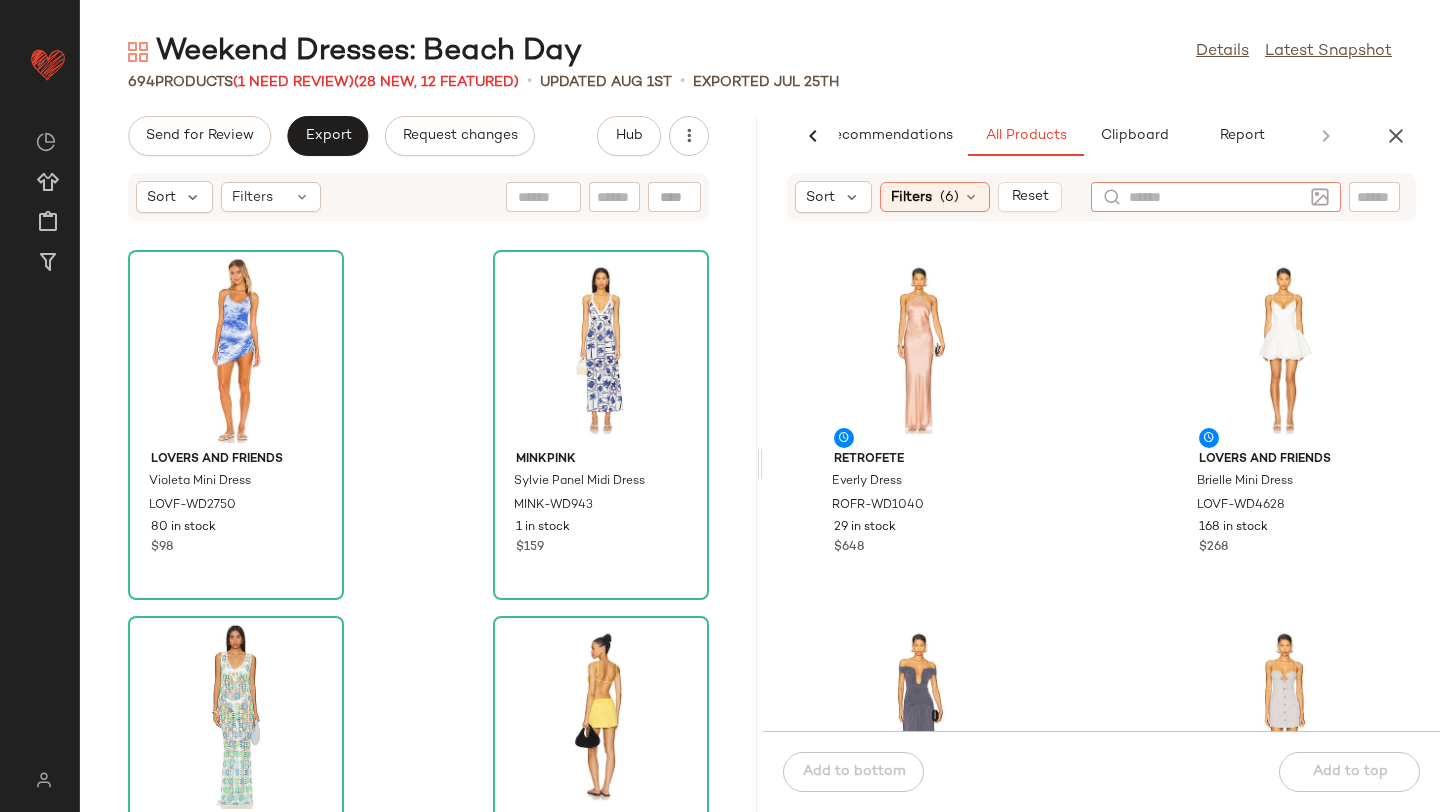 click 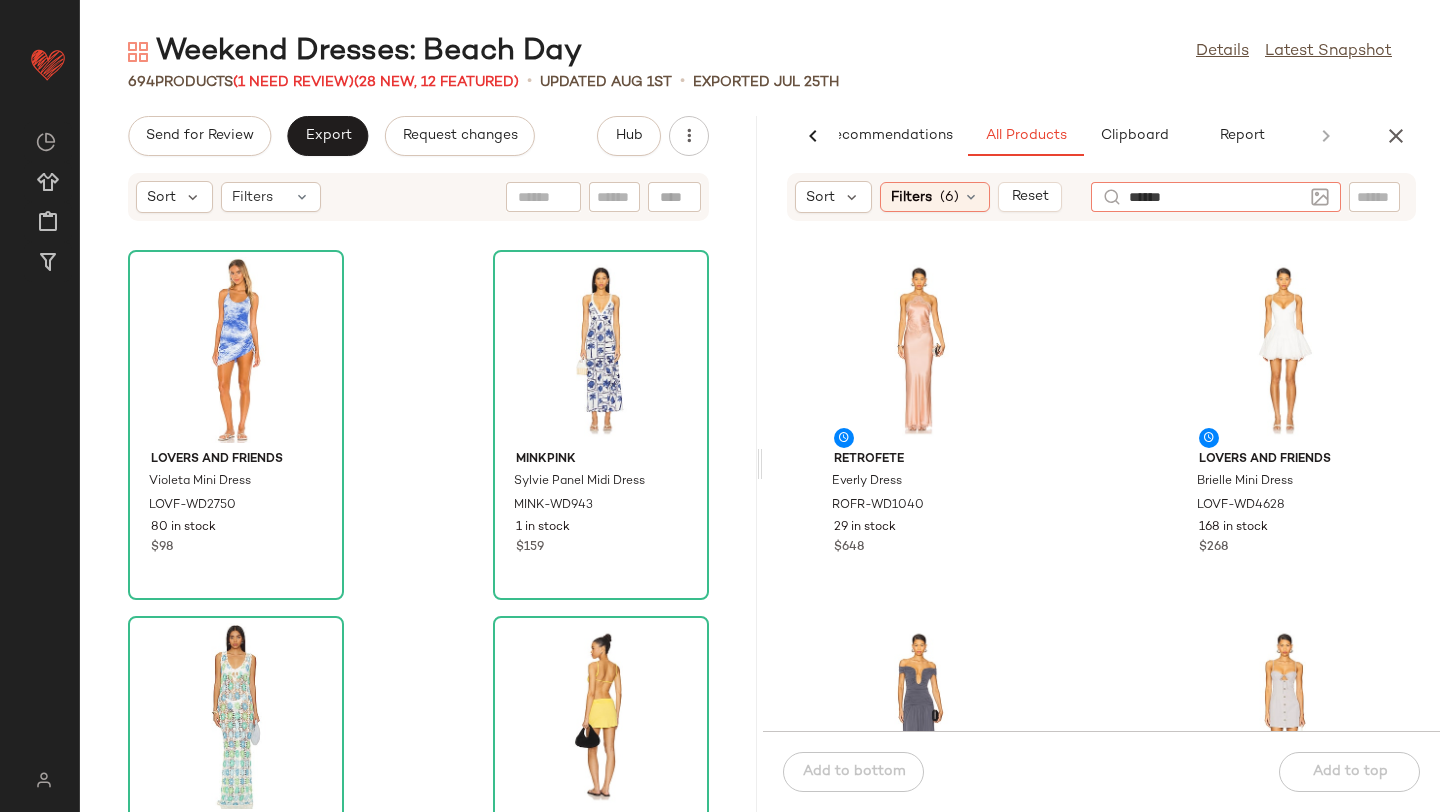 type on "*******" 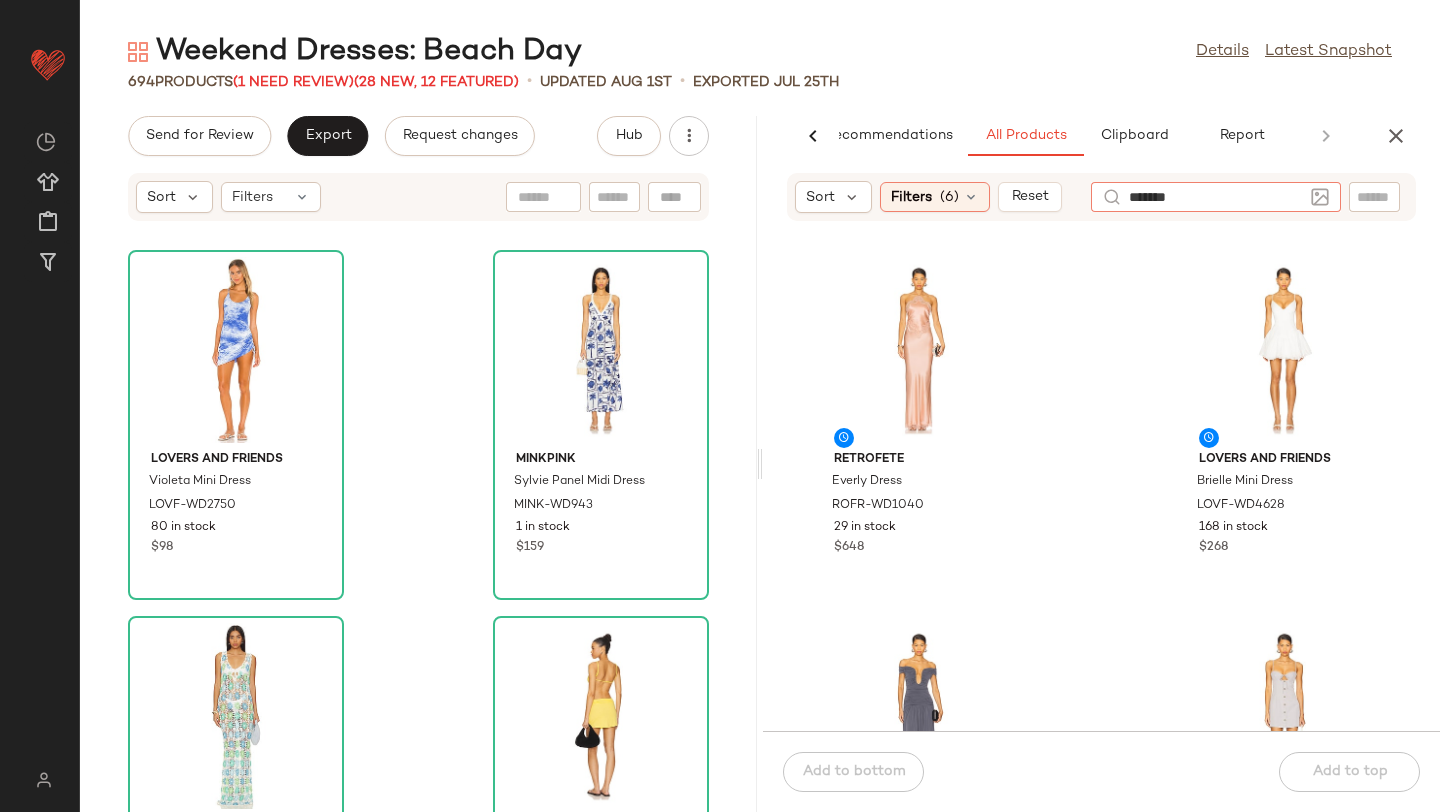 type 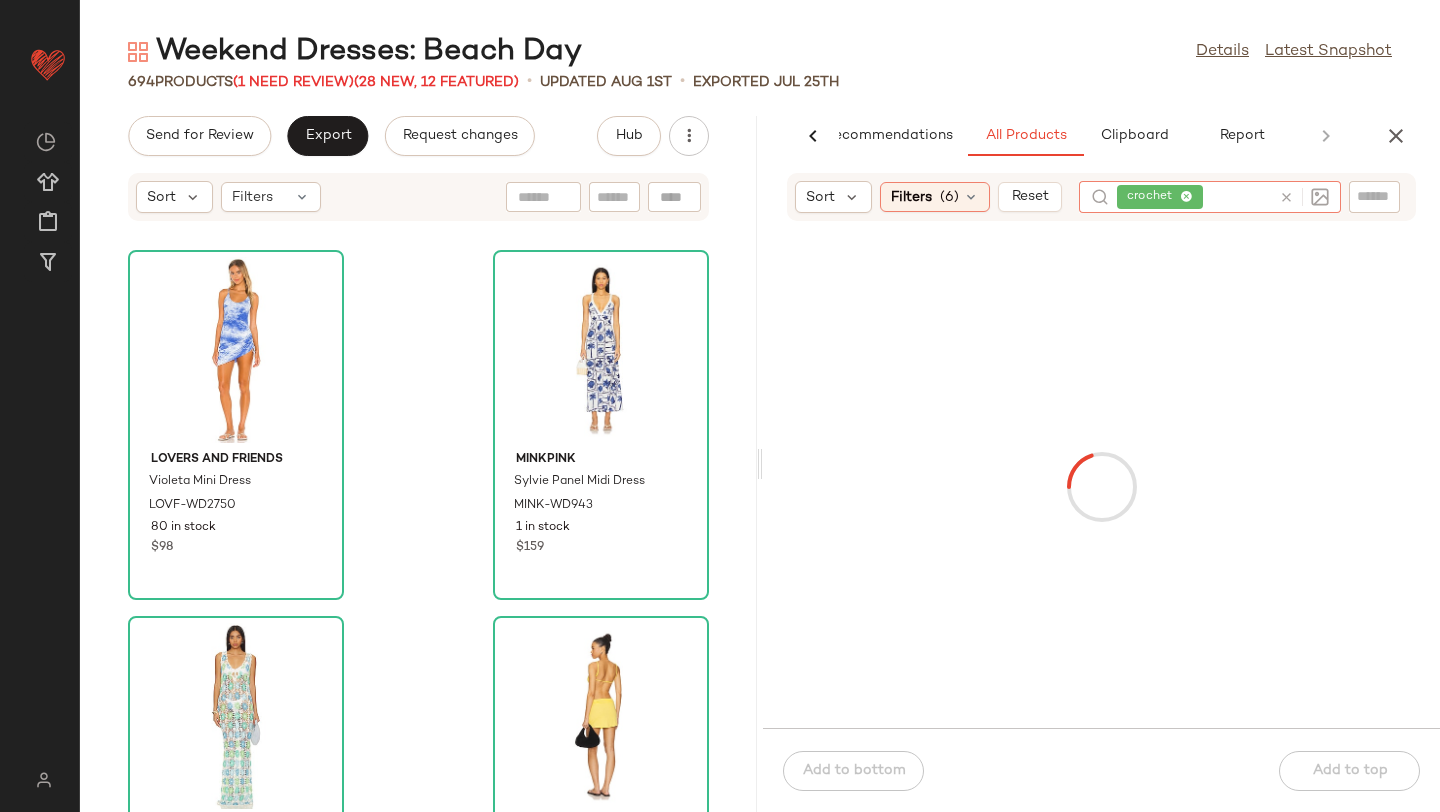 click on "694   Products   (1 Need Review)  (28 New, 12 Featured)  •   updated Aug 1st  •  Exported Jul 25th" 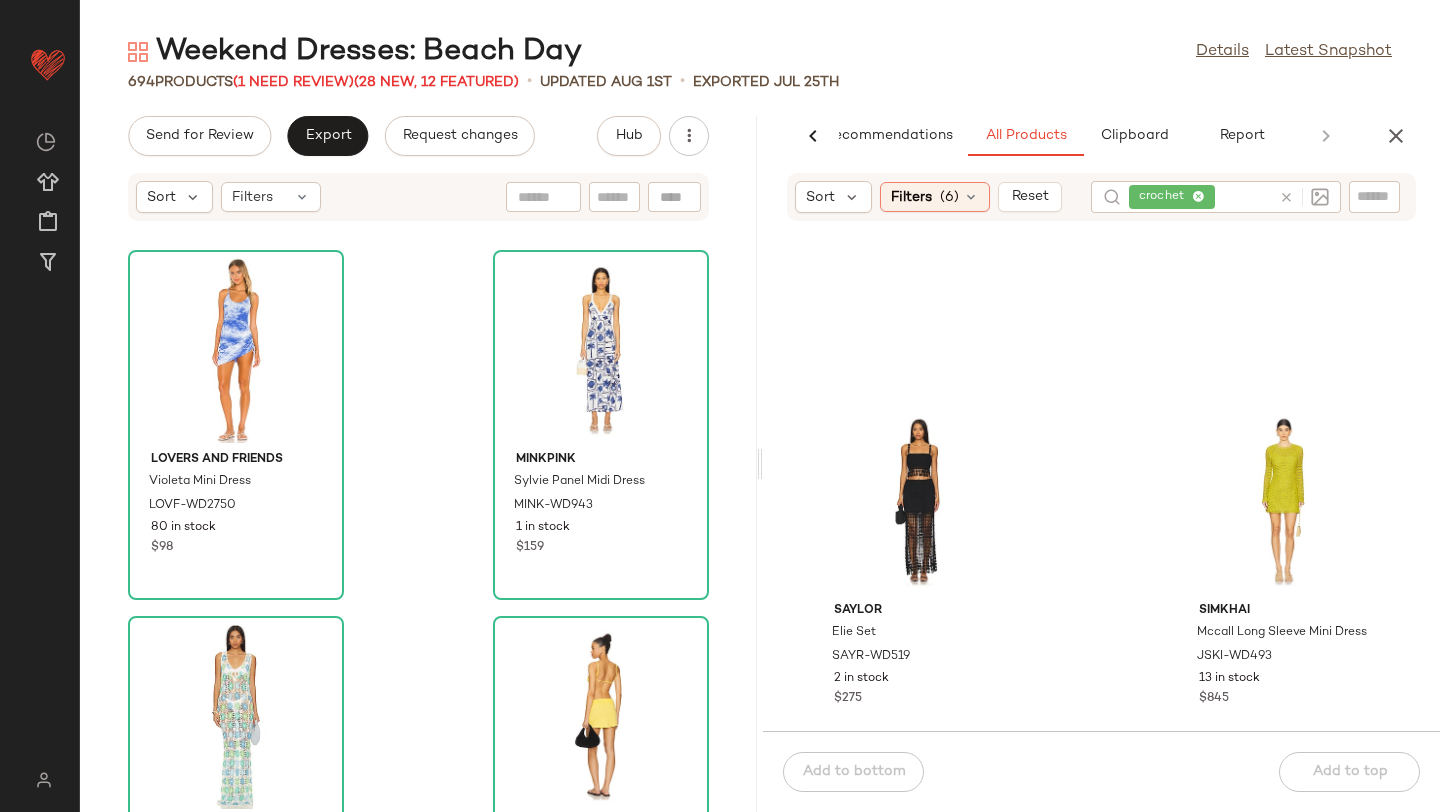 scroll, scrollTop: 558, scrollLeft: 0, axis: vertical 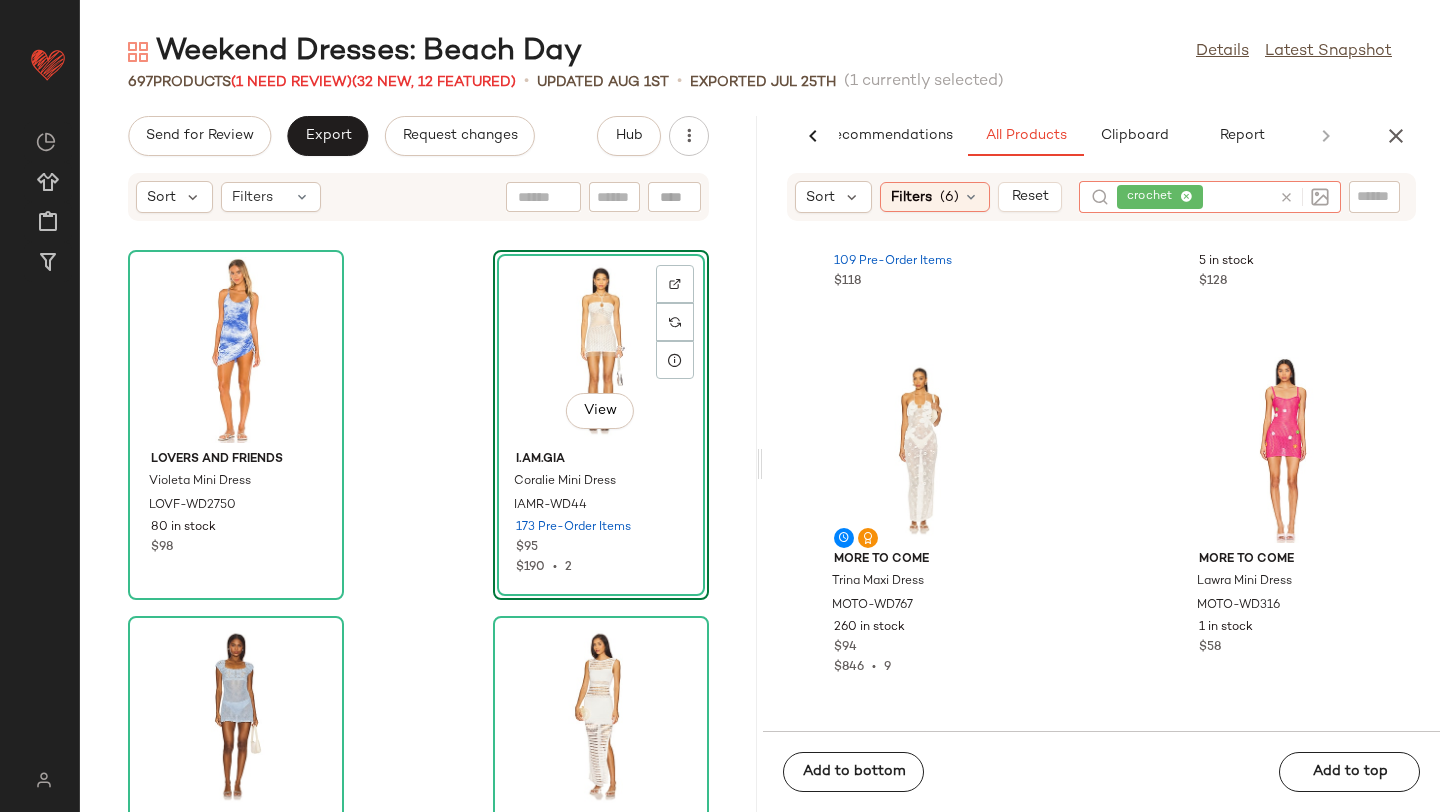 click at bounding box center (1300, 197) 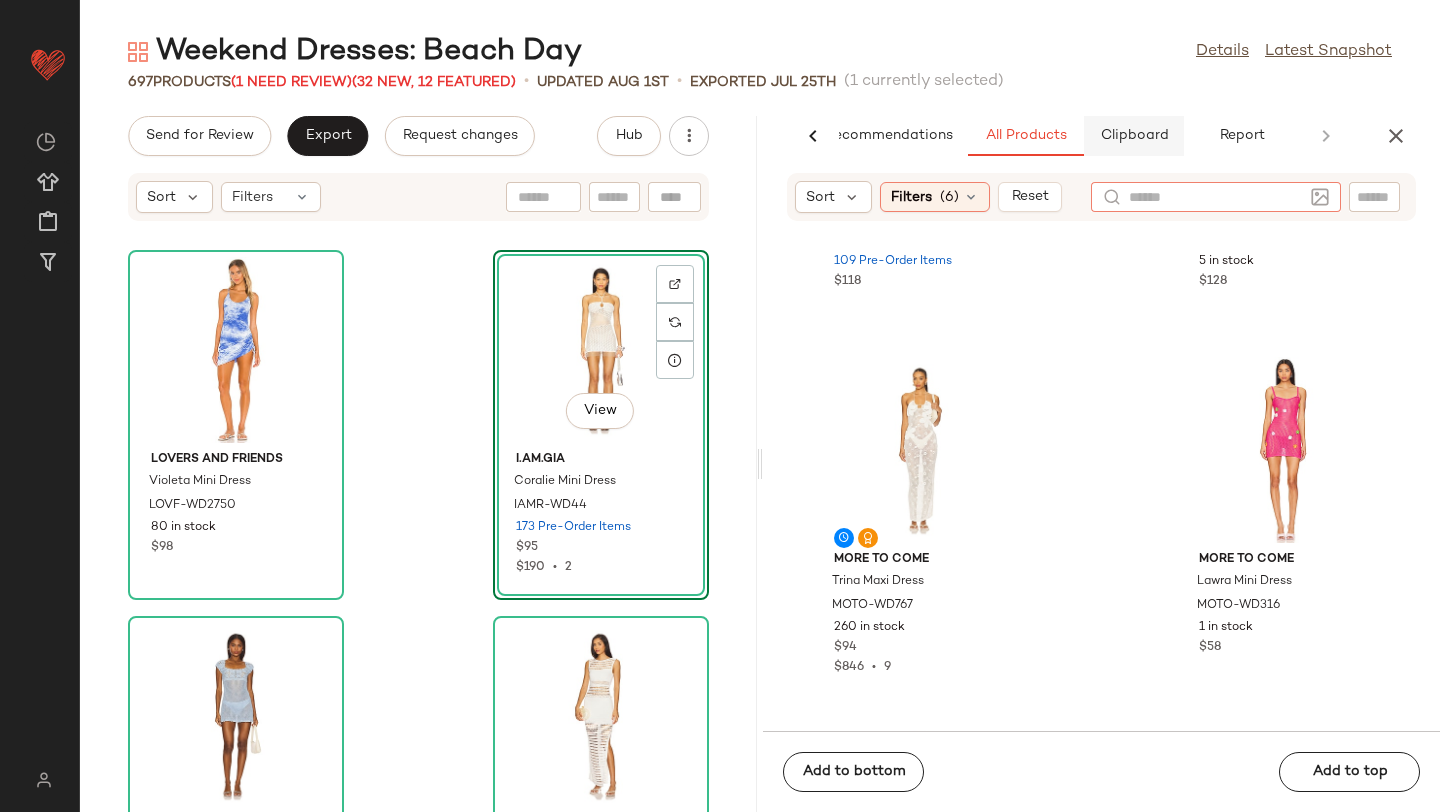 click on "Clipboard" 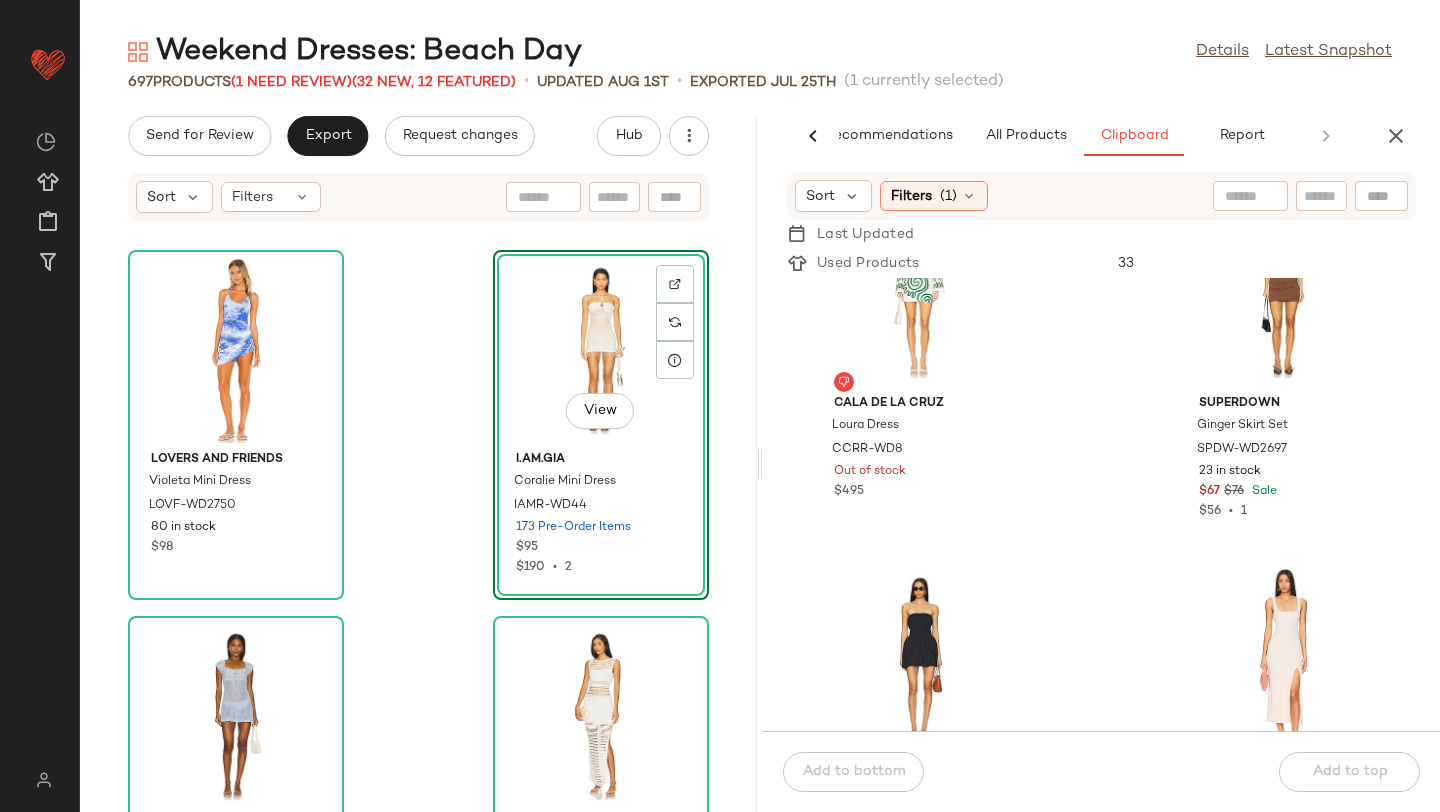 scroll, scrollTop: 0, scrollLeft: 0, axis: both 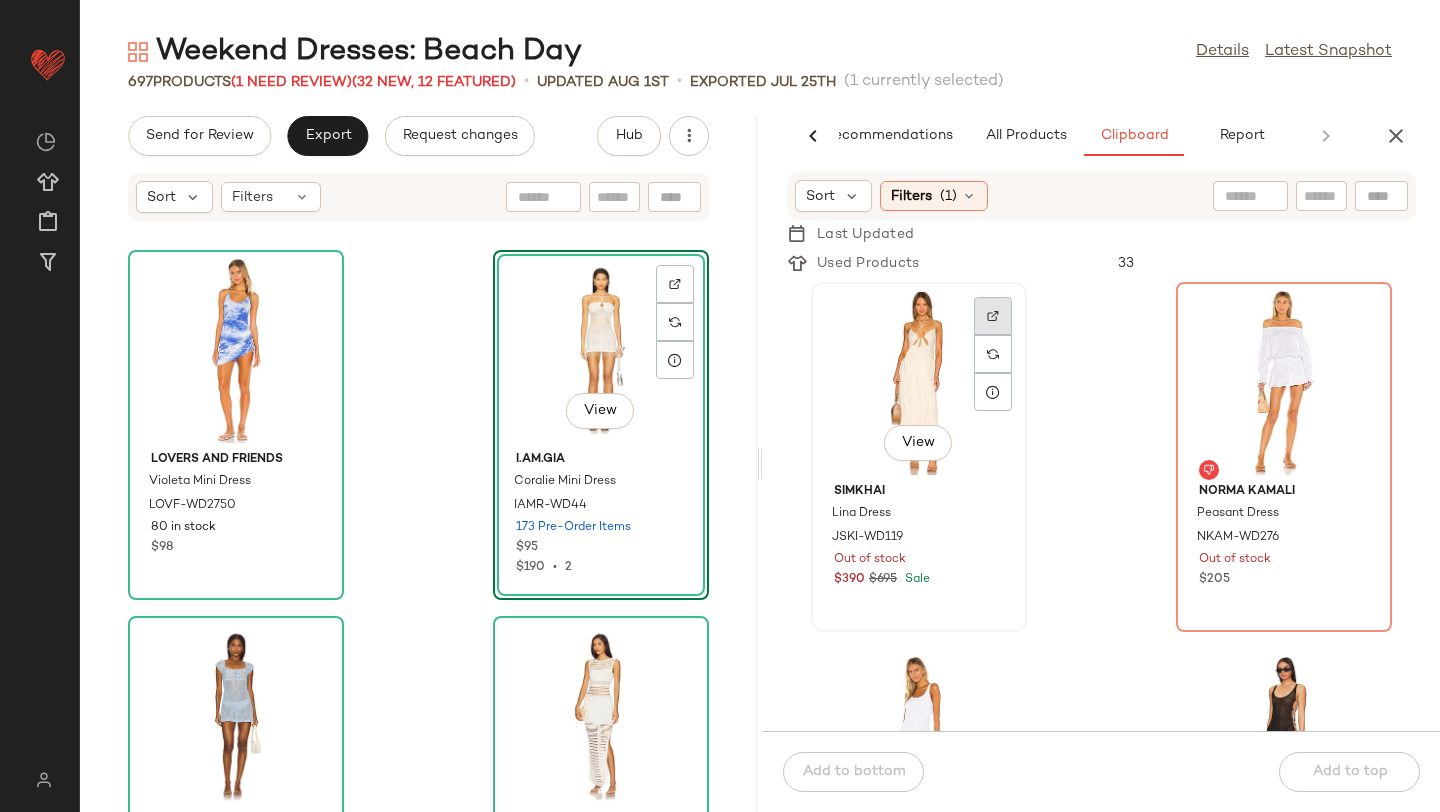 click 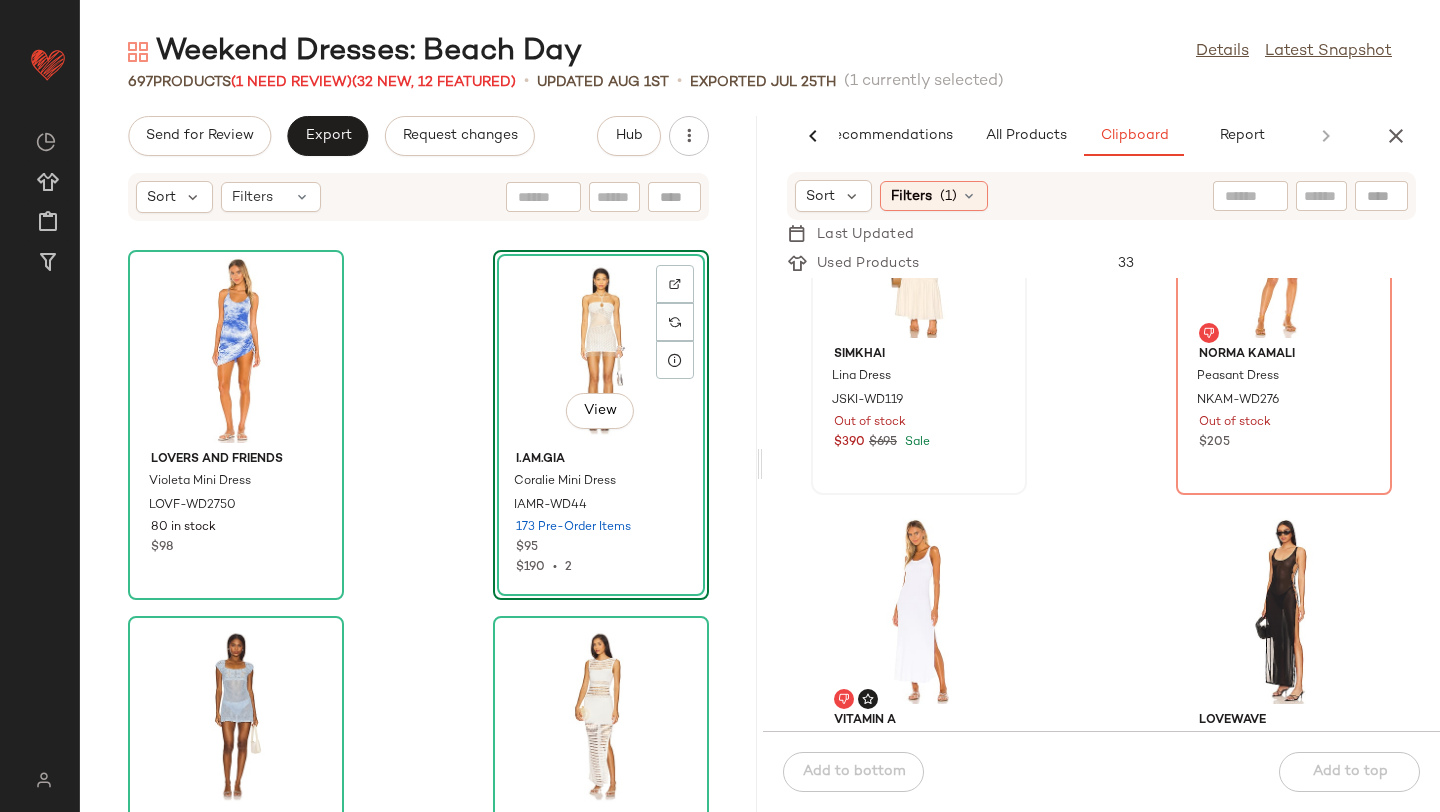 scroll, scrollTop: 467, scrollLeft: 0, axis: vertical 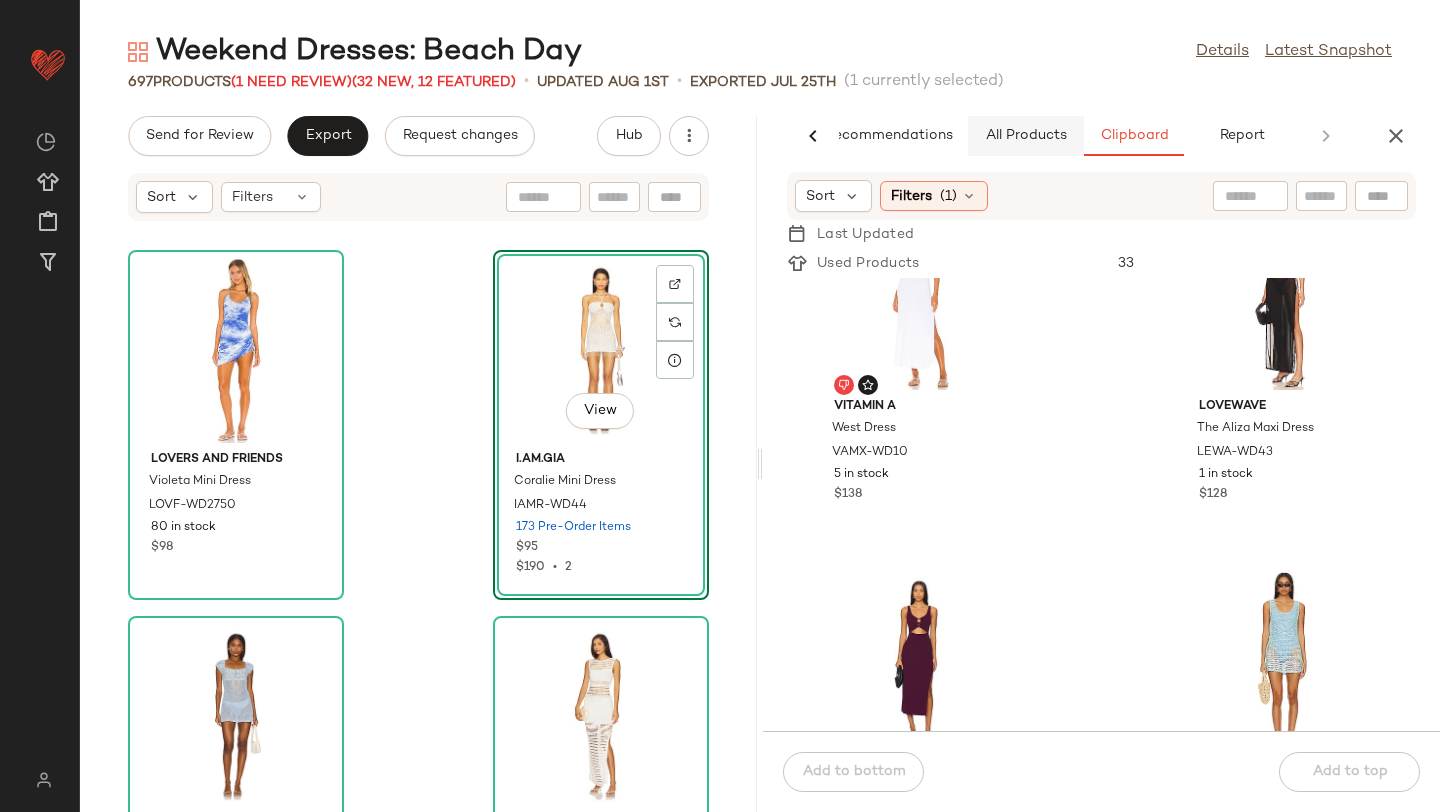 click on "All Products" 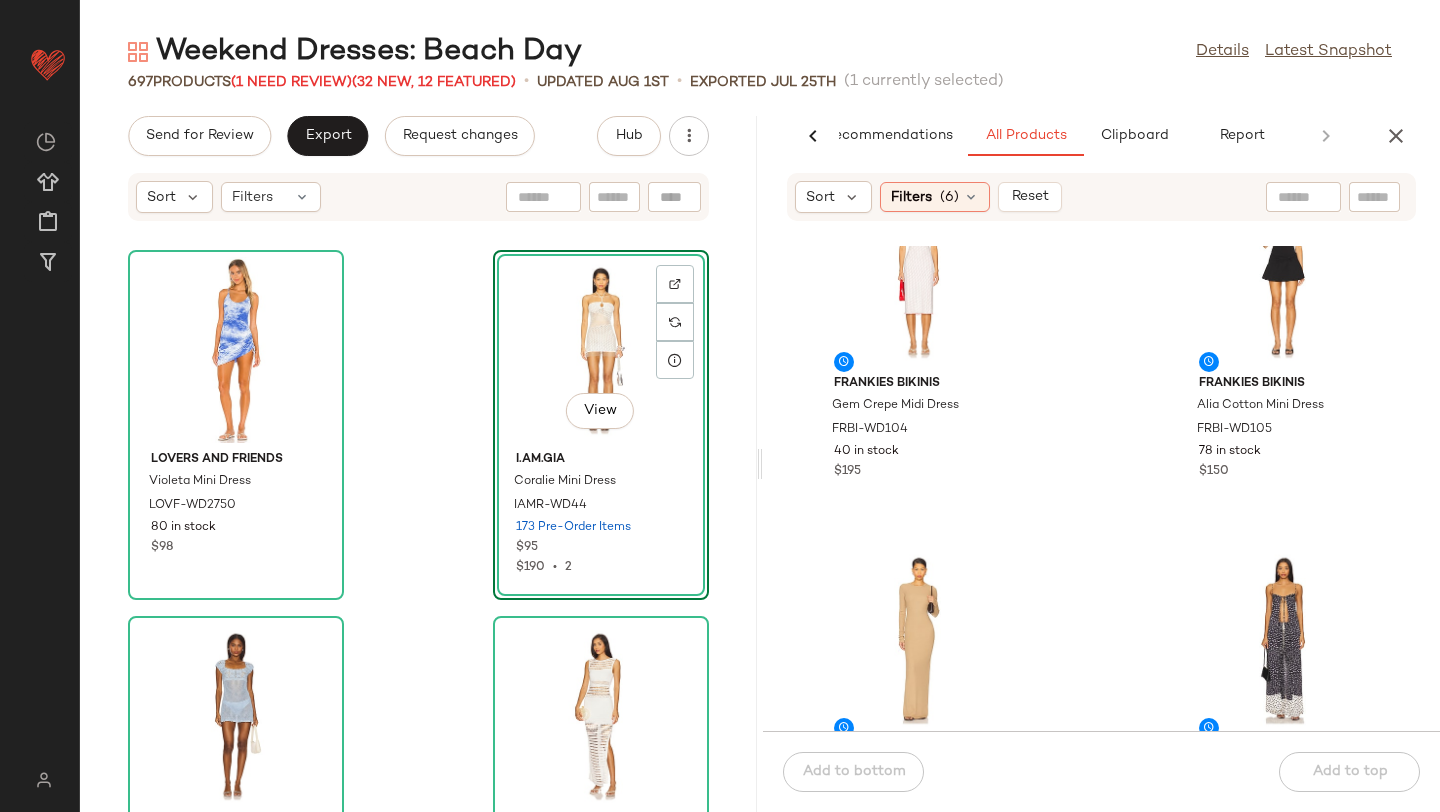 scroll, scrollTop: 2610, scrollLeft: 0, axis: vertical 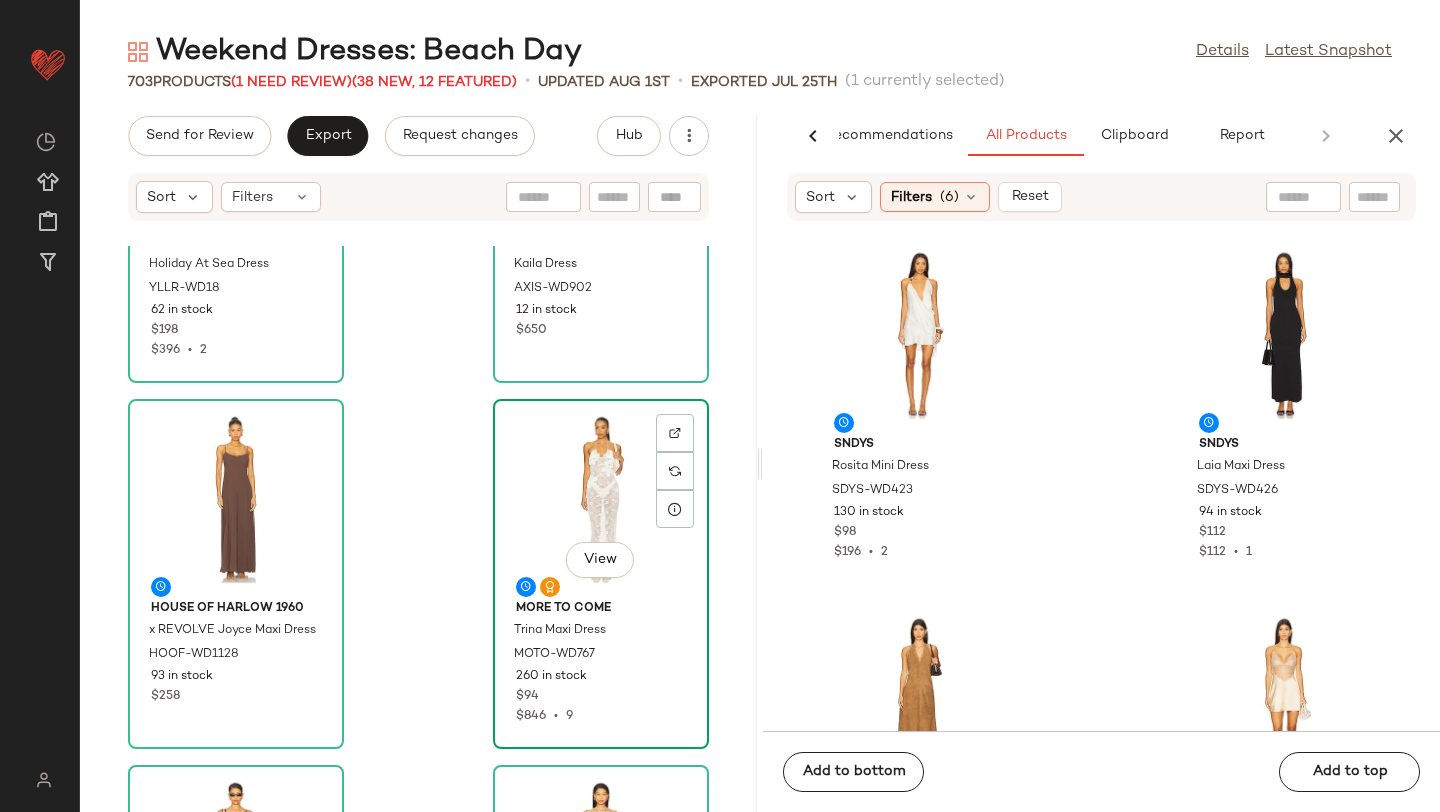 click on "View" 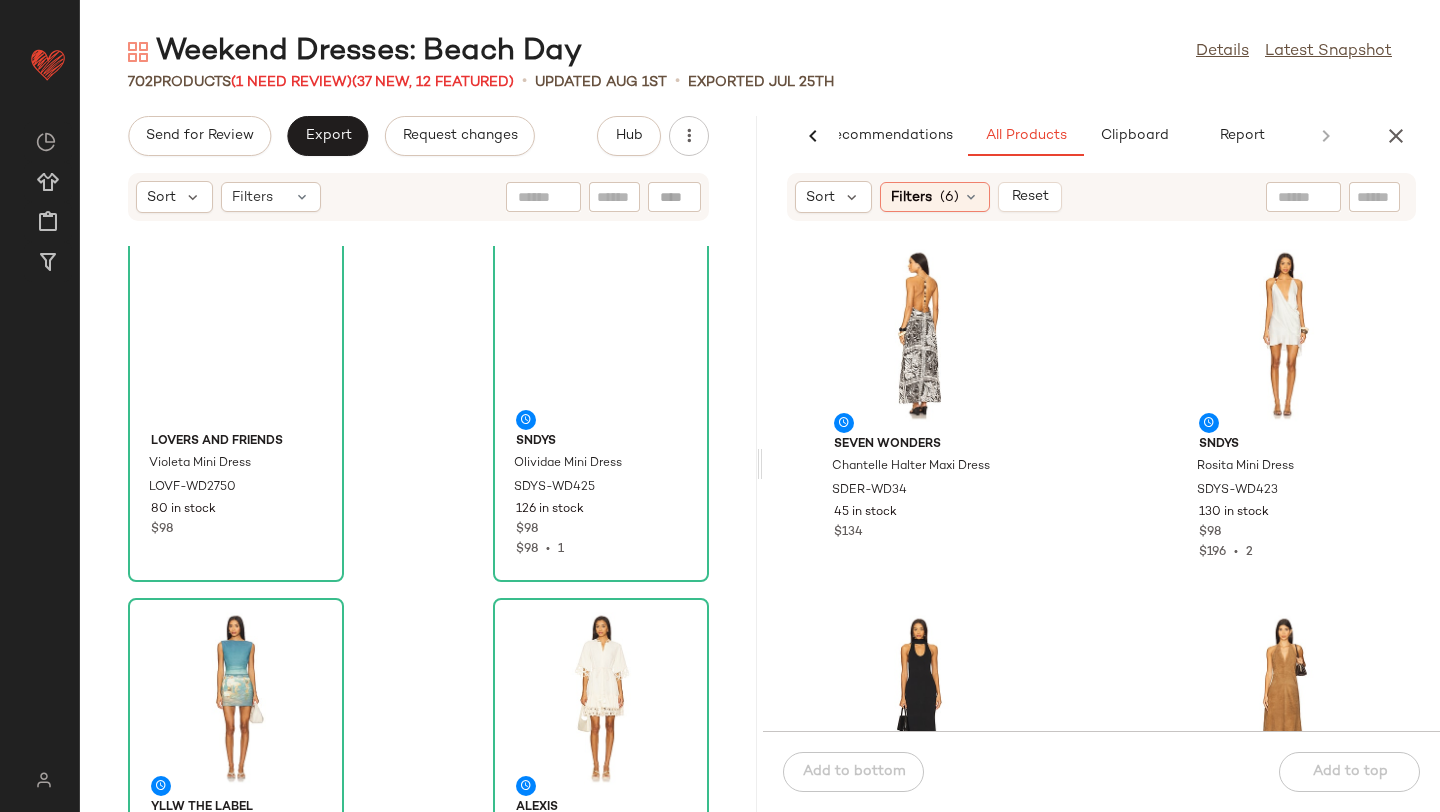 scroll, scrollTop: 0, scrollLeft: 0, axis: both 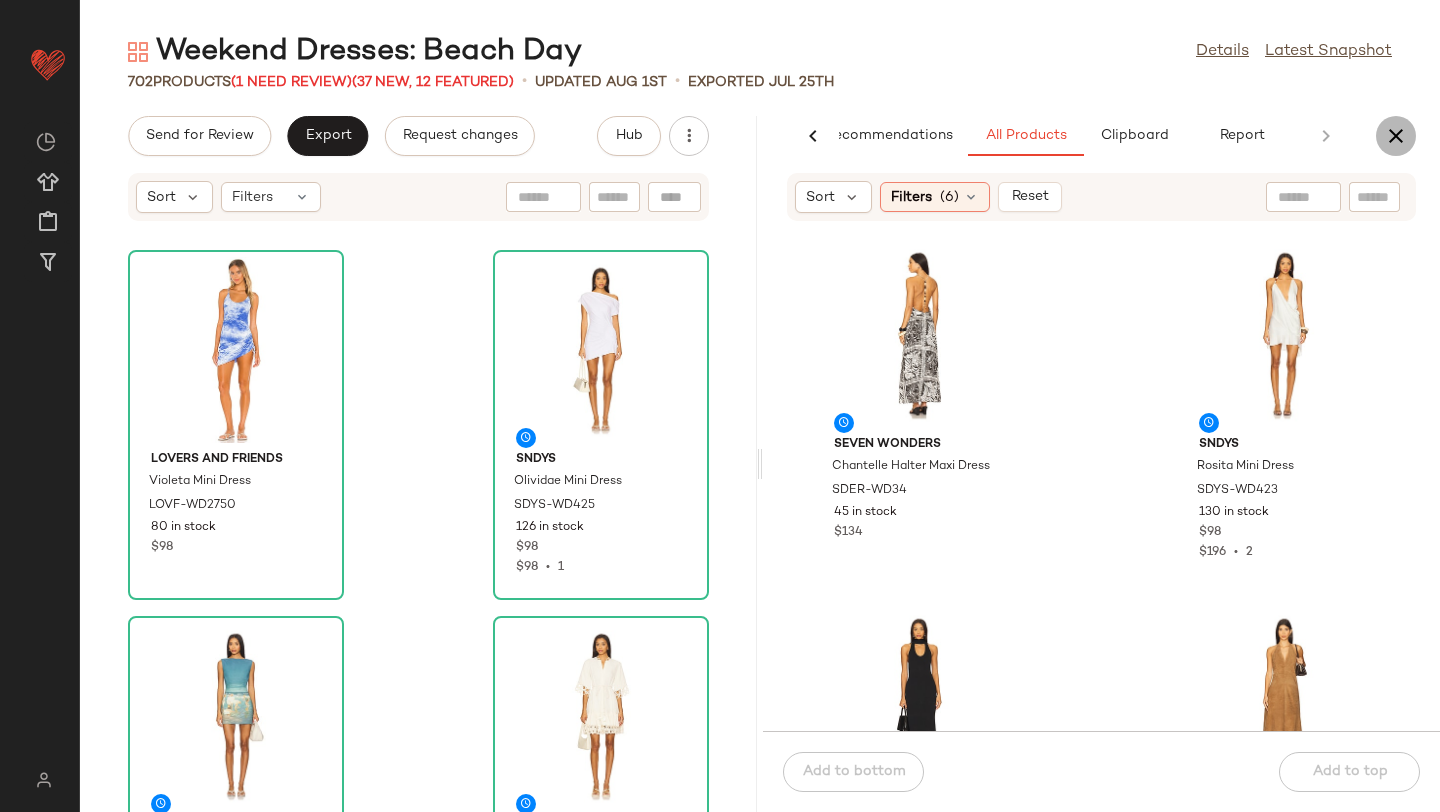 click at bounding box center [1396, 136] 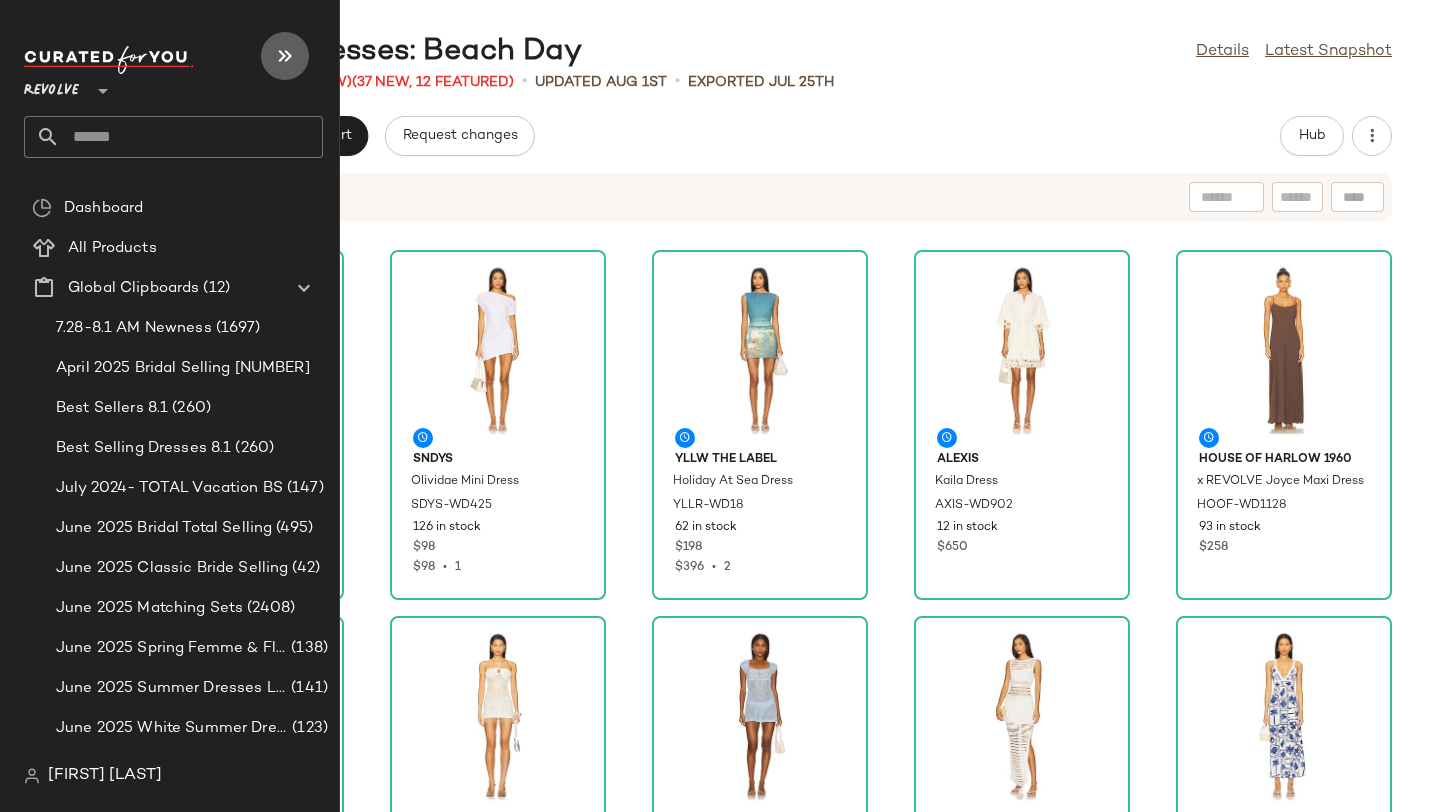 click at bounding box center (285, 56) 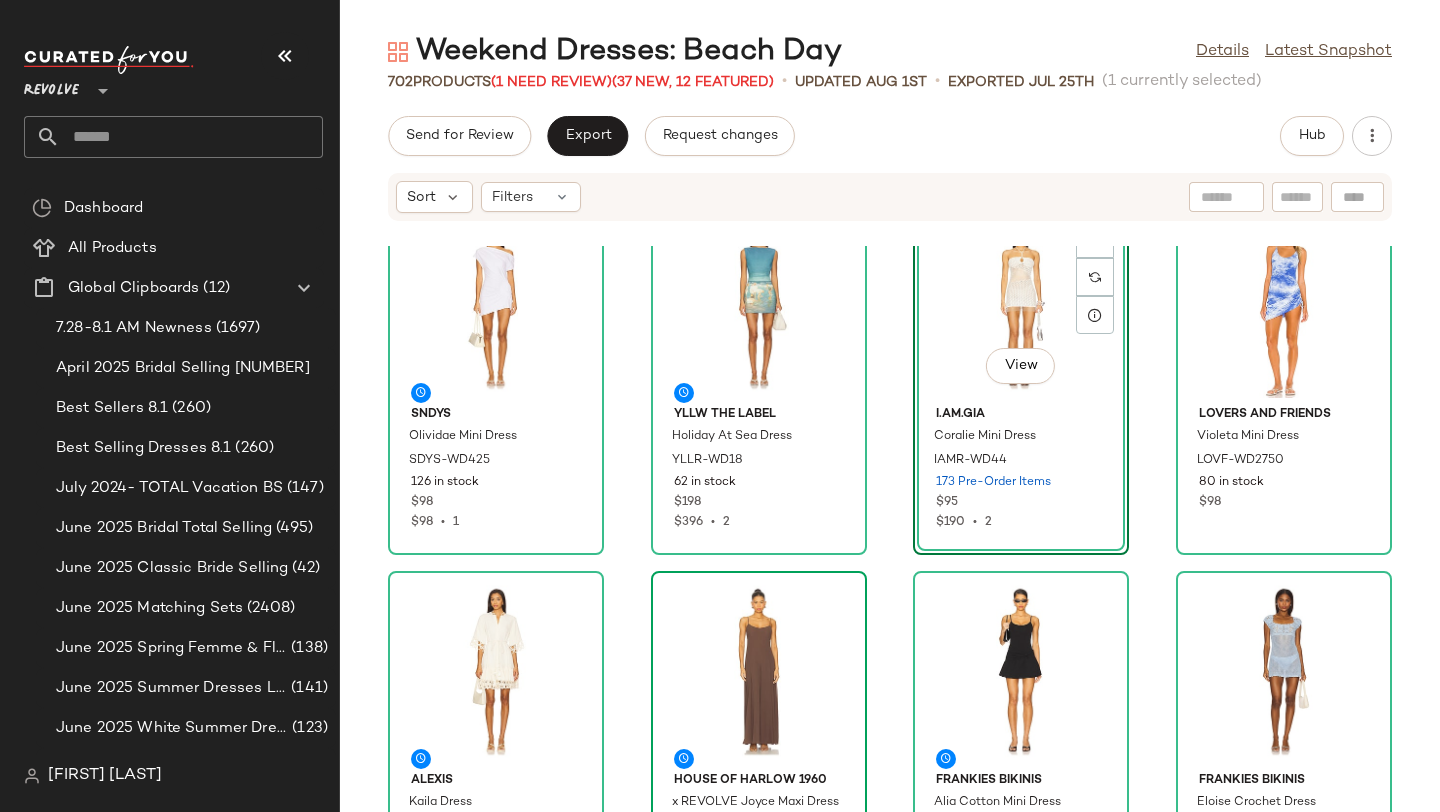 scroll, scrollTop: 46, scrollLeft: 0, axis: vertical 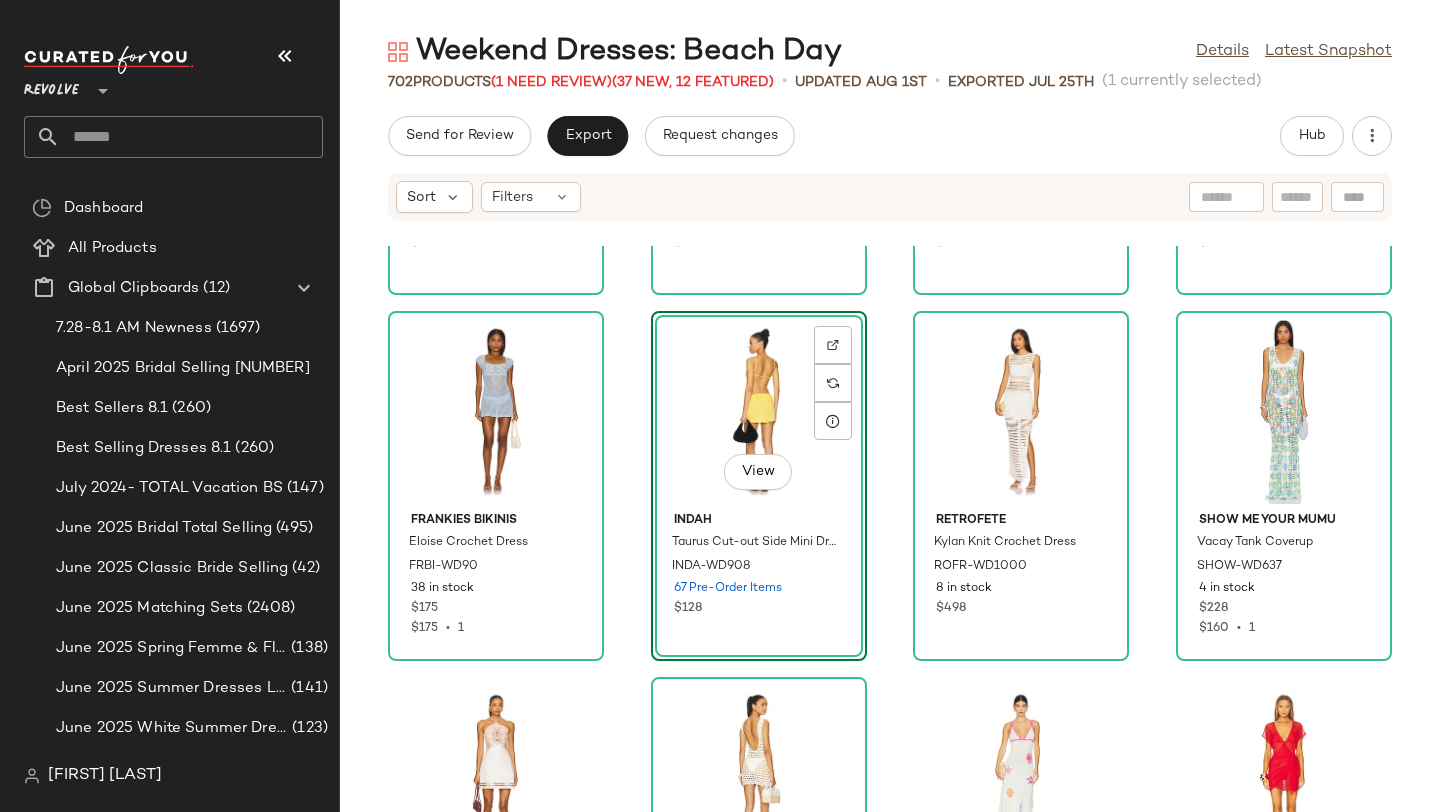 click on "Lovers and Friends Violeta Mini Dress LOVF-WD2750 80 in stock $98 Alexis Kaila Dress AXIS-WD902 12 in stock $650 MINKPINK Sylvie Panel Midi Dress MINK-WD943 1 in stock $159 Frankies Bikinis Alia Cotton Mini Dress FRBI-WD105 78 in stock $150 Frankies Bikinis Eloise Crochet Dress FRBI-WD90 38 in stock $175 $175  •  1  View  Indah Taurus Cut-out Side Mini Dress INDA-WD908 67 Pre-Order Items $128 retrofete Kylan Knit Crochet Dress ROFR-WD1000 8 in stock $498 Show Me Your Mumu Vacay Tank Coverup SHOW-WD637 4 in stock $228 $160  •  1 Shani Shemer Maddie Mini Dress SSHE-WD39 12 in stock $385 $1.16K  •  3 MORE TO COME Linds Mini Dress MOTO-WD654 215 Pre-Order Items $88 $704  •  8 Capittana Carolina Sea II Dress CITT-WD32 4 in stock $290 $580  •  2 Vix Swimwear Emily Short Cover Up VIXS-WD191 7 in stock $168 superdown Fraya Mini Dress SPDW-WD2879 1 in stock $88 Bobi Dress BOBI-WD1413 38 in stock $75 $1.13K  •  15 Tach Clothing Crochet Mini Dress TACR-WD5 10 in stock $297 Alice + Olivia ALI-WD1200 $465" 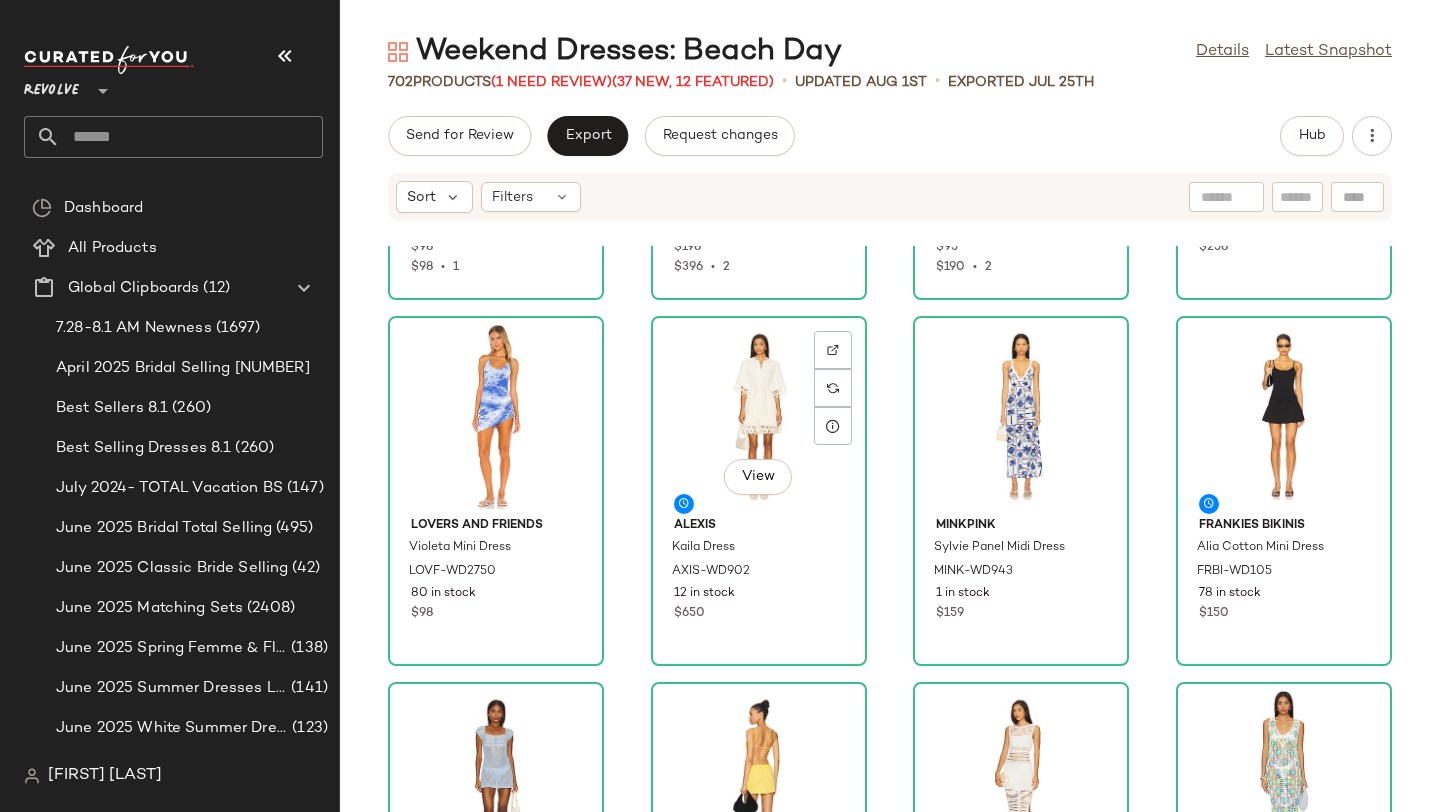 scroll, scrollTop: 0, scrollLeft: 0, axis: both 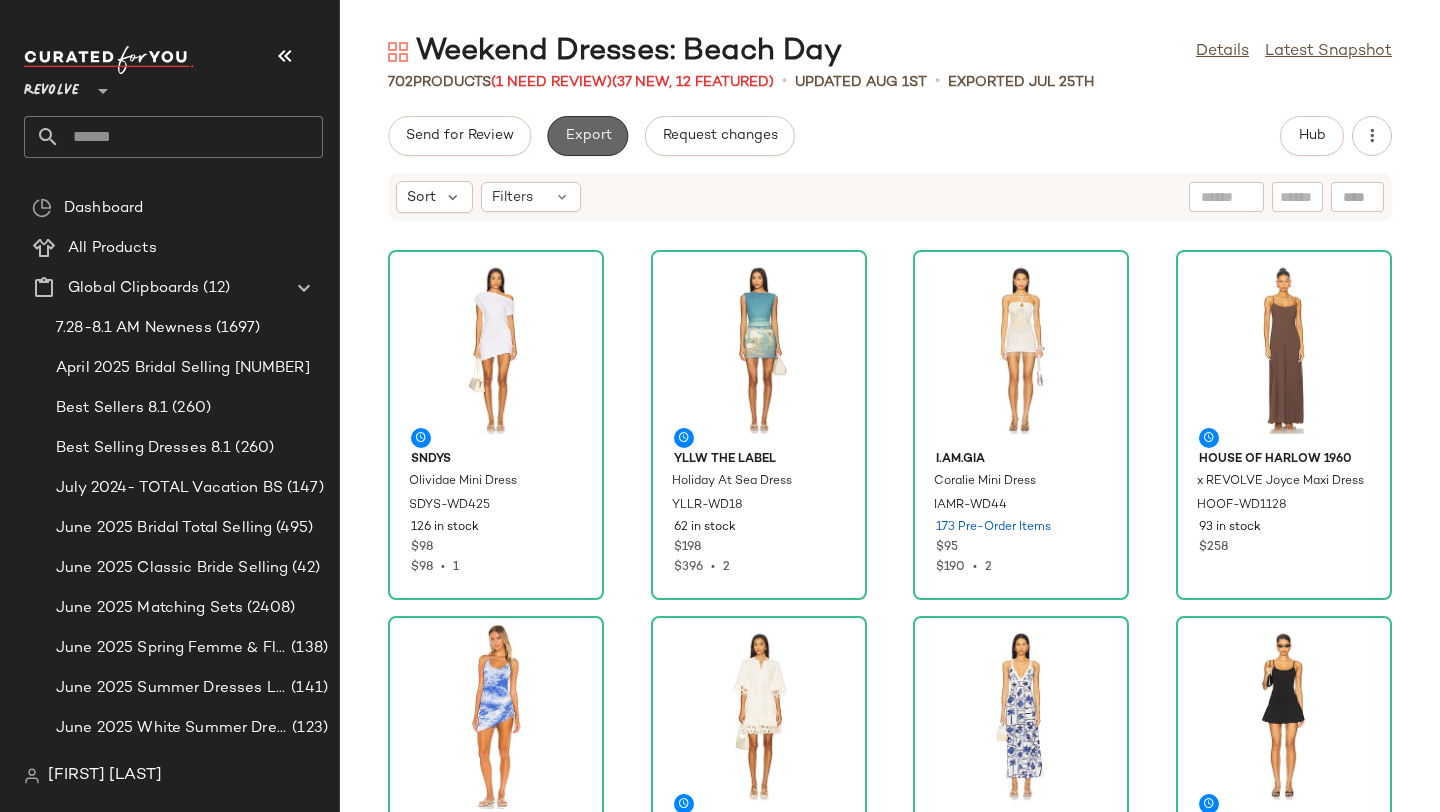 click on "Export" 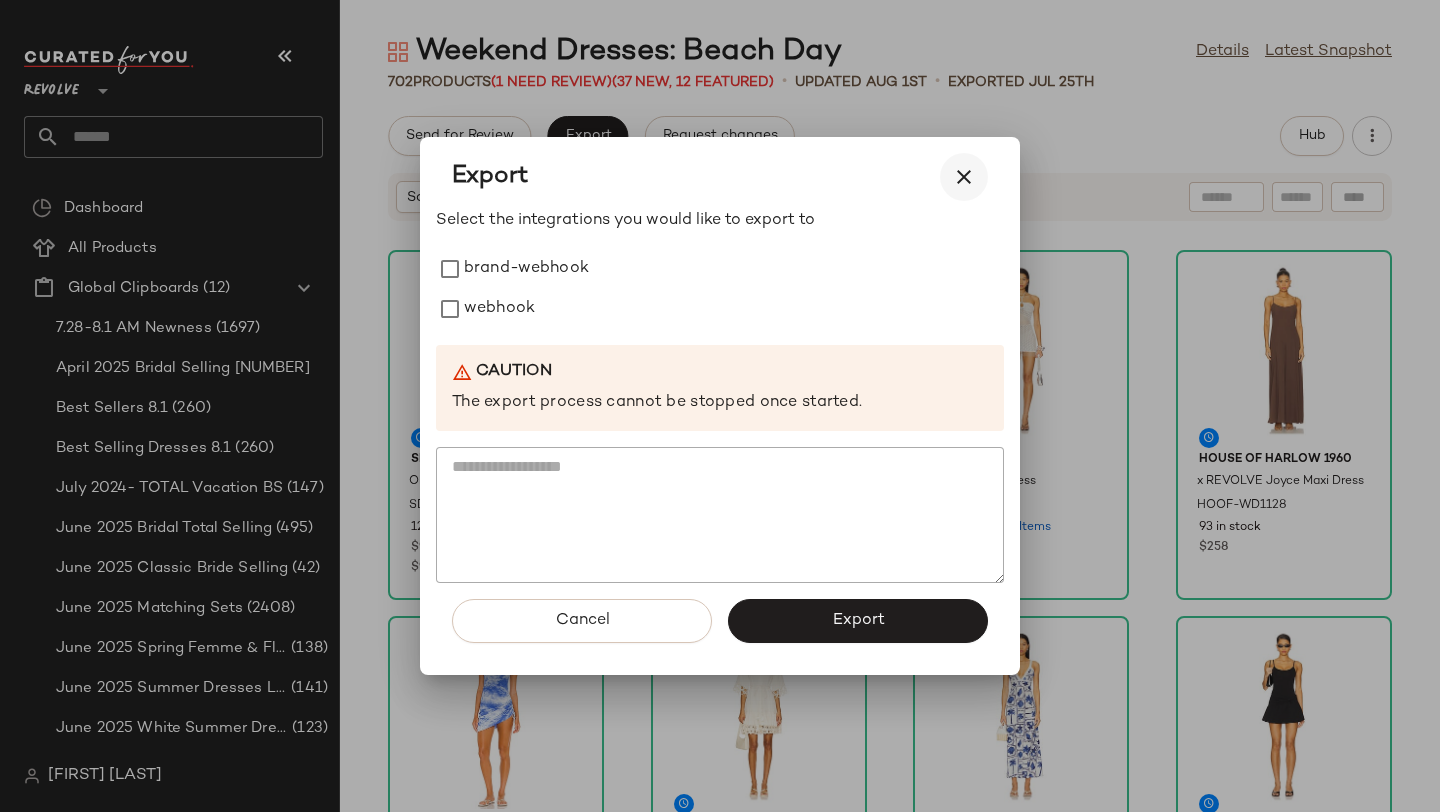 click at bounding box center (964, 177) 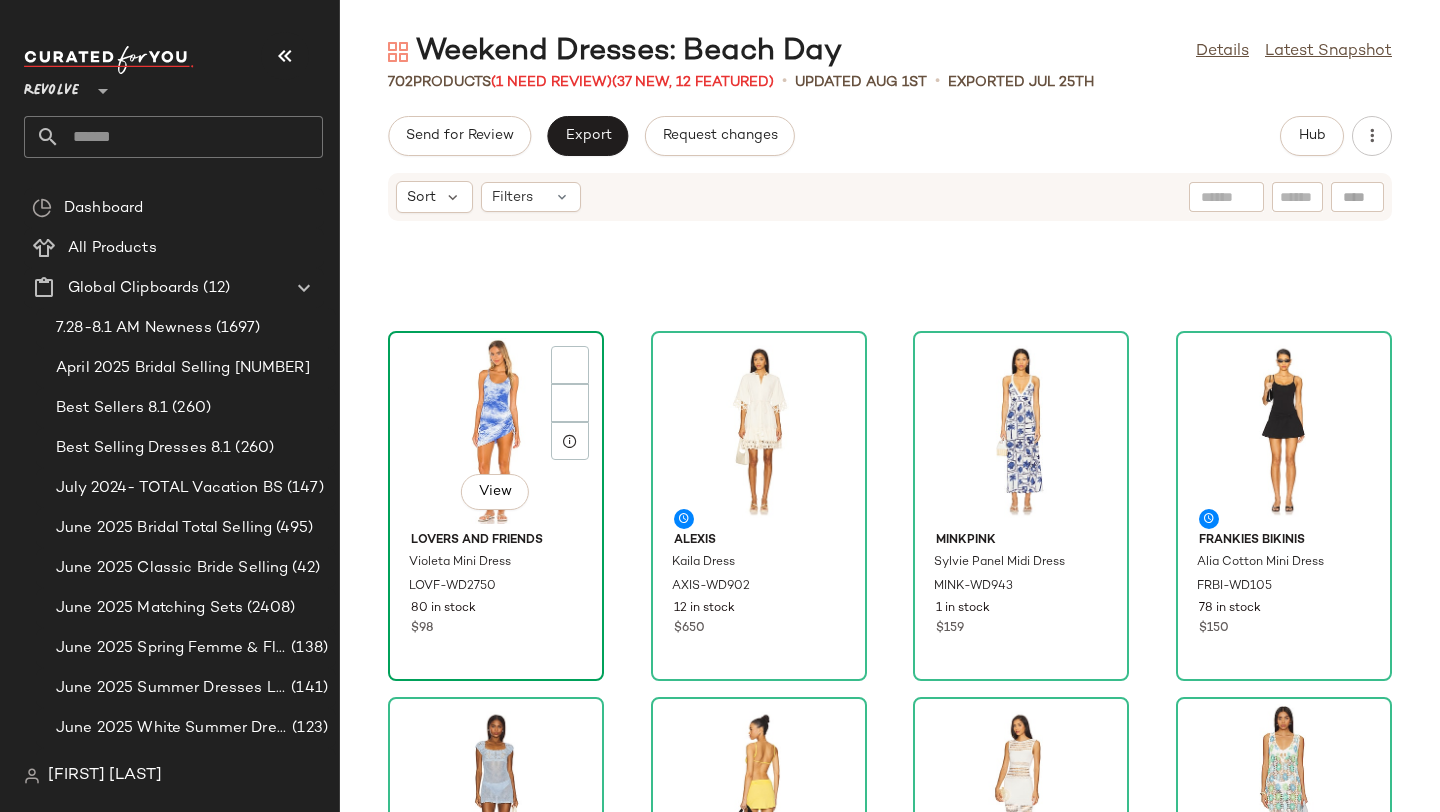 scroll, scrollTop: 529, scrollLeft: 0, axis: vertical 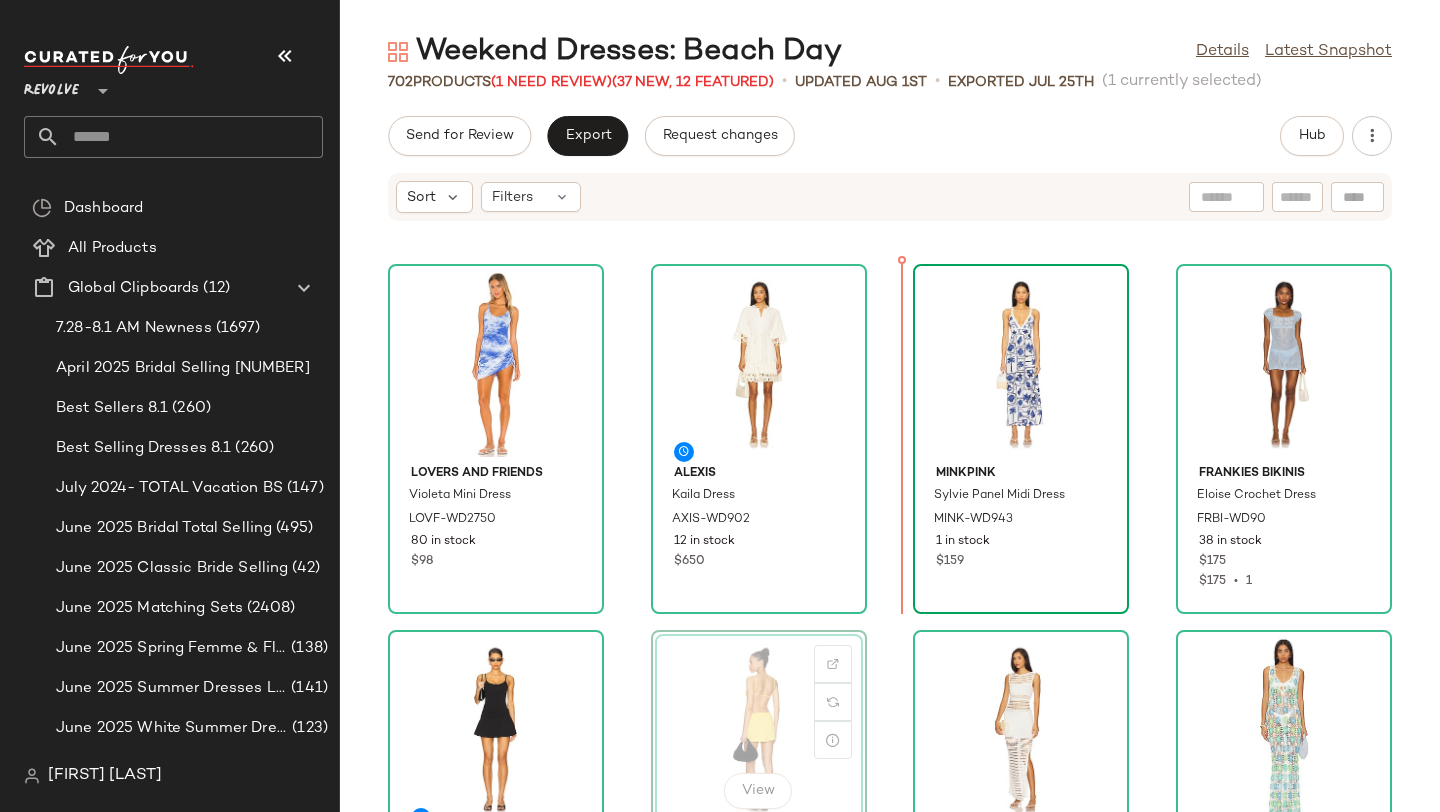 drag, startPoint x: 769, startPoint y: 698, endPoint x: 942, endPoint y: 479, distance: 279.0878 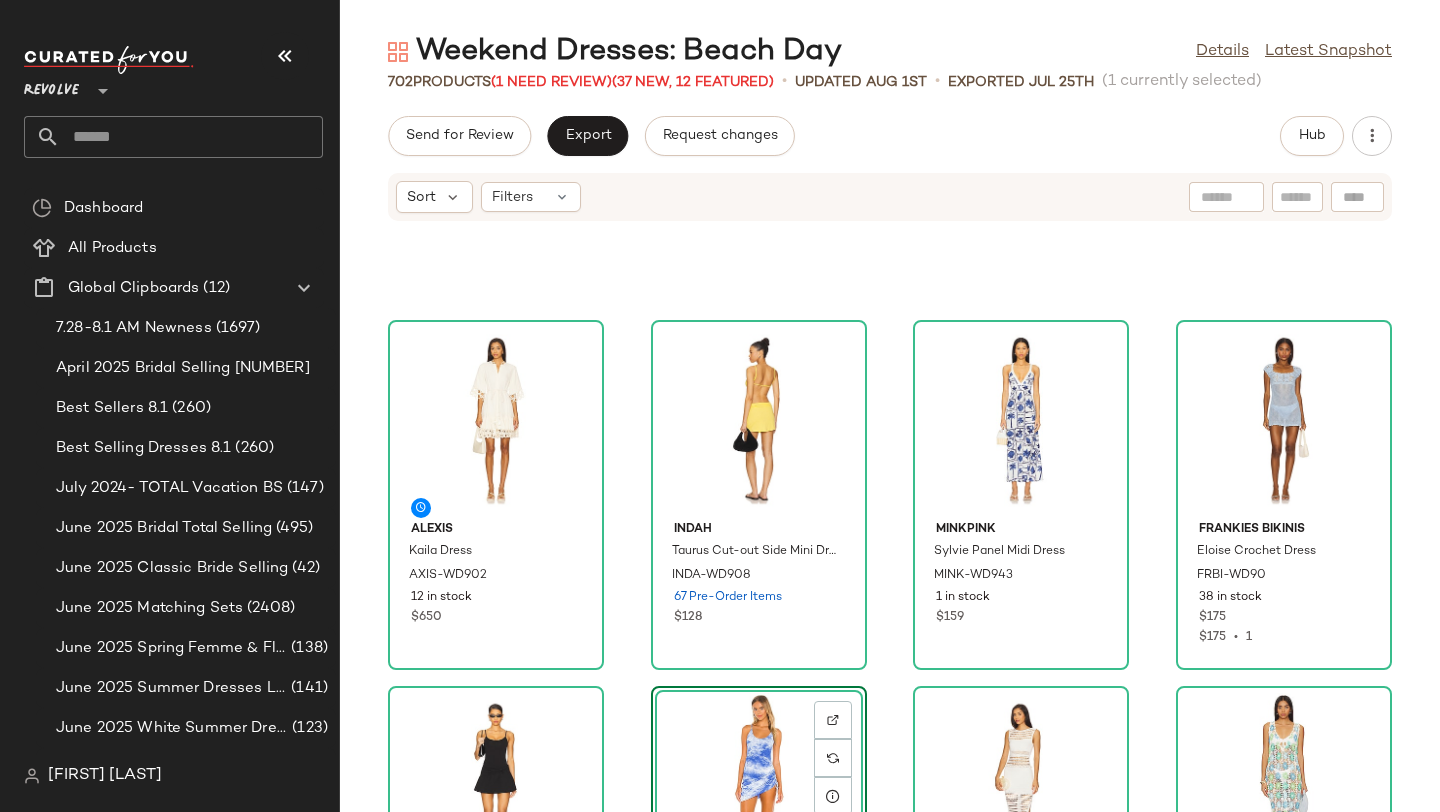 click on "Alexis Kaila Dress AXIS-WD902 12 in stock $650 Indah Taurus Cut-out Side Mini Dress INDA-WD908 67 Pre-Order Items $128 MINKPINK Sylvie Panel Midi Dress MINK-WD943 1 in stock $159 Frankies Bikinis Eloise Crochet Dress FRBI-WD90 38 in stock $175 $175  •  1 Frankies Bikinis Alia Cotton Mini Dress FRBI-WD105 78 in stock $150  View  Lovers and Friends Violeta Mini Dress LOVF-WD2750 80 in stock $98 retrofete Kylan Knit Crochet Dress ROFR-WD1000 8 in stock $498 Show Me Your Mumu Vacay Tank Coverup SHOW-WD637 4 in stock $228 $160  •  1 Shani Shemer Maddie Mini Dress SSHE-WD39 12 in stock $385 $1.16K  •  3 MORE TO COME Linds Mini Dress MOTO-WD654 215 Pre-Order Items $88 $704  •  8 Capittana Carolina Sea II Dress CITT-WD32 4 in stock $290 $580  •  2 Vix Swimwear Emily Short Cover Up VIXS-WD191 7 in stock $168 superdown Fraya Mini Dress SPDW-WD2879 1 in stock $88 Bobi Dress BOBI-WD1413 38 in stock $75 $1.13K  •  15 Tach Clothing Crochet Mini Dress TACR-WD5 10 in stock $297 Alice + Olivia ALI-WD1200 $465" 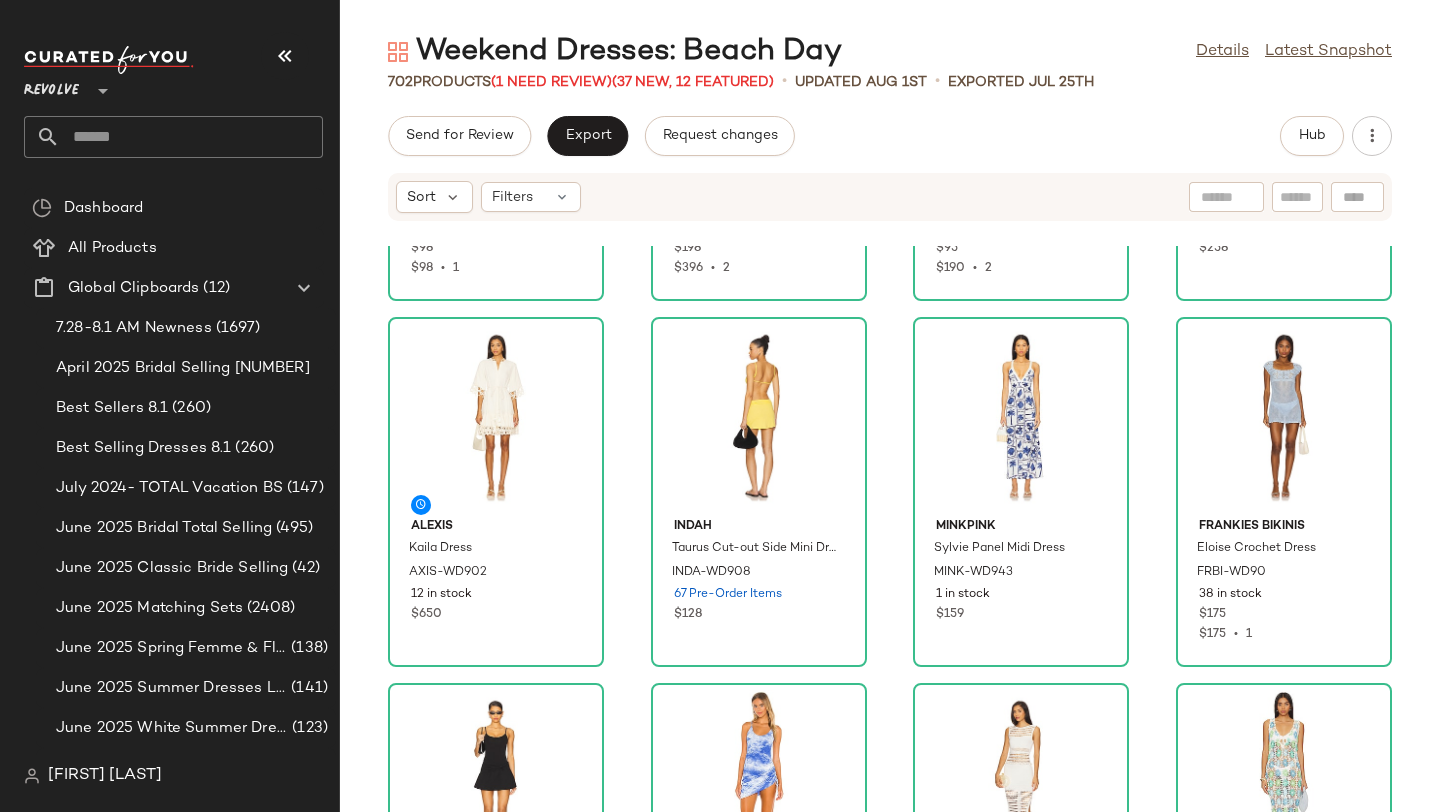 scroll, scrollTop: 0, scrollLeft: 0, axis: both 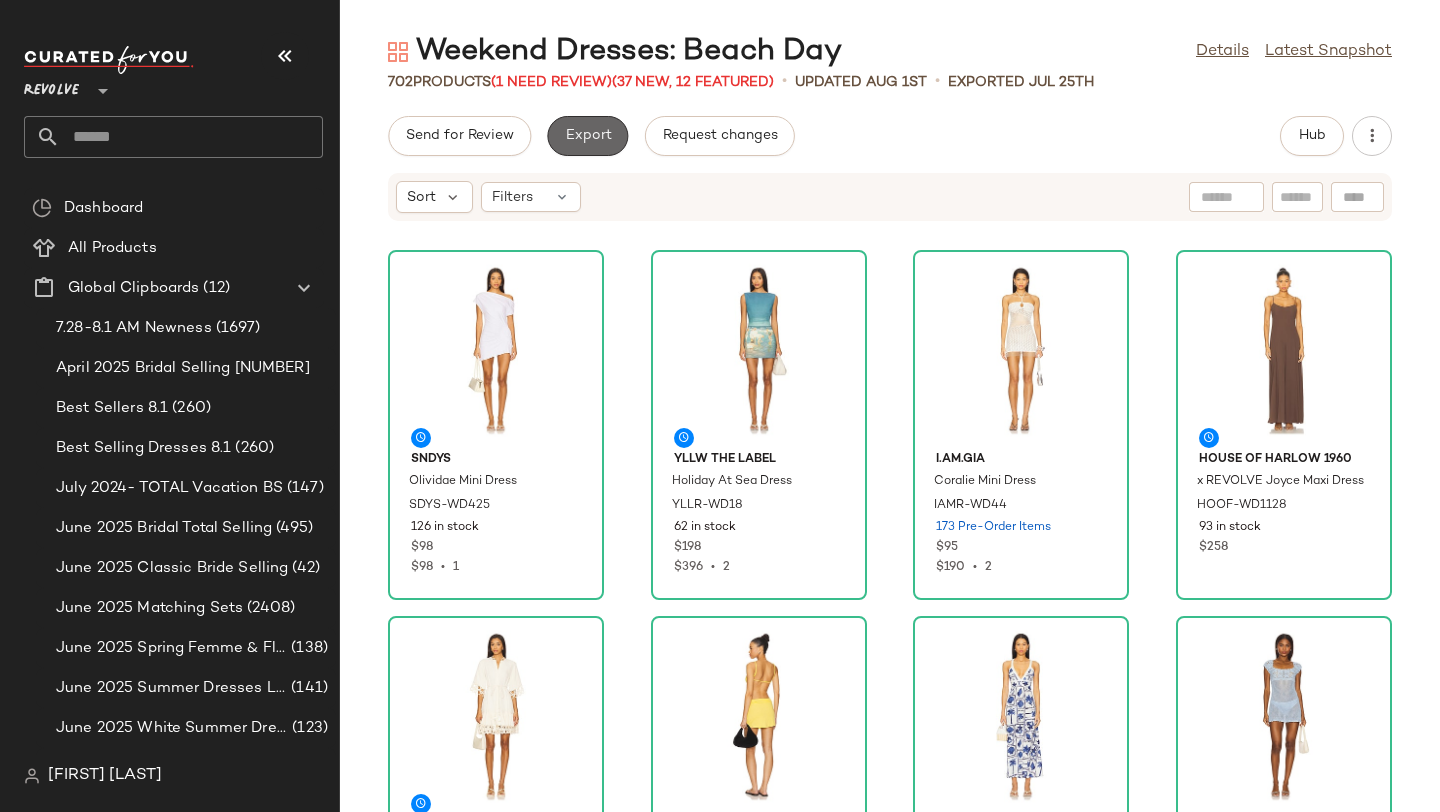 click on "Export" at bounding box center (587, 136) 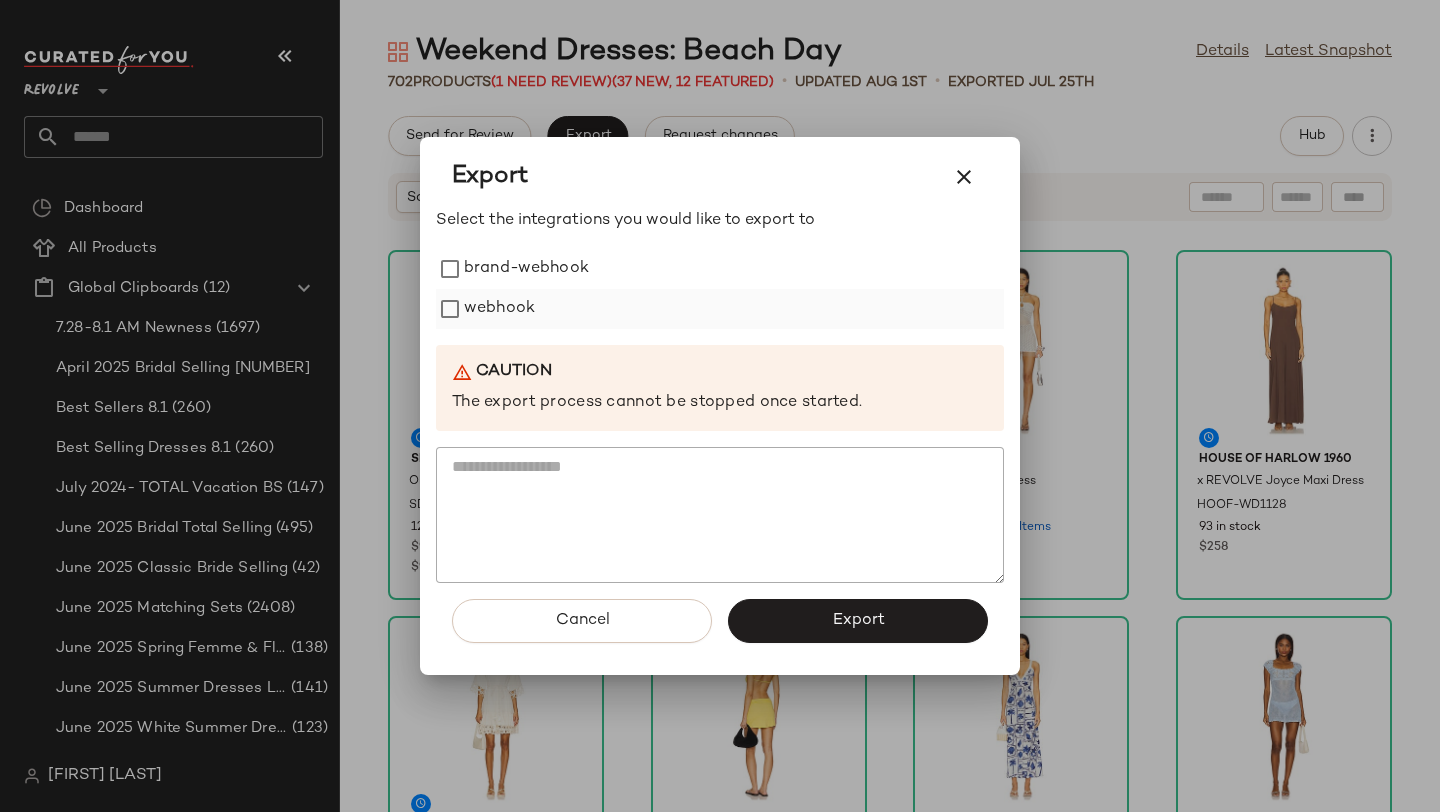 click on "webhook" at bounding box center (499, 309) 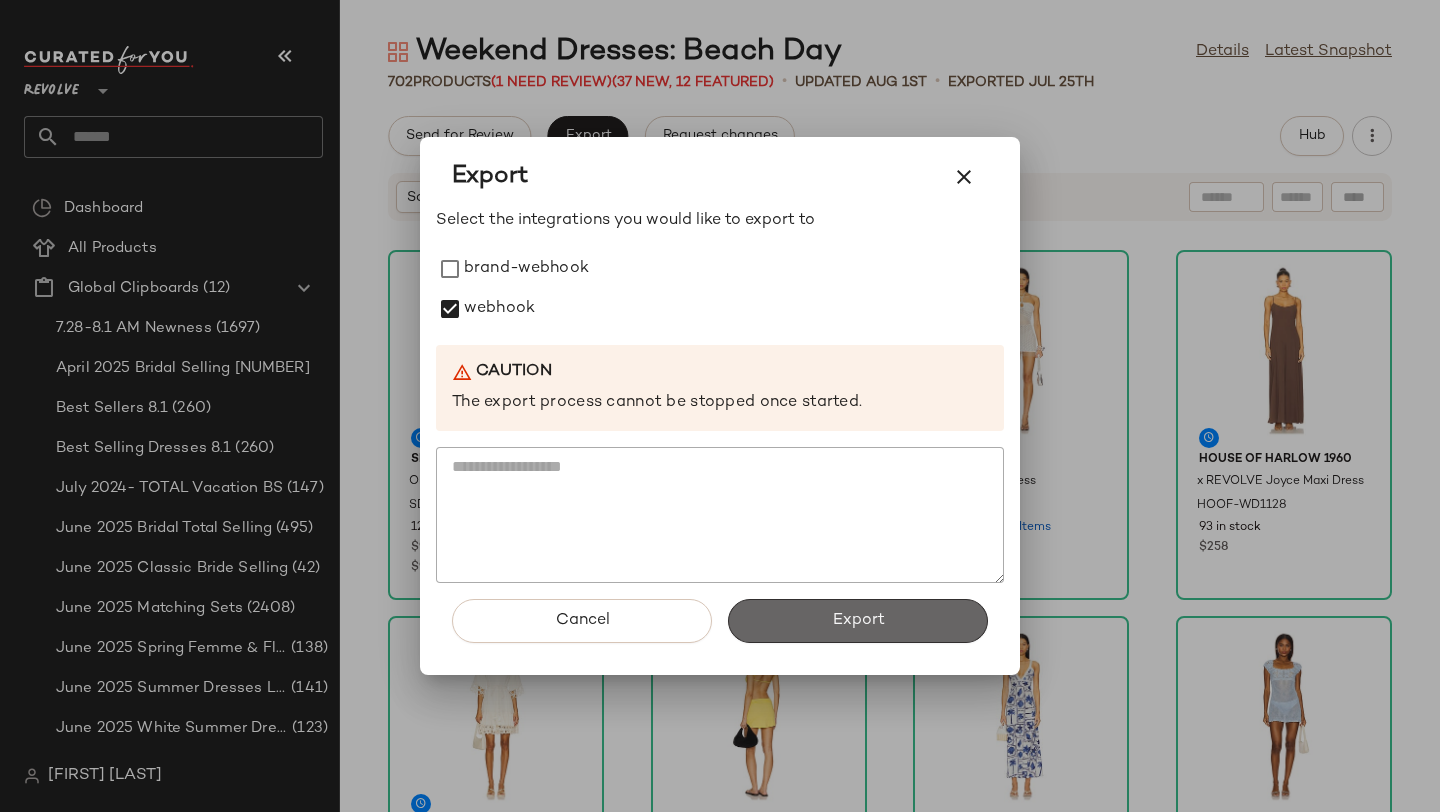 click on "Export" at bounding box center (858, 621) 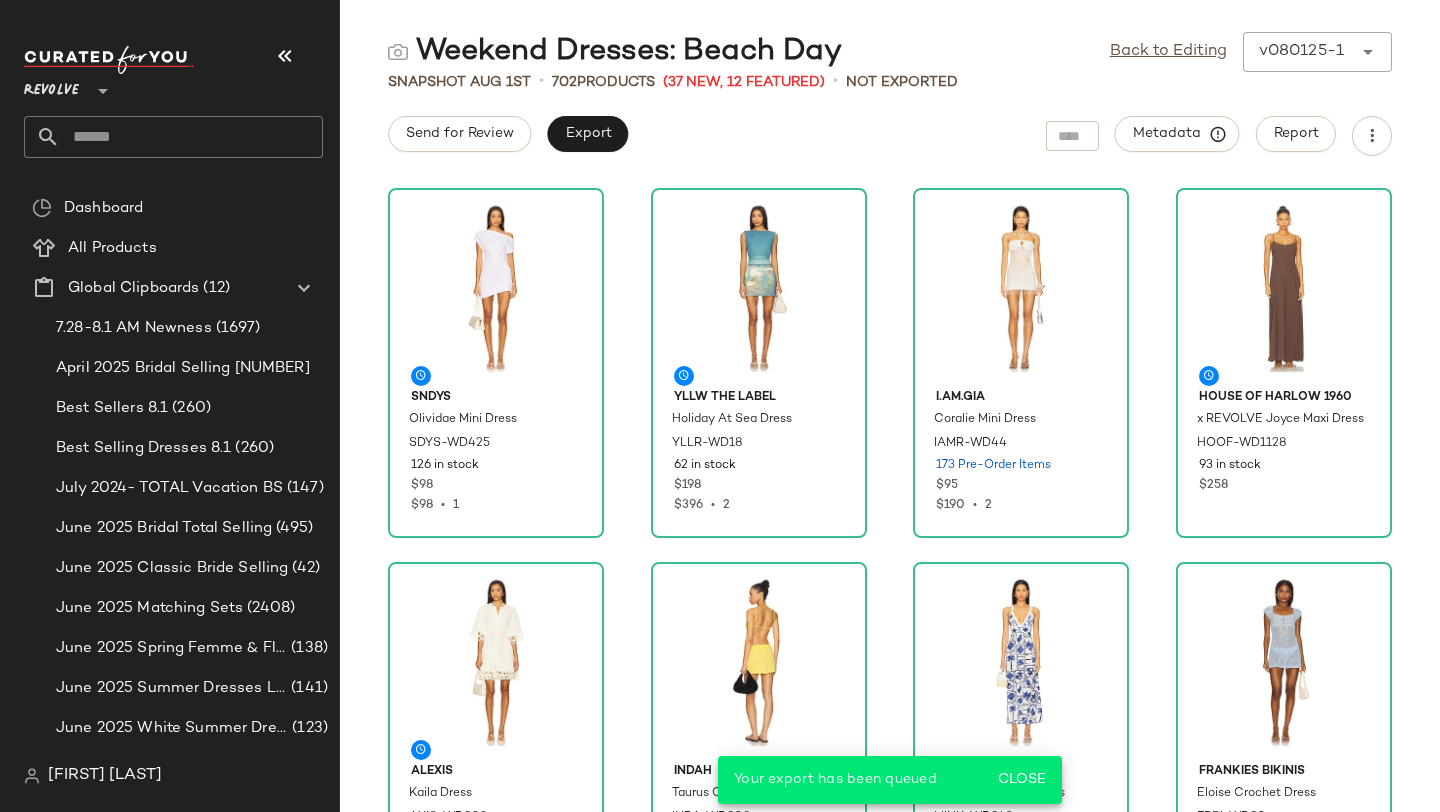 click 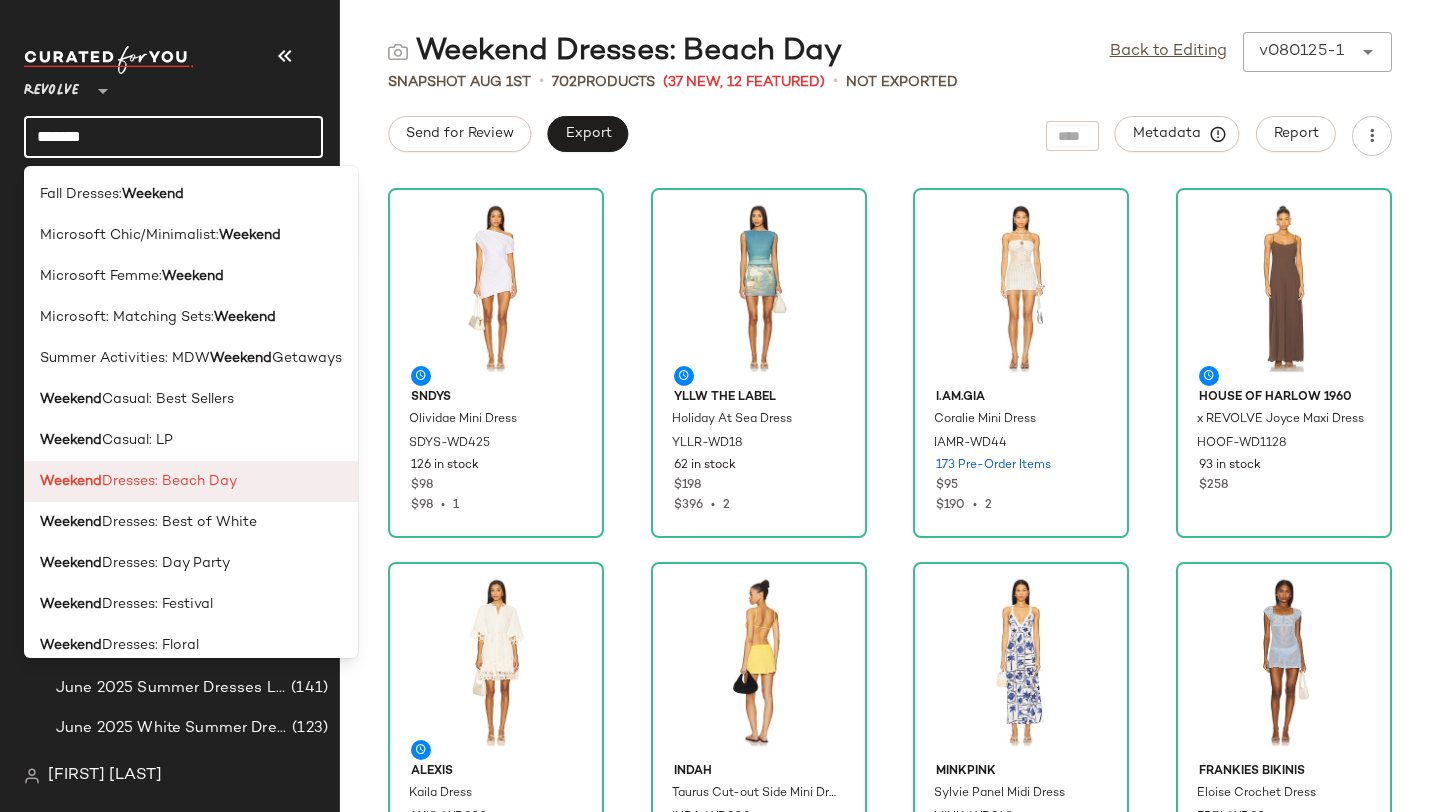 scroll, scrollTop: 57, scrollLeft: 0, axis: vertical 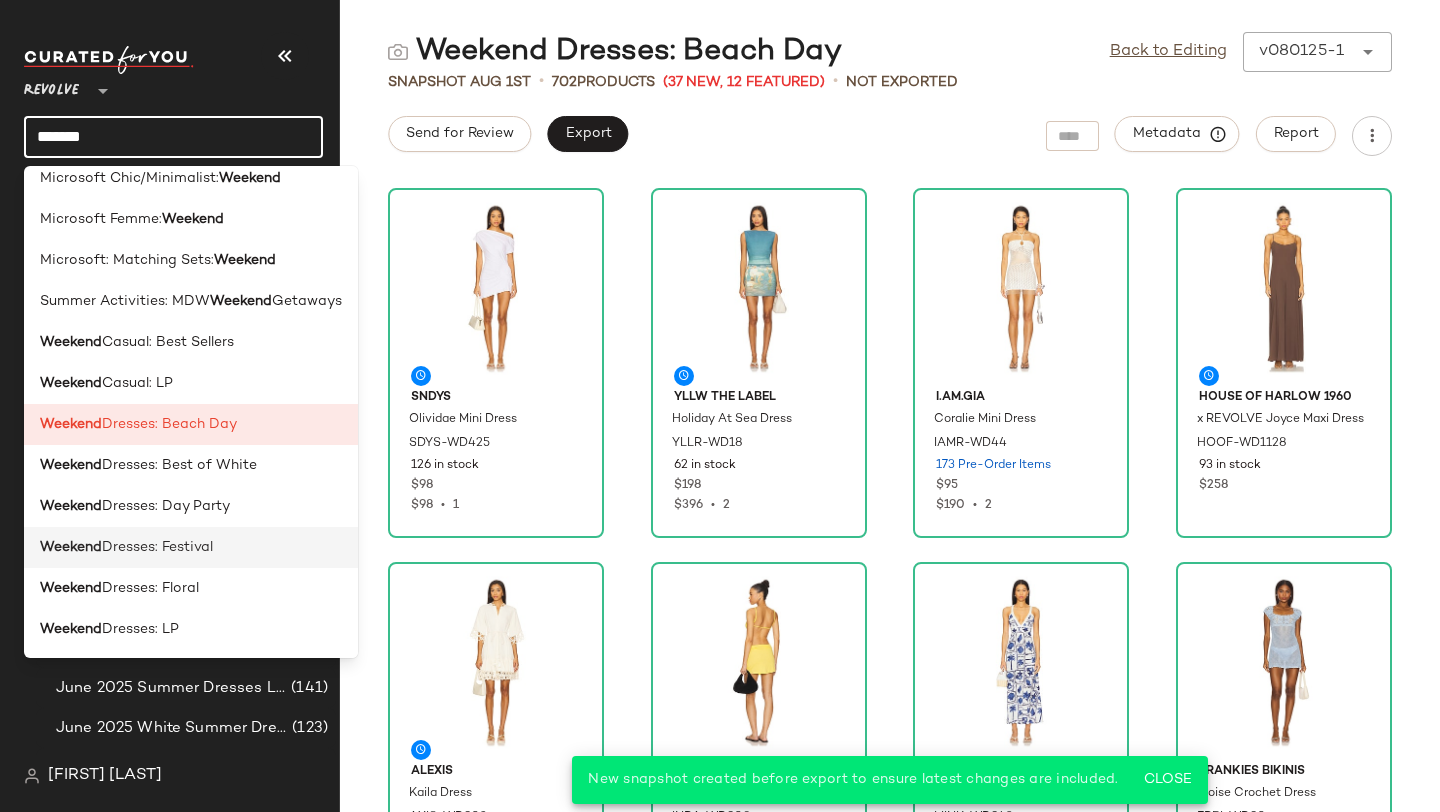 type on "*******" 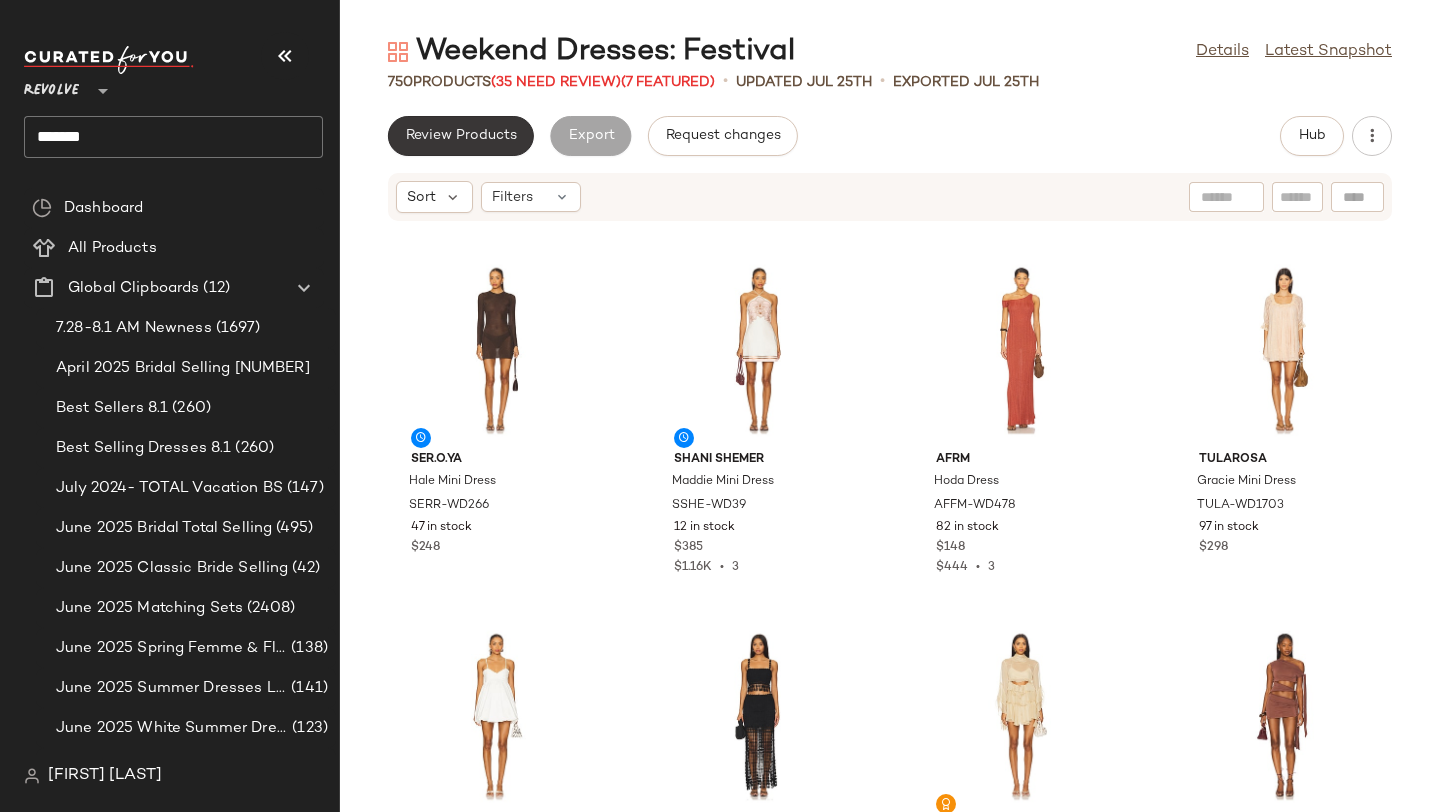 click on "Review Products" 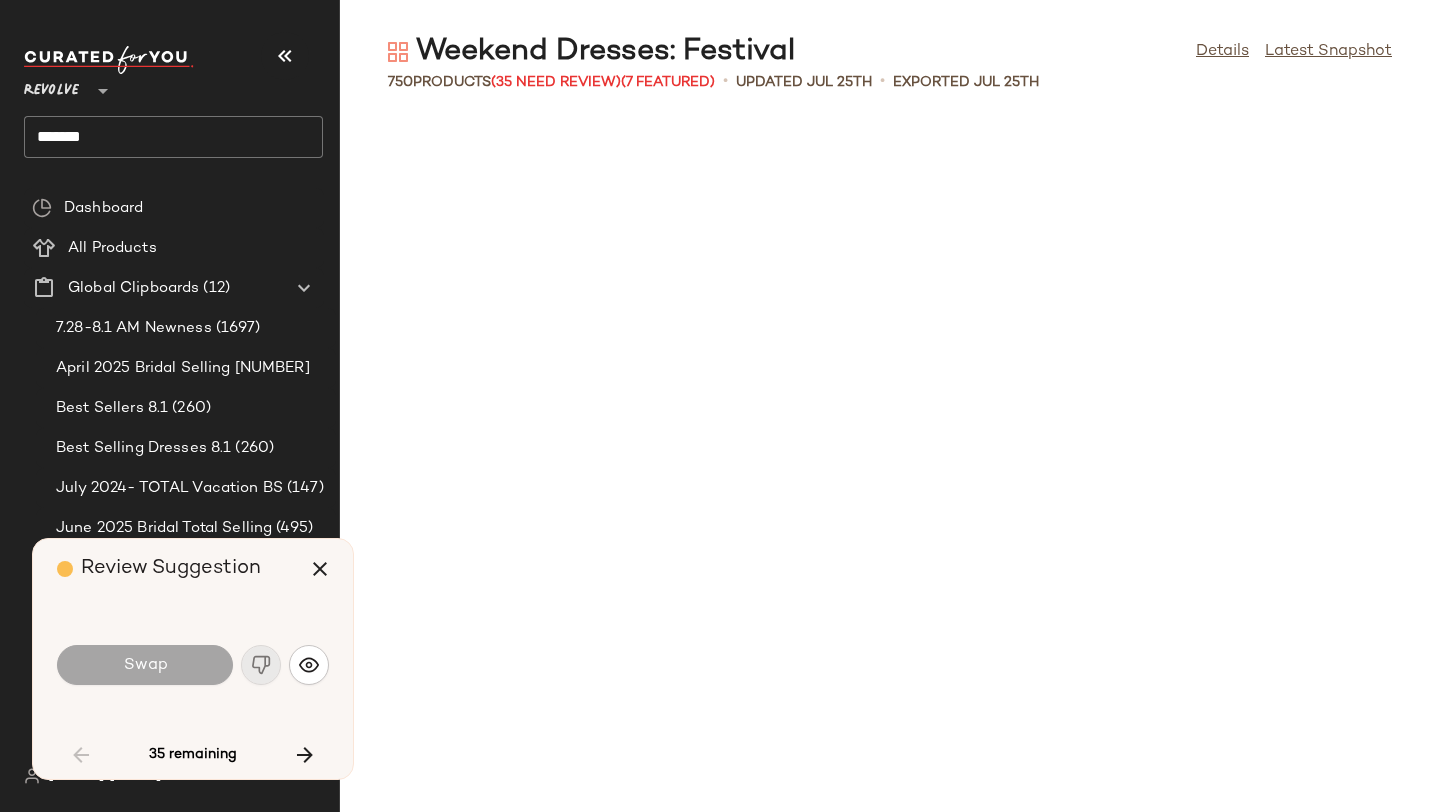 scroll, scrollTop: 3294, scrollLeft: 0, axis: vertical 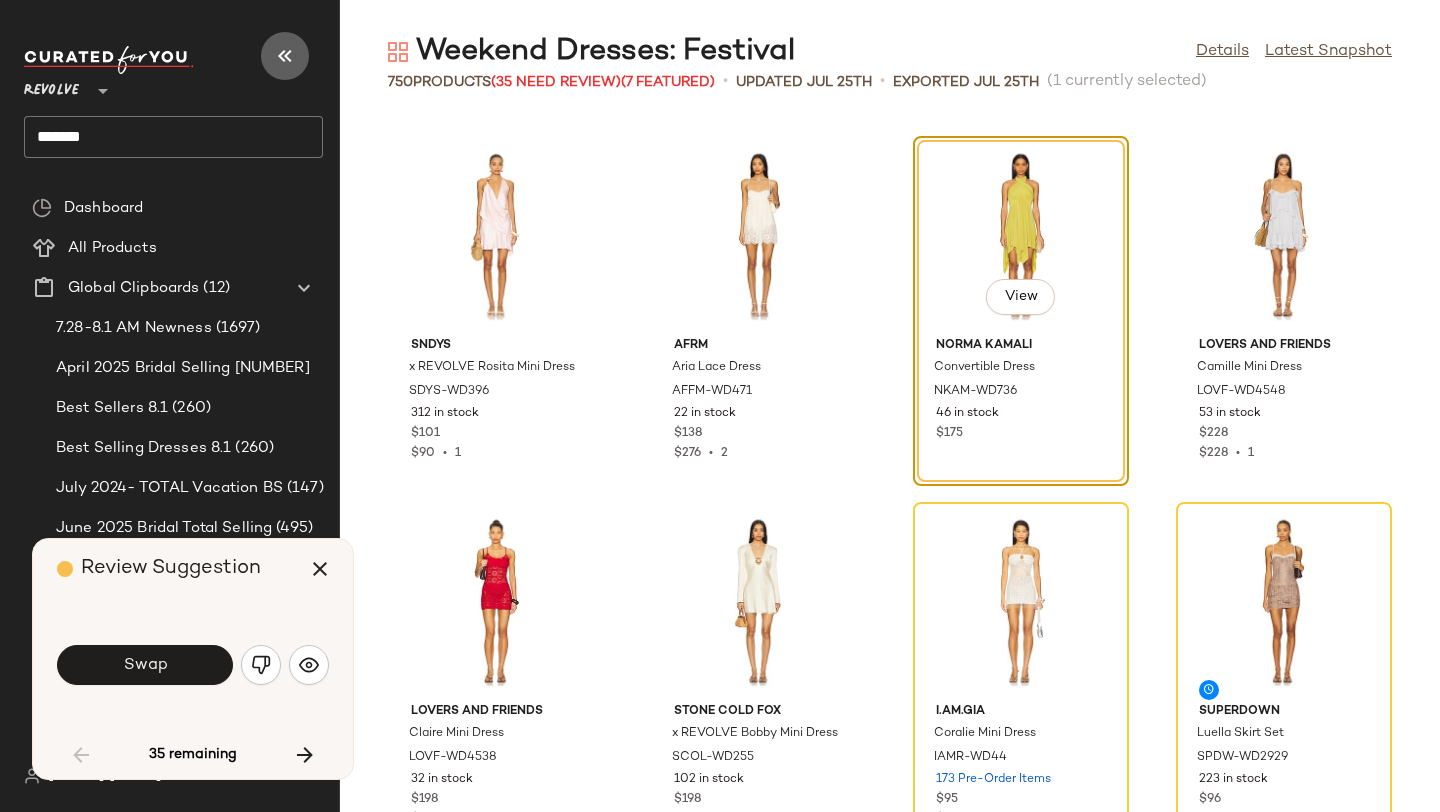click at bounding box center [285, 56] 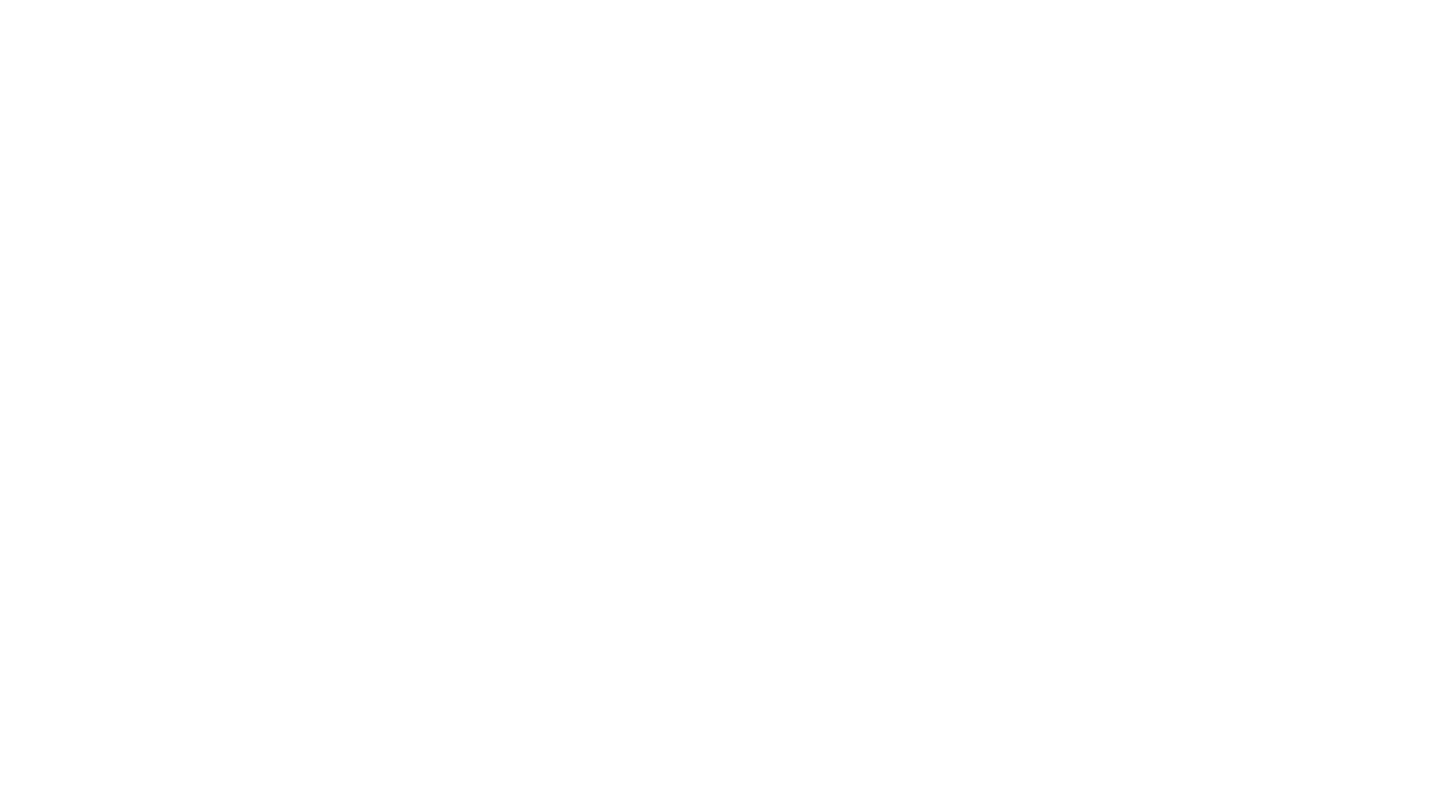 scroll, scrollTop: 0, scrollLeft: 0, axis: both 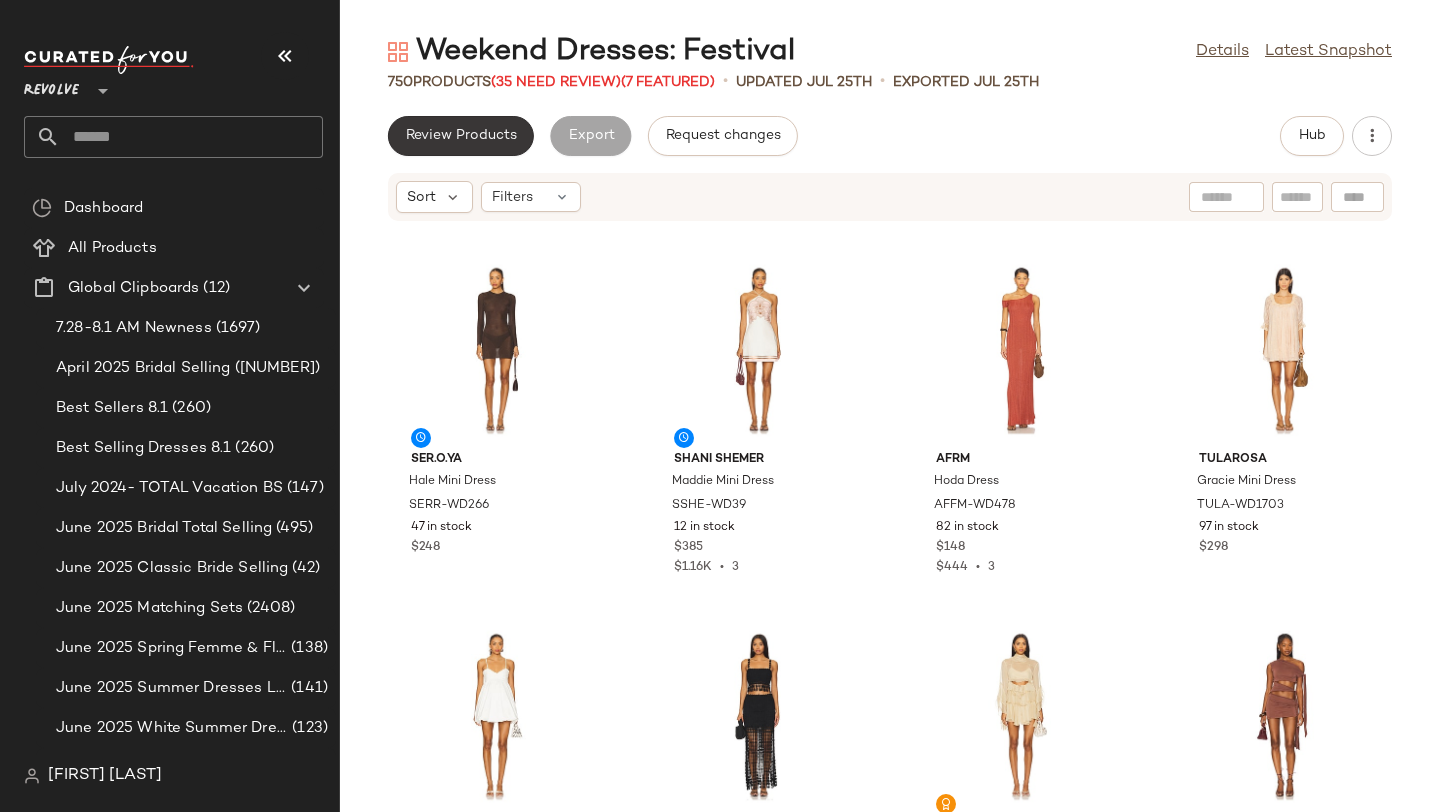 click on "Review Products" at bounding box center (461, 136) 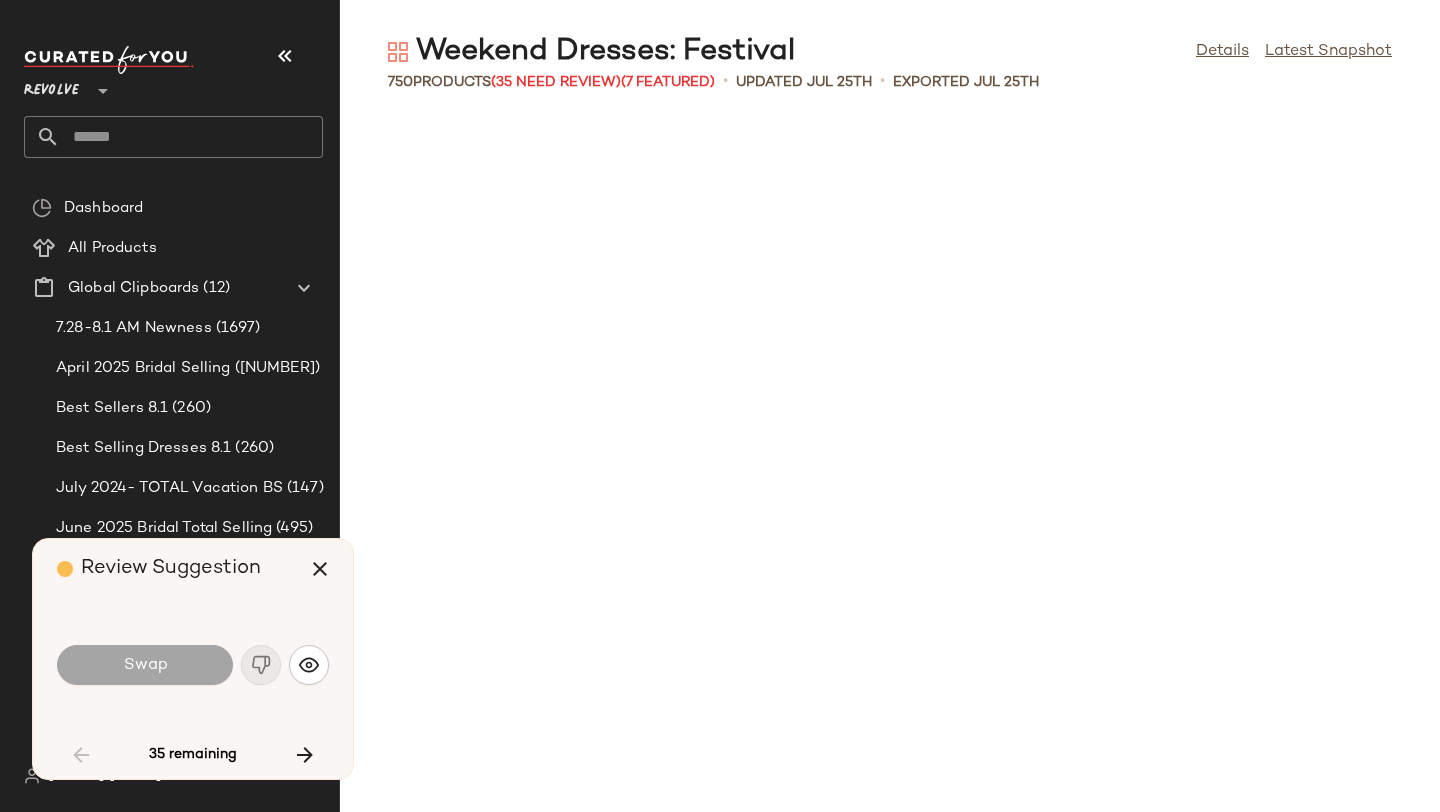 scroll, scrollTop: 3294, scrollLeft: 0, axis: vertical 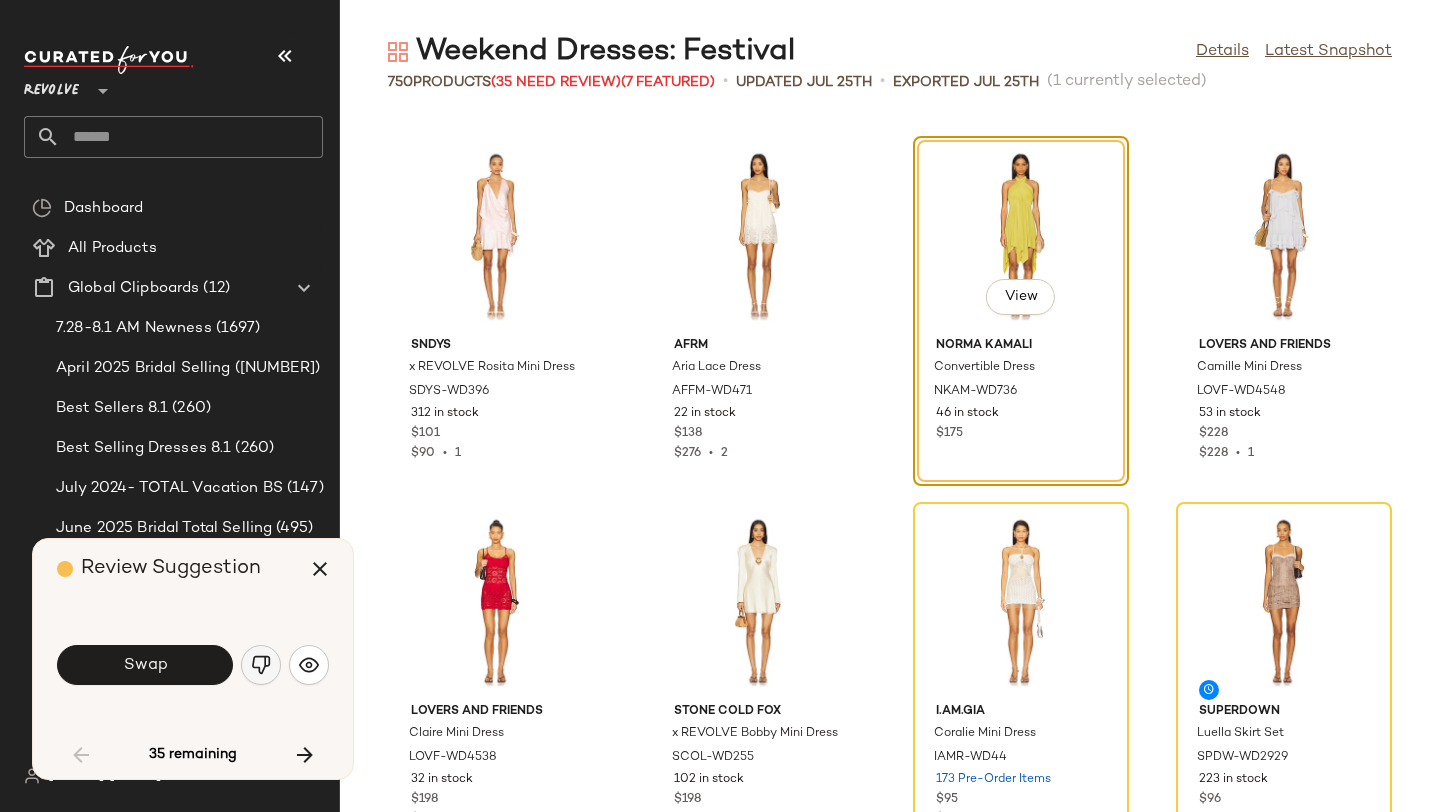 click at bounding box center [261, 665] 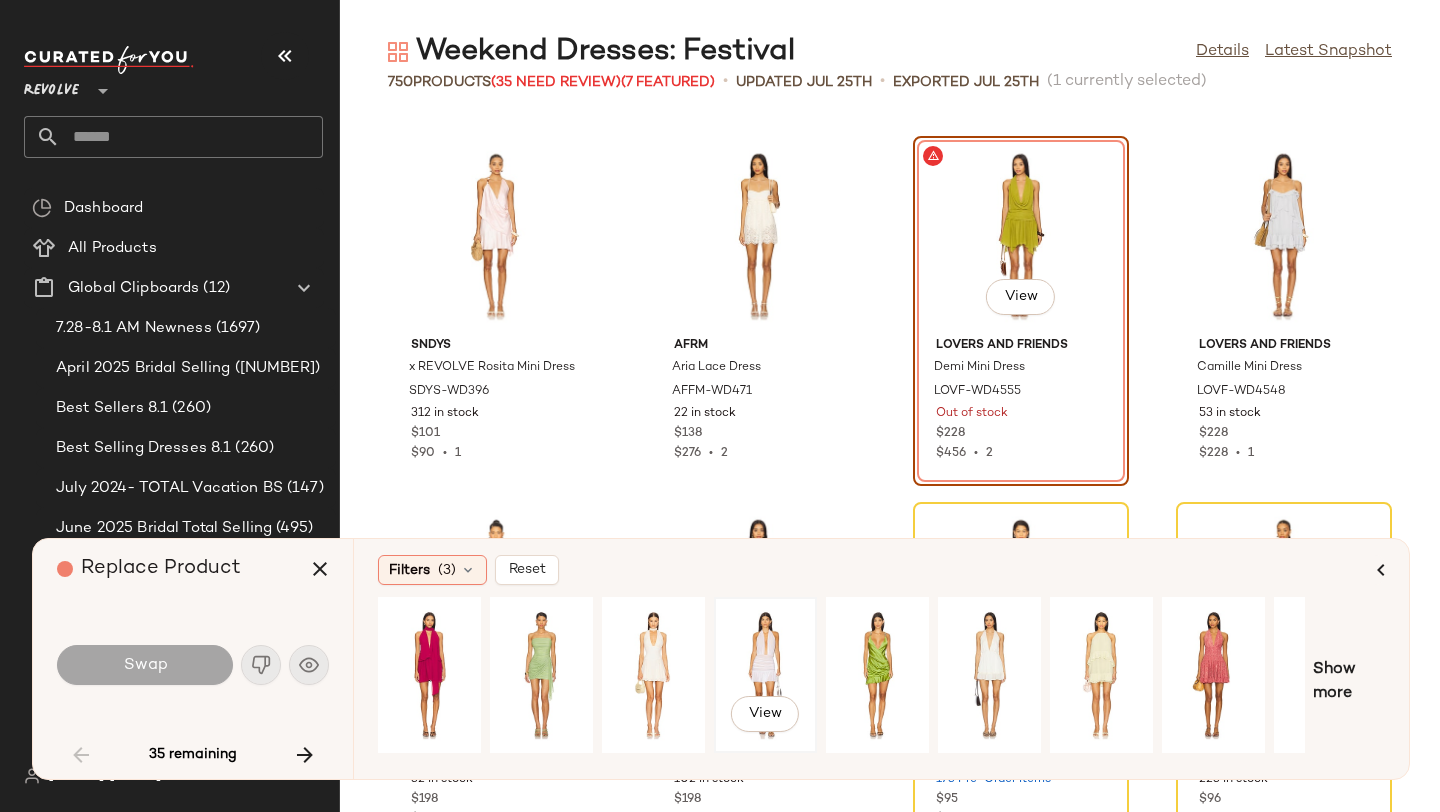 click on "View" 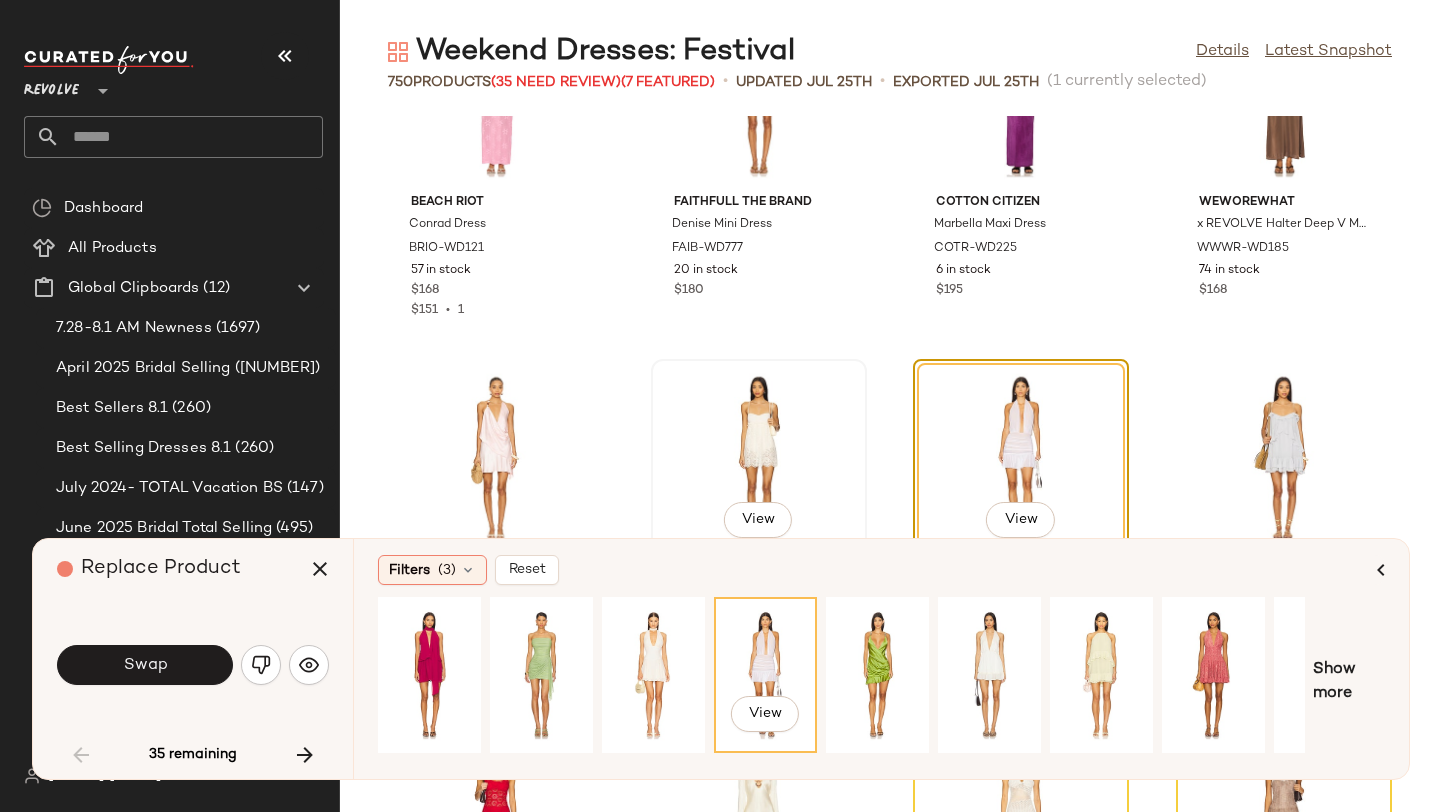 scroll, scrollTop: 3213, scrollLeft: 0, axis: vertical 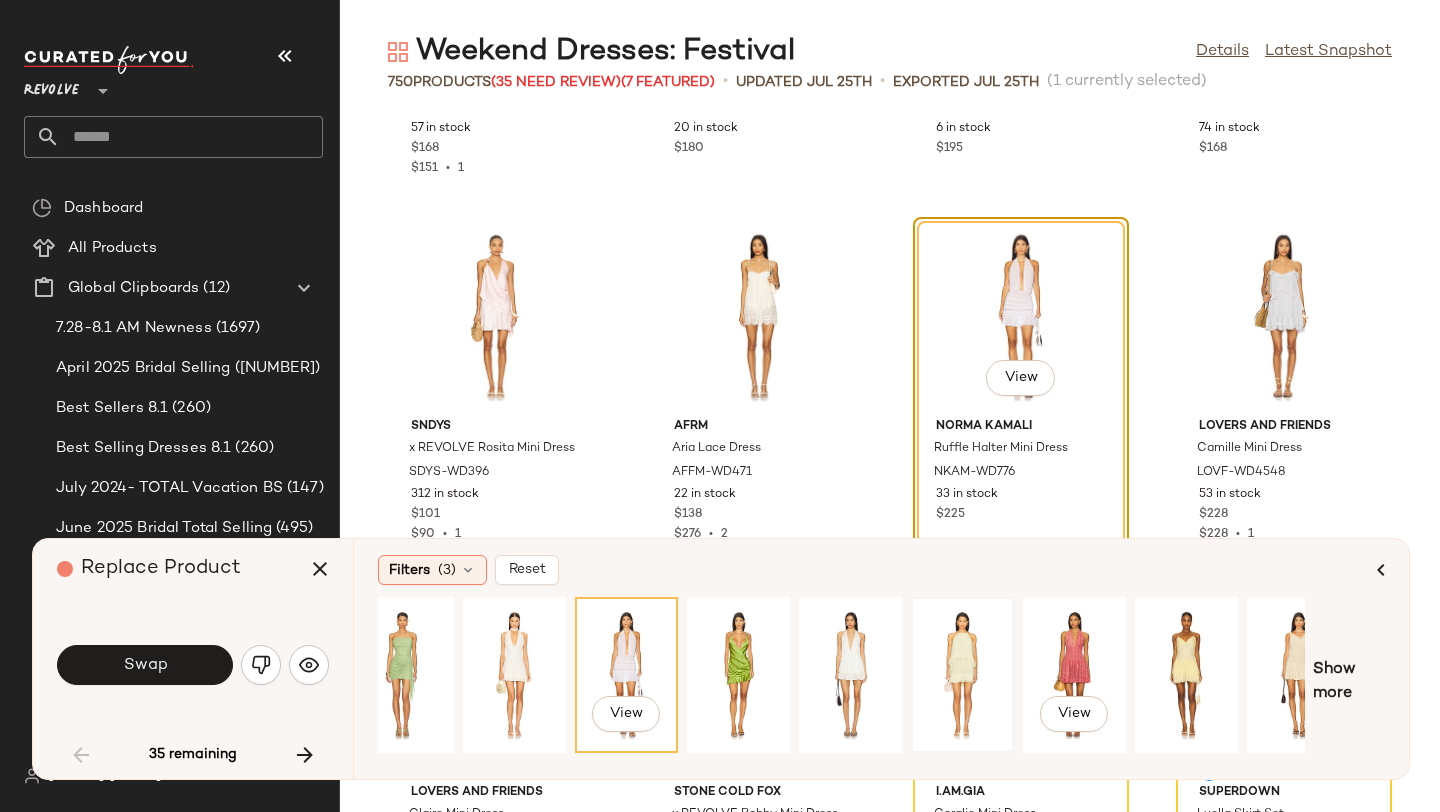 click on "View" 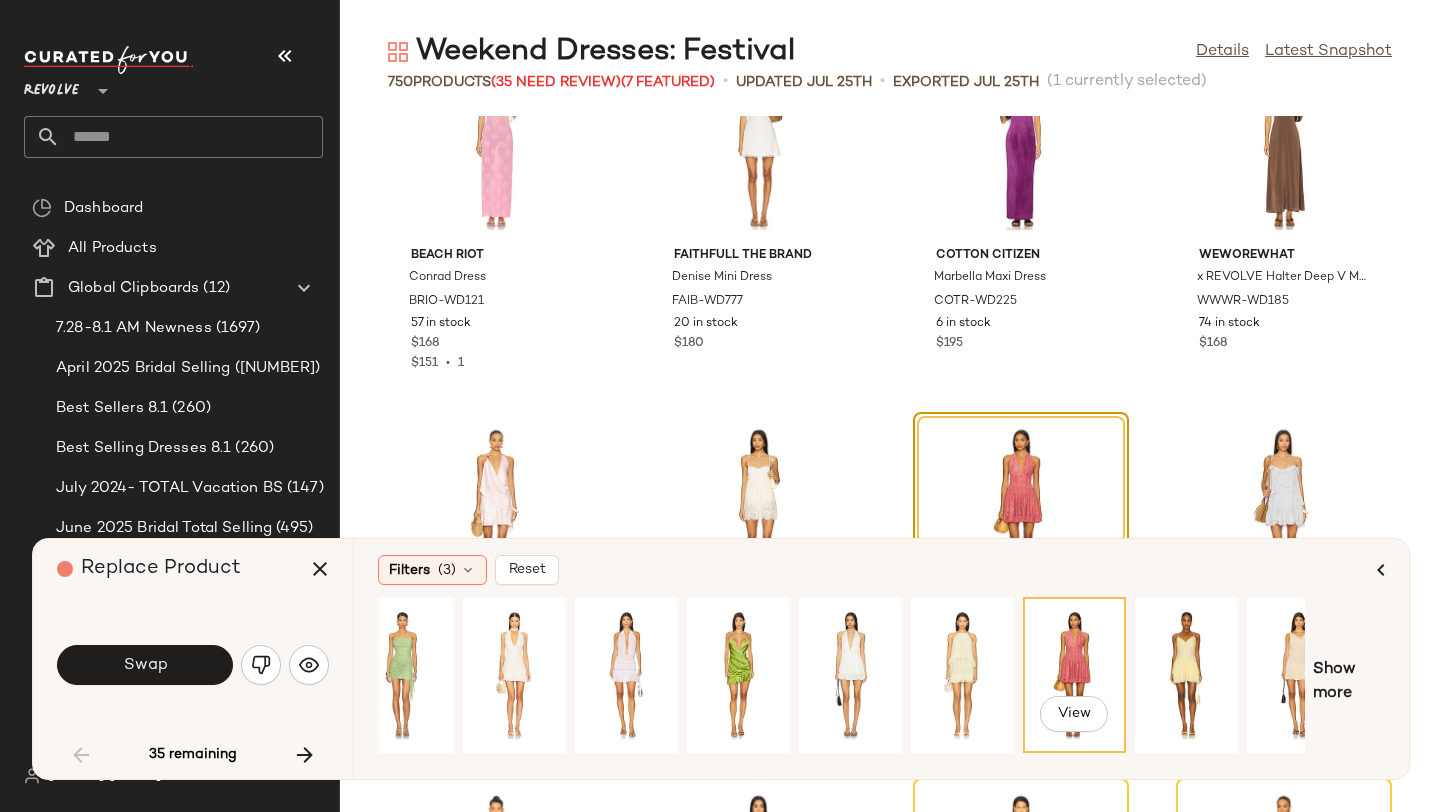 scroll, scrollTop: 2976, scrollLeft: 0, axis: vertical 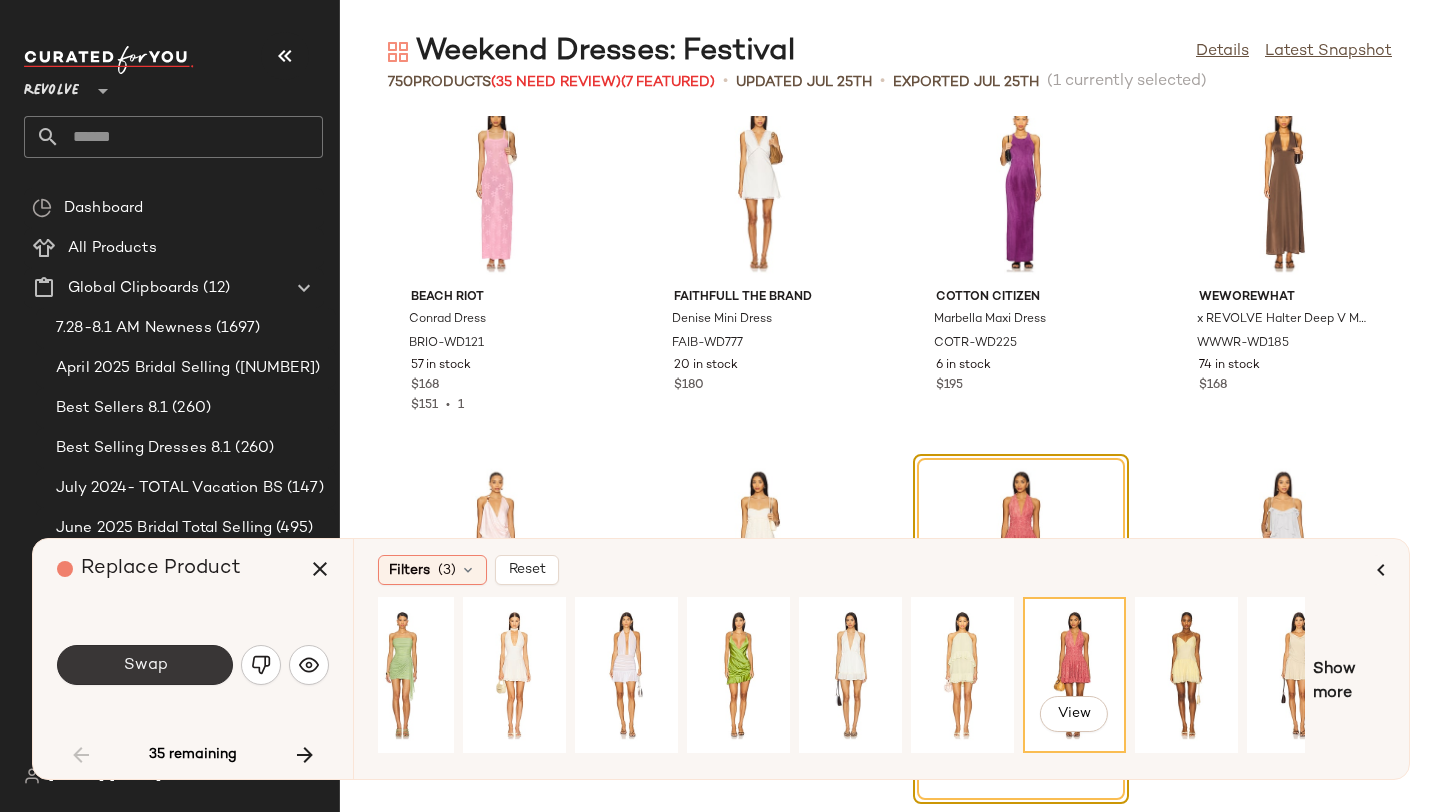 click on "Swap" at bounding box center [145, 665] 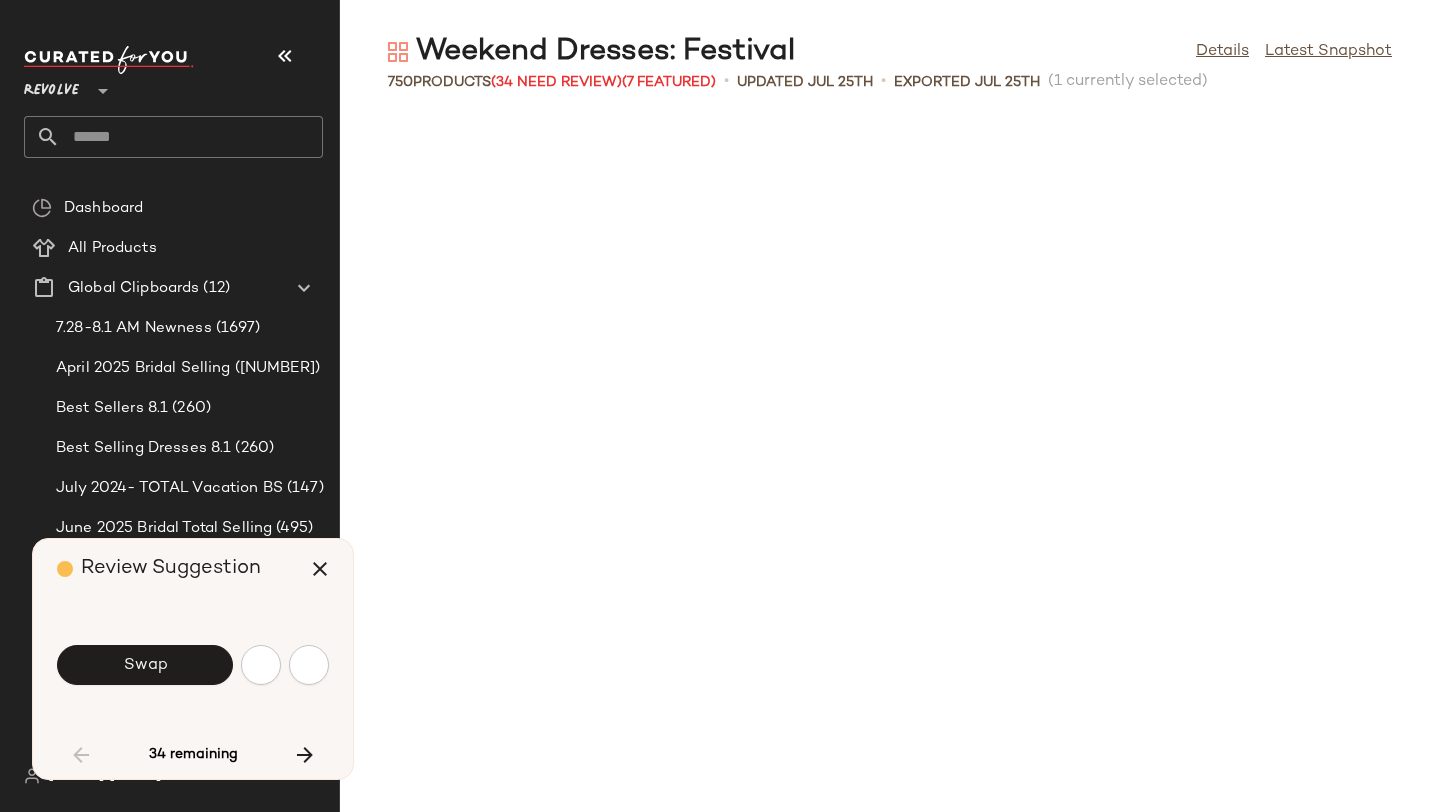 scroll, scrollTop: 3660, scrollLeft: 0, axis: vertical 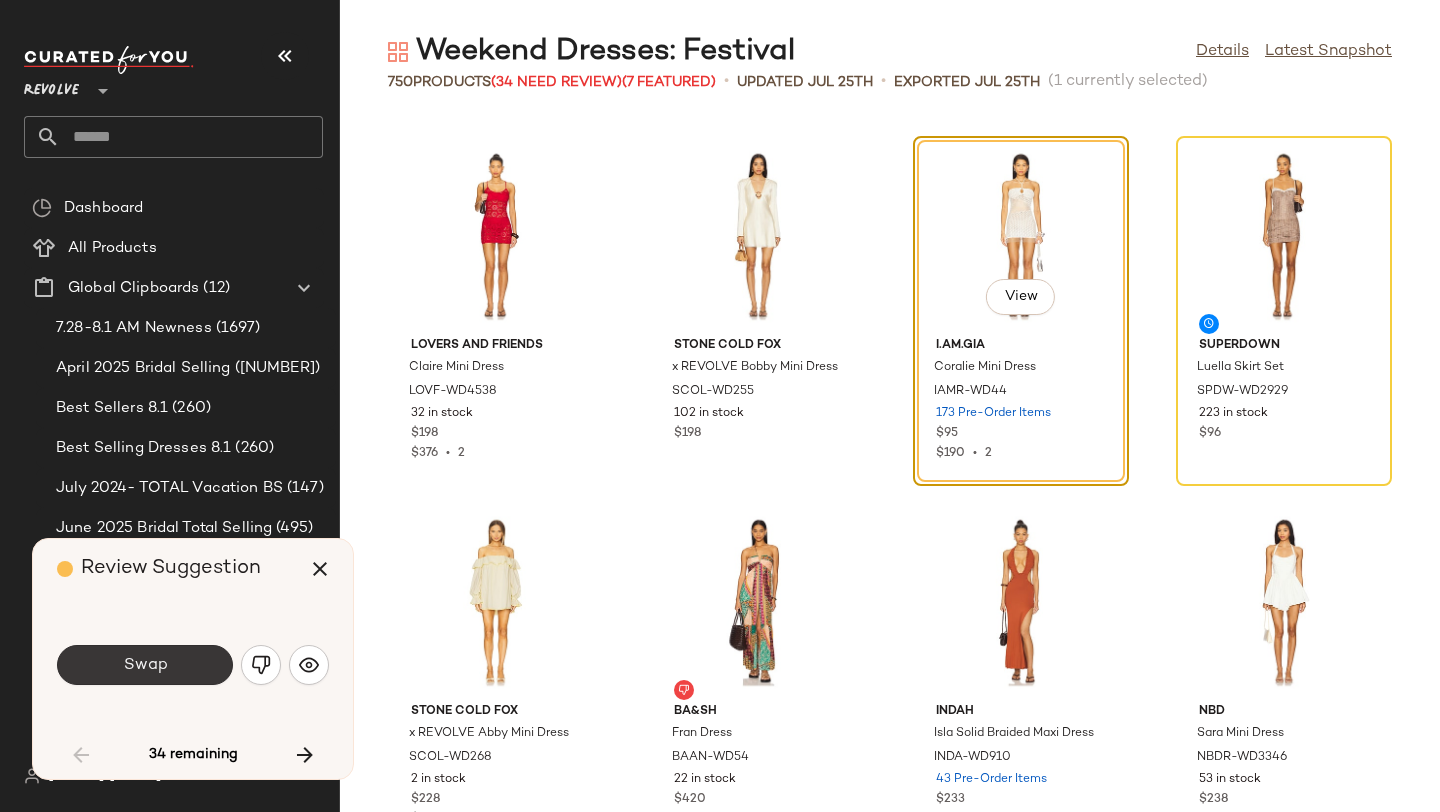click on "Swap" at bounding box center [145, 665] 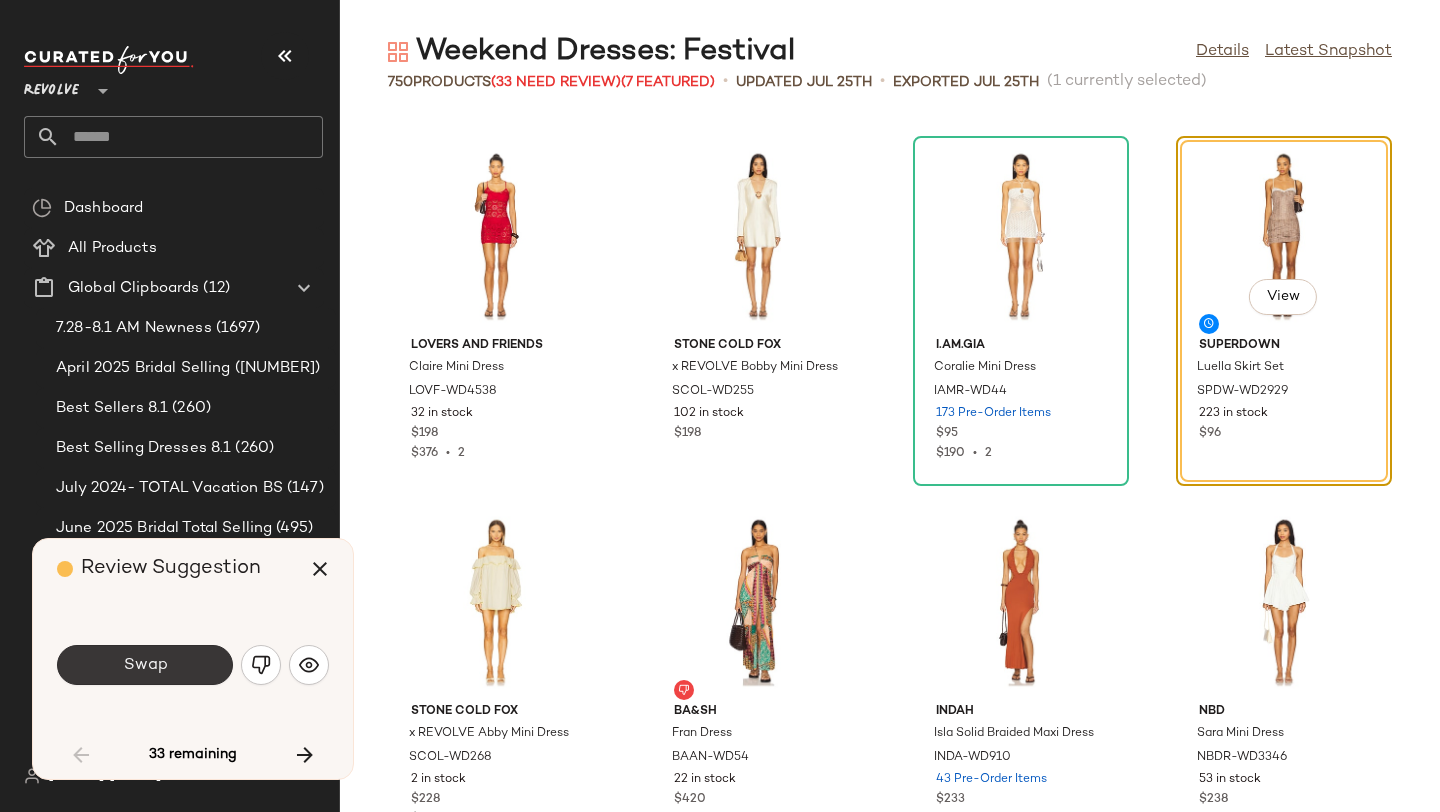 click on "Swap" at bounding box center [145, 665] 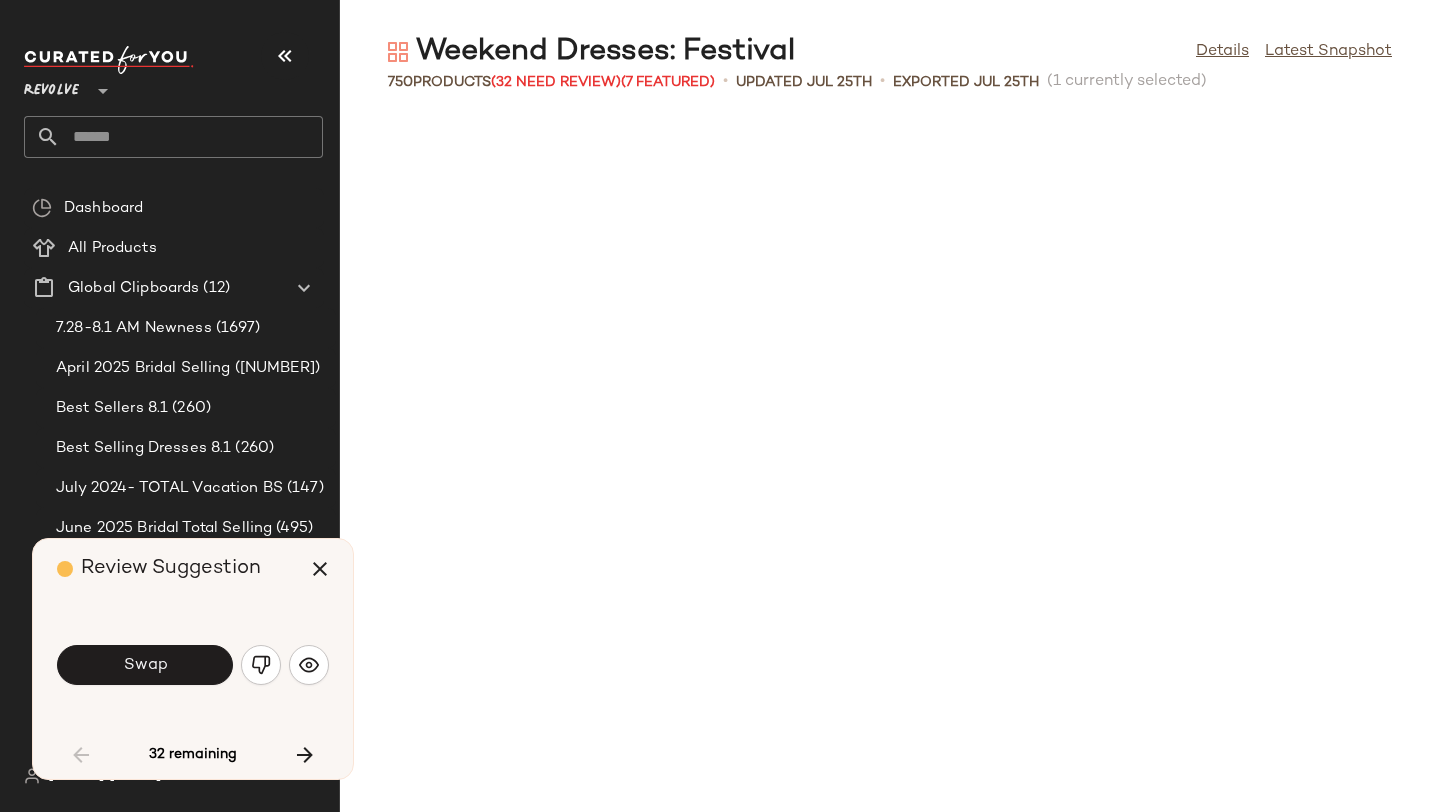 scroll, scrollTop: 4758, scrollLeft: 0, axis: vertical 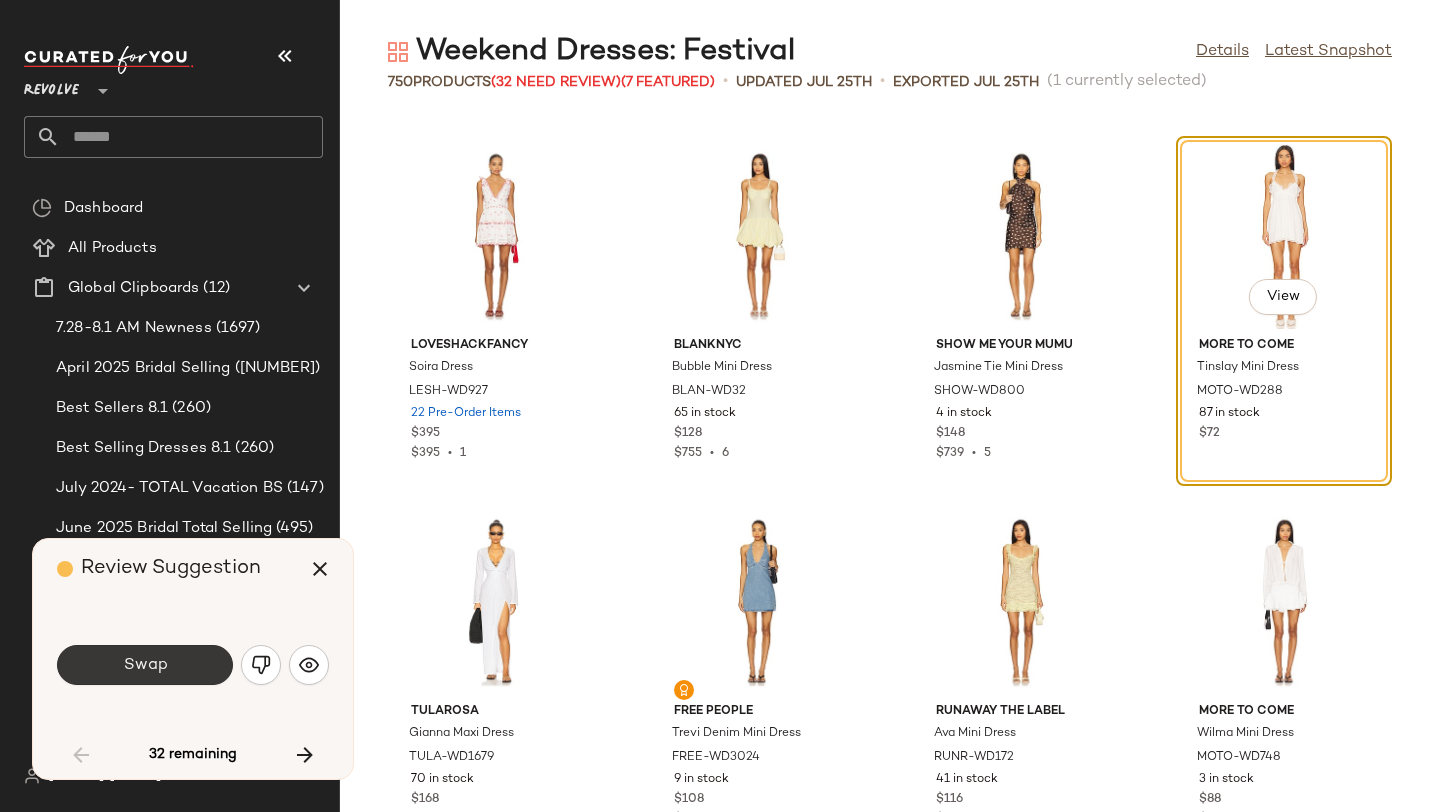 click on "Swap" at bounding box center (145, 665) 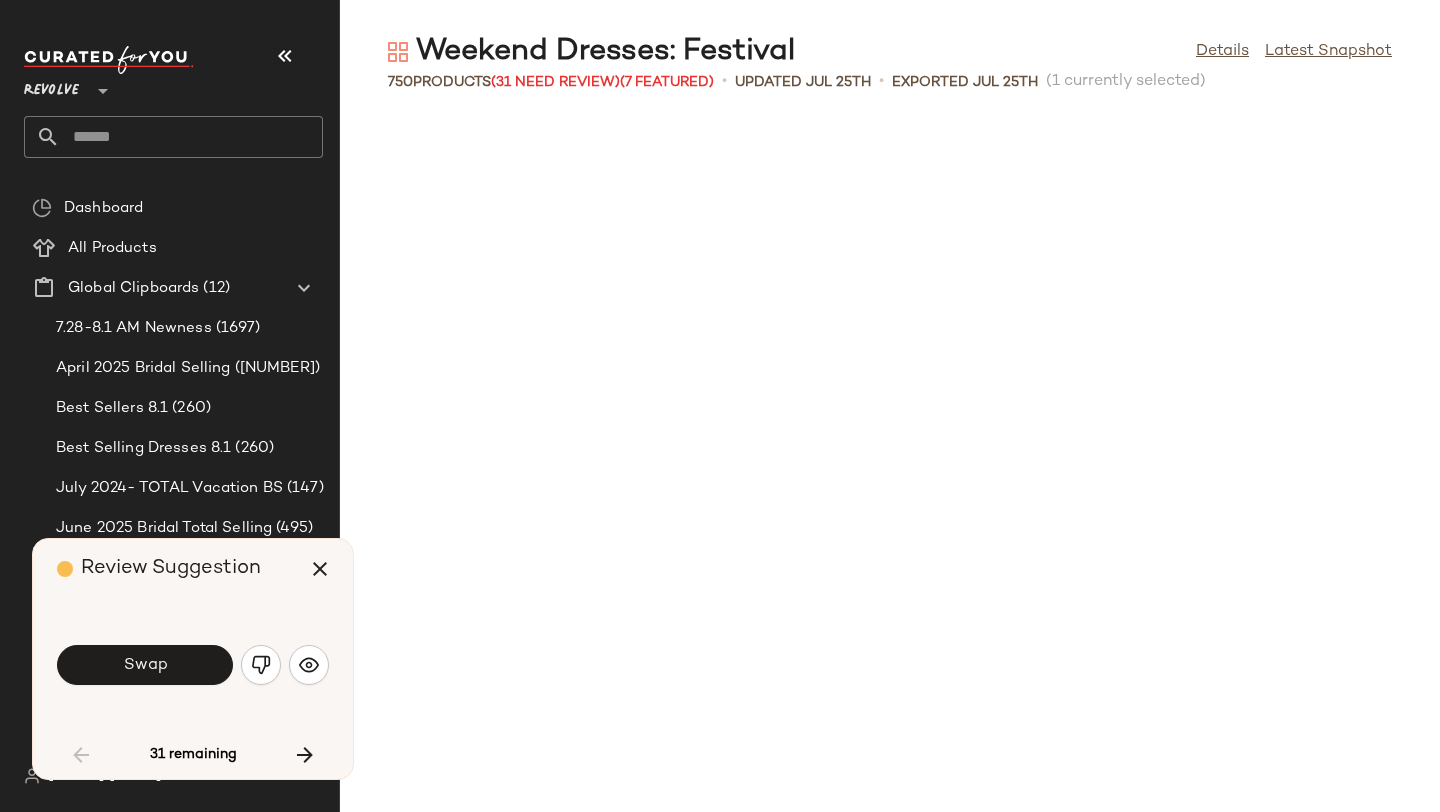scroll, scrollTop: 5490, scrollLeft: 0, axis: vertical 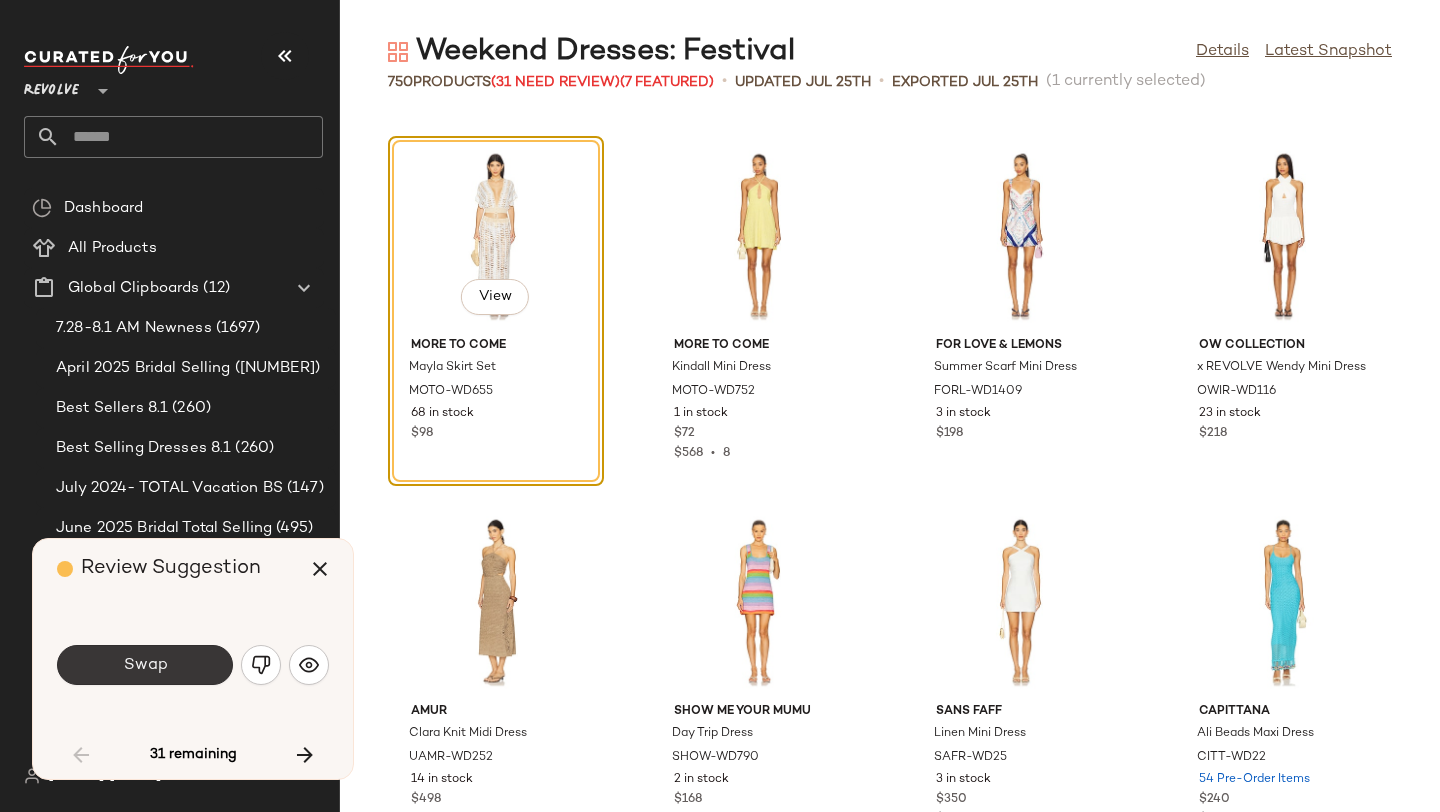 click on "Swap" at bounding box center (145, 665) 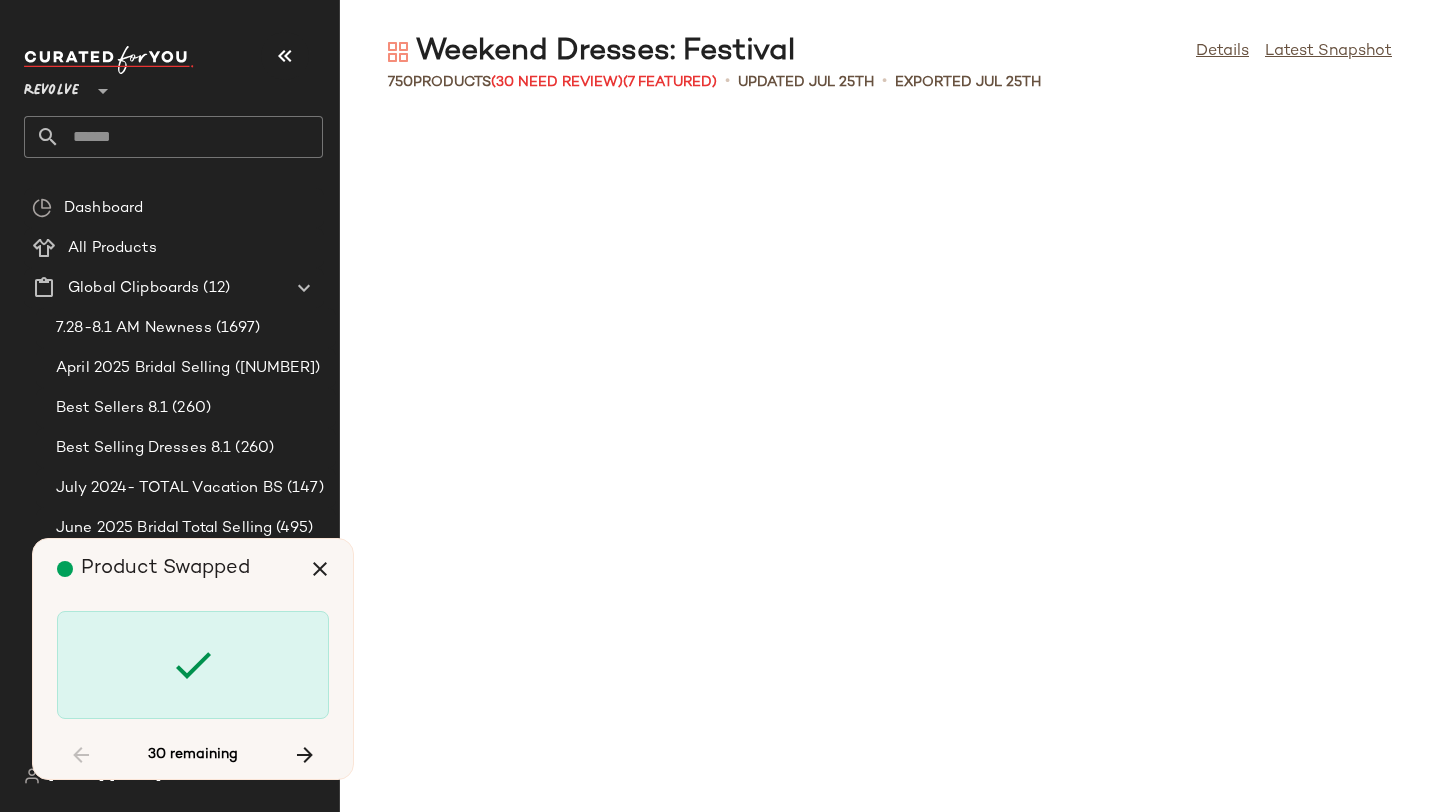 scroll, scrollTop: 8052, scrollLeft: 0, axis: vertical 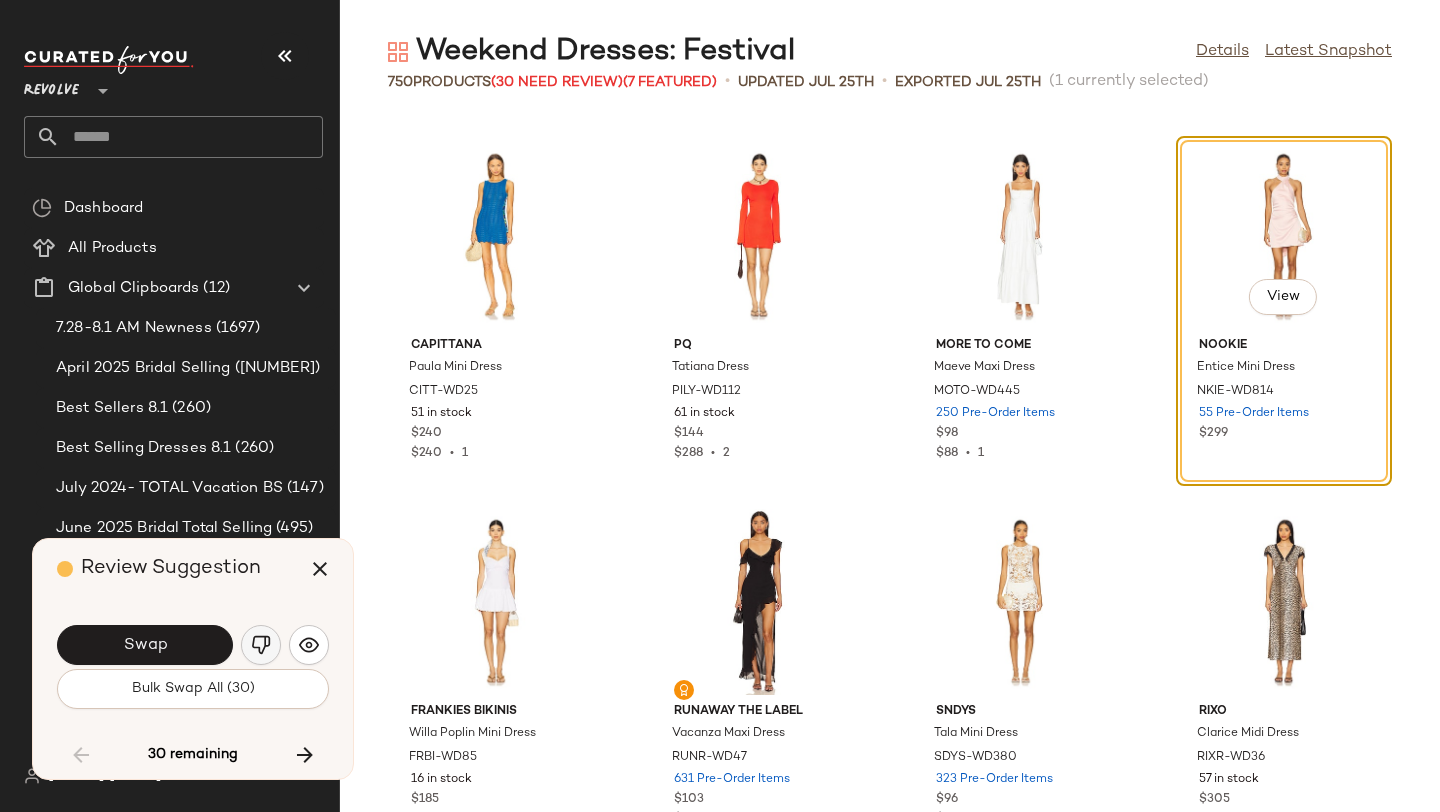 click 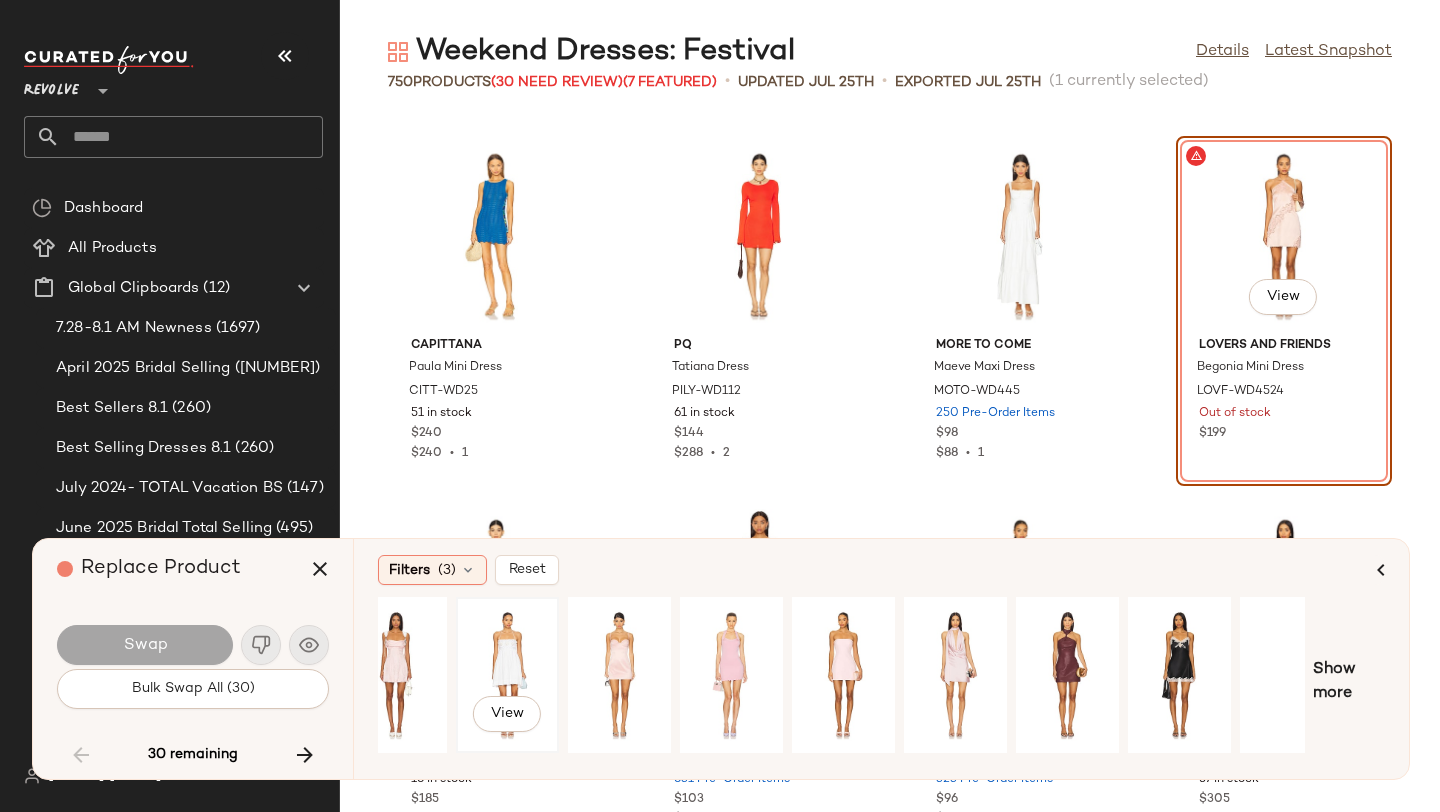 scroll, scrollTop: 0, scrollLeft: 182, axis: horizontal 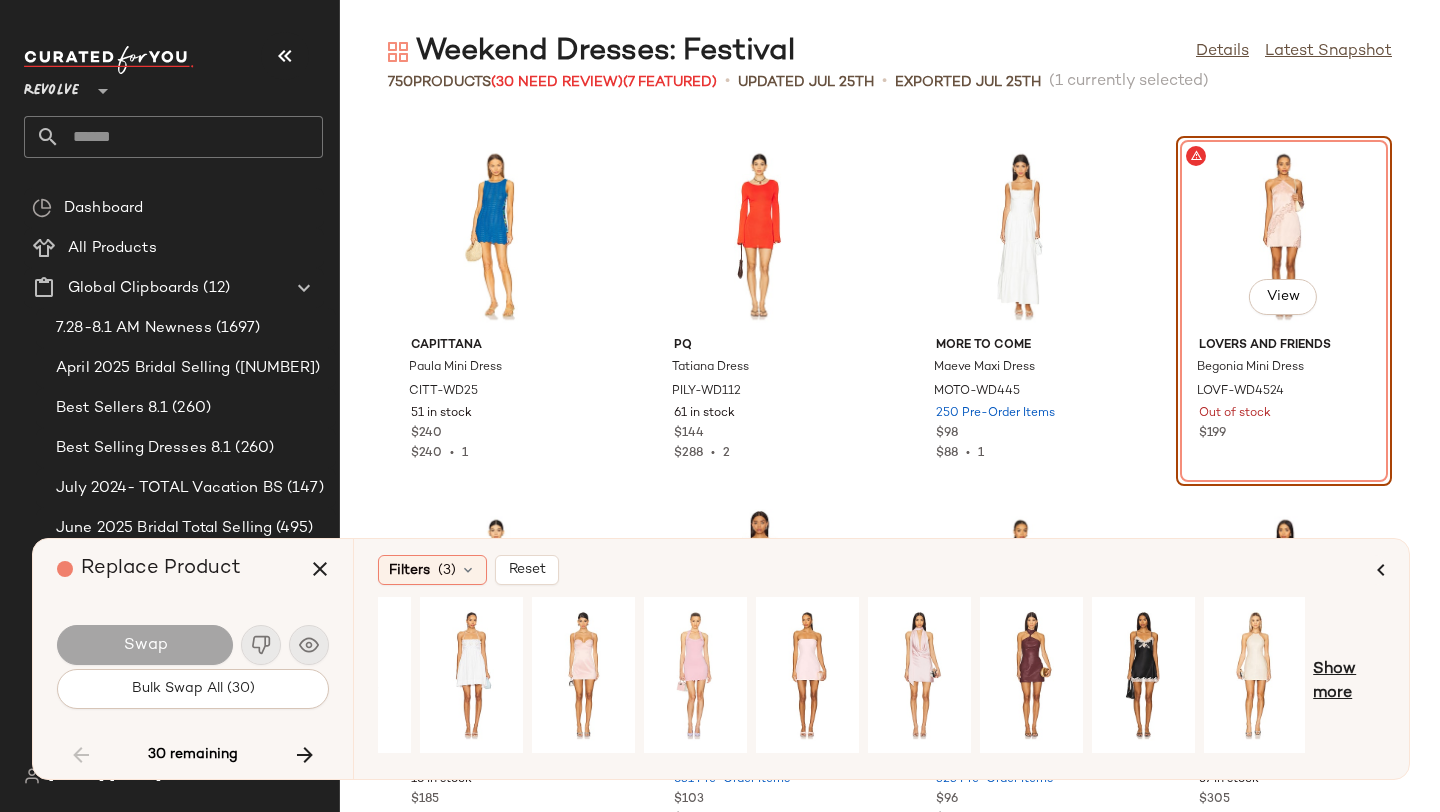 click on "Show more" at bounding box center (1349, 682) 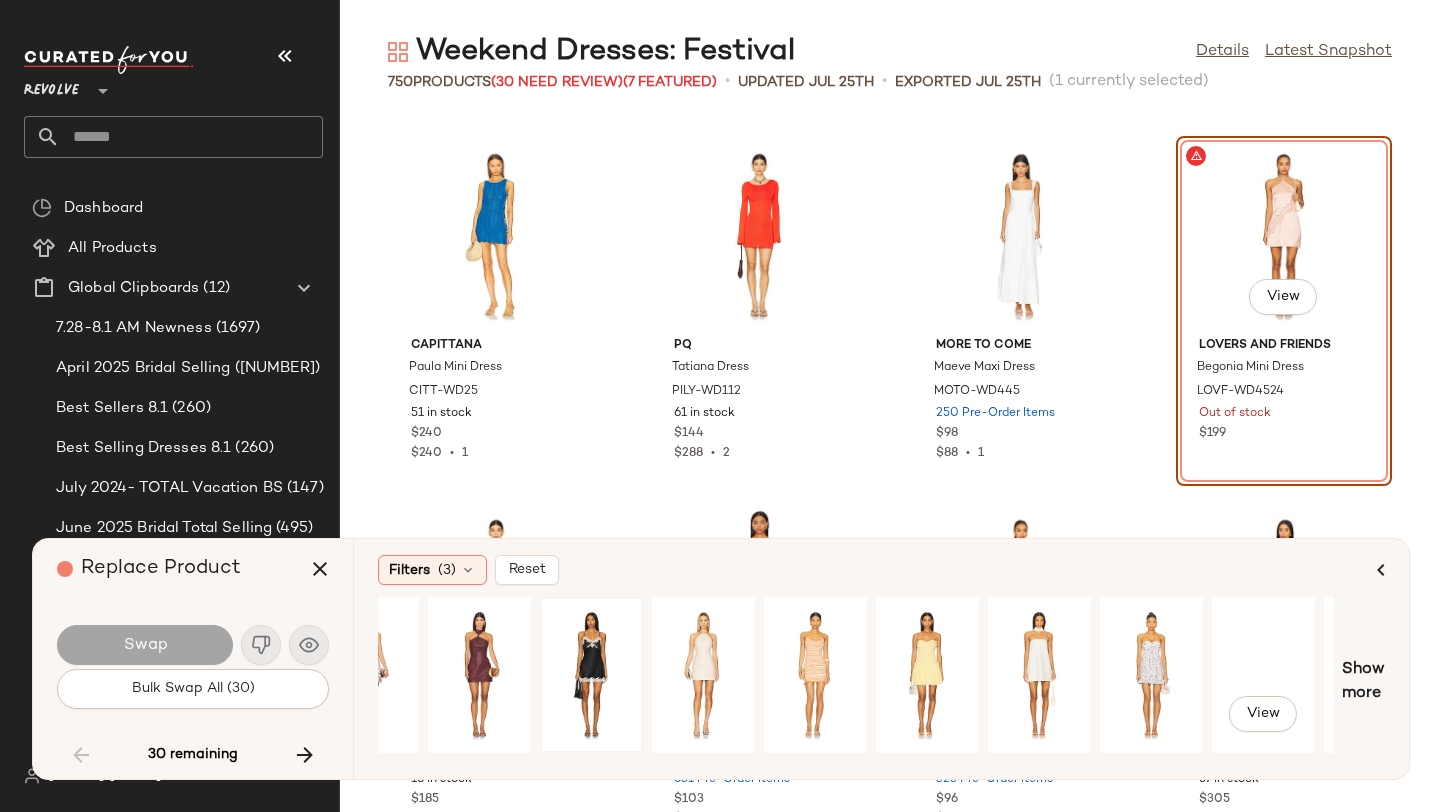 scroll, scrollTop: 0, scrollLeft: 847, axis: horizontal 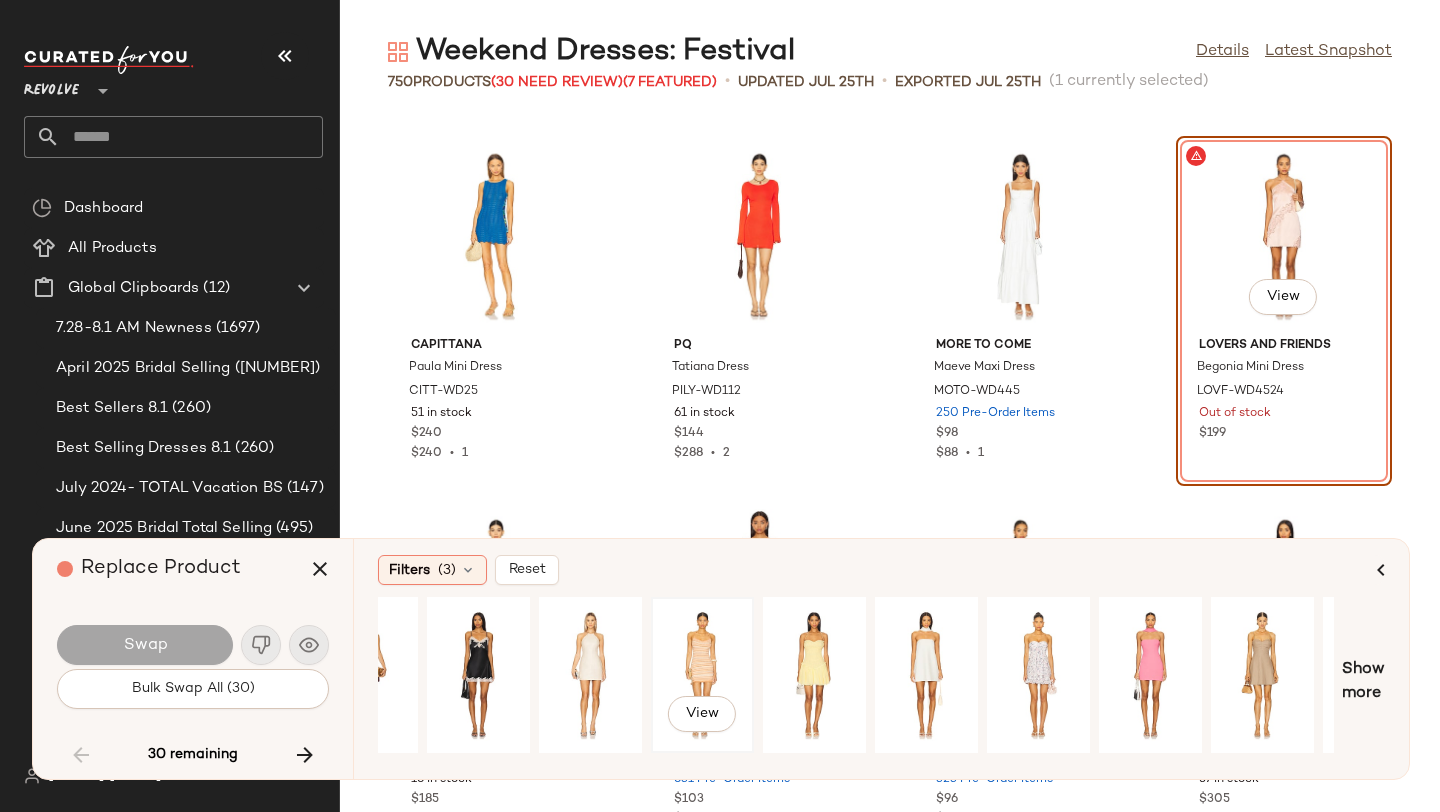 click on "View" 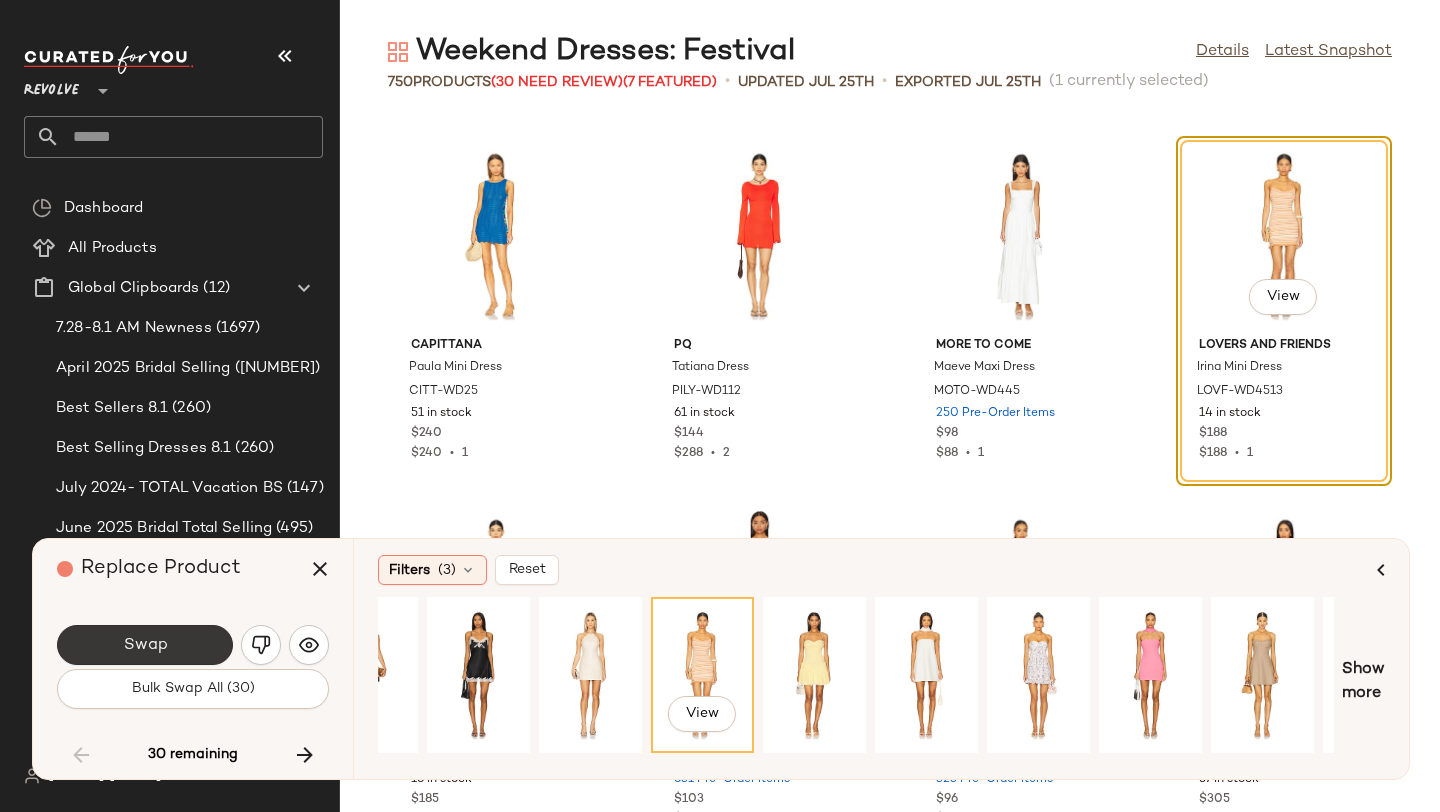 click on "Swap" 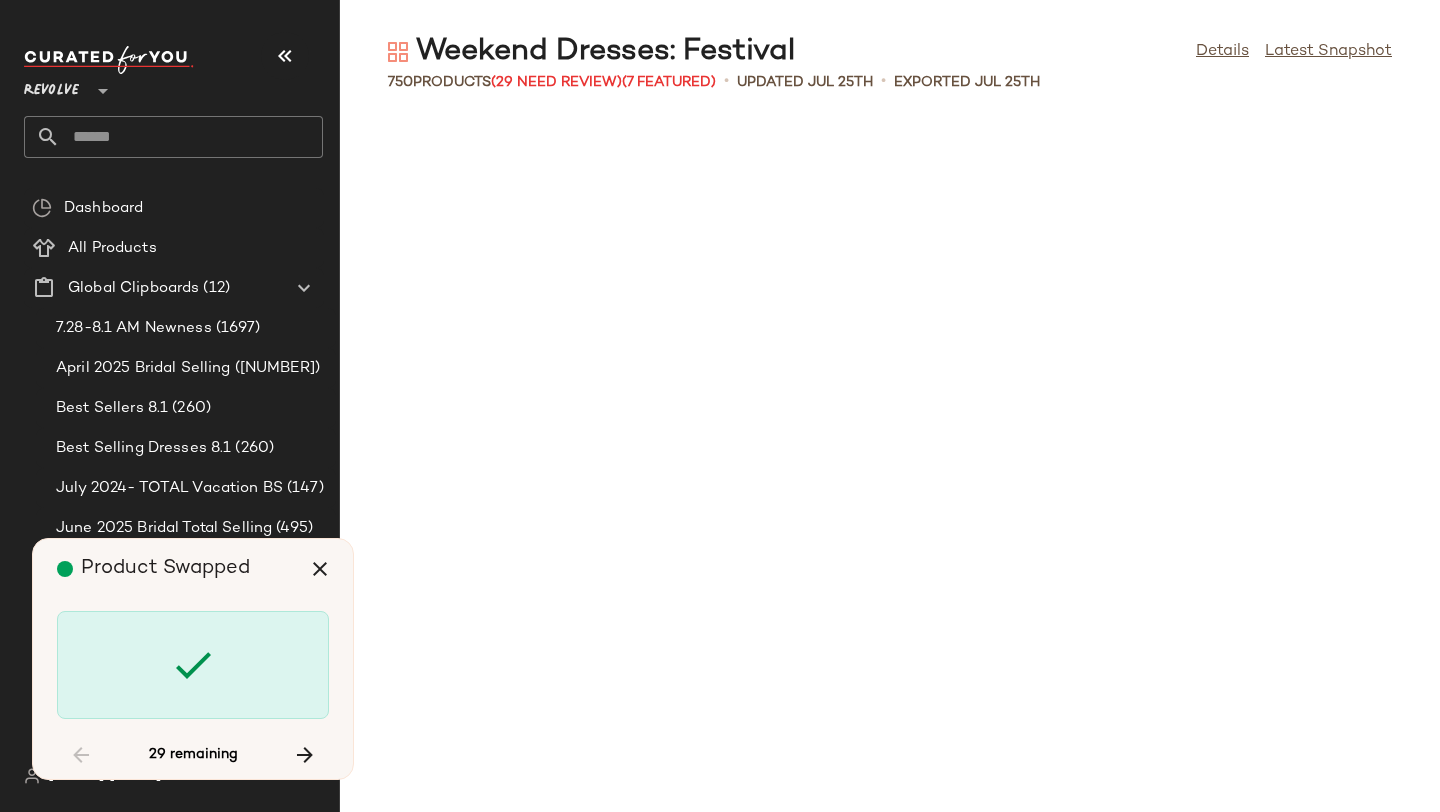 scroll, scrollTop: 9882, scrollLeft: 0, axis: vertical 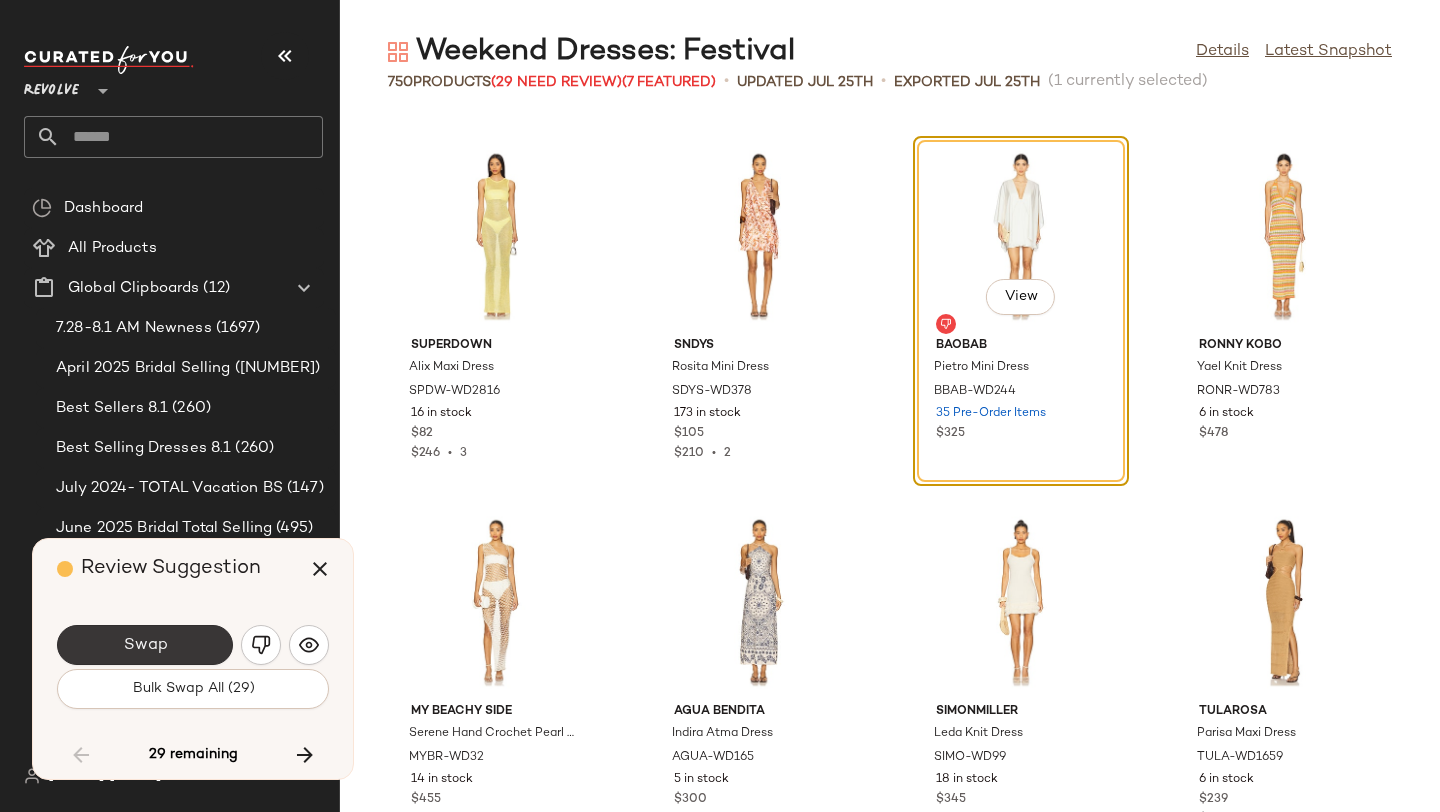 click on "Swap" 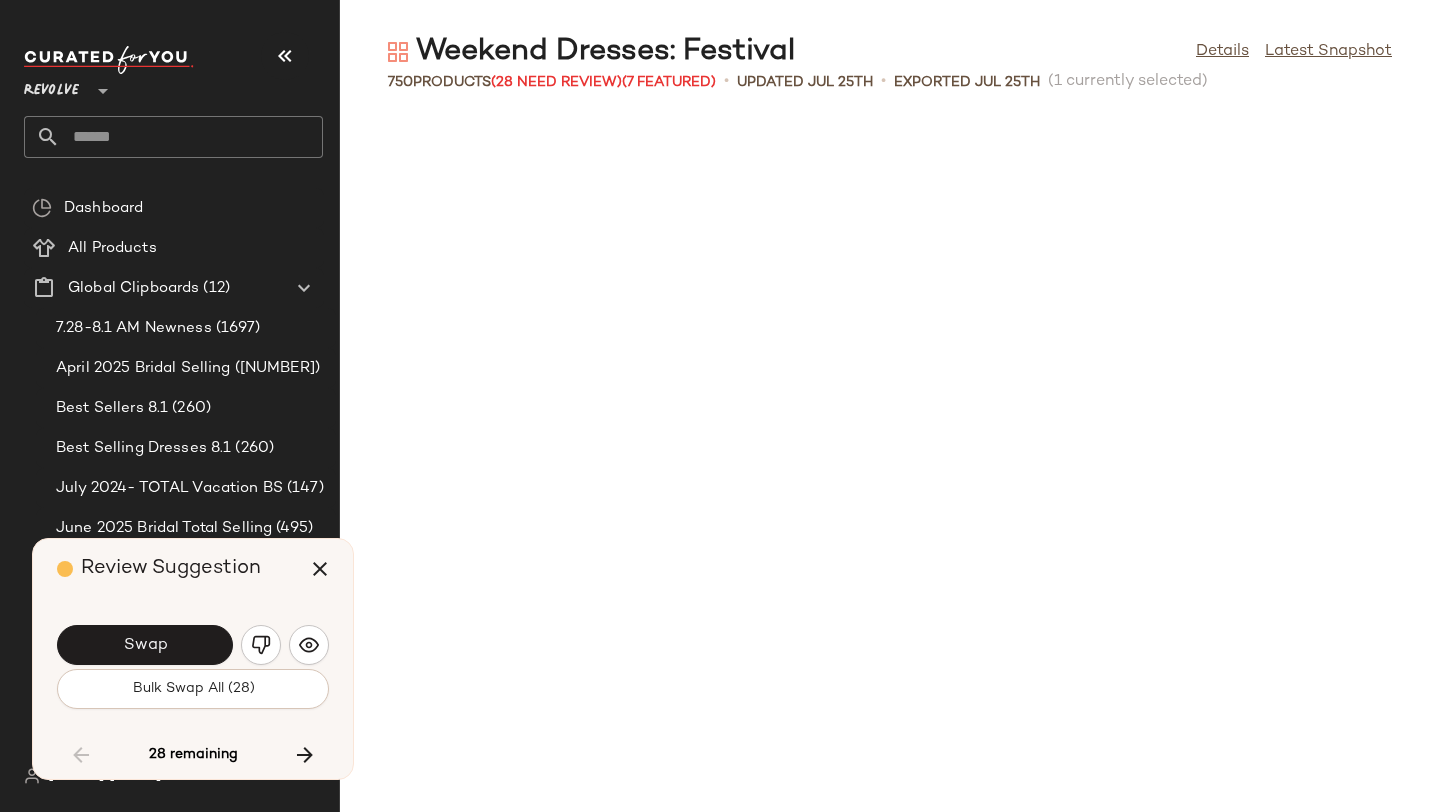 scroll, scrollTop: 10614, scrollLeft: 0, axis: vertical 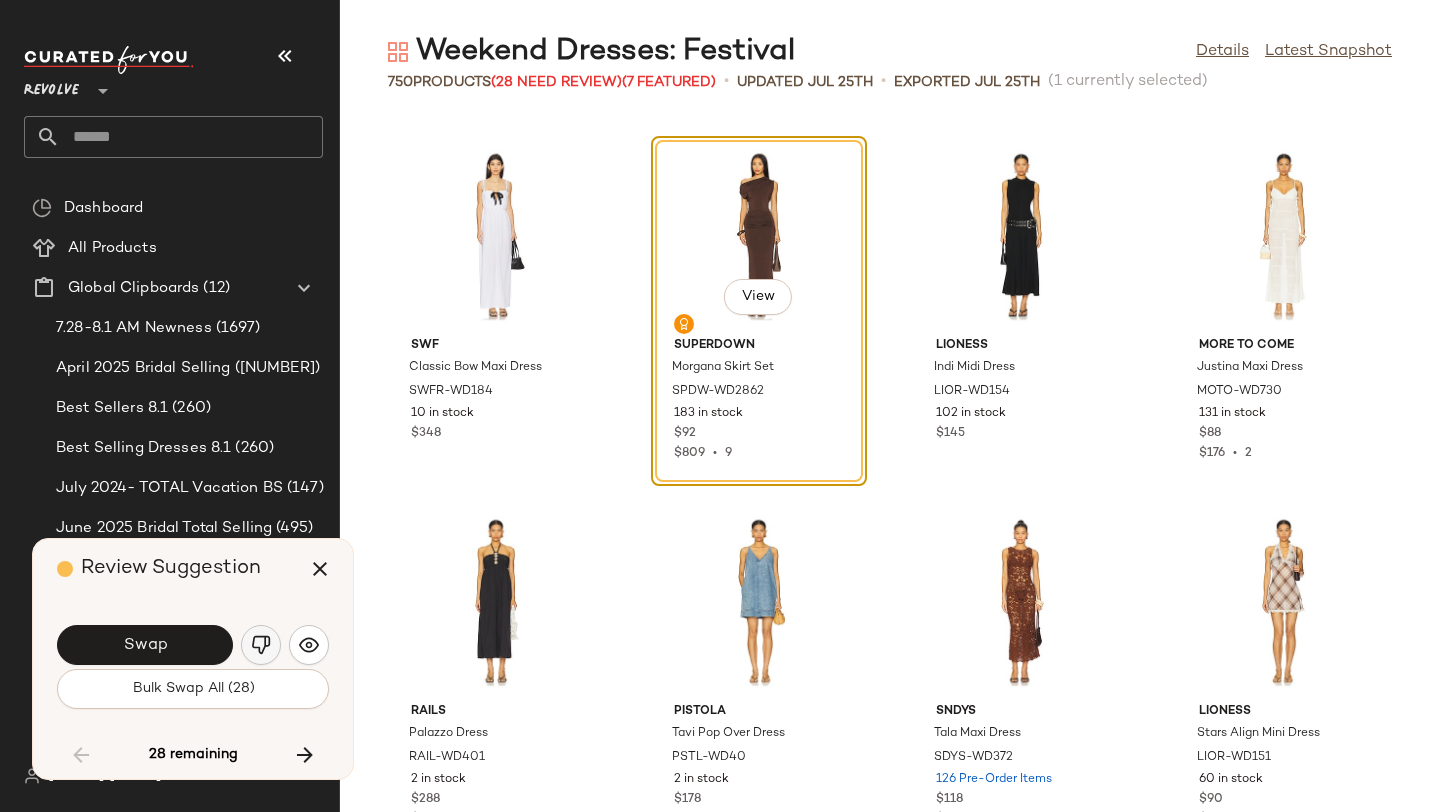 click 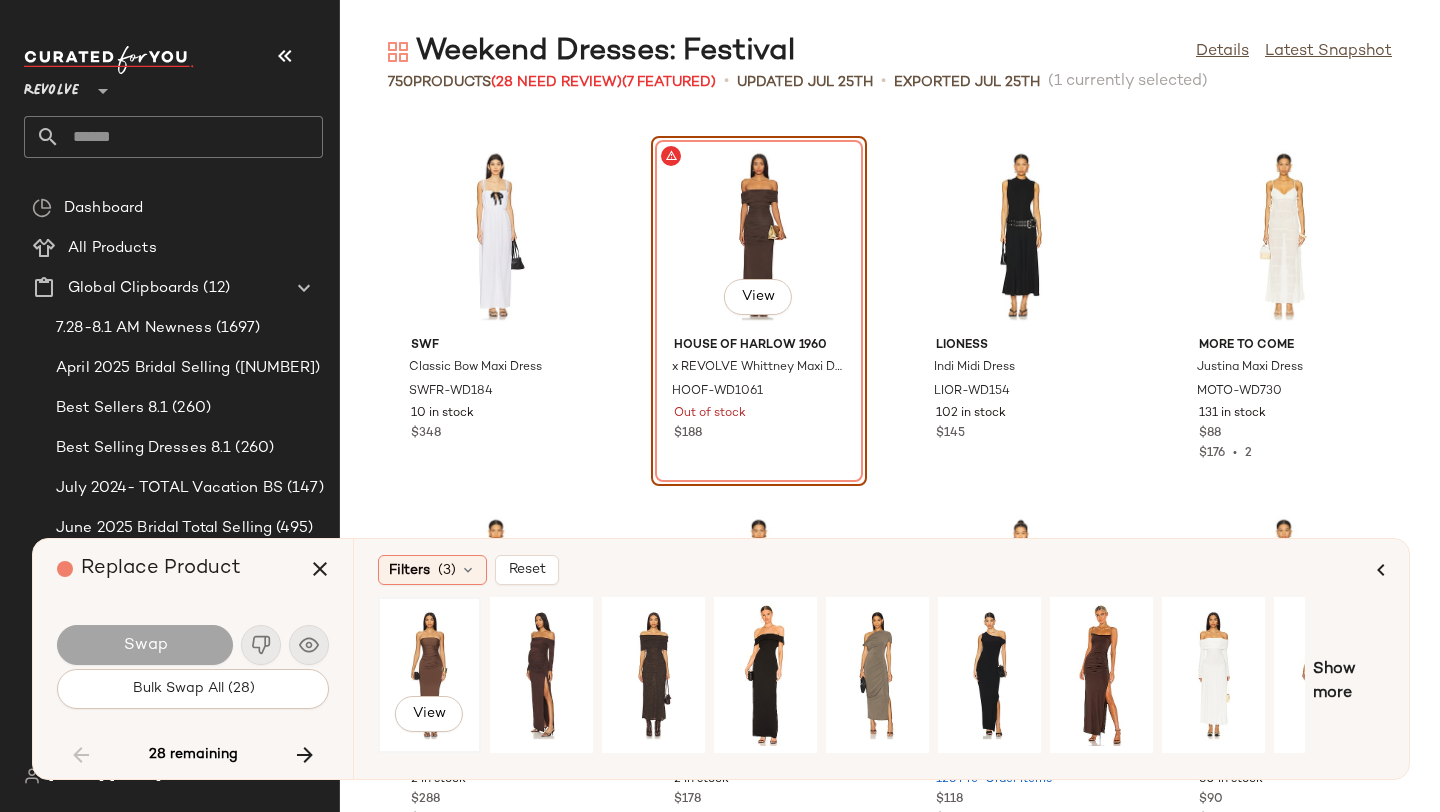 click on "View" 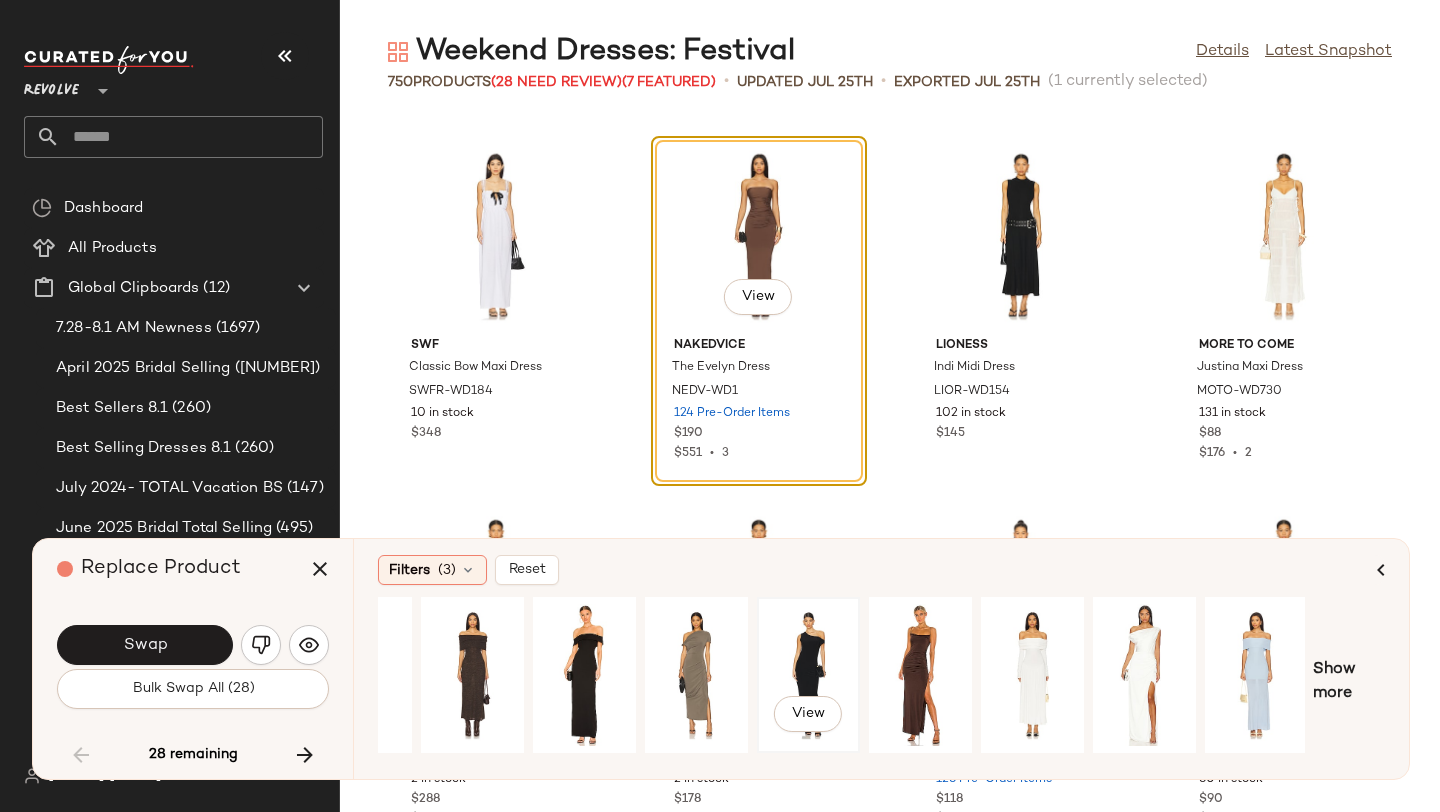 scroll, scrollTop: 0, scrollLeft: 182, axis: horizontal 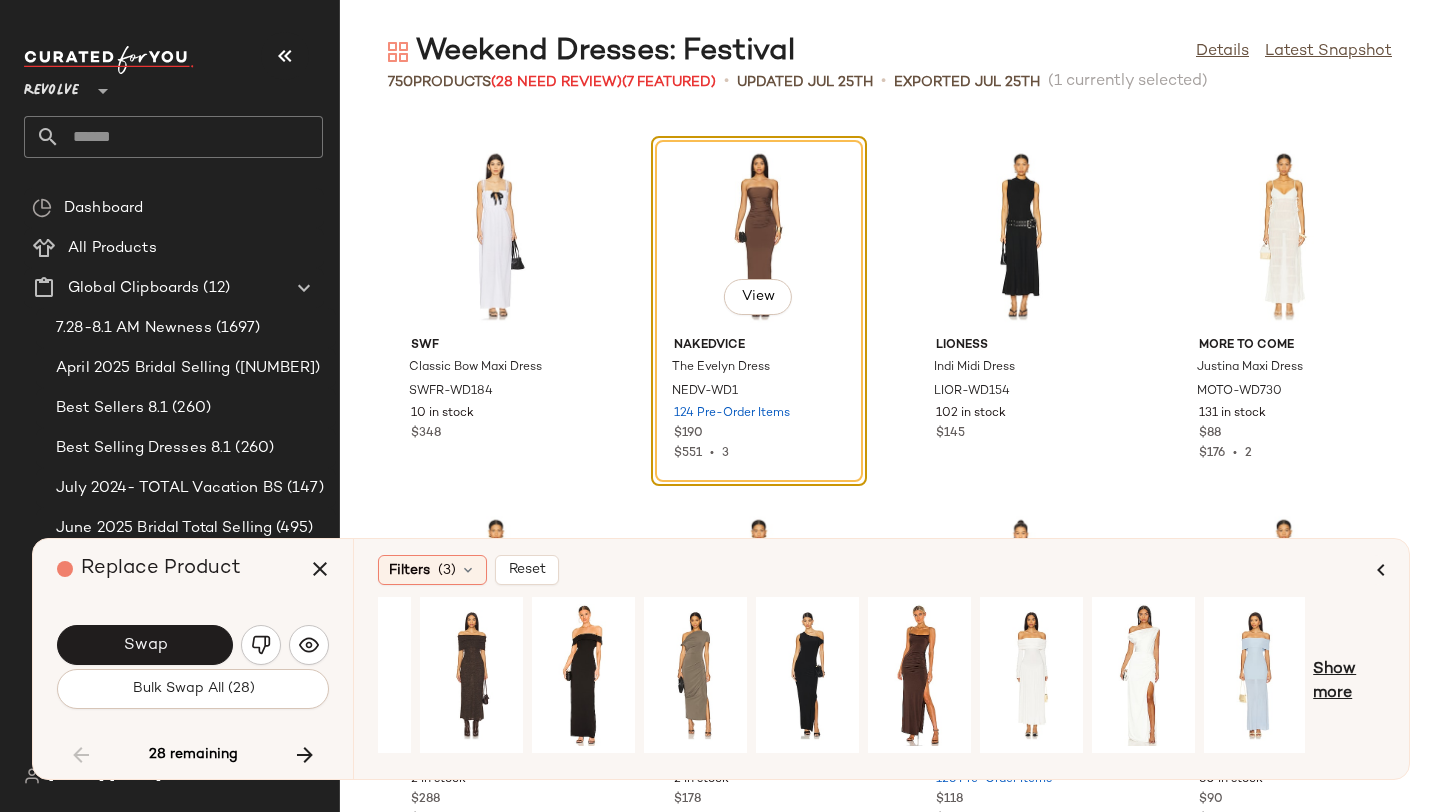 click on "Show more" at bounding box center [1349, 682] 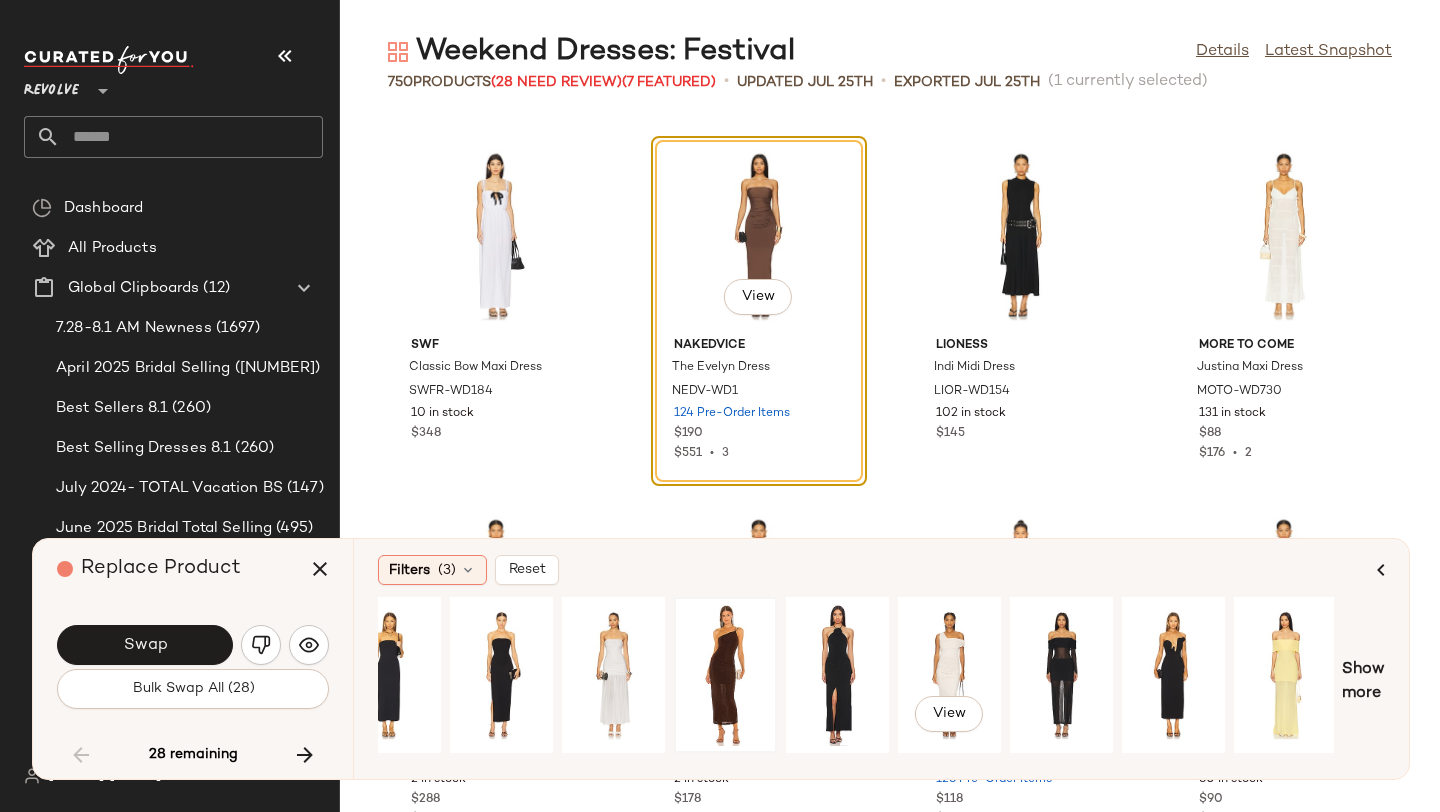 scroll, scrollTop: 0, scrollLeft: 1273, axis: horizontal 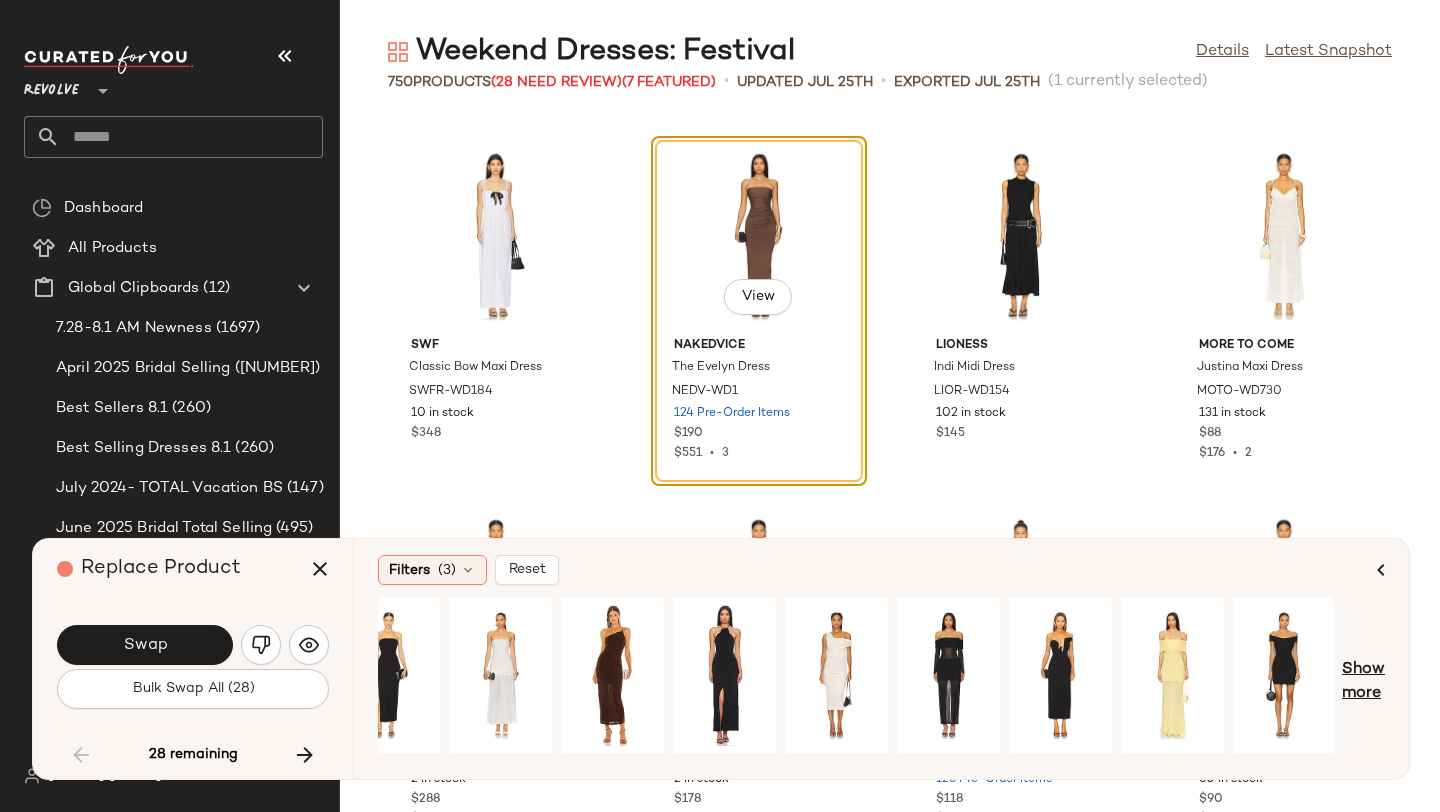 click on "Show more" at bounding box center [1363, 682] 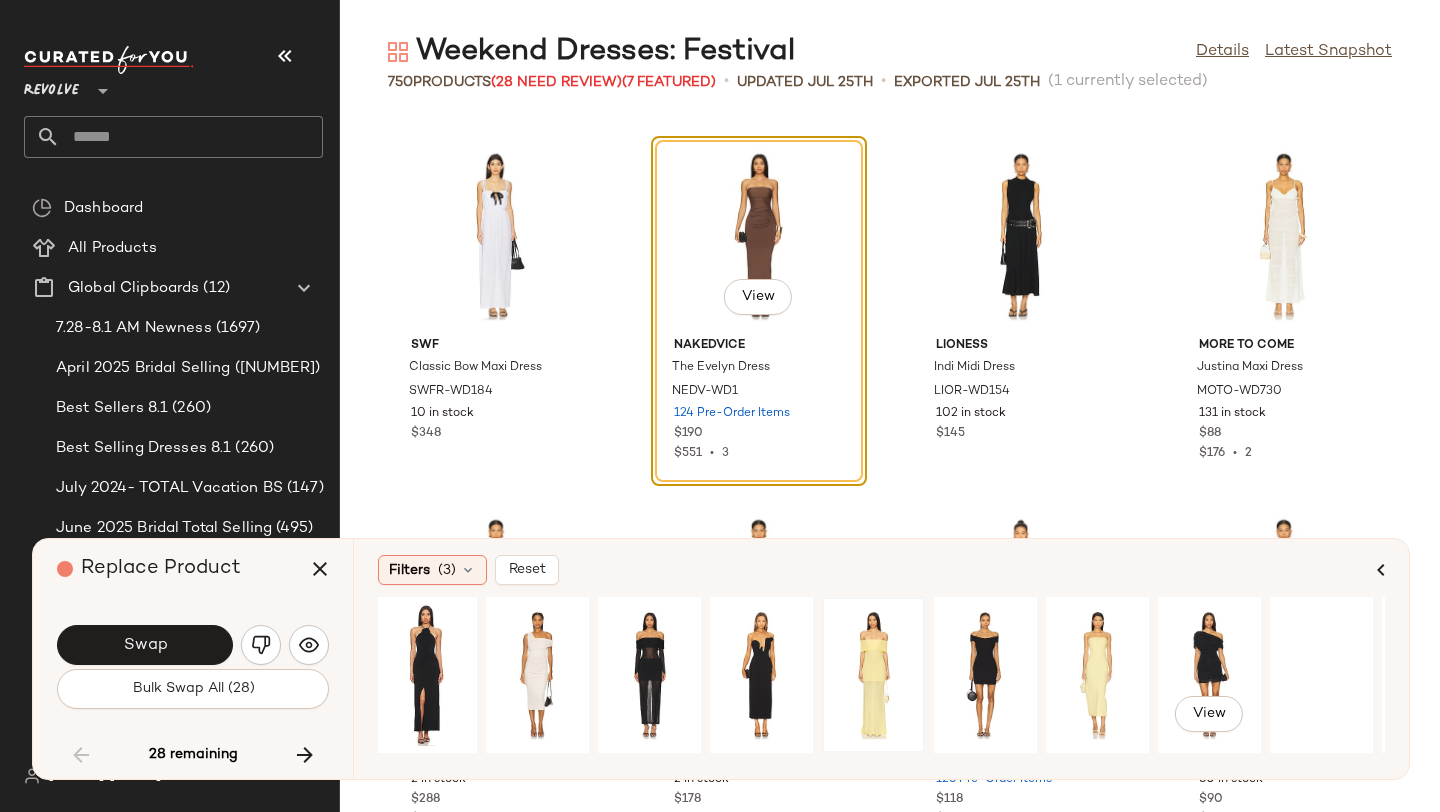 scroll, scrollTop: 0, scrollLeft: 1672, axis: horizontal 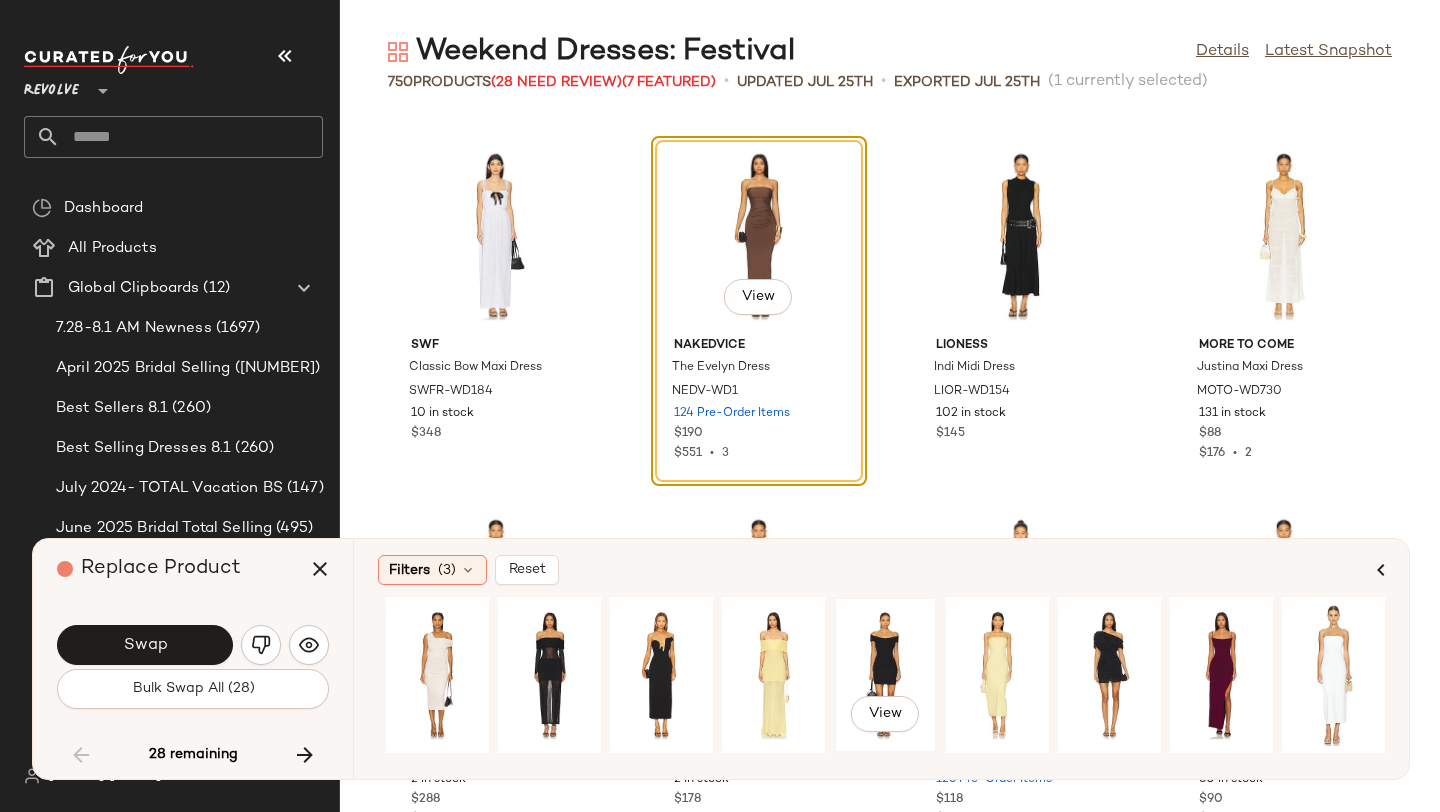 click on "View" 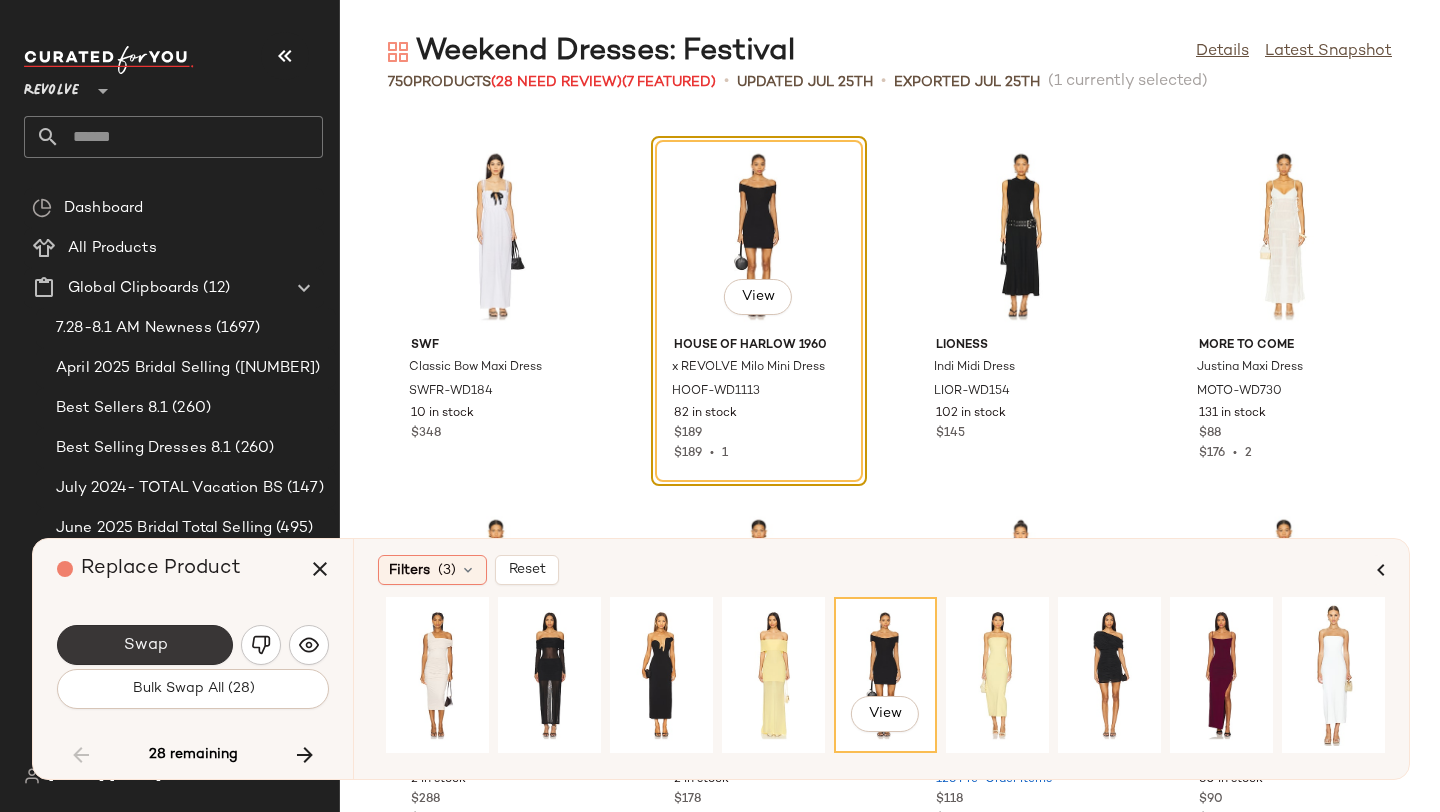 click on "Swap" at bounding box center [145, 645] 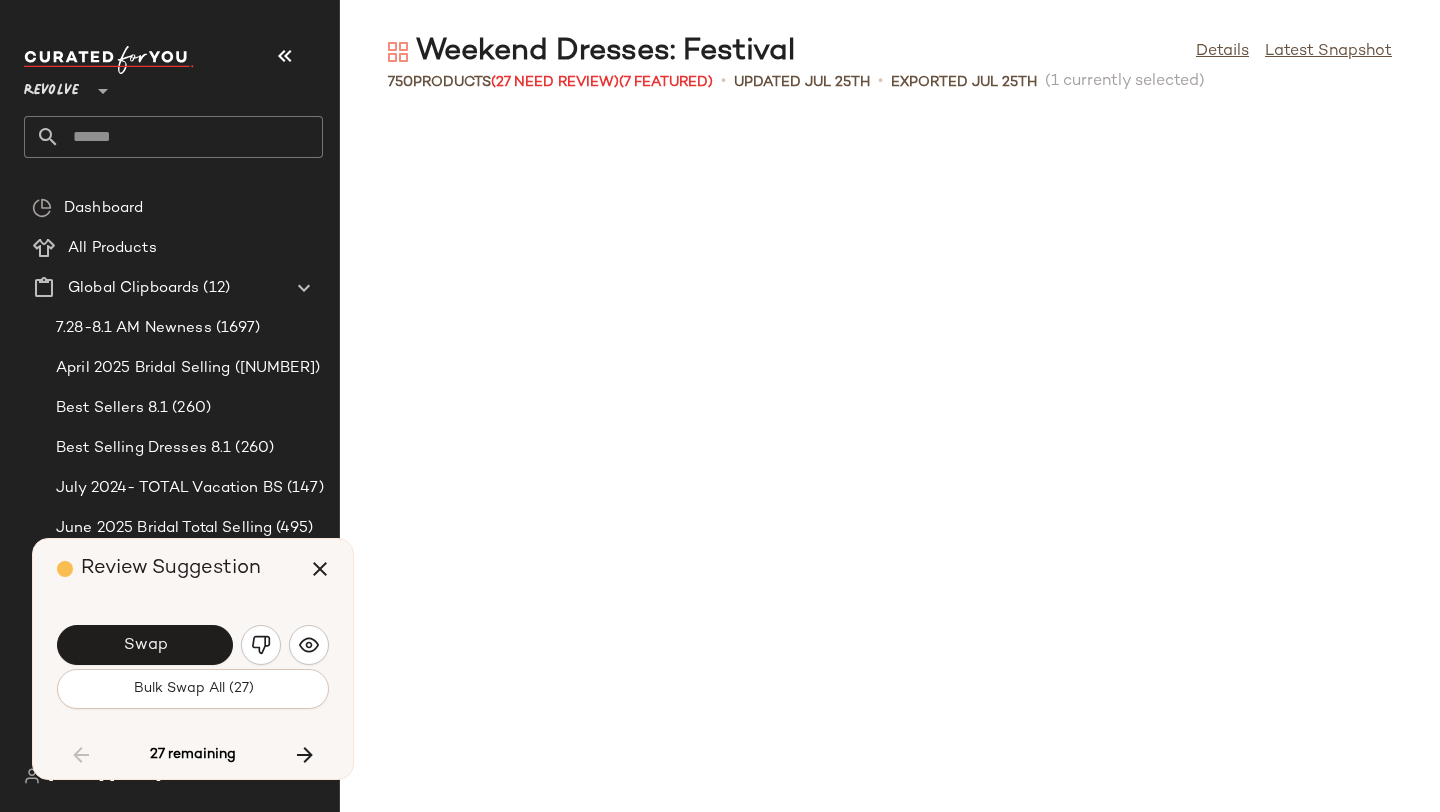 scroll, scrollTop: 11346, scrollLeft: 0, axis: vertical 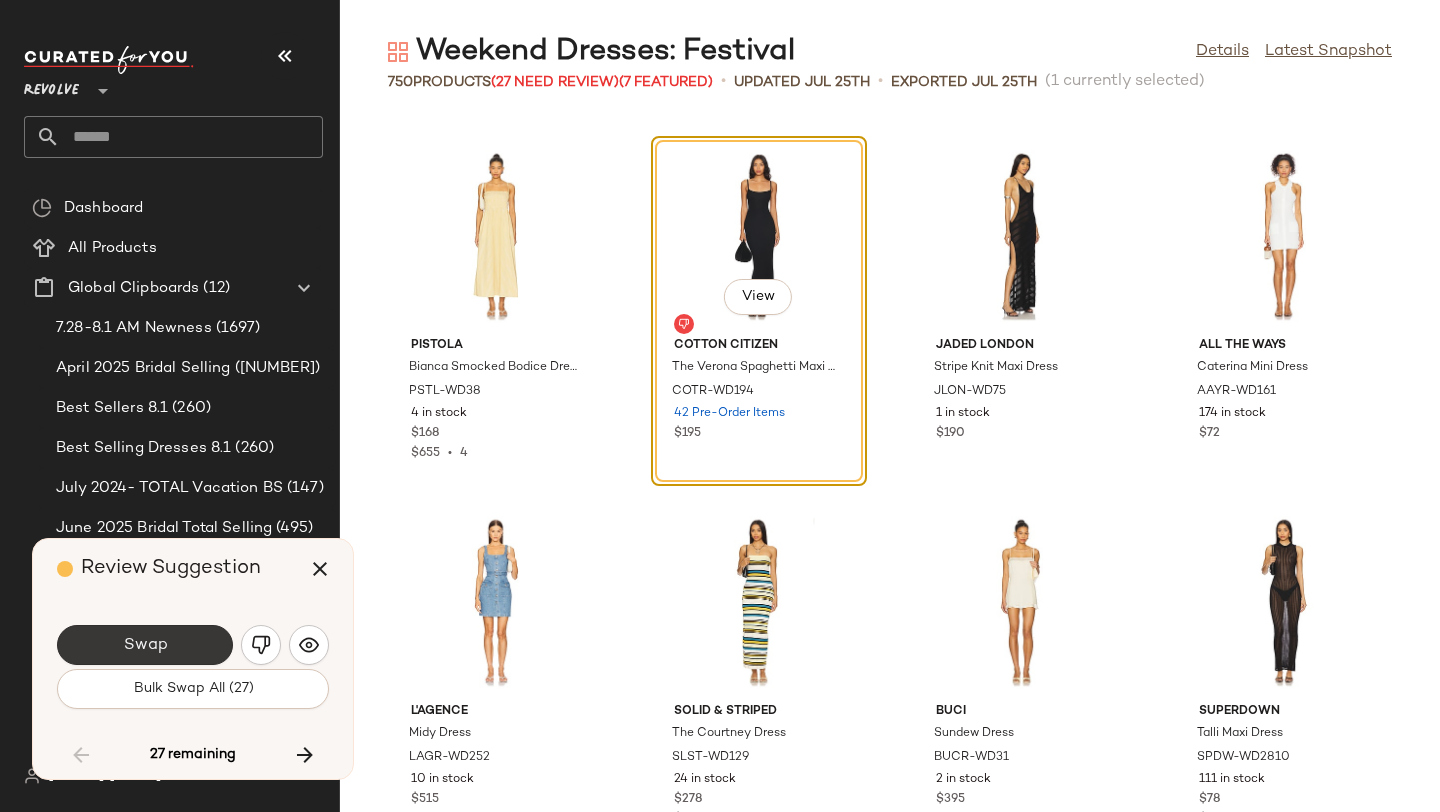 click on "Swap" at bounding box center (145, 645) 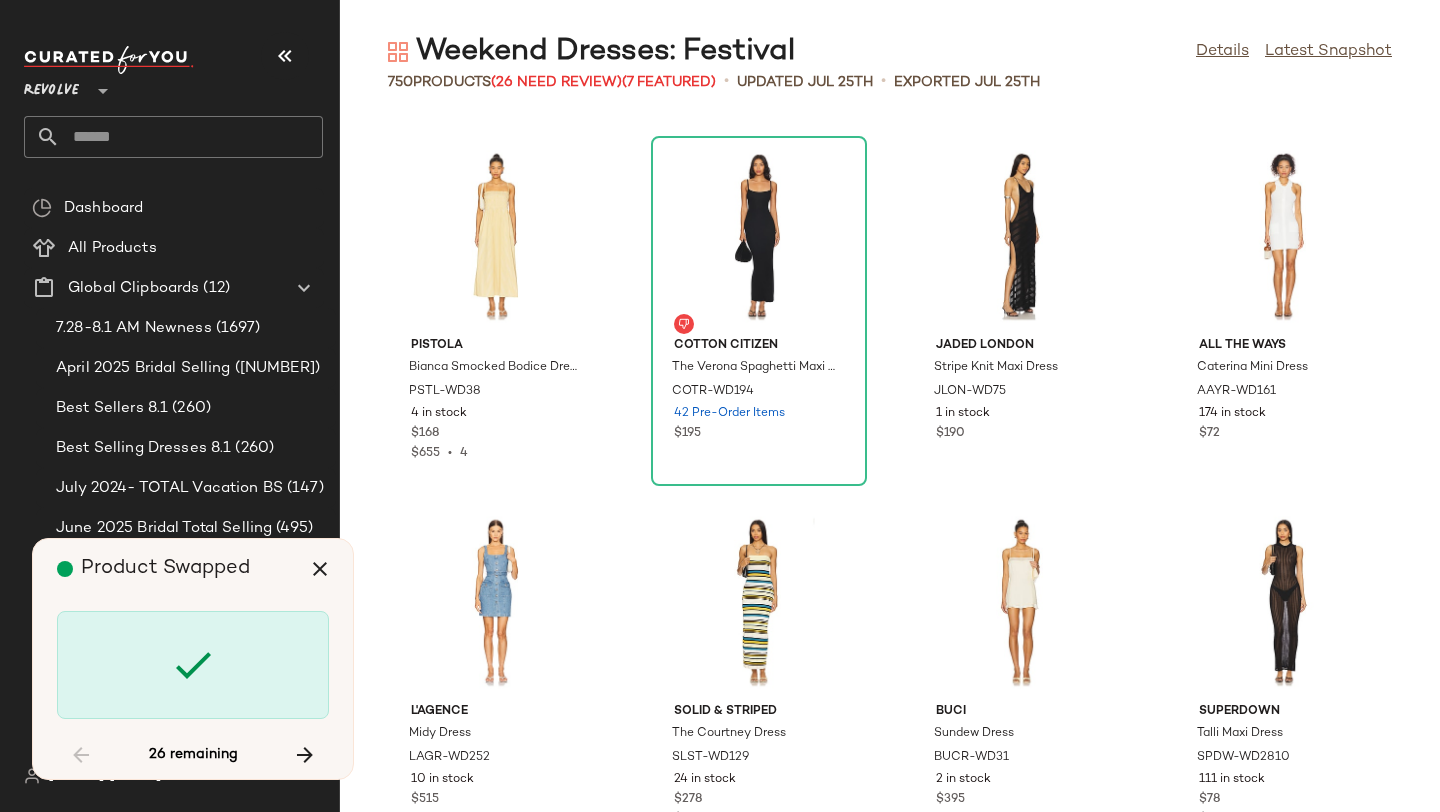 scroll, scrollTop: 13908, scrollLeft: 0, axis: vertical 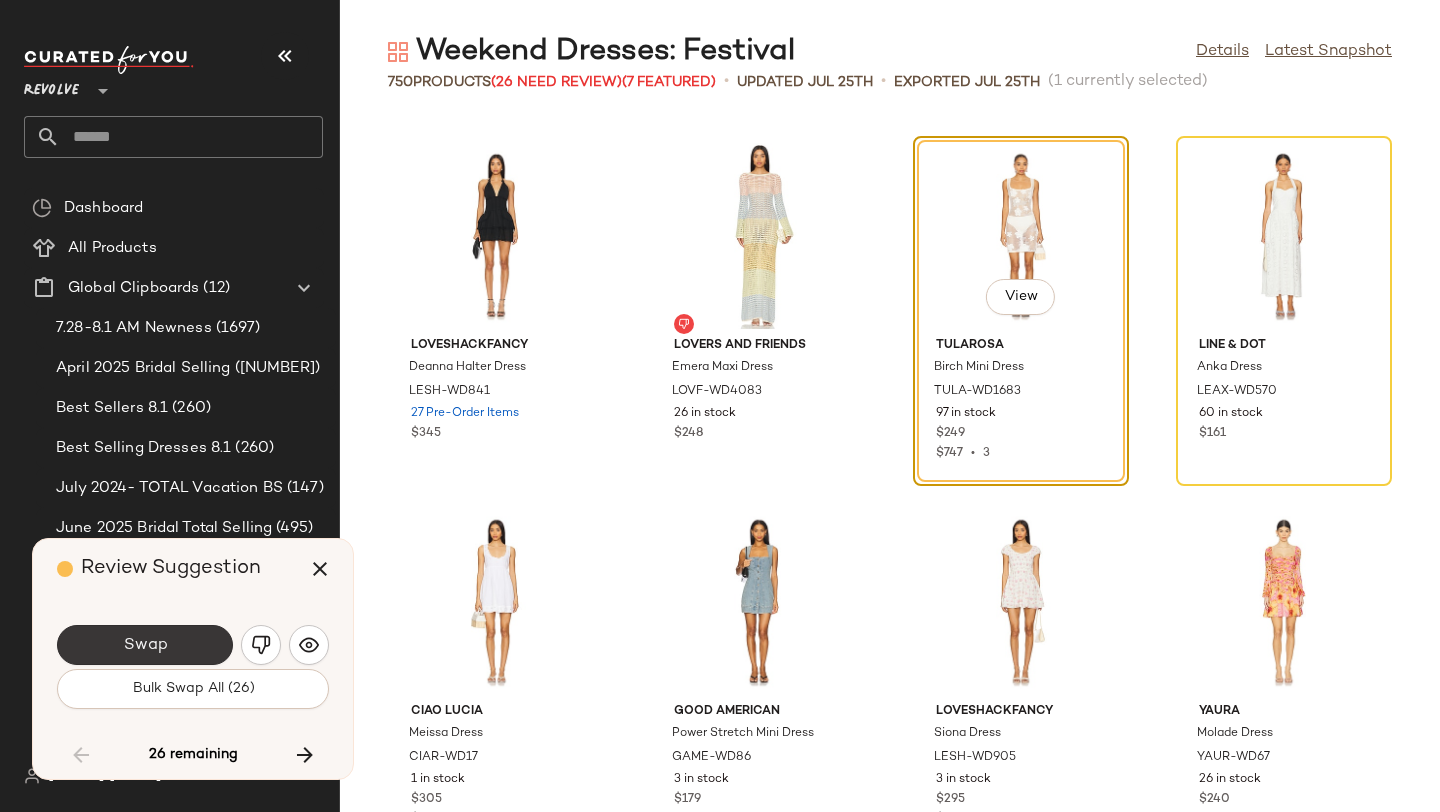click on "Swap" at bounding box center (145, 645) 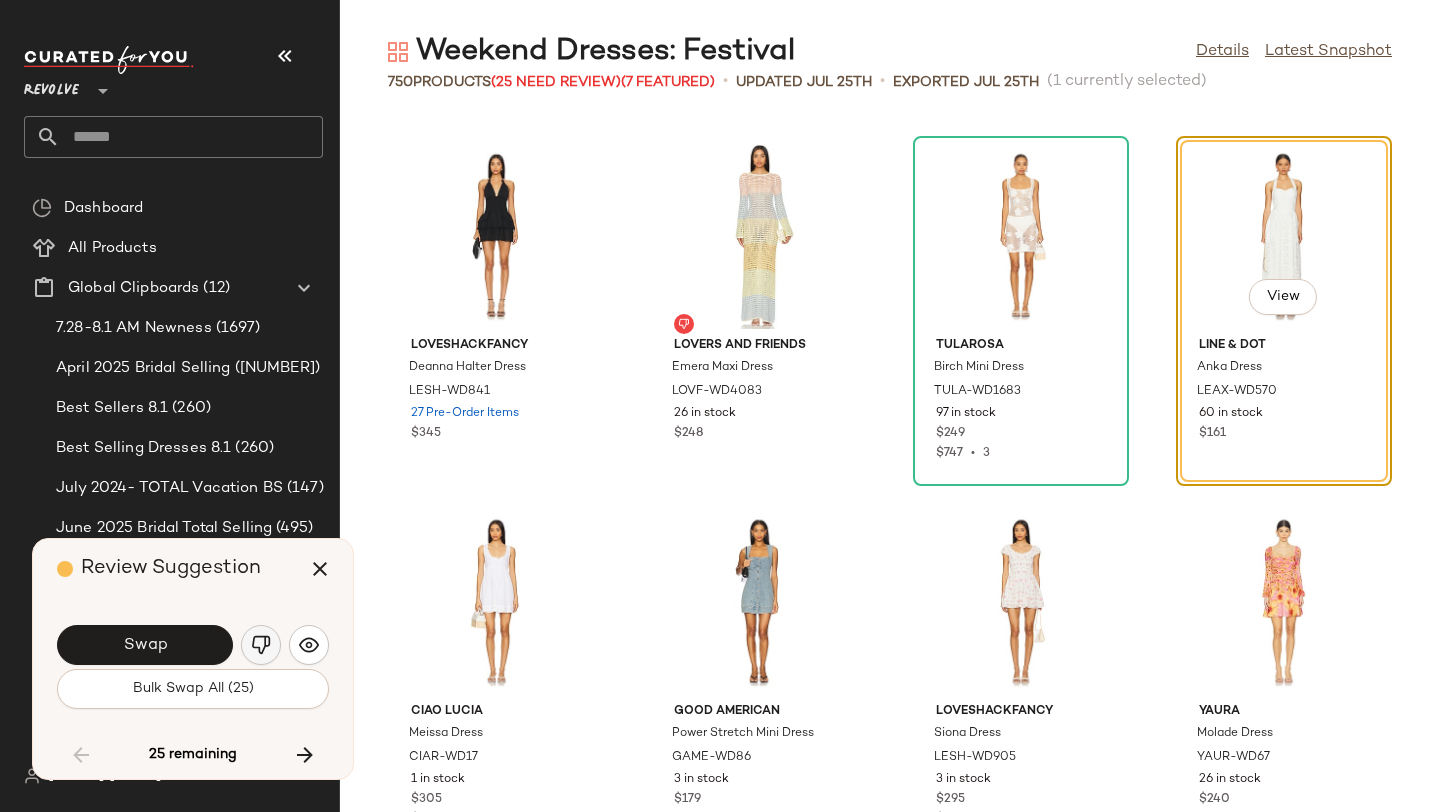 click 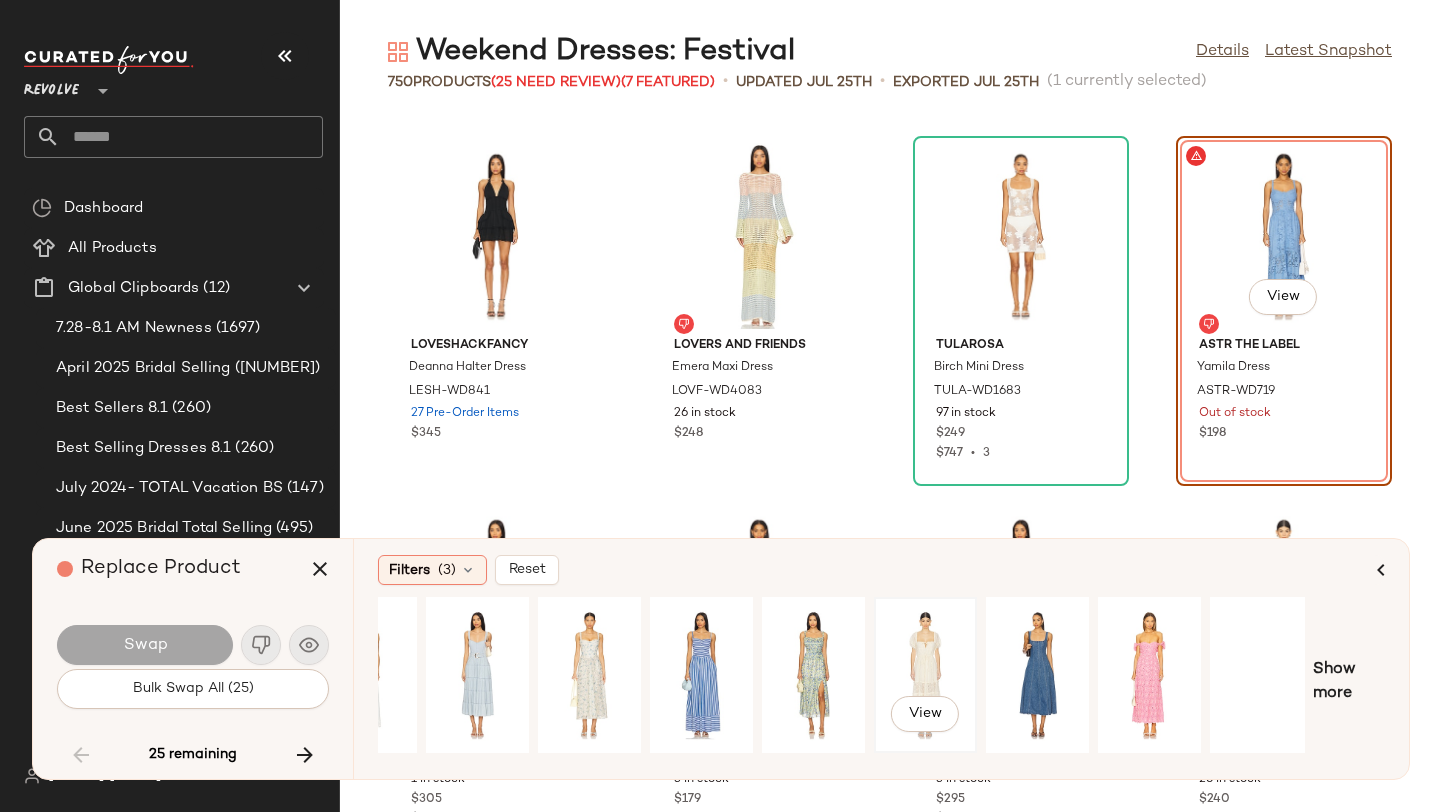 scroll, scrollTop: 0, scrollLeft: 182, axis: horizontal 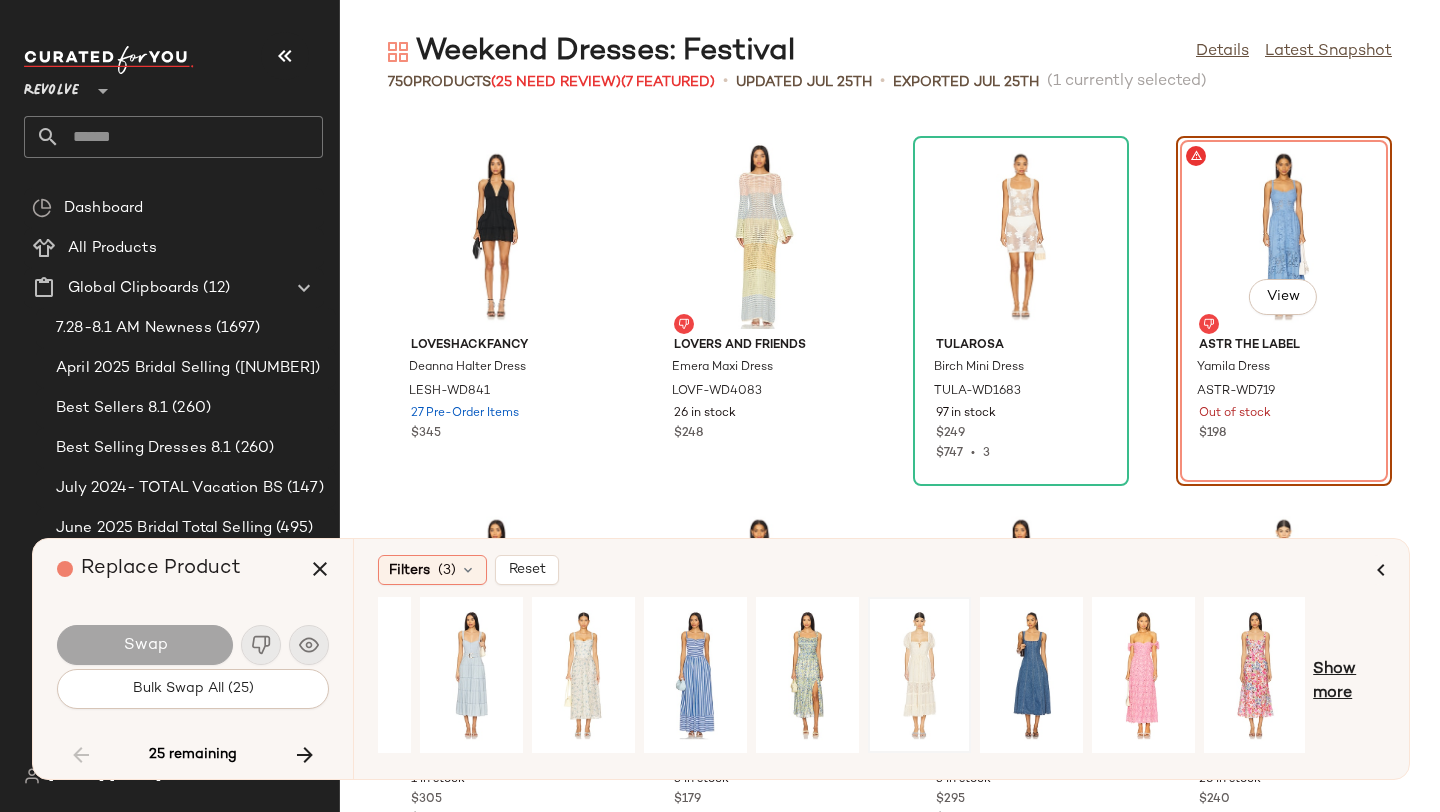 click on "Show more" at bounding box center [1349, 682] 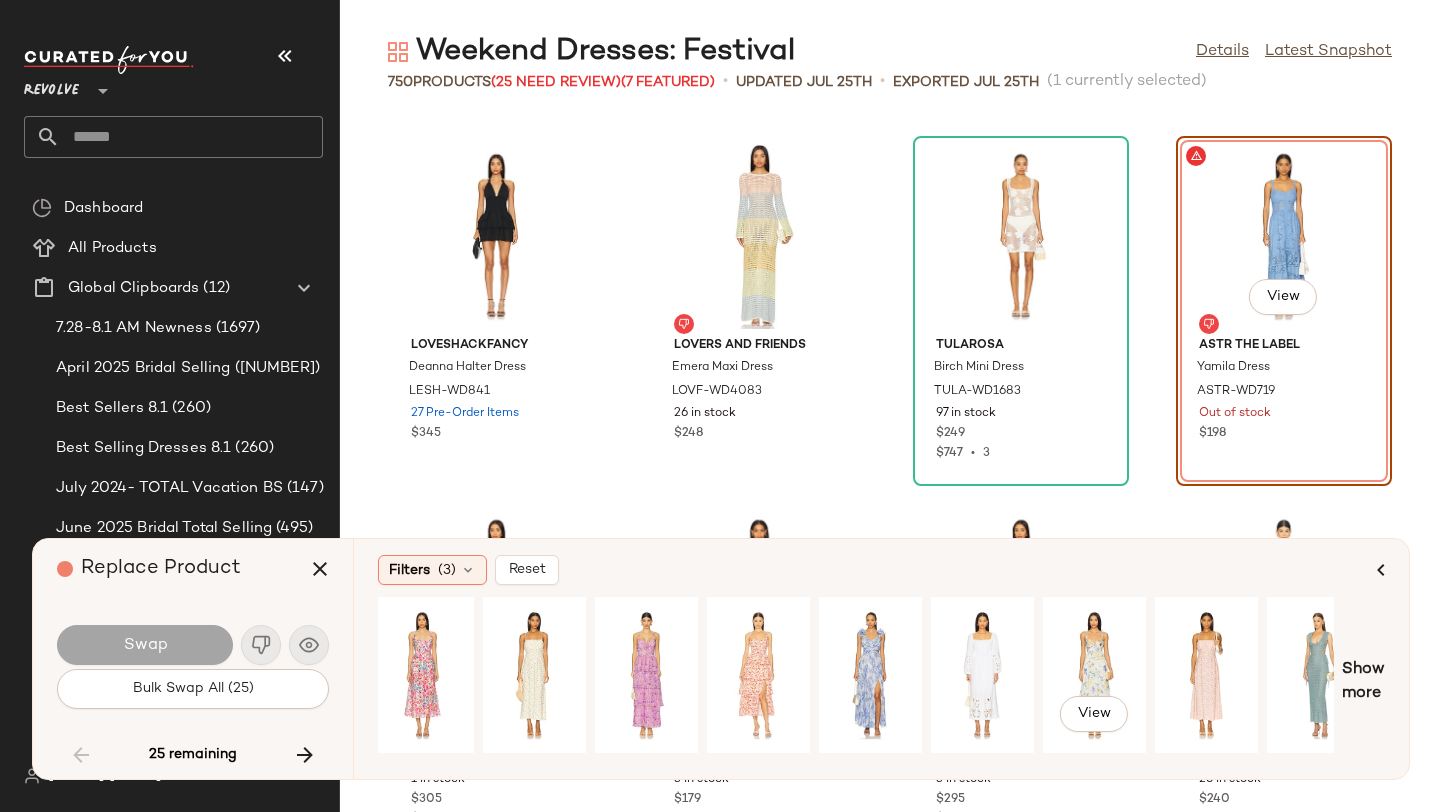scroll, scrollTop: 0, scrollLeft: 1273, axis: horizontal 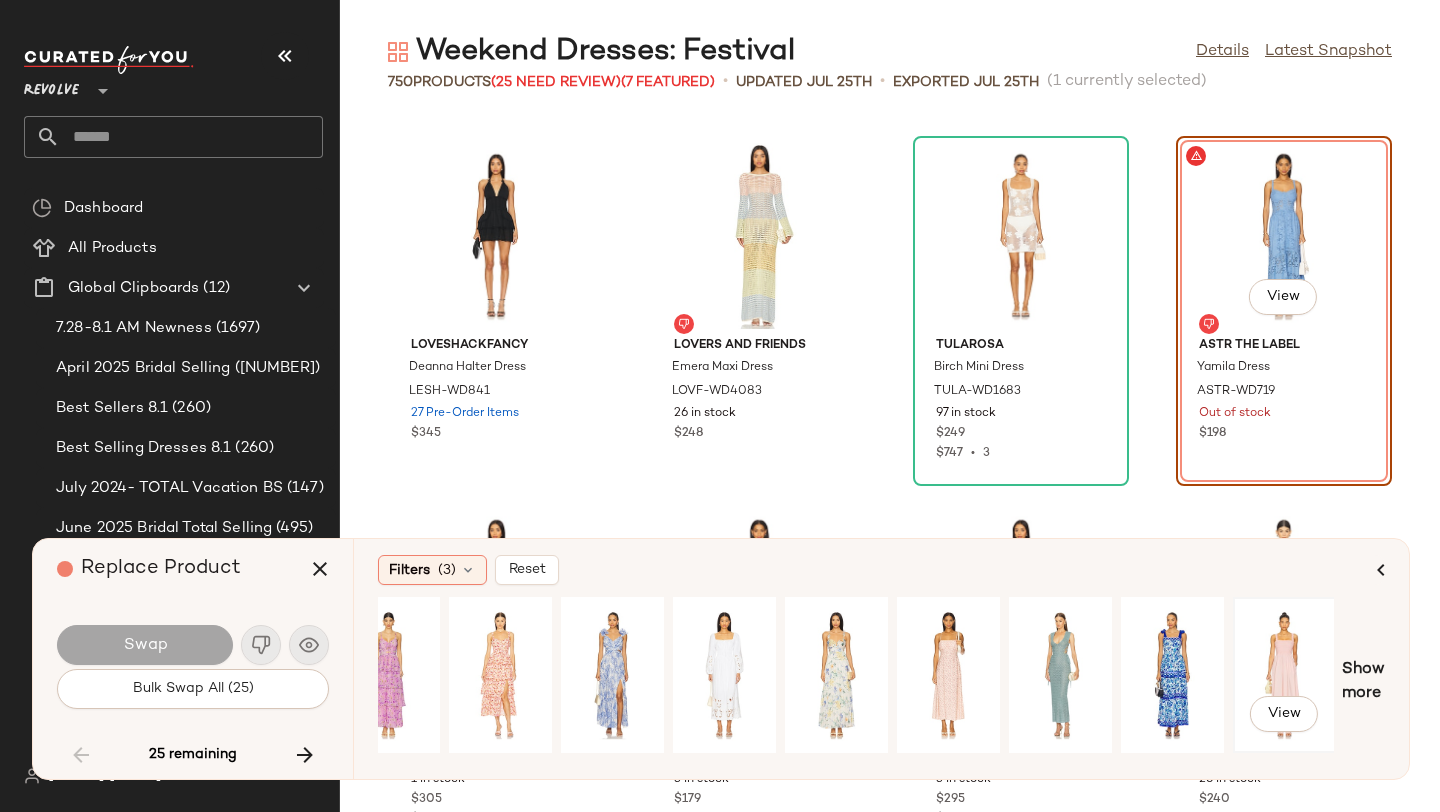 click on "View" 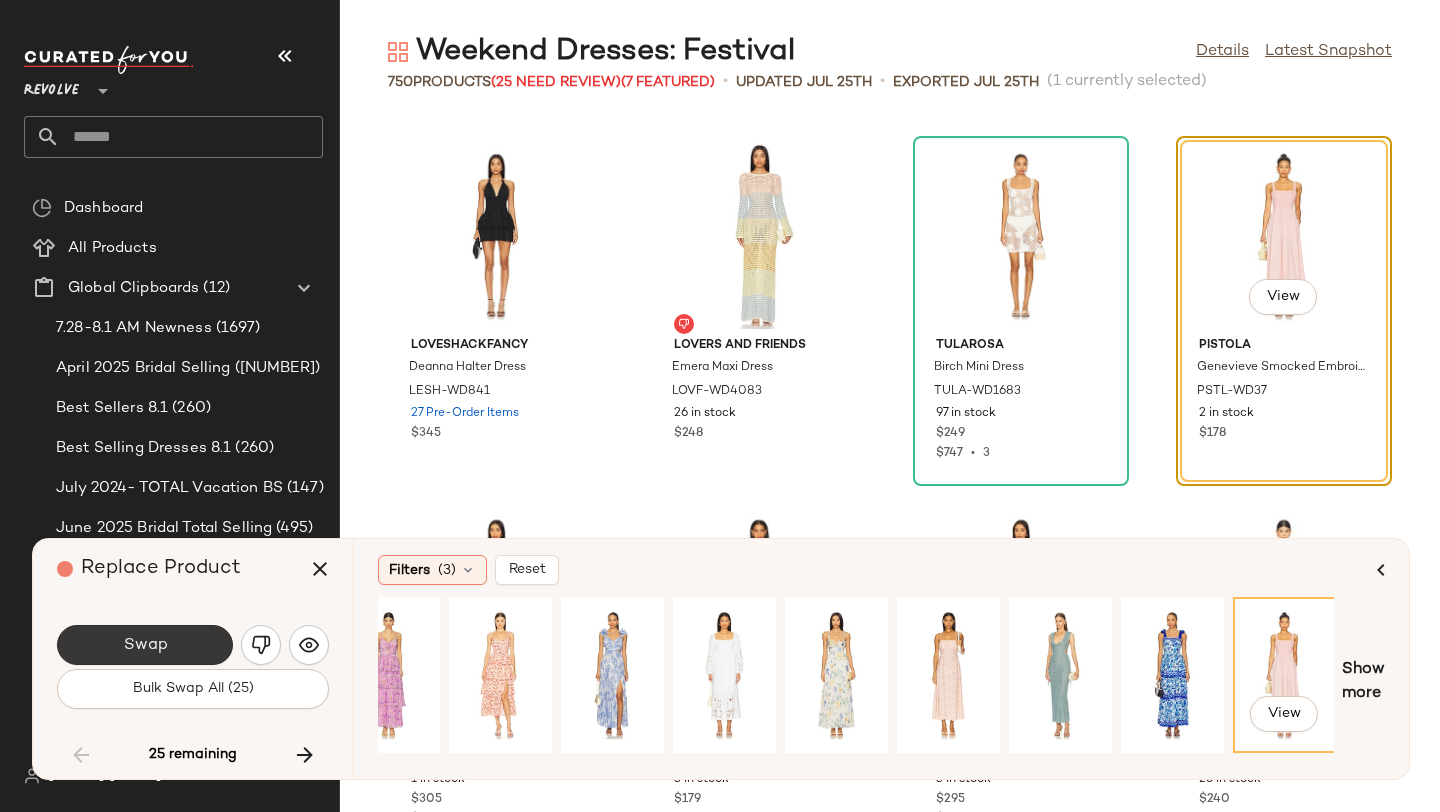 click on "Swap" at bounding box center [145, 645] 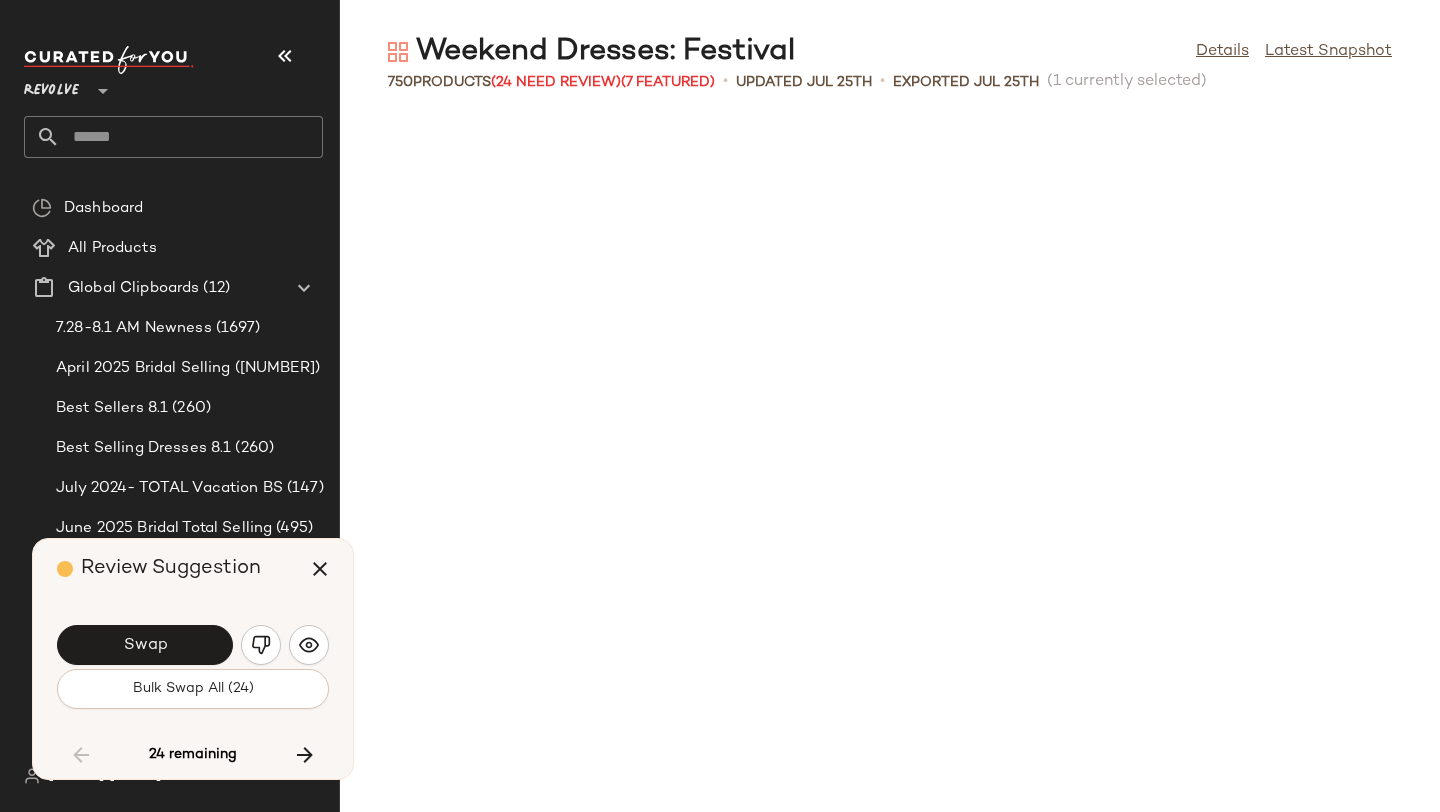 scroll, scrollTop: 14640, scrollLeft: 0, axis: vertical 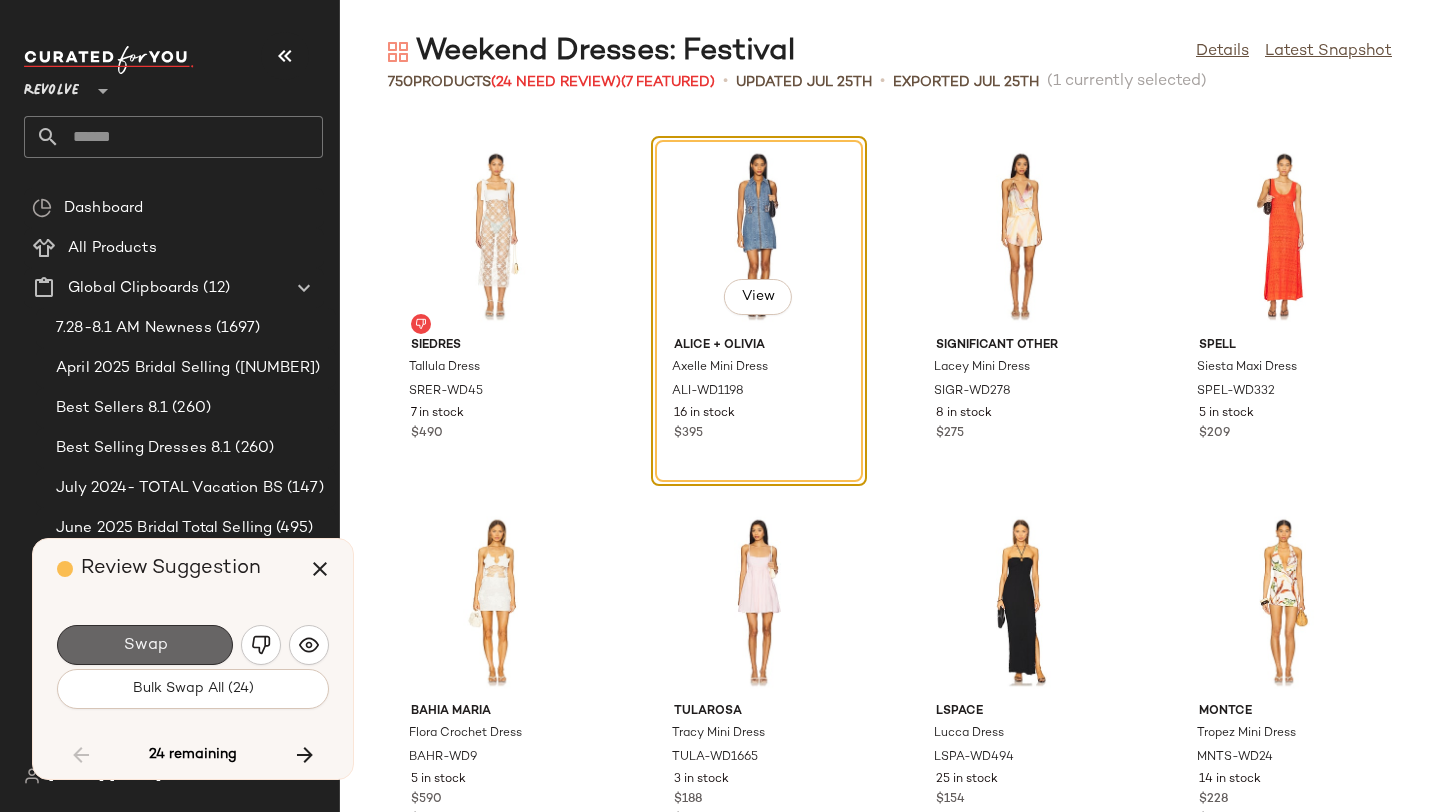 click on "Swap" at bounding box center (145, 645) 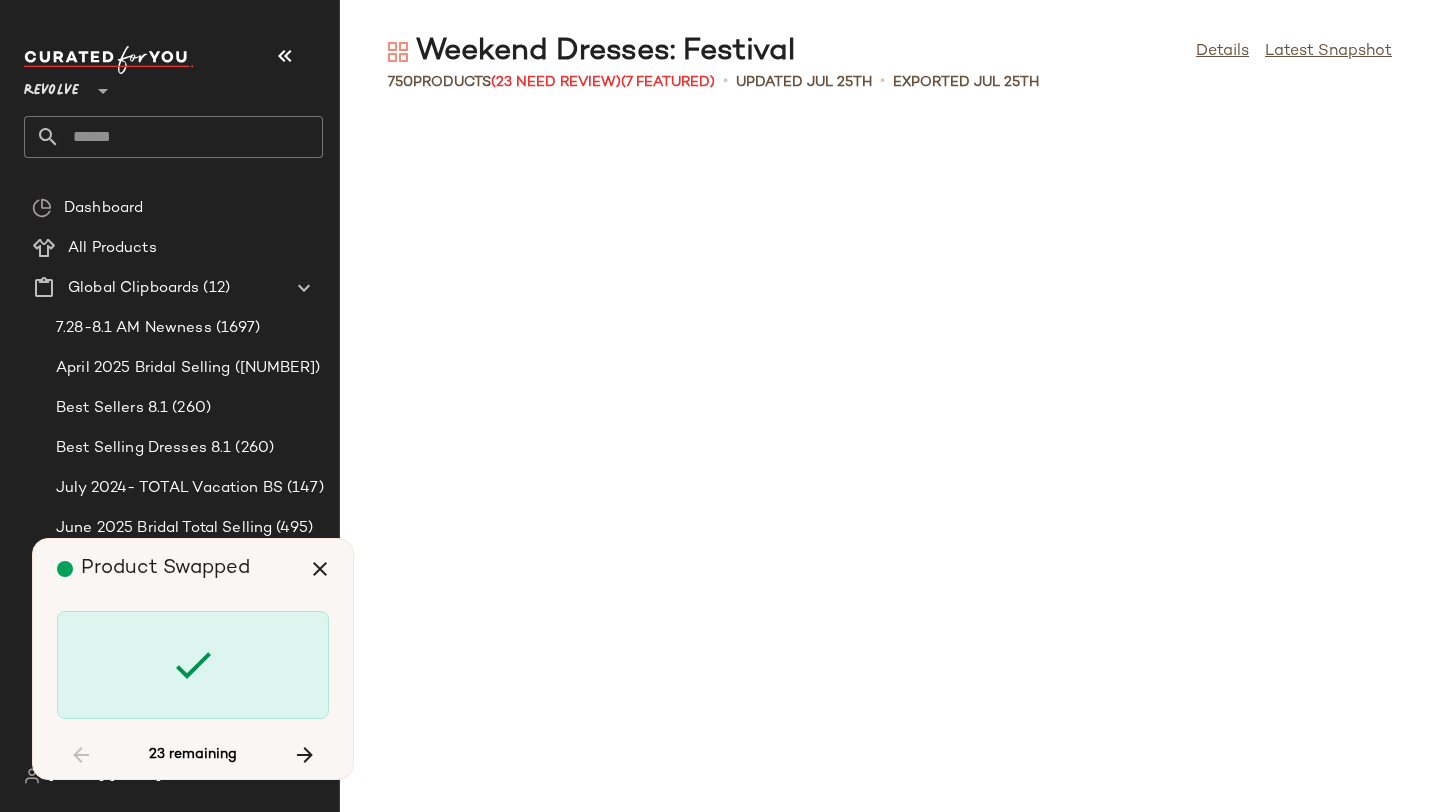 scroll, scrollTop: 19032, scrollLeft: 0, axis: vertical 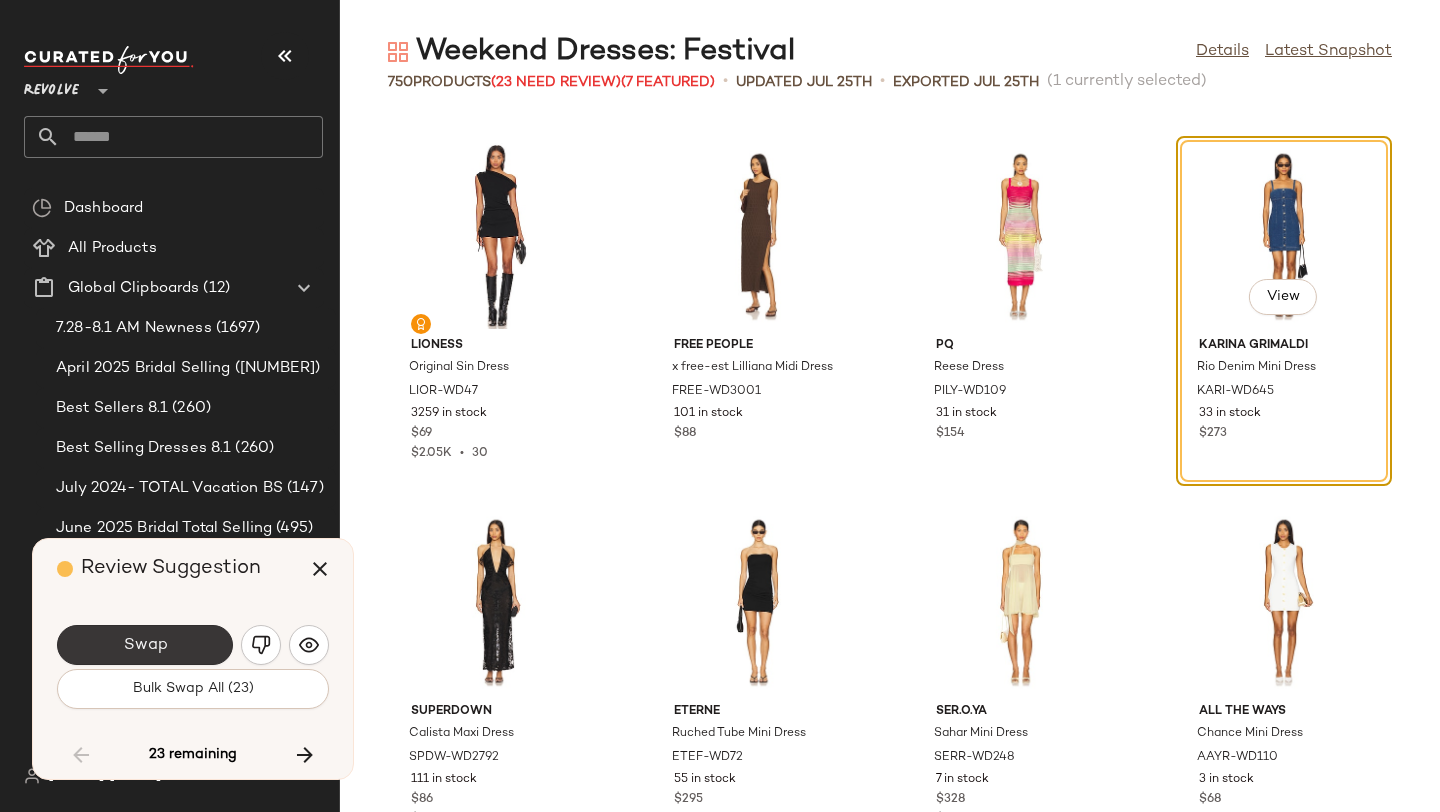 click on "Swap" at bounding box center (145, 645) 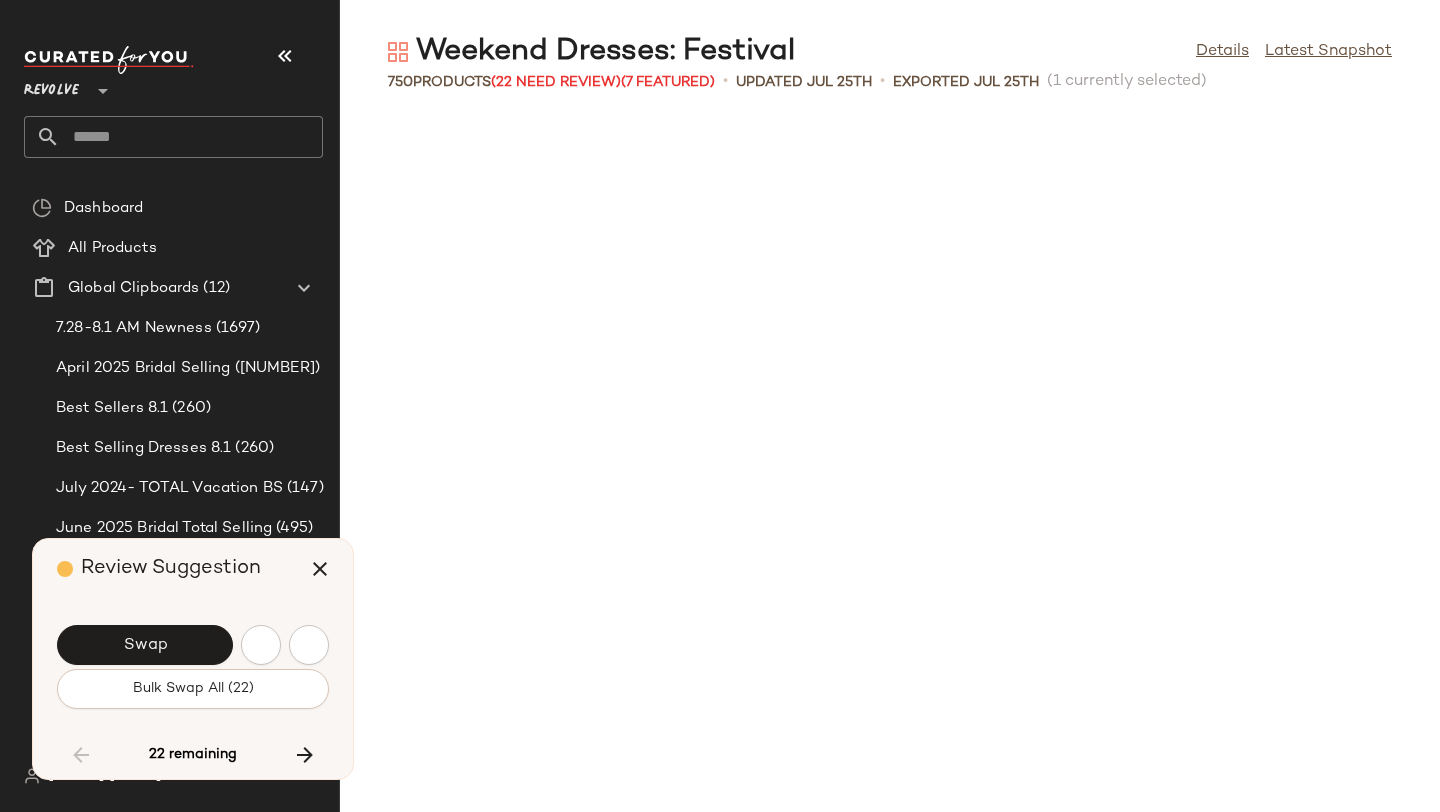 scroll, scrollTop: 20130, scrollLeft: 0, axis: vertical 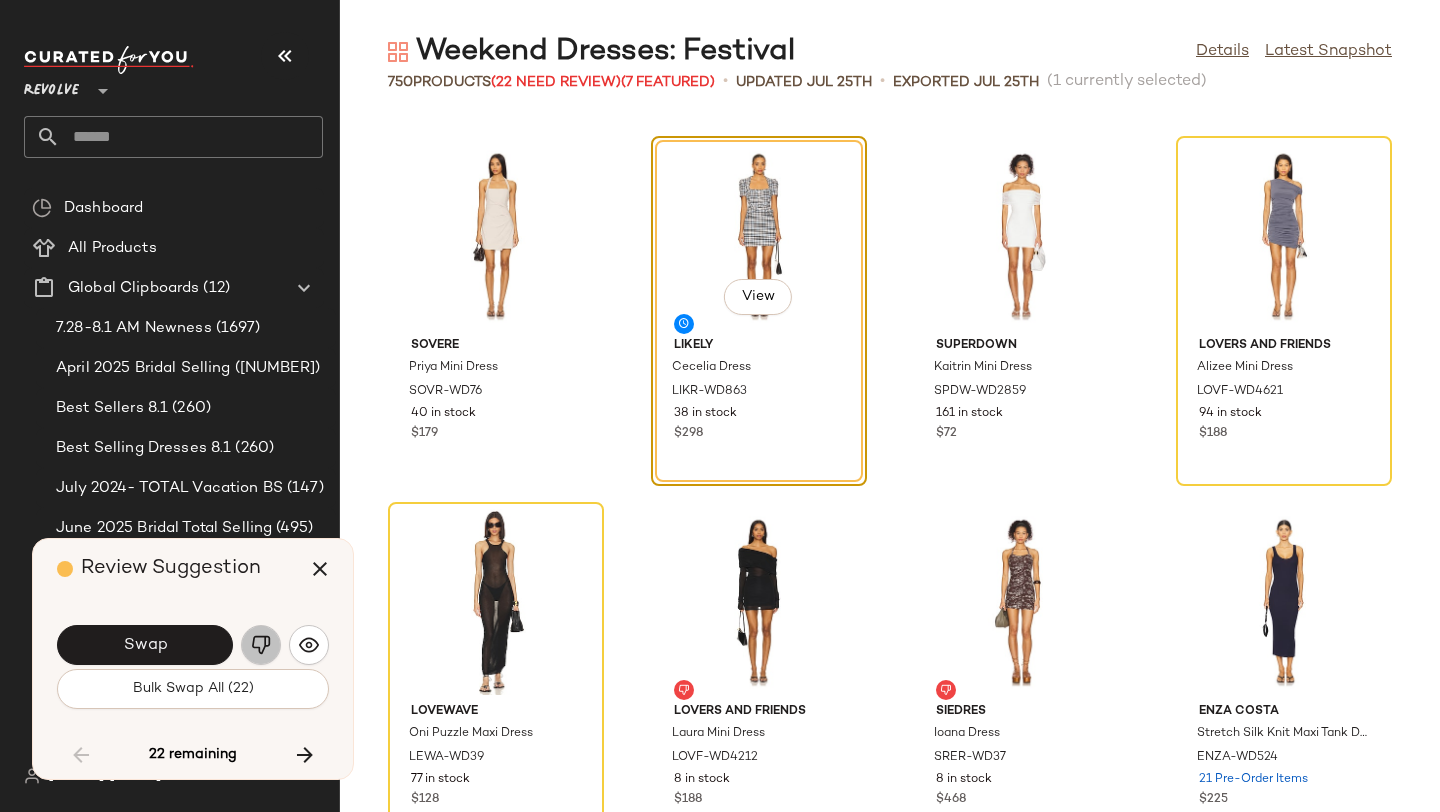 click 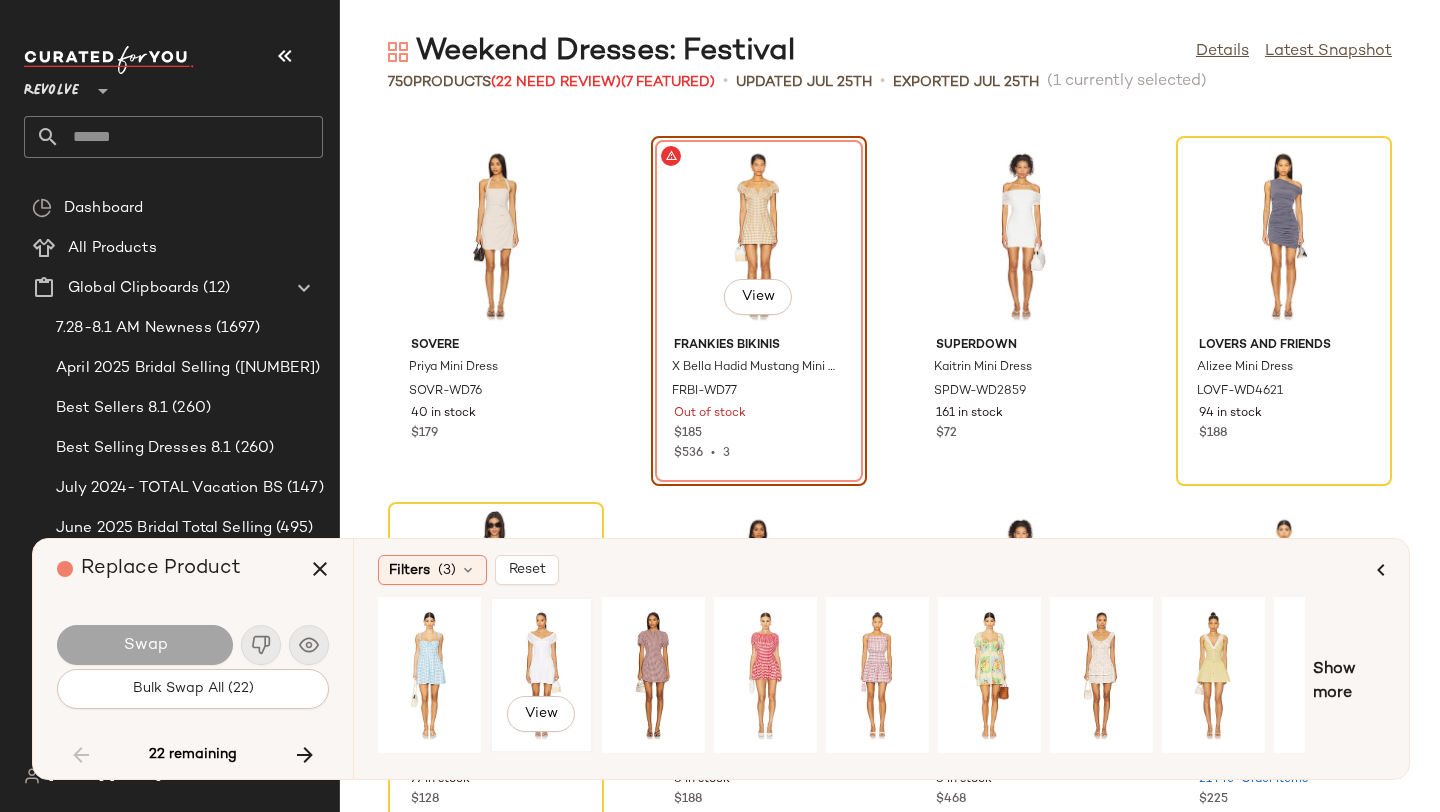 click on "View" 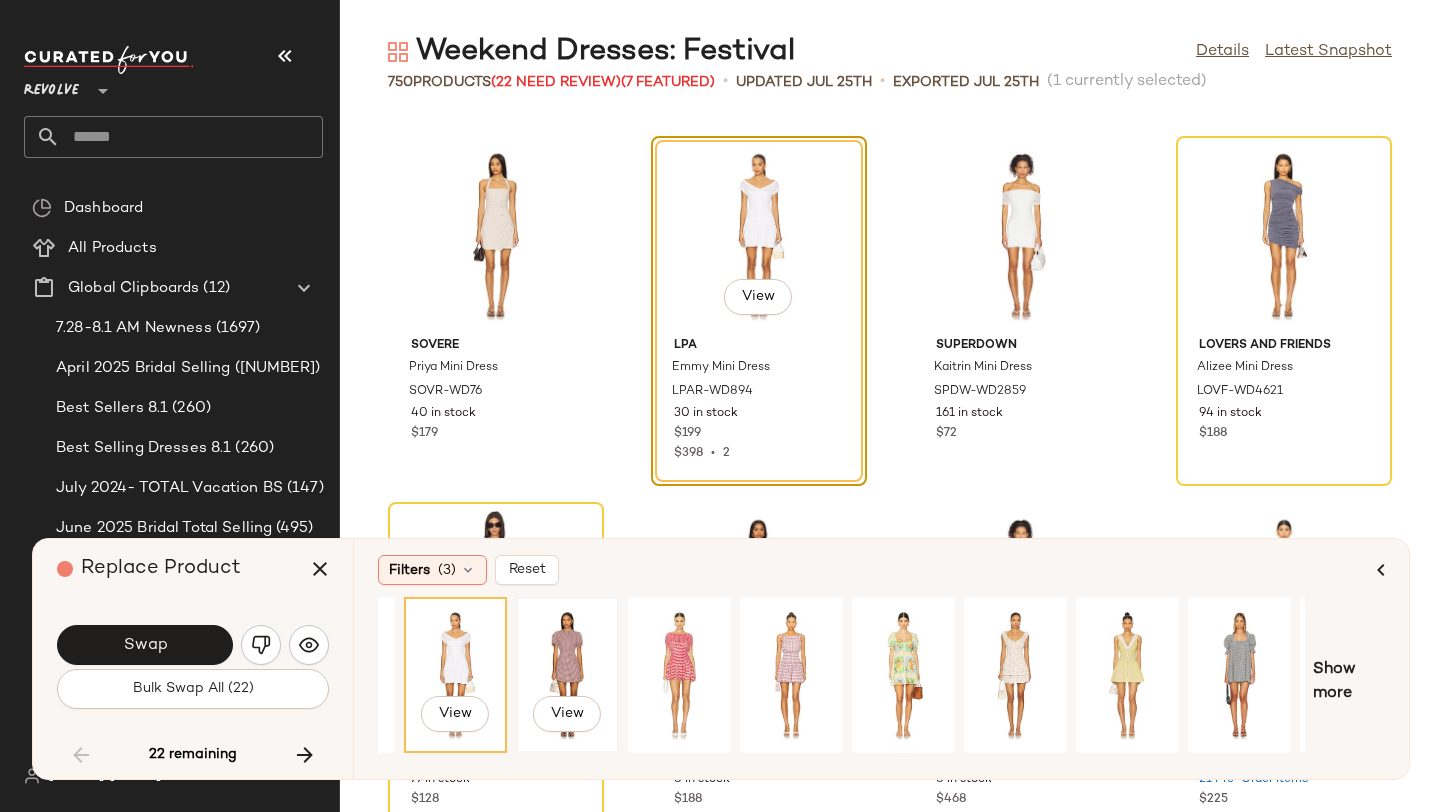 scroll, scrollTop: 0, scrollLeft: 87, axis: horizontal 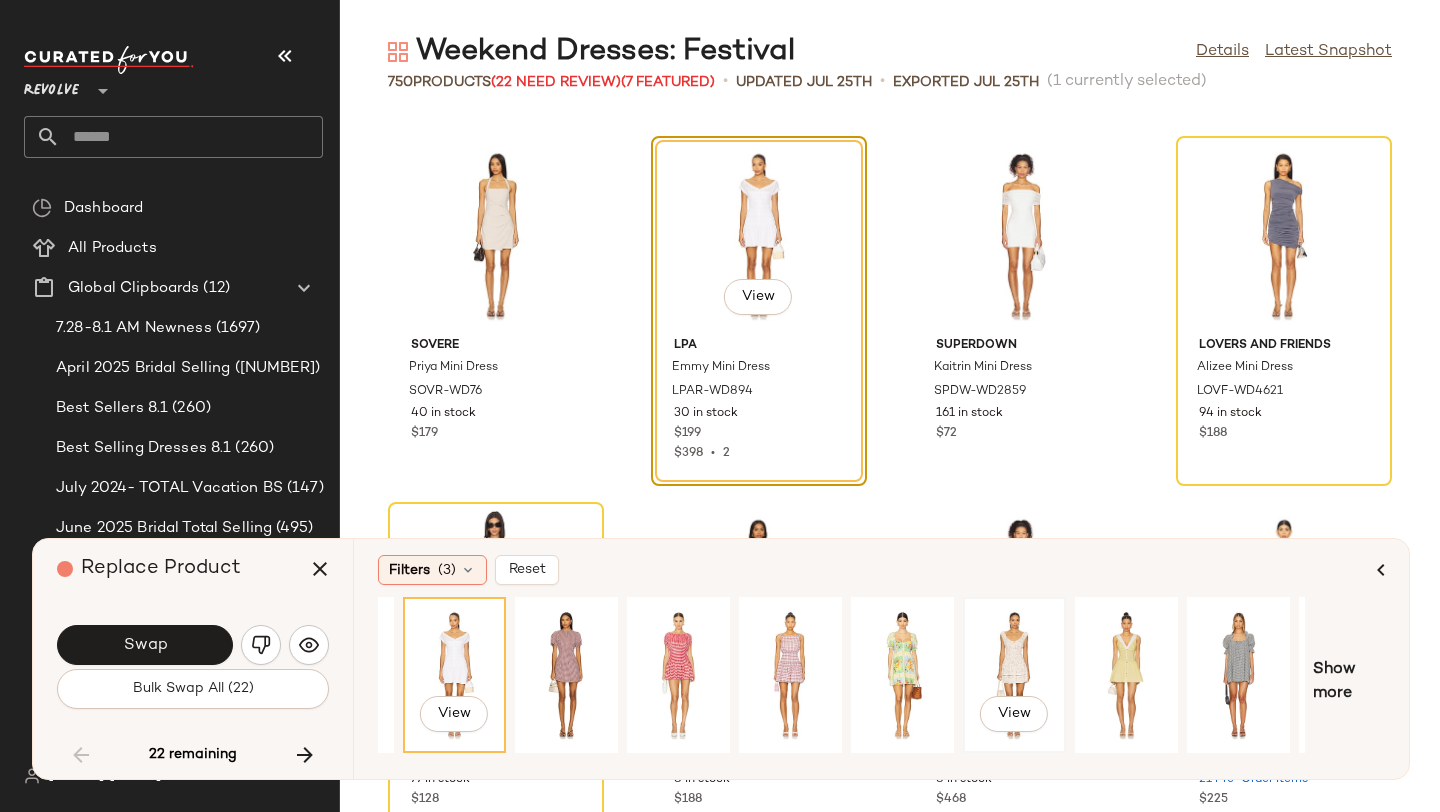 click on "View" 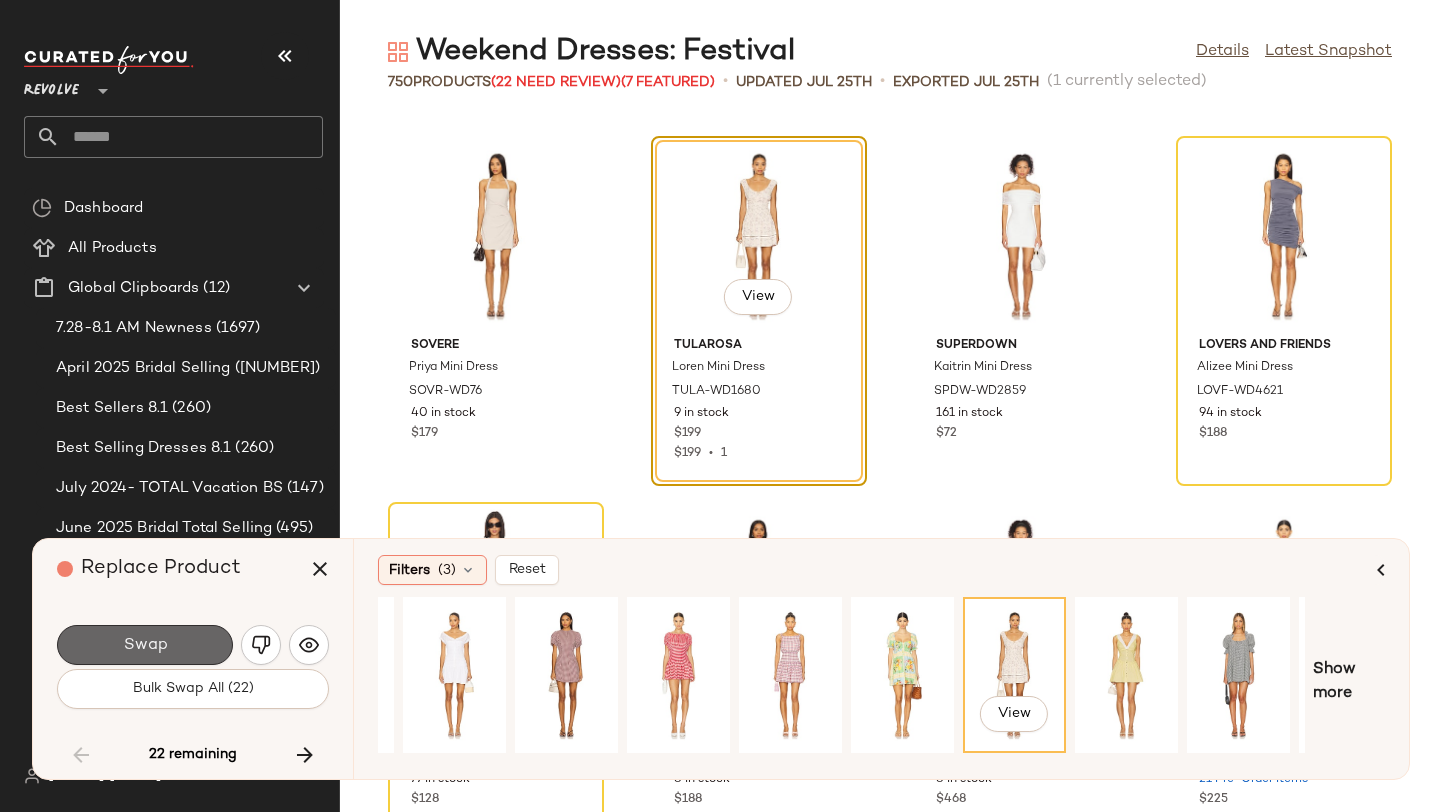 click on "Swap" at bounding box center (145, 645) 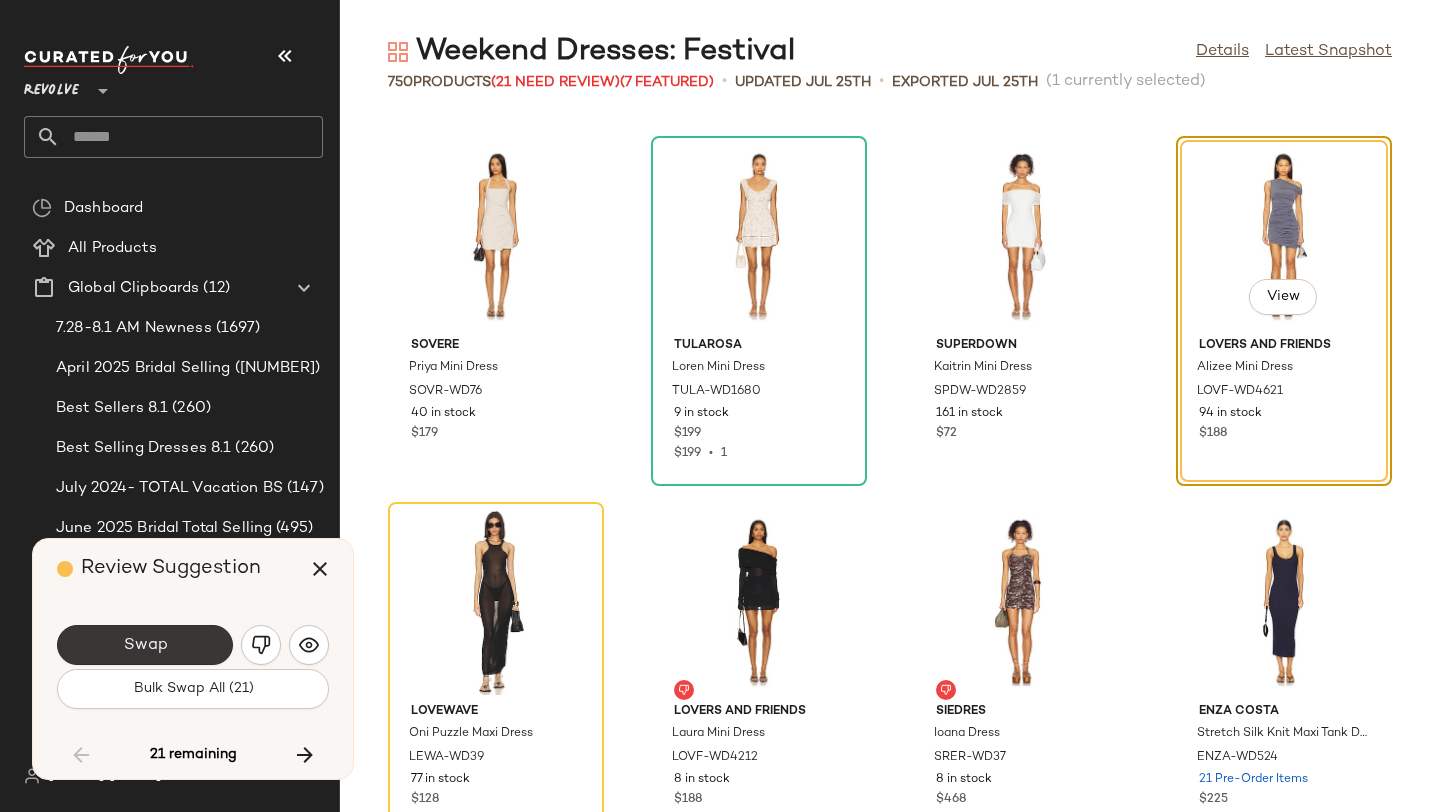 click on "Swap" at bounding box center [145, 645] 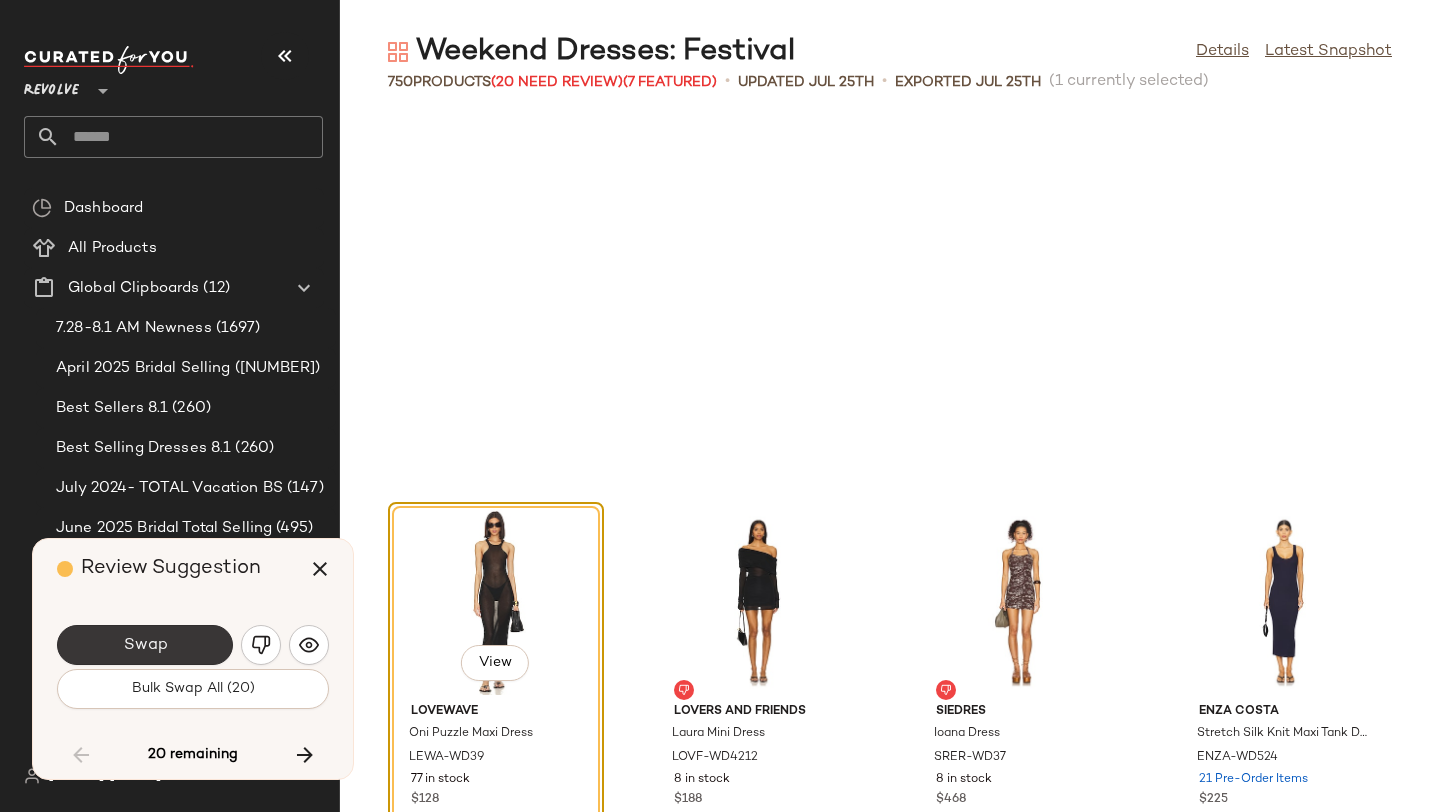 scroll, scrollTop: 20496, scrollLeft: 0, axis: vertical 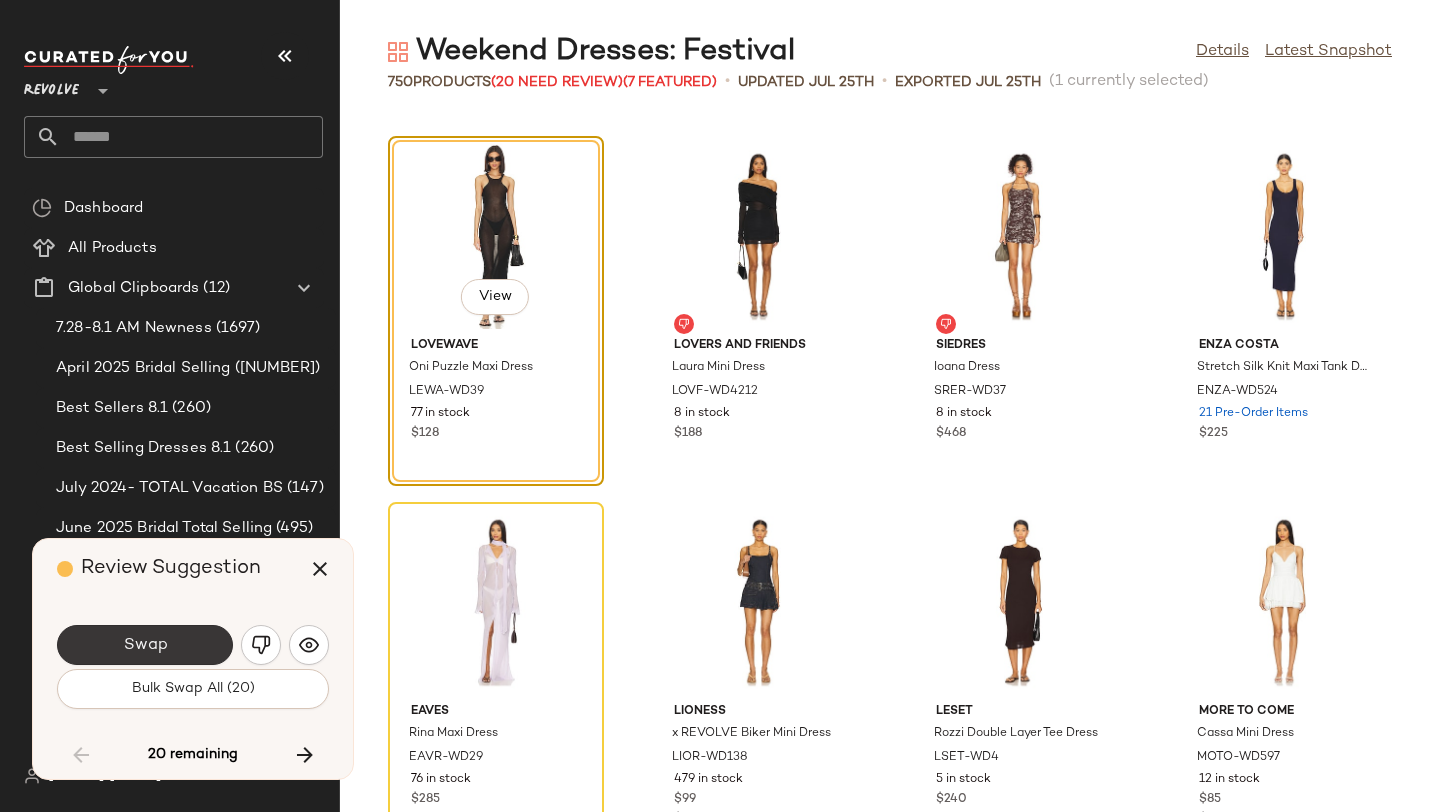 click on "Swap" at bounding box center [145, 645] 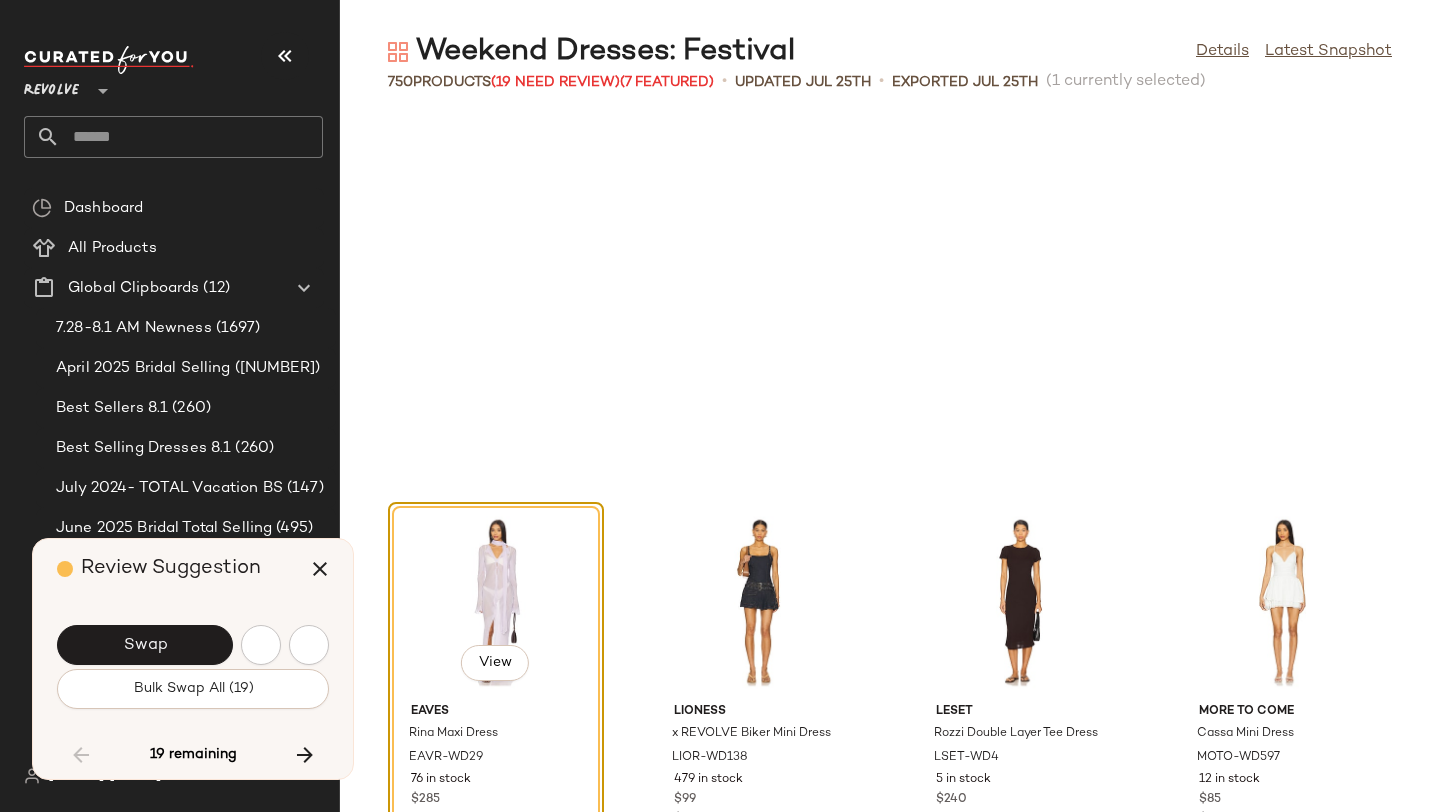 scroll, scrollTop: 20862, scrollLeft: 0, axis: vertical 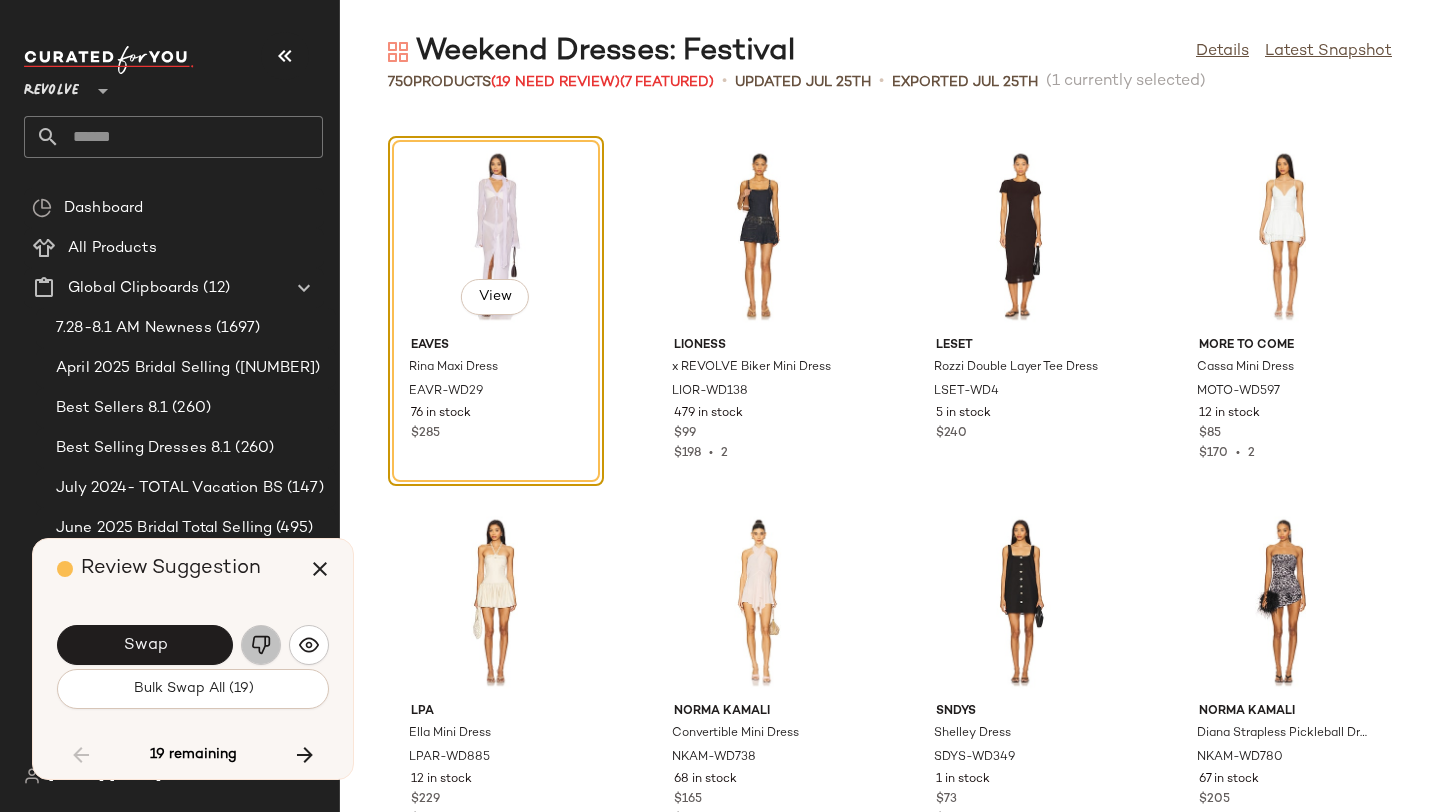 click 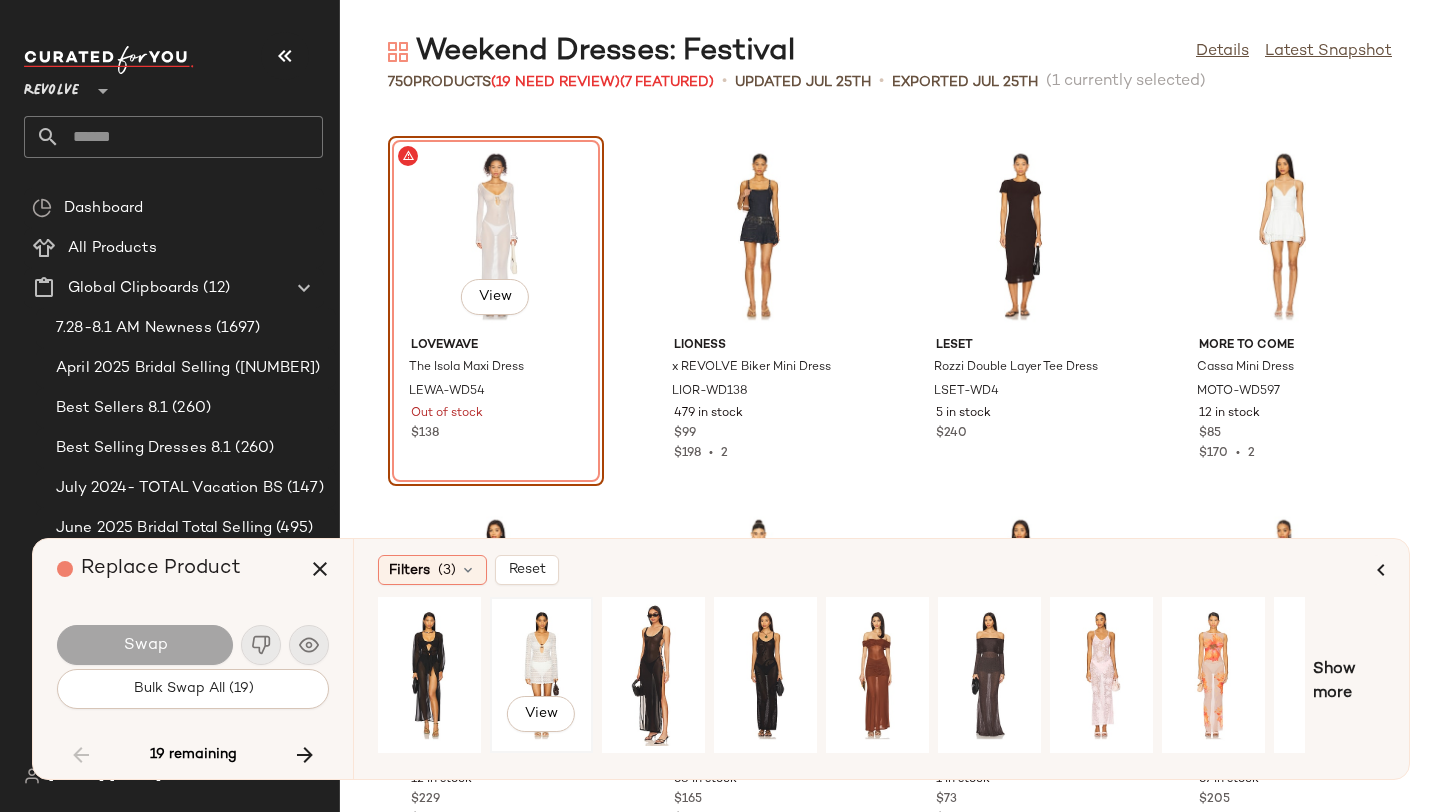 click on "View" 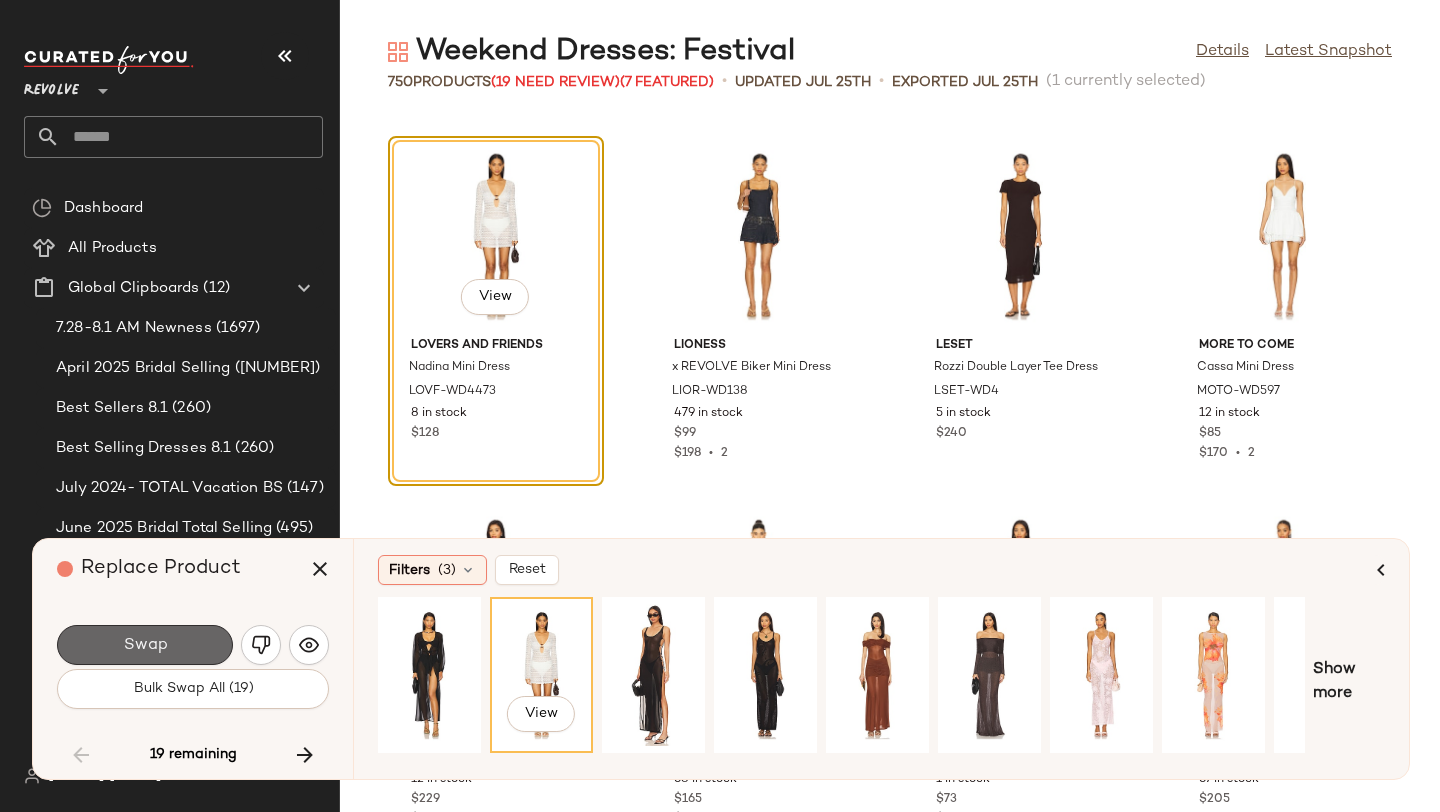 click on "Swap" at bounding box center [145, 645] 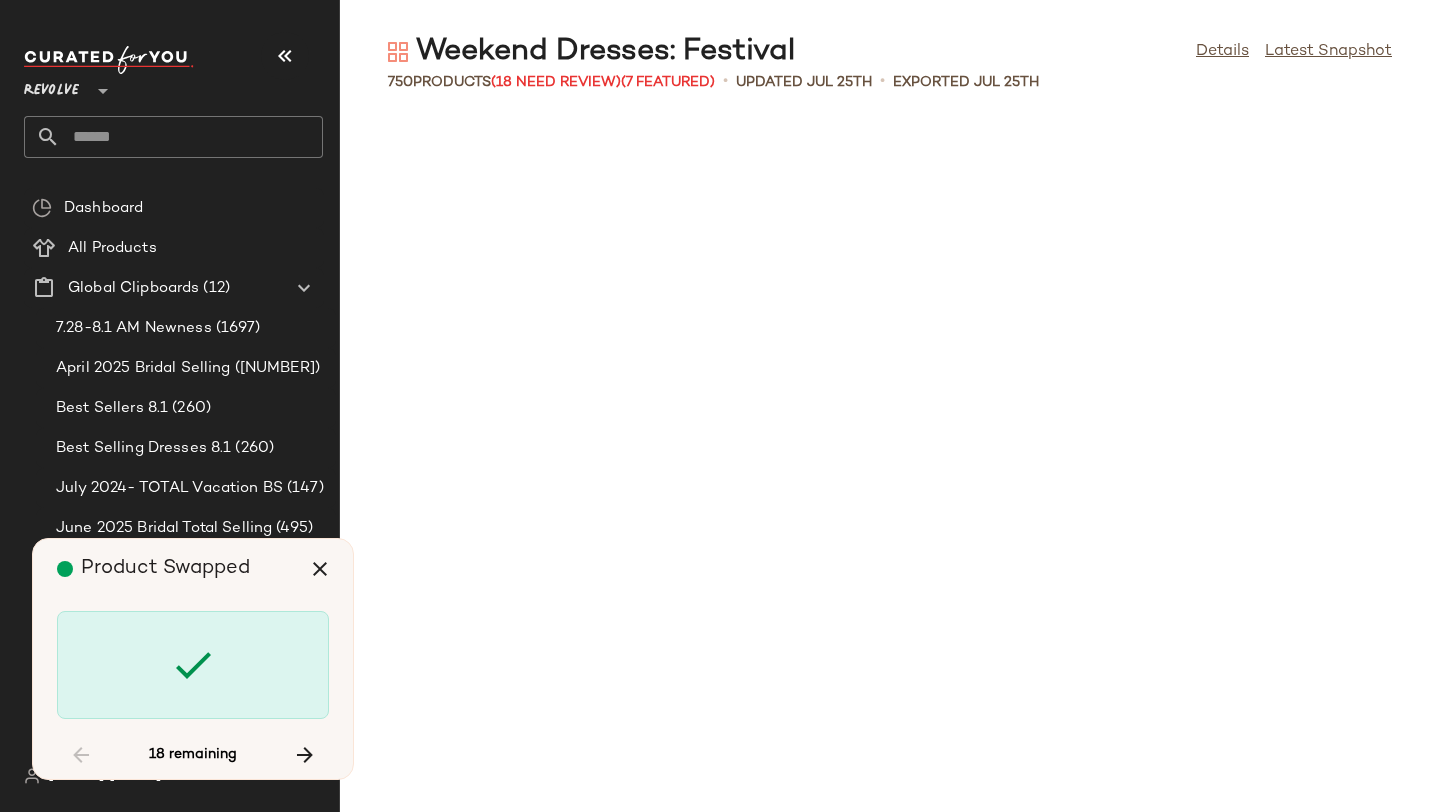 scroll, scrollTop: 22692, scrollLeft: 0, axis: vertical 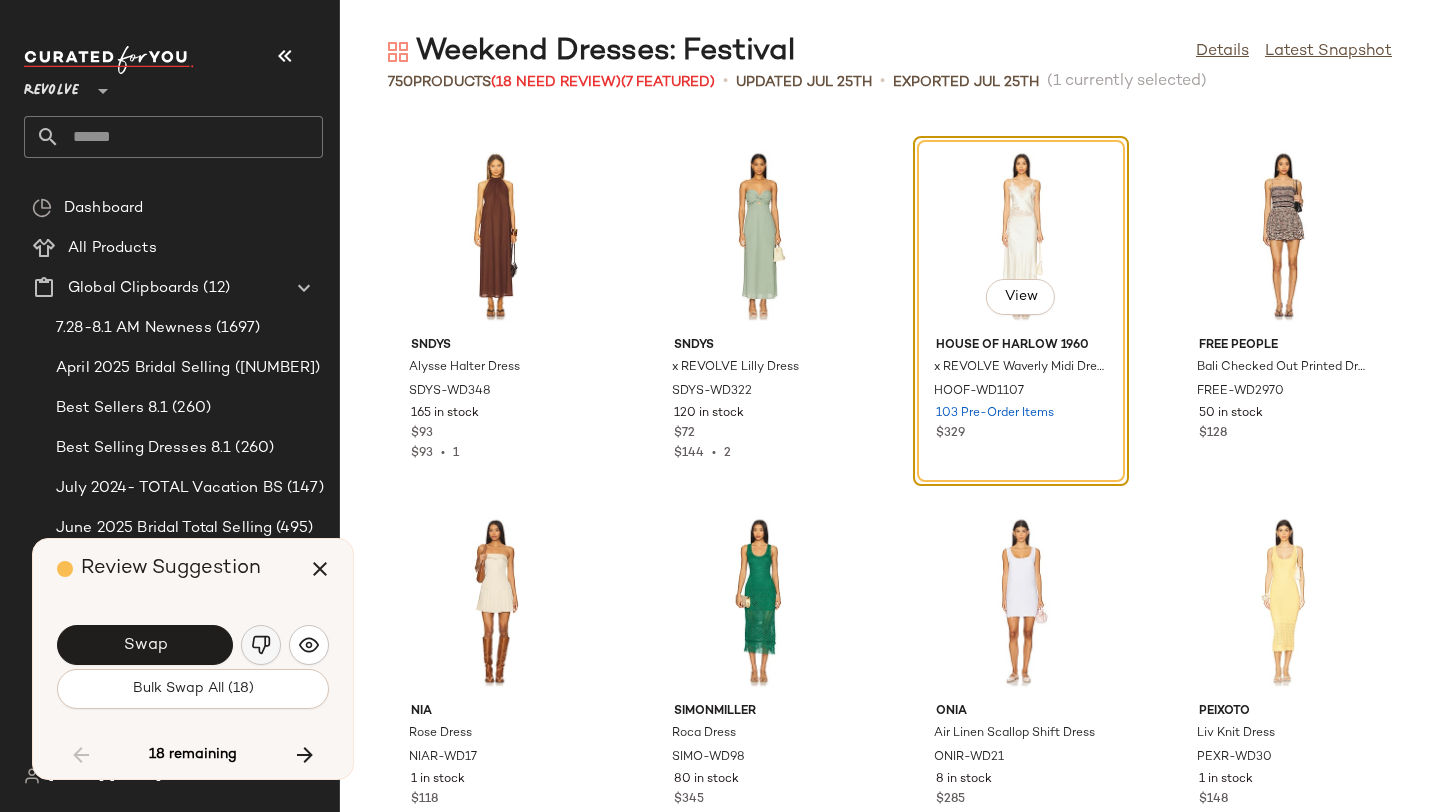 click 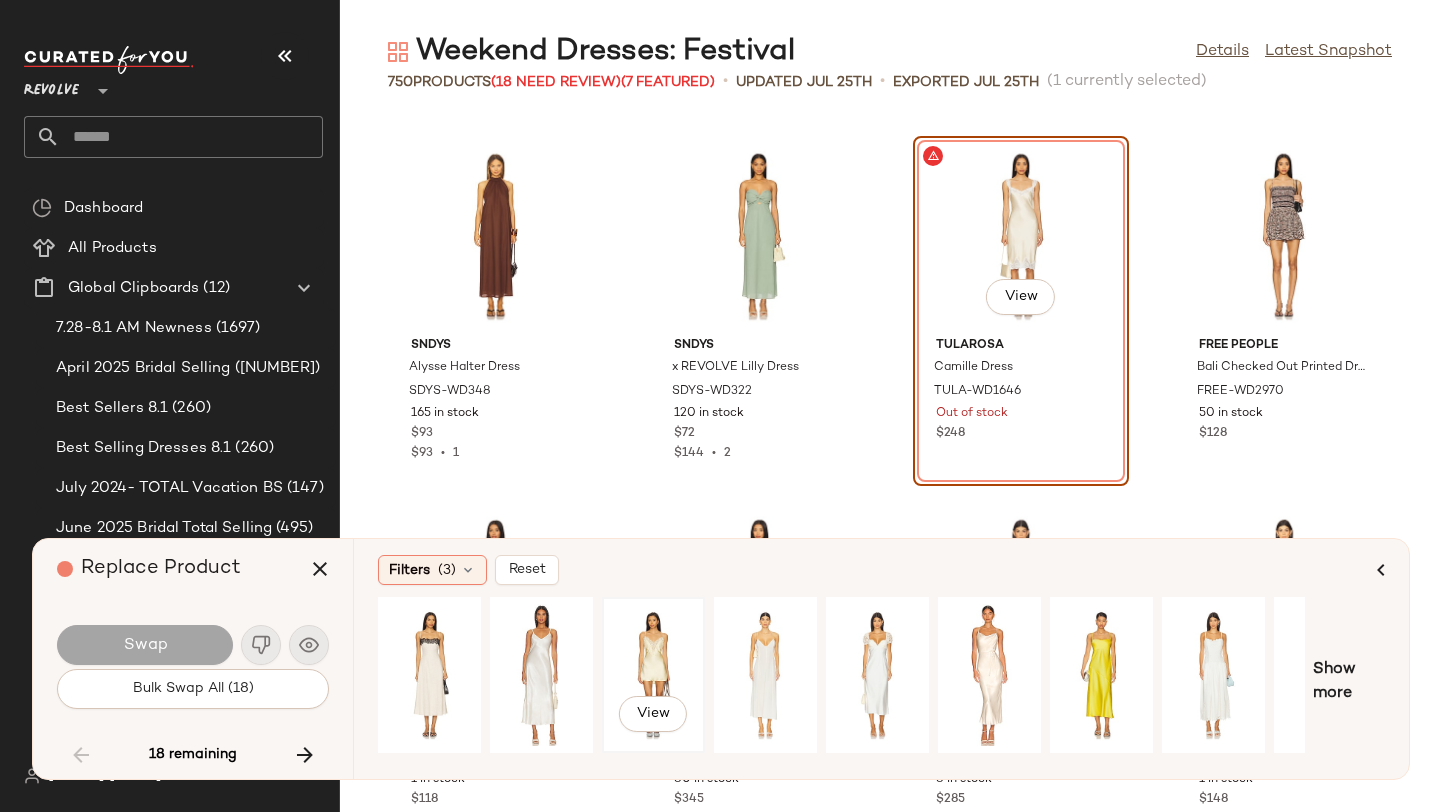 click on "View" 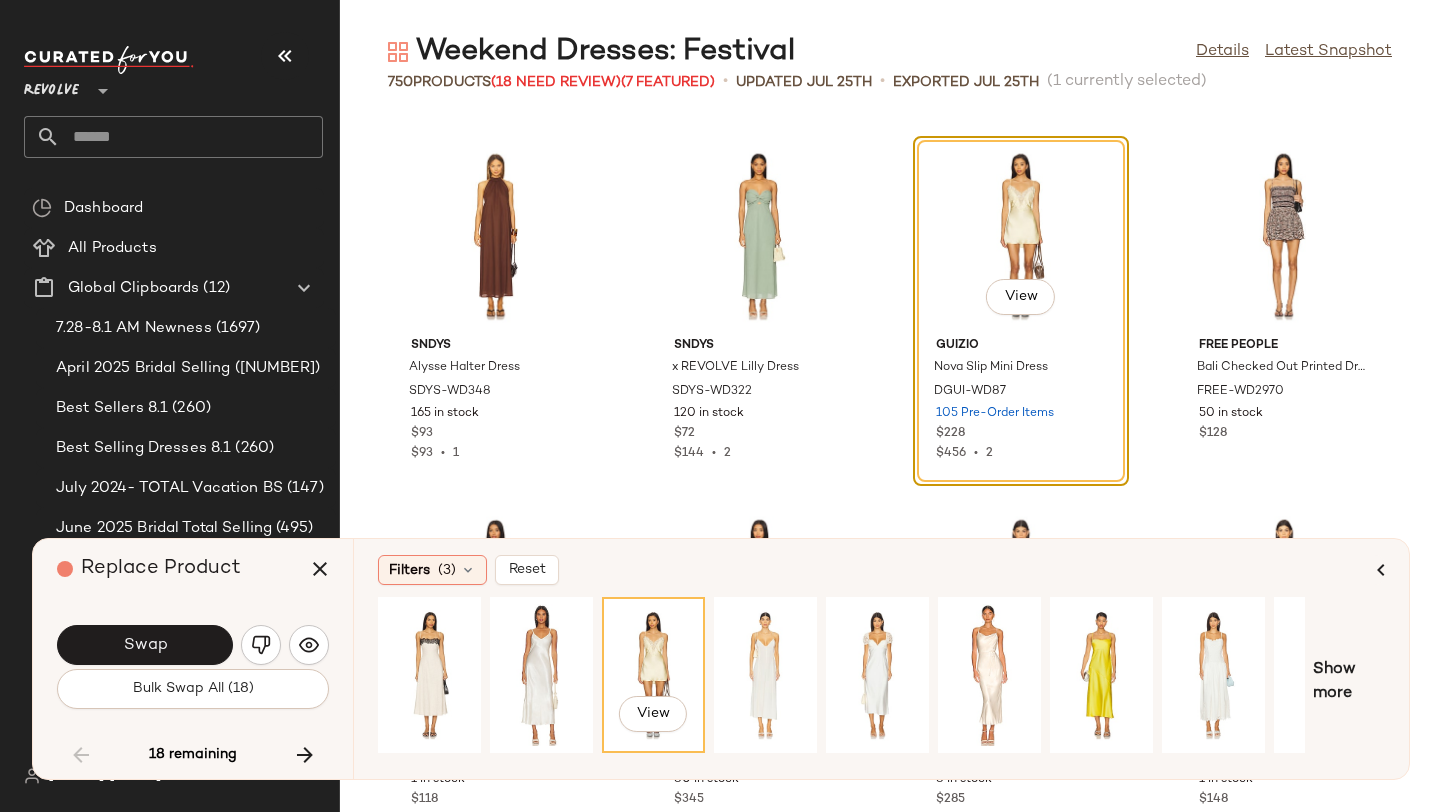 scroll, scrollTop: 0, scrollLeft: 182, axis: horizontal 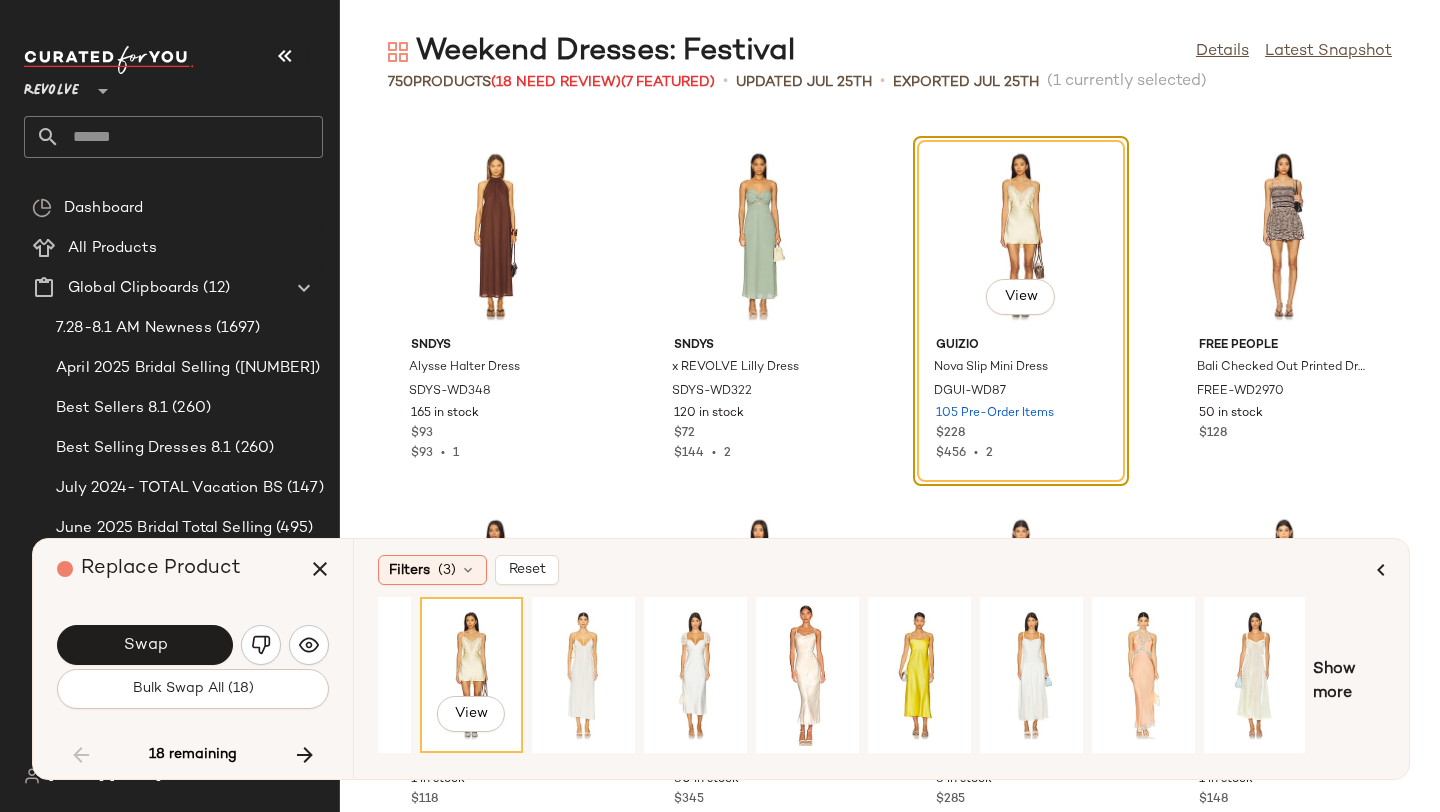 click on "View   Show more" at bounding box center (881, 682) 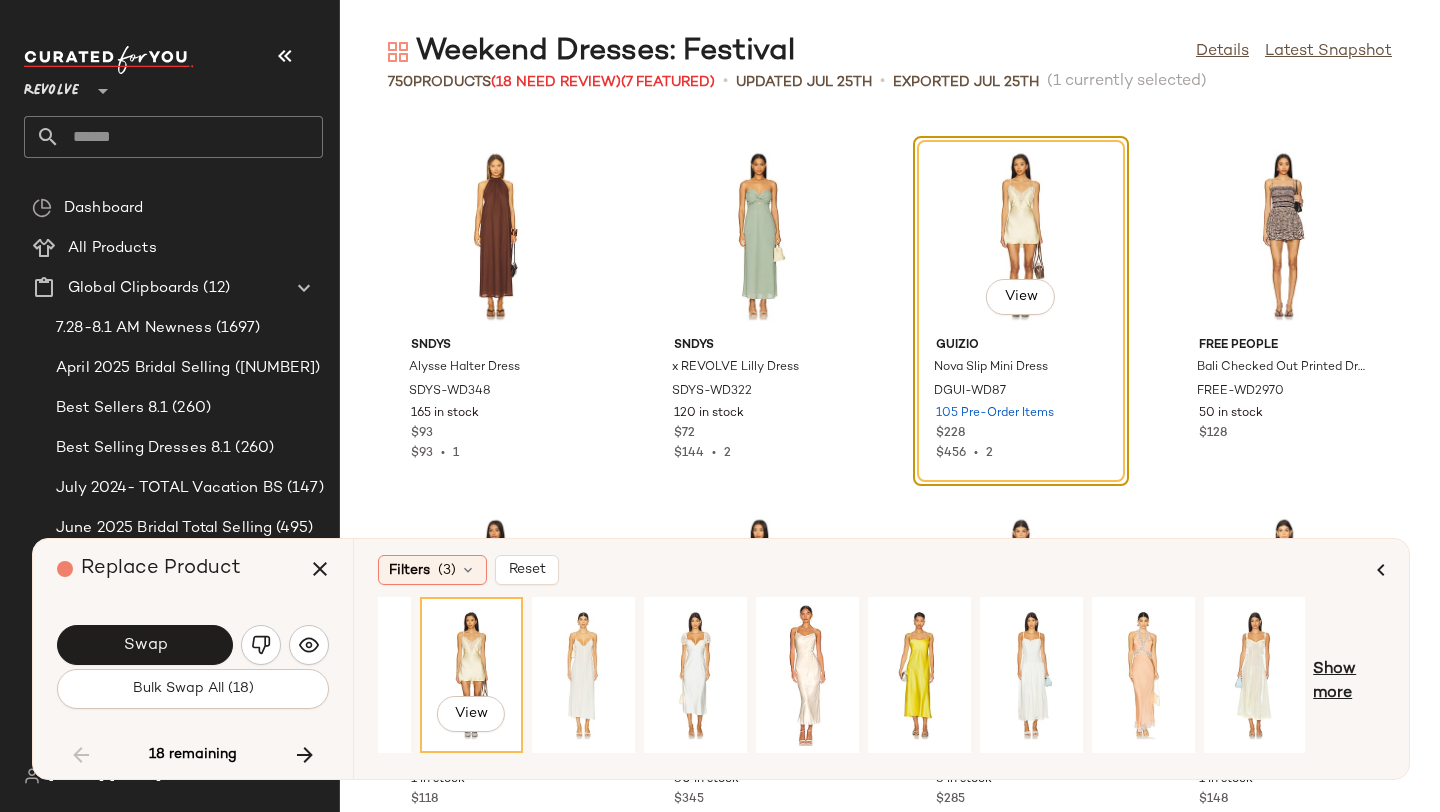 click on "Show more" at bounding box center (1349, 682) 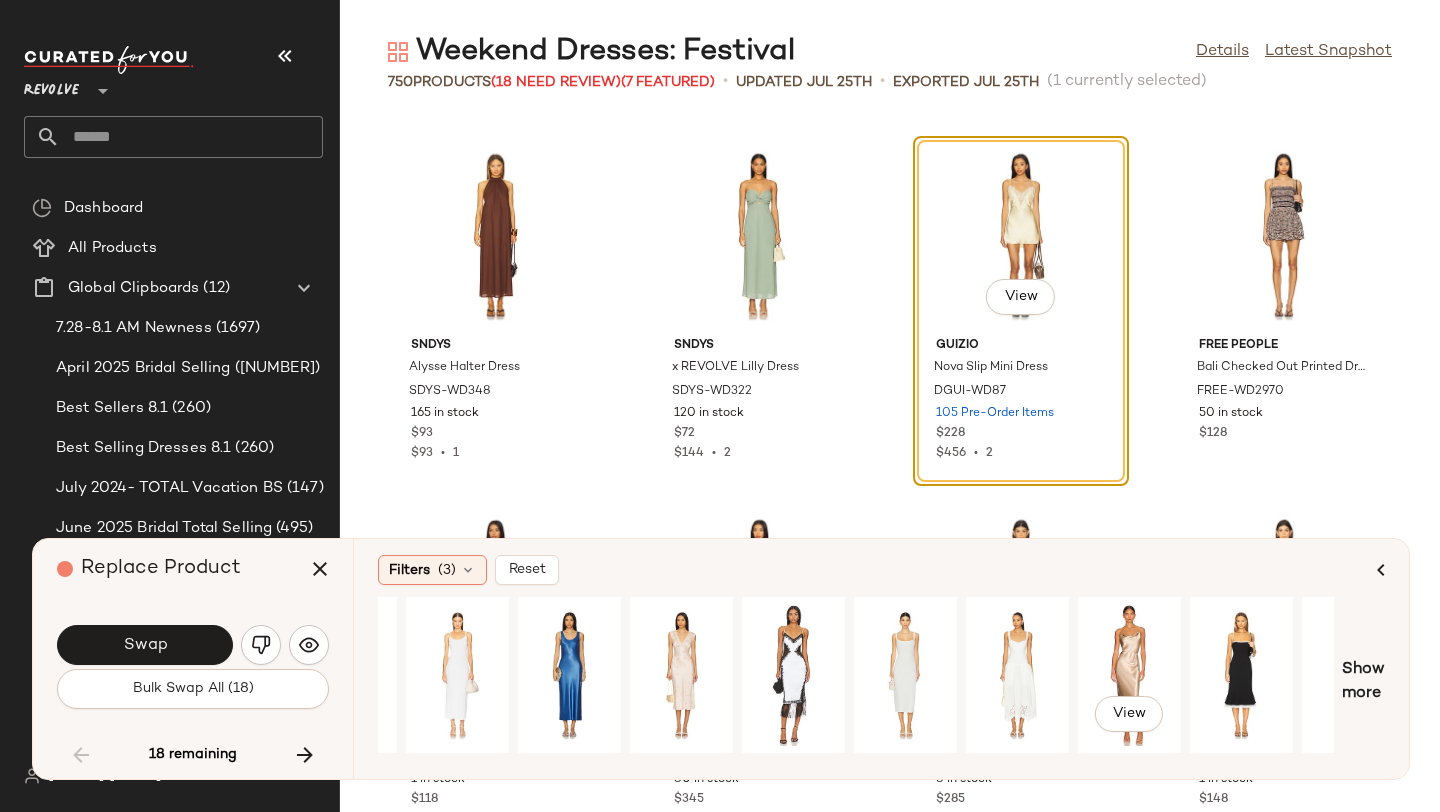 scroll, scrollTop: 0, scrollLeft: 1273, axis: horizontal 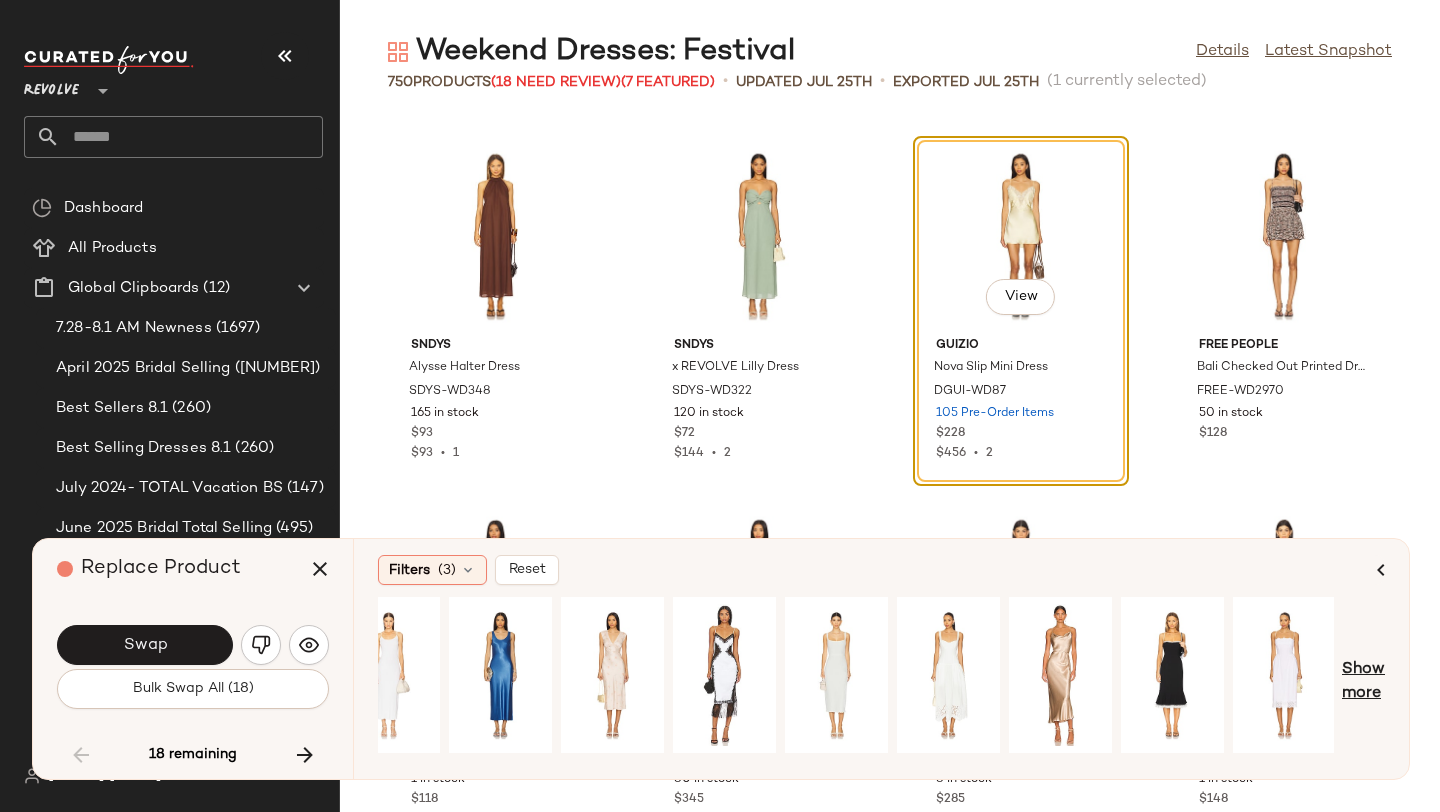 click on "Show more" at bounding box center (1363, 682) 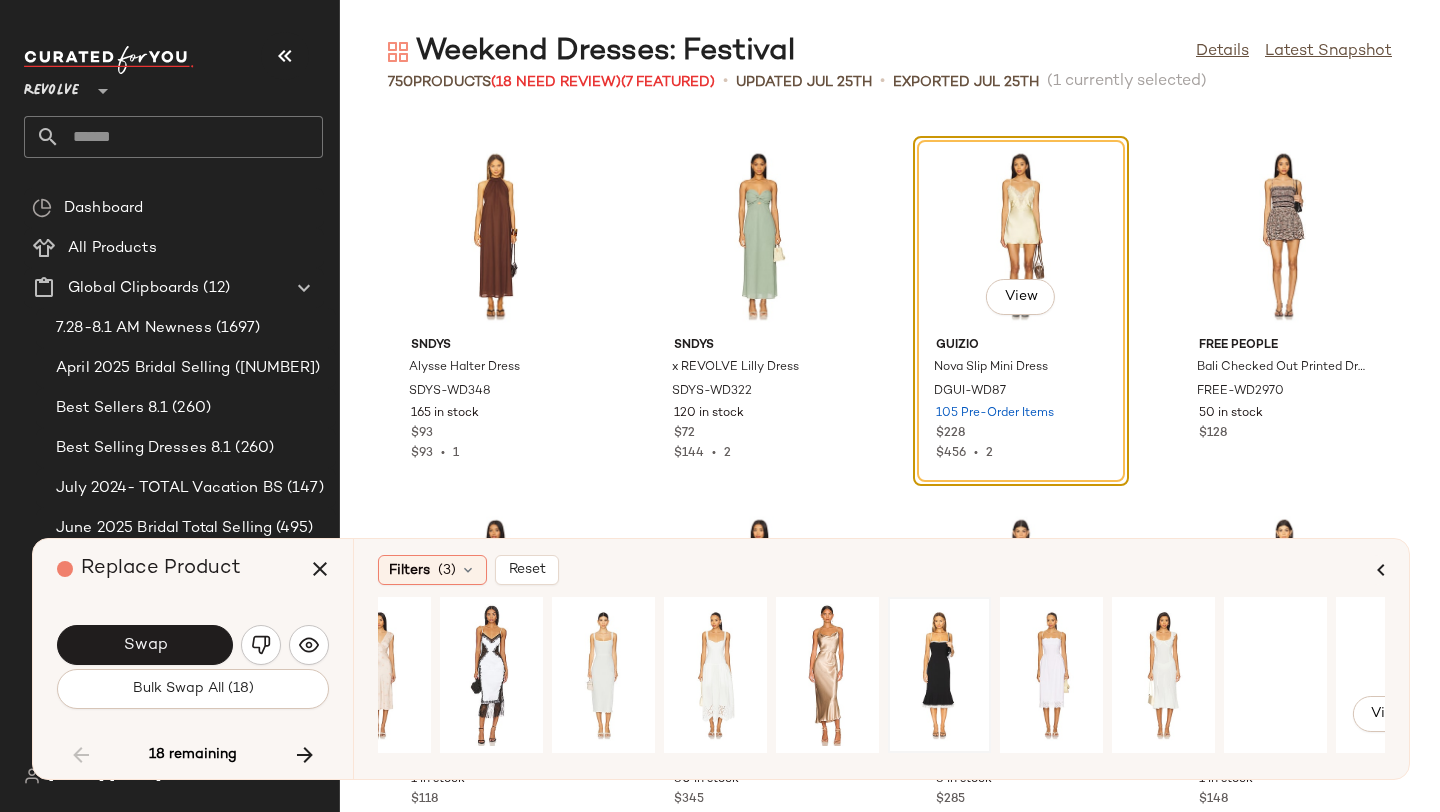 scroll, scrollTop: 0, scrollLeft: 1784, axis: horizontal 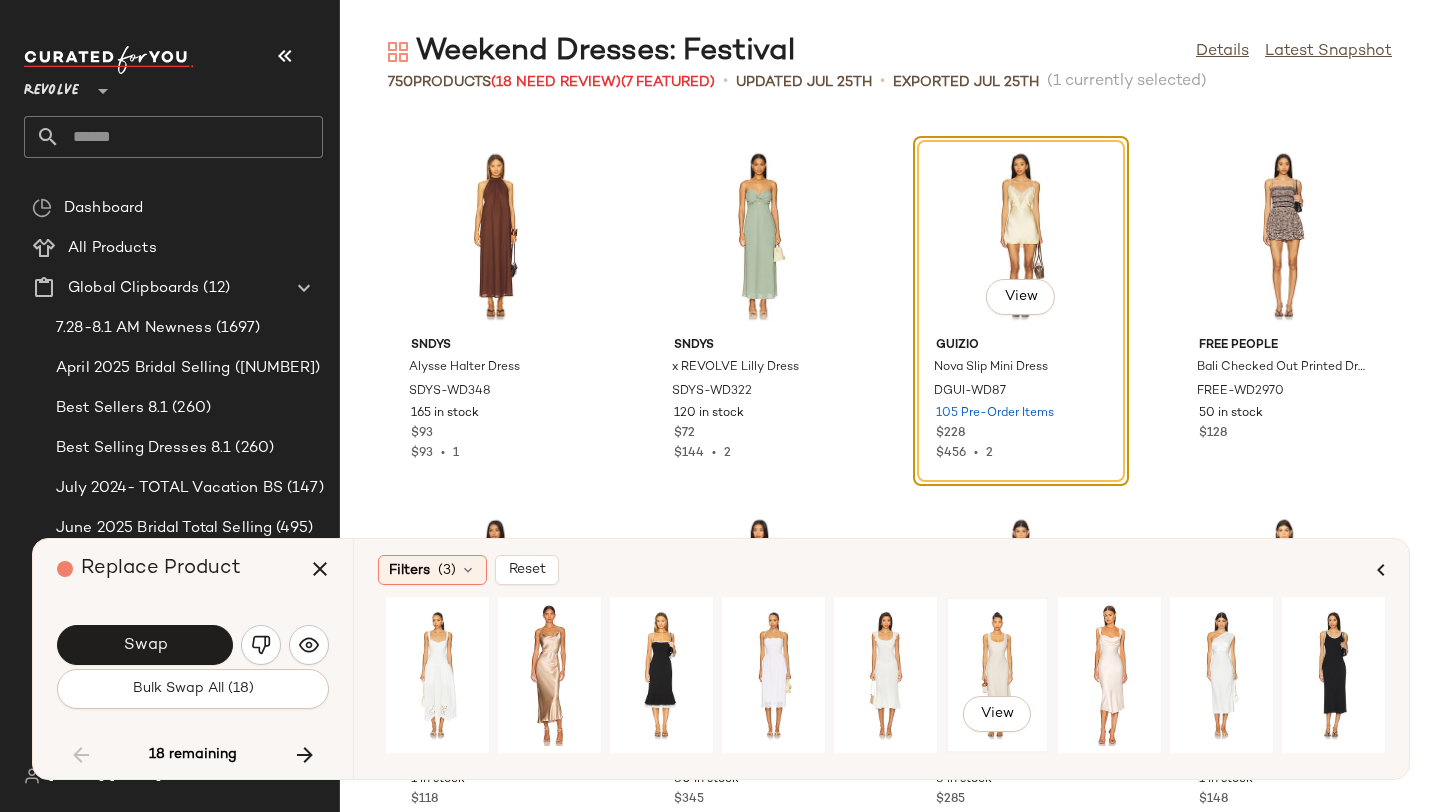 click on "View" 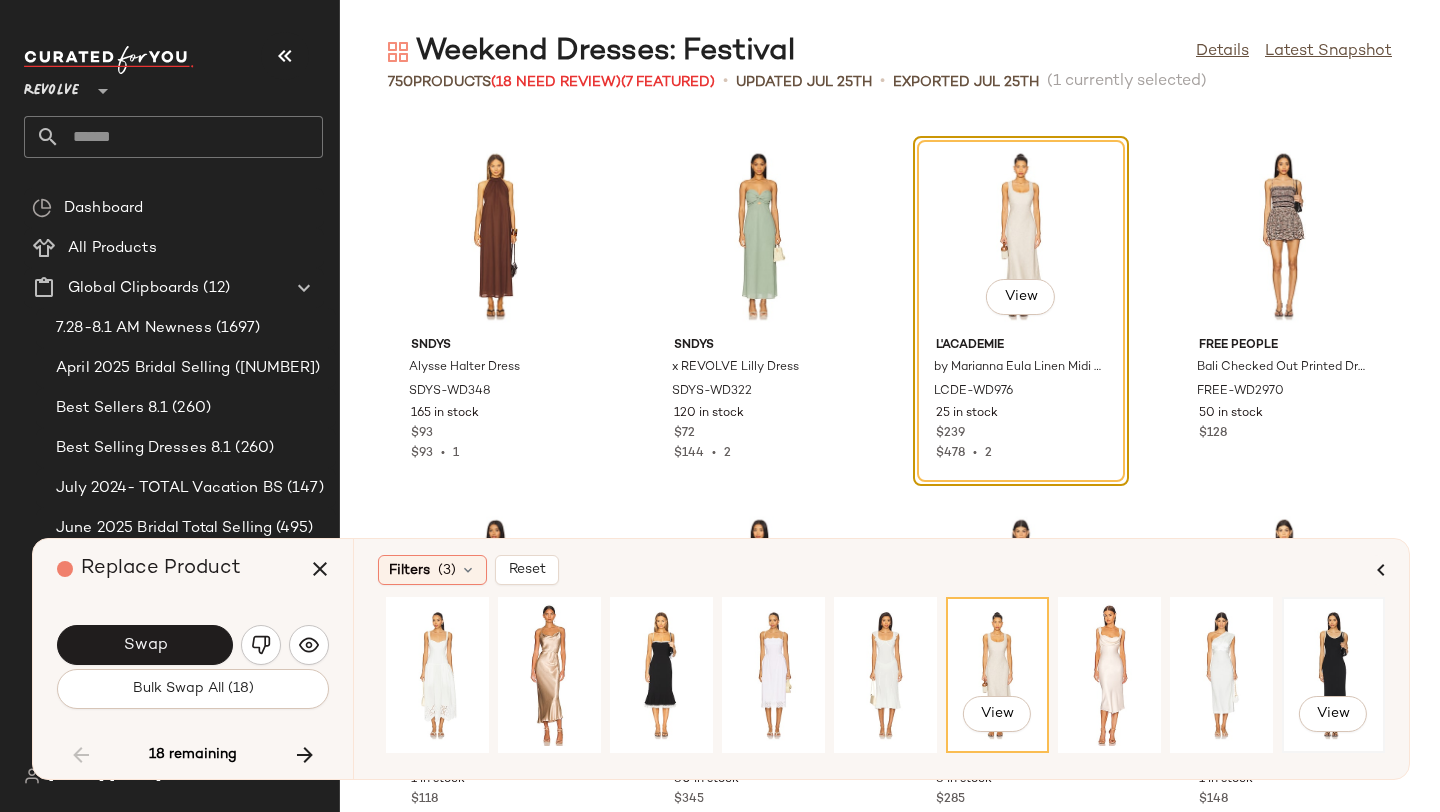 click on "View" 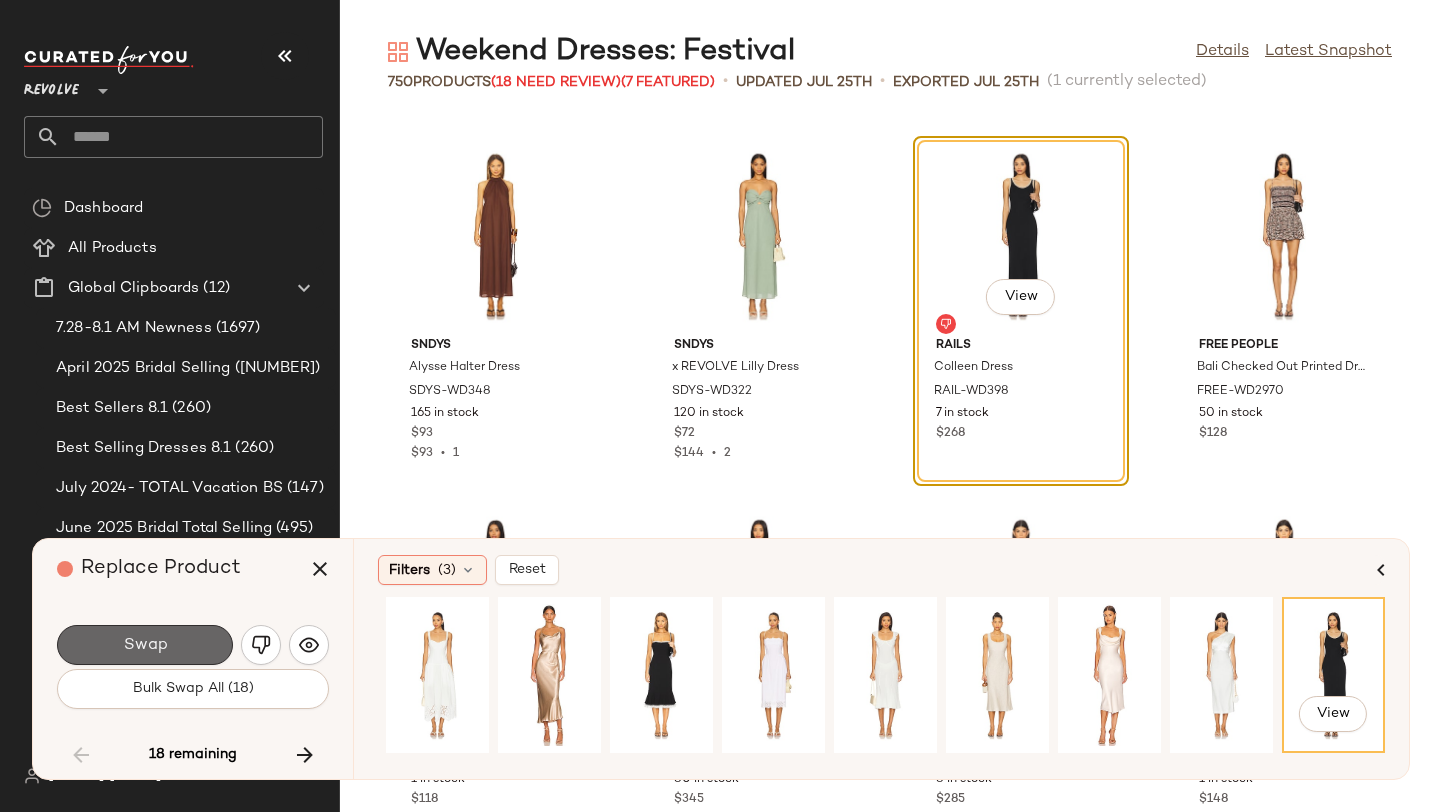click on "Swap" at bounding box center [145, 645] 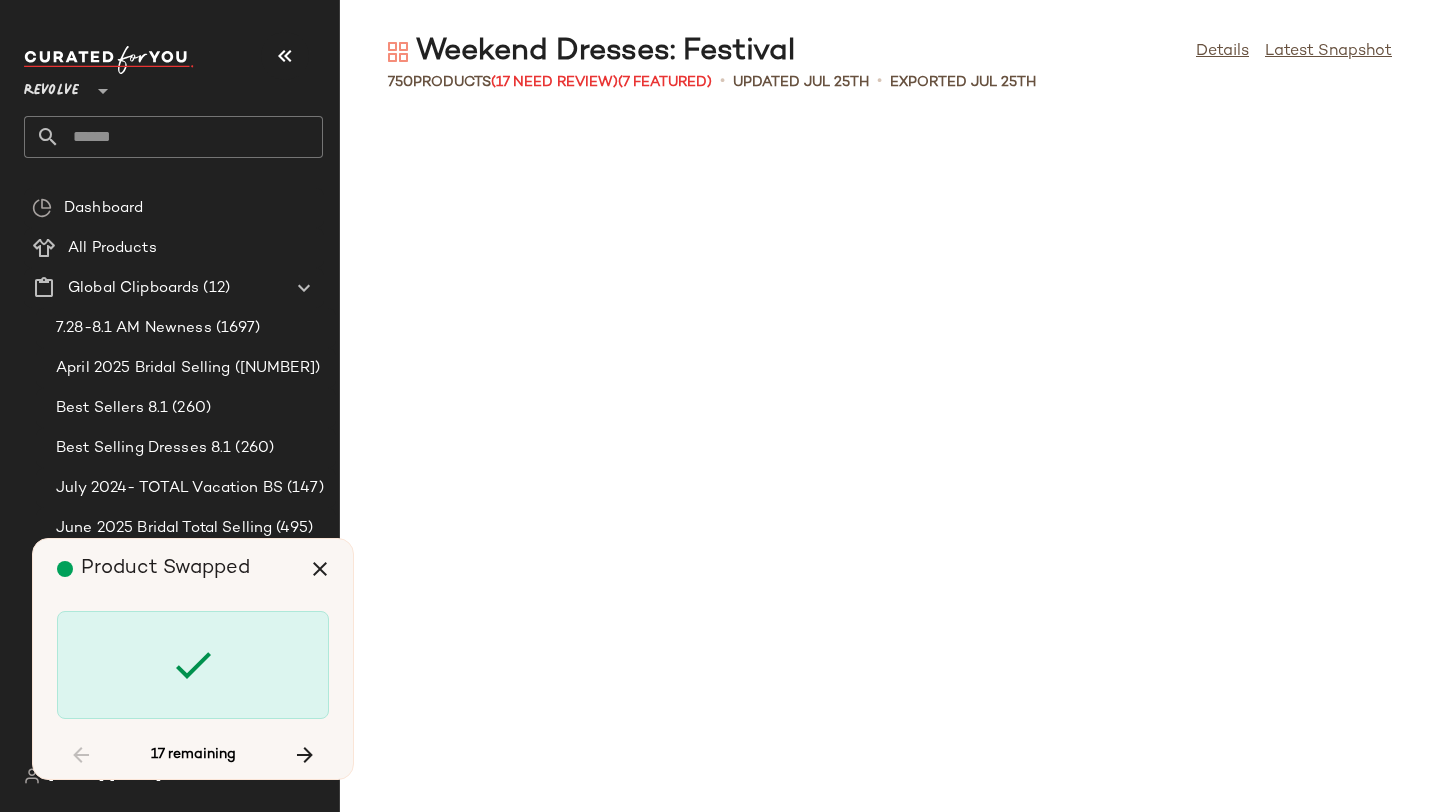 scroll, scrollTop: 25254, scrollLeft: 0, axis: vertical 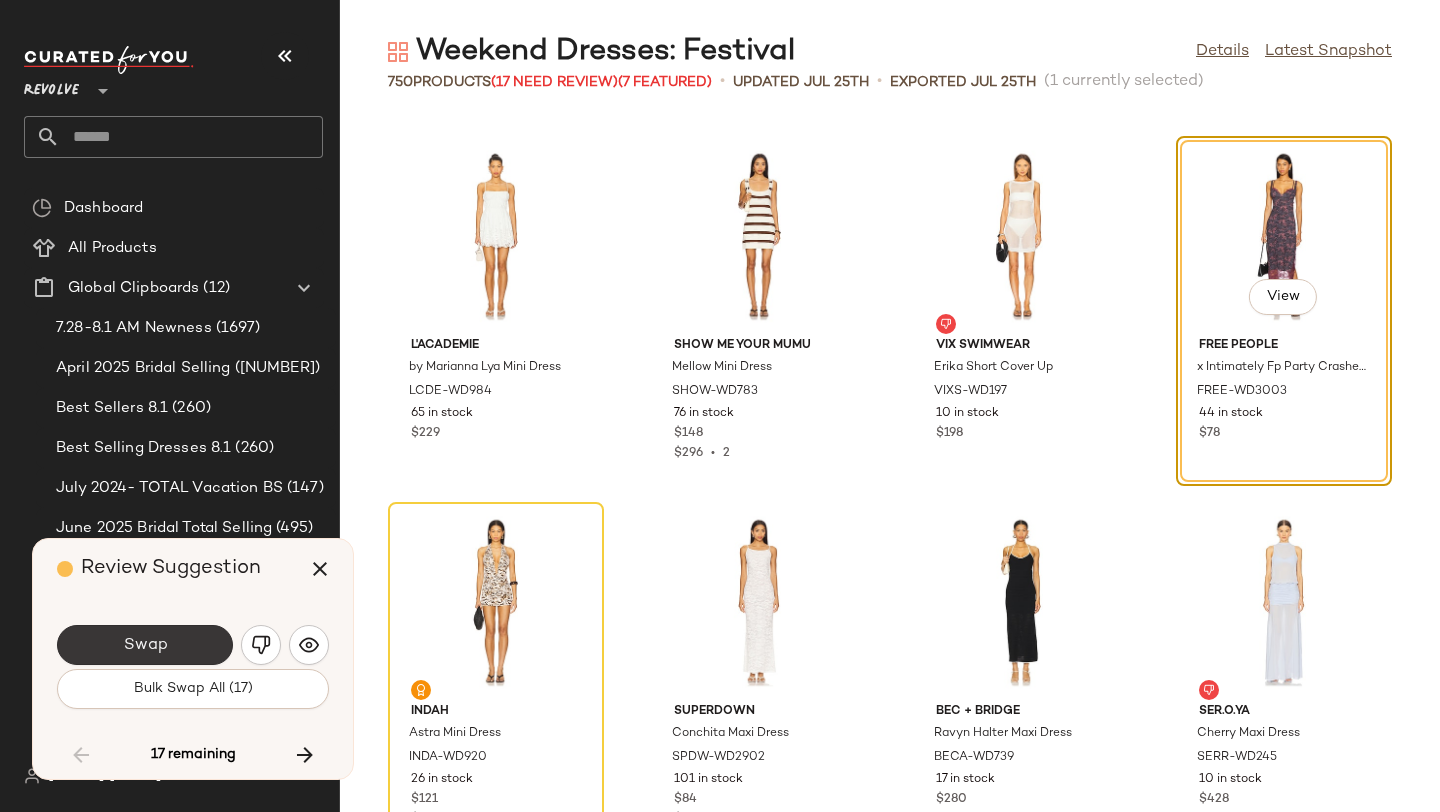 click on "Swap" 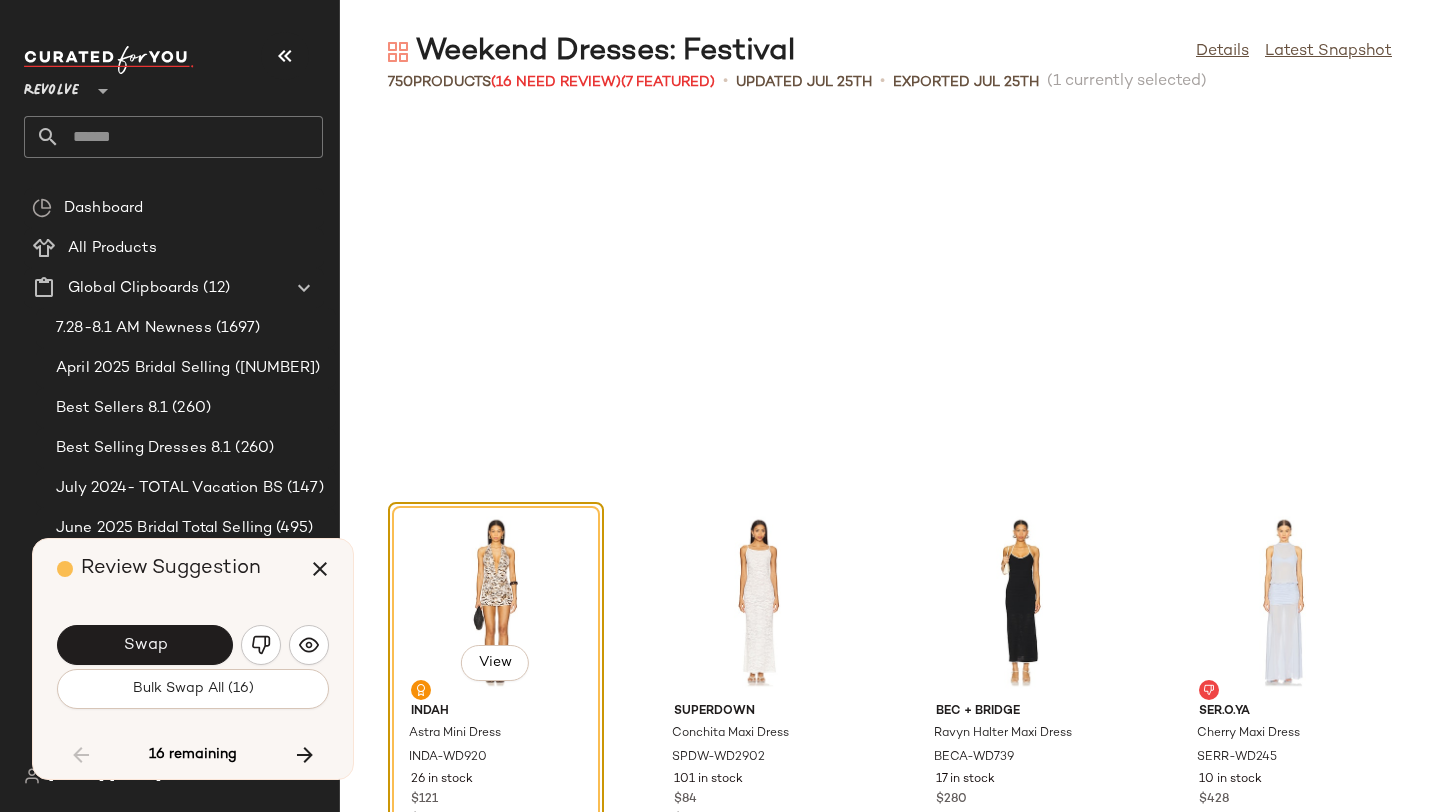 scroll, scrollTop: 25620, scrollLeft: 0, axis: vertical 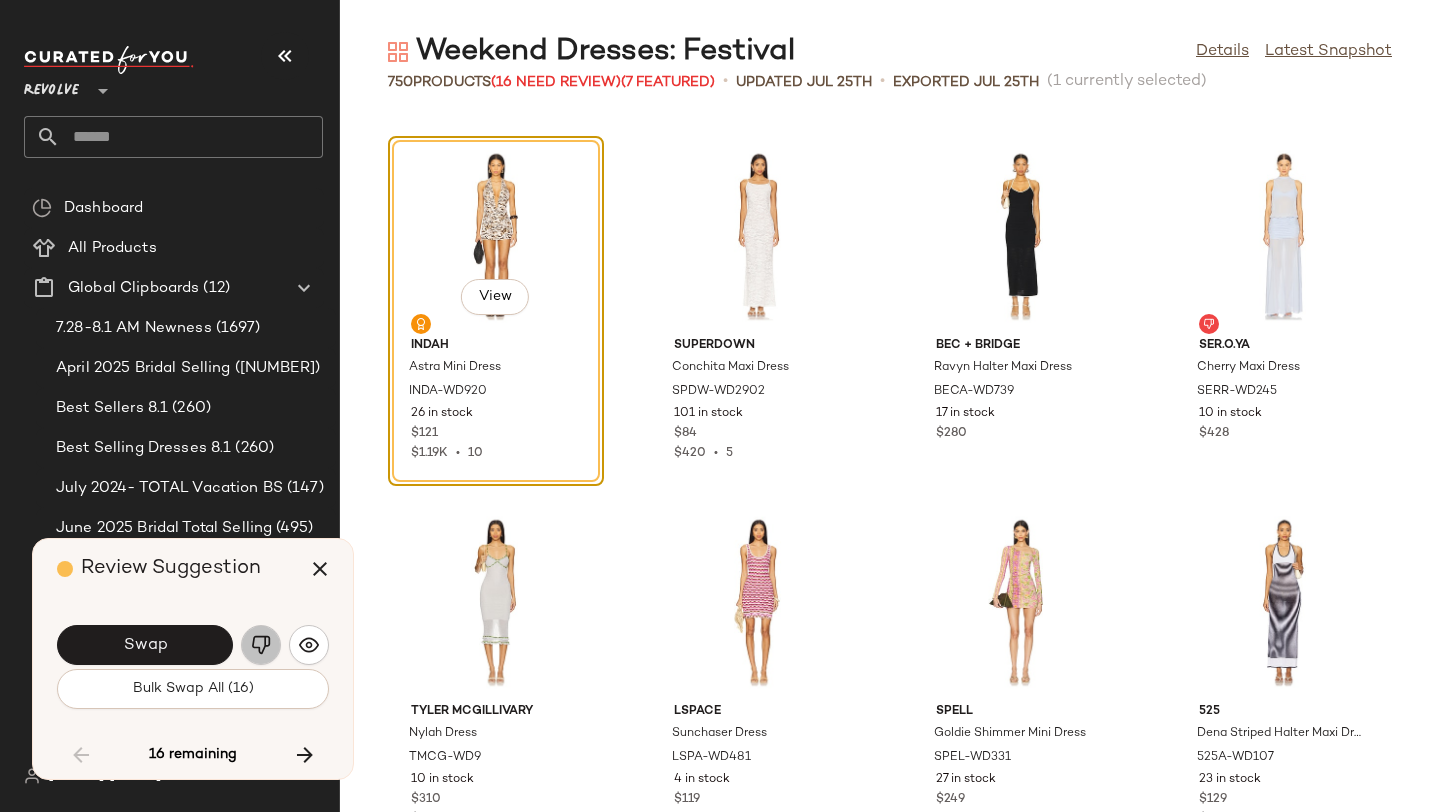 click 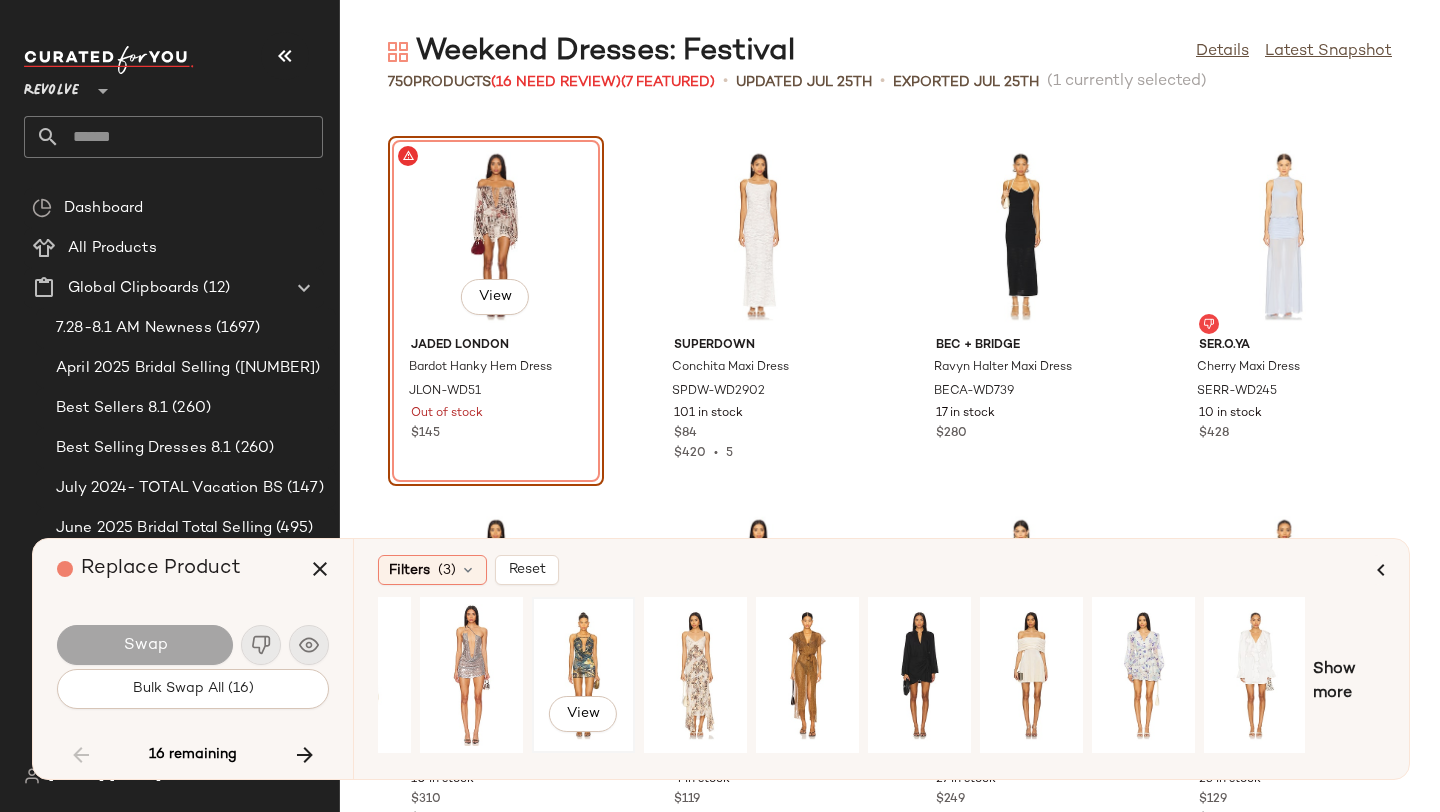 scroll, scrollTop: 0, scrollLeft: 0, axis: both 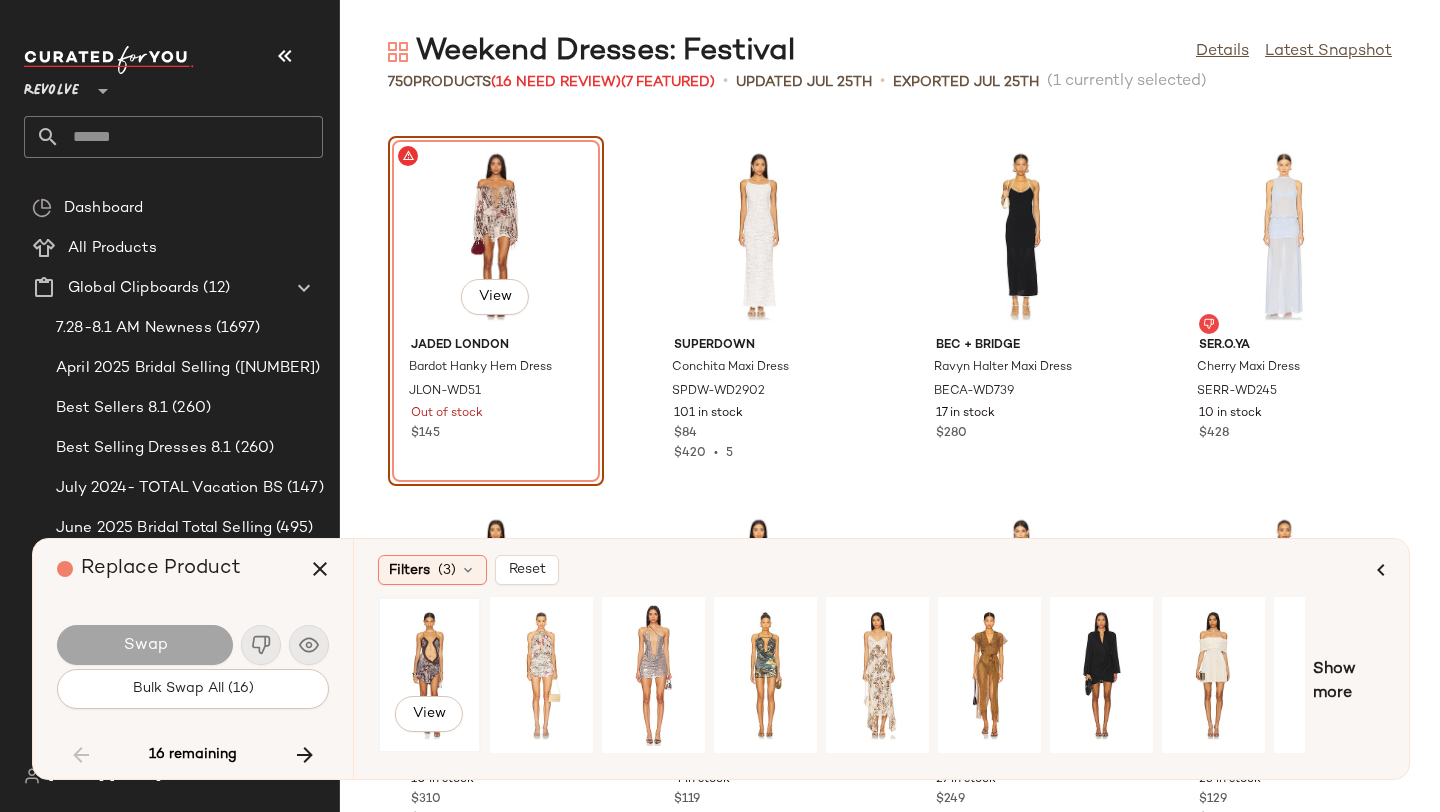 click on "View" 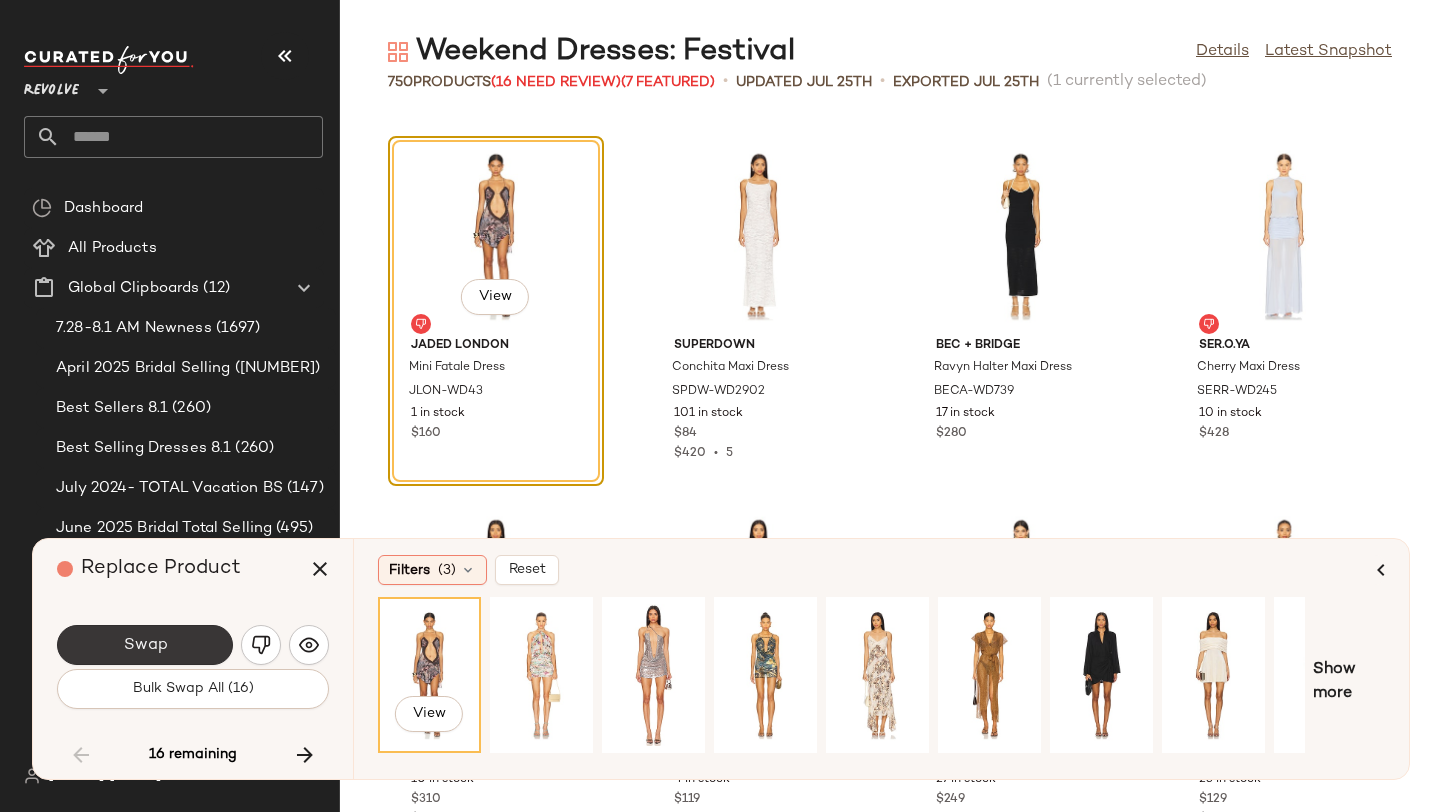 click on "Swap" at bounding box center (145, 645) 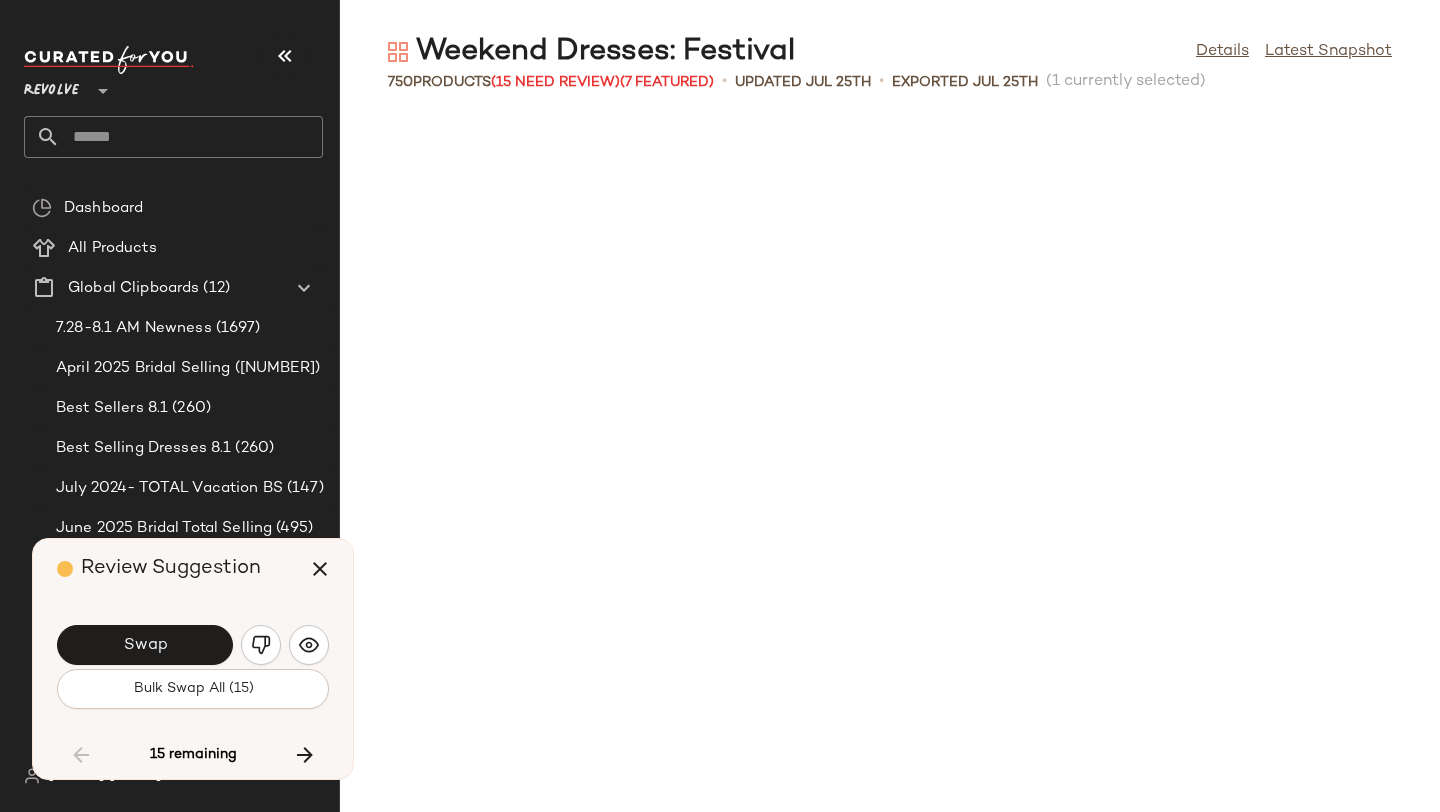 scroll, scrollTop: 26352, scrollLeft: 0, axis: vertical 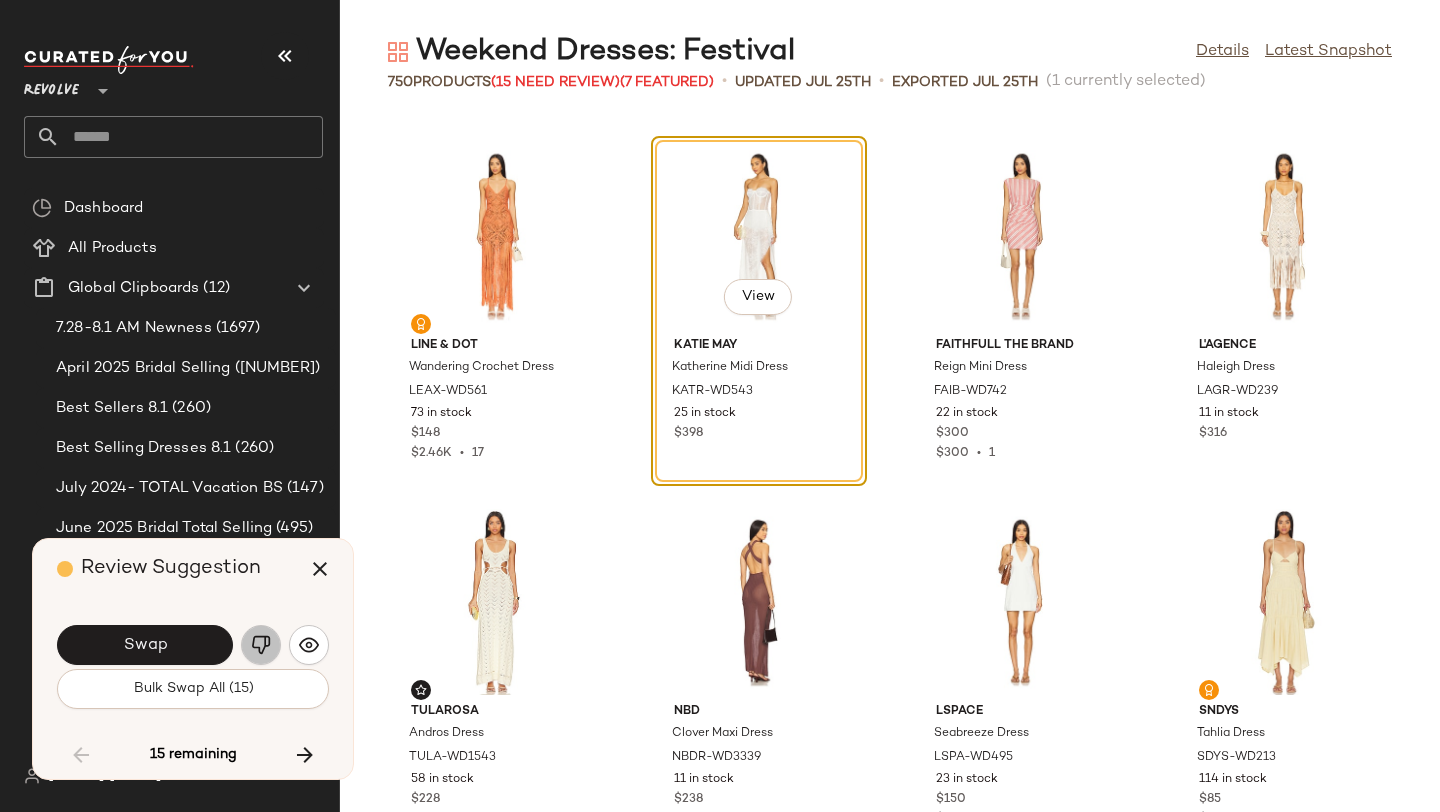 click 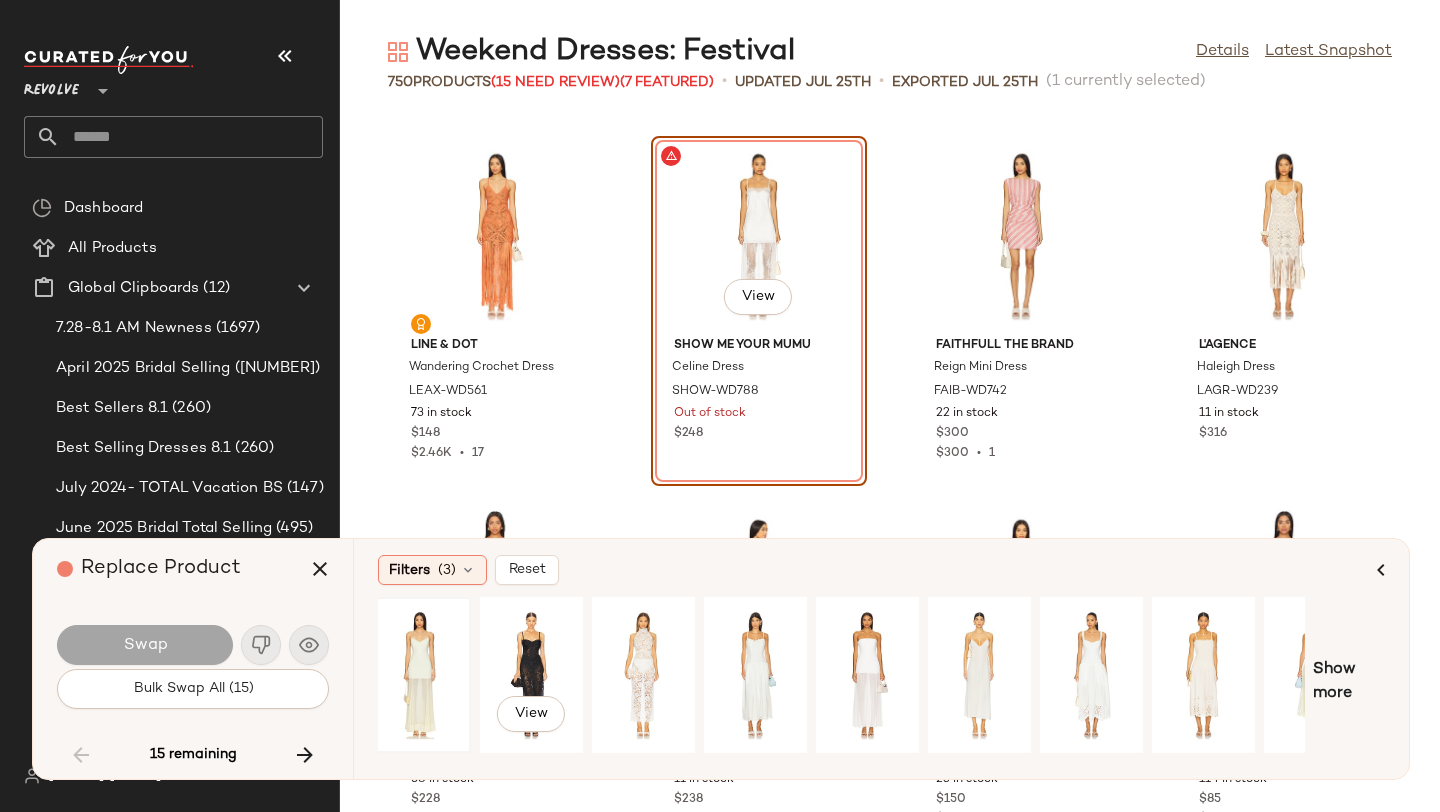 scroll, scrollTop: 0, scrollLeft: 182, axis: horizontal 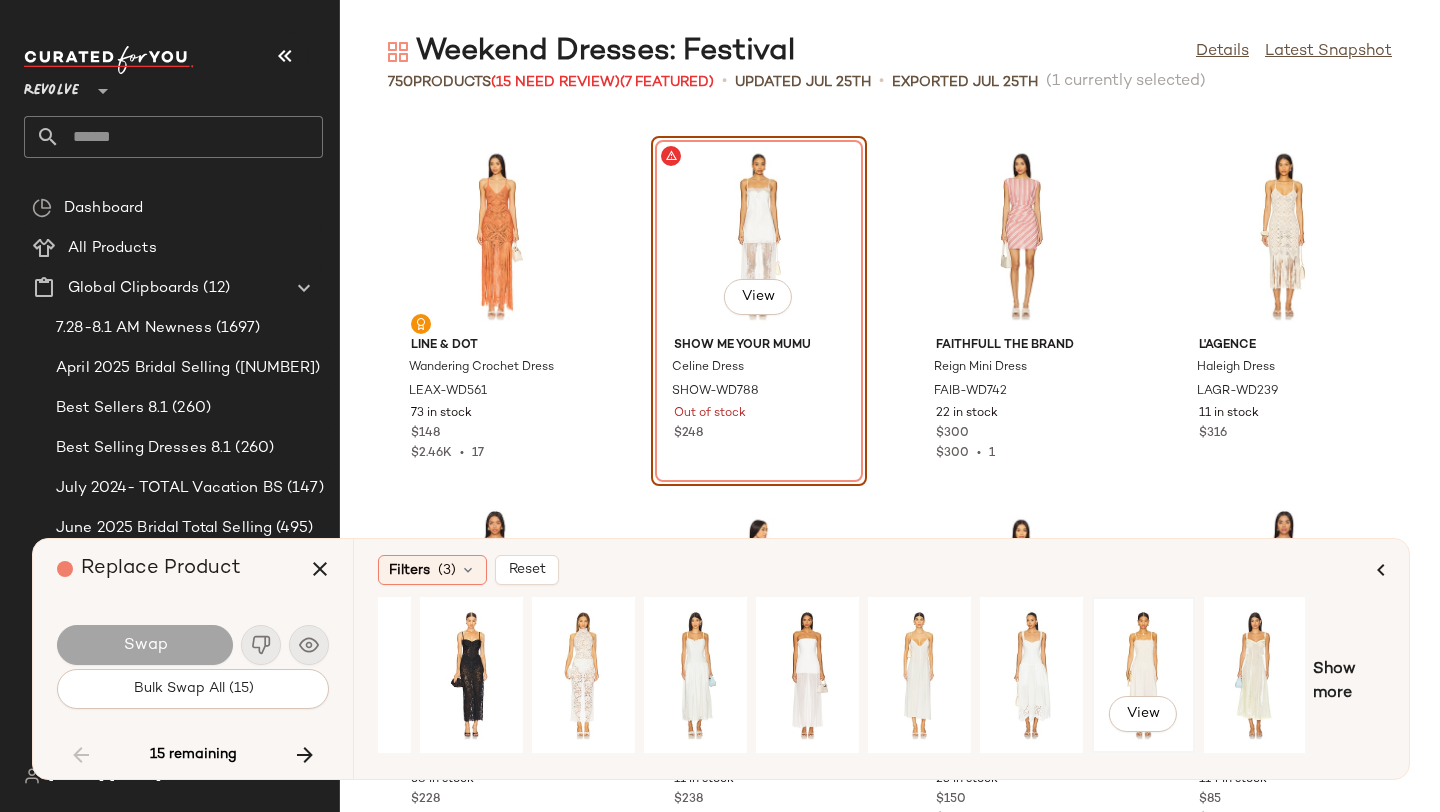click on "View" 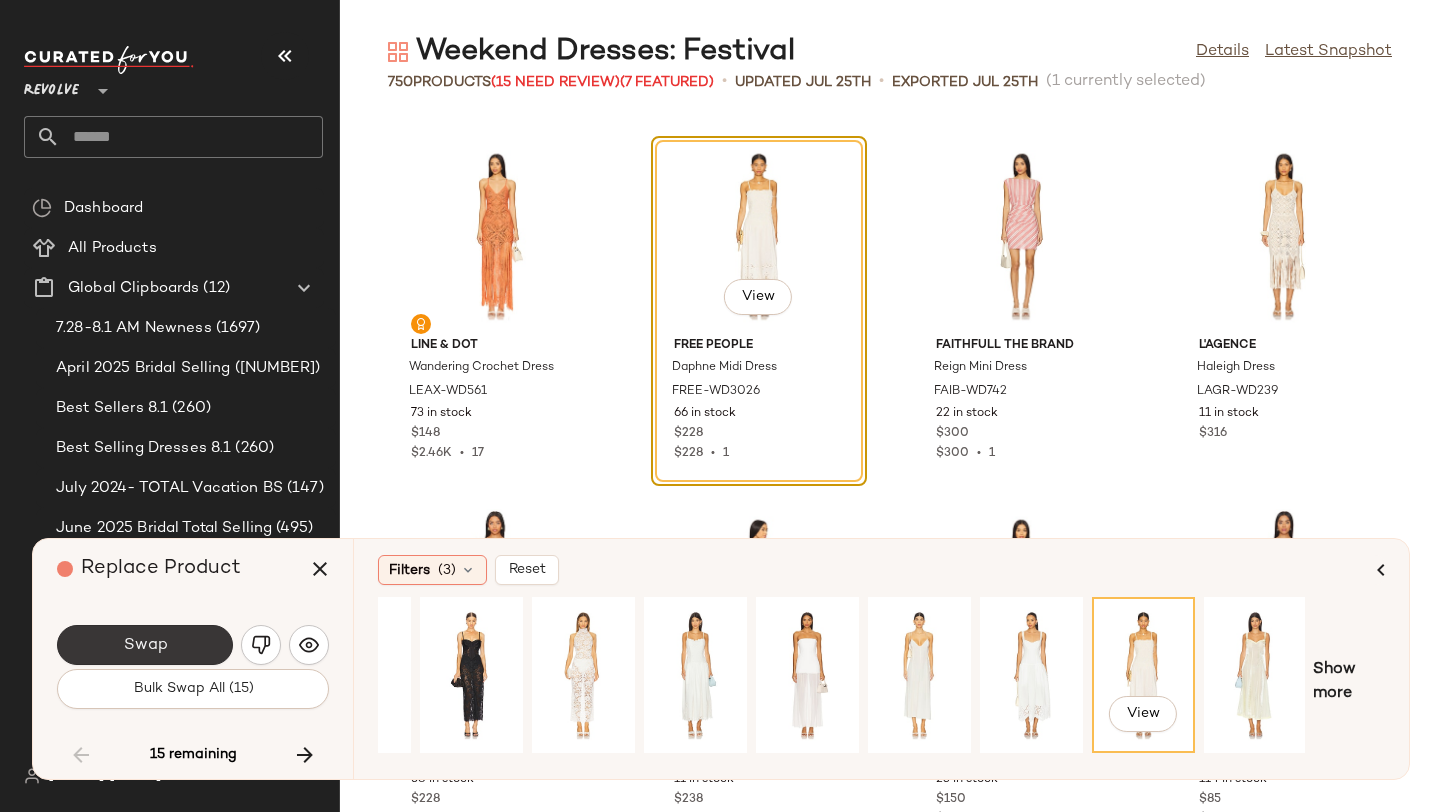 click on "Swap" at bounding box center (145, 645) 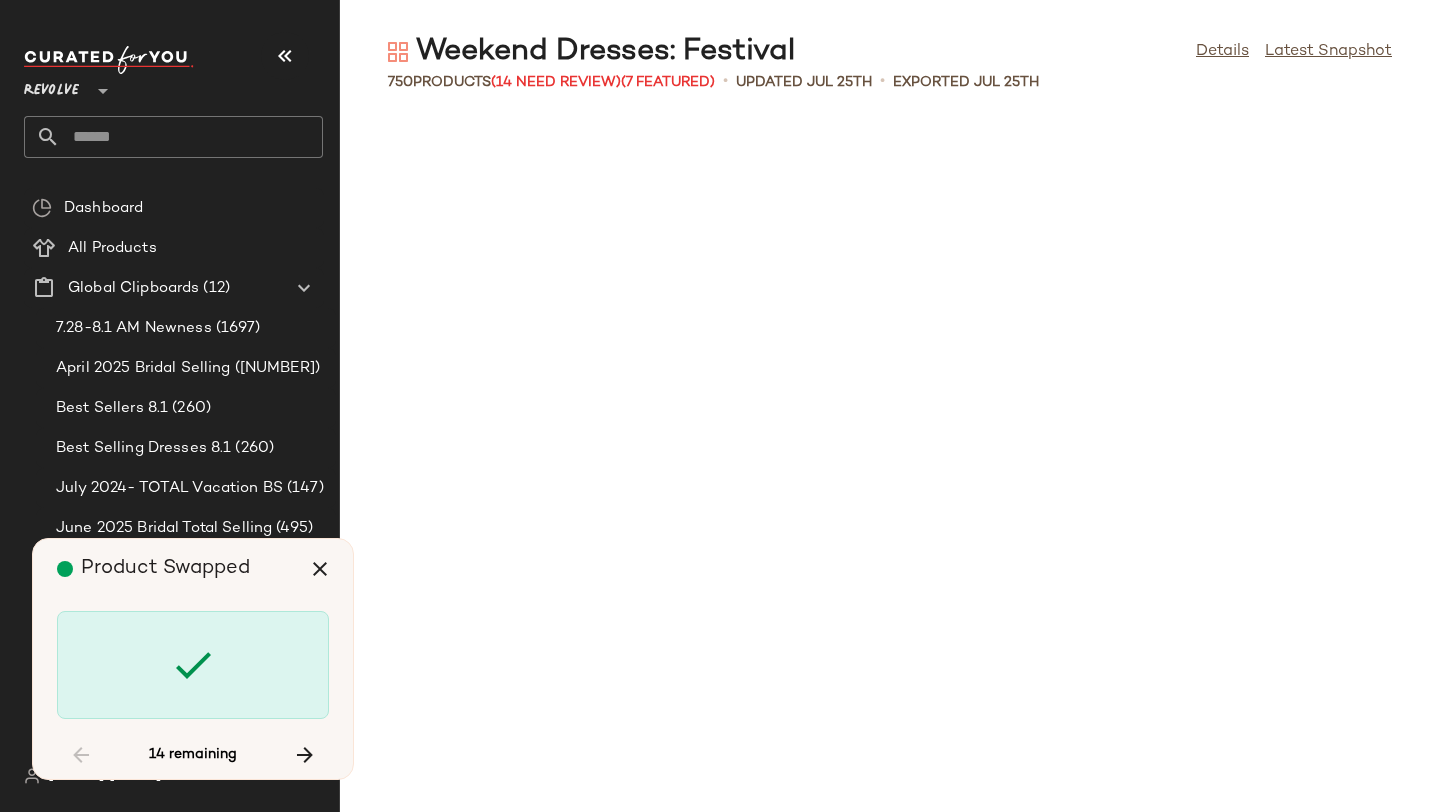 scroll, scrollTop: 30378, scrollLeft: 0, axis: vertical 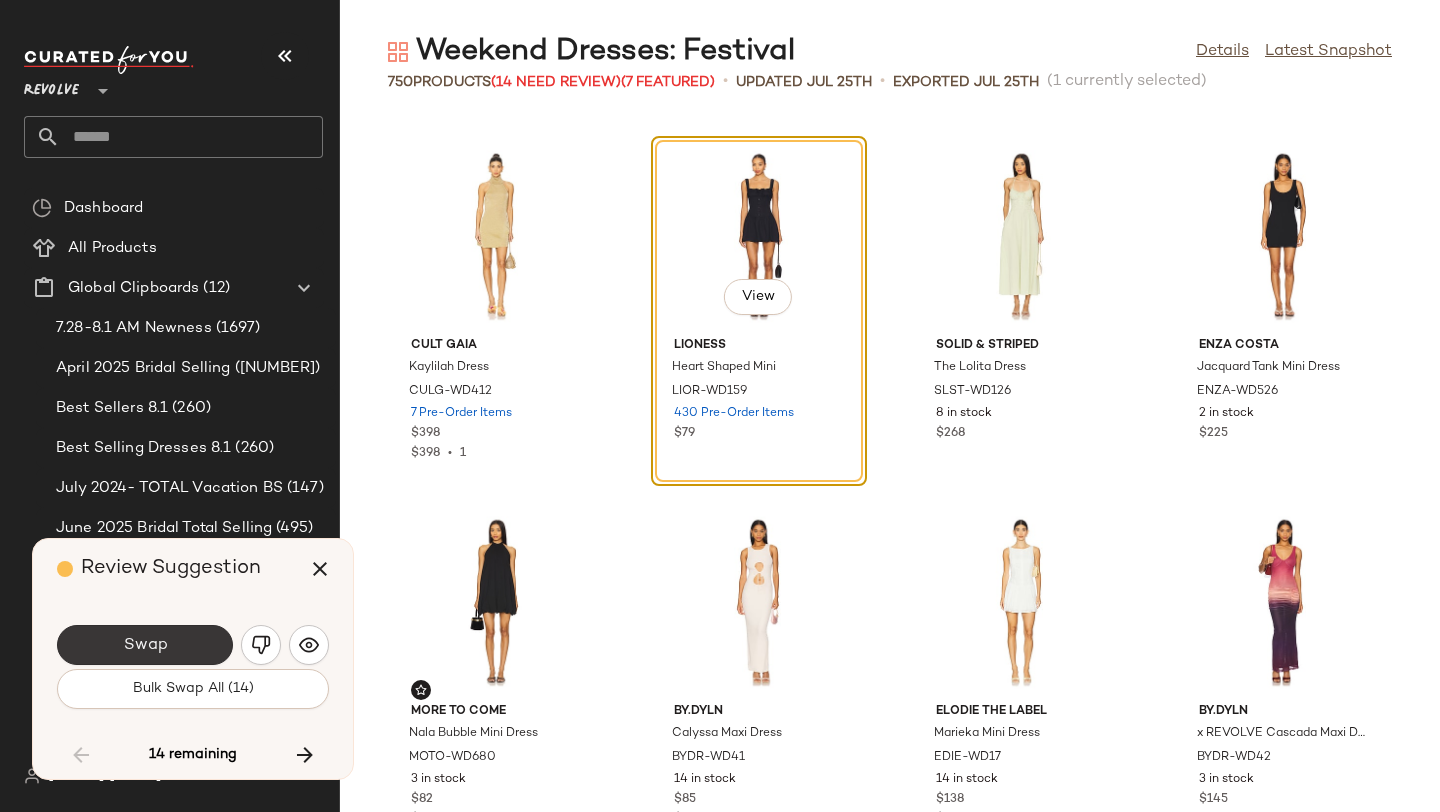 click on "Swap" at bounding box center (145, 645) 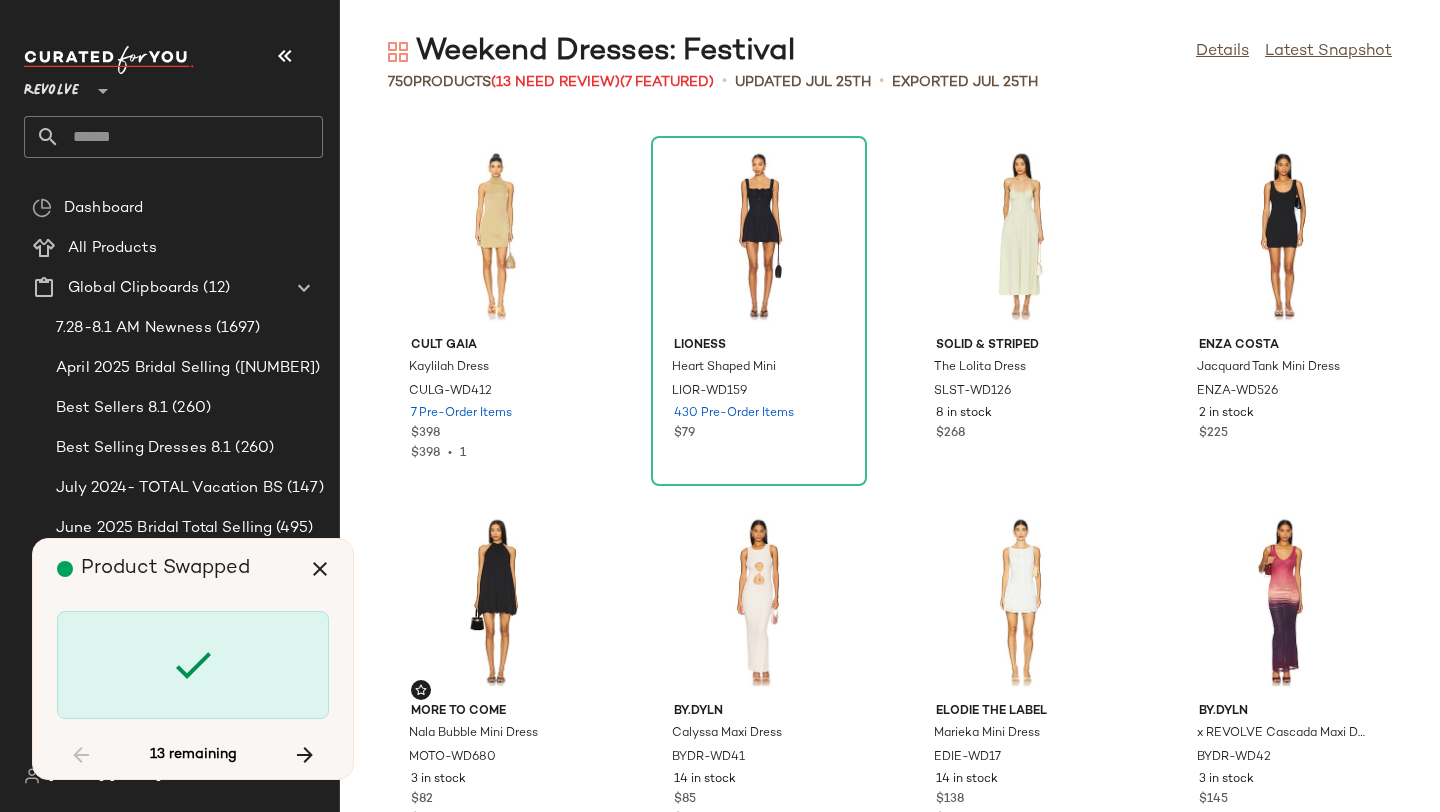 scroll, scrollTop: 34770, scrollLeft: 0, axis: vertical 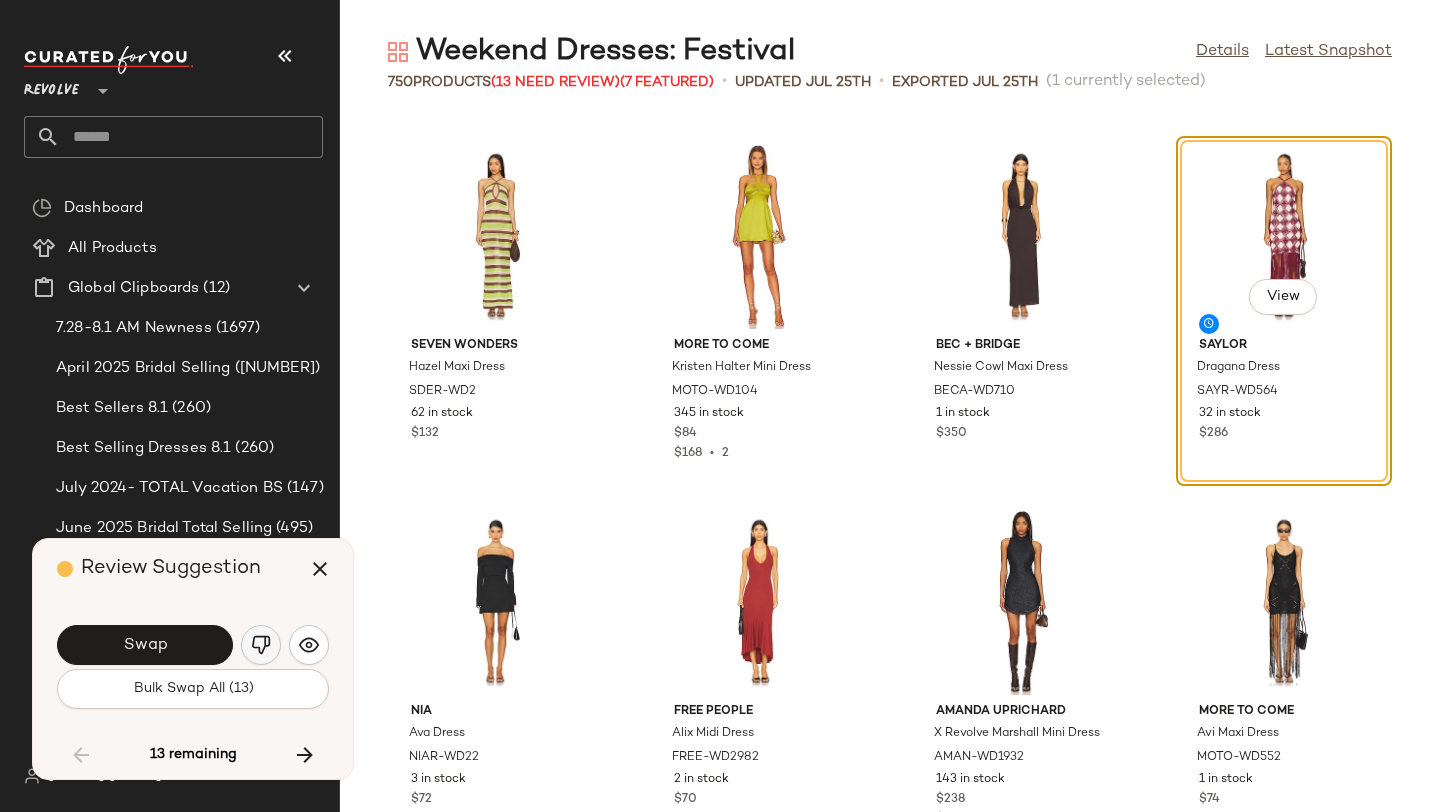 click 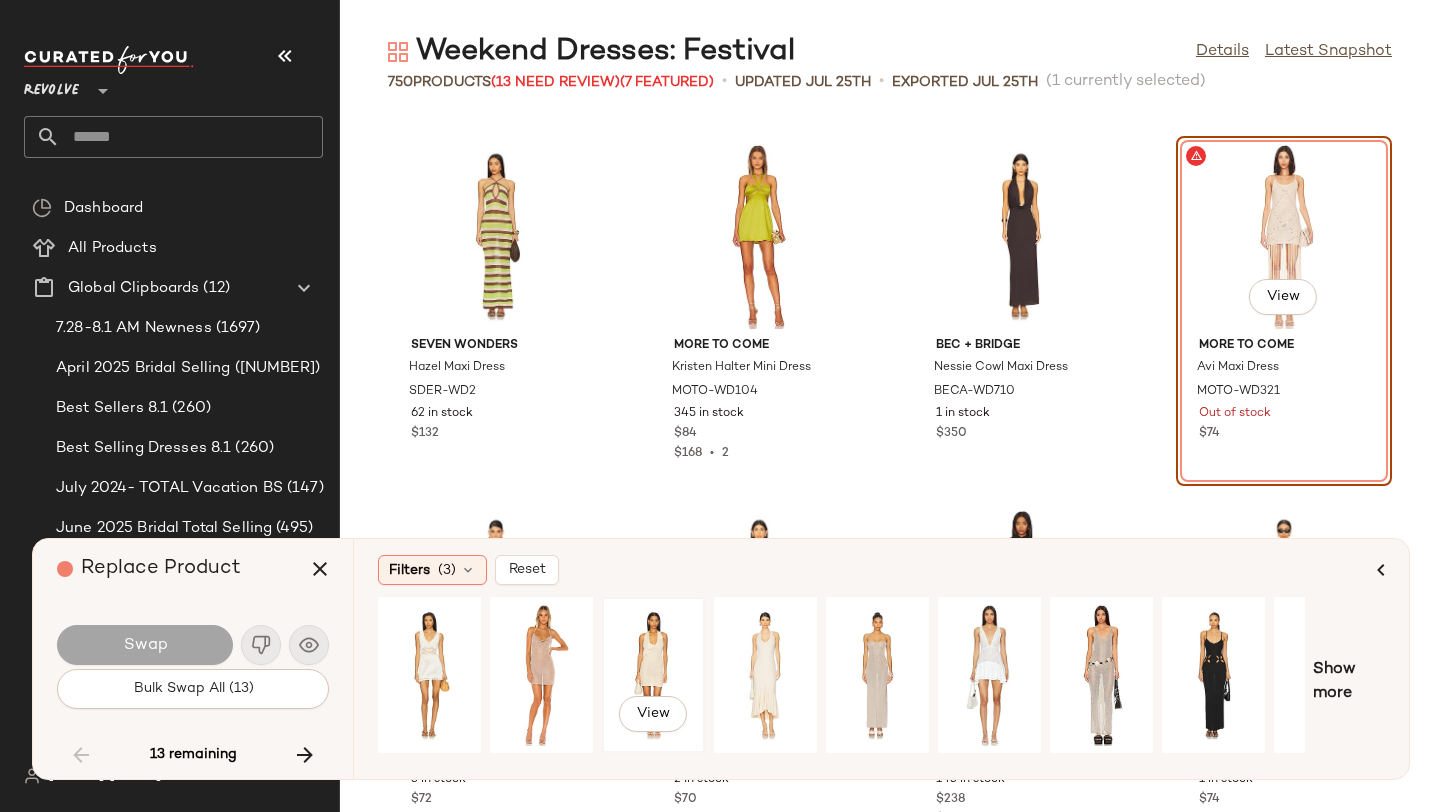 click on "View" 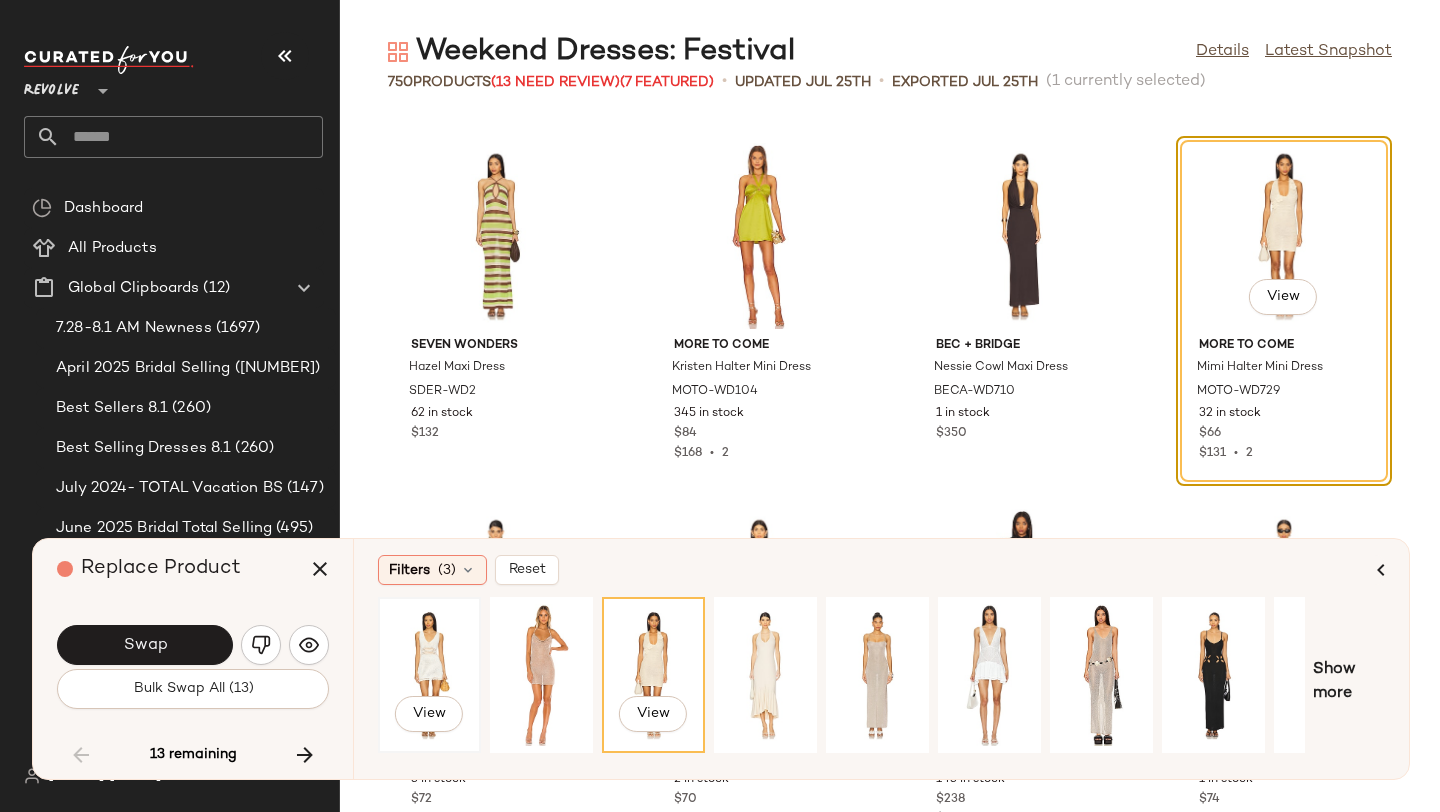 click on "View" 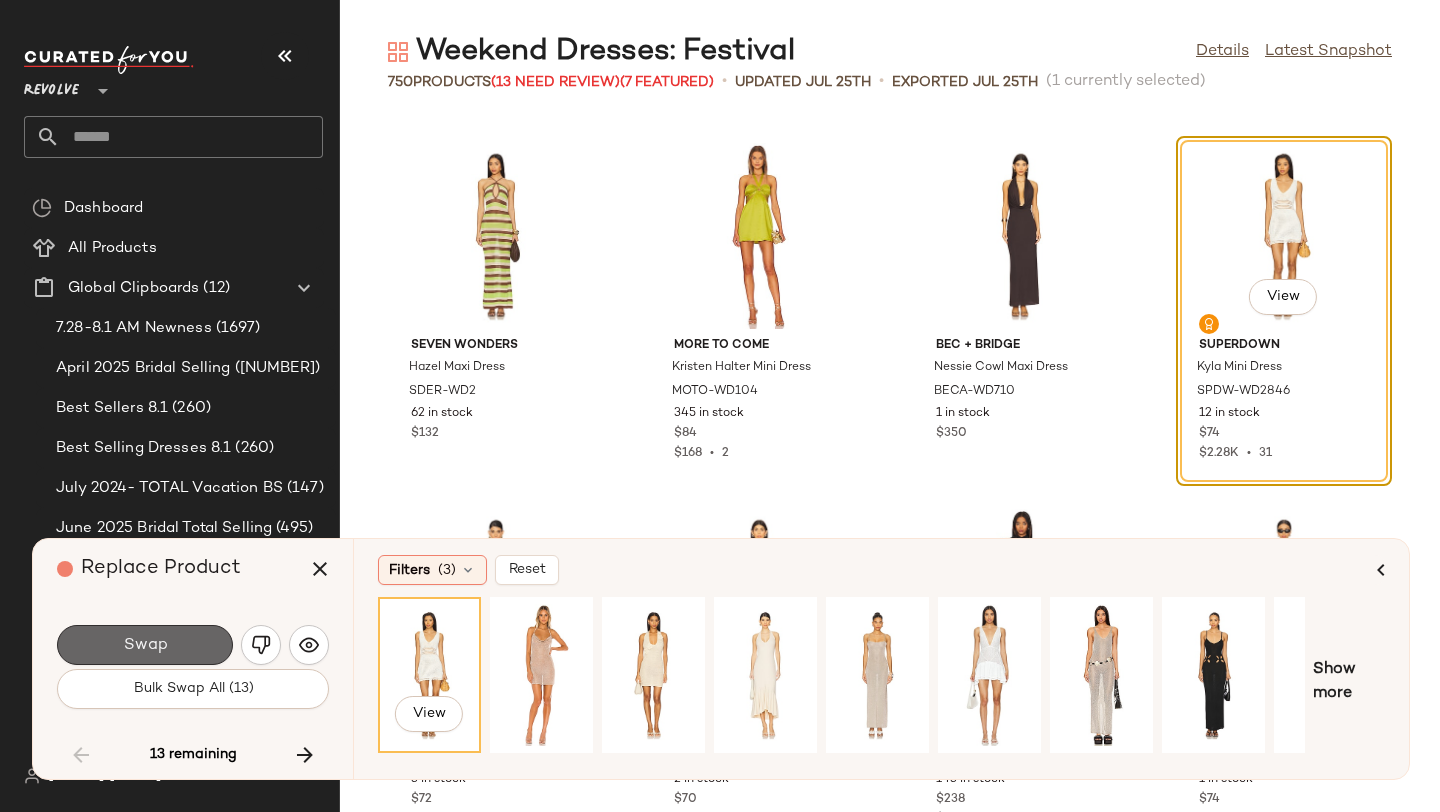click on "Swap" at bounding box center [145, 645] 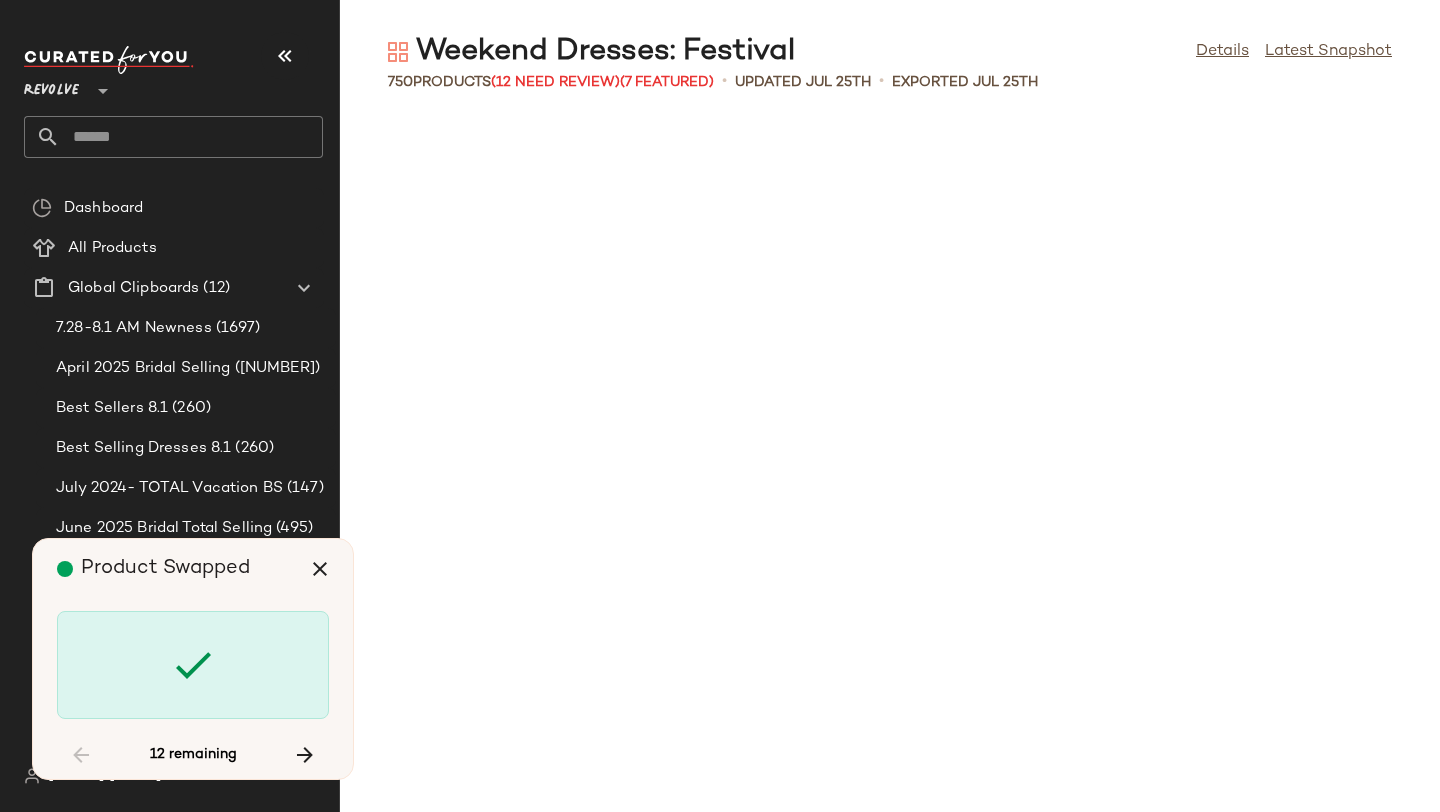 scroll, scrollTop: 36234, scrollLeft: 0, axis: vertical 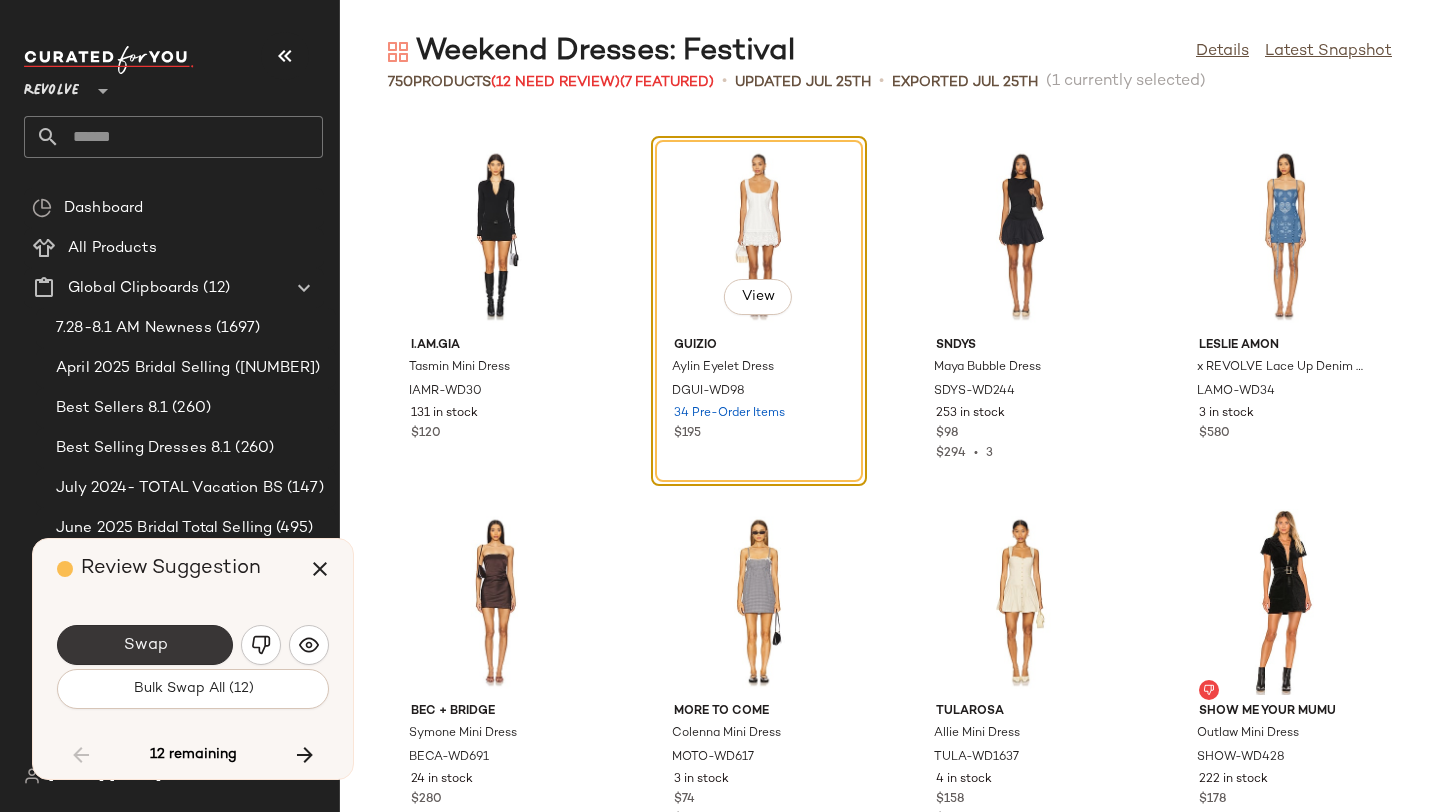click on "Swap" at bounding box center [145, 645] 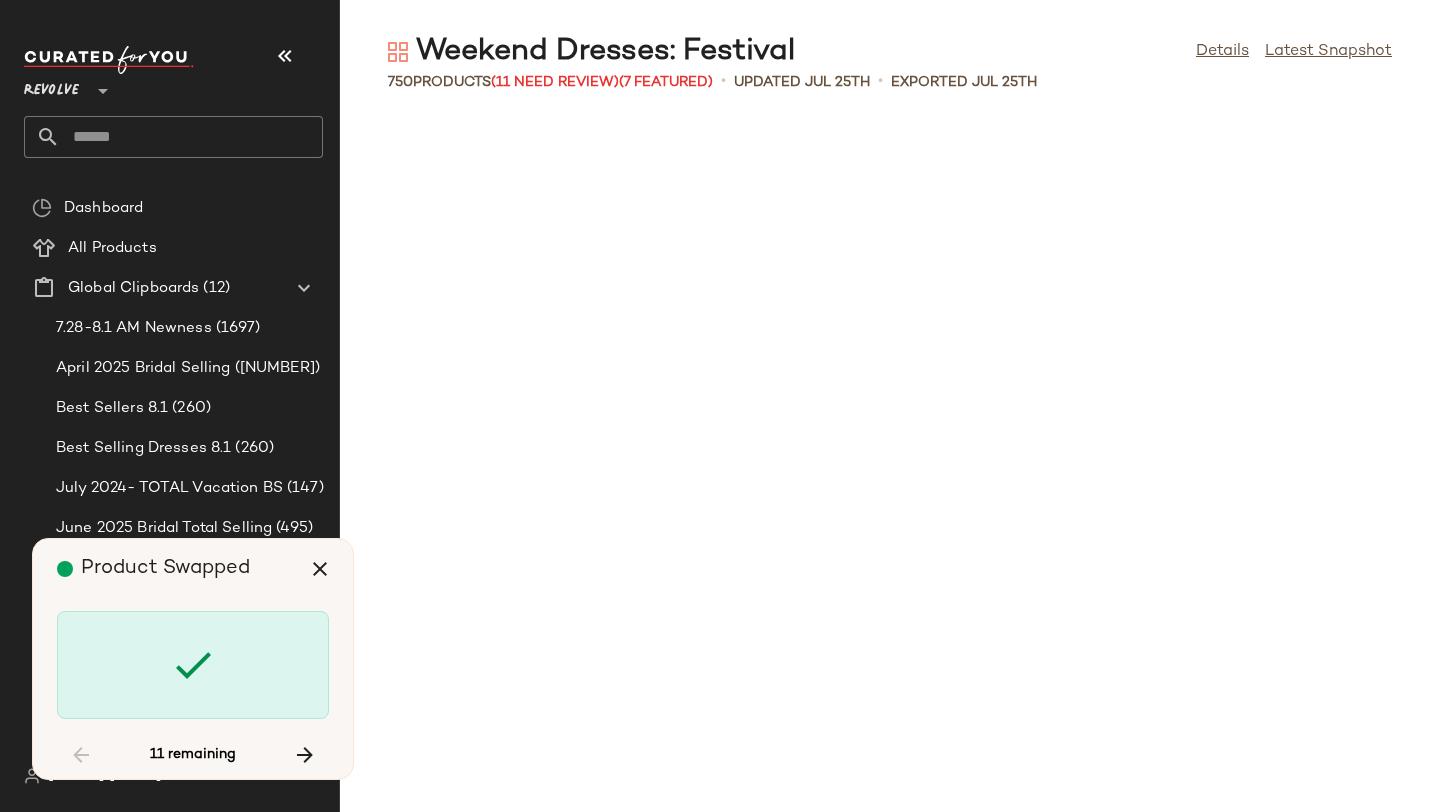 scroll, scrollTop: 37698, scrollLeft: 0, axis: vertical 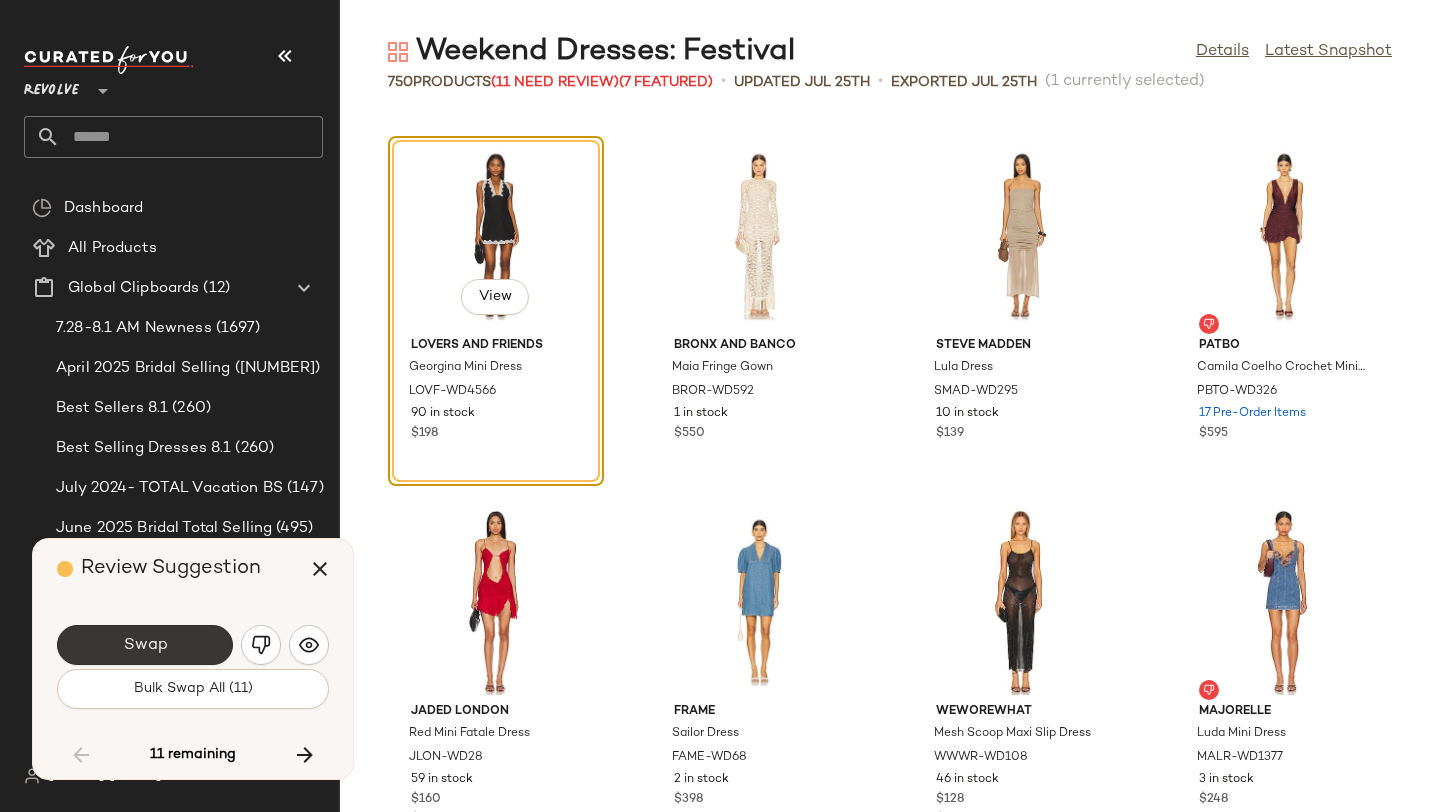 click on "Swap" 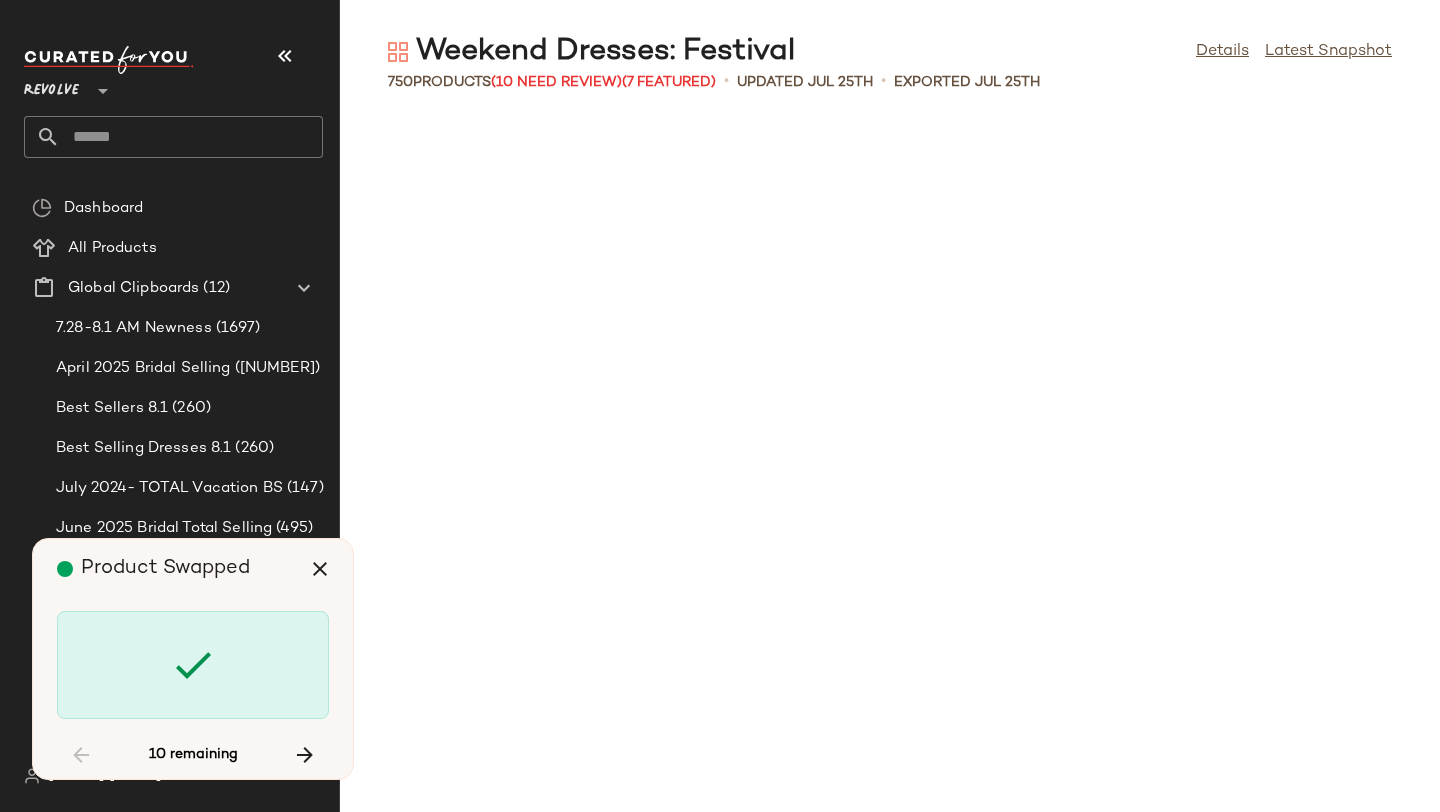 scroll, scrollTop: 41358, scrollLeft: 0, axis: vertical 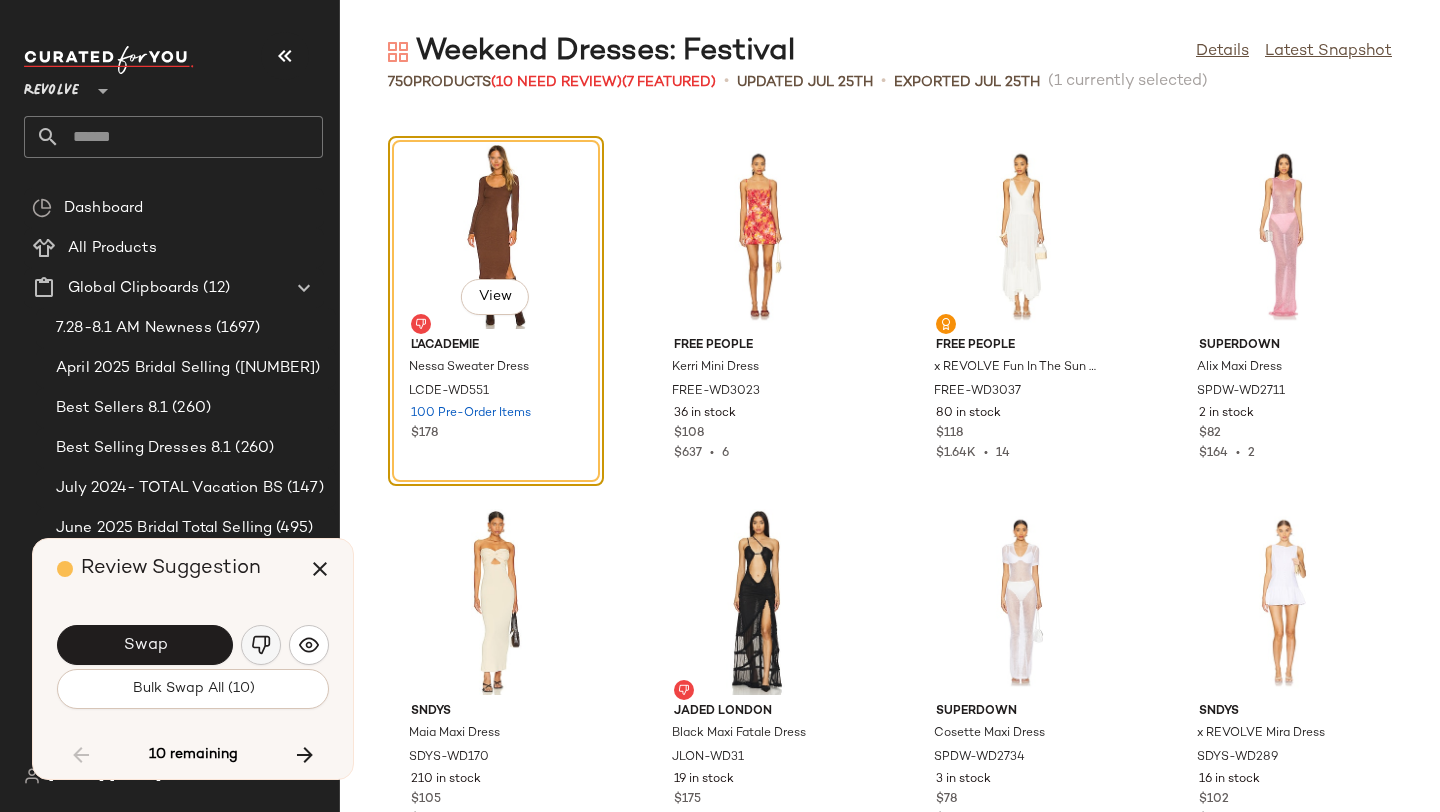 click 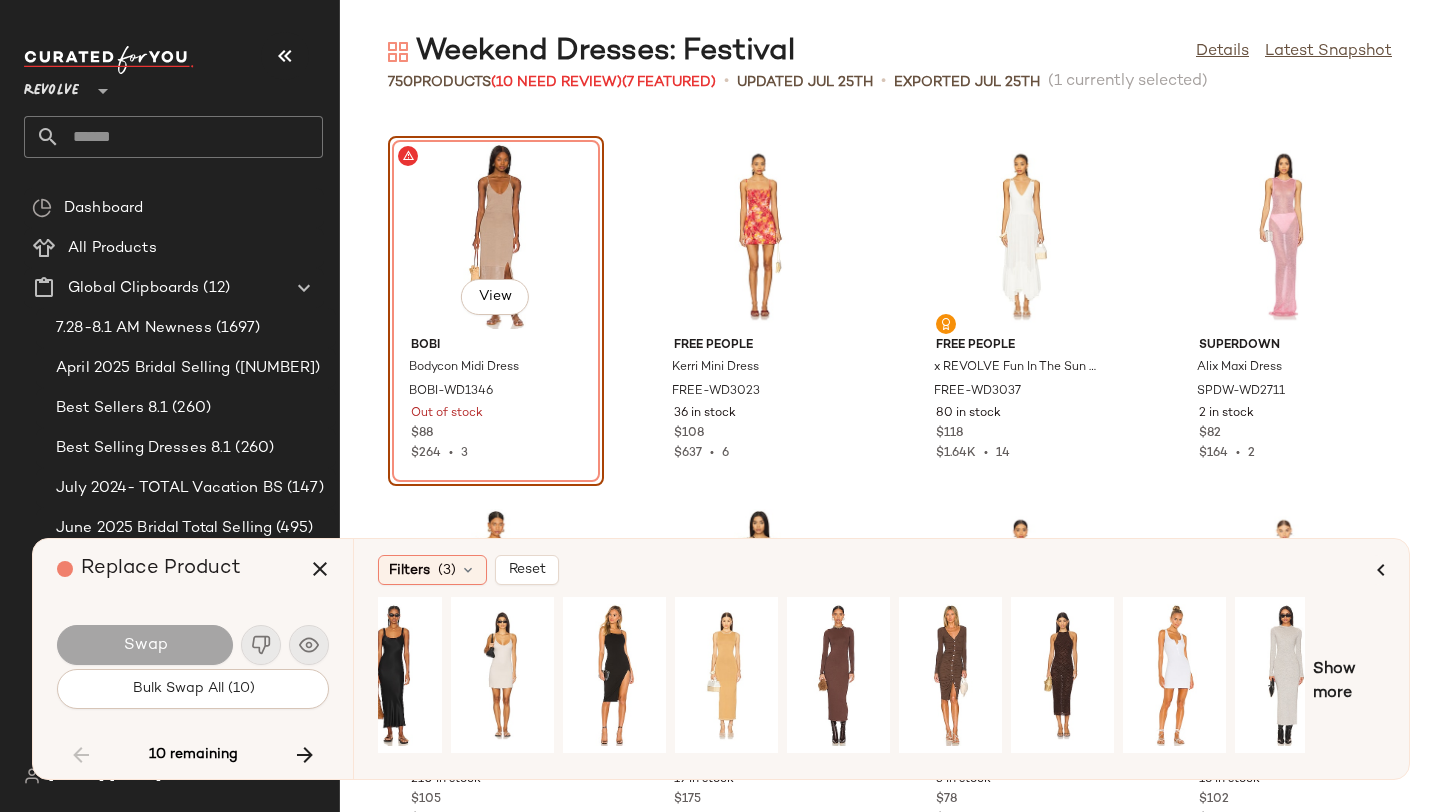 scroll, scrollTop: 0, scrollLeft: 56, axis: horizontal 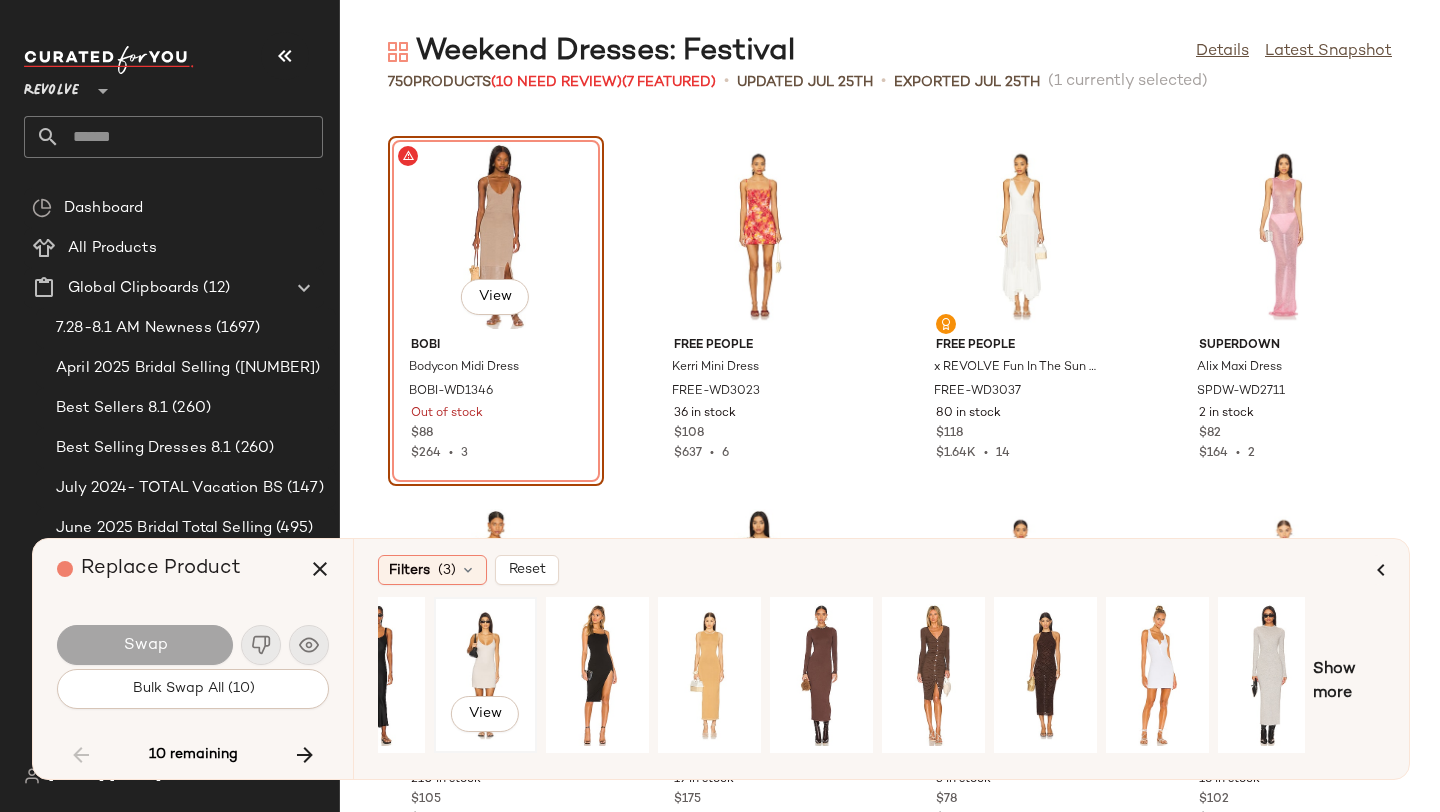 click on "View" 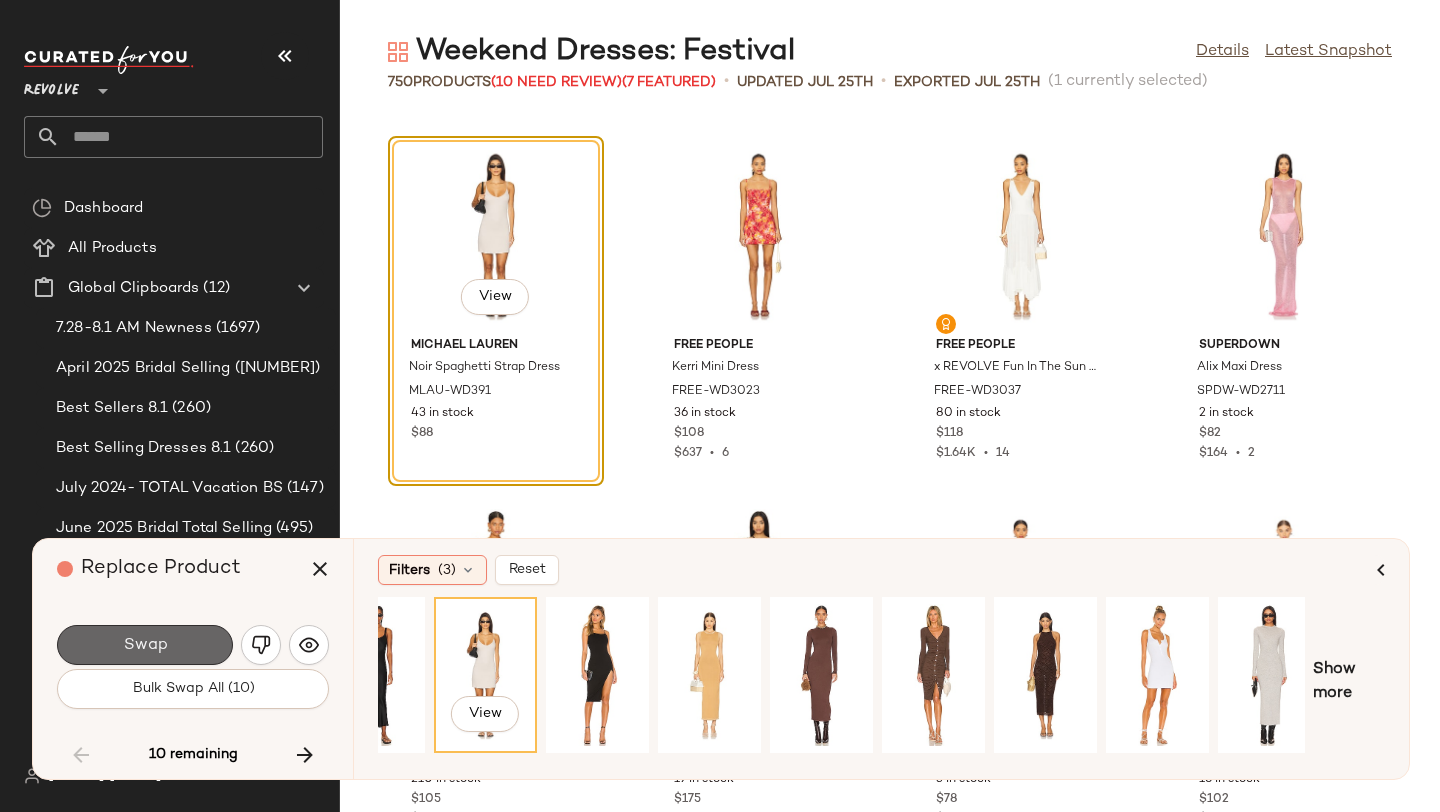 click on "Swap" 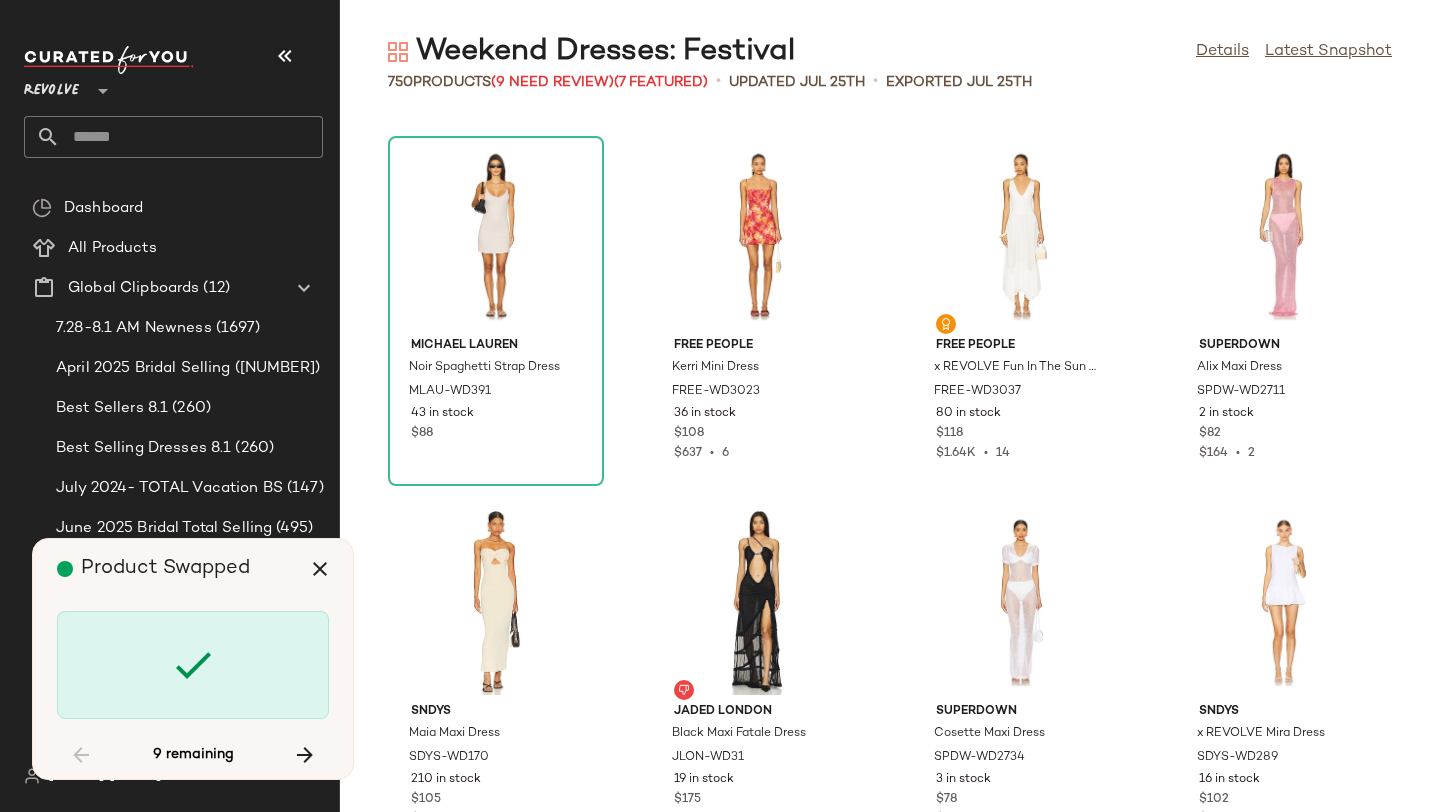 scroll, scrollTop: 43188, scrollLeft: 0, axis: vertical 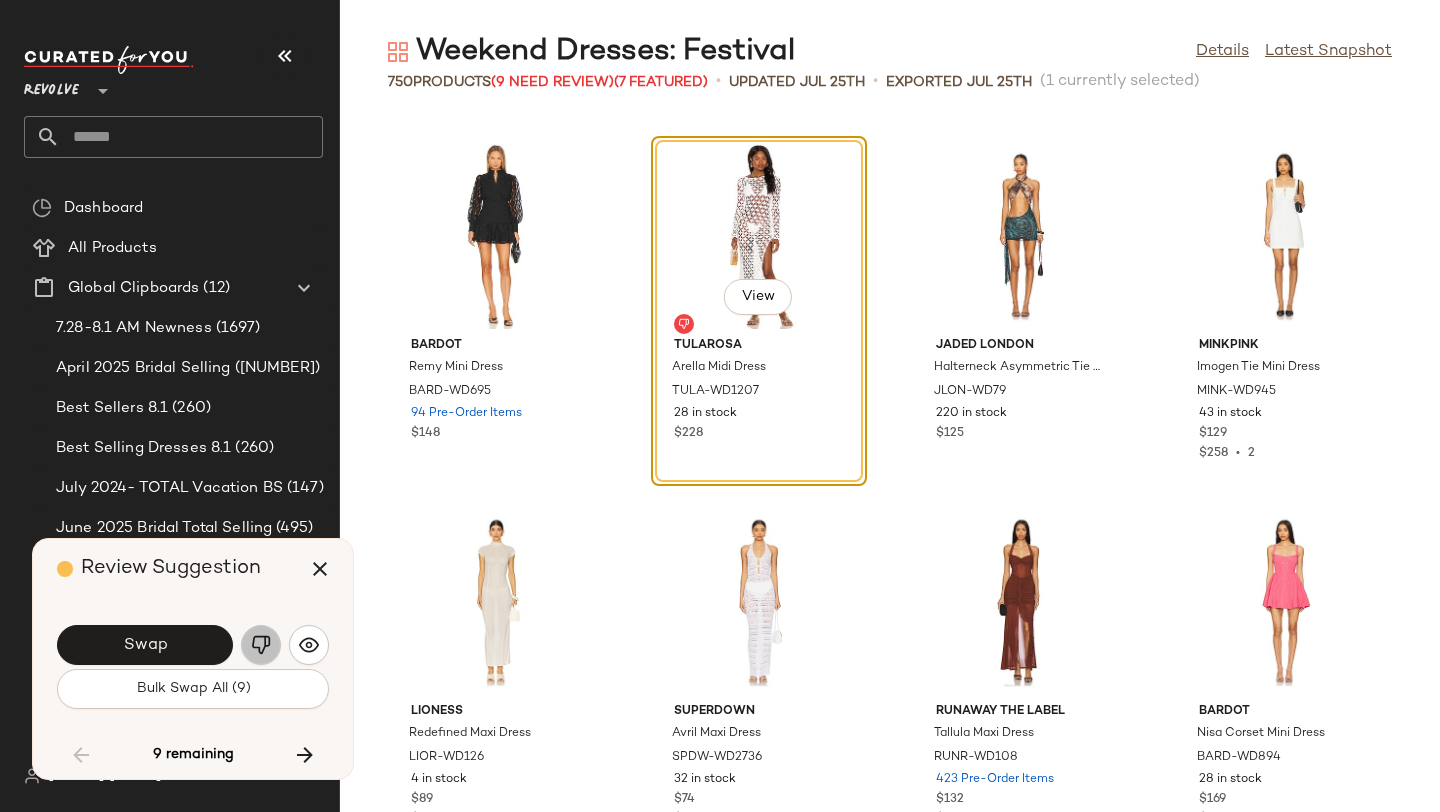 click 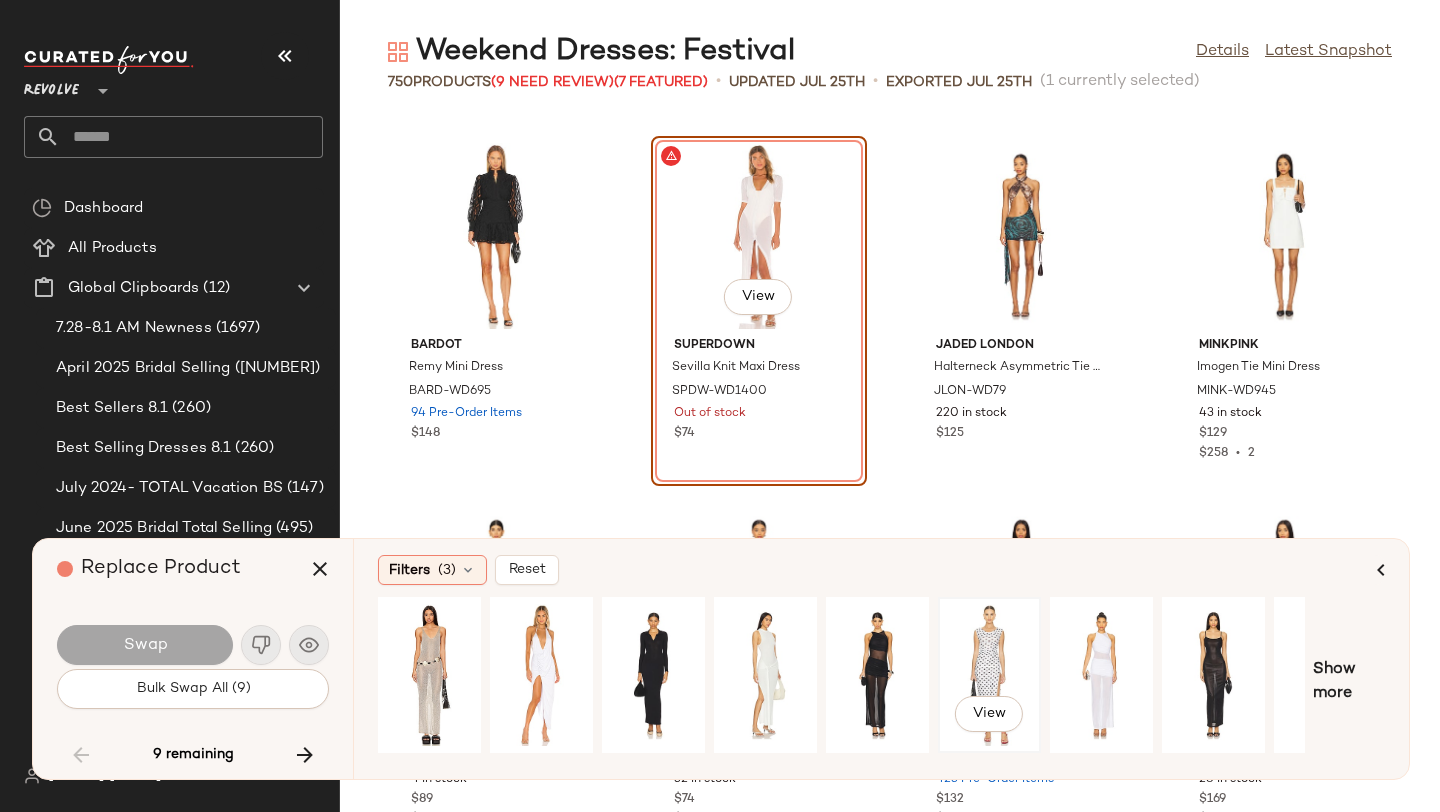 scroll, scrollTop: 0, scrollLeft: 182, axis: horizontal 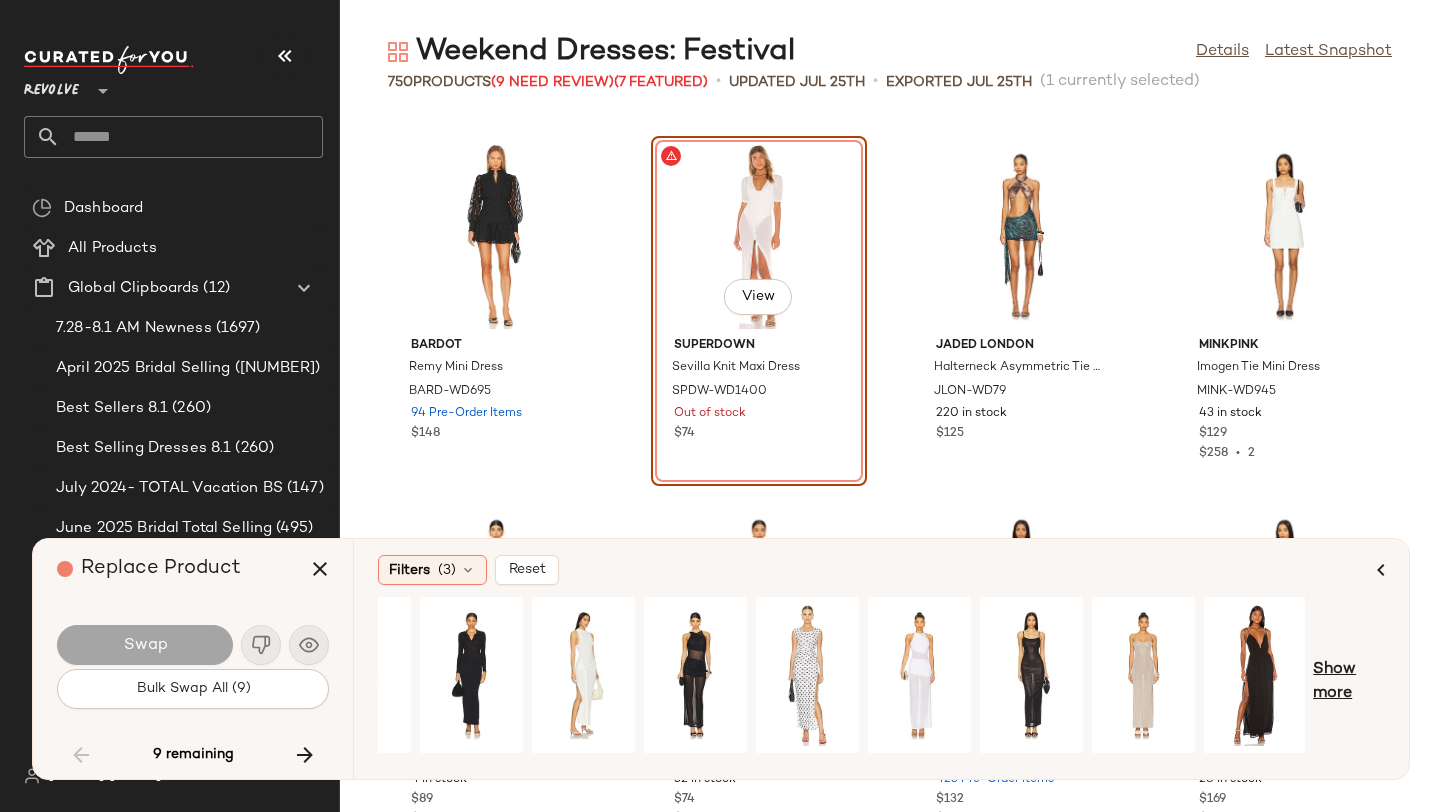 click on "Show more" at bounding box center (1349, 682) 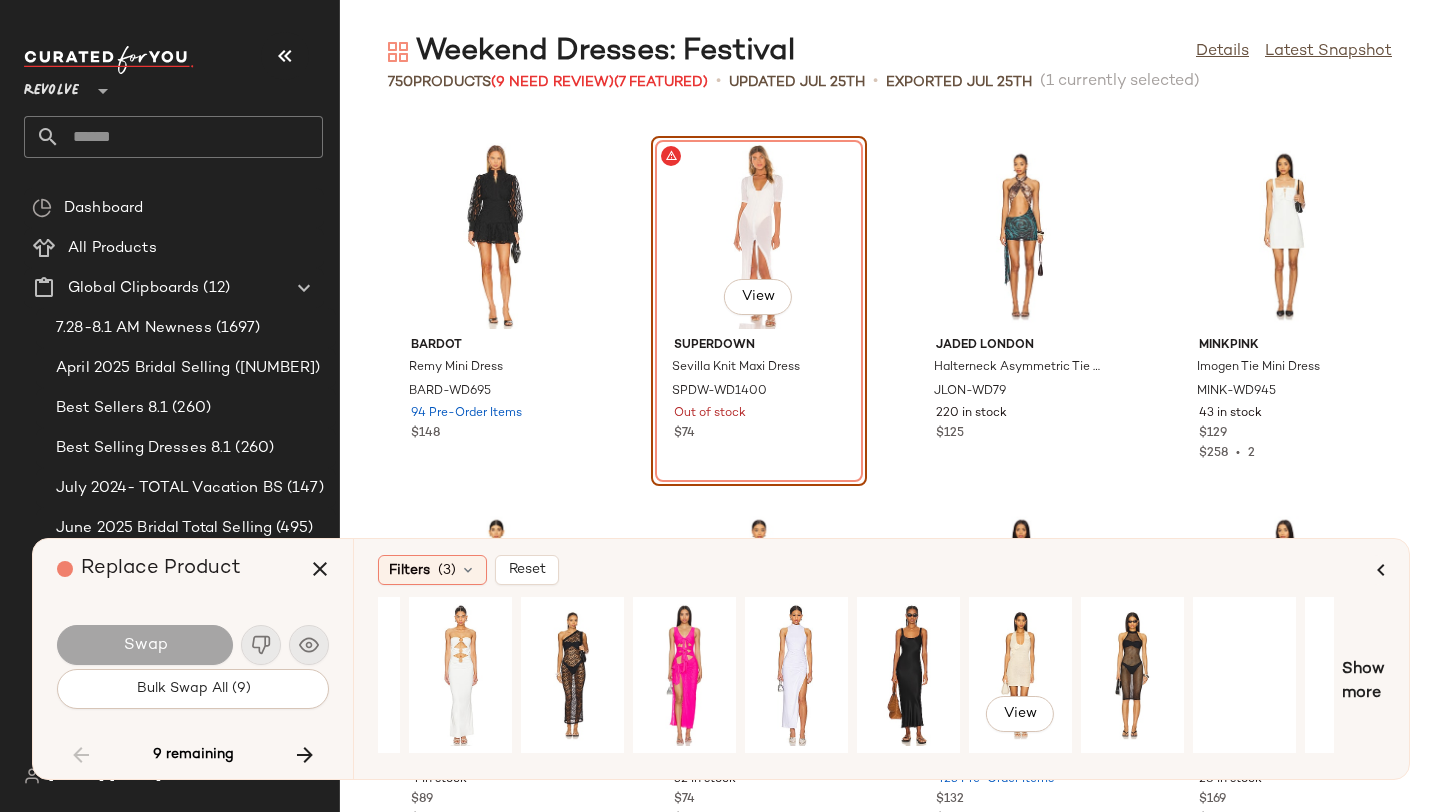 scroll, scrollTop: 0, scrollLeft: 1273, axis: horizontal 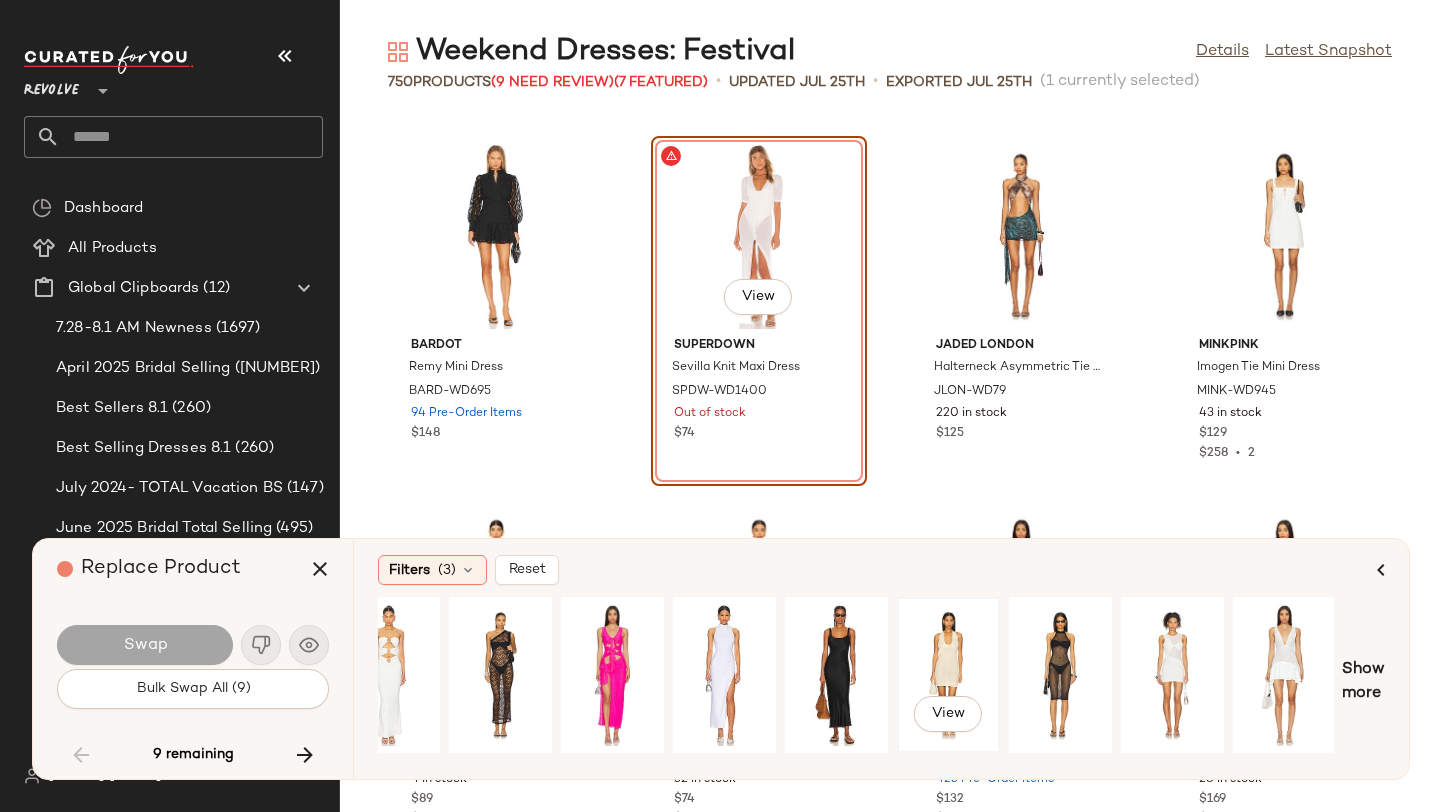 click on "View" 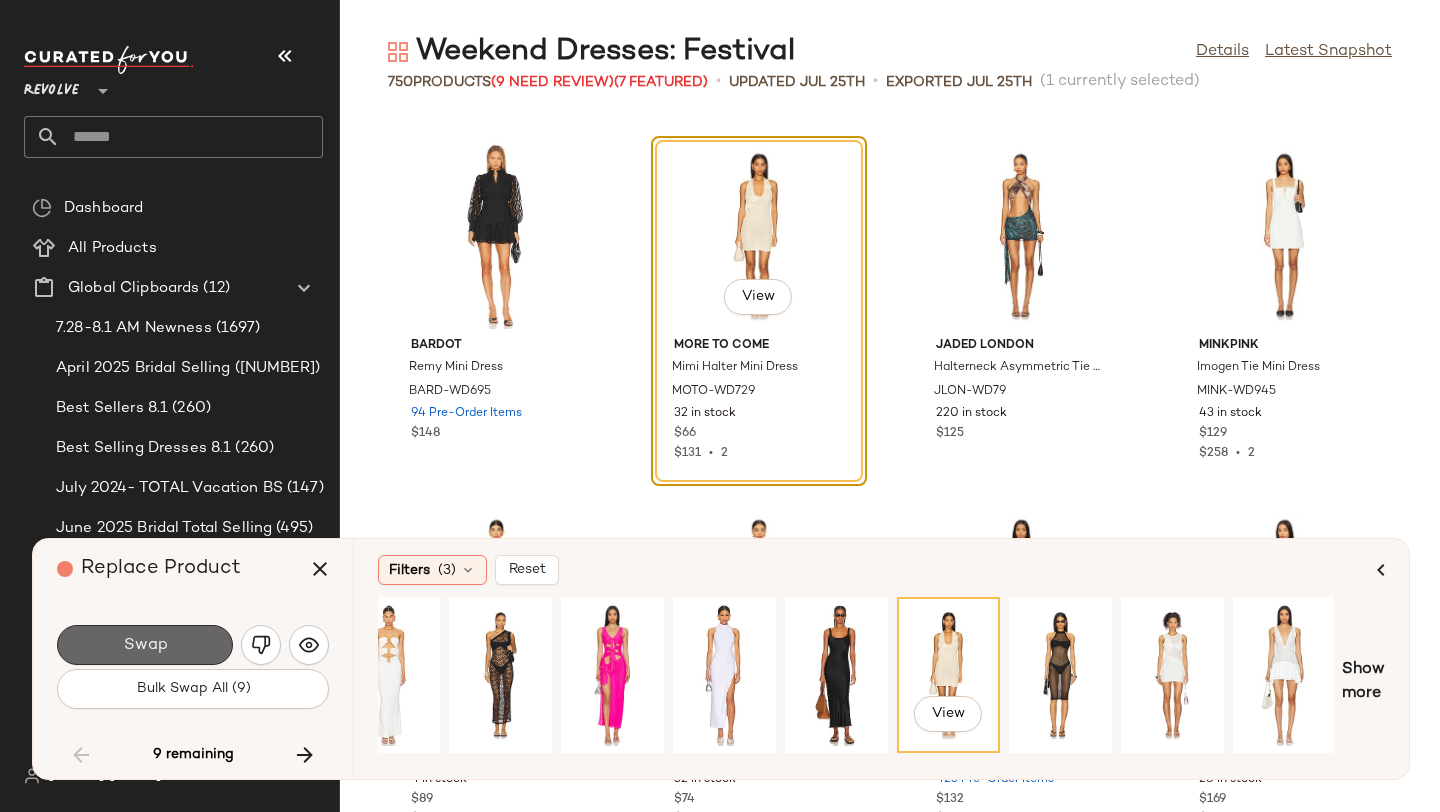 click on "Swap" at bounding box center (145, 645) 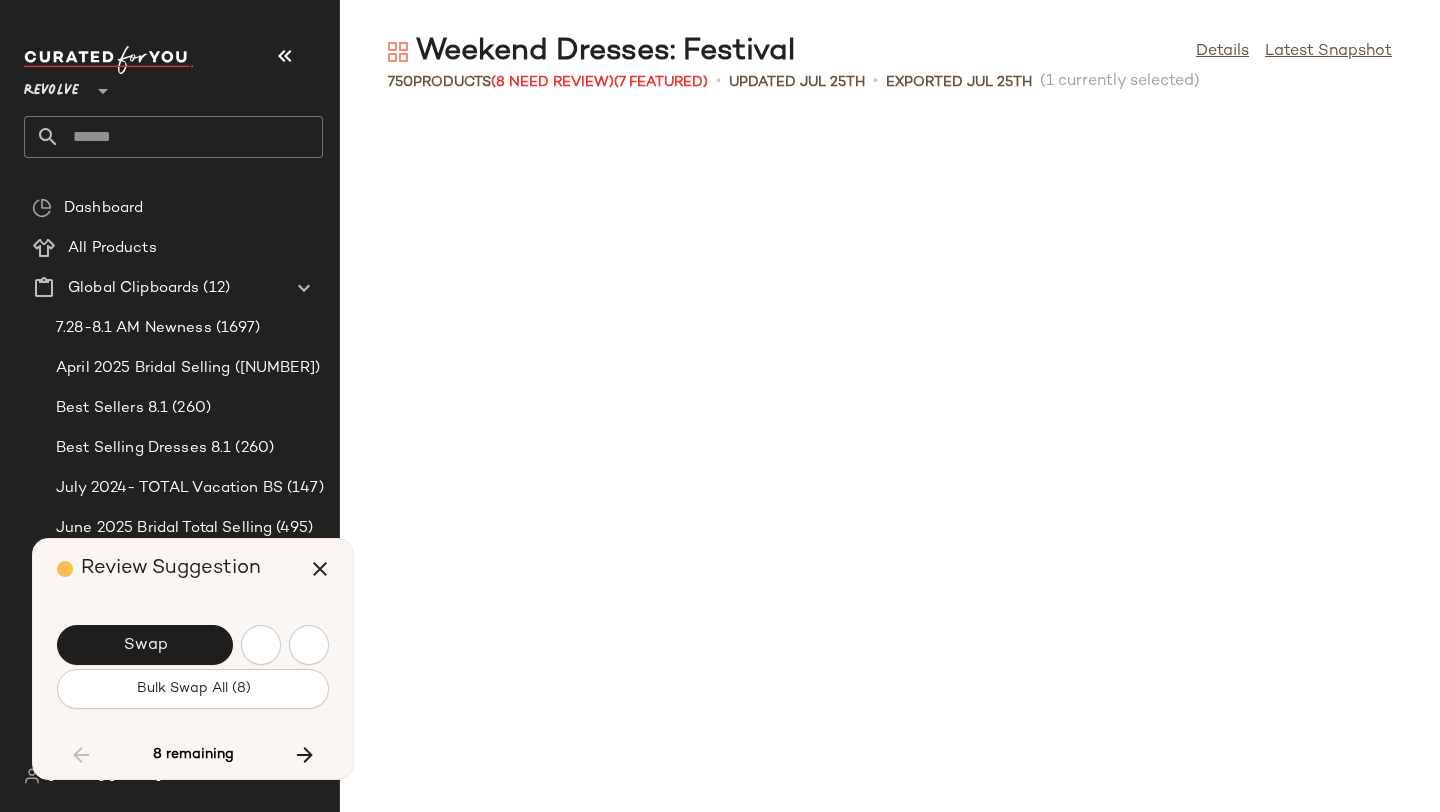 scroll, scrollTop: 44286, scrollLeft: 0, axis: vertical 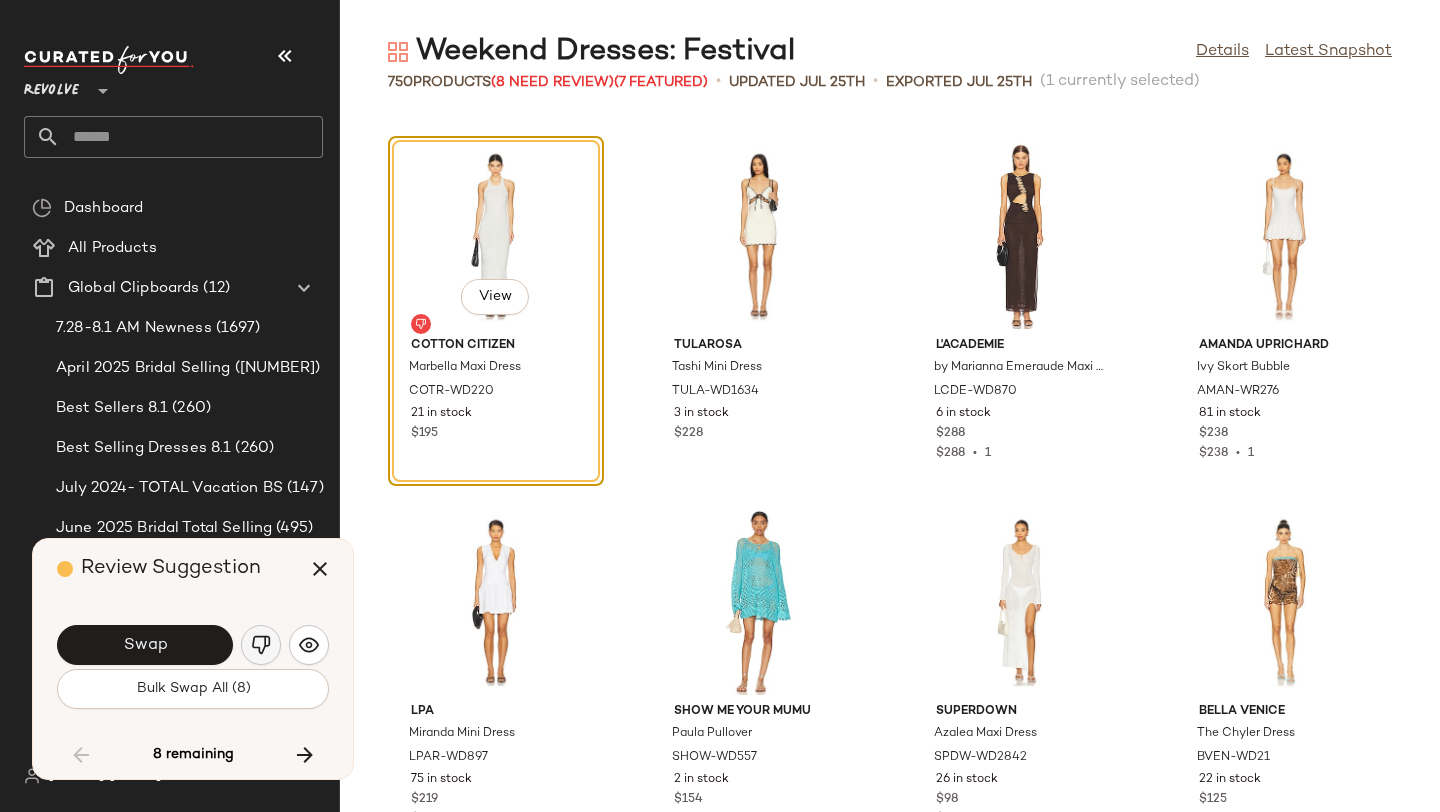 click 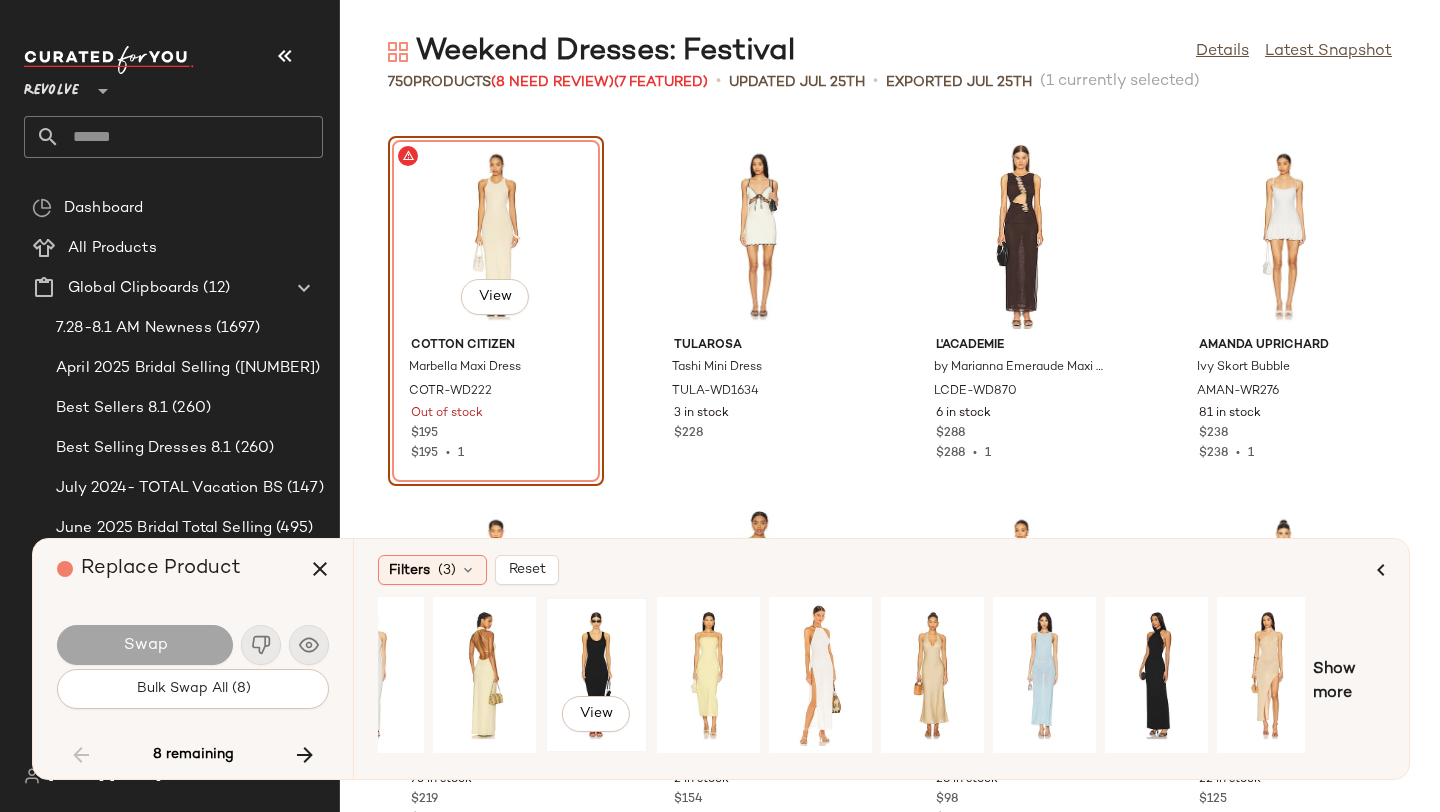 scroll, scrollTop: 0, scrollLeft: 182, axis: horizontal 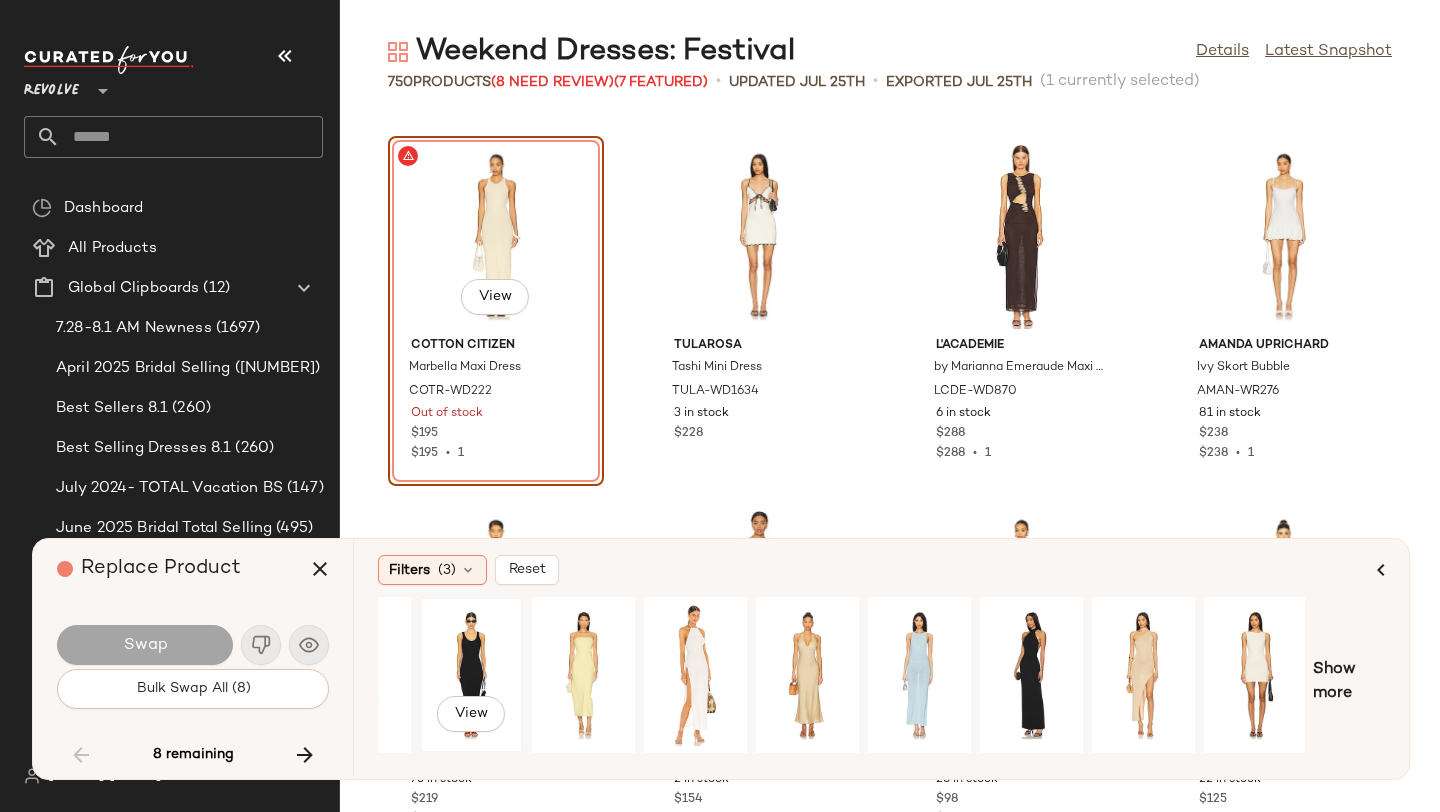 click on "View" 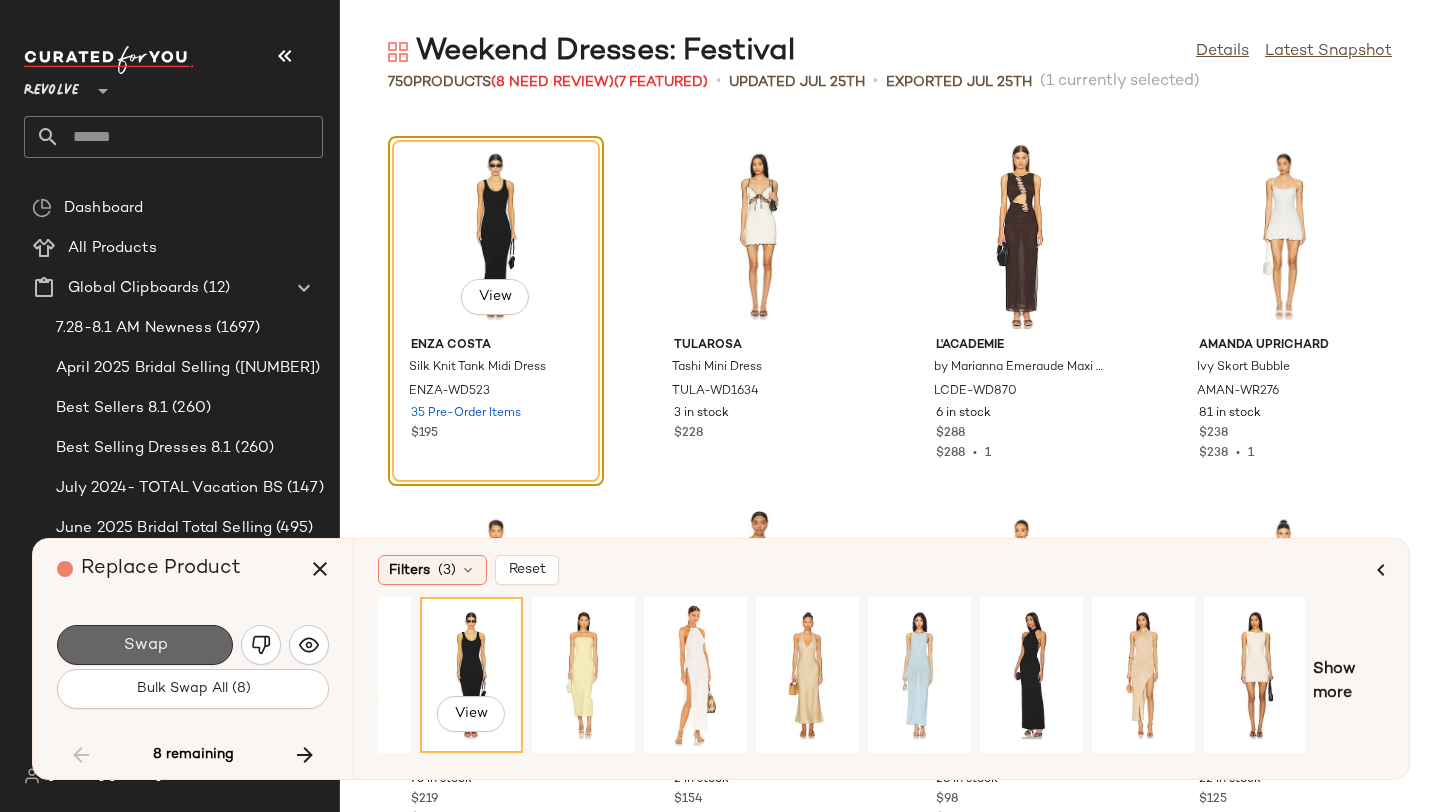 click on "Swap" at bounding box center (145, 645) 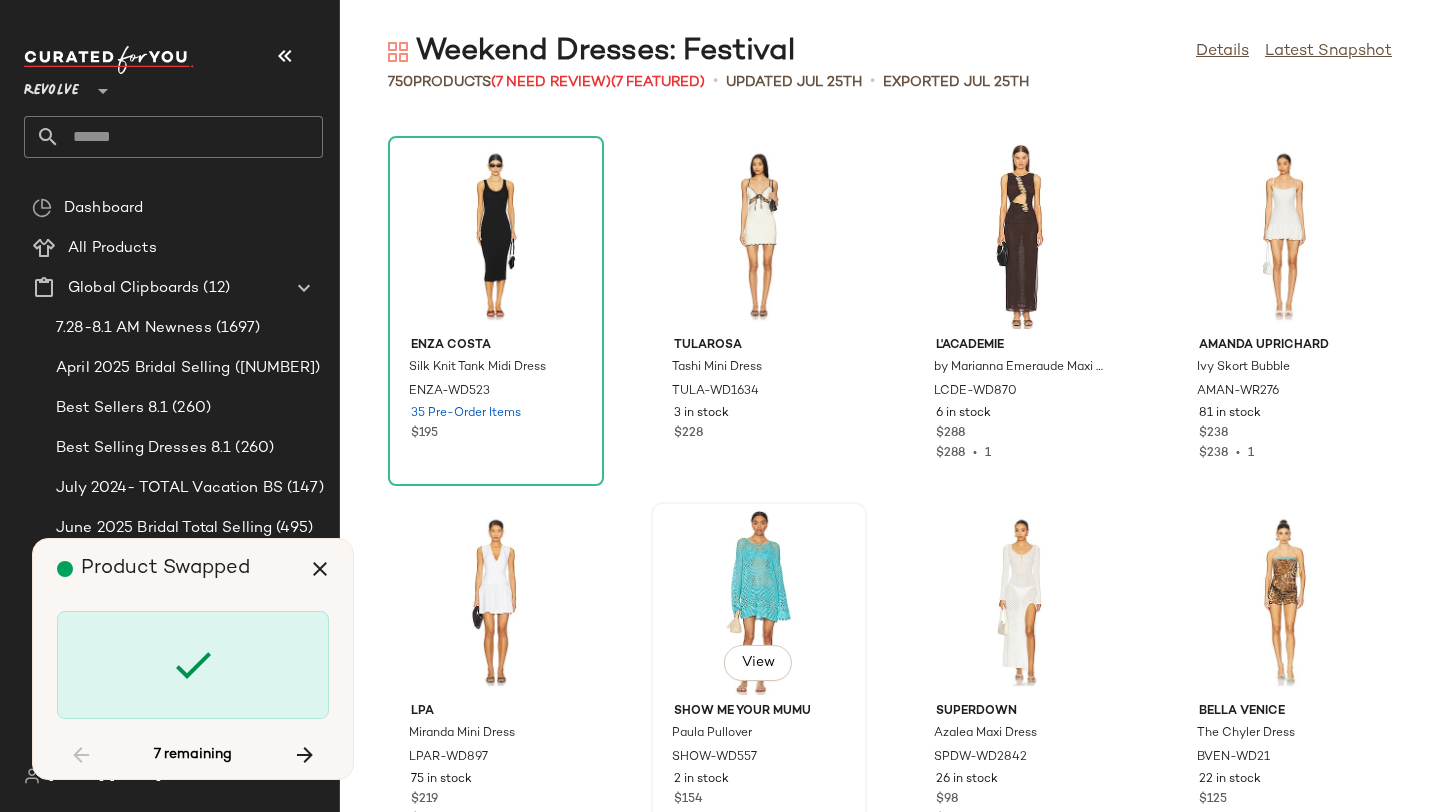 scroll, scrollTop: 51606, scrollLeft: 0, axis: vertical 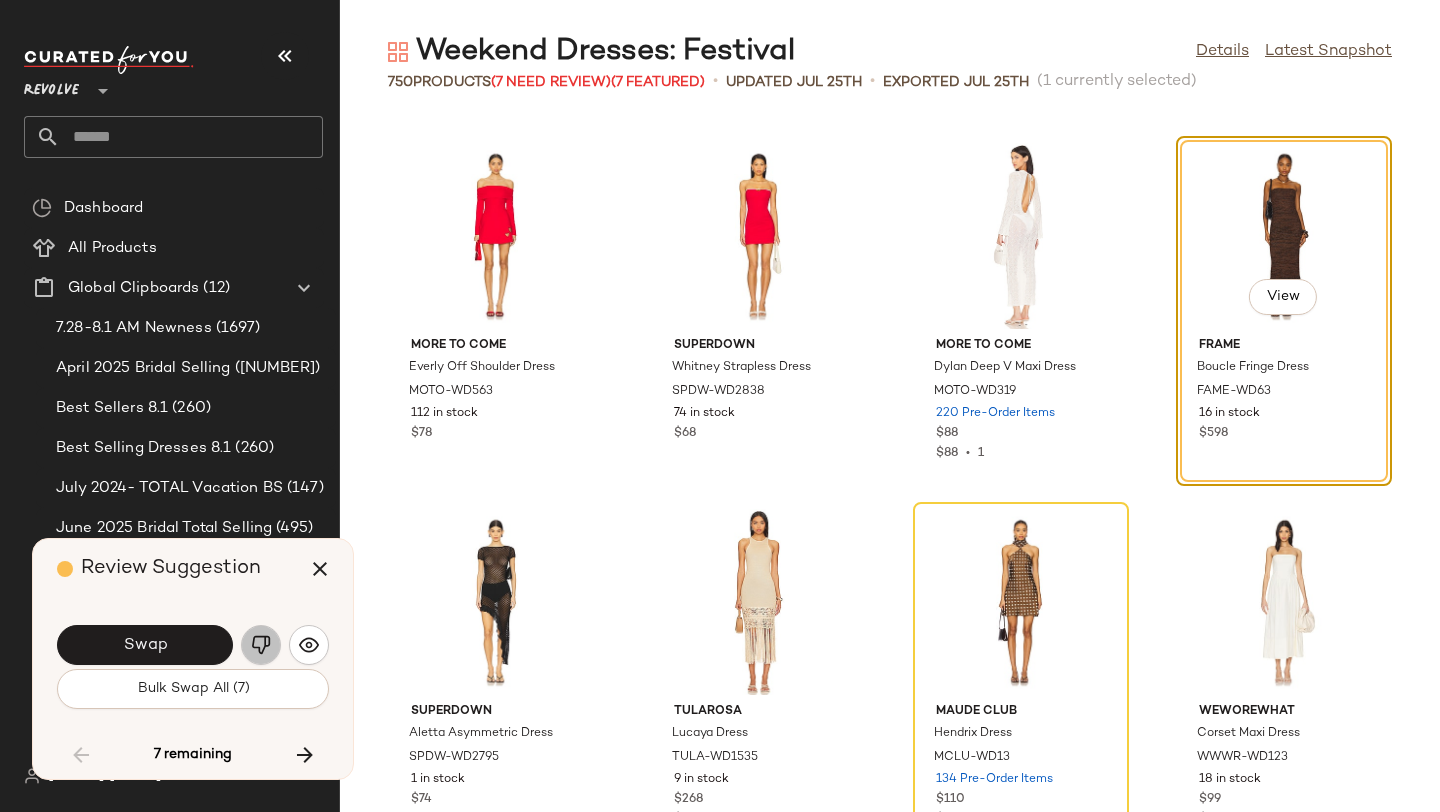 click 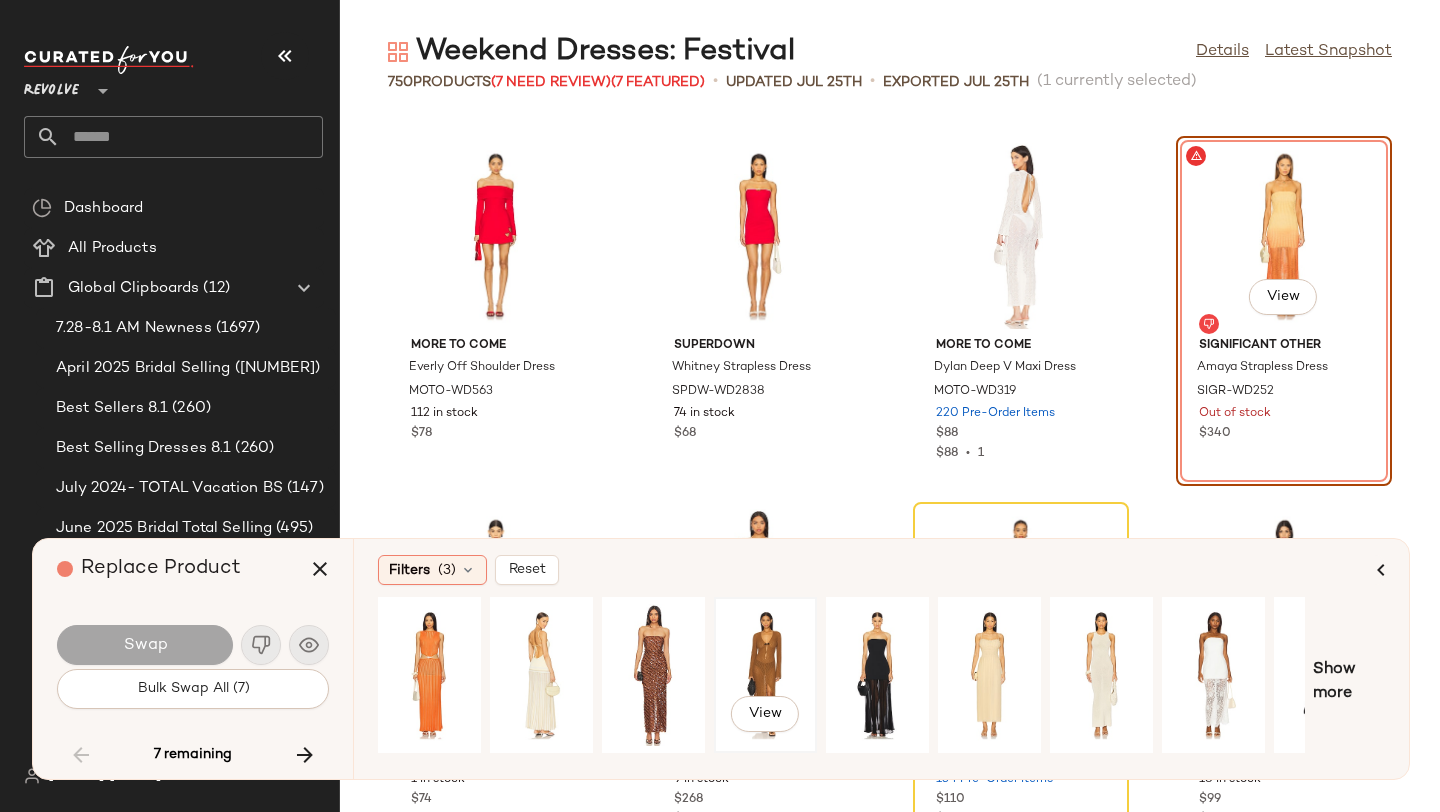 click on "View" 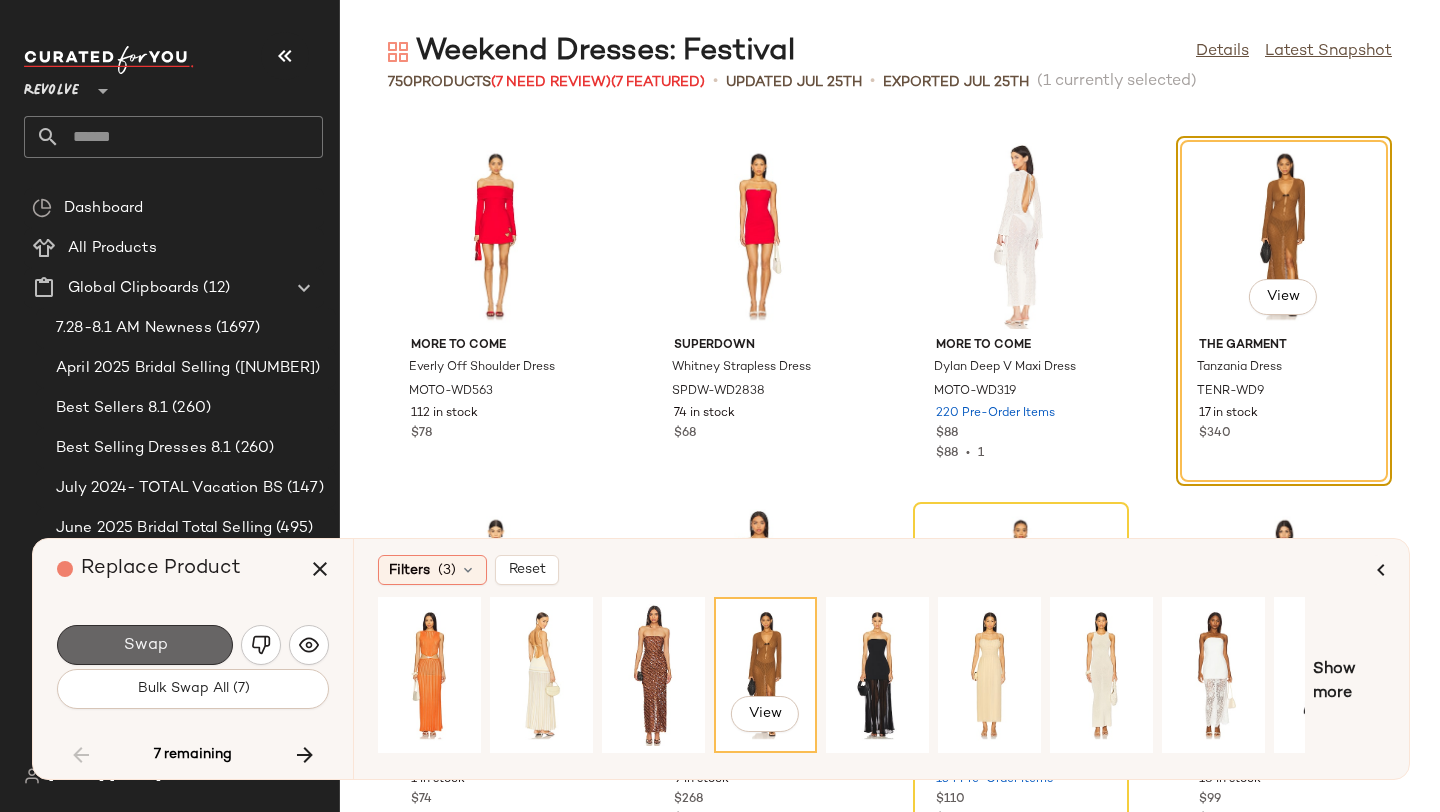 click on "Swap" 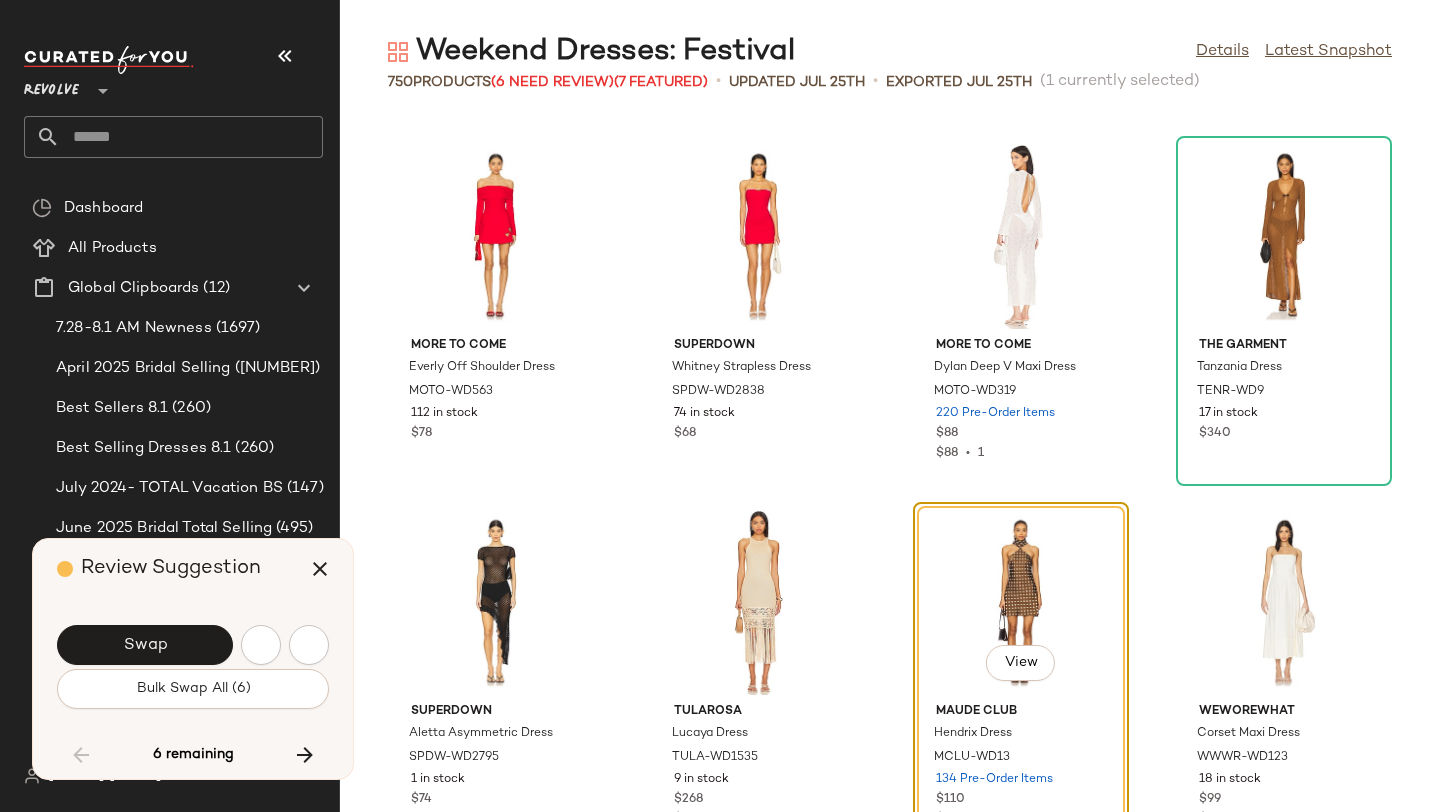 scroll, scrollTop: 51972, scrollLeft: 0, axis: vertical 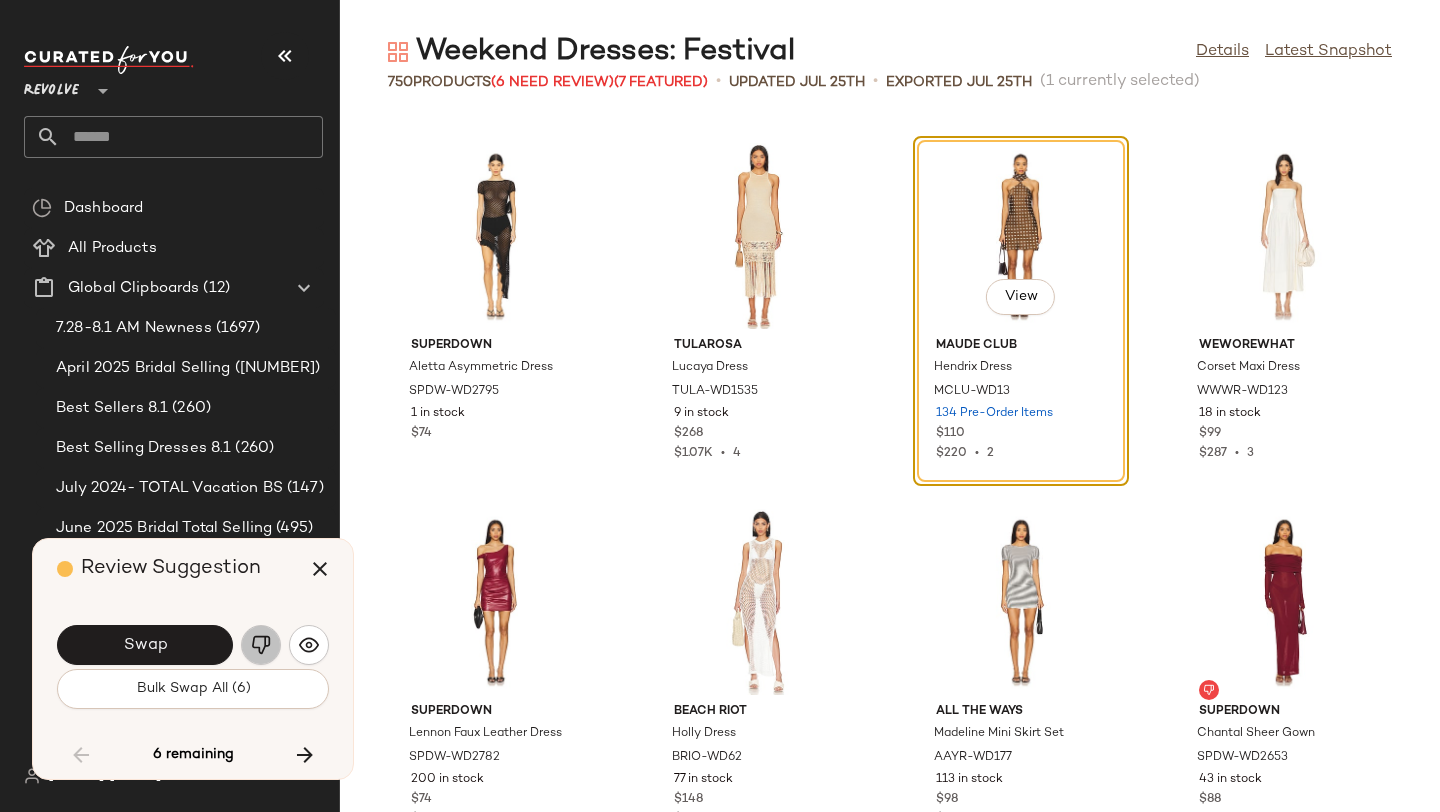click 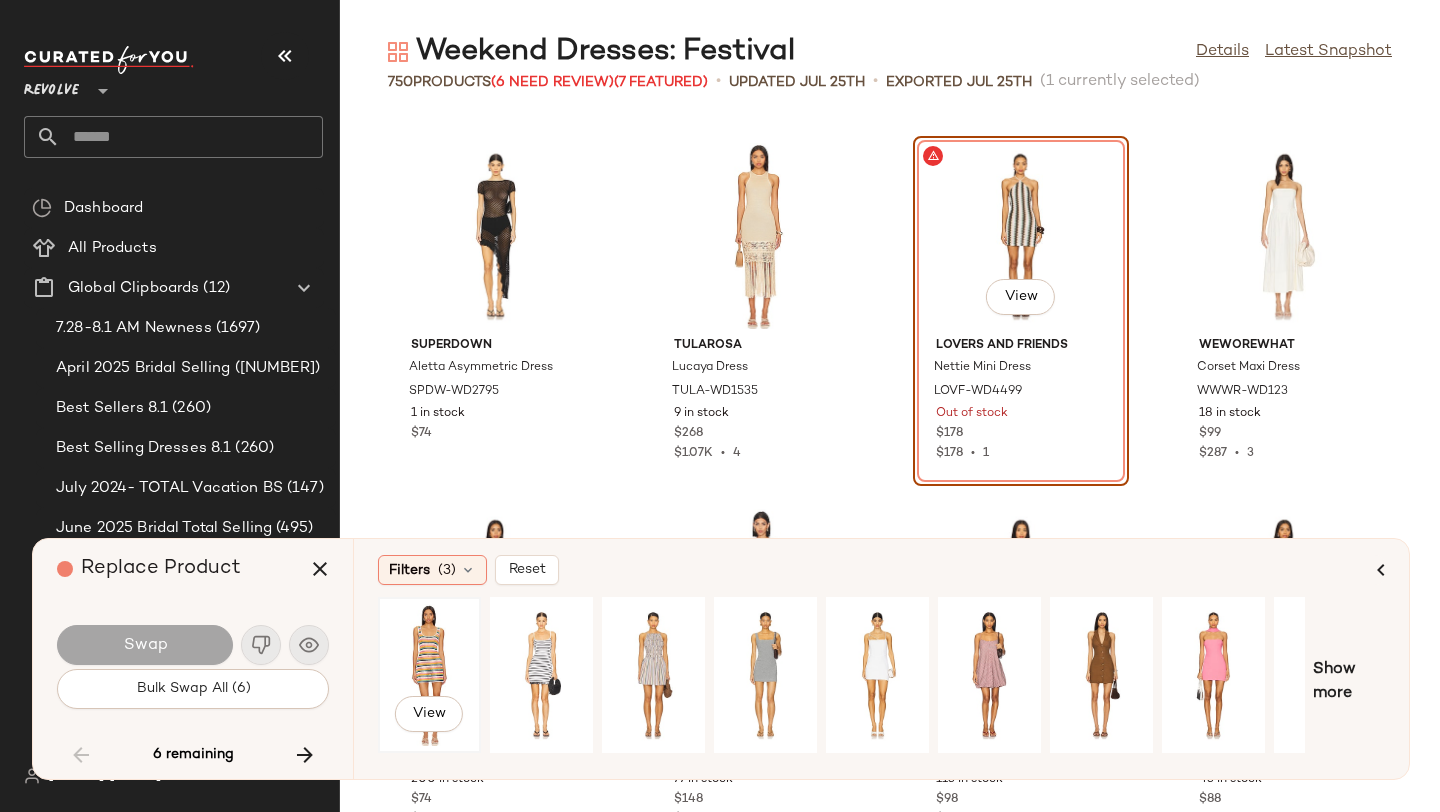 click on "View" 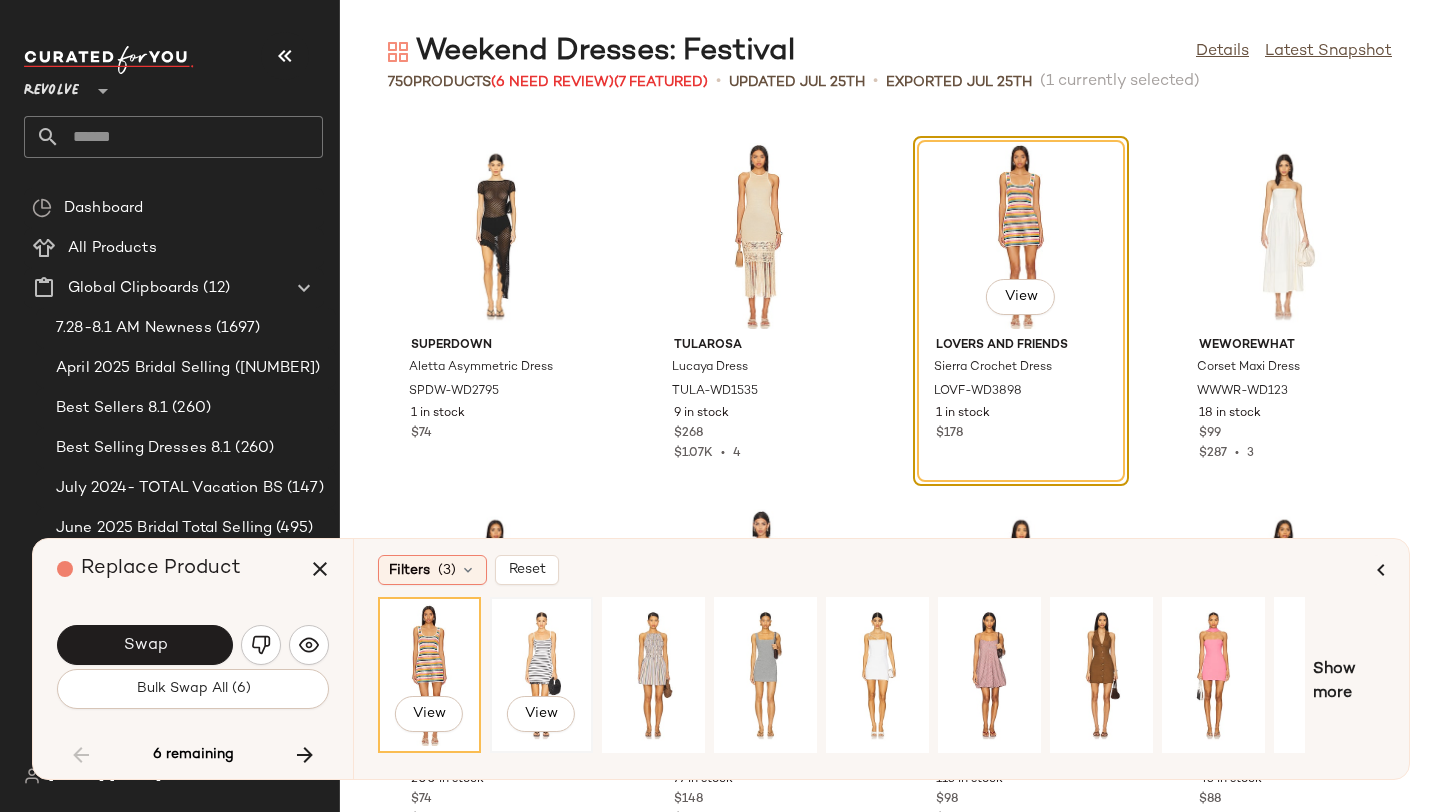 click on "View" 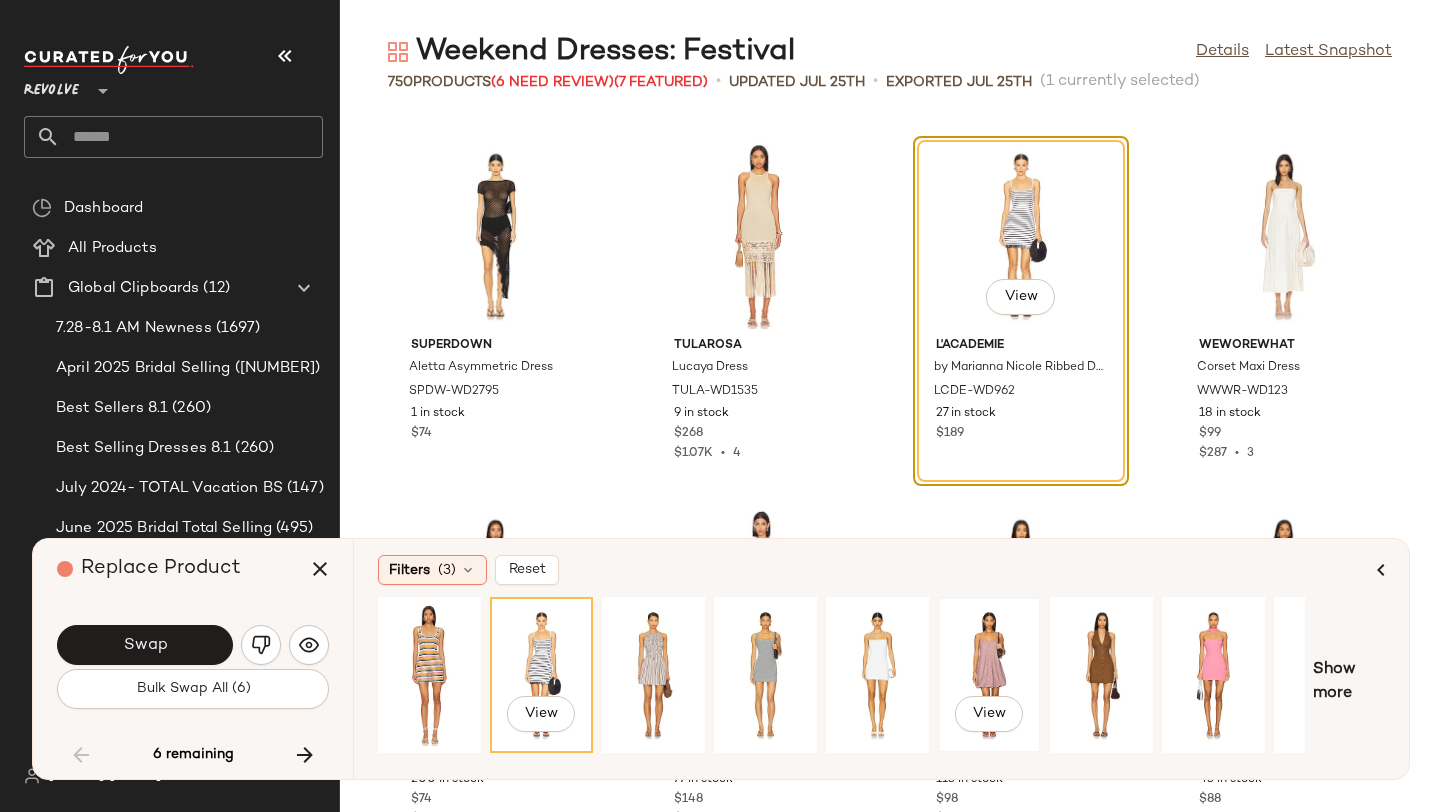 click on "View" 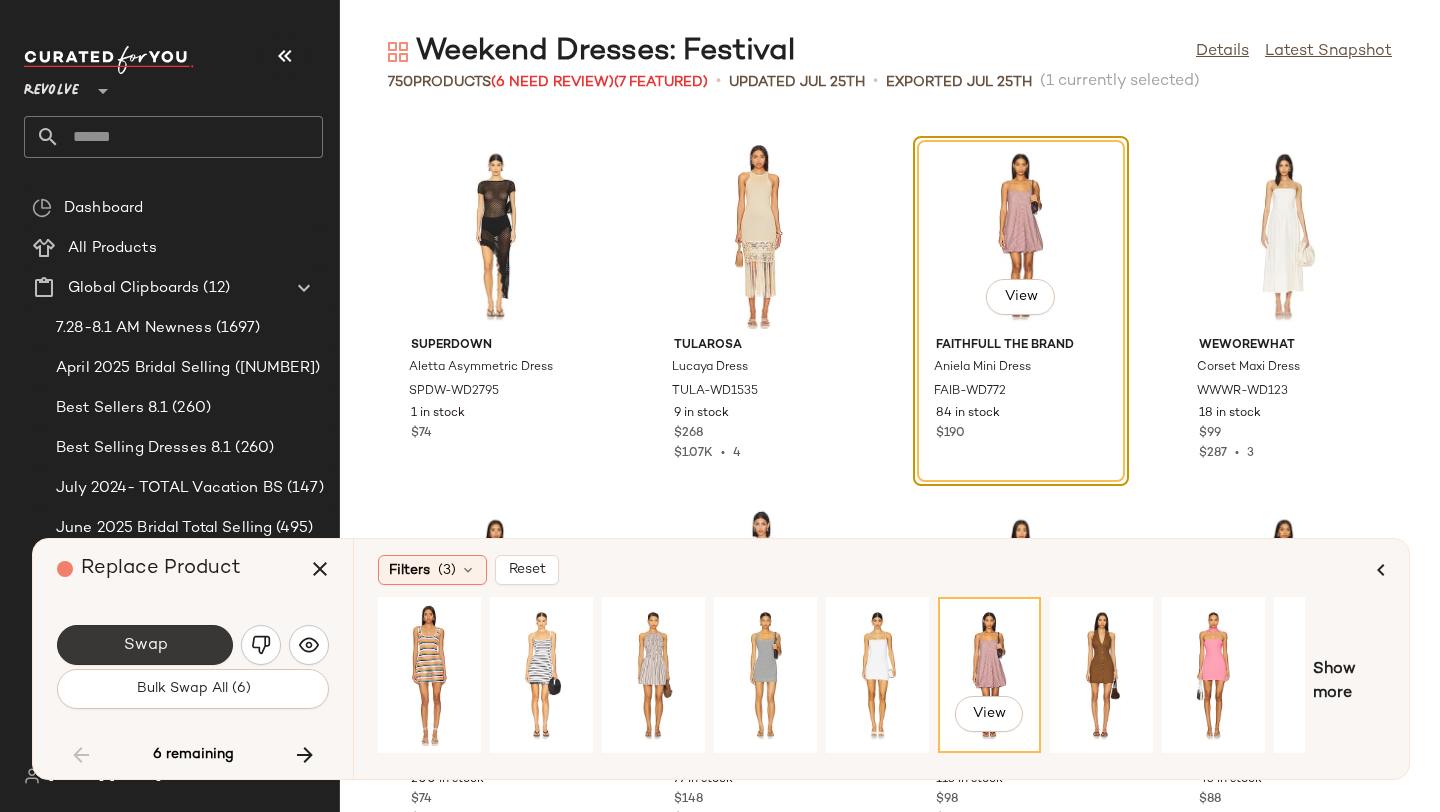 click on "Swap" at bounding box center [145, 645] 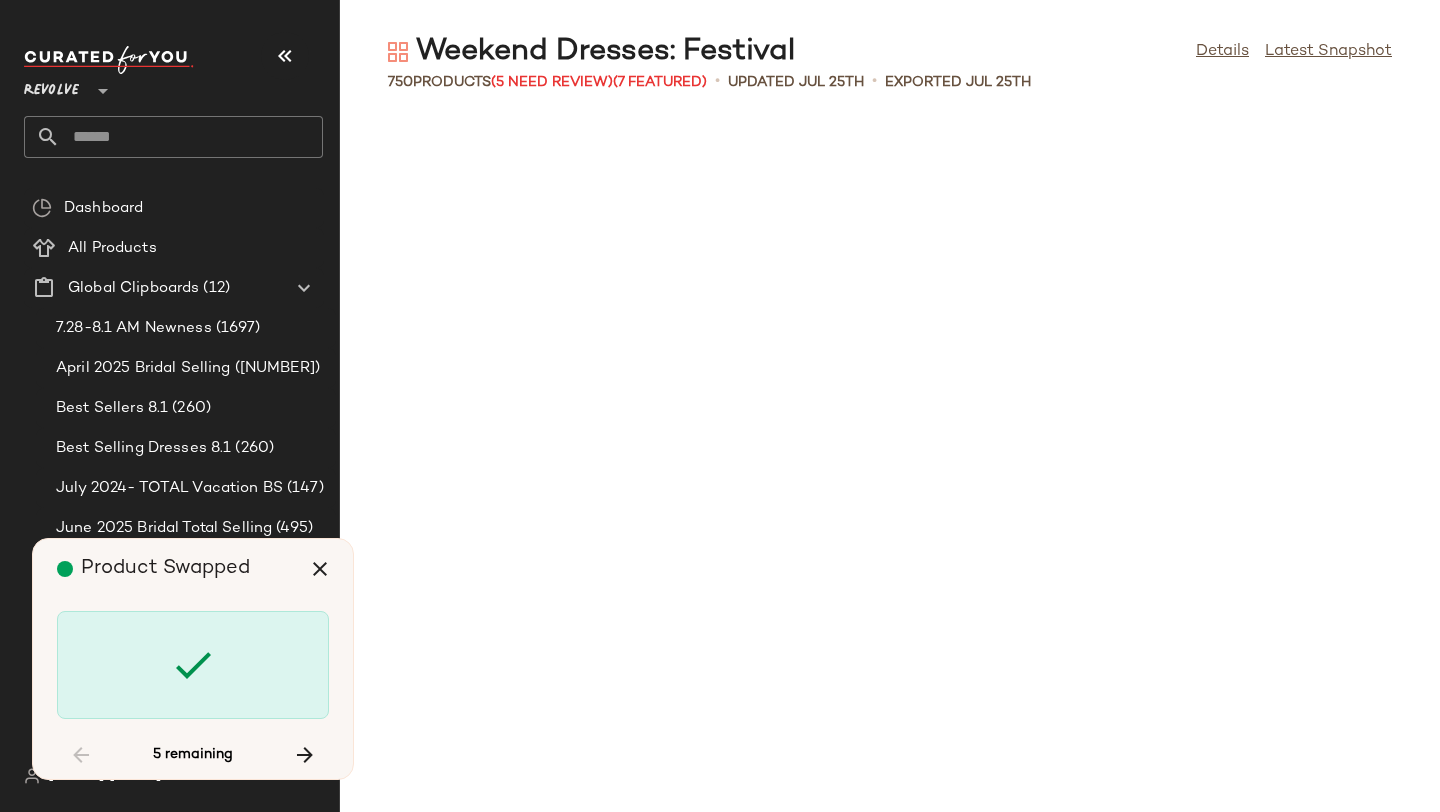 scroll, scrollTop: 55632, scrollLeft: 0, axis: vertical 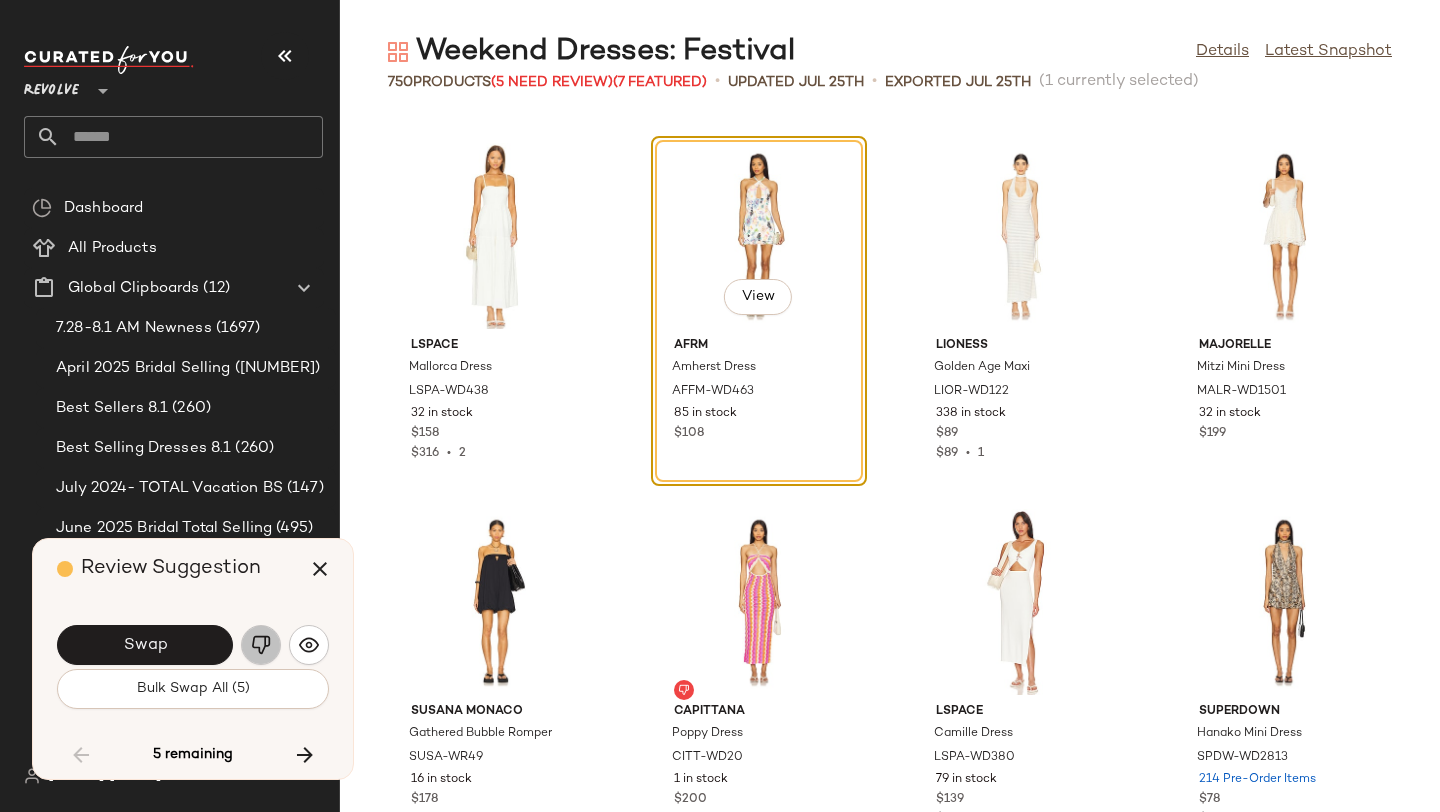 click at bounding box center [261, 645] 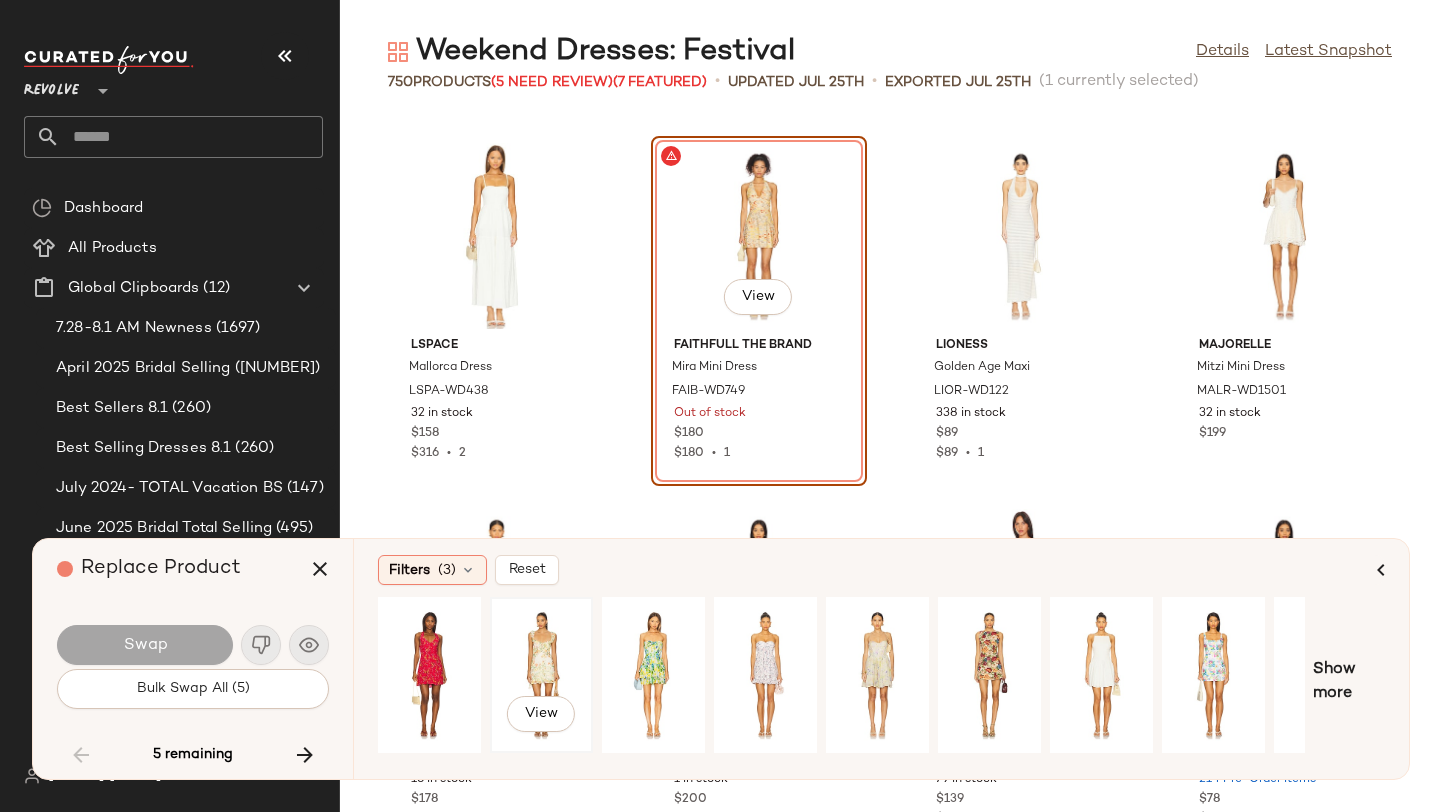 click on "View" 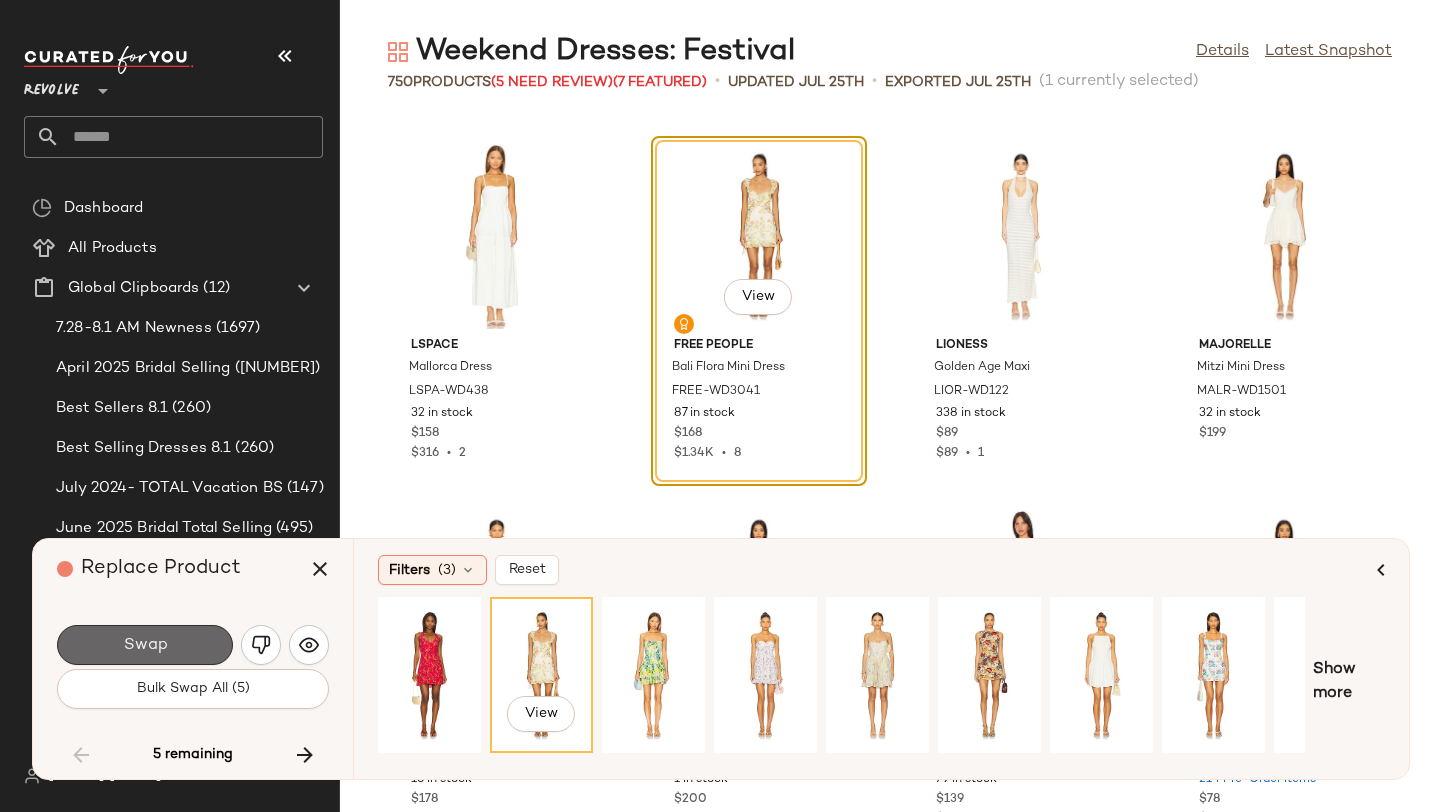 click on "Swap" at bounding box center [145, 645] 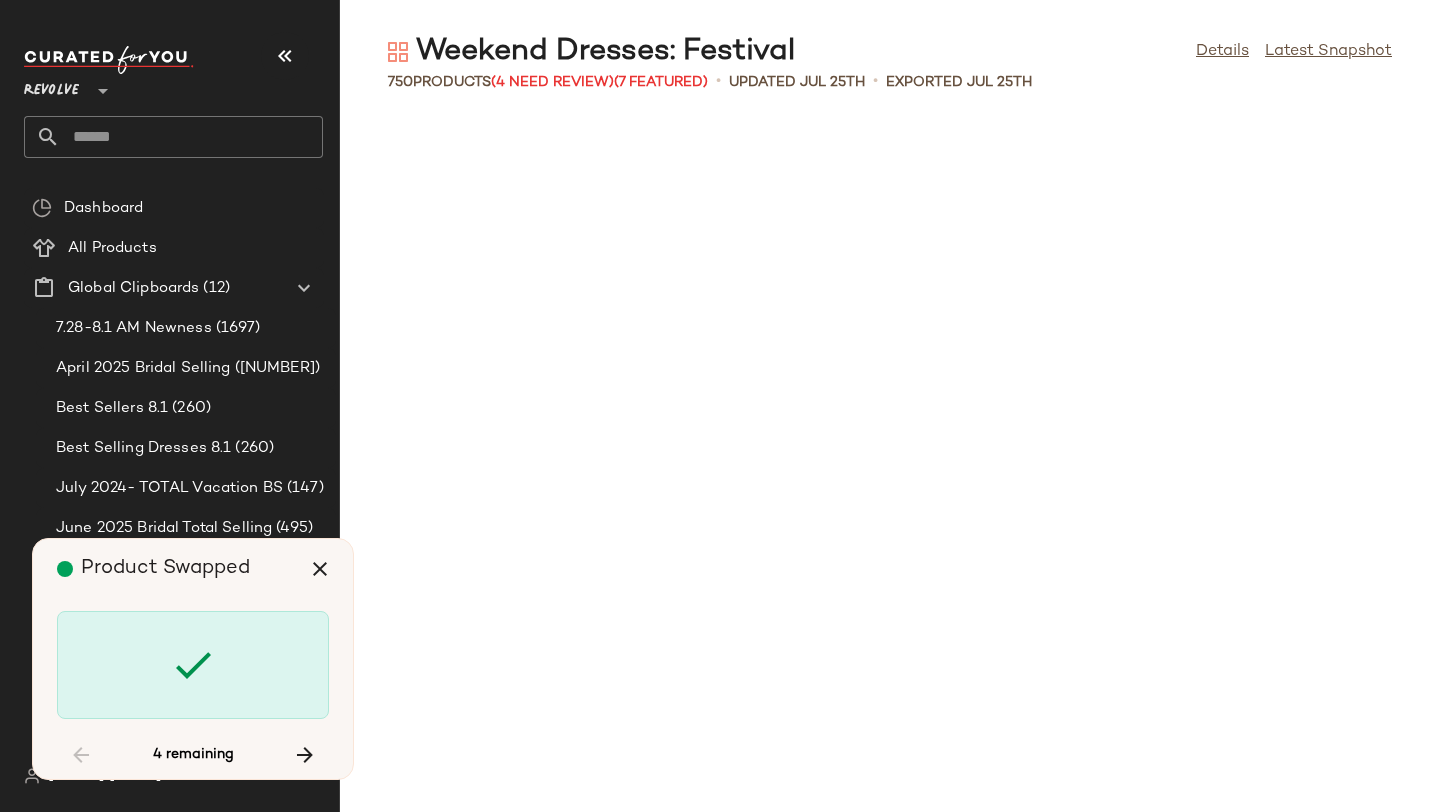 scroll, scrollTop: 58560, scrollLeft: 0, axis: vertical 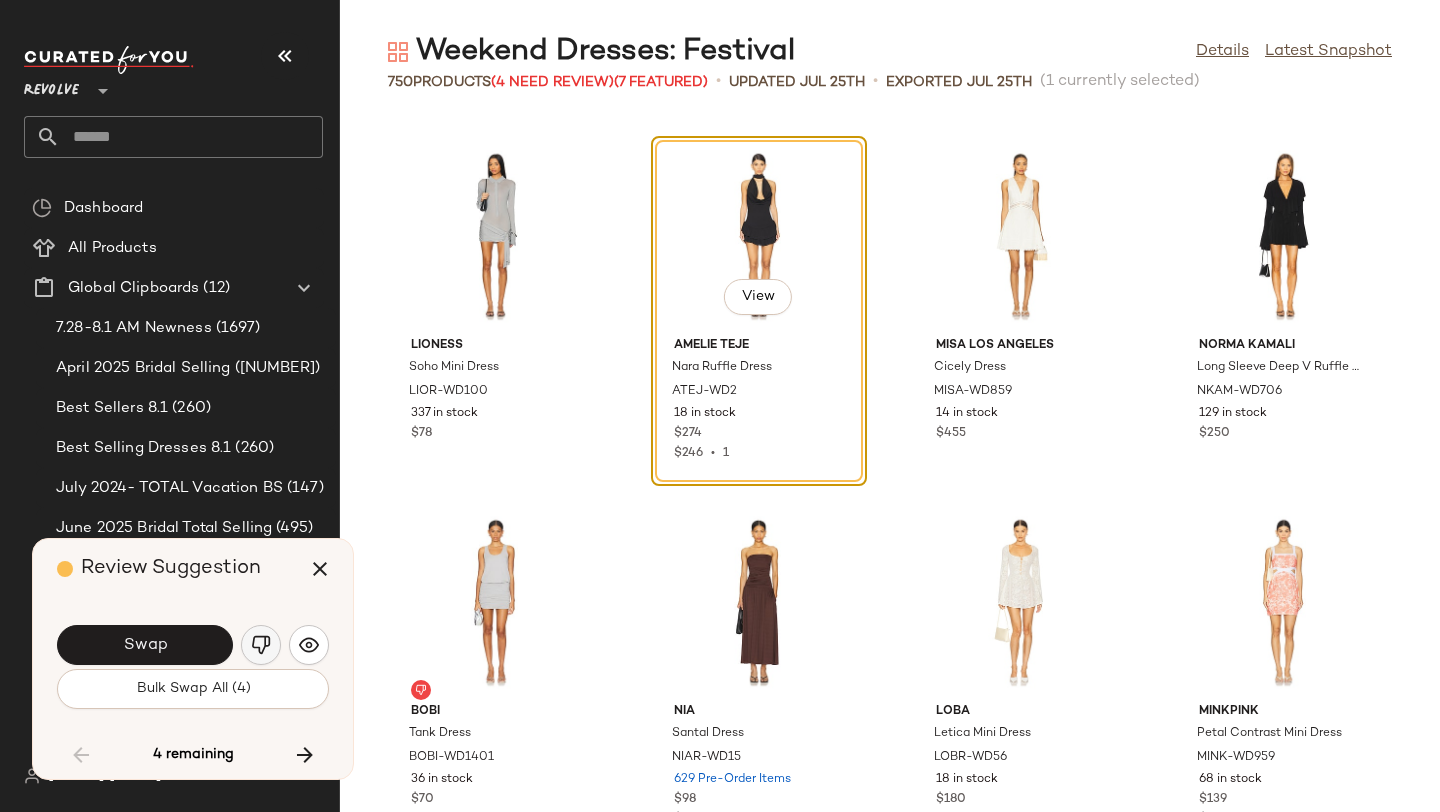 click 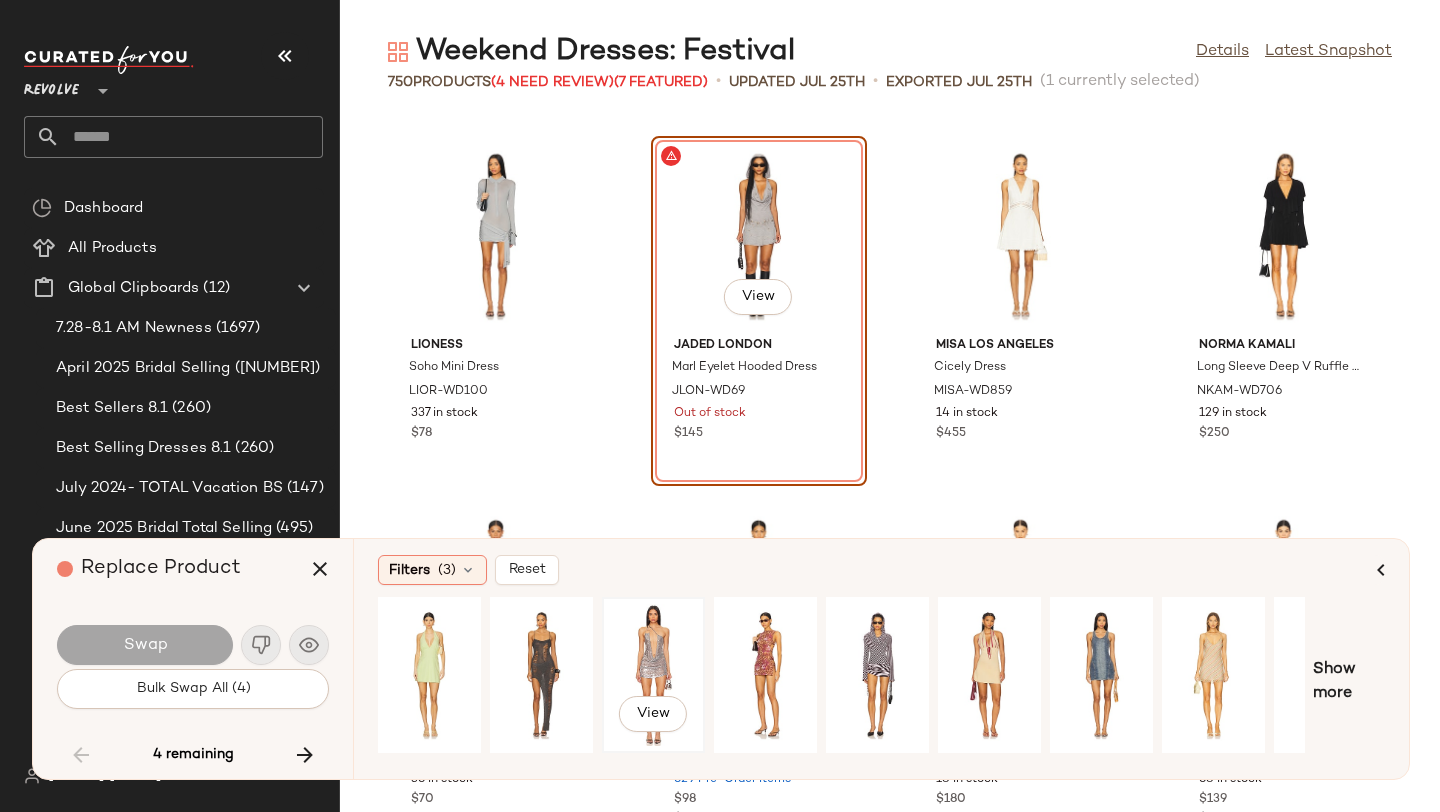 click on "View" 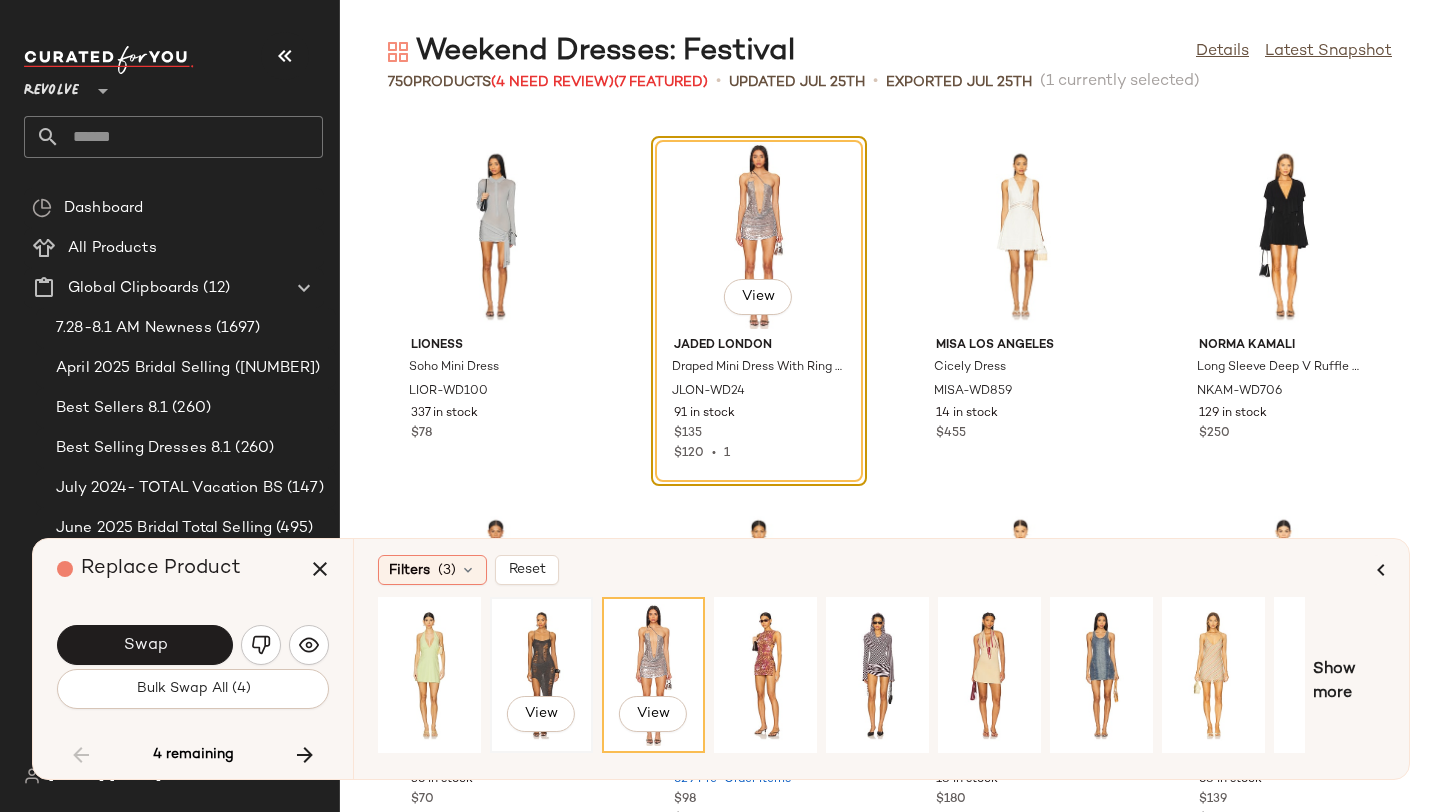 click on "View" 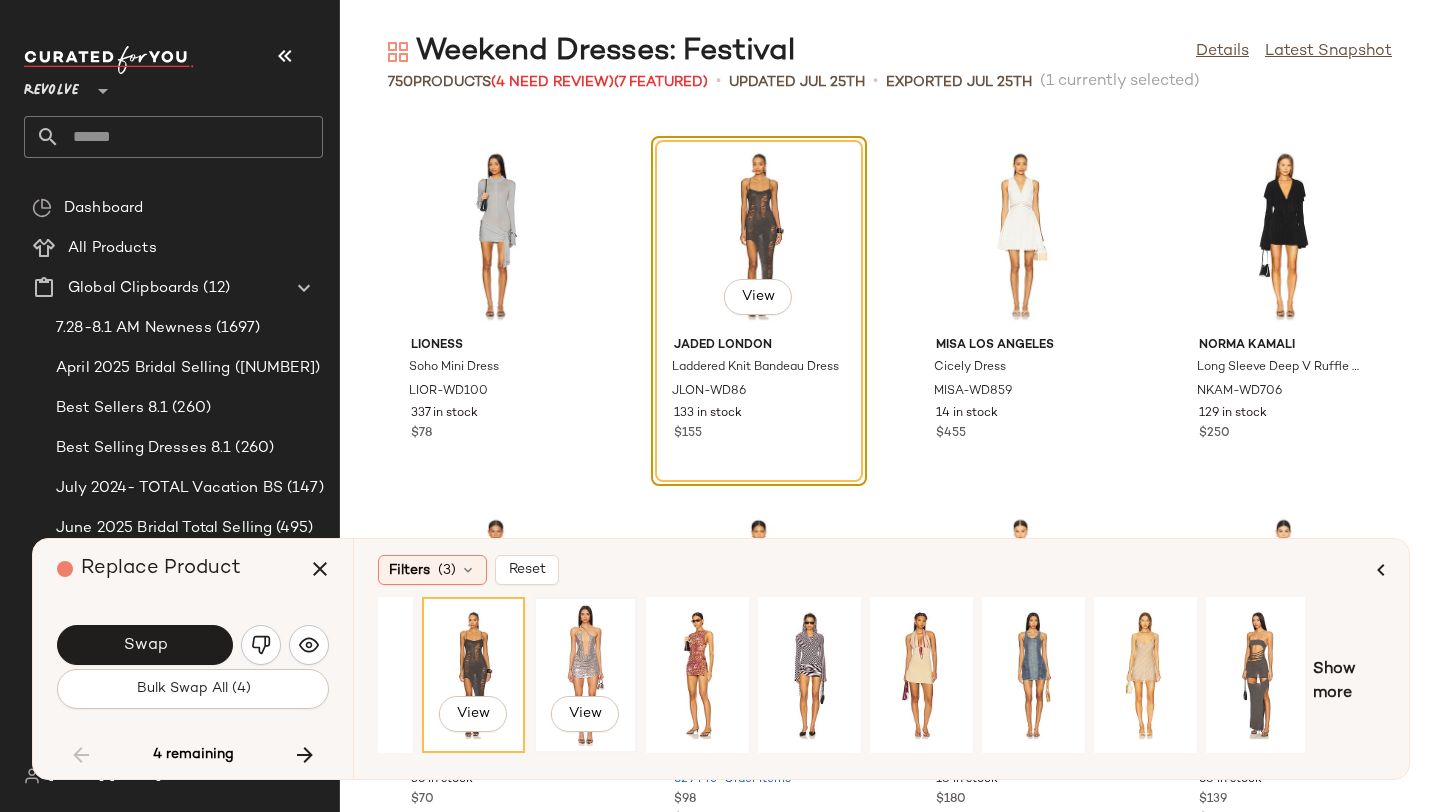 scroll, scrollTop: 0, scrollLeft: 142, axis: horizontal 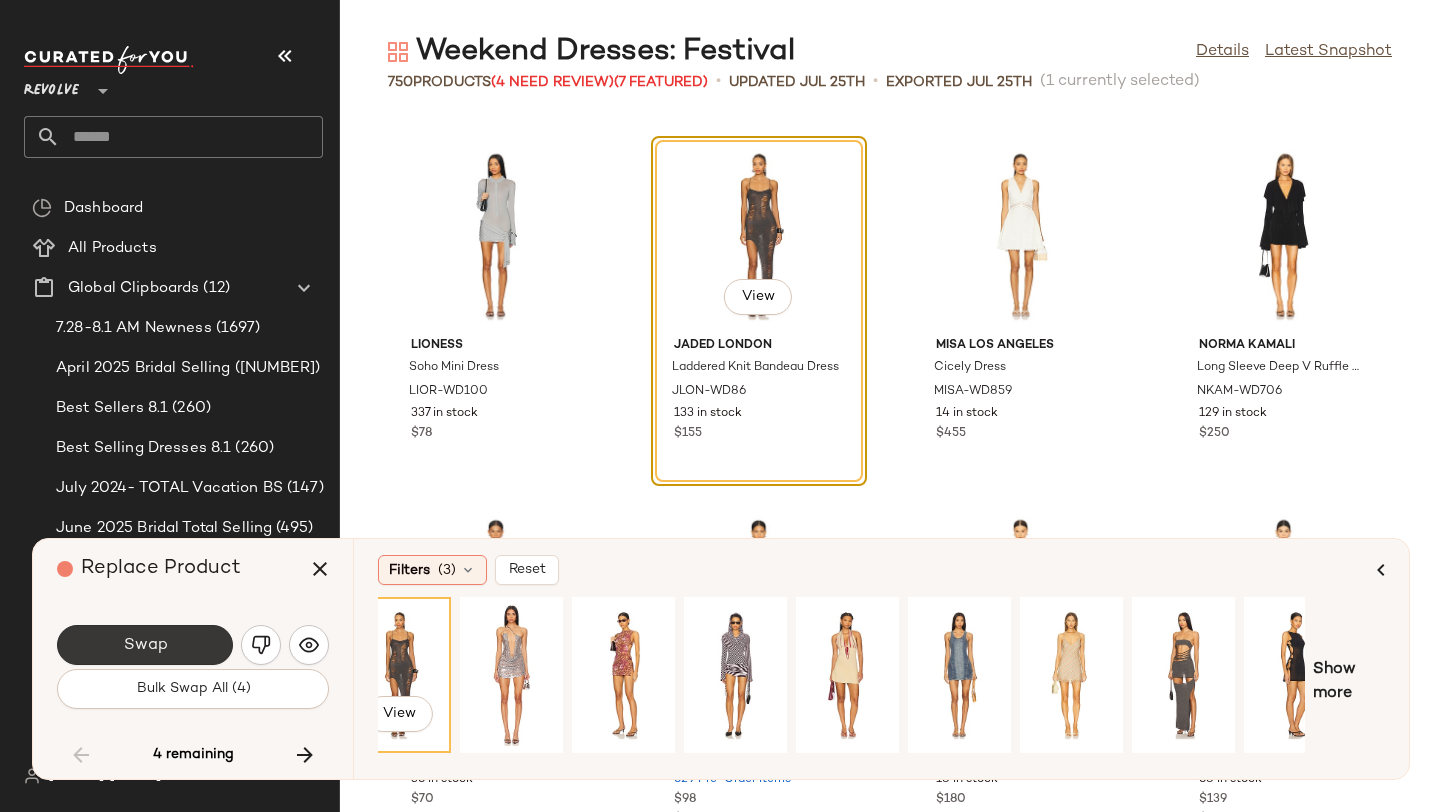 click on "Swap" at bounding box center [145, 645] 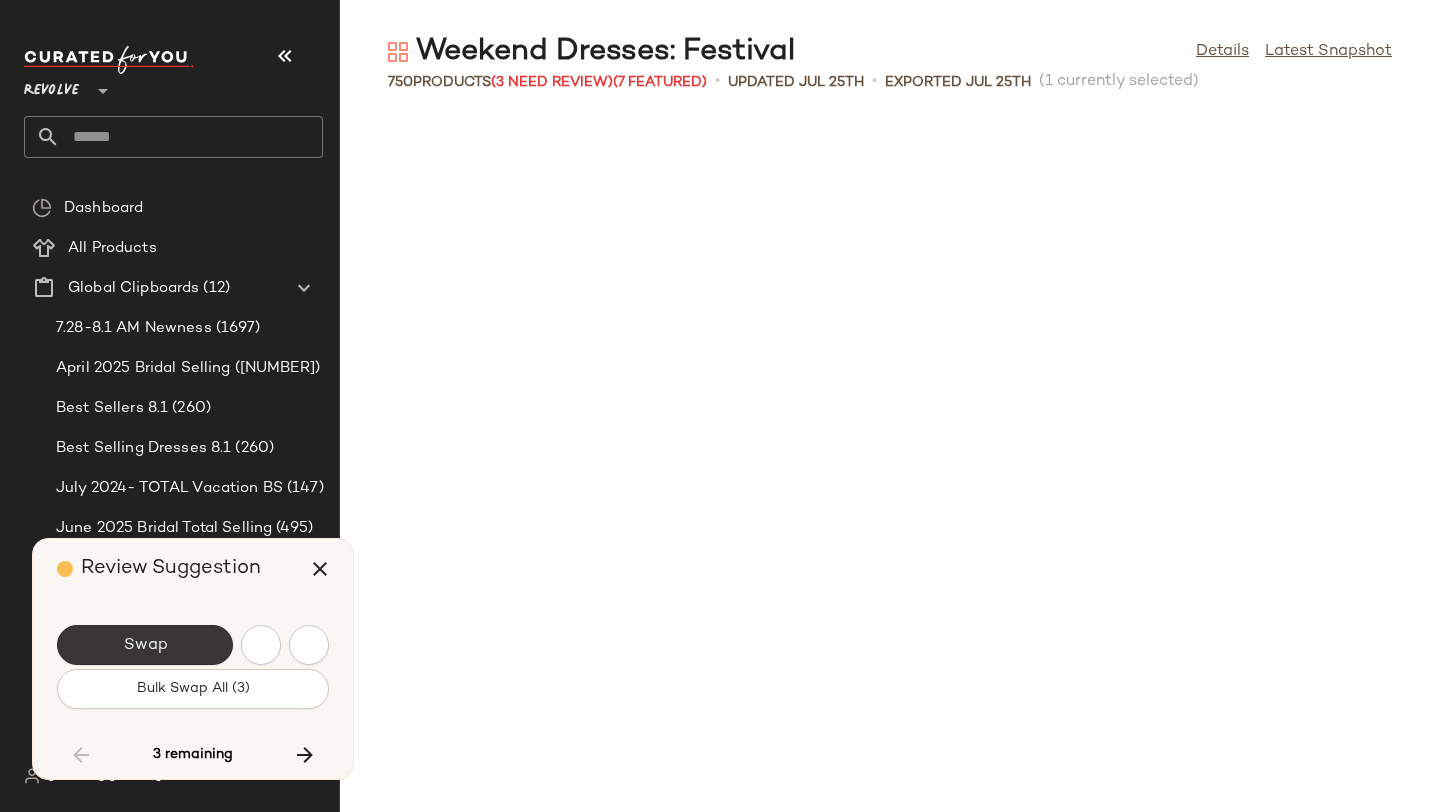 scroll, scrollTop: 59292, scrollLeft: 0, axis: vertical 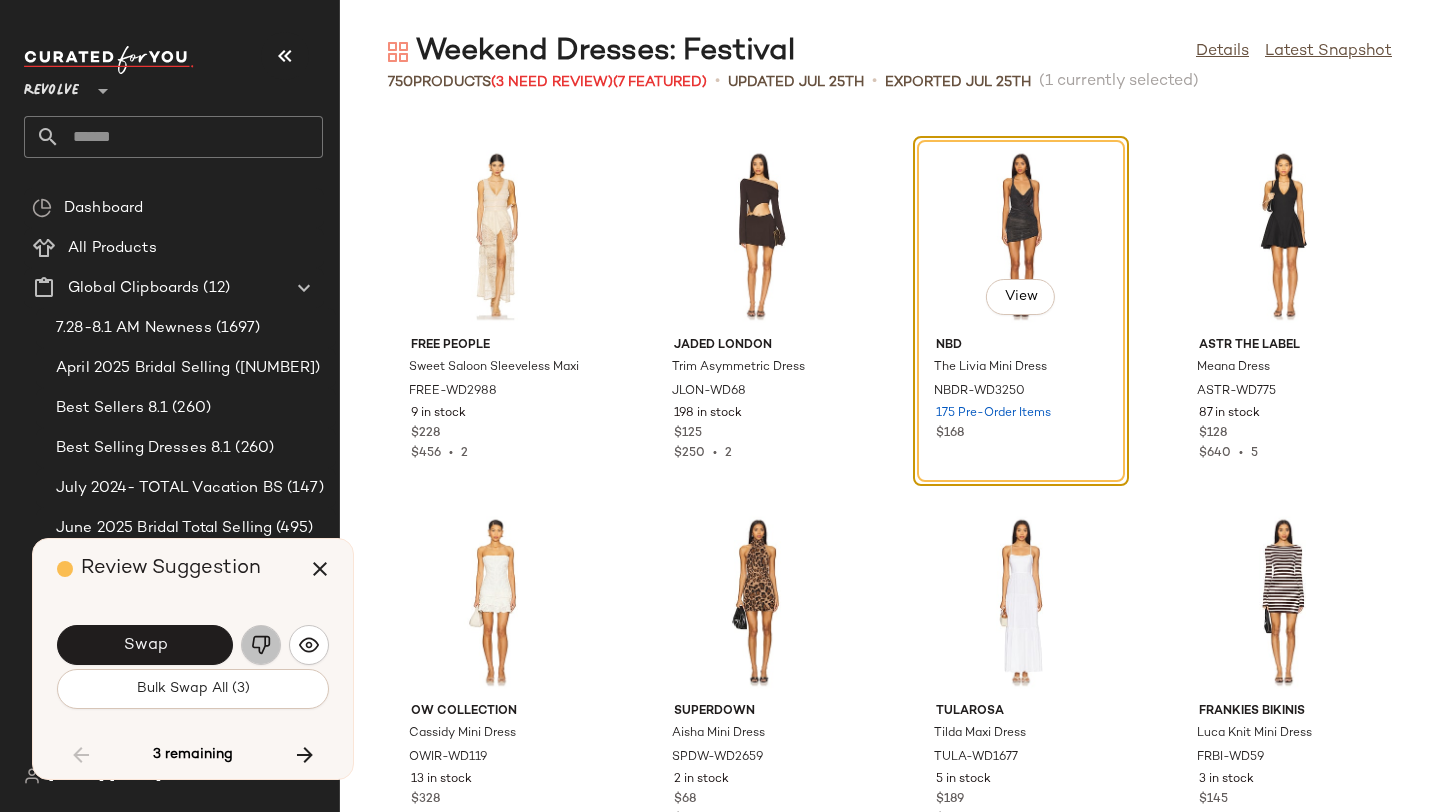 click 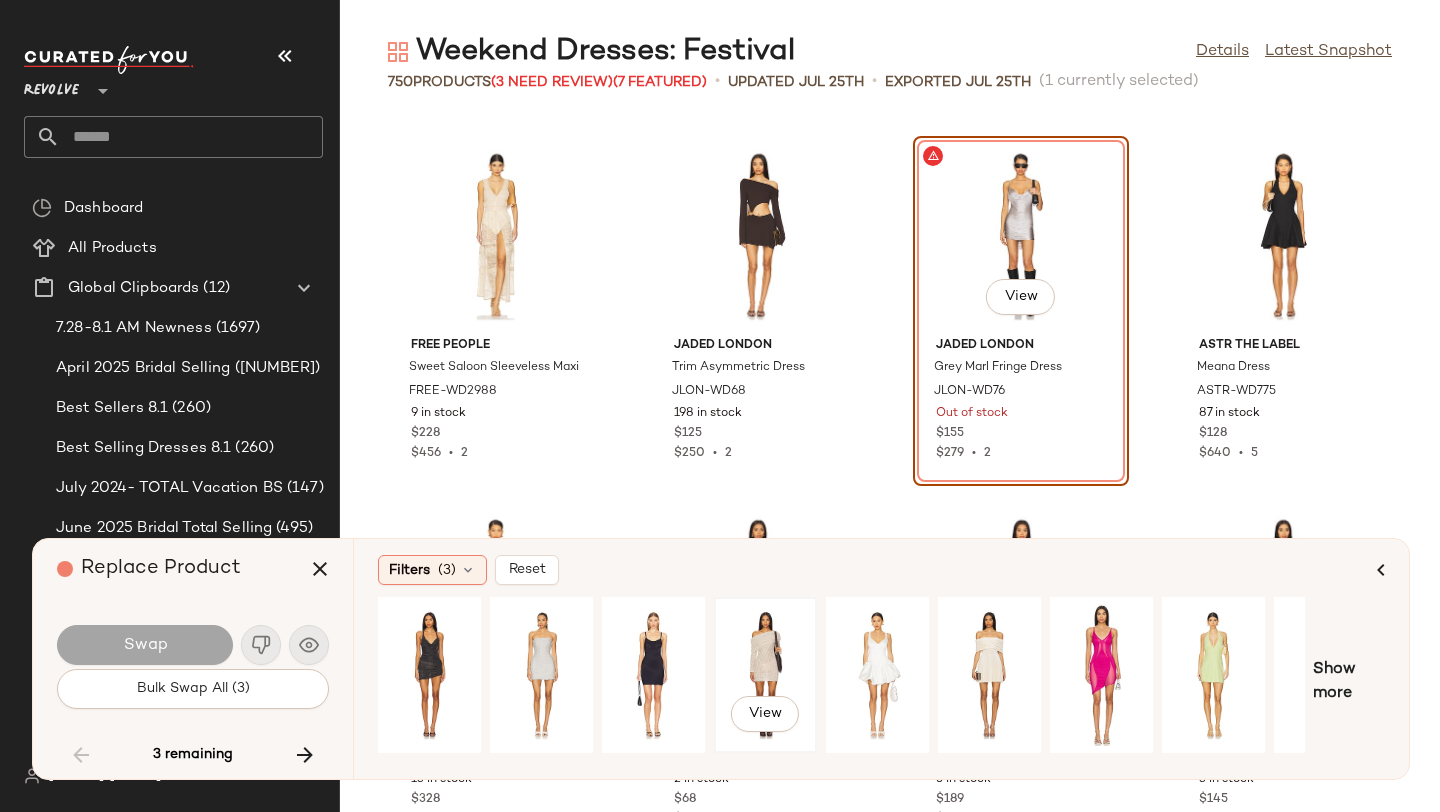 click on "View" 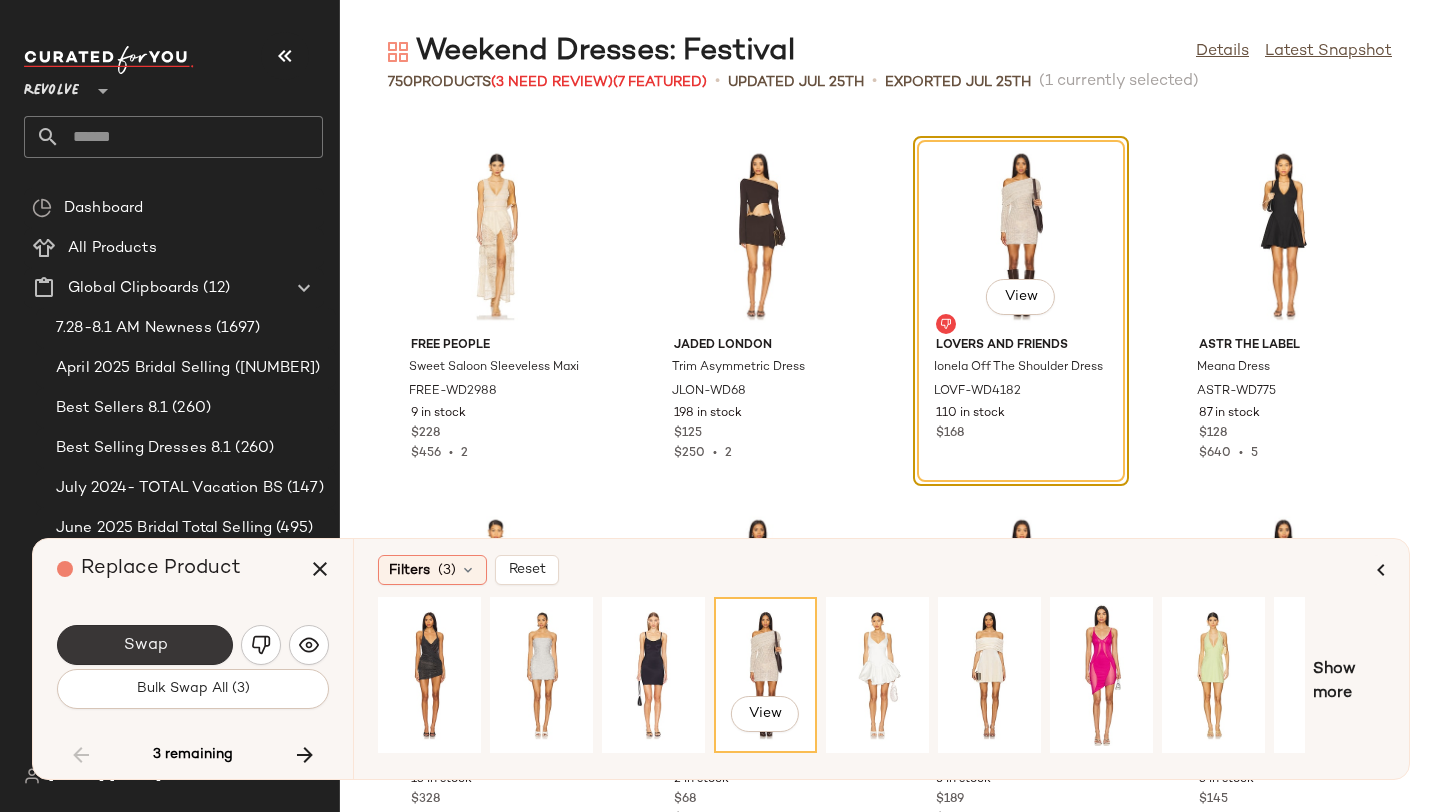 click on "Swap" at bounding box center (145, 645) 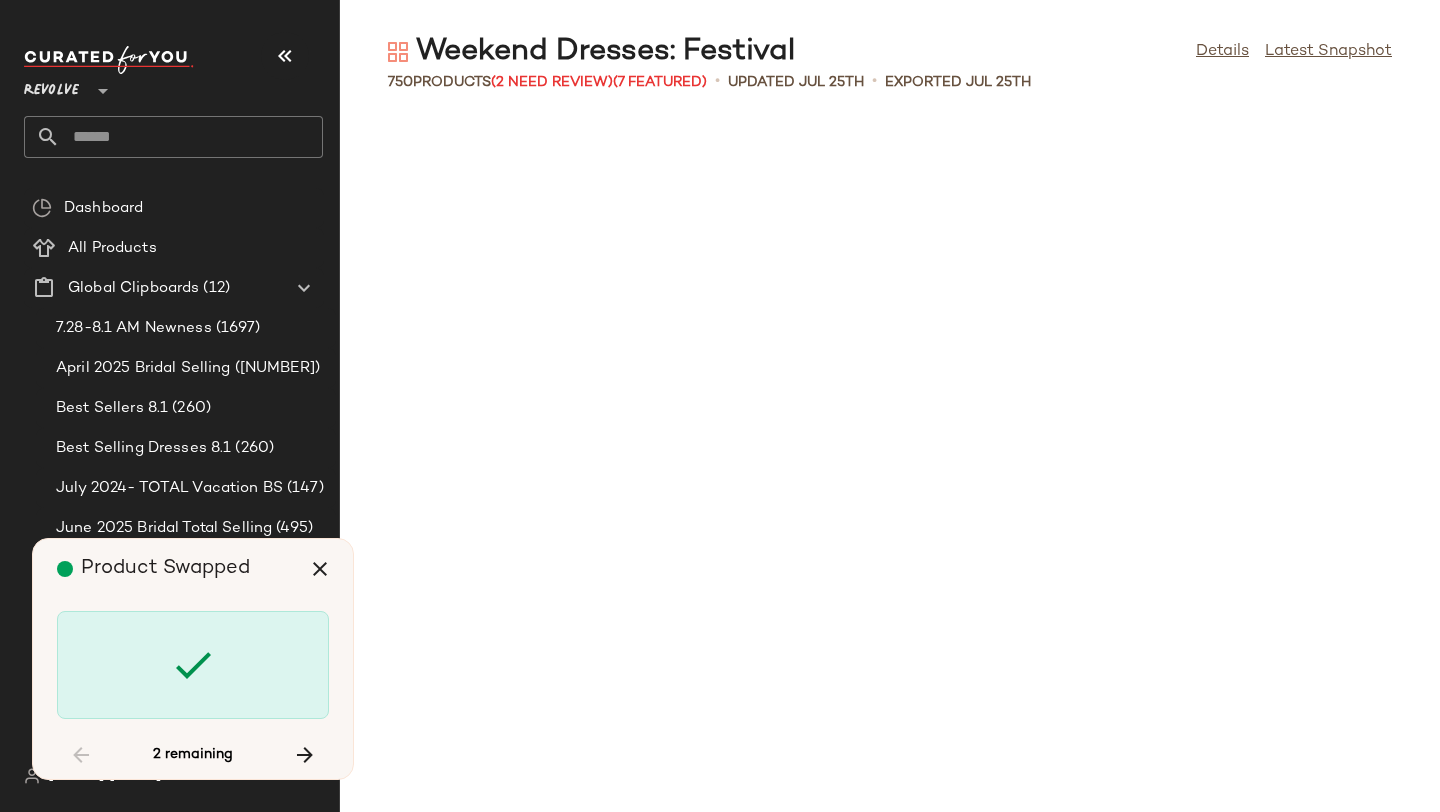 scroll, scrollTop: 61488, scrollLeft: 0, axis: vertical 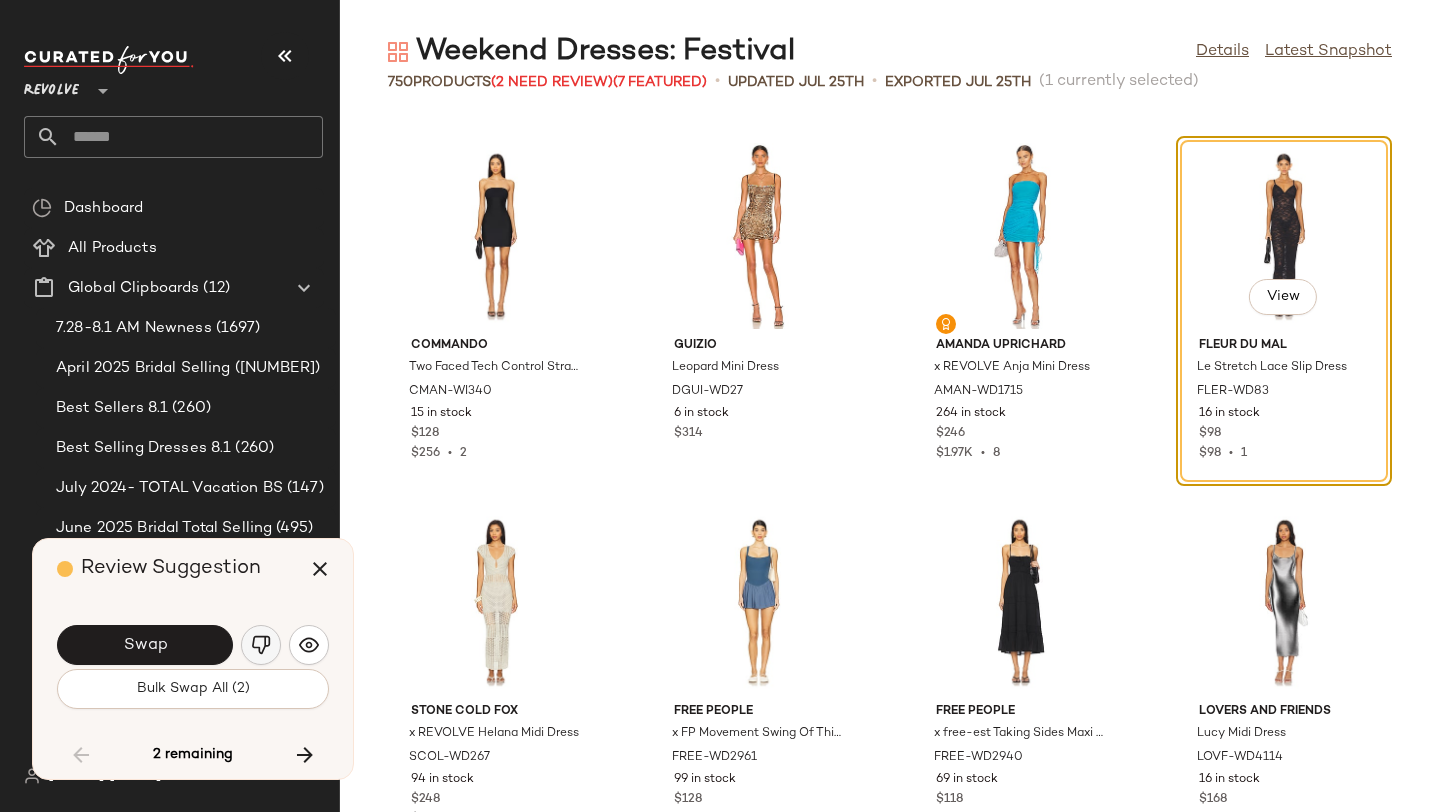 click 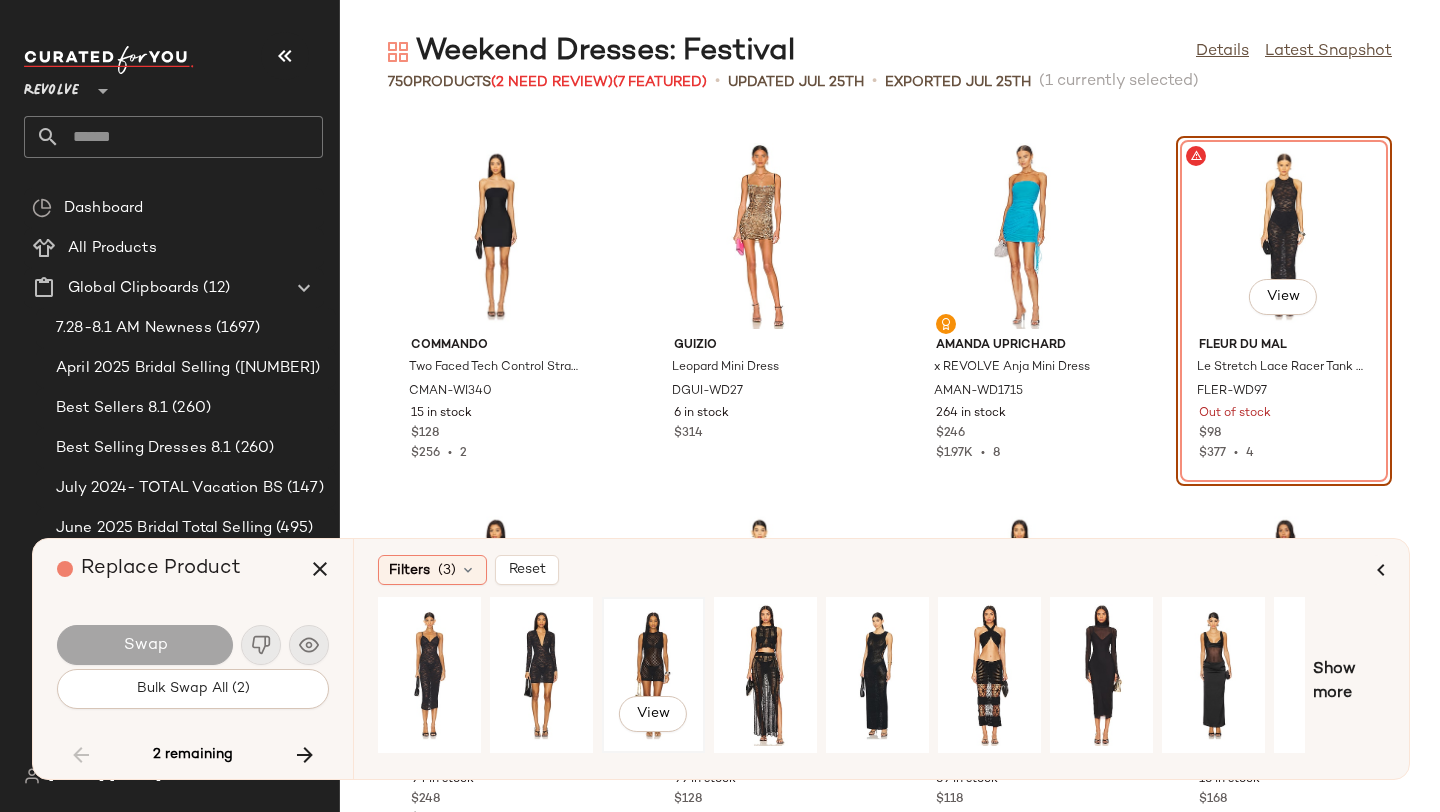 click on "View" 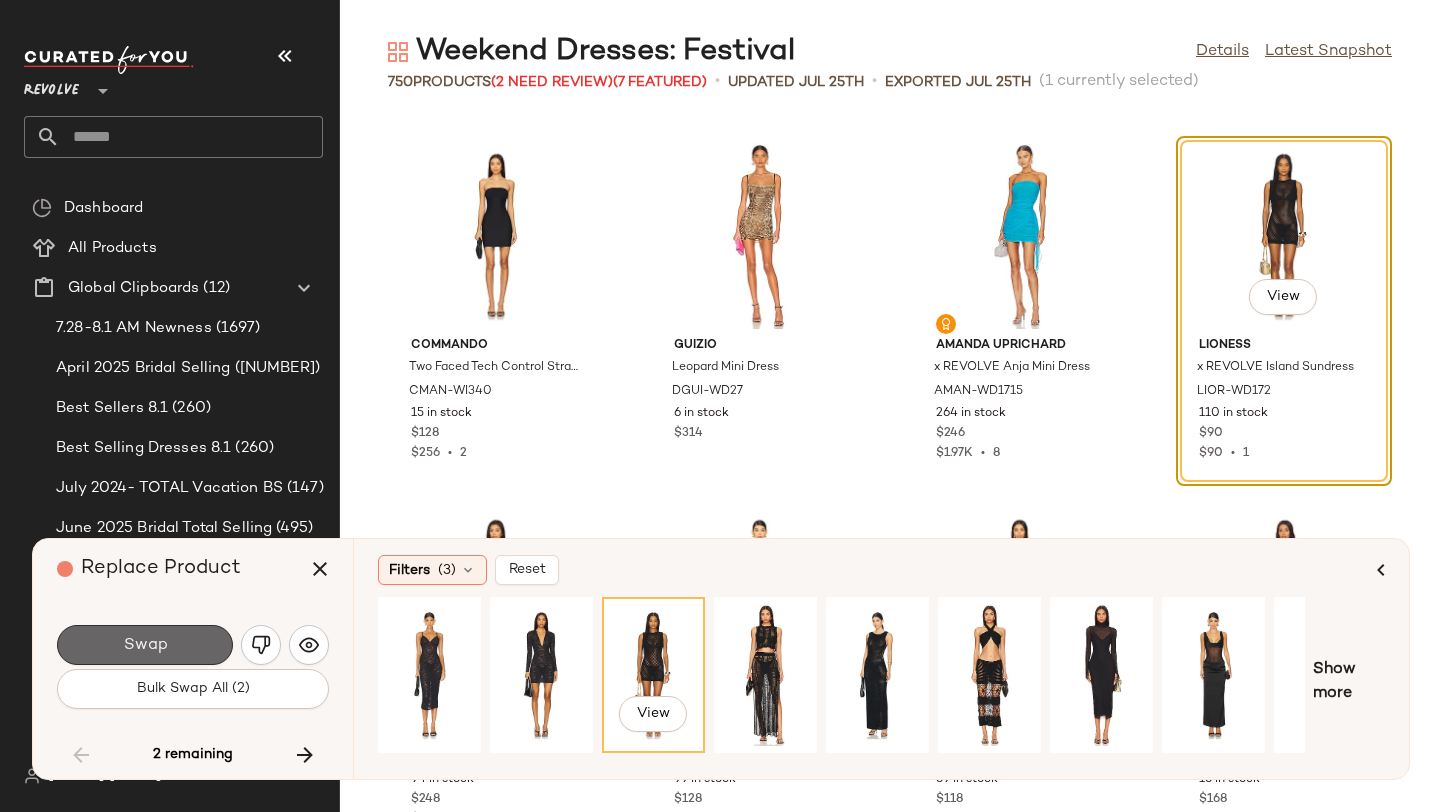 click on "Swap" 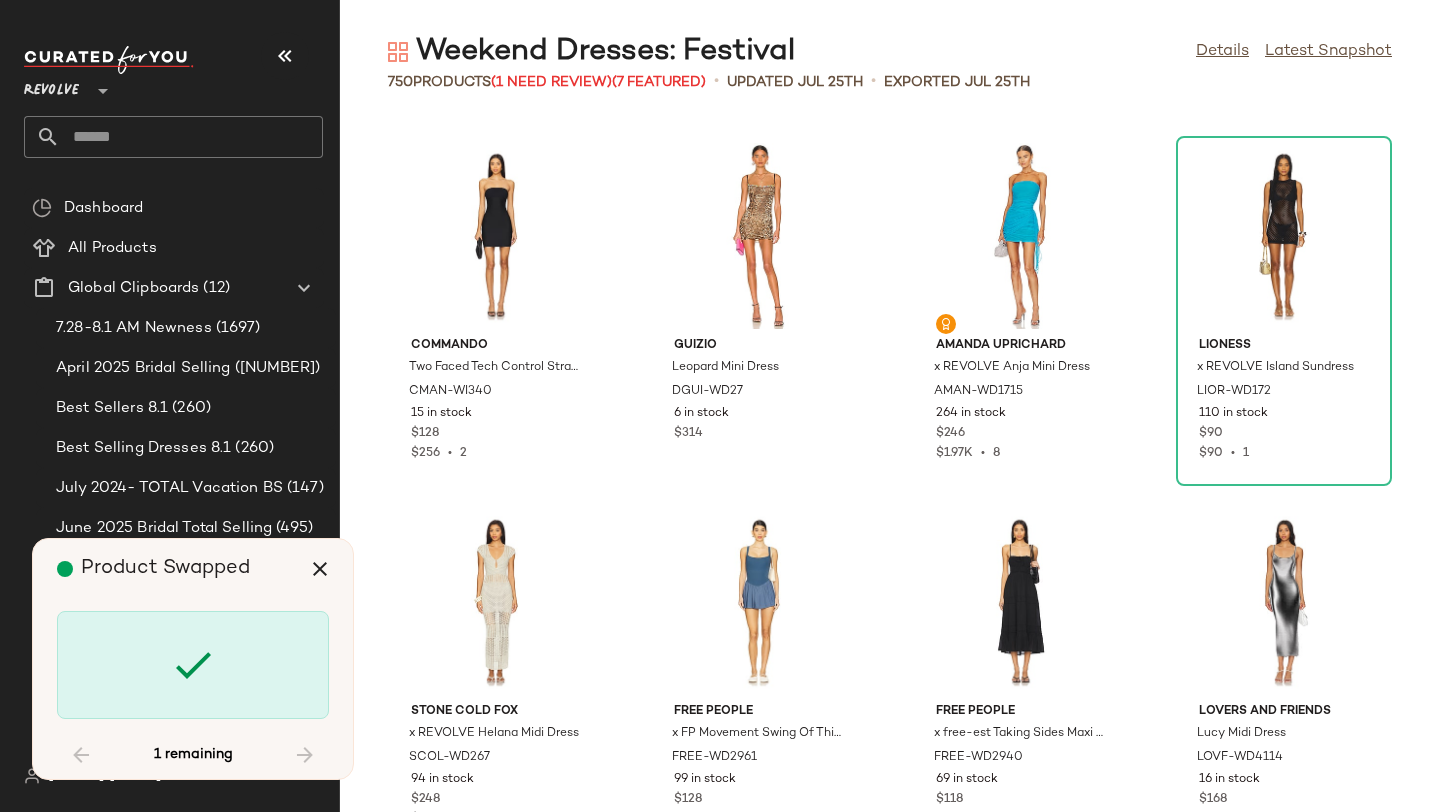 scroll, scrollTop: 67344, scrollLeft: 0, axis: vertical 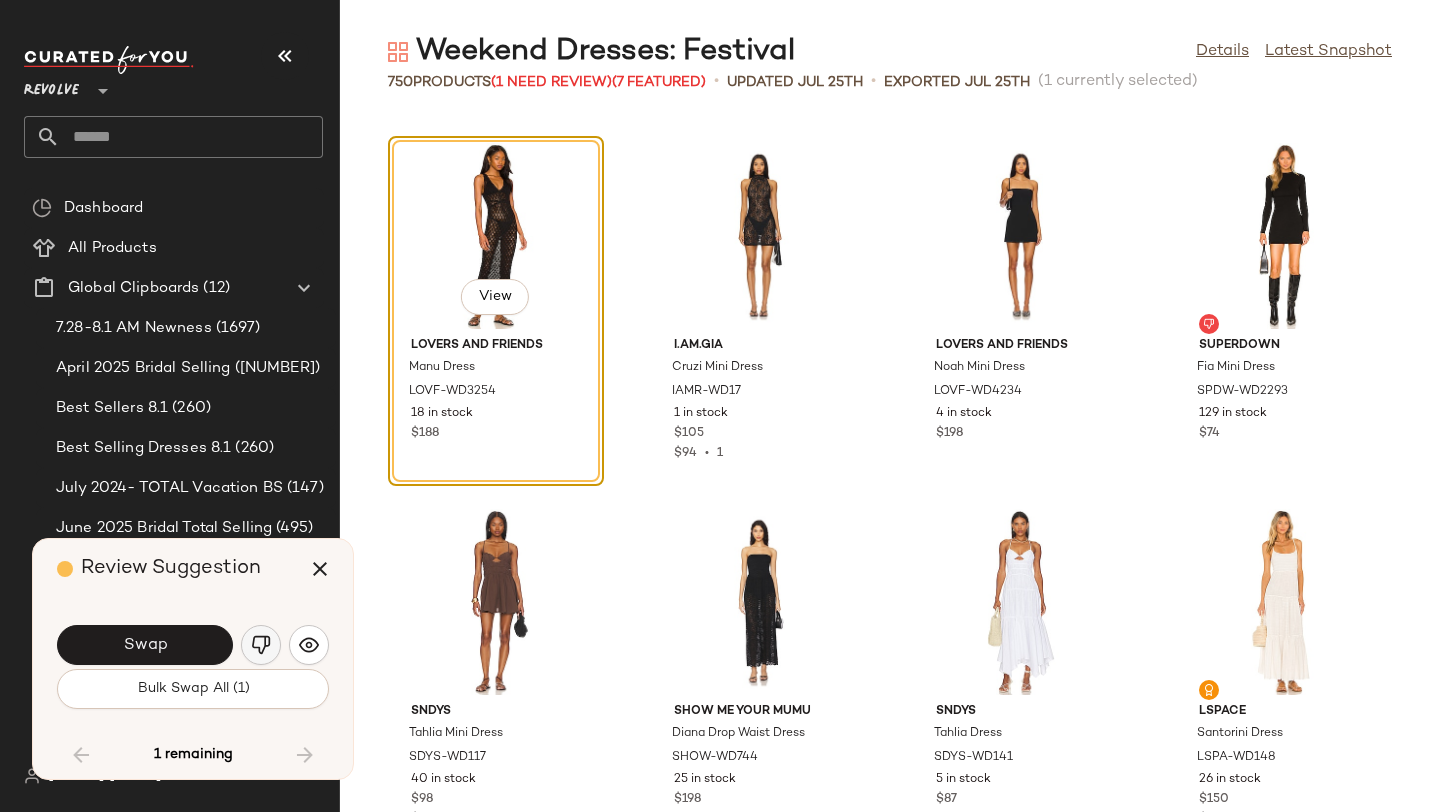 click 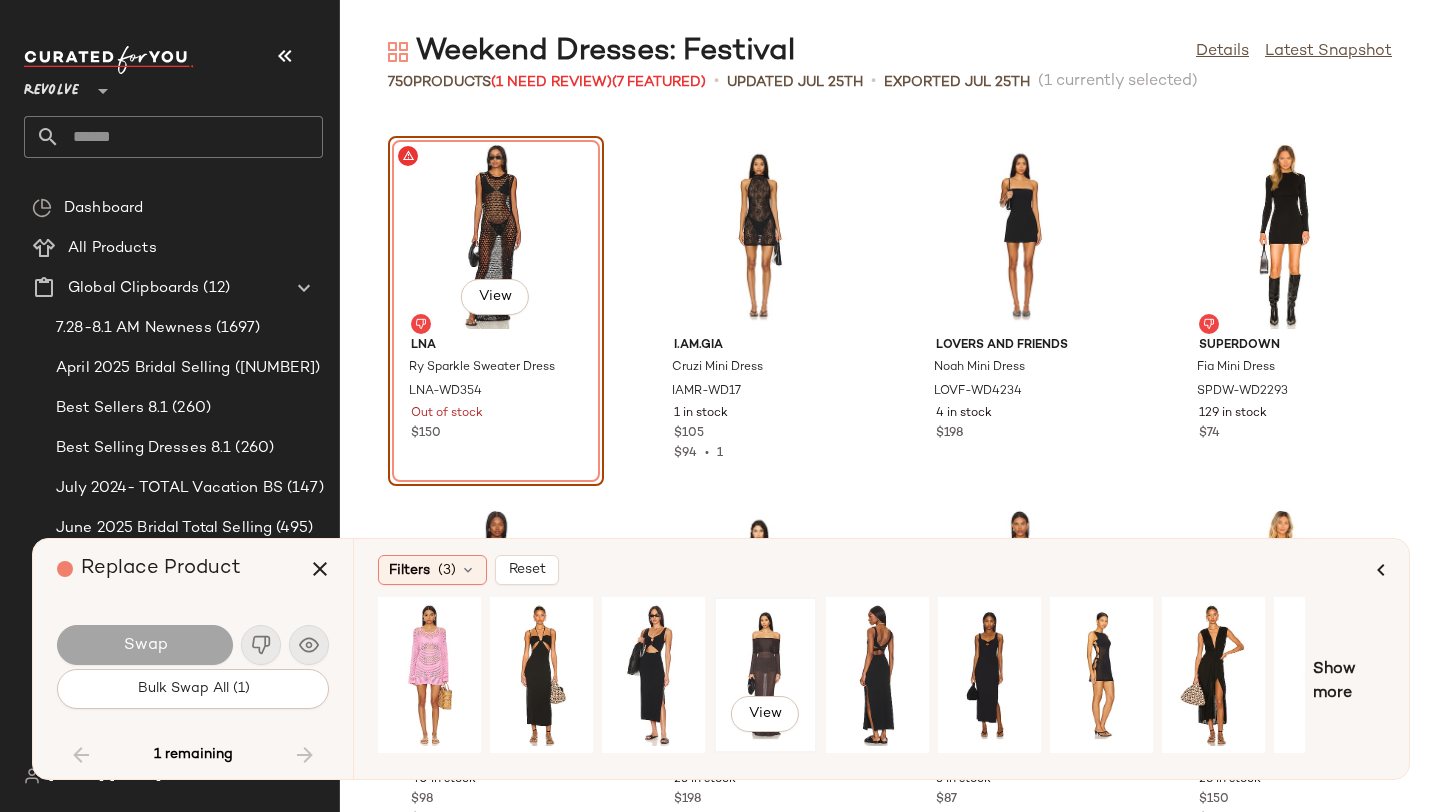 click on "View" 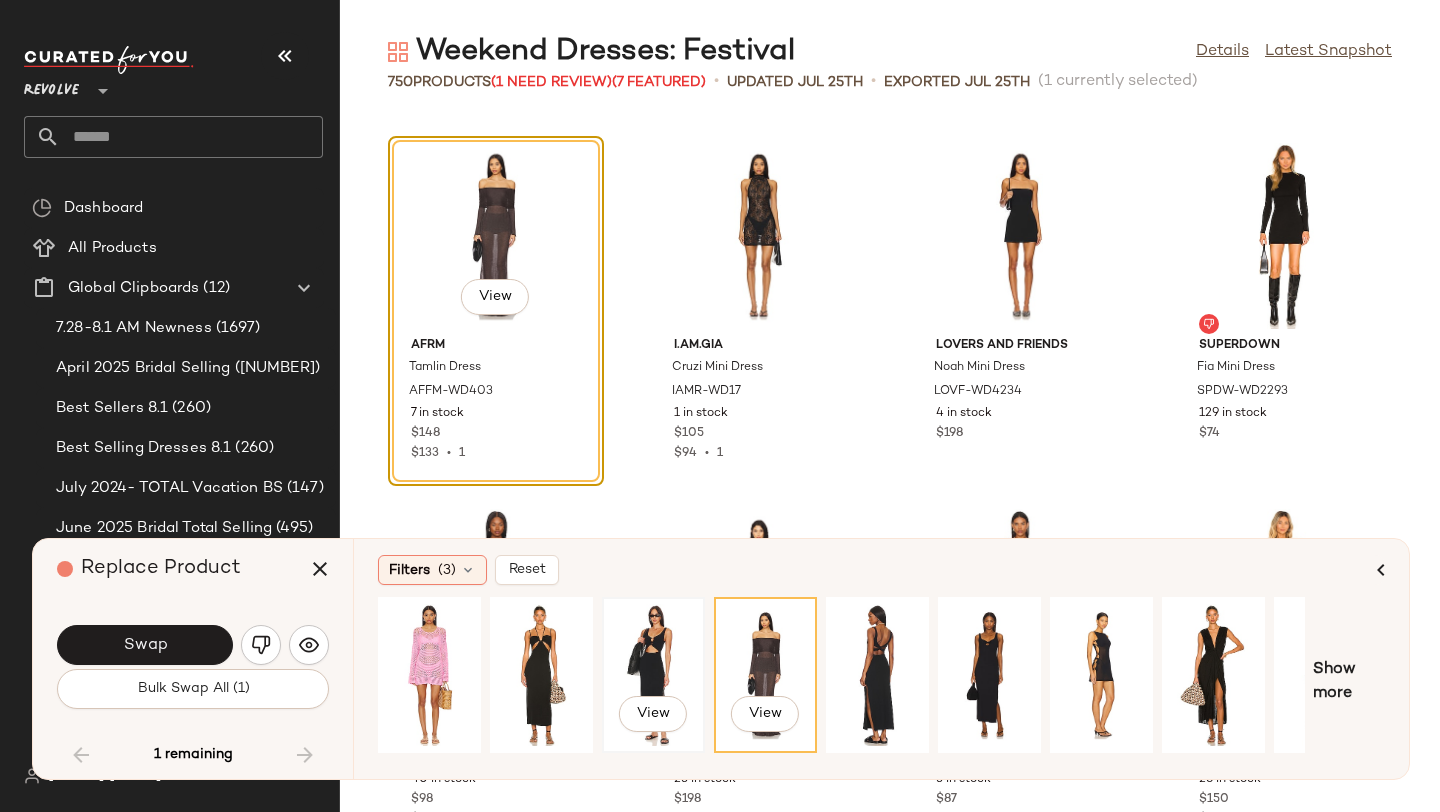 click on "View" 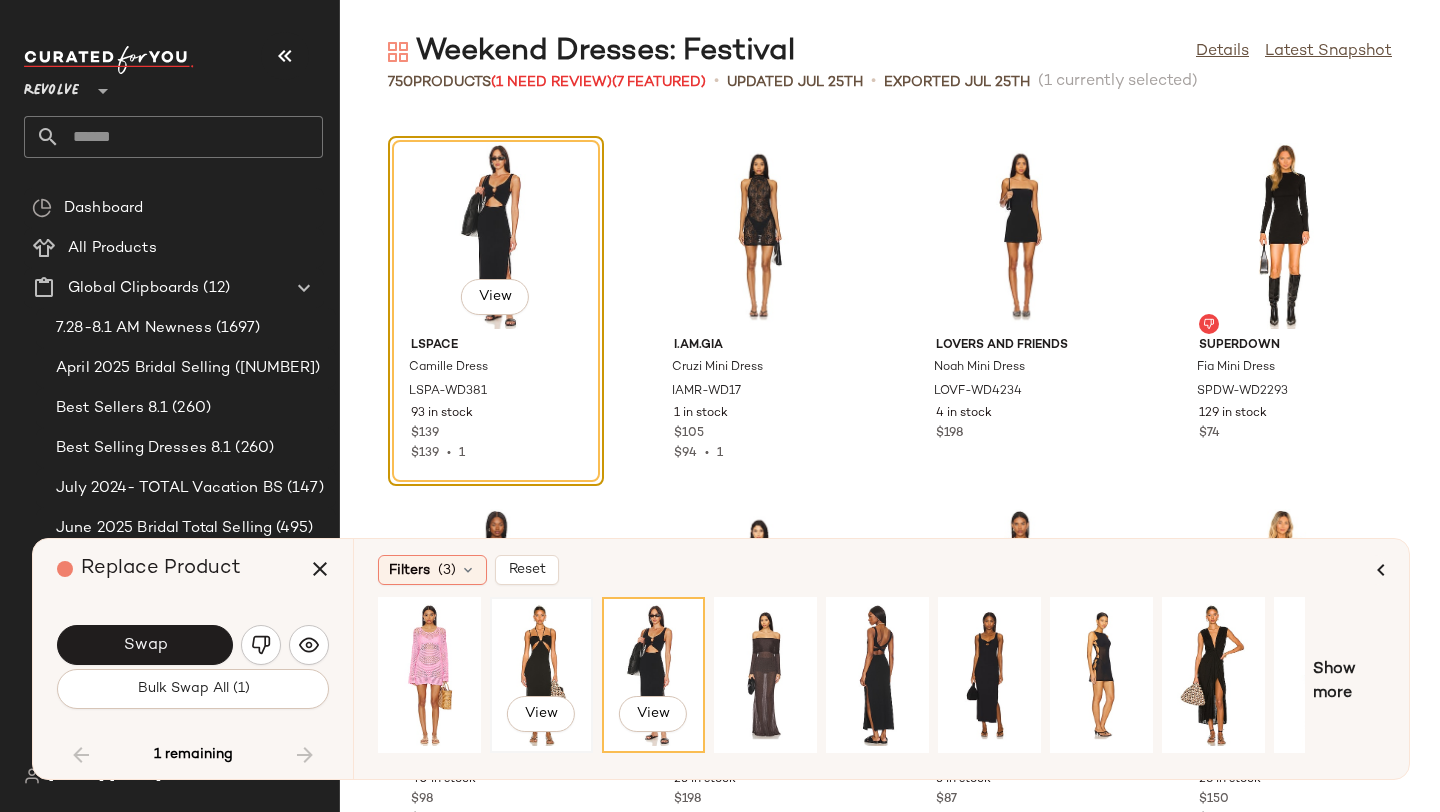 click on "View" 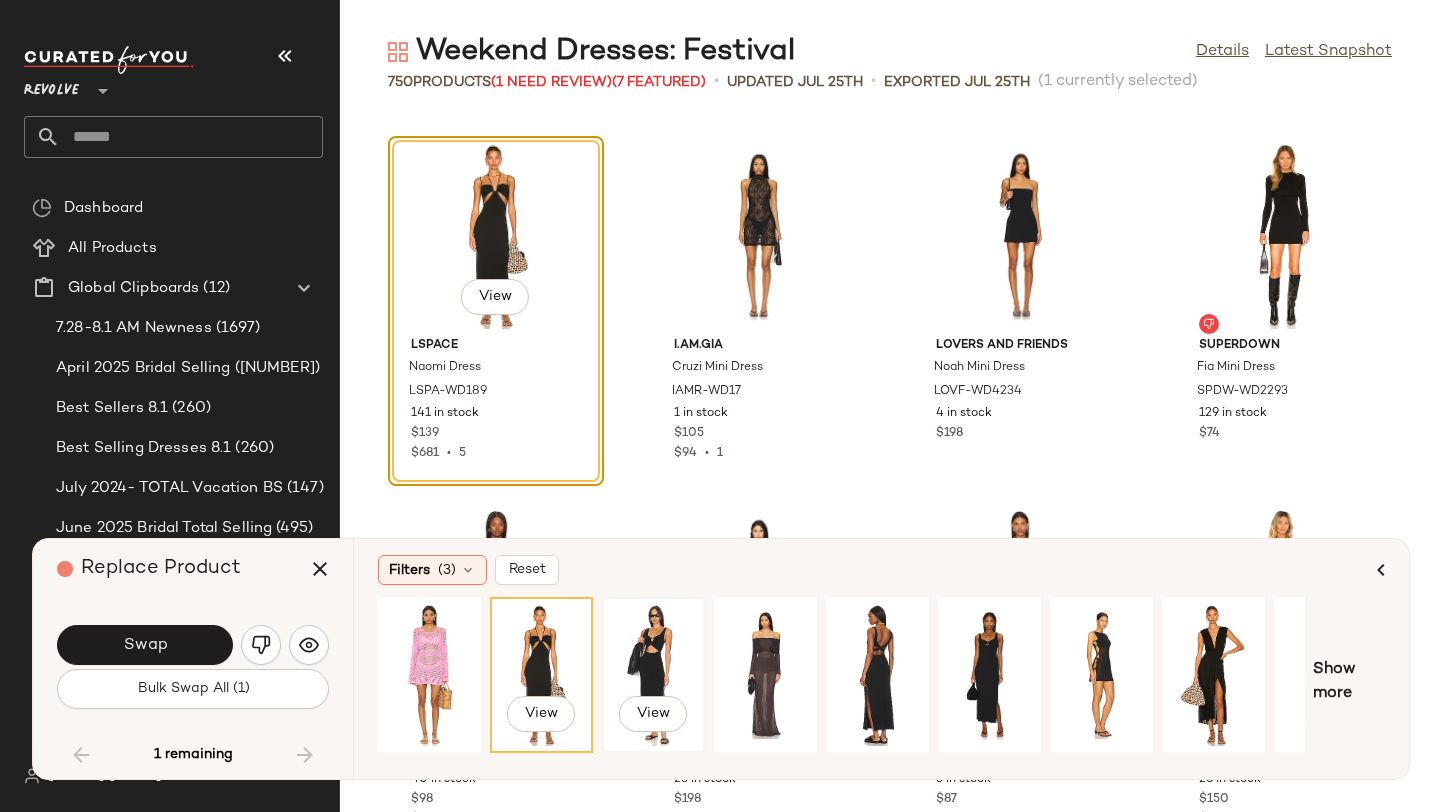 click on "View" 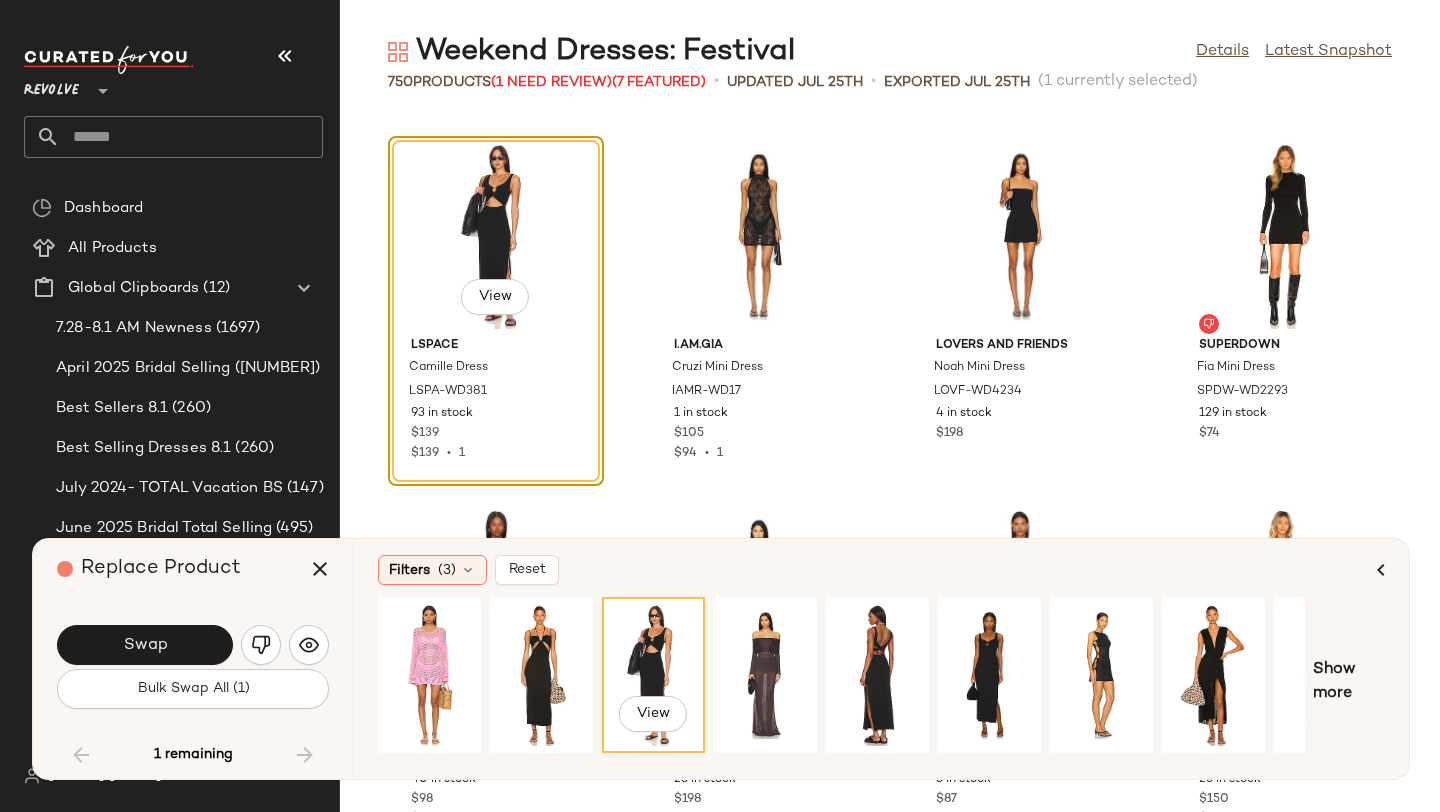 click on "Replace Product  Swap   Bulk Swap All (1)  1 remaining" at bounding box center (193, 659) 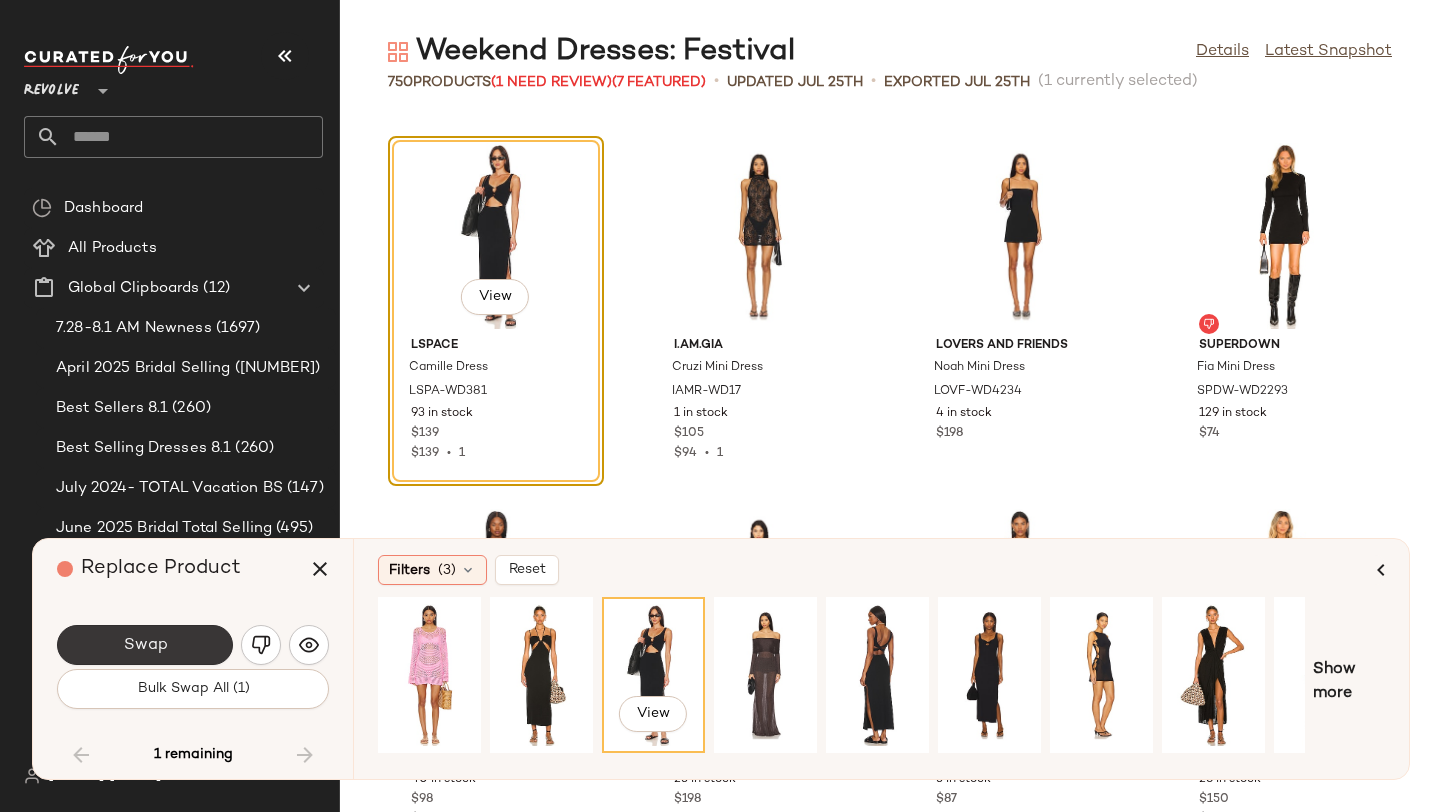 click on "Swap" at bounding box center (145, 645) 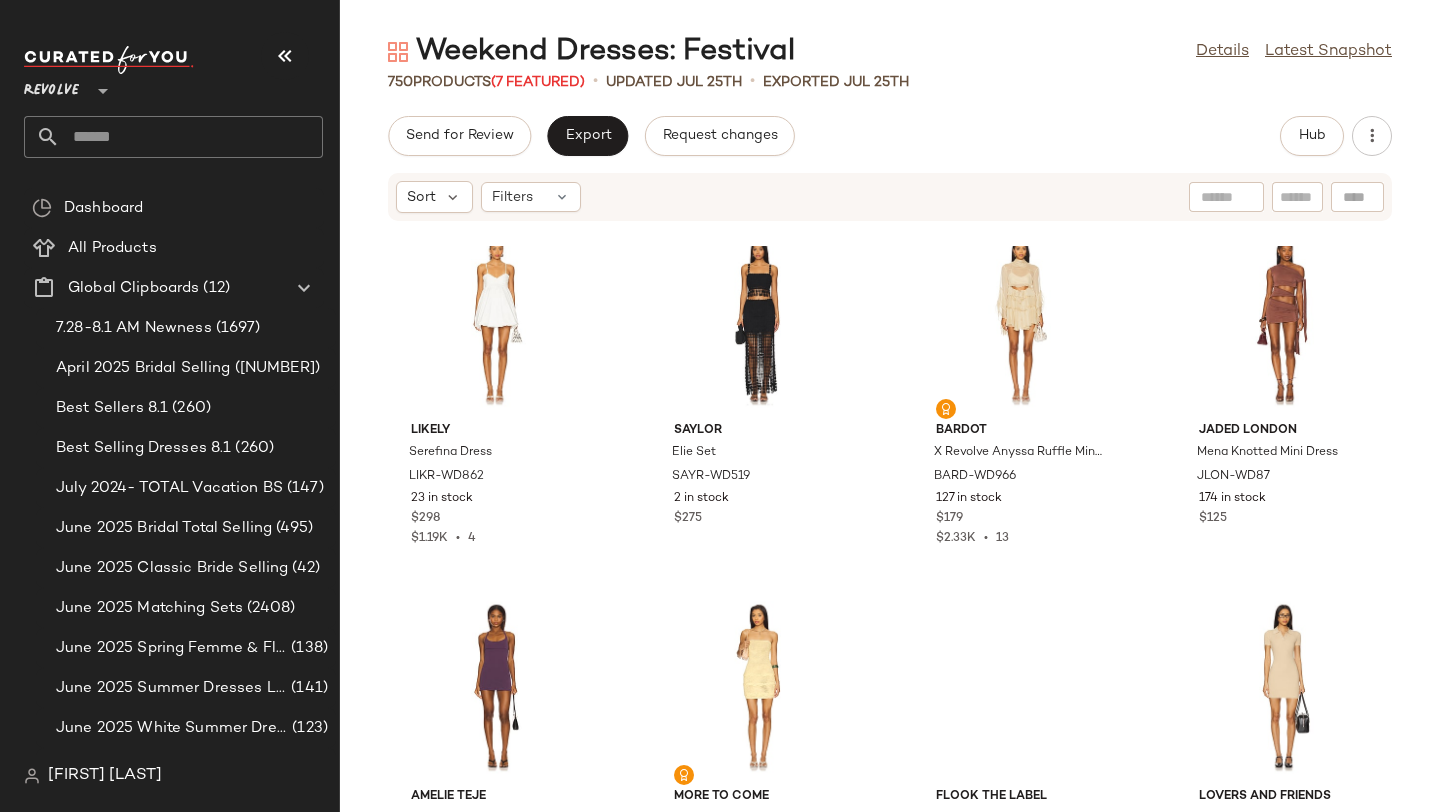 scroll, scrollTop: 0, scrollLeft: 0, axis: both 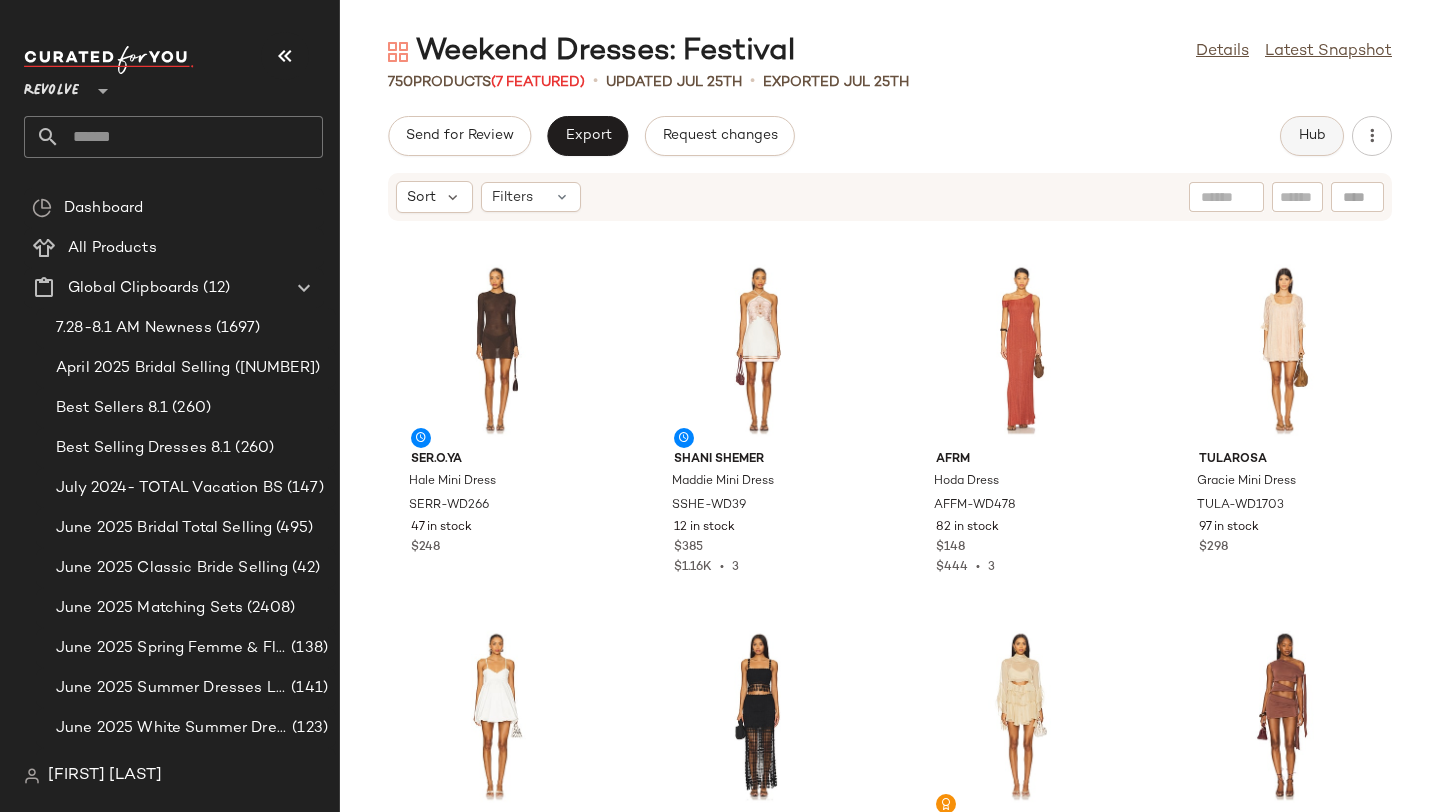 click on "Hub" at bounding box center (1312, 136) 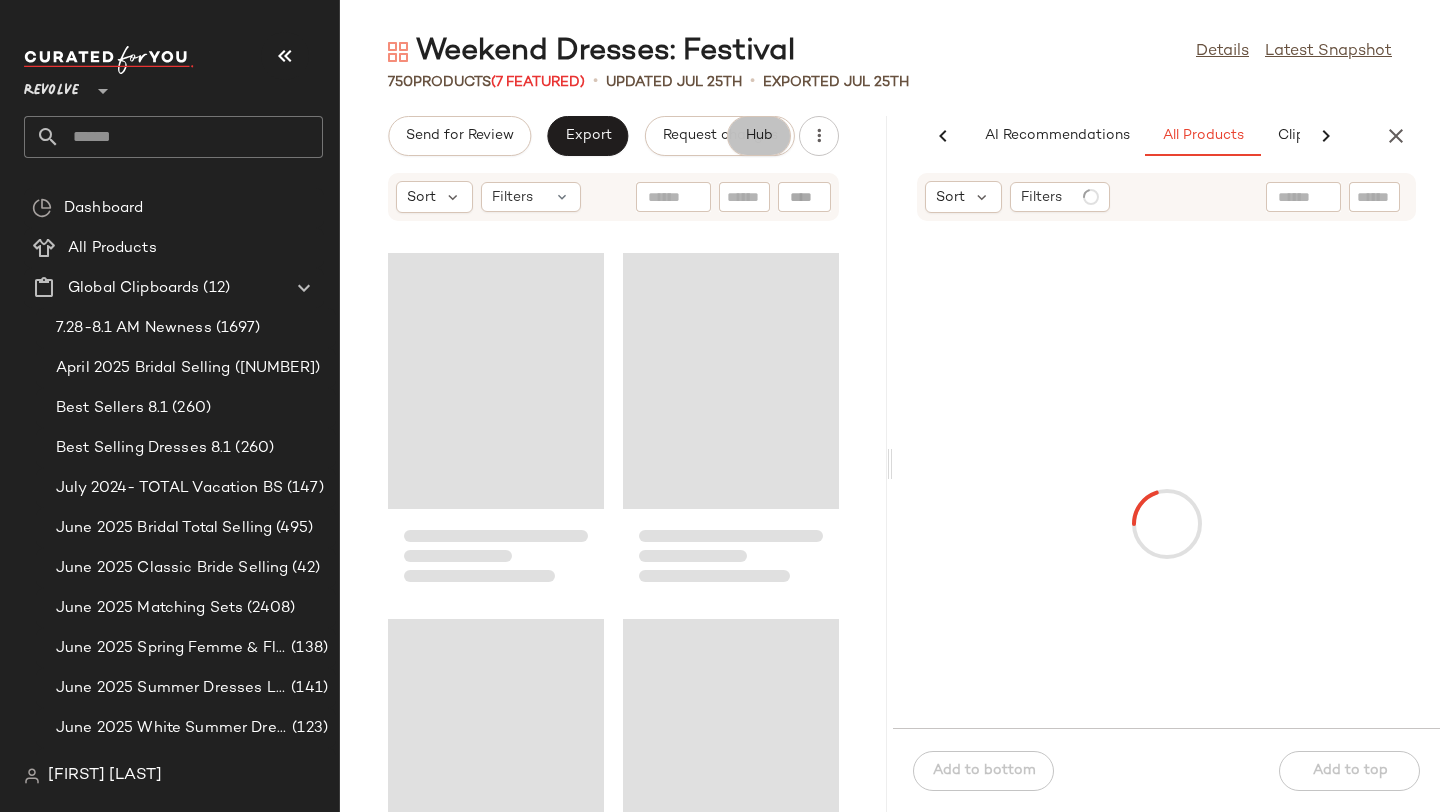 scroll, scrollTop: 0, scrollLeft: 136, axis: horizontal 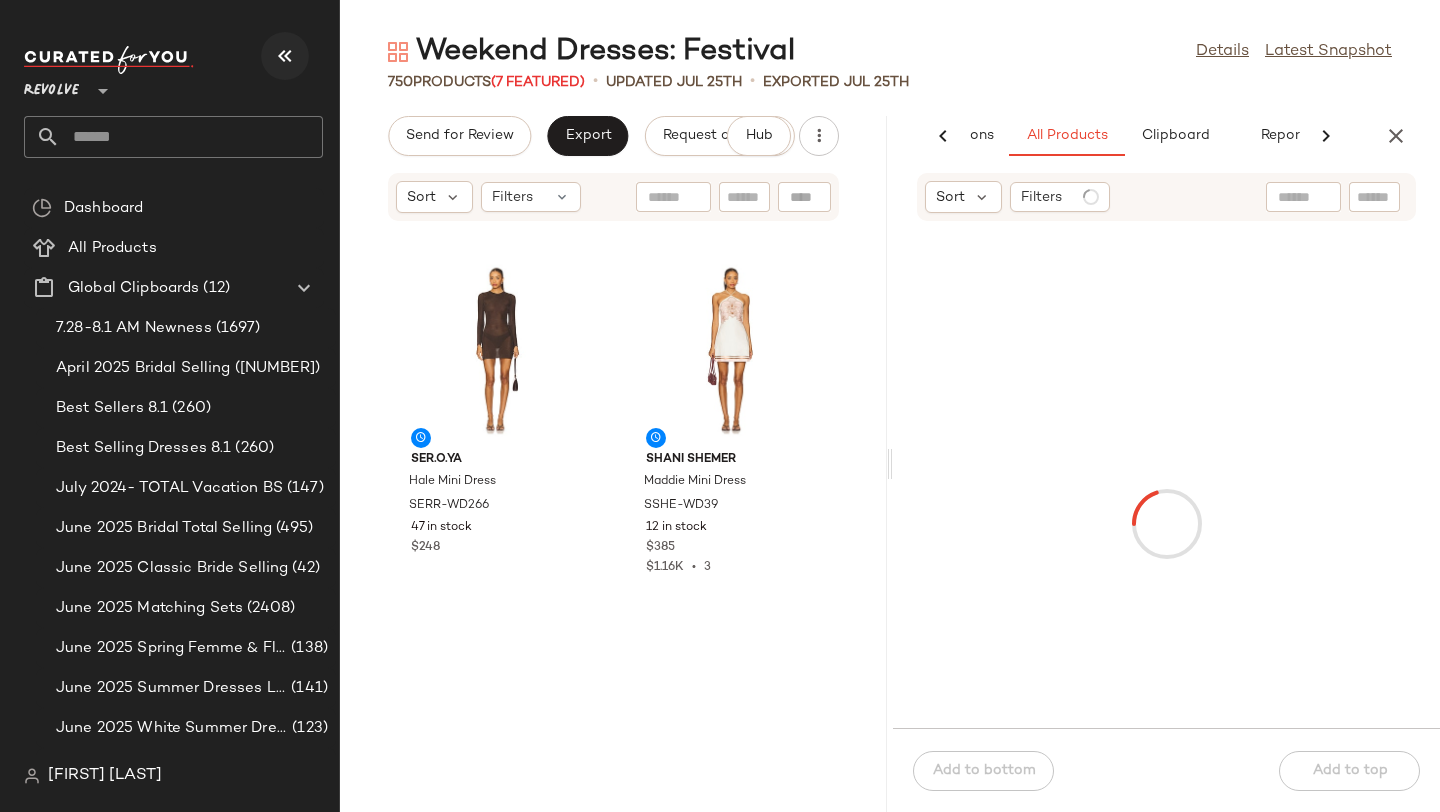 click at bounding box center (285, 56) 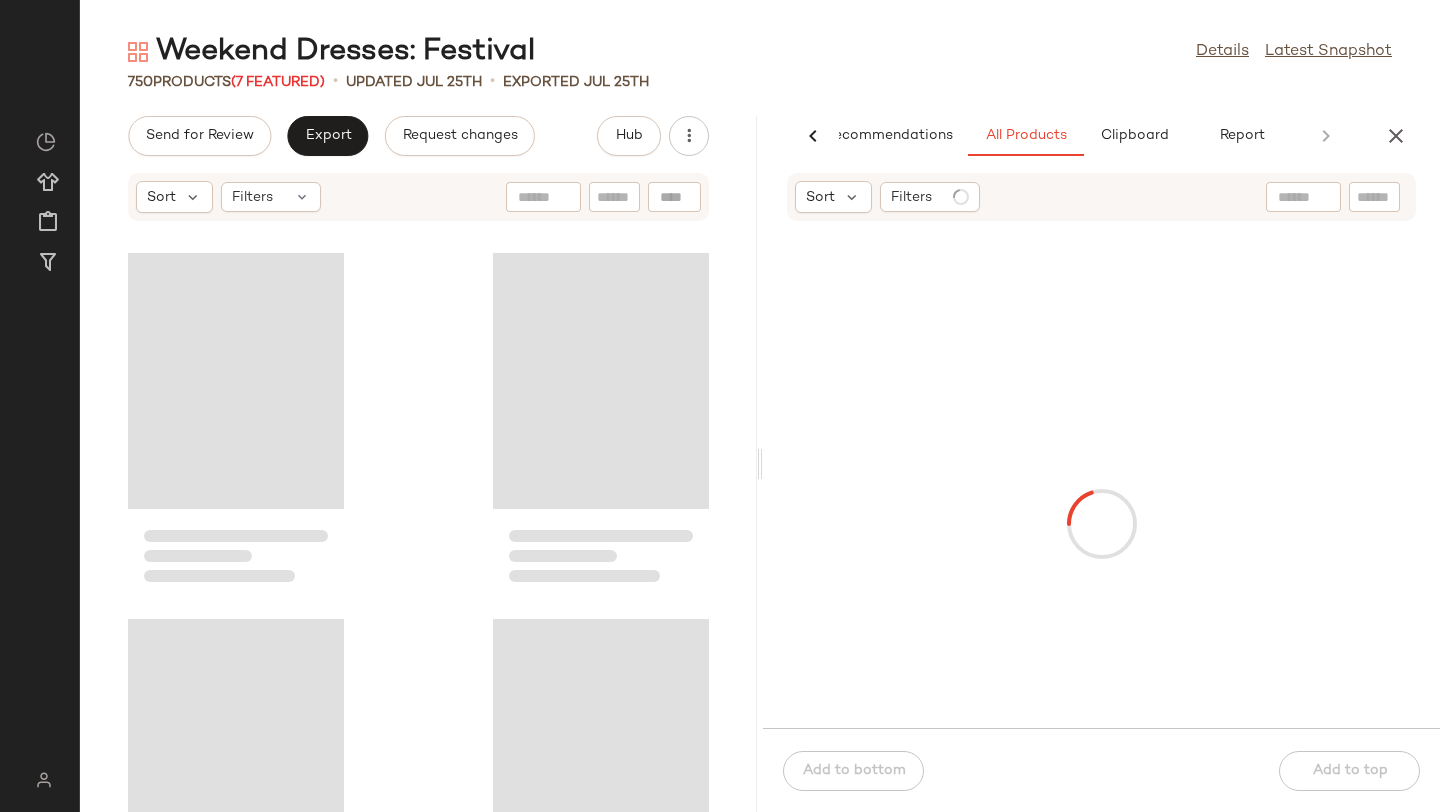 scroll, scrollTop: 0, scrollLeft: 47, axis: horizontal 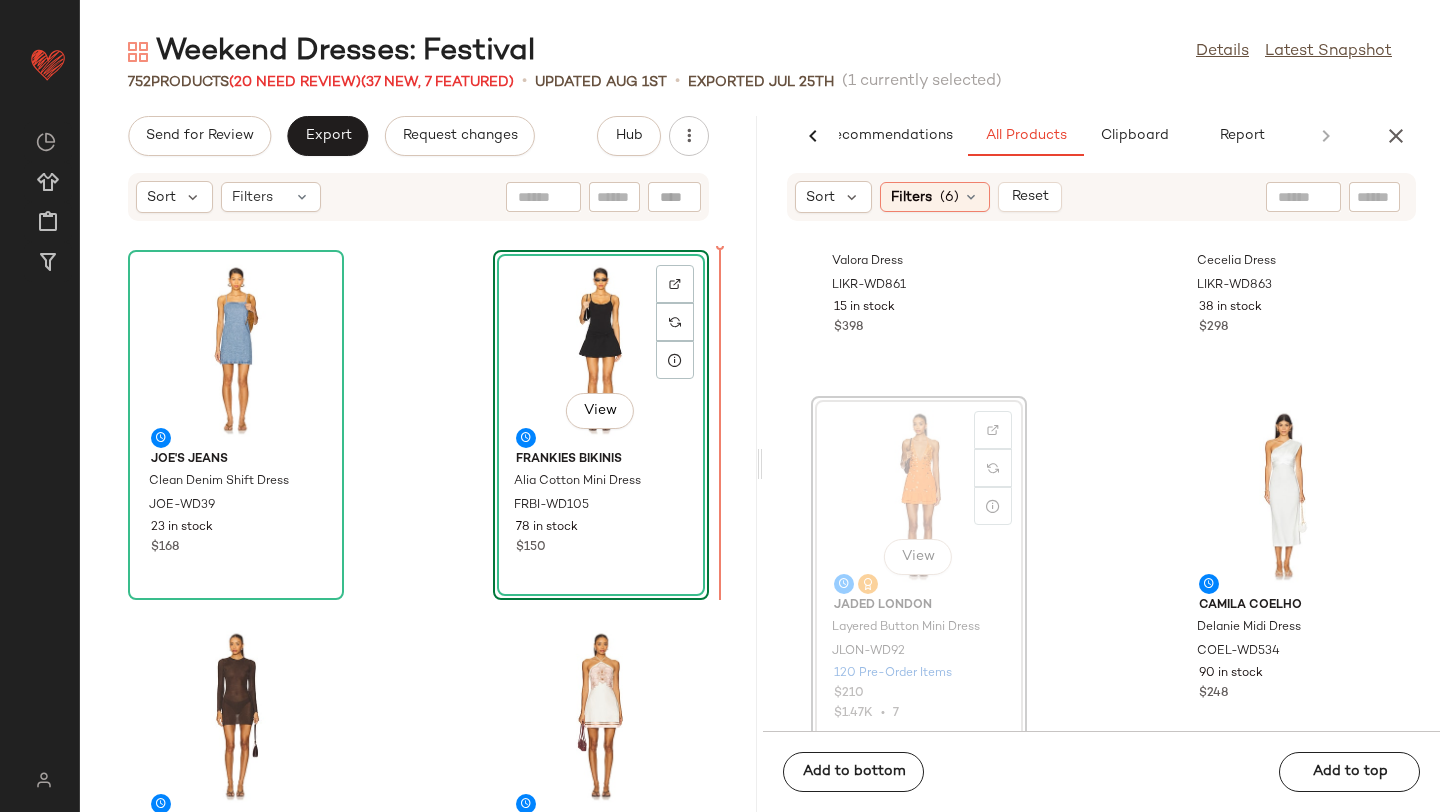 drag, startPoint x: 872, startPoint y: 482, endPoint x: 858, endPoint y: 482, distance: 14 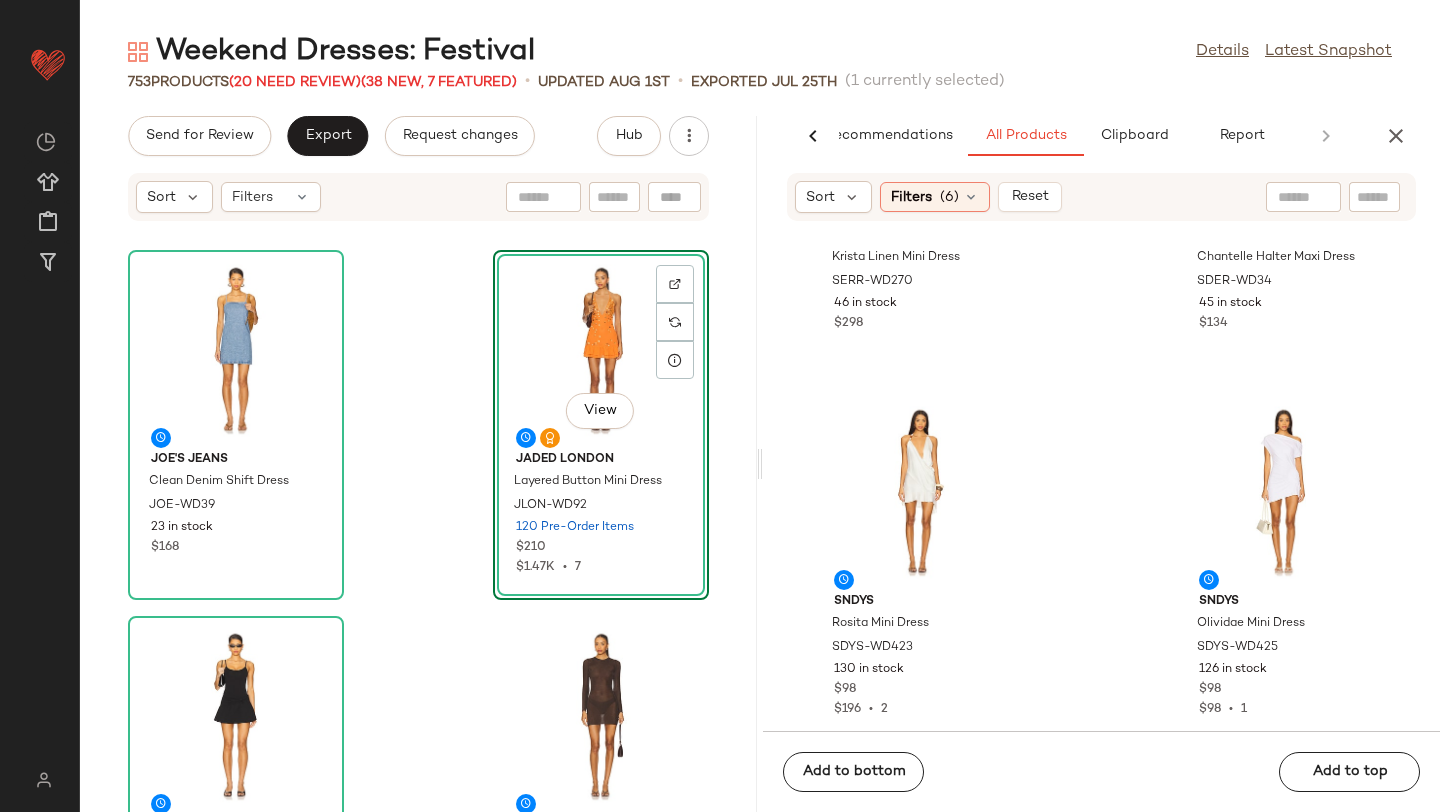 scroll, scrollTop: 20372, scrollLeft: 0, axis: vertical 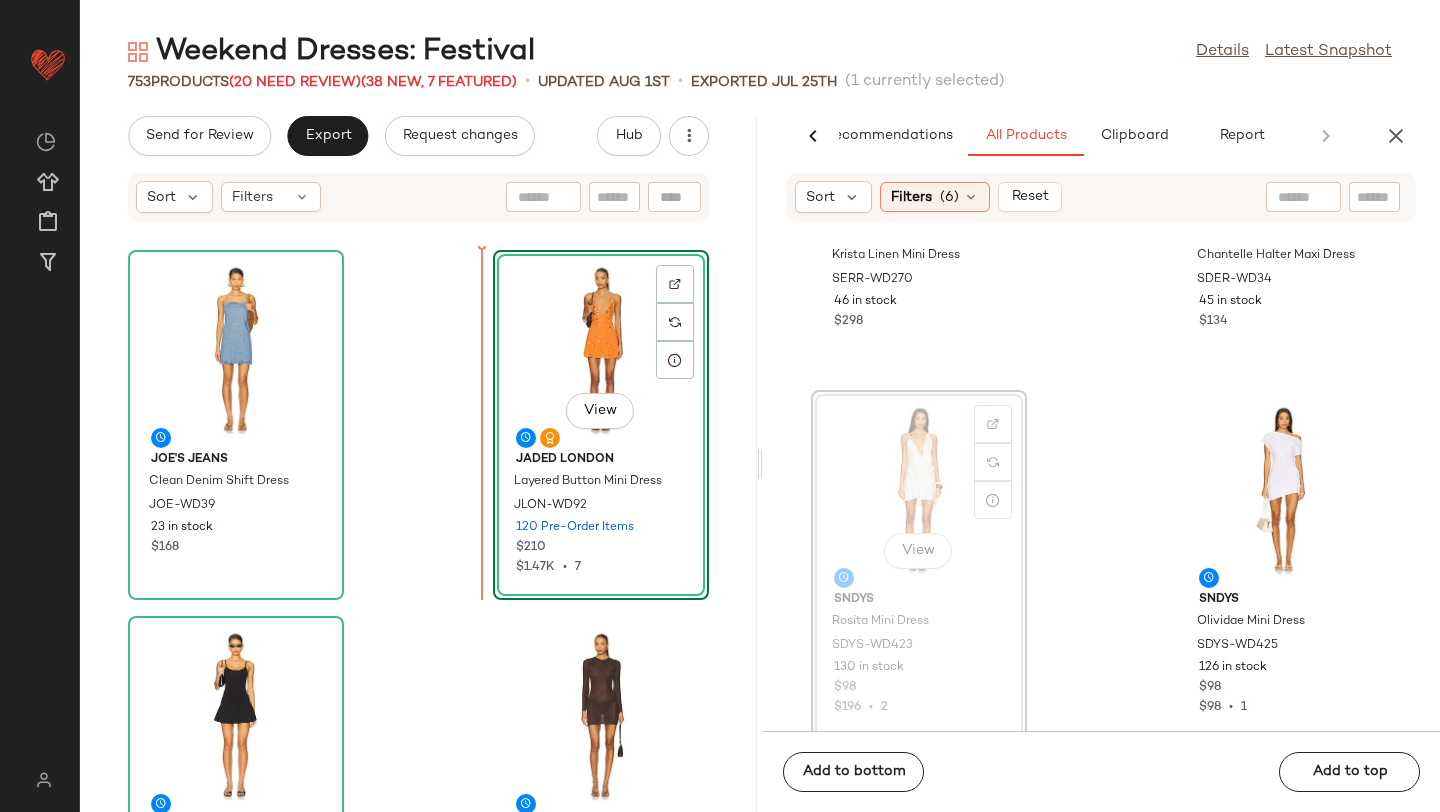 drag, startPoint x: 877, startPoint y: 500, endPoint x: 416, endPoint y: 437, distance: 465.28485 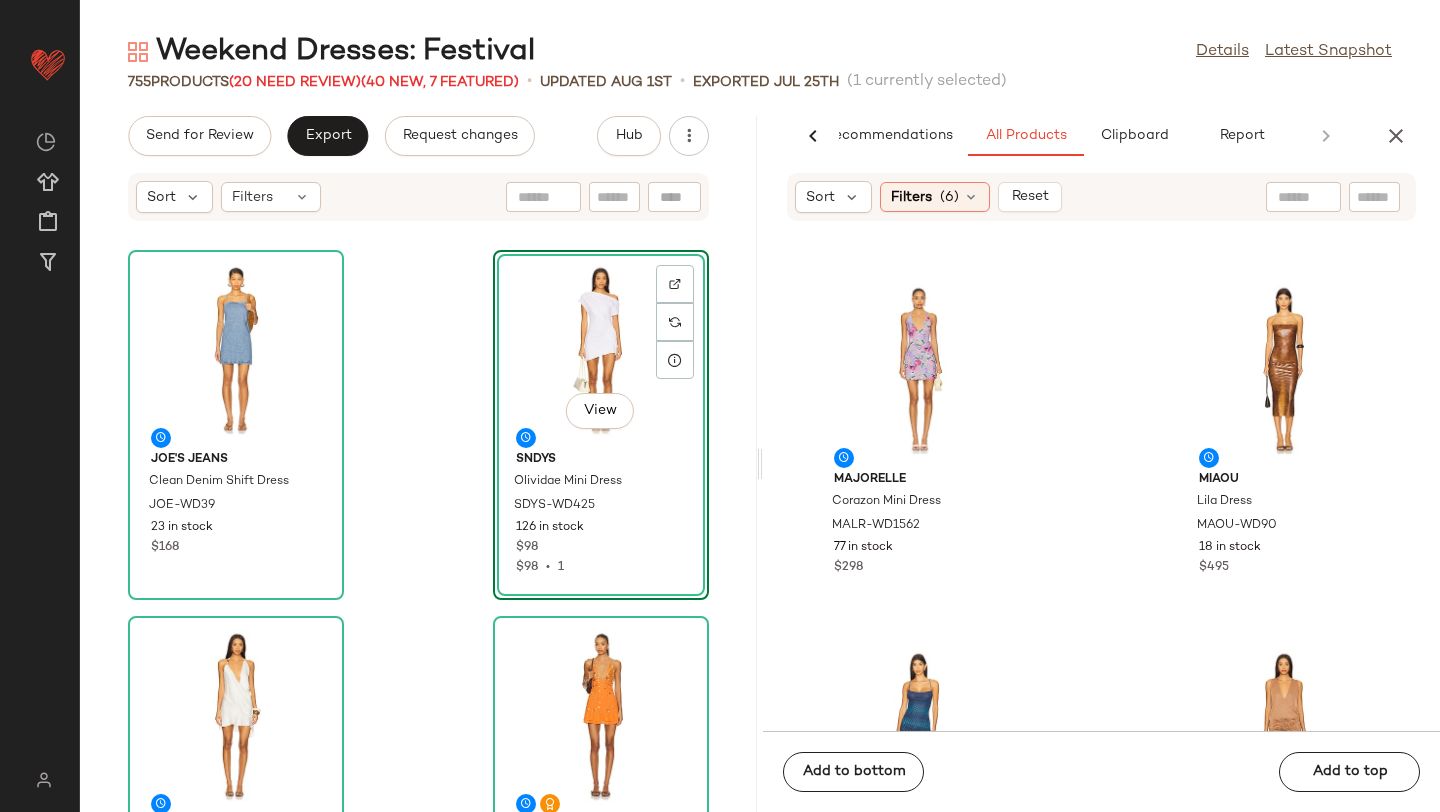 scroll, scrollTop: 25222, scrollLeft: 0, axis: vertical 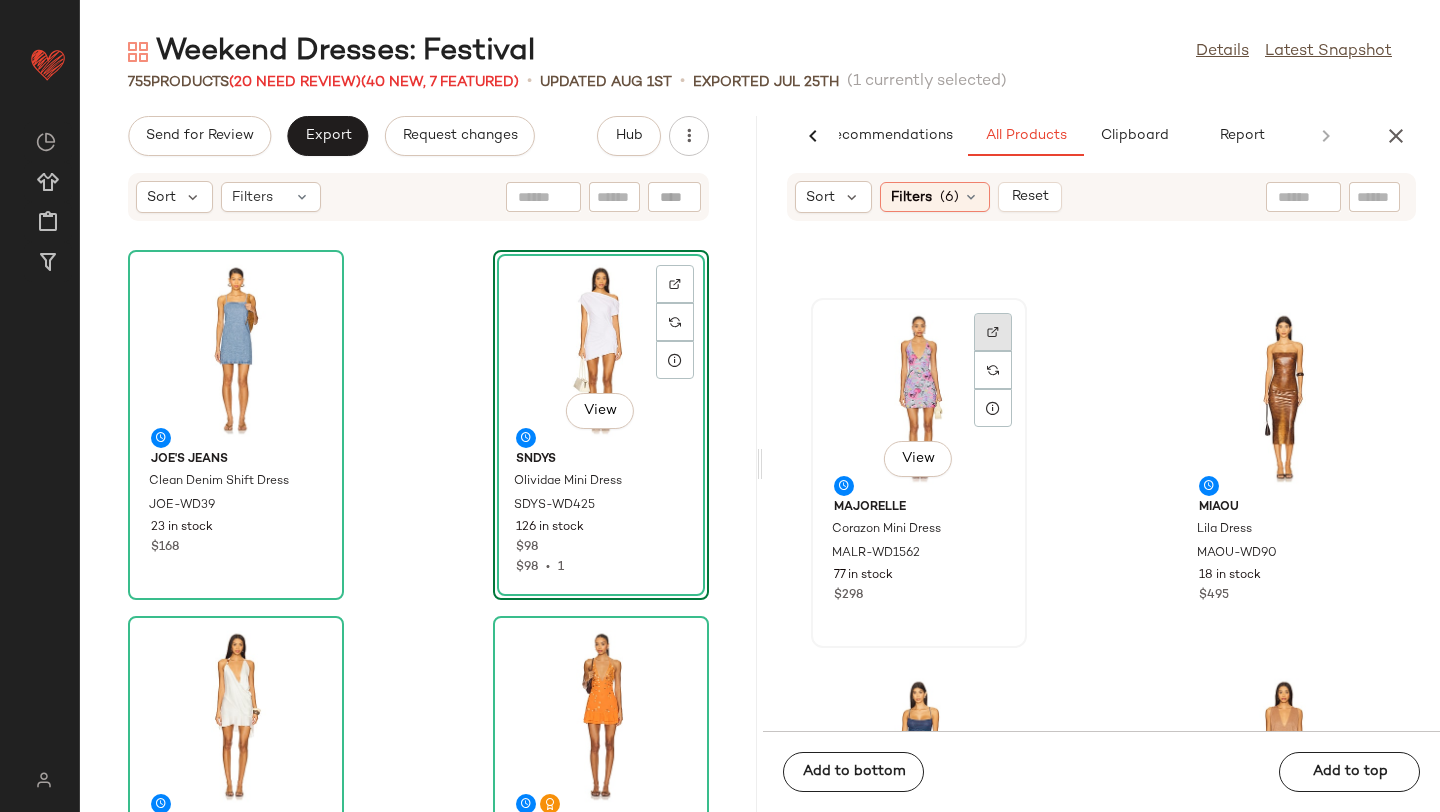 click 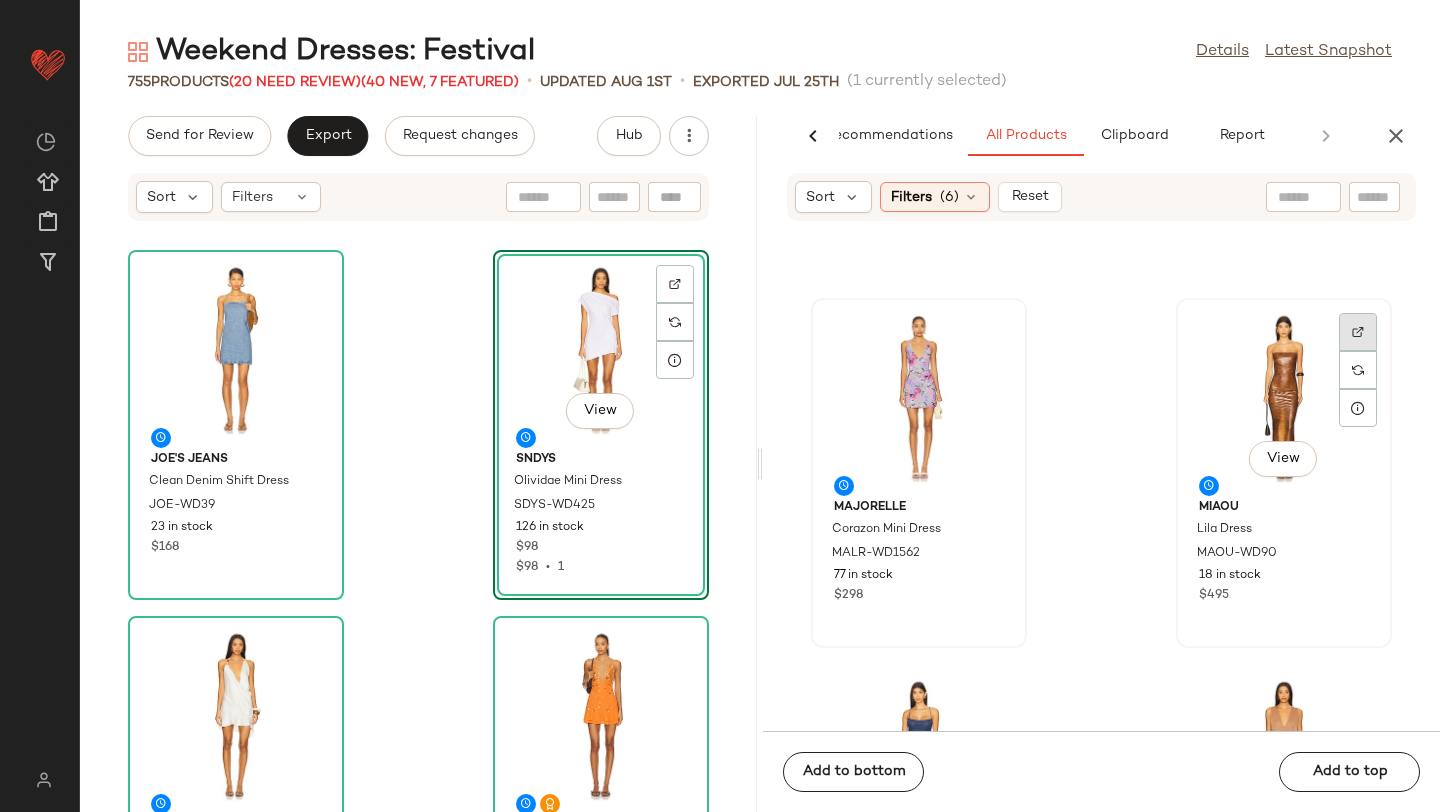 click 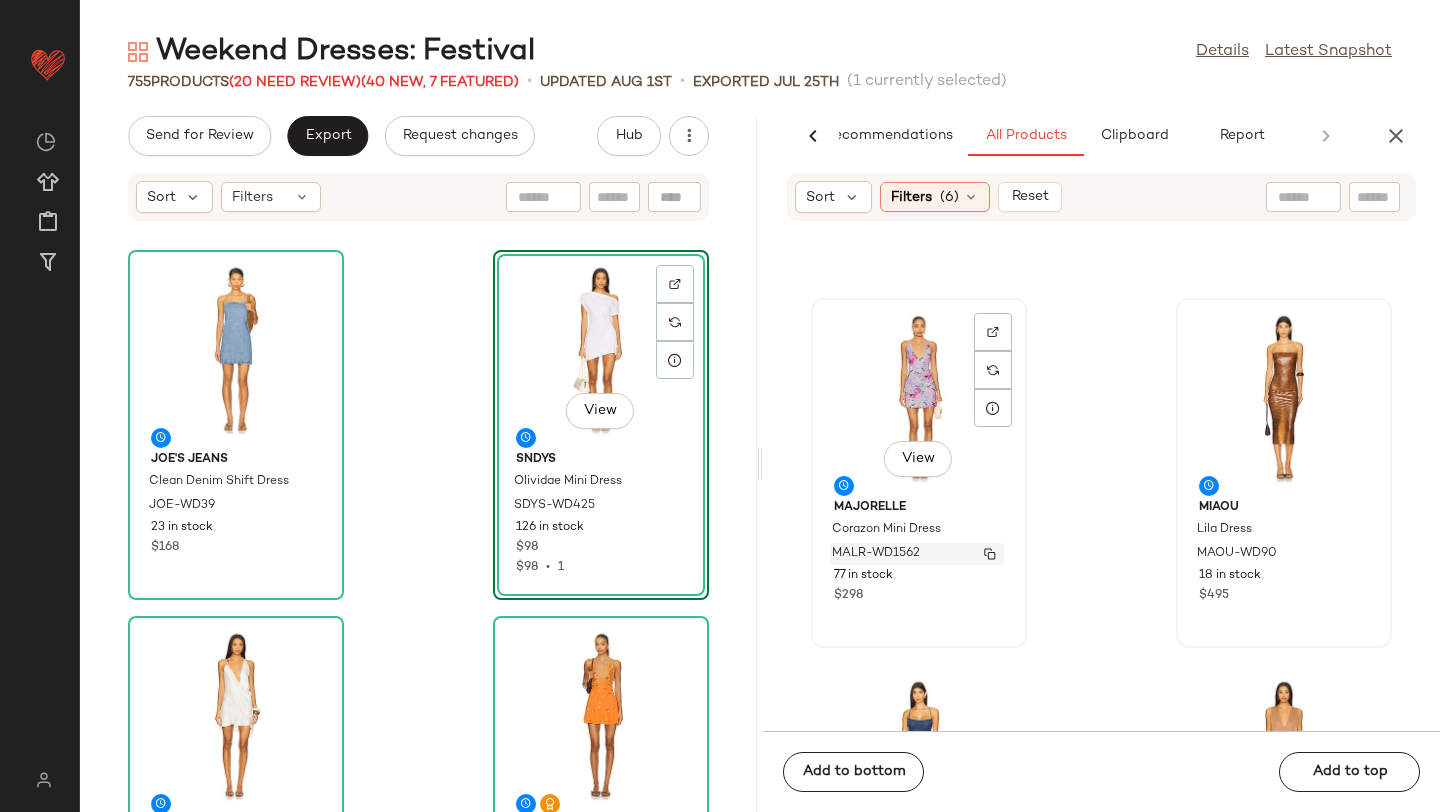 click 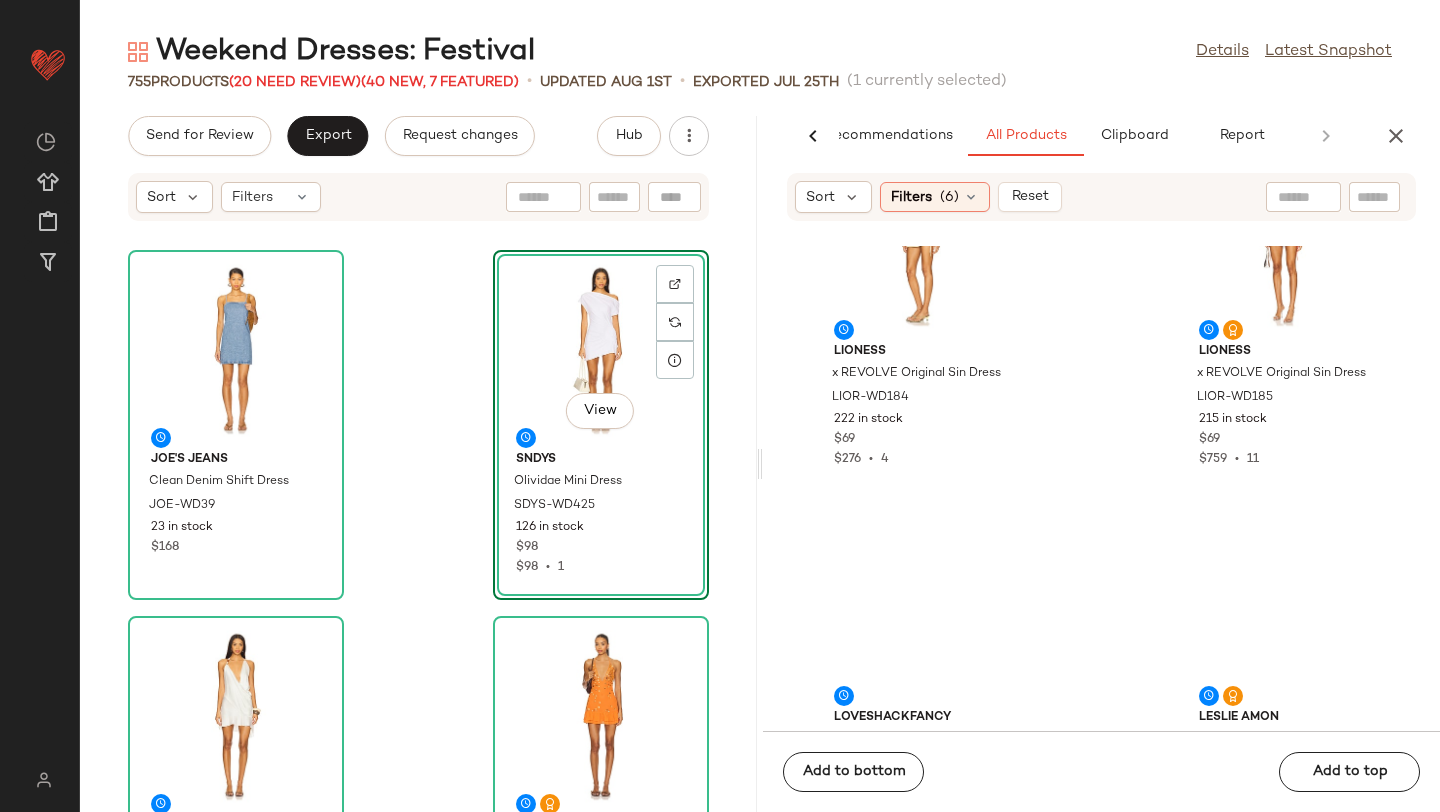 scroll, scrollTop: 27111, scrollLeft: 0, axis: vertical 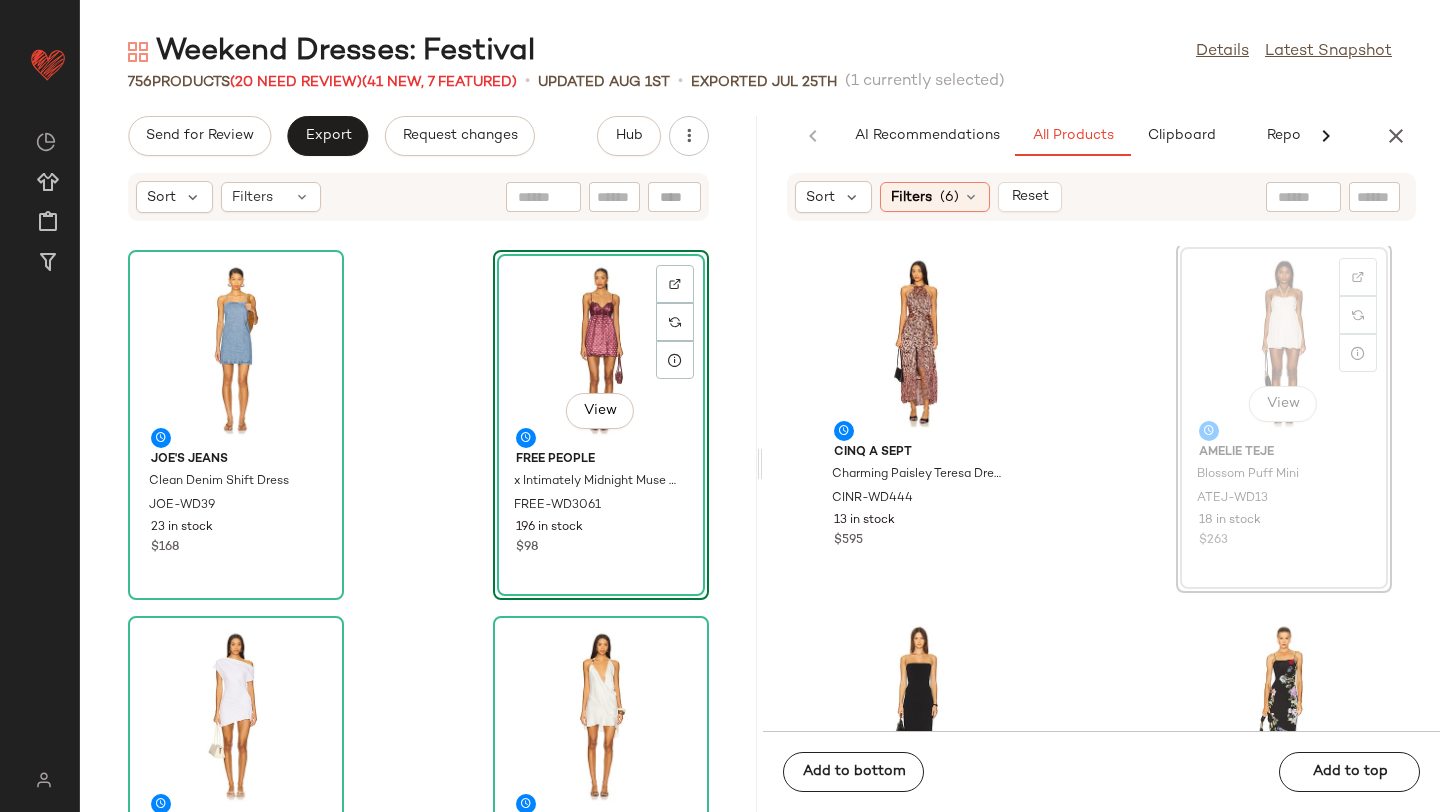 drag, startPoint x: 1211, startPoint y: 395, endPoint x: 1191, endPoint y: 395, distance: 20 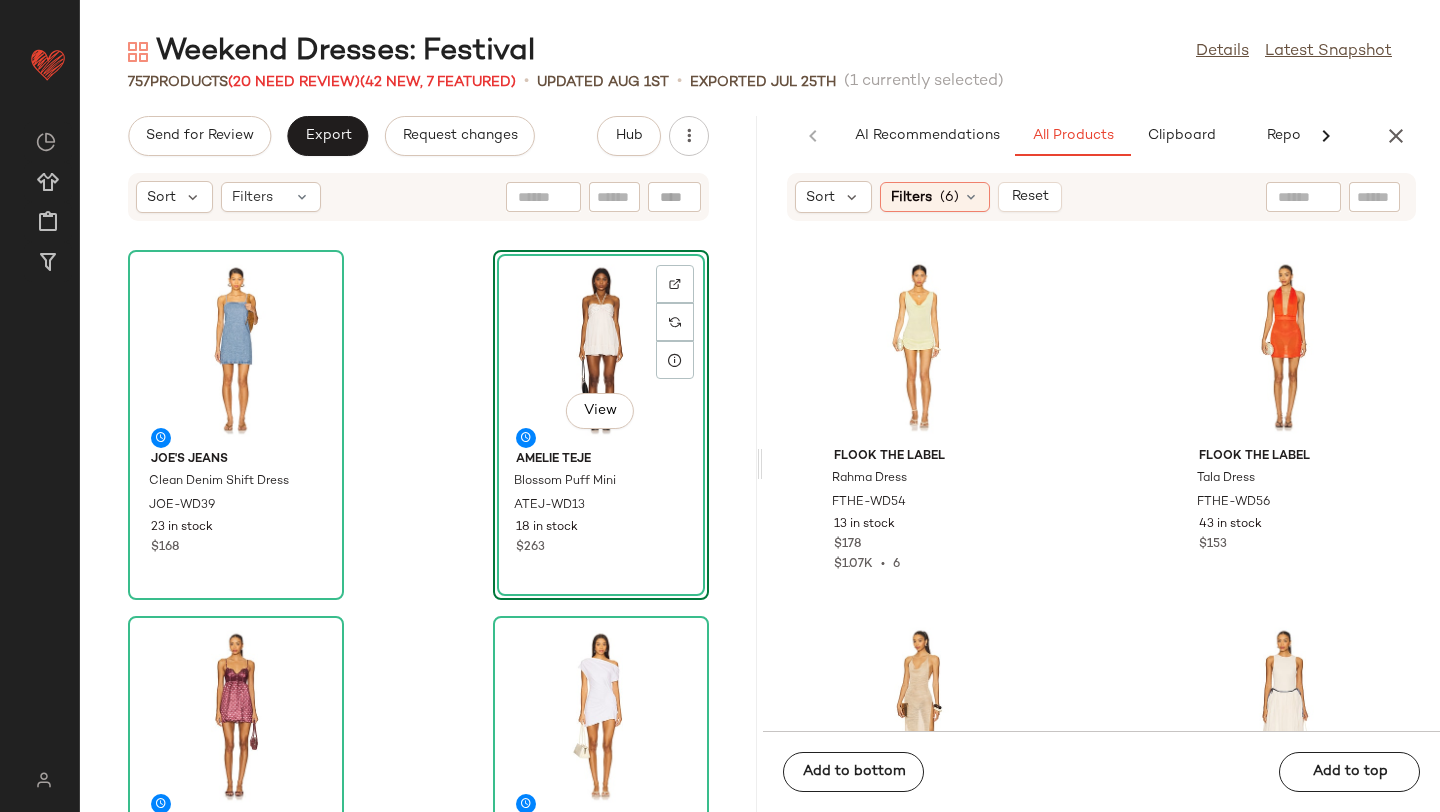 scroll, scrollTop: 39910, scrollLeft: 0, axis: vertical 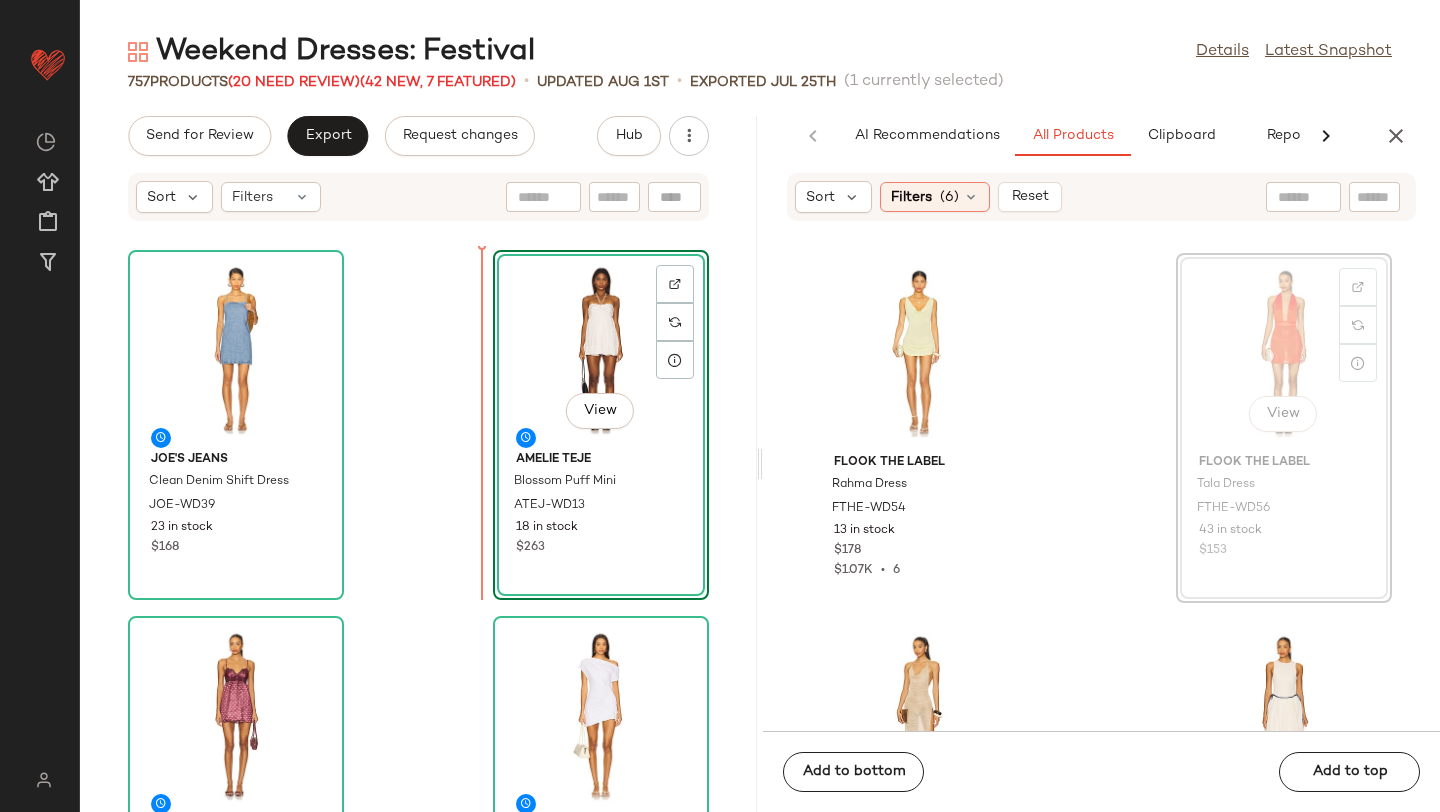 drag, startPoint x: 1274, startPoint y: 334, endPoint x: 531, endPoint y: 421, distance: 748.0762 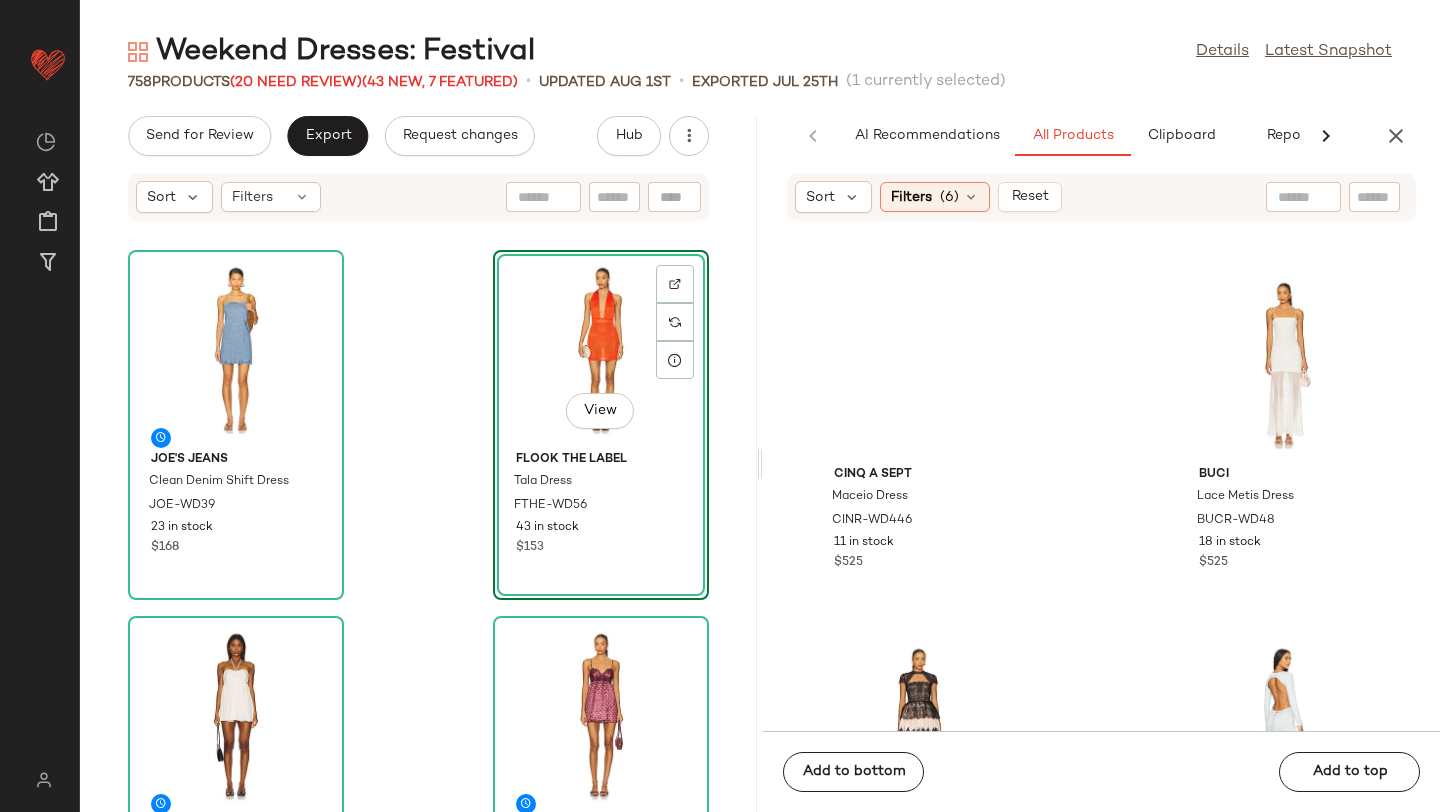 scroll, scrollTop: 42092, scrollLeft: 0, axis: vertical 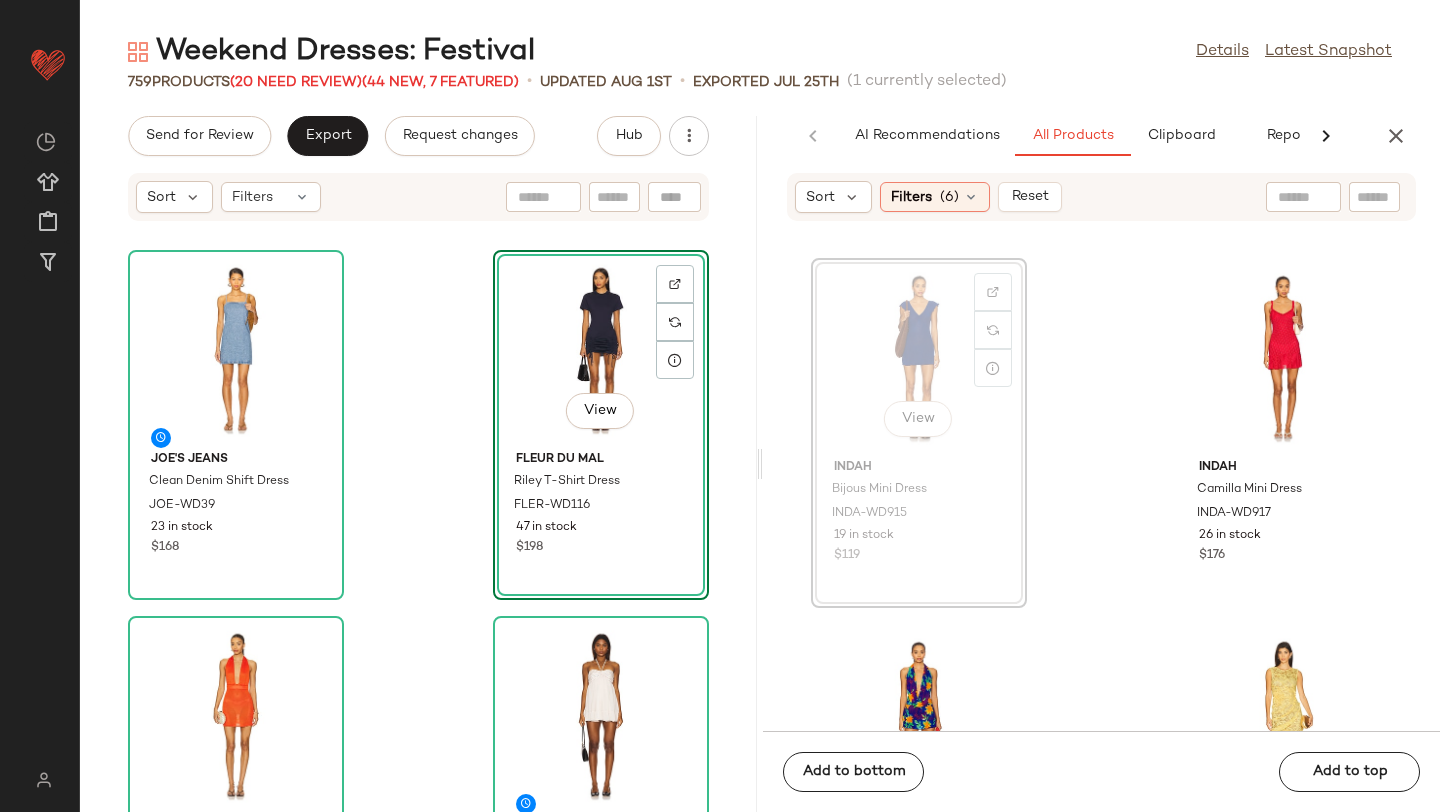 drag, startPoint x: 885, startPoint y: 362, endPoint x: 462, endPoint y: 387, distance: 423.73813 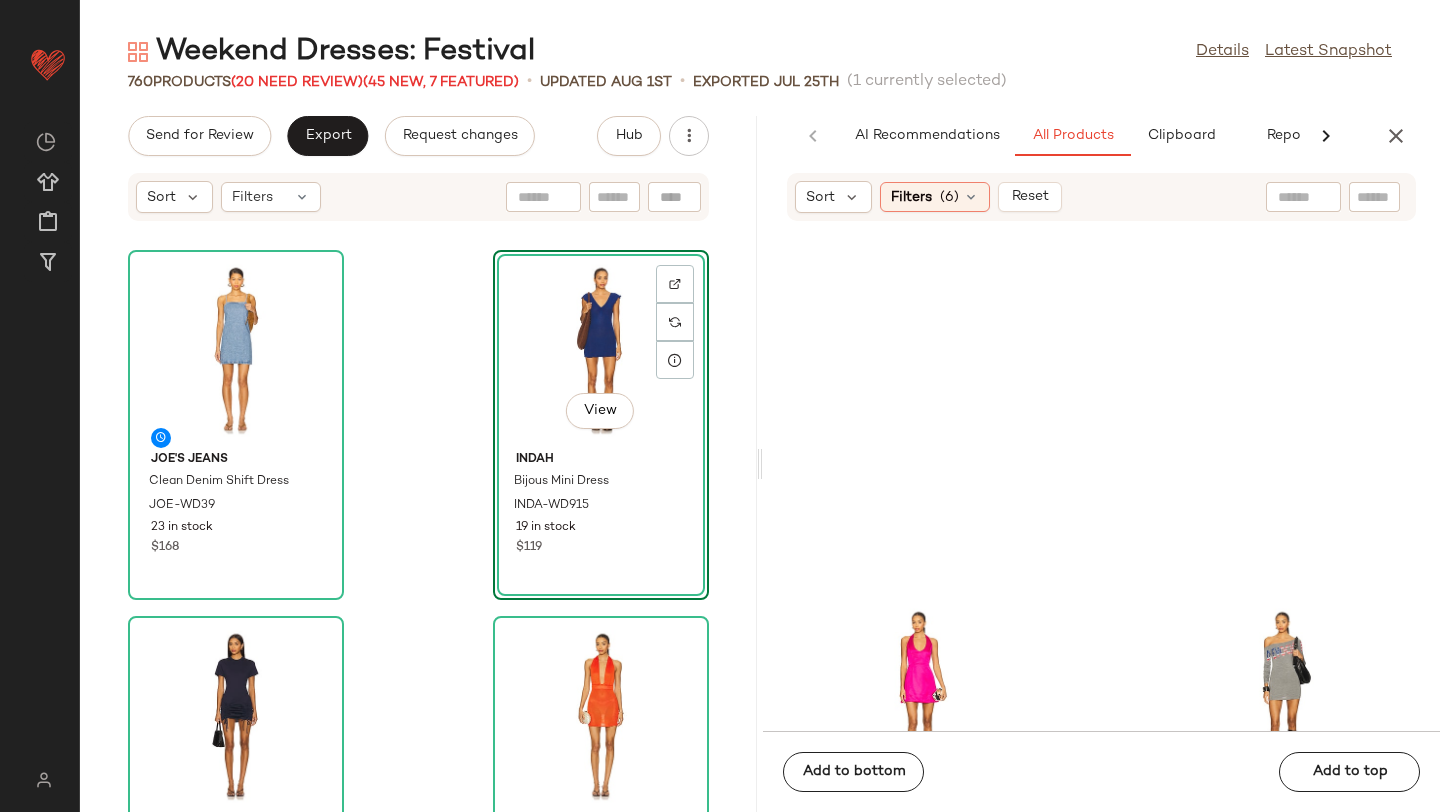 scroll, scrollTop: 70643, scrollLeft: 0, axis: vertical 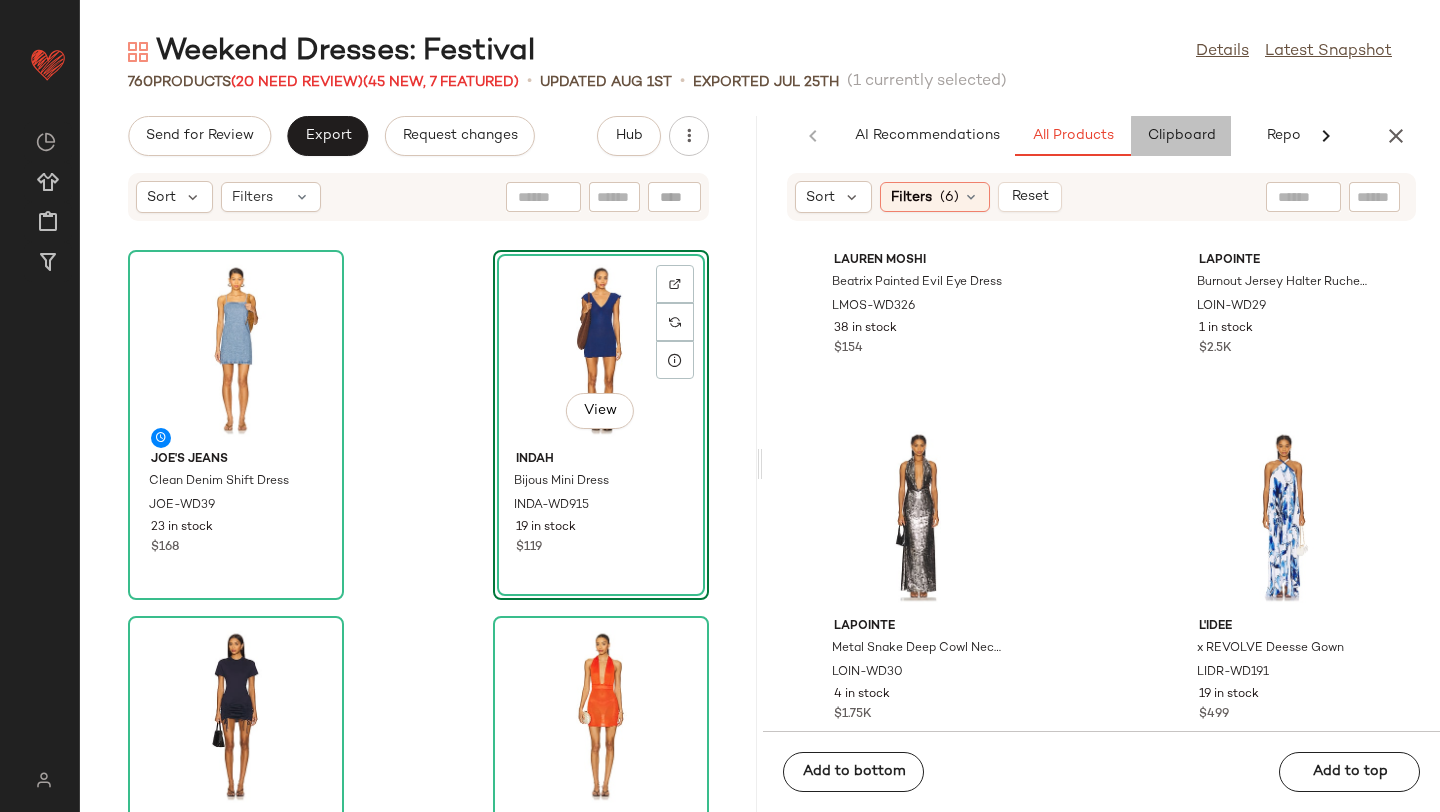 click on "Clipboard" 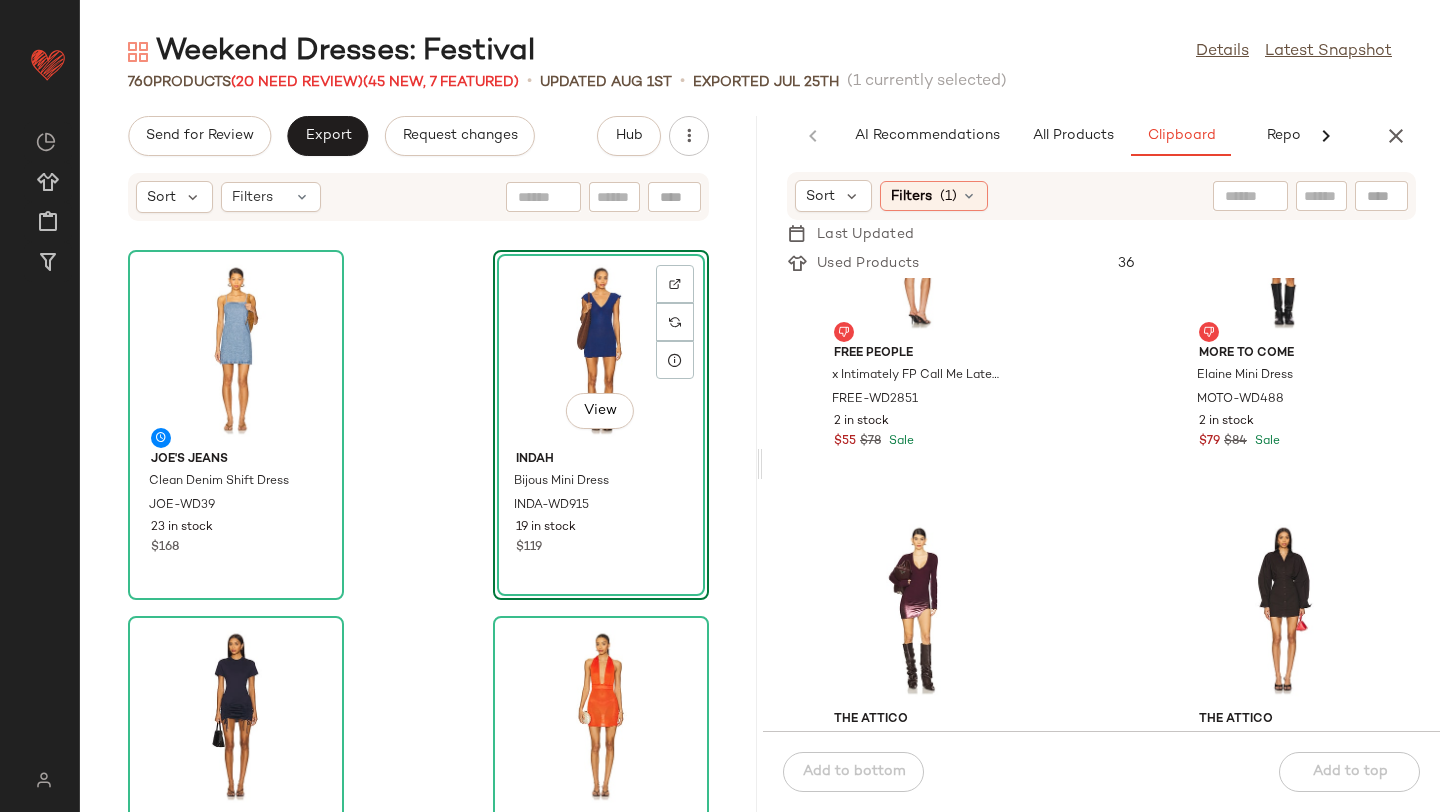 scroll, scrollTop: 5815, scrollLeft: 0, axis: vertical 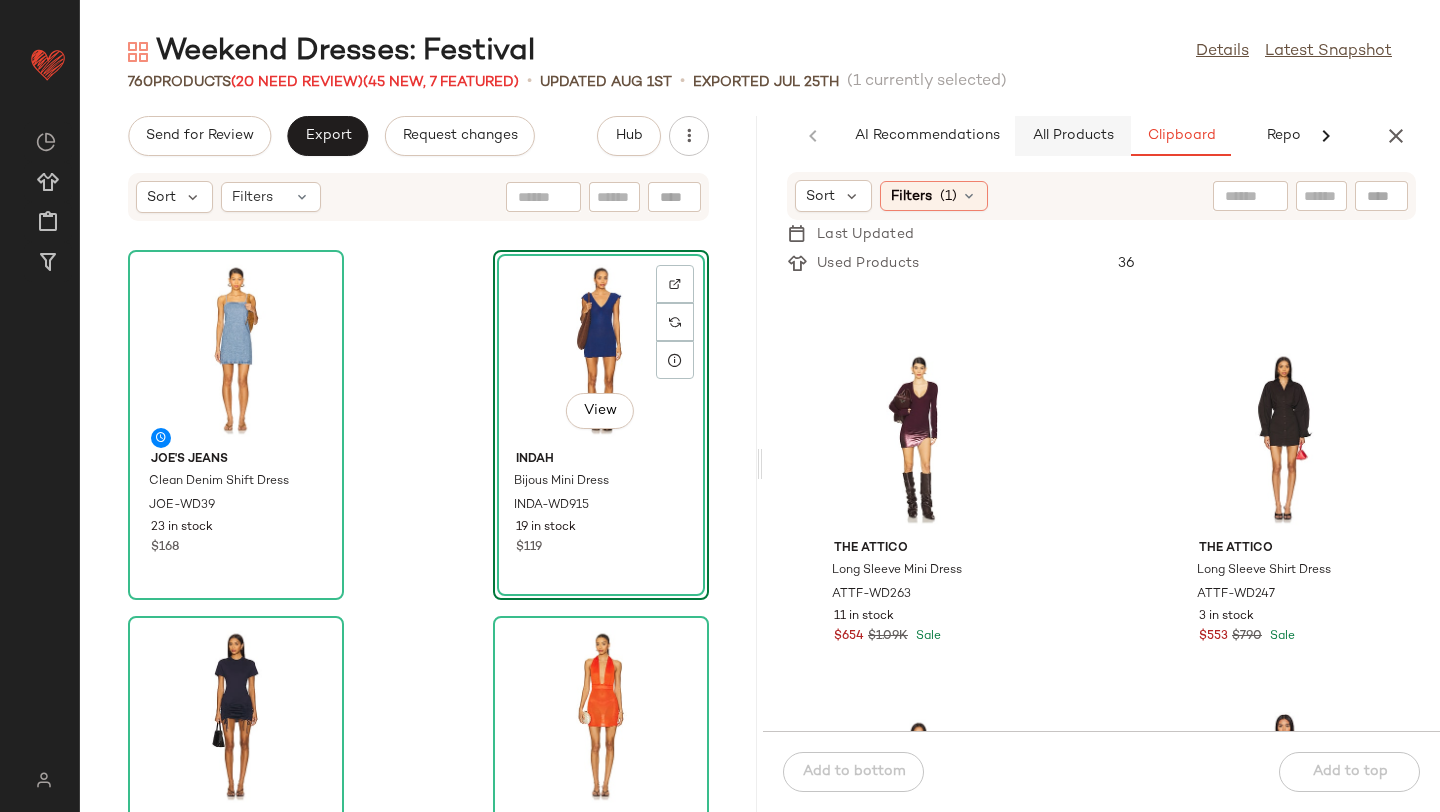 click on "All Products" 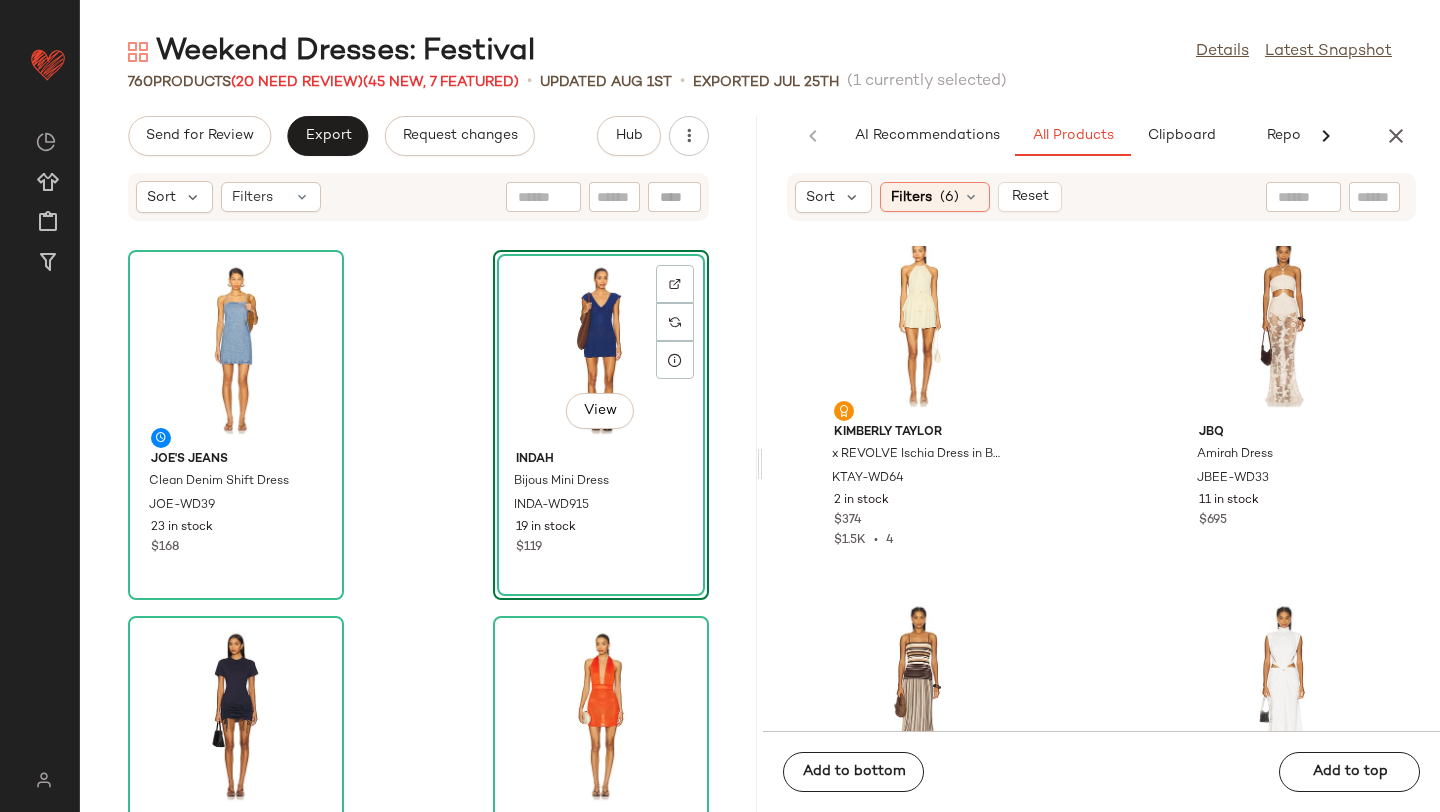 scroll, scrollTop: 74705, scrollLeft: 0, axis: vertical 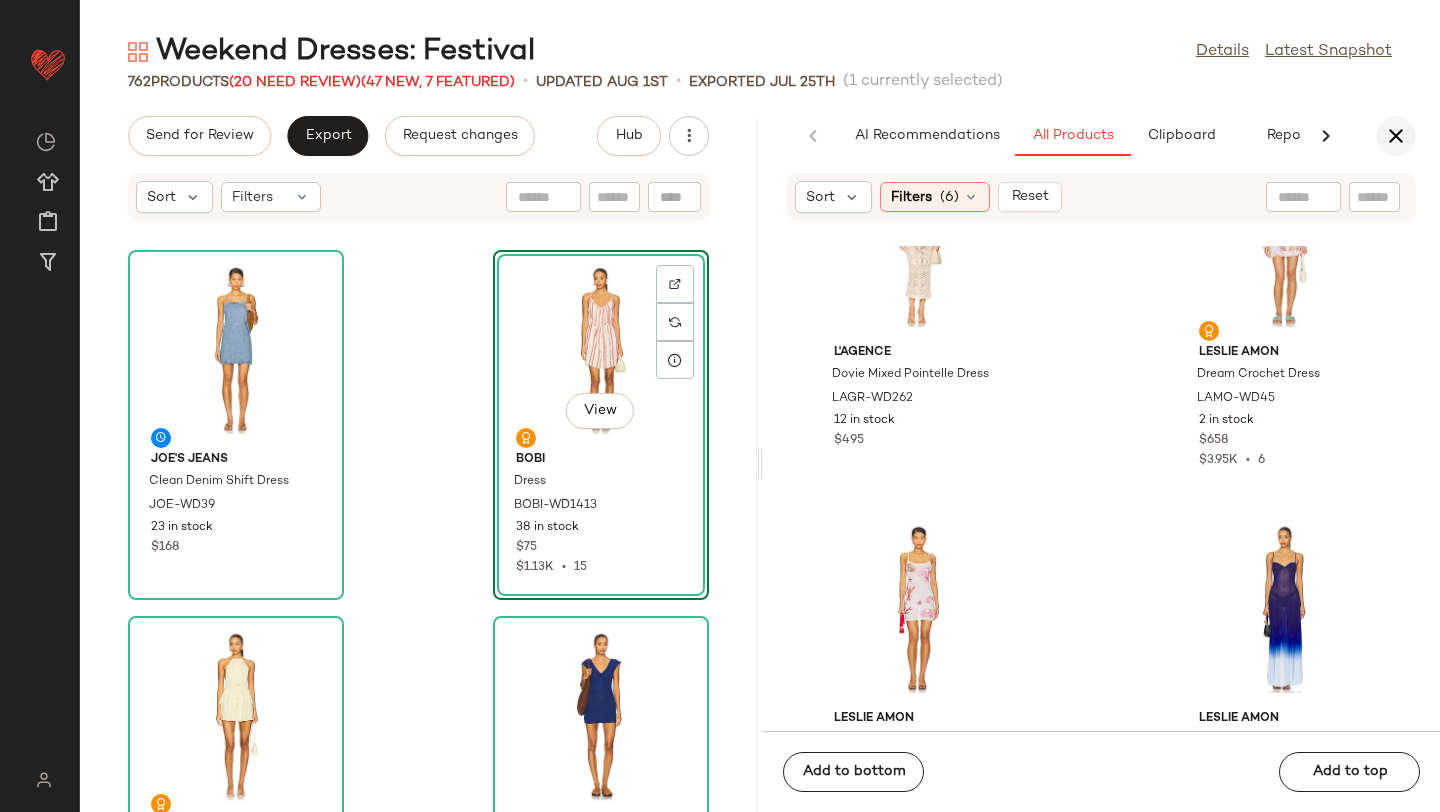 click at bounding box center [1396, 136] 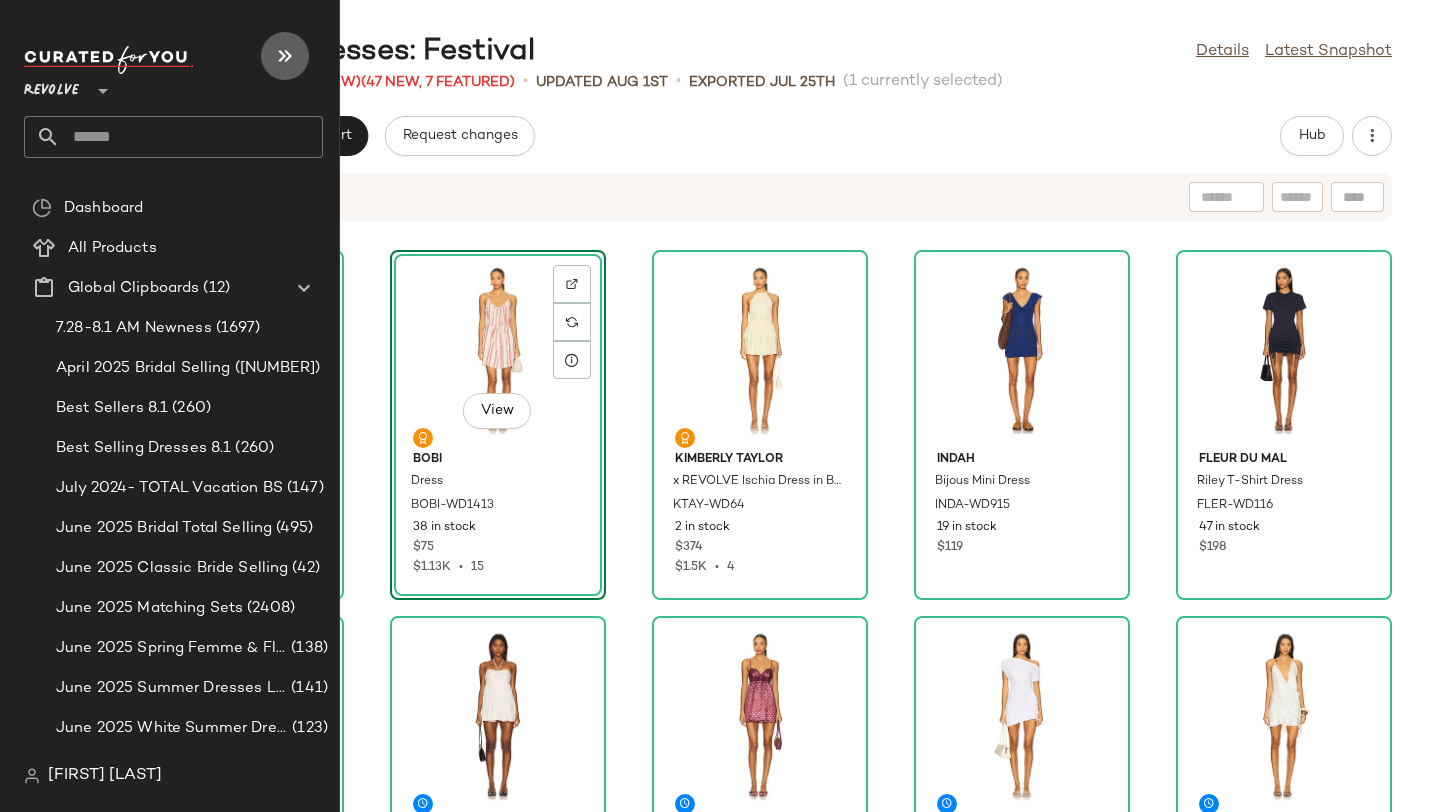 click at bounding box center [285, 56] 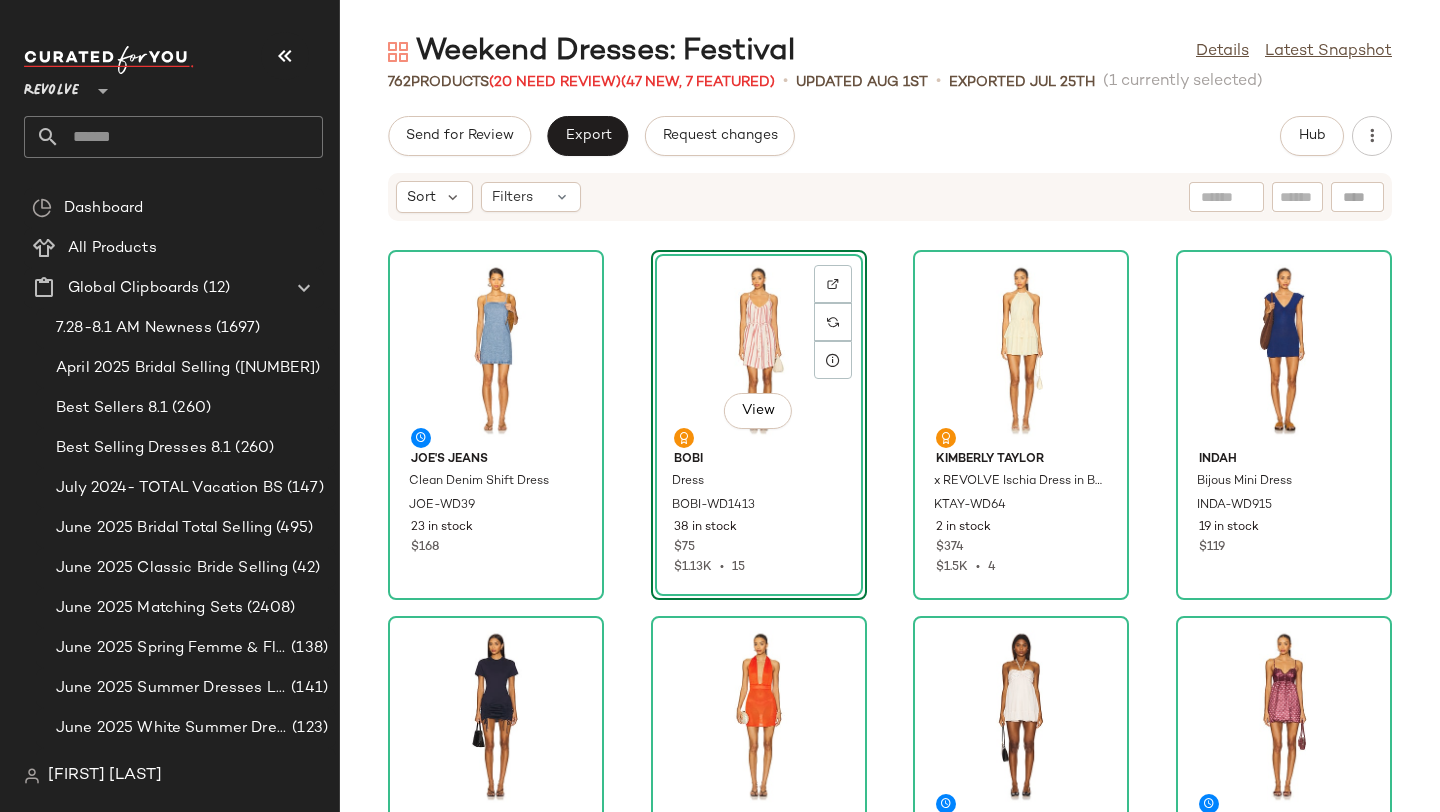 click on "Joe's Jeans Clean Denim Shift Dress JOE-WD39 23 in stock $168  View  Bobi Dress BOBI-WD1413 38 in stock $75 $1.13K  •  15 Kimberly Taylor x REVOLVE Ischia Dress in But KTAY-WD64 2 in stock $374 $1.5K  •  4 Indah Bijous Mini Dress INDA-WD915 19 in stock $119 fleur du mal Riley T-Shirt Dress FLER-WD116 47 in stock $198 Flook The Label Tala Dress FTHE-WD56 43 in stock $153 Amelie Teje Blossom Puff Mini ATEJ-WD13 18 in stock $263 Free People x Intimately Midnight Muse Mini Slip FREE-WD3061 196 in stock $98 SNDYS Olividae Mini Dress SDYS-WD425 126 in stock $98 $98  •  1 SNDYS Rosita Mini Dress SDYS-WD423 130 in stock $98 $196  •  2 Jaded London Layered Button Mini Dress JLON-WD92 120 Pre-Order Items $210 $1.47K  •  7 Frankies Bikinis Alia Cotton Mini Dress FRBI-WD105 78 in stock $150 SER.O.YA Hale Mini Dress SERR-WD266 47 in stock $248 Shani Shemer Maddie Mini Dress SSHE-WD39 12 in stock $385 $1.16K  •  3 AFRM Hoda Dress AFFM-WD478 82 in stock $148 $444  •  3 Tularosa Gracie Mini Dress TULA-WD1703" 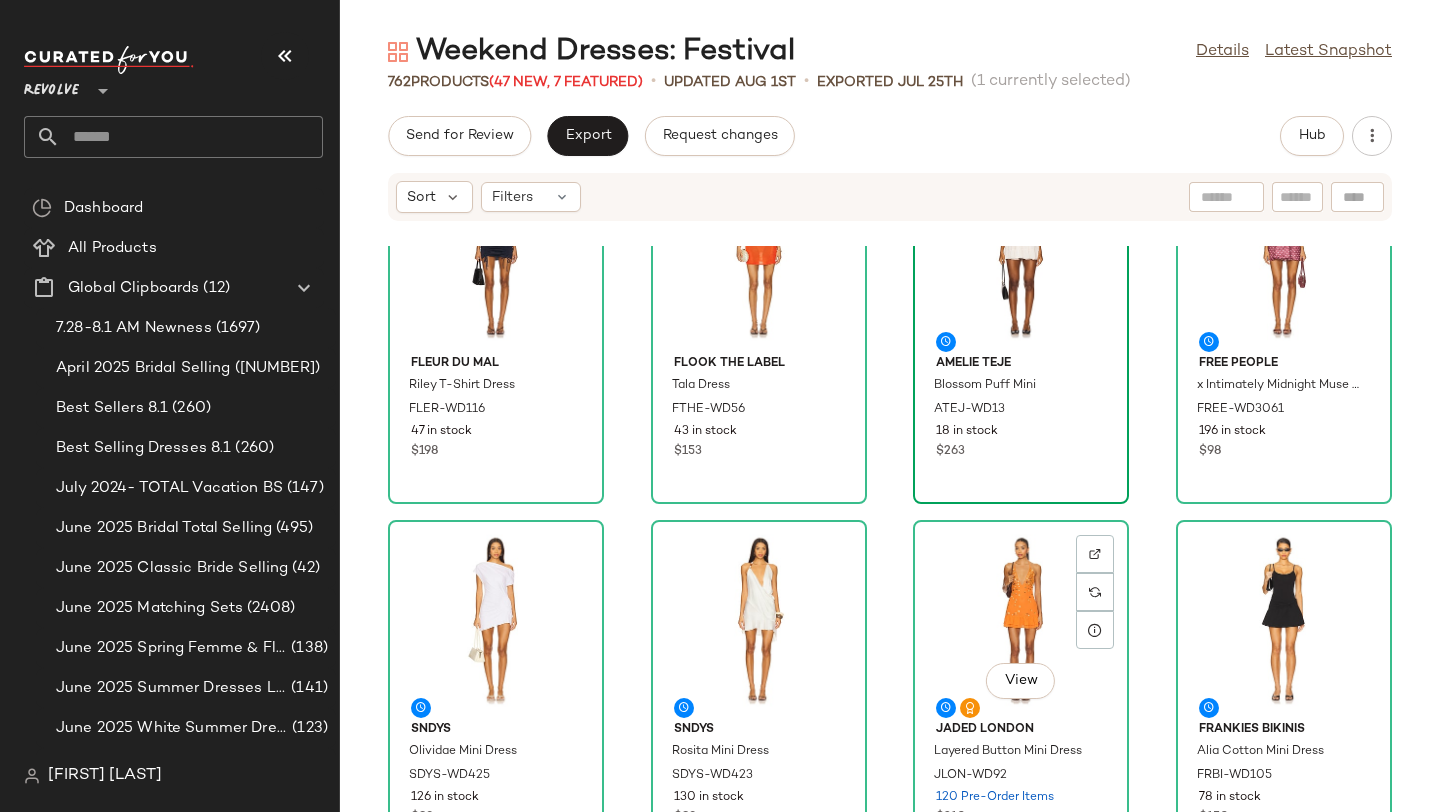 scroll, scrollTop: 475, scrollLeft: 0, axis: vertical 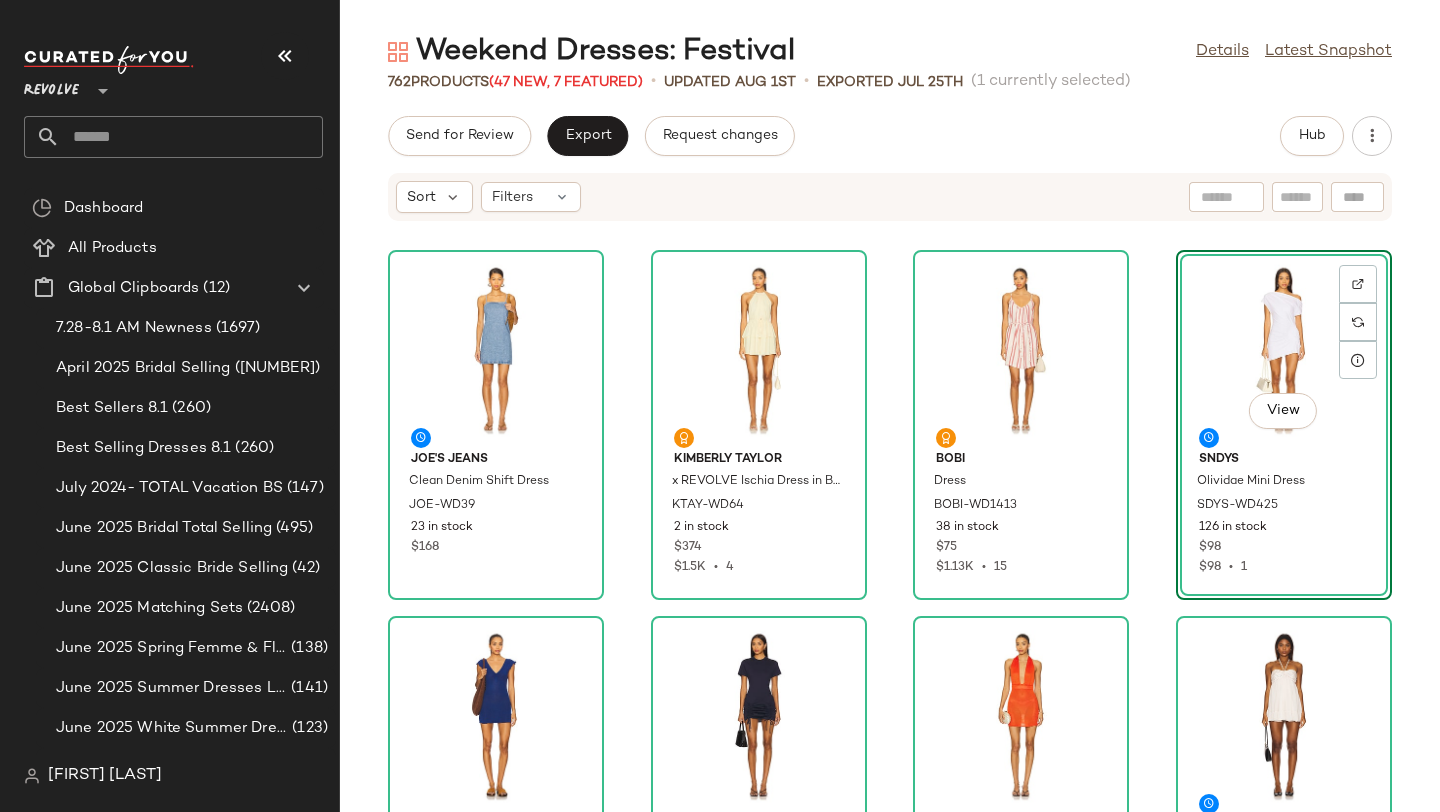 click on "Joe's Jeans Clean Denim Shift Dress JOE-WD39 23 in stock $168 Kimberly Taylor x REVOLVE Ischia Dress in But KTAY-WD64 2 in stock $374 $1.5K  •  4 Bobi Dress BOBI-WD1413 38 in stock $75 $1.13K  •  15  View  SNDYS Olividae Mini Dress SDYS-WD425 126 in stock $98 $98  •  1 Indah Bijous Mini Dress INDA-WD915 19 in stock $119 fleur du mal Riley T-Shirt Dress FLER-WD116 47 in stock $198 Flook The Label Tala Dress FTHE-WD56 43 in stock $153 Amelie Teje Blossom Puff Mini ATEJ-WD13 18 in stock $263 Free People x Intimately Midnight Muse Mini Slip FREE-WD3061 196 in stock $98 SNDYS Rosita Mini Dress SDYS-WD423 130 in stock $98 $196  •  2 Jaded London Layered Button Mini Dress JLON-WD92 120 Pre-Order Items $210 $1.47K  •  7 Frankies Bikinis Alia Cotton Mini Dress FRBI-WD105 78 in stock $150 SER.O.YA Hale Mini Dress SERR-WD266 47 in stock $248 Shani Shemer Maddie Mini Dress SSHE-WD39 12 in stock $385 $1.16K  •  3 AFRM Hoda Dress AFFM-WD478 82 in stock $148 $444  •  3 Tularosa Gracie Mini Dress TULA-WD1703" 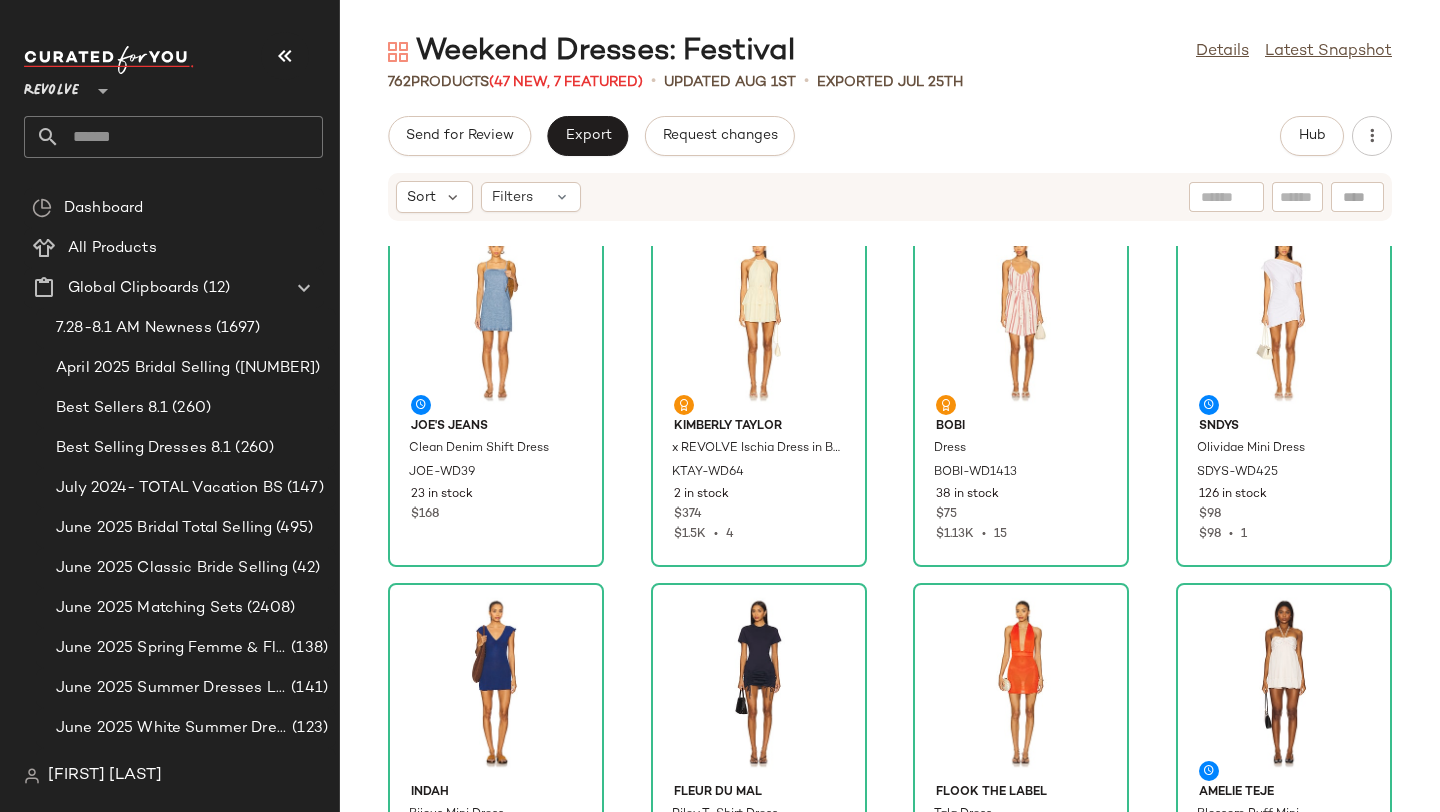 scroll, scrollTop: 93, scrollLeft: 0, axis: vertical 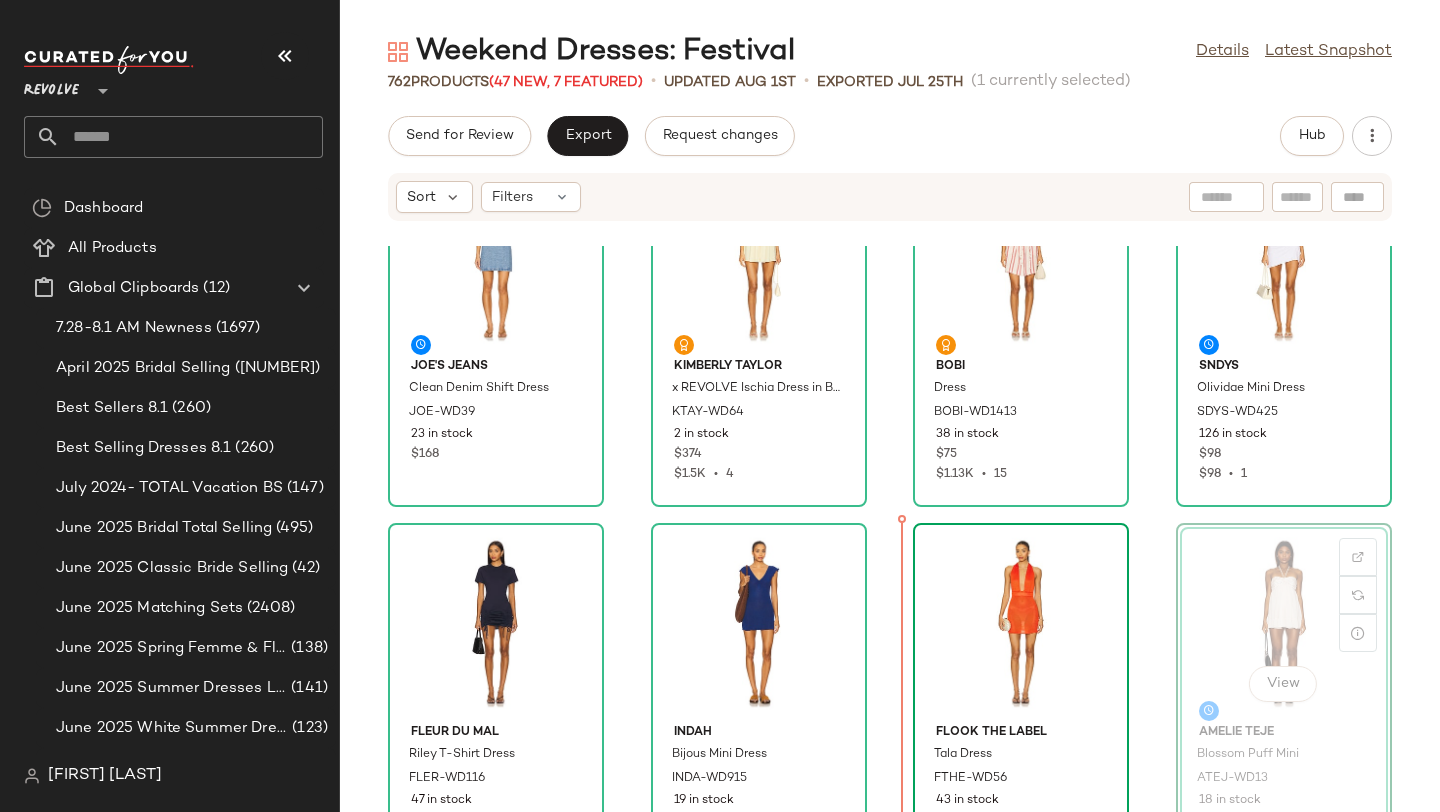drag, startPoint x: 1217, startPoint y: 630, endPoint x: 933, endPoint y: 630, distance: 284 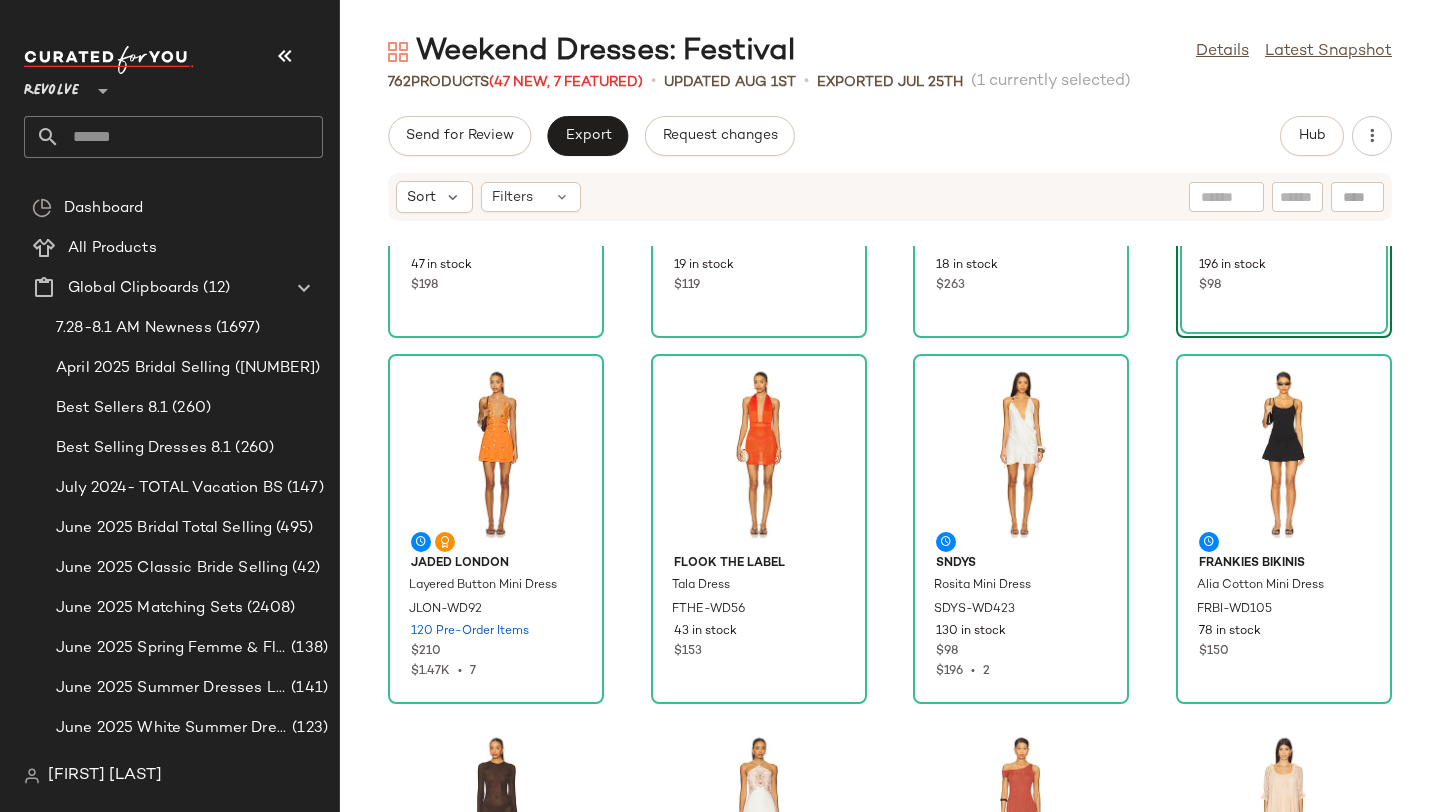 click on "fleur du mal Riley T-Shirt Dress FLER-WD116 47 in stock $198 Indah Bijous Mini Dress INDA-WD915 19 in stock $119 Amelie Teje Blossom Puff Mini ATEJ-WD13 18 in stock $263  View  Free People x Intimately Midnight Muse Mini Slip FREE-WD3061 196 in stock $98 Jaded London Layered Button Mini Dress JLON-WD92 120 Pre-Order Items $210 $1.47K  •  7 Flook The Label Tala Dress FTHE-WD56 43 in stock $153 SNDYS Rosita Mini Dress SDYS-WD423 130 in stock $98 $196  •  2 Frankies Bikinis Alia Cotton Mini Dress FRBI-WD105 78 in stock $150 SER.O.YA Hale Mini Dress SERR-WD266 47 in stock $248 Shani Shemer Maddie Mini Dress SSHE-WD39 12 in stock $385 $1.16K  •  3 AFRM Hoda Dress AFFM-WD478 82 in stock $148 $444  •  3 Tularosa Gracie Mini Dress TULA-WD1703 97 in stock $298 LIKELY Serefina Dress LIKR-WD862 23 in stock $298 $1.19K  •  4 SAYLOR Elie Set SAYR-WD519 2 in stock $275 Bardot X Revolve Anyssa Ruffle Mini Dress BARD-WD966 127 in stock $179 $2.33K  •  13 Jaded London Mena Knotted Mini Dress JLON-WD87 174 in stock" 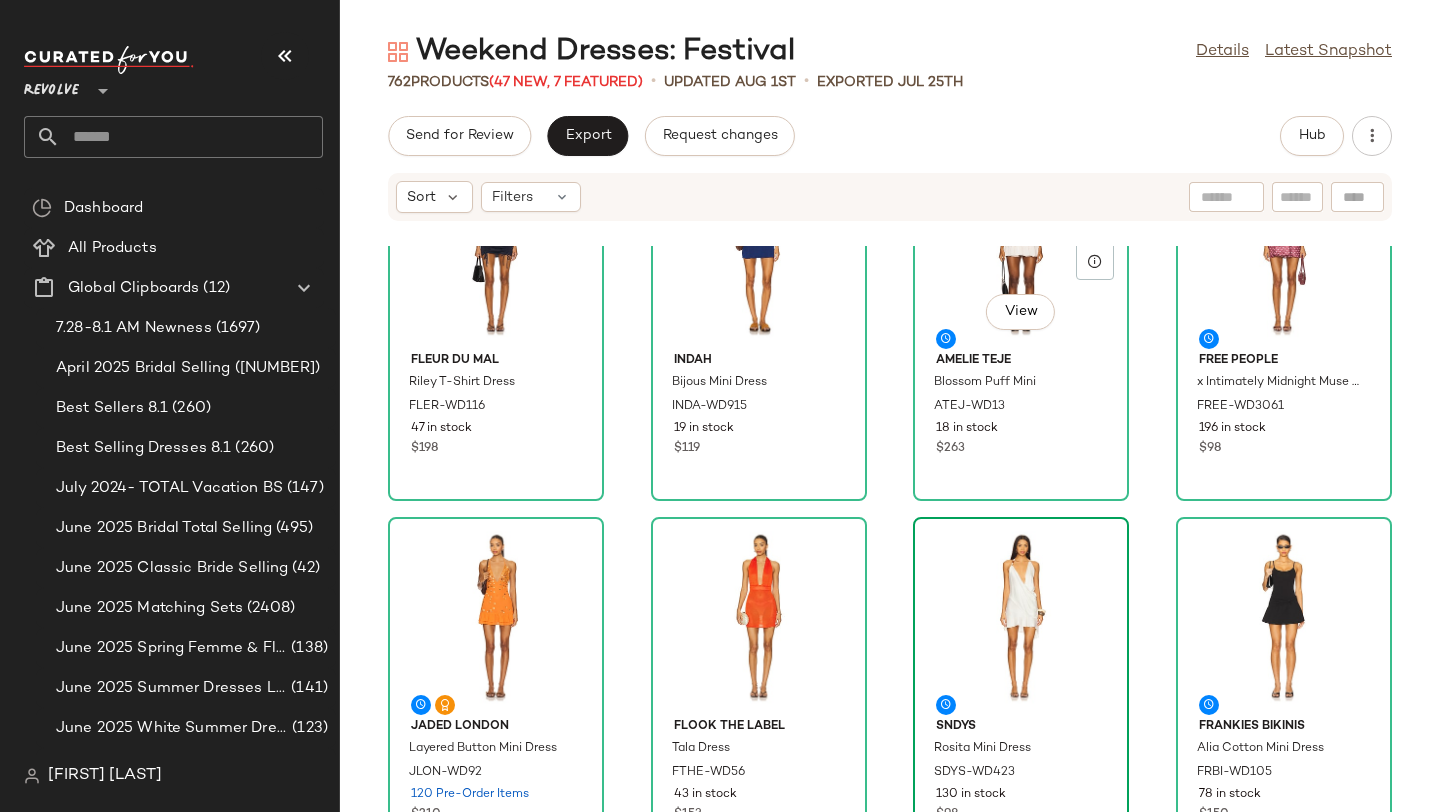 scroll, scrollTop: 600, scrollLeft: 0, axis: vertical 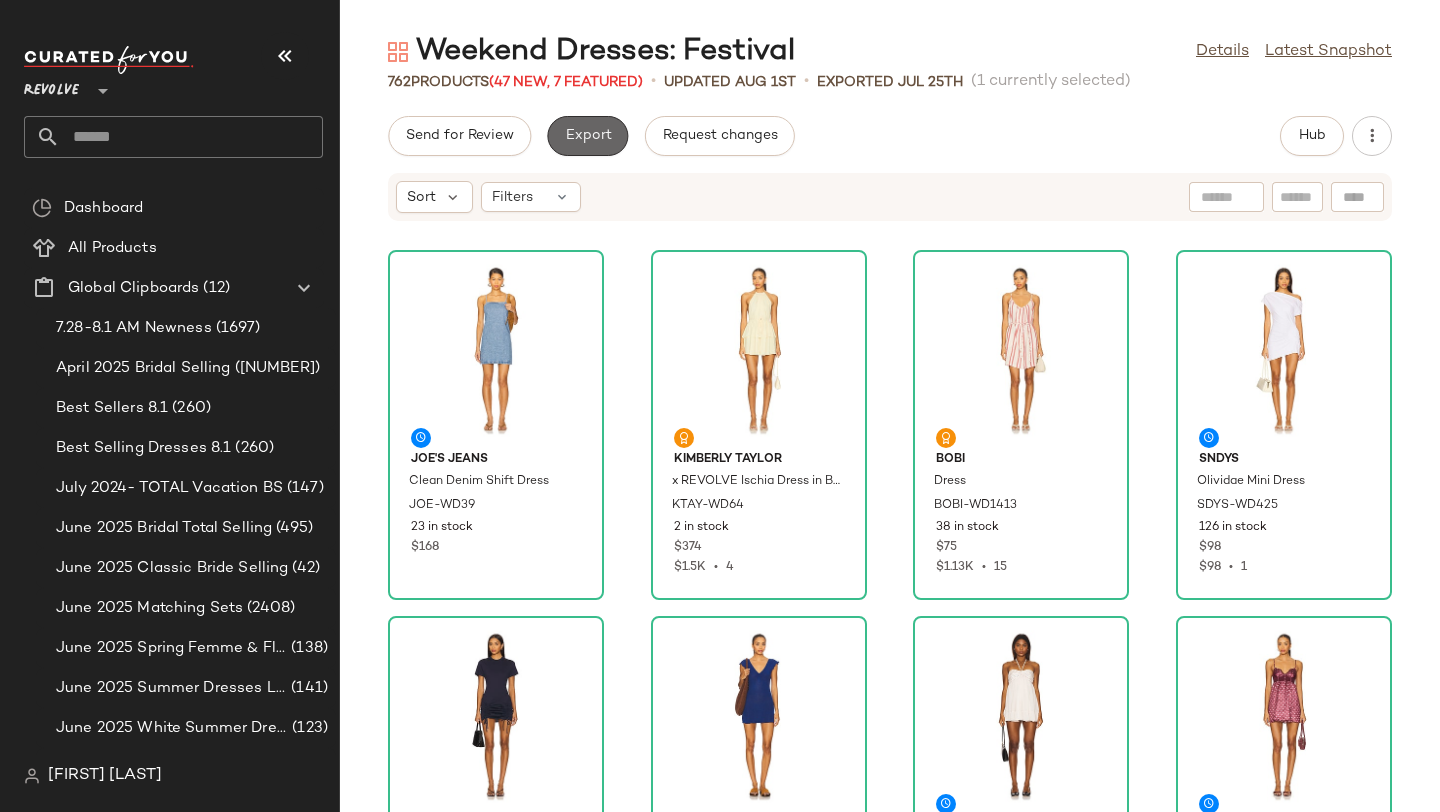 click on "Export" at bounding box center [587, 136] 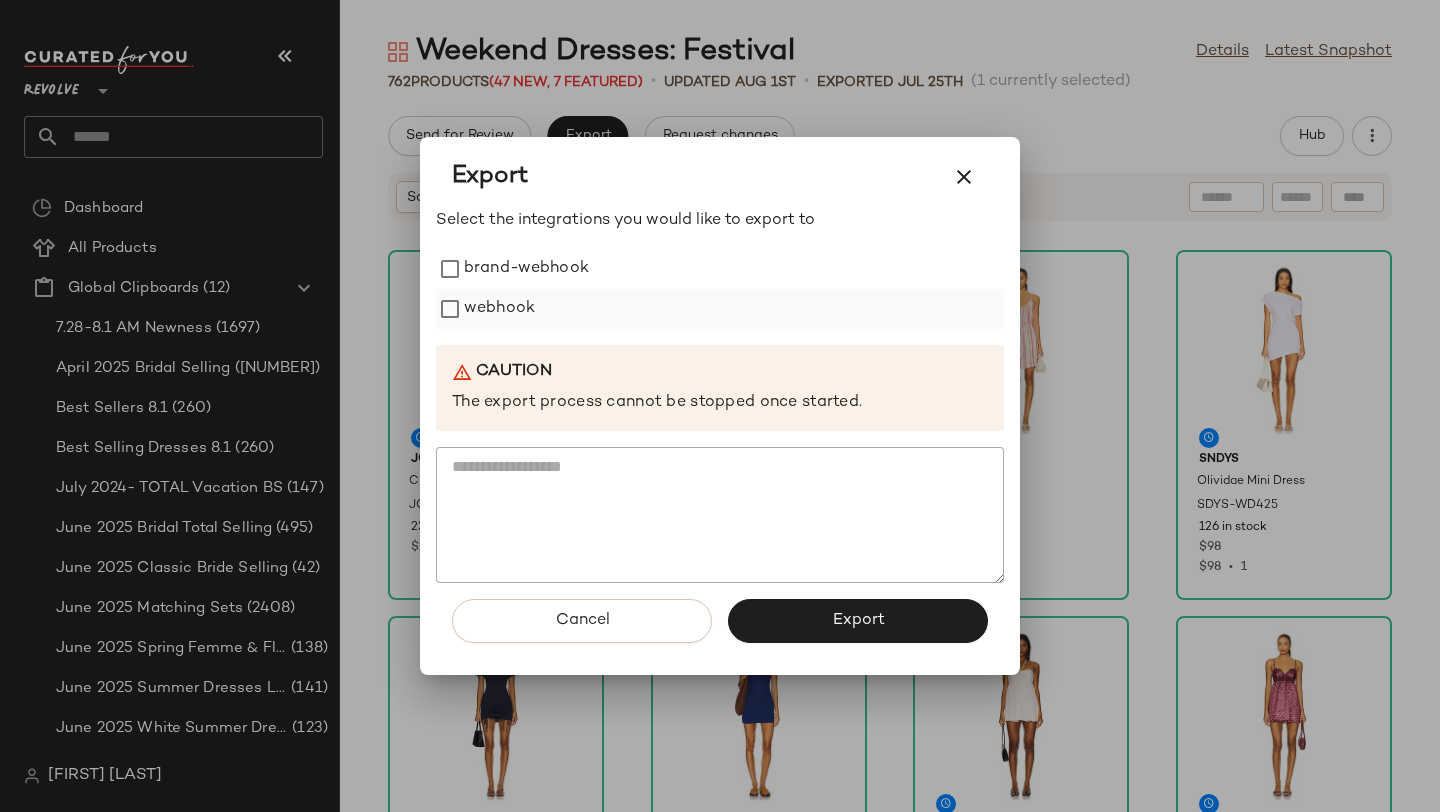 click on "webhook" at bounding box center (499, 309) 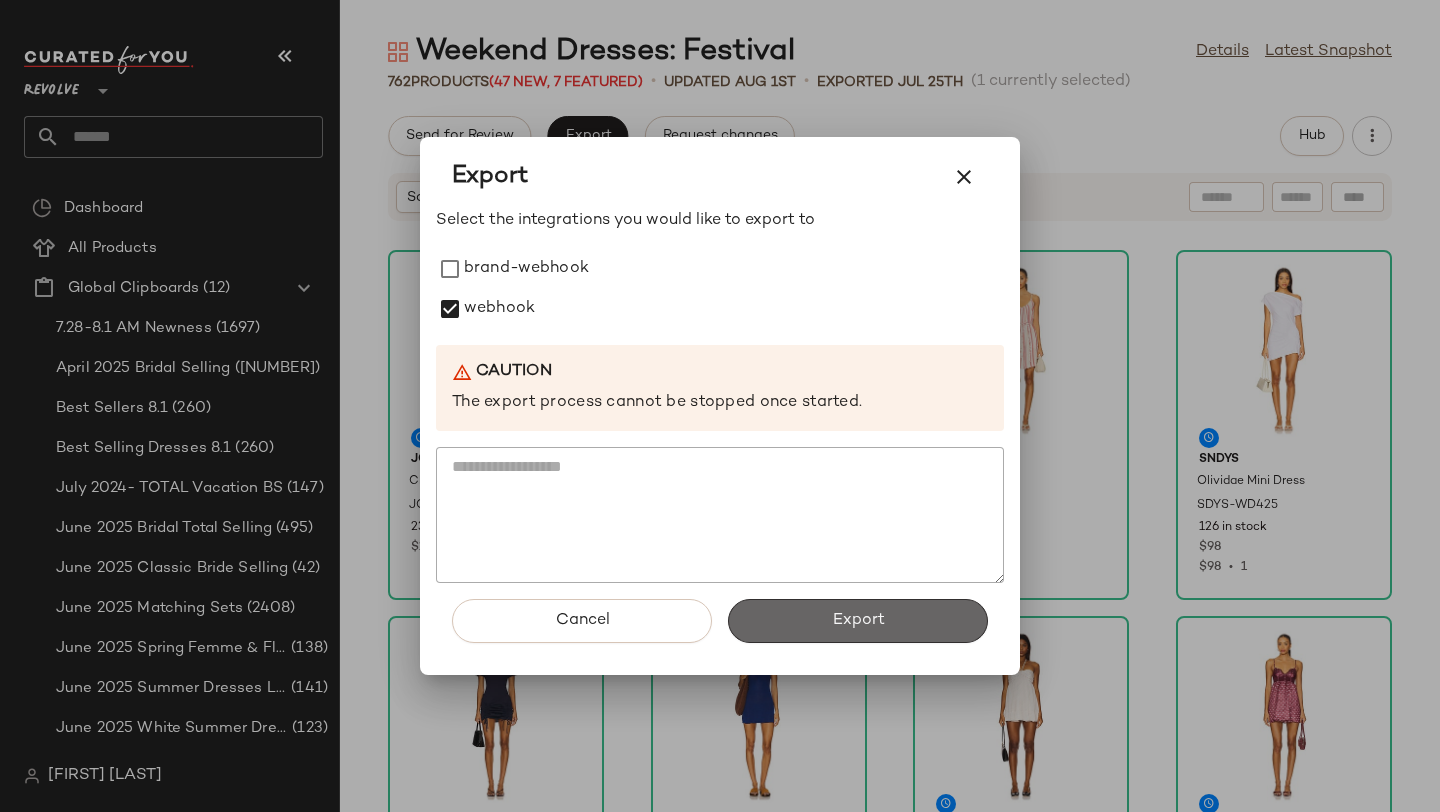click on "Export" at bounding box center [858, 621] 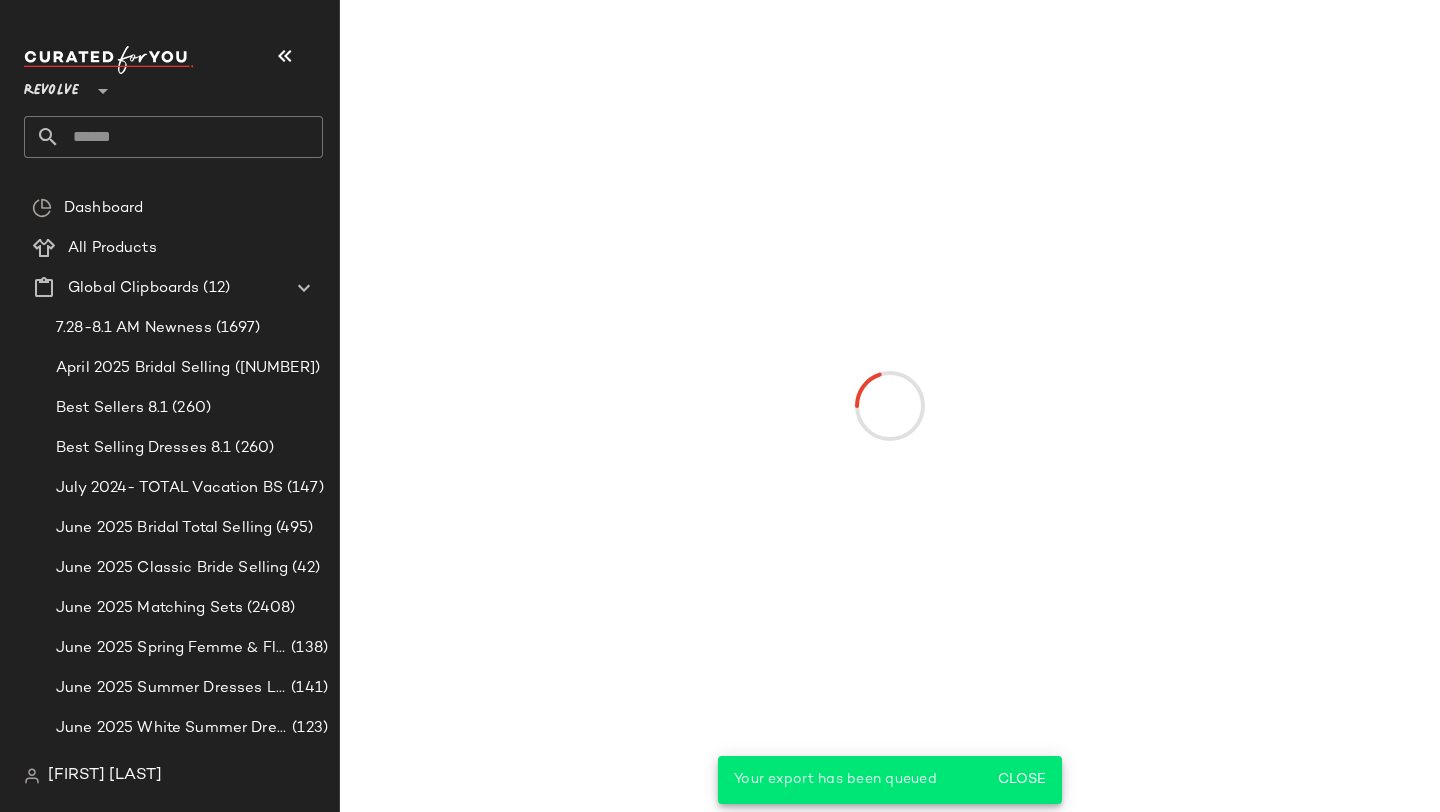 click 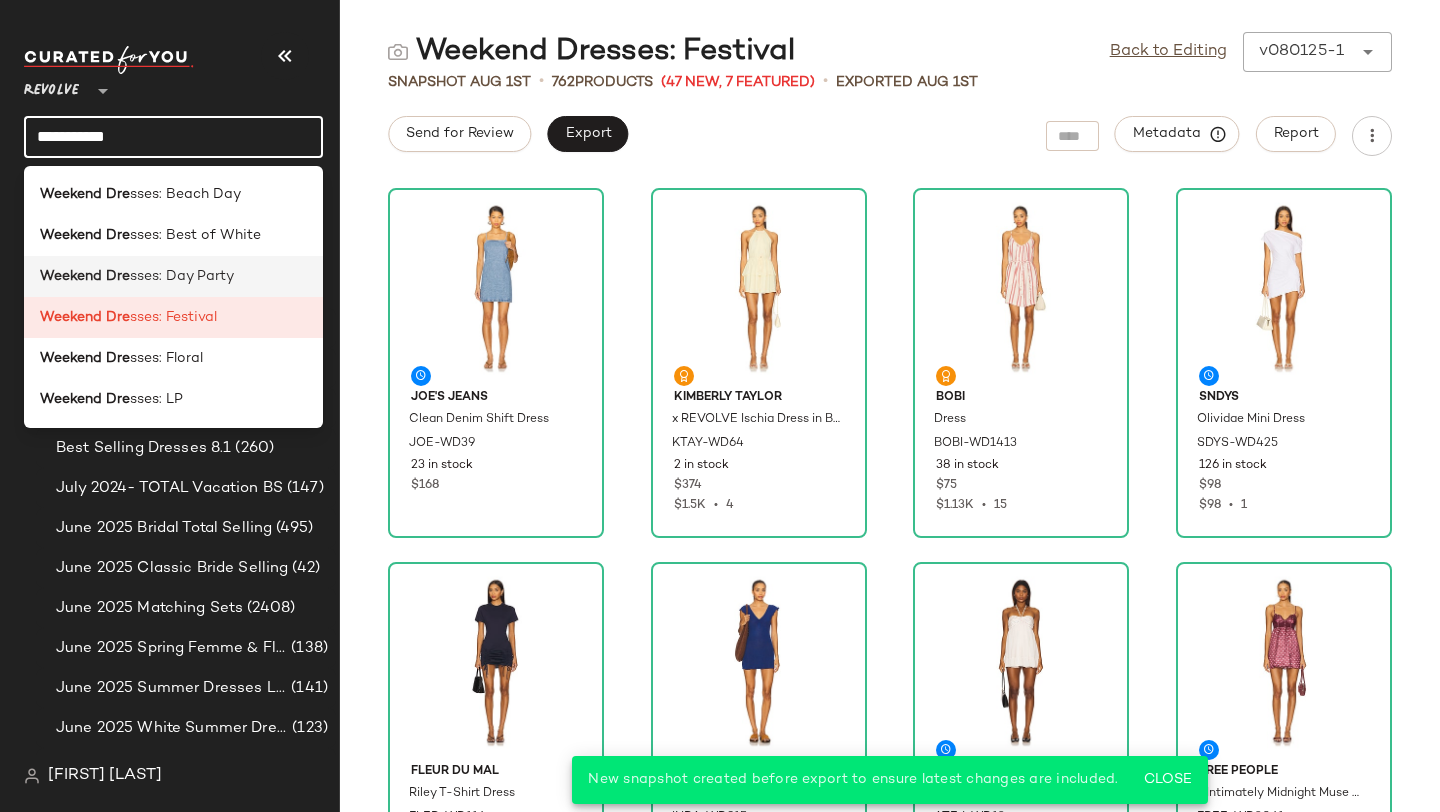 type on "**********" 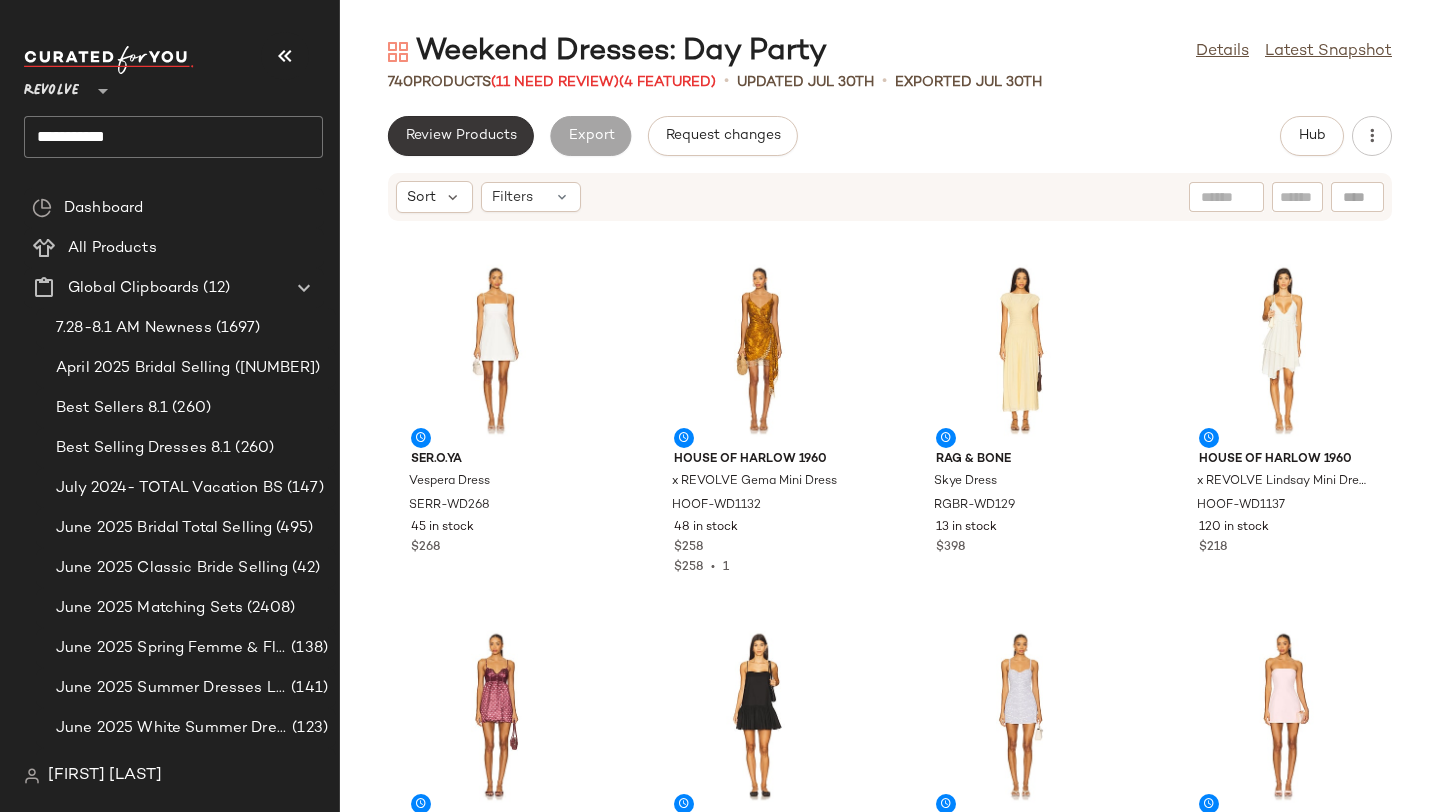 click on "Review Products" 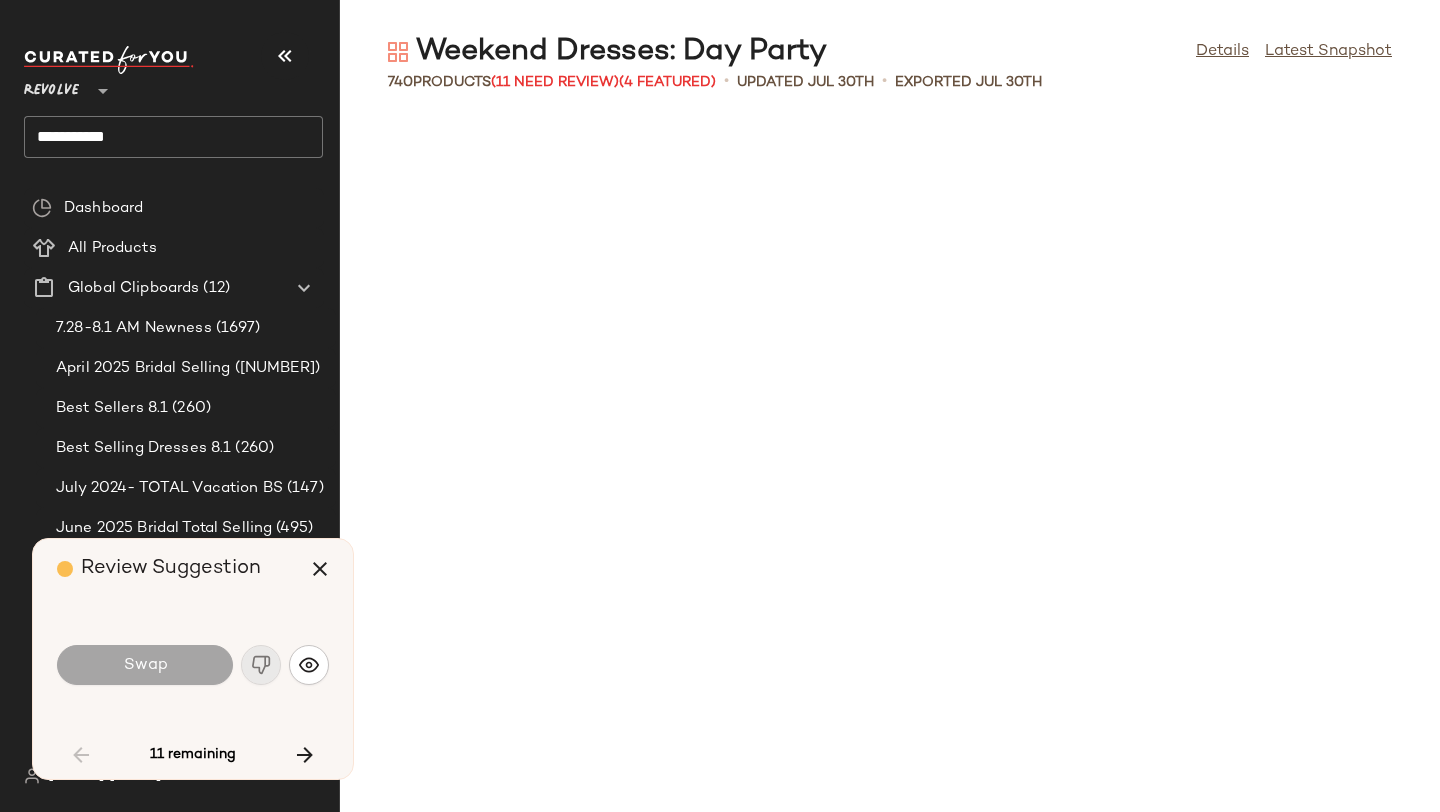 scroll, scrollTop: 4392, scrollLeft: 0, axis: vertical 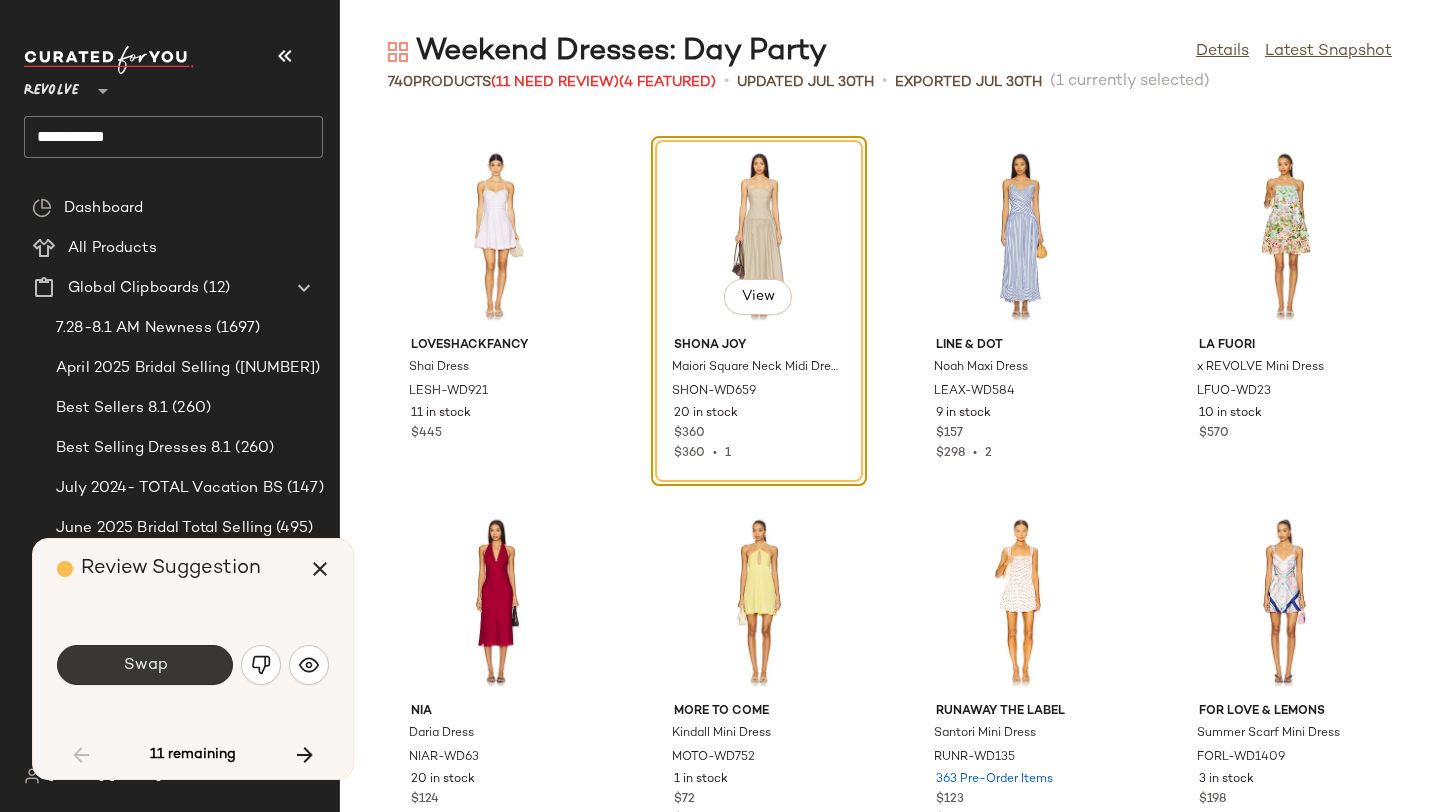click on "Swap" at bounding box center [145, 665] 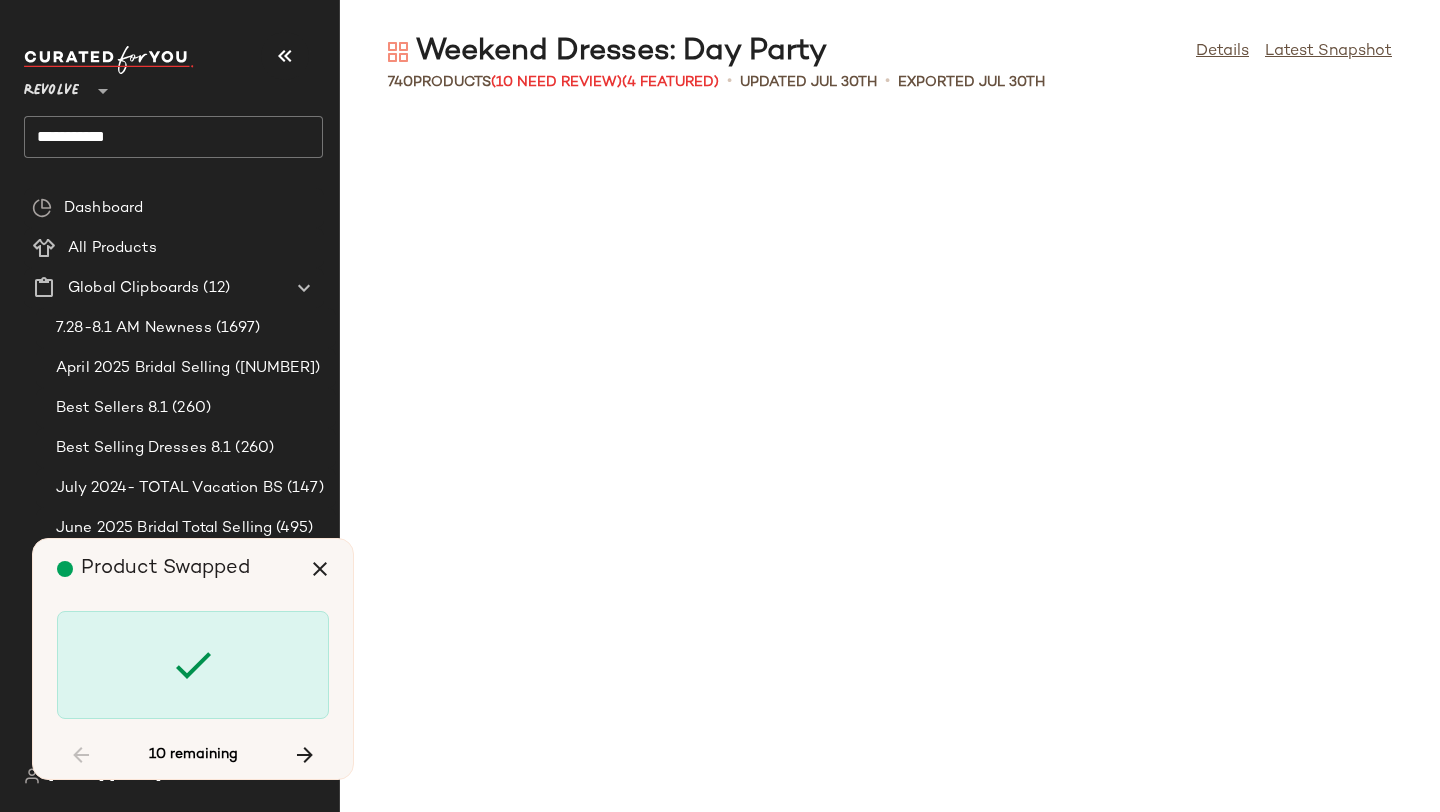 scroll, scrollTop: 9882, scrollLeft: 0, axis: vertical 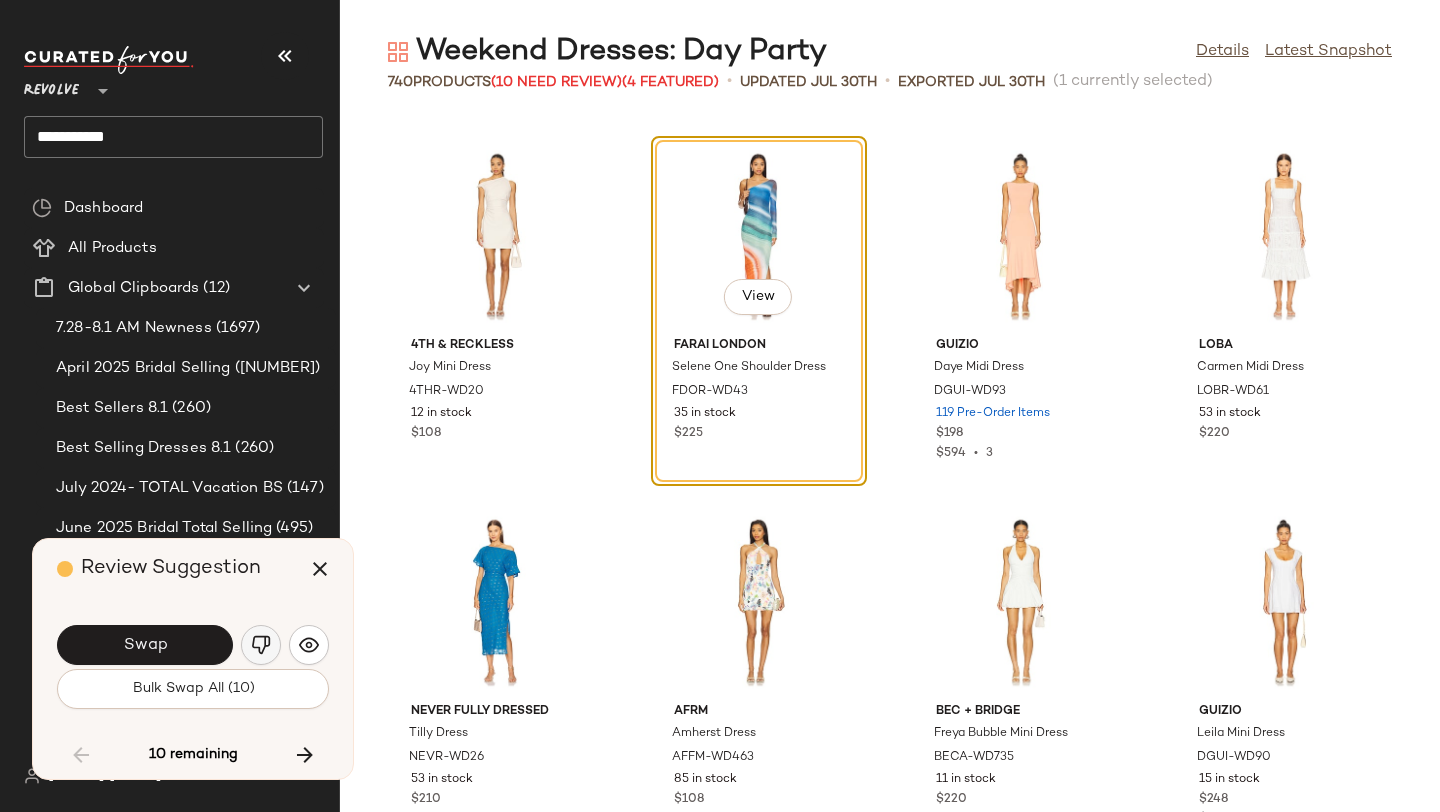 click 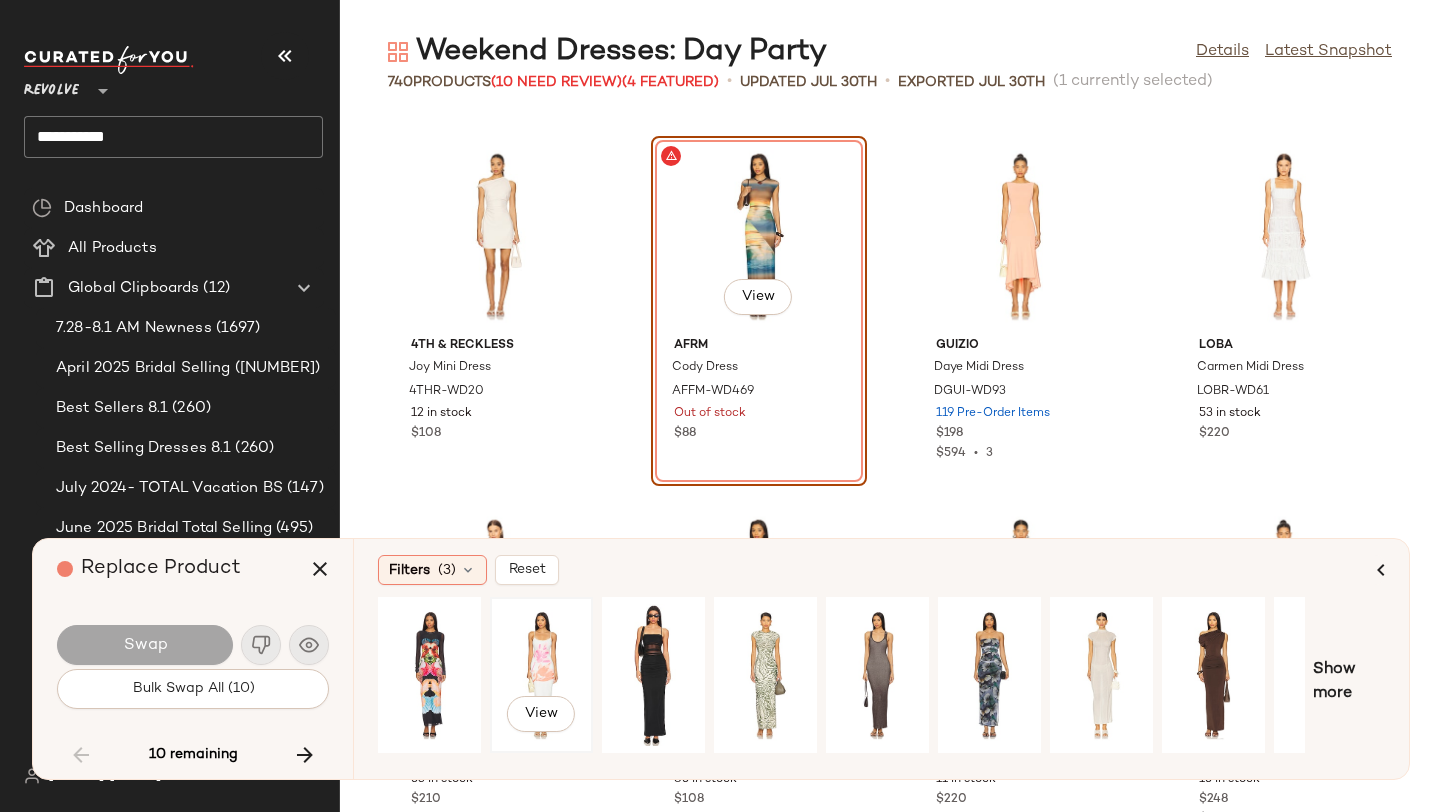 click on "View" 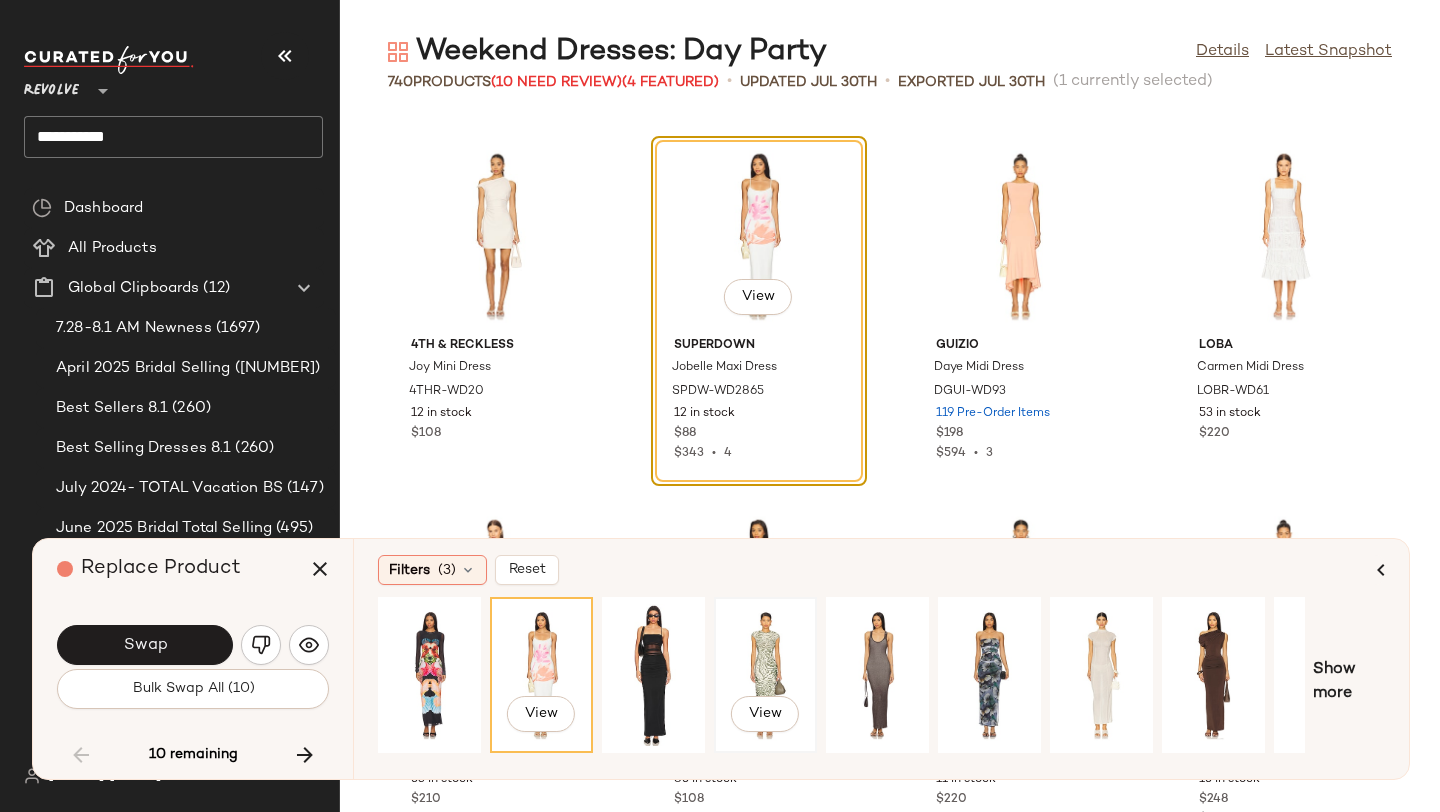 scroll, scrollTop: 0, scrollLeft: 182, axis: horizontal 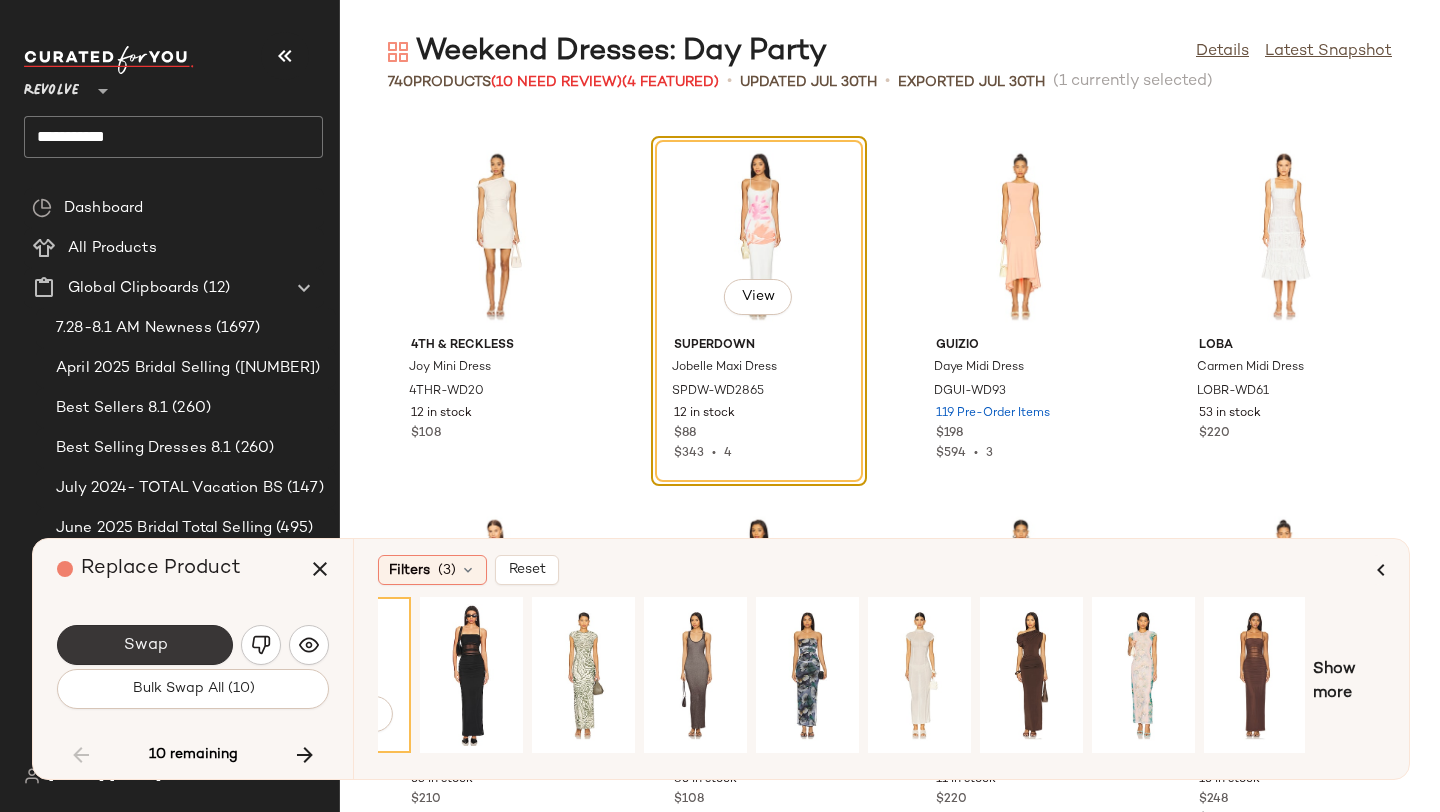 click on "Swap" at bounding box center (145, 645) 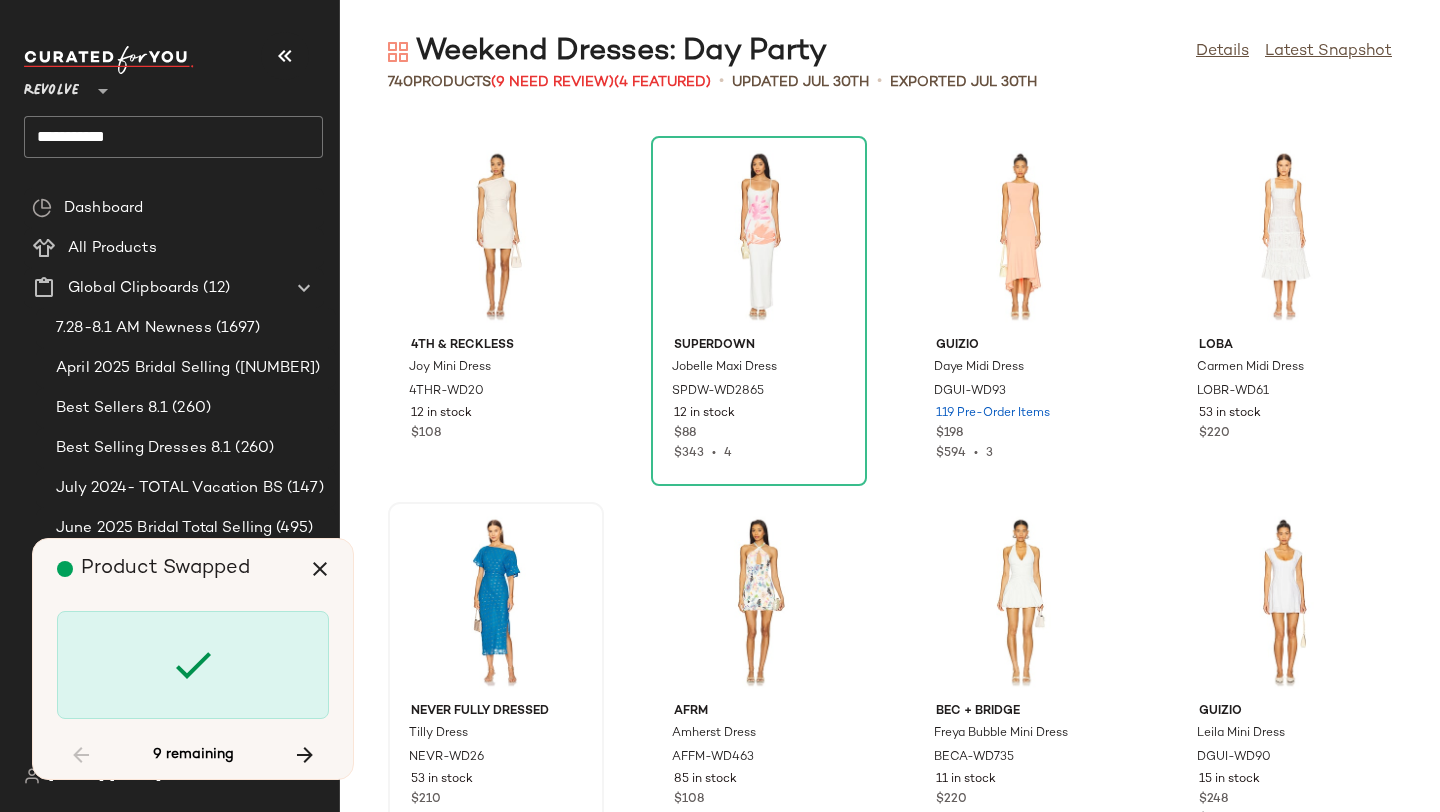 scroll, scrollTop: 12444, scrollLeft: 0, axis: vertical 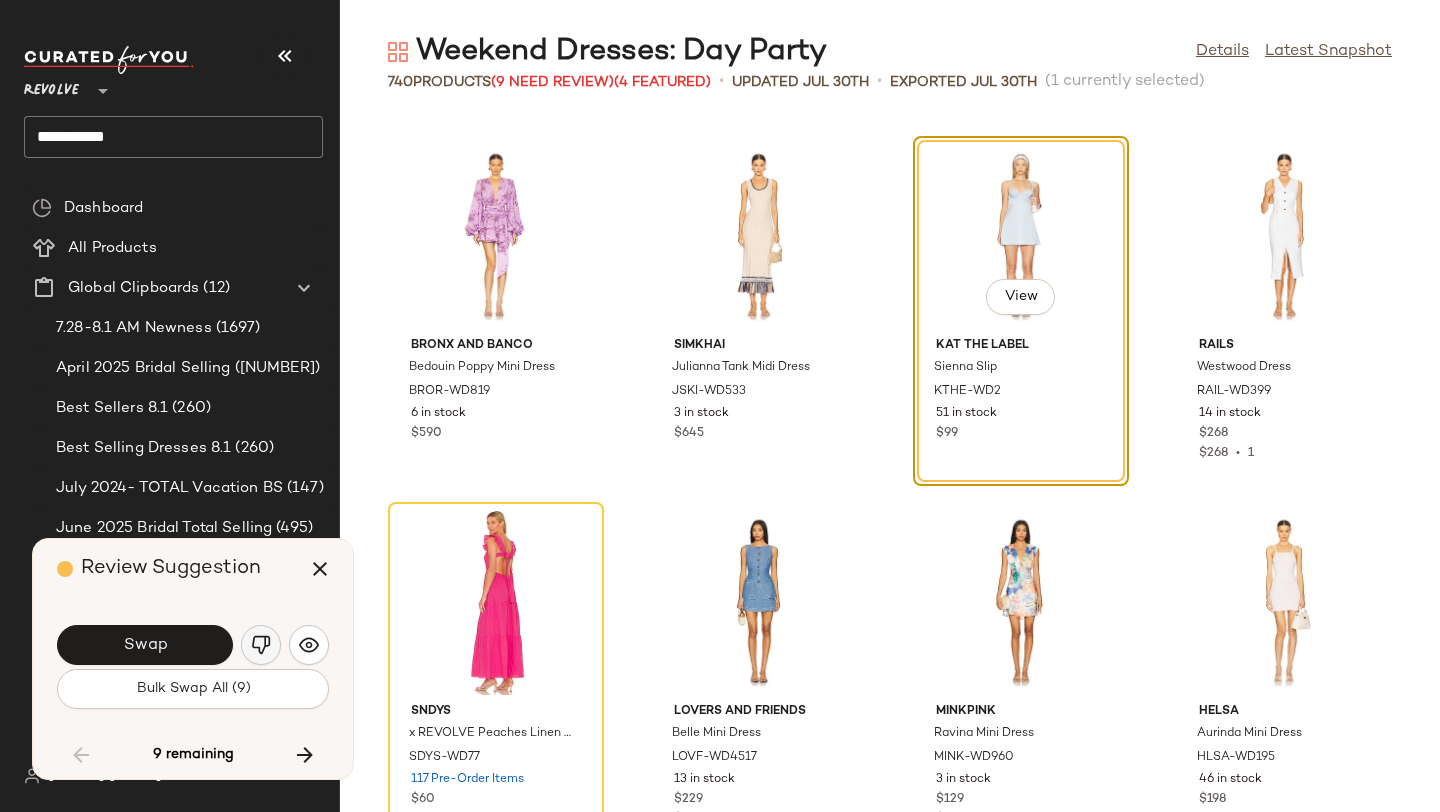 click at bounding box center [261, 645] 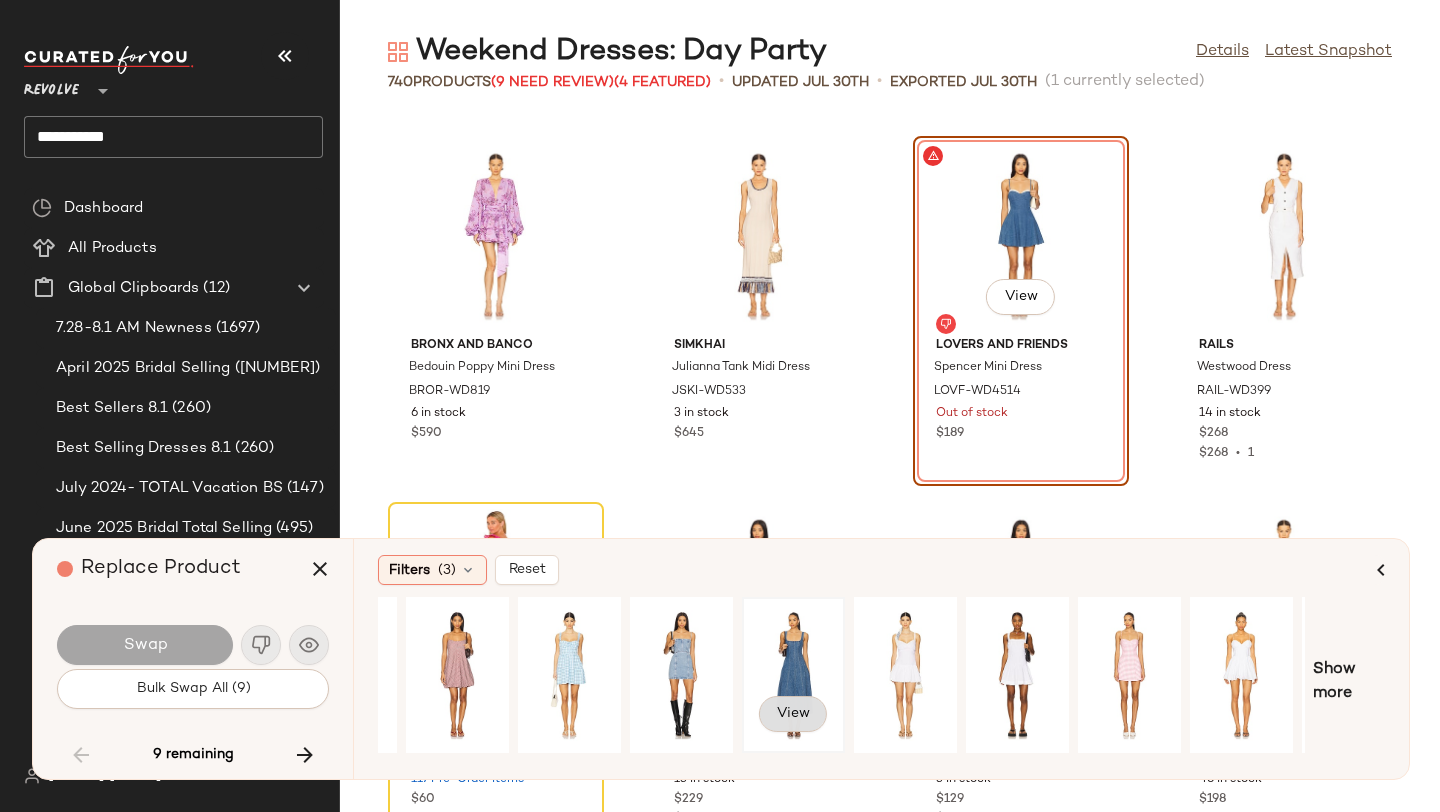 scroll, scrollTop: 0, scrollLeft: 93, axis: horizontal 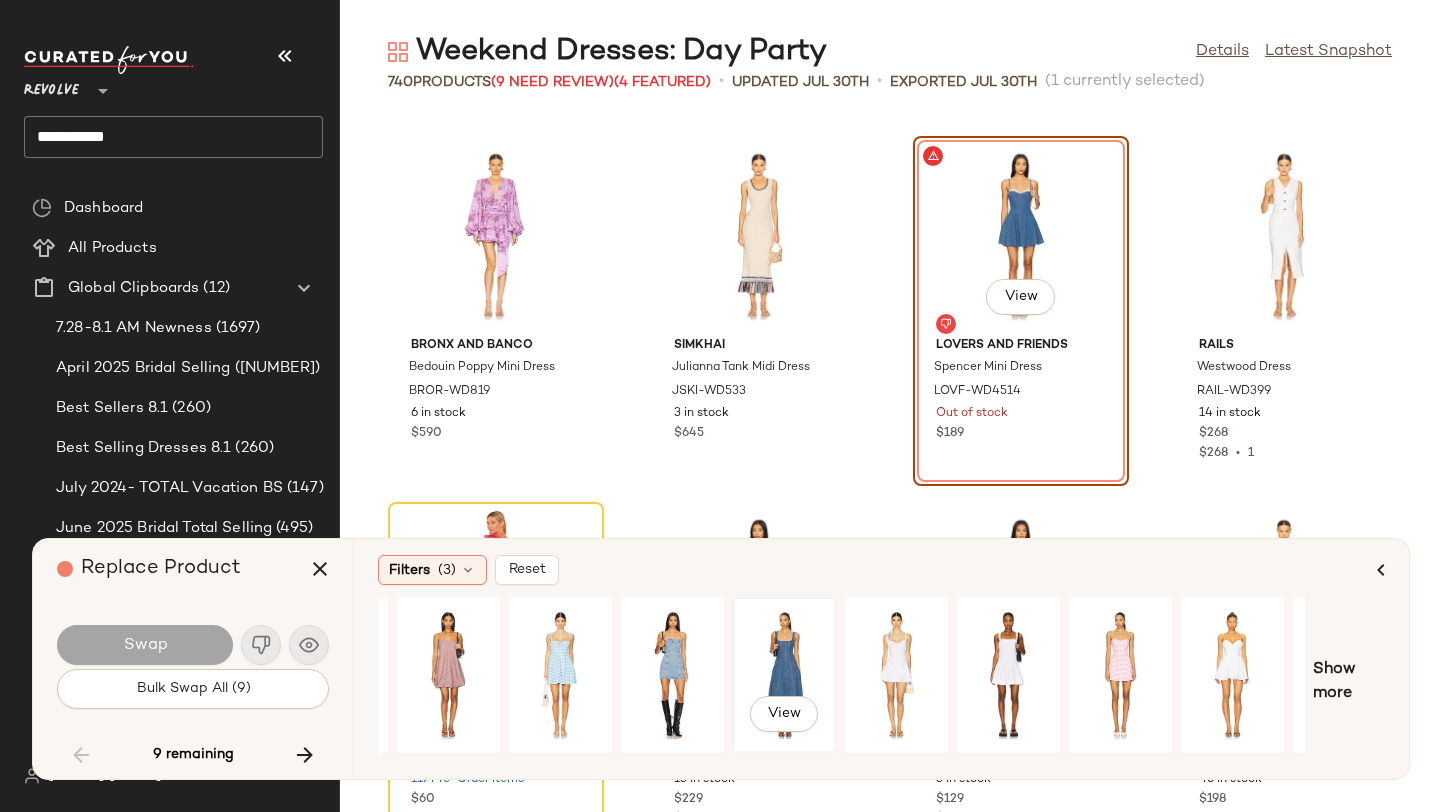 click on "View" 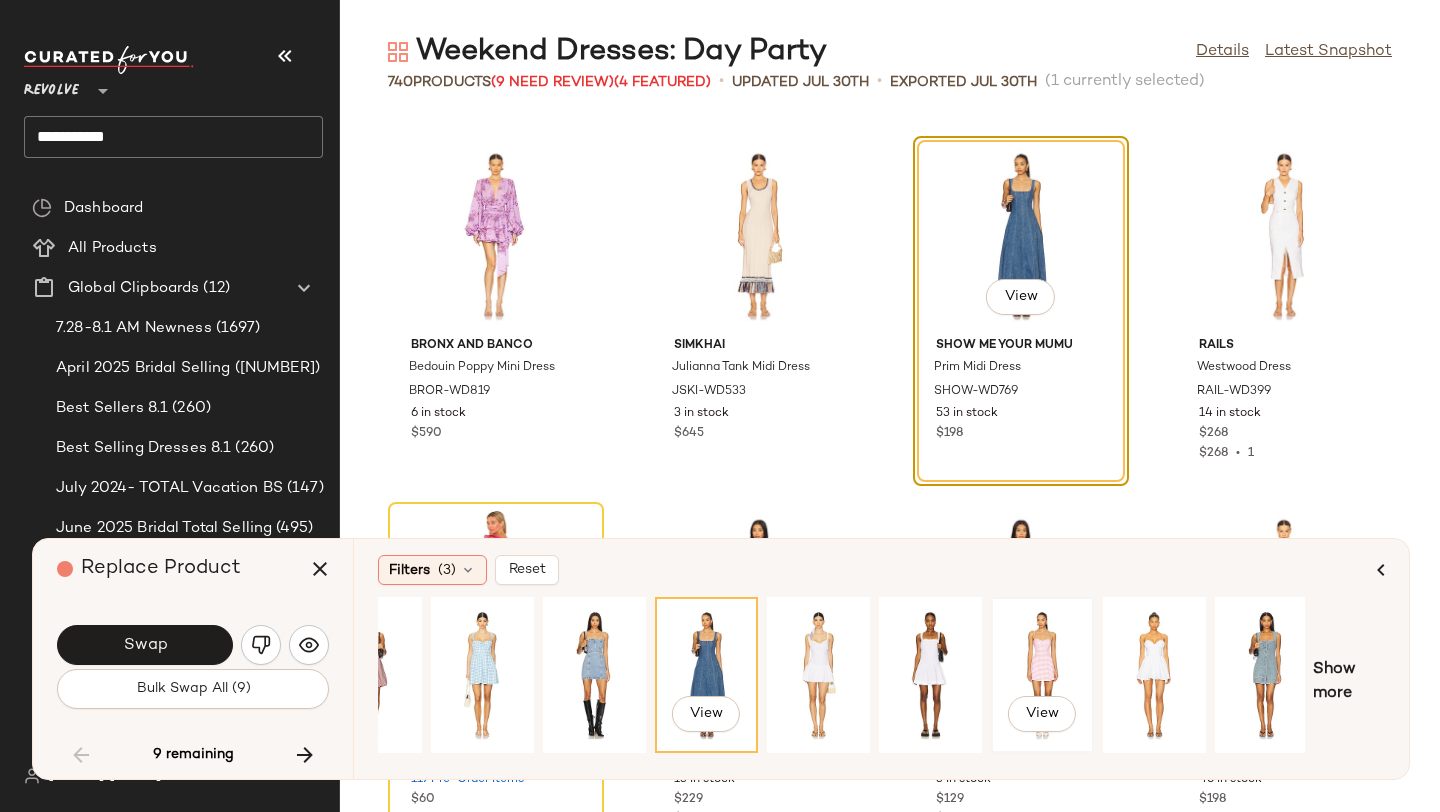 scroll, scrollTop: 0, scrollLeft: 182, axis: horizontal 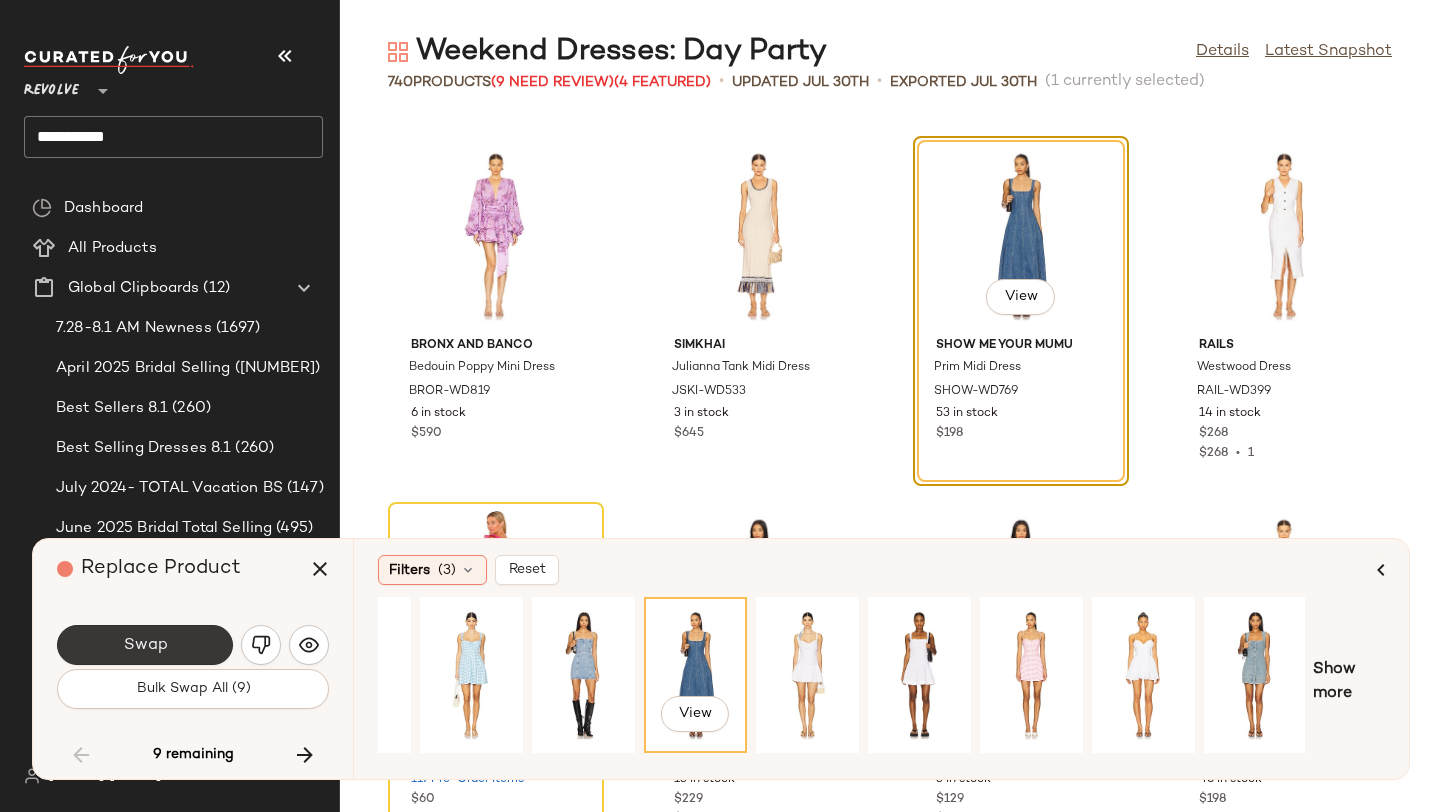 click on "Swap" at bounding box center [145, 645] 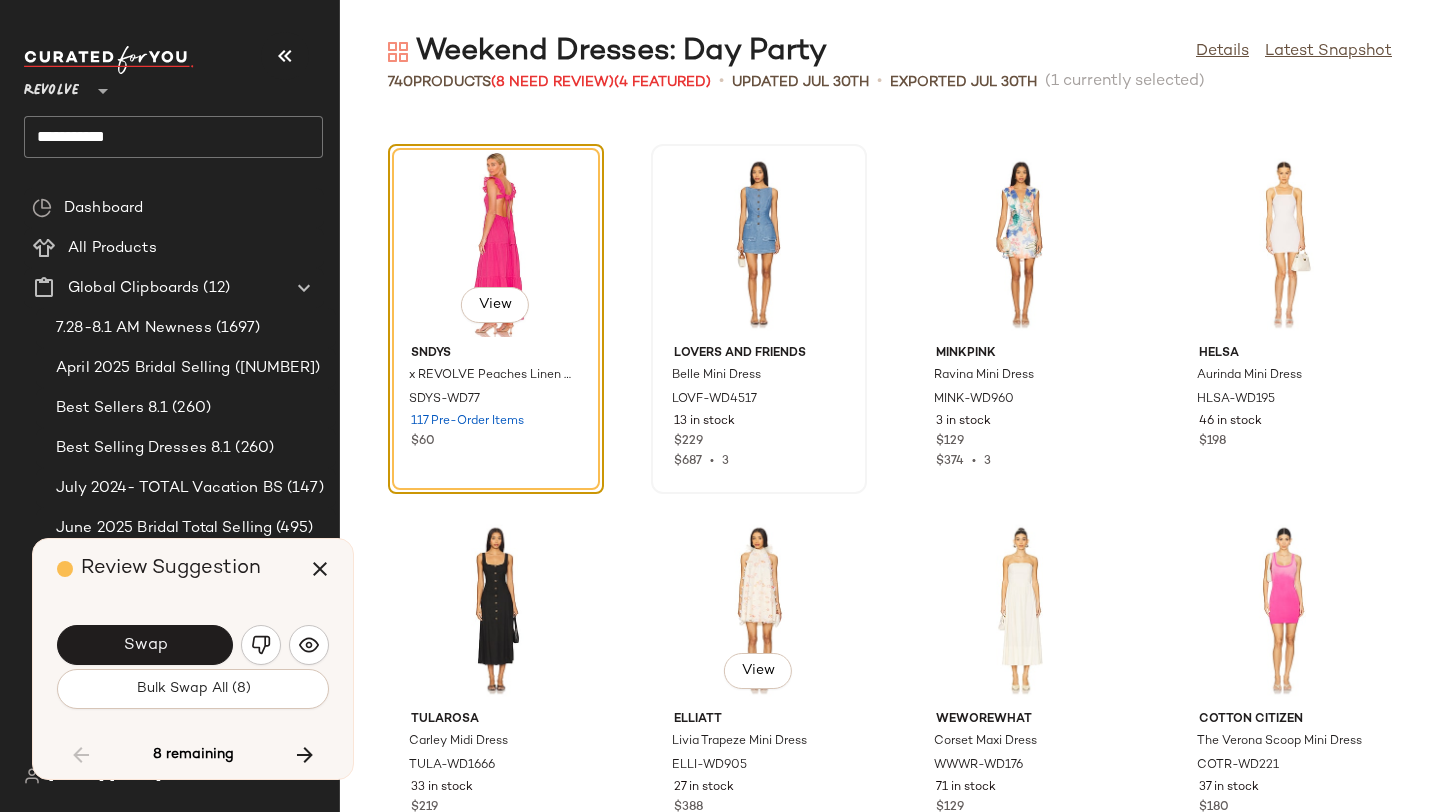 scroll, scrollTop: 12724, scrollLeft: 0, axis: vertical 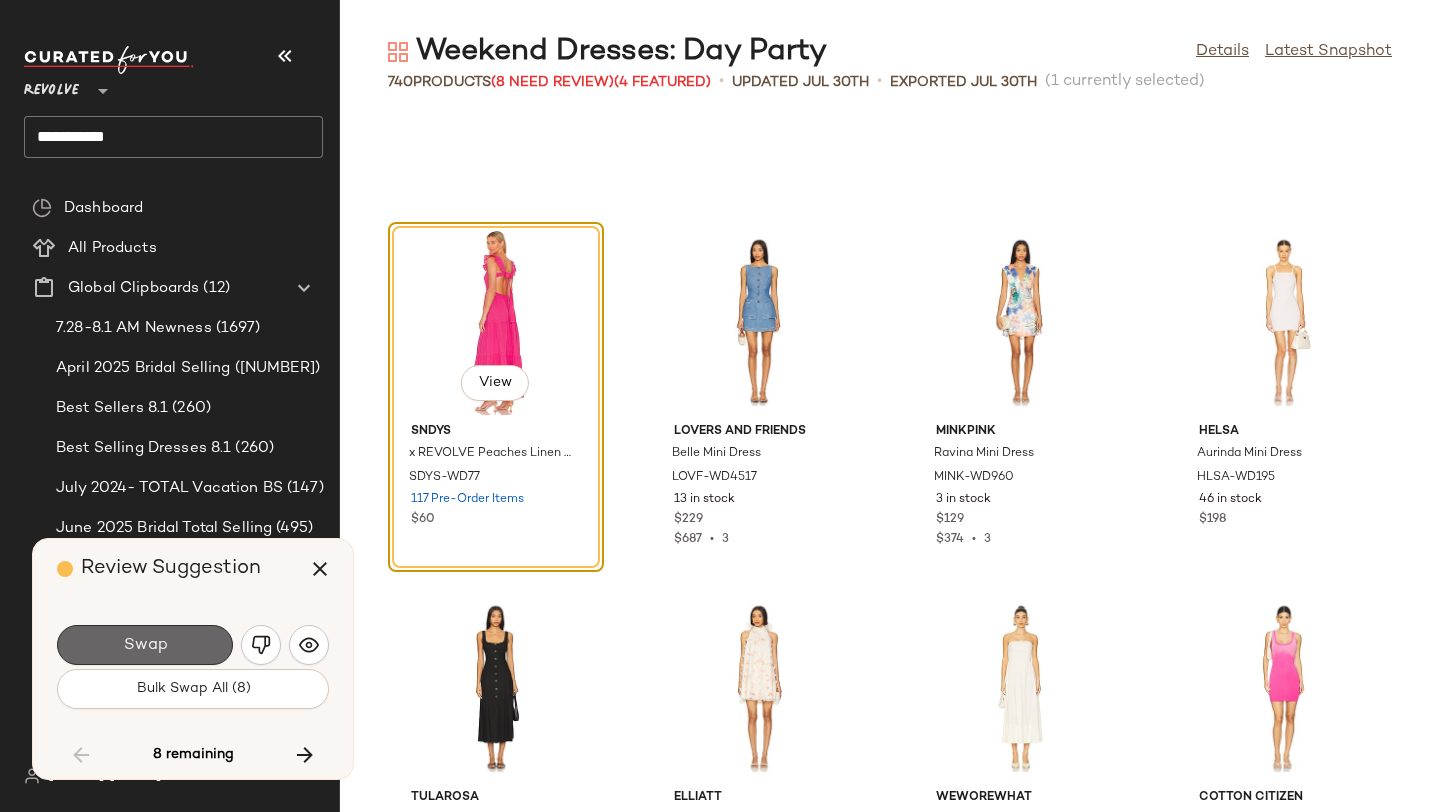 click on "Swap" at bounding box center (145, 645) 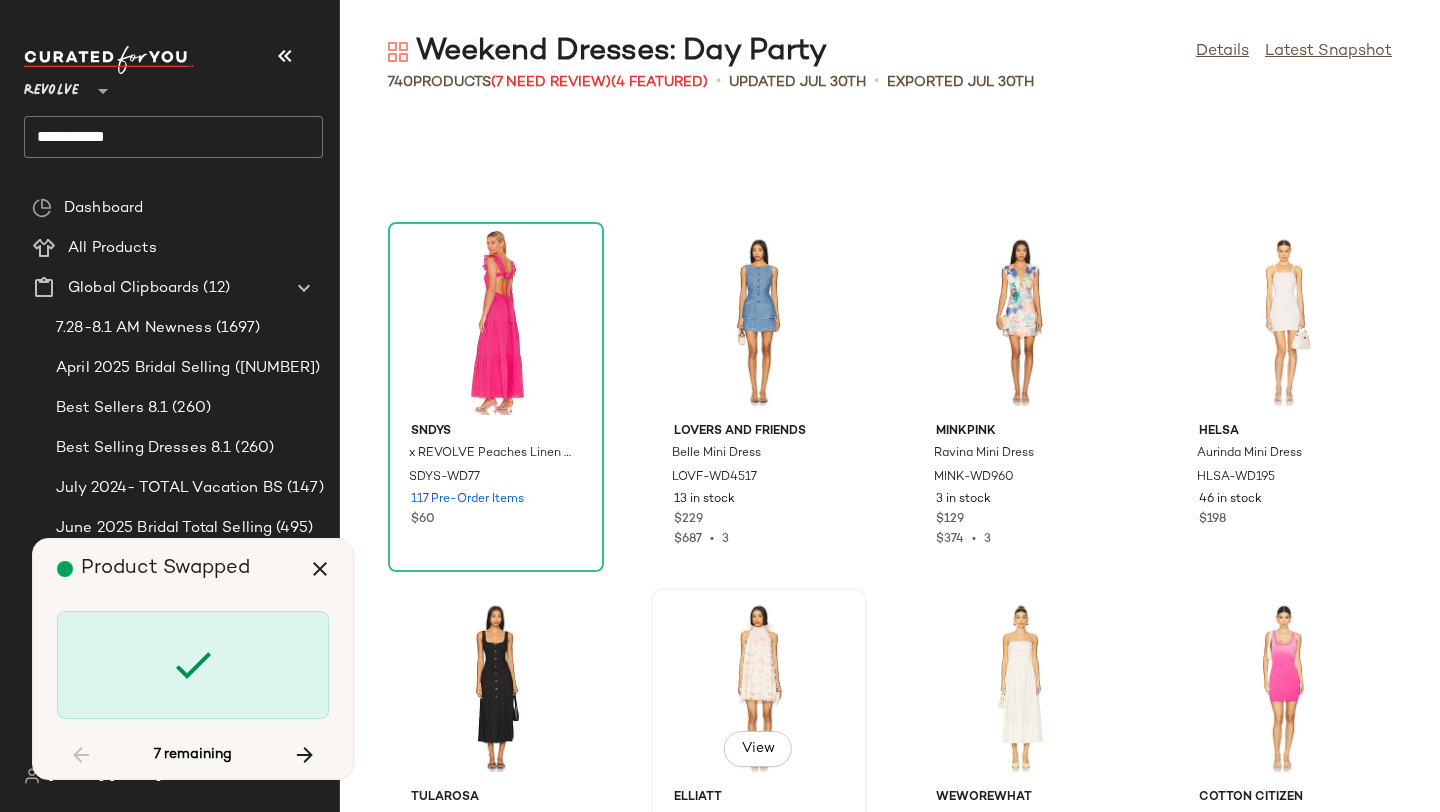 scroll, scrollTop: 13542, scrollLeft: 0, axis: vertical 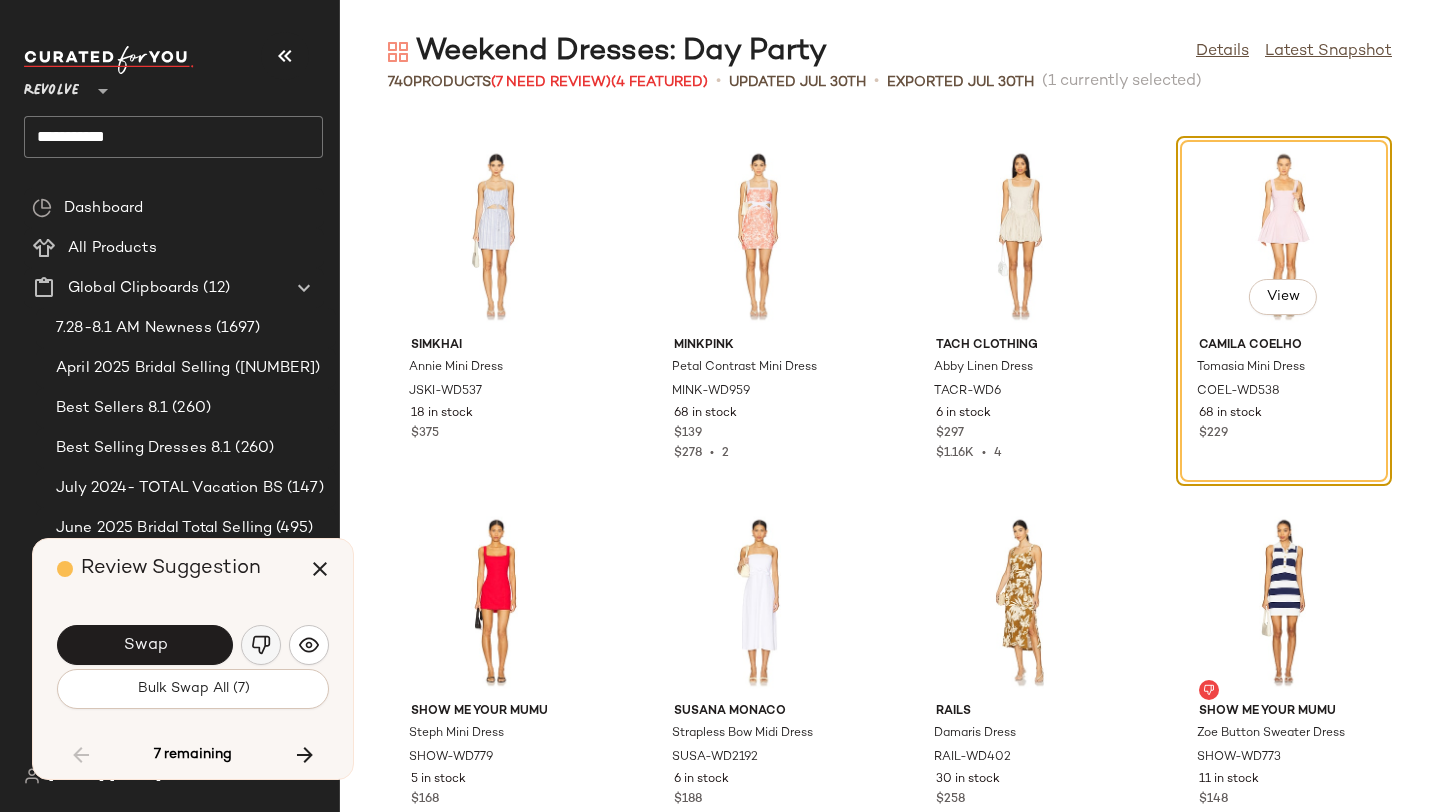 click 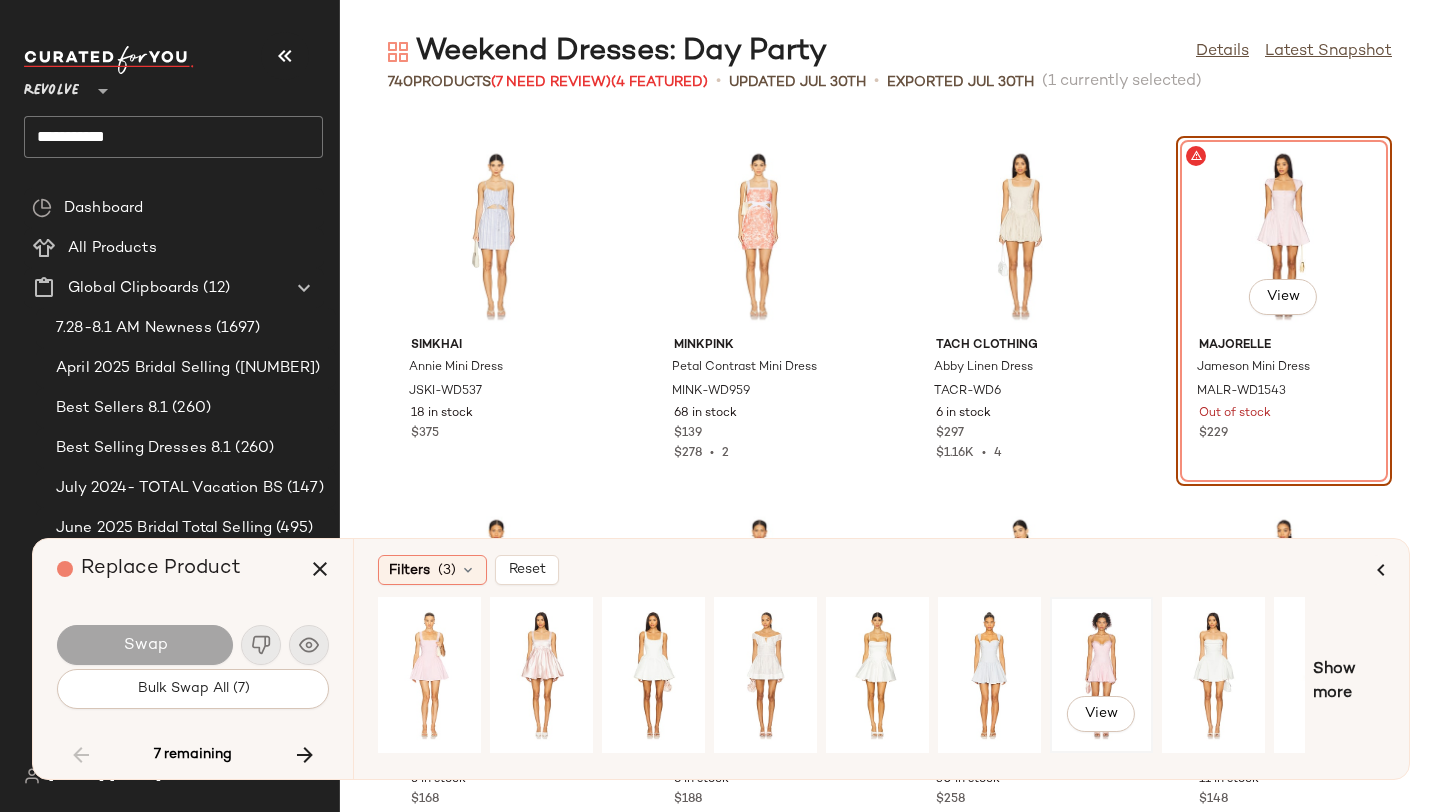 click on "View" 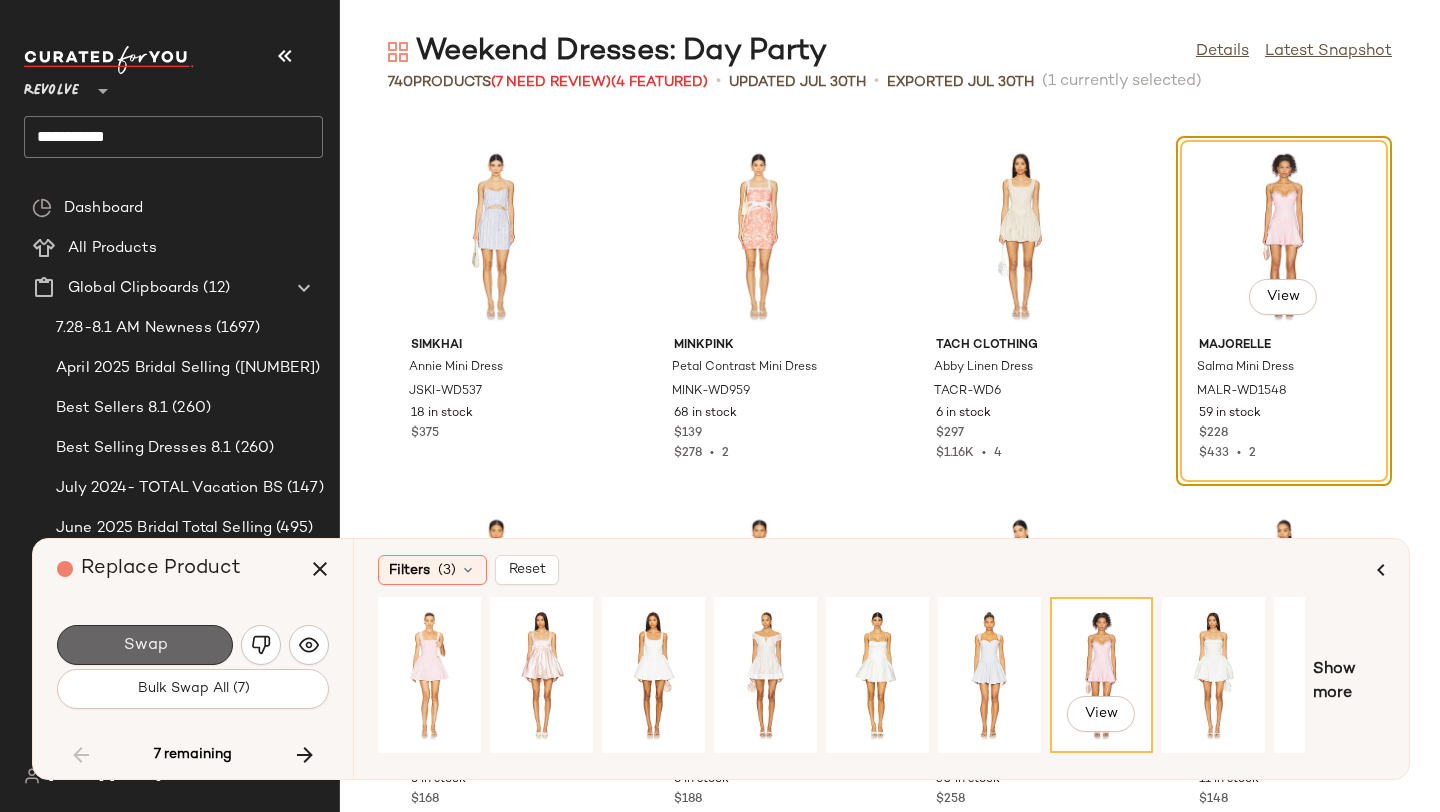 click on "Swap" at bounding box center (145, 645) 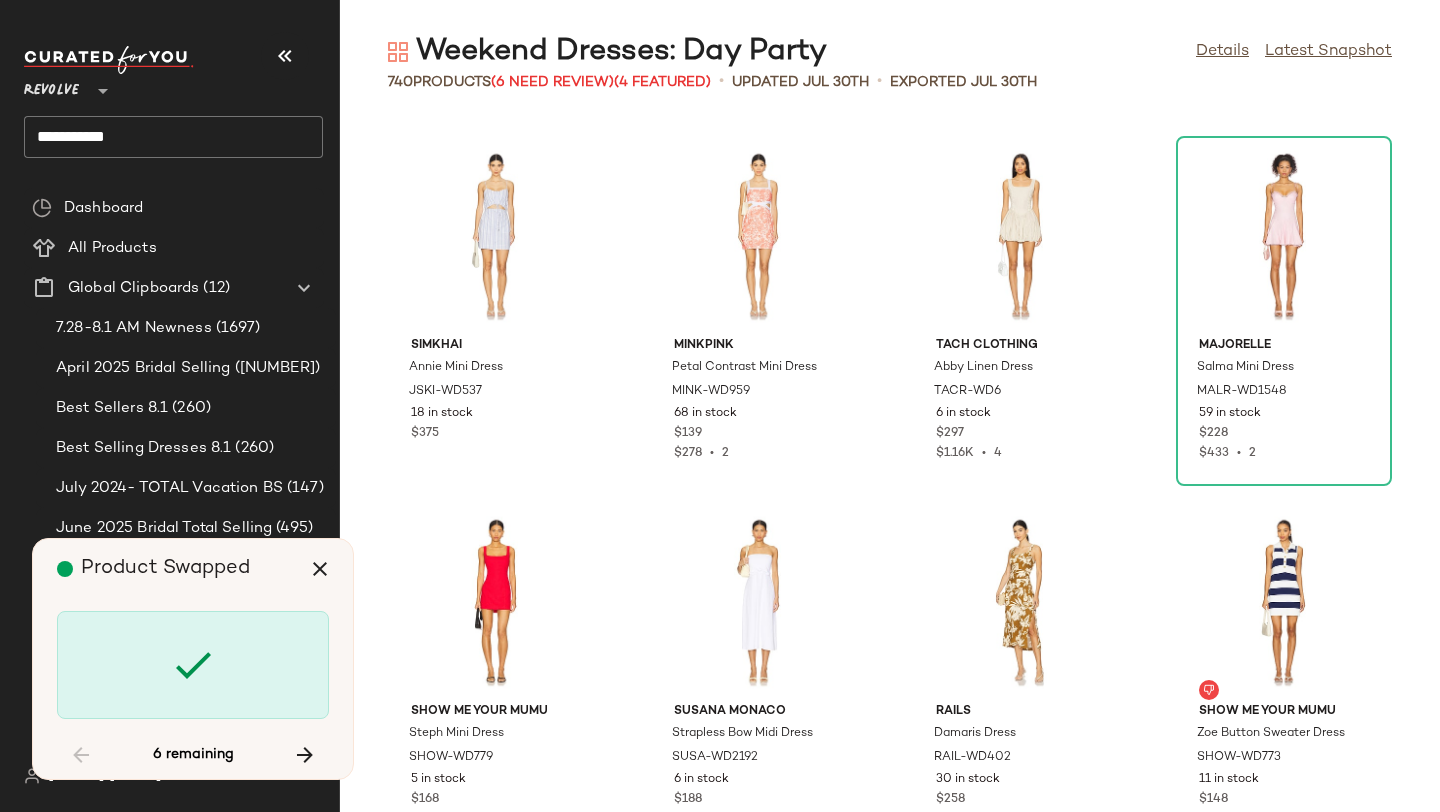 scroll, scrollTop: 18666, scrollLeft: 0, axis: vertical 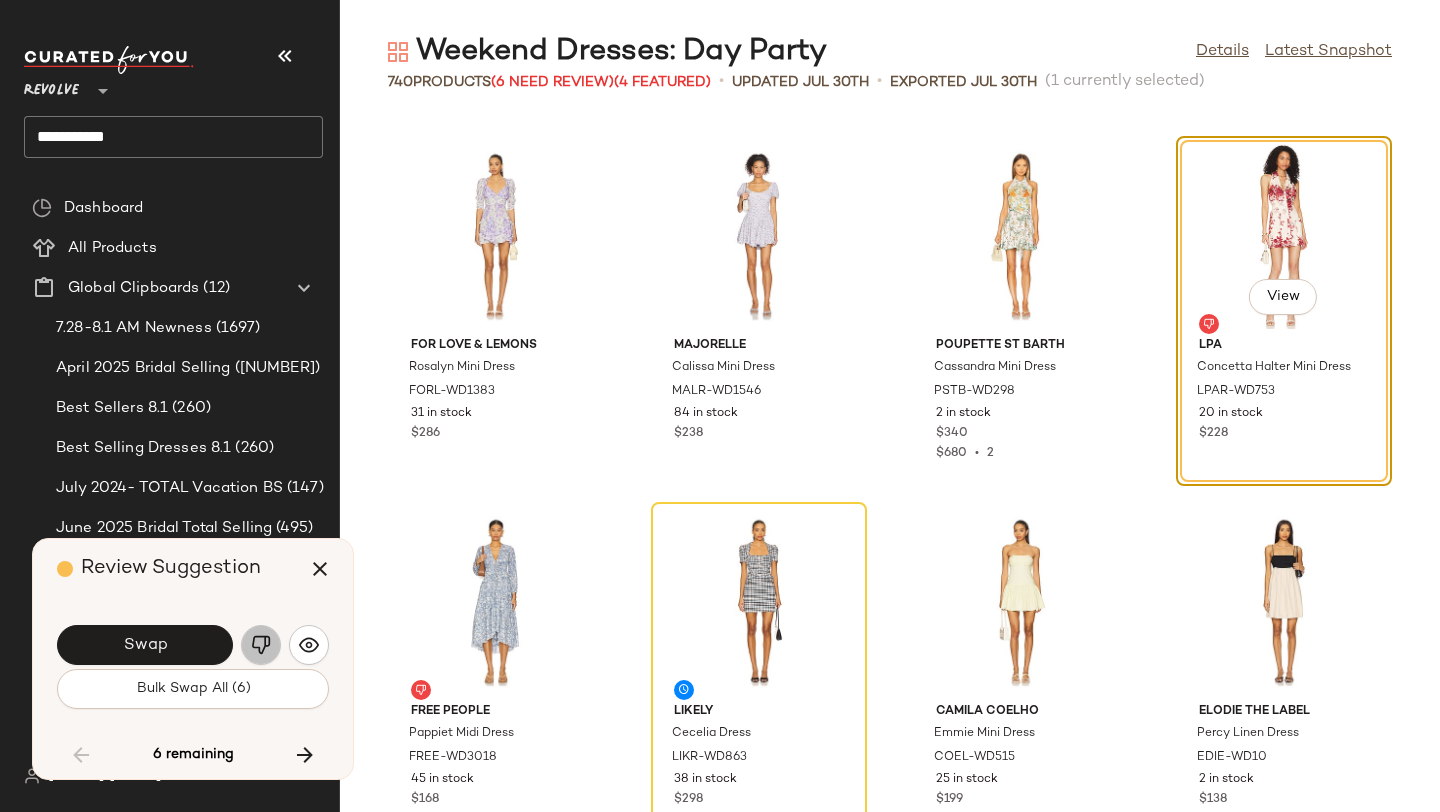 click 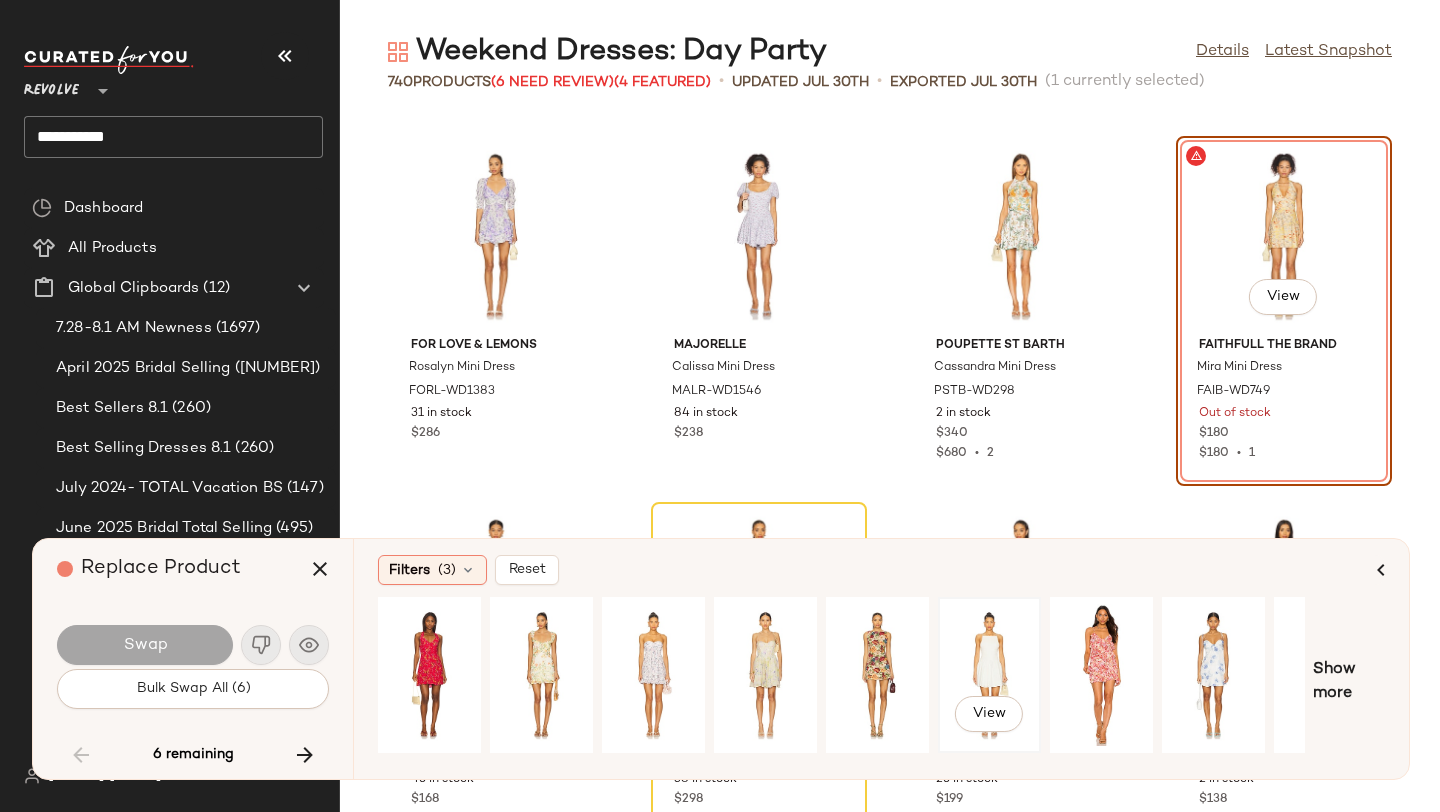 click on "View" 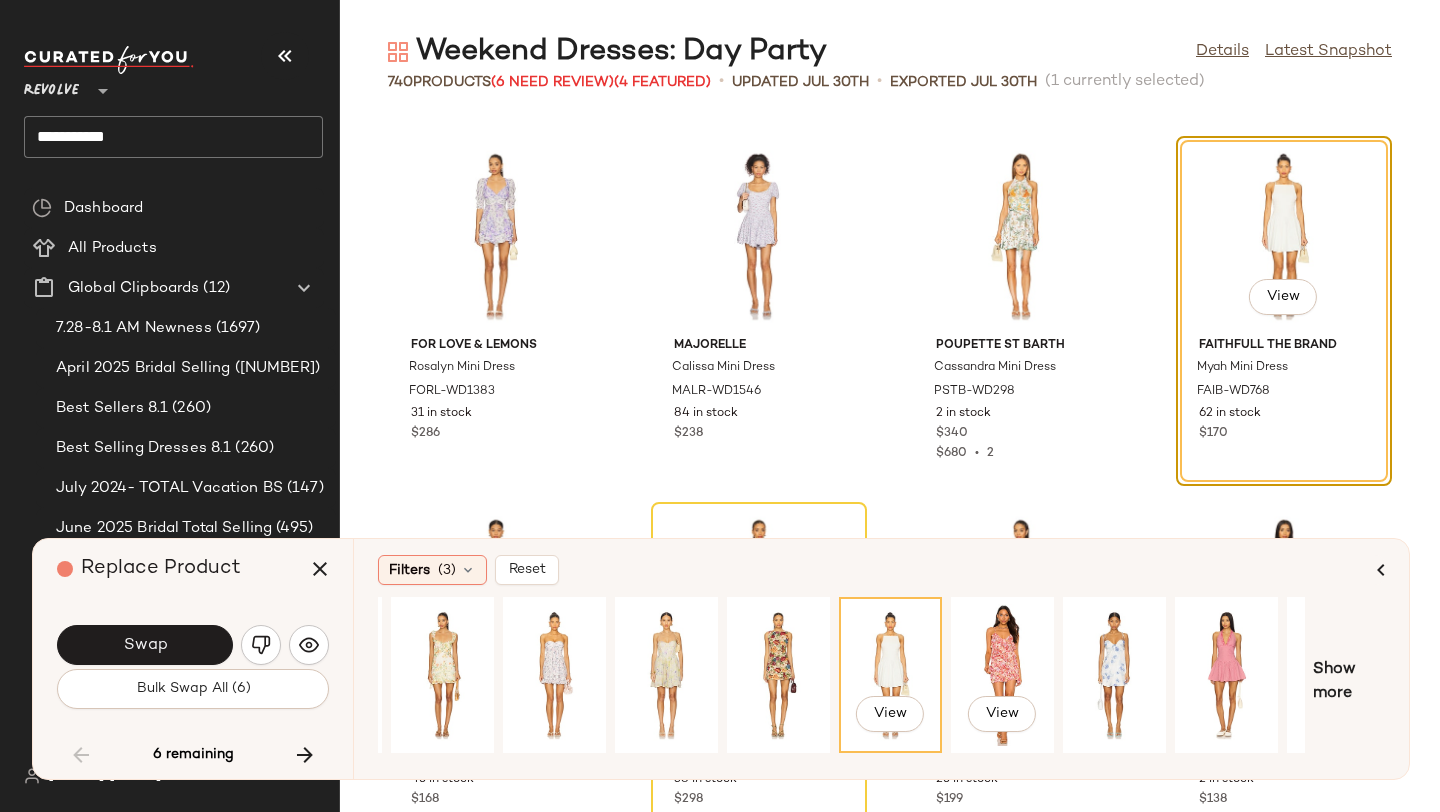 scroll, scrollTop: 0, scrollLeft: 182, axis: horizontal 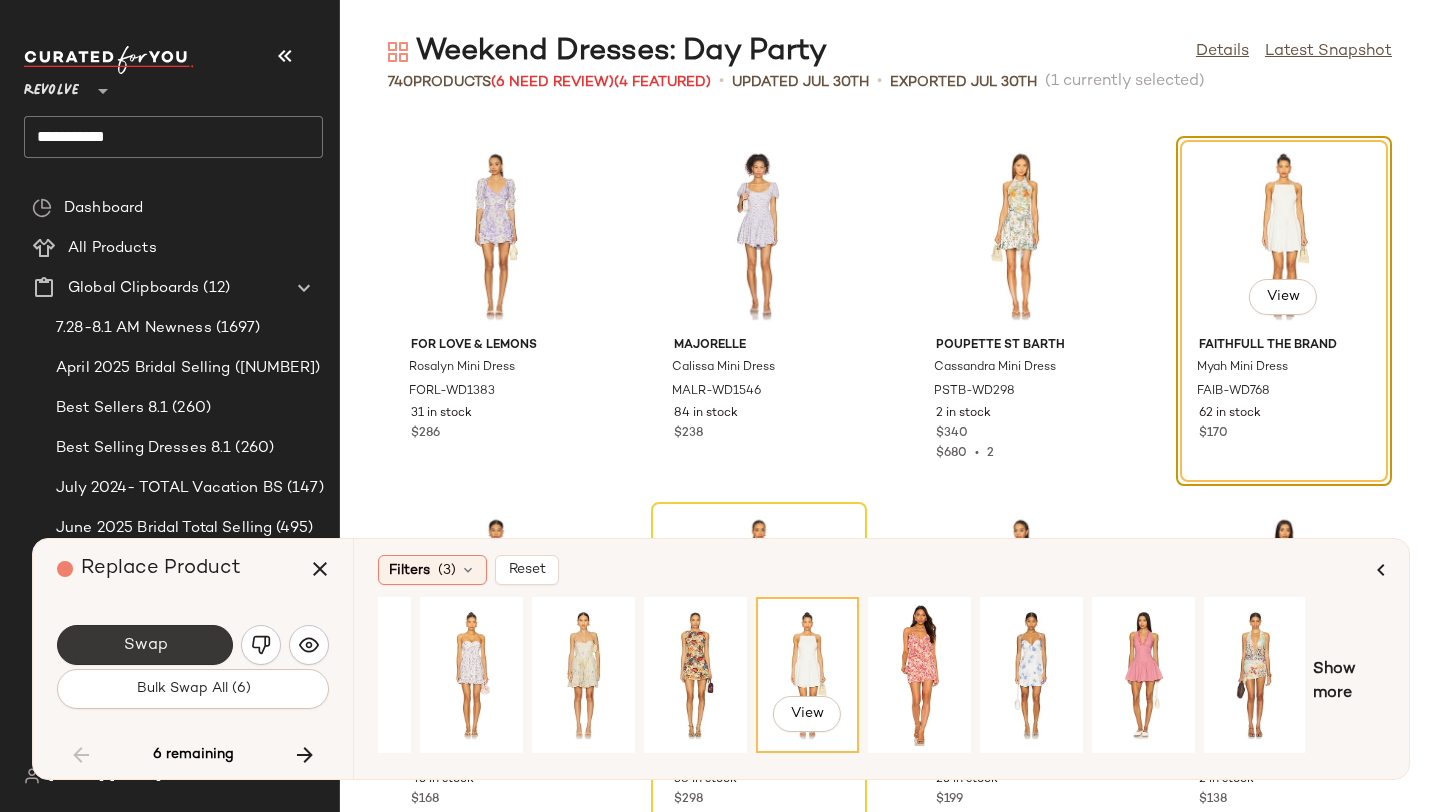 click on "Swap" at bounding box center [145, 645] 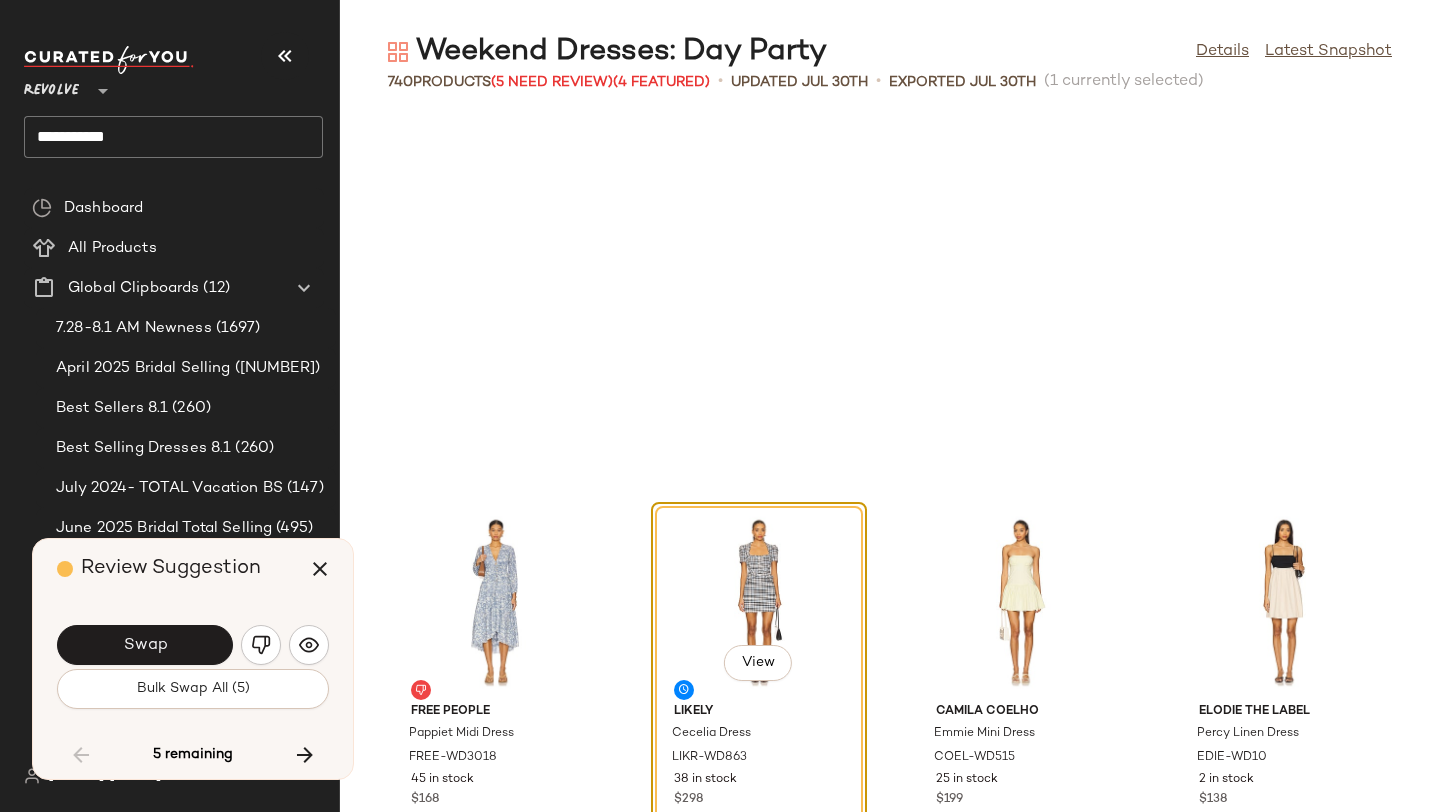 scroll, scrollTop: 19032, scrollLeft: 0, axis: vertical 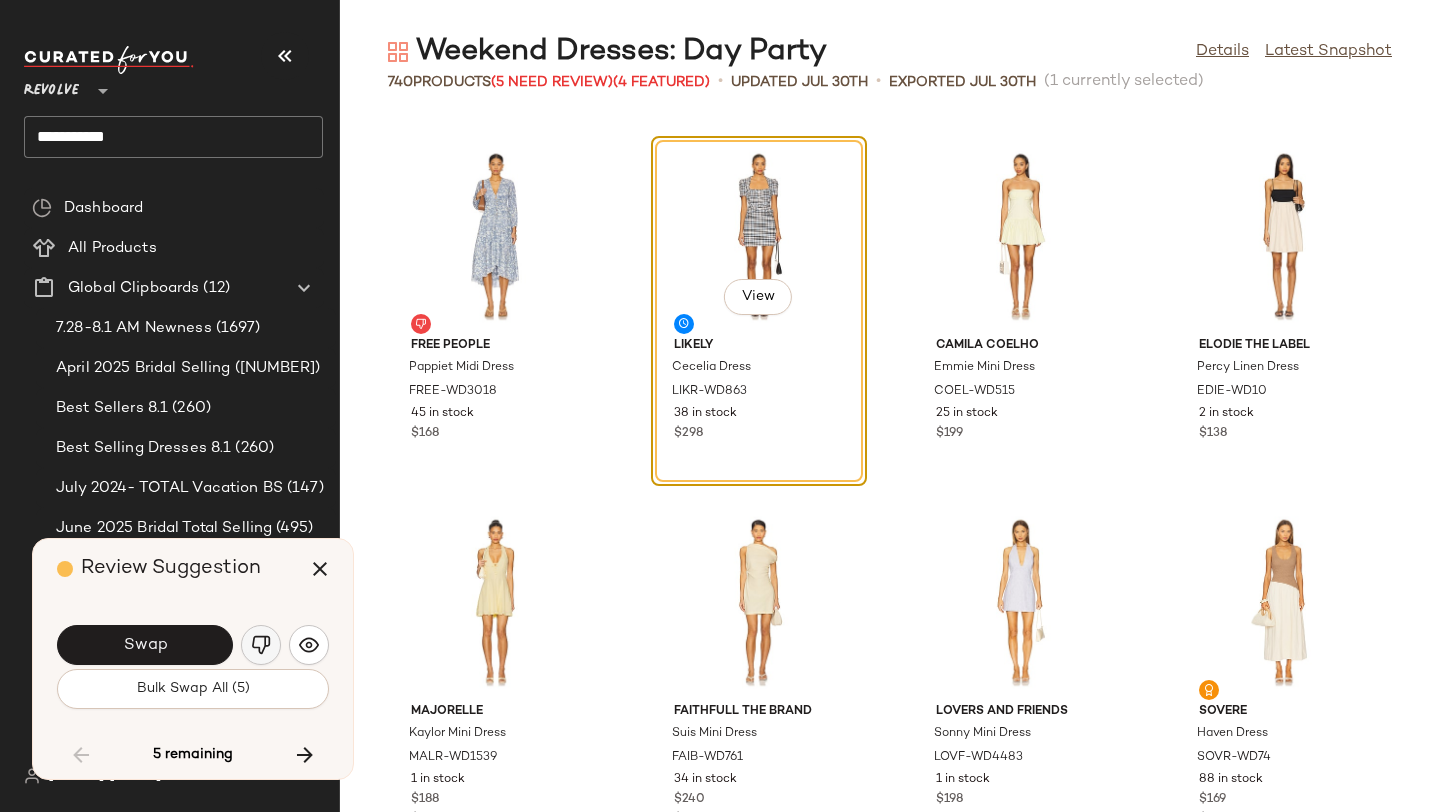 click 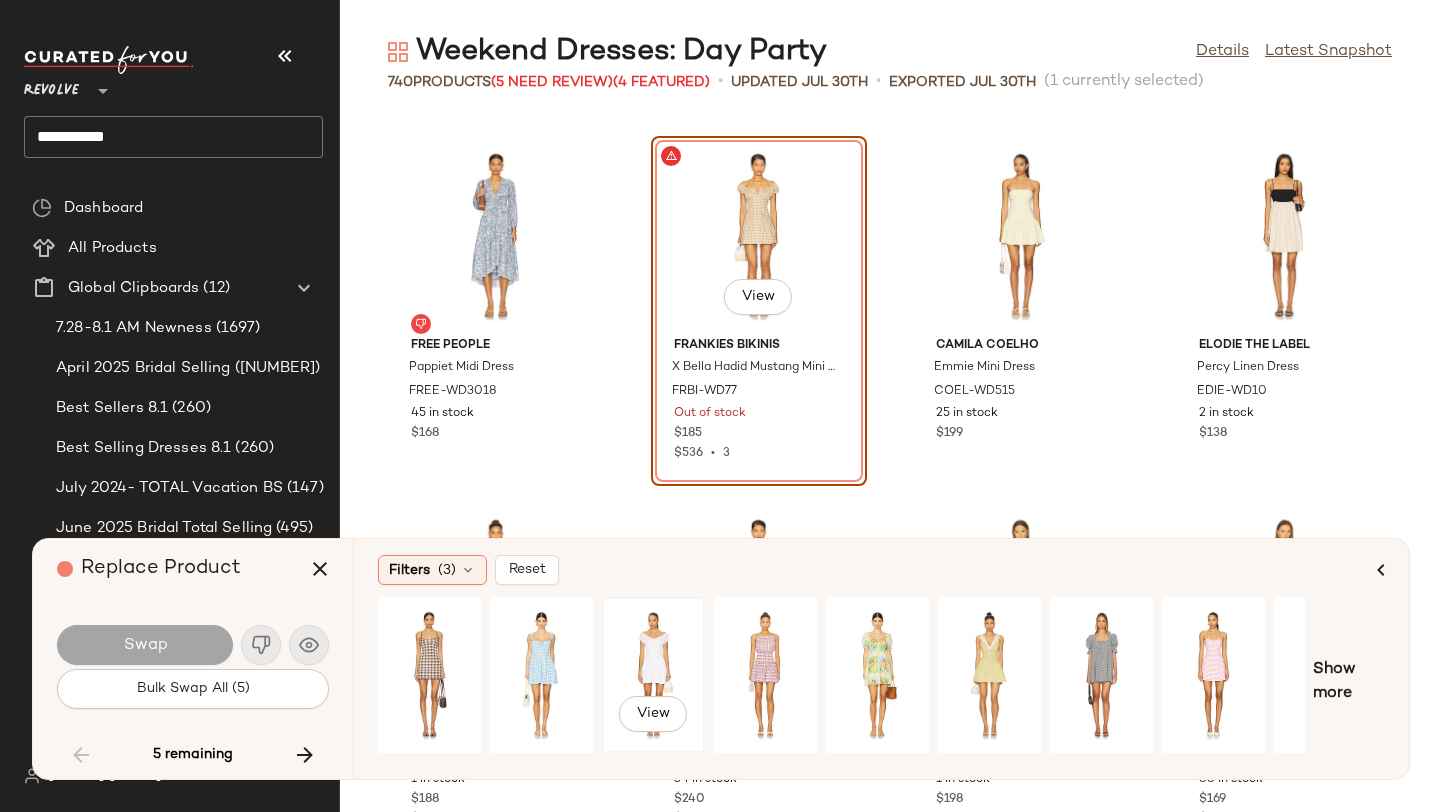 click on "View" 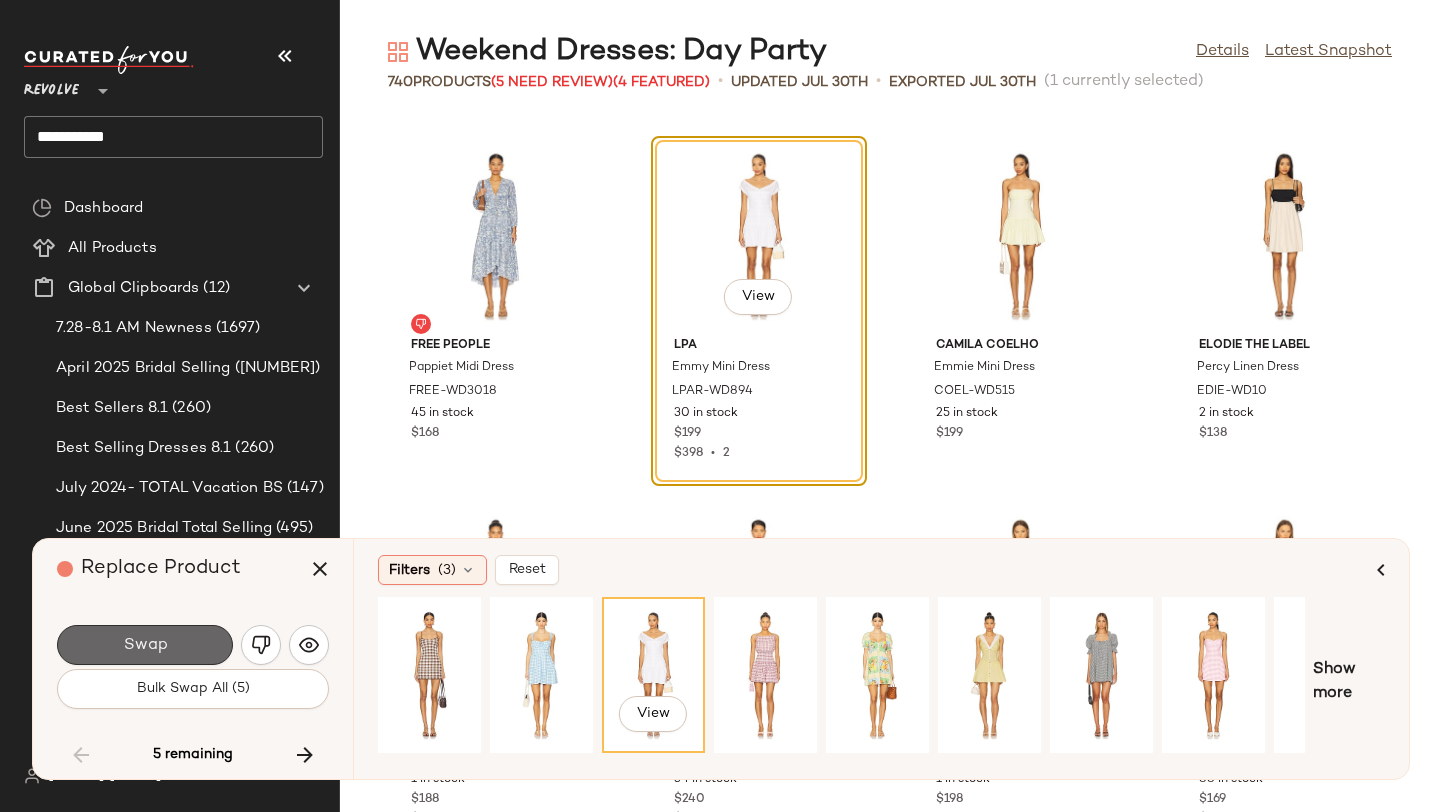 click on "Swap" at bounding box center [145, 645] 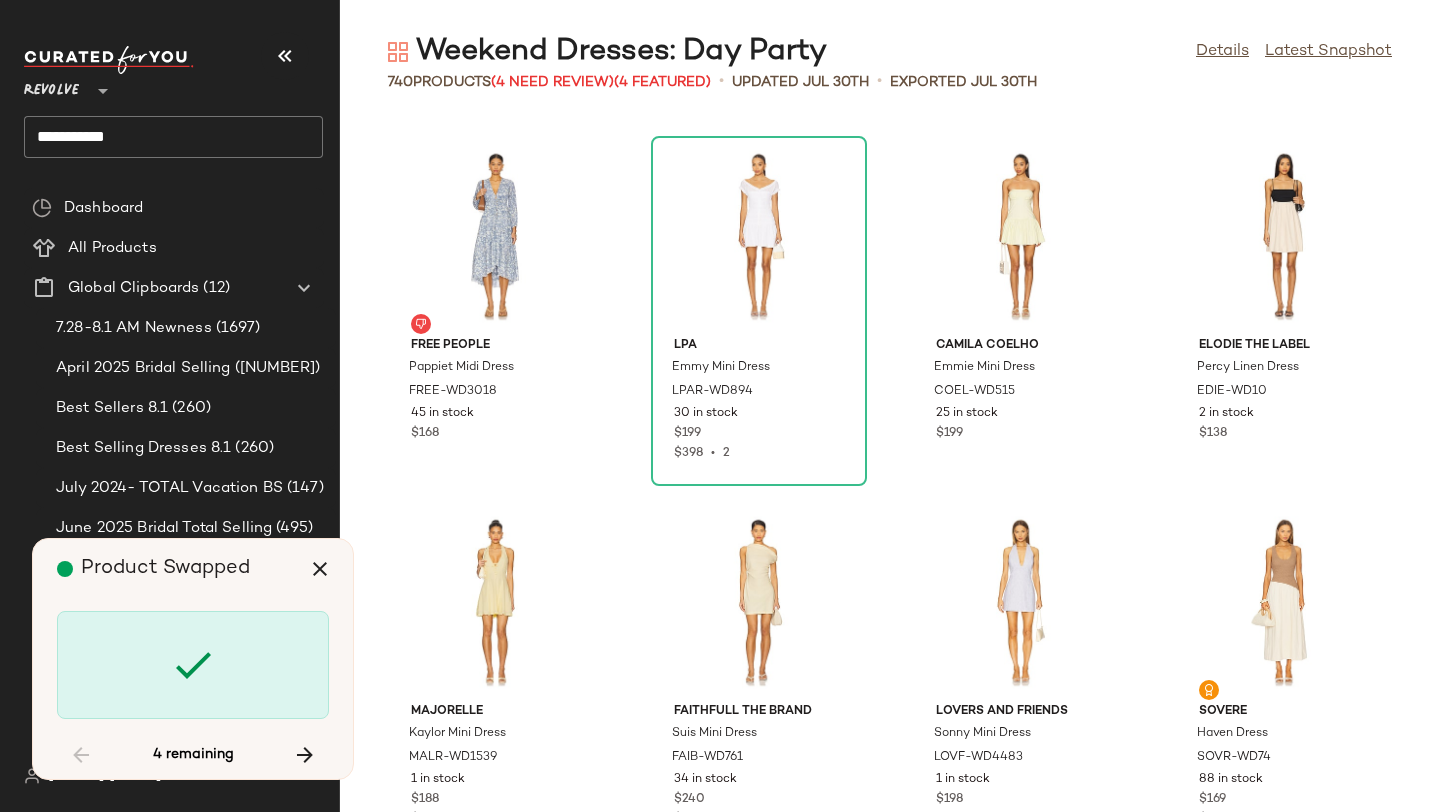 scroll, scrollTop: 28548, scrollLeft: 0, axis: vertical 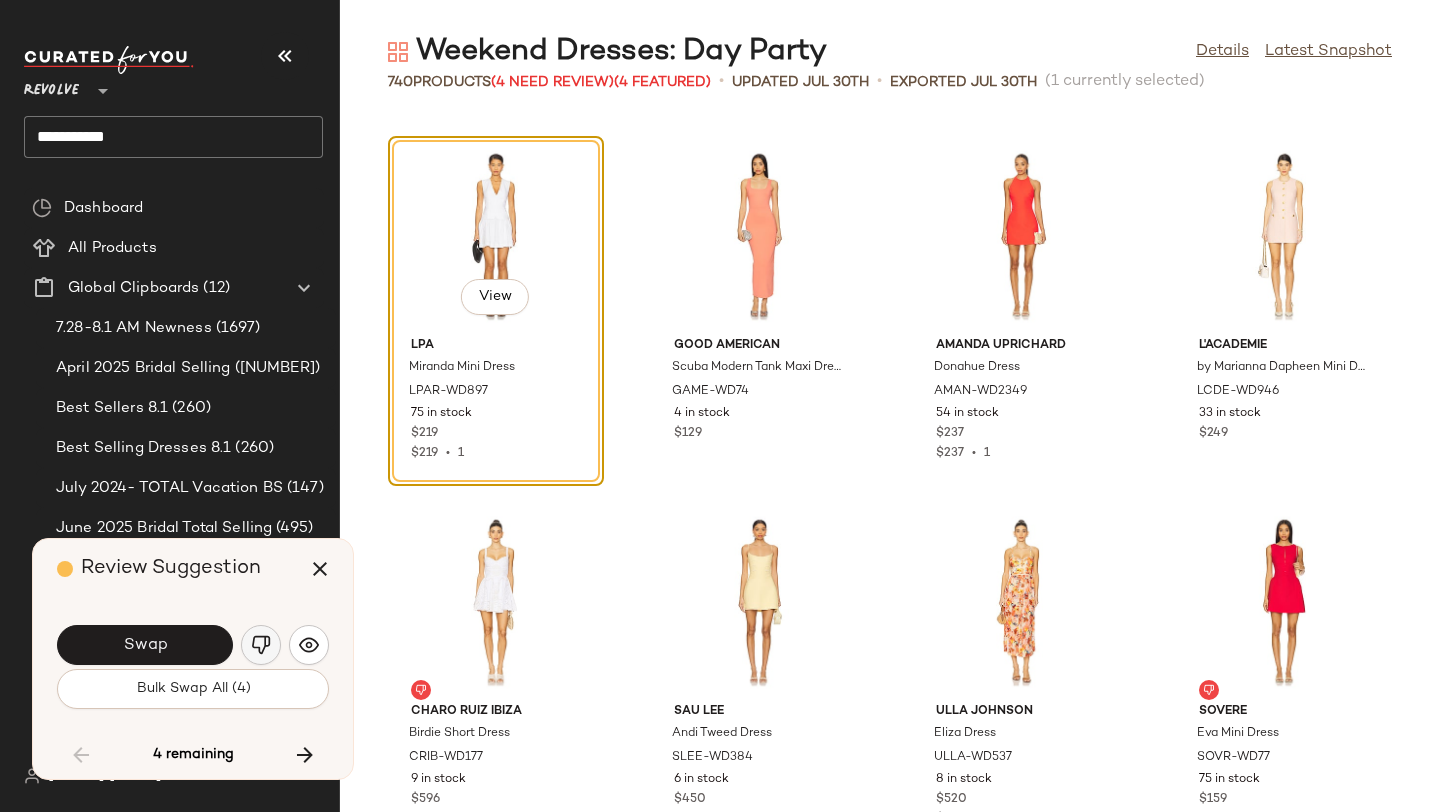 click 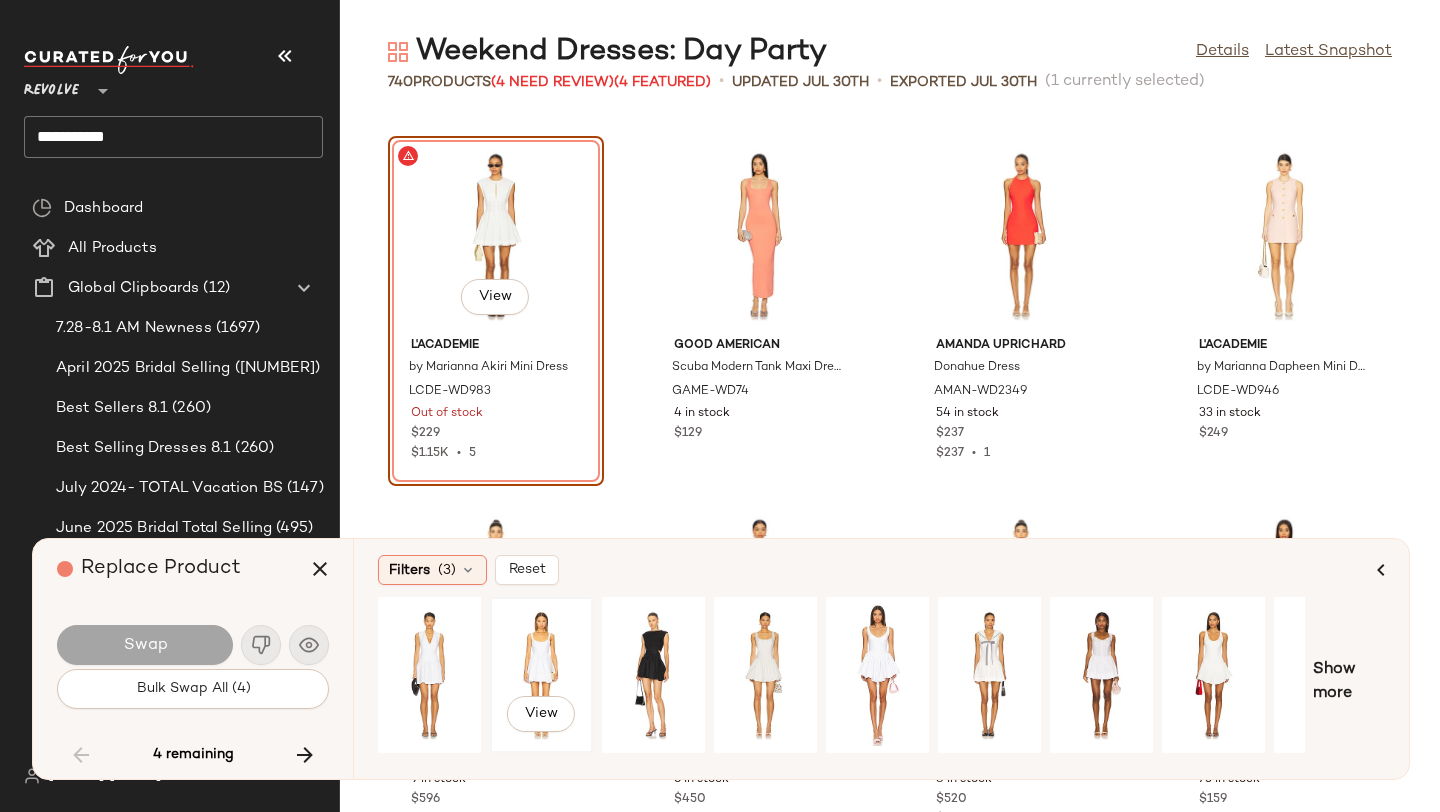 click on "View" 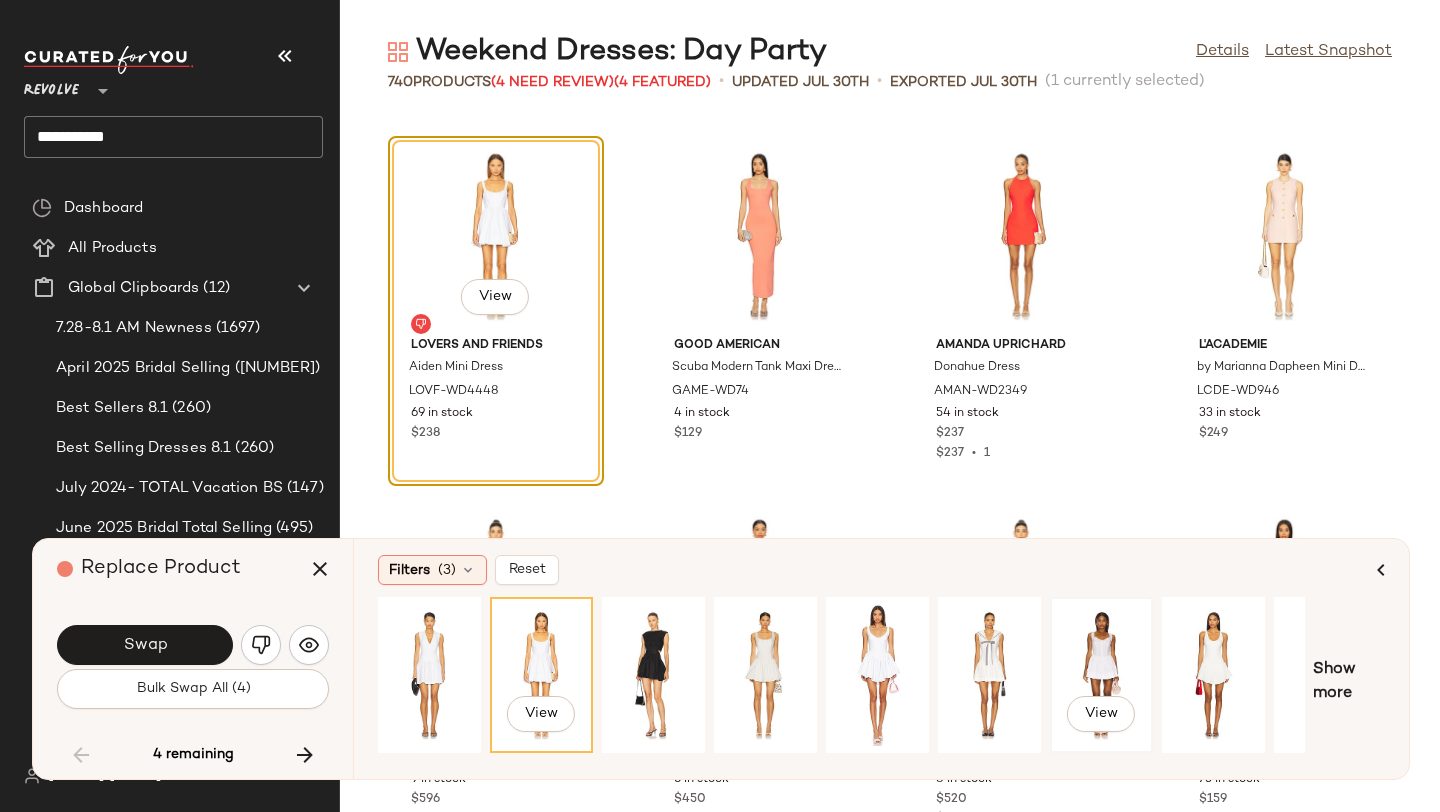 click on "View" 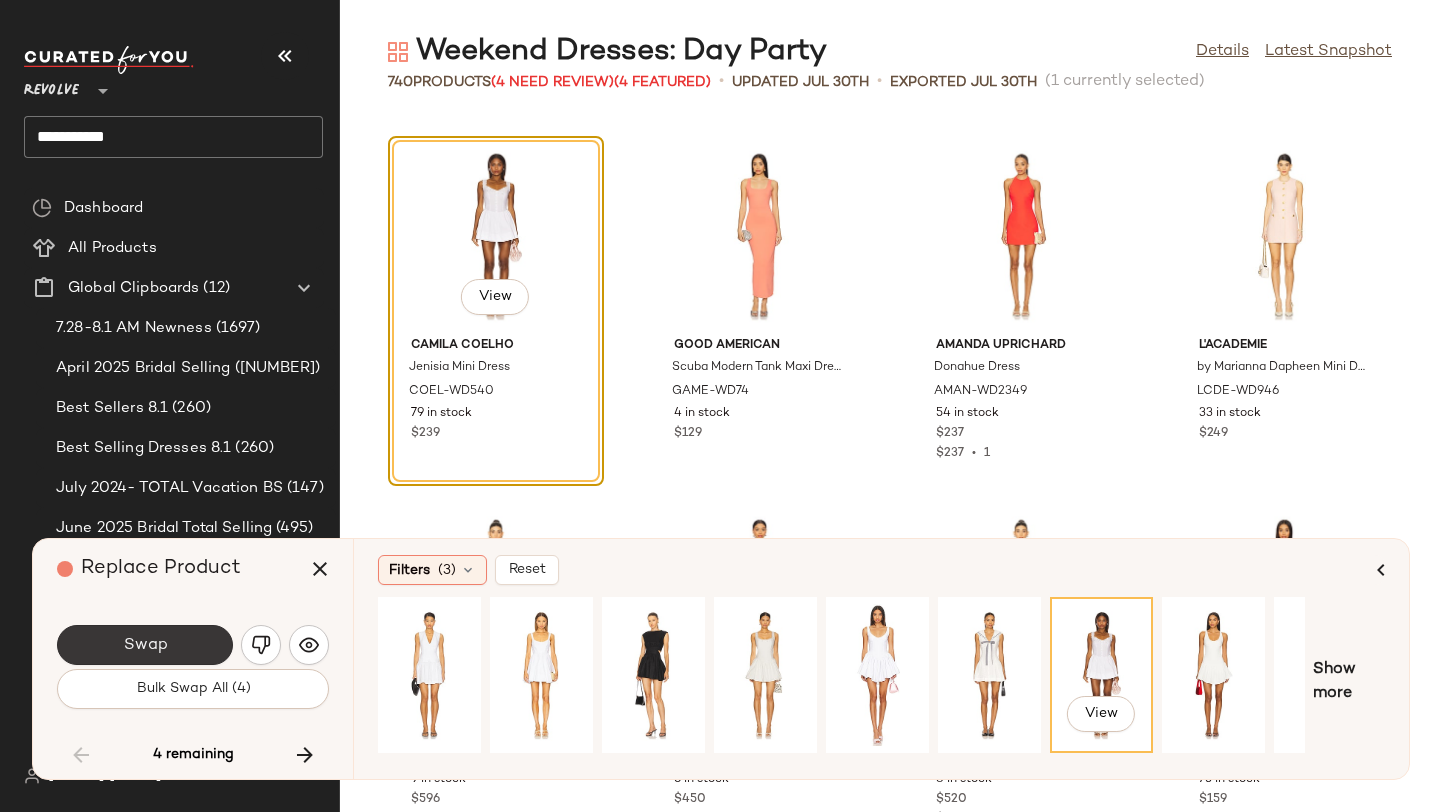 click on "Swap" at bounding box center (145, 645) 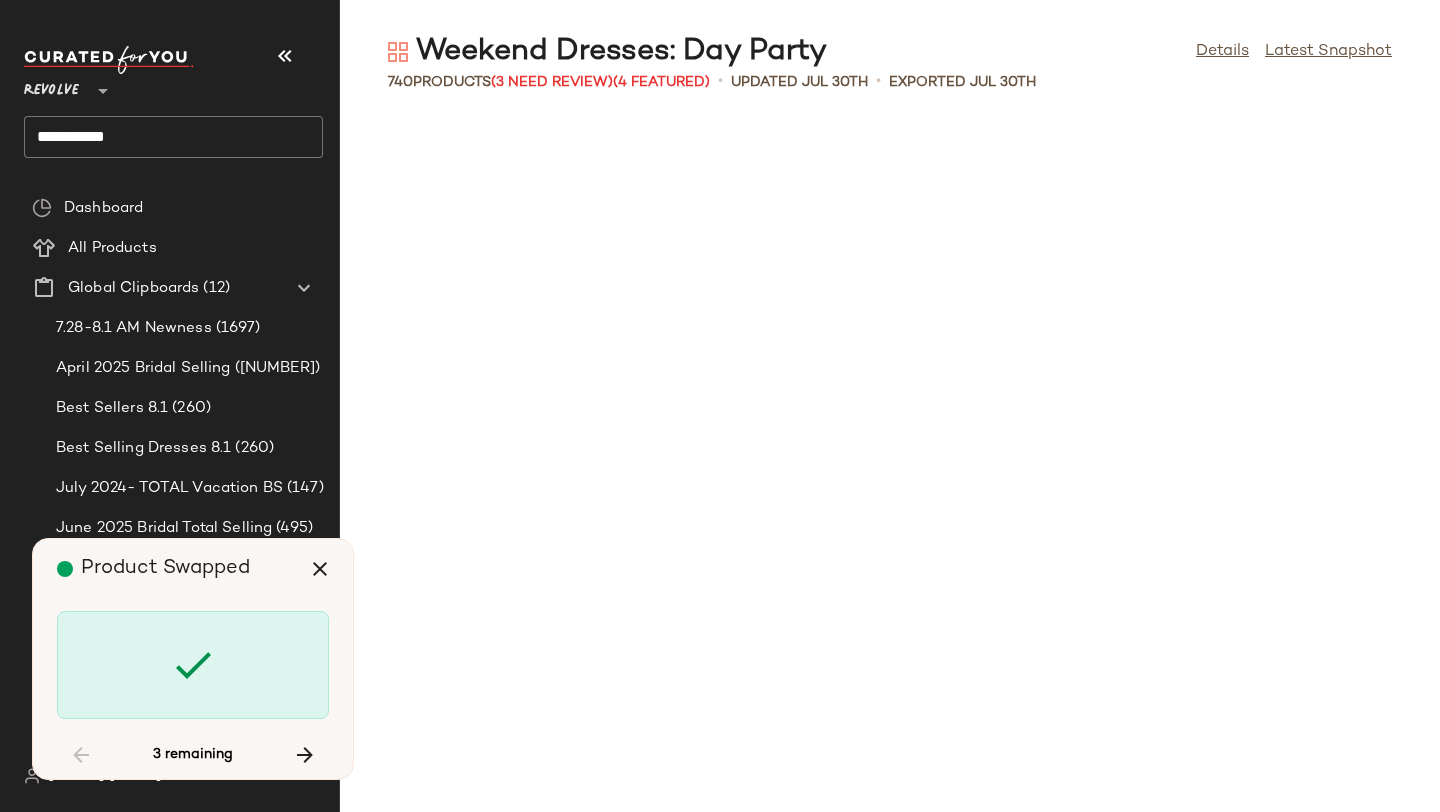 scroll, scrollTop: 40626, scrollLeft: 0, axis: vertical 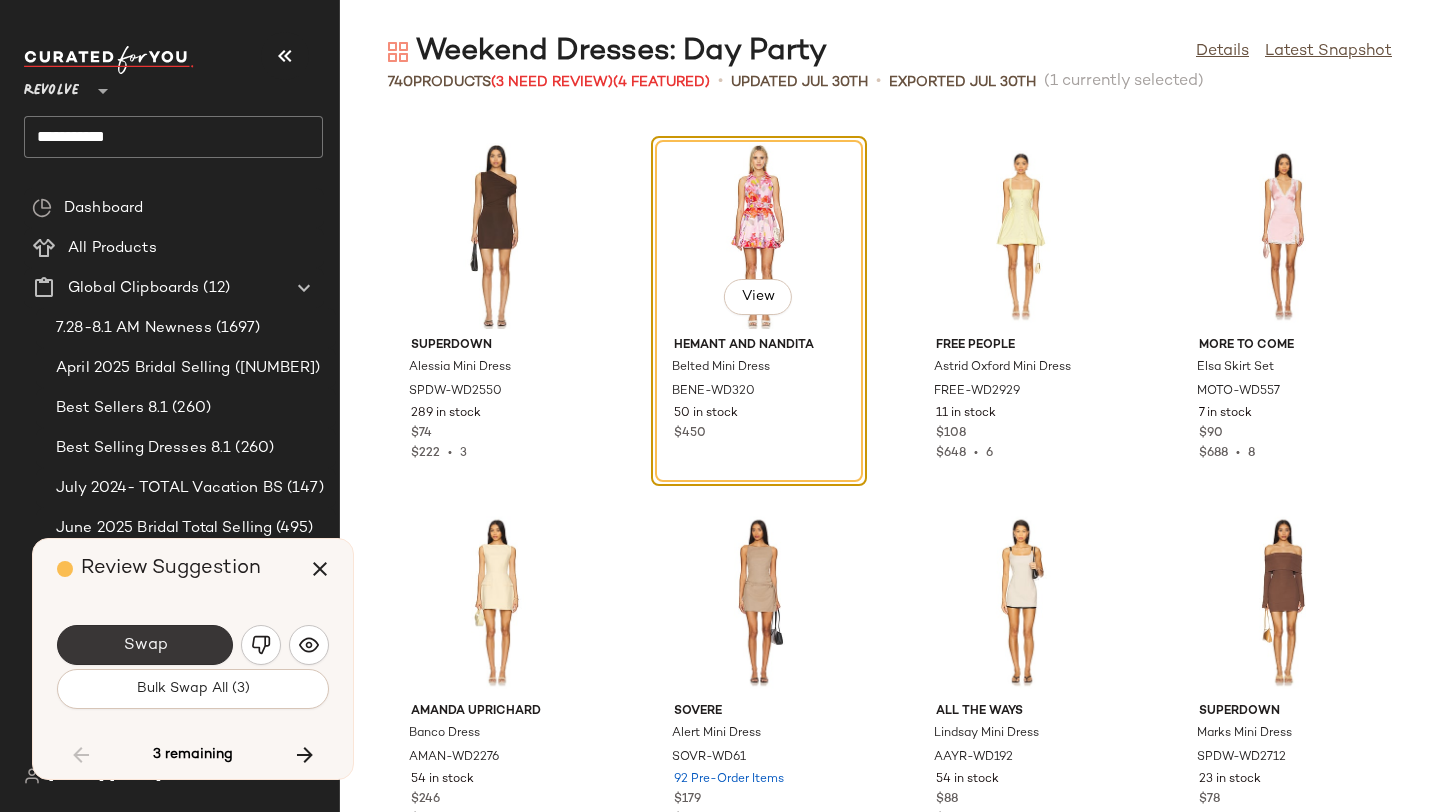 click on "Swap" 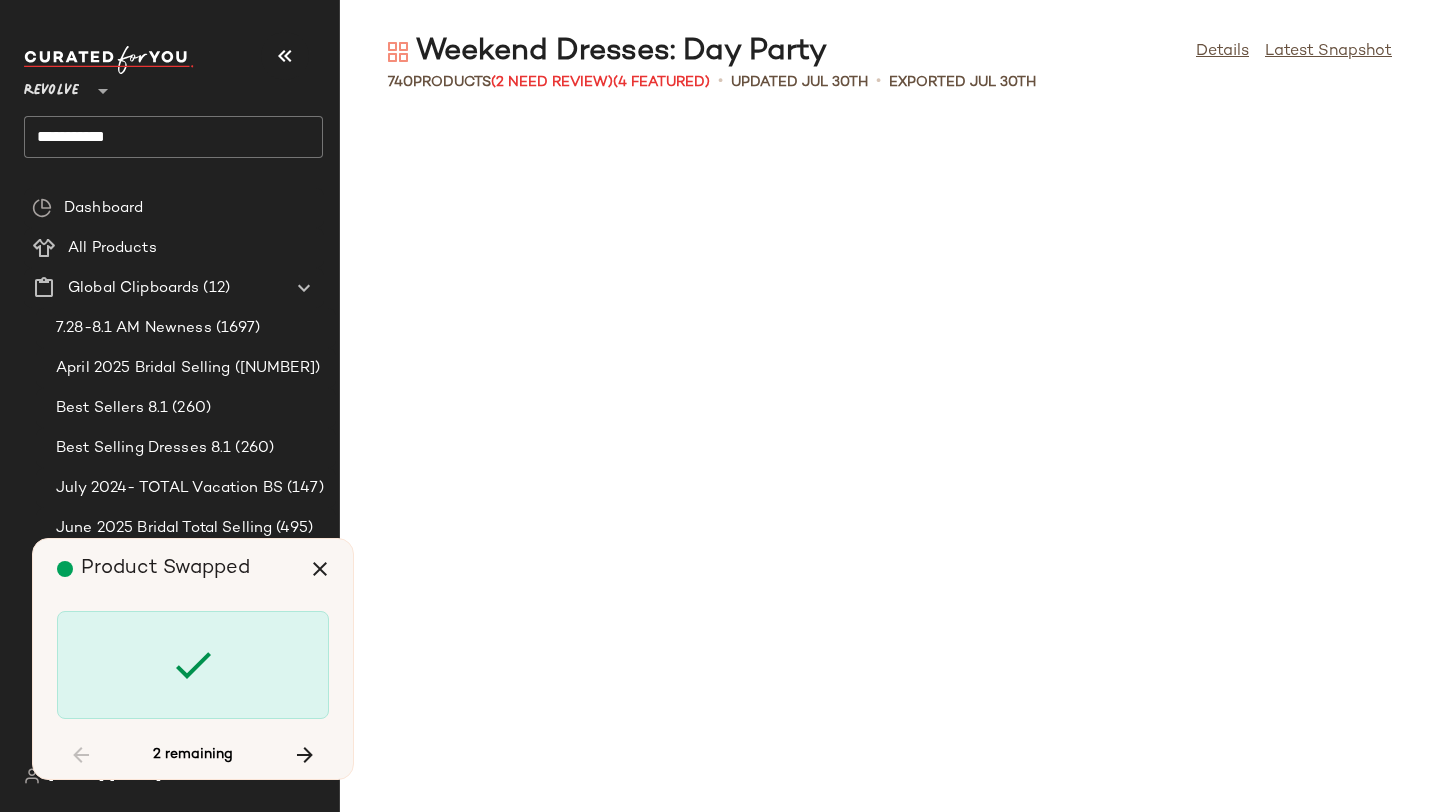 scroll, scrollTop: 64050, scrollLeft: 0, axis: vertical 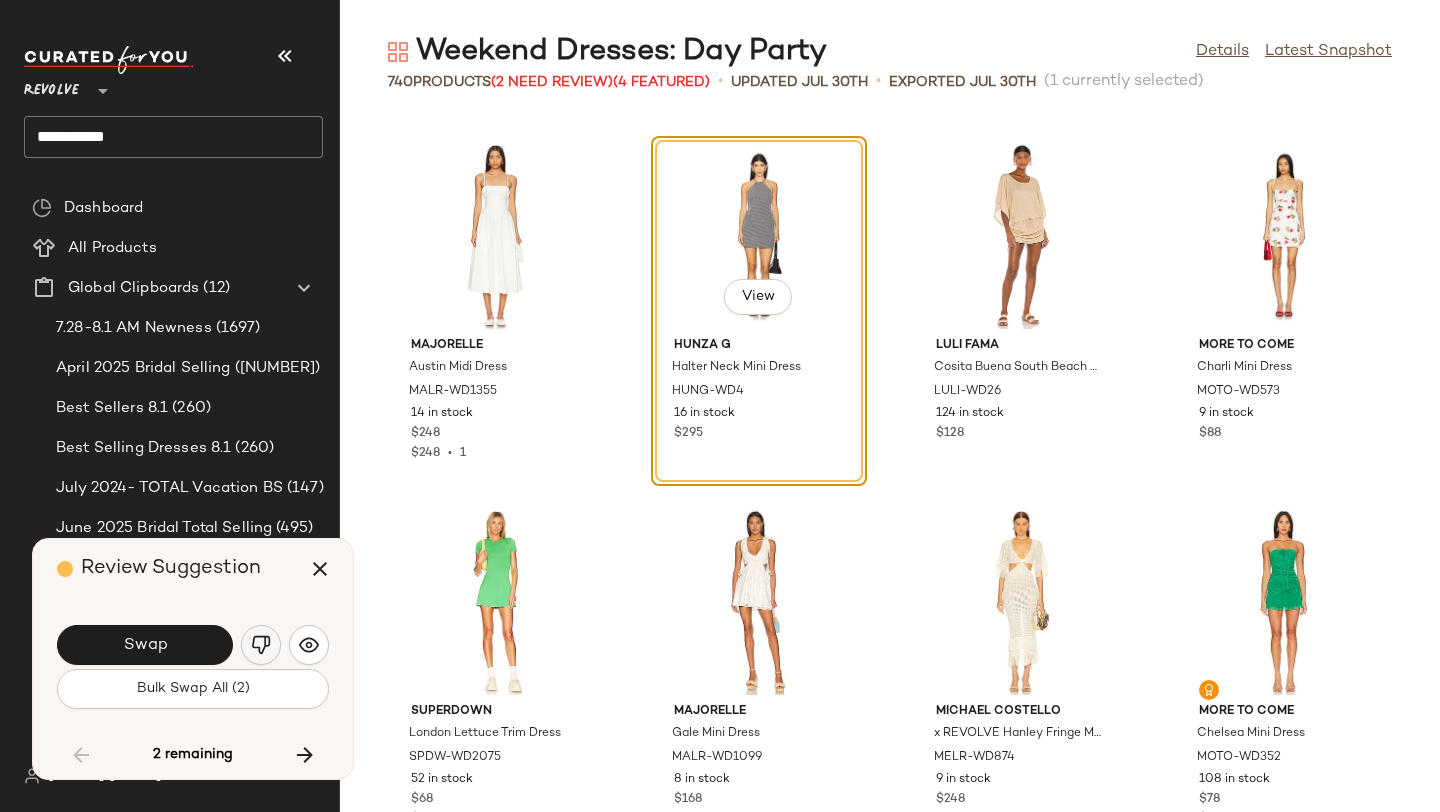 click 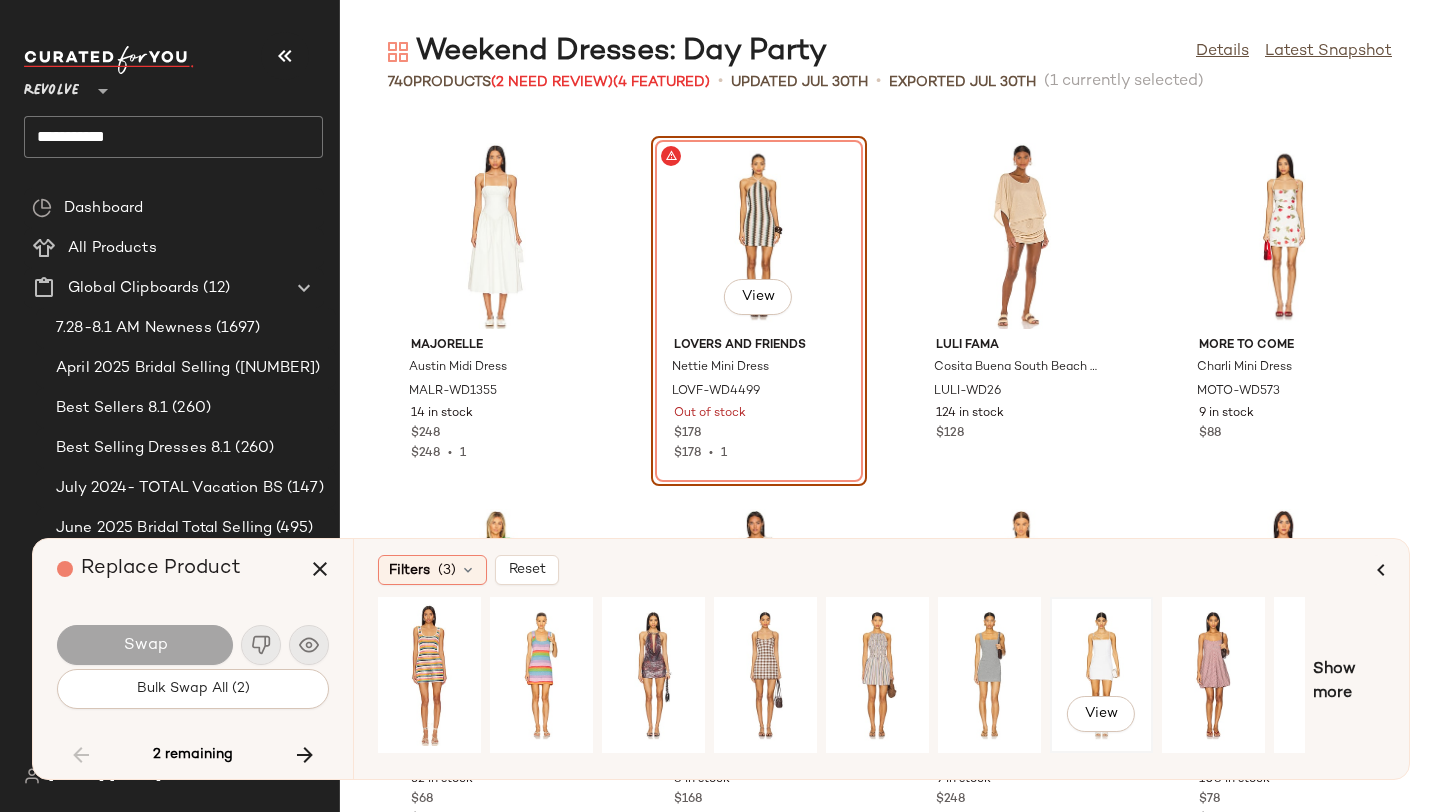 click on "View" 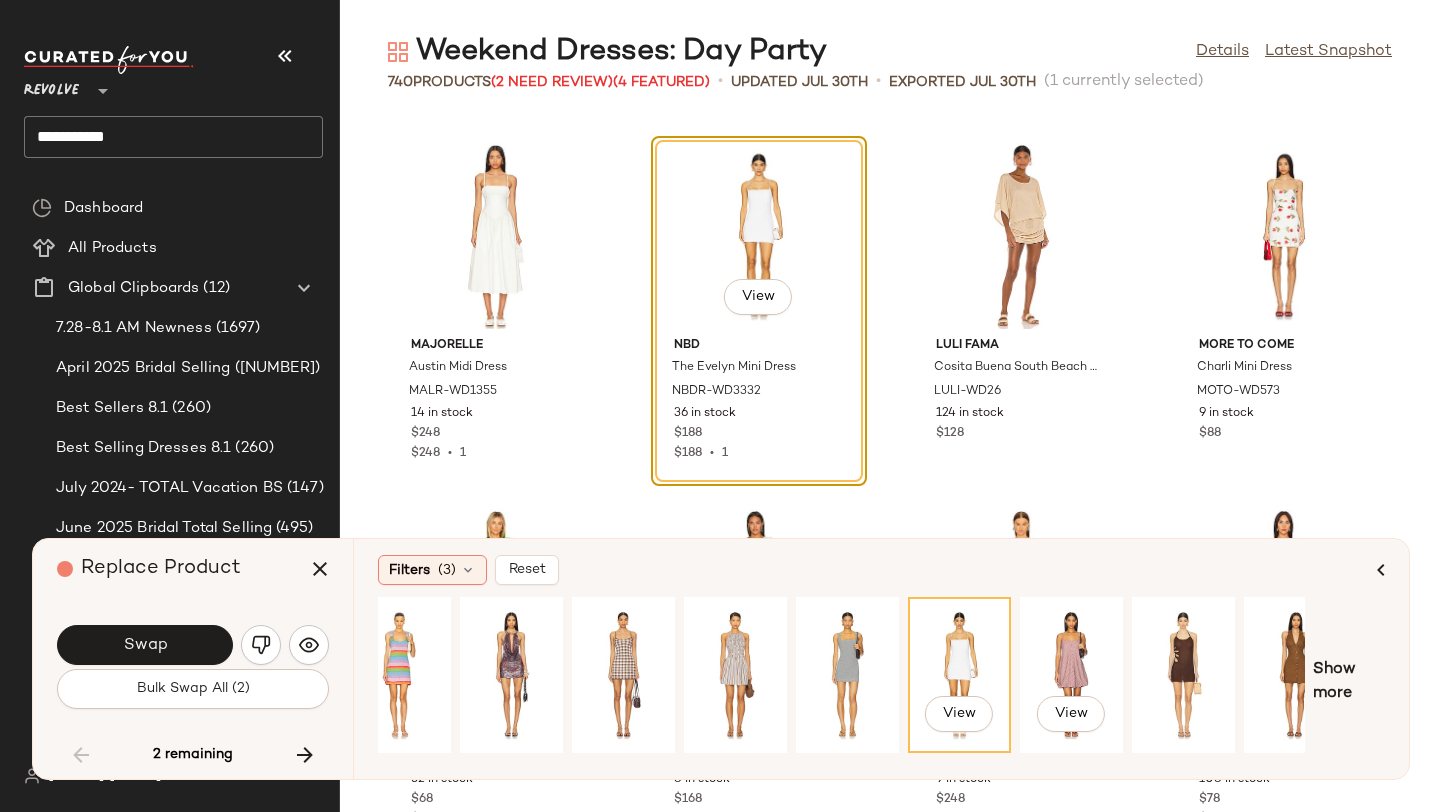 scroll, scrollTop: 0, scrollLeft: 156, axis: horizontal 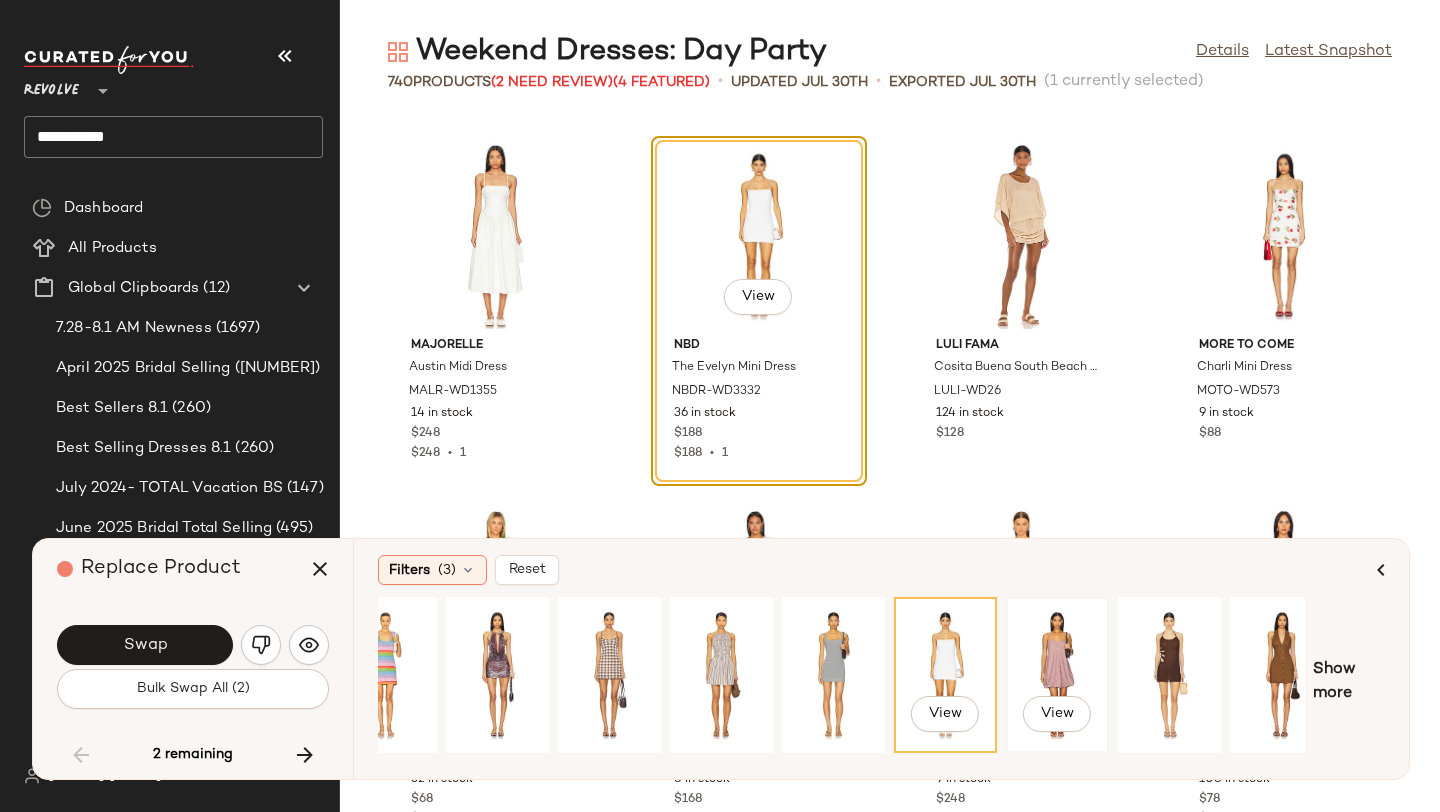 click on "View" 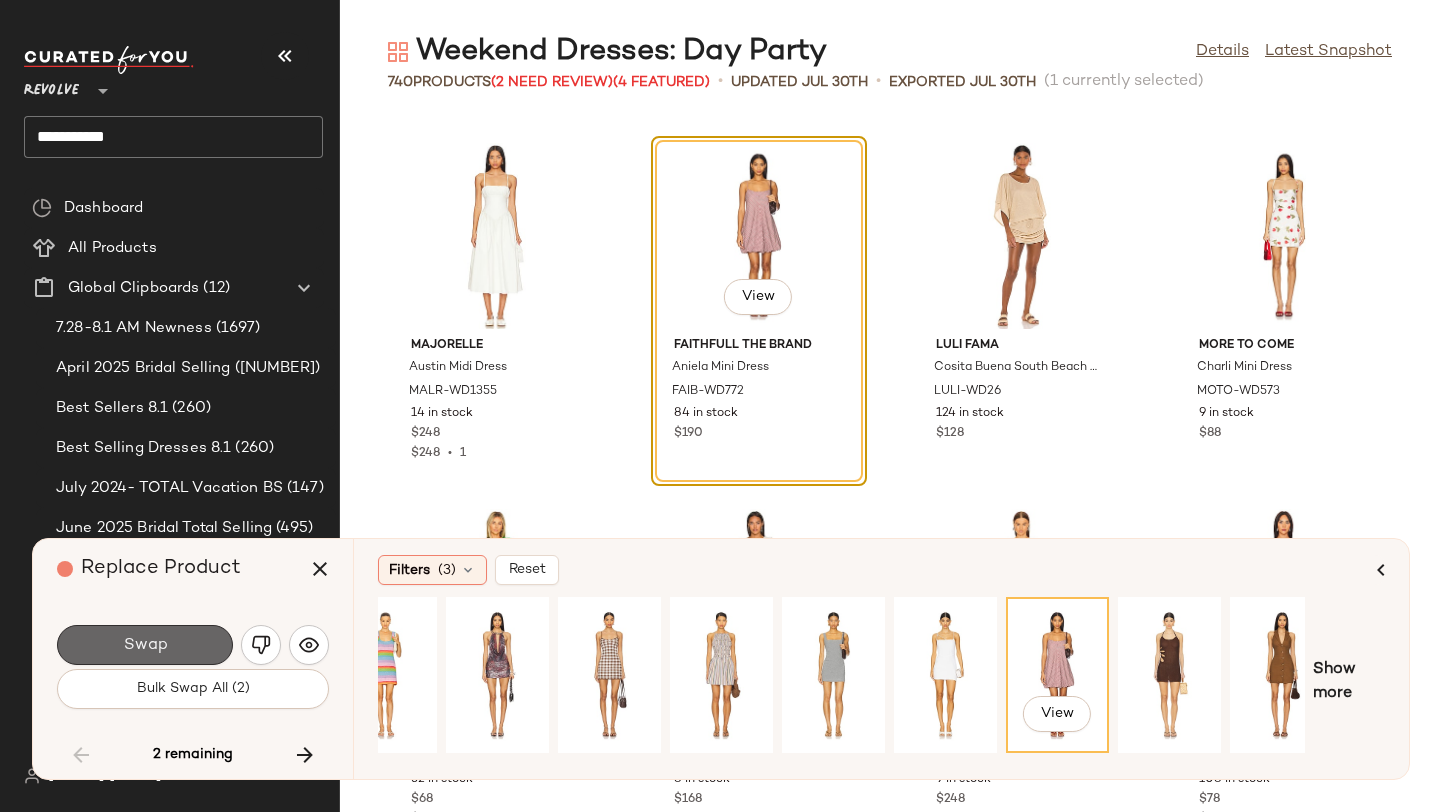 click on "Swap" 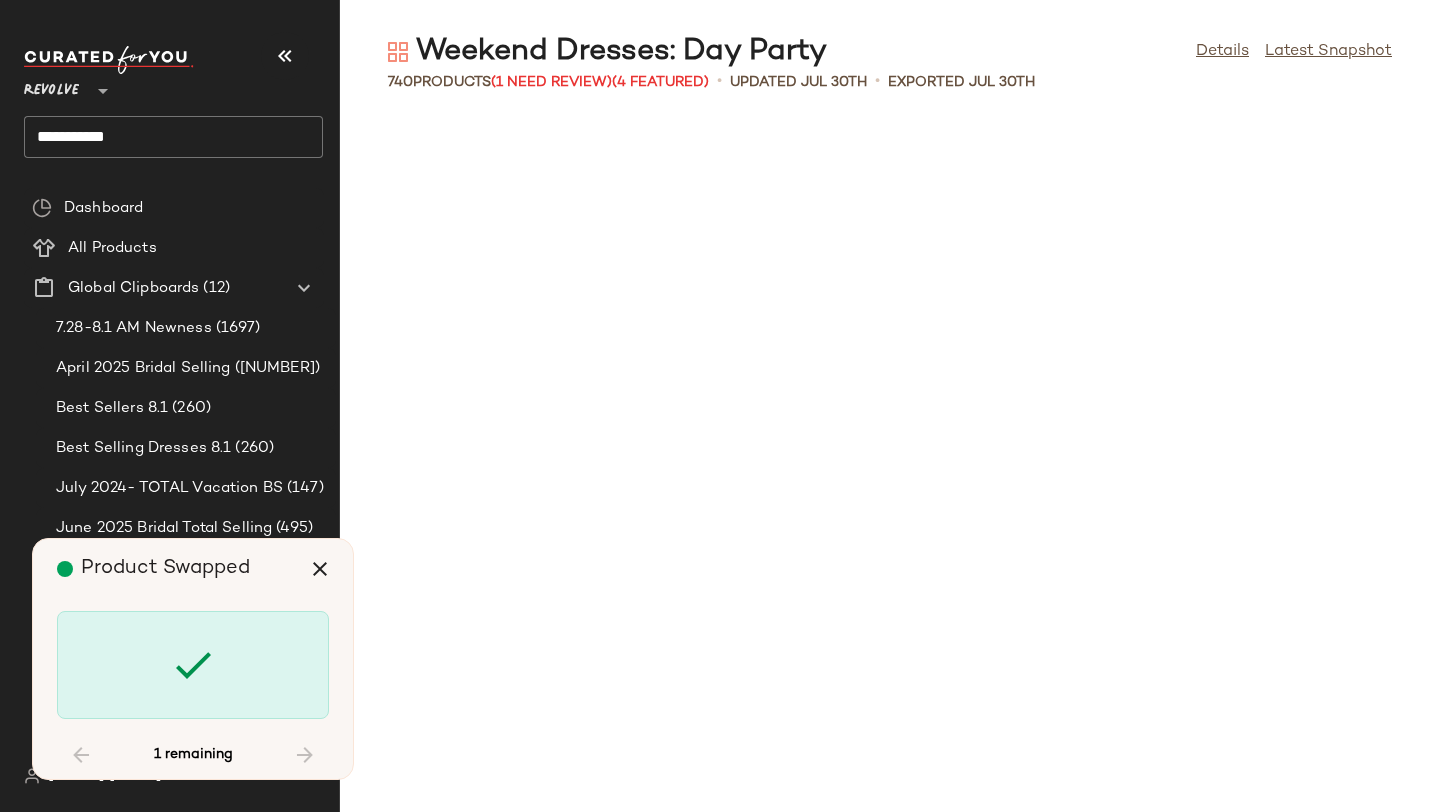 scroll, scrollTop: 65514, scrollLeft: 0, axis: vertical 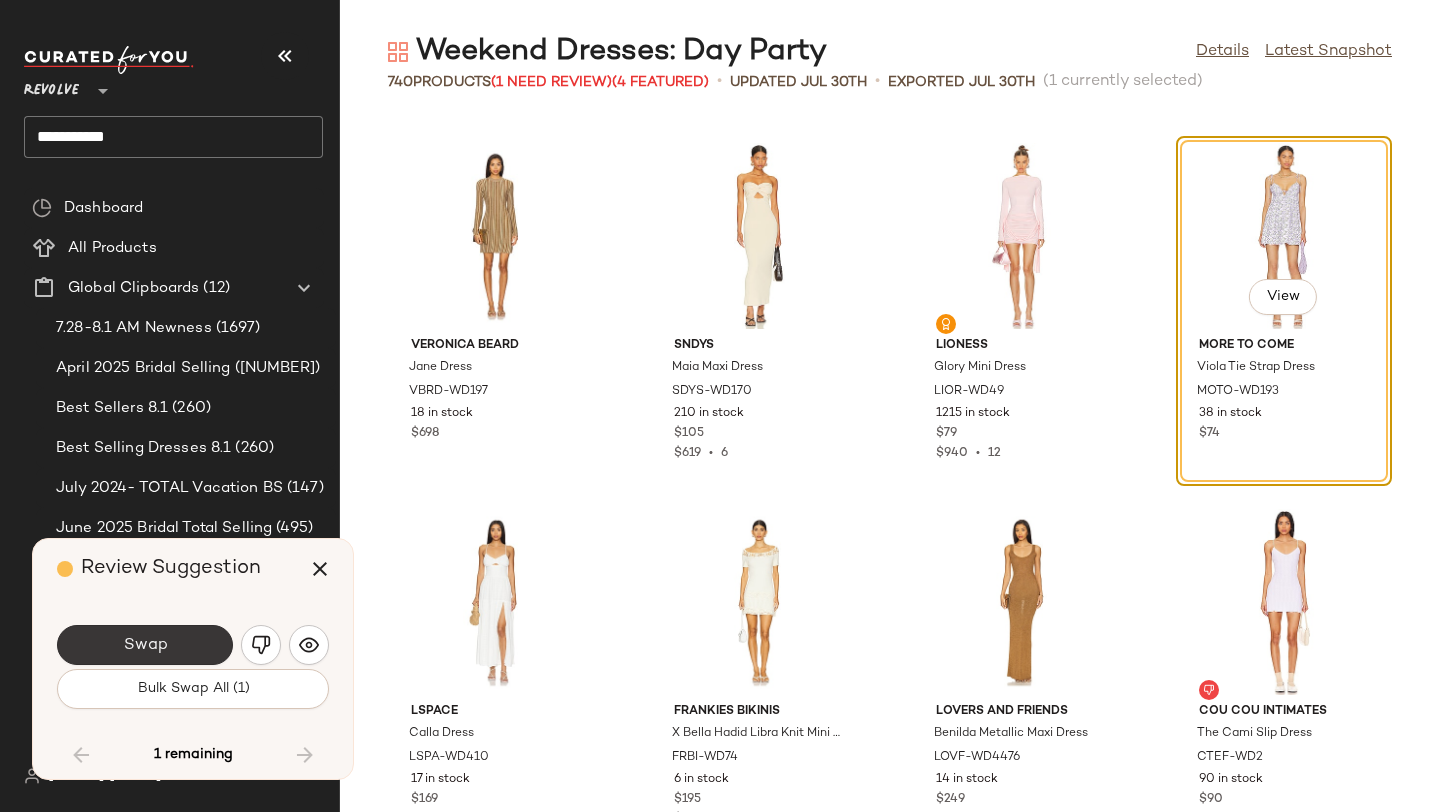 click on "Swap" at bounding box center (145, 645) 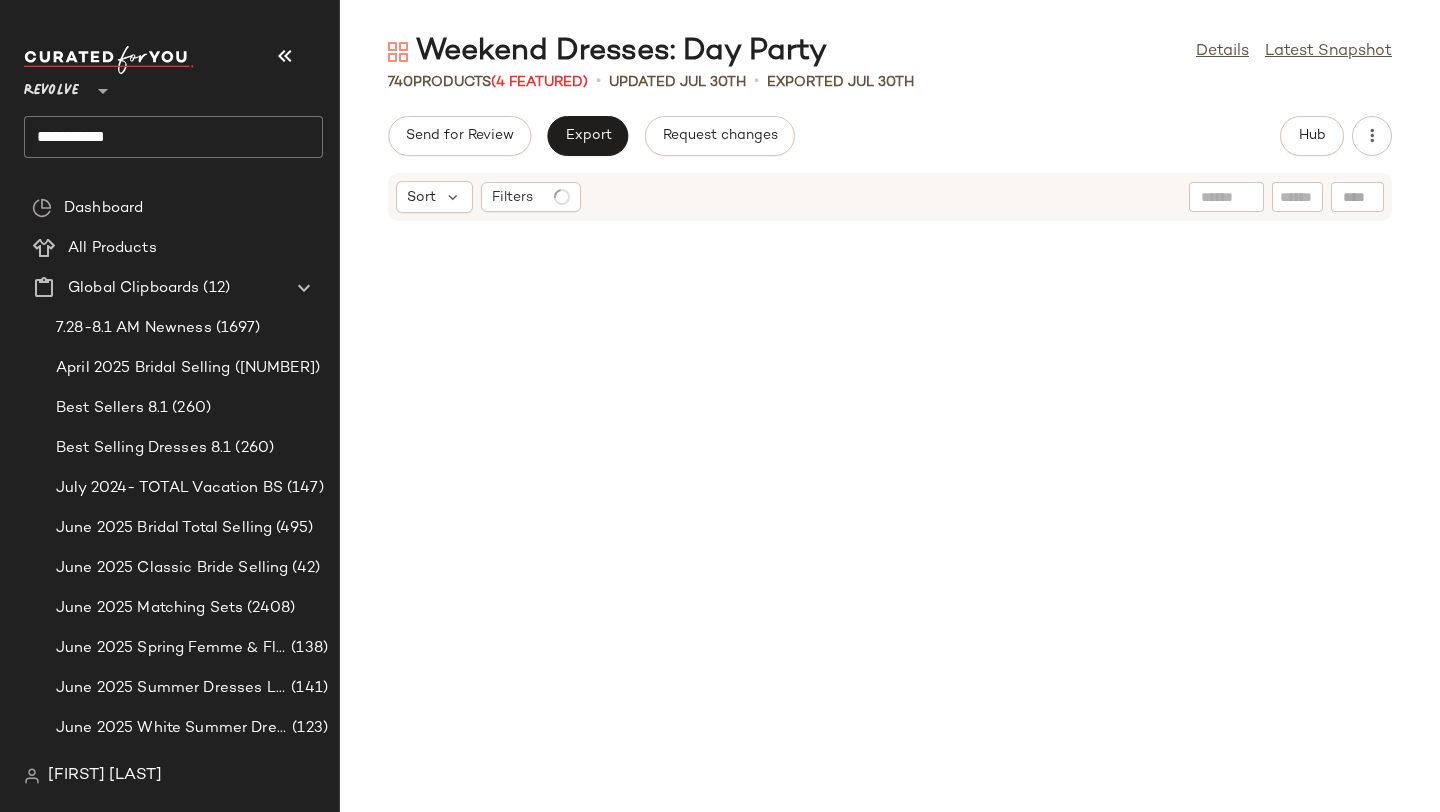 scroll, scrollTop: 0, scrollLeft: 0, axis: both 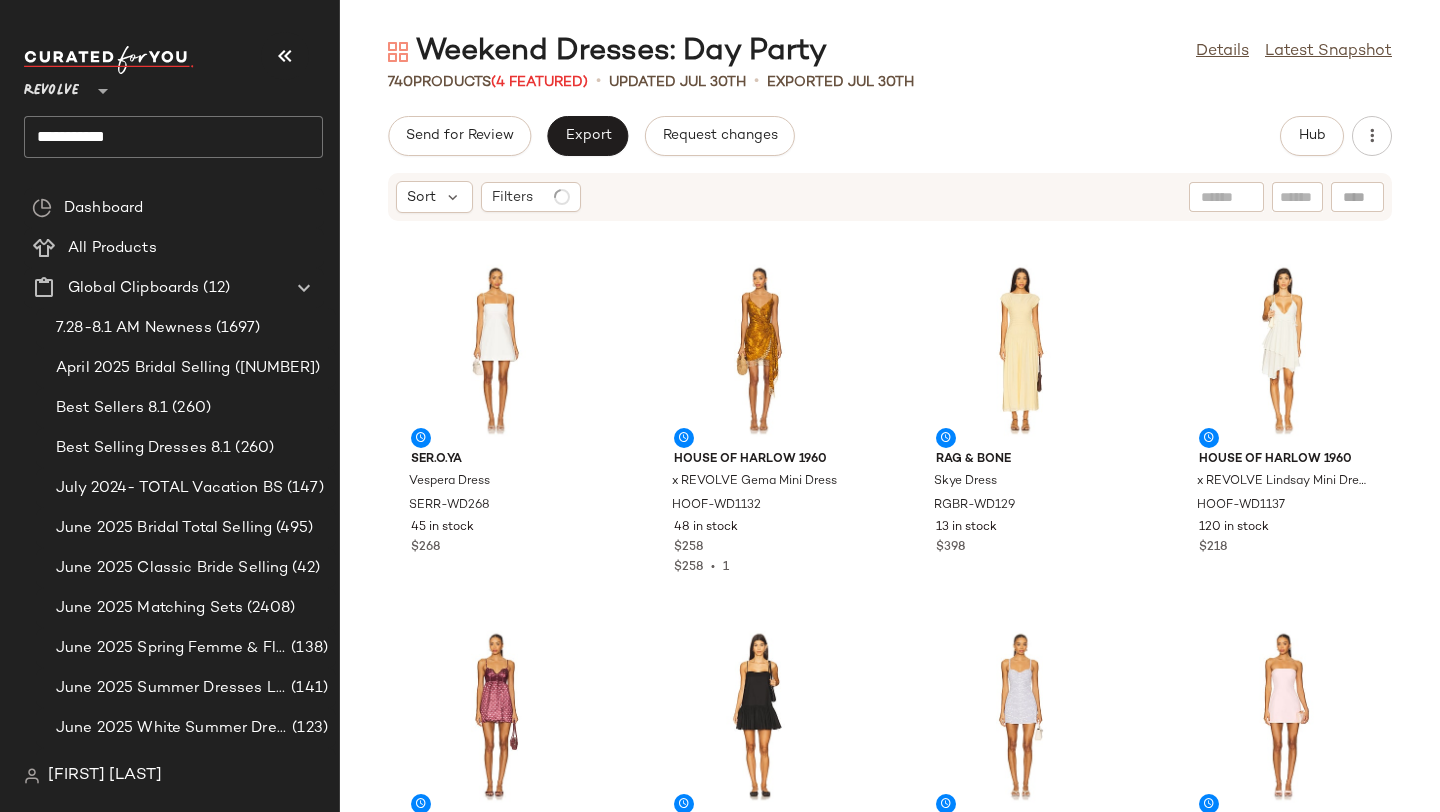 click on "Send for Review   Export   Request changes   Hub  Sort  Filters SER.O.YA Vespera Dress SERR-WD268 45 in stock $268 House of Harlow 1960 x REVOLVE Gema Mini Dress HOOF-WD1132 48 in stock $258 $258  •  1 Rag & Bone Skye Dress RGBR-WD129 13 in stock $398 House of Harlow 1960 x REVOLVE Lindsay Mini Dress HOOF-WD1137 120 in stock $218 Free People x Intimately Midnight Muse Mini Slip FREE-WD3061 196 in stock $98 SER.O.YA Krista Linen Mini Dress SERR-WD270 46 in stock $298 MORE TO COME Tali Mini Dress MOTO-WD793 203 in stock $72 $504  •  7 Lovers and Friends Renn Mini Dress LOVF-WD4644 62 in stock $179 $179  •  1 LPA Melia Midi Dress LPAR-WD907 109 in stock $249 $498  •  2 Cinq a Sept Charming Paisley Teresa Dress CINR-WD444 13 in stock $595 Tularosa Jada Mini Dress TULA-WD1705 32 in stock $240 $7.44K  •  31 LoveShackFancy Maera Dress LESH-WD933 12 in stock $395 $395  •  1 MAJORELLE Moira Mini Dress MALR-WD1588 86 in stock $270 Lovers and Friends Skylar Midi Dress LOVF-WD4631 100 in stock $228 PAIGE 1 2" at bounding box center [890, 464] 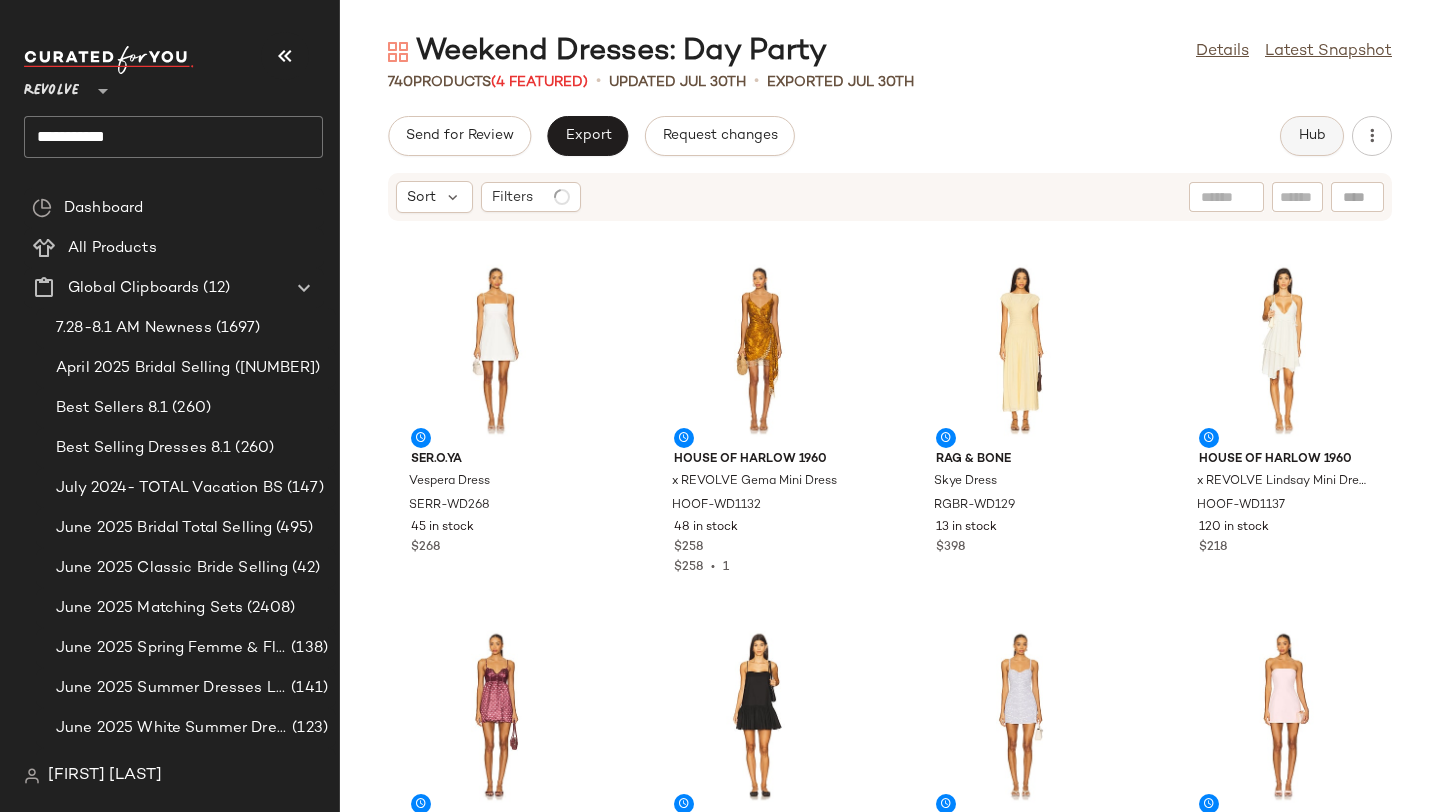 click on "Hub" at bounding box center [1312, 136] 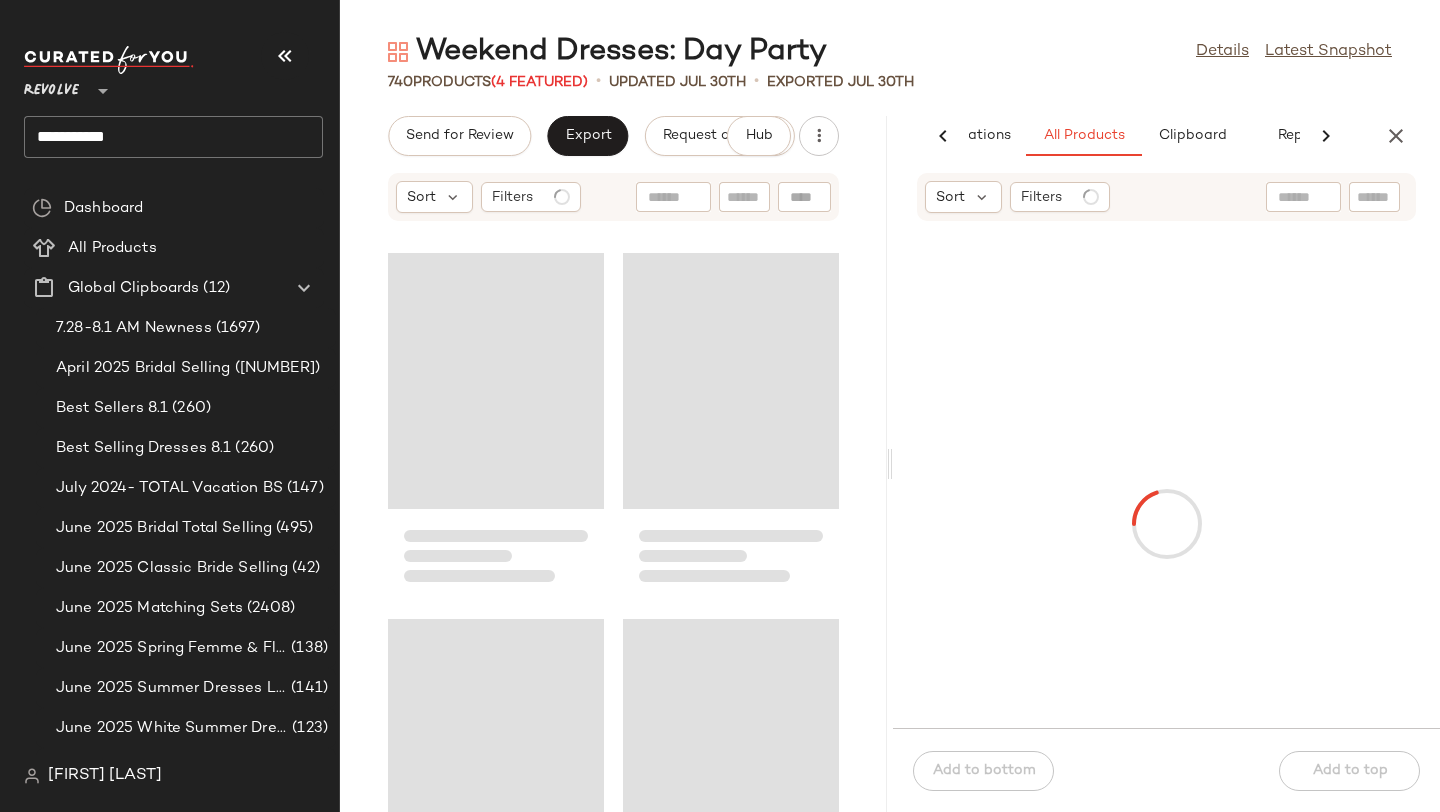 scroll, scrollTop: 0, scrollLeft: 119, axis: horizontal 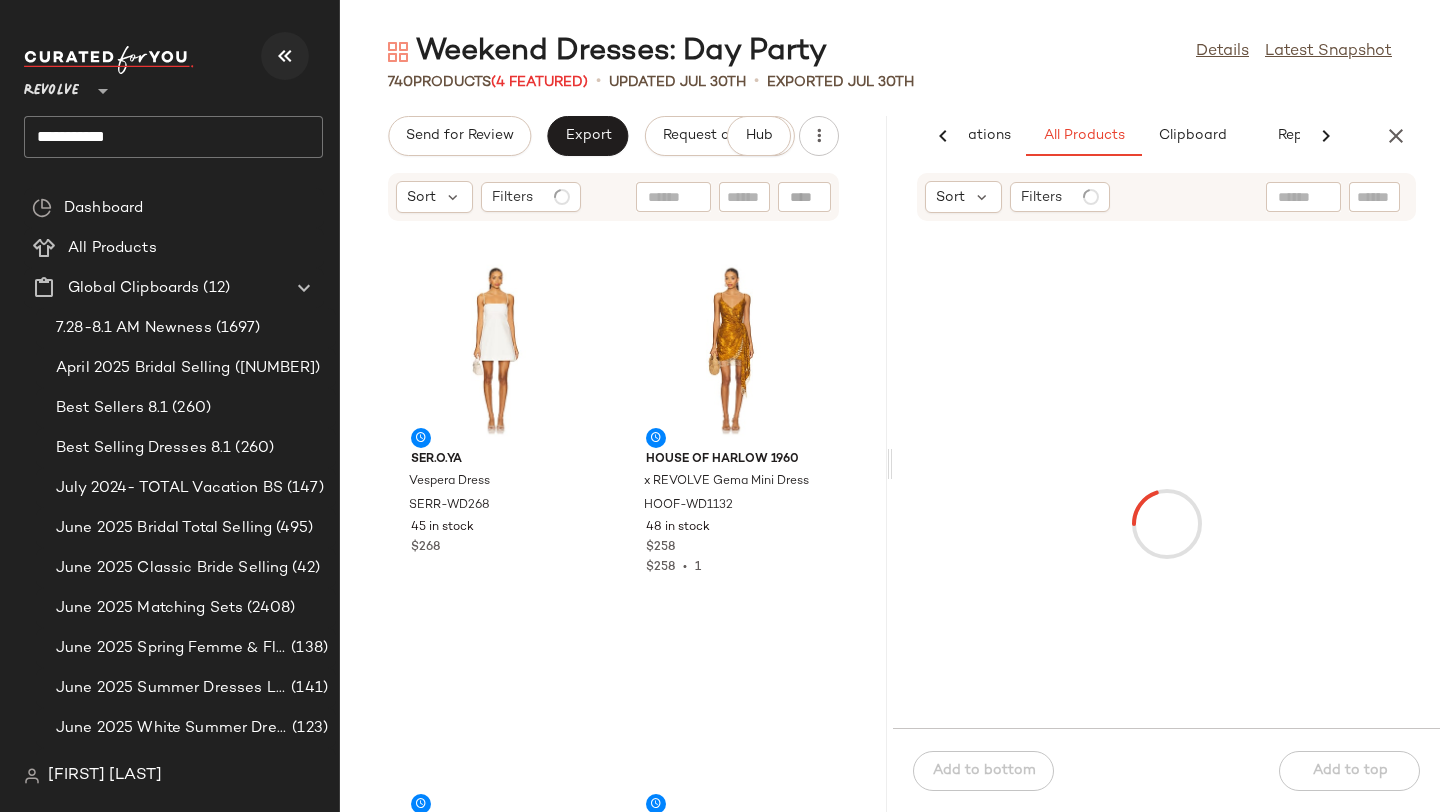 click at bounding box center [285, 56] 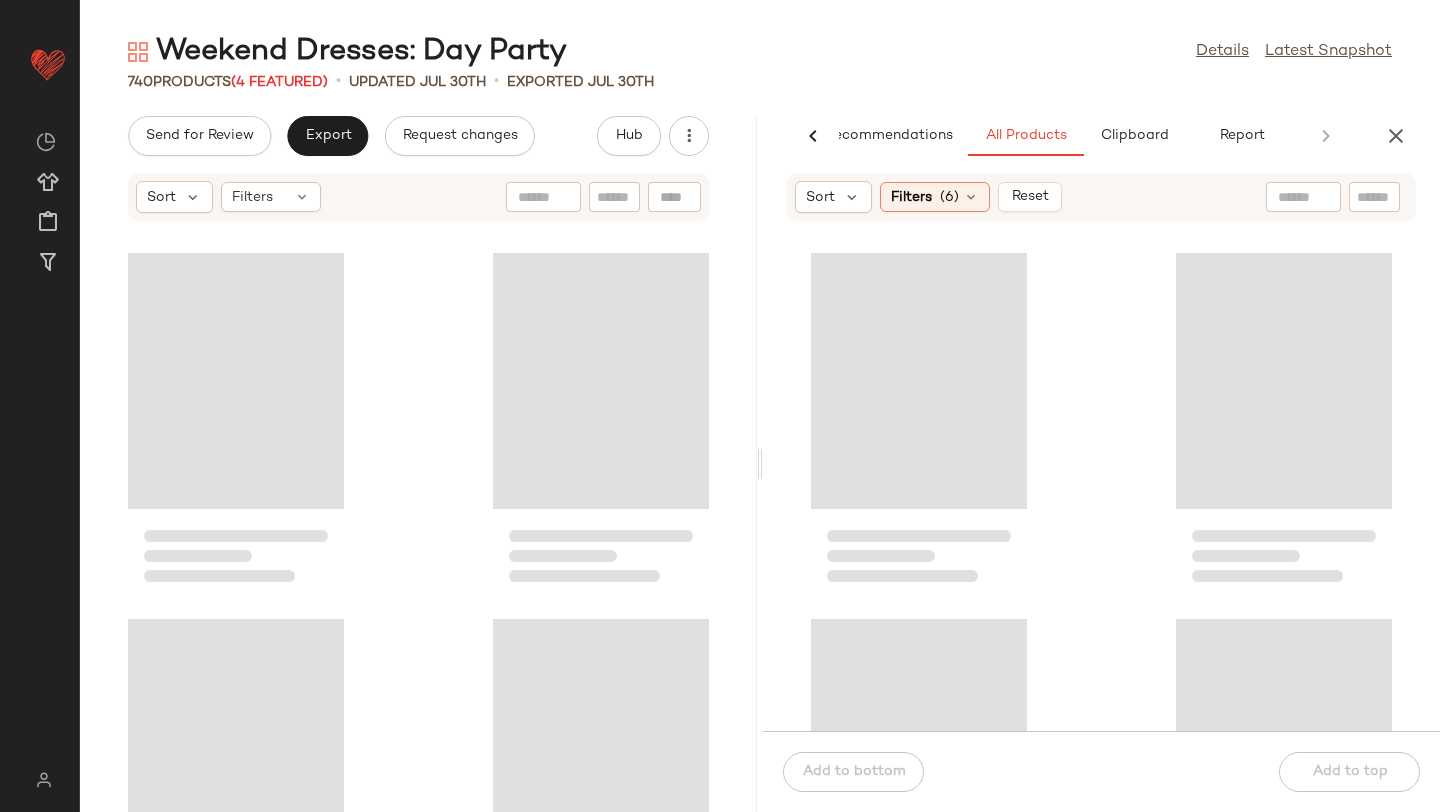 scroll, scrollTop: 0, scrollLeft: 0, axis: both 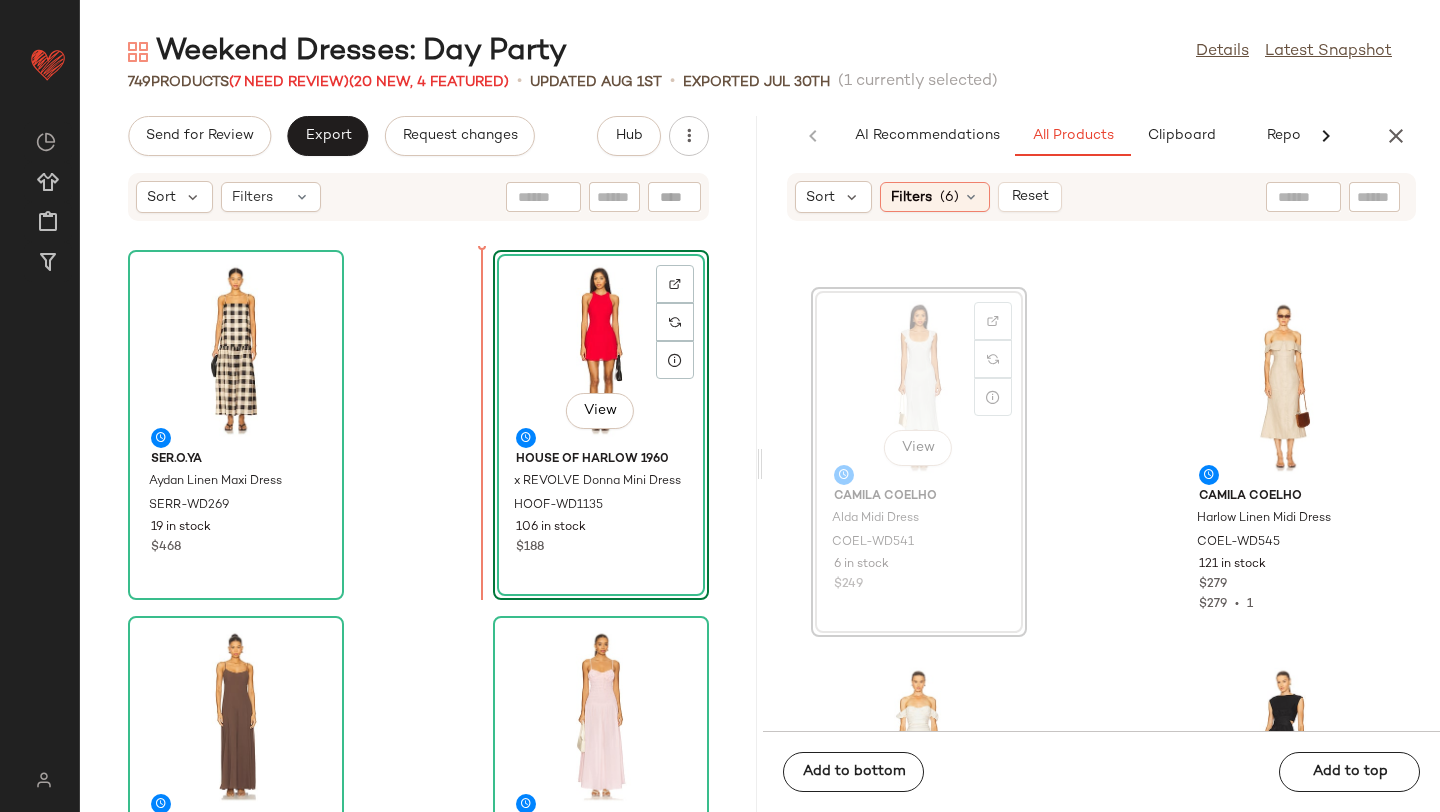 drag, startPoint x: 879, startPoint y: 368, endPoint x: 560, endPoint y: 368, distance: 319 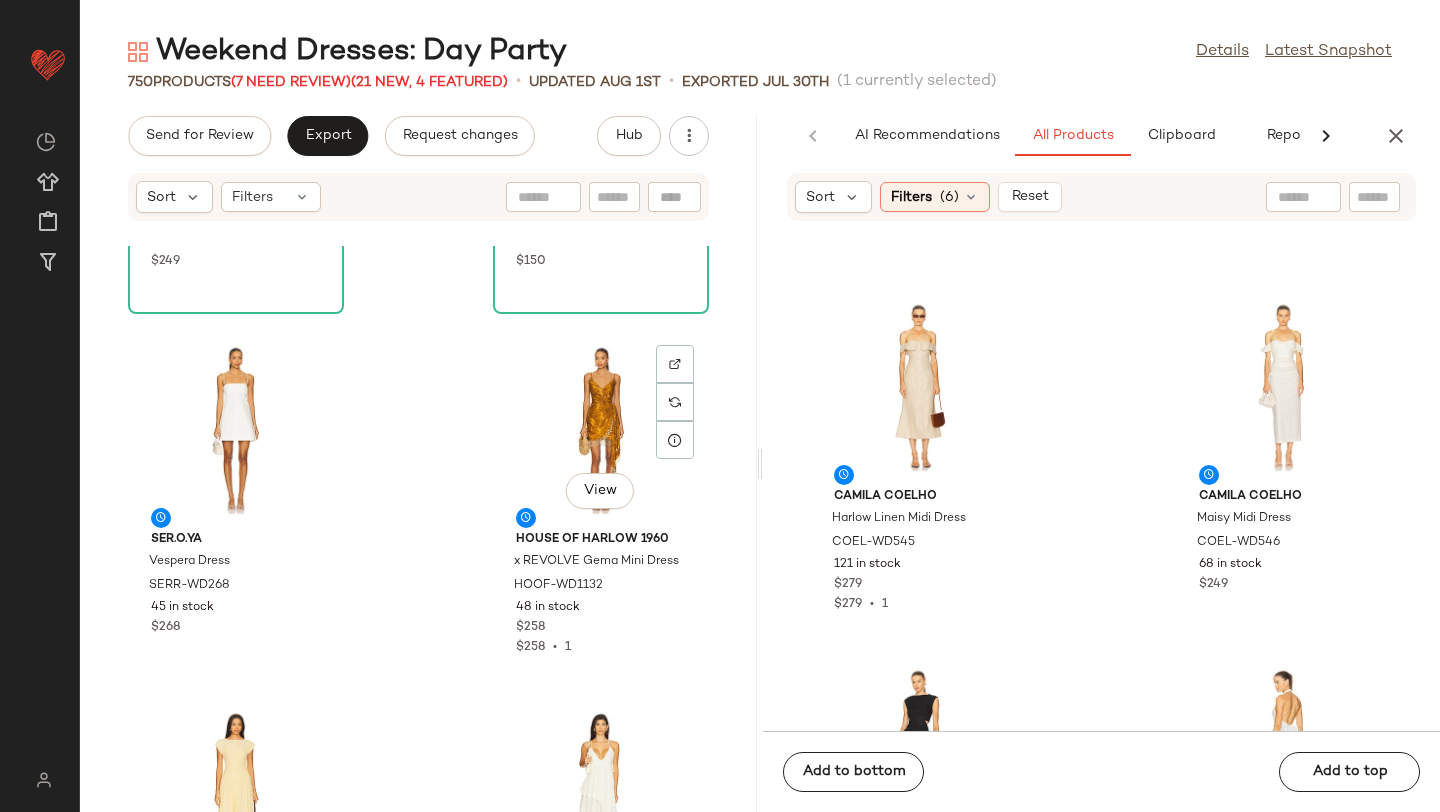 scroll, scrollTop: 0, scrollLeft: 0, axis: both 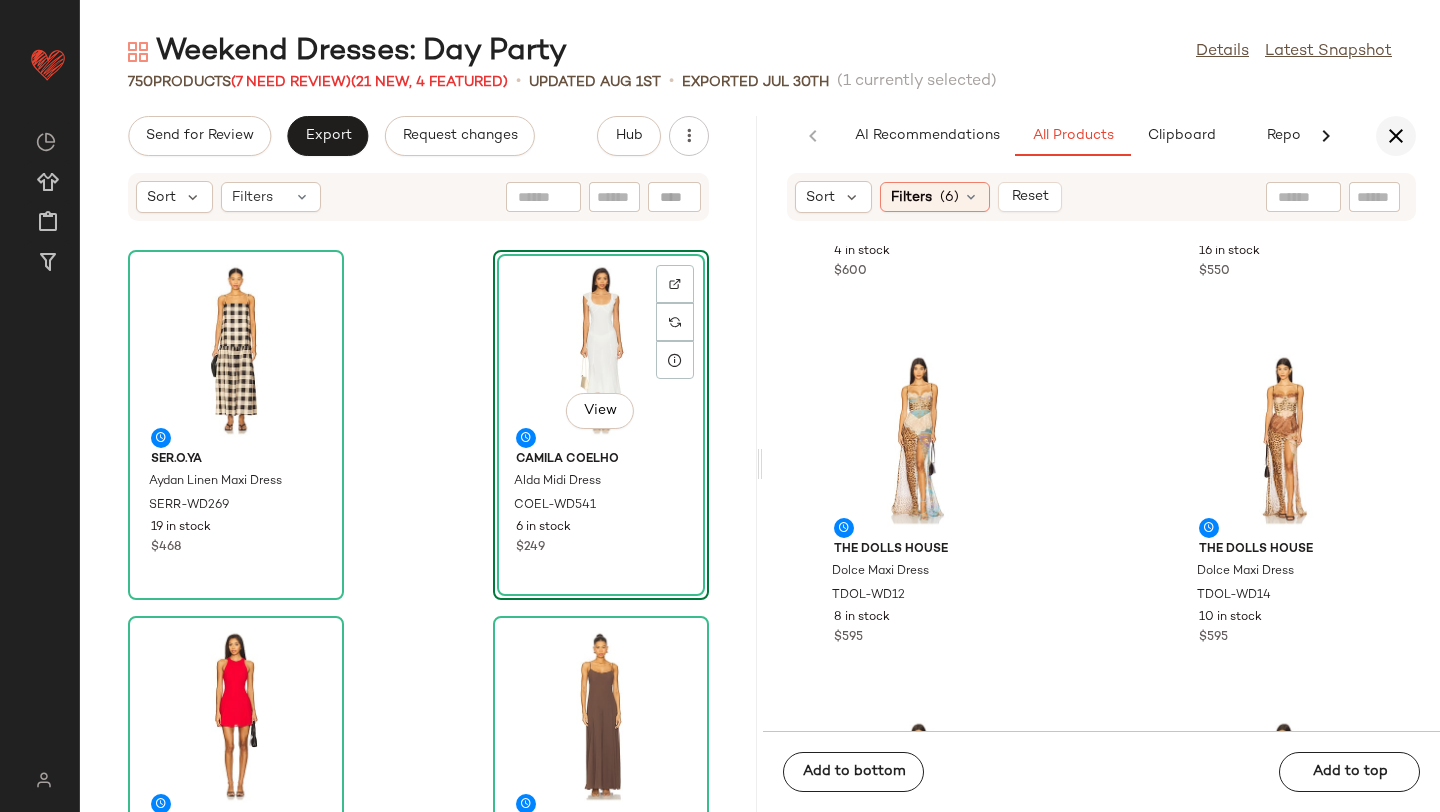 click at bounding box center (1396, 136) 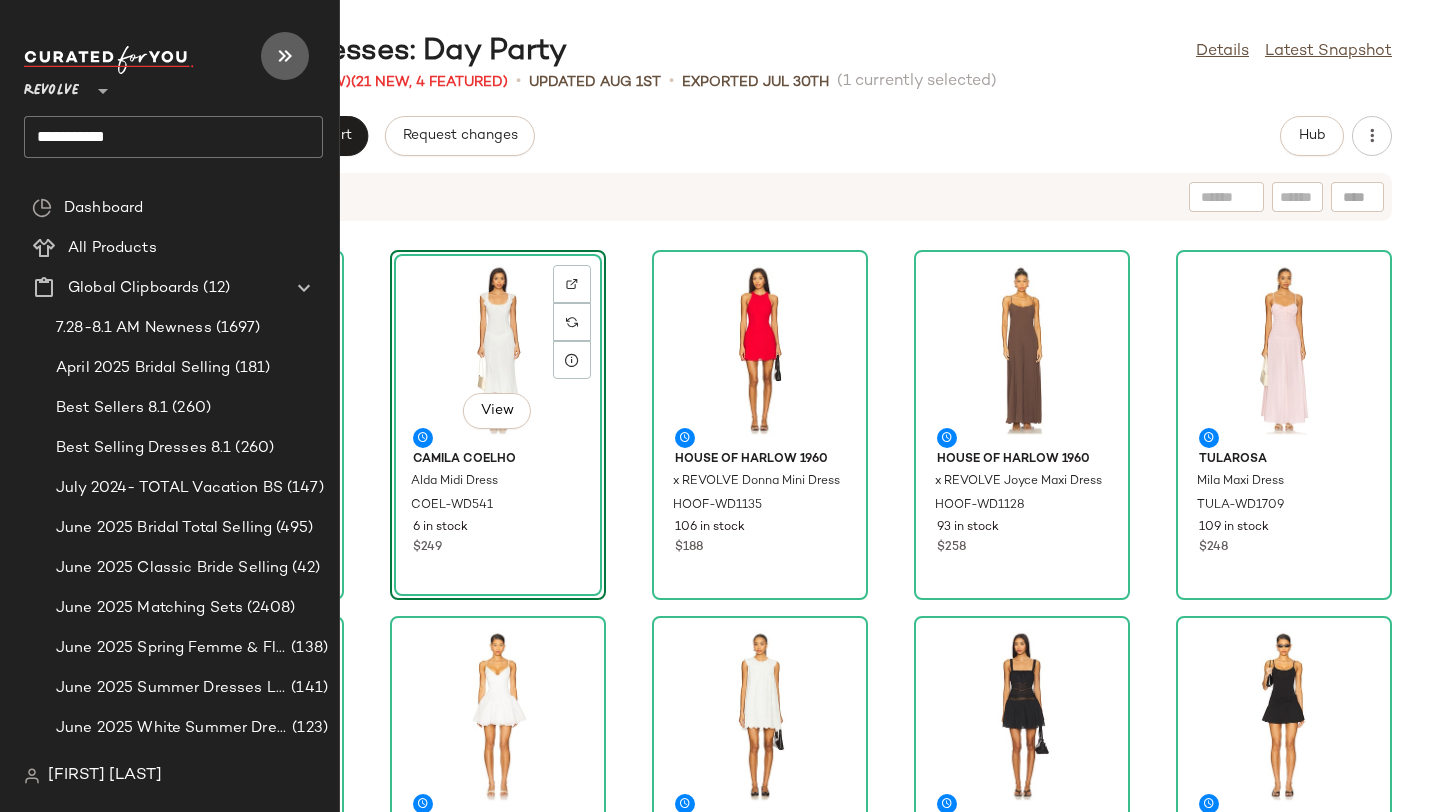 click at bounding box center (285, 56) 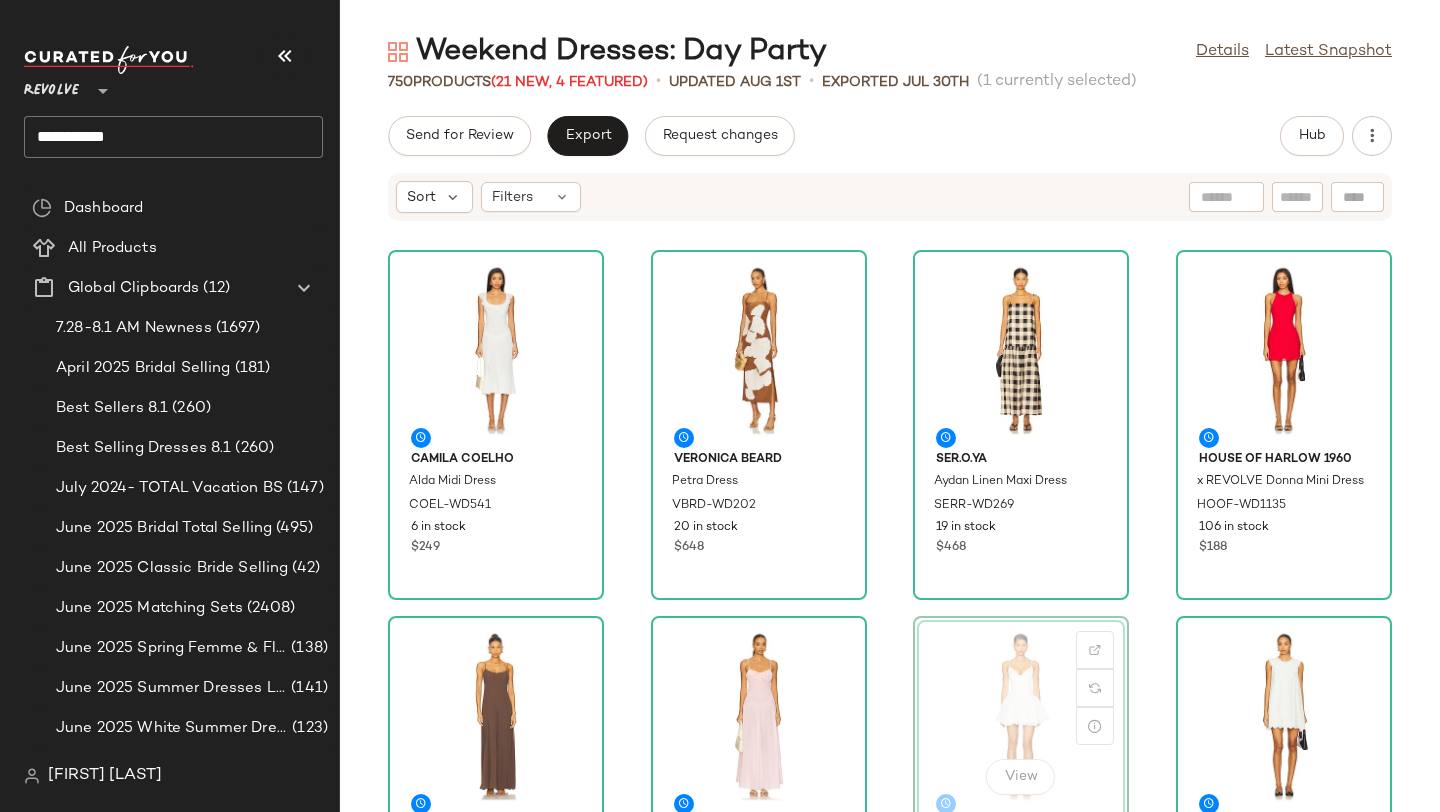scroll, scrollTop: 2, scrollLeft: 0, axis: vertical 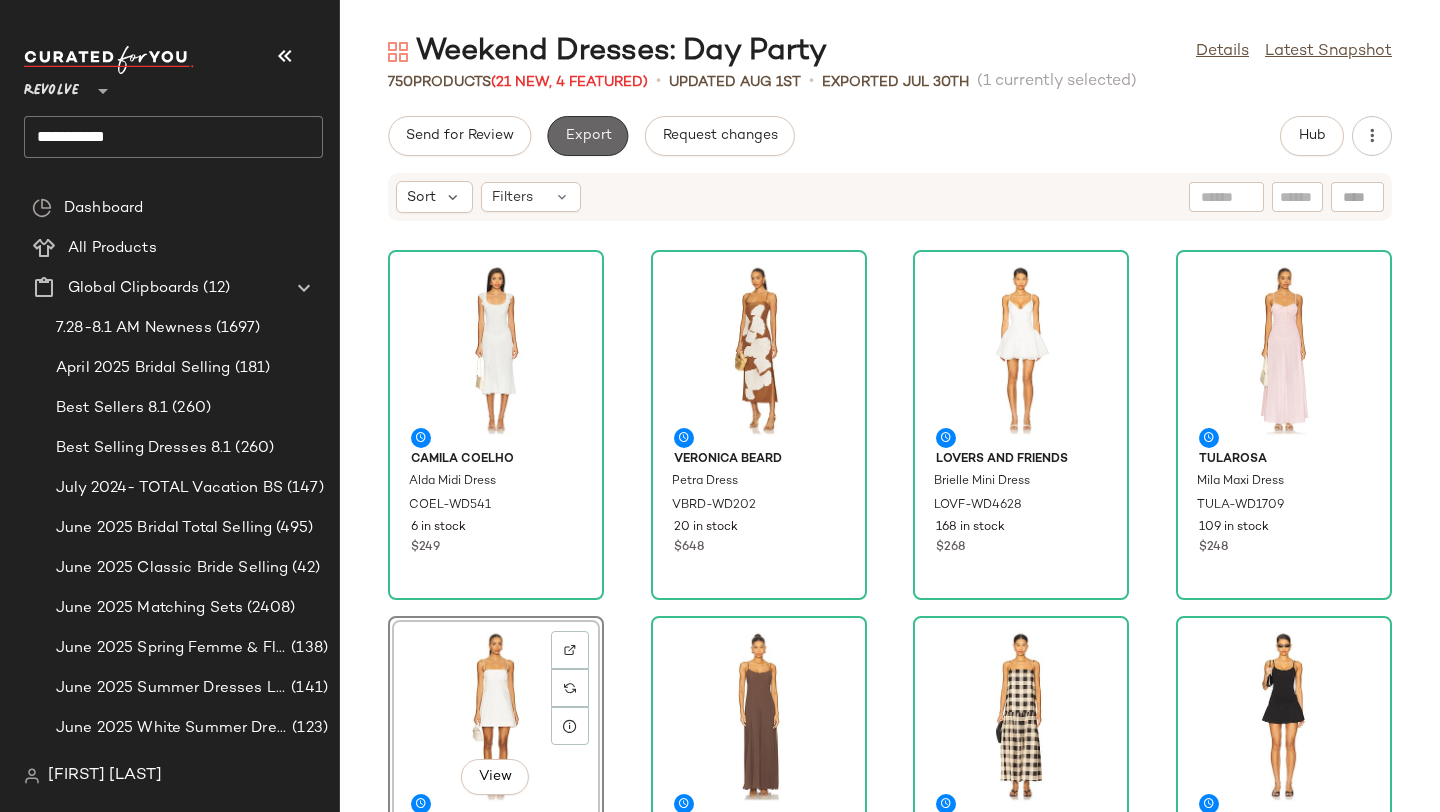 click on "Export" 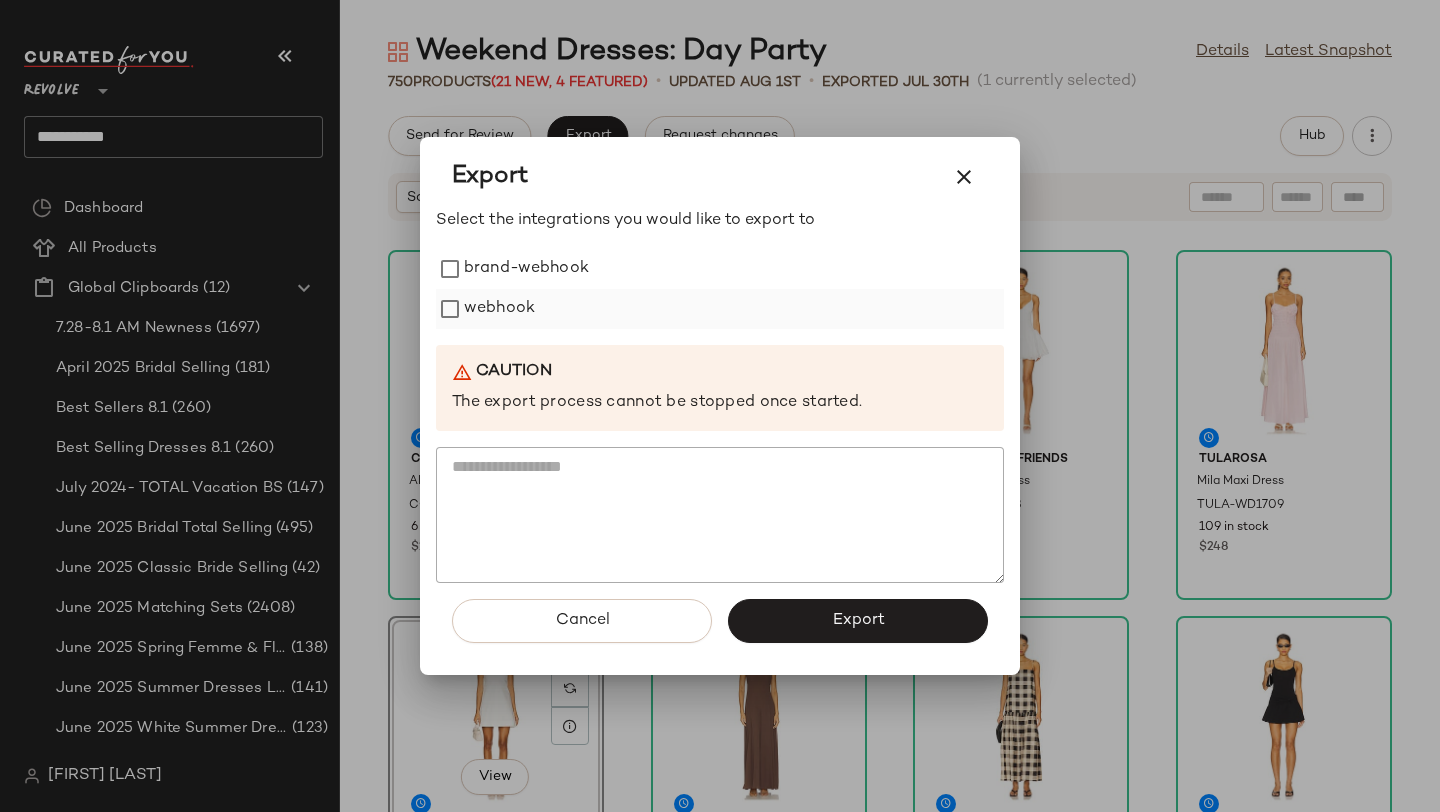 click on "webhook" at bounding box center [499, 309] 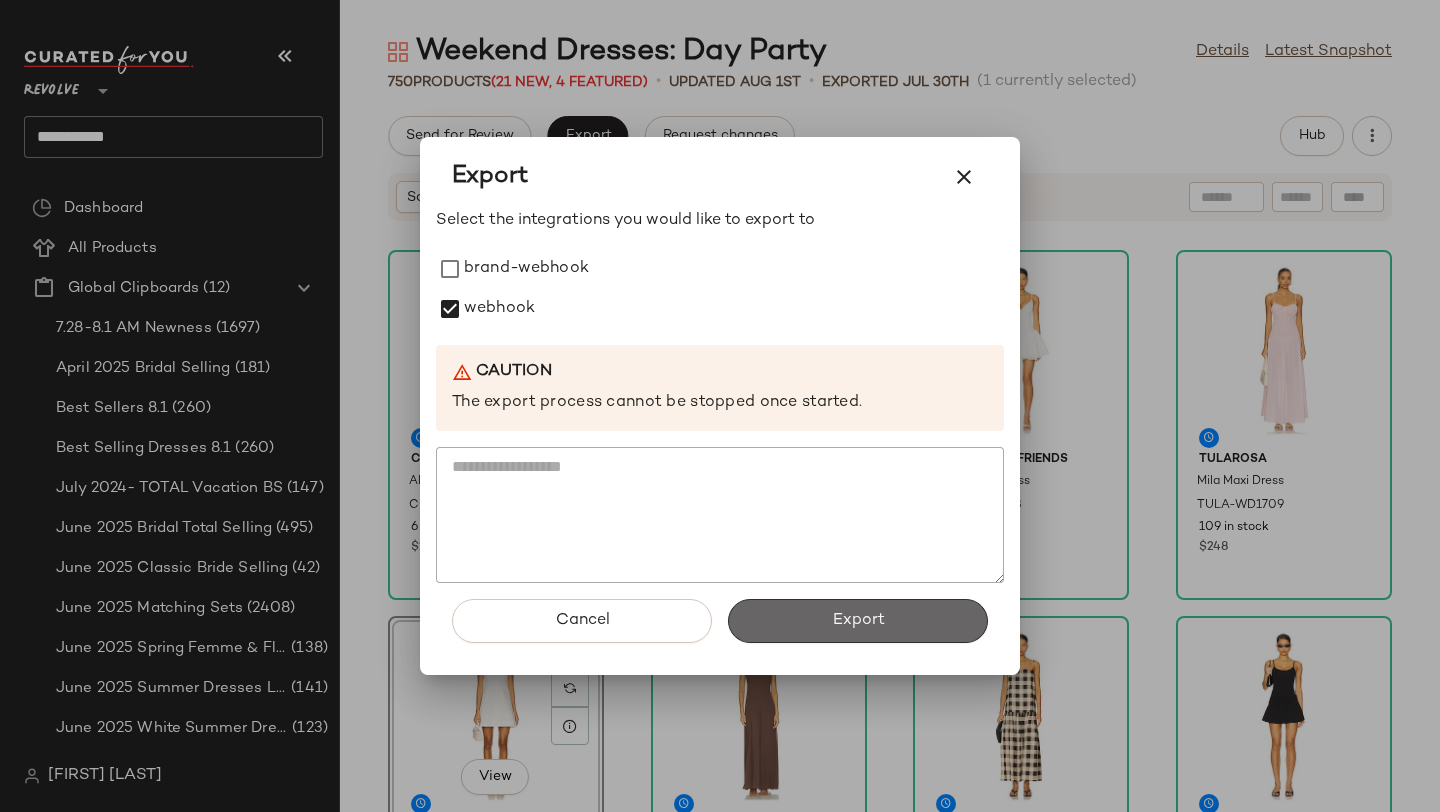 click on "Export" at bounding box center (858, 621) 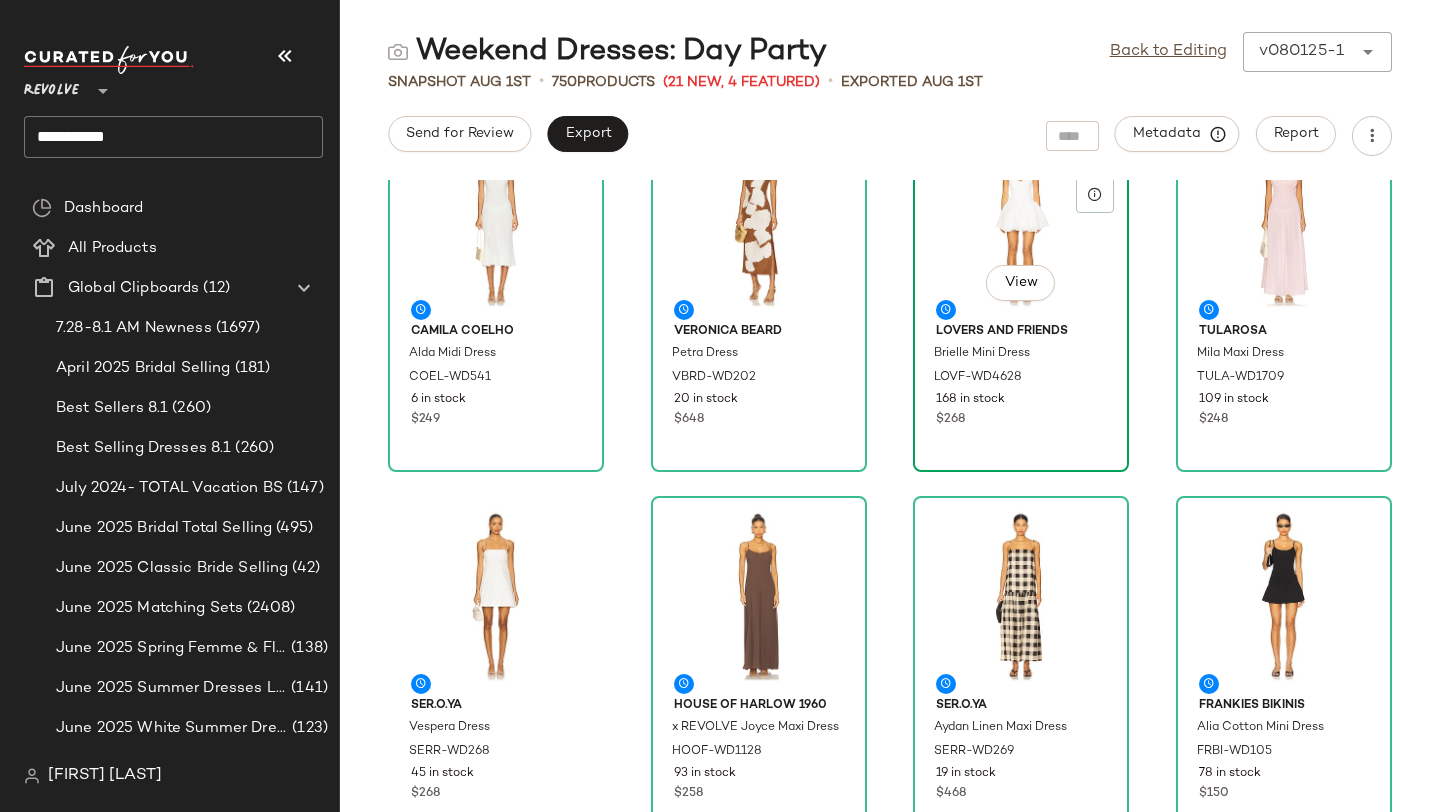 scroll, scrollTop: 0, scrollLeft: 0, axis: both 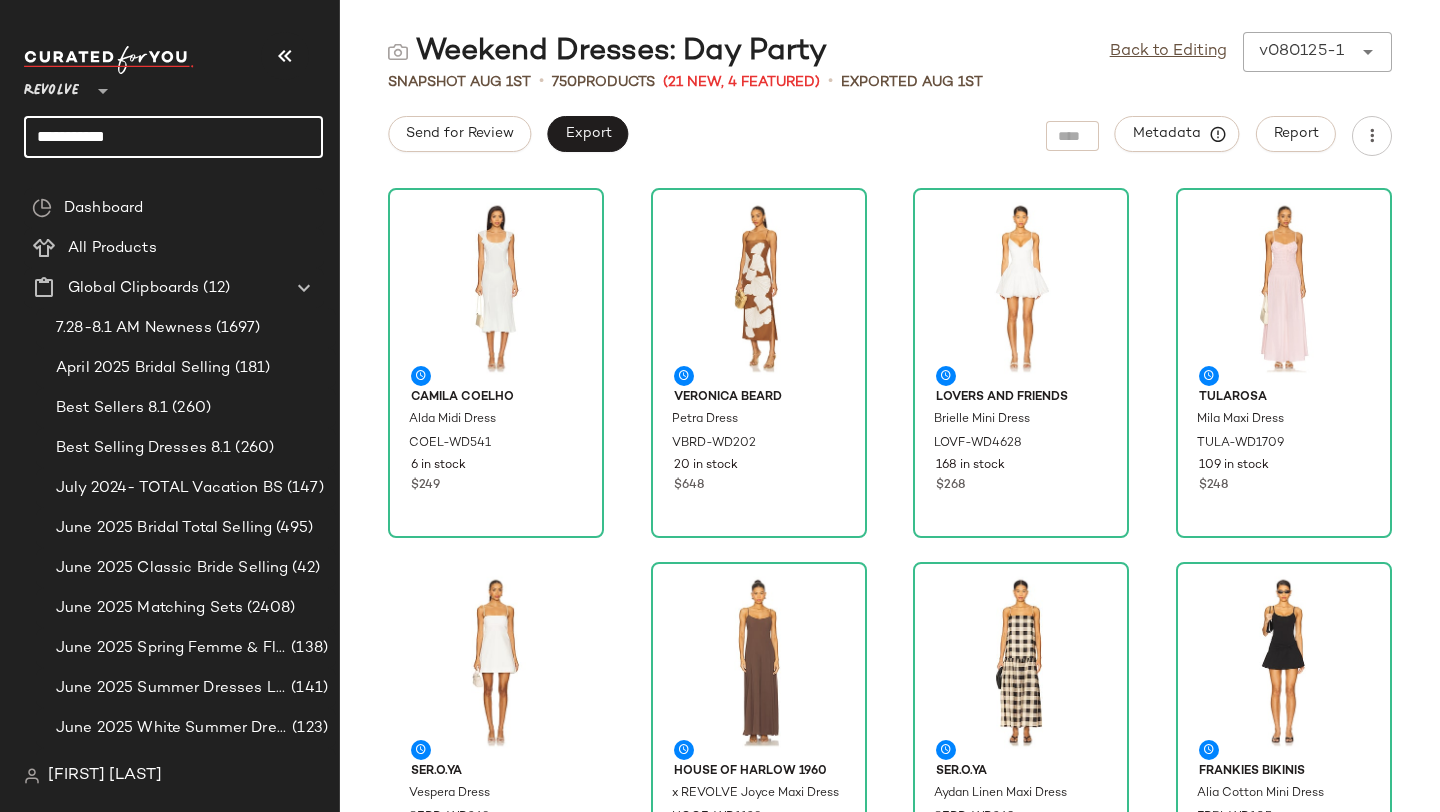 click on "**********" 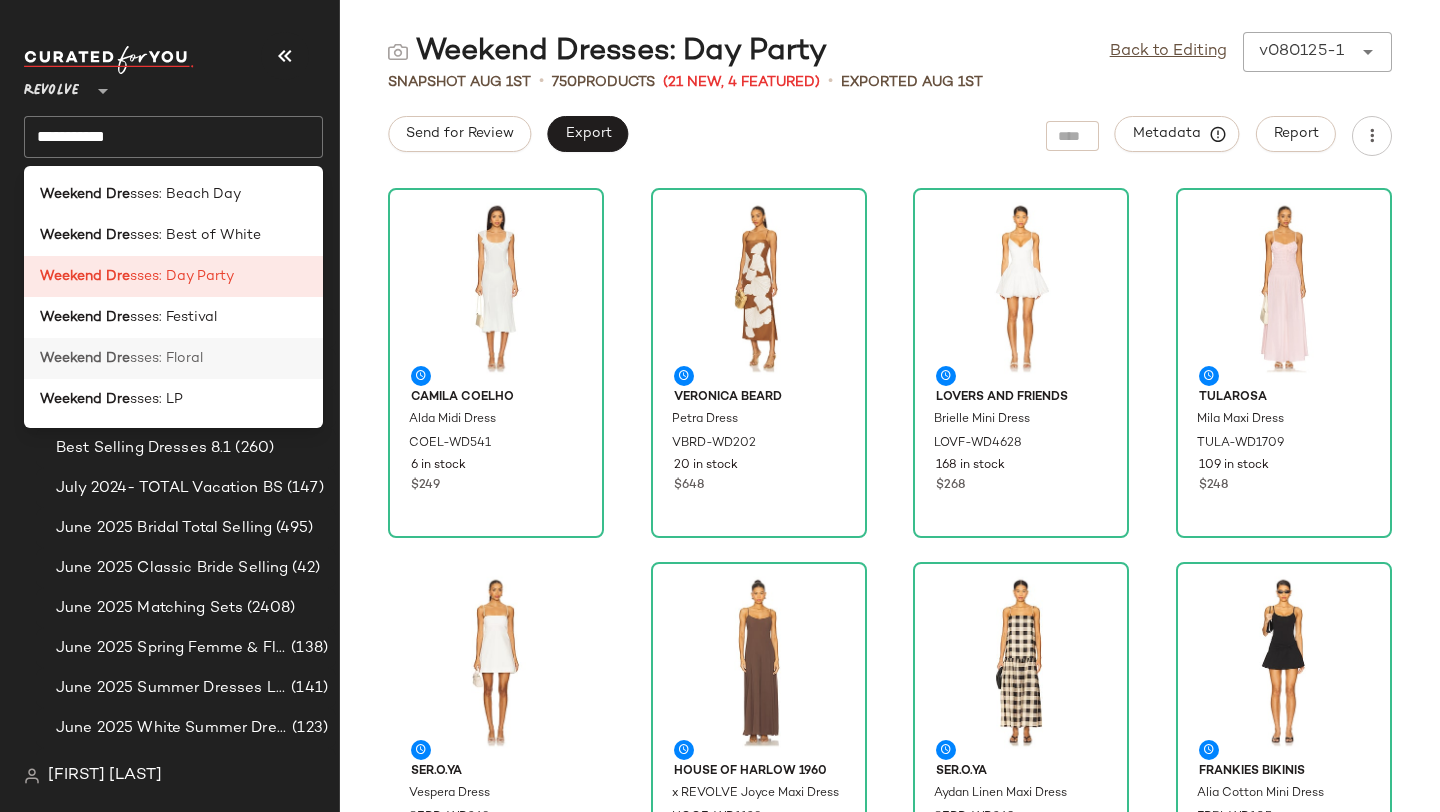 click on "sses: Floral" at bounding box center [166, 358] 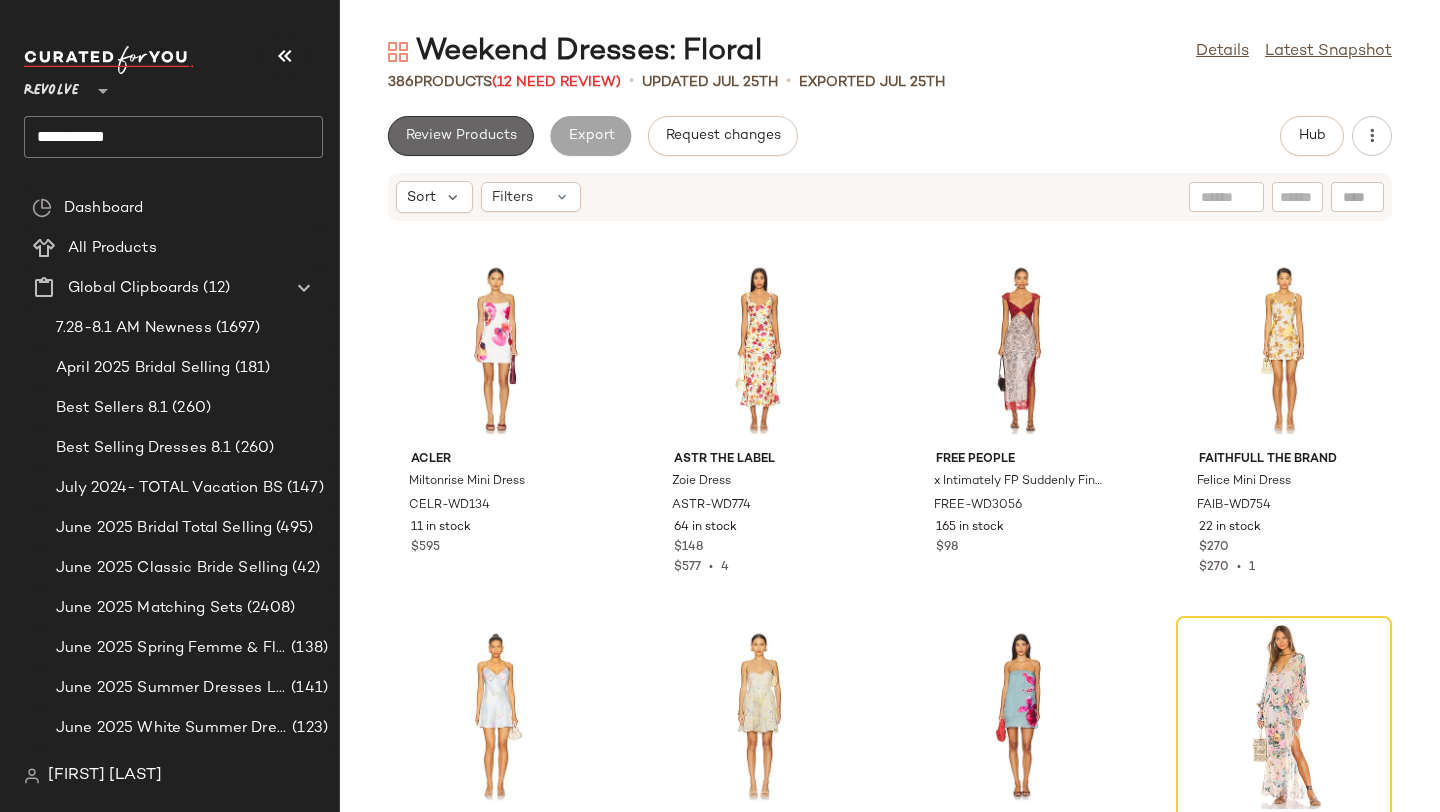 click on "Review Products" 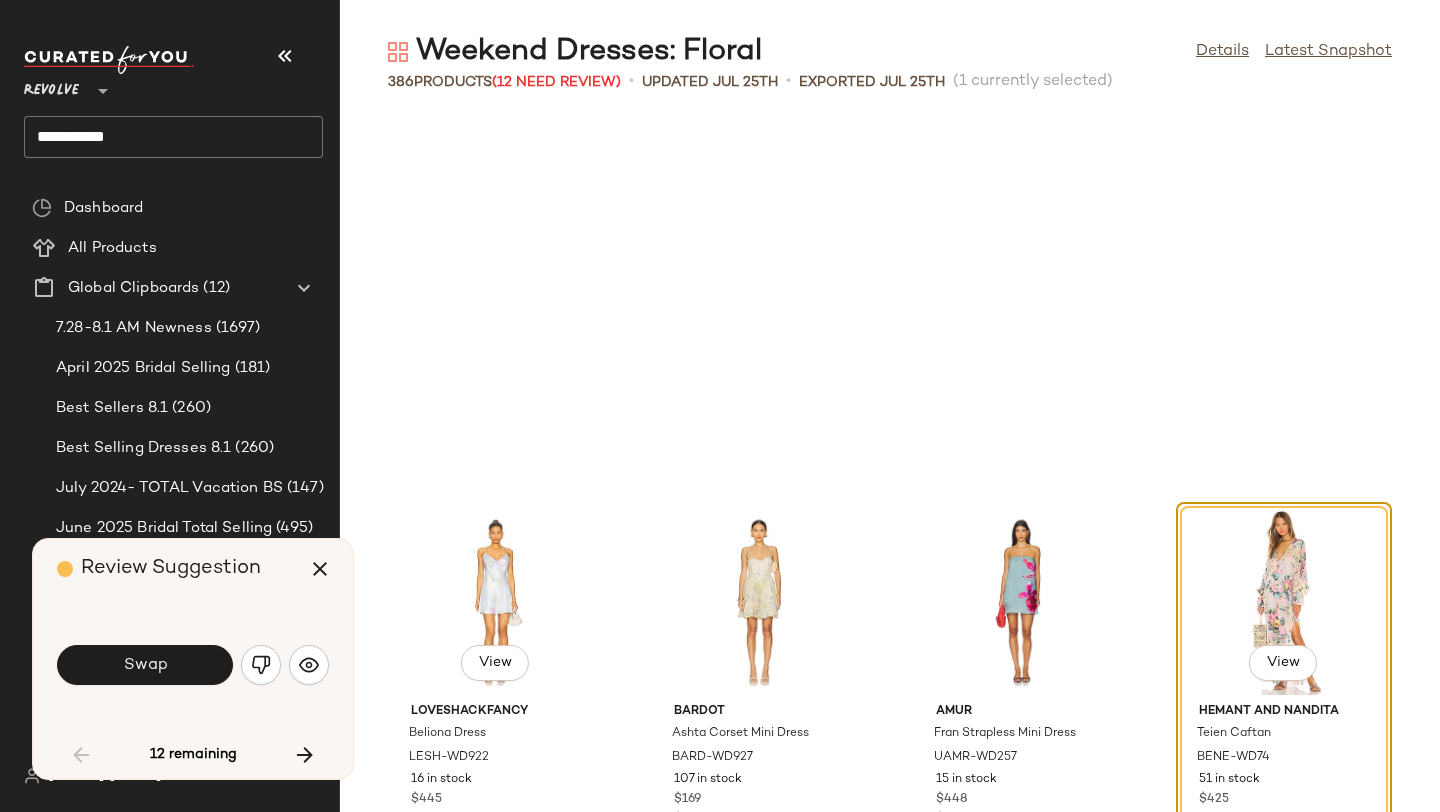 scroll, scrollTop: 382, scrollLeft: 0, axis: vertical 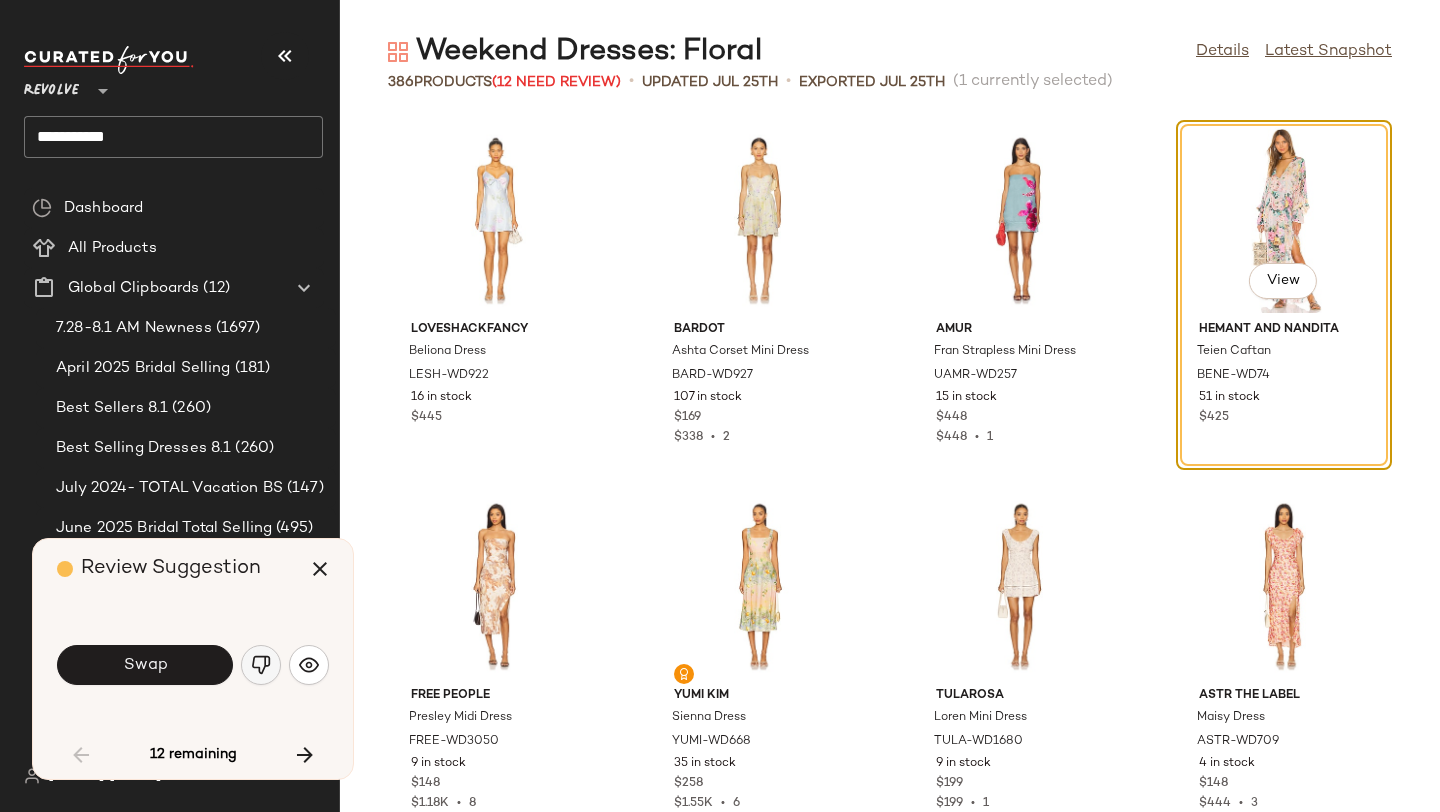 click 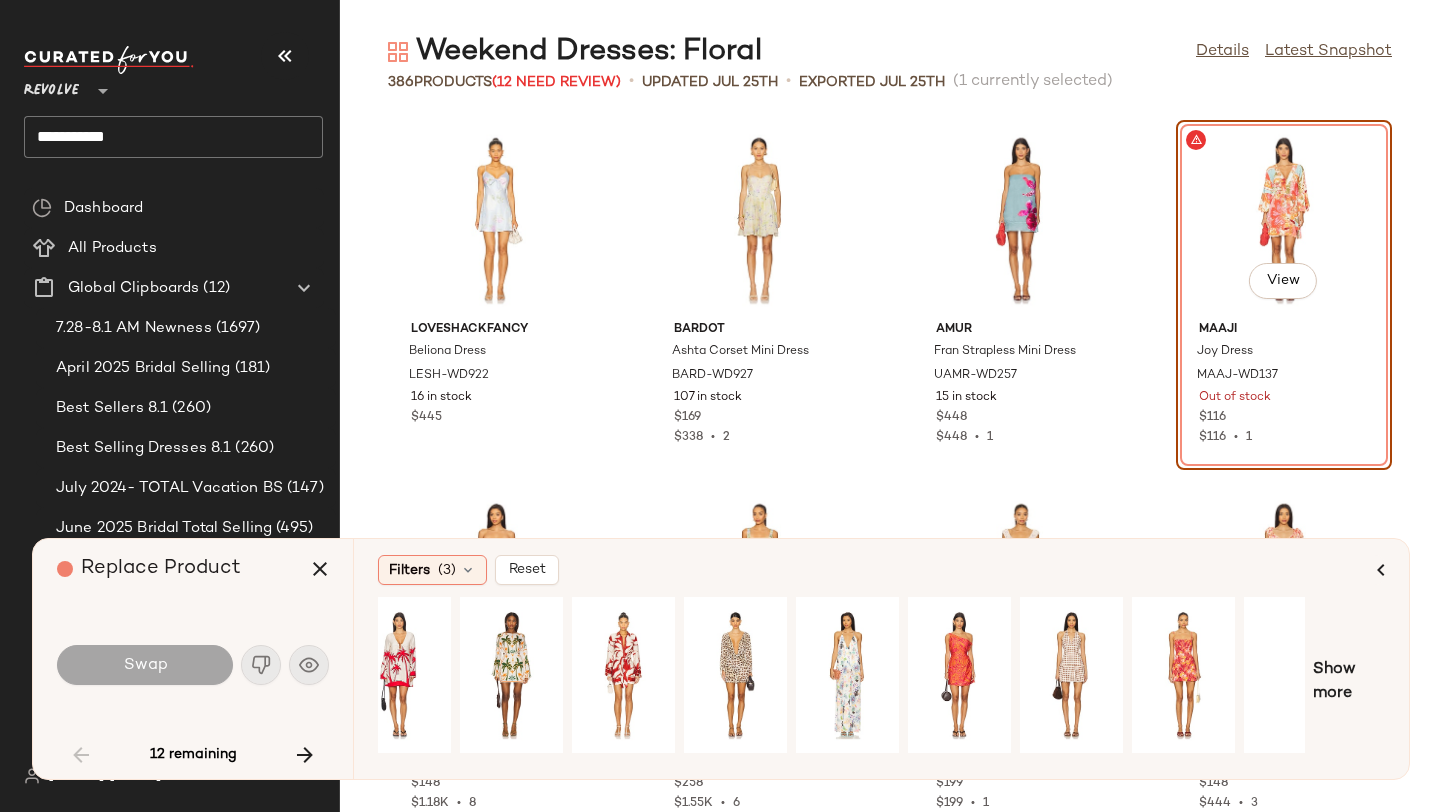scroll, scrollTop: 0, scrollLeft: 182, axis: horizontal 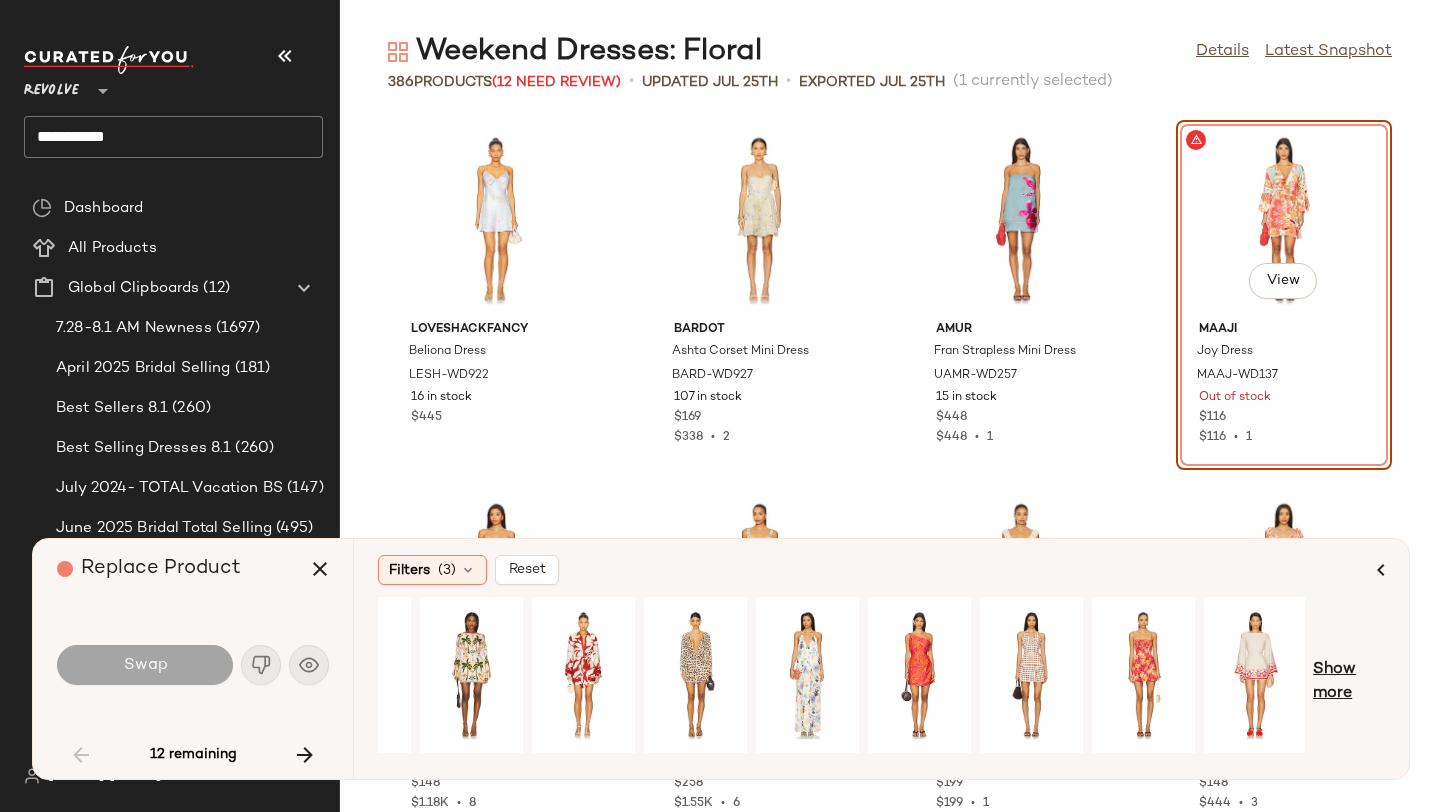 click on "Show more" at bounding box center (1349, 682) 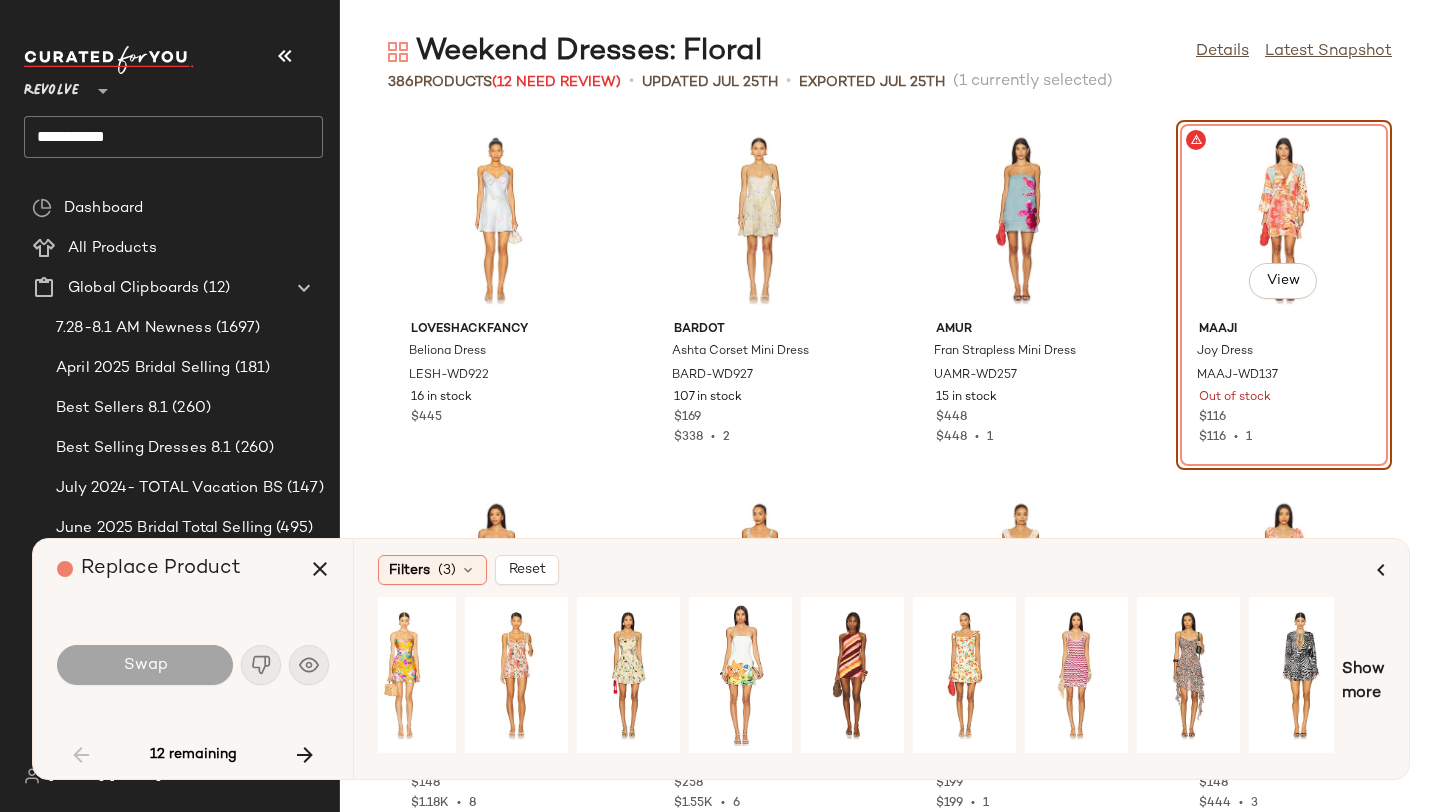 scroll, scrollTop: 0, scrollLeft: 1153, axis: horizontal 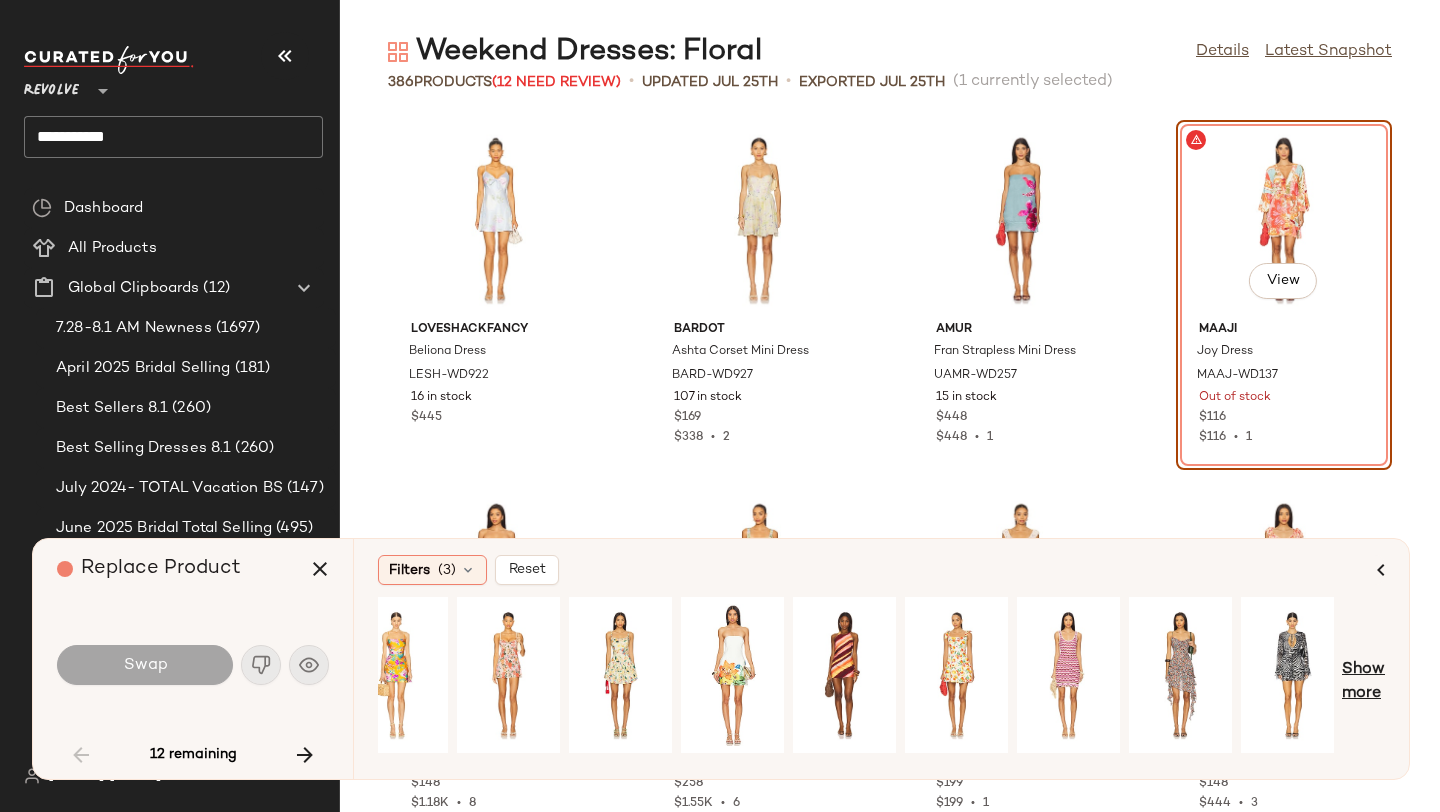 click on "Show more" at bounding box center (1363, 682) 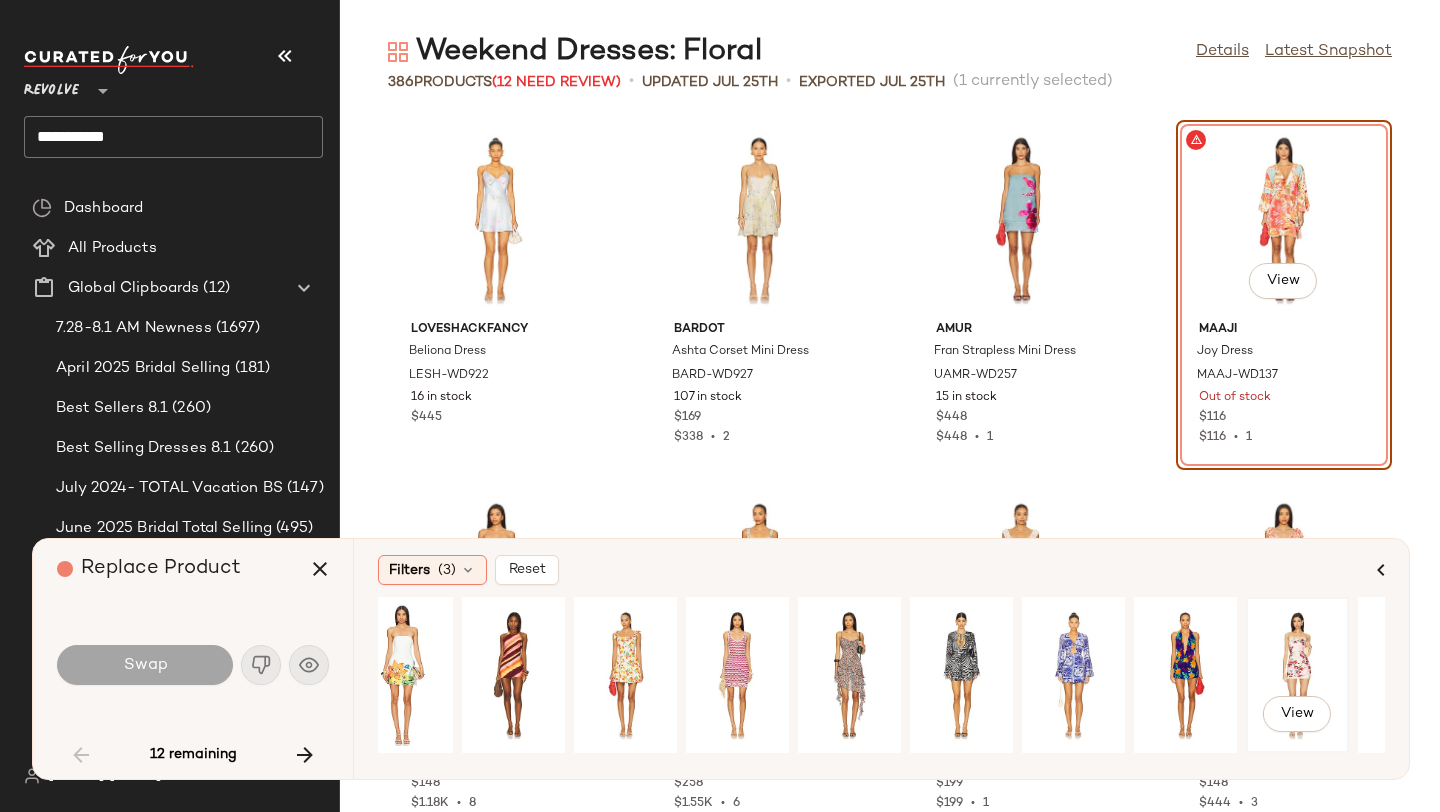 scroll, scrollTop: 0, scrollLeft: 1481, axis: horizontal 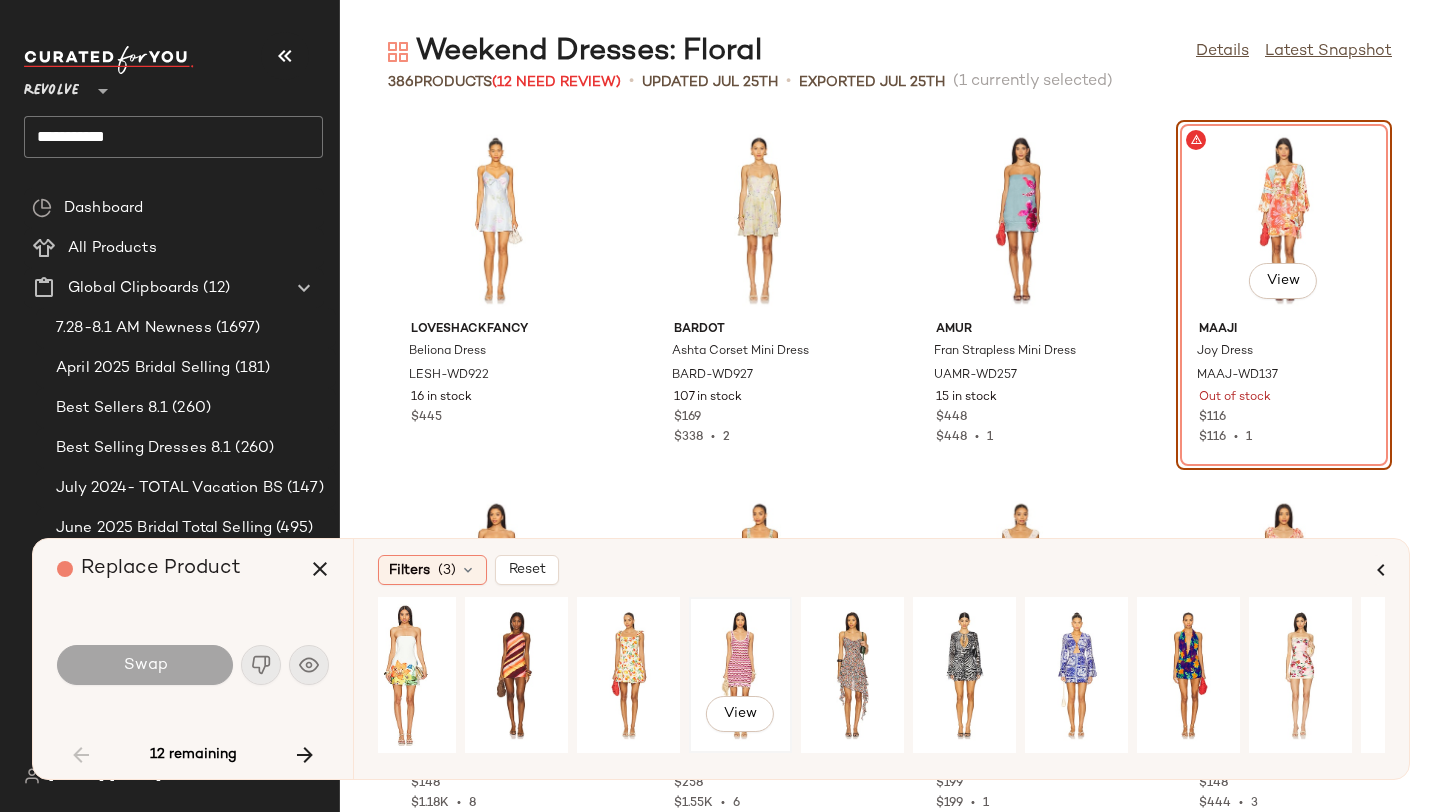 click on "View" 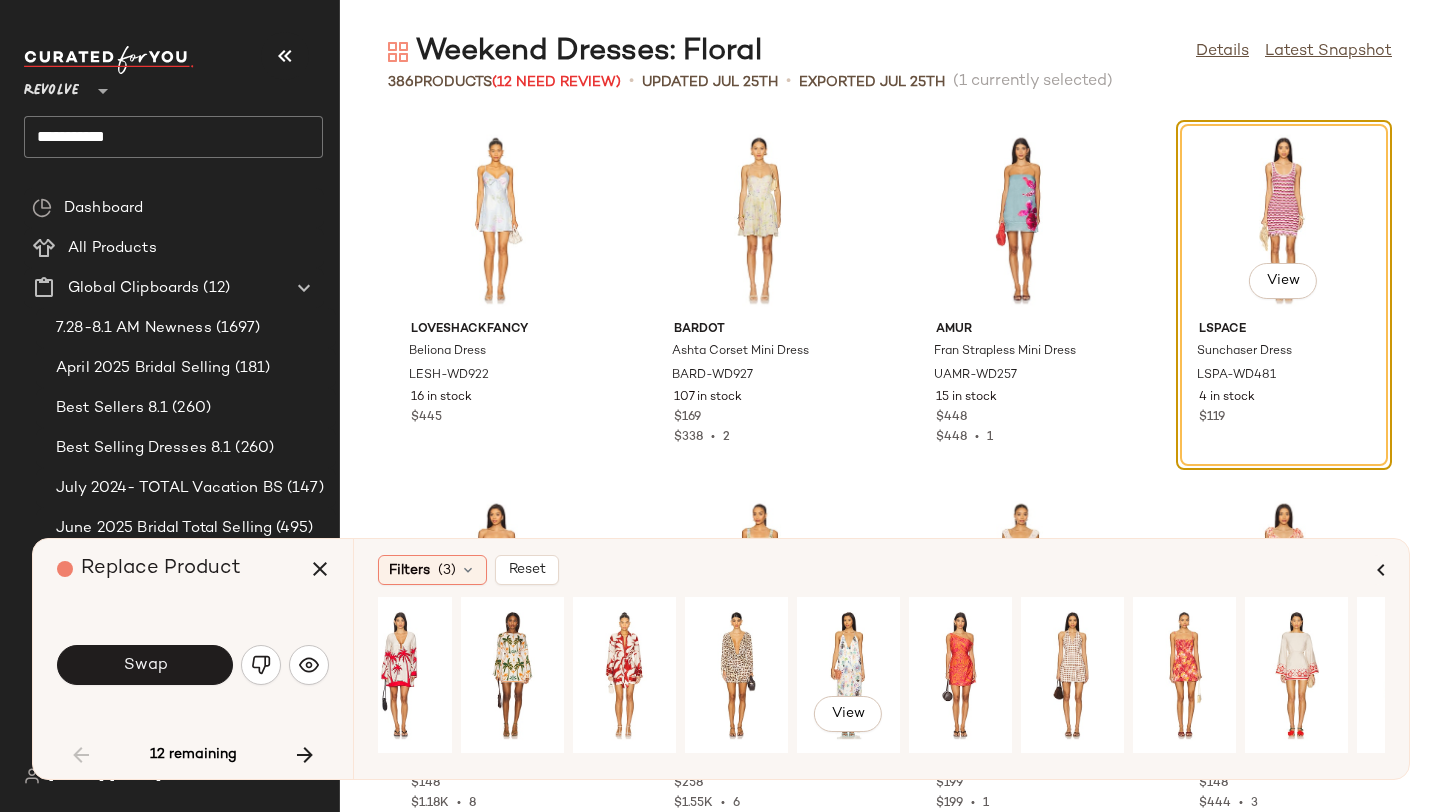 scroll, scrollTop: 0, scrollLeft: 0, axis: both 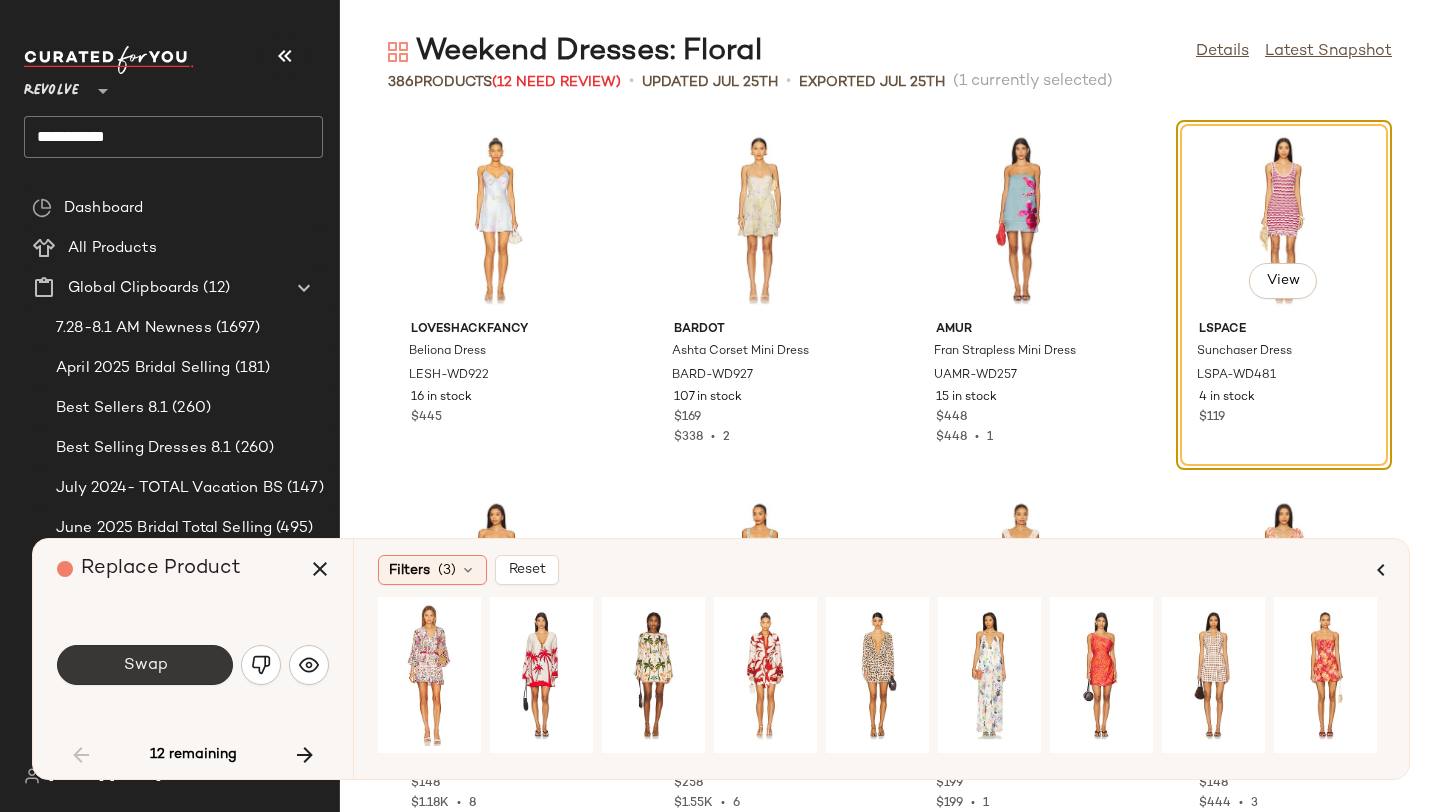 click on "Swap" 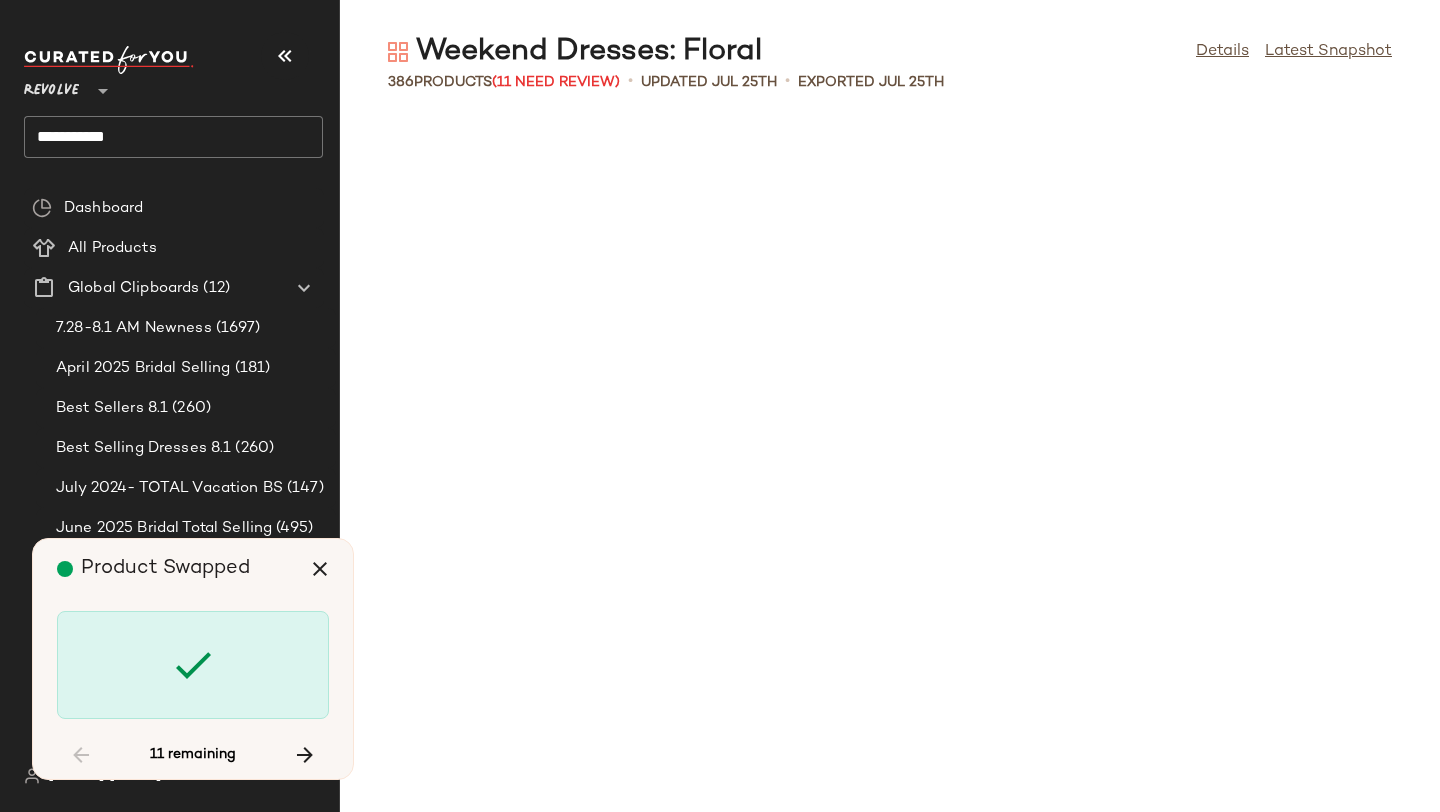 scroll, scrollTop: 2196, scrollLeft: 0, axis: vertical 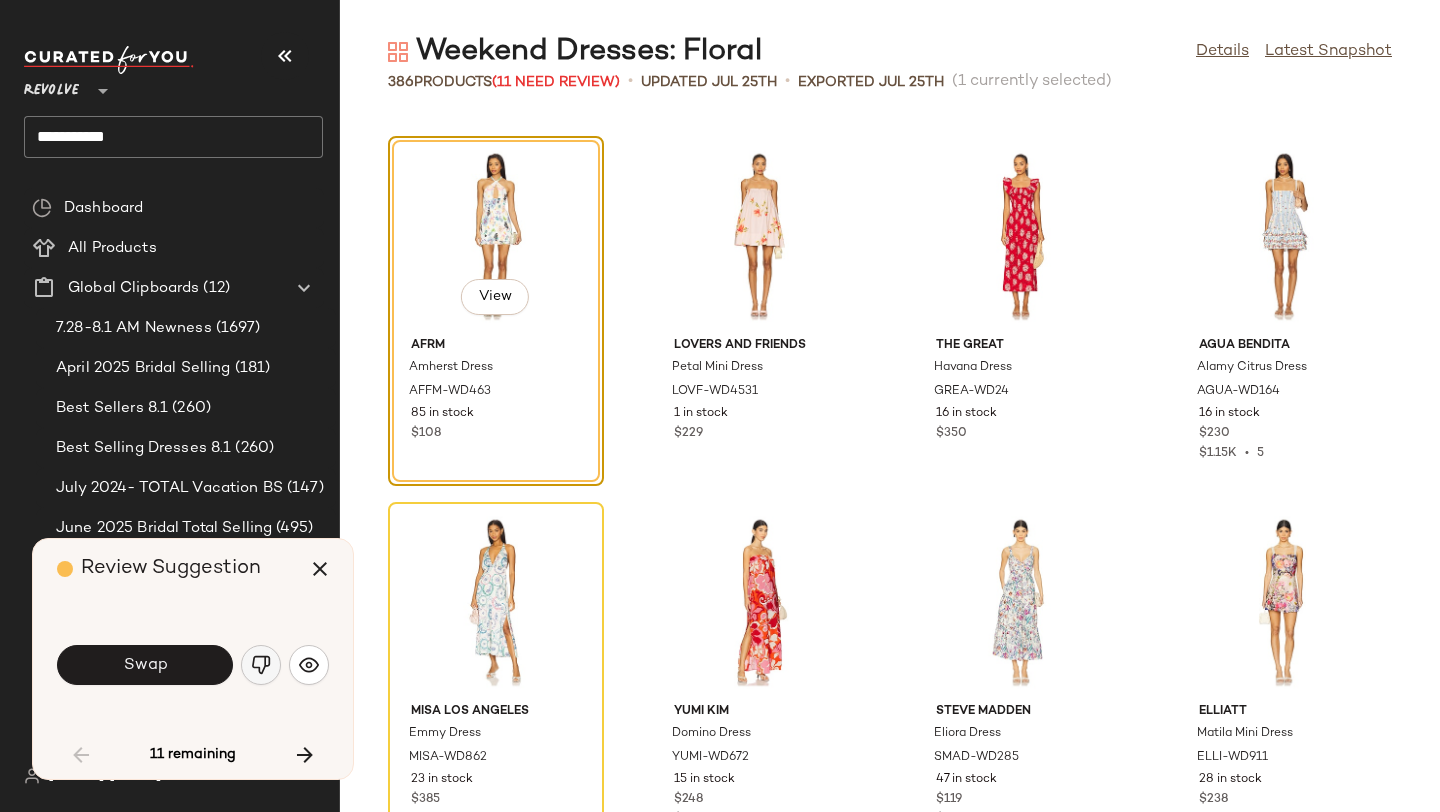 click 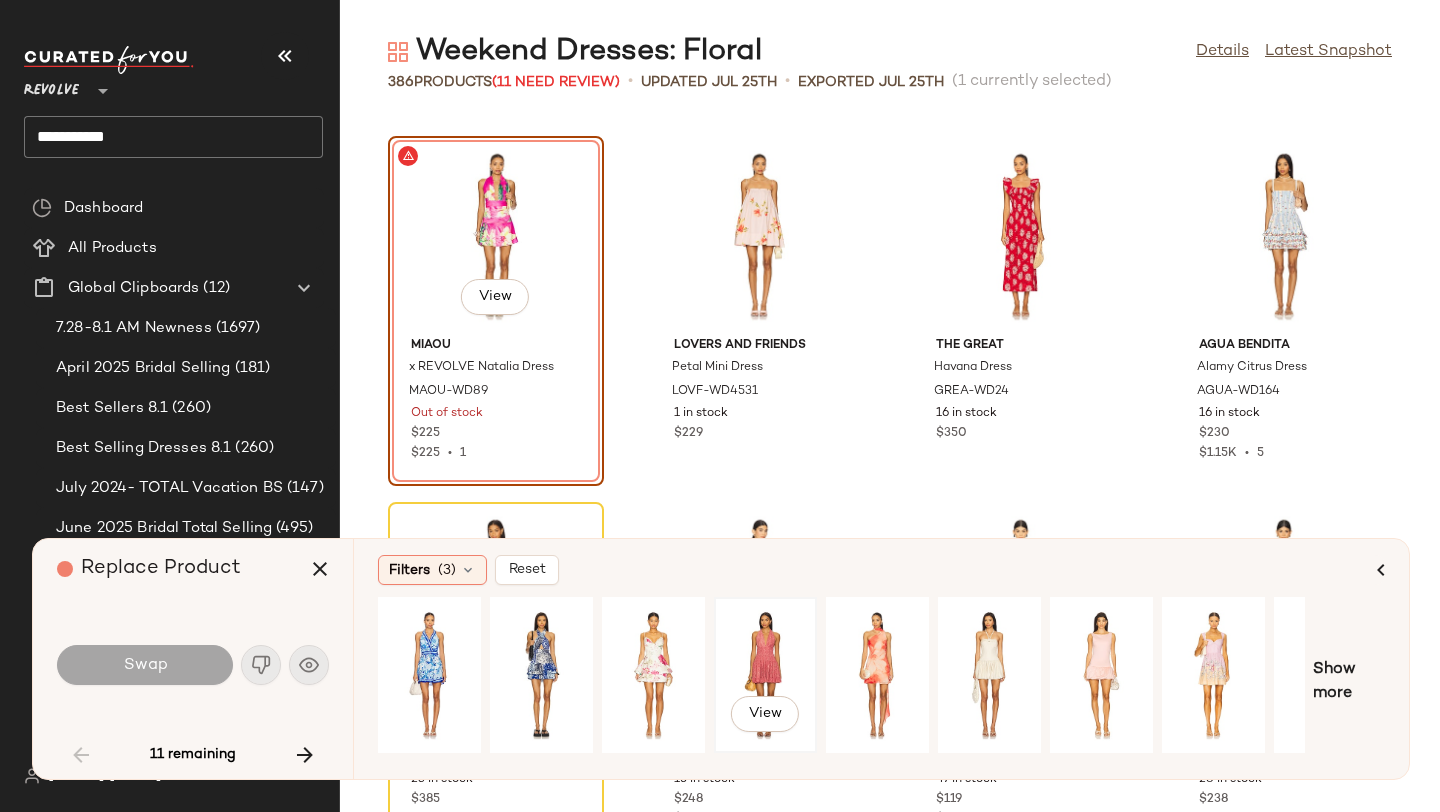 click on "View" 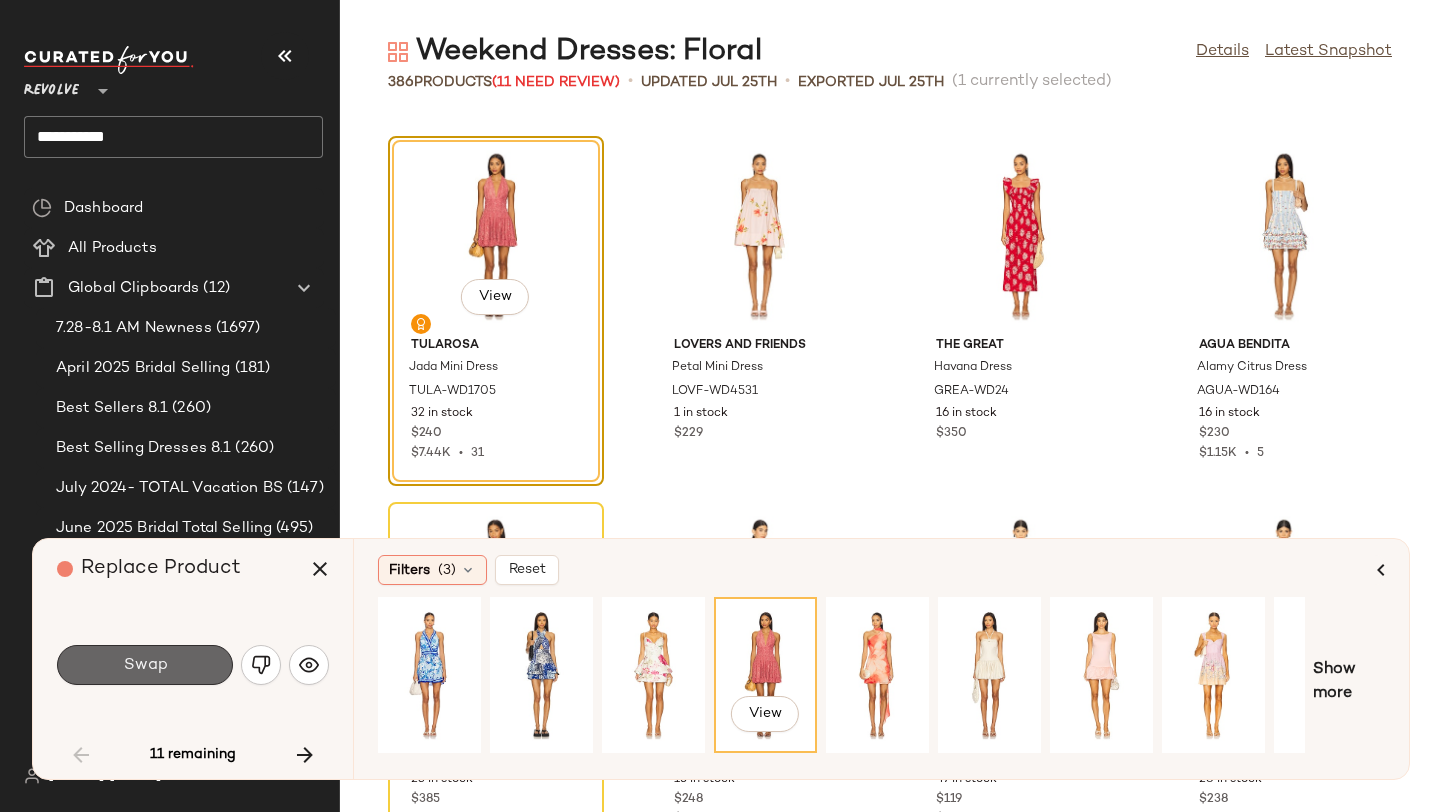click on "Swap" at bounding box center [145, 665] 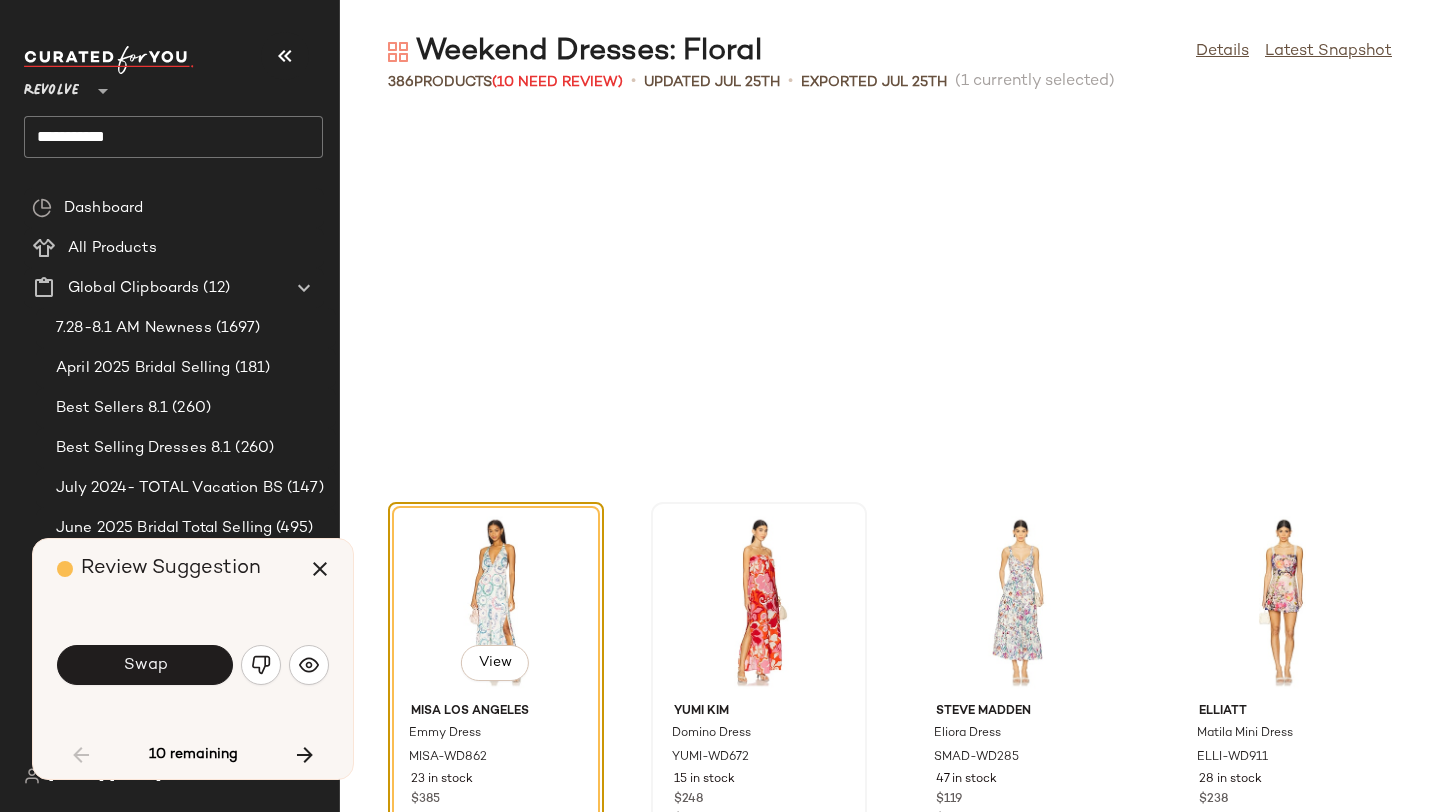 scroll, scrollTop: 2562, scrollLeft: 0, axis: vertical 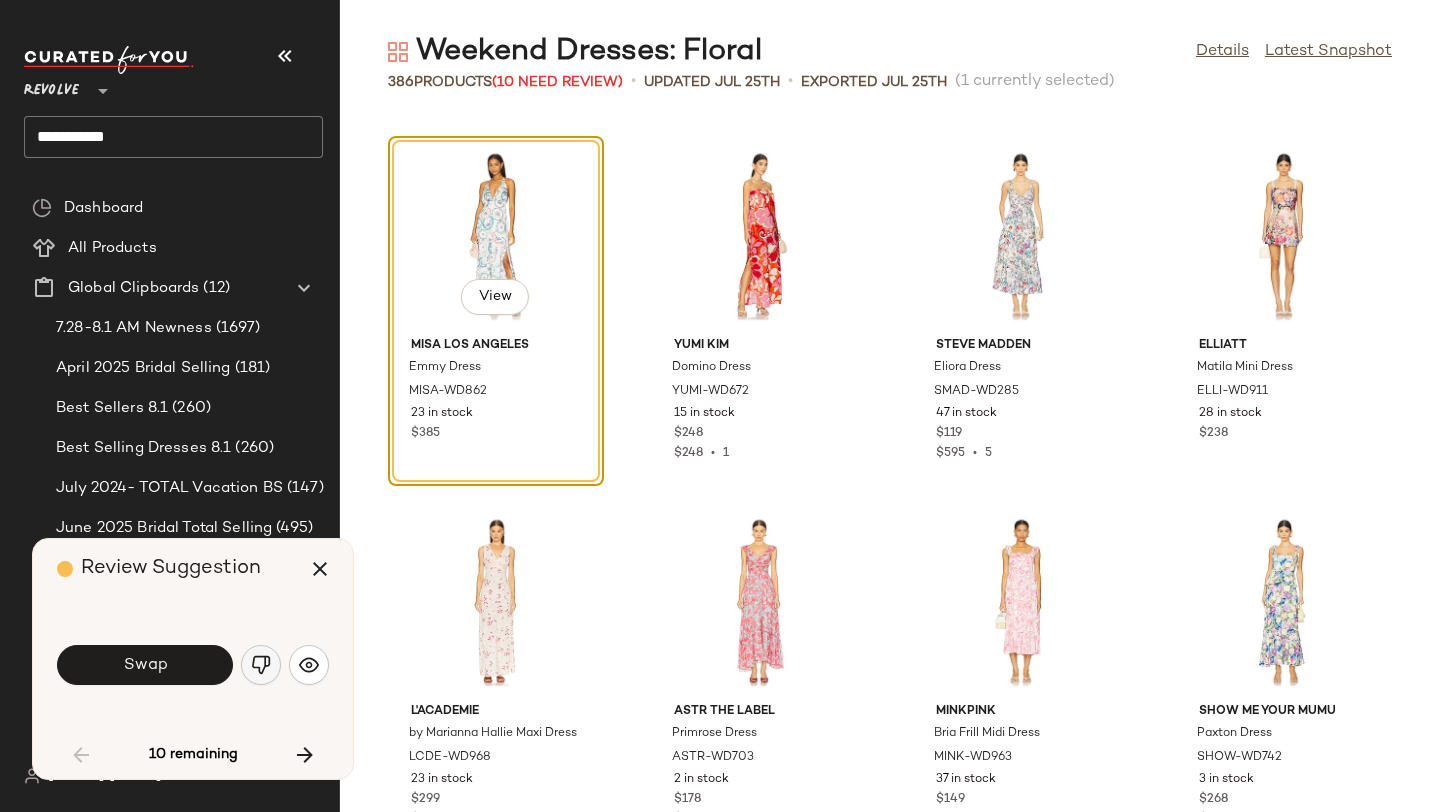 click 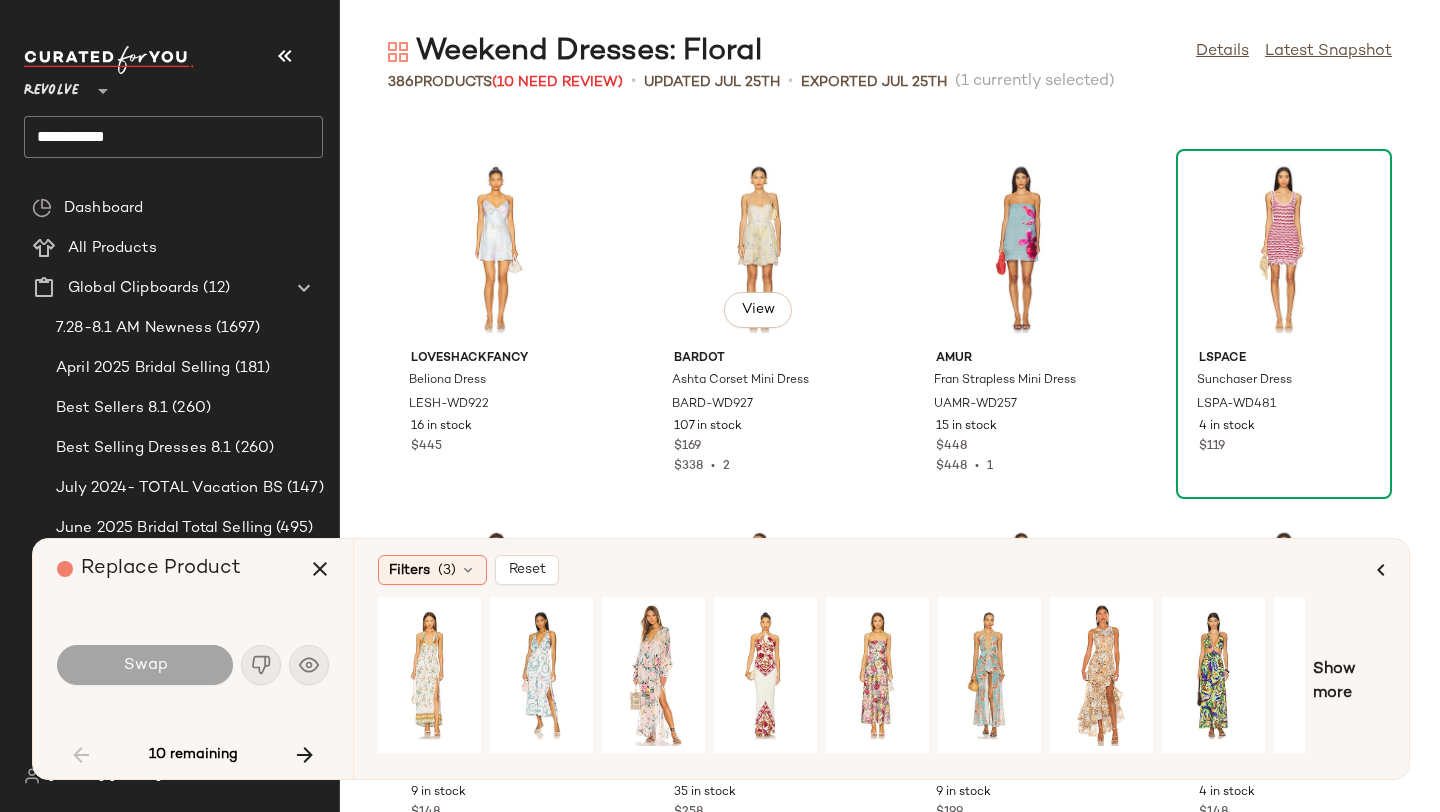 scroll, scrollTop: 395, scrollLeft: 0, axis: vertical 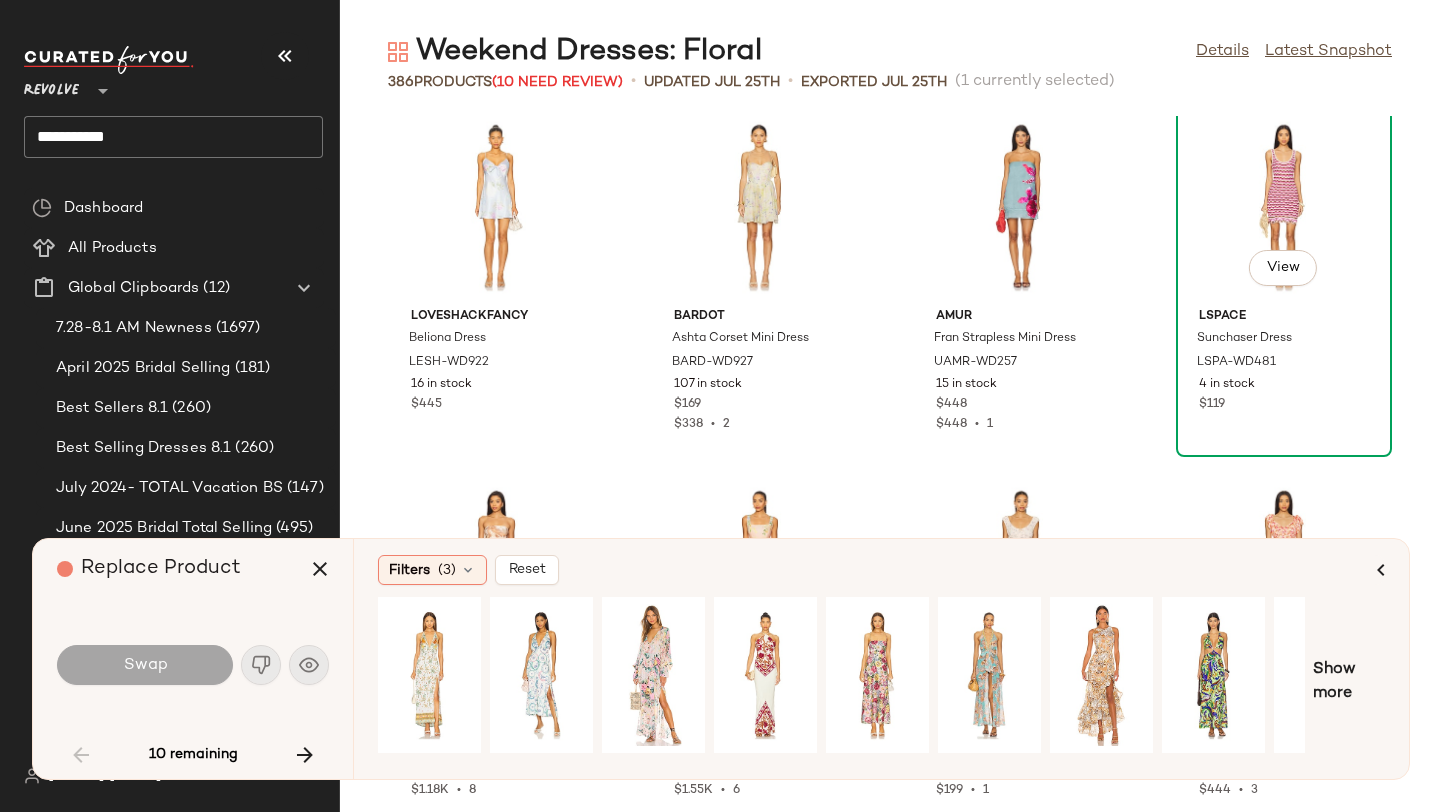 click on "View" 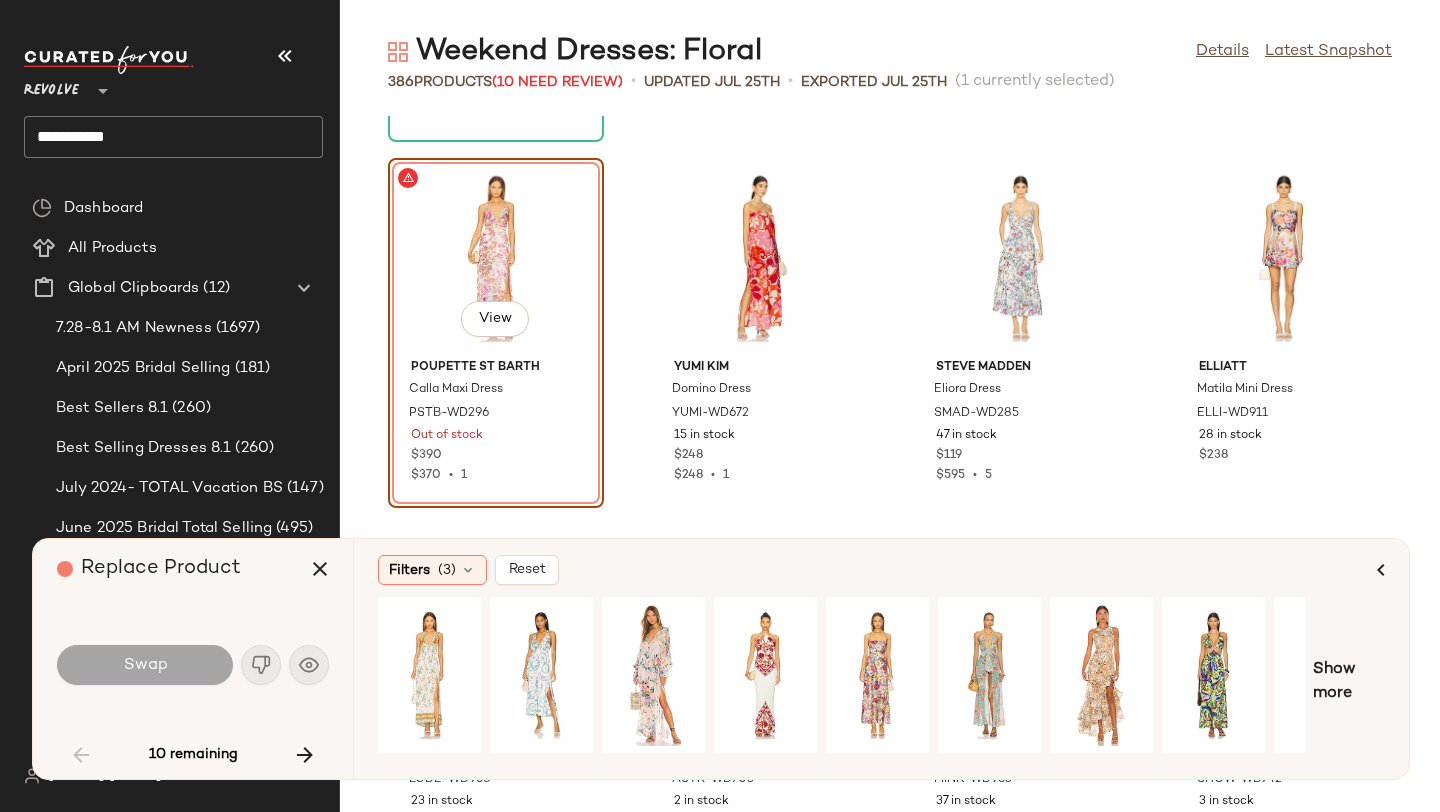 scroll, scrollTop: 2542, scrollLeft: 0, axis: vertical 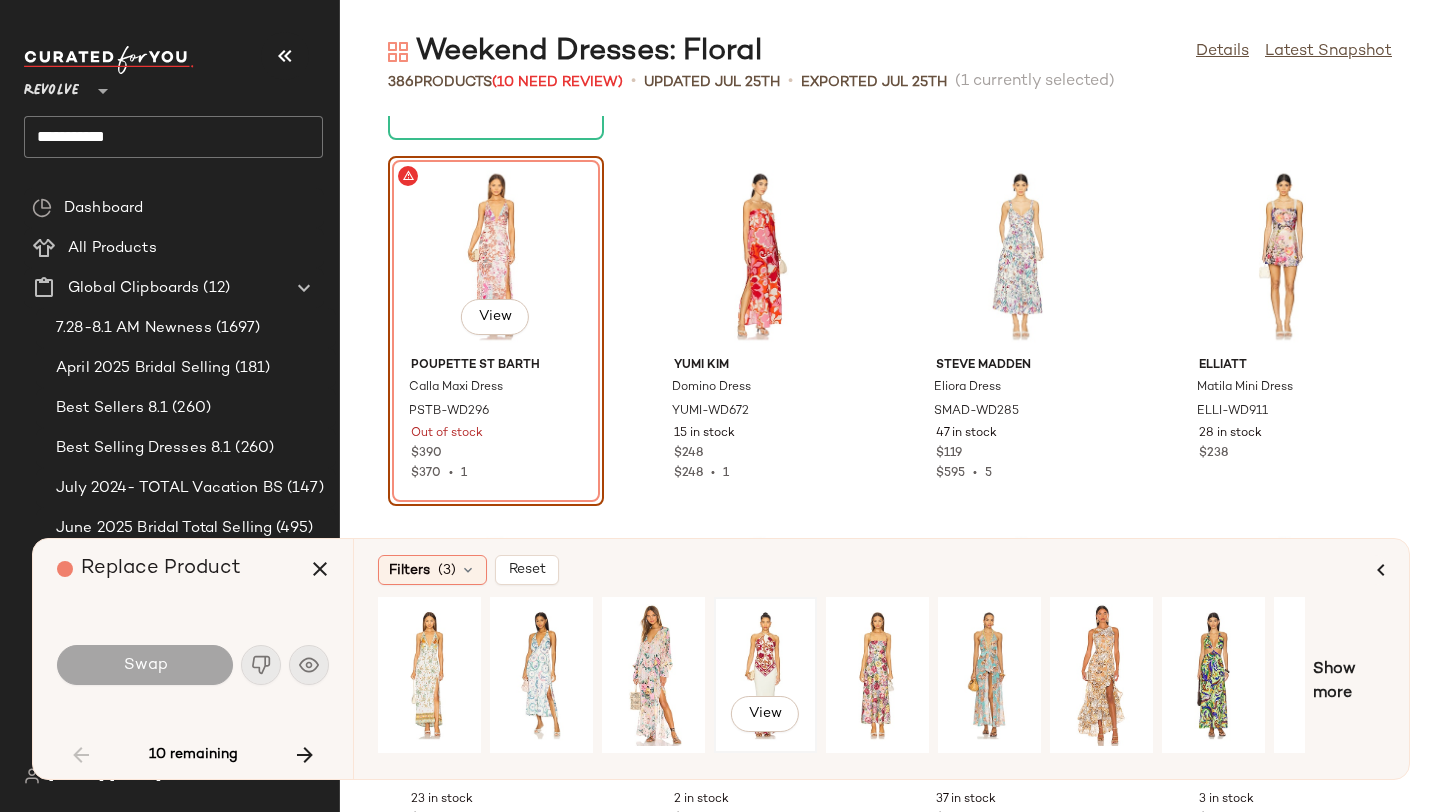 click on "View" 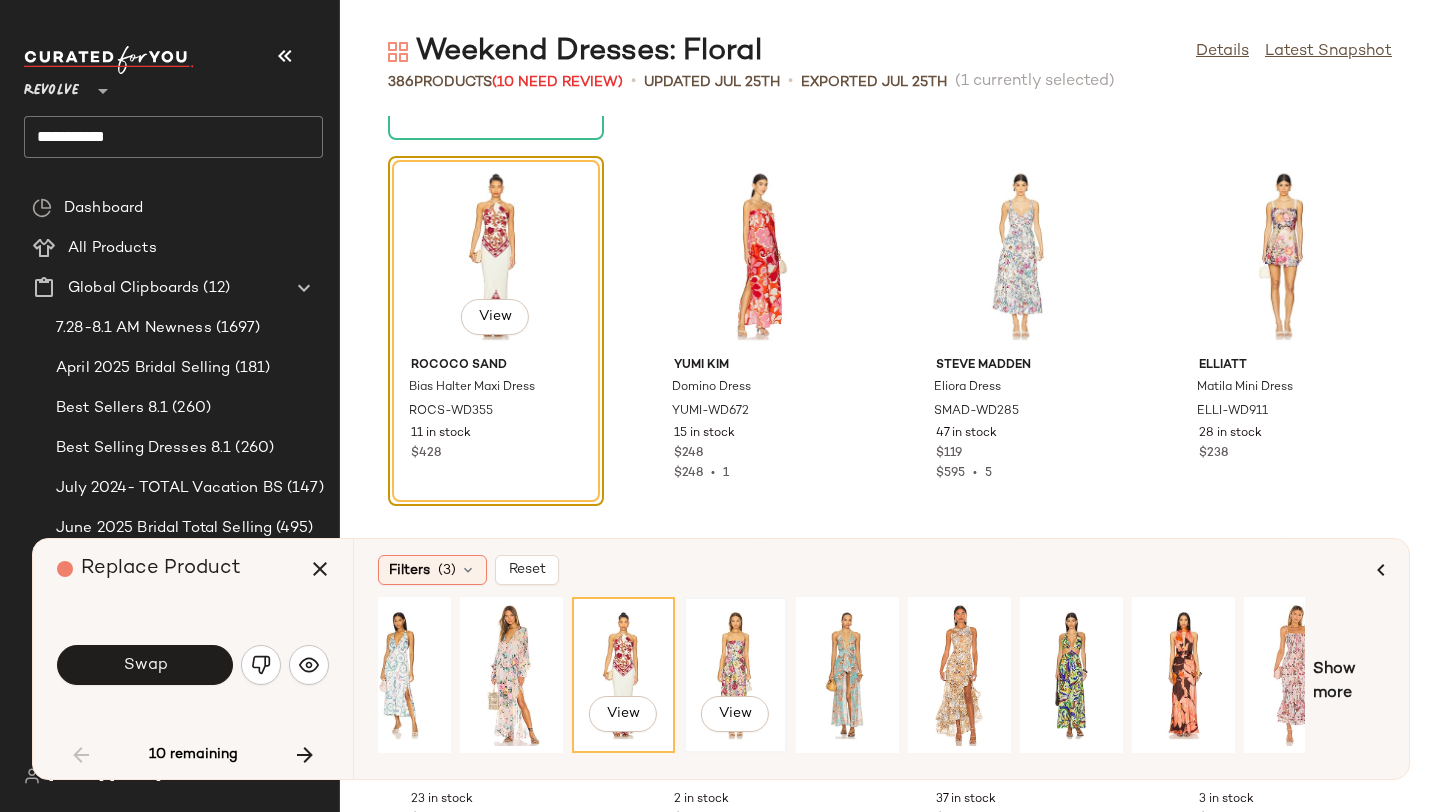 click on "View" 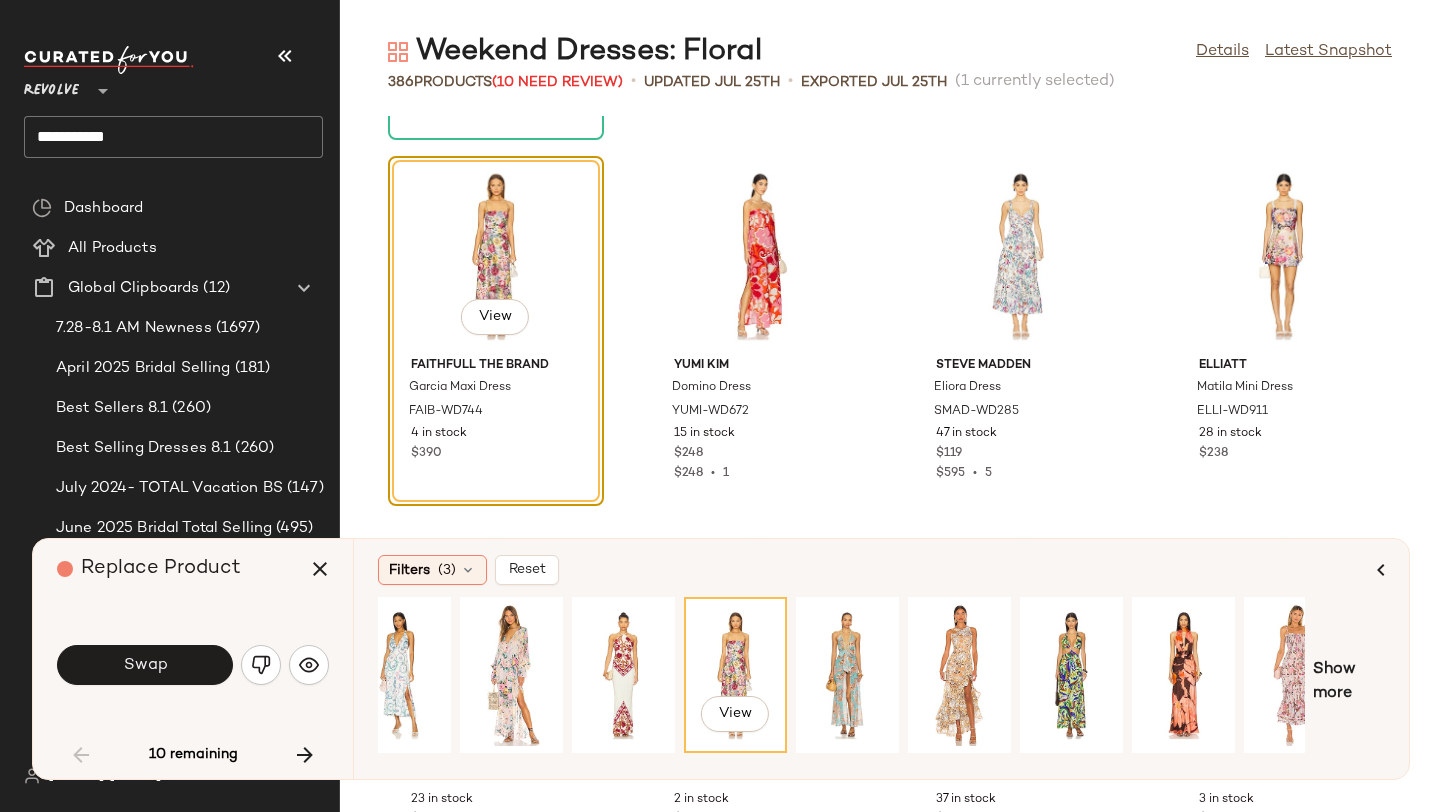 scroll, scrollTop: 0, scrollLeft: 182, axis: horizontal 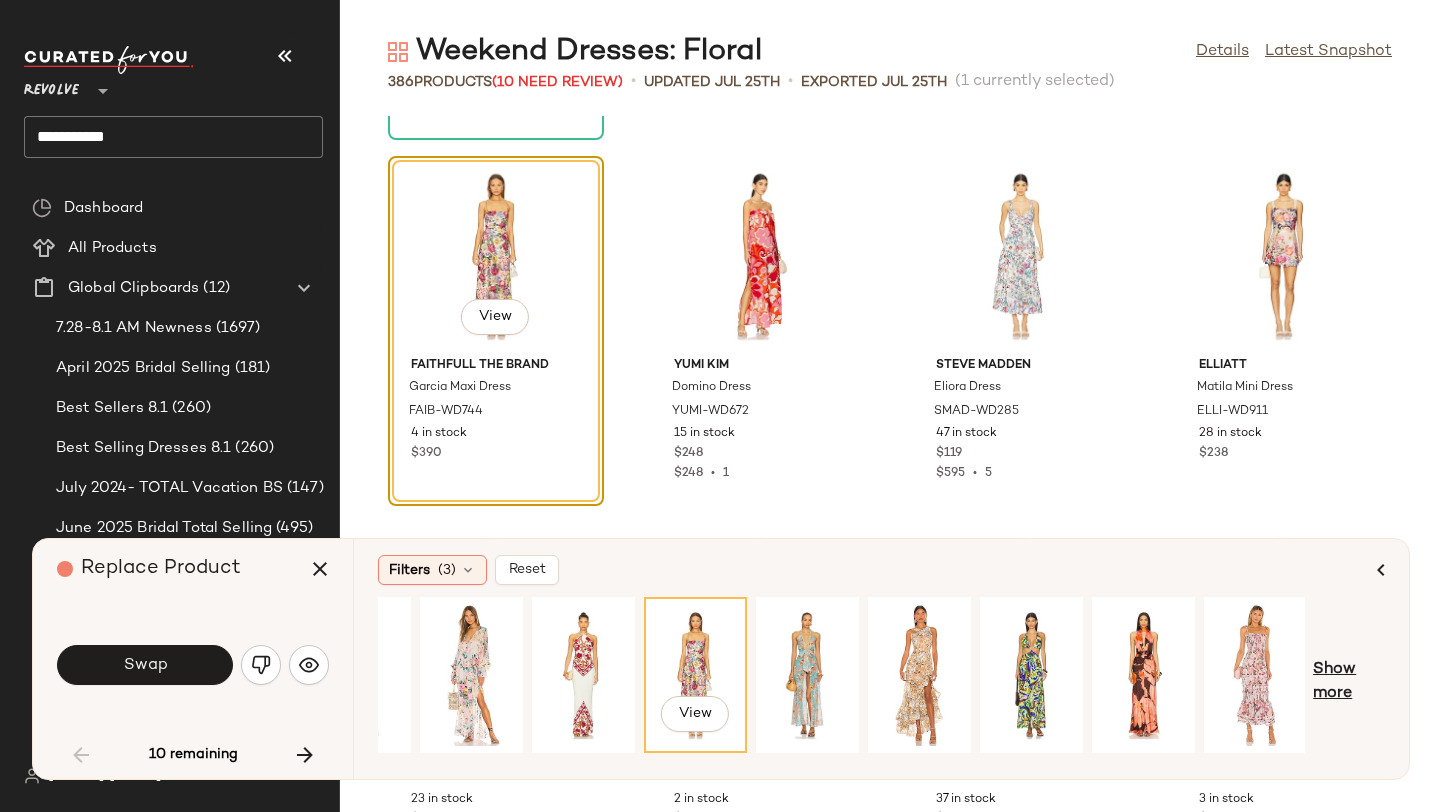 click on "Show more" at bounding box center (1349, 682) 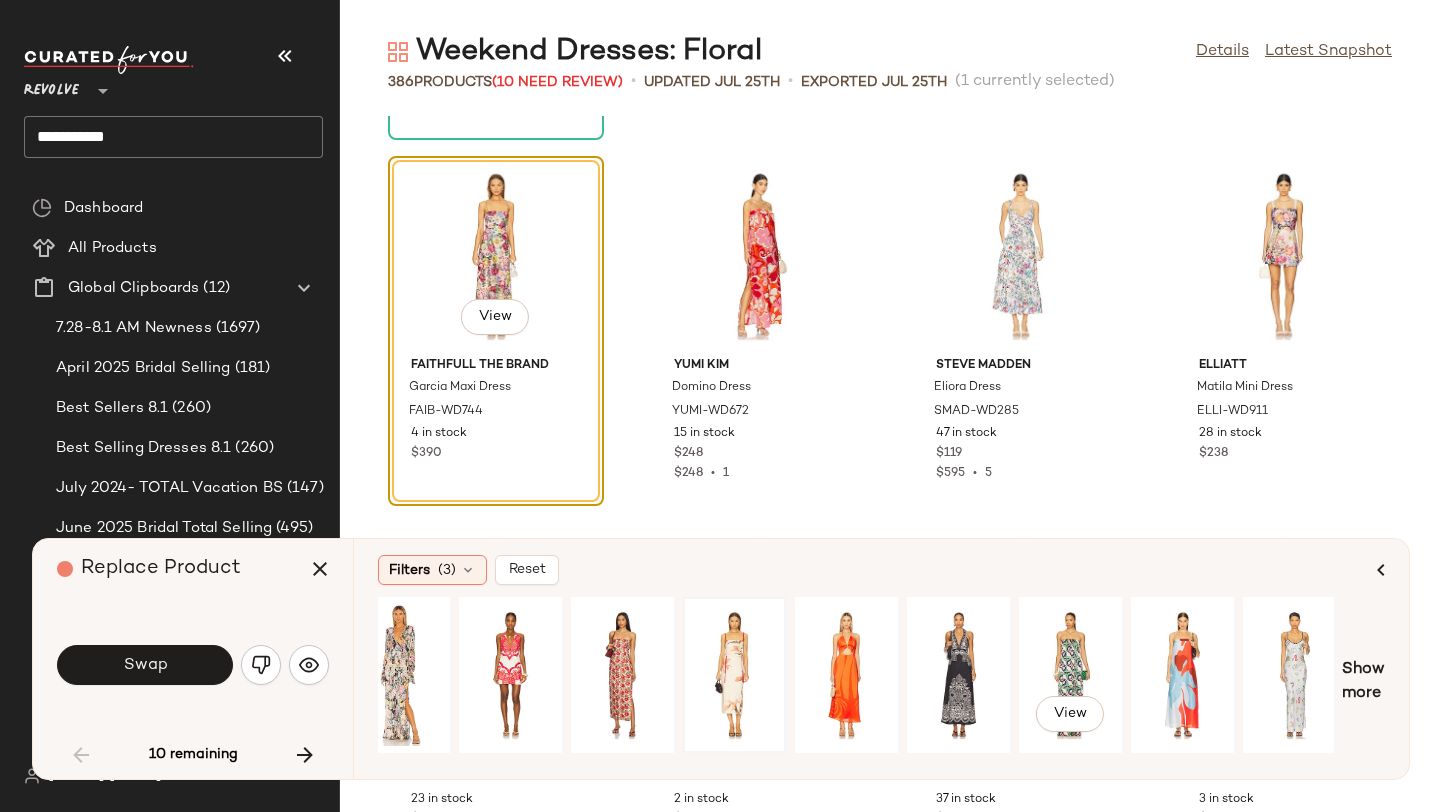 scroll, scrollTop: 0, scrollLeft: 1273, axis: horizontal 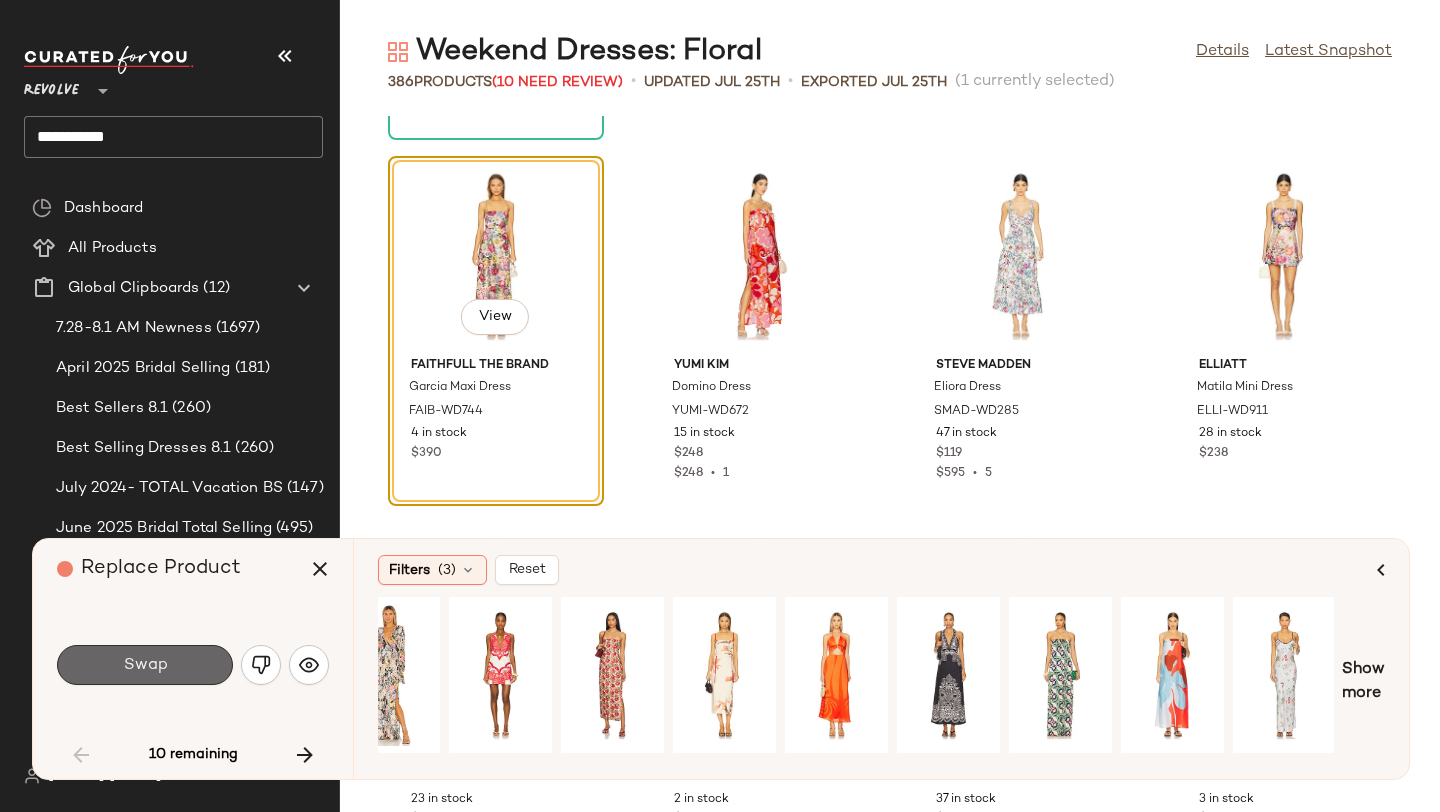 click on "Swap" at bounding box center (145, 665) 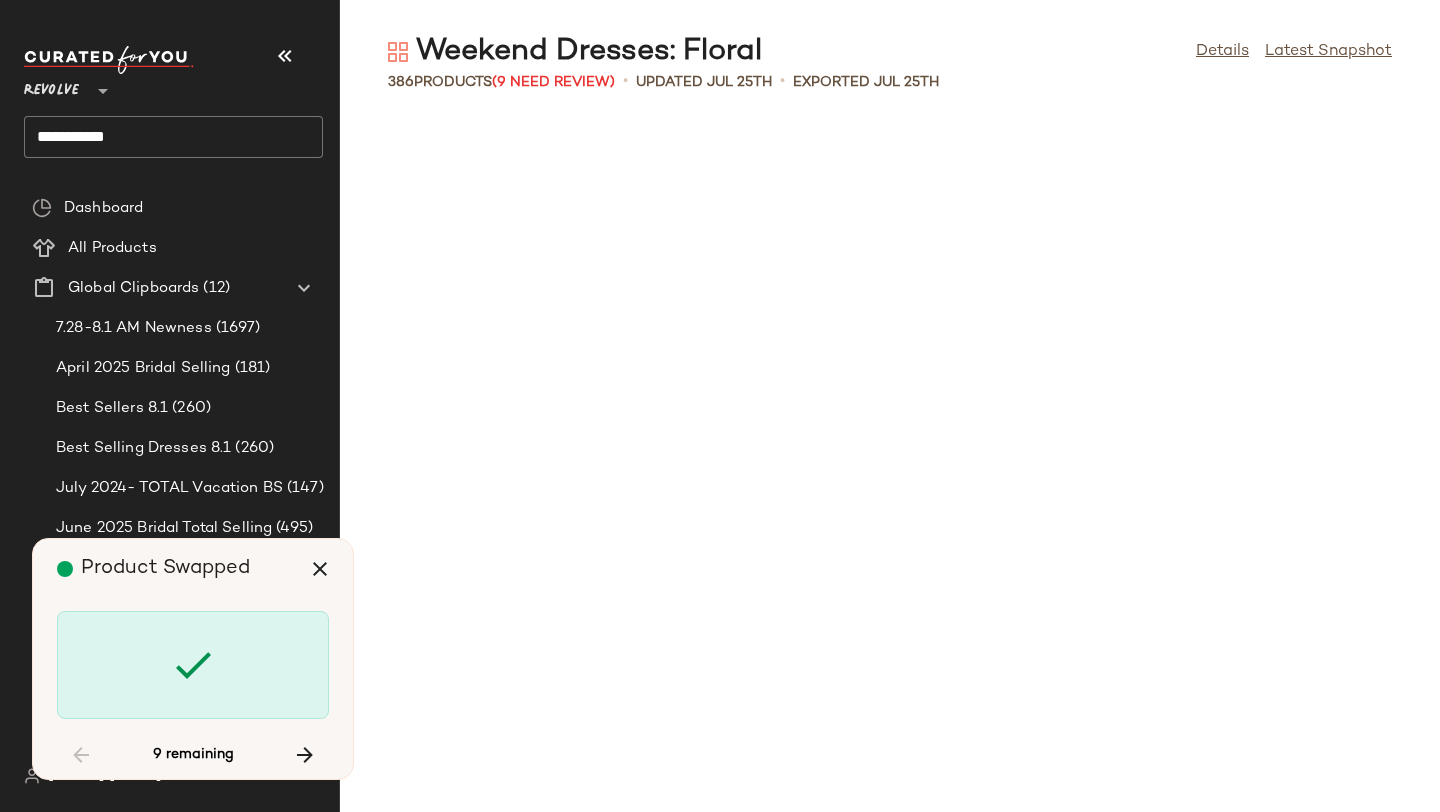 scroll, scrollTop: 7689, scrollLeft: 0, axis: vertical 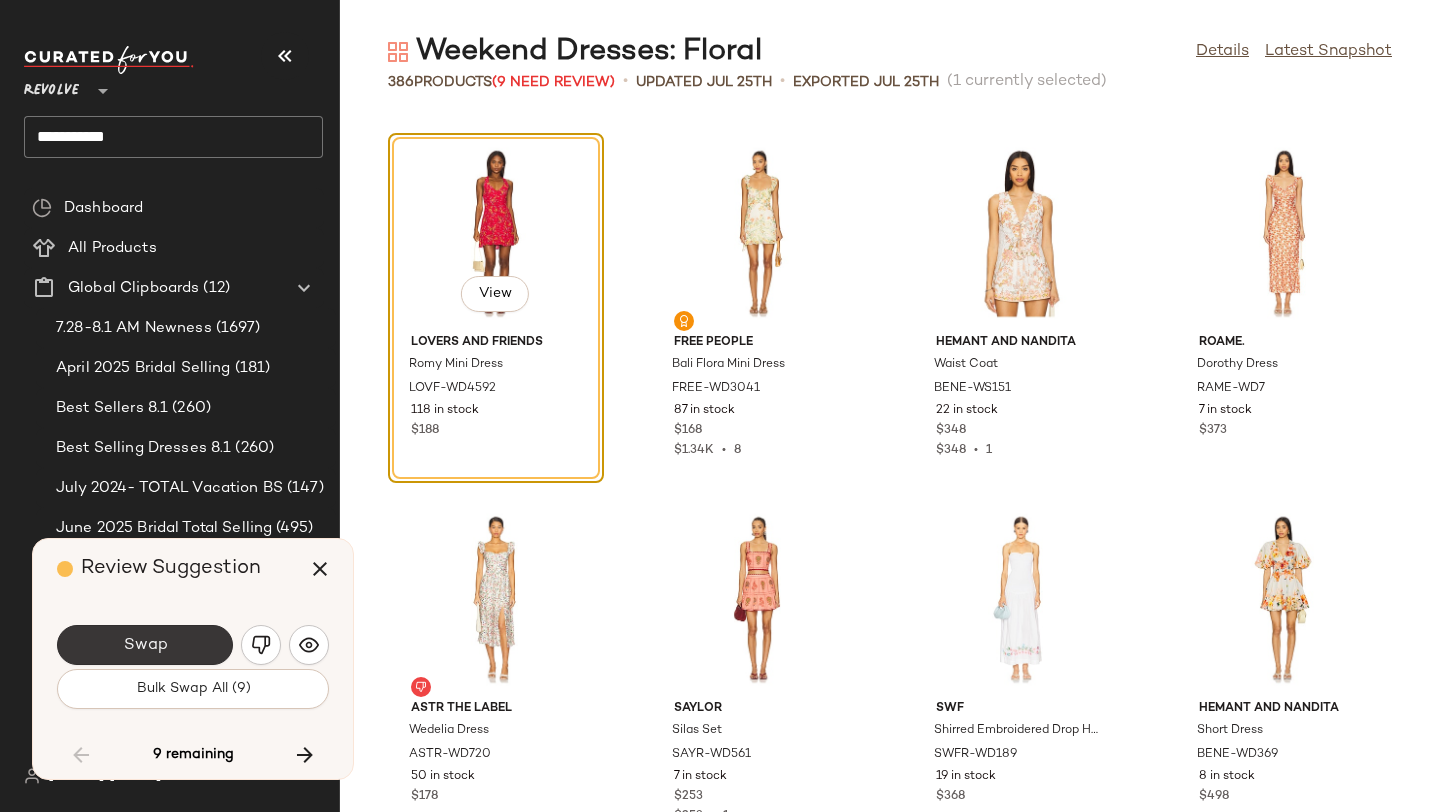 click on "Swap" at bounding box center [145, 645] 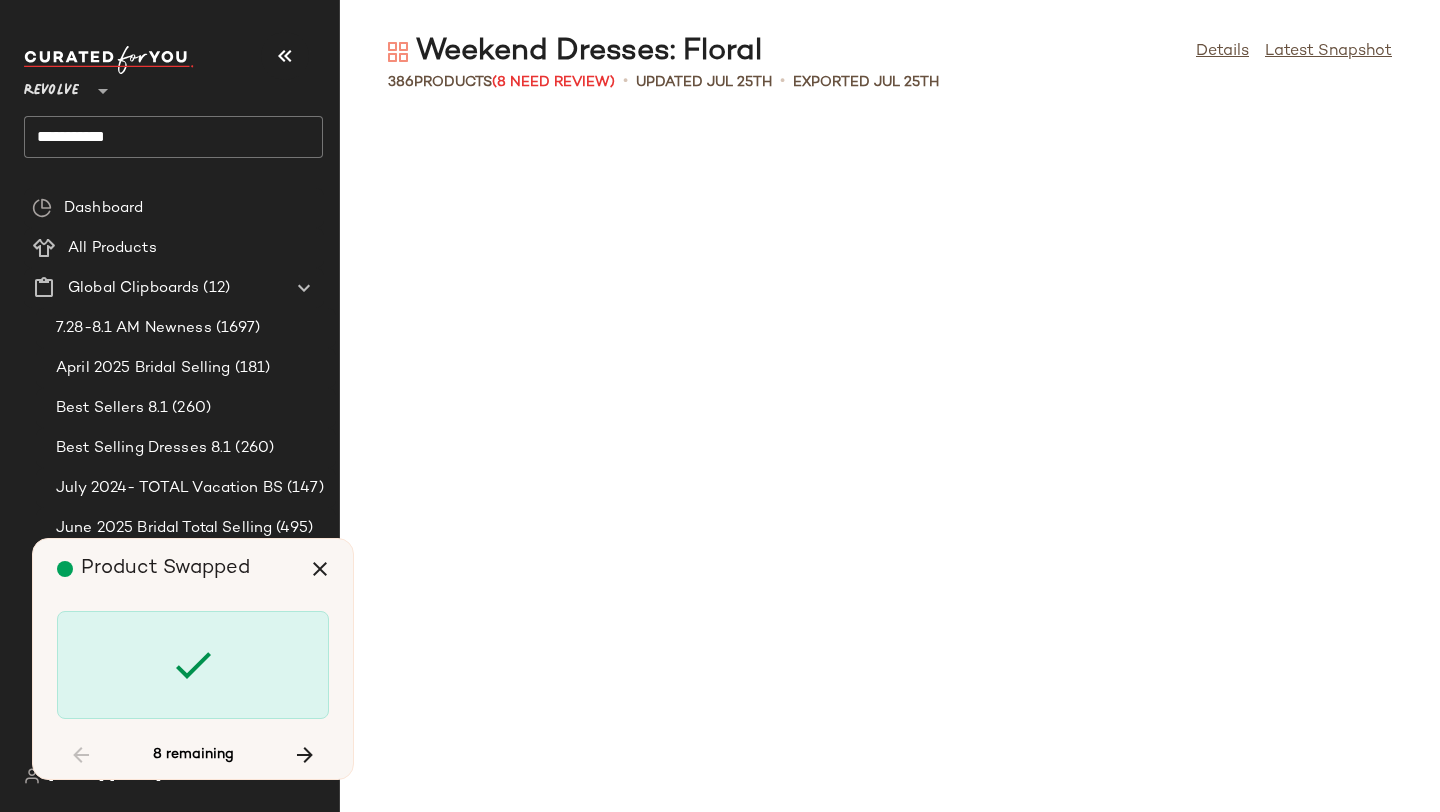 scroll, scrollTop: 11346, scrollLeft: 0, axis: vertical 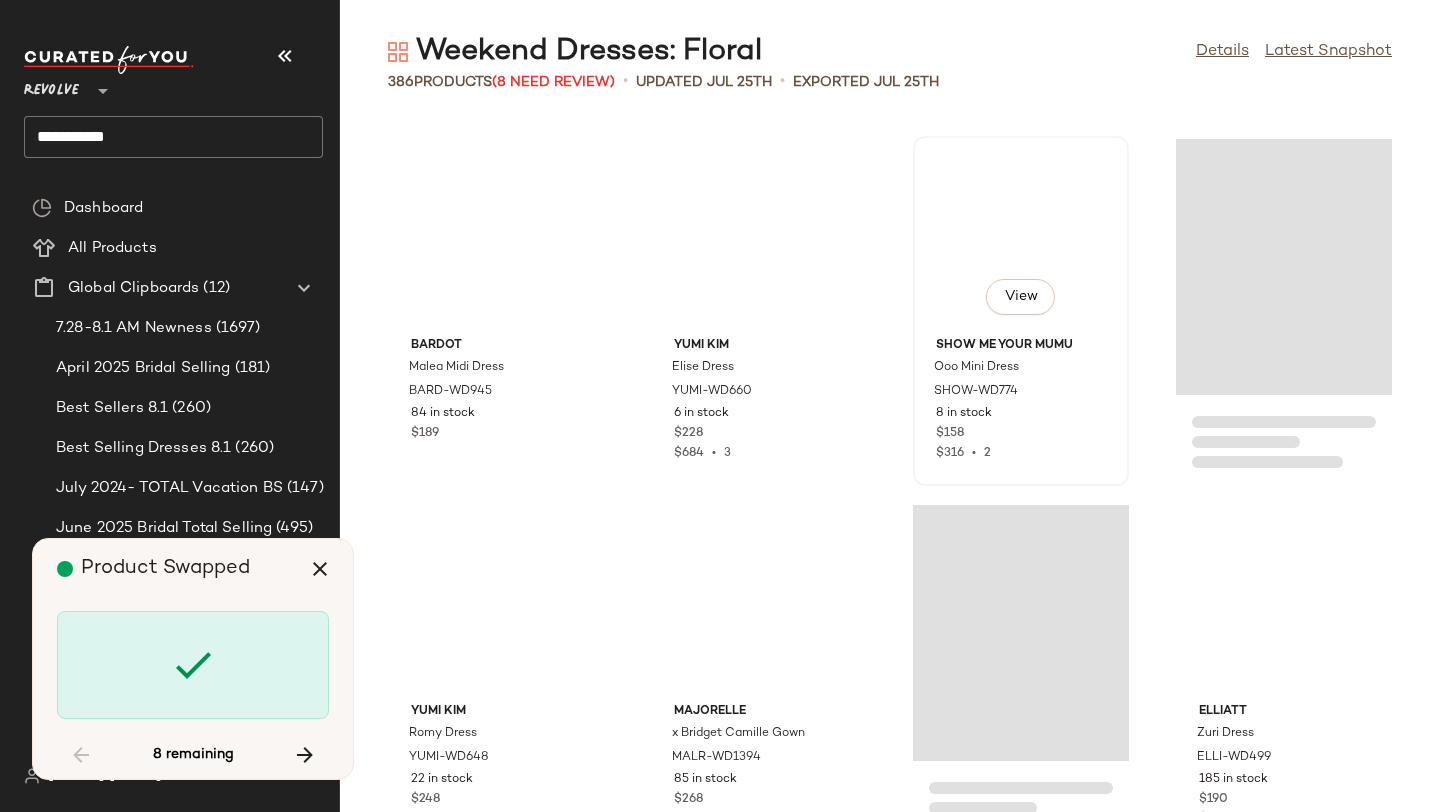 click on "View" 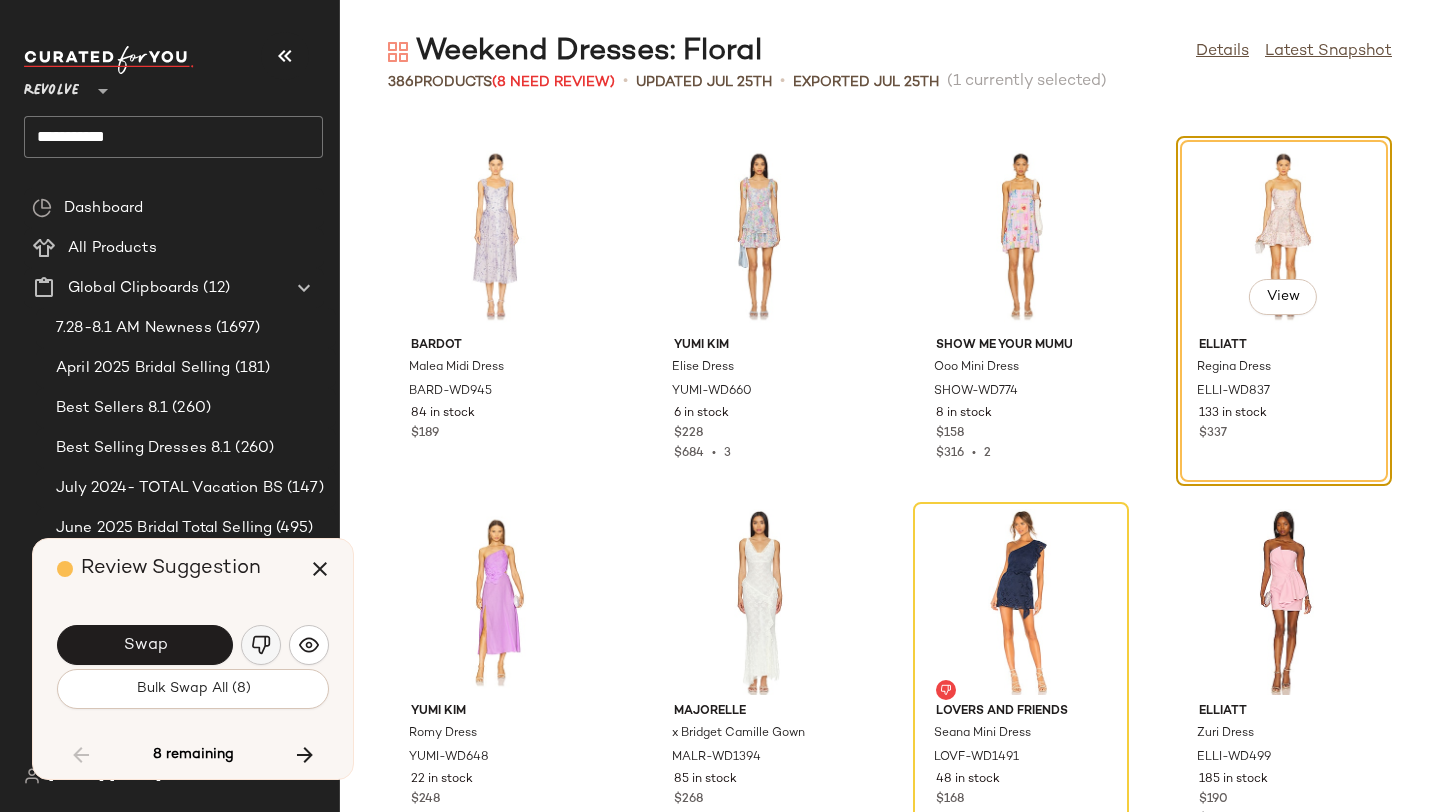 click 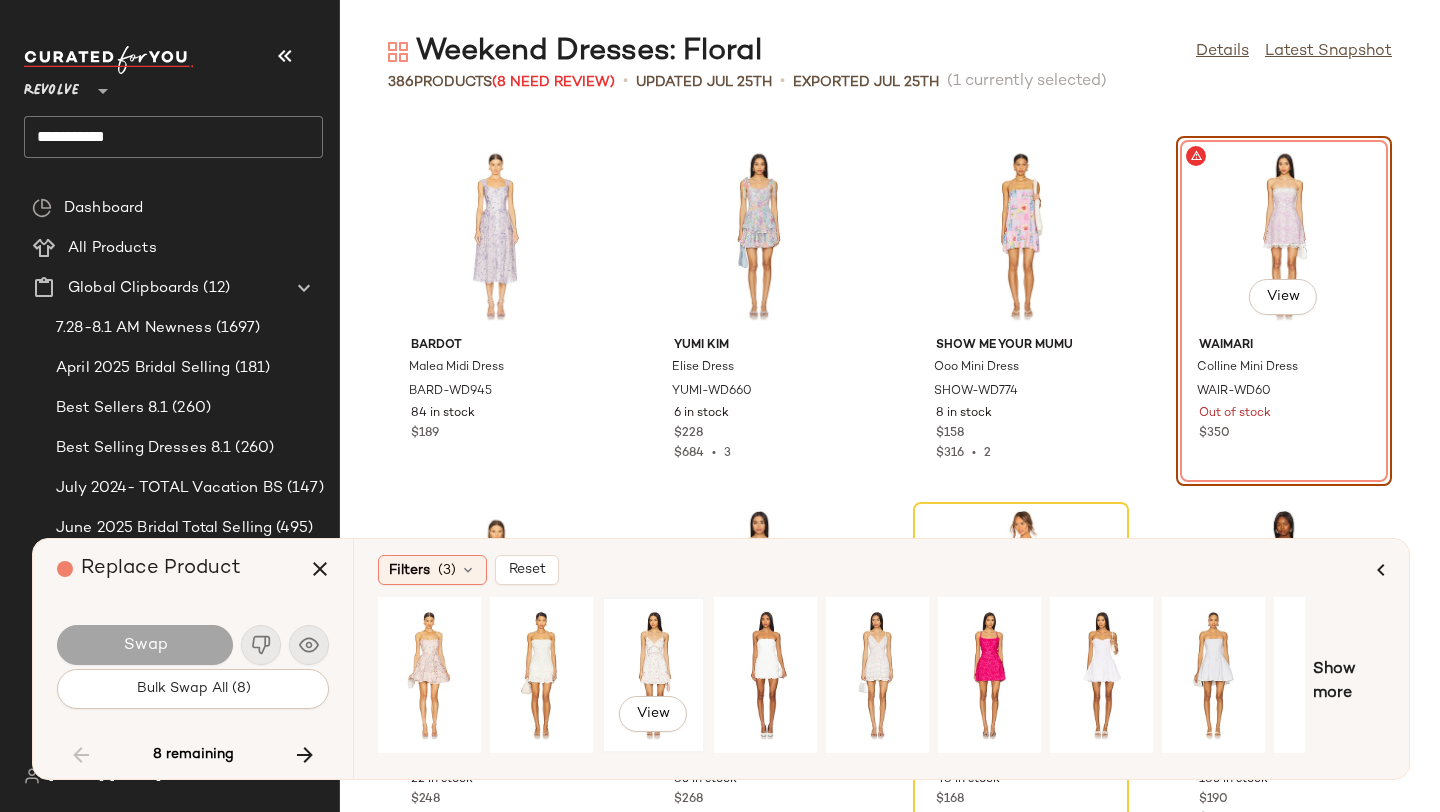 click on "View" 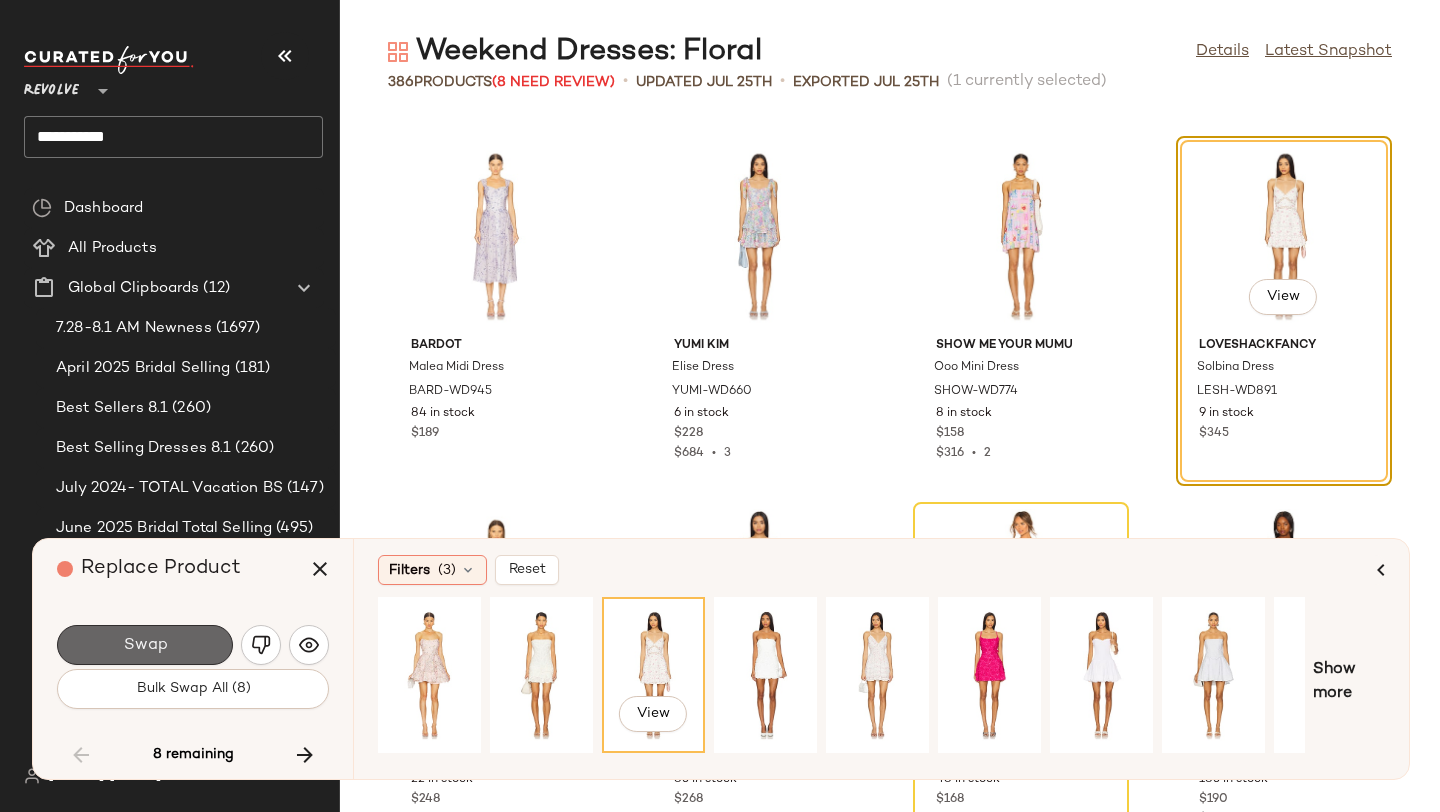 click on "Swap" at bounding box center [145, 645] 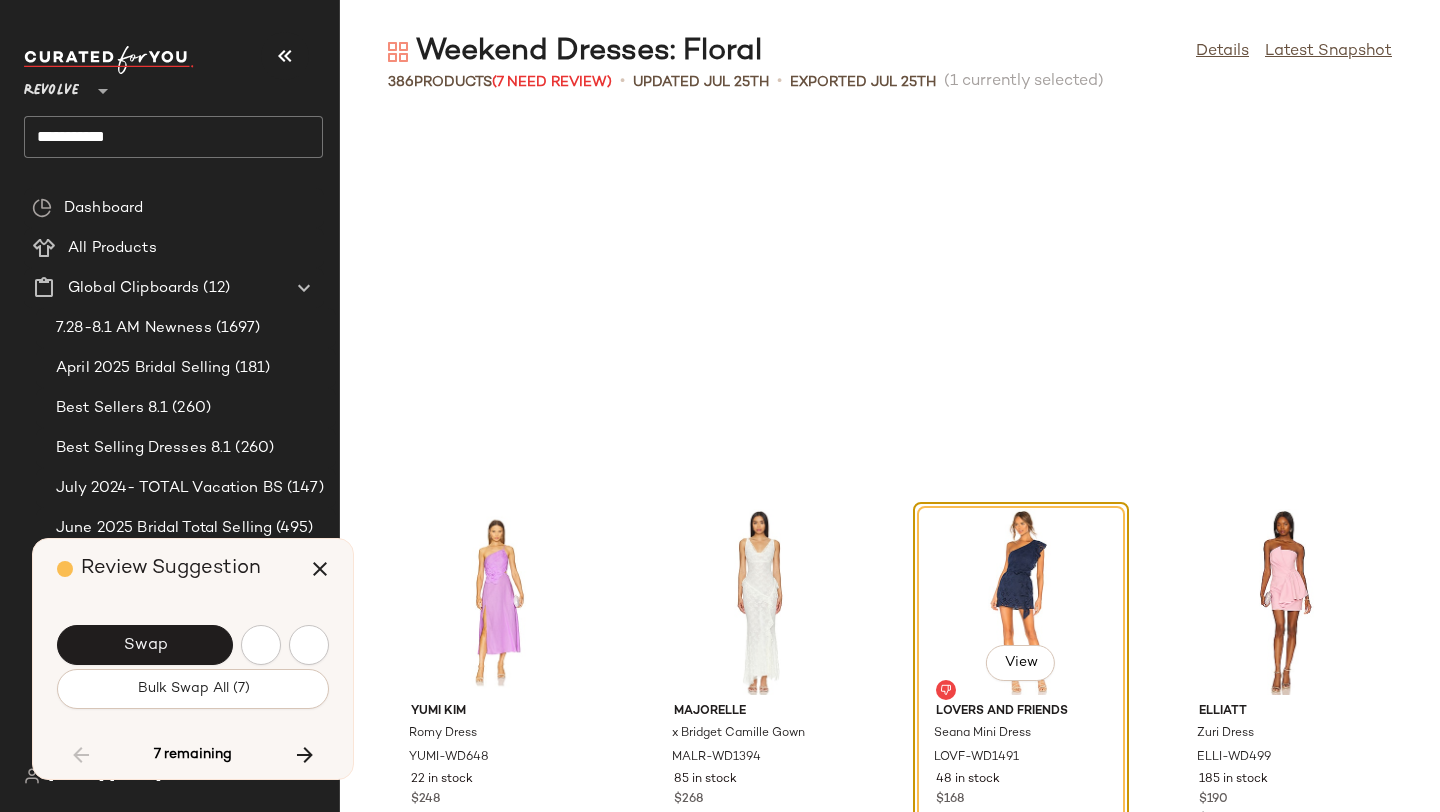 scroll, scrollTop: 11712, scrollLeft: 0, axis: vertical 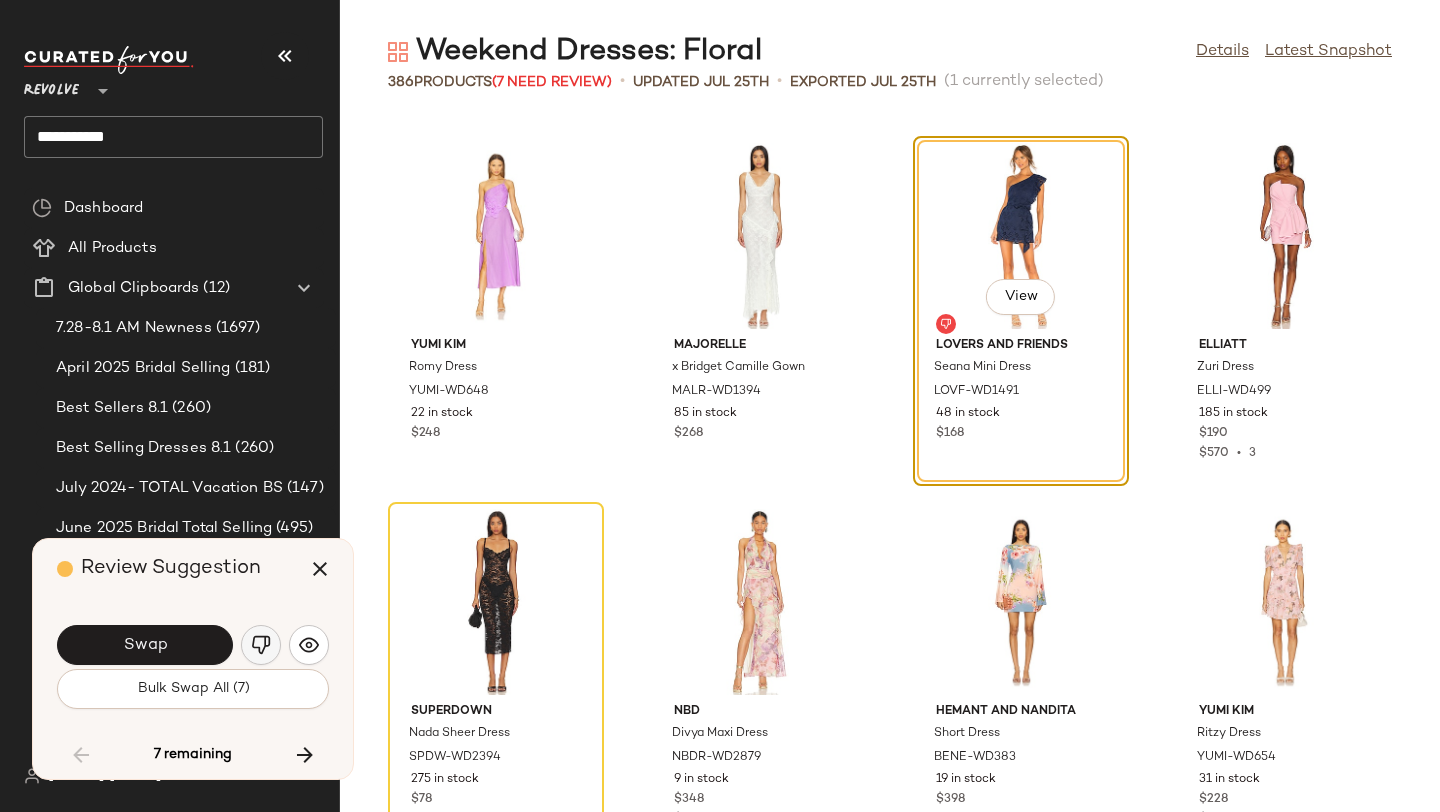 click at bounding box center [261, 645] 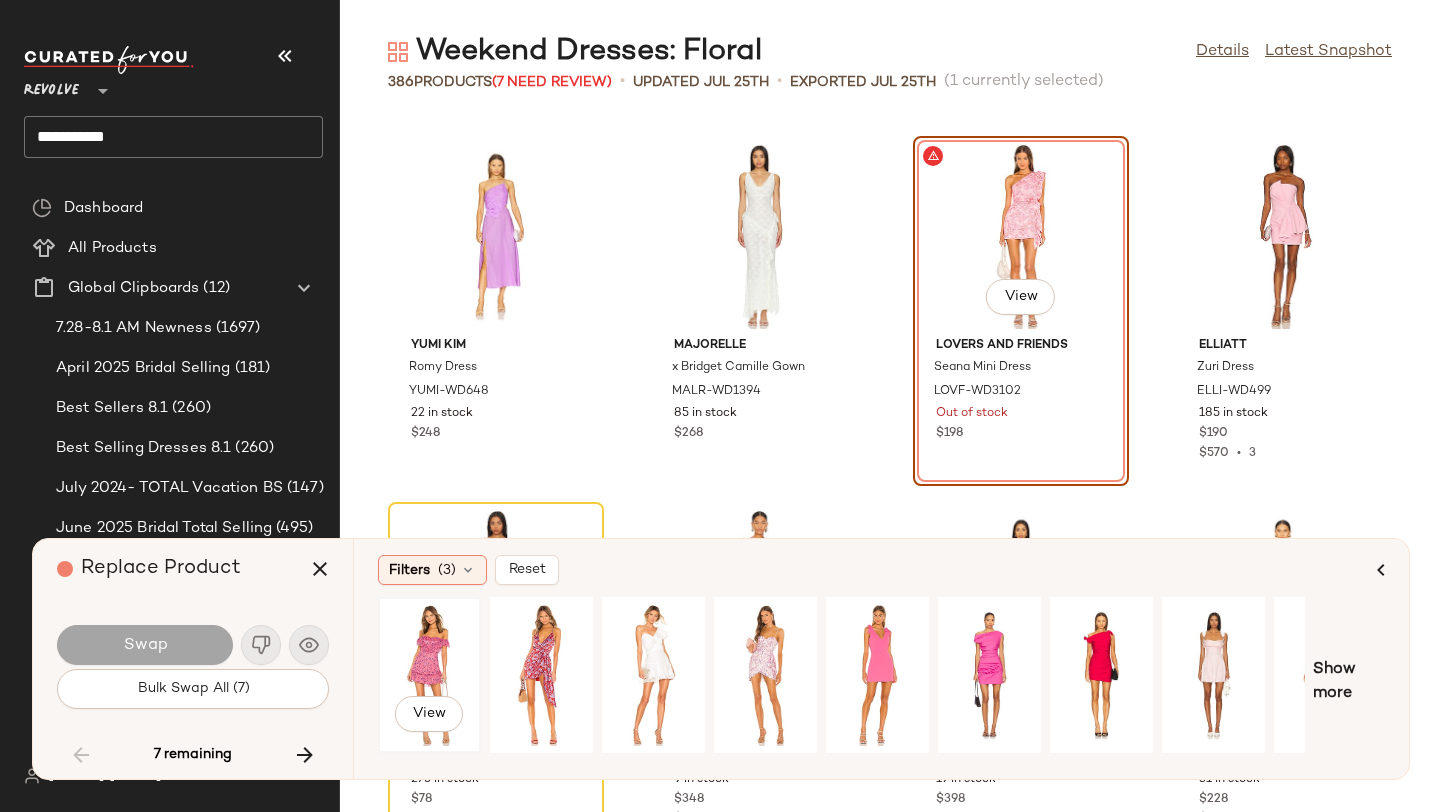 click on "View" 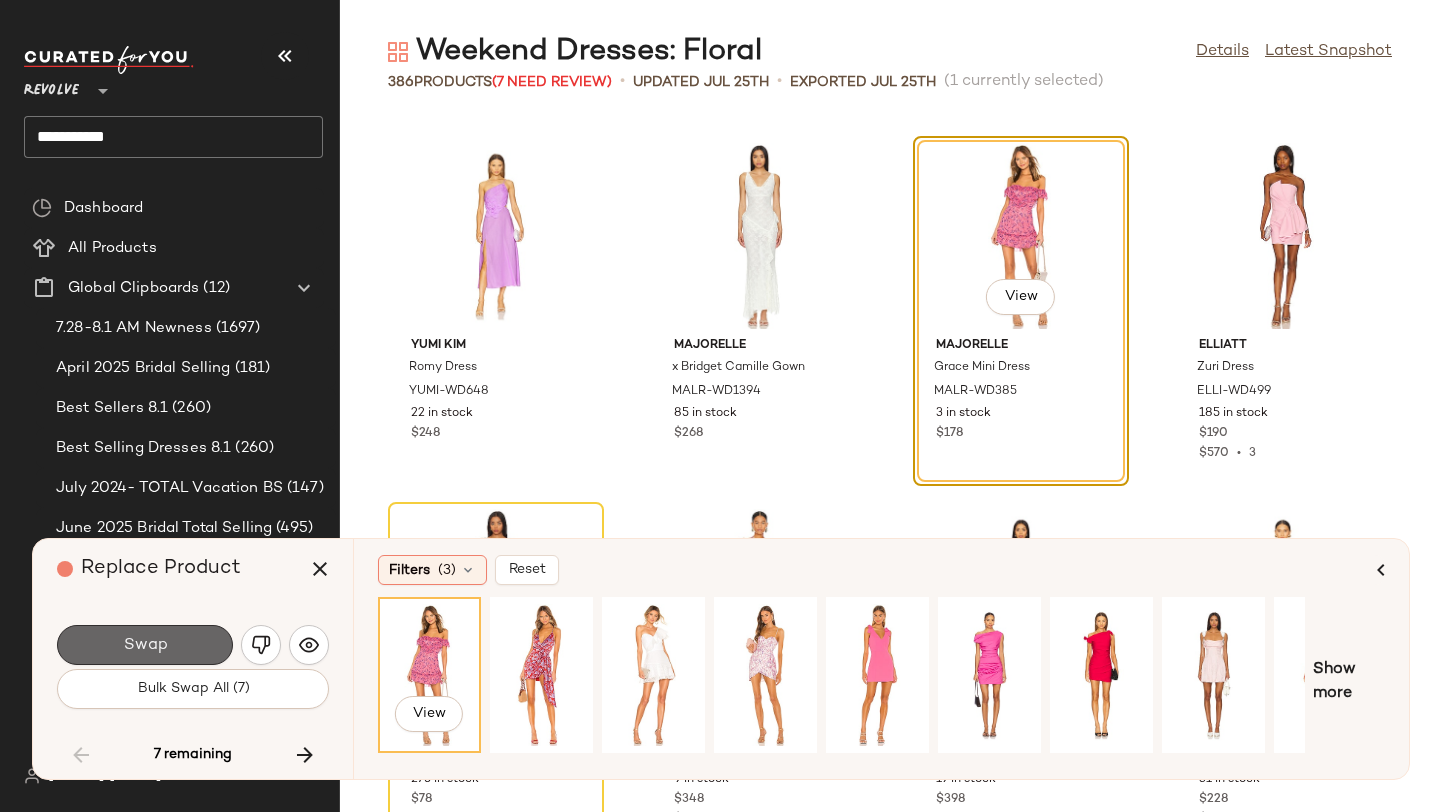 click on "Swap" at bounding box center [145, 645] 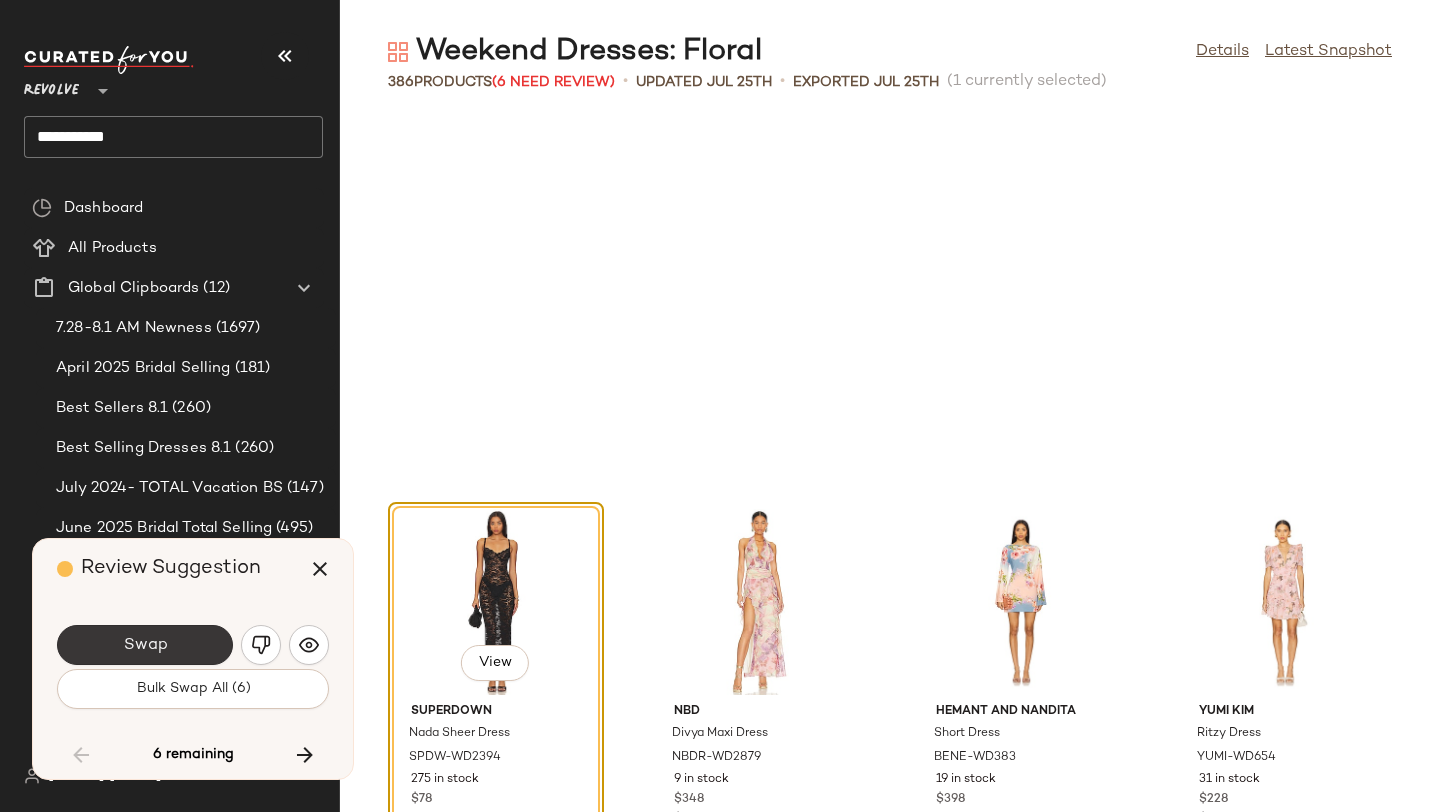scroll, scrollTop: 12078, scrollLeft: 0, axis: vertical 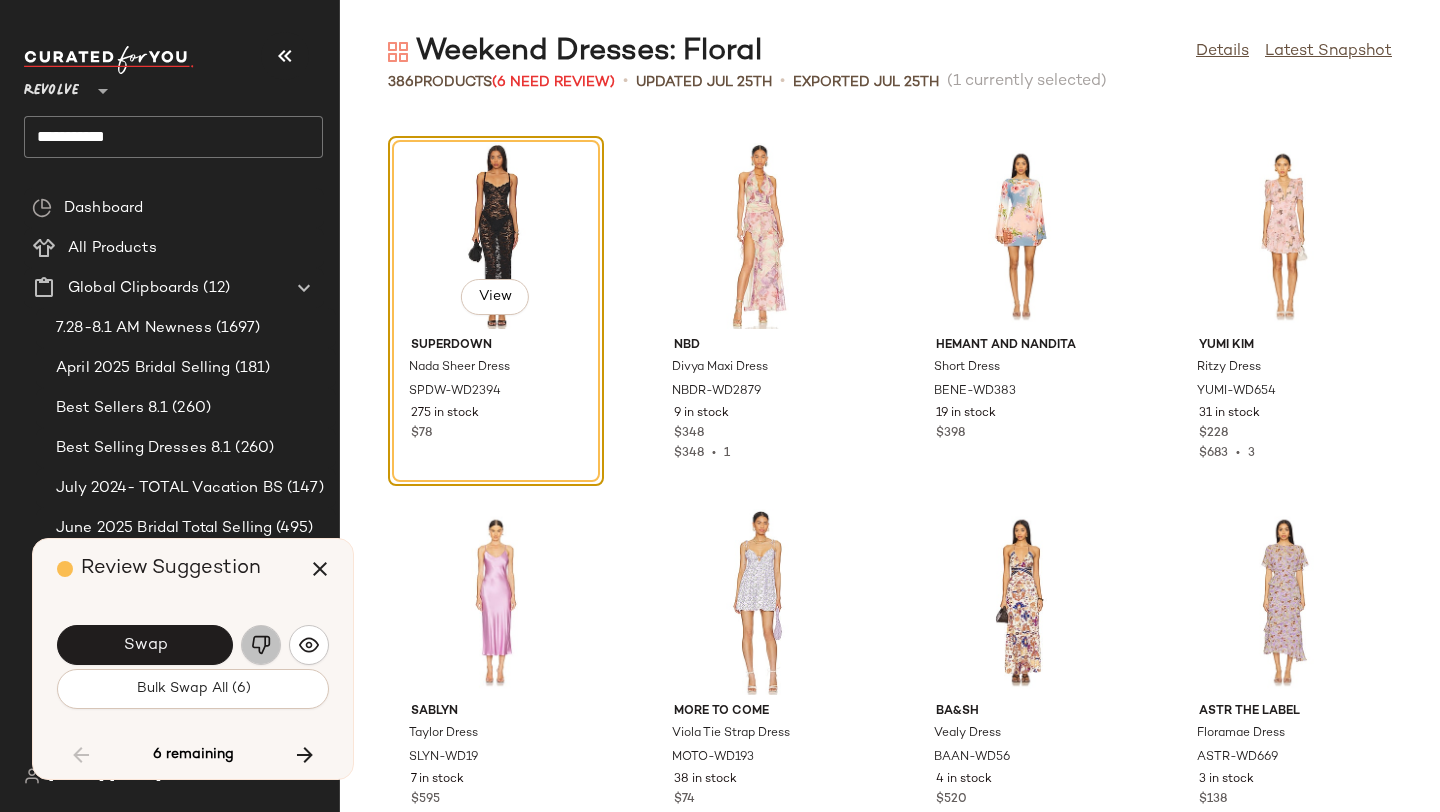 click at bounding box center (261, 645) 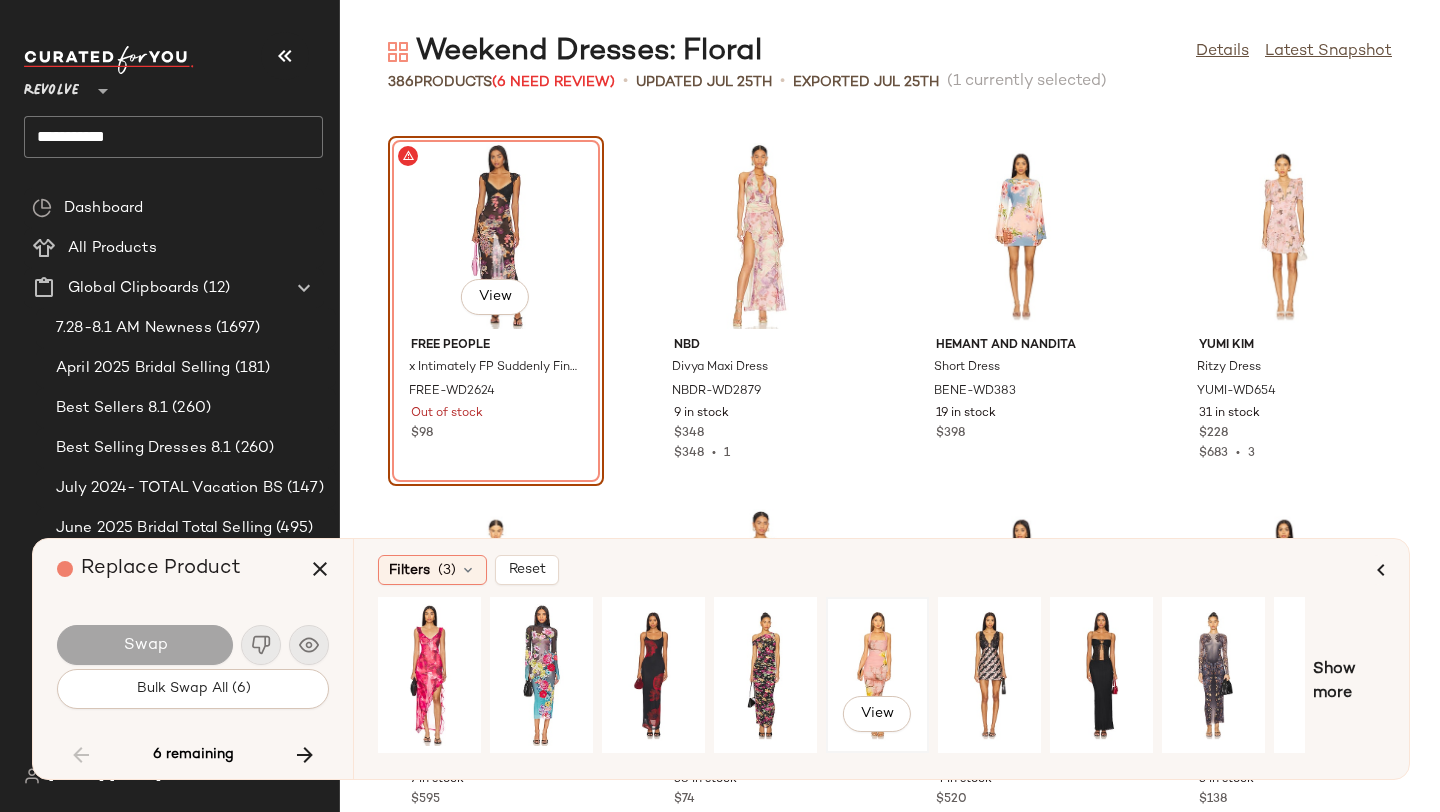 click on "View" 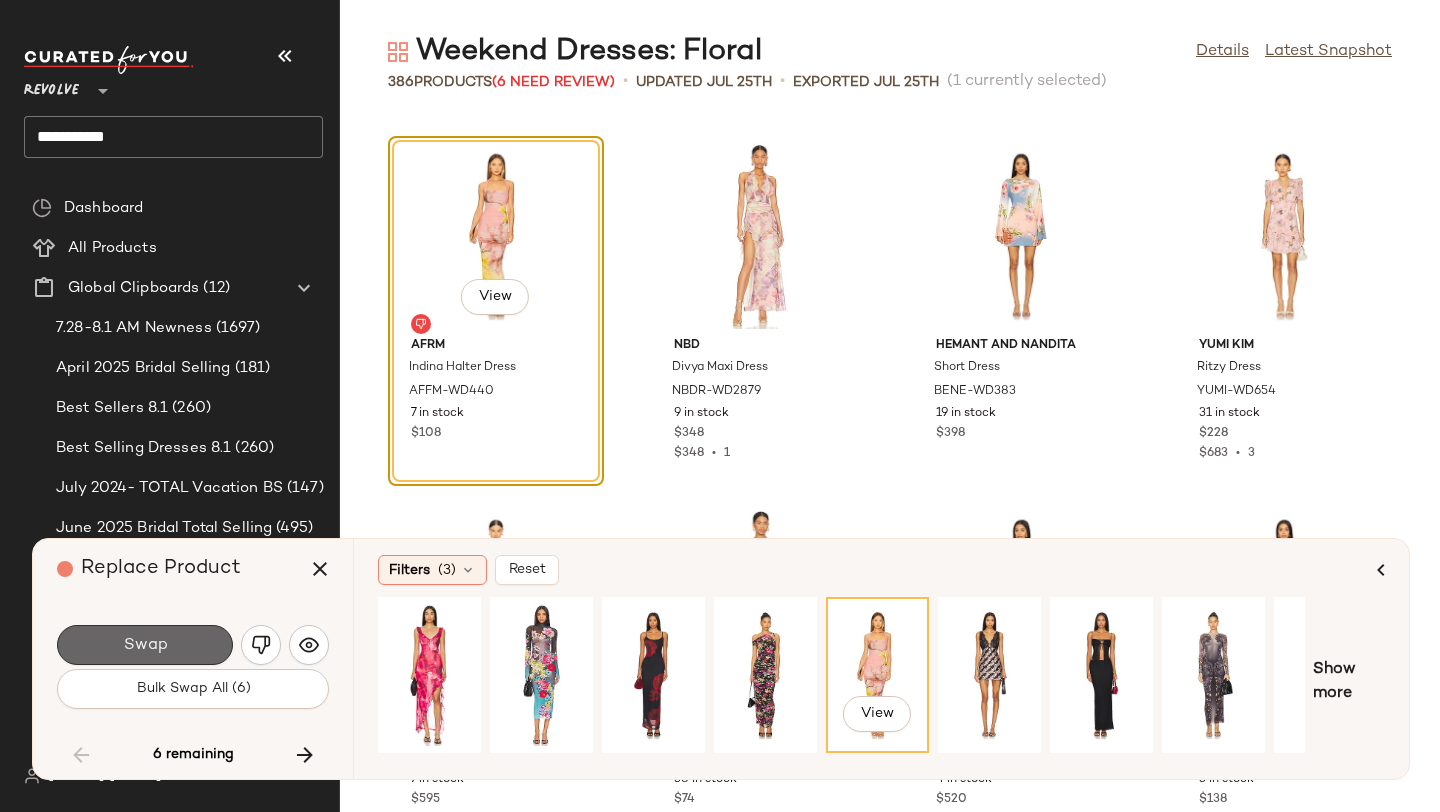 click on "Swap" at bounding box center (145, 645) 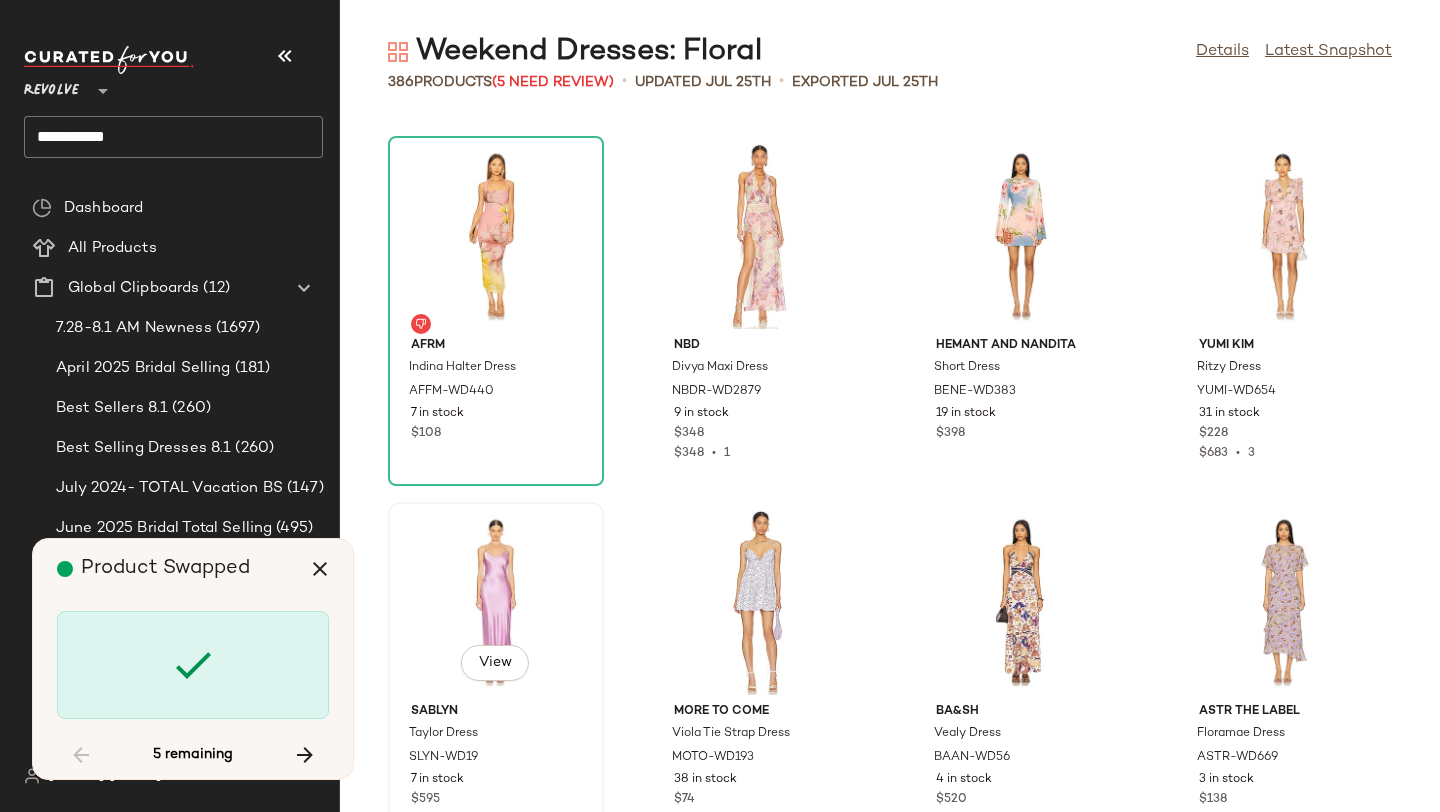 scroll, scrollTop: 18666, scrollLeft: 0, axis: vertical 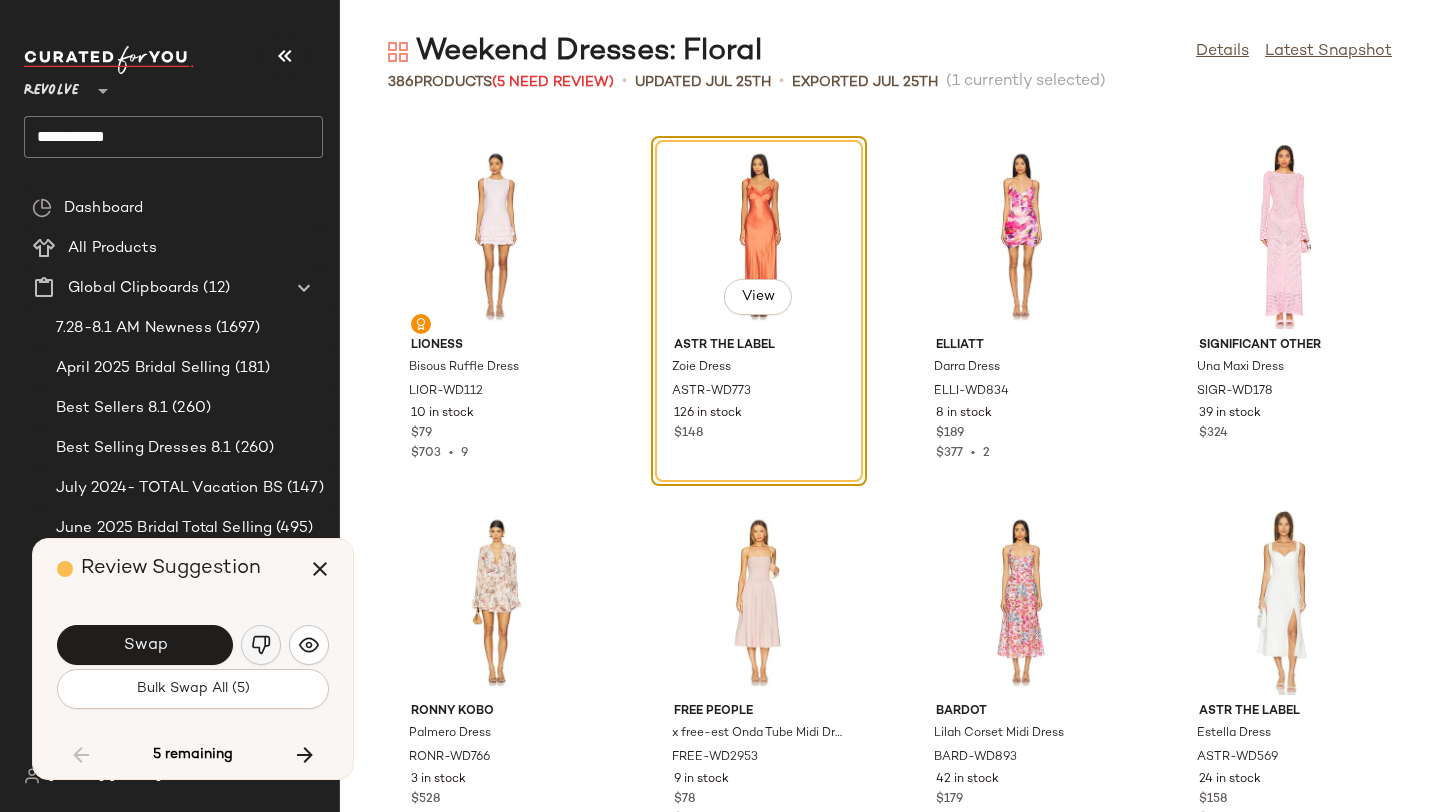 click 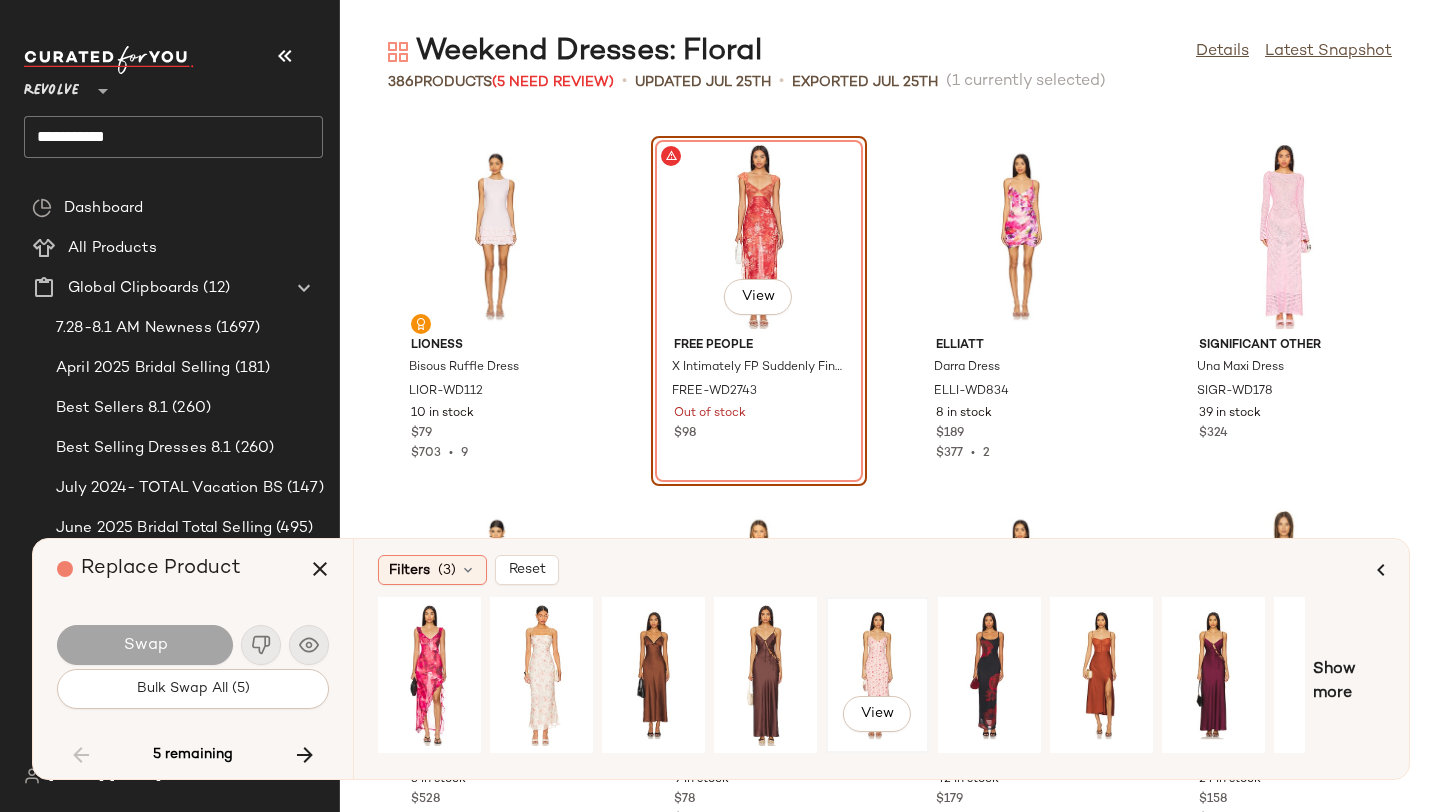 scroll, scrollTop: 0, scrollLeft: 35, axis: horizontal 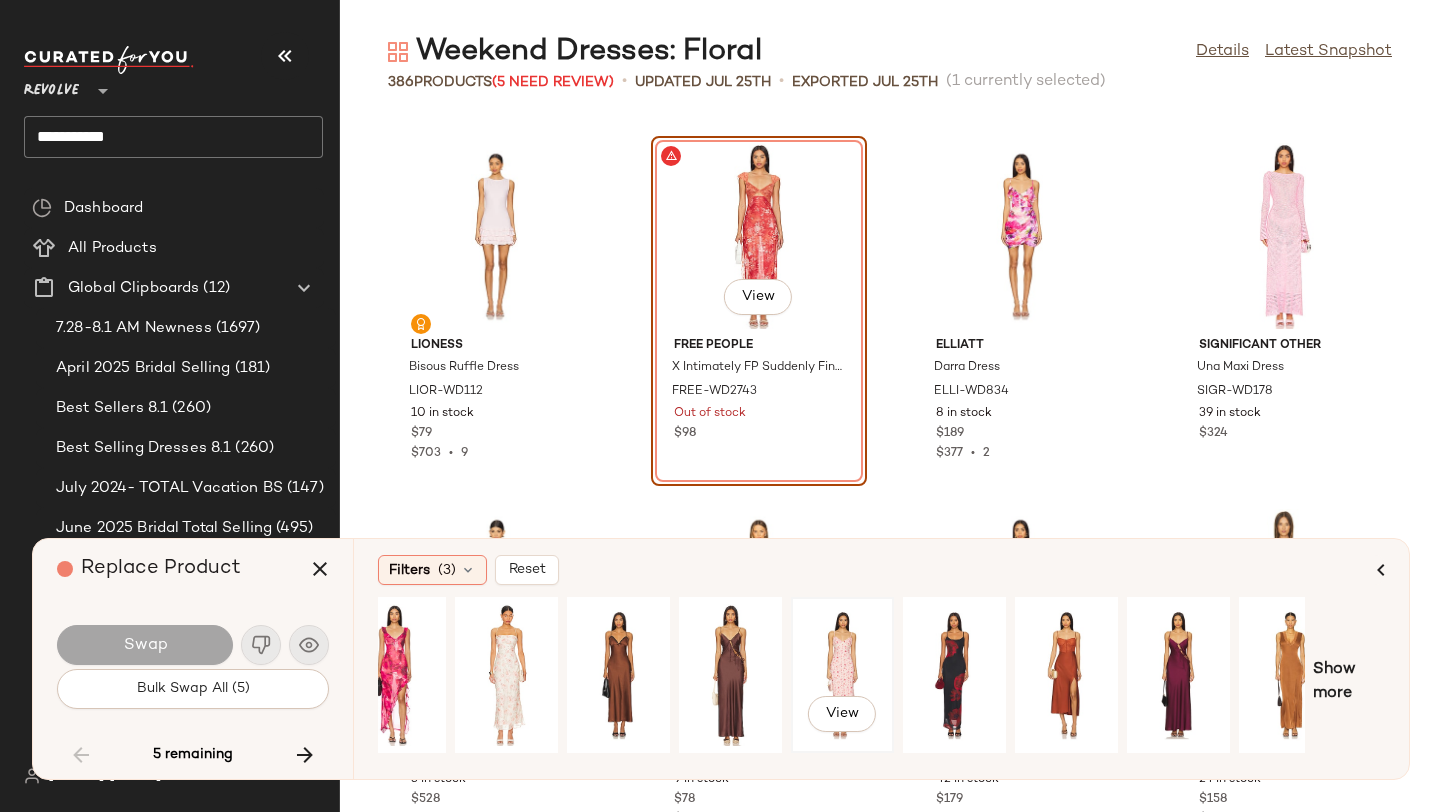 click on "View" 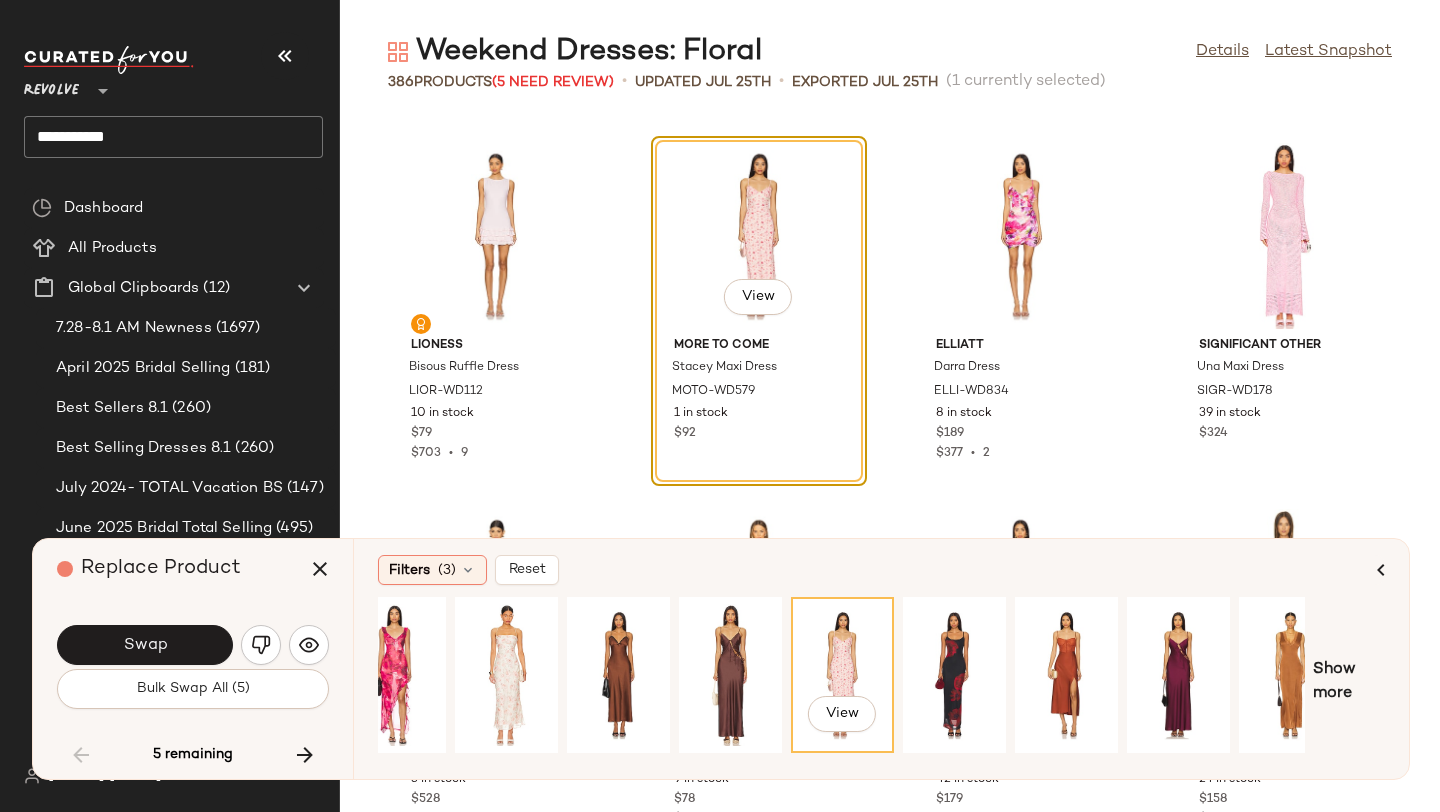 scroll, scrollTop: 0, scrollLeft: 182, axis: horizontal 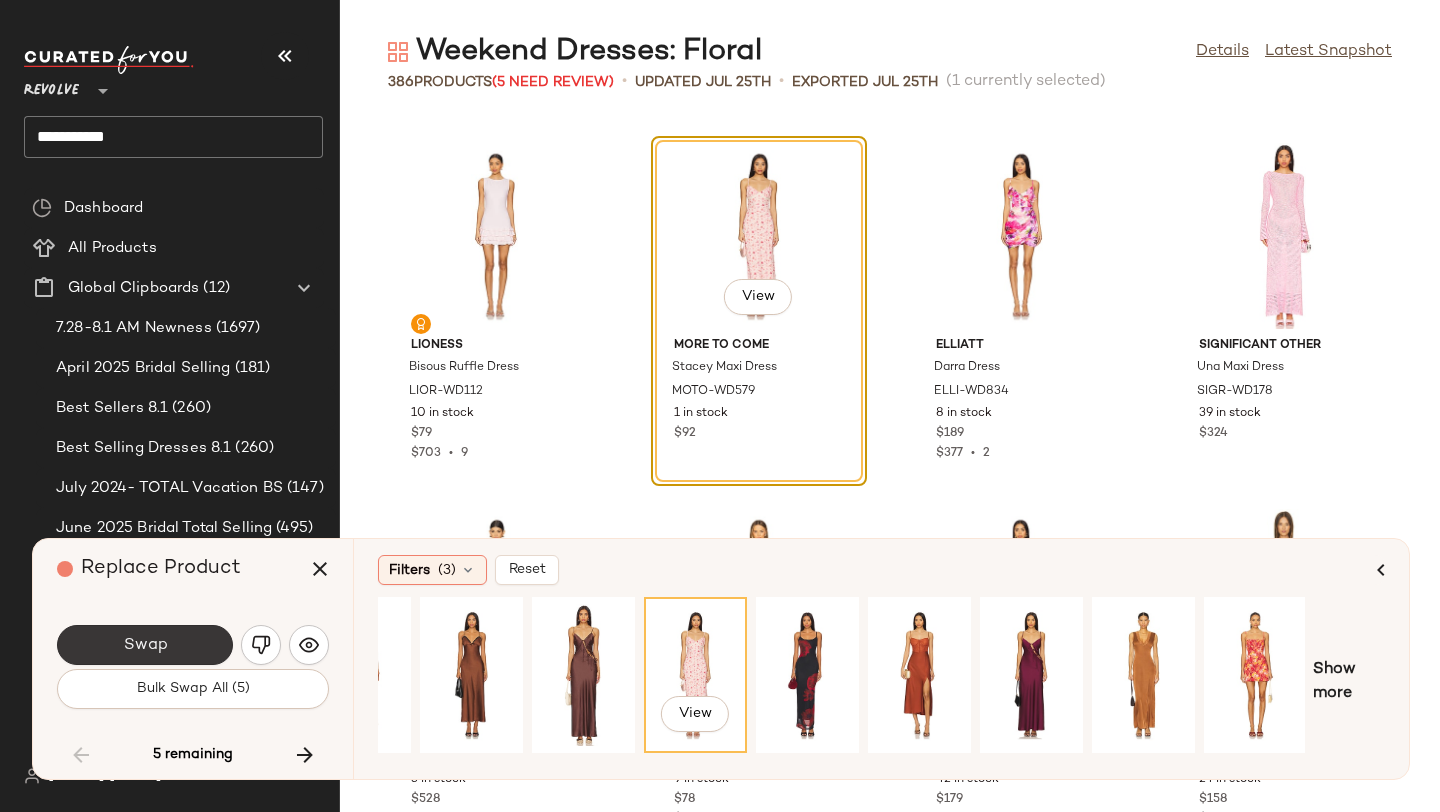 click on "Swap" 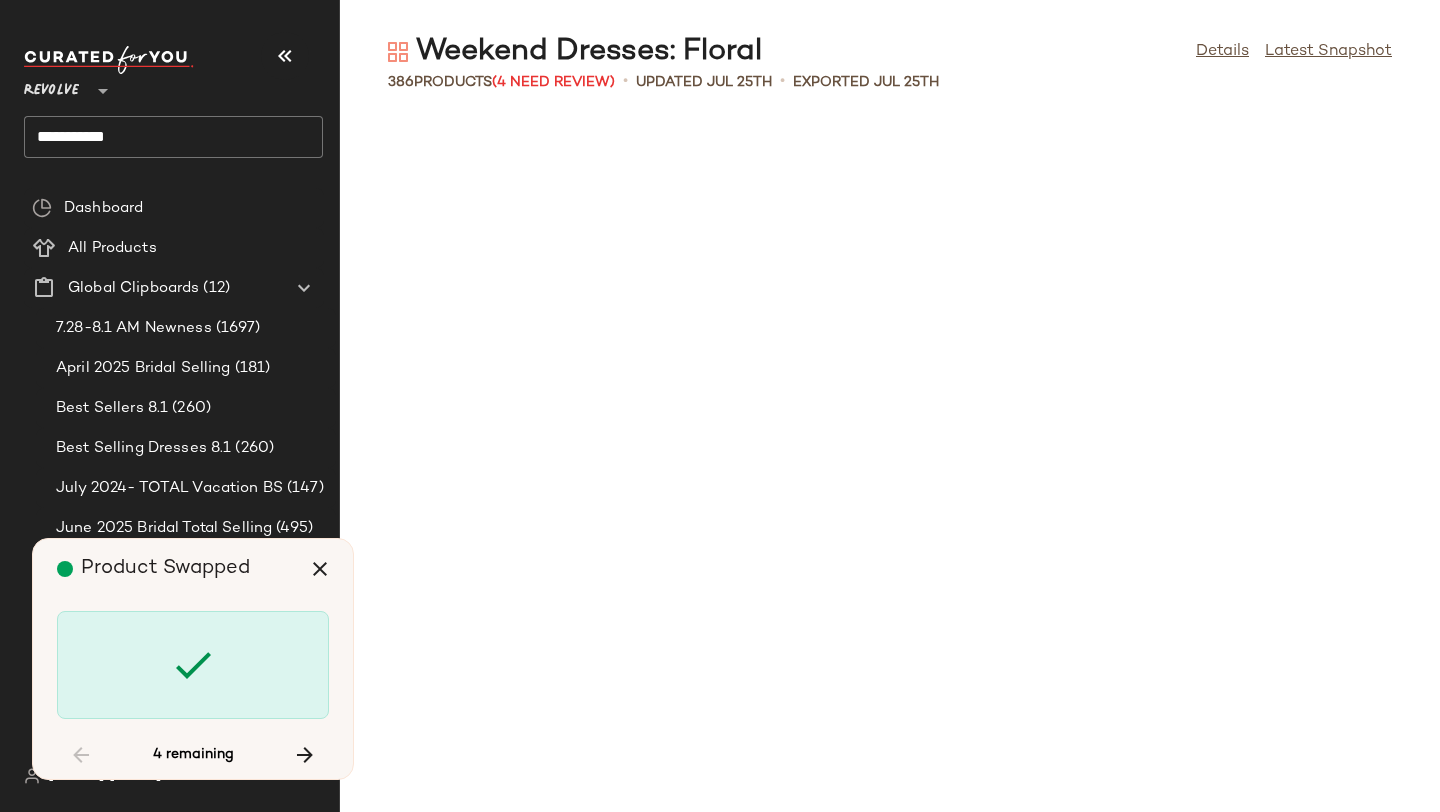 scroll, scrollTop: 20862, scrollLeft: 0, axis: vertical 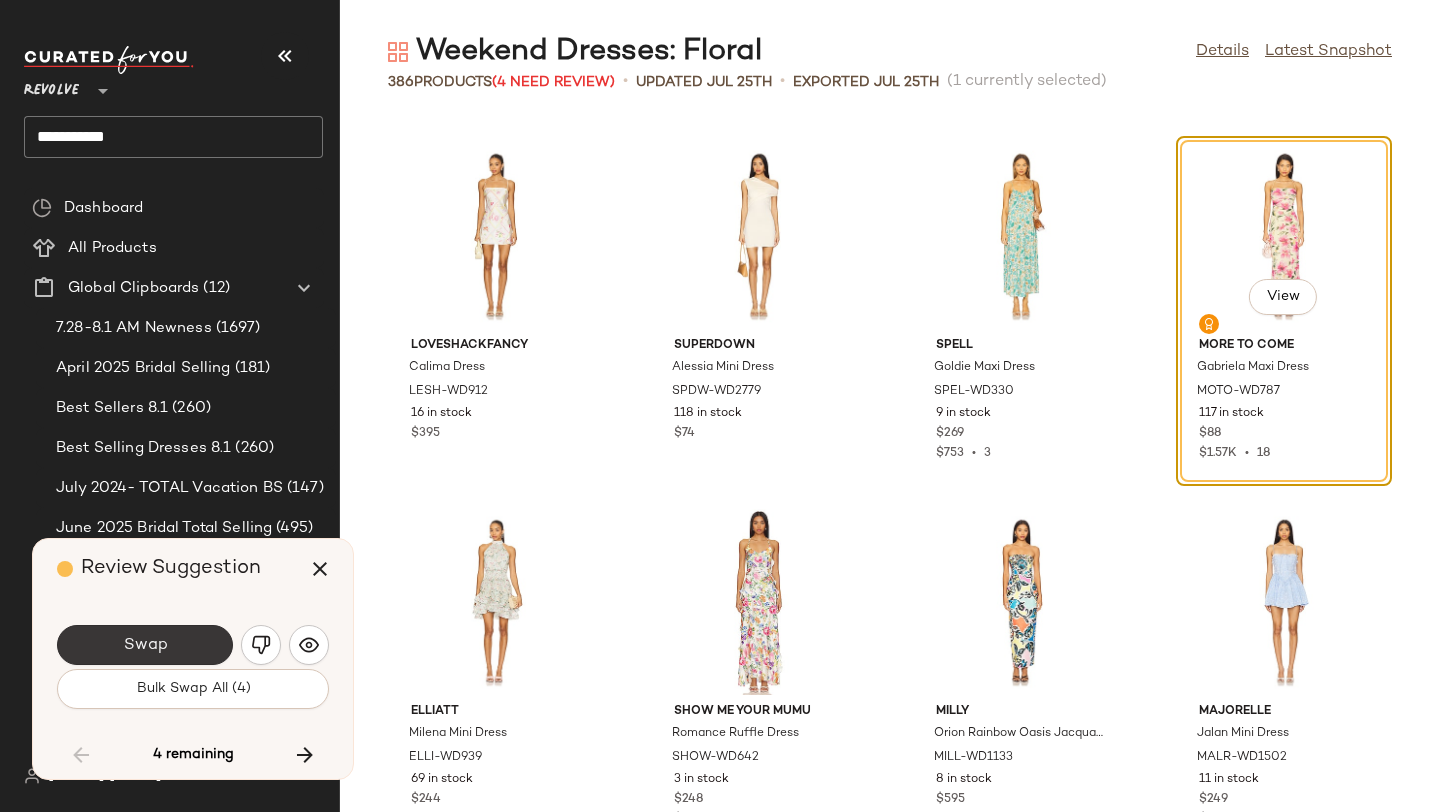 click on "Swap" at bounding box center (145, 645) 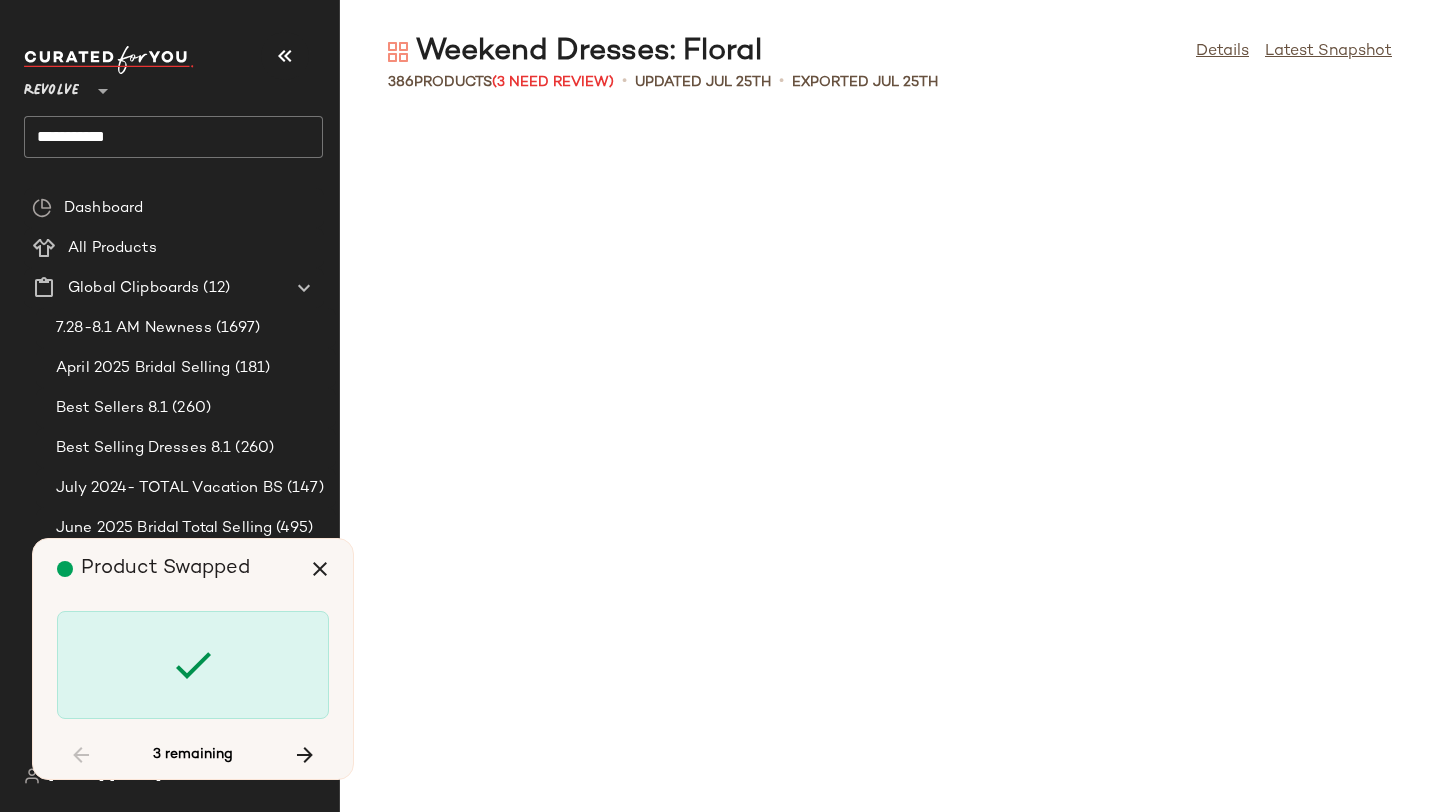 scroll, scrollTop: 23058, scrollLeft: 0, axis: vertical 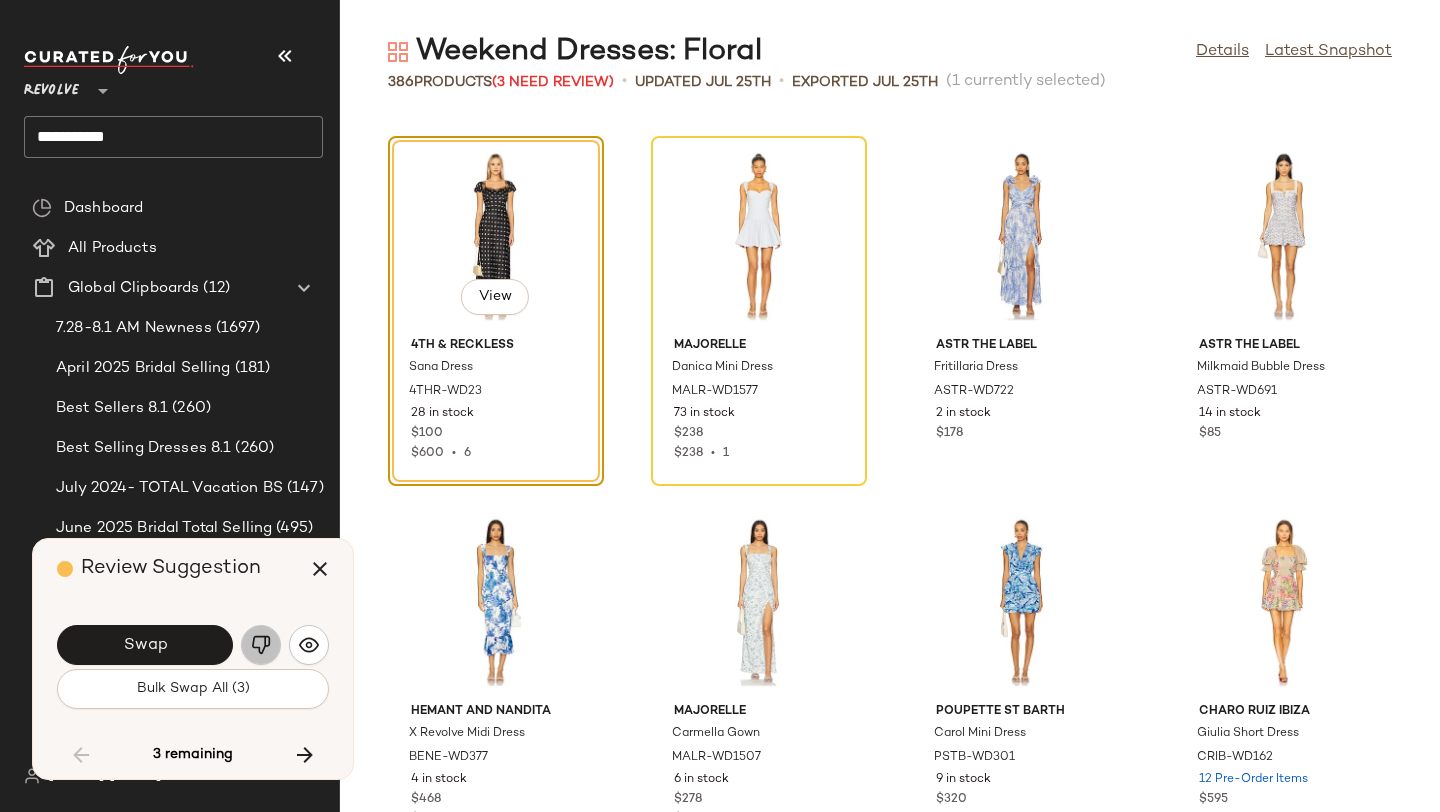 click 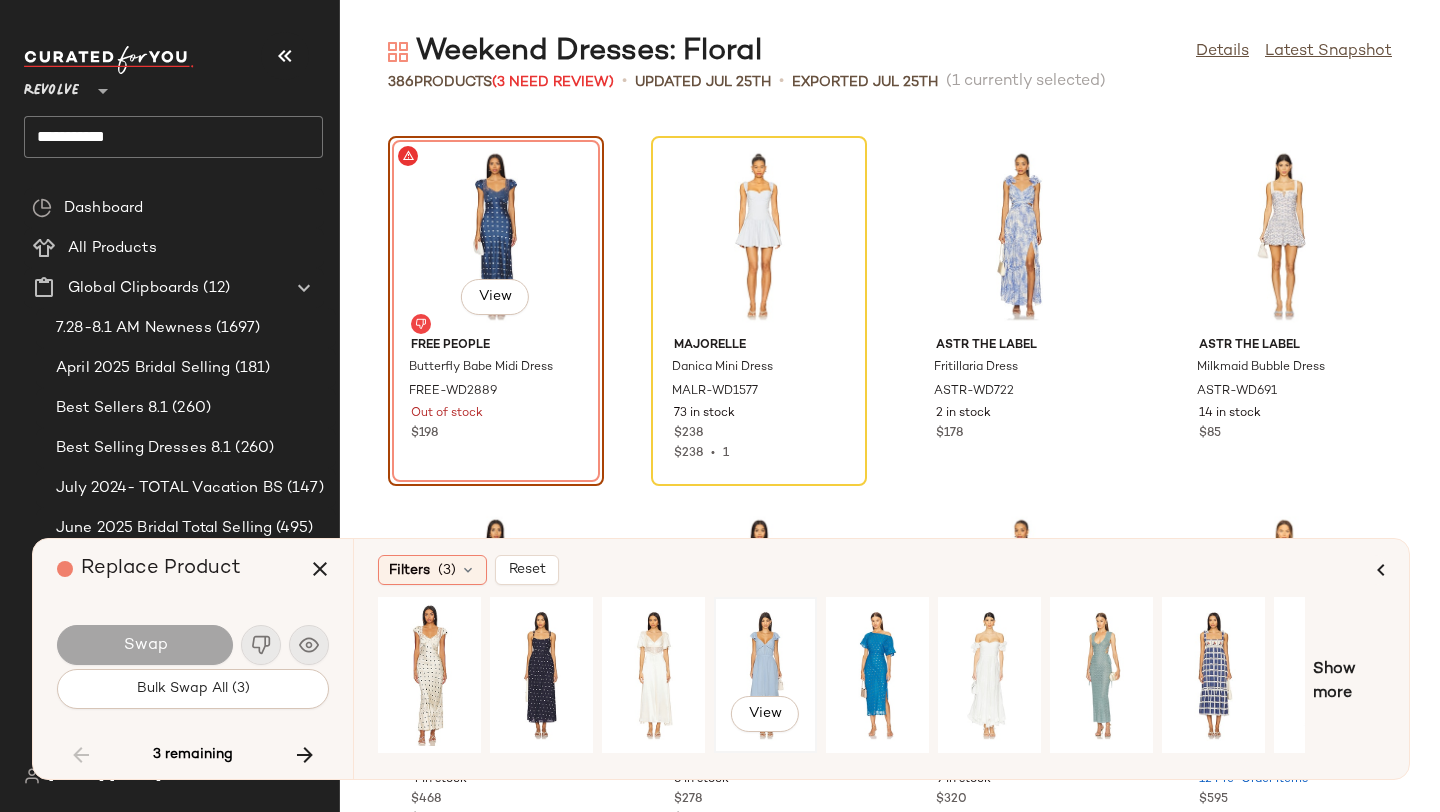 click on "View" 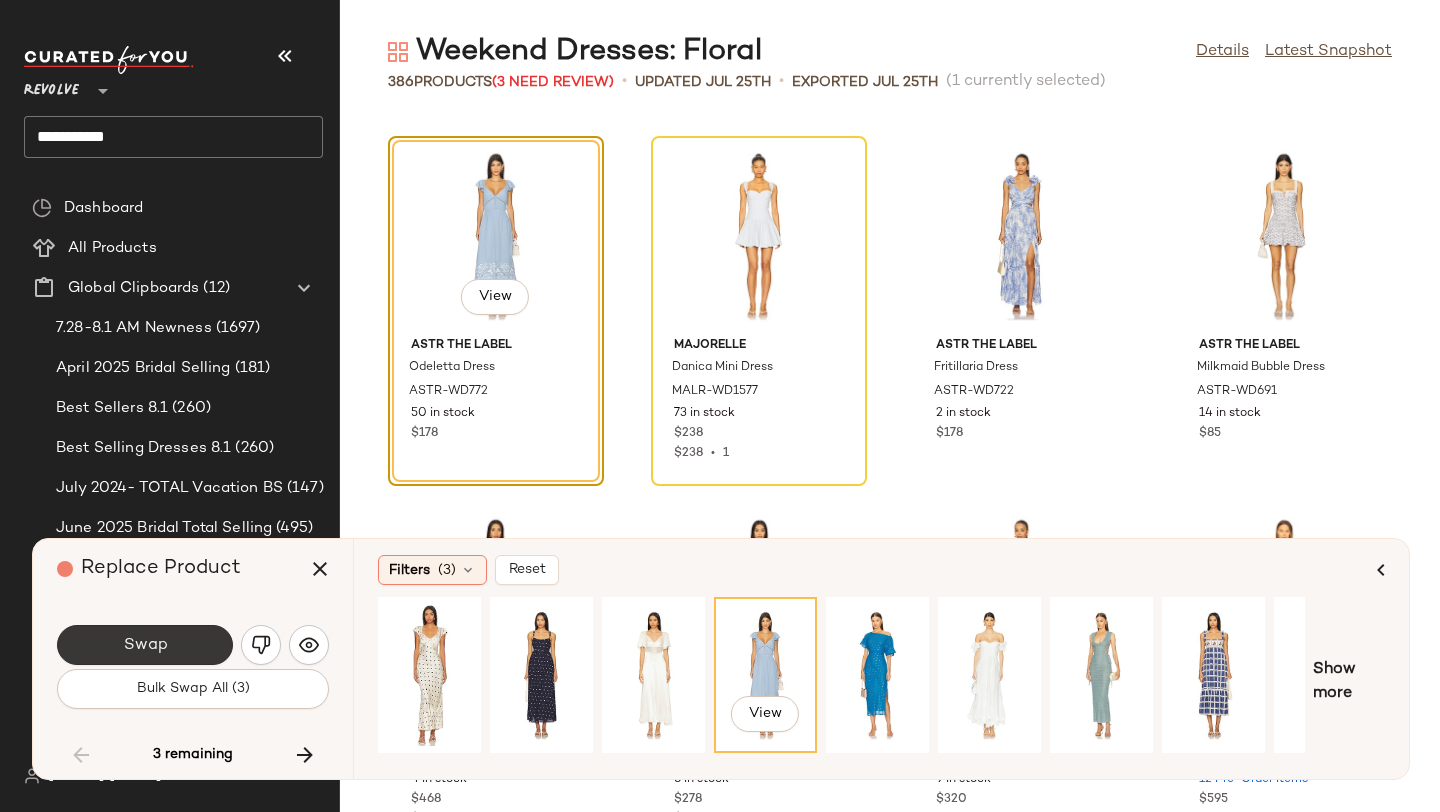 click on "Swap" at bounding box center [145, 645] 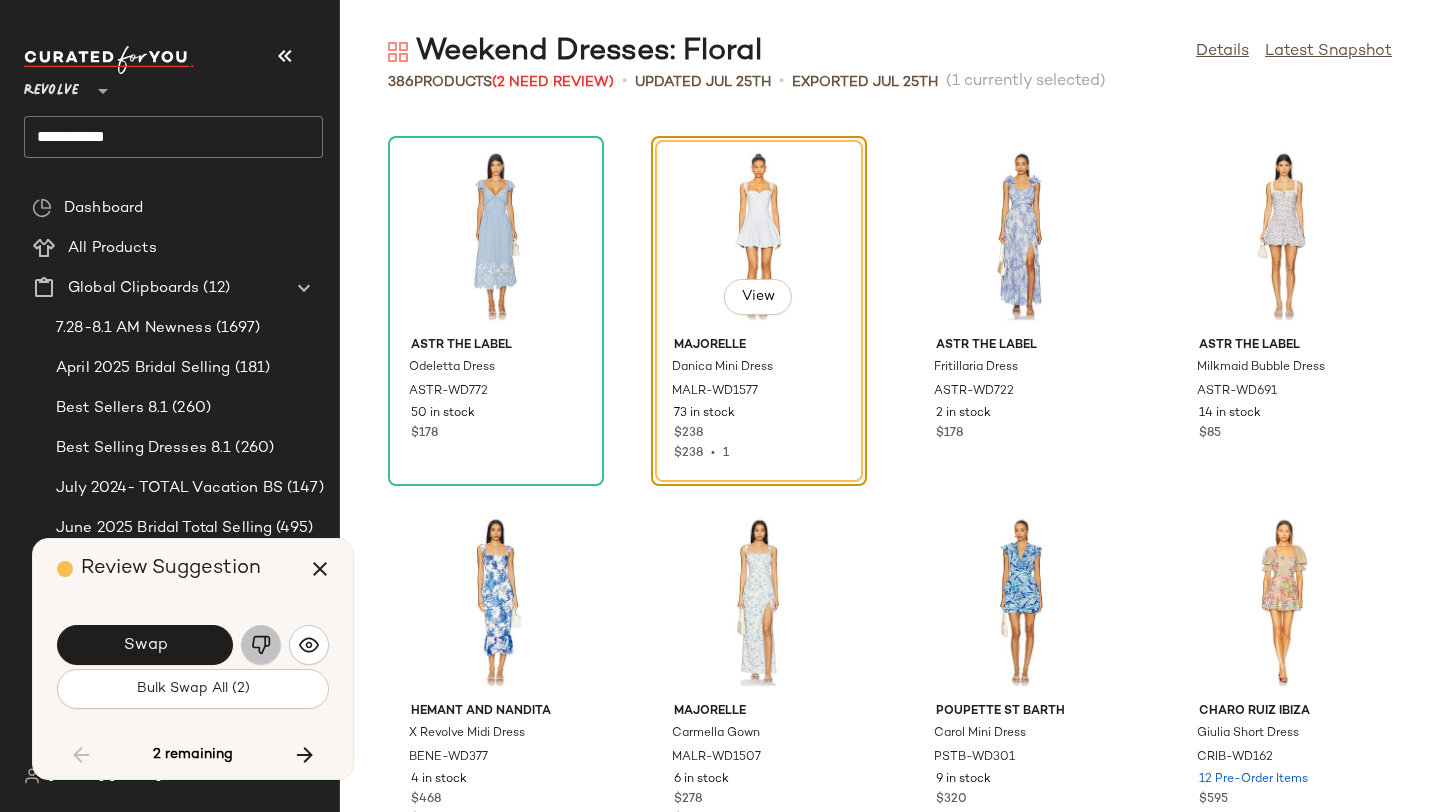 click 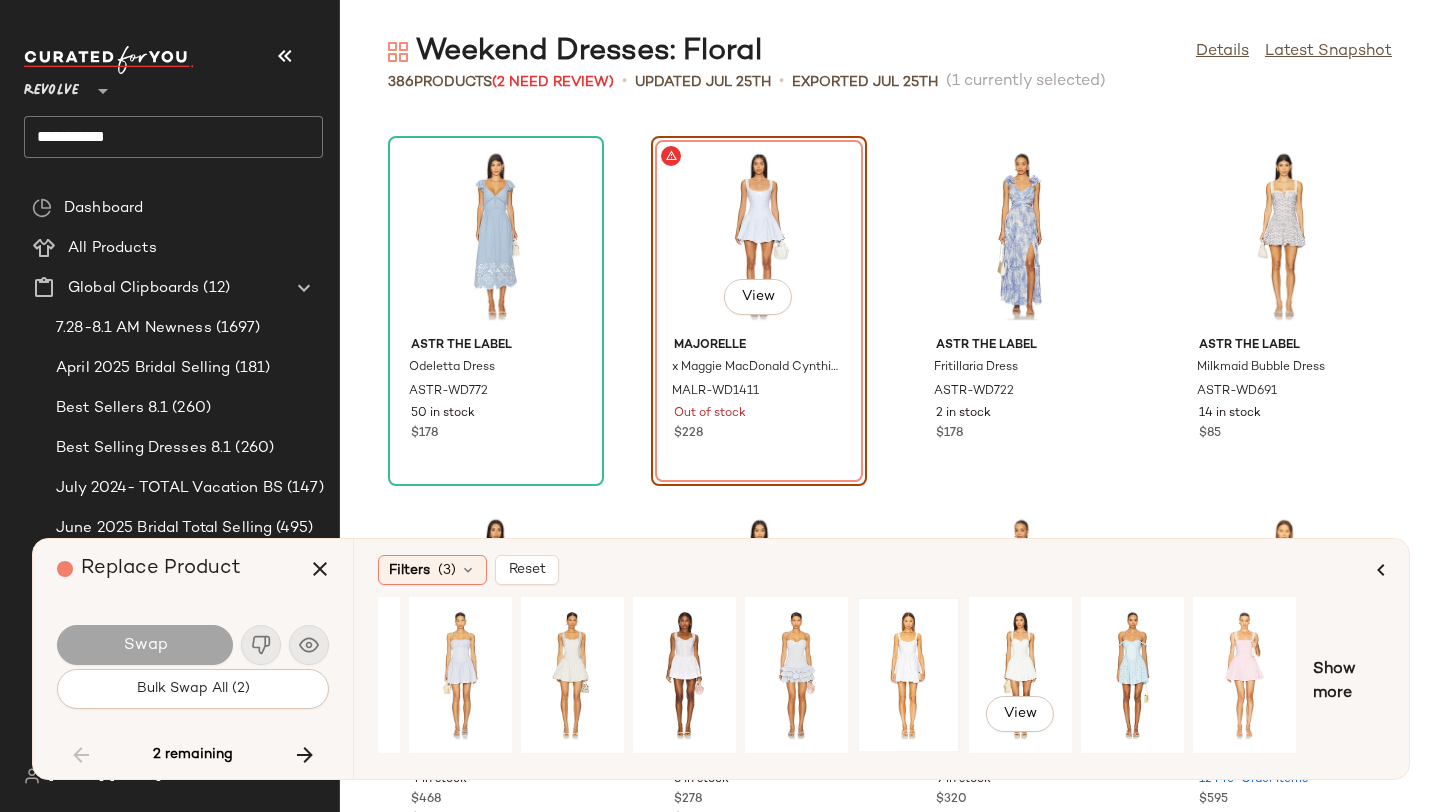 scroll, scrollTop: 0, scrollLeft: 182, axis: horizontal 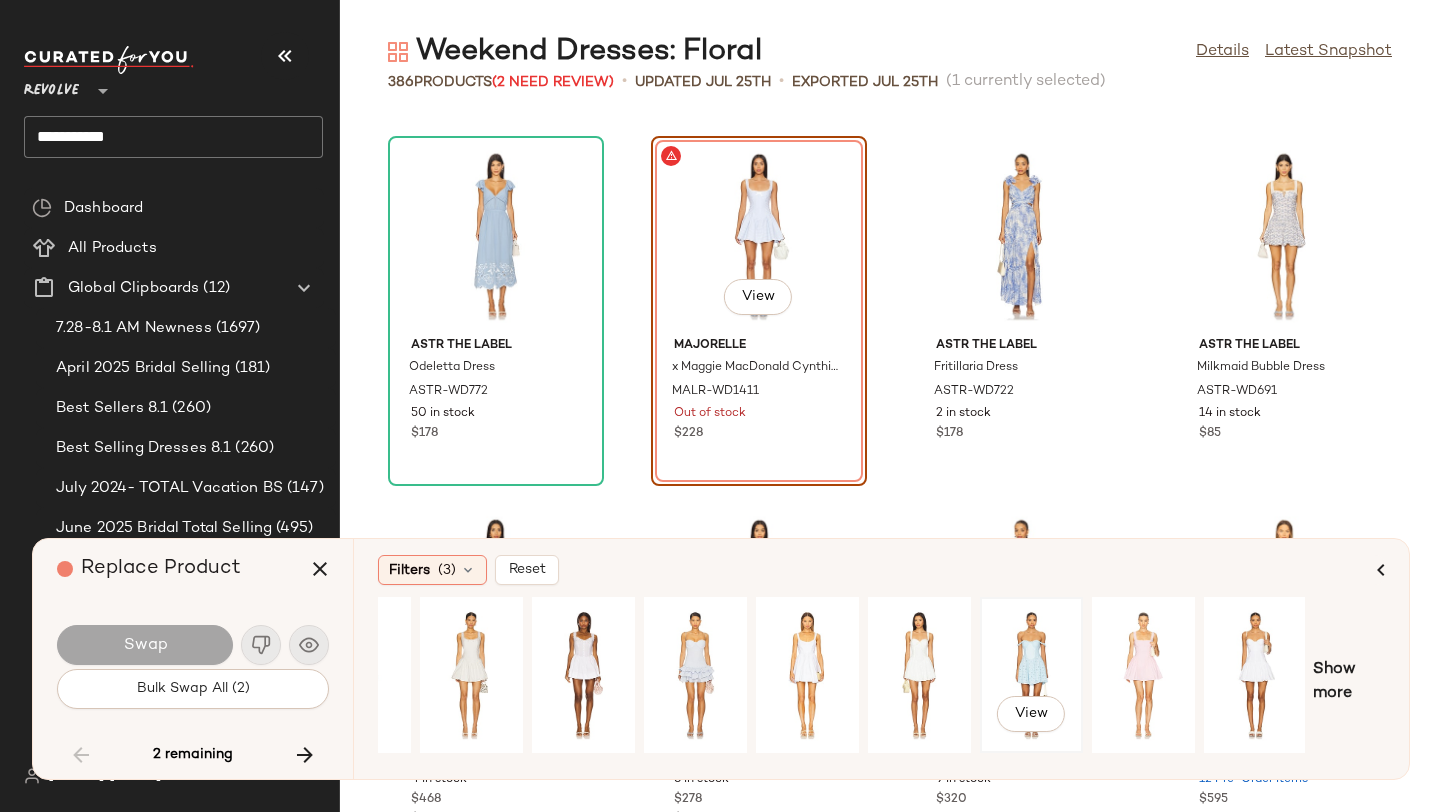 click on "View" 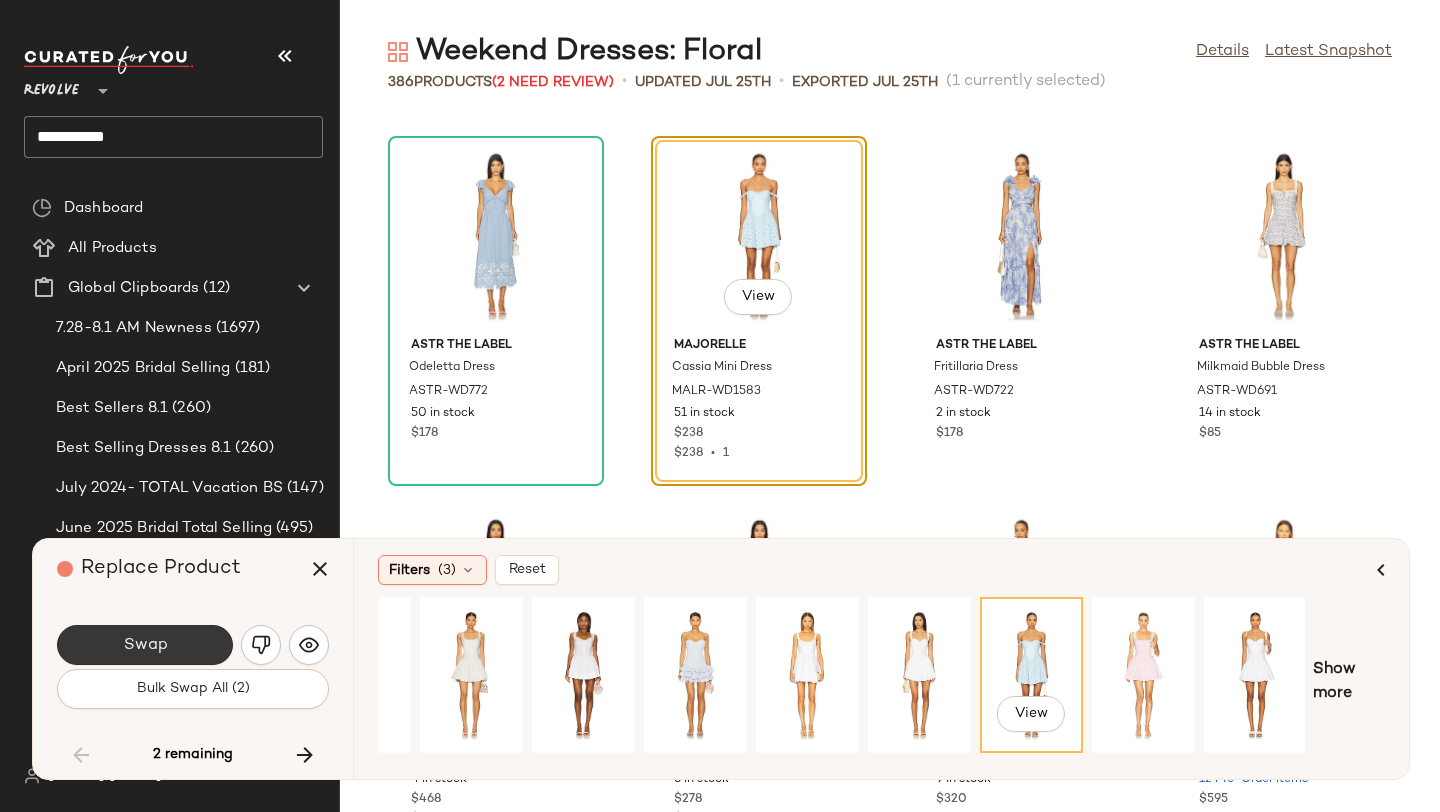 click on "Swap" at bounding box center [145, 645] 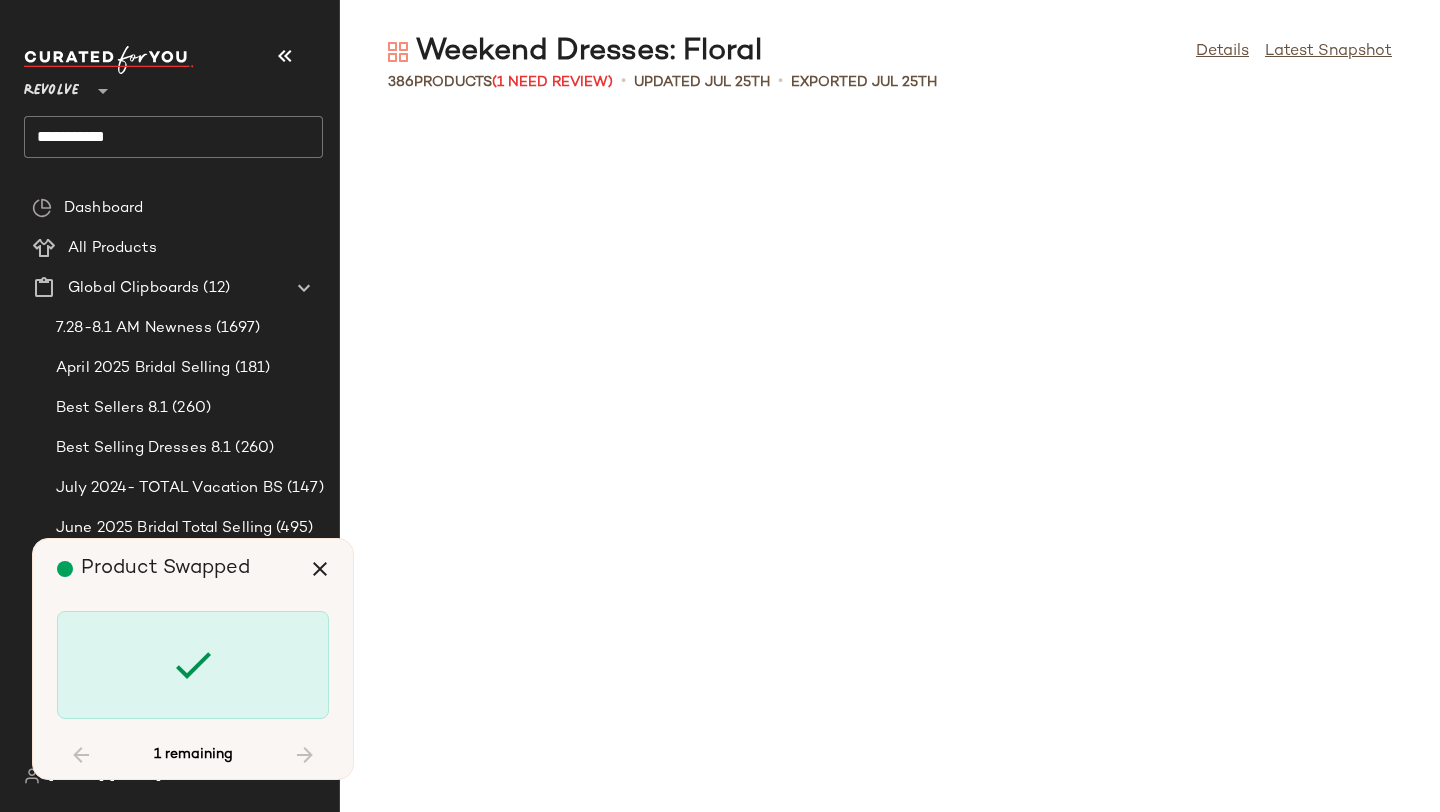 scroll, scrollTop: 33672, scrollLeft: 0, axis: vertical 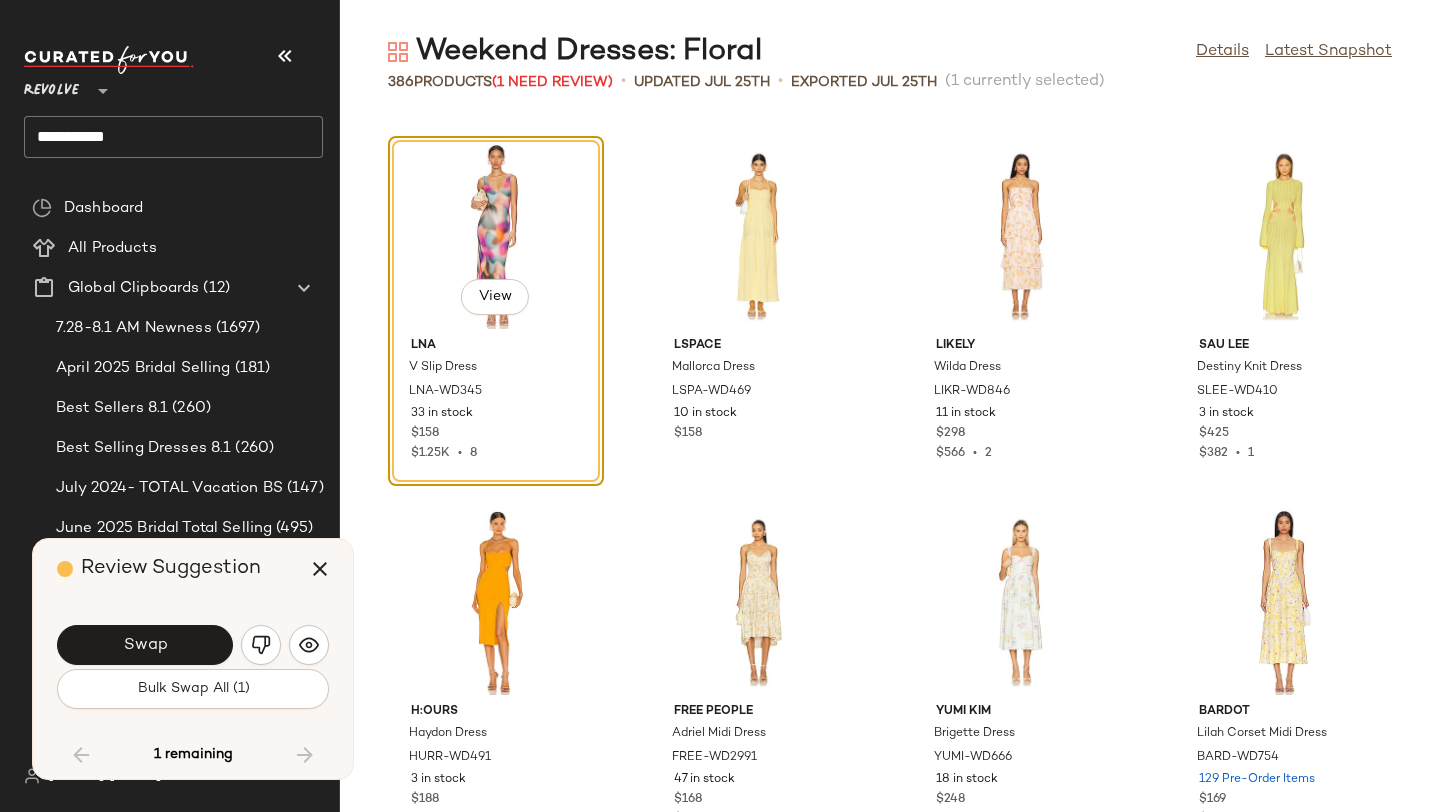 click on "Swap" at bounding box center (193, 645) 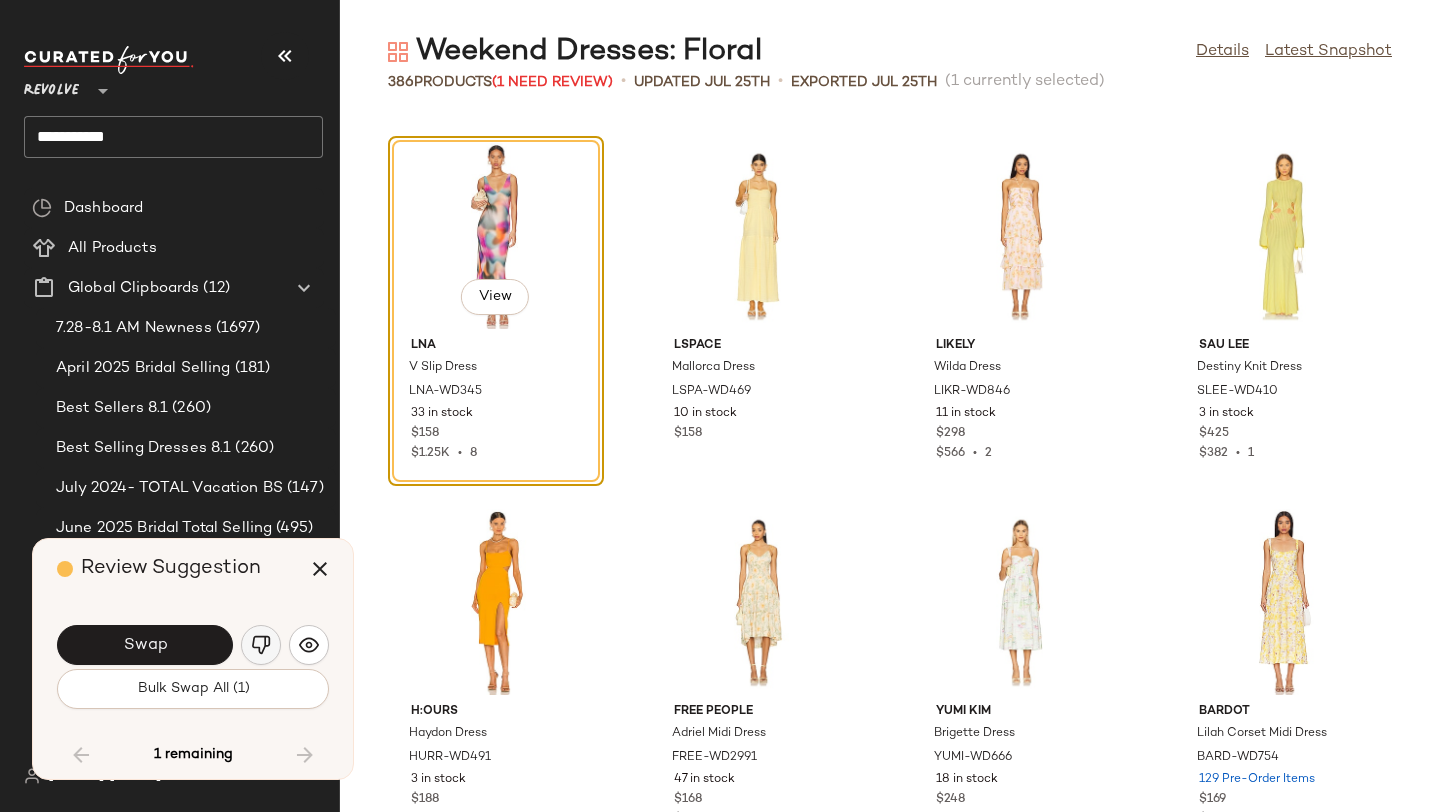 click 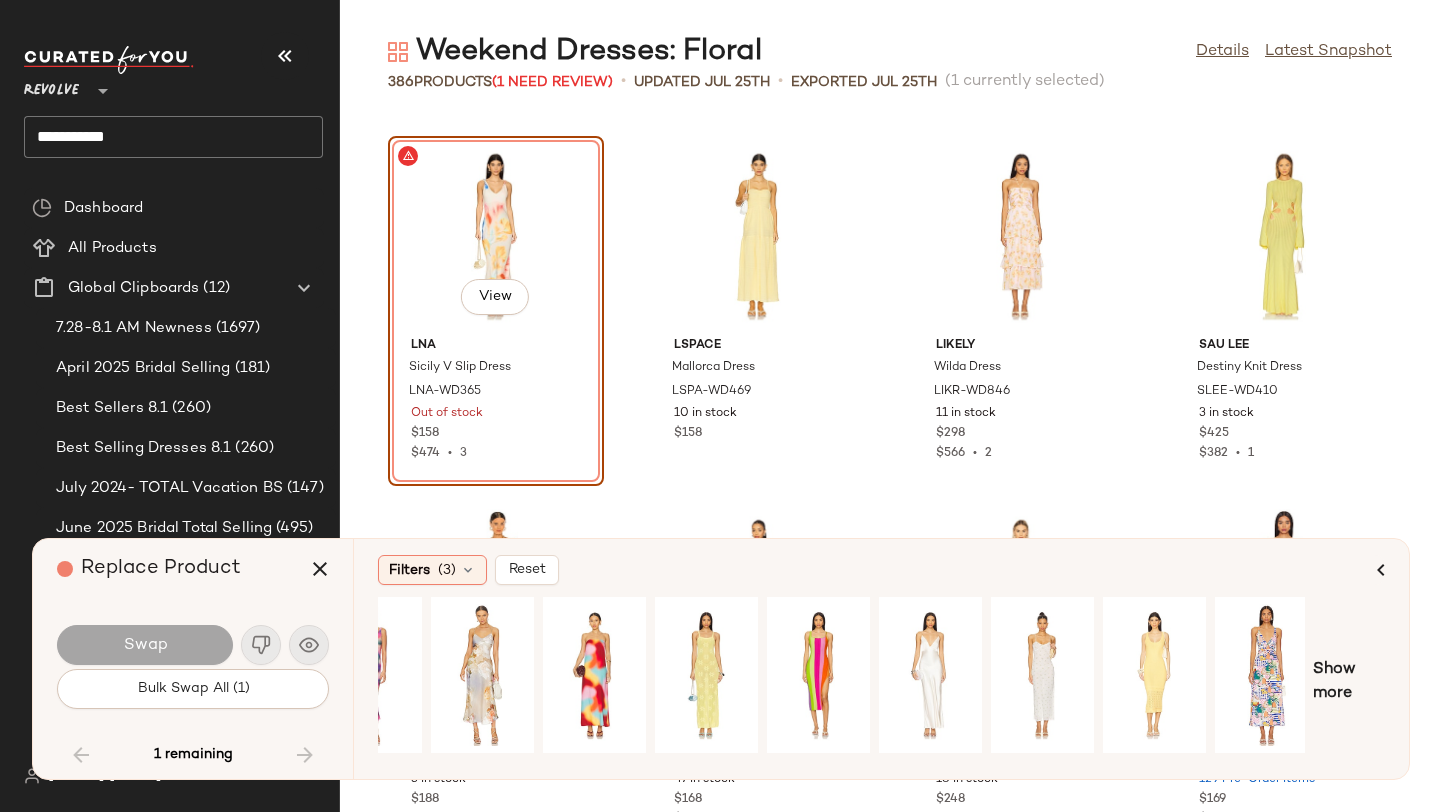 scroll, scrollTop: 0, scrollLeft: 61, axis: horizontal 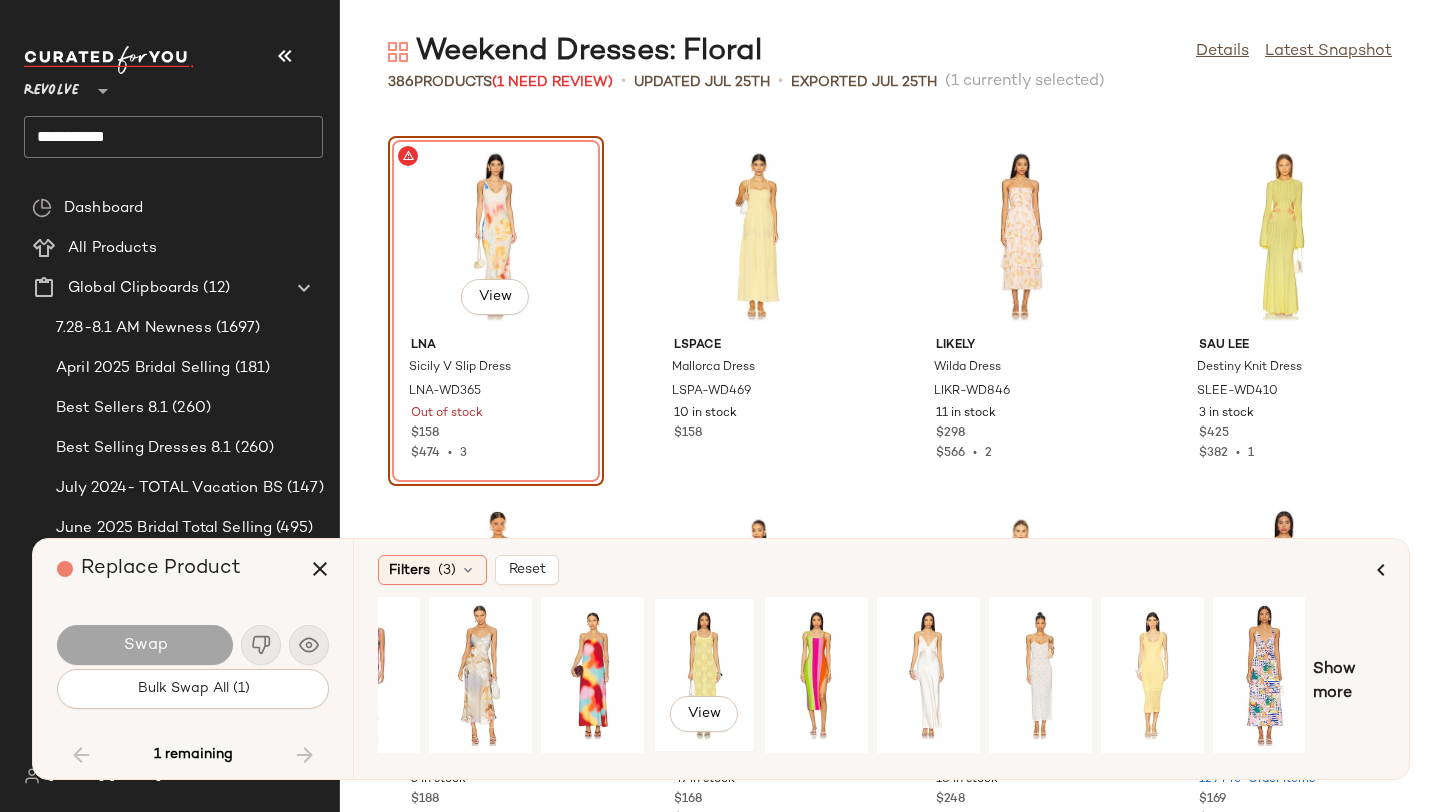 click on "View" 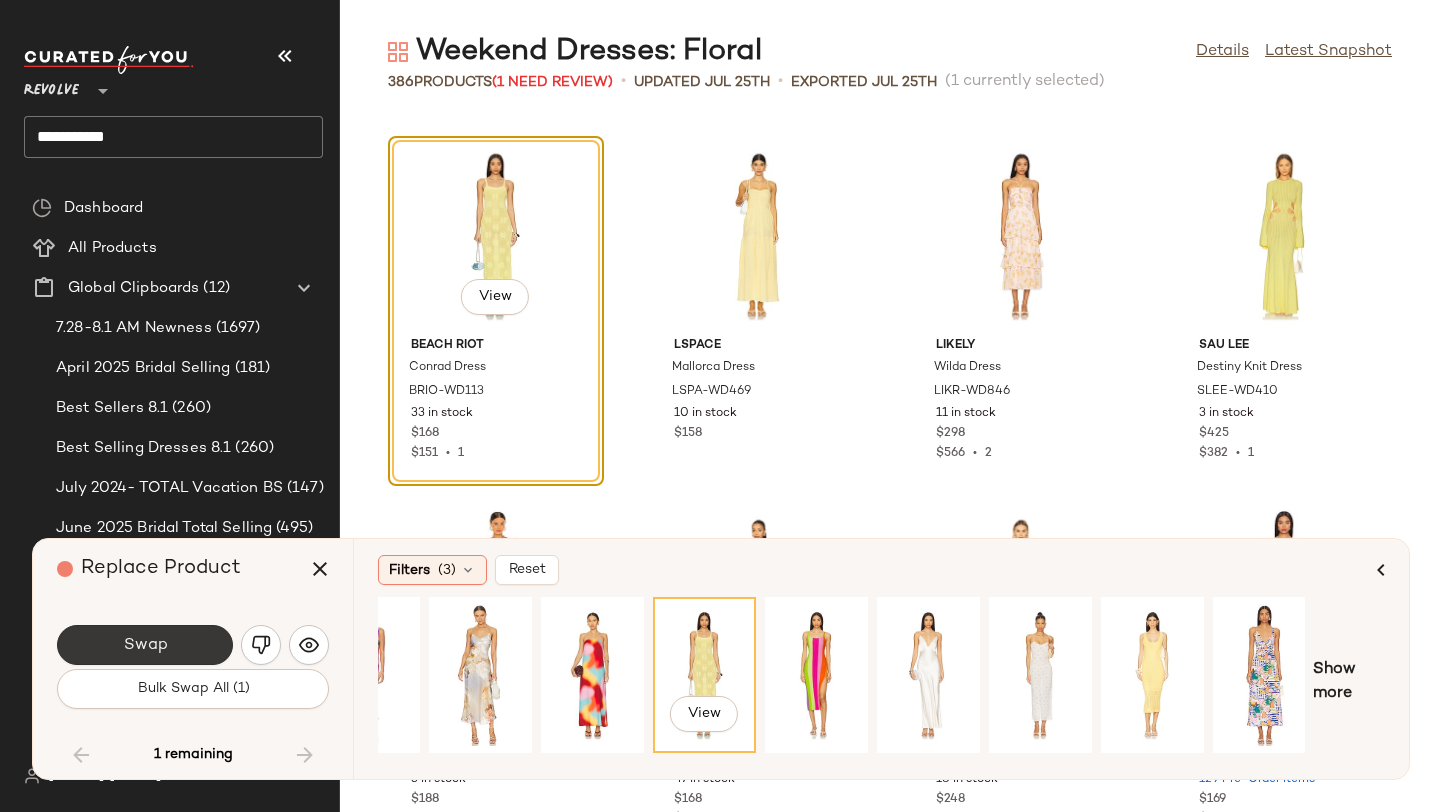 click on "Swap" 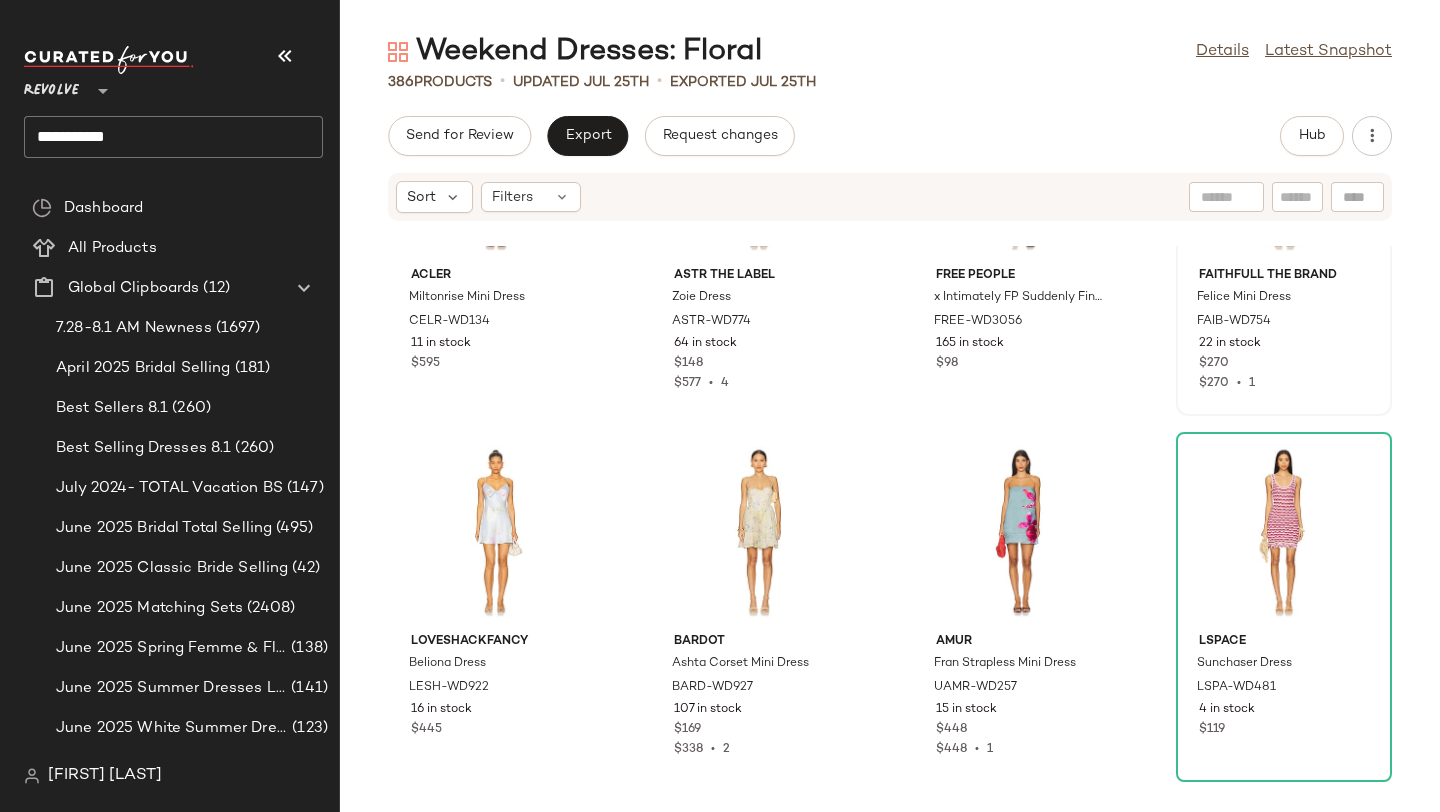 scroll, scrollTop: 187, scrollLeft: 0, axis: vertical 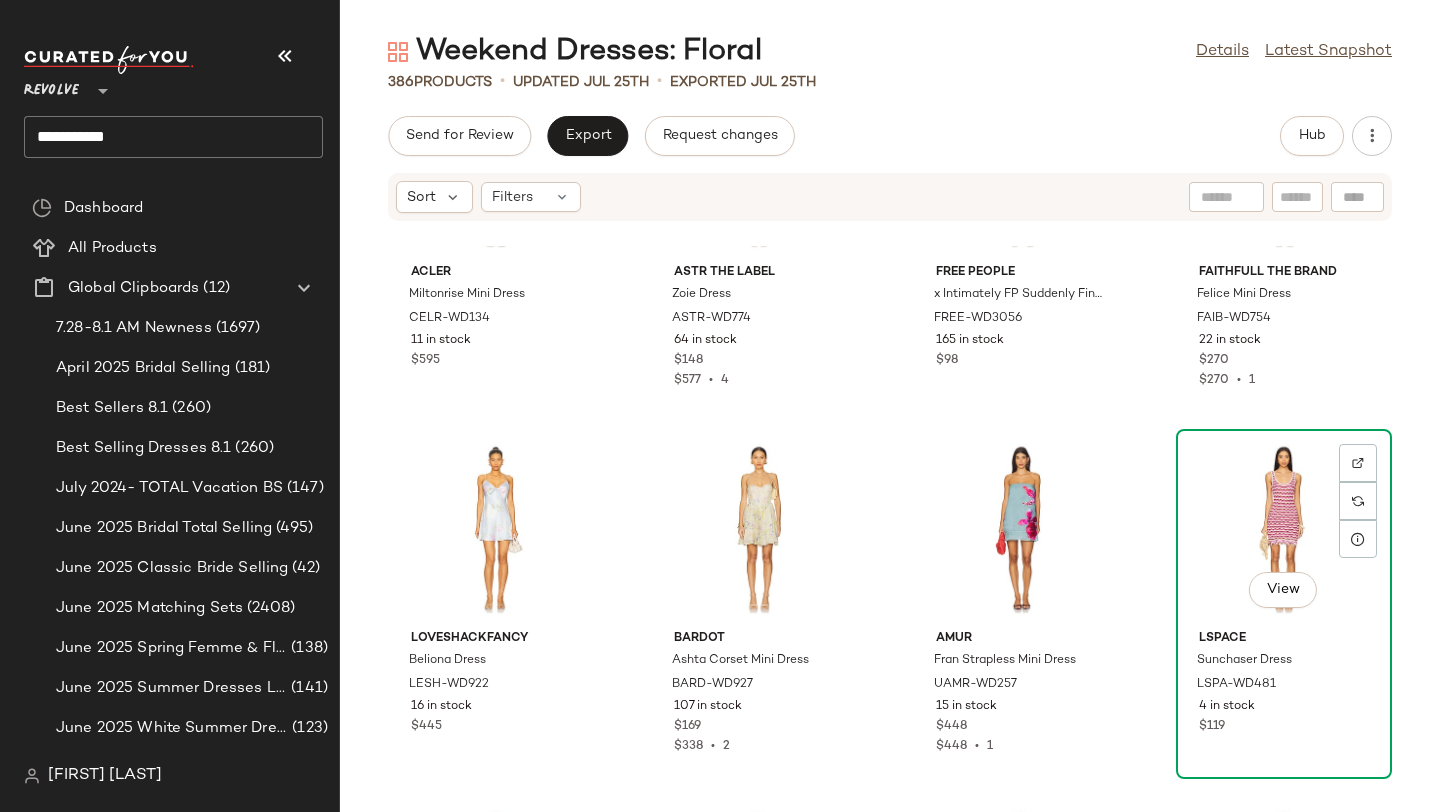 click on "View" 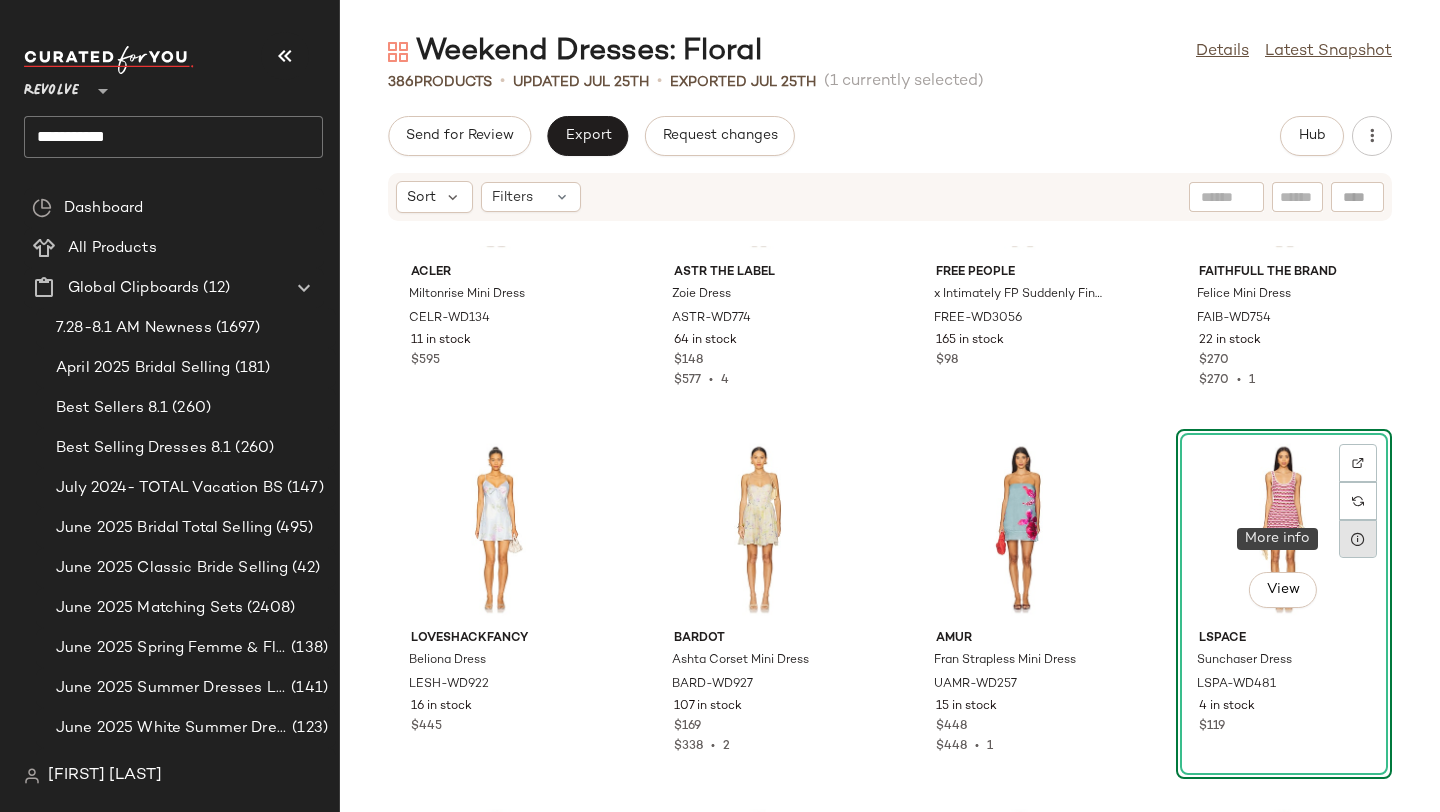 click 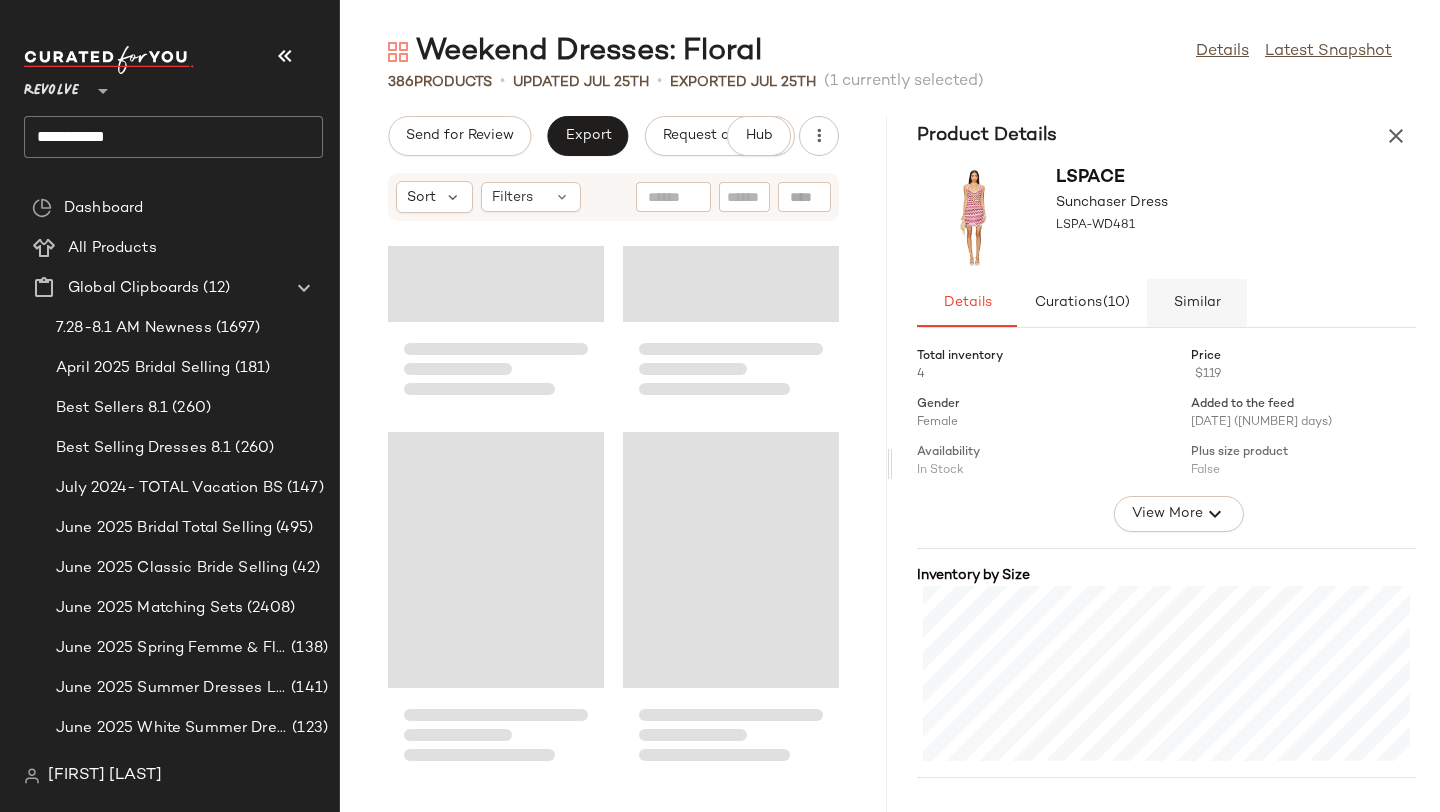 click on "Similar" 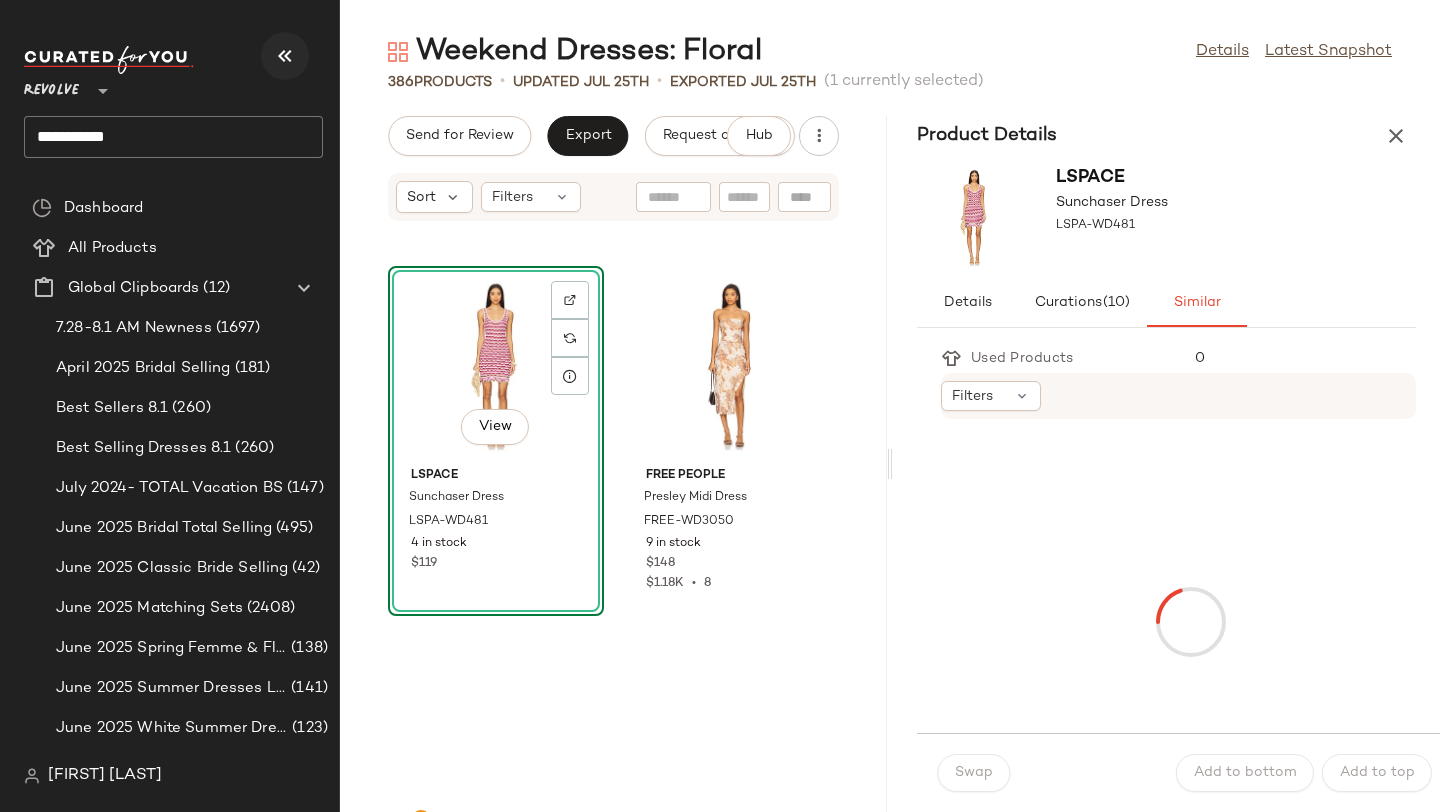 click at bounding box center (285, 56) 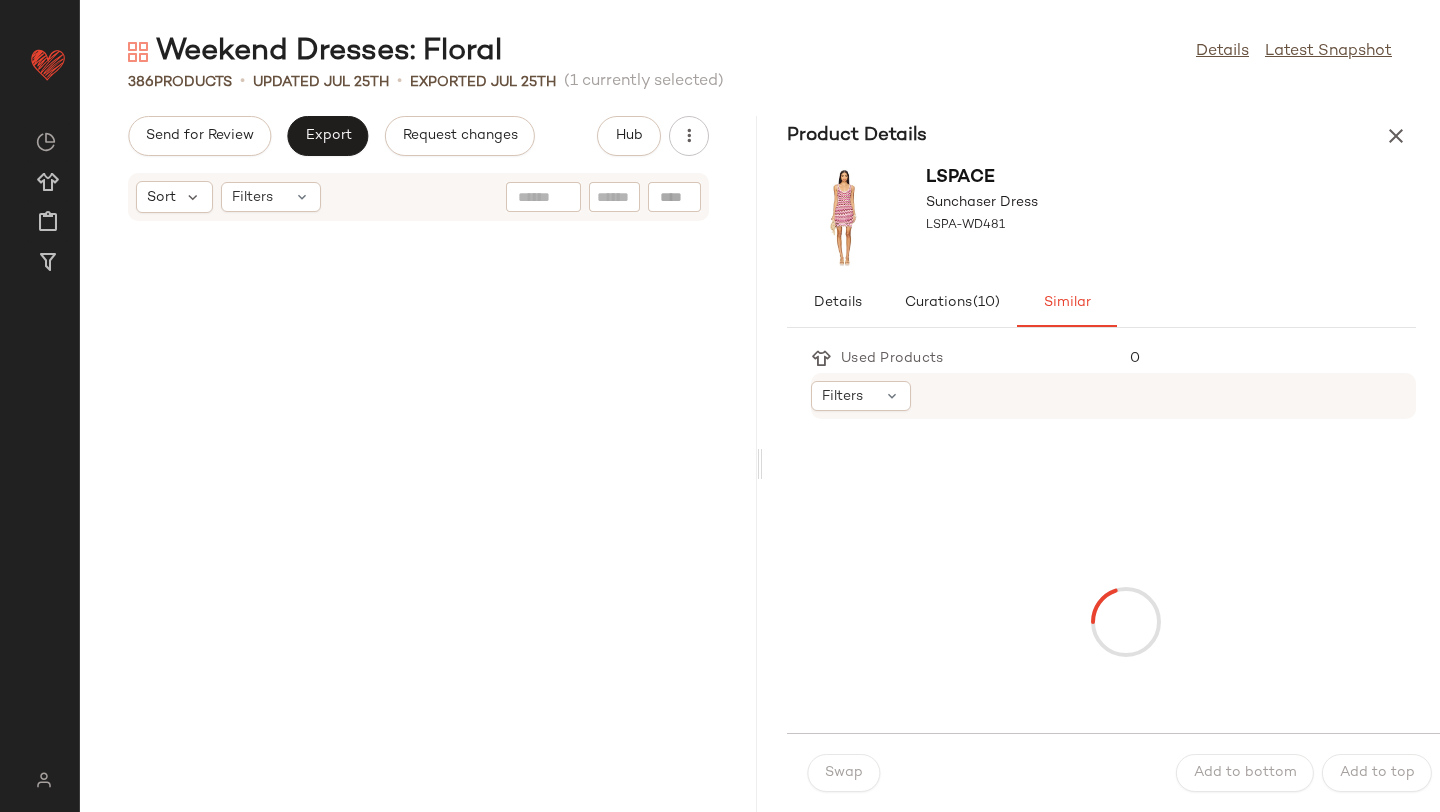 scroll, scrollTop: 1098, scrollLeft: 0, axis: vertical 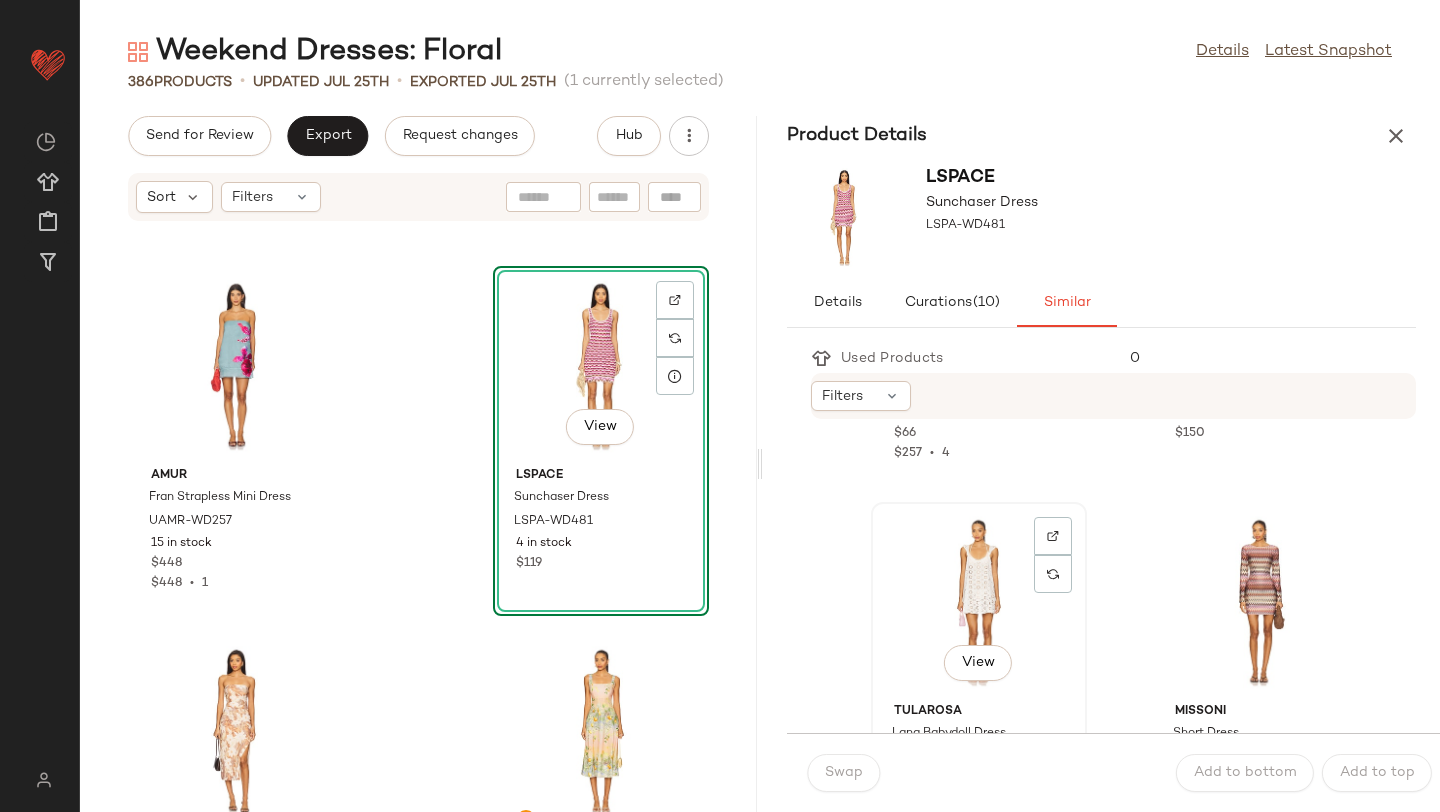 click on "View" 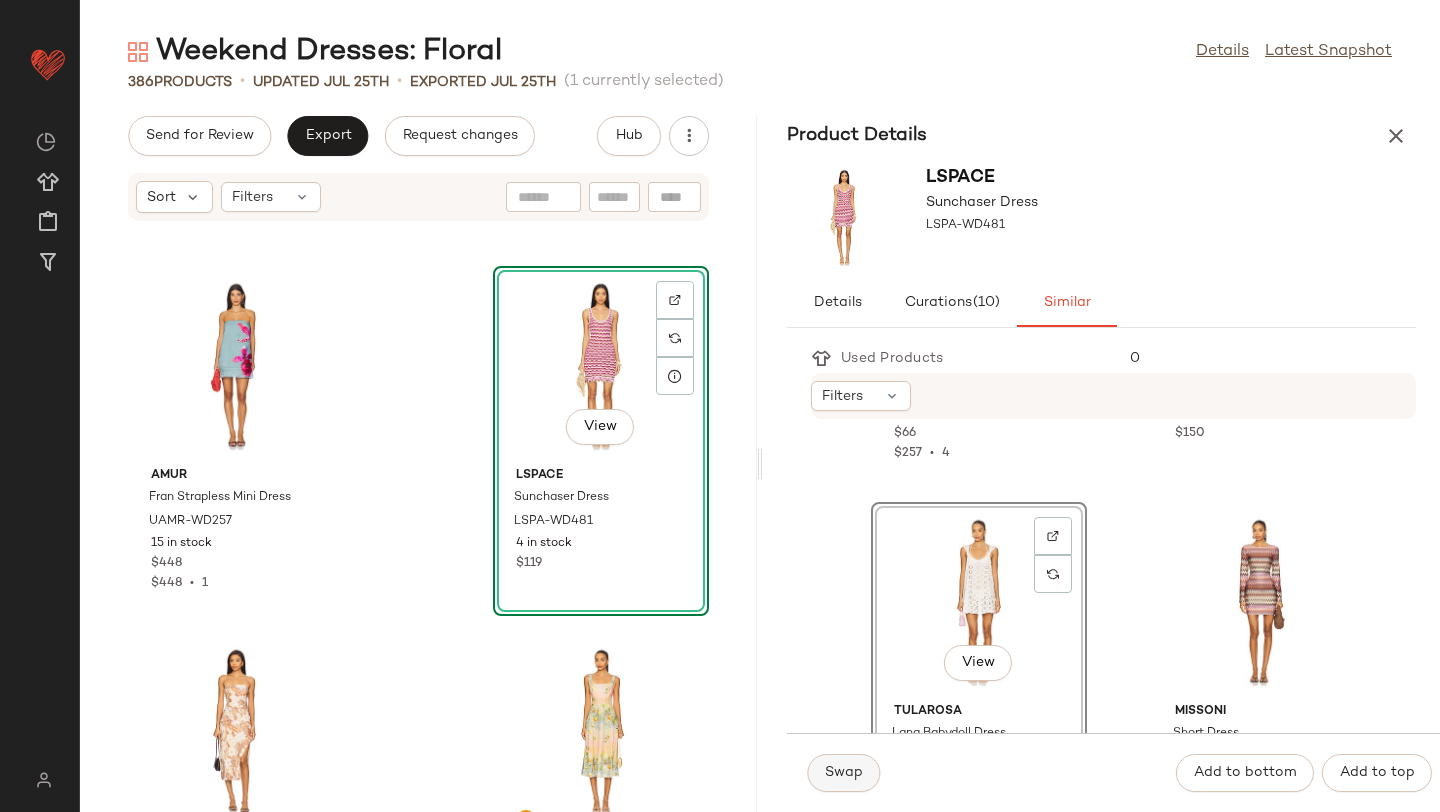 click on "Swap" 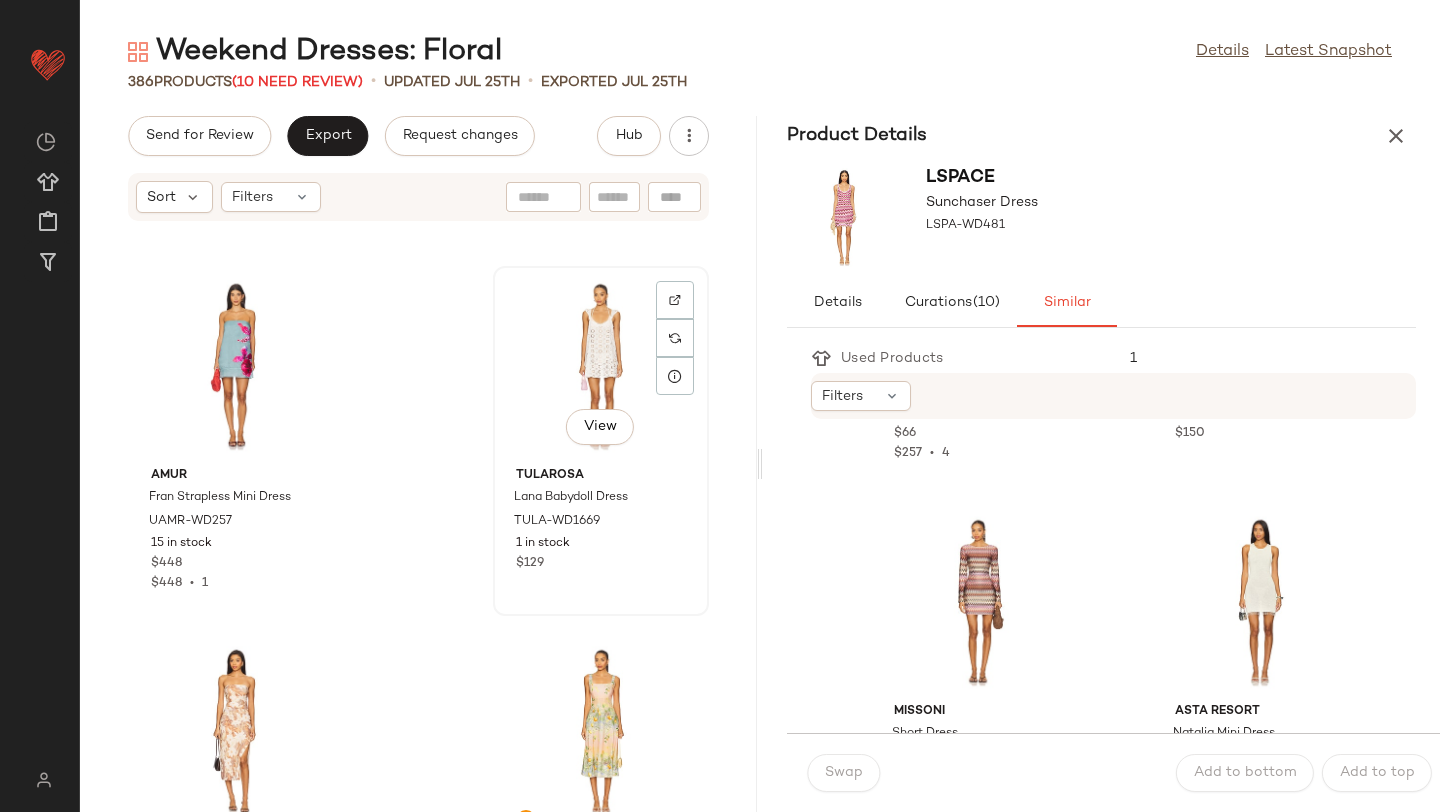 click on "View" 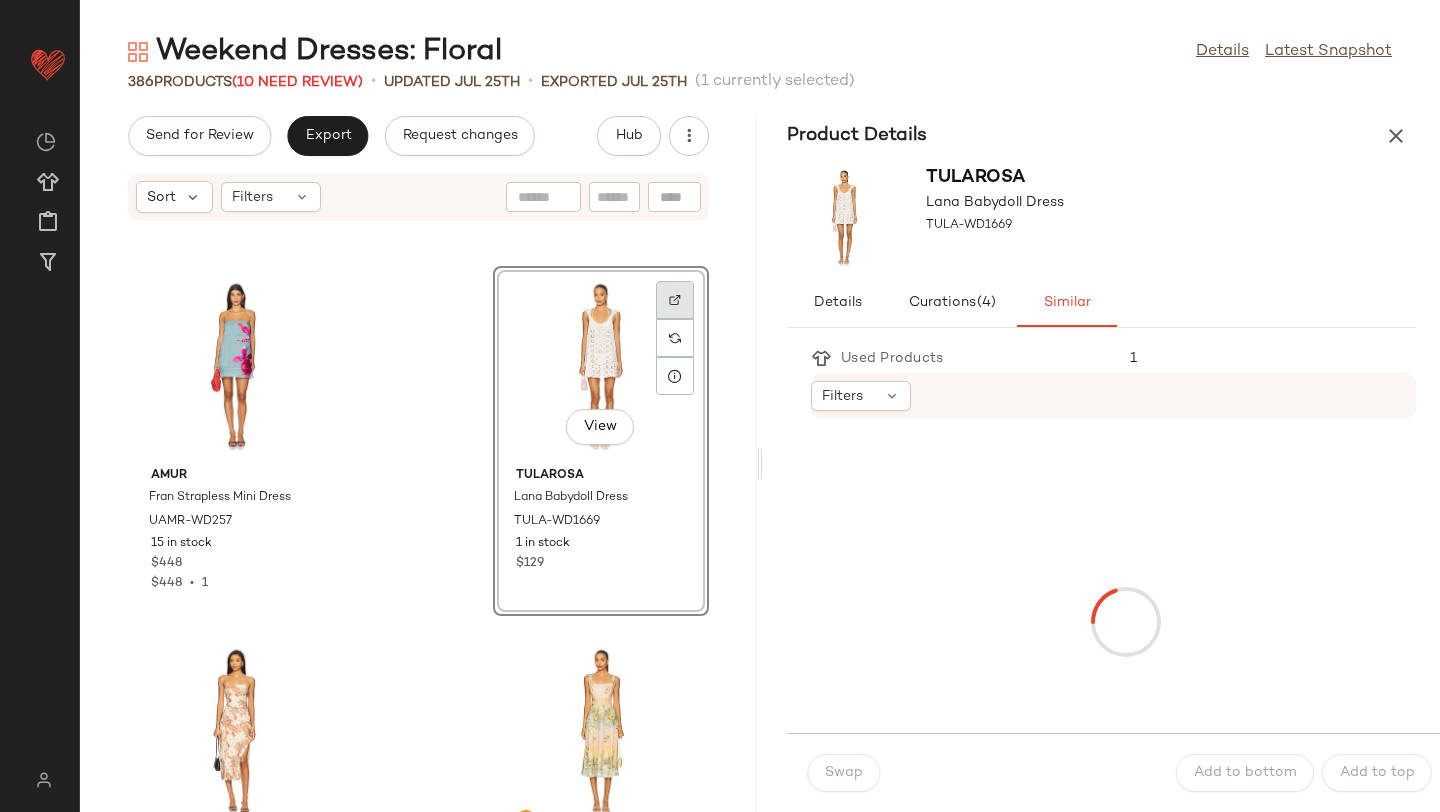 click 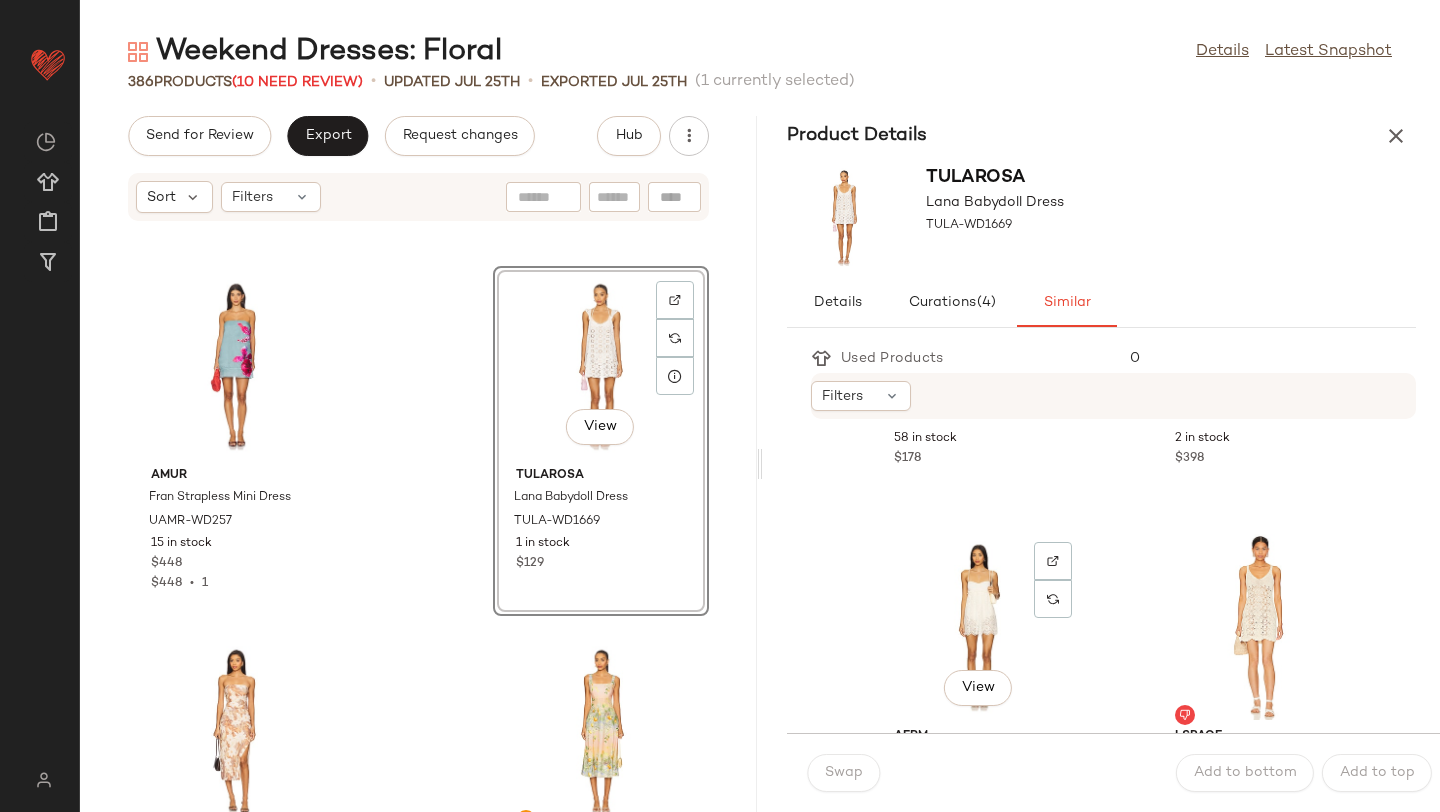 scroll, scrollTop: 2831, scrollLeft: 0, axis: vertical 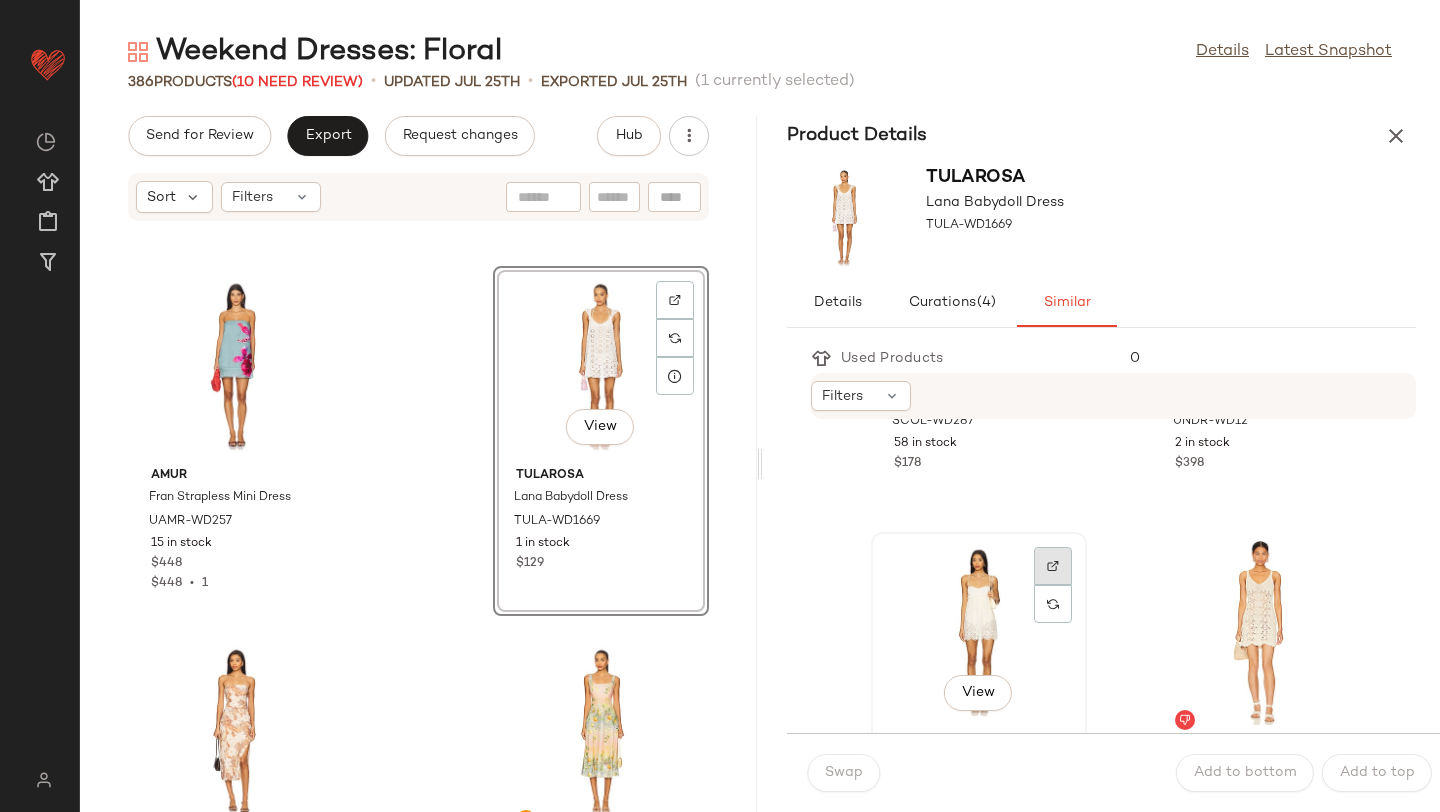 click 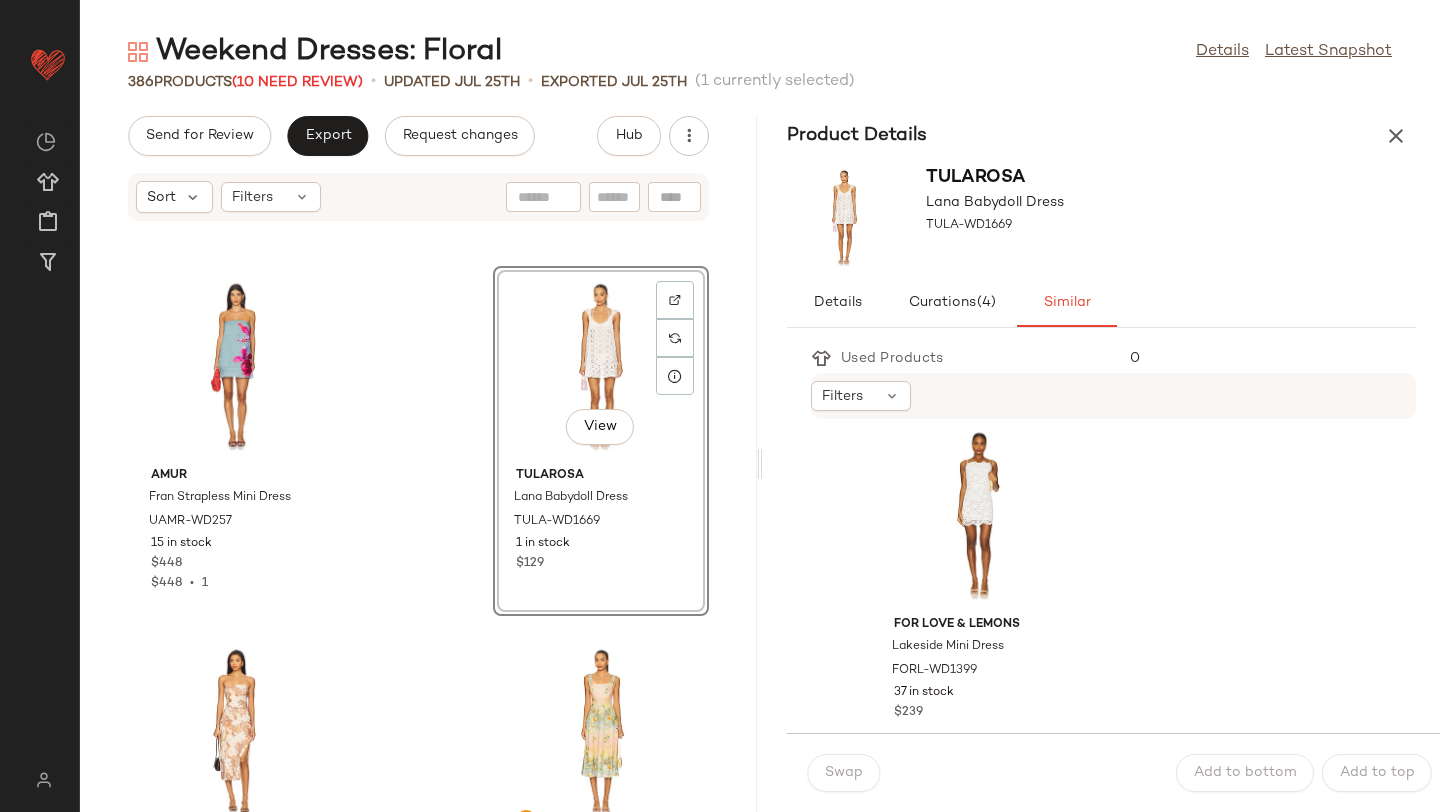 scroll, scrollTop: 4424, scrollLeft: 0, axis: vertical 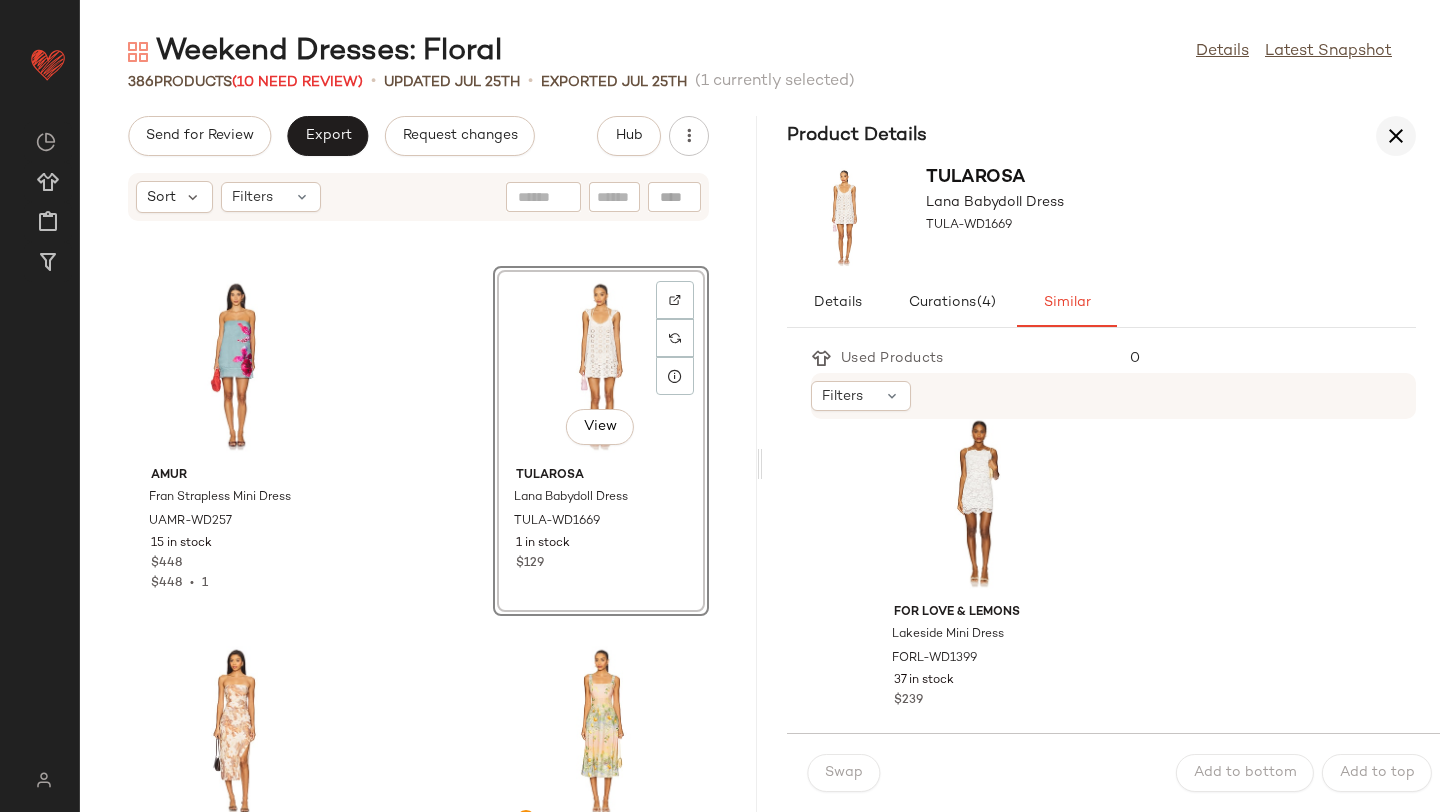 click at bounding box center (1396, 136) 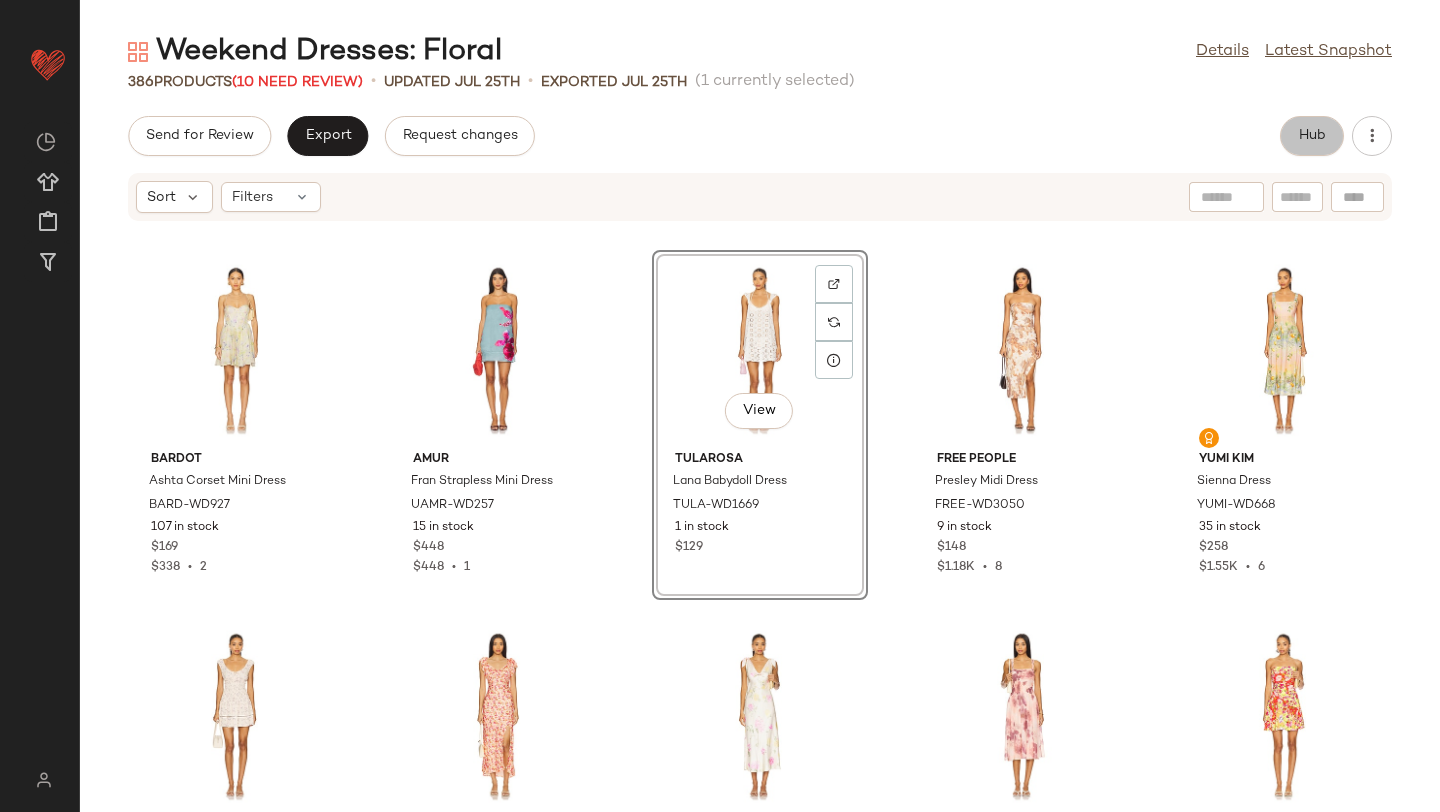 click on "Hub" at bounding box center (1312, 136) 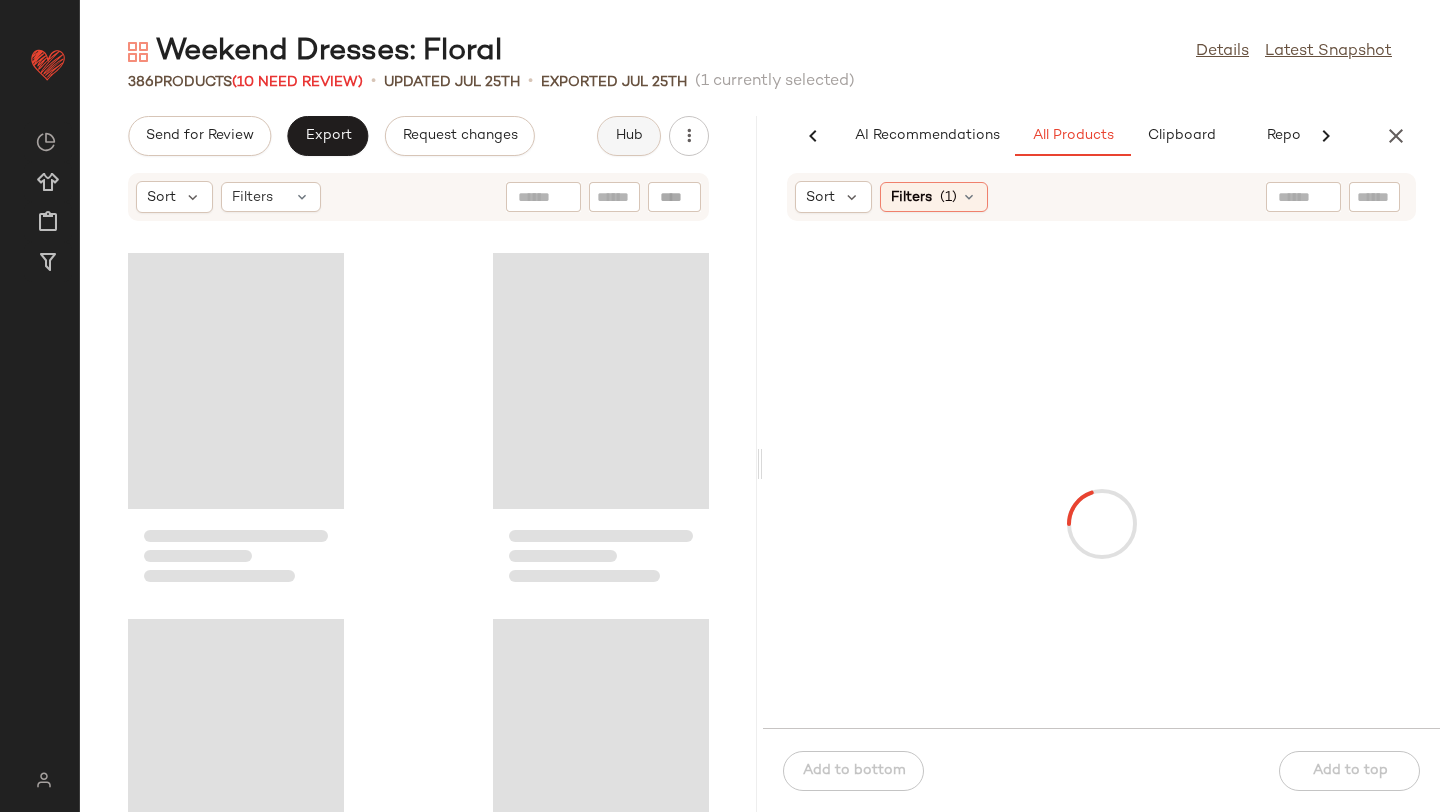 scroll, scrollTop: 748, scrollLeft: 0, axis: vertical 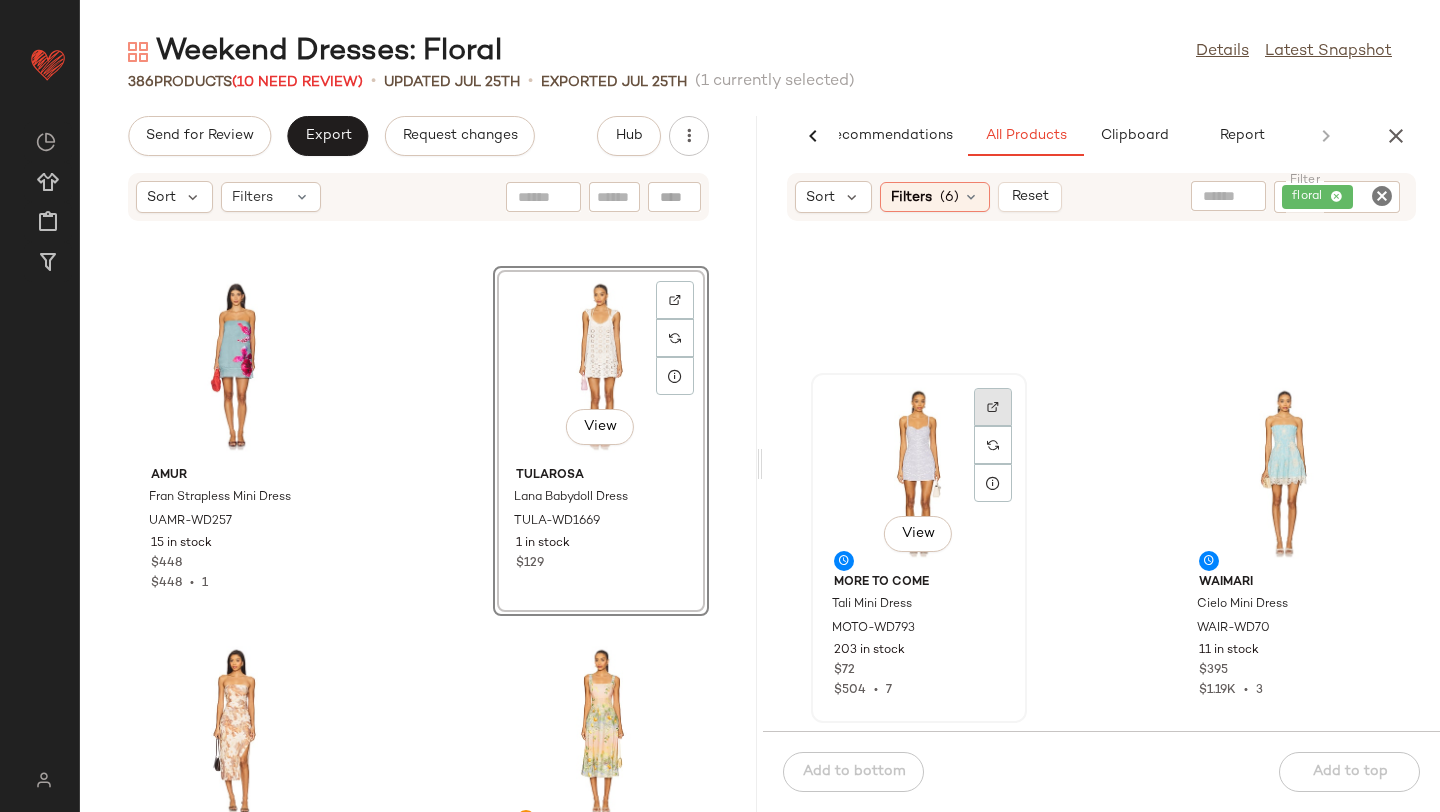 click 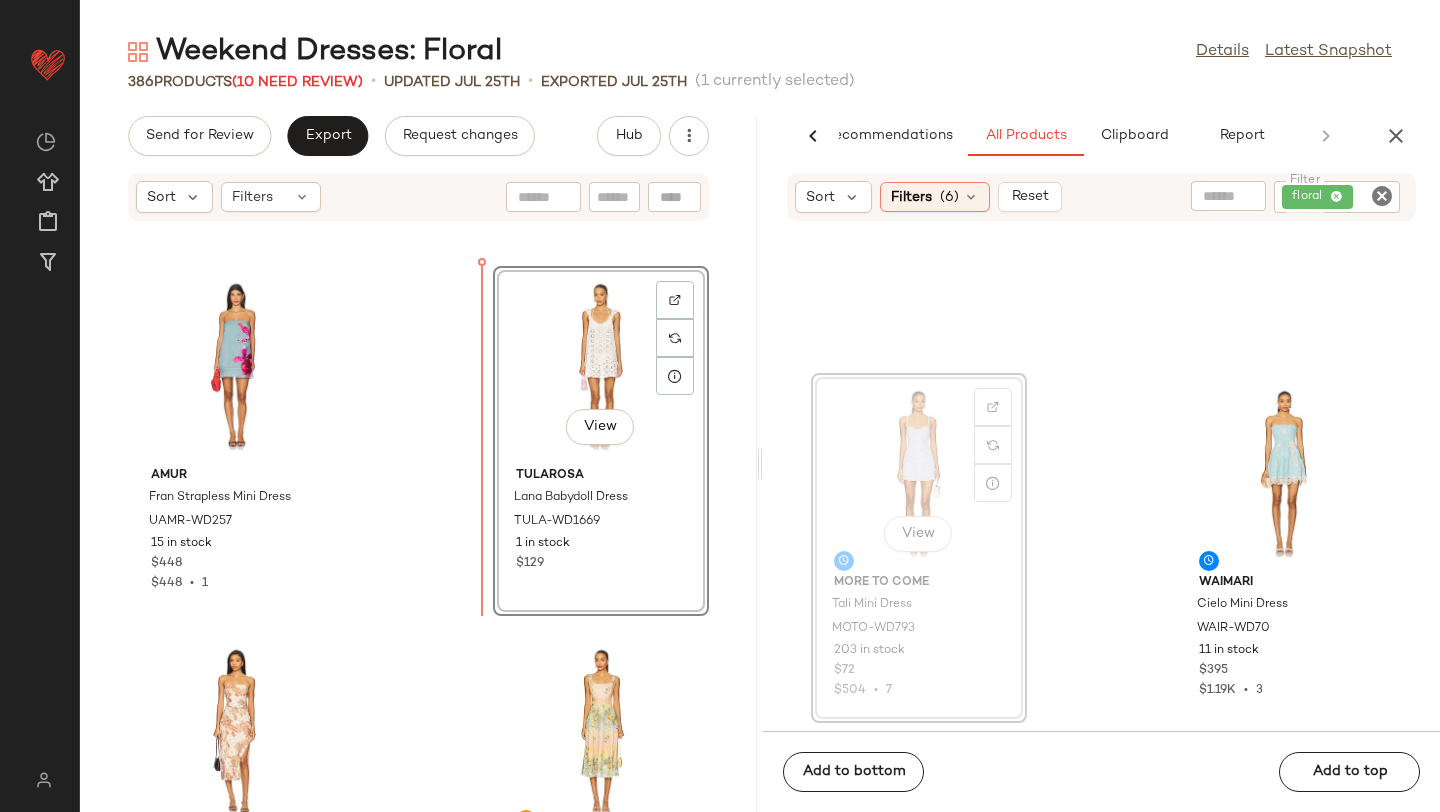 drag, startPoint x: 909, startPoint y: 460, endPoint x: 466, endPoint y: 445, distance: 443.25388 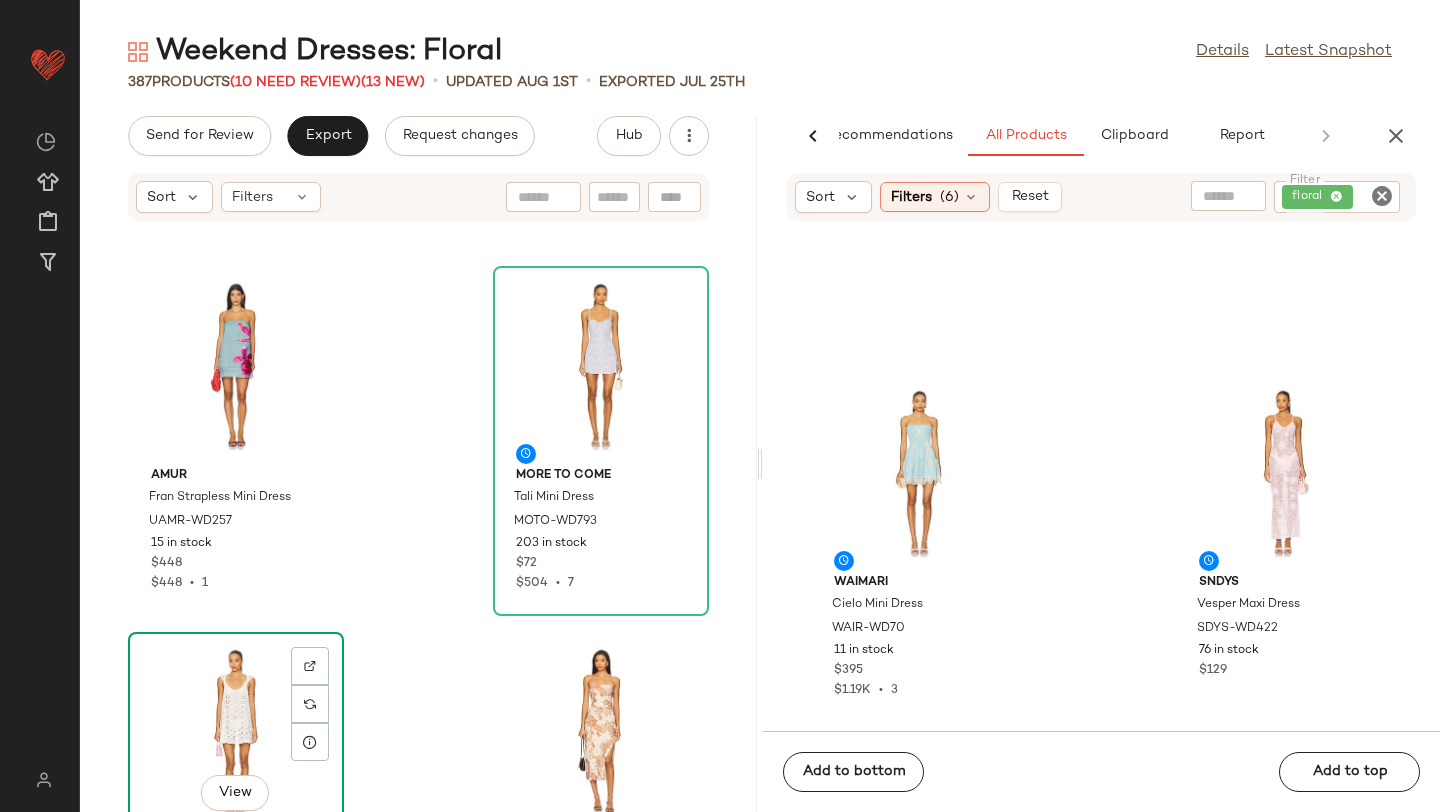 click on "View" 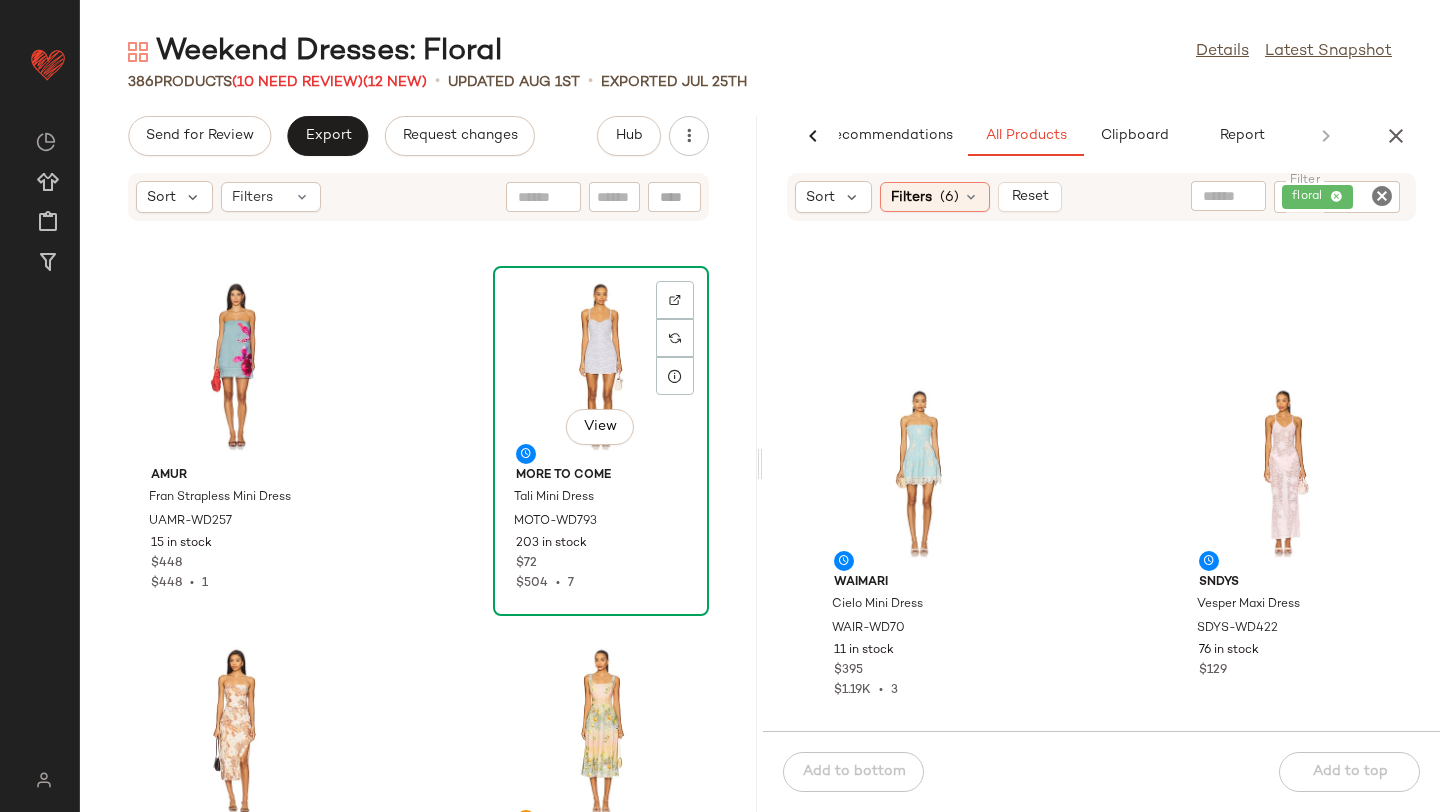 scroll, scrollTop: 0, scrollLeft: 0, axis: both 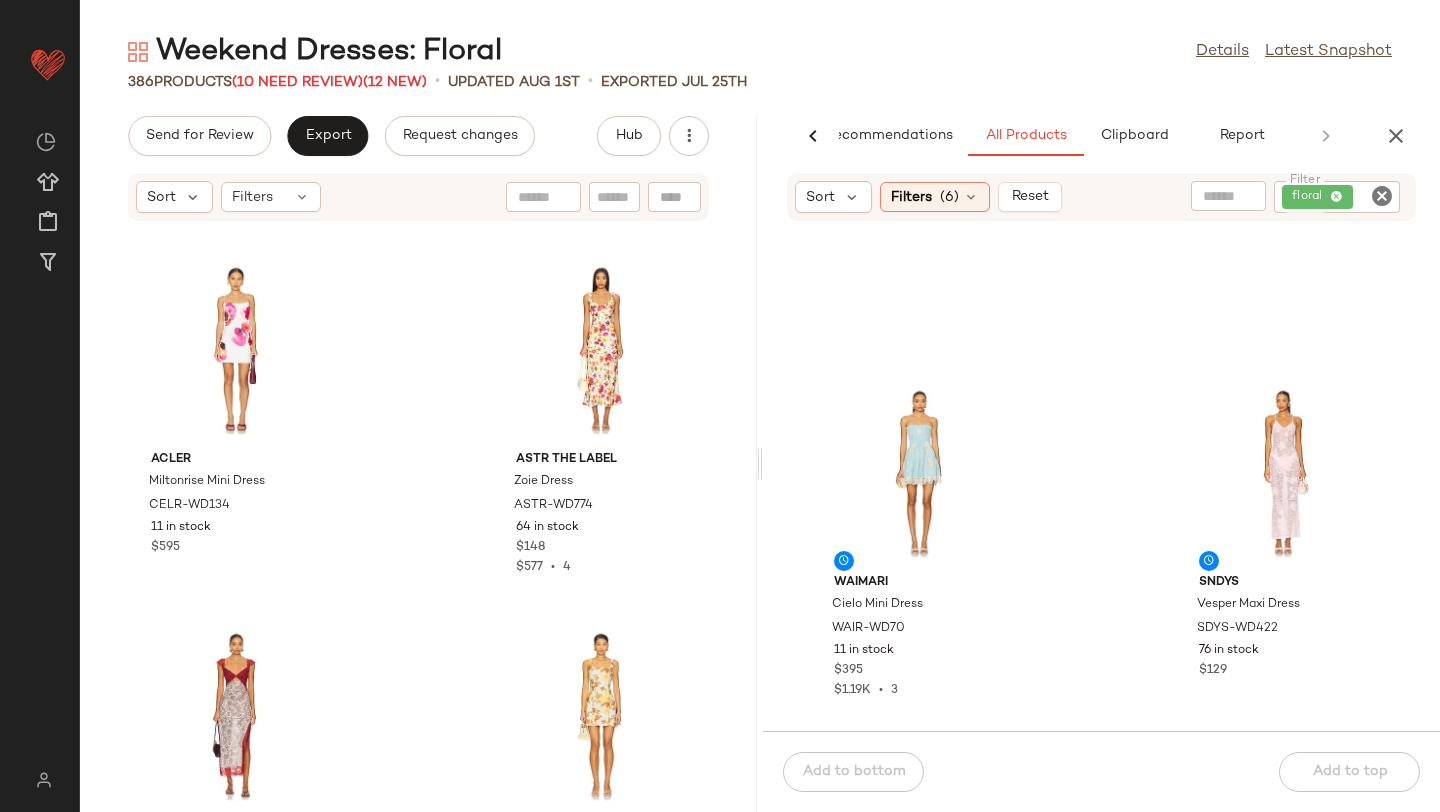 click 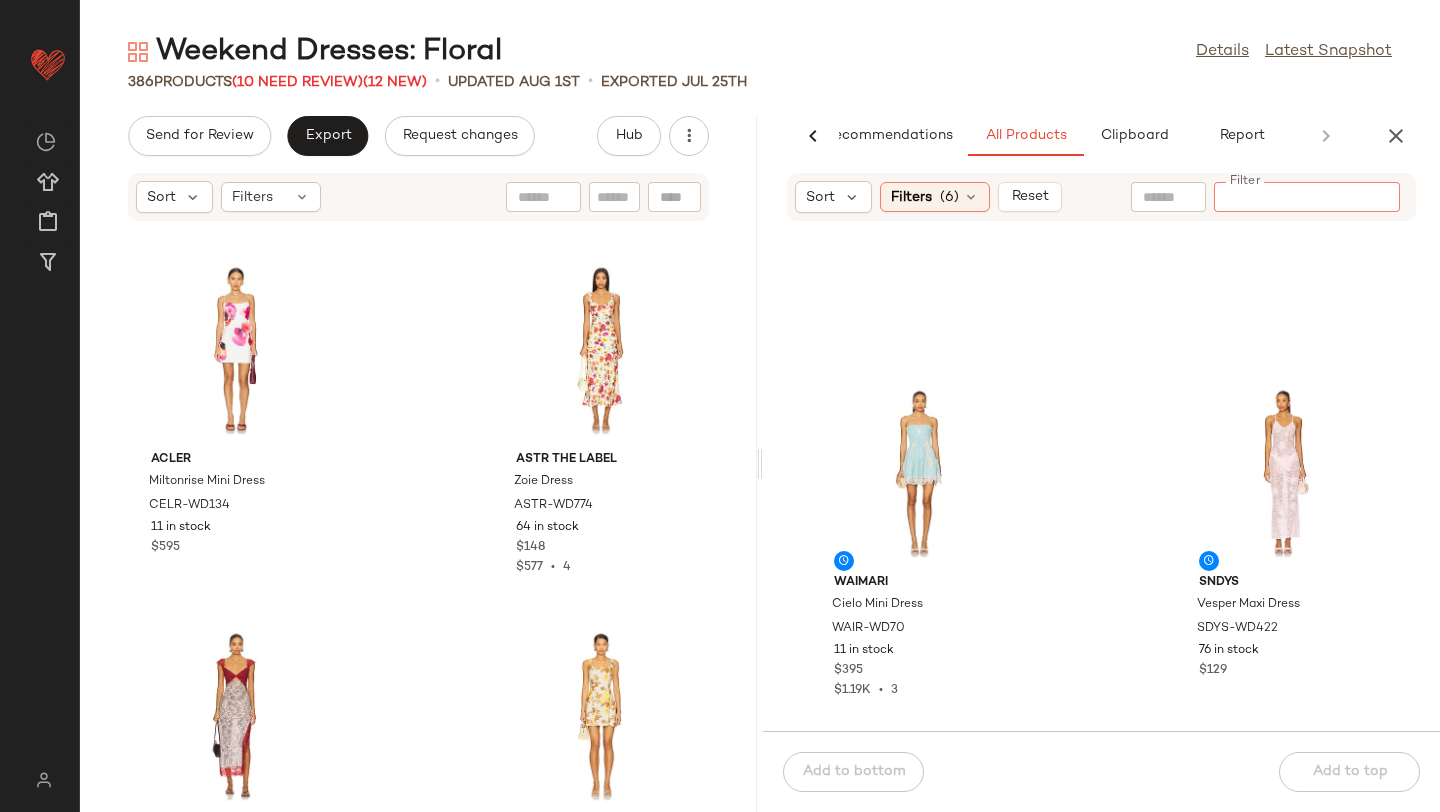 click on "386   Products   (10 Need Review)  (12 New)  •   updated Aug 1st  •  Exported Jul 25th" 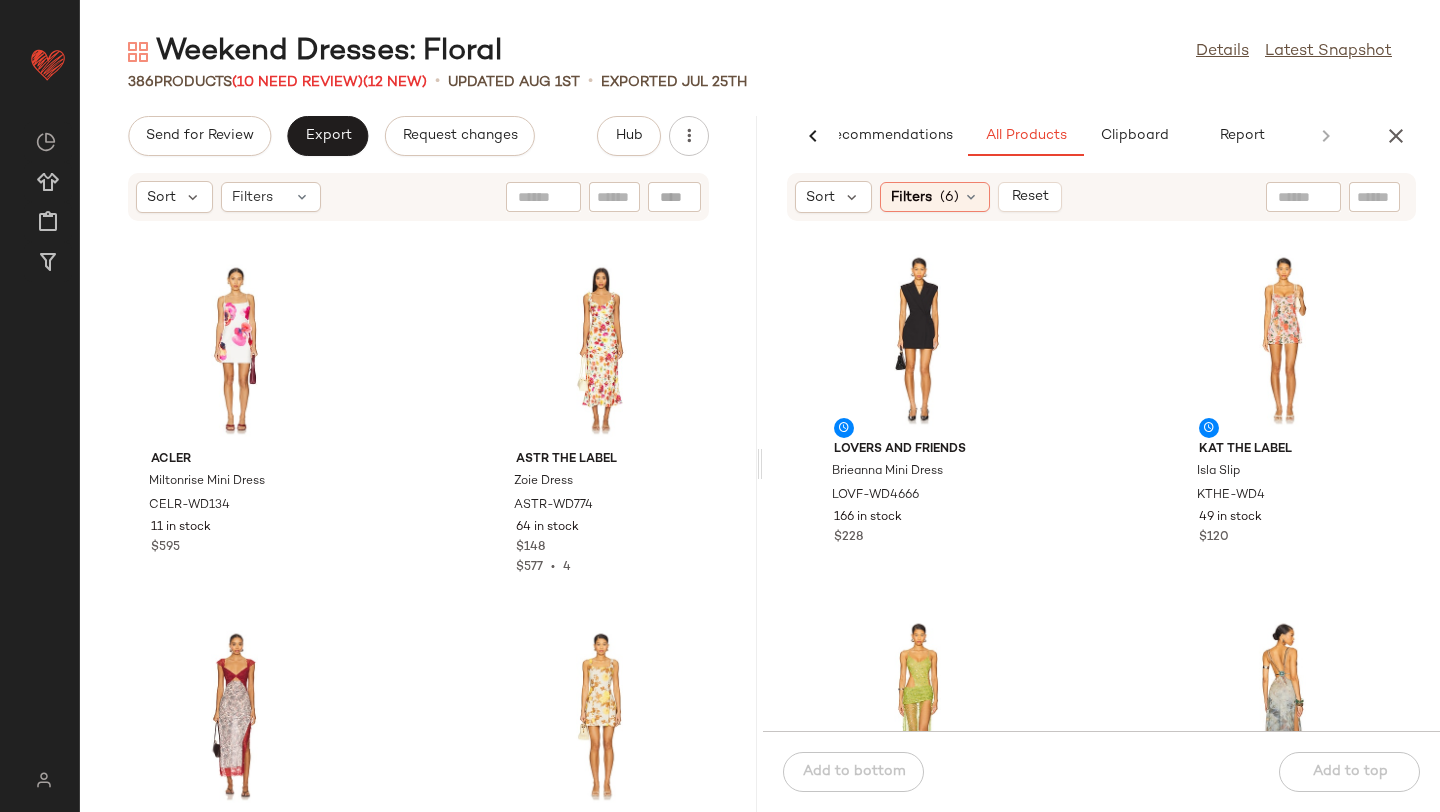 scroll, scrollTop: 757, scrollLeft: 0, axis: vertical 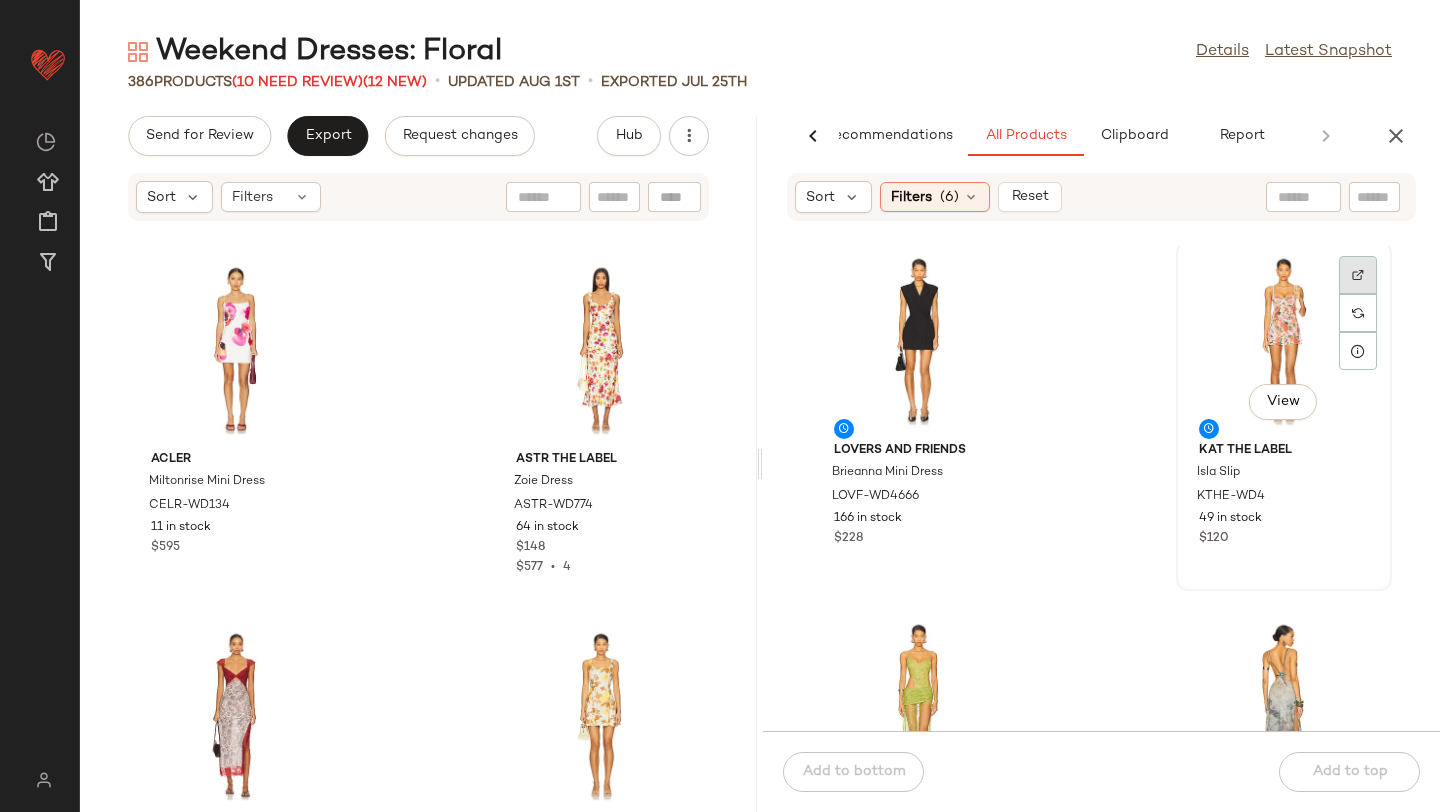 click 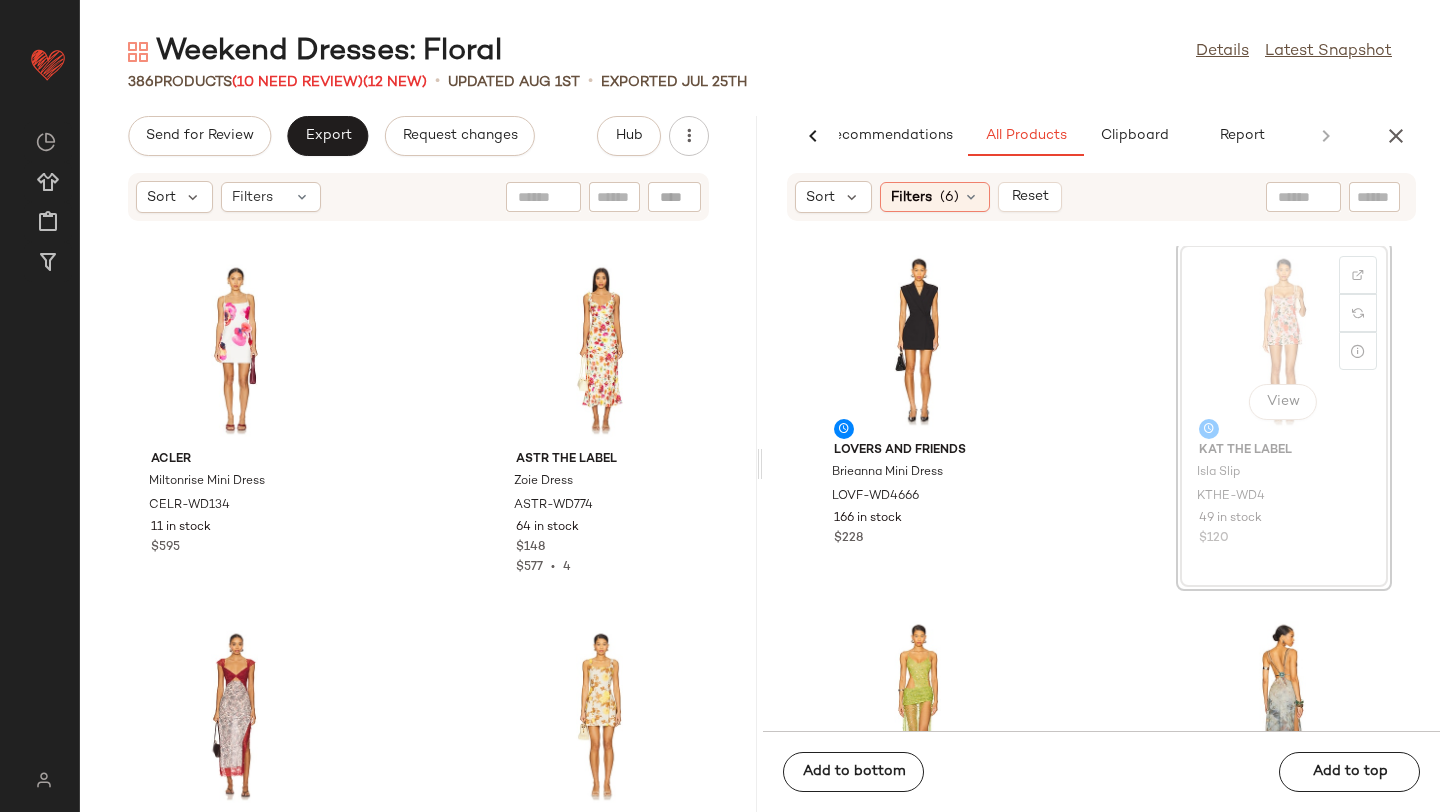 scroll, scrollTop: 752, scrollLeft: 0, axis: vertical 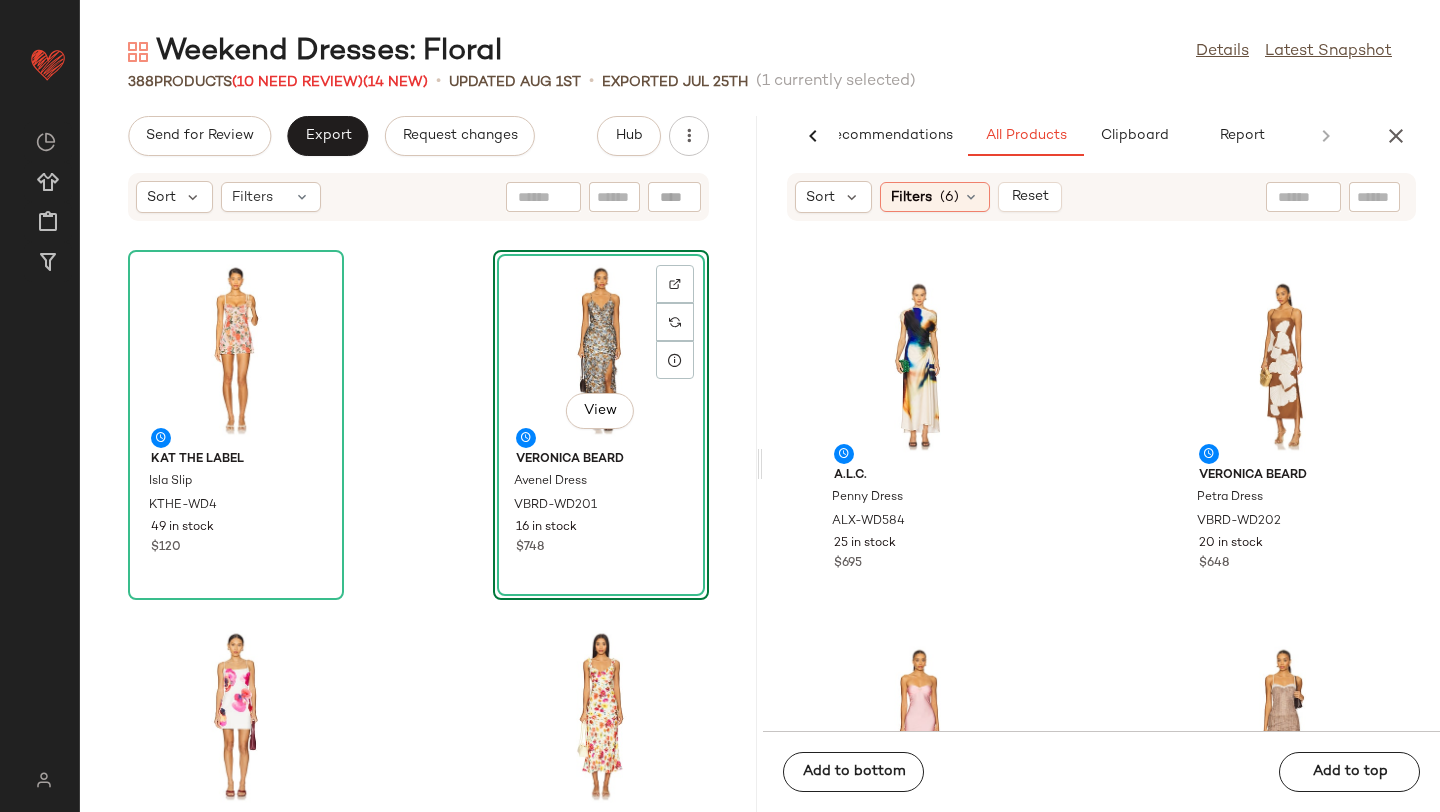click 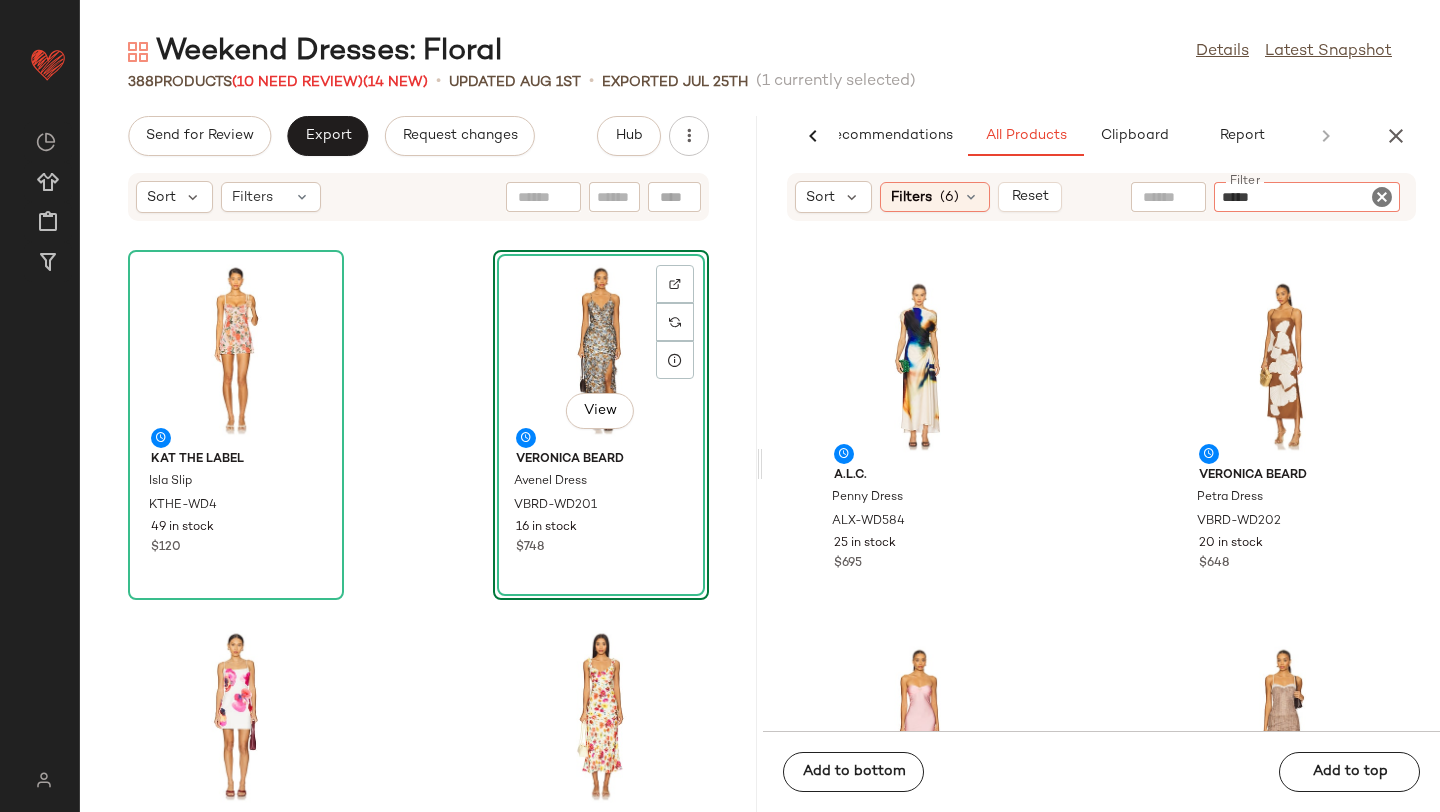 type on "******" 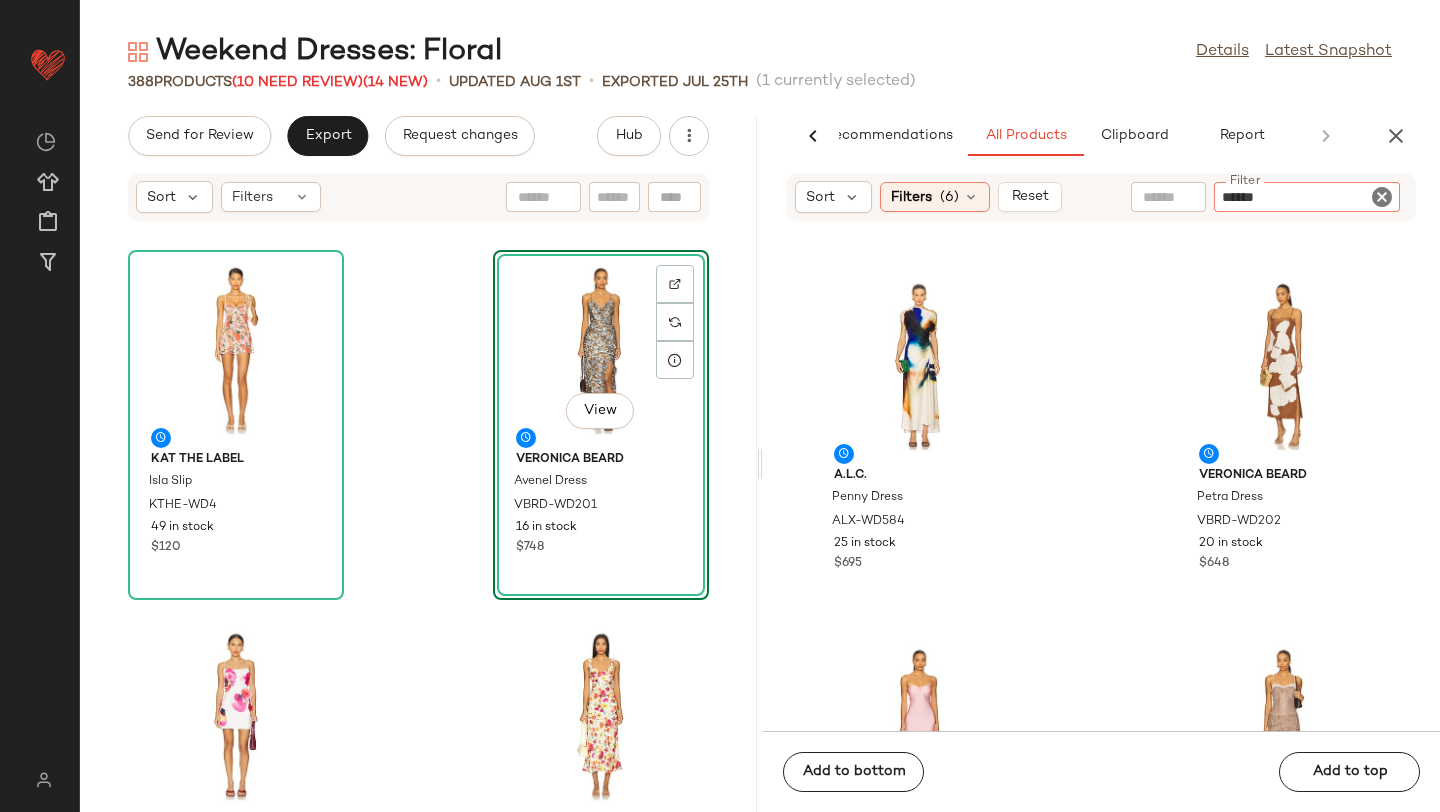 type 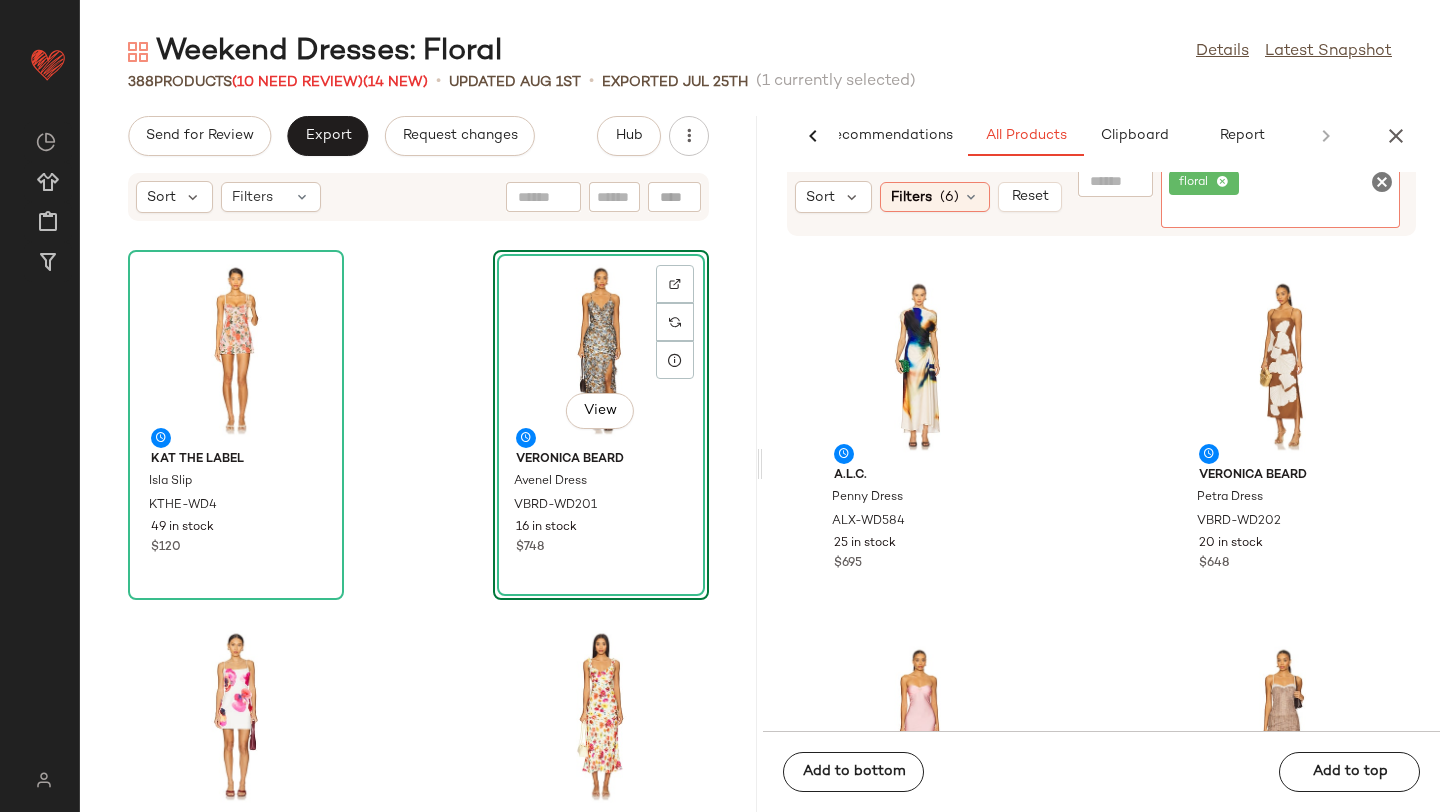 click on "Weekend Dresses: Floral  Details   Latest Snapshot  388   Products   (10 Need Review)  (14 New)  •   updated Aug 1st  •  Exported Jul 25th   (1 currently selected)   Send for Review   Export   Request changes   Hub  Sort  Filters KAT THE LABEL Isla Slip KTHE-WD4 49 in stock $120  View  Veronica Beard Avenel Dress VBRD-WD201 16 in stock $748 Acler Miltonrise Mini Dress CELR-WD134 11 in stock $595 ASTR the Label Zoie Dress ASTR-WD774 64 in stock $148 $577  •  4 Free People x Intimately FP Suddenly Fine Maxi Slip Dress FREE-WD3056 165 in stock $98 FAITHFULL THE BRAND Felice Mini Dress FAIB-WD754 22 in stock $270 $270  •  1 LoveShackFancy Beliona Dress LESH-WD922 16 in stock $445 Bardot Ashta Corset Mini Dress BARD-WD927 107 in stock $169 $338  •  2  AI Recommendations   All Products   Clipboard   Report  Sort  Filters  (6)   Reset  Filter floral Filter A.L.C. Penny Dress ALX-WD584 25 in stock $695 Veronica Beard Petra Dress VBRD-WD202 20 in stock $648 Shani Shemer Bella Maxi Dress SSHE-WD37 $512 $96" at bounding box center (760, 422) 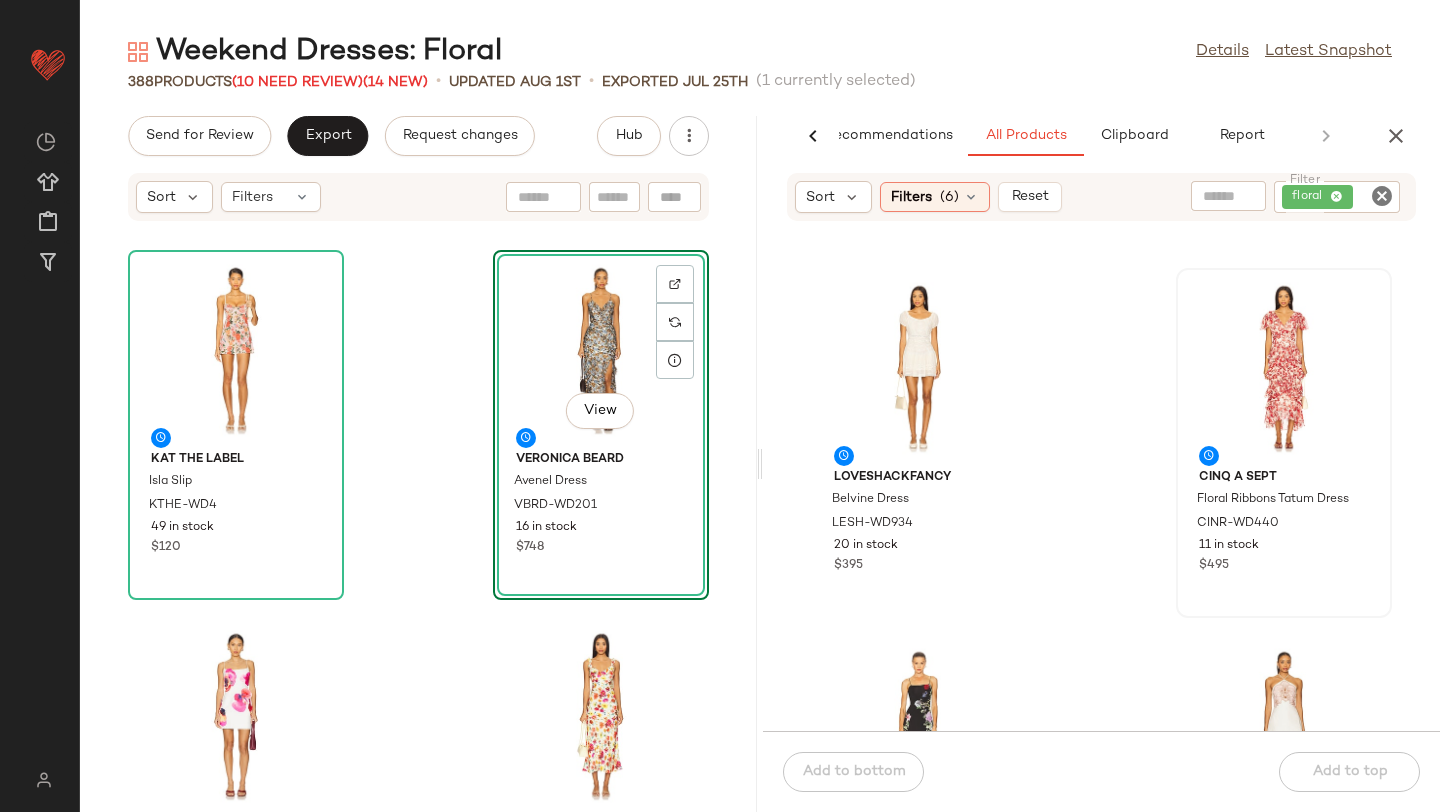 scroll, scrollTop: 1405, scrollLeft: 0, axis: vertical 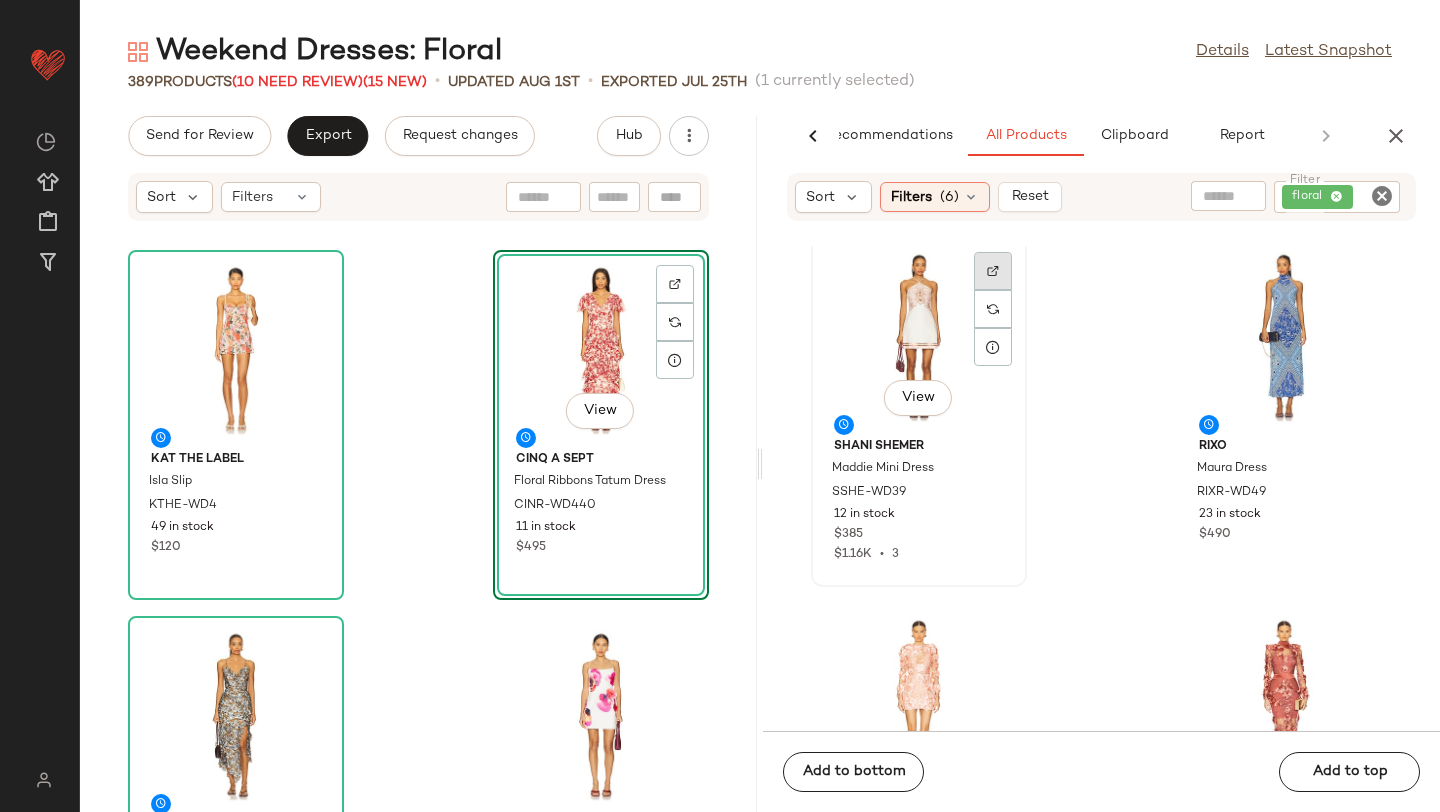 click 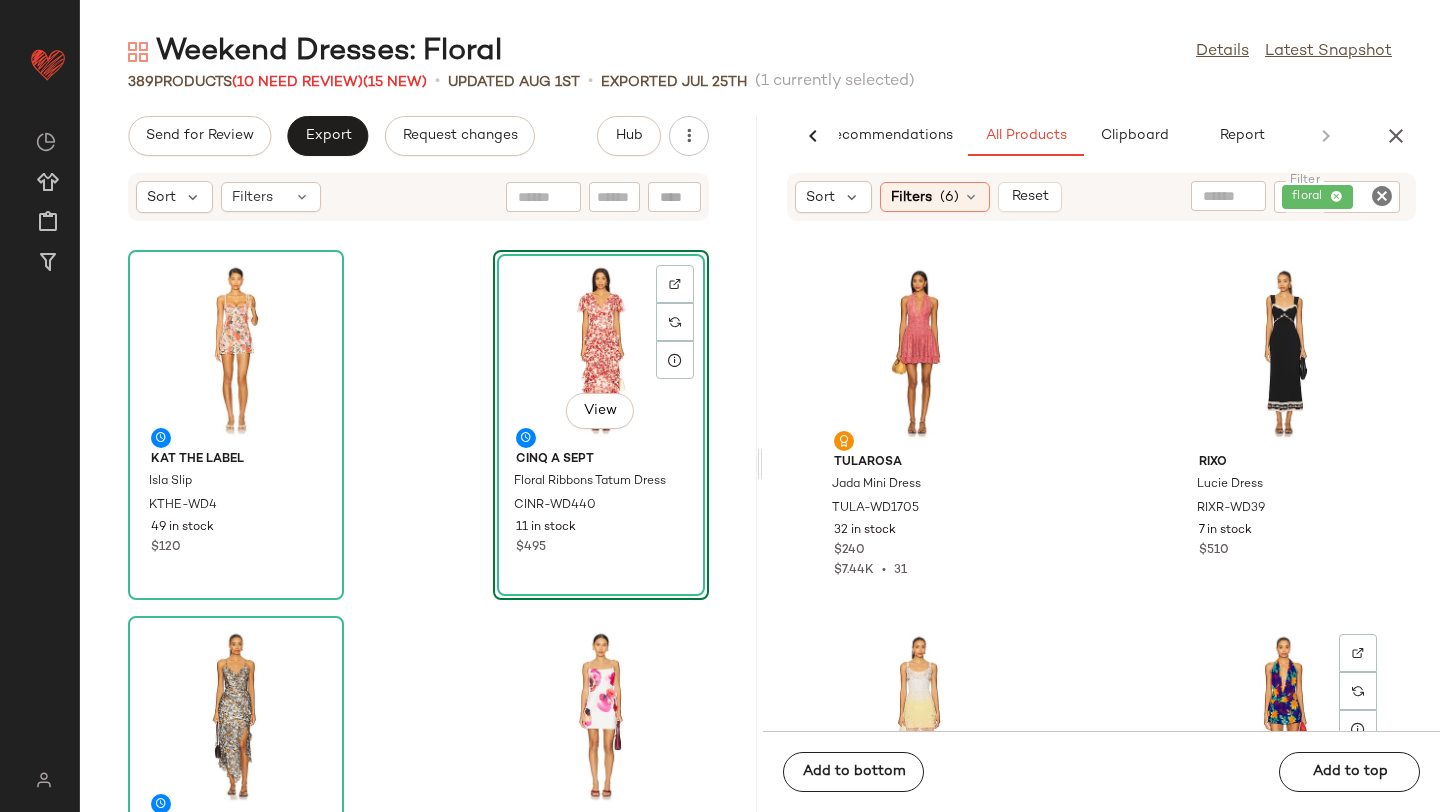 scroll, scrollTop: 3311, scrollLeft: 0, axis: vertical 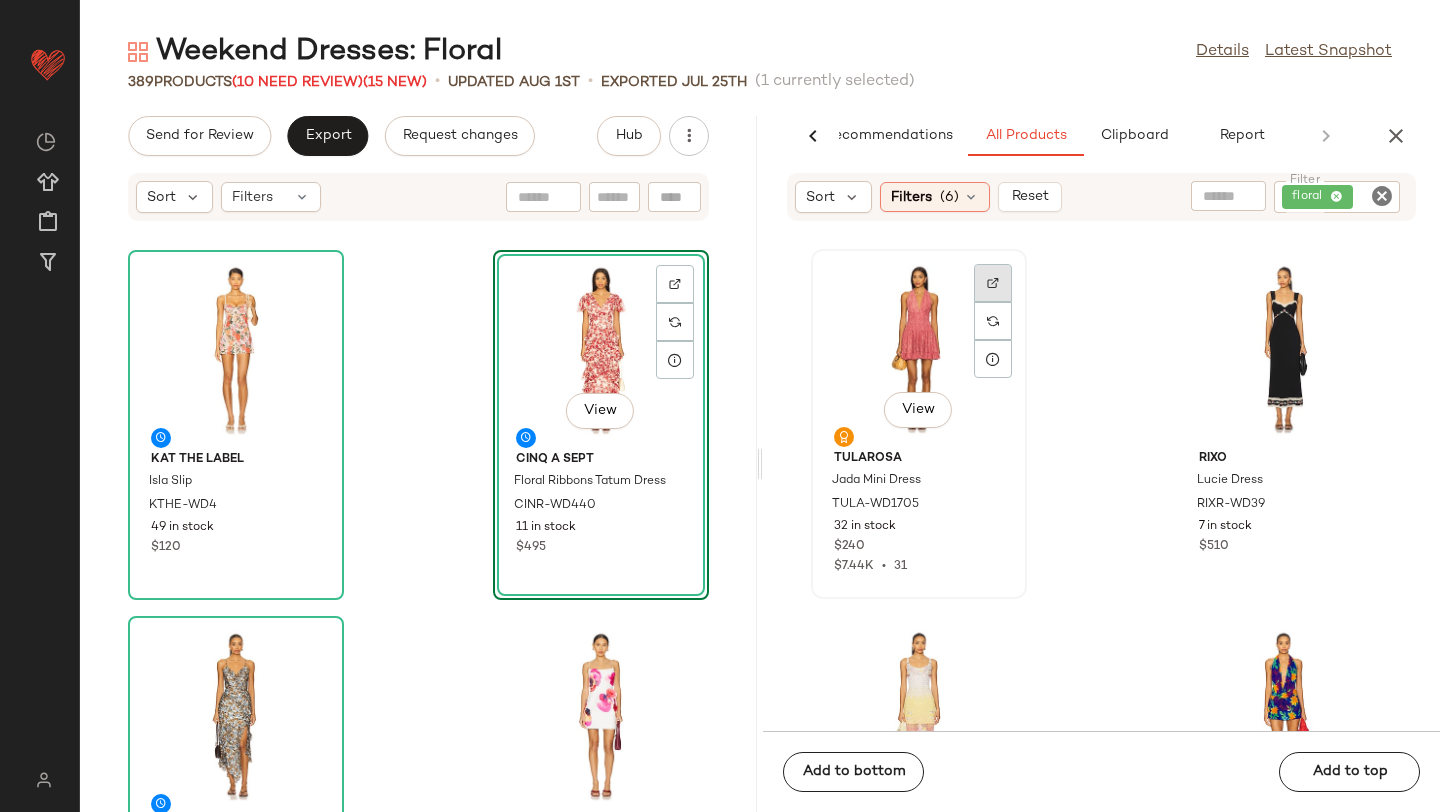 click 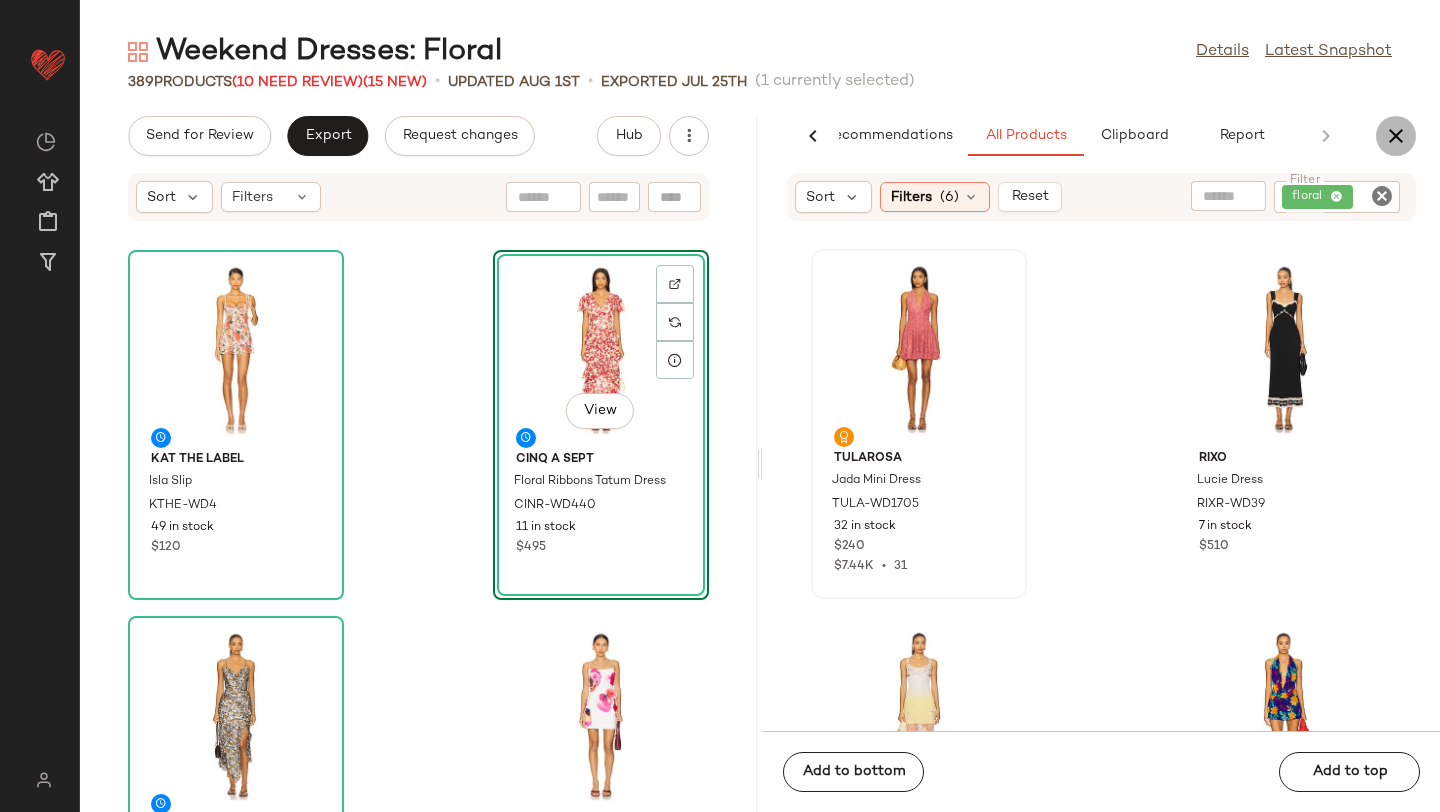 click at bounding box center [1396, 136] 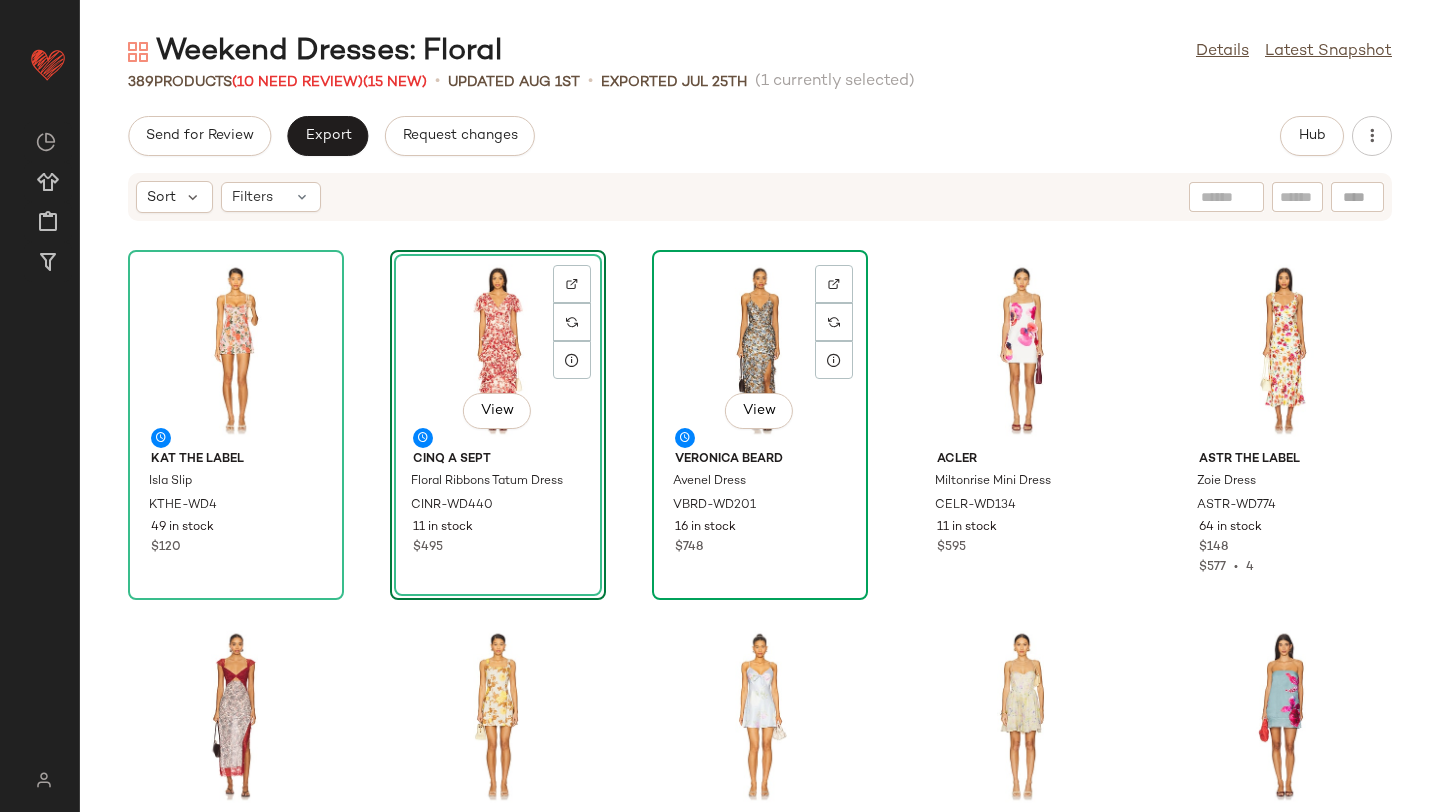 click on "View" 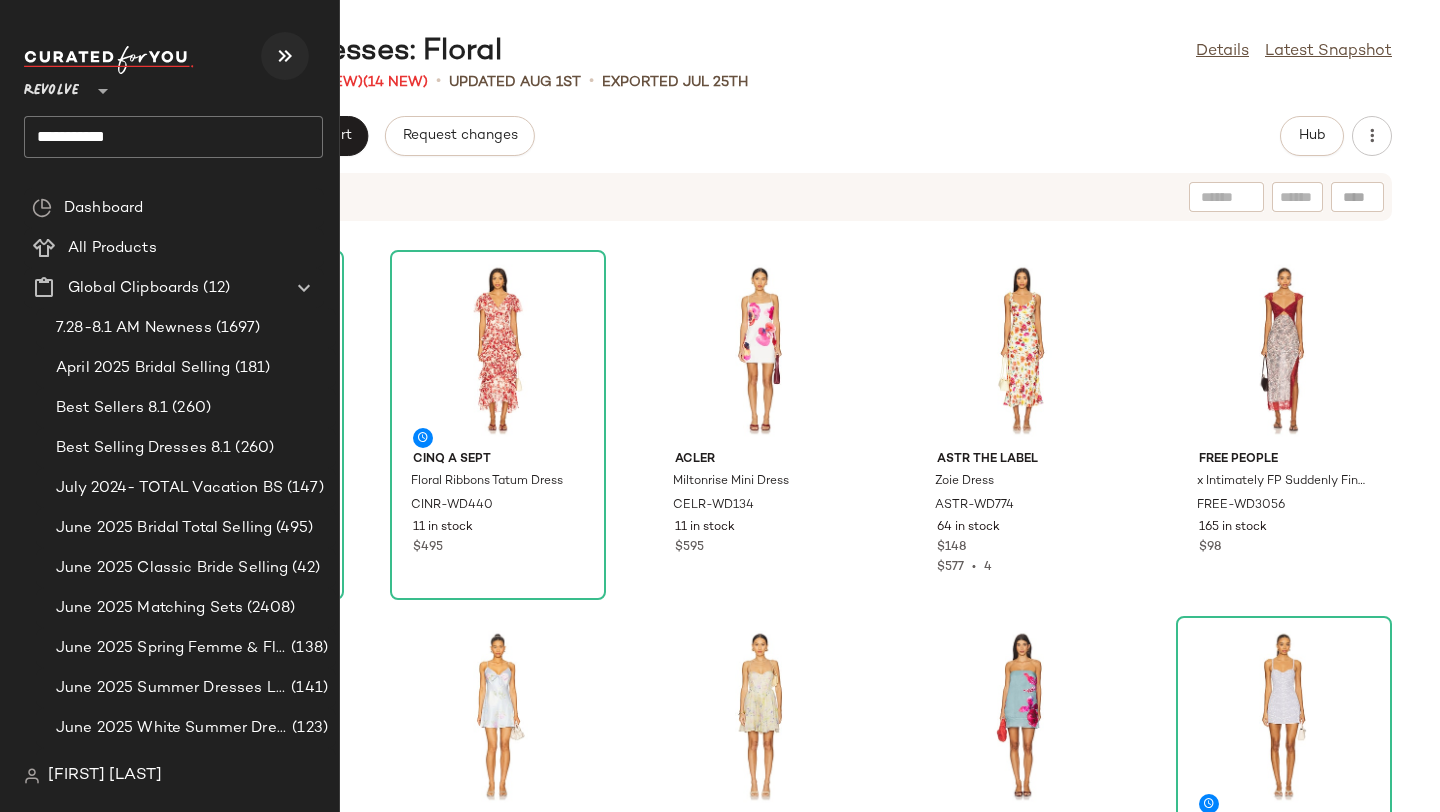 click at bounding box center (285, 56) 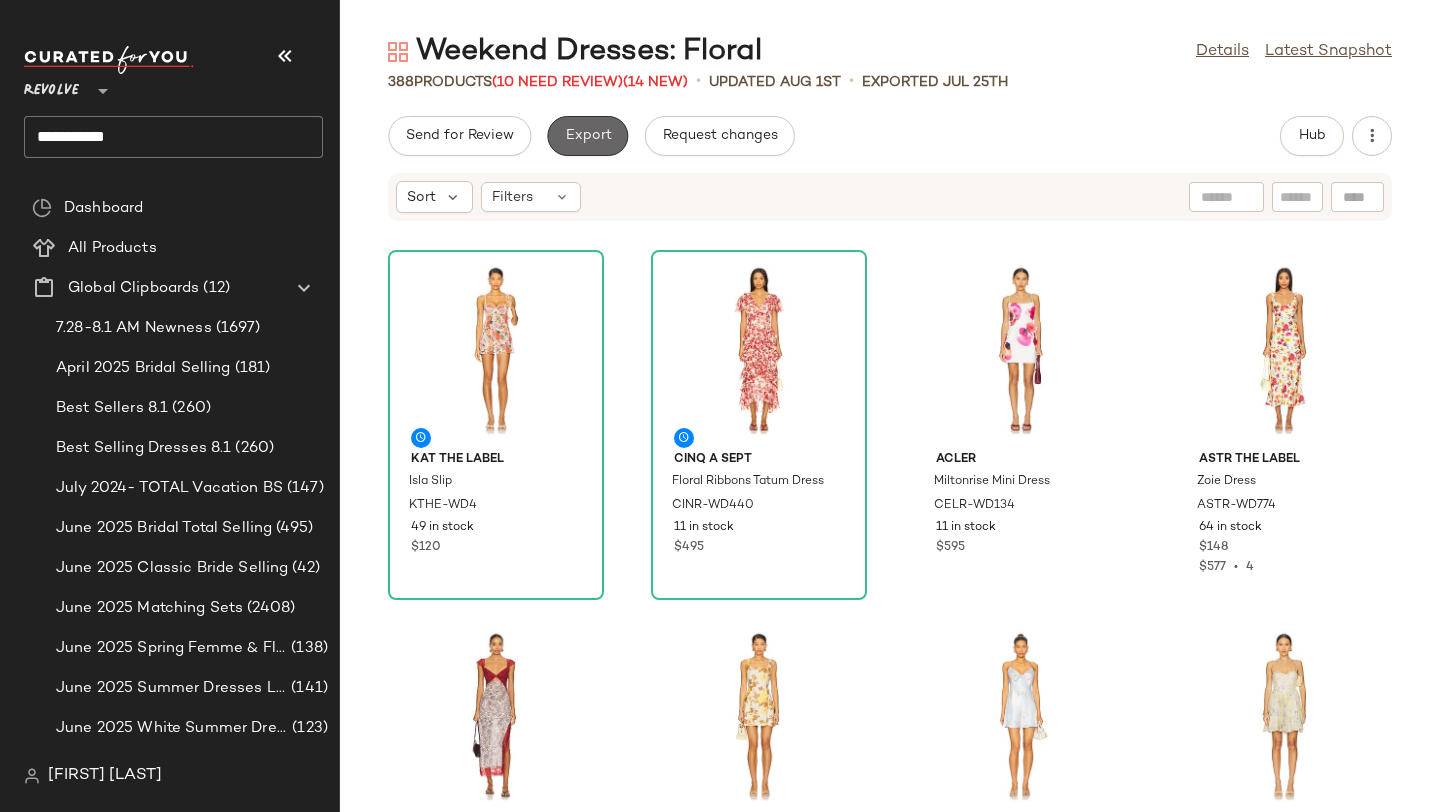 click on "Export" 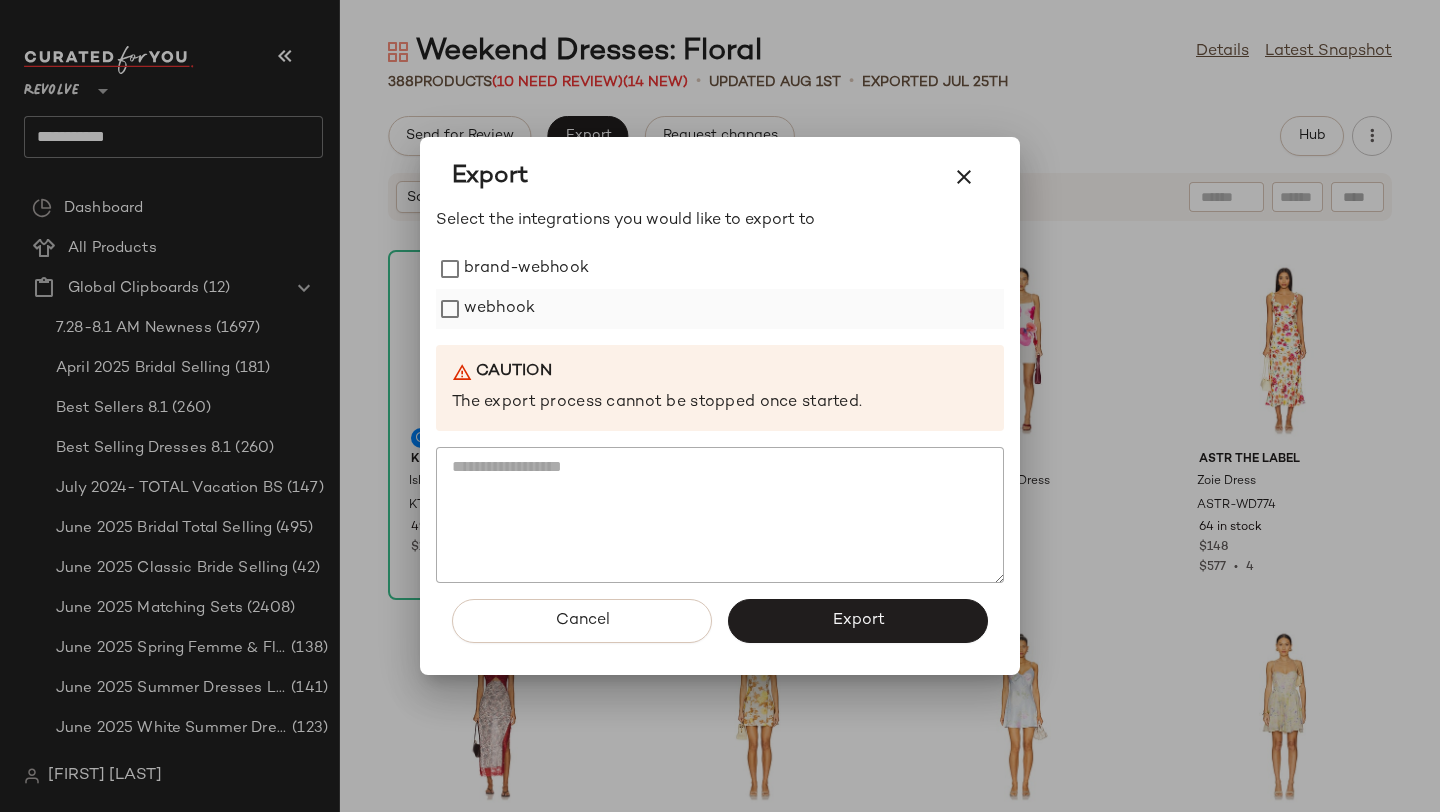 click on "webhook" at bounding box center [499, 309] 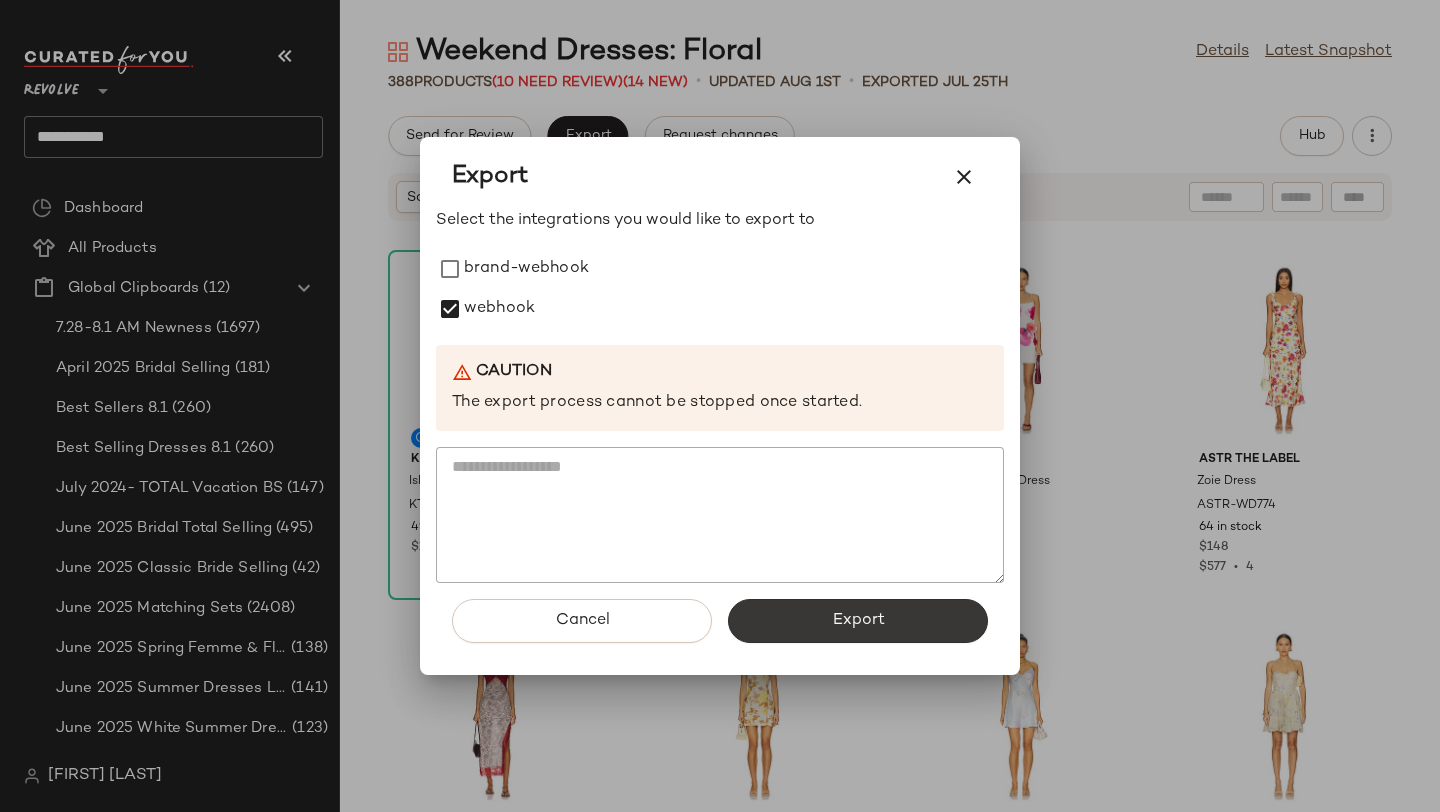 click on "Export" at bounding box center (858, 621) 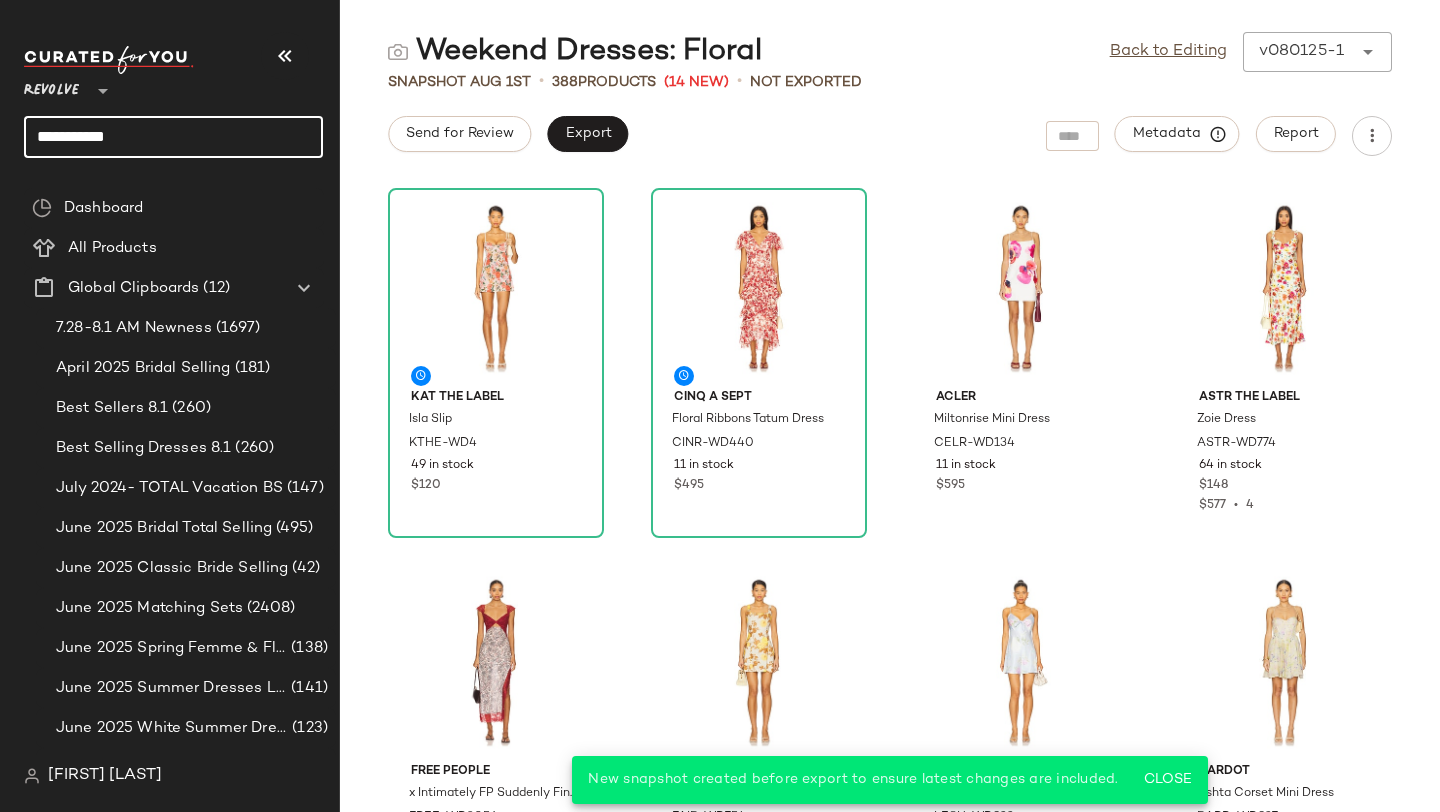 click on "**********" 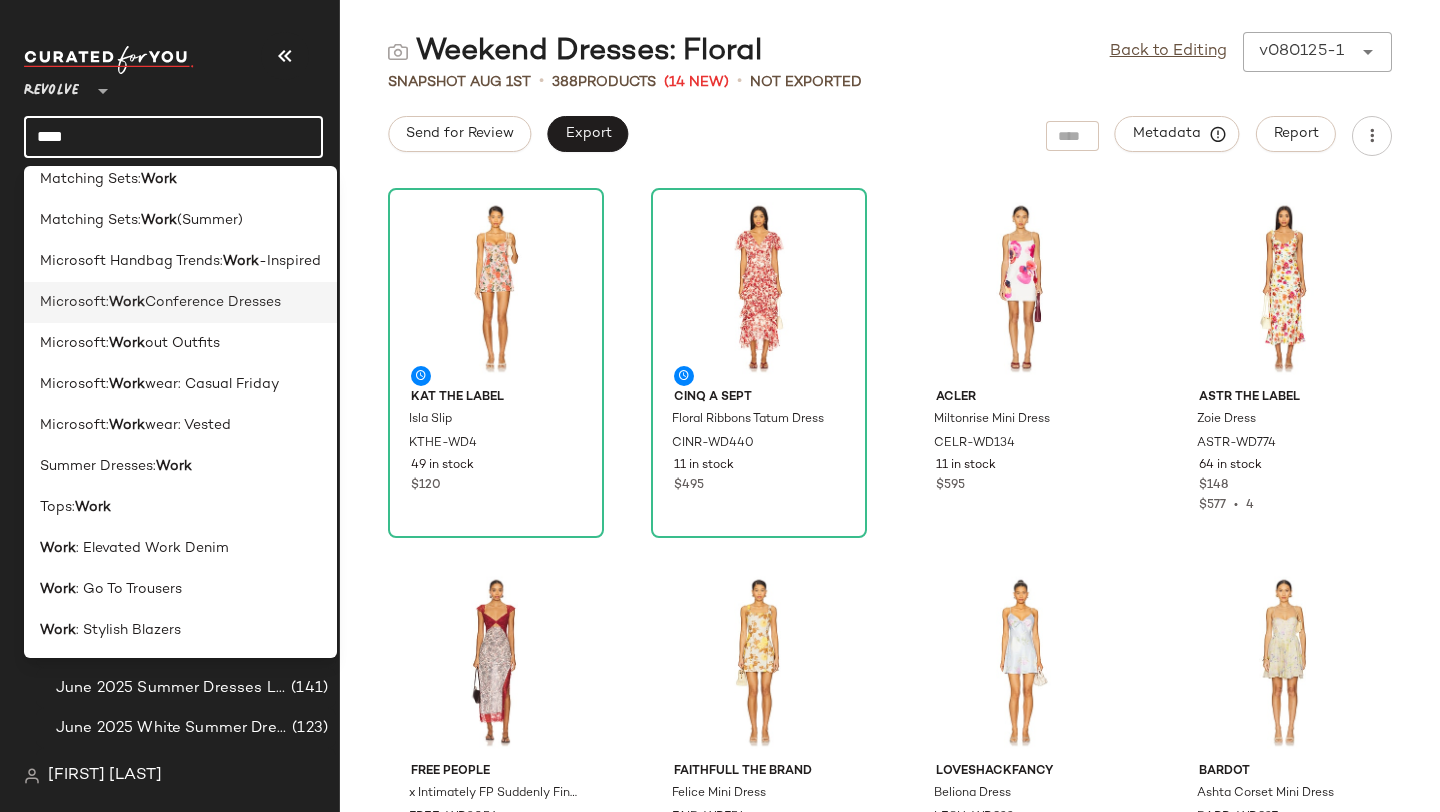 scroll, scrollTop: 262, scrollLeft: 0, axis: vertical 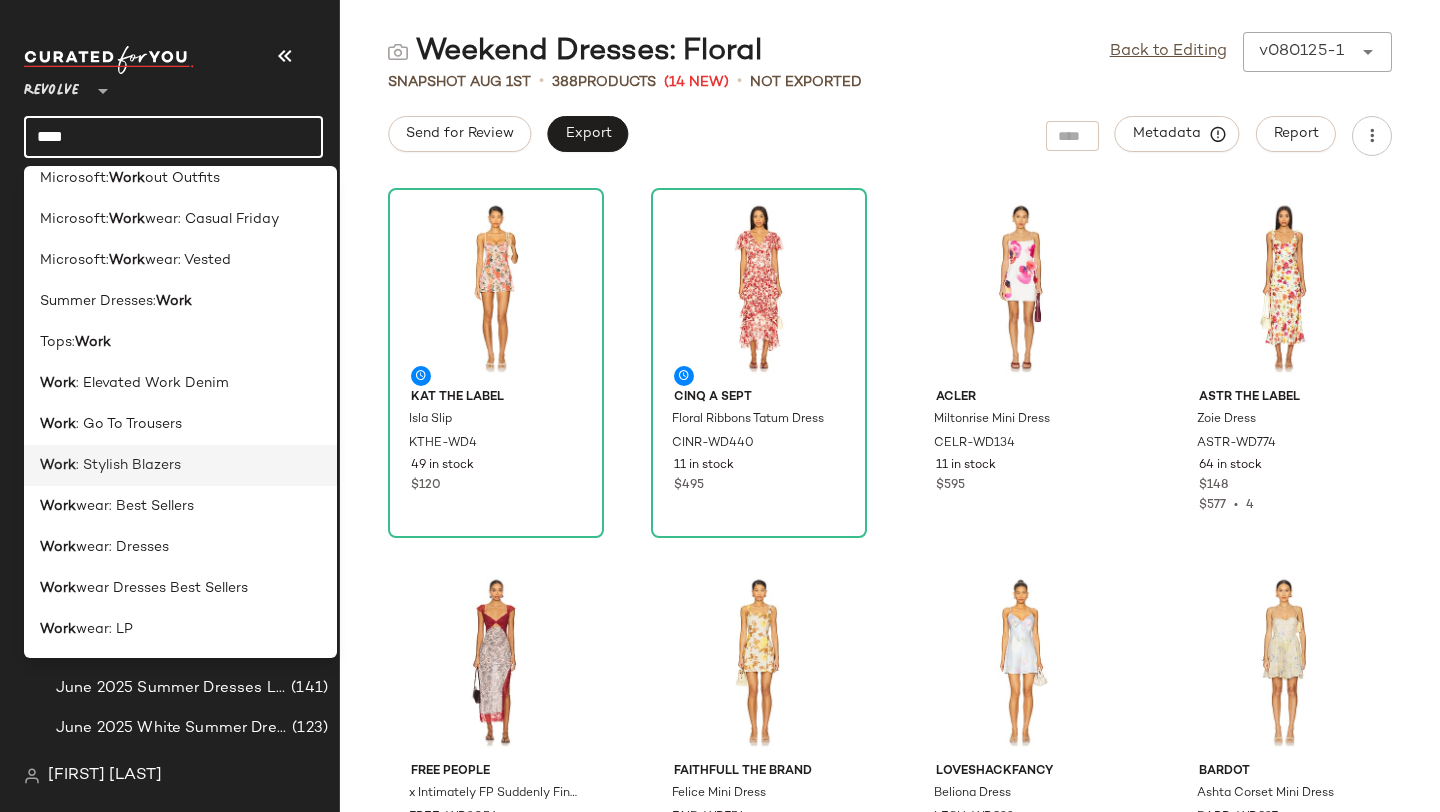 type on "****" 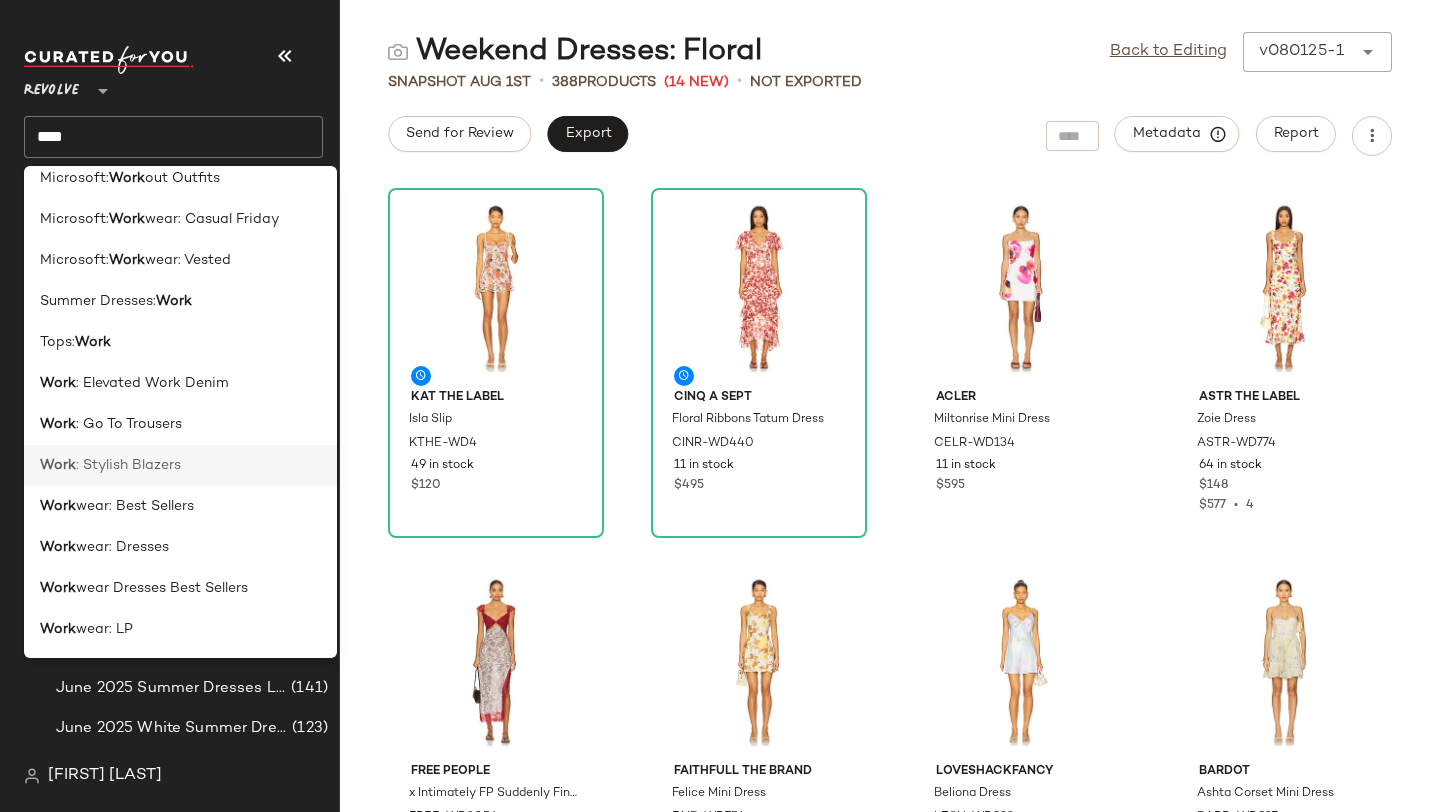 click on ": Stylish Blazers" at bounding box center [128, 465] 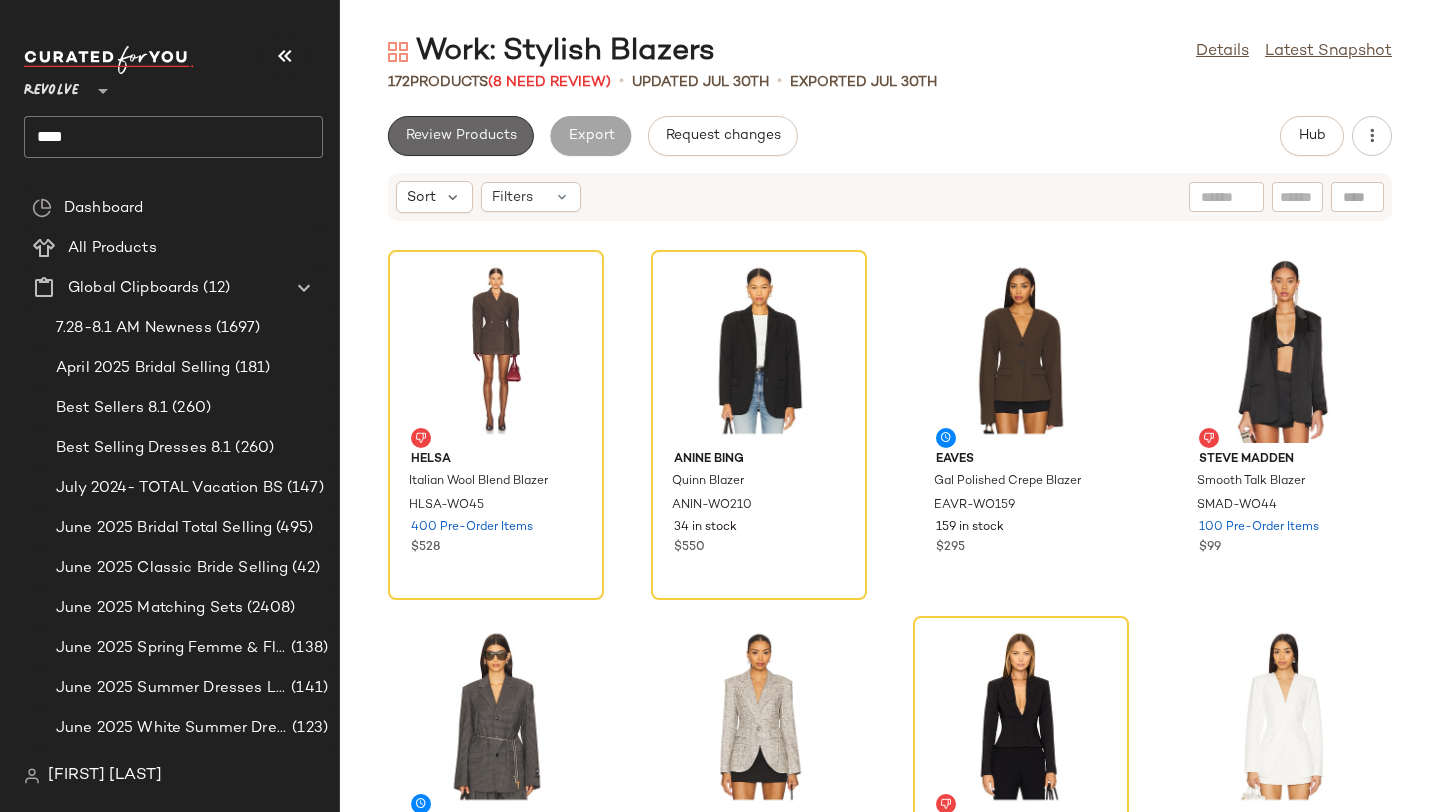 click on "Review Products" 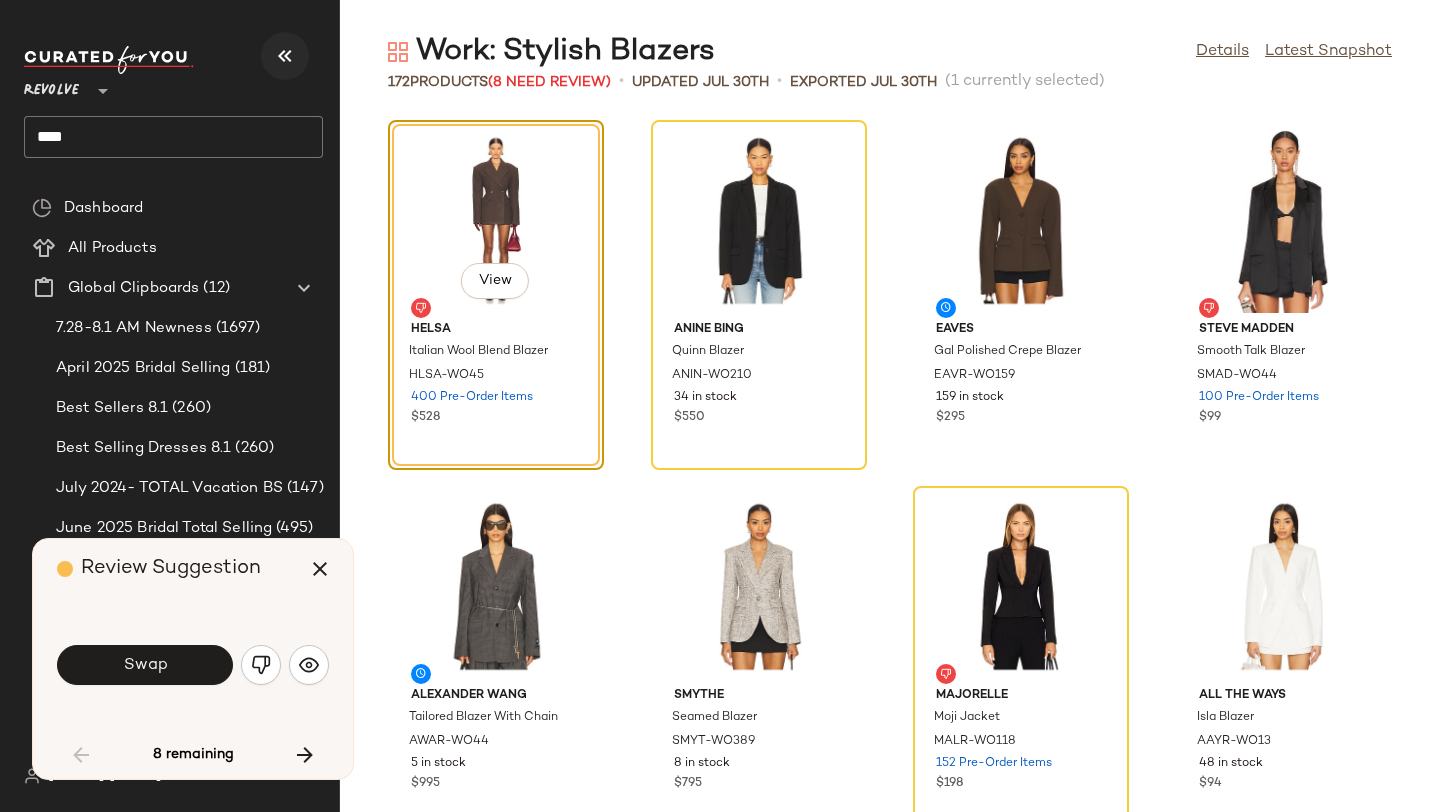 click at bounding box center (285, 56) 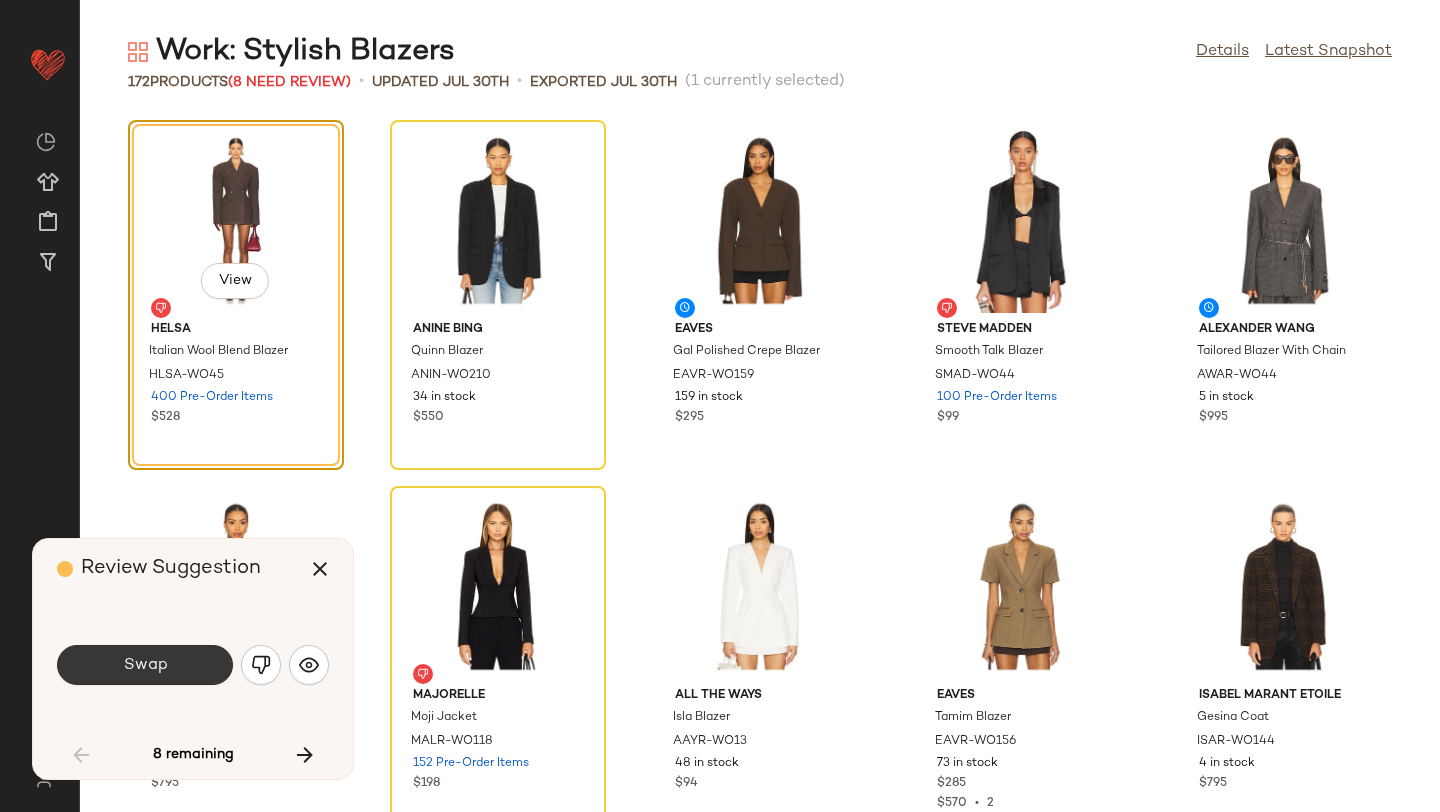 click on "Swap" at bounding box center [145, 665] 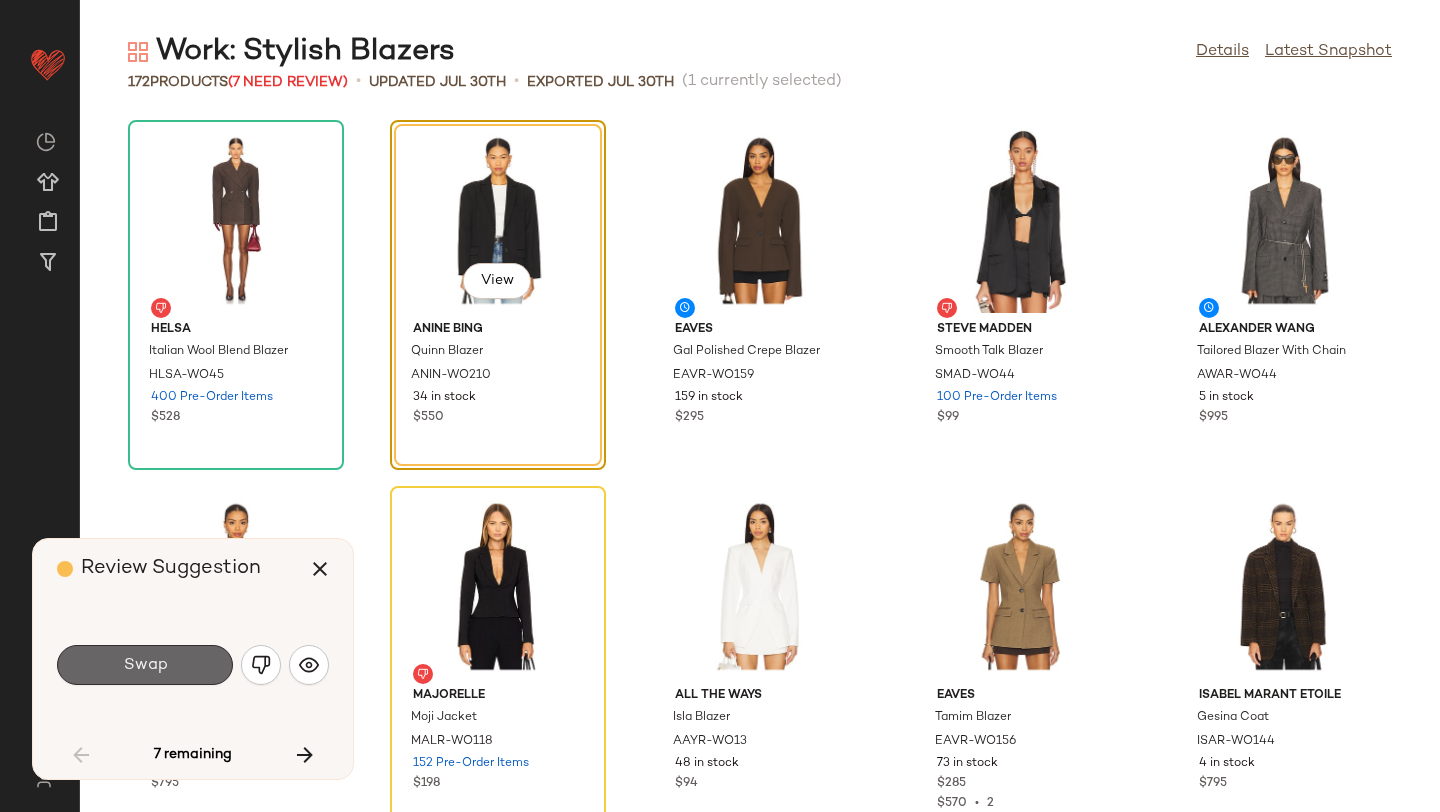 click on "Swap" at bounding box center (145, 665) 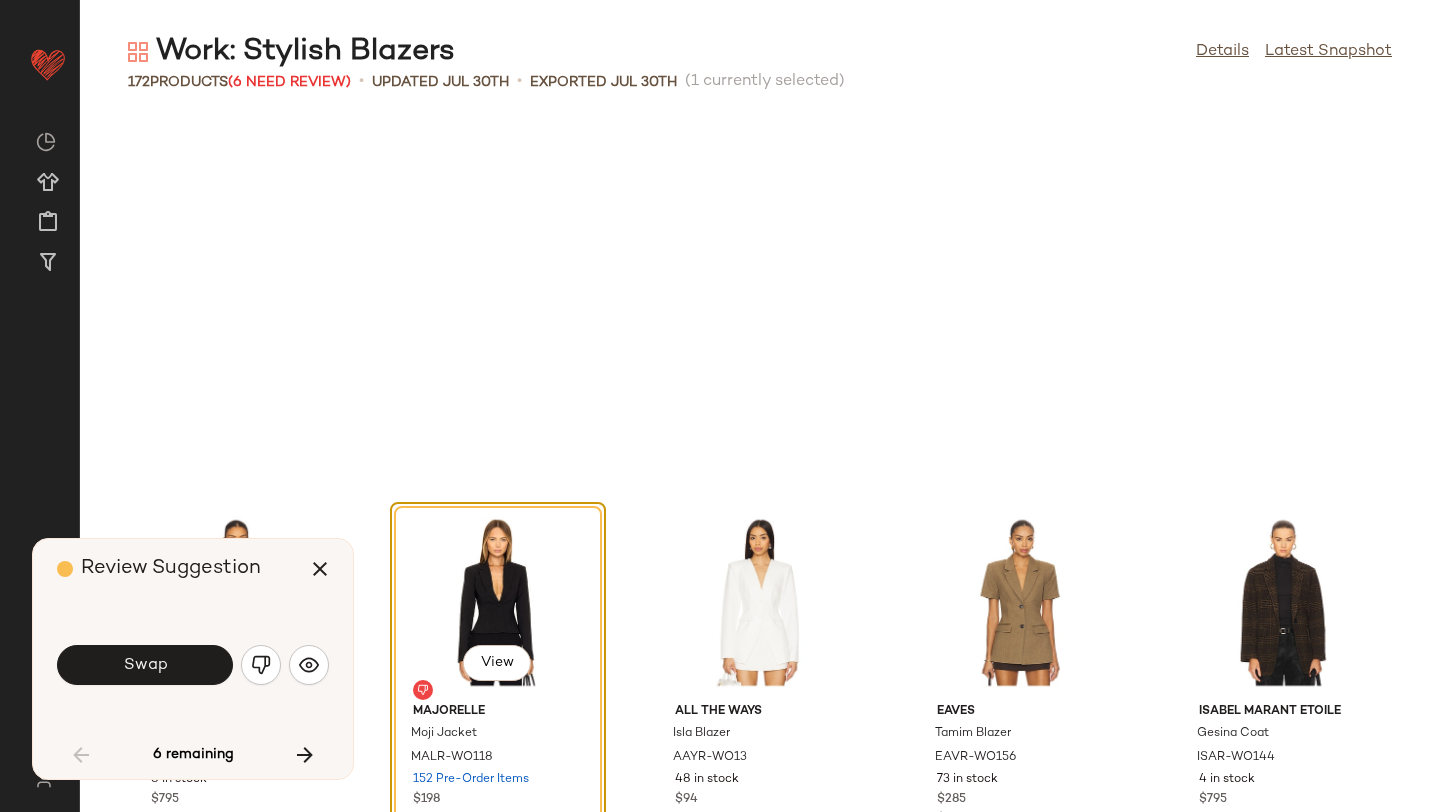 scroll, scrollTop: 382, scrollLeft: 0, axis: vertical 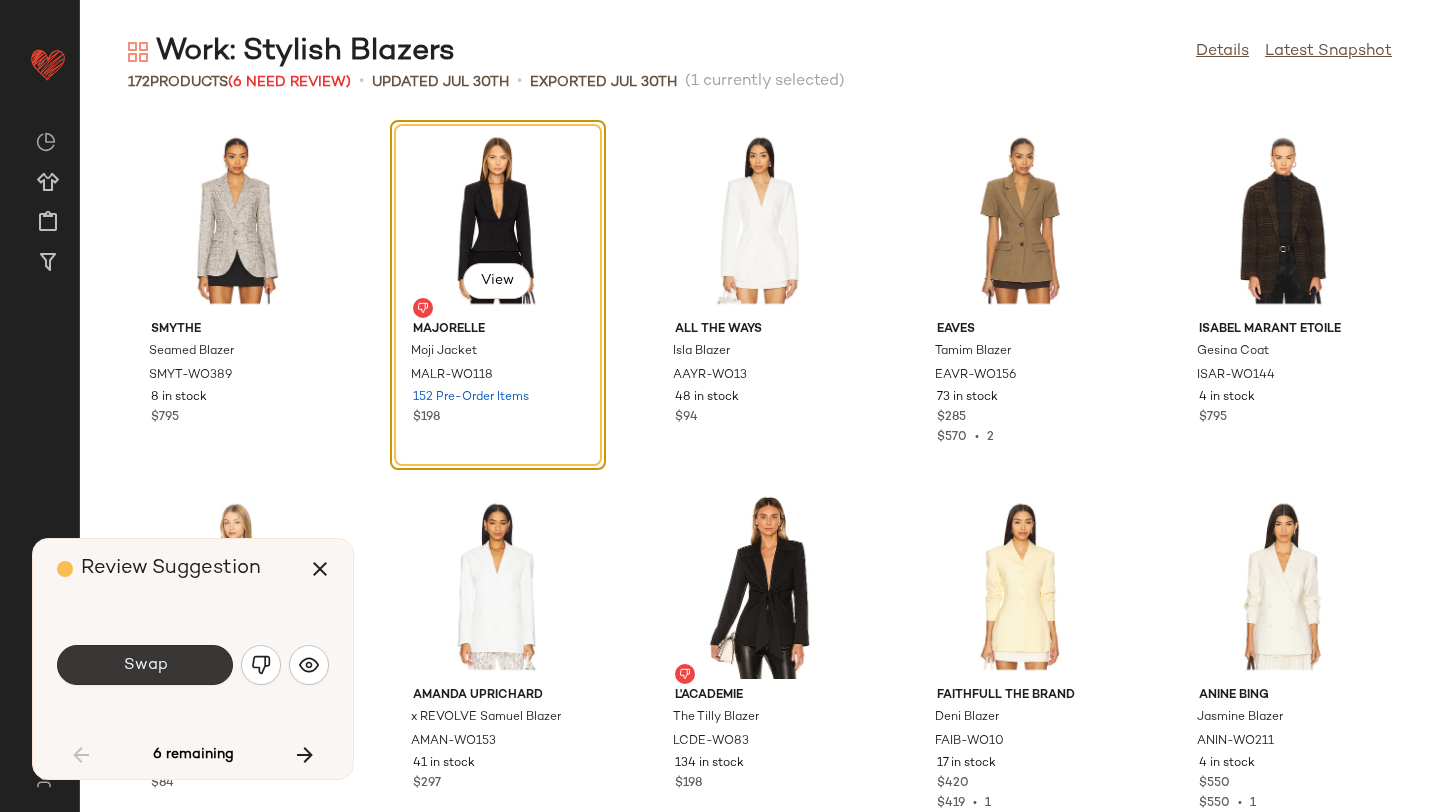 click on "Swap" at bounding box center [145, 665] 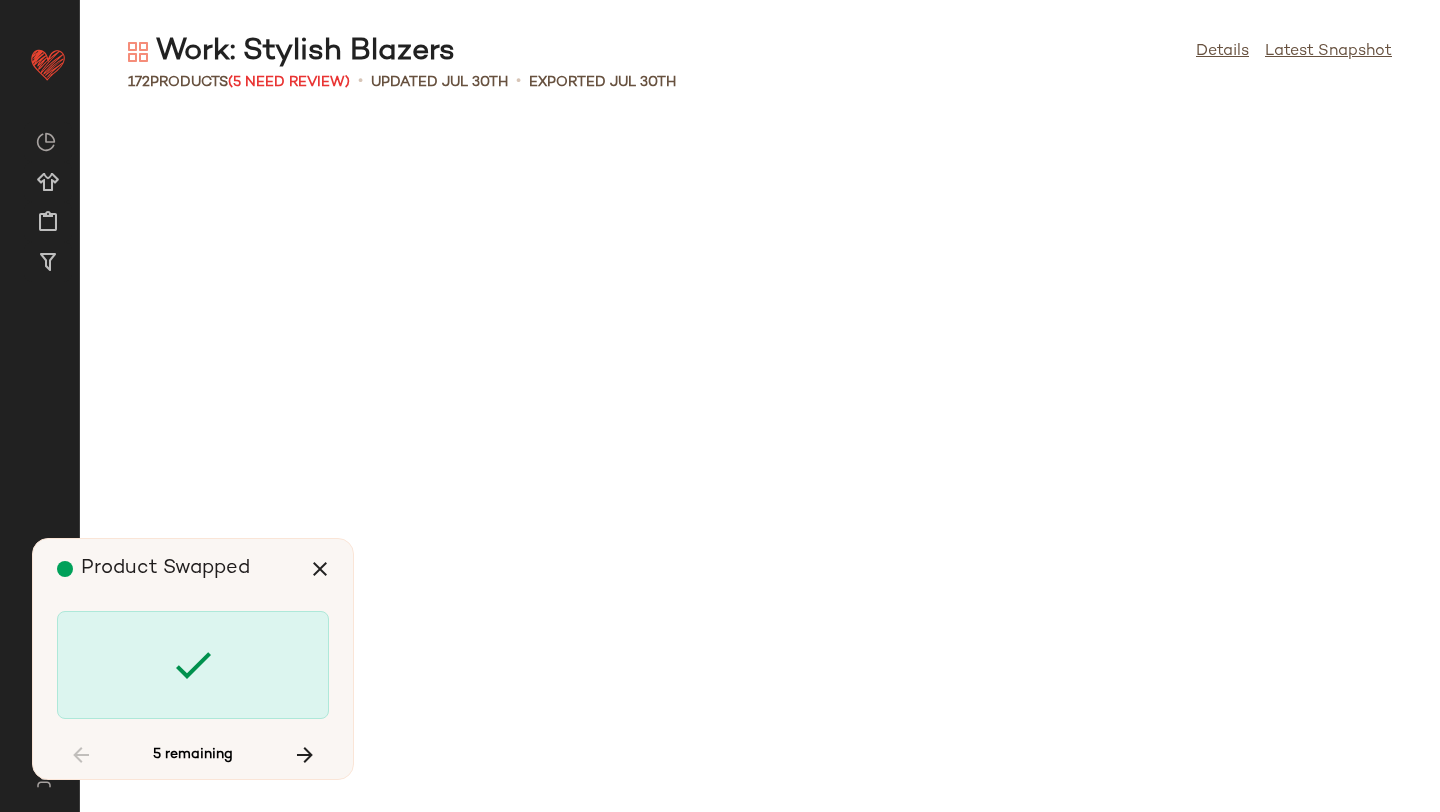 scroll, scrollTop: 2928, scrollLeft: 0, axis: vertical 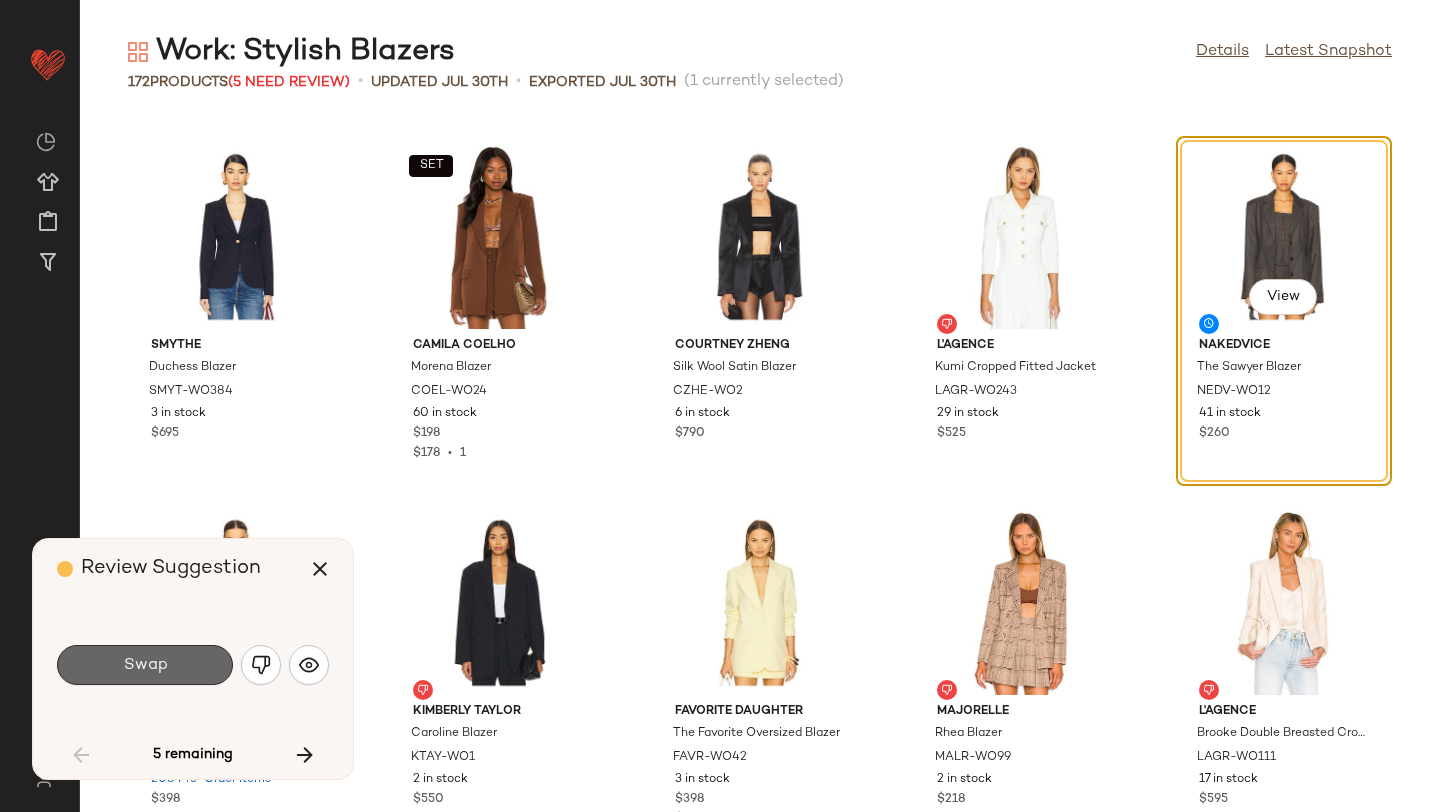 click on "Swap" at bounding box center [145, 665] 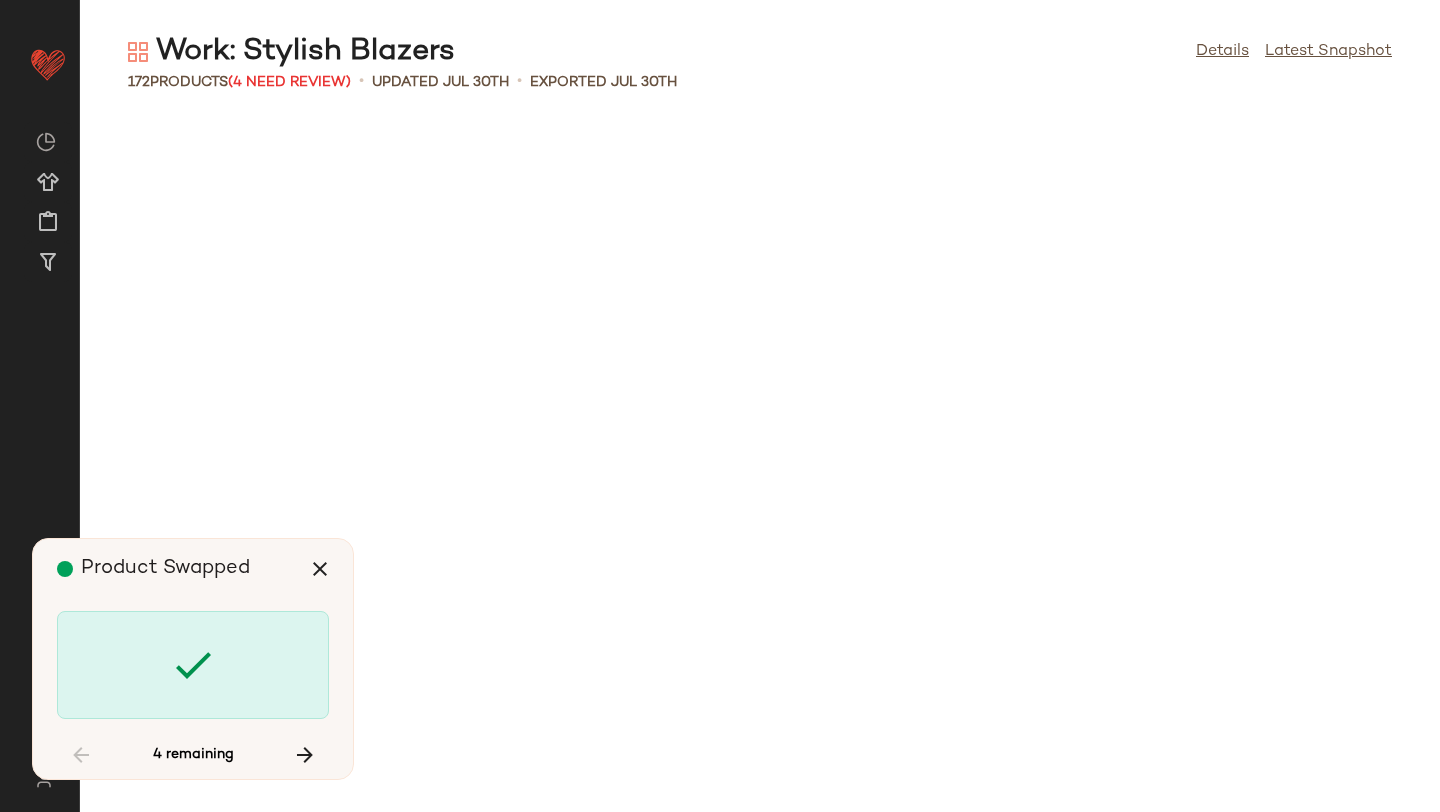 scroll, scrollTop: 5490, scrollLeft: 0, axis: vertical 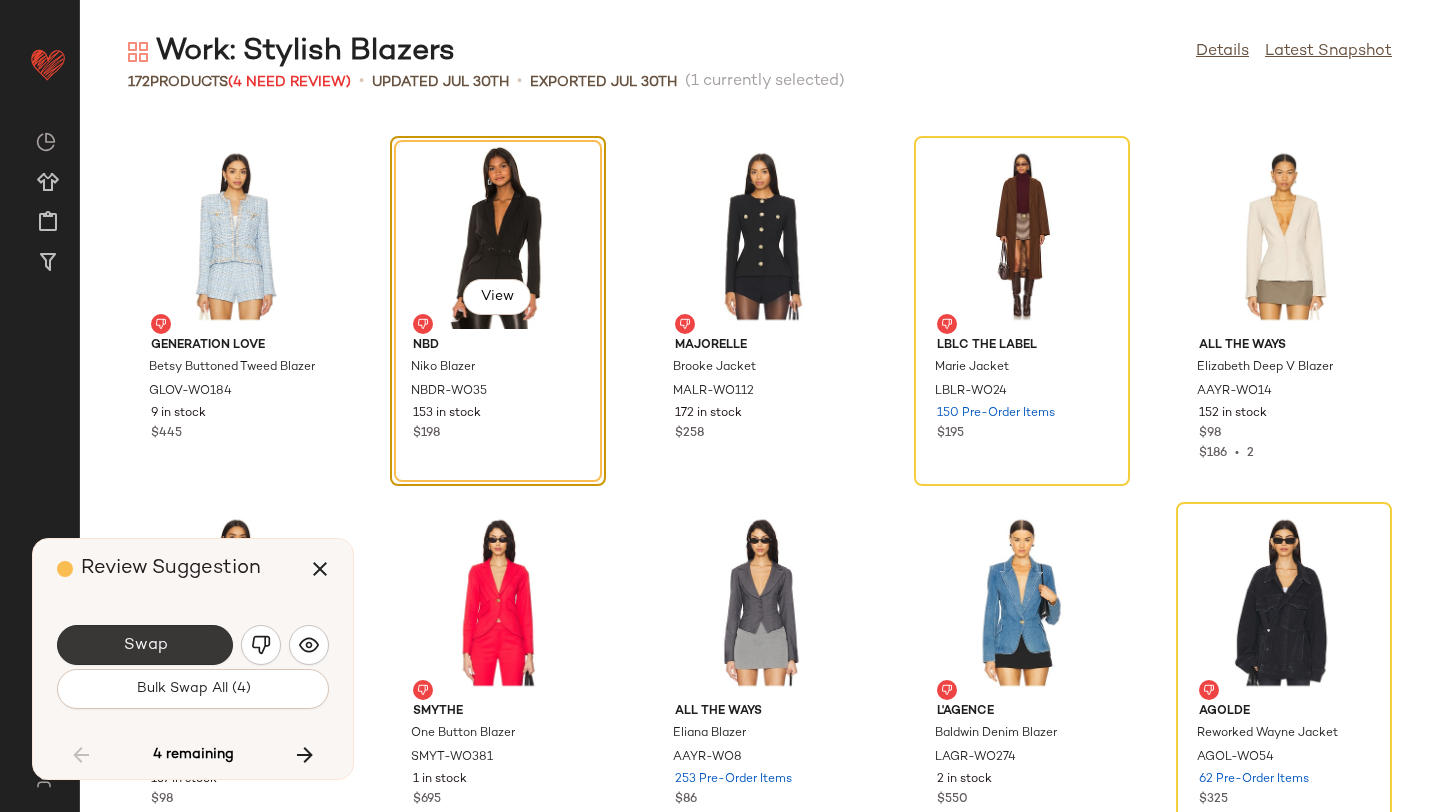 click on "Swap" at bounding box center [145, 645] 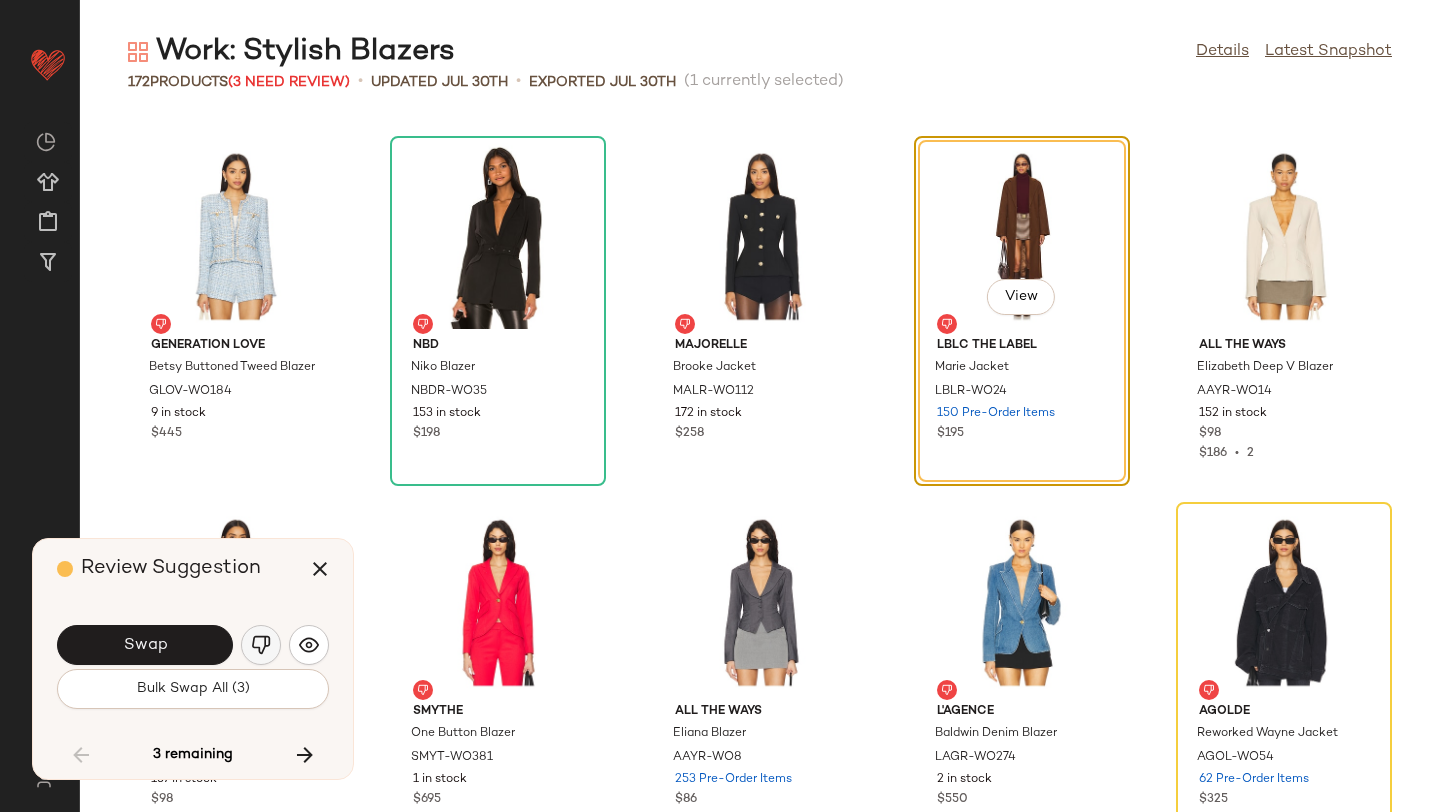 click 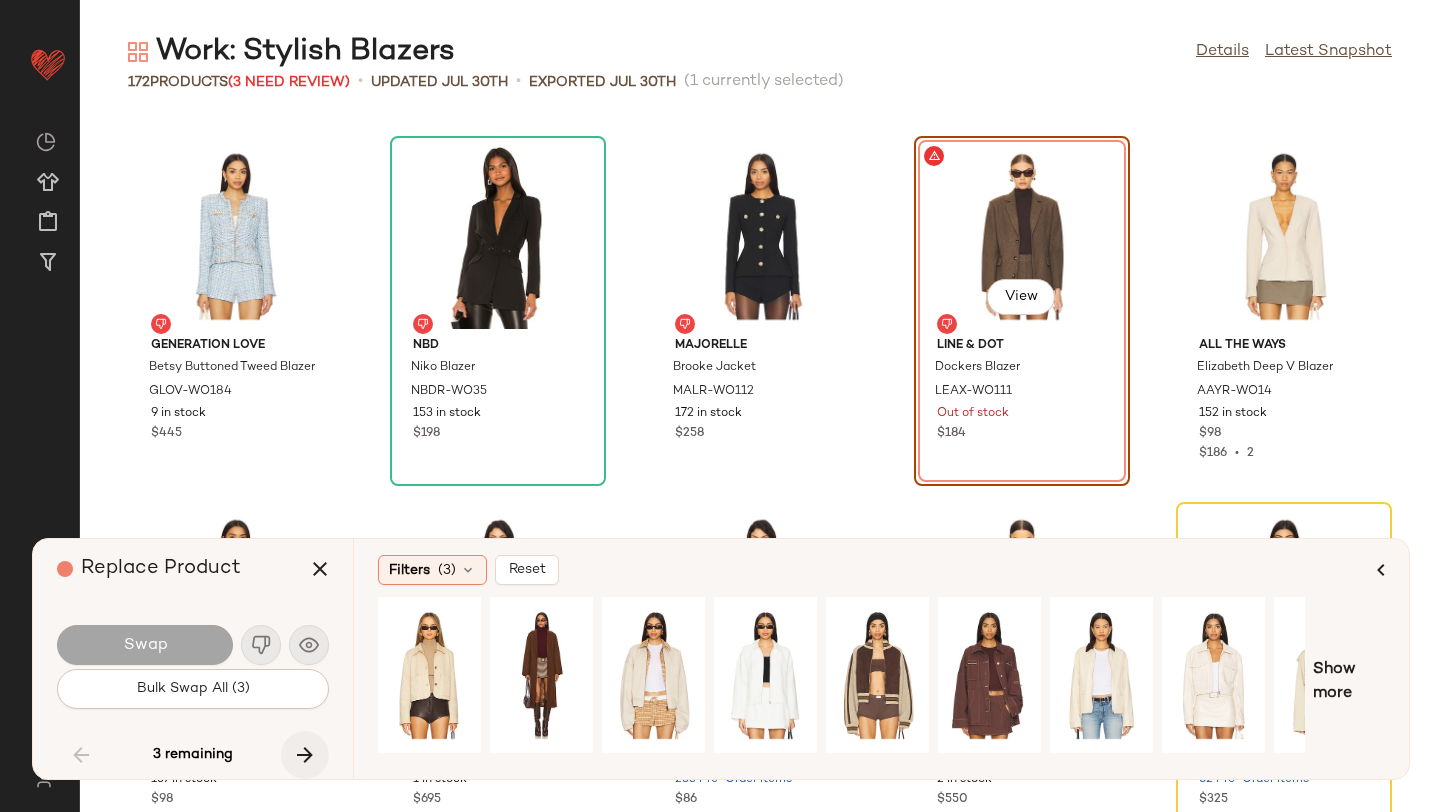 click at bounding box center (305, 755) 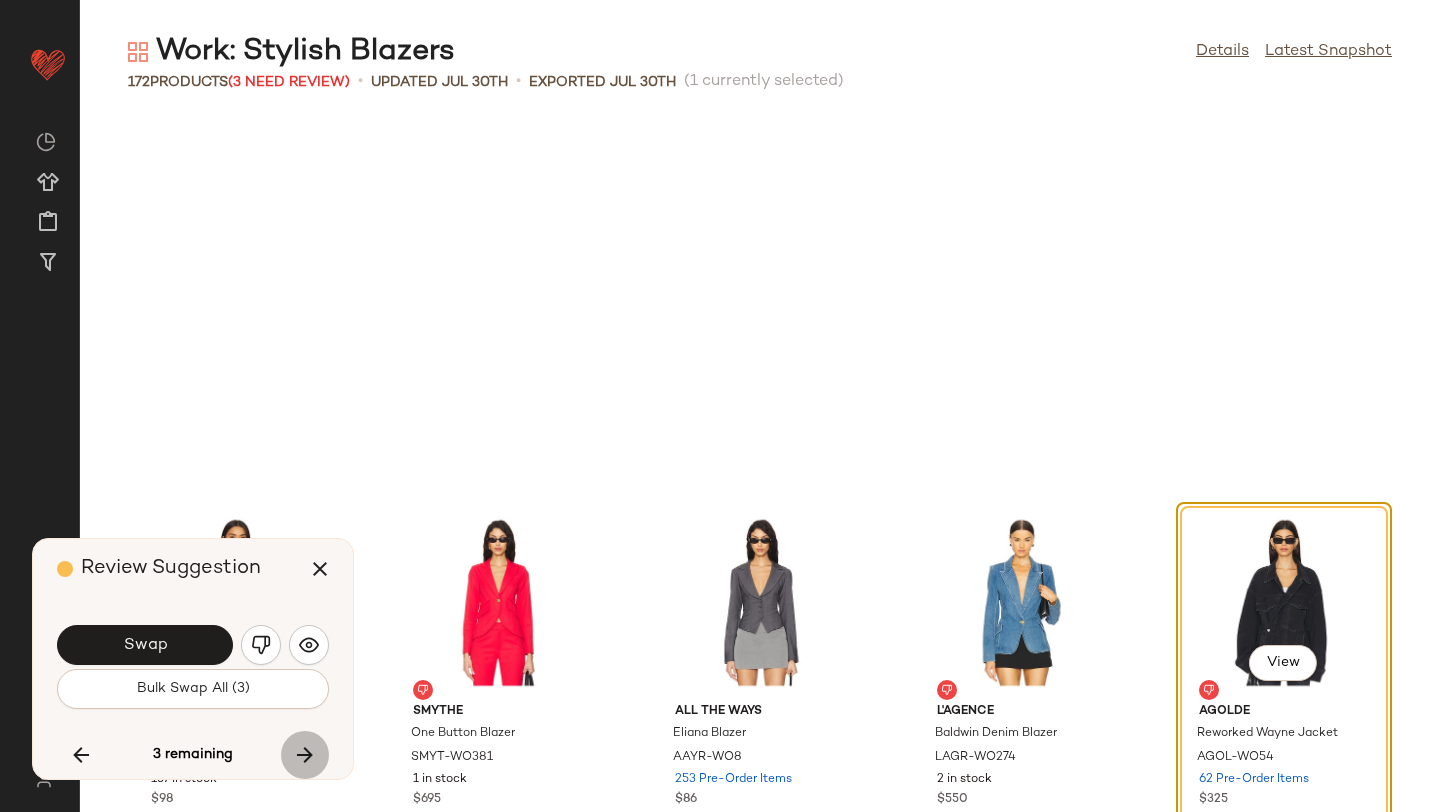 scroll, scrollTop: 5856, scrollLeft: 0, axis: vertical 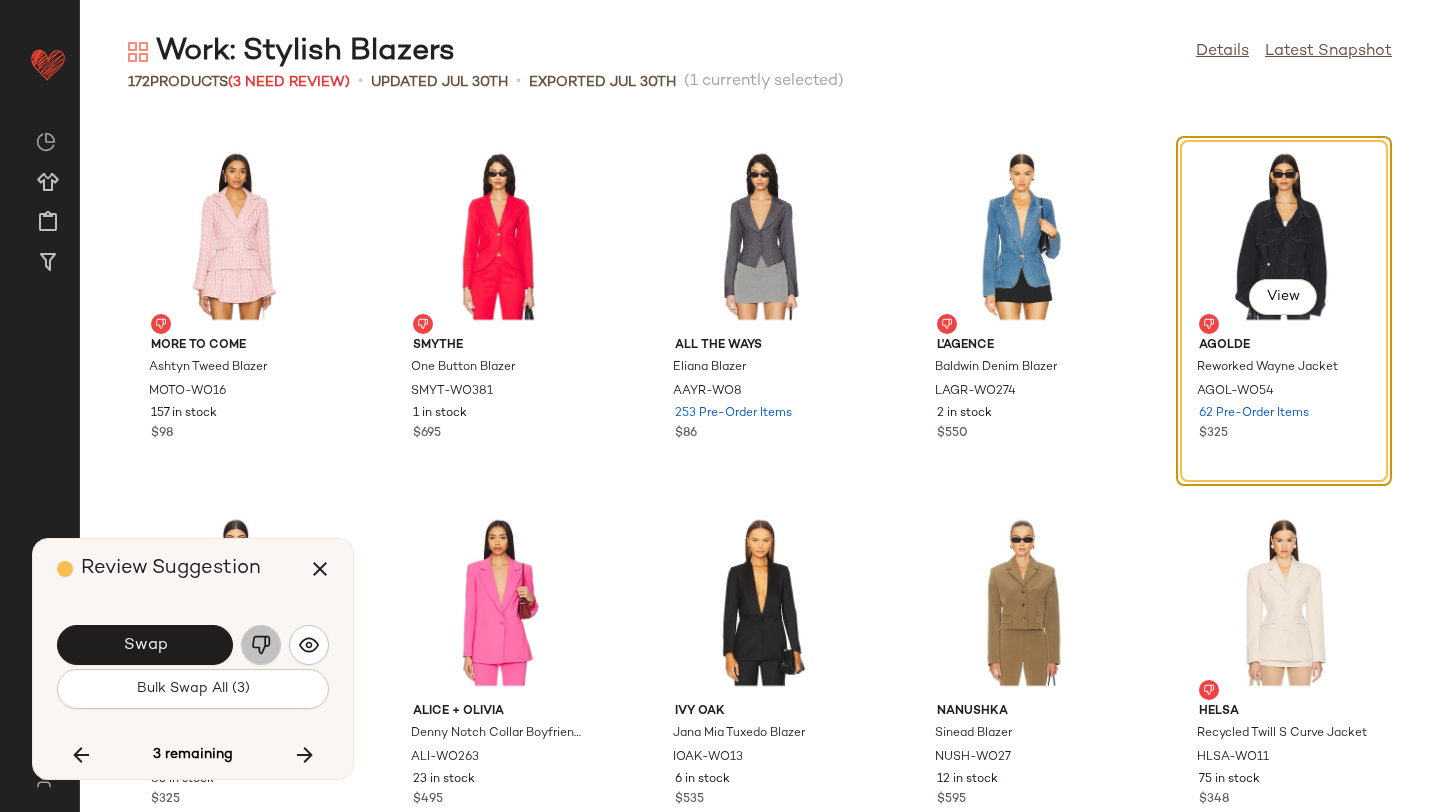 click 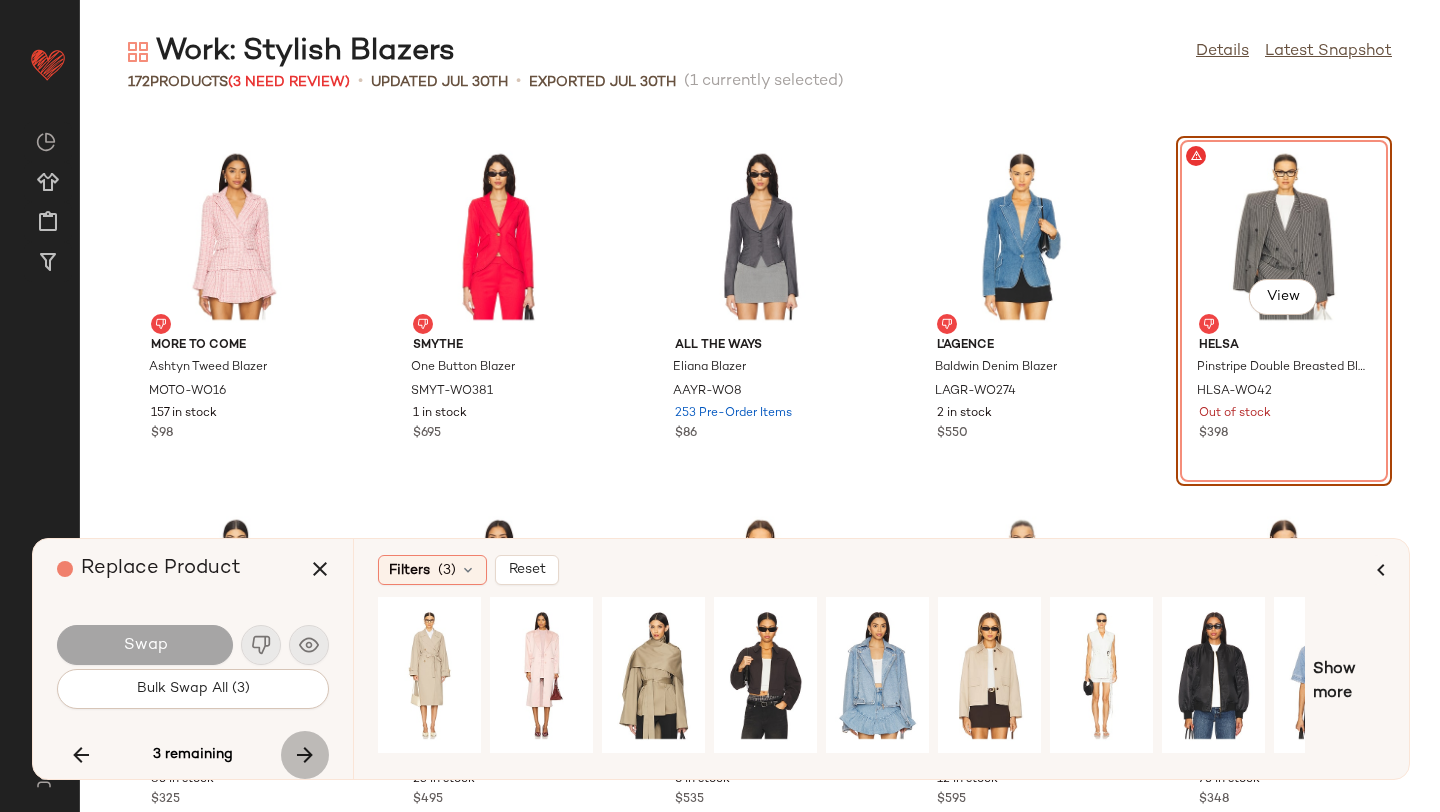 click at bounding box center (305, 755) 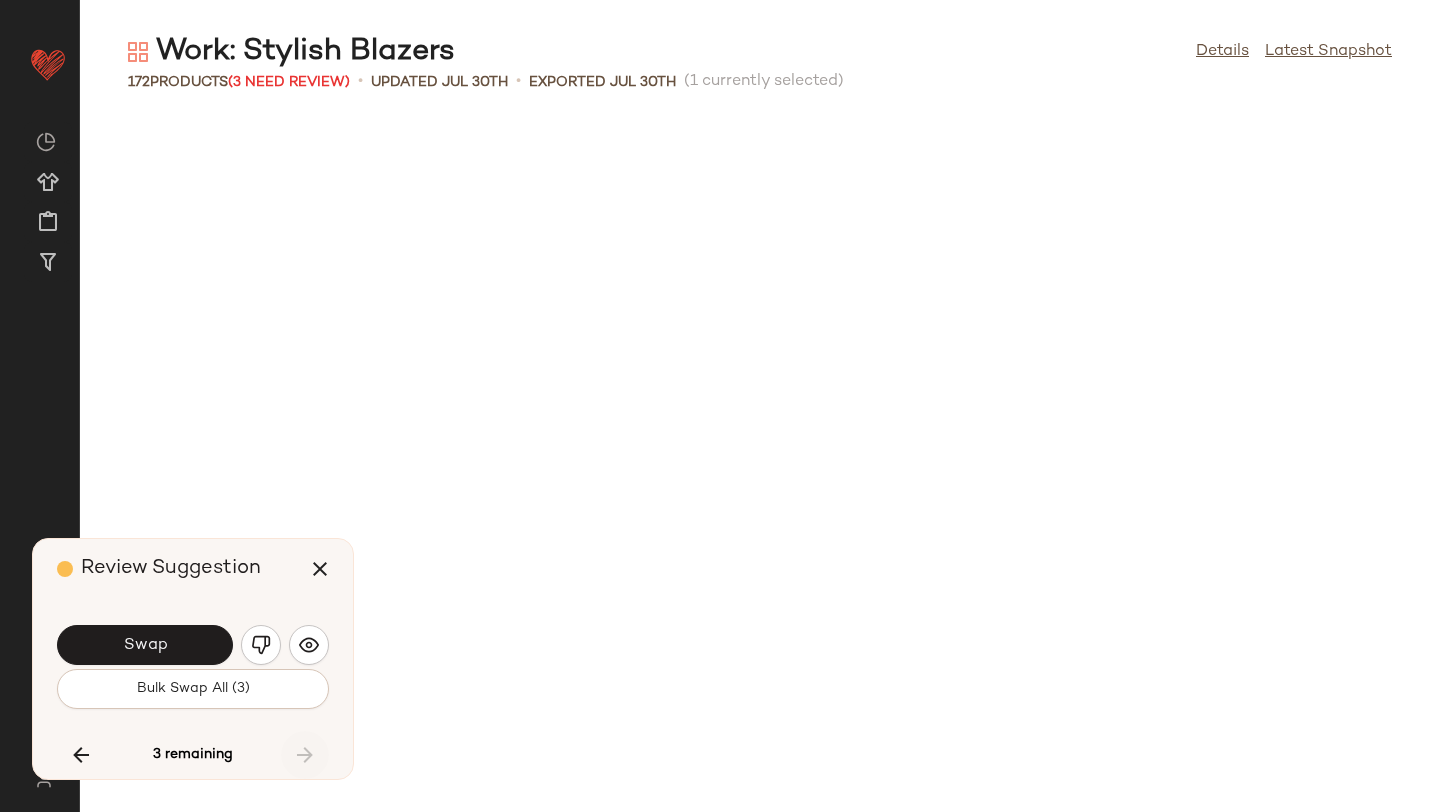 scroll, scrollTop: 6588, scrollLeft: 0, axis: vertical 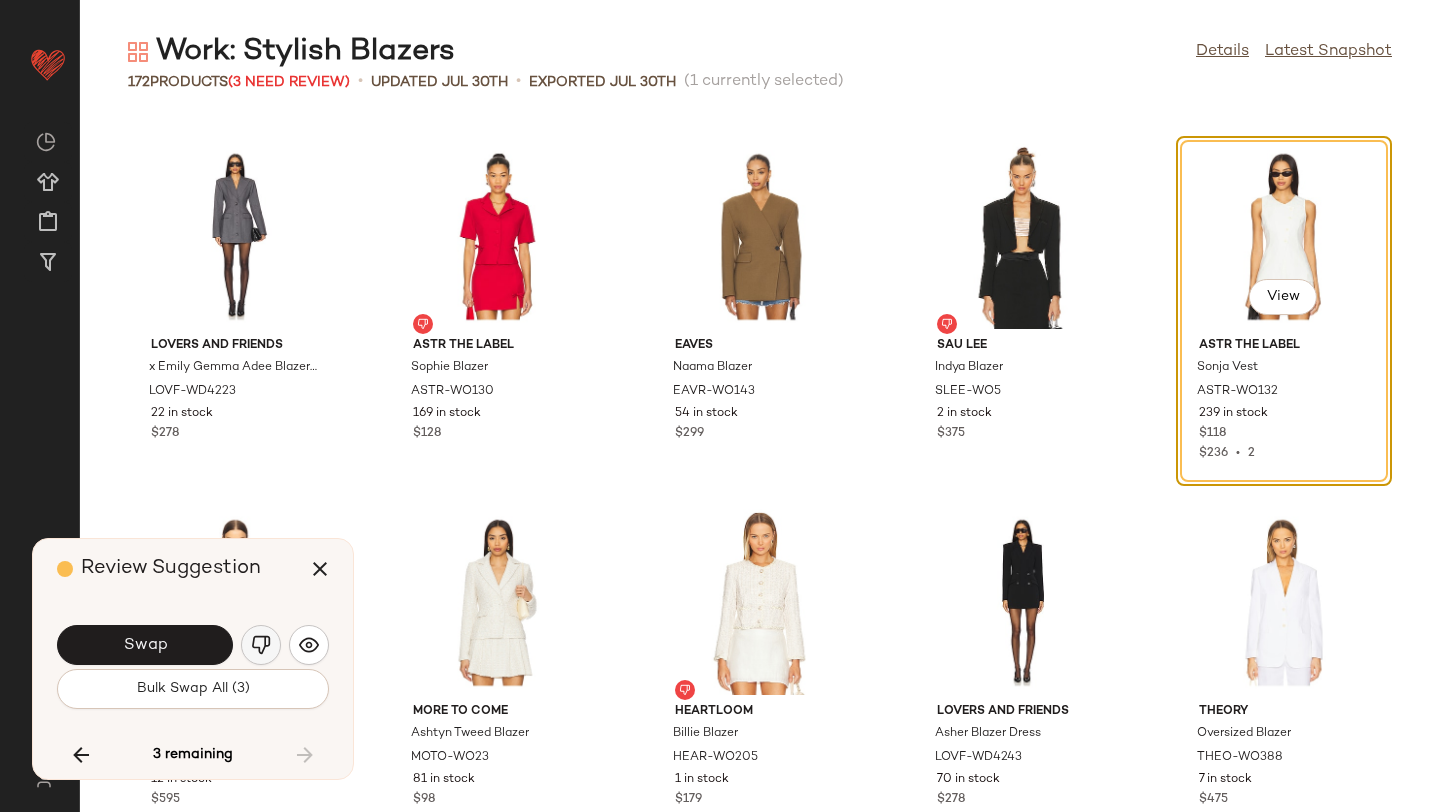 click 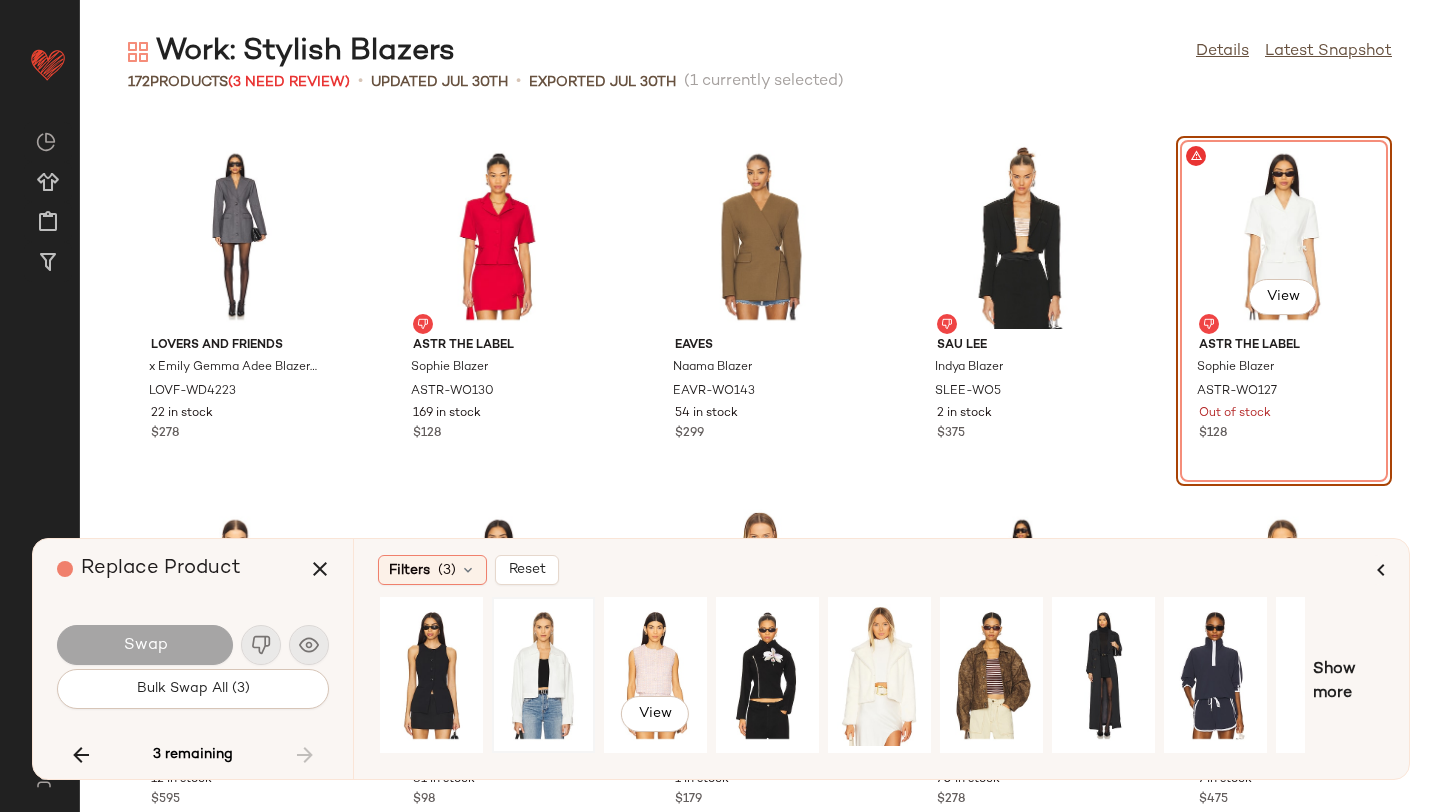 scroll, scrollTop: 0, scrollLeft: 182, axis: horizontal 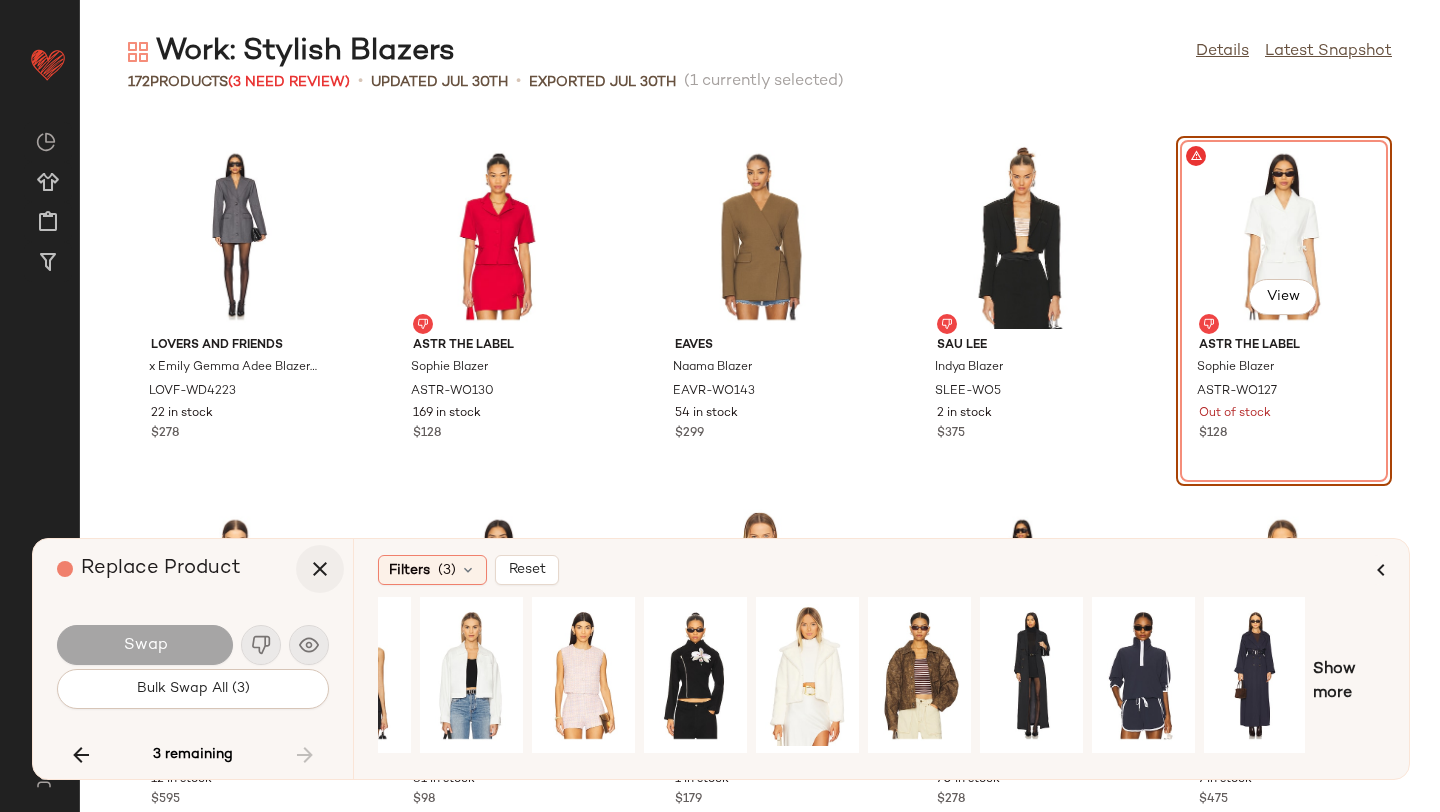 click at bounding box center [320, 569] 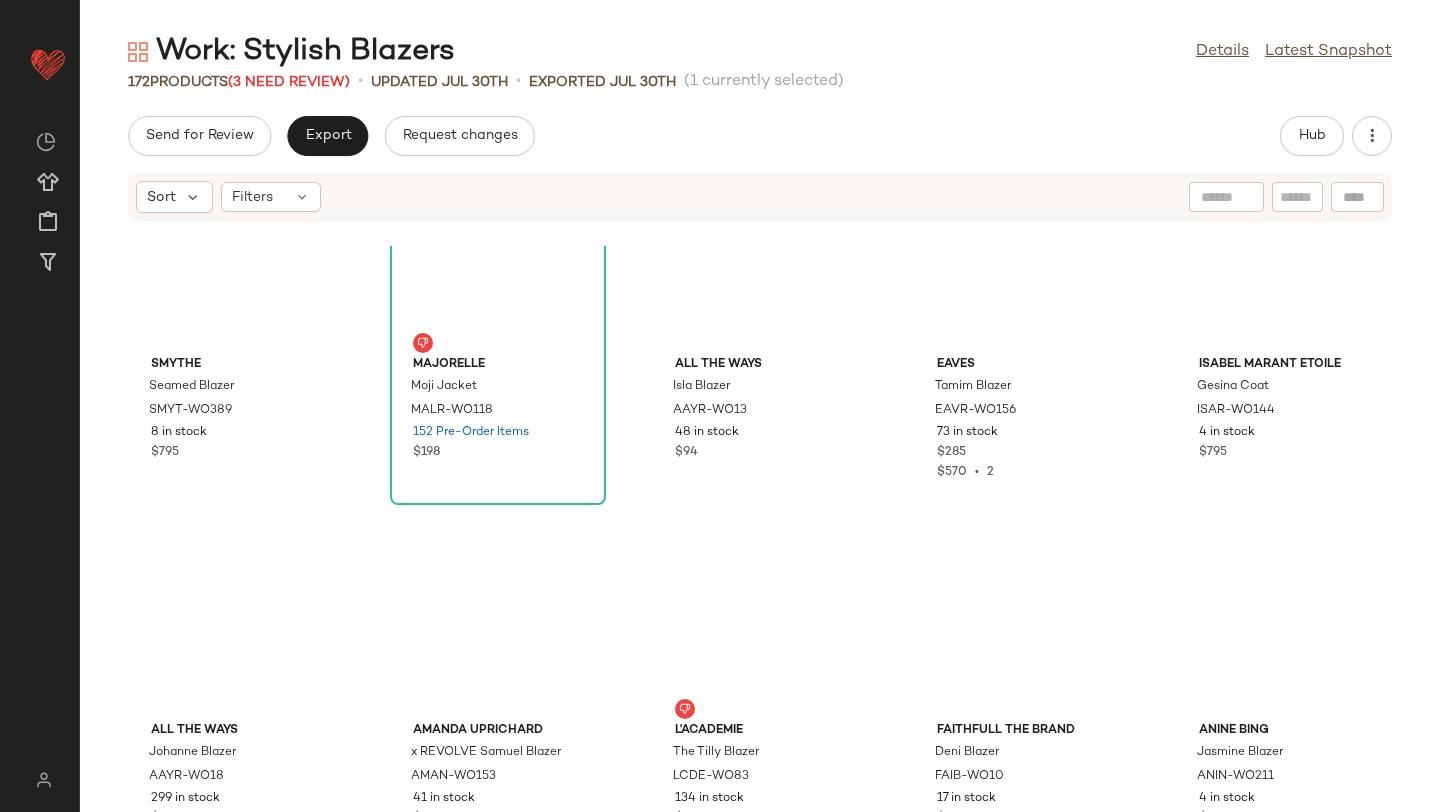 scroll, scrollTop: 0, scrollLeft: 0, axis: both 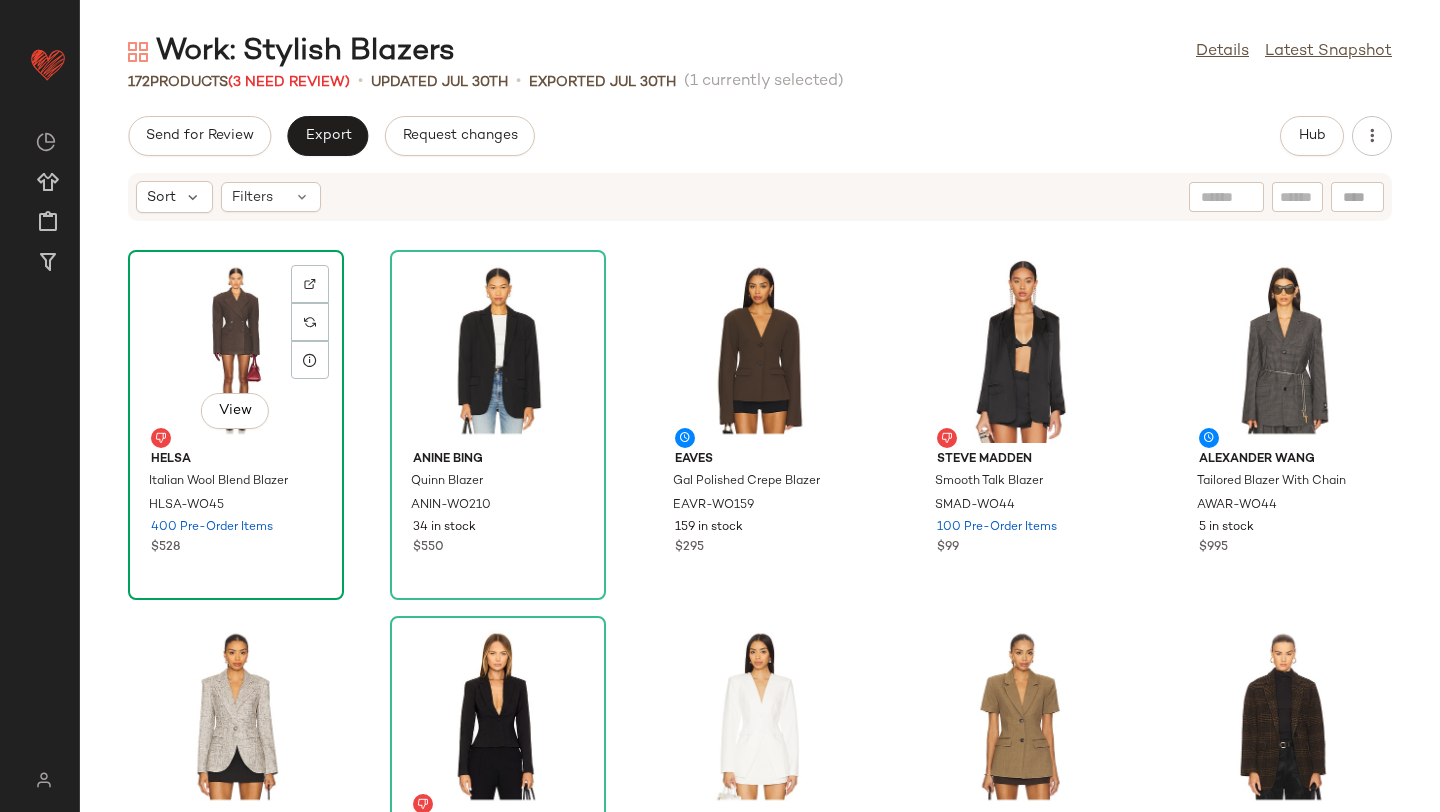 click on "View" 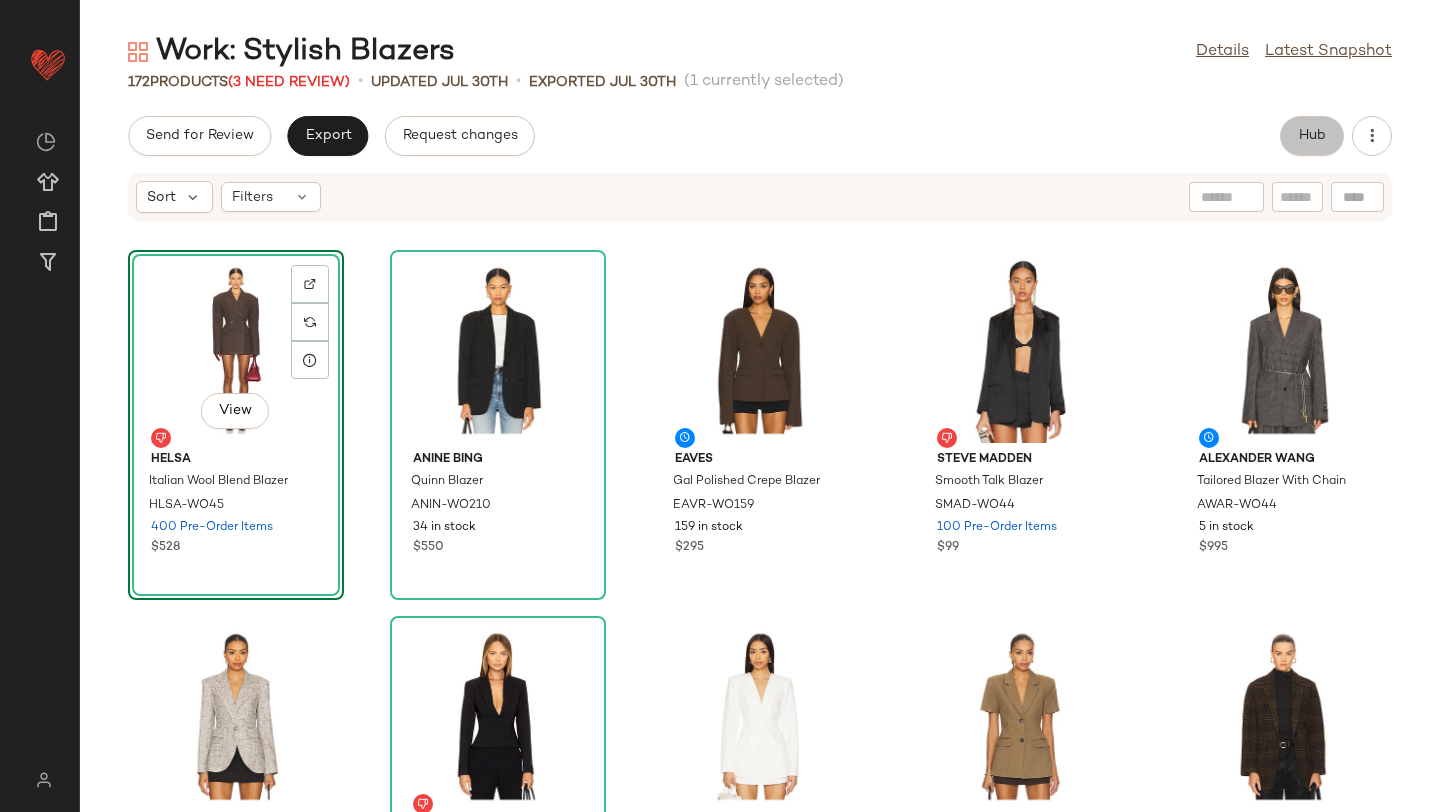 click on "Hub" at bounding box center (1312, 136) 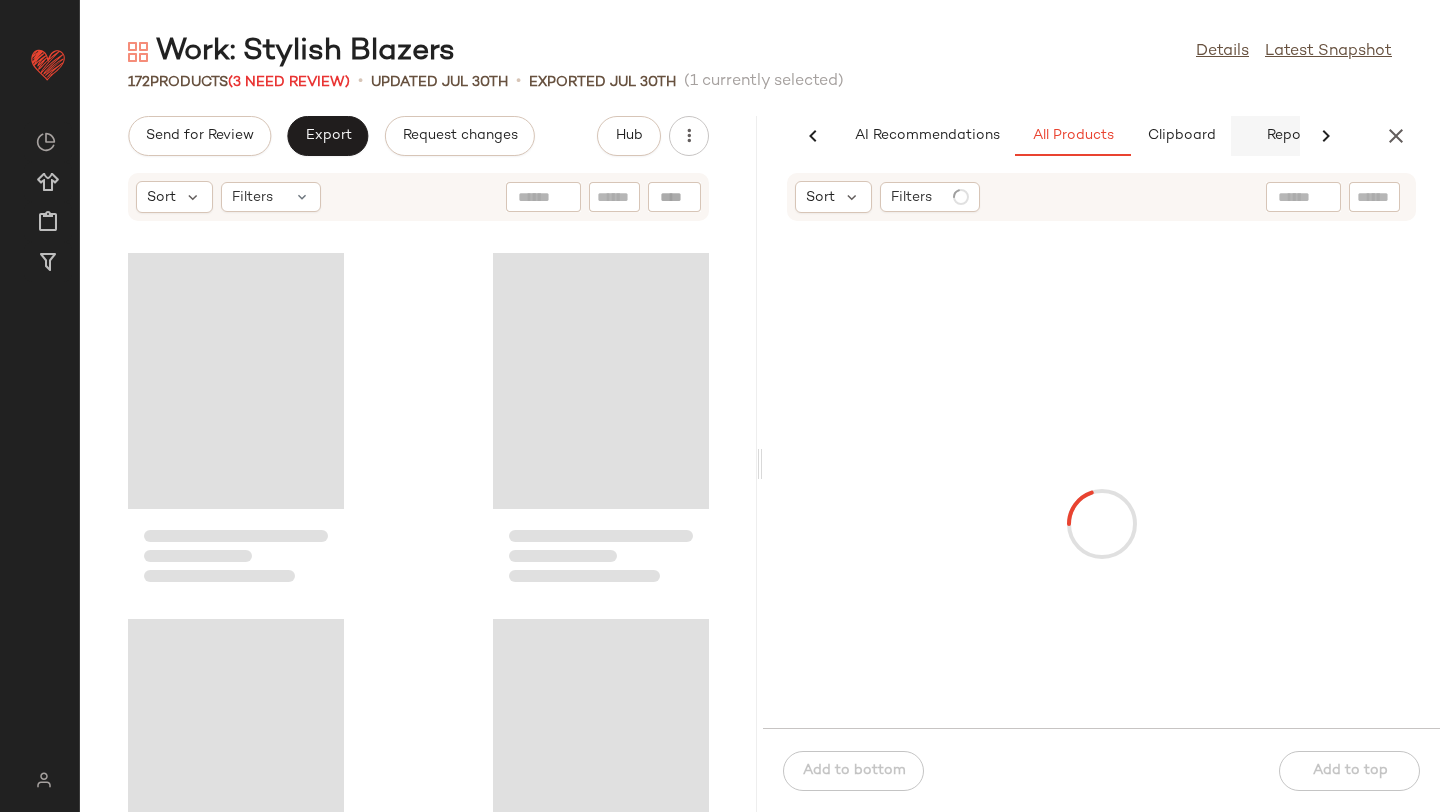 scroll, scrollTop: 0, scrollLeft: 47, axis: horizontal 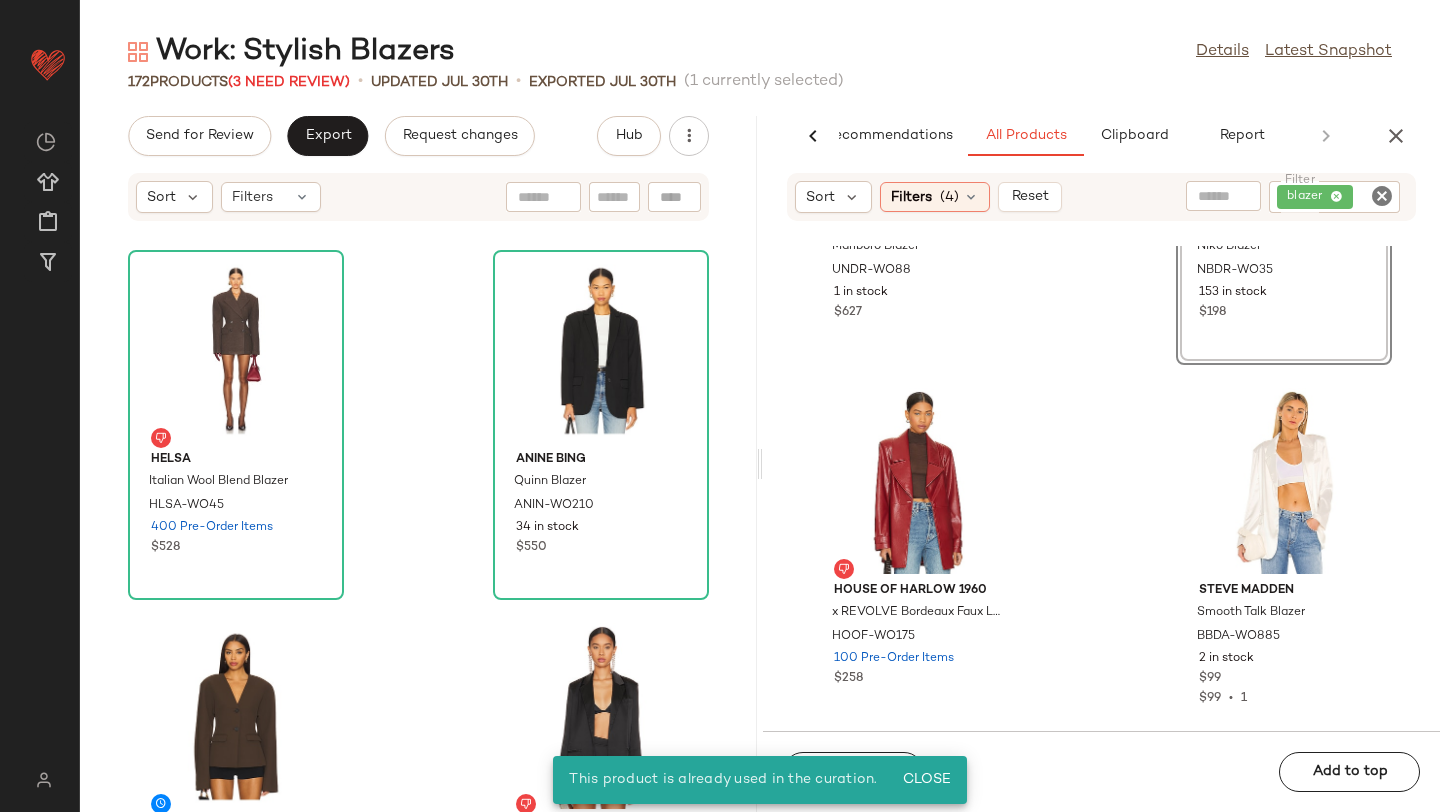 click 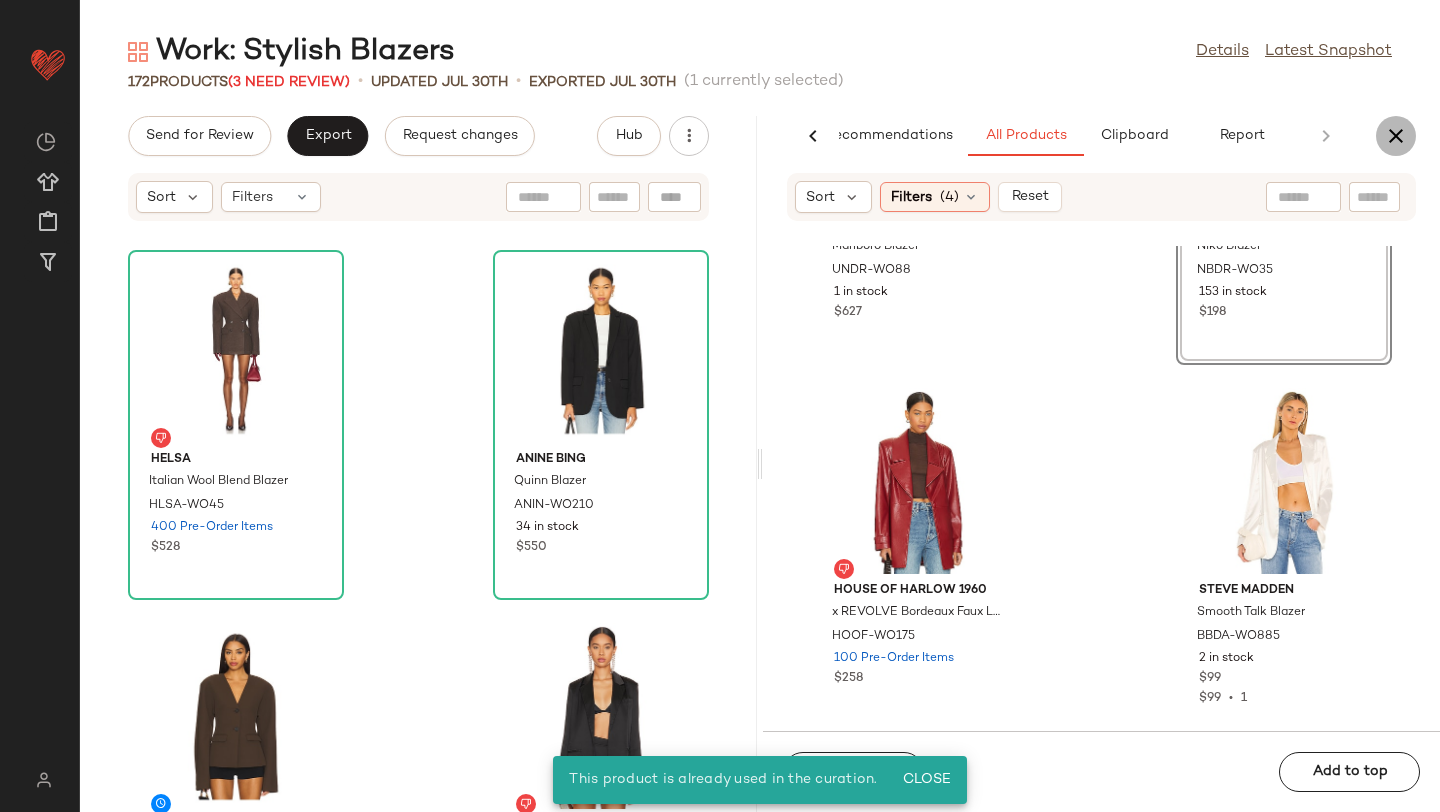click at bounding box center [1396, 136] 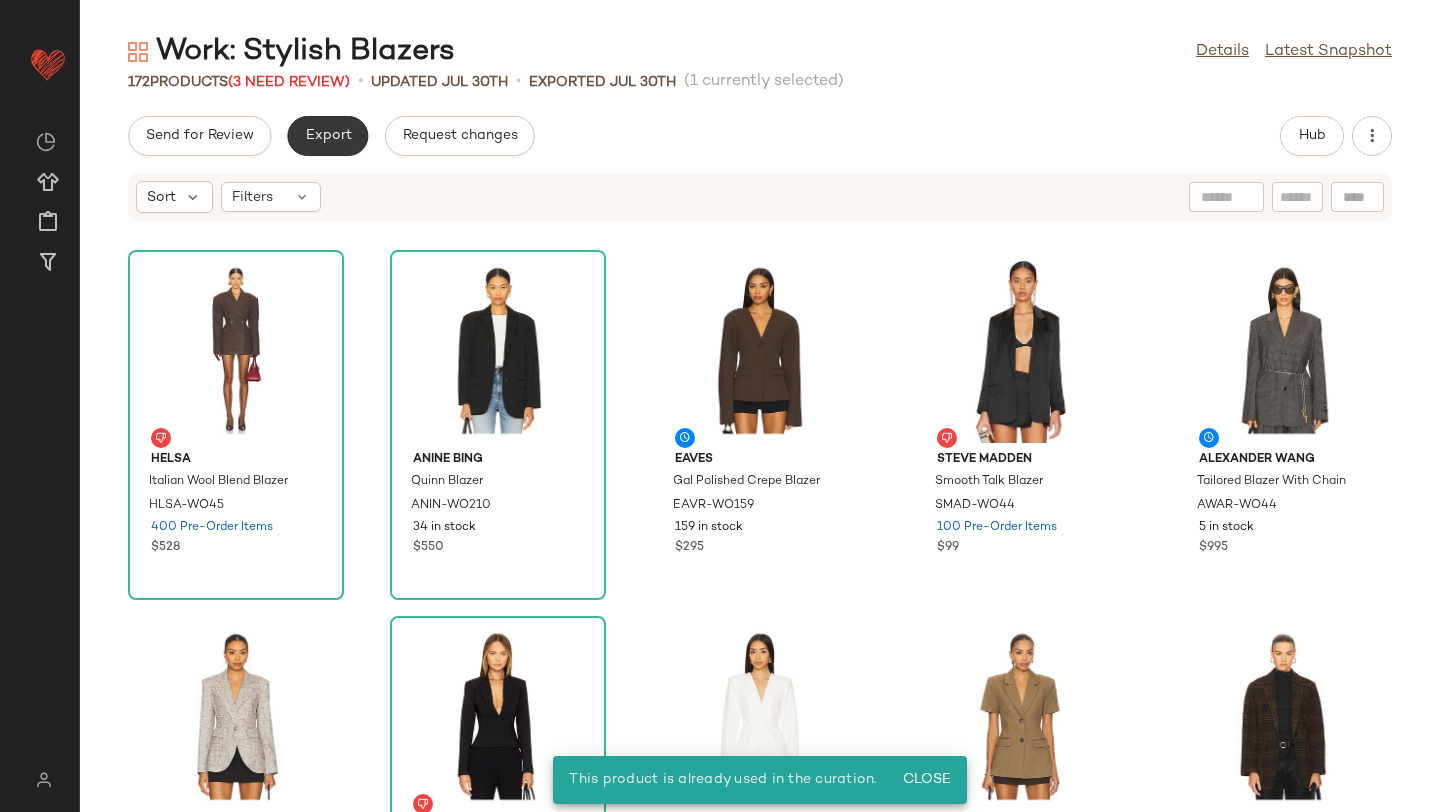 click on "Export" 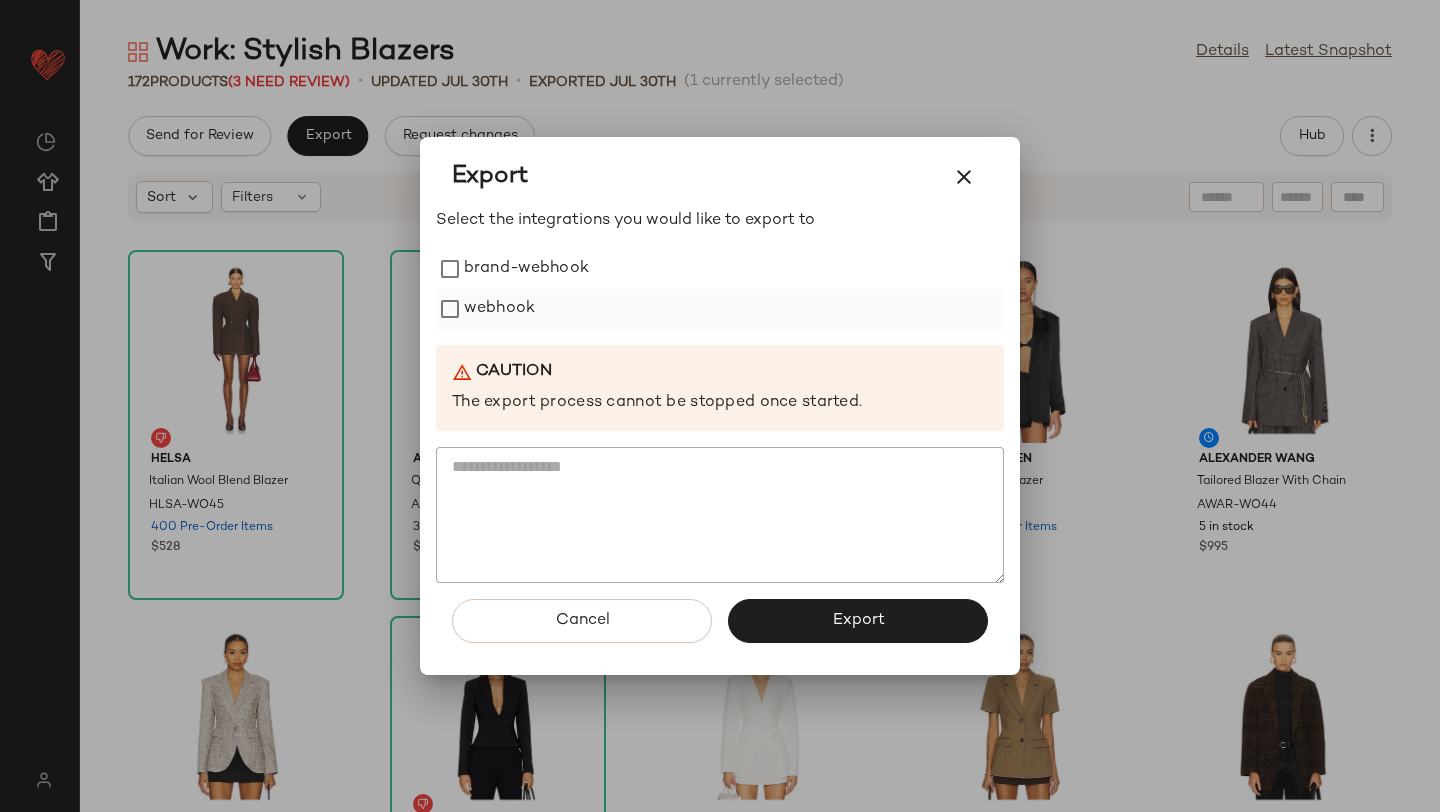 click on "webhook" at bounding box center (499, 309) 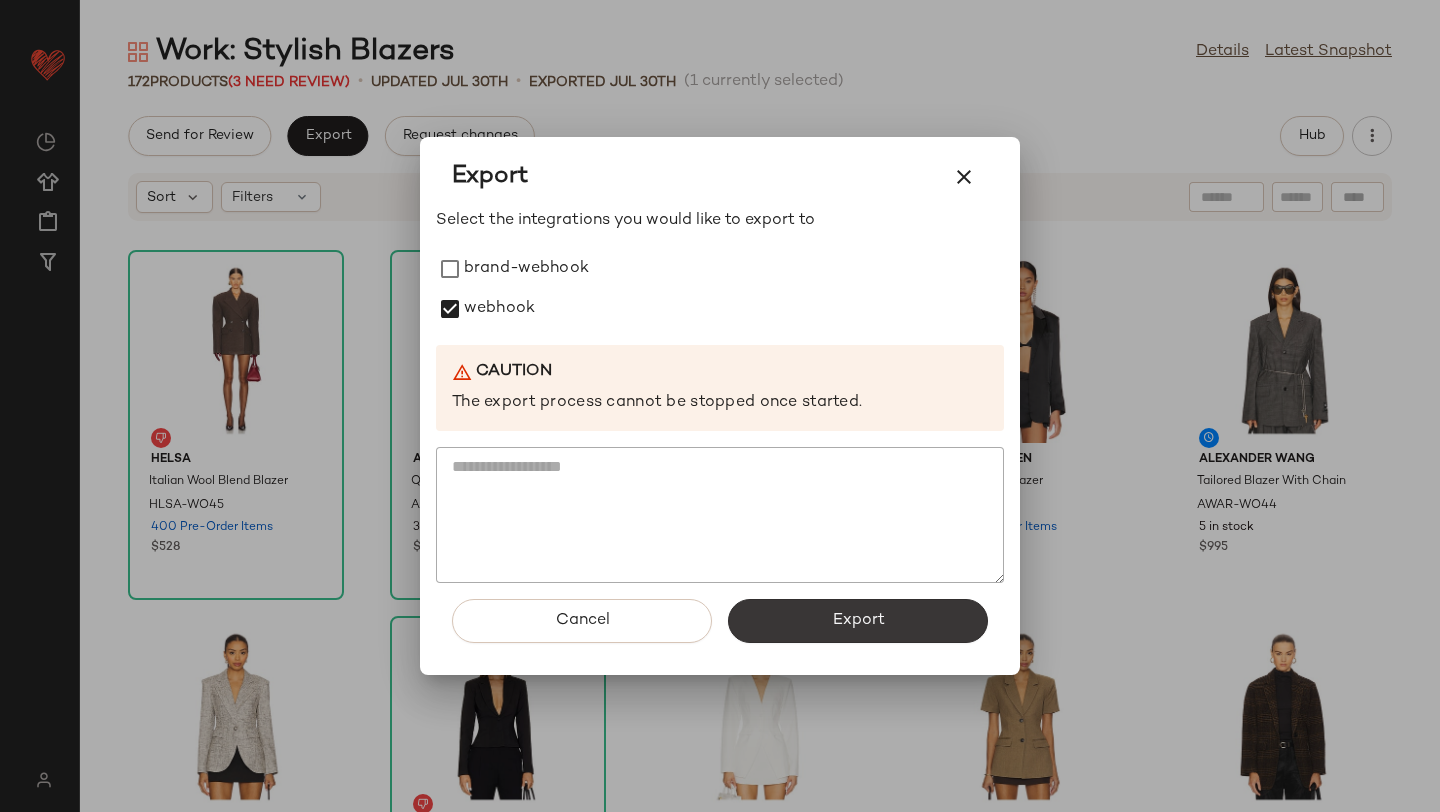 click on "Export" at bounding box center (858, 621) 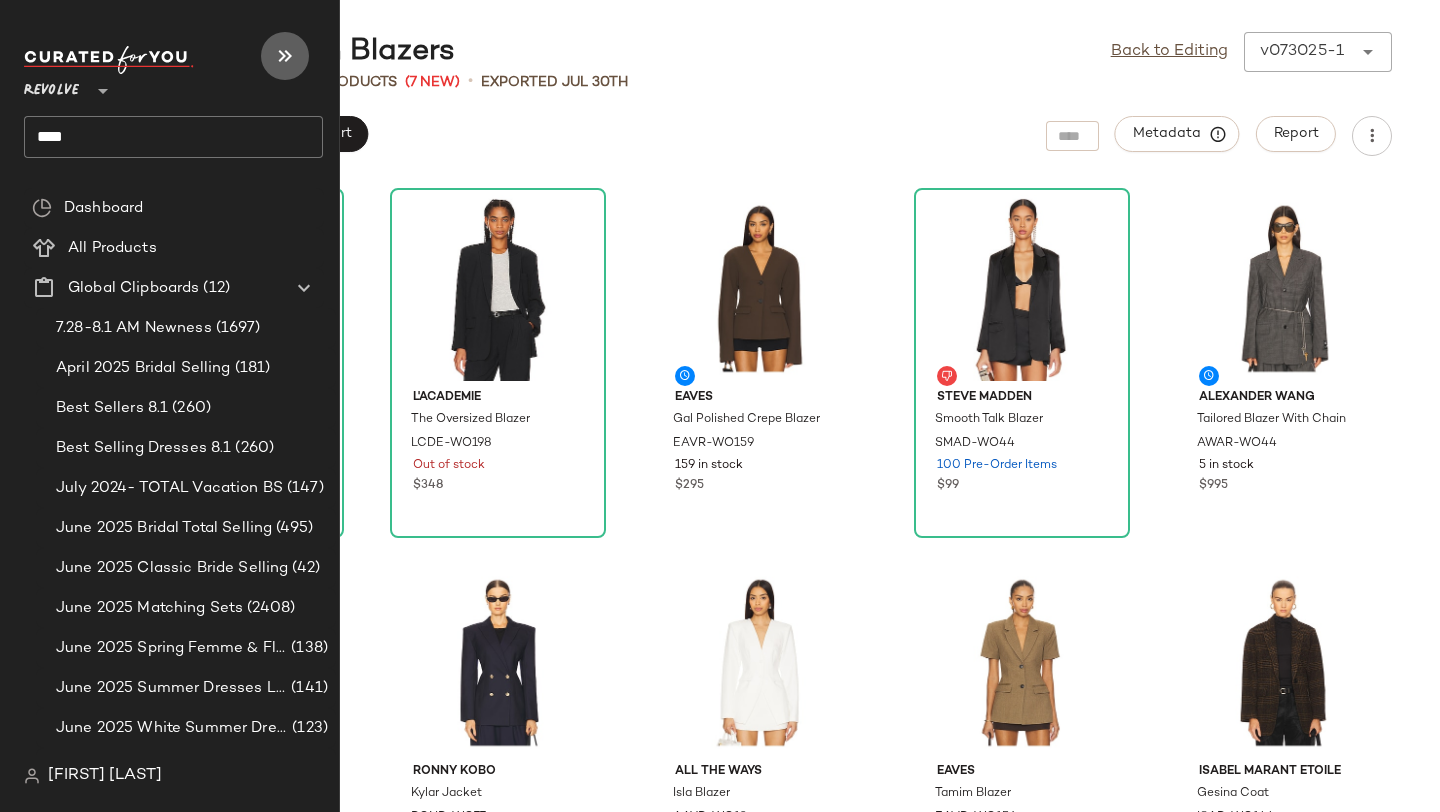 click at bounding box center [285, 56] 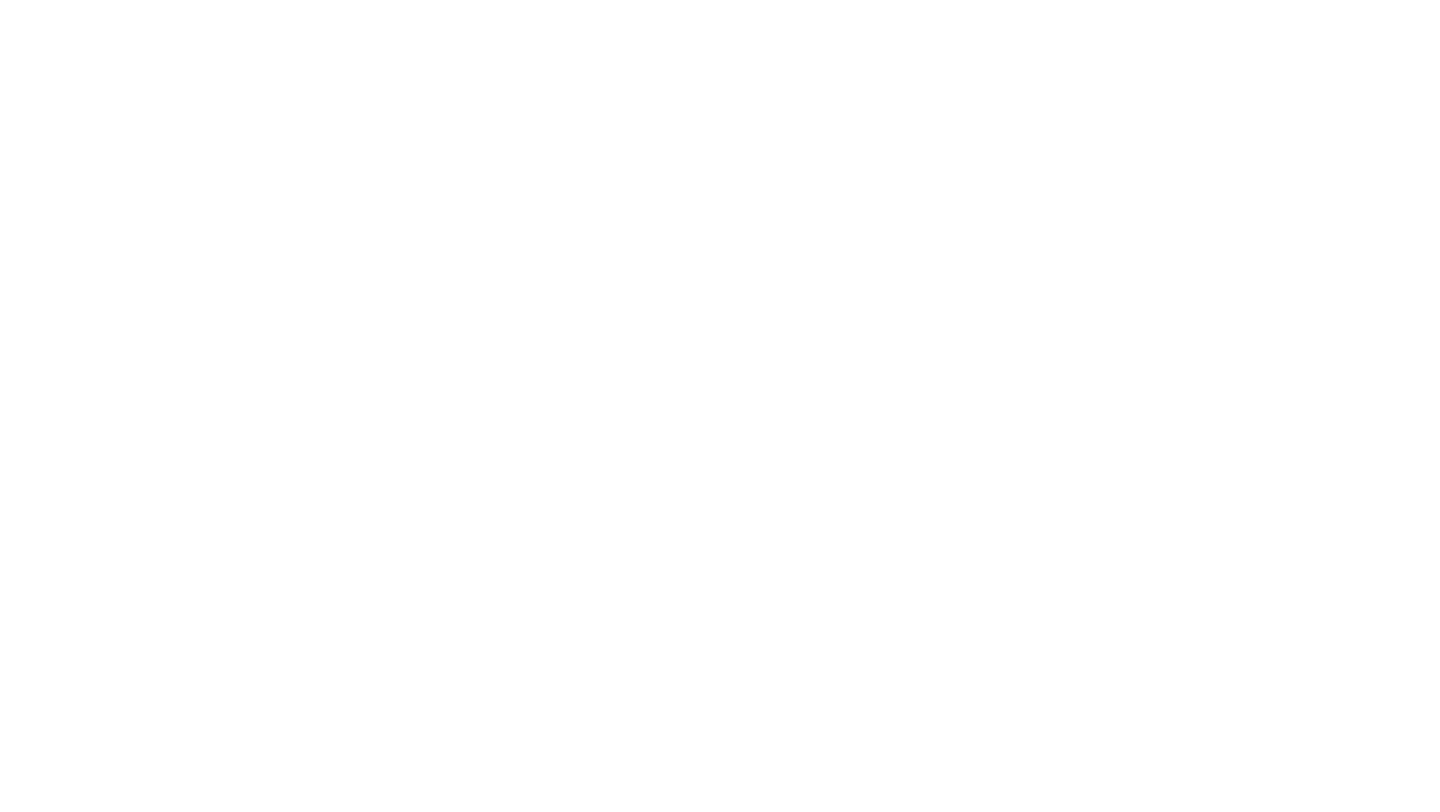scroll, scrollTop: 0, scrollLeft: 0, axis: both 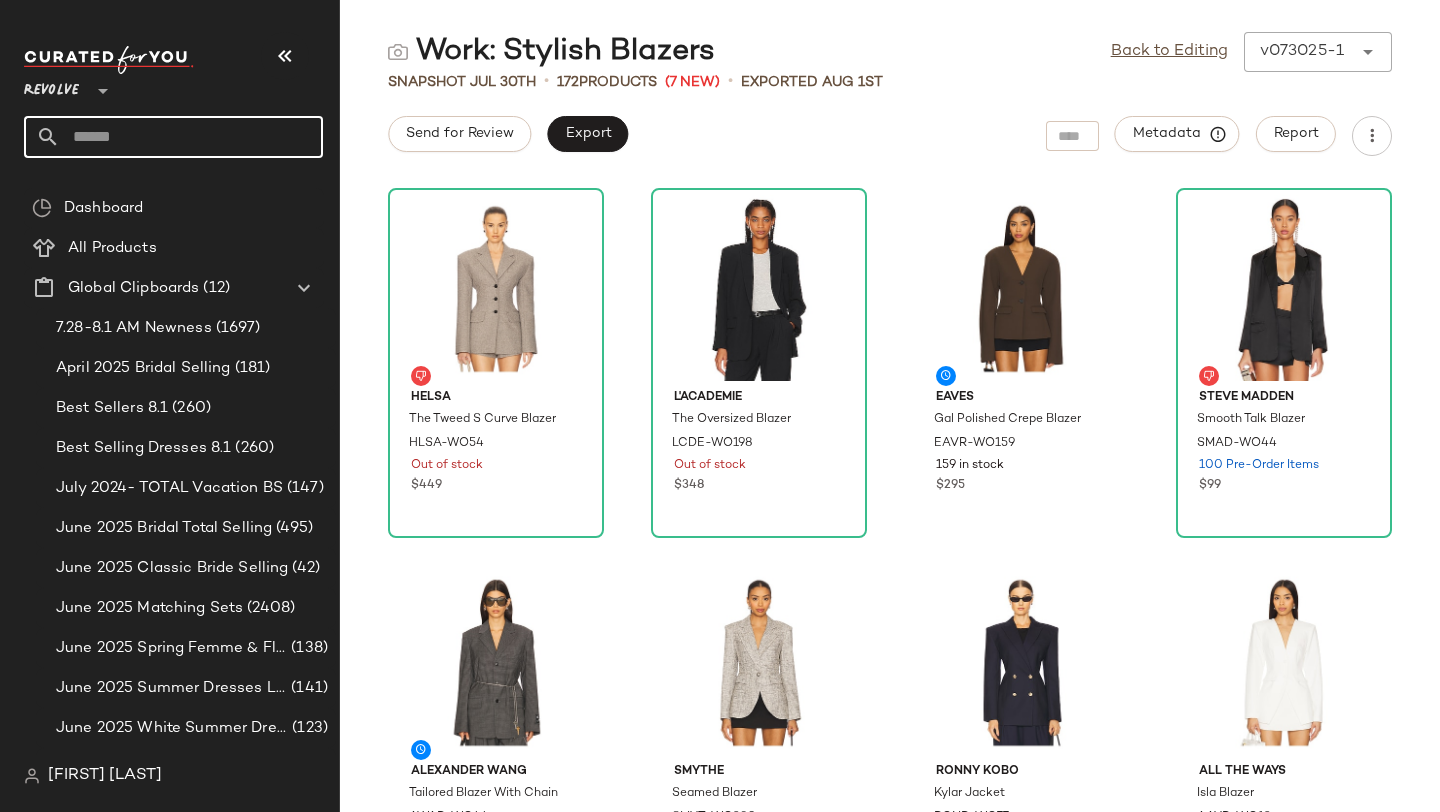 click 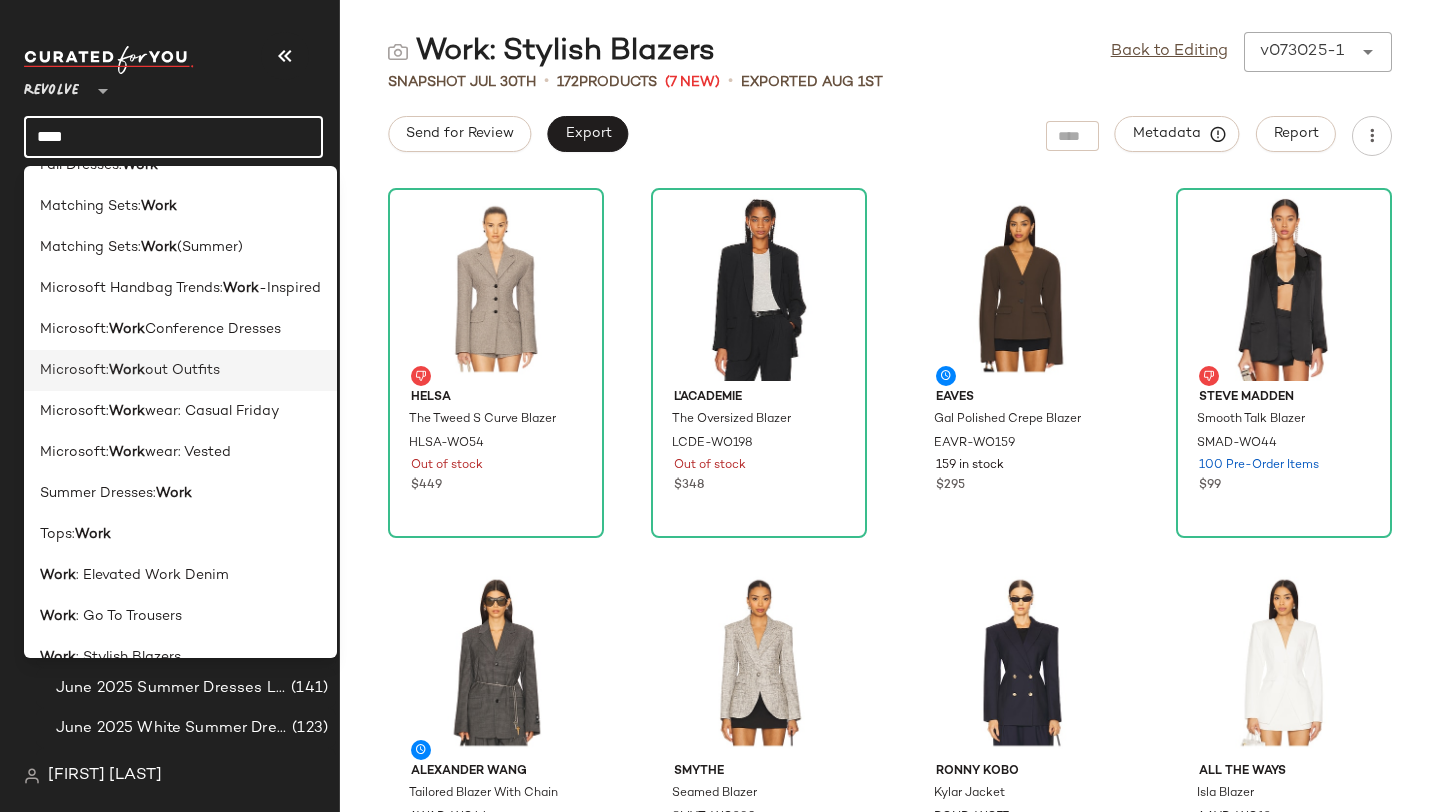 scroll, scrollTop: 137, scrollLeft: 0, axis: vertical 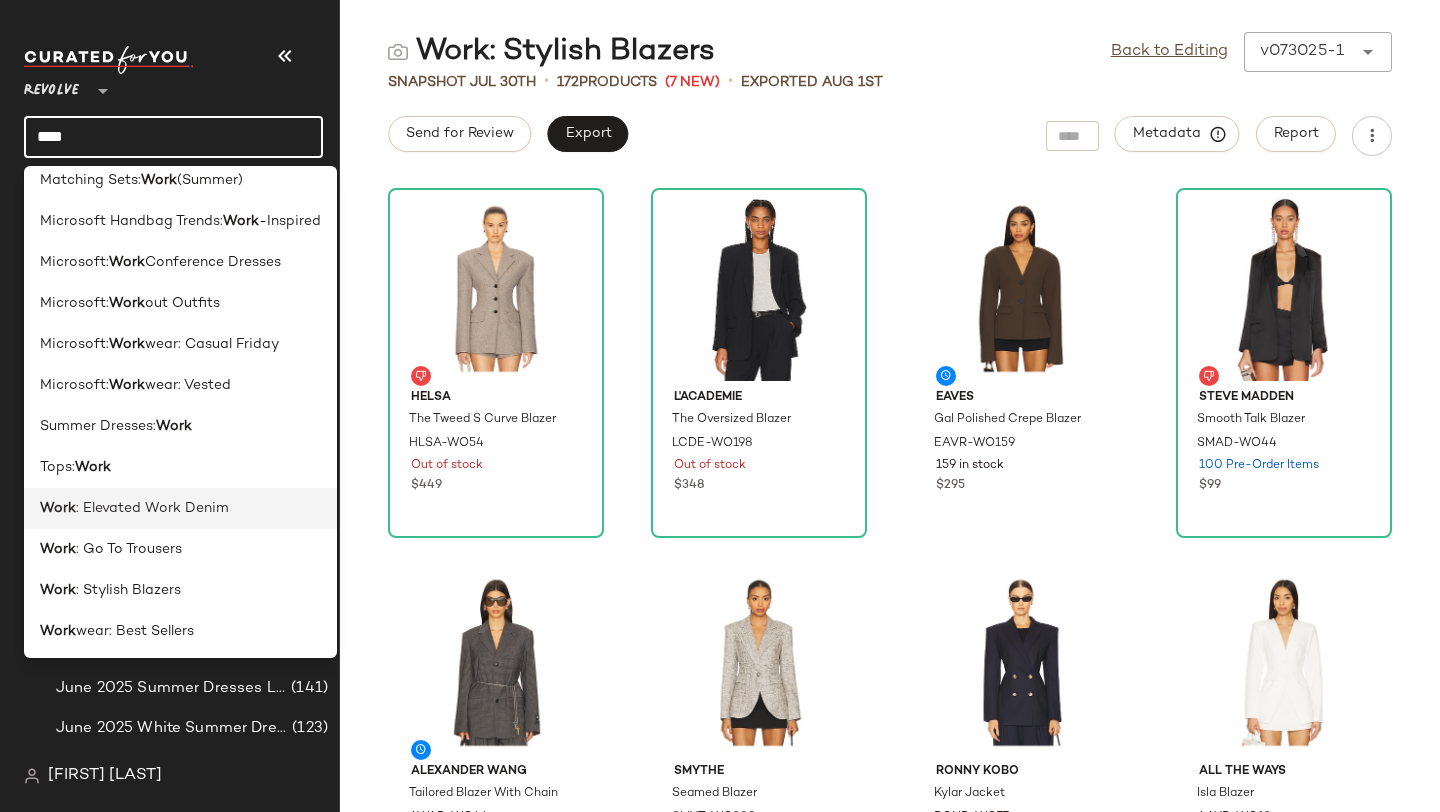 type on "****" 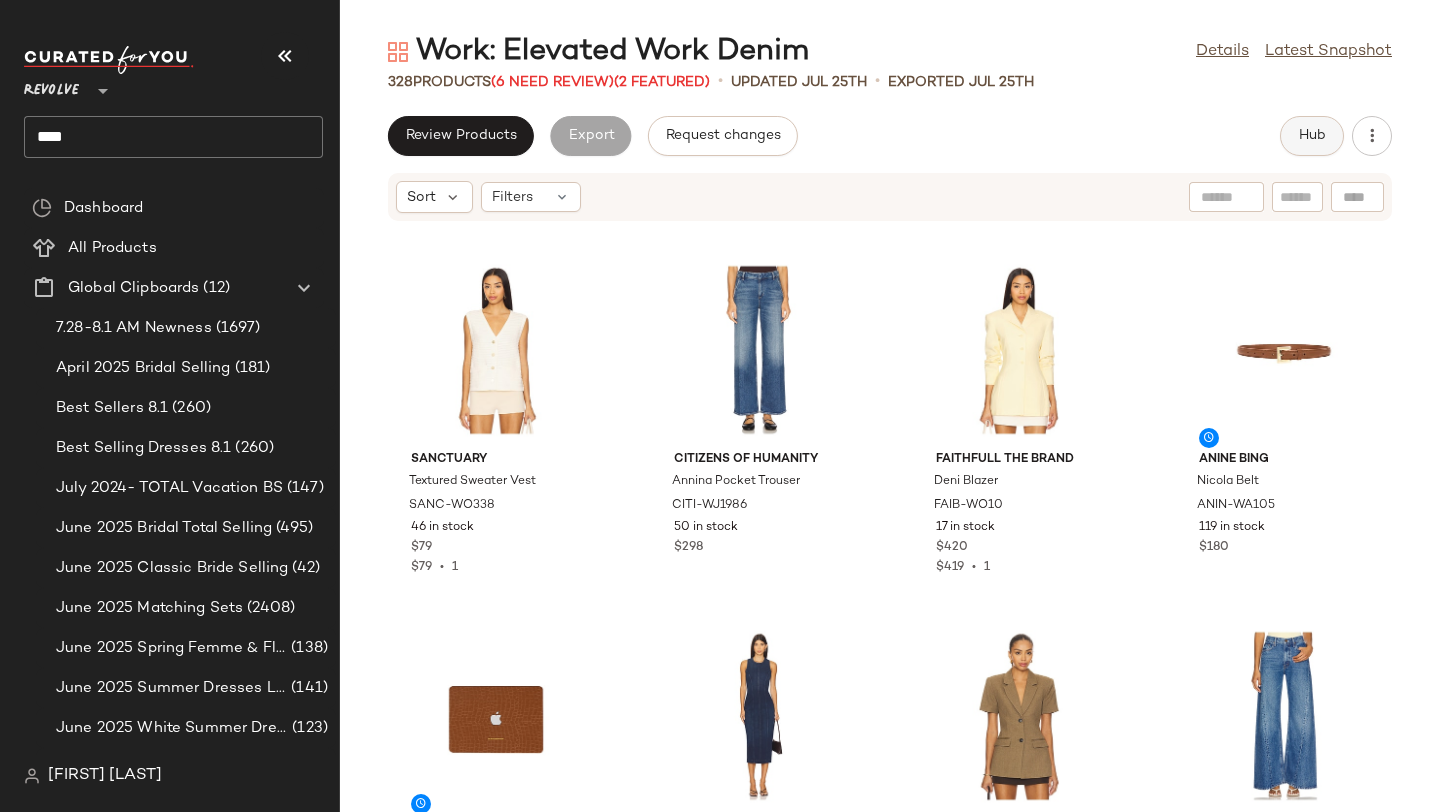 click on "Hub" at bounding box center [1312, 136] 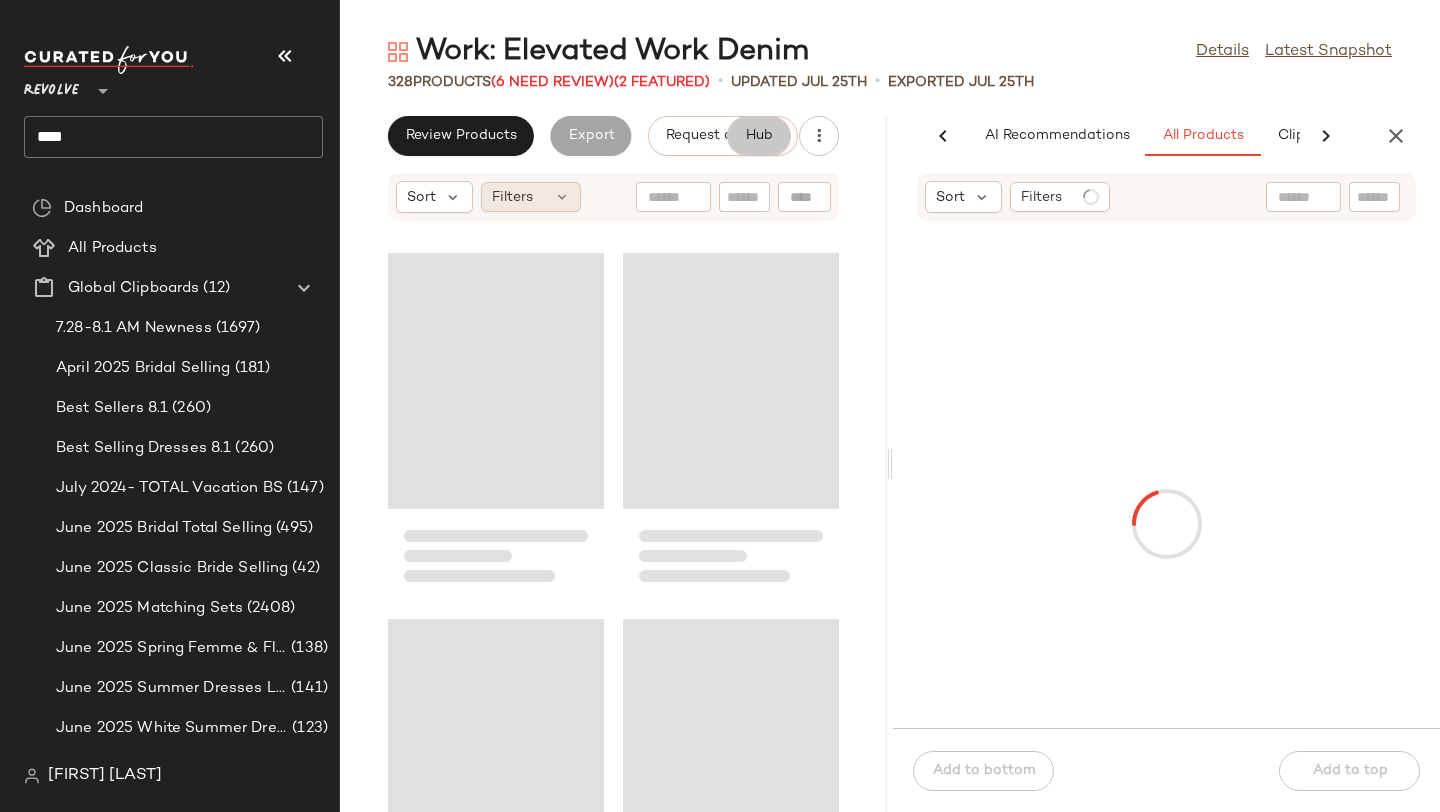scroll, scrollTop: 0, scrollLeft: 136, axis: horizontal 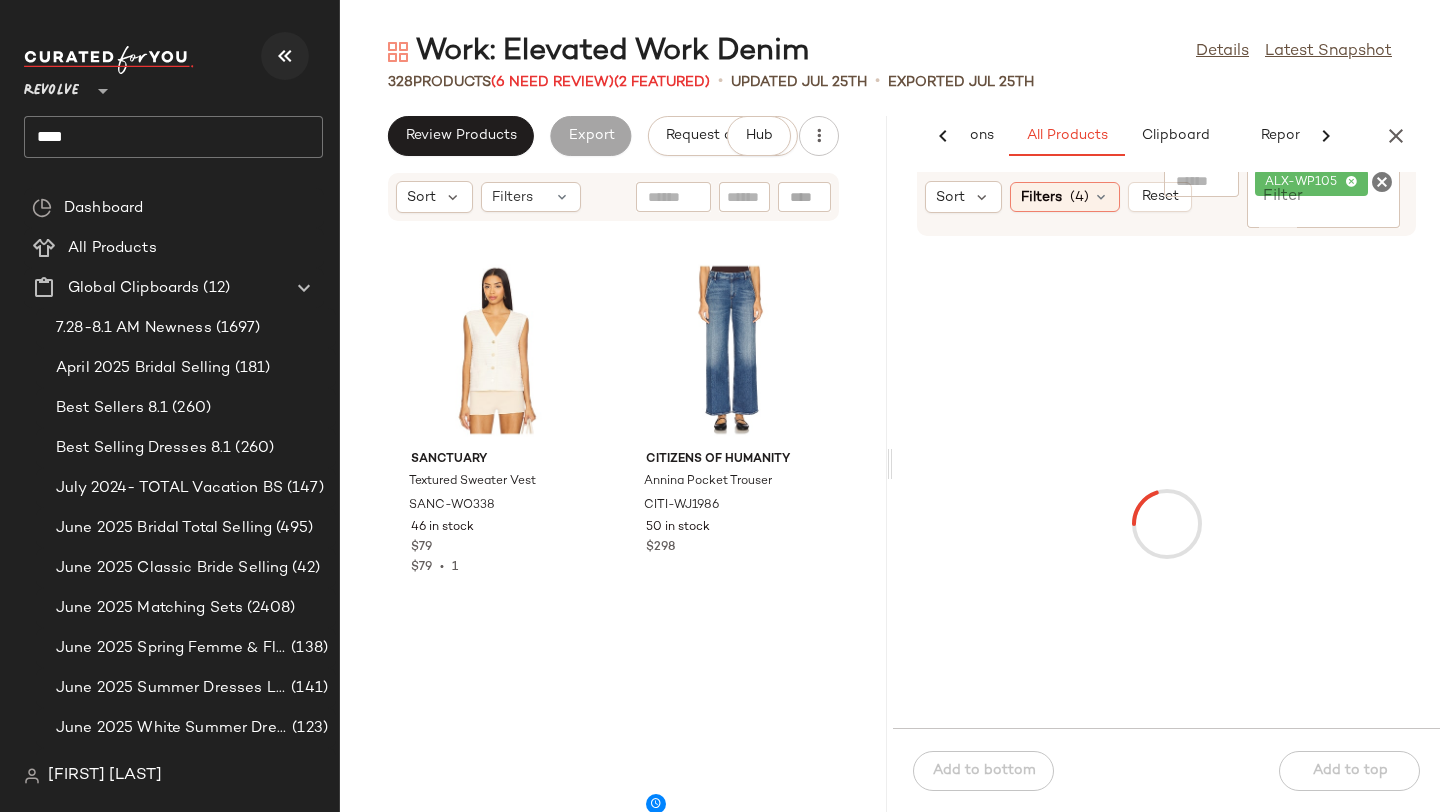 click at bounding box center (285, 56) 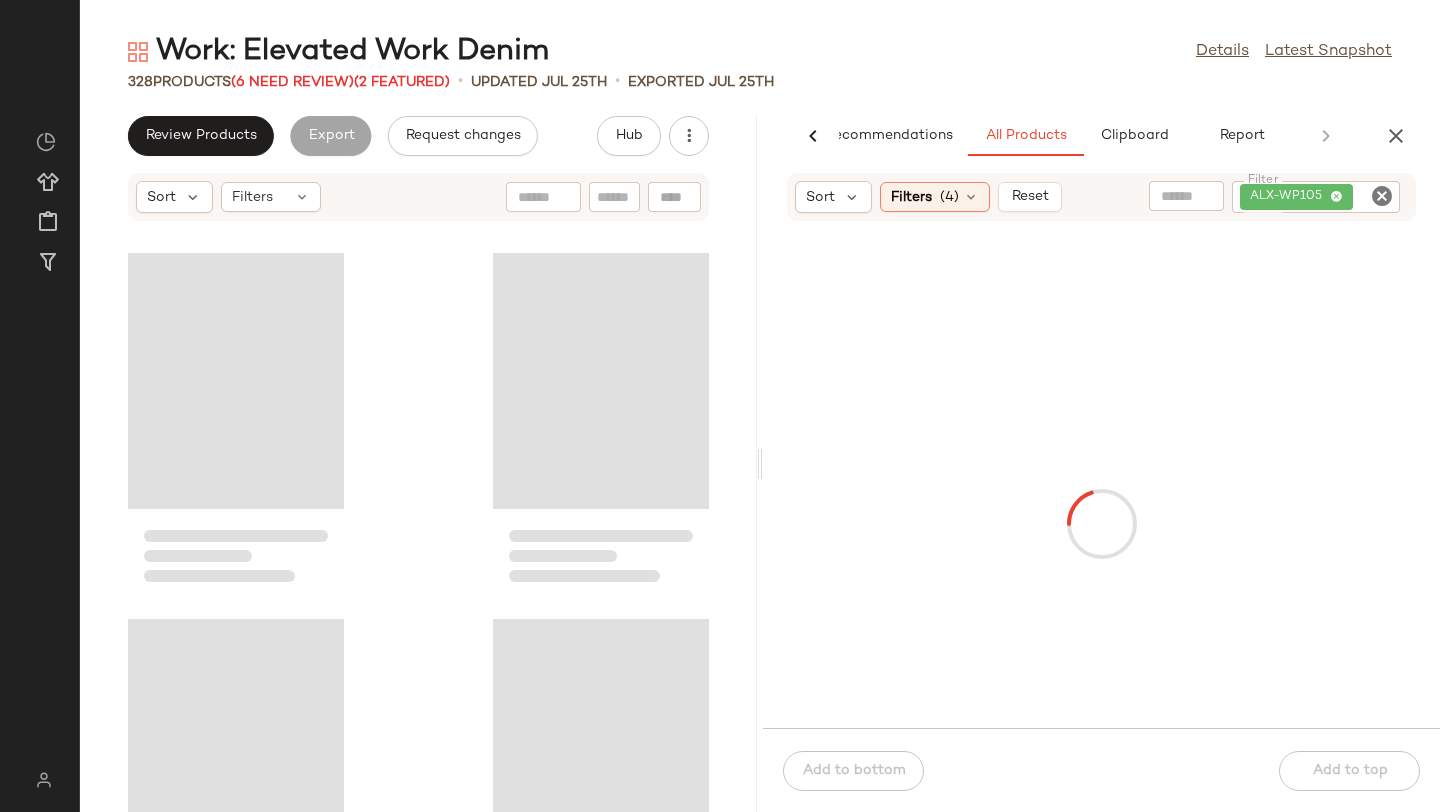 scroll, scrollTop: 0, scrollLeft: 47, axis: horizontal 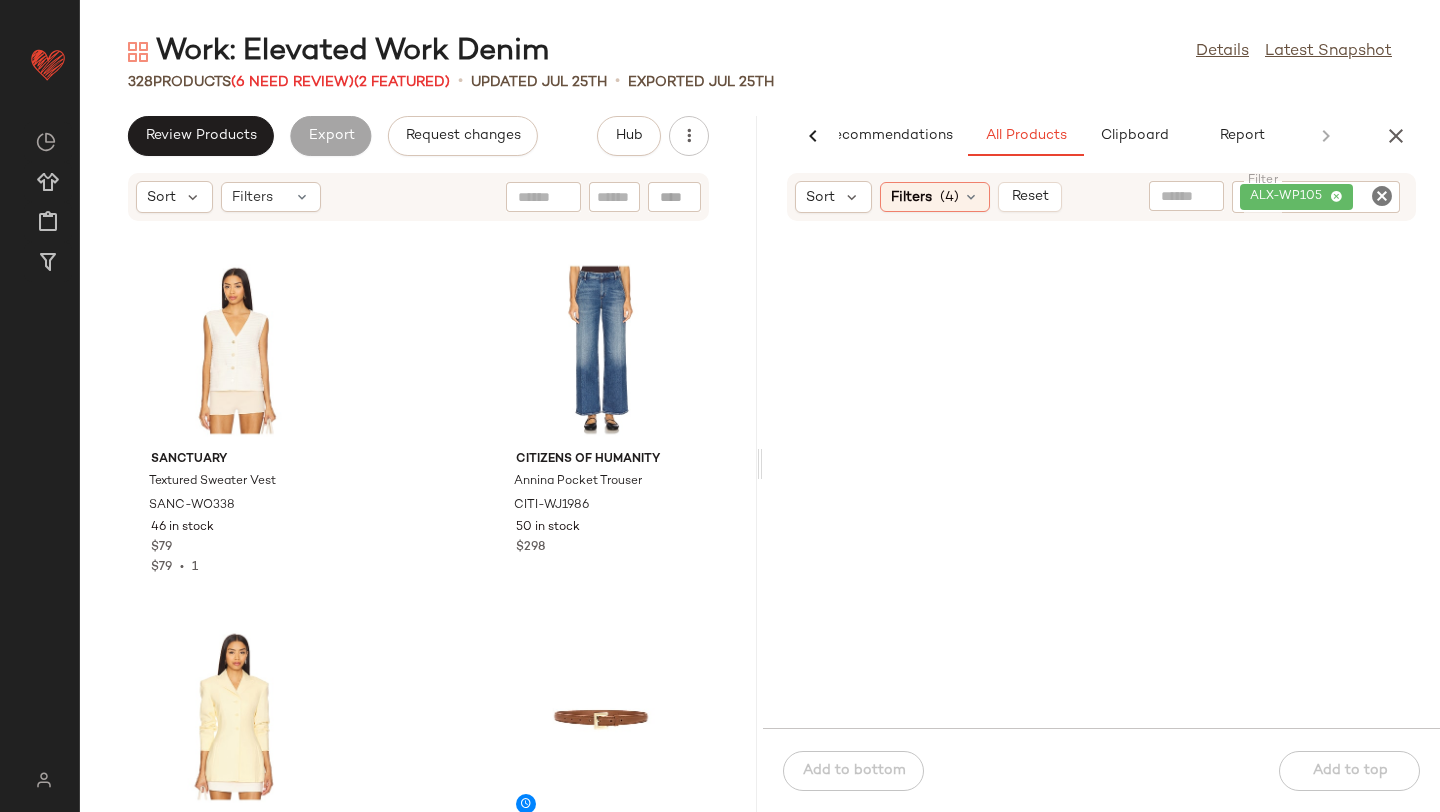 click 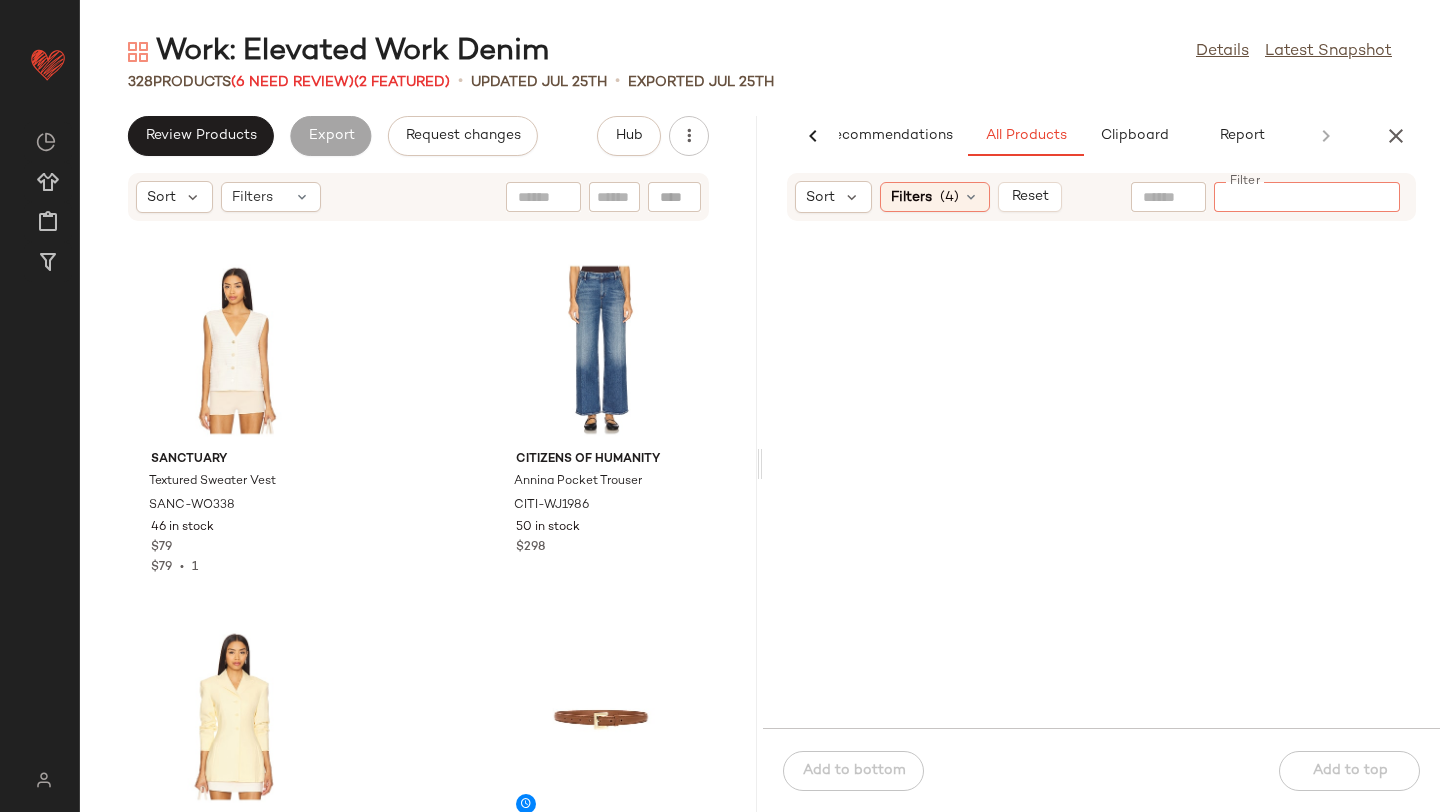 click on "328   Products   (6 Need Review)  (2 Featured)  •   updated [DATE]  •  Exported [DATE]" 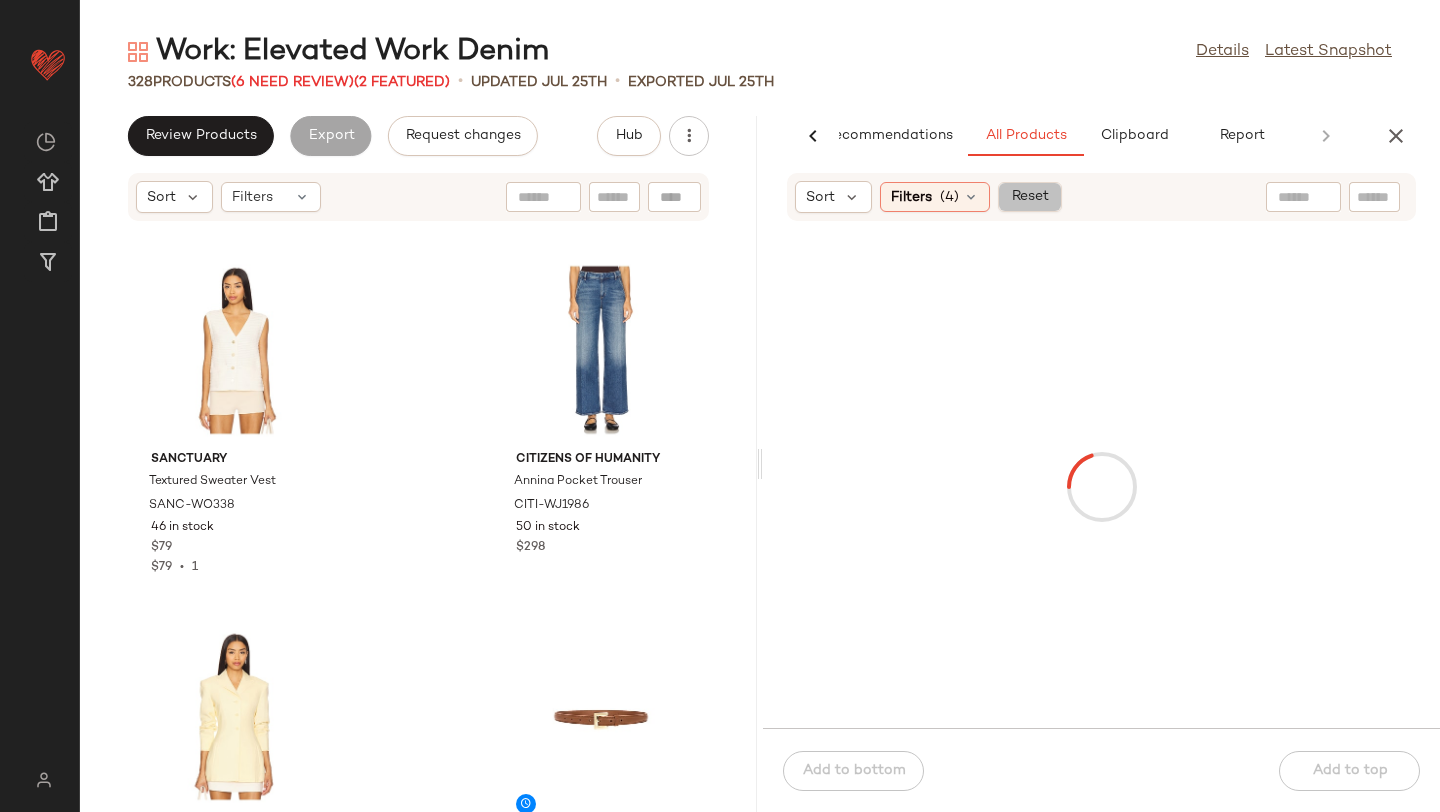click on "Reset" 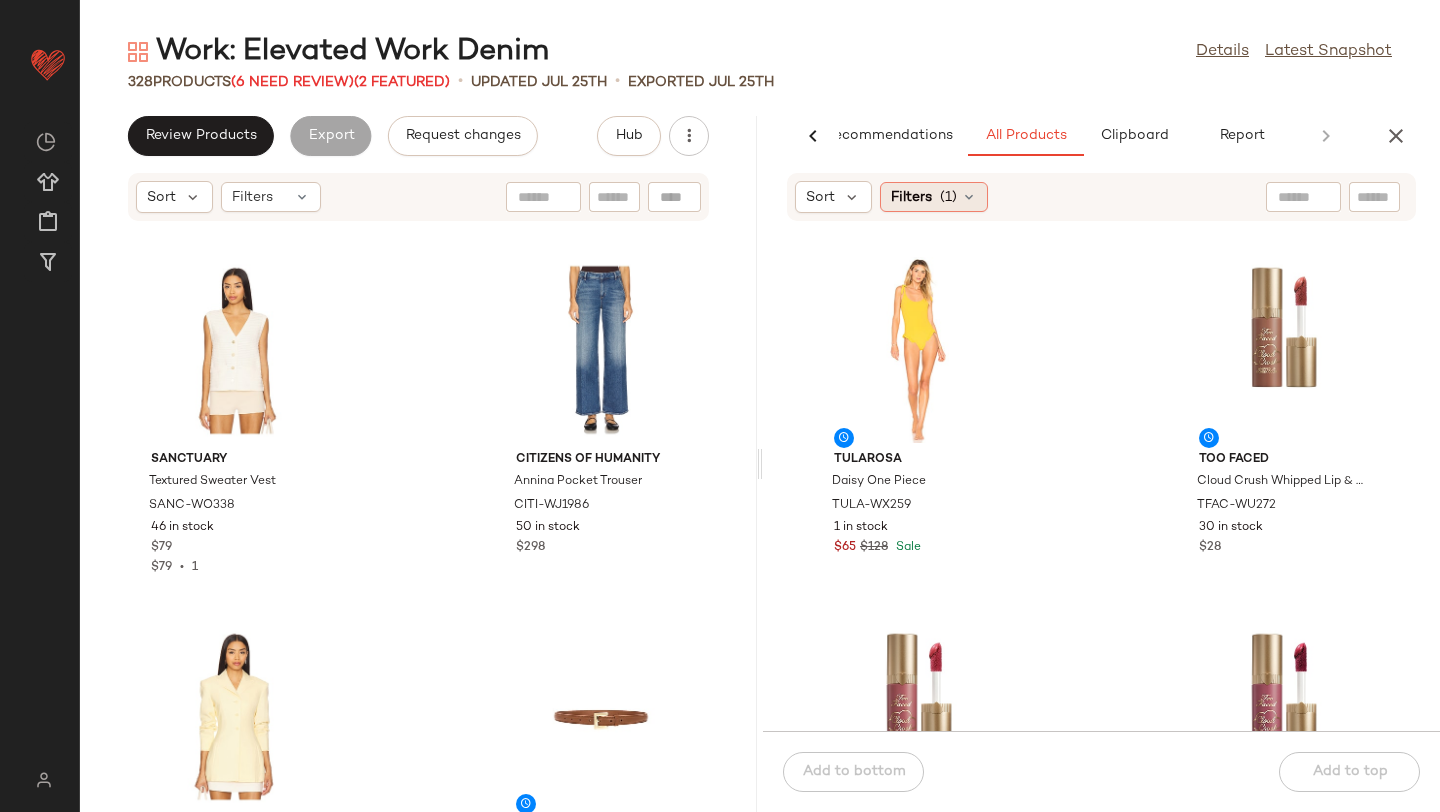 click on "(1)" at bounding box center [948, 197] 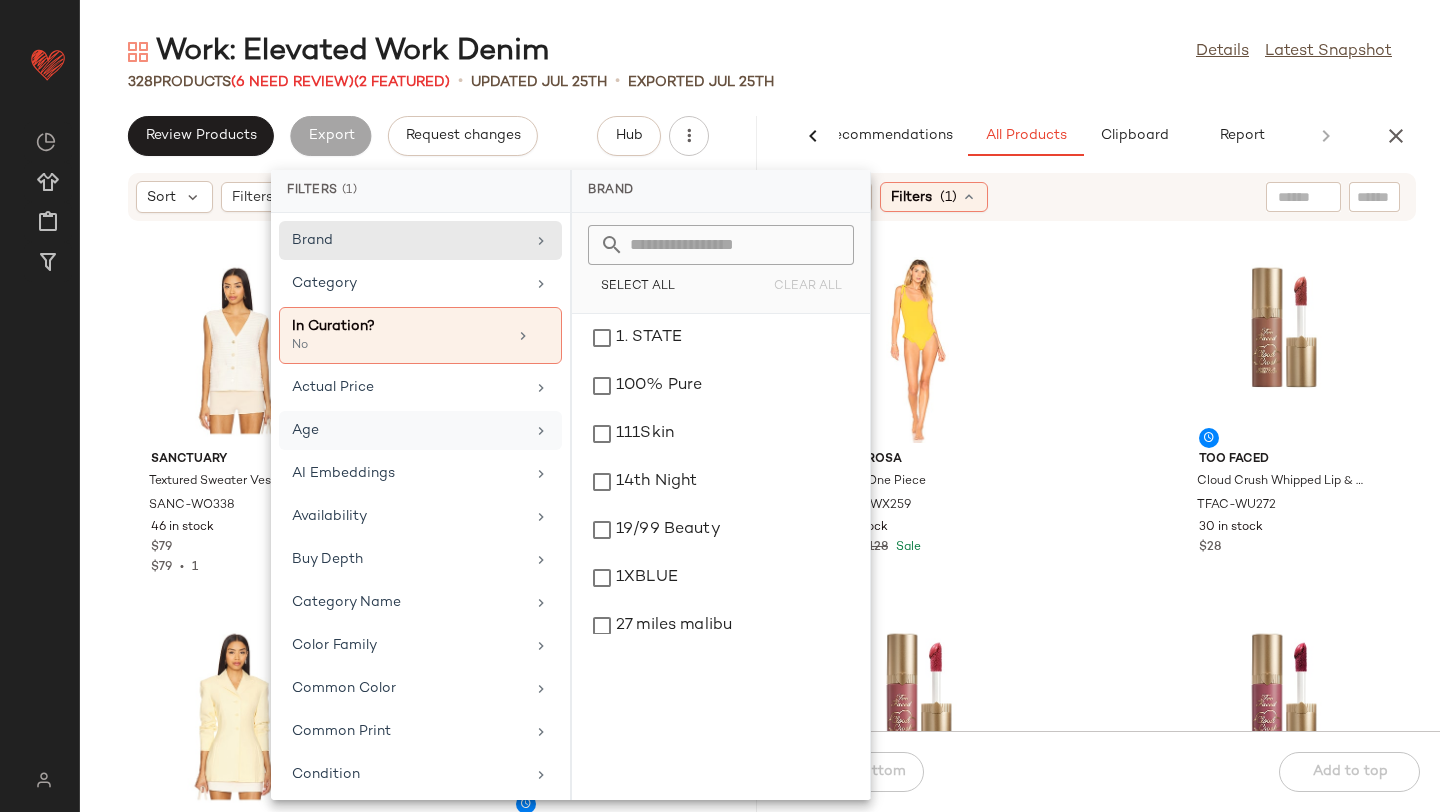 click on "Age" at bounding box center [408, 430] 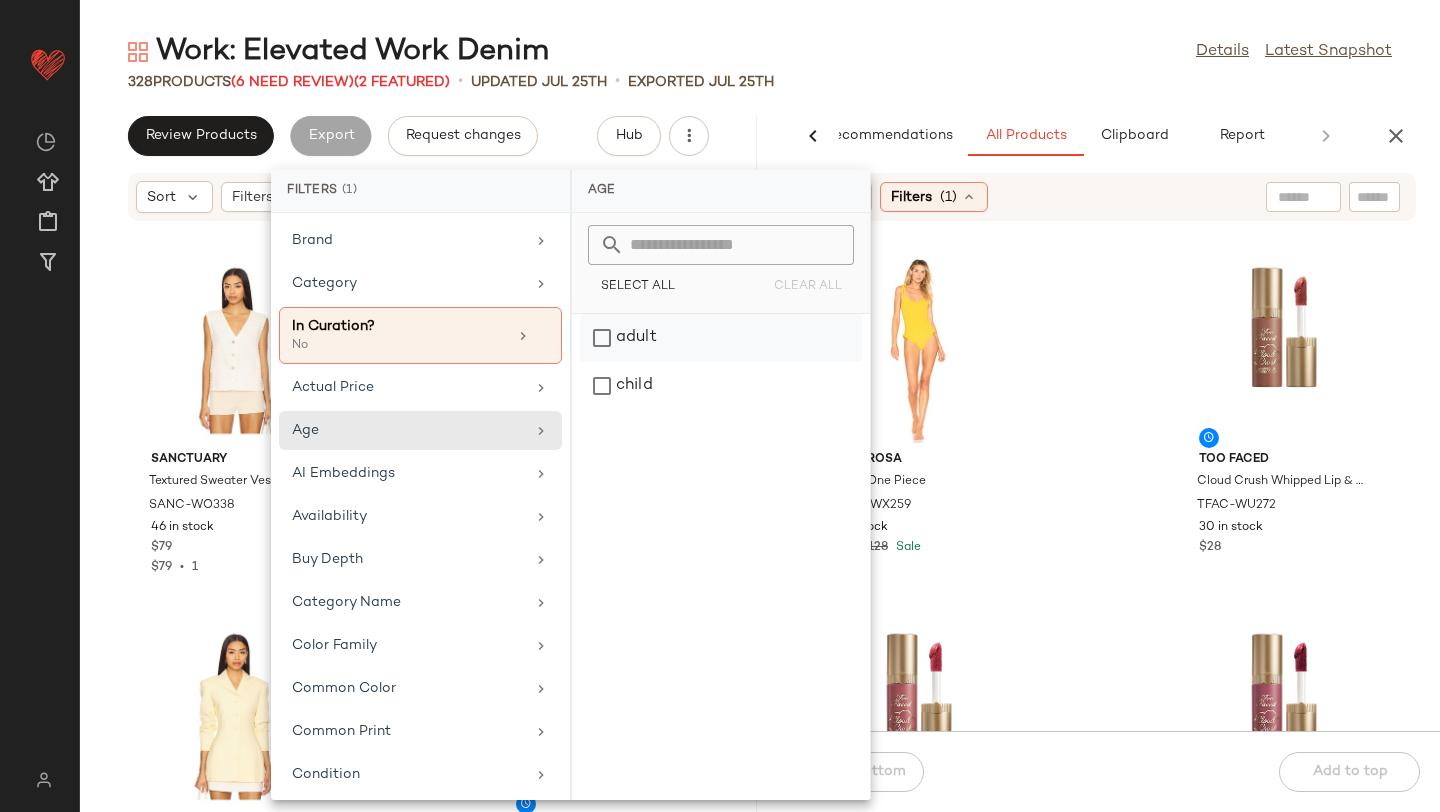 click on "adult" 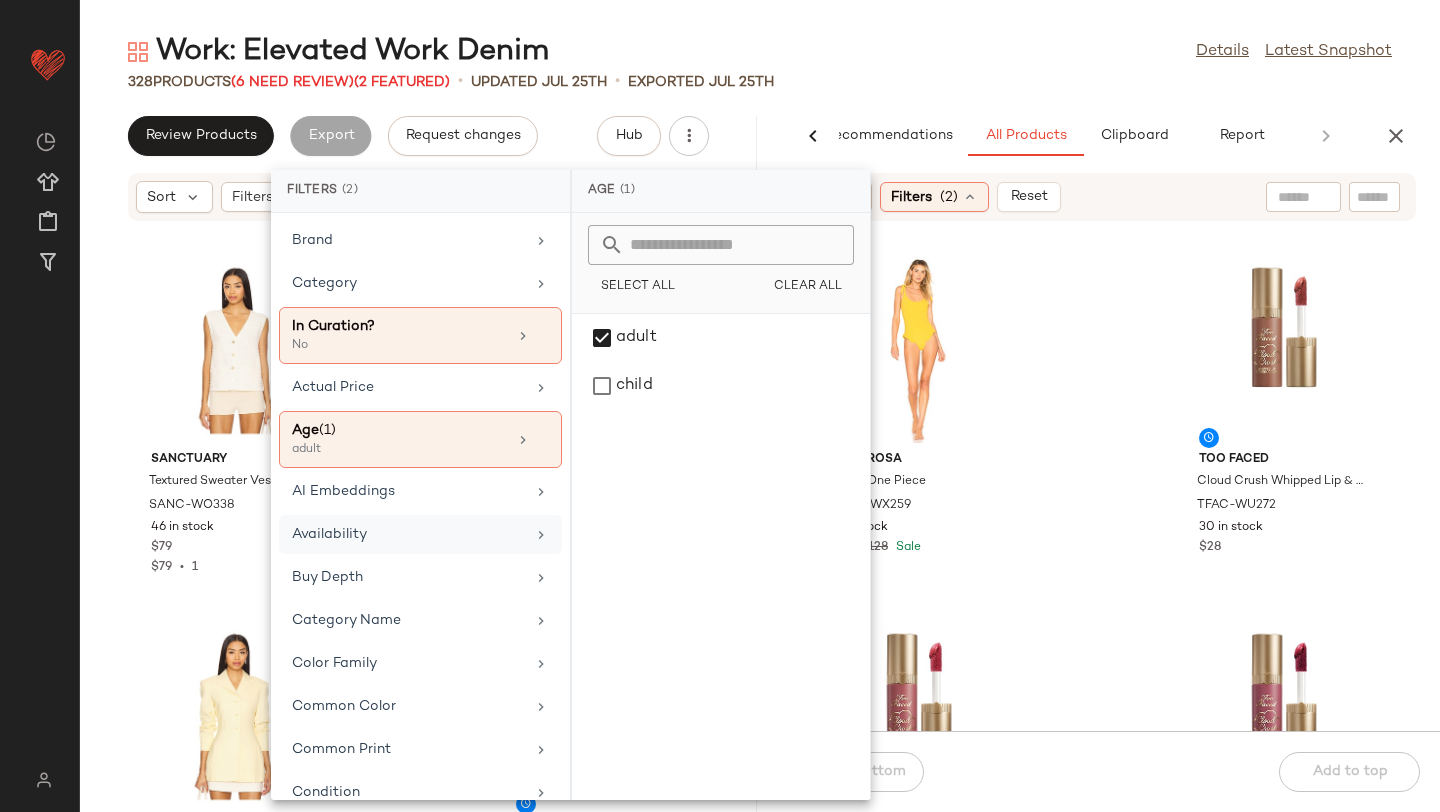 click on "Availability" at bounding box center (408, 534) 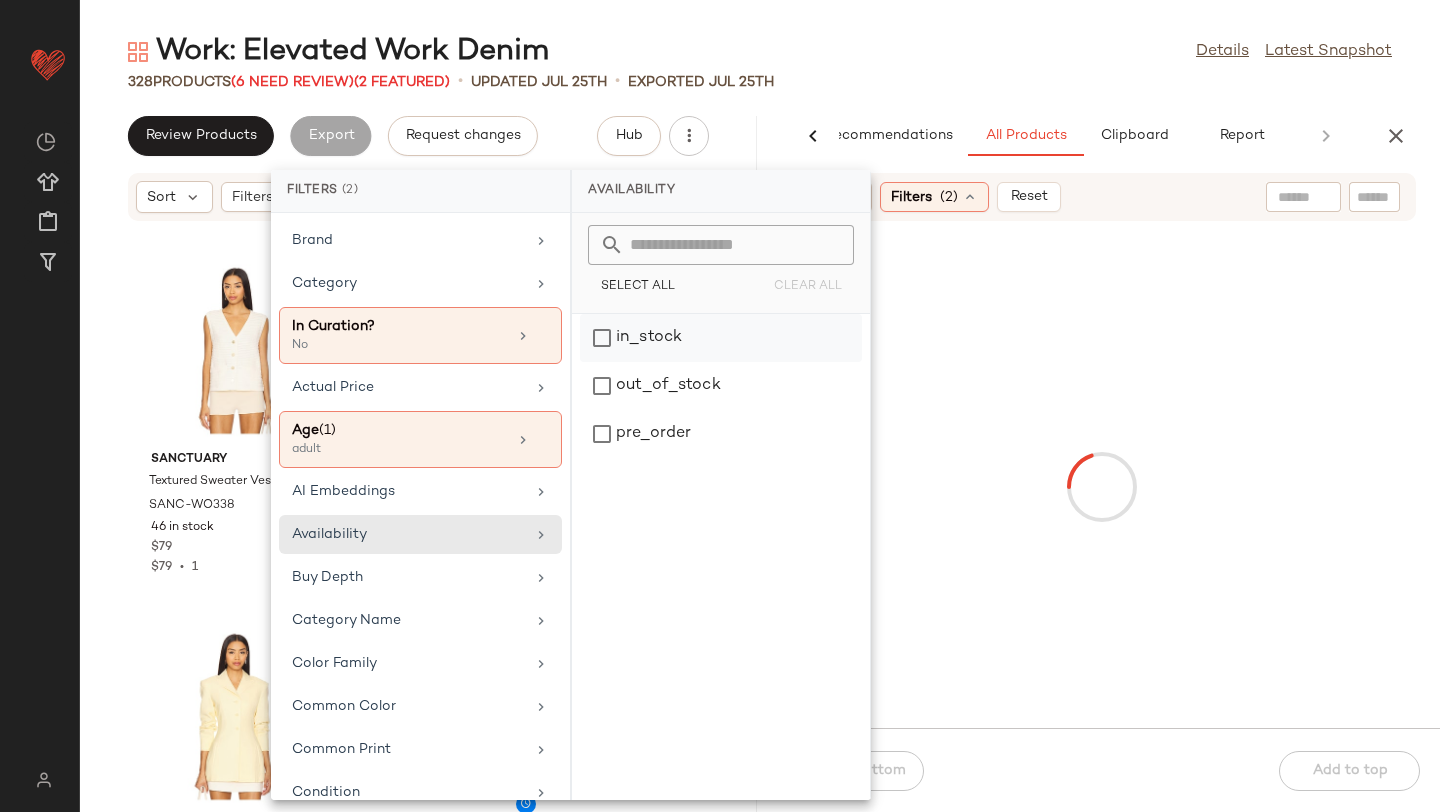 click on "in_stock" 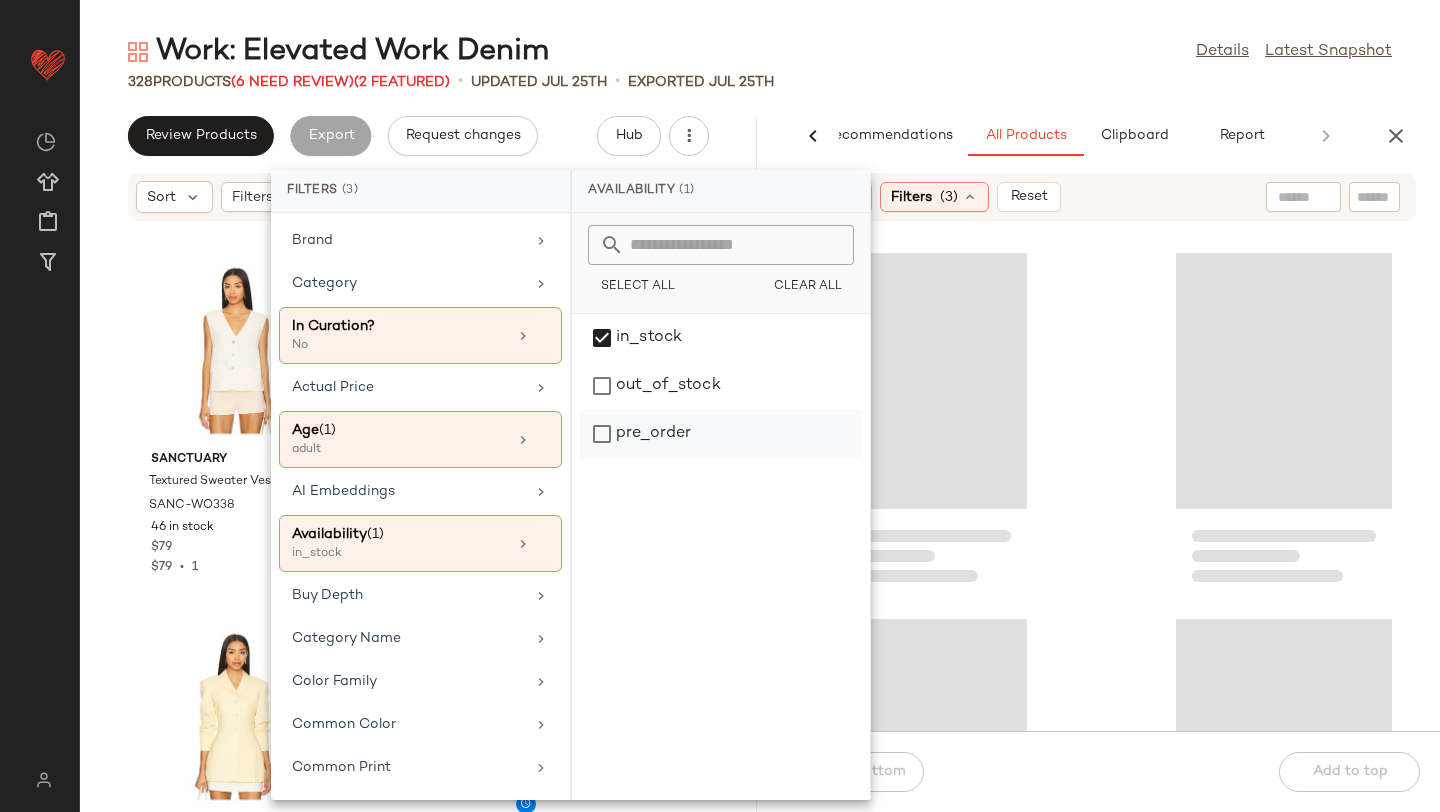 click on "pre_order" 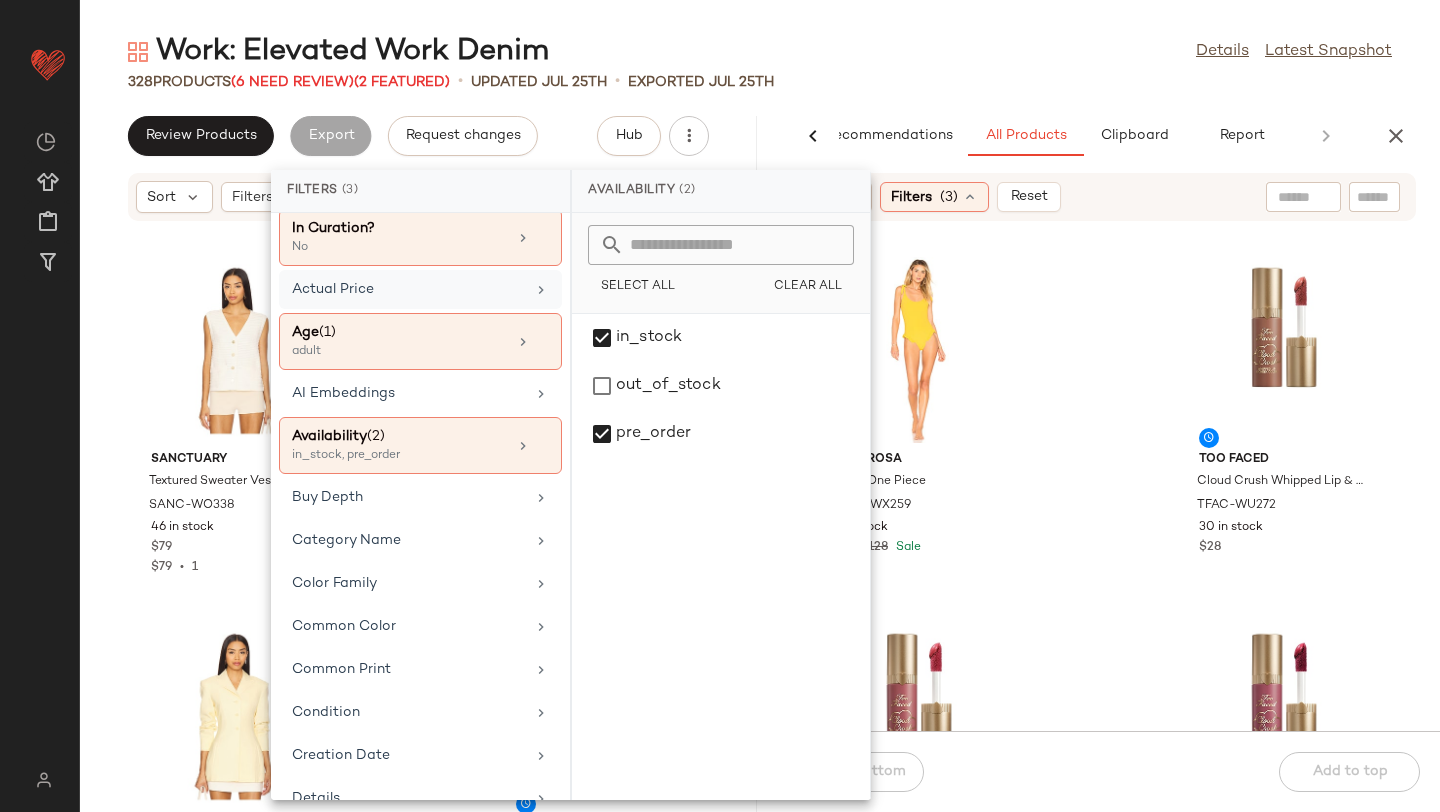 scroll, scrollTop: 309, scrollLeft: 0, axis: vertical 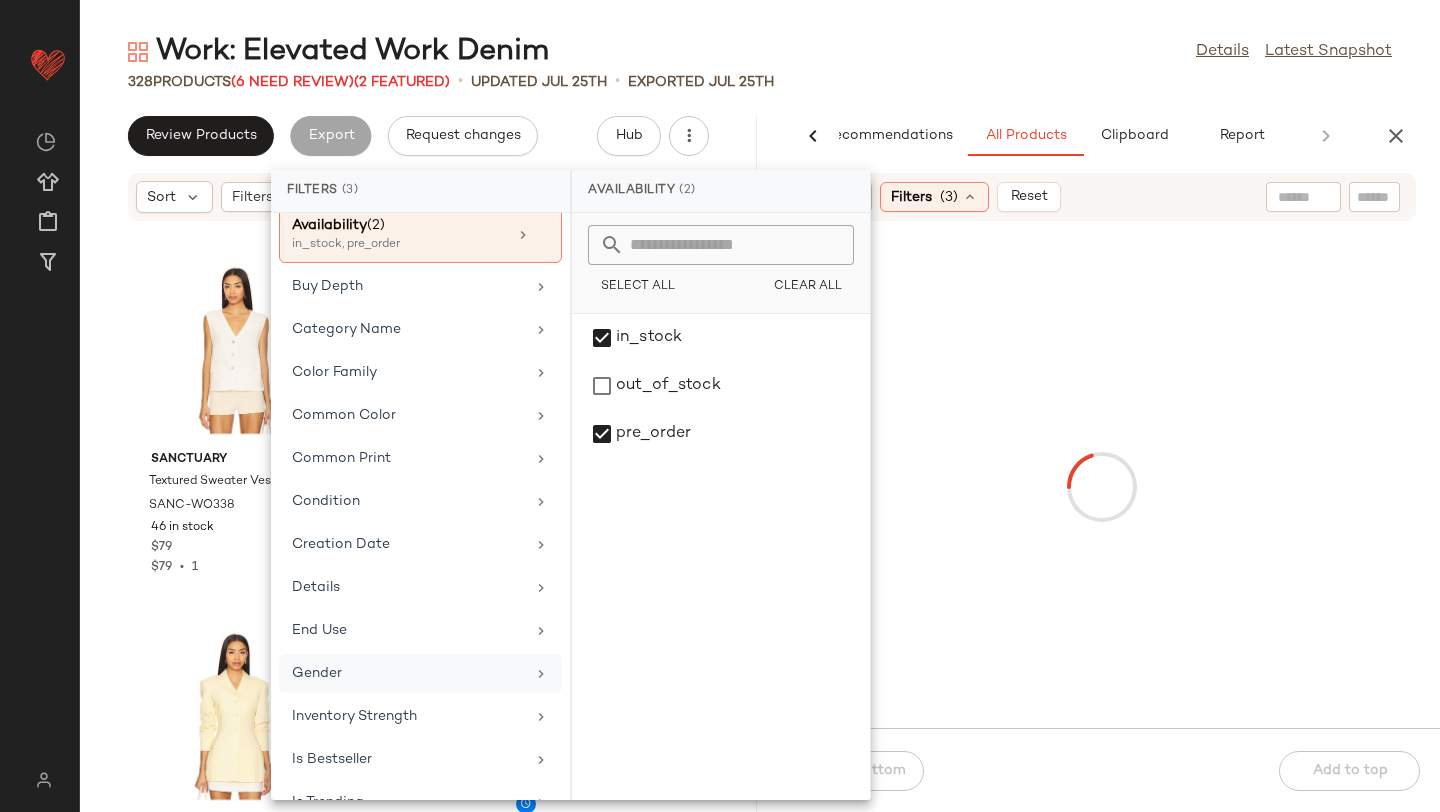 click on "Gender" at bounding box center [408, 673] 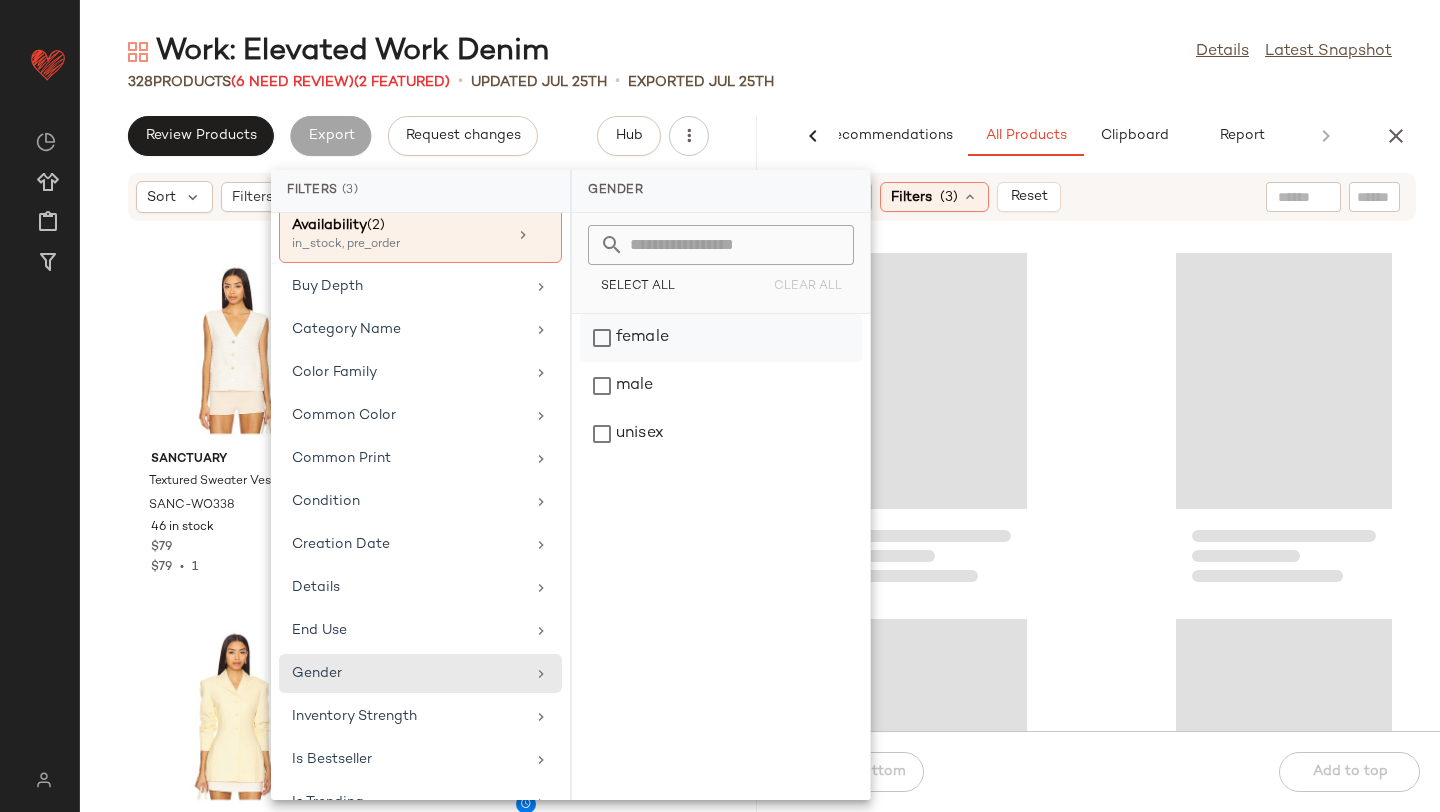click on "female" 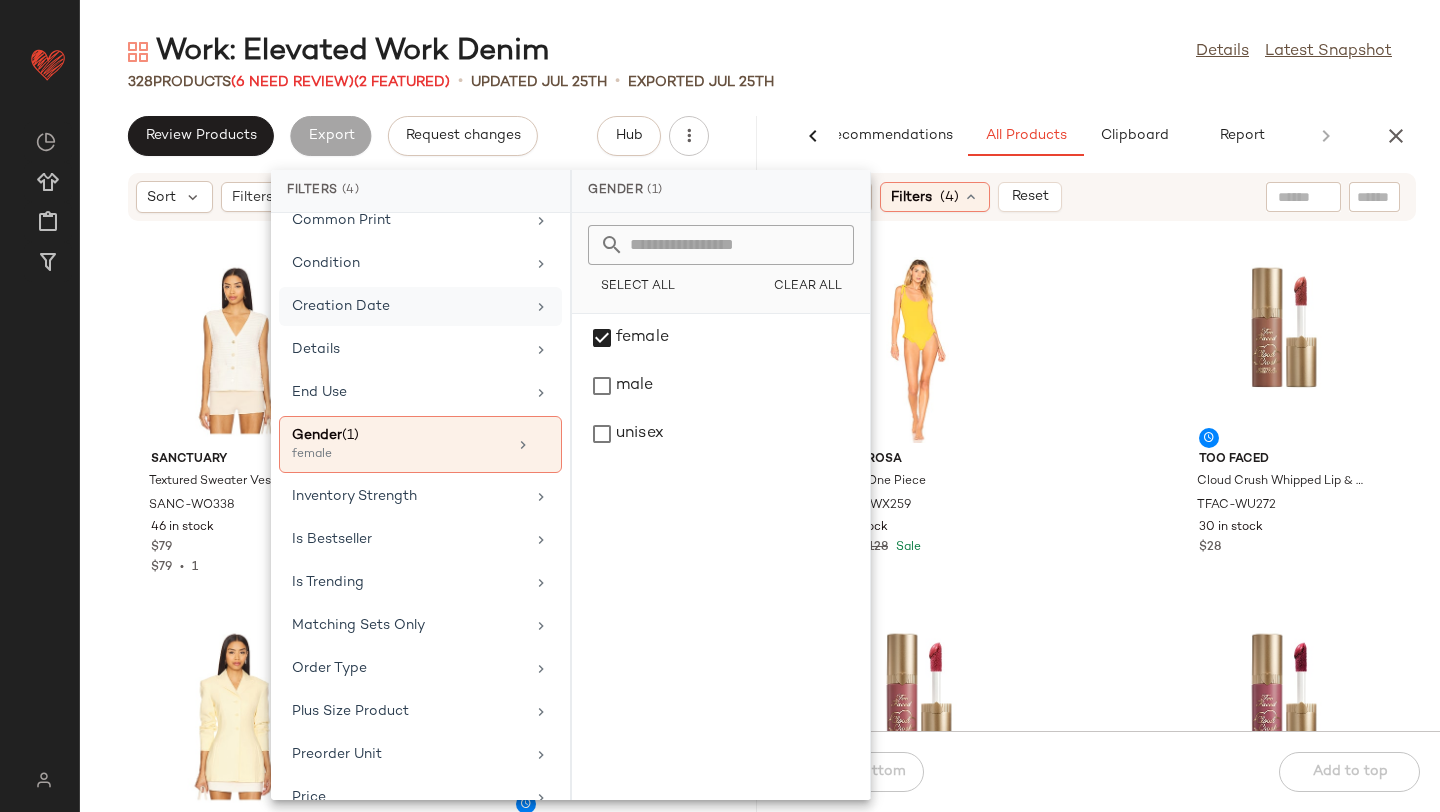 scroll, scrollTop: 775, scrollLeft: 0, axis: vertical 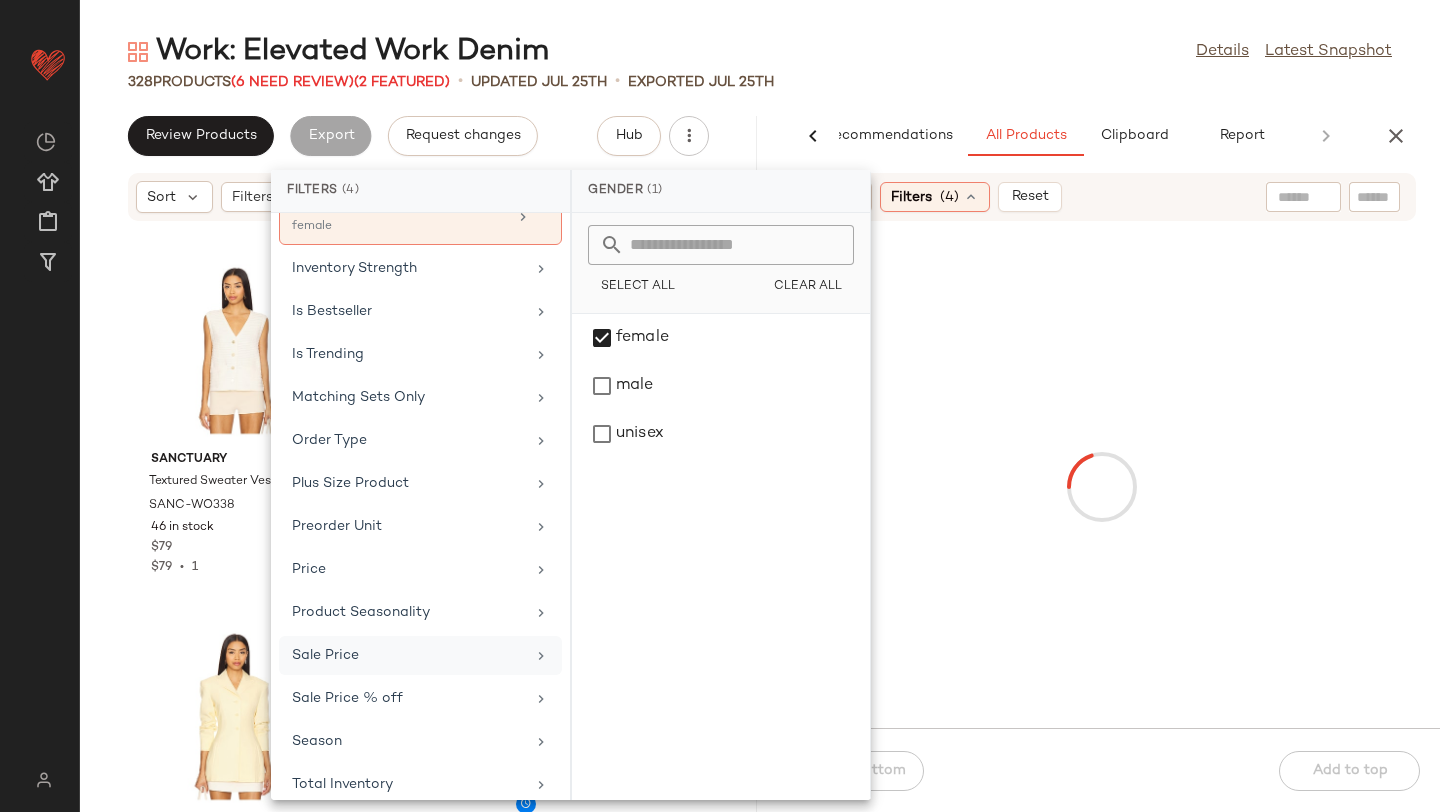 click on "Sale Price" at bounding box center [408, 655] 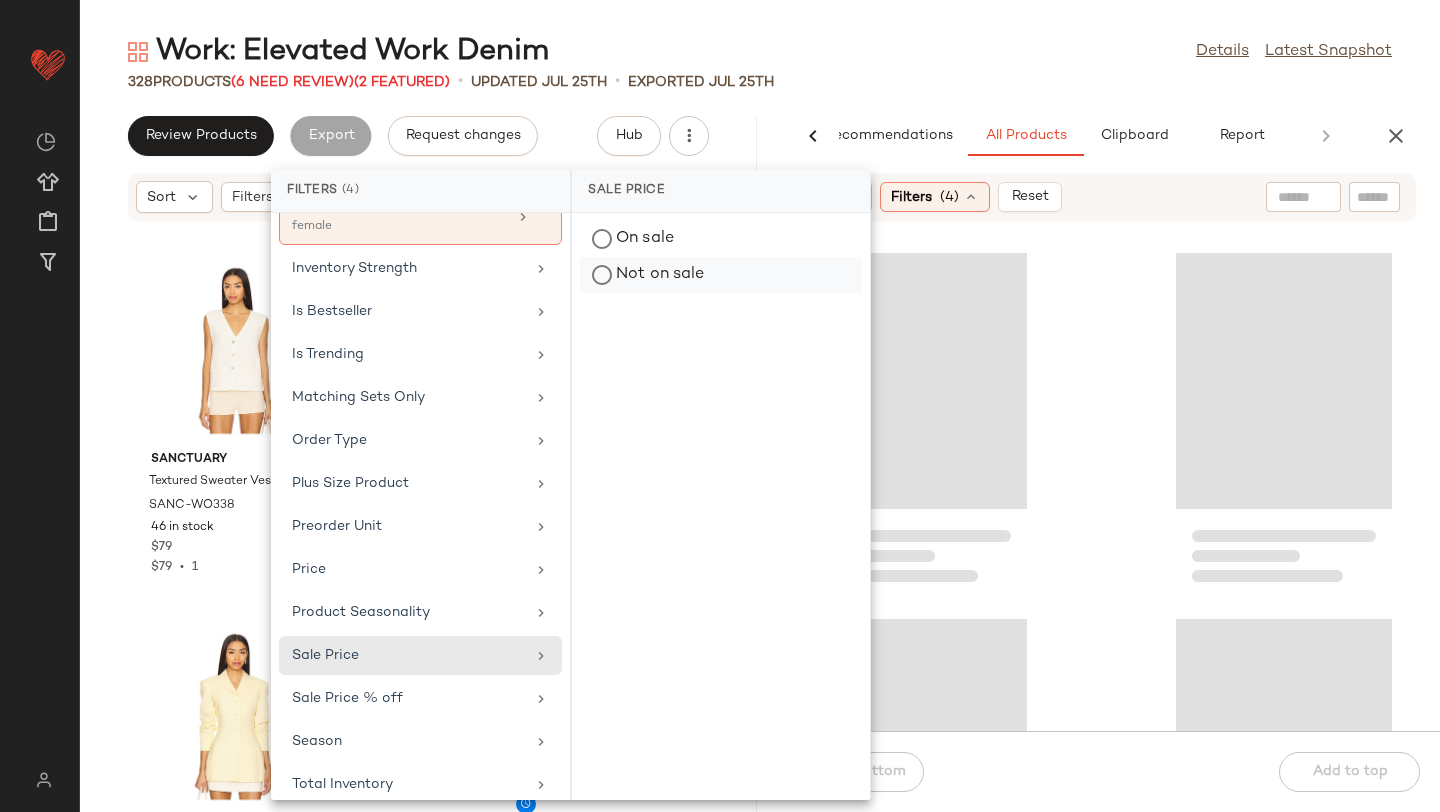click on "Not on sale" 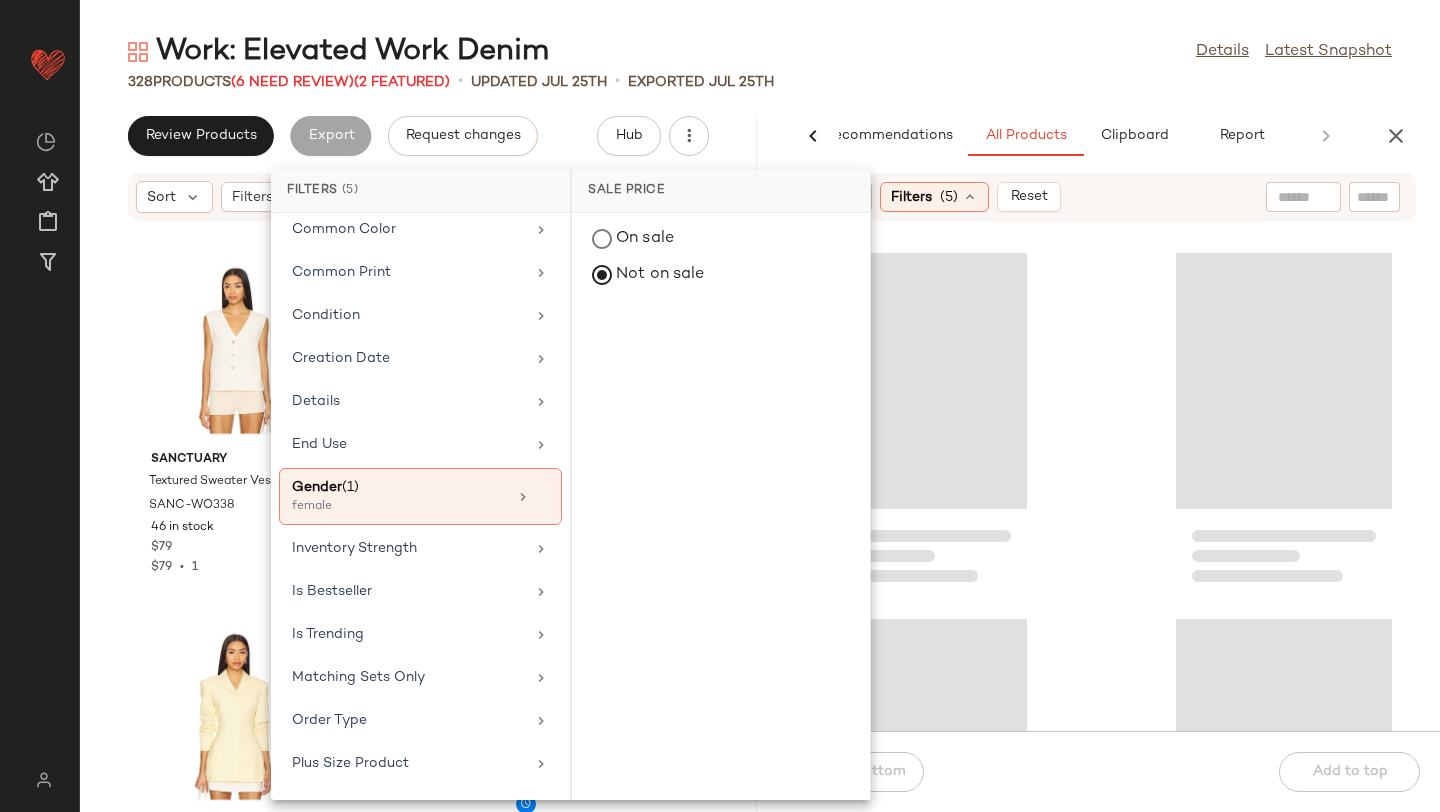scroll, scrollTop: 0, scrollLeft: 0, axis: both 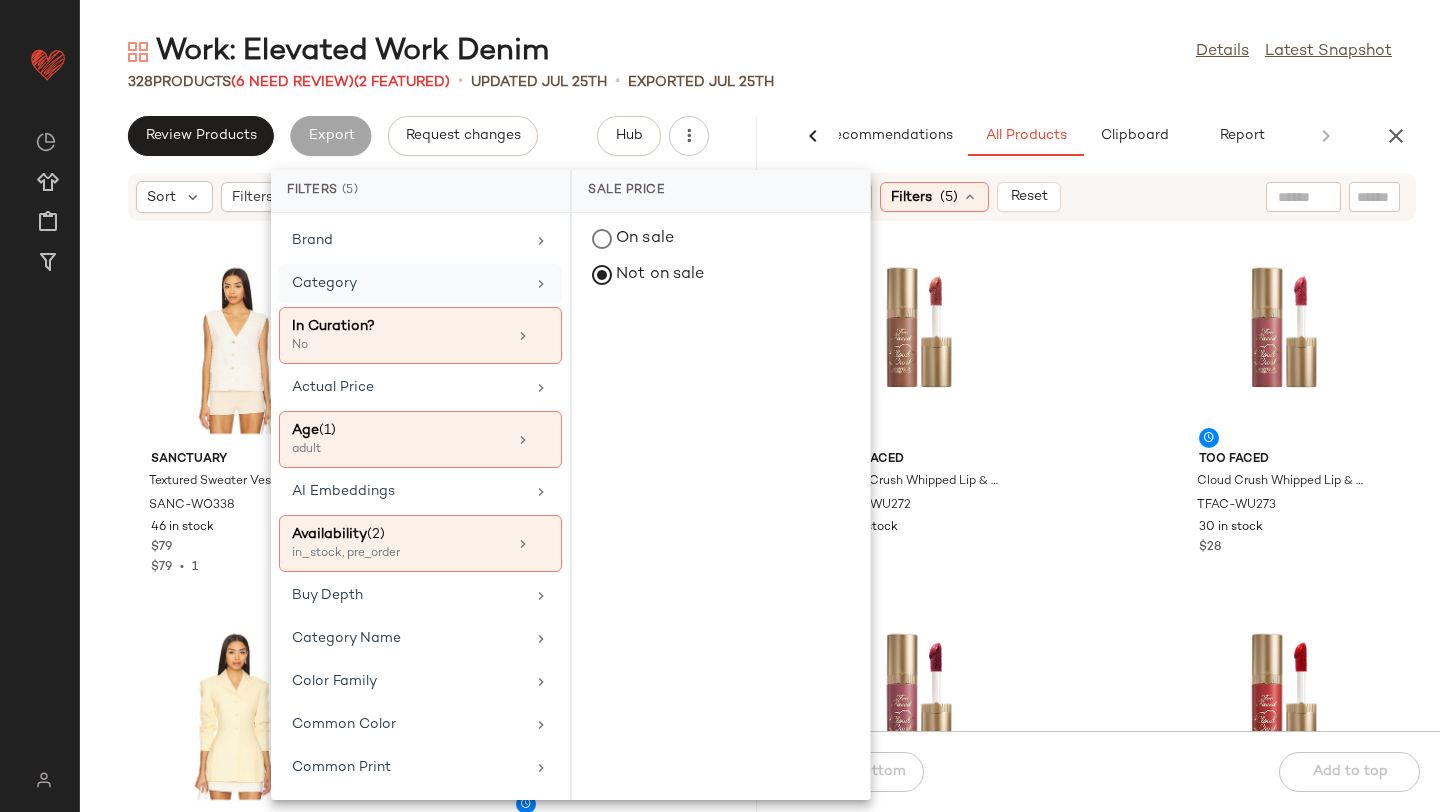 click at bounding box center [541, 284] 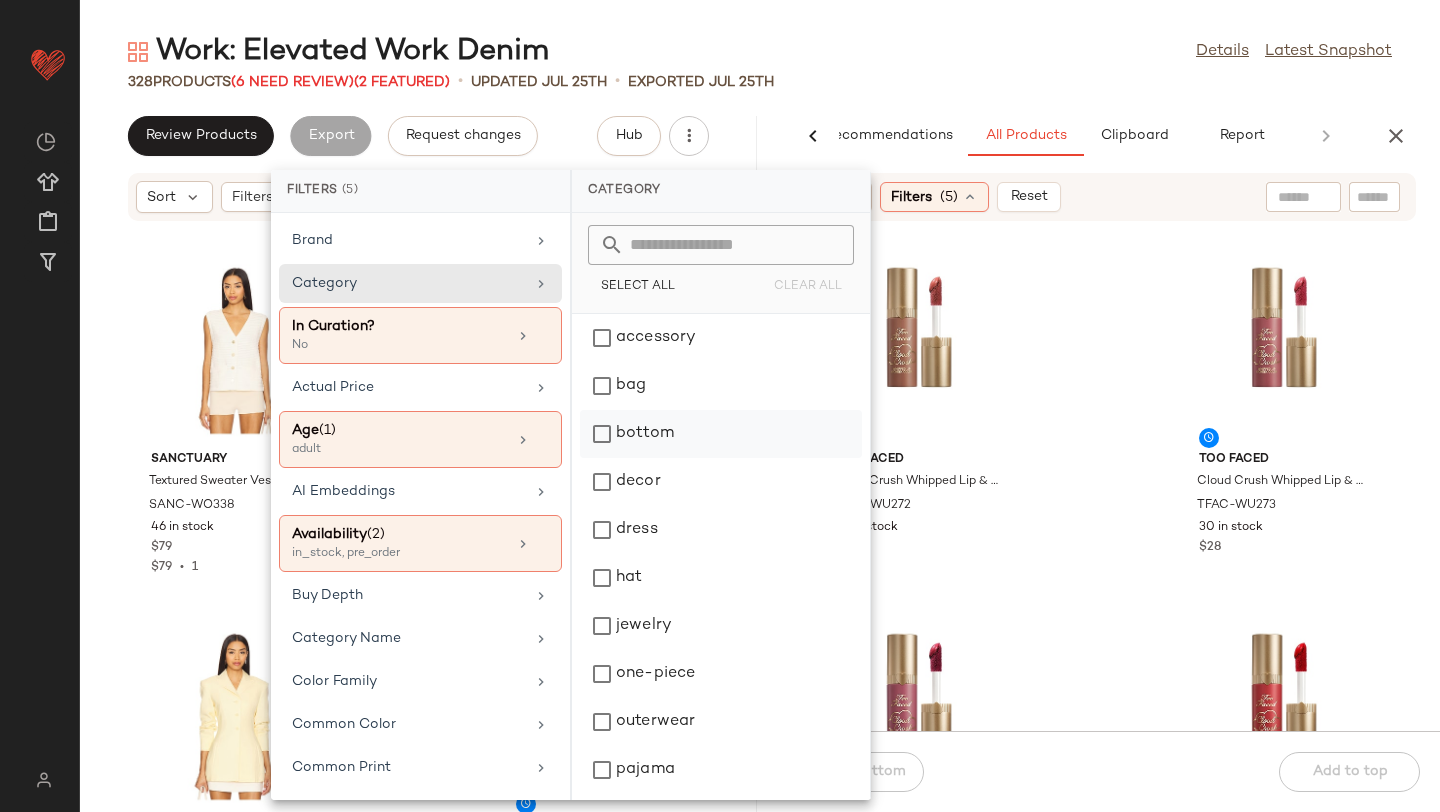 click on "bottom" 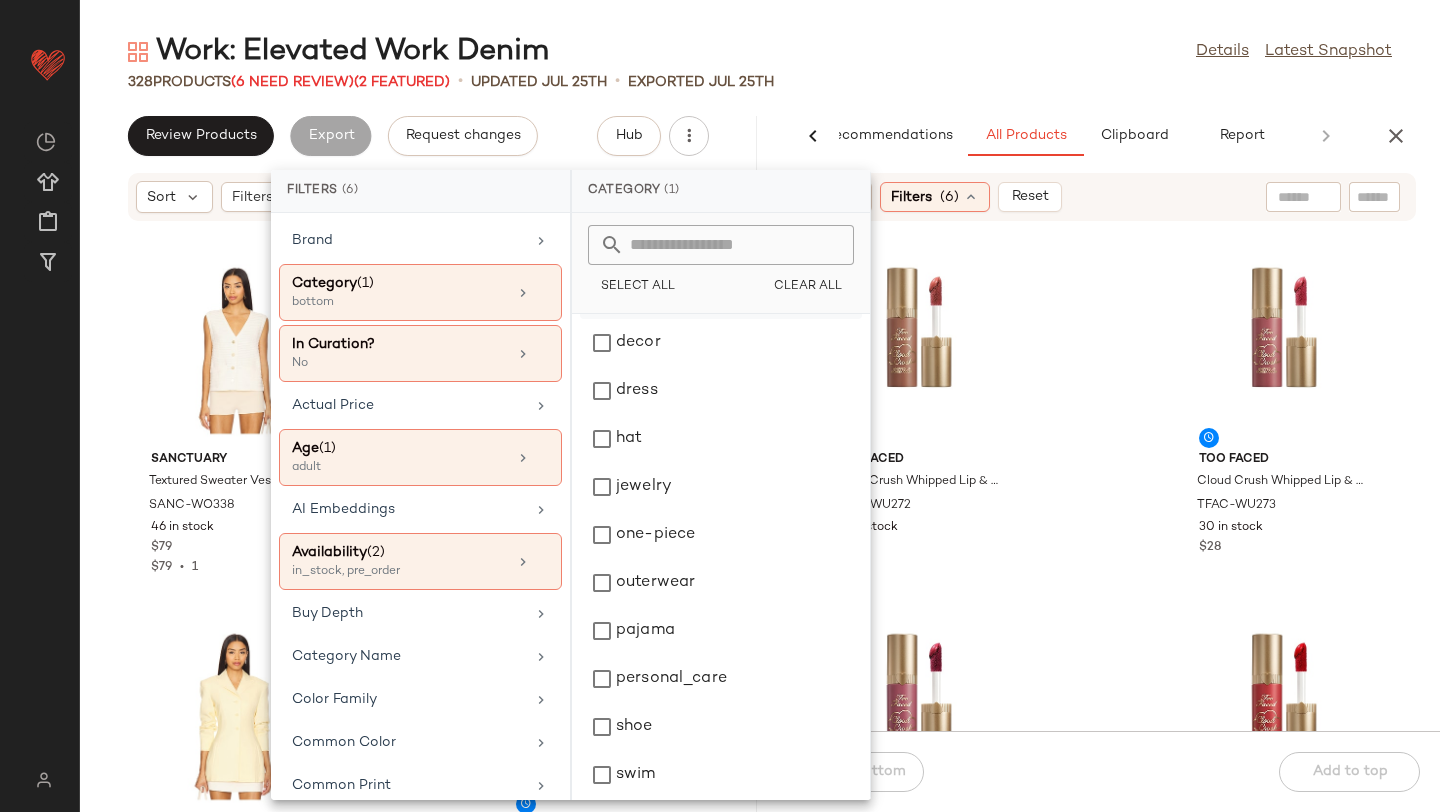 scroll, scrollTop: 205, scrollLeft: 0, axis: vertical 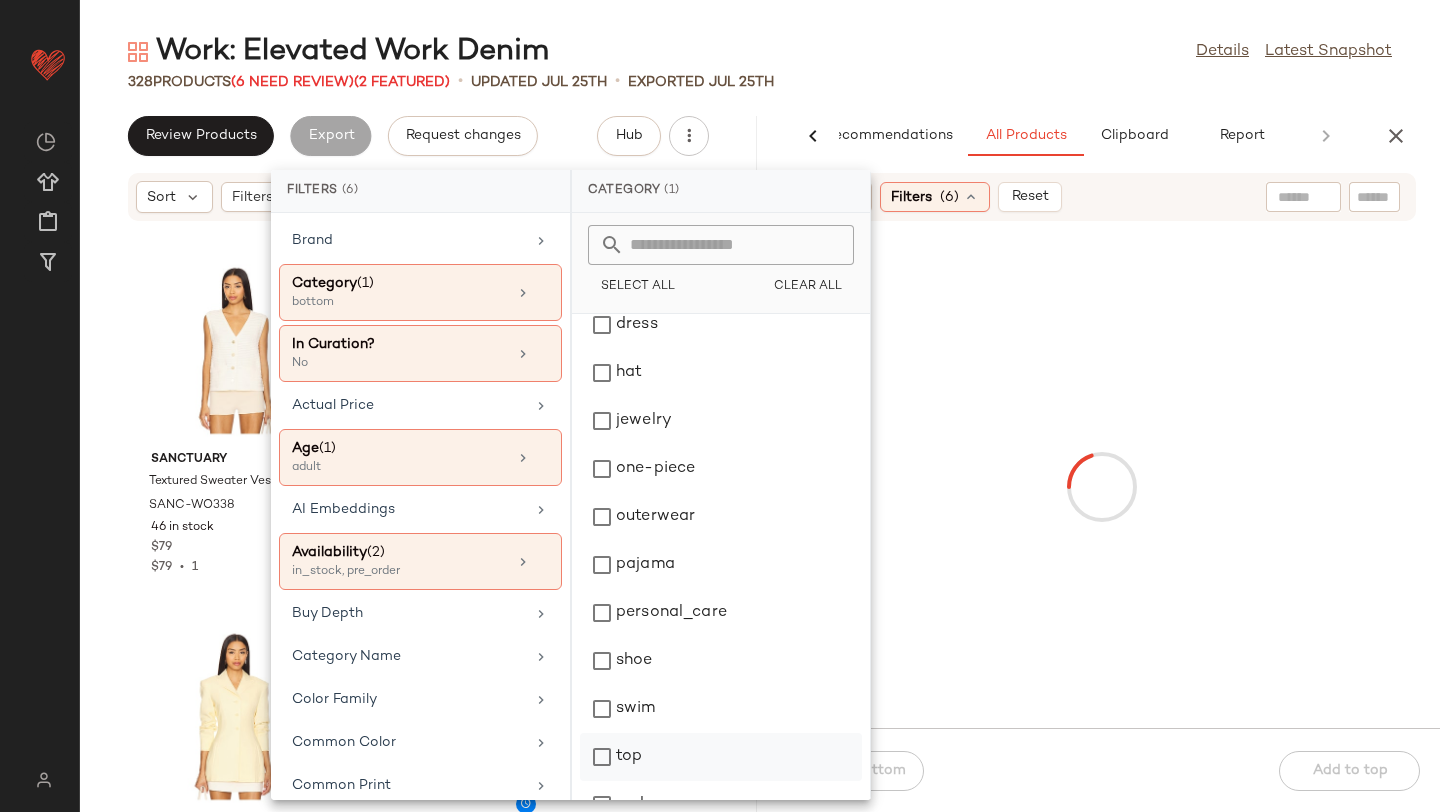 click on "top" 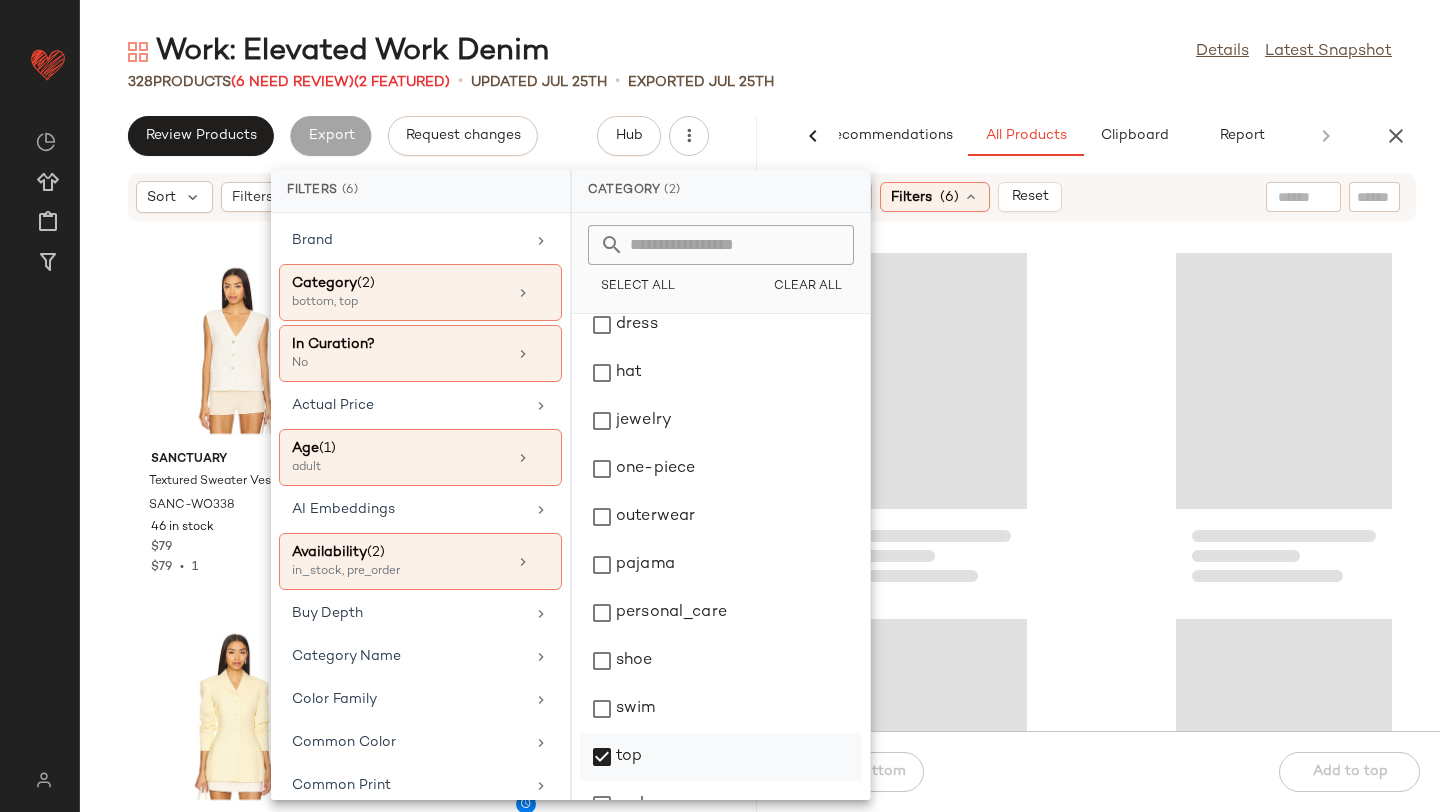 scroll, scrollTop: 6, scrollLeft: 0, axis: vertical 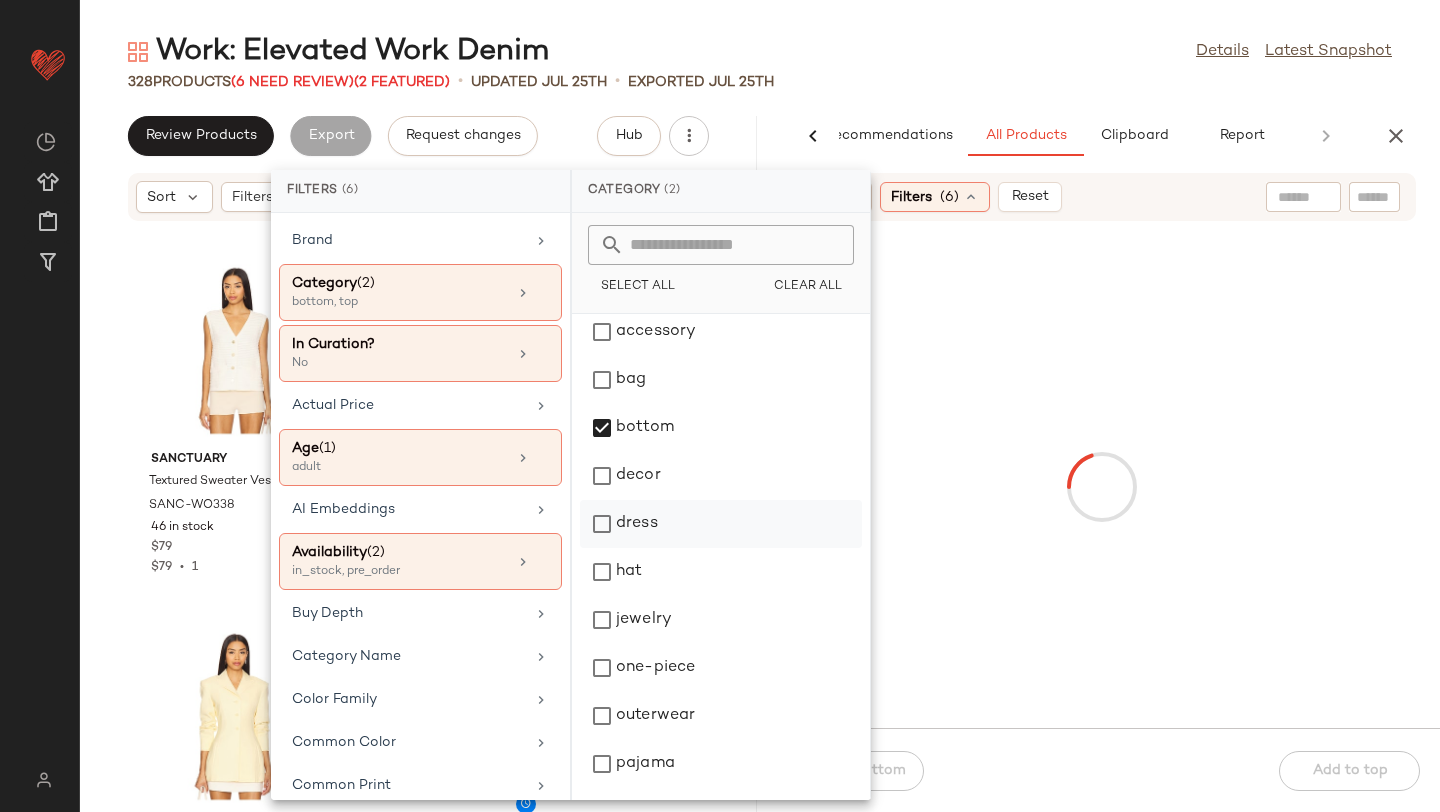 click on "dress" 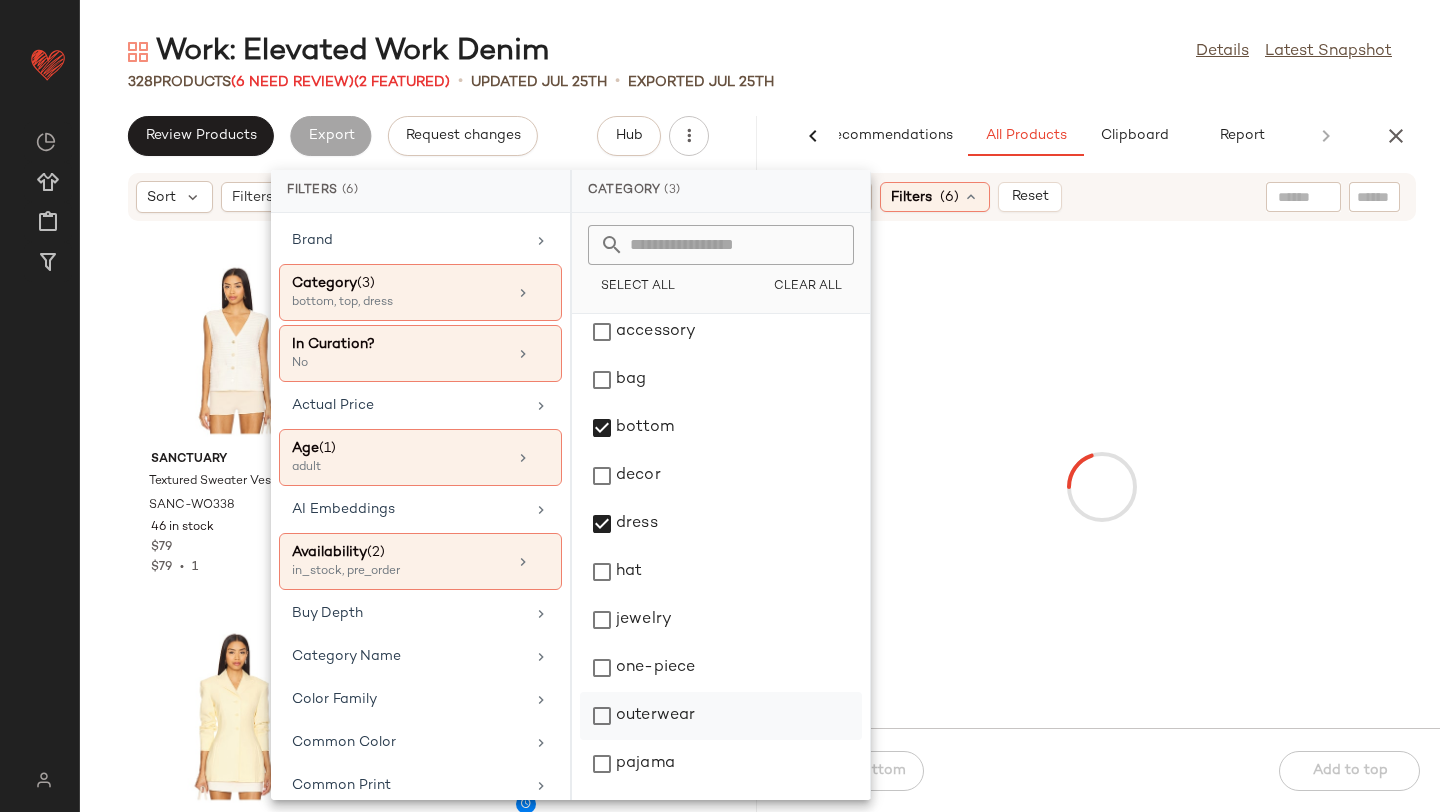 click on "outerwear" 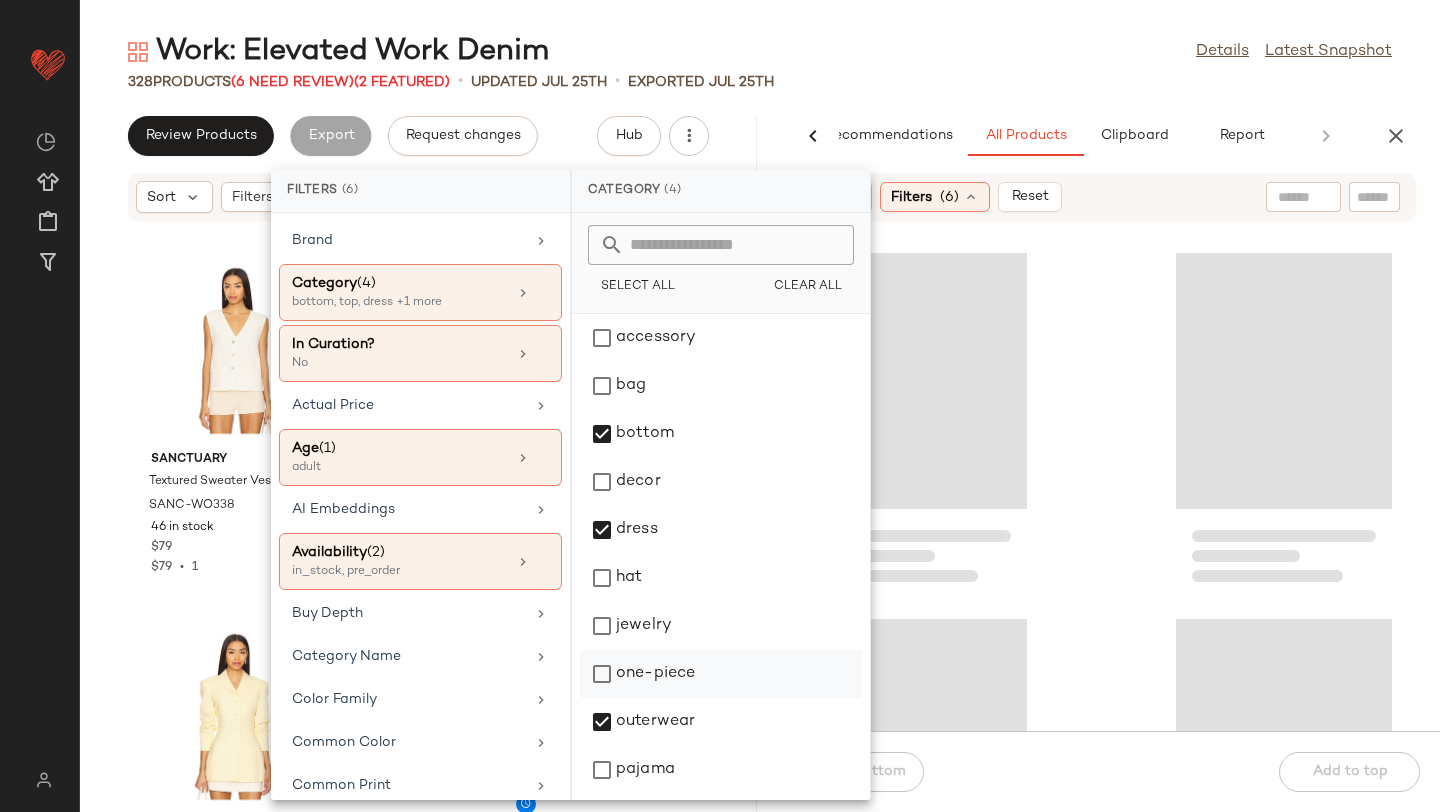 scroll, scrollTop: 242, scrollLeft: 0, axis: vertical 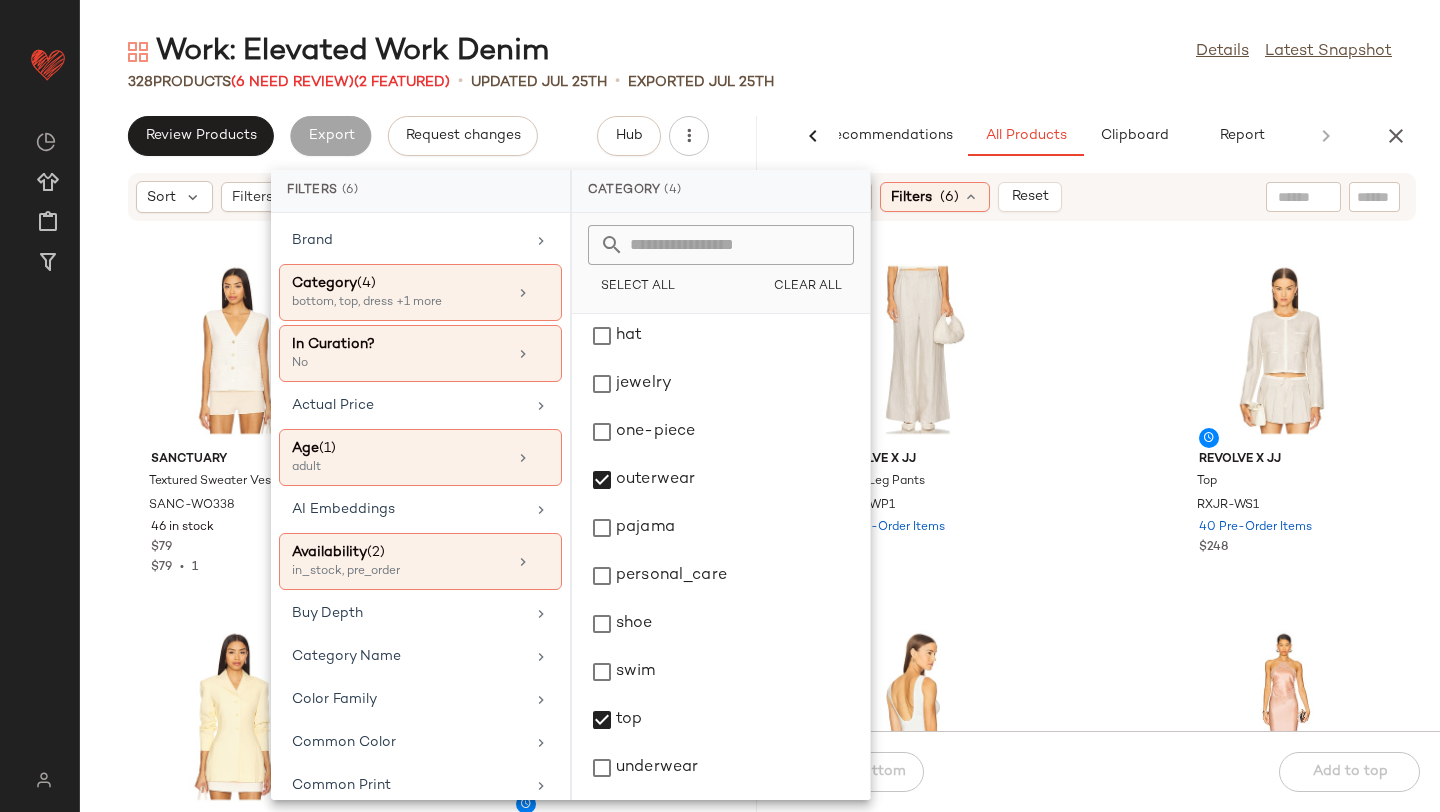 click on "REVOLVE x JJ Wide-Leg Pants RXJR-WP1 70 Pre-Order Items $220 REVOLVE x JJ Top RXJR-WS1 40 Pre-Order Items $248 REVOLVE x JJ Vest Top RXJR-WS3 200 Pre-Order Items $54 retrofete Everly Dress ROFR-WD1040 29 in stock $648 Lovers and Friends Margo Pant LOVF-WP784 137 in stock $198 Lovers and Friends Brielle Mini Dress LOVF-WD4628 168 in stock $268 Lovers and Friends Alizee Gown LOVF-WD4657 106 in stock $290 Lovers and Friends Margo Mini Dress LOVF-WD4665 105 in stock $198" 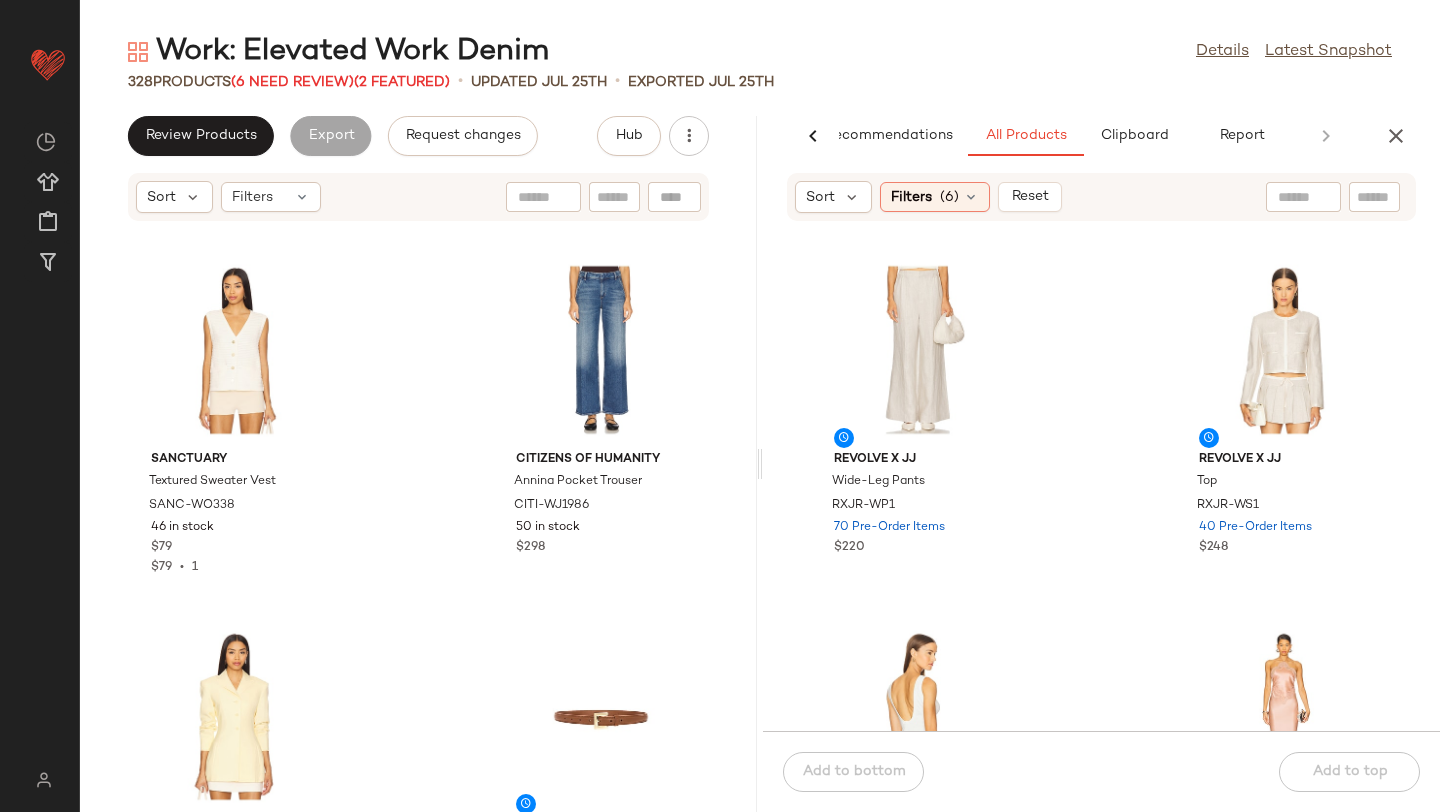 click 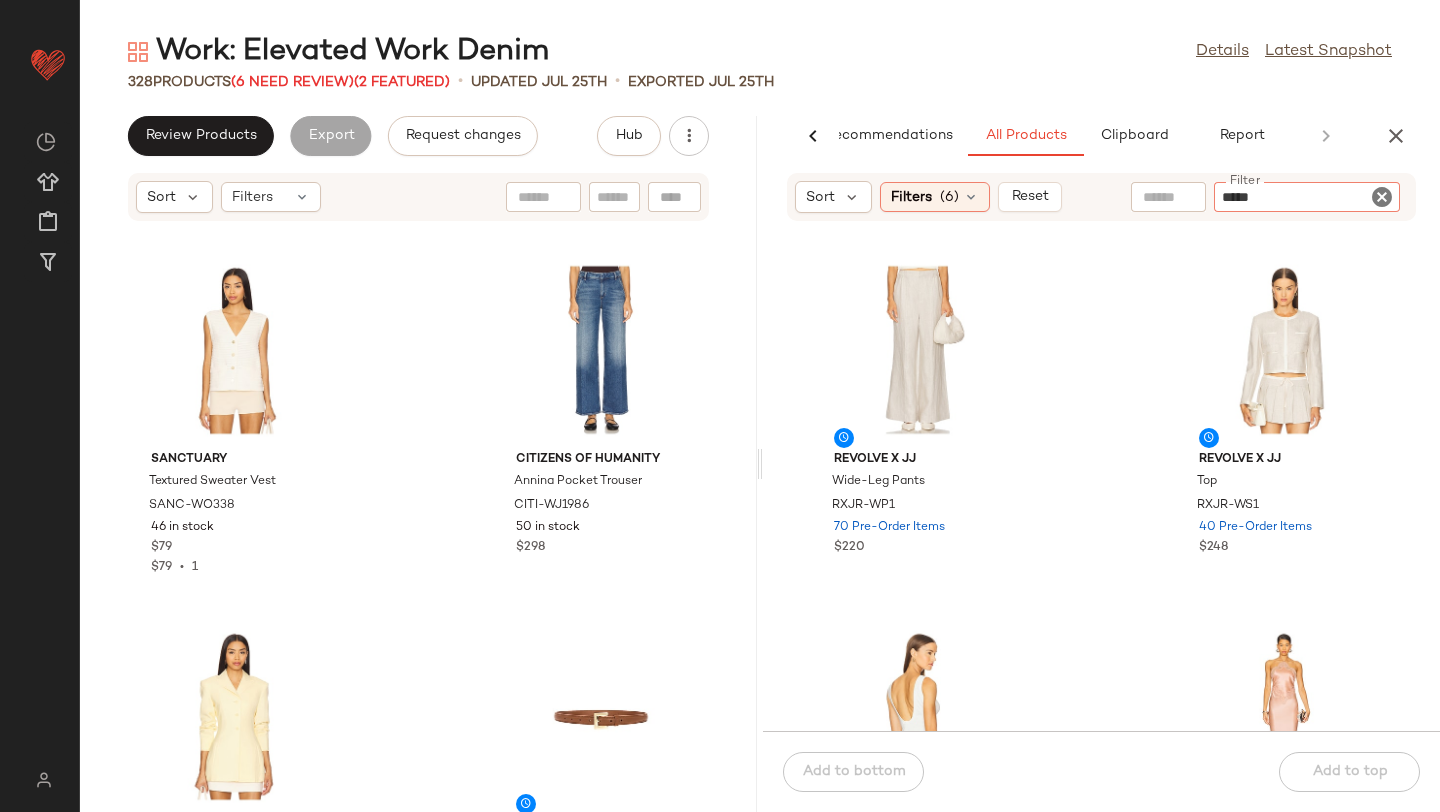 type on "******" 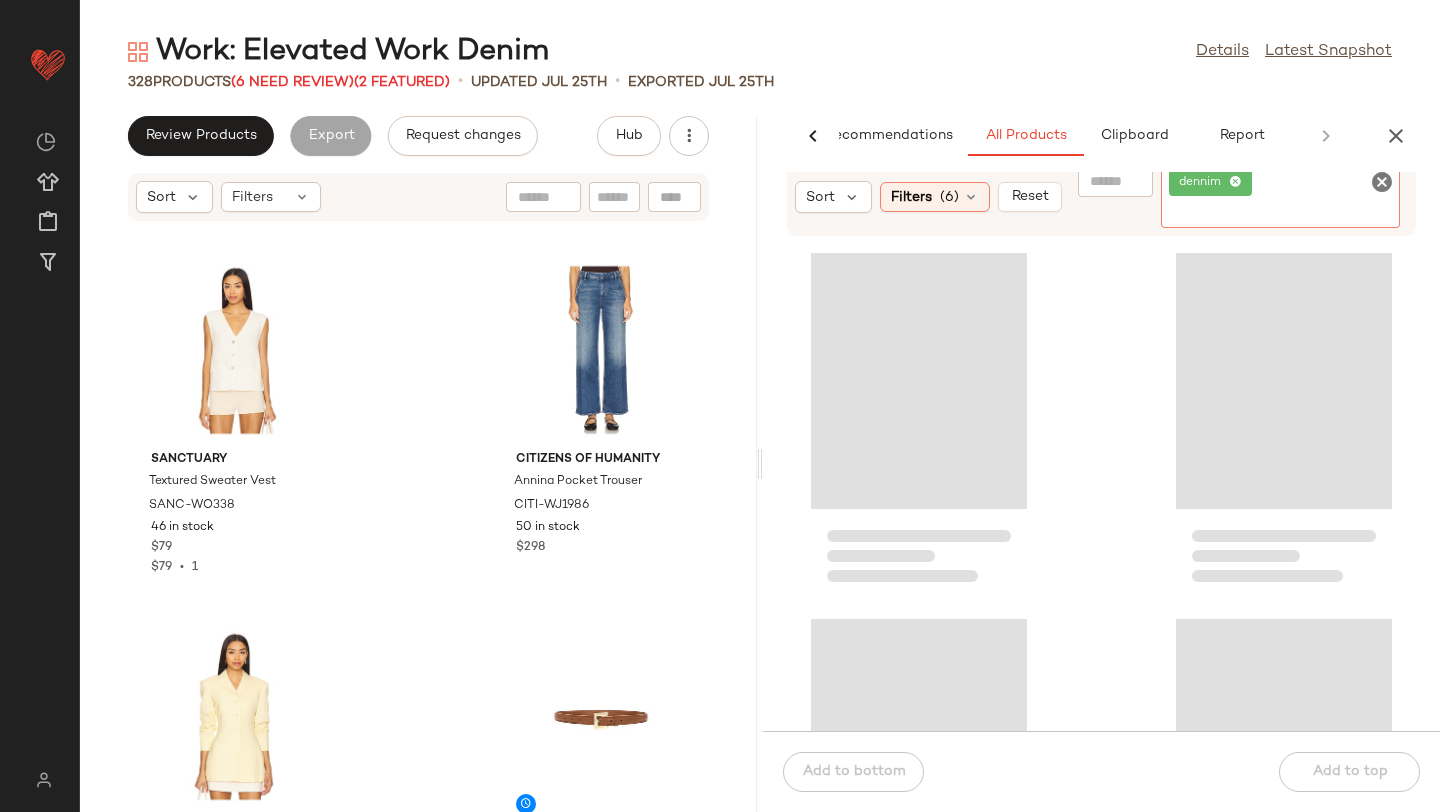 click 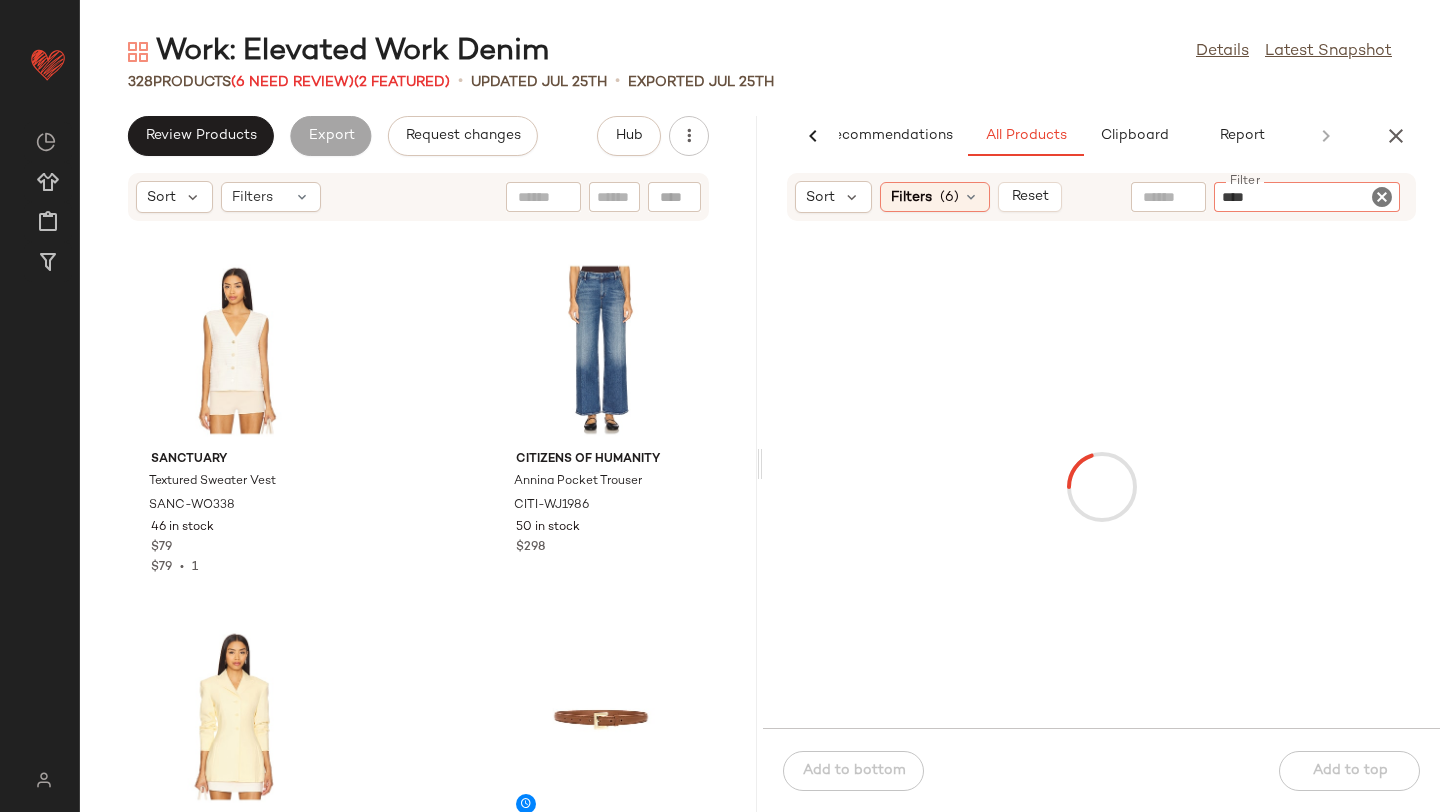 type on "*****" 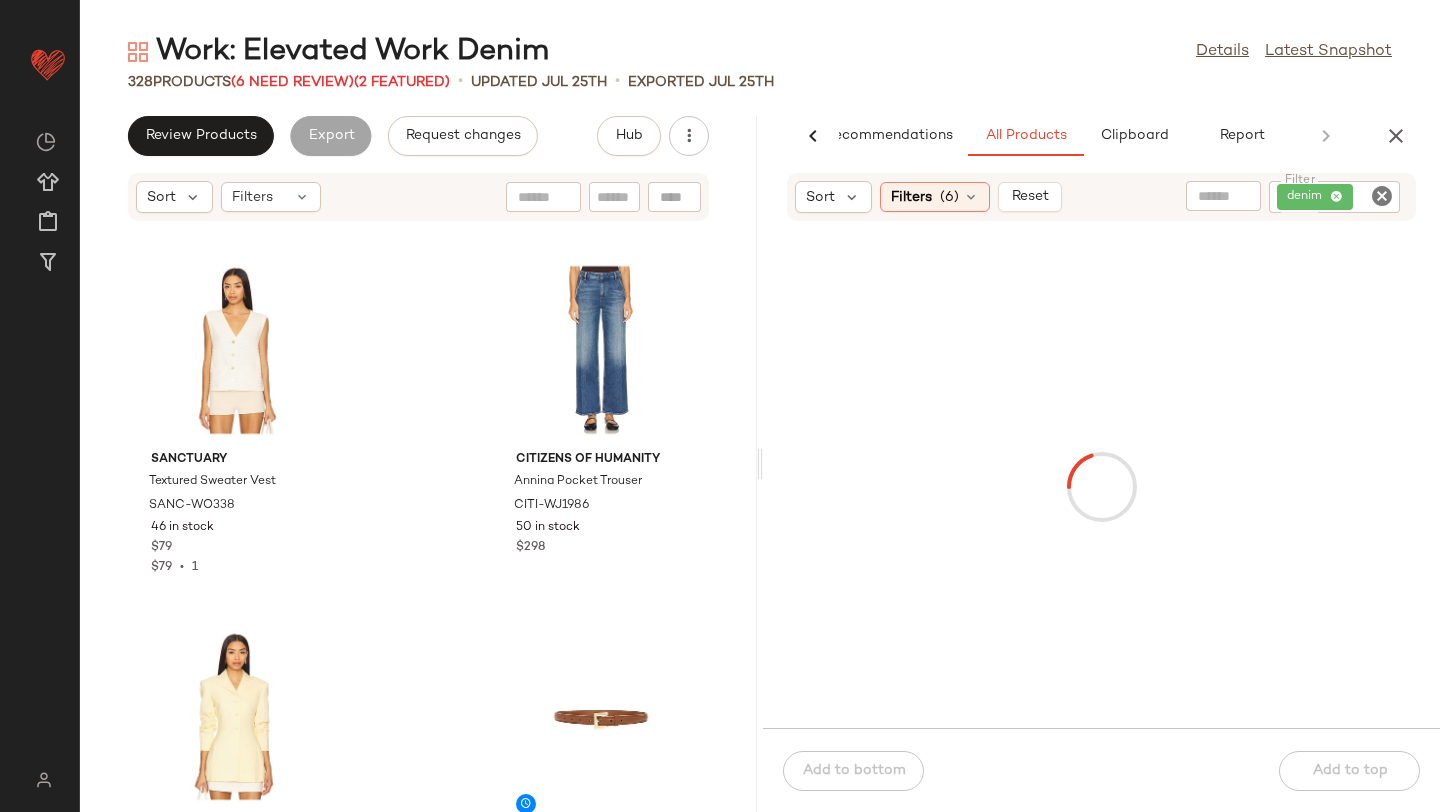 click on "Work: Elevated Work Denim  Details   Latest Snapshot  328   Products   (6 Need Review)  (2 Featured)  •   updated [DATE]  •  Exported [DATE]  Review Products   Export   Request changes   Hub  Sort  Filters Sanctuary Textured Sweater Vest SANC-WO338 46 in stock $79 $79  •  1 Citizens of Humanity Annina Pocket Trouser CITI-WJ1986 50 in stock $298 FAITHFULL THE BRAND Deni Blazer FAIB-WO10 17 in stock $420 $419  •  1 ANINE BING Nicola Belt ANIN-WA105 119 in stock $180 Heaven Mayhem Maple 14 Pro Case HMAY-WA52 34 in stock $65 DL1961 Esme Midi Dress DL19-WD10 17 in stock $289 EAVES Tamim Blazer EAVR-WO156 73 in stock $285 $570  •  2 MOTHER The Lemon Twist Jeans MOTH-WJ1882 2 in stock $248  AI Recommendations   All Products   Clipboard   Report  Sort  Filters  (6)   Reset  Filter denim Filter  Add to bottom   Add to top" at bounding box center [760, 422] 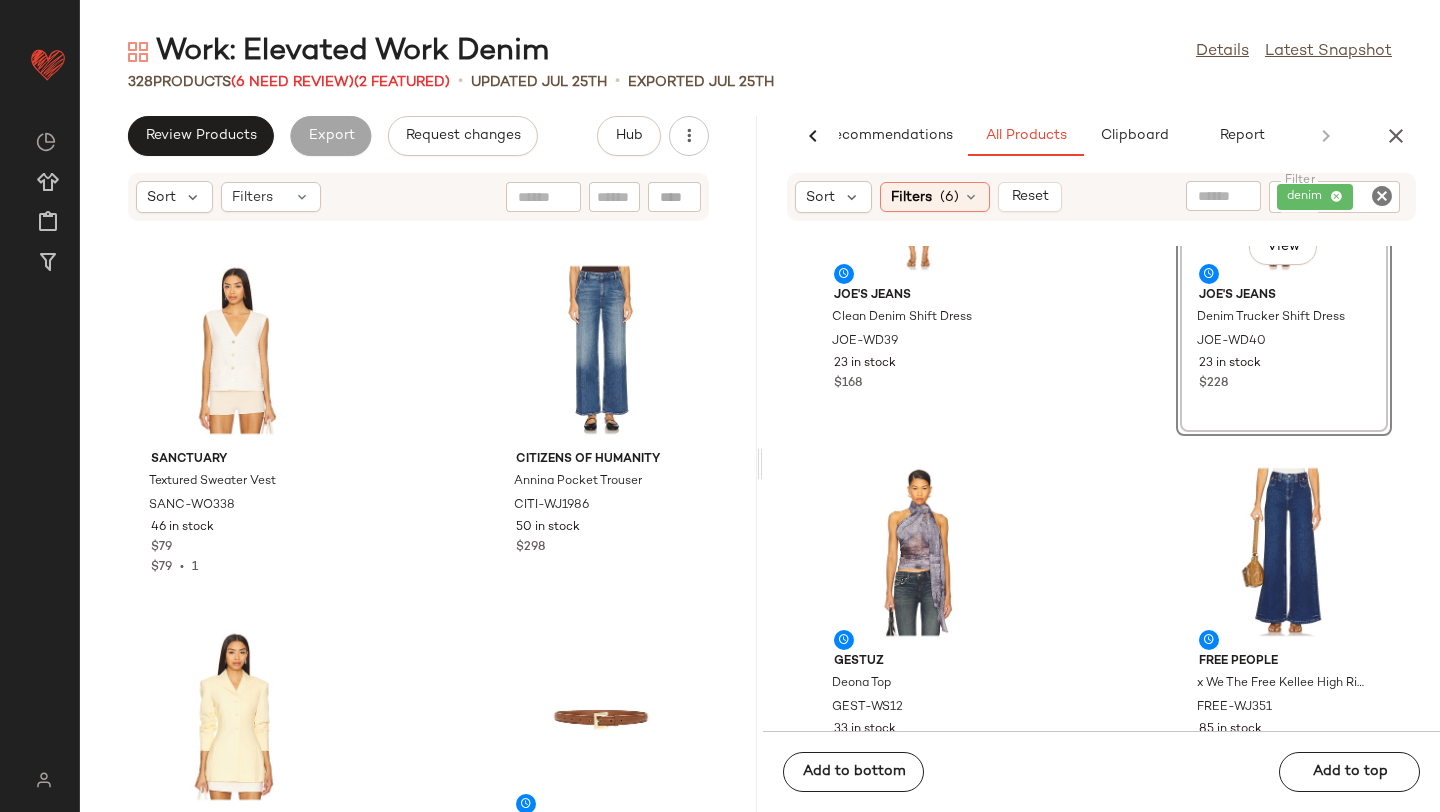 scroll, scrollTop: 261, scrollLeft: 0, axis: vertical 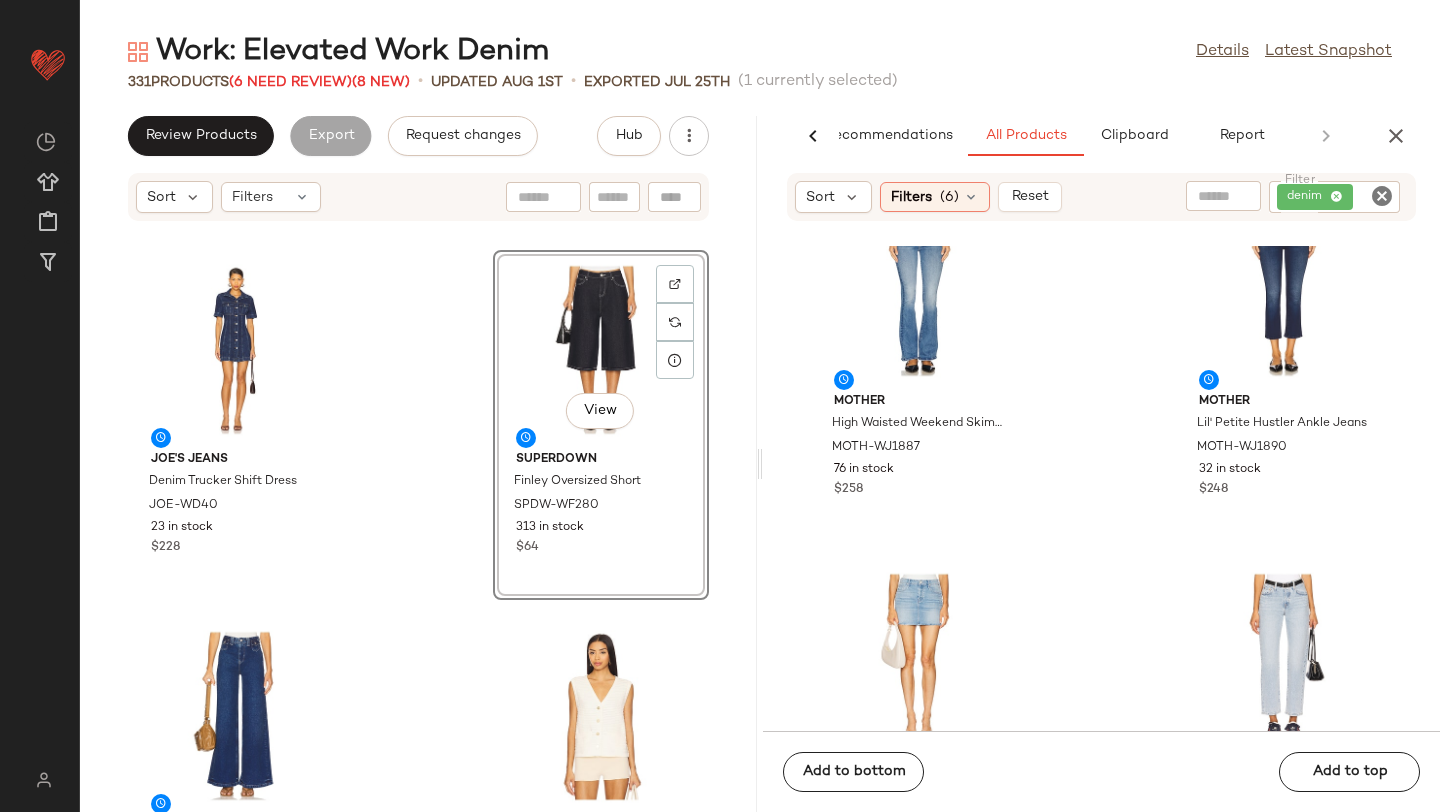 drag, startPoint x: 912, startPoint y: 402, endPoint x: 956, endPoint y: 4, distance: 400.42477 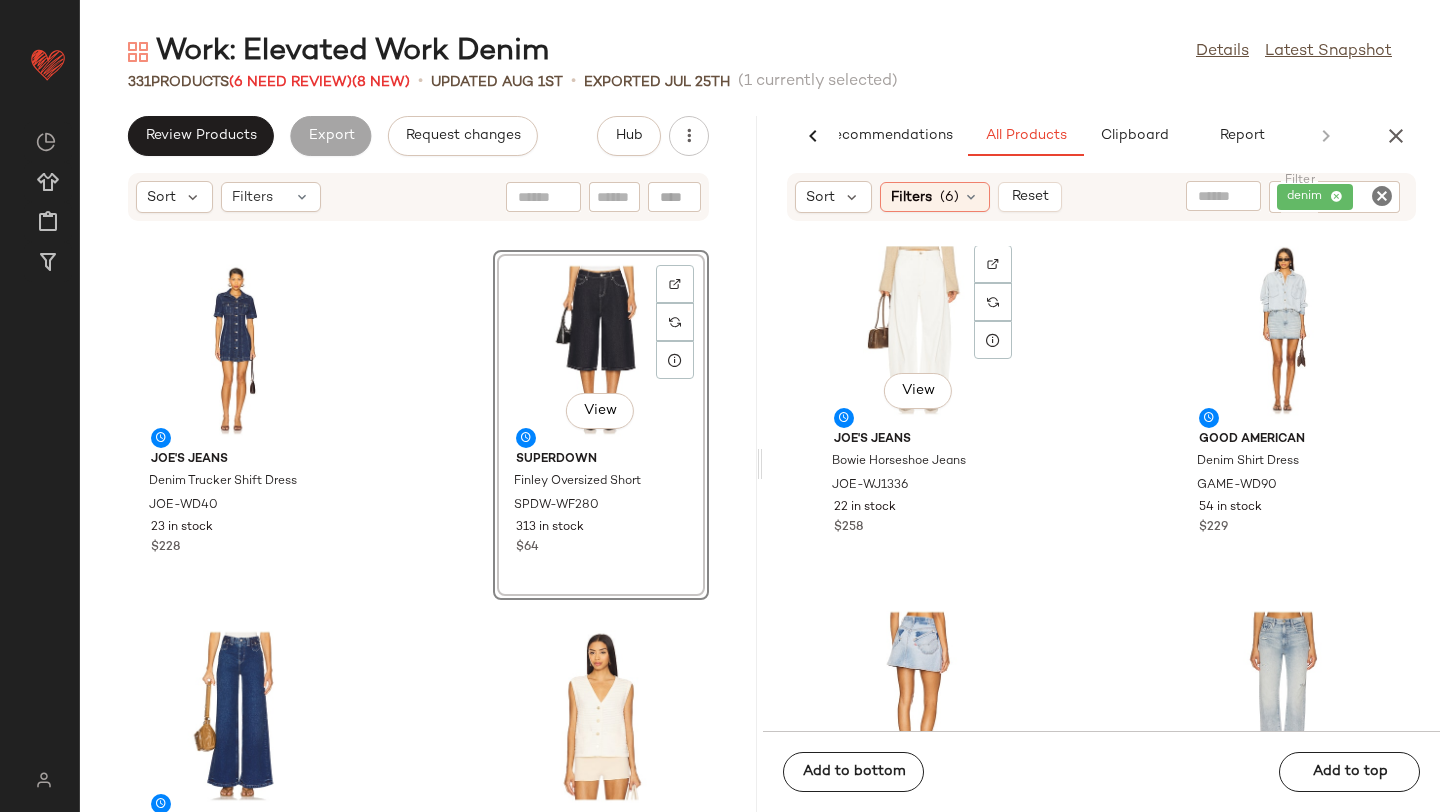 scroll, scrollTop: 8368, scrollLeft: 0, axis: vertical 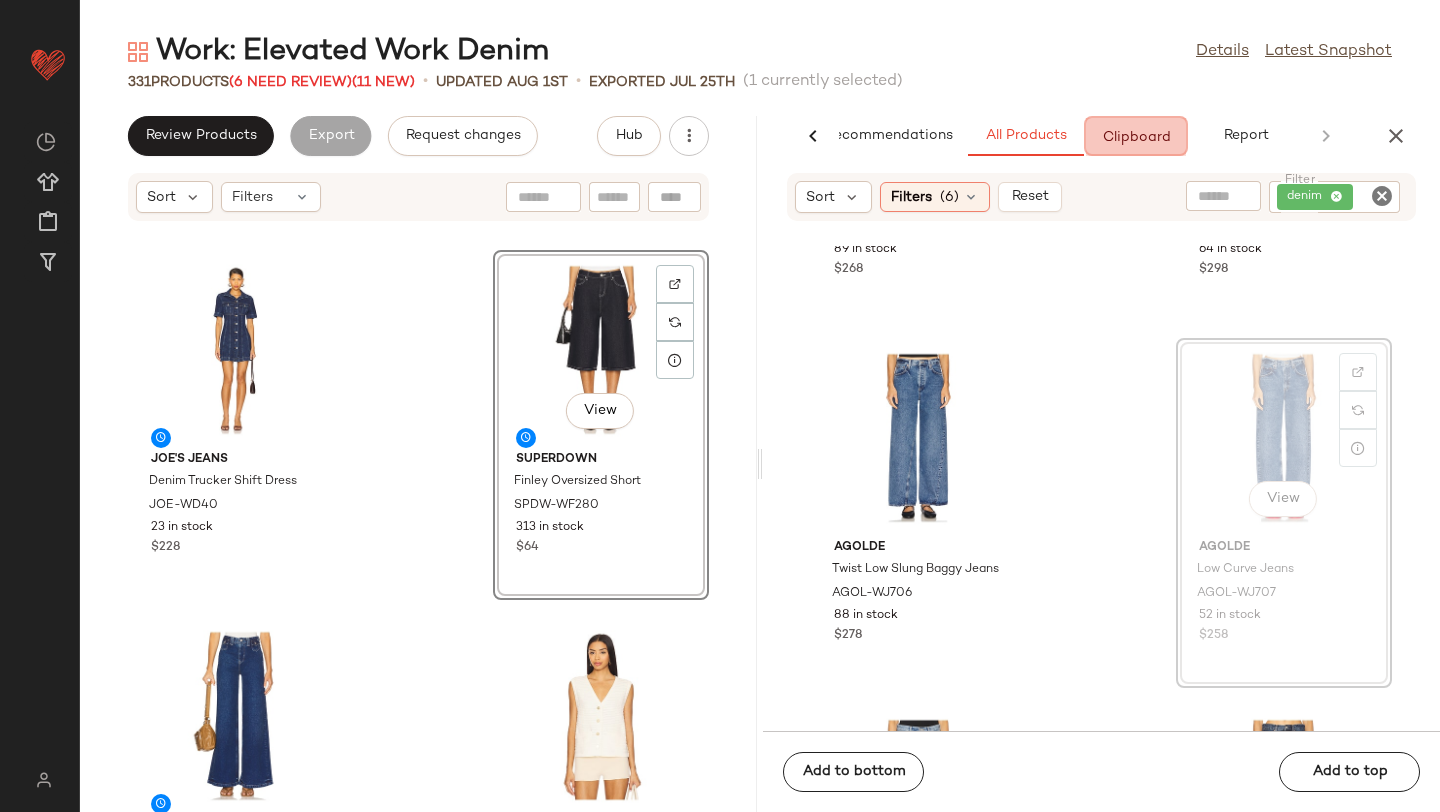 drag, startPoint x: 1200, startPoint y: 444, endPoint x: 1200, endPoint y: 418, distance: 26 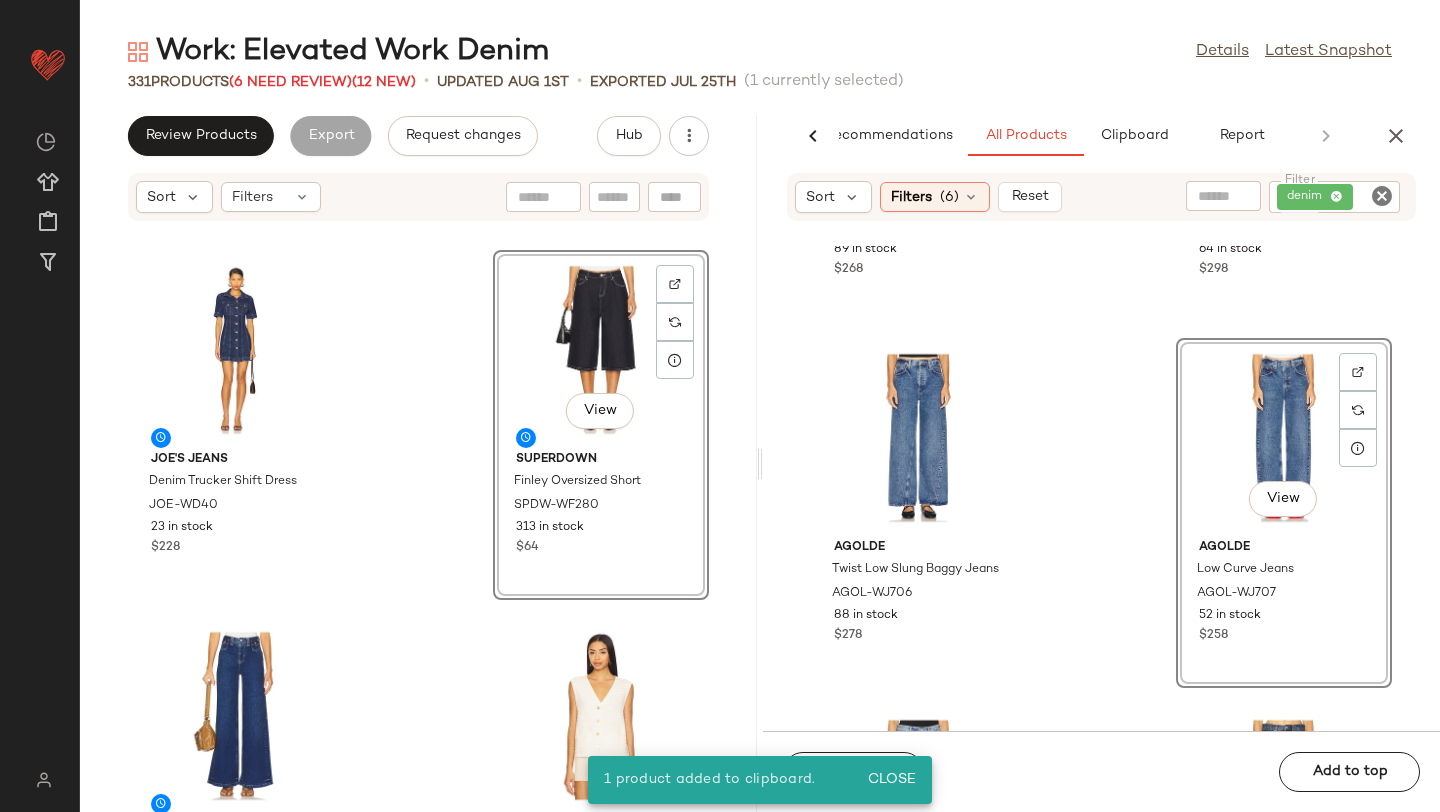 click 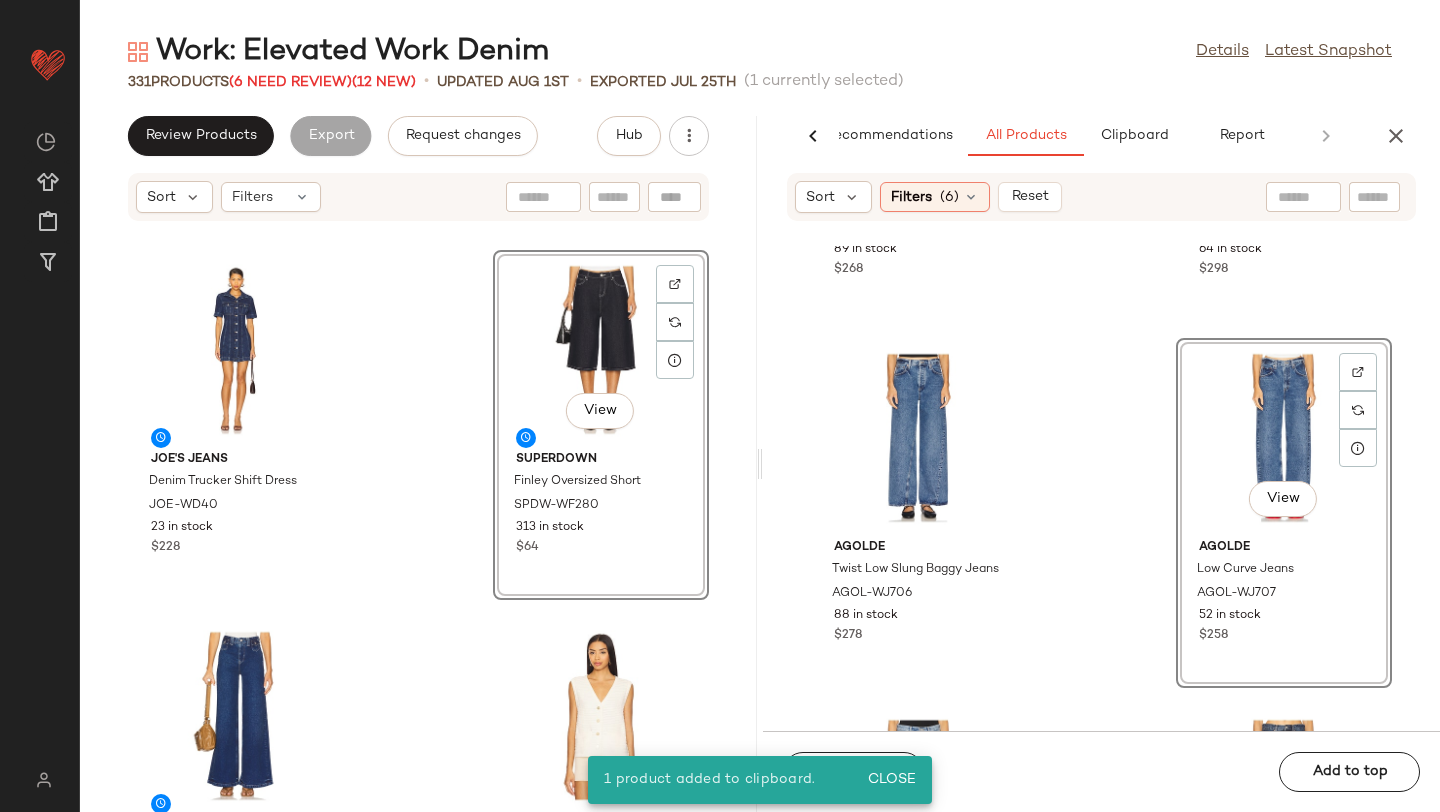 click on "Work: Elevated Work Denim  Details   Latest Snapshot  331   Products   (6 Need Review)  (12 New)  •   updated Aug 1st  •  Exported Jul 25th   (1 currently selected)   Review Products   Export   Request changes   Hub  Sort  Filters Joe's Jeans Denim Trucker Shift Dress JOE-WD40 23 in stock $228  View  superdown Finley Oversized Short SPDW-WF280 313 in stock $64 Free People x We The Free Kellee High Rise Palazzo Wide Leg FREE-WJ351 85 in stock $148 Sanctuary Textured Sweater Vest SANC-WO338 46 in stock $79 $79  •  1 Citizens of Humanity Annina Pocket Trouser CITI-WJ1986 50 in stock $298 FAITHFULL THE BRAND Deni Blazer FAIB-WO10 17 in stock $420 $419  •  1 ANINE BING Nicola Belt ANIN-WA105 119 in stock $180 Heaven Mayhem Maple 14 Pro Case HMAY-WA52 34 in stock $65  AI Recommendations   All Products   Clipboard   Report  Sort  Filters  (6)   Reset  Citizens of Humanity Miro Relaxed CITI-WJ1988 89 in stock $268 Citizens of Humanity Pasha Trouser CITI-WJ1991 64 in stock $298 AGOLDE AGOL-WJ706 88 in stock" at bounding box center (760, 422) 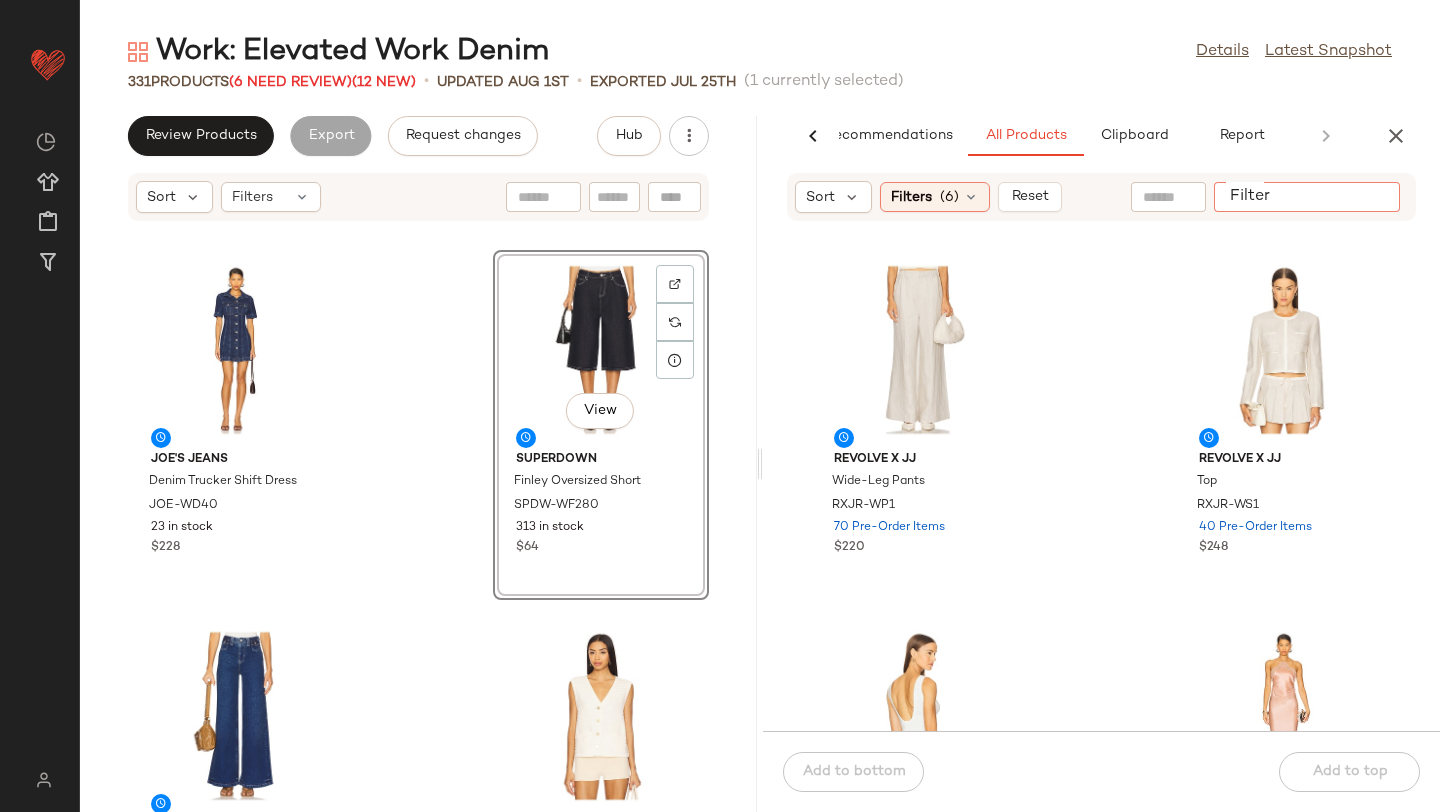 click on "Filter" 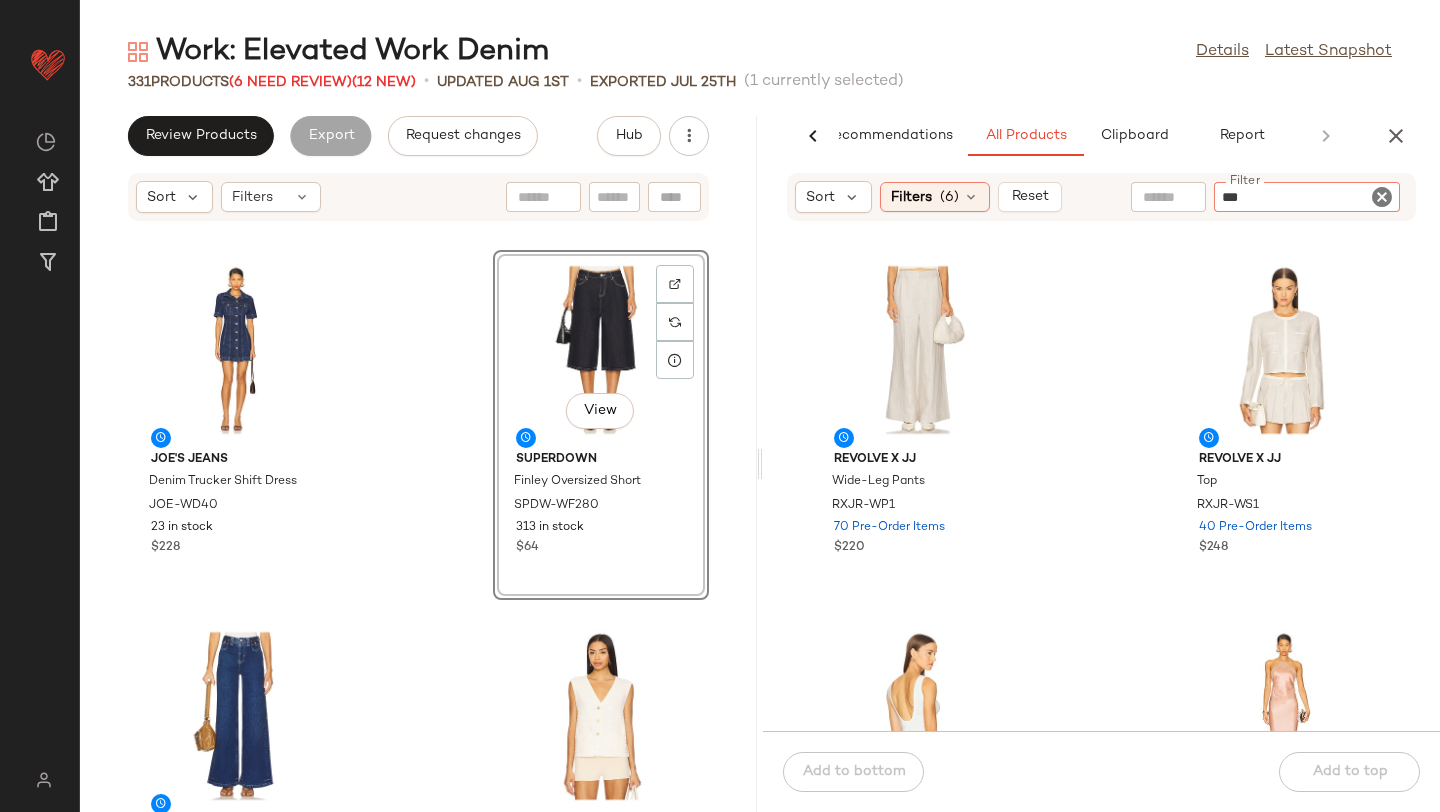 type on "****" 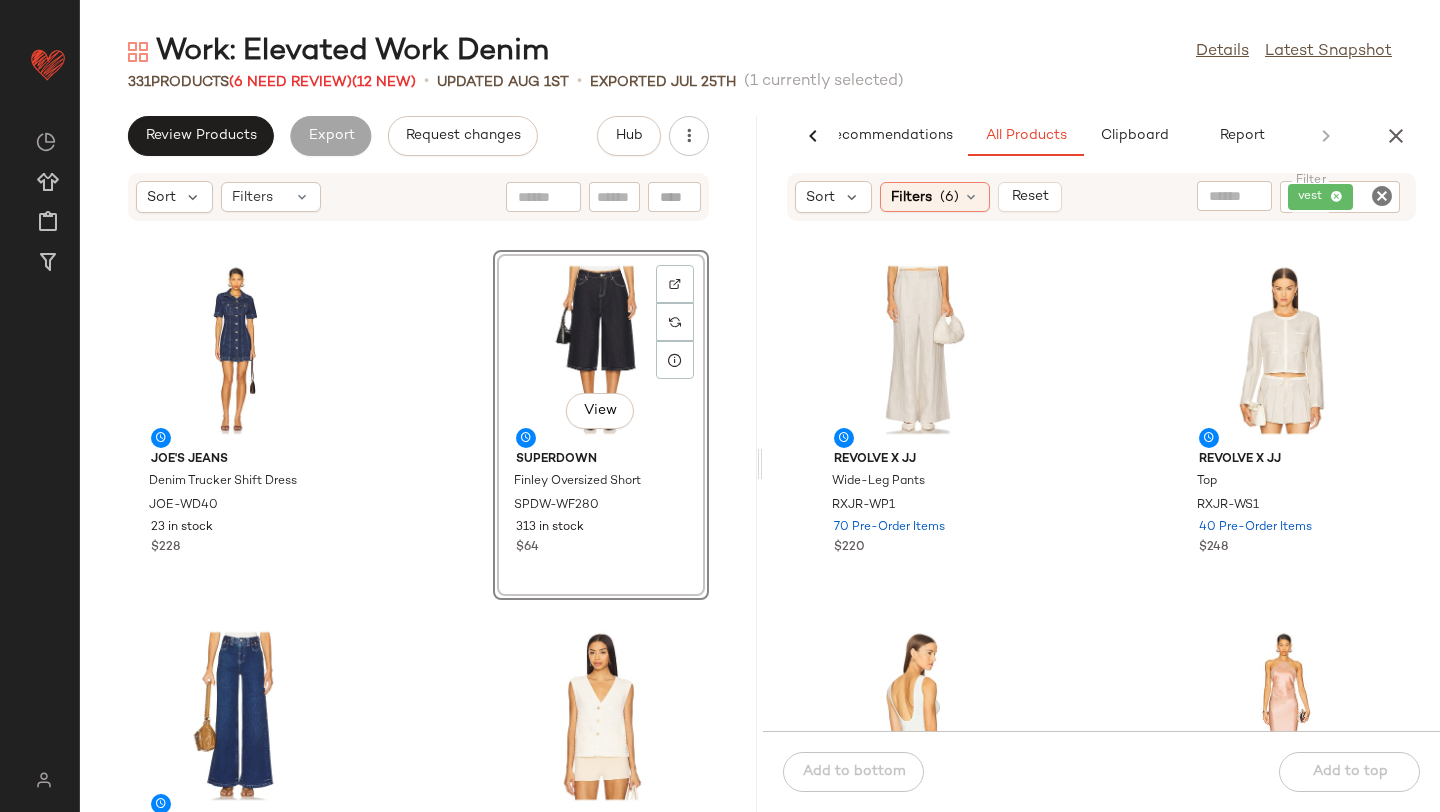 click on "Work: Elevated Work Denim  Details   Latest Snapshot  331   Products   (6 Need Review)  (12 New)  •   updated Aug 1st  •  Exported Jul 25th   (1 currently selected)   Review Products   Export   Request changes   Hub  Sort  Filters Joe's Jeans Denim Trucker Shift Dress JOE-WD40 23 in stock $228  View  superdown Finley Oversized Short SPDW-WF280 313 in stock $64 Free People x We The Free Kellee High Rise Palazzo Wide Leg FREE-WJ351 85 in stock $148 Sanctuary Textured Sweater Vest SANC-WO338 46 in stock $79 $79  •  1 Citizens of Humanity Annina Pocket Trouser CITI-WJ1986 50 in stock $298 FAITHFULL THE BRAND Deni Blazer FAIB-WO10 17 in stock $420 $419  •  1 ANINE BING Nicola Belt ANIN-WA105 119 in stock $180 Heaven Mayhem Maple 14 Pro Case HMAY-WA52 34 in stock $65  AI Recommendations   All Products   Clipboard   Report  Sort  Filters  (6)   Reset  Filter vest Filter REVOLVE x JJ Wide-Leg Pants RXJR-WP1 70 Pre-Order Items $220 REVOLVE x JJ Top RXJR-WS1 40 Pre-Order Items $248 REVOLVE x JJ Vest Top $54" at bounding box center (760, 422) 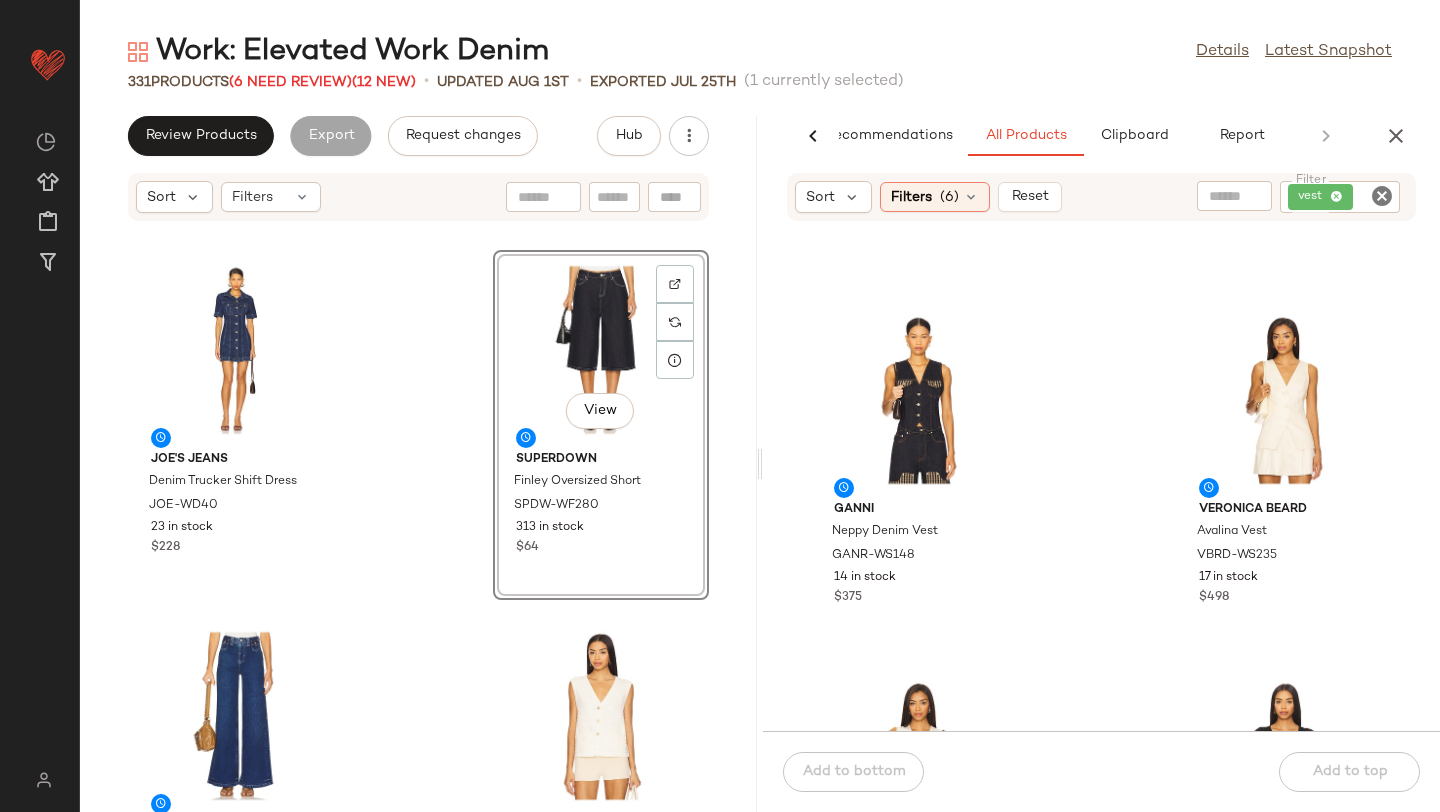 scroll, scrollTop: 330, scrollLeft: 0, axis: vertical 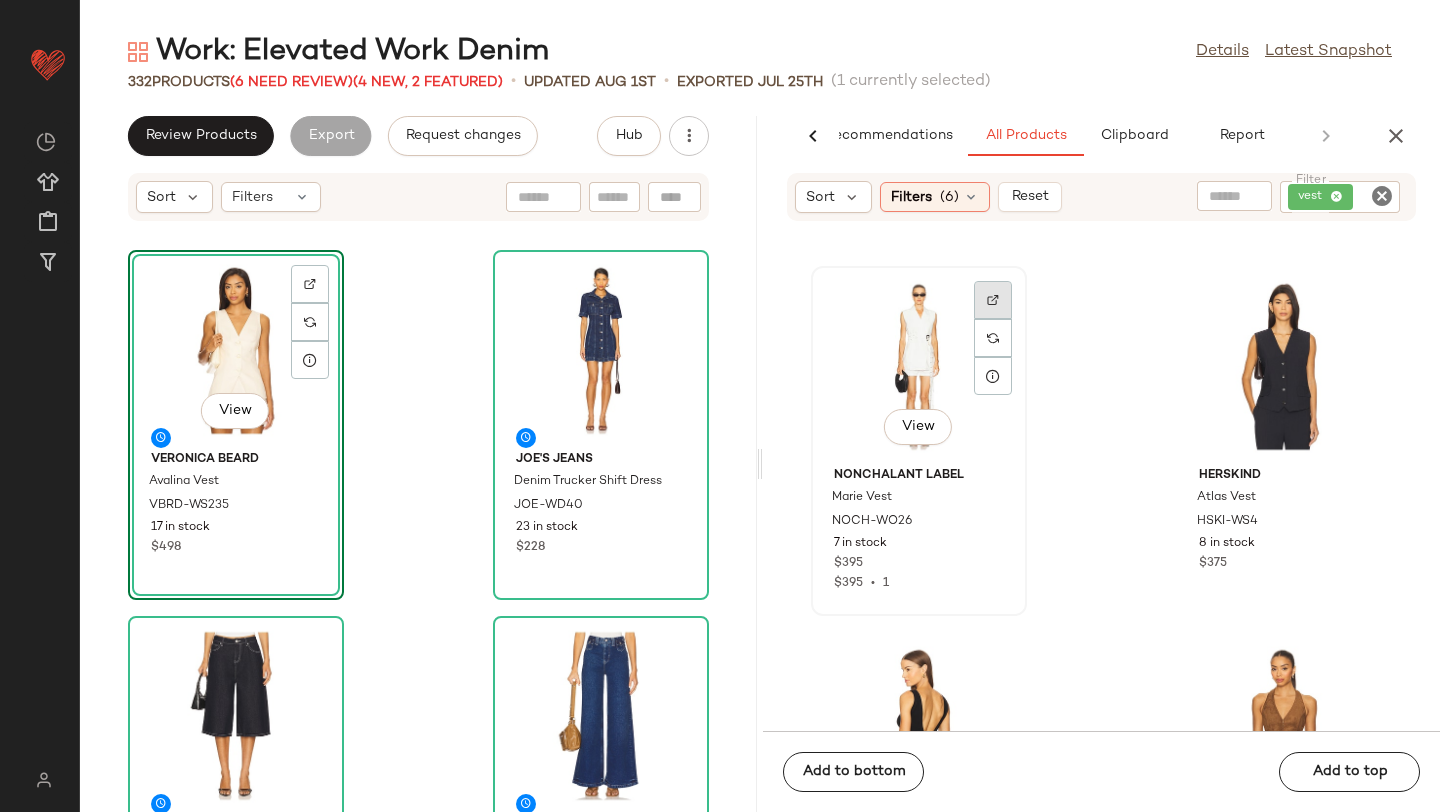click 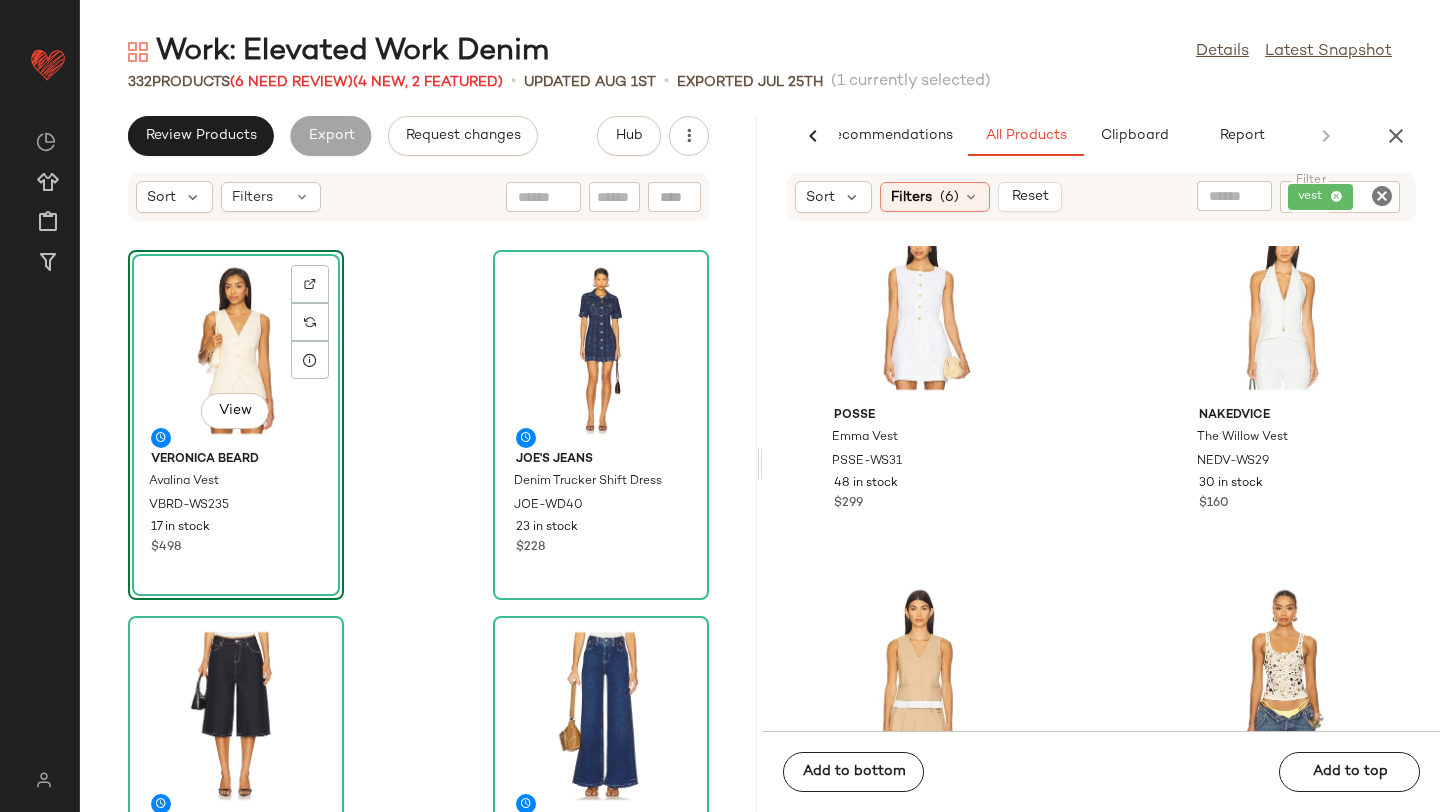 scroll, scrollTop: 4110, scrollLeft: 0, axis: vertical 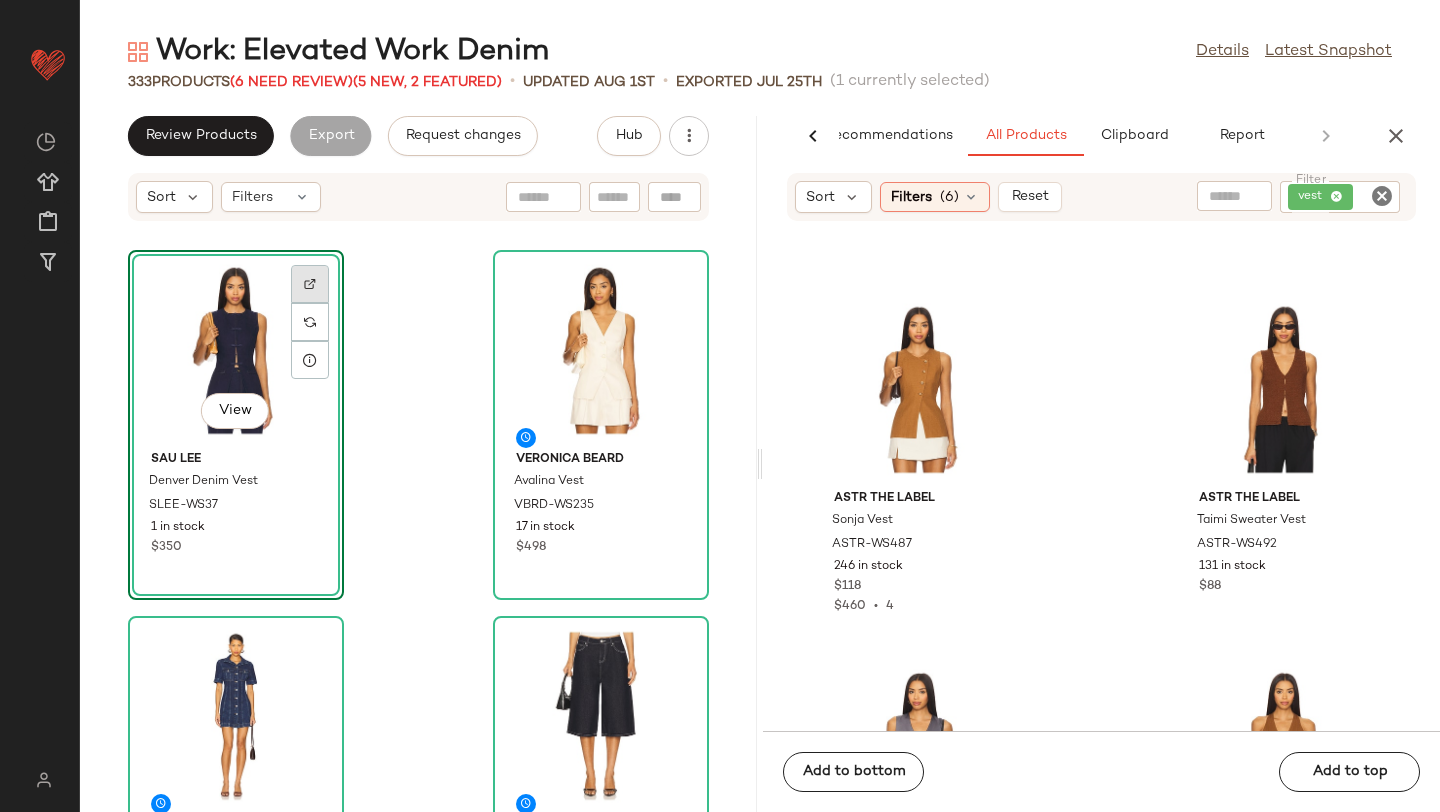 click 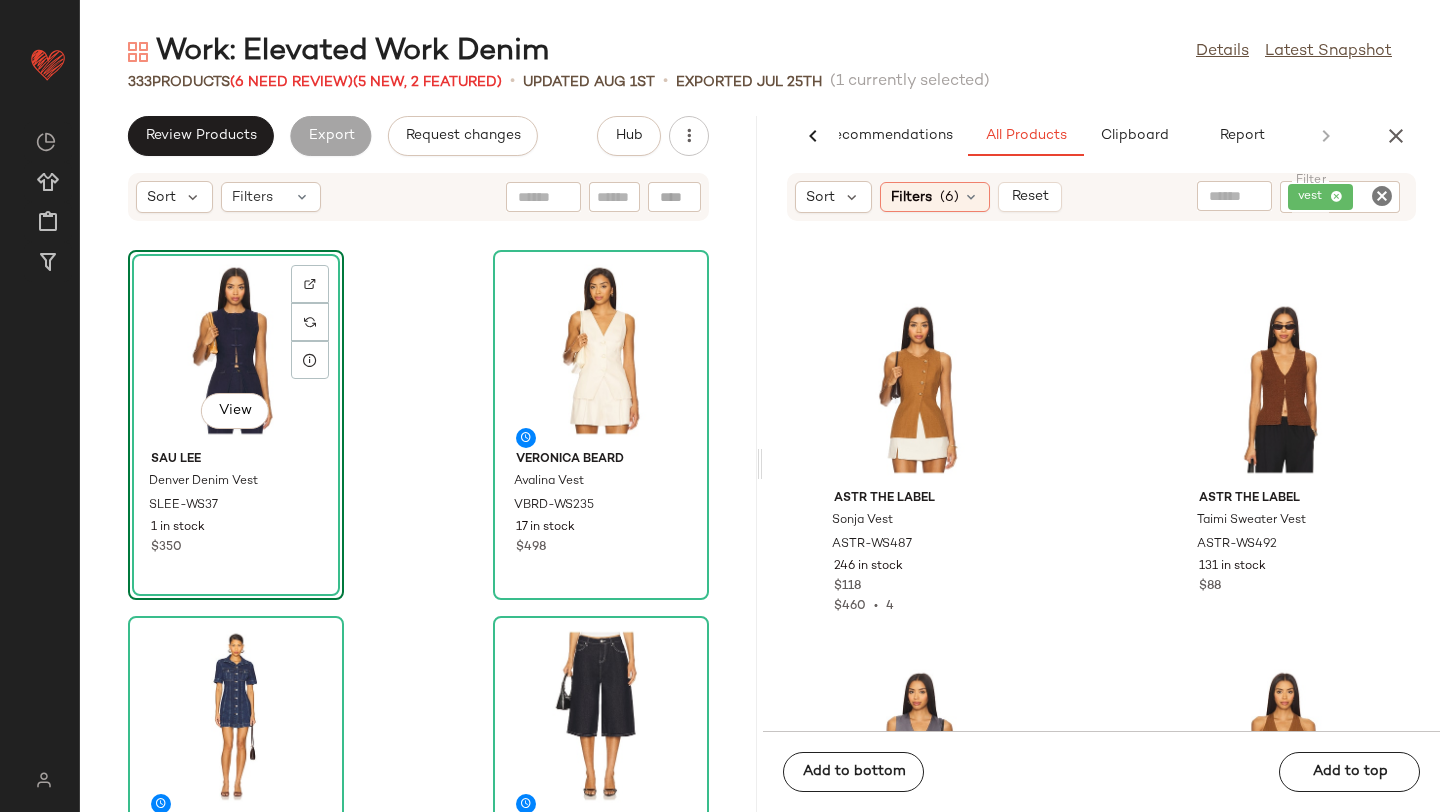 click 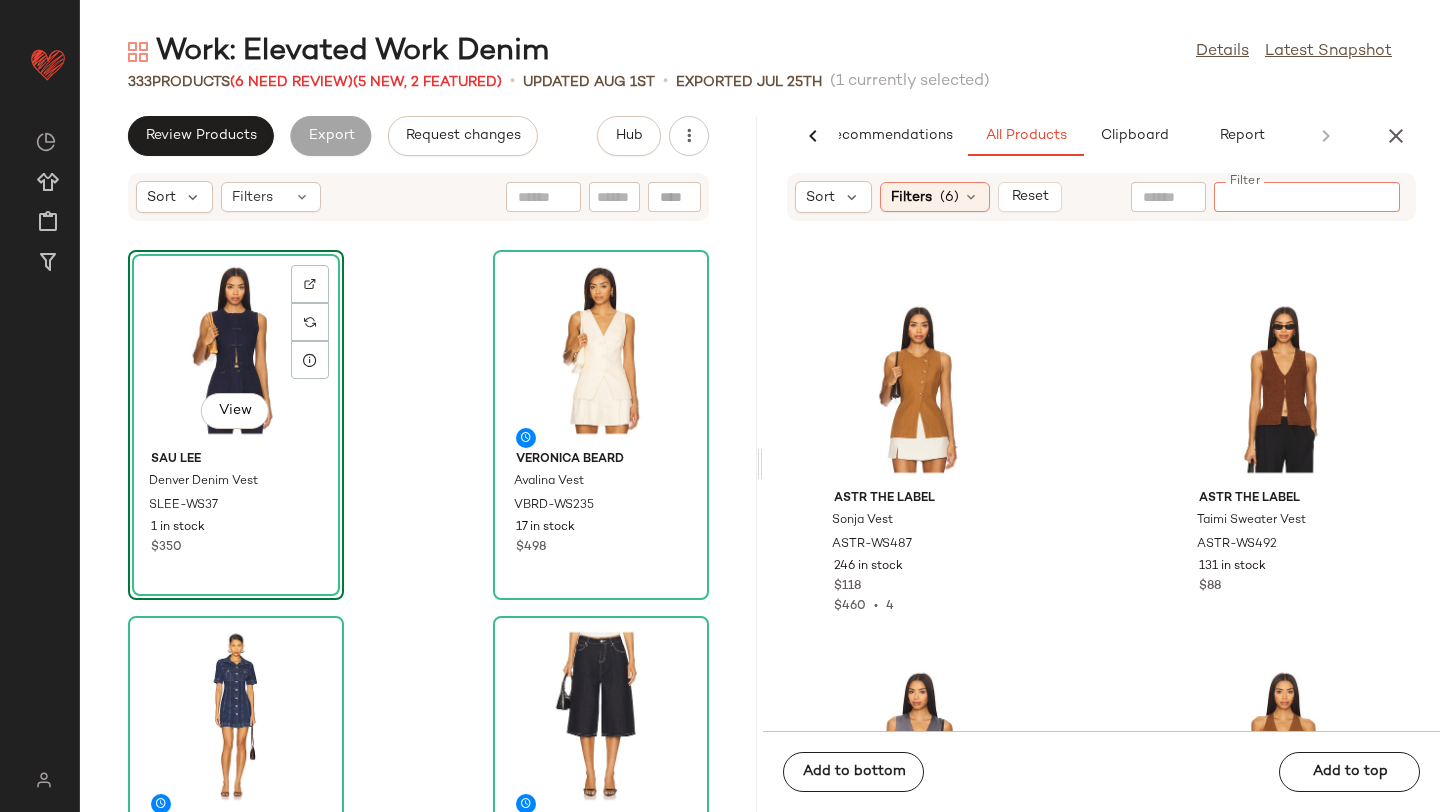 paste on "********" 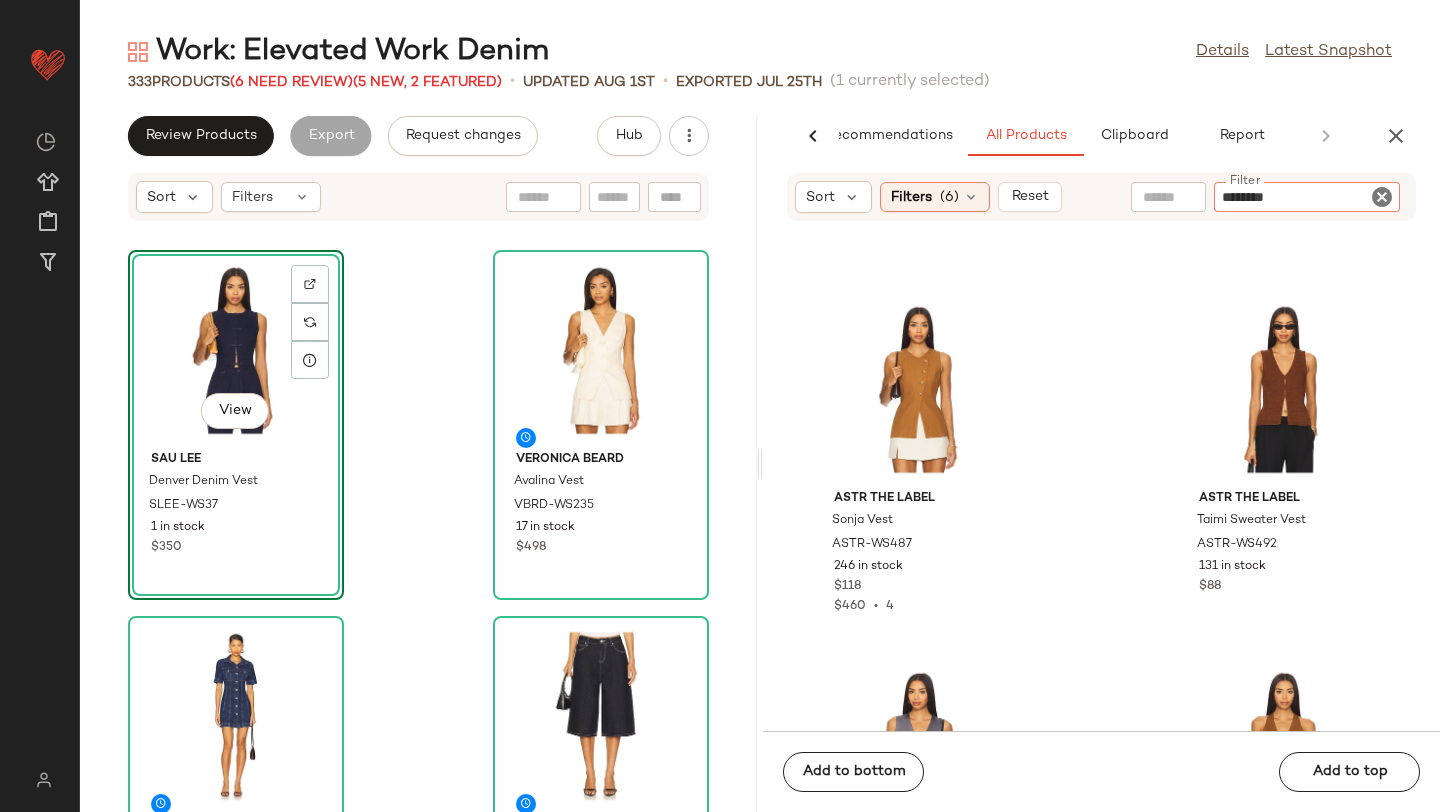 type 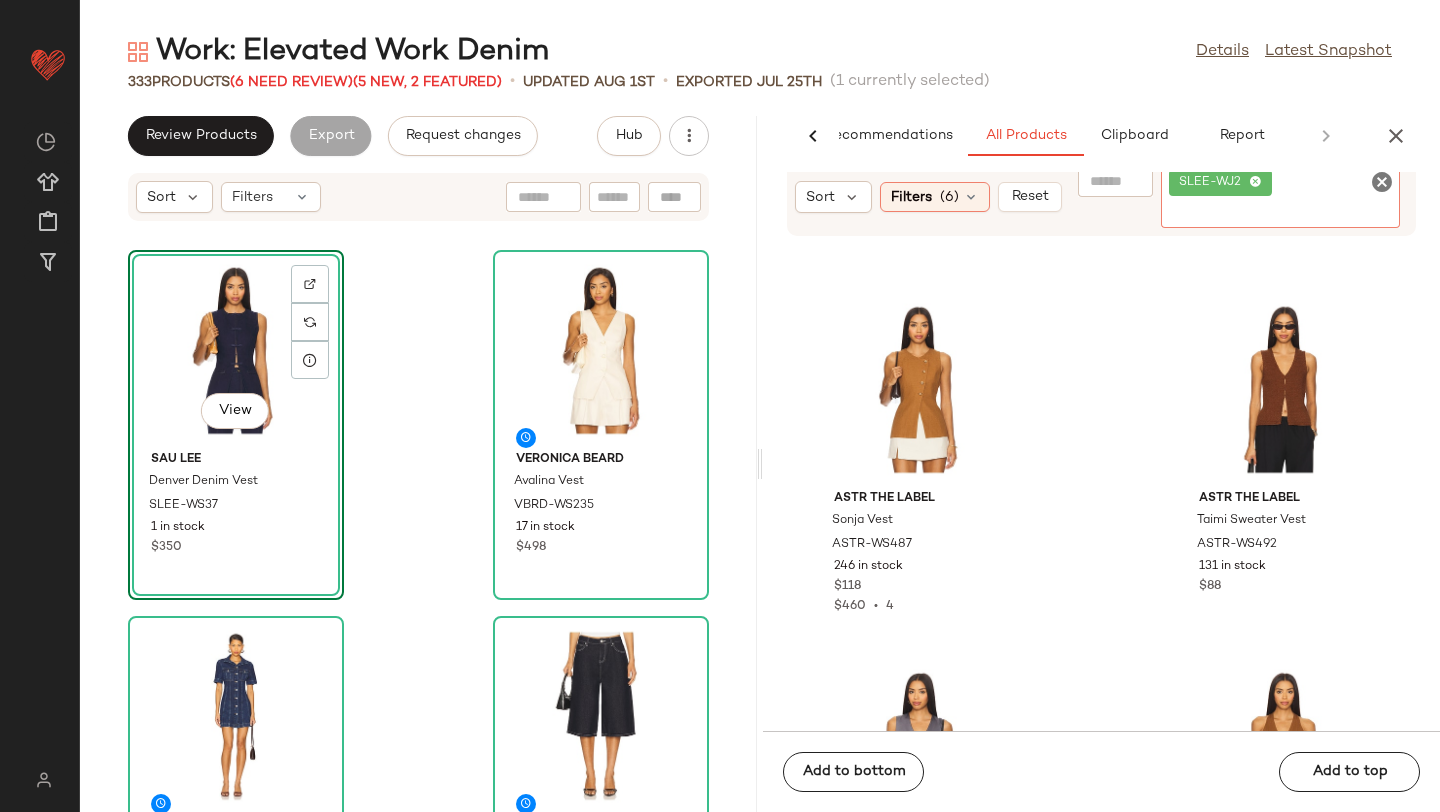 click on "Work: Elevated Work Denim  Details   Latest Snapshot  333   Products   (6 Need Review)  (5 New, 2 Featured)  •   updated Aug 1st  •  Exported Jul 25th   (1 currently selected)   Review Products   Export   Request changes   Hub  Sort  Filters  View  SAU LEE Denver Denim Vest SLEE-WS37 1 in stock $350 Veronica Beard Avalina Vest VBRD-WS235 17 in stock $498 Joe's Jeans Denim Trucker Shift Dress JOE-WD40 23 in stock $228 superdown Finley Oversized Short SPDW-WF280 313 in stock $64 Free People x We The Free Kellee High Rise Palazzo Wide Leg FREE-WJ351 85 in stock $148 Sanctuary Textured Sweater Vest SANC-WO338 46 in stock $79 $79  •  1 Citizens of Humanity Annina Pocket Trouser CITI-WJ1986 50 in stock $298 FAITHFULL THE BRAND Deni Blazer FAIB-WO10 17 in stock $420 $419  •  1  AI Recommendations   All Products   Clipboard   Report  Sort  Filters  (6)   Reset  Filter SLEE-WJ2 Filter Guest In Residence Rib Vest GUEF-WK76 15 in stock $275 Alexis Lucky Vest AXIS-WO61 22 in stock $325 ASTR the Label $118 $460" at bounding box center (760, 422) 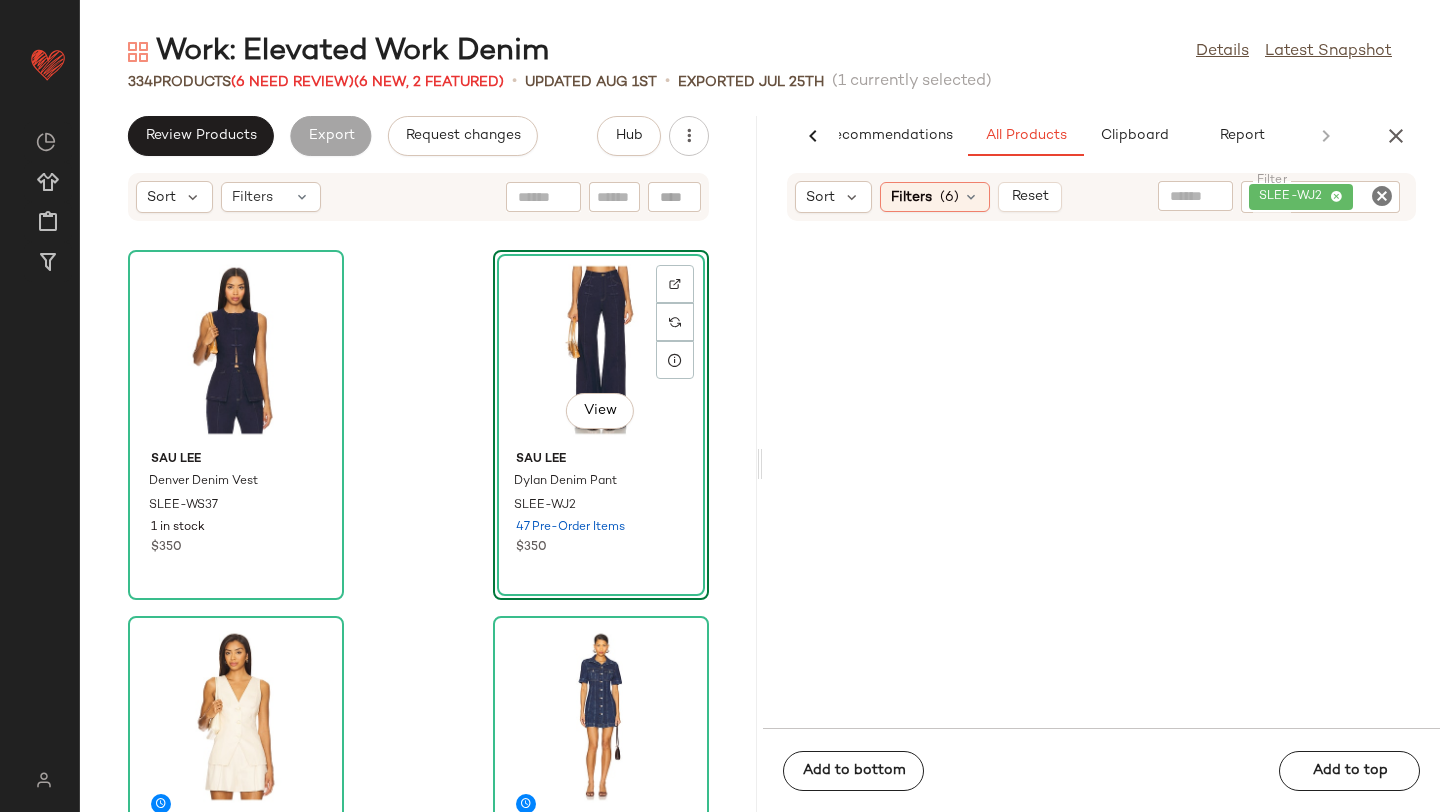 click 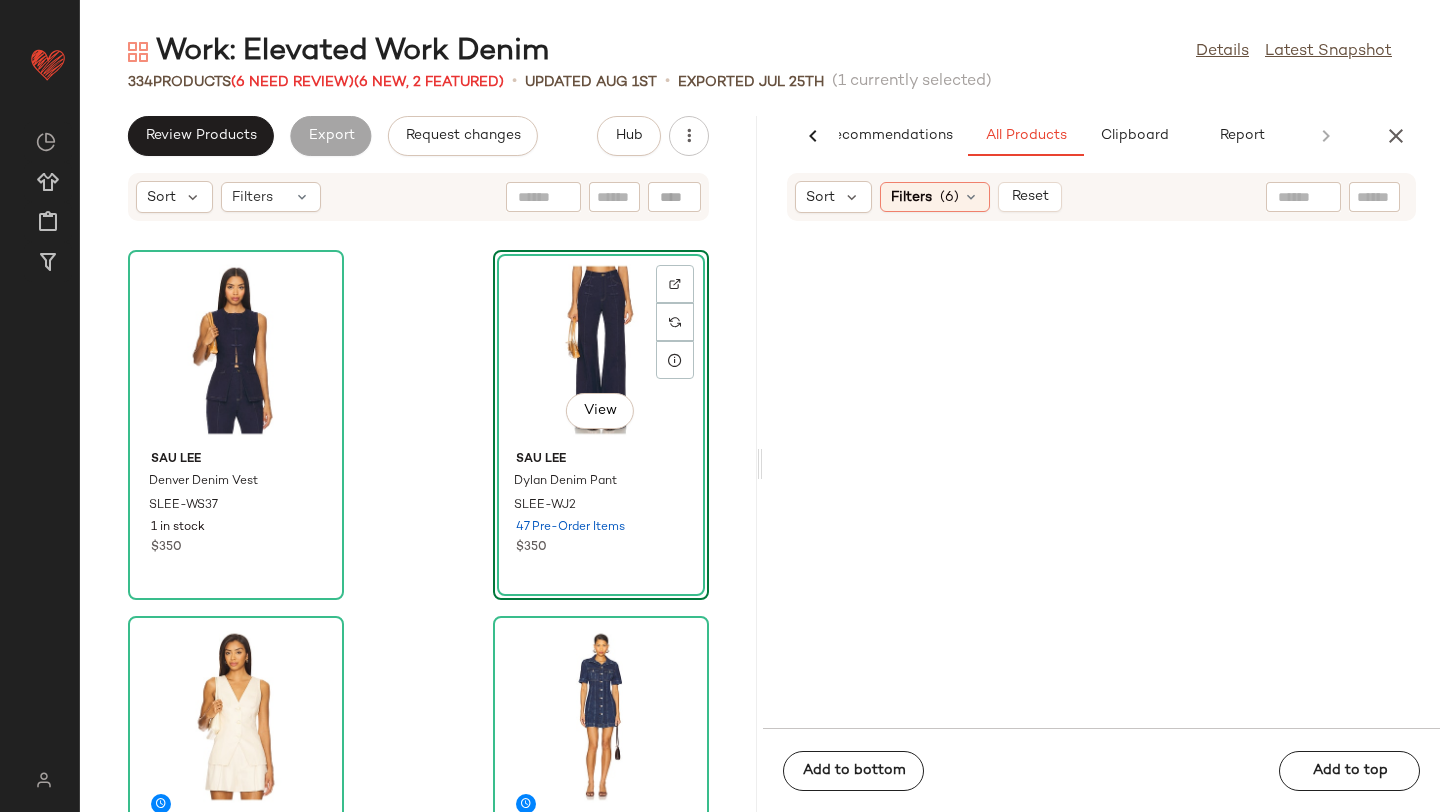 click on "Work: Elevated Work Denim  Details   Latest Snapshot  334   Products   (6 Need Review)  (6 New, 2 Featured)  •   updated Aug 1st  •  Exported Jul 25th   (1 currently selected)   Review Products   Export   Request changes   Hub  Sort  Filters SAU LEE Denver Denim Vest SLEE-WS37 1 in stock $350  View  SAU LEE Dylan Denim Pant SLEE-WJ2 47 Pre-Order Items $350 Veronica Beard Avalina Vest VBRD-WS235 17 in stock $498 Joe's Jeans Denim Trucker Shift Dress JOE-WD40 23 in stock $228 superdown Finley Oversized Short SPDW-WF280 313 in stock $64 Free People x We The Free Kellee High Rise Palazzo Wide Leg FREE-WJ351 85 in stock $148 Sanctuary Textured Sweater Vest SANC-WO338 46 in stock $79 $79  •  1 Citizens of Humanity Annina Pocket Trouser CITI-WJ1986 50 in stock $298  AI Recommendations   All Products   Clipboard   Report  Sort  Filters  (6)   Reset   Add to bottom   Add to top" at bounding box center (760, 422) 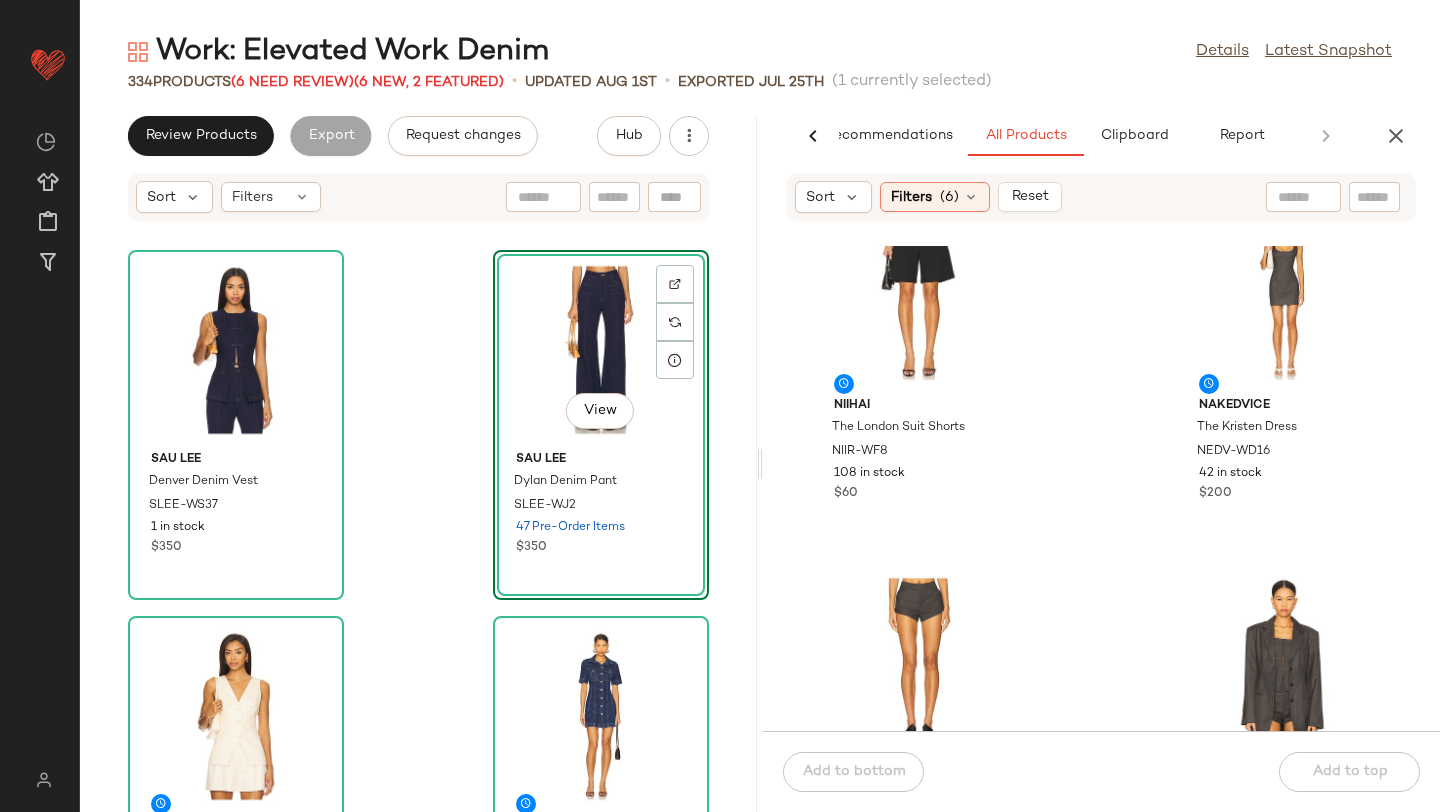scroll, scrollTop: 17766, scrollLeft: 0, axis: vertical 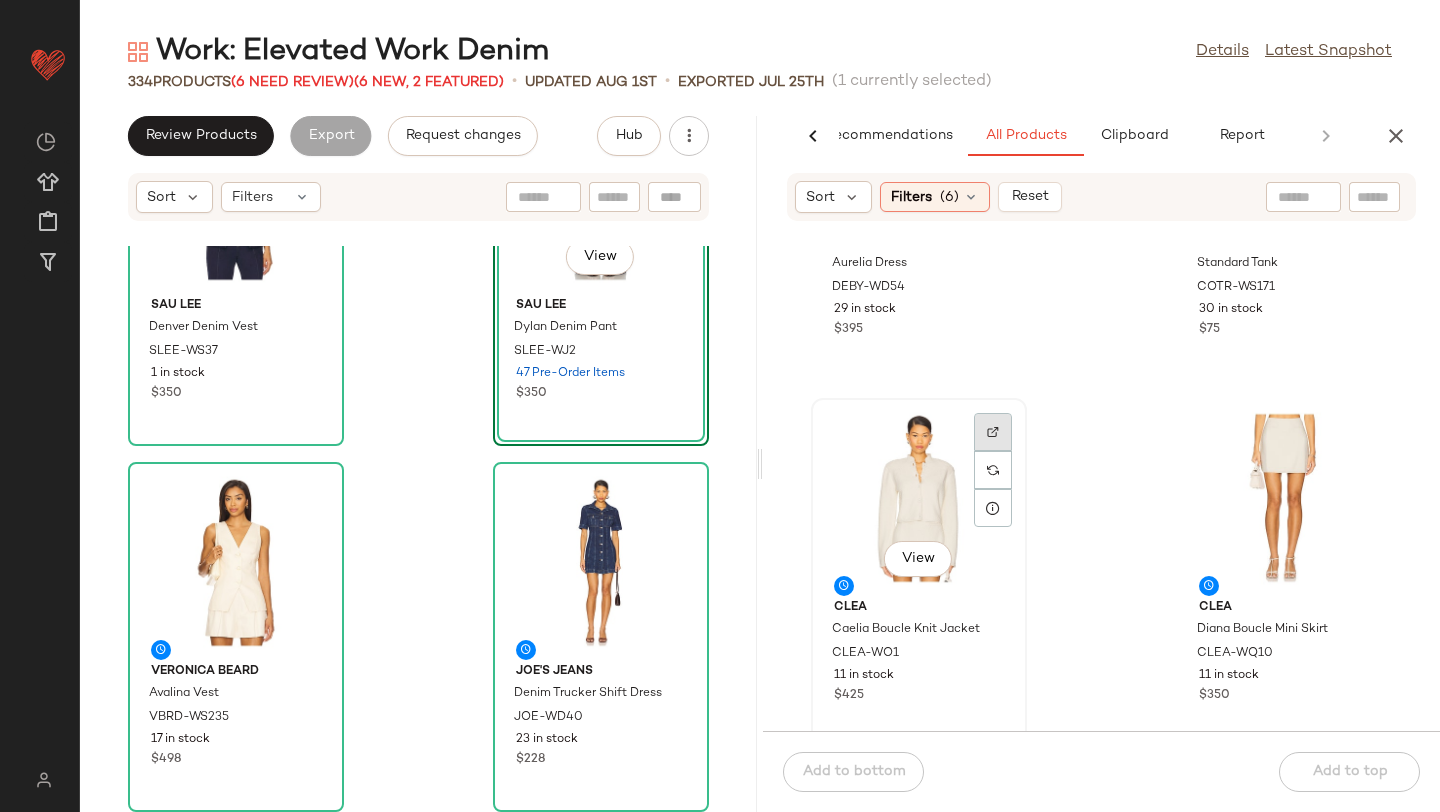 click 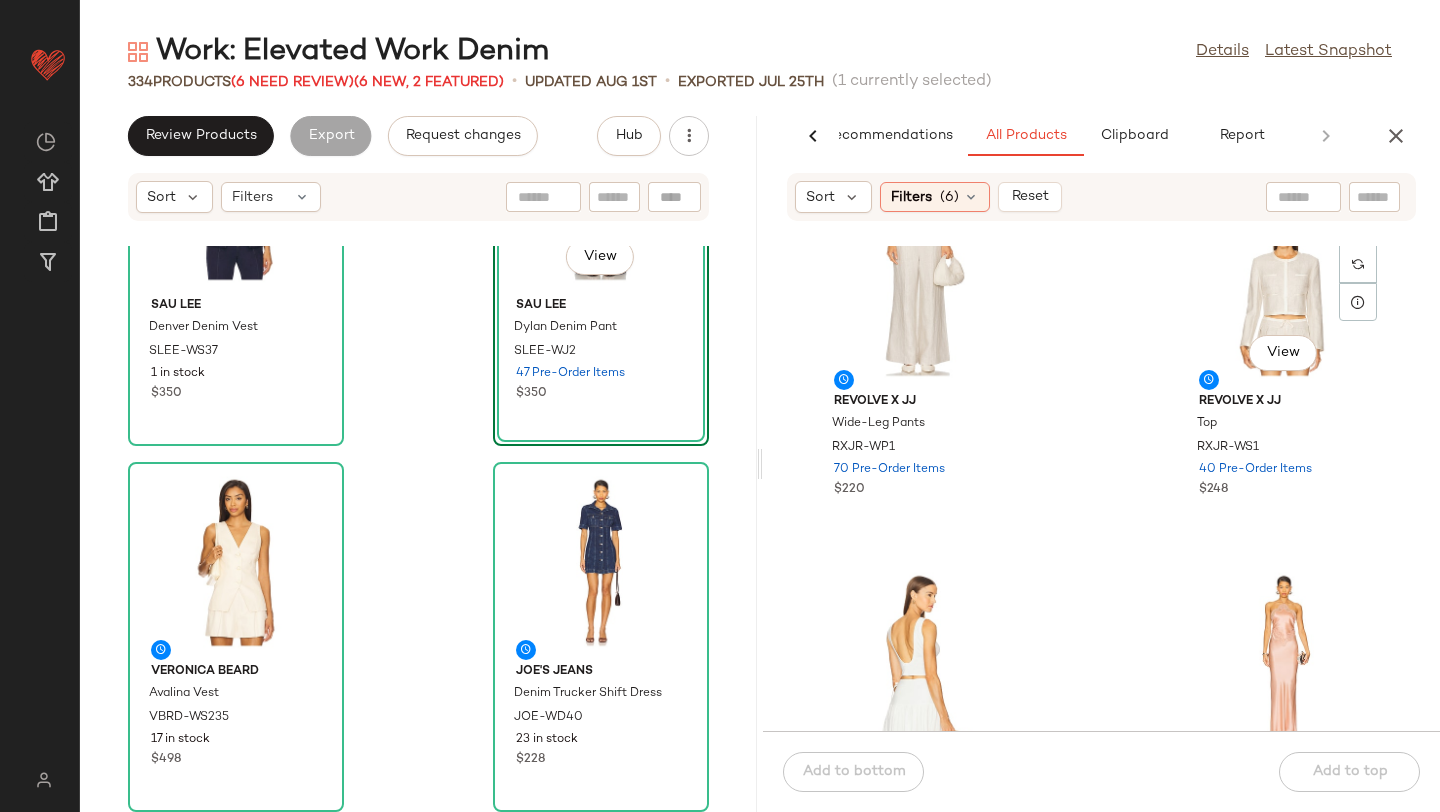 scroll, scrollTop: 0, scrollLeft: 0, axis: both 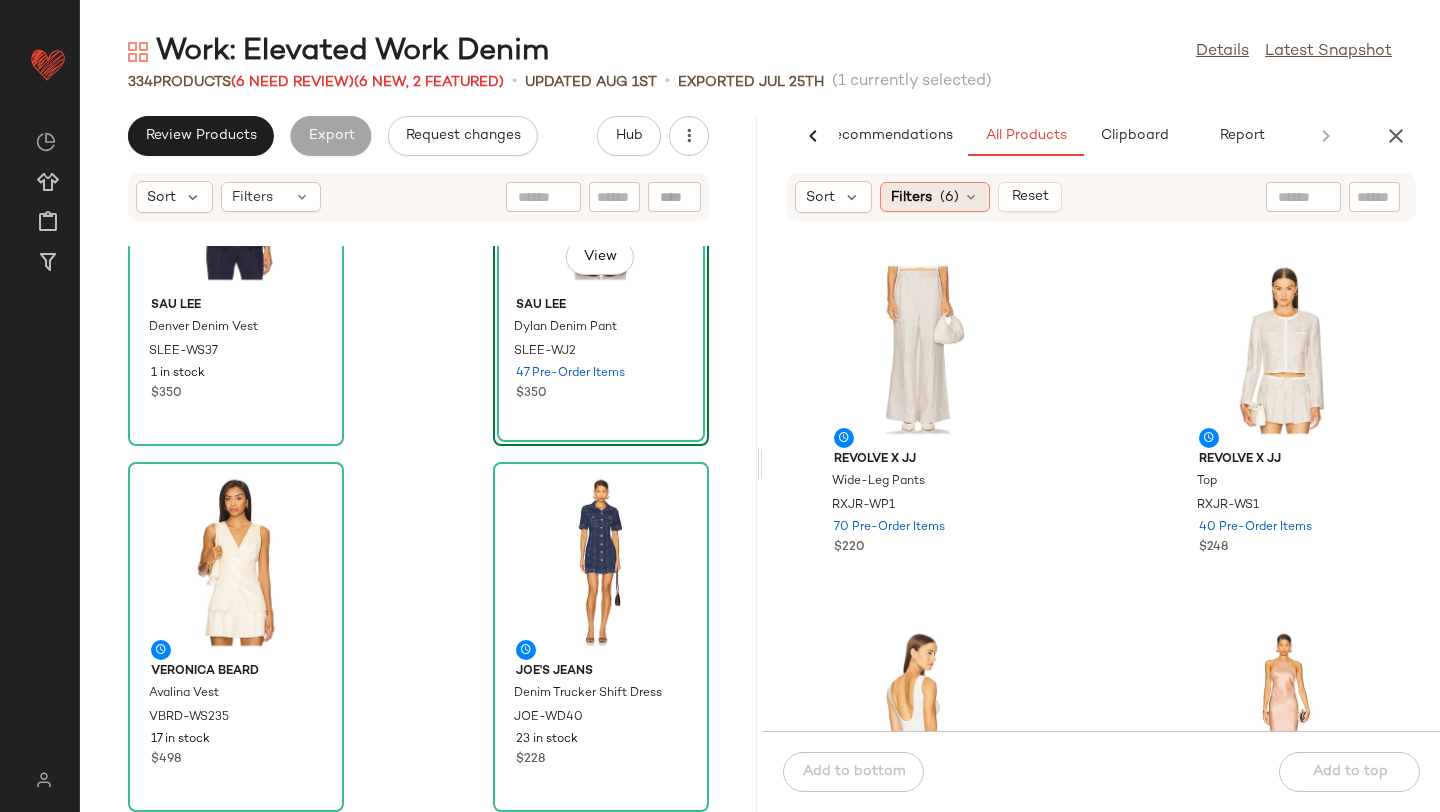click on "Filters" at bounding box center (911, 197) 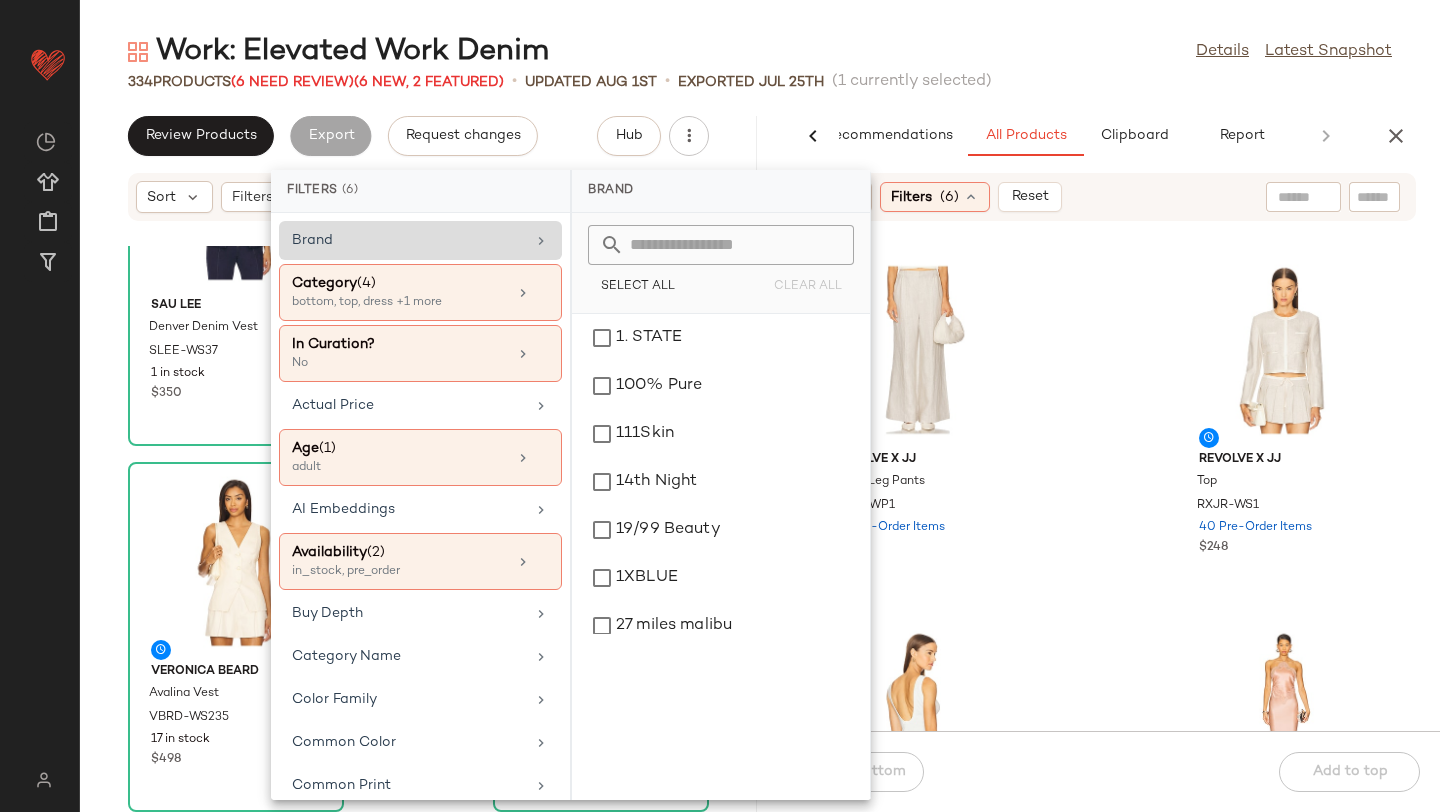 click on "Brand" at bounding box center (408, 240) 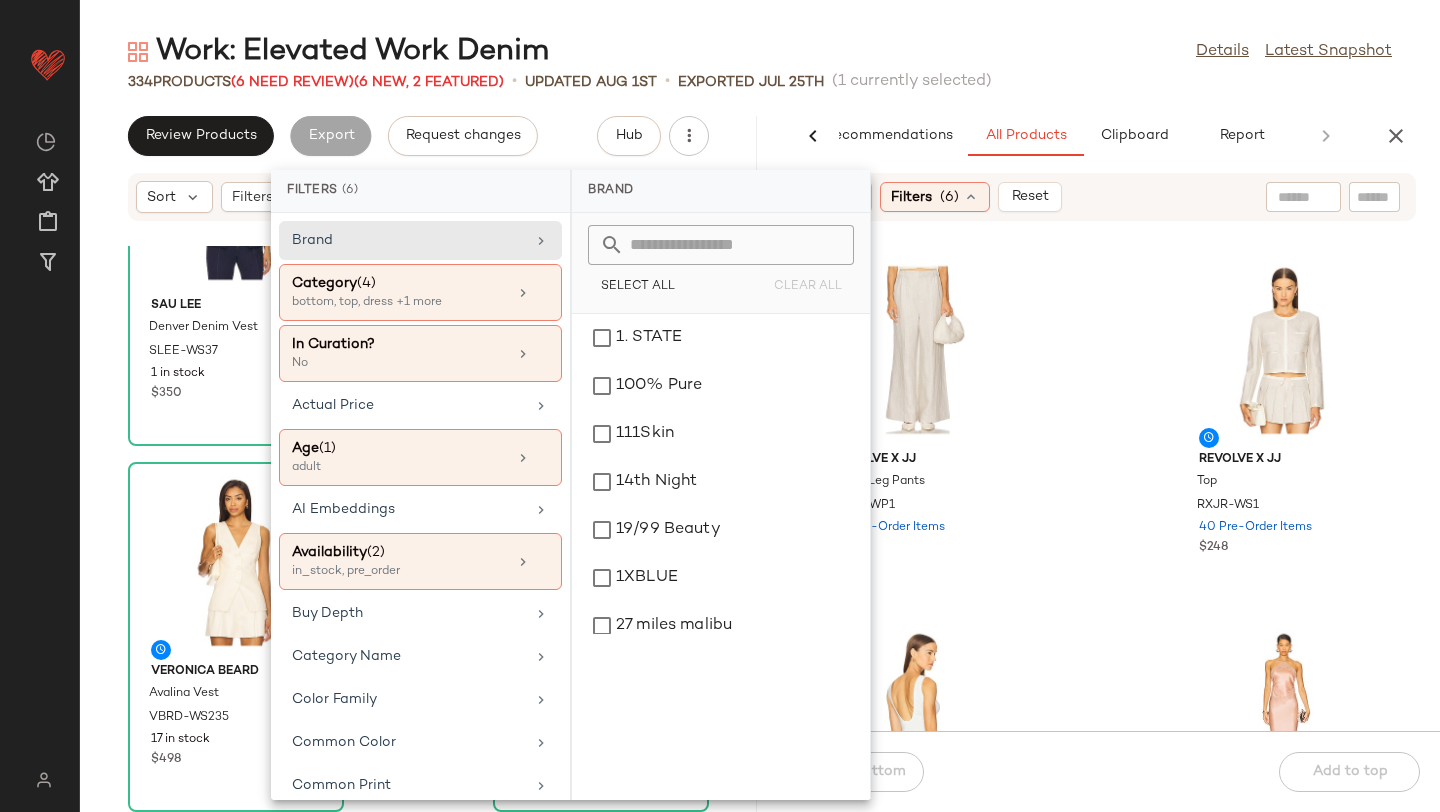 click 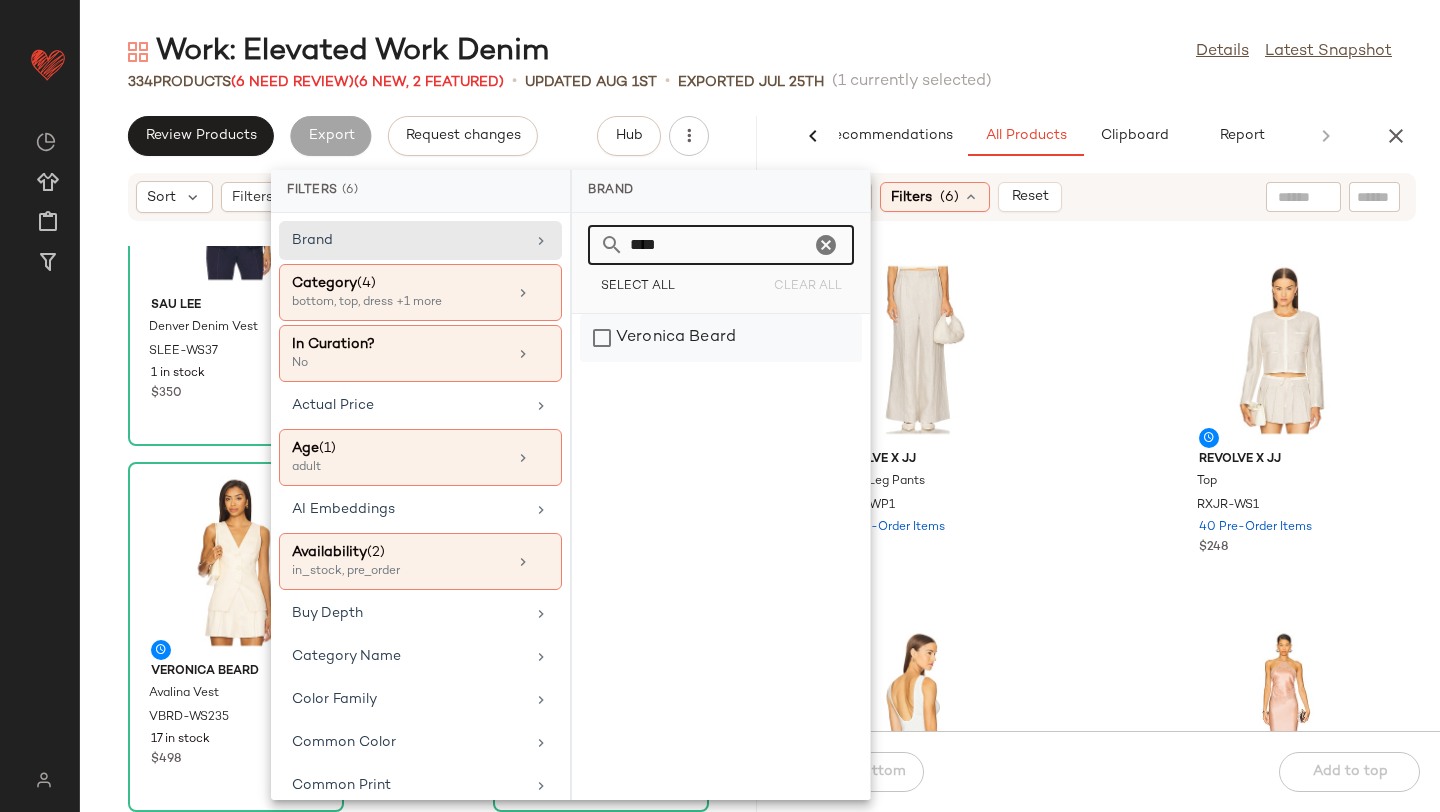 type on "****" 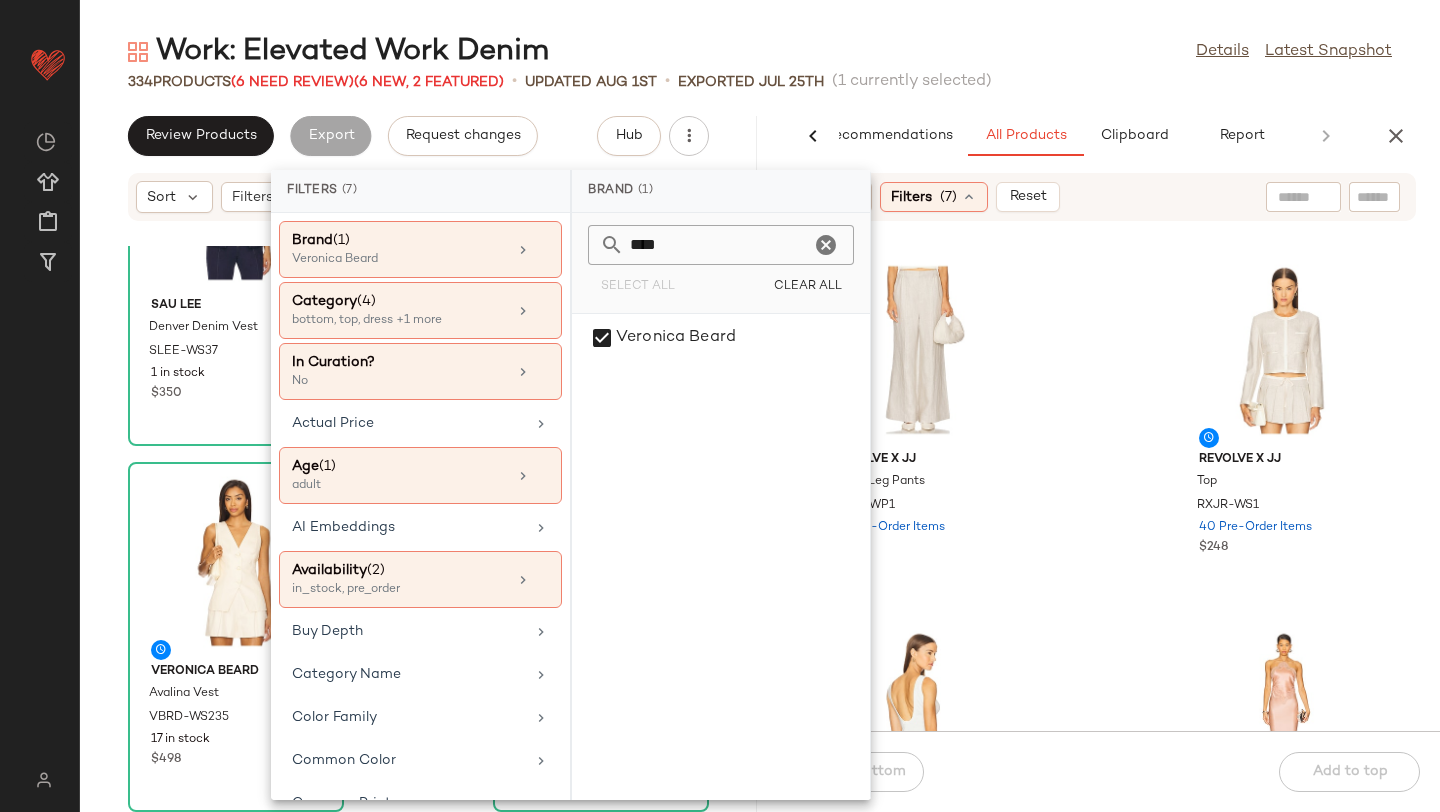 click on "REVOLVE x JJ Wide-Leg Pants RXJR-WP1 70 Pre-Order Items $220 REVOLVE x JJ Top RXJR-WS1 40 Pre-Order Items $248 REVOLVE x JJ Vest Top RXJR-WS3 200 Pre-Order Items $54 retrofete Everly Dress ROFR-WD1040 29 in stock $648 Lovers and Friends Margo Pant LOVF-WP784 137 in stock $198 Lovers and Friends Brielle Mini Dress LOVF-WD4628 168 in stock $268 Lovers and Friends Alizee Gown LOVF-WD4657 106 in stock $290 Lovers and Friends Margo Mini Dress LOVF-WD4665 105 in stock $198" 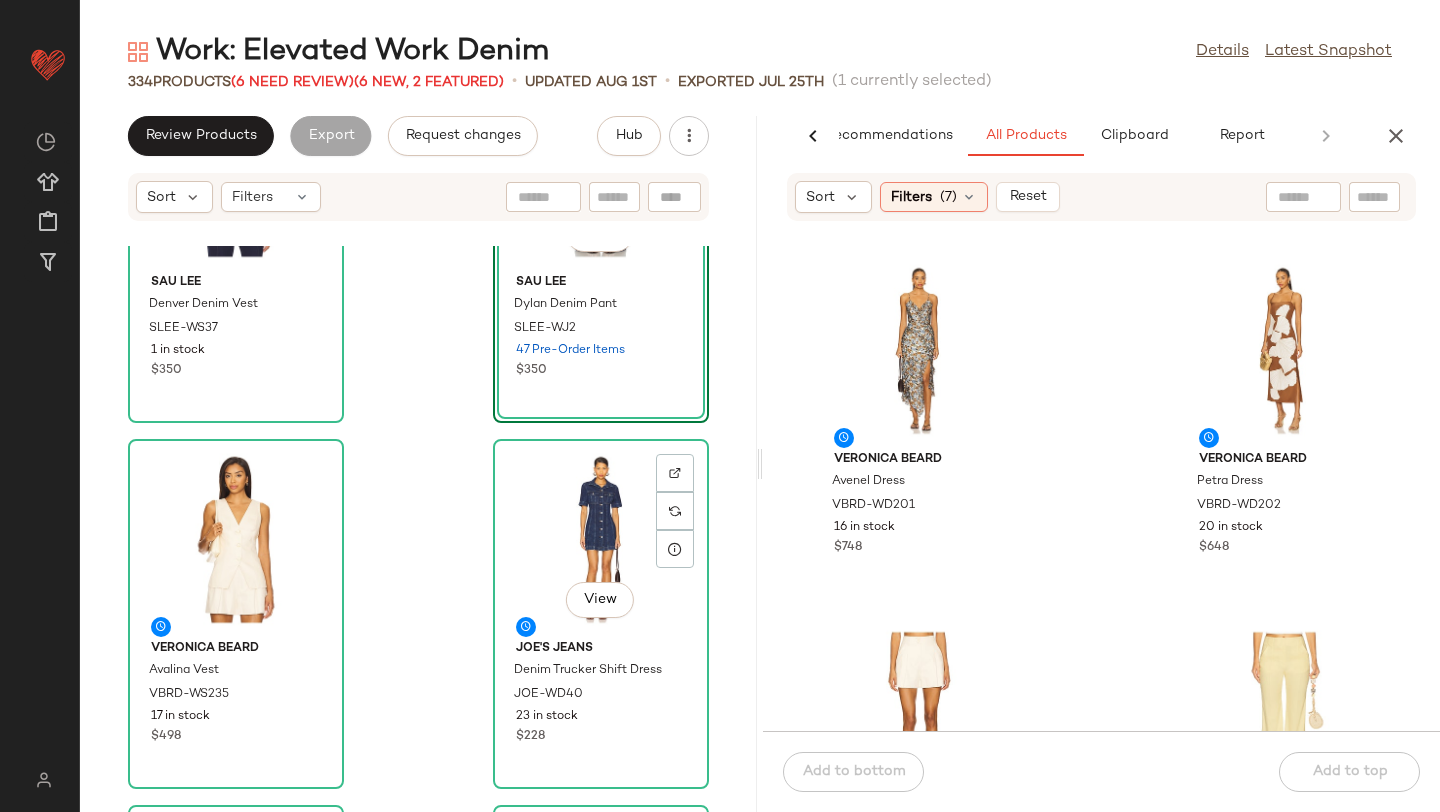 scroll, scrollTop: 207, scrollLeft: 0, axis: vertical 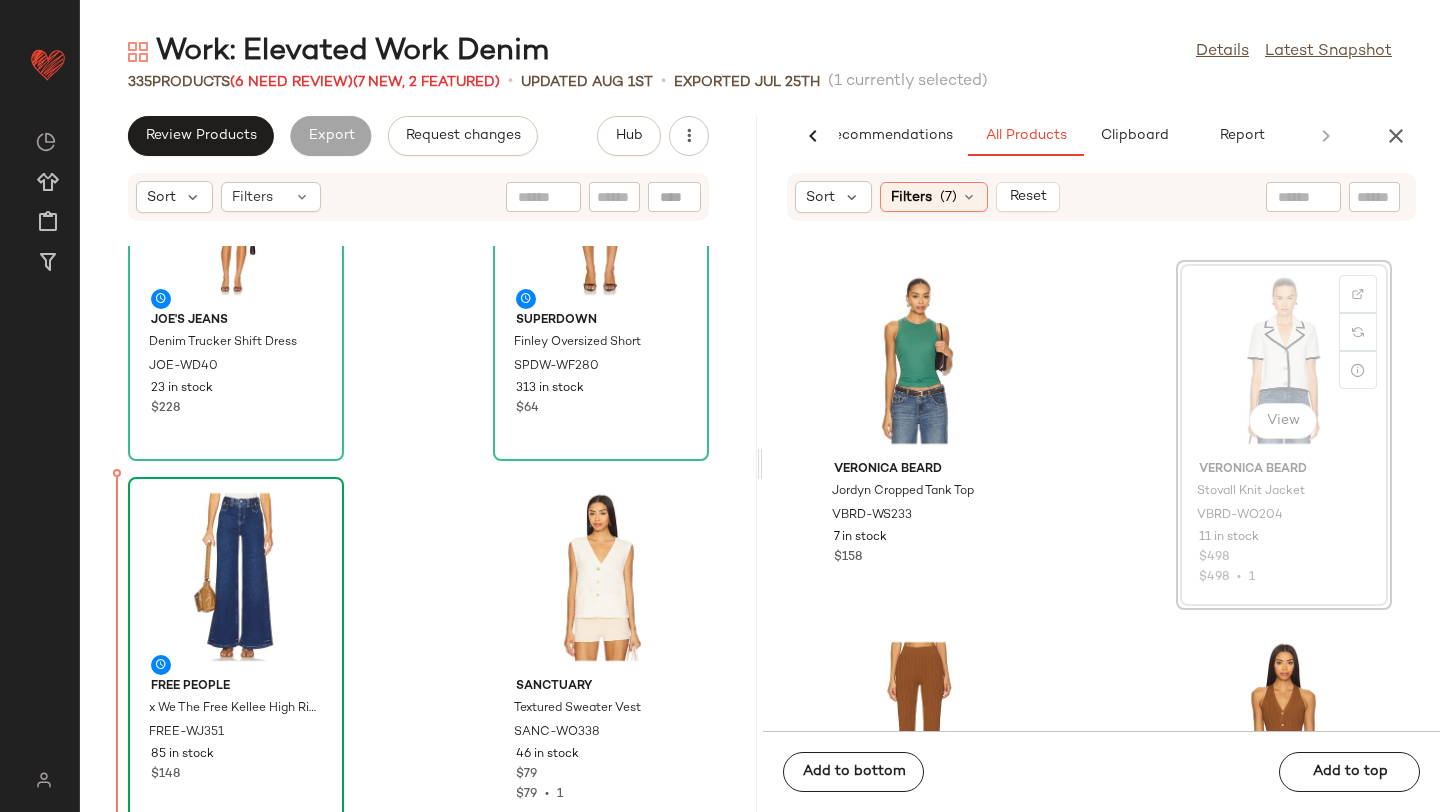 drag, startPoint x: 1211, startPoint y: 453, endPoint x: 268, endPoint y: 551, distance: 948.0786 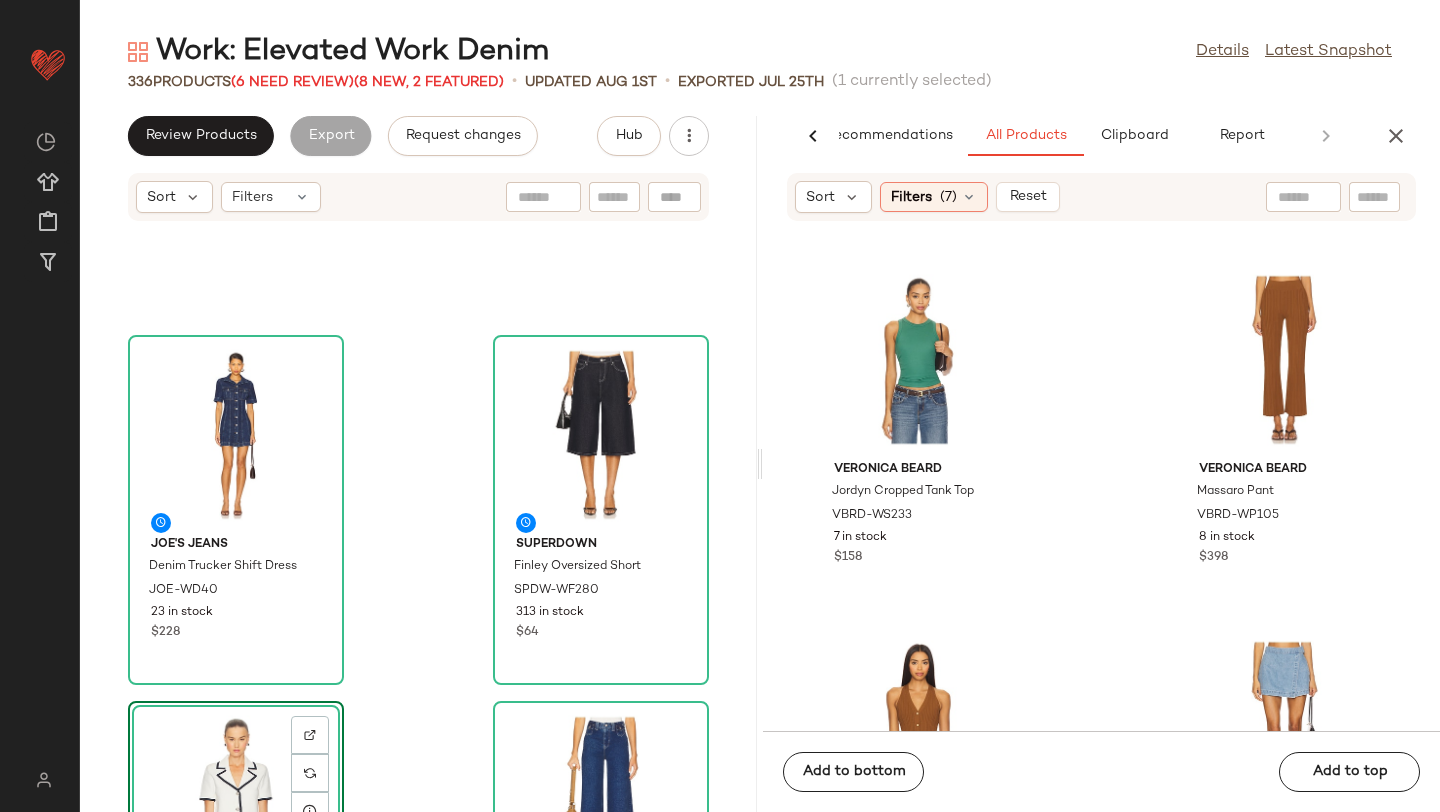scroll, scrollTop: 618, scrollLeft: 0, axis: vertical 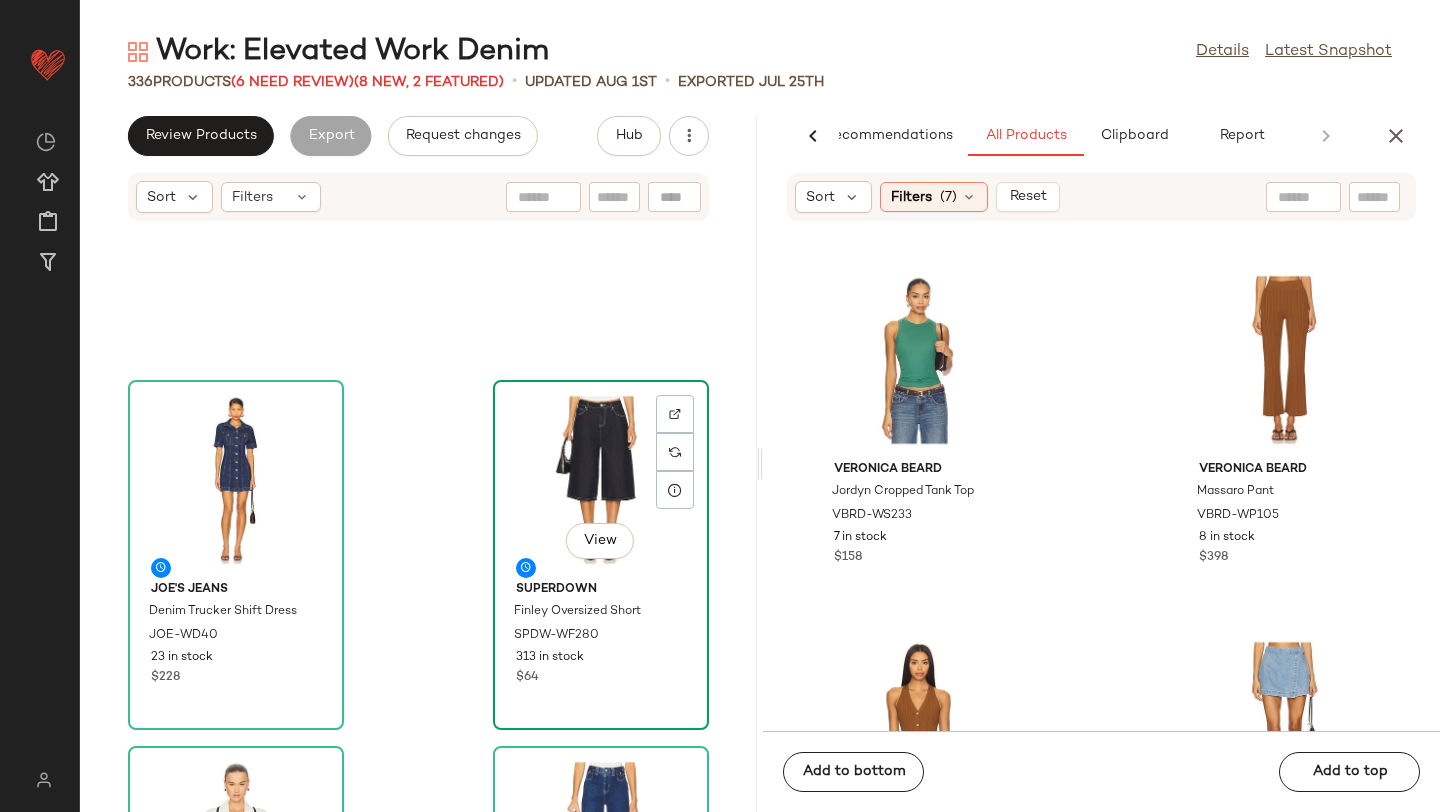 click on "View" 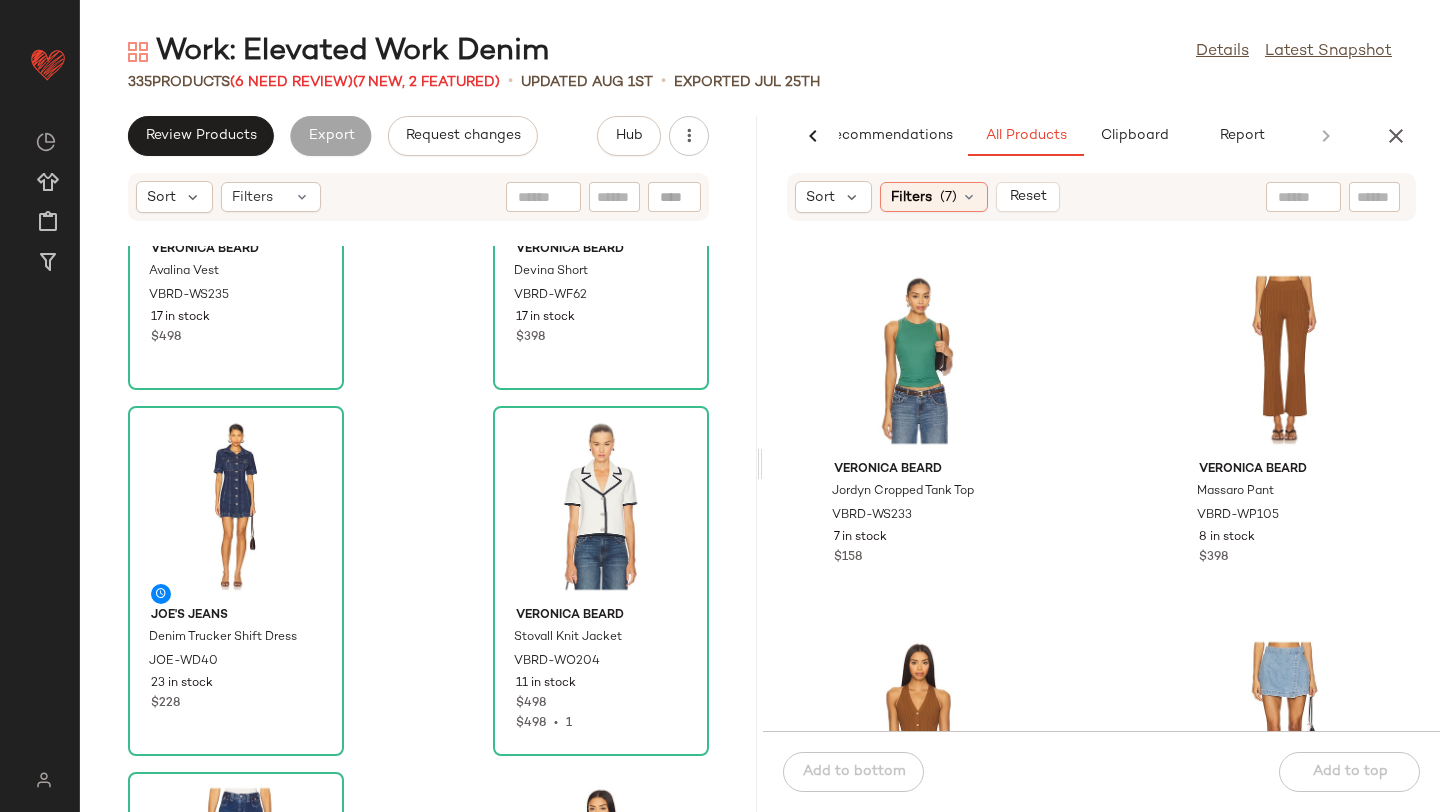 scroll, scrollTop: 0, scrollLeft: 0, axis: both 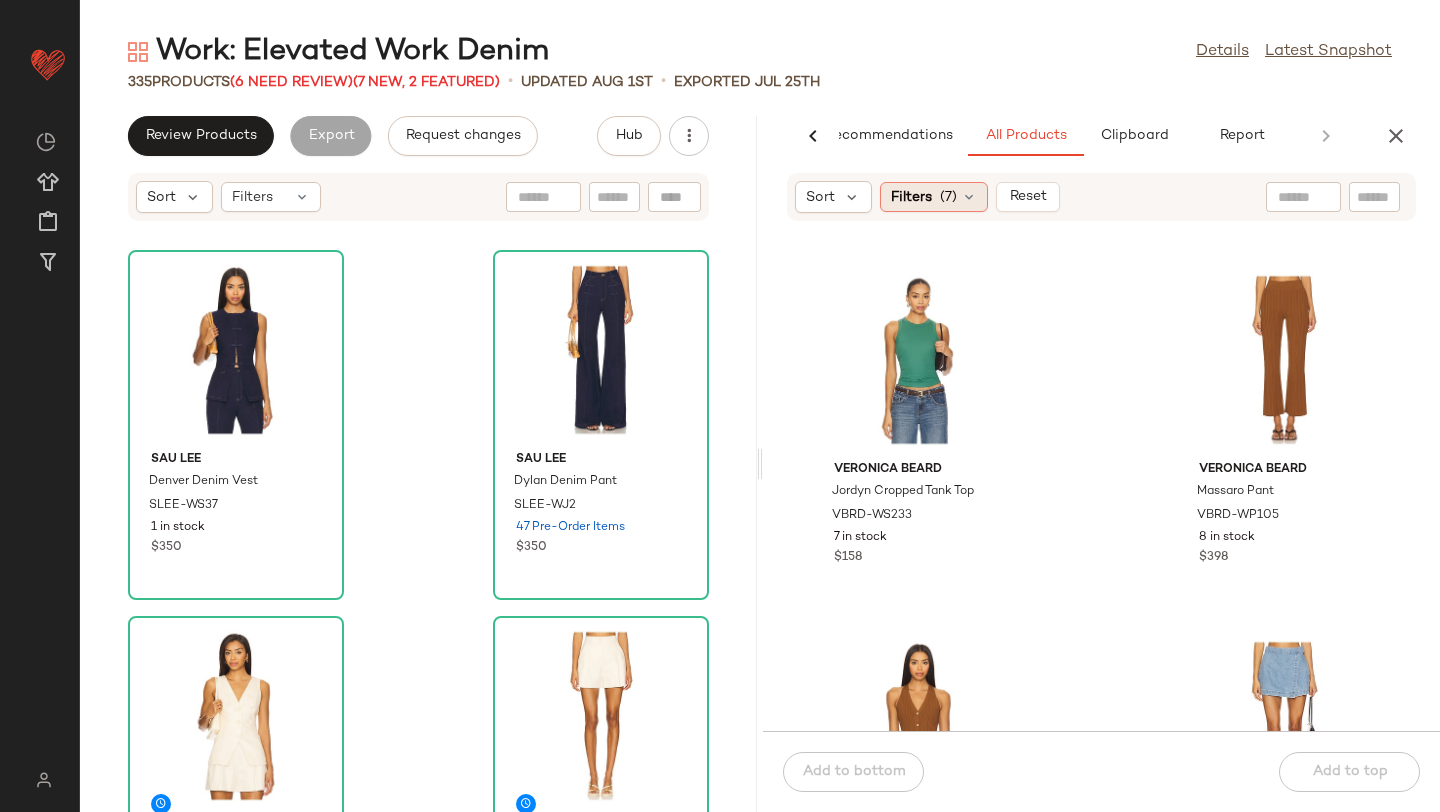 click on "Filters  (7)" 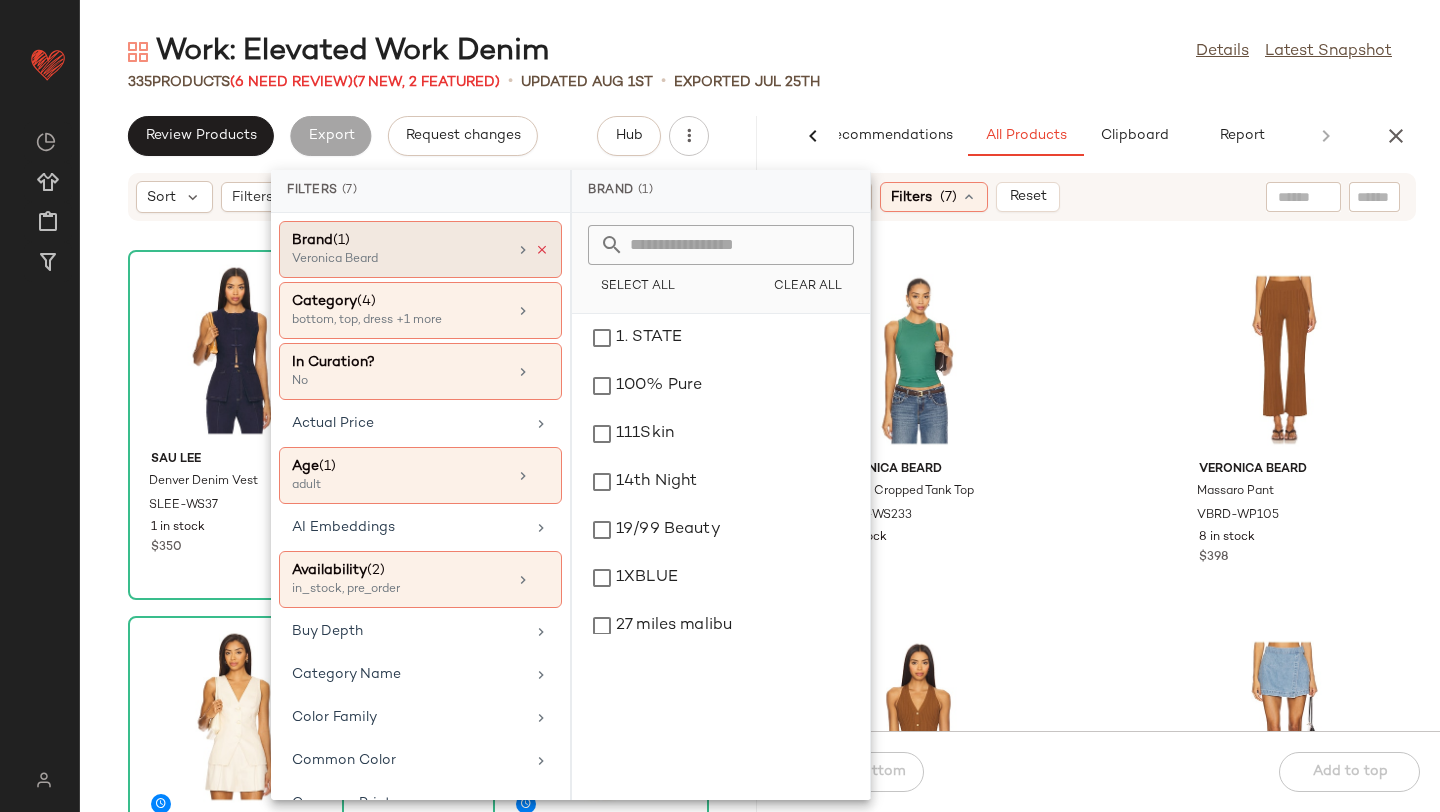click at bounding box center [542, 250] 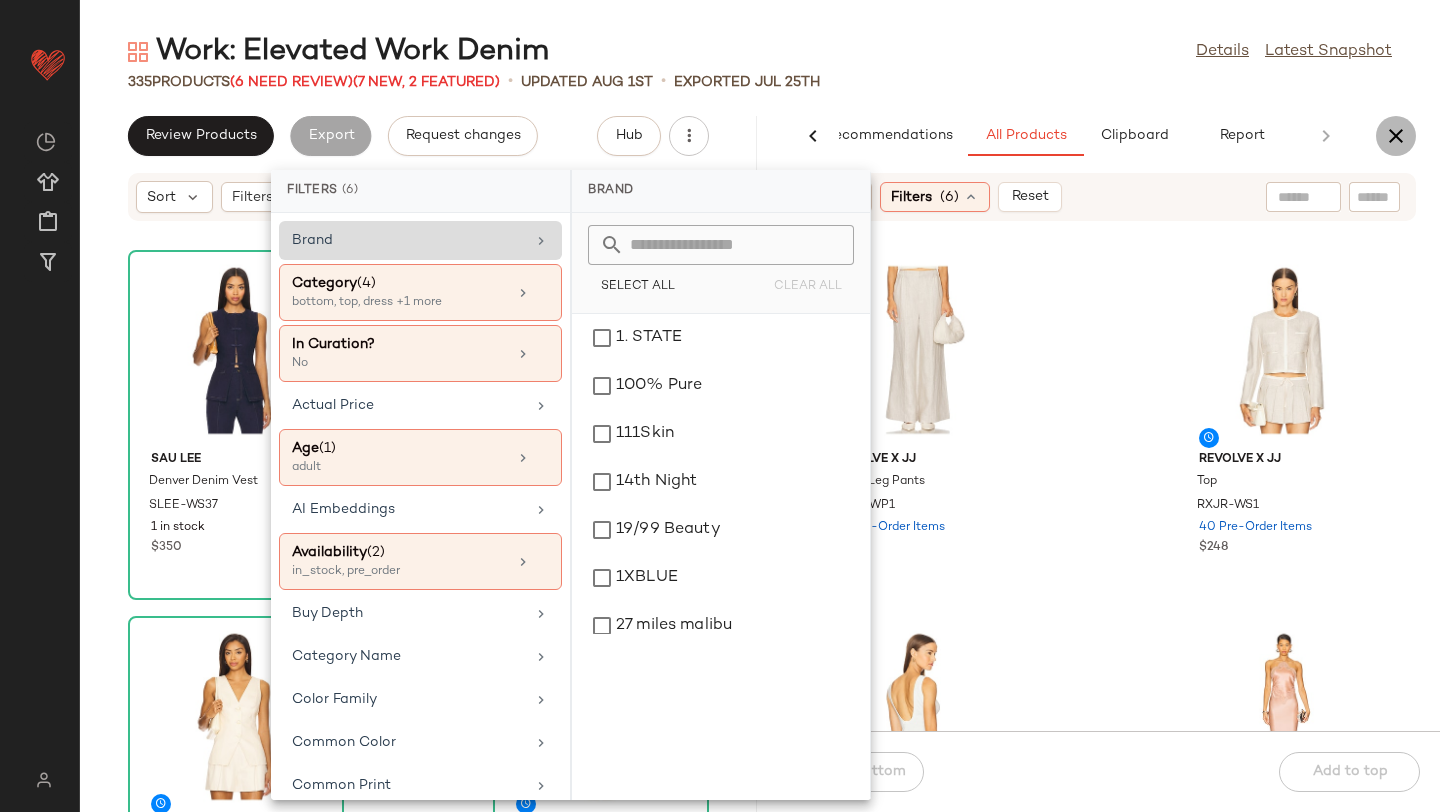 click at bounding box center (1396, 136) 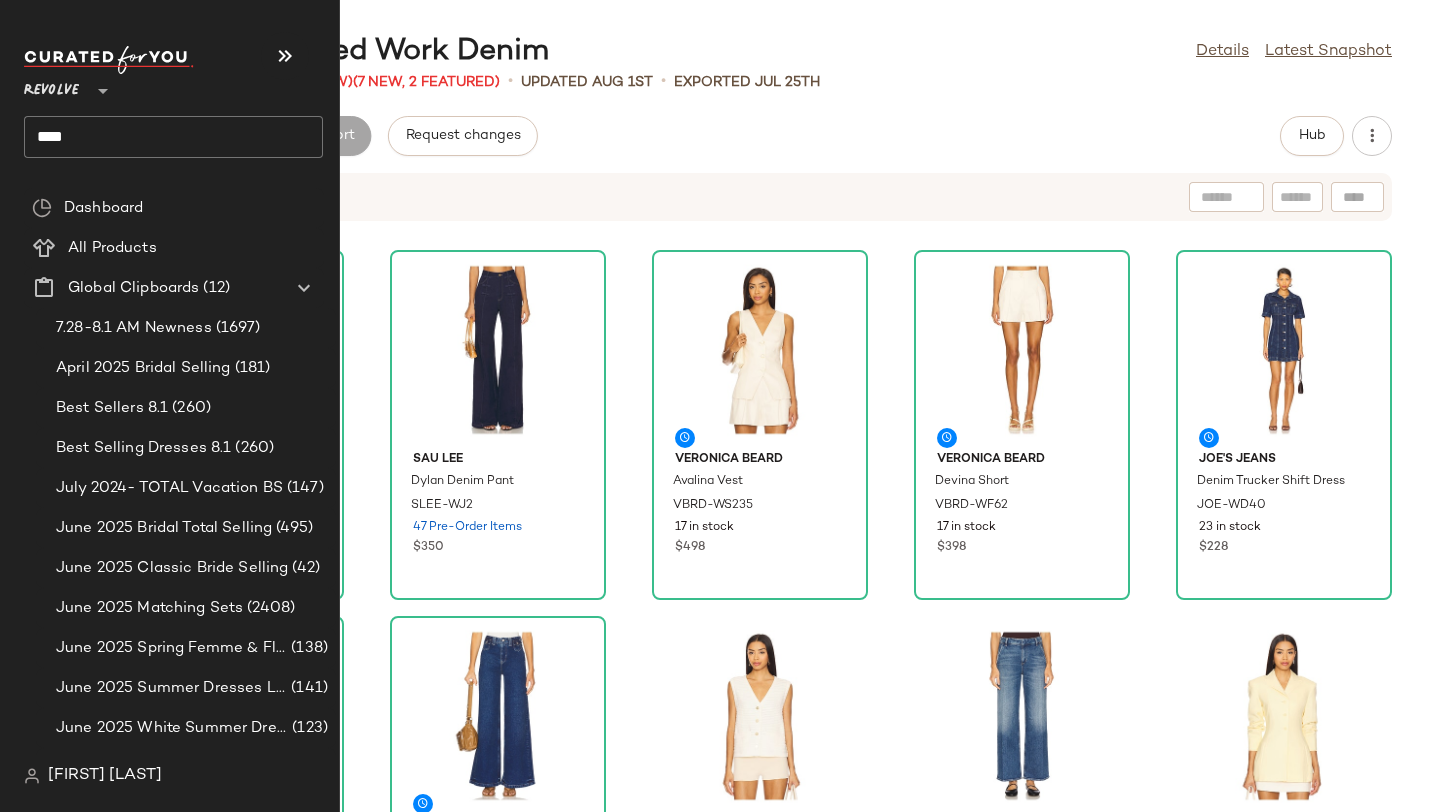 click on "****" 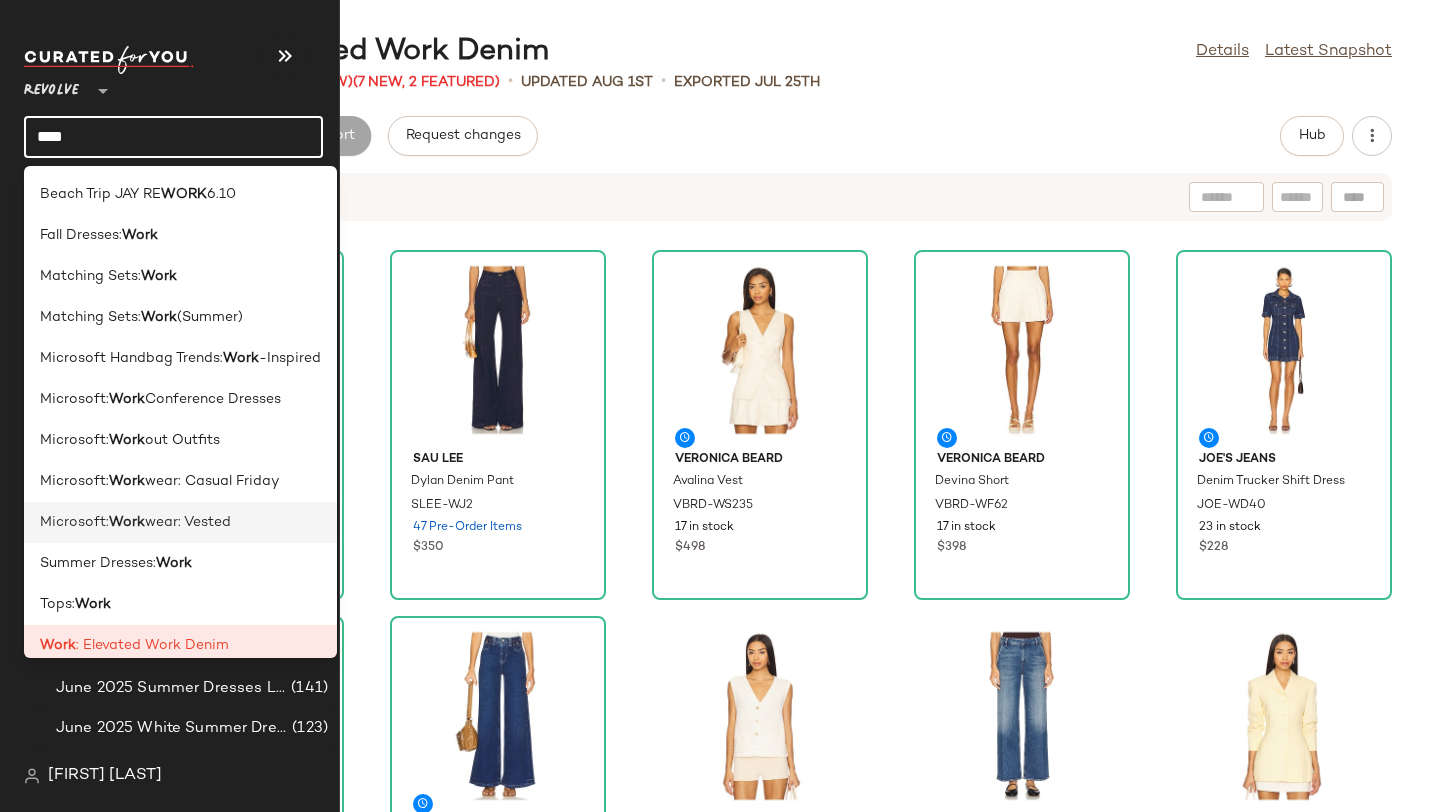scroll, scrollTop: 228, scrollLeft: 0, axis: vertical 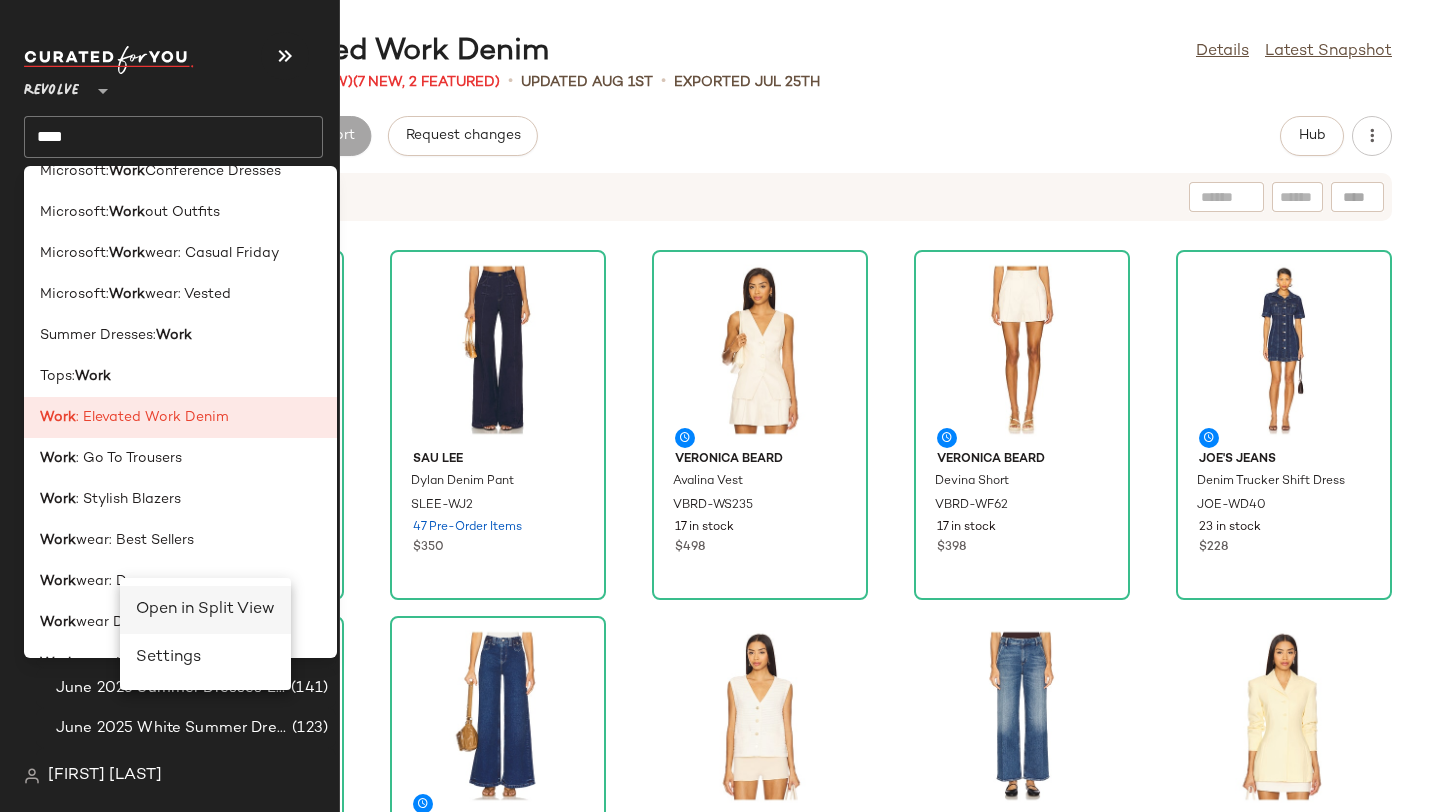 drag, startPoint x: 120, startPoint y: 578, endPoint x: 153, endPoint y: 596, distance: 37.589893 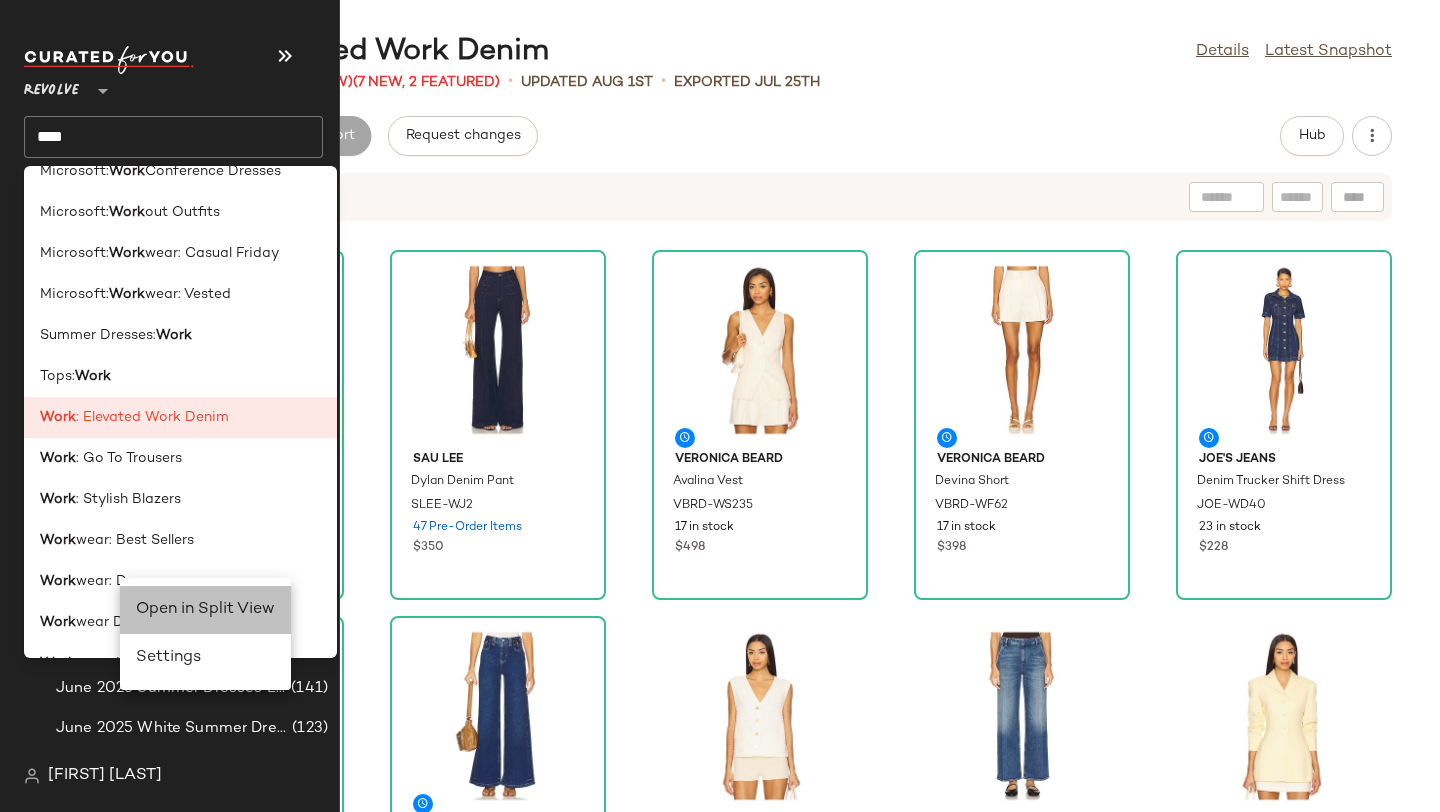 click on "Open in Split View" 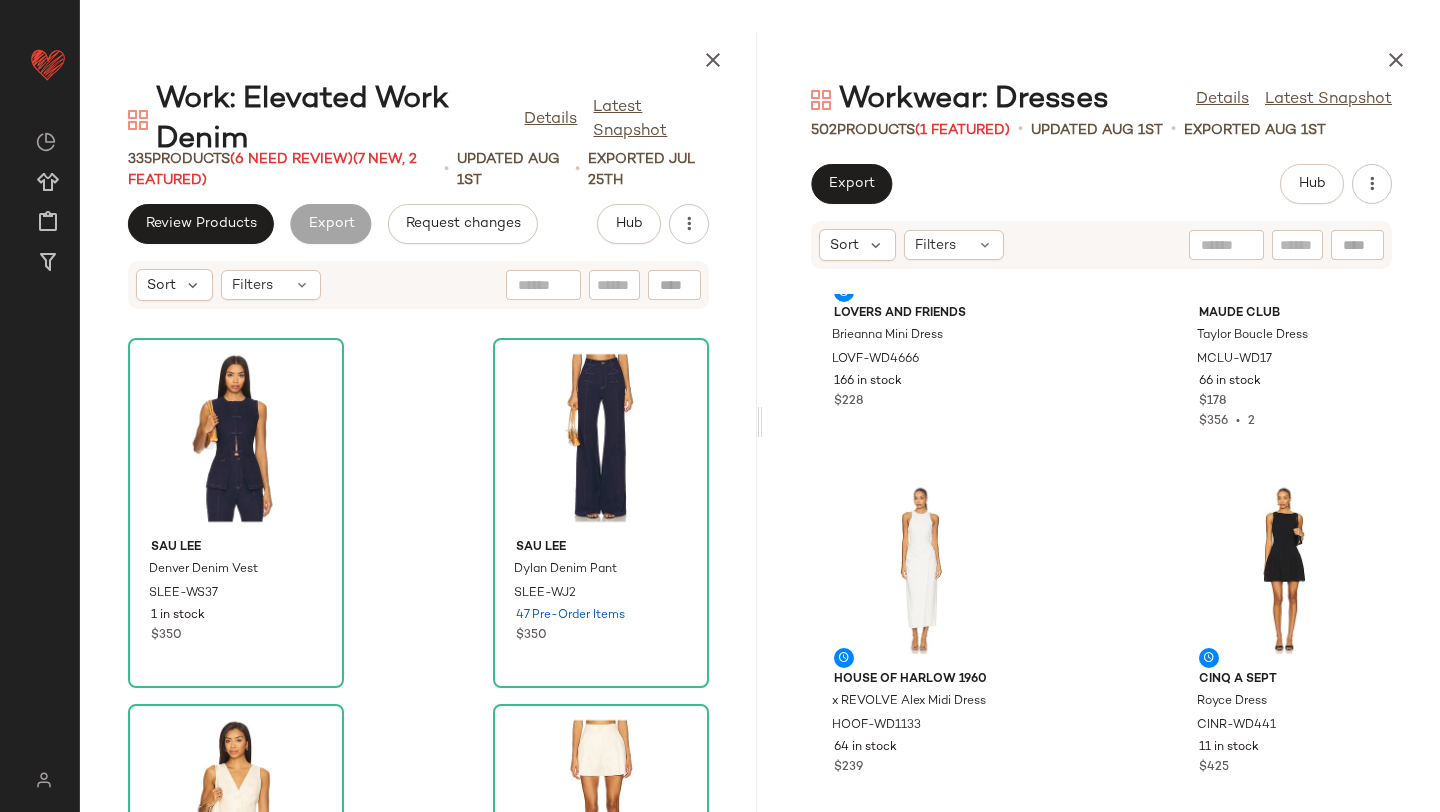 scroll, scrollTop: 196, scrollLeft: 0, axis: vertical 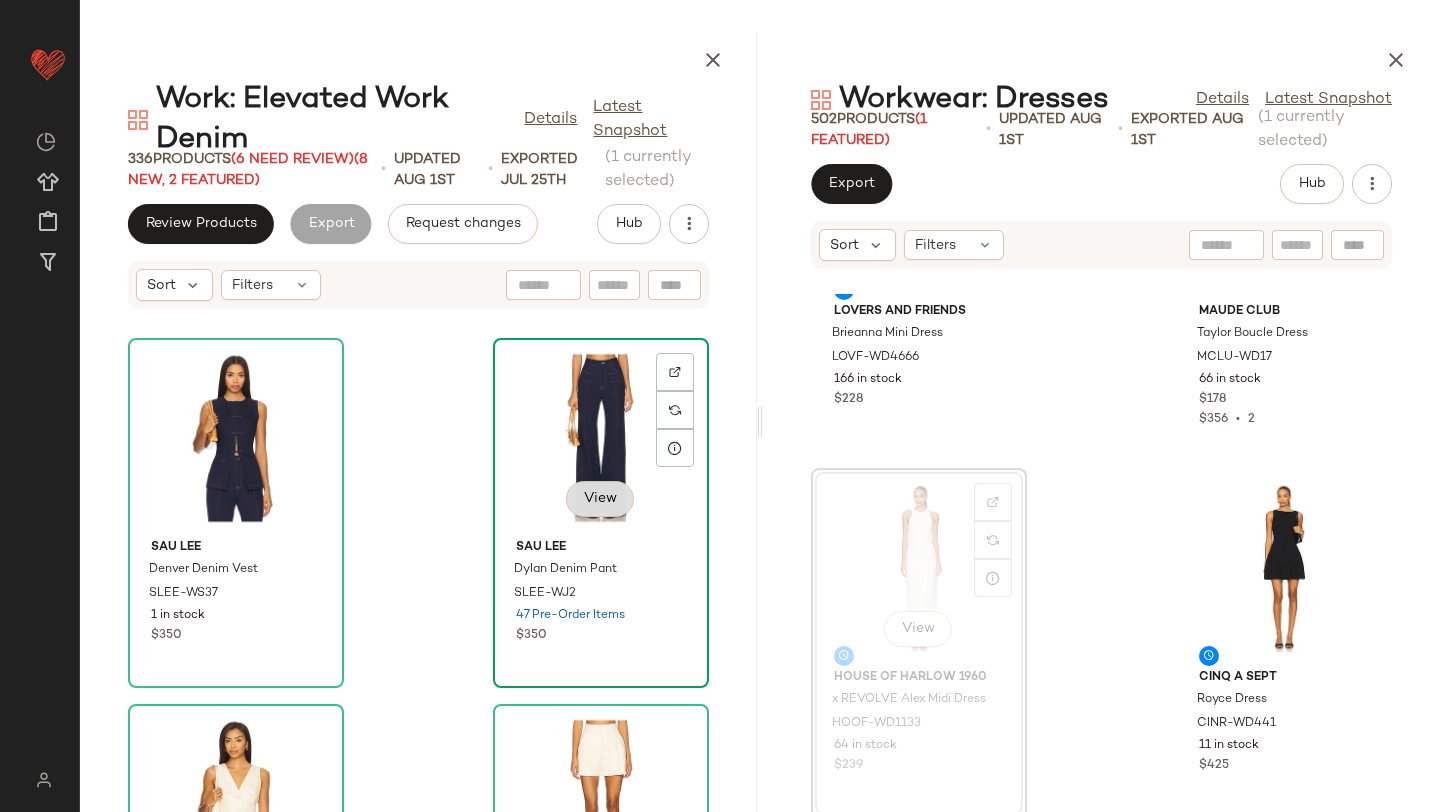 click on "View" at bounding box center (600, 499) 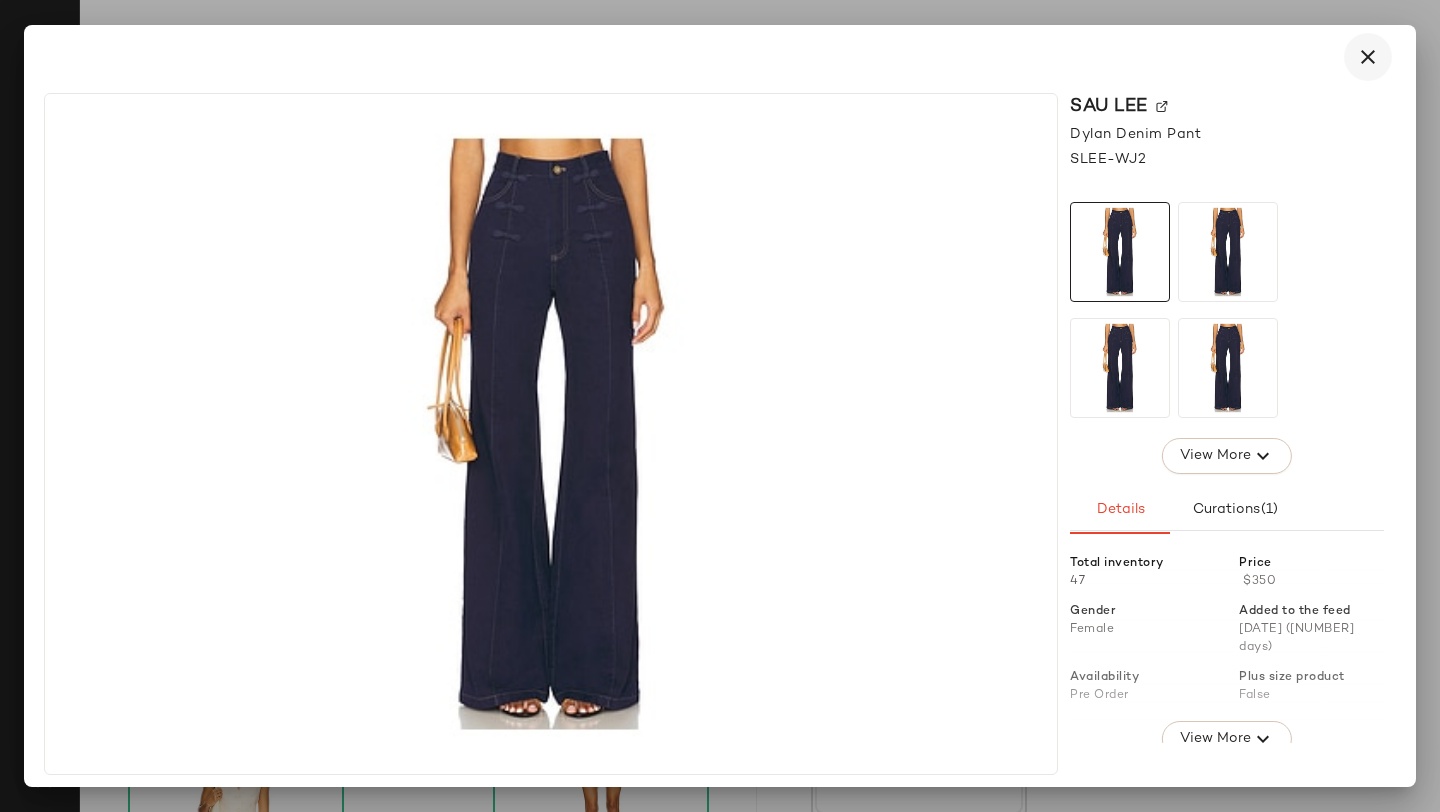 click at bounding box center [1368, 57] 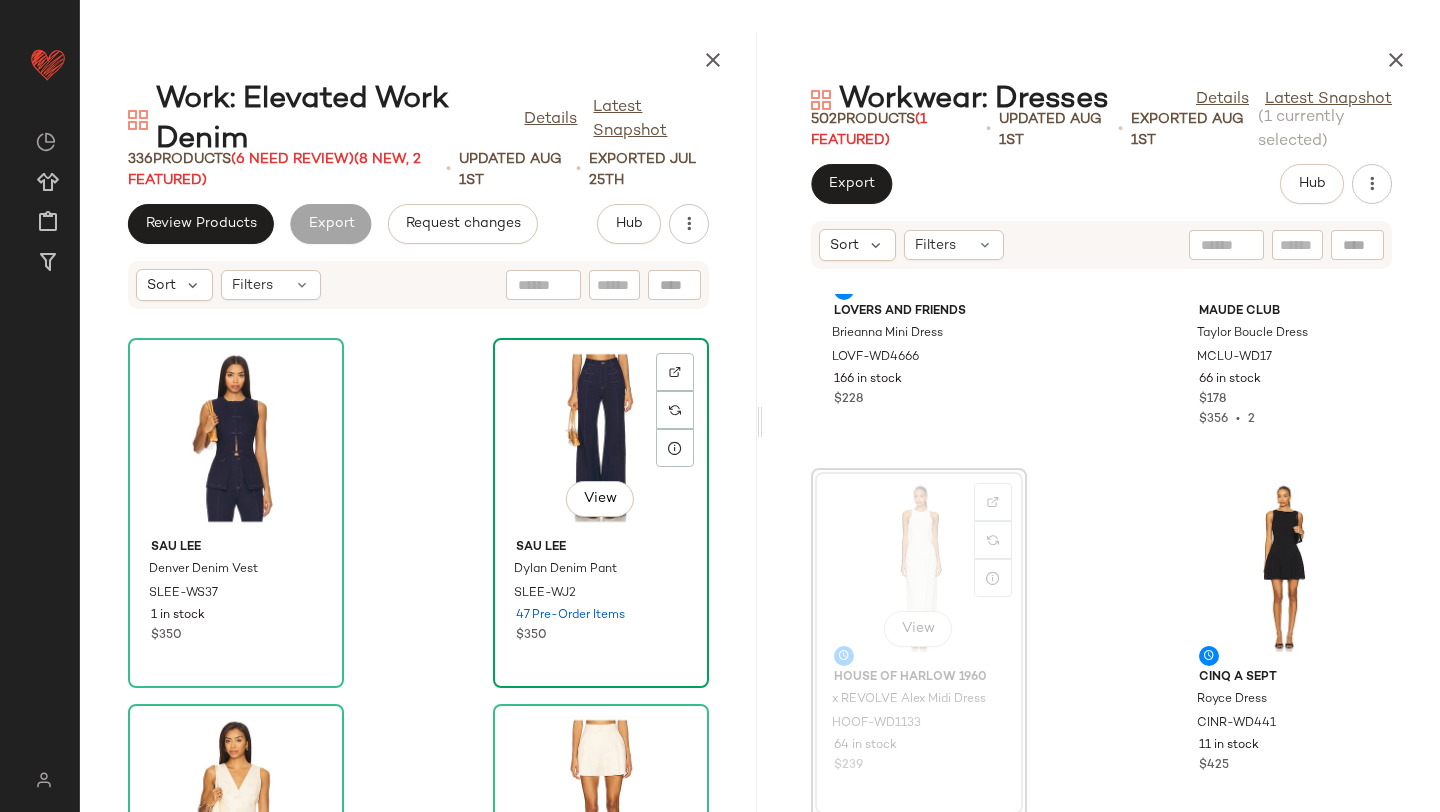click on "View" 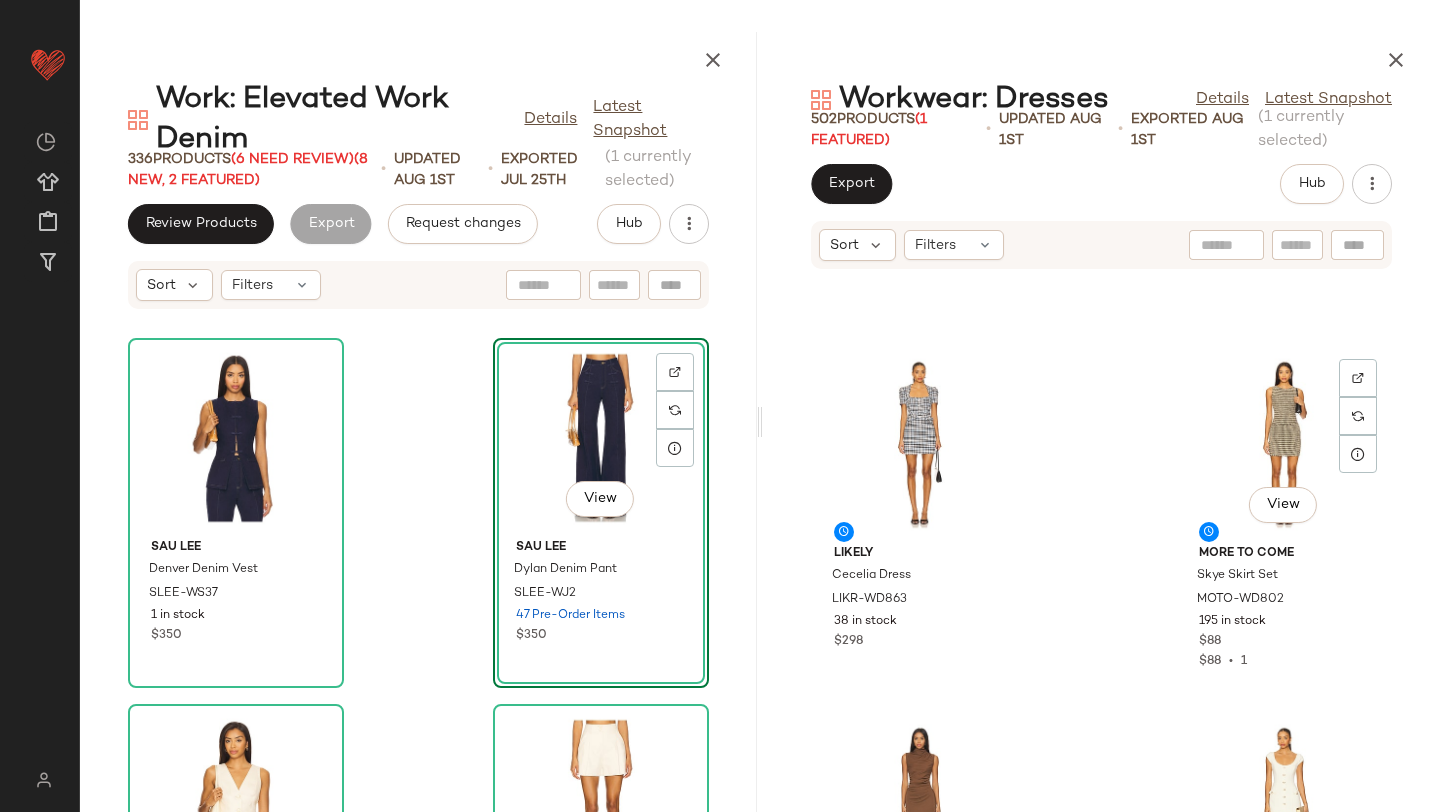 scroll, scrollTop: 1096, scrollLeft: 0, axis: vertical 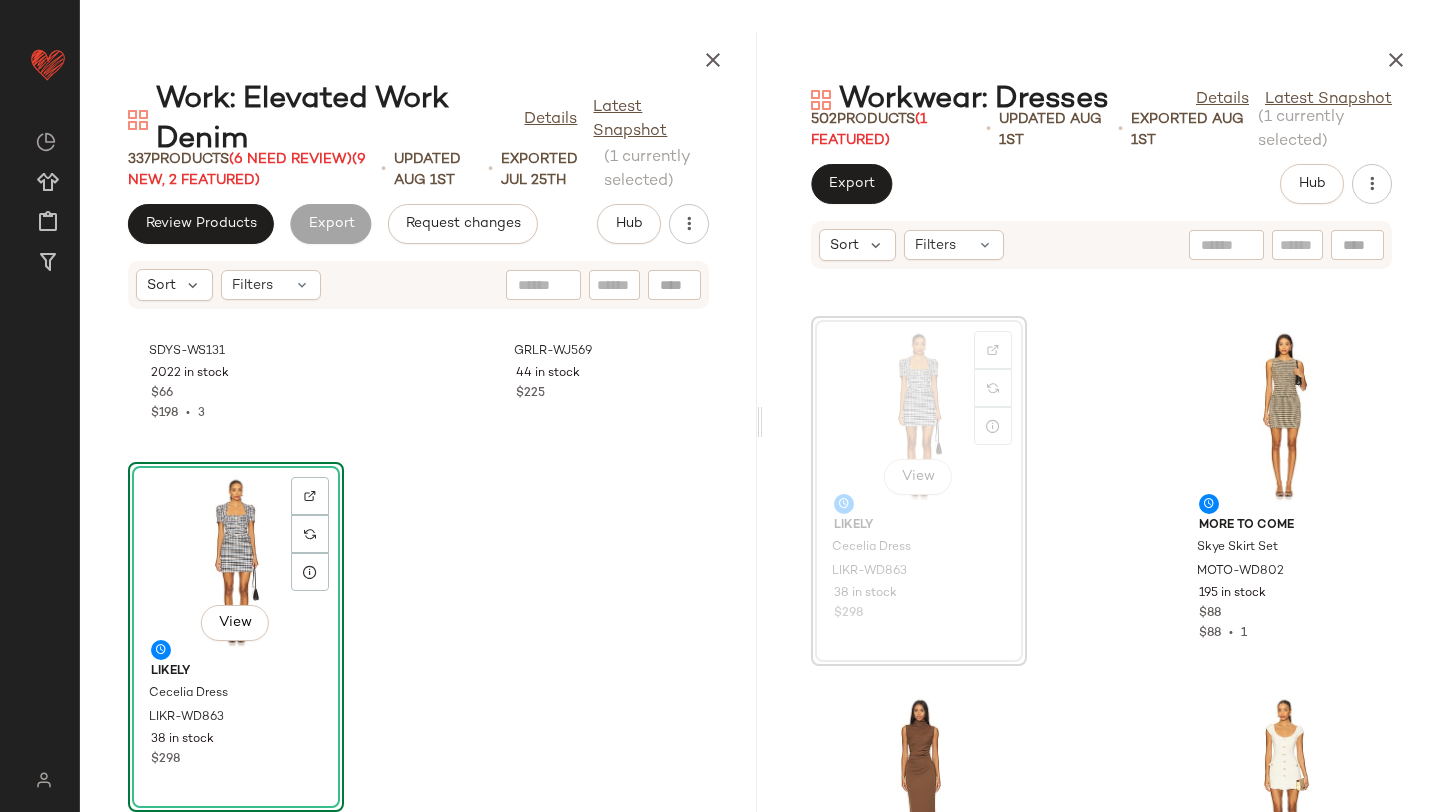 click on "View" 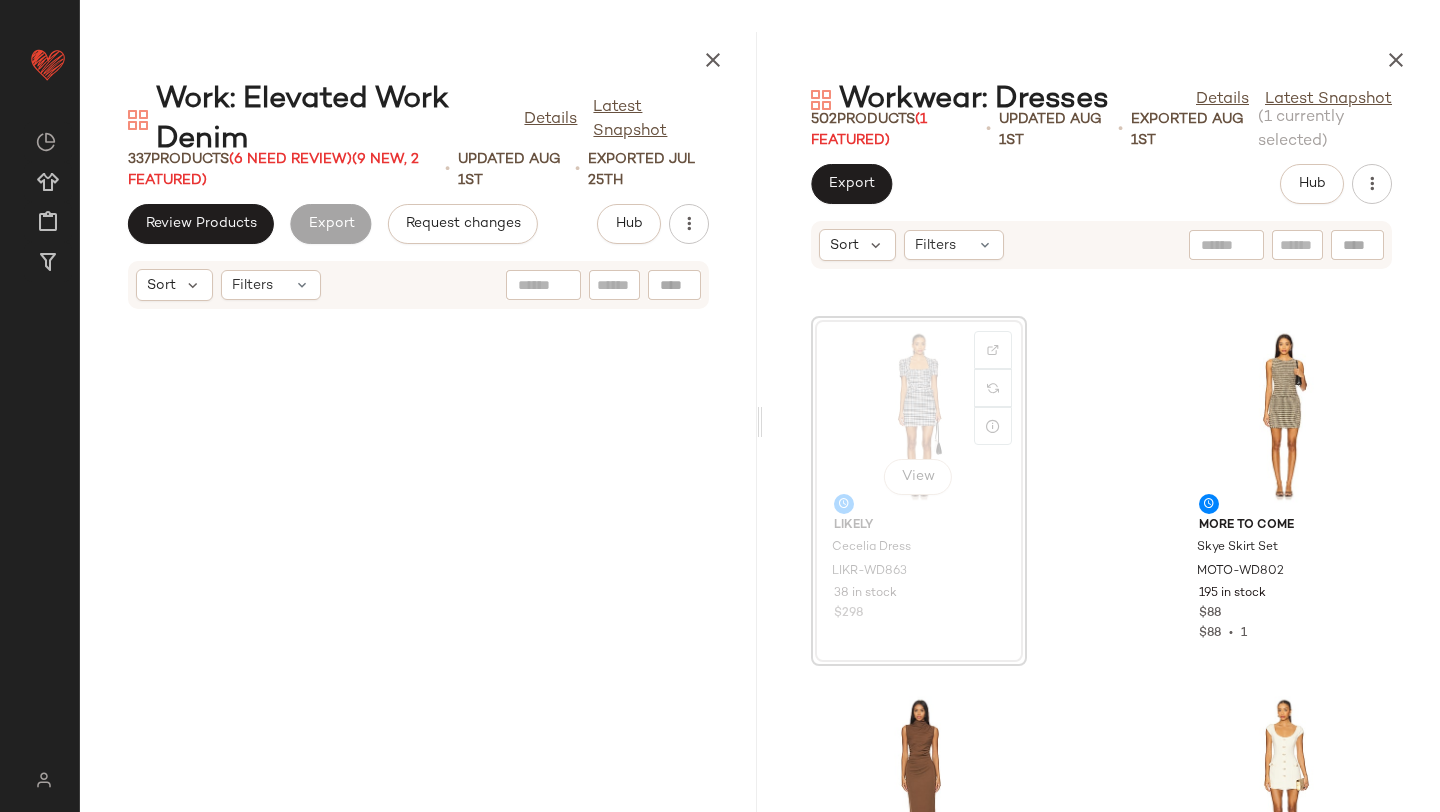 scroll, scrollTop: 0, scrollLeft: 0, axis: both 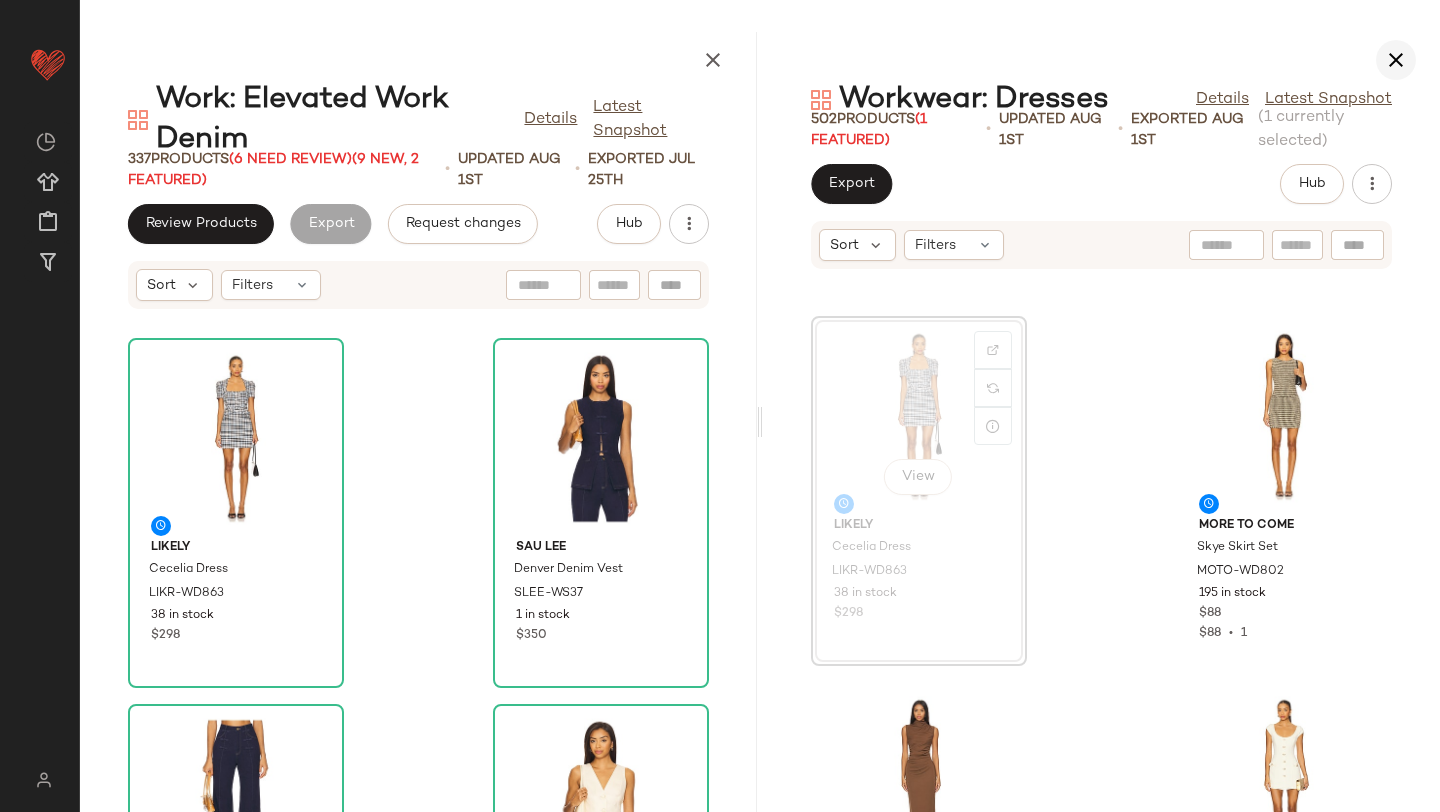 click at bounding box center (1396, 60) 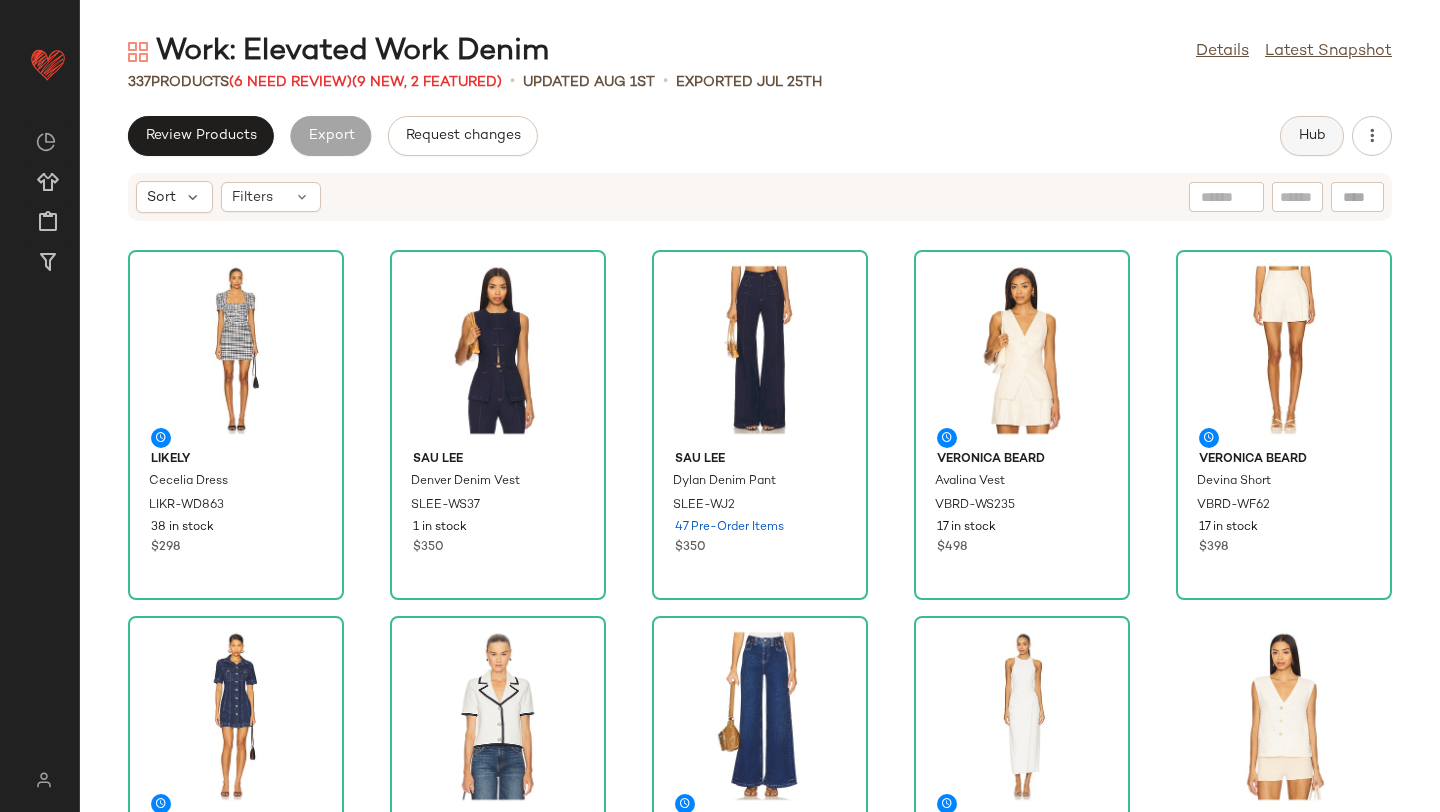 click on "Hub" 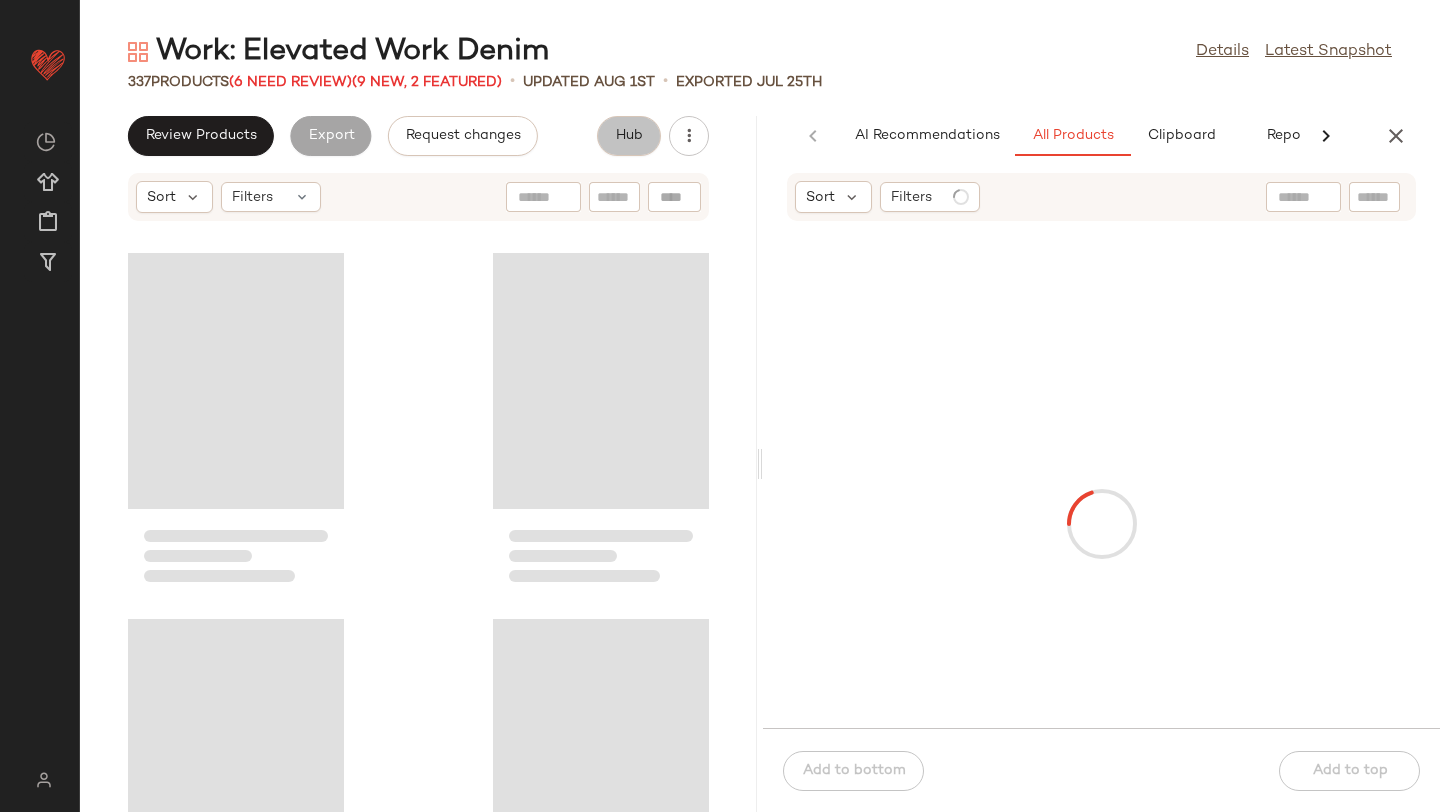scroll, scrollTop: 0, scrollLeft: 47, axis: horizontal 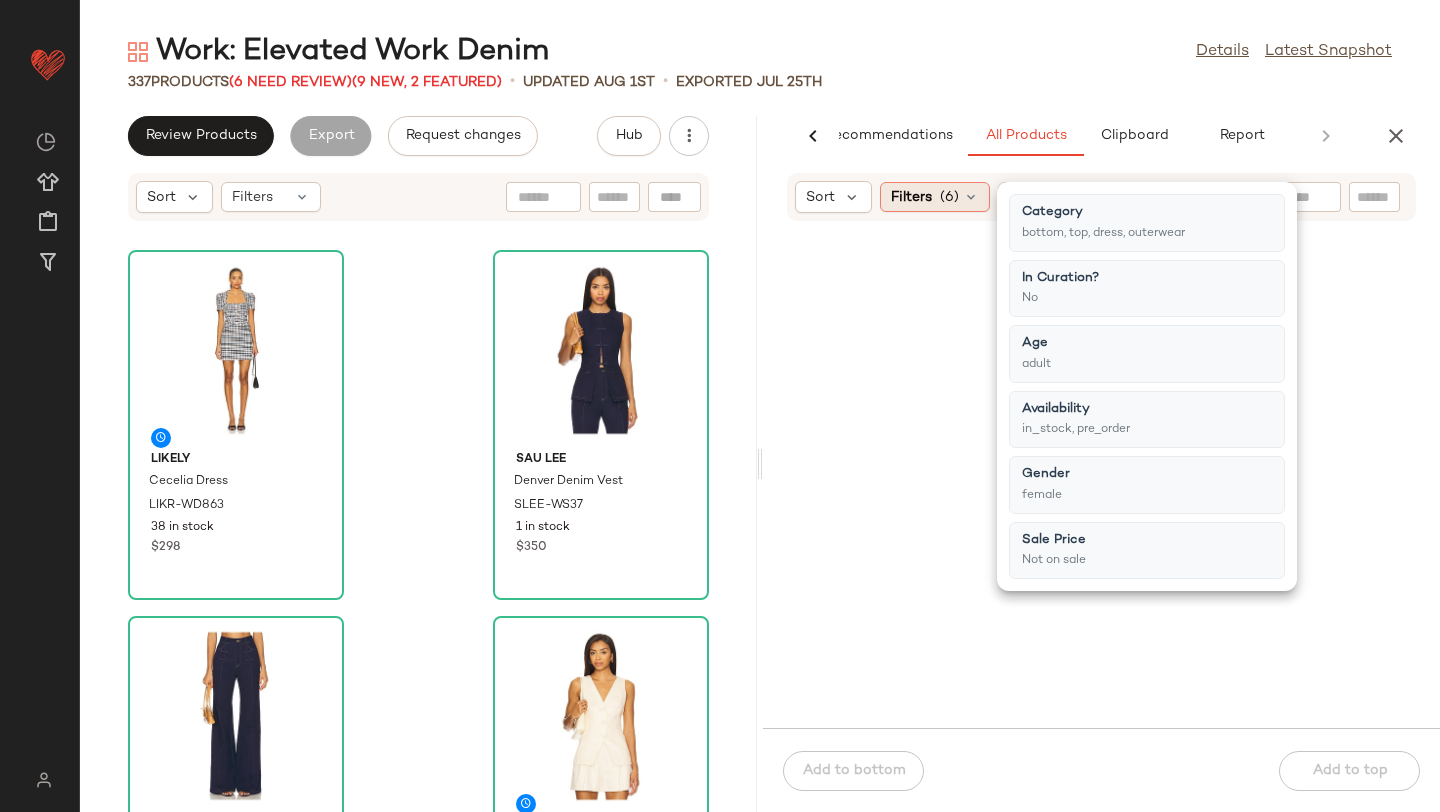 click on "Filters" at bounding box center [911, 197] 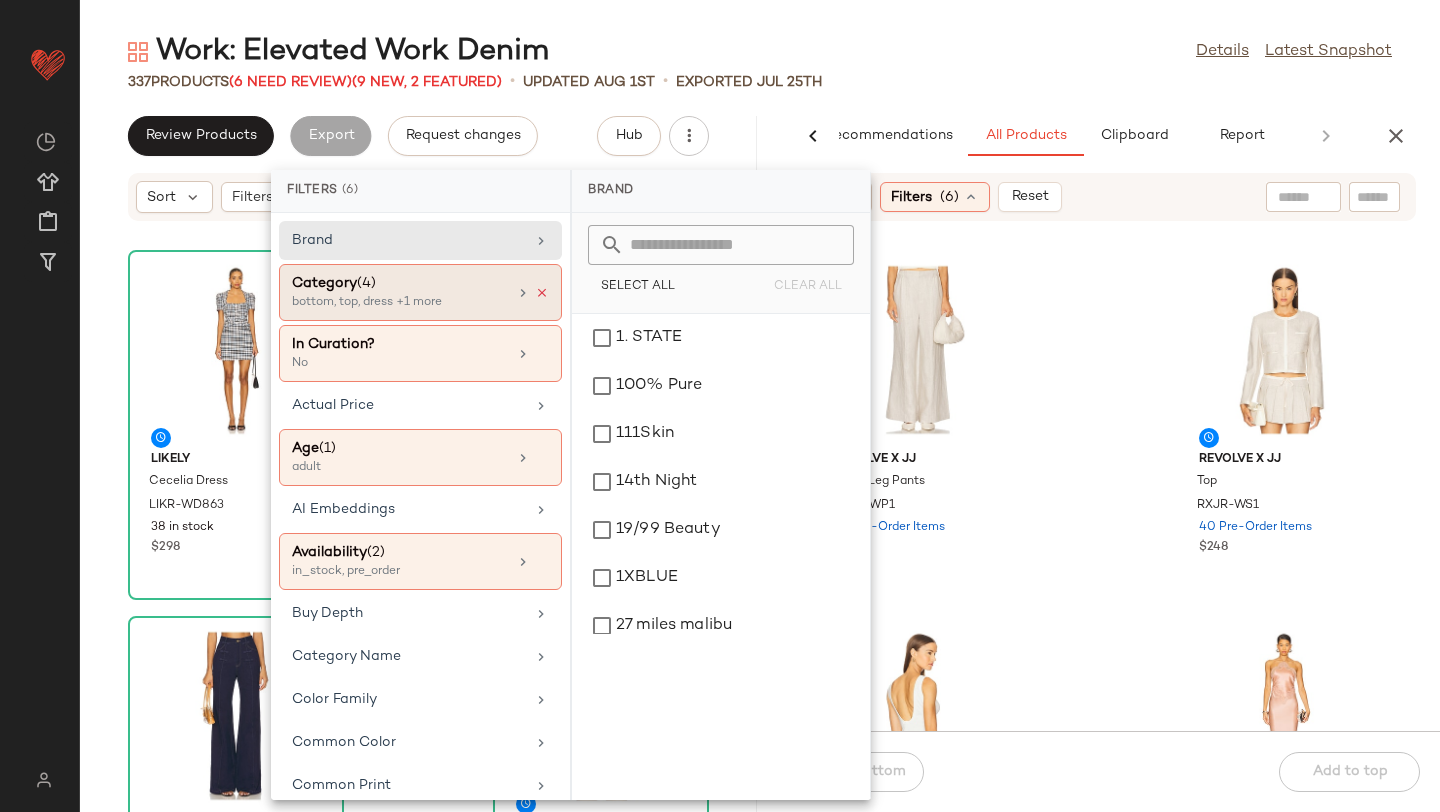 click at bounding box center [542, 293] 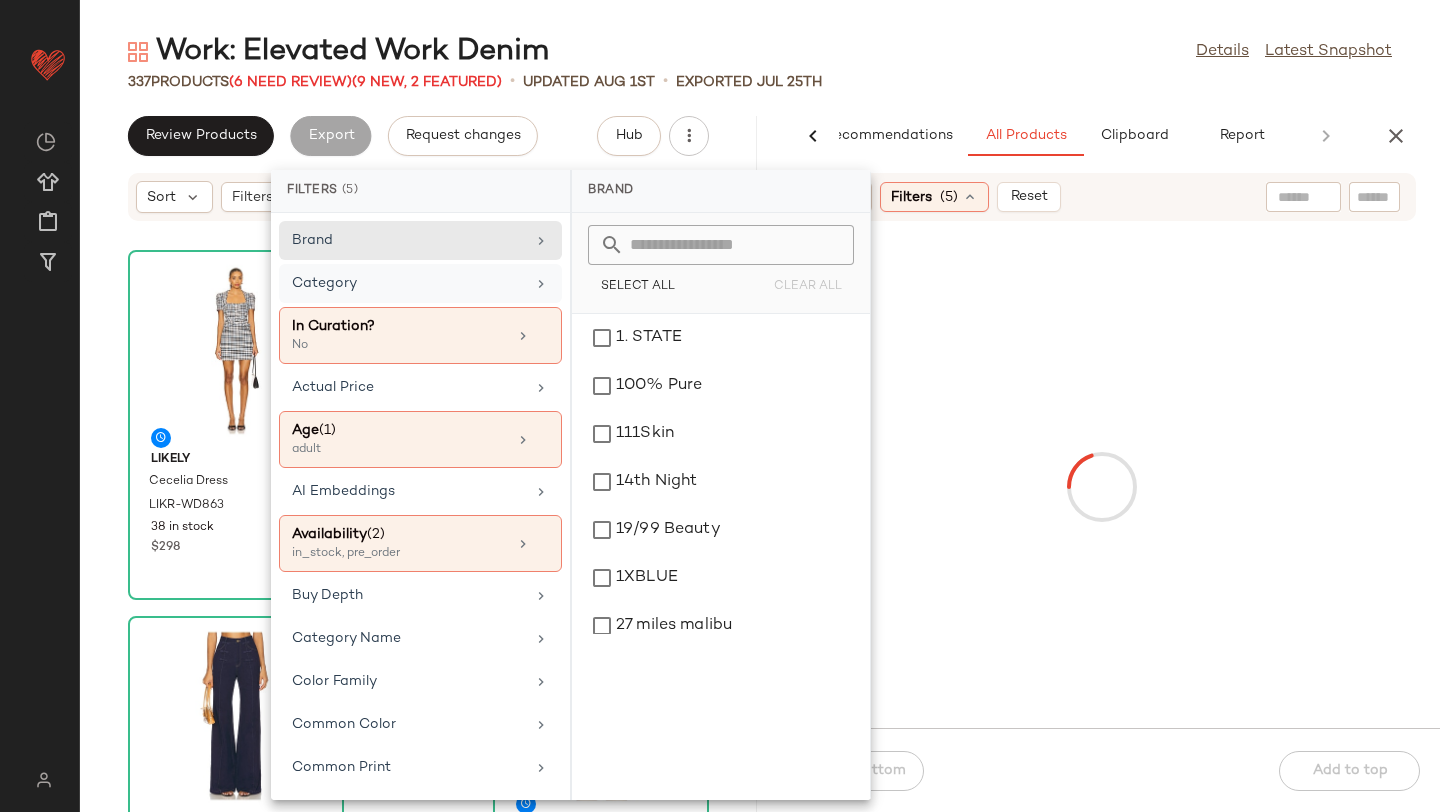 click on "Category" at bounding box center [408, 283] 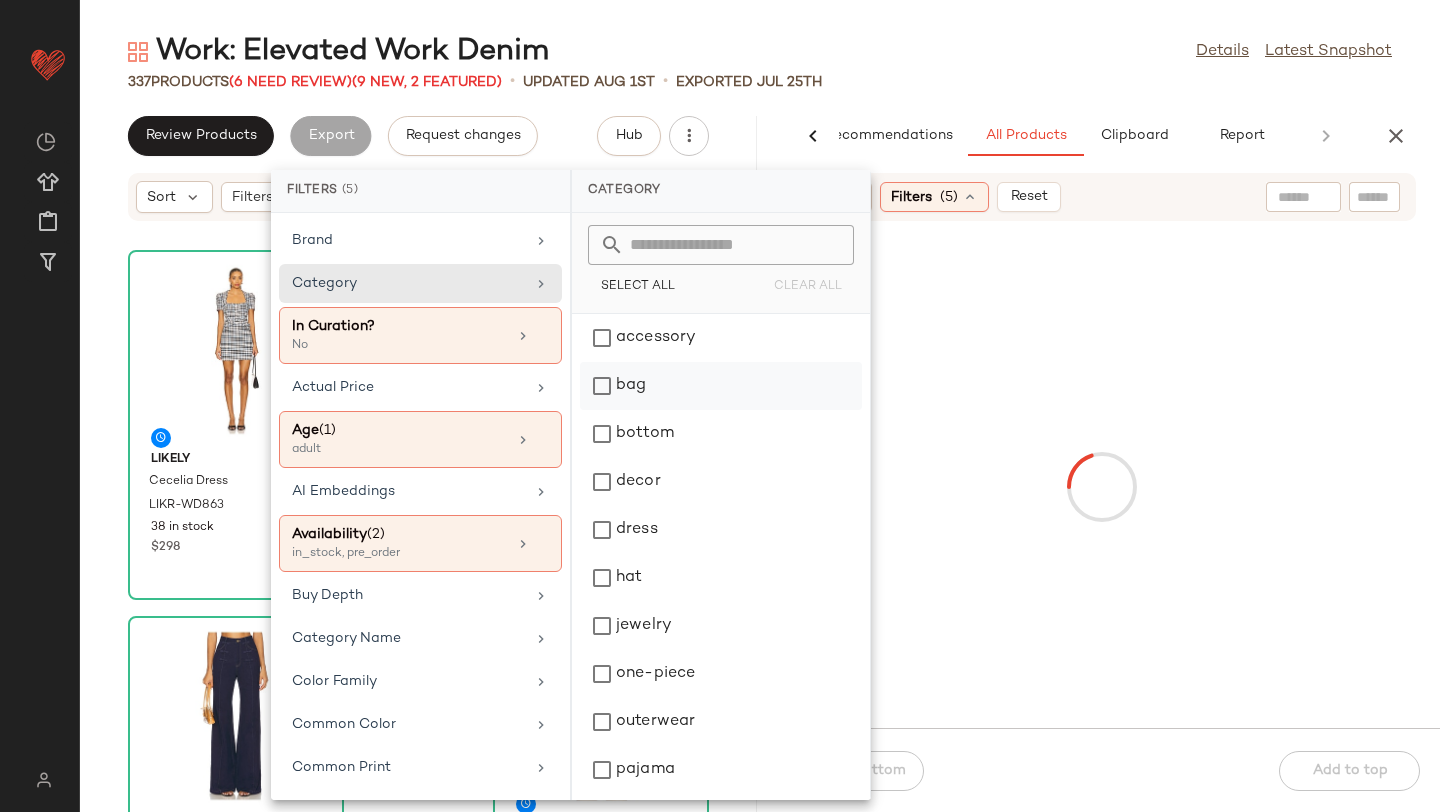 click on "bag" 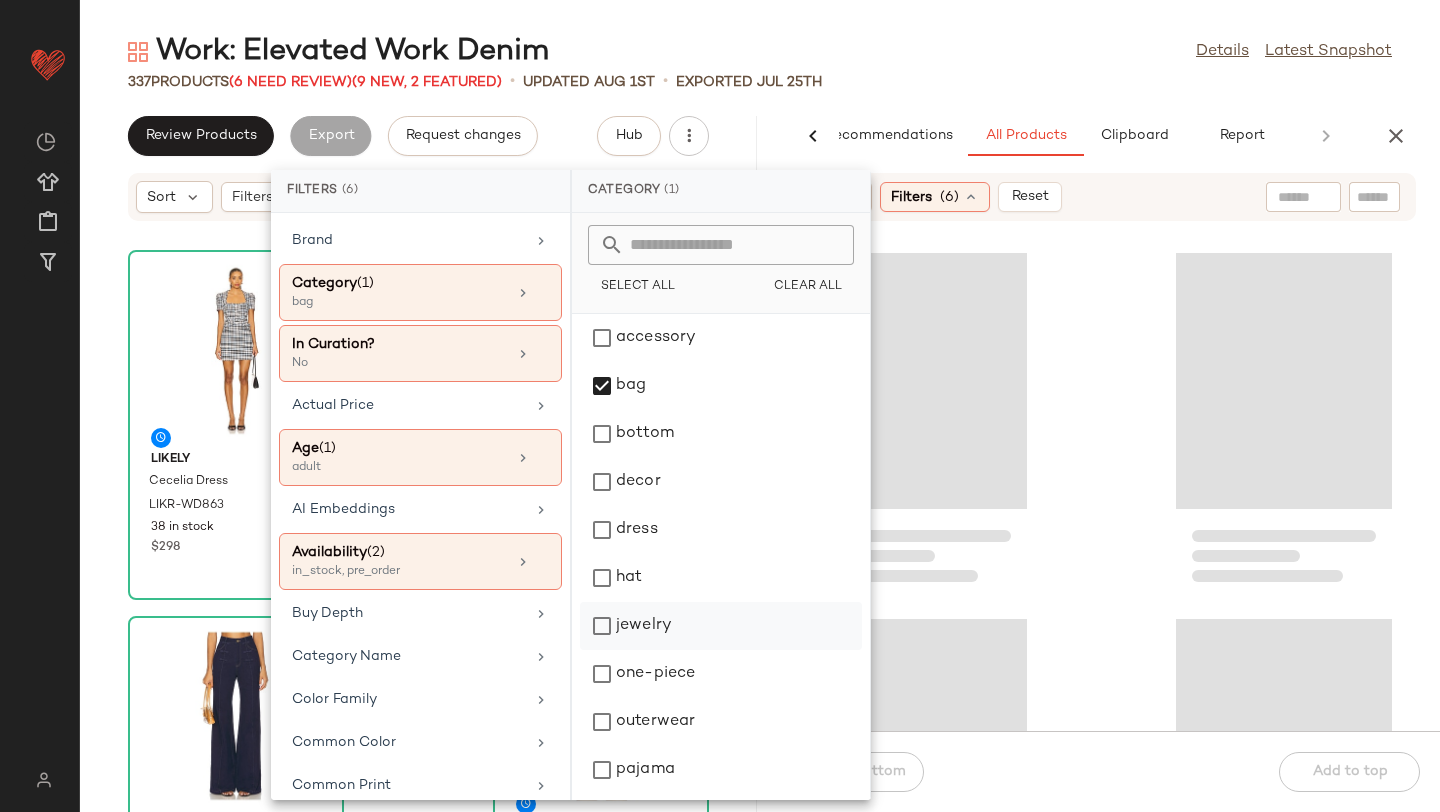 click on "jewelry" 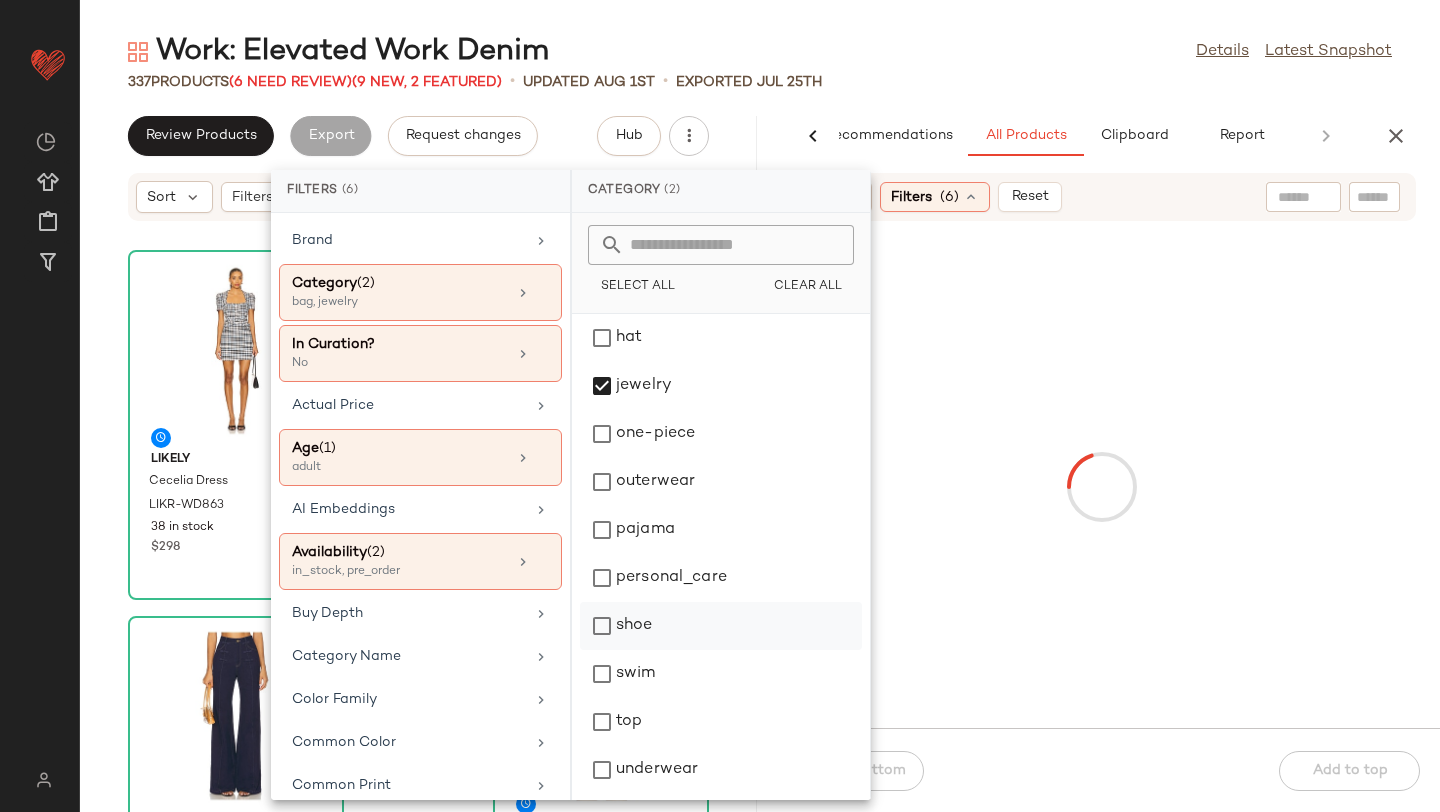 scroll, scrollTop: 242, scrollLeft: 0, axis: vertical 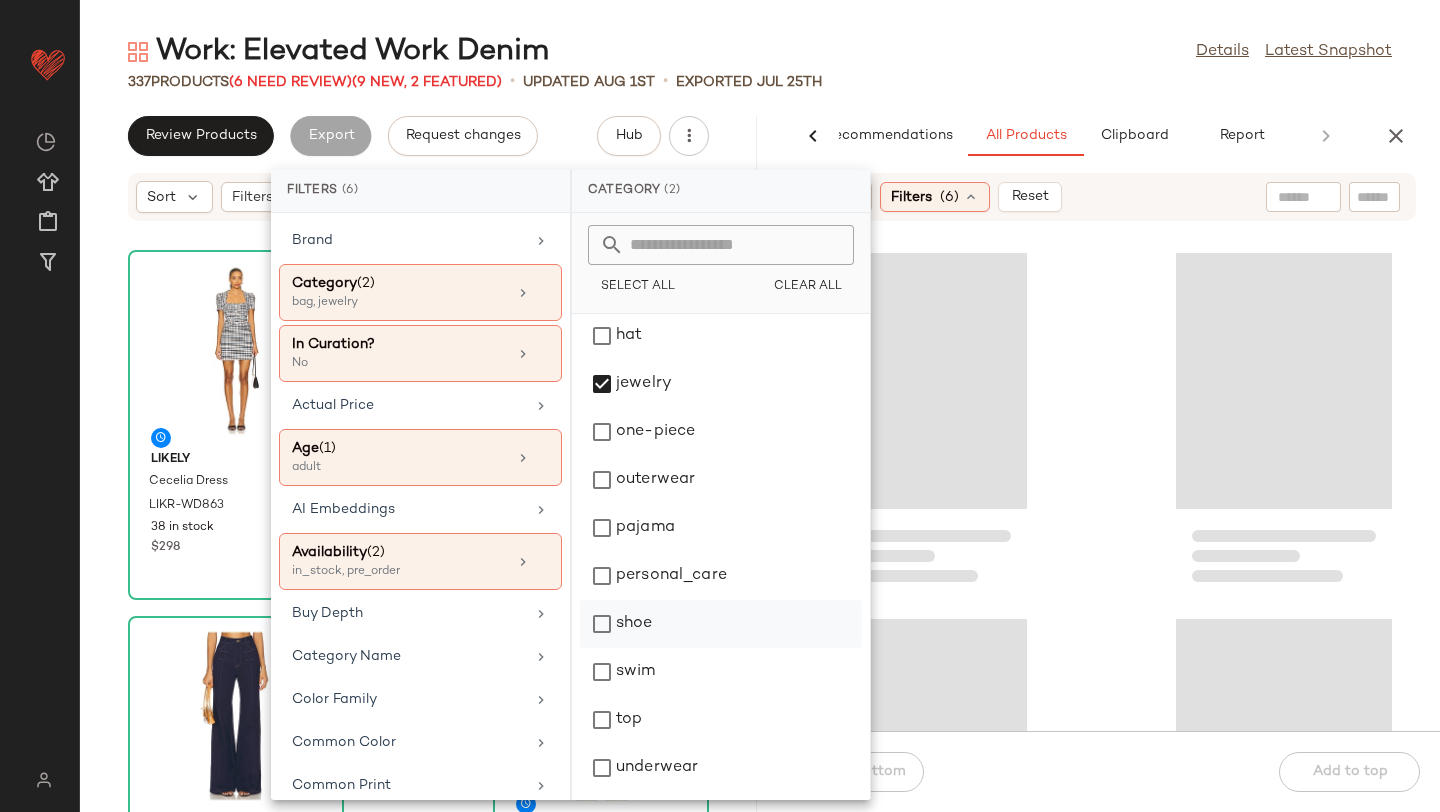 click on "shoe" 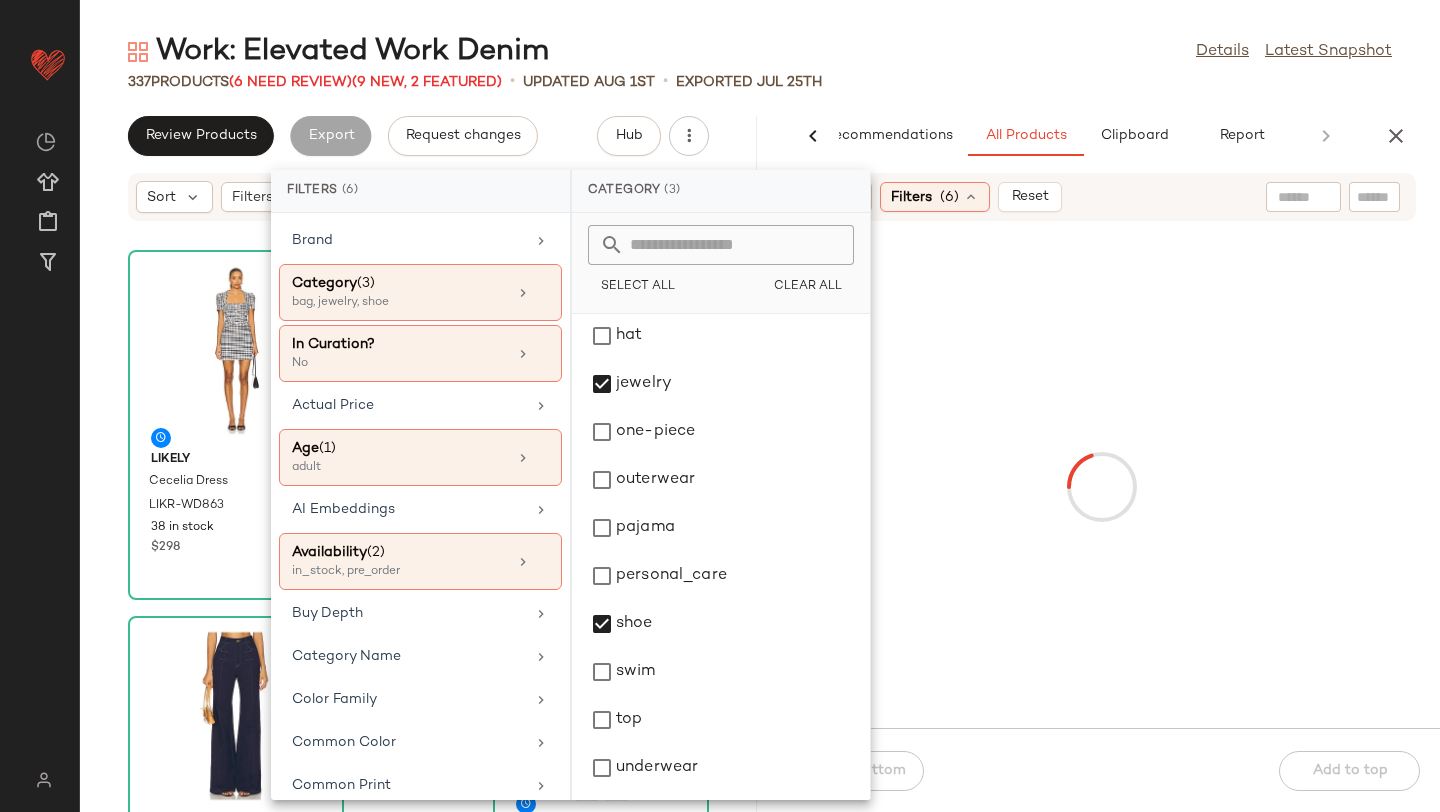 click at bounding box center (1101, 487) 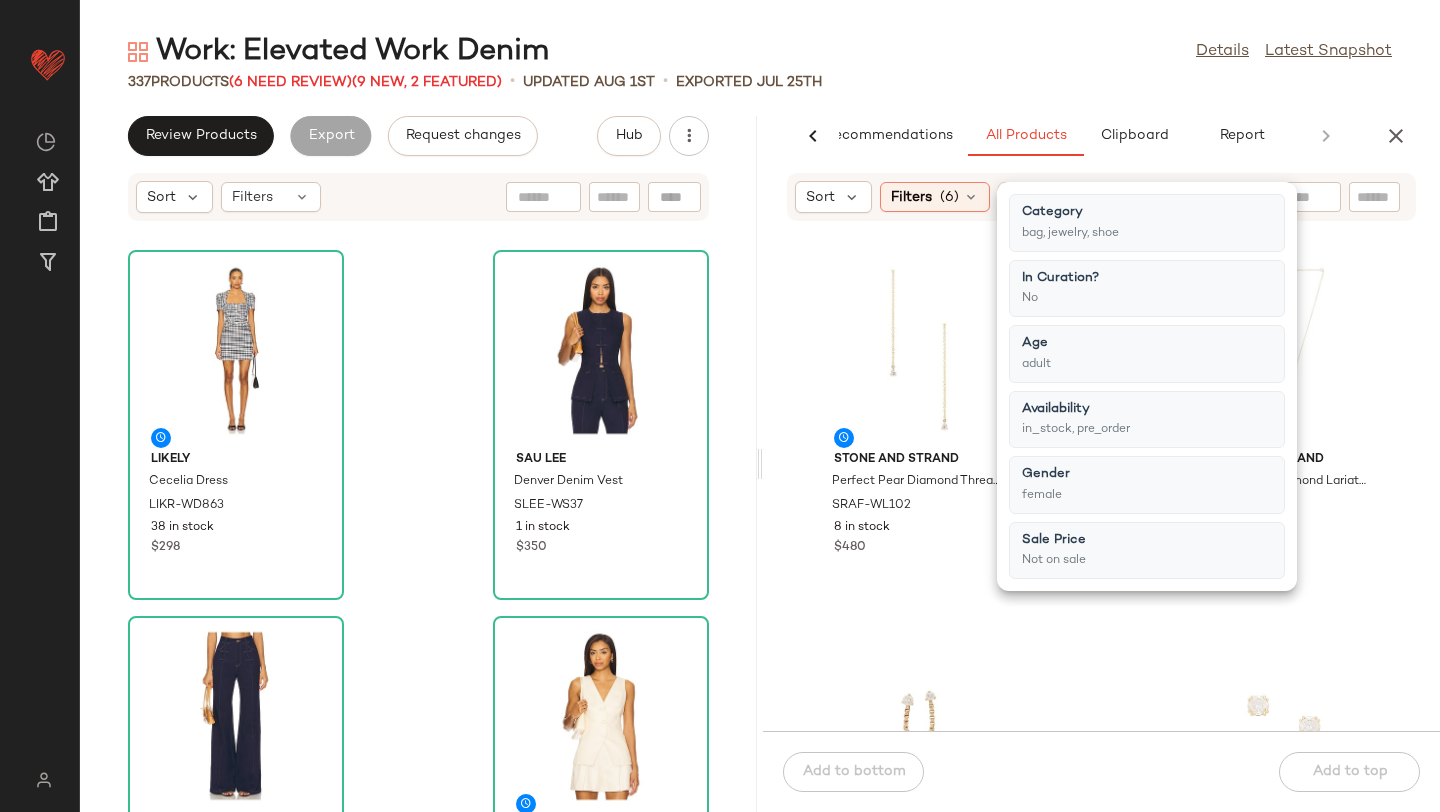 click on "STONE AND STRAND Perfect Pear Diamond Threader Earrings SRAF-WL102 8 in stock $480 STONE AND STRAND Perfect Pear Diamond Lariat Necklace SRAF-WL103 3 in stock $945 STONE AND STRAND Diamond Block Chain Double Stud Earring SRAF-WL104 6 in stock $580 STONE AND STRAND The Essential 0.60ct Diamond Stud Earrings SRAF-WL105 2 in stock $1.82K STONE AND STRAND The Essential Dainty Tennis Bracelet SRAF-WL106 3 in stock $1.78K STONE AND STRAND Diamond Toggle Link Necklace SRAF-WL107 6 in stock $695 STONE AND STRAND Gold Forme Dainty Knot Stud Earrings SRAF-WL108 9 in stock $495 petit moments Evelyn Earrings PETM-WL851 62 in stock $37" 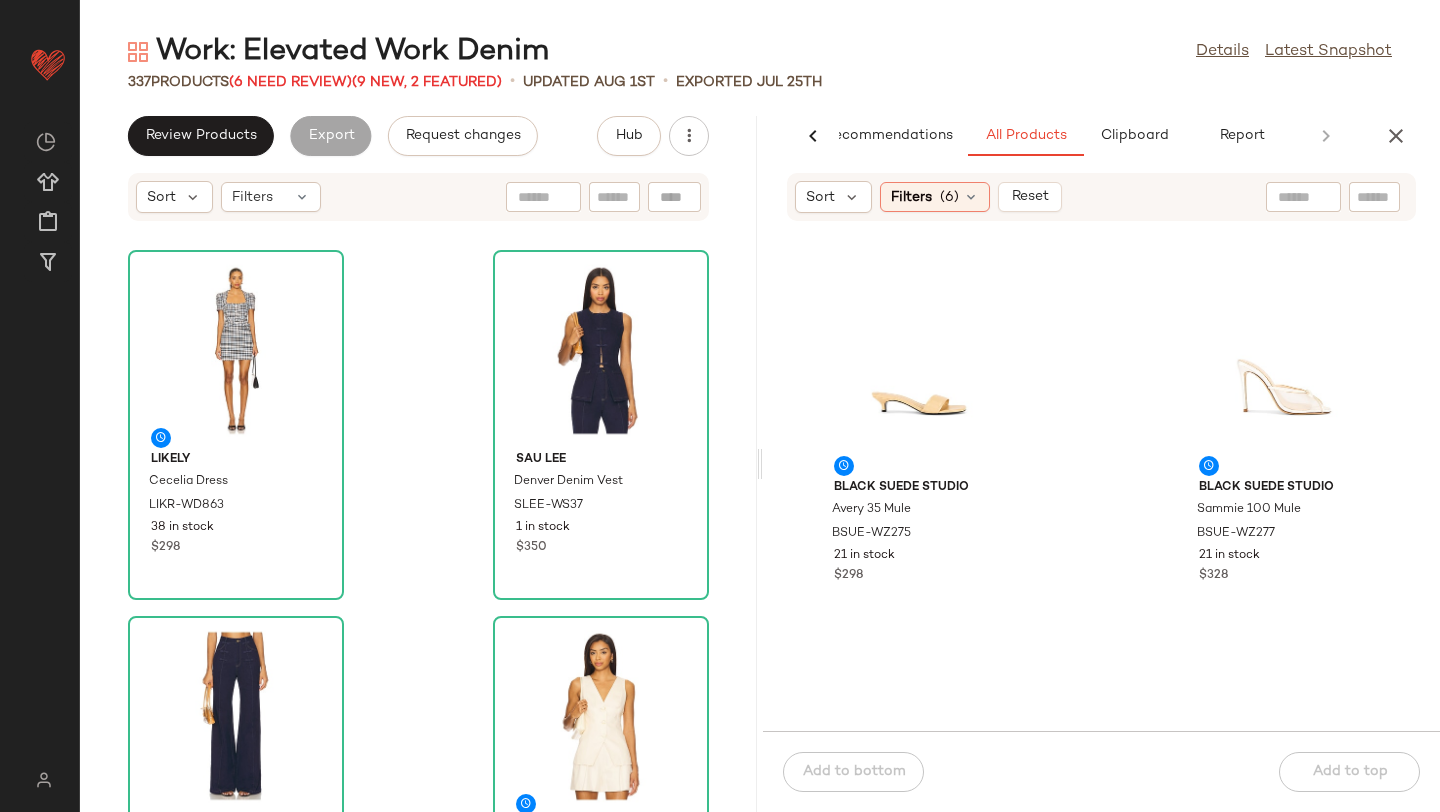 scroll, scrollTop: 4381, scrollLeft: 0, axis: vertical 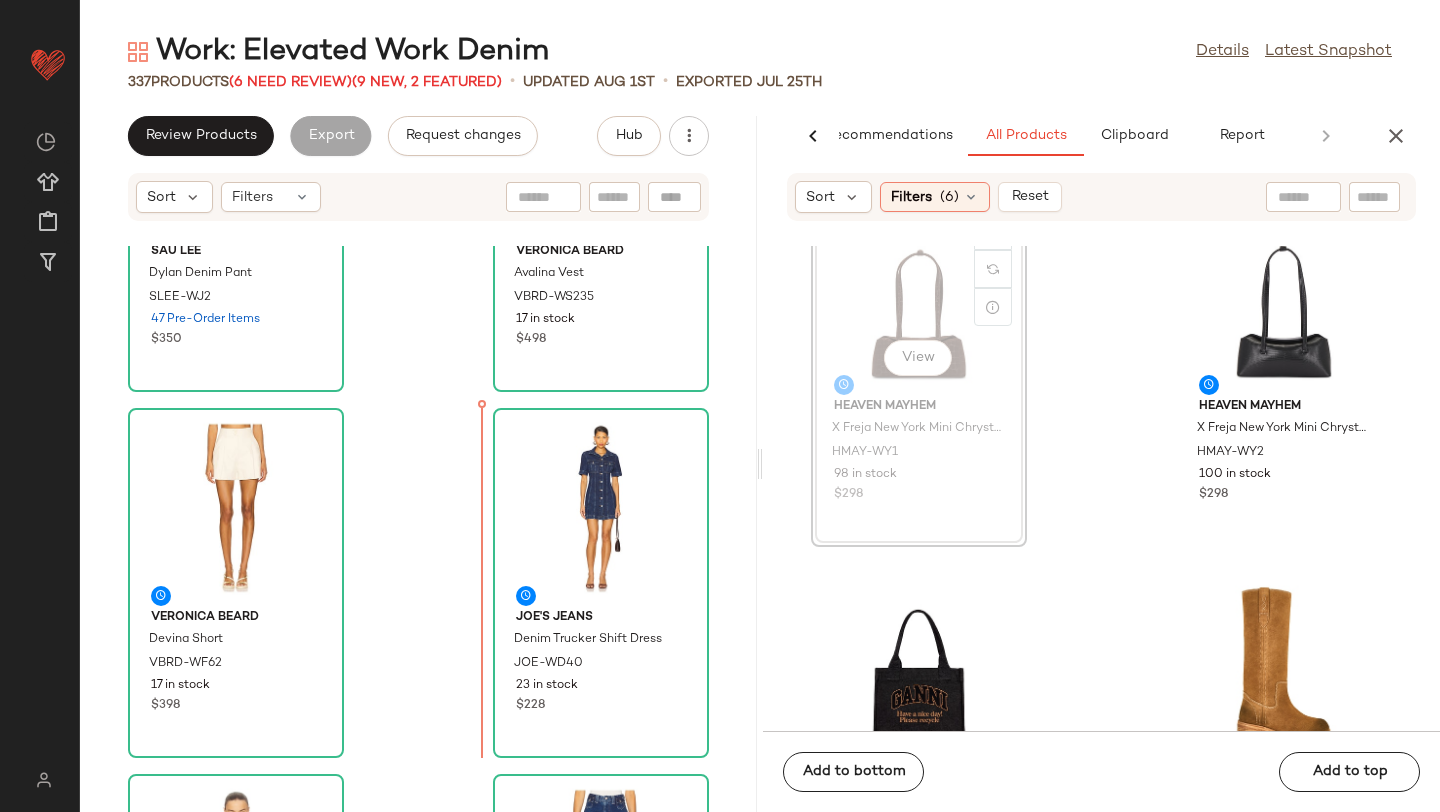drag, startPoint x: 886, startPoint y: 329, endPoint x: 432, endPoint y: 580, distance: 518.7649 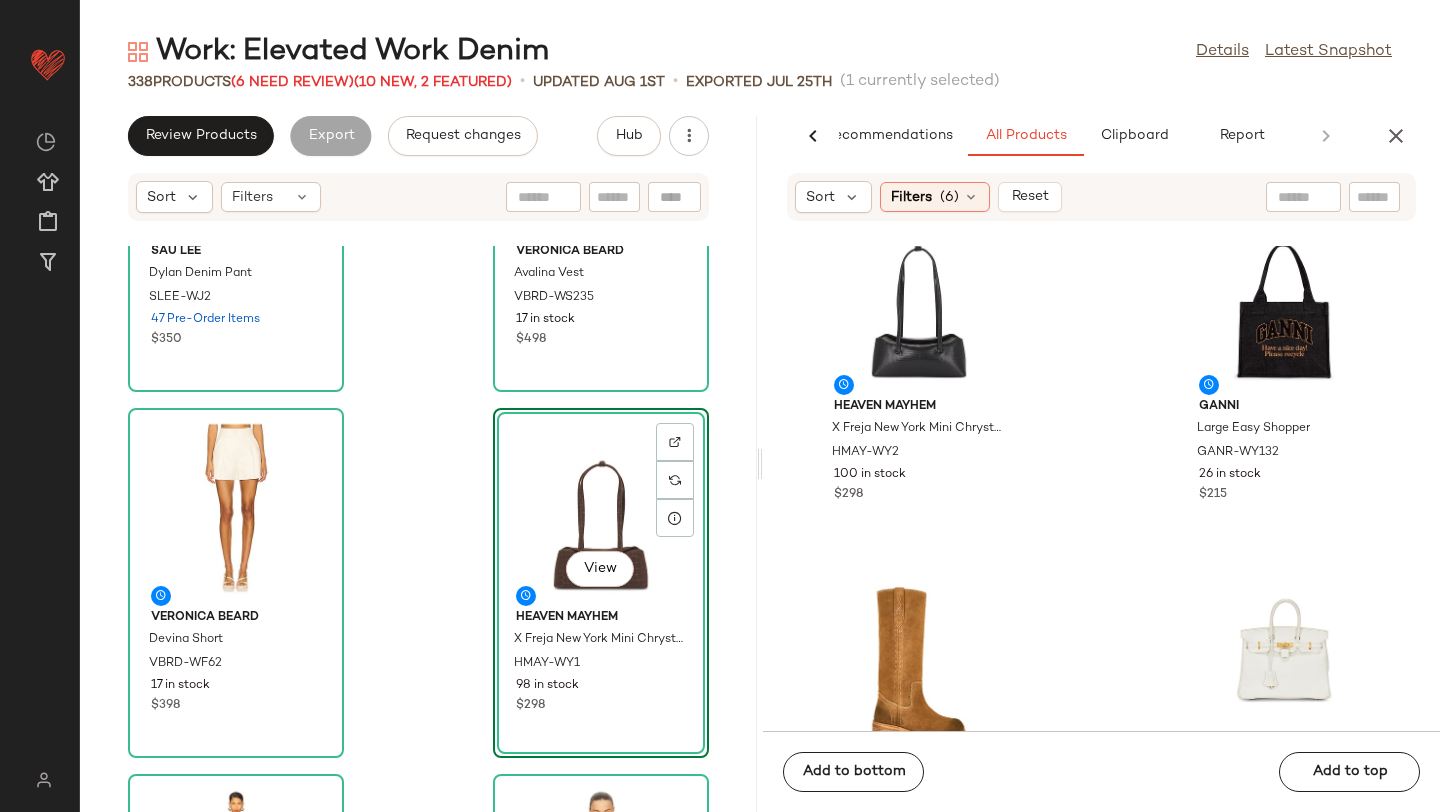 scroll, scrollTop: 0, scrollLeft: 0, axis: both 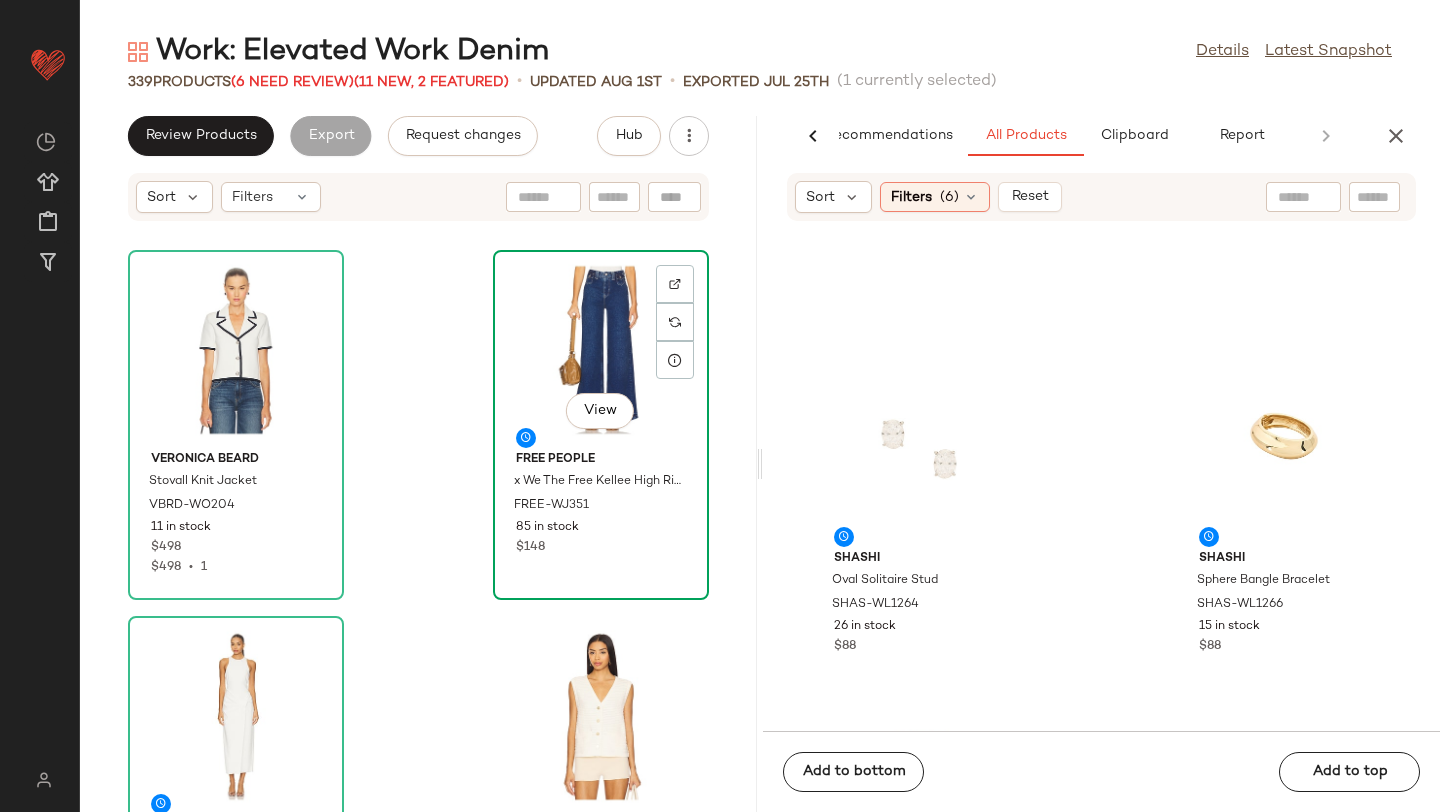 click on "View" 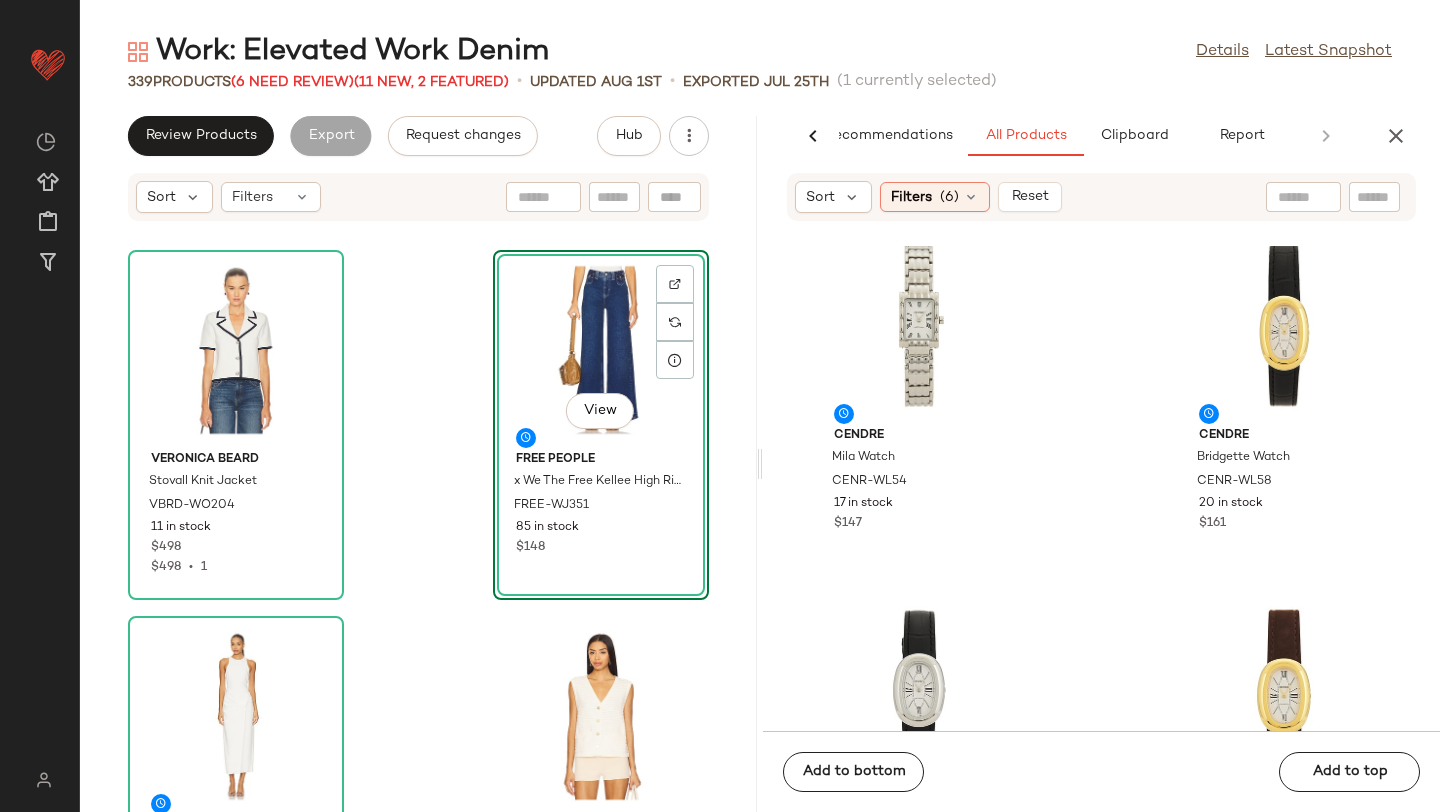 scroll, scrollTop: 19443, scrollLeft: 0, axis: vertical 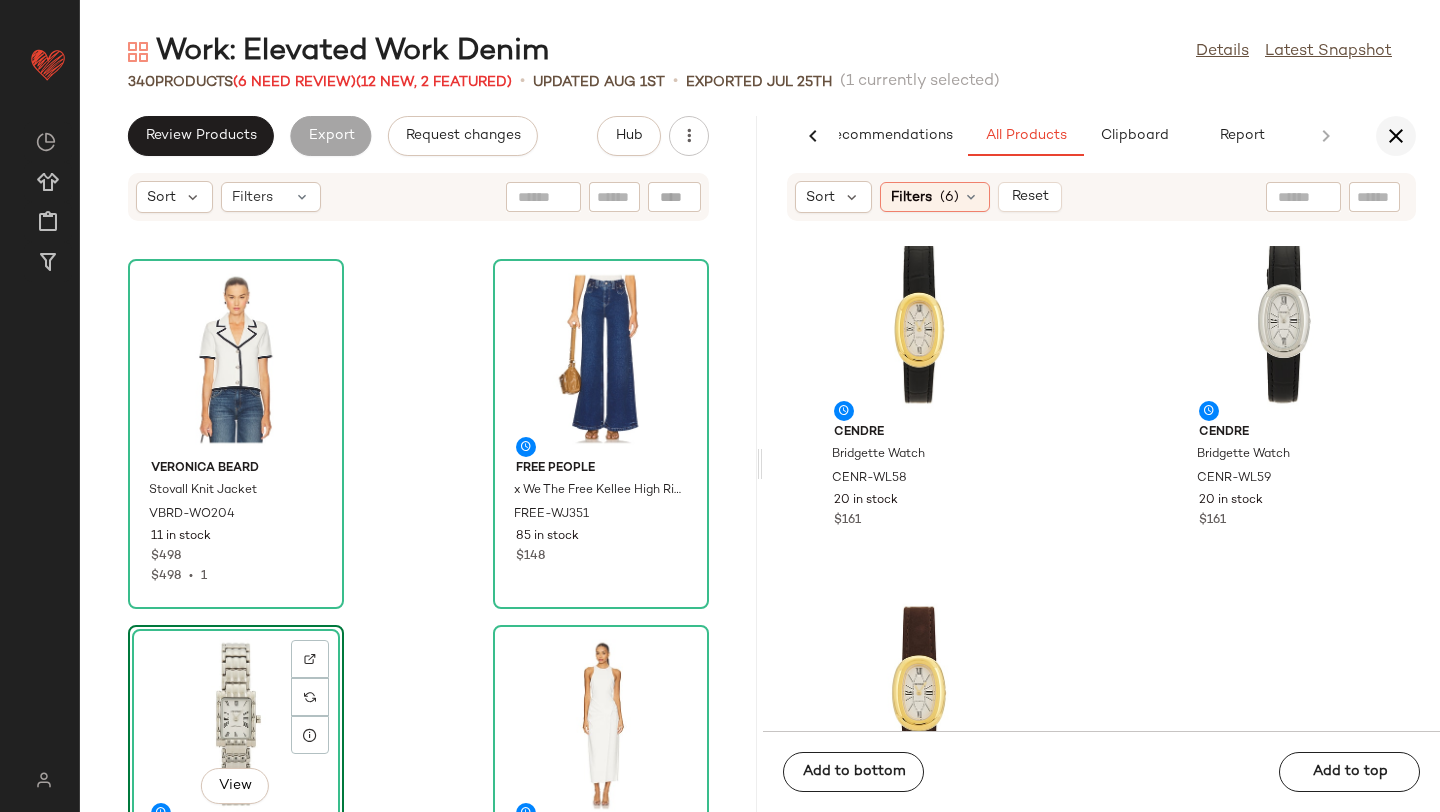 click at bounding box center [1396, 136] 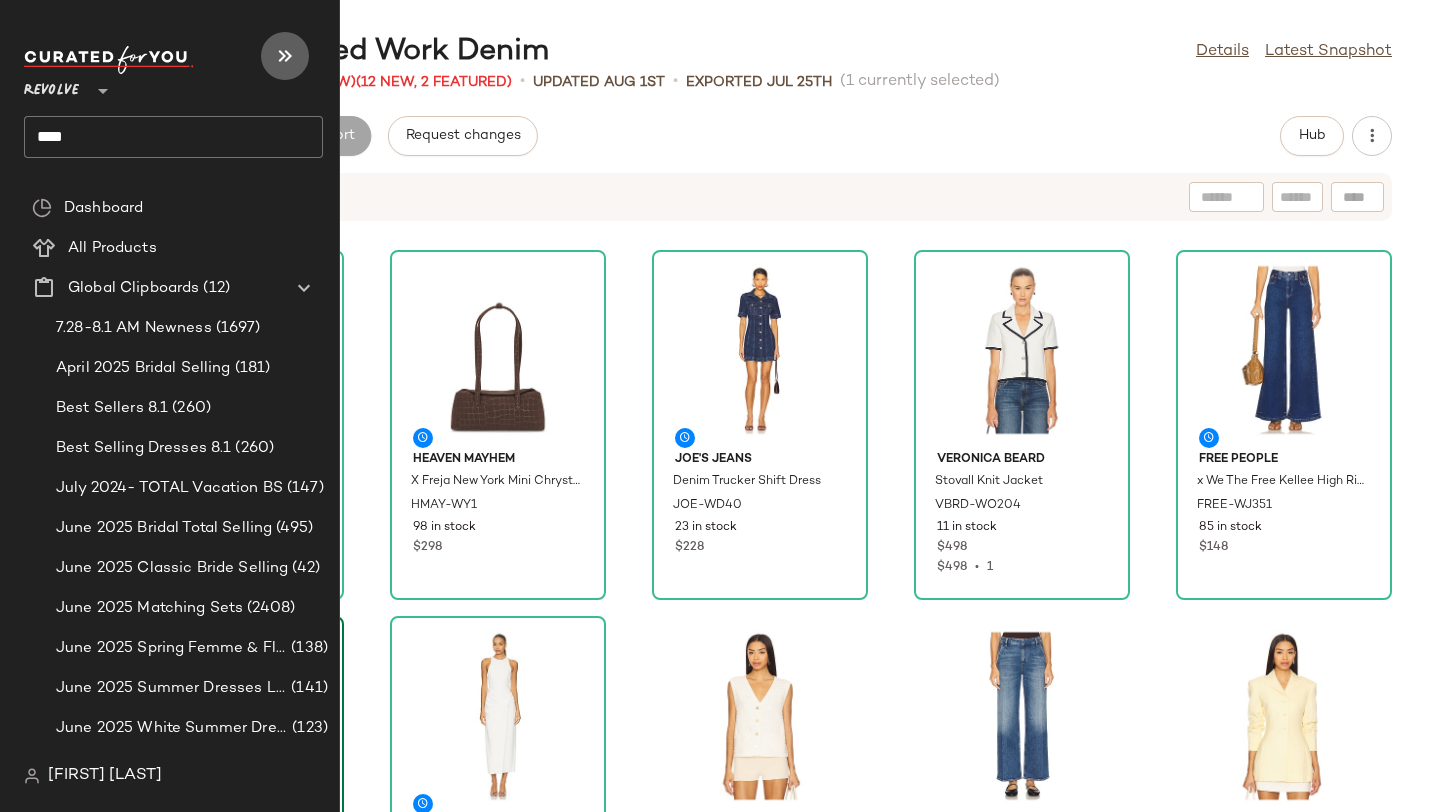 click at bounding box center (285, 56) 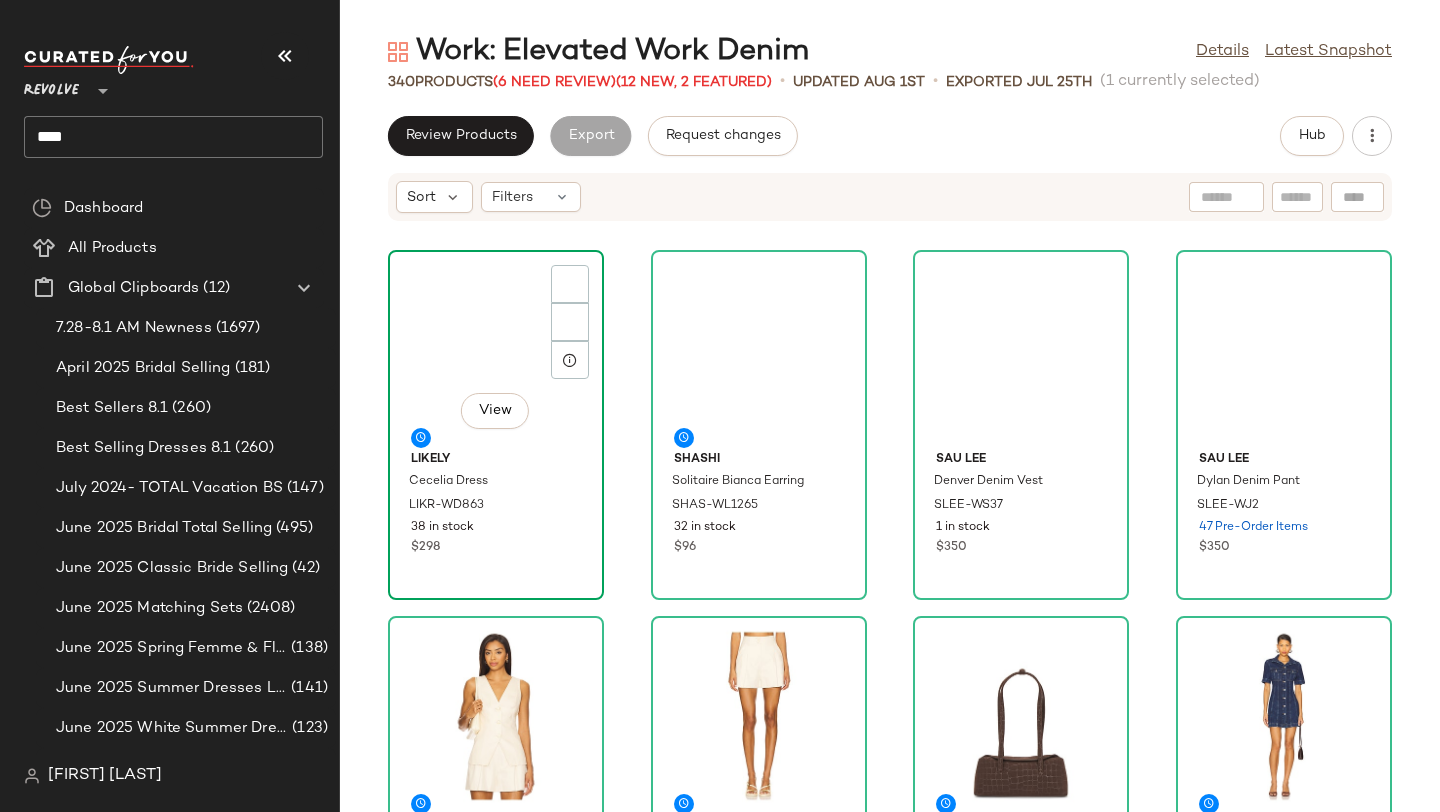 scroll, scrollTop: 0, scrollLeft: 0, axis: both 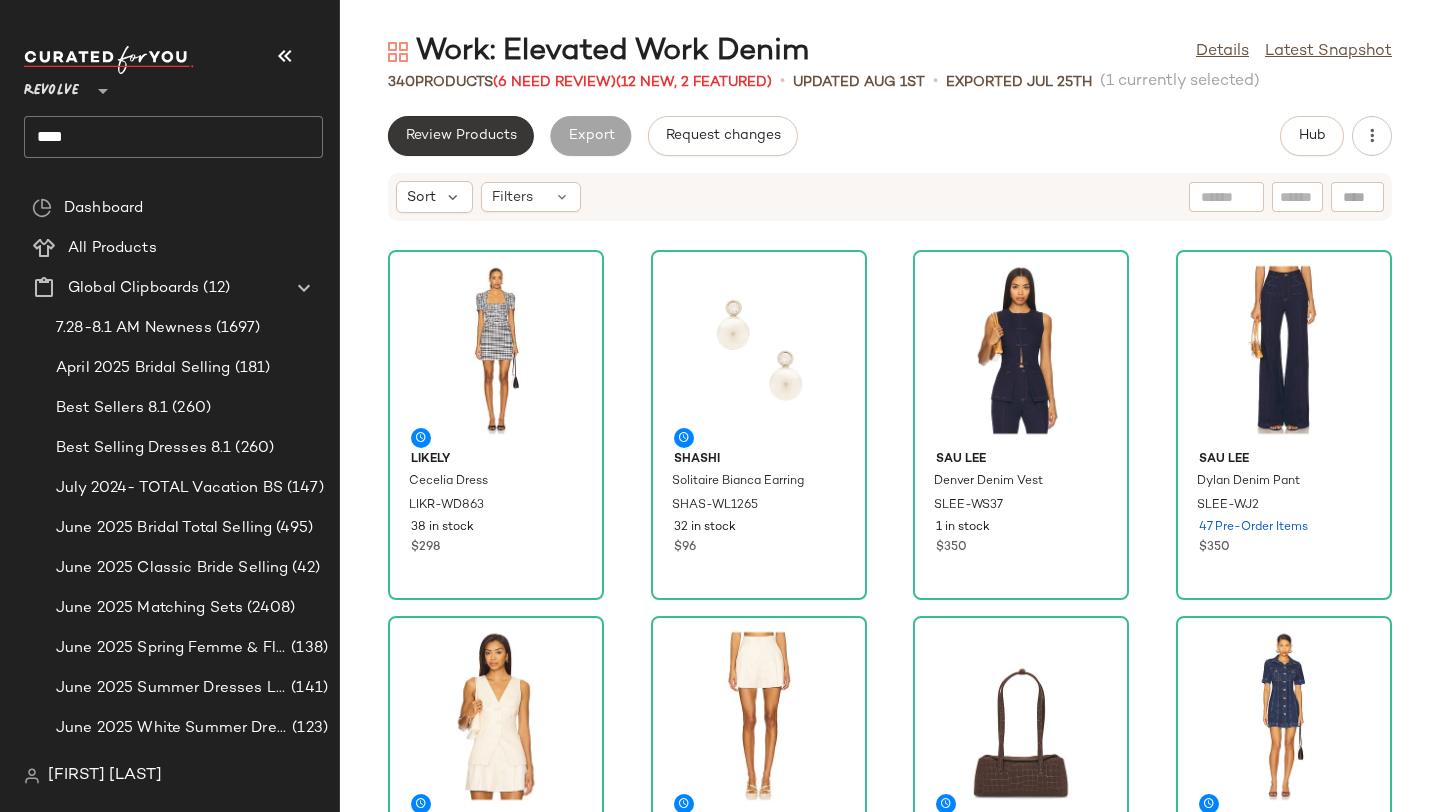 click on "Review Products" 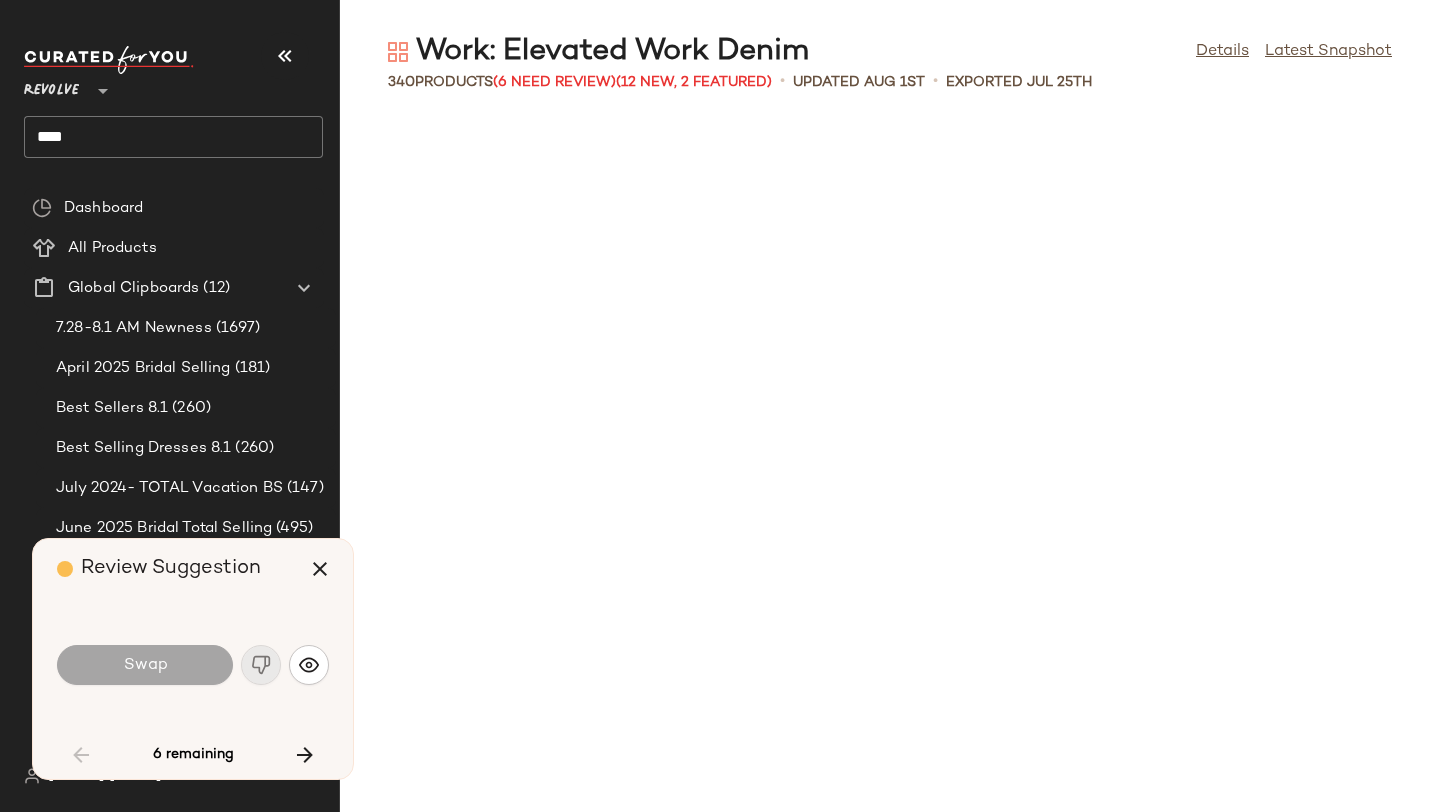 scroll, scrollTop: 4758, scrollLeft: 0, axis: vertical 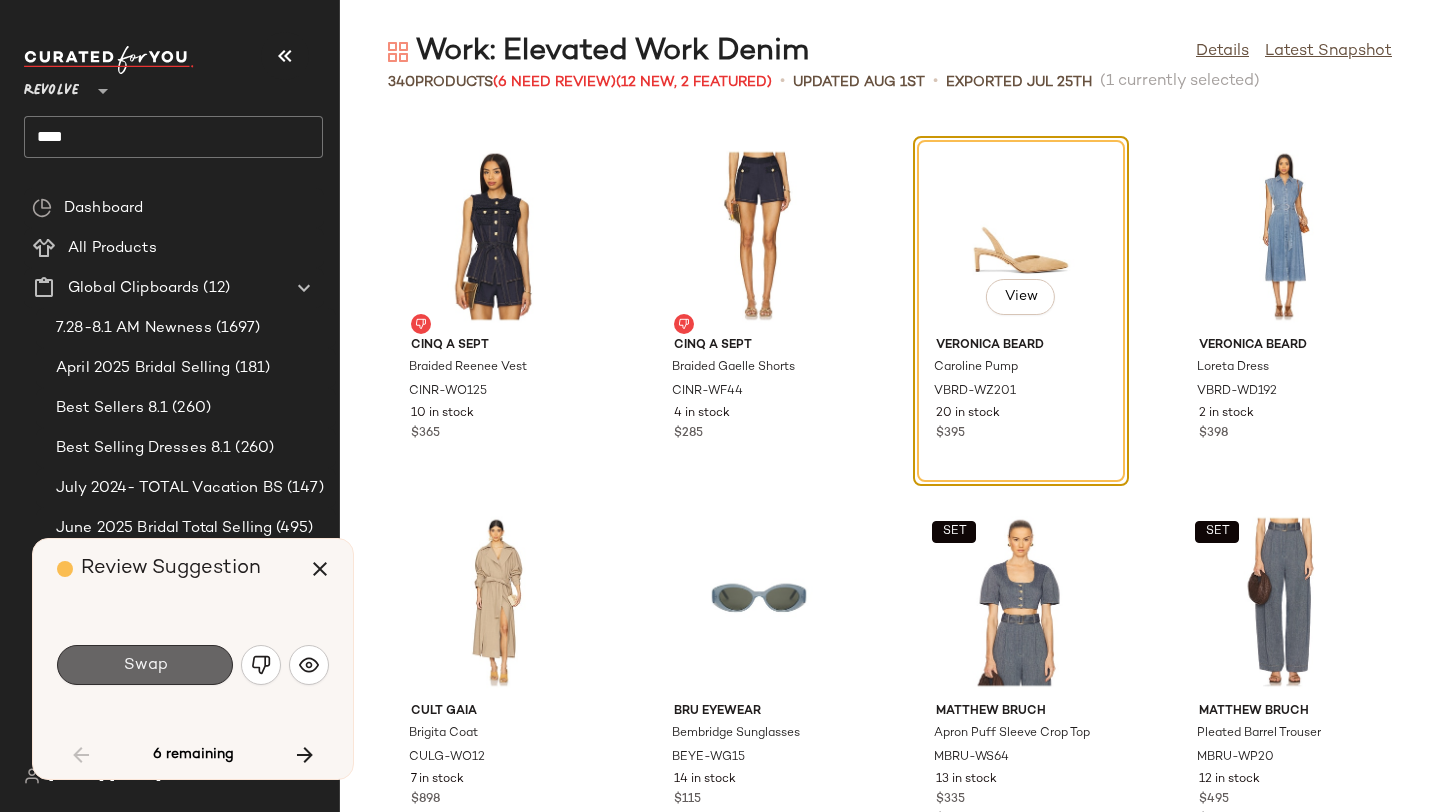click on "Swap" 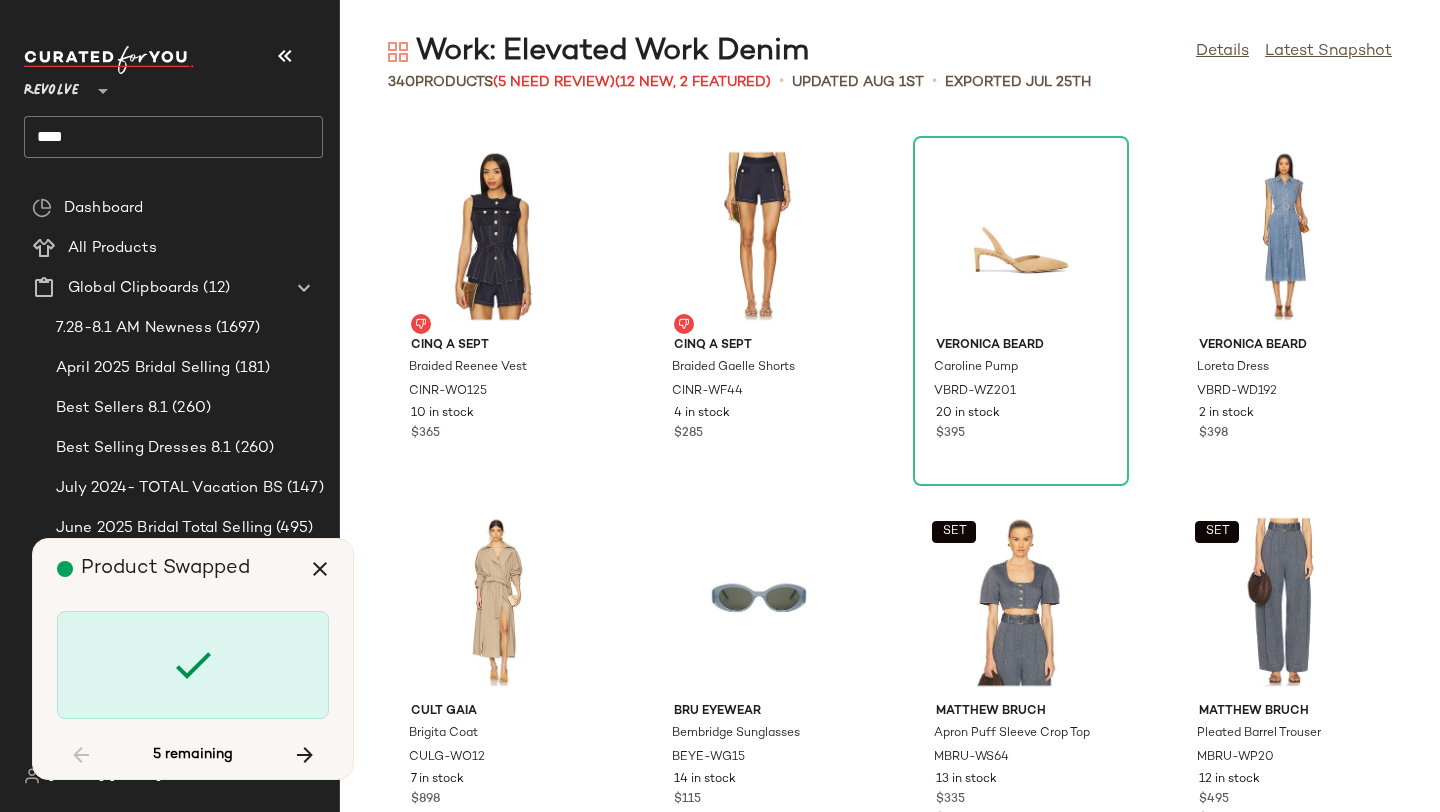 scroll, scrollTop: 9150, scrollLeft: 0, axis: vertical 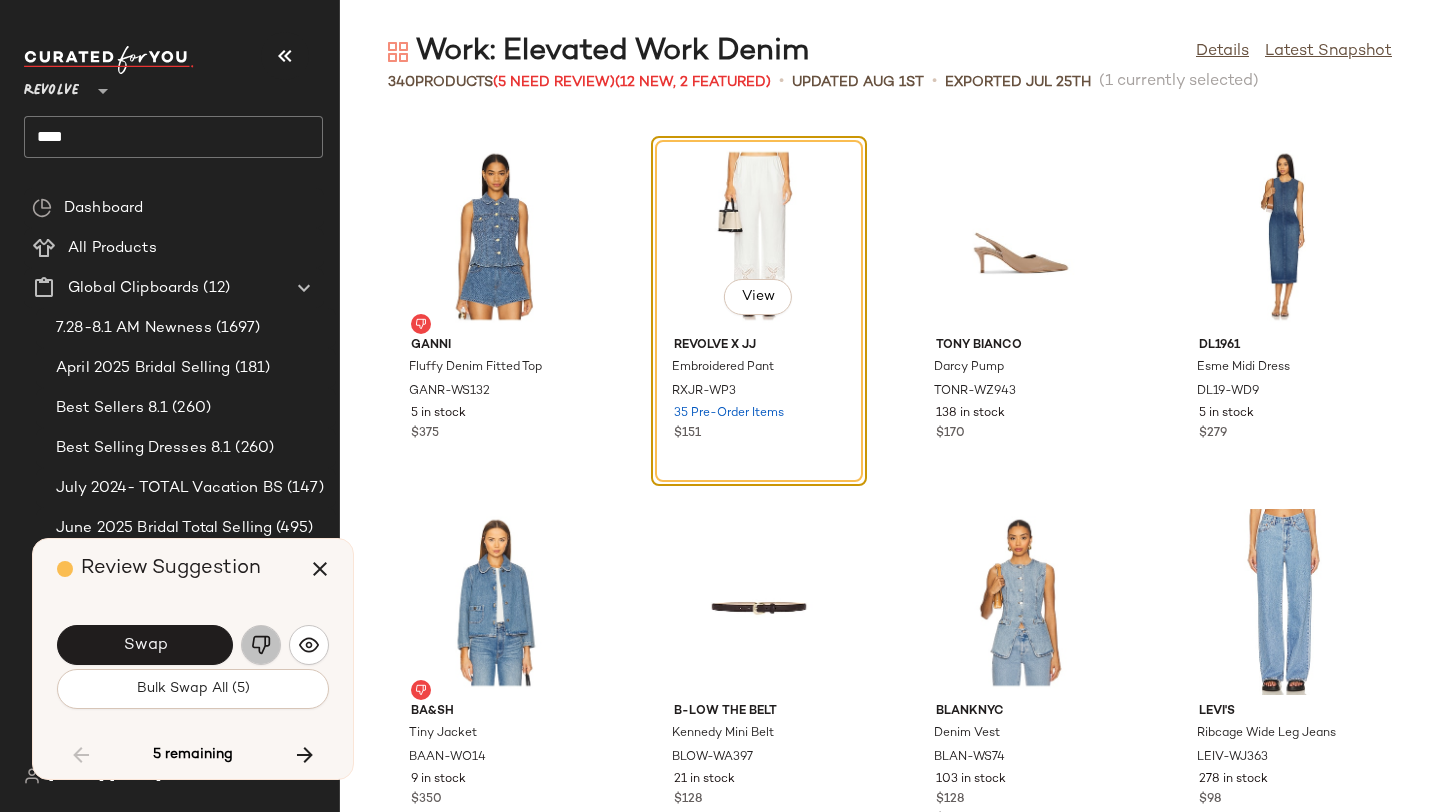 click 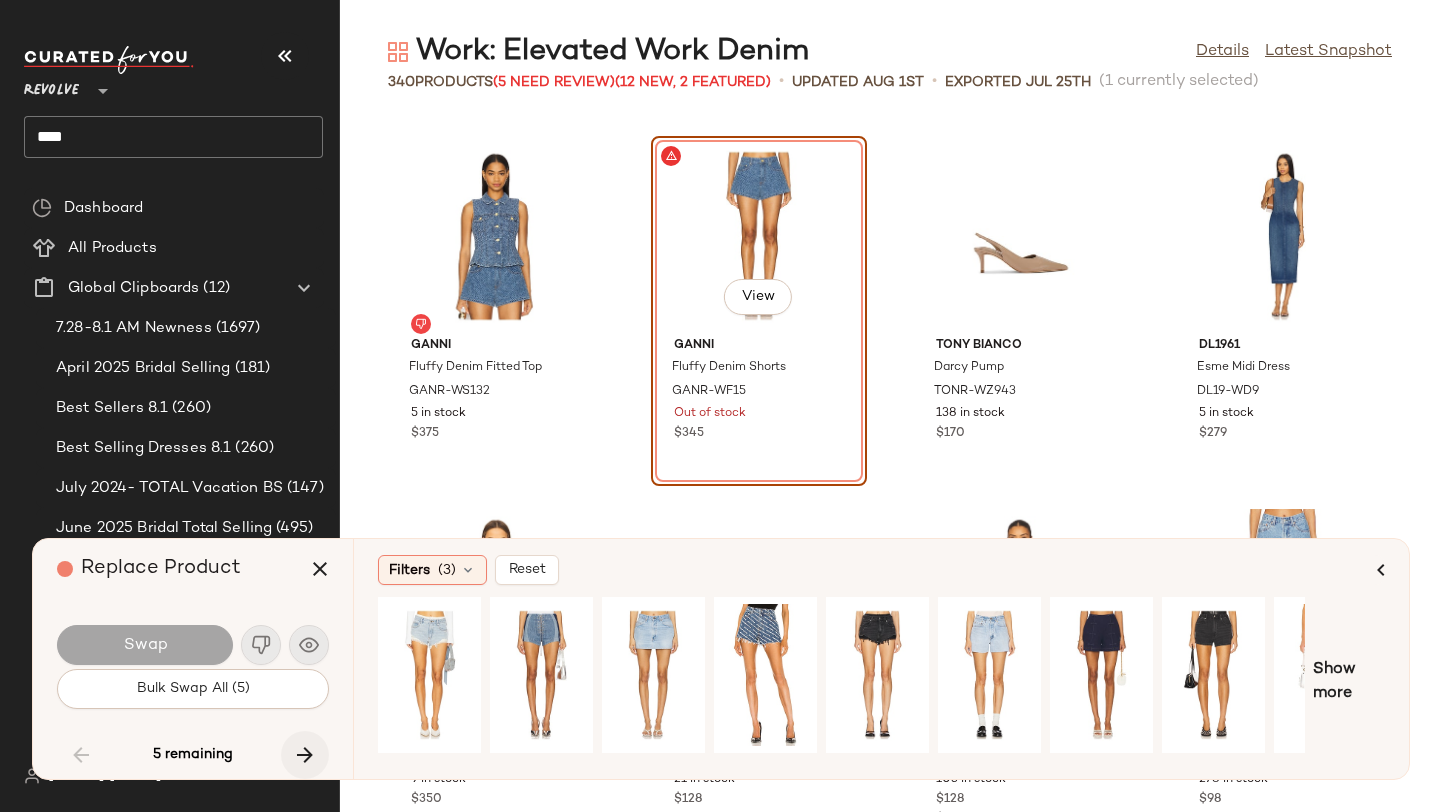 click at bounding box center (305, 755) 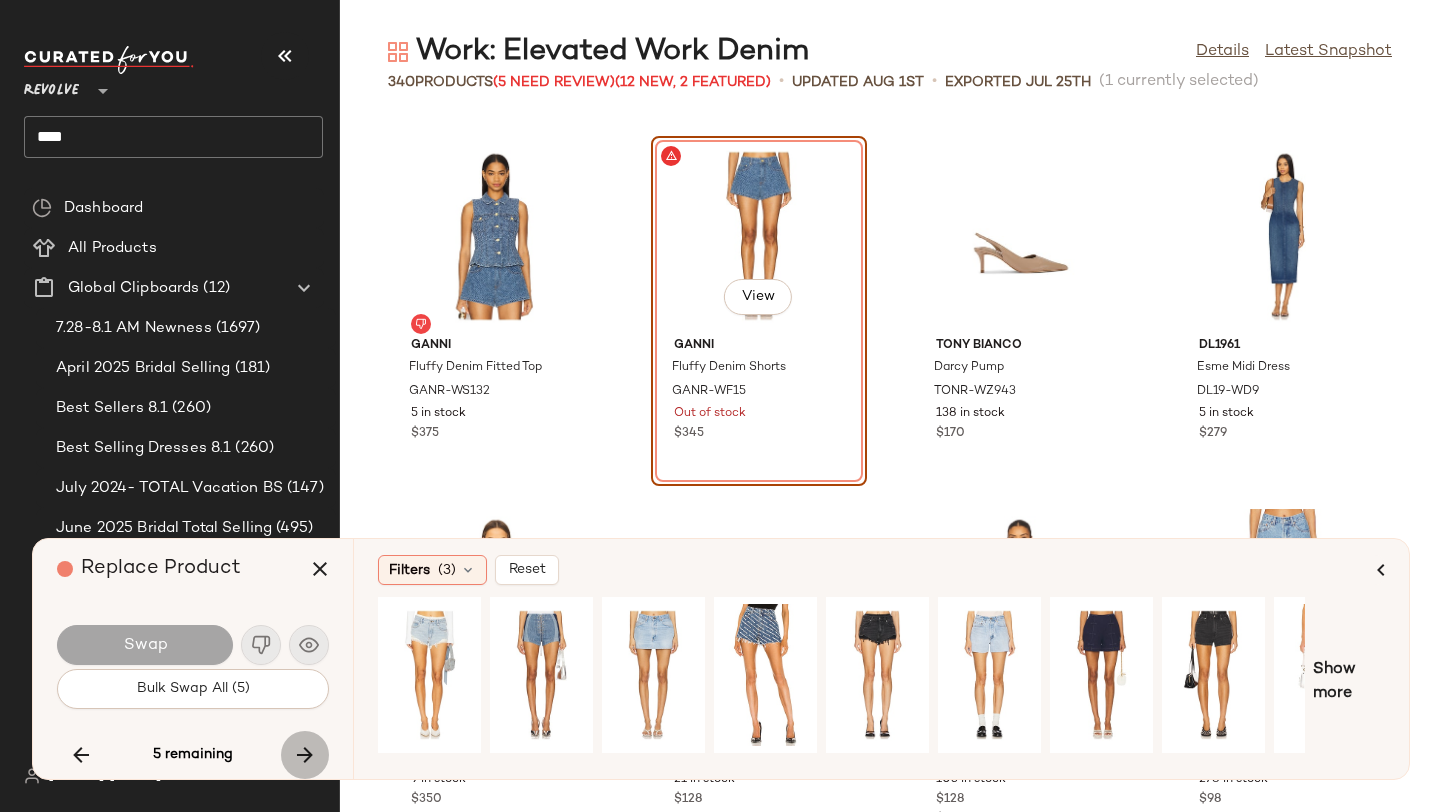 scroll, scrollTop: 10614, scrollLeft: 0, axis: vertical 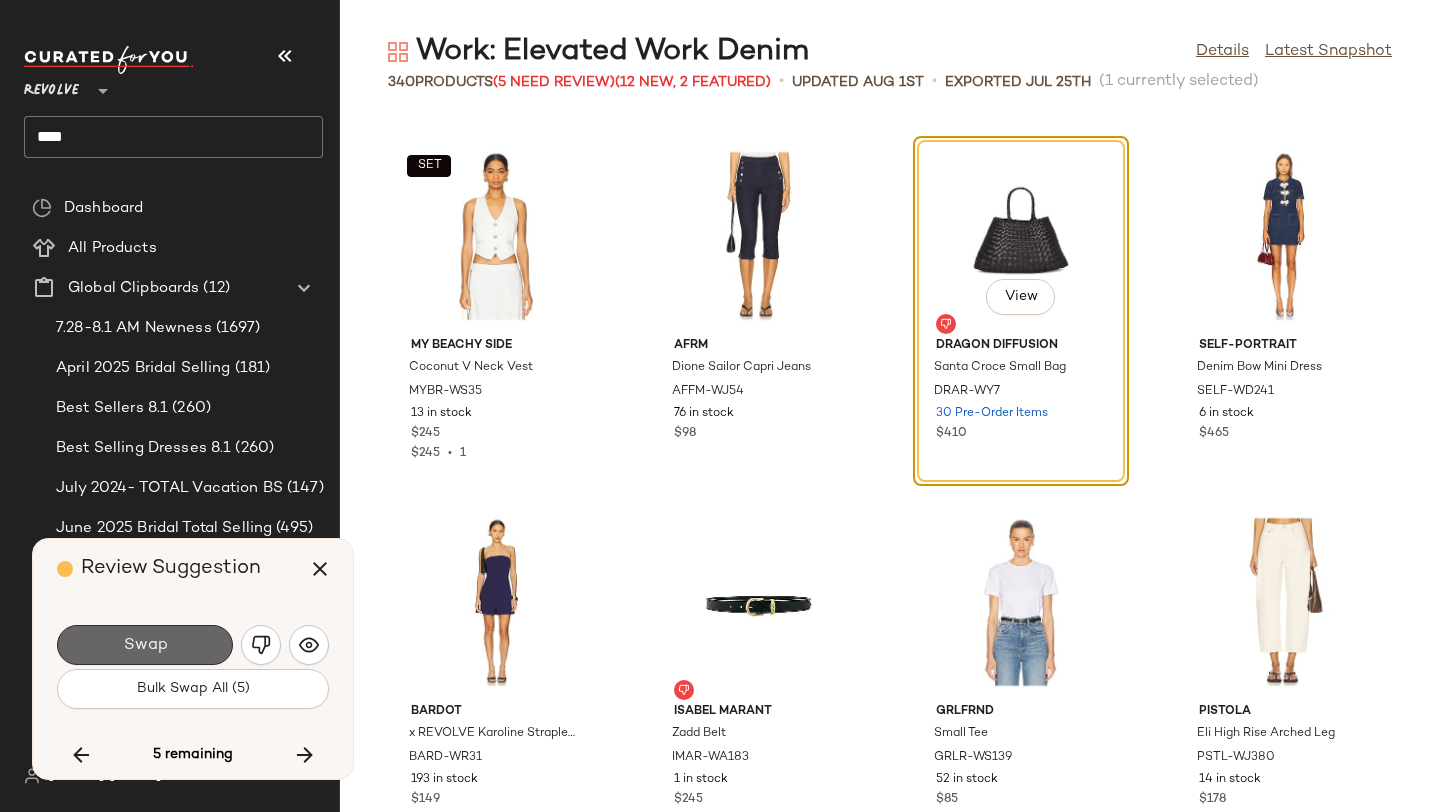 click on "Swap" at bounding box center (145, 645) 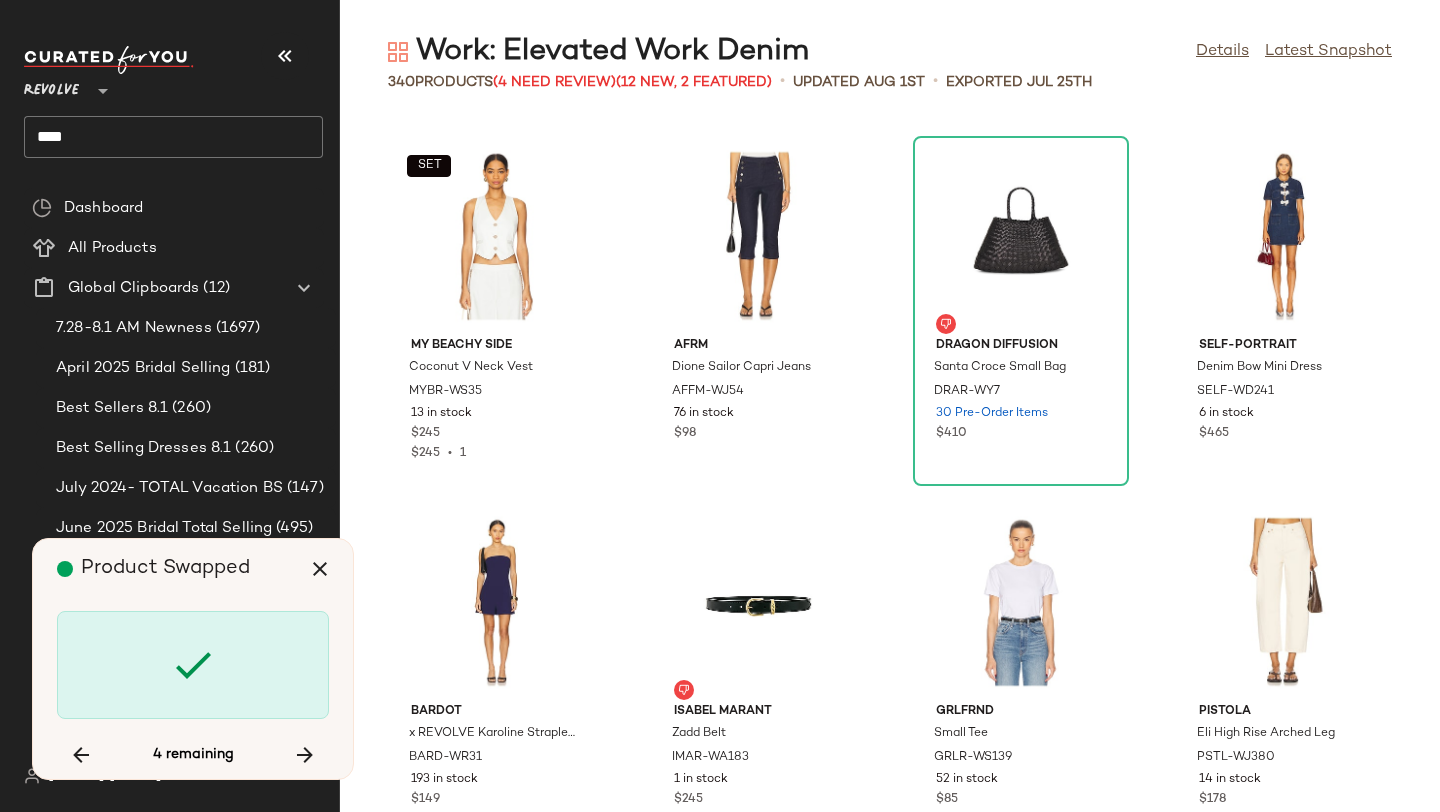 scroll, scrollTop: 27084, scrollLeft: 0, axis: vertical 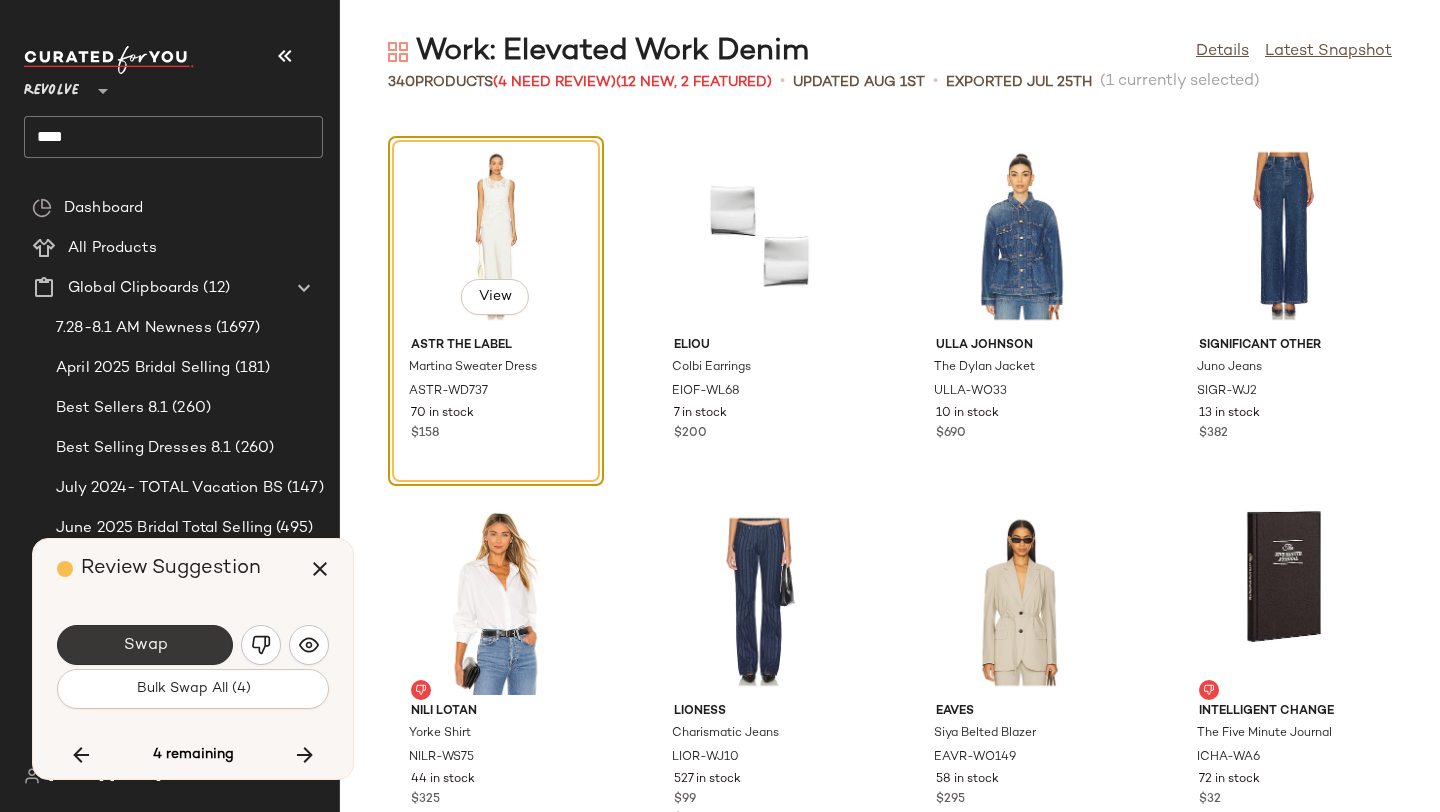 click on "Swap" at bounding box center [145, 645] 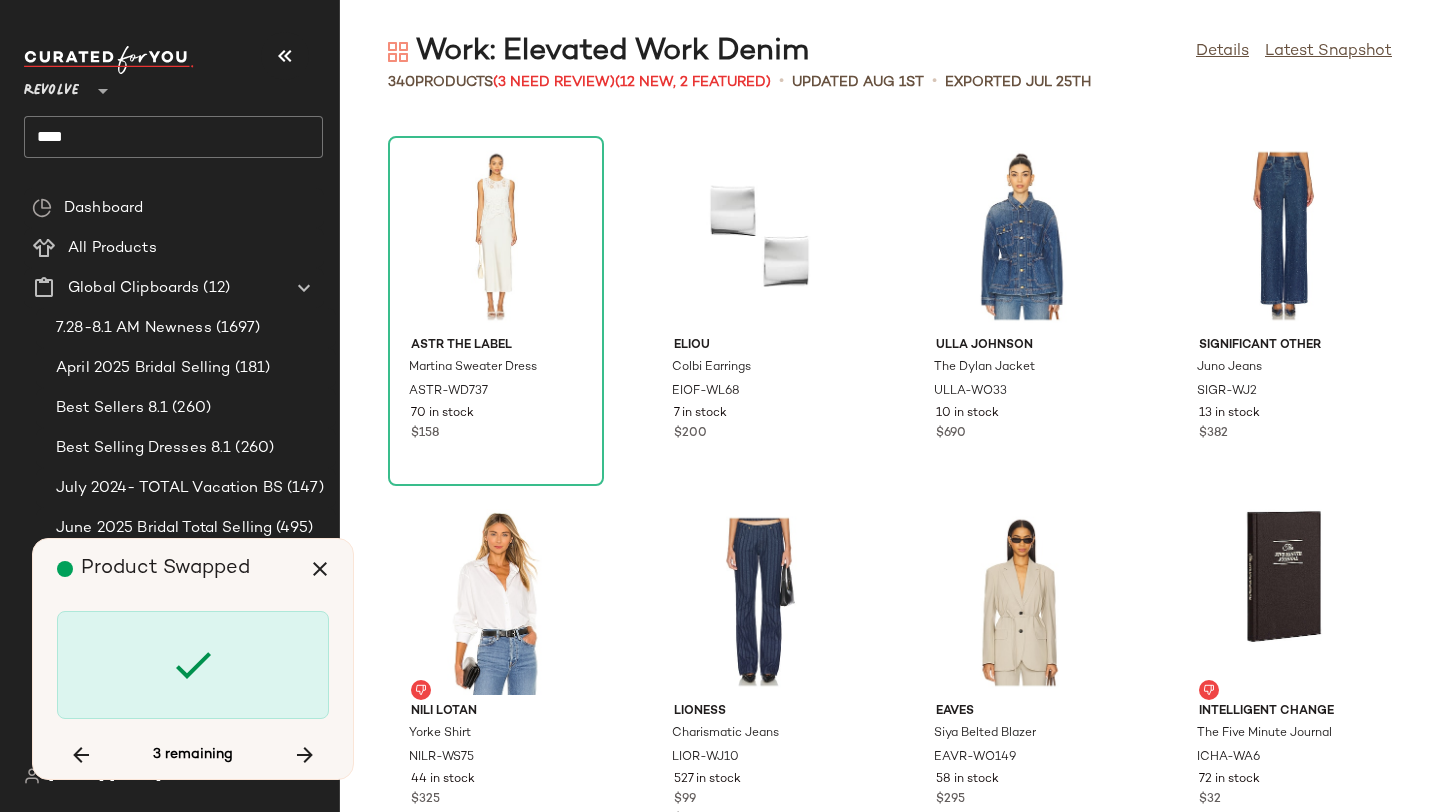 scroll, scrollTop: 28182, scrollLeft: 0, axis: vertical 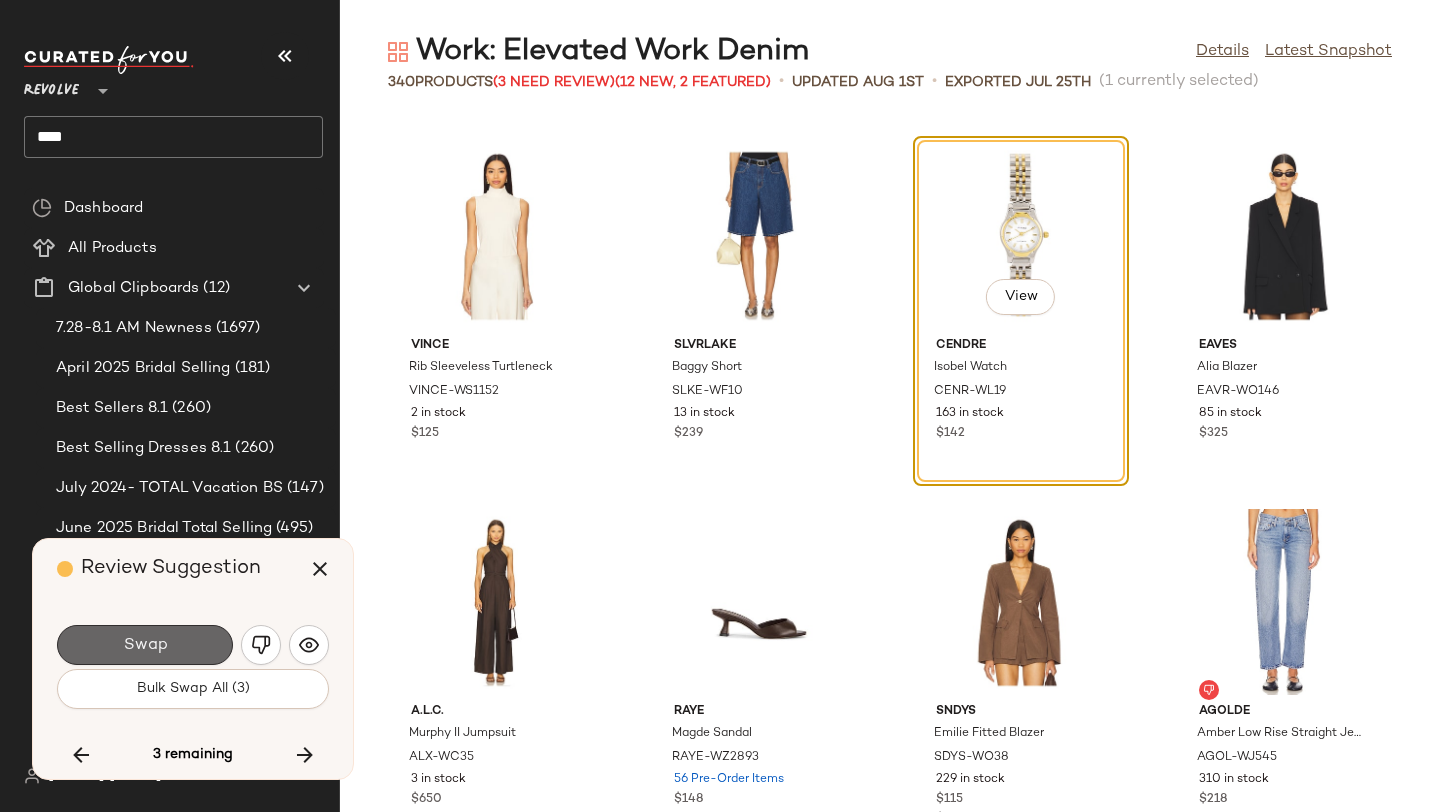 click on "Swap" at bounding box center (145, 645) 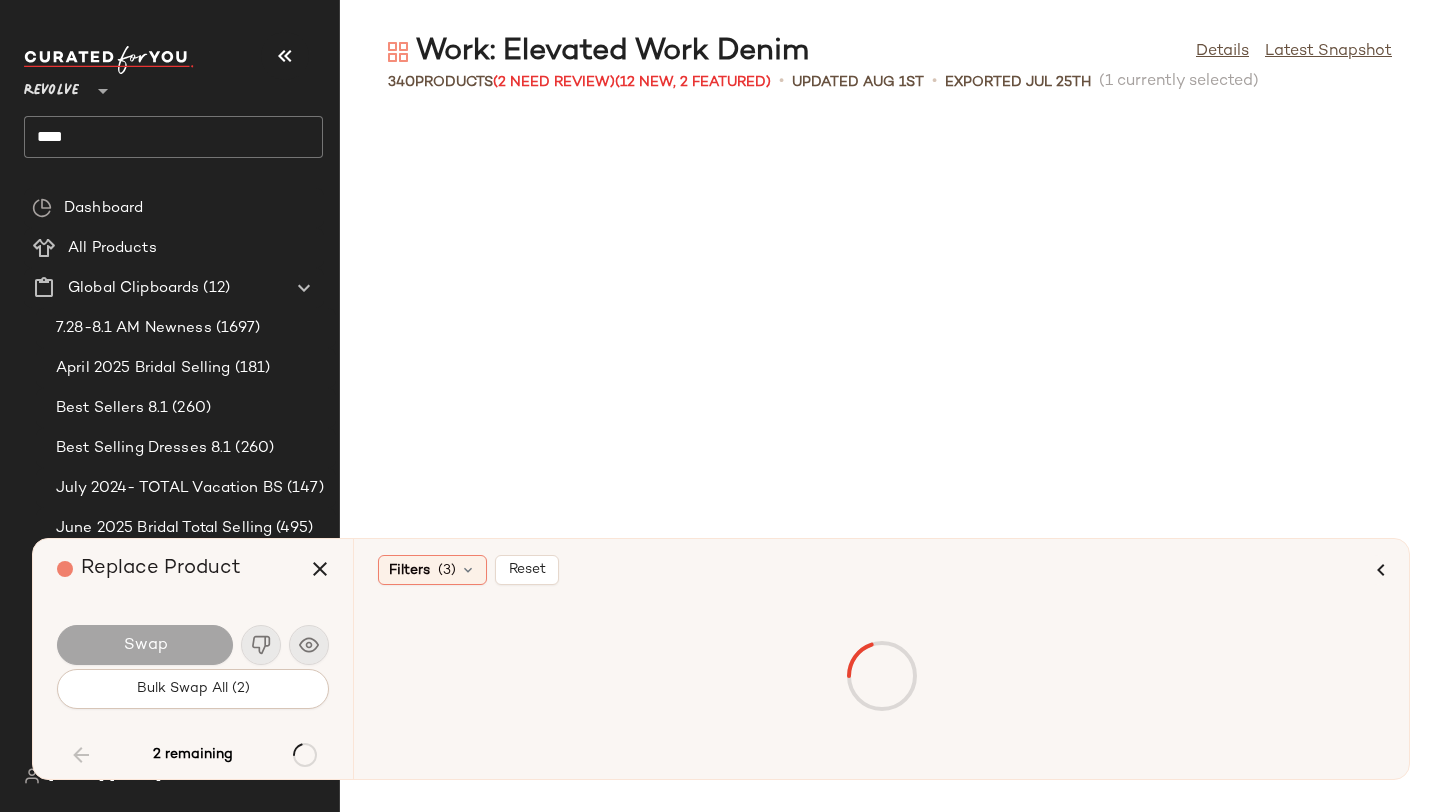 scroll, scrollTop: 9150, scrollLeft: 0, axis: vertical 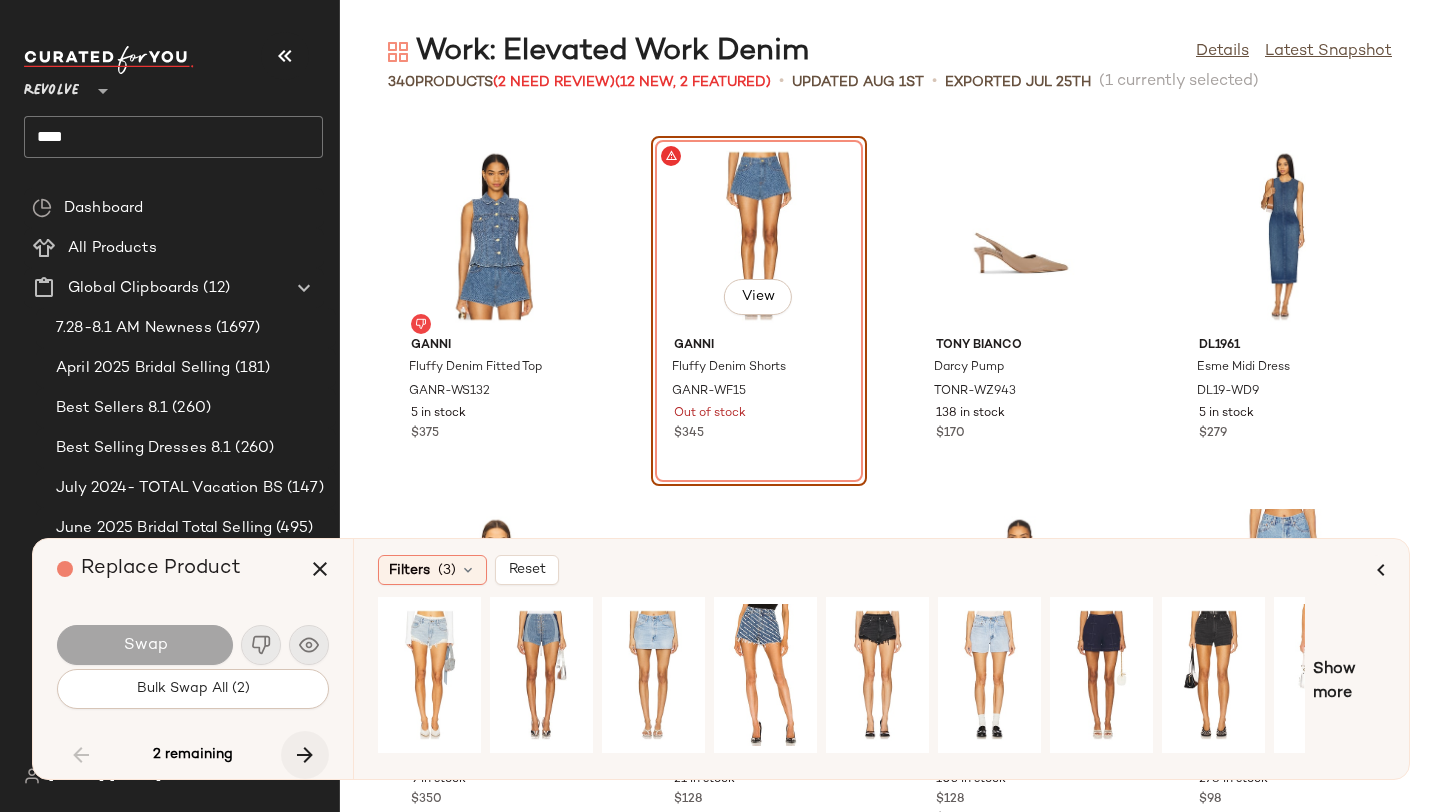 click at bounding box center [305, 755] 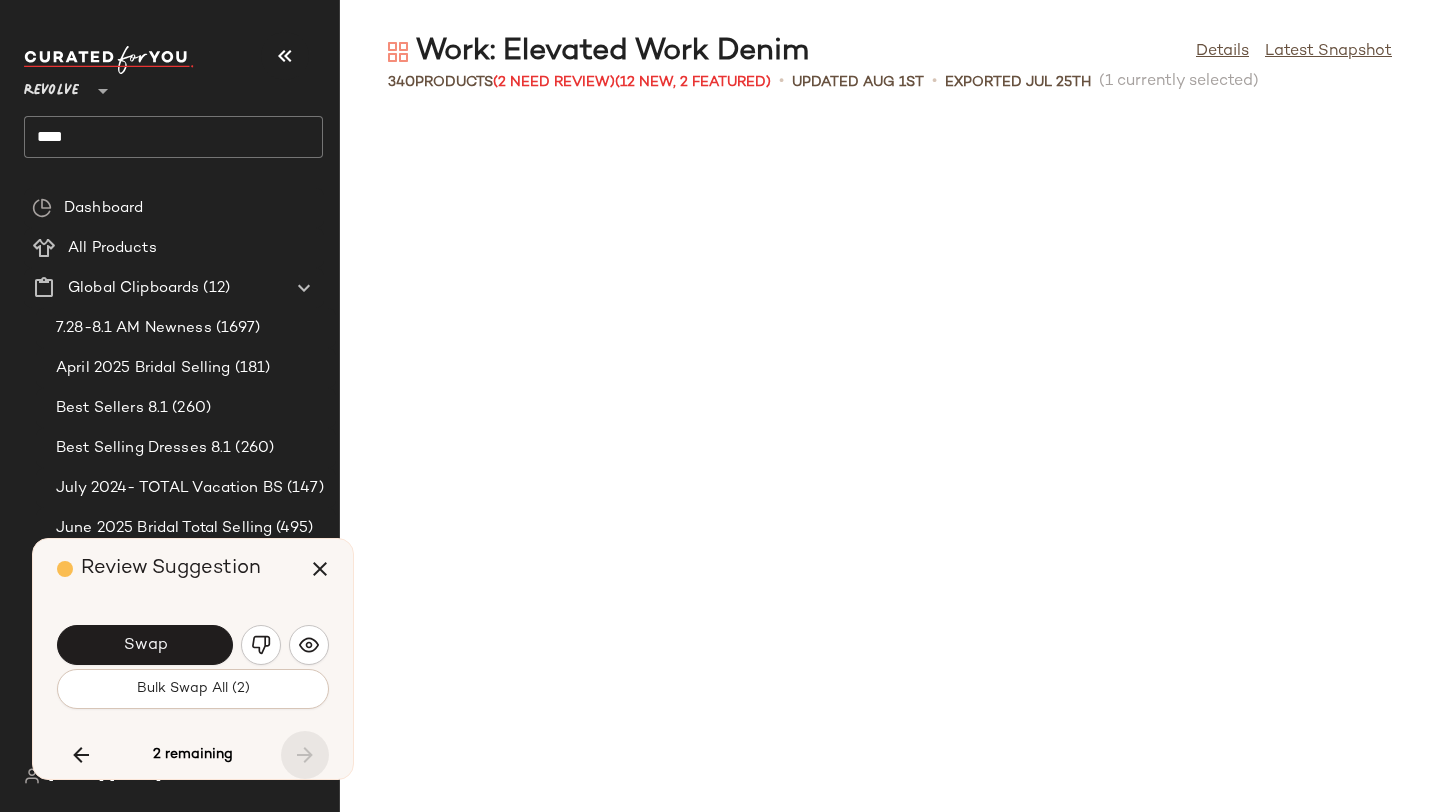 scroll, scrollTop: 28914, scrollLeft: 0, axis: vertical 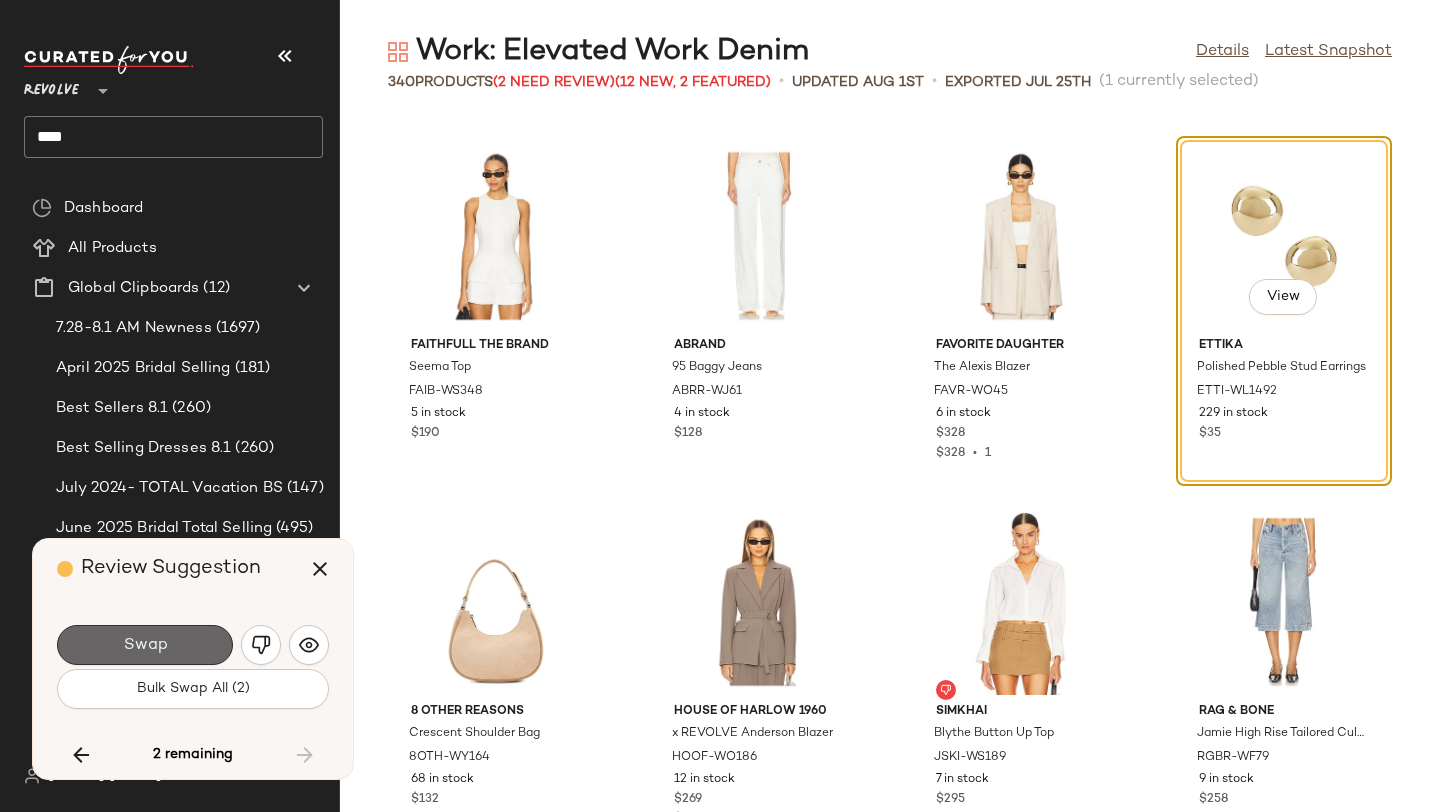 click on "Swap" at bounding box center [145, 645] 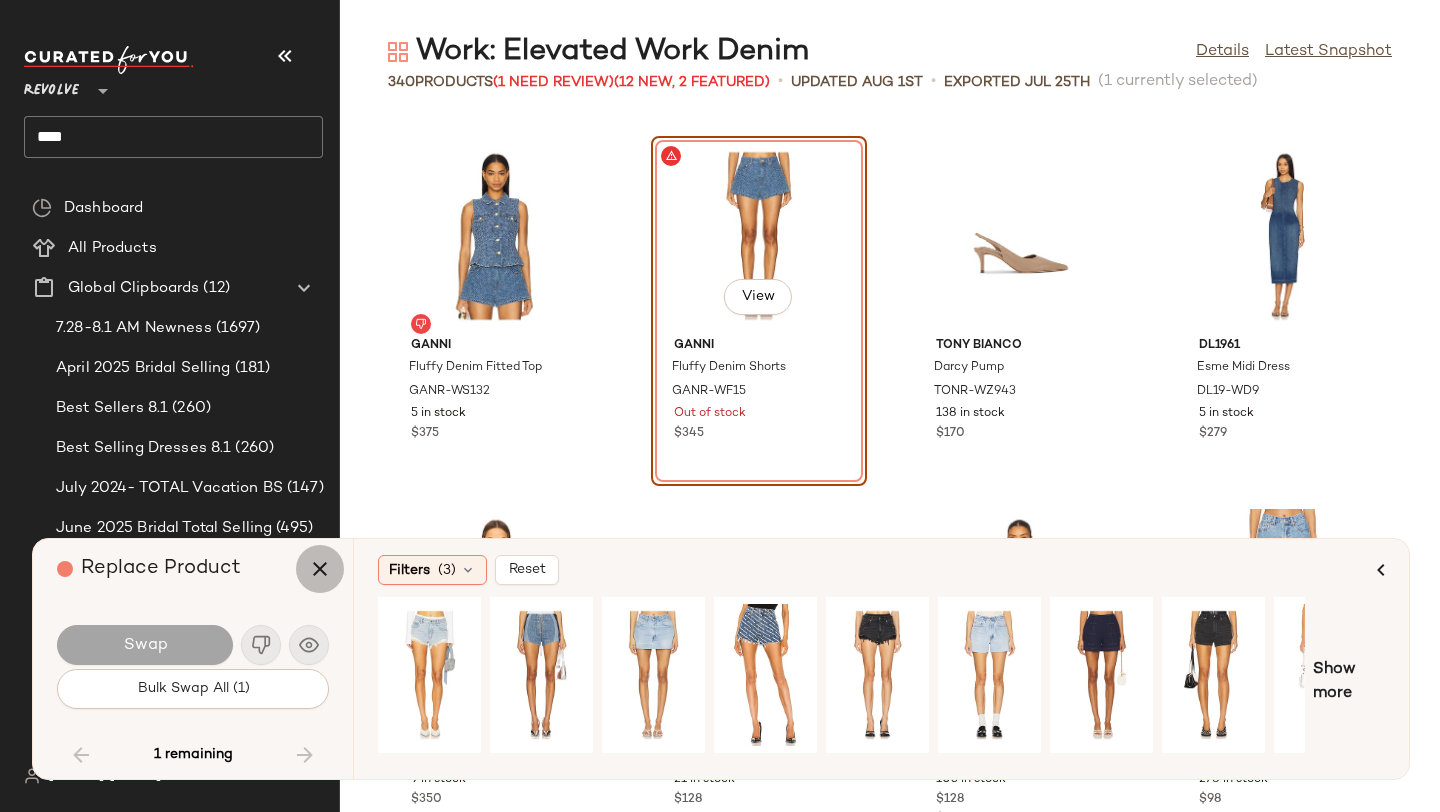 click at bounding box center [320, 569] 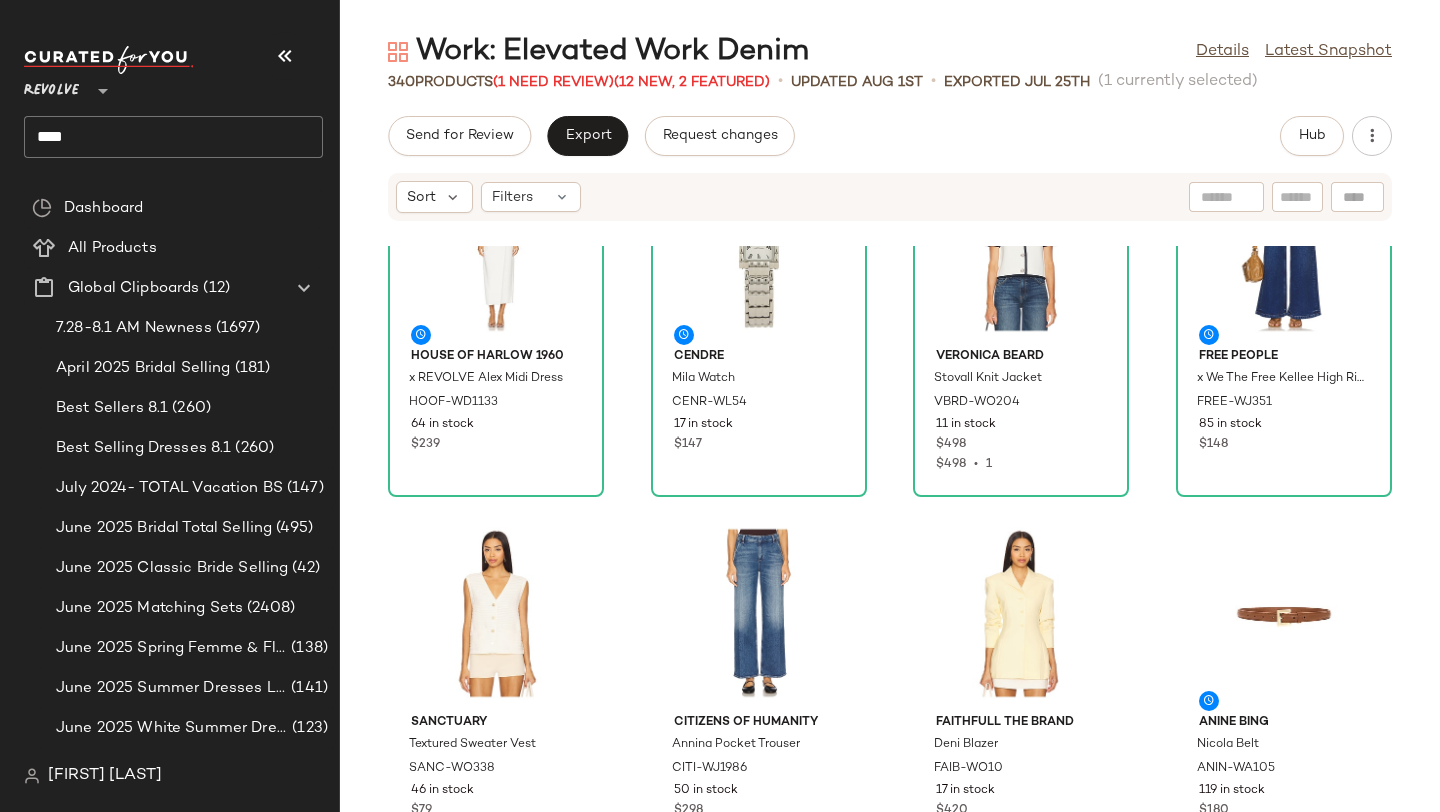 scroll, scrollTop: 0, scrollLeft: 0, axis: both 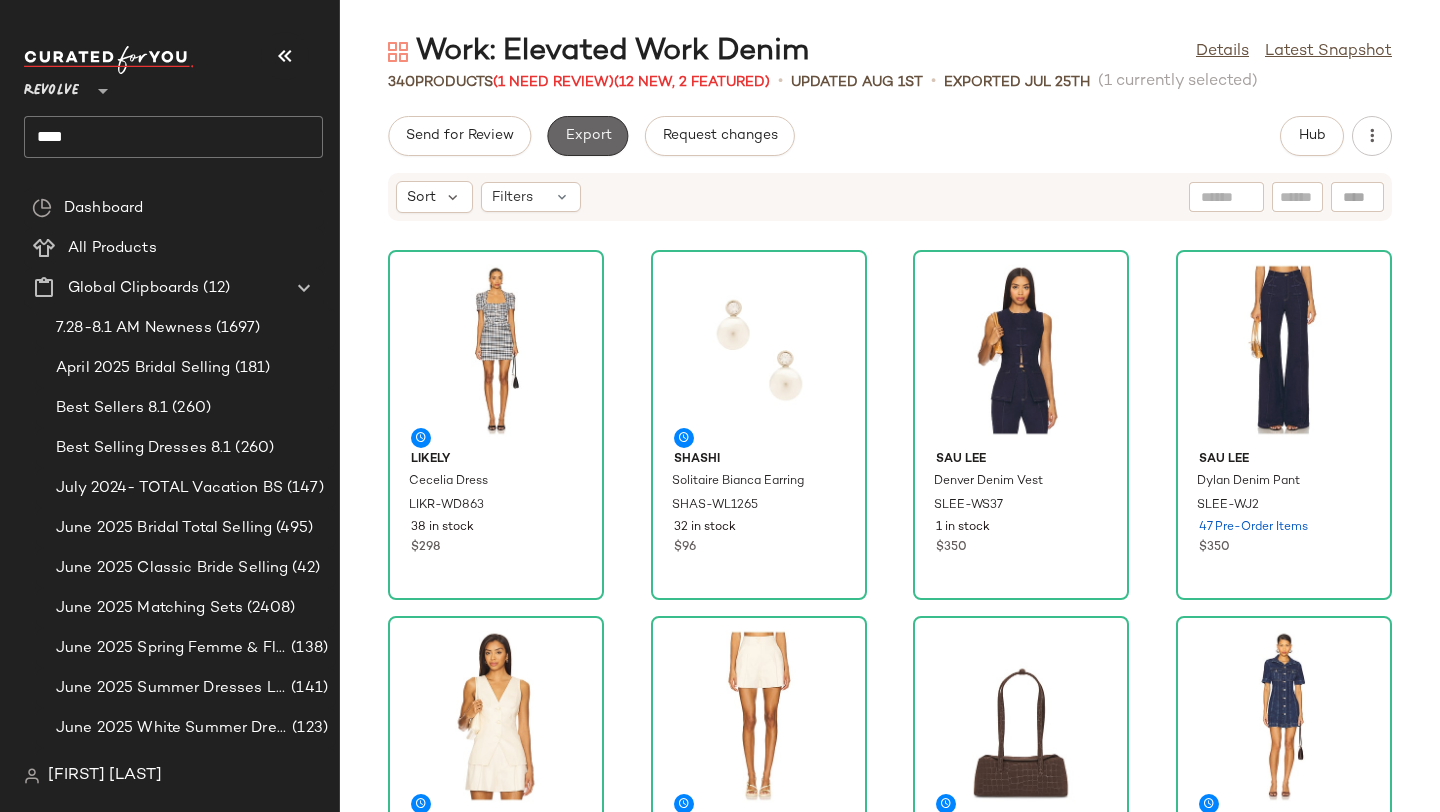 click on "Export" 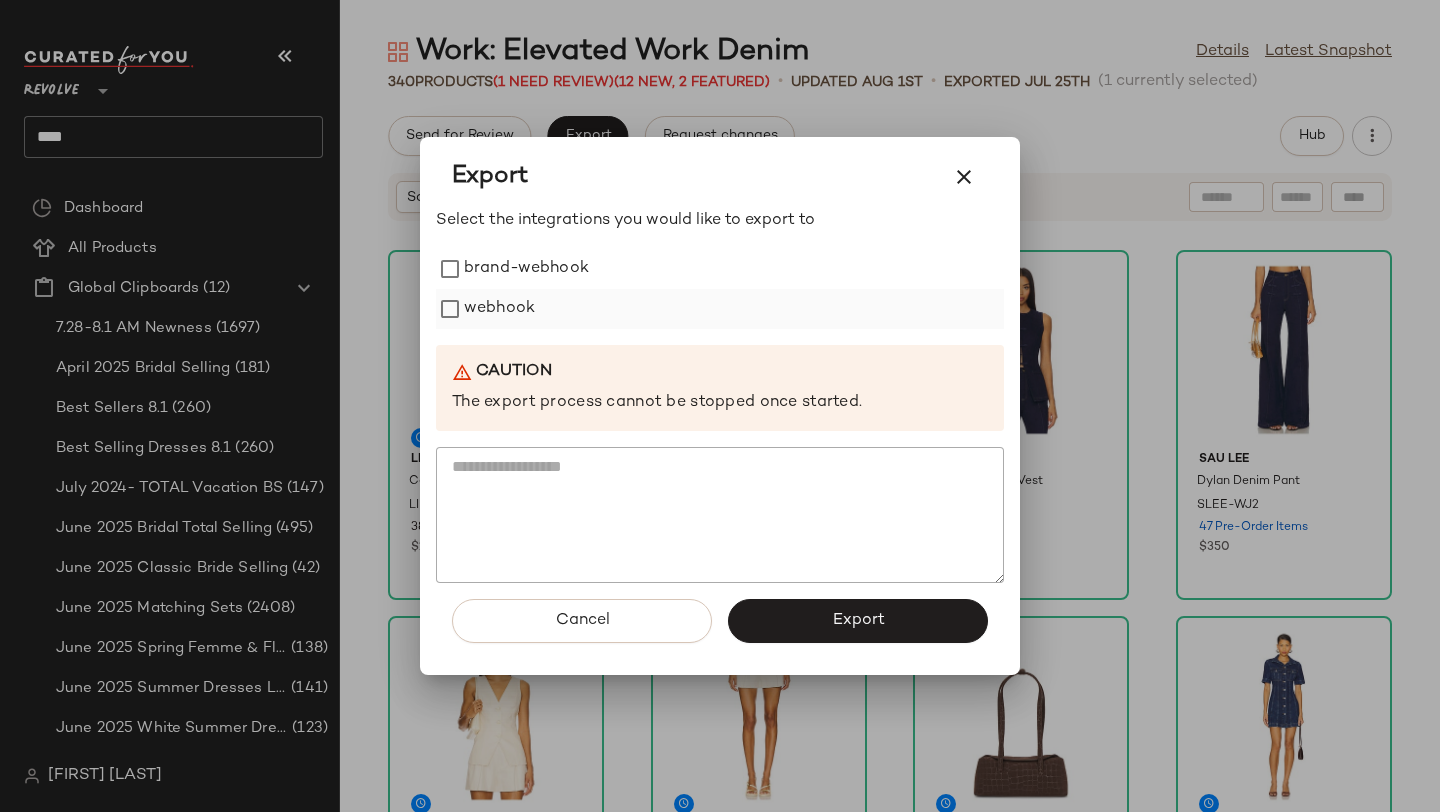 click on "webhook" at bounding box center (499, 309) 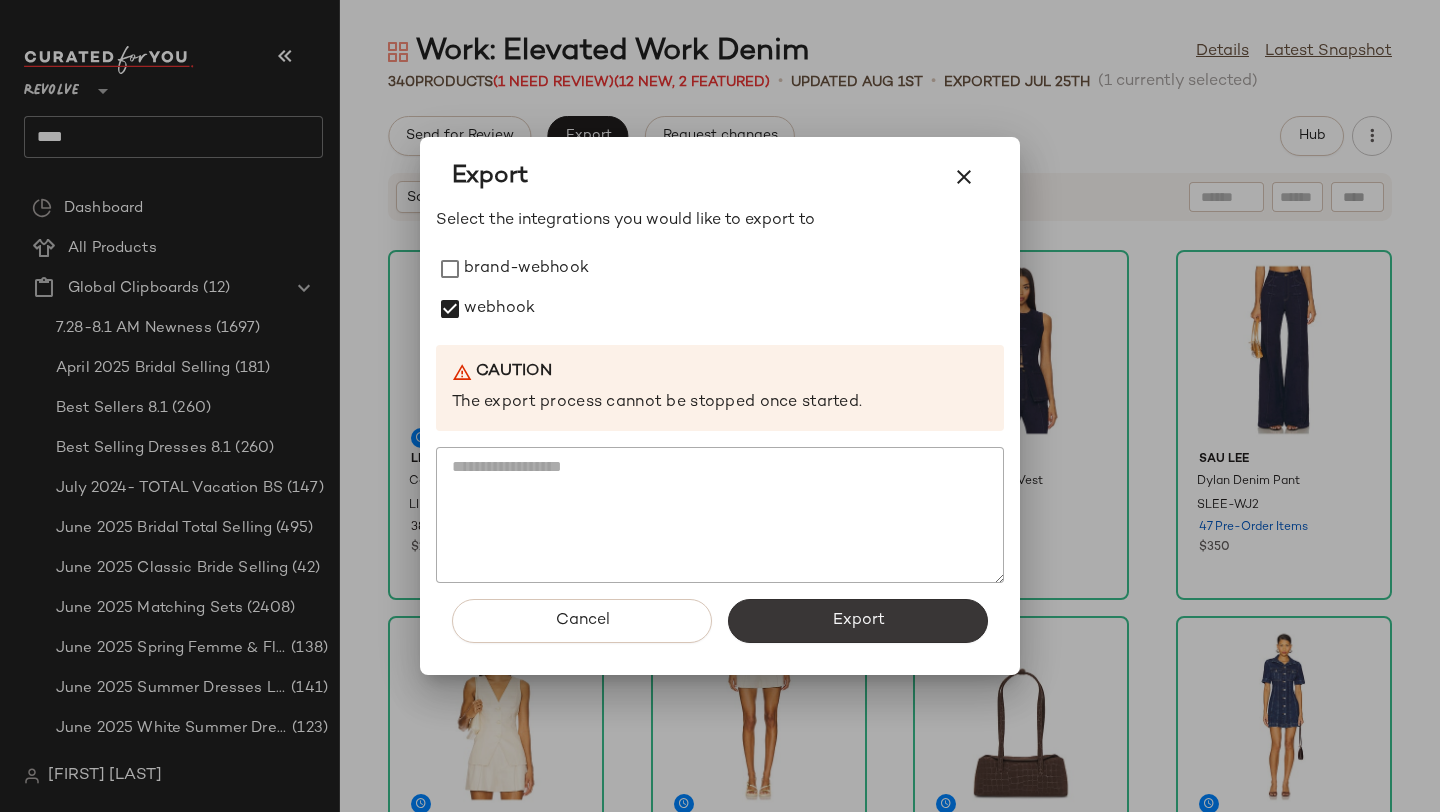 click on "Export" at bounding box center [858, 621] 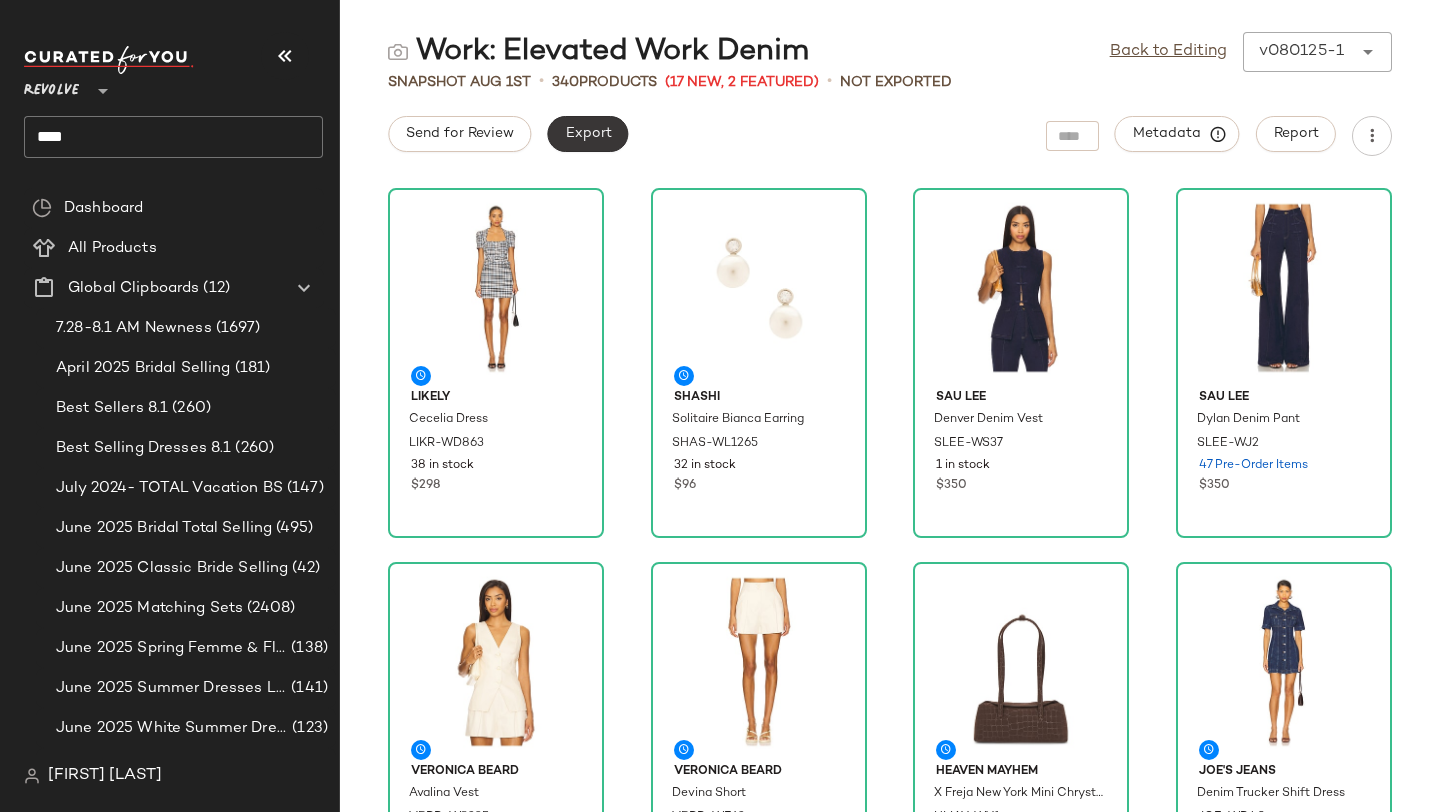 click on "Export" 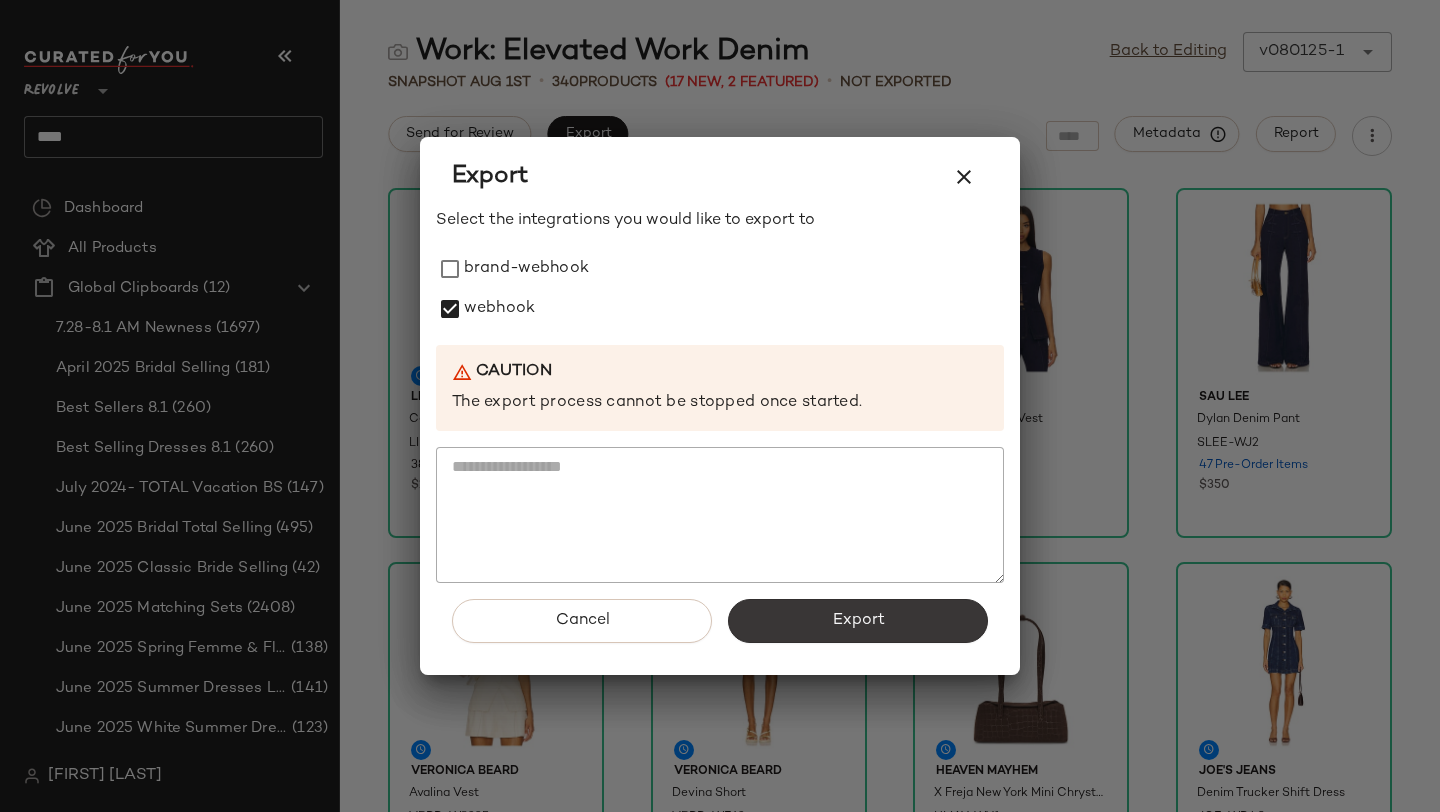 click on "Export" at bounding box center (858, 621) 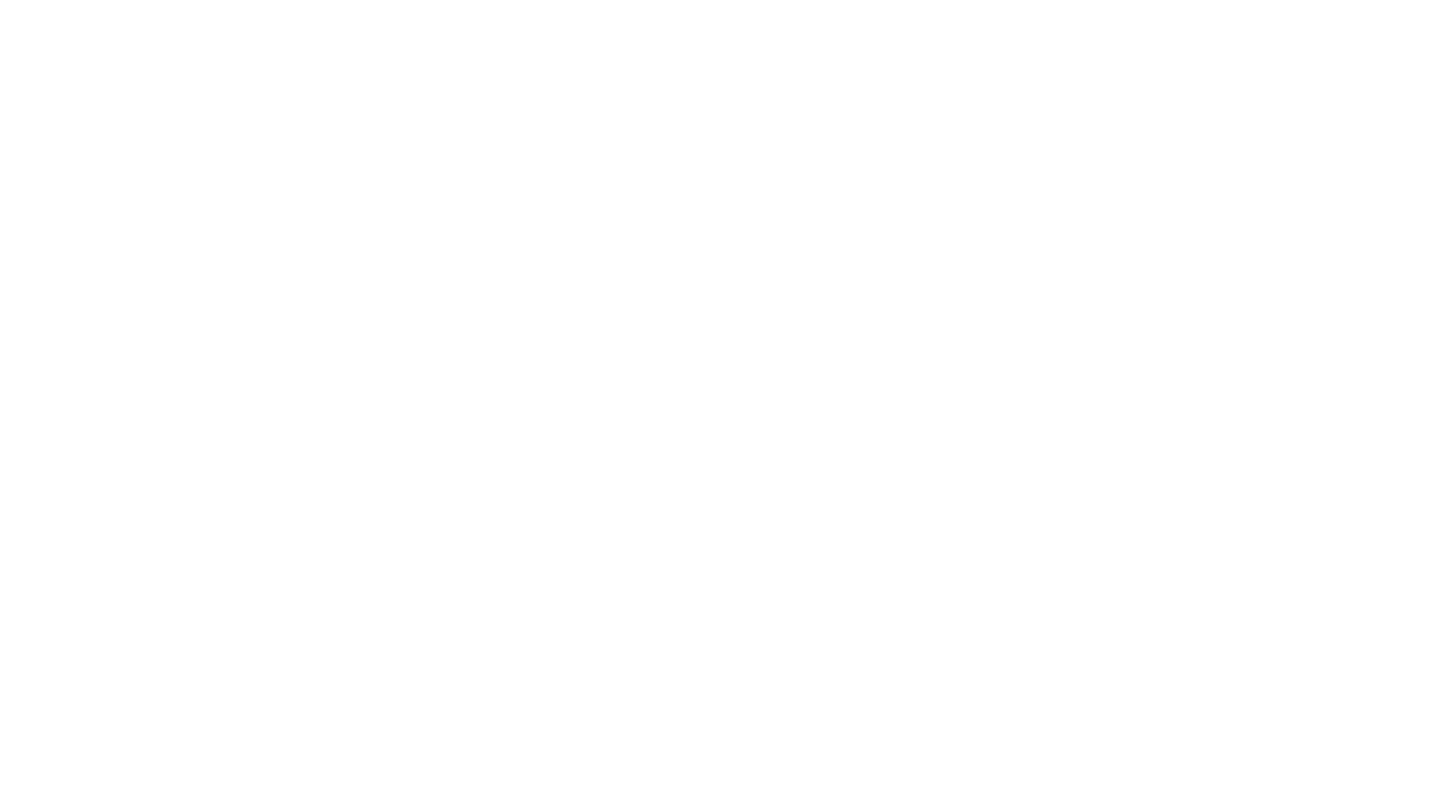 scroll, scrollTop: 0, scrollLeft: 0, axis: both 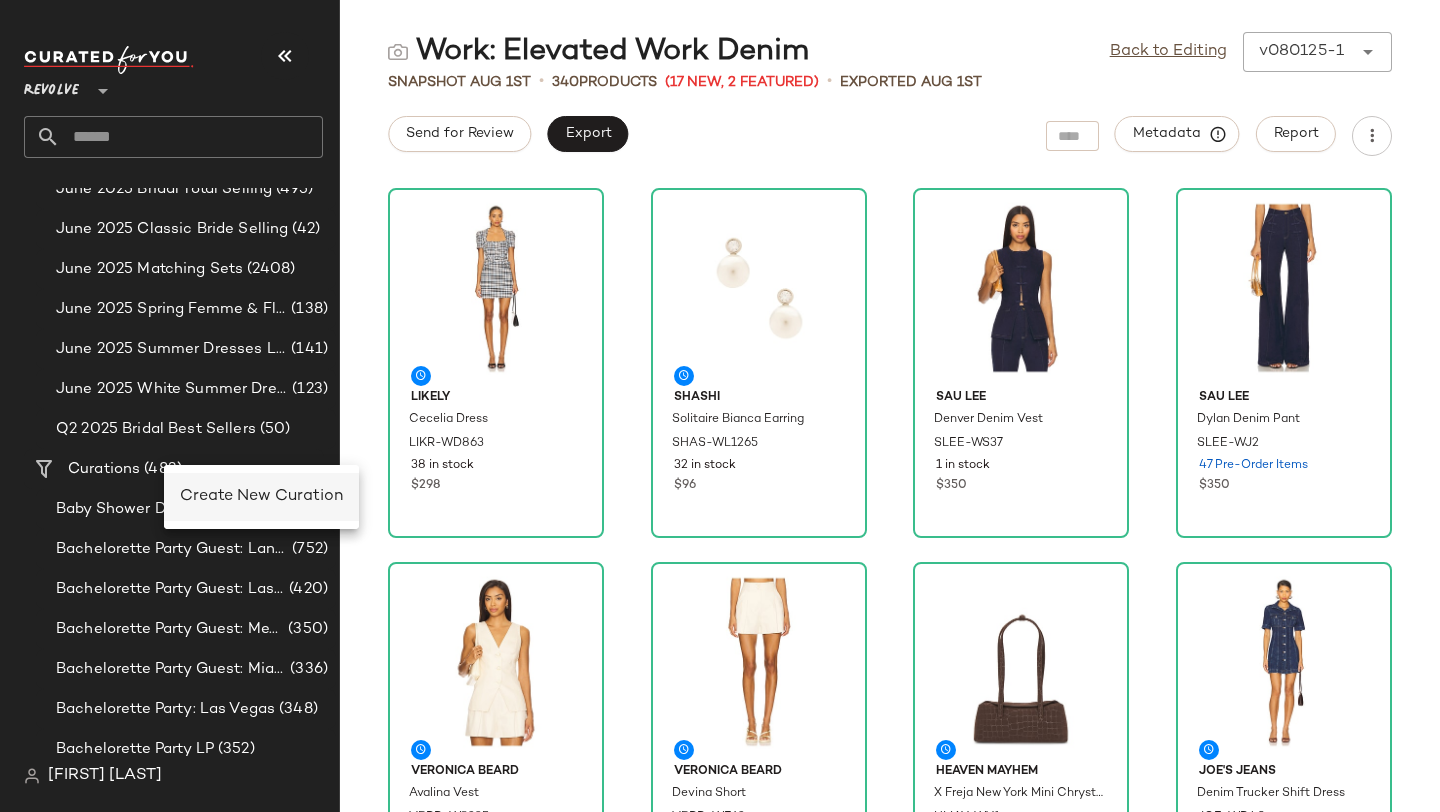 click on "Create New Curation" 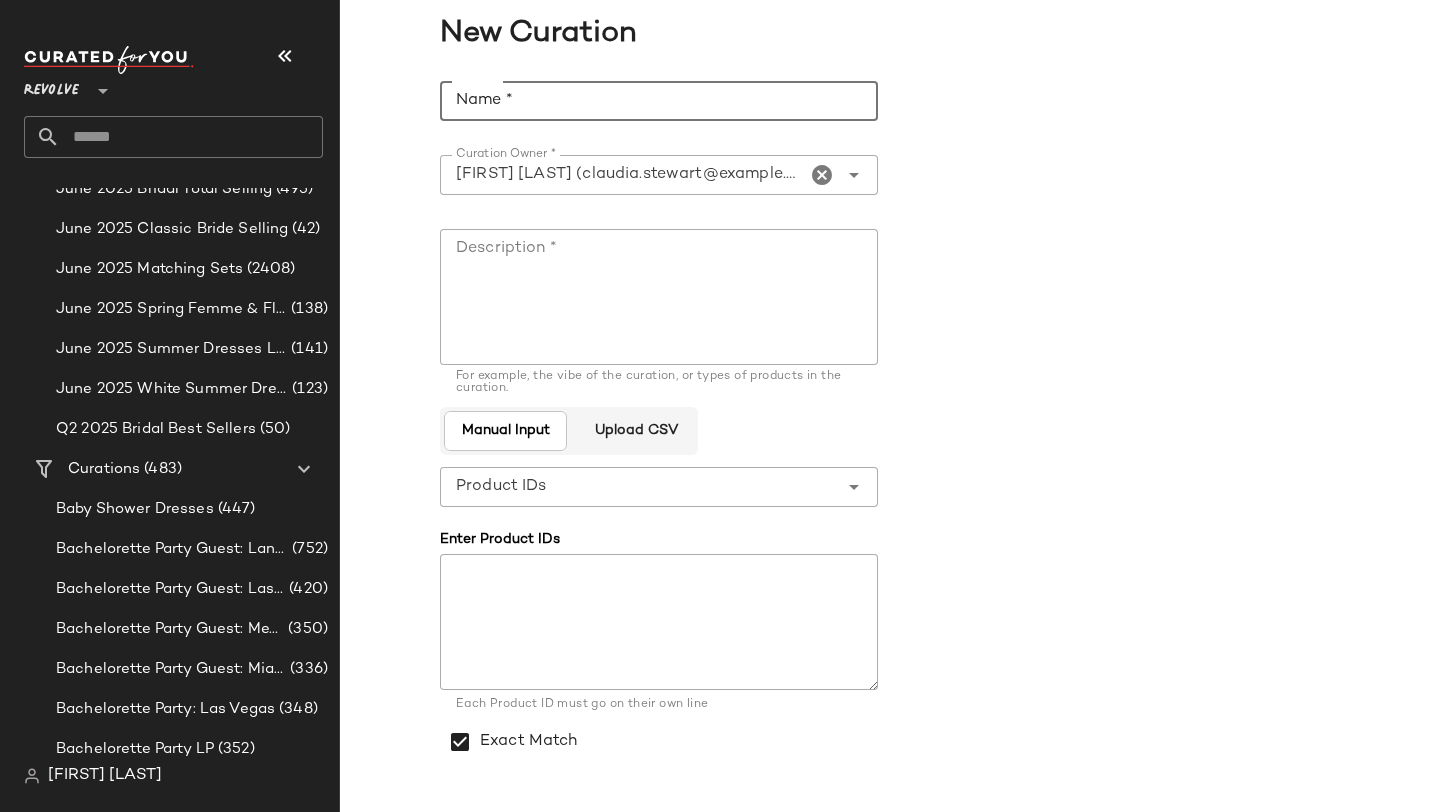 click on "Name *" 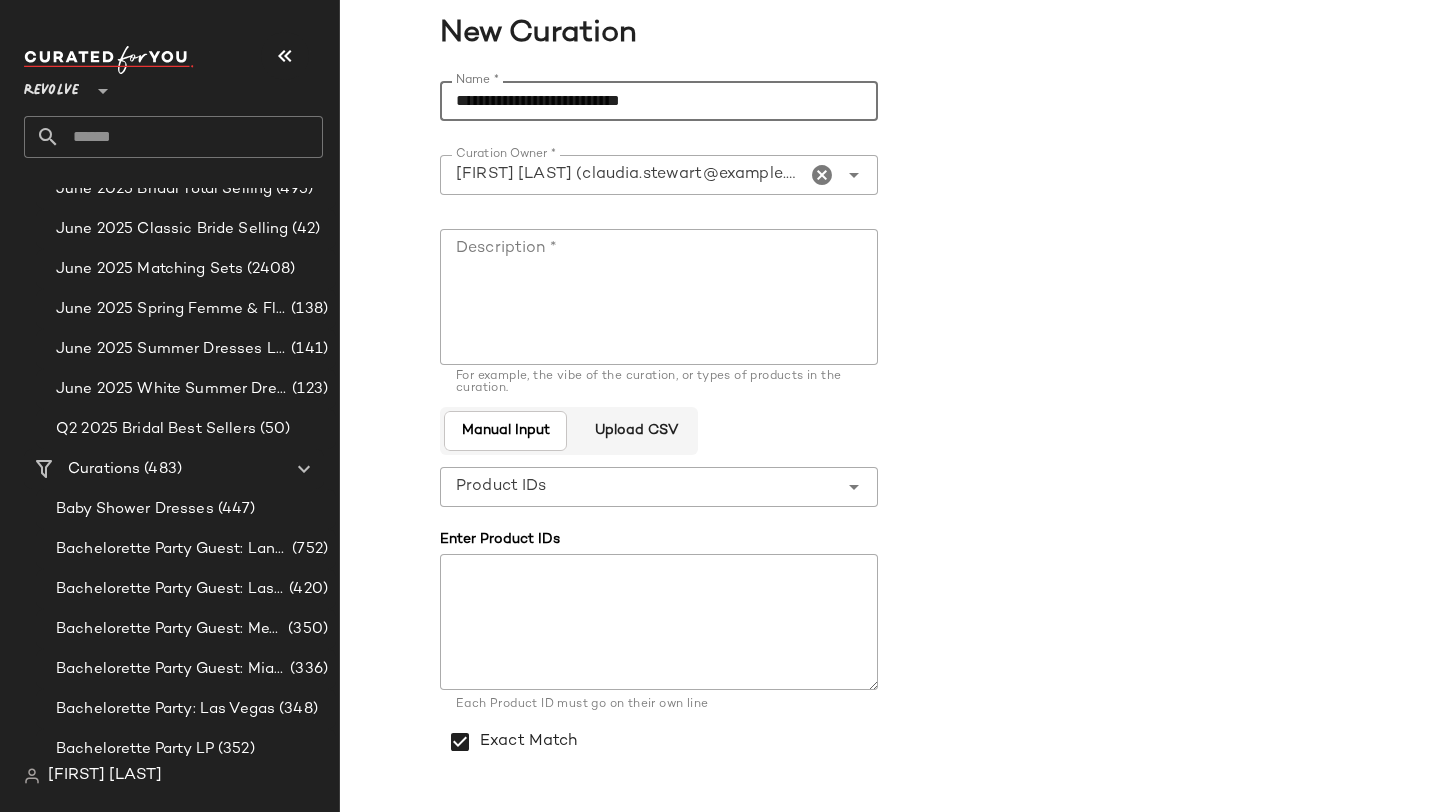 type on "**********" 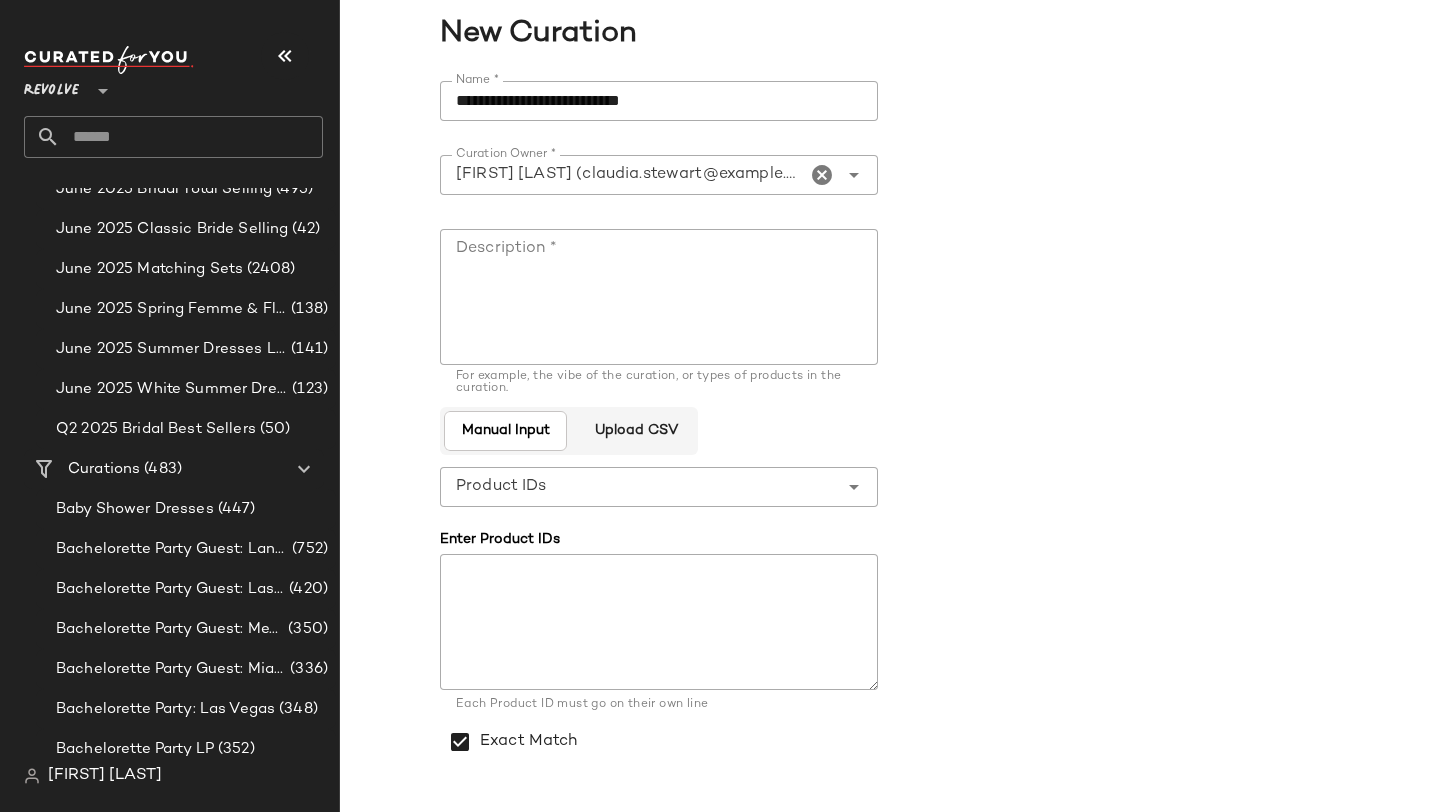click on "Description *" 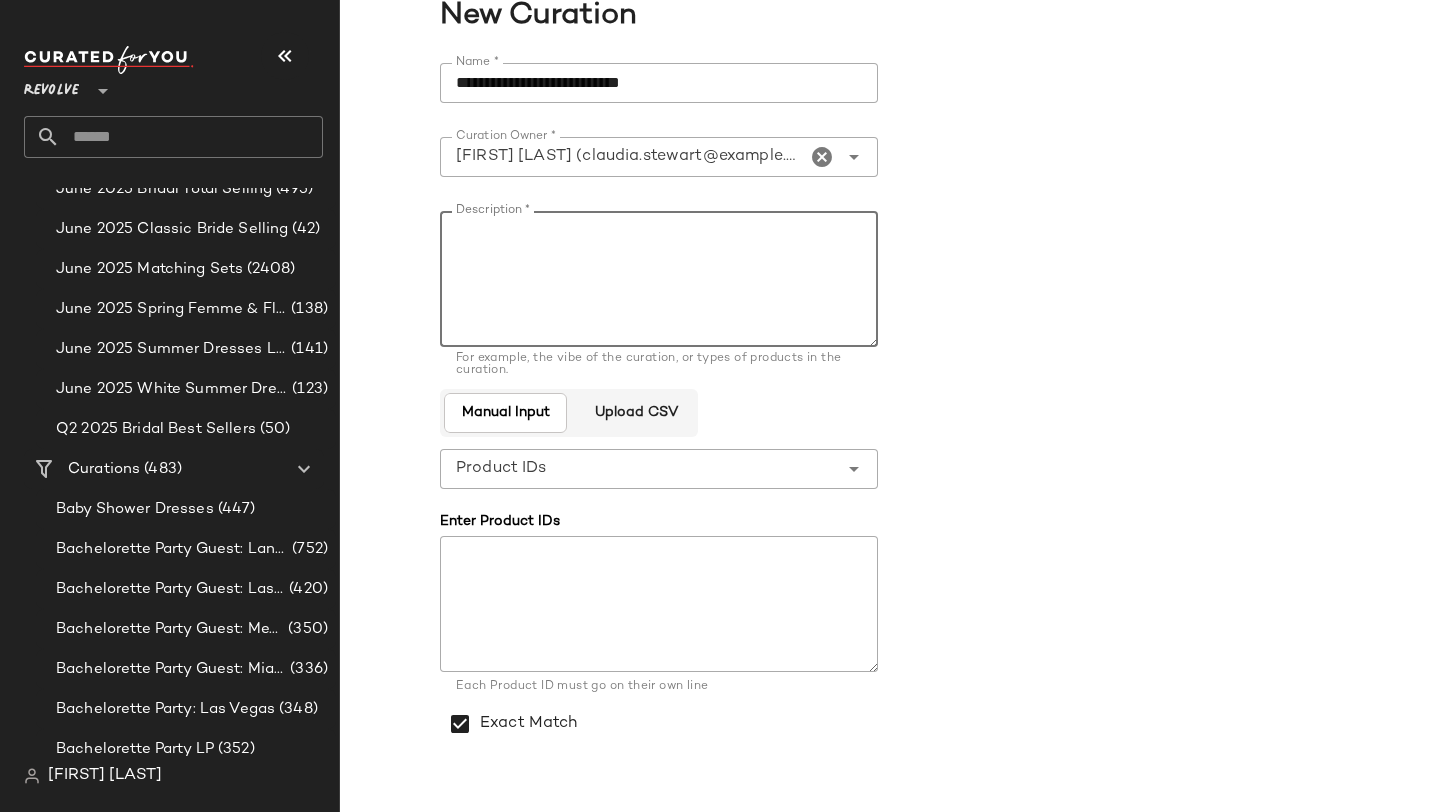 scroll, scrollTop: 0, scrollLeft: 0, axis: both 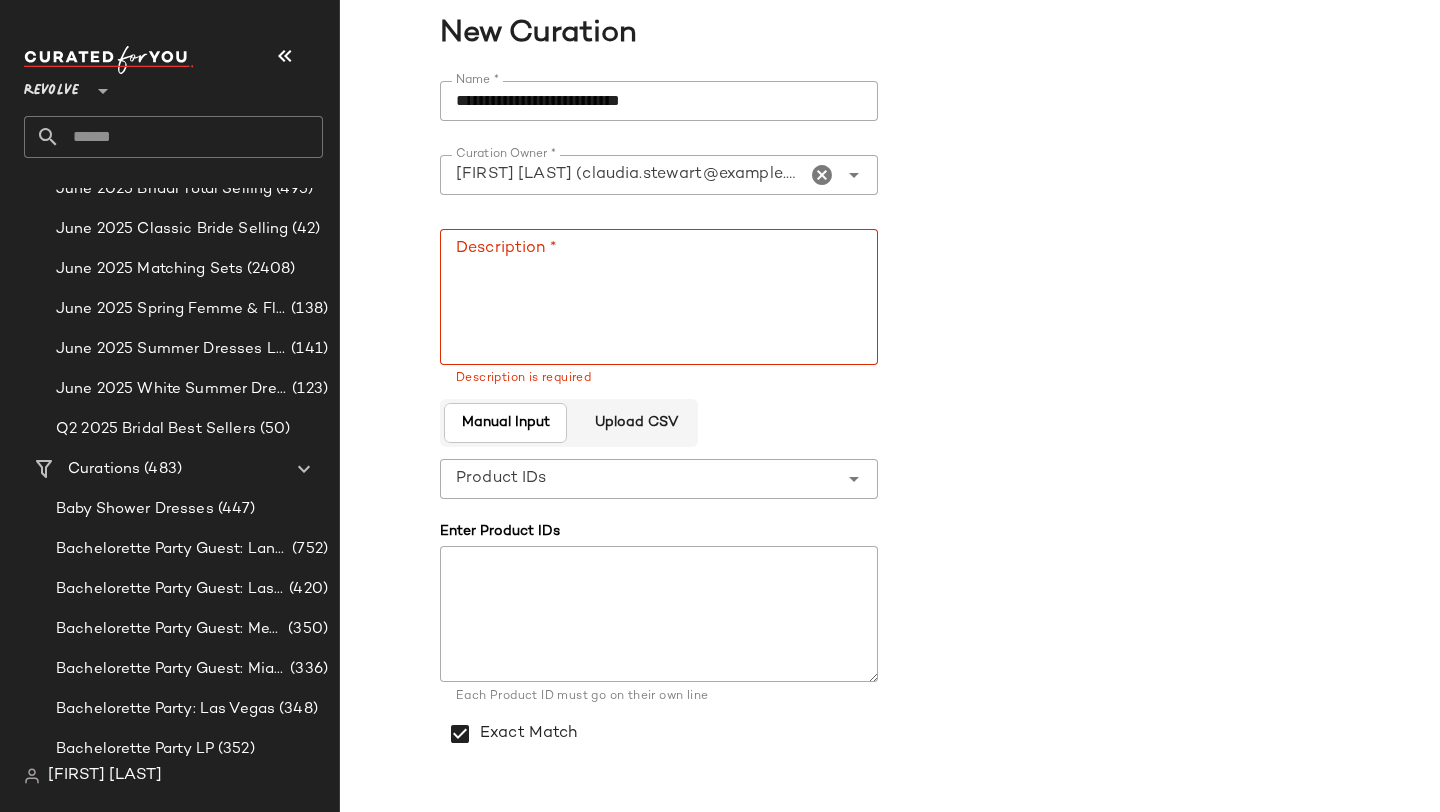 click on "**********" at bounding box center (890, 452) 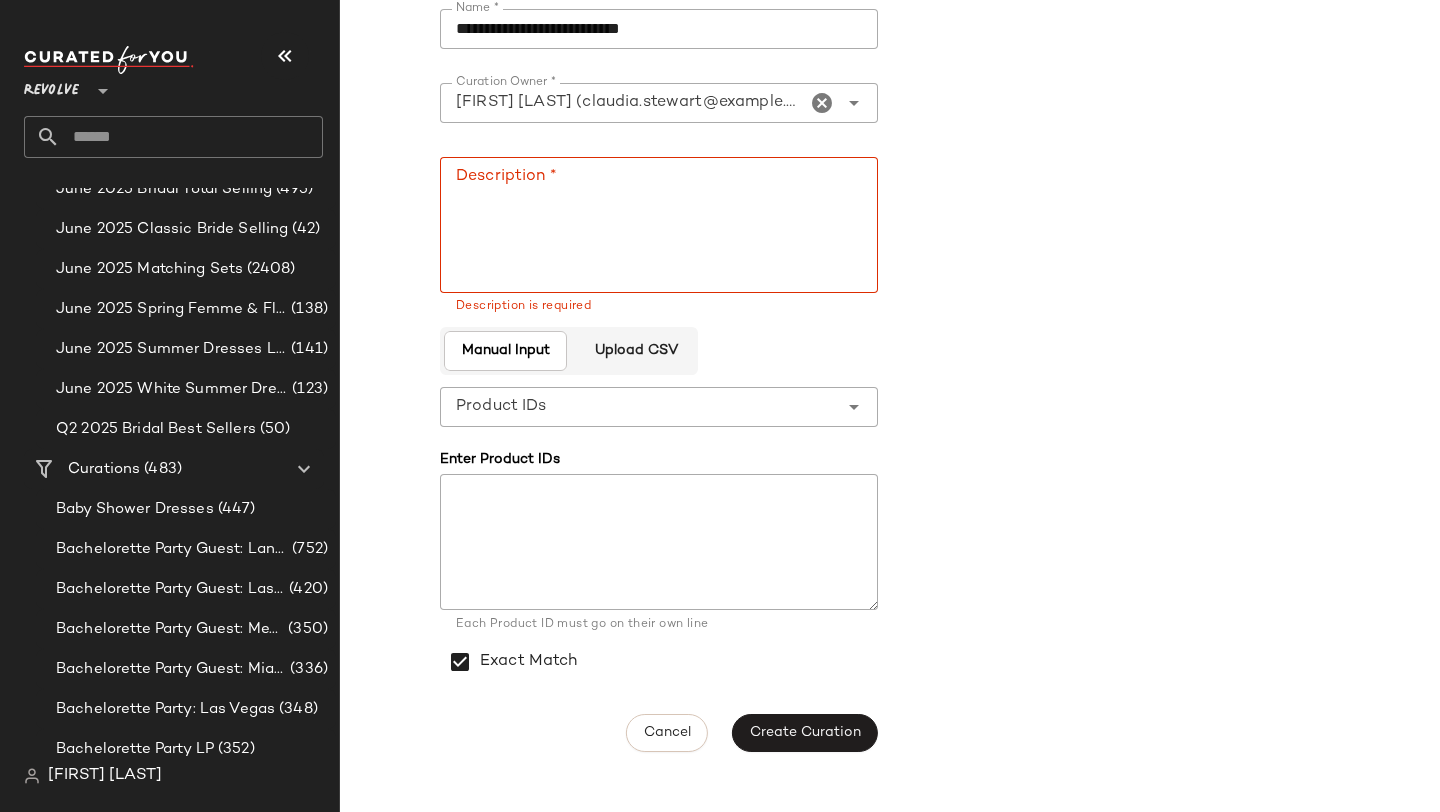 click on "Description *" 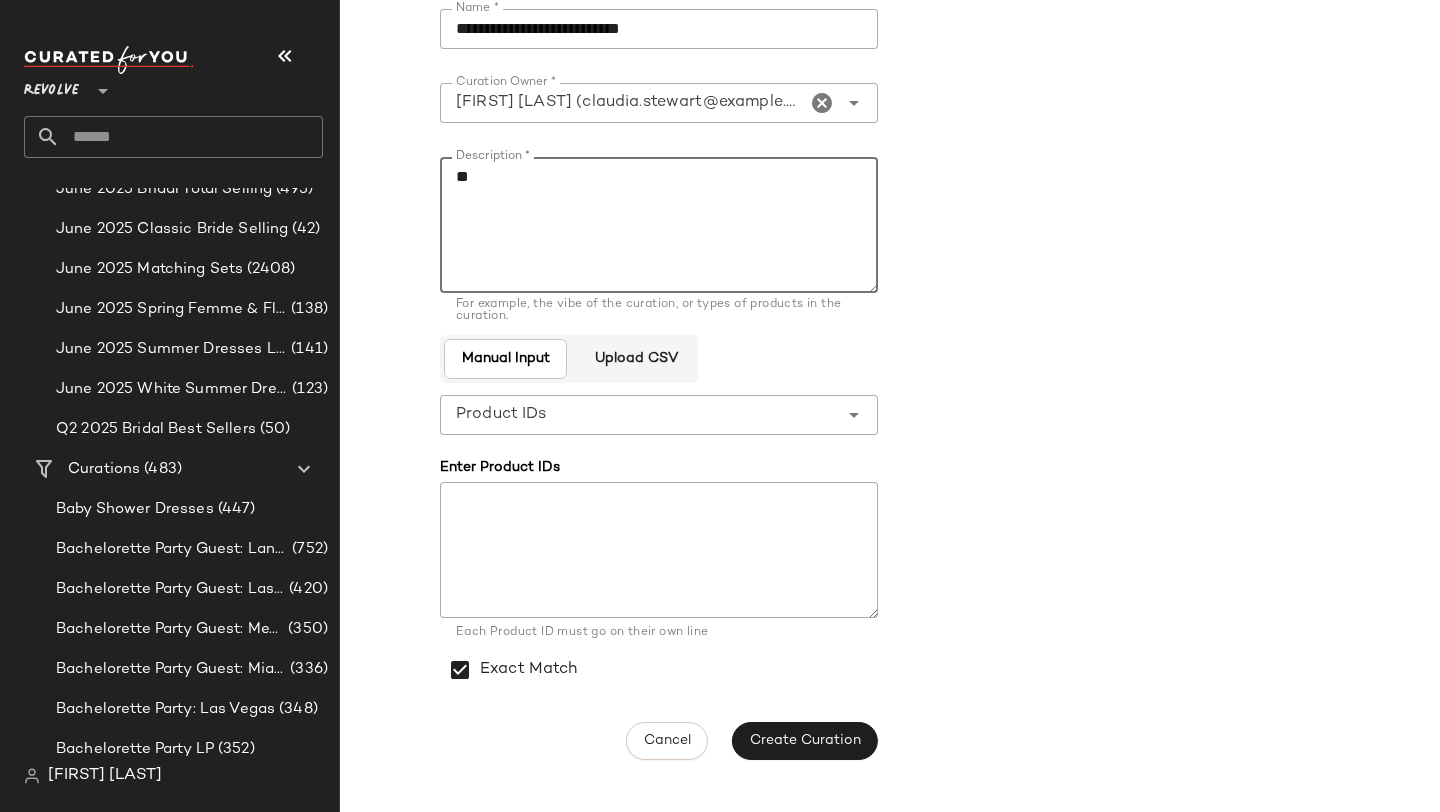 type on "*" 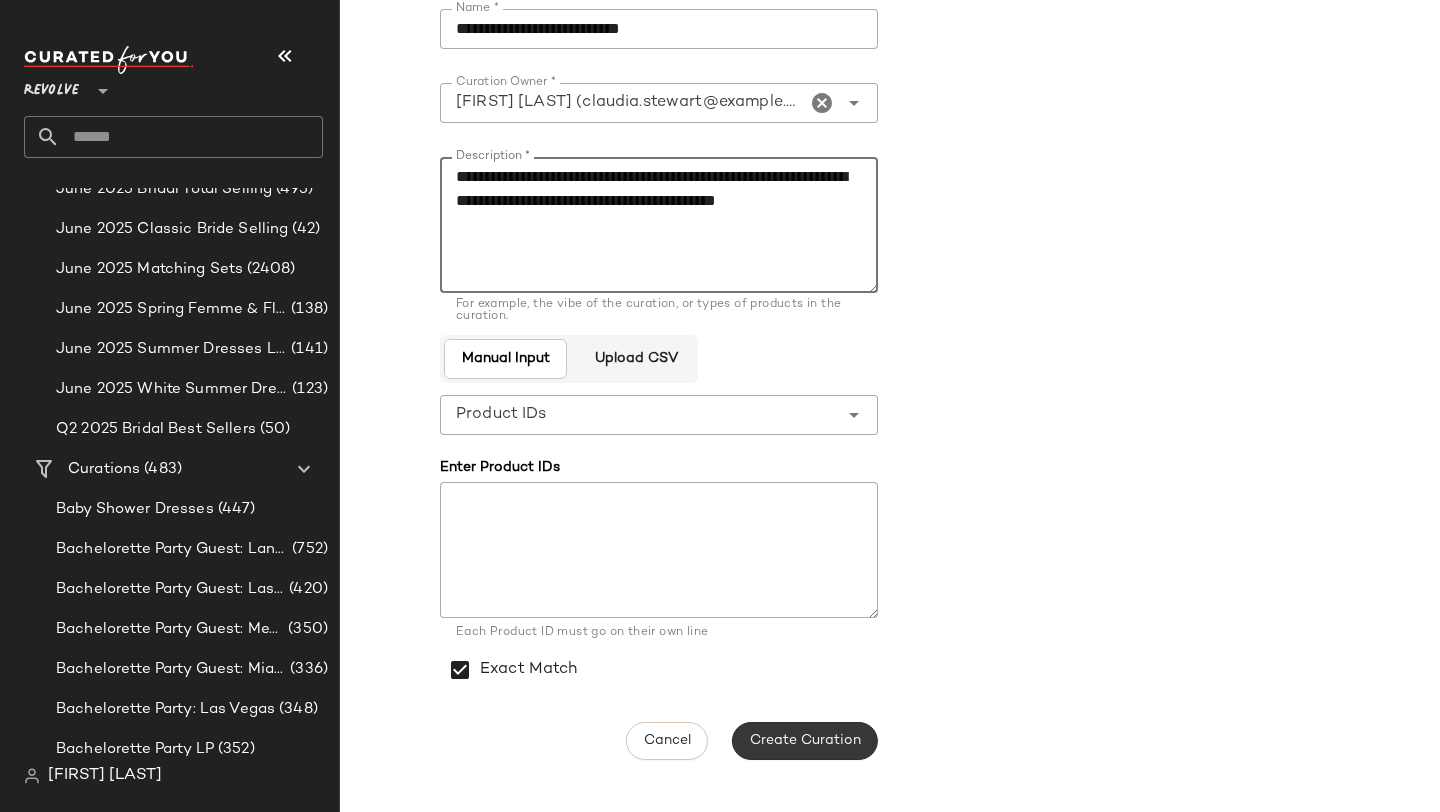 type on "**********" 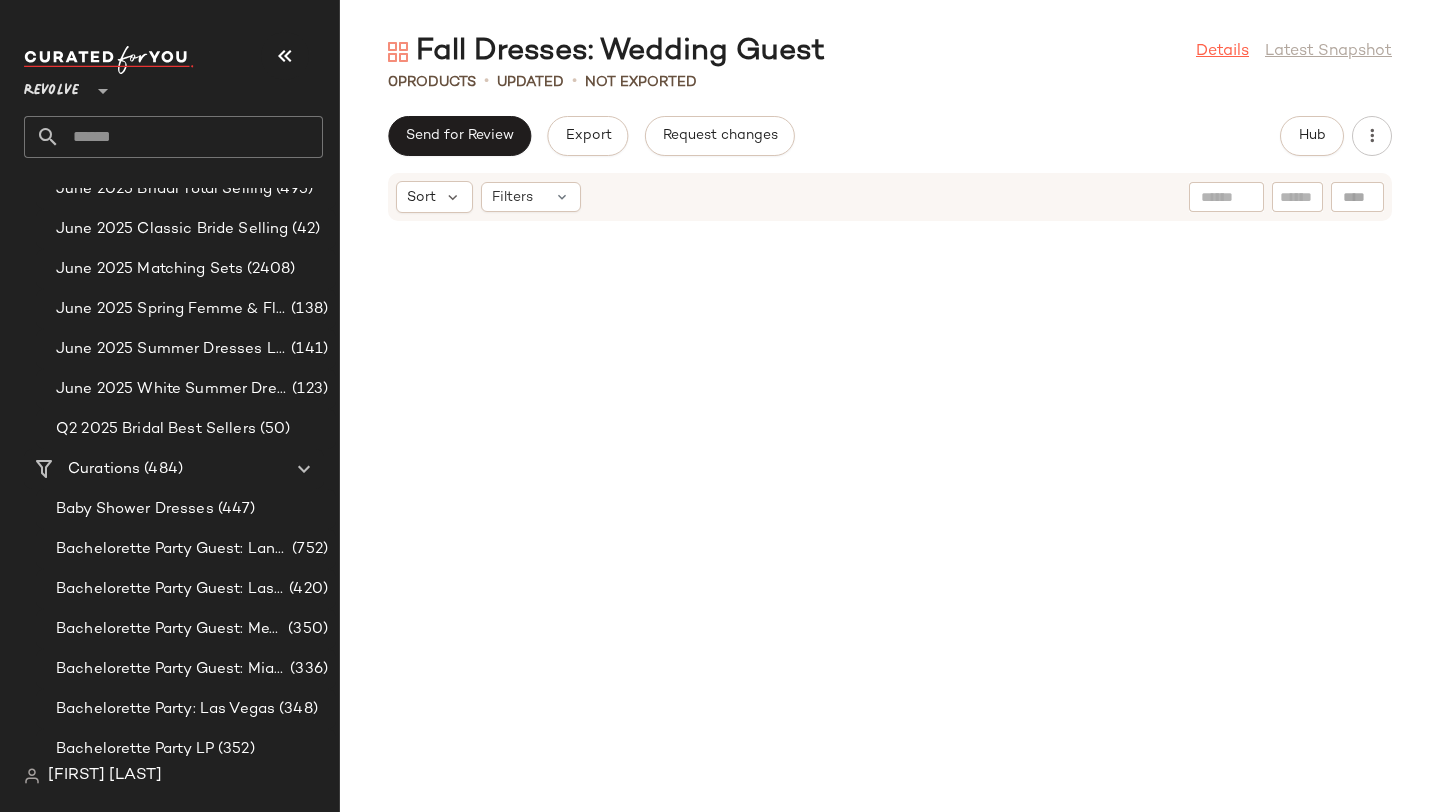 click on "Details" at bounding box center (1222, 52) 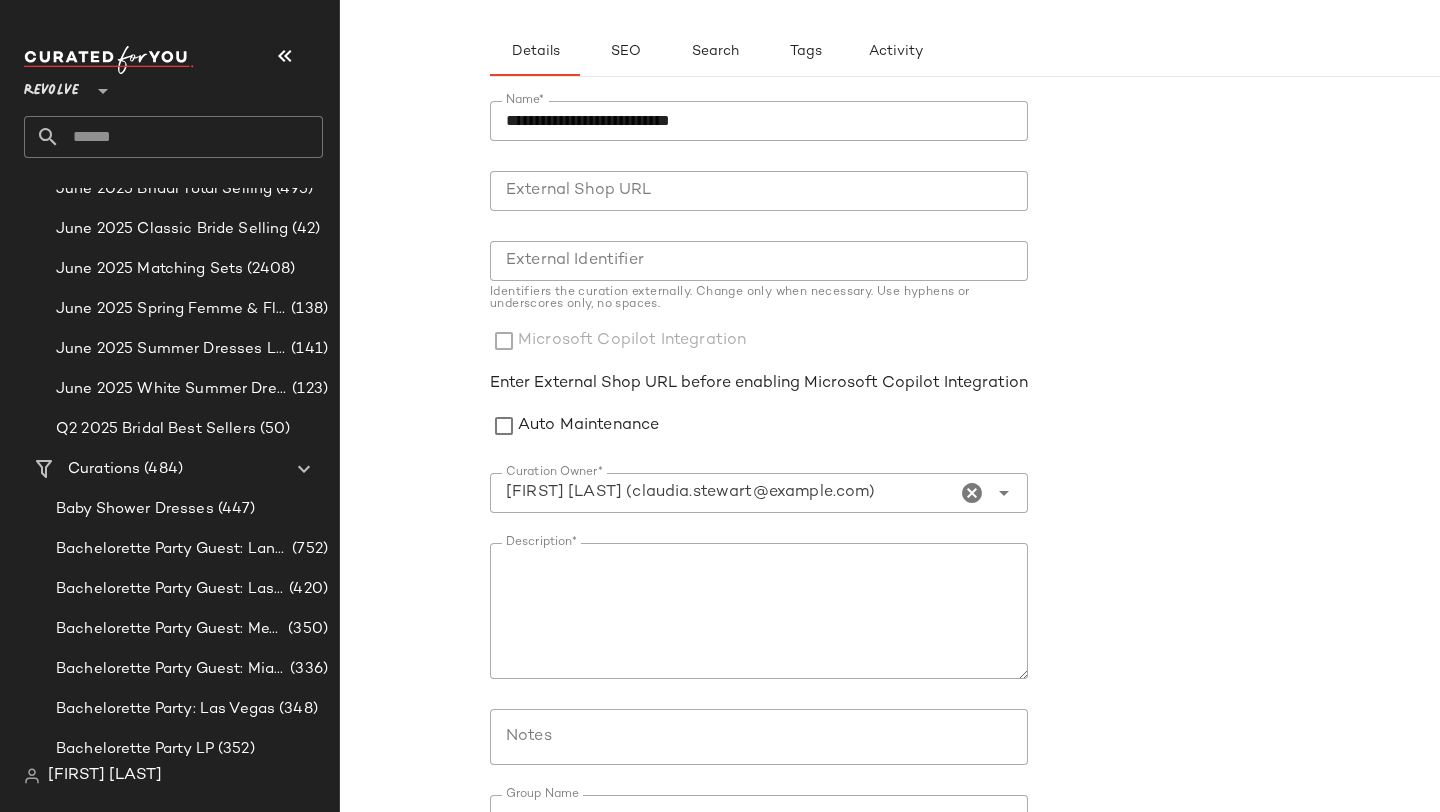 scroll, scrollTop: 262, scrollLeft: 0, axis: vertical 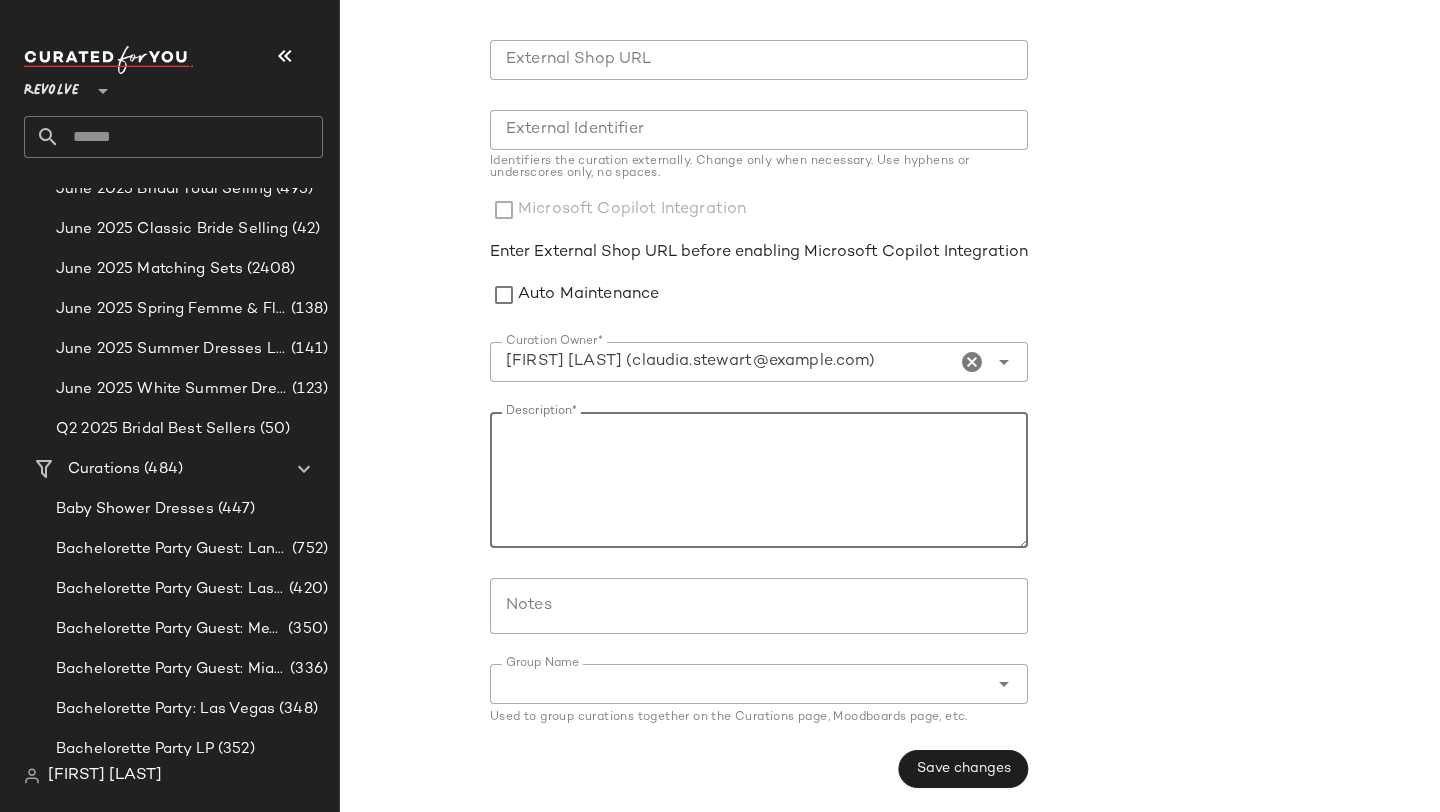 click on "Description*" 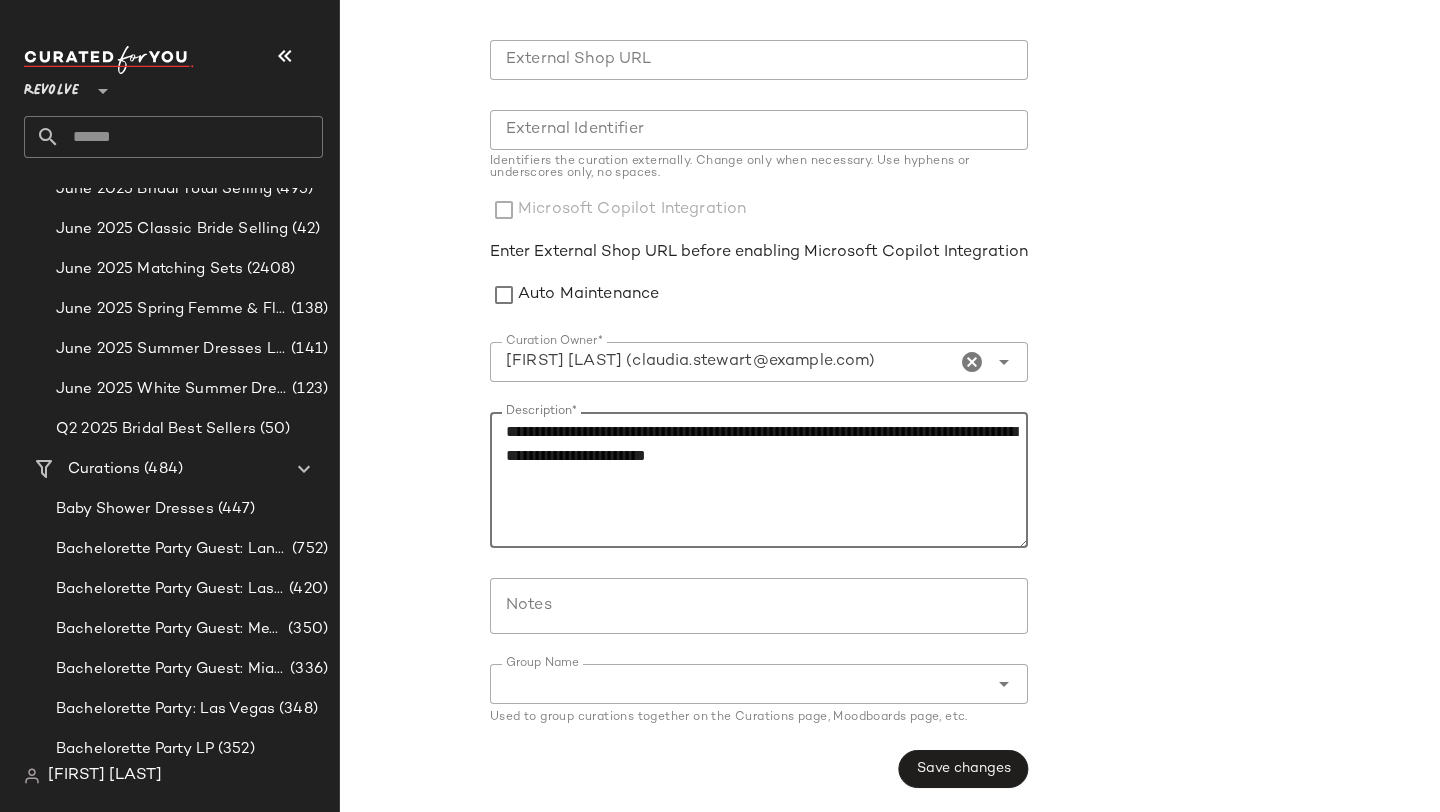 scroll, scrollTop: 274, scrollLeft: 0, axis: vertical 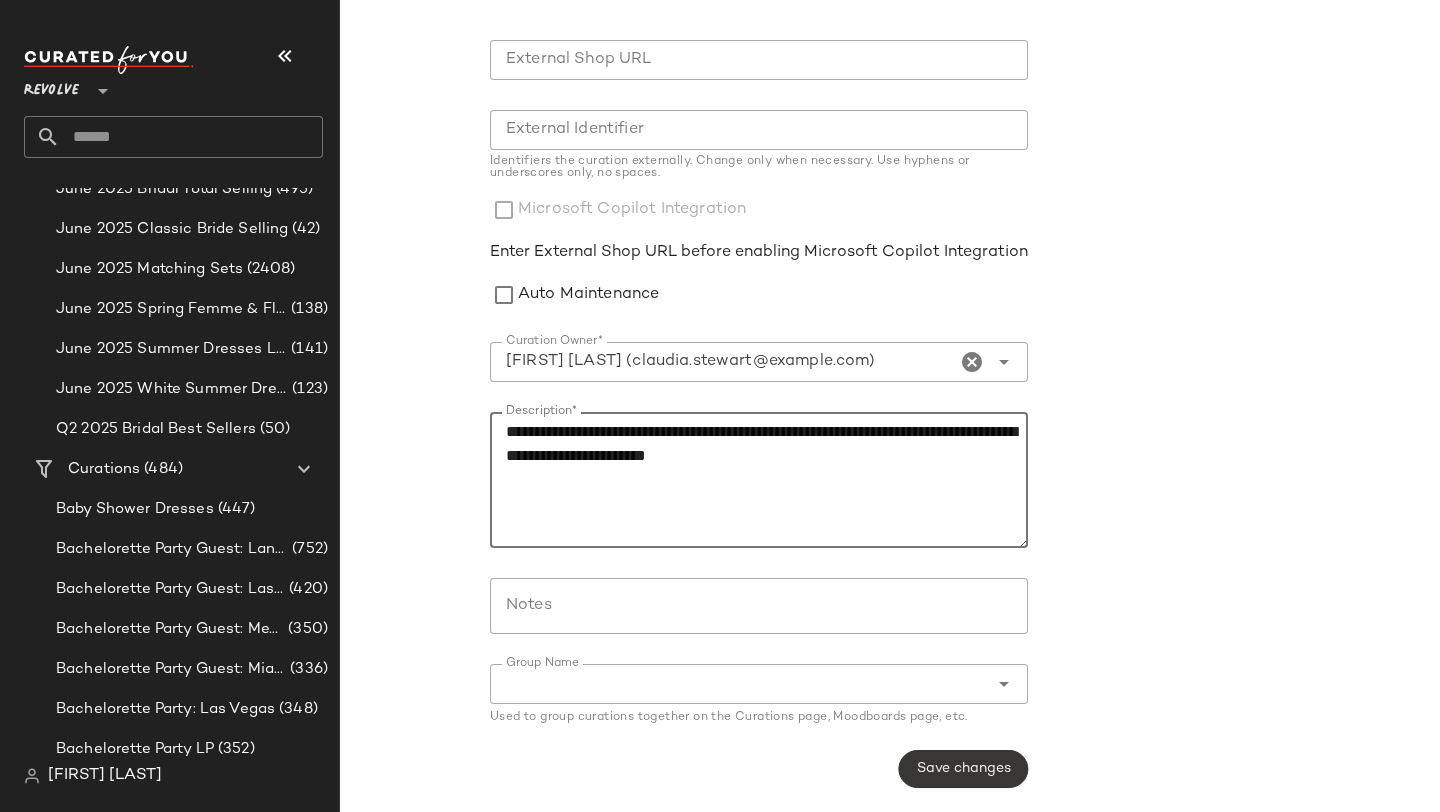 type on "**********" 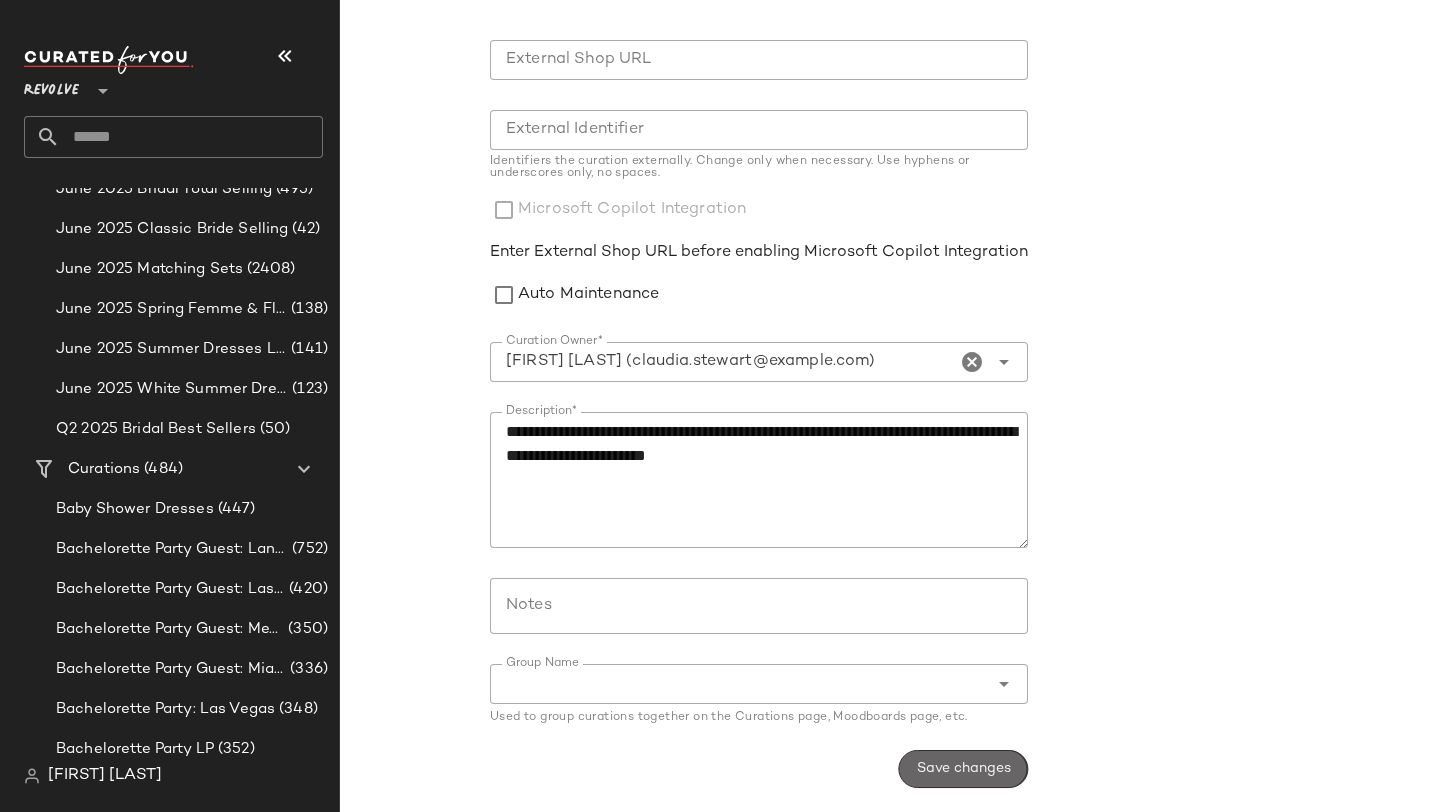 click on "Save changes" 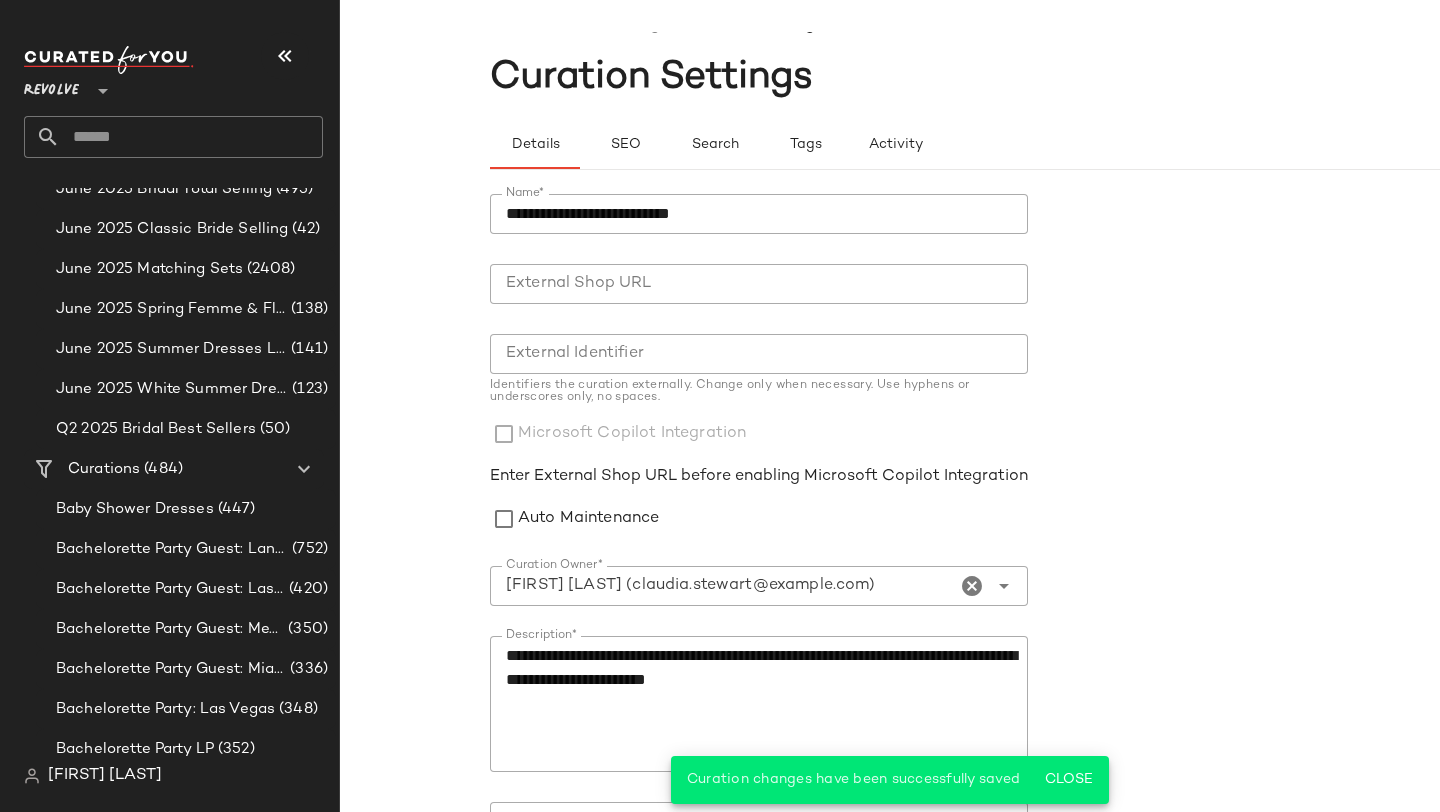 scroll, scrollTop: 0, scrollLeft: 0, axis: both 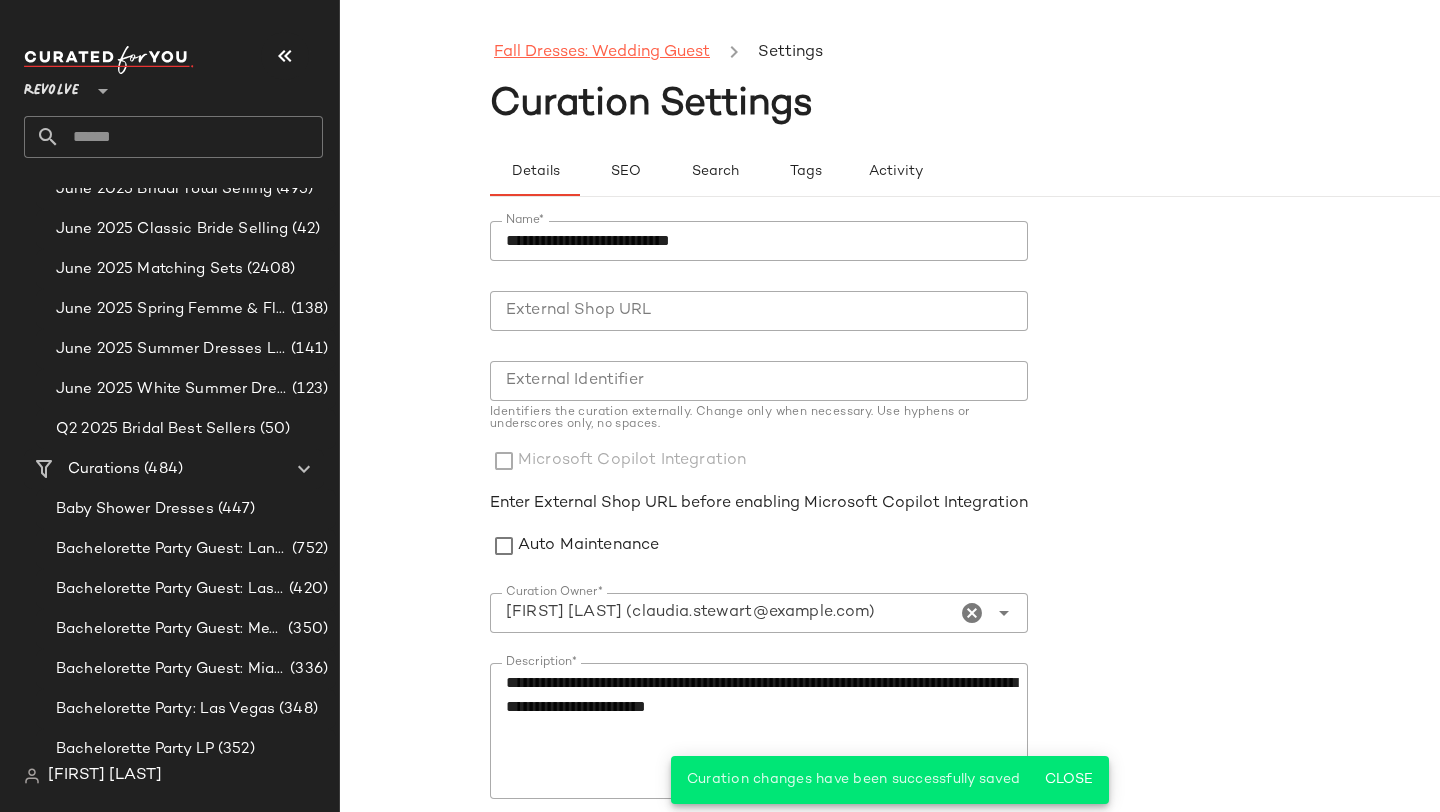 click on "Fall Dresses: Wedding Guest" at bounding box center [602, 53] 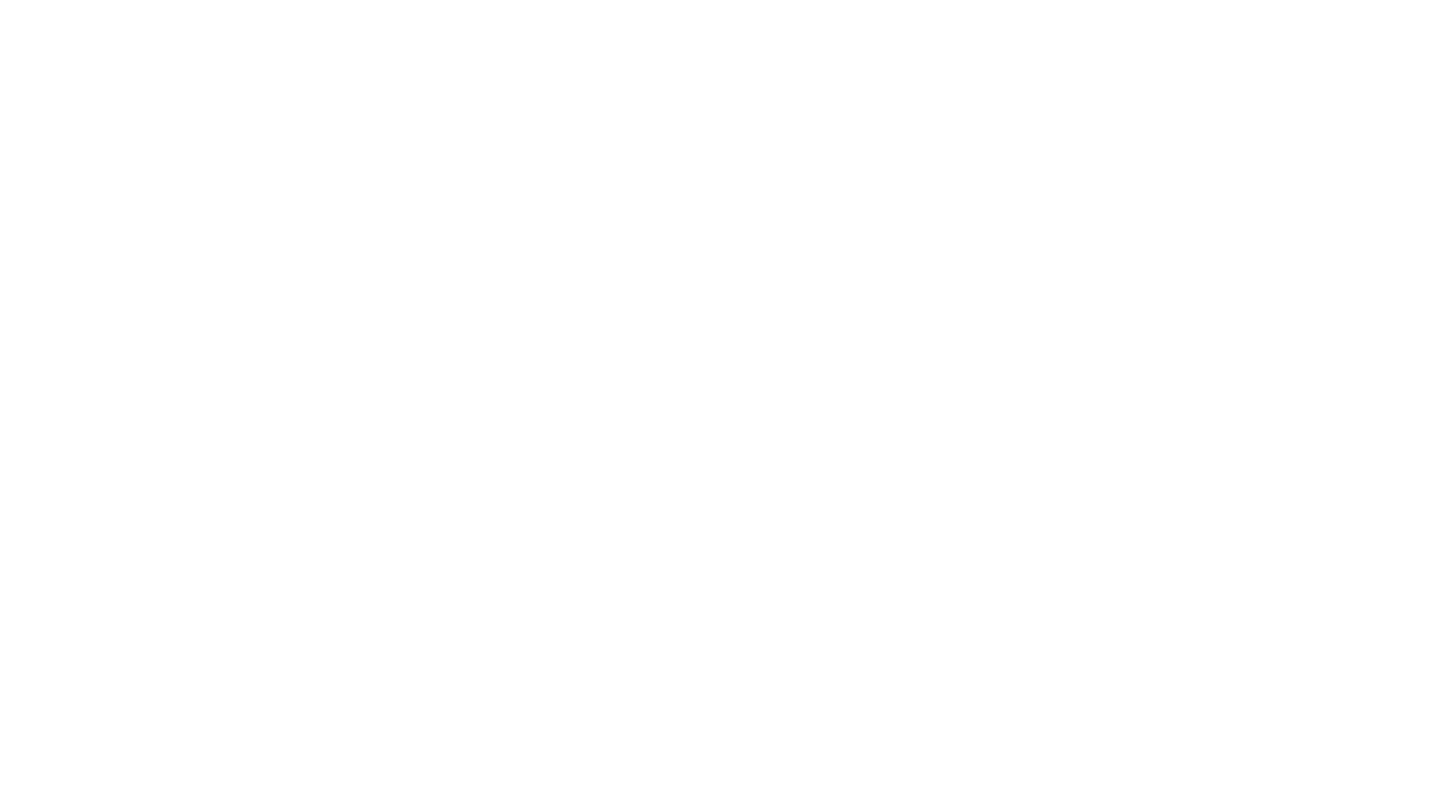 scroll, scrollTop: 0, scrollLeft: 0, axis: both 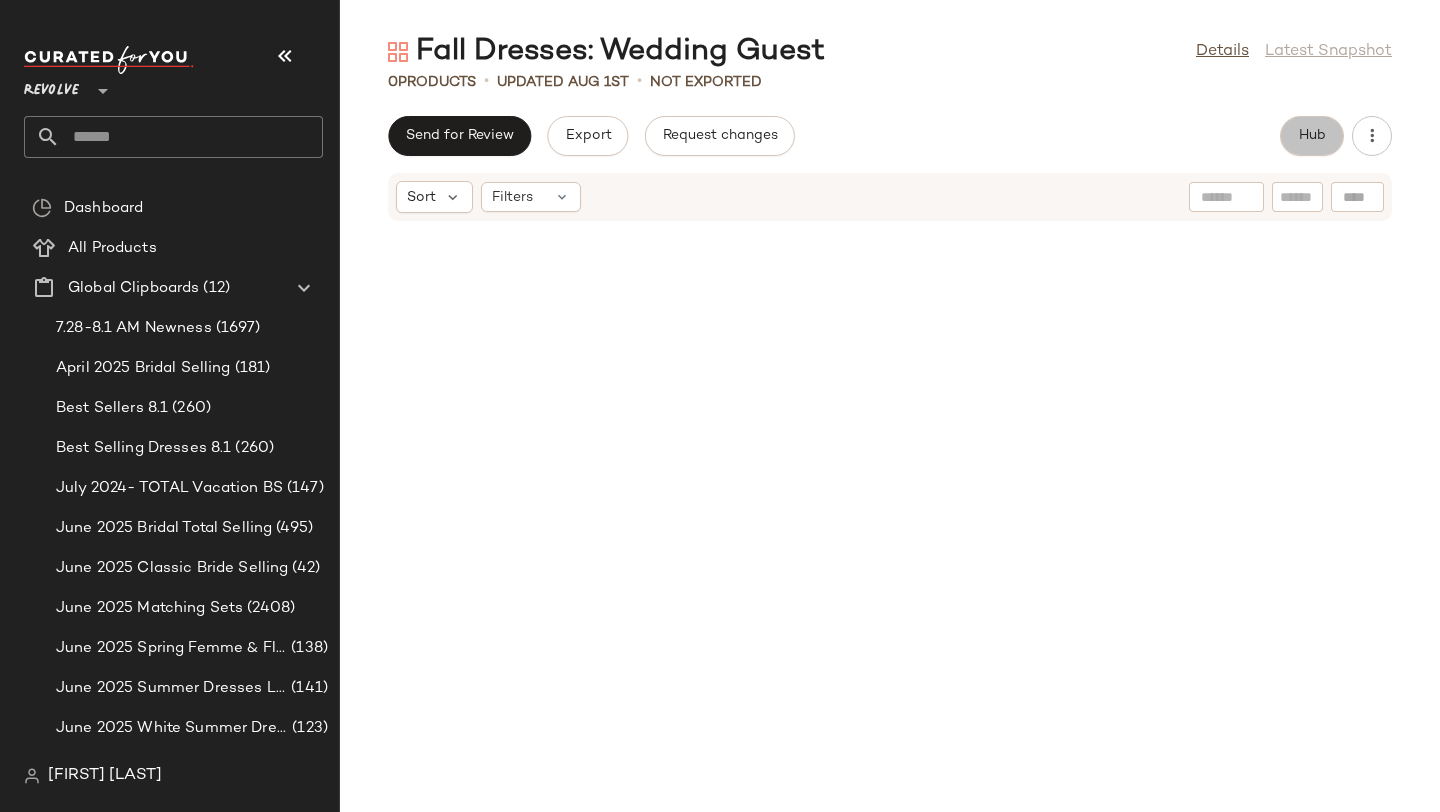 click on "Hub" 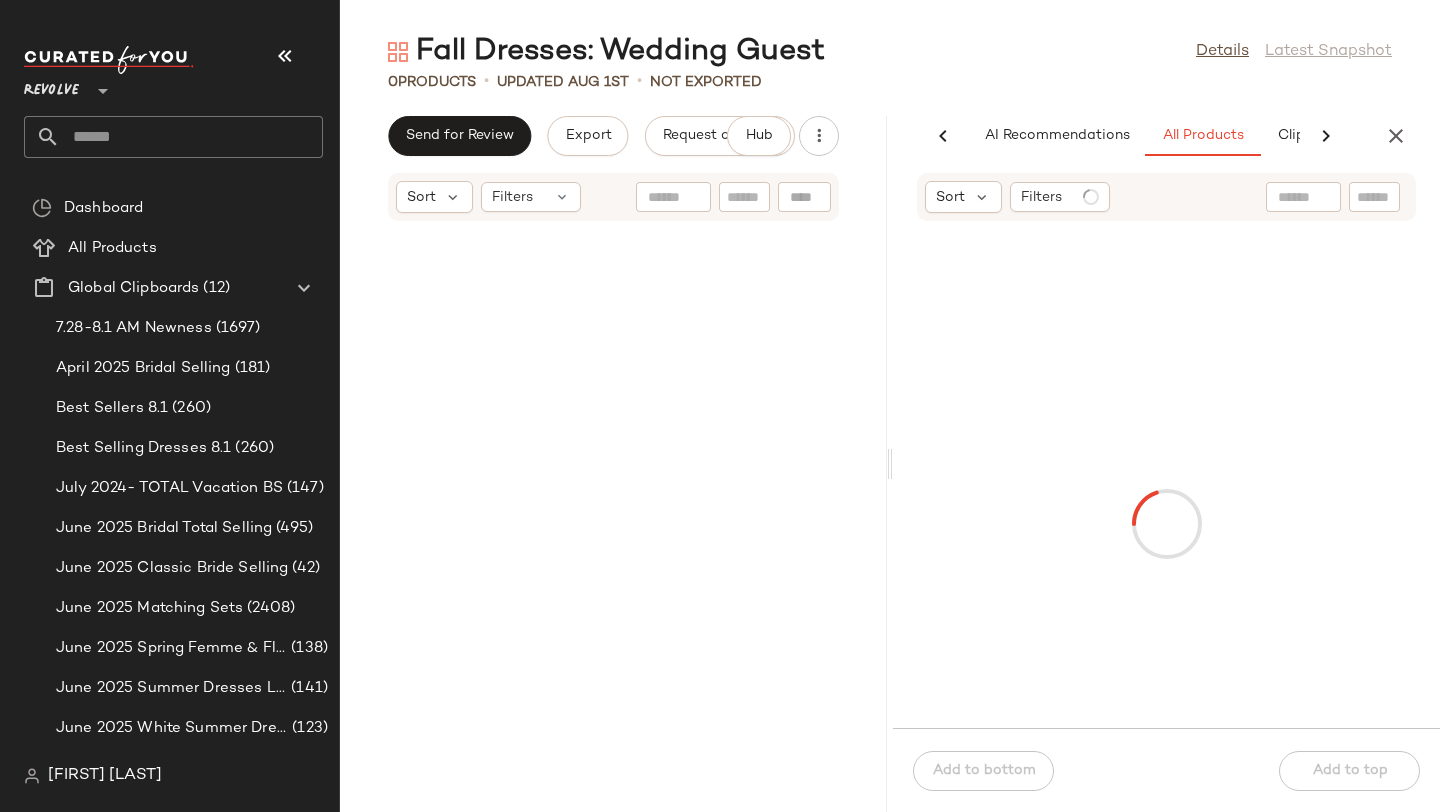 scroll, scrollTop: 0, scrollLeft: 138, axis: horizontal 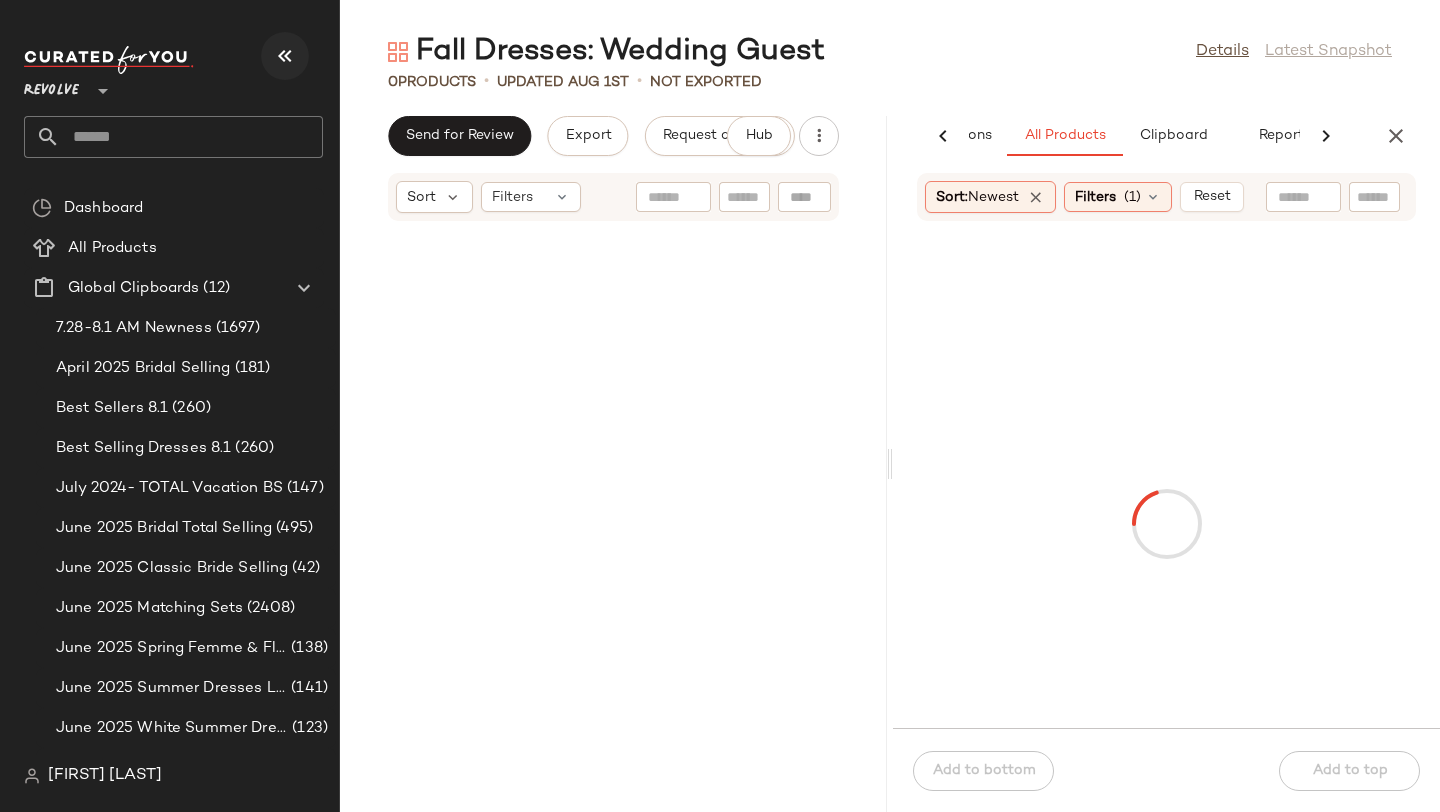 click at bounding box center (285, 56) 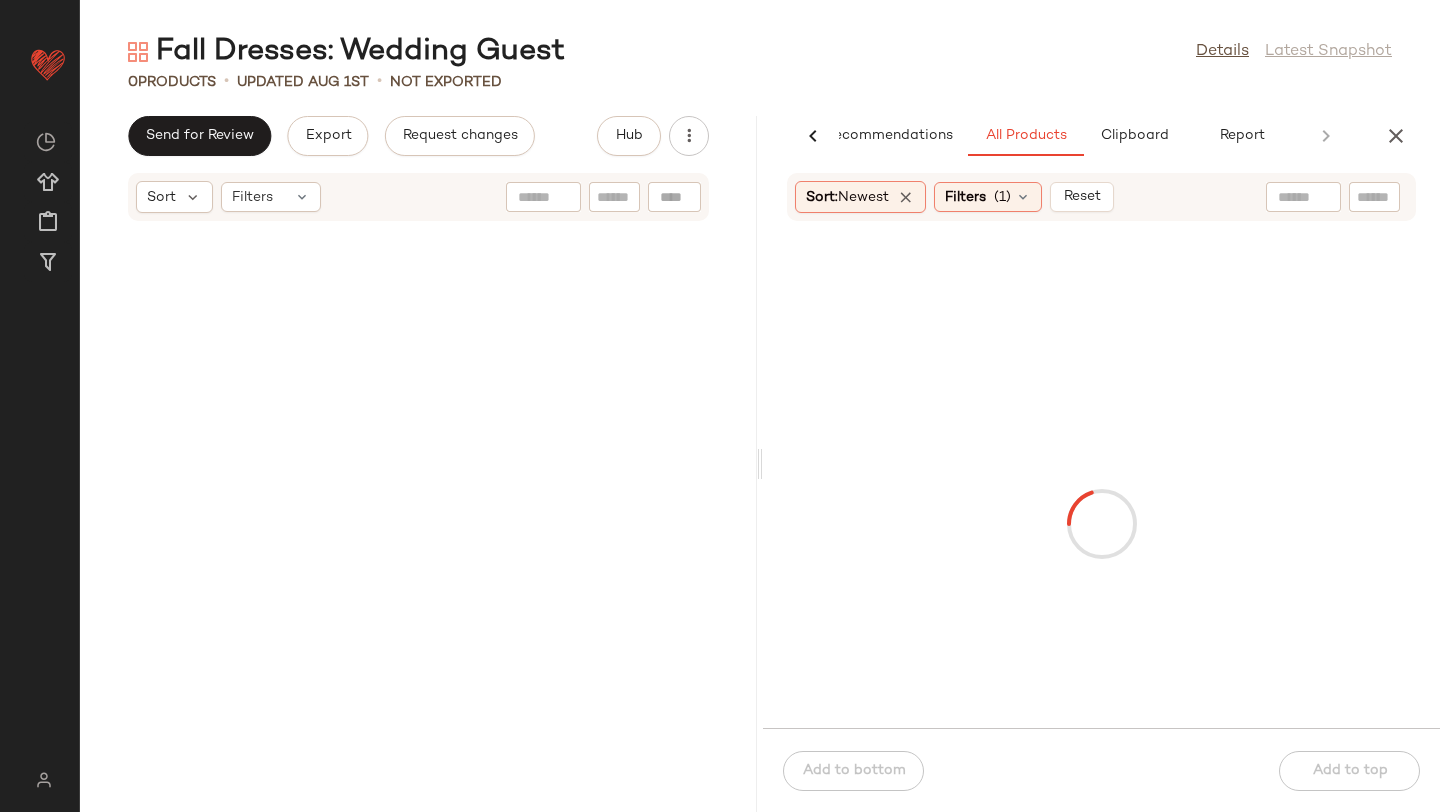 scroll, scrollTop: 0, scrollLeft: 47, axis: horizontal 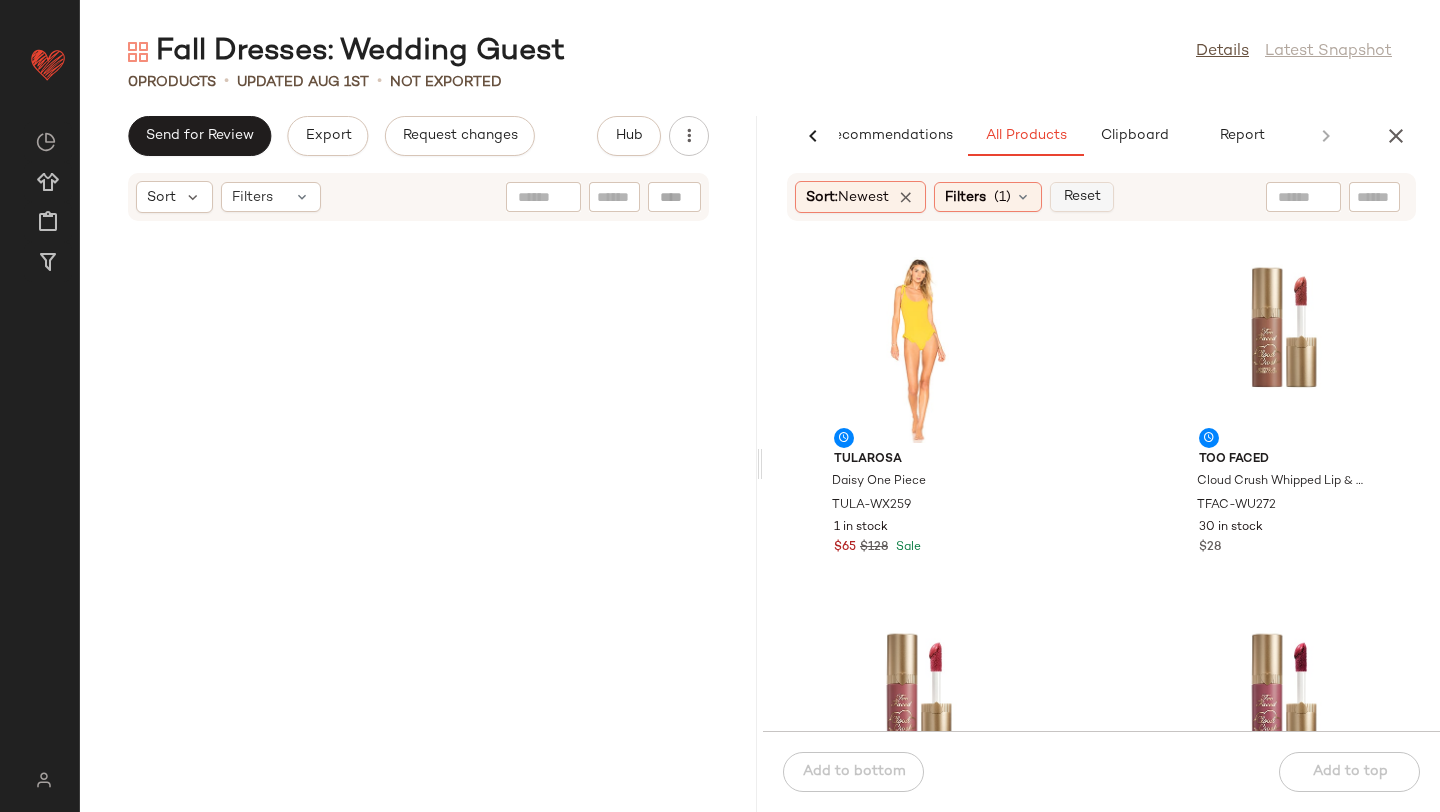 click on "Reset" 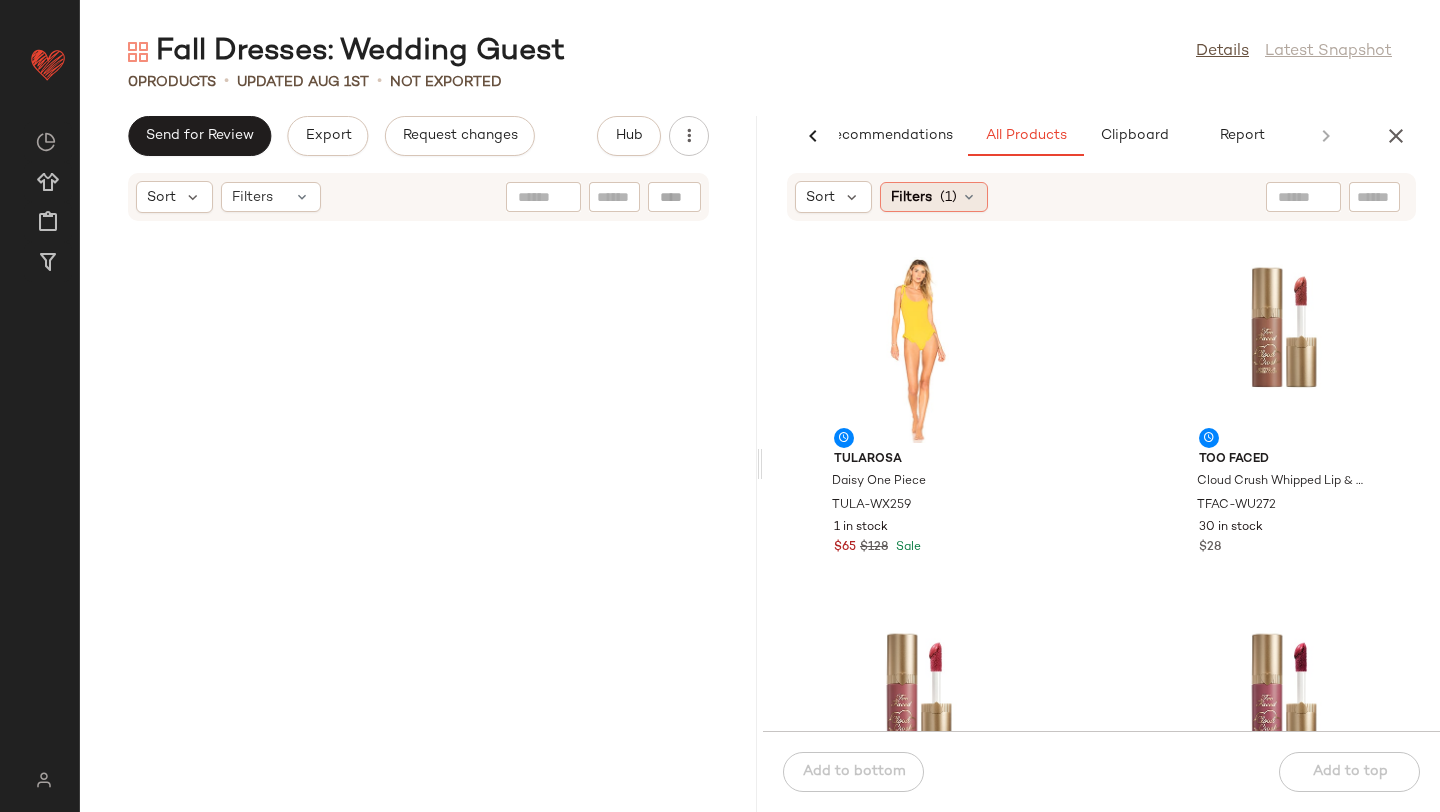 click on "Filters  (1)" 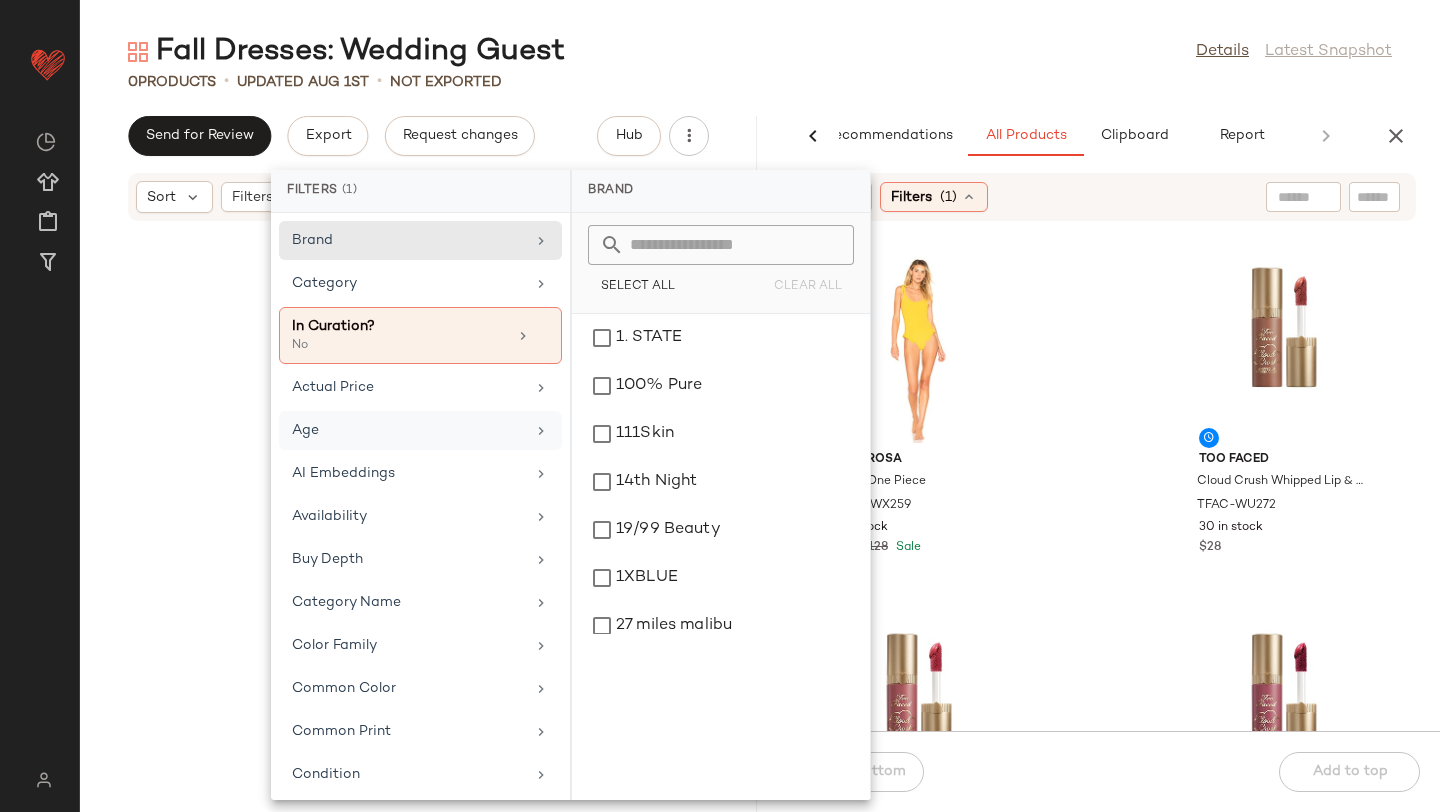 click on "Age" at bounding box center (408, 430) 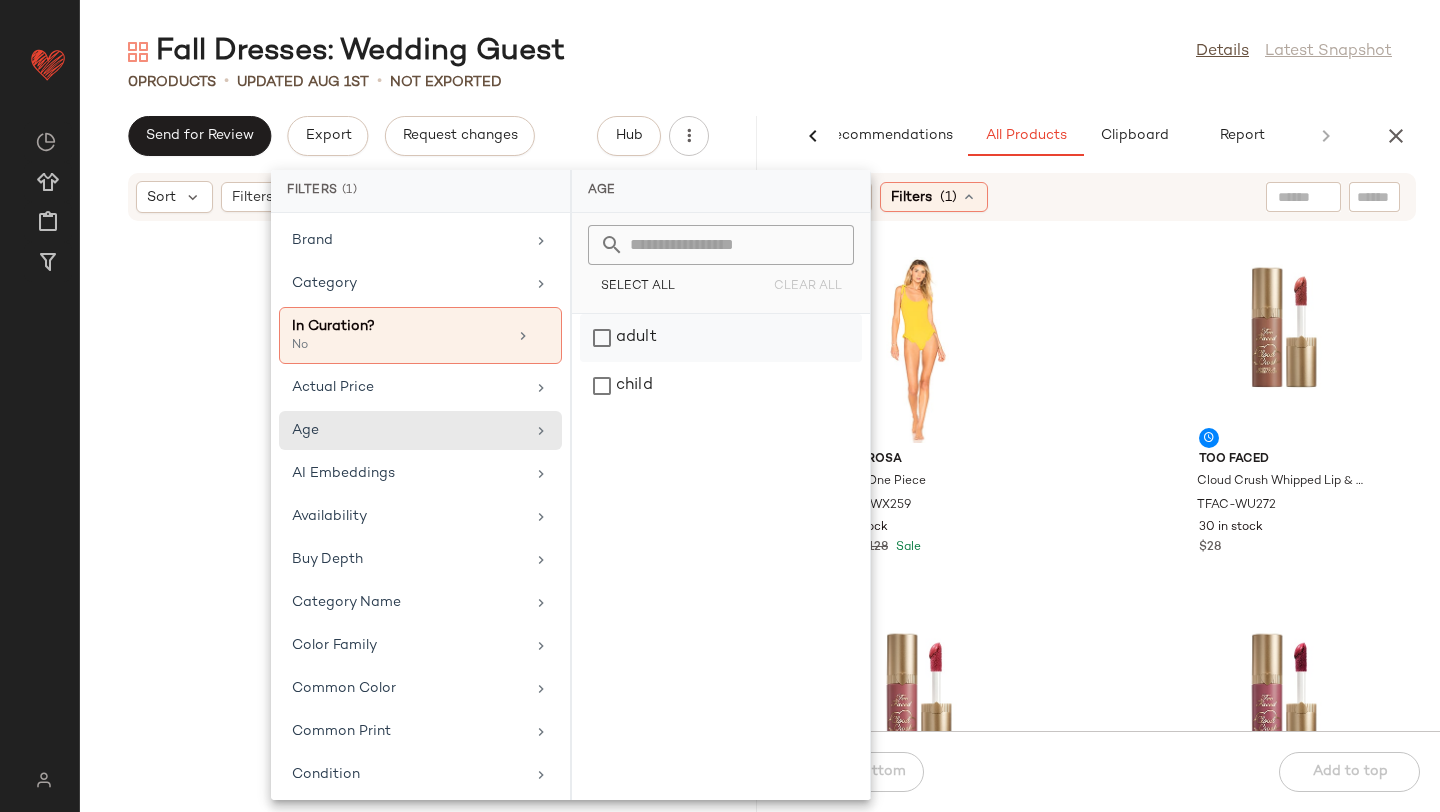 click on "adult" 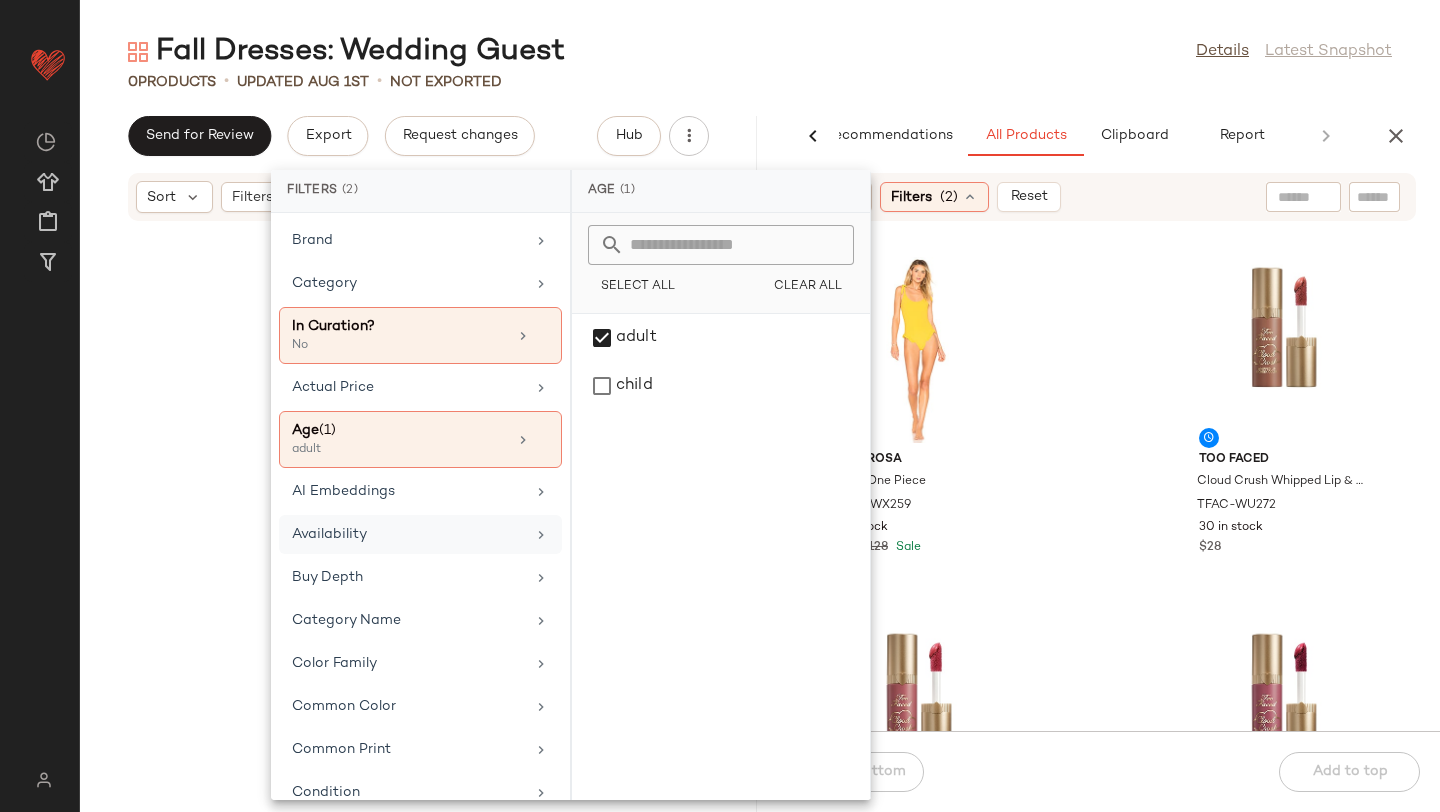 click on "Availability" at bounding box center [408, 534] 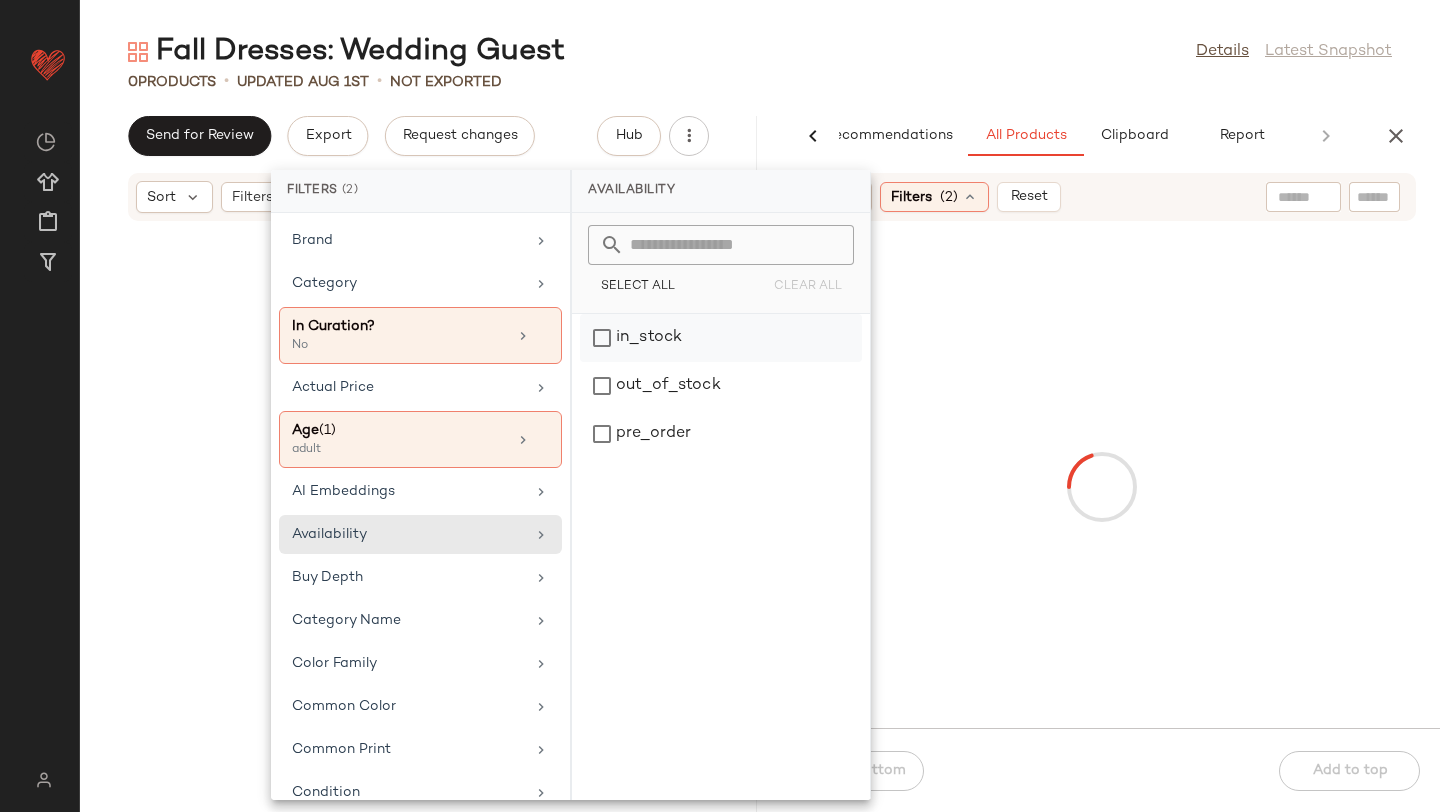 click on "in_stock" 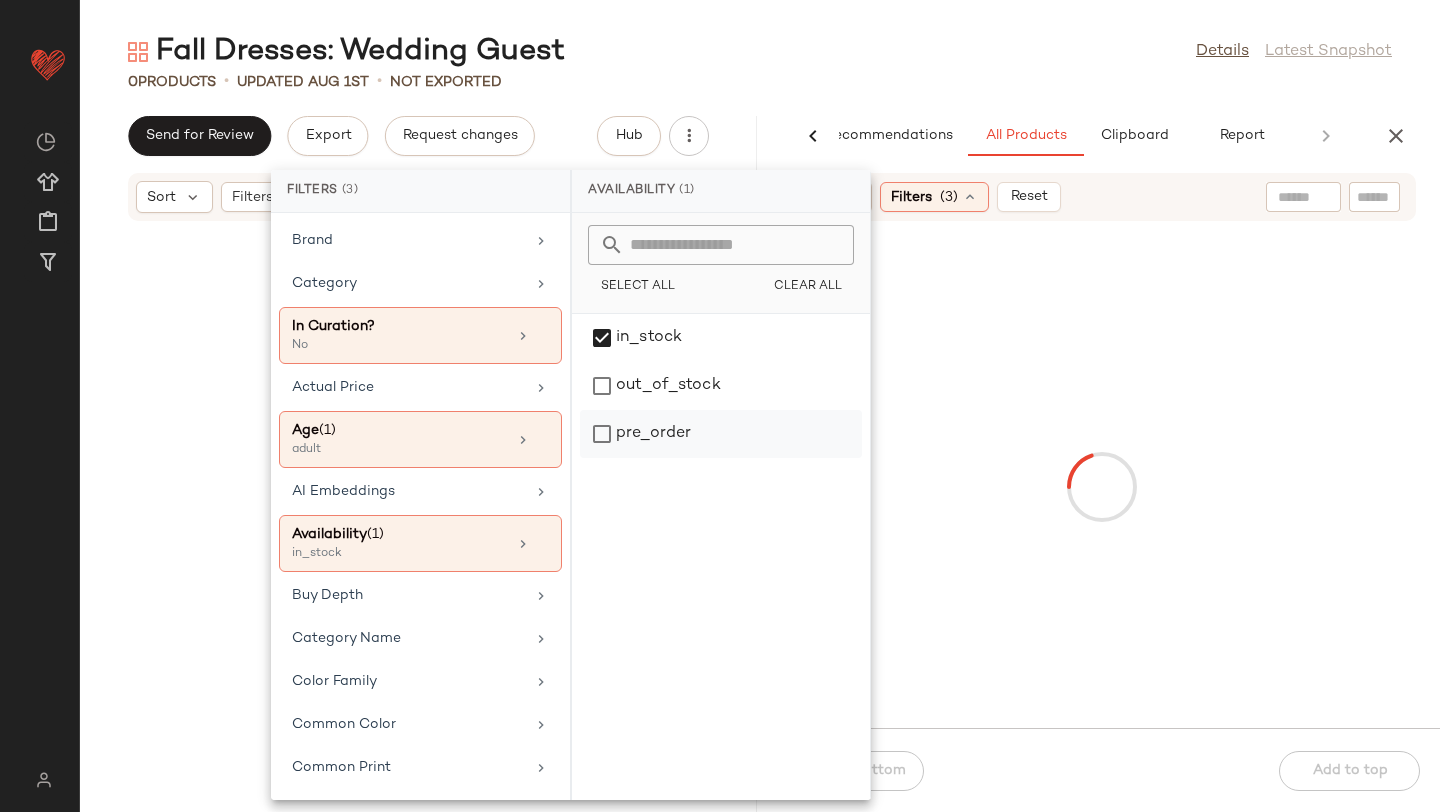 click on "pre_order" 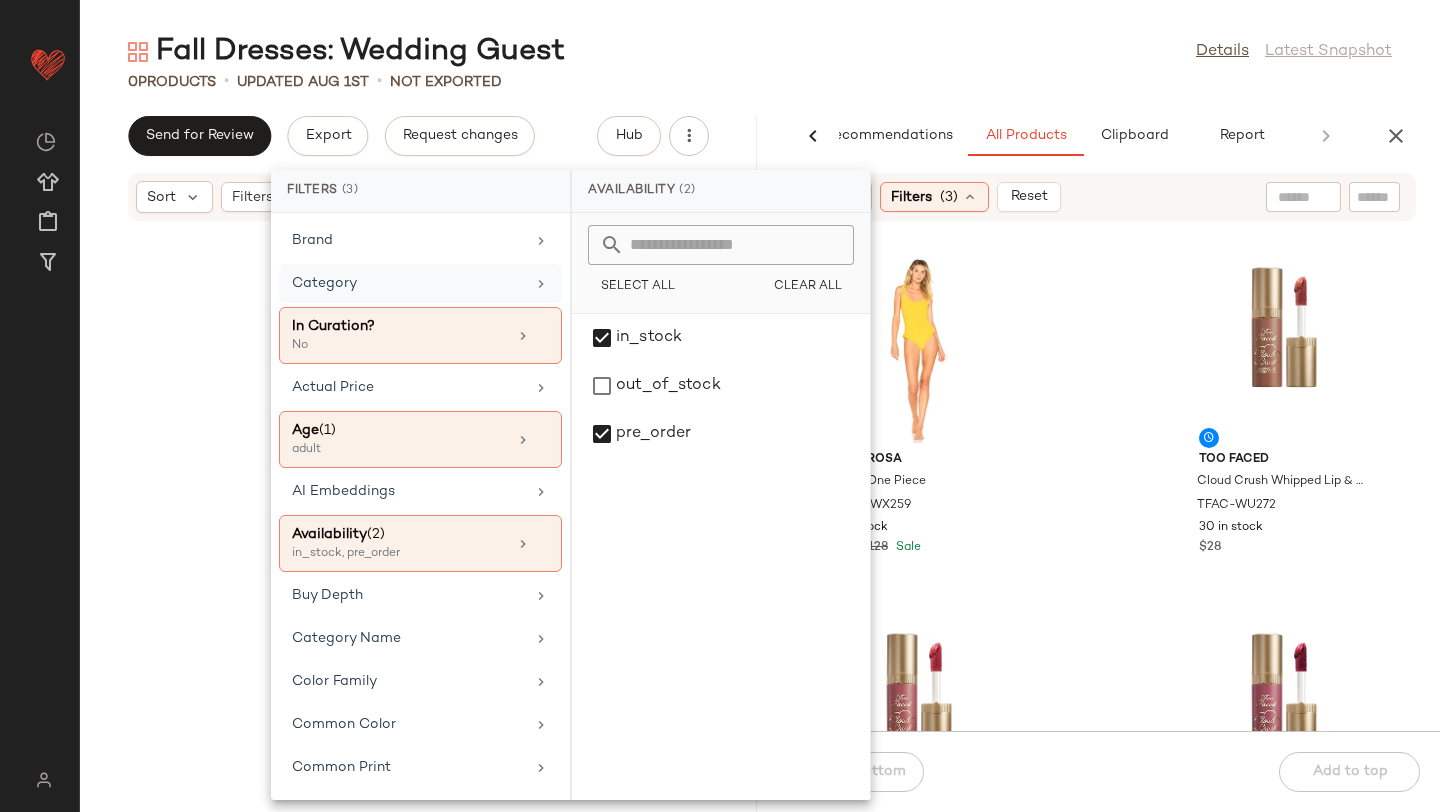 click on "Category" at bounding box center [408, 283] 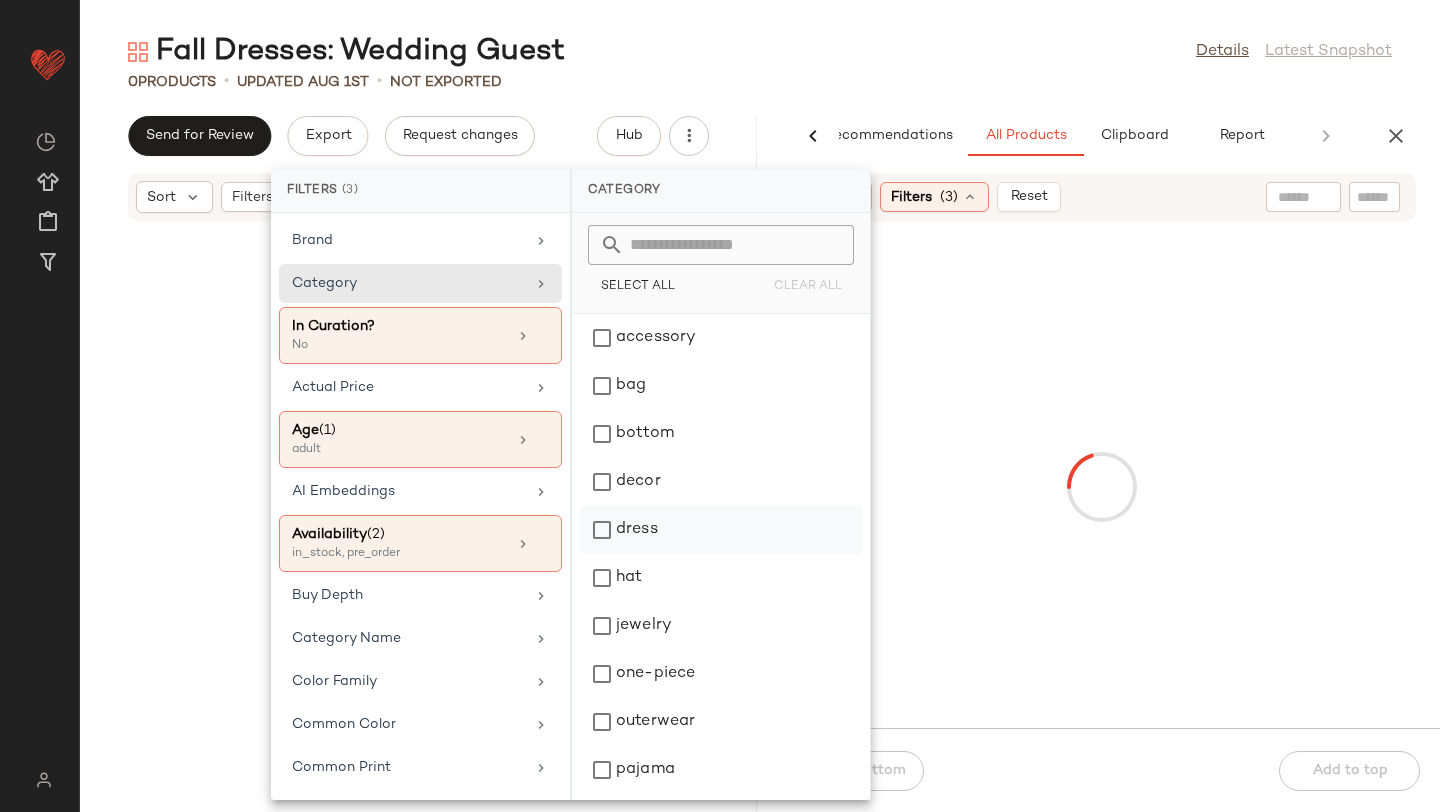 click on "dress" 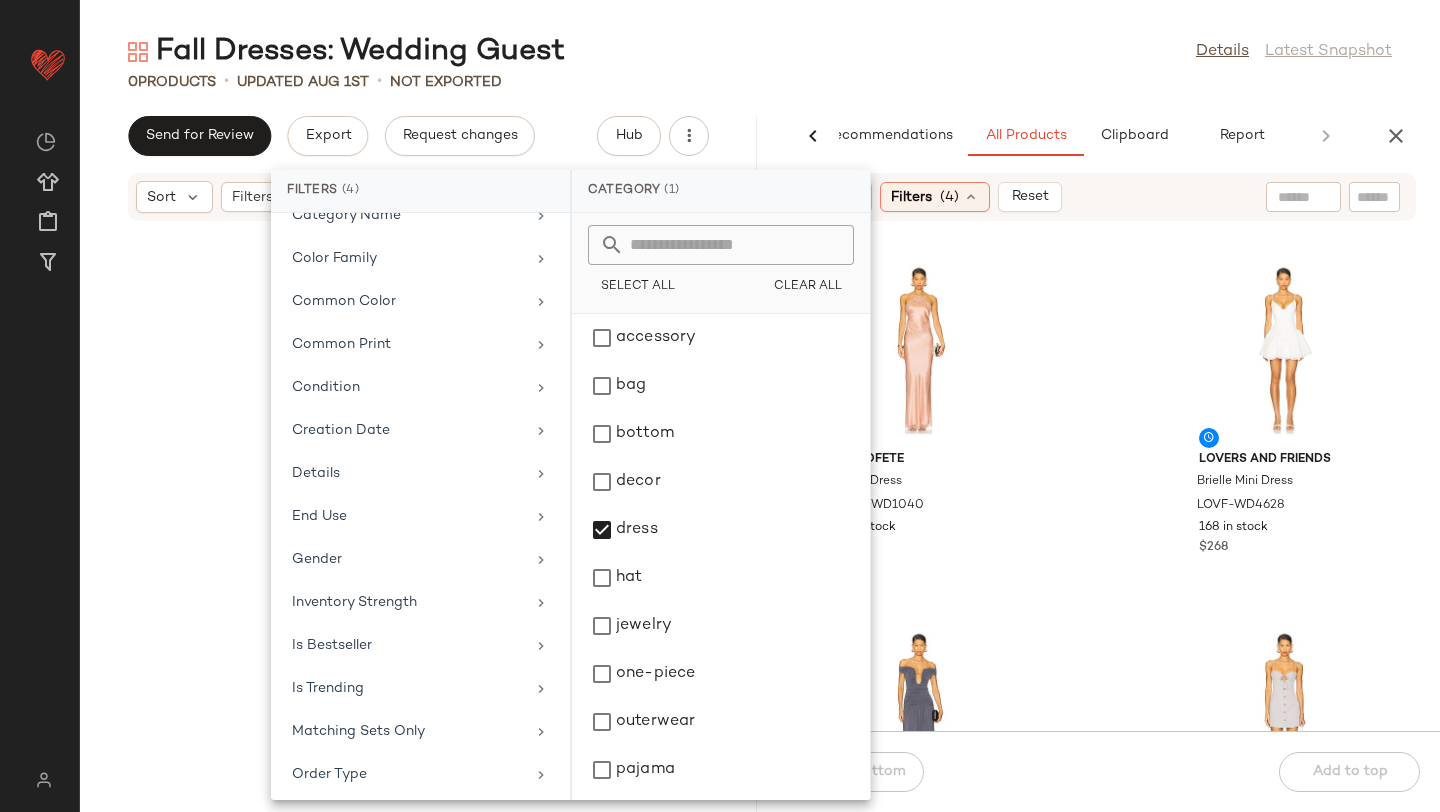 scroll, scrollTop: 442, scrollLeft: 0, axis: vertical 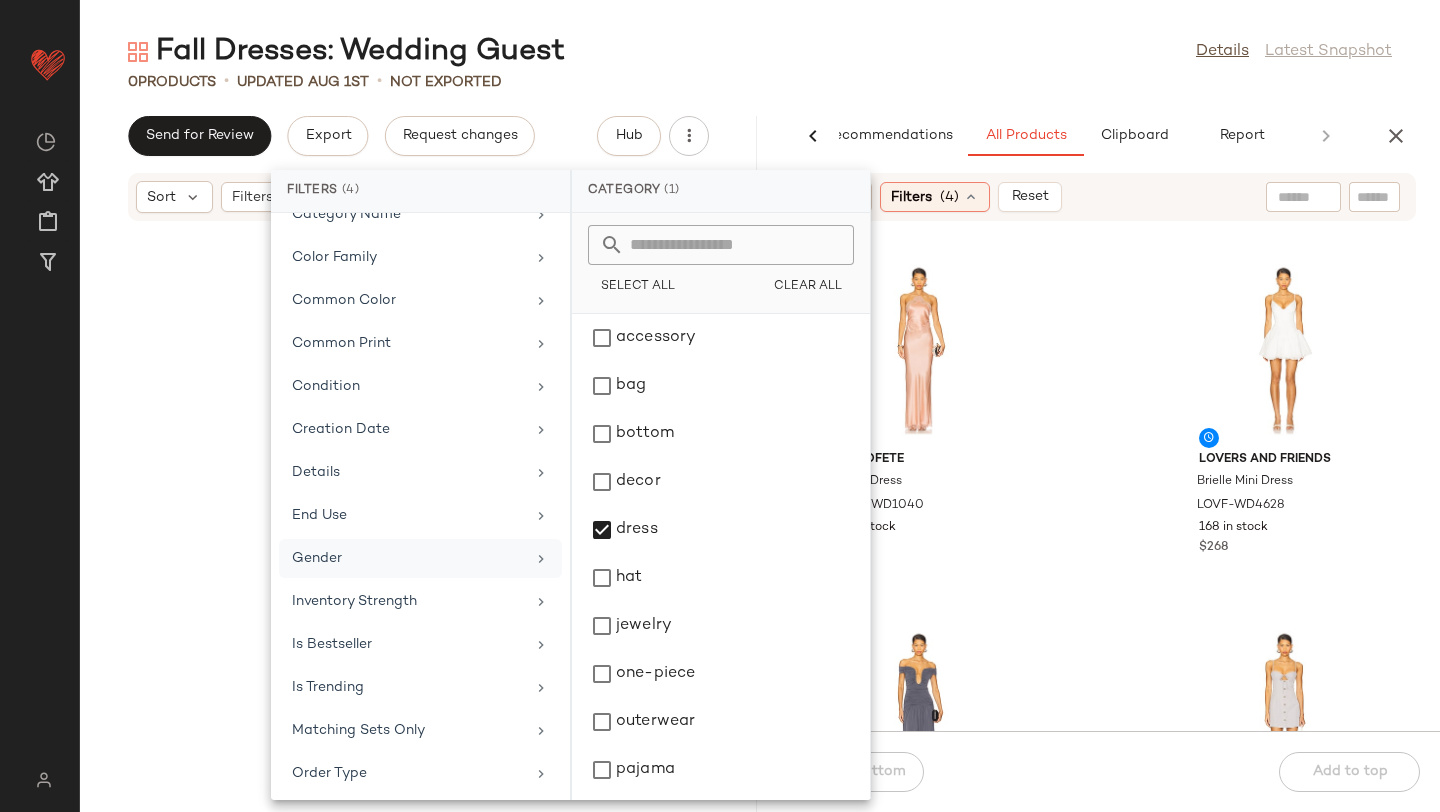 click on "Gender" at bounding box center (408, 558) 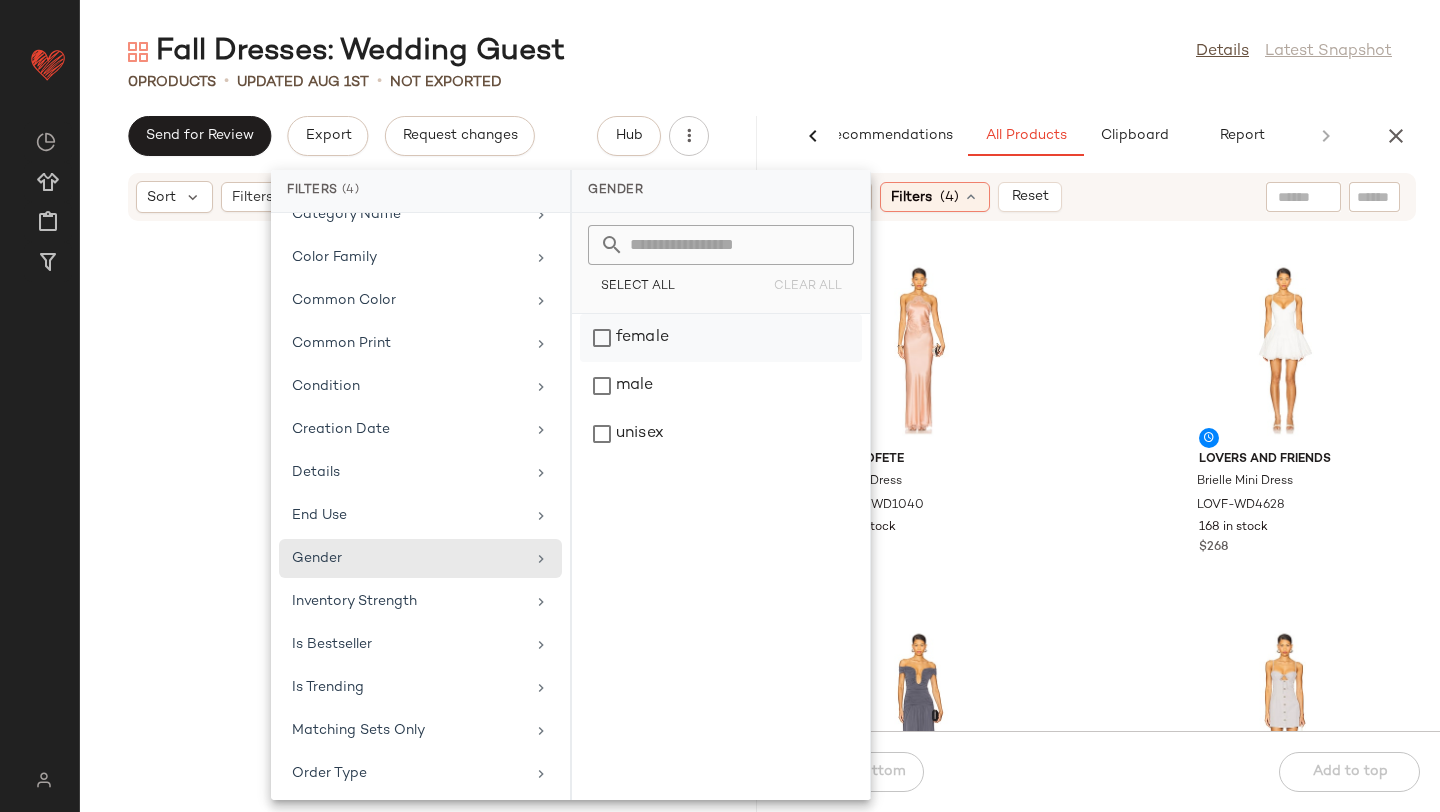 click on "female" 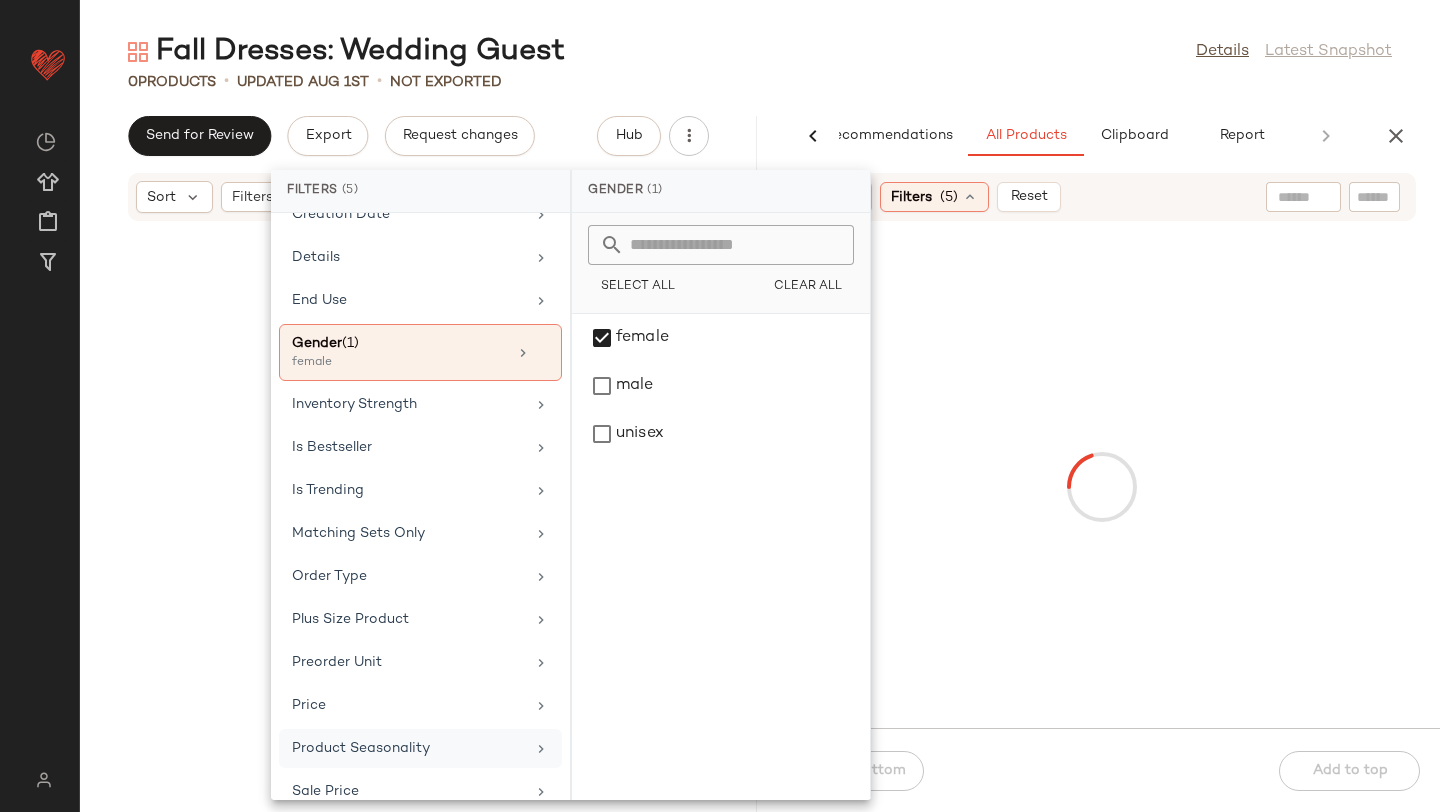 scroll, scrollTop: 778, scrollLeft: 0, axis: vertical 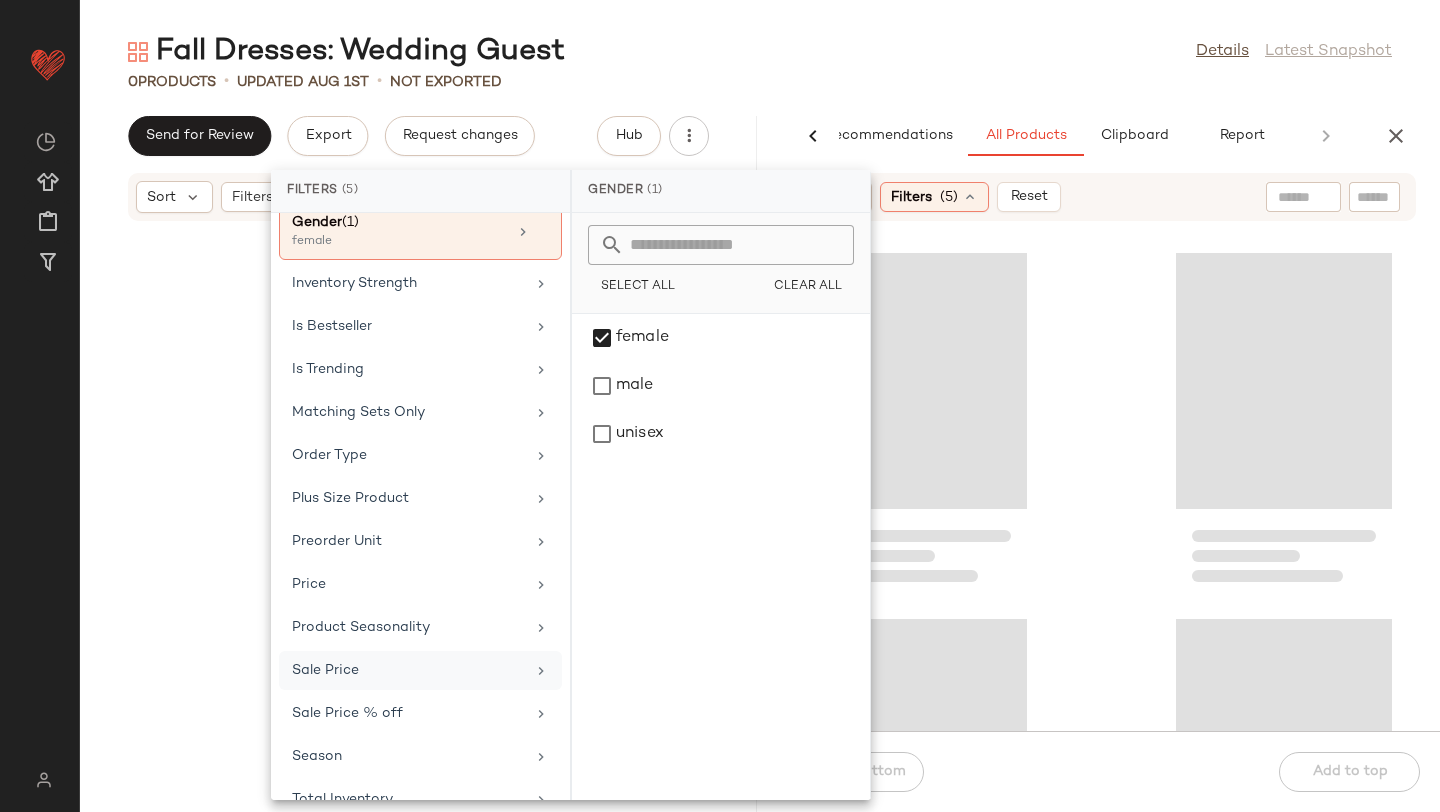 click on "Sale Price" at bounding box center [408, 670] 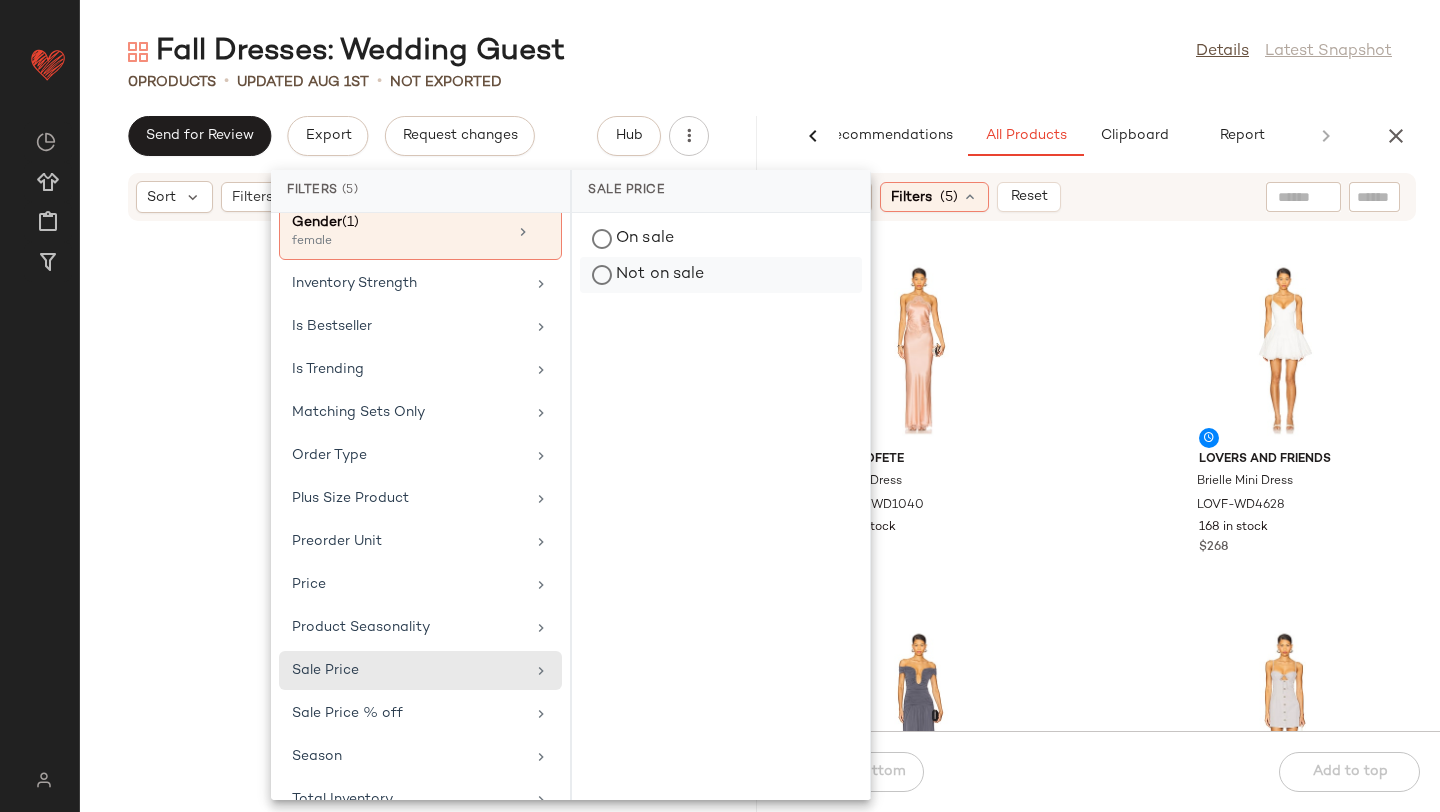 click on "Not on sale" 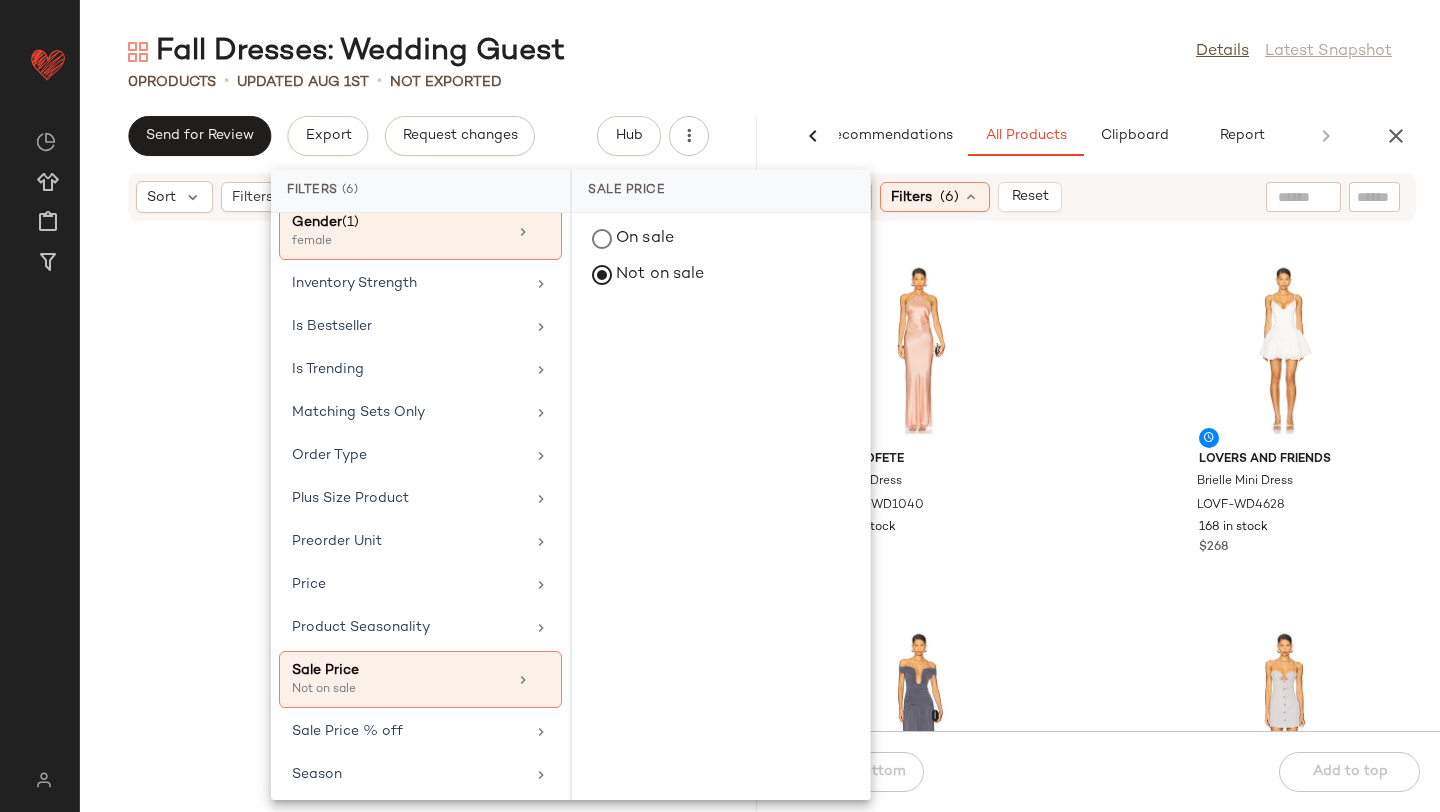 click on "retrofete Everly Dress ROFR-WD1040 29 in stock $648 Lovers and Friends Brielle Mini Dress LOVF-WD4628 168 in stock $268 Lovers and Friends Alizee Gown LOVF-WD4657 106 in stock $290 Lovers and Friends Margo Mini Dress LOVF-WD4665 105 in stock $198 Lovers and Friends Brieanna Mini Dress LOVF-WD4666 166 in stock $228 KAT THE LABEL Isla Slip KTHE-WD4 49 in stock $120 Karina Grimaldi Elsa Mini Dress KARI-WD563 1 in stock $245 $350 Sale Jaded London Beaded Mesh Knit Maxi Dress JLON-WD94 35 in stock $385" 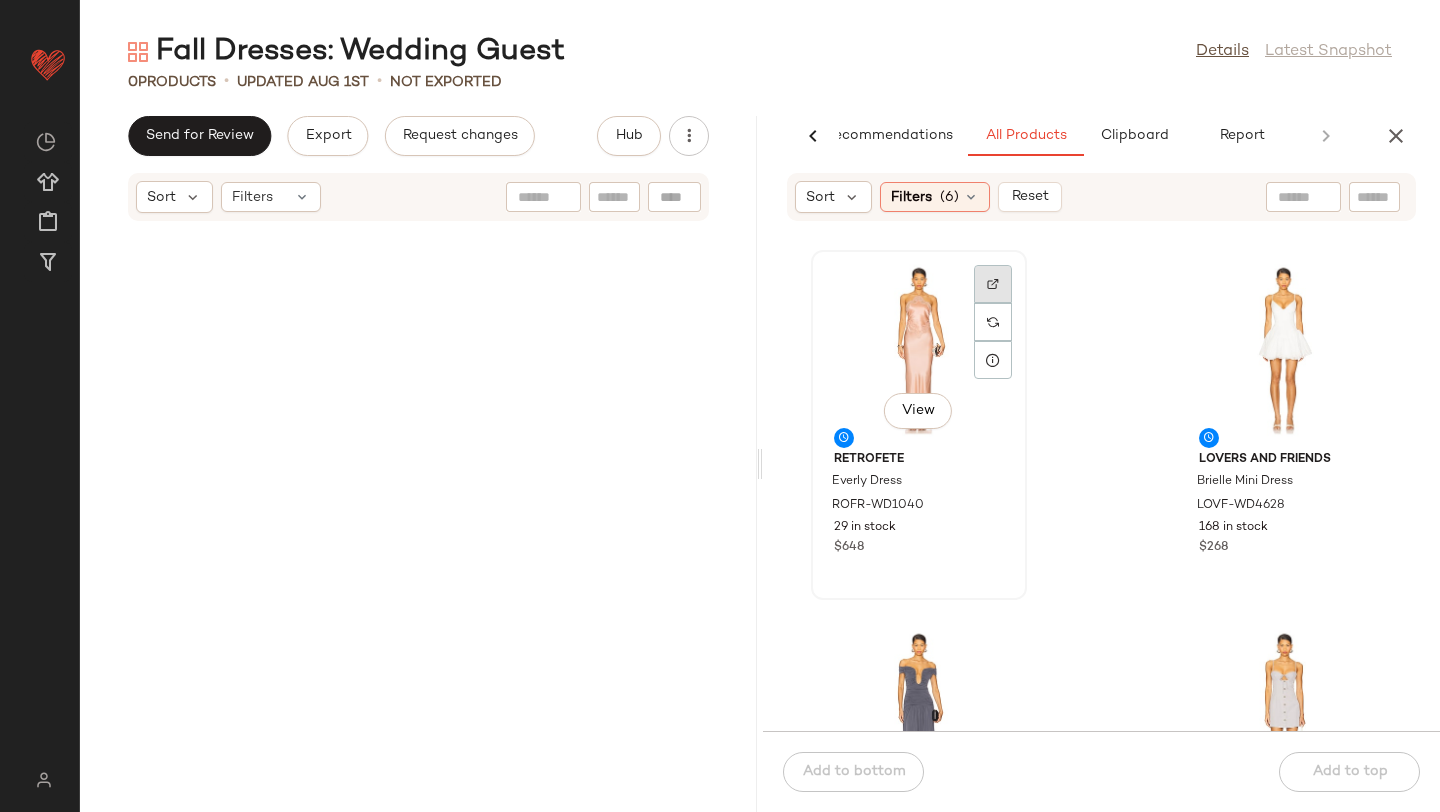 click 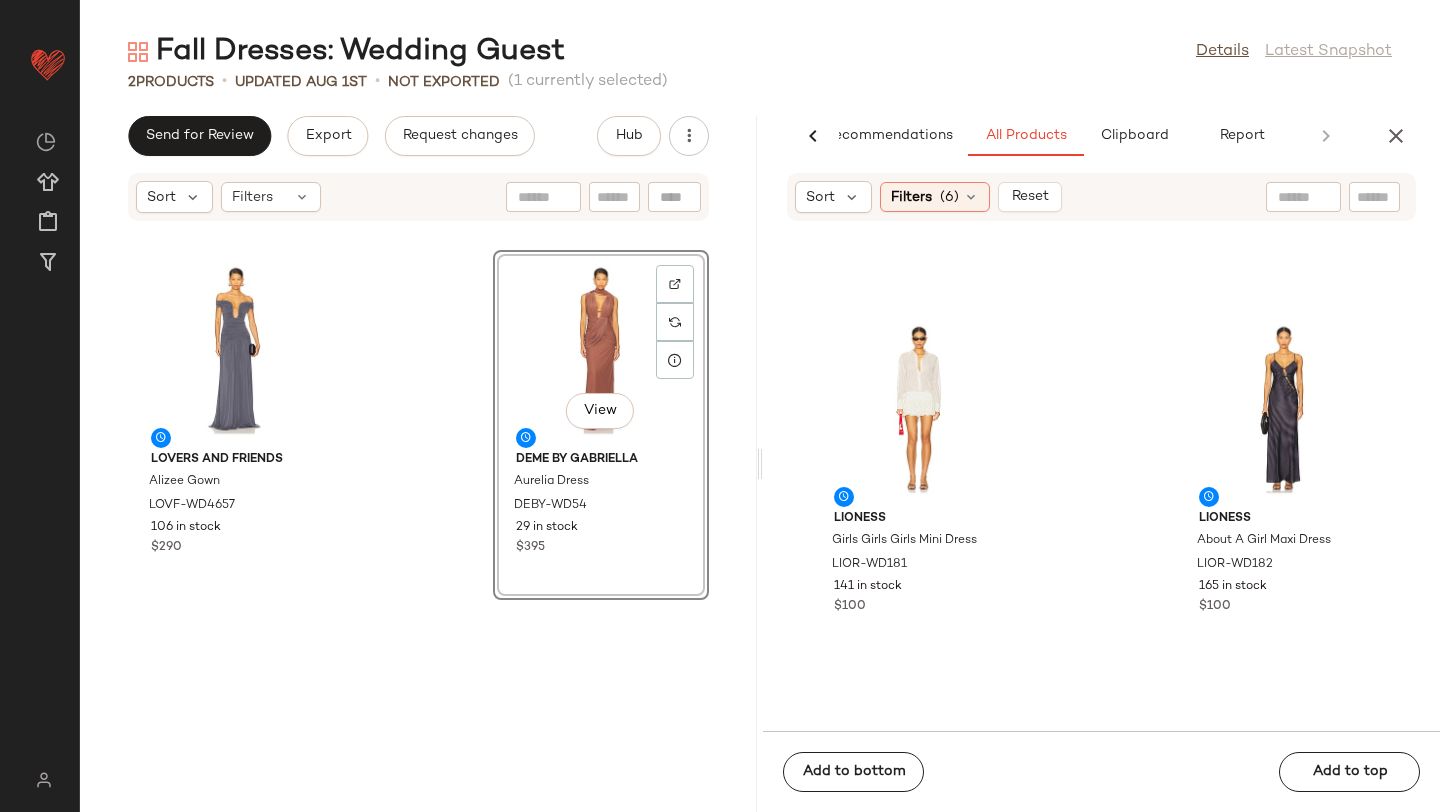 scroll, scrollTop: 5088, scrollLeft: 0, axis: vertical 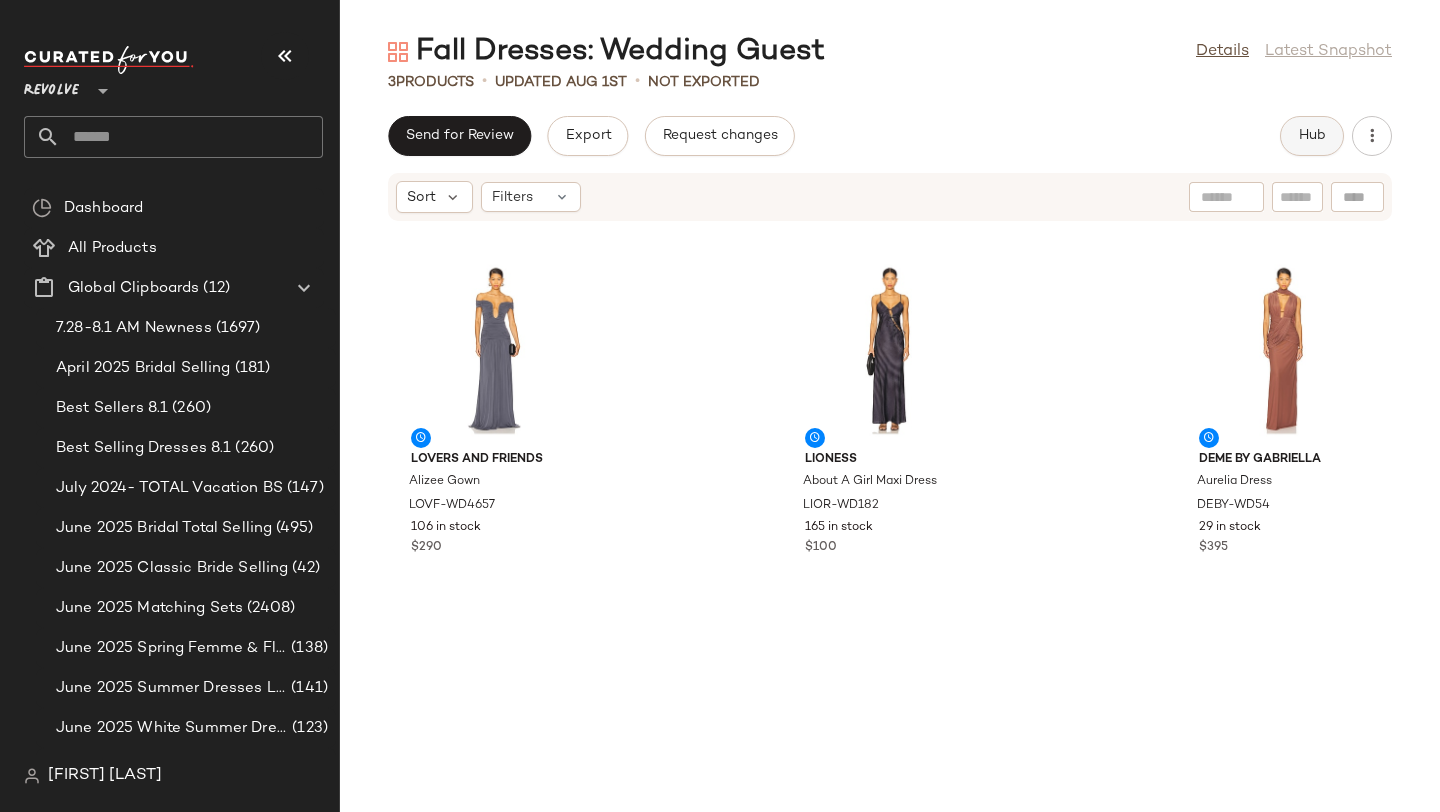 click on "Hub" at bounding box center (1312, 136) 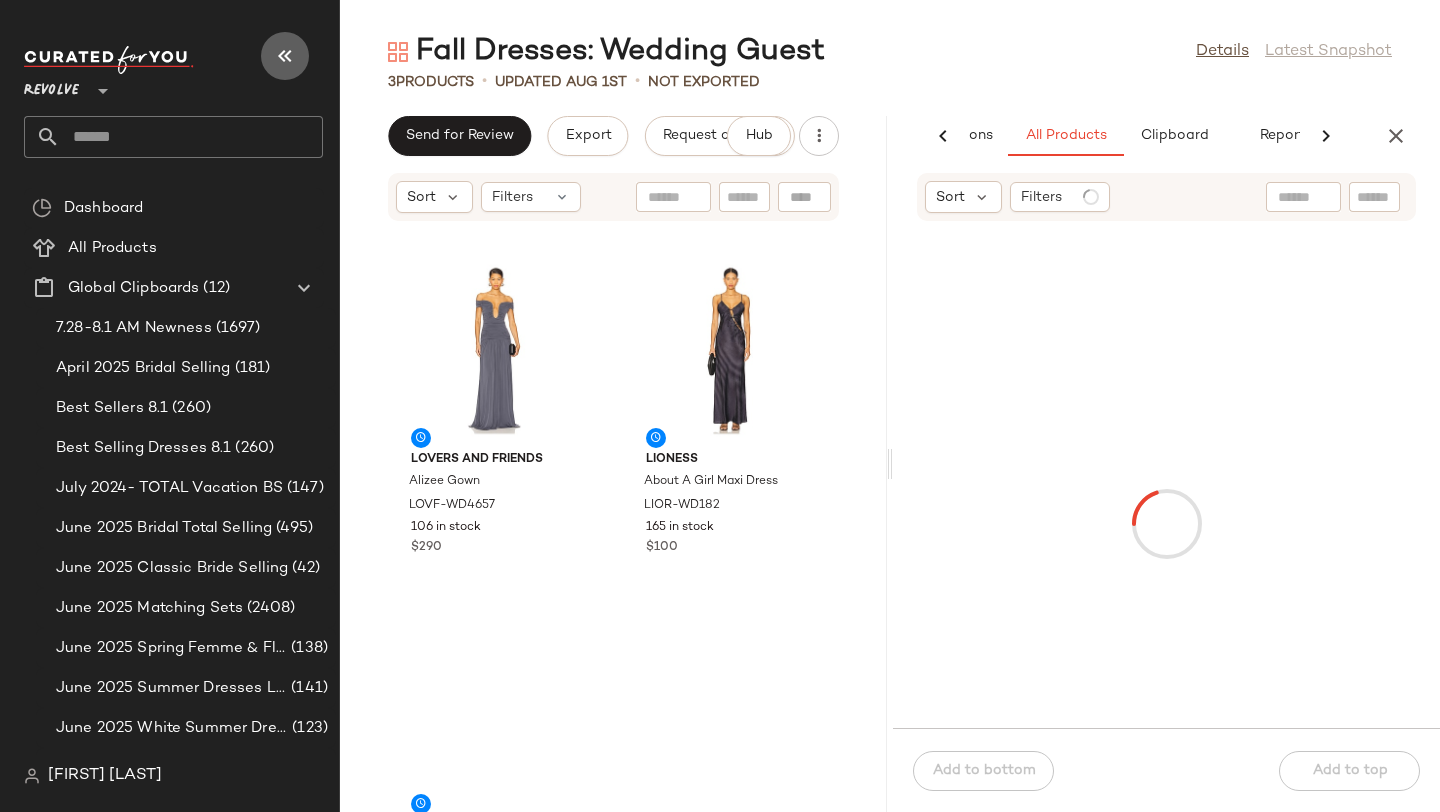 click at bounding box center [285, 56] 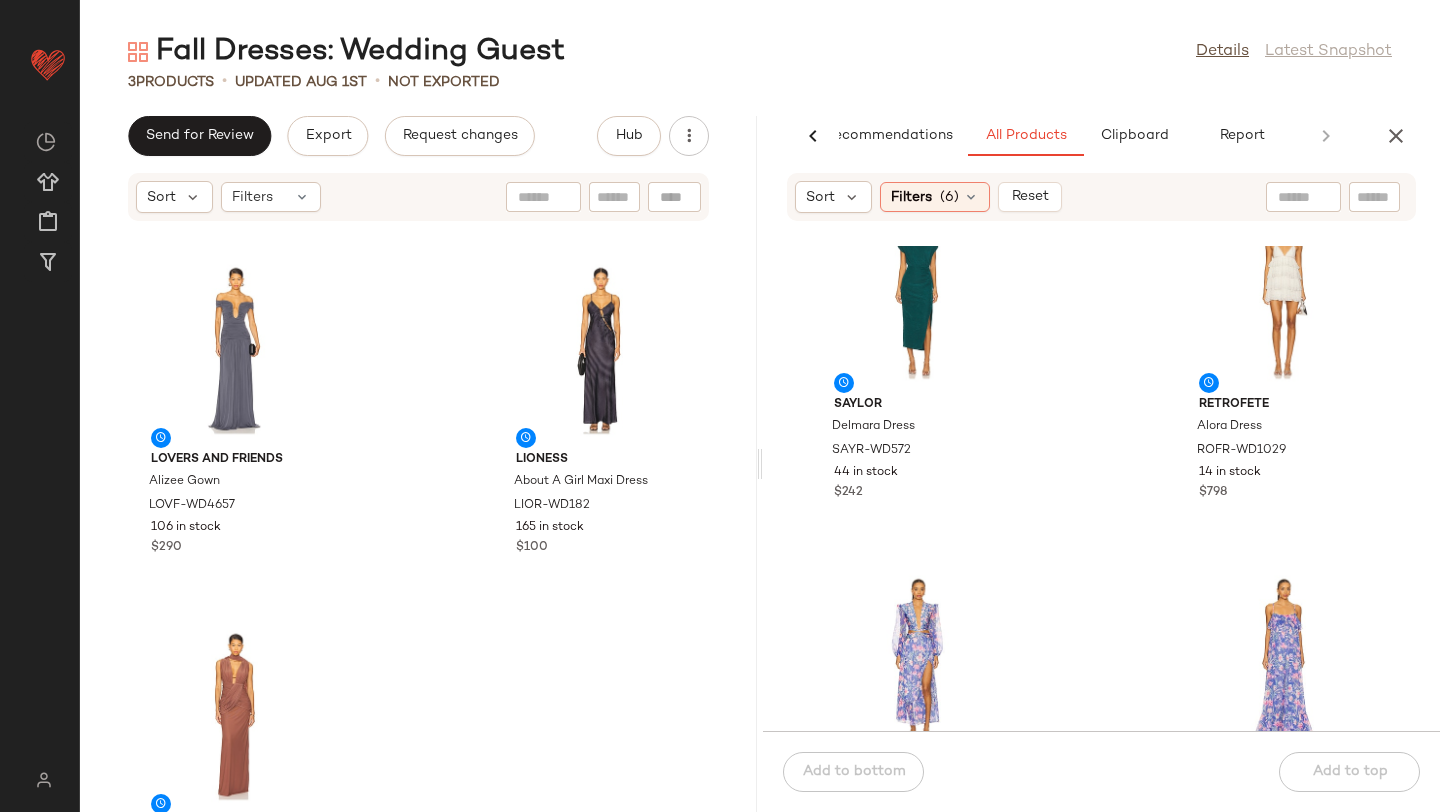 scroll, scrollTop: 7393, scrollLeft: 0, axis: vertical 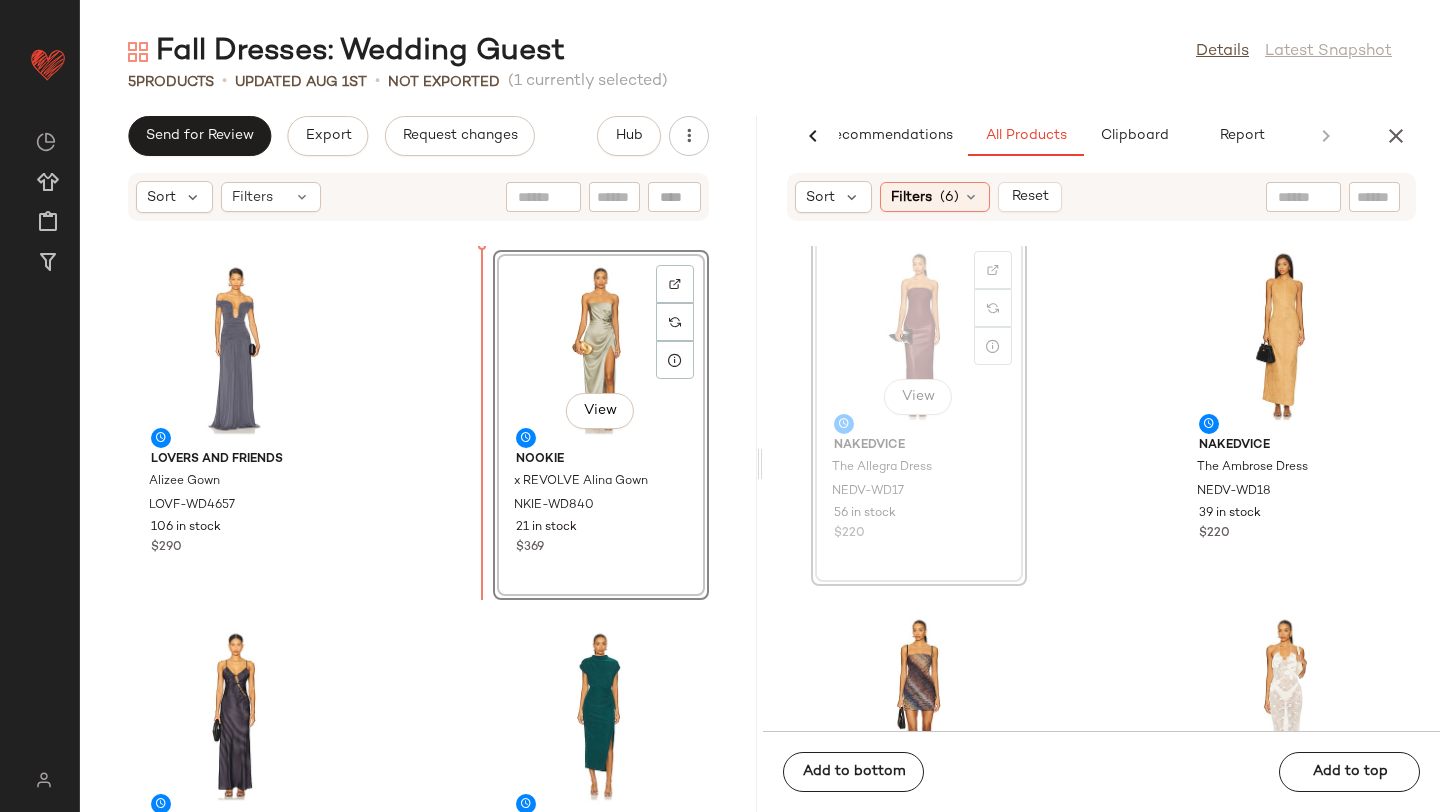 drag, startPoint x: 935, startPoint y: 419, endPoint x: 503, endPoint y: 370, distance: 434.77005 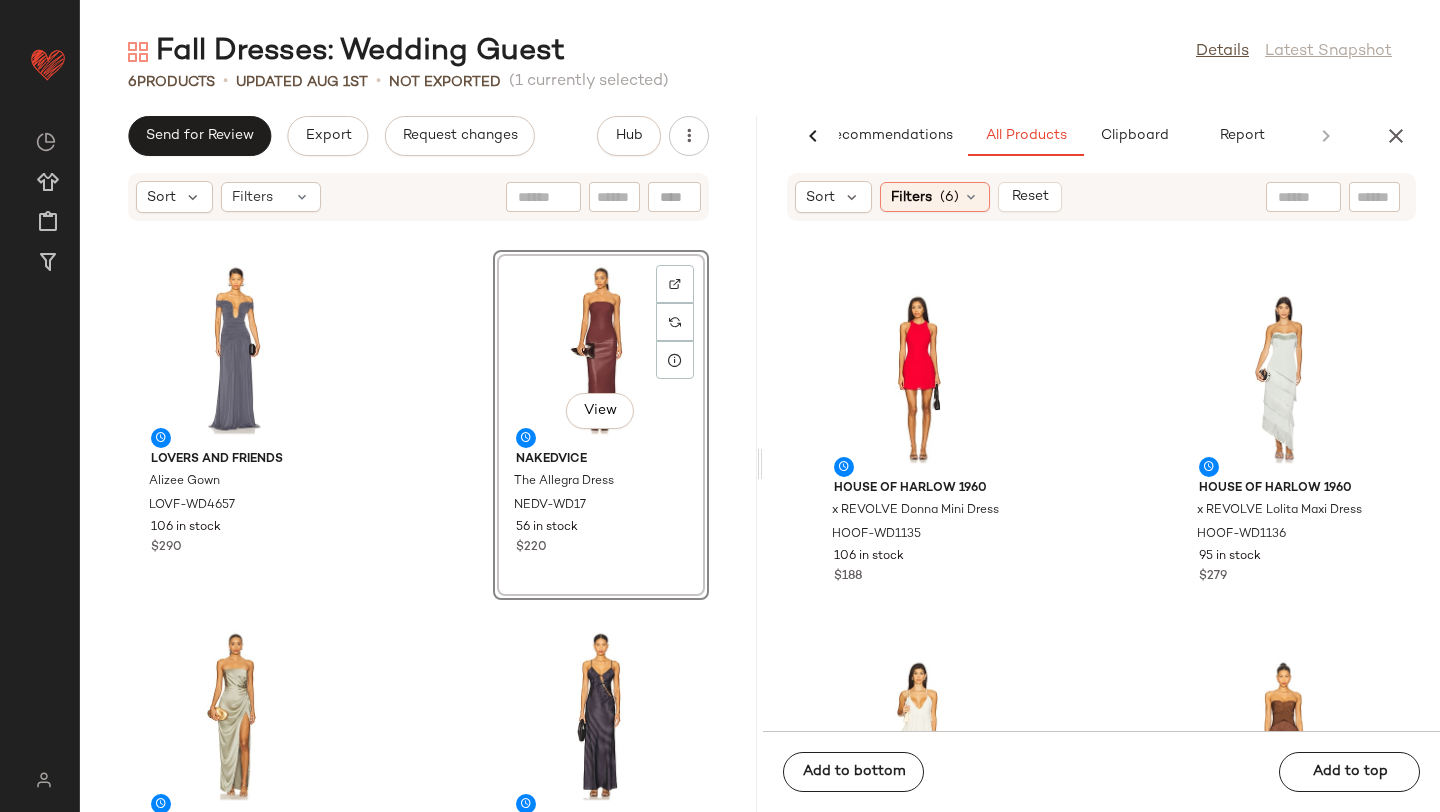scroll, scrollTop: 11691, scrollLeft: 0, axis: vertical 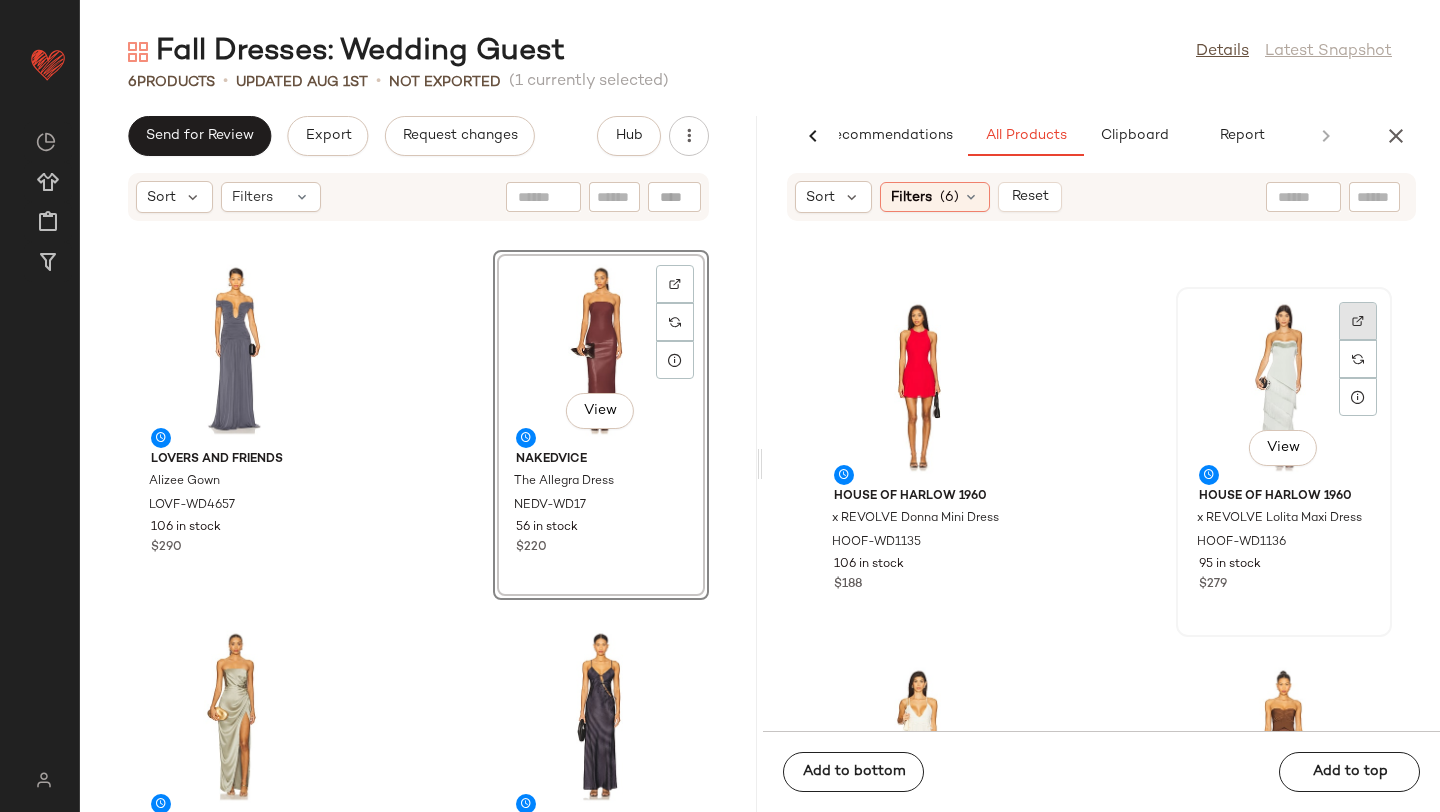 click 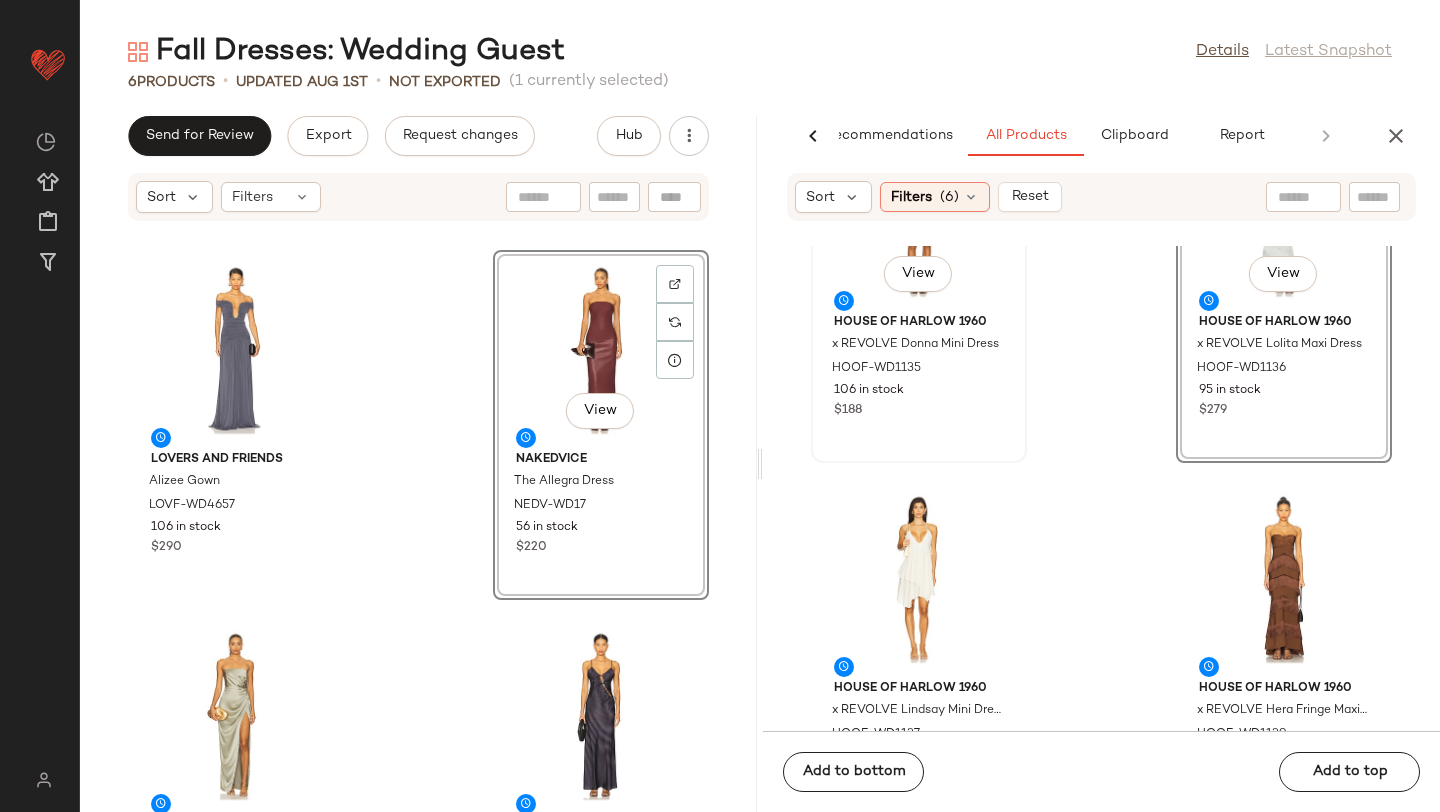 scroll, scrollTop: 12130, scrollLeft: 0, axis: vertical 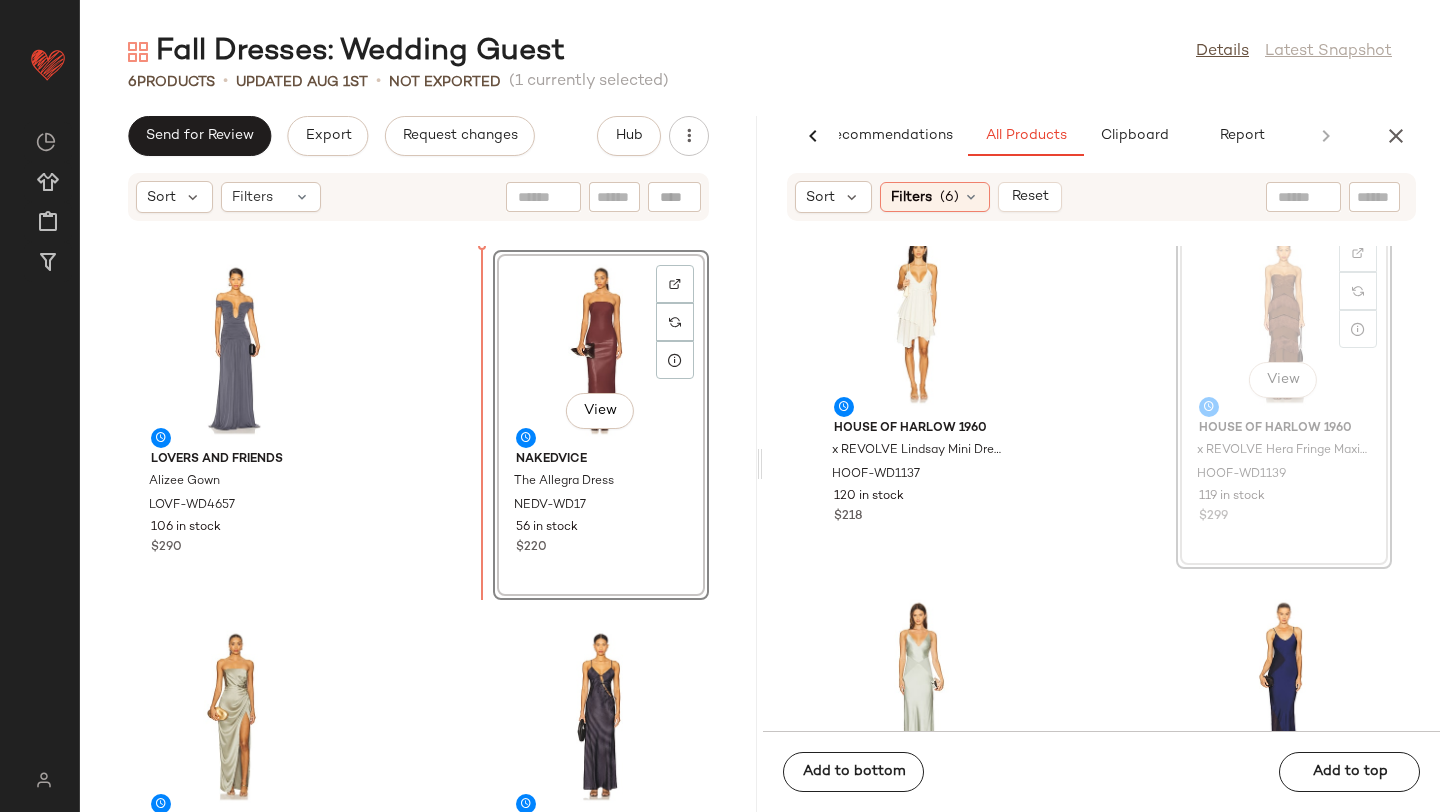 drag, startPoint x: 1216, startPoint y: 335, endPoint x: 523, endPoint y: 392, distance: 695.3402 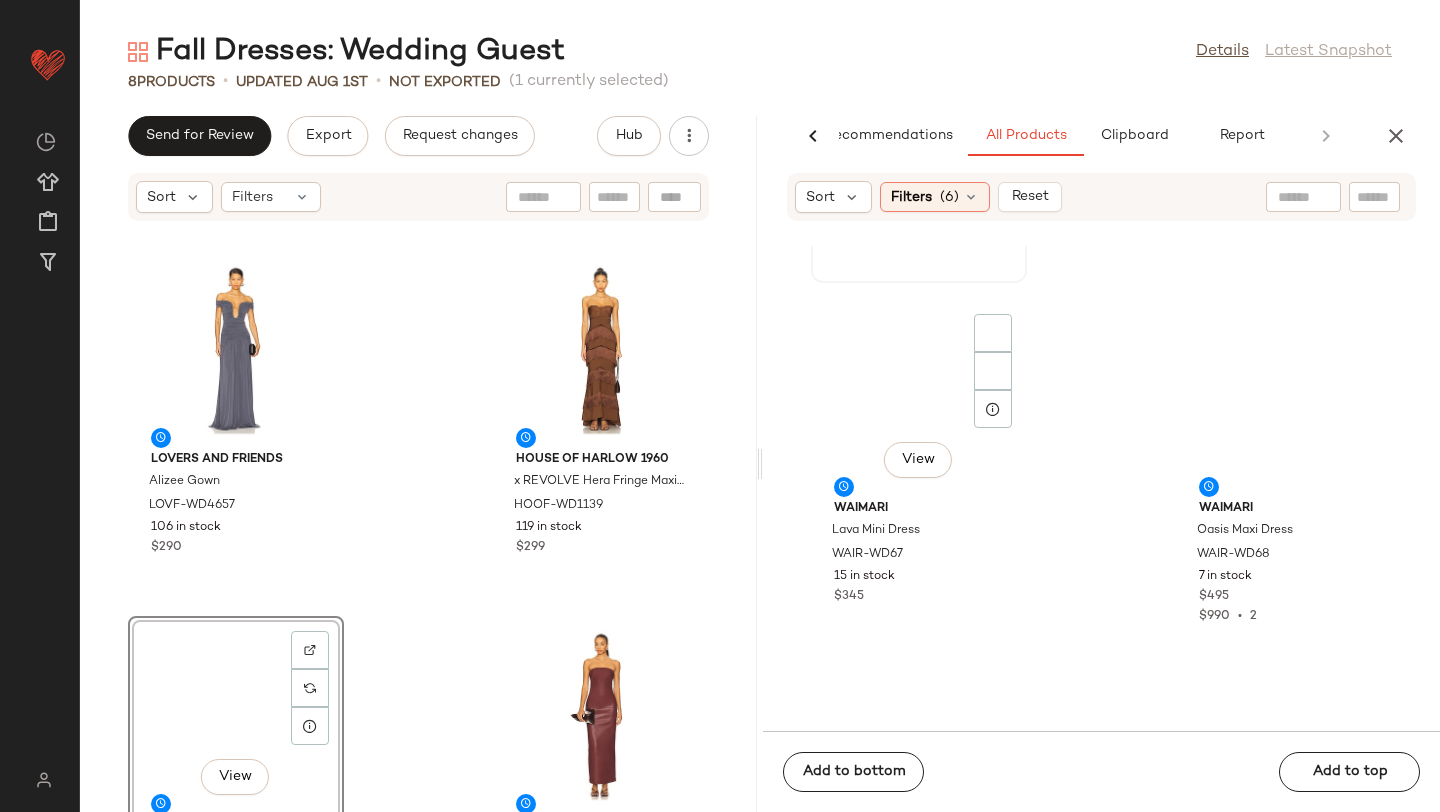 scroll, scrollTop: 12812, scrollLeft: 0, axis: vertical 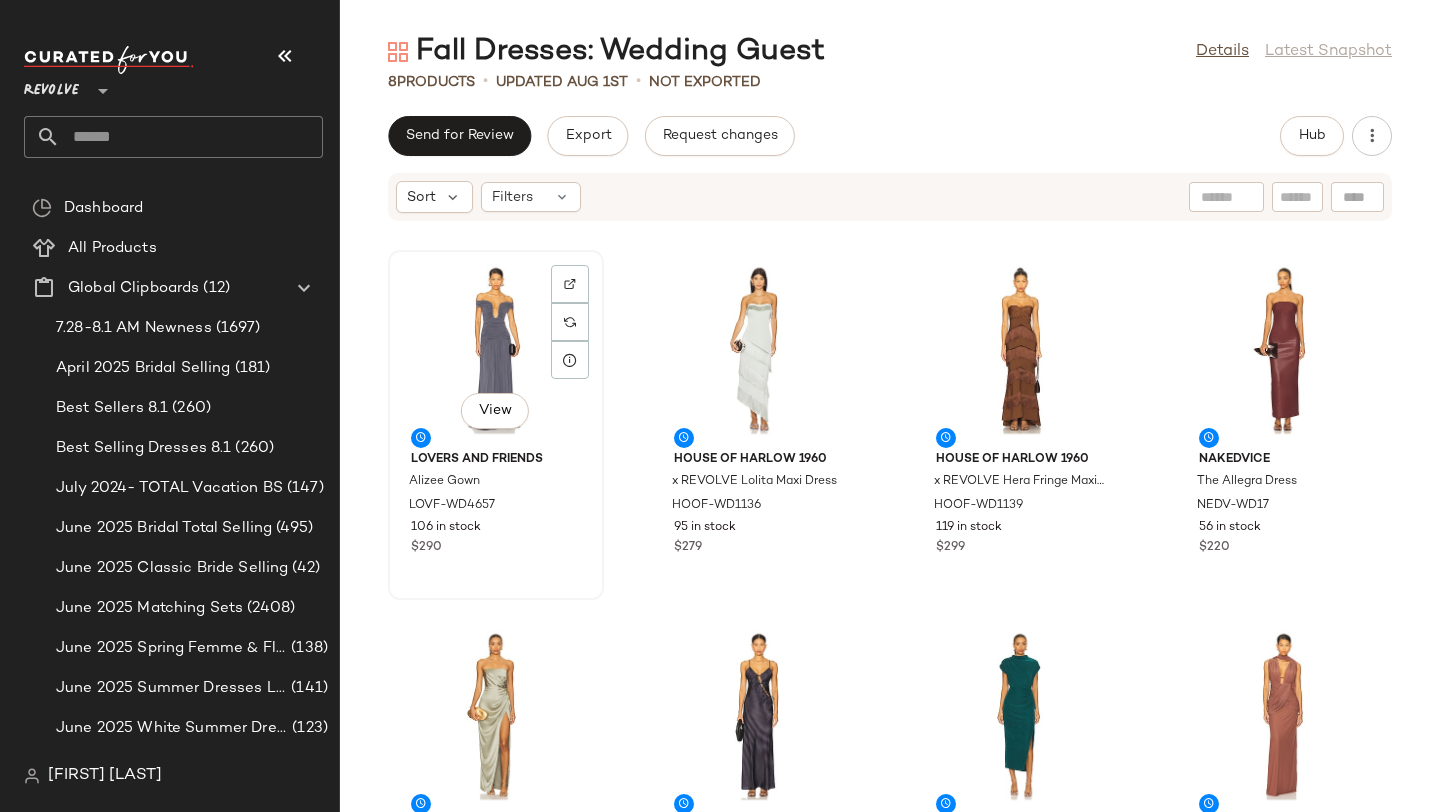 click on "View" 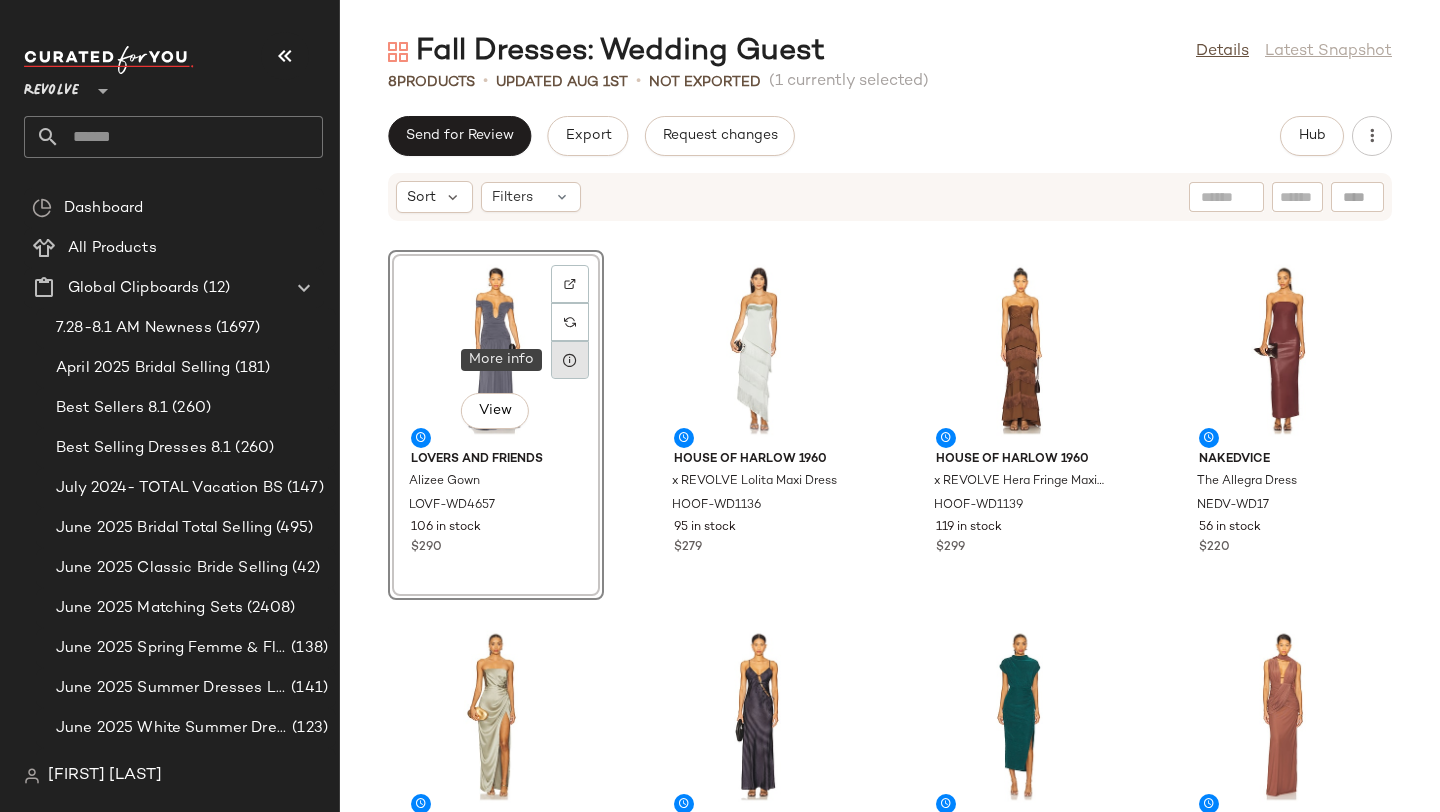 click 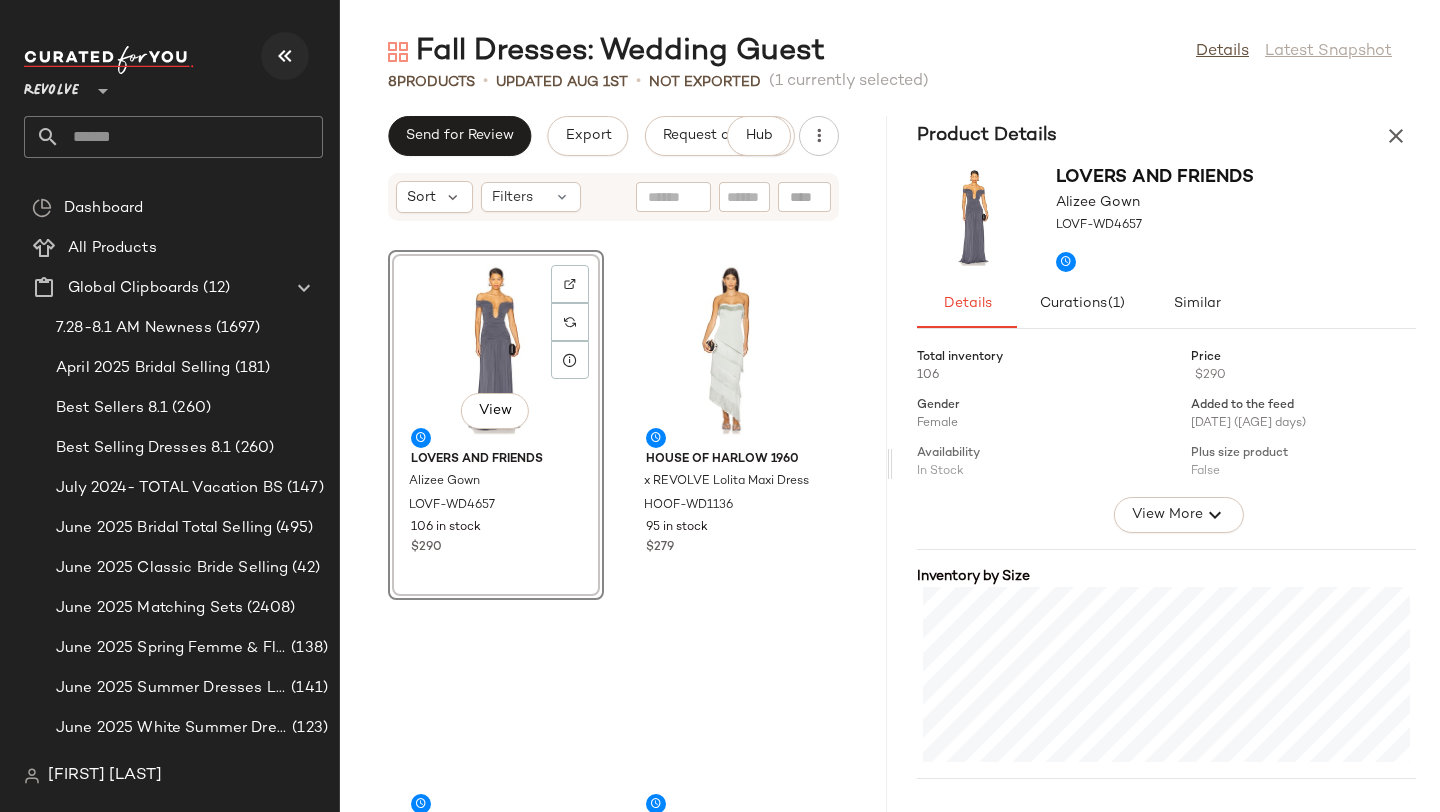 click at bounding box center (285, 56) 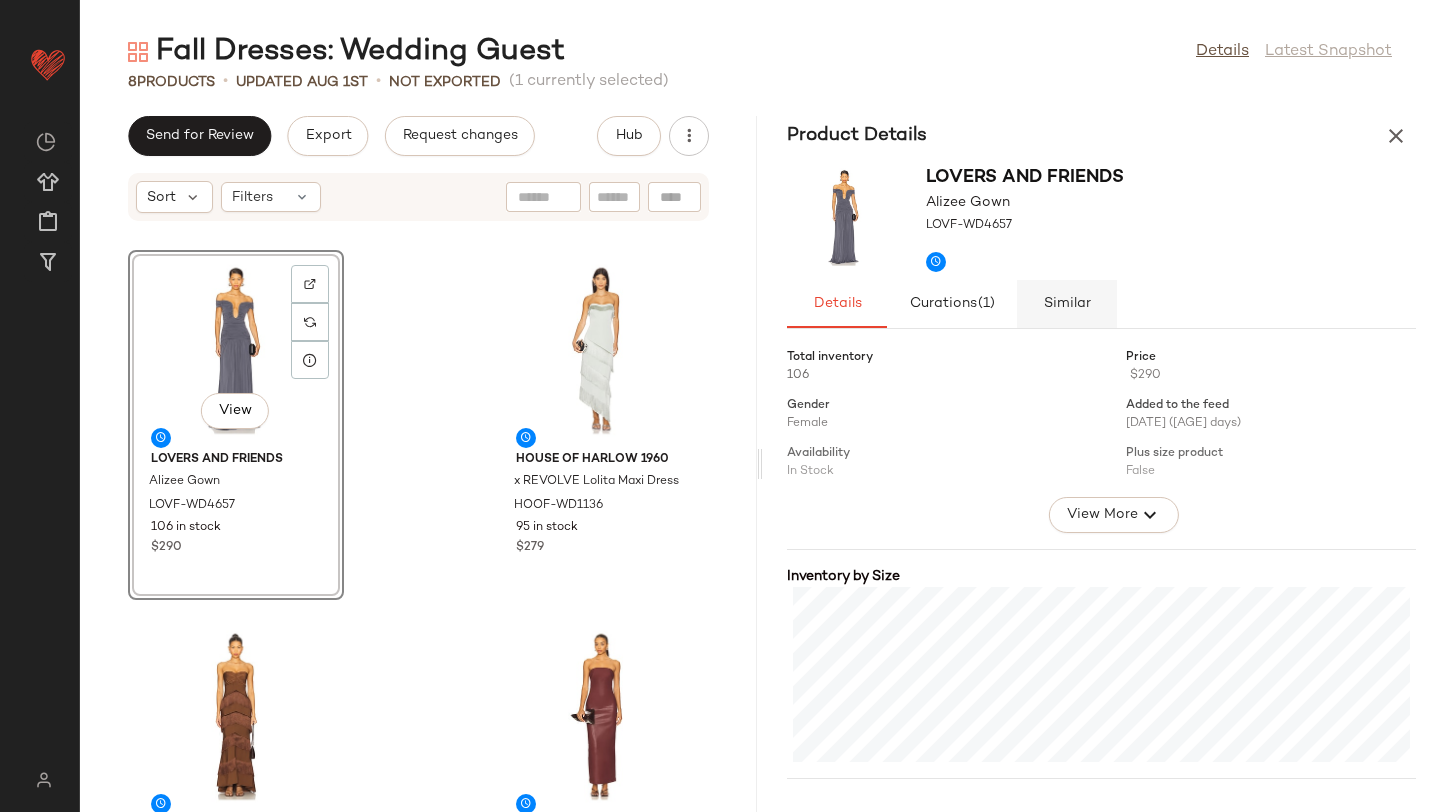 click on "Similar" 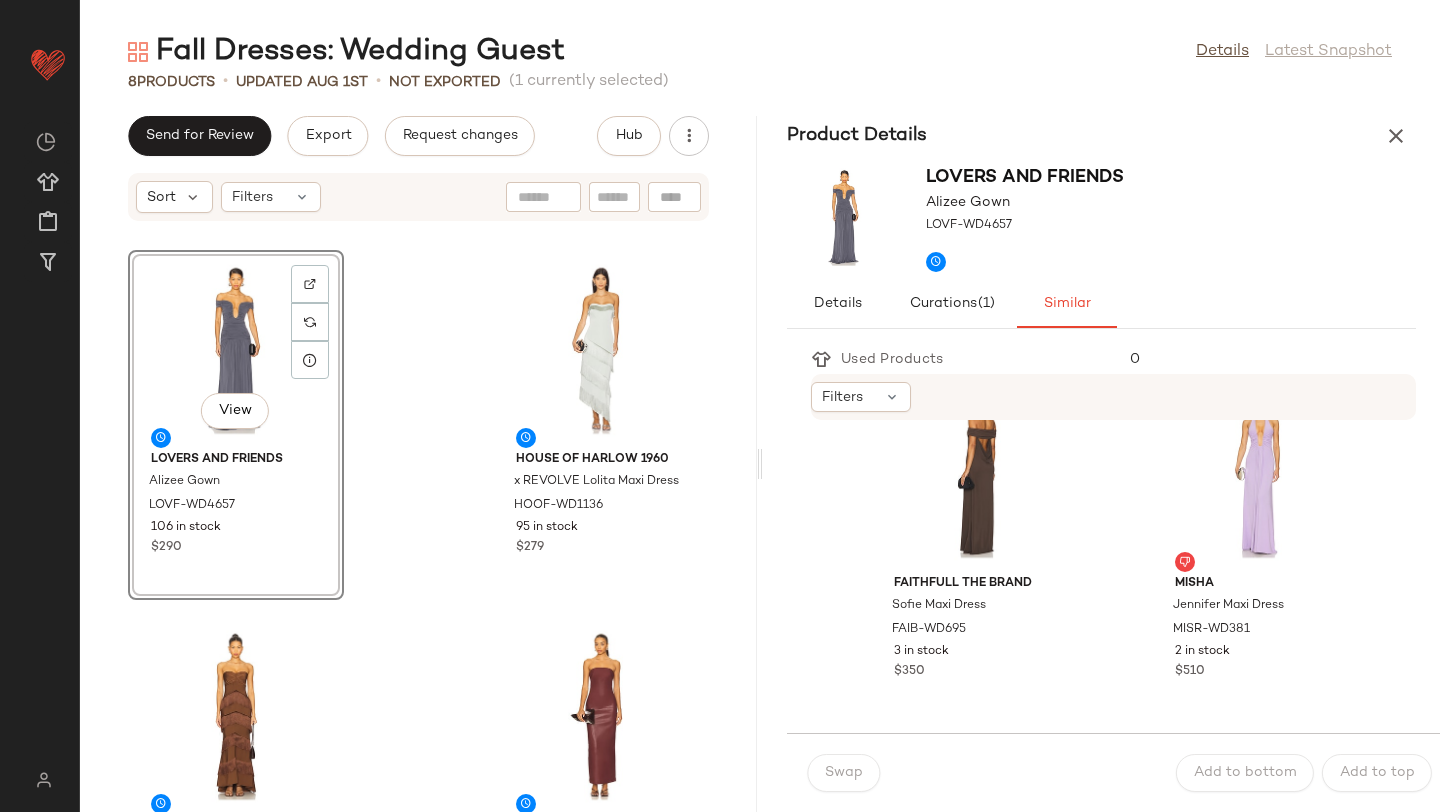 scroll, scrollTop: 1111, scrollLeft: 0, axis: vertical 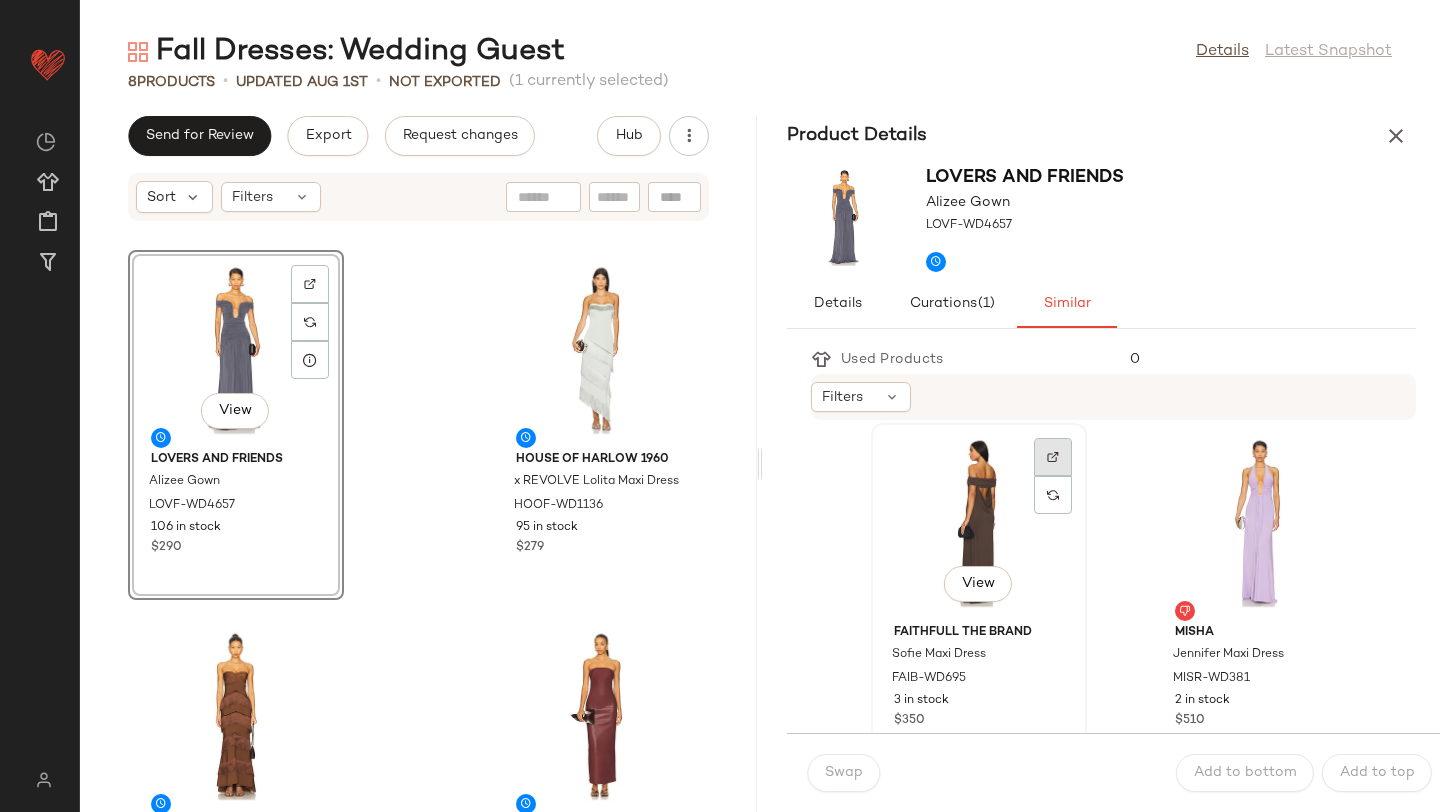 click 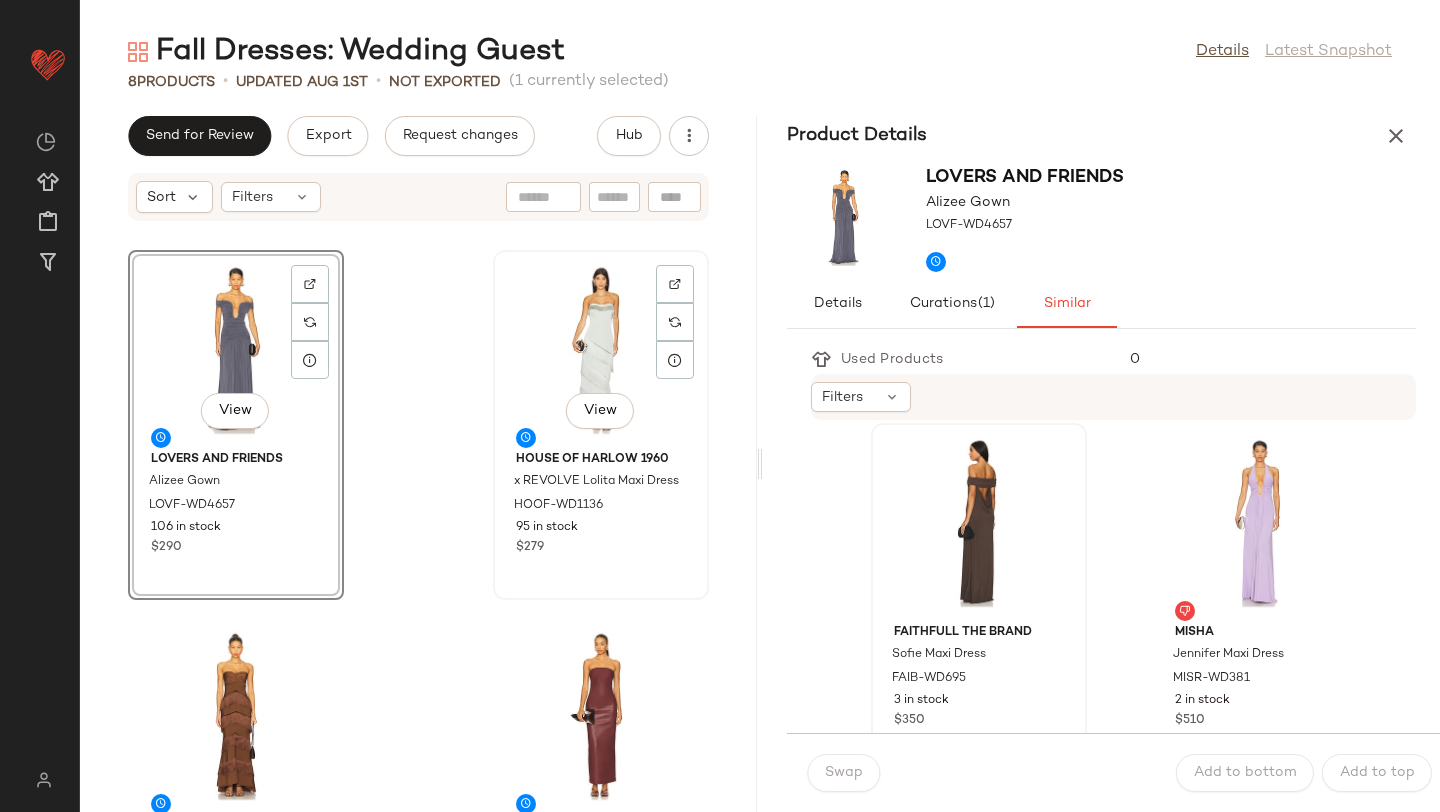scroll, scrollTop: 256, scrollLeft: 0, axis: vertical 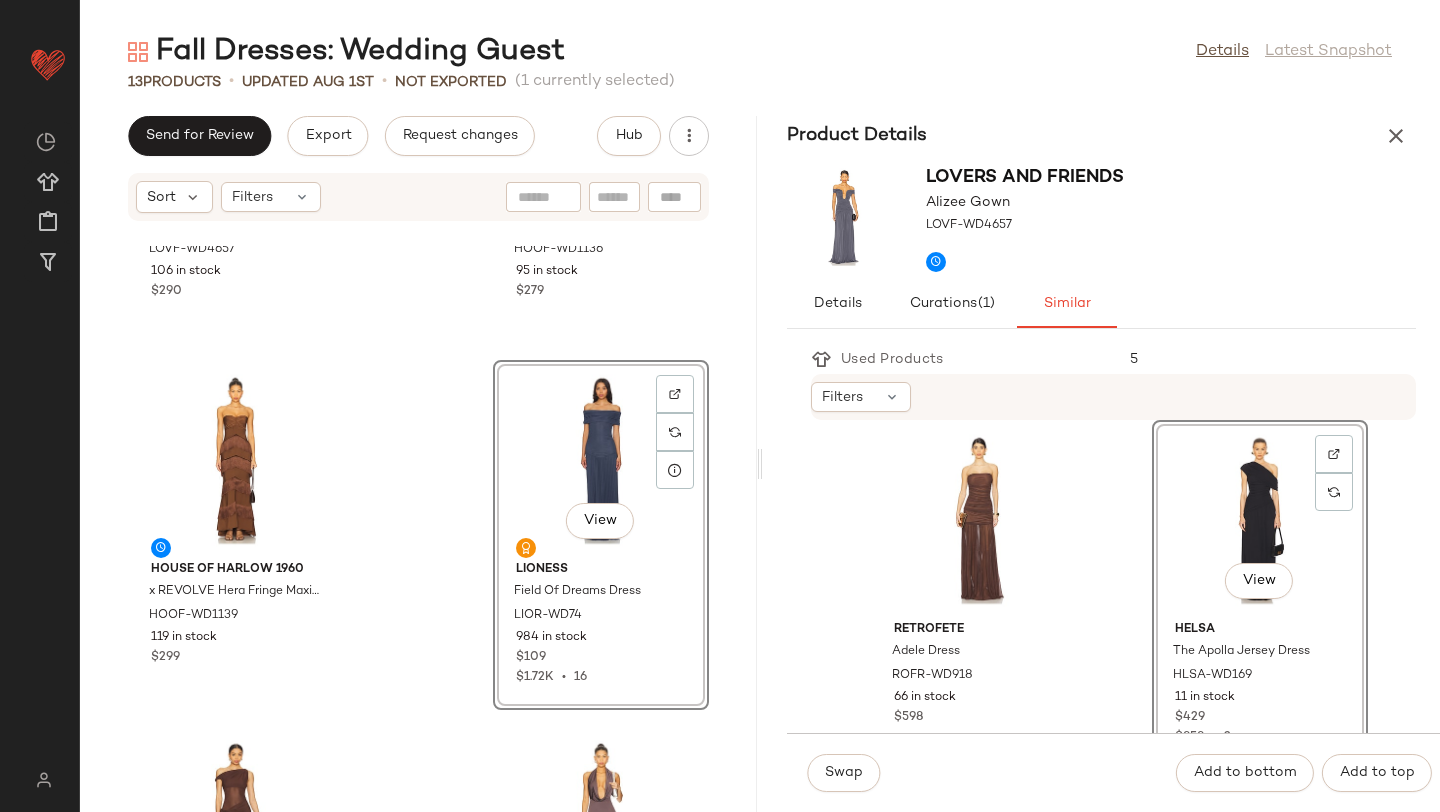 drag, startPoint x: 1207, startPoint y: 541, endPoint x: 1186, endPoint y: 541, distance: 21 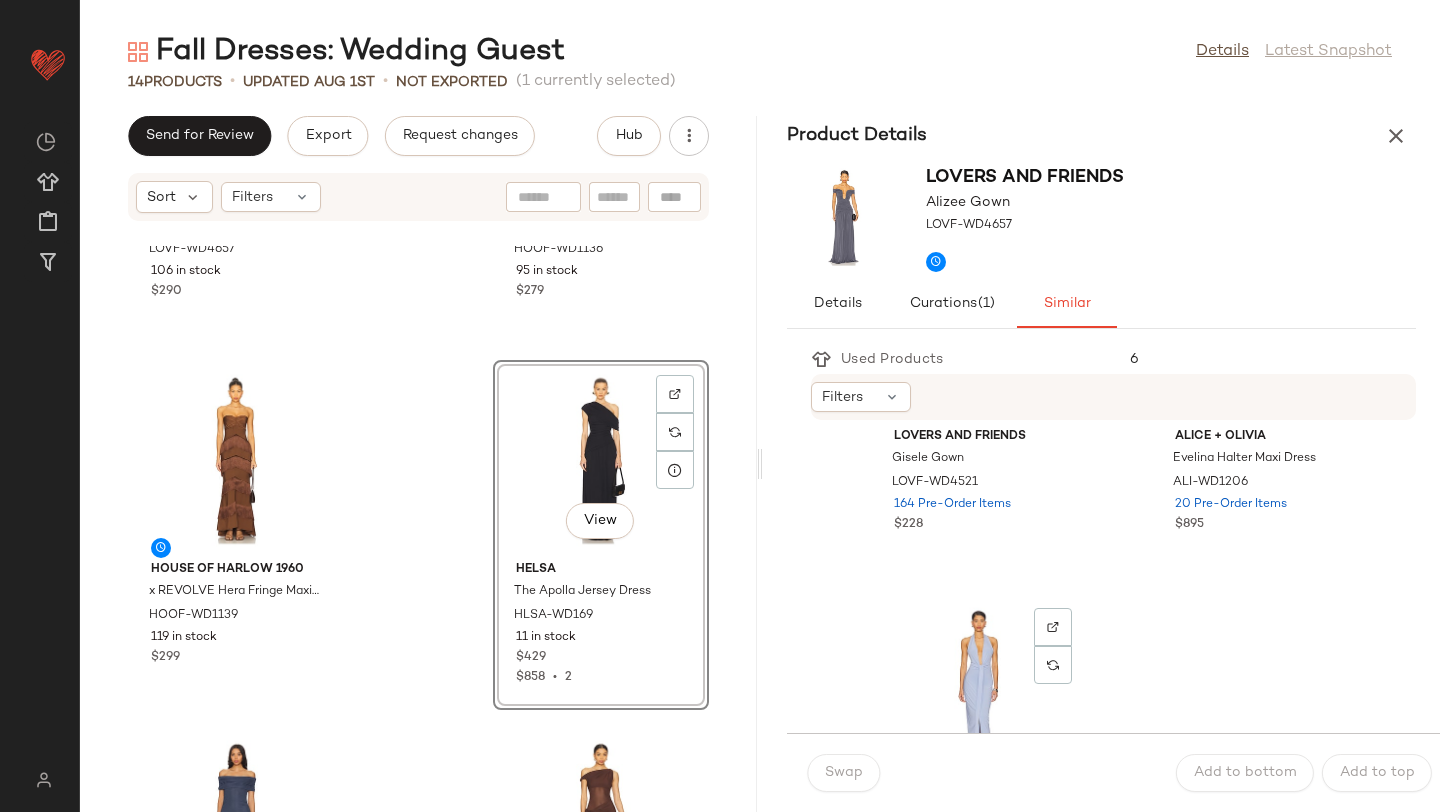 scroll, scrollTop: 3009, scrollLeft: 0, axis: vertical 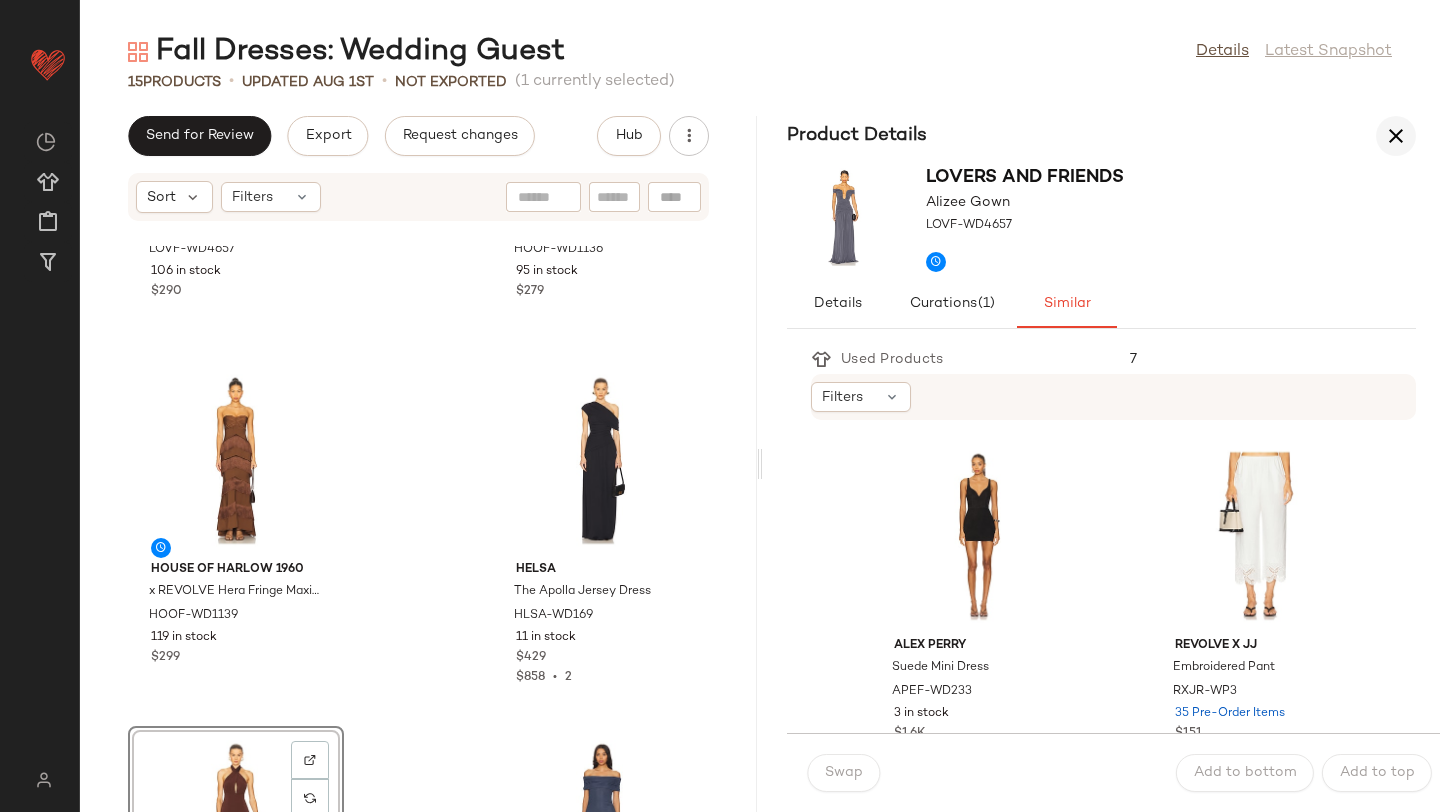 click at bounding box center (1396, 136) 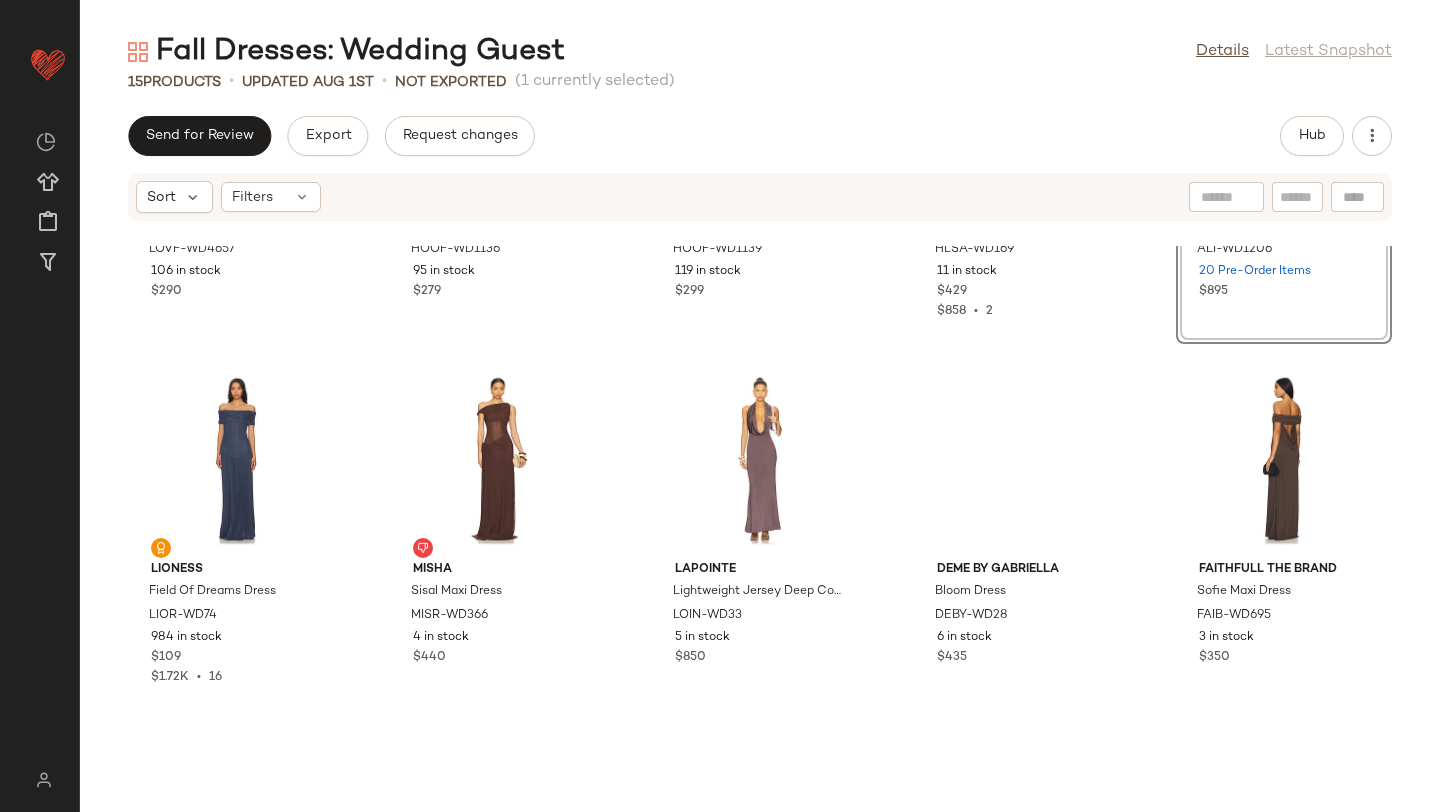 scroll, scrollTop: 0, scrollLeft: 0, axis: both 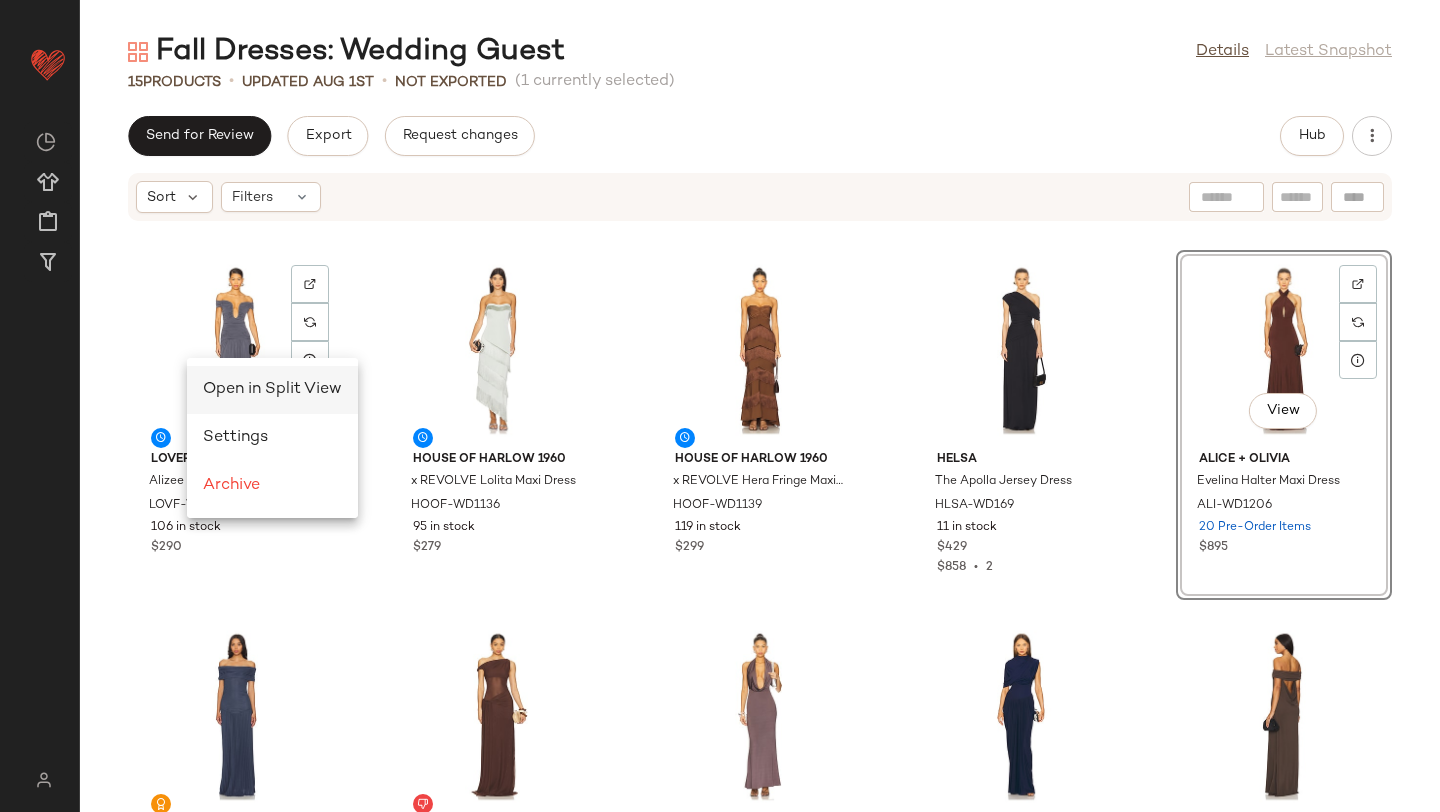 drag, startPoint x: 187, startPoint y: 358, endPoint x: 246, endPoint y: 400, distance: 72.42237 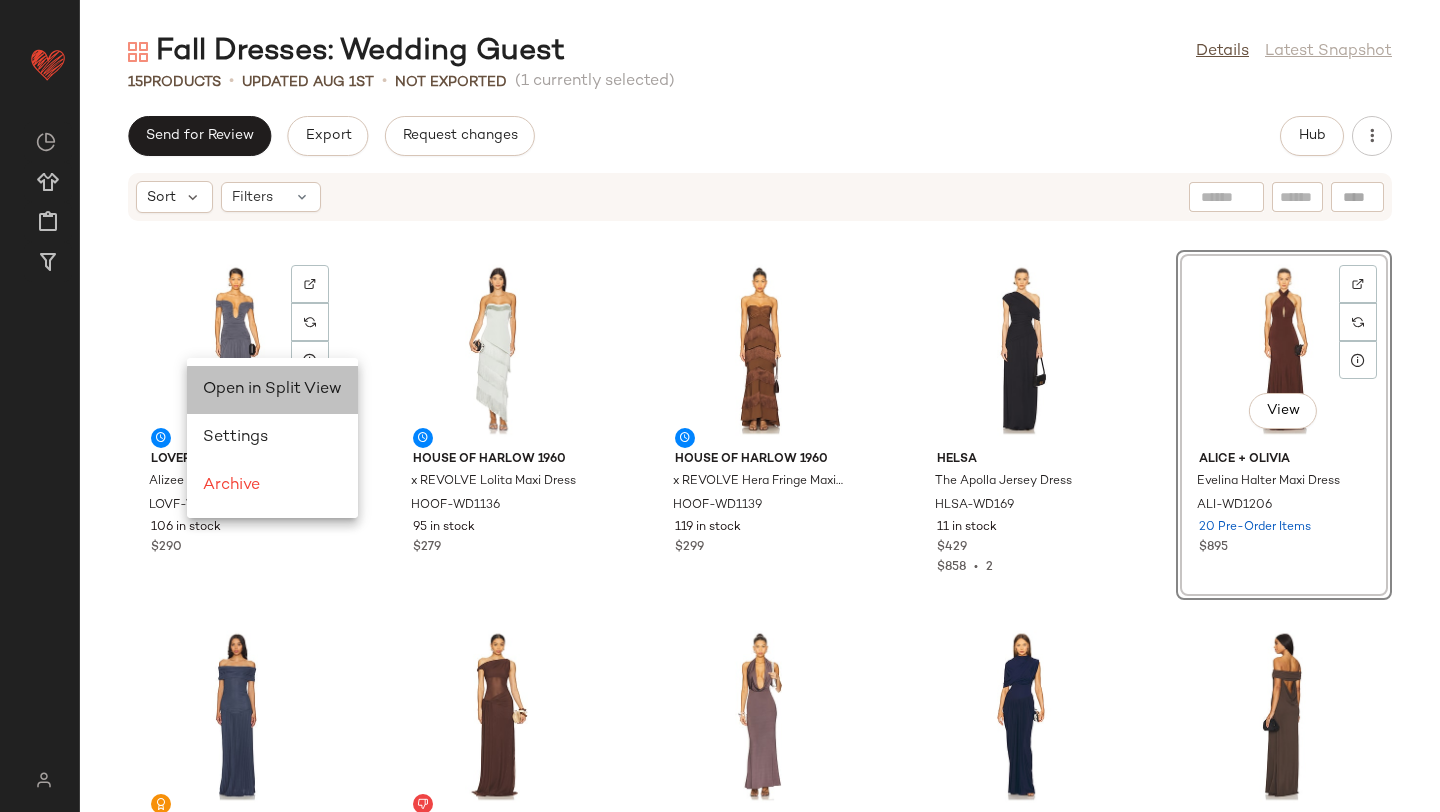 click on "Open in Split View" 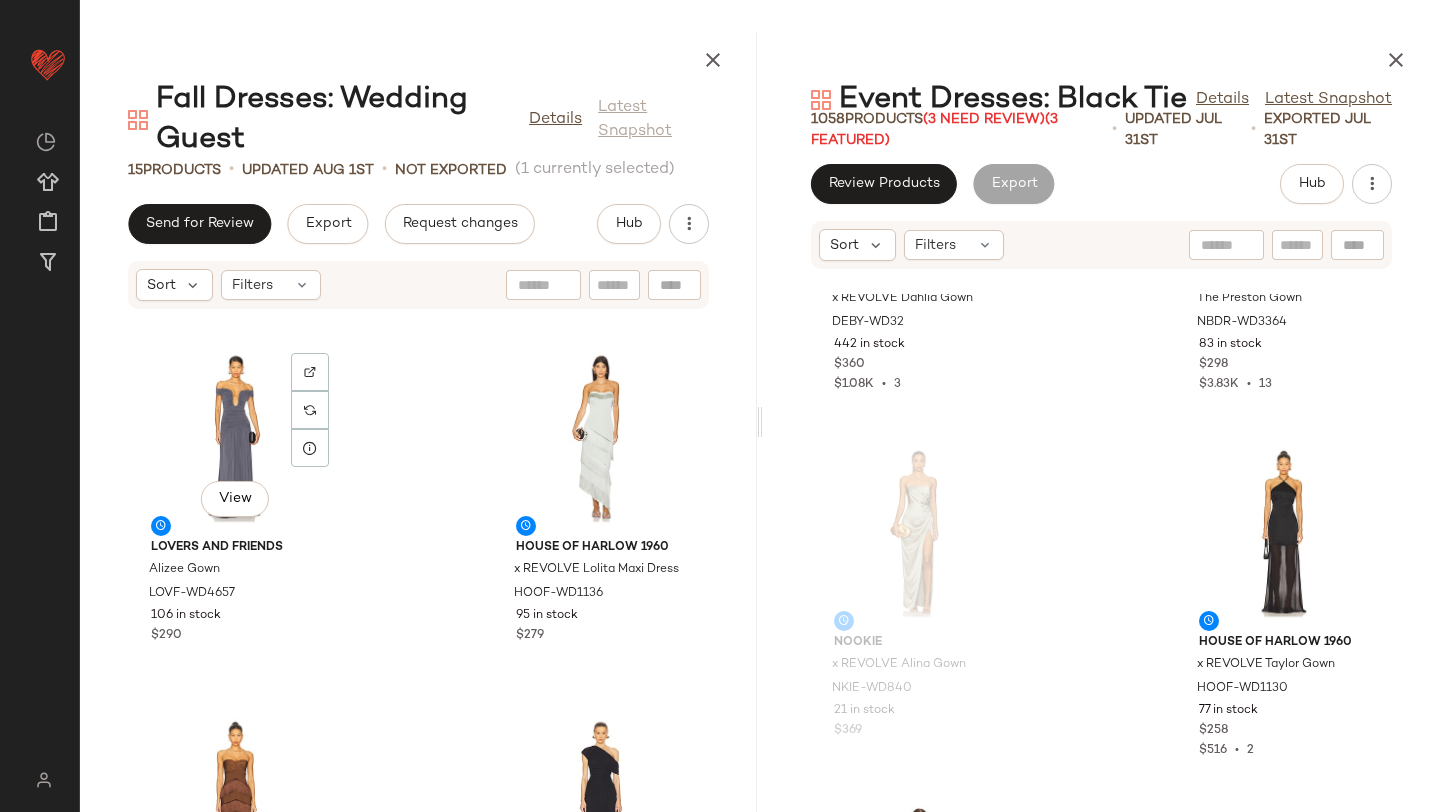 scroll, scrollTop: 609, scrollLeft: 0, axis: vertical 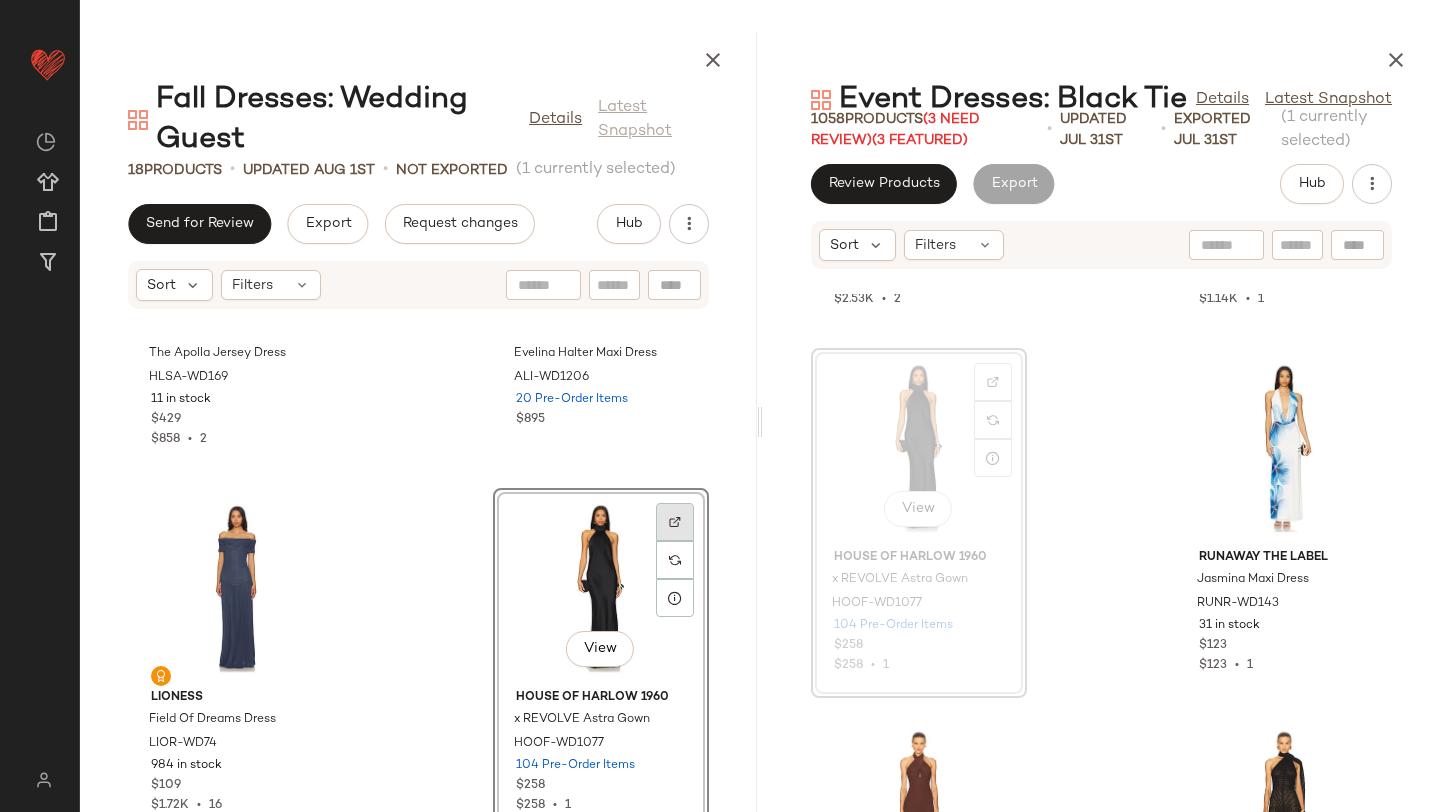 click 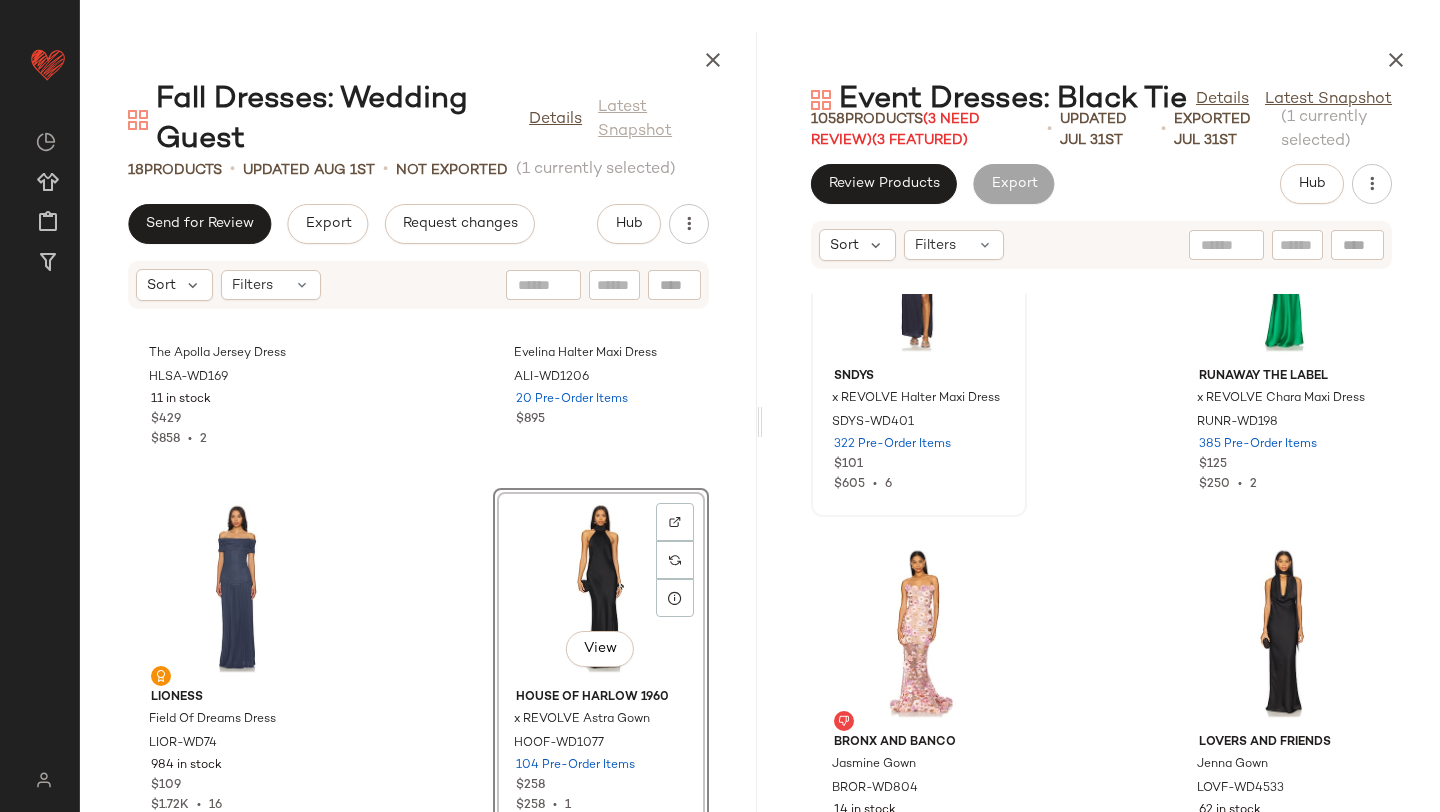 scroll, scrollTop: 8063, scrollLeft: 0, axis: vertical 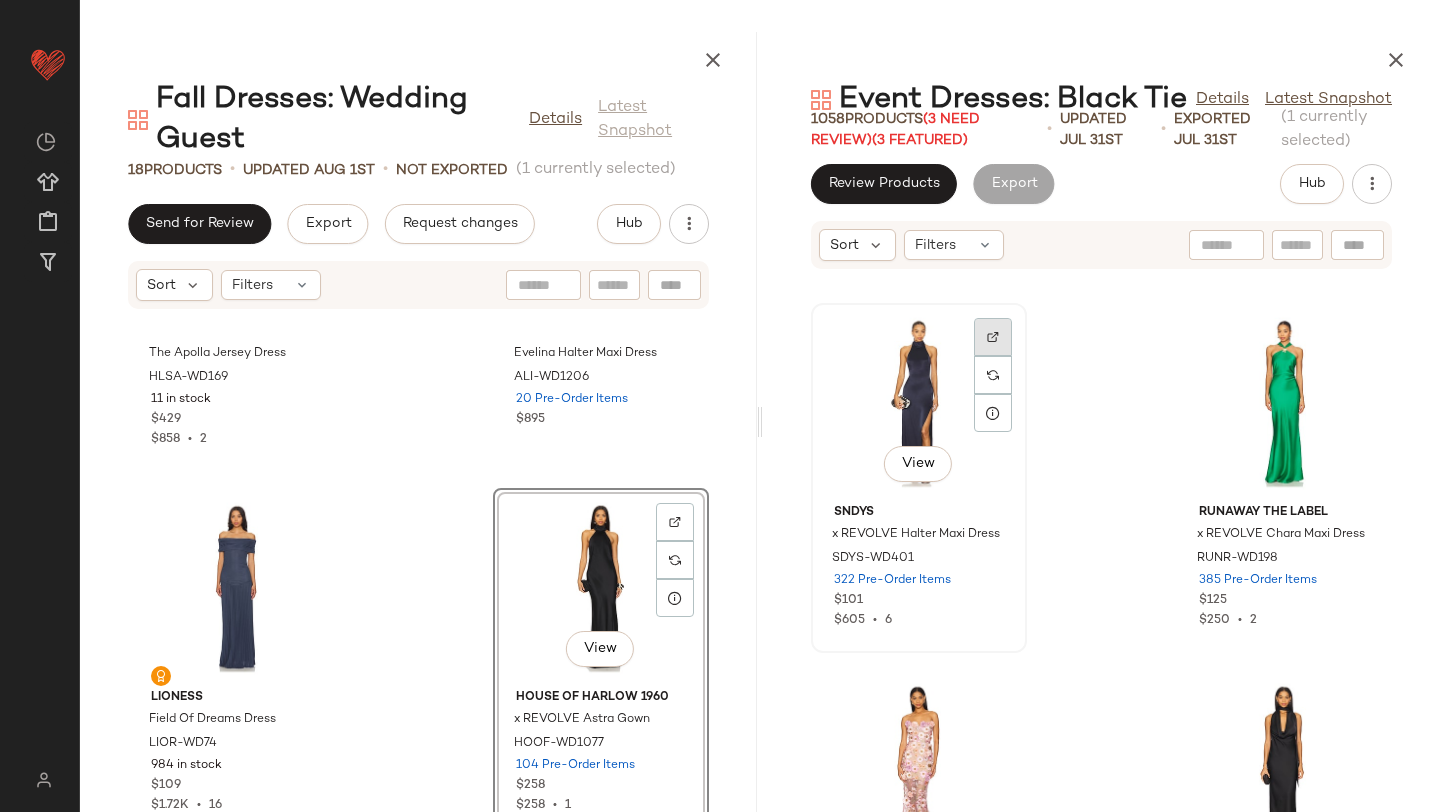 click 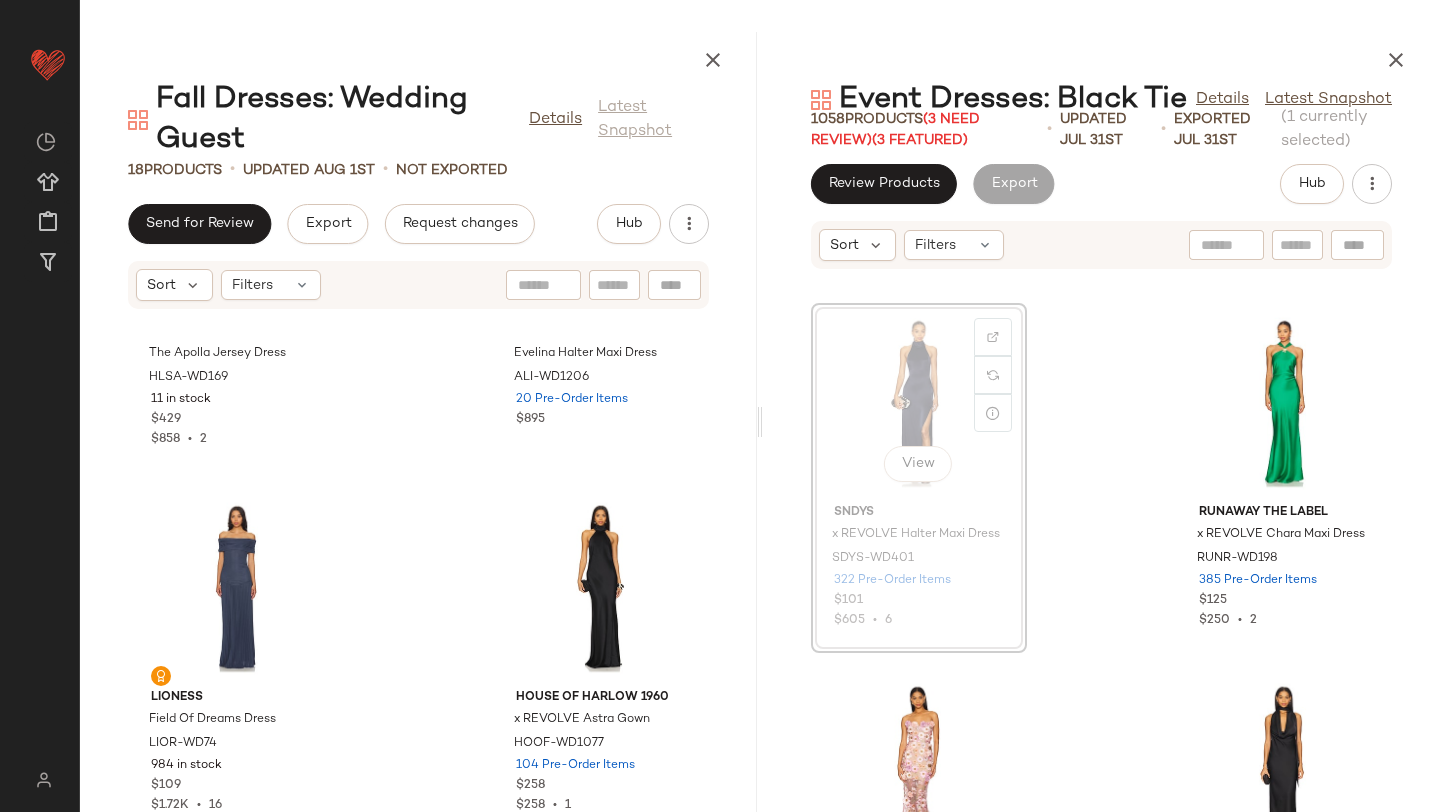 scroll, scrollTop: 8060, scrollLeft: 0, axis: vertical 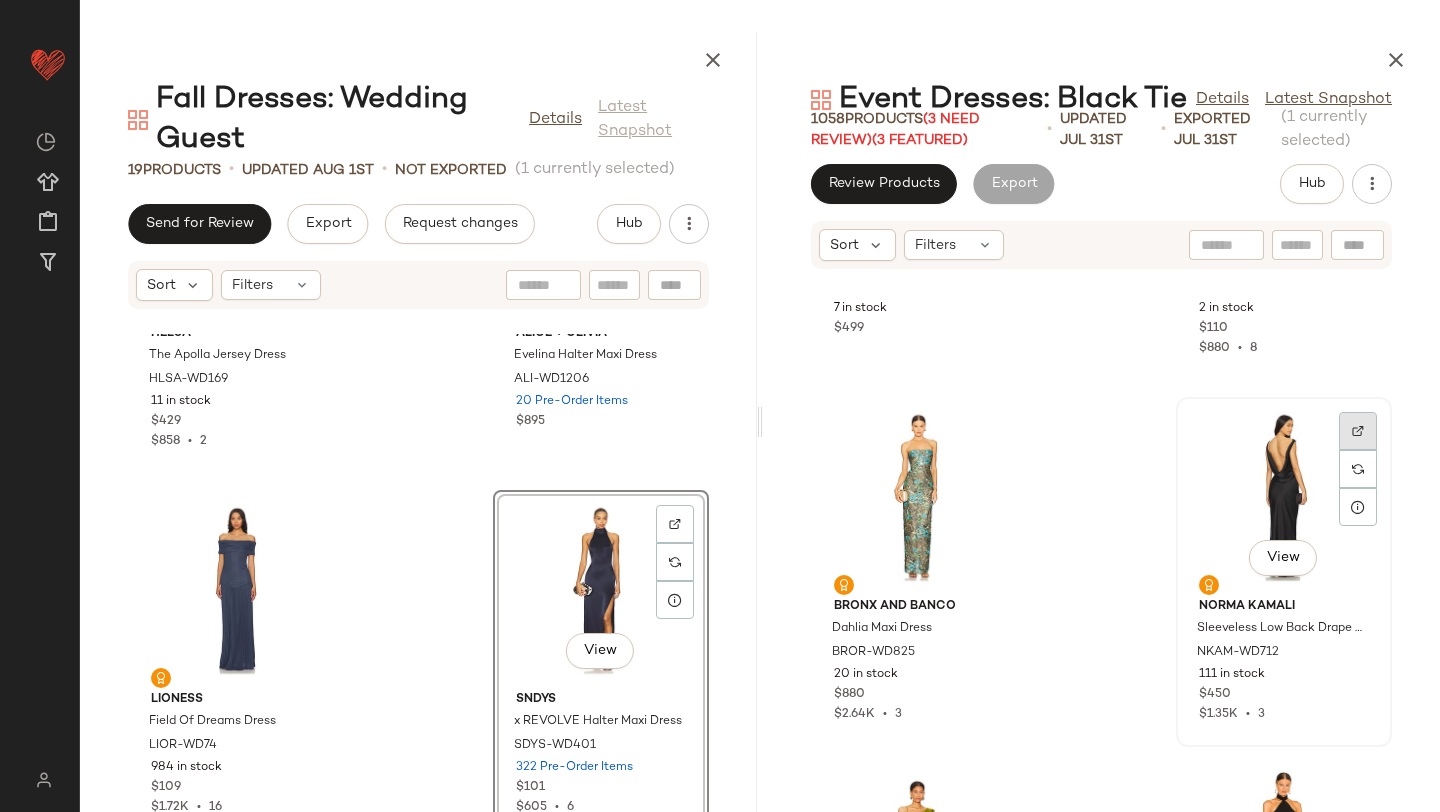 click 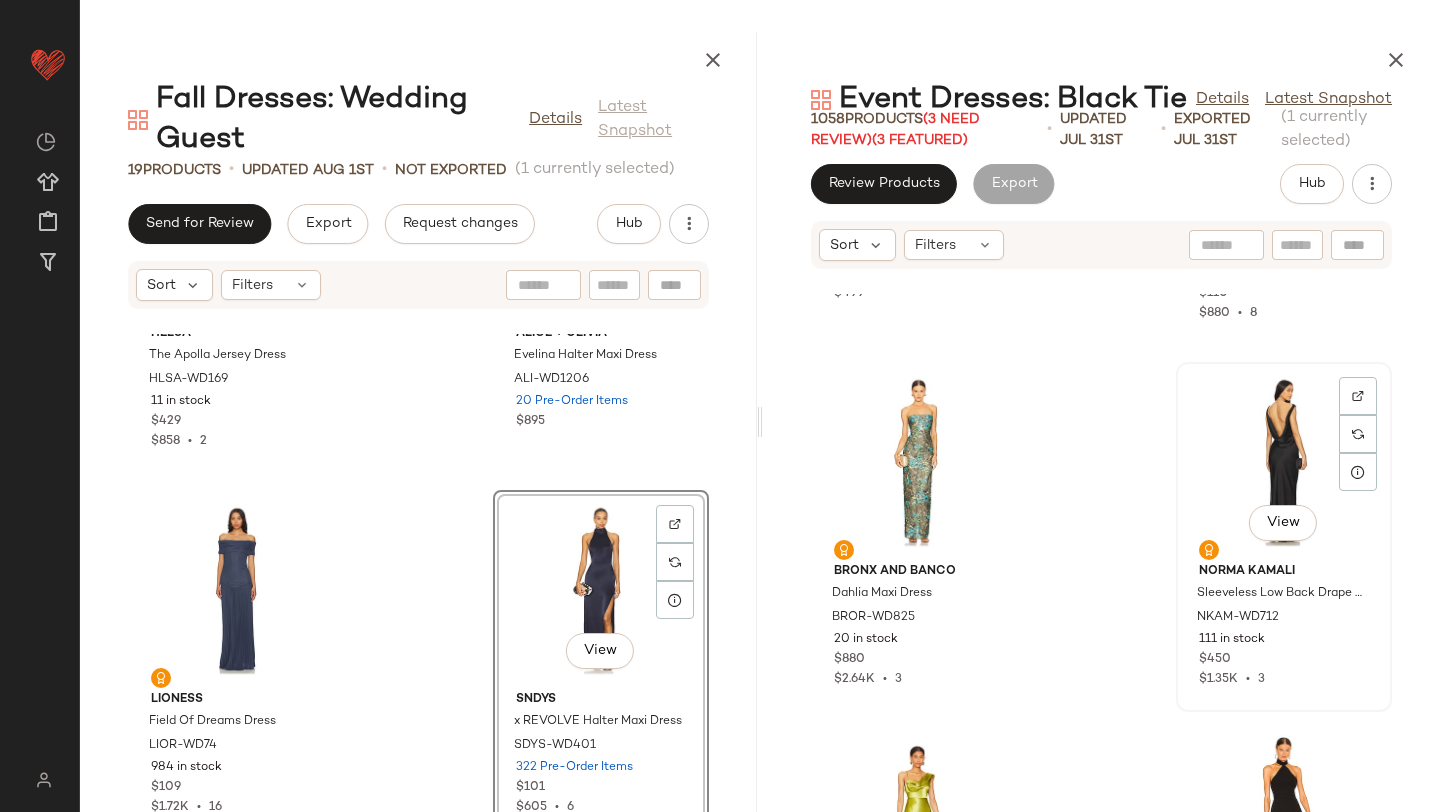 scroll, scrollTop: 10695, scrollLeft: 0, axis: vertical 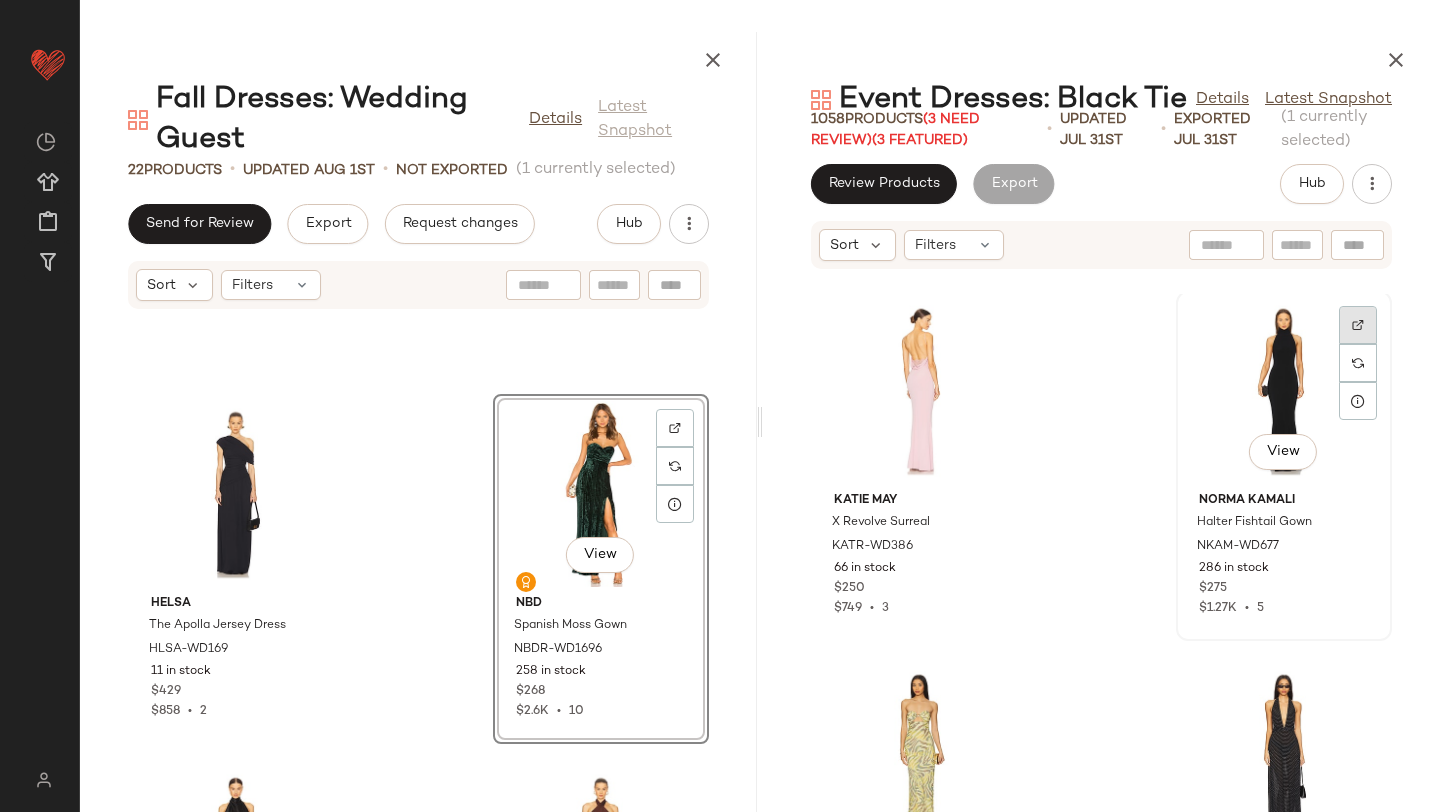 click 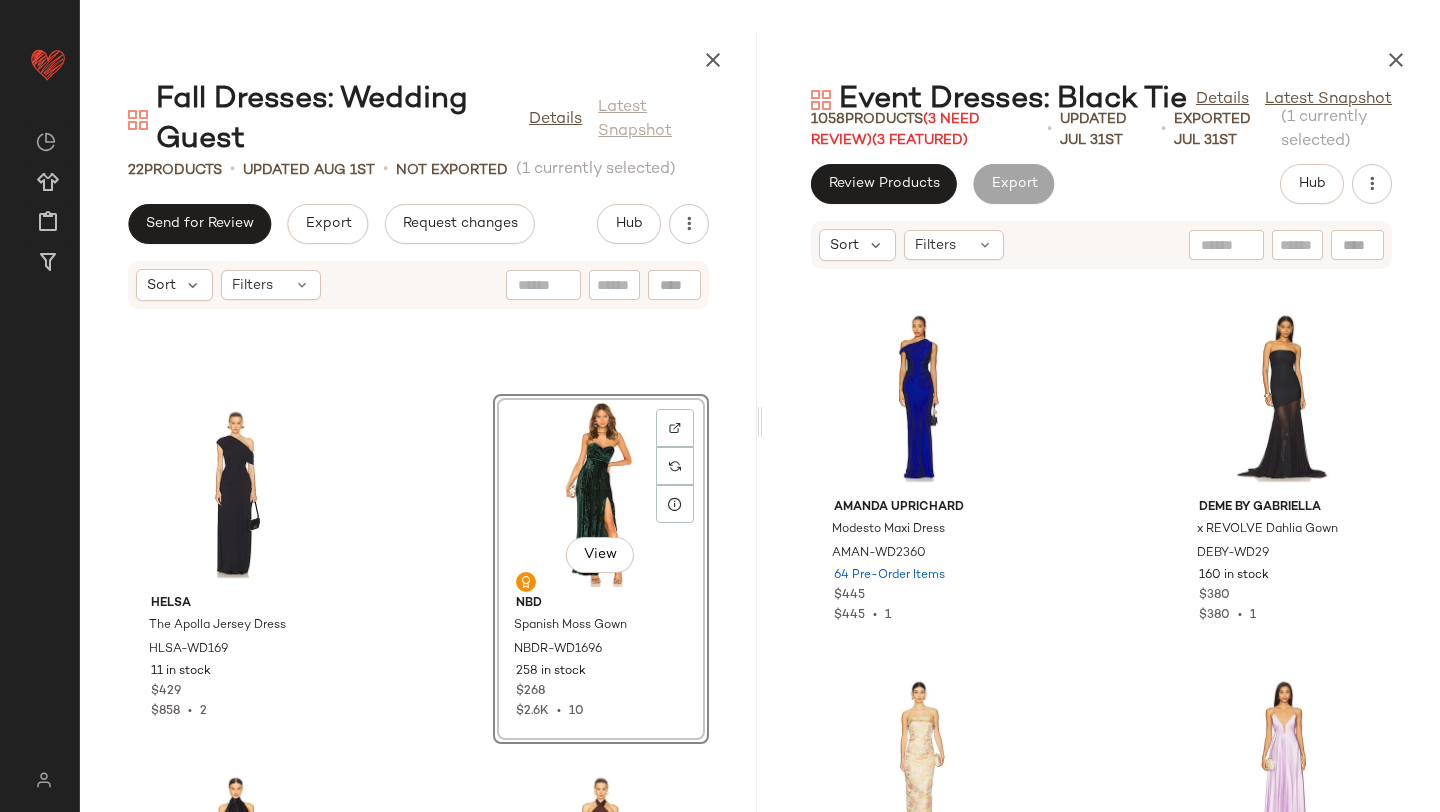 scroll, scrollTop: 31856, scrollLeft: 0, axis: vertical 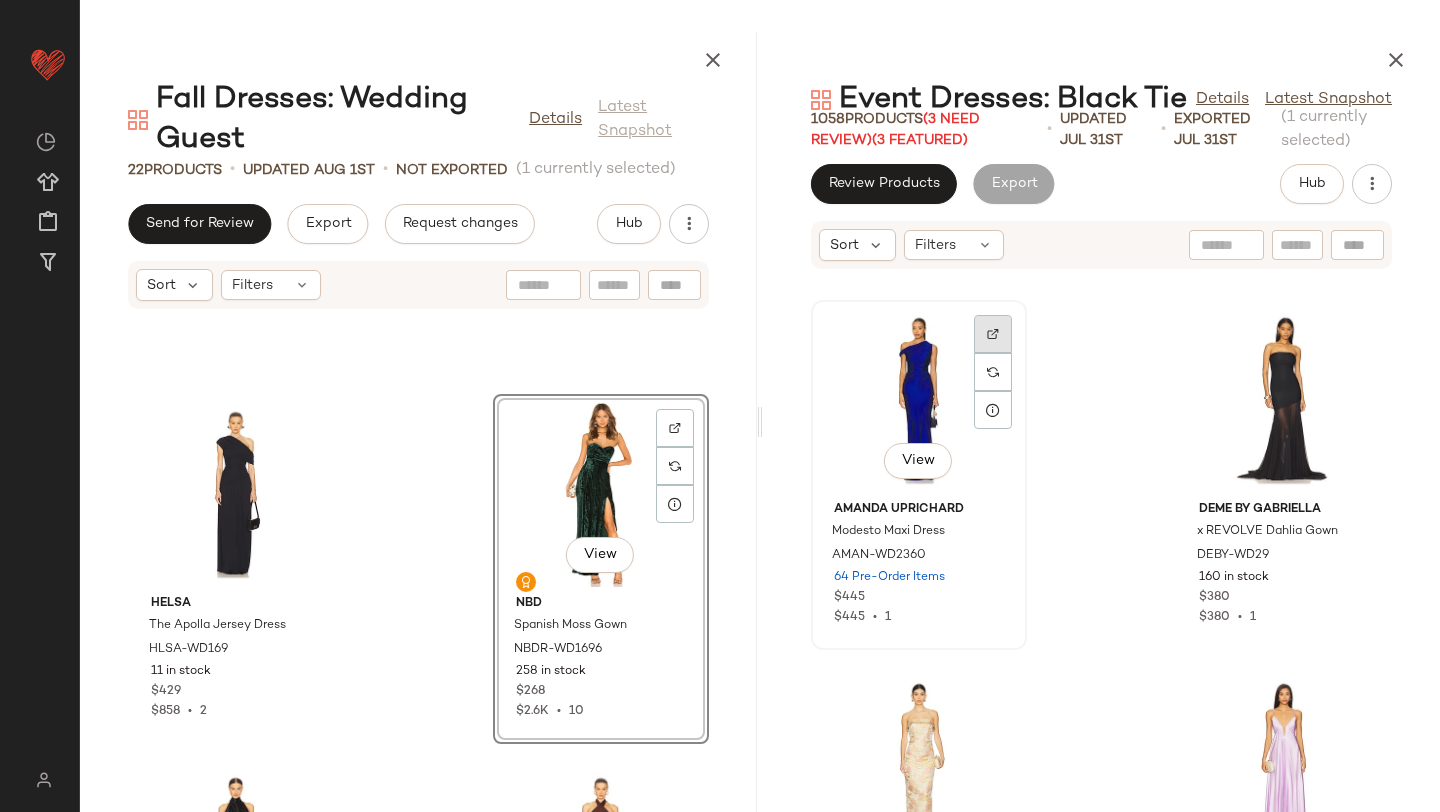 click 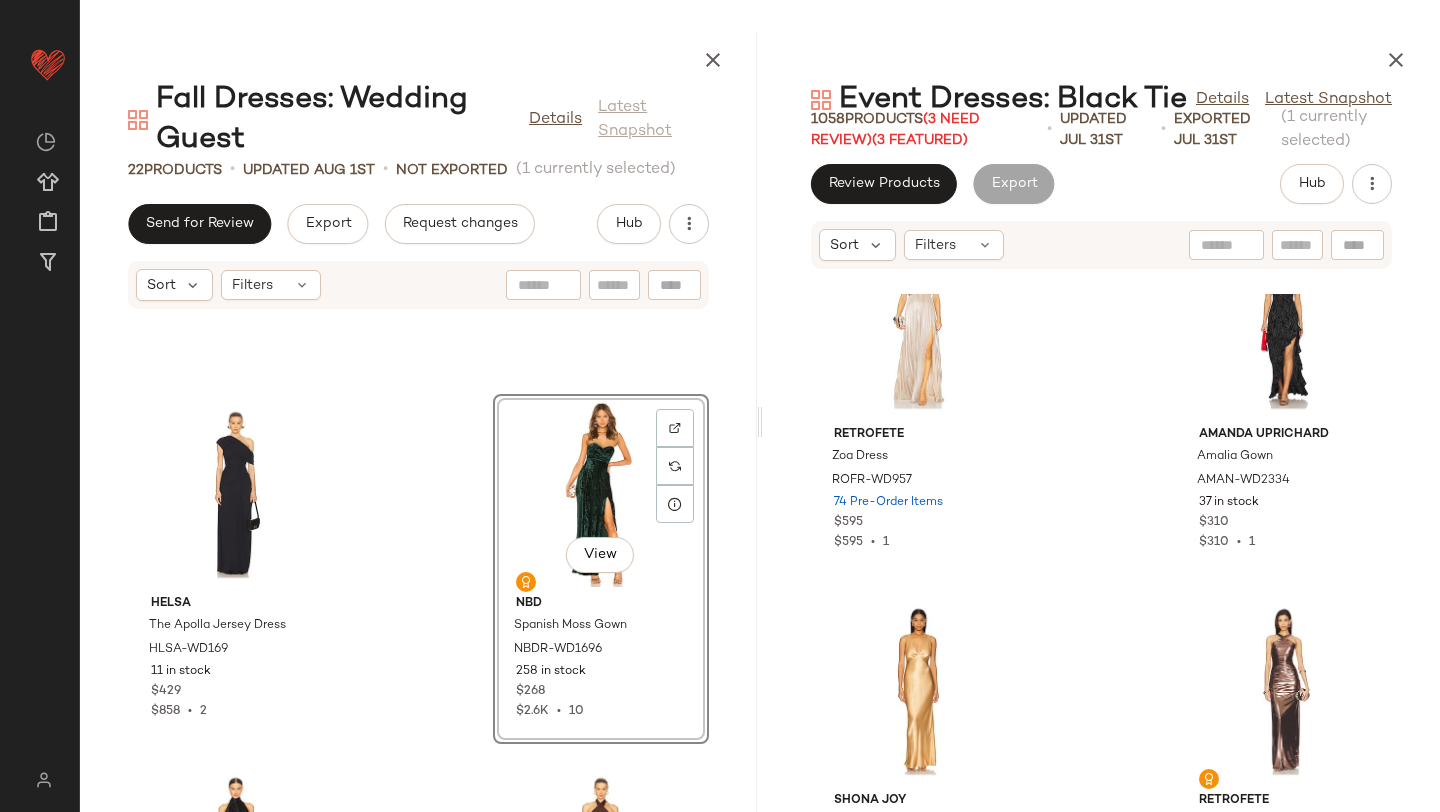scroll, scrollTop: 36148, scrollLeft: 0, axis: vertical 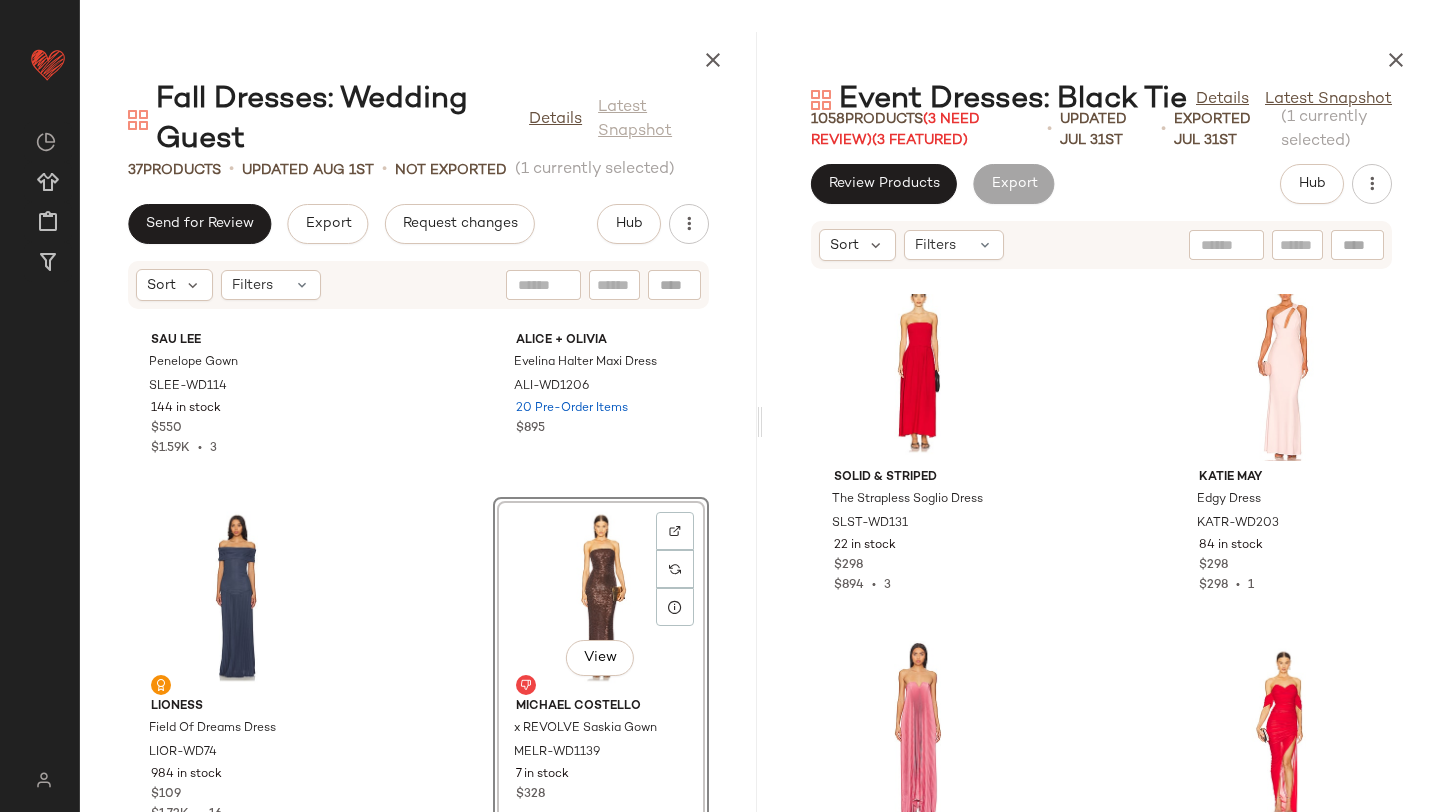 drag, startPoint x: 894, startPoint y: 584, endPoint x: 536, endPoint y: 75, distance: 622.2901 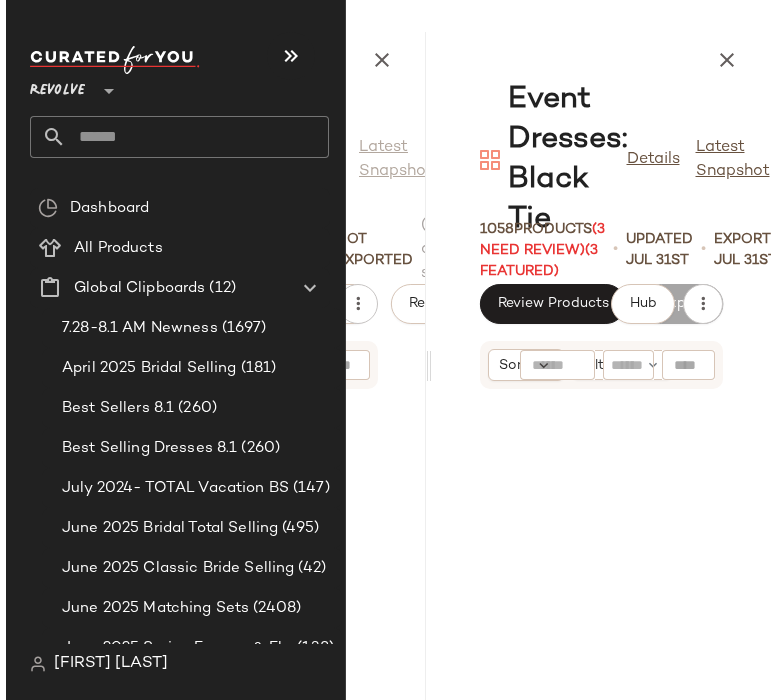 scroll, scrollTop: 64828, scrollLeft: 0, axis: vertical 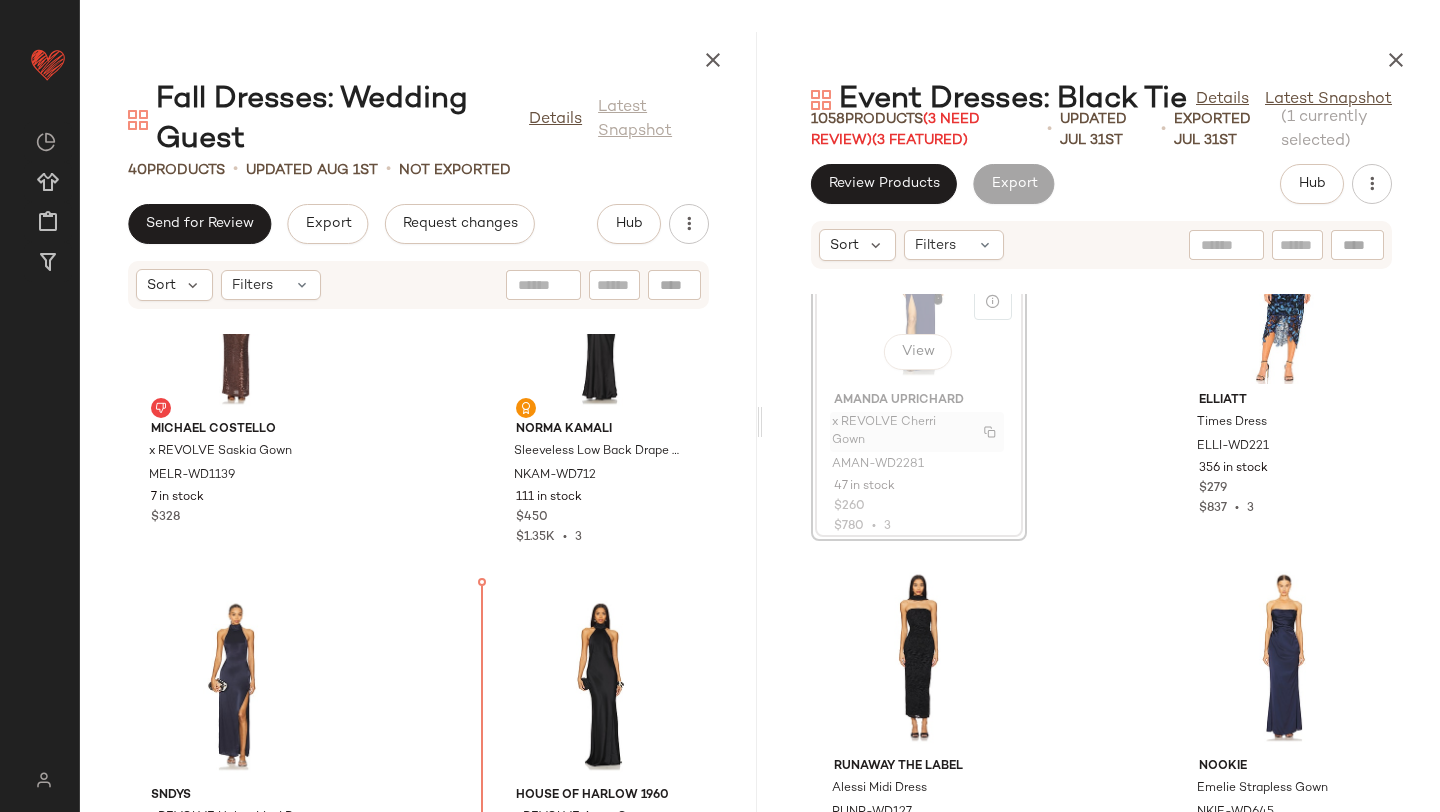 drag, startPoint x: 895, startPoint y: 406, endPoint x: 886, endPoint y: 413, distance: 11.401754 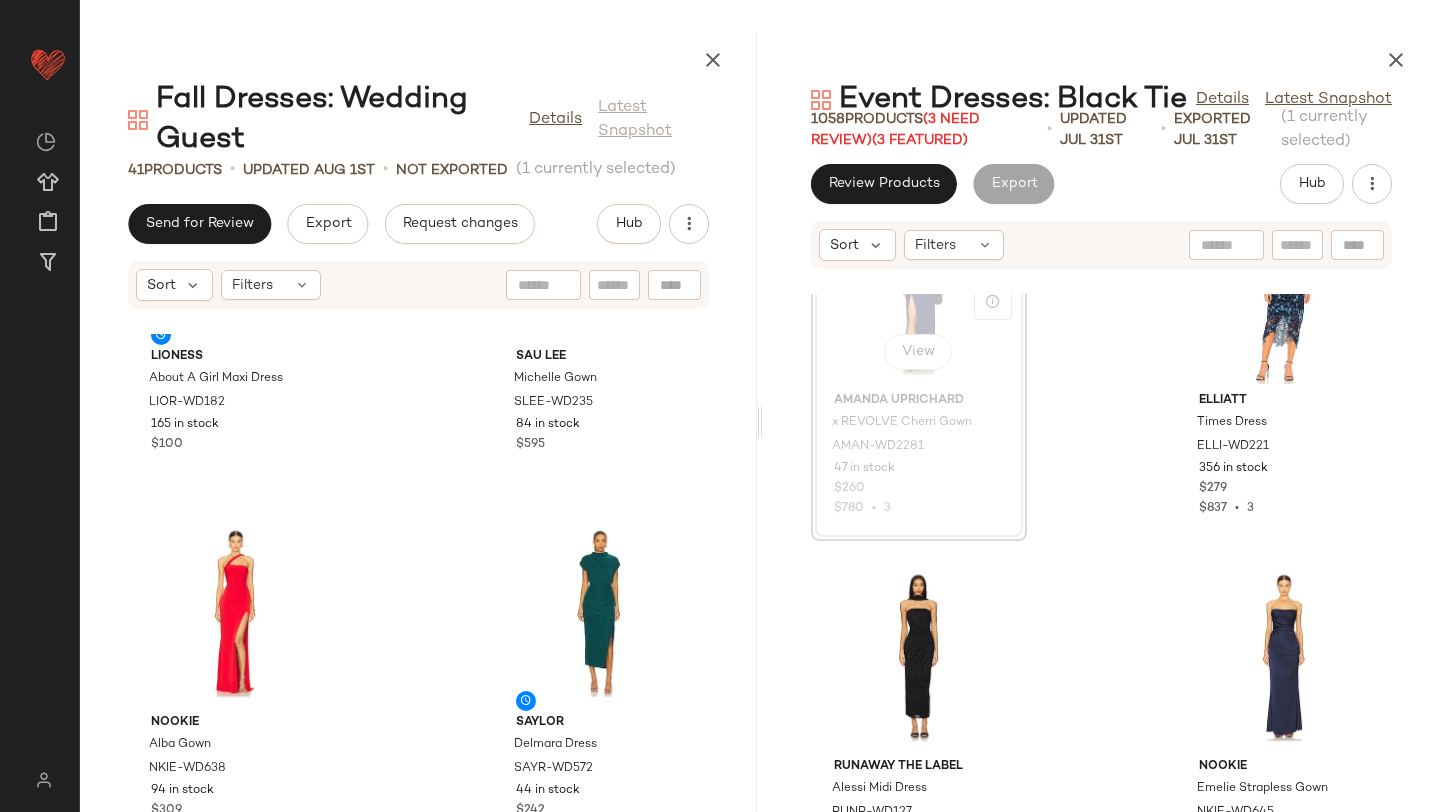 scroll, scrollTop: 6914, scrollLeft: 0, axis: vertical 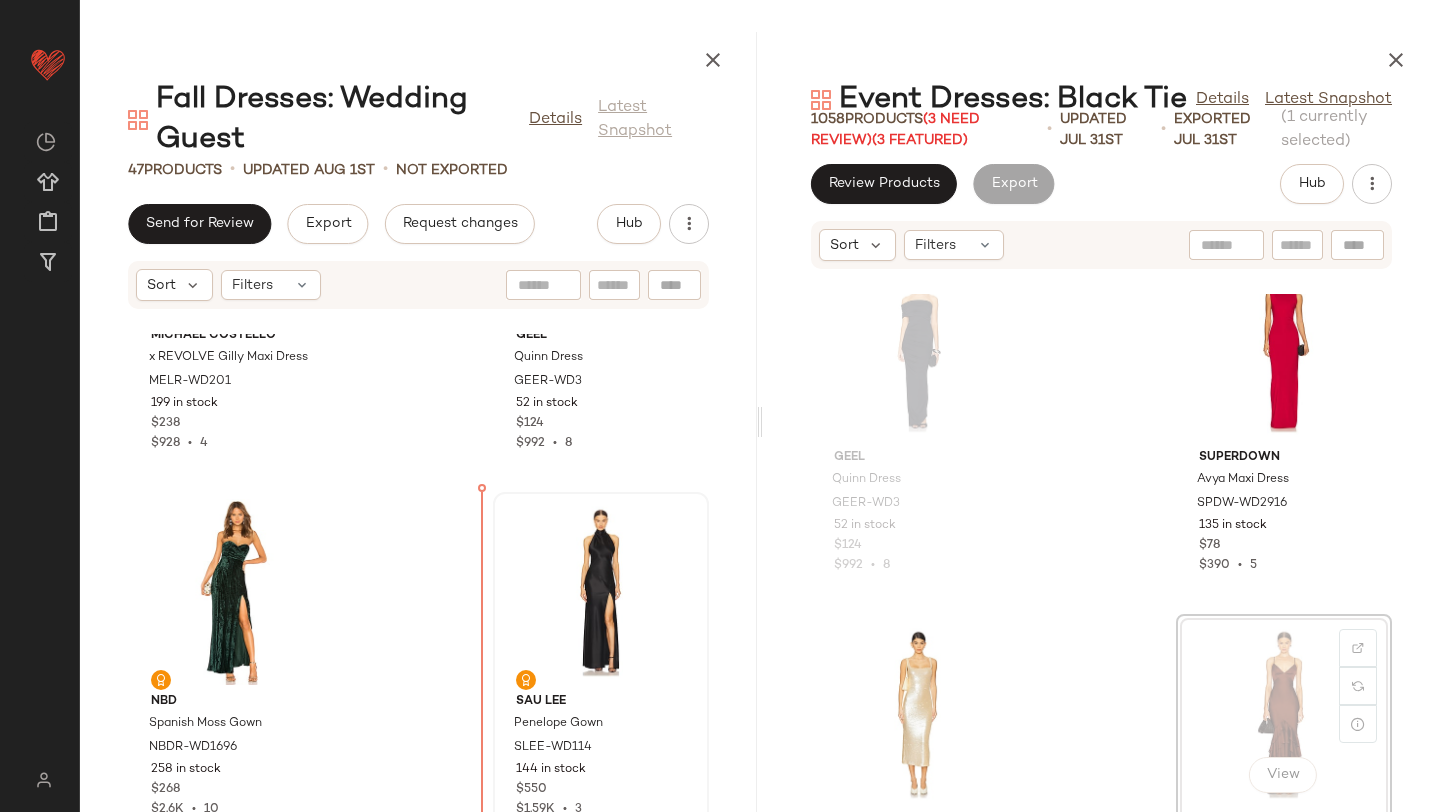 drag, startPoint x: 1269, startPoint y: 677, endPoint x: 564, endPoint y: 592, distance: 710.10565 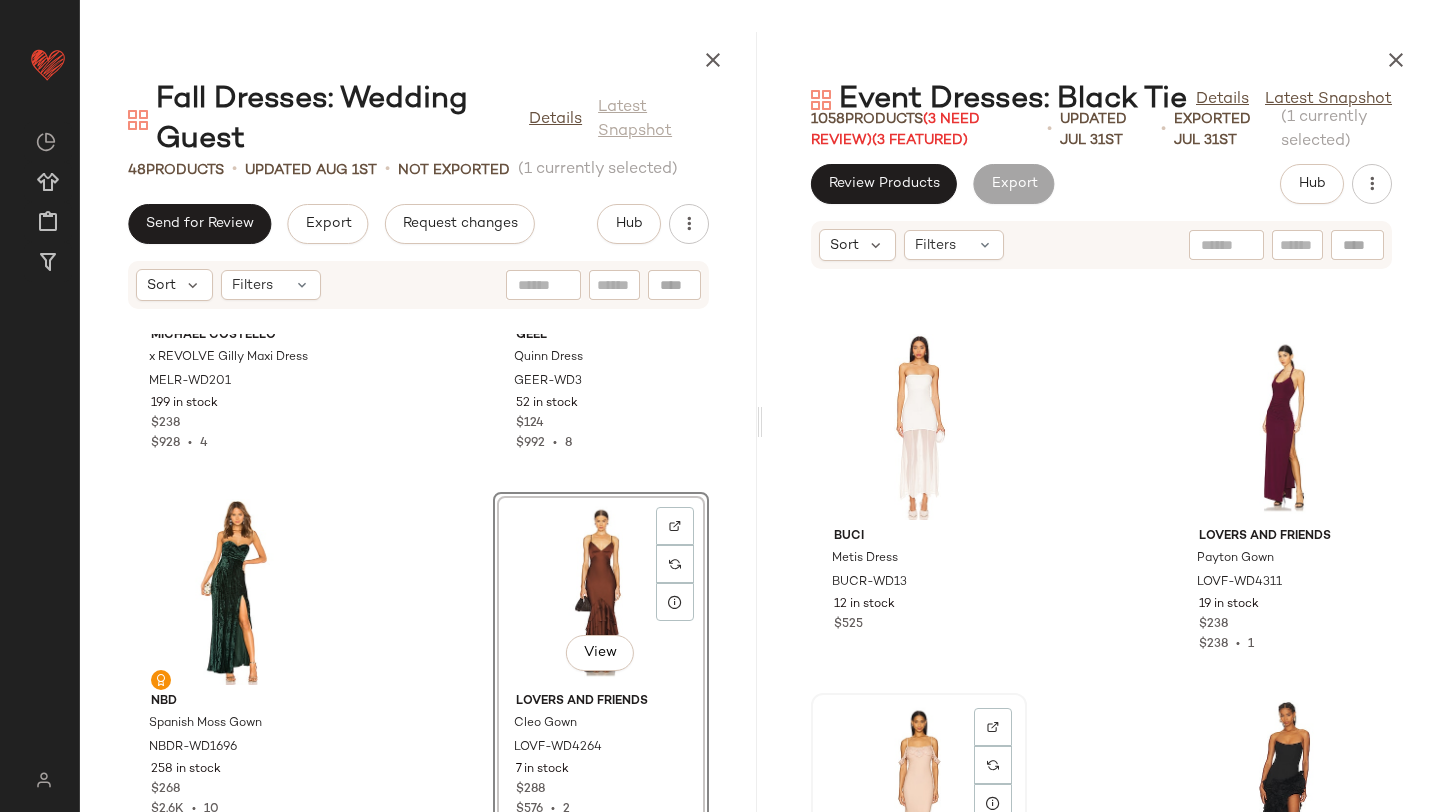 scroll, scrollTop: 76836, scrollLeft: 0, axis: vertical 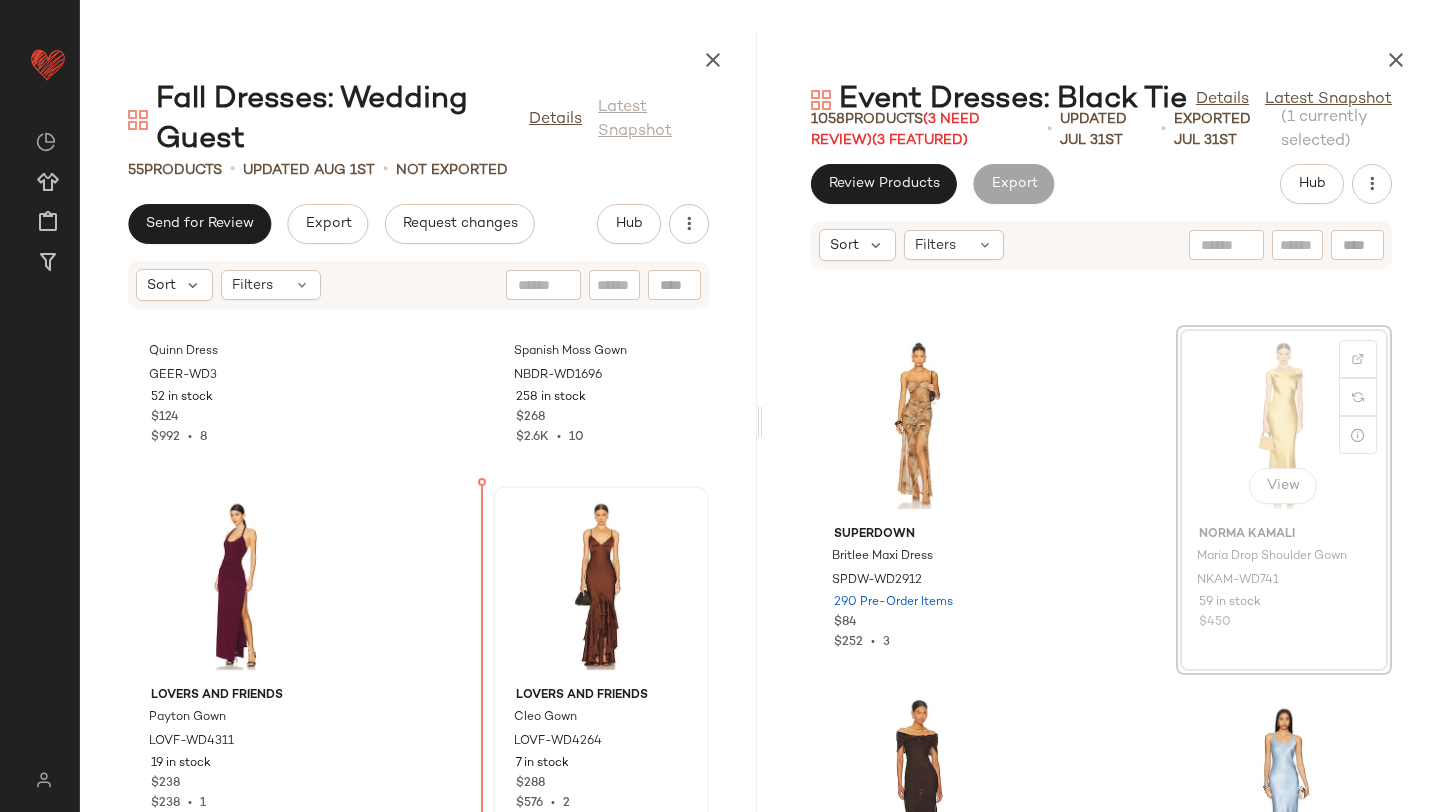 drag, startPoint x: 1206, startPoint y: 456, endPoint x: 529, endPoint y: 603, distance: 692.7756 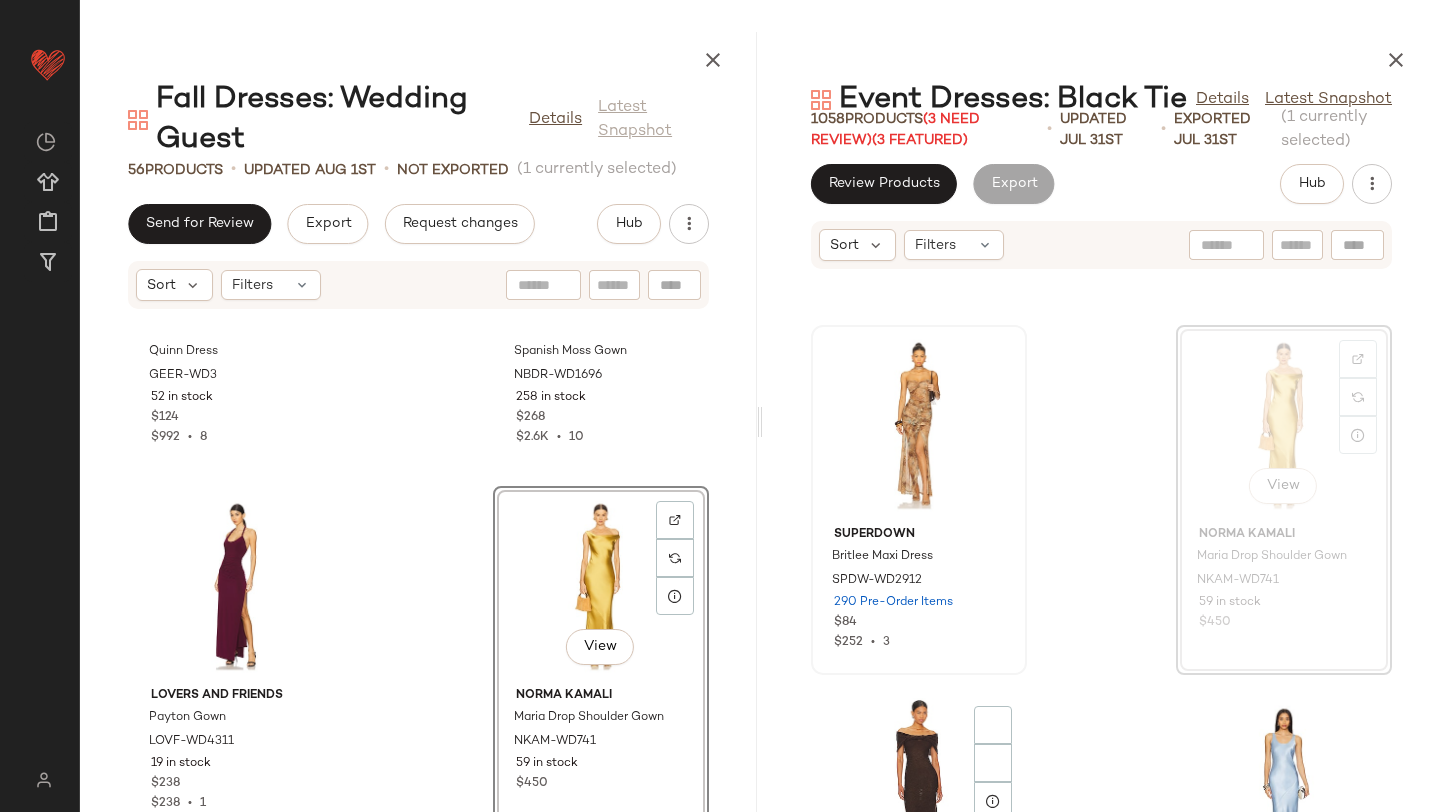 scroll, scrollTop: 81581, scrollLeft: 0, axis: vertical 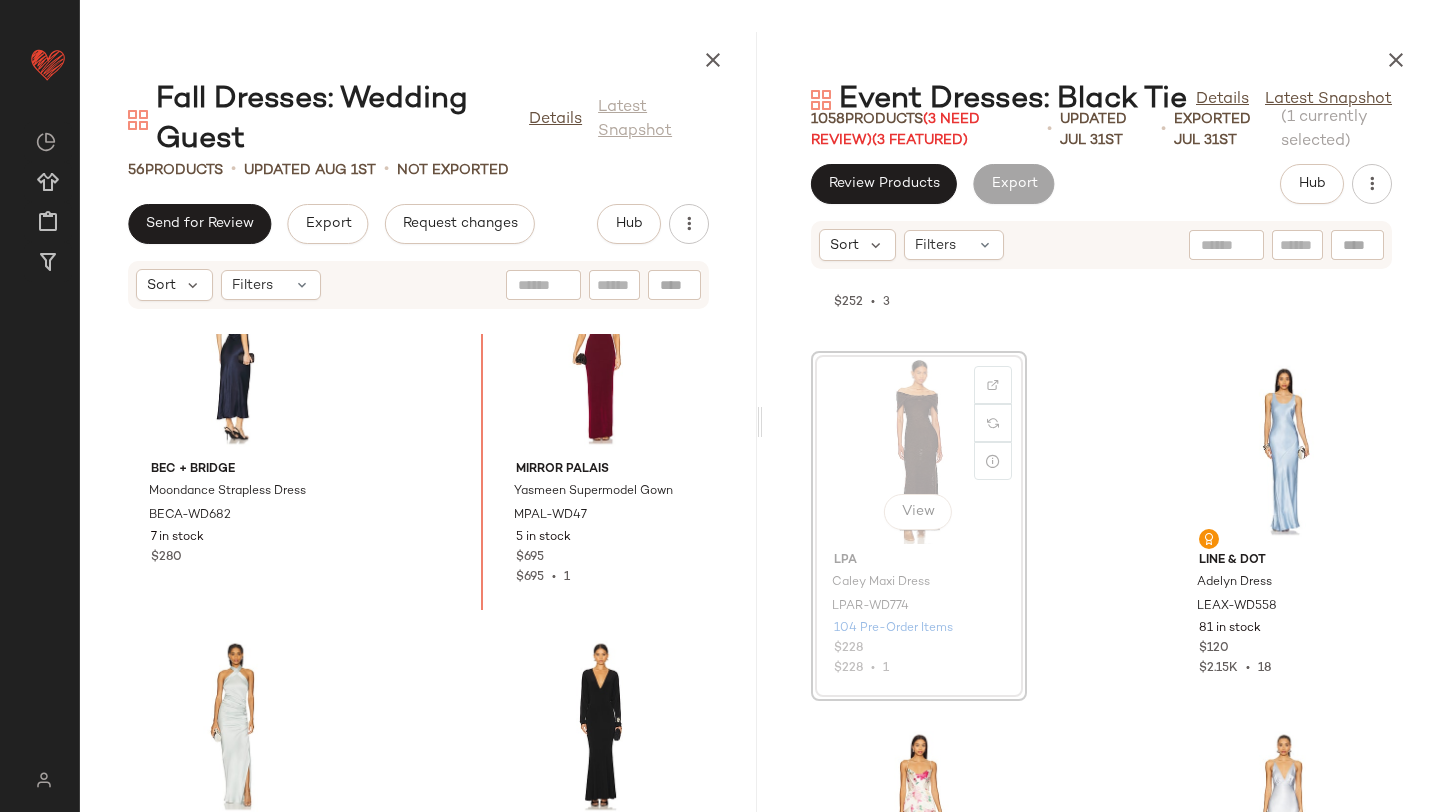 drag, startPoint x: 914, startPoint y: 527, endPoint x: 441, endPoint y: 480, distance: 475.32935 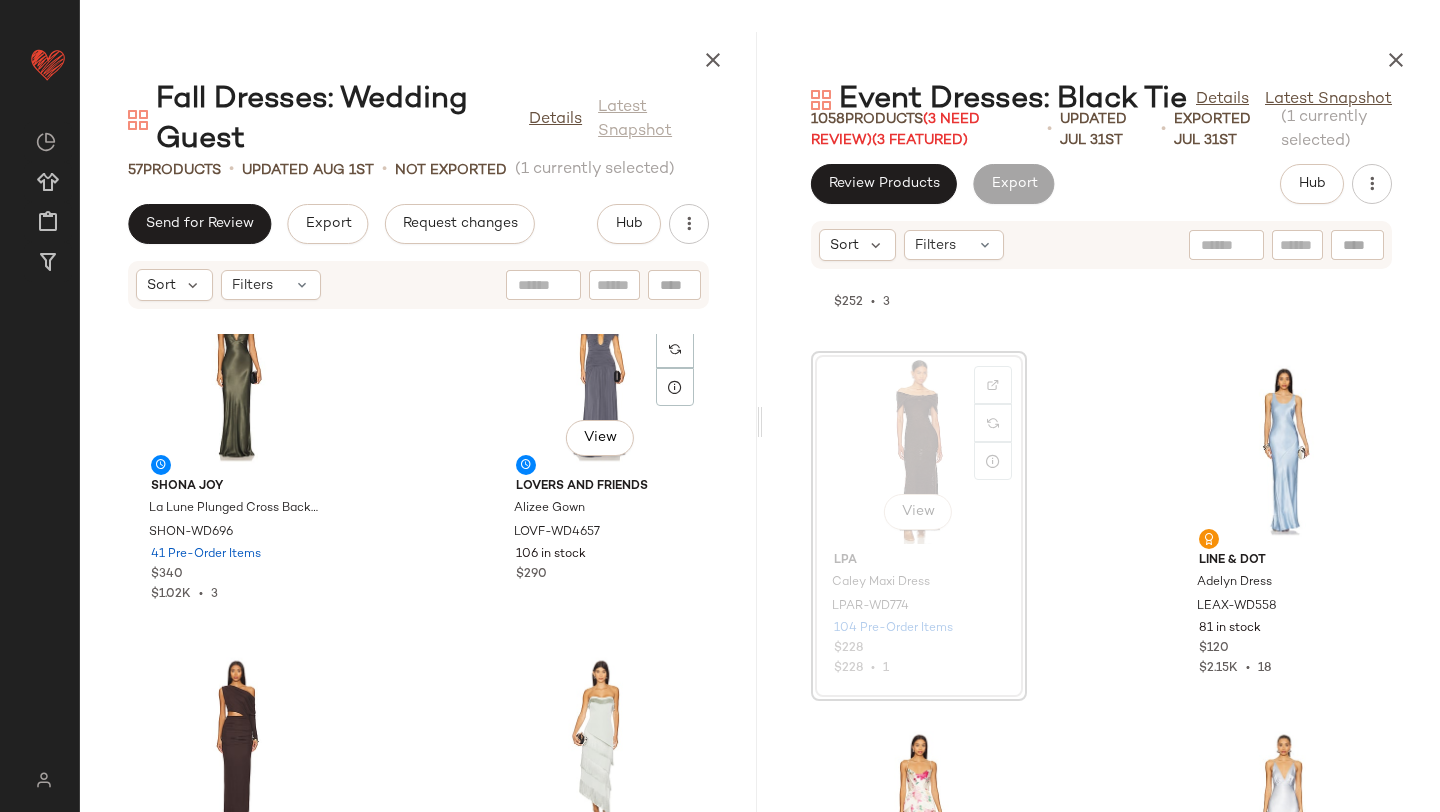 scroll, scrollTop: 0, scrollLeft: 0, axis: both 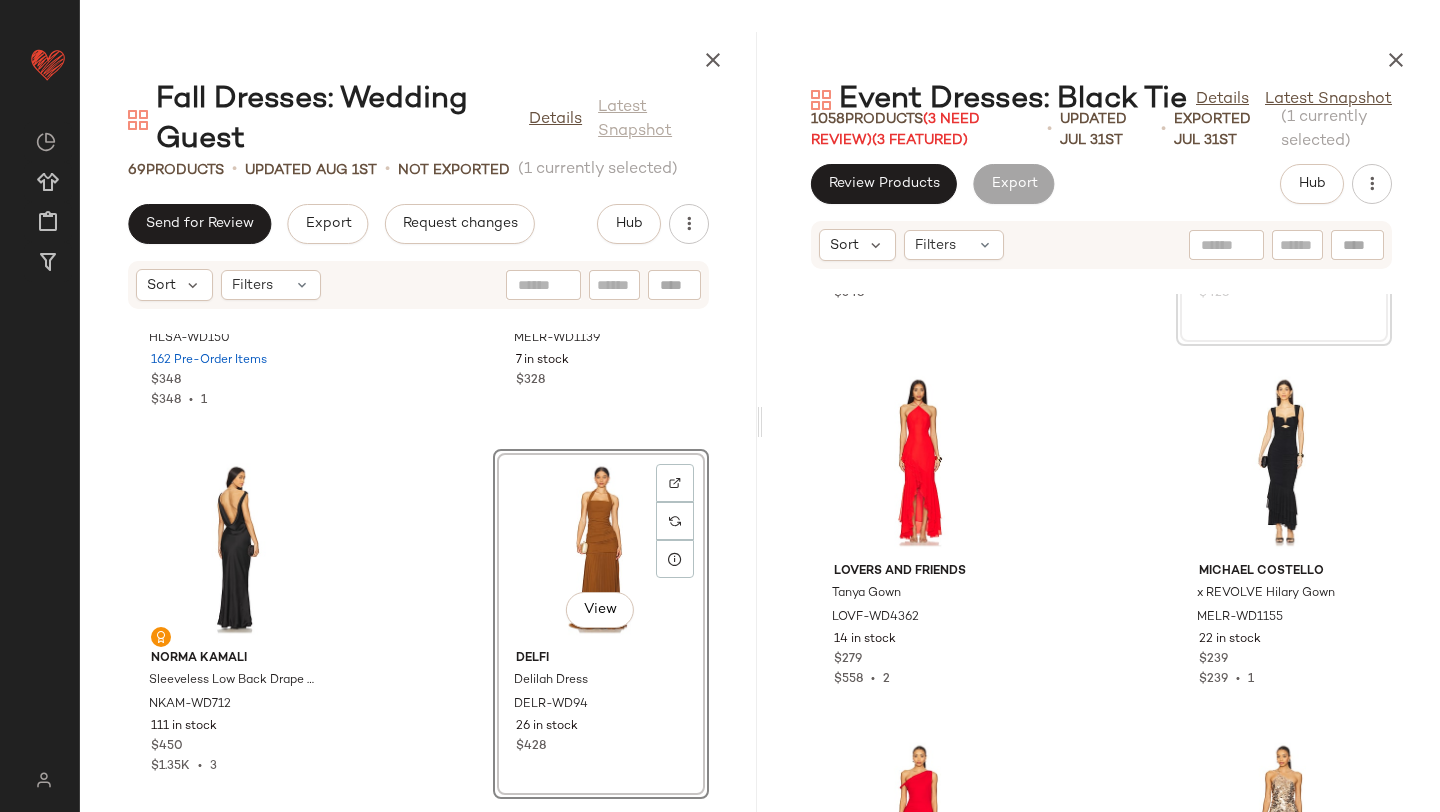 click on "Helsa The Heidi Dress HLSA-WD150 162 Pre-Order Items $348 $348  •  1 Michael Costello x REVOLVE Saskia Gown MELR-WD1139 7 in stock $328 Norma Kamali Sleeveless Low Back Drape Gown NKAM-WD712 111 in stock $450 $1.35K  •  3  View  DELFI Delilah Dress DELR-WD94 26 in stock $428 Helsa Sheer Knit Curve Maxi Dress HLSA-WD152 30 in stock $498 SNDYS x REVOLVE Halter Maxi Dress SDYS-WD401 322 Pre-Order Items $101 $605  •  6 Amanda Uprichard x REVOLVE Cherri Gown AMAN-WD2281 47 in stock $260 $780  •  3 House of Harlow 1960 x REVOLVE Astra Gown HOOF-WD1077 104 Pre-Order Items $258 $258  •  1" 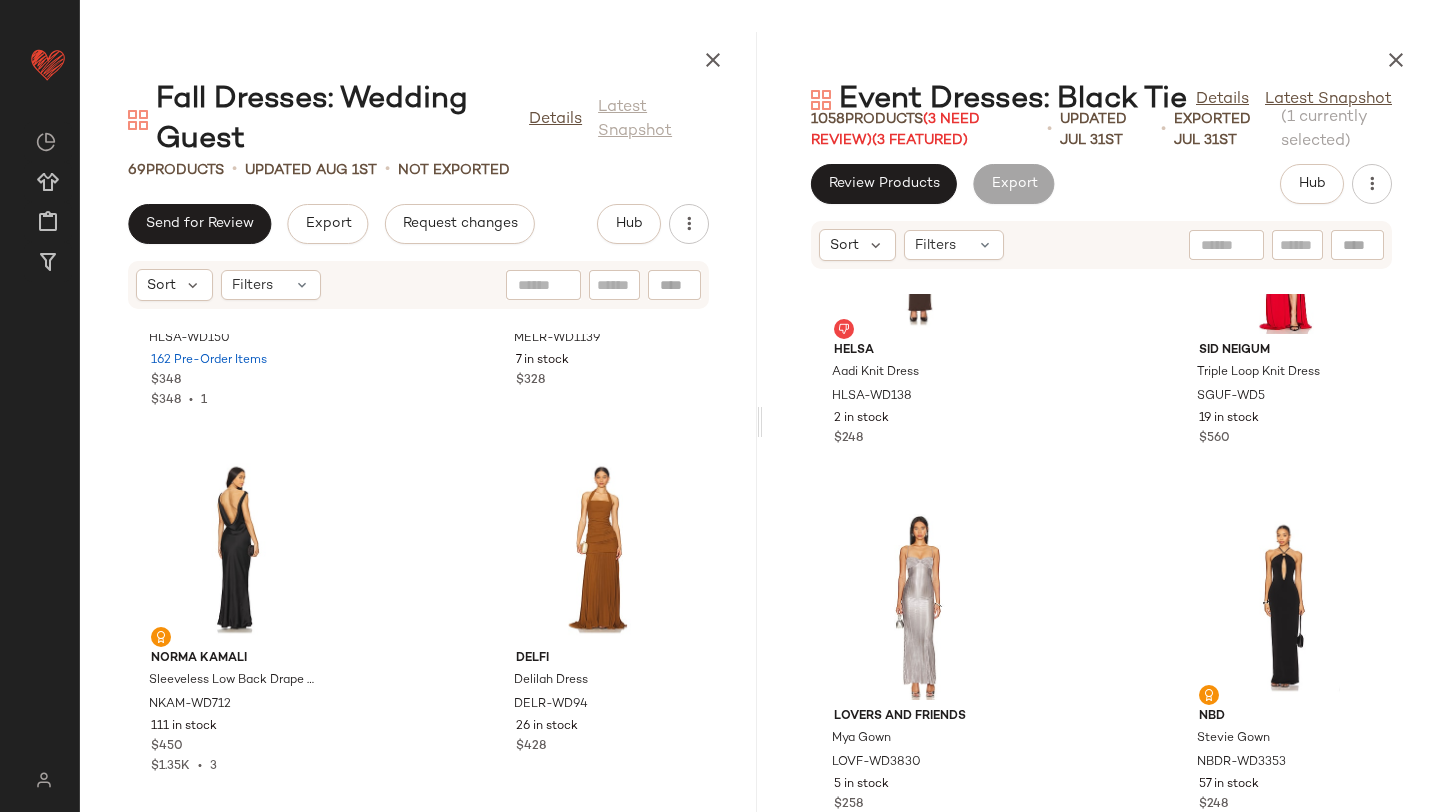 scroll, scrollTop: 99555, scrollLeft: 0, axis: vertical 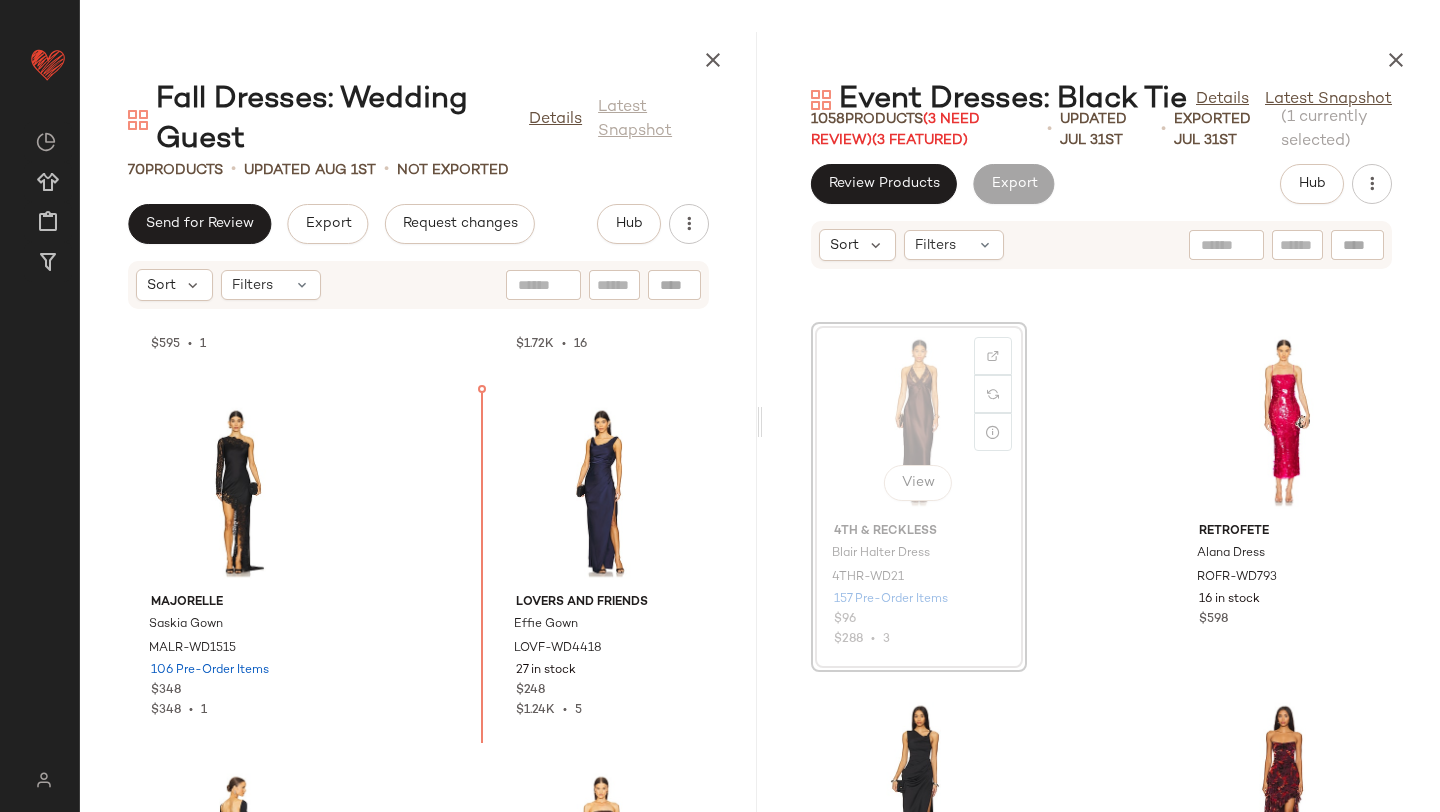 drag, startPoint x: 820, startPoint y: 491, endPoint x: 462, endPoint y: 527, distance: 359.8055 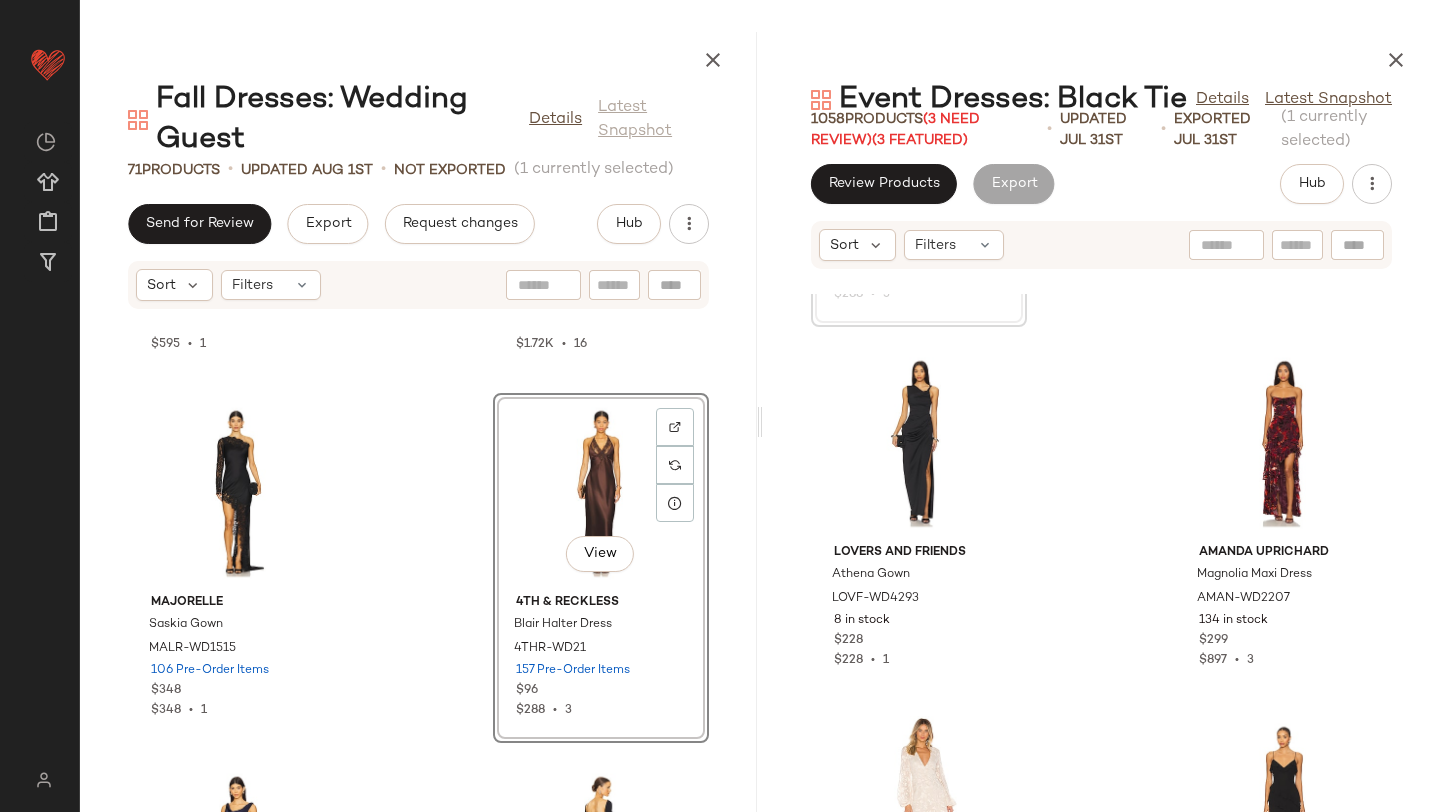 scroll, scrollTop: 100988, scrollLeft: 0, axis: vertical 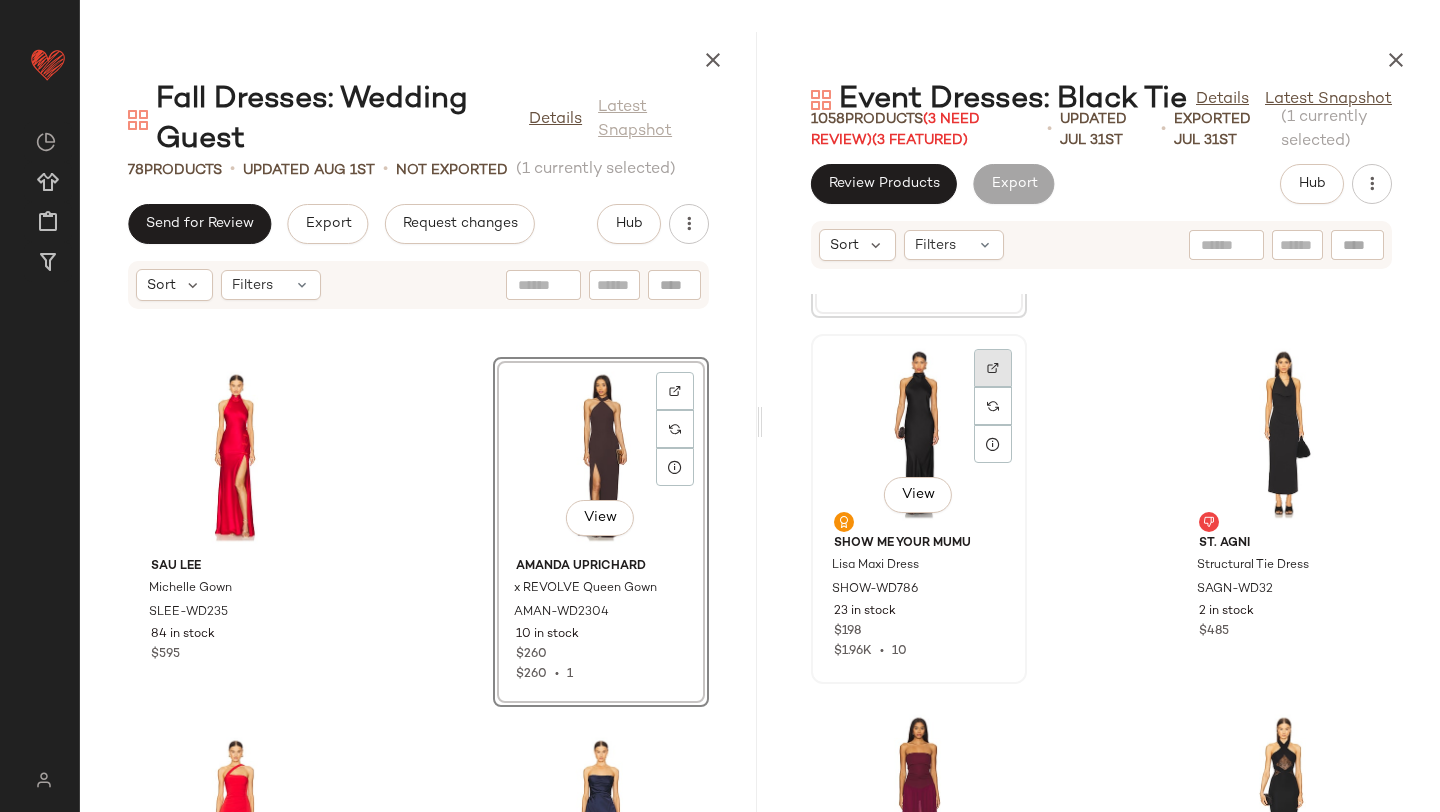 click 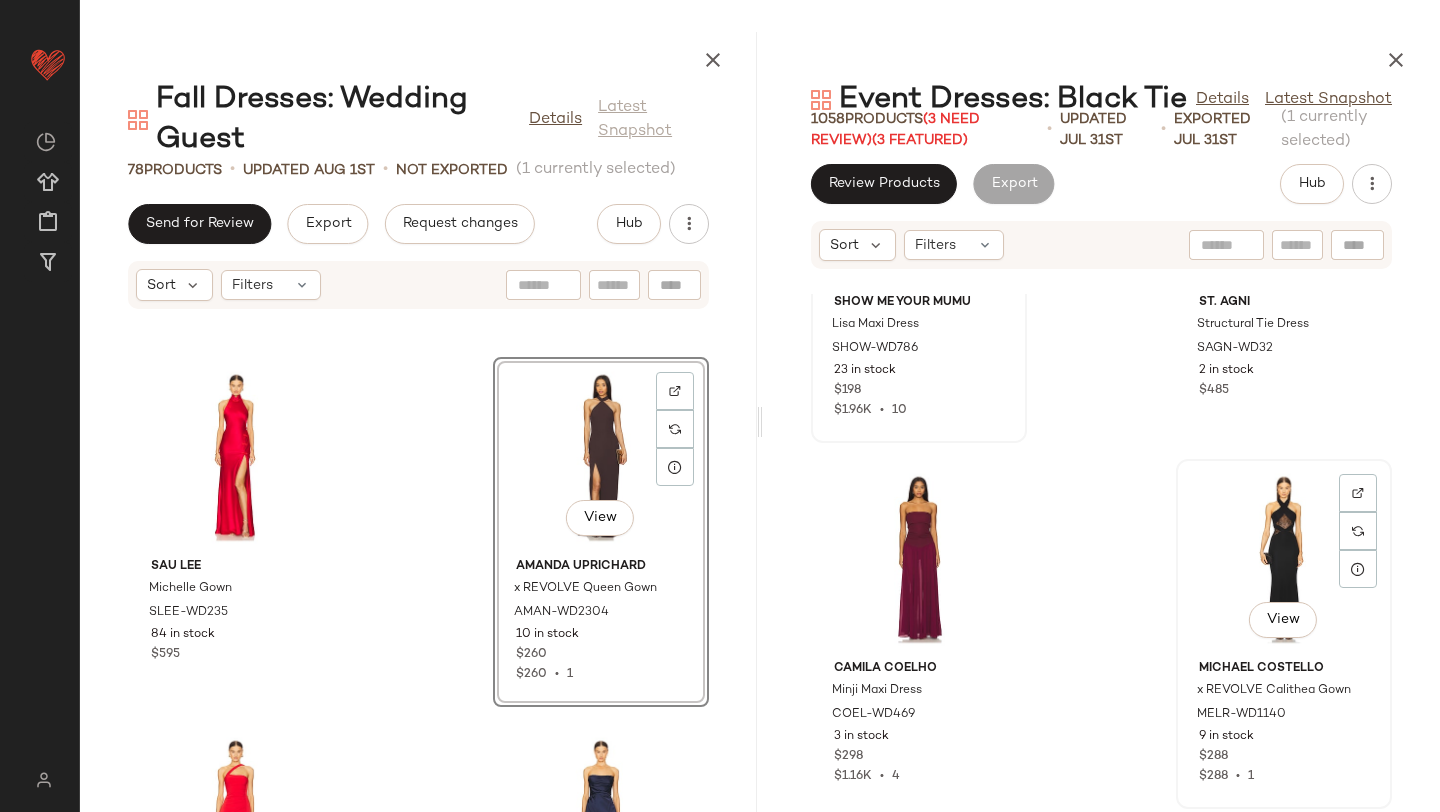 scroll, scrollTop: 107887, scrollLeft: 0, axis: vertical 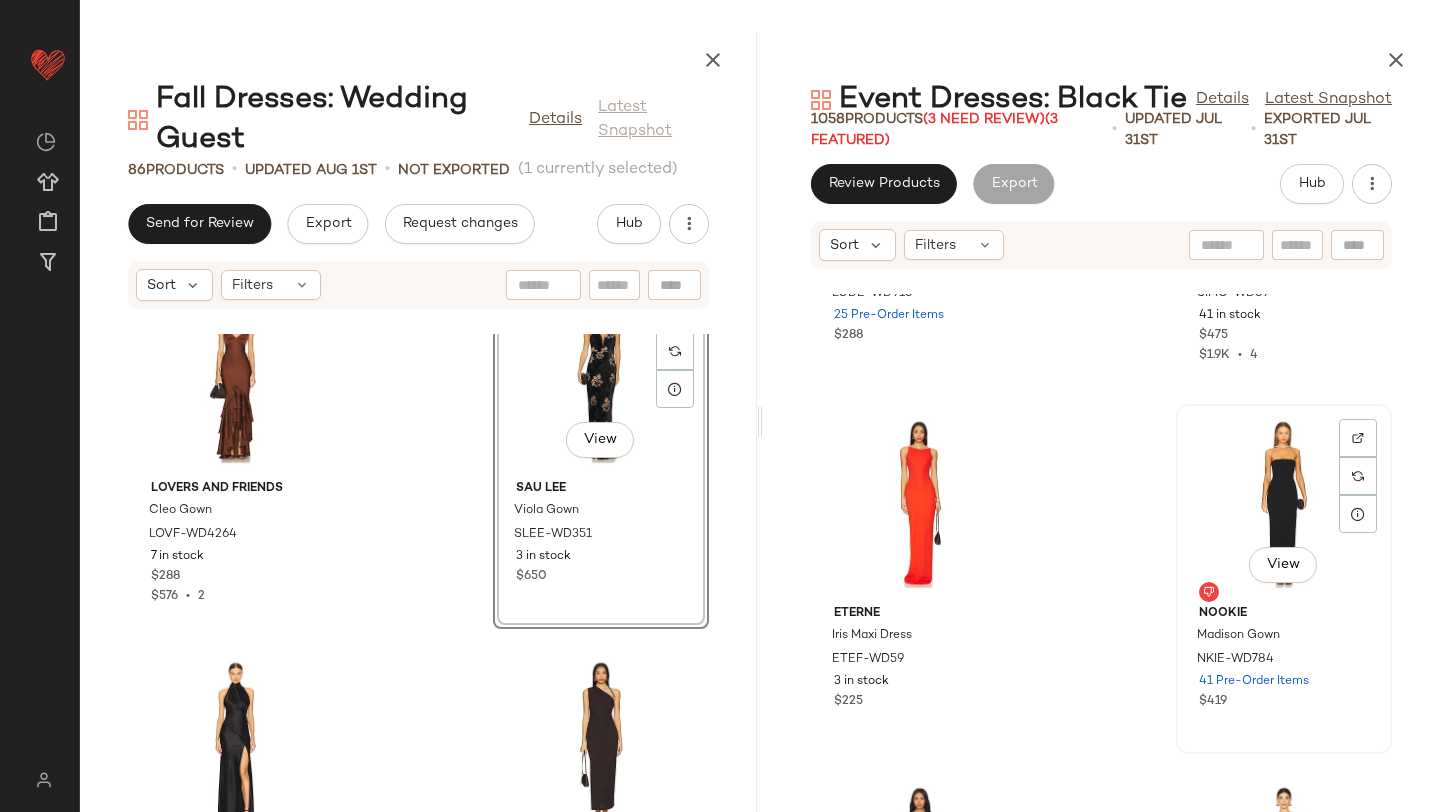 click on "View" 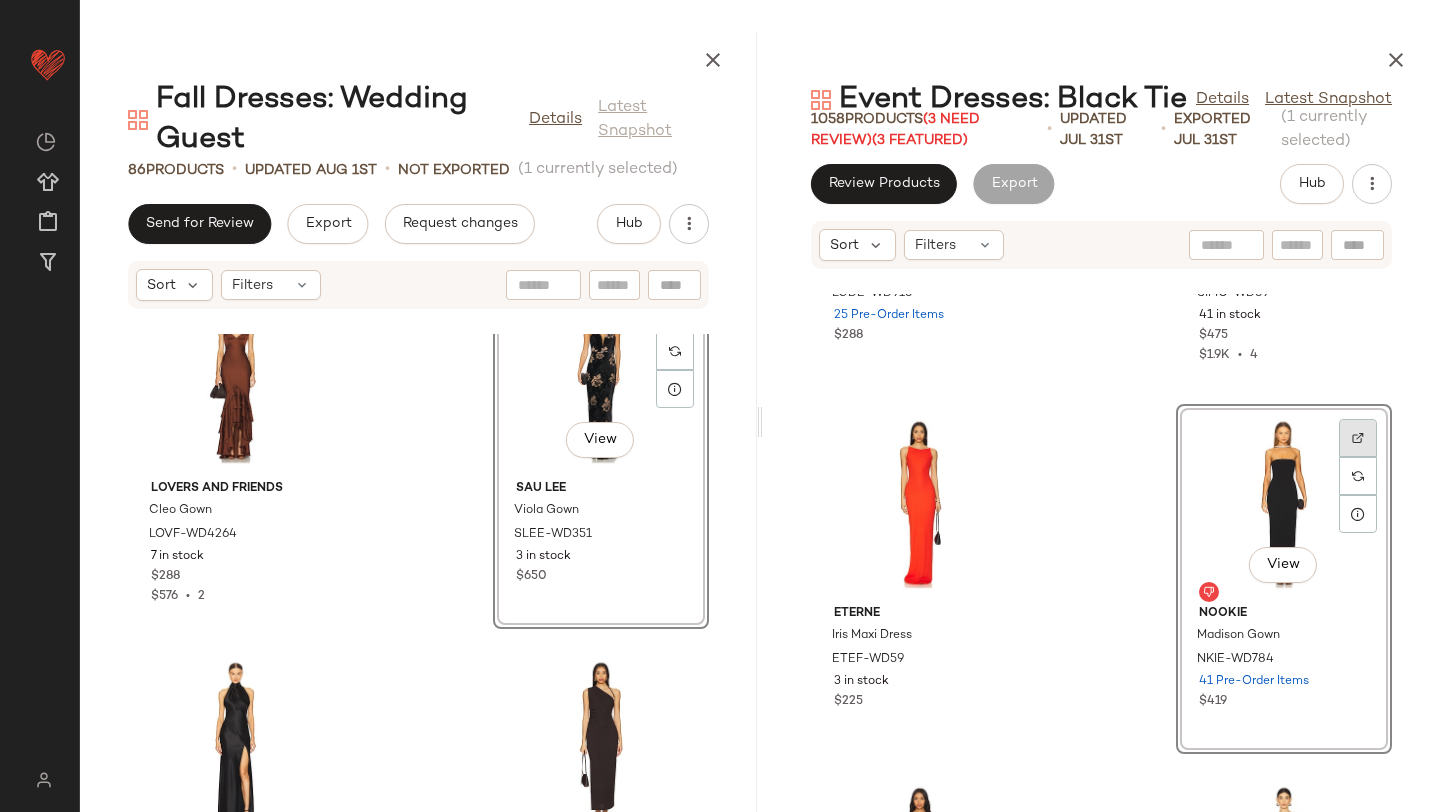 click 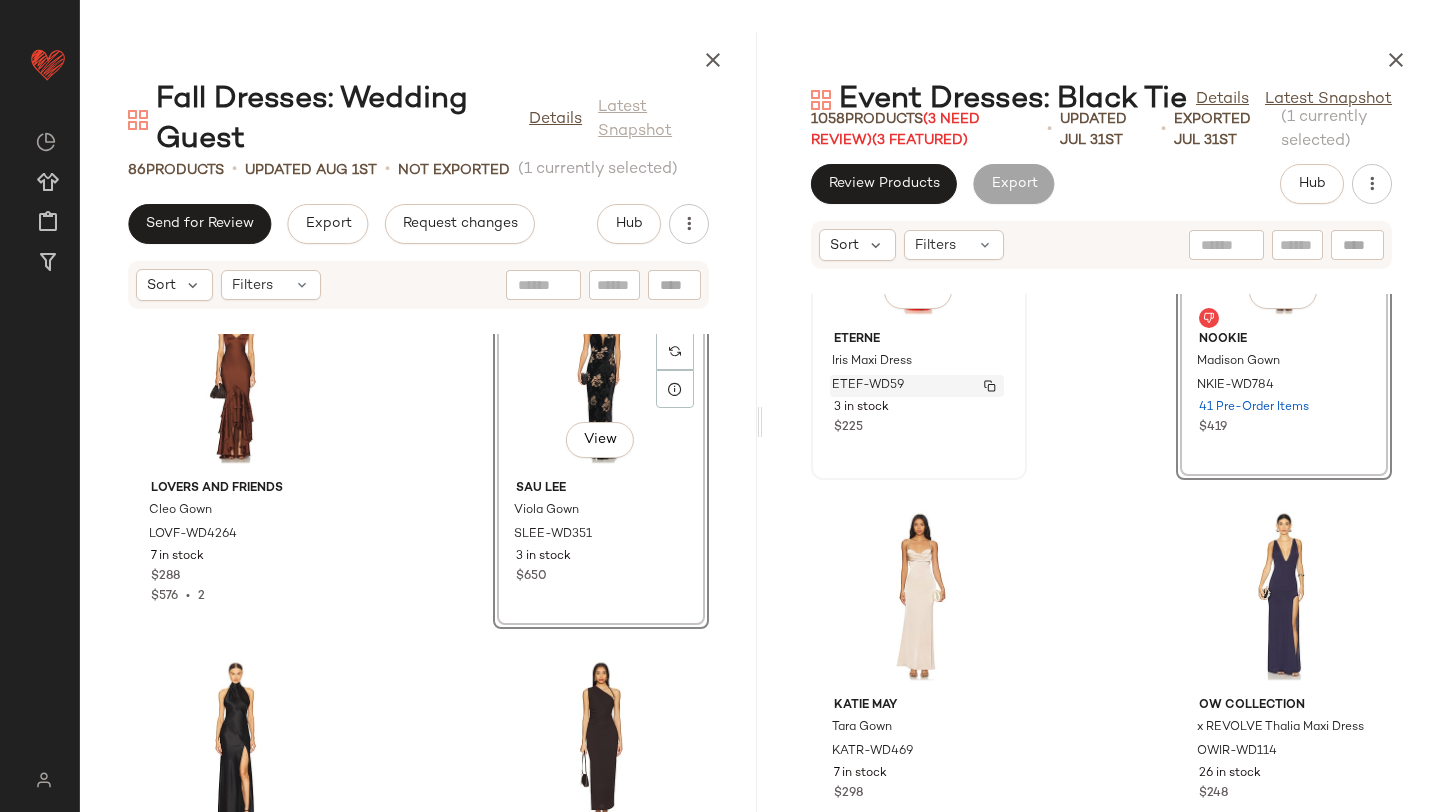 scroll, scrollTop: 112265, scrollLeft: 0, axis: vertical 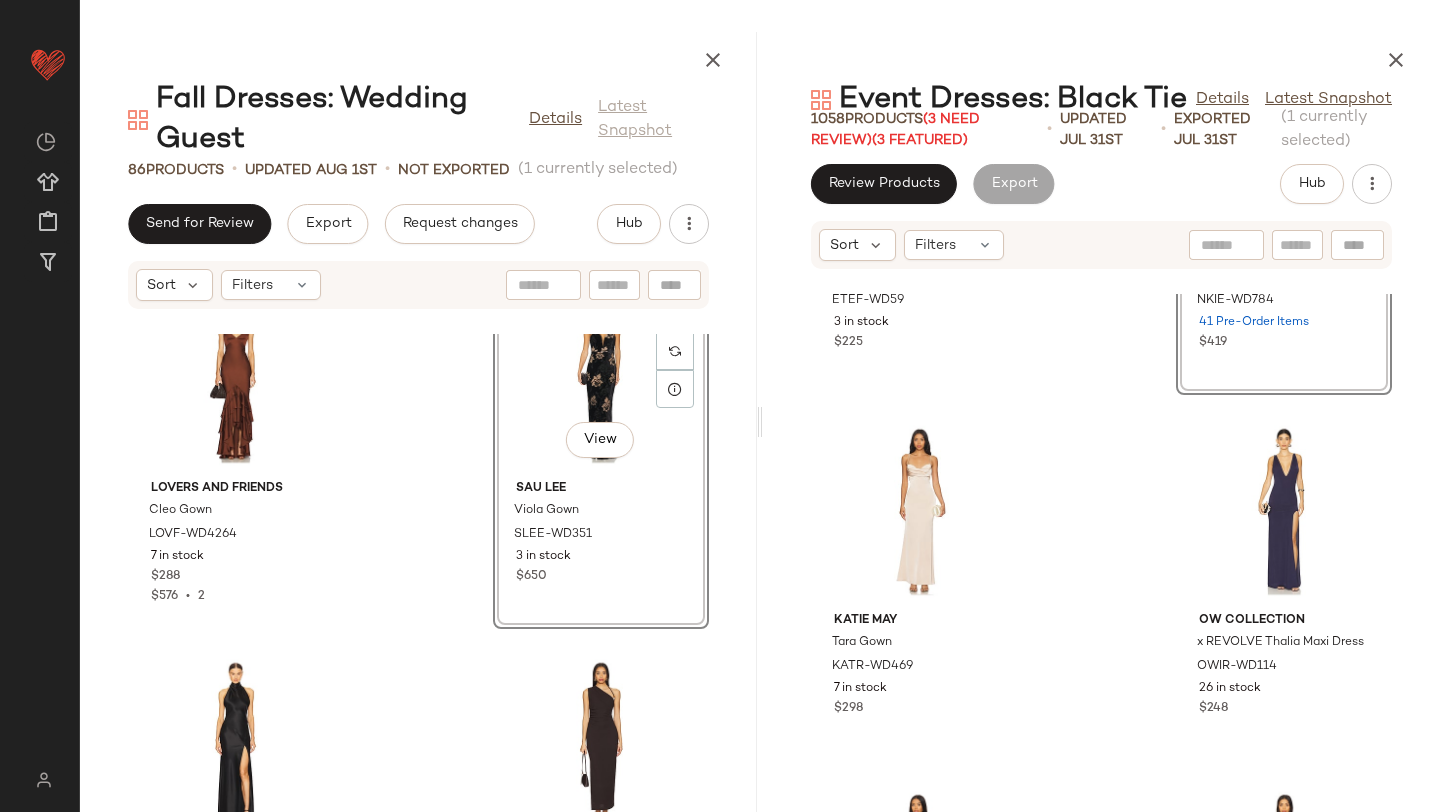 click on "Eterne Iris Maxi Dress ETEF-WD59 3 in stock $225  View  Nookie Madison Gown NKIE-WD784 41 Pre-Order Items $419 Katie May Tara Gown KATR-WD469 7 in stock $298 OW Collection x REVOLVE Thalia Maxi Dress OWIR-WD114 26 in stock $248 Cinq a Sept Skylar Dress CINR-WD400 2 in stock $595 $1.73K  •  3 SNDYS x REVOLVE Skin Satin Dress SDYS-WD310 113 in stock $103 $103  •  1 Runaway The Label x REVOLVE Gabourne Dress RUNR-WD115 12 in stock $112 Norma Kamali Drop Shoulder Gown NKAM-WD749 116 in stock $260" 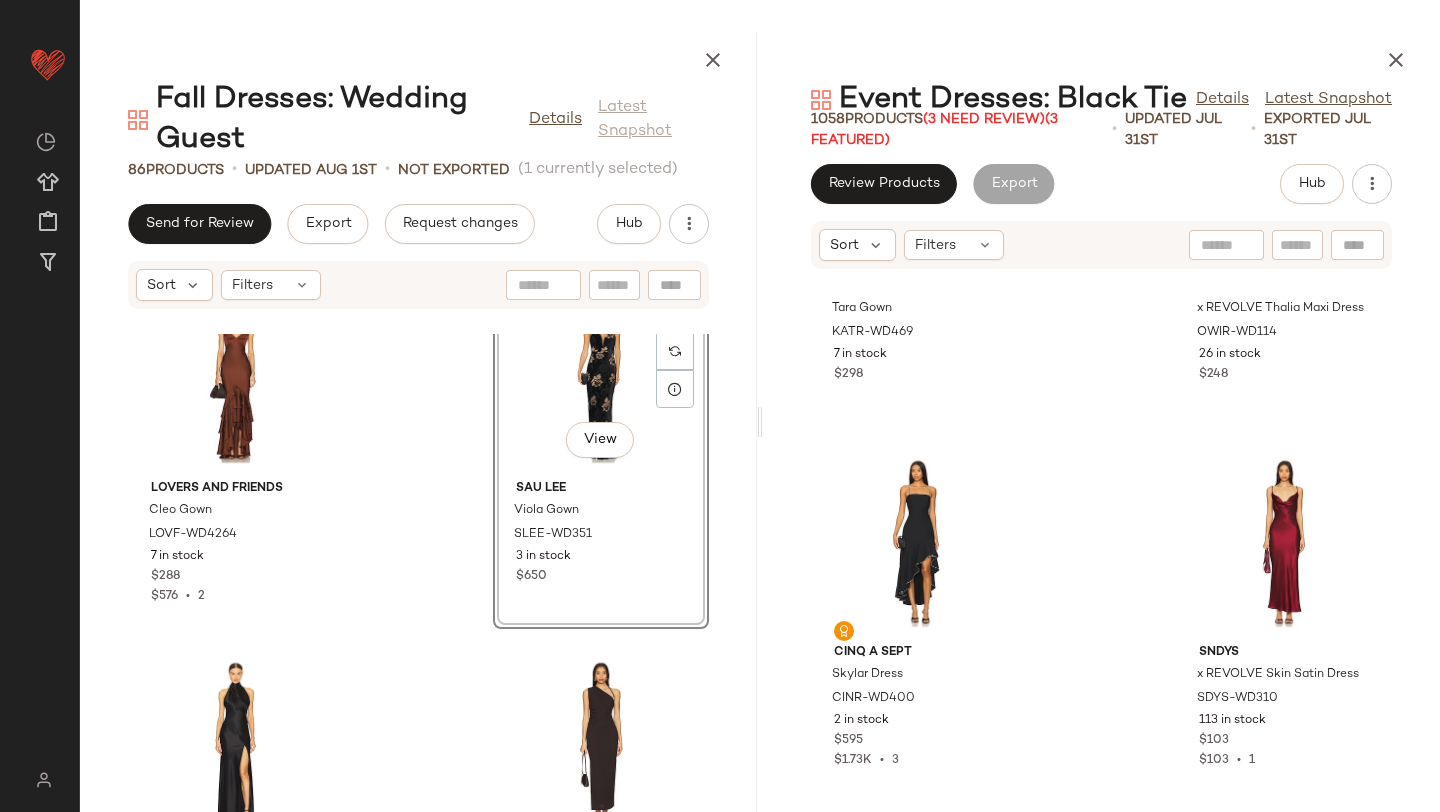 scroll, scrollTop: 112601, scrollLeft: 0, axis: vertical 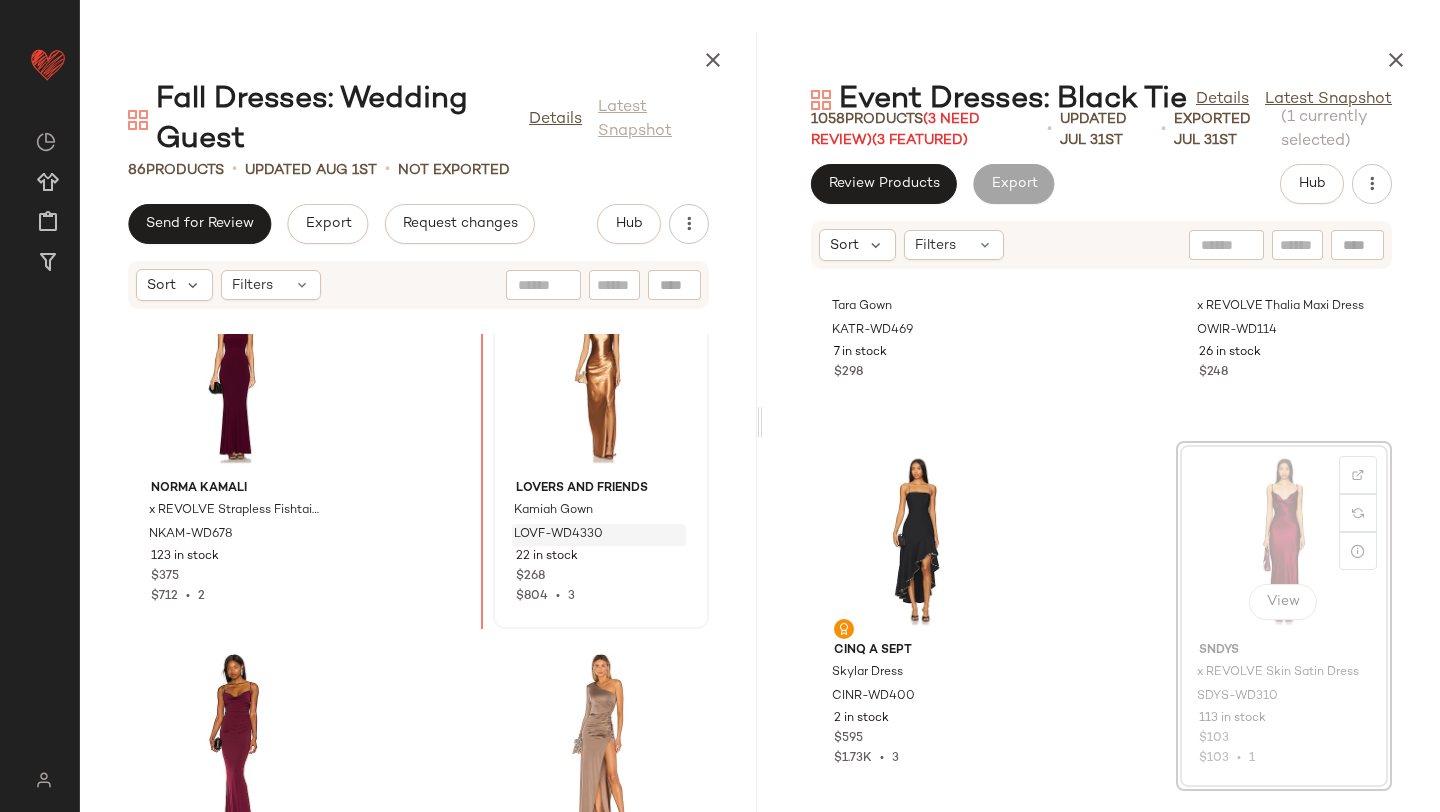 drag, startPoint x: 1232, startPoint y: 580, endPoint x: 510, endPoint y: 529, distance: 723.799 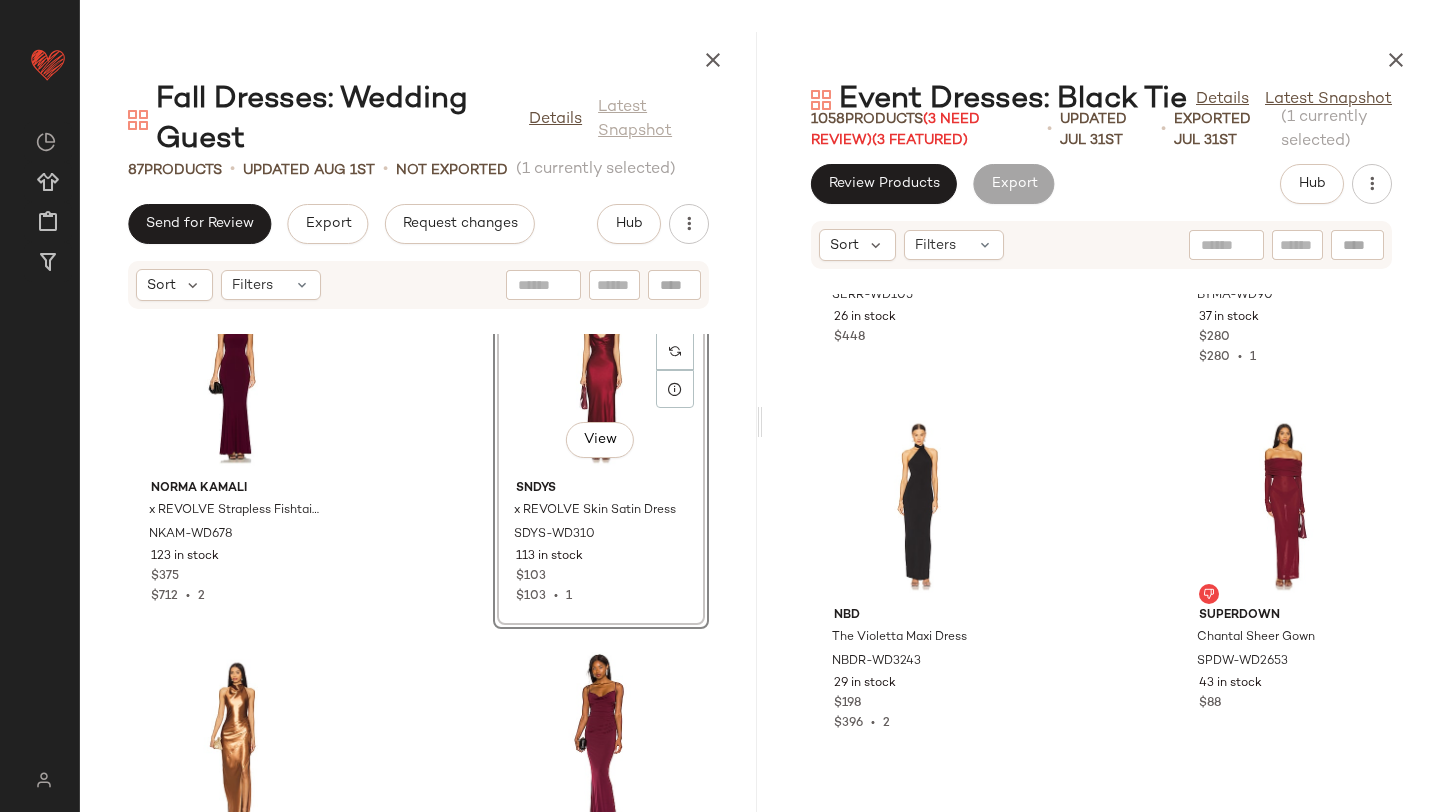 scroll, scrollTop: 114538, scrollLeft: 0, axis: vertical 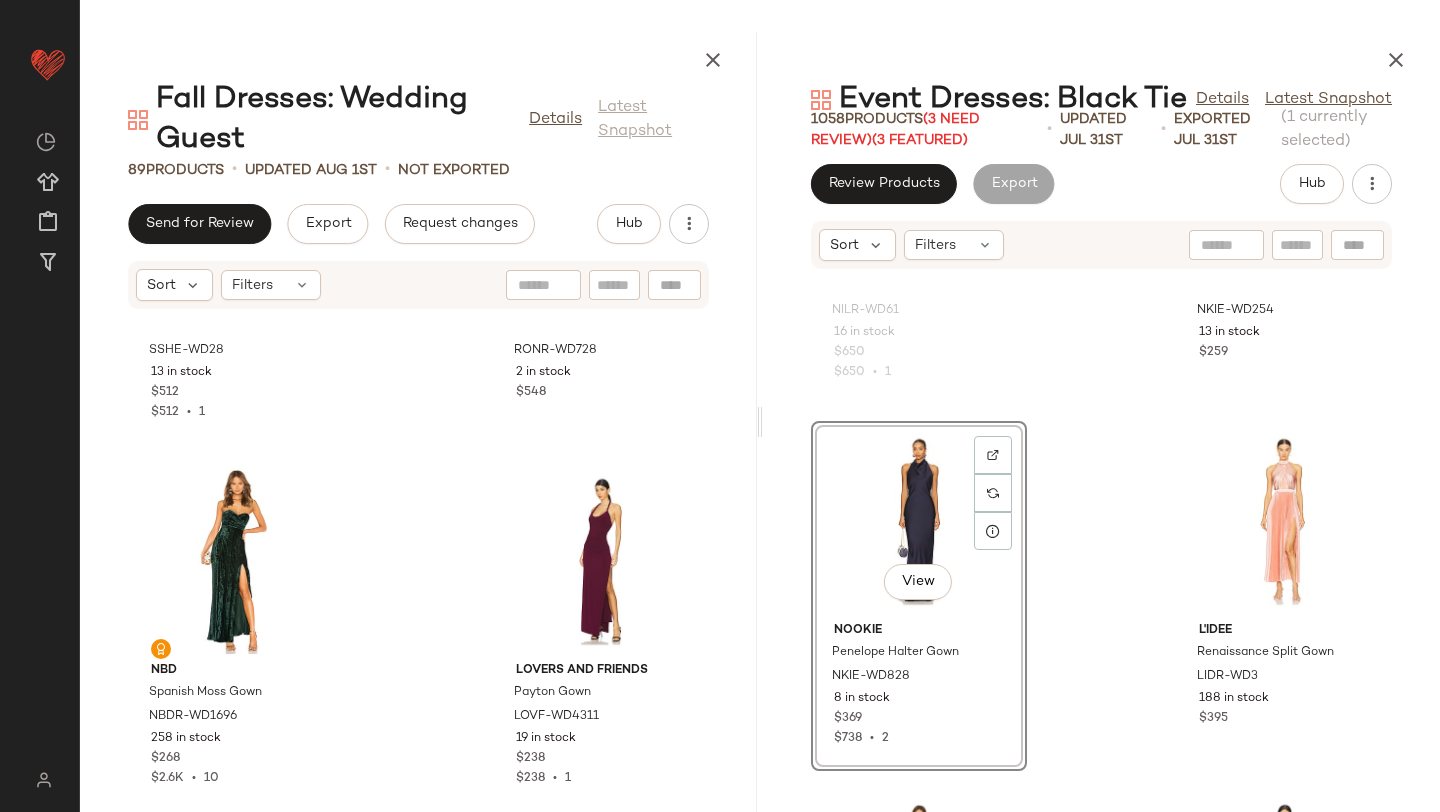 drag, startPoint x: 879, startPoint y: 538, endPoint x: 868, endPoint y: 538, distance: 11 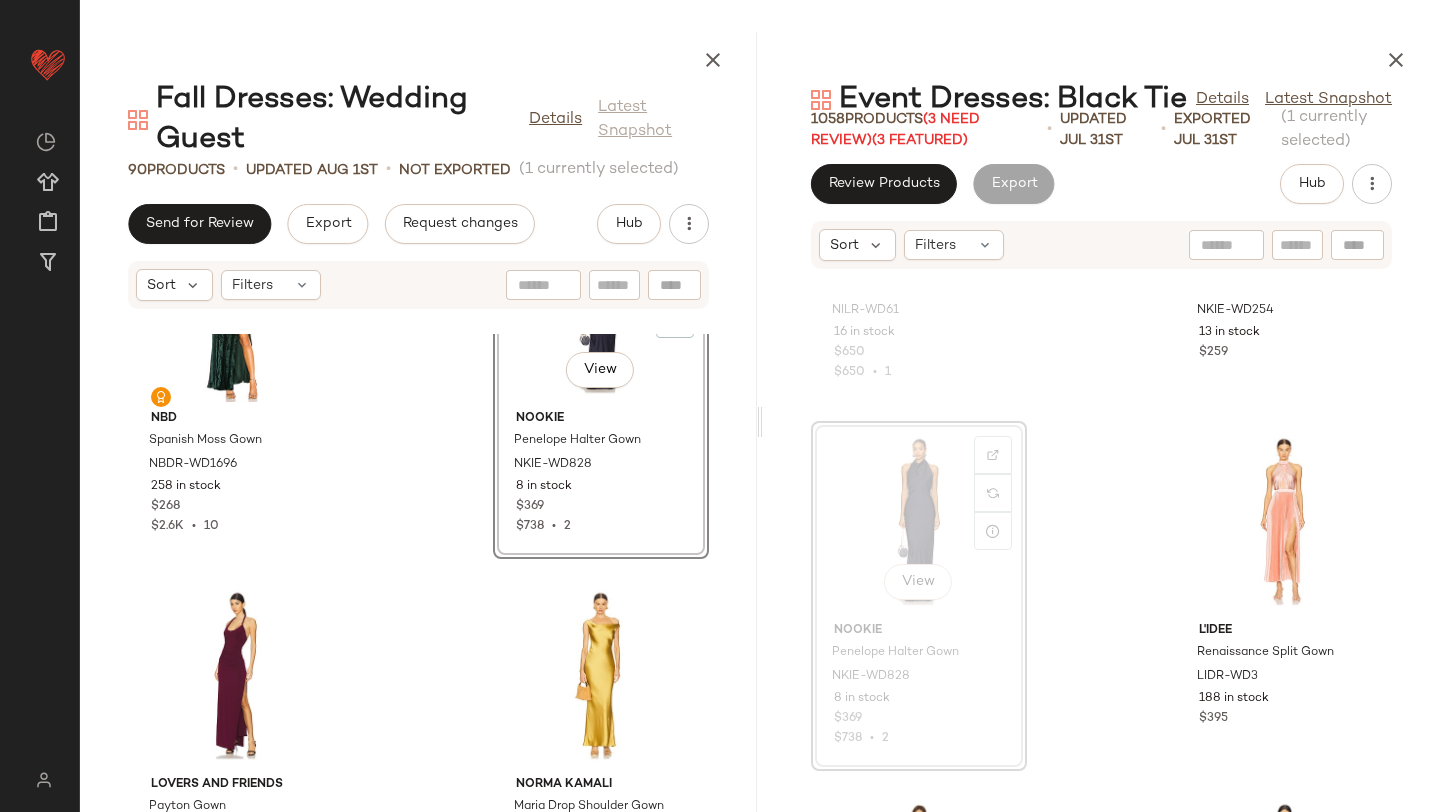 scroll, scrollTop: 7938, scrollLeft: 0, axis: vertical 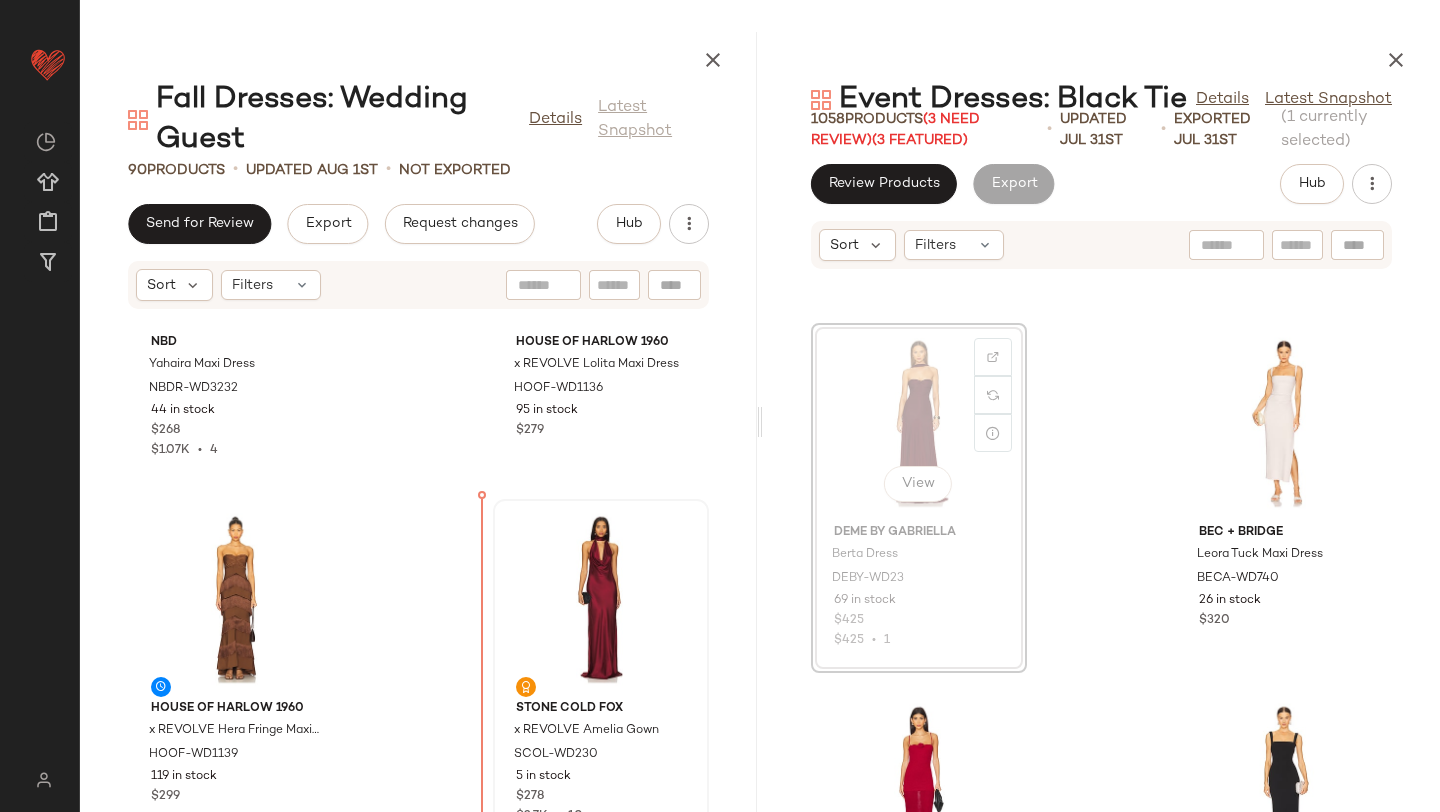 drag, startPoint x: 862, startPoint y: 461, endPoint x: 548, endPoint y: 601, distance: 343.79645 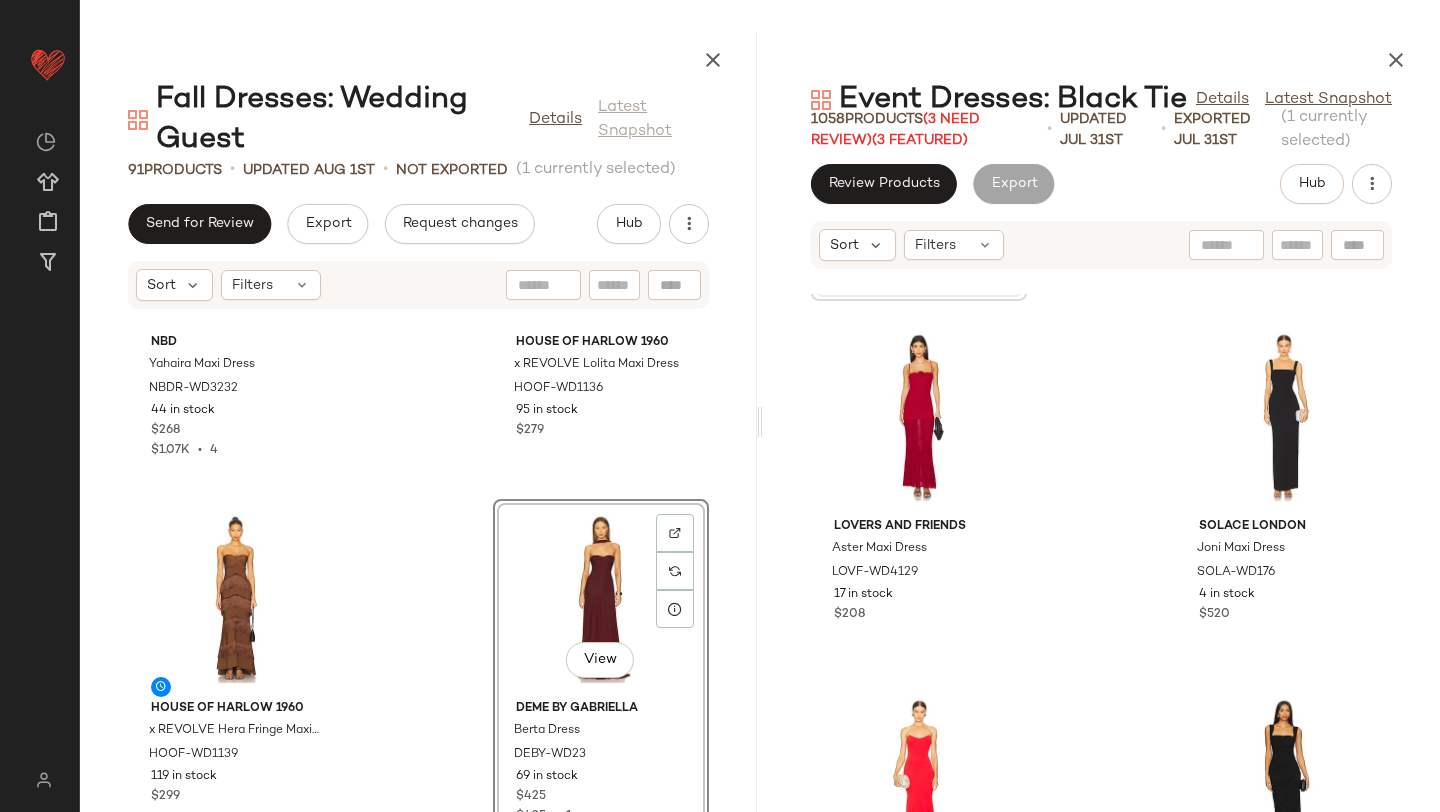 scroll, scrollTop: 117850, scrollLeft: 0, axis: vertical 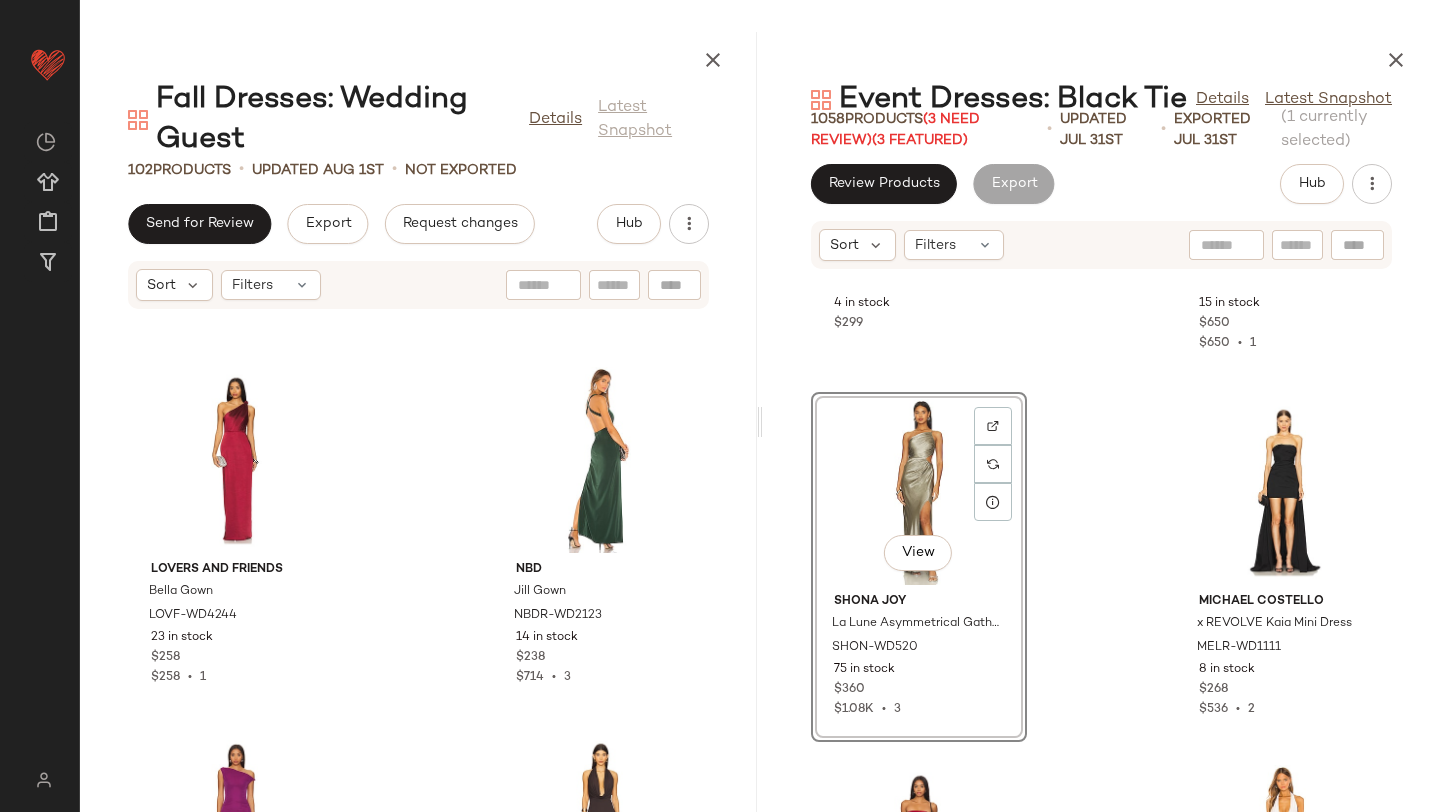 drag, startPoint x: 831, startPoint y: 470, endPoint x: 444, endPoint y: 469, distance: 387.00128 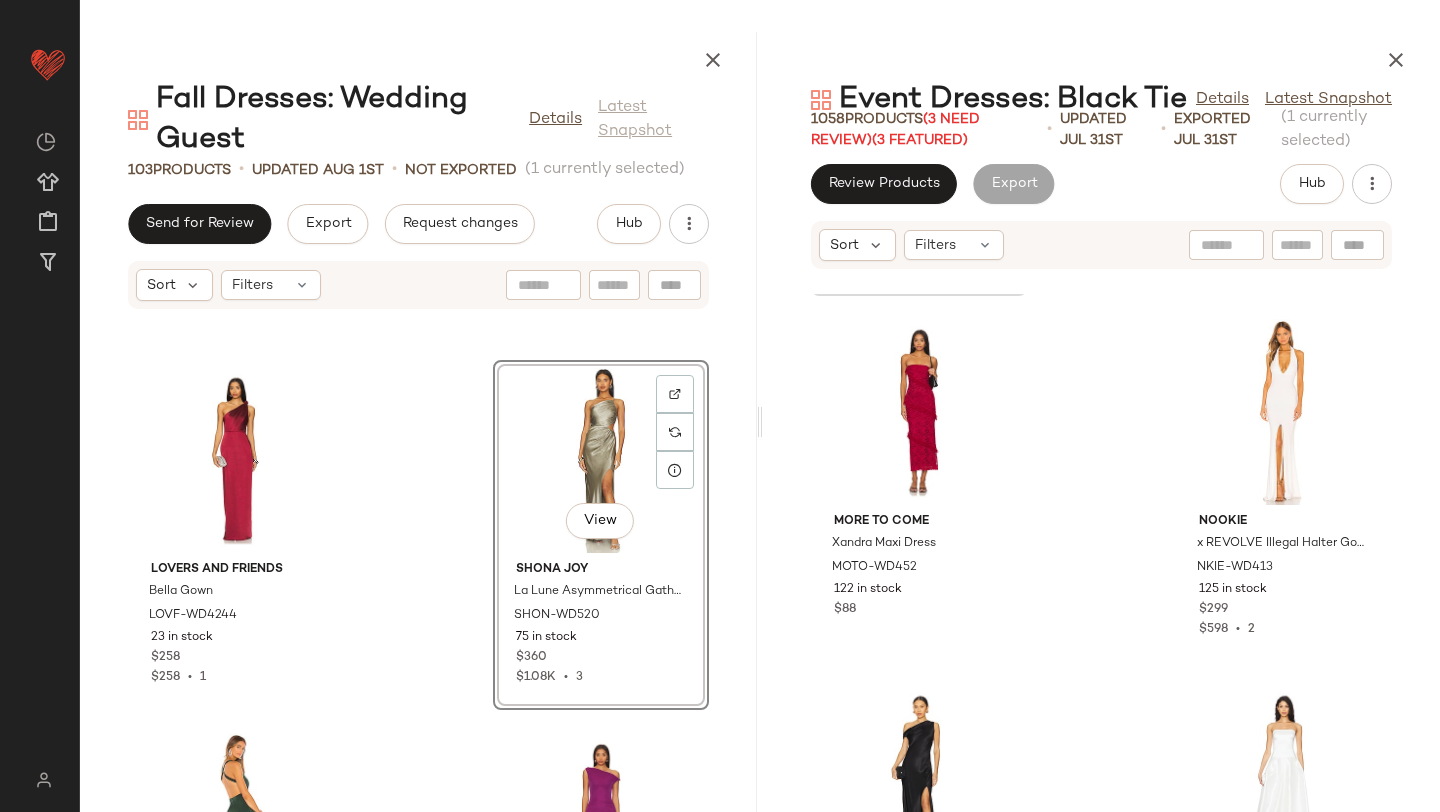 scroll, scrollTop: 140183, scrollLeft: 0, axis: vertical 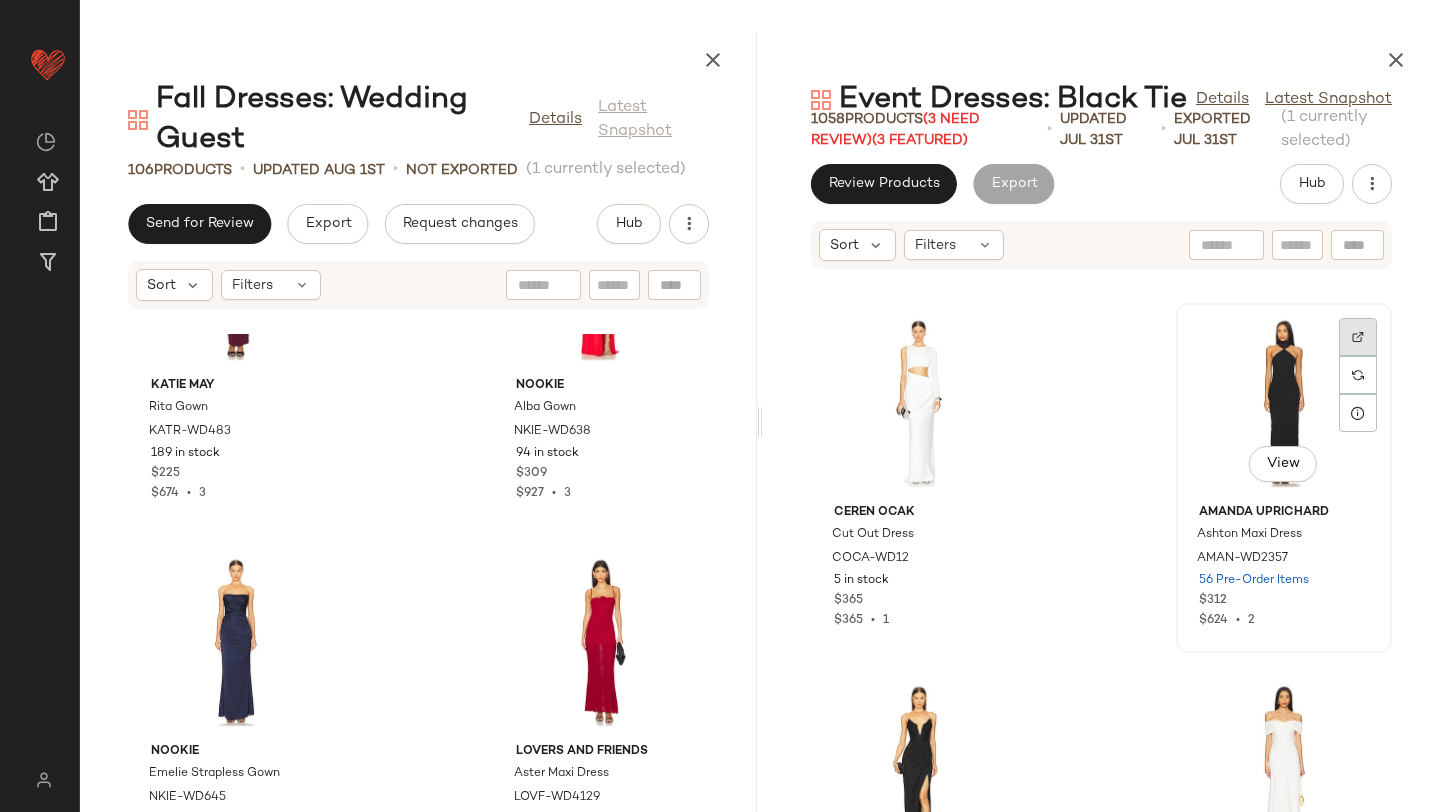 click 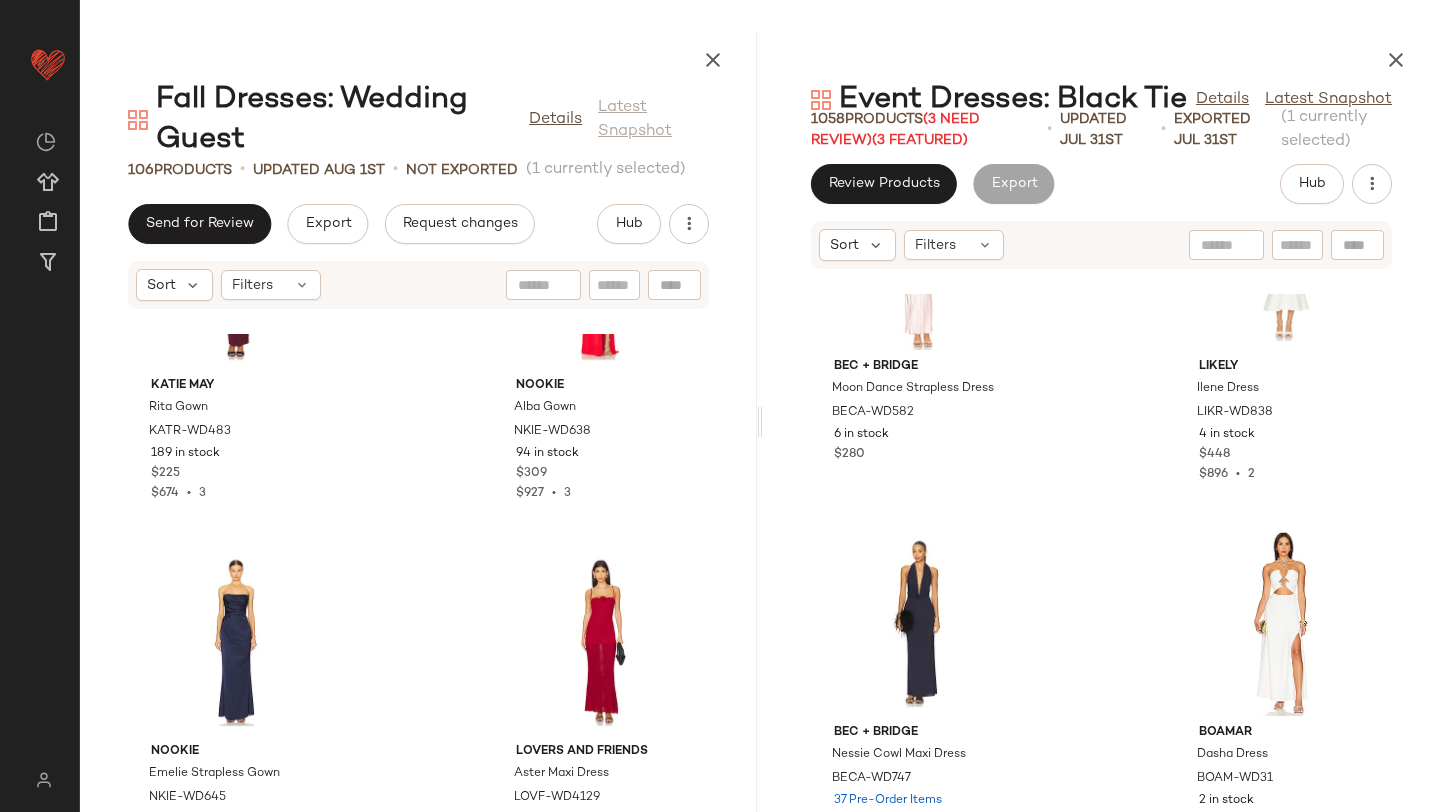 scroll, scrollTop: 146992, scrollLeft: 0, axis: vertical 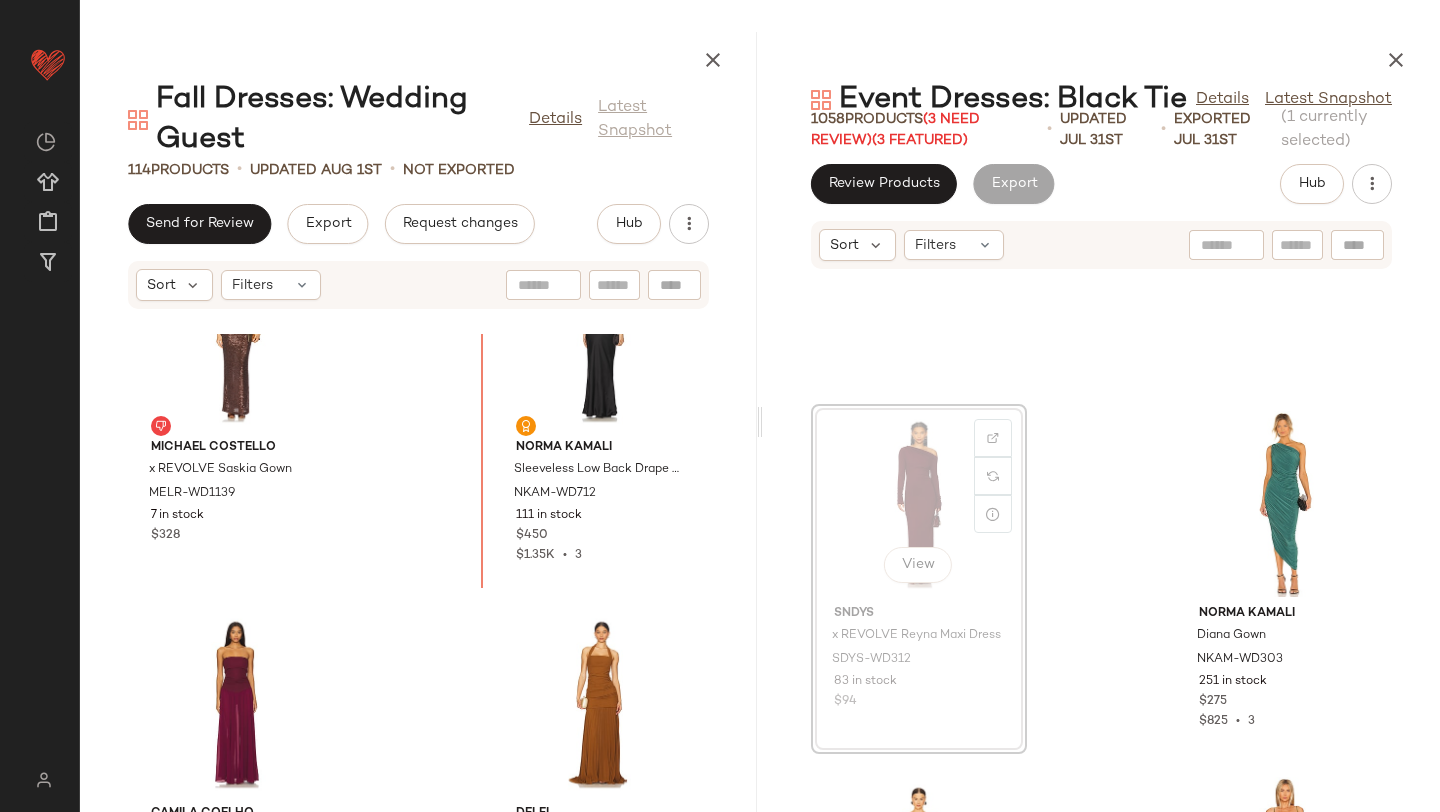 drag, startPoint x: 918, startPoint y: 493, endPoint x: 903, endPoint y: 493, distance: 15 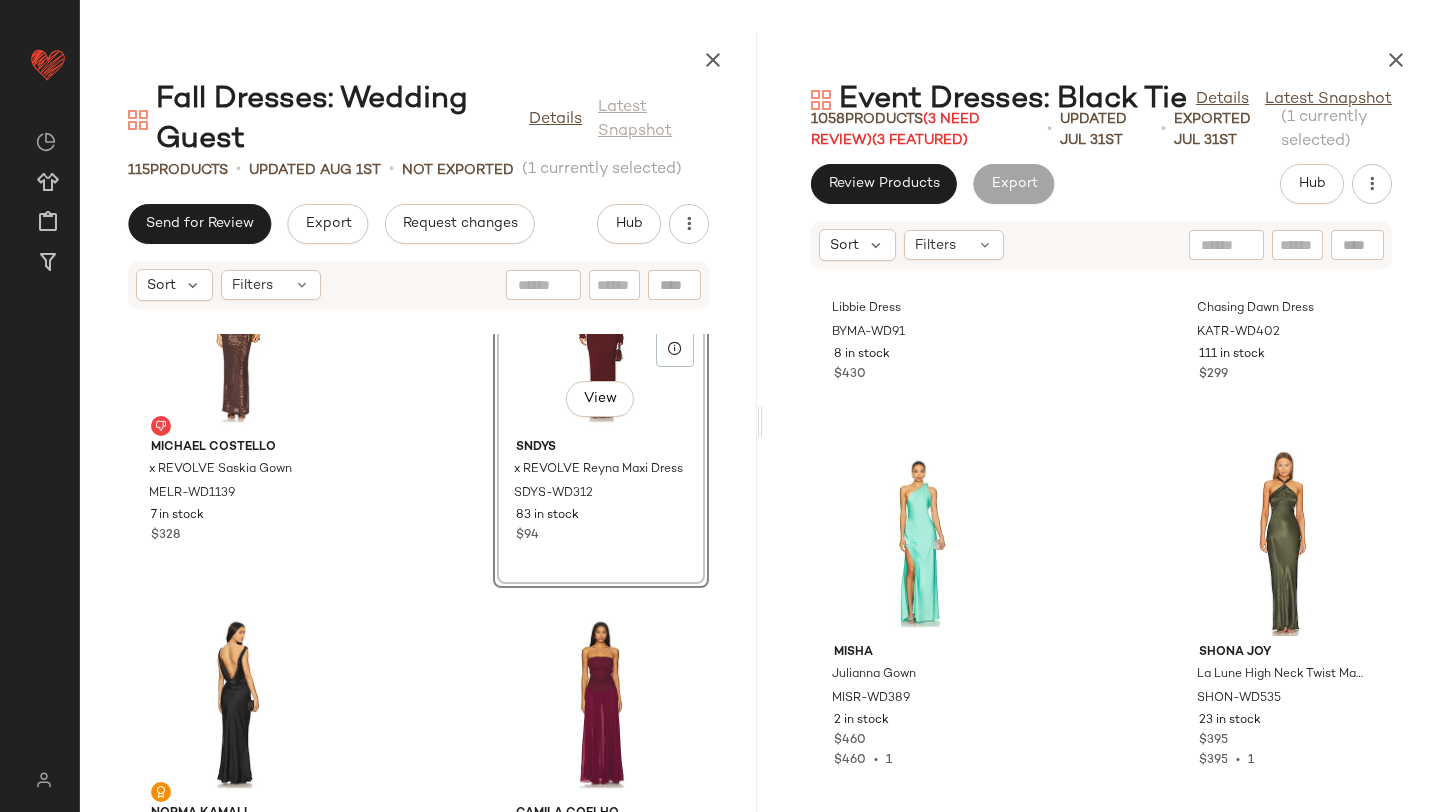 scroll, scrollTop: 182878, scrollLeft: 0, axis: vertical 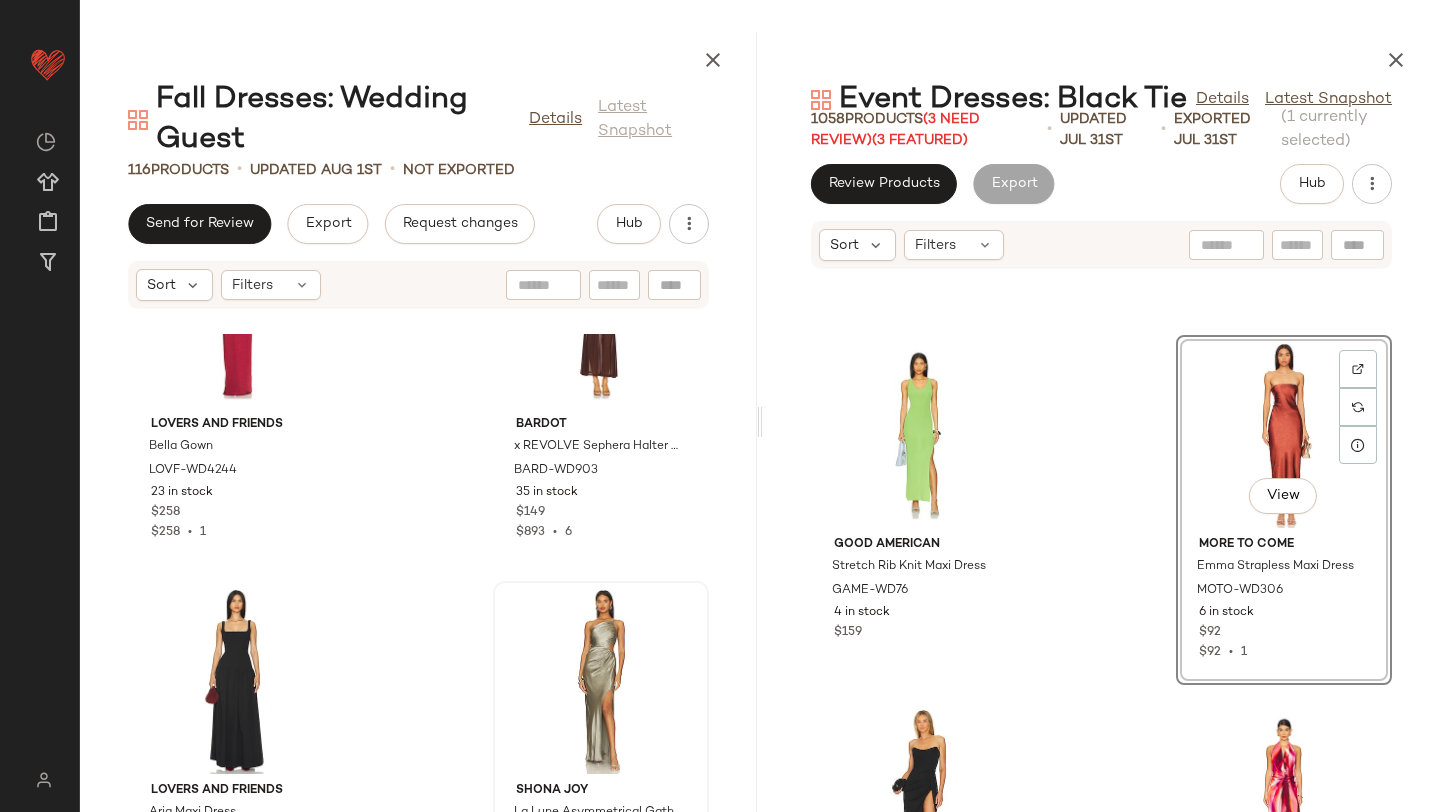 drag, startPoint x: 1220, startPoint y: 421, endPoint x: 492, endPoint y: 671, distance: 769.7298 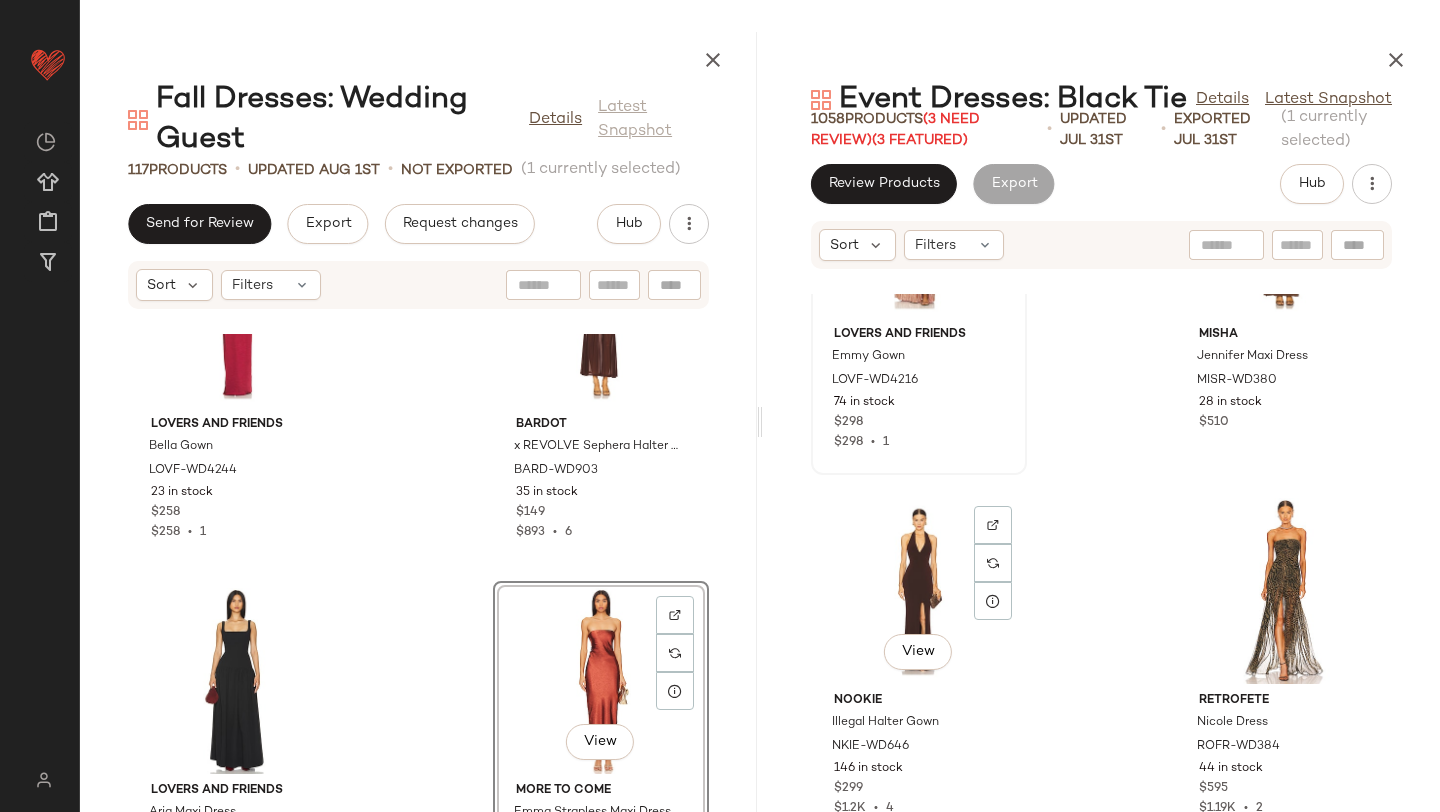 scroll, scrollTop: 184772, scrollLeft: 0, axis: vertical 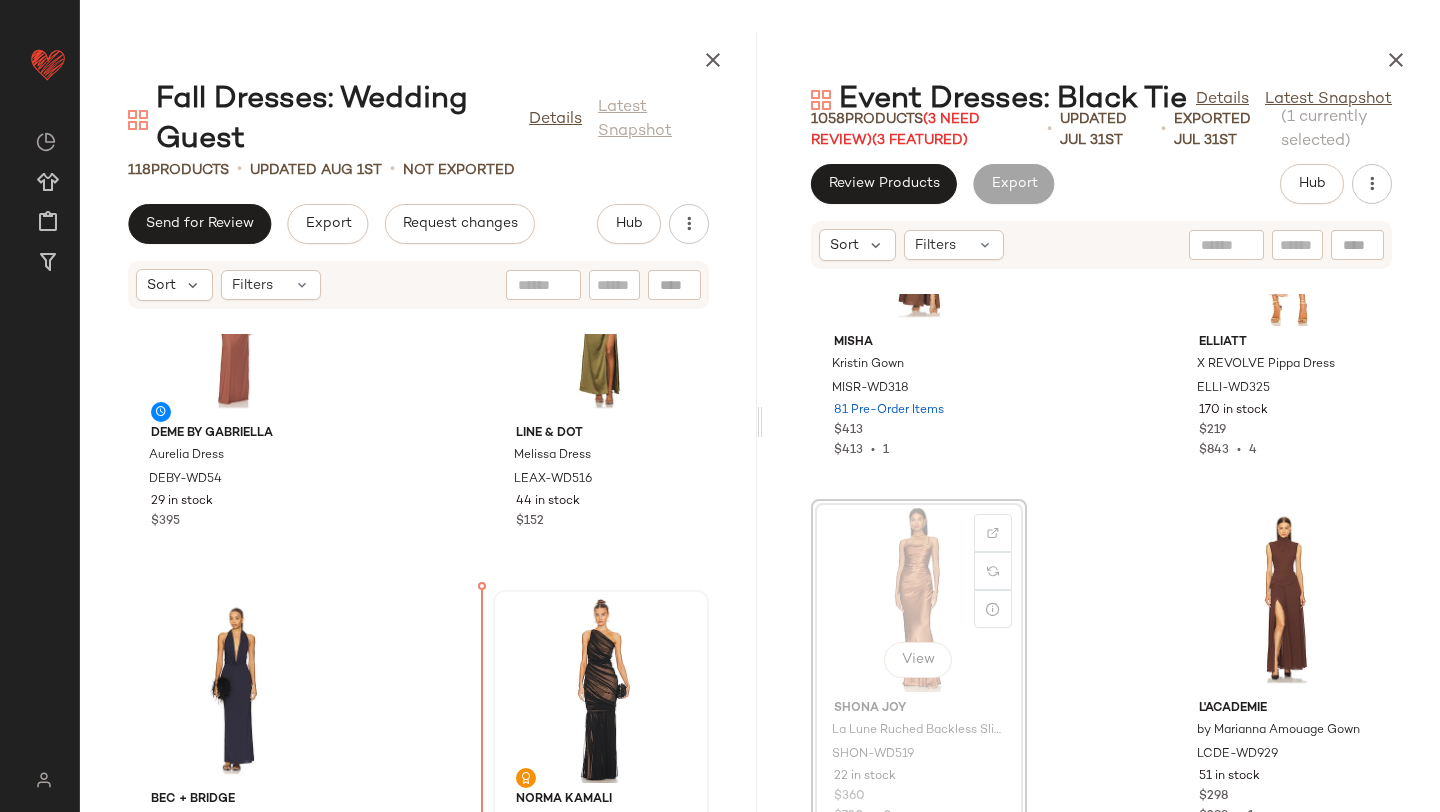 drag, startPoint x: 890, startPoint y: 653, endPoint x: 484, endPoint y: 717, distance: 411.01337 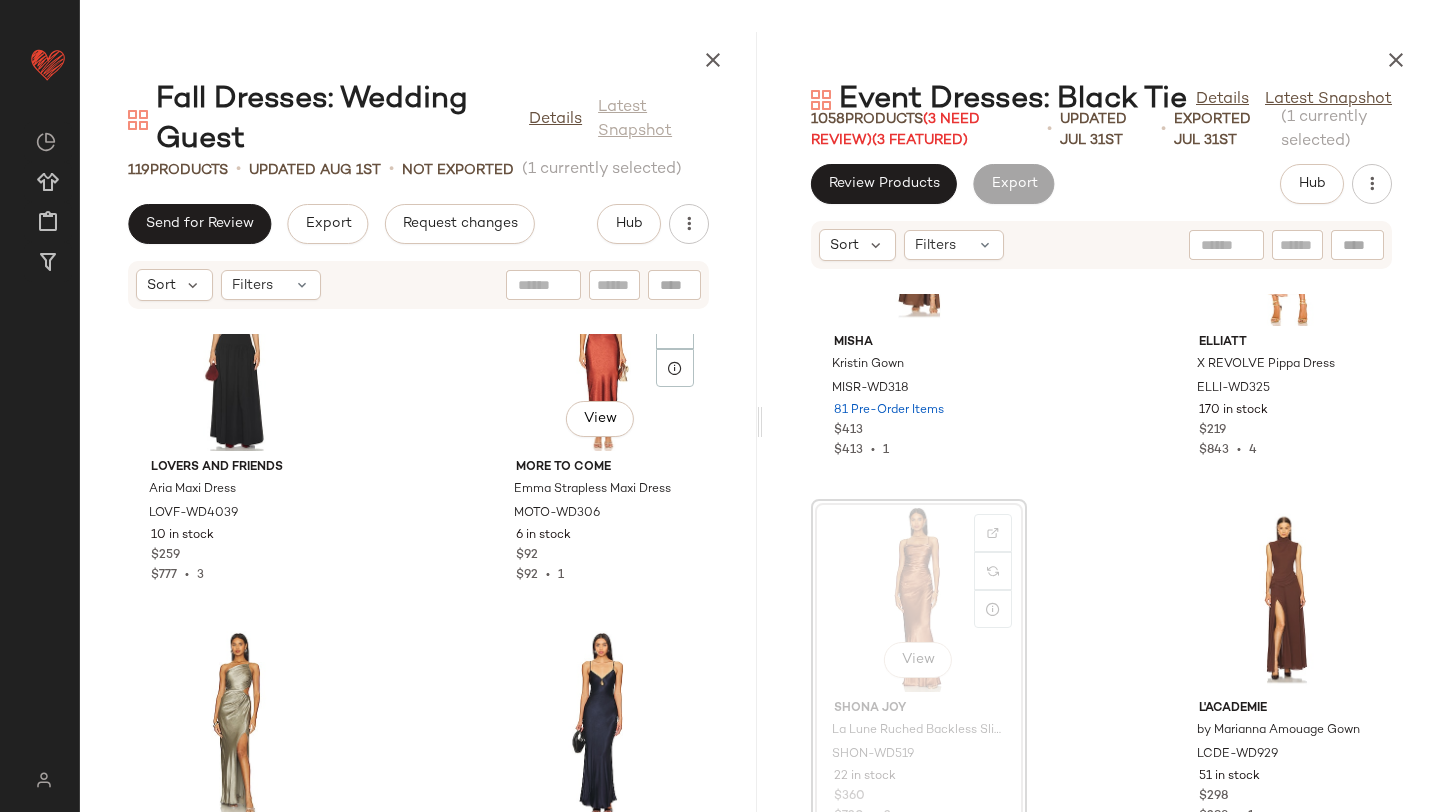 scroll, scrollTop: 18221, scrollLeft: 0, axis: vertical 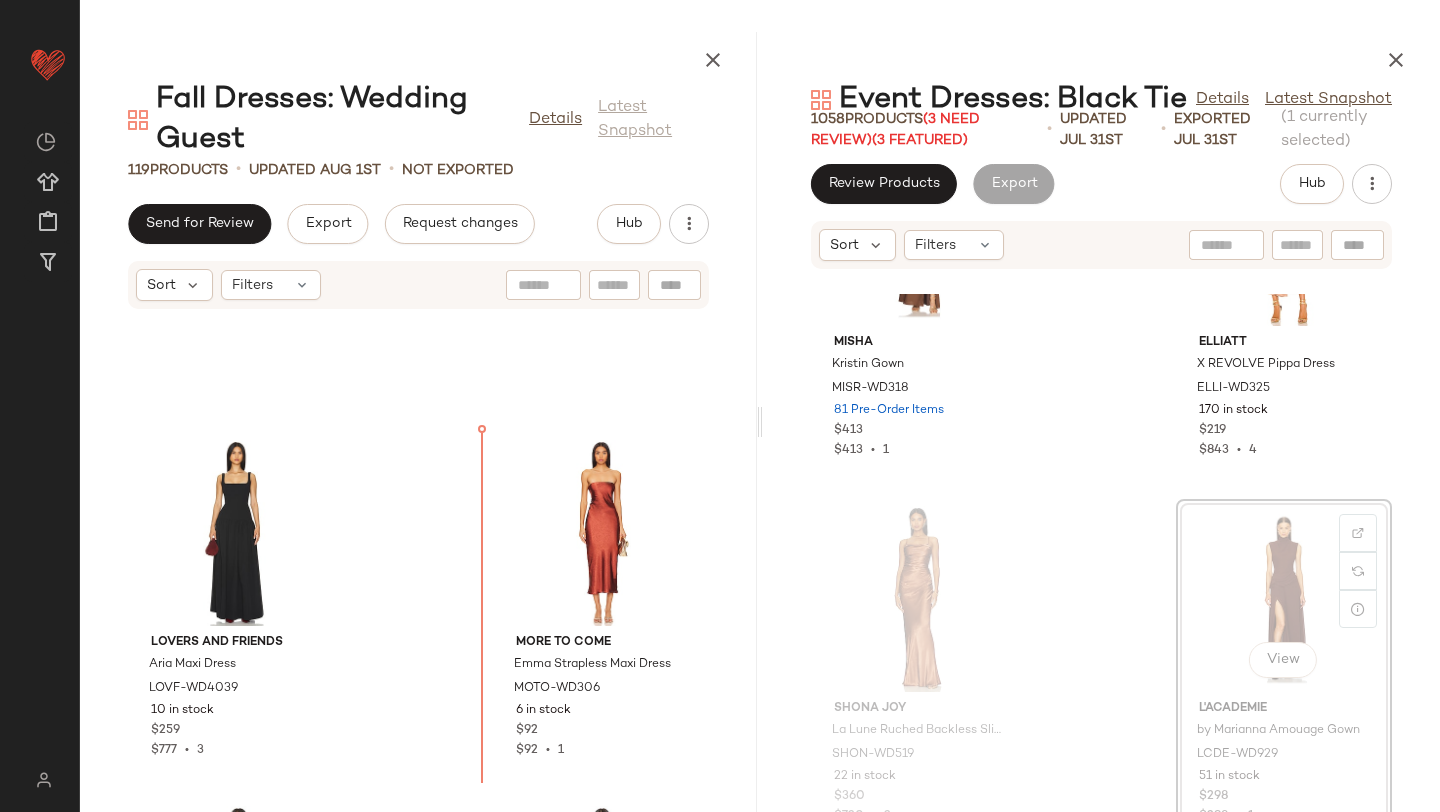 drag, startPoint x: 1197, startPoint y: 608, endPoint x: 1184, endPoint y: 608, distance: 13 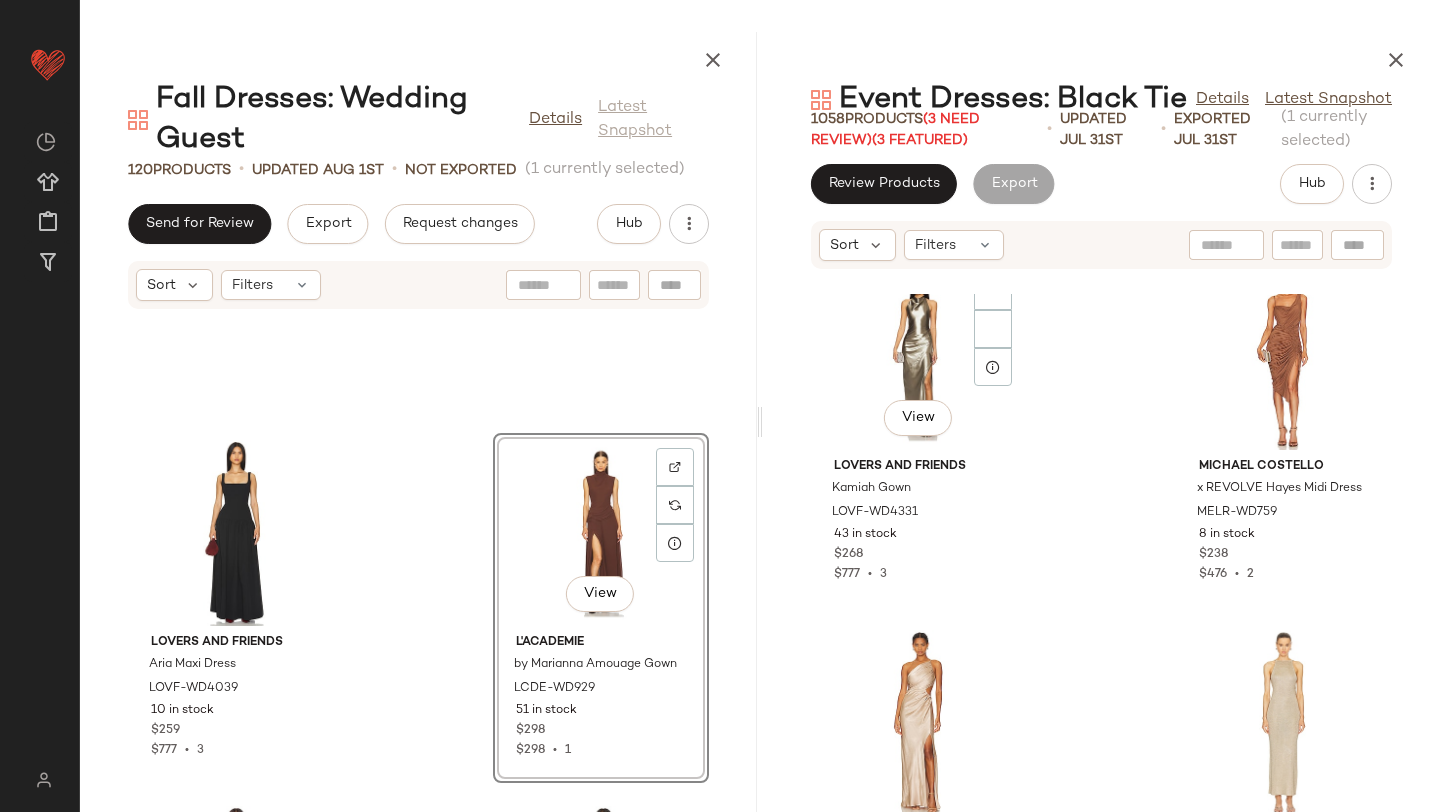 scroll, scrollTop: 185879, scrollLeft: 0, axis: vertical 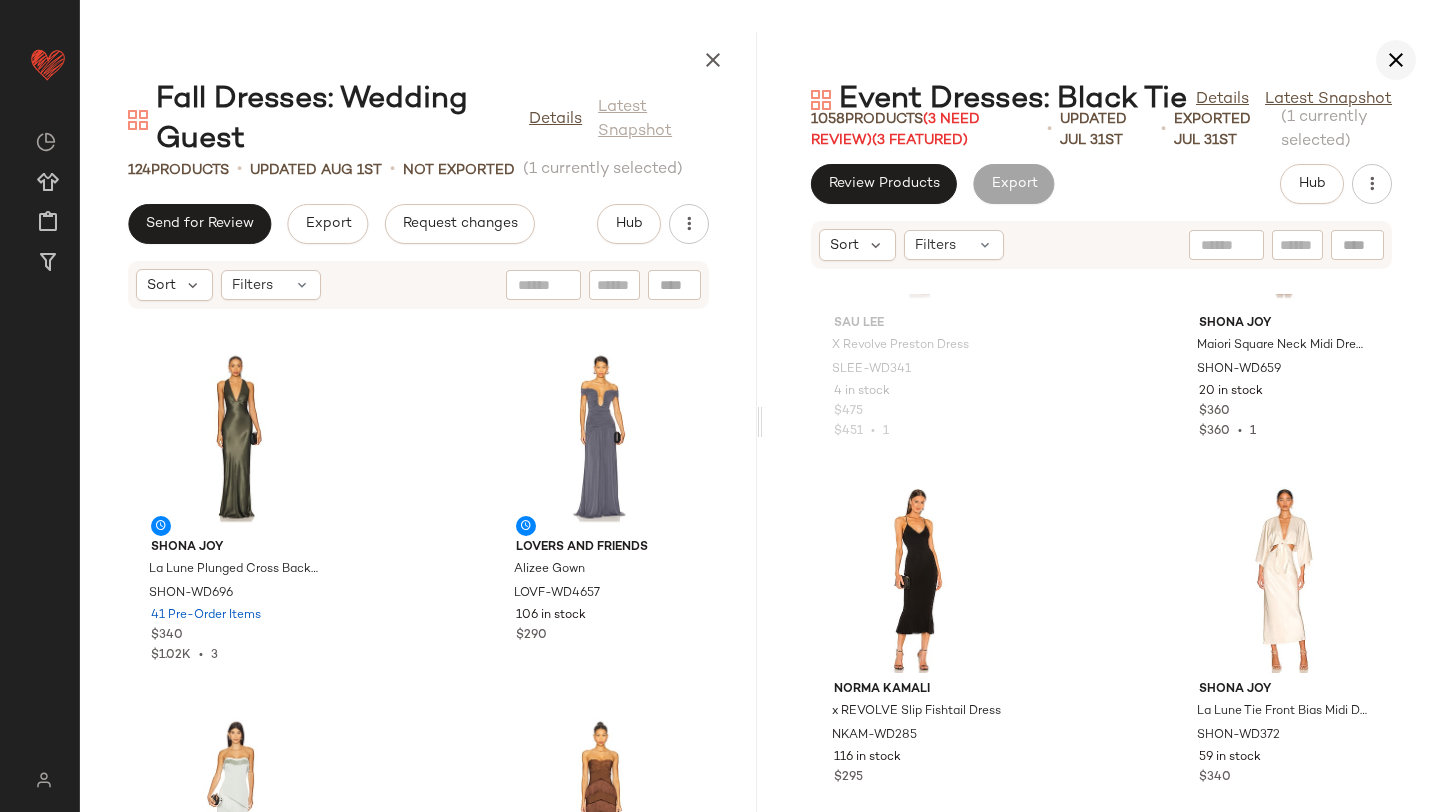 click at bounding box center (1396, 60) 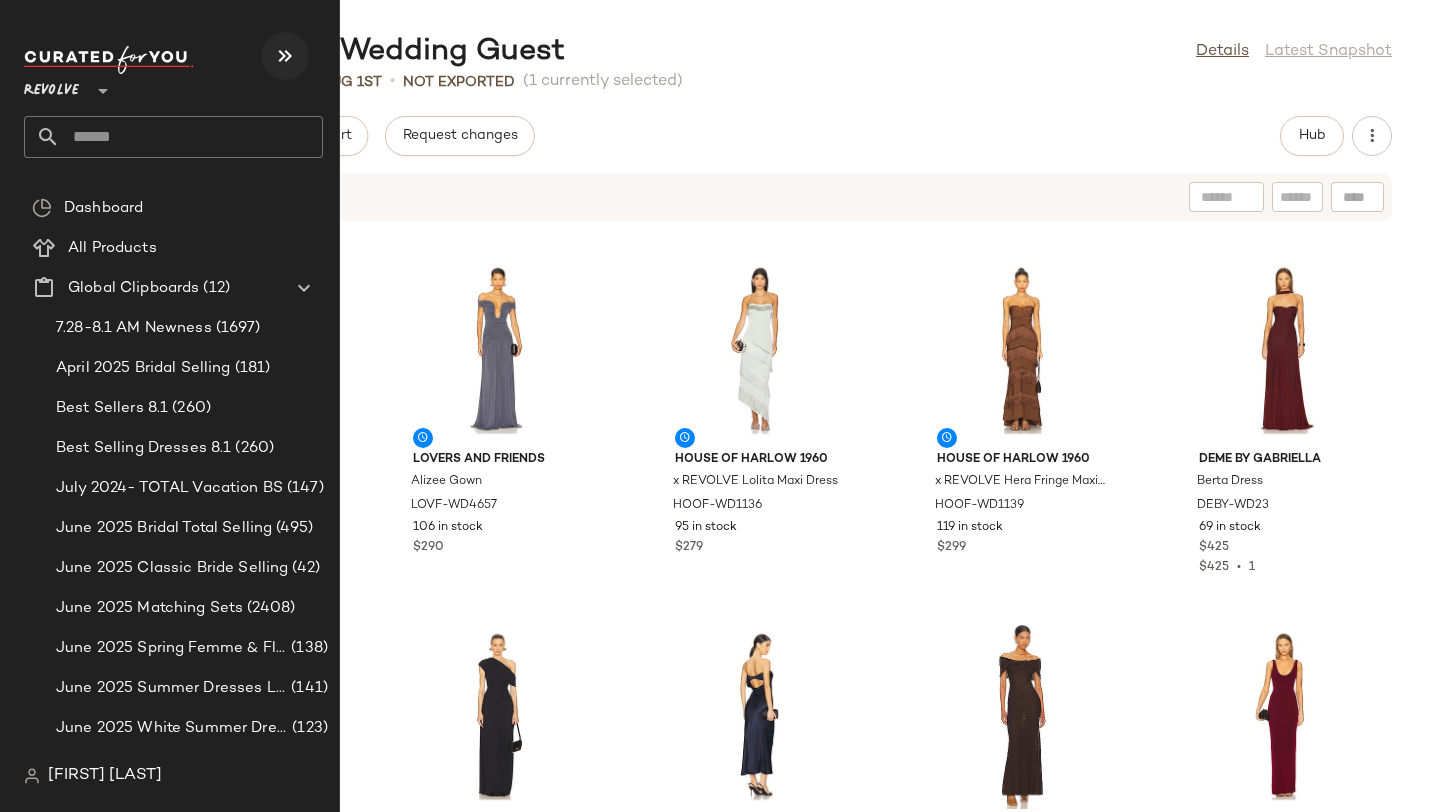 click at bounding box center (285, 56) 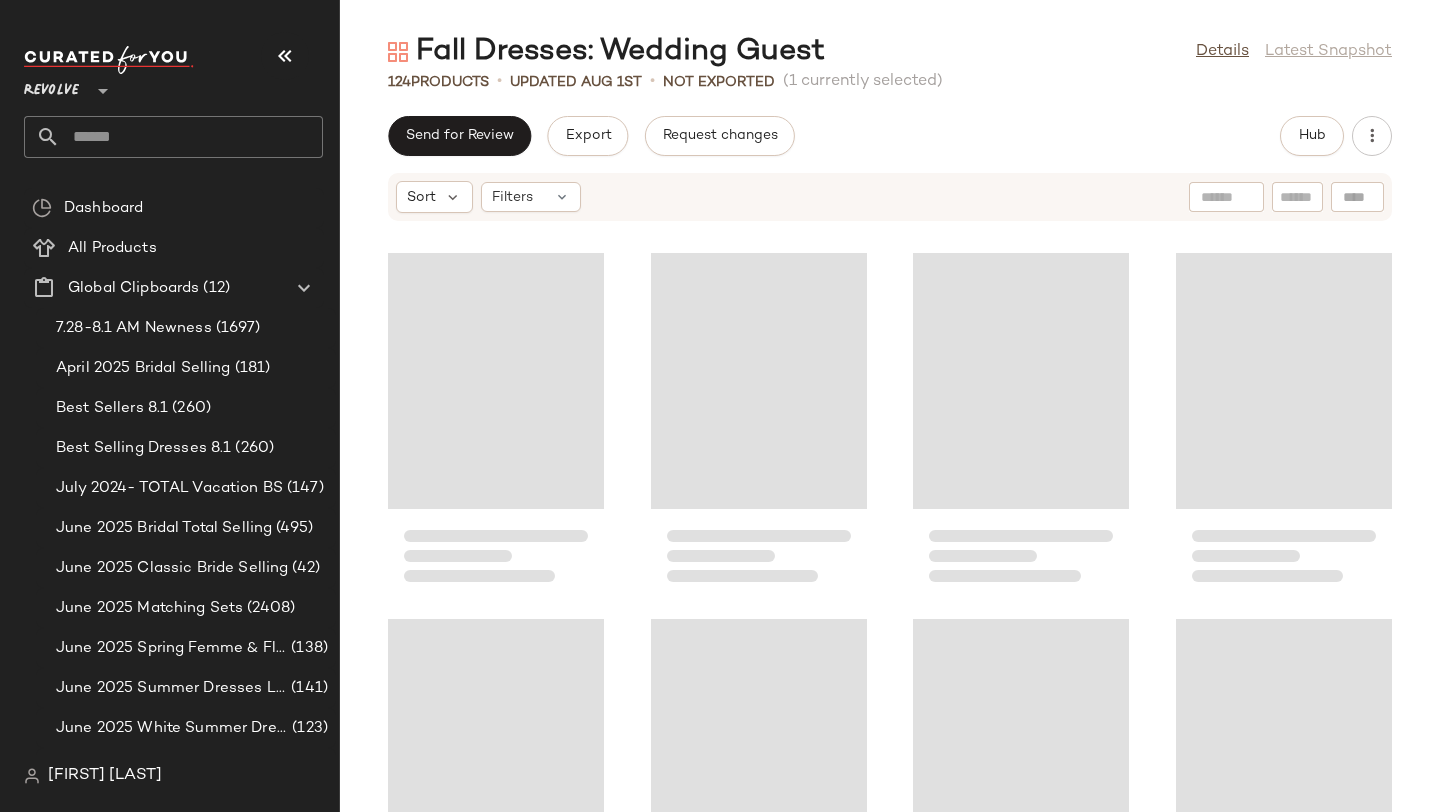 click 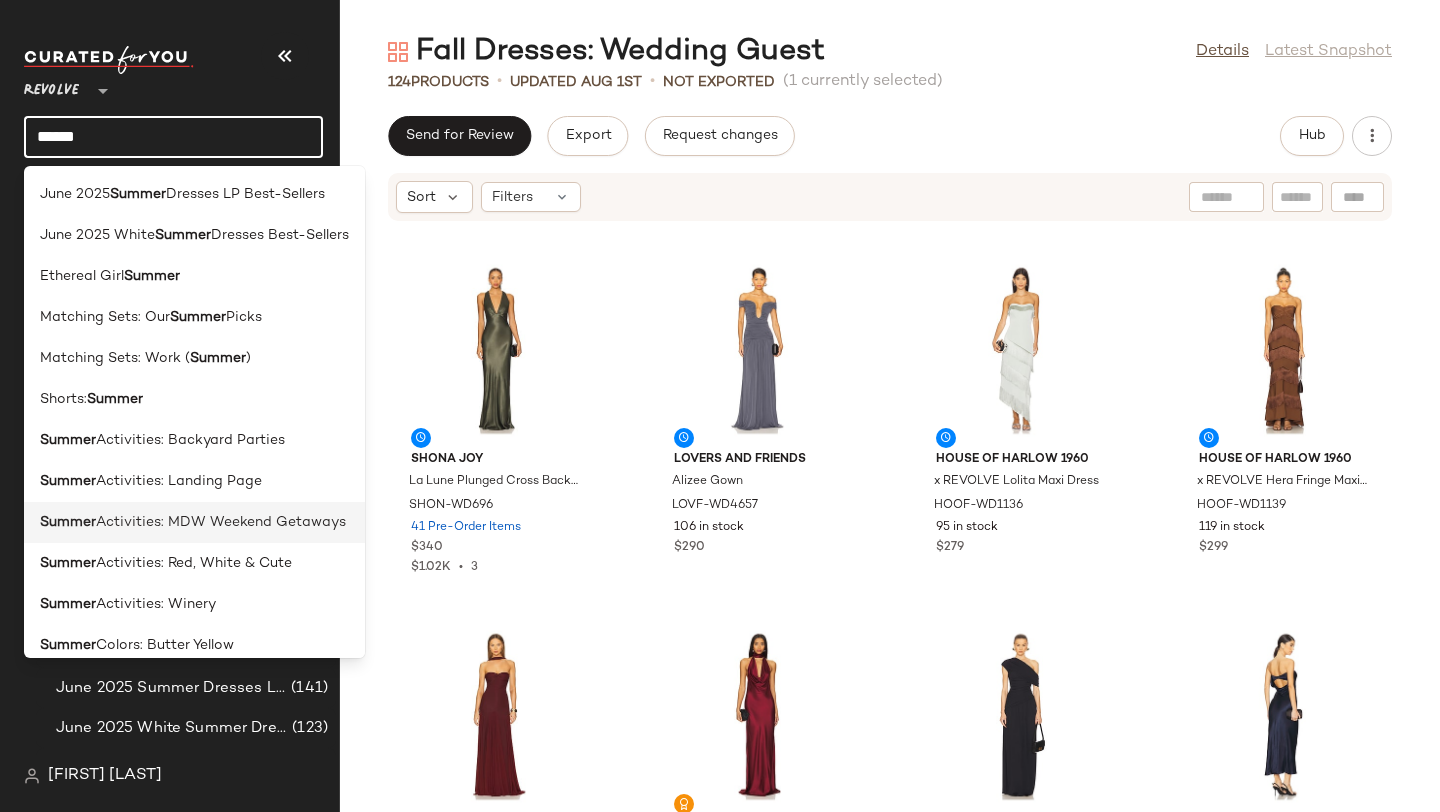 type on "******" 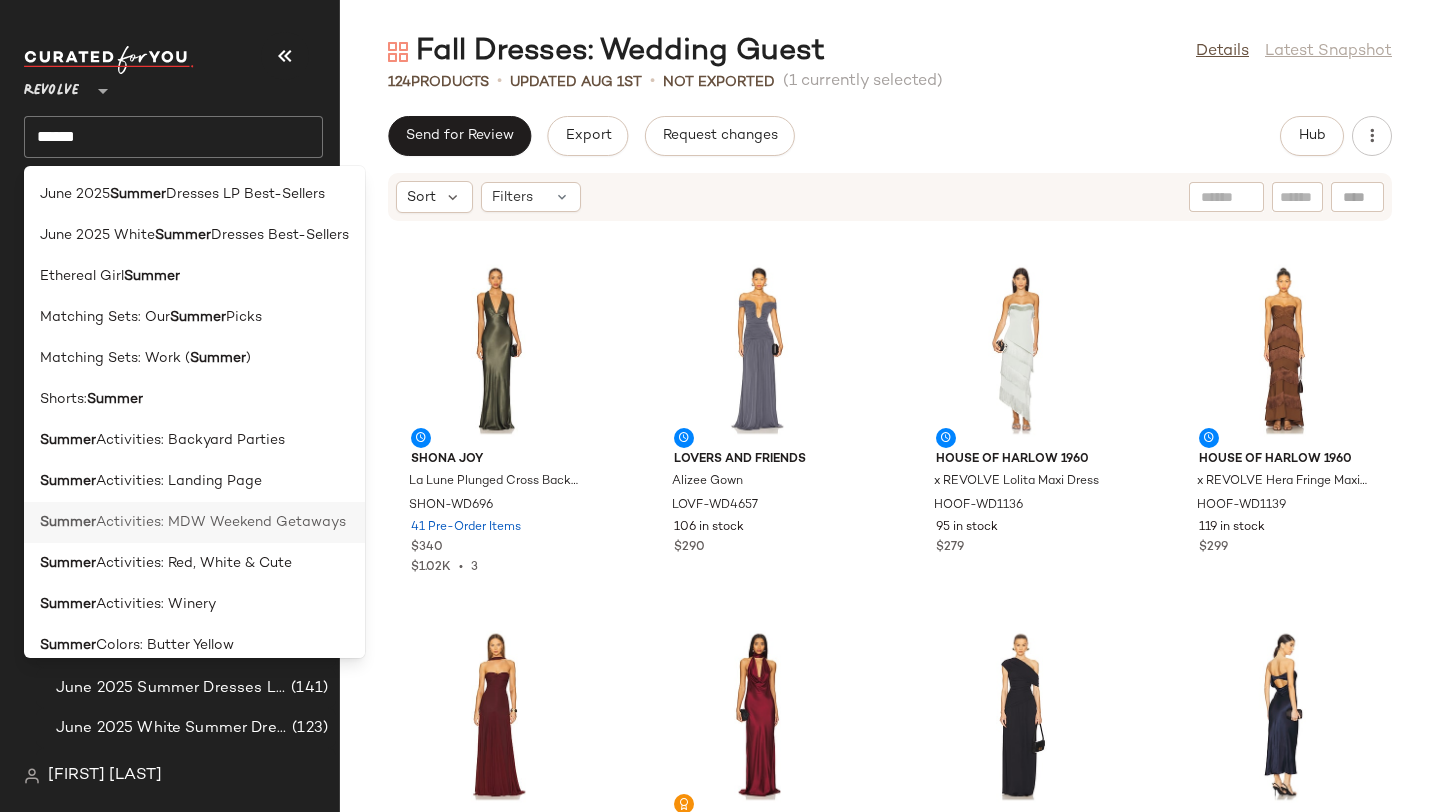 click on "Activities: MDW Weekend Getaways" at bounding box center [221, 522] 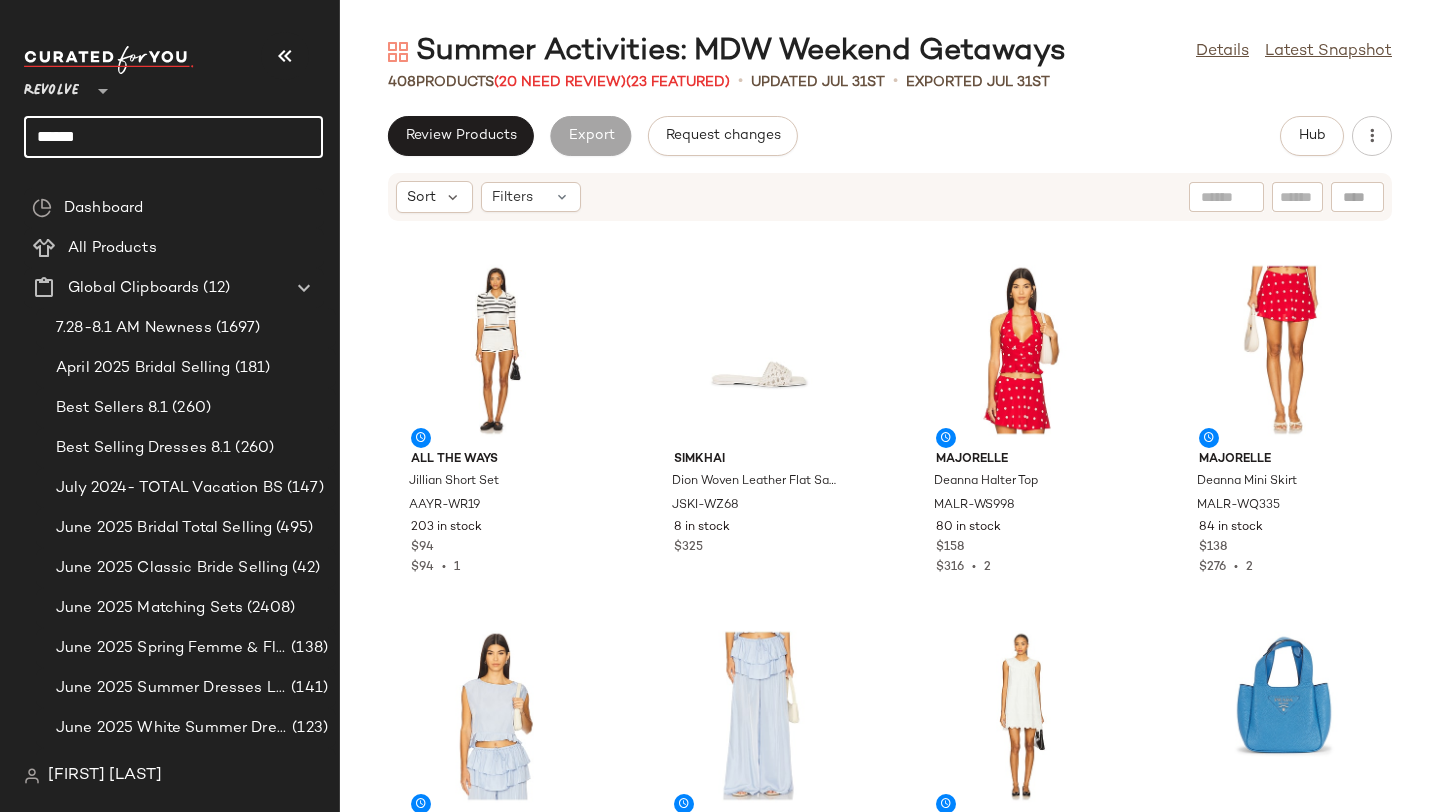 click on "******" 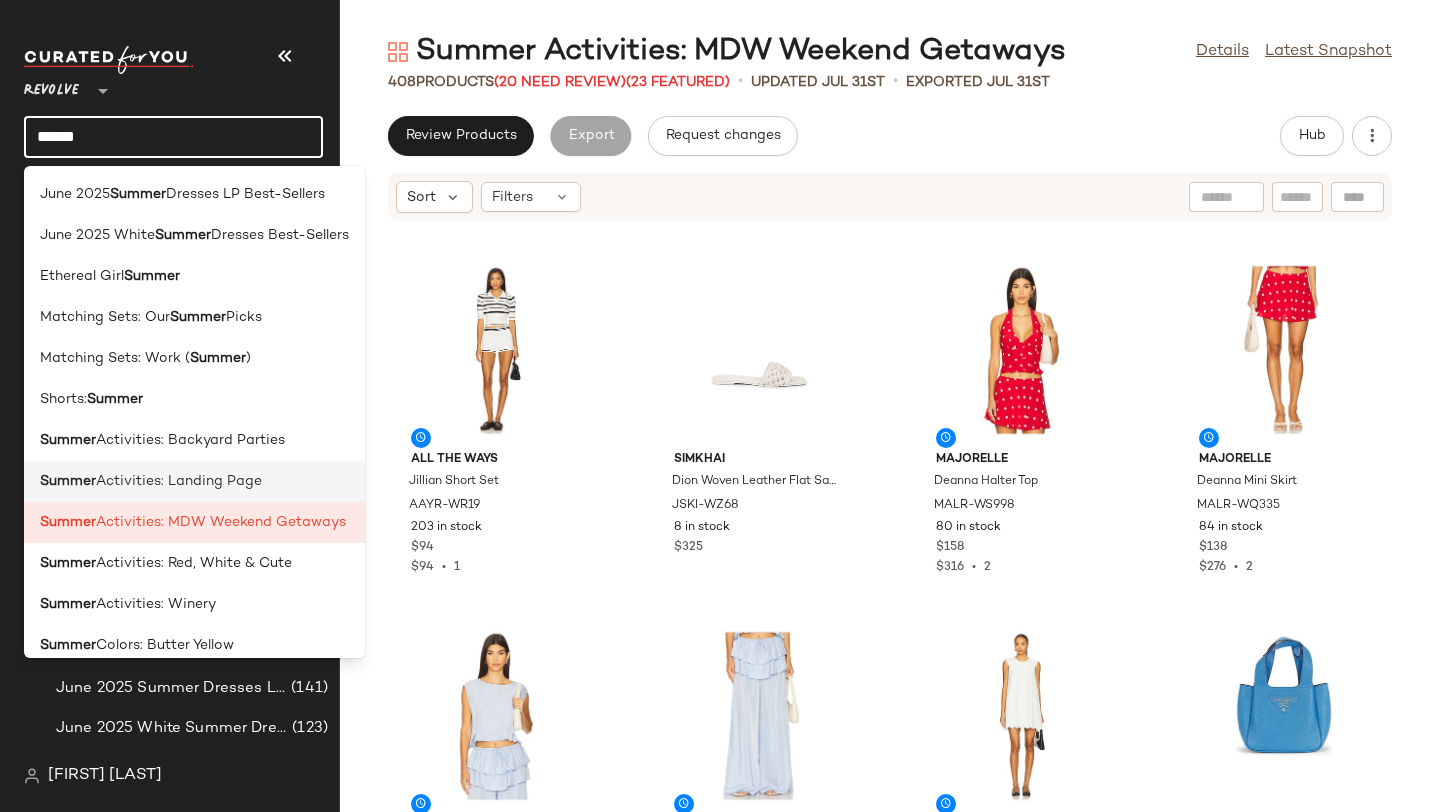 click on "Activities: Landing Page" at bounding box center [179, 481] 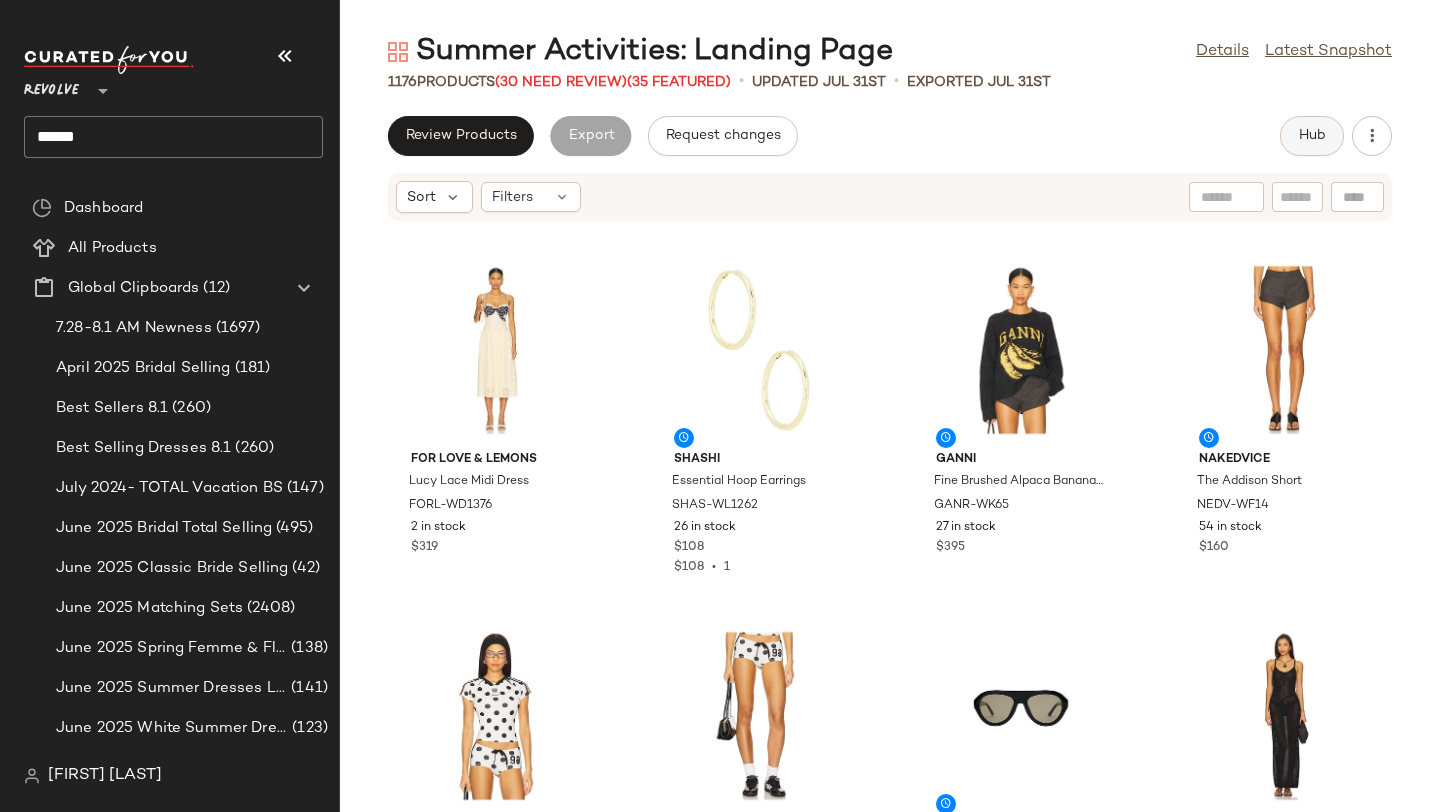 click on "Hub" at bounding box center (1312, 136) 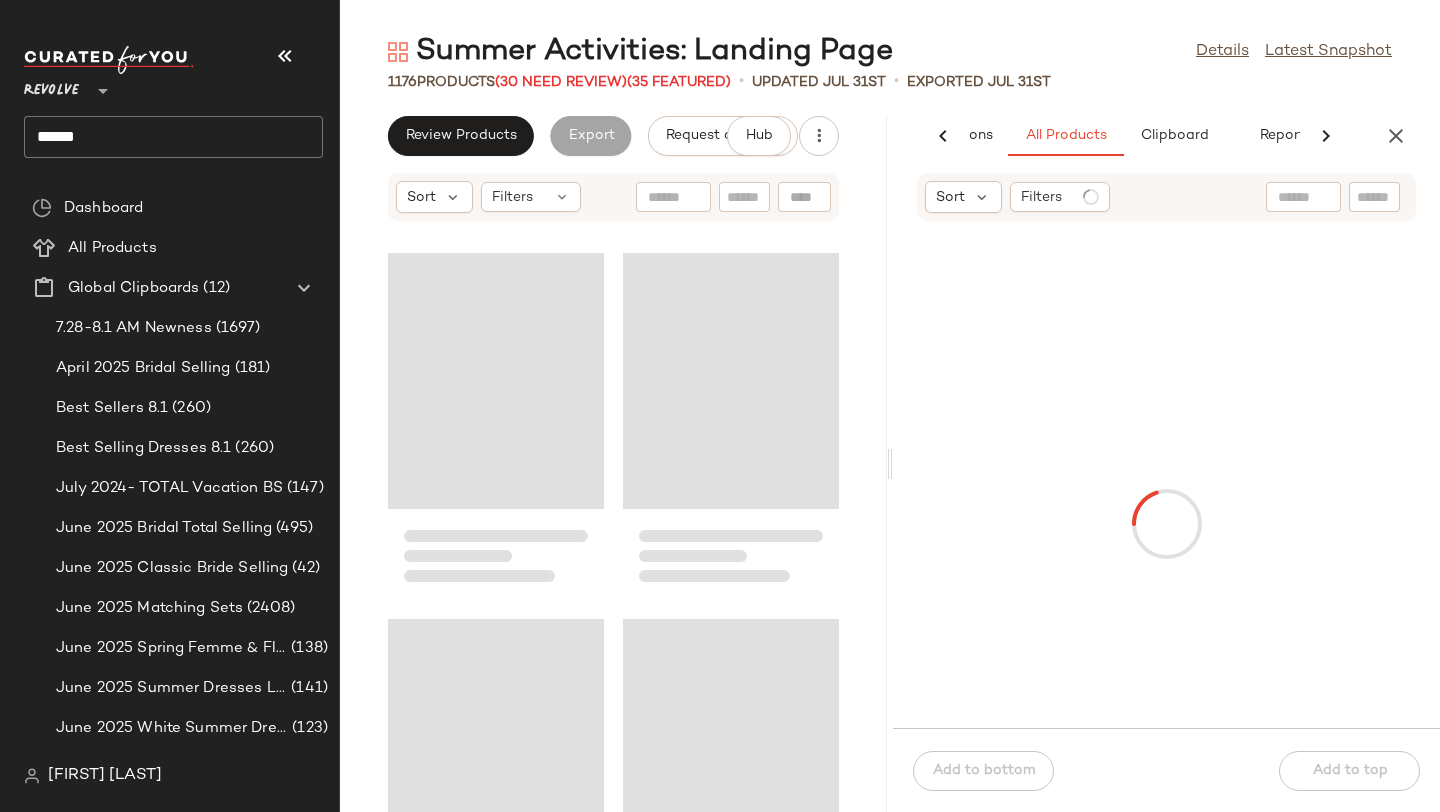 scroll, scrollTop: 0, scrollLeft: 137, axis: horizontal 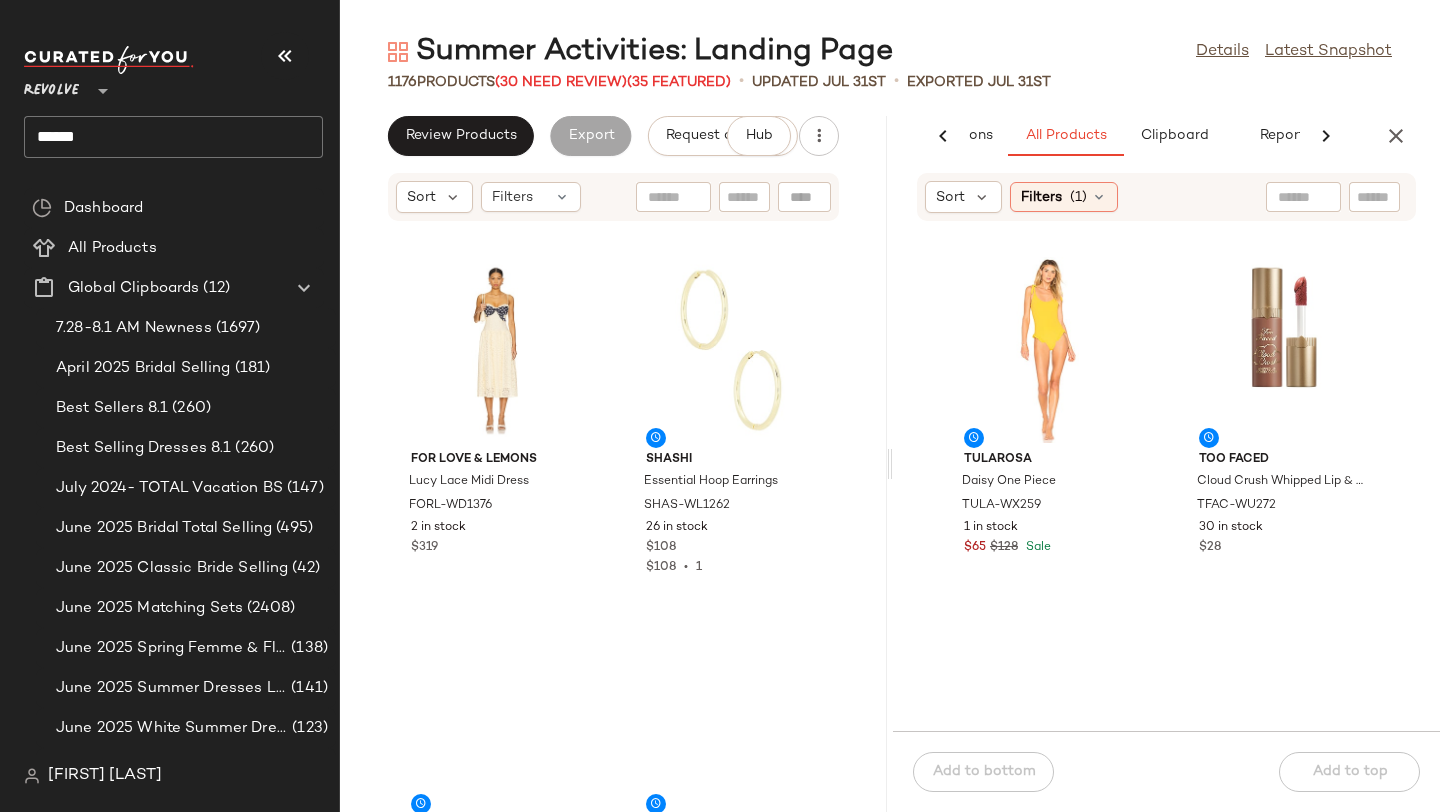 click 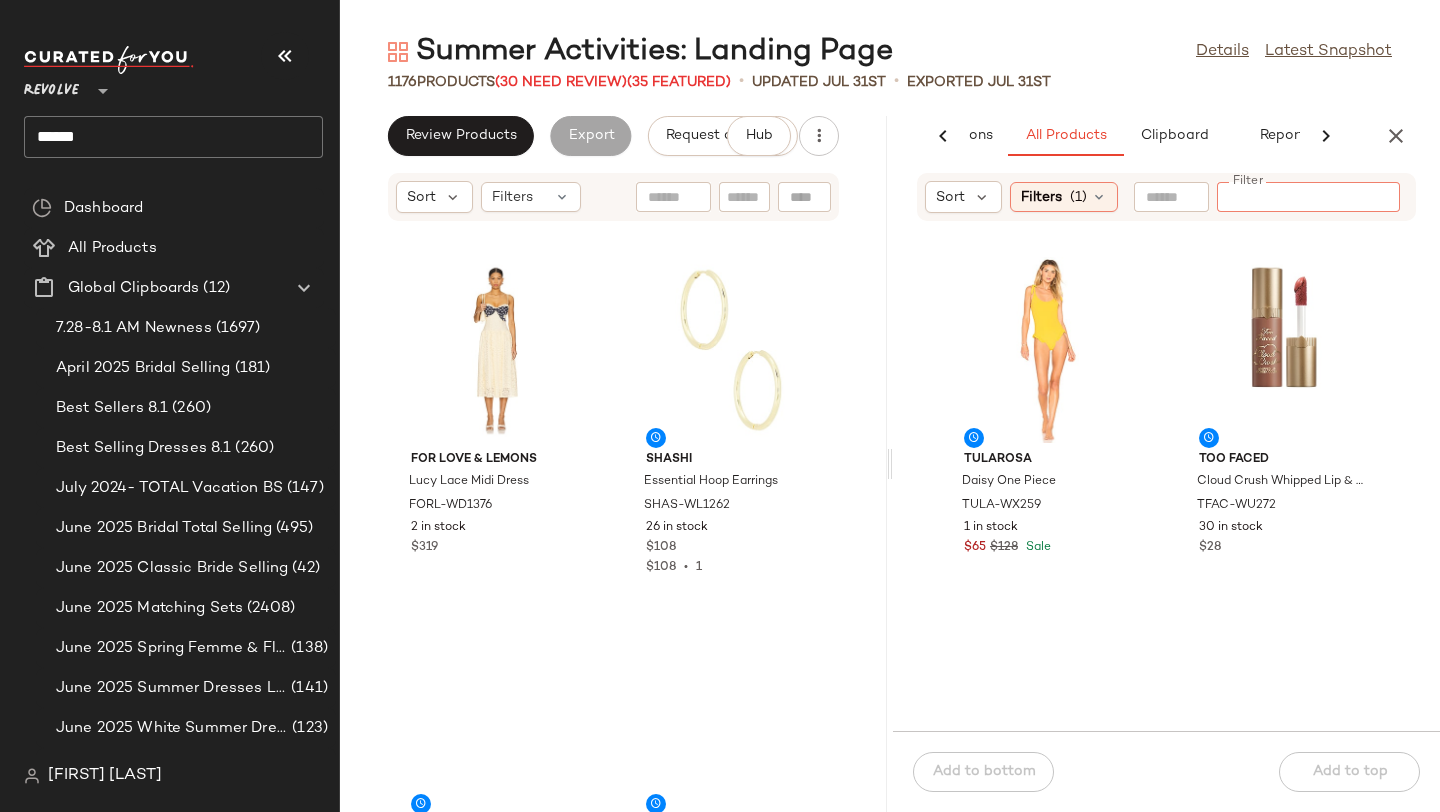 paste on "**********" 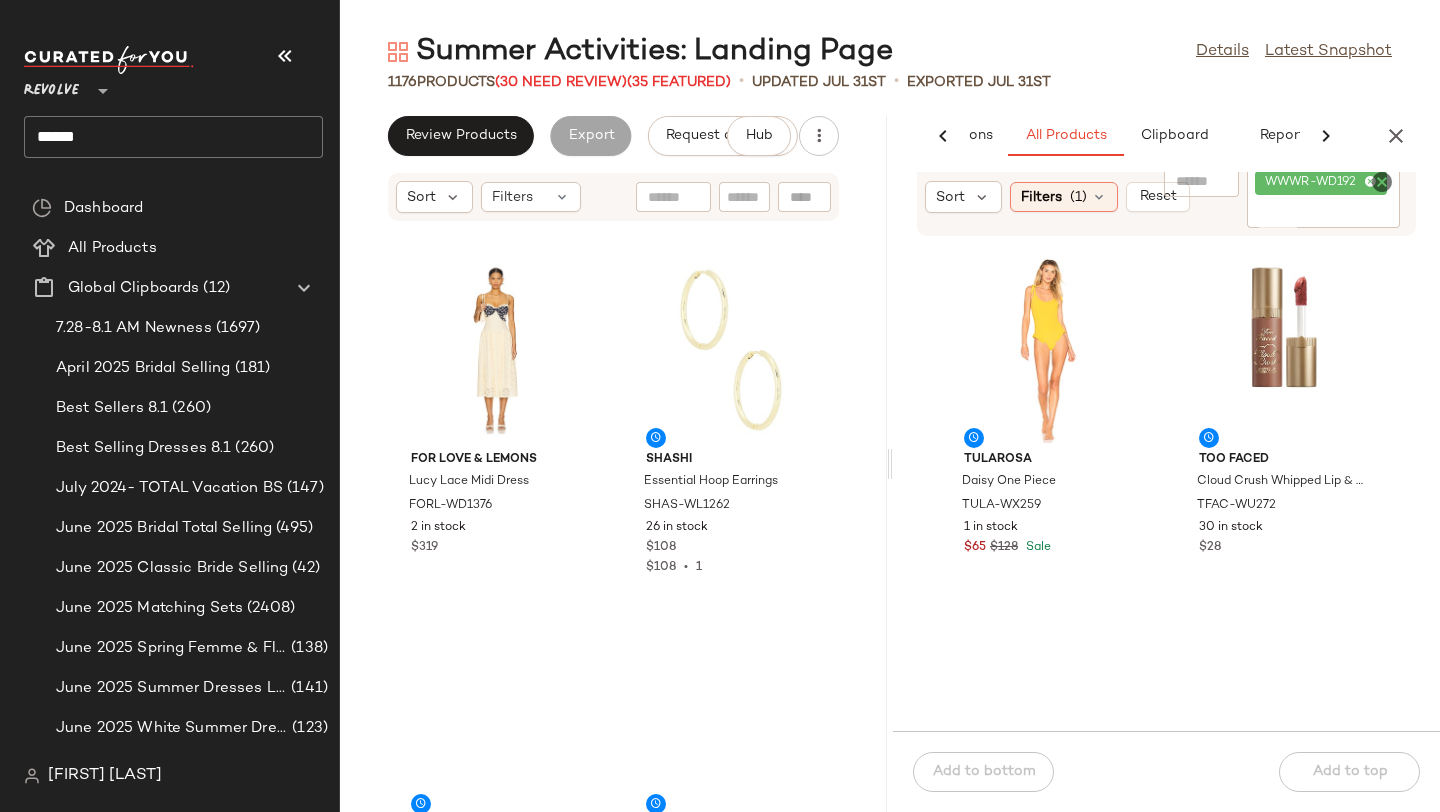 click on "Summer Activities: Landing Page  Details   Latest Snapshot  1176   Products   (30 Need Review)  (35 Featured)  •   updated Jul 31st  •  Exported Jul 31st  Review Products   Export   Request changes   Hub  Sort  Filters For Love & Lemons Lucy Lace Midi Dress FORL-WD1376 2 in stock $319 SHASHI Essential Hoop Earrings SHAS-WL1262 26 in stock $108 $108  •  1 Ganni Fine Brushed Alpaca Banana Oversized O-neck GANR-WK65 27 in stock $395 Nakedvice The Addison Short NEDV-WF14 54 in stock $160  AI Recommendations   All Products   Clipboard   Report  Sort  Filters  (1)   Reset  Filter WWWR-WD192 Filter Tularosa Daisy One Piece TULA-WX259 1 in stock $65 $128 Sale Too Faced Cloud Crush Whipped Lip & Cheek Color TFAC-WU272 30 in stock $28 Too Faced Cloud Crush Whipped Lip & Cheek Color TFAC-WU273 30 in stock $28 Too Faced Cloud Crush Whipped Lip & Cheek Color TFAC-WU274 40 in stock $28  Add to bottom   Add to top" at bounding box center [890, 422] 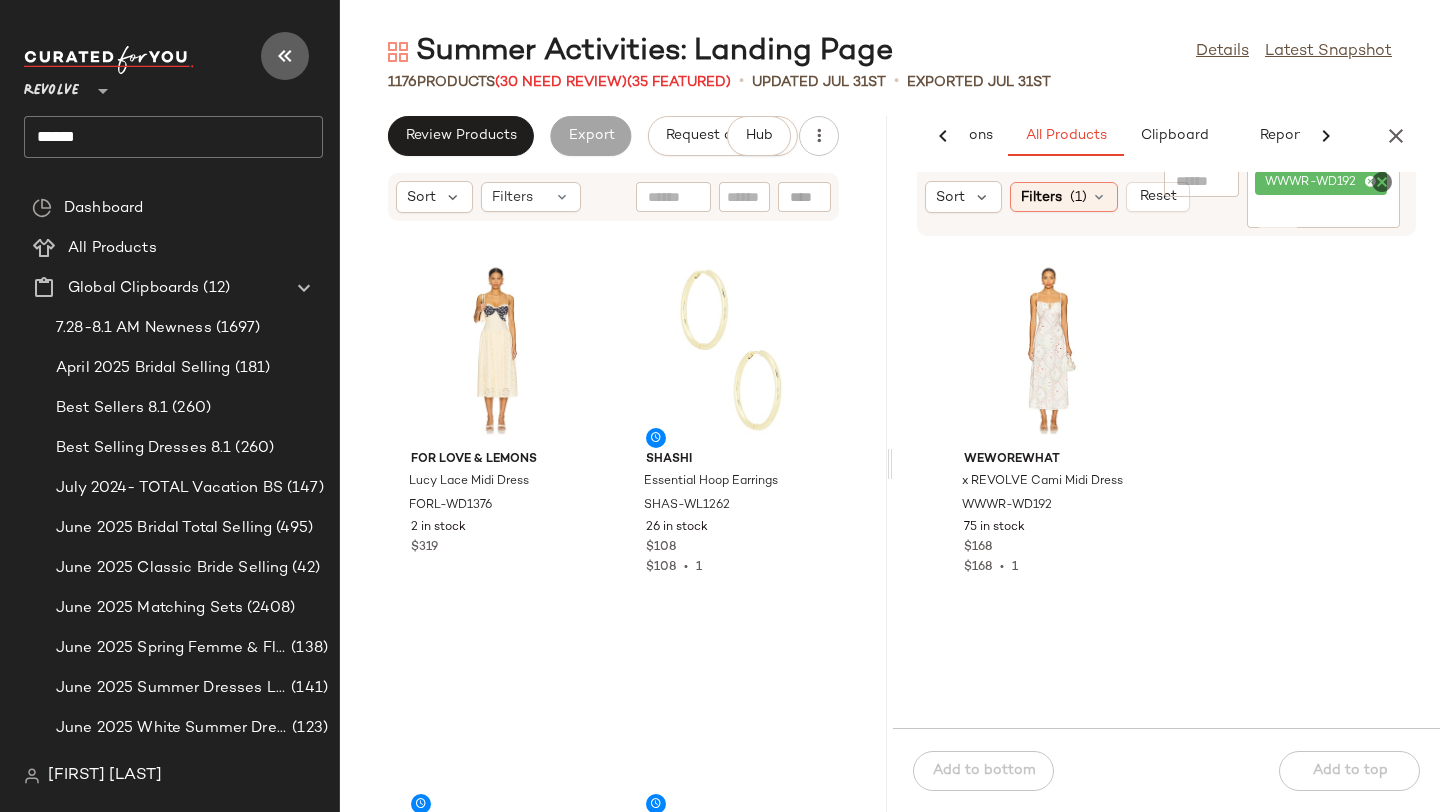 click at bounding box center (285, 56) 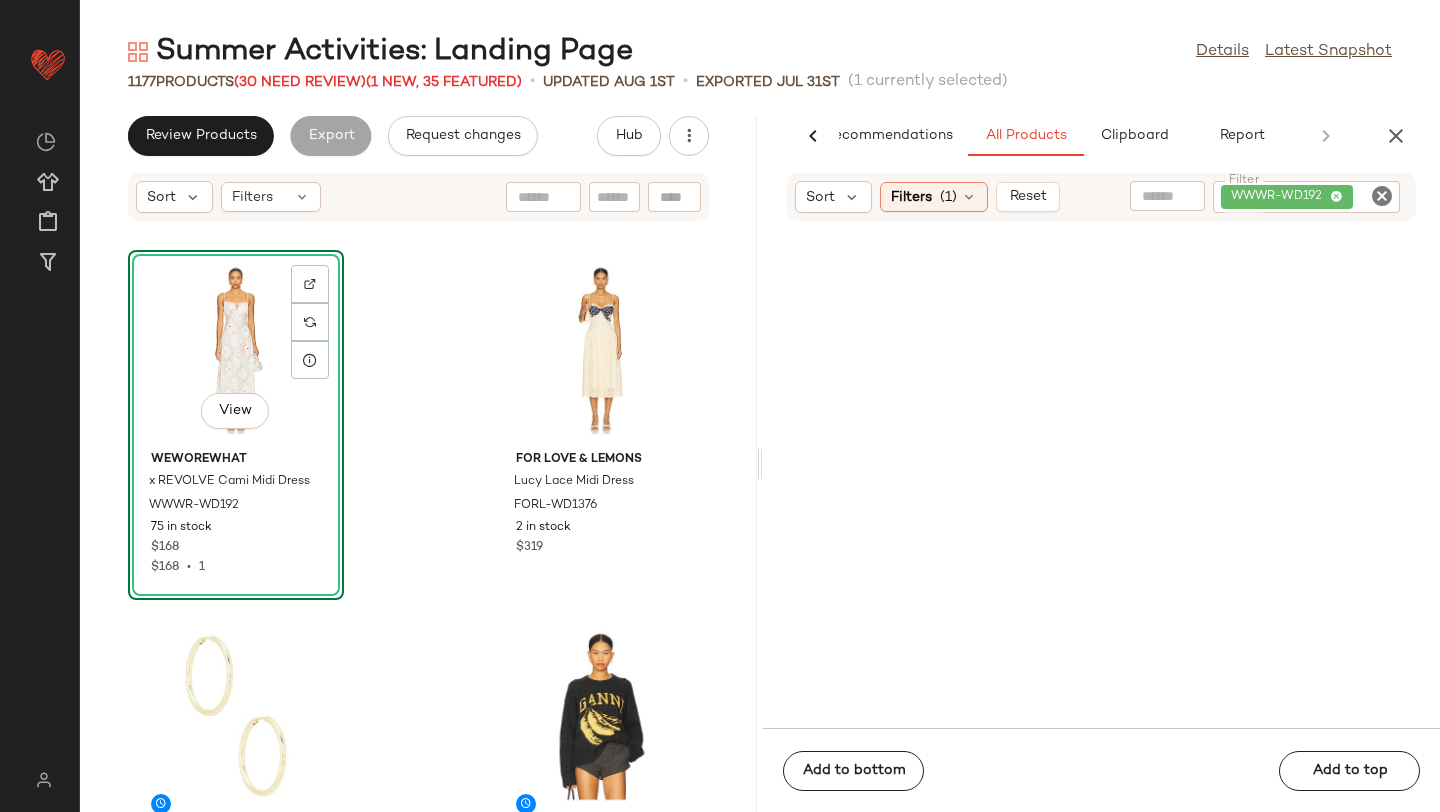 click 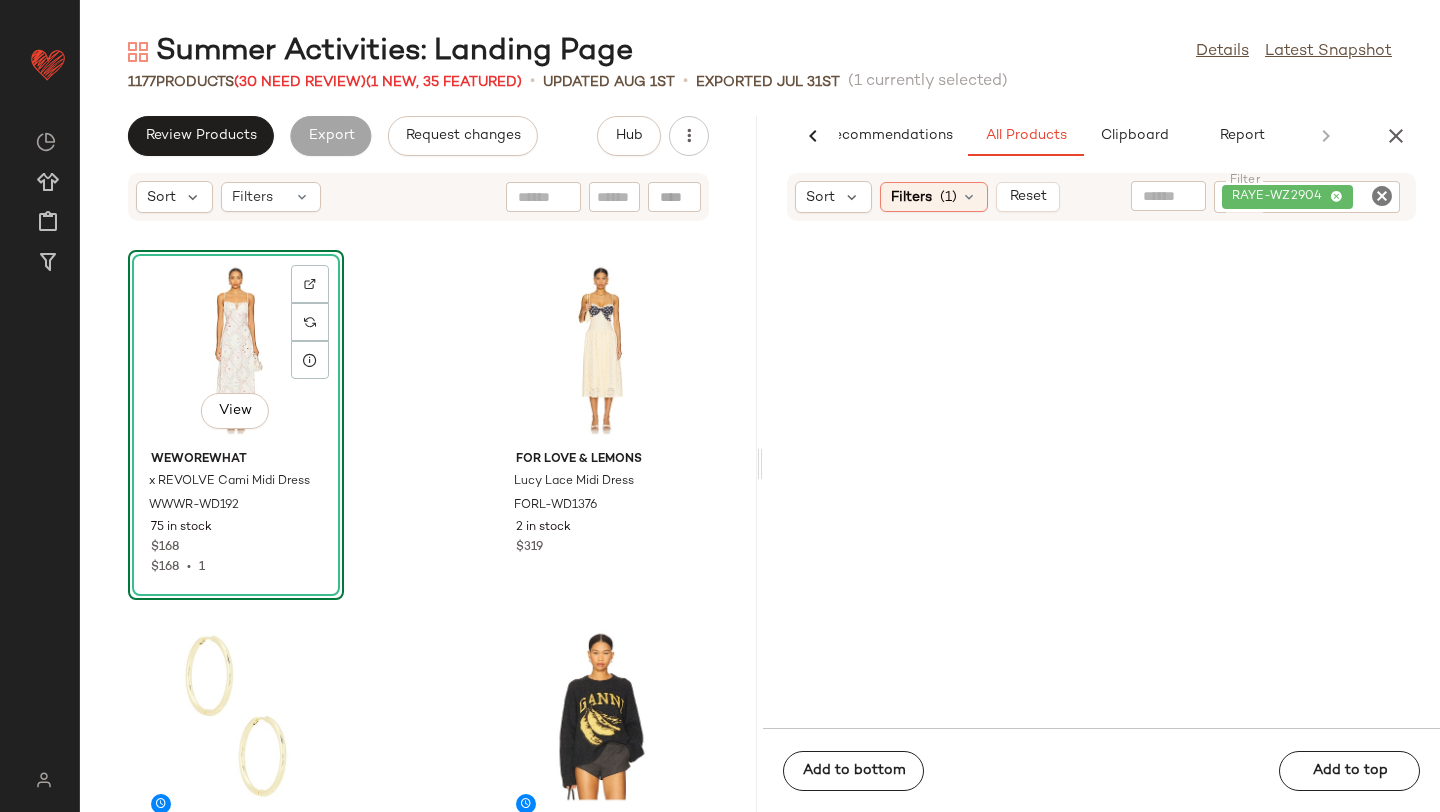 click on "1177   Products   (30 Need Review)  (1 New, 35 Featured)  •   updated Aug 1st  •  Exported Jul 31st   (1 currently selected)" 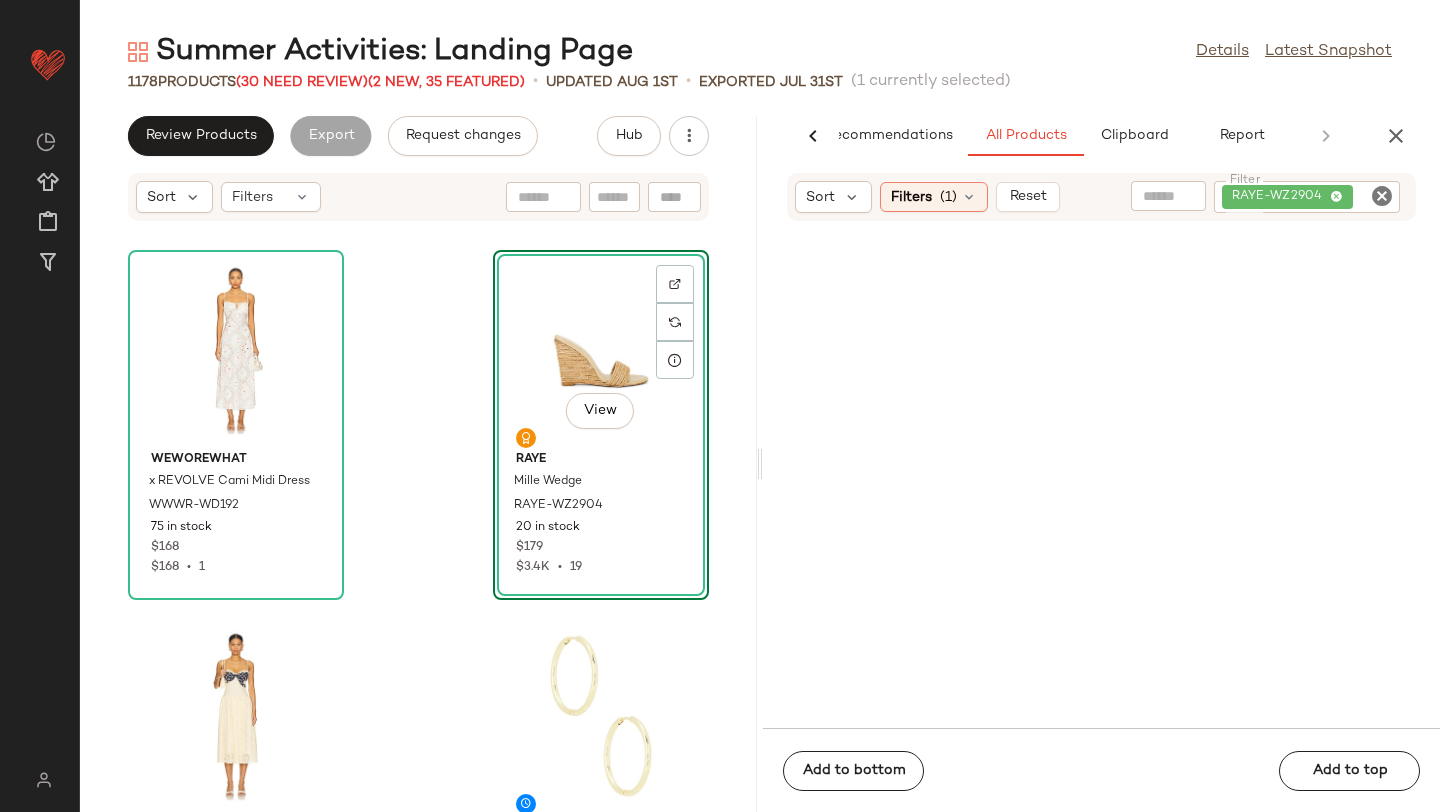 click 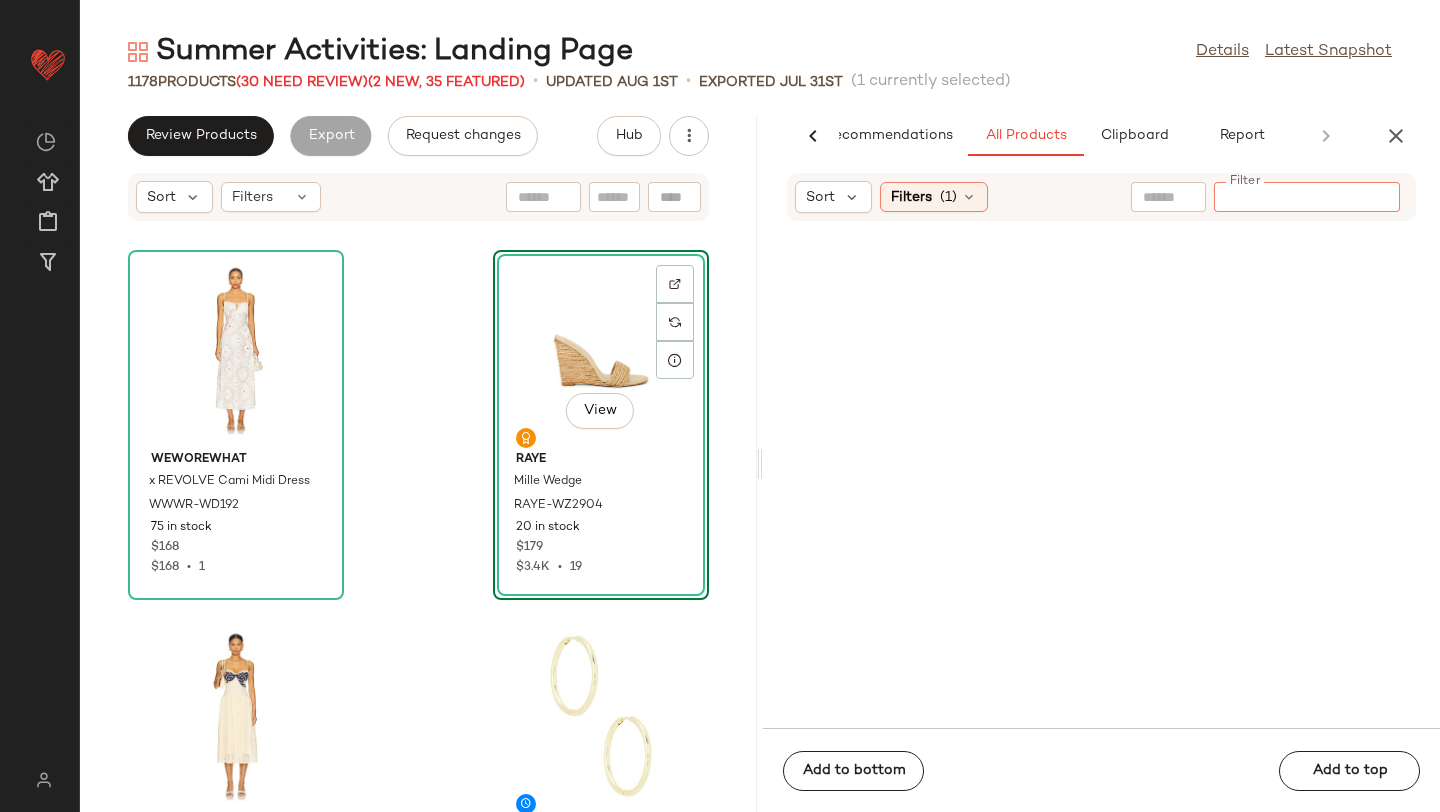 paste on "*********" 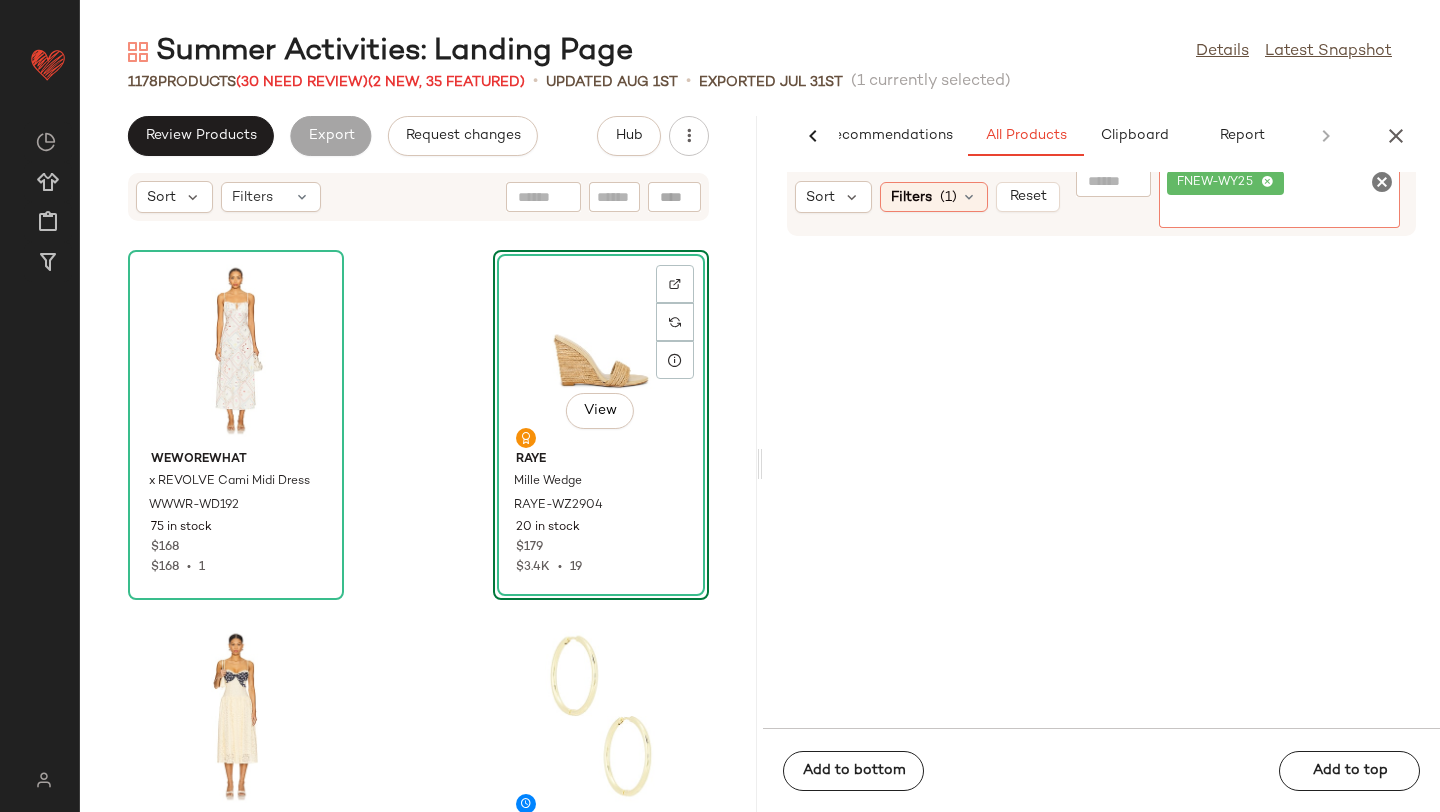 click on "1178   Products   (30 Need Review)  (2 New, 35 Featured)  •   updated Aug 1st  •  Exported Jul 31st   (1 currently selected)" 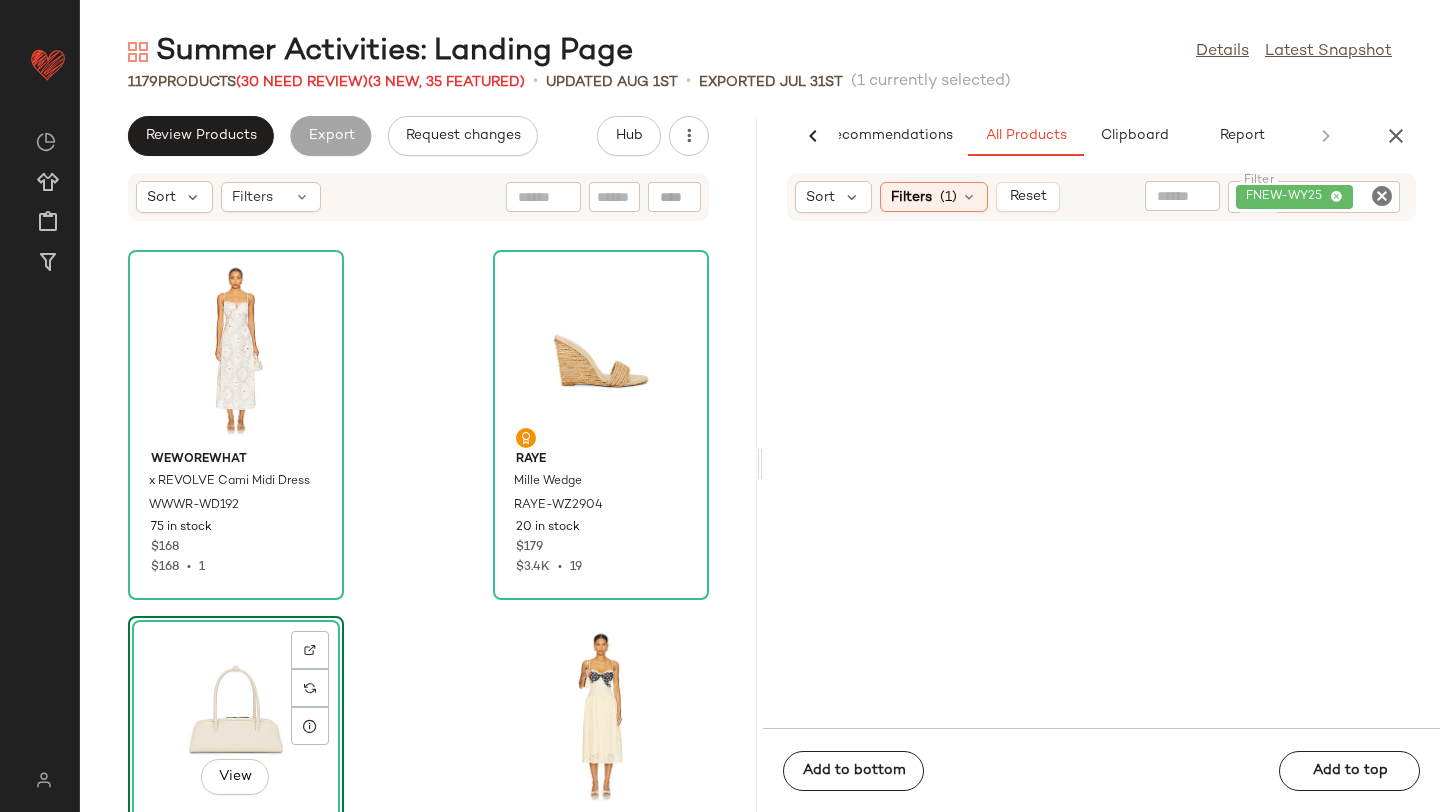 click 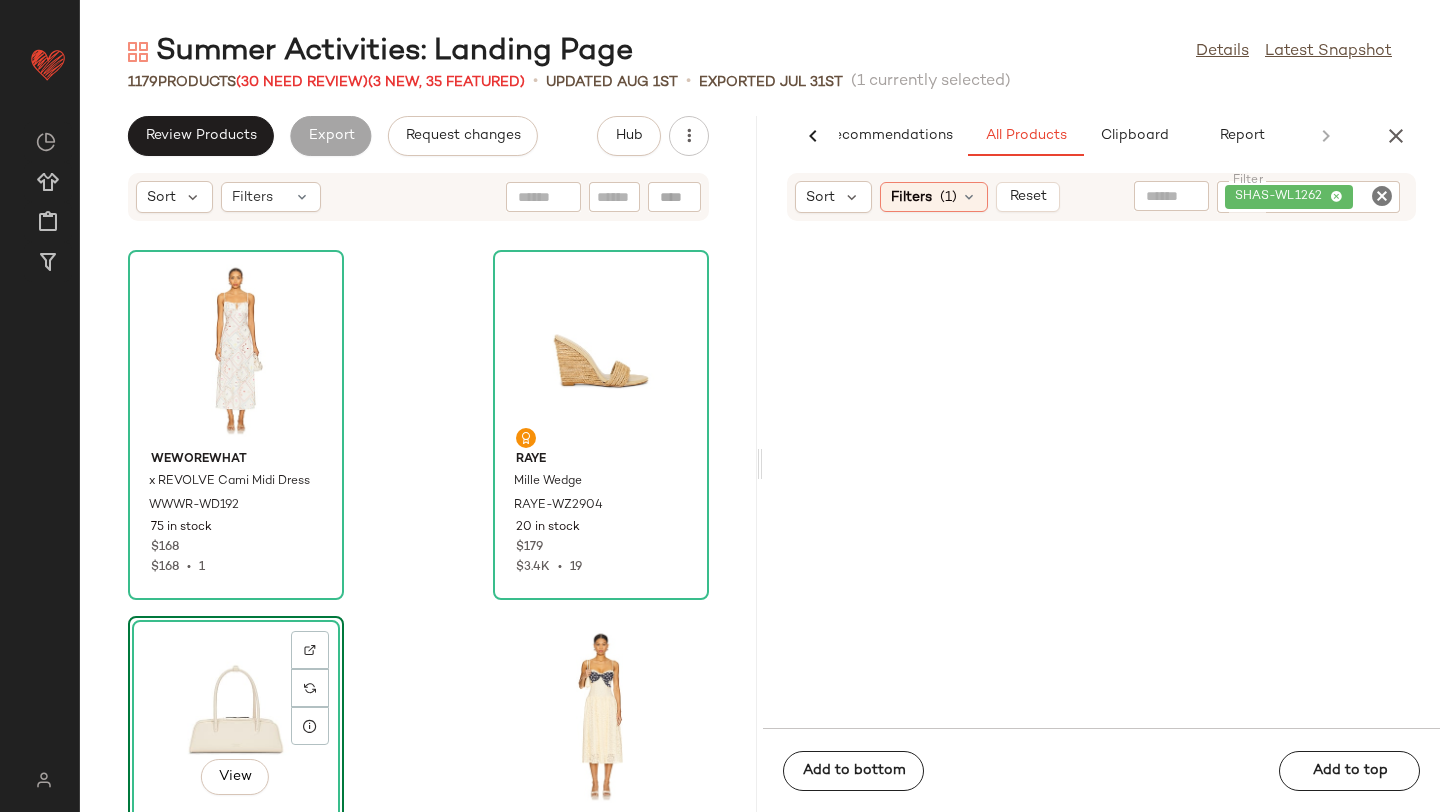 click on "1179   Products   (30 Need Review)  (3 New, 35 Featured)  •   updated Aug 1st  •  Exported Jul 31st   (1 currently selected)" 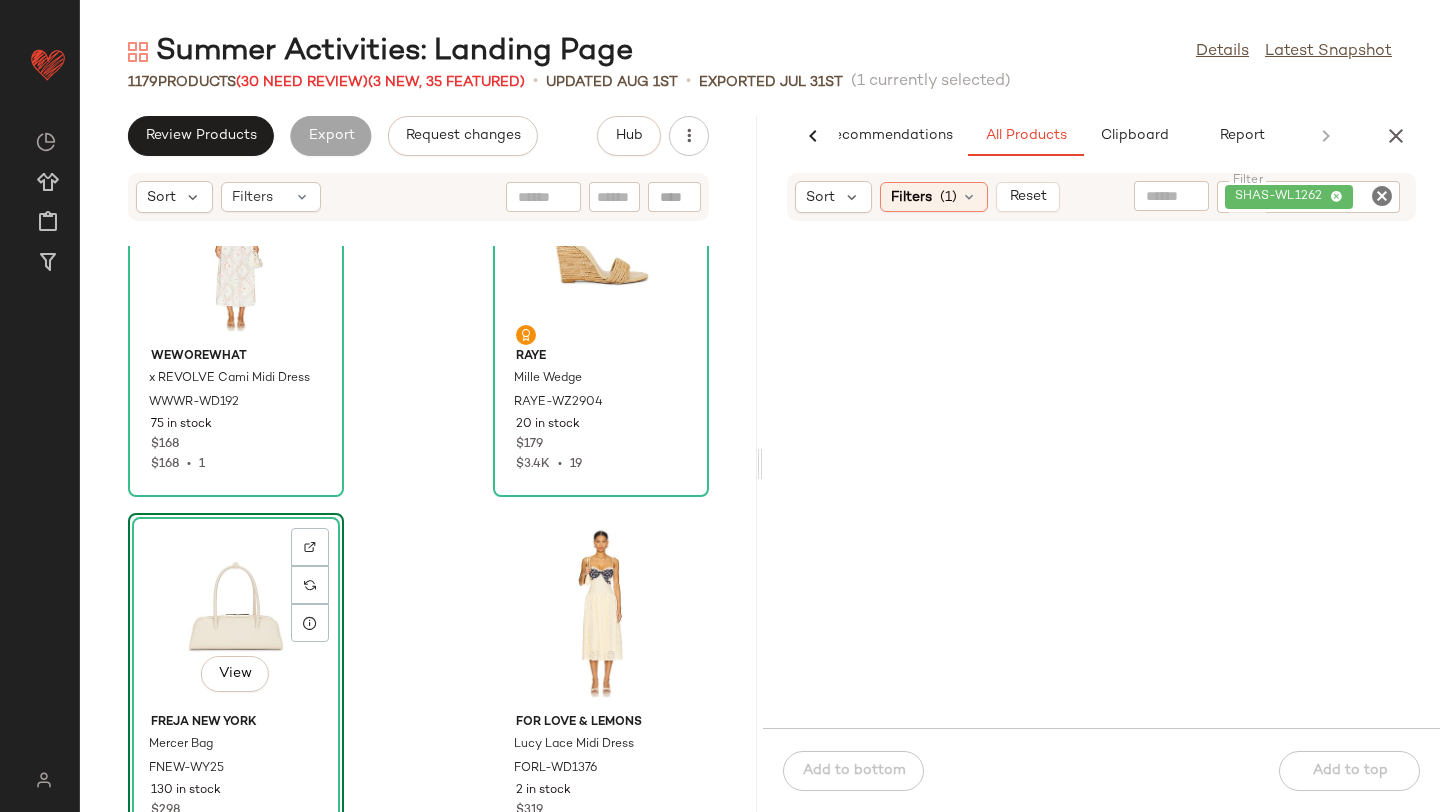 scroll, scrollTop: 161, scrollLeft: 0, axis: vertical 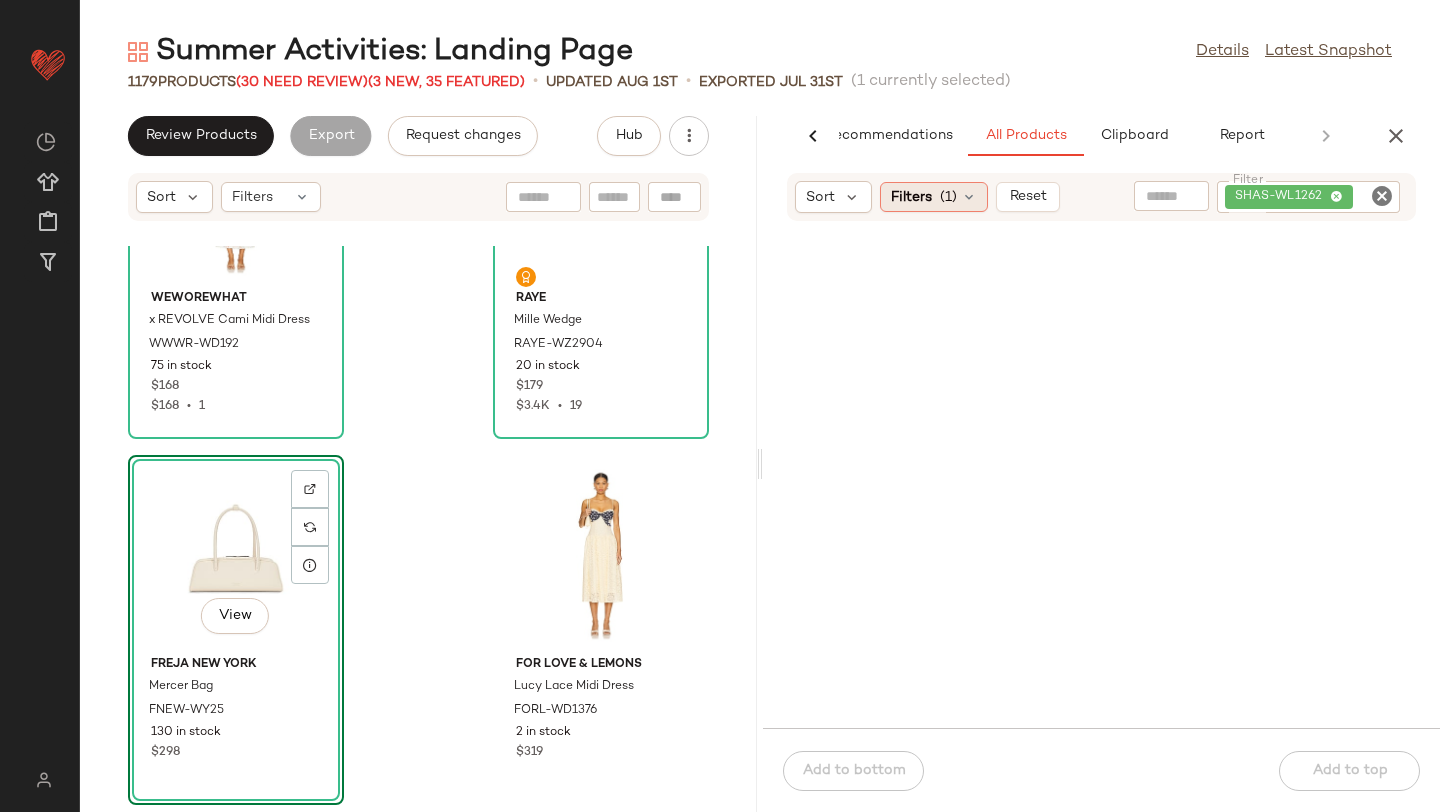 click at bounding box center [969, 197] 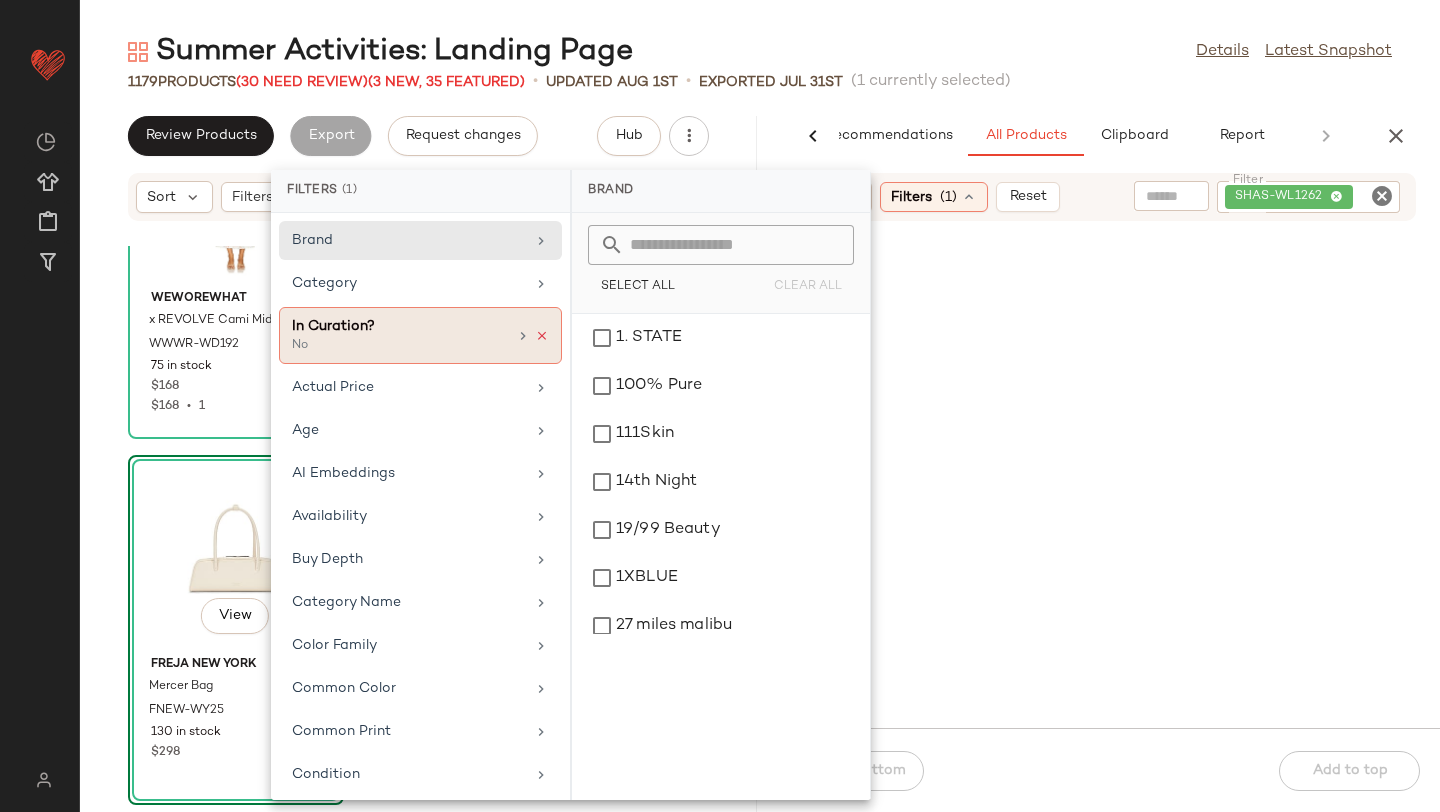 click at bounding box center [542, 336] 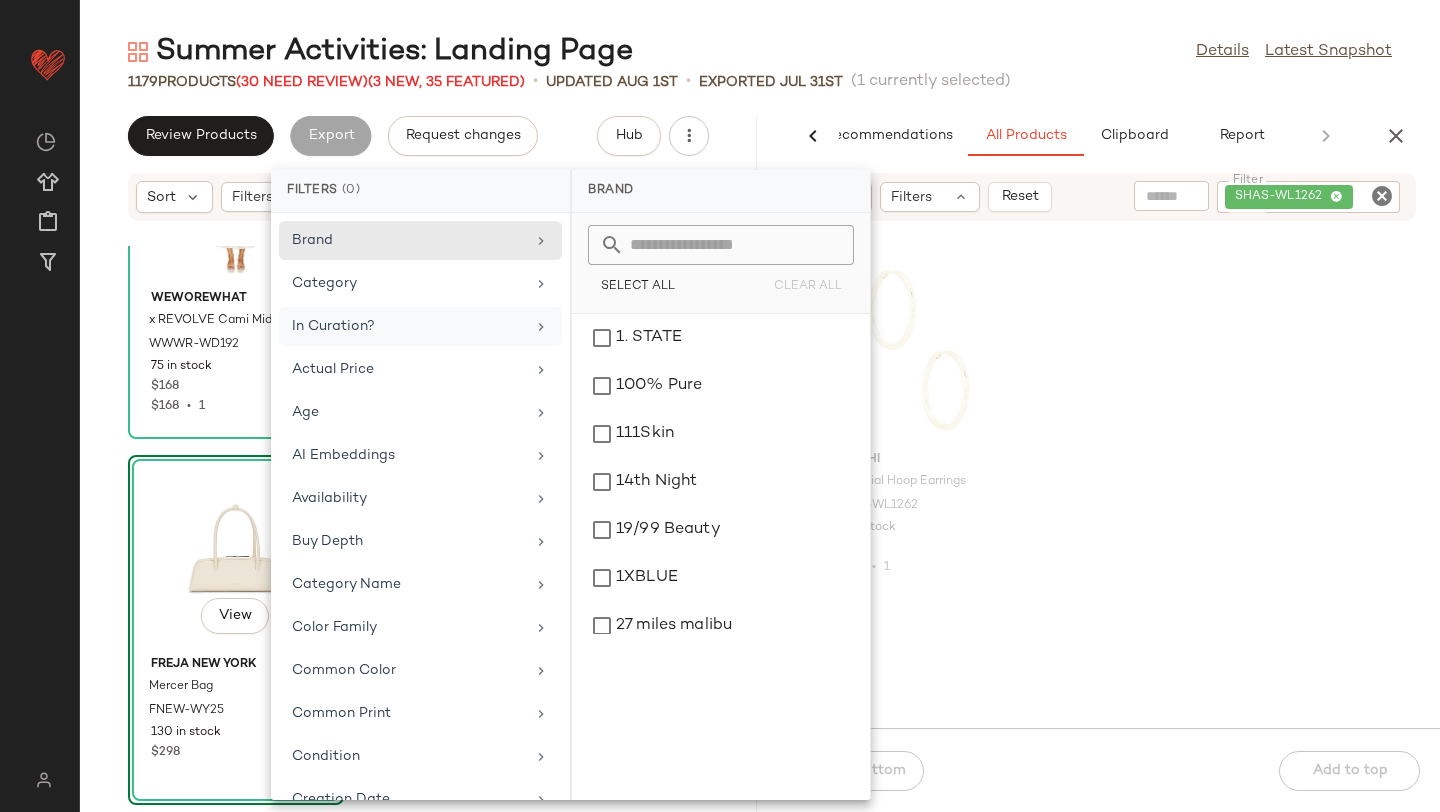 click on "Summer Activities: Landing Page  Details   Latest Snapshot" 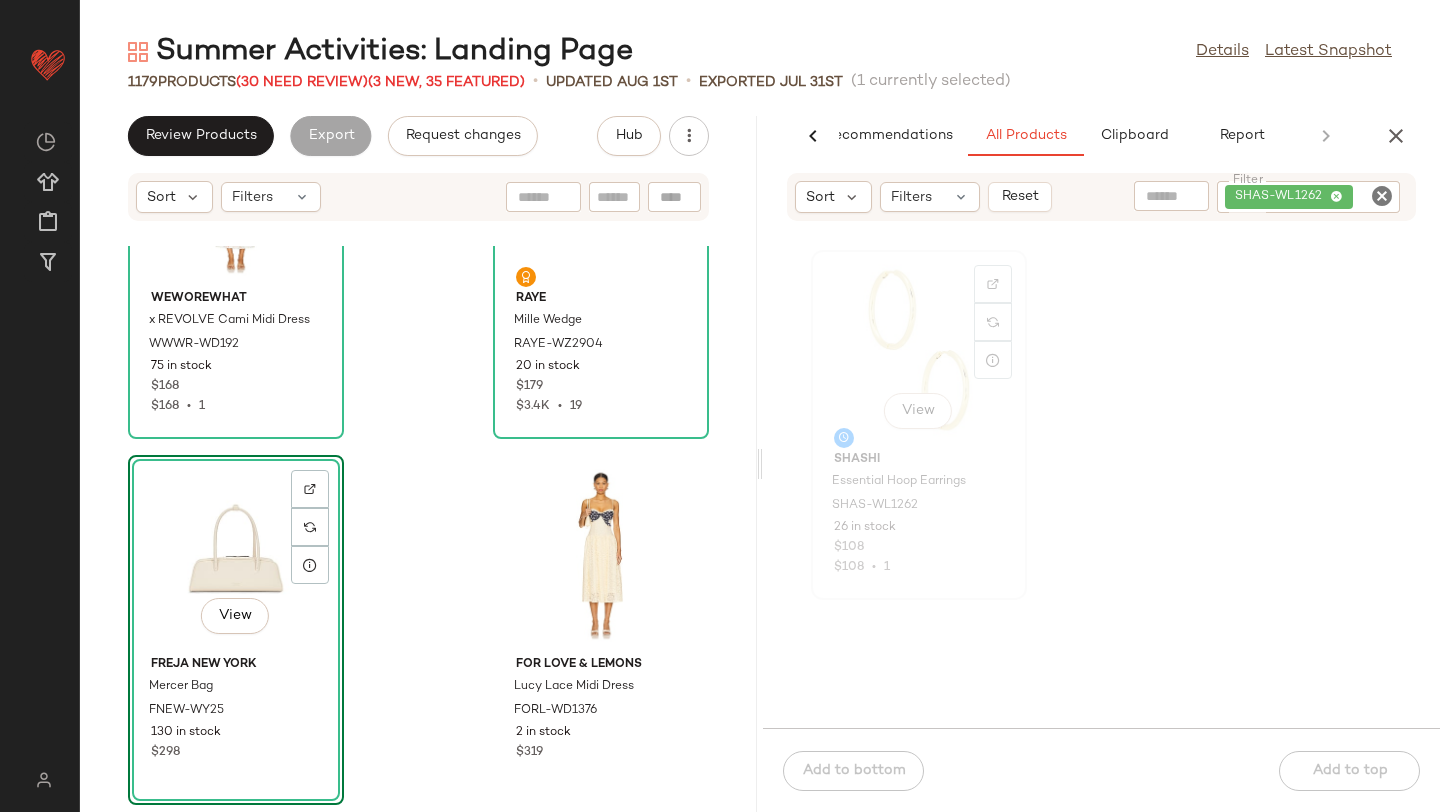 click on "View" 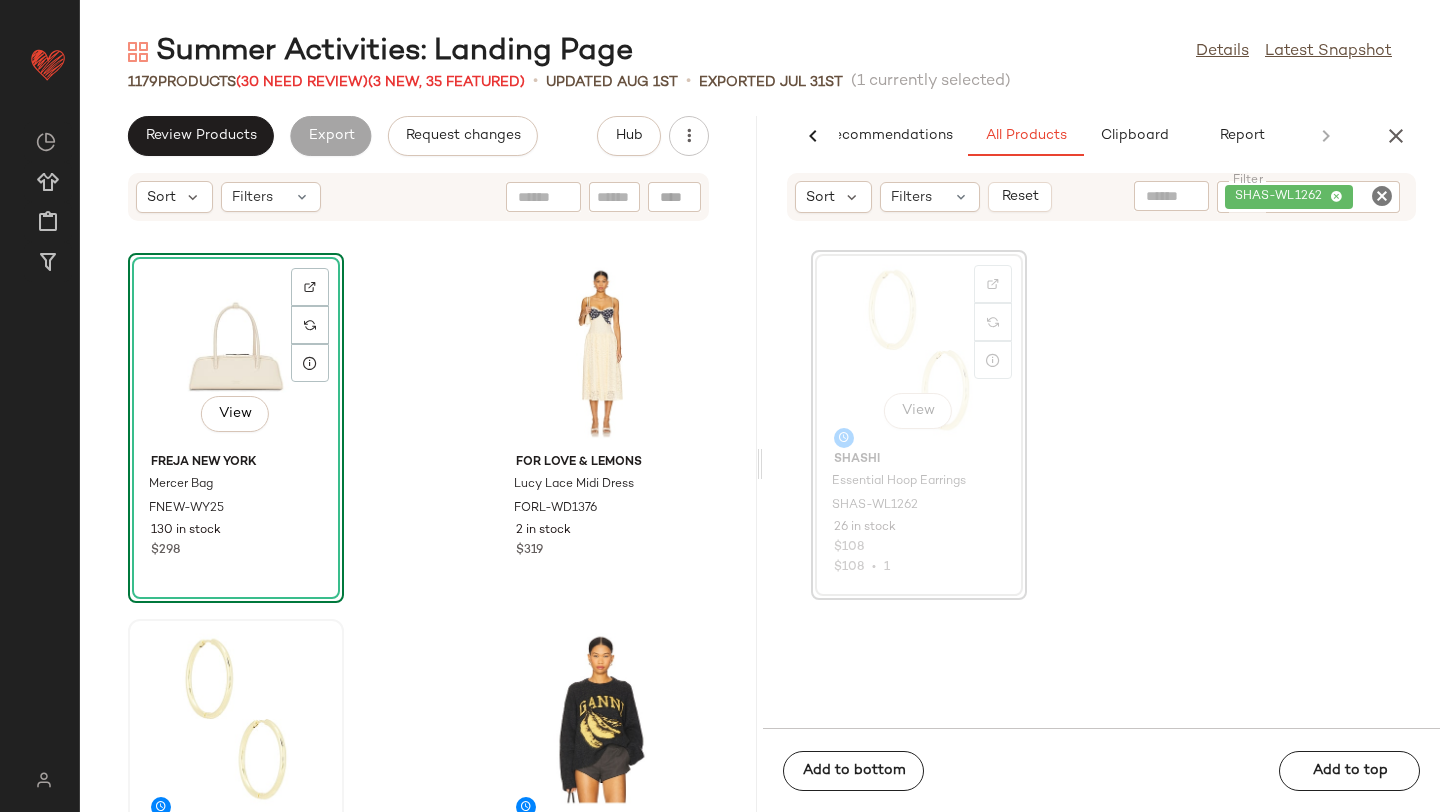 scroll, scrollTop: 363, scrollLeft: 0, axis: vertical 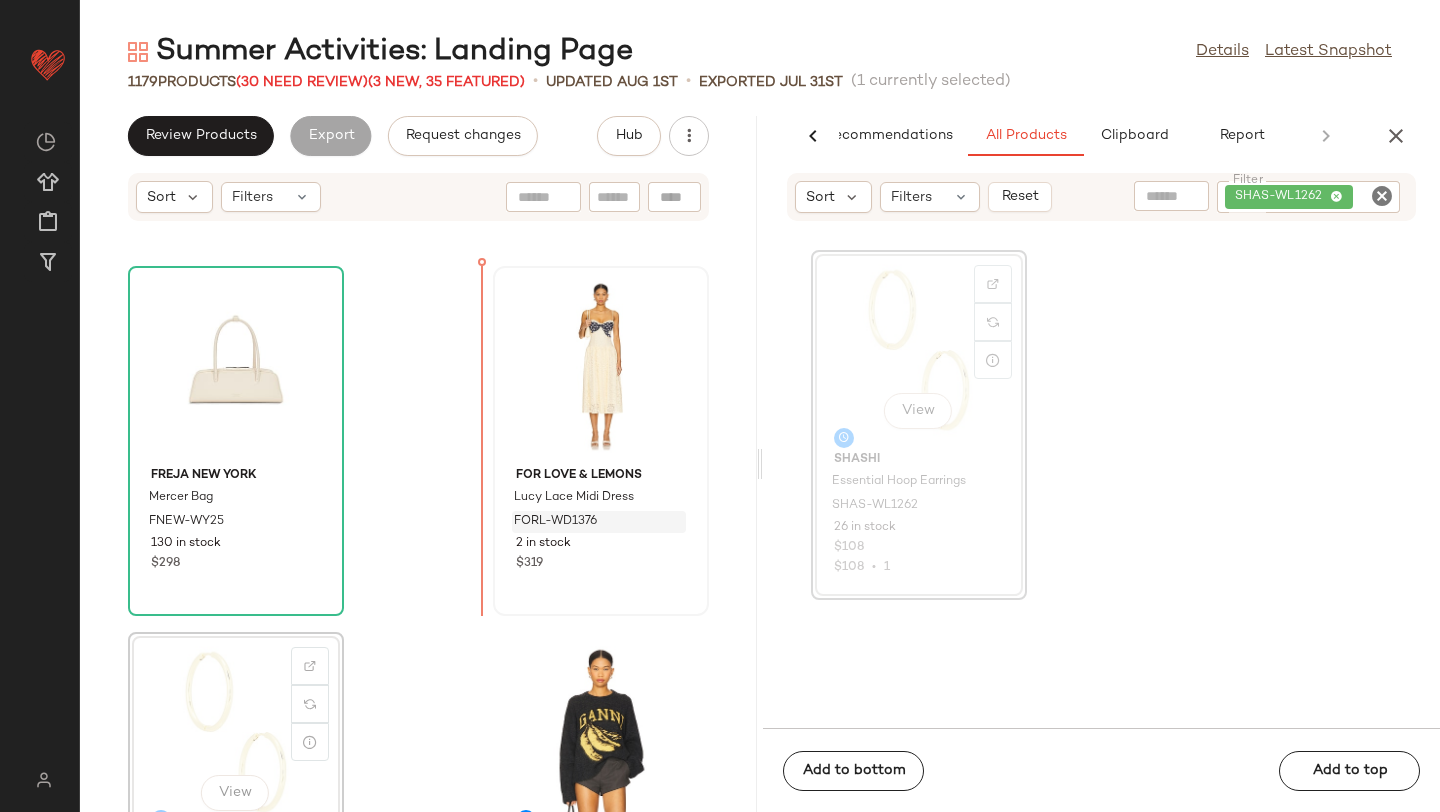 drag, startPoint x: 253, startPoint y: 683, endPoint x: 514, endPoint y: 510, distance: 313.12936 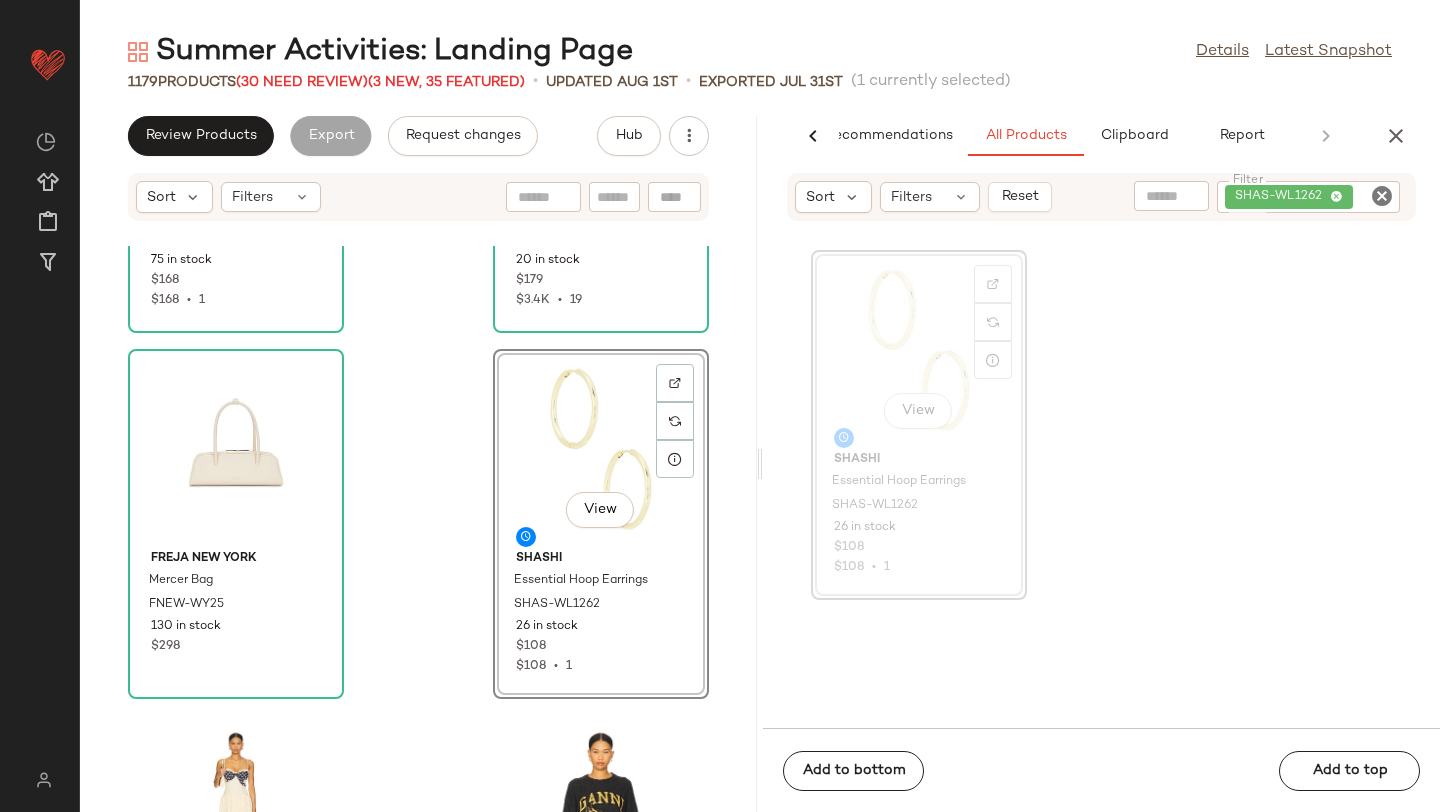 scroll, scrollTop: 166, scrollLeft: 0, axis: vertical 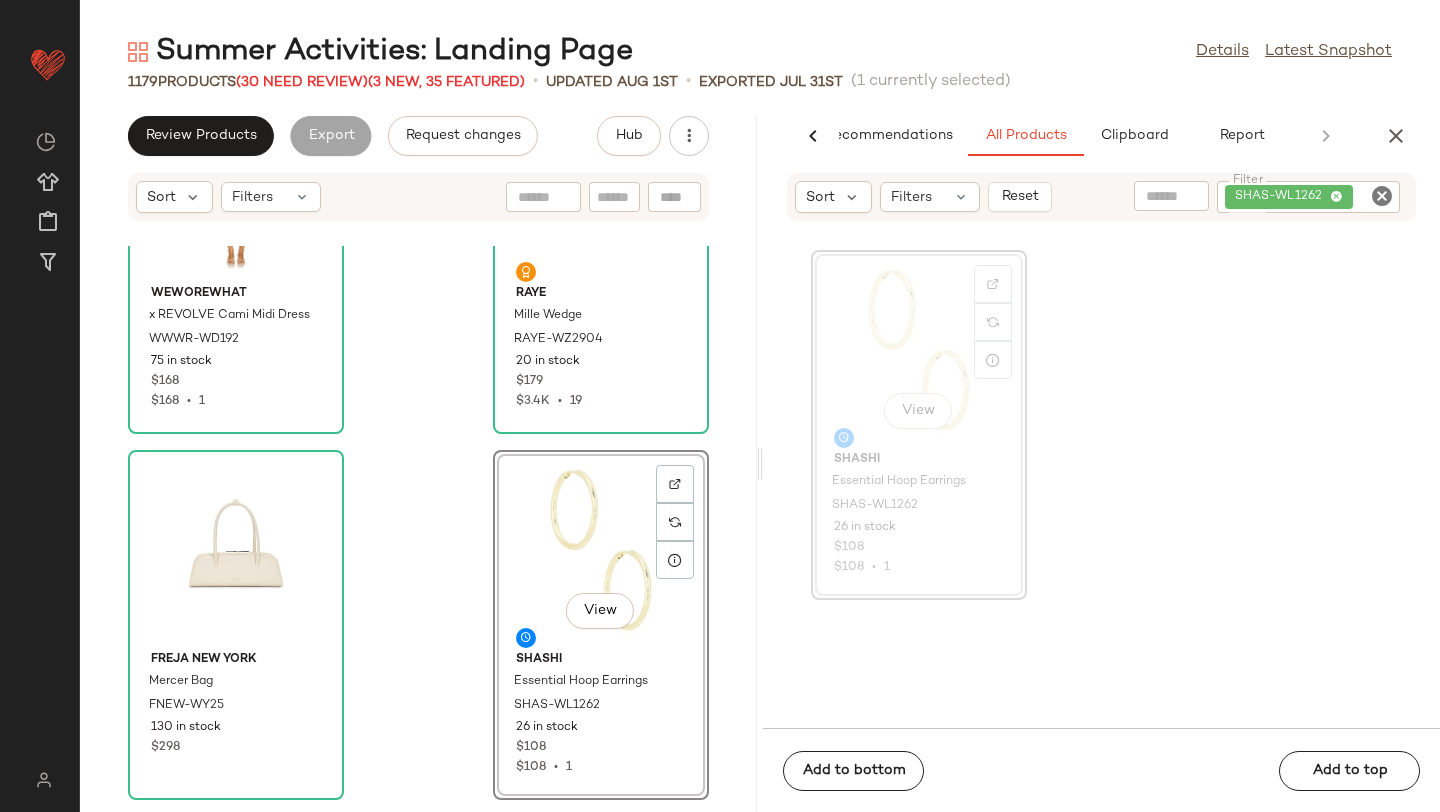 click 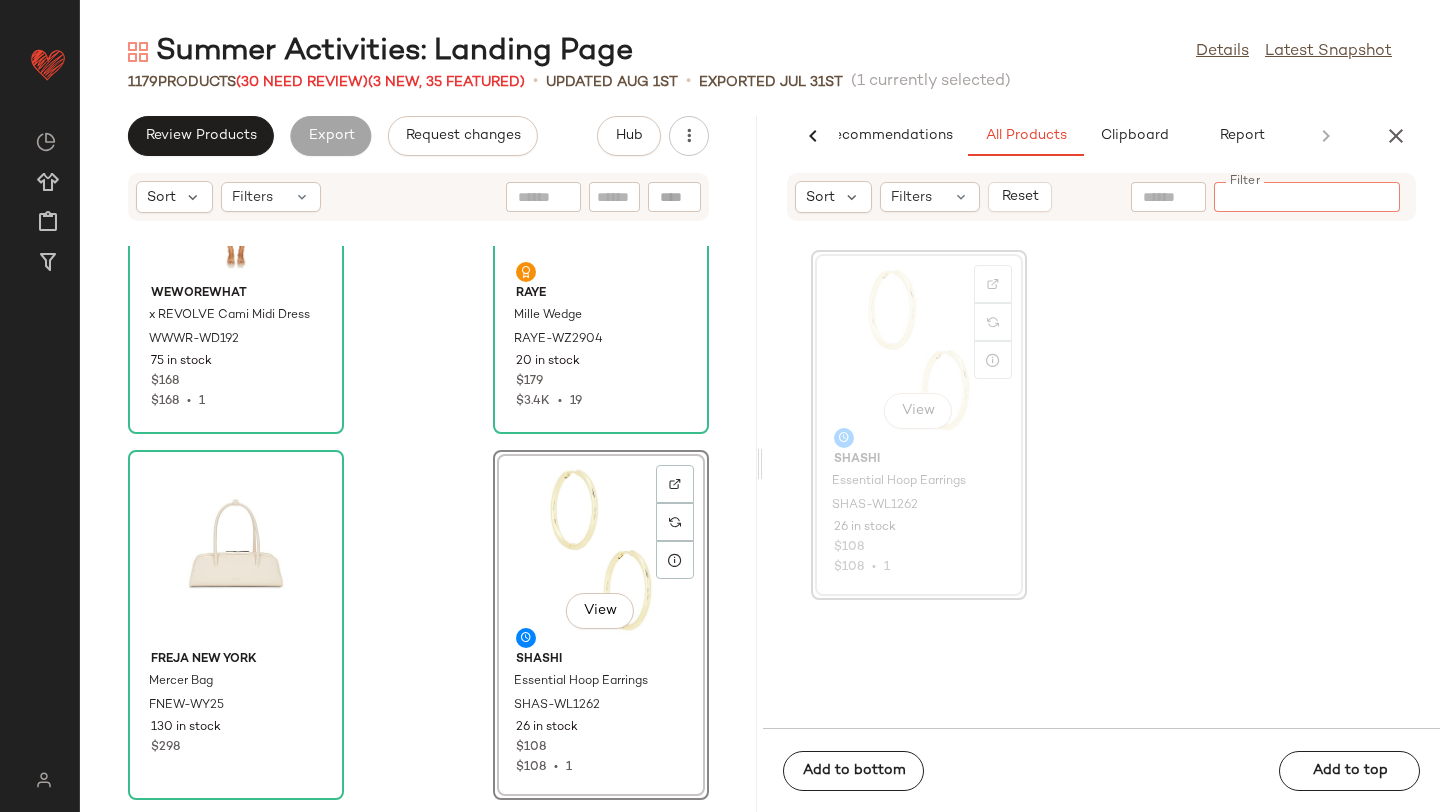 paste on "**********" 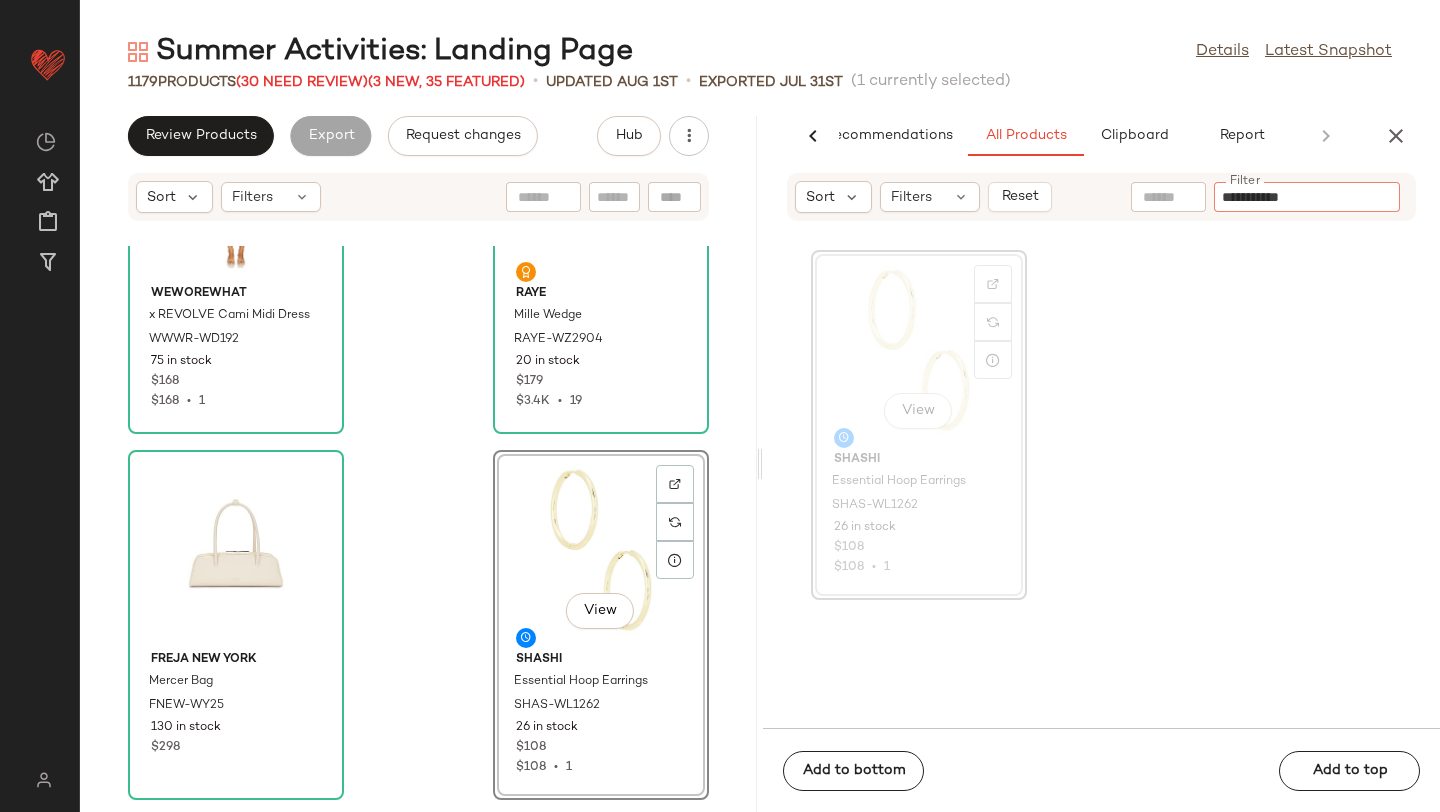 type 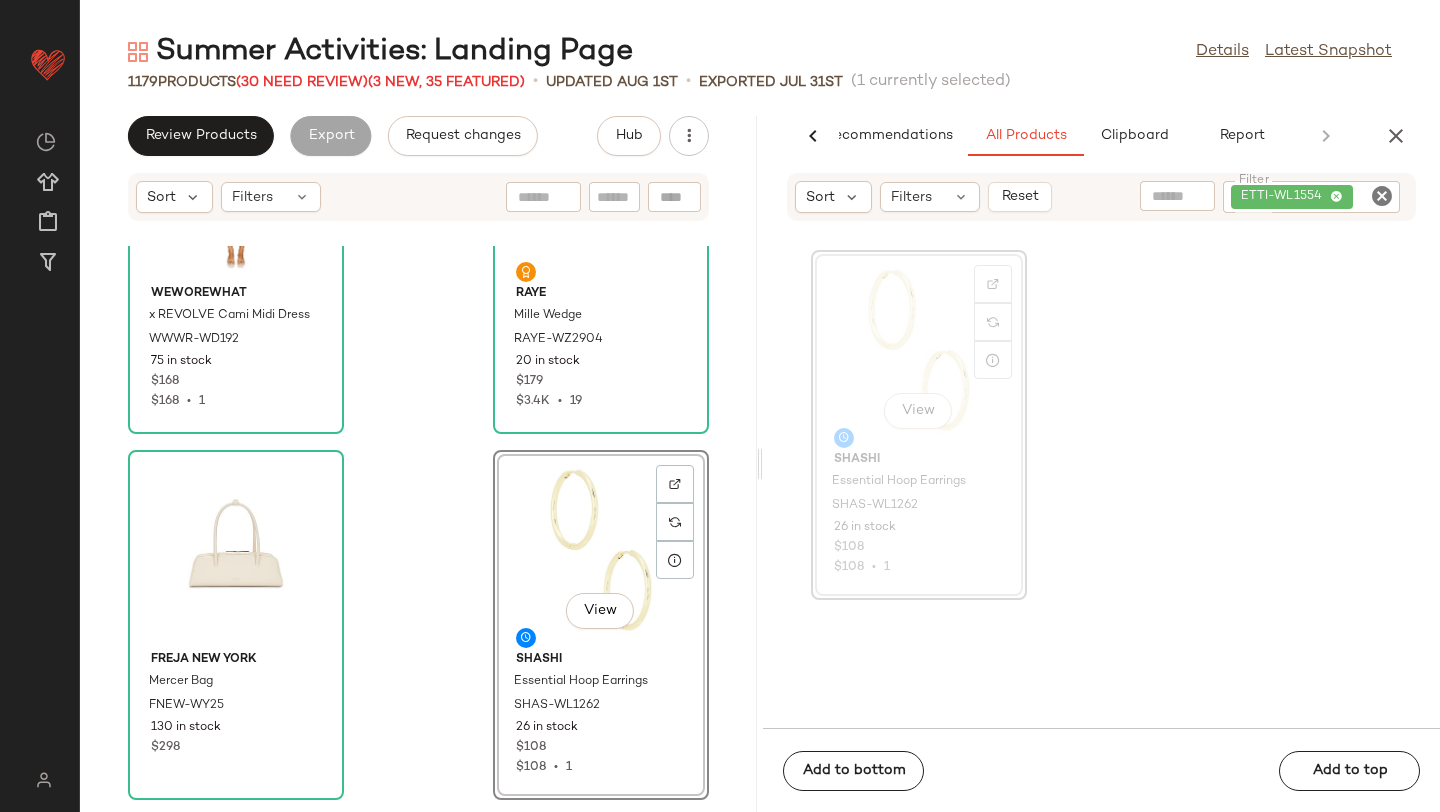 click on "1179   Products   (30 Need Review)  (3 New, 35 Featured)  •   updated Aug 1st  •  Exported Jul 31st   (1 currently selected)" 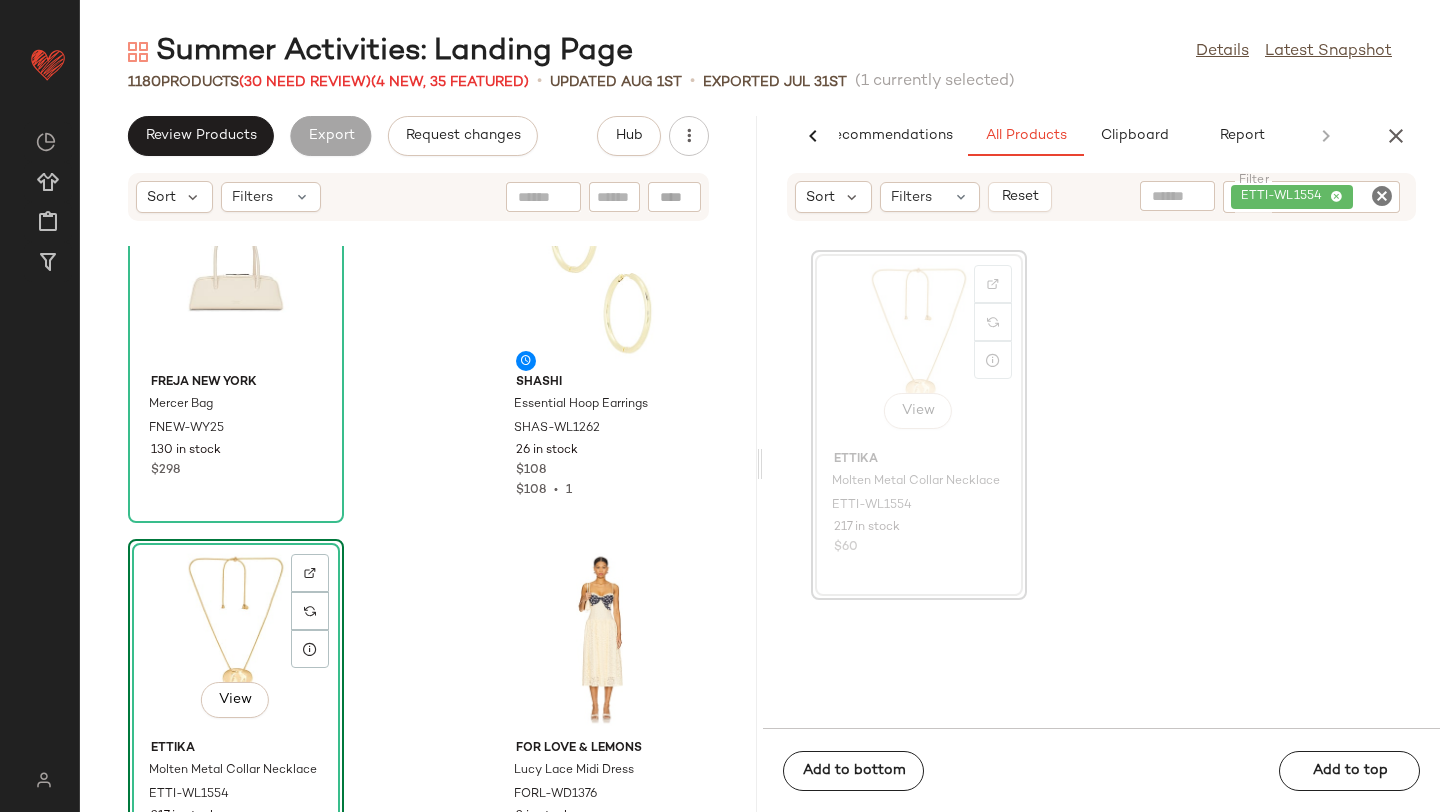 scroll, scrollTop: 554, scrollLeft: 0, axis: vertical 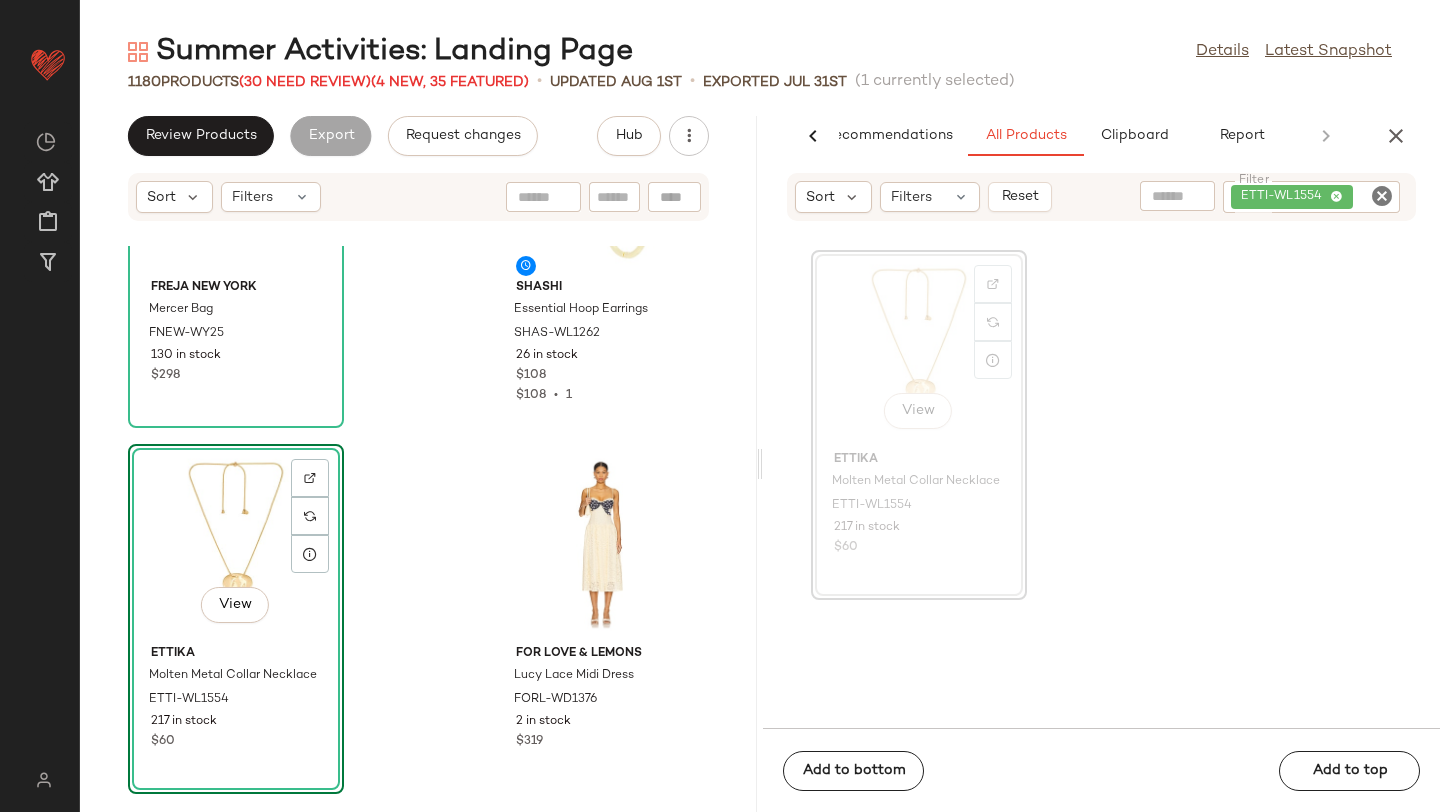 drag, startPoint x: 847, startPoint y: 374, endPoint x: 722, endPoint y: 130, distance: 274.15506 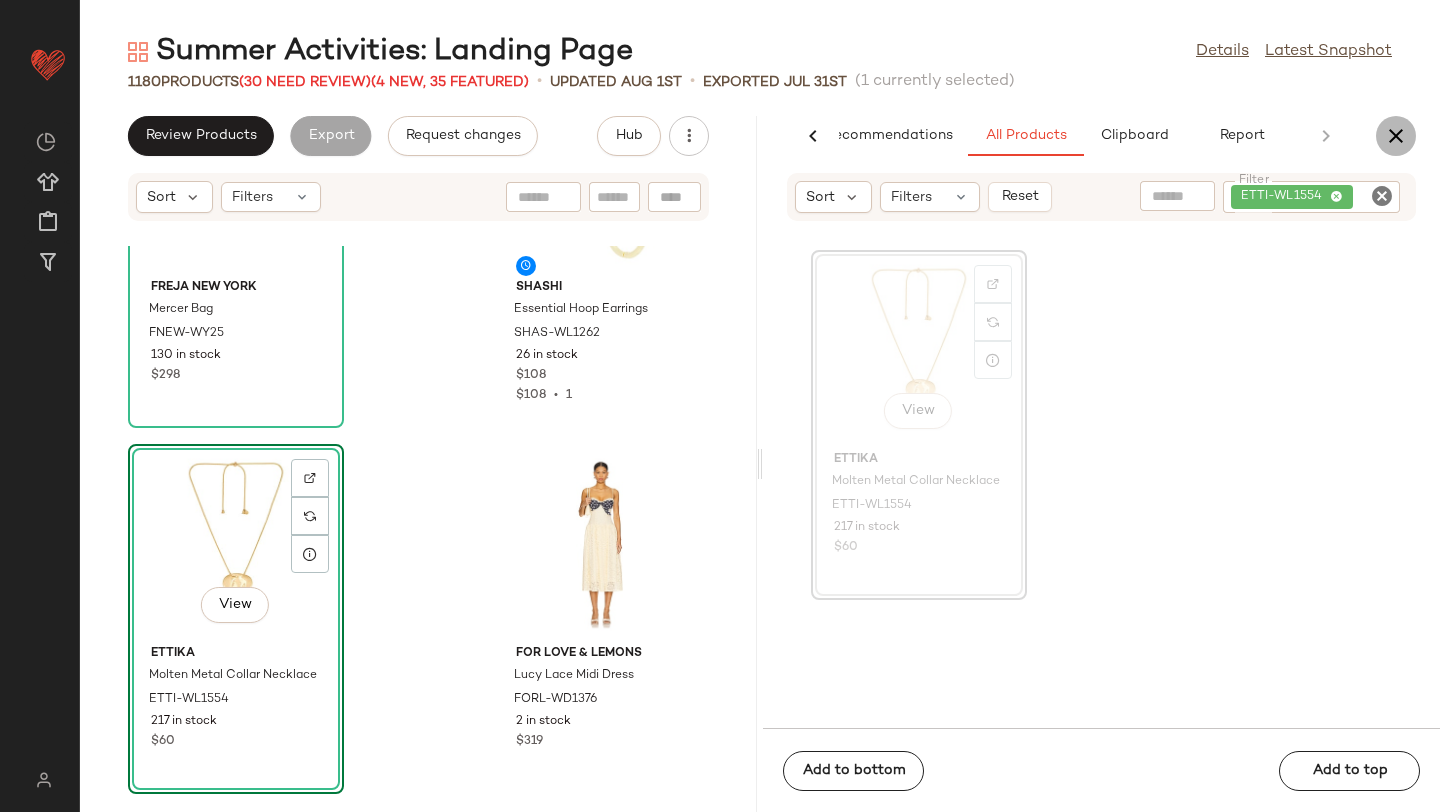 click at bounding box center [1396, 136] 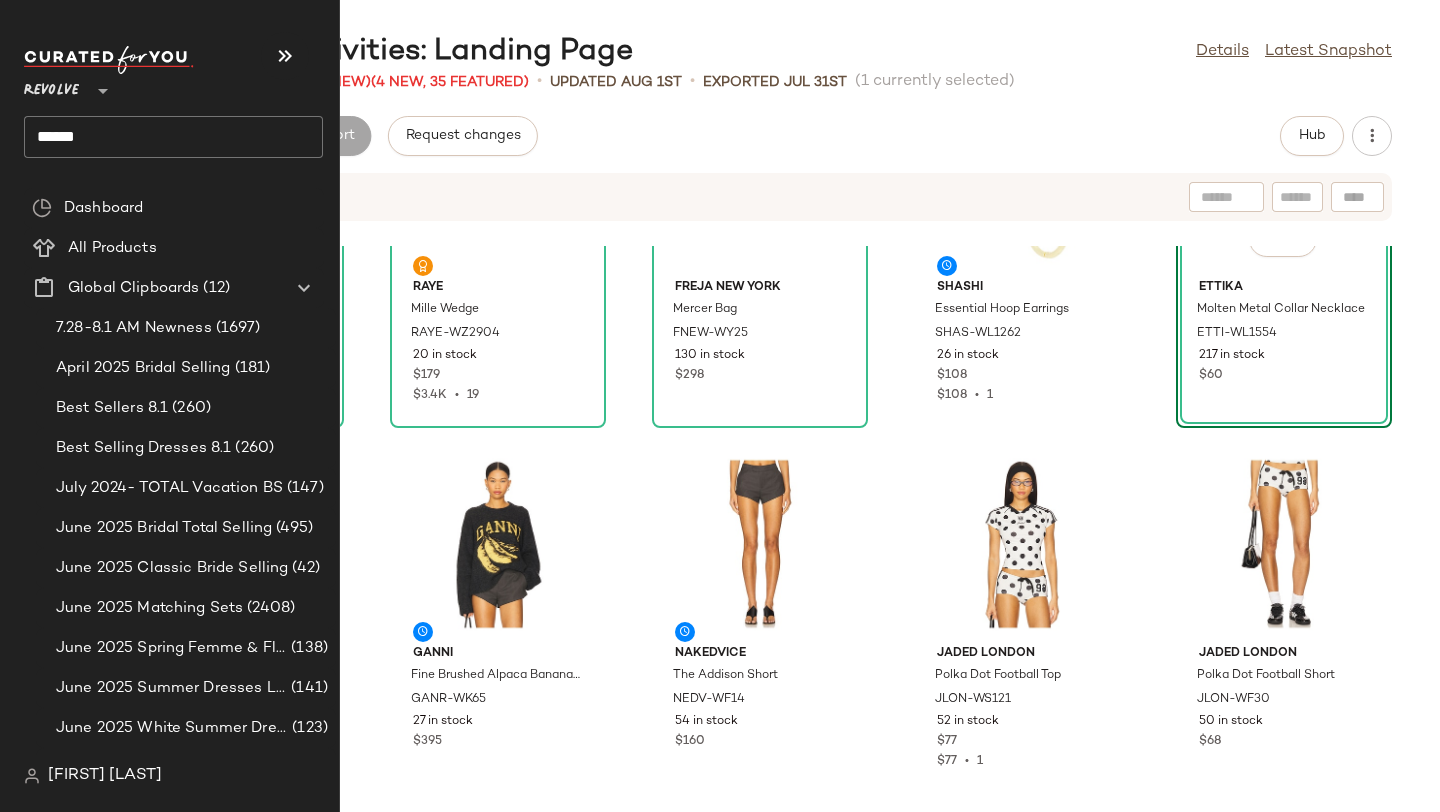 scroll, scrollTop: 0, scrollLeft: 0, axis: both 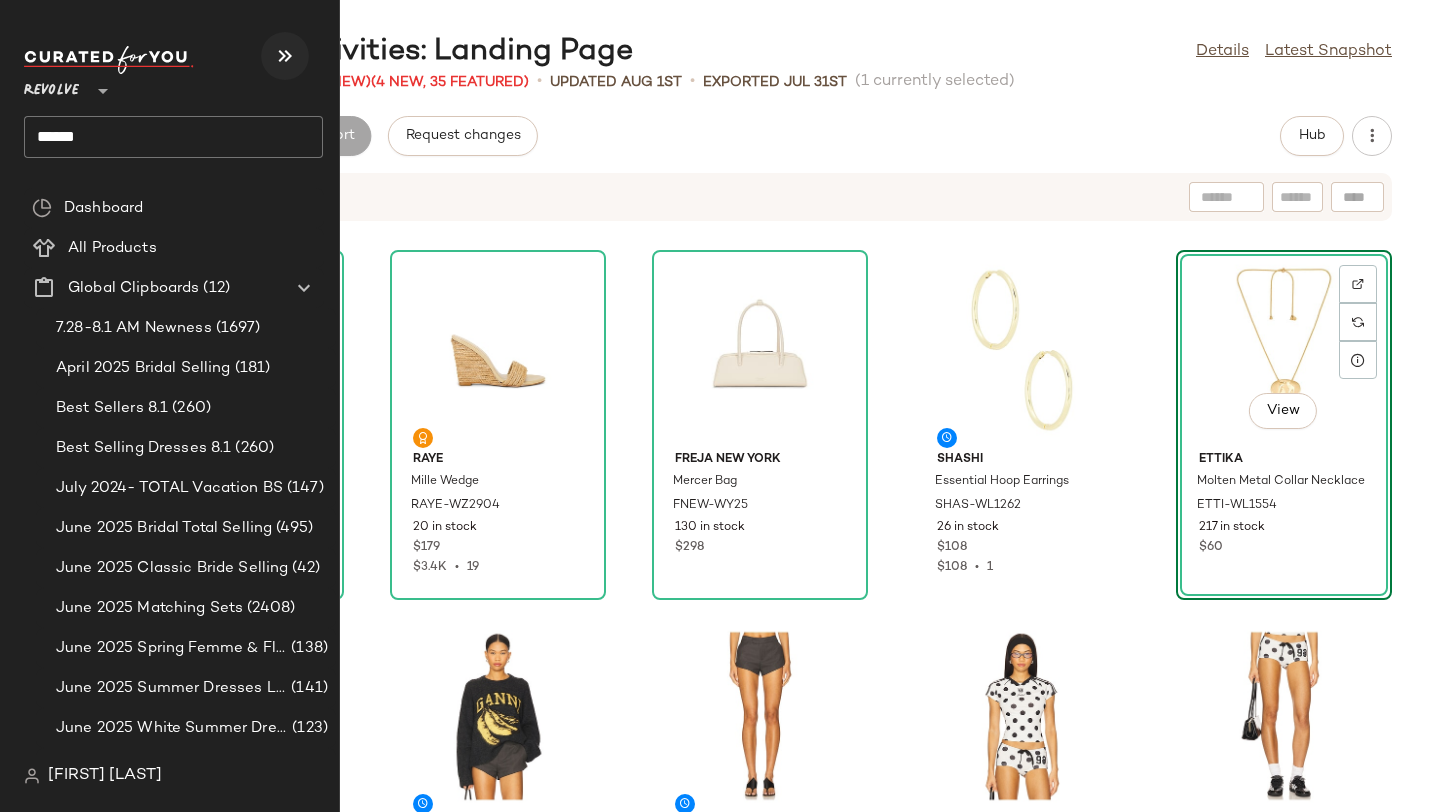 click at bounding box center (285, 56) 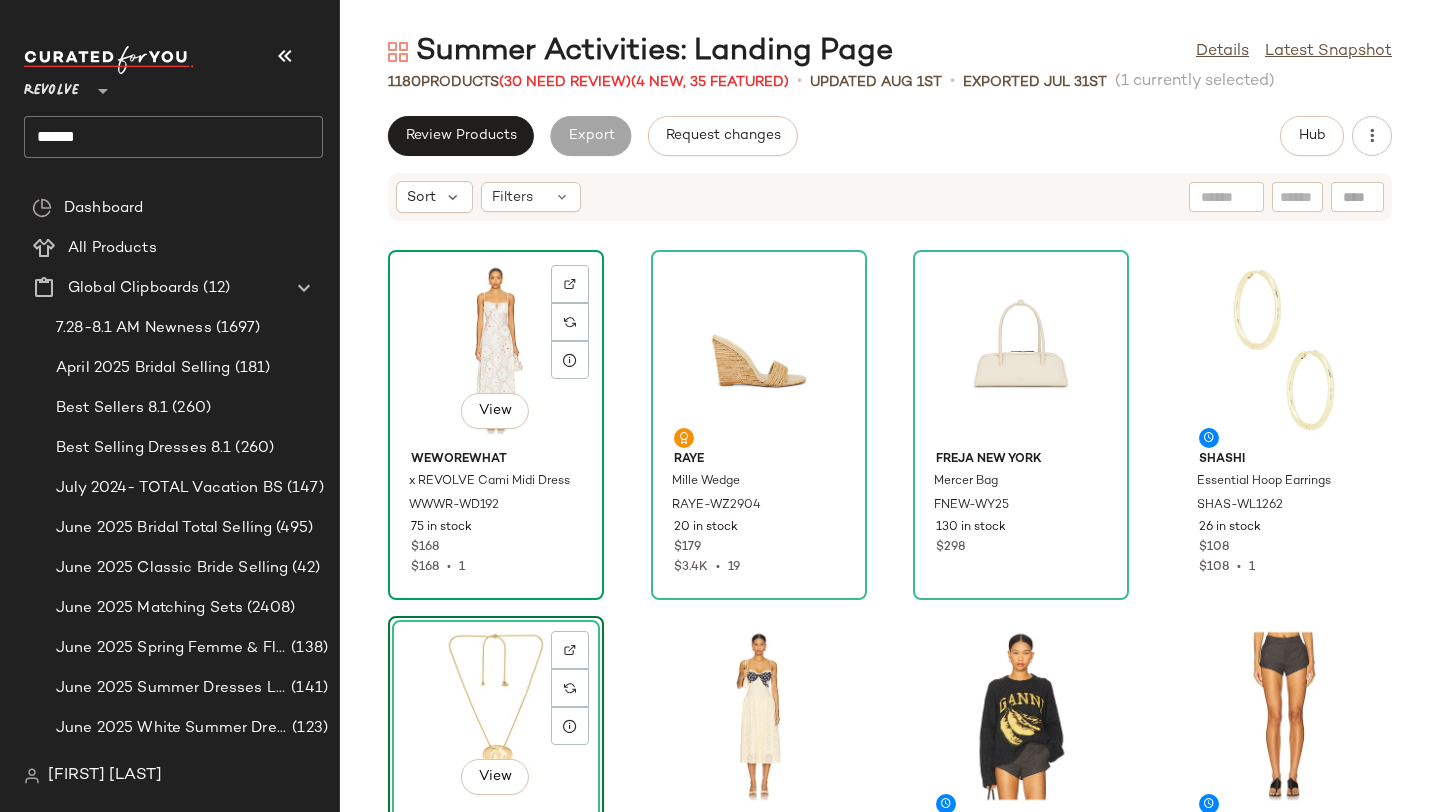 type 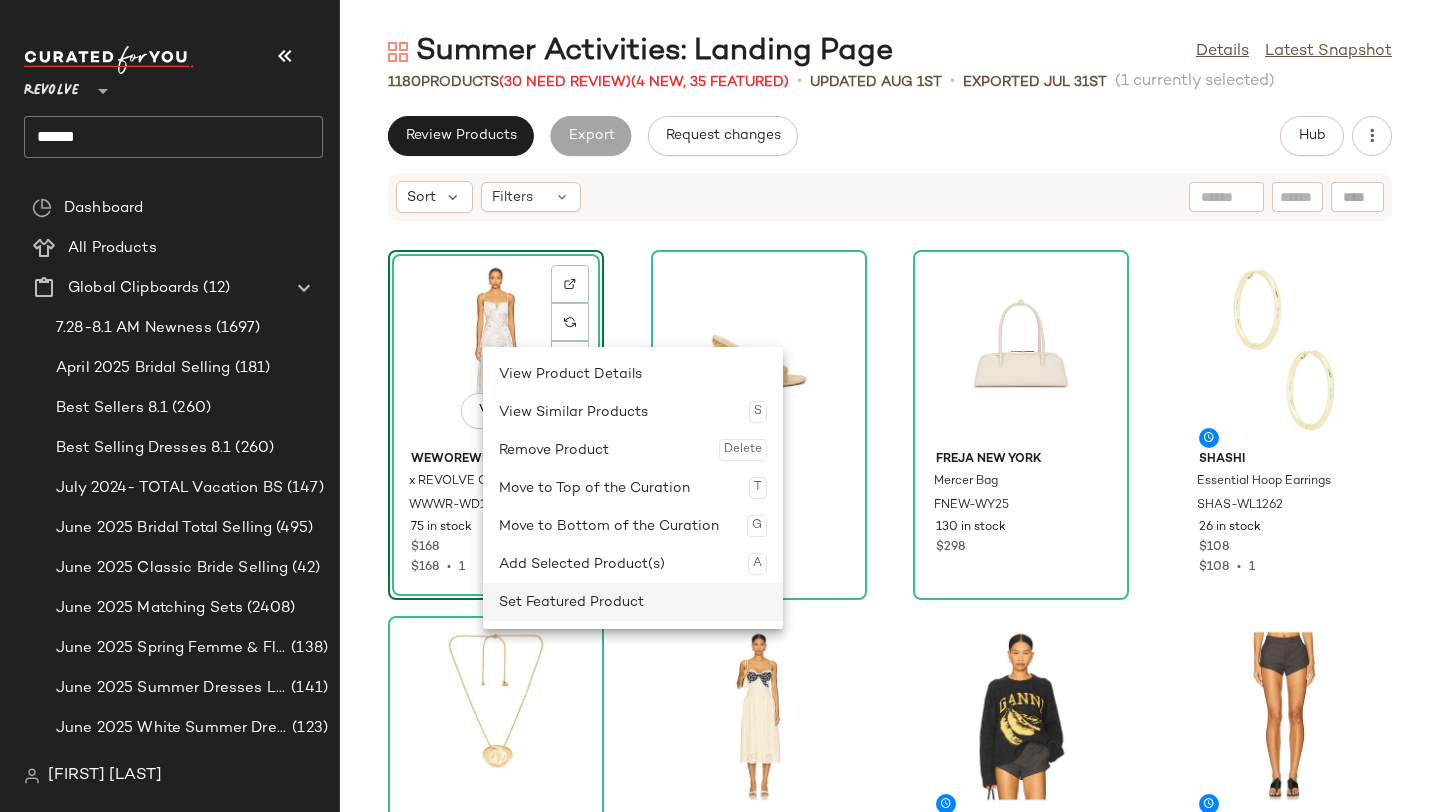 click on "Set Featured Product" 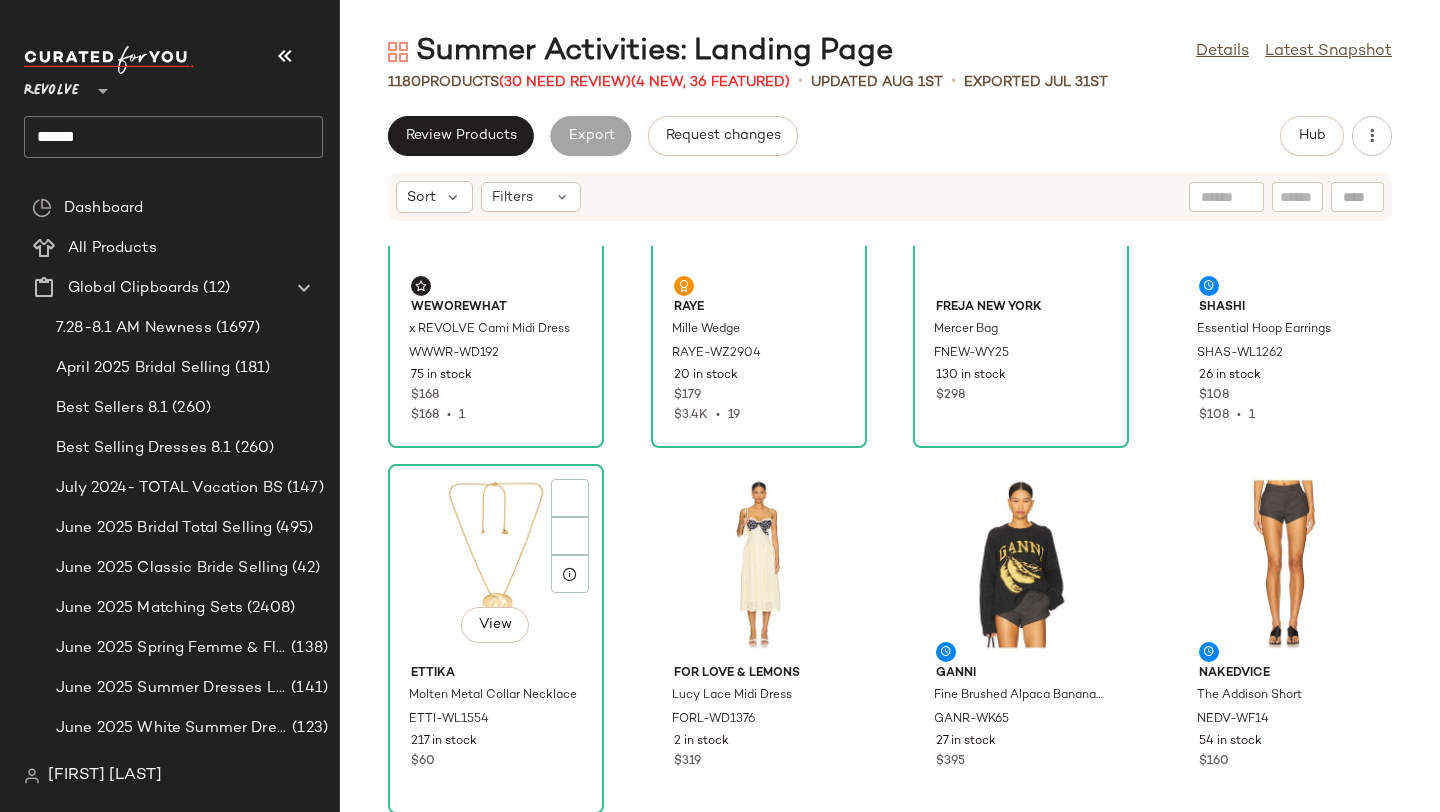scroll, scrollTop: 92, scrollLeft: 0, axis: vertical 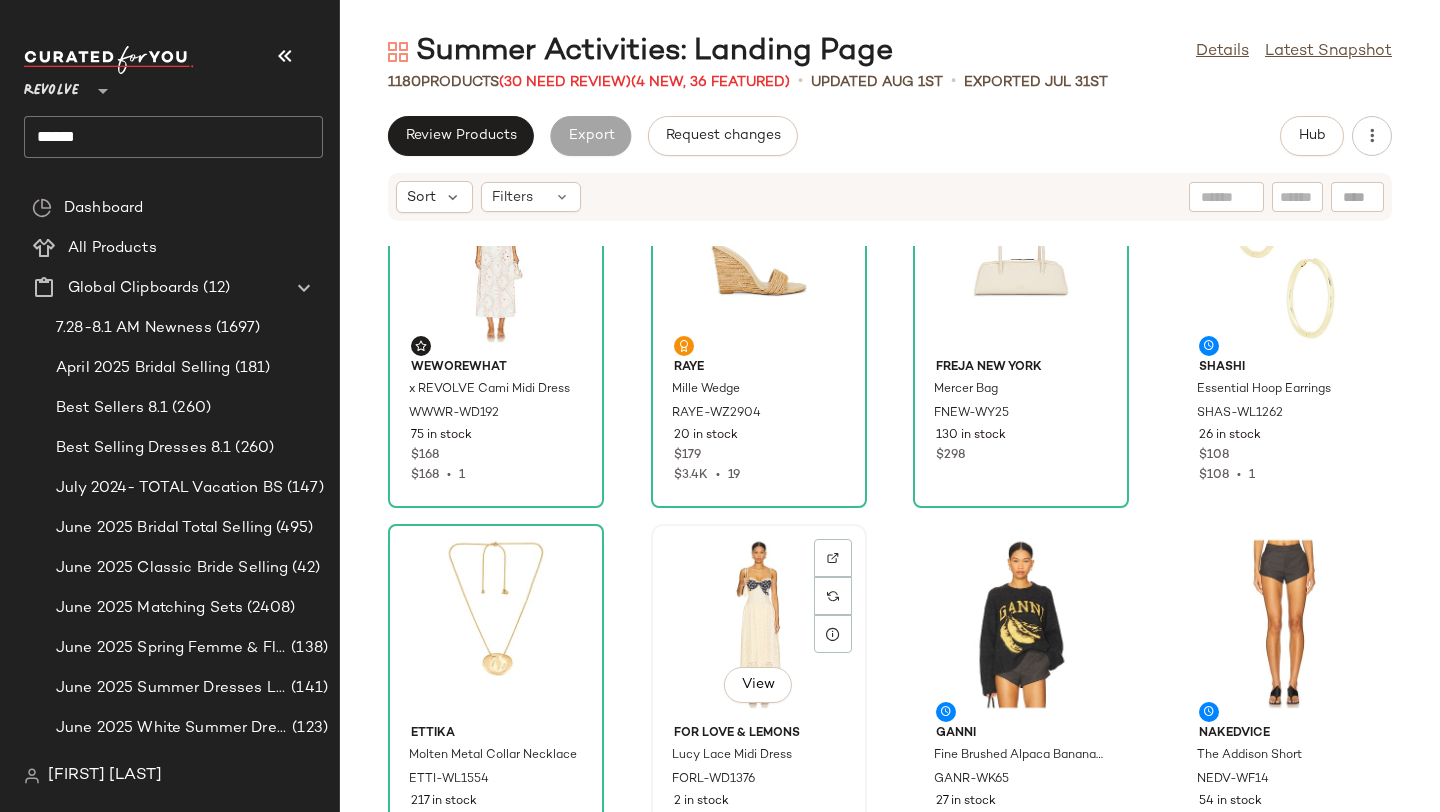 click on "View" 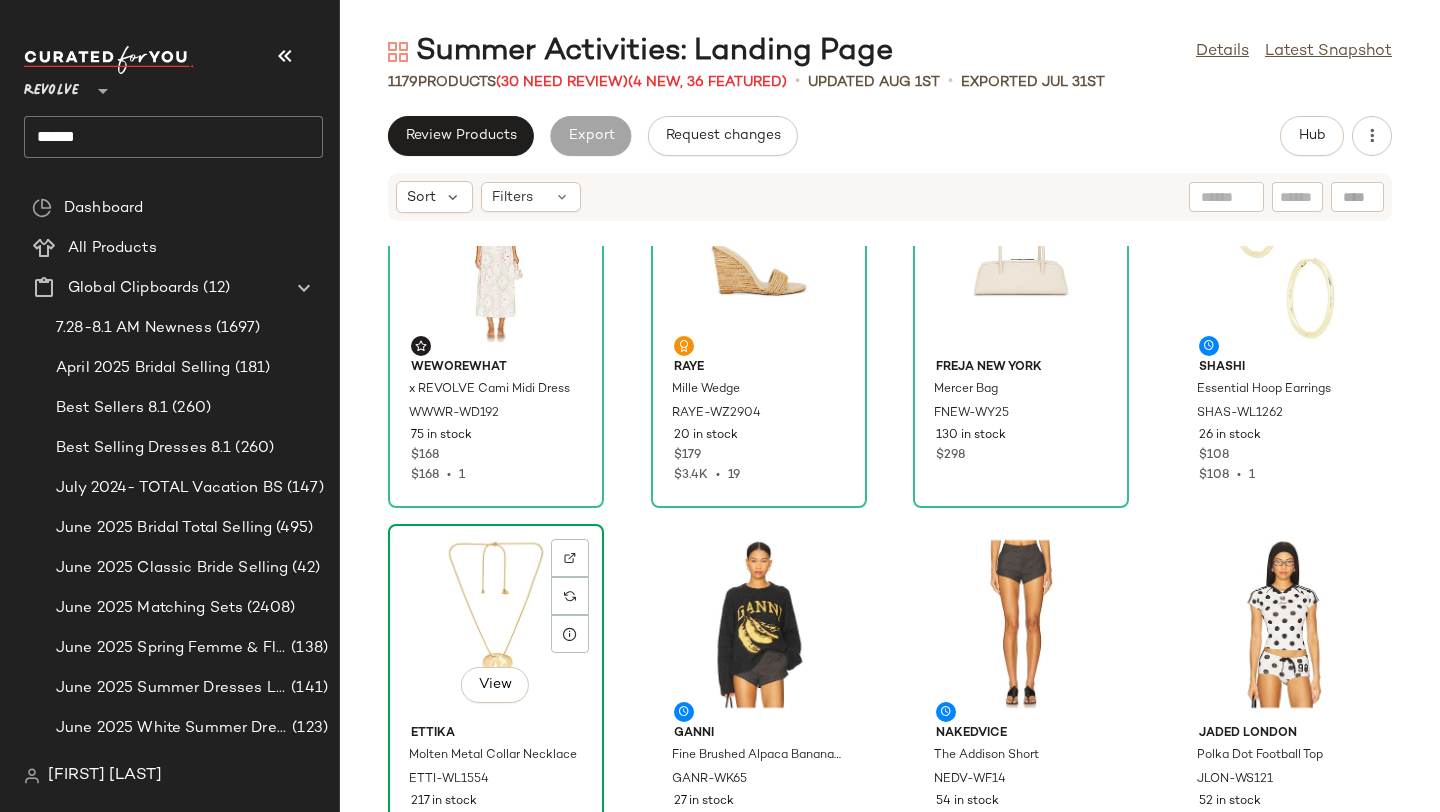 click on "View" 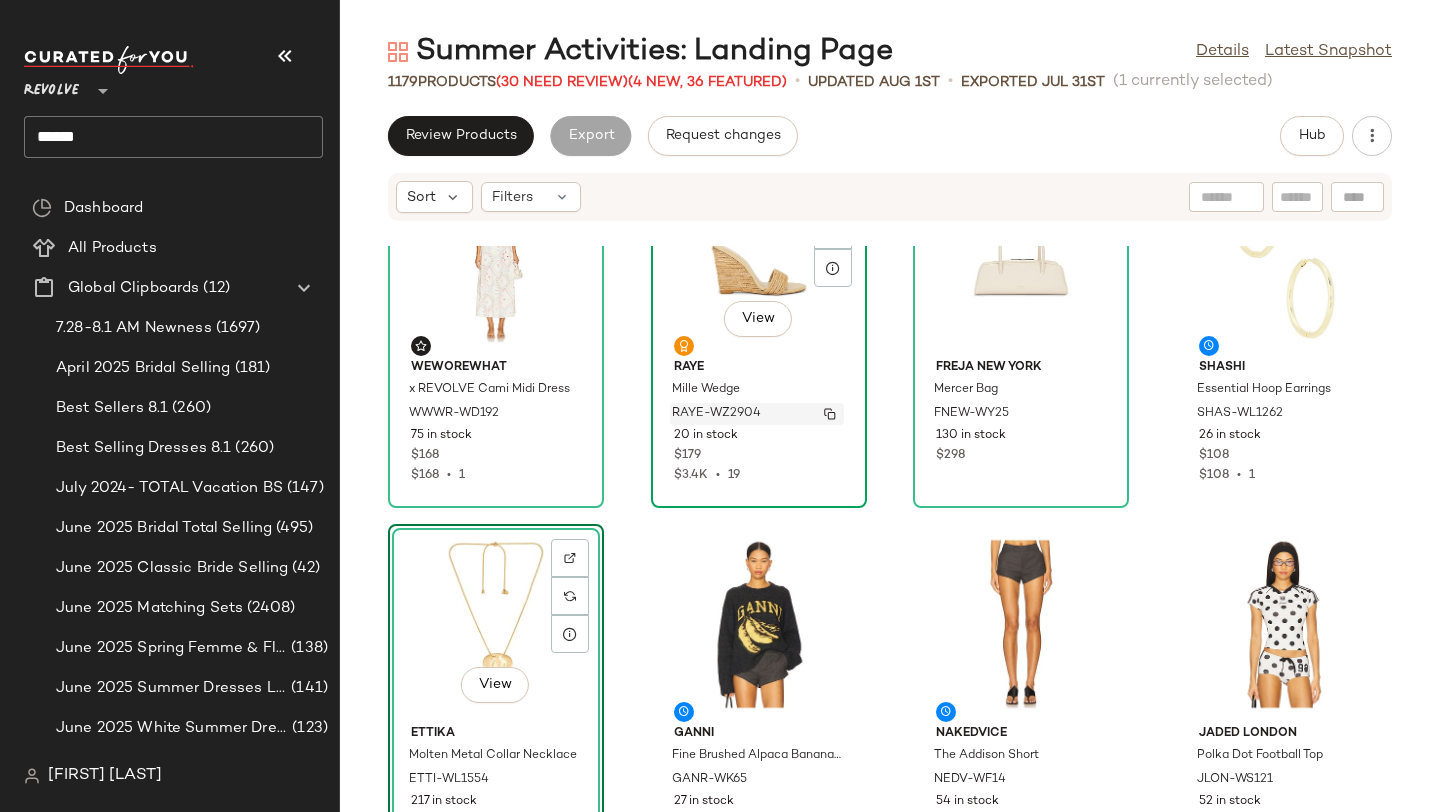 click on "RAYE-WZ2904" at bounding box center [716, 414] 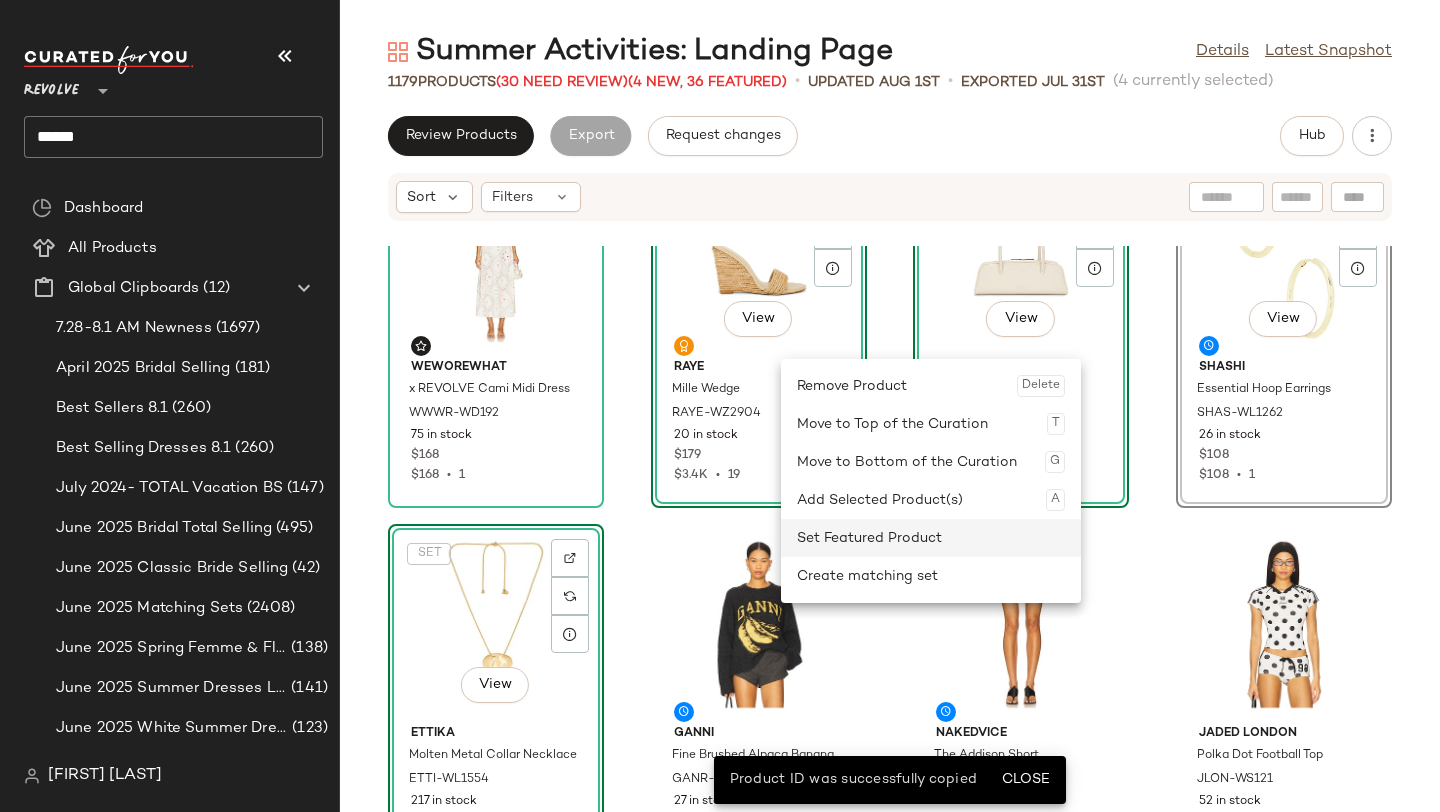 click on "Set Featured Product" 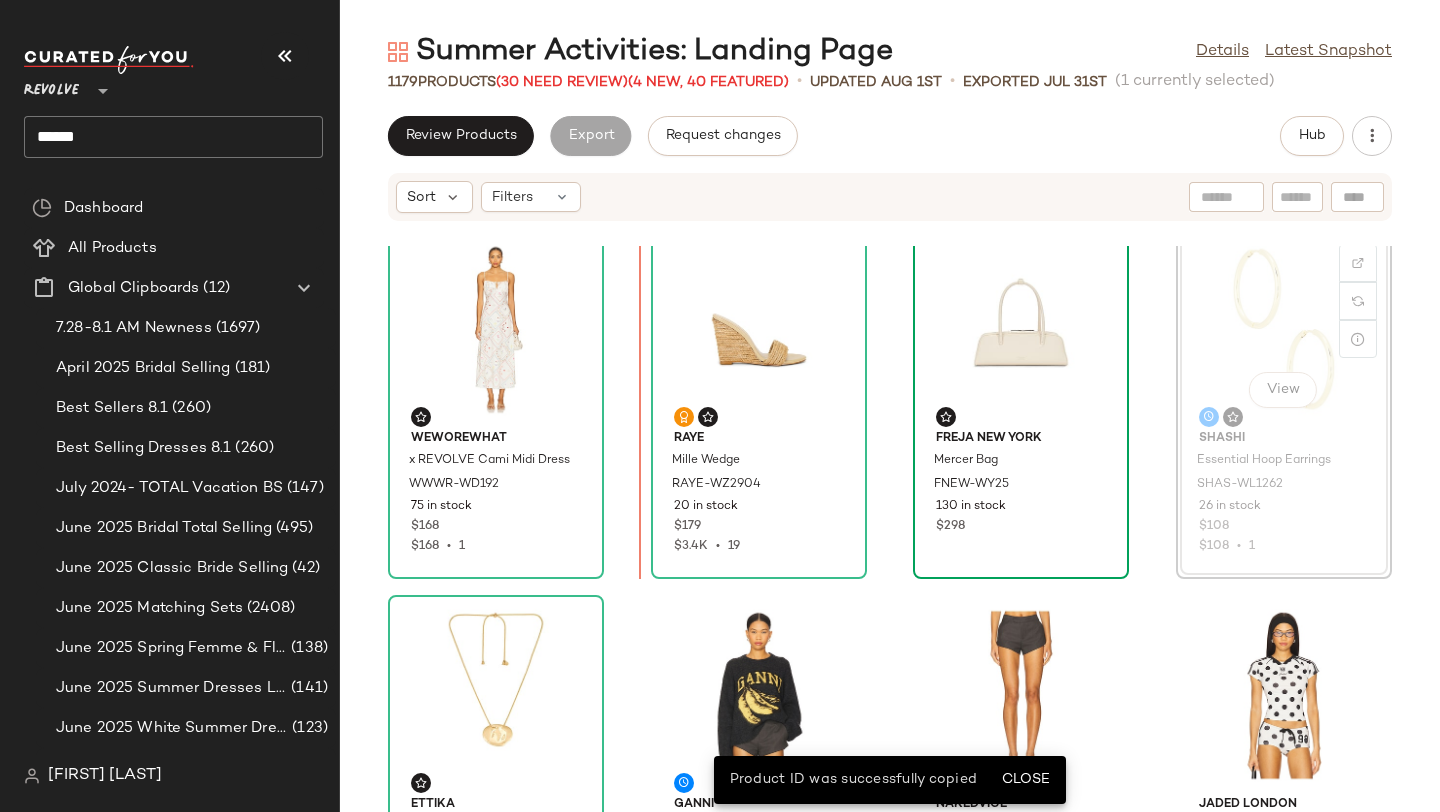 scroll, scrollTop: 0, scrollLeft: 0, axis: both 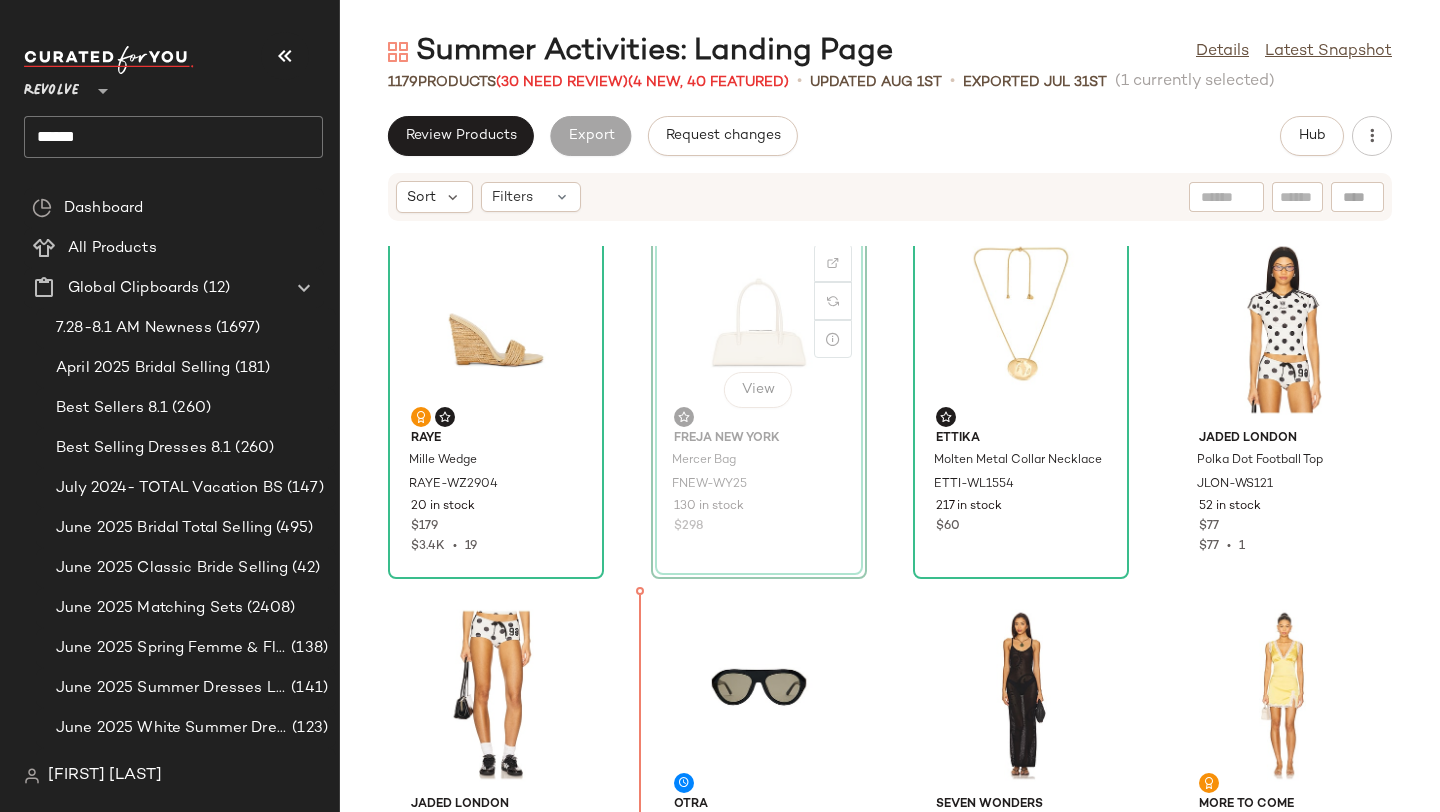 drag, startPoint x: 711, startPoint y: 337, endPoint x: 696, endPoint y: 403, distance: 67.68308 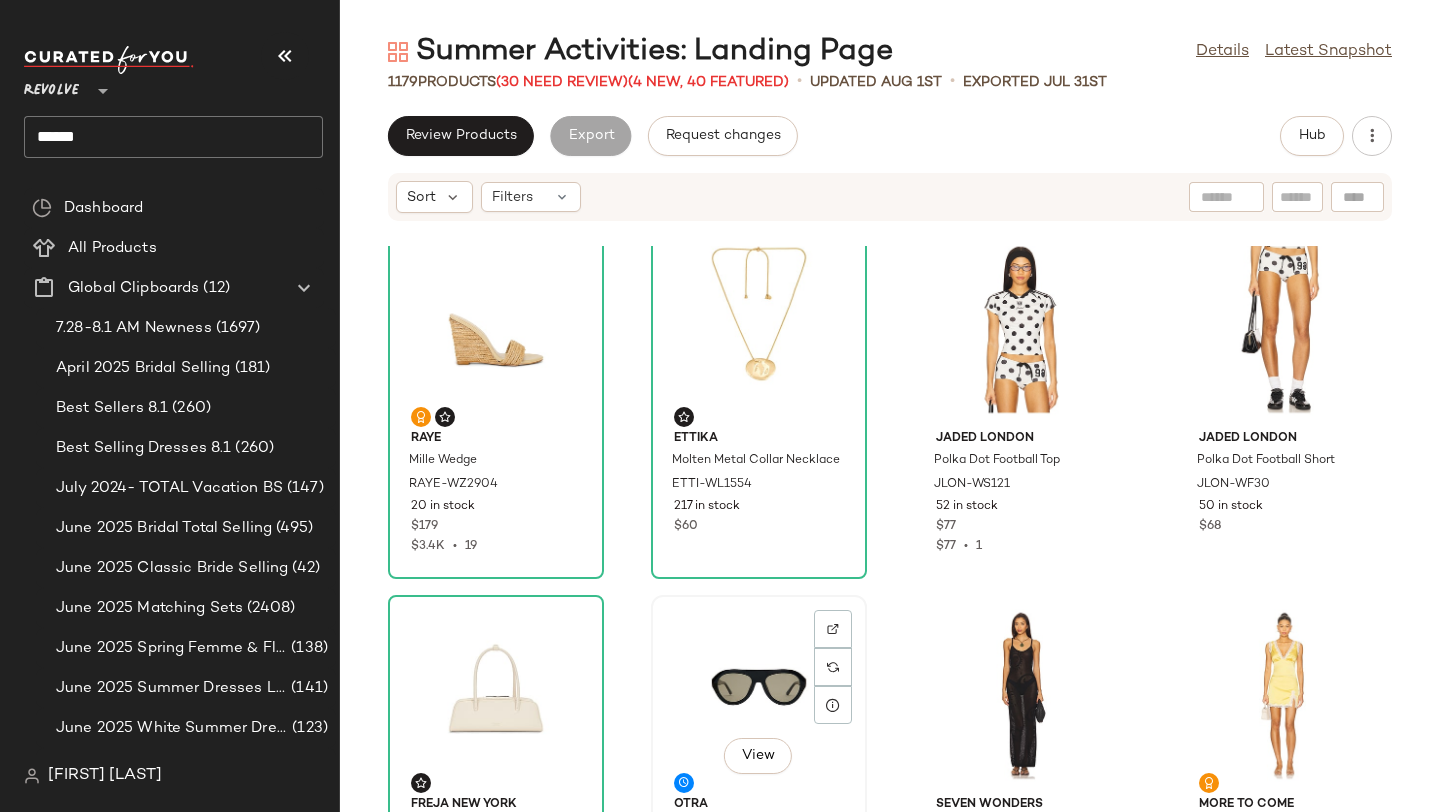 click on "View" 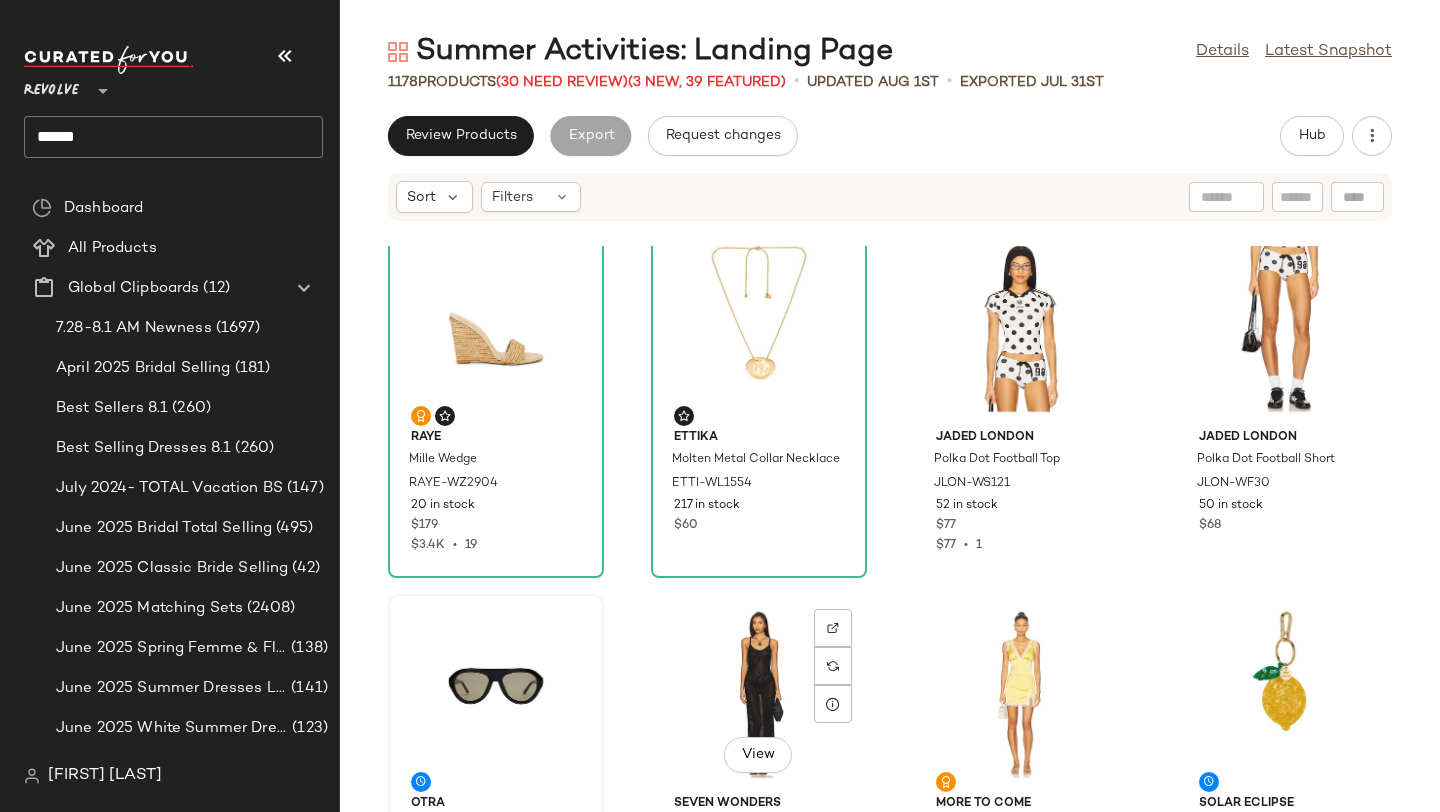 scroll, scrollTop: 407, scrollLeft: 0, axis: vertical 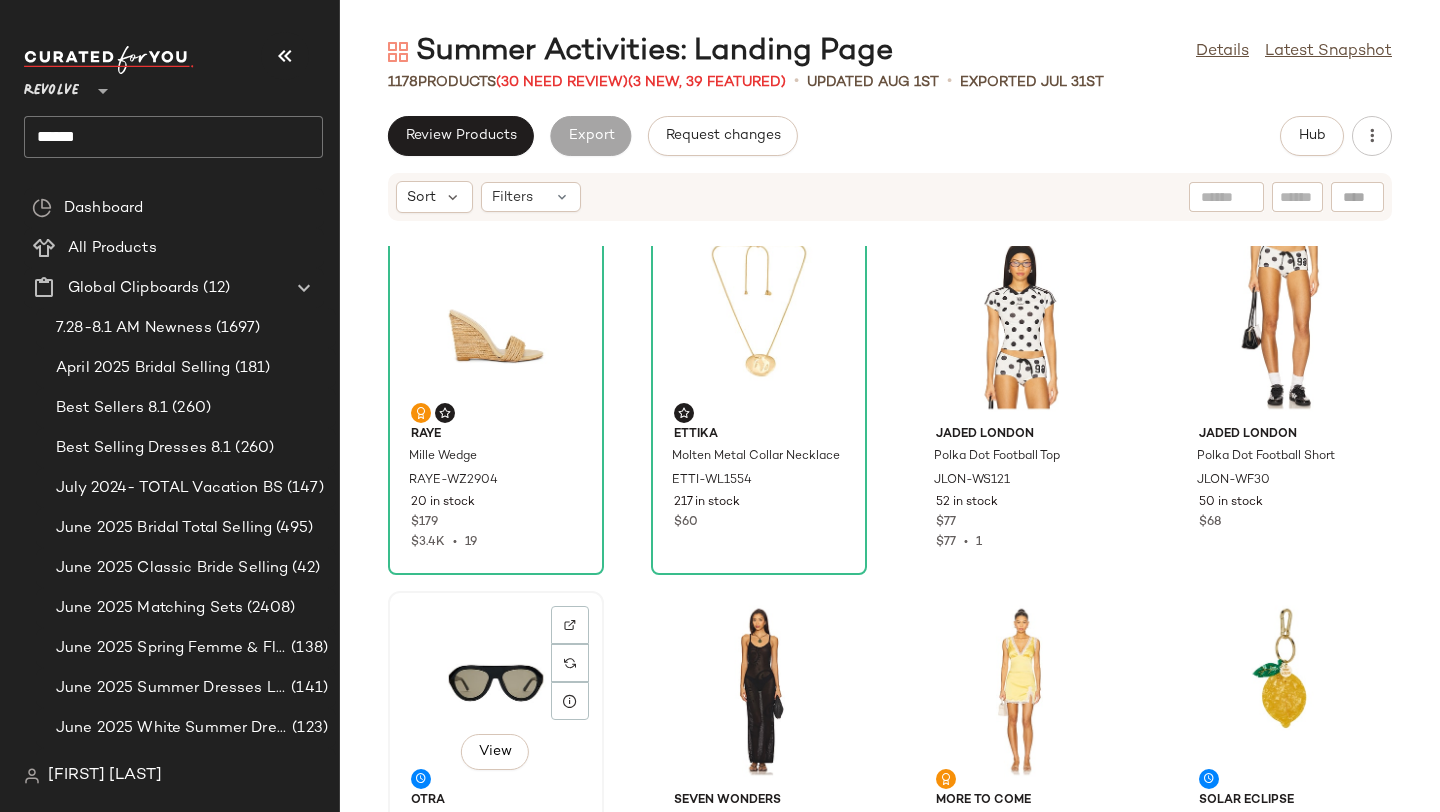 click on "View" 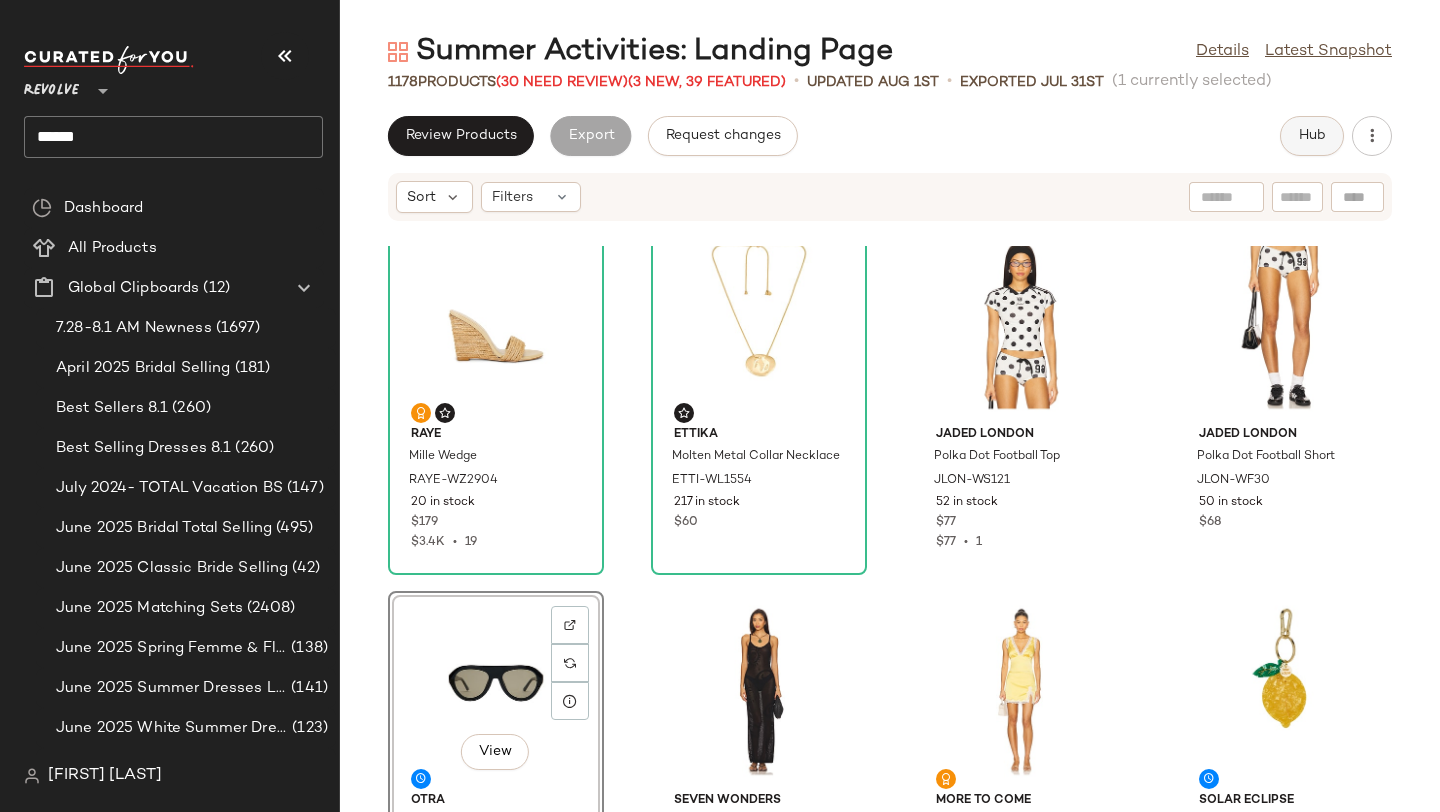 click on "Hub" 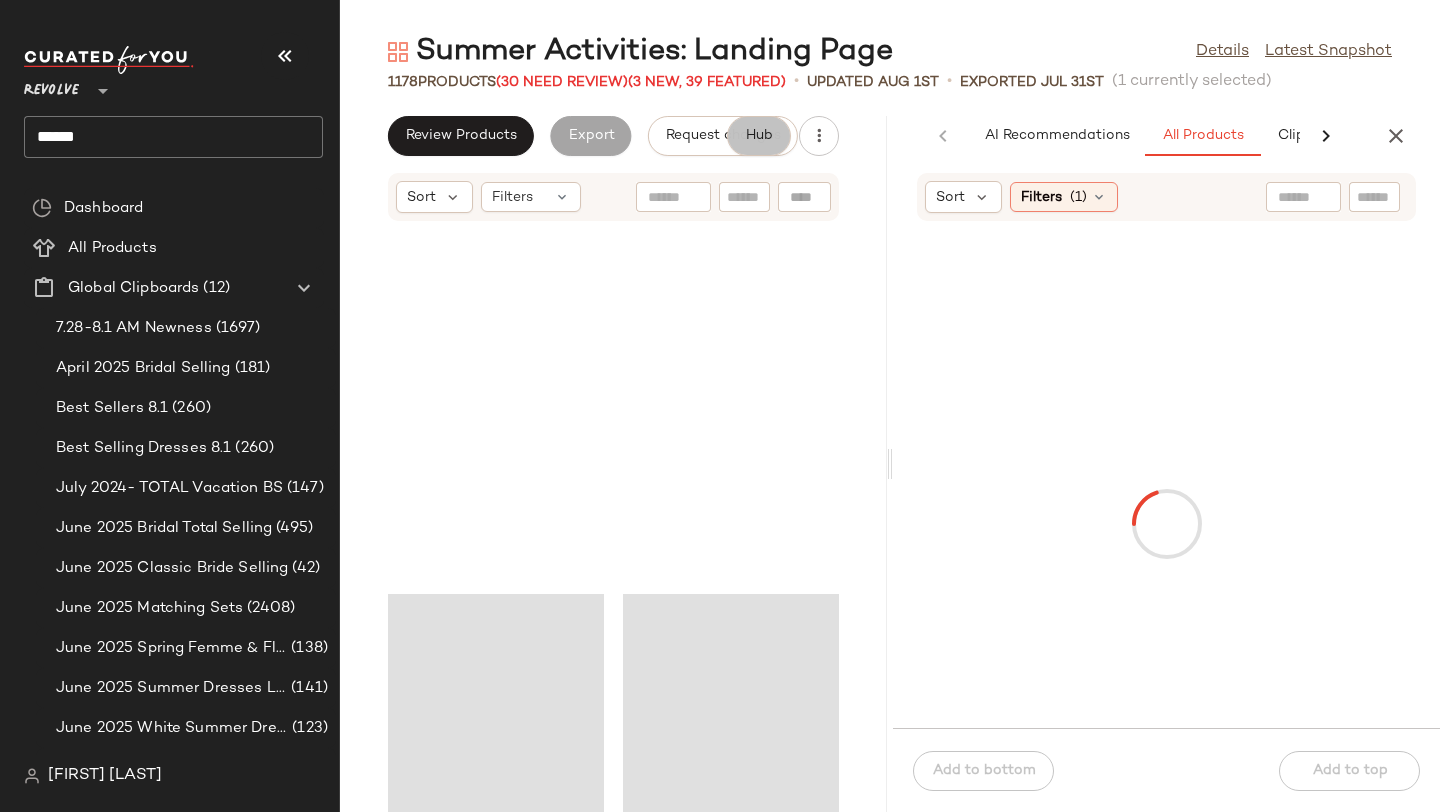 scroll, scrollTop: 773, scrollLeft: 0, axis: vertical 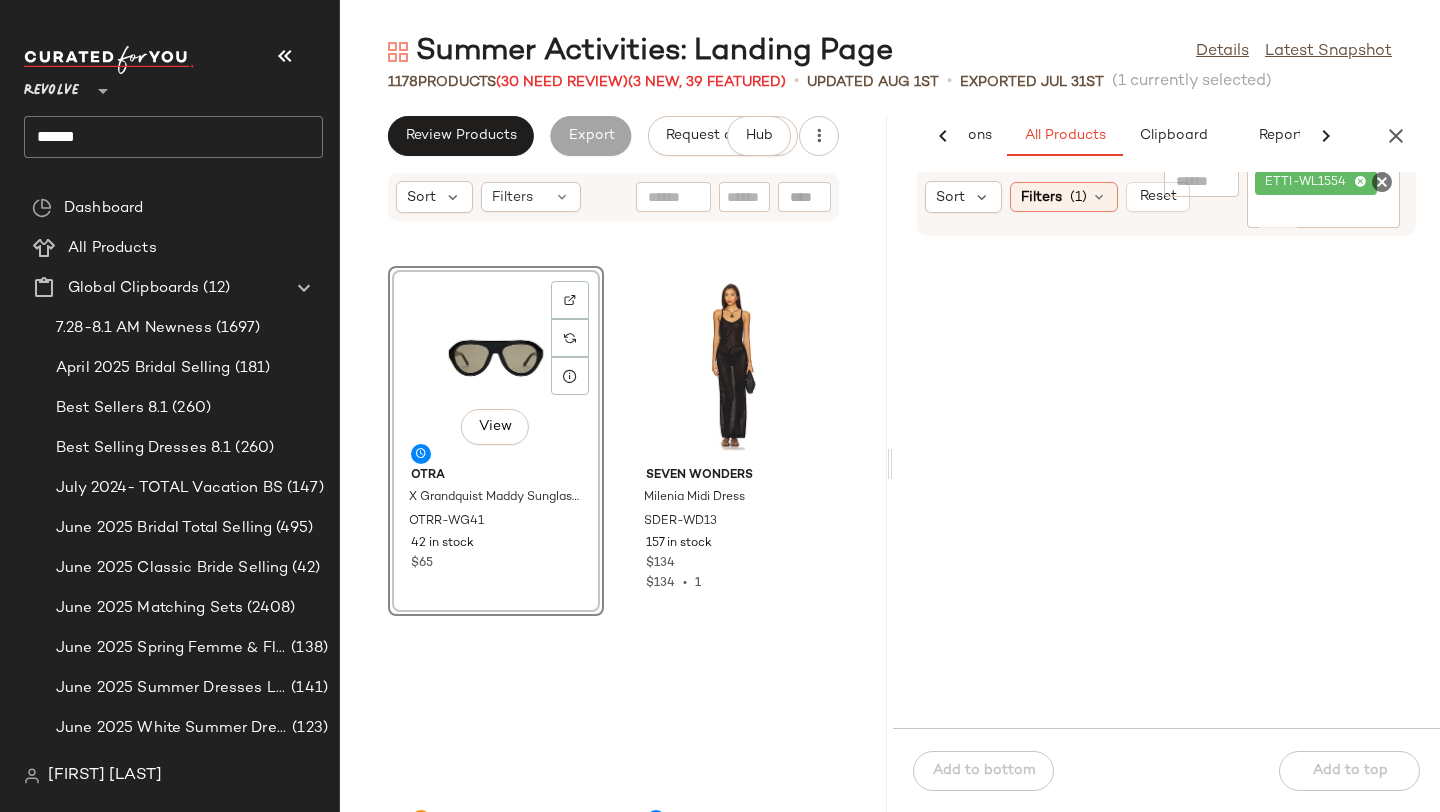 type 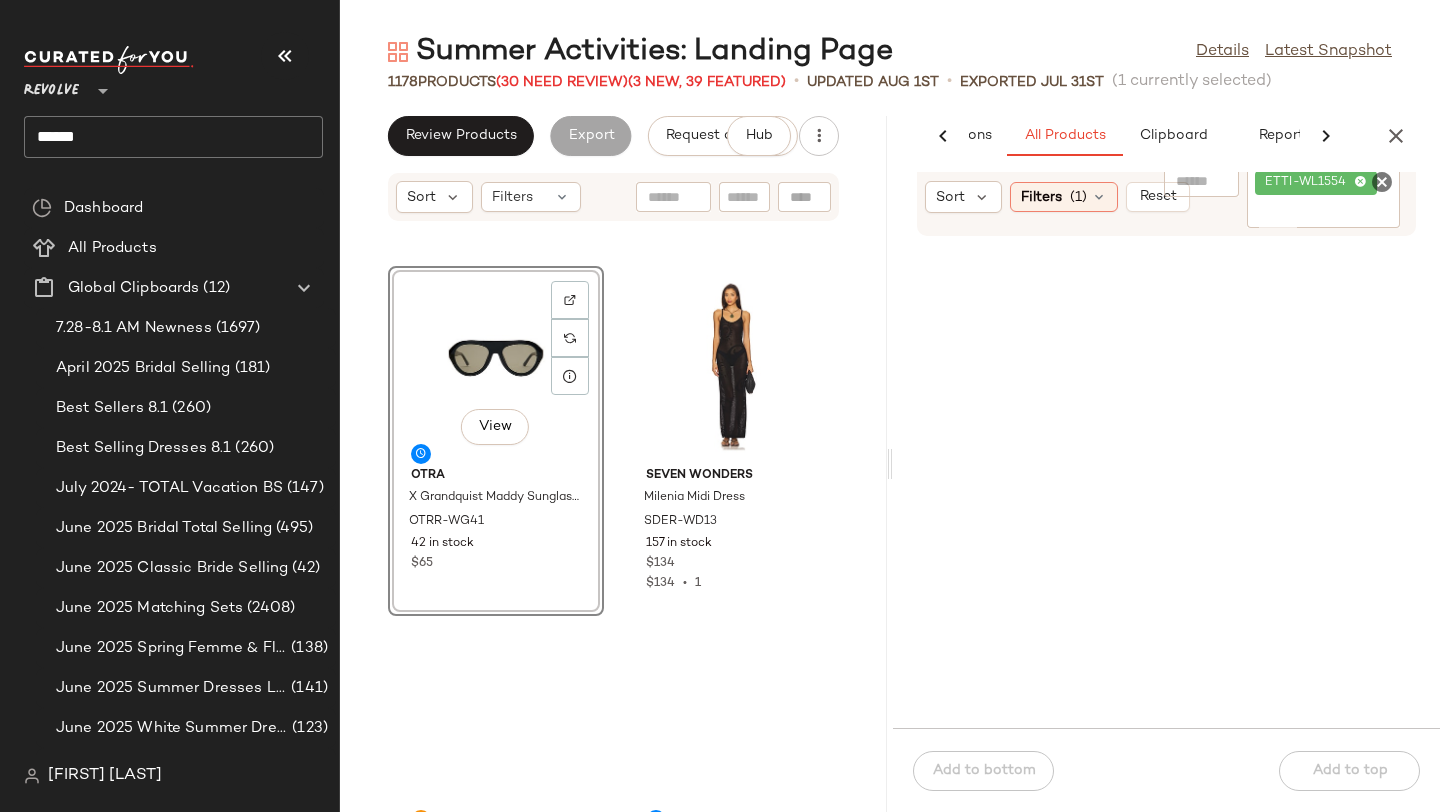 click 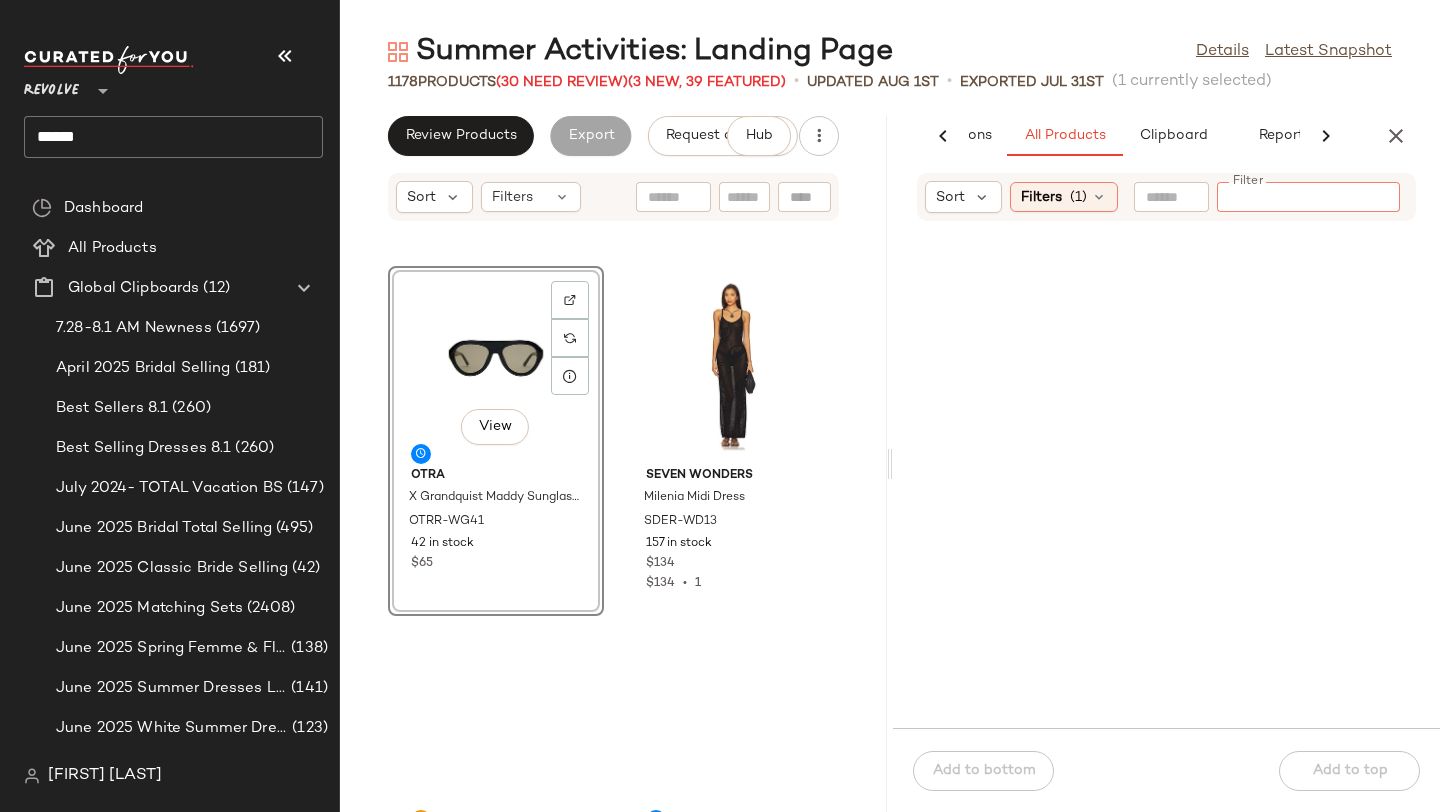 paste on "*********" 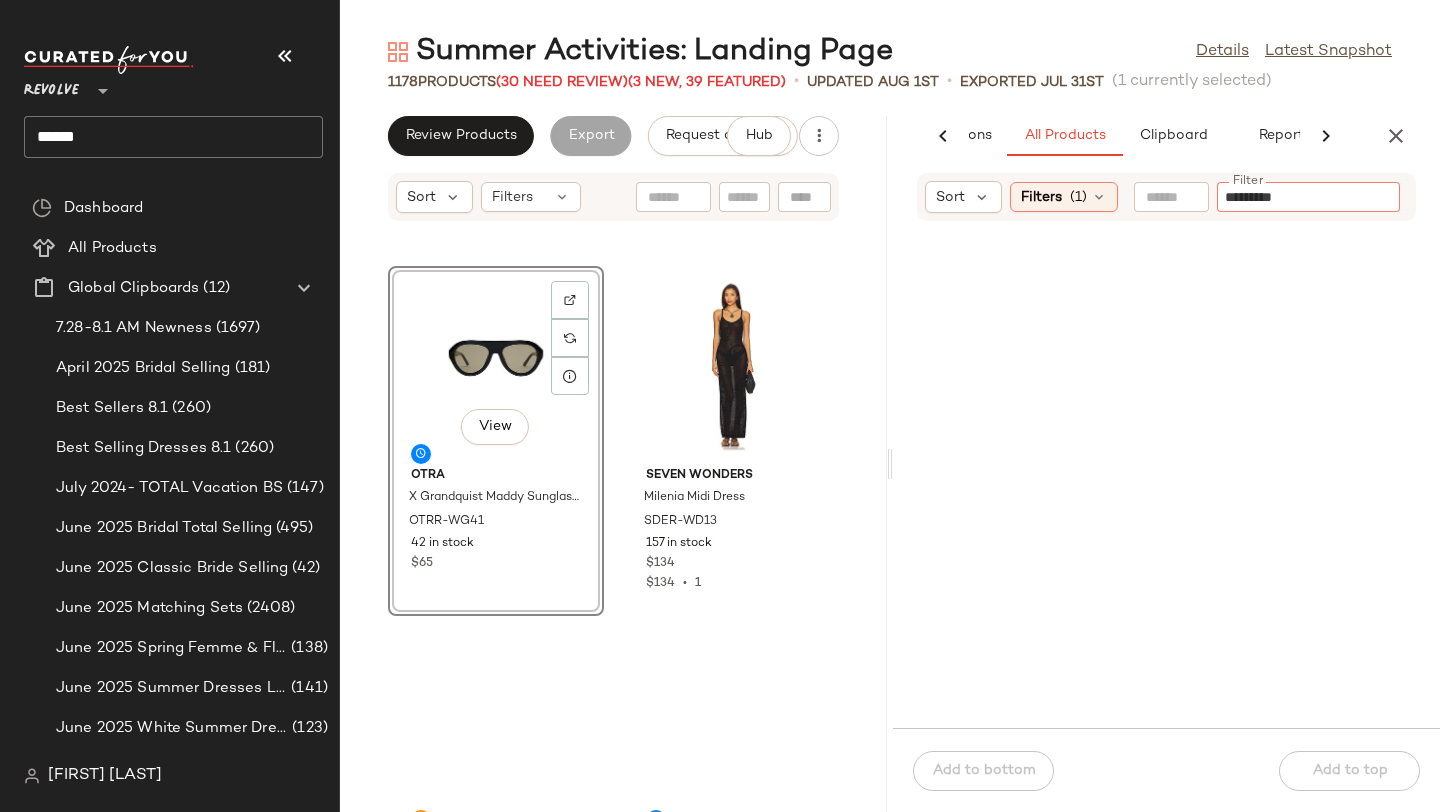 type 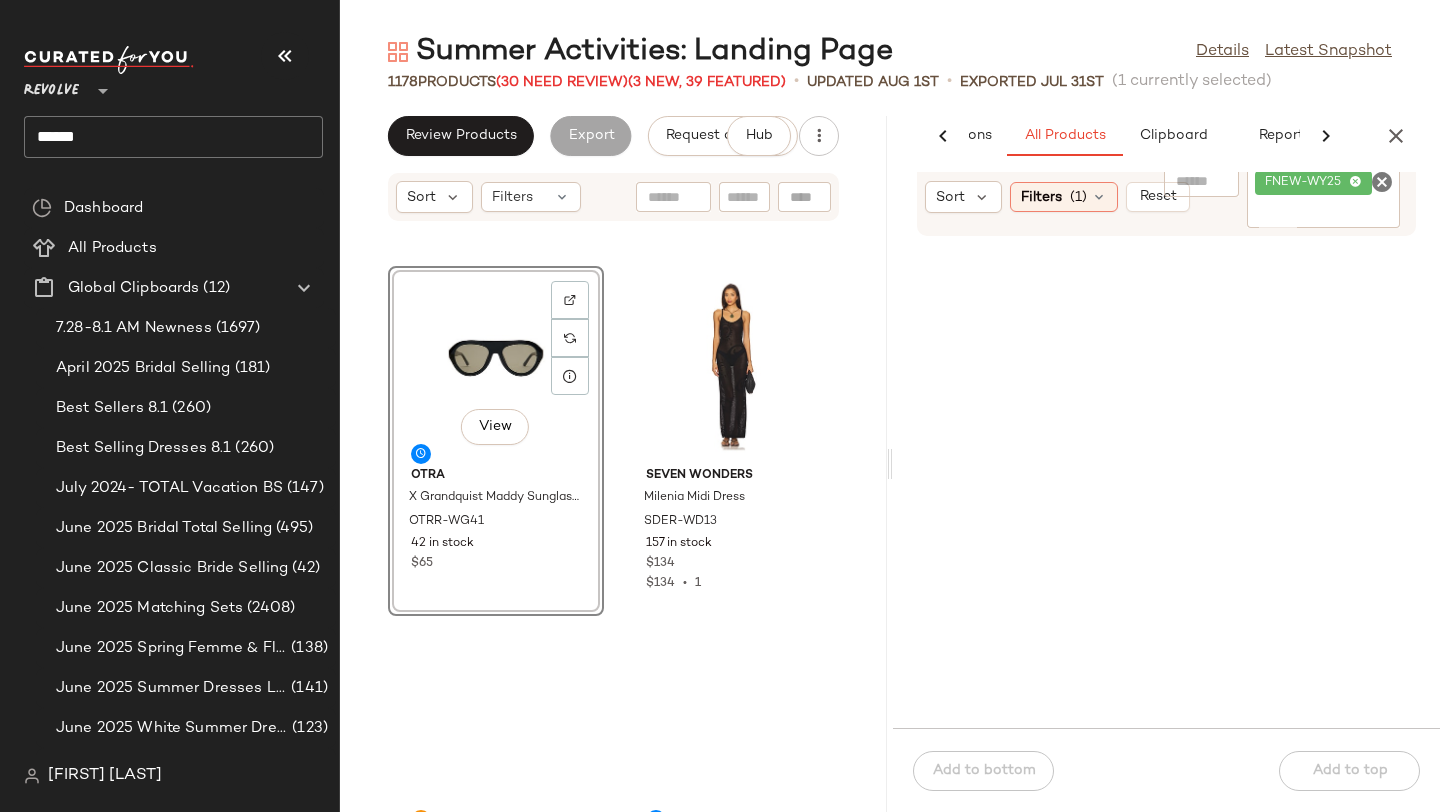 click on "1178   Products   (30 Need Review)  (3 New, 39 Featured)  •   updated Aug 1st  •  Exported Jul 31st   (1 currently selected)" 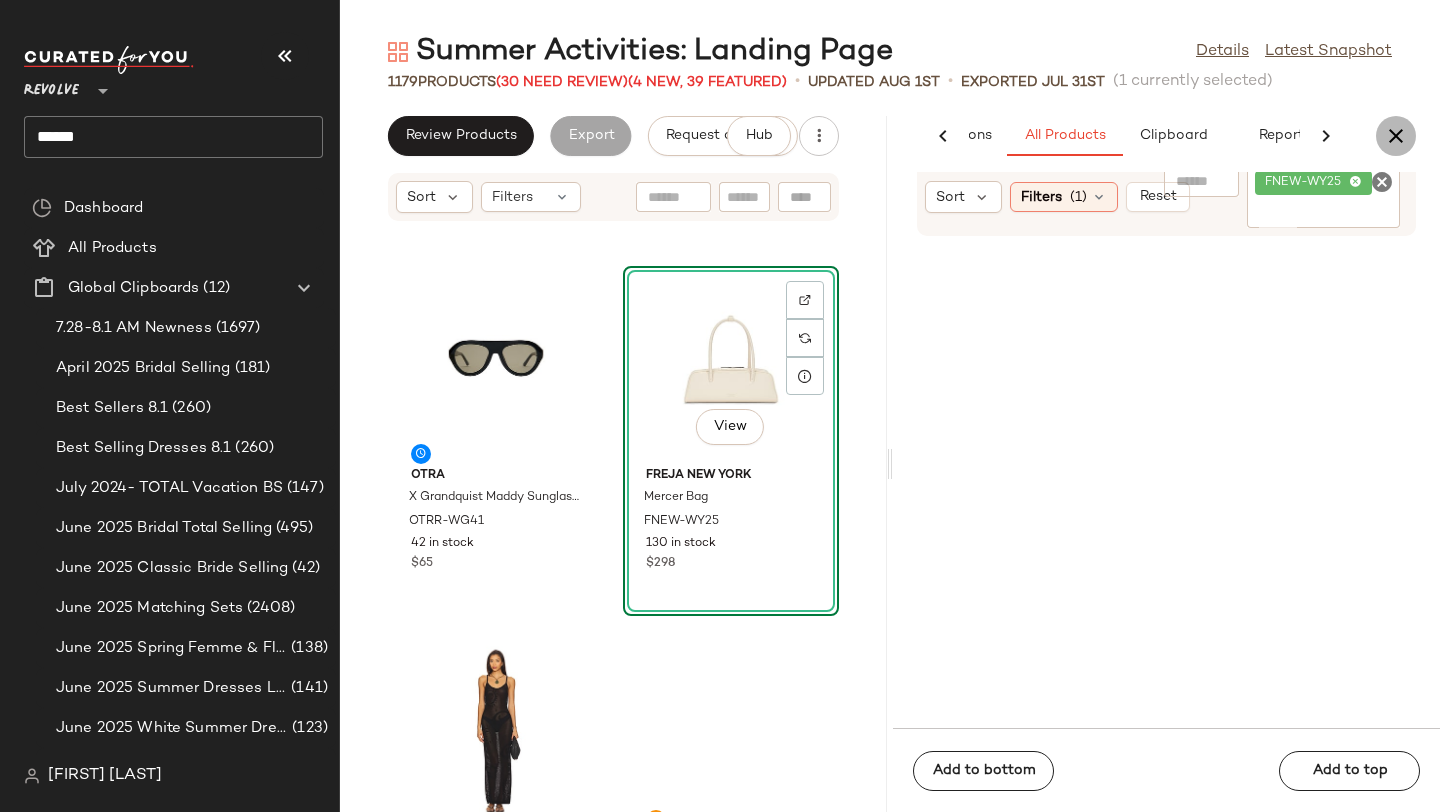 click at bounding box center [1396, 136] 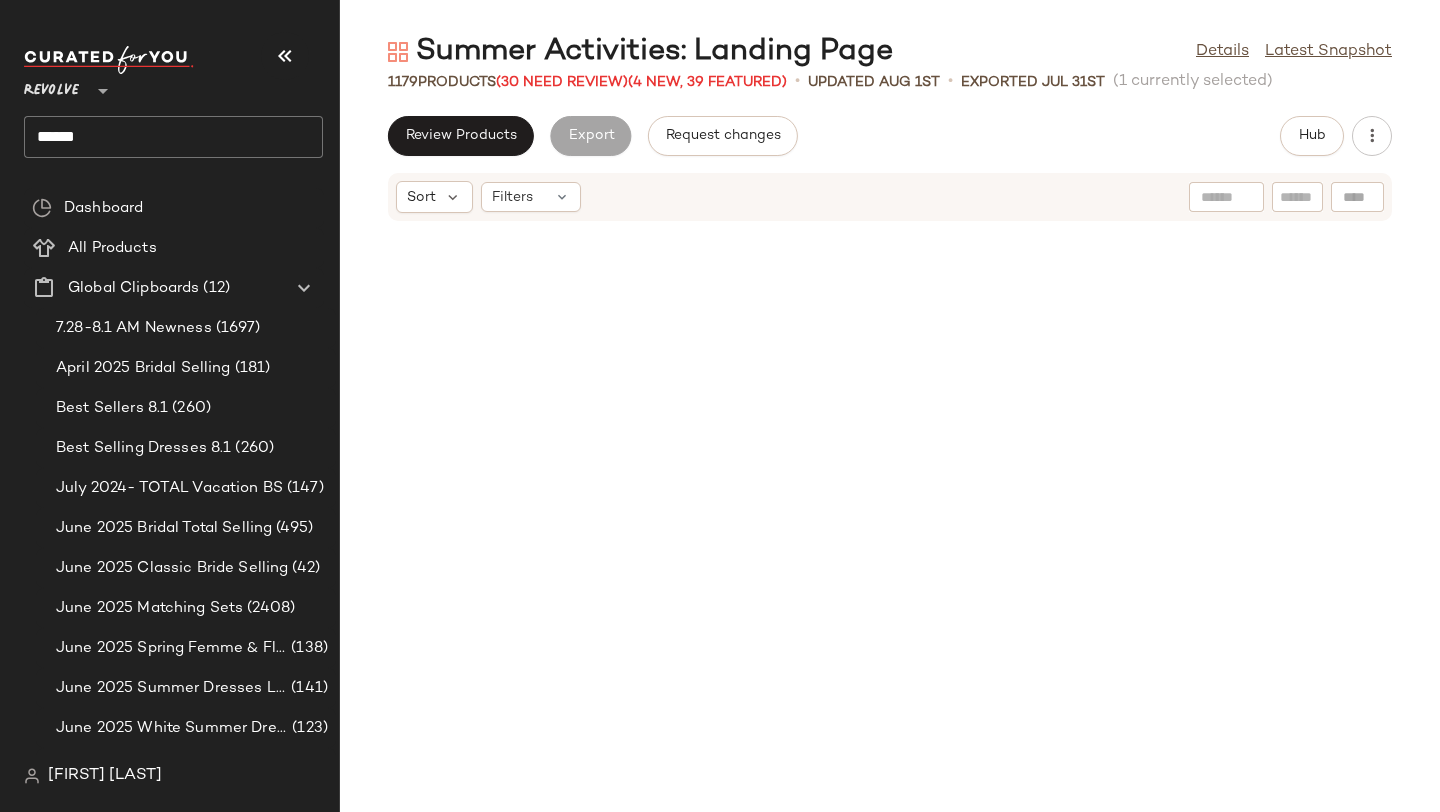 scroll, scrollTop: 748, scrollLeft: 0, axis: vertical 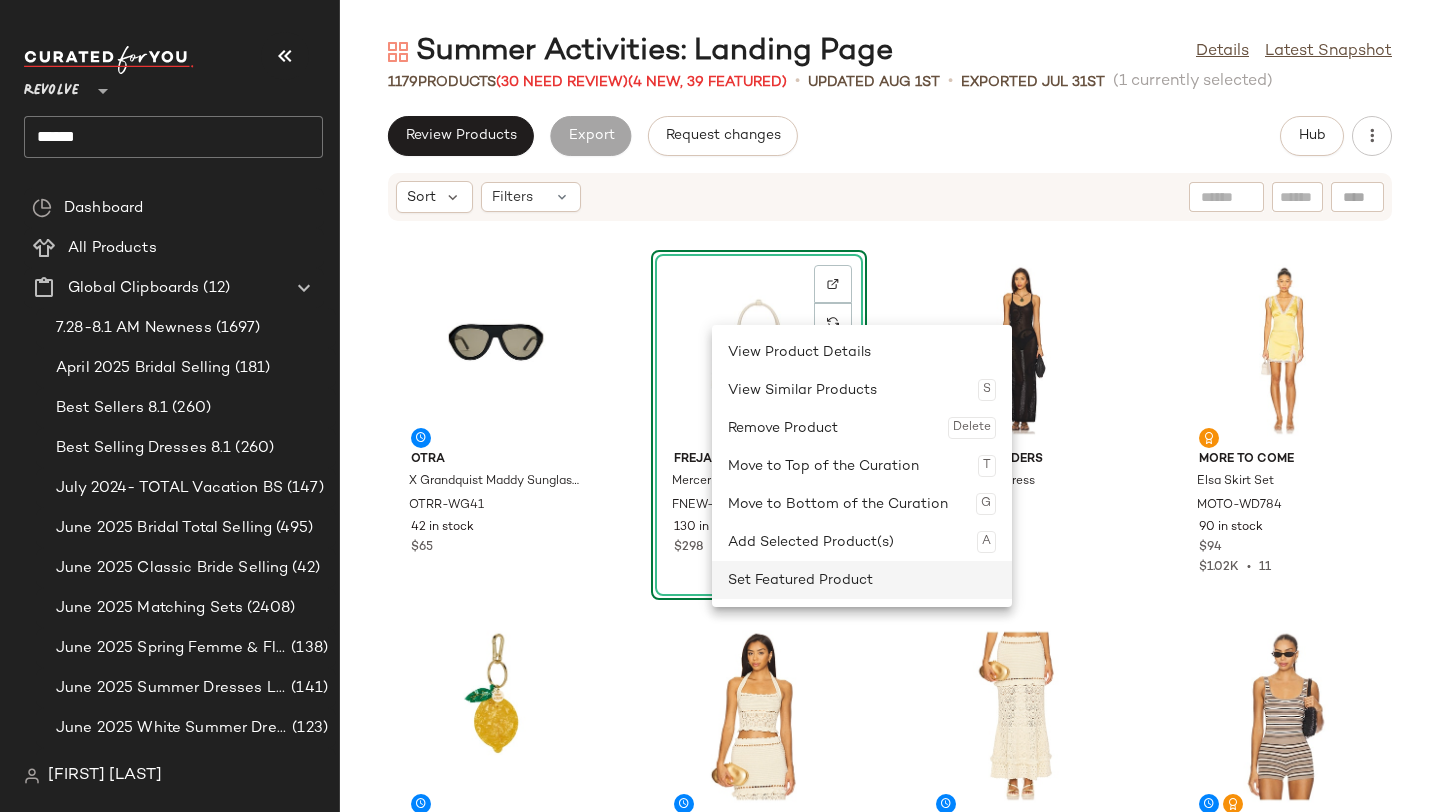 click on "Set Featured Product" 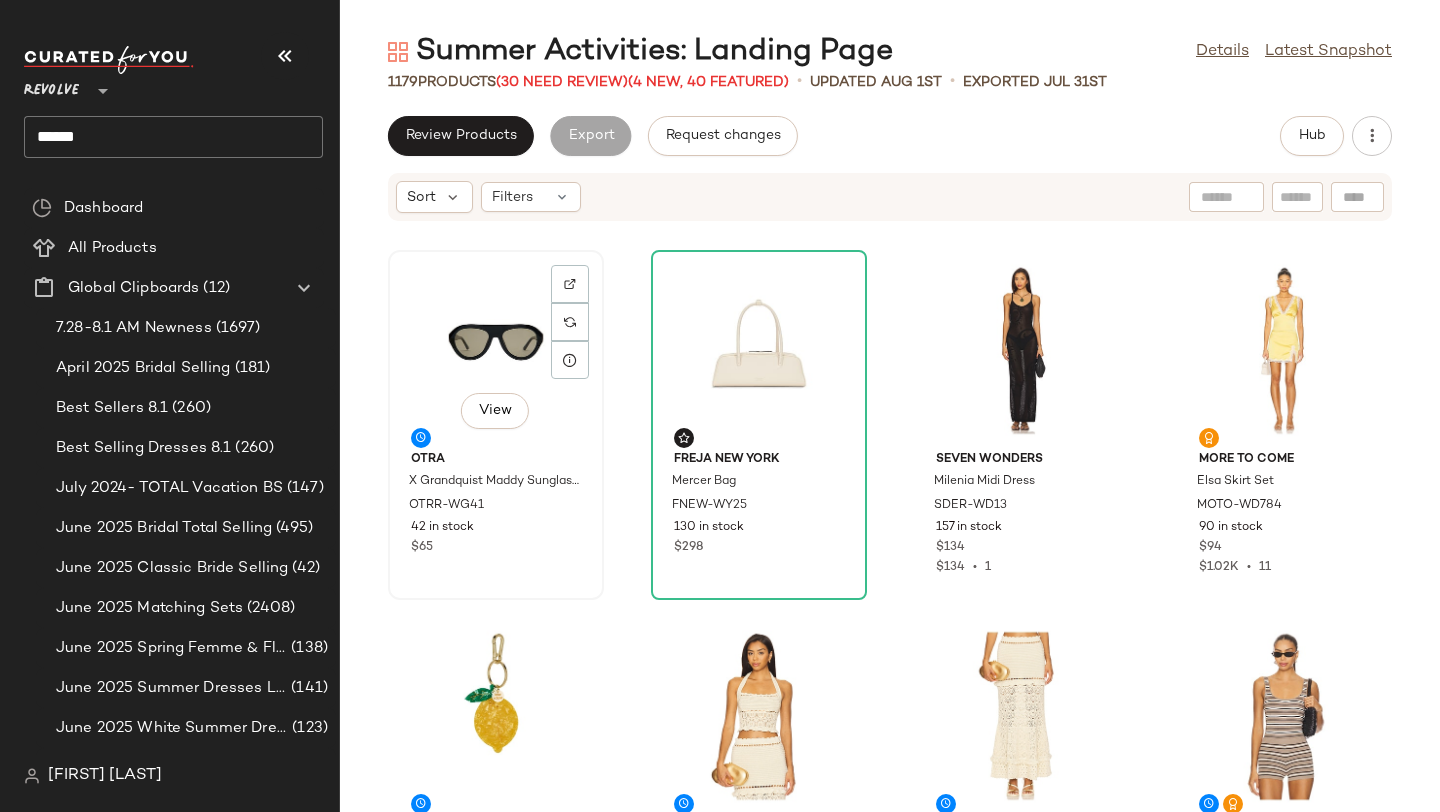 click on "View" 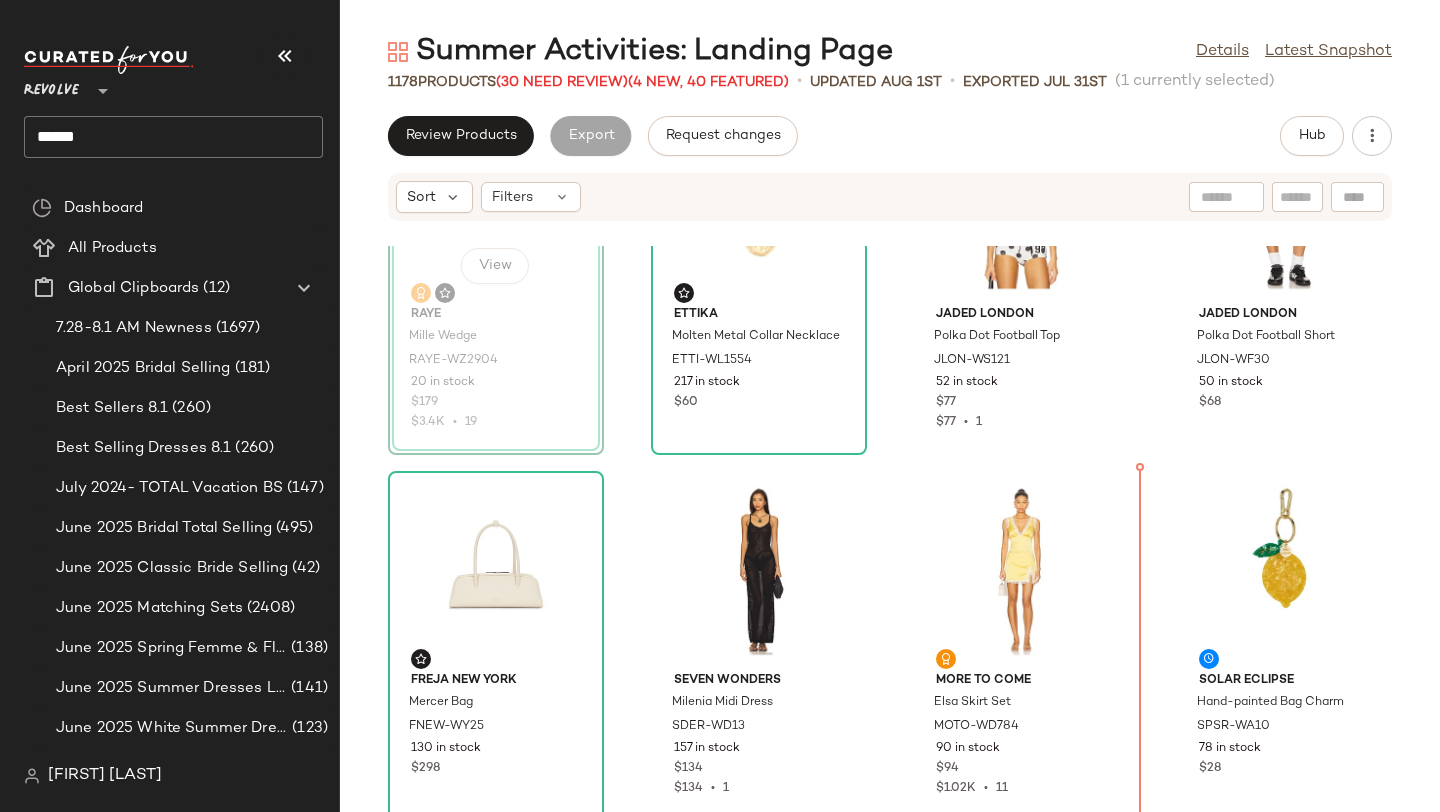 scroll, scrollTop: 563, scrollLeft: 0, axis: vertical 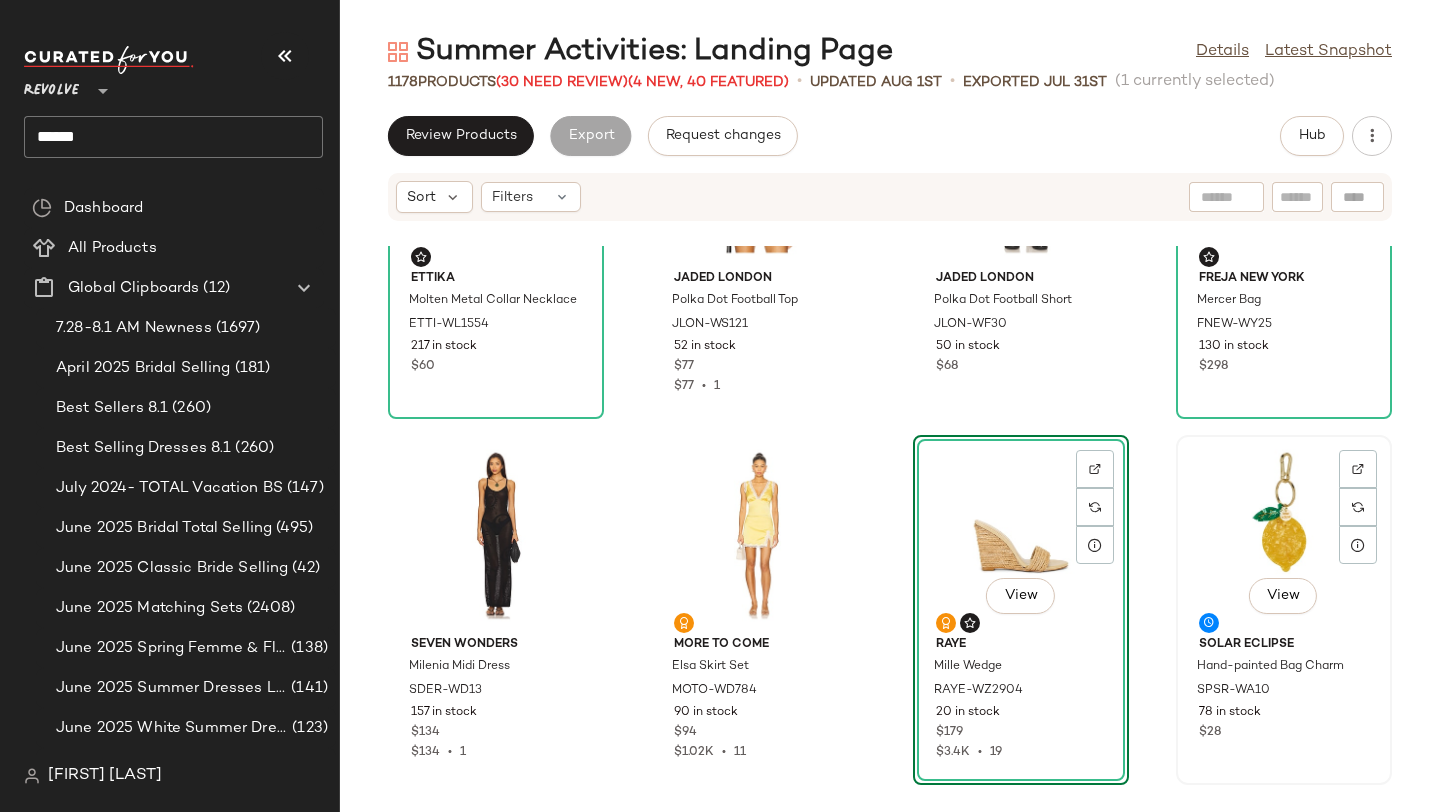click on "View" 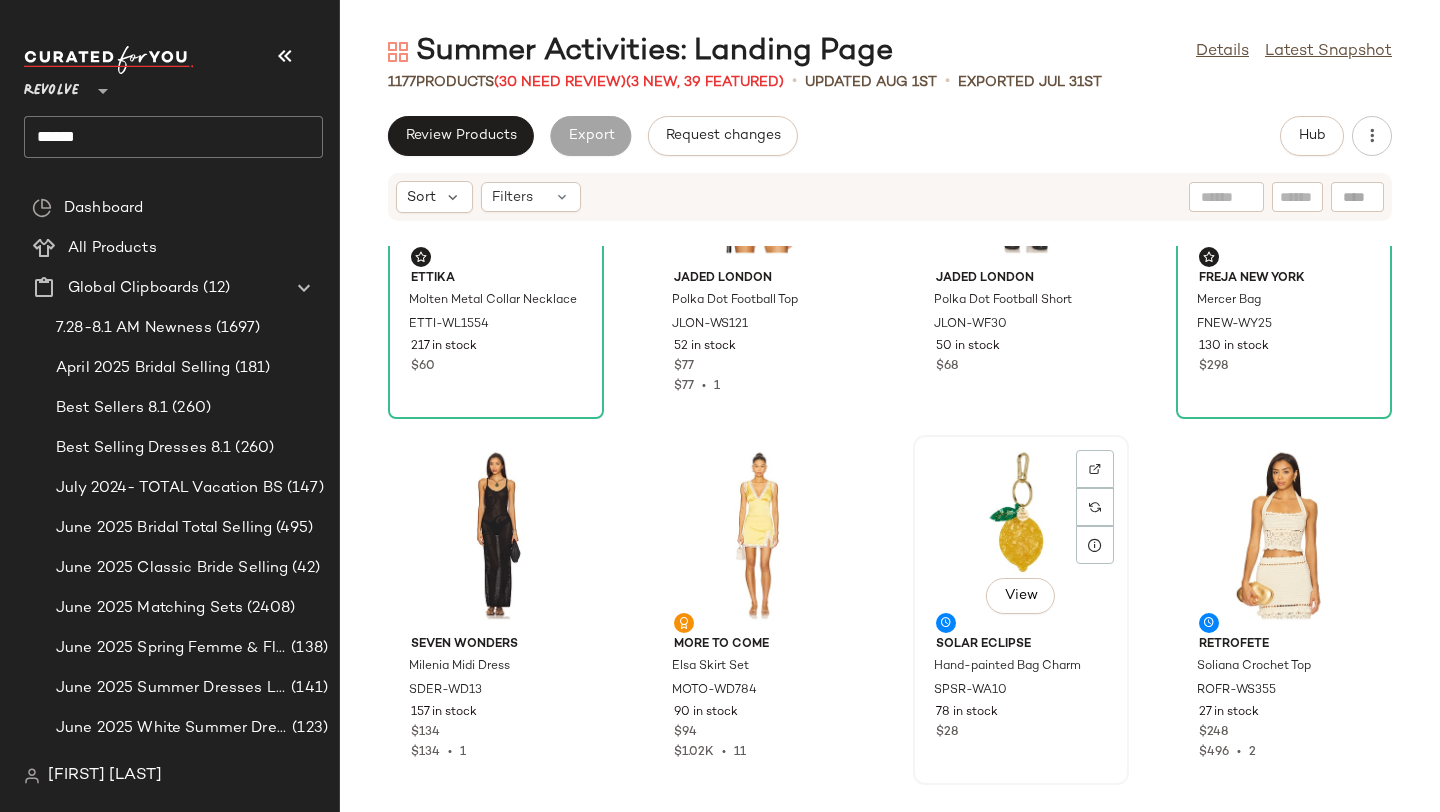 click on "View" 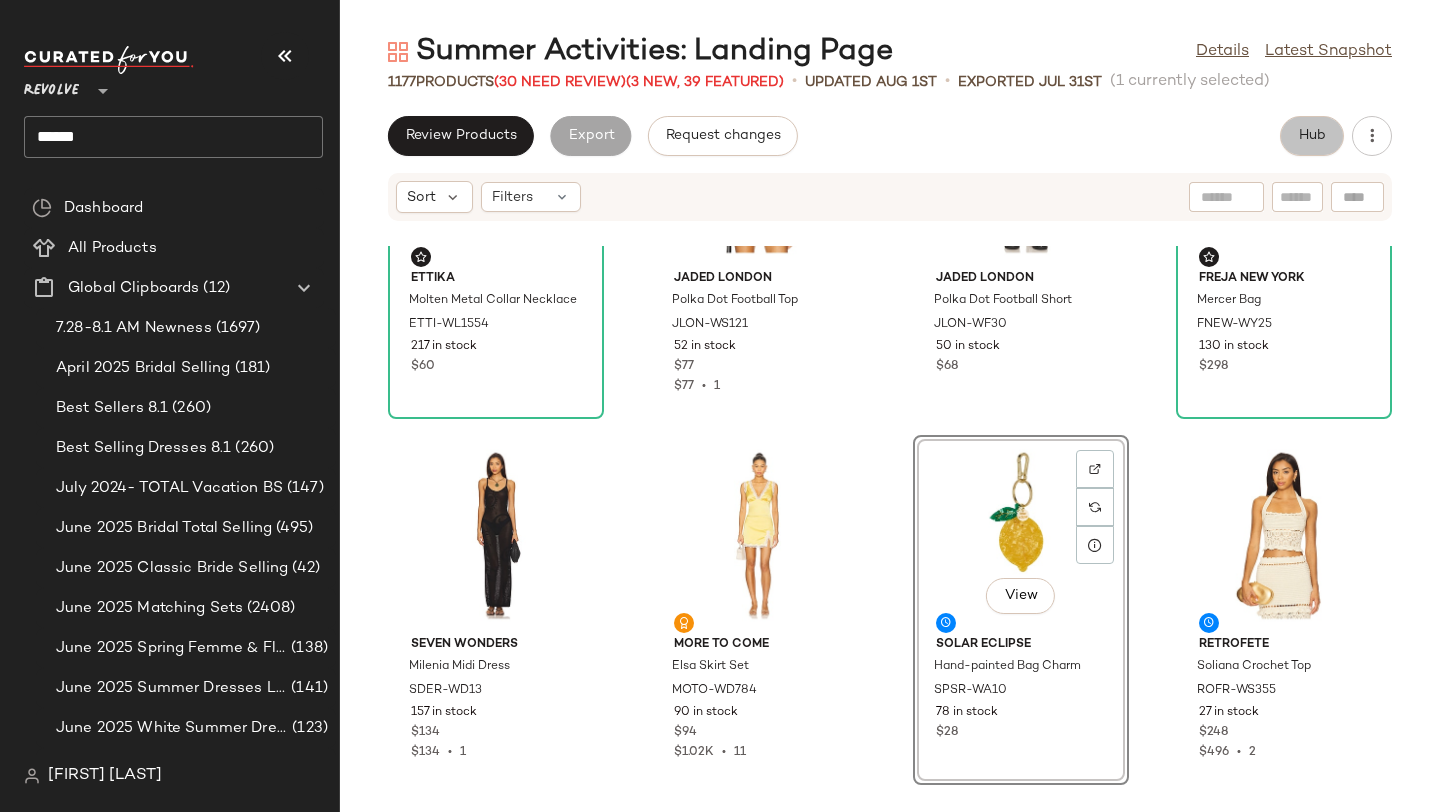 click on "Hub" 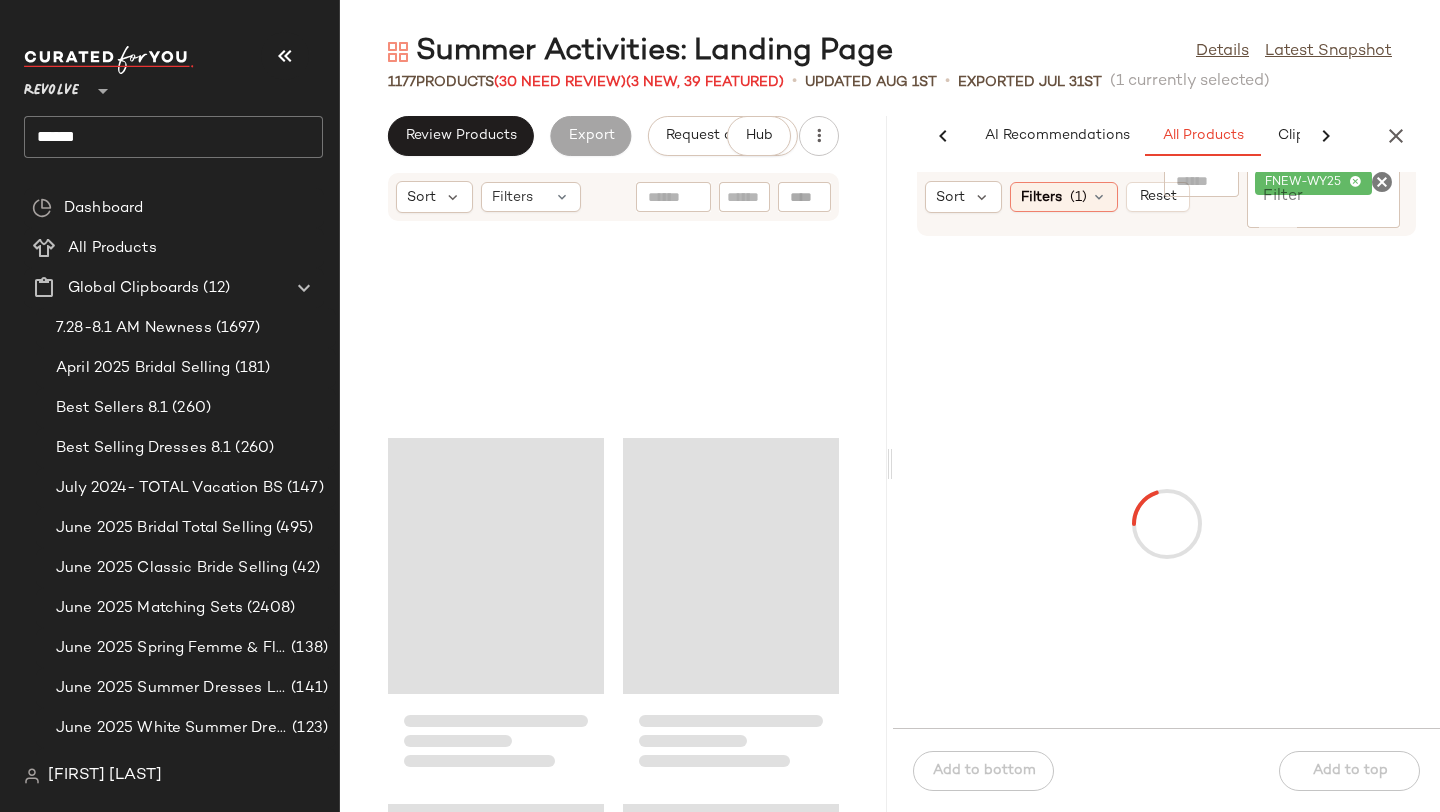 scroll, scrollTop: 929, scrollLeft: 0, axis: vertical 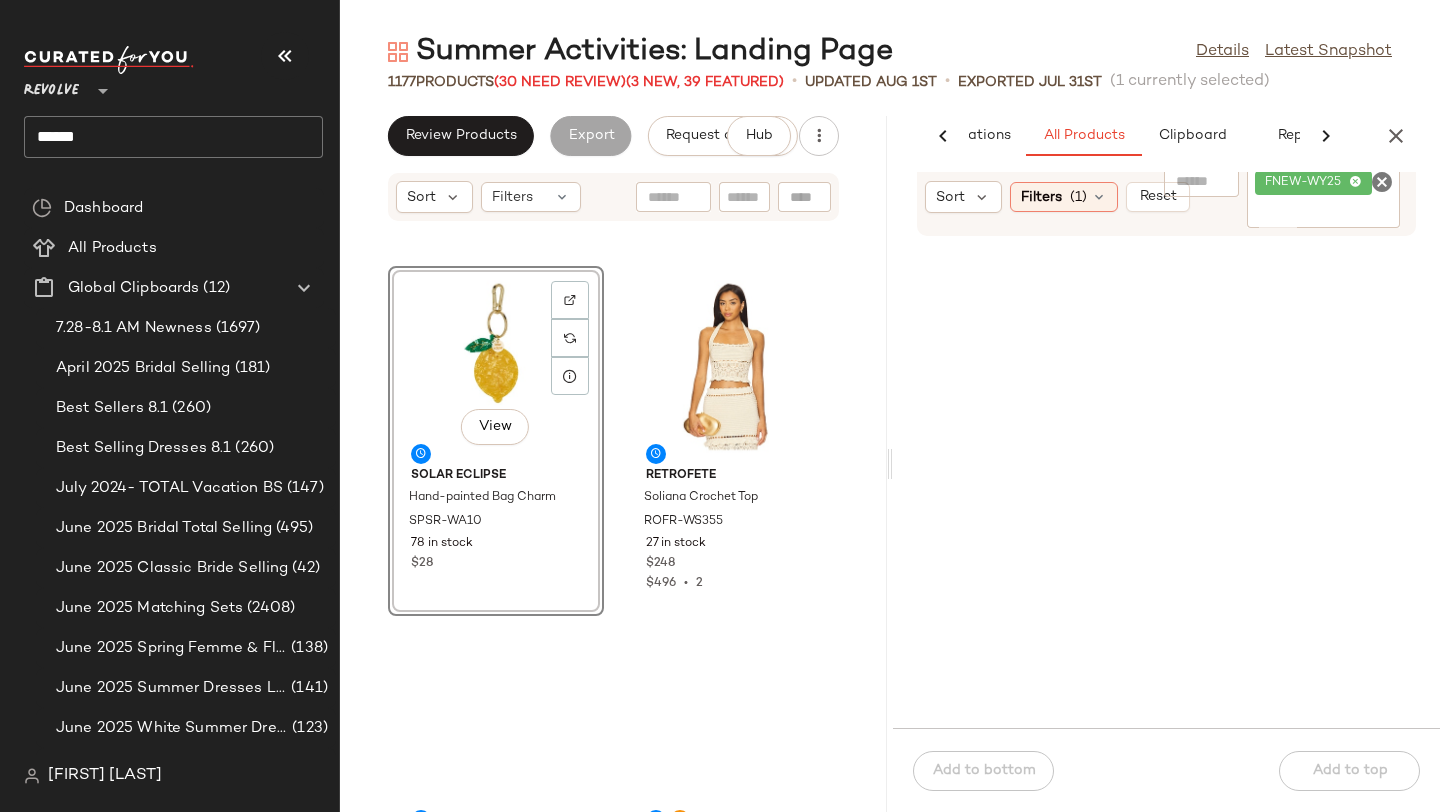 click 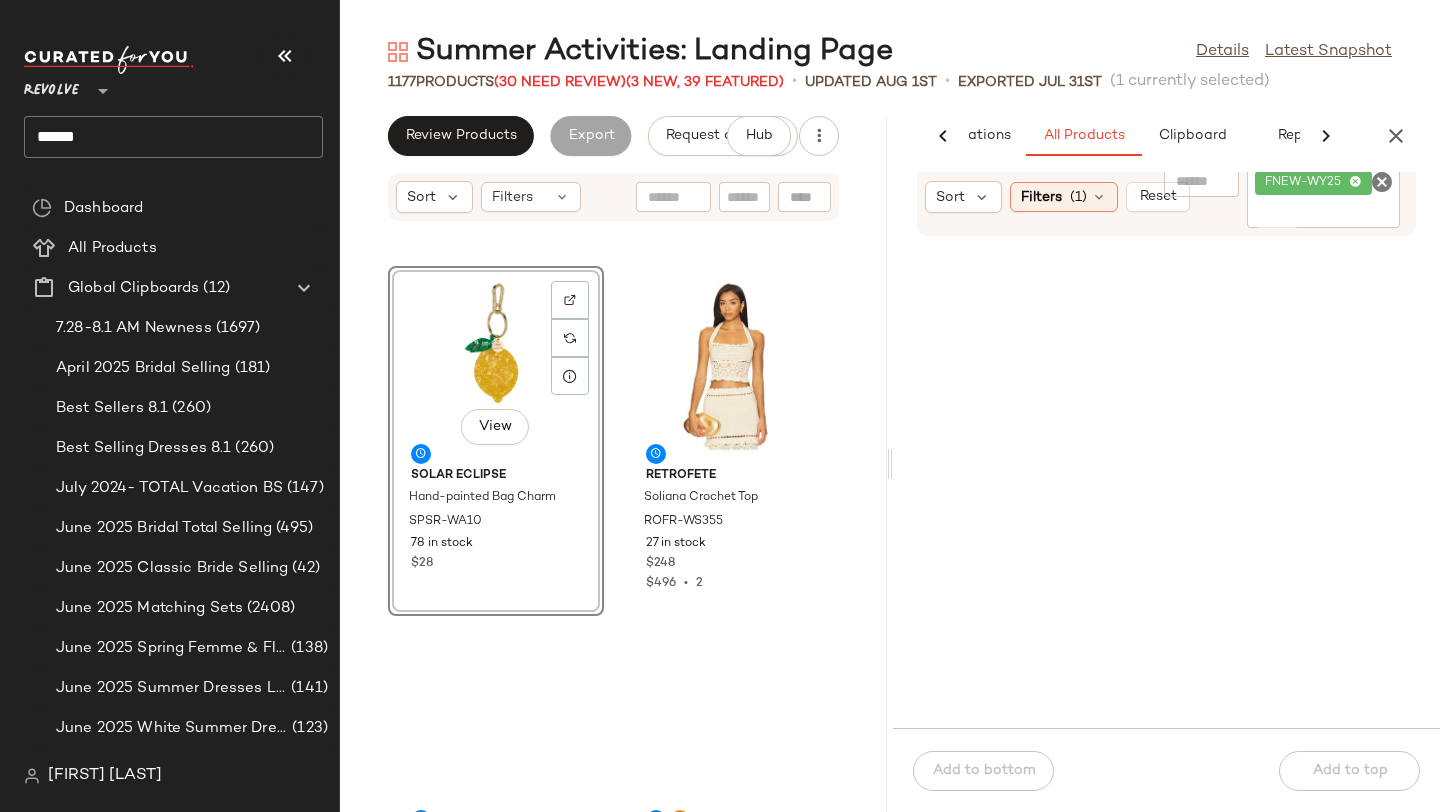 paste on "**********" 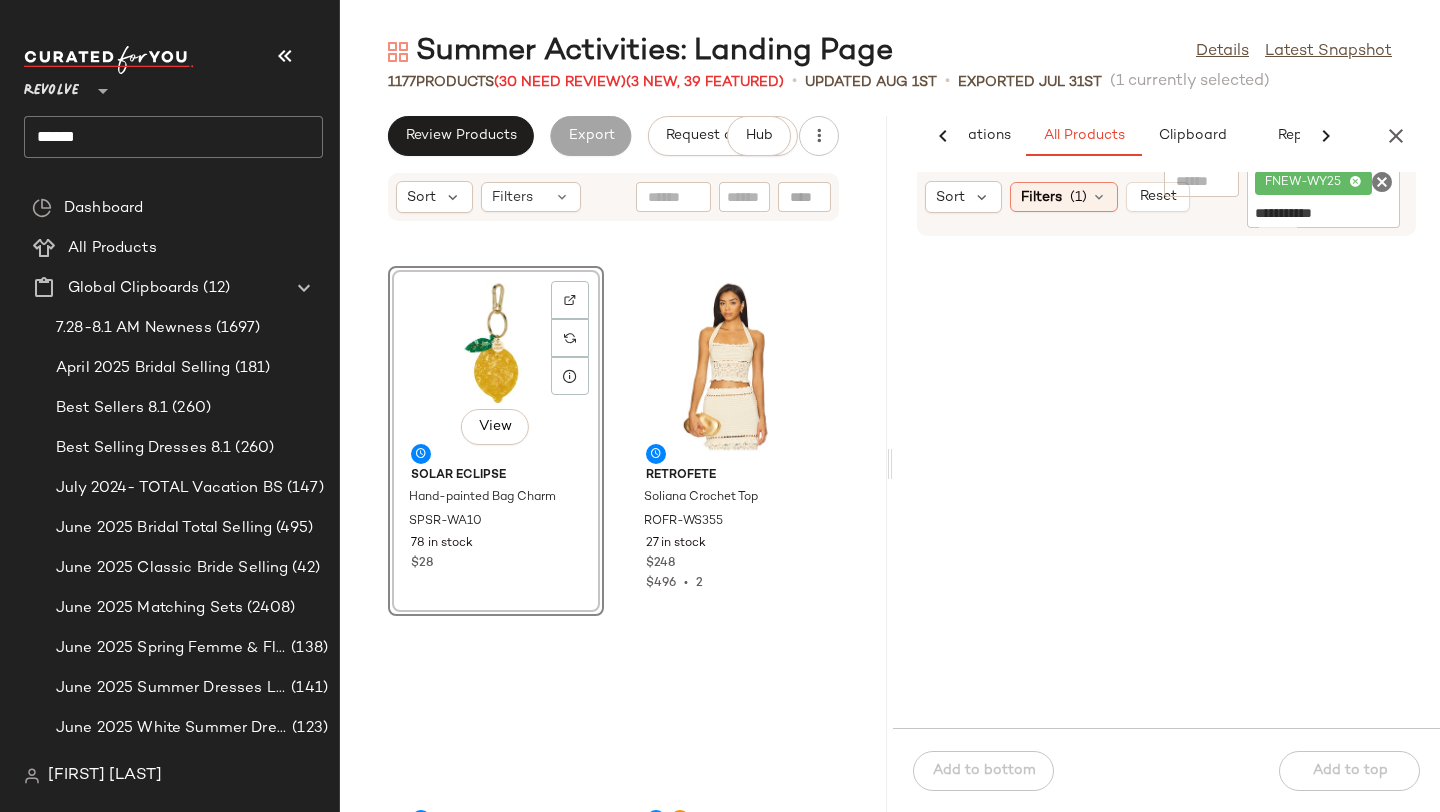 type 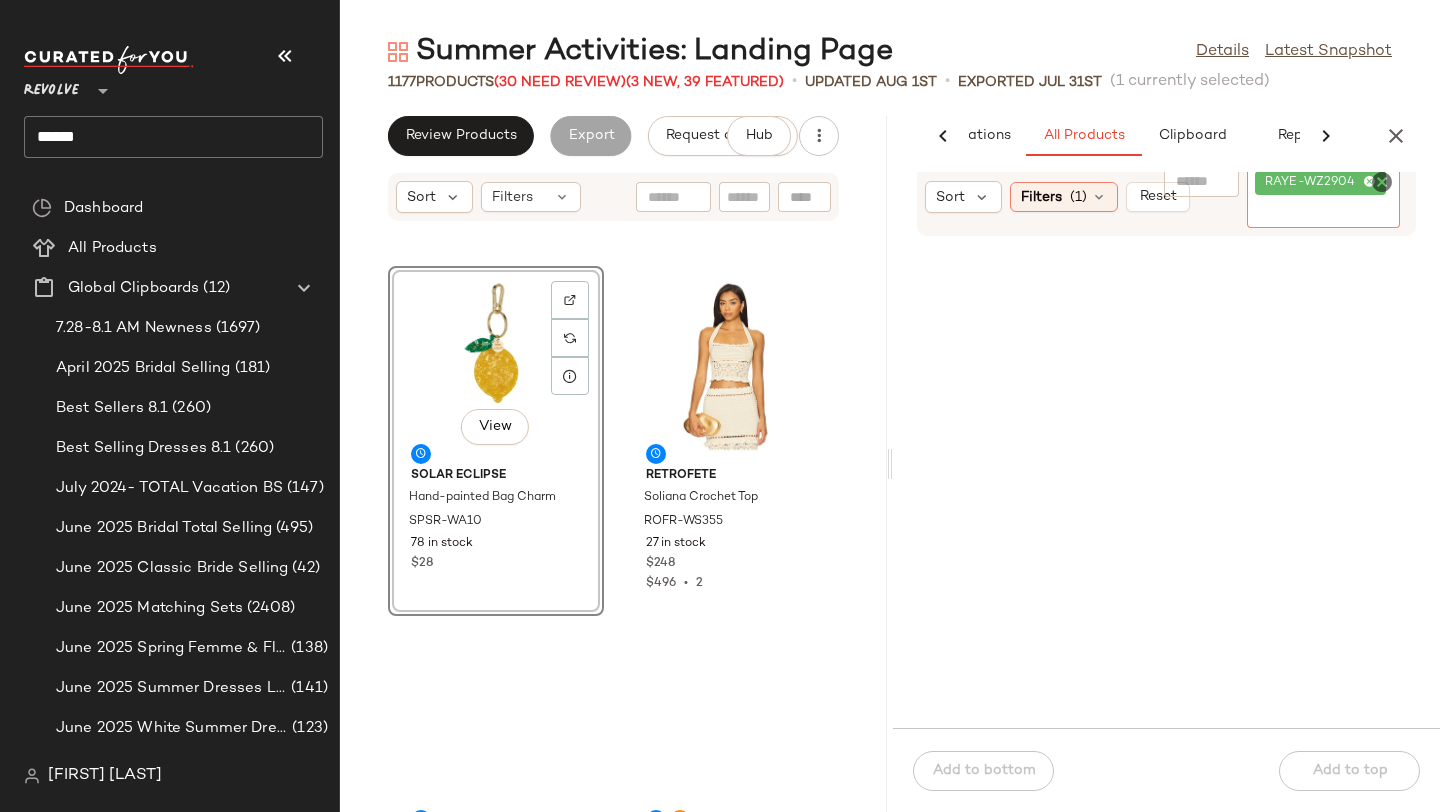 click on "Summer Activities: Landing Page  Details   Latest Snapshot  1177   Products   (30 Need Review)  (3 New, 39 Featured)  •   updated Aug 1st  •  Exported Jul 31st   (1 currently selected)   Review Products   Export   Request changes   Hub  Sort  Filters  View  Solar Eclipse Hand-painted Bag Charm SPSR-WA10 78 in stock $28 retrofete Soliana Crochet Top ROFR-WS355 27 in stock $248 $496  •  2 retrofete Magdalena Crochet Skirt ROFR-WQ192 19 in stock $378 $378  •  1 EAVES Cydnee Striped Knit Tank EAVR-WS54 52 in stock $175 $2.63K  •  15  AI Recommendations   All Products   Clipboard   Report  Sort  Filters  (1)   Reset  Filter RAYE-WZ2904 Filter  Add to bottom   Add to top" at bounding box center [890, 422] 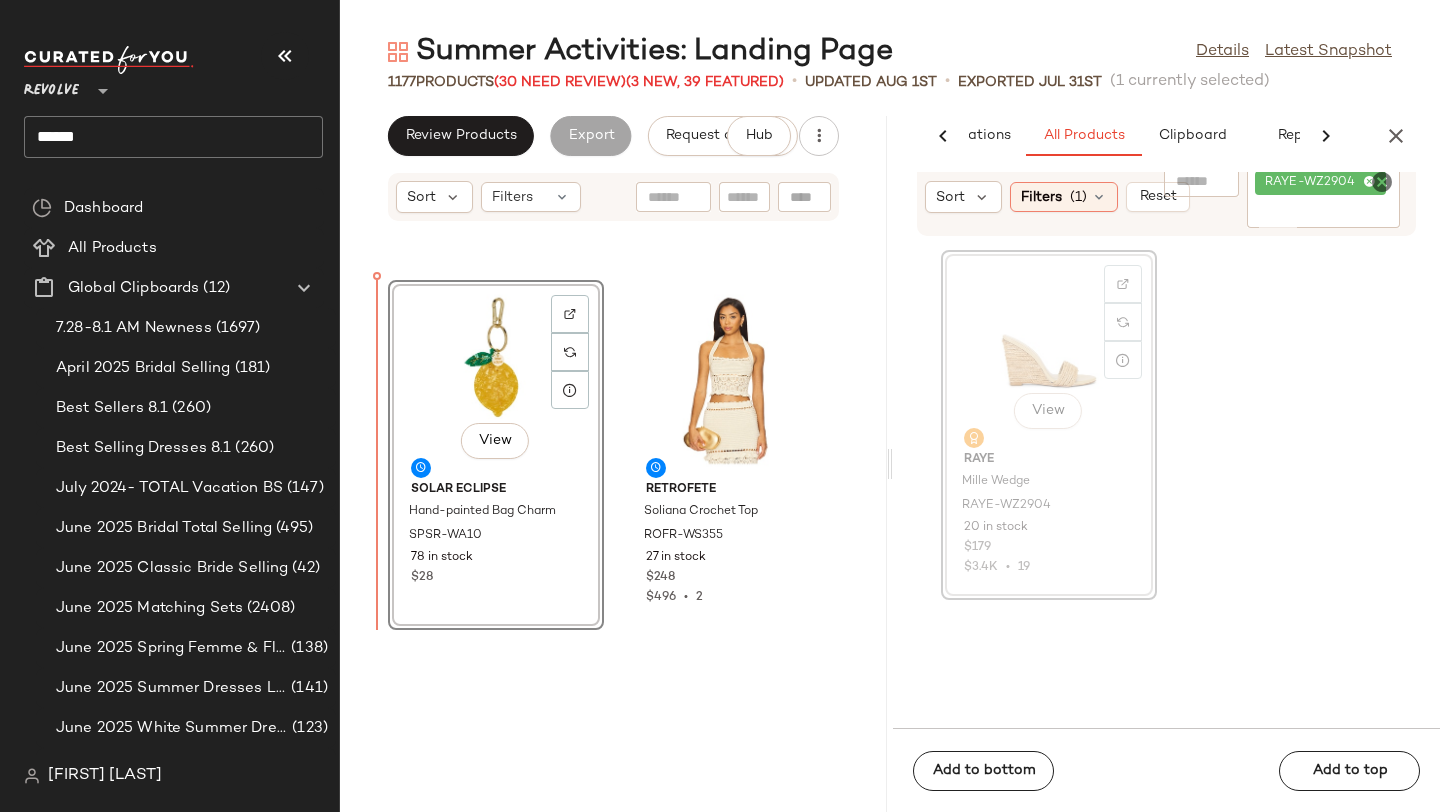 scroll, scrollTop: 3641, scrollLeft: 0, axis: vertical 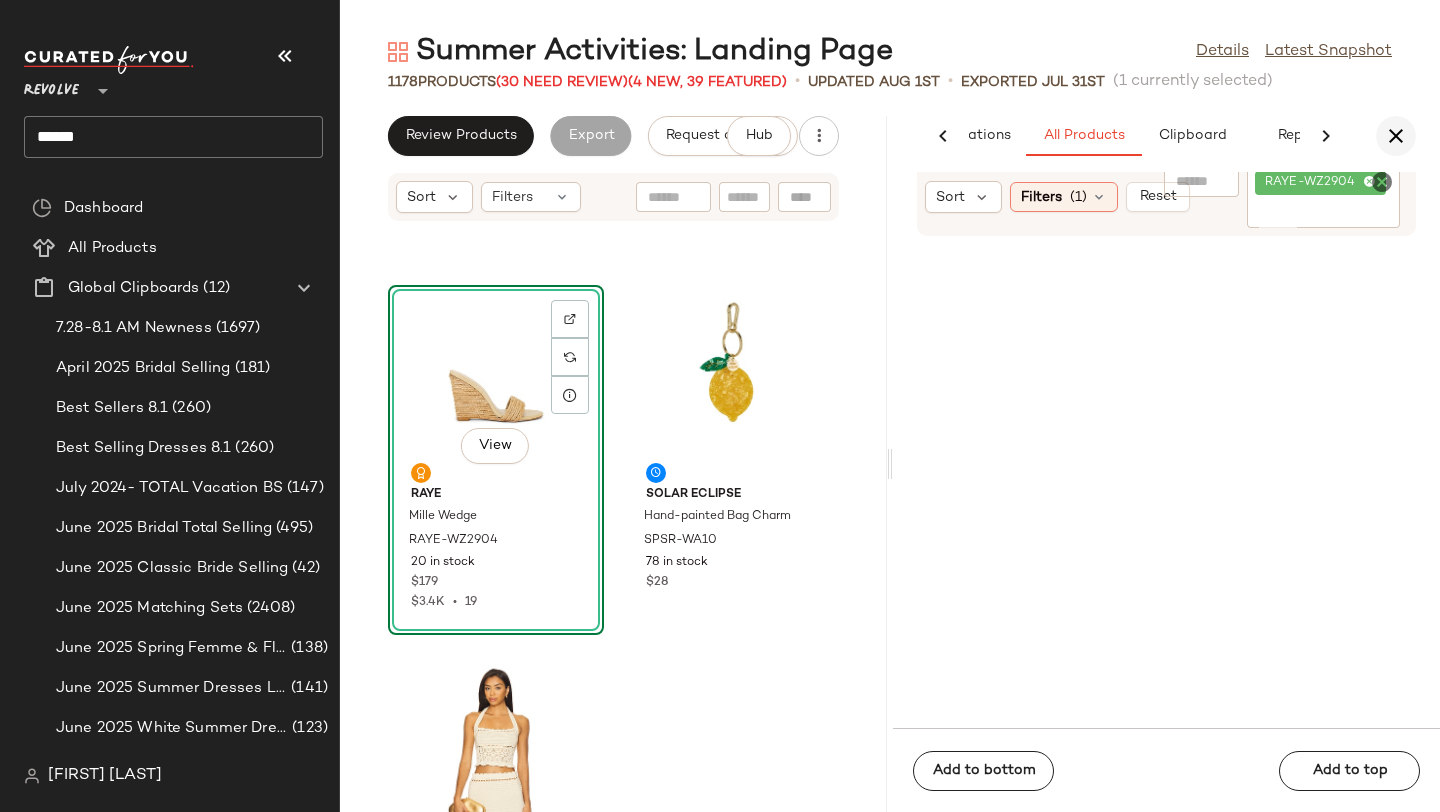click at bounding box center [1396, 136] 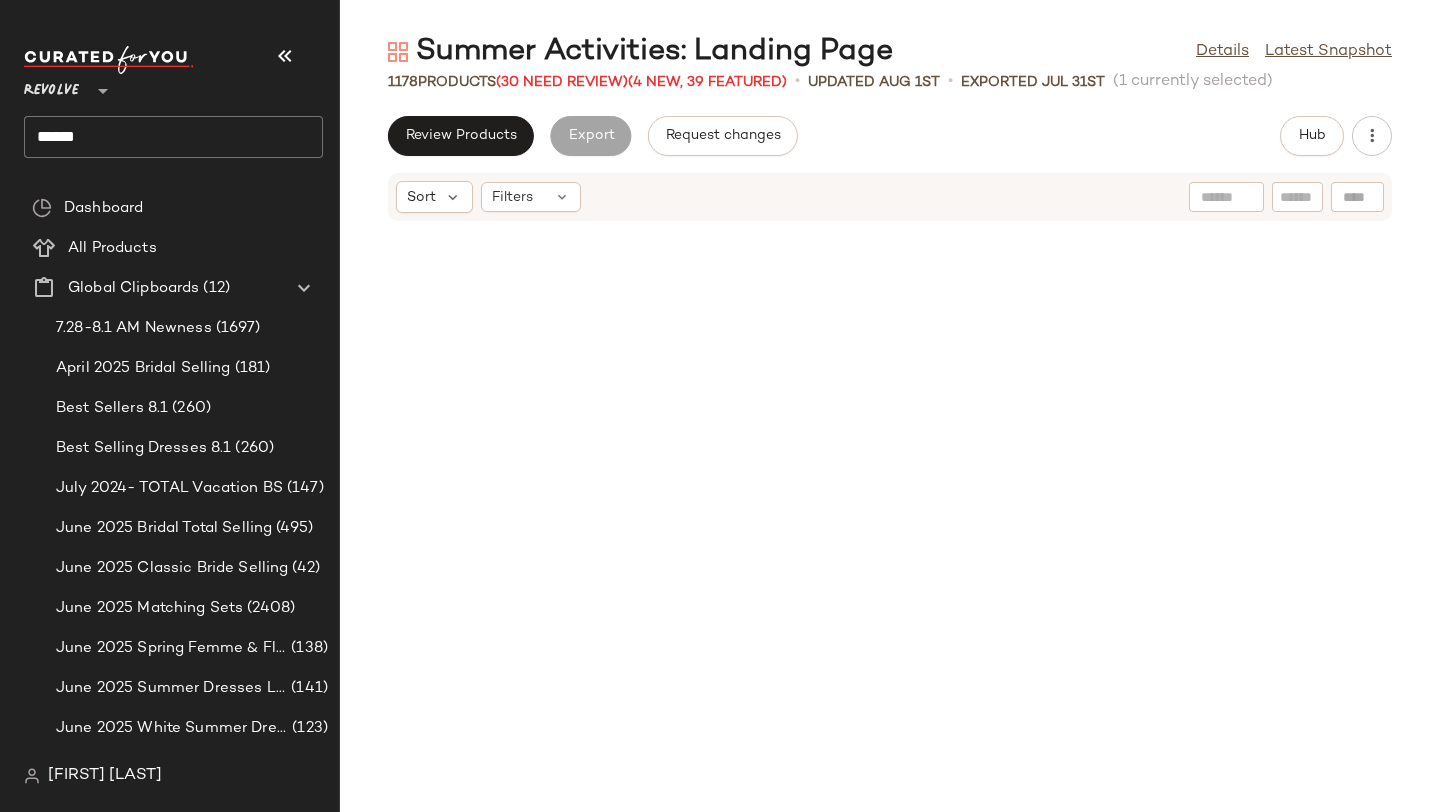 scroll, scrollTop: 732, scrollLeft: 0, axis: vertical 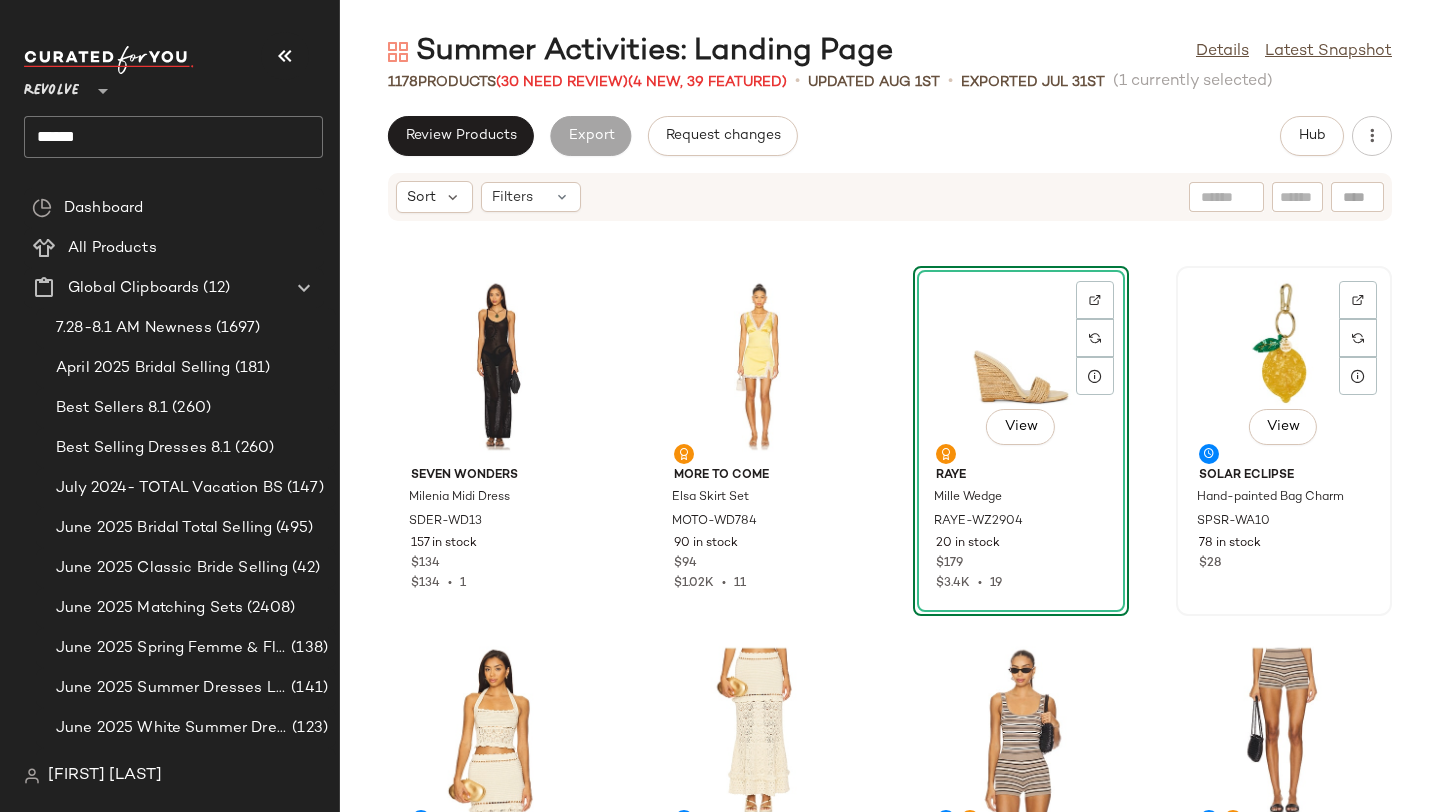 click on "View" 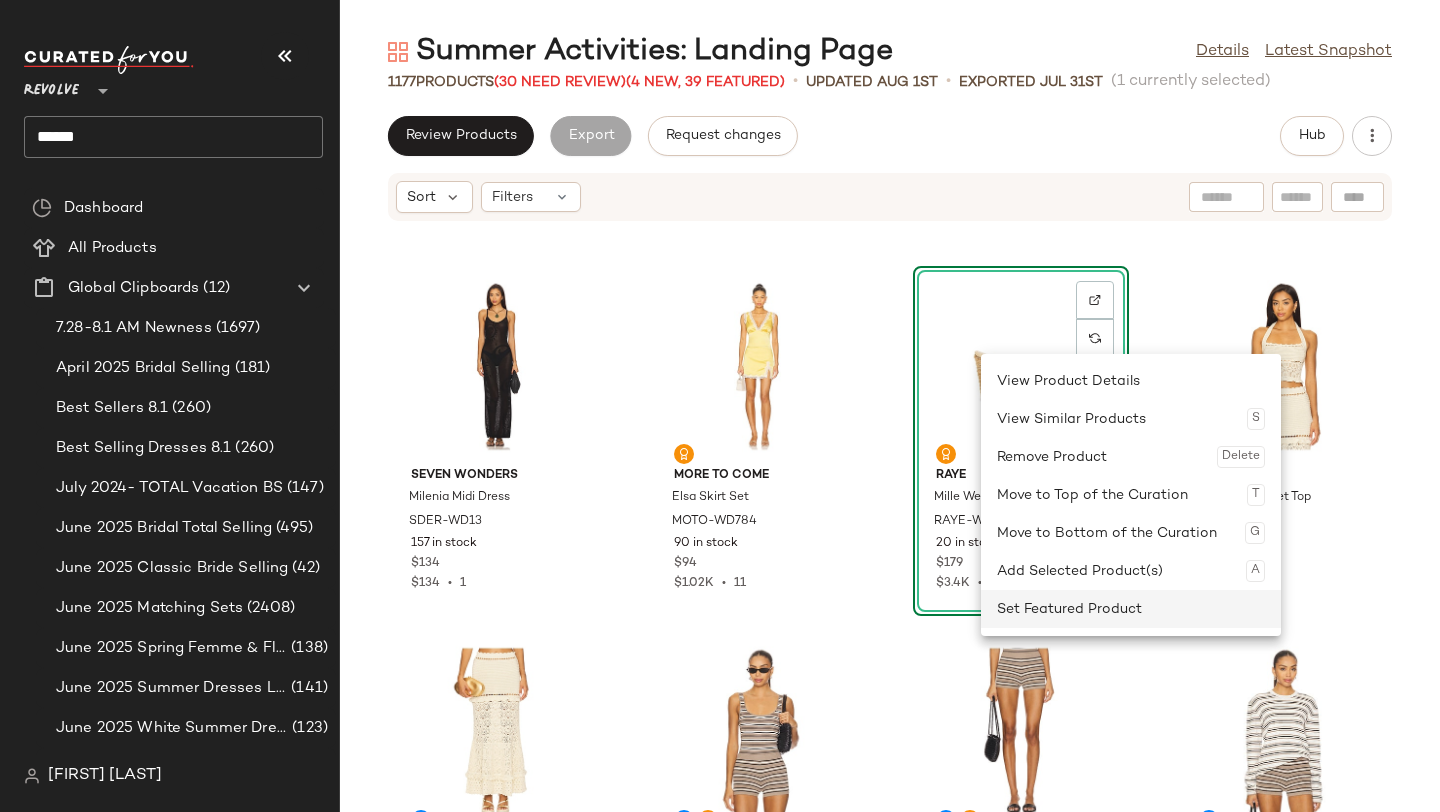 click on "Set Featured Product" 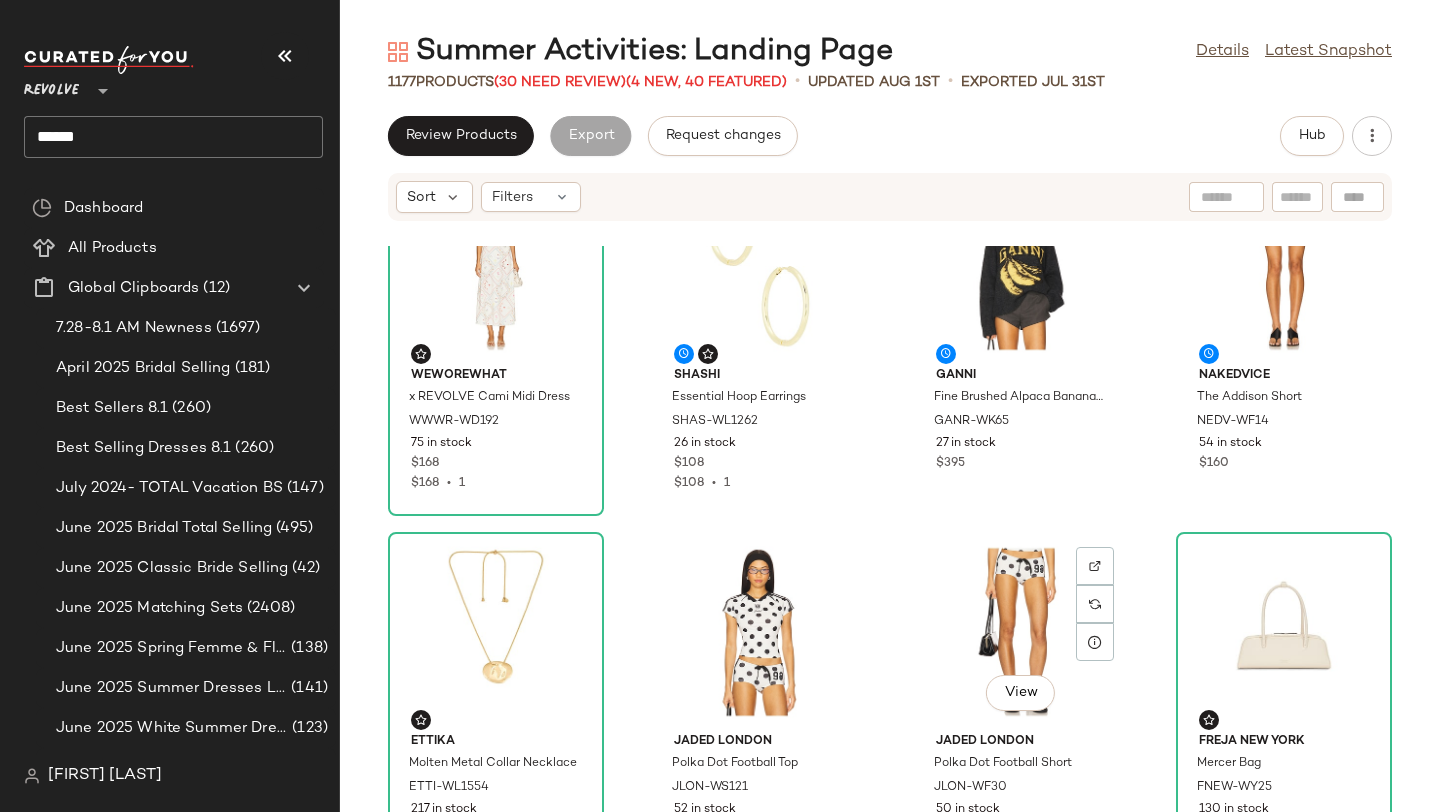 scroll, scrollTop: 264, scrollLeft: 0, axis: vertical 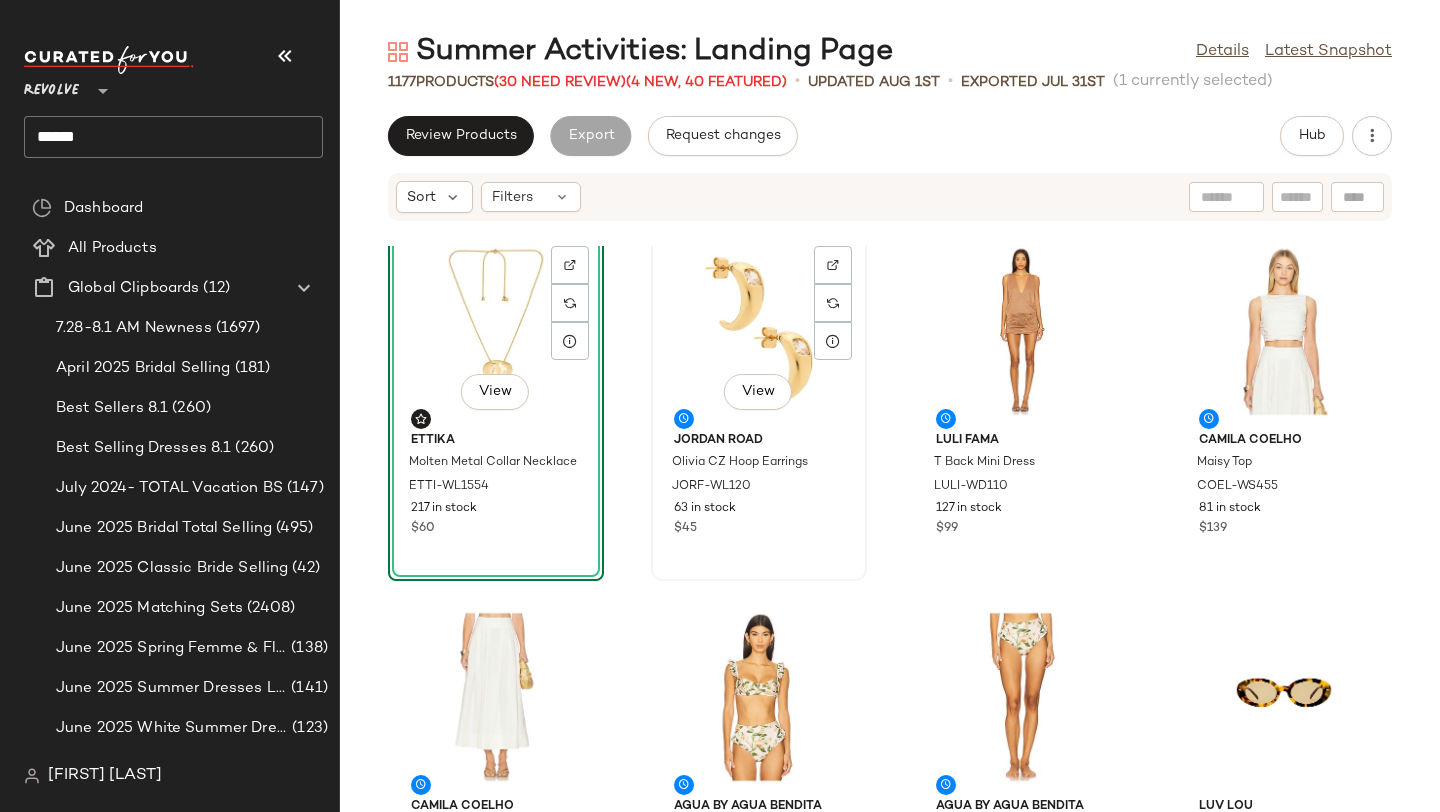 click on "View" 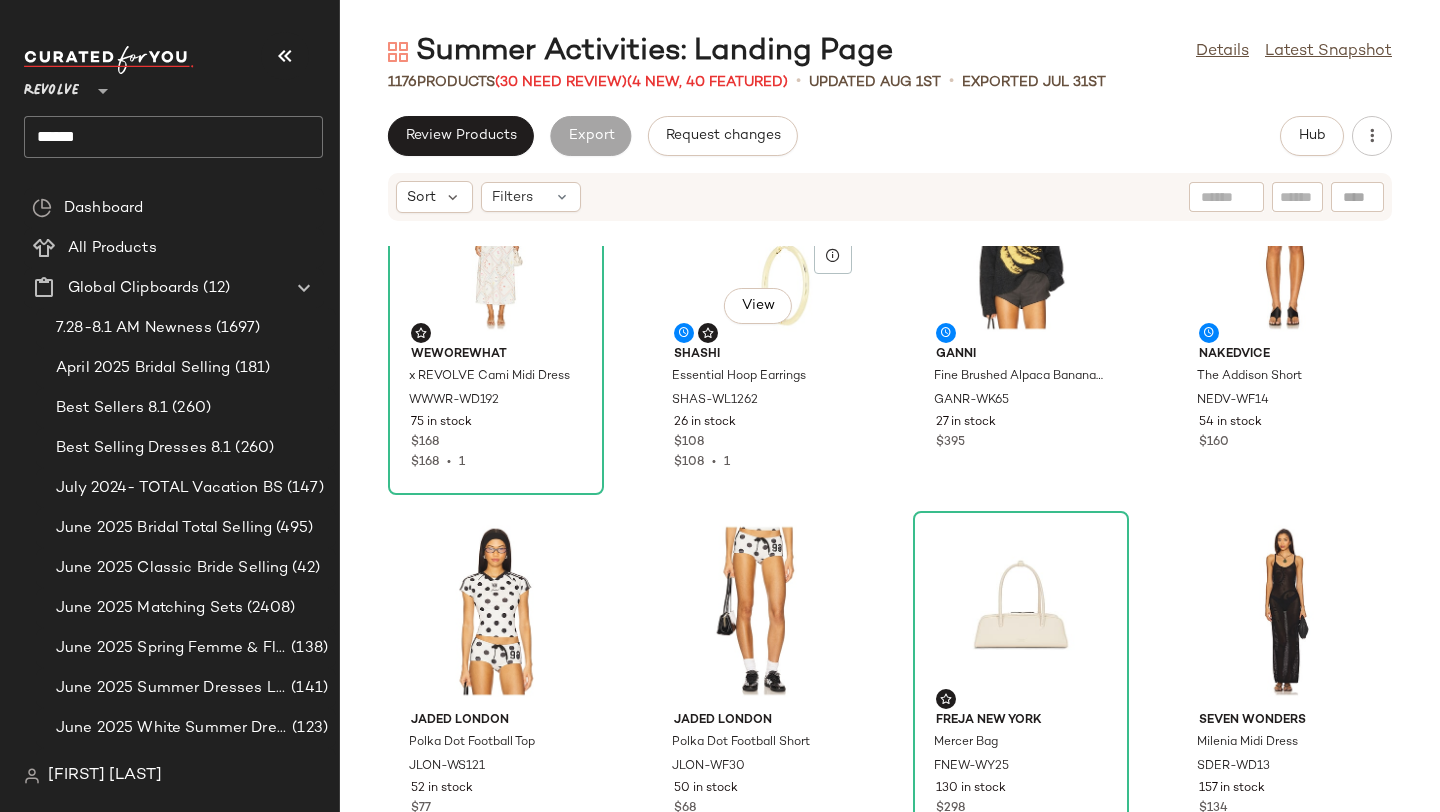 scroll, scrollTop: 0, scrollLeft: 0, axis: both 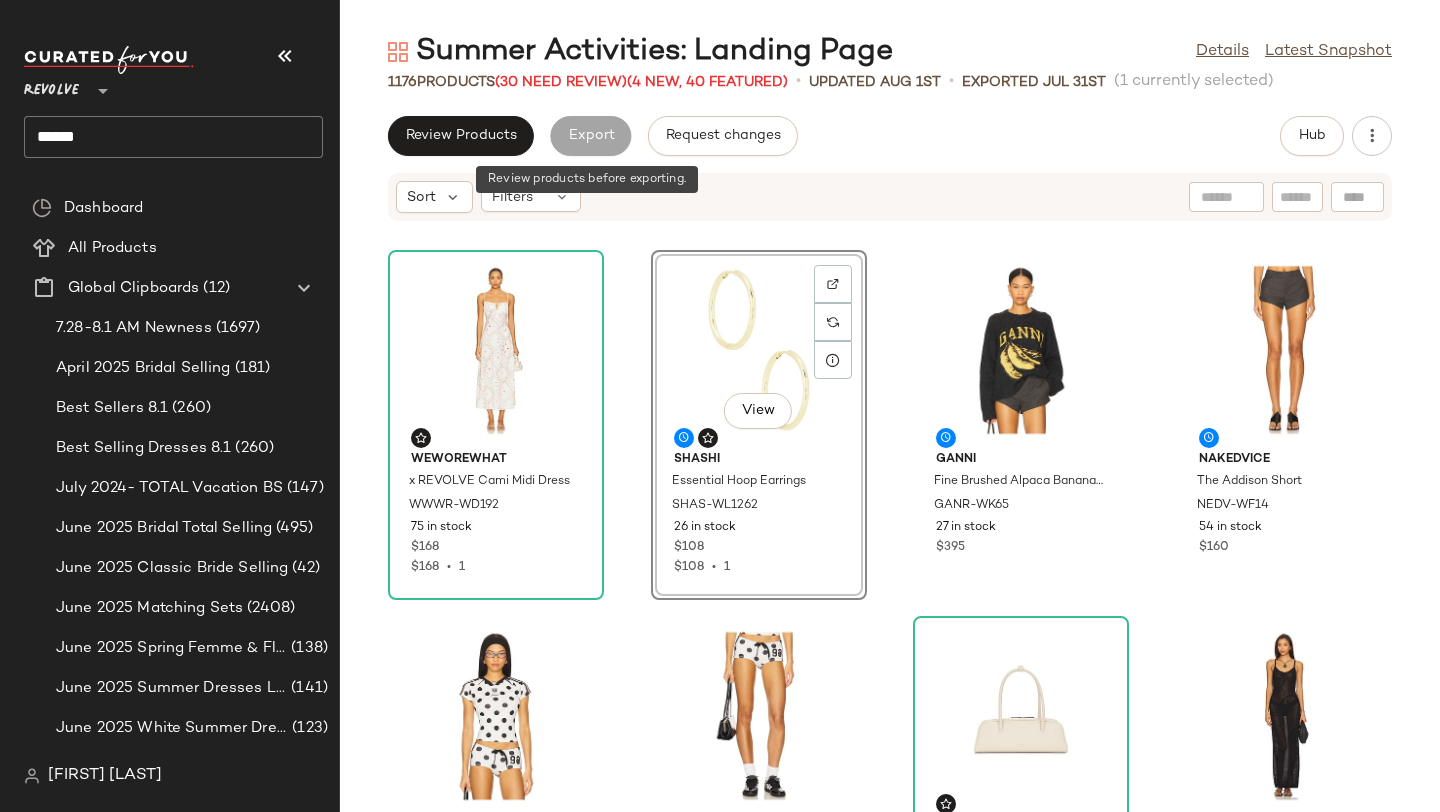 click on "Export" 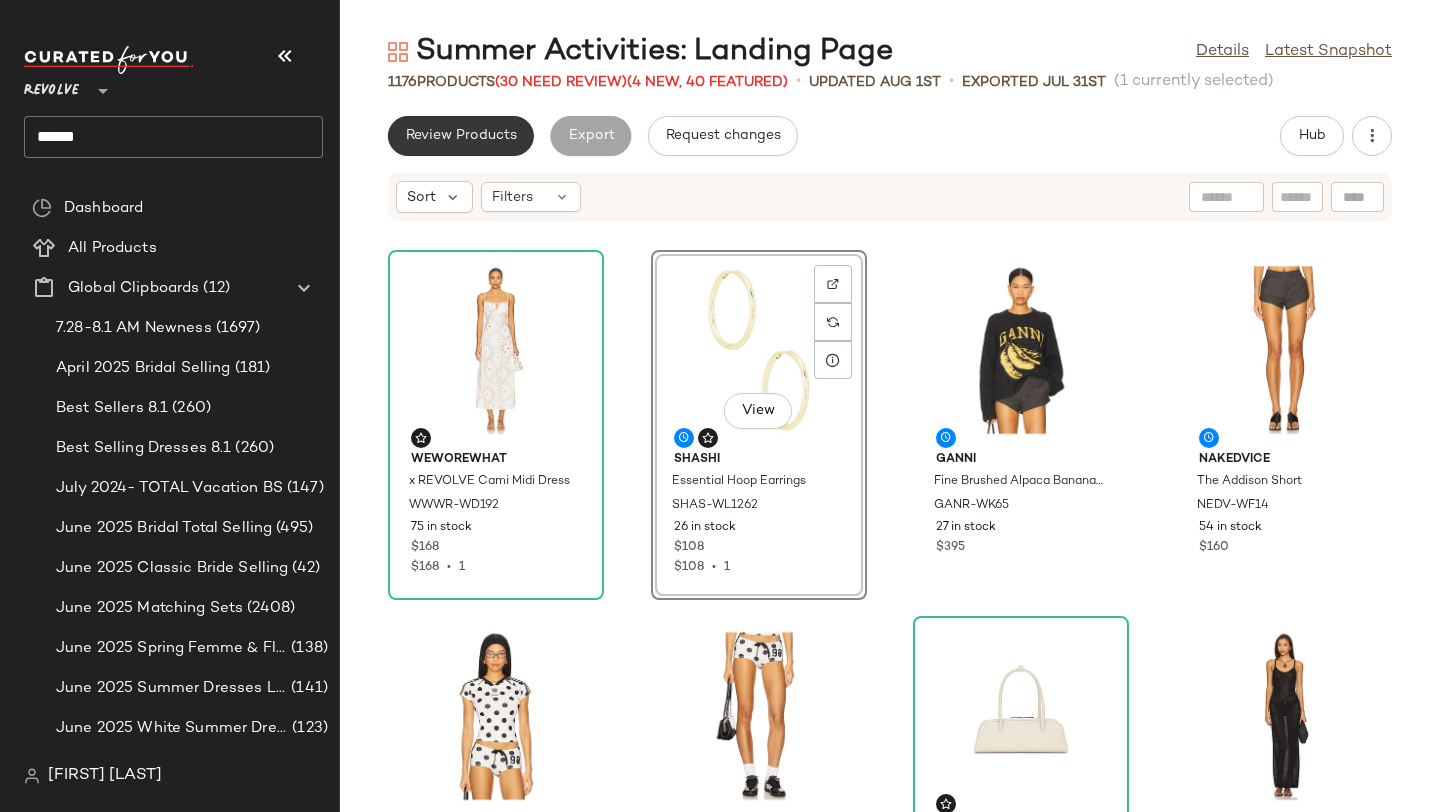 click on "Review Products" 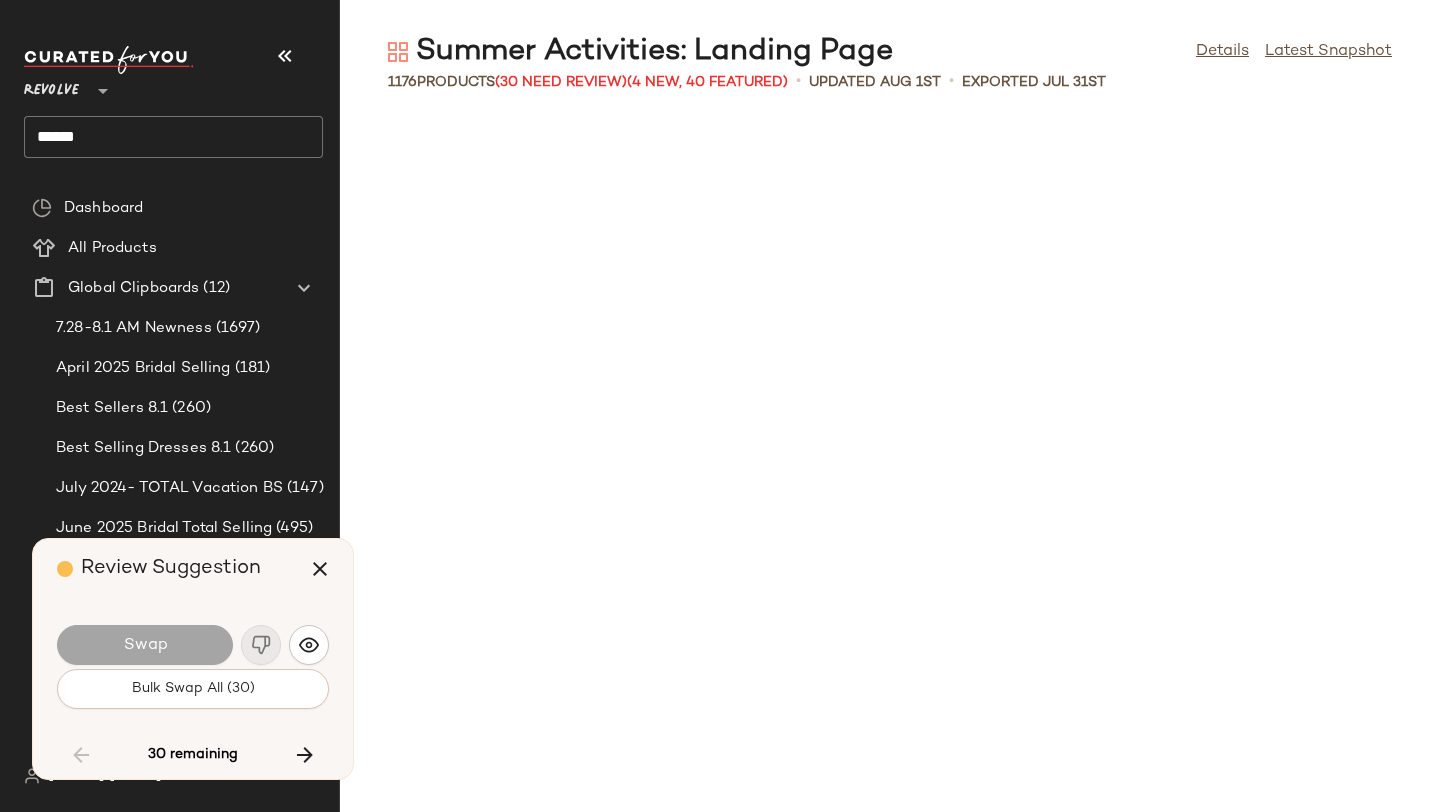 scroll, scrollTop: 10980, scrollLeft: 0, axis: vertical 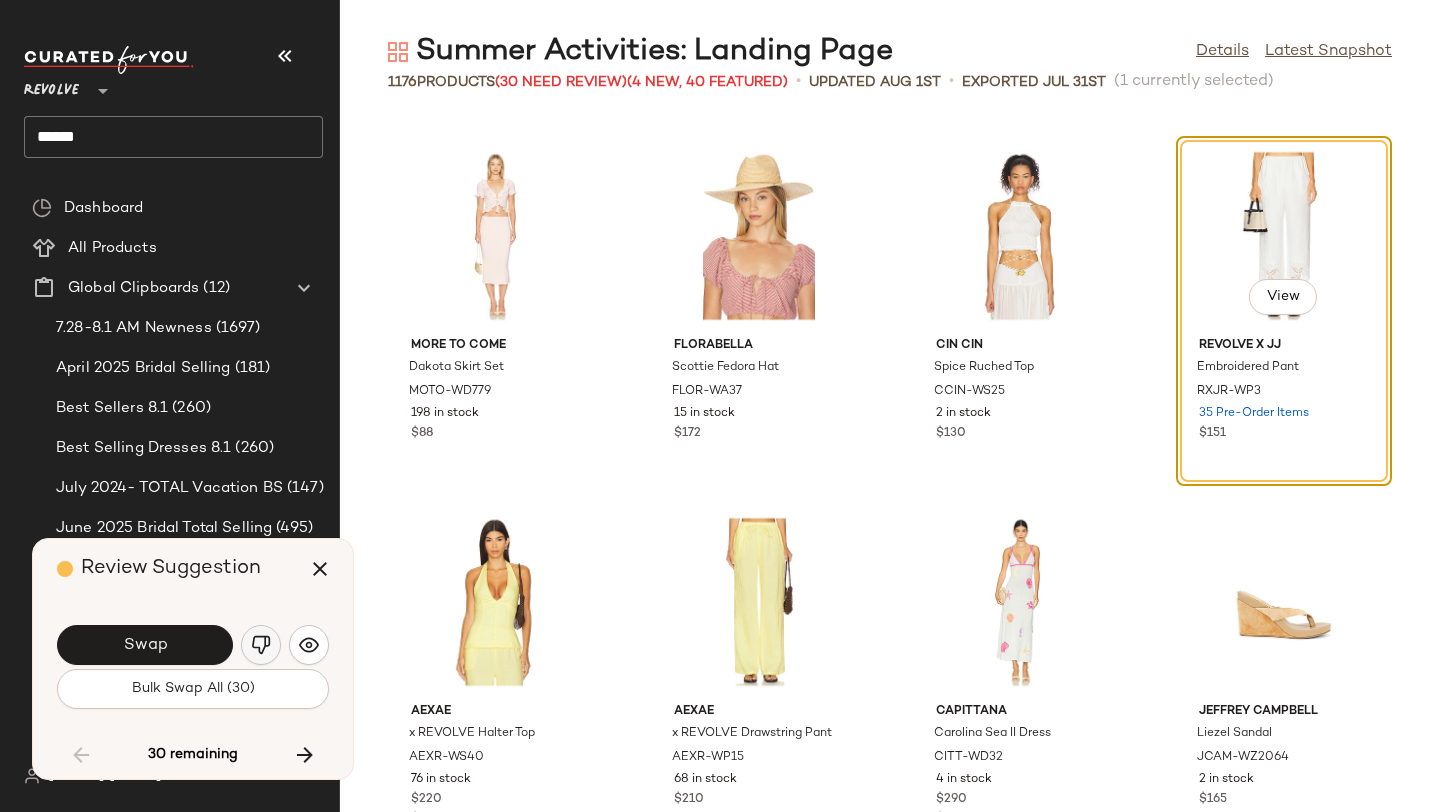 click 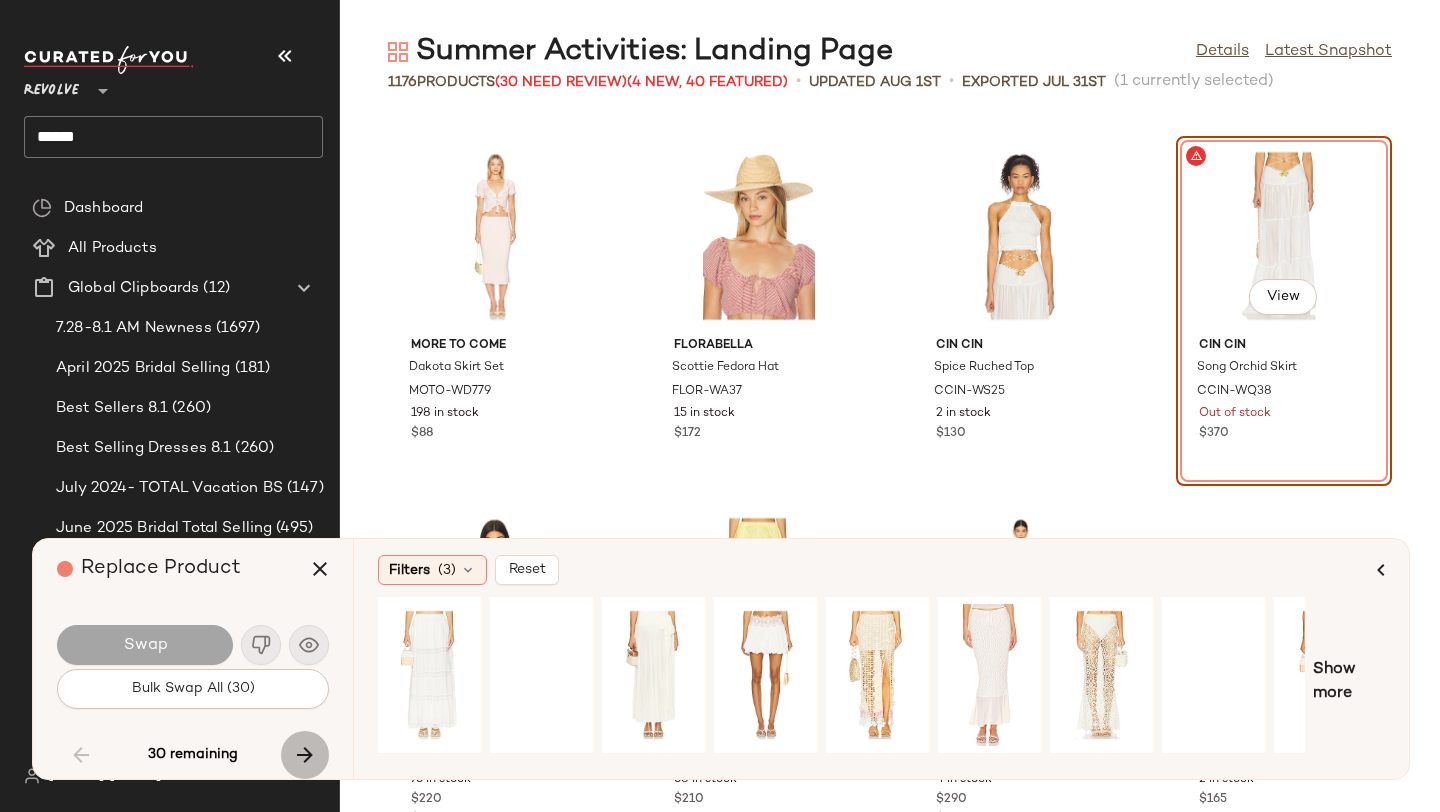 click at bounding box center [305, 755] 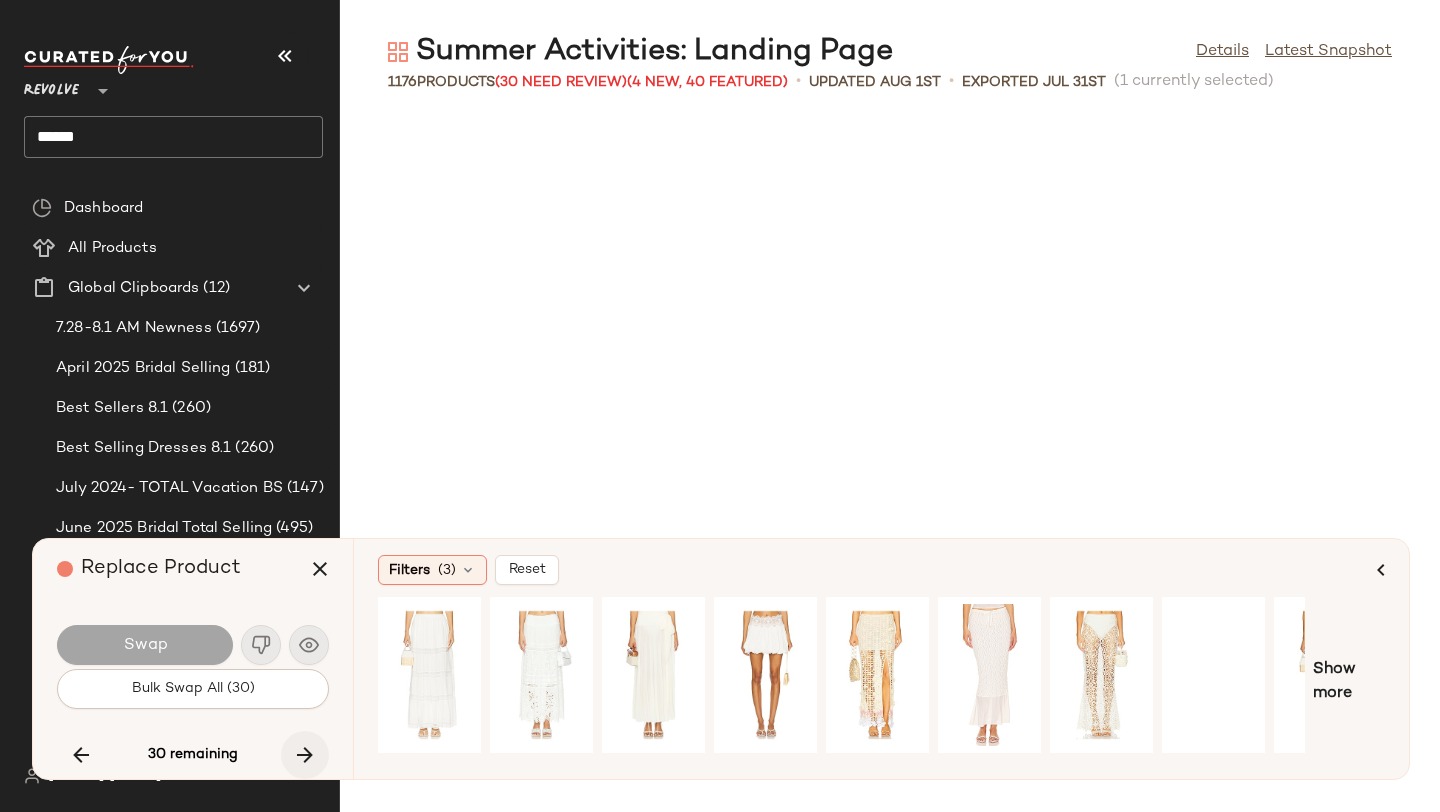 scroll, scrollTop: 12444, scrollLeft: 0, axis: vertical 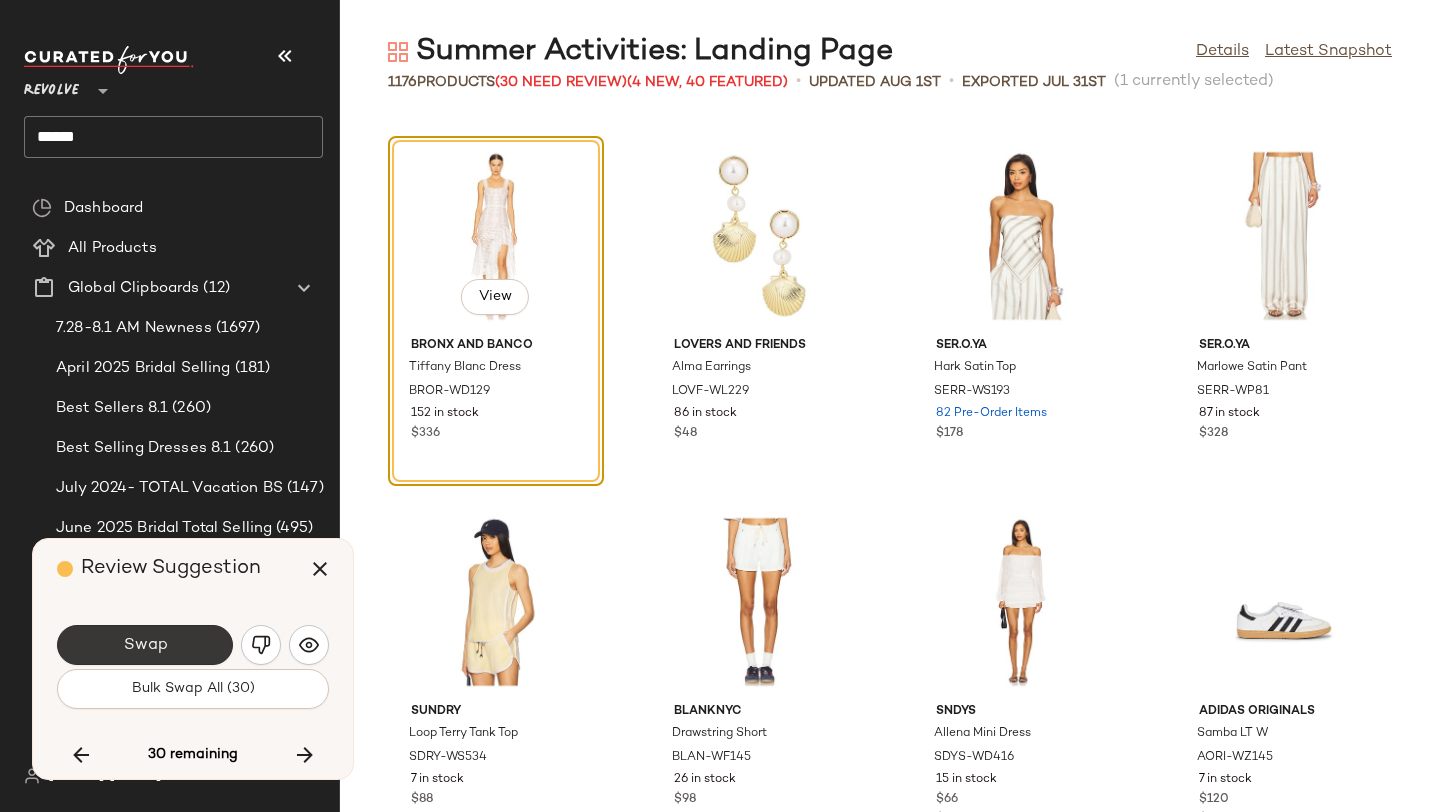 click on "Swap" at bounding box center [145, 645] 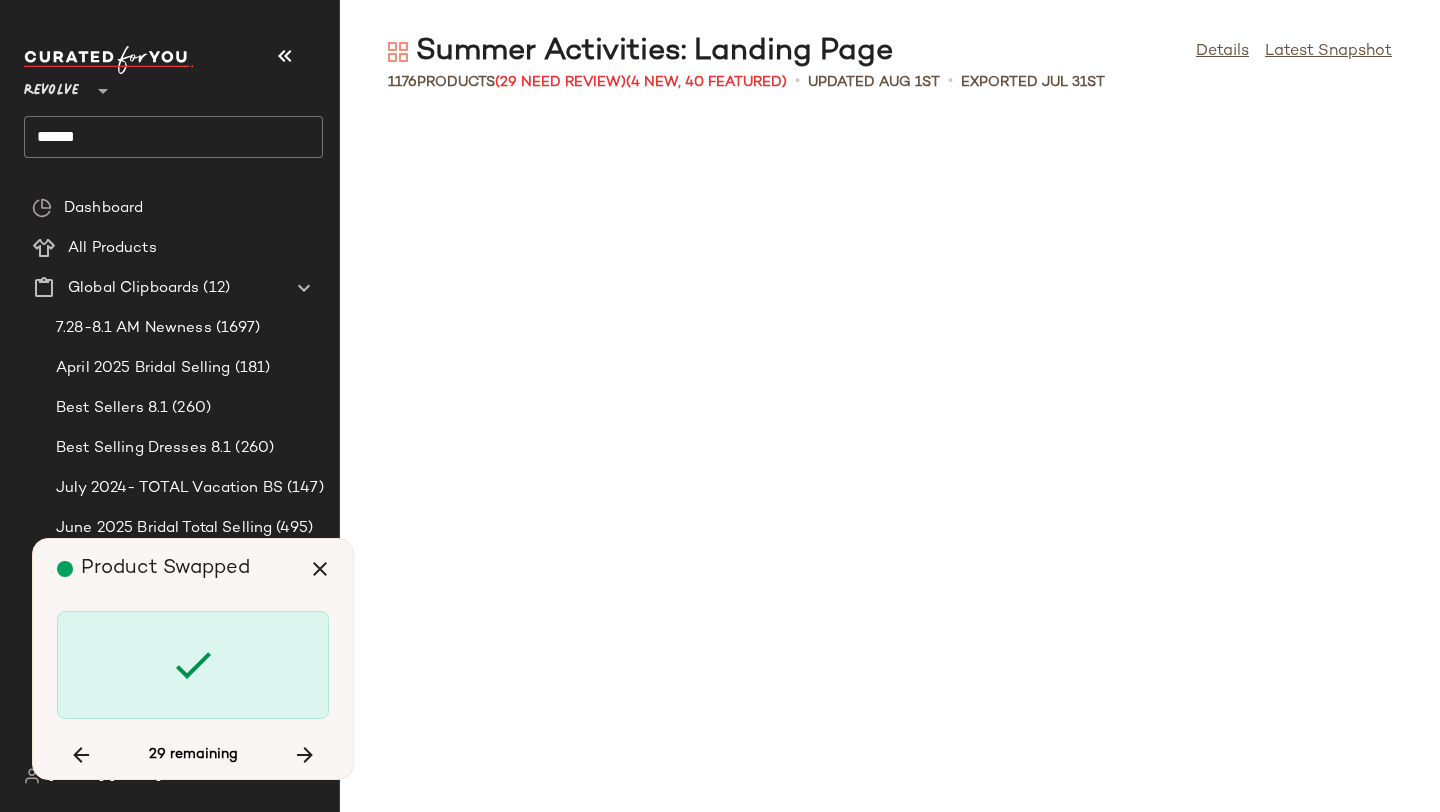 scroll, scrollTop: 13908, scrollLeft: 0, axis: vertical 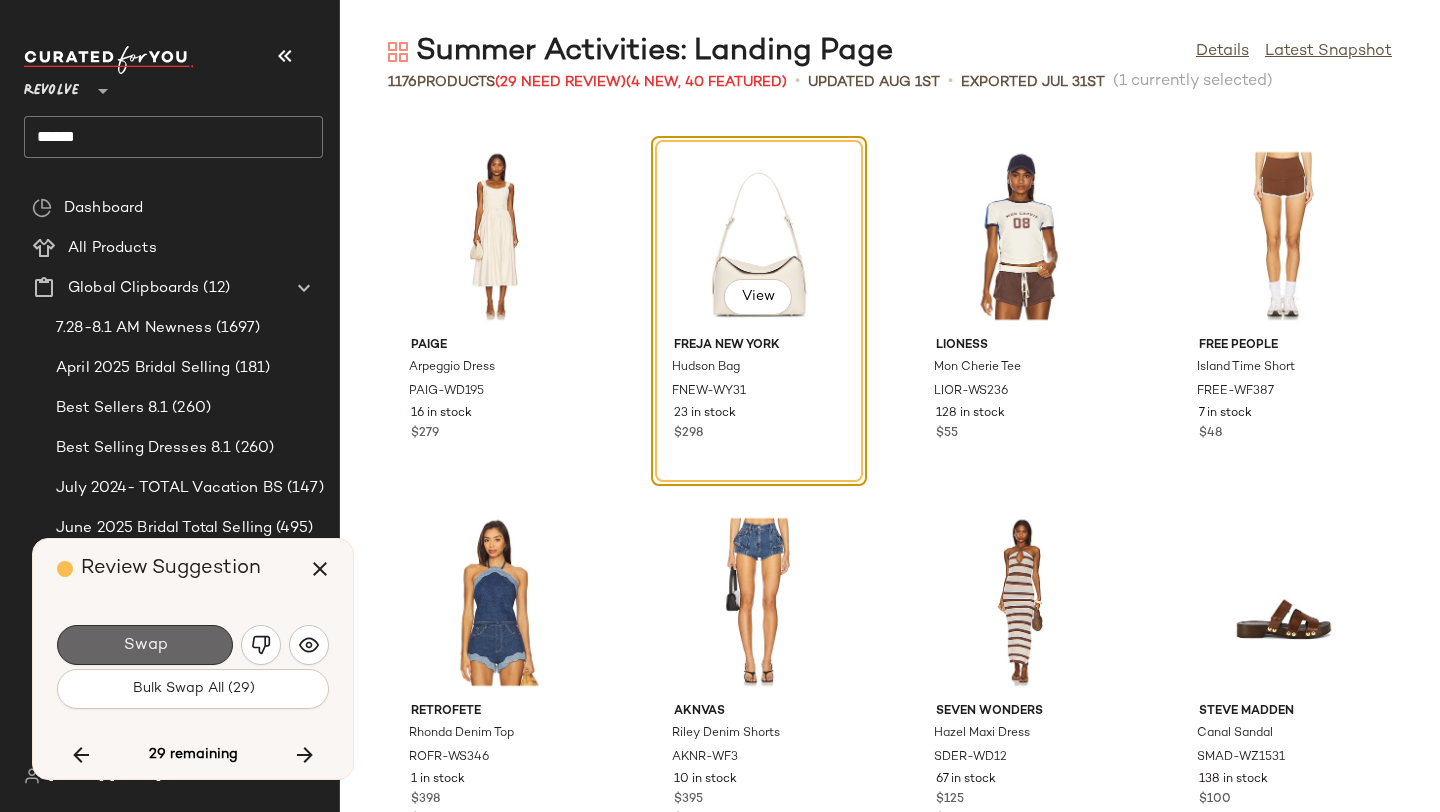 click on "Swap" at bounding box center (145, 645) 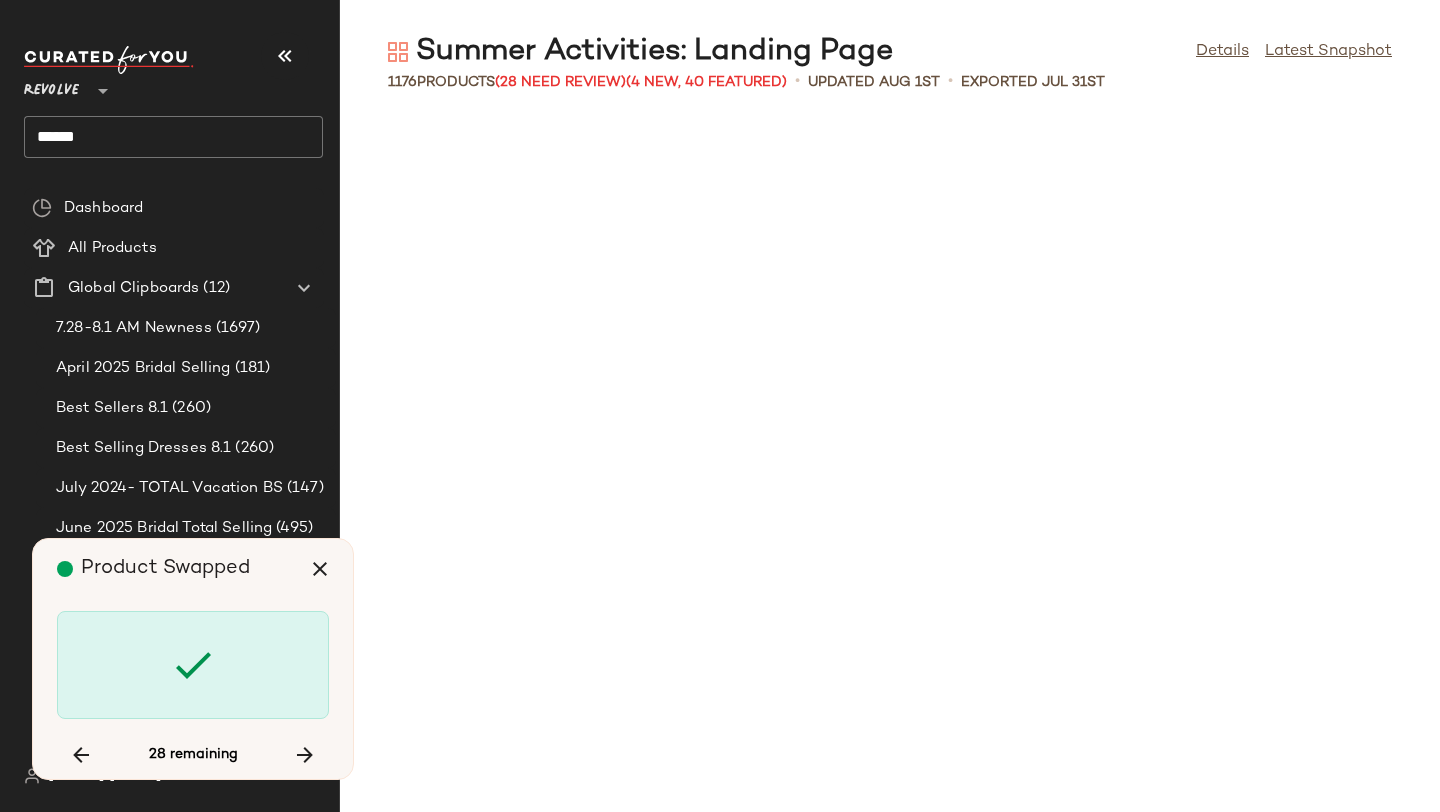 scroll, scrollTop: 17934, scrollLeft: 0, axis: vertical 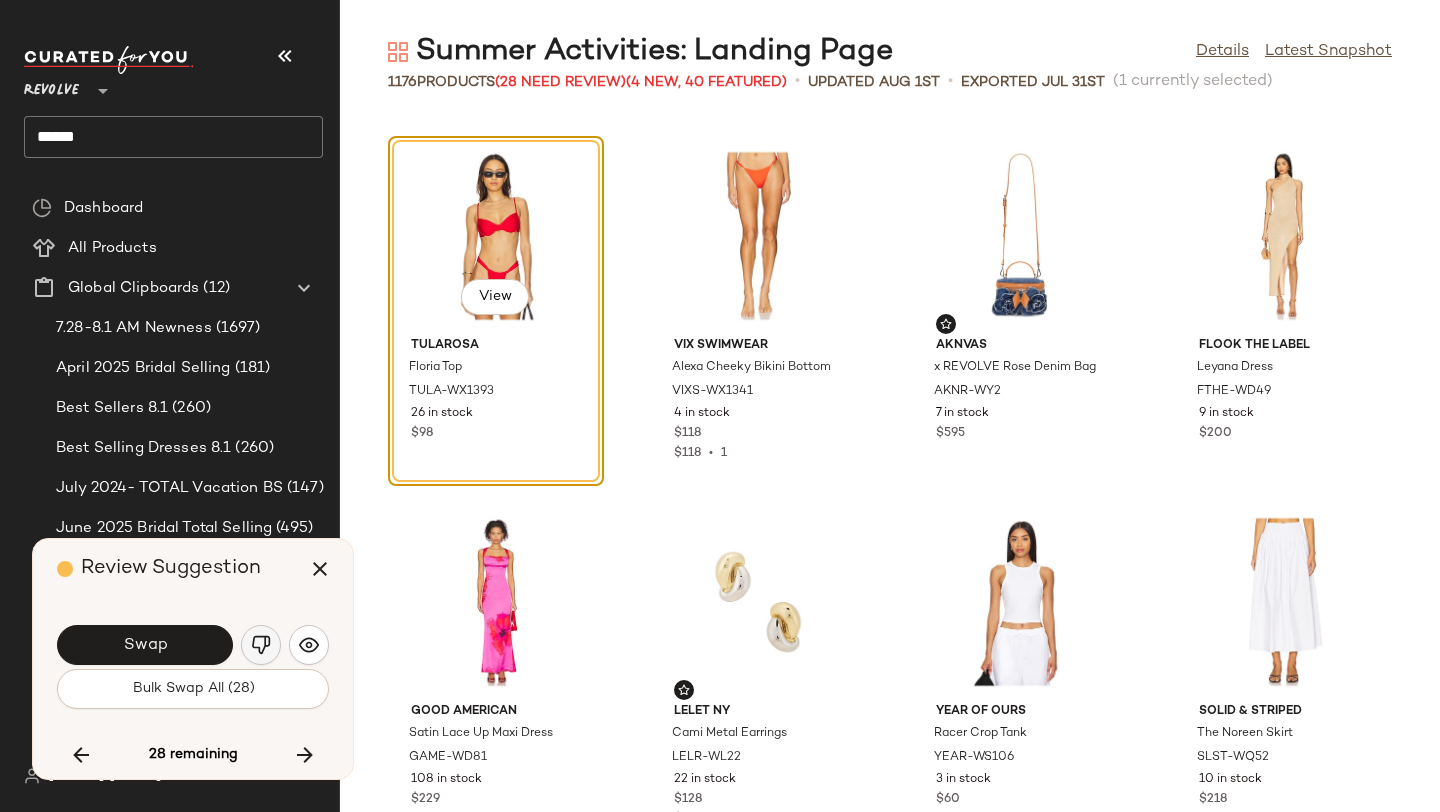 click 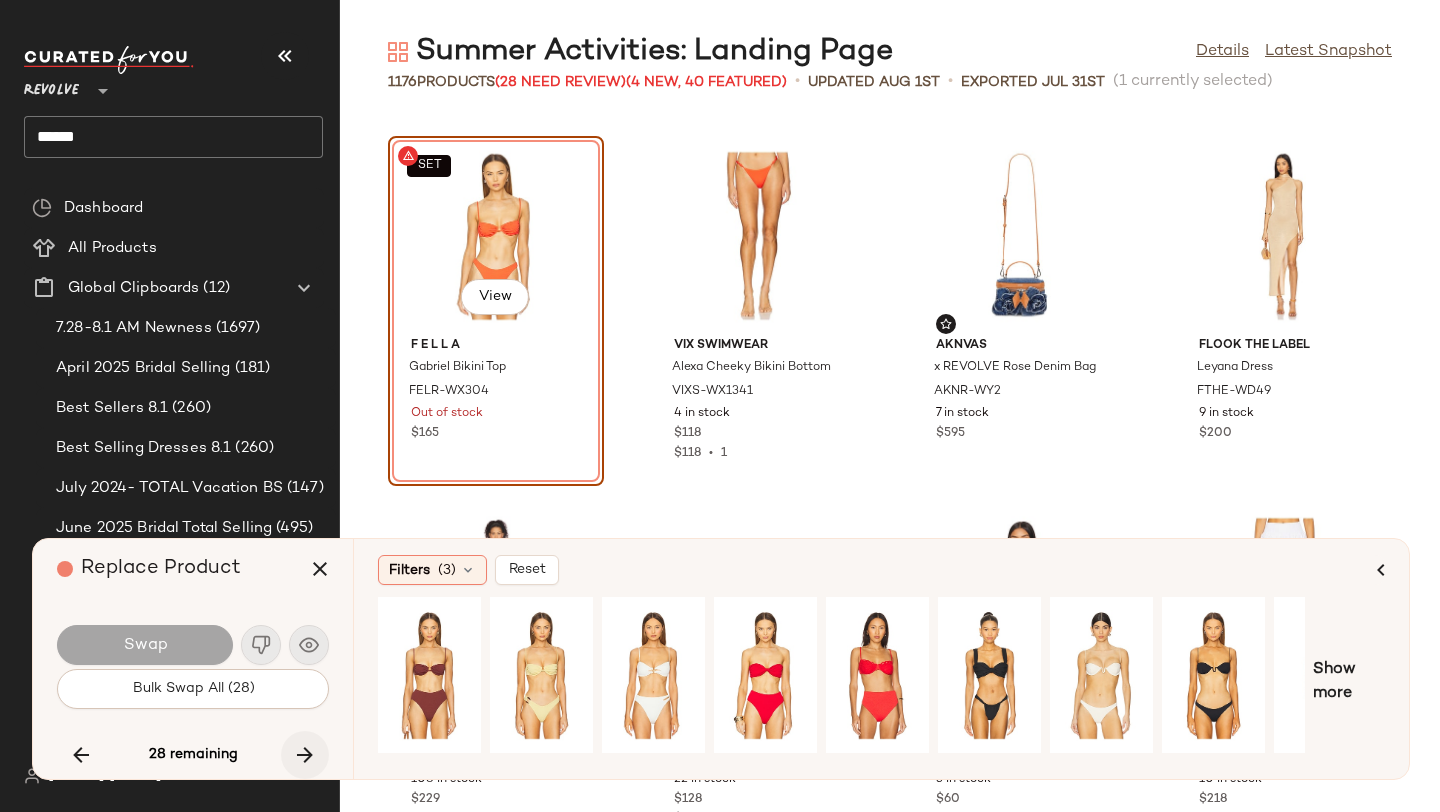 click at bounding box center (305, 755) 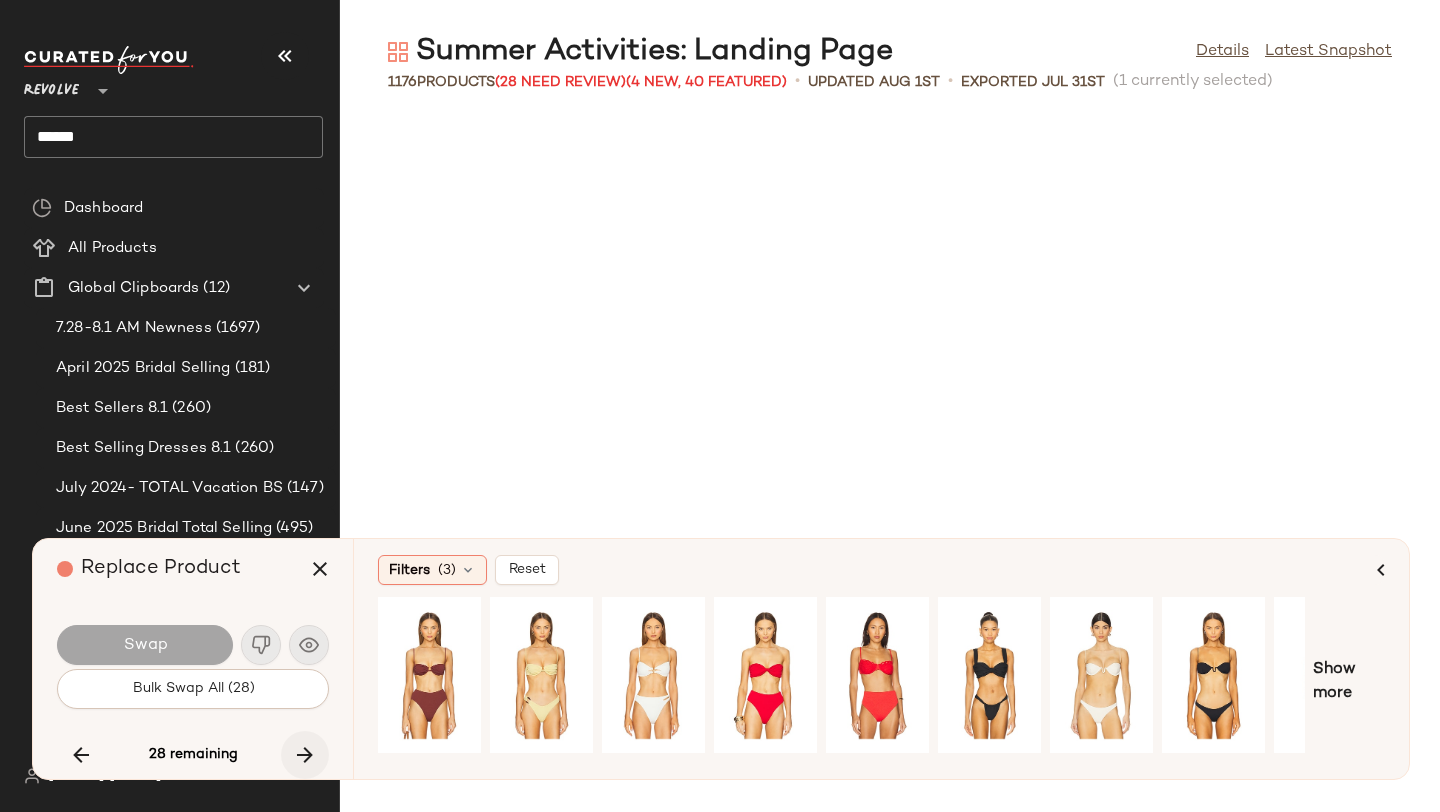scroll, scrollTop: 20496, scrollLeft: 0, axis: vertical 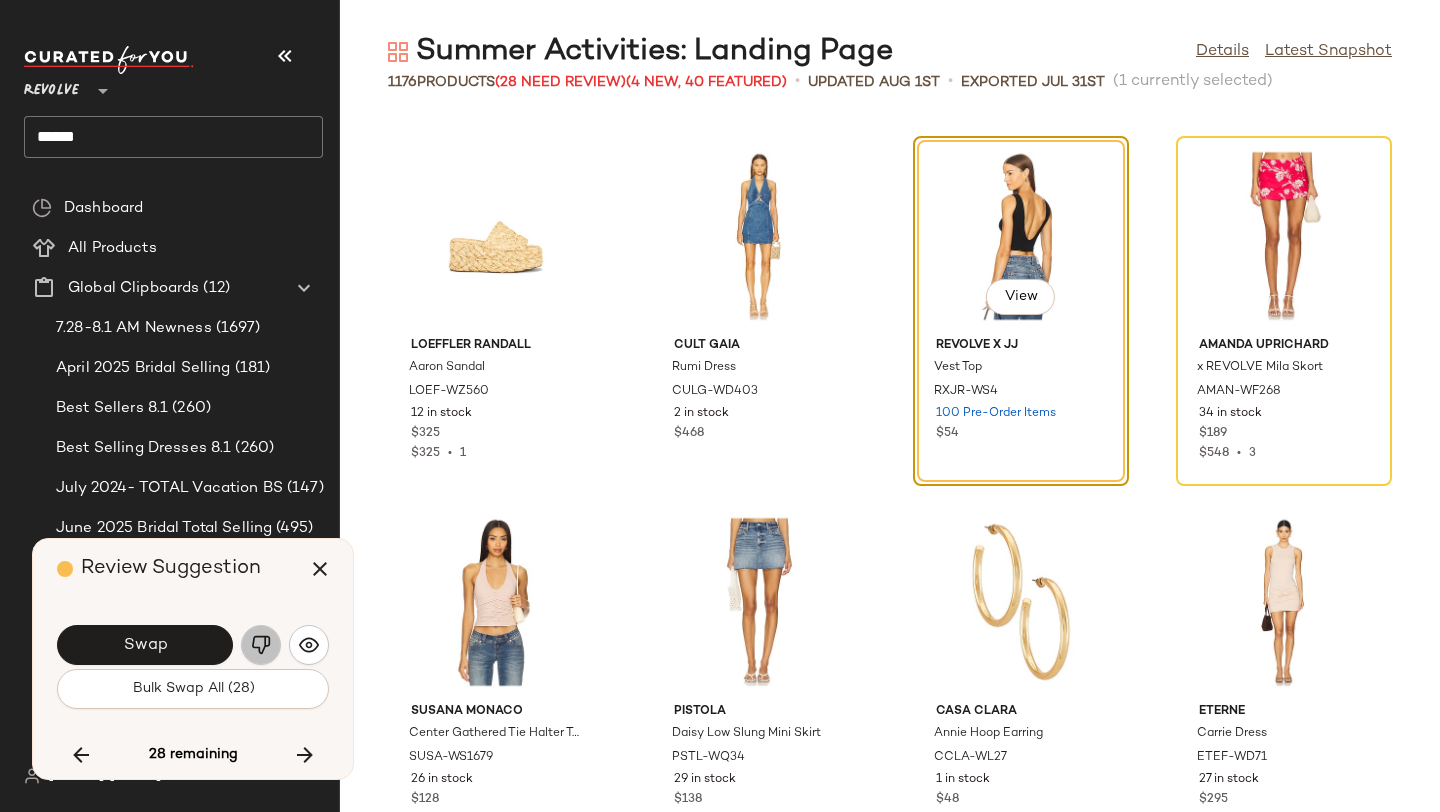 click 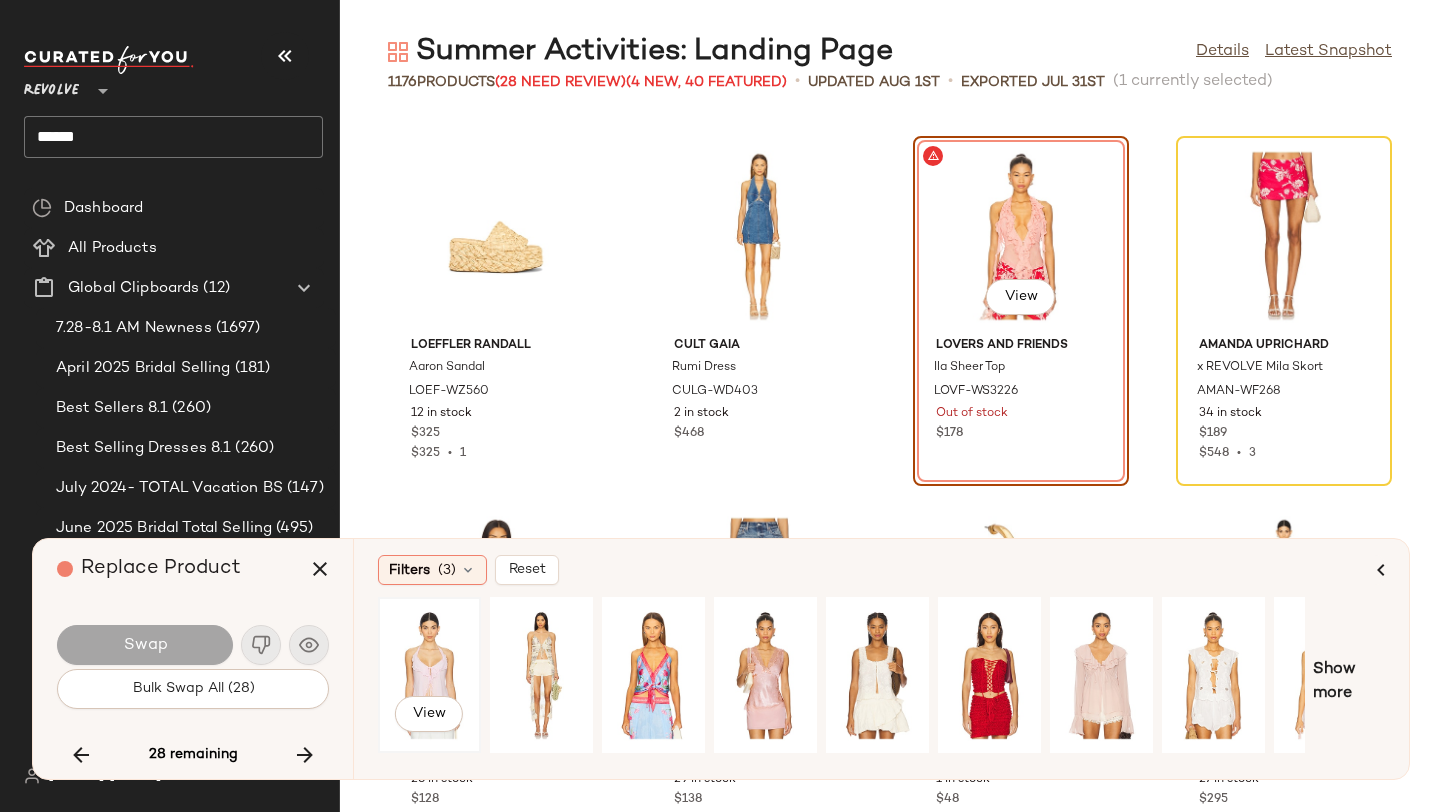 click on "View" 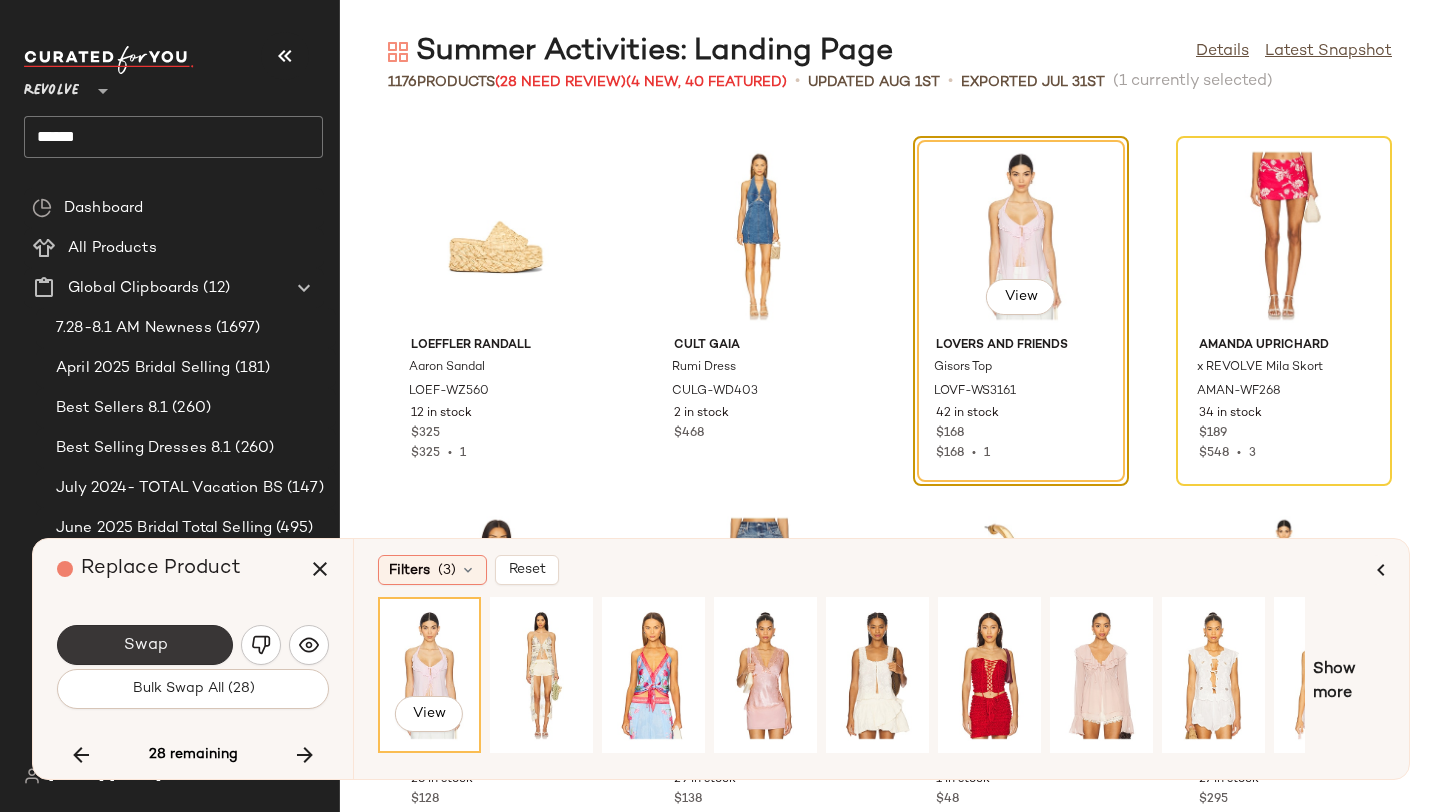 click on "Swap" at bounding box center (145, 645) 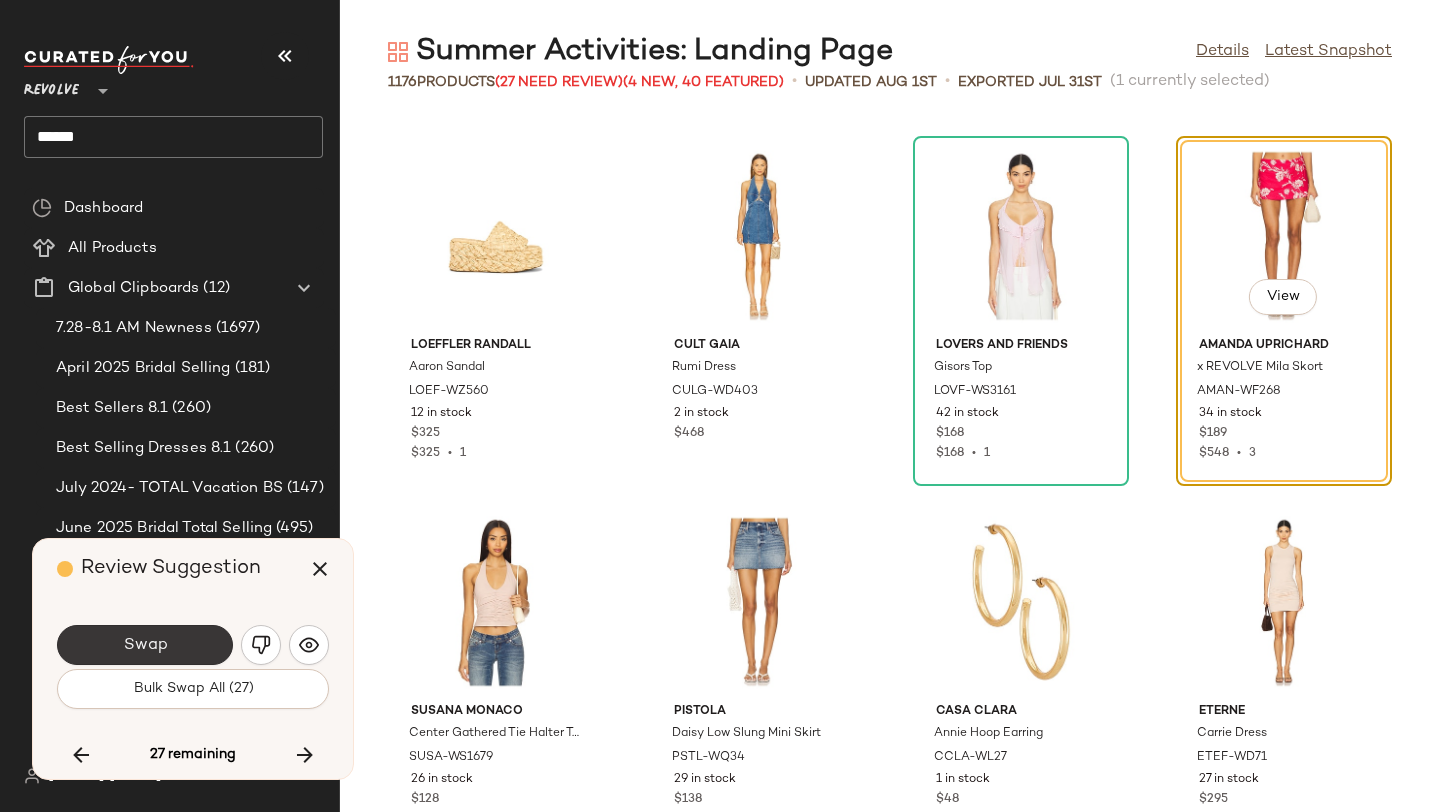 click on "Swap" at bounding box center [145, 645] 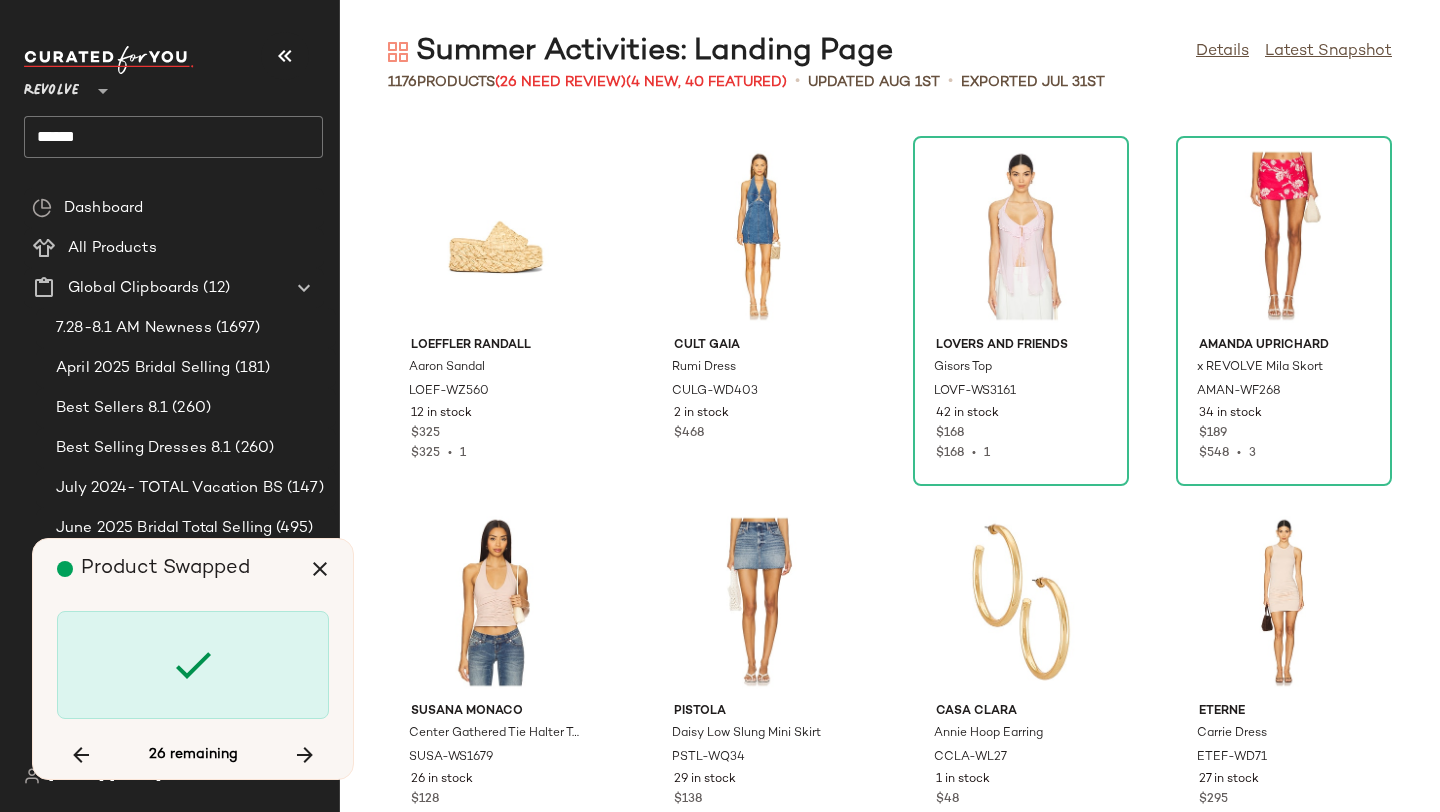 scroll, scrollTop: 37698, scrollLeft: 0, axis: vertical 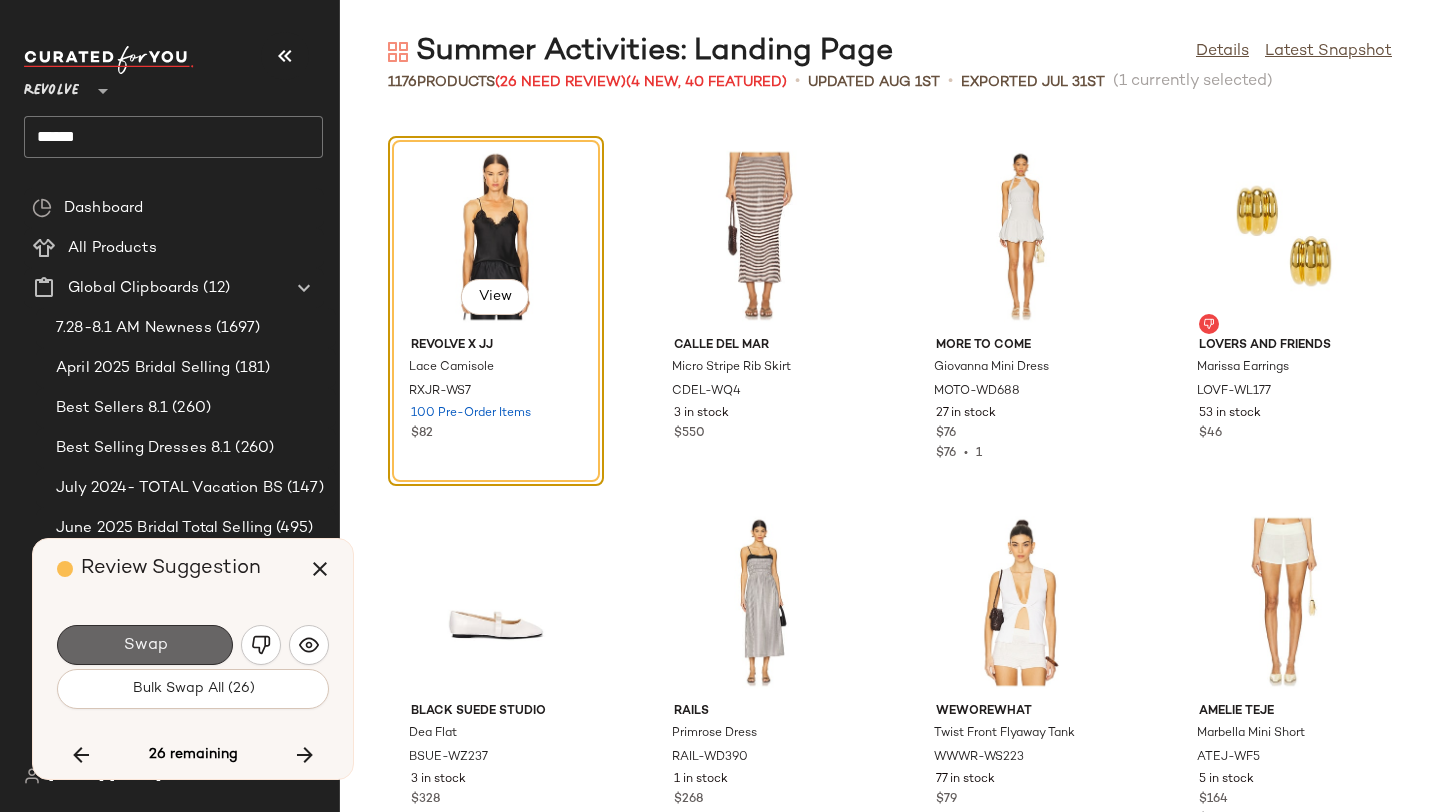 click on "Swap" at bounding box center (145, 645) 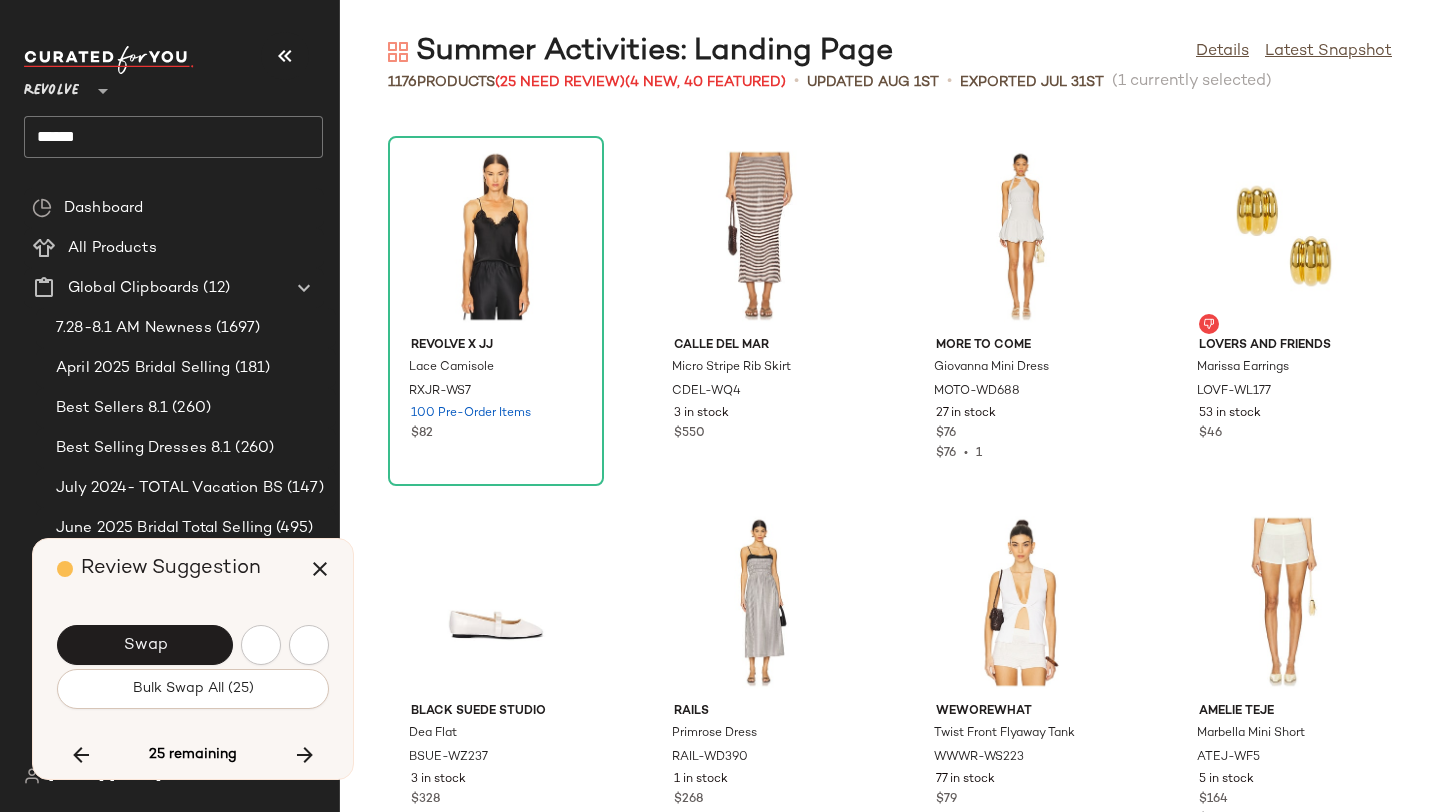 scroll, scrollTop: 38430, scrollLeft: 0, axis: vertical 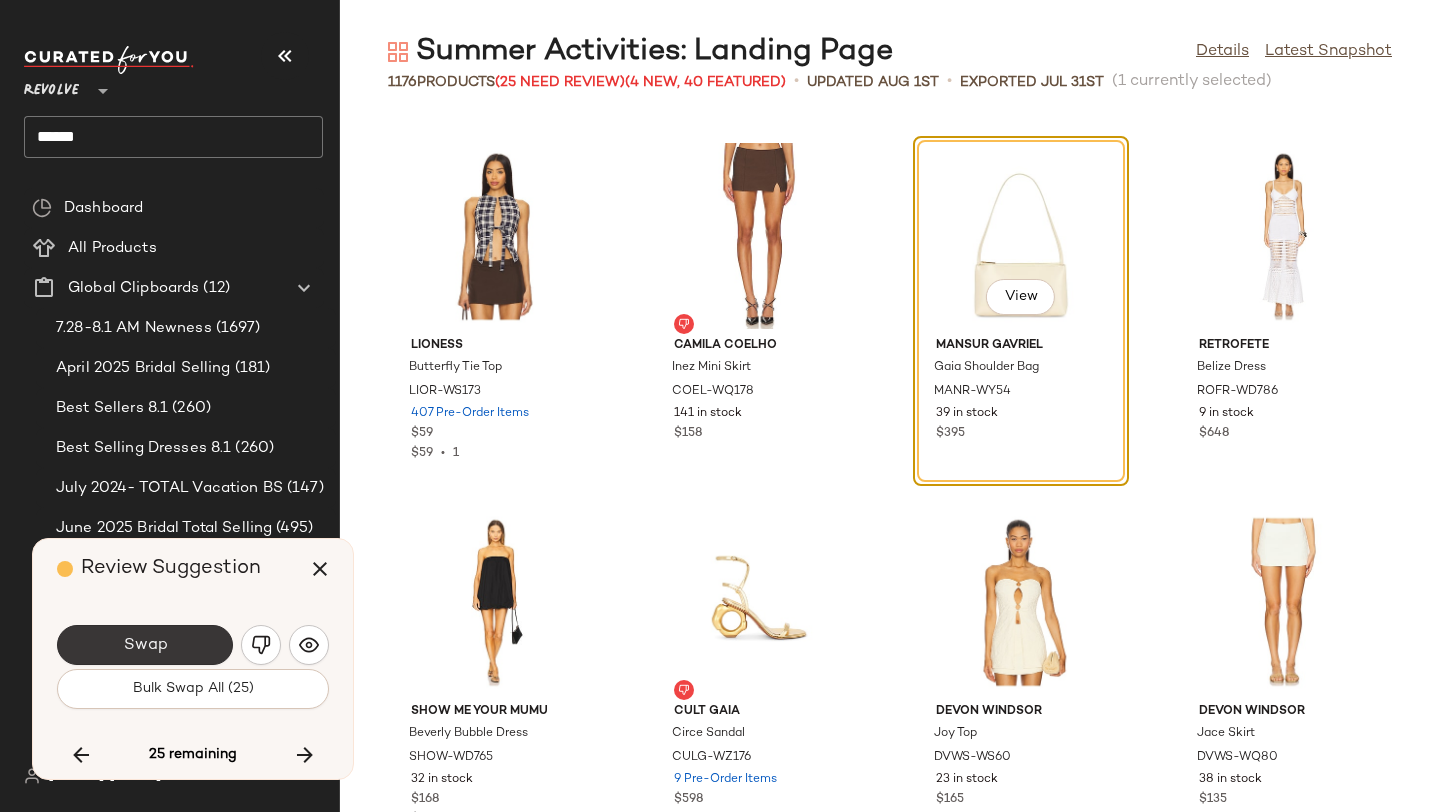 click on "Swap" at bounding box center (145, 645) 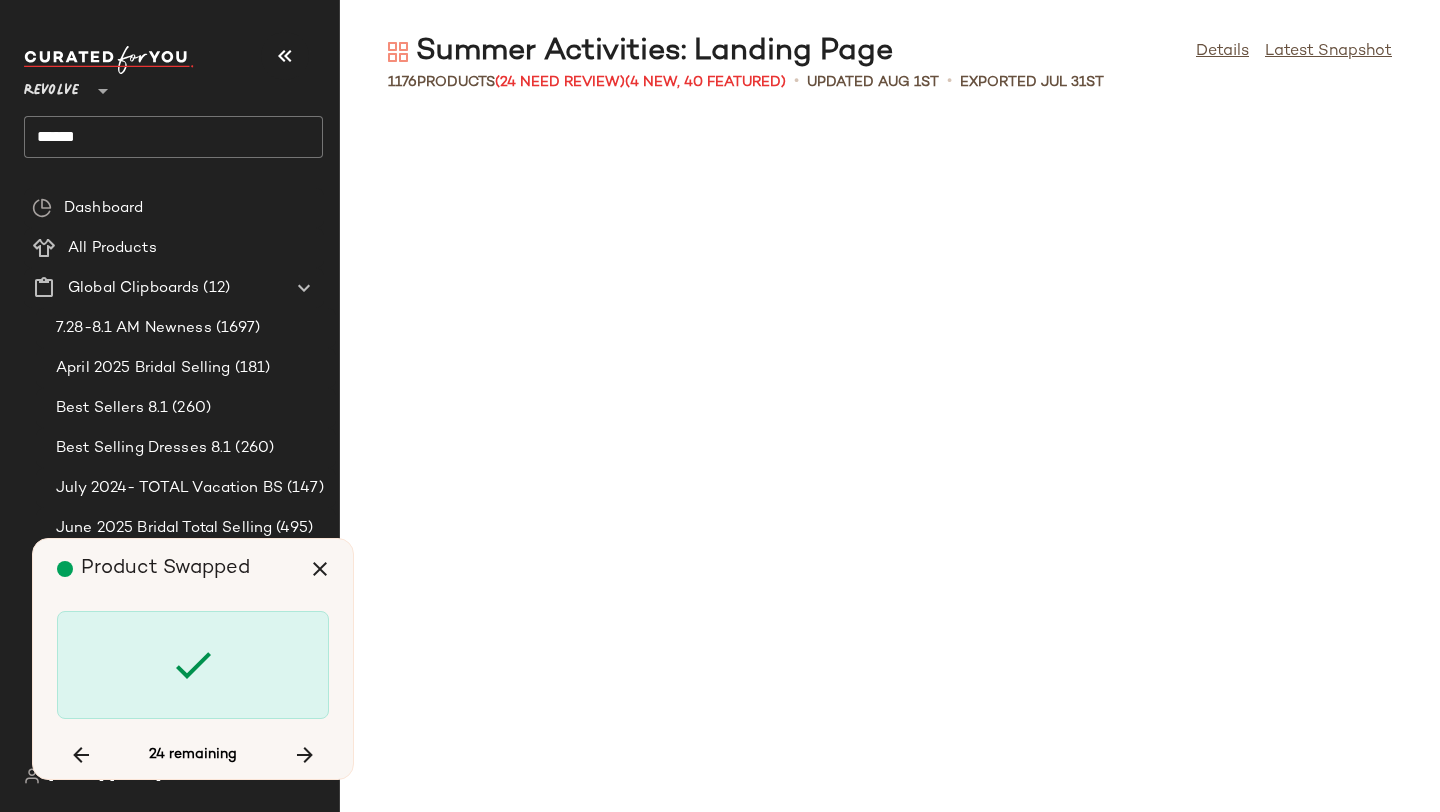 scroll, scrollTop: 41358, scrollLeft: 0, axis: vertical 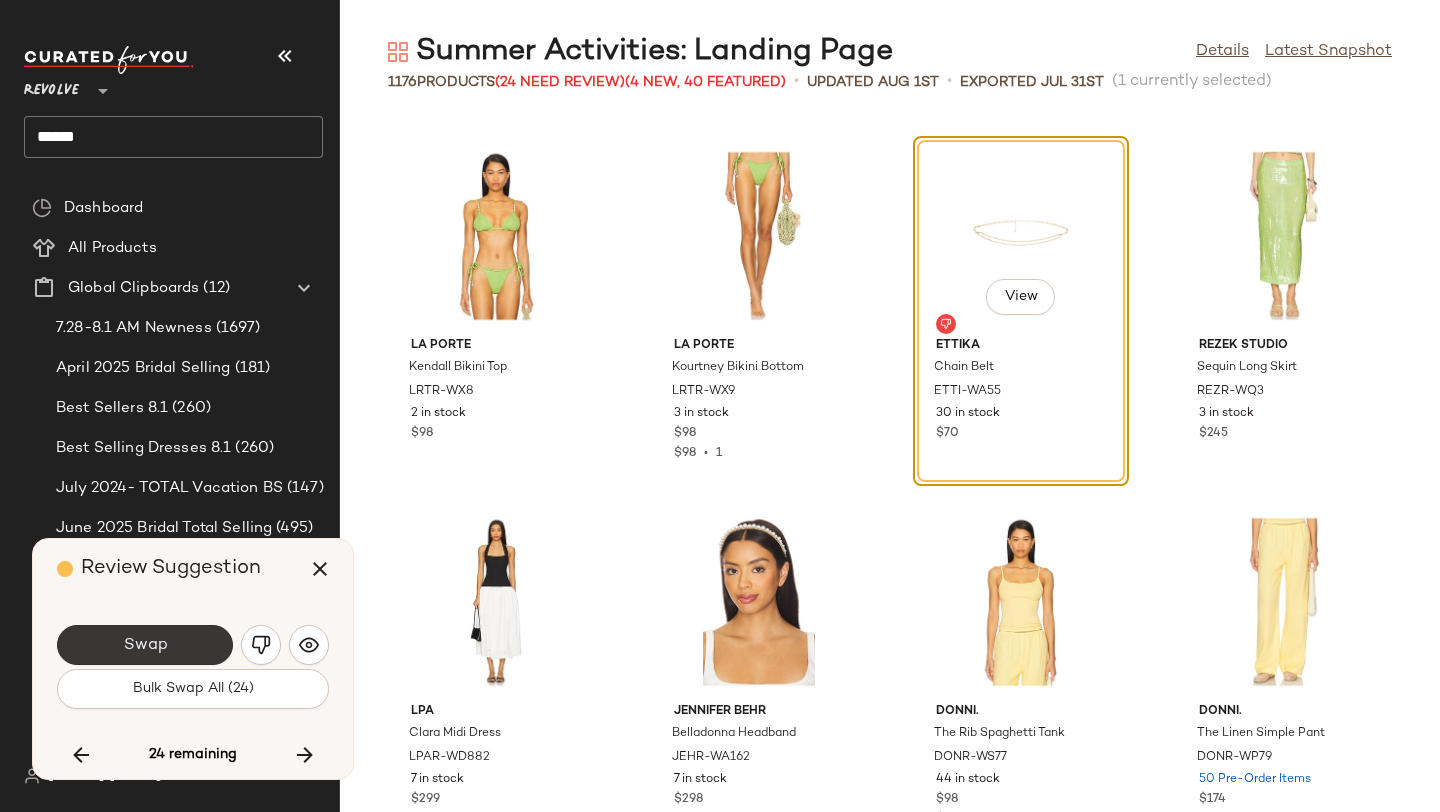 click on "Swap" at bounding box center [145, 645] 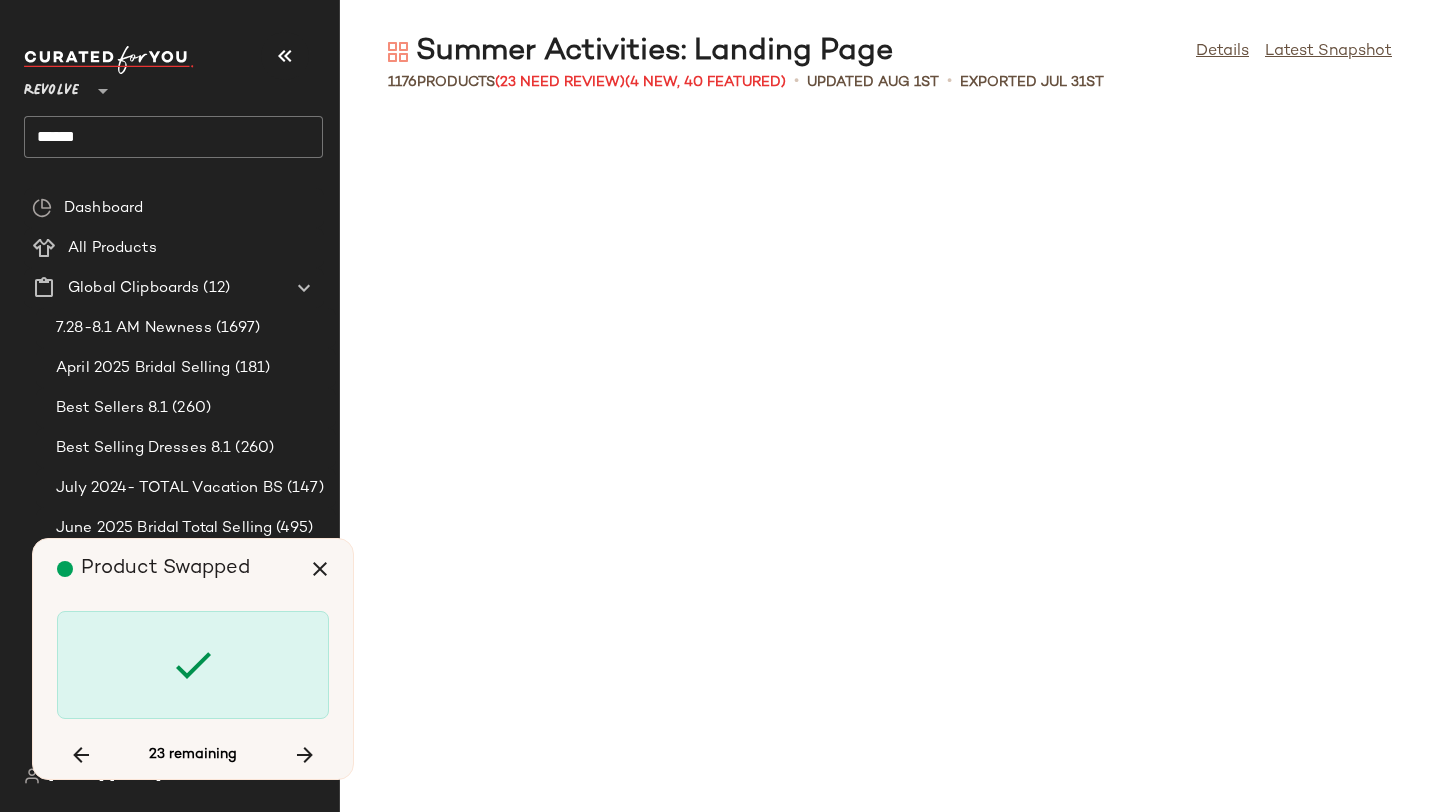 scroll, scrollTop: 43188, scrollLeft: 0, axis: vertical 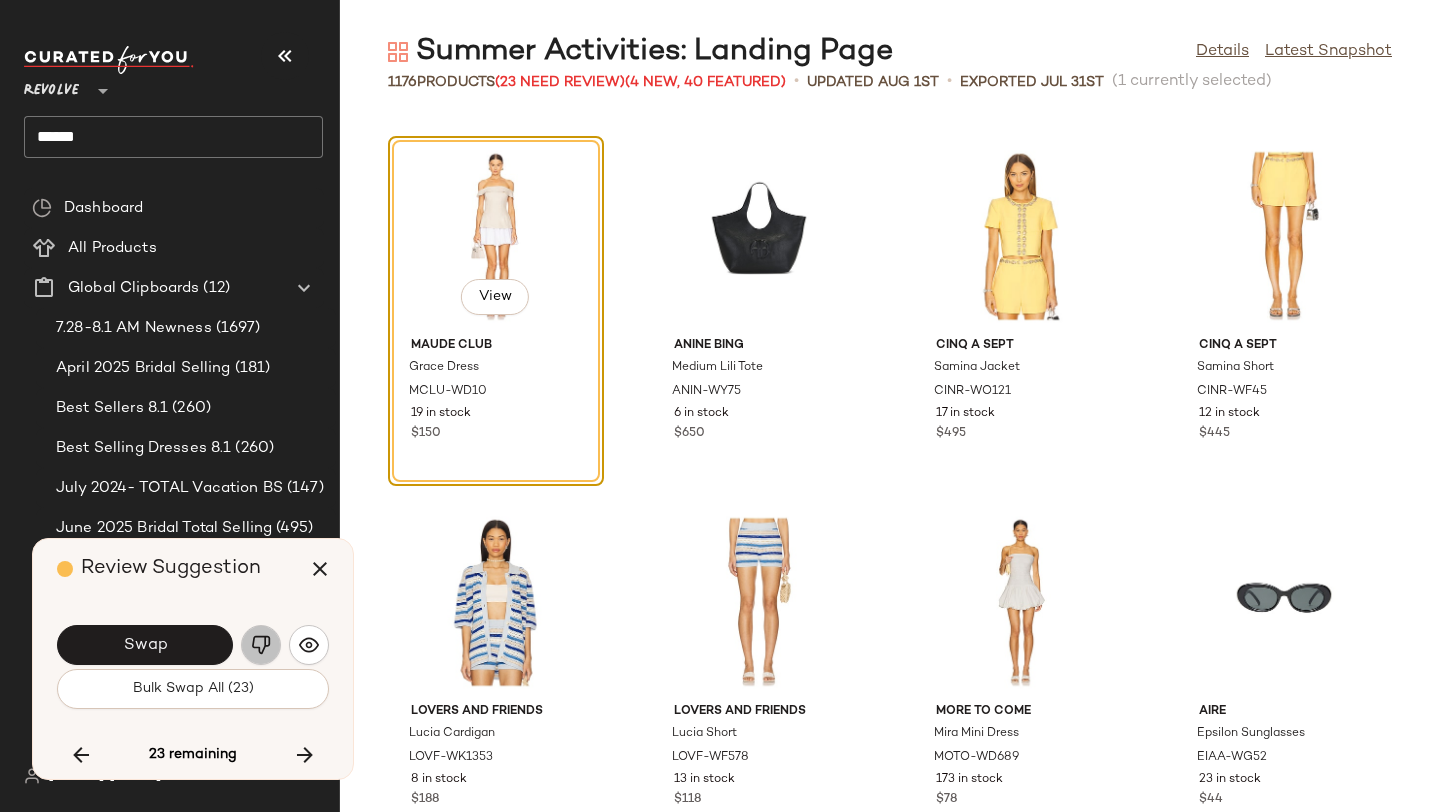 click 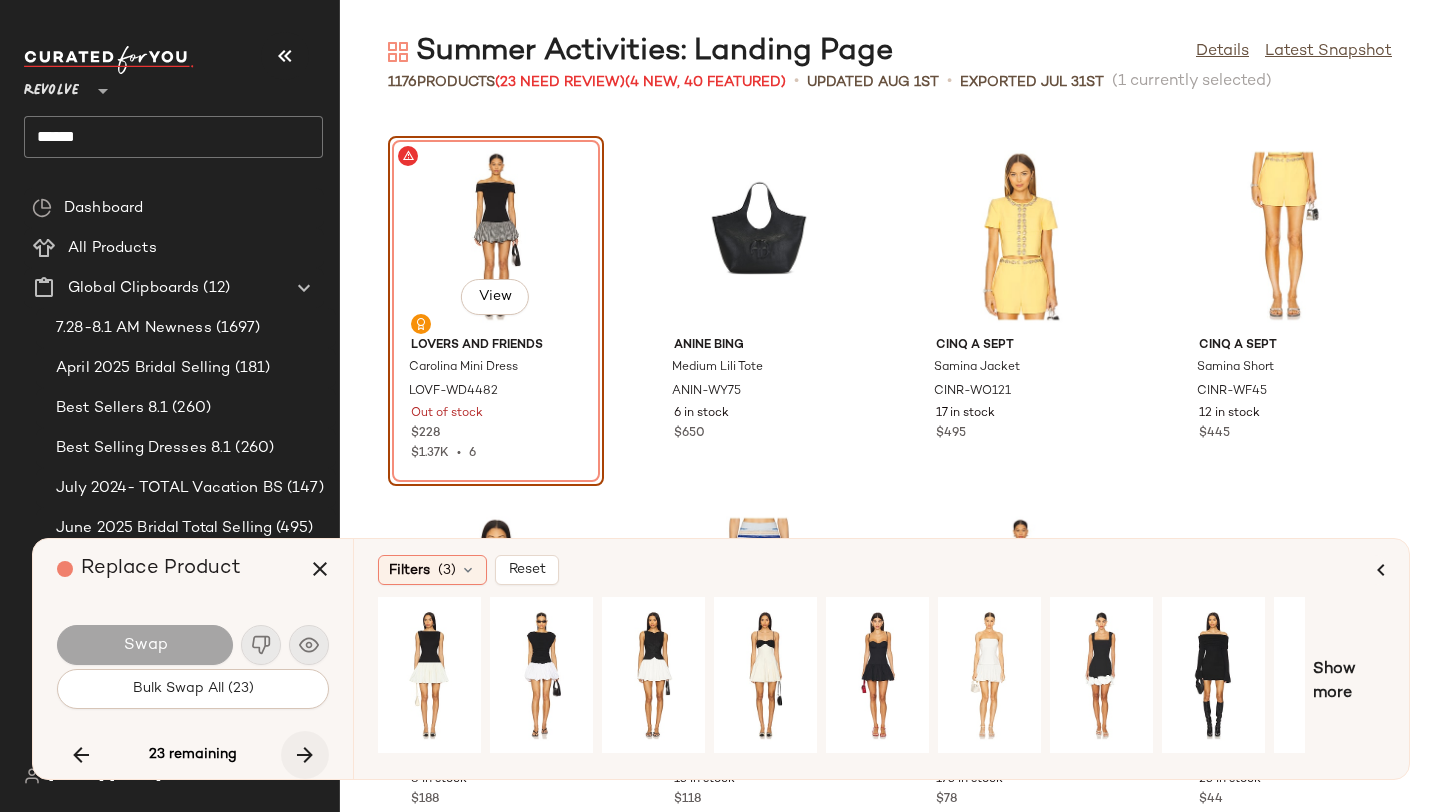 click at bounding box center (305, 755) 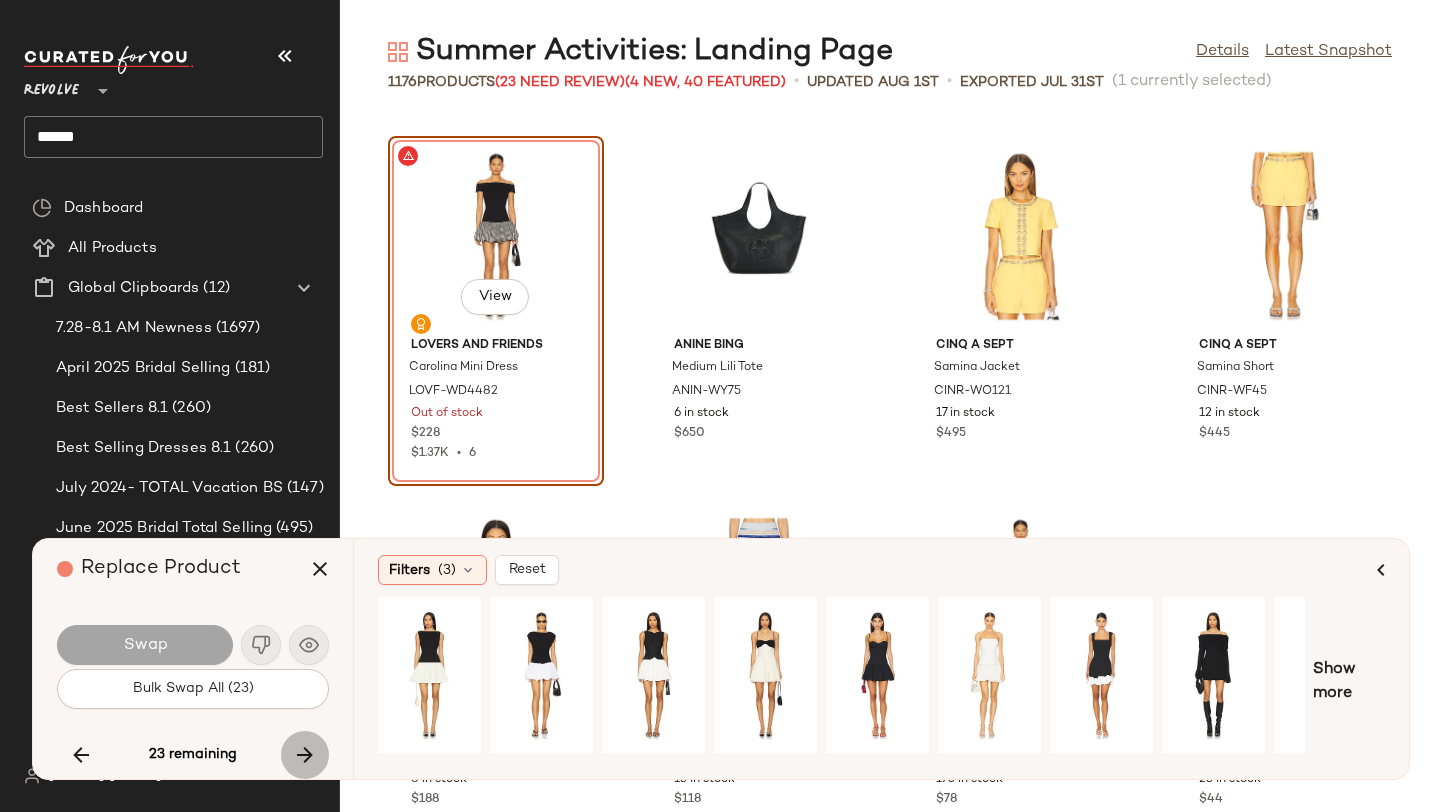 scroll, scrollTop: 45384, scrollLeft: 0, axis: vertical 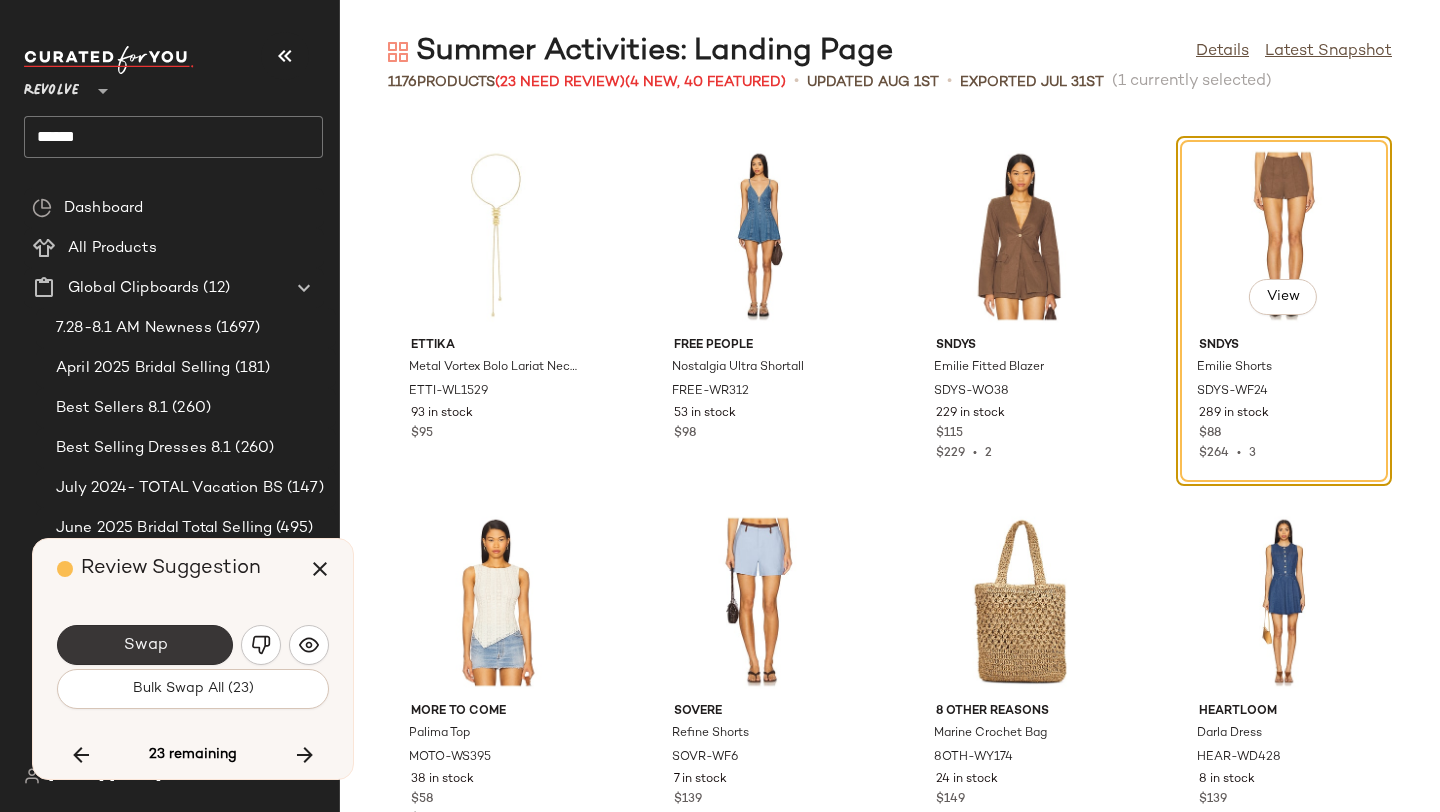 click on "Swap" at bounding box center [145, 645] 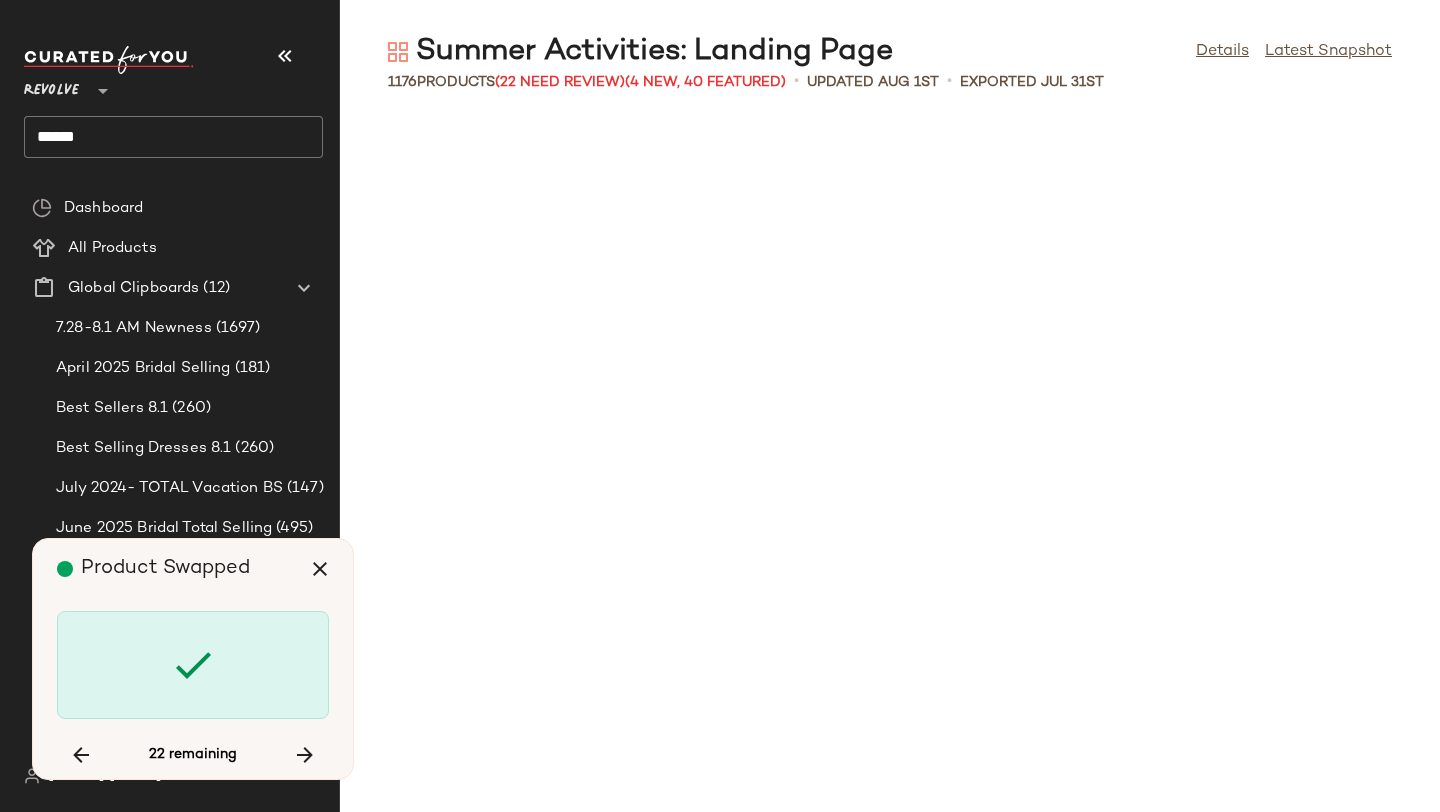 scroll, scrollTop: 46848, scrollLeft: 0, axis: vertical 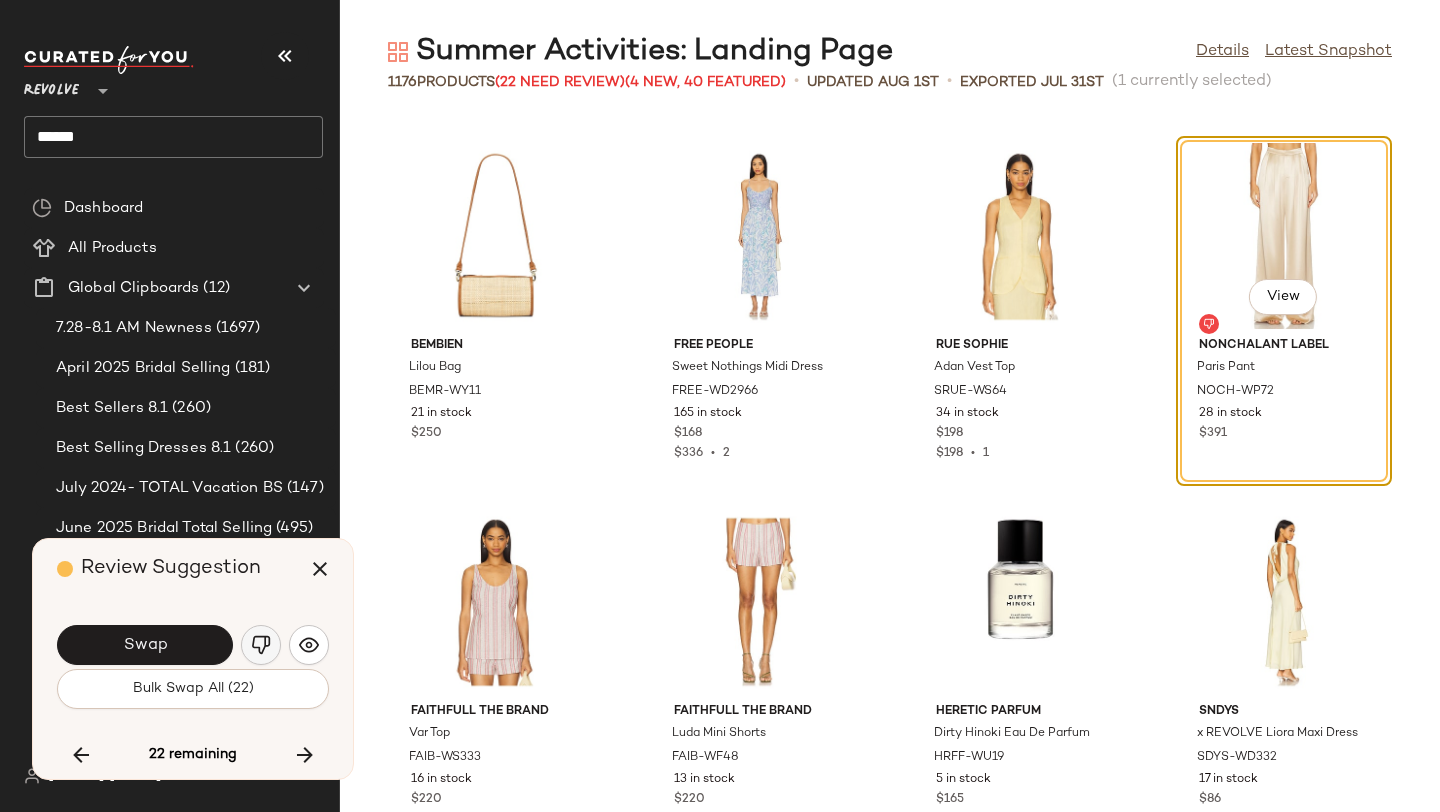 click 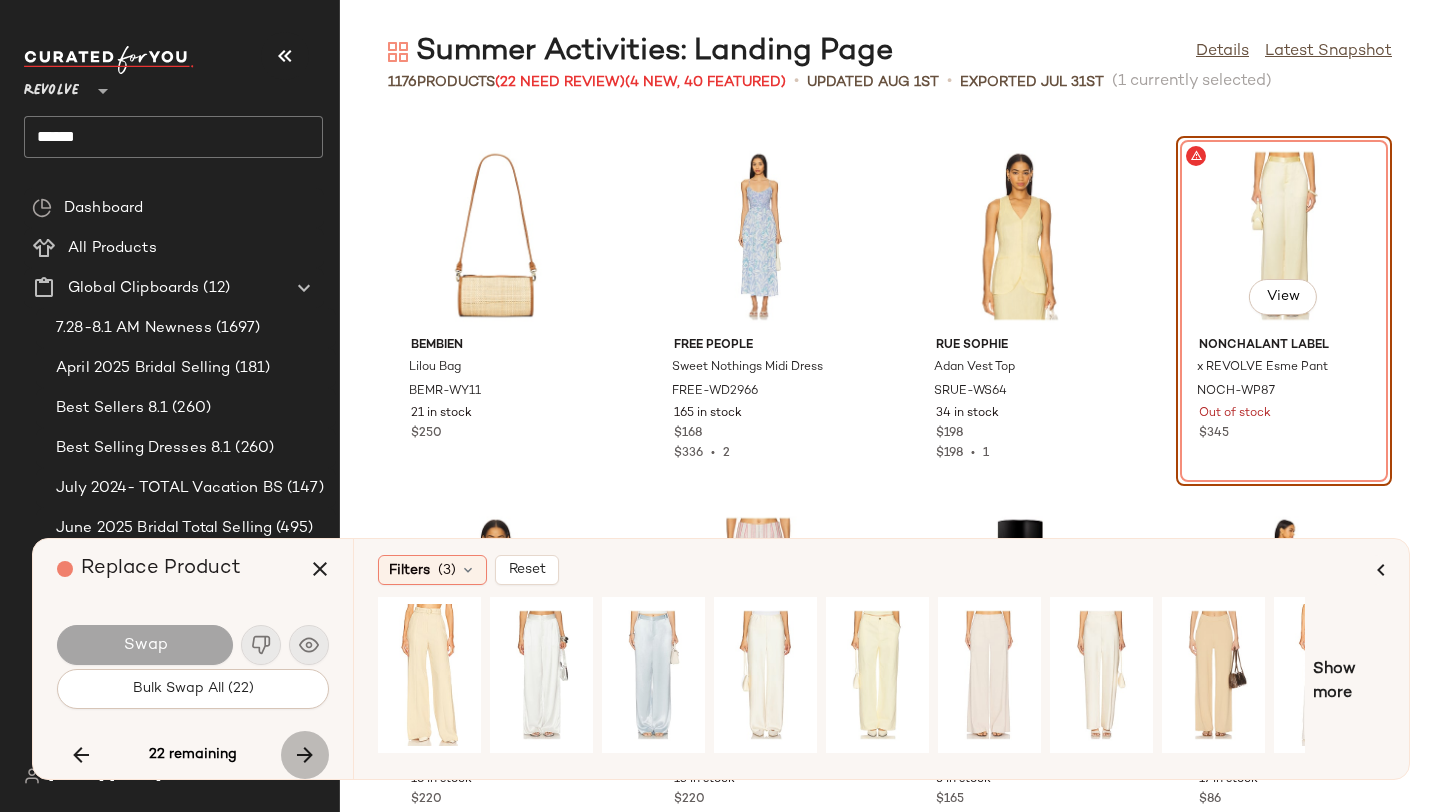 click at bounding box center (305, 755) 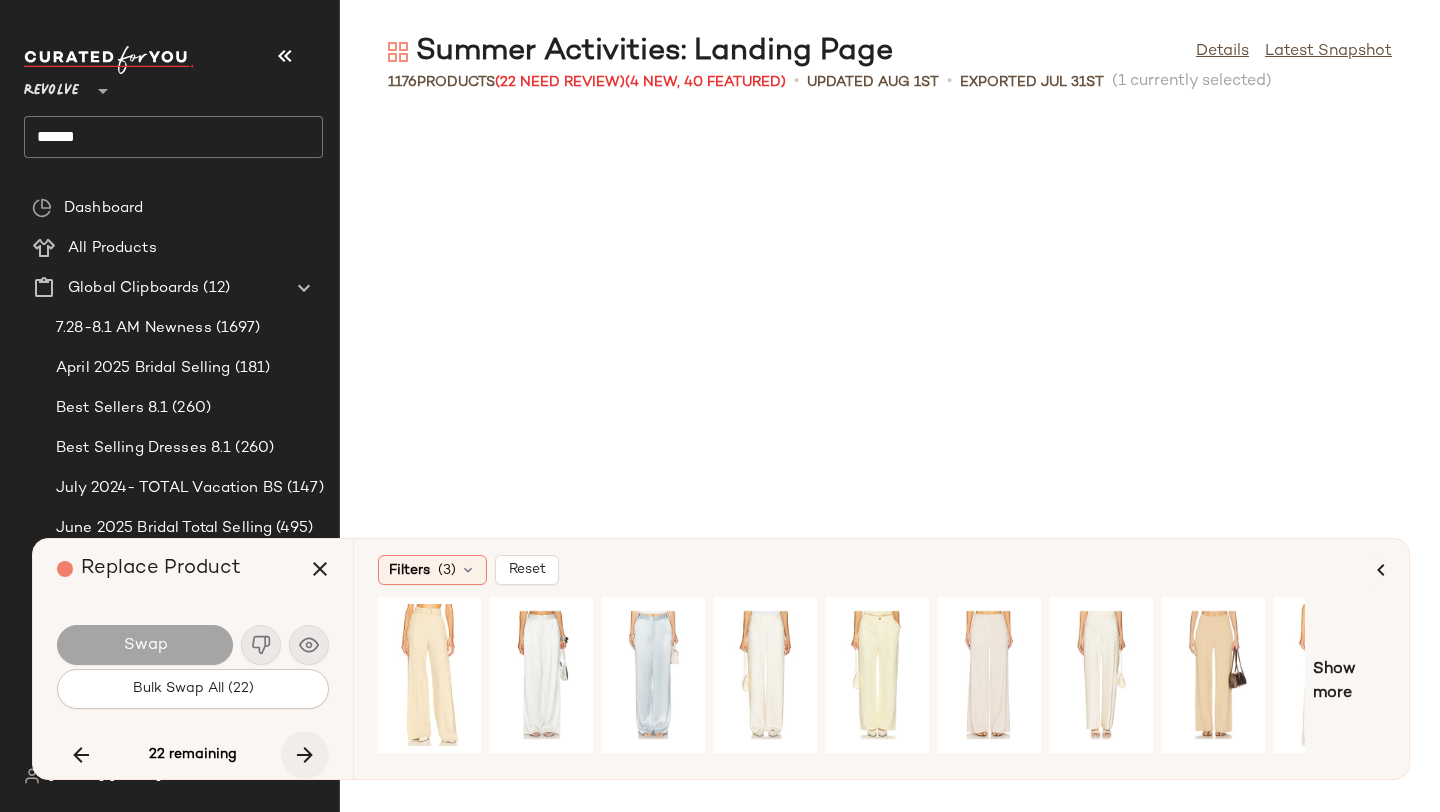 scroll, scrollTop: 50874, scrollLeft: 0, axis: vertical 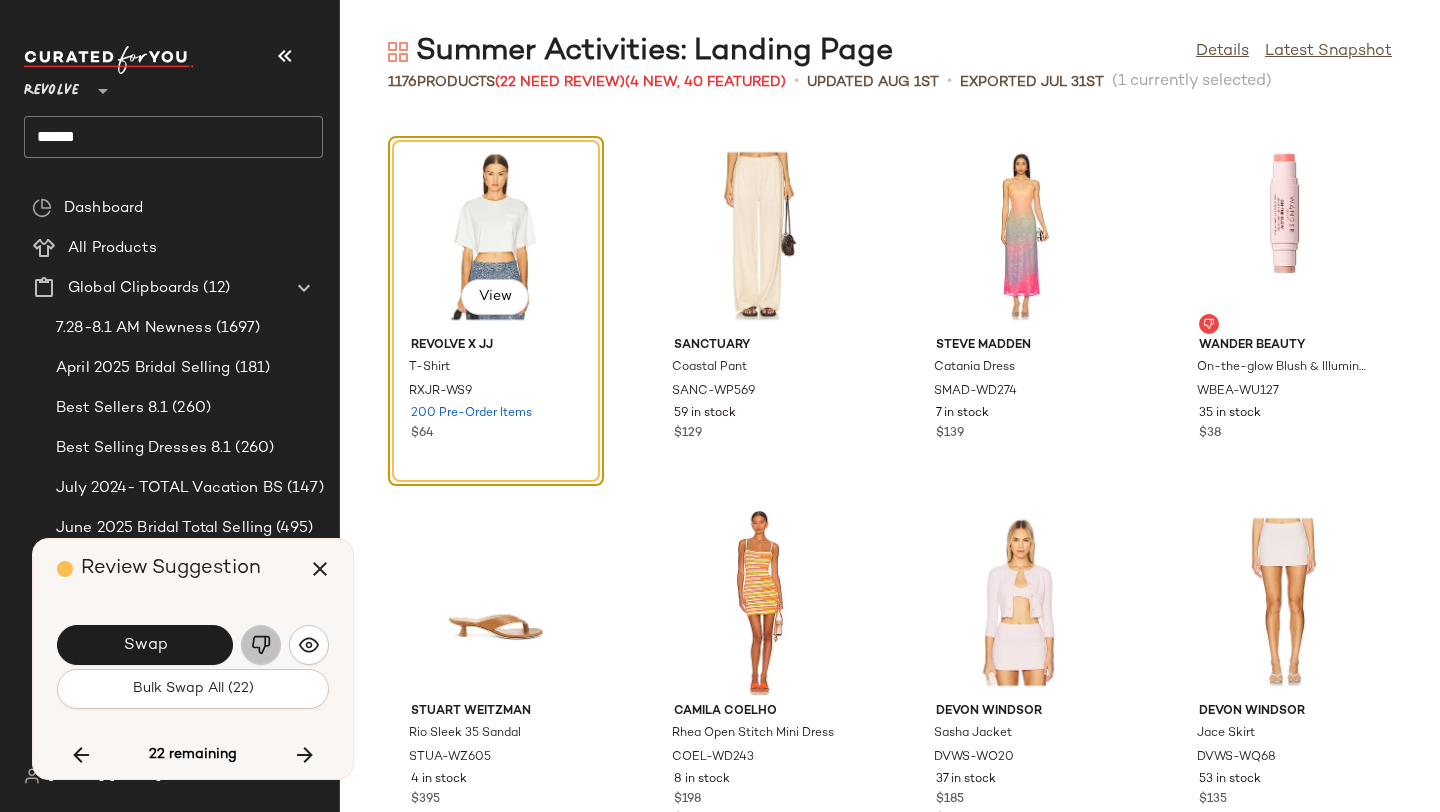 click 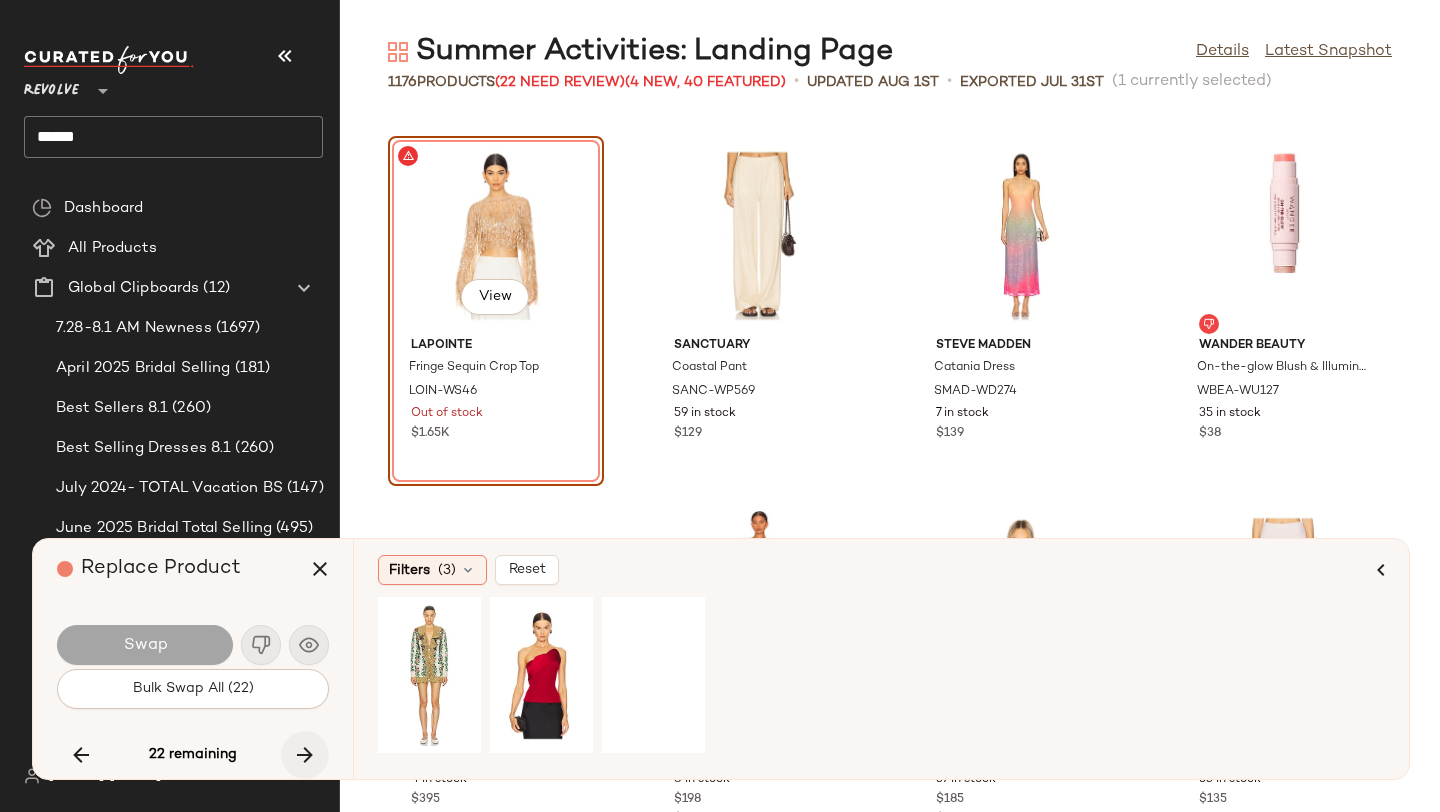 click at bounding box center [305, 755] 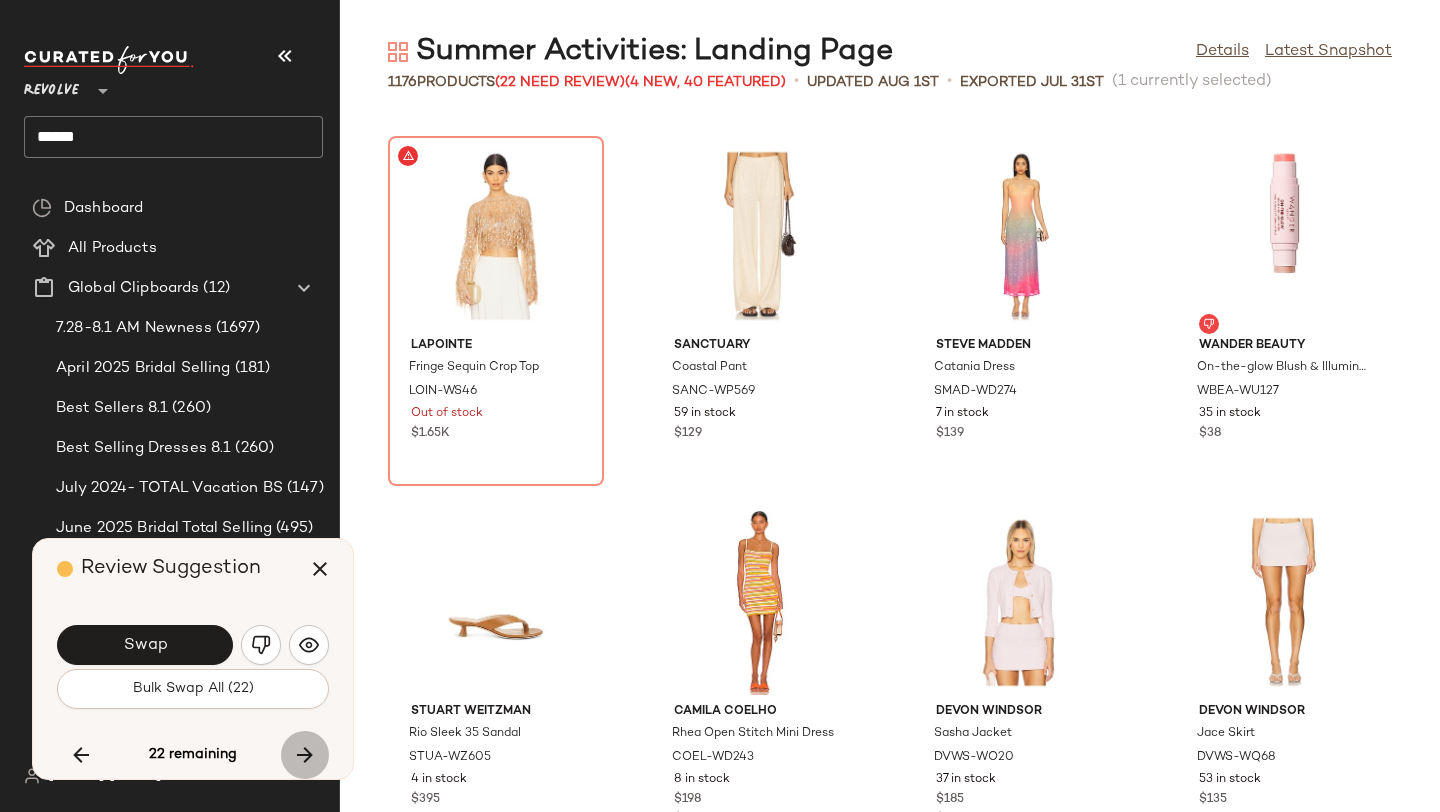 scroll, scrollTop: 51606, scrollLeft: 0, axis: vertical 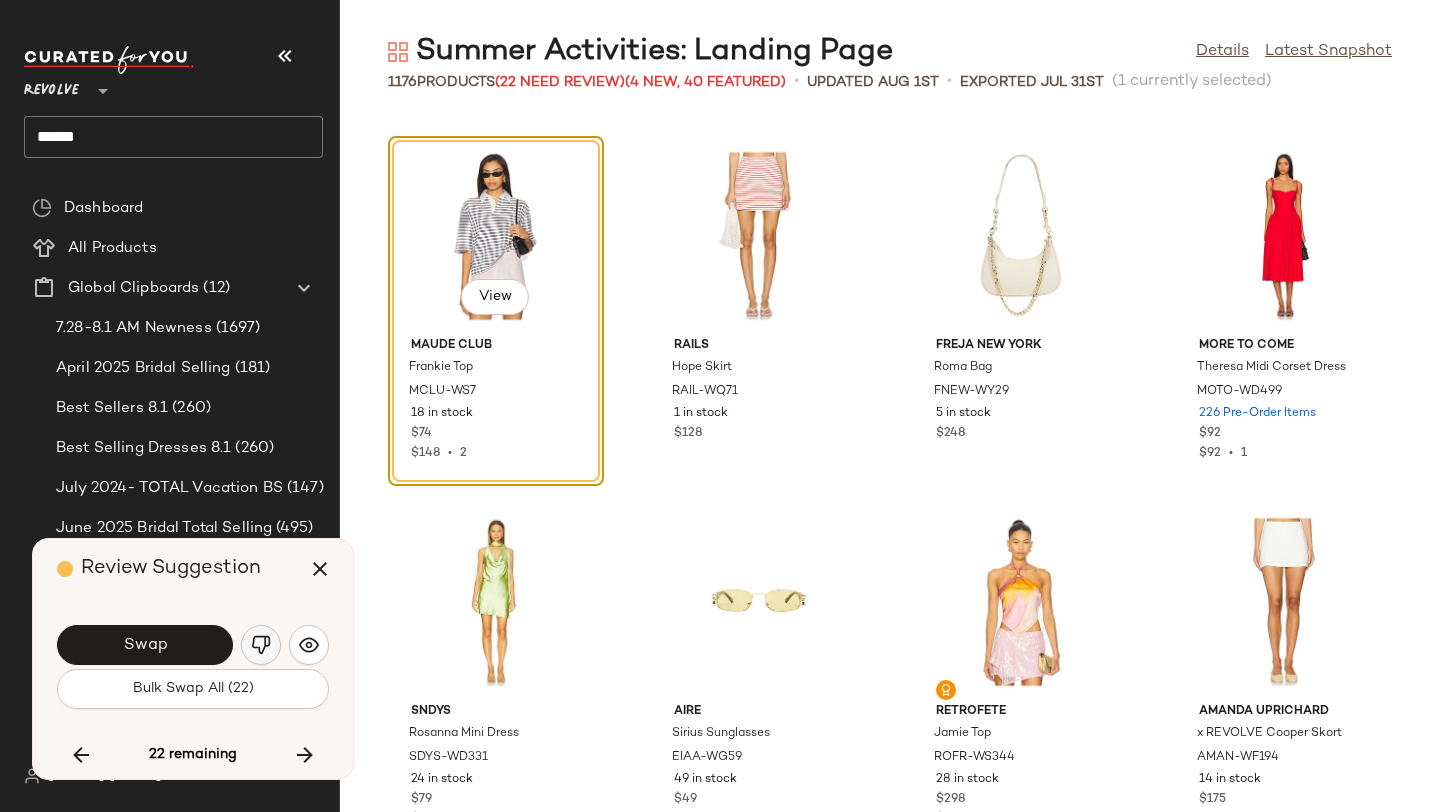 click 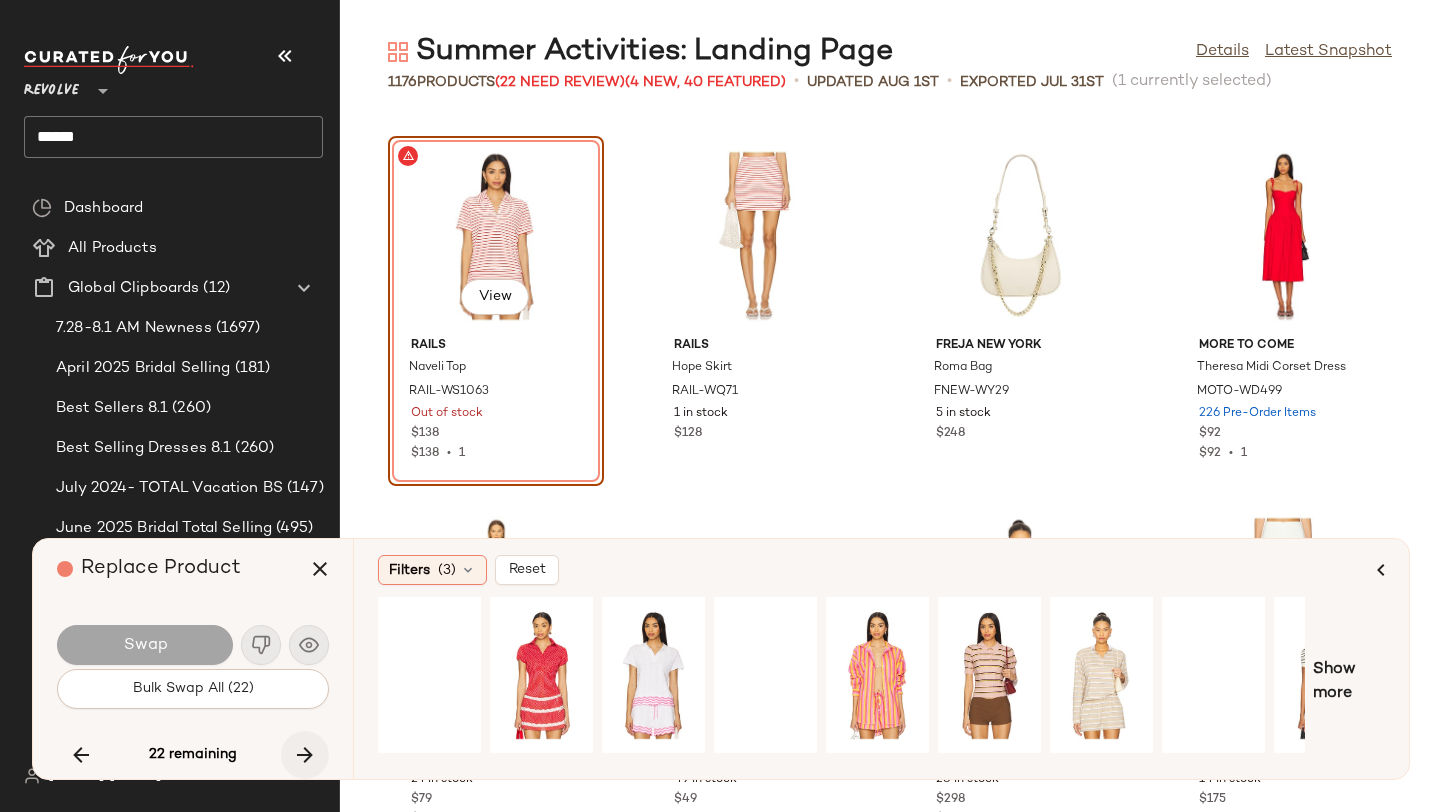 click at bounding box center (305, 755) 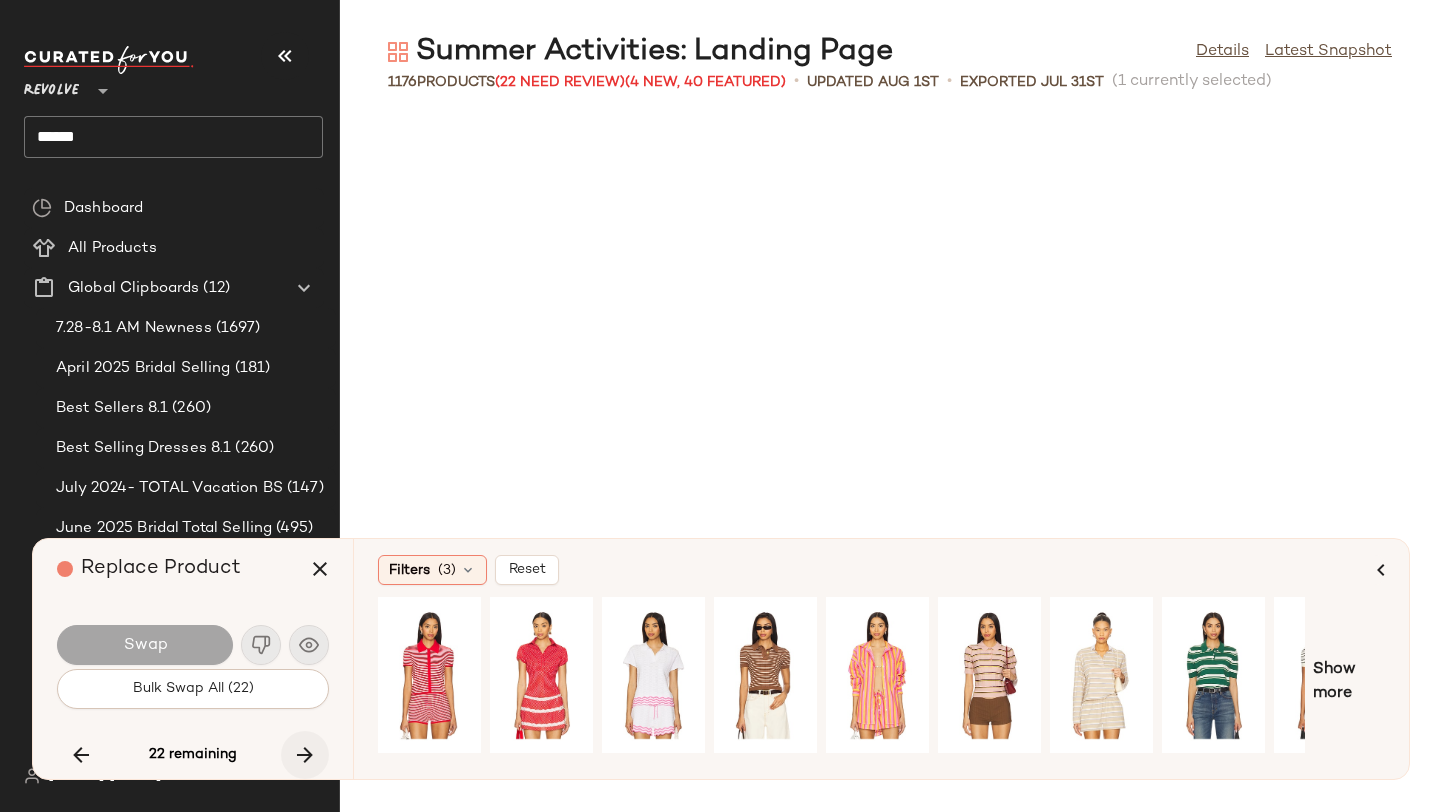 scroll, scrollTop: 54534, scrollLeft: 0, axis: vertical 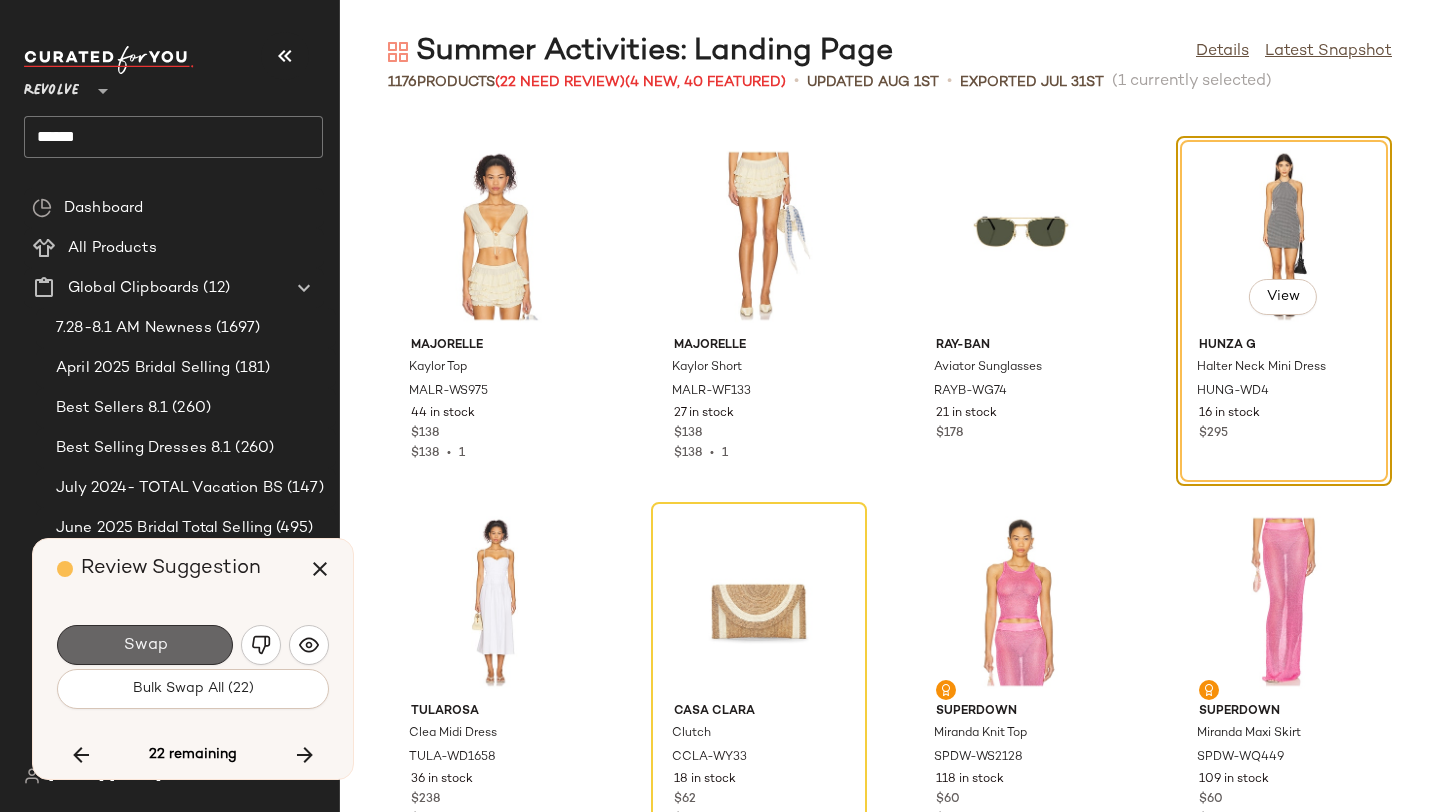 click on "Swap" at bounding box center (145, 645) 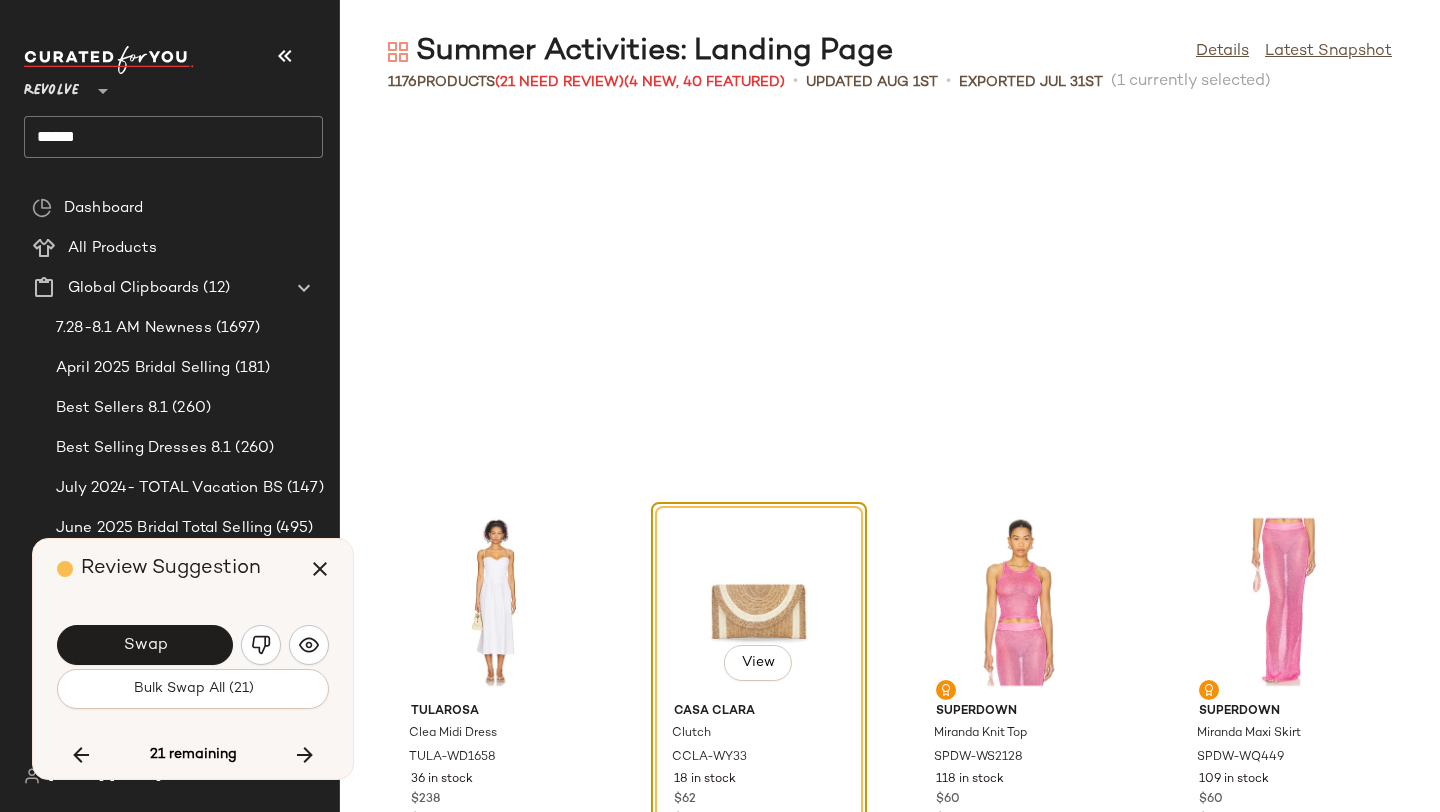 scroll, scrollTop: 54900, scrollLeft: 0, axis: vertical 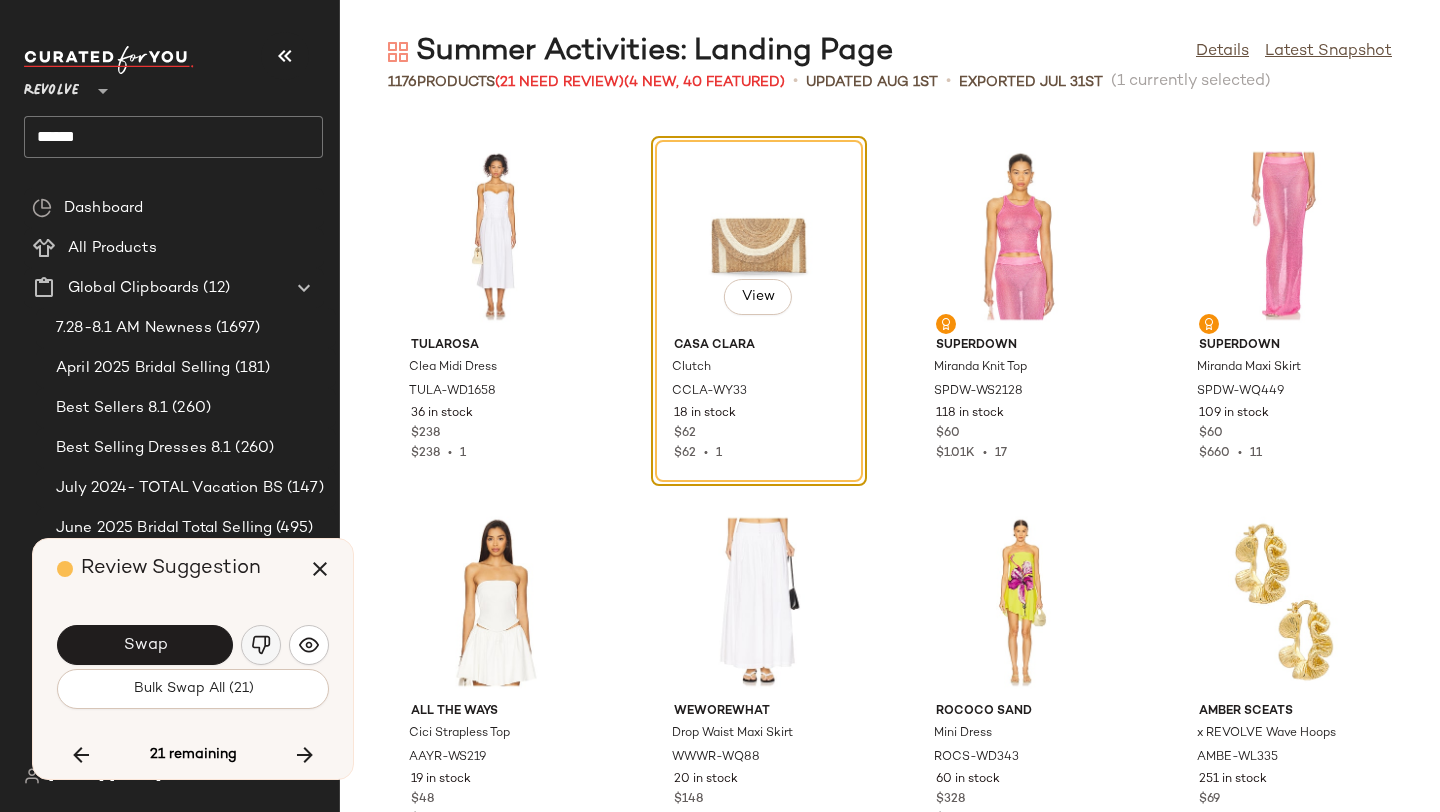 click 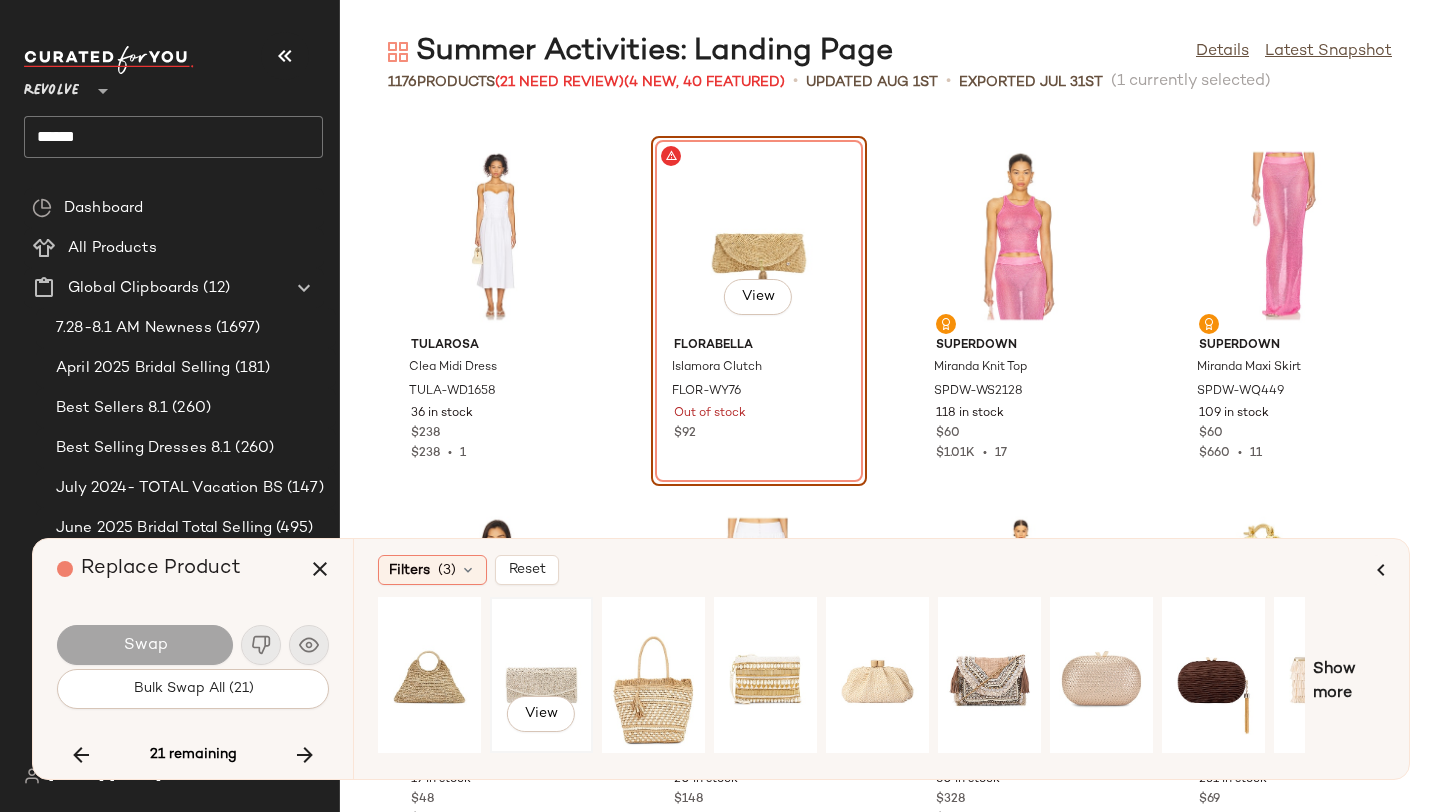 click on "View" 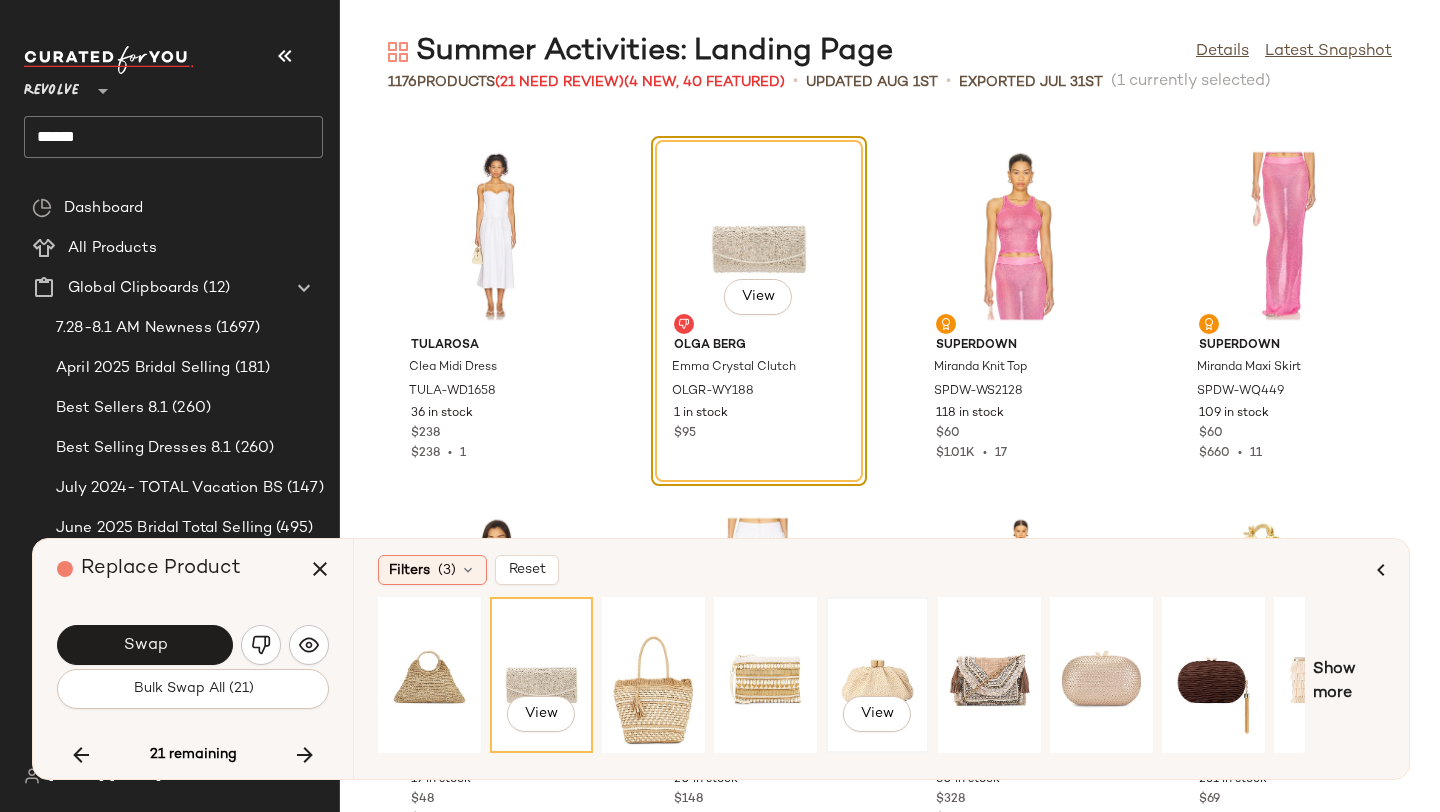 click on "View" 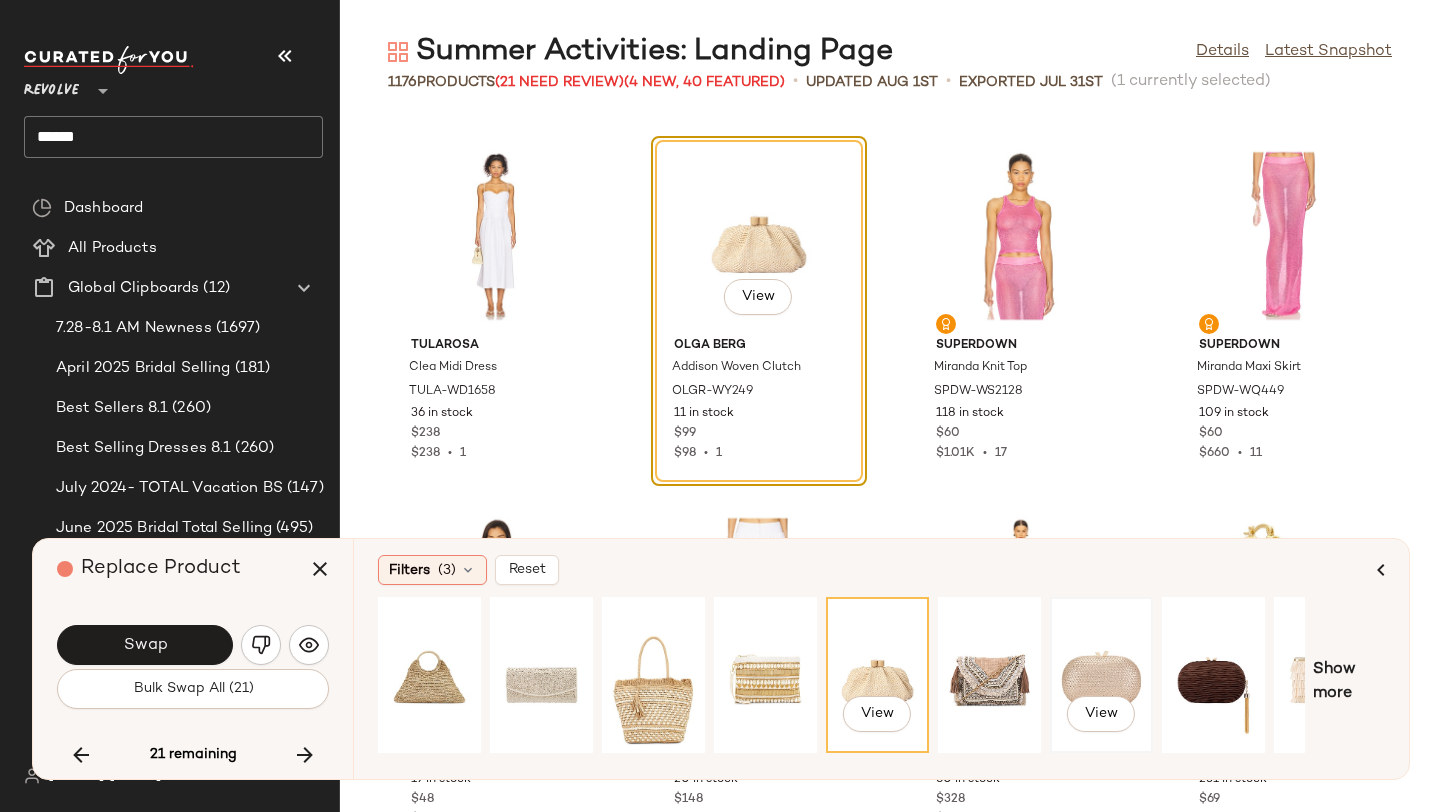 click on "View" 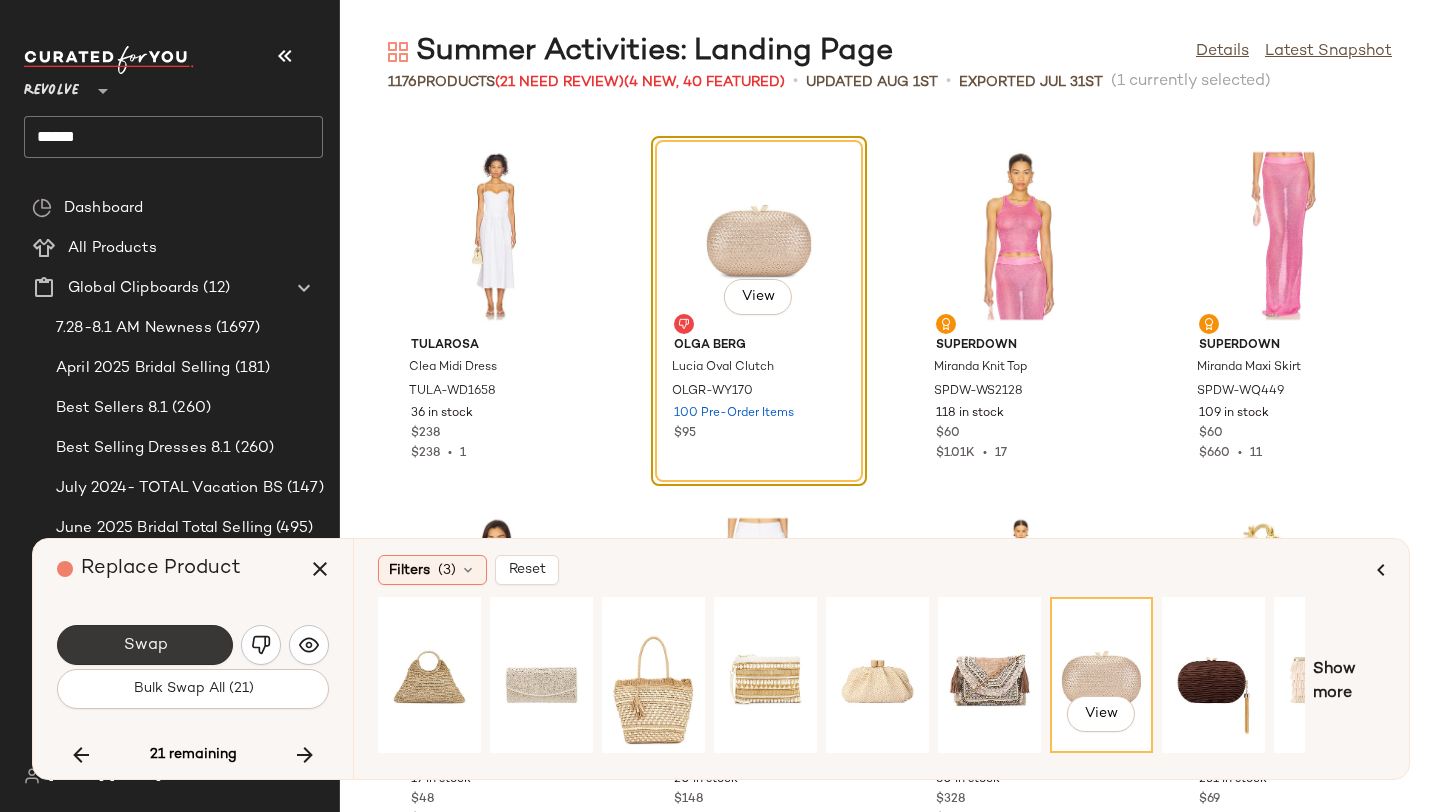click on "Swap" at bounding box center [145, 645] 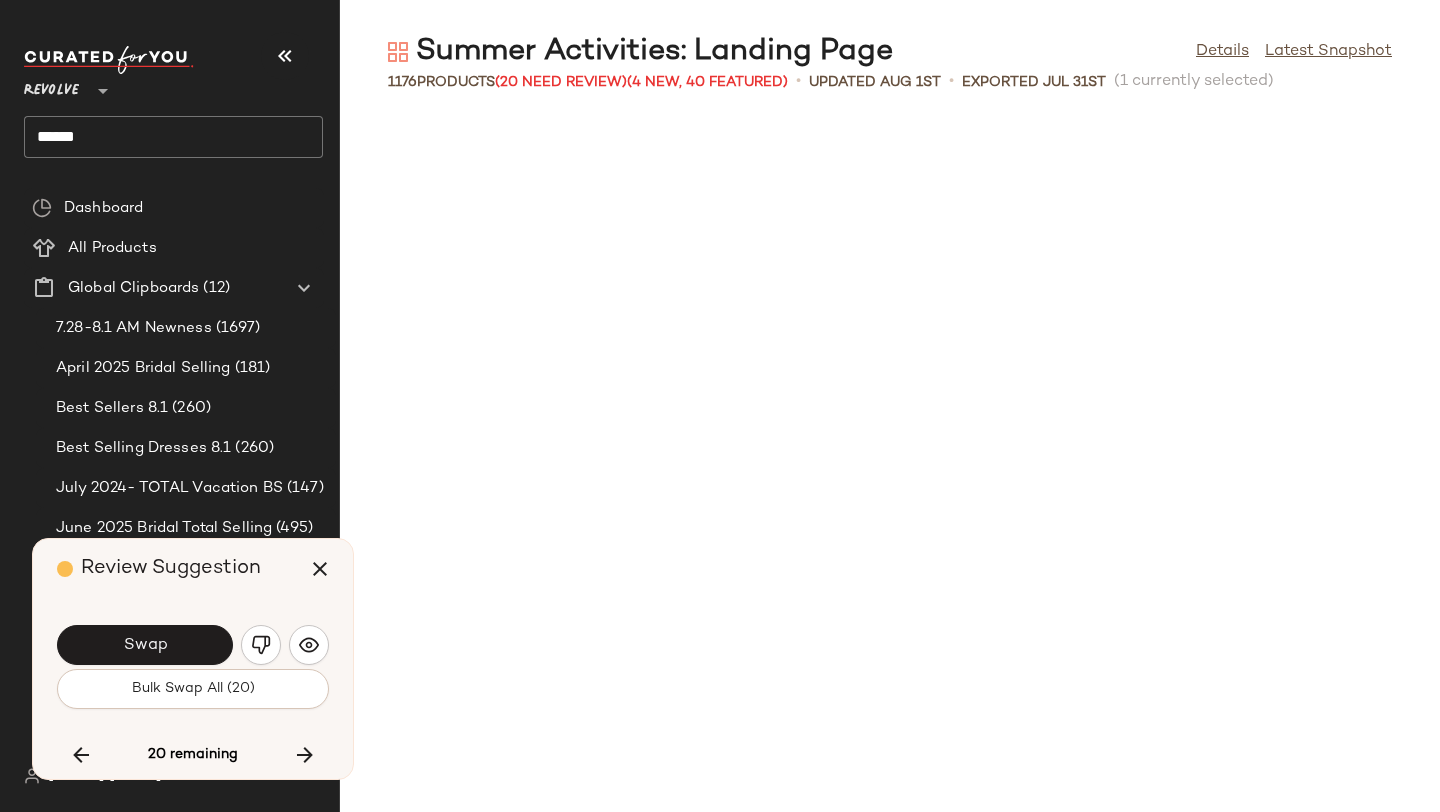 scroll, scrollTop: 55632, scrollLeft: 0, axis: vertical 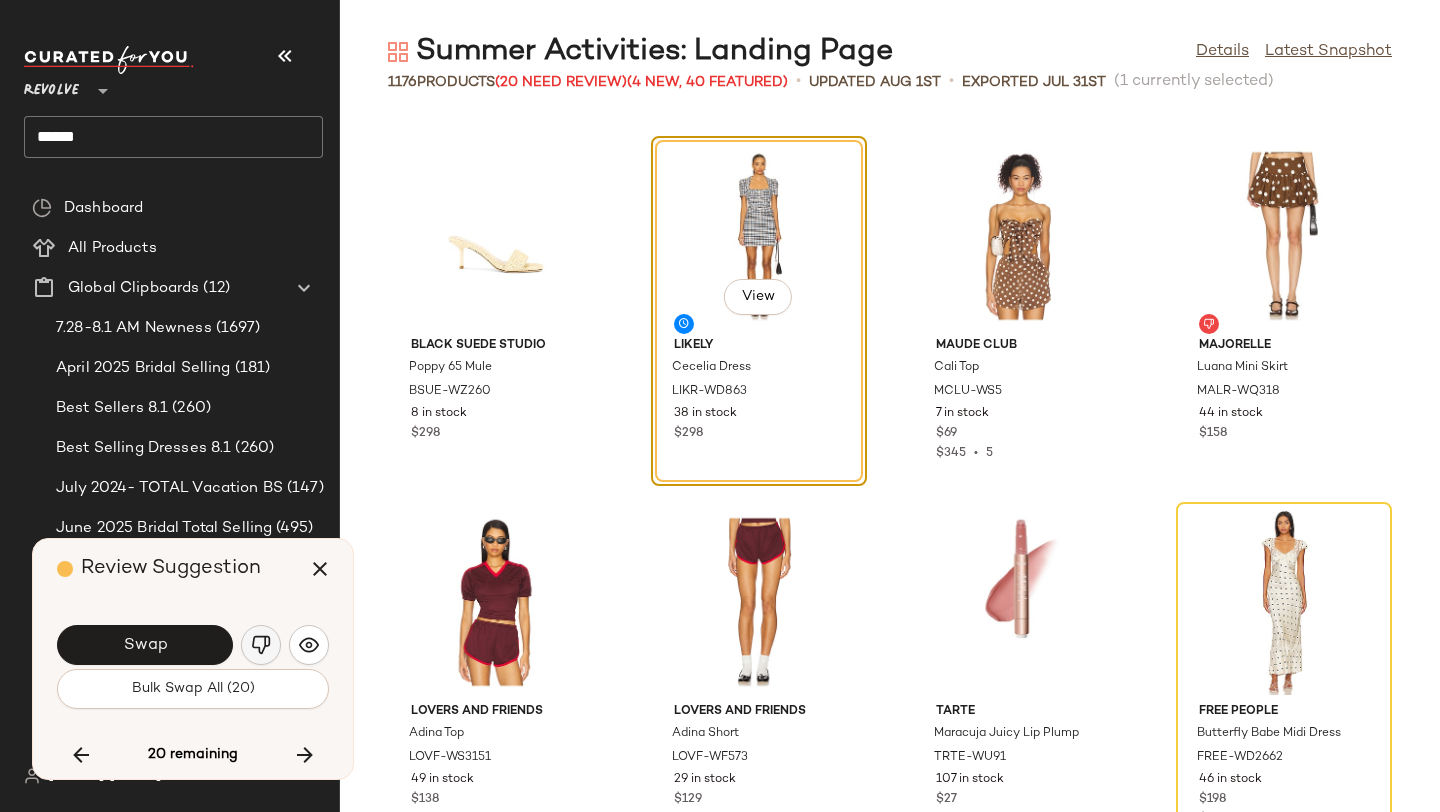 click 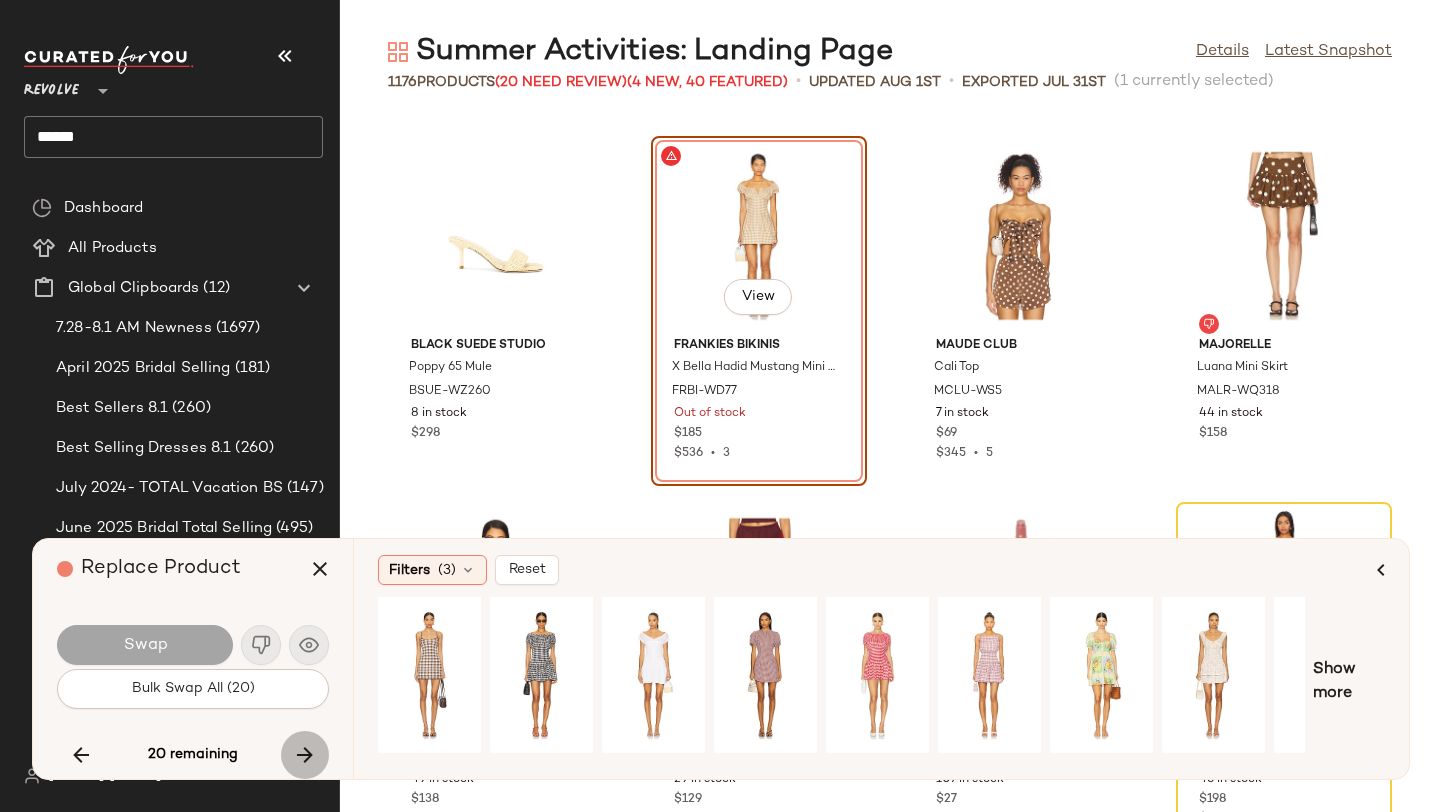 click at bounding box center (305, 755) 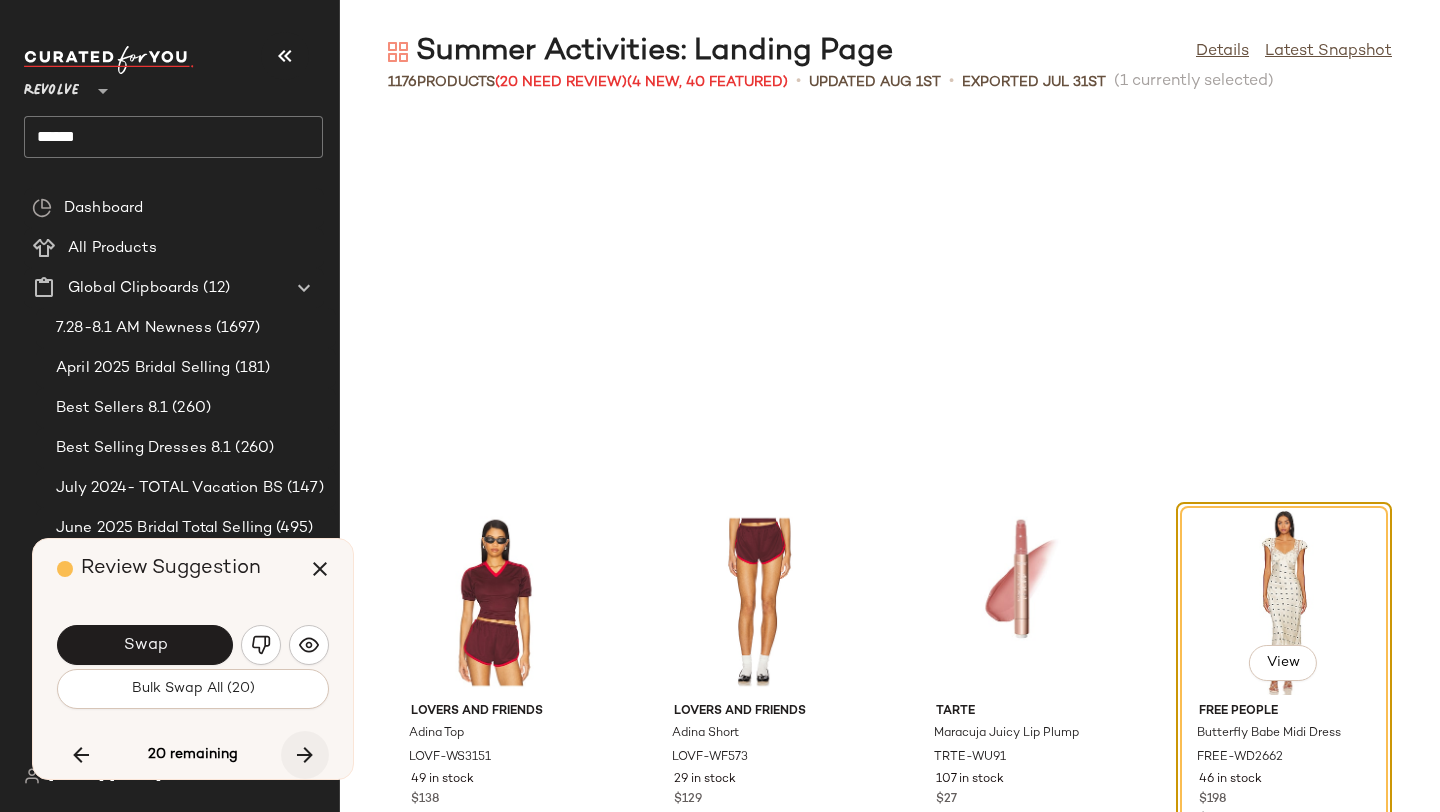 scroll, scrollTop: 55998, scrollLeft: 0, axis: vertical 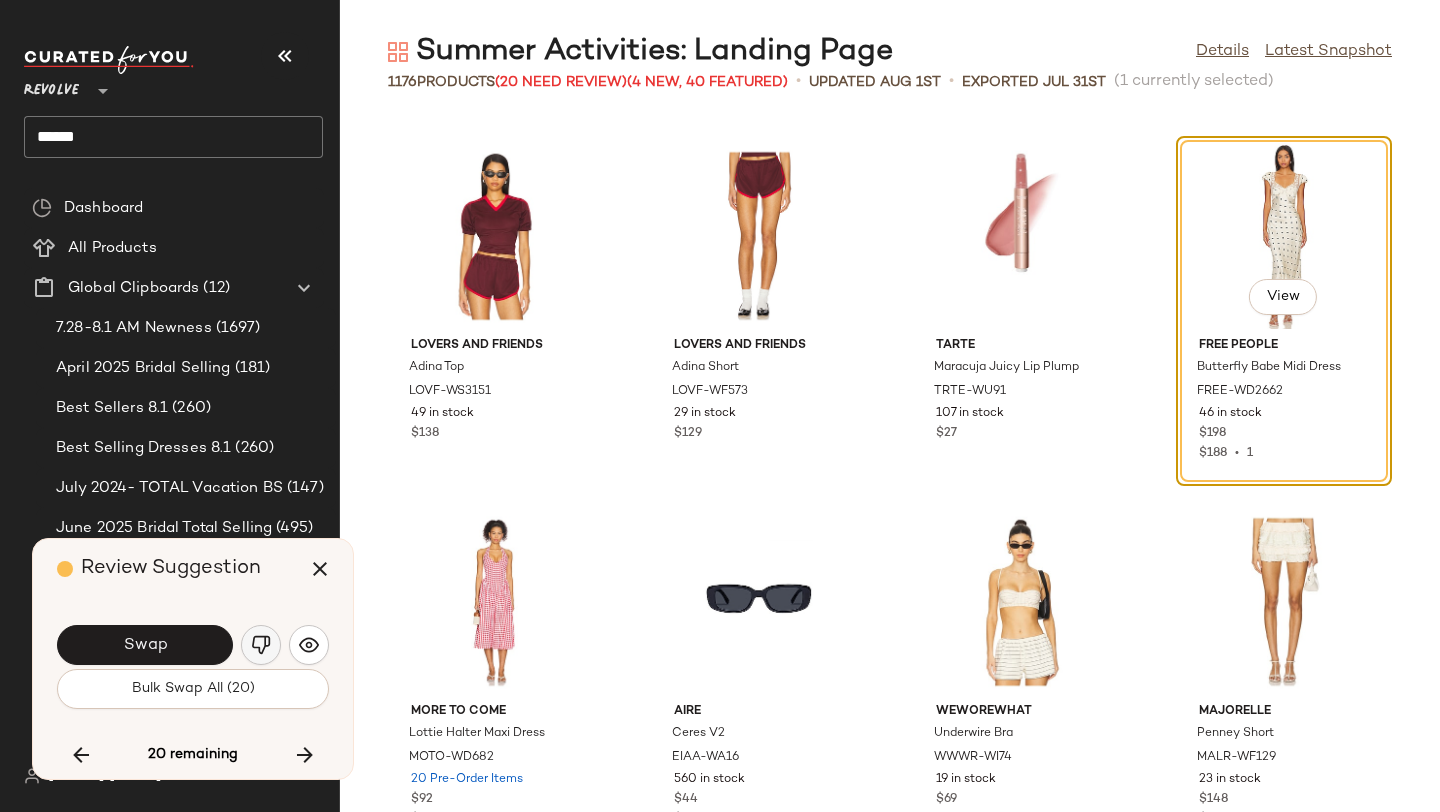 click at bounding box center (261, 645) 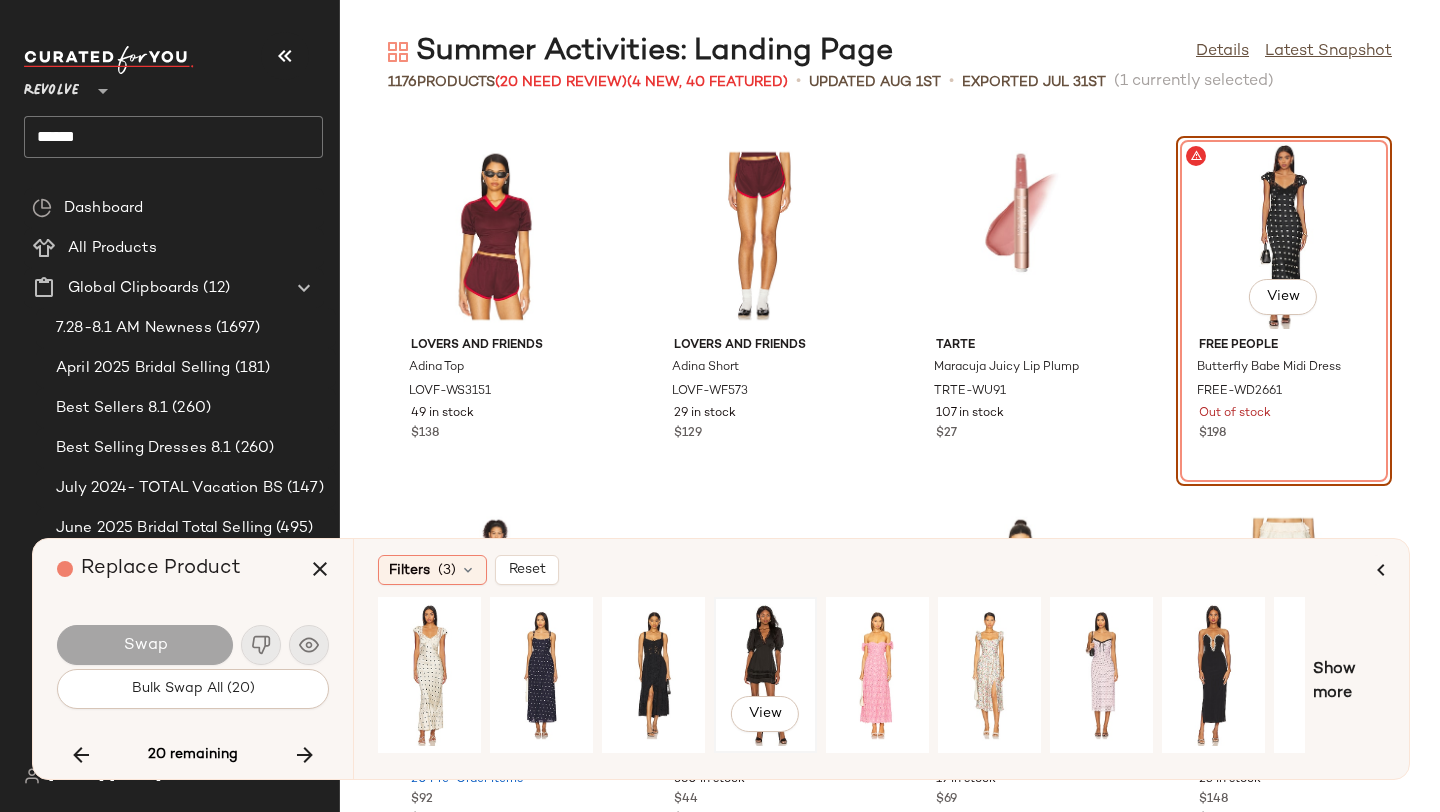 scroll, scrollTop: 0, scrollLeft: 182, axis: horizontal 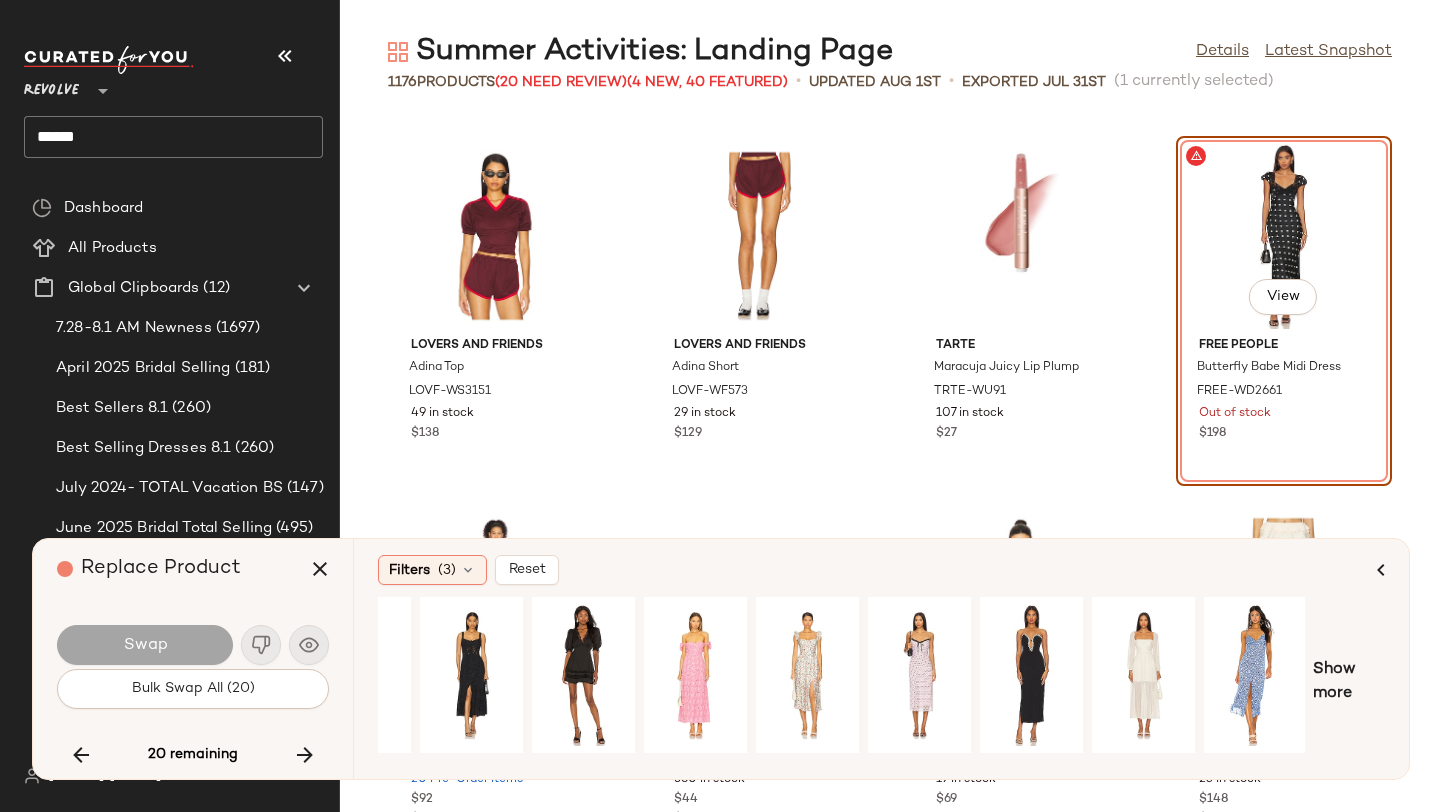 click on "Show more" at bounding box center (881, 682) 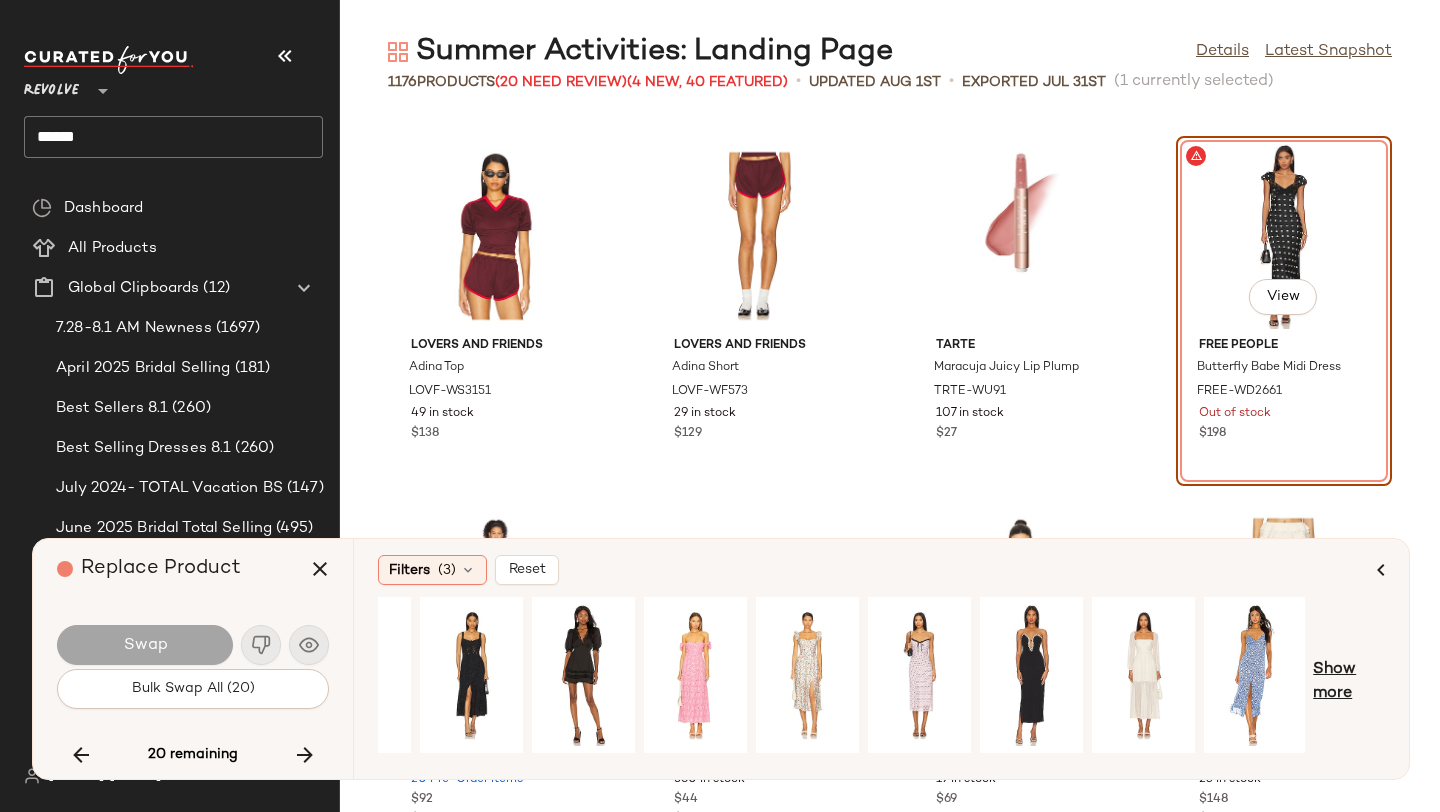click on "Show more" at bounding box center [1349, 682] 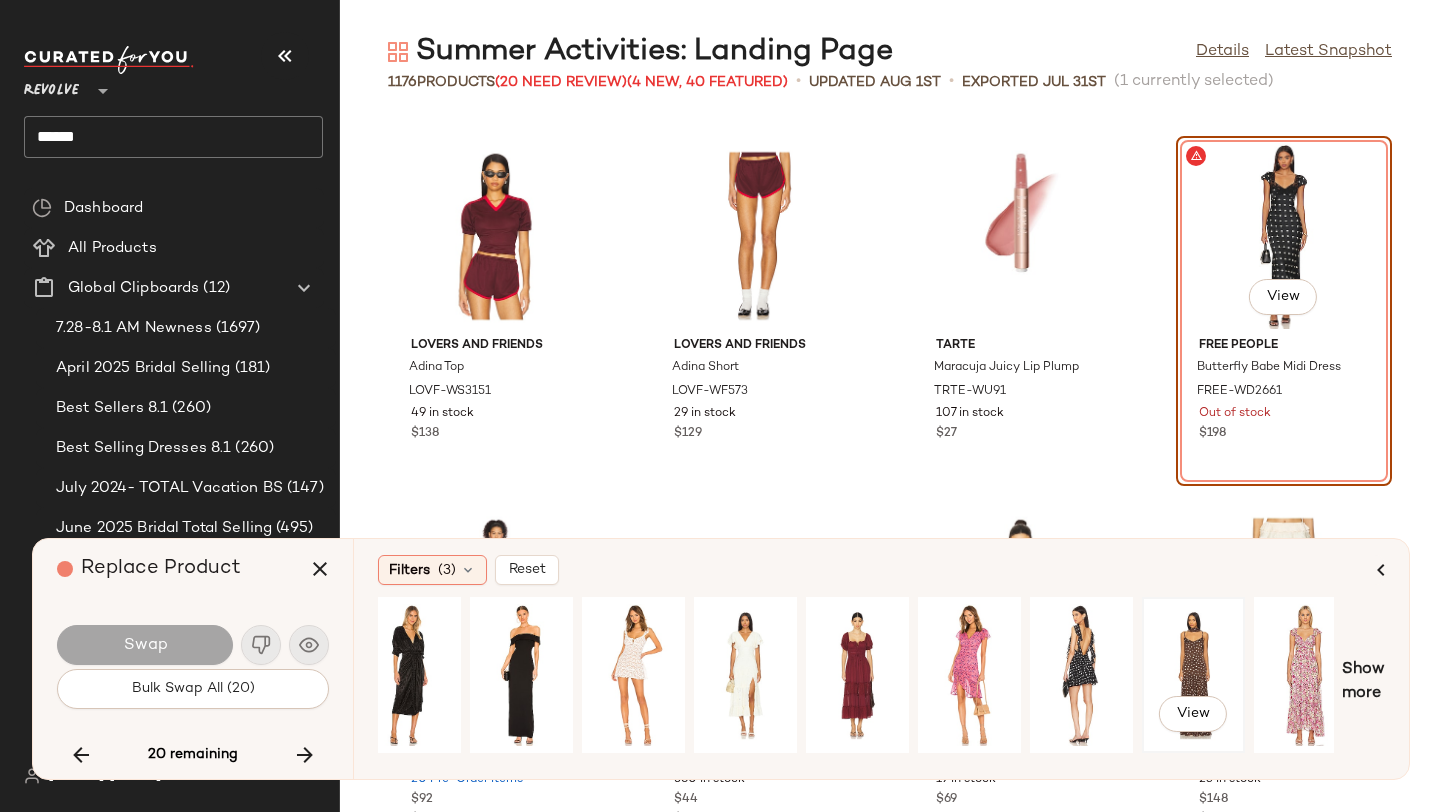 scroll, scrollTop: 0, scrollLeft: 1273, axis: horizontal 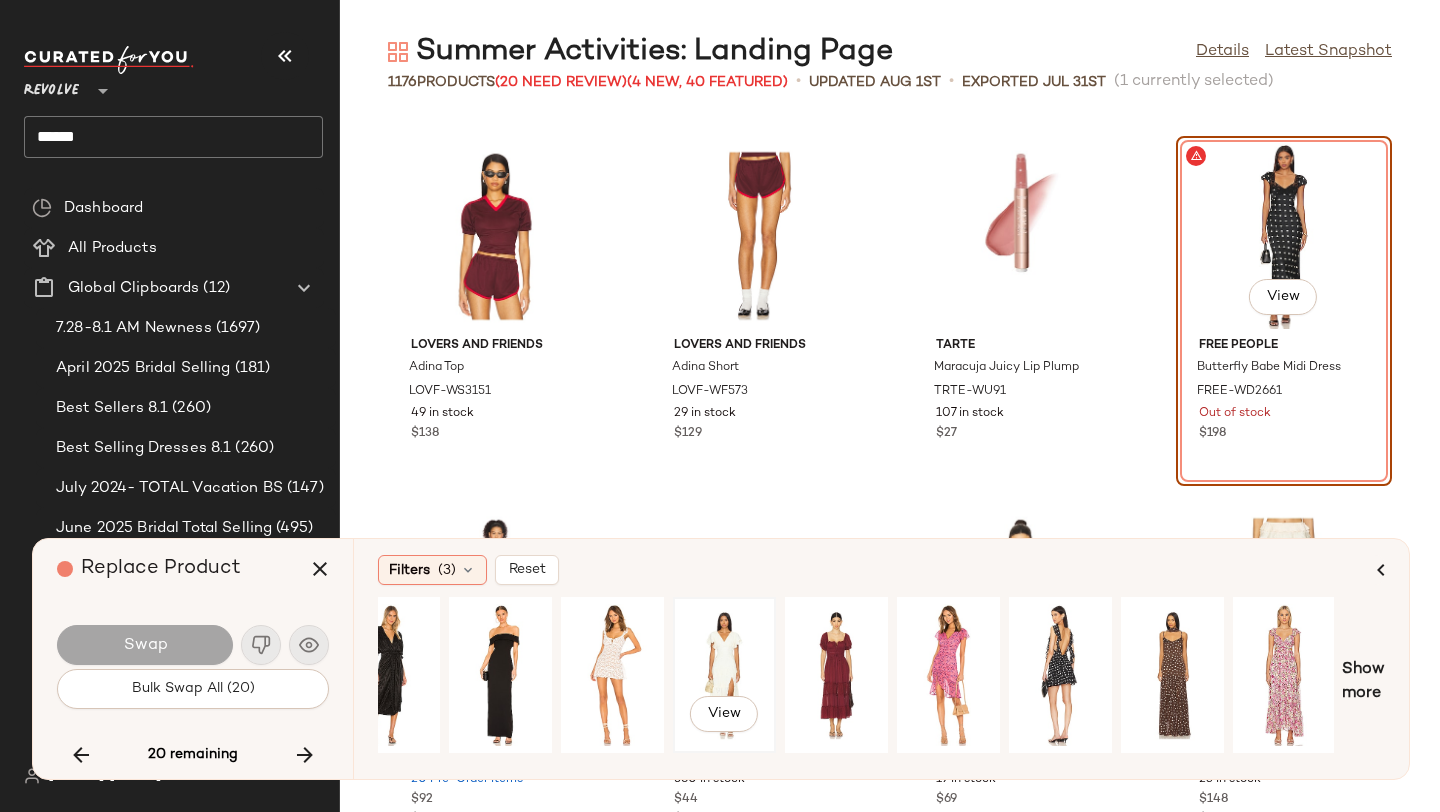 click on "View" 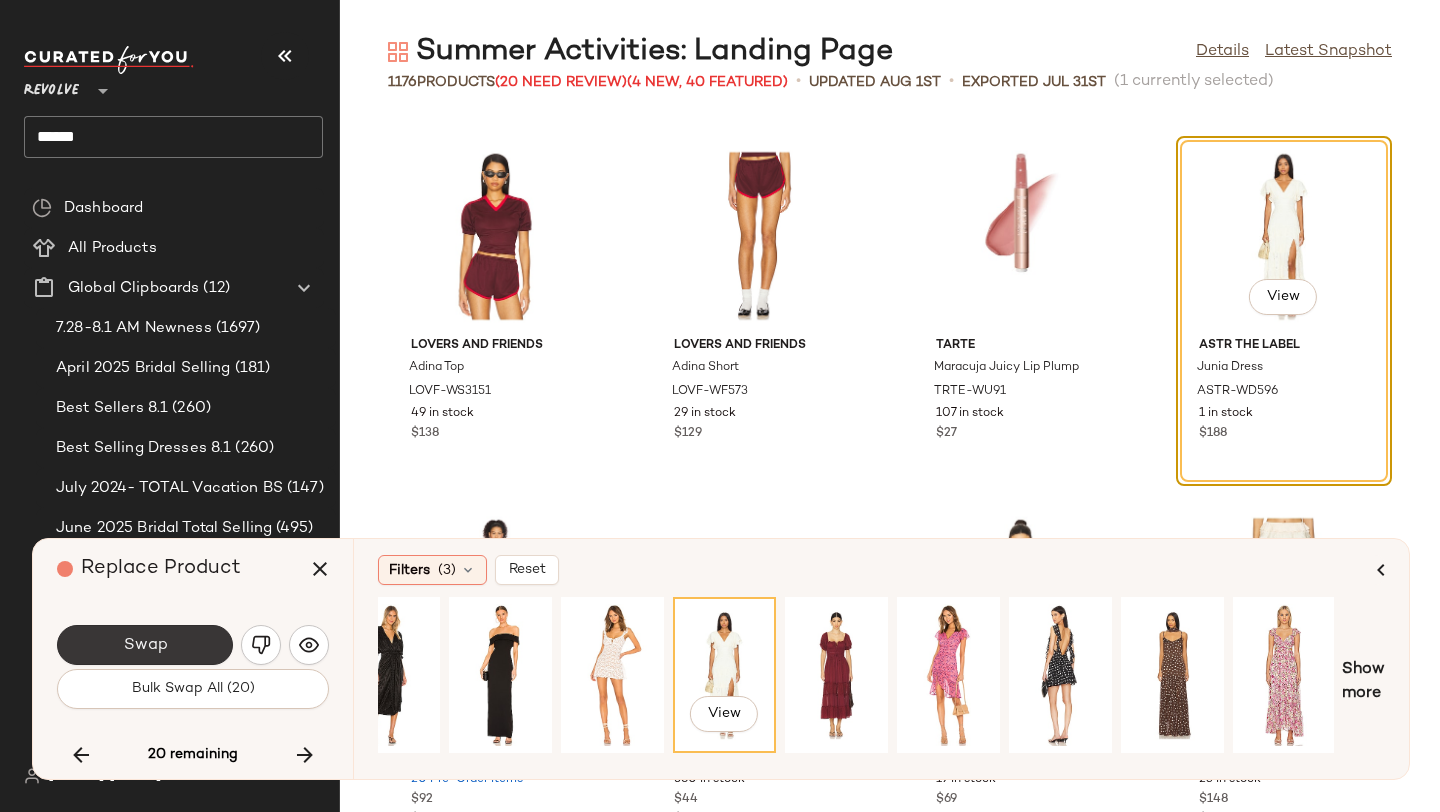 click on "Swap" 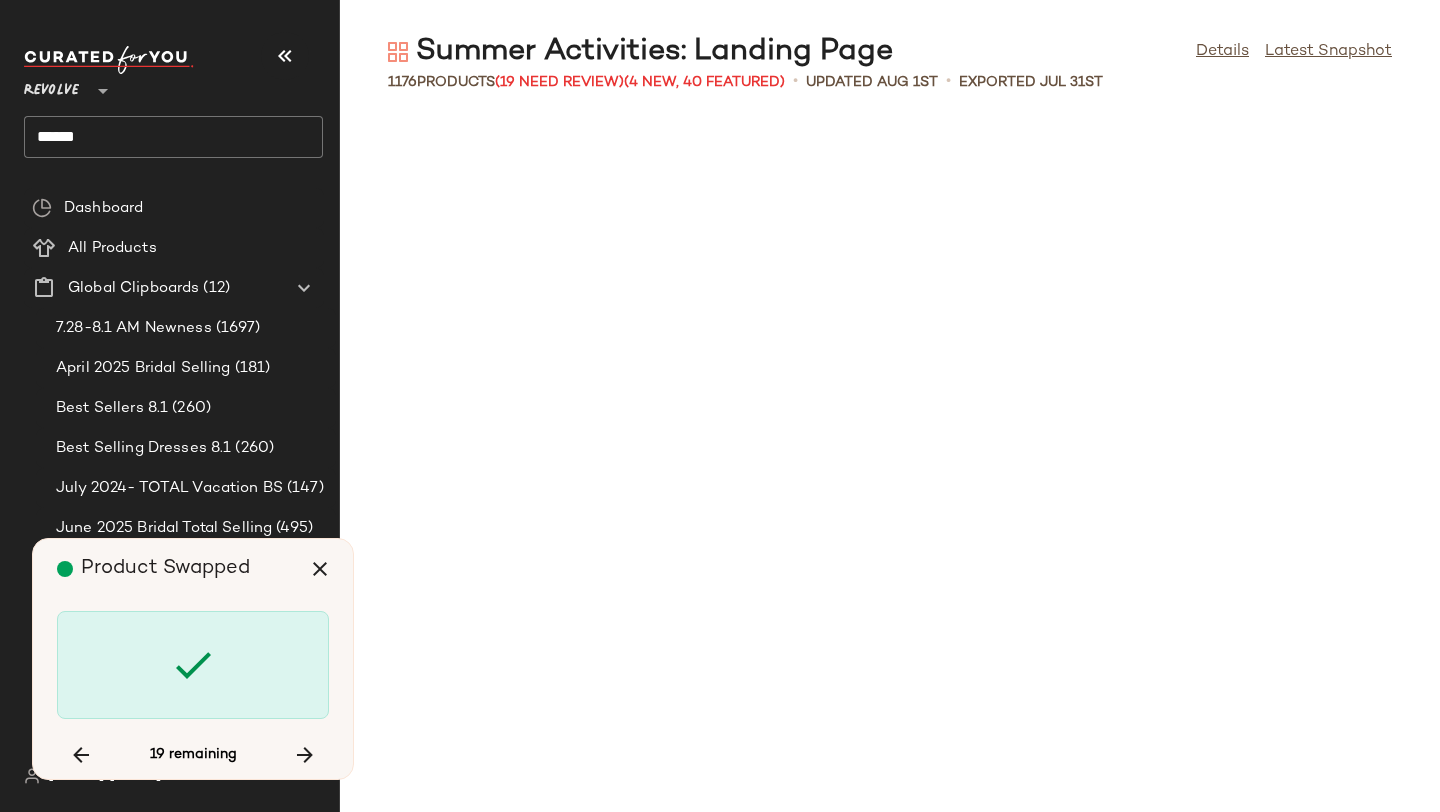 scroll, scrollTop: 58560, scrollLeft: 0, axis: vertical 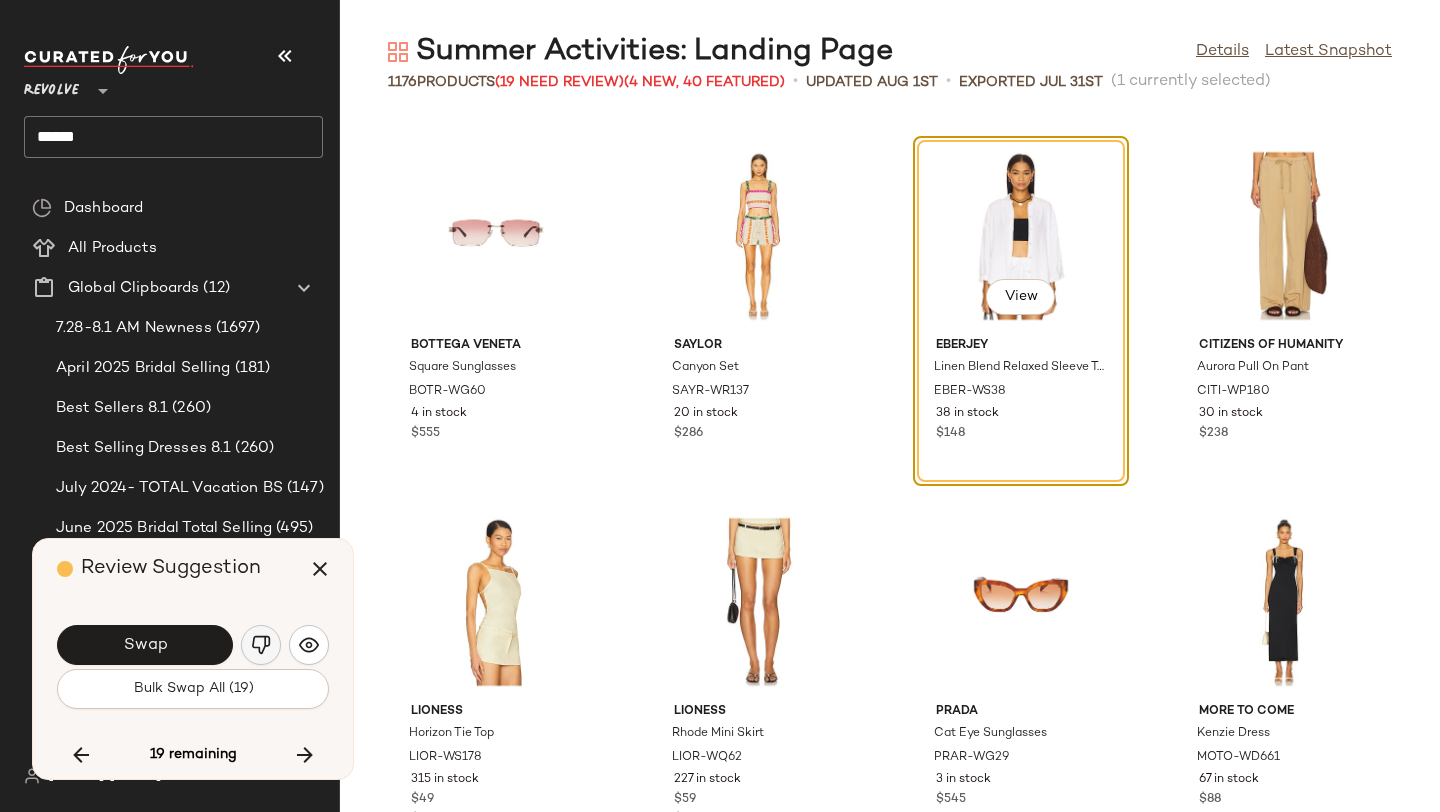 click 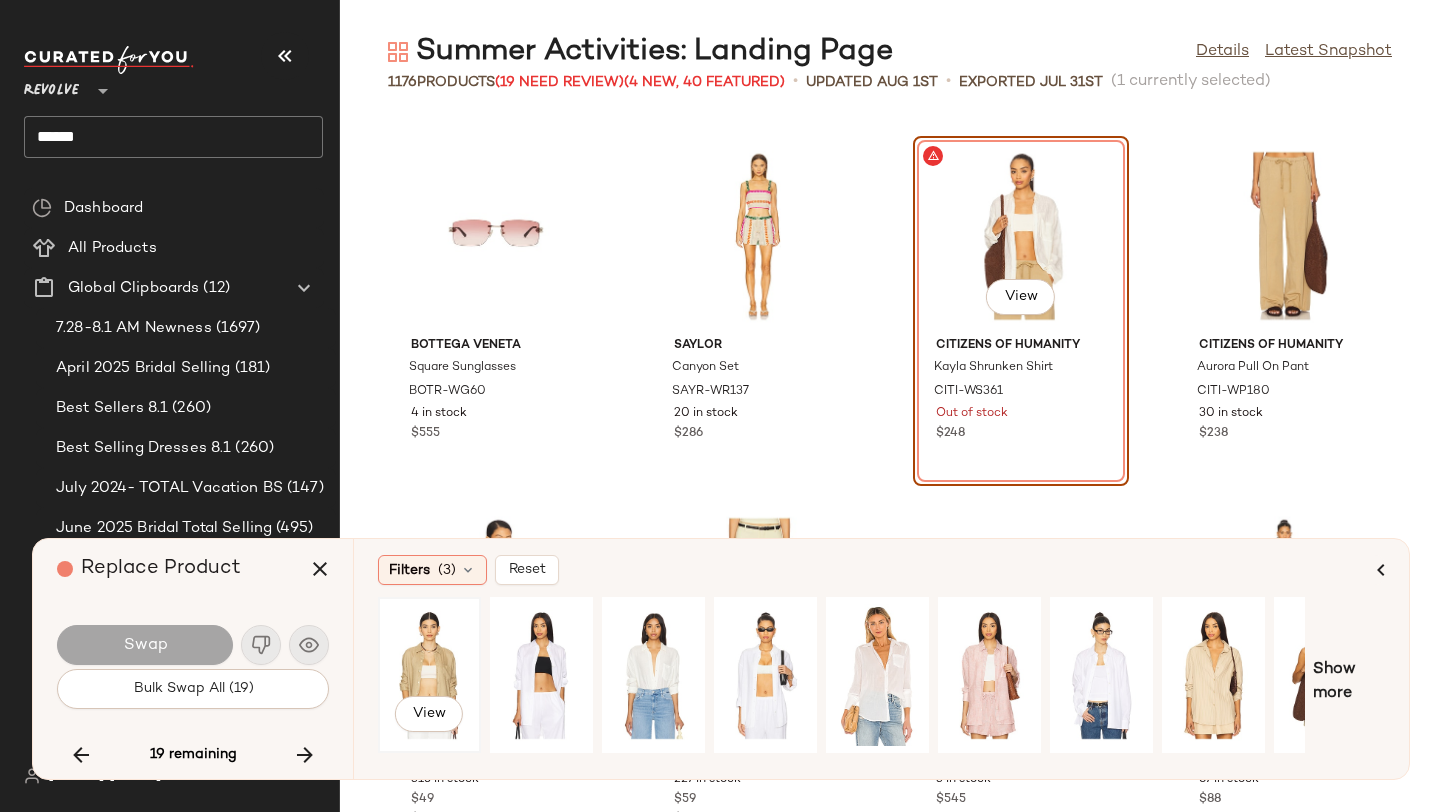 click on "View" 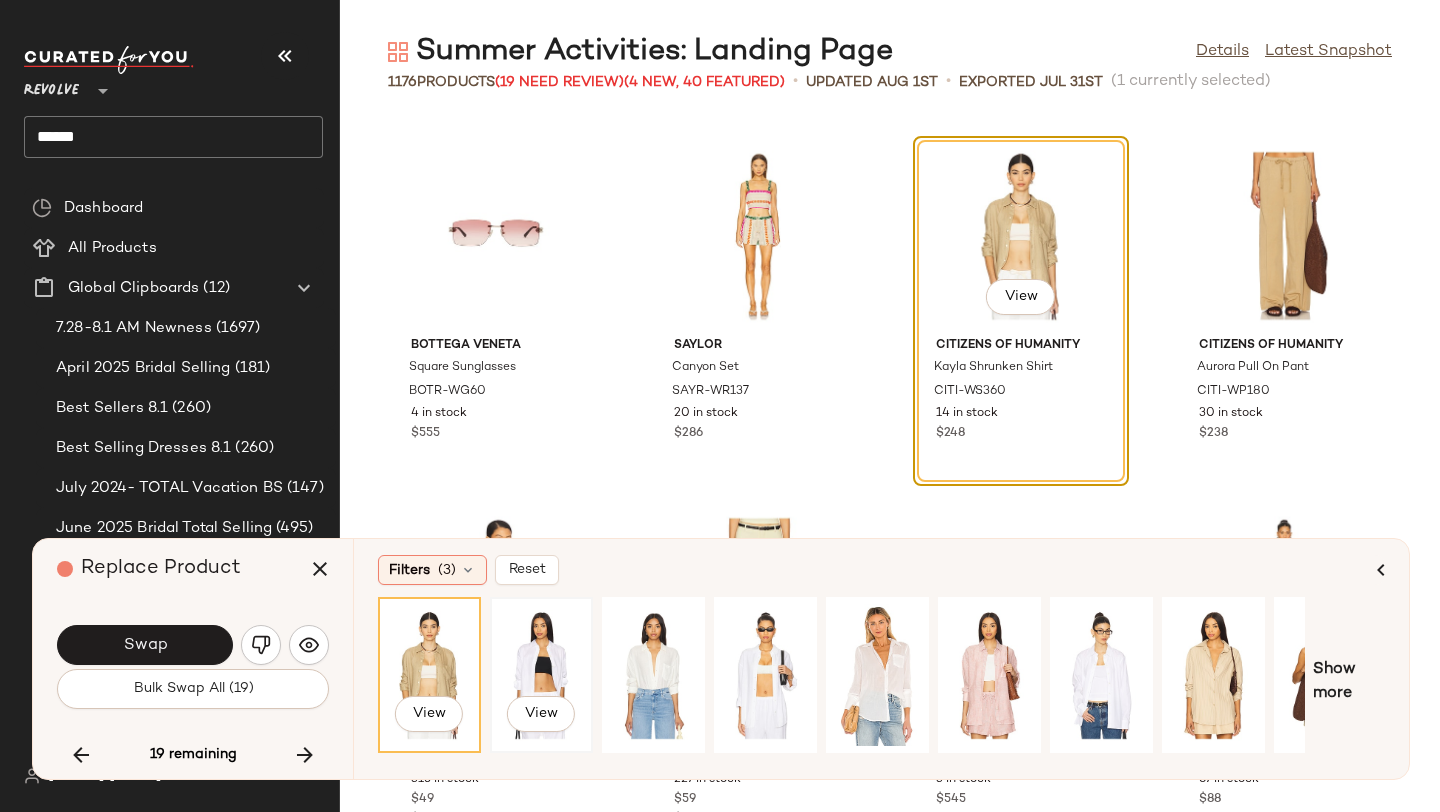 click on "View" 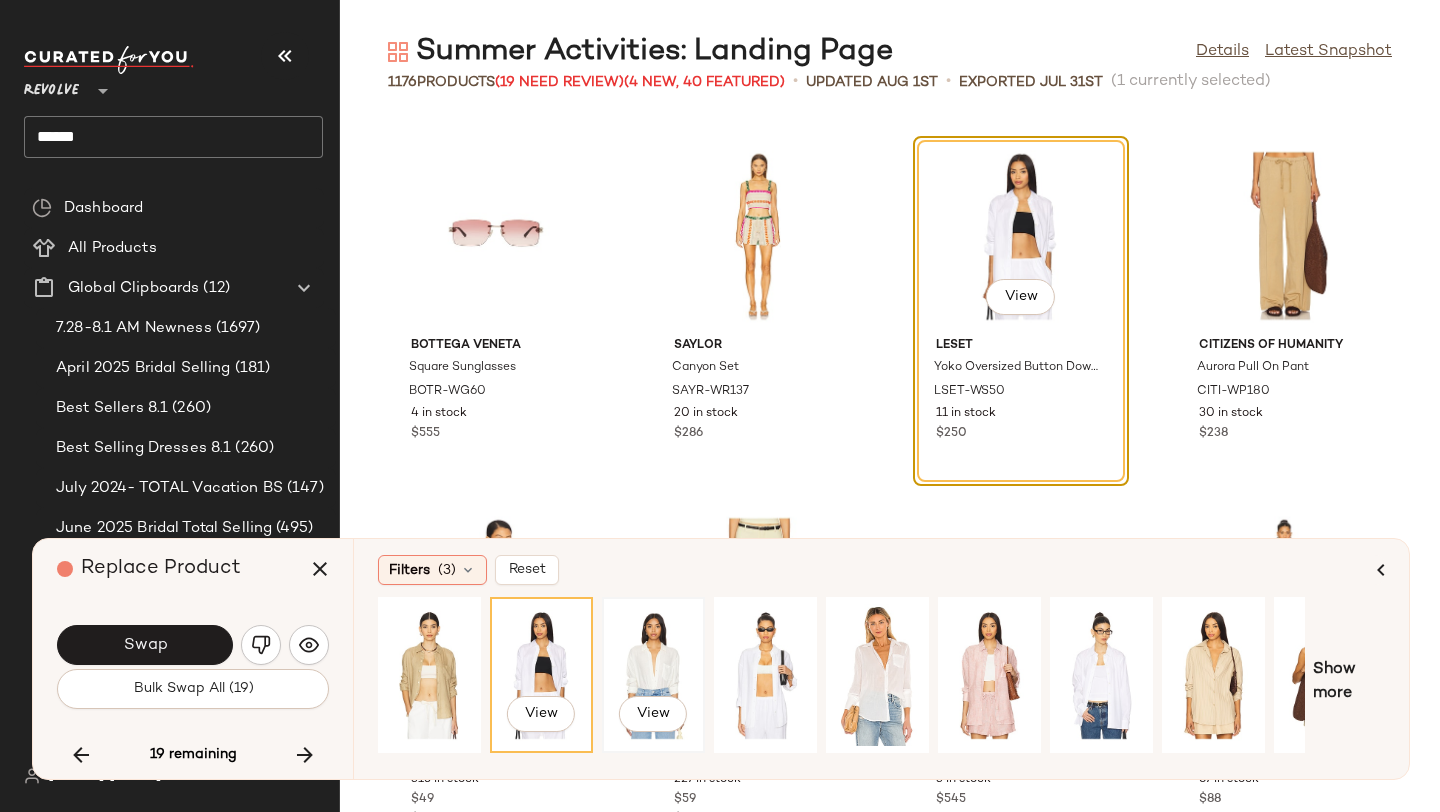 click on "View" 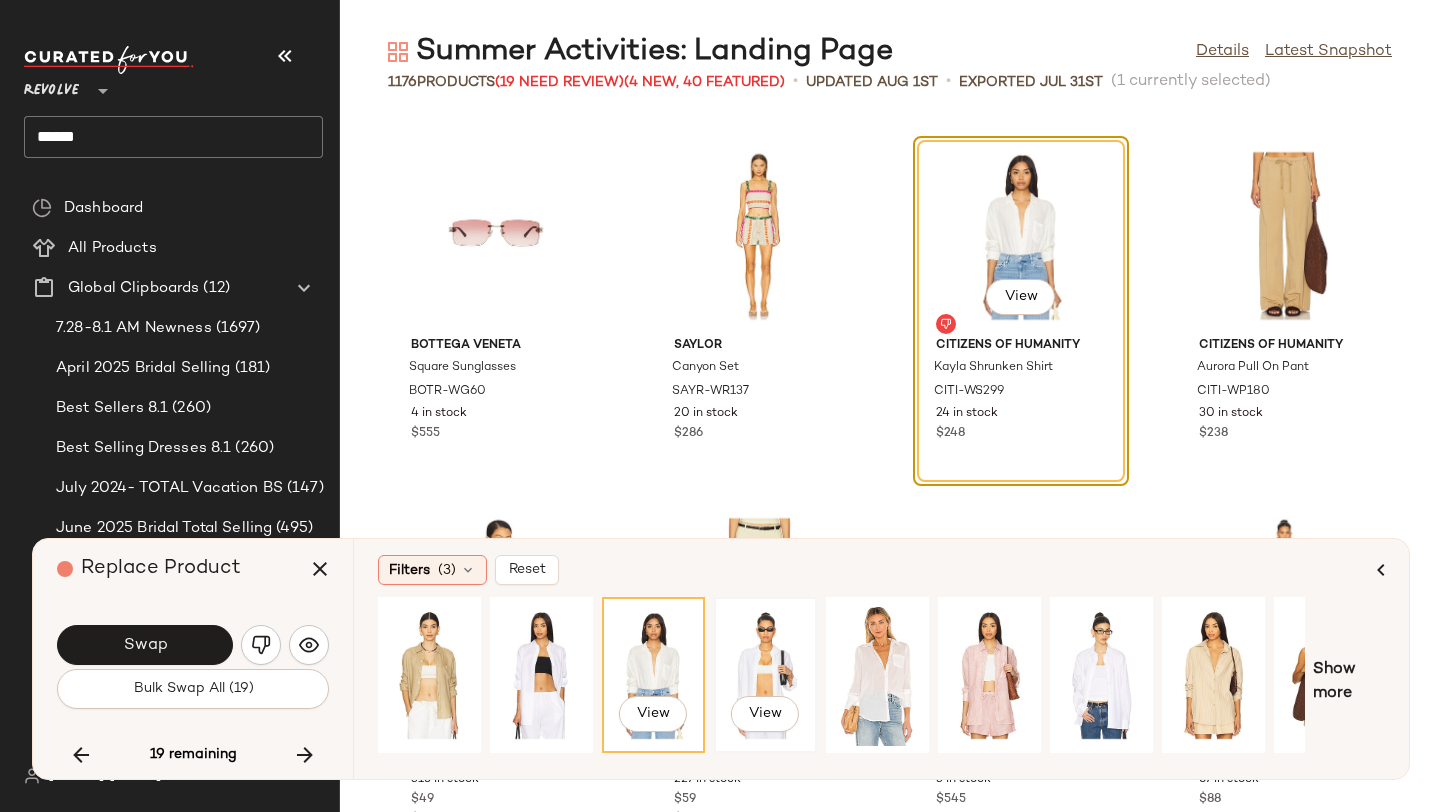 click on "View" 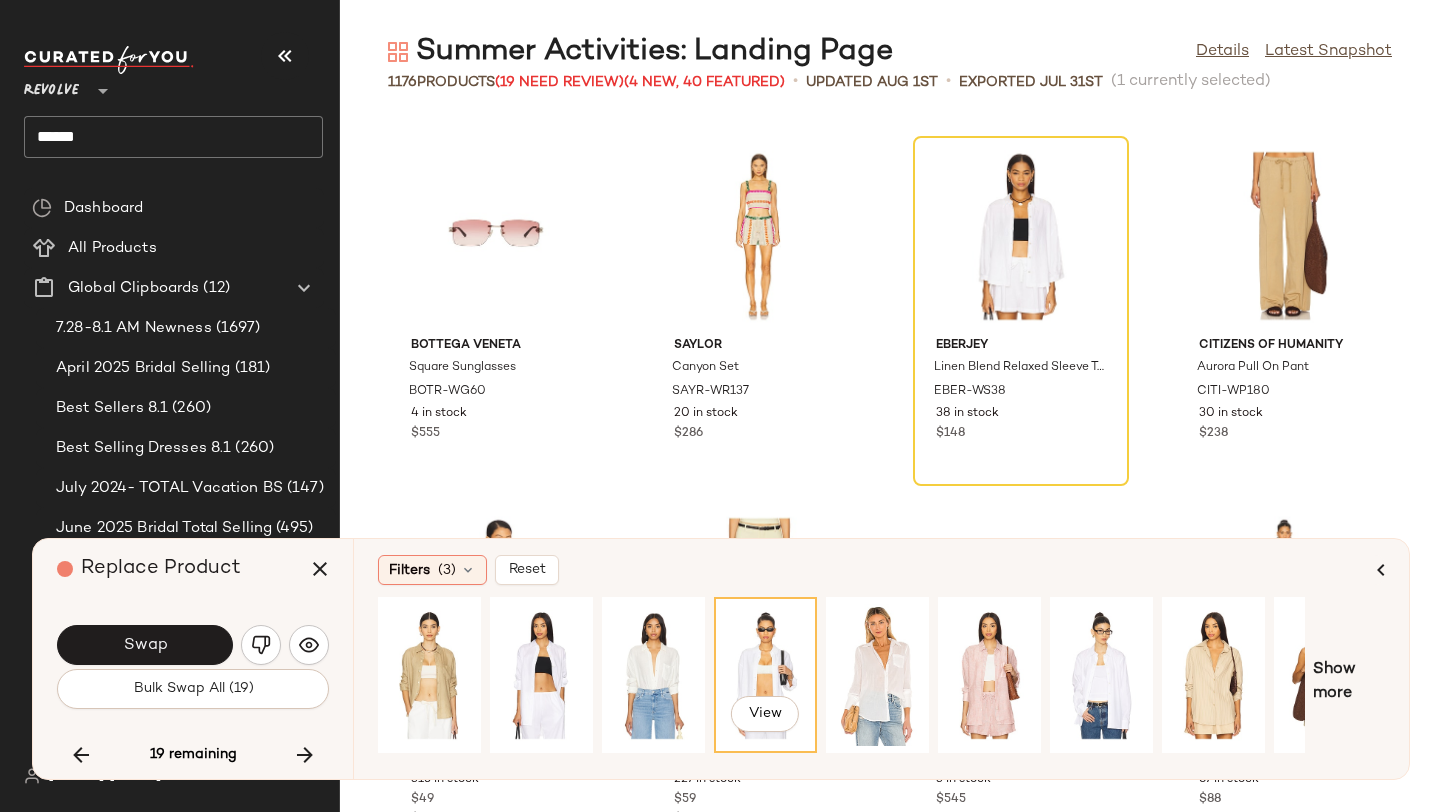 scroll, scrollTop: 0, scrollLeft: 182, axis: horizontal 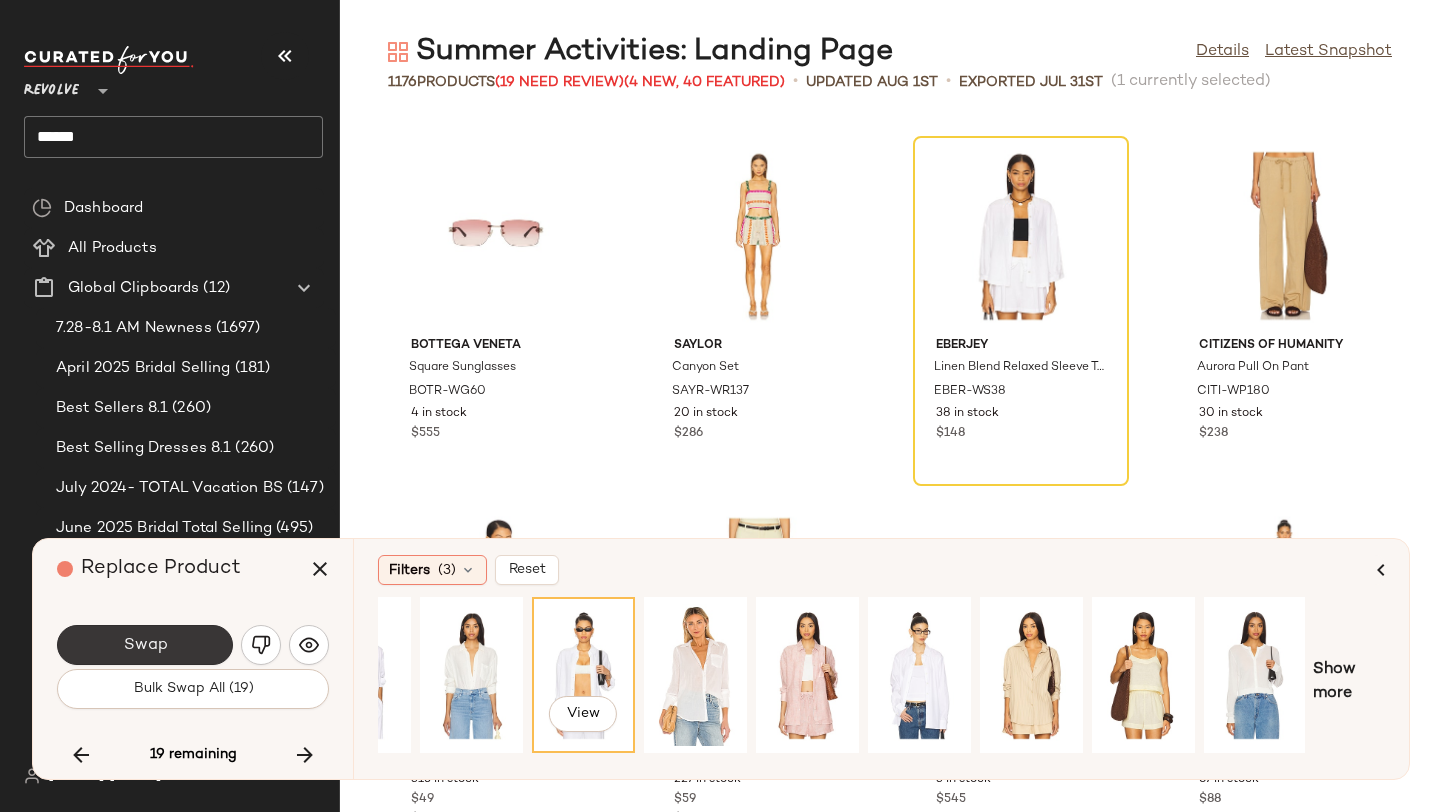 click on "Swap" at bounding box center [145, 645] 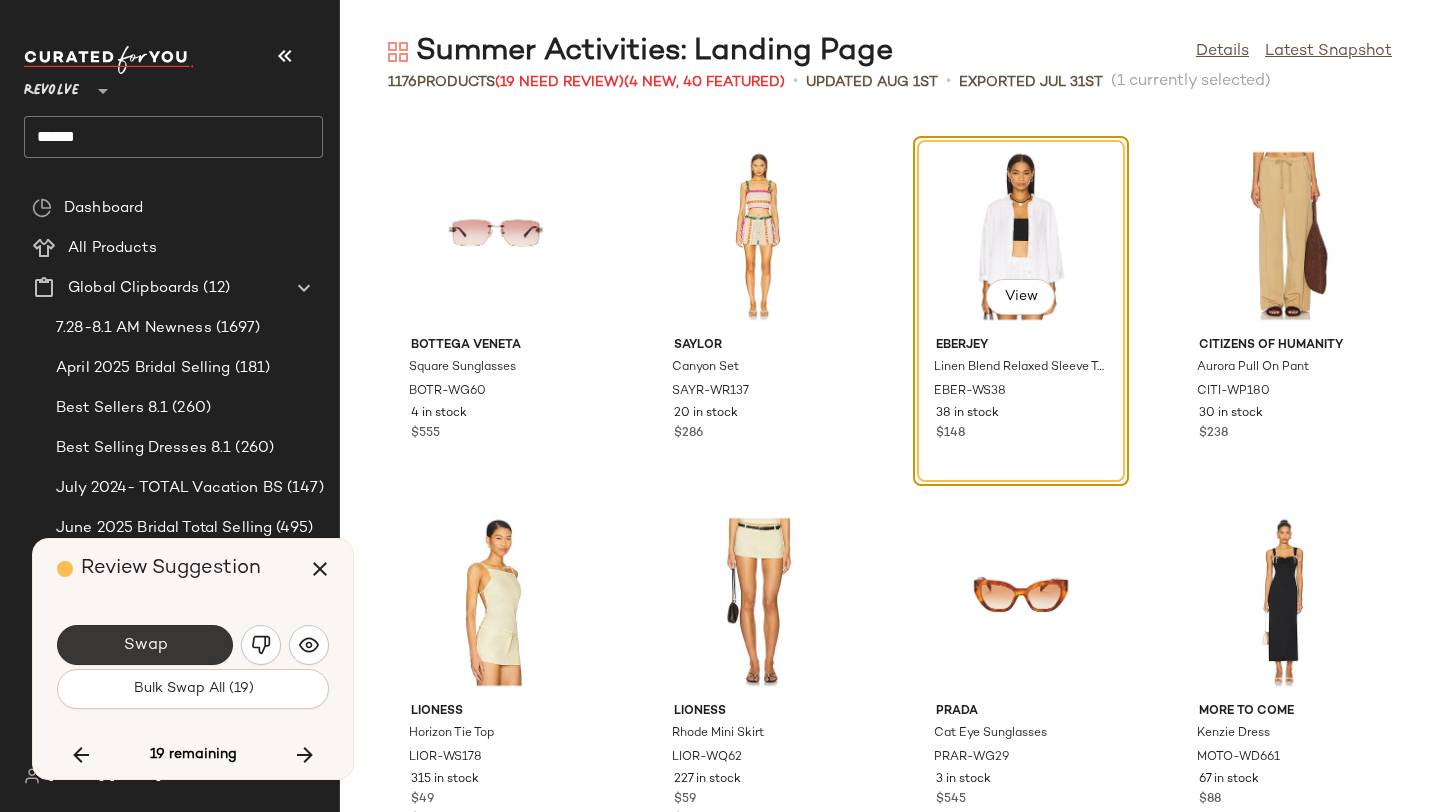 click on "Swap" 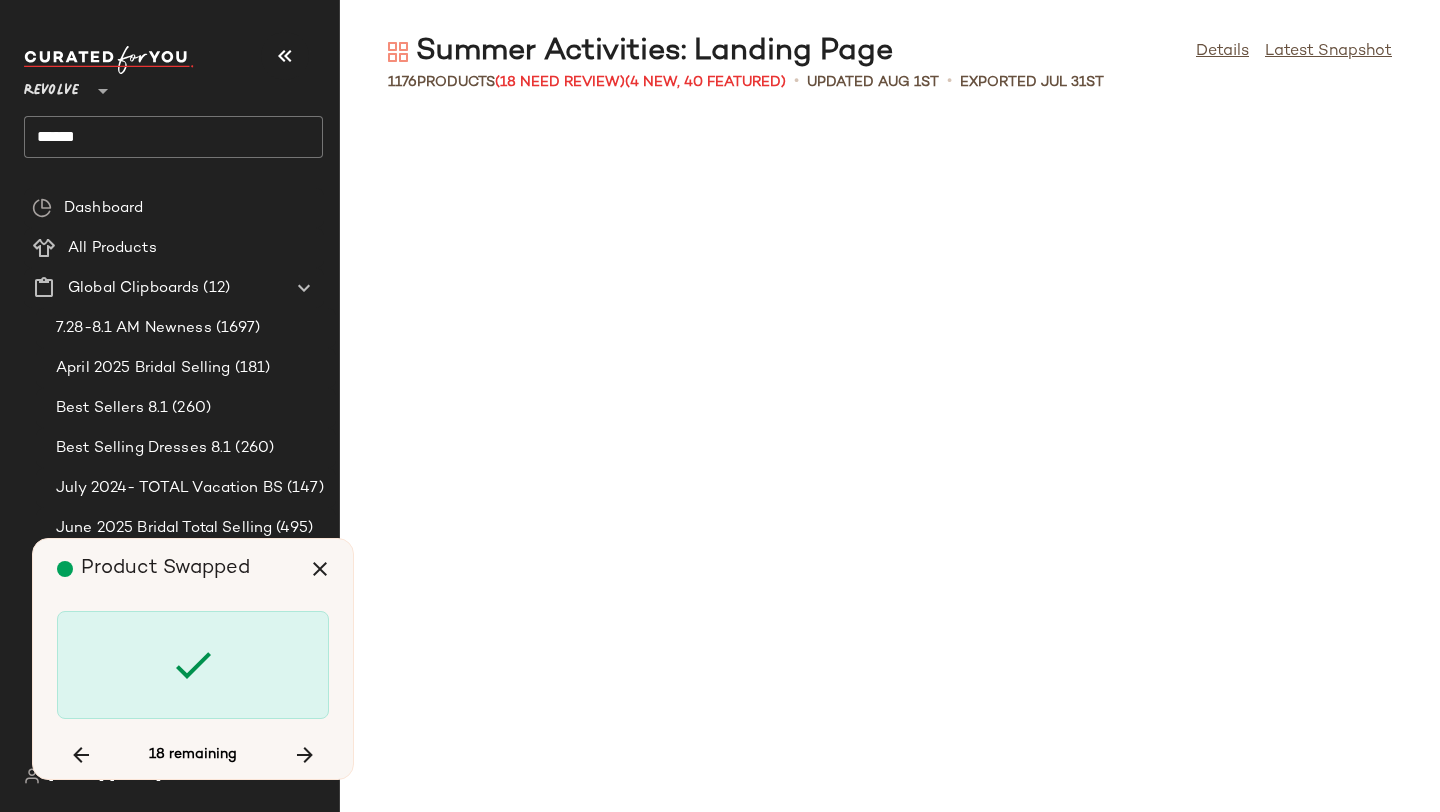 scroll, scrollTop: 61488, scrollLeft: 0, axis: vertical 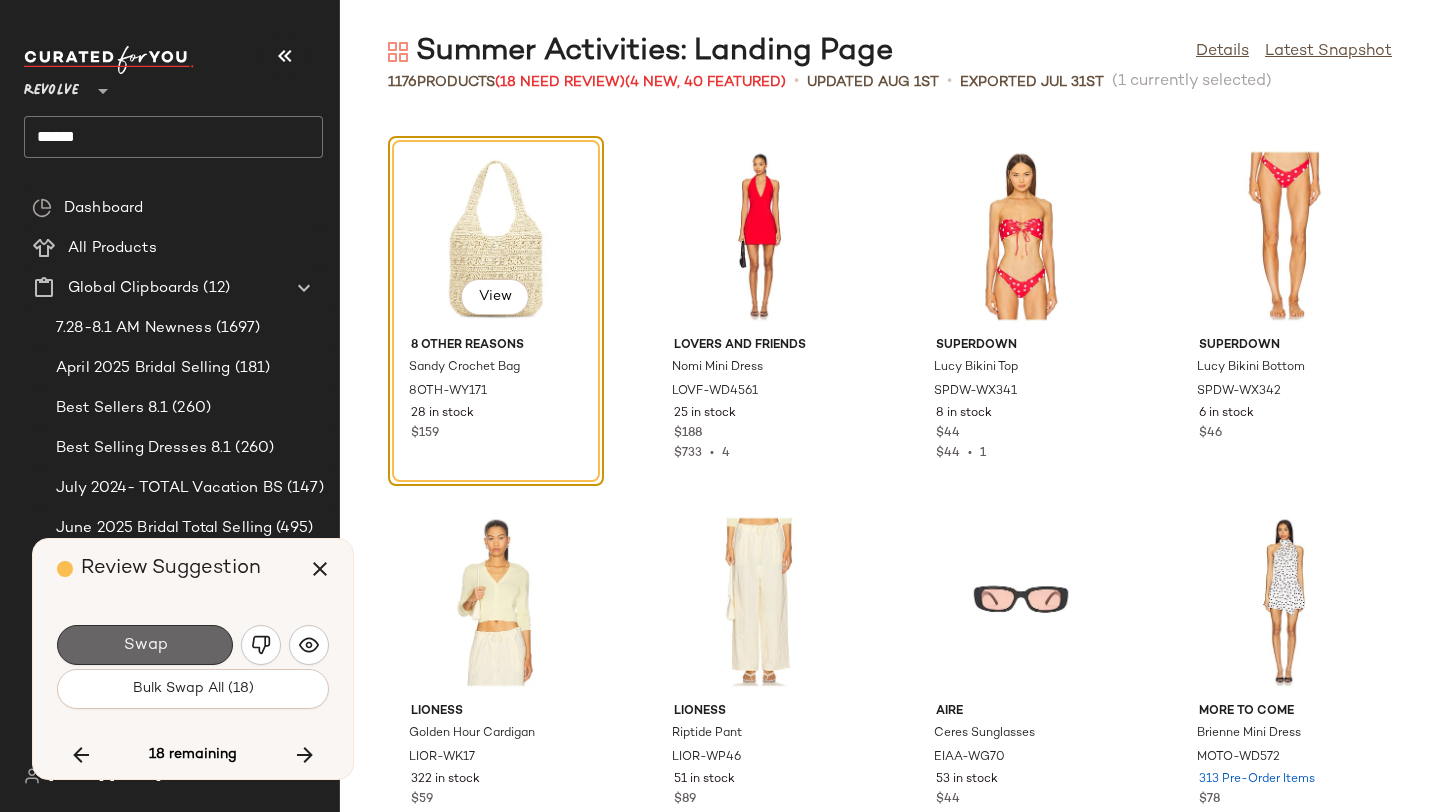click on "Swap" at bounding box center [145, 645] 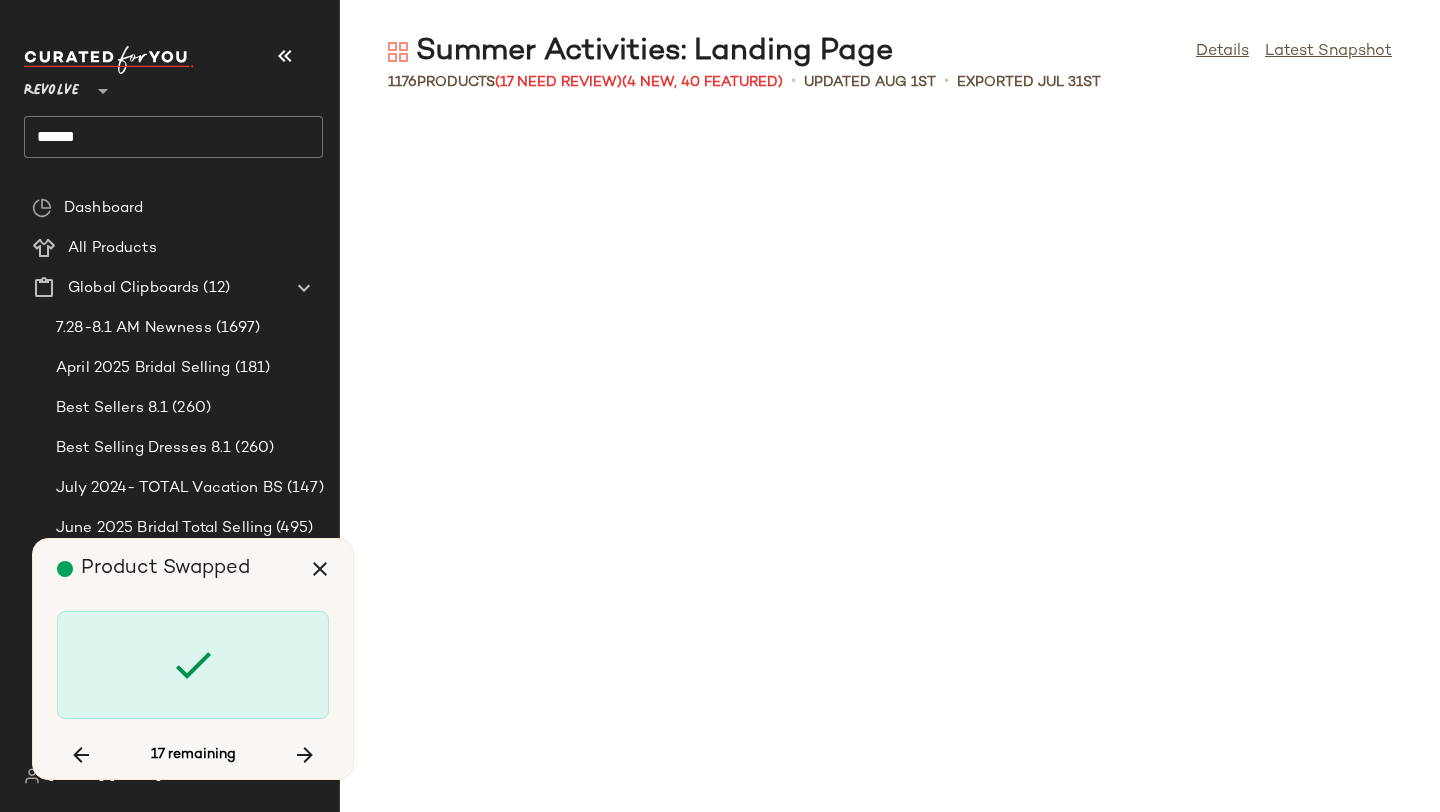 scroll, scrollTop: 72102, scrollLeft: 0, axis: vertical 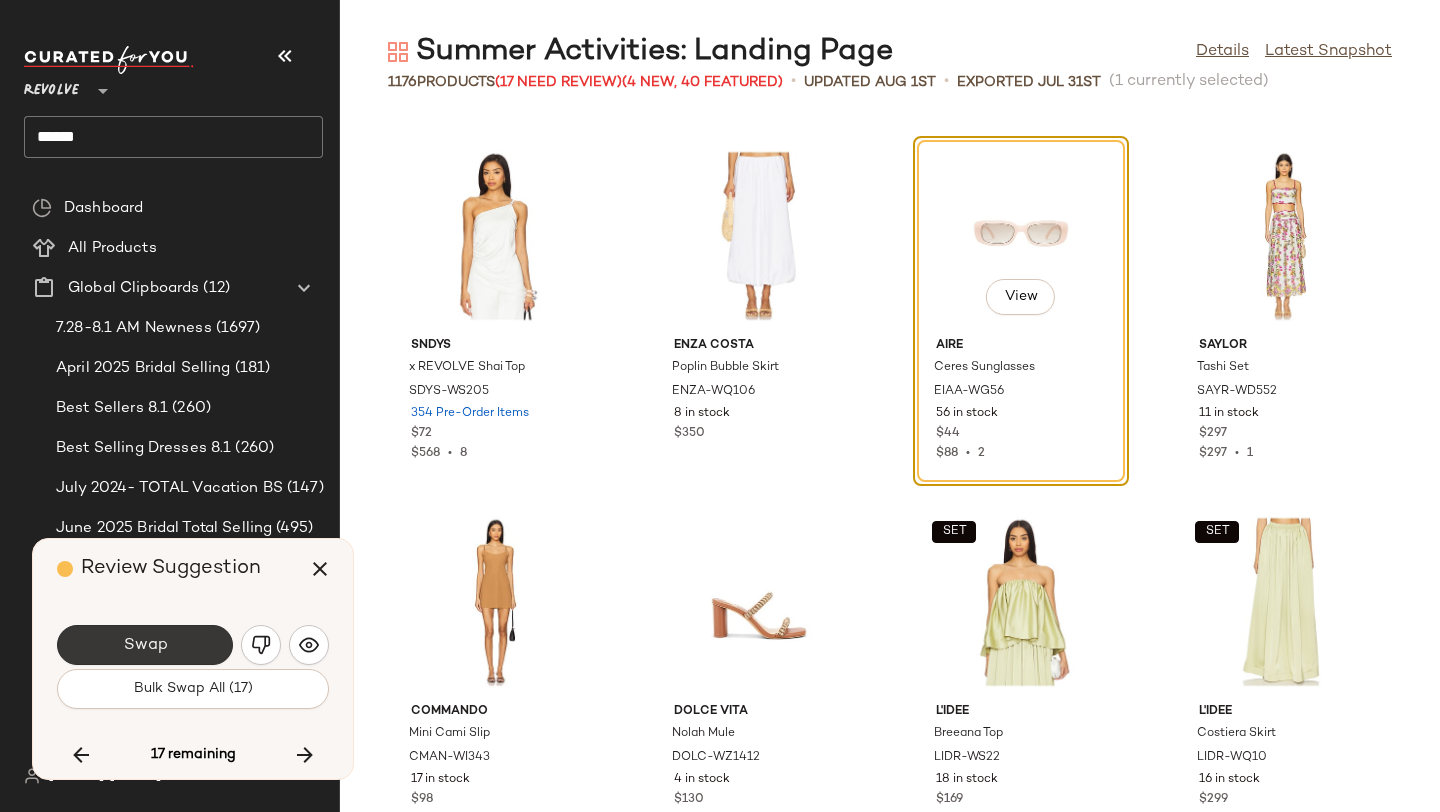 click on "Swap" at bounding box center (145, 645) 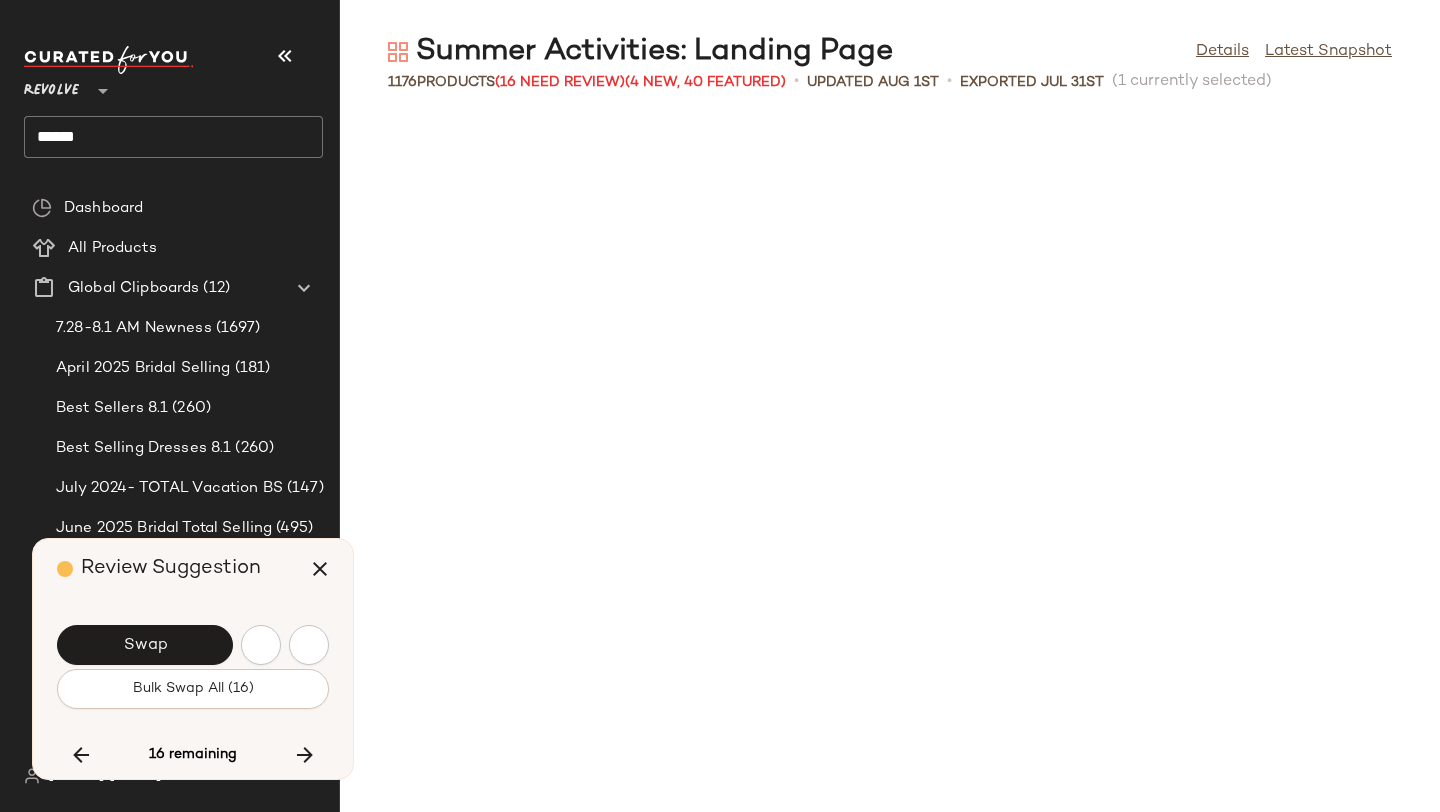 scroll, scrollTop: 73200, scrollLeft: 0, axis: vertical 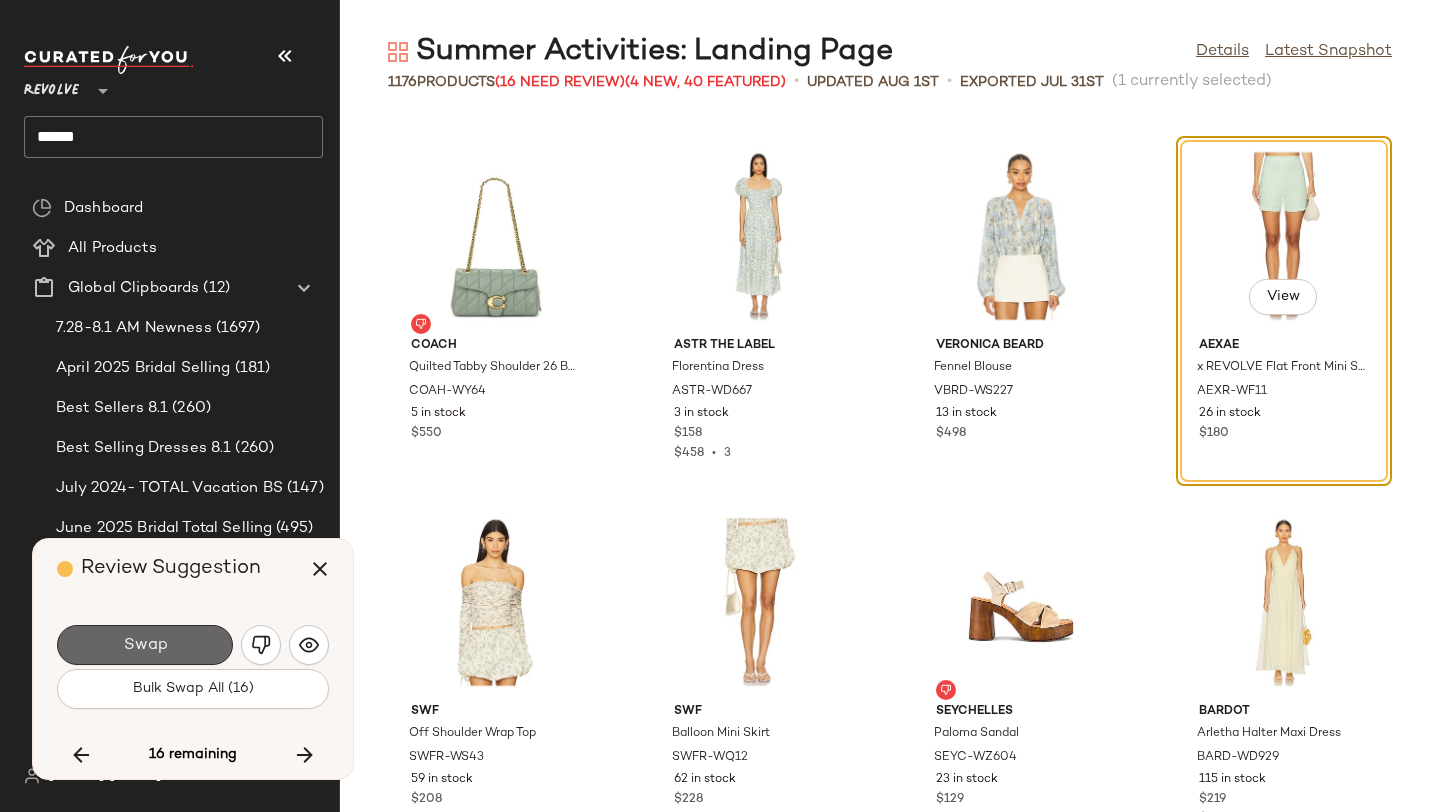 click on "Swap" at bounding box center [145, 645] 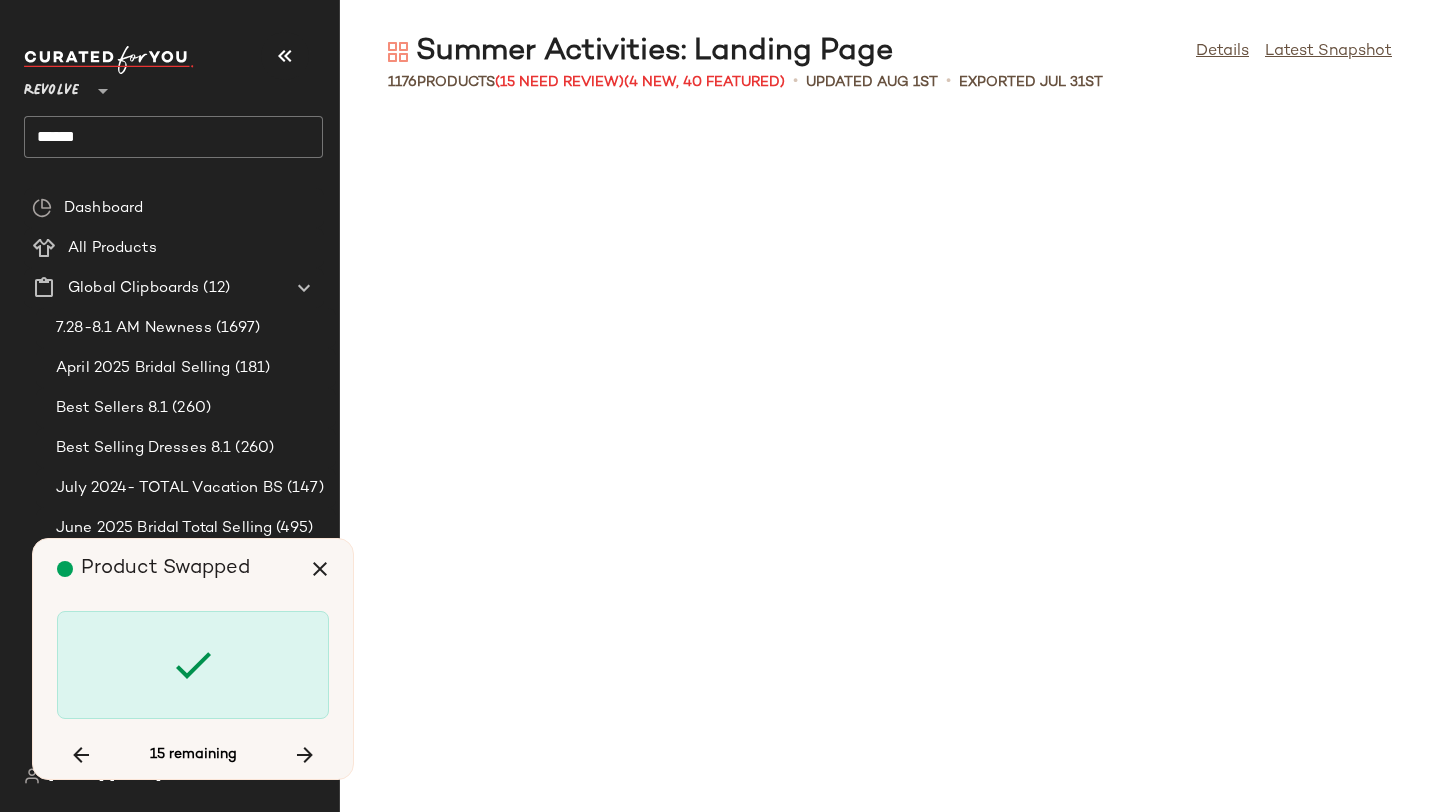 scroll, scrollTop: 79422, scrollLeft: 0, axis: vertical 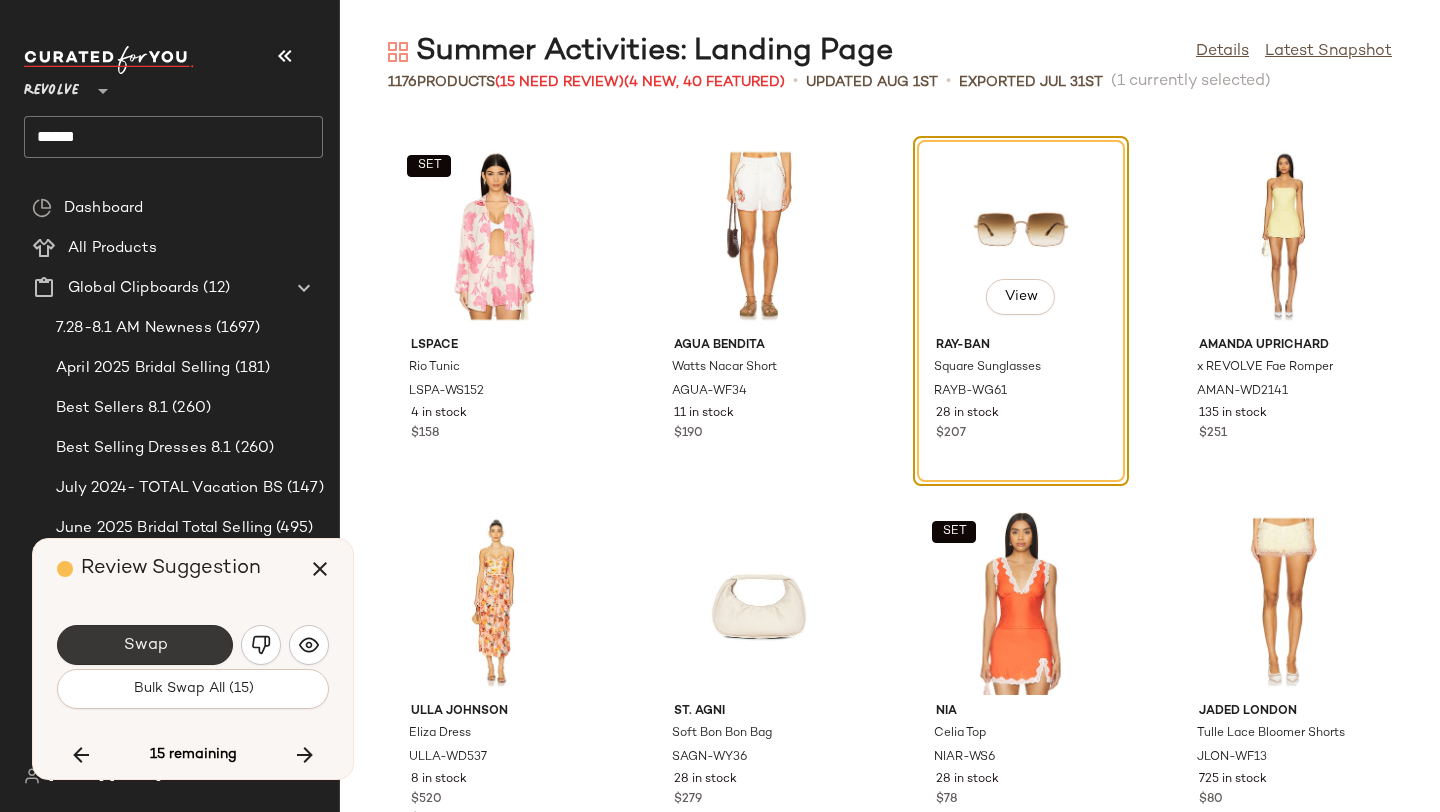 click on "Swap" 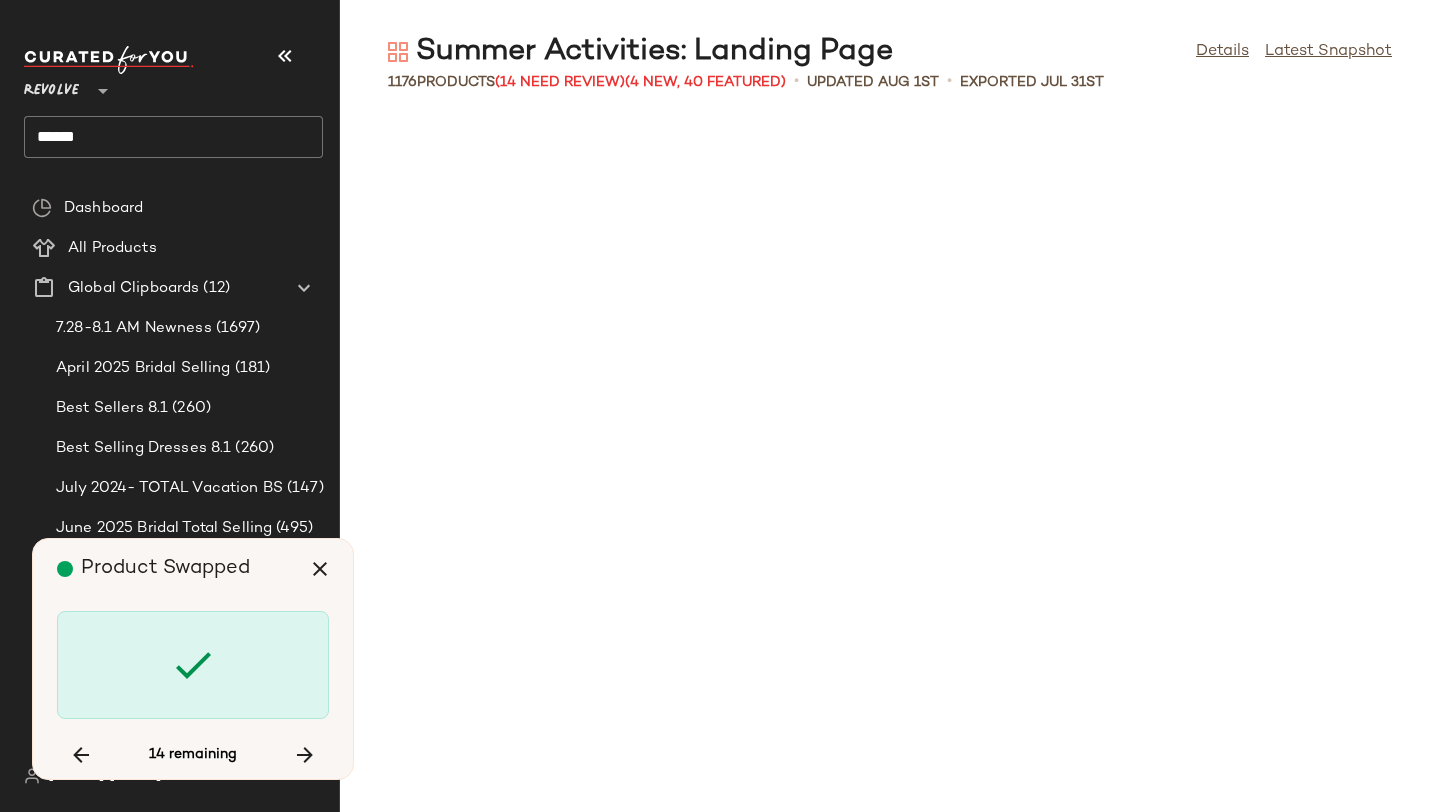 scroll, scrollTop: 81252, scrollLeft: 0, axis: vertical 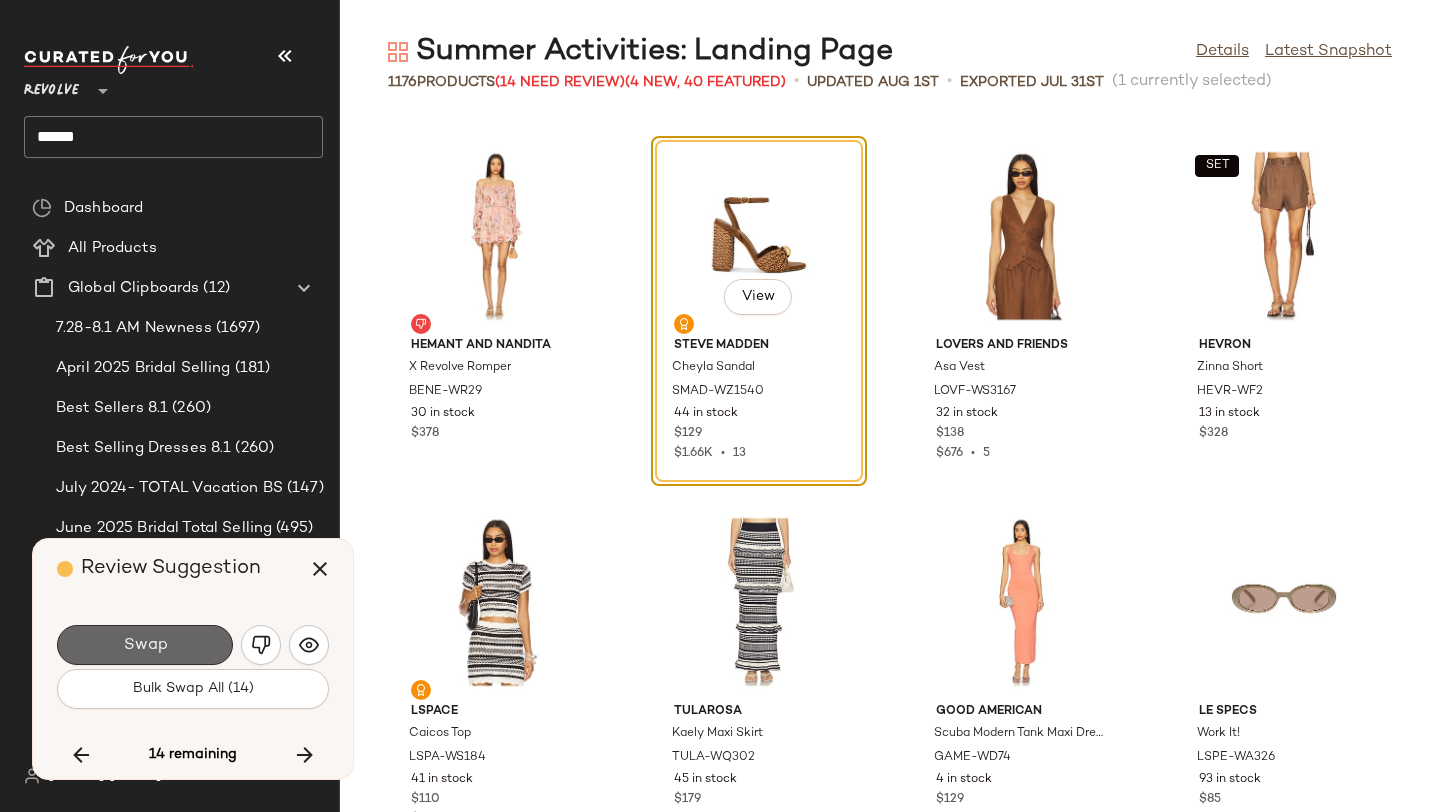 click on "Swap" 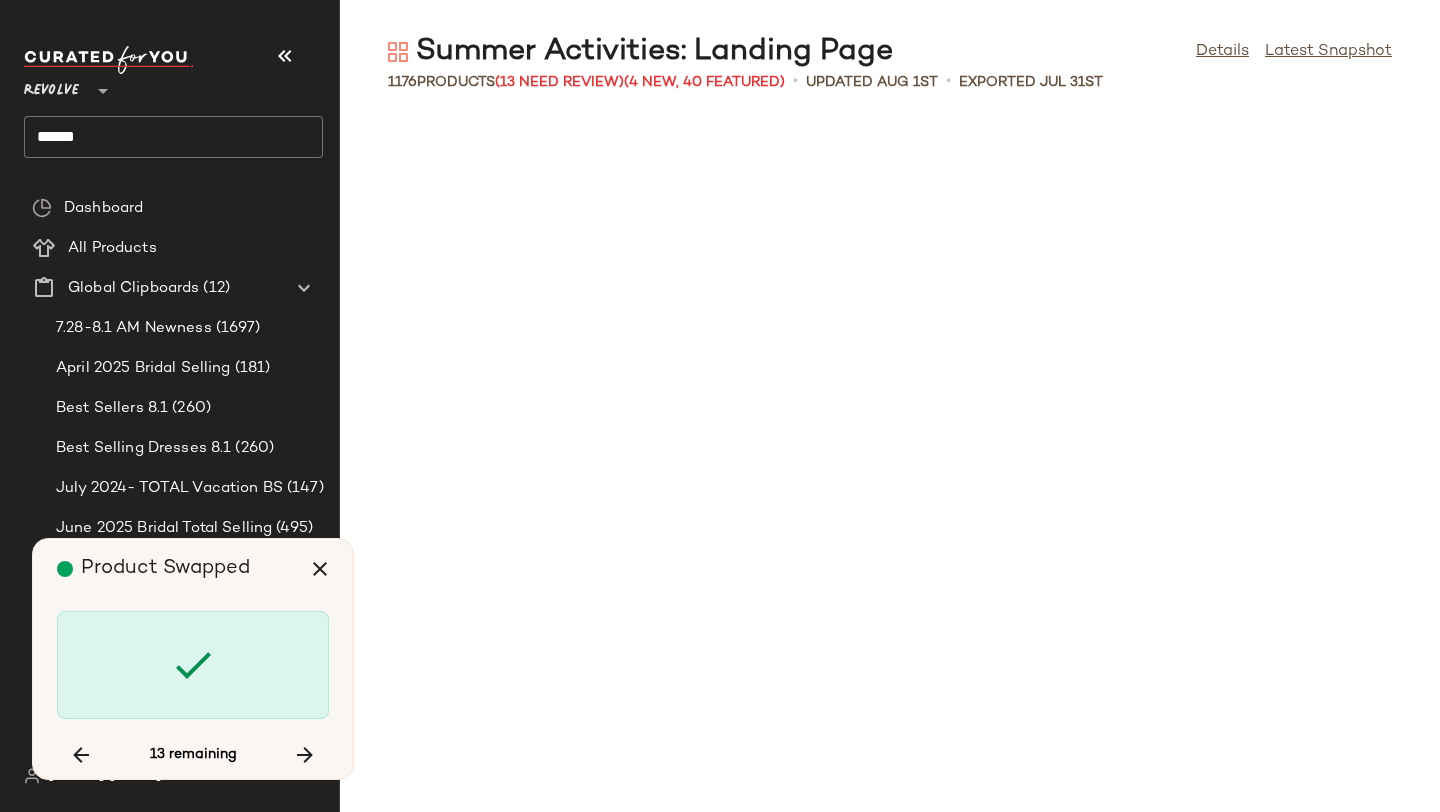 scroll, scrollTop: 84912, scrollLeft: 0, axis: vertical 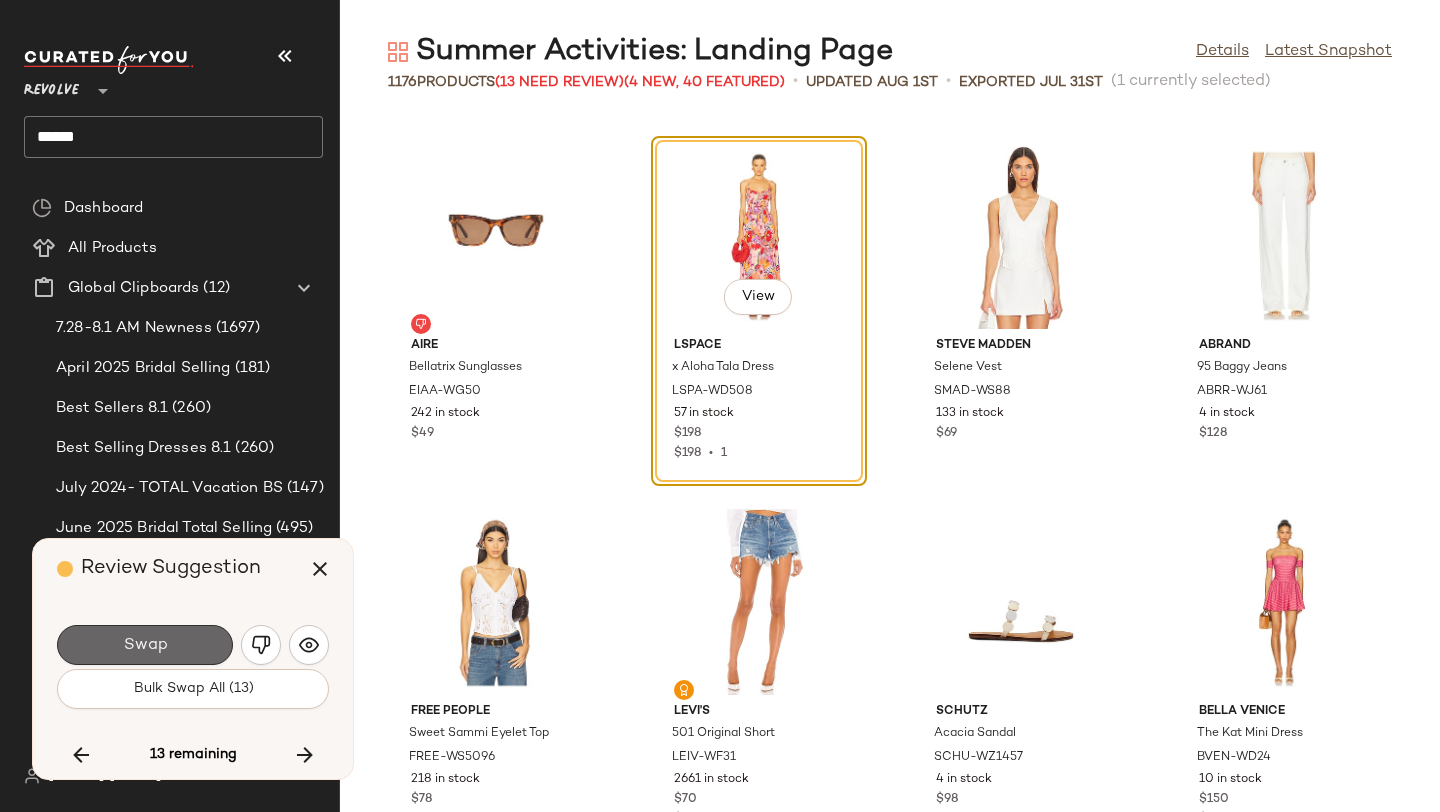 click on "Swap" at bounding box center [145, 645] 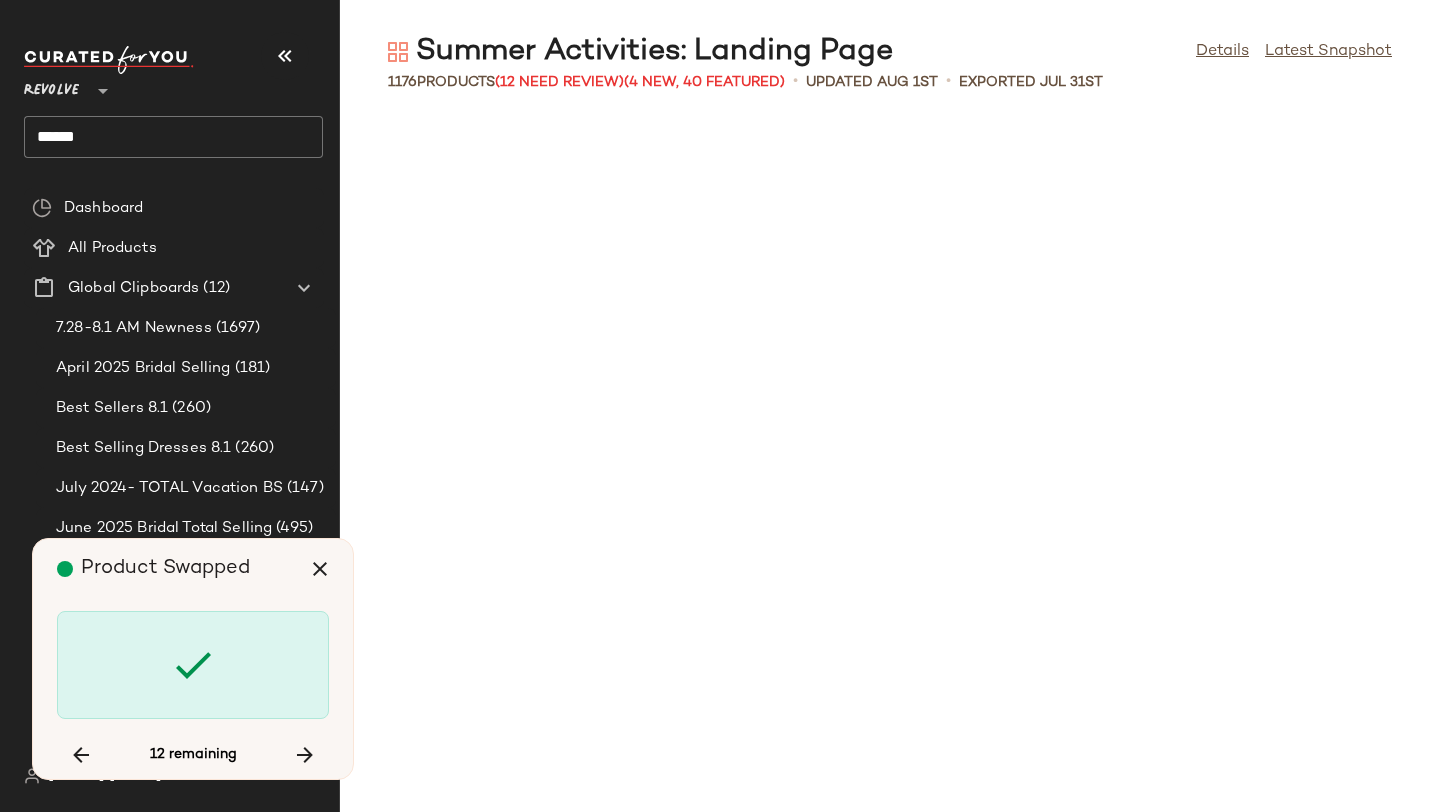 scroll, scrollTop: 92598, scrollLeft: 0, axis: vertical 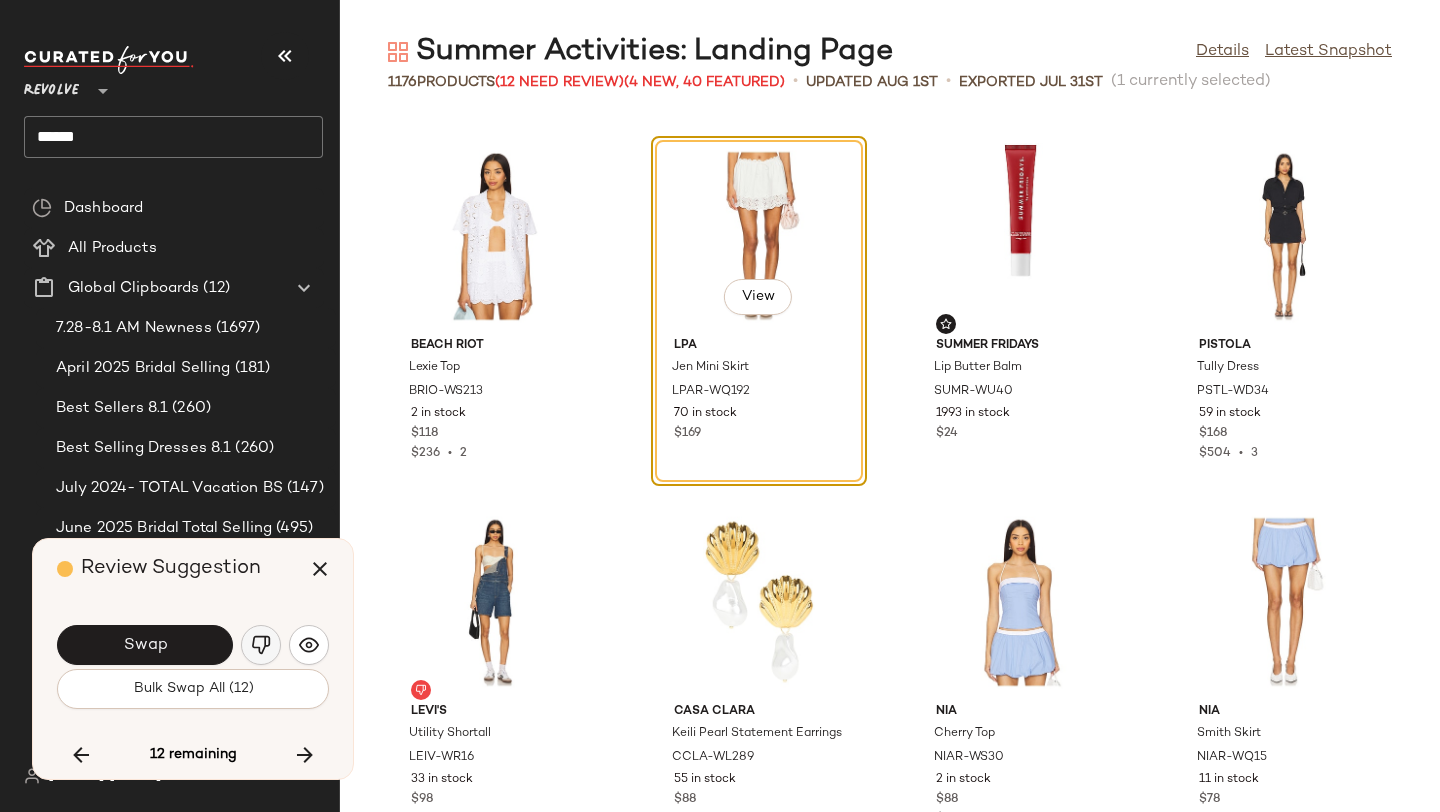 click 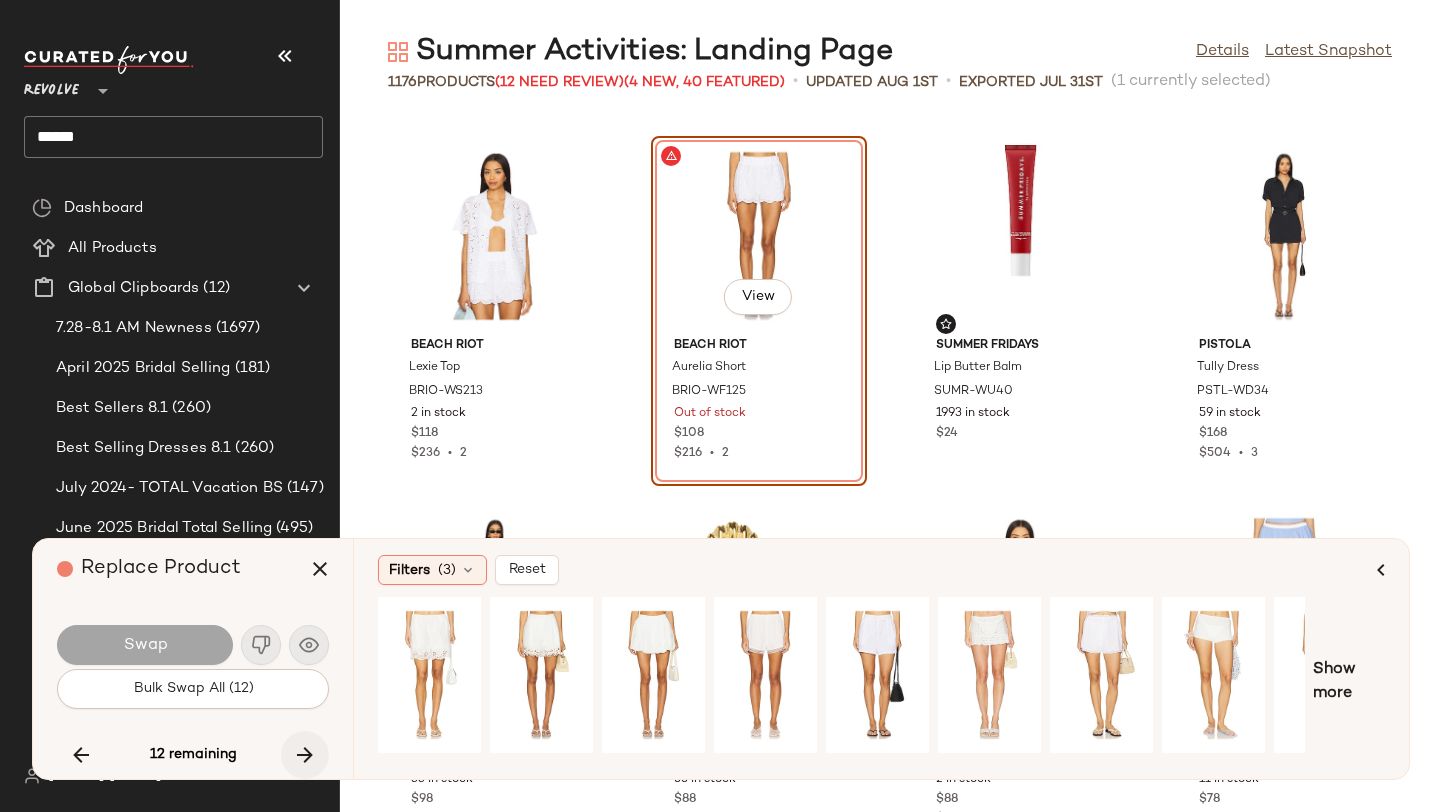 click at bounding box center (305, 755) 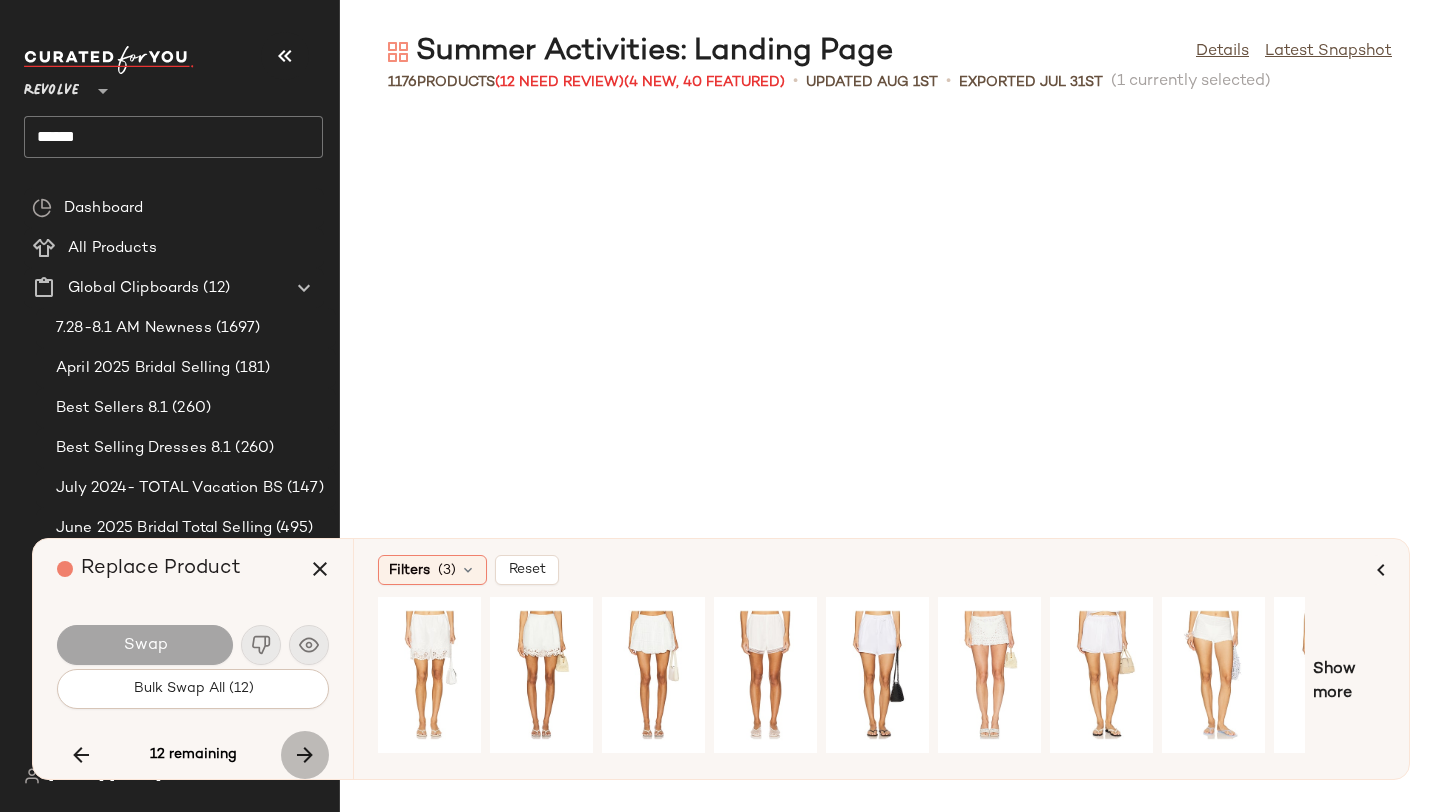 scroll, scrollTop: 95892, scrollLeft: 0, axis: vertical 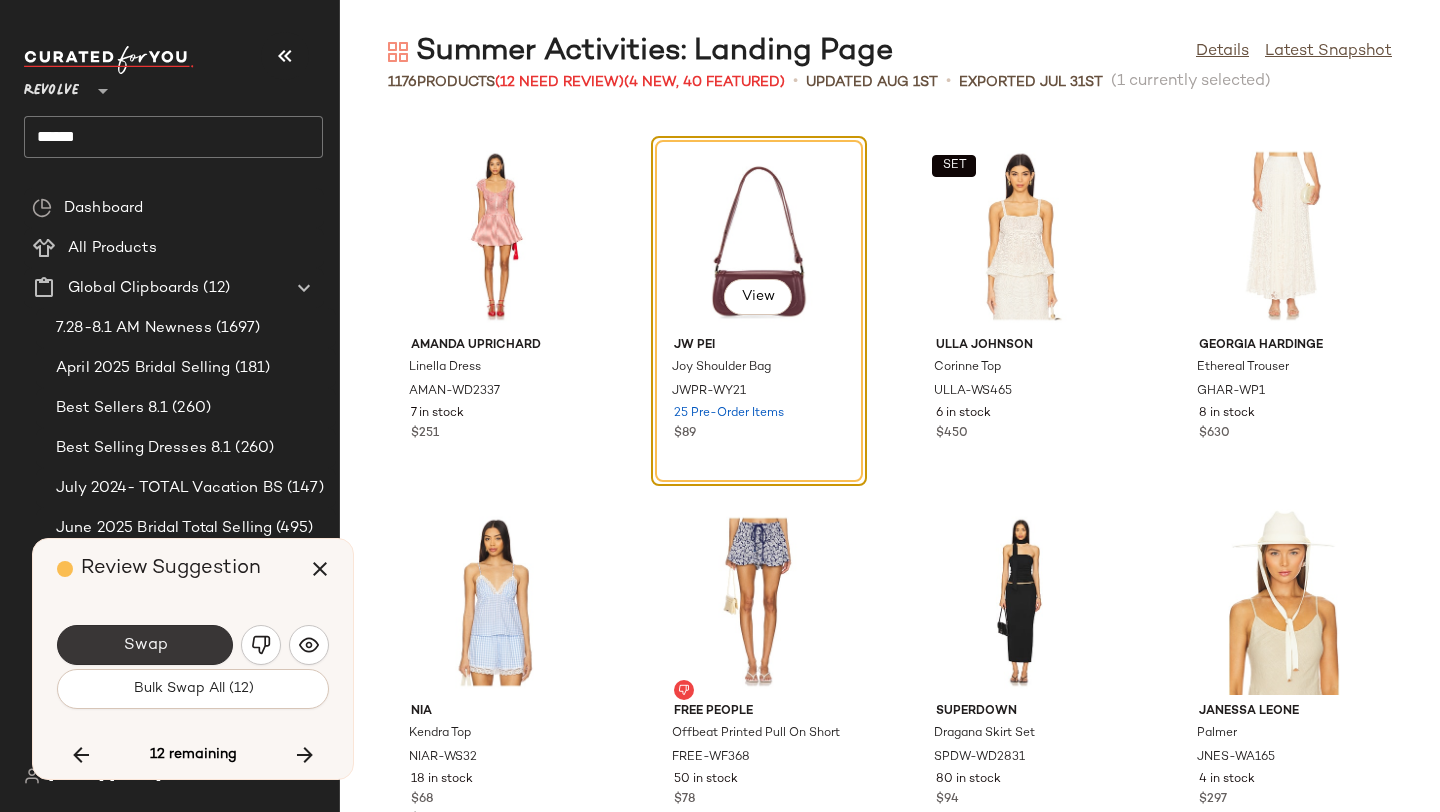 click on "Swap" at bounding box center (145, 645) 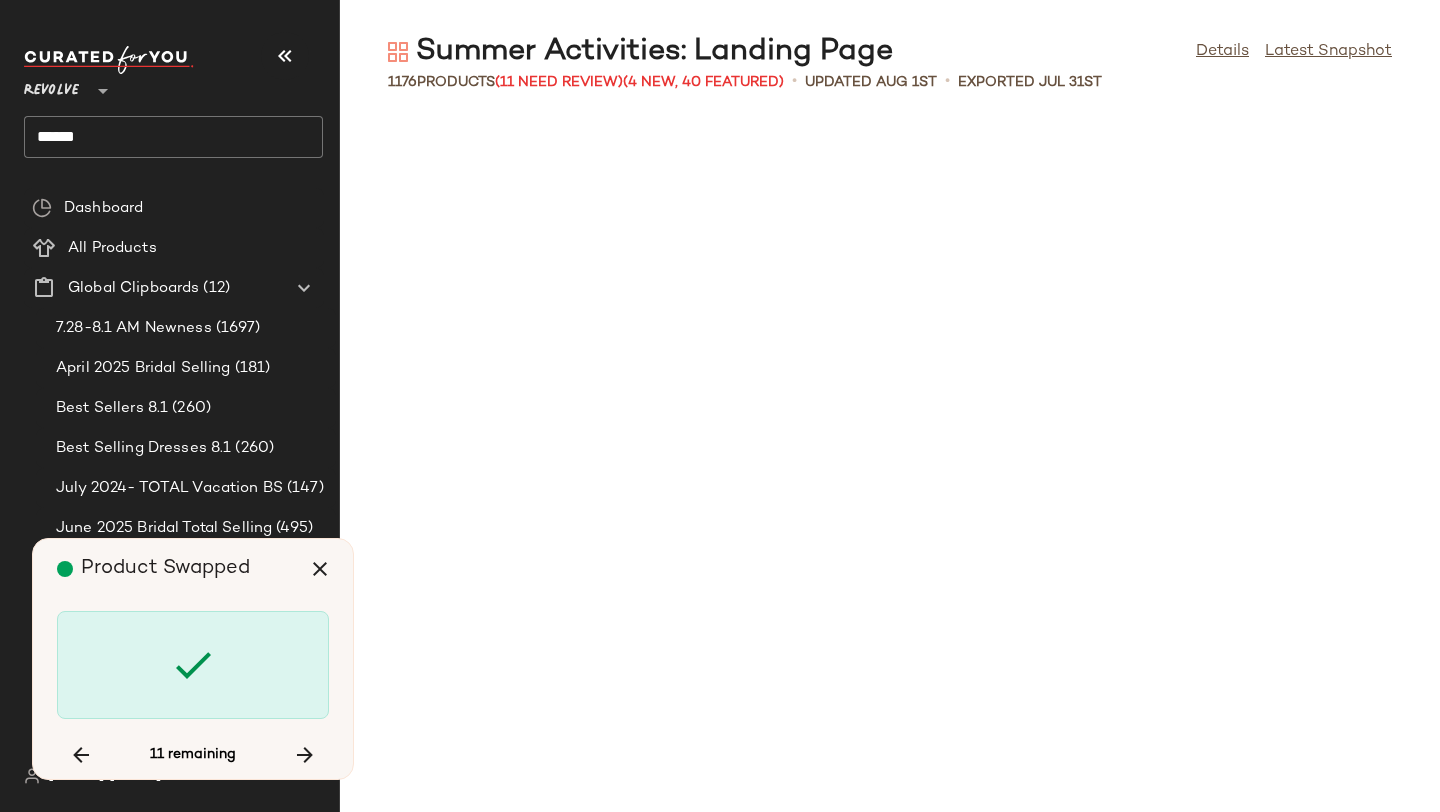 scroll, scrollTop: 97356, scrollLeft: 0, axis: vertical 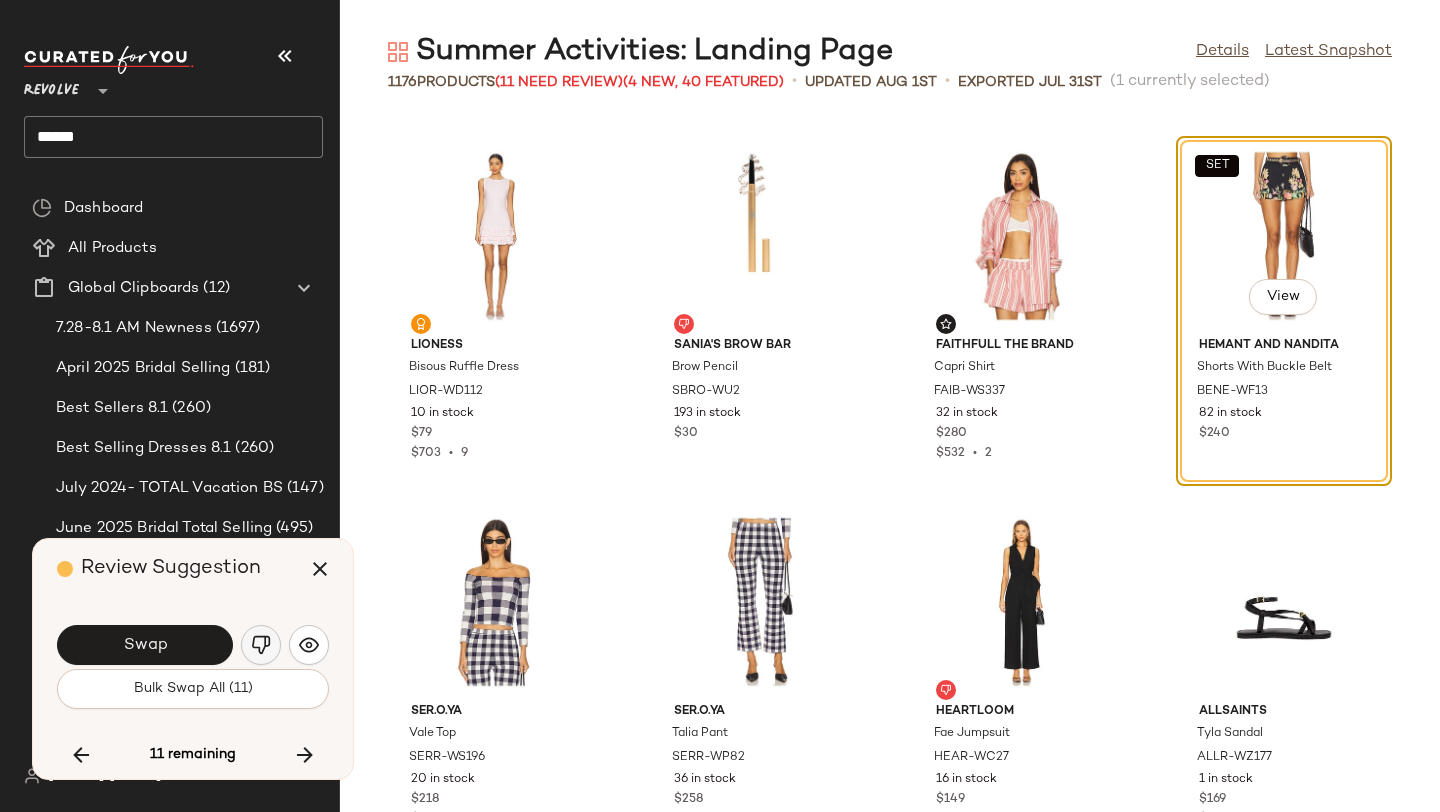 click 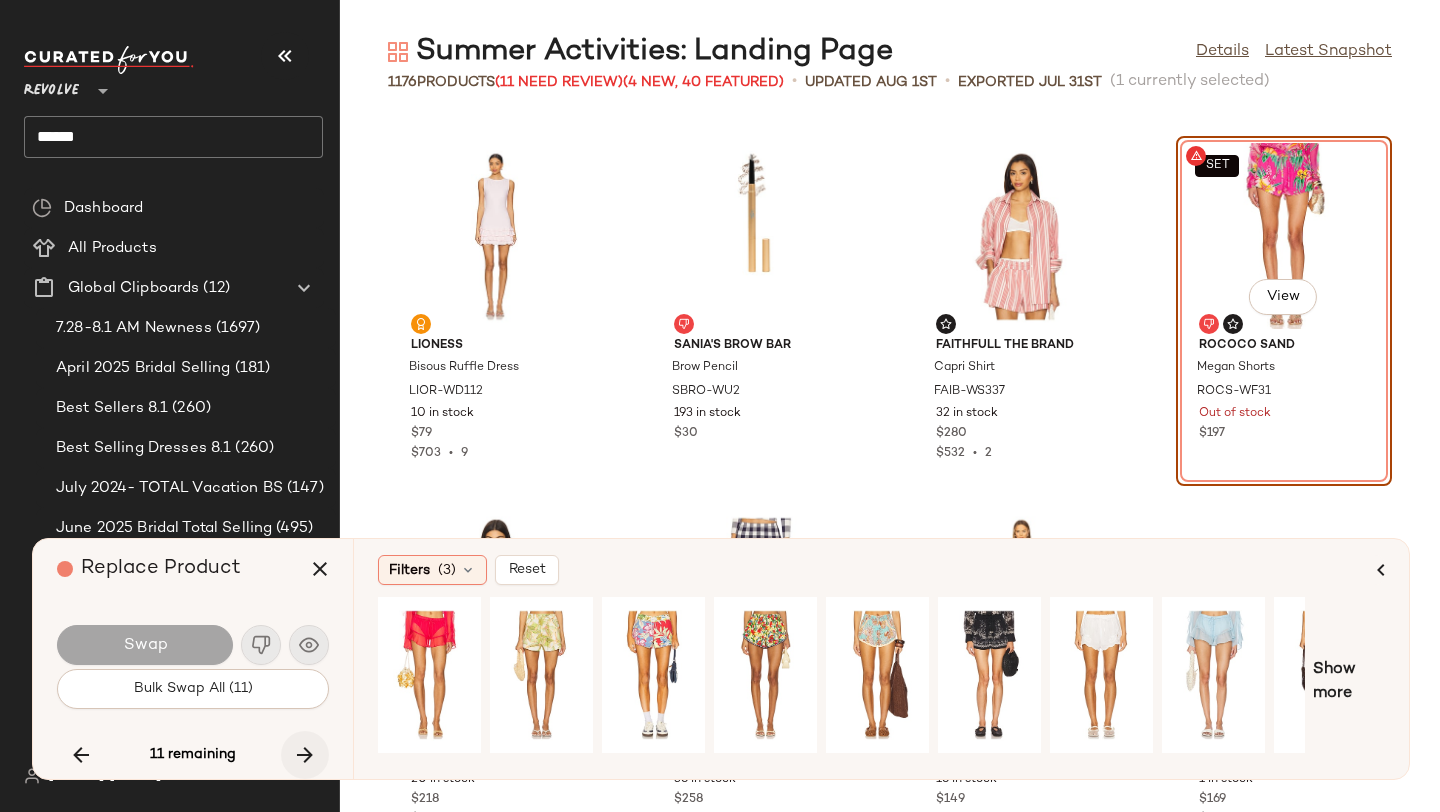 click at bounding box center (305, 755) 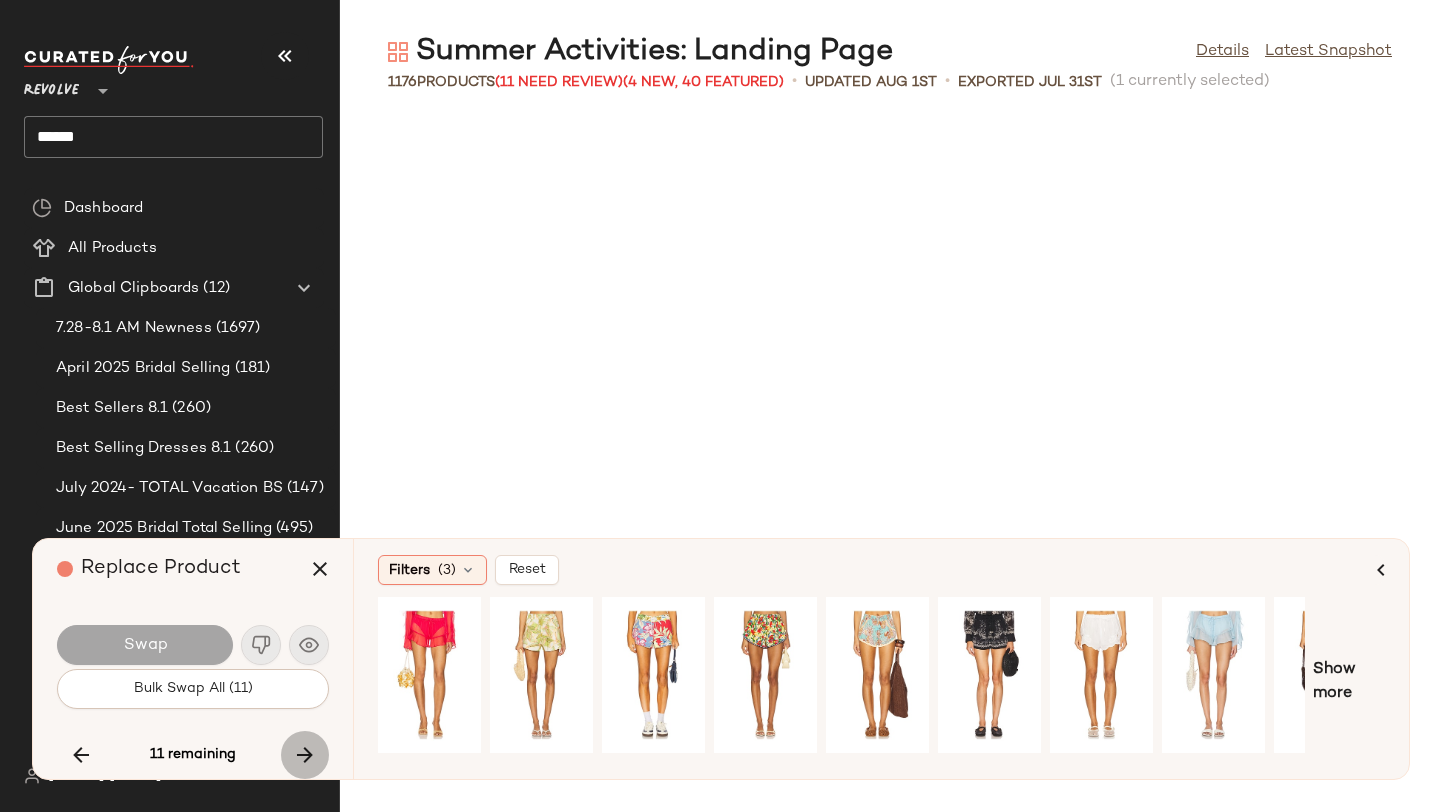 scroll, scrollTop: 101748, scrollLeft: 0, axis: vertical 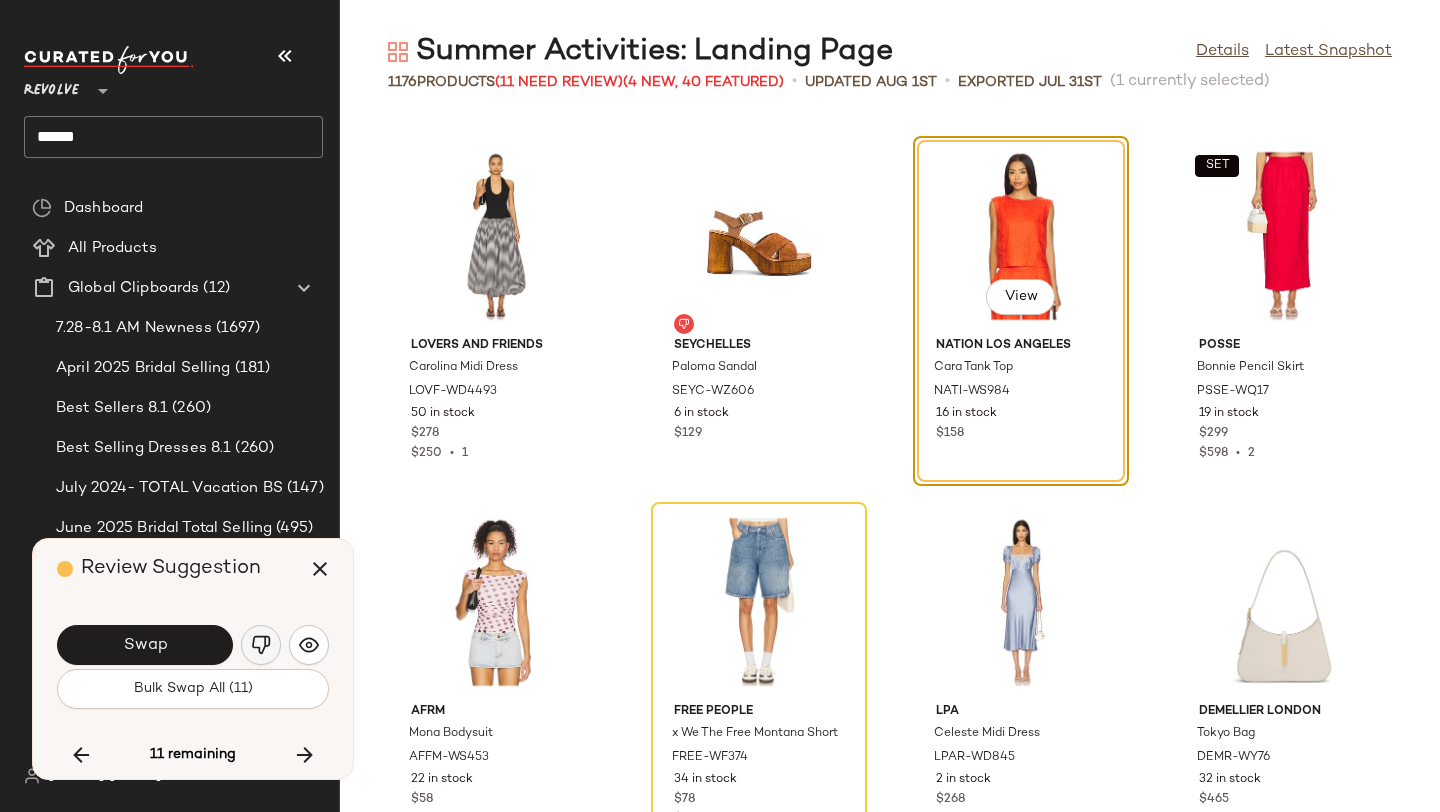 click 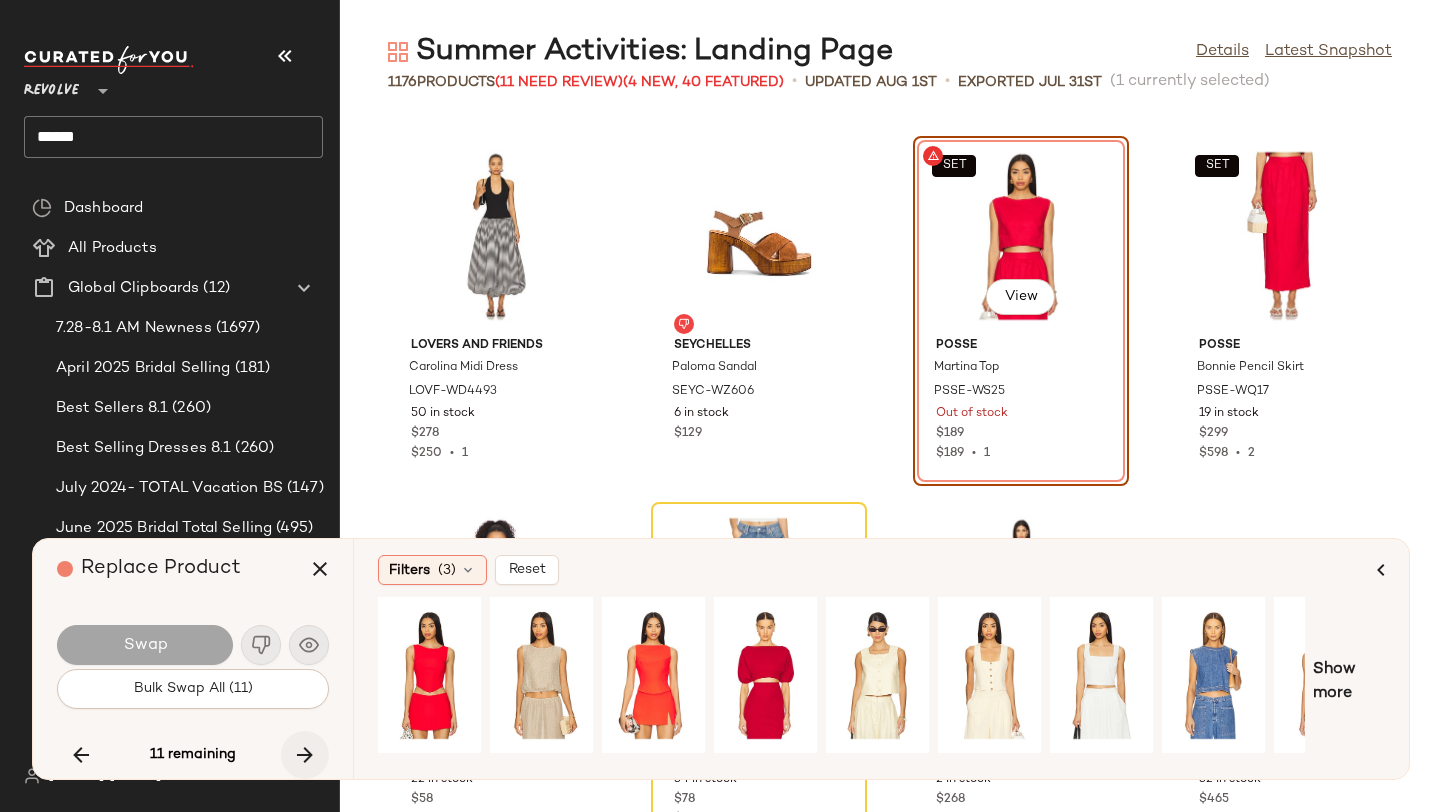 click at bounding box center [305, 755] 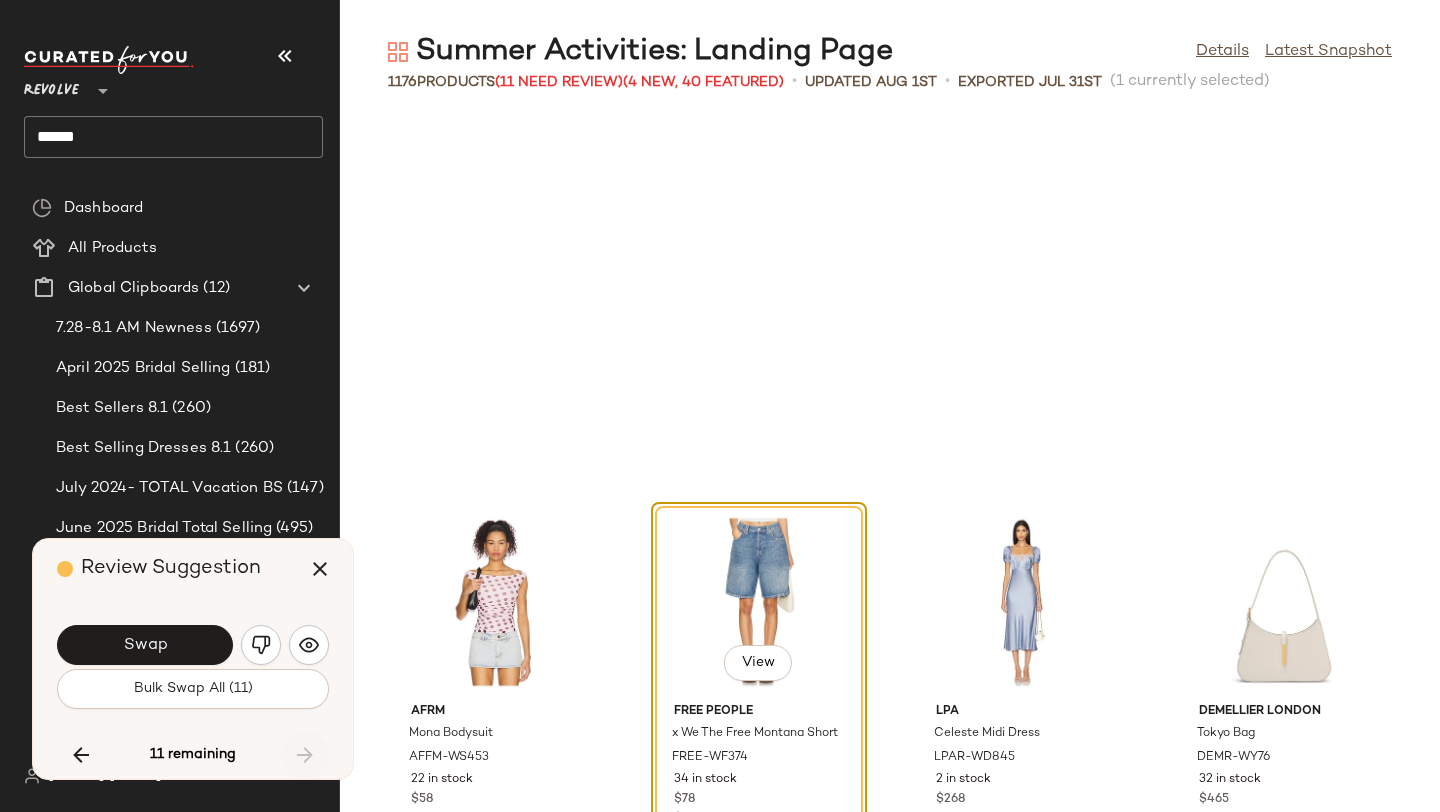 scroll, scrollTop: 102114, scrollLeft: 0, axis: vertical 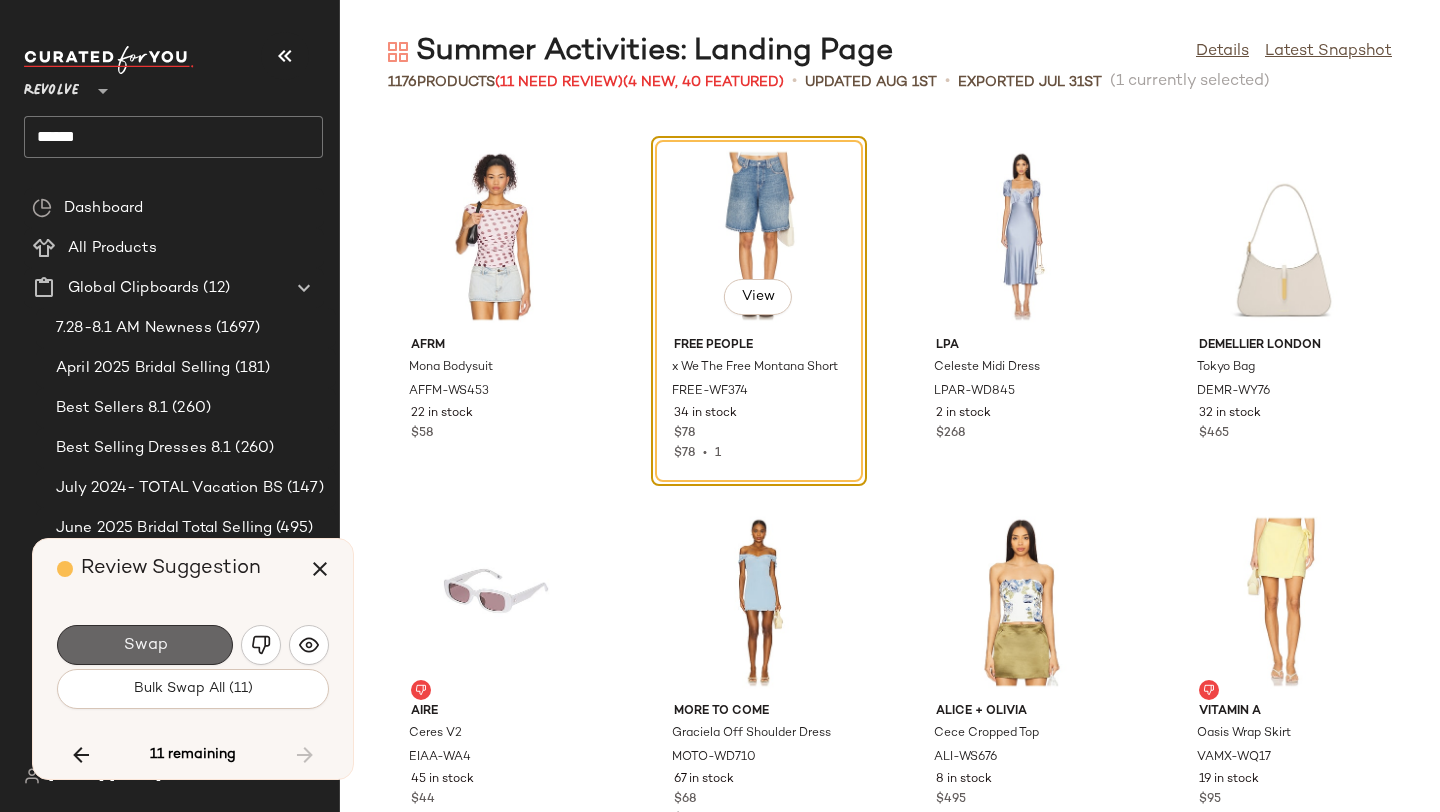 click on "Swap" 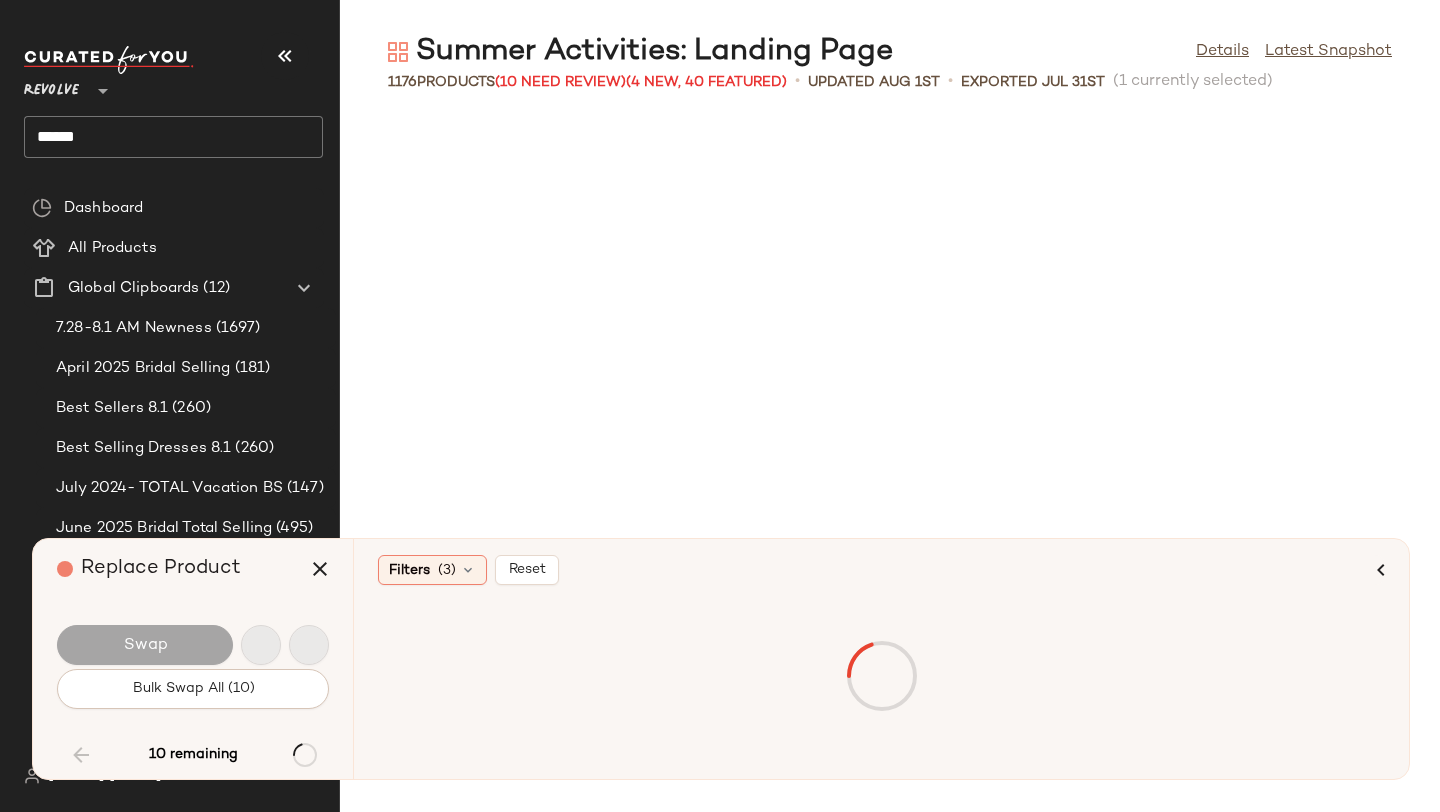 scroll, scrollTop: 10980, scrollLeft: 0, axis: vertical 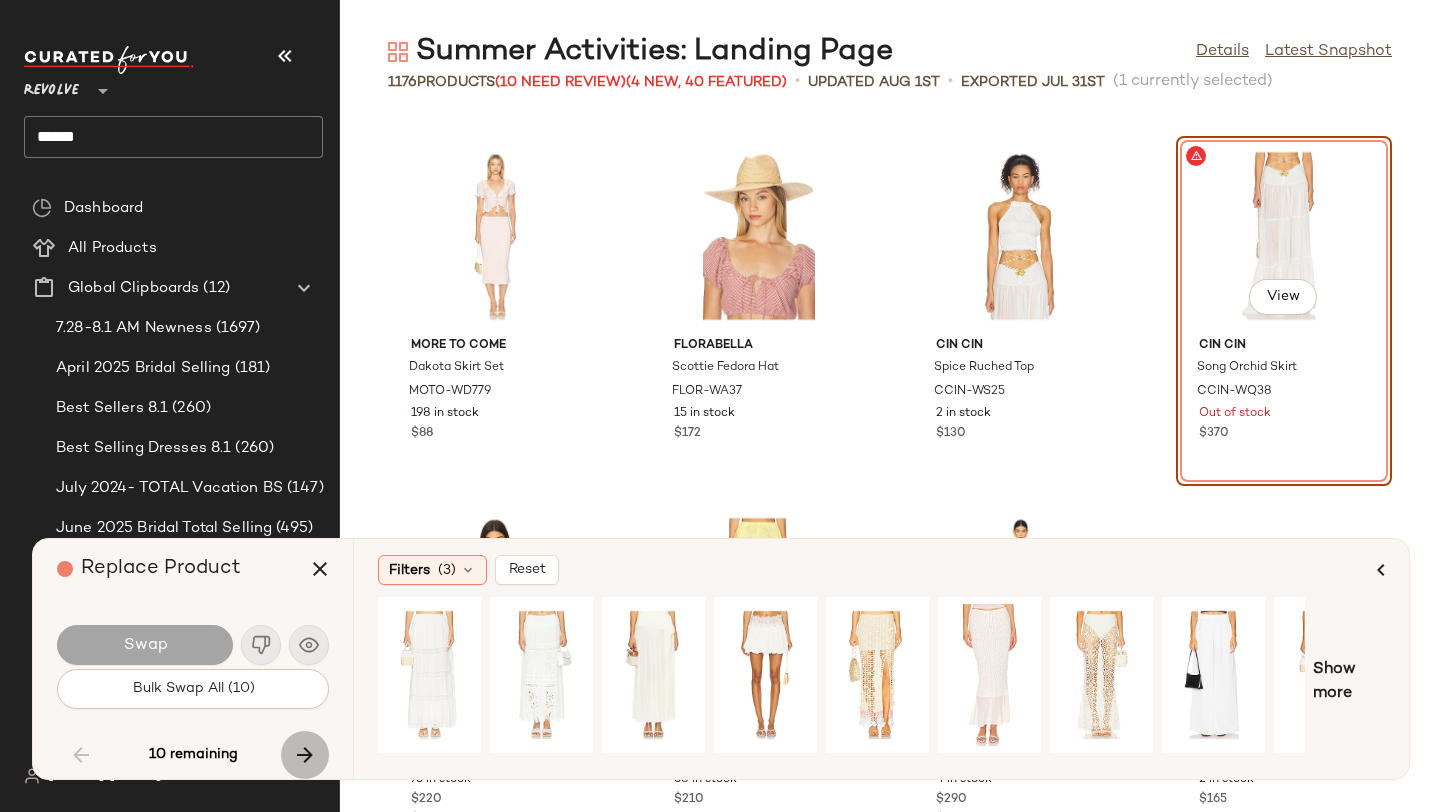 click at bounding box center (305, 755) 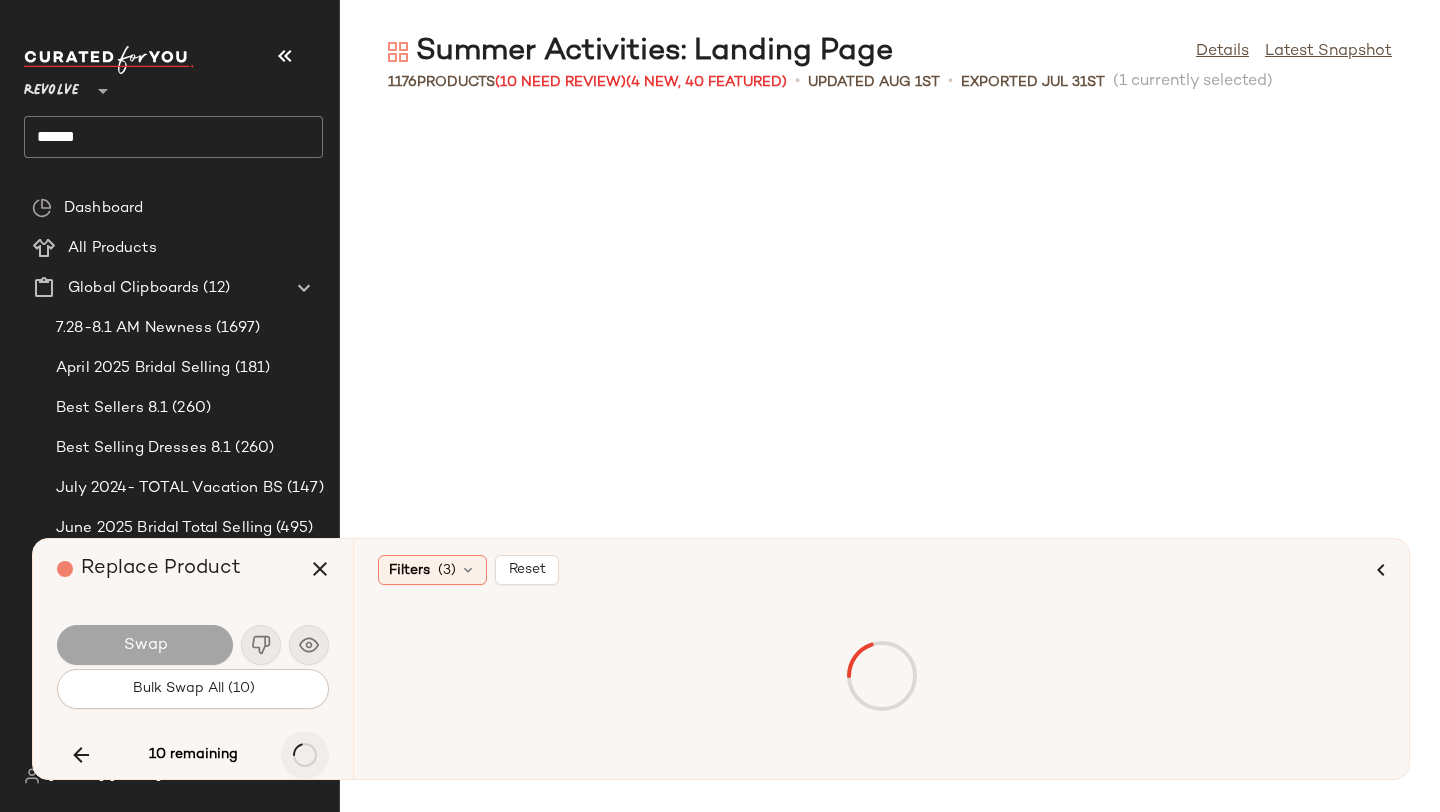 scroll, scrollTop: 17934, scrollLeft: 0, axis: vertical 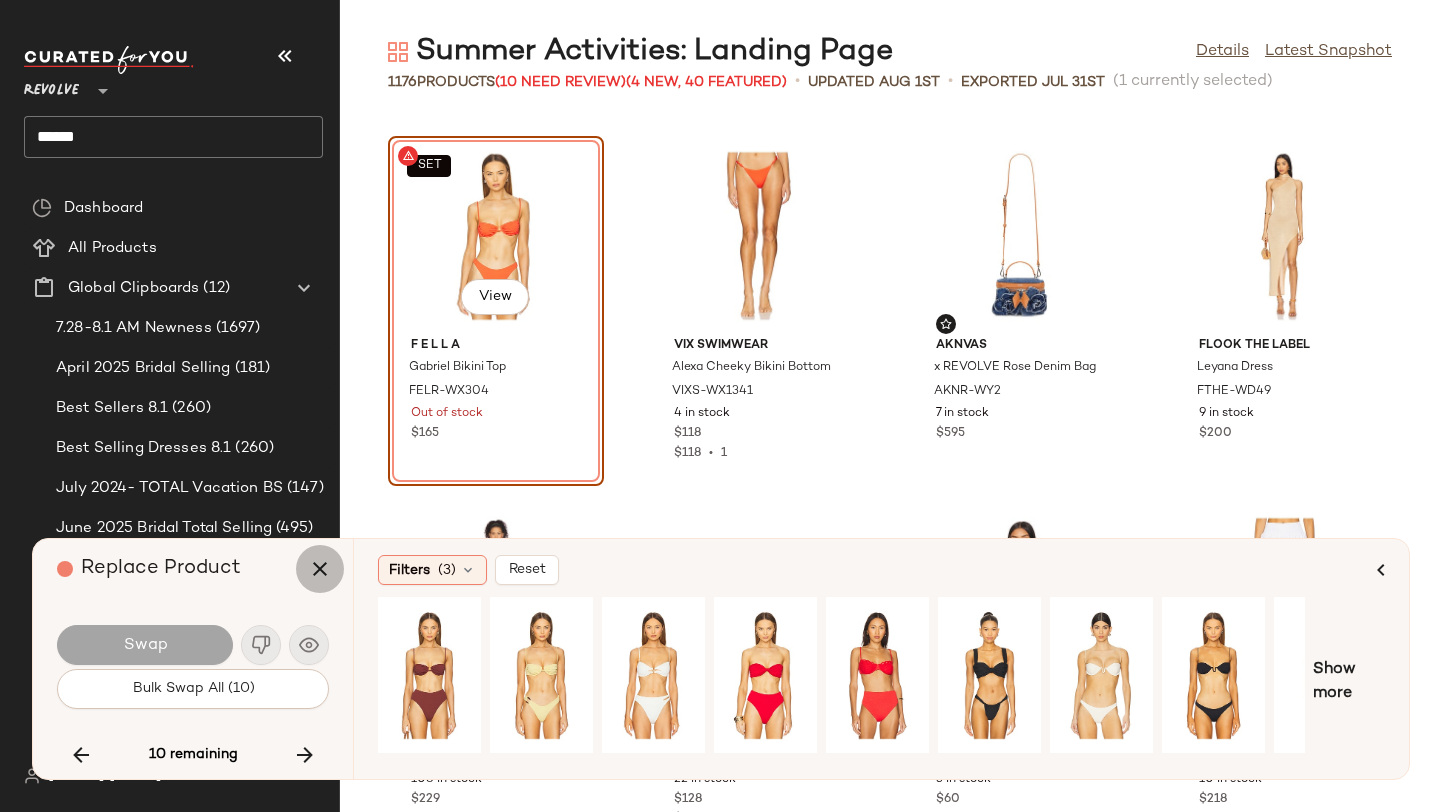 click at bounding box center (320, 569) 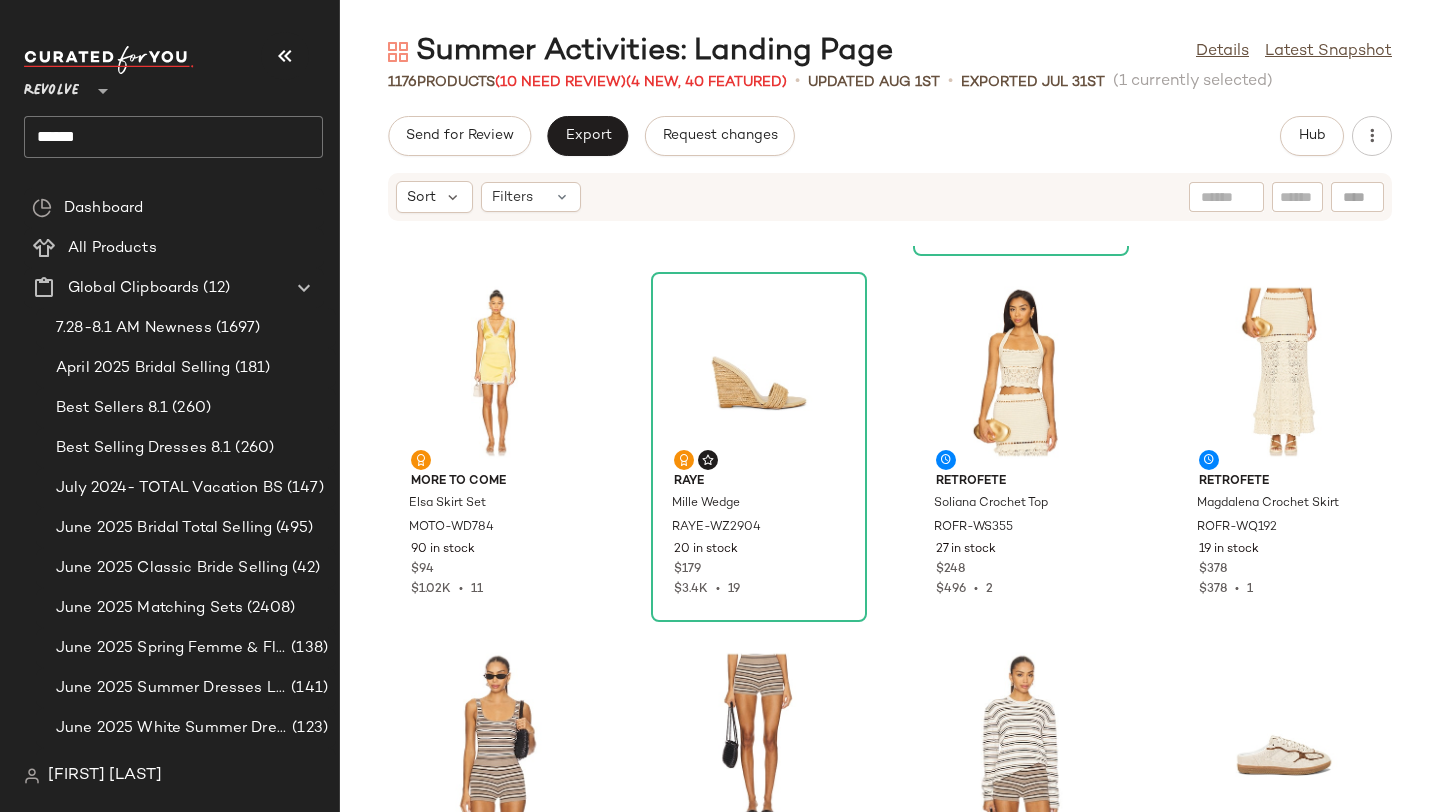 scroll, scrollTop: 0, scrollLeft: 0, axis: both 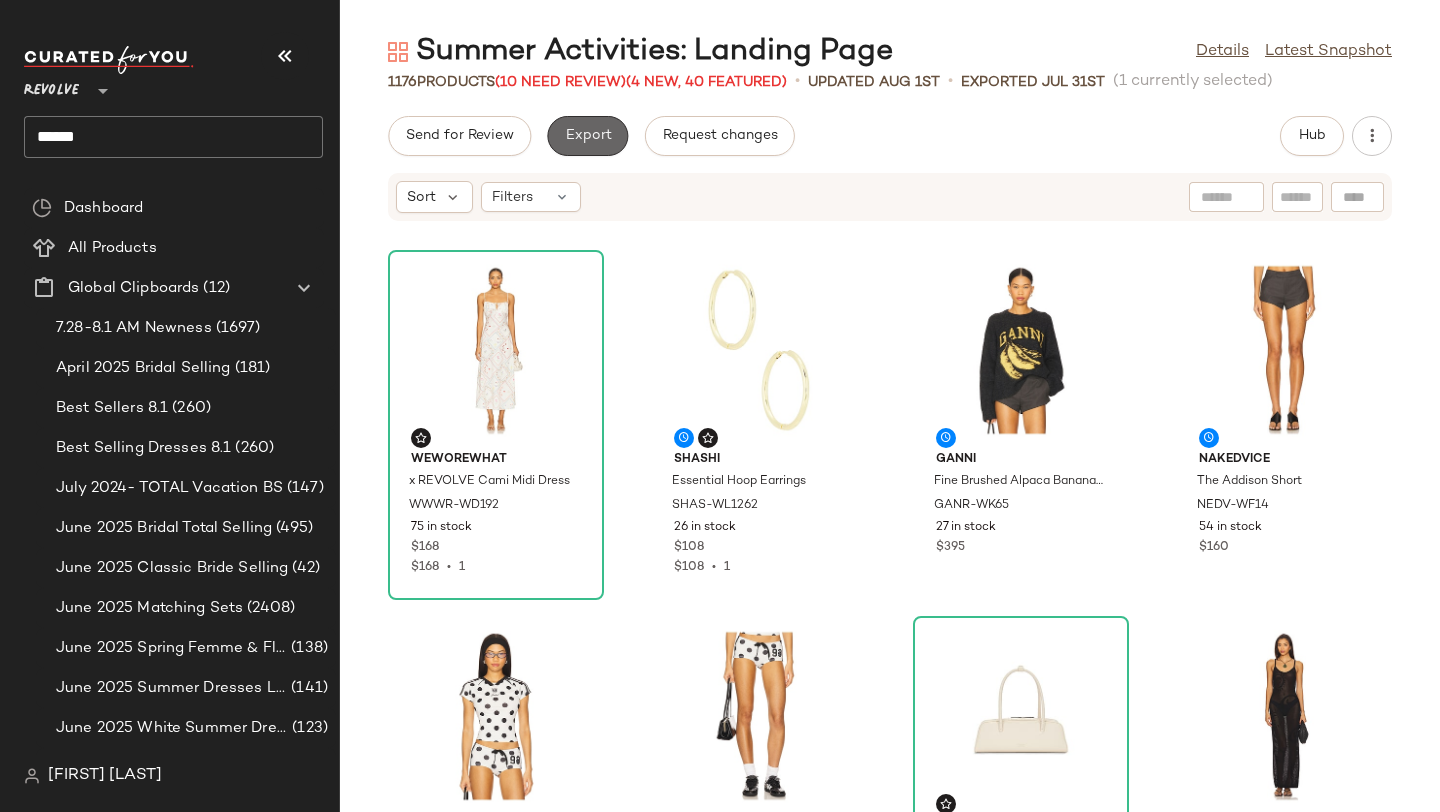 click on "Export" 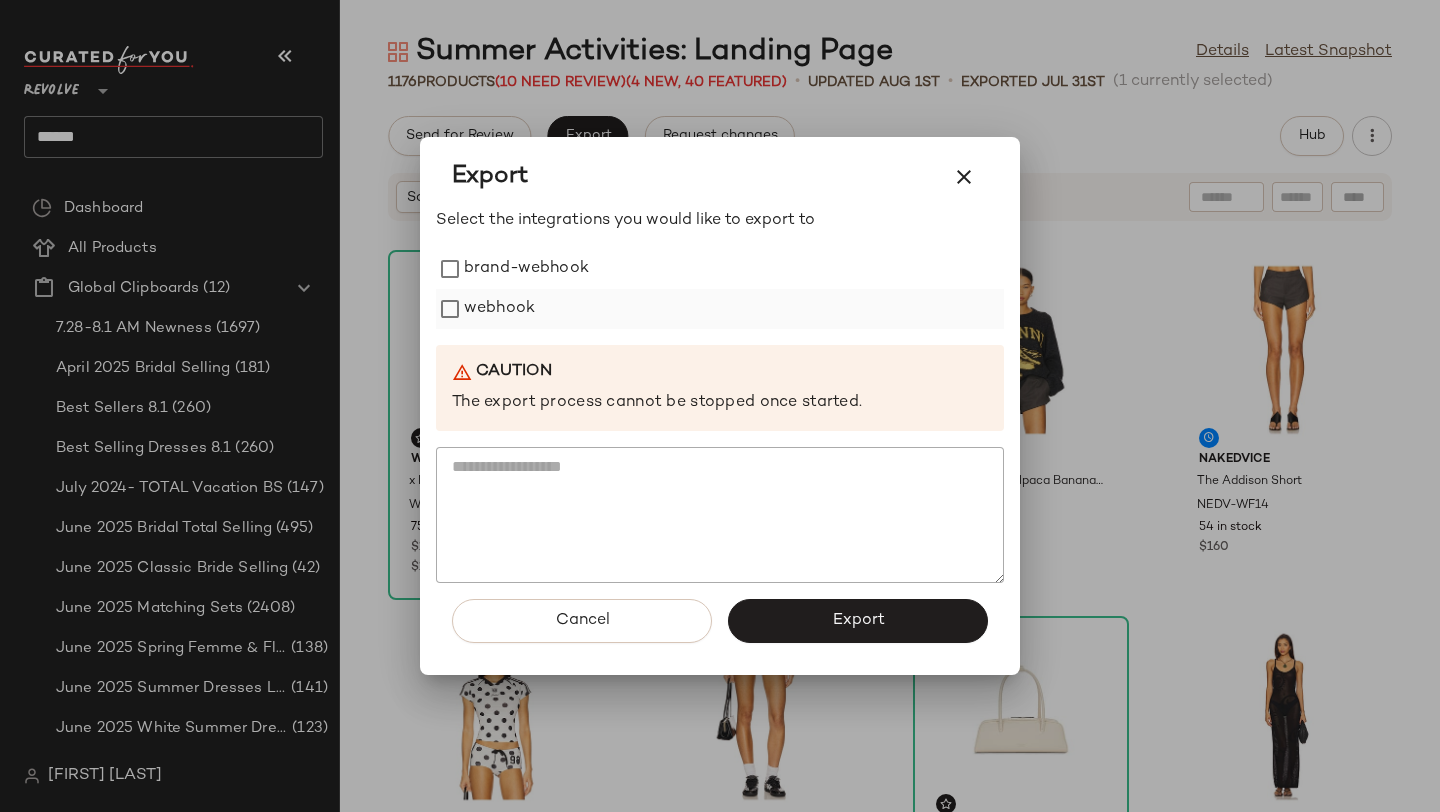 click on "webhook" at bounding box center (499, 309) 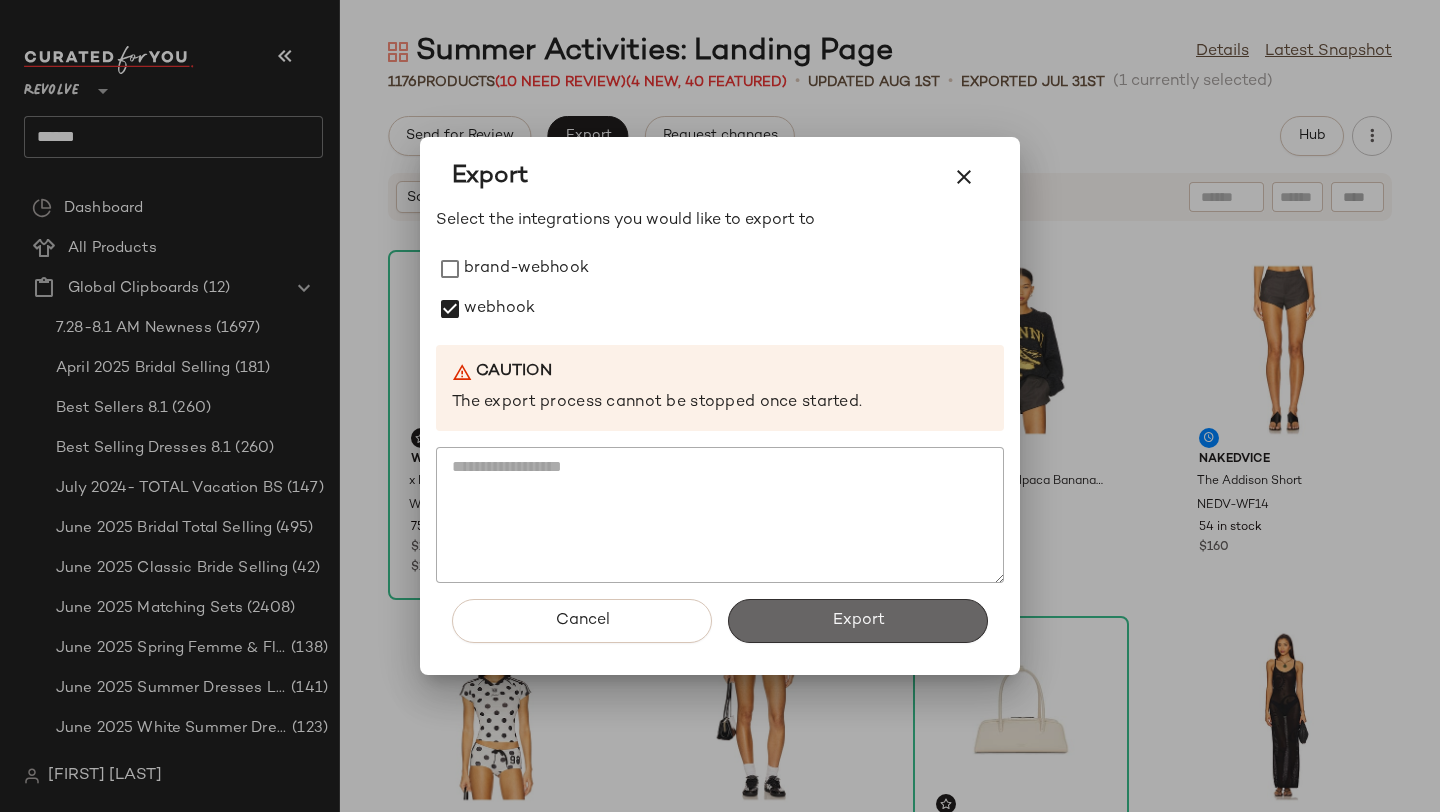 click on "Export" at bounding box center [858, 621] 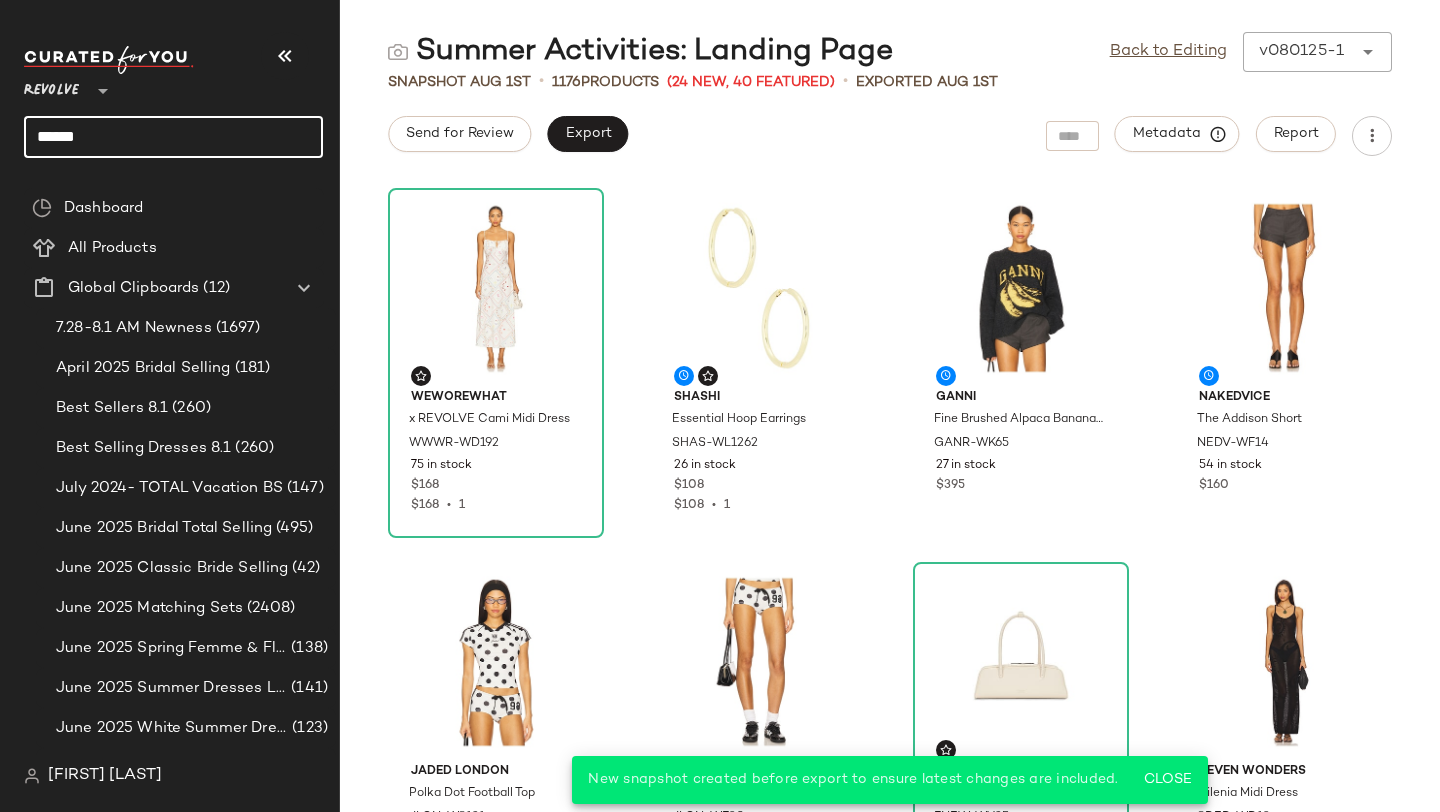 click on "******" 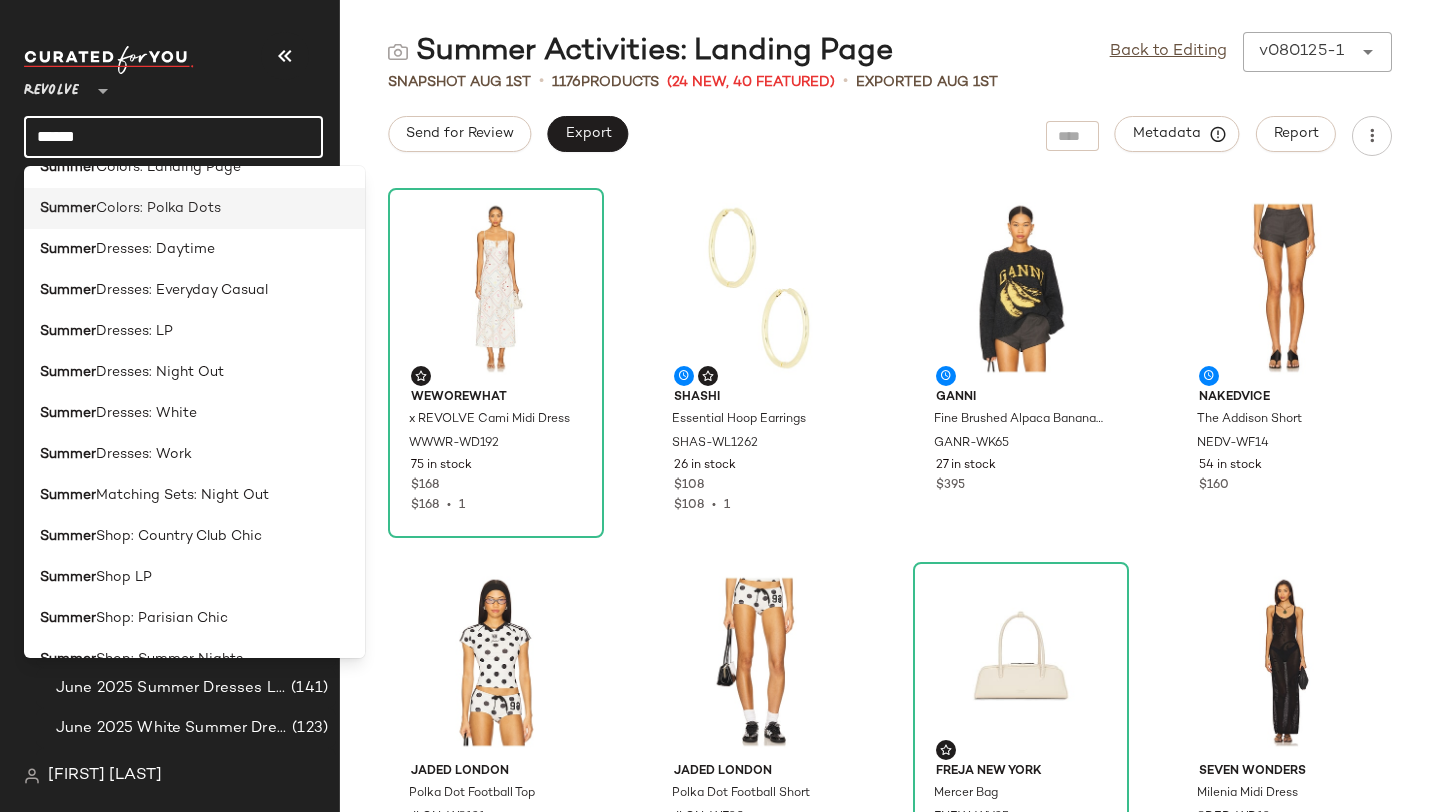 scroll, scrollTop: 677, scrollLeft: 0, axis: vertical 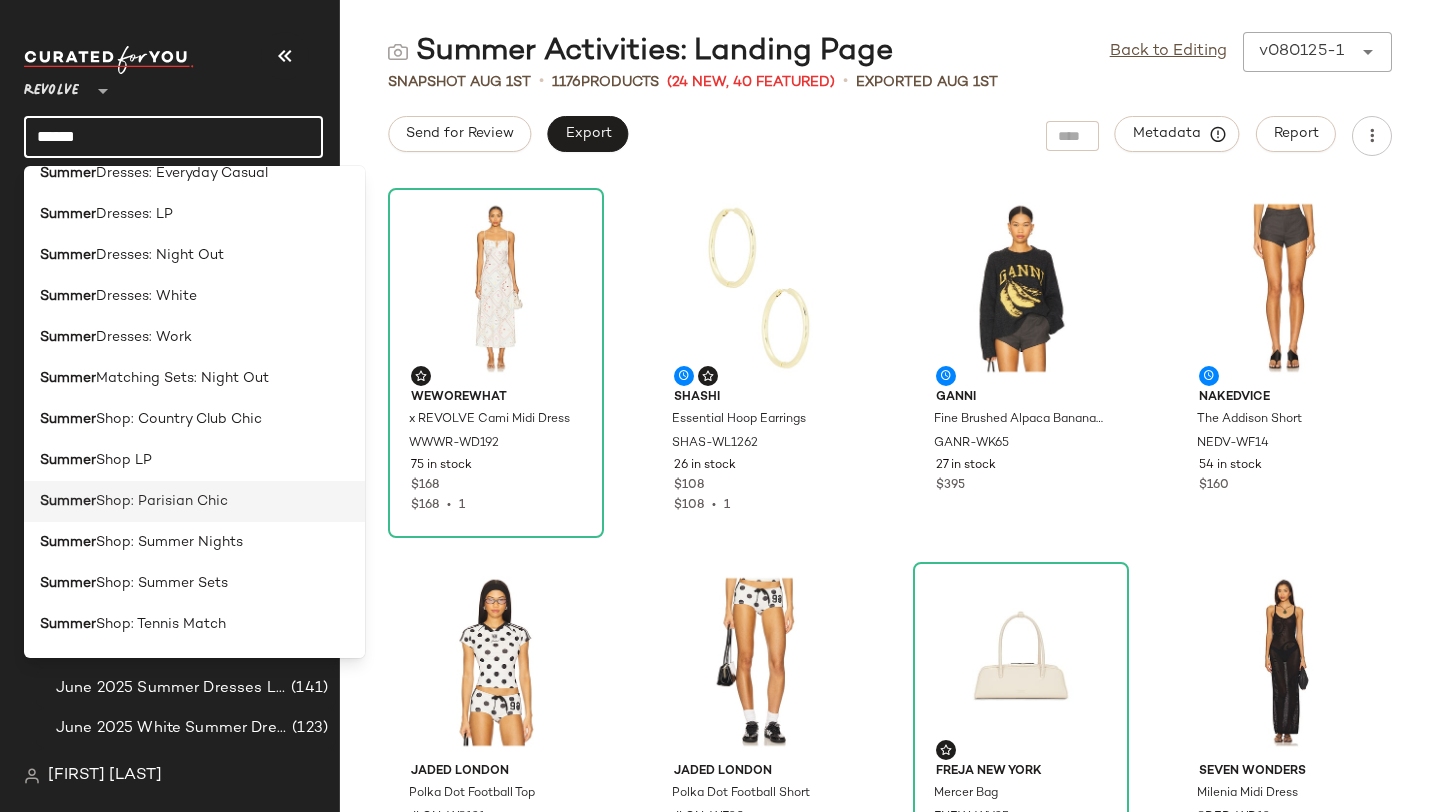 click on "Shop: Parisian Chic" at bounding box center [162, 501] 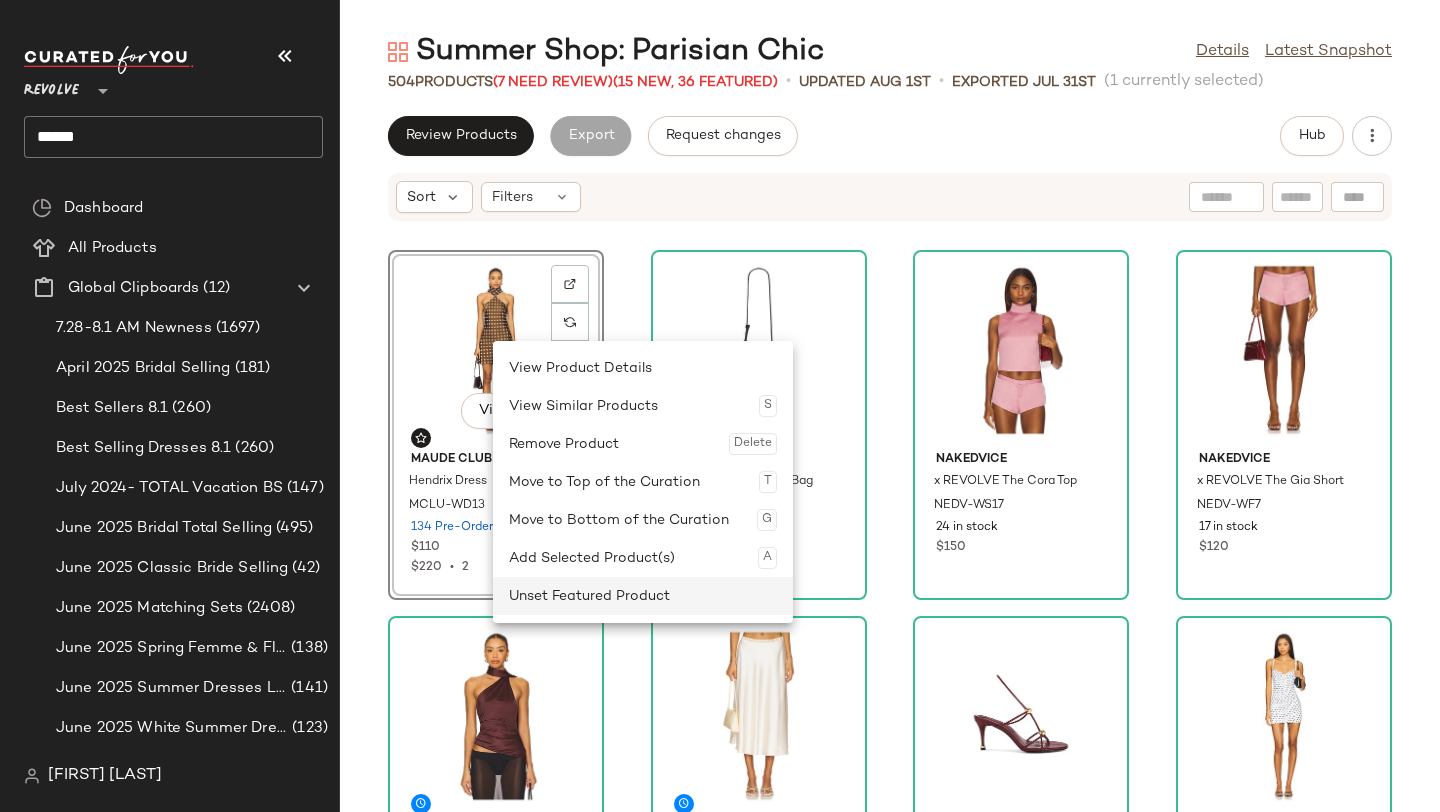 click on "Unset Featured Product" 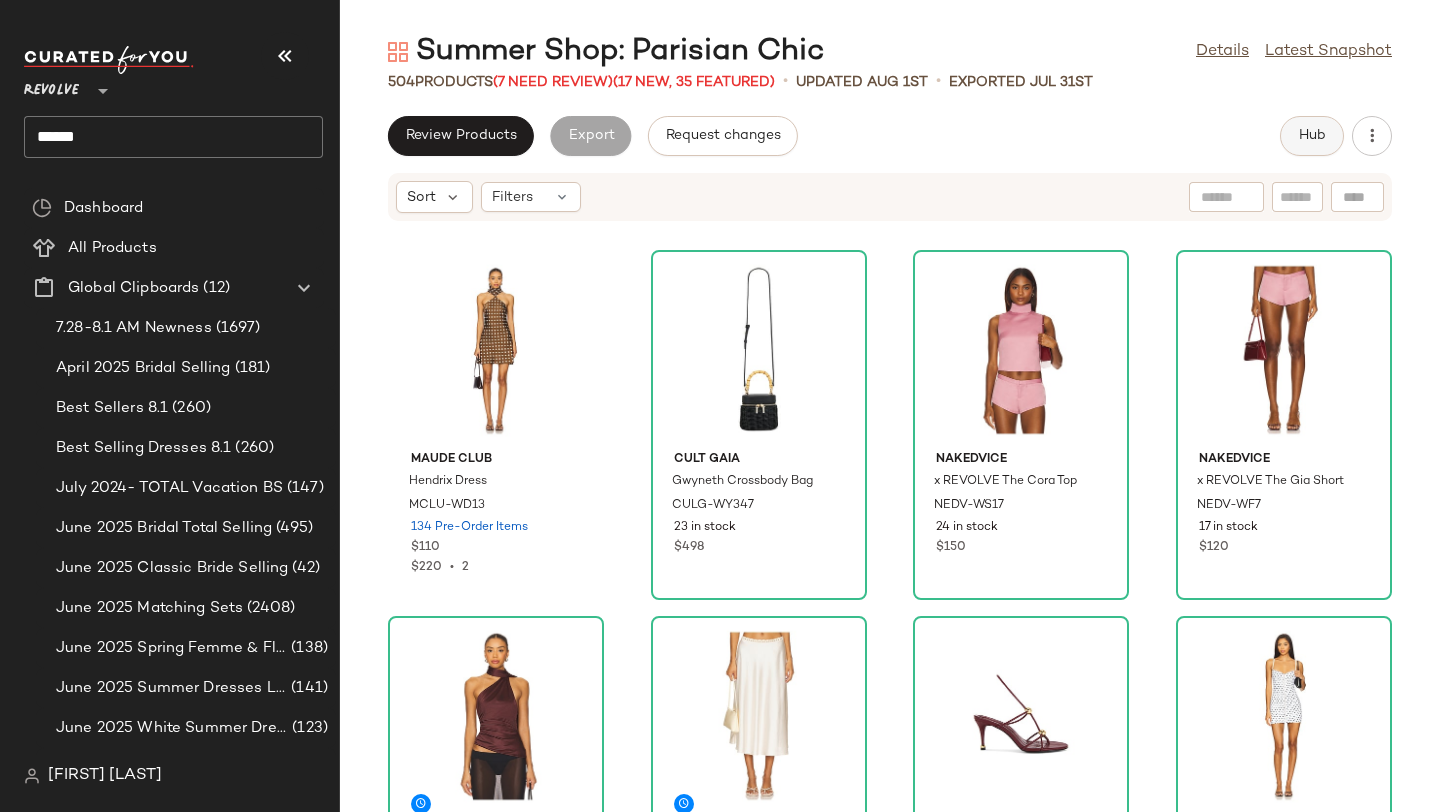 click on "Hub" 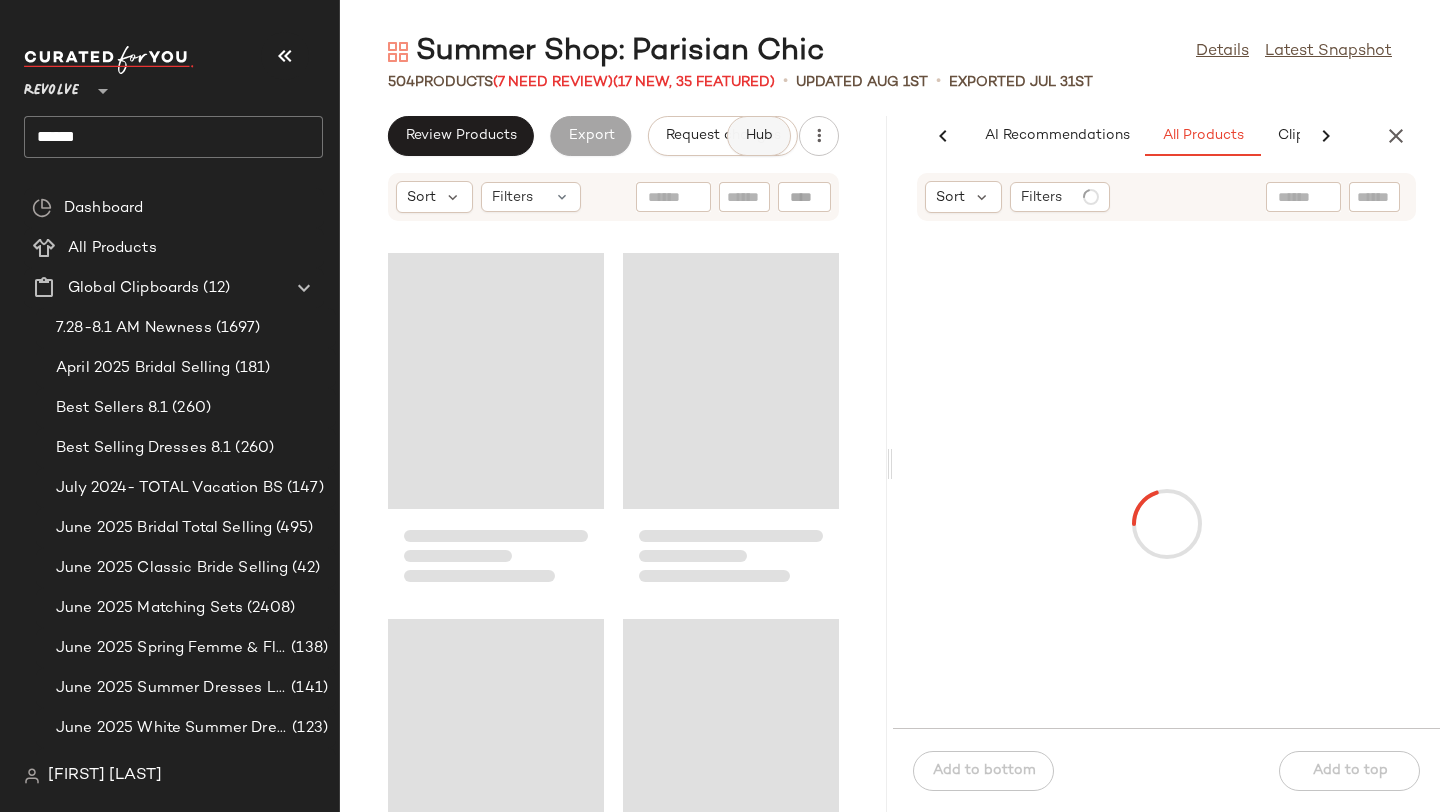 scroll, scrollTop: 0, scrollLeft: 155, axis: horizontal 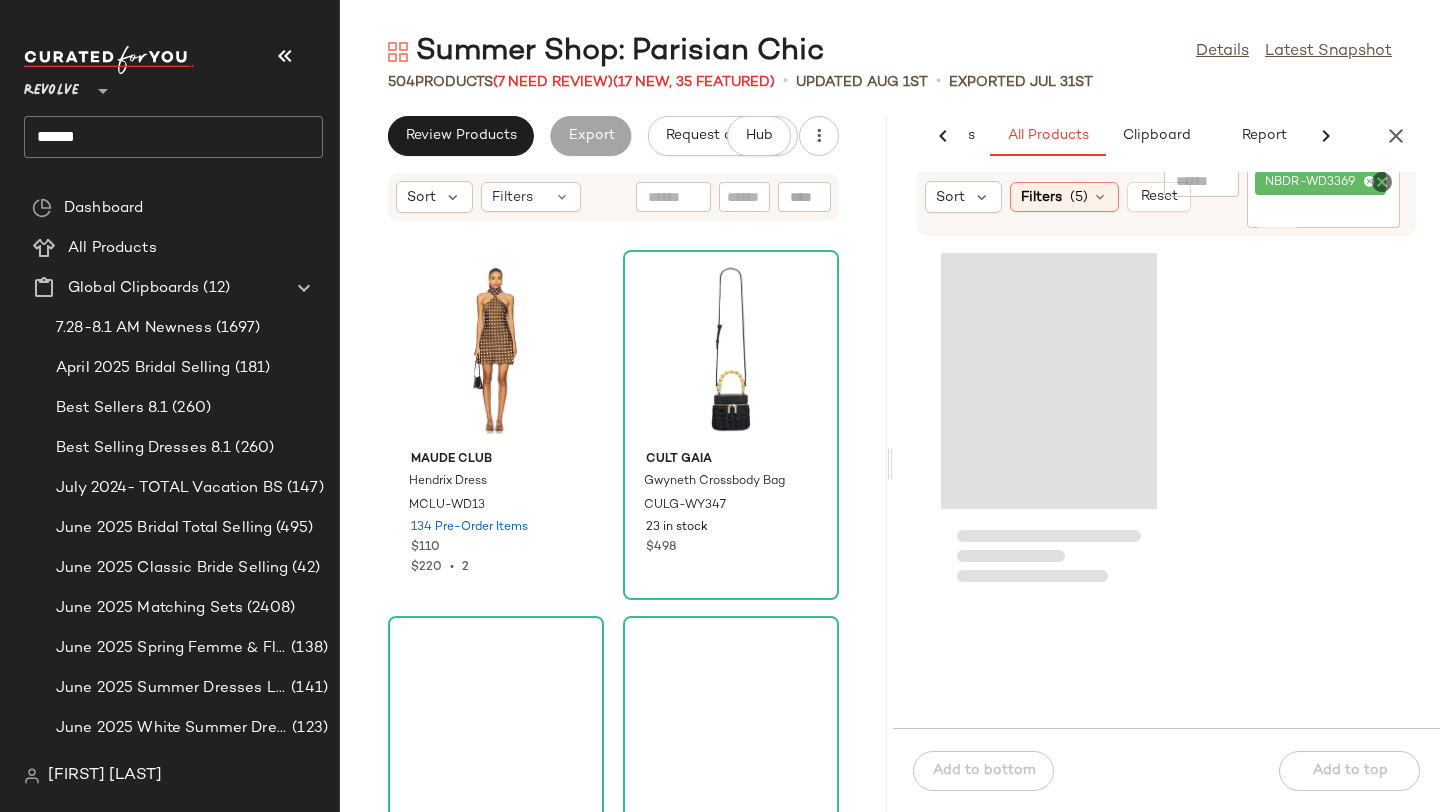 click 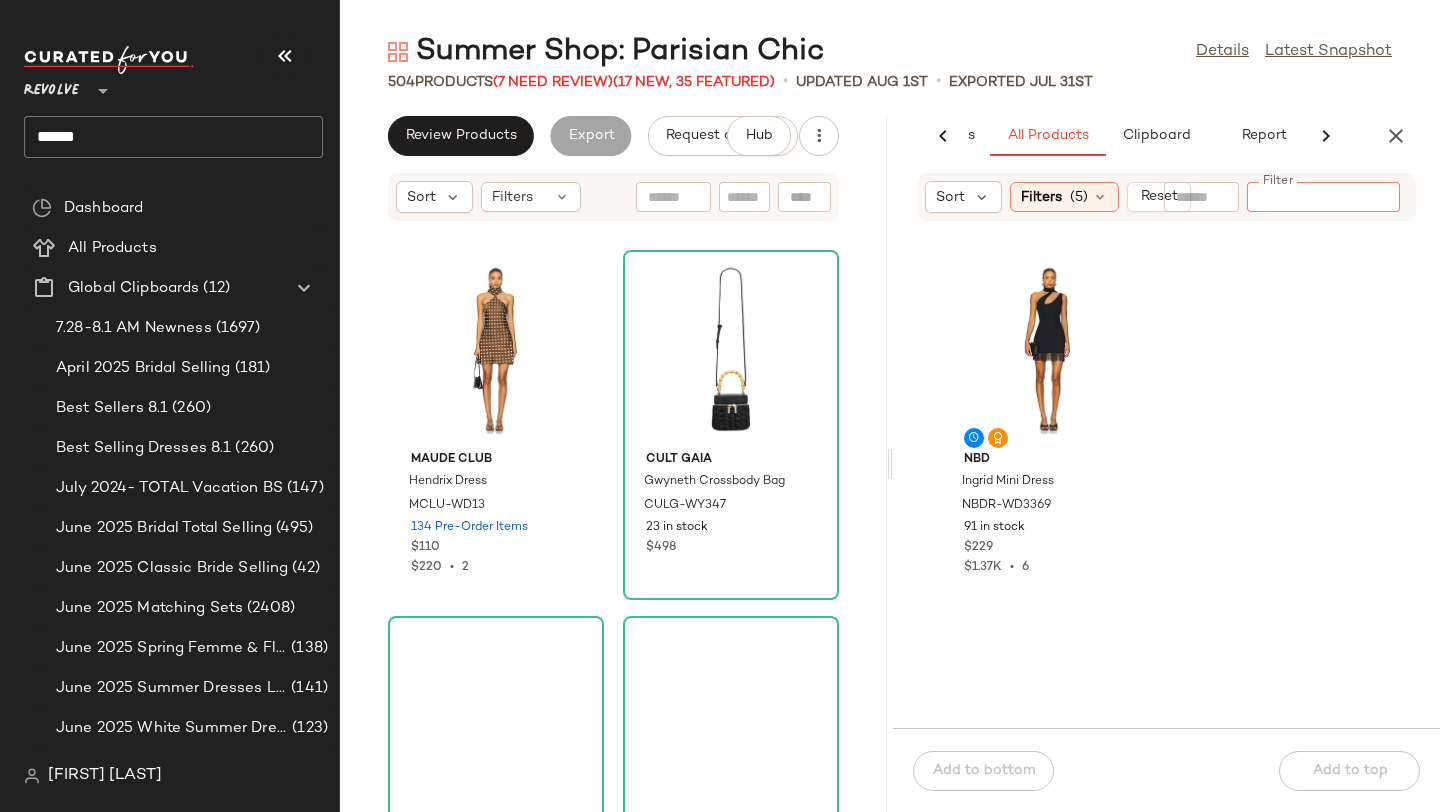 paste on "**********" 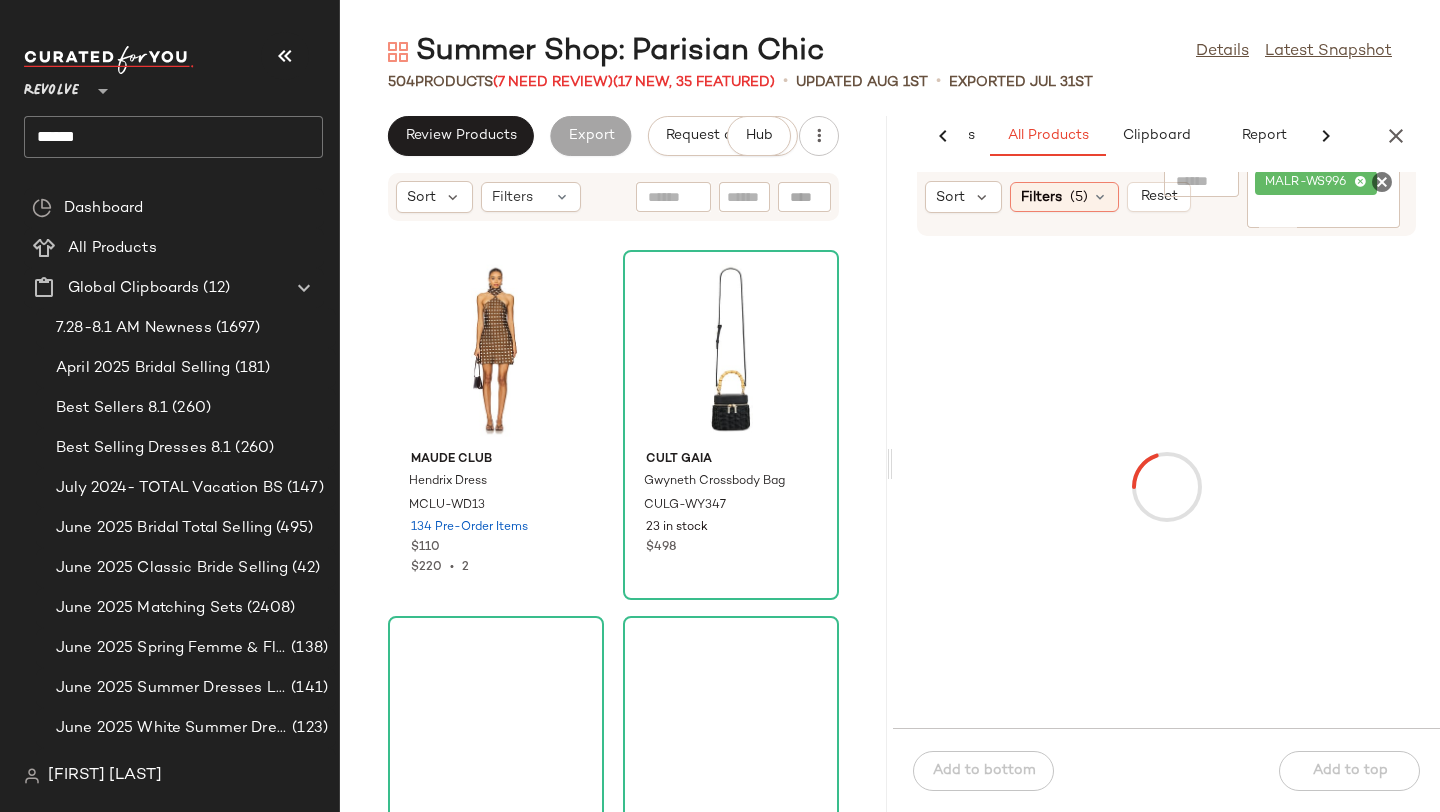 click on "504   Products   (7 Need Review)  (17 New, 35 Featured)  •   updated Aug 1st  •  Exported Jul 31st" 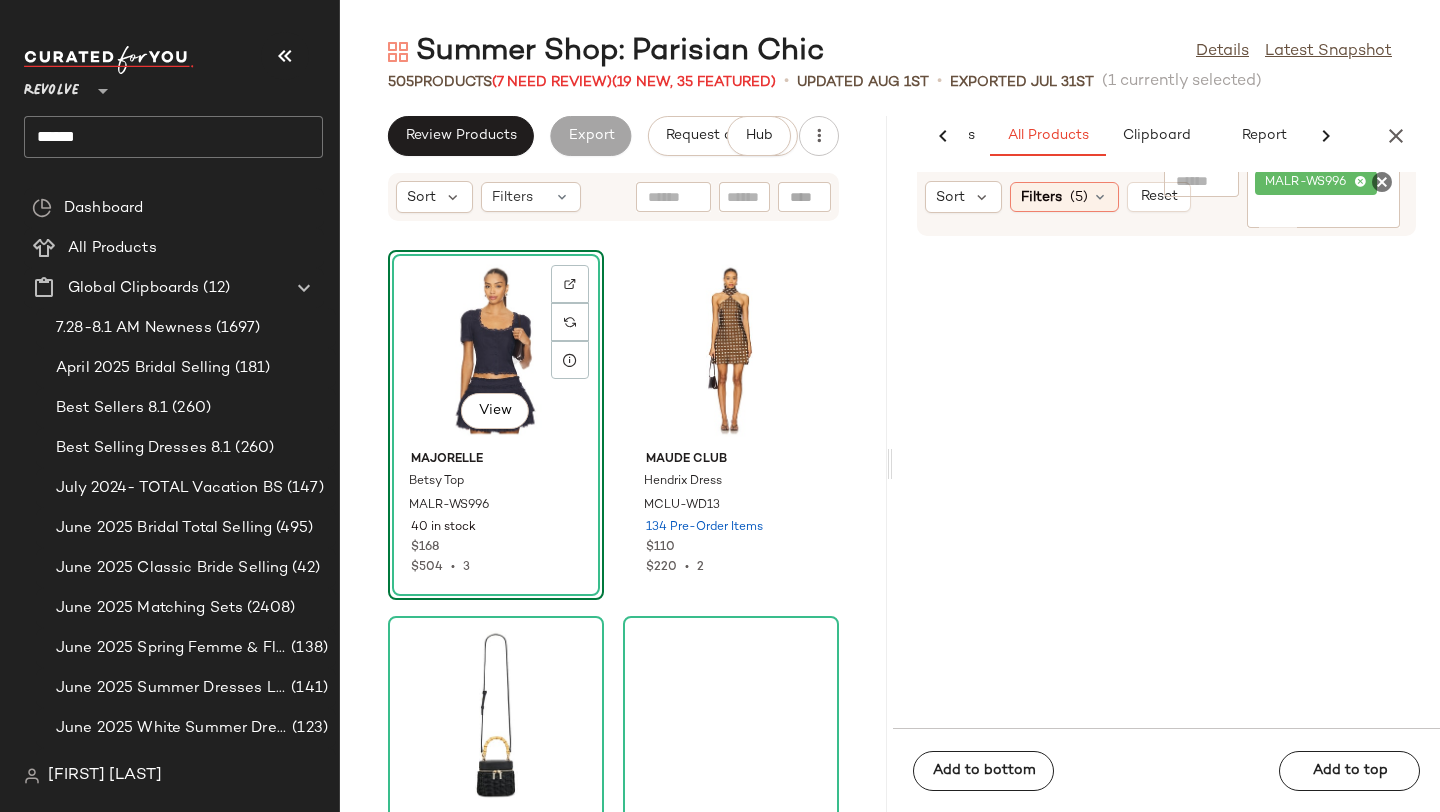 click 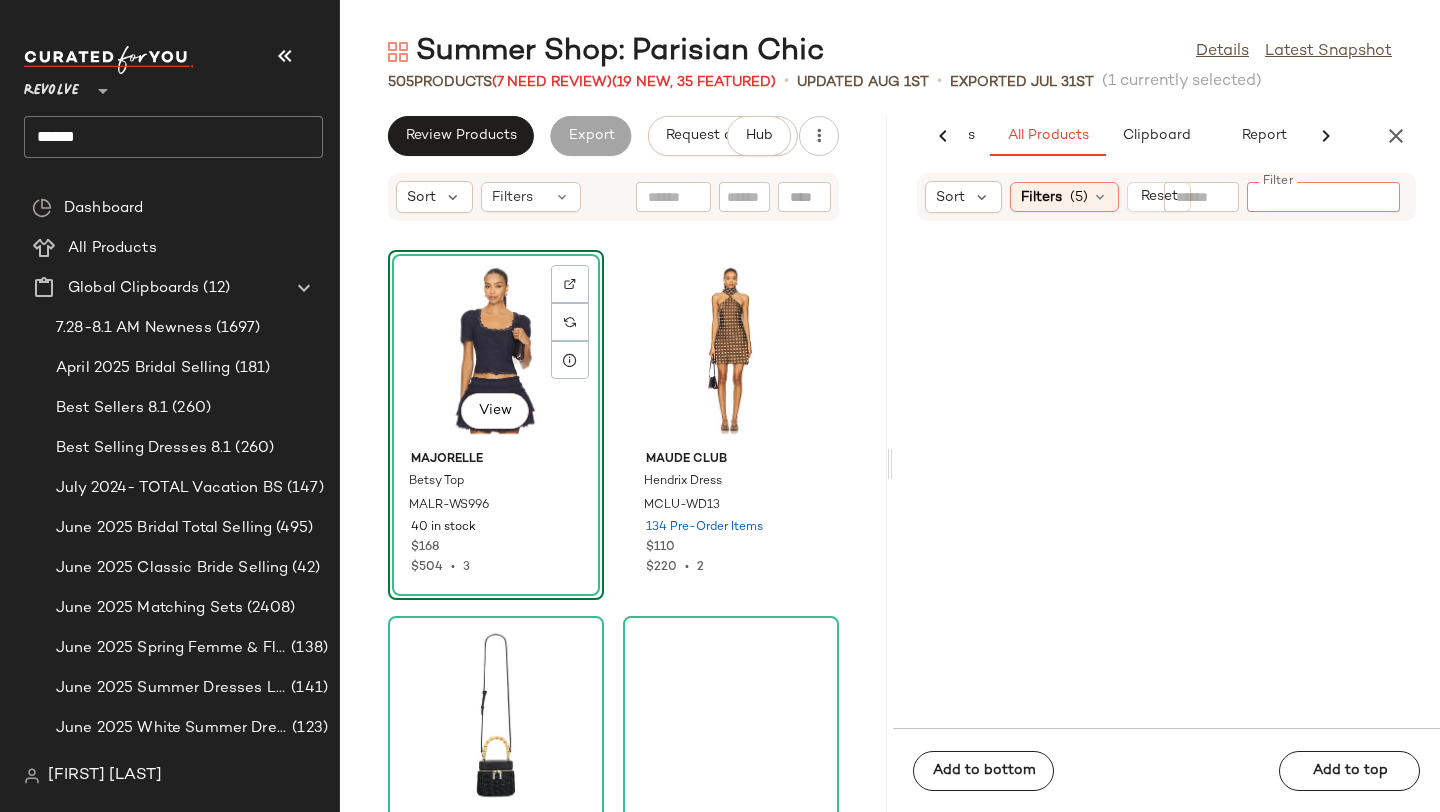 paste on "**********" 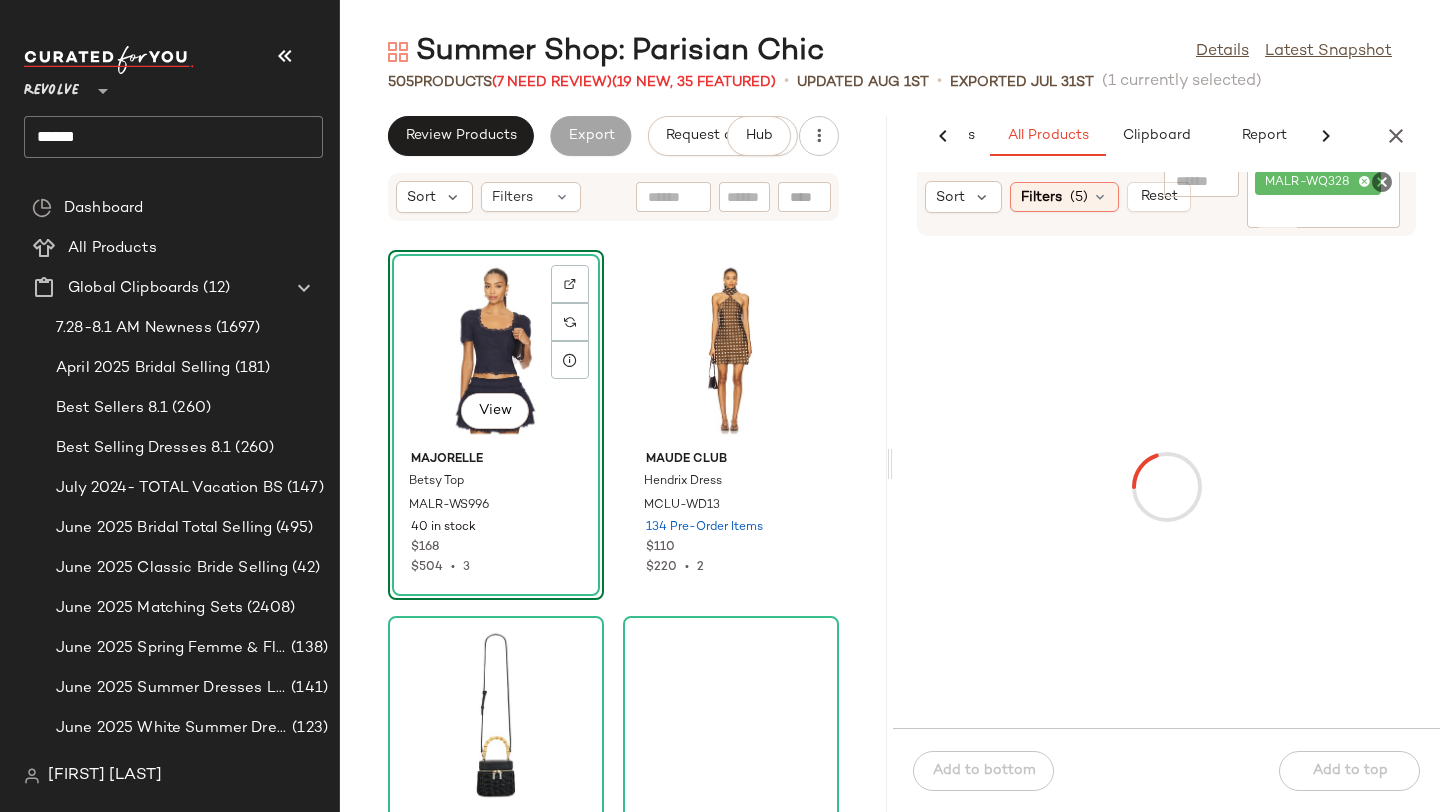 click on "Summer Shop: Parisian Chic  Details   Latest Snapshot  505   Products   (7 Need Review)  (19 New, 35 Featured)  •   updated Aug 1st  •  Exported Jul 31st   (1 currently selected)   Review Products   Export   Request changes   Hub  Sort  Filters  View  MAJORELLE Betsy Top MALR-WS996 40 in stock $168 $504  •  3 Maude Club Hendrix Dress MCLU-WD13 134 Pre-Order Items $110 $220  •  2 Cult Gaia Gwyneth Crossbody Bag CULG-WY347 23 in stock $498 Nakedvice x REVOLVE The Cora Top NEDV-WS17 24 in stock $150  AI Recommendations   All Products   Clipboard   Report  Sort  Filters  (5)   Reset  Filter MALR-WQ328 Filter  Add to bottom   Add to top" at bounding box center (890, 422) 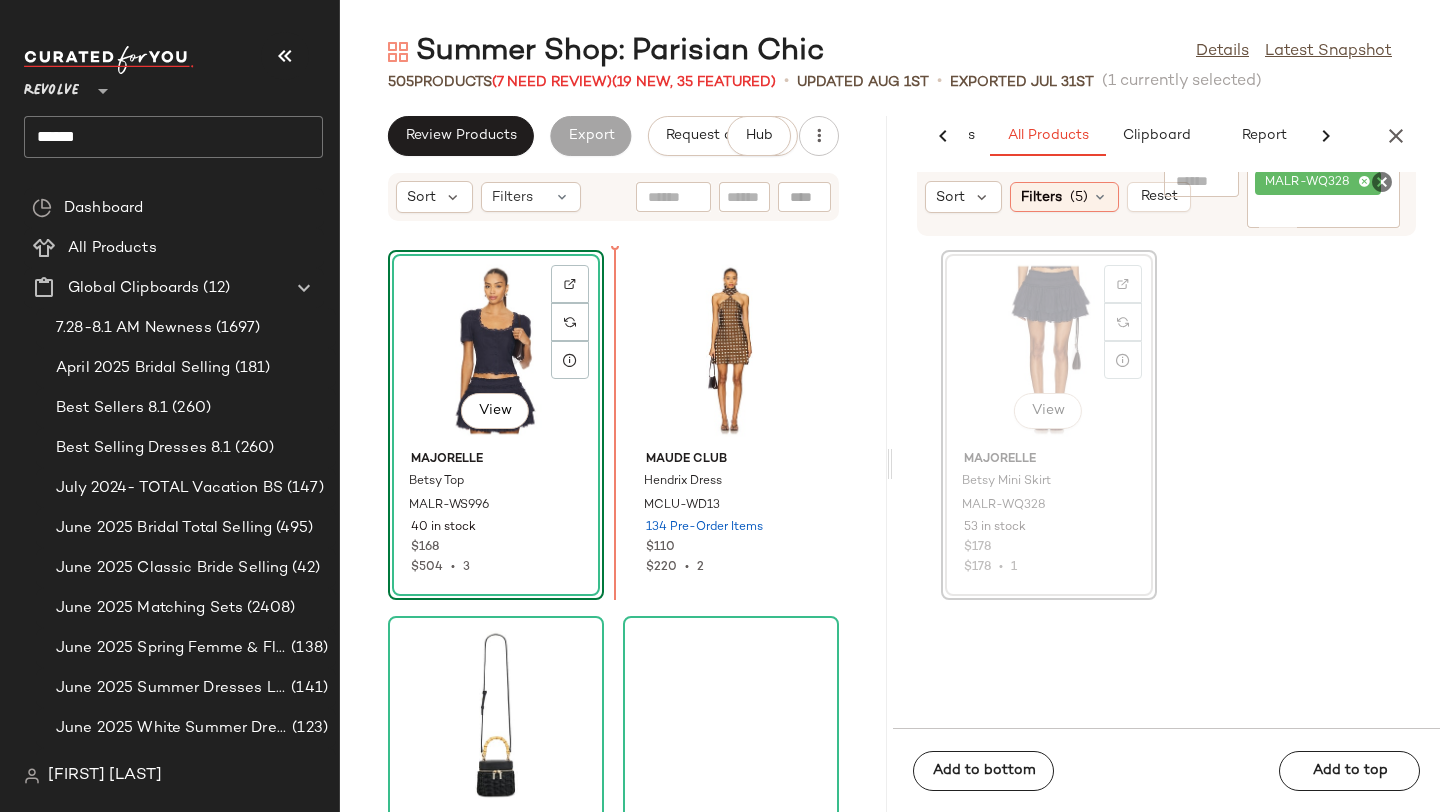 drag, startPoint x: 1046, startPoint y: 354, endPoint x: 1033, endPoint y: 354, distance: 13 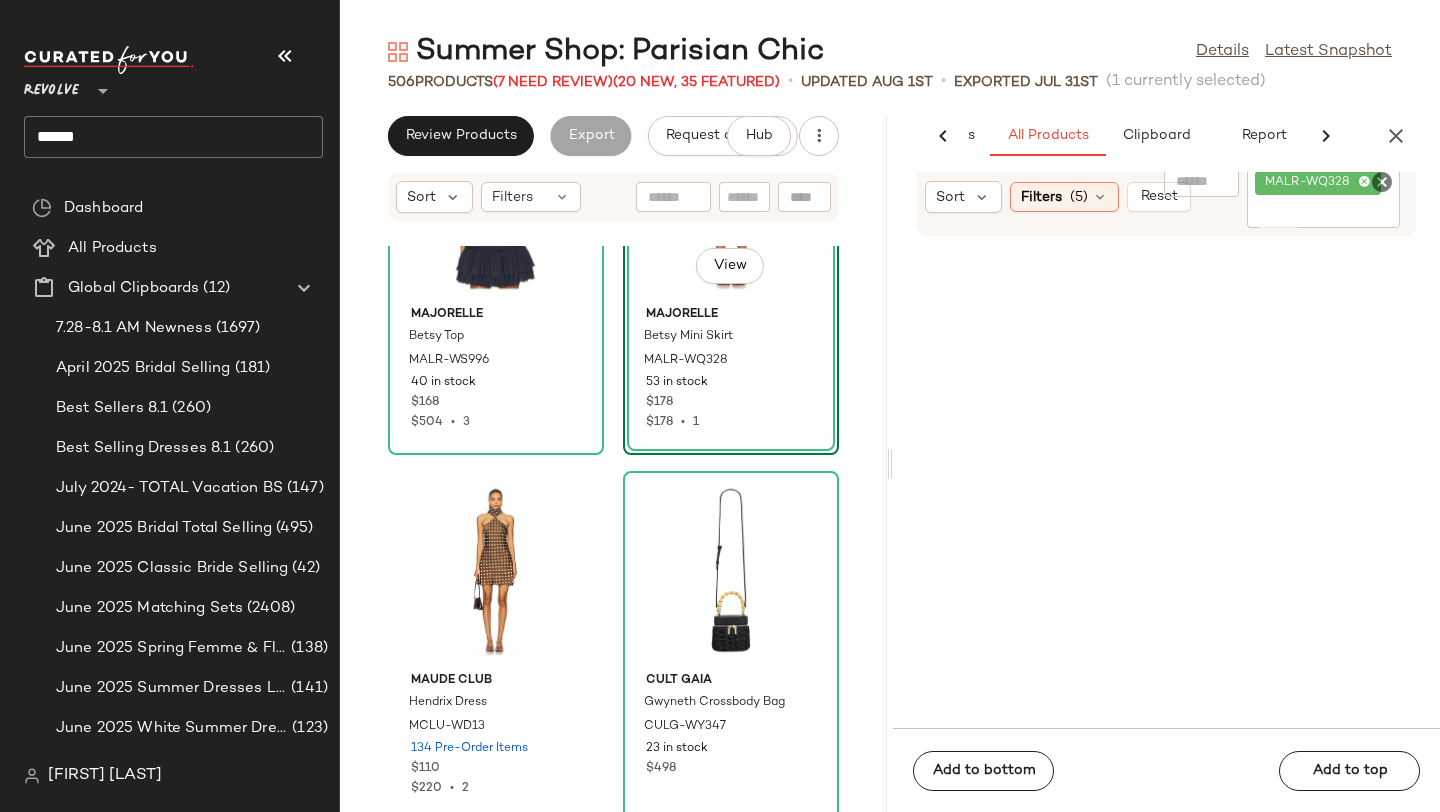 scroll, scrollTop: 186, scrollLeft: 0, axis: vertical 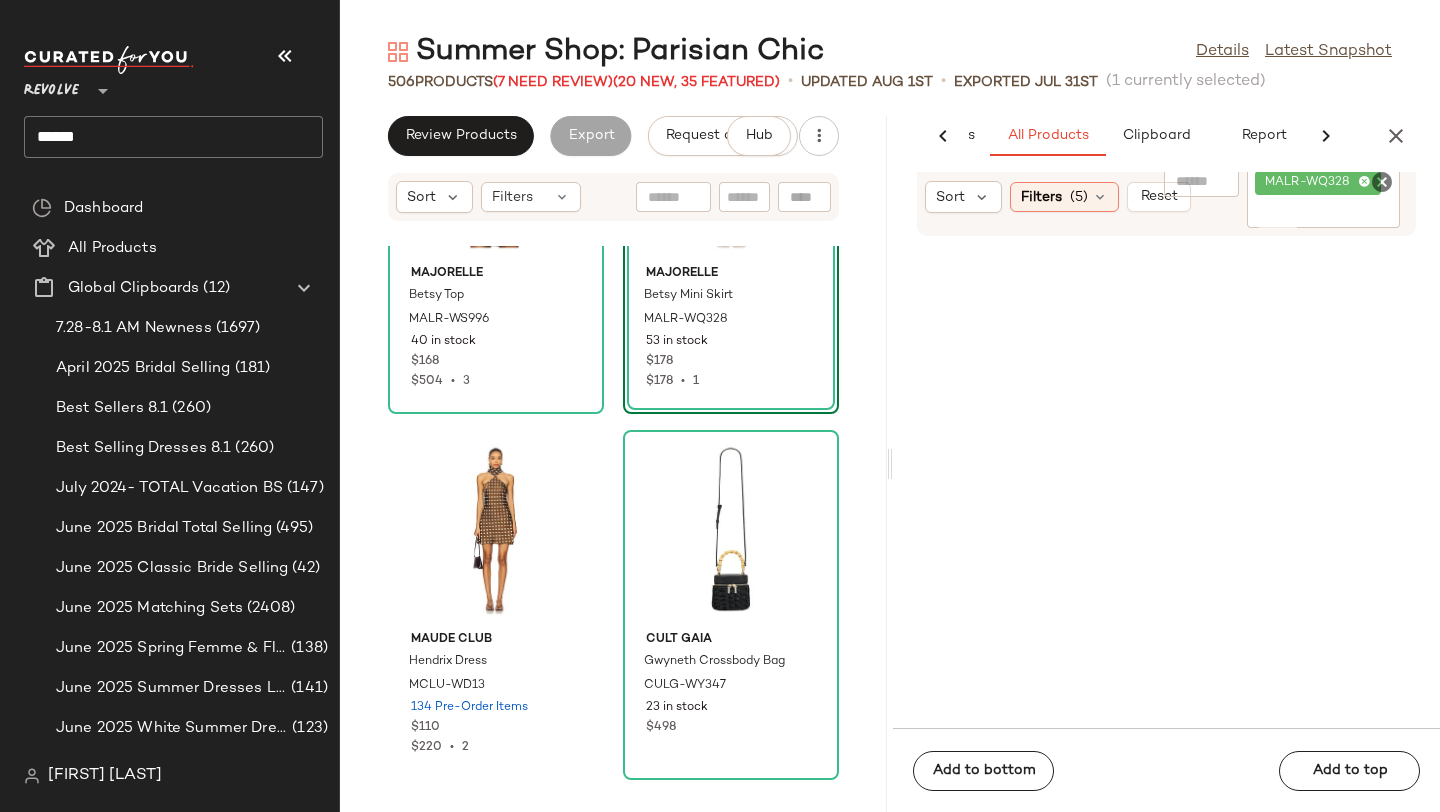 click 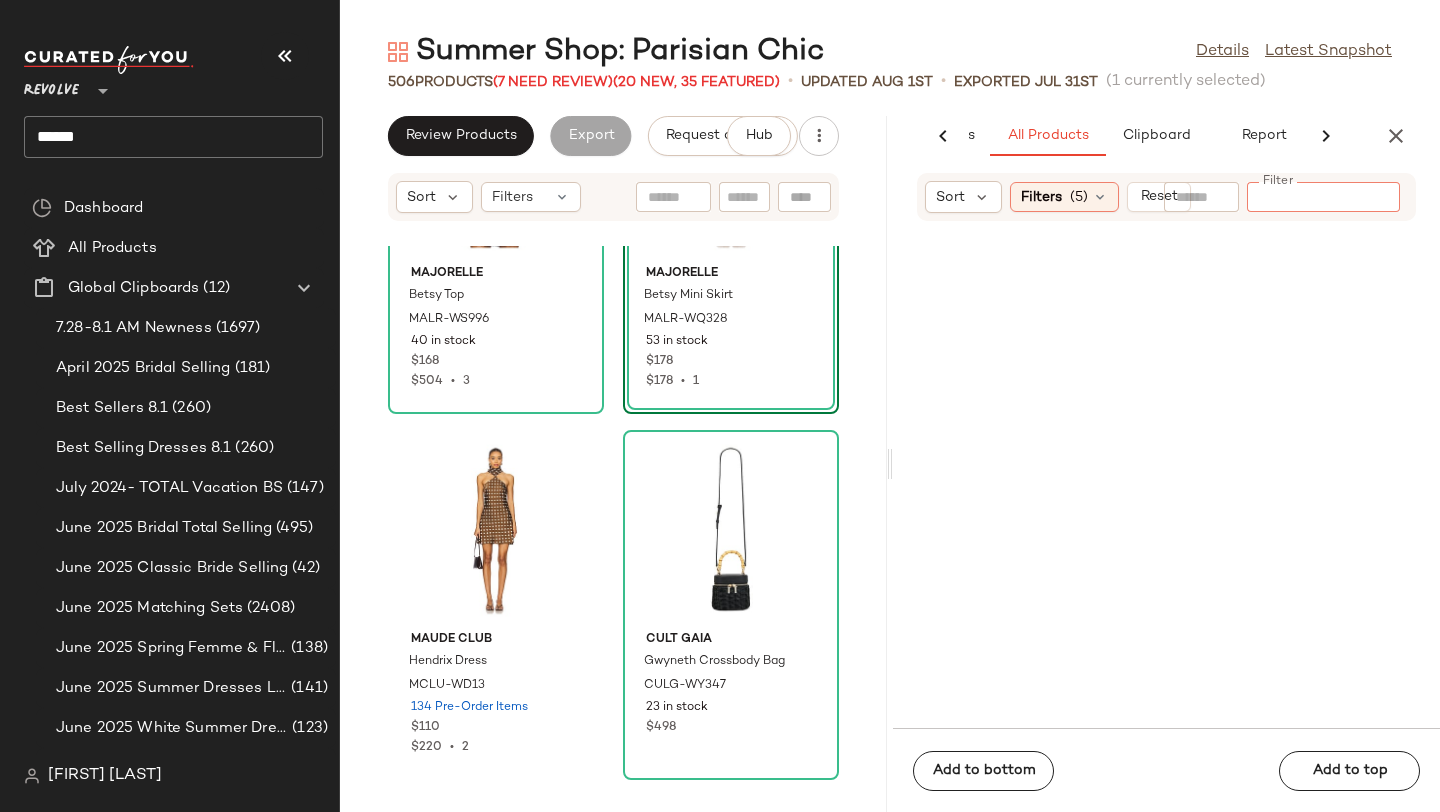 paste on "*********" 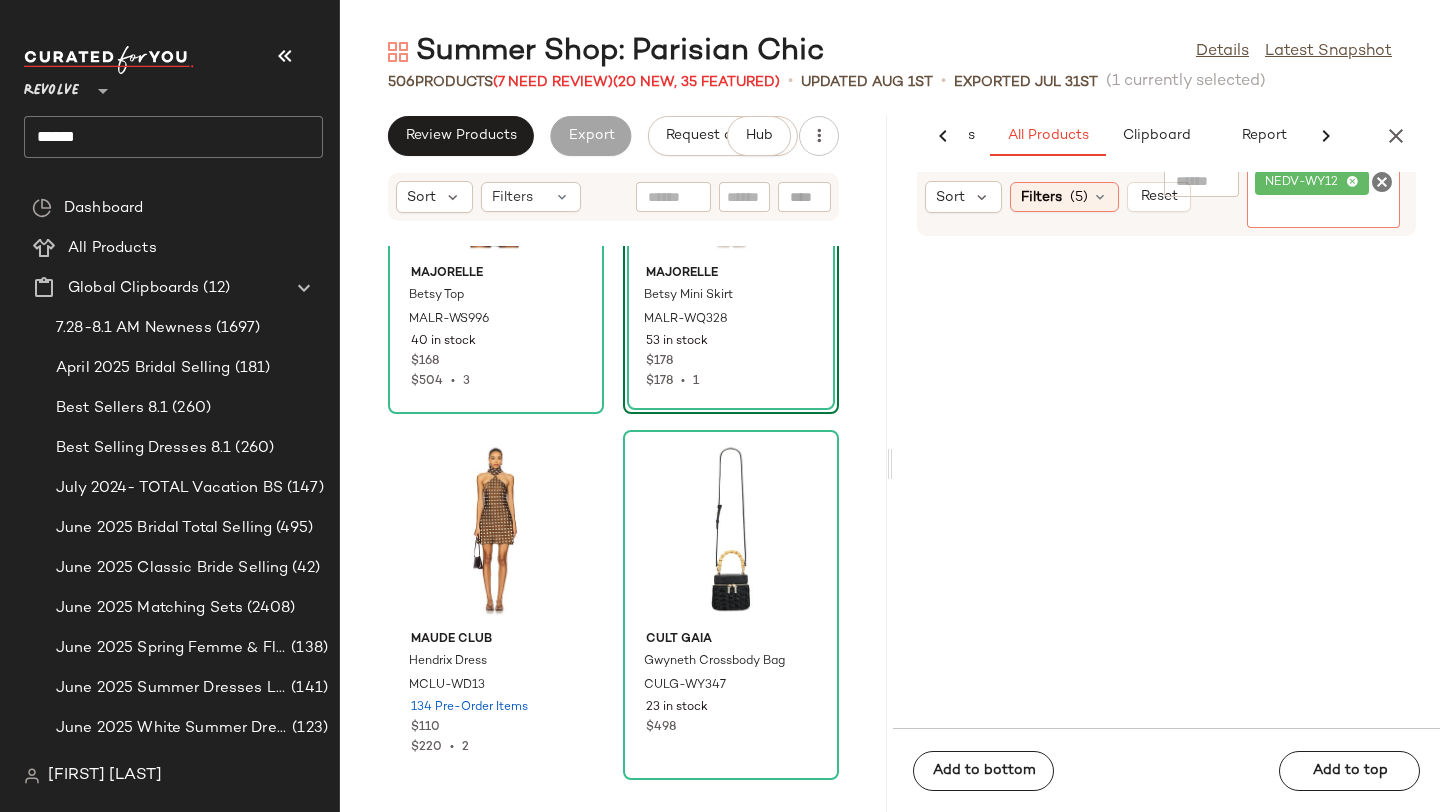 click on "Summer Shop: Parisian Chic  Details   Latest Snapshot  506   Products   (7 Need Review)  (20 New, 35 Featured)  •   updated Aug 1st  •  Exported Jul 31st   (1 currently selected)   Review Products   Export   Request changes   Hub  Sort  Filters MAJORELLE Betsy Top MALR-WS996 40 in stock $168 $504  •  3  View  MAJORELLE Betsy Mini Skirt MALR-WQ328 53 in stock $178 $178  •  1 Maude Club Hendrix Dress MCLU-WD13 134 Pre-Order Items $110 $220  •  2 Cult Gaia Gwyneth Crossbody Bag CULG-WY347 23 in stock $498  AI Recommendations   All Products   Clipboard   Report  Sort  Filters  (5)   Reset  Filter NEDV-WY12 Filter  Add to bottom   Add to top" at bounding box center [890, 422] 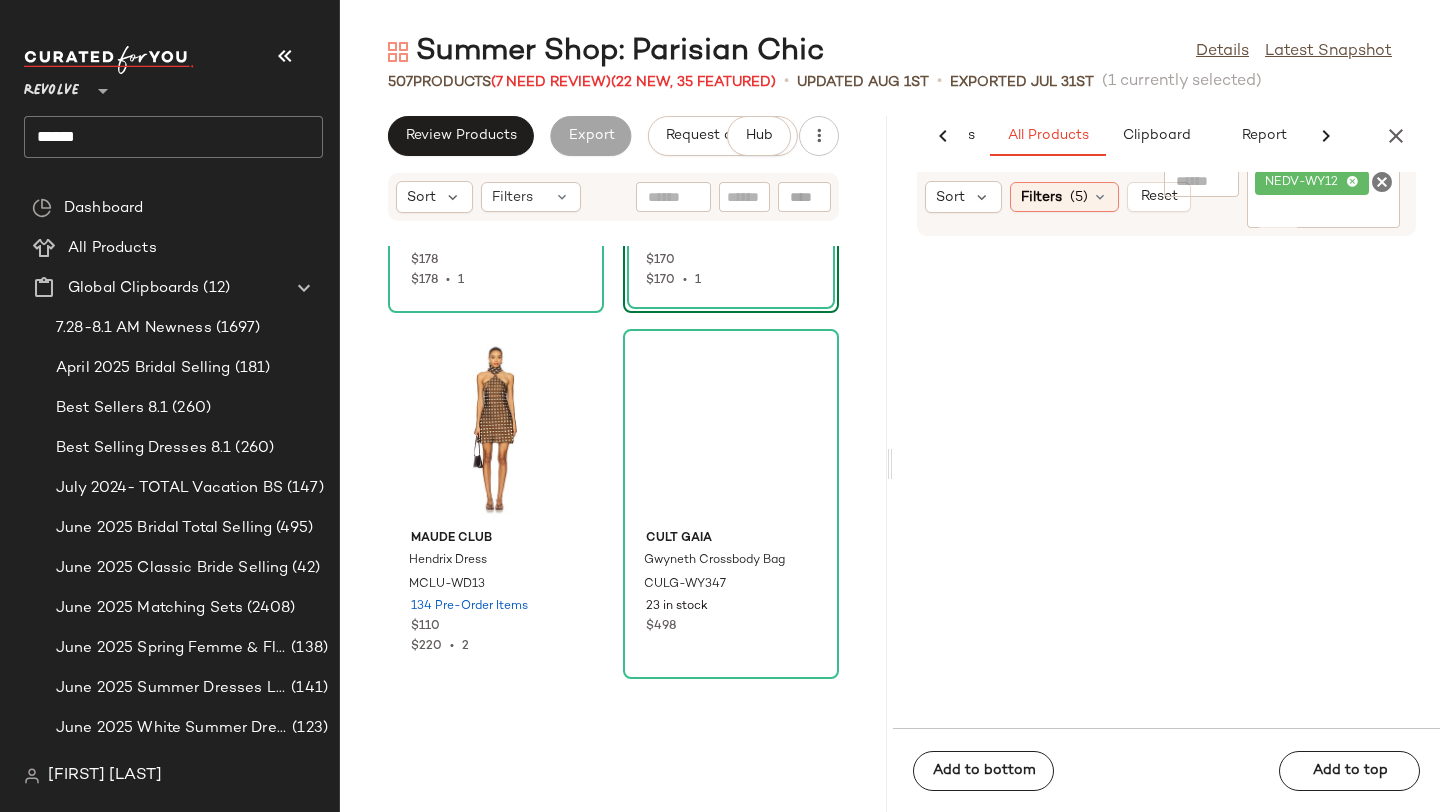 scroll, scrollTop: 671, scrollLeft: 0, axis: vertical 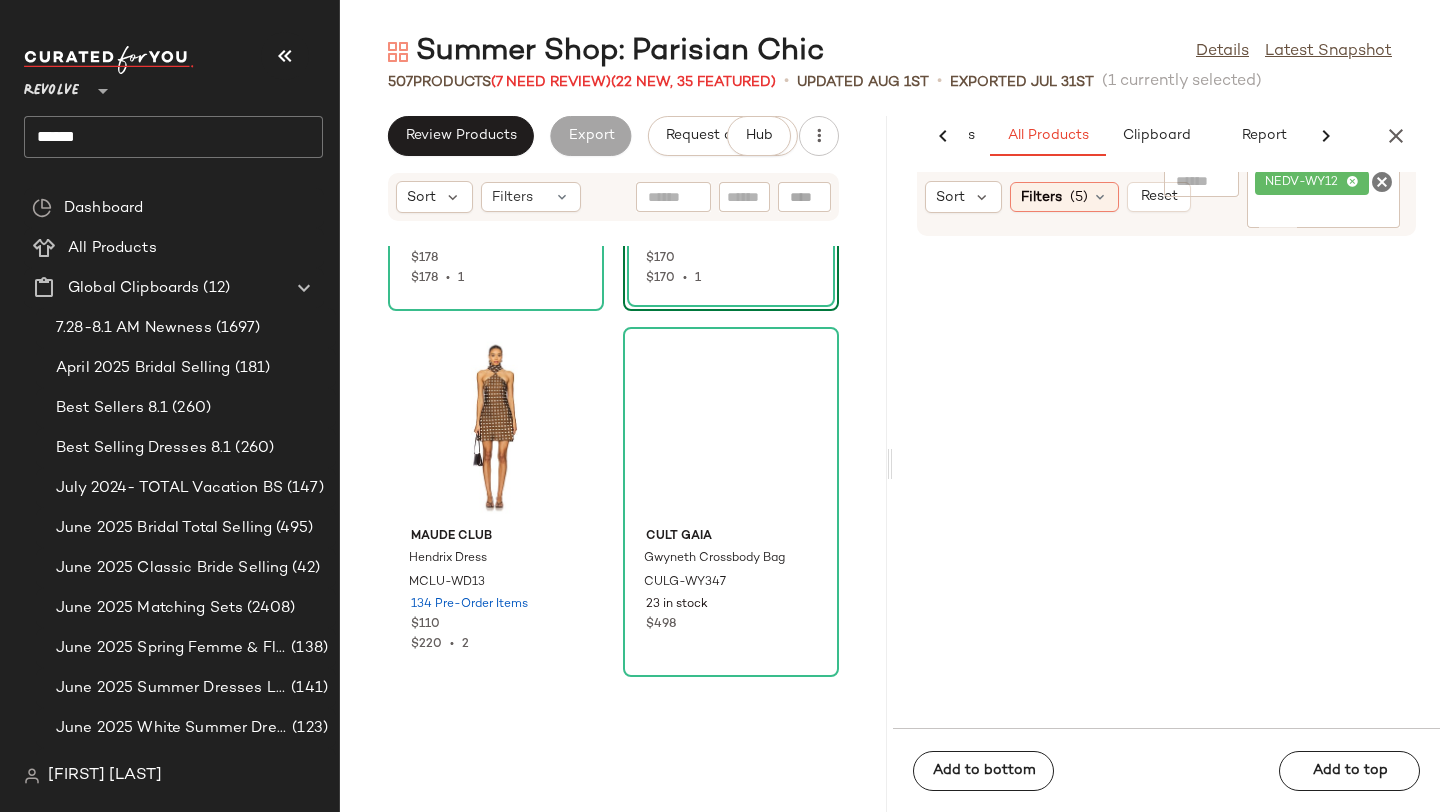 drag, startPoint x: 1055, startPoint y: 372, endPoint x: 772, endPoint y: 4, distance: 464.23376 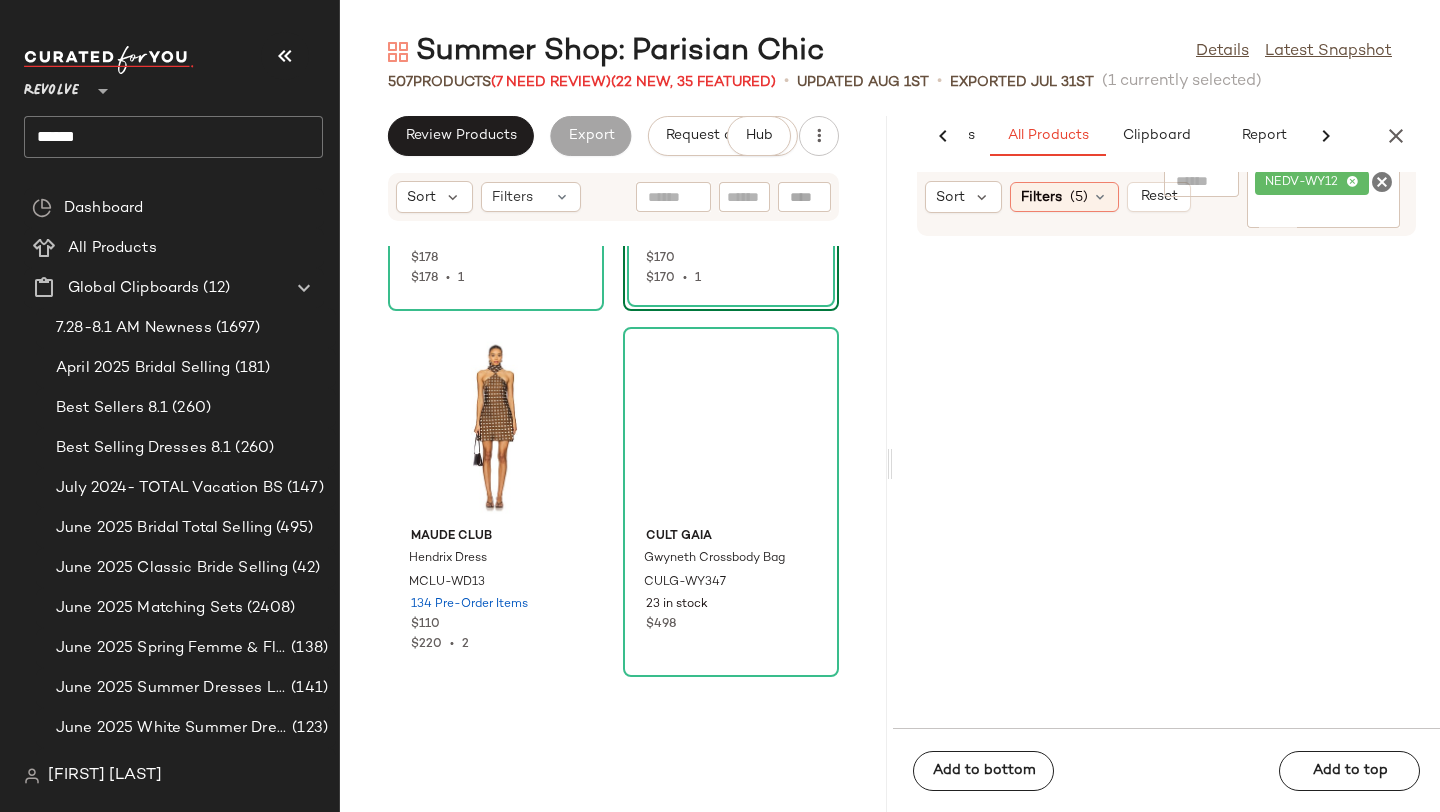click 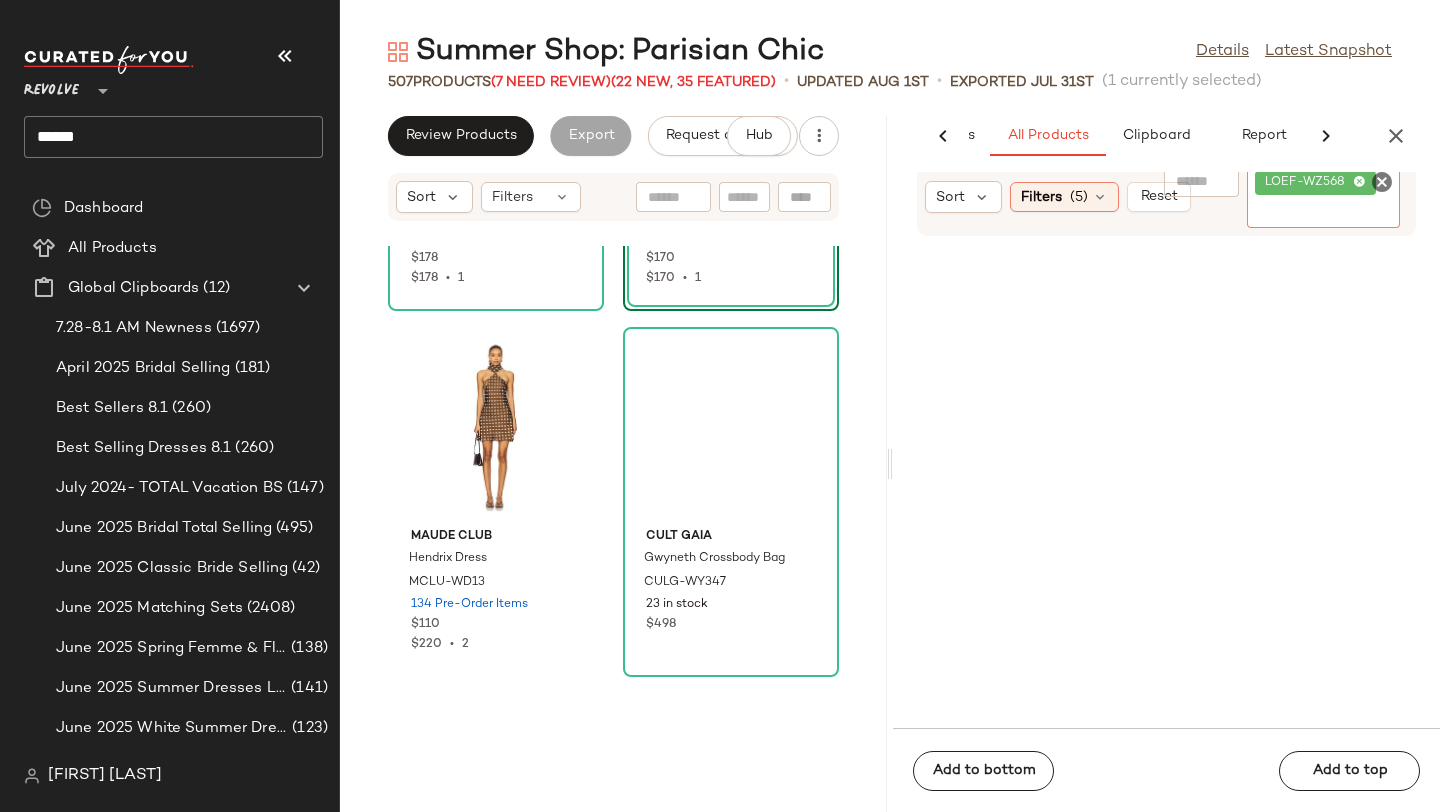 click on "507   Products   (7 Need Review)  (22 New, 35 Featured)  •   updated Aug 1st  •  Exported Jul 31st   (1 currently selected)" 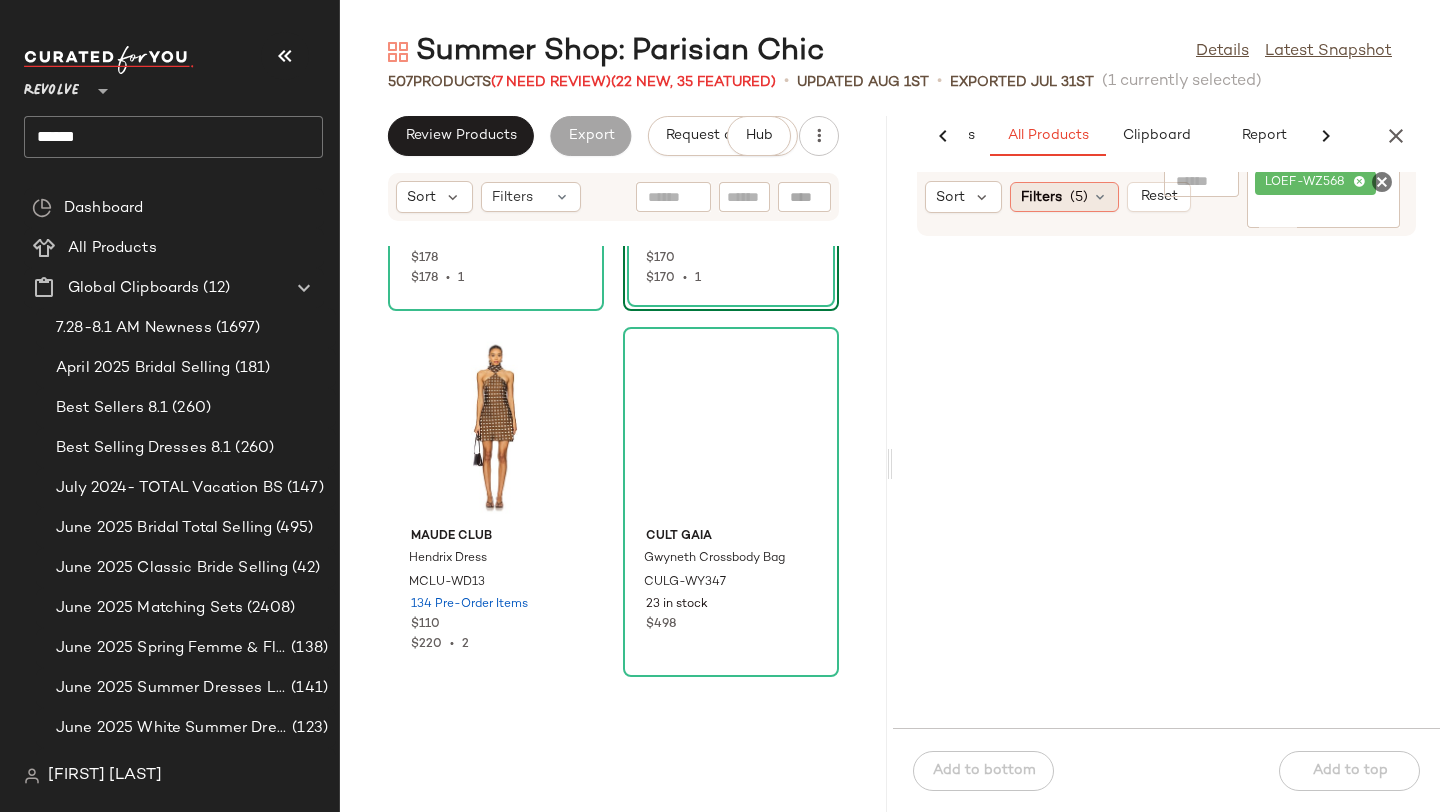 click at bounding box center [1100, 197] 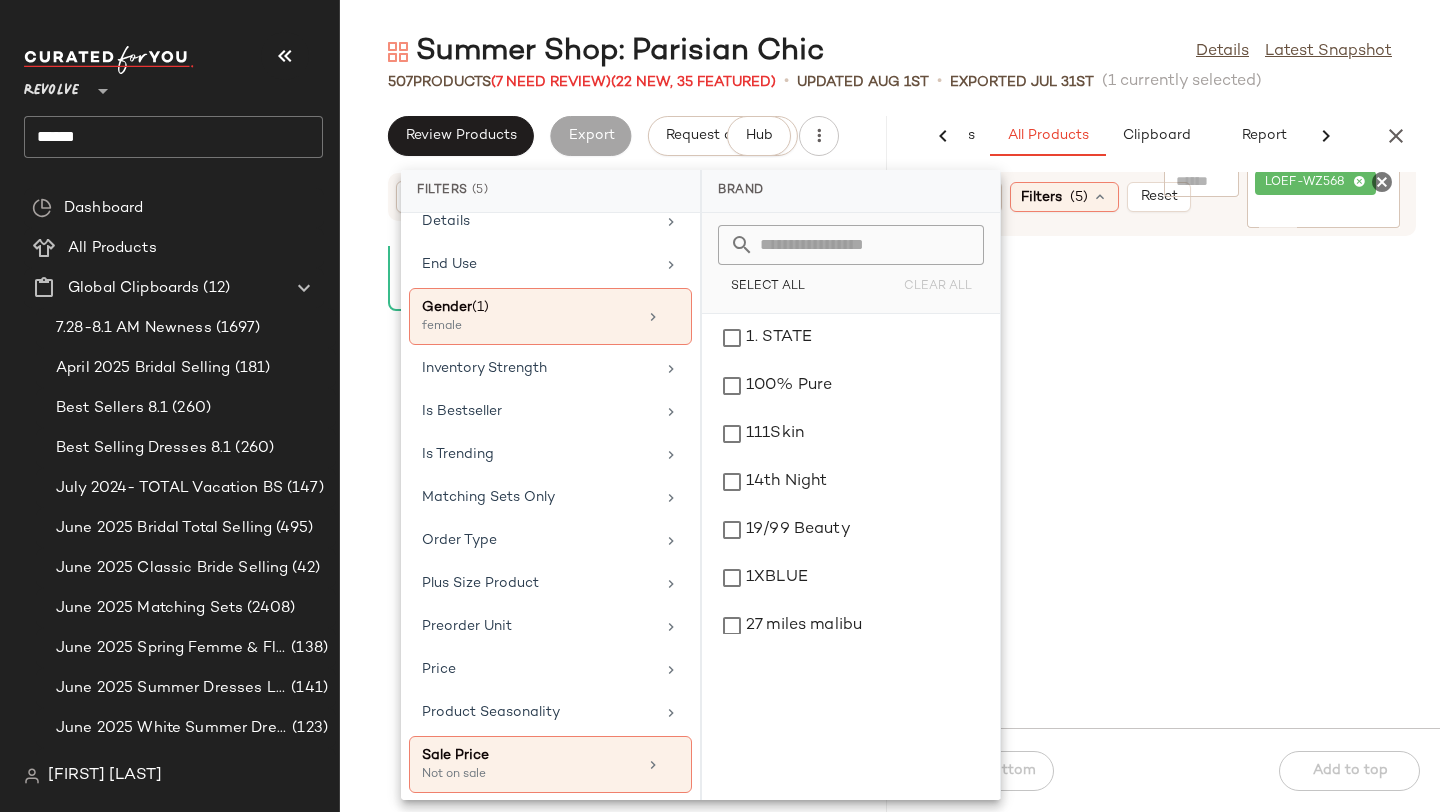 scroll, scrollTop: 880, scrollLeft: 0, axis: vertical 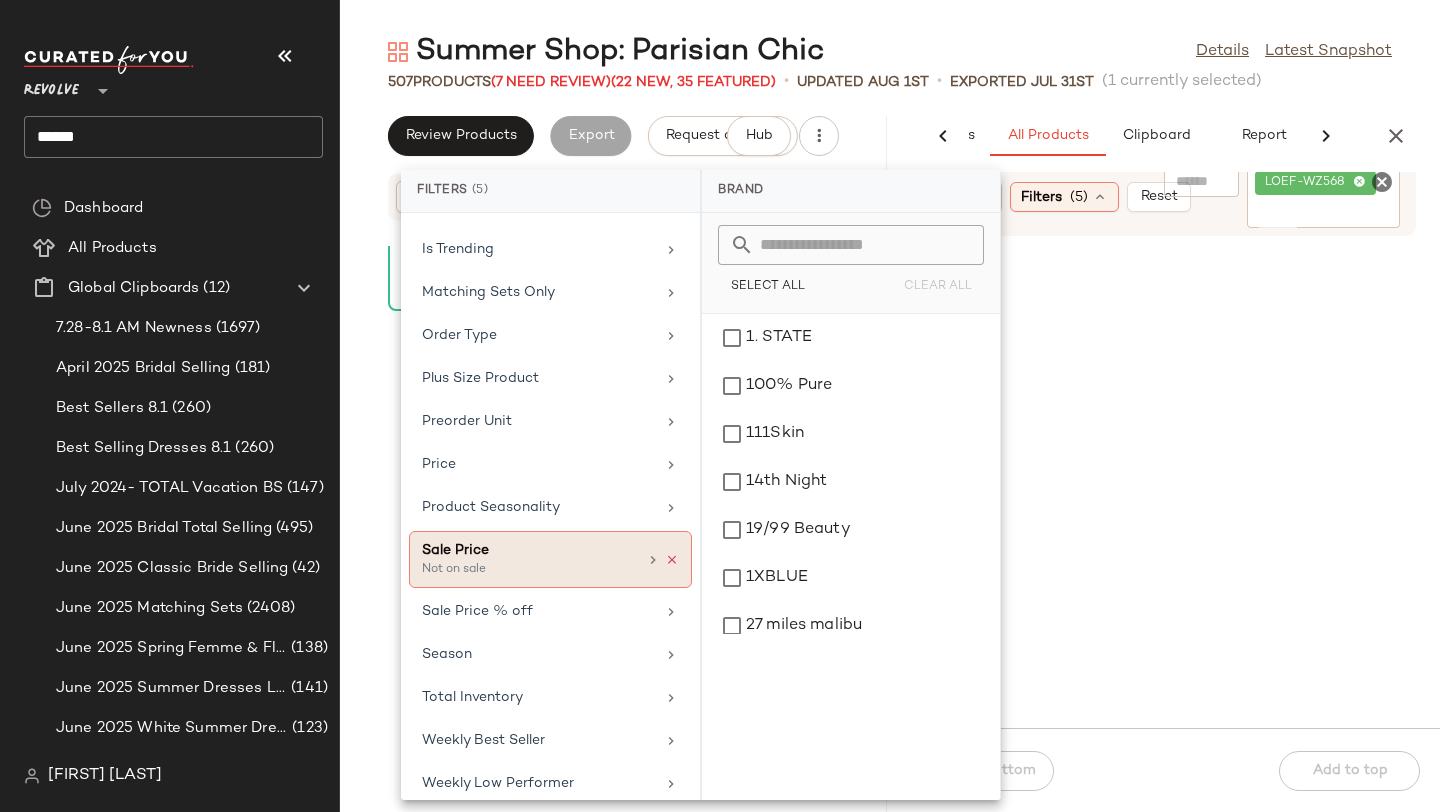 click at bounding box center [672, 560] 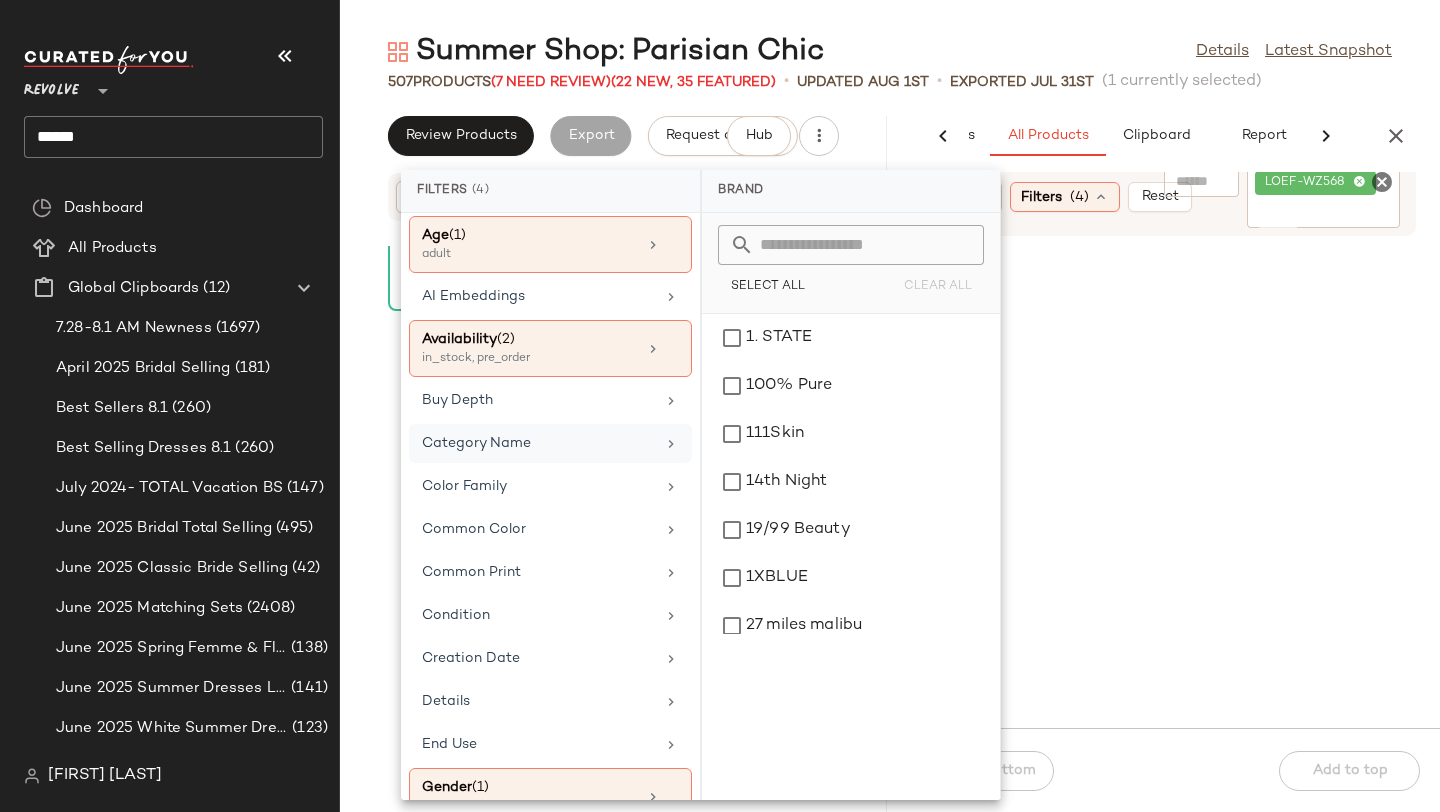scroll, scrollTop: 163, scrollLeft: 0, axis: vertical 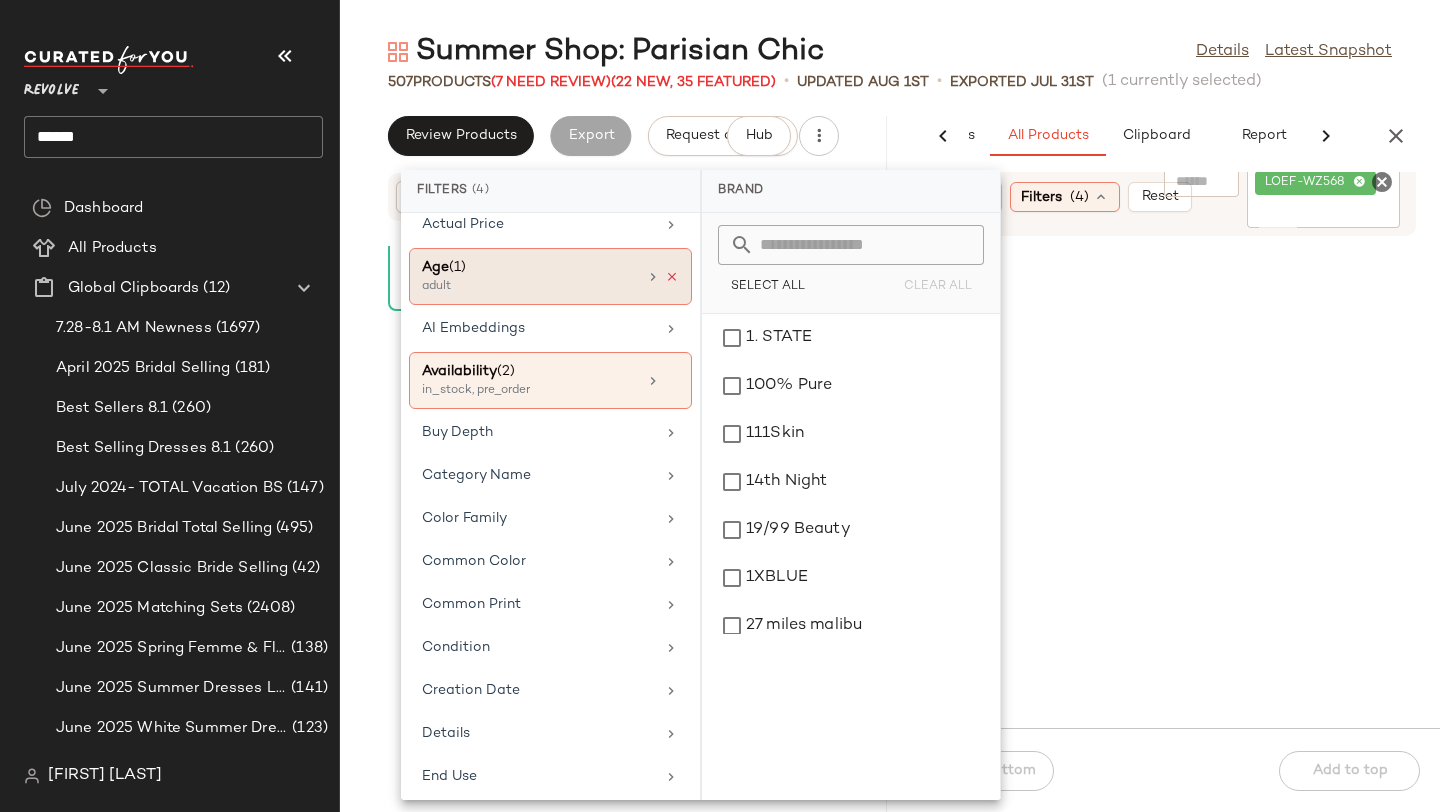 click at bounding box center (672, 277) 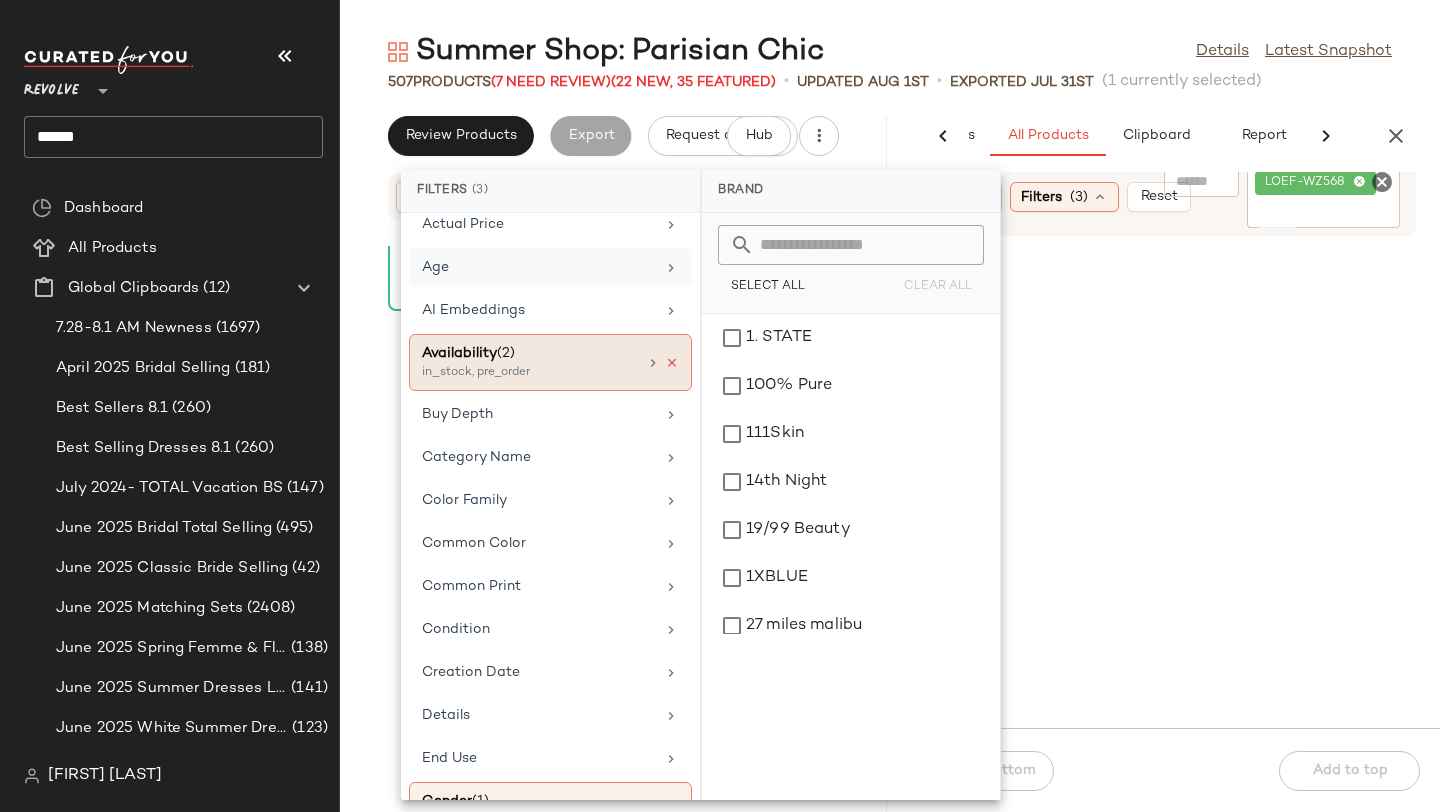 click at bounding box center [672, 363] 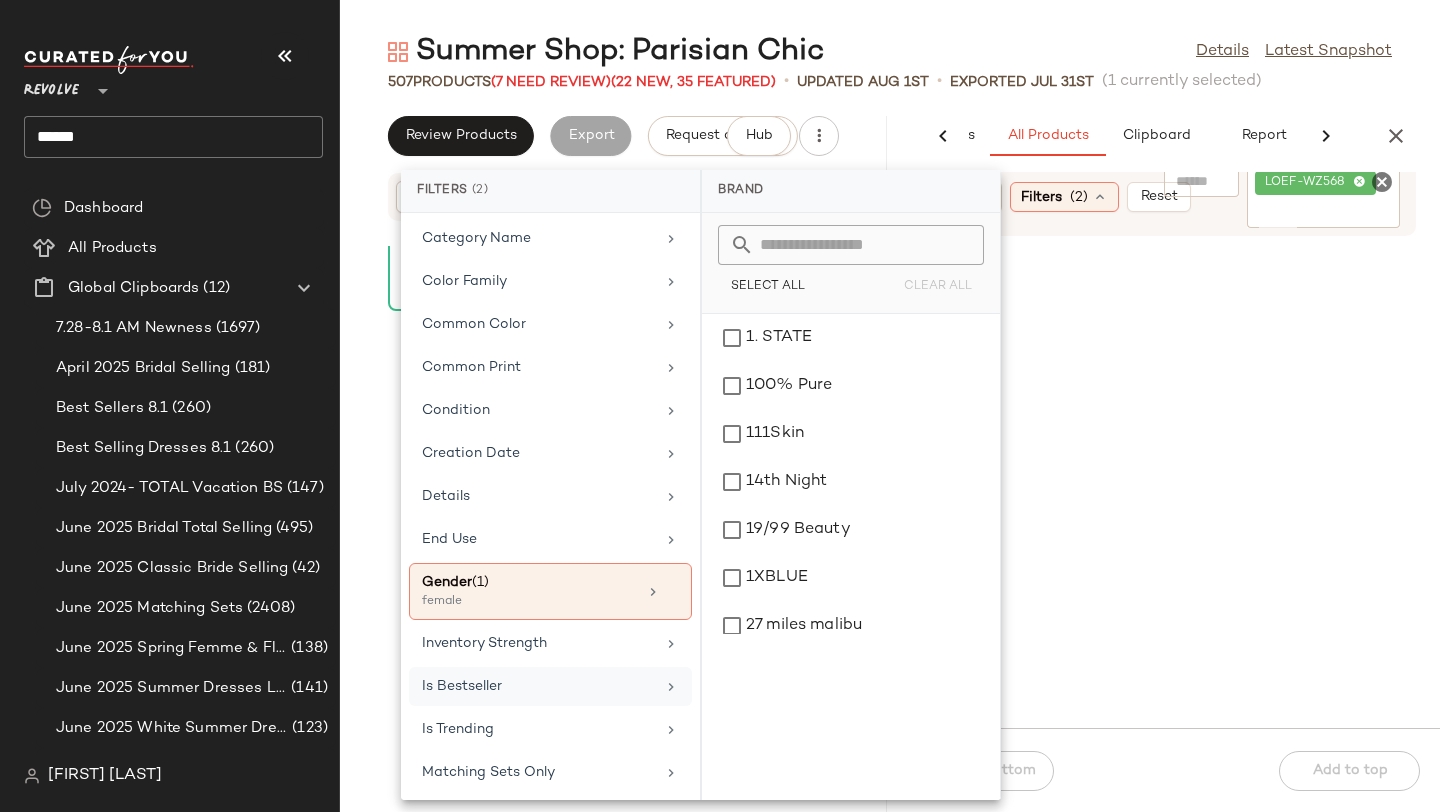 scroll, scrollTop: 378, scrollLeft: 0, axis: vertical 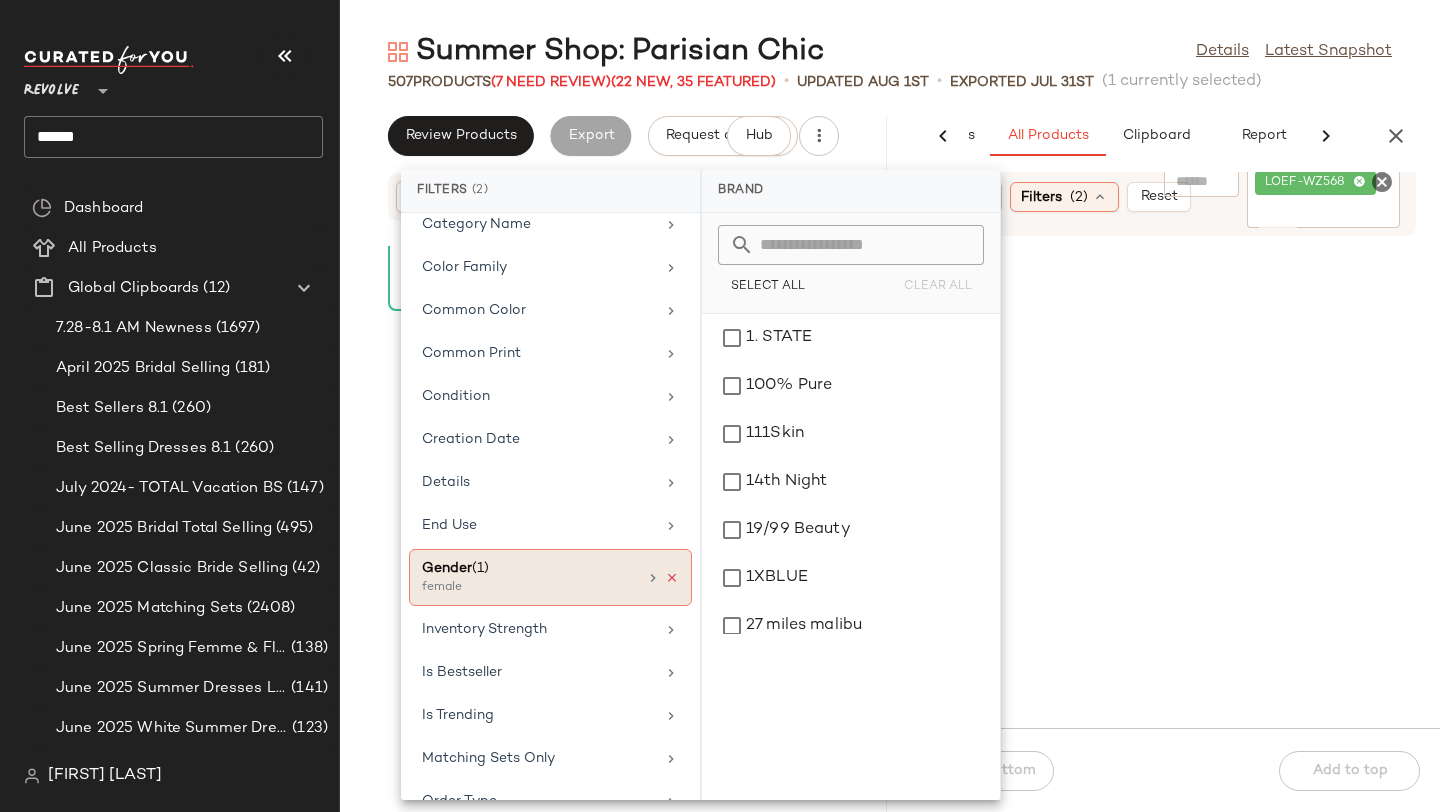 click at bounding box center [672, 578] 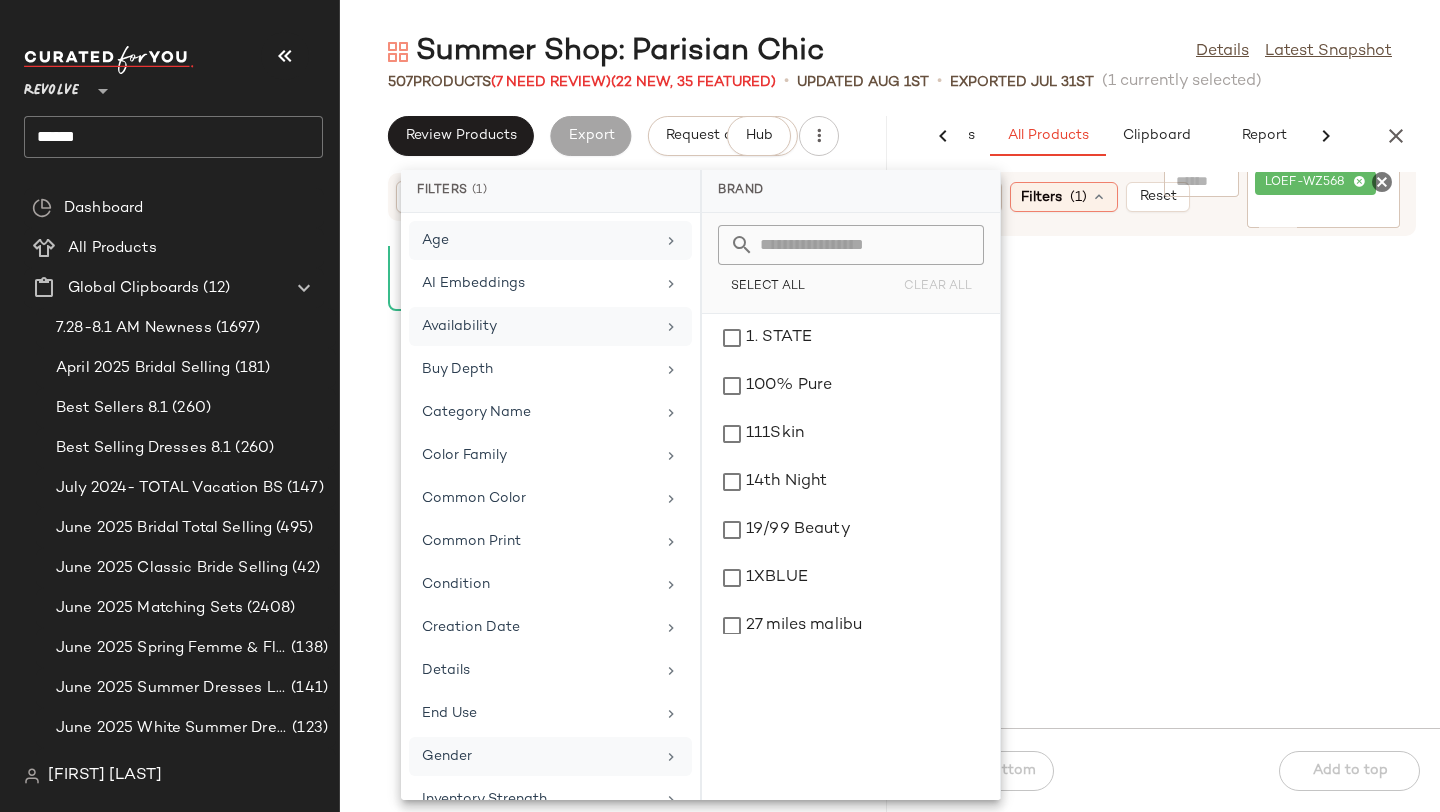 scroll, scrollTop: 0, scrollLeft: 0, axis: both 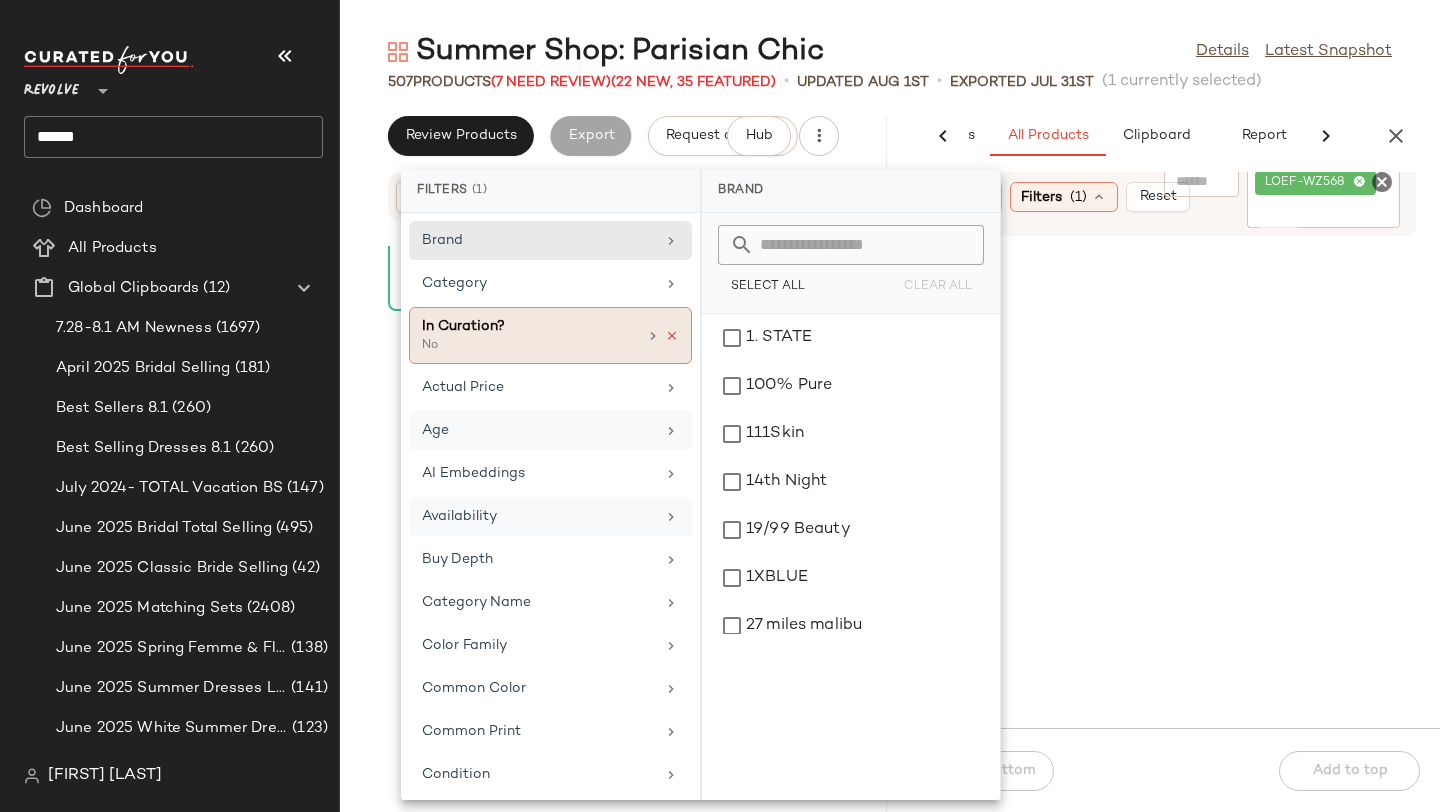 click at bounding box center (672, 336) 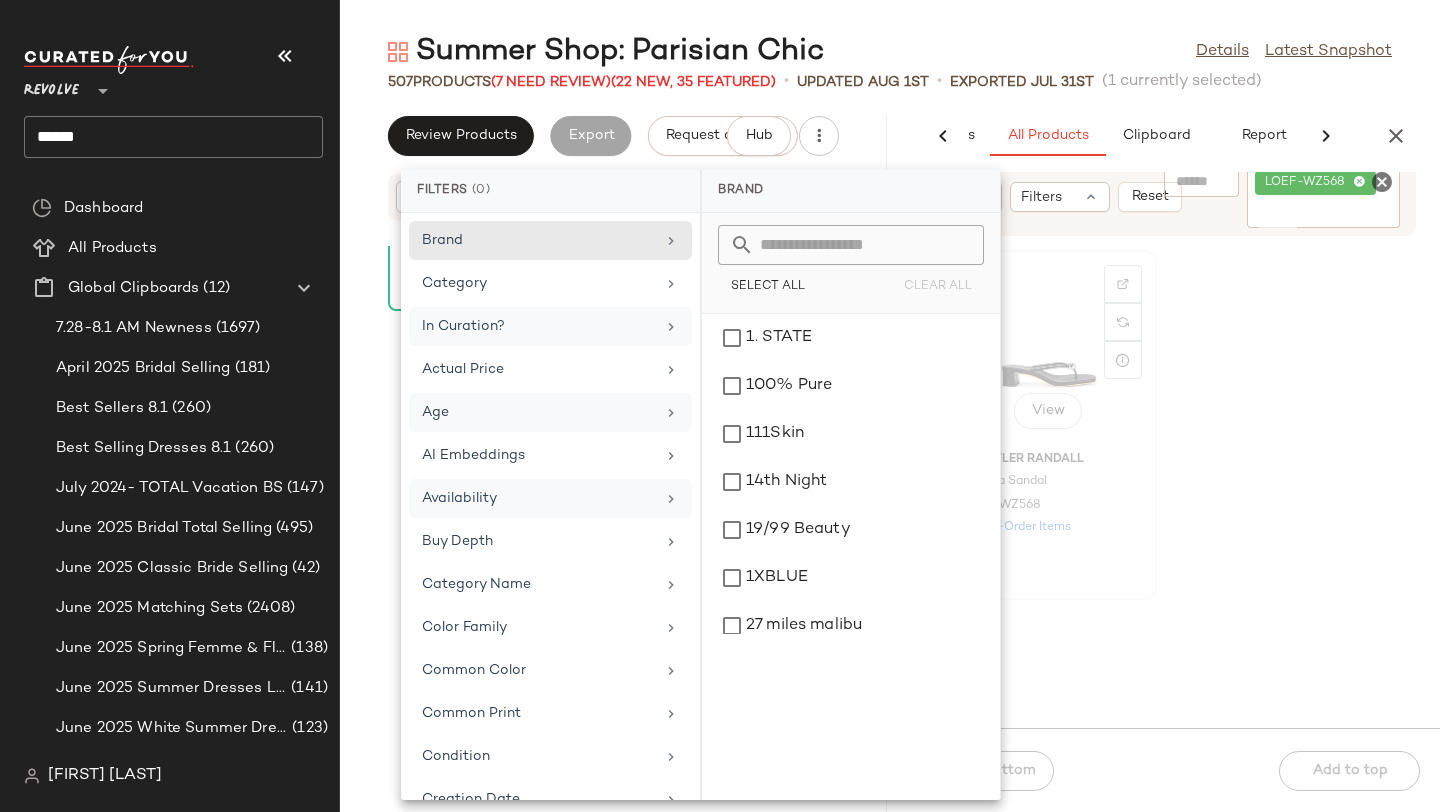 click on "View" 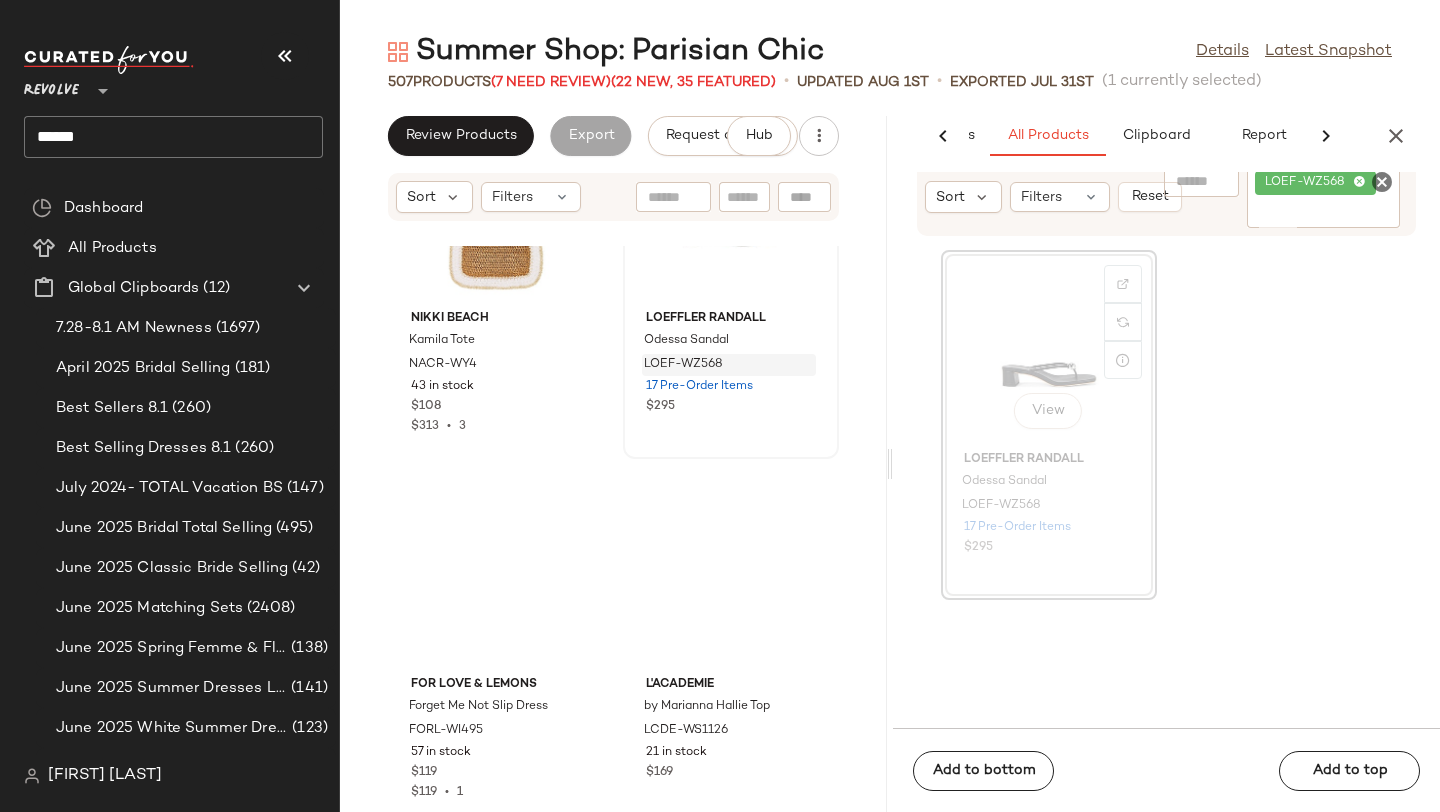 scroll, scrollTop: 43474, scrollLeft: 0, axis: vertical 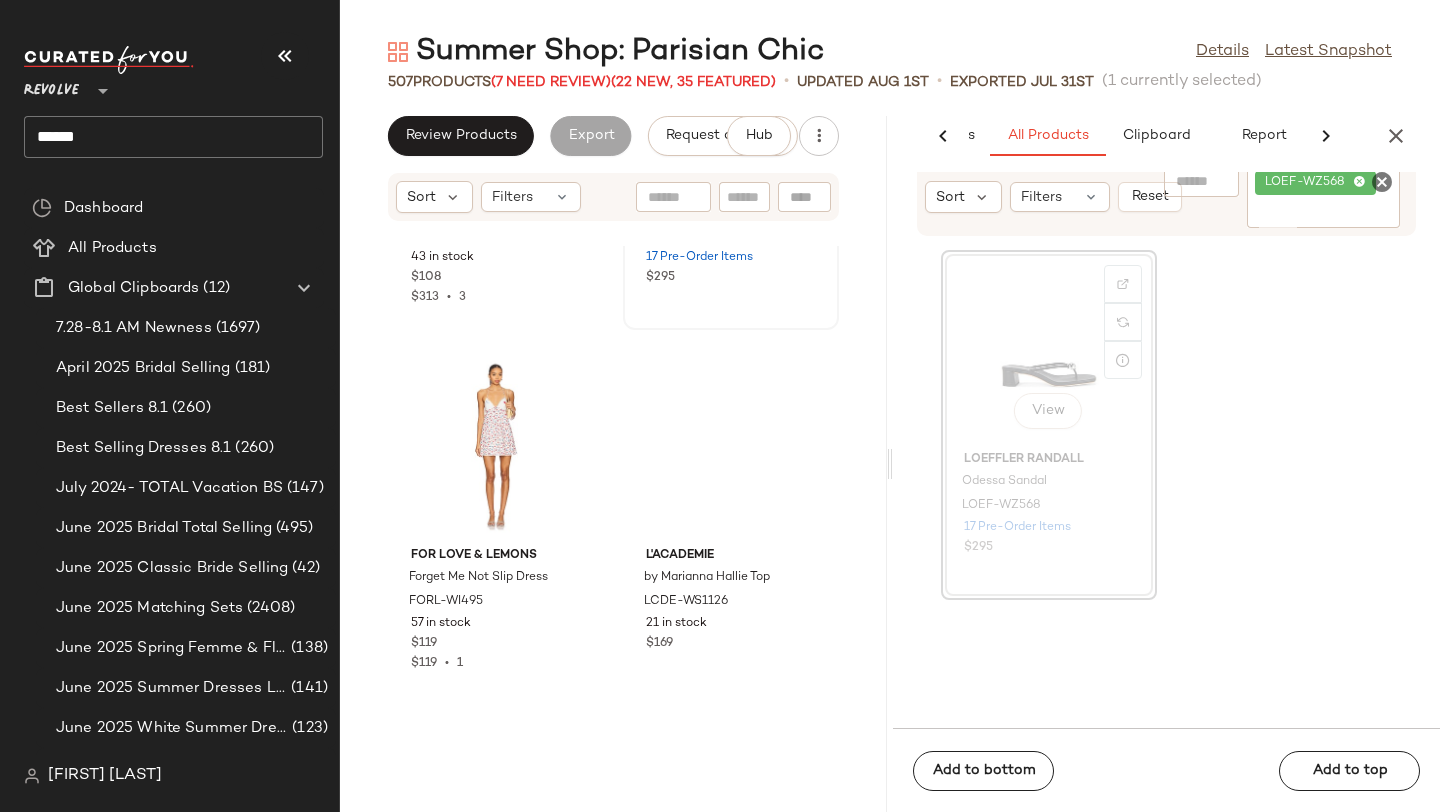click on "View" 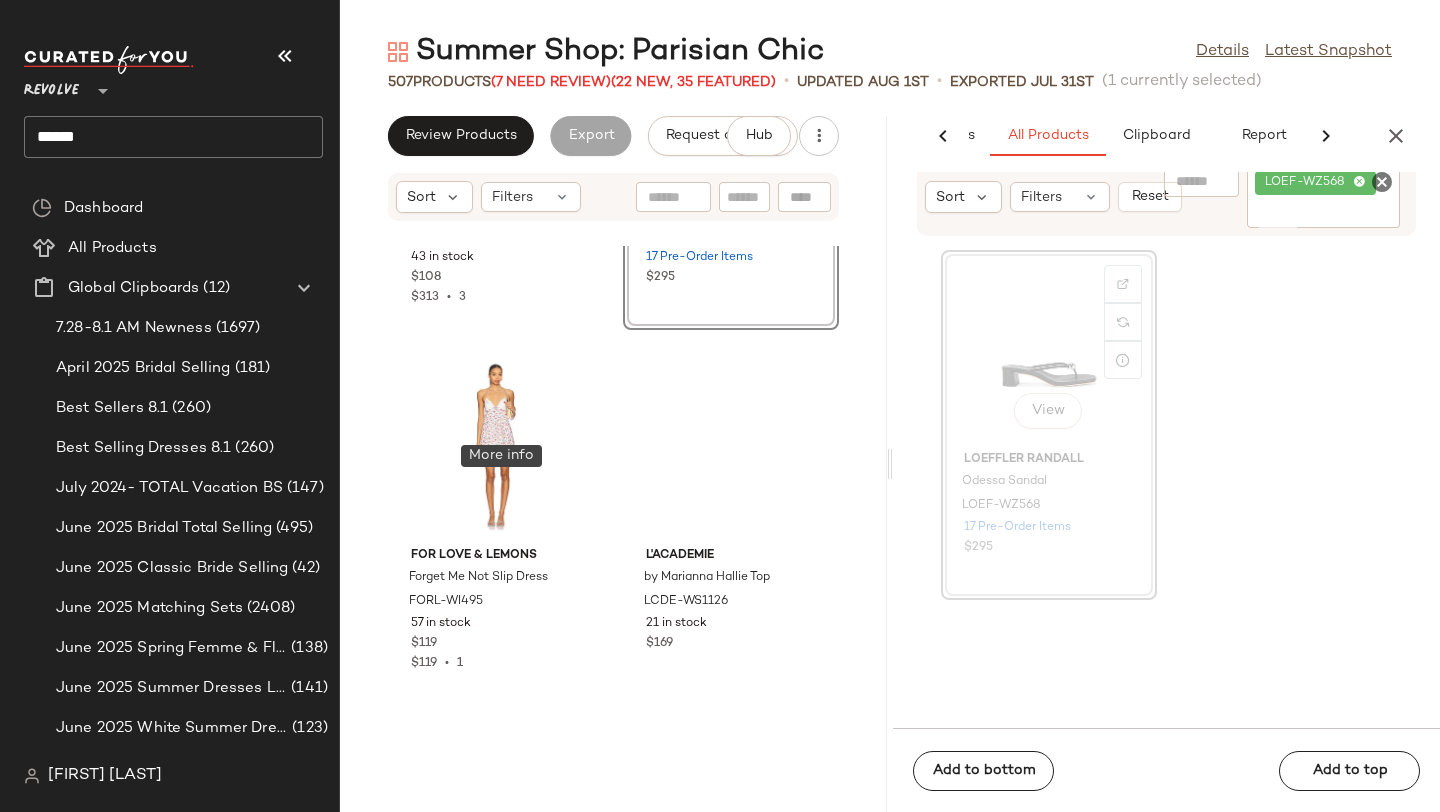 click 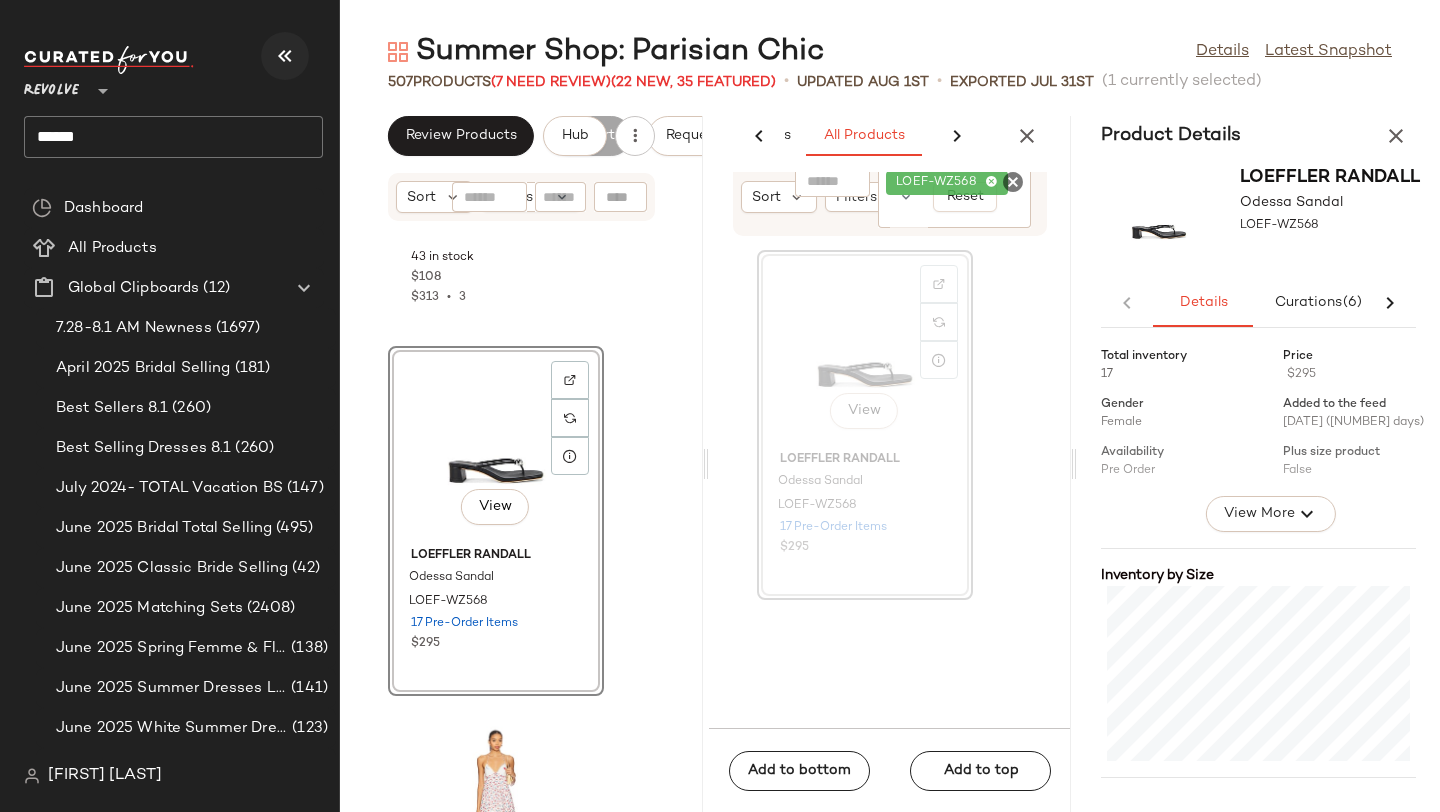 click at bounding box center (285, 56) 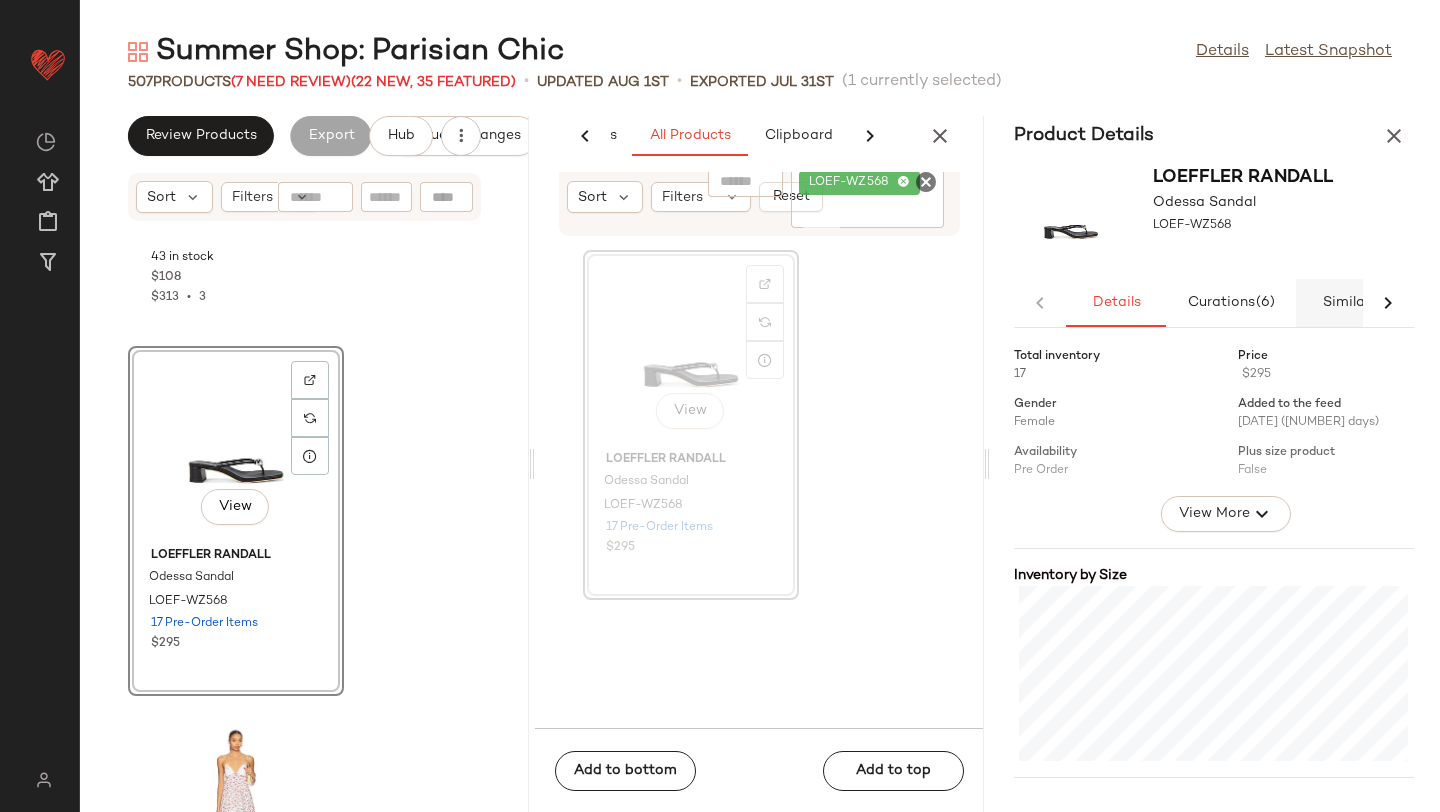 click on "Similar" 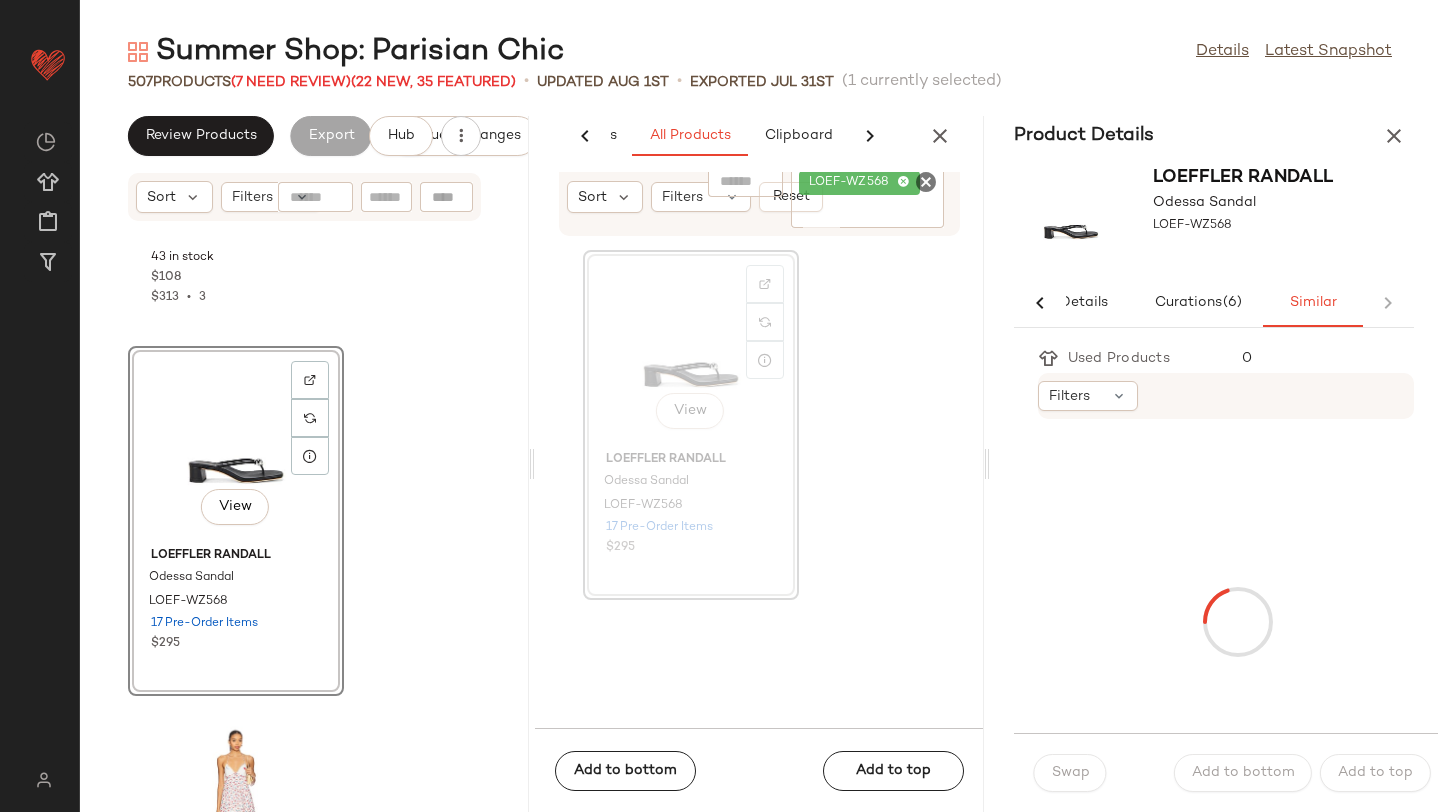 scroll, scrollTop: 0, scrollLeft: 33, axis: horizontal 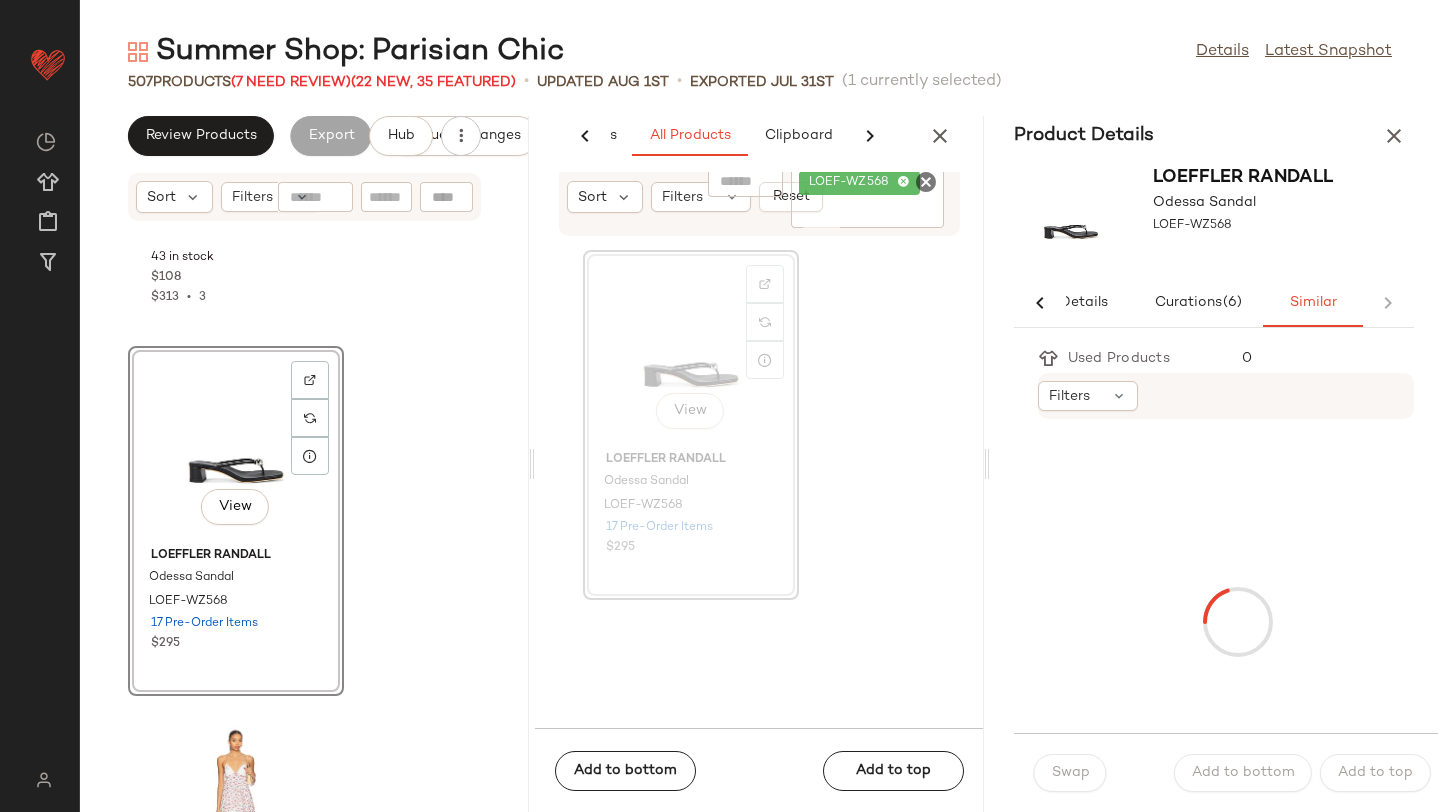 click on "View" 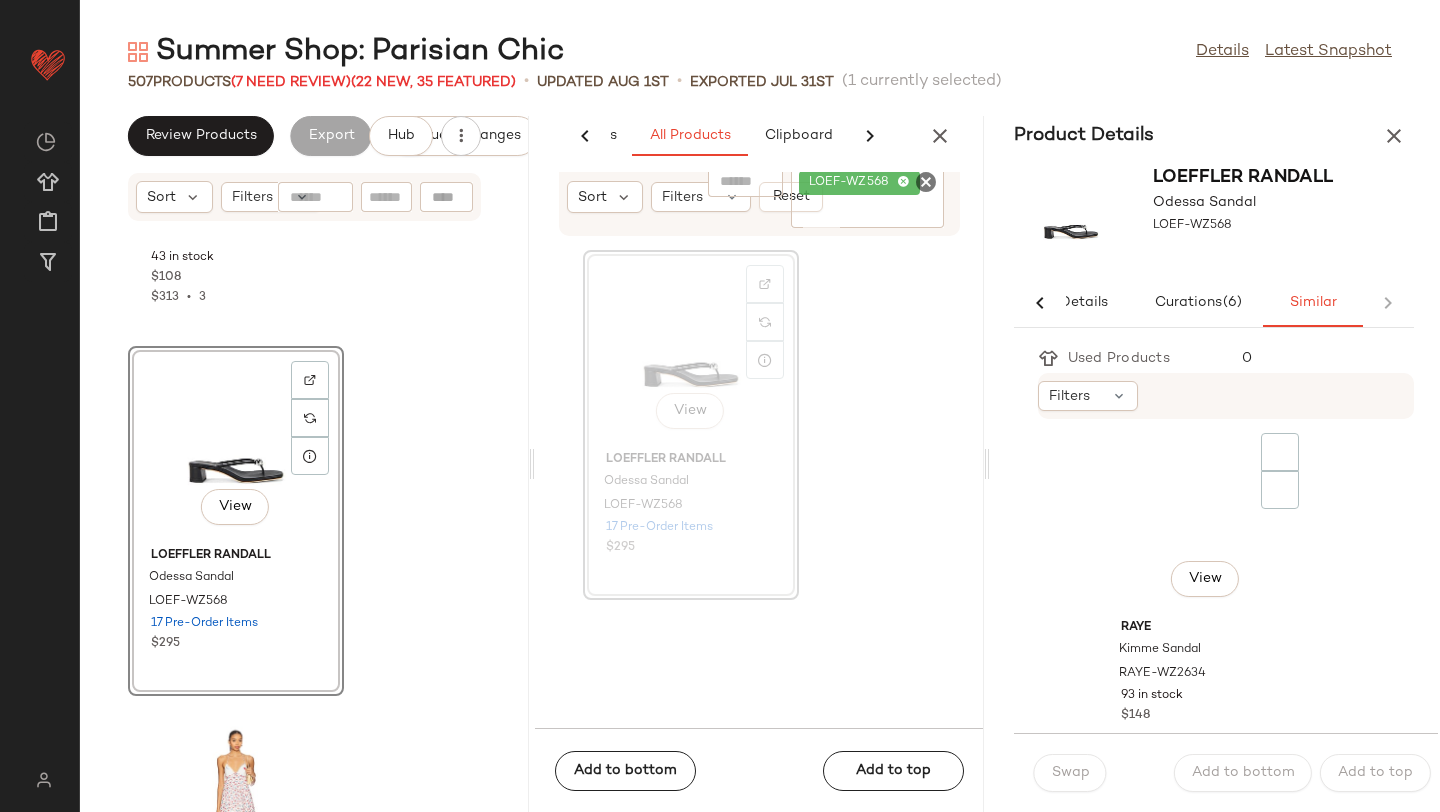 scroll, scrollTop: 2640, scrollLeft: 0, axis: vertical 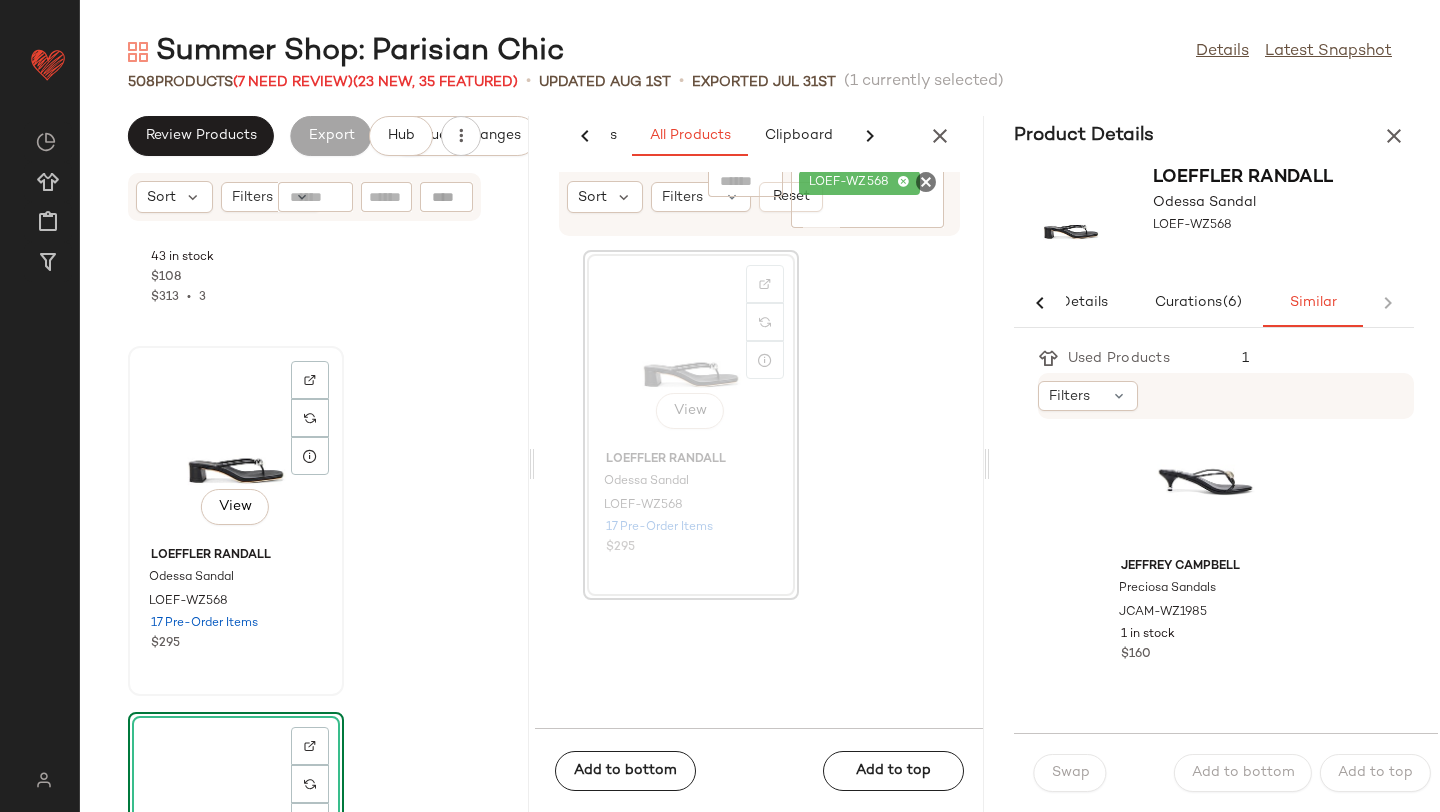 click on "View" 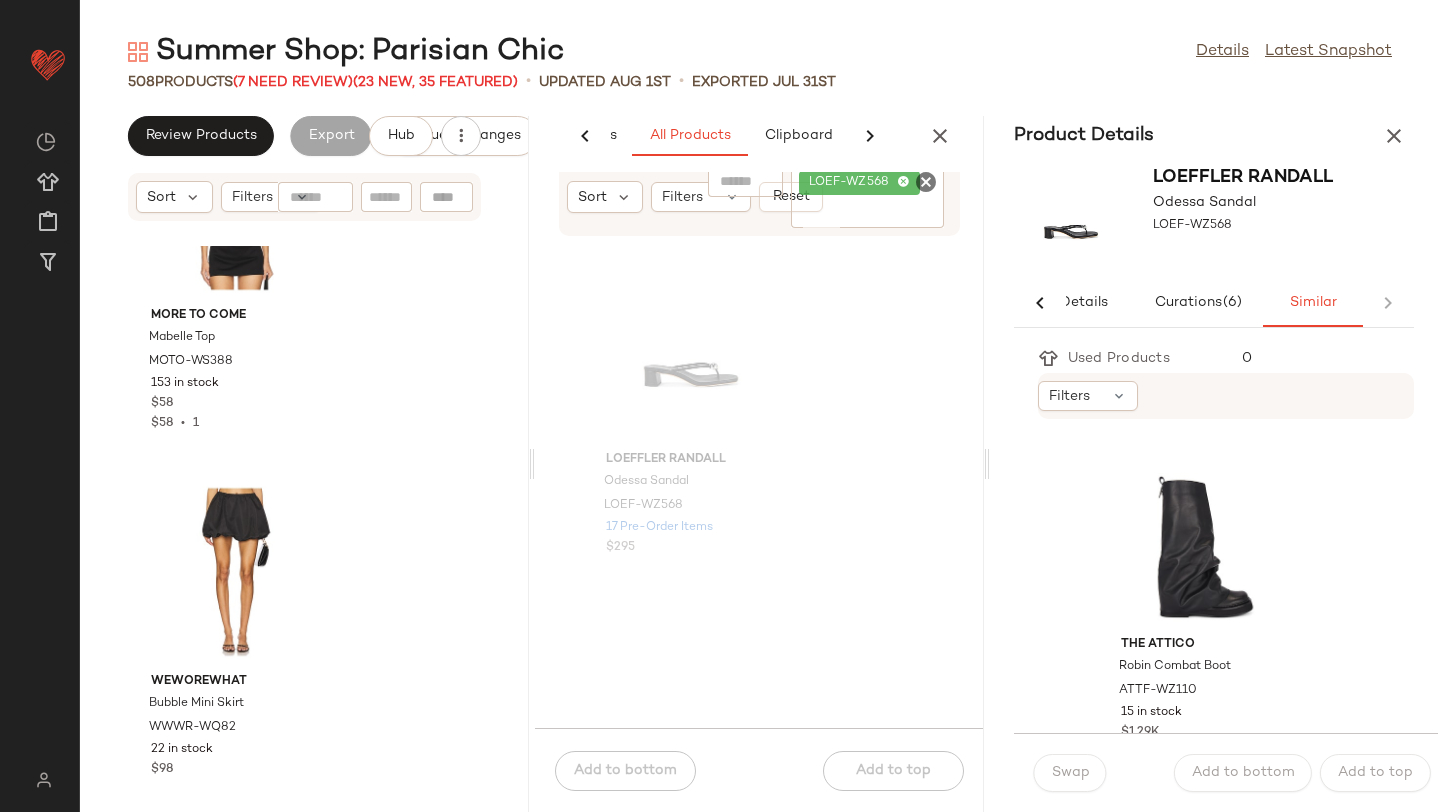 scroll, scrollTop: 0, scrollLeft: 0, axis: both 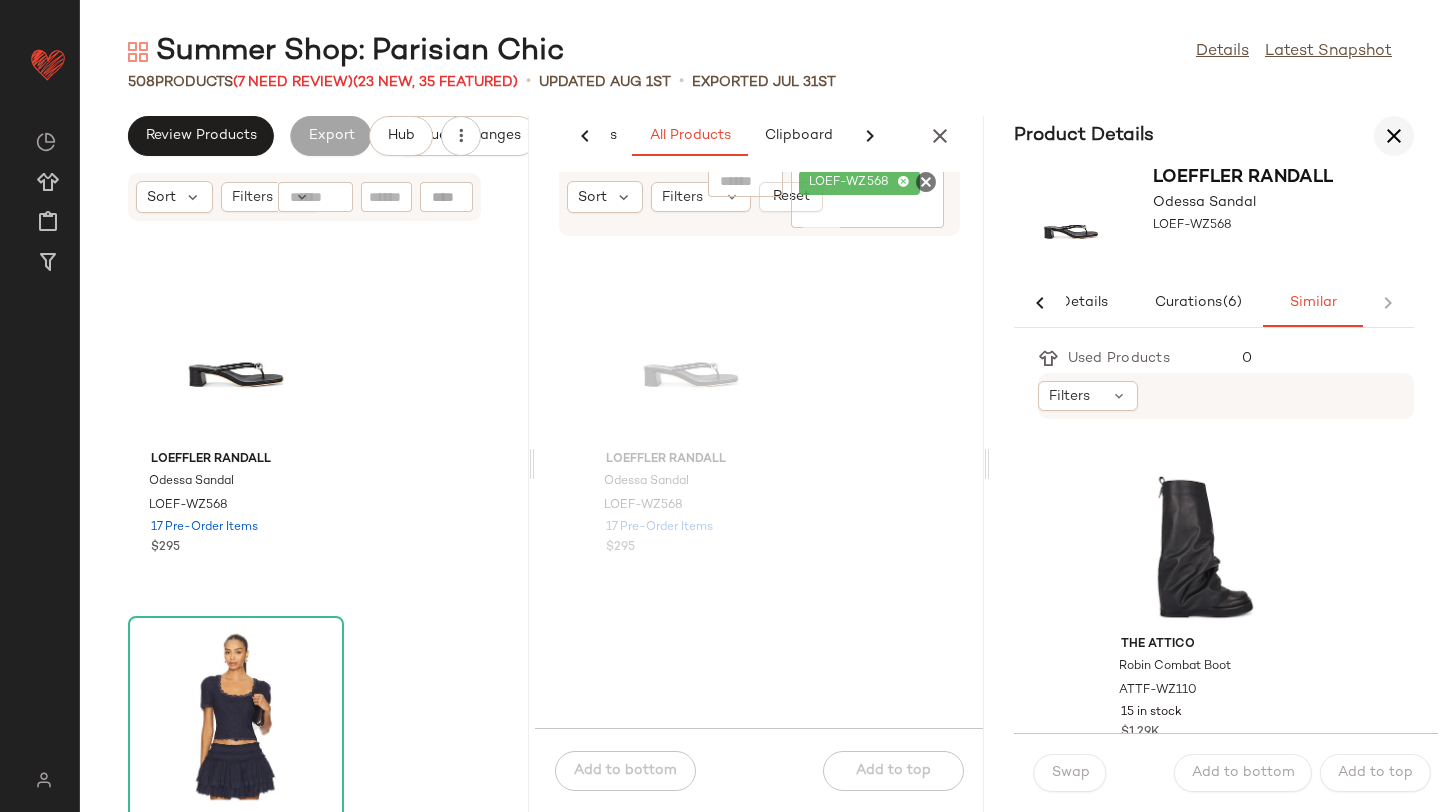 click at bounding box center [1394, 136] 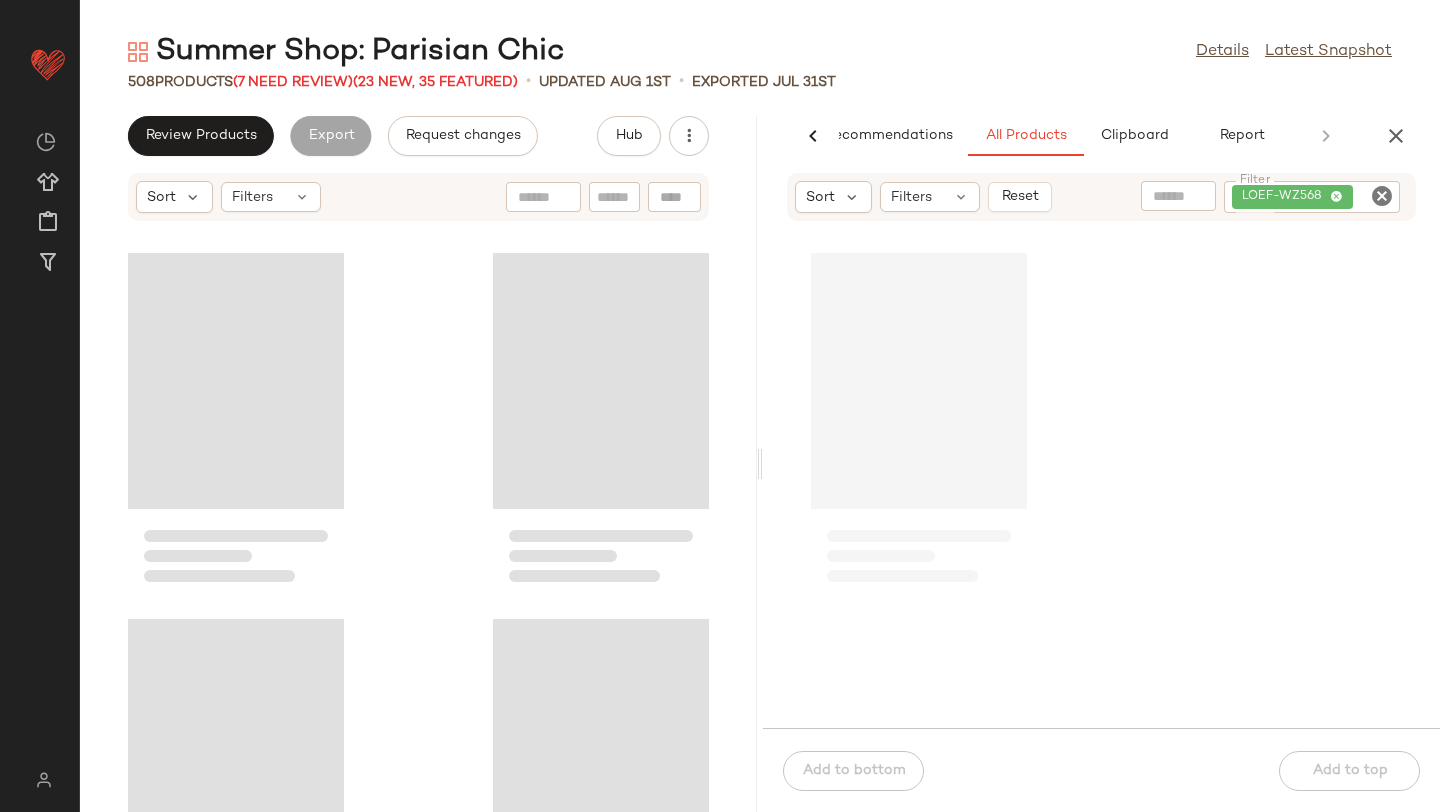 scroll, scrollTop: 0, scrollLeft: 47, axis: horizontal 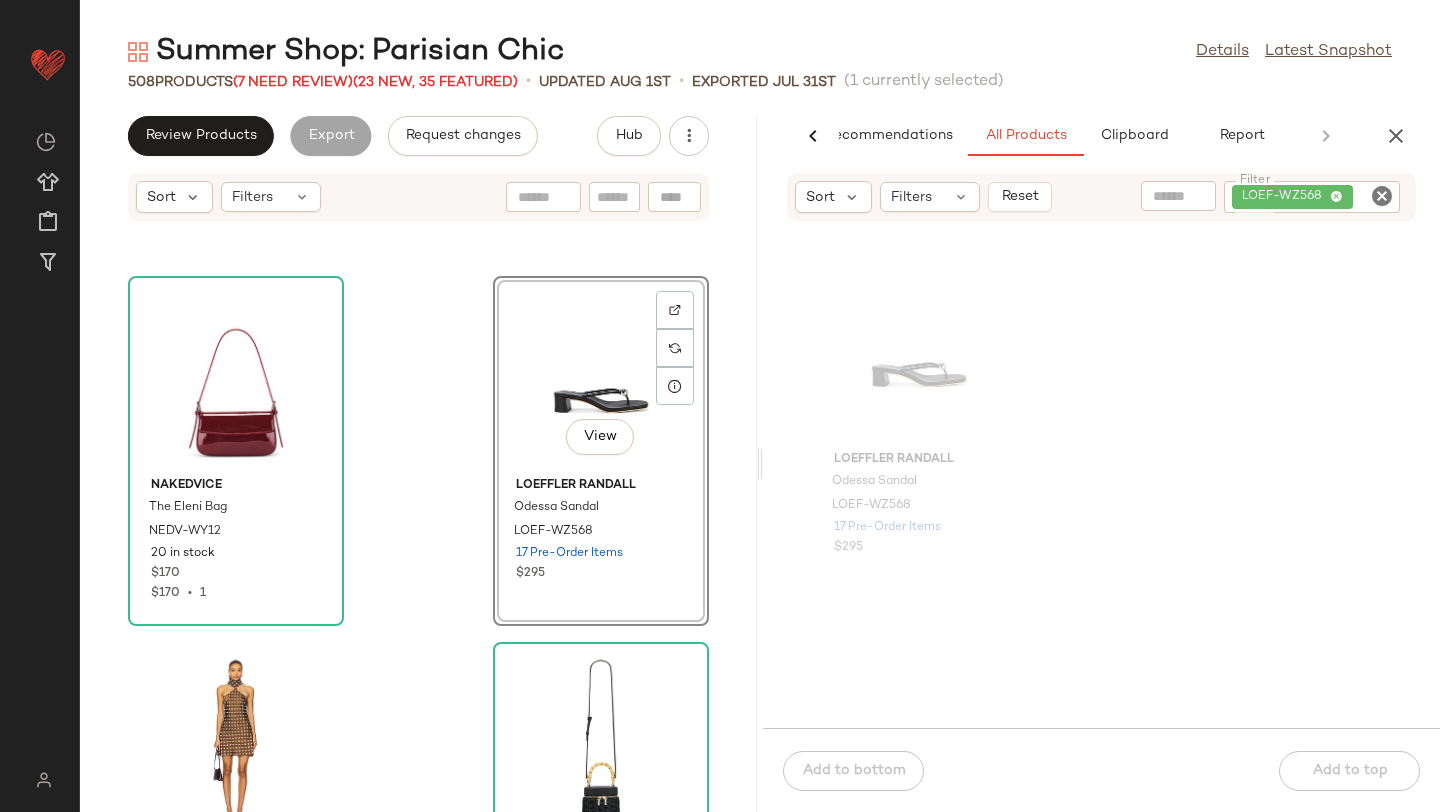 drag, startPoint x: 215, startPoint y: 367, endPoint x: 666, endPoint y: 30, distance: 563.0009 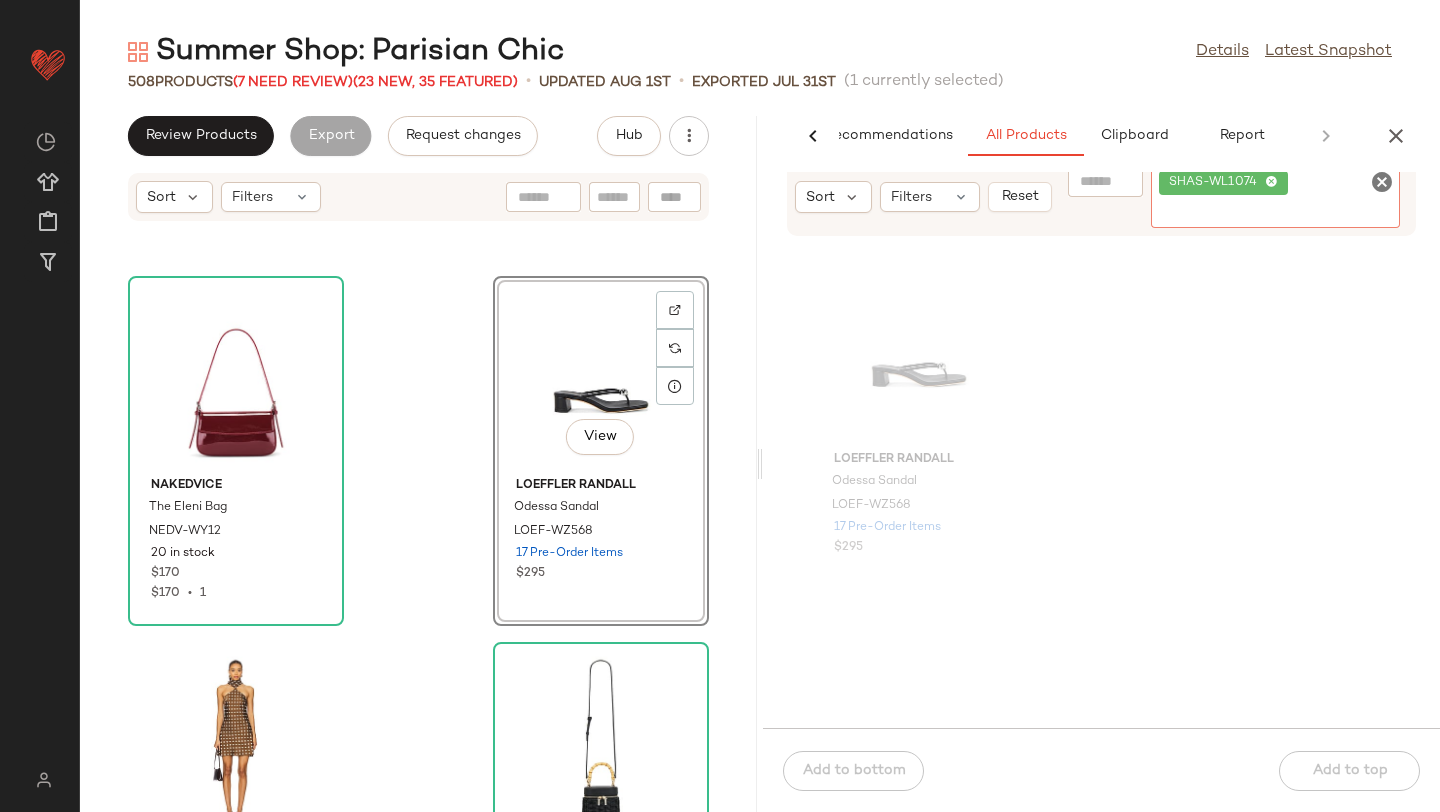 click on "Summer Shop: Parisian Chic  Details   Latest Snapshot  508   Products   (7 Need Review)  (23 New, 35 Featured)  •   updated Aug 1st  •  Exported Jul 31st   (1 currently selected)   Review Products   Export   Request changes   Hub  Sort  Filters Nakedvice The Eleni Bag NEDV-WY12 20 in stock $170 $170  •  1  View  Loeffler Randall Odessa Sandal LOEF-WZ568 17 Pre-Order Items $295 Maude Club Hendrix Dress MCLU-WD13 134 Pre-Order Items $110 $220  •  2 Cult Gaia Gwyneth Crossbody Bag CULG-WY347 23 in stock $498 Nakedvice x REVOLVE The Cora Top NEDV-WS17 24 in stock $150 Nakedvice x REVOLVE The Gia Short NEDV-WF7 17 in stock $120 Significant Other Delphine Top SIGR-WS66 42 in stock $195 $390  •  2 SER.O.YA Tamsin Midi Skirt SERR-WQ115 57 in stock $328 $984  •  3  AI Recommendations   All Products   Clipboard   Report  Sort  Filters  Reset  Filter SHAS-WL1074 Filter Loeffler Randall Odessa Sandal LOEF-WZ568 17 Pre-Order Items $295  Add to bottom   Add to top" at bounding box center [760, 422] 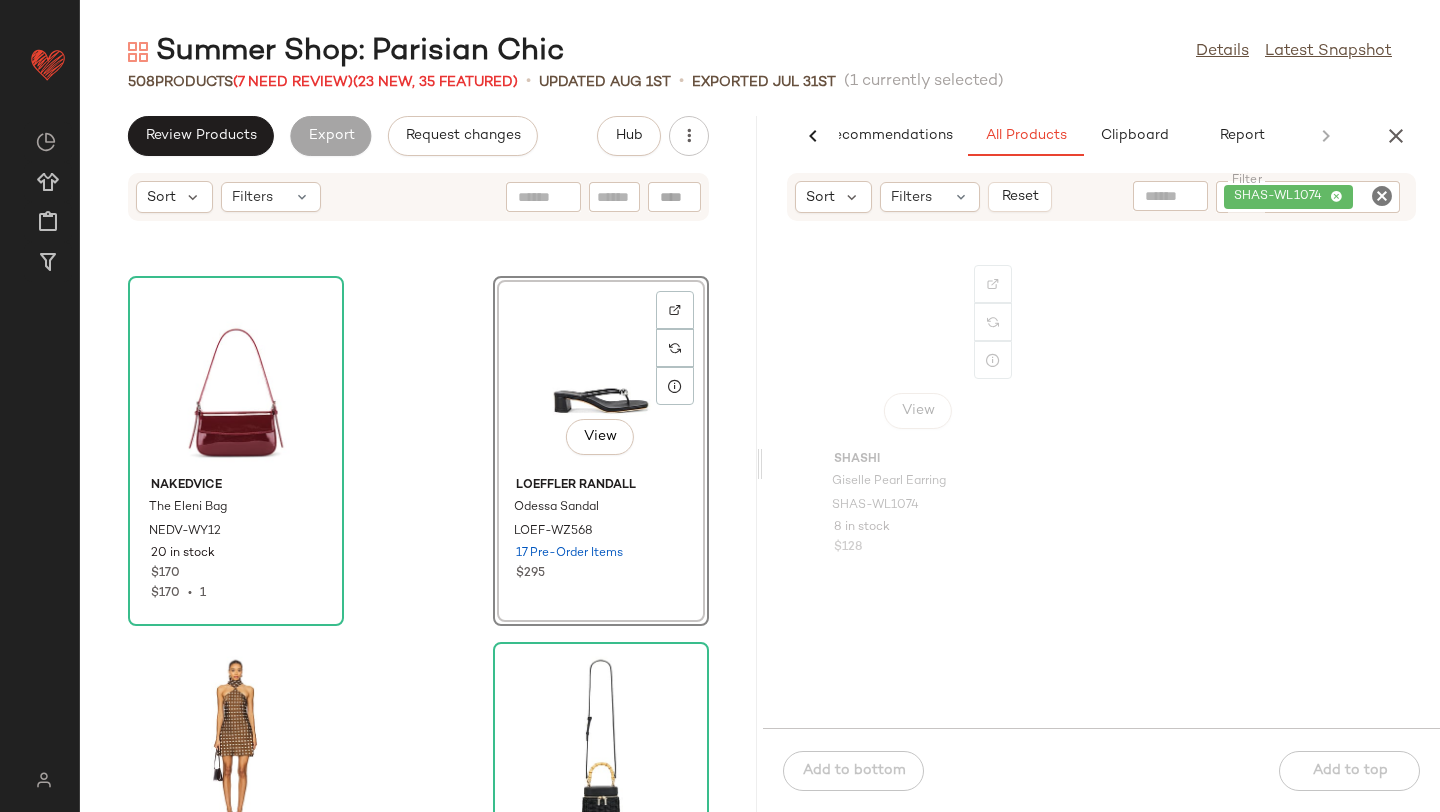 click on "View" 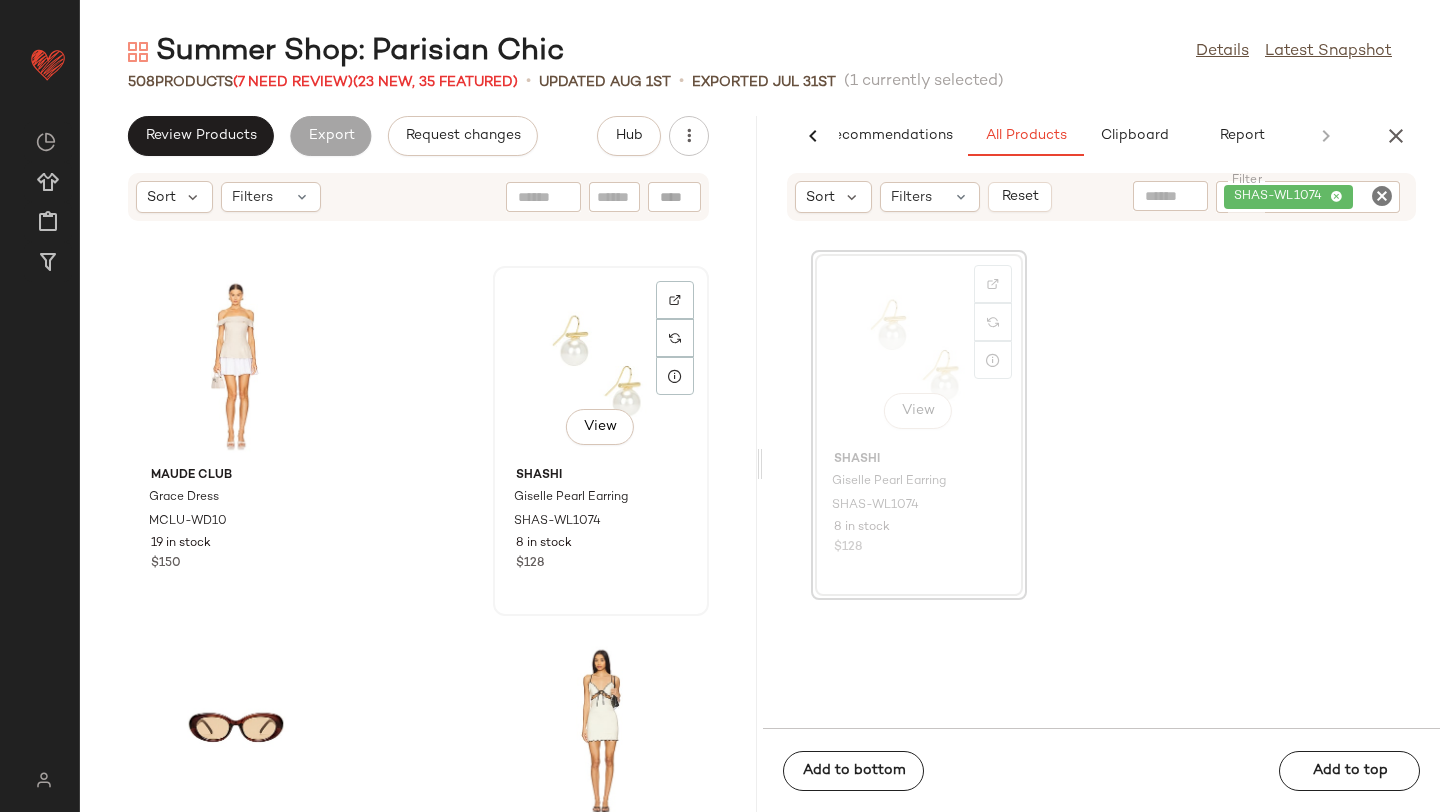 click on "View" 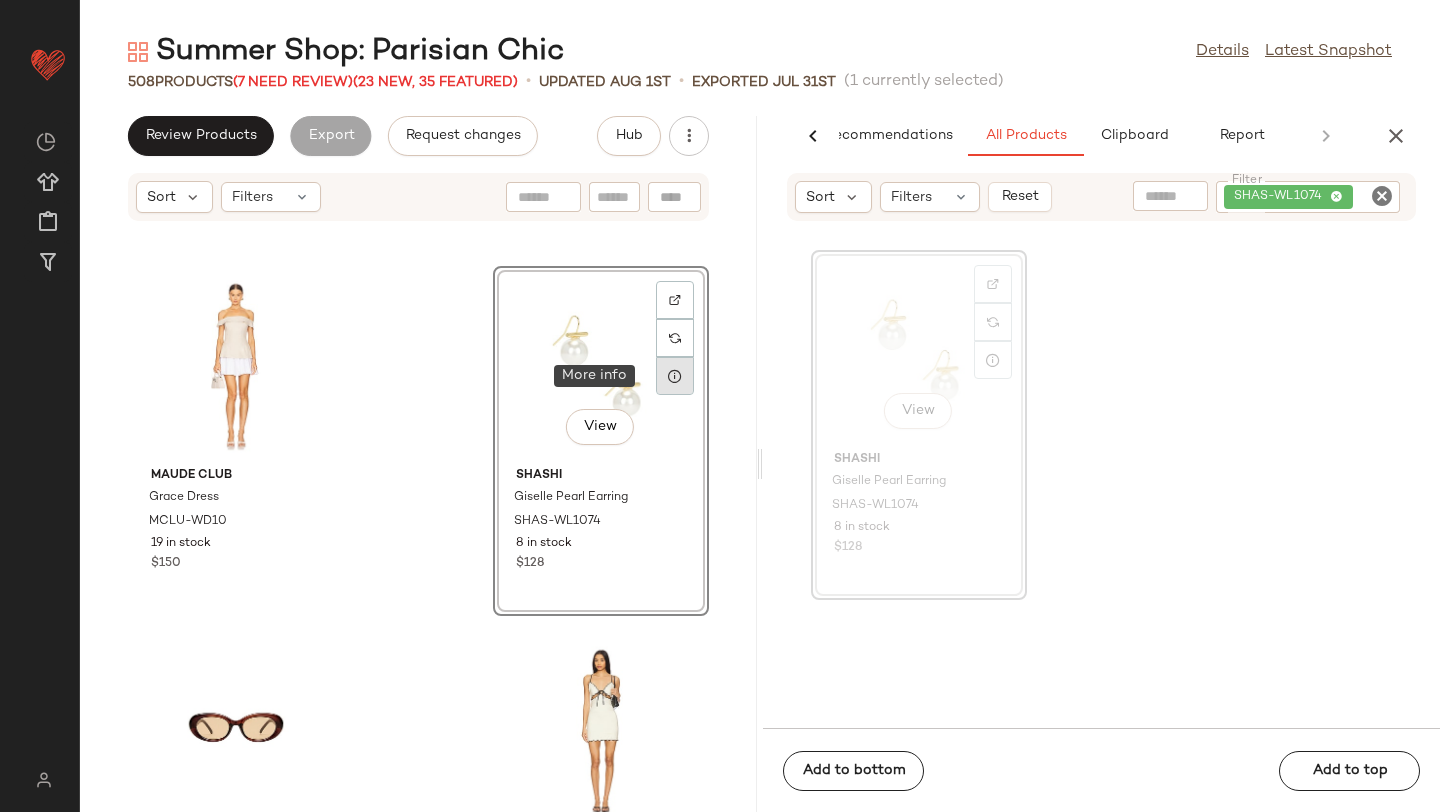 click 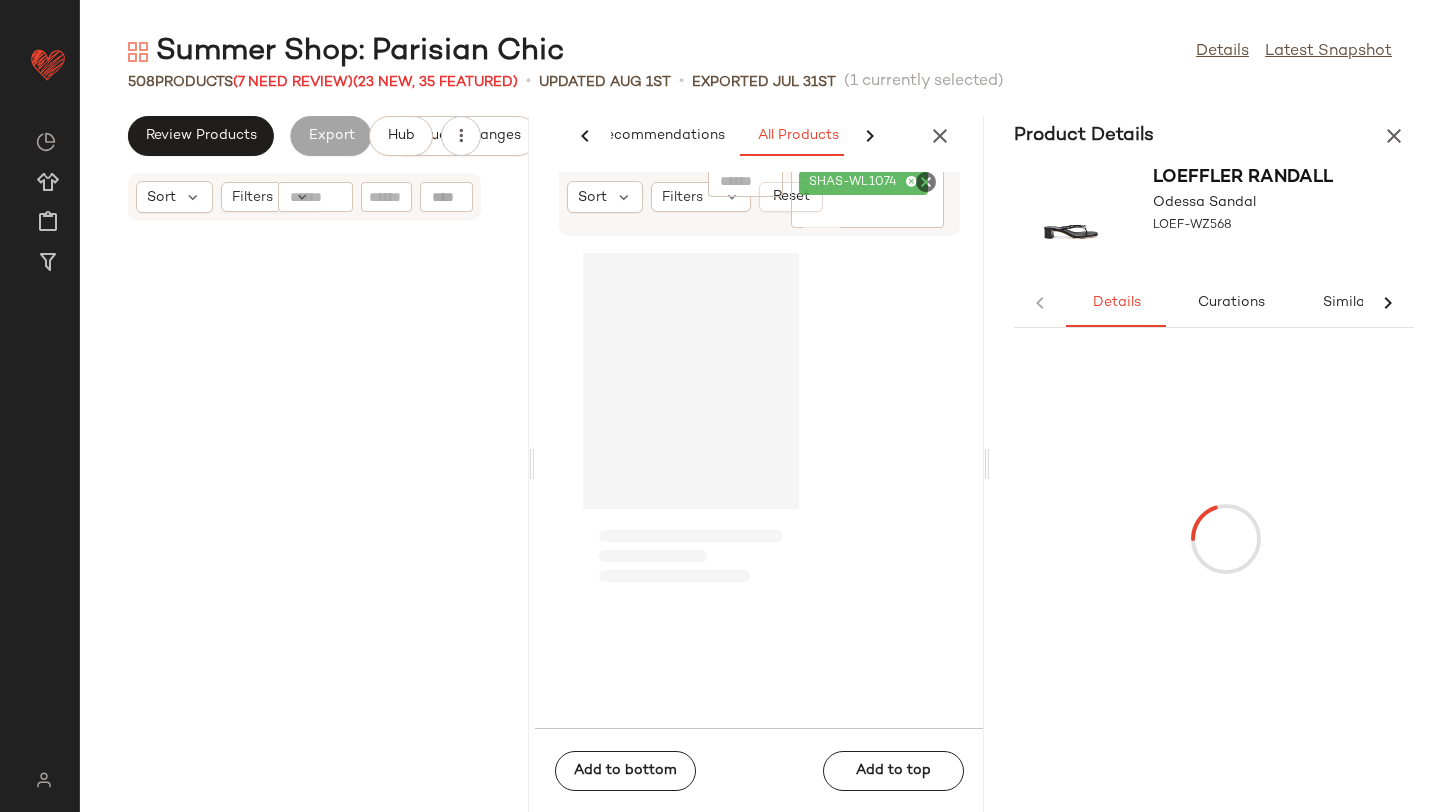 scroll, scrollTop: 0, scrollLeft: 101, axis: horizontal 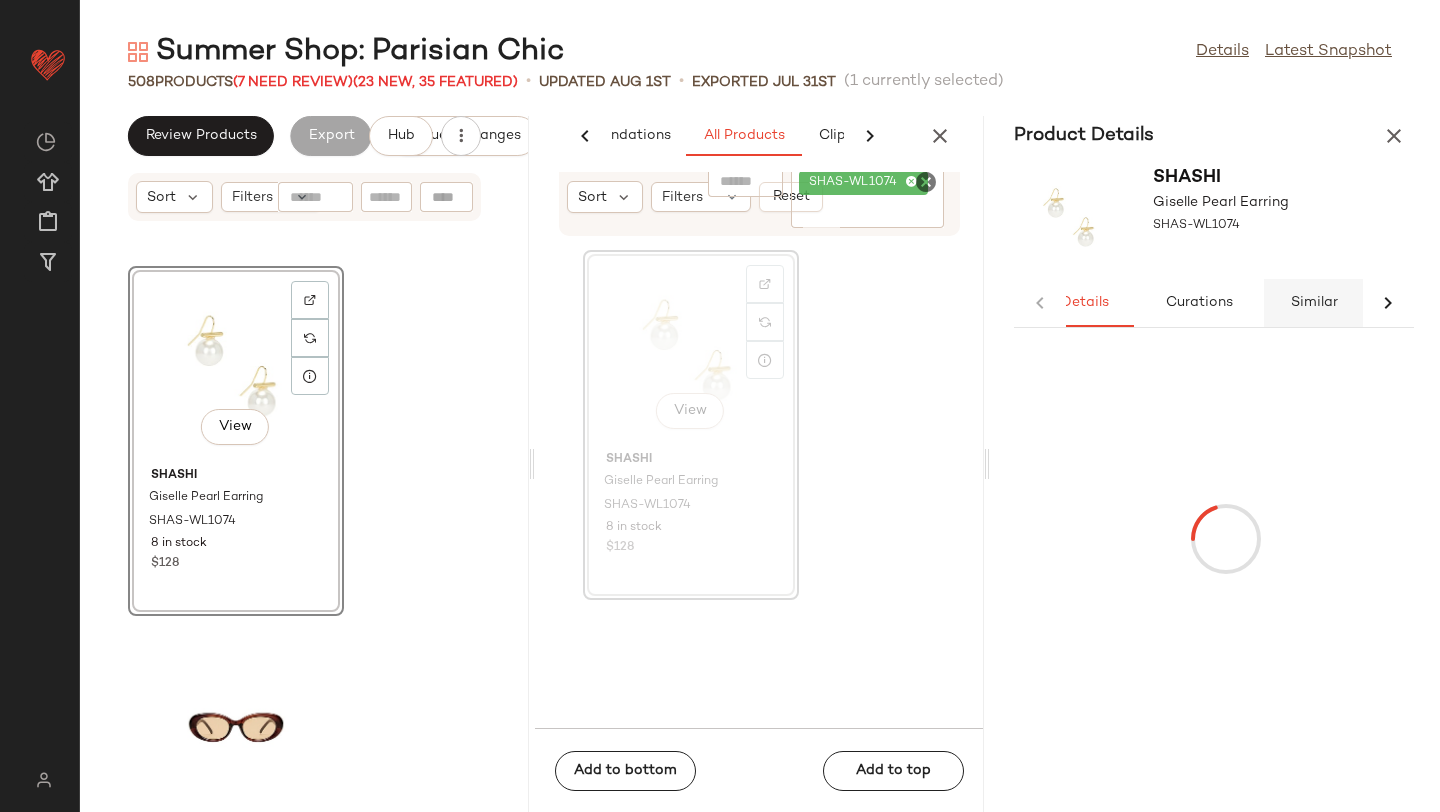 click on "Similar" 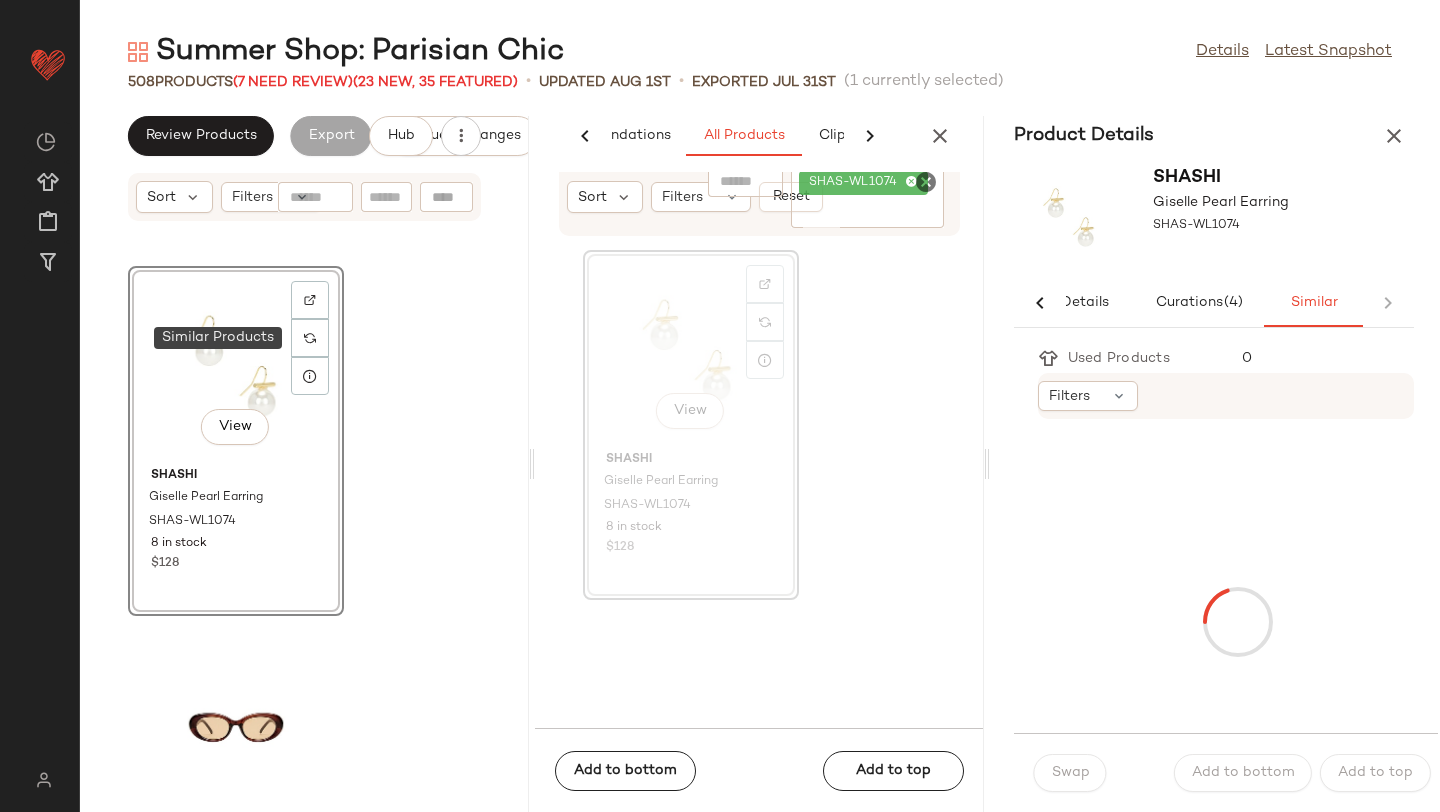 scroll, scrollTop: 0, scrollLeft: 33, axis: horizontal 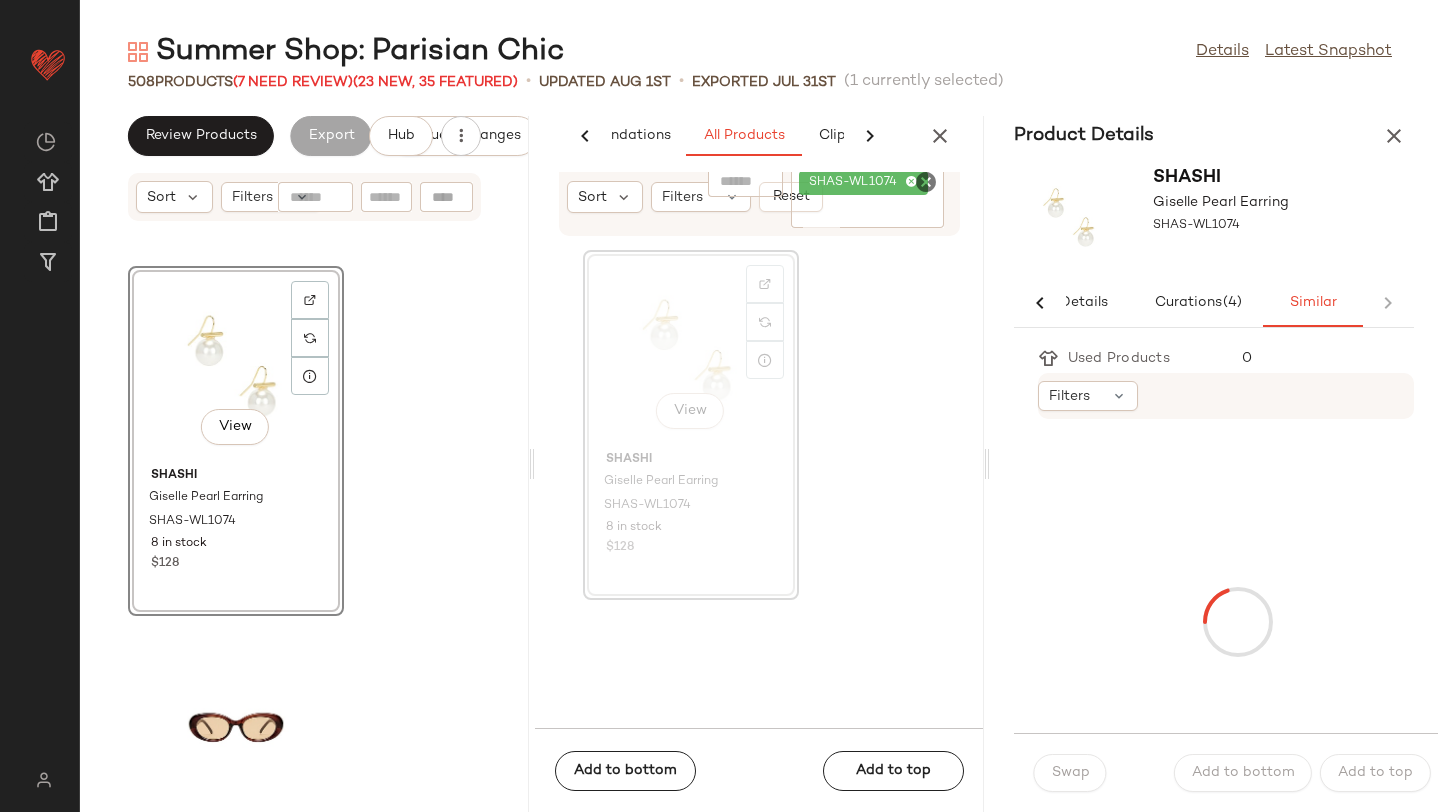 click on "View" 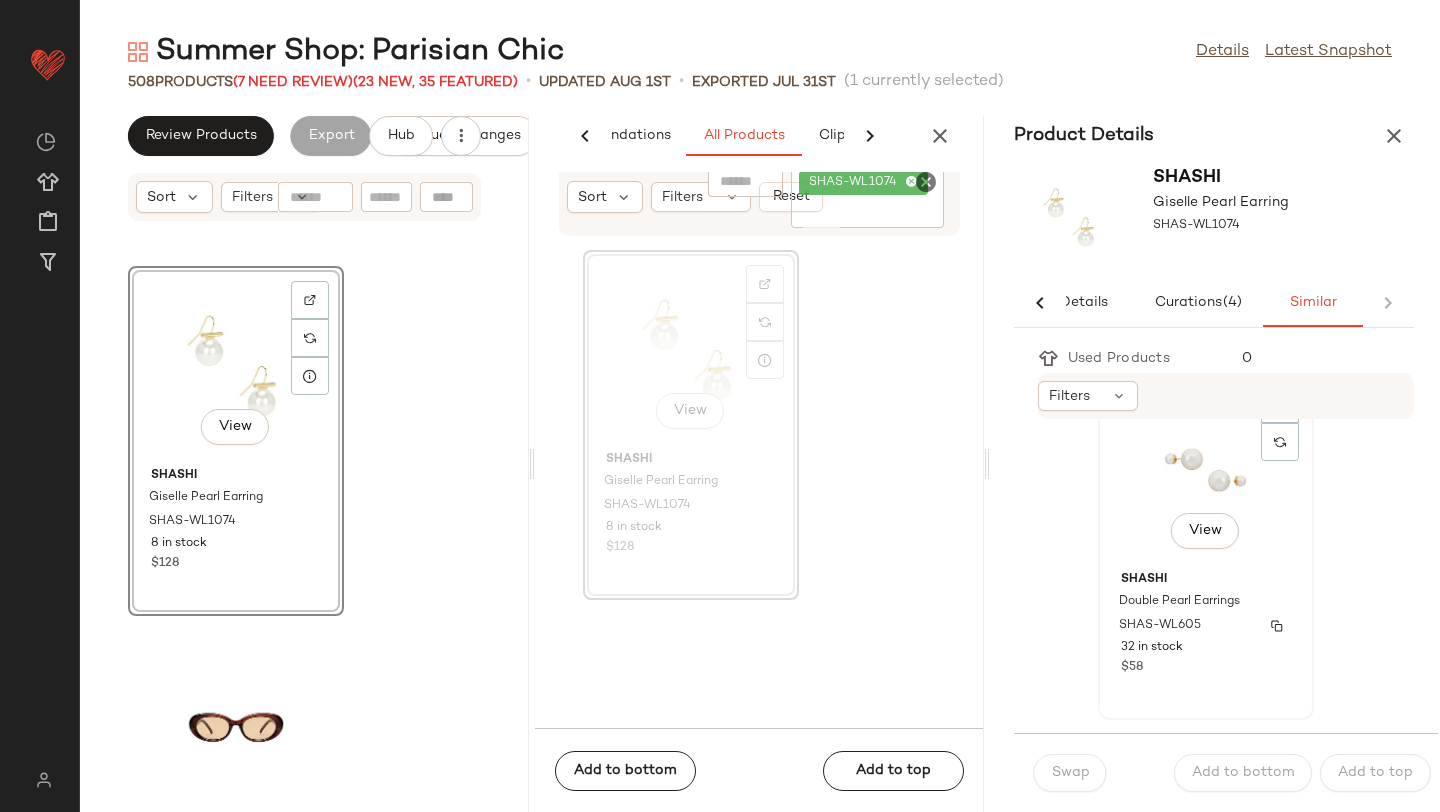 scroll, scrollTop: 2628, scrollLeft: 0, axis: vertical 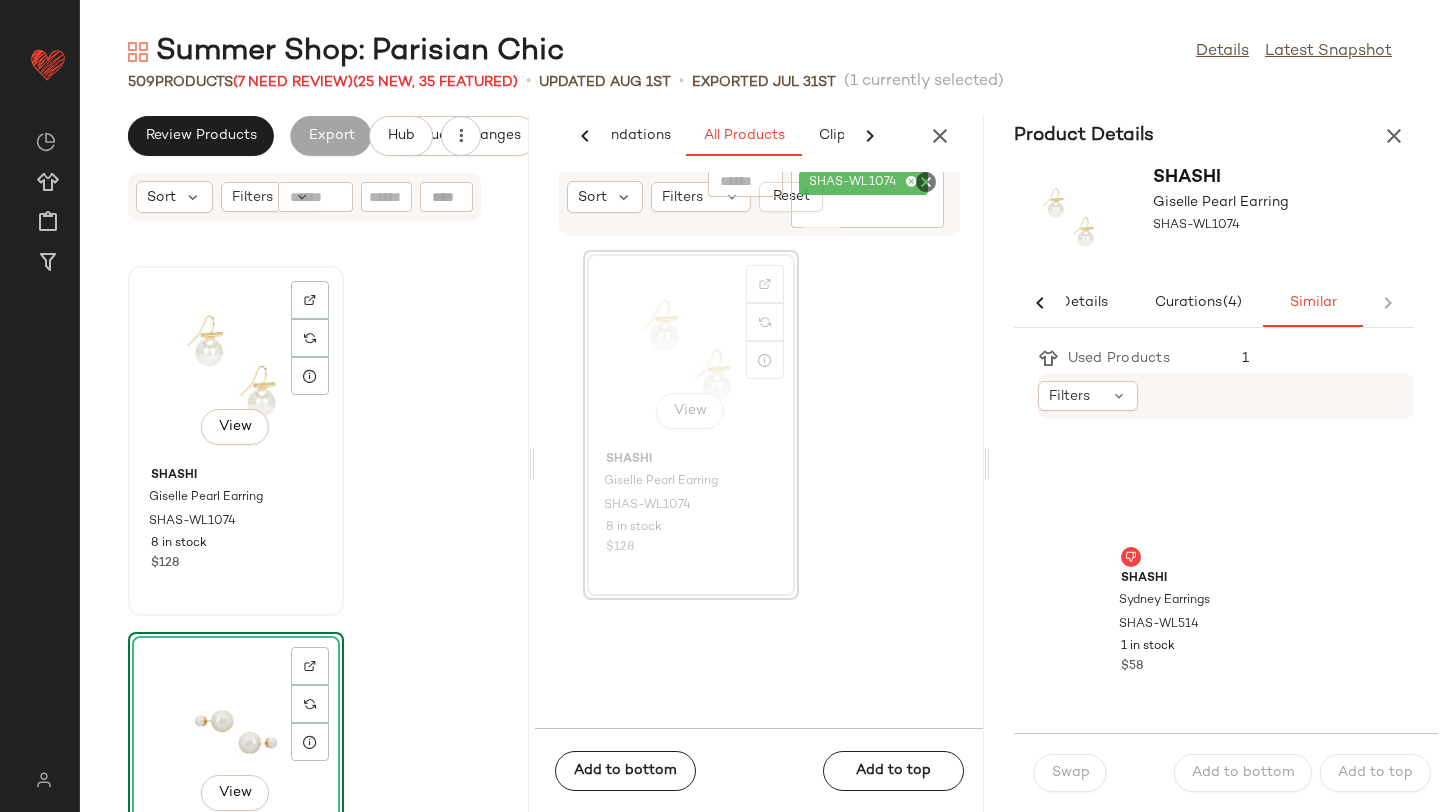 click on "View" 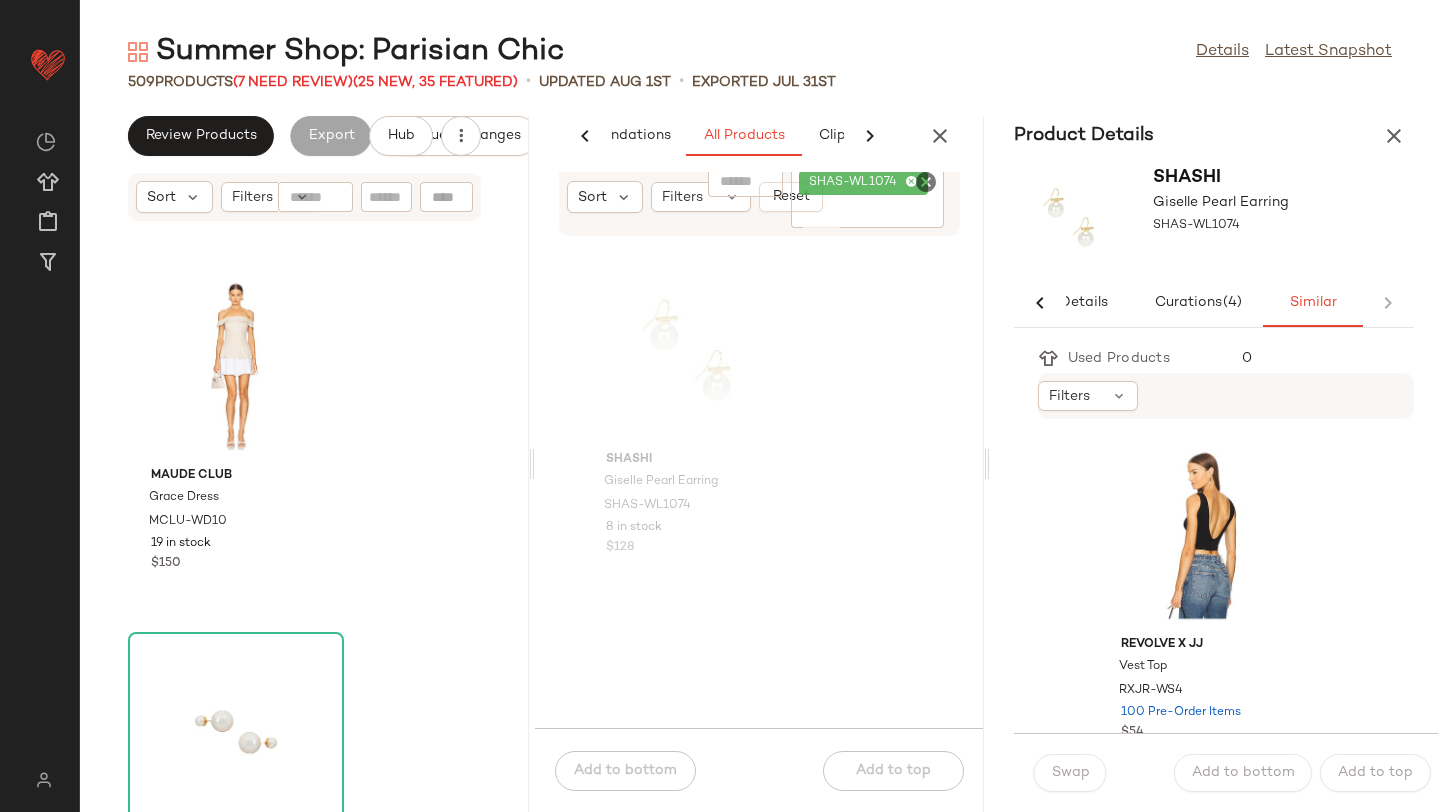 scroll, scrollTop: 0, scrollLeft: 0, axis: both 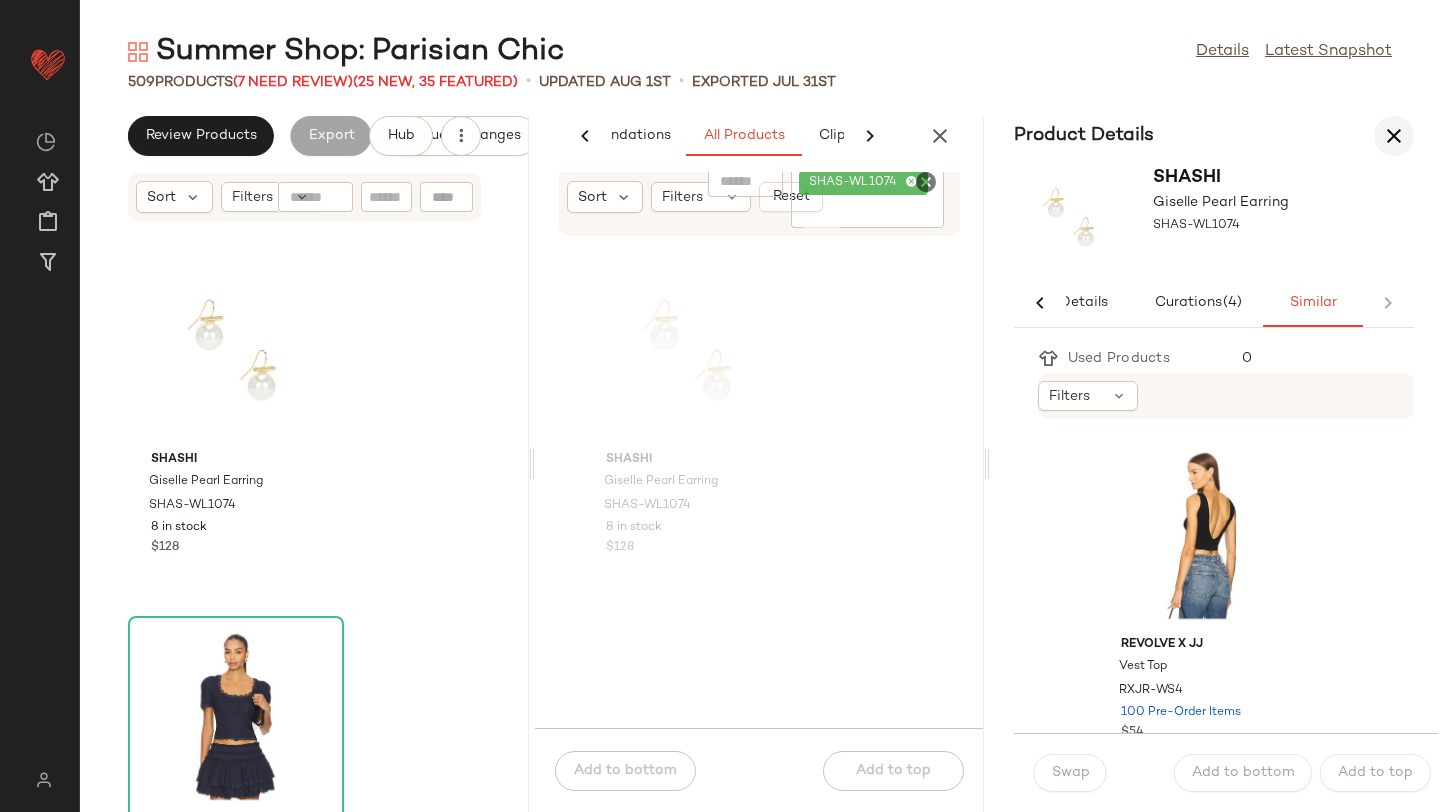 click at bounding box center (1394, 136) 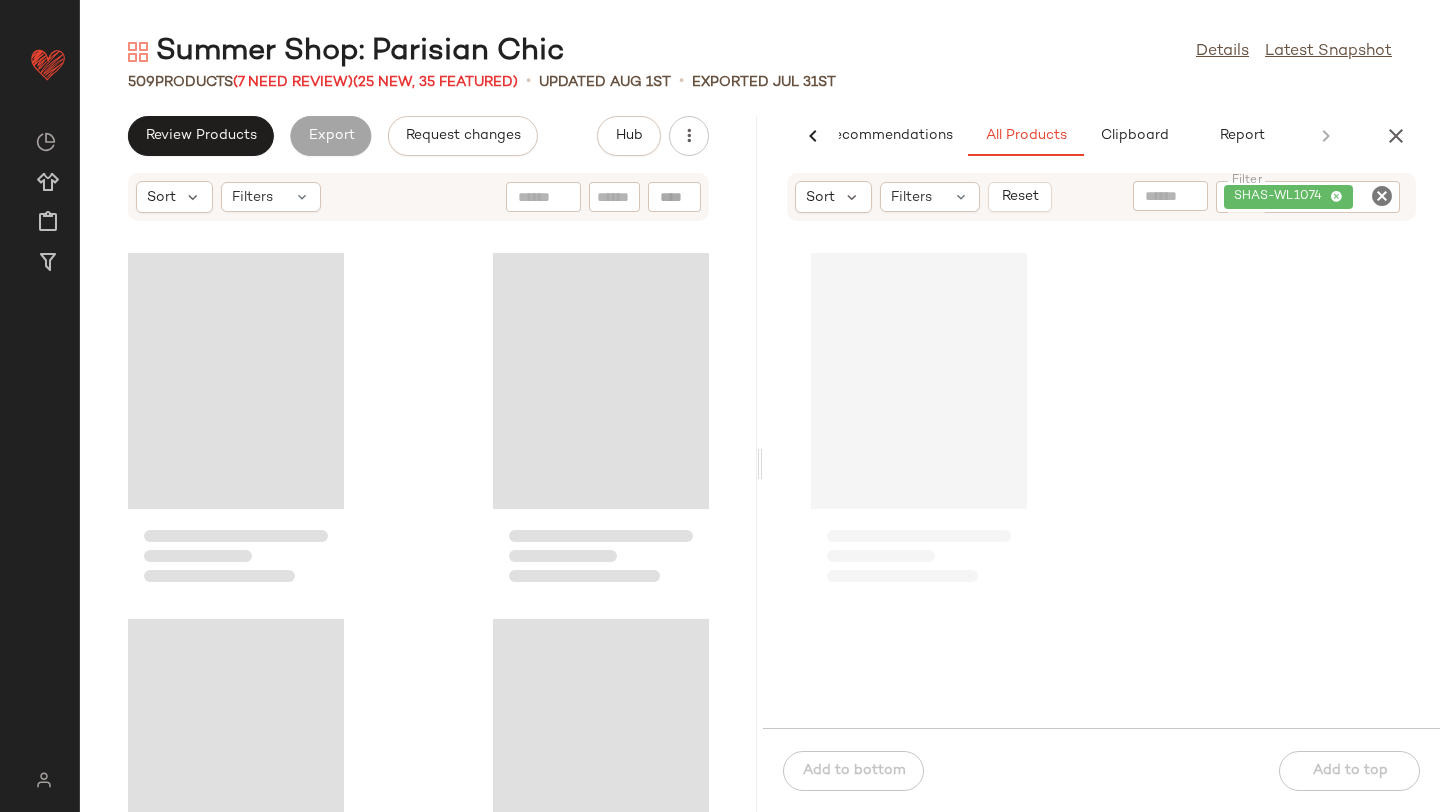 scroll, scrollTop: 0, scrollLeft: 47, axis: horizontal 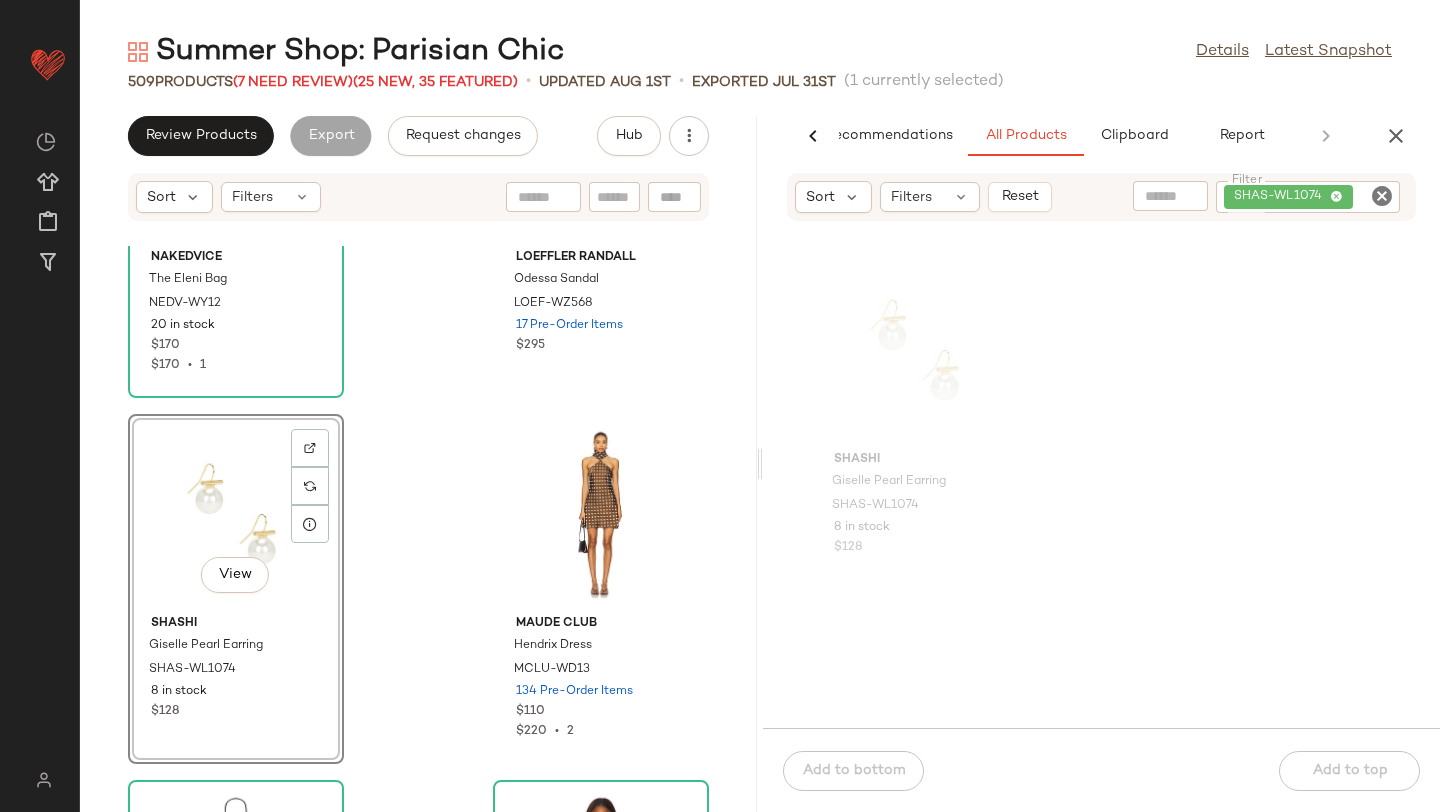 drag, startPoint x: 202, startPoint y: 354, endPoint x: 608, endPoint y: 69, distance: 496.04535 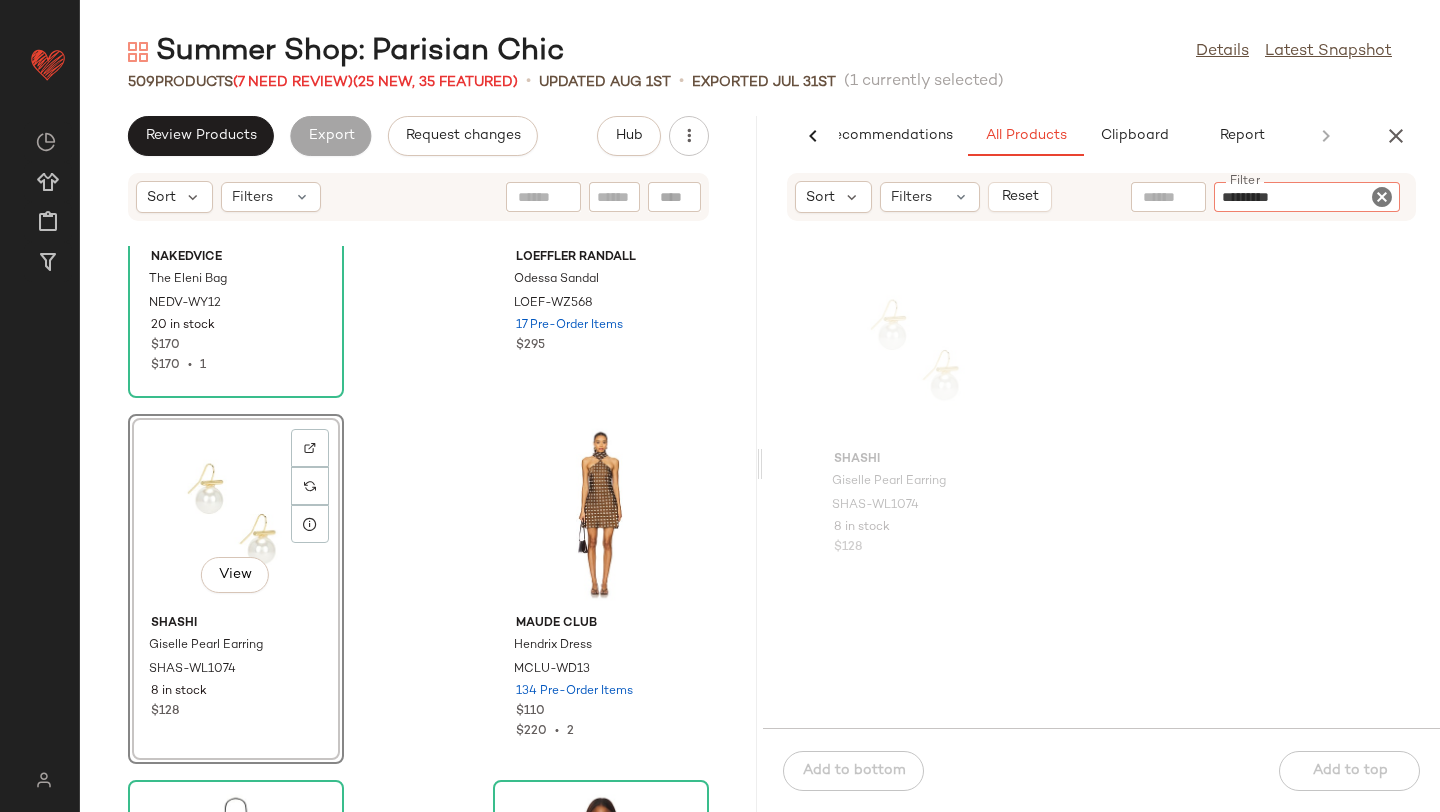 type 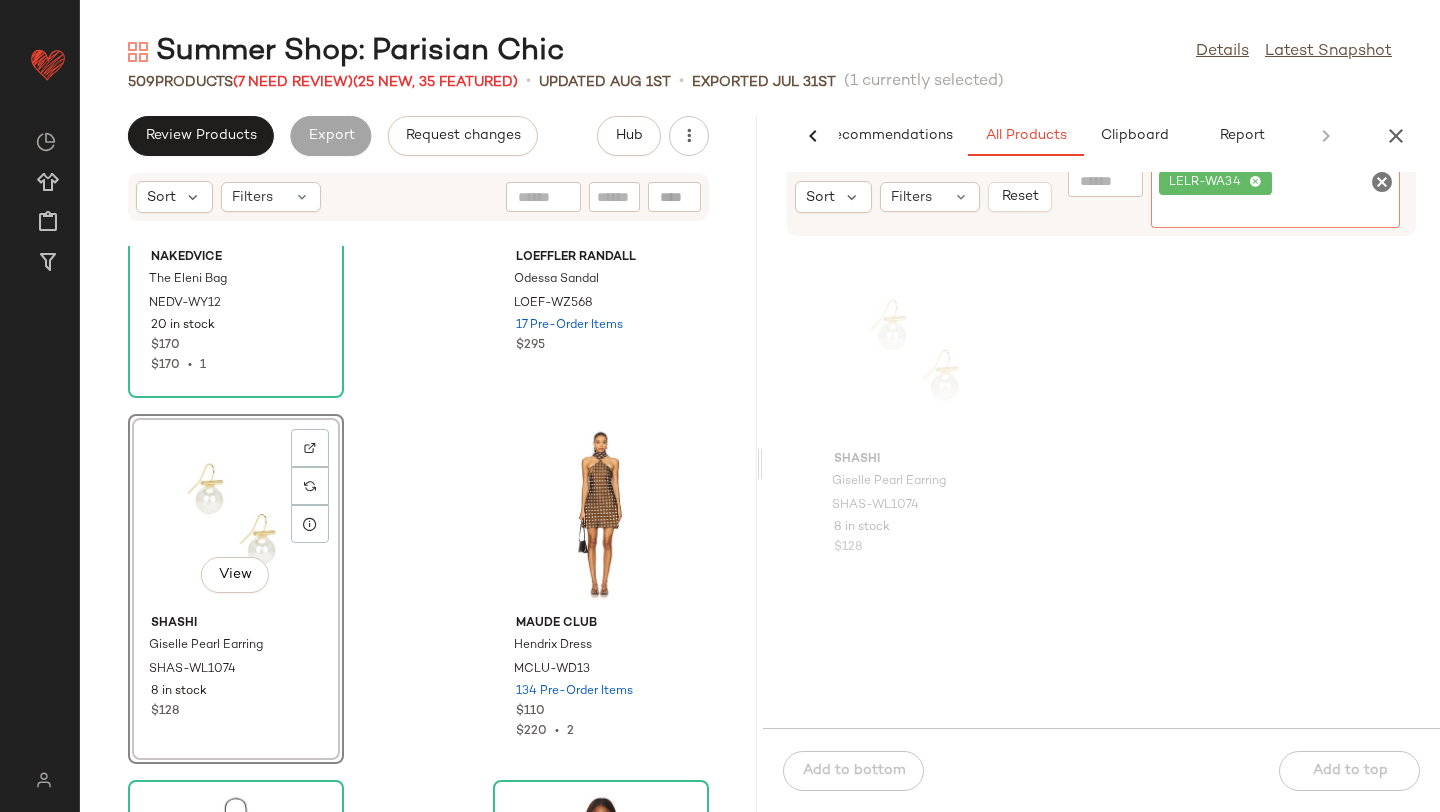 click on "Summer Shop: Parisian Chic  Details   Latest Snapshot  509   Products   (7 Need Review)  (25 New, 35 Featured)  •   updated Aug 1st  •  Exported Jul 31st   (1 currently selected)   Review Products   Export   Request changes   Hub  Sort  Filters Nakedvice The Eleni Bag NEDV-WY12 20 in stock $170 $170  •  1 Loeffler Randall Odessa Sandal LOEF-WZ568 17 Pre-Order Items $295  View  SHASHI Giselle Pearl Earring SHAS-WL1074 8 in stock $128 Maude Club Hendrix Dress MCLU-WD13 134 Pre-Order Items $110 $220  •  2 Cult Gaia Gwyneth Crossbody Bag CULG-WY347 23 in stock $498 Nakedvice x REVOLVE The Cora Top NEDV-WS17 24 in stock $150 Nakedvice x REVOLVE The Gia Short NEDV-WF7 17 in stock $120 Significant Other Delphine Top SIGR-WS66 42 in stock $195 $390  •  2  AI Recommendations   All Products   Clipboard   Report  Sort  Filters  Reset  Filter LELR-WA34 Filter SHASHI Giselle Pearl Earring SHAS-WL1074 8 in stock $128  Add to bottom   Add to top" at bounding box center (760, 422) 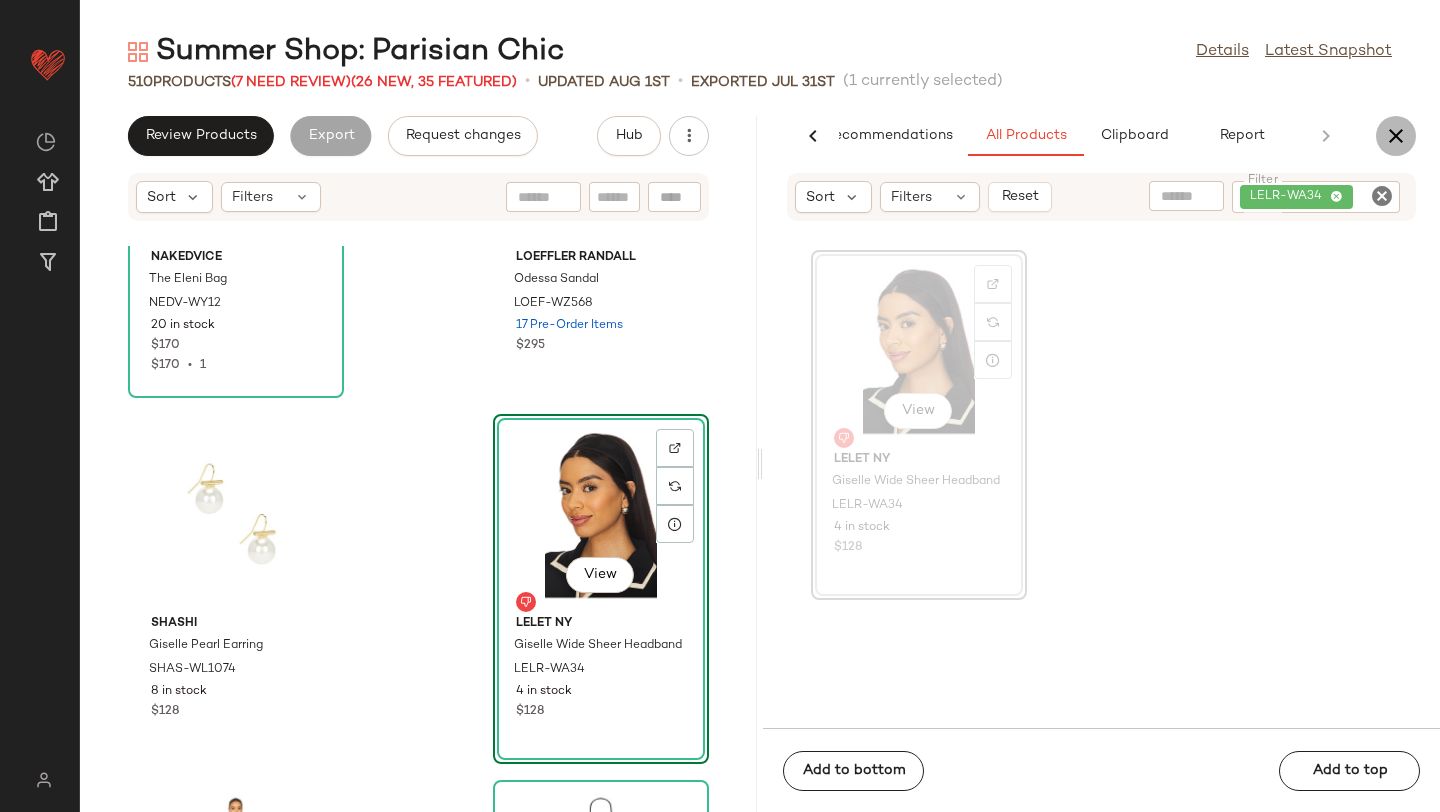 click at bounding box center (1396, 136) 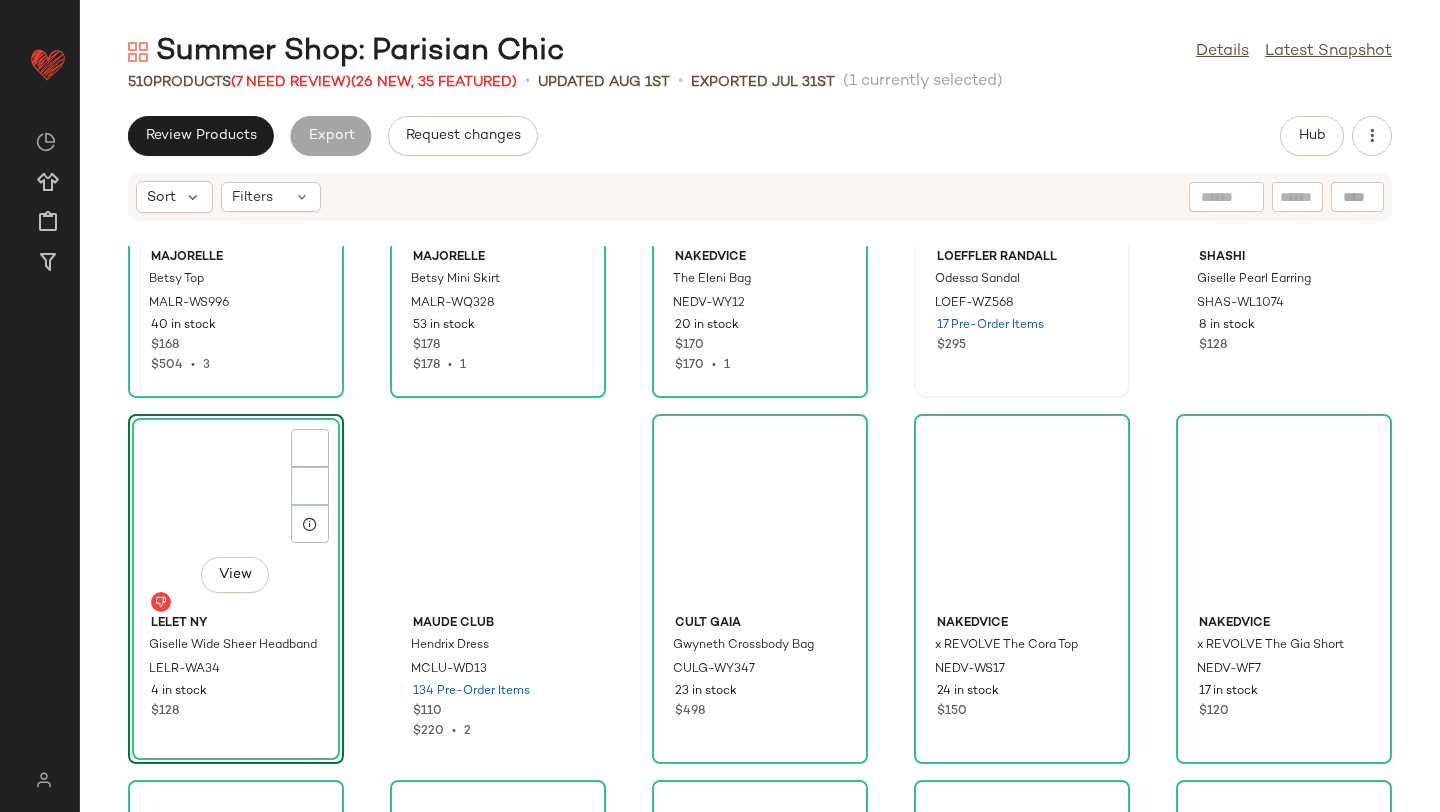 scroll, scrollTop: 0, scrollLeft: 0, axis: both 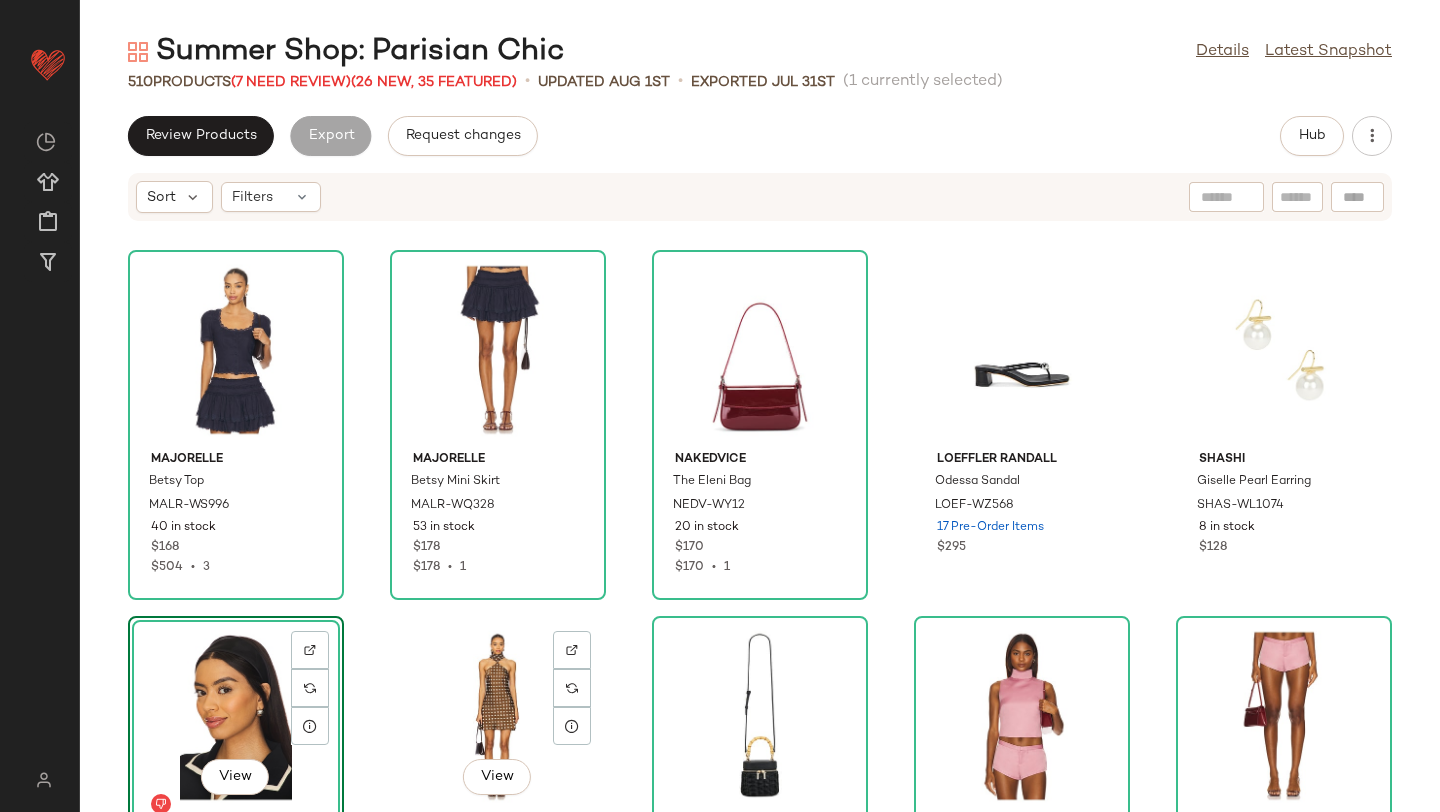 click on "MAJORELLE Betsy Top MALR-WS996 40 in stock $168 $504  •  3 MAJORELLE Betsy Mini Skirt MALR-WQ328 53 in stock $178 $178  •  1 Nakedvice The Eleni Bag NEDV-WY12 20 in stock $170 $170  •  1 Loeffler Randall Odessa Sandal LOEF-WZ568 17 Pre-Order Items $295 SHASHI Giselle Pearl Earring SHAS-WL1074 8 in stock $128  View  LELET NY Giselle Wide Sheer Headband LELR-WA34 4 in stock $128  View  Maude Club Hendrix Dress MCLU-WD13 134 Pre-Order Items $110 $220  •  2 Cult Gaia Gwyneth Crossbody Bag CULG-WY347 23 in stock $498 Nakedvice x REVOLVE The Cora Top NEDV-WS17 24 in stock $150 Nakedvice x REVOLVE The Gia Short NEDV-WF7 17 in stock $120 Significant Other Delphine Top SIGR-WS66 42 in stock $195 $390  •  2 SER.O.YA Tamsin Midi Skirt SERR-WQ115 57 in stock $328 $984  •  3 Steve Madden Ramos Sandal SMAD-WZ1509 76 in stock $119 $833  •  7 Bella Venice x REVOLVE Caroline Corset Dress BVEN-WD30 5 in stock $190 Alice + Olivia Nichol Lace Bodysuit ALI-WS697 13 in stock $330 Camila Coelho Cari Mini Skirt $159 1" 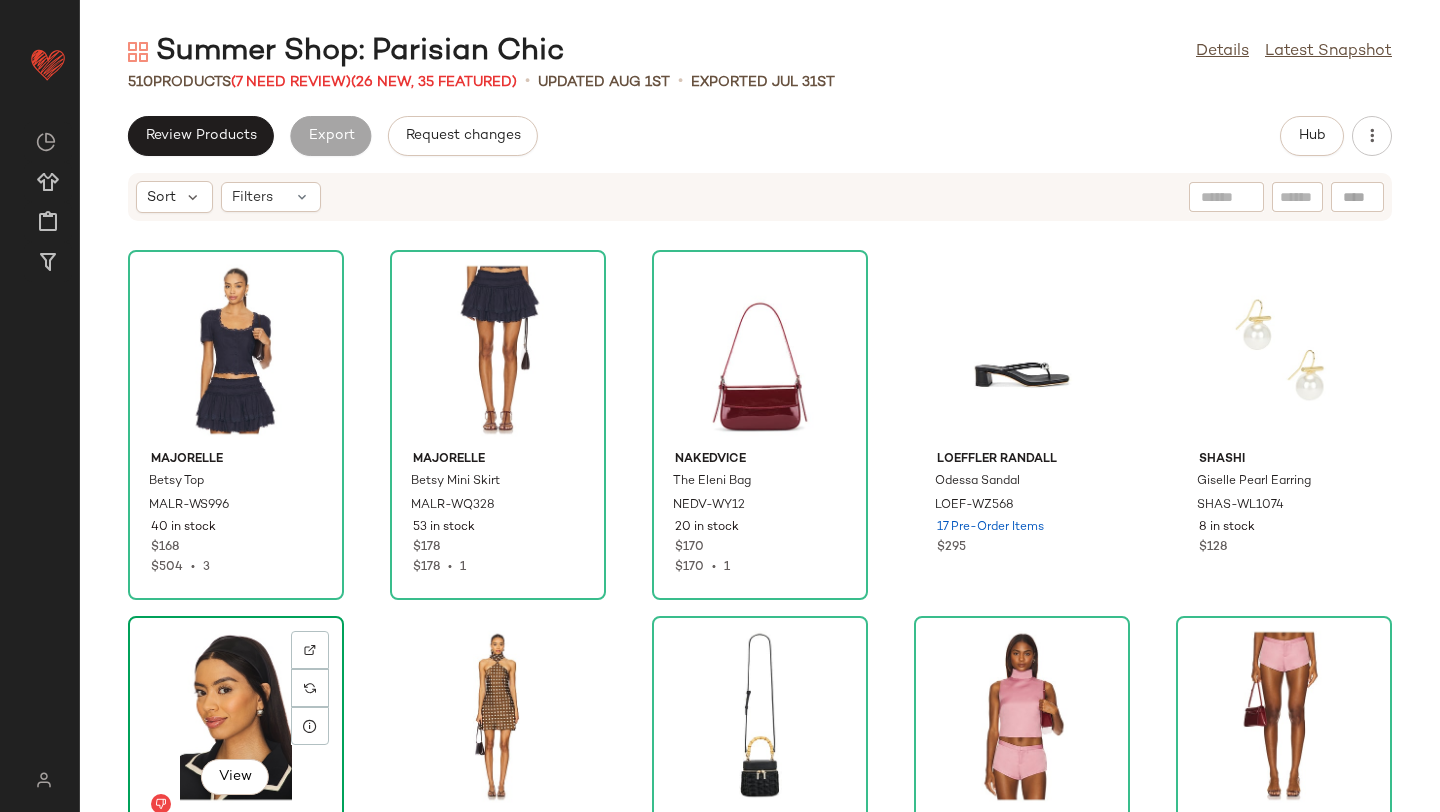click on "View" 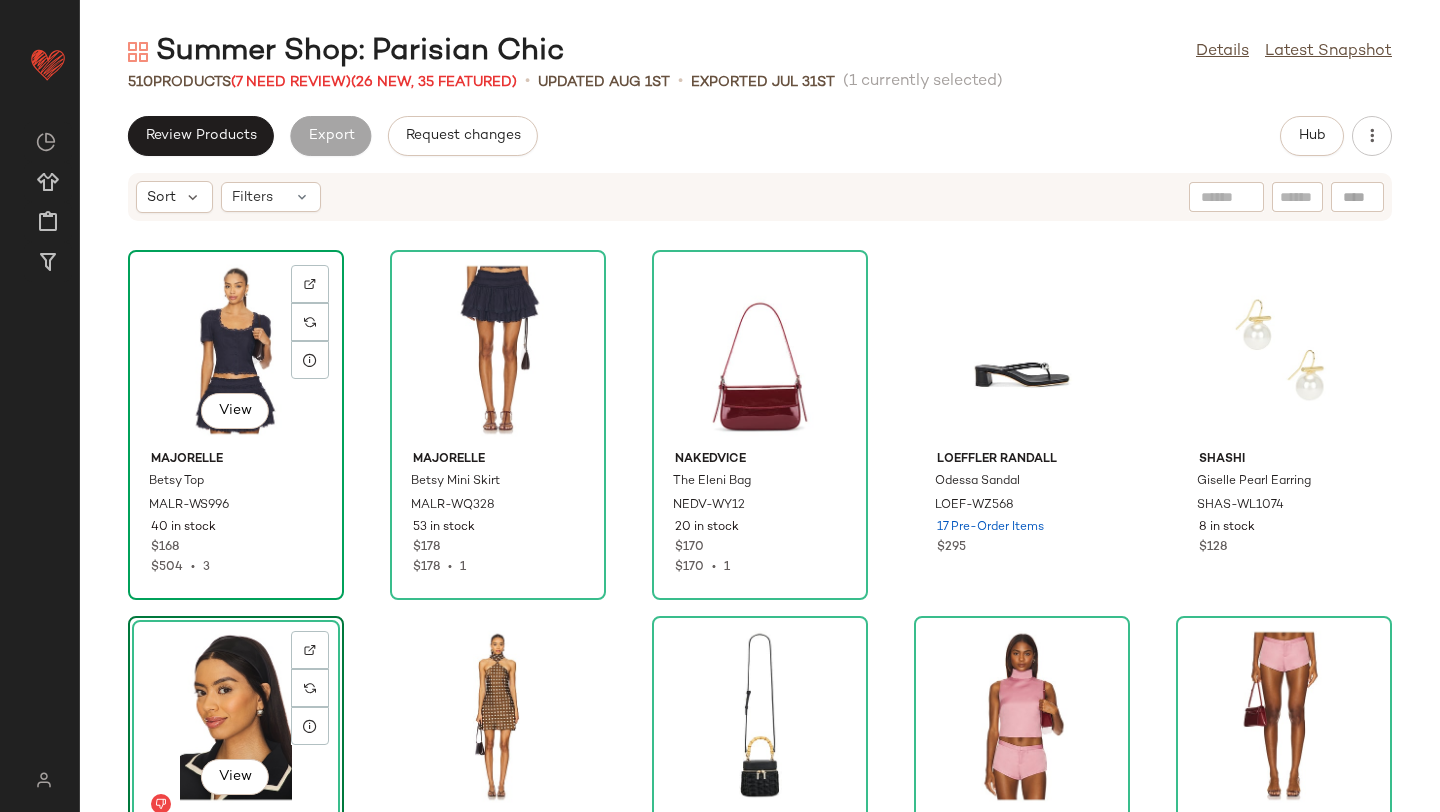 click on "View" 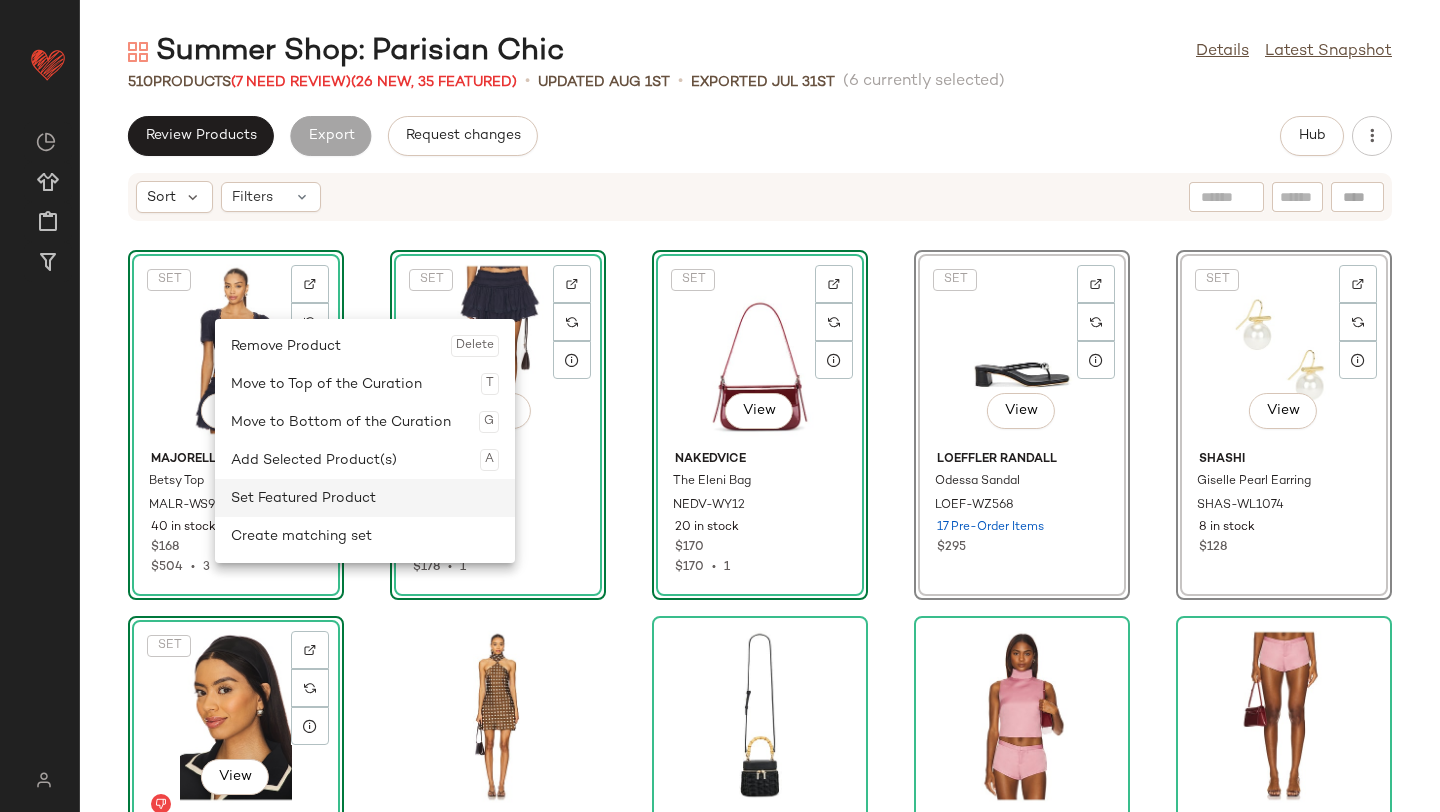 click on "Set Featured Product" 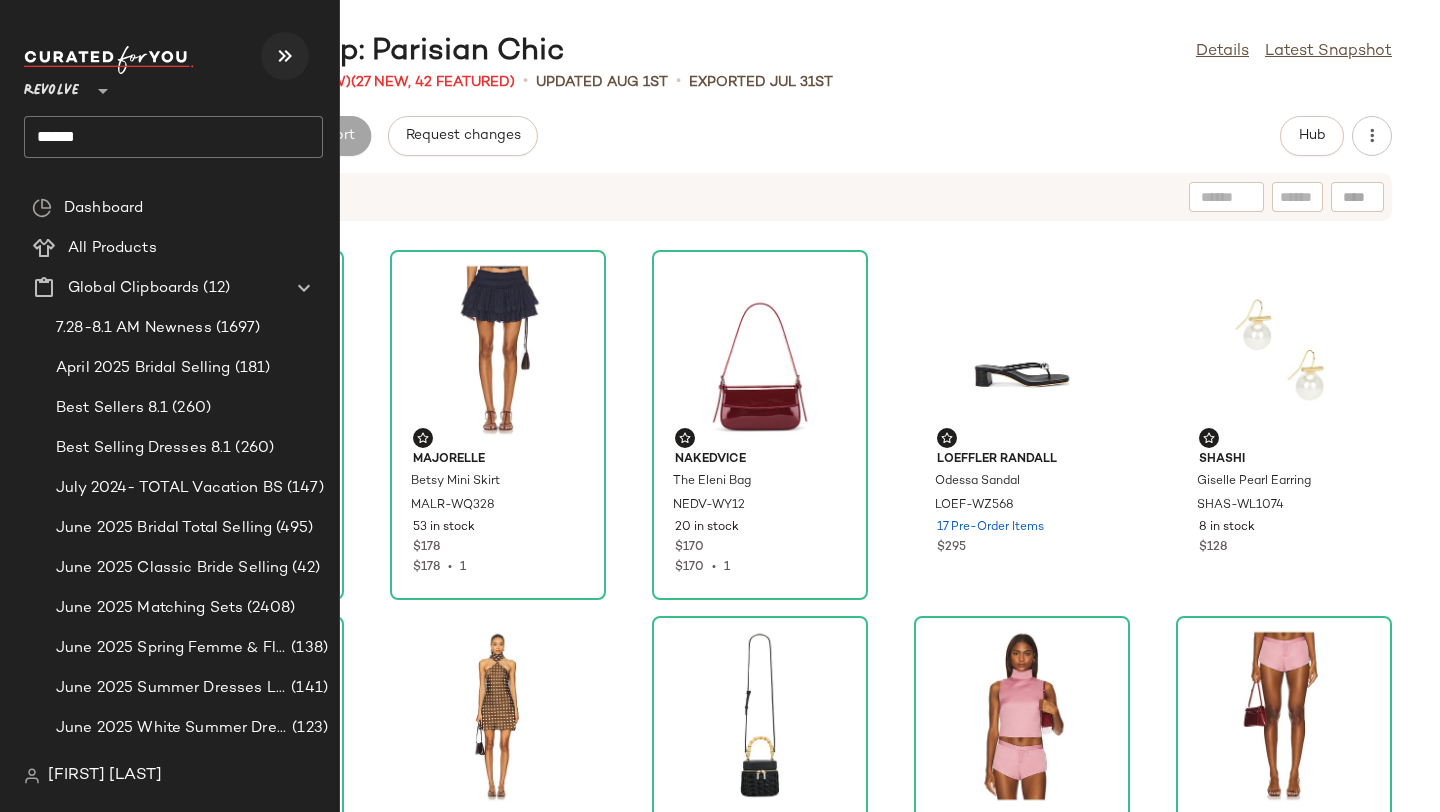 click at bounding box center [285, 56] 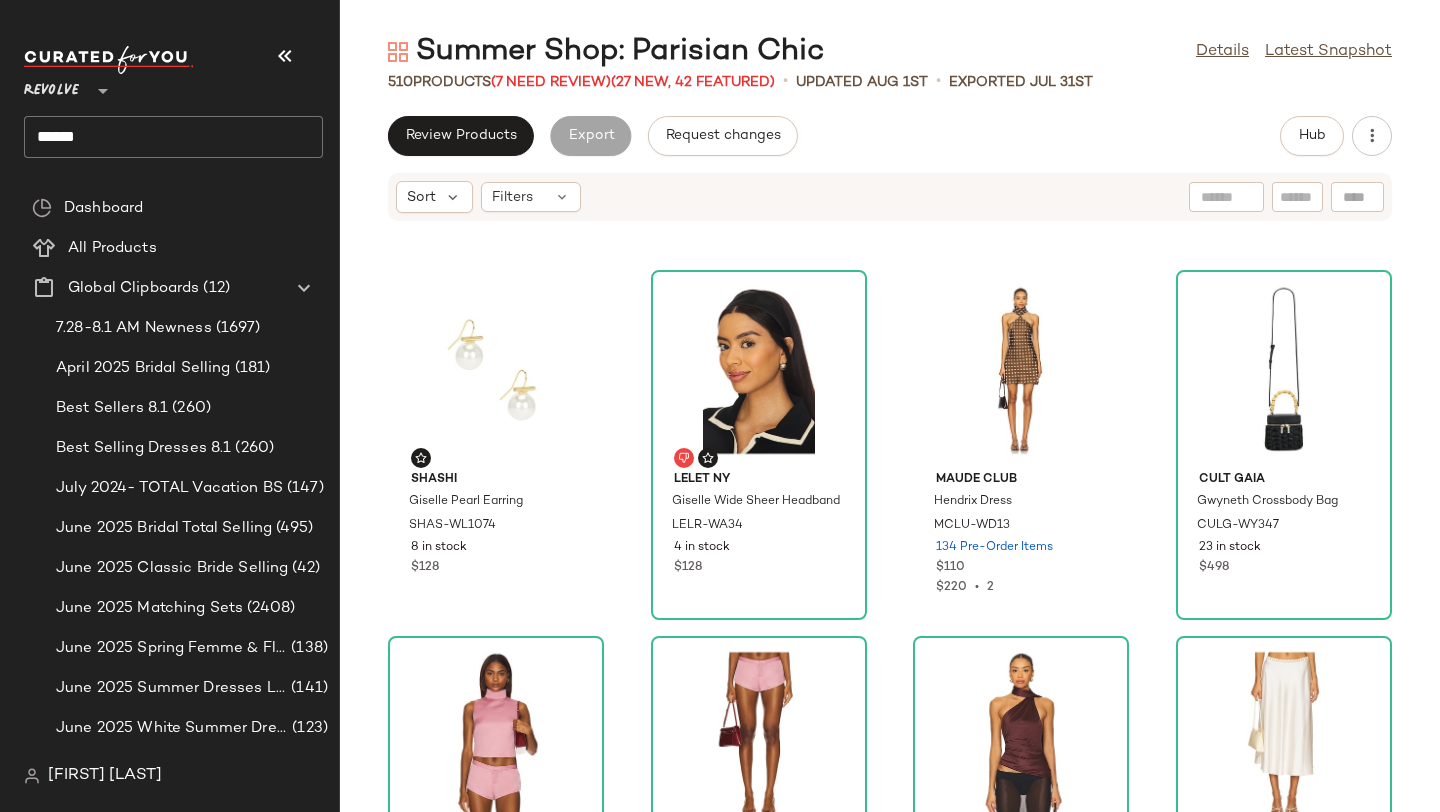 scroll, scrollTop: 0, scrollLeft: 0, axis: both 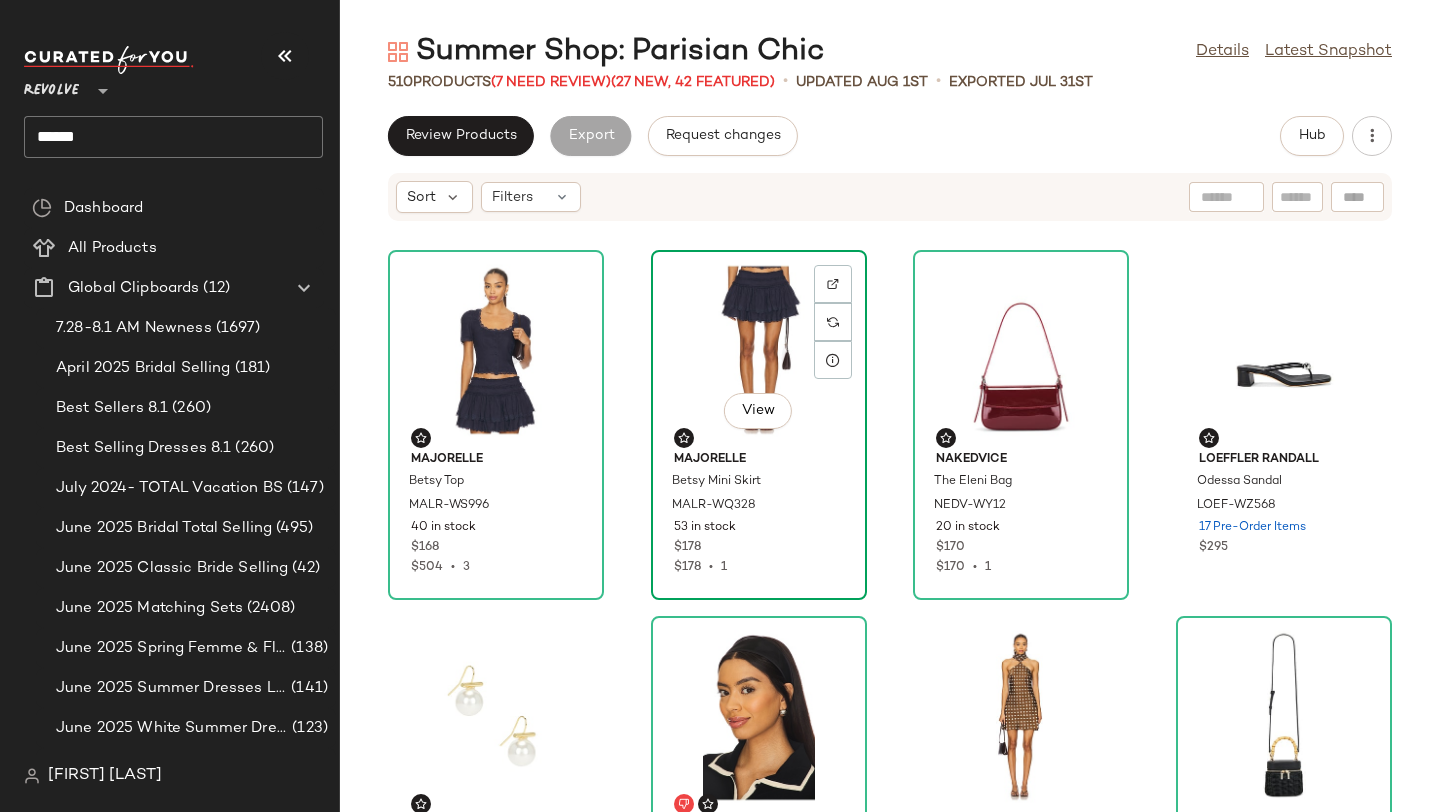 click on "View" 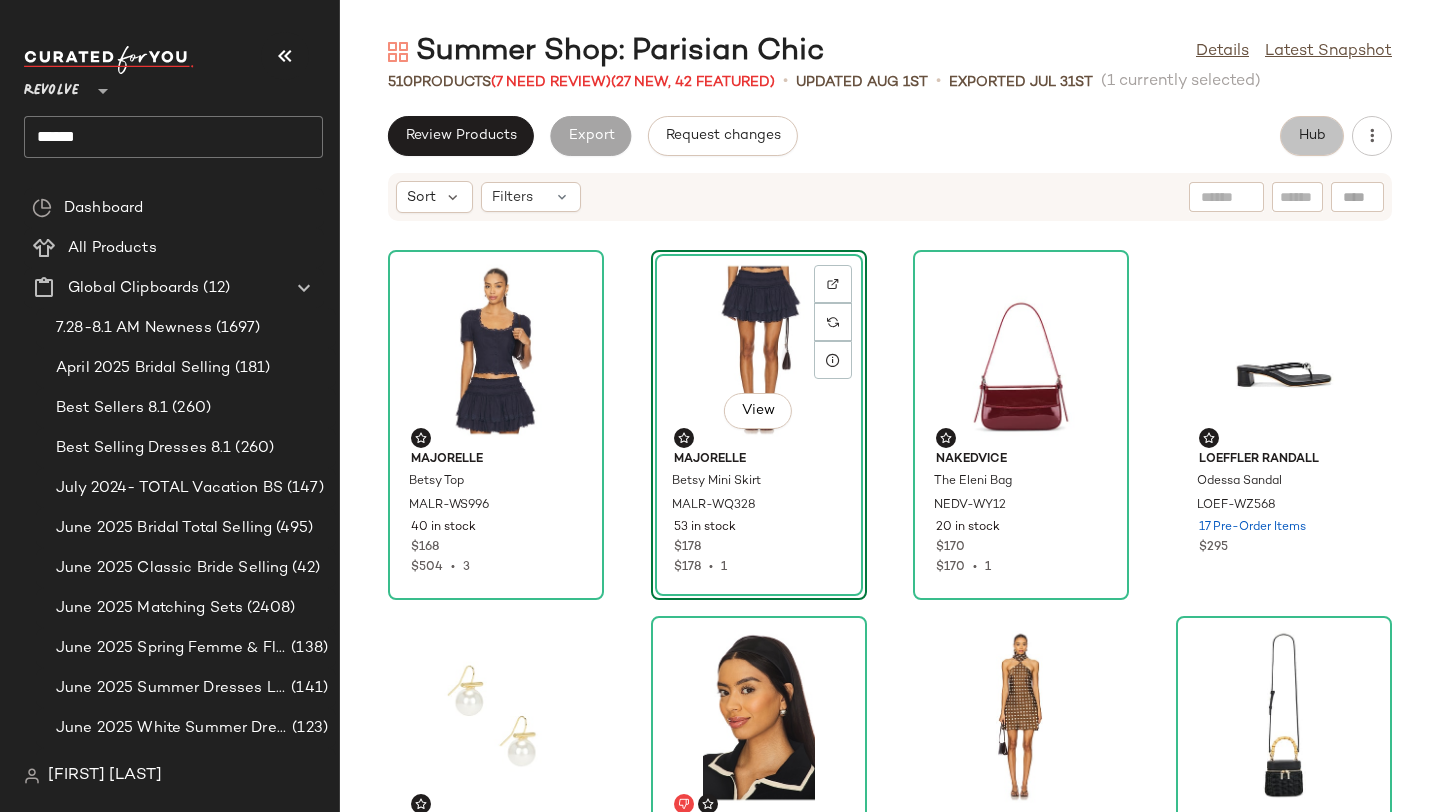 click on "Hub" 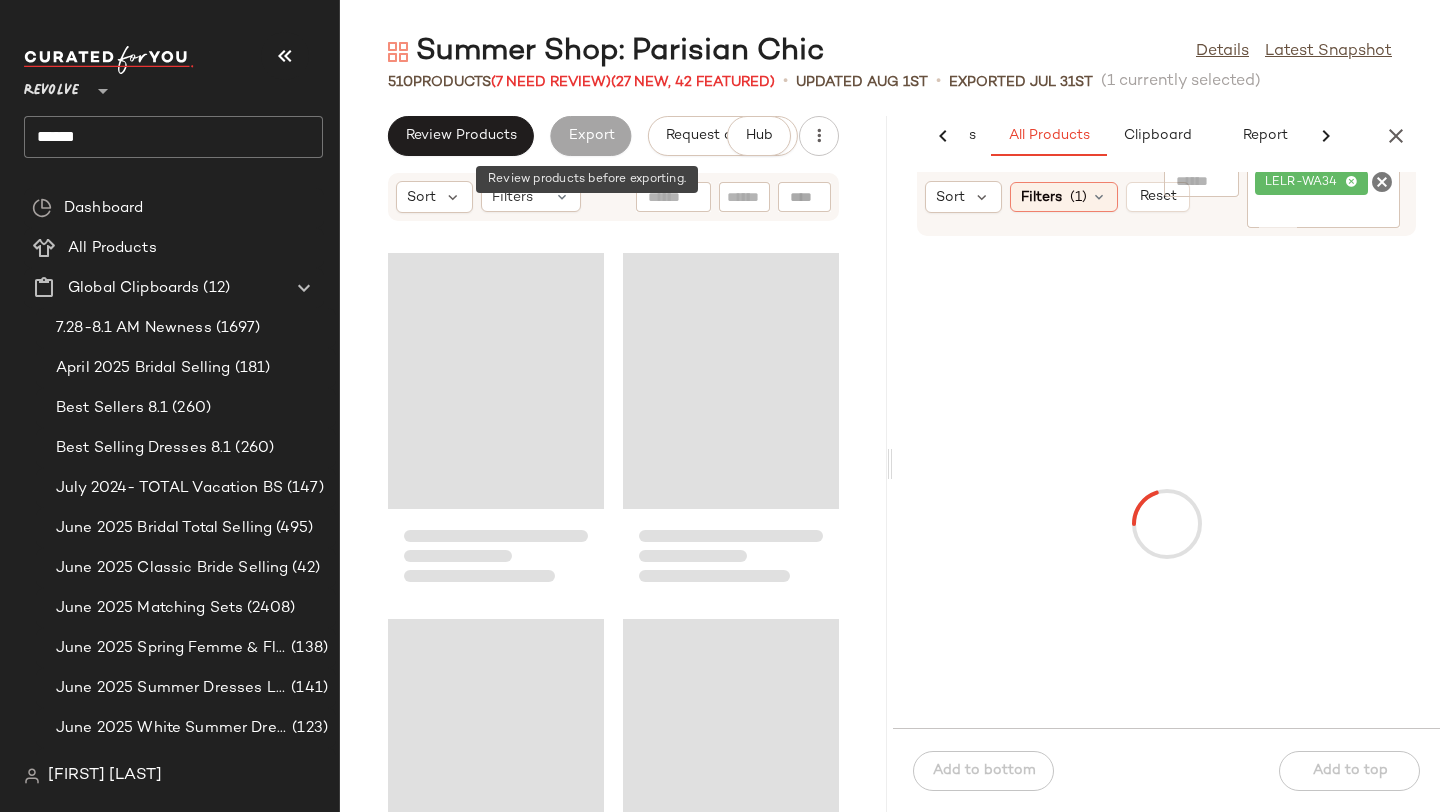 scroll, scrollTop: 0, scrollLeft: 154, axis: horizontal 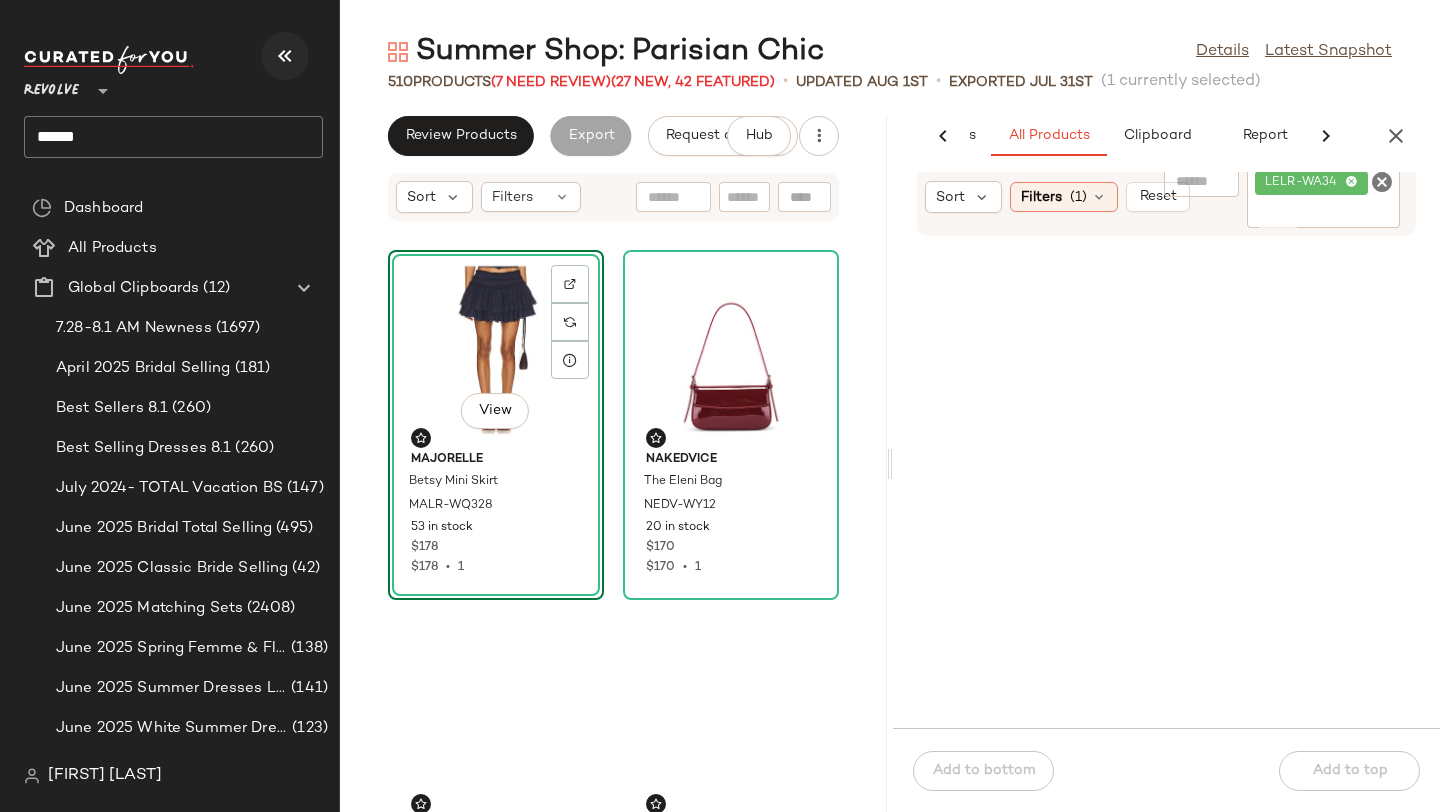 click at bounding box center [285, 56] 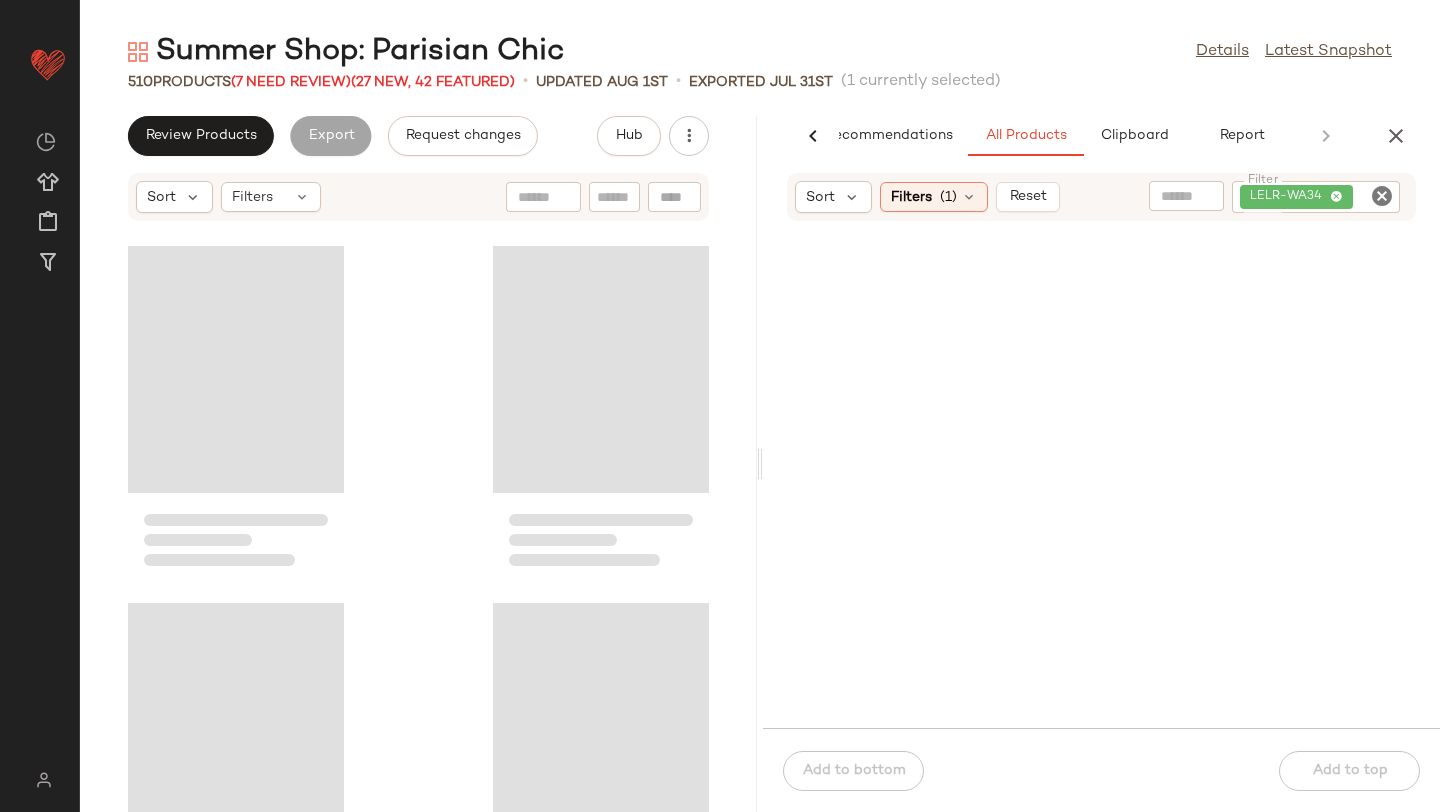 scroll, scrollTop: 0, scrollLeft: 47, axis: horizontal 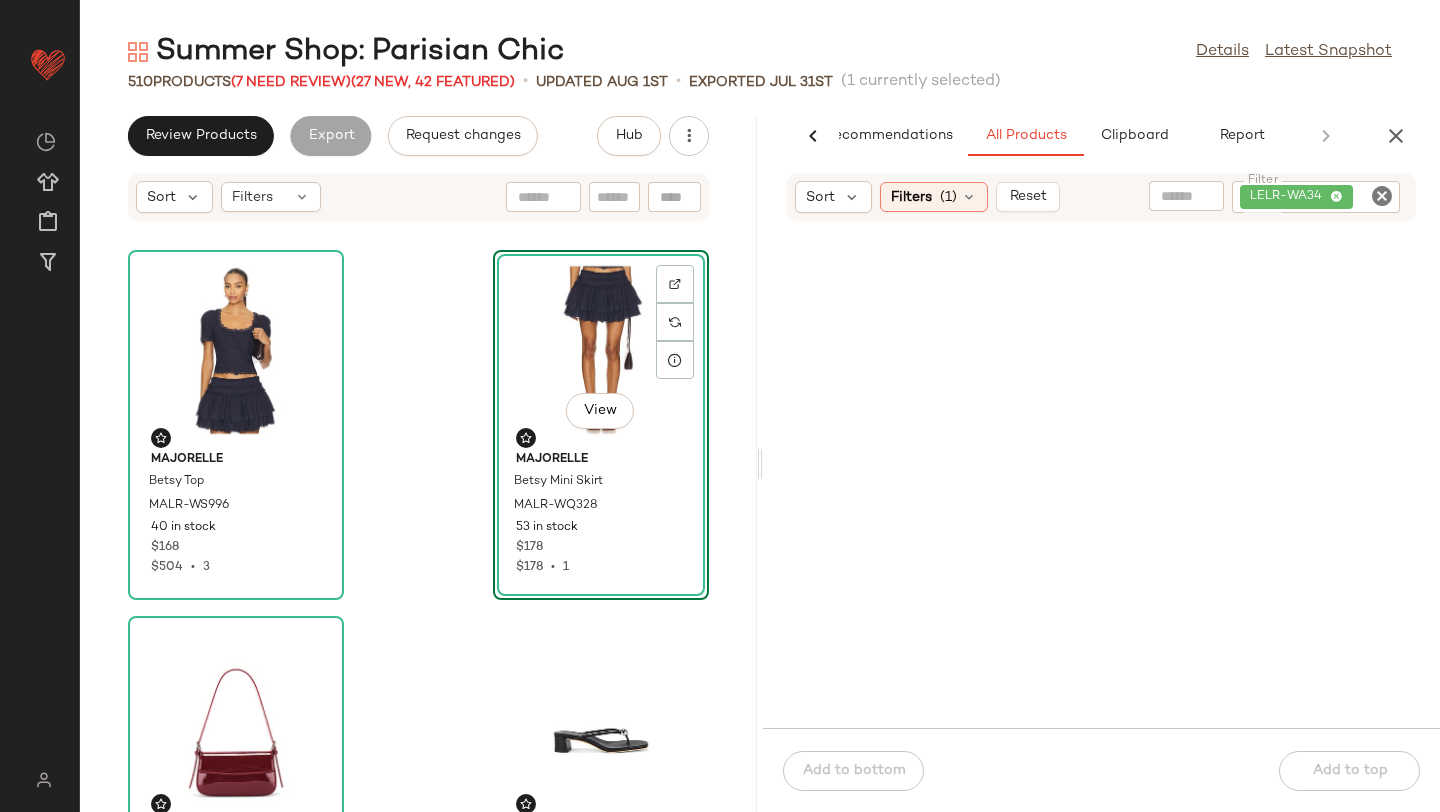 click 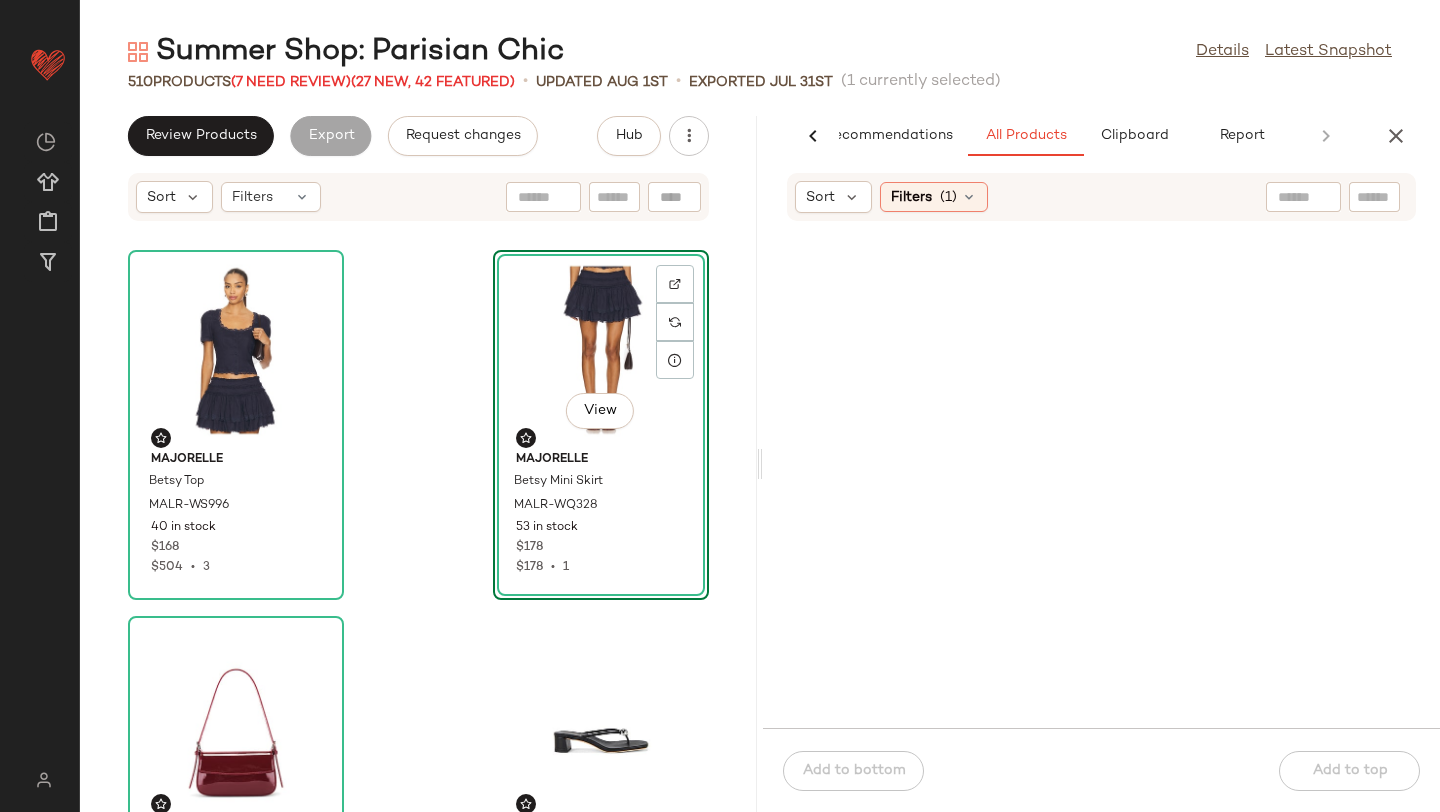click on "Summer Shop: Parisian Chic  Details   Latest Snapshot  510   Products   (7 Need Review)  (27 New, 42 Featured)  •   updated Aug 1st  •  Exported Jul 31st   (1 currently selected)   Review Products   Export   Request changes   Hub  Sort  Filters MAJORELLE Betsy Top MALR-WS996 40 in stock $168 $504  •  3  View  MAJORELLE Betsy Mini Skirt MALR-WQ328 53 in stock $178 $178  •  1 Nakedvice The Eleni Bag NEDV-WY12 20 in stock $170 $170  •  1 Loeffler Randall Odessa Sandal LOEF-WZ568 17 Pre-Order Items $295 SHASHI Giselle Pearl Earring SHAS-WL1074 8 in stock $128 LELET NY Giselle Wide Sheer Headband LELR-WA34 4 in stock $128 Maude Club Hendrix Dress MCLU-WD13 134 Pre-Order Items $110 $220  •  2 Cult Gaia Gwyneth Crossbody Bag CULG-WY347 23 in stock $498  AI Recommendations   All Products   Clipboard   Report  Sort  Filters  (1)   Add to bottom   Add to top" at bounding box center [760, 422] 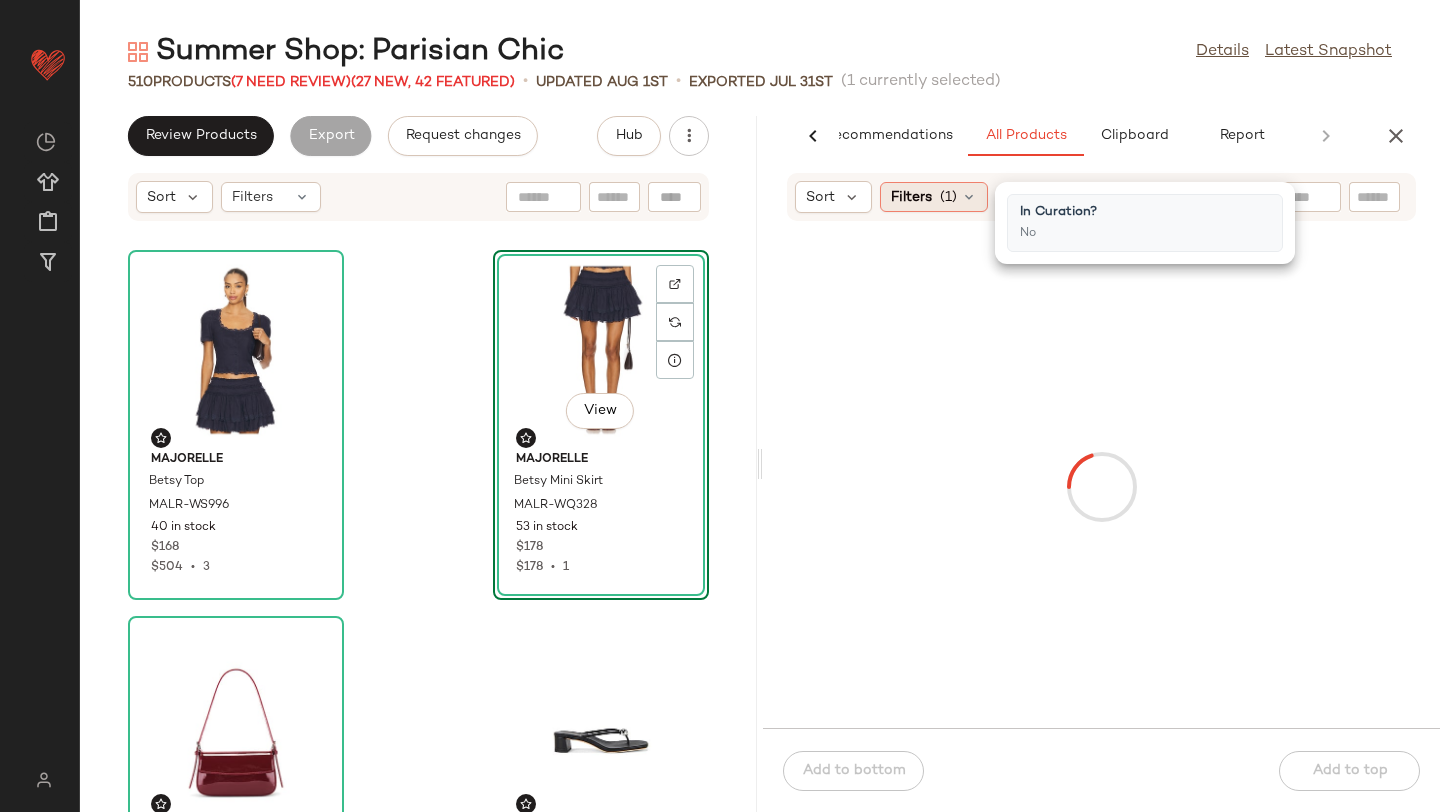 click on "Filters" at bounding box center [911, 197] 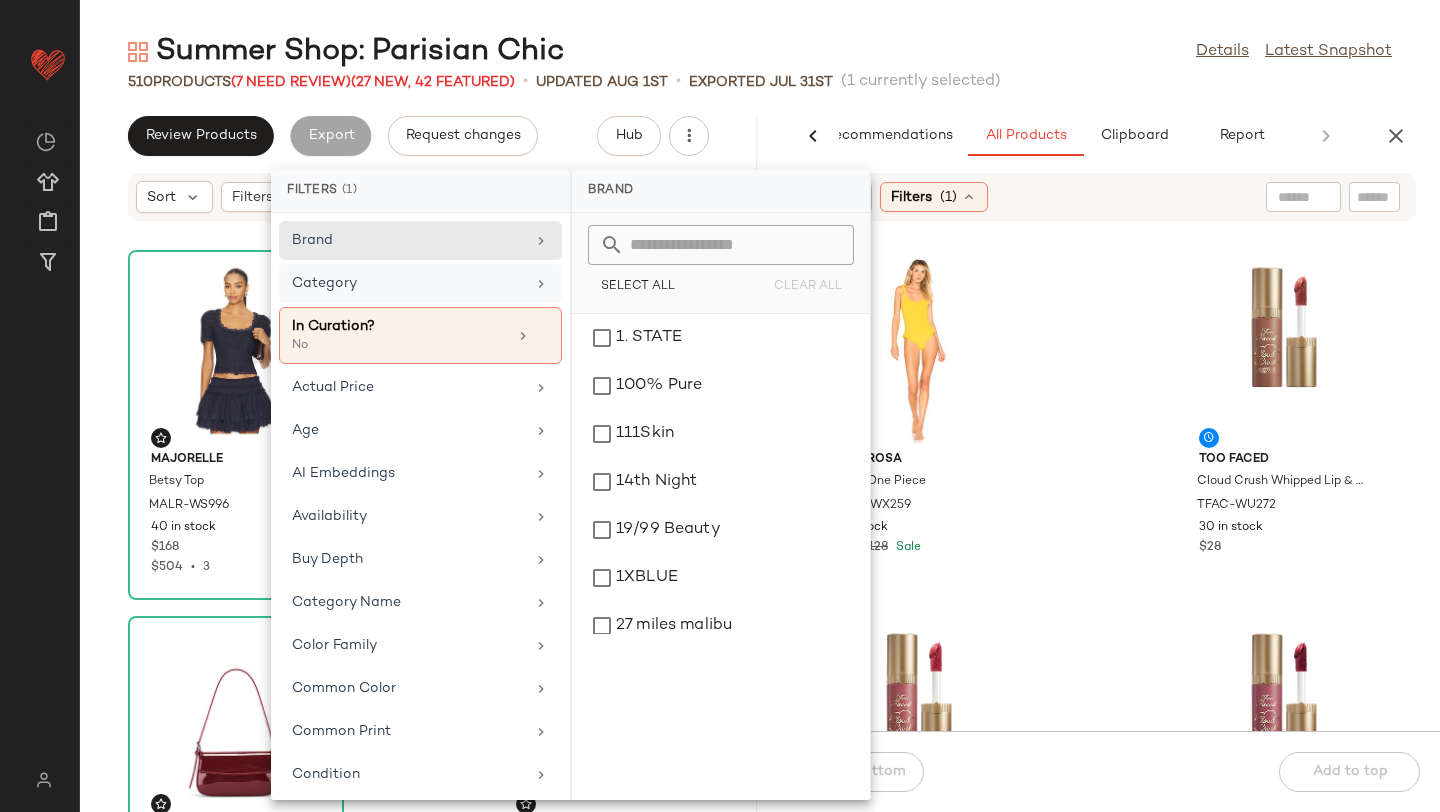 click on "Category" at bounding box center (408, 283) 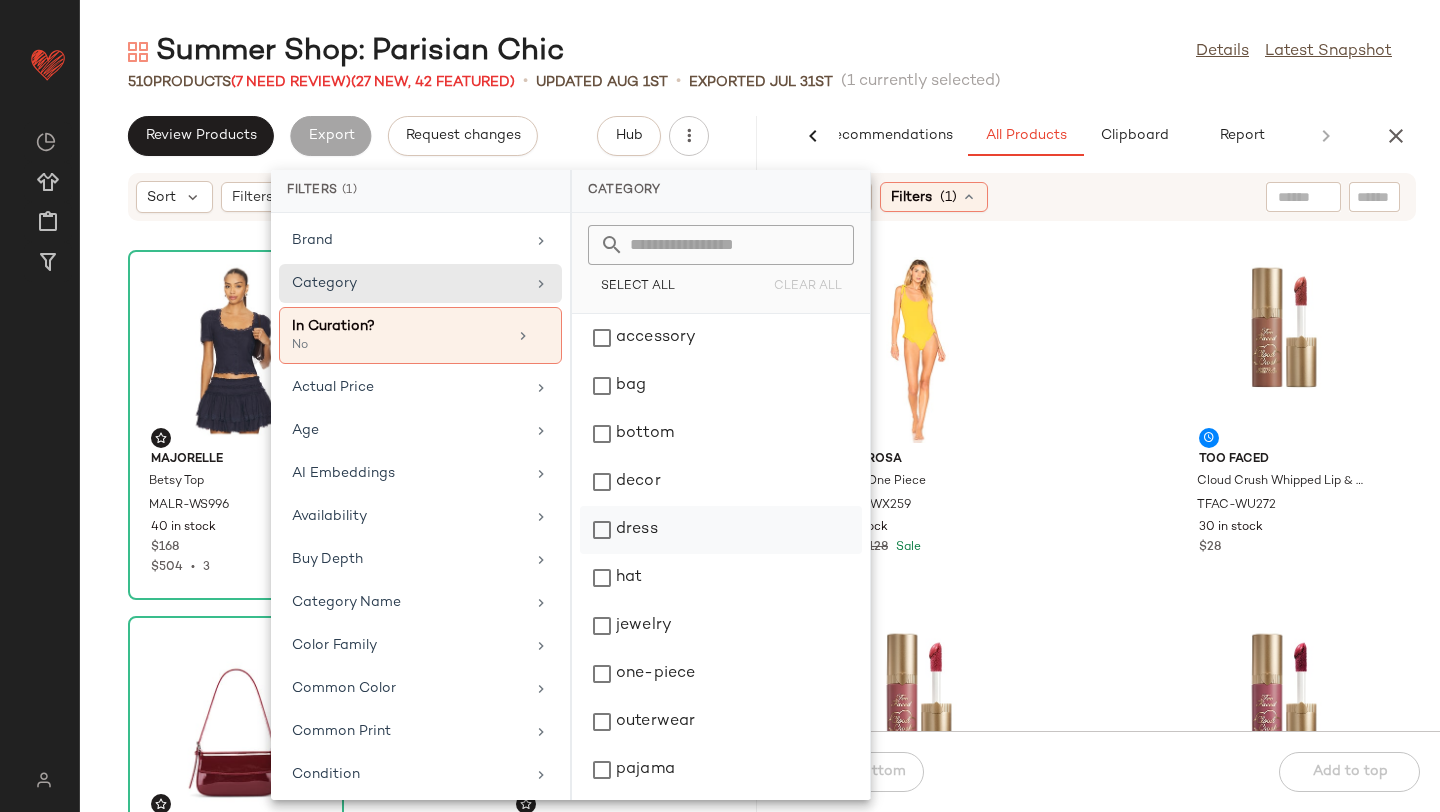 click on "dress" 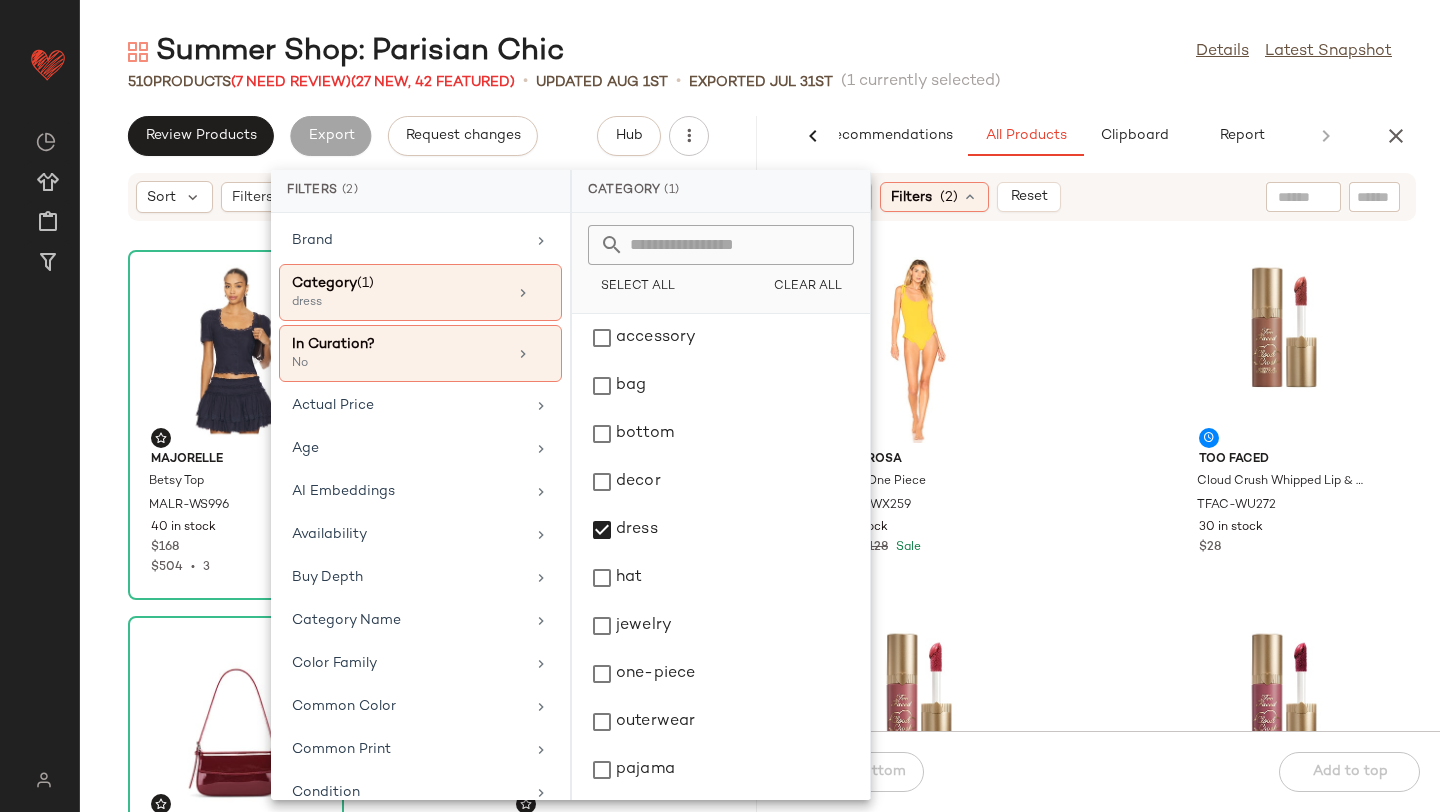 click on "Tularosa Daisy One Piece TULA-WX259 1 in stock $65 $128 Sale Too Faced Cloud Crush Whipped Lip & Cheek Color TFAC-WU272 30 in stock $28 Too Faced Cloud Crush Whipped Lip & Cheek Color TFAC-WU273 30 in stock $28 Too Faced Cloud Crush Whipped Lip & Cheek Color TFAC-WU274 40 in stock $28 Too Faced Cloud Crush Whipped Lip & Cheek Color TFAC-WU275 54 in stock $28 Too Faced Cloud Crush Whipped Lip & Cheek Color TFAC-WU276 62 in stock $28 Too Faced Cloud Crush Whipped Lip & Cheek Color TFAC-WU277 57 in stock $28 Too Faced Cloud Crush Whipped Lip & Cheek Color TFAC-WU278 45 in stock $28" 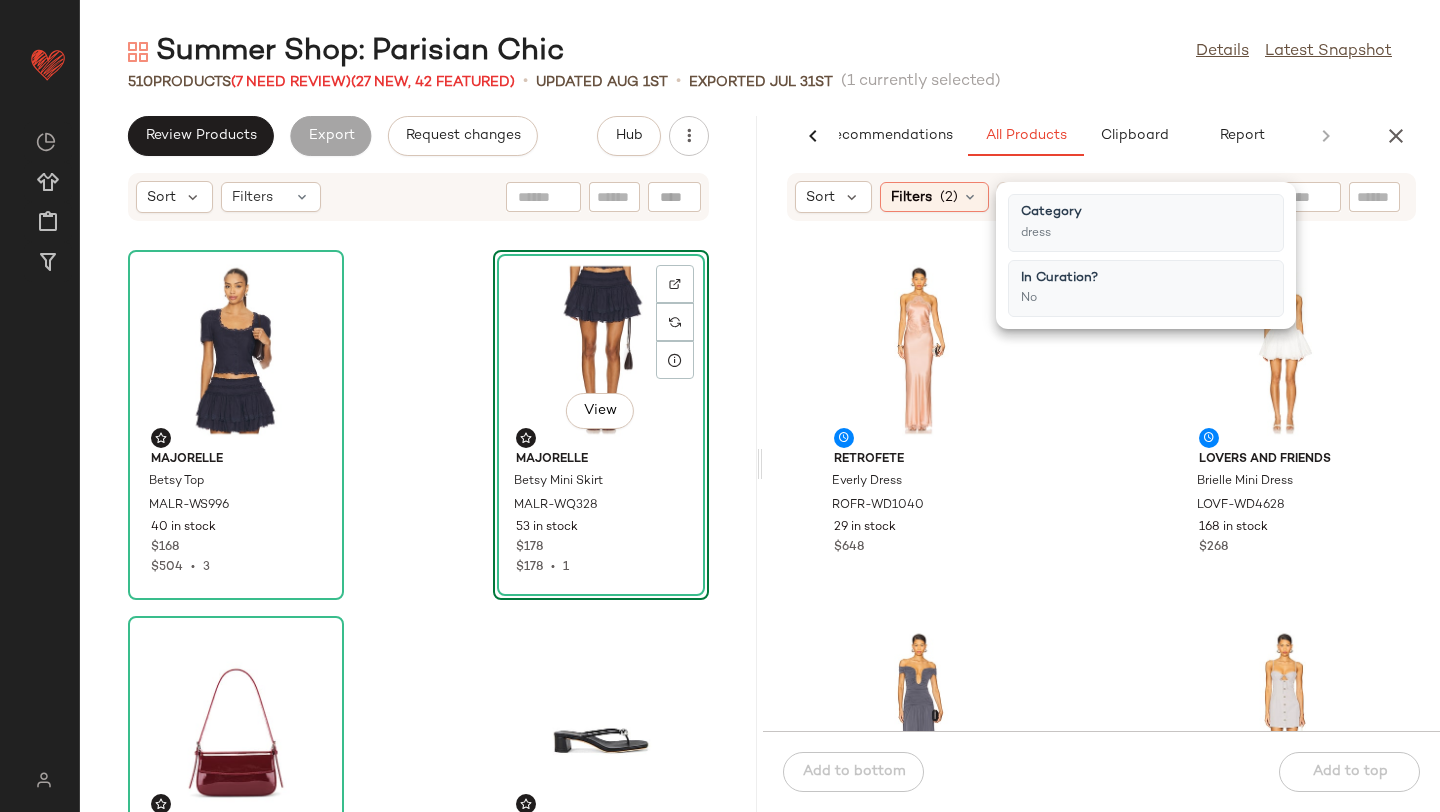click on "retrofete Everly Dress ROFR-WD1040 29 in stock $648 Lovers and Friends Brielle Mini Dress LOVF-WD4628 168 in stock $268 Lovers and Friends Alizee Gown LOVF-WD4657 106 in stock $290 Lovers and Friends Margo Mini Dress LOVF-WD4665 105 in stock $198 Lovers and Friends Brieanna Mini Dress LOVF-WD4666 166 in stock $228 KAT THE LABEL Isla Slip KTHE-WD4 49 in stock $120 Karina Grimaldi Elsa Mini Dress KARI-WD563 1 in stock $245 $350 Sale Jaded London Beaded Mesh Knit Maxi Dress JLON-WD94 35 in stock $385" 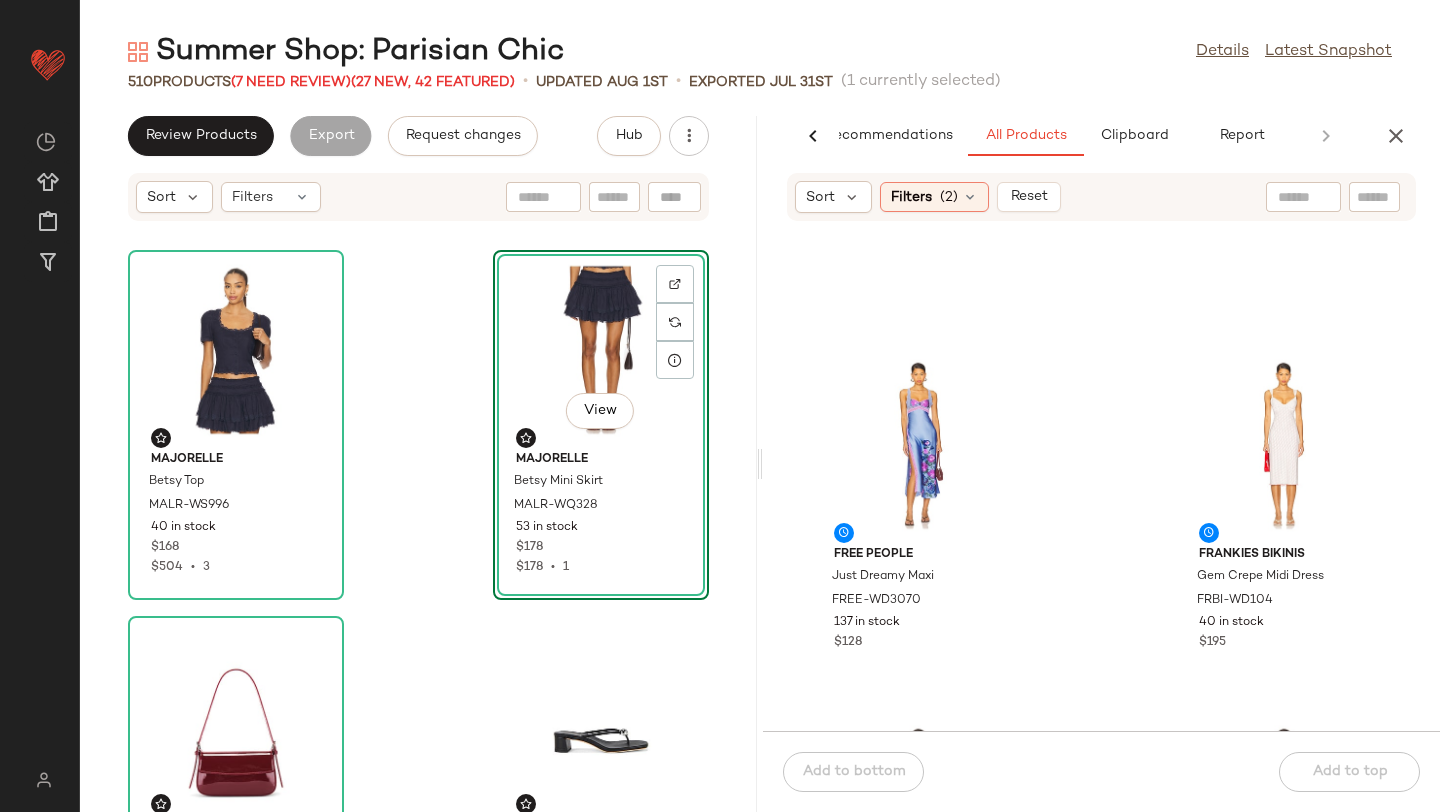 scroll, scrollTop: 2466, scrollLeft: 0, axis: vertical 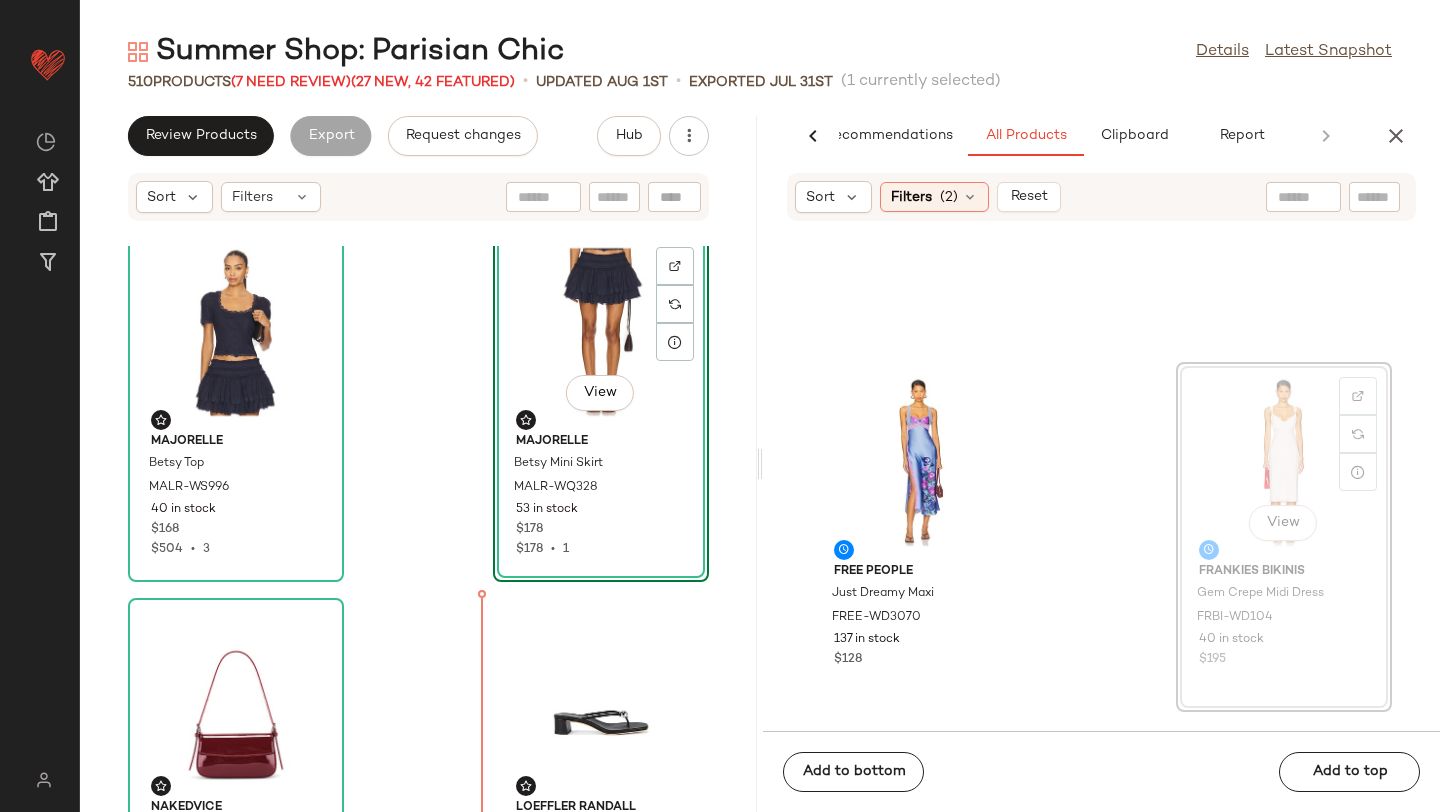 drag, startPoint x: 1195, startPoint y: 449, endPoint x: 1183, endPoint y: 452, distance: 12.369317 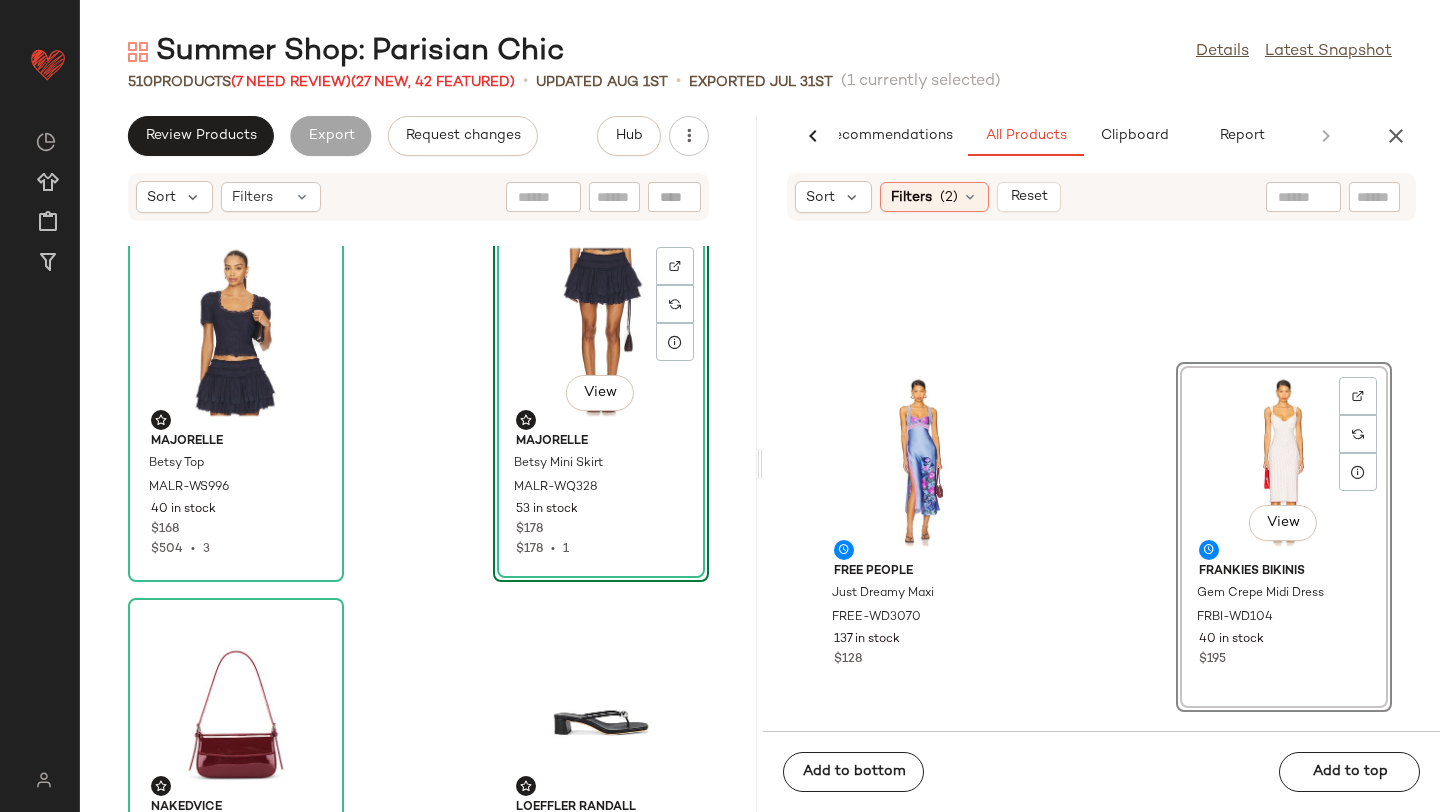 scroll, scrollTop: 21, scrollLeft: 0, axis: vertical 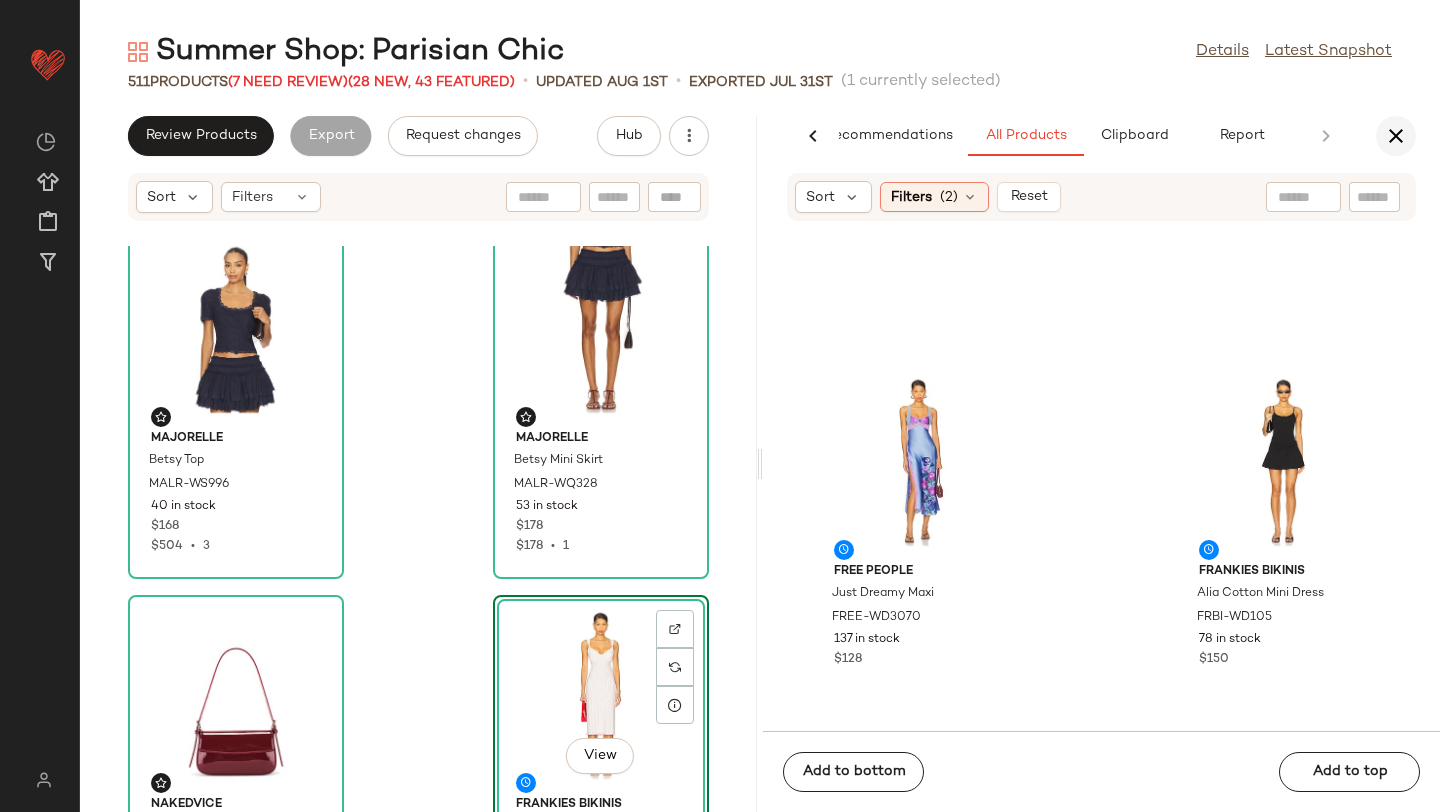 click at bounding box center [1396, 136] 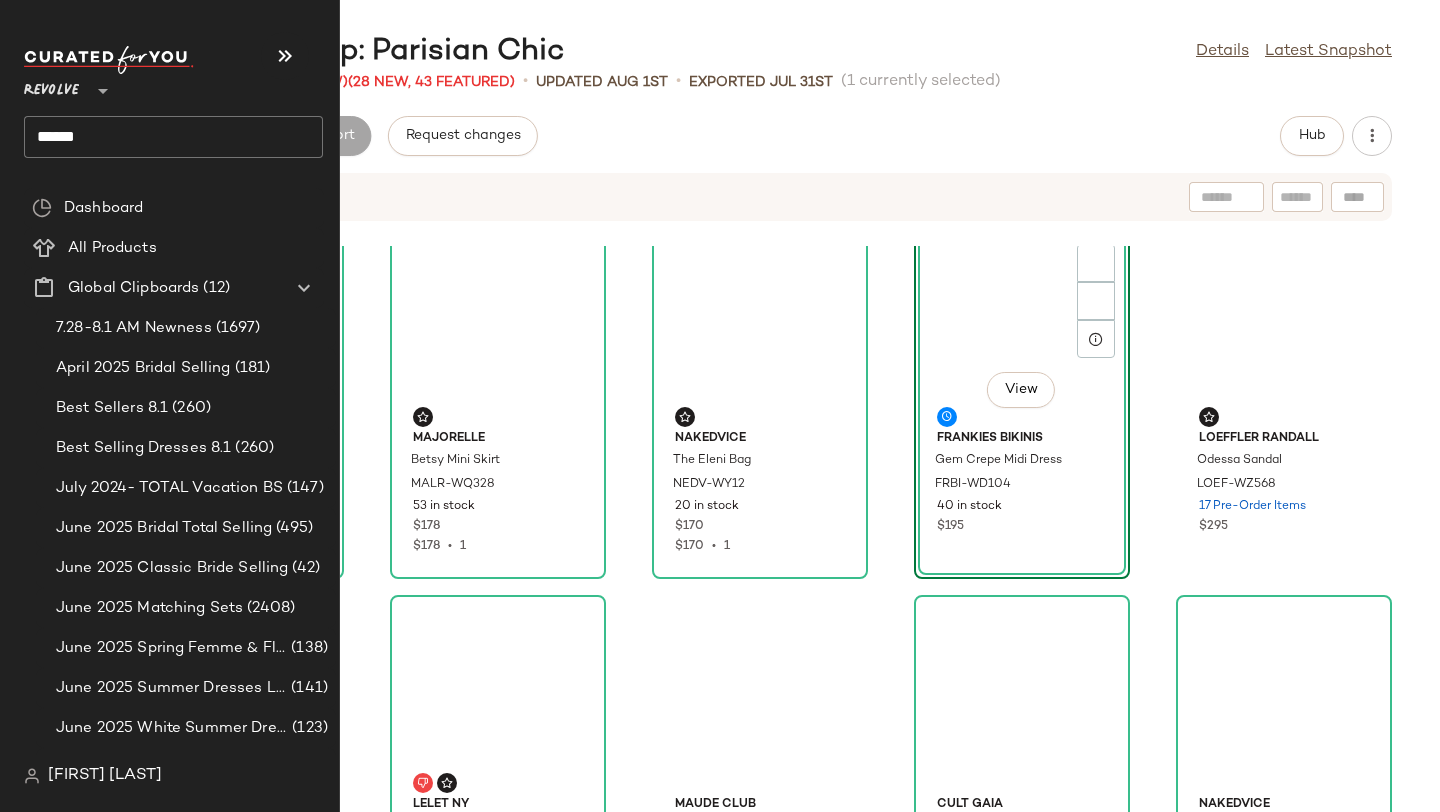 scroll, scrollTop: 0, scrollLeft: 0, axis: both 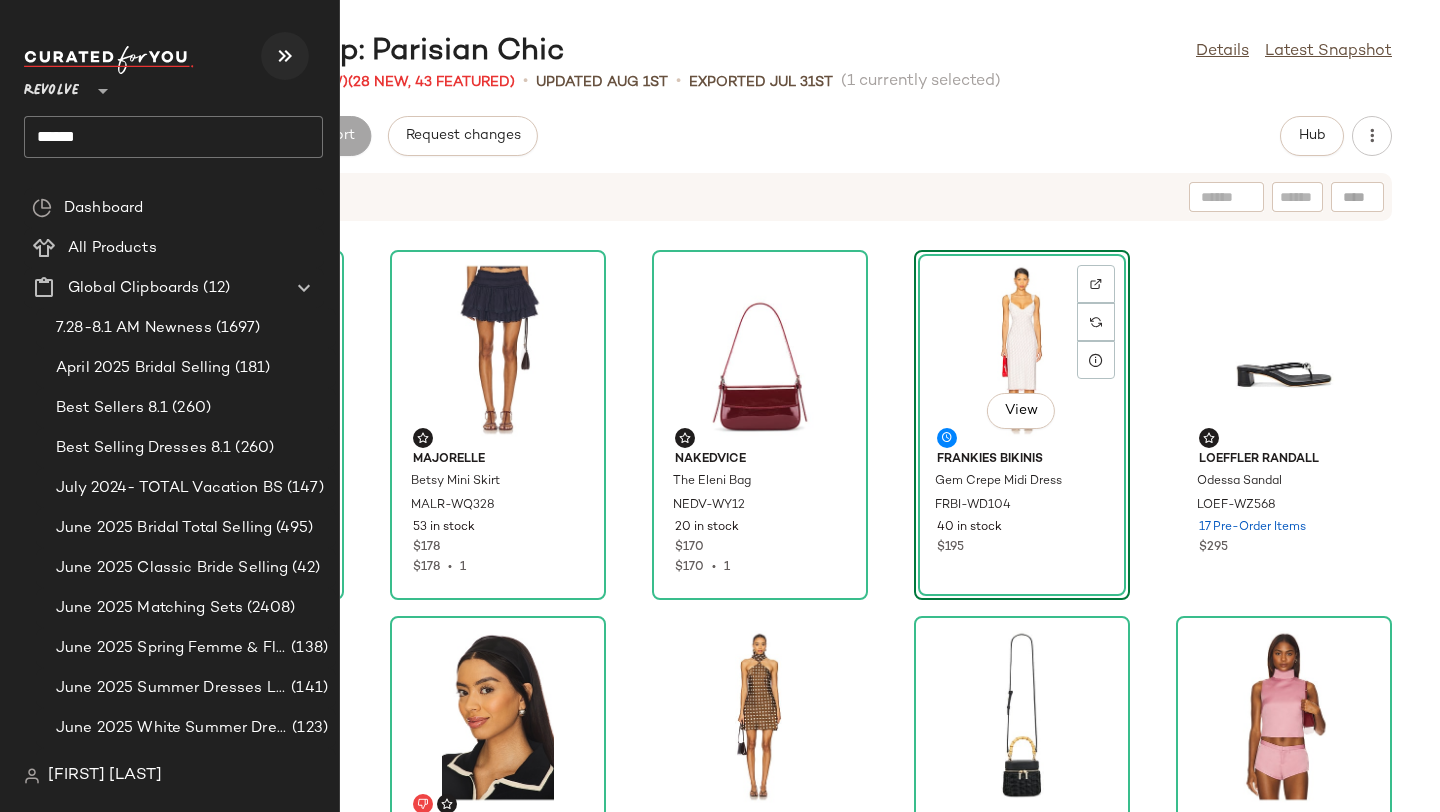 click at bounding box center (285, 56) 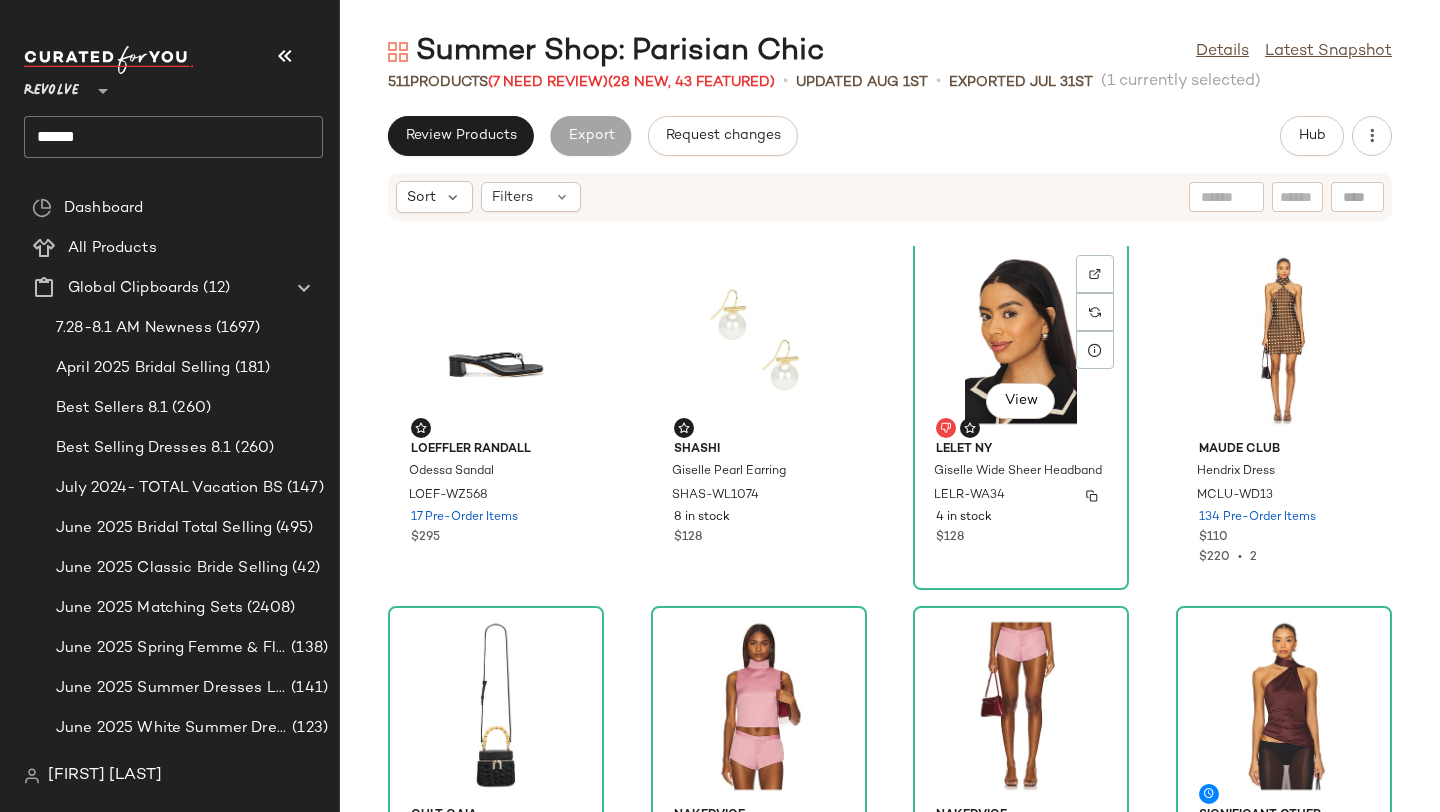scroll, scrollTop: 405, scrollLeft: 0, axis: vertical 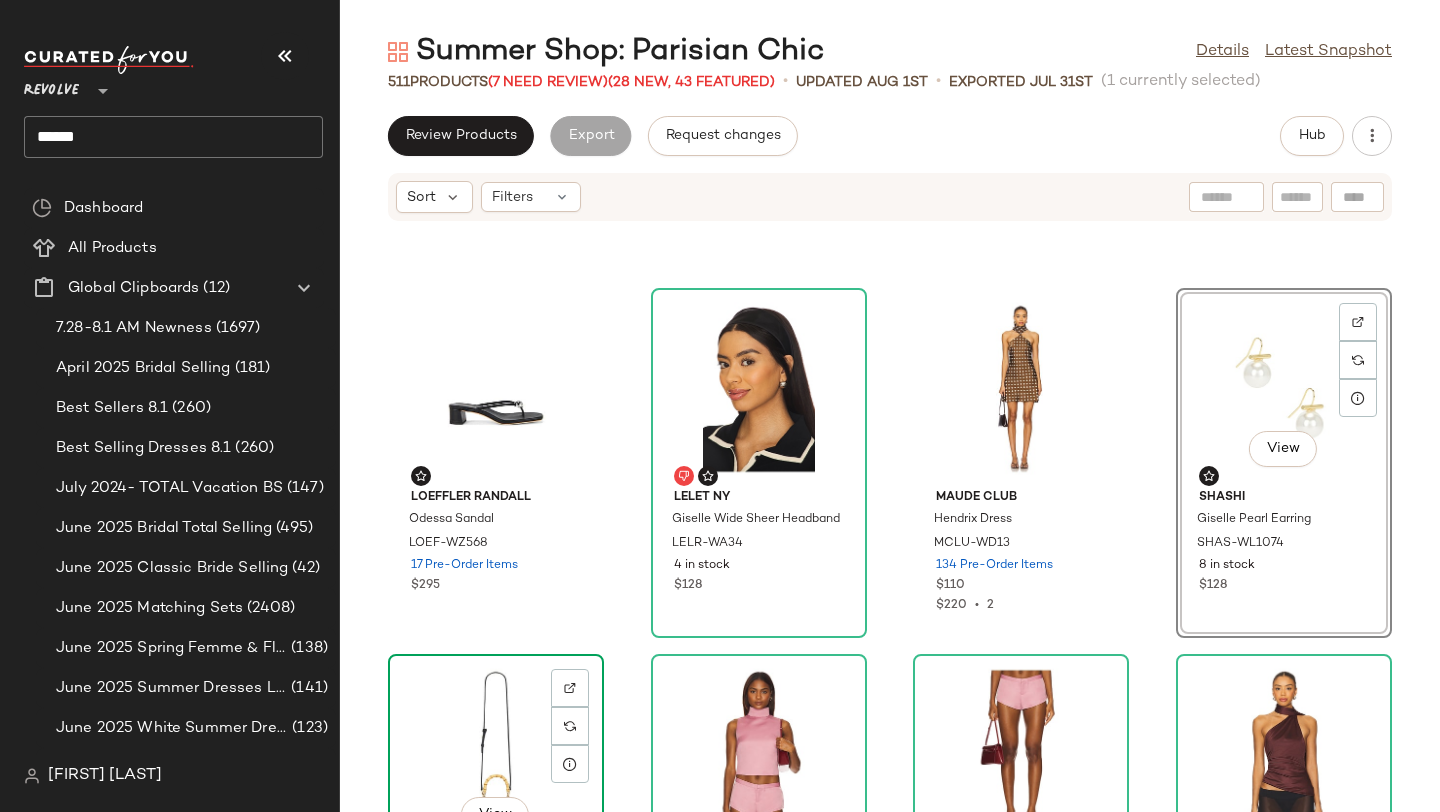 click on "View" 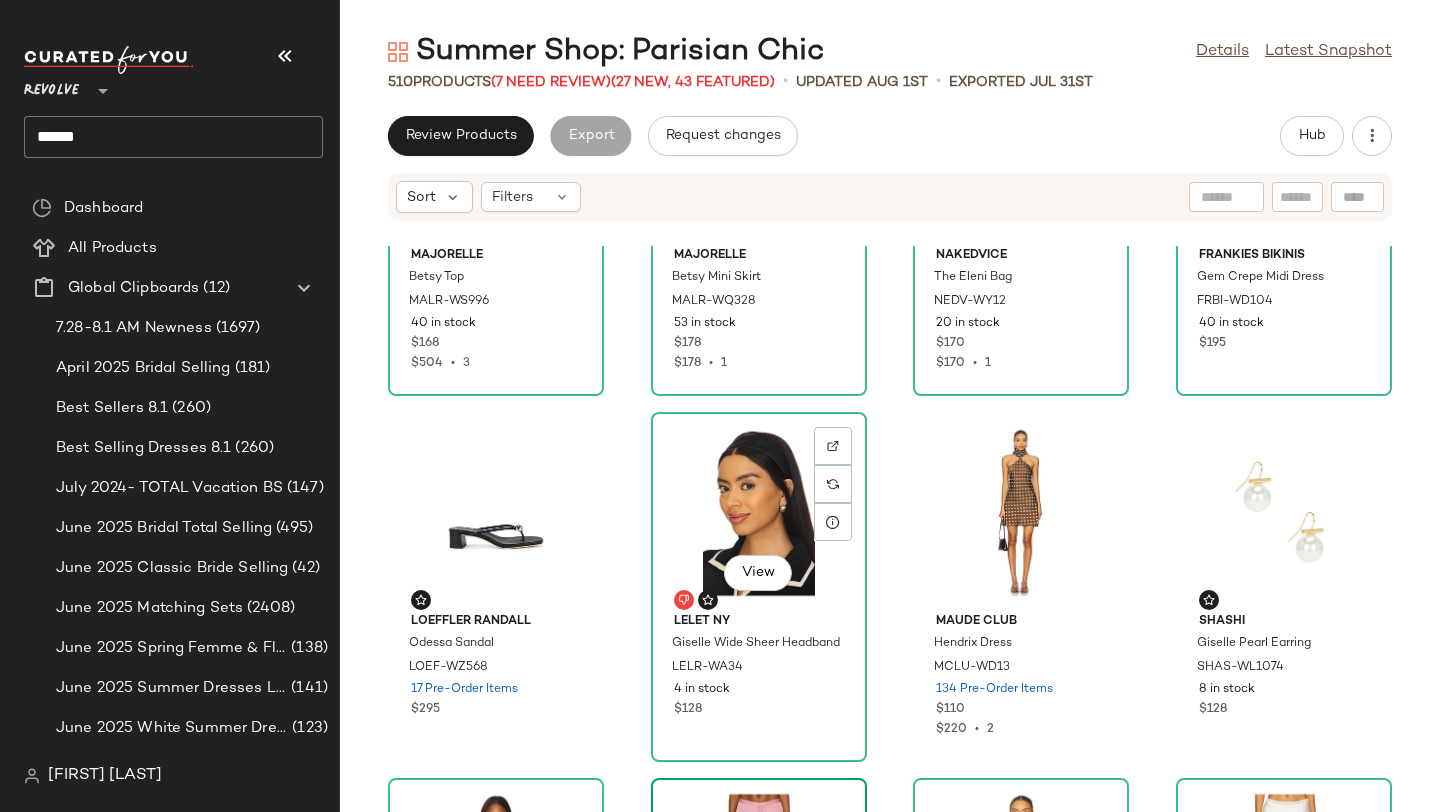 scroll, scrollTop: 0, scrollLeft: 0, axis: both 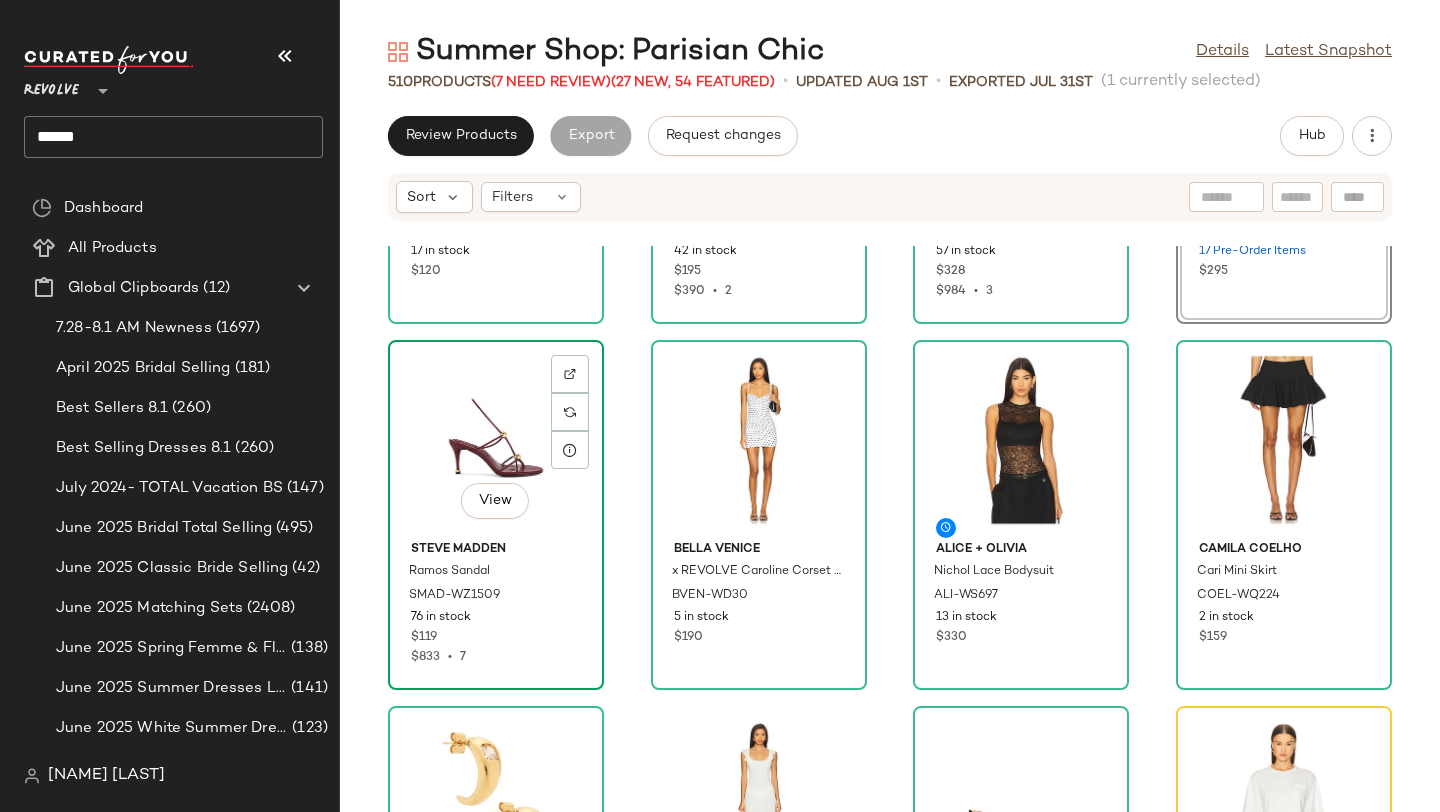 click on "View" 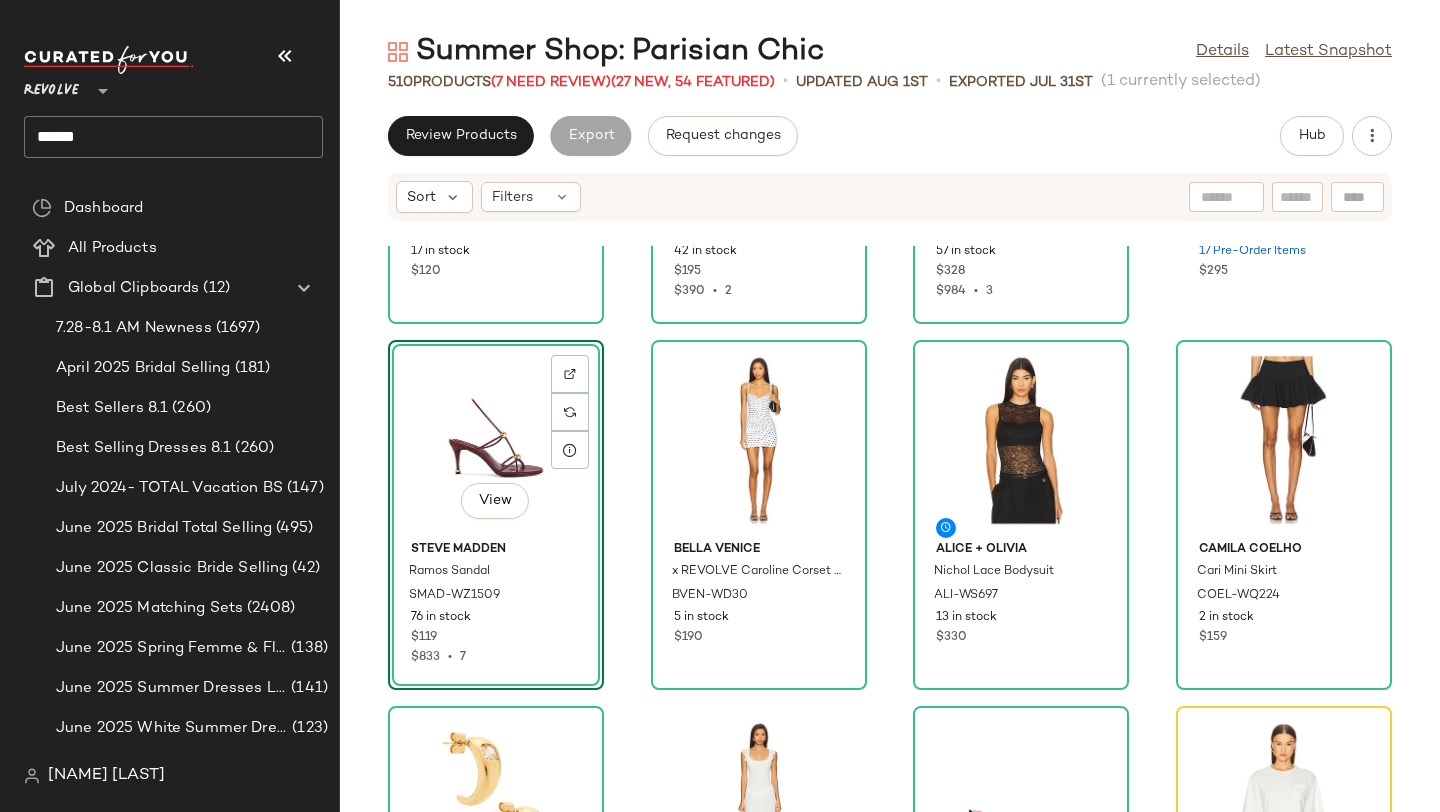 click on "View" 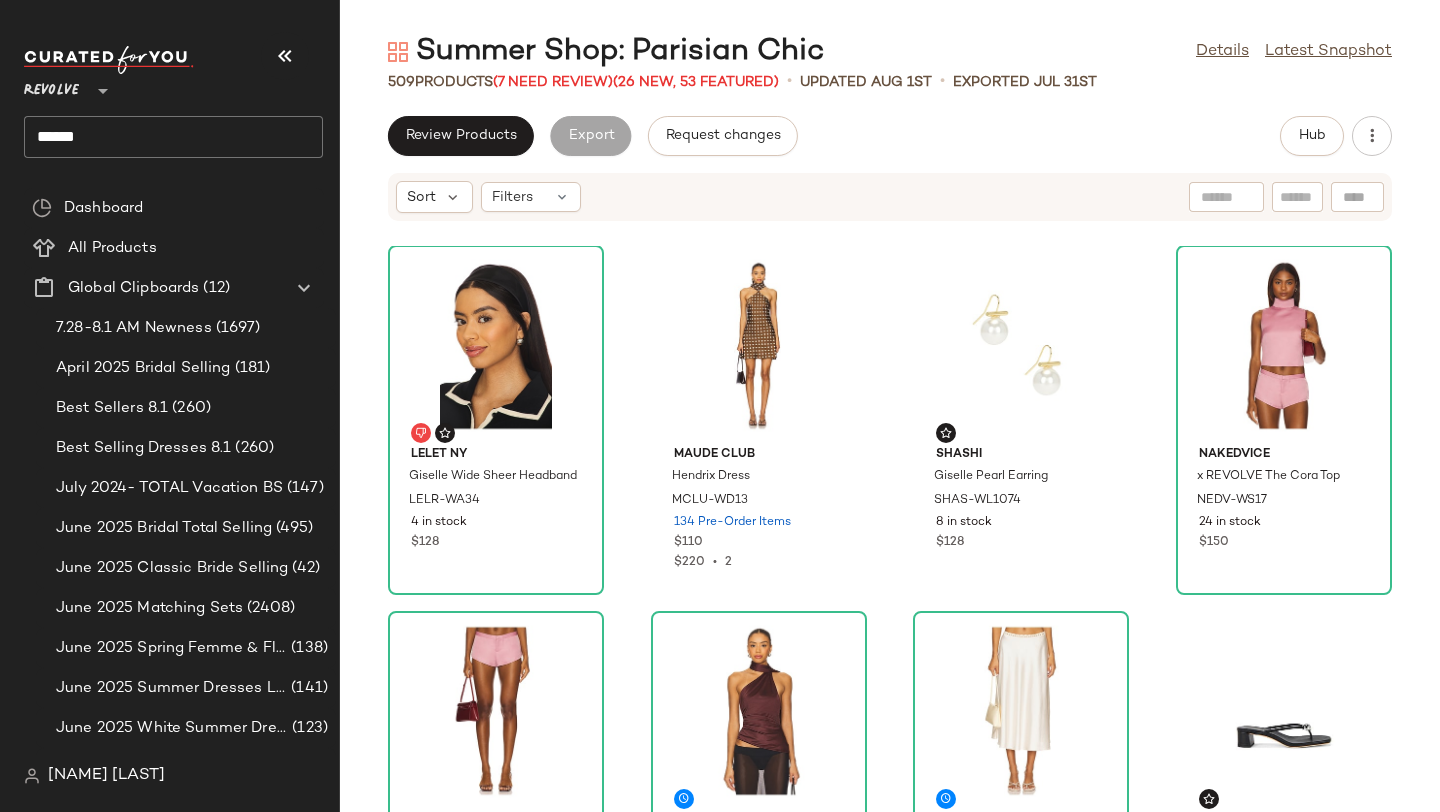 scroll, scrollTop: 274, scrollLeft: 0, axis: vertical 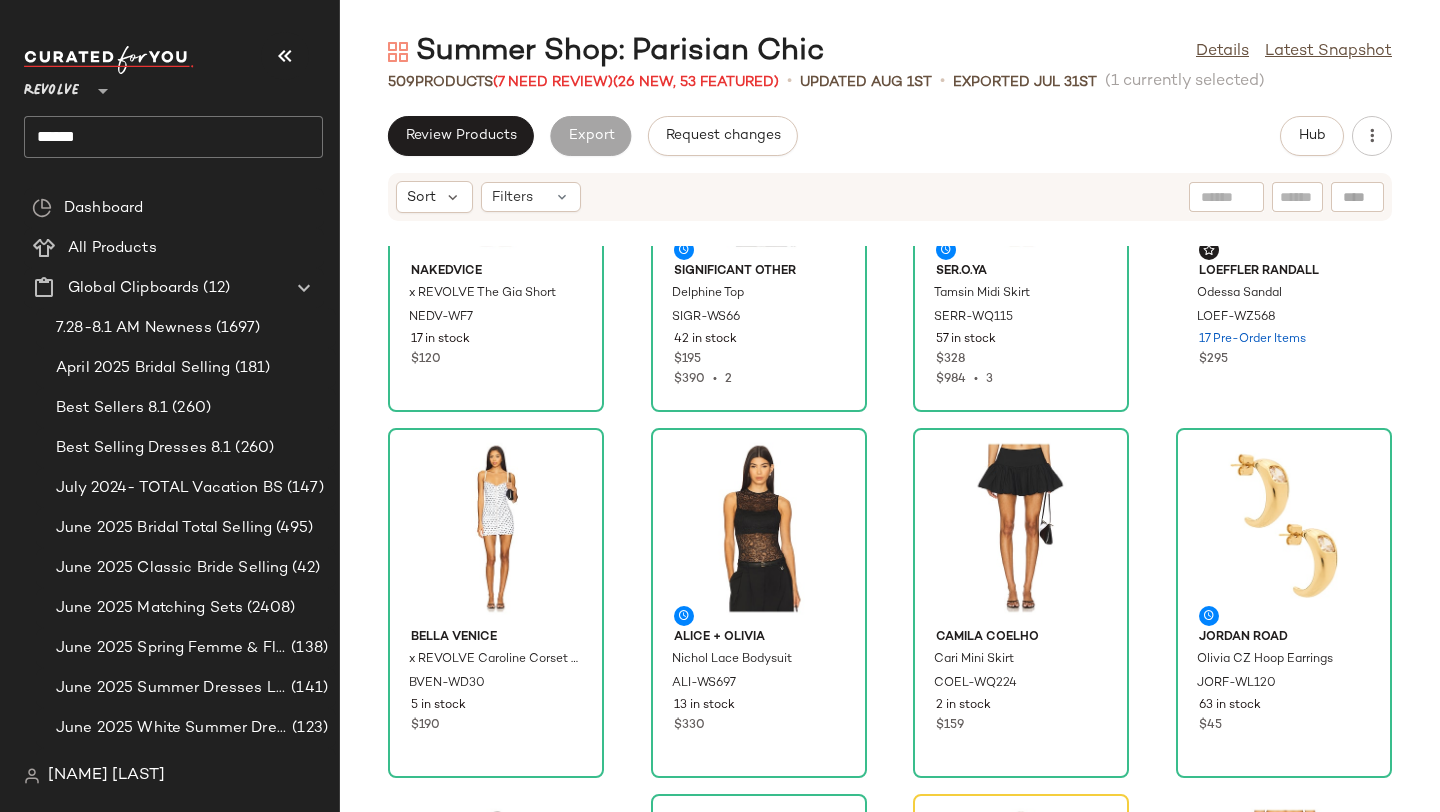 drag, startPoint x: 491, startPoint y: 426, endPoint x: 507, endPoint y: 446, distance: 25.612497 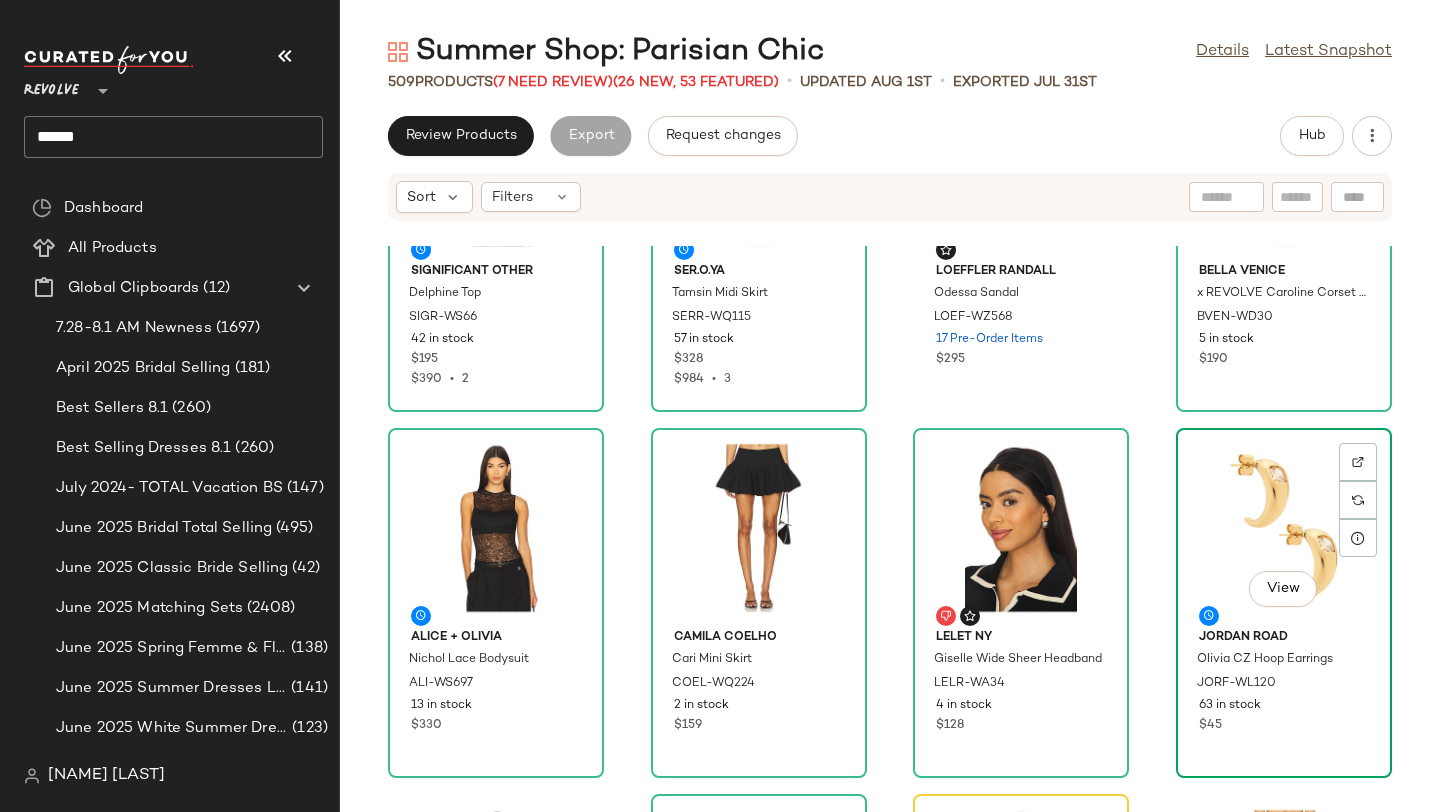 click on "View" 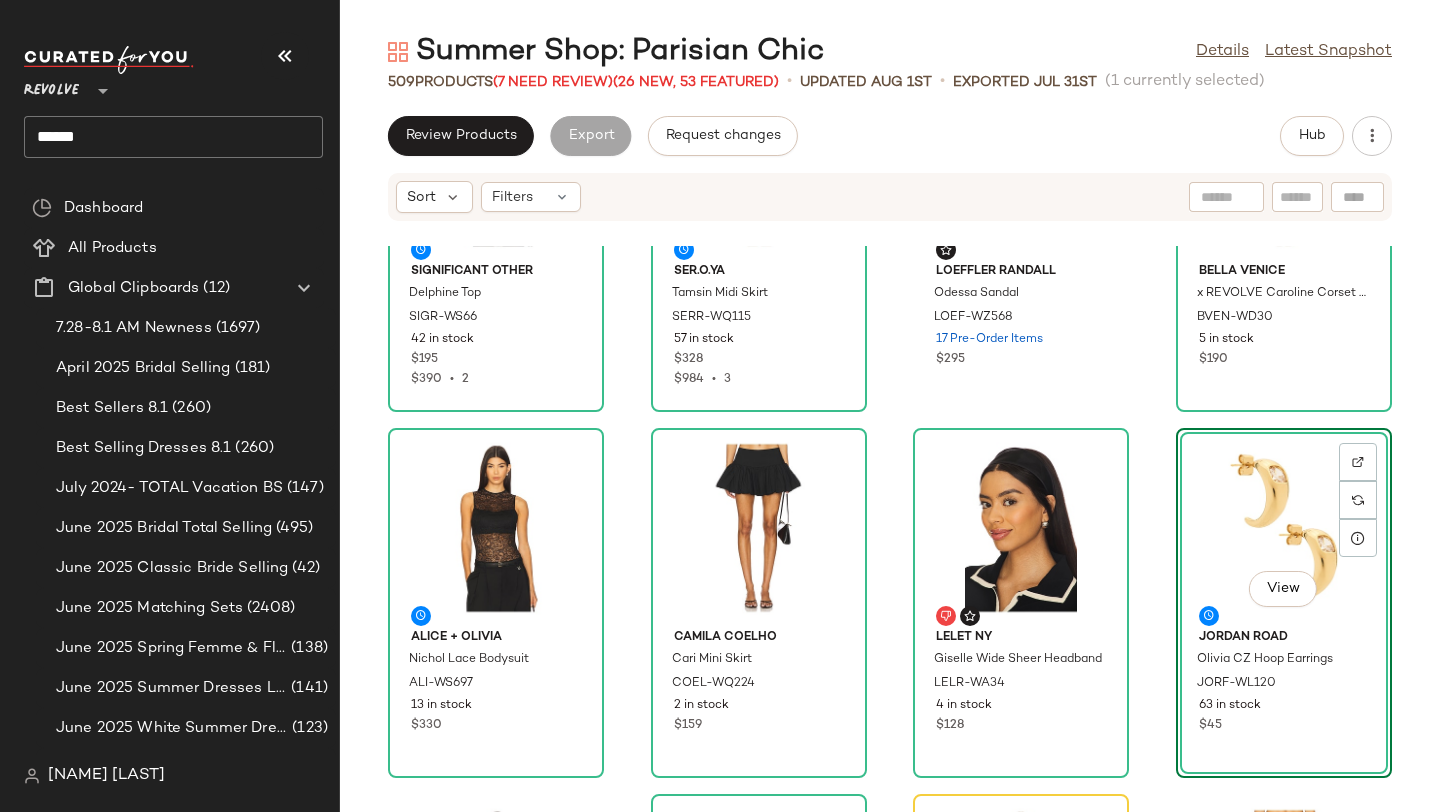 click on "View" 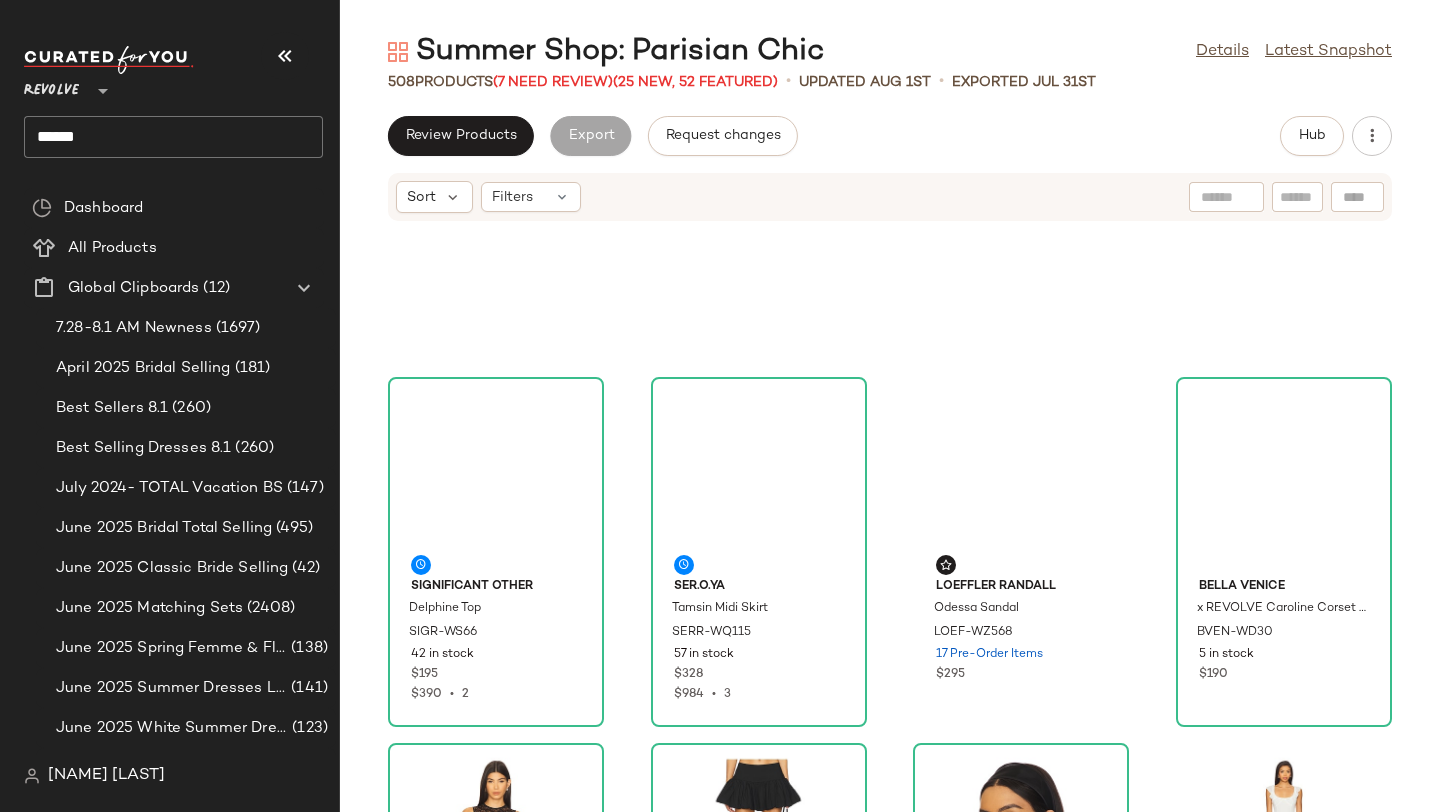scroll, scrollTop: 0, scrollLeft: 0, axis: both 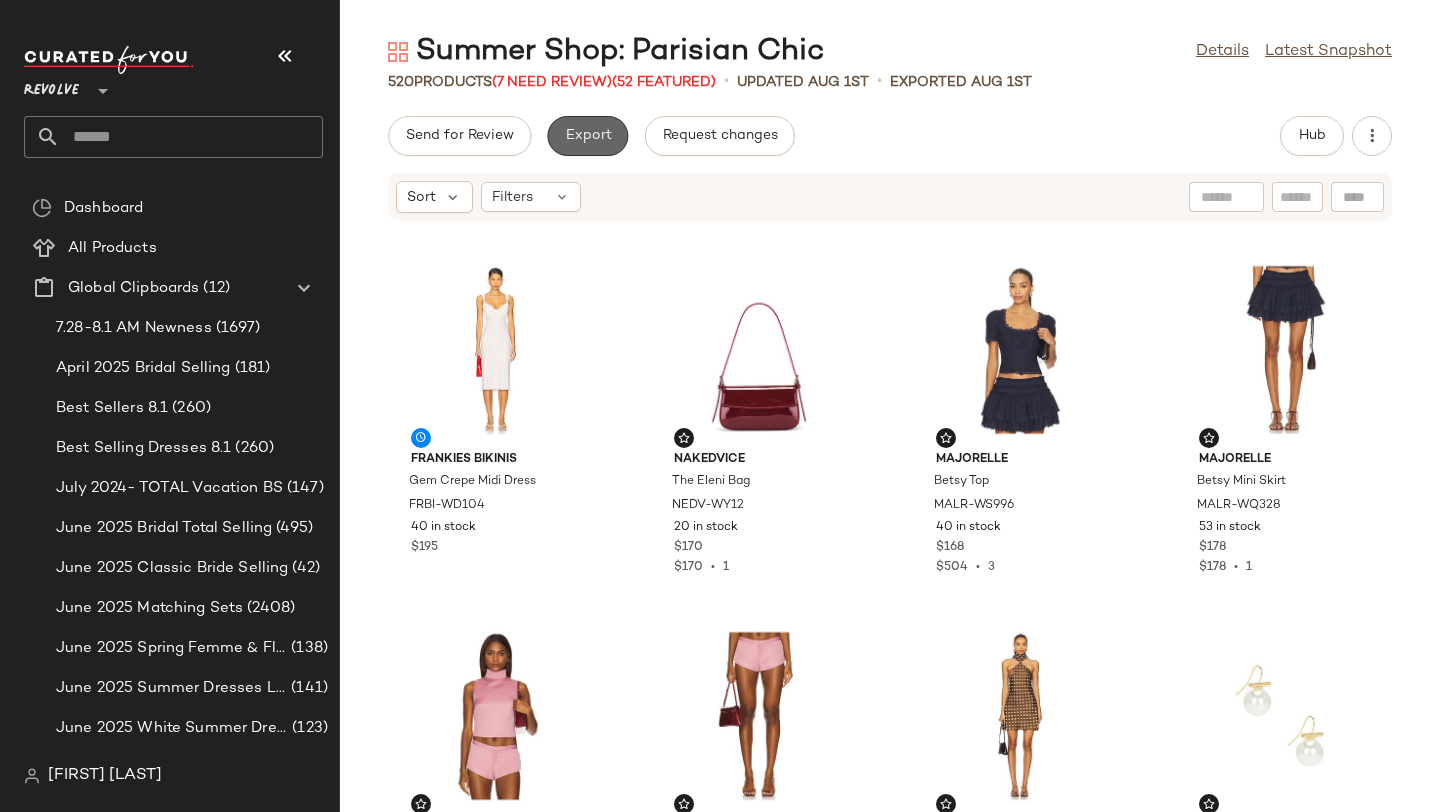 click on "Export" 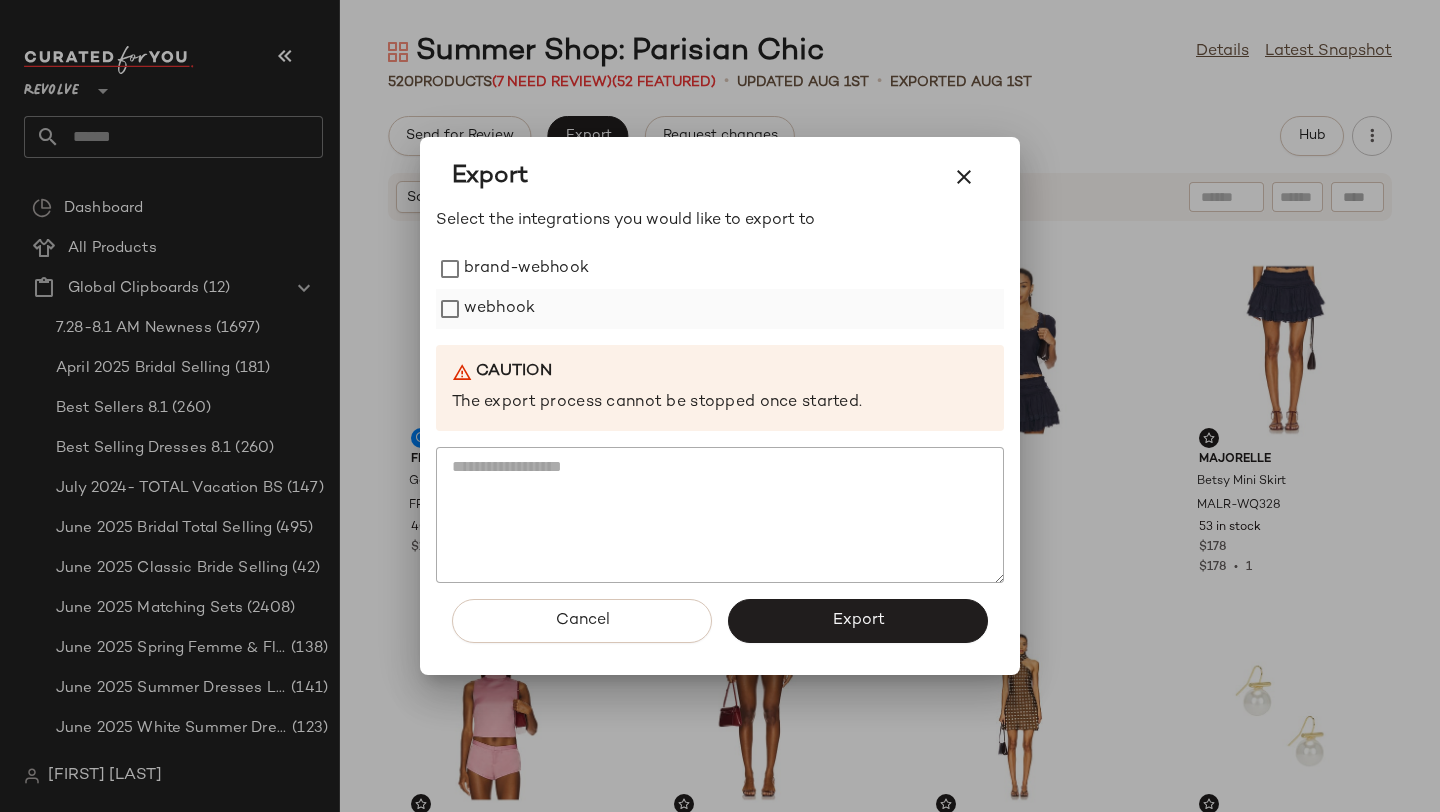 click on "webhook" at bounding box center (499, 309) 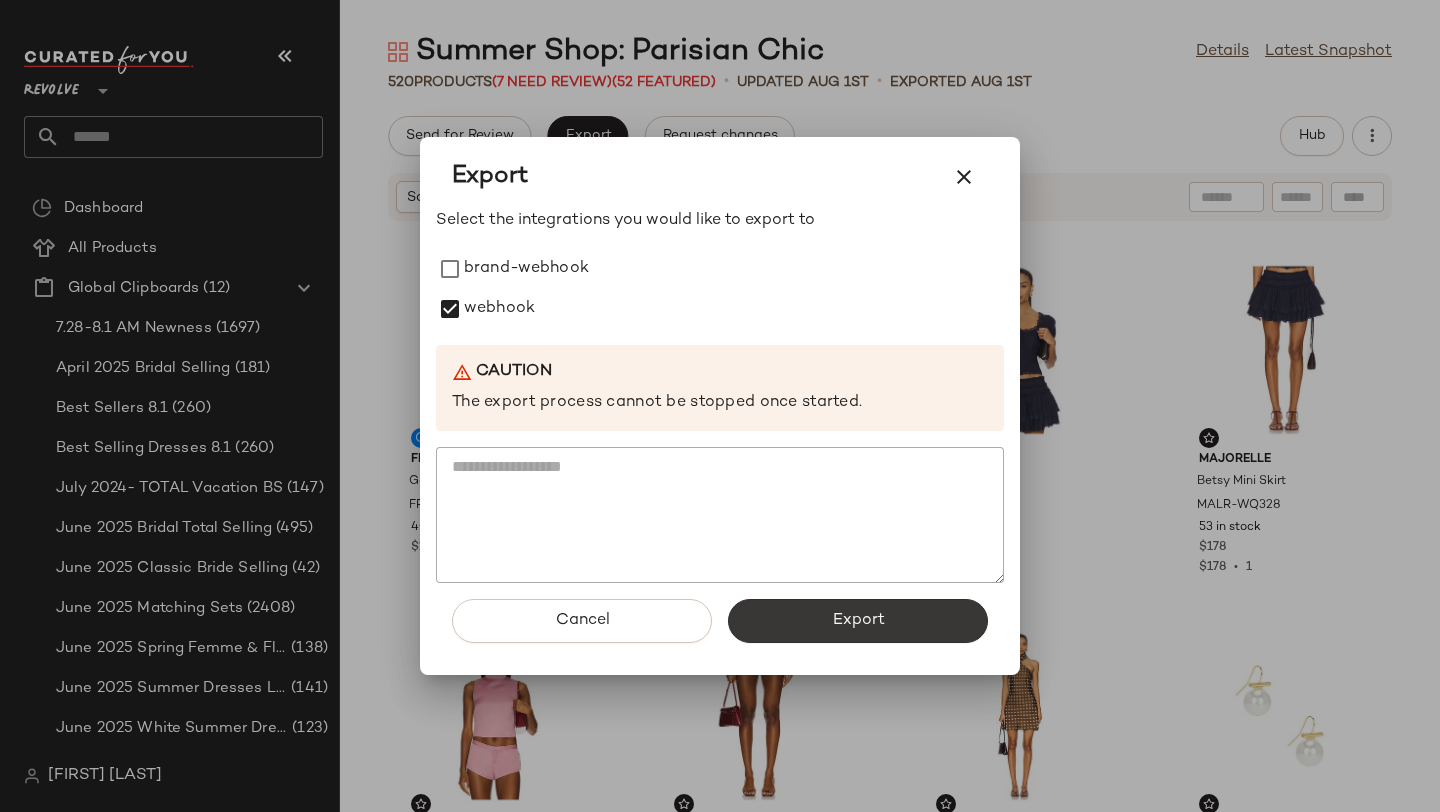 click on "Export" at bounding box center [858, 621] 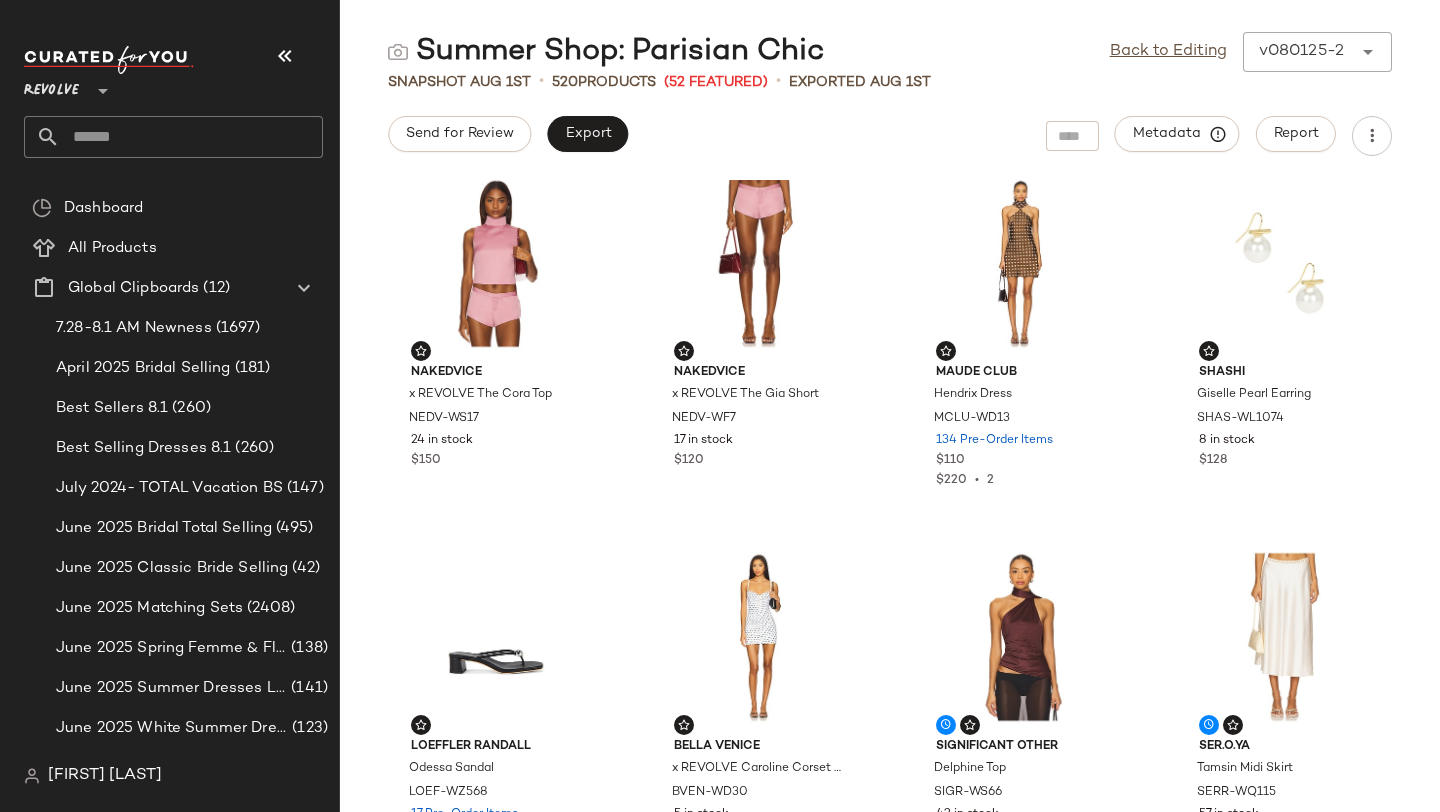 scroll, scrollTop: 0, scrollLeft: 0, axis: both 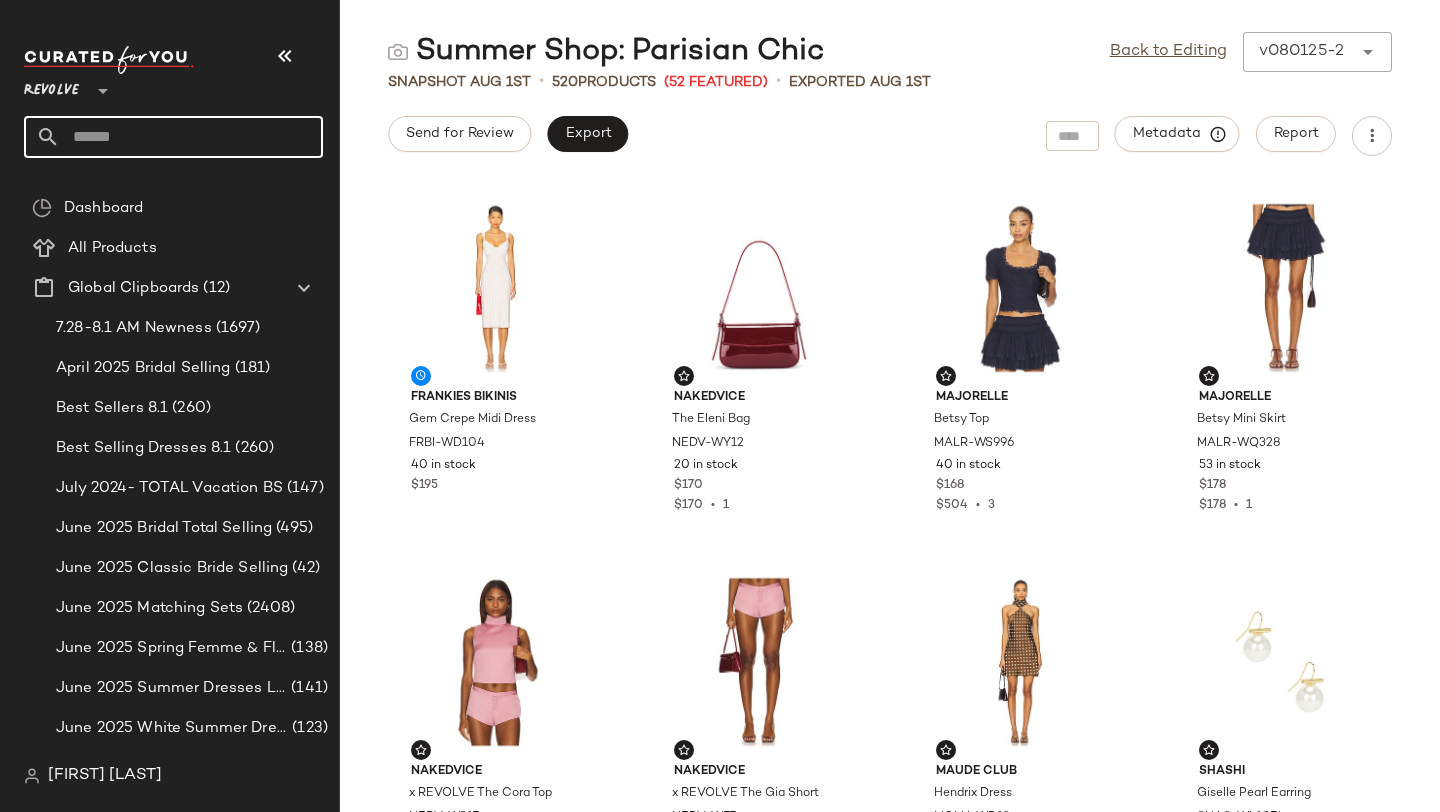click 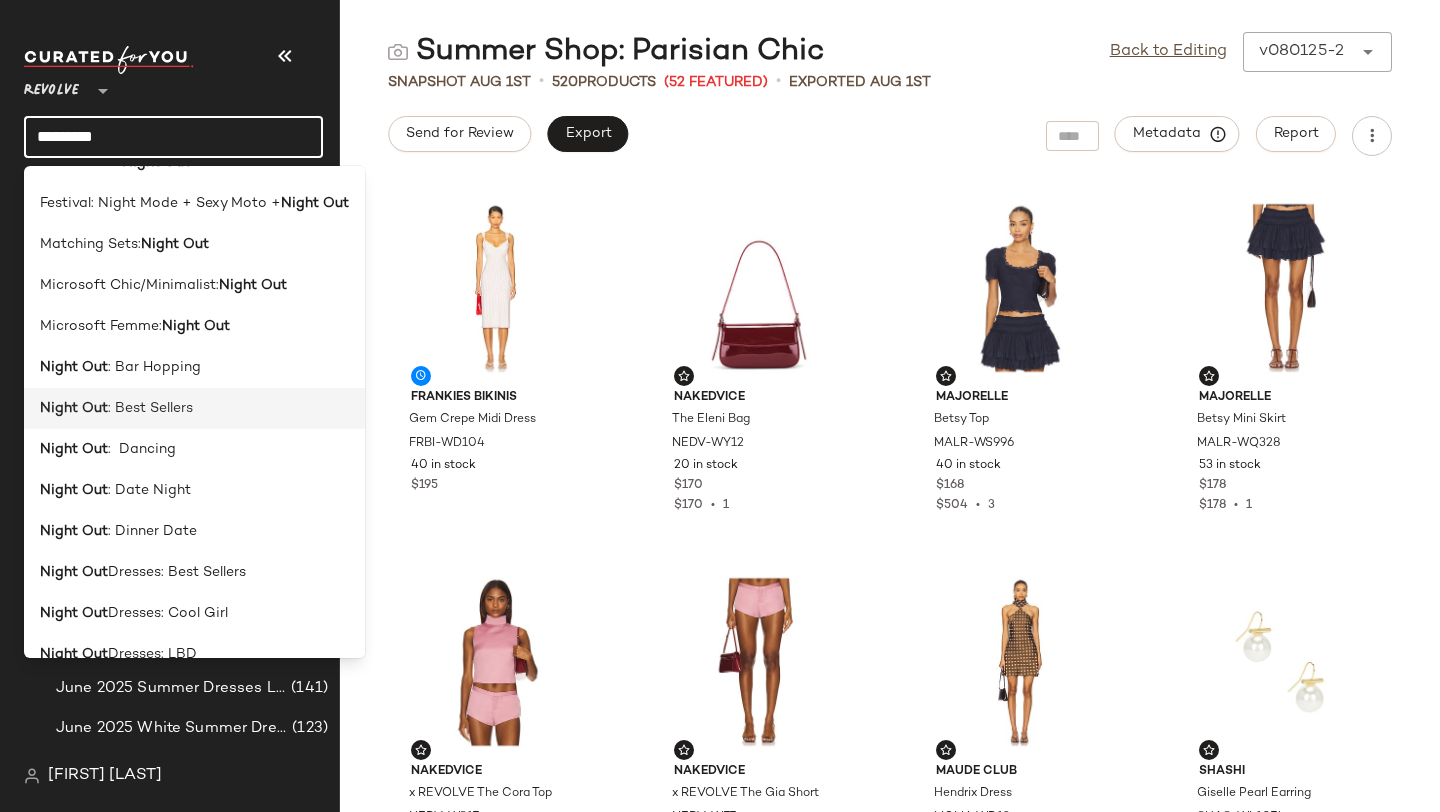 scroll, scrollTop: 150, scrollLeft: 0, axis: vertical 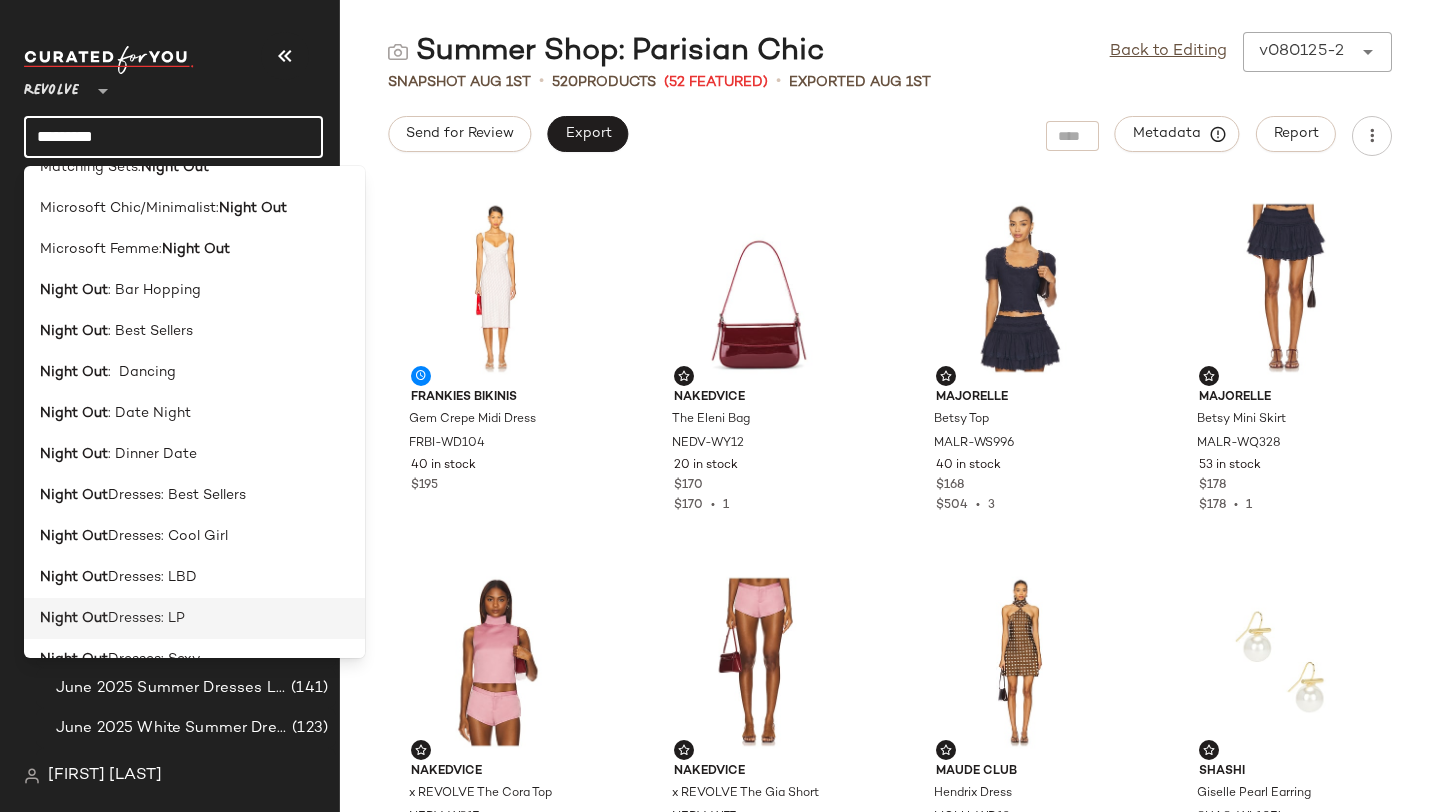 type on "*********" 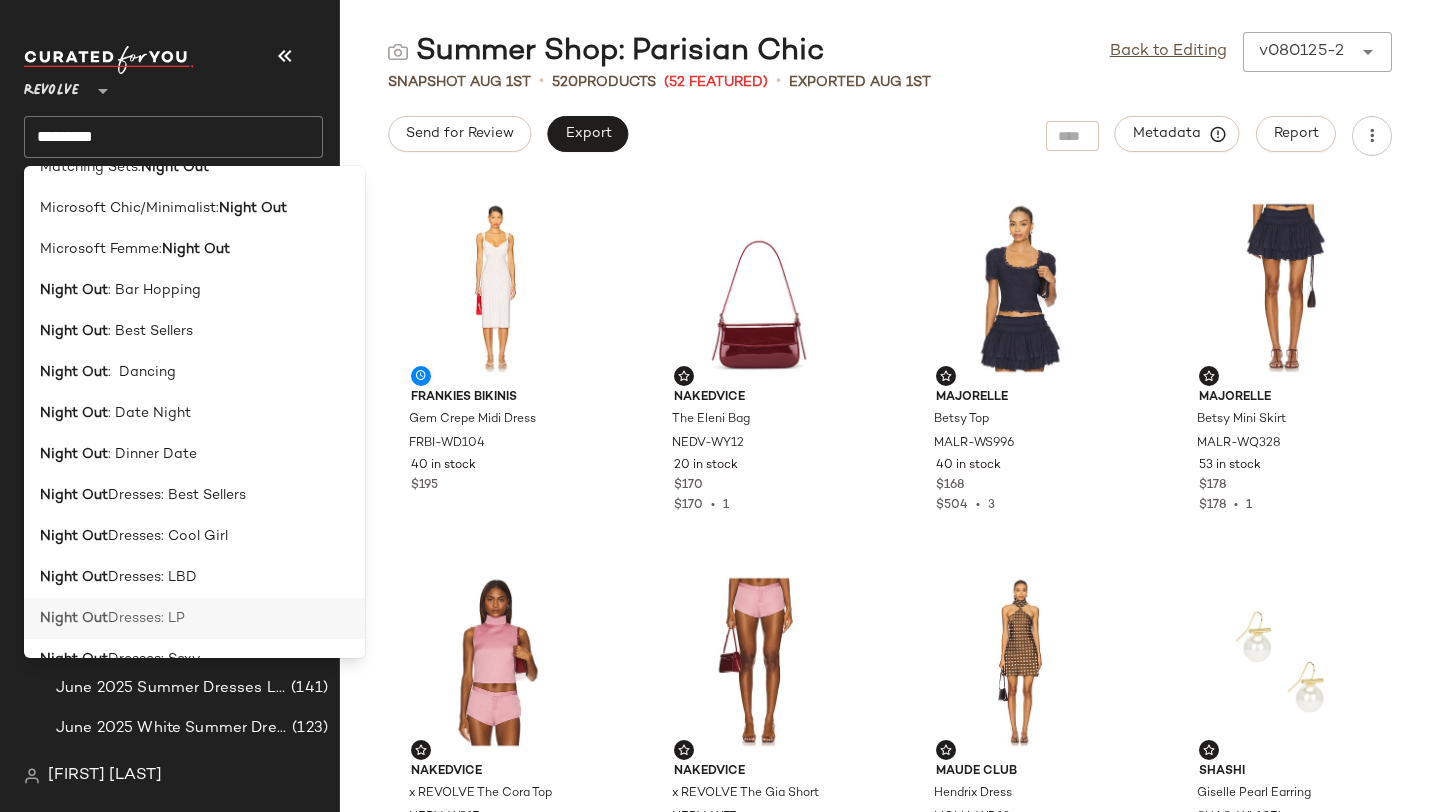 click on "Dresses: LP" at bounding box center (146, 618) 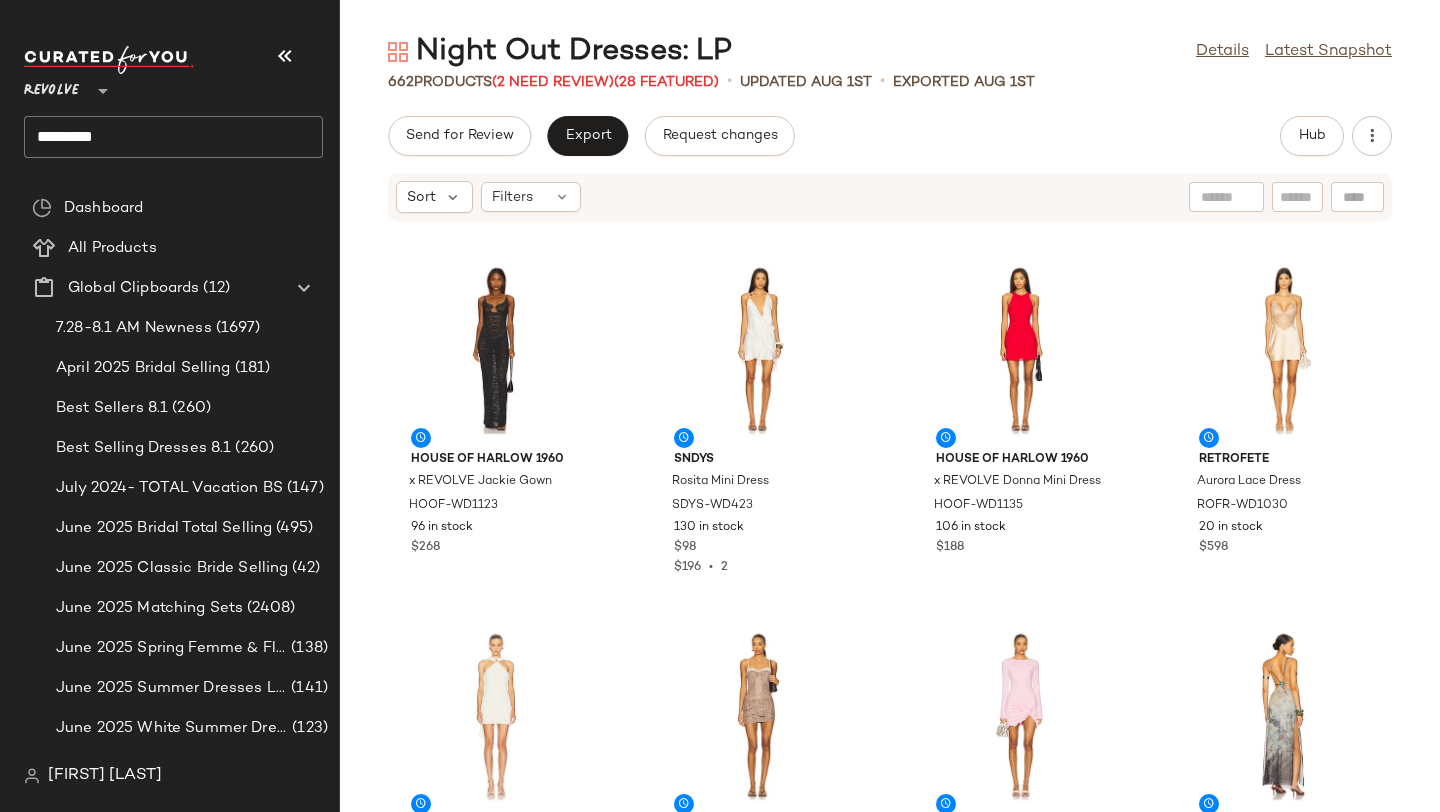 click on "Revolve ** *********" 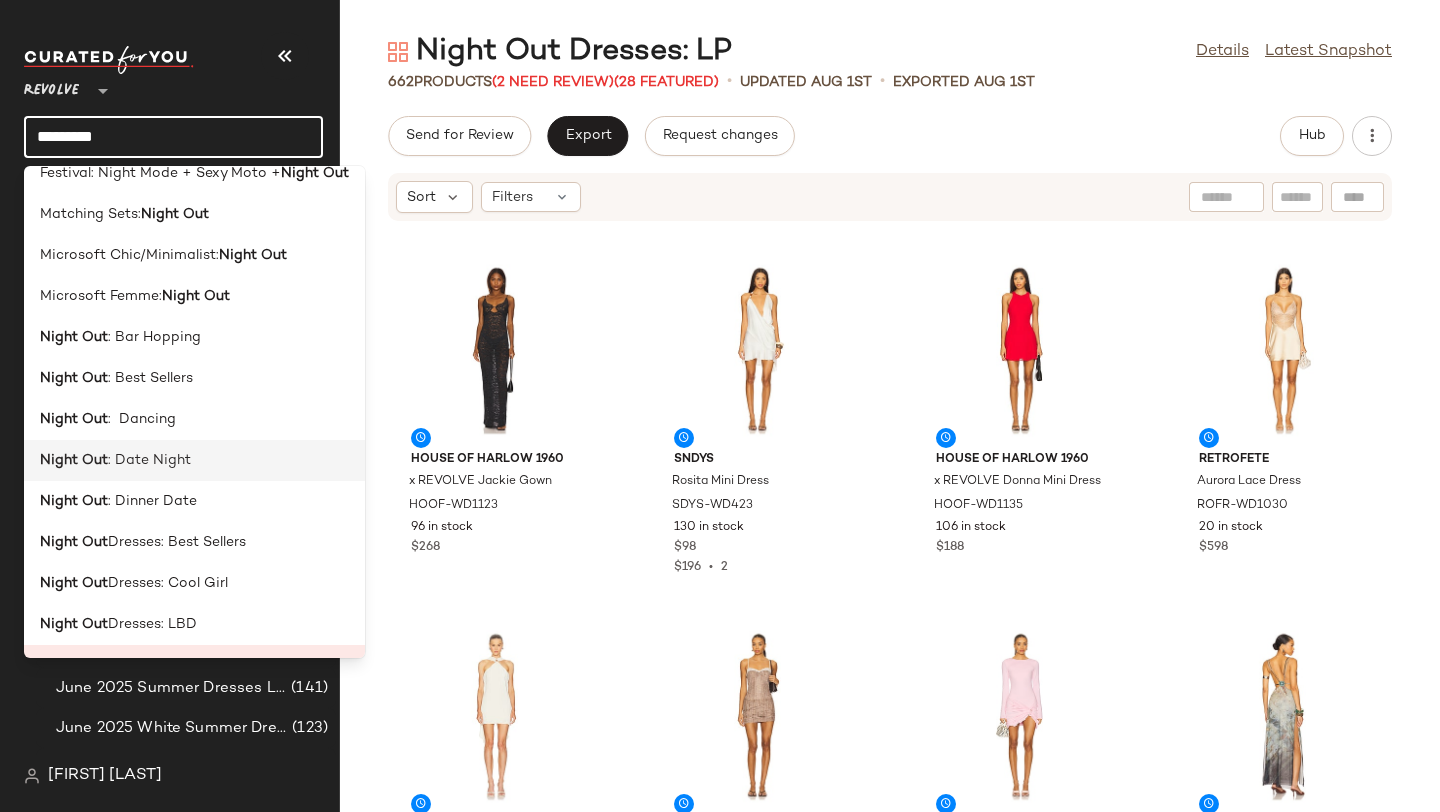 scroll, scrollTop: 467, scrollLeft: 0, axis: vertical 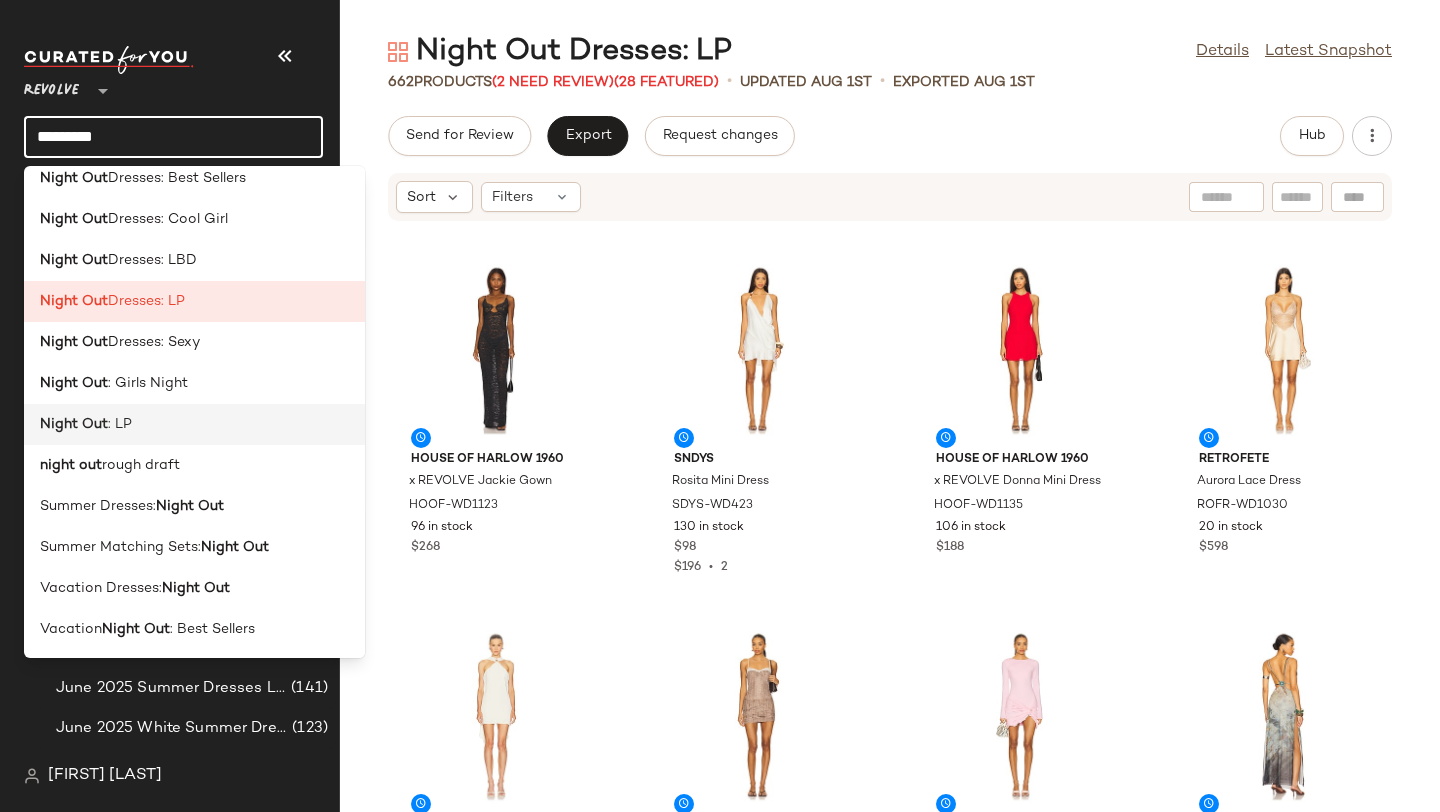 click on "Night Out : LP" 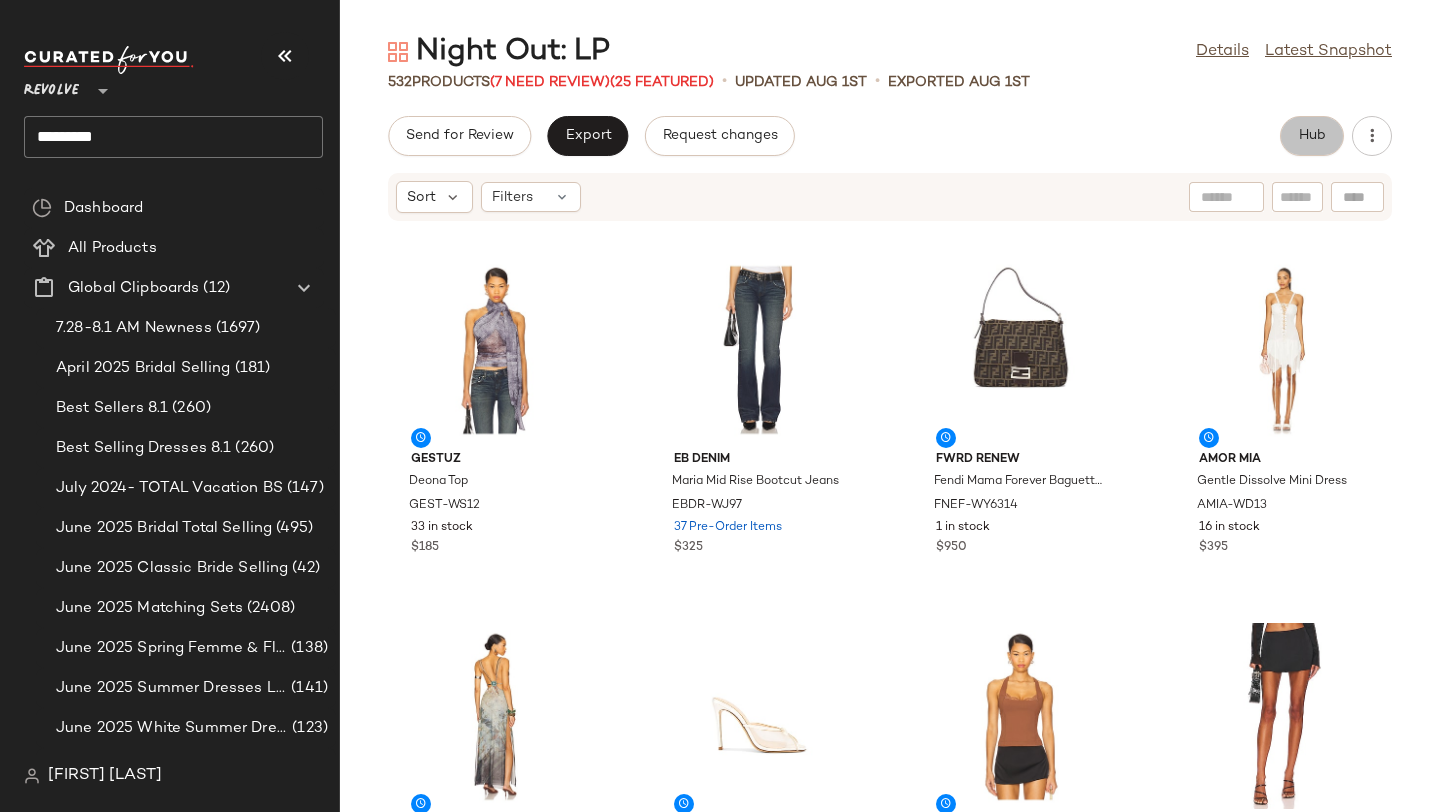 click on "Hub" at bounding box center [1312, 136] 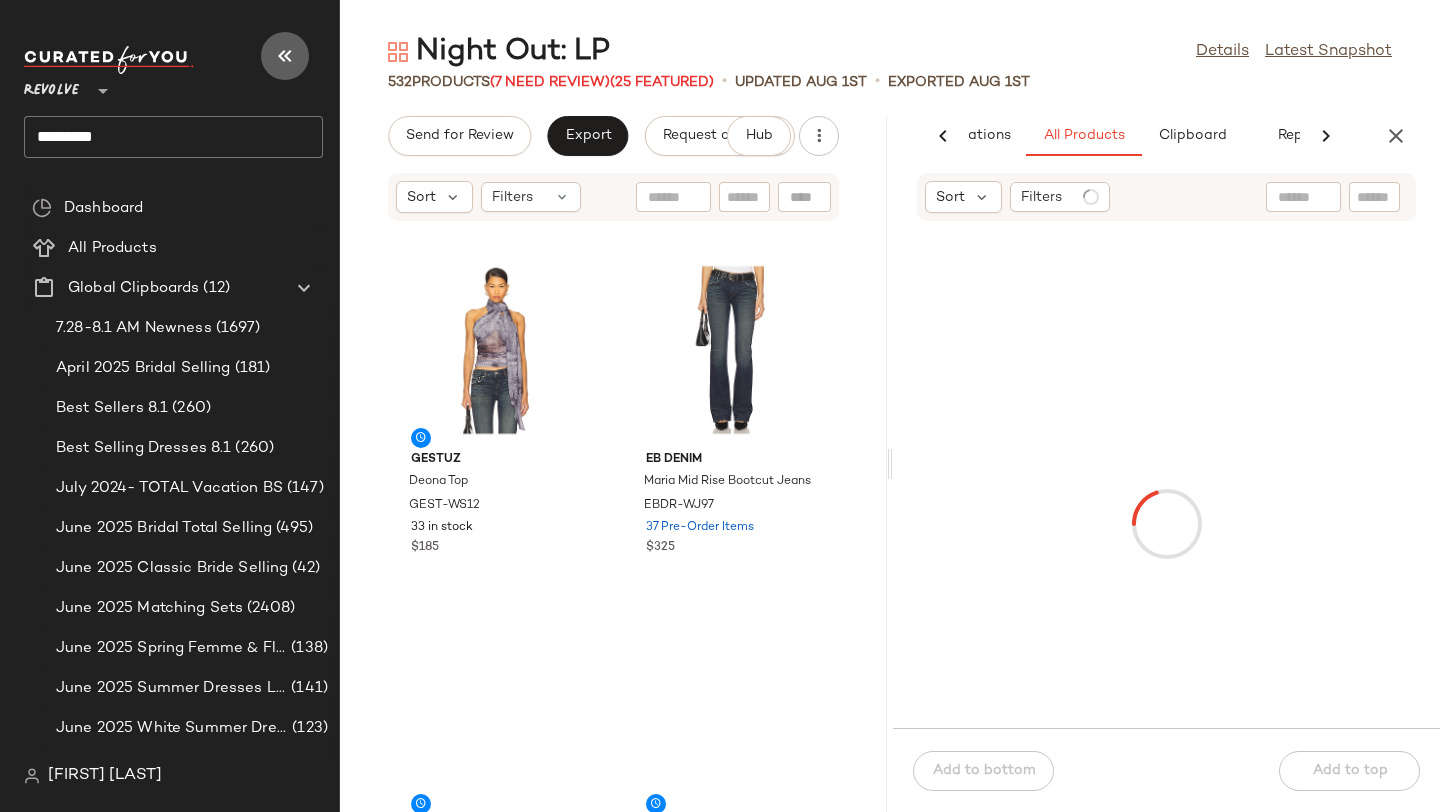 click at bounding box center (285, 56) 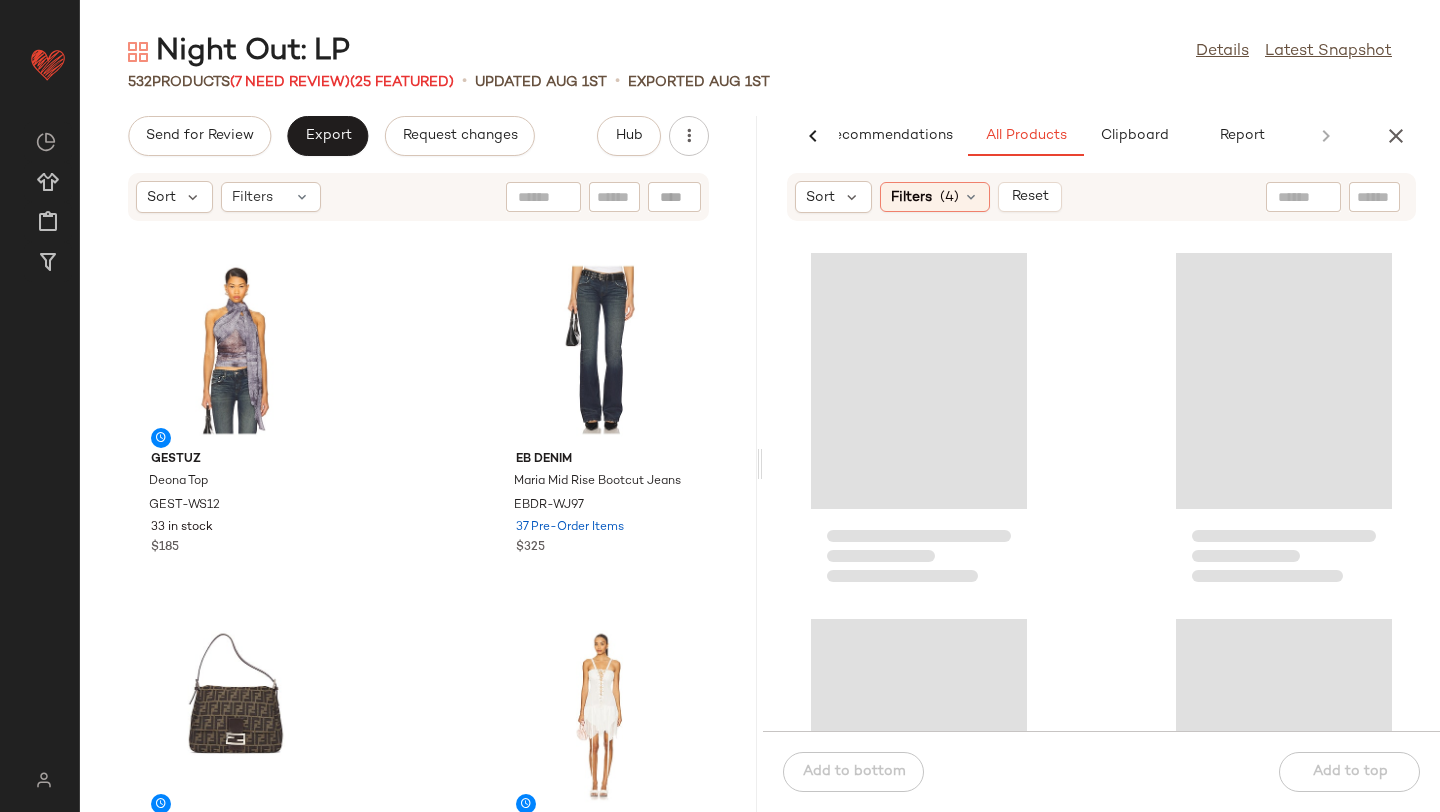 click 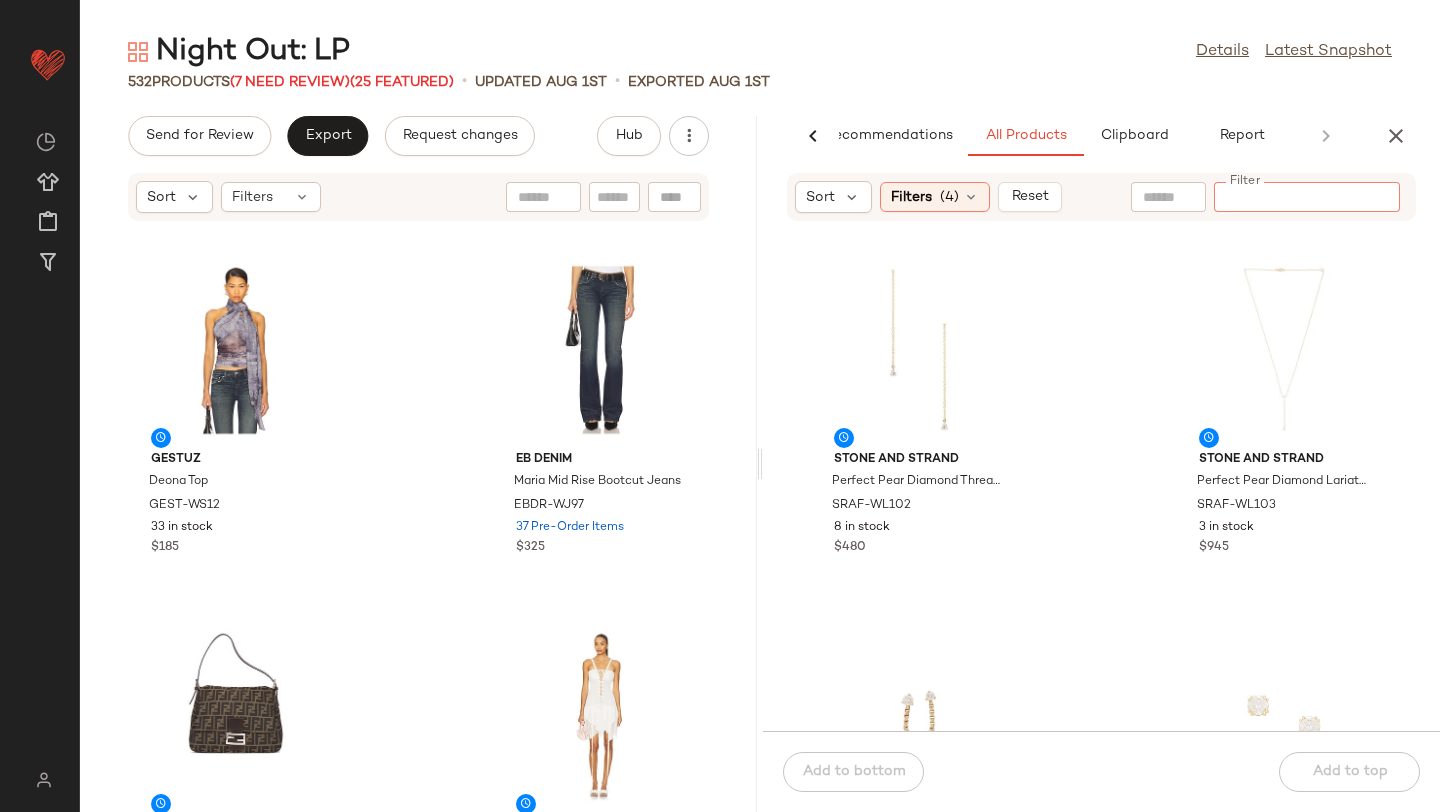 paste on "**********" 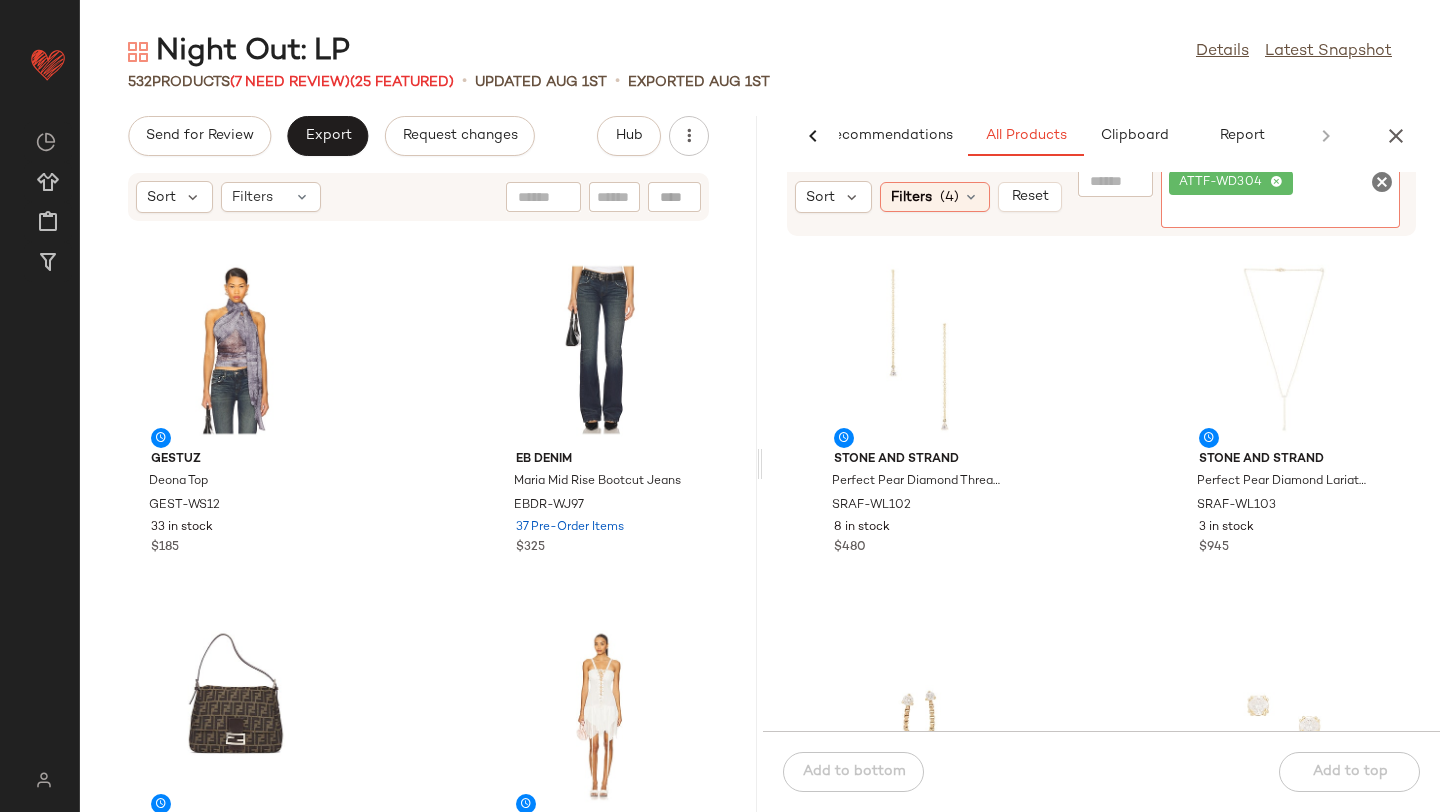 click on "Sort  Filters  (4)   Reset  Filter ATTF-WD304 Filter" at bounding box center (1101, 197) 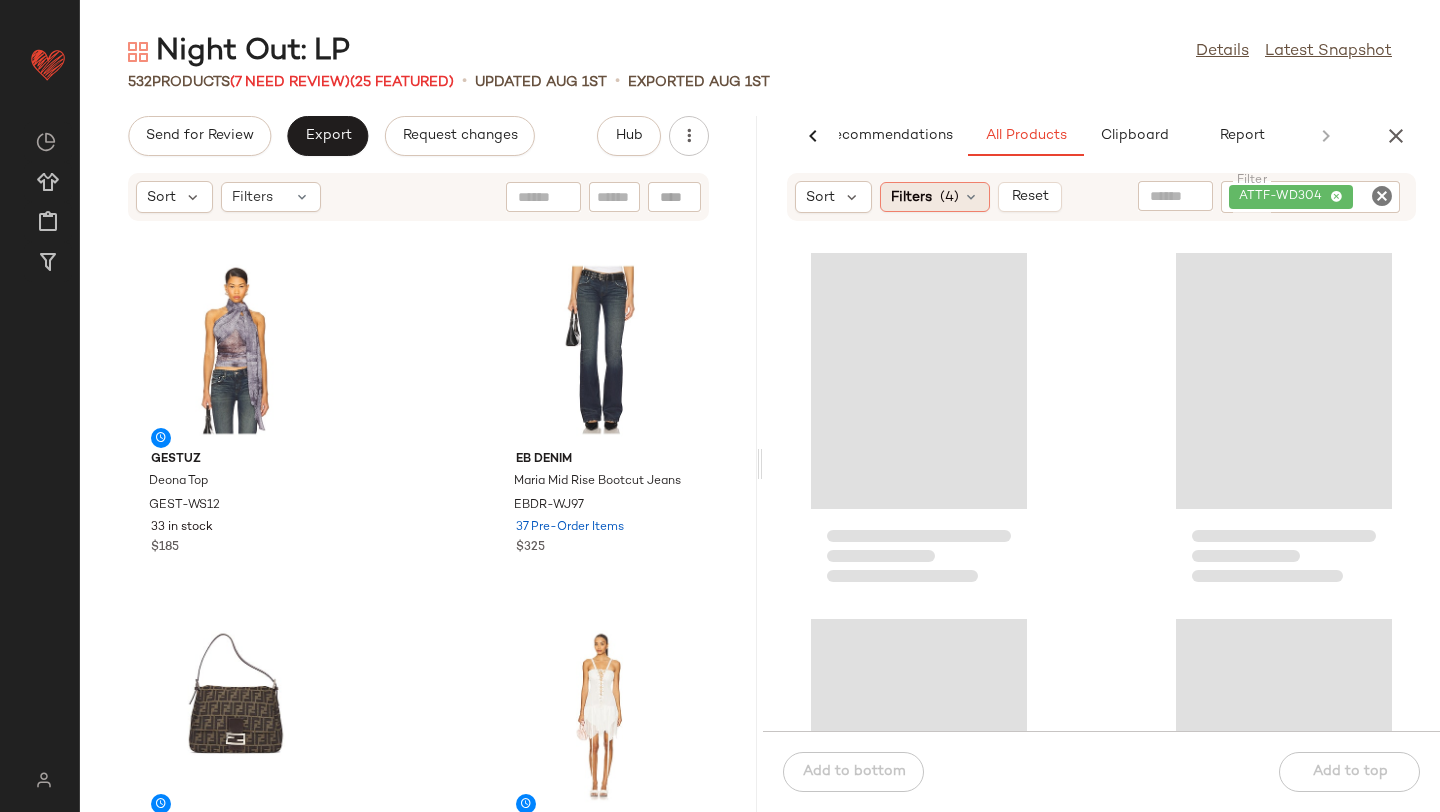 click on "Filters" at bounding box center (911, 197) 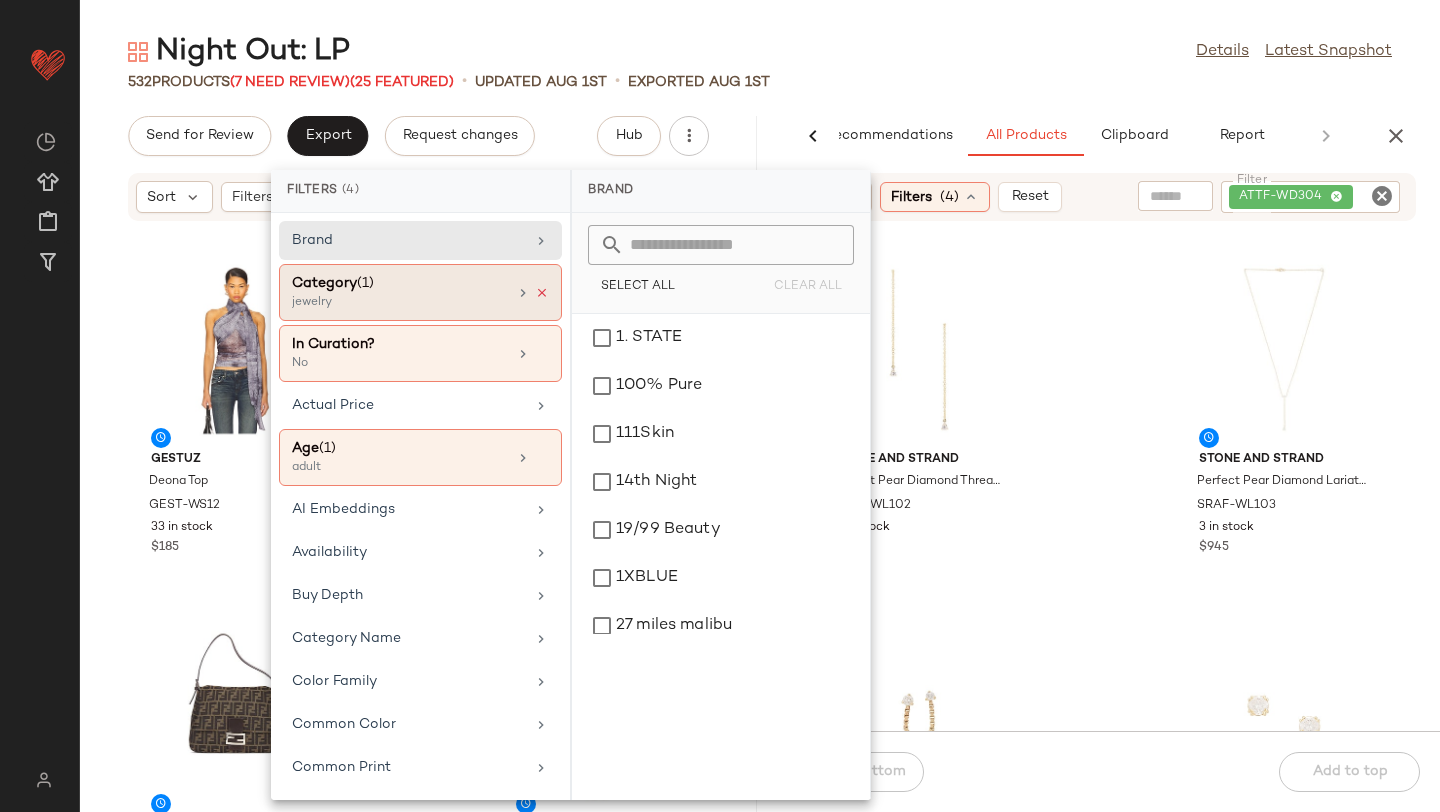 click at bounding box center (542, 293) 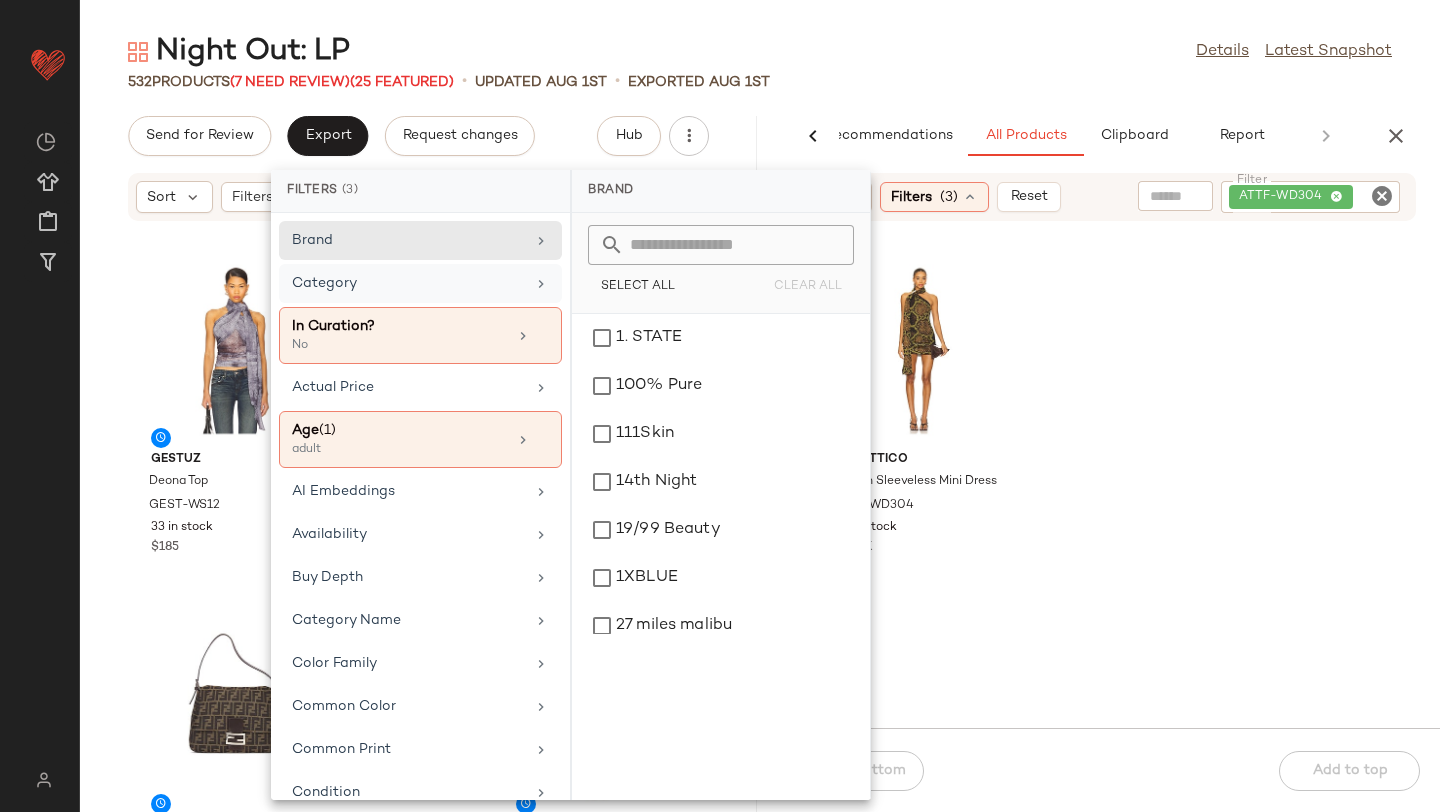 click on "THE ATTICO Python Sleeveless Mini Dress ATTF-WD304 10 in stock $1.29K" 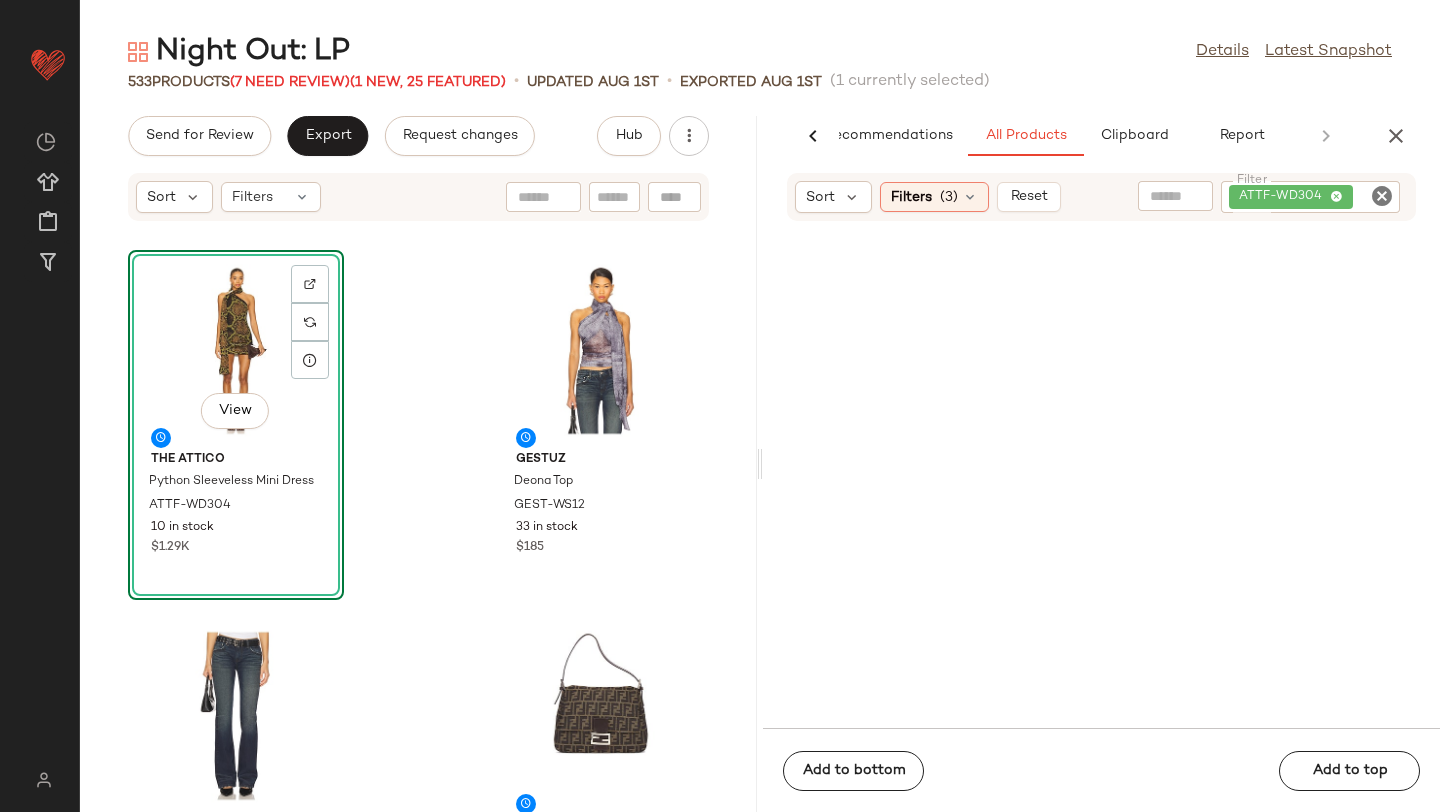 click 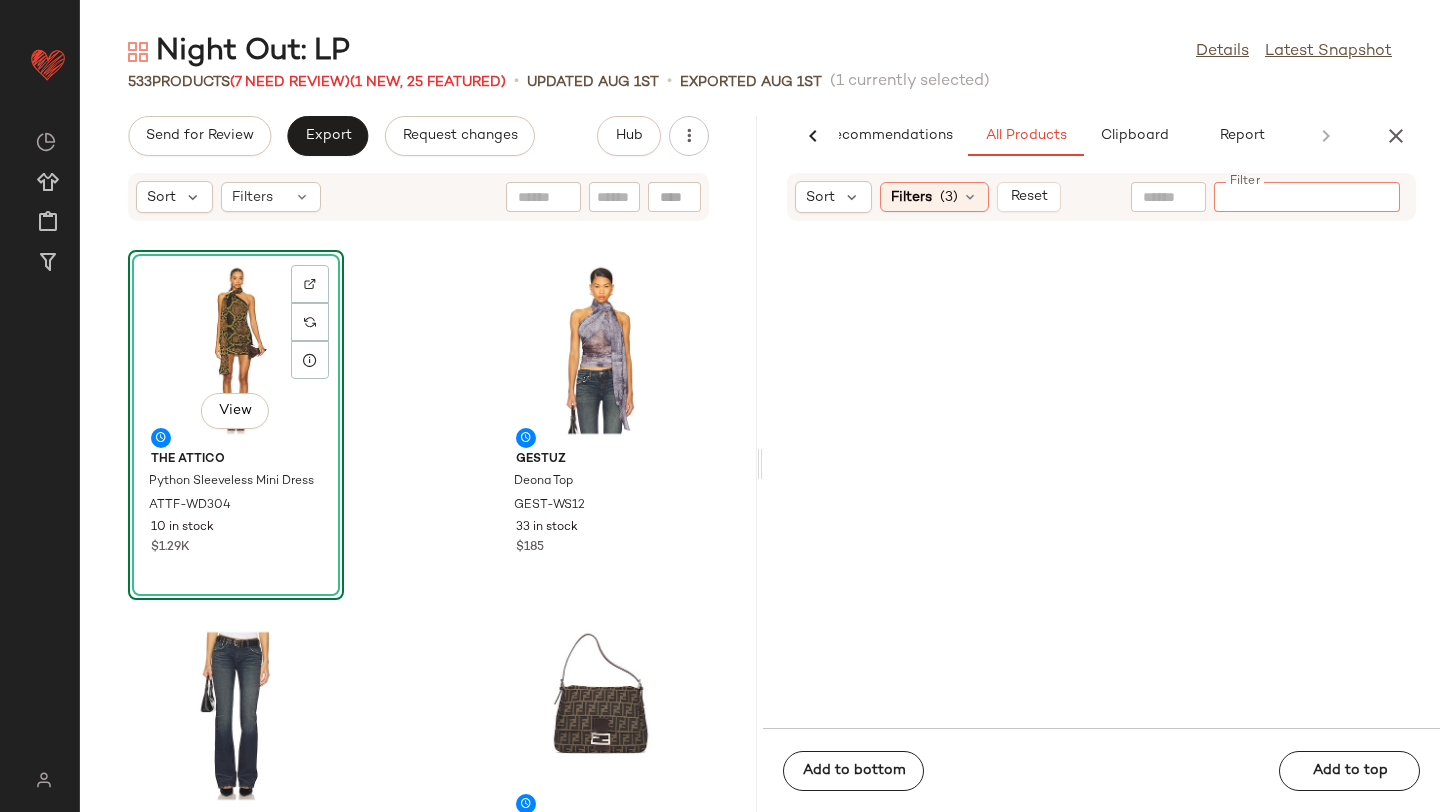paste on "********" 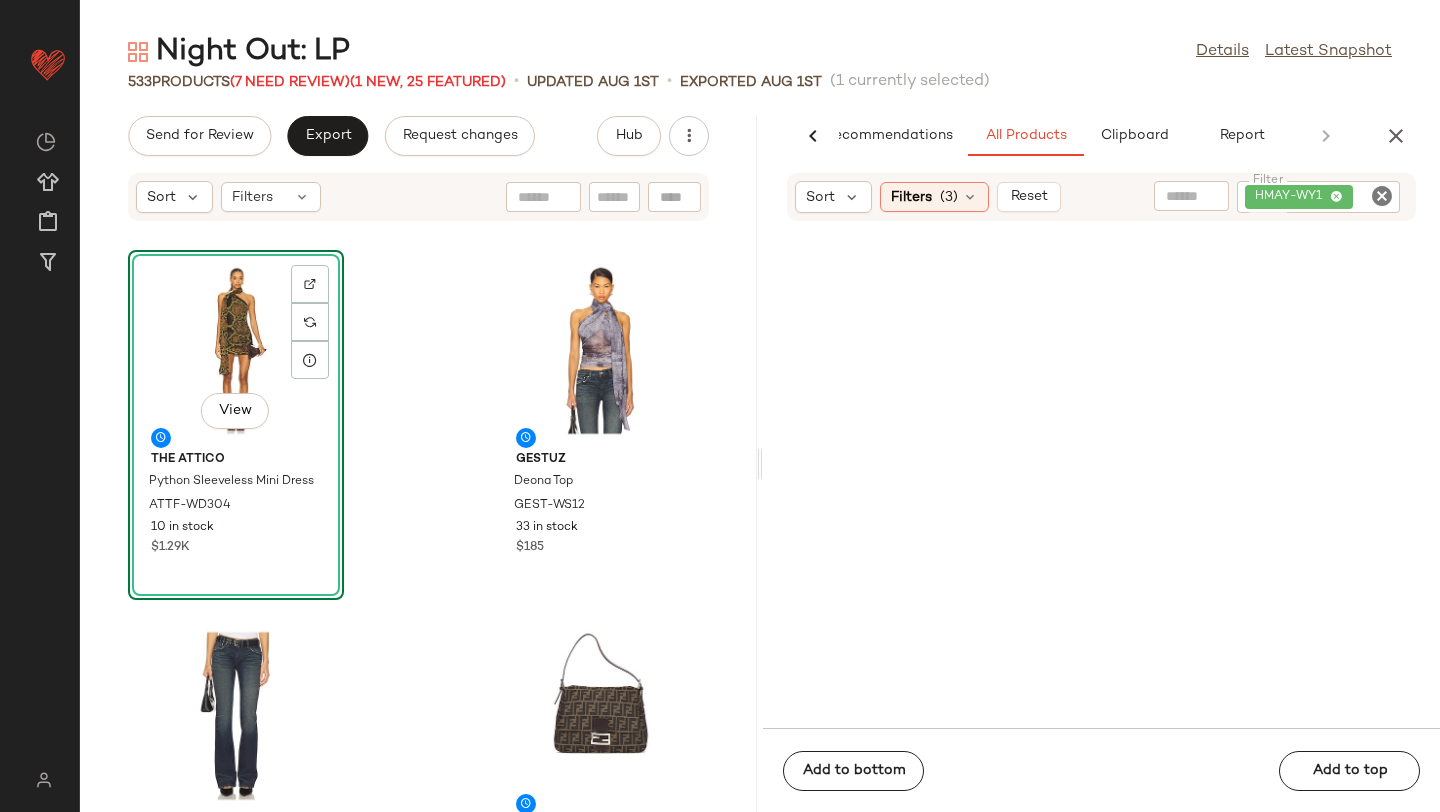 click on "533   Products   (7 Need Review)  (1 New, 25 Featured)  •   updated Aug 1st  •  Exported Aug 1st   (1 currently selected)" 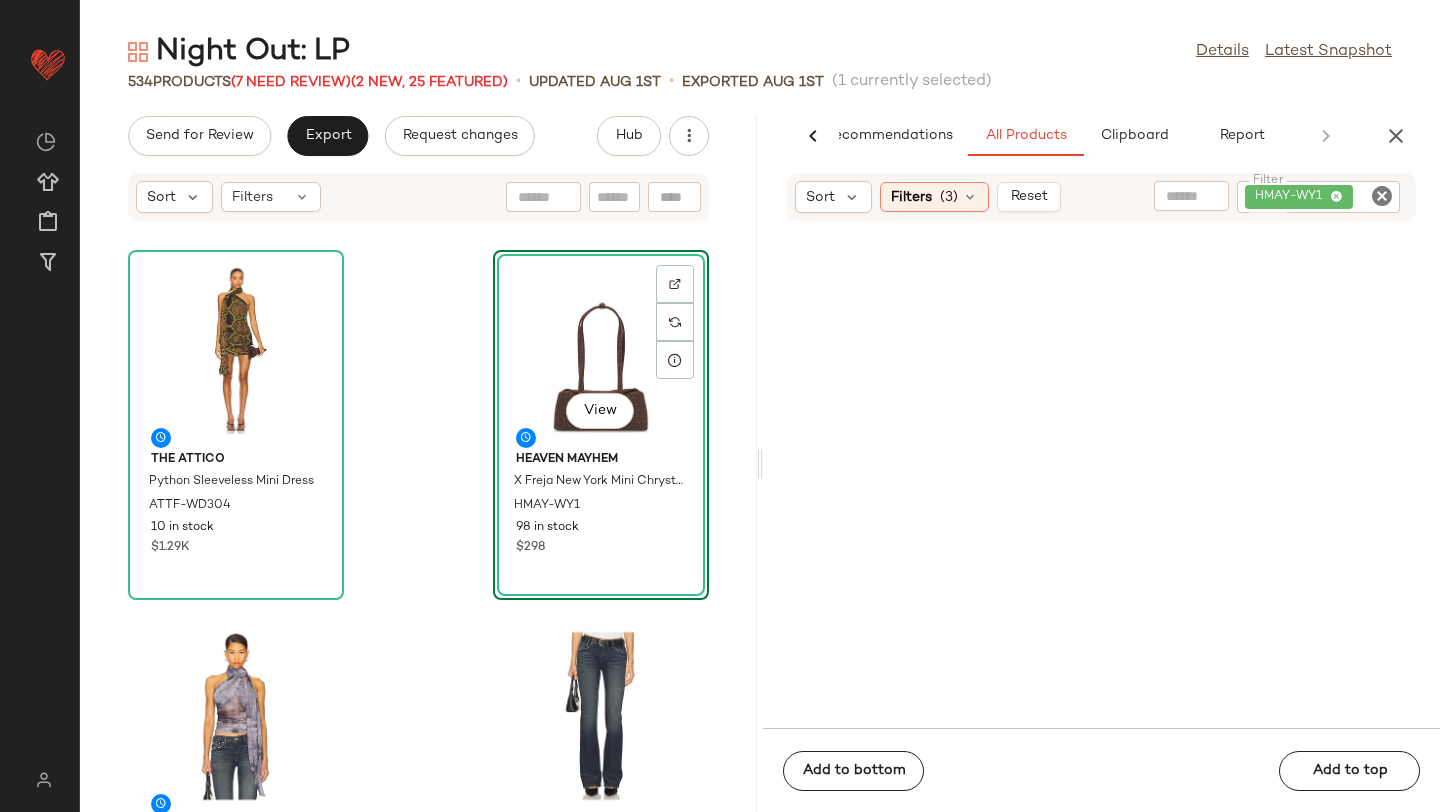 click 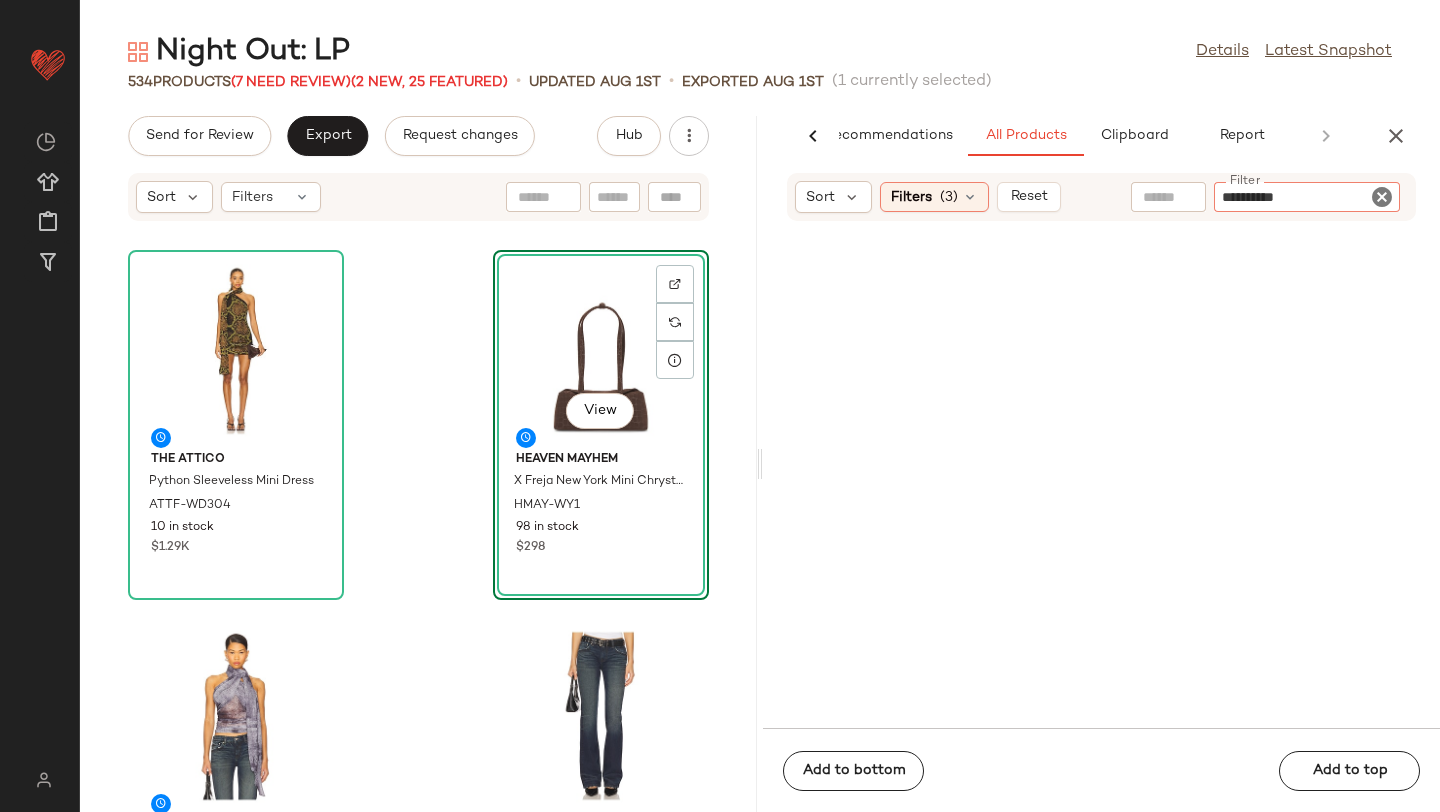 type 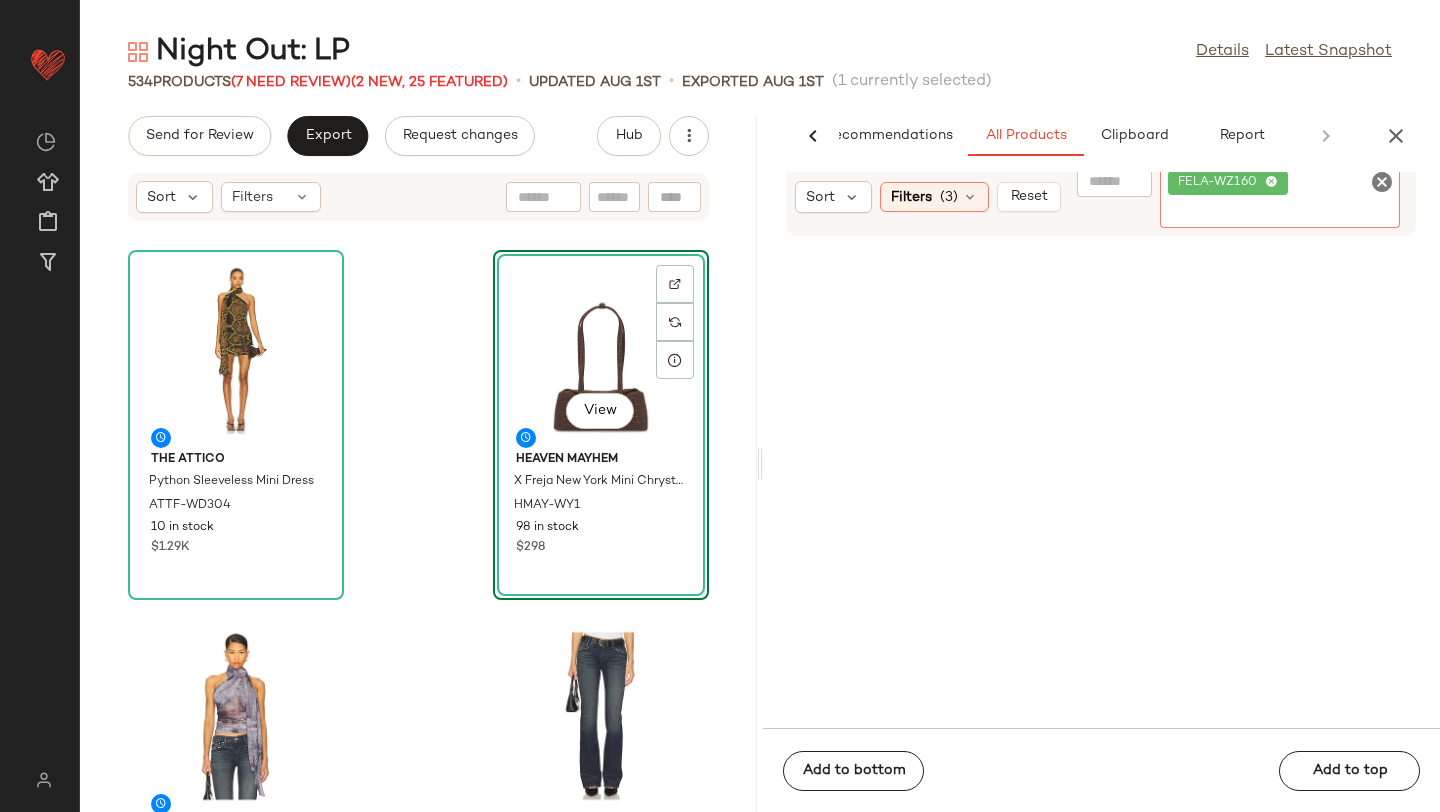click on "Night Out: LP  Details   Latest Snapshot  534   Products   (7 Need Review)  (2 New, 25 Featured)  •   updated Aug 1st  •  Exported Aug 1st   (1 currently selected)   Send for Review   Export   Request changes   Hub  Sort  Filters THE ATTICO Python Sleeveless Mini Dress ATTF-WD304 10 in stock $1.29K  View  Heaven Mayhem X Freja New York Mini Chrystie Bag HMAY-WY1 98 in stock $298 Gestuz Deona Top GEST-WS12 33 in stock $185 EB Denim Maria Mid Rise Bootcut Jeans EBDR-WJ97 37 Pre-Order Items $325 FWRD Renew Fendi Mama Forever Baguette Shoulder Bag FNEF-WY6314 1 in stock $950 AMOR MIA Gentle Dissolve Mini Dress AMIA-WD13 16 in stock $395 Jaded London Strappy Maxi Dress JLON-WD95 104 in stock $195 BLACK SUEDE STUDIO Sammie 100 Mule BSUE-WZ277 21 in stock $328  AI Recommendations   All Products   Clipboard   Report  Sort  Filters  (3)   Reset  Filter FELA-WZ160 Filter  Add to bottom   Add to top" at bounding box center (760, 422) 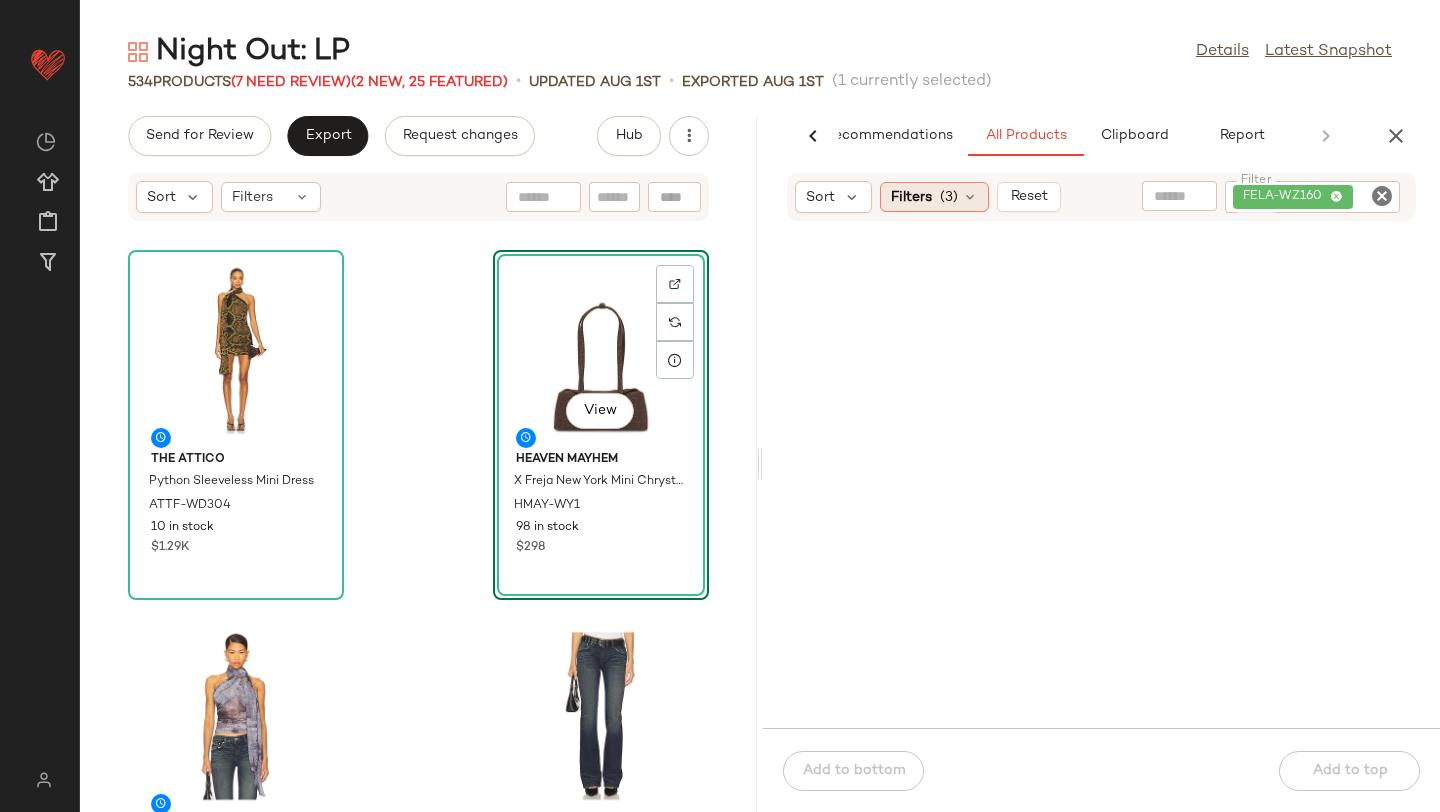 click at bounding box center (970, 197) 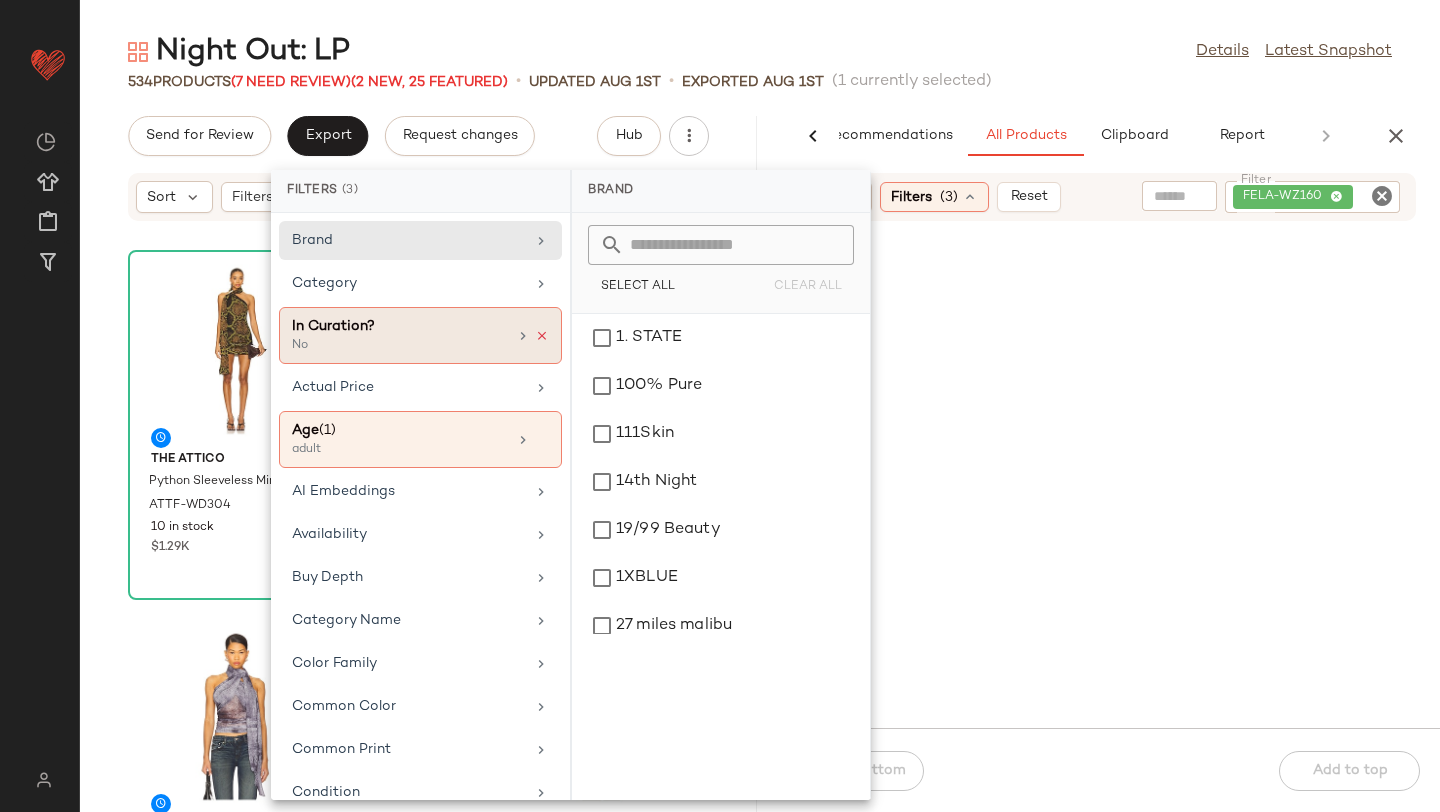 click at bounding box center [542, 336] 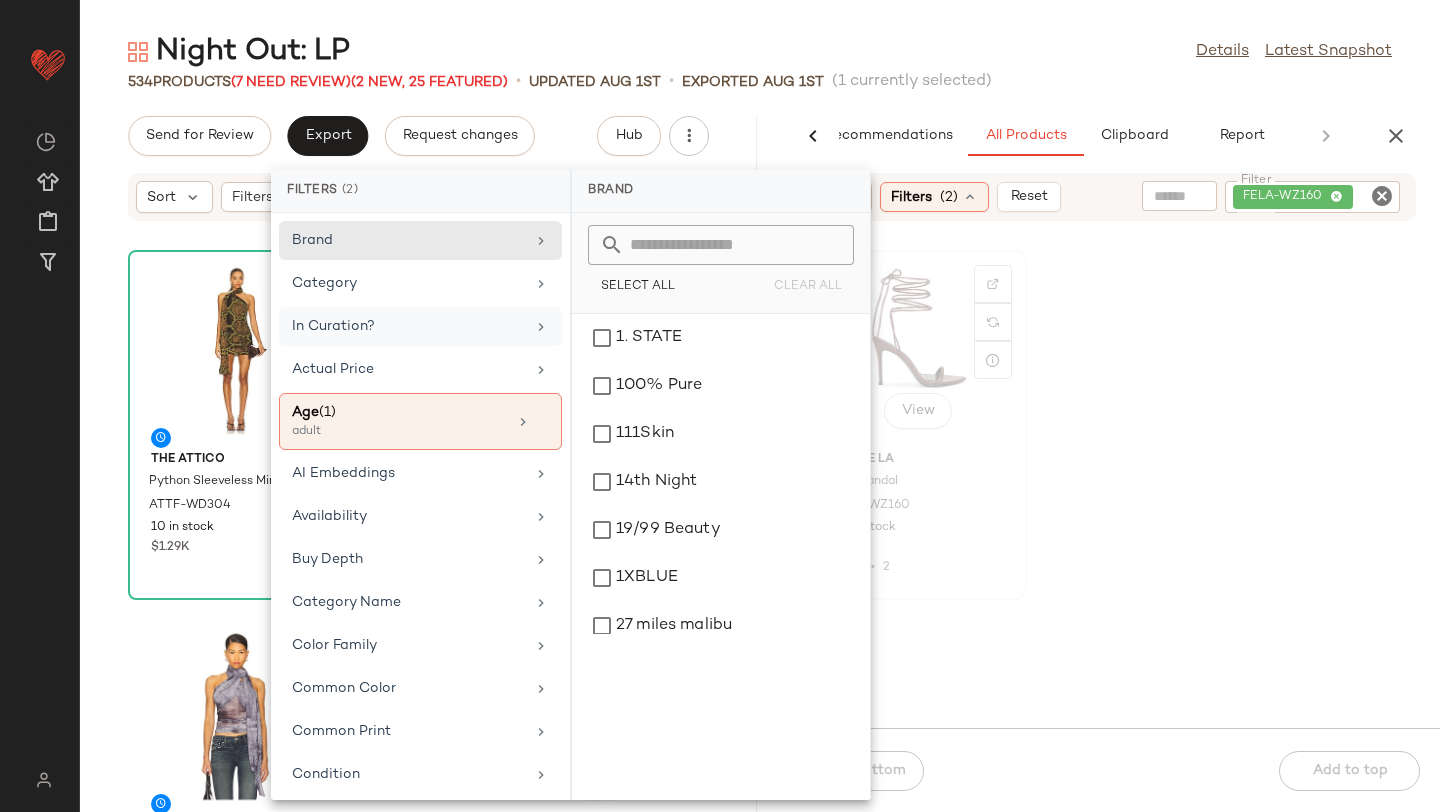 click on "View" 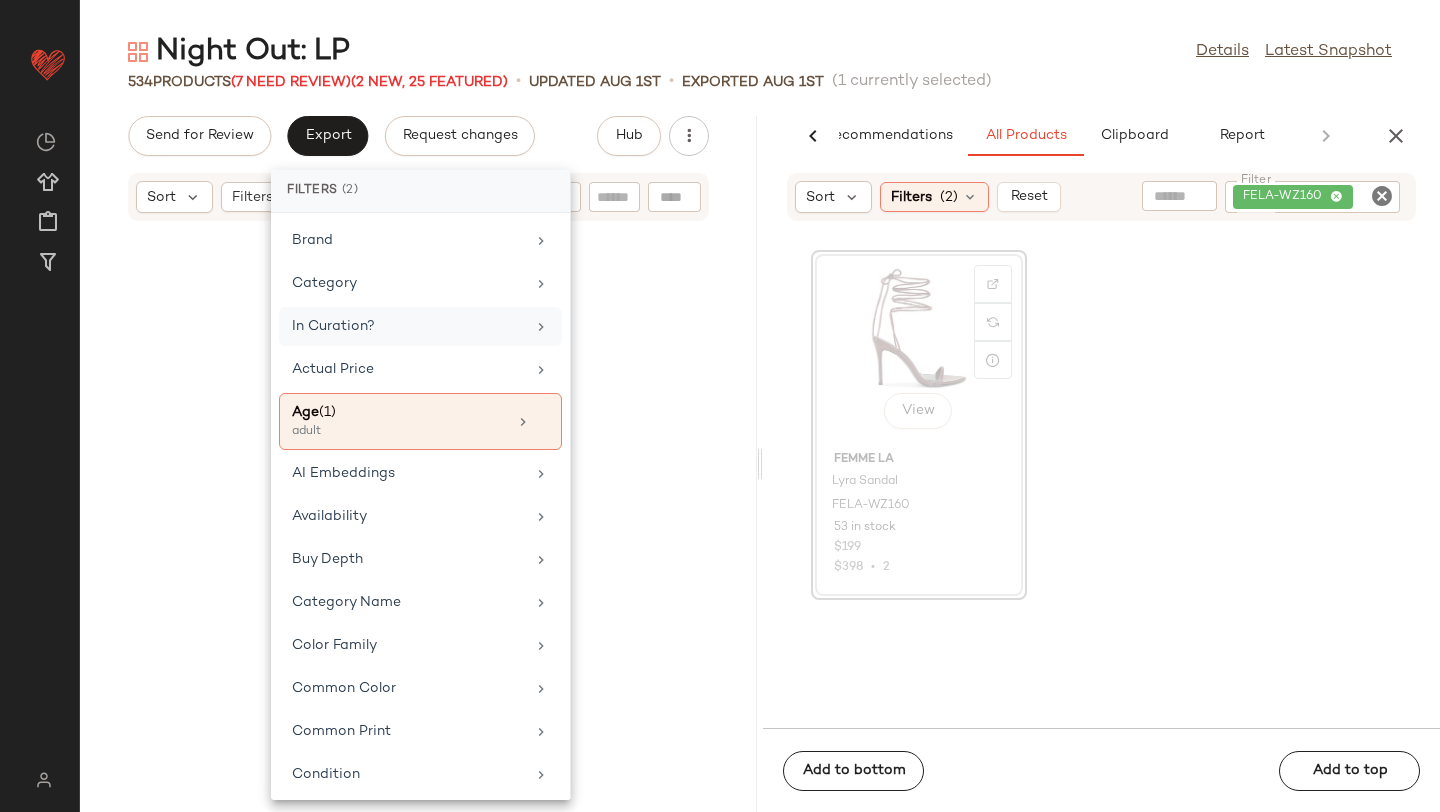 scroll, scrollTop: 5490, scrollLeft: 0, axis: vertical 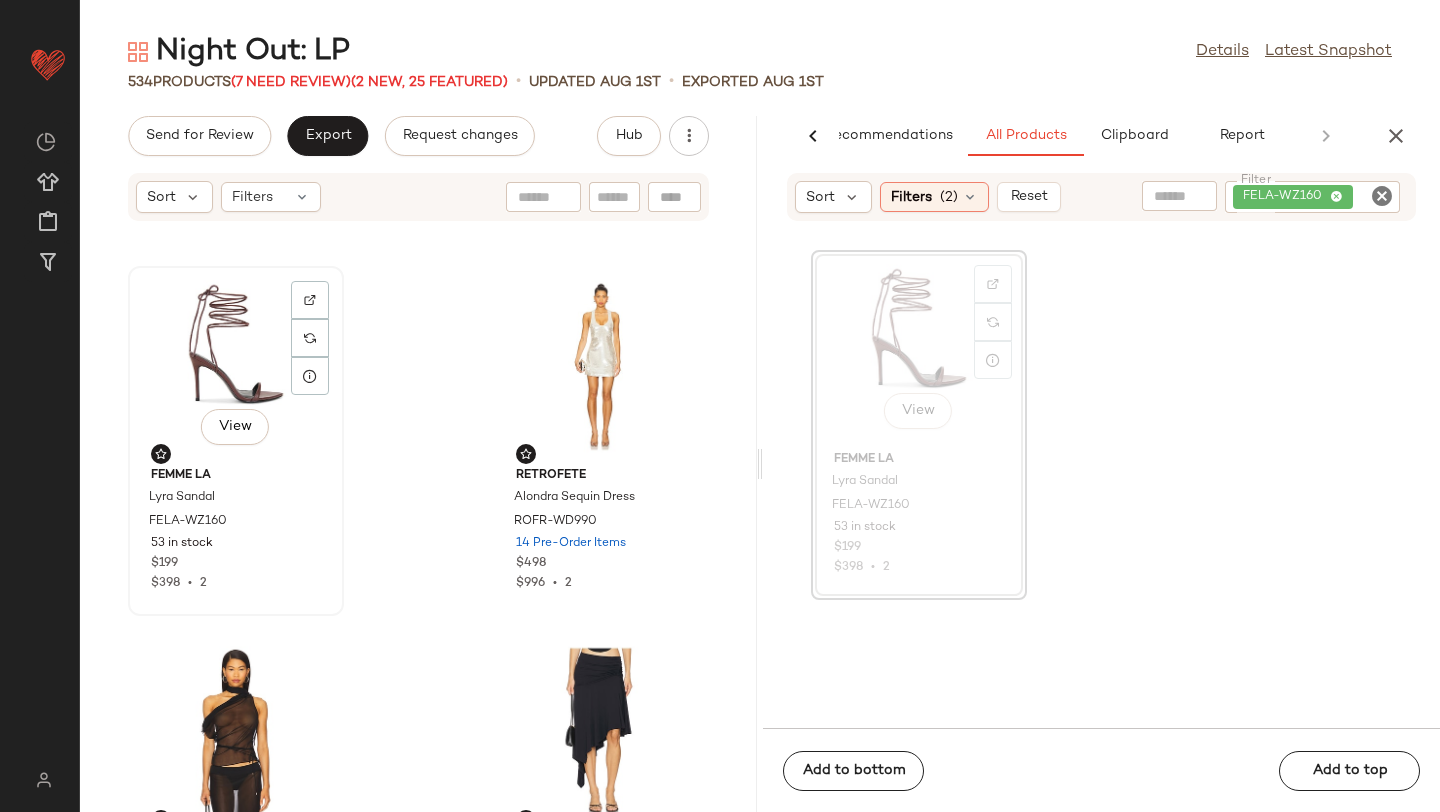 click on "View" 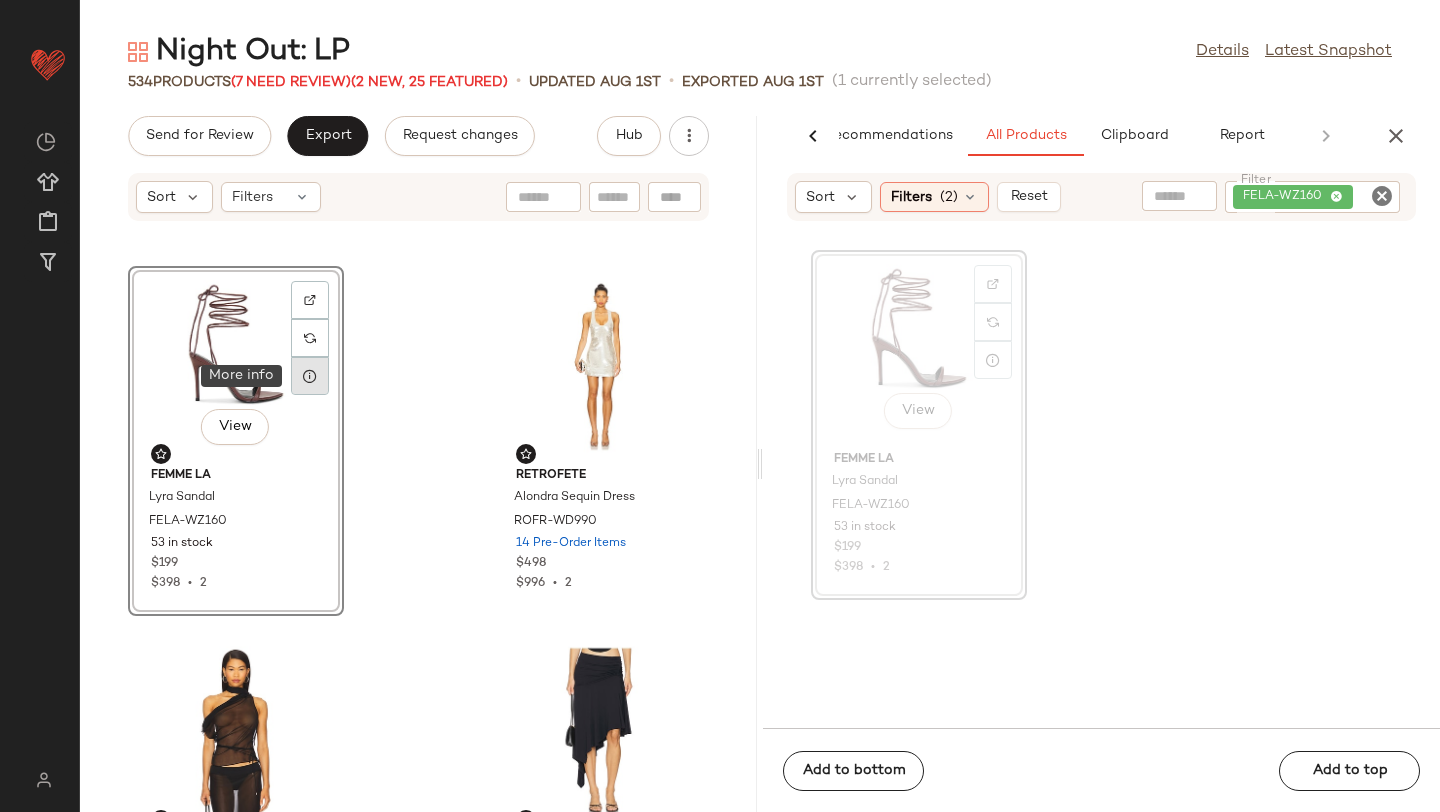 click 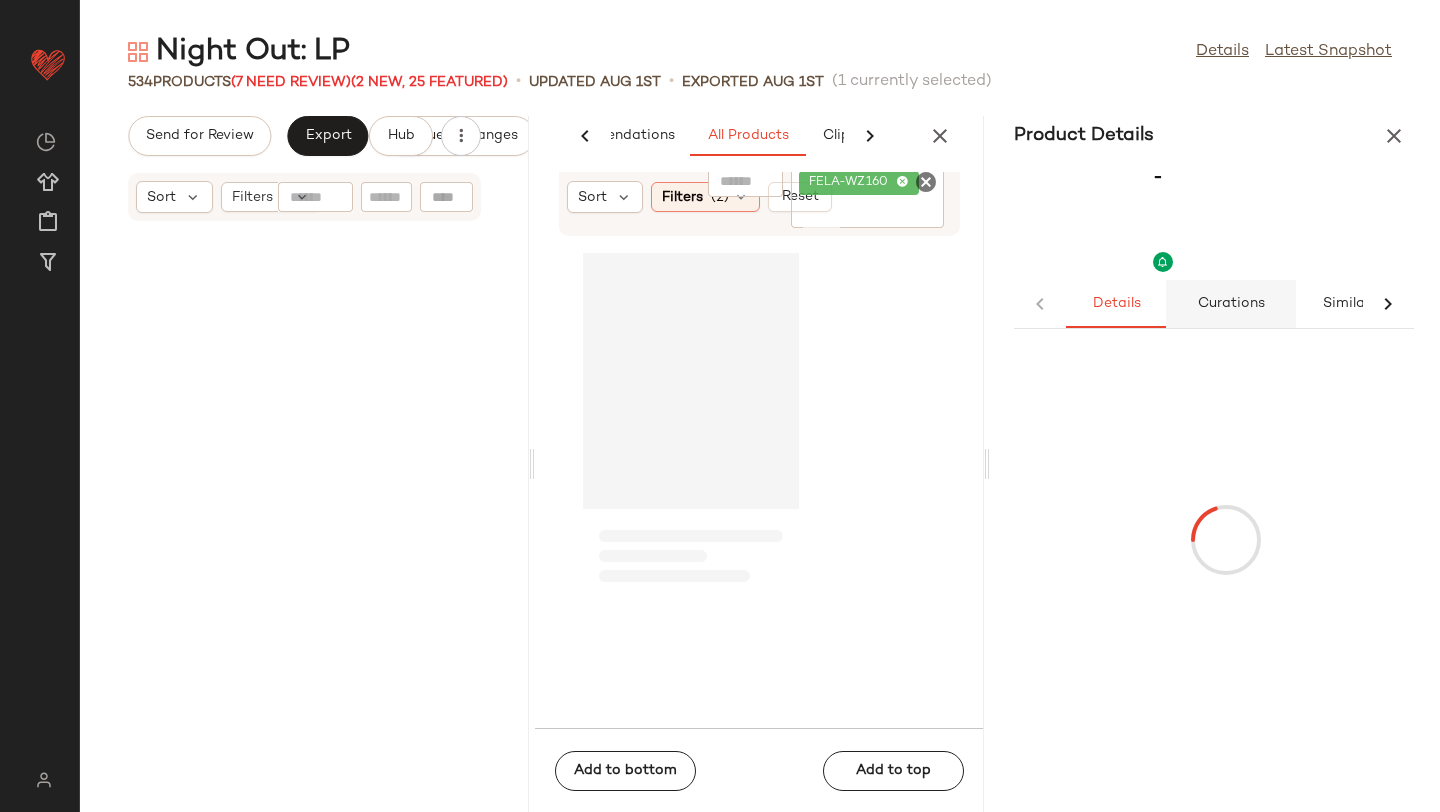 scroll, scrollTop: 0, scrollLeft: 98, axis: horizontal 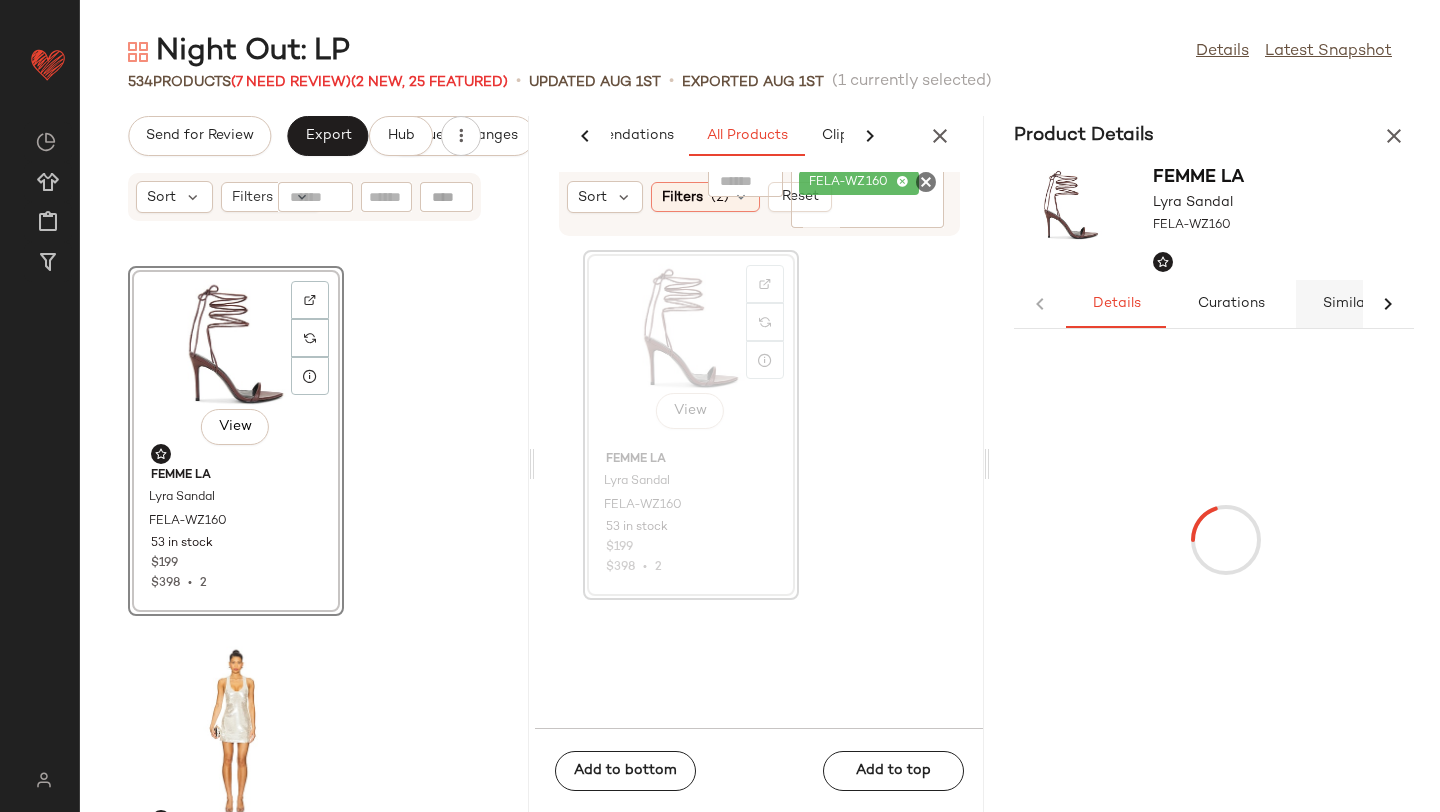 click on "Similar" 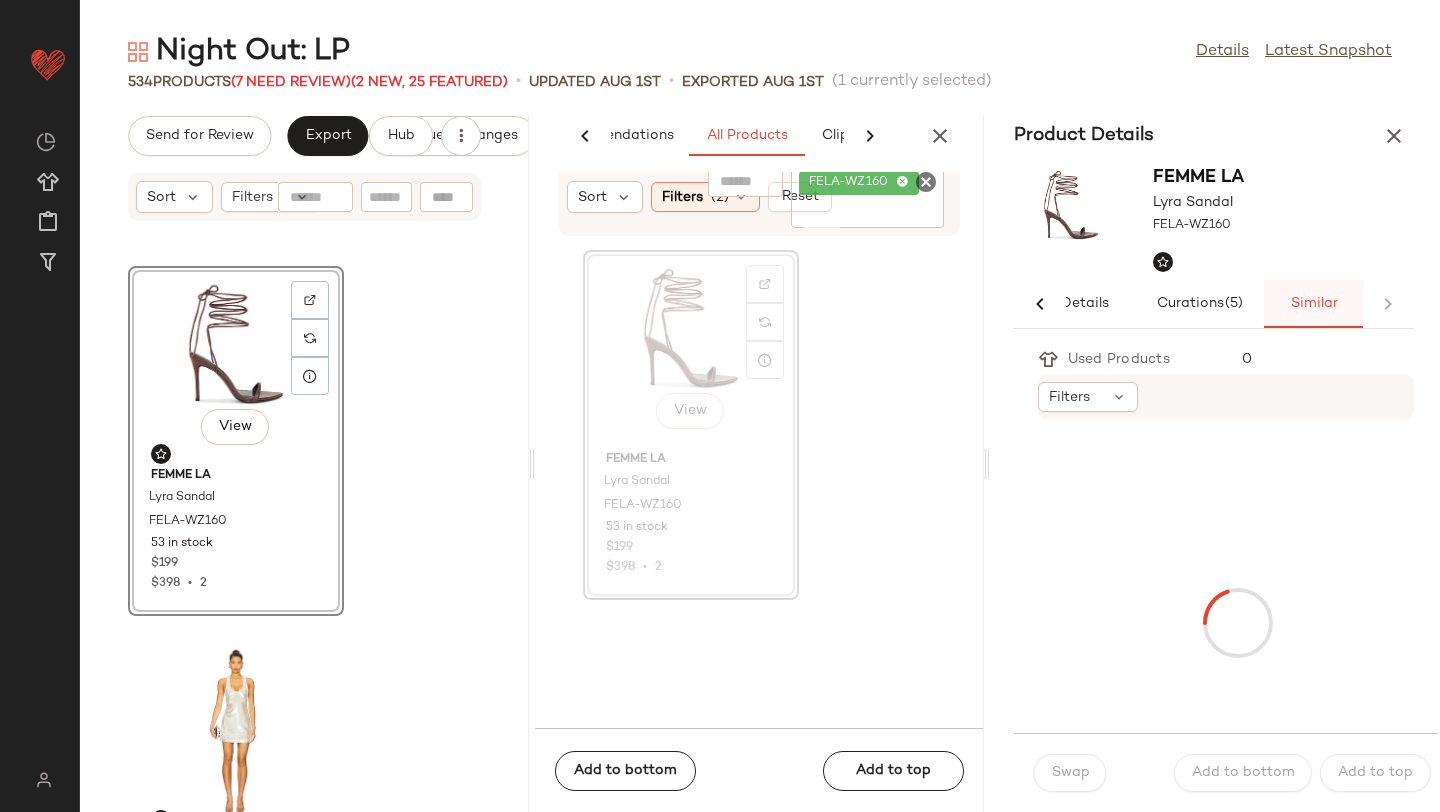 scroll, scrollTop: 0, scrollLeft: 33, axis: horizontal 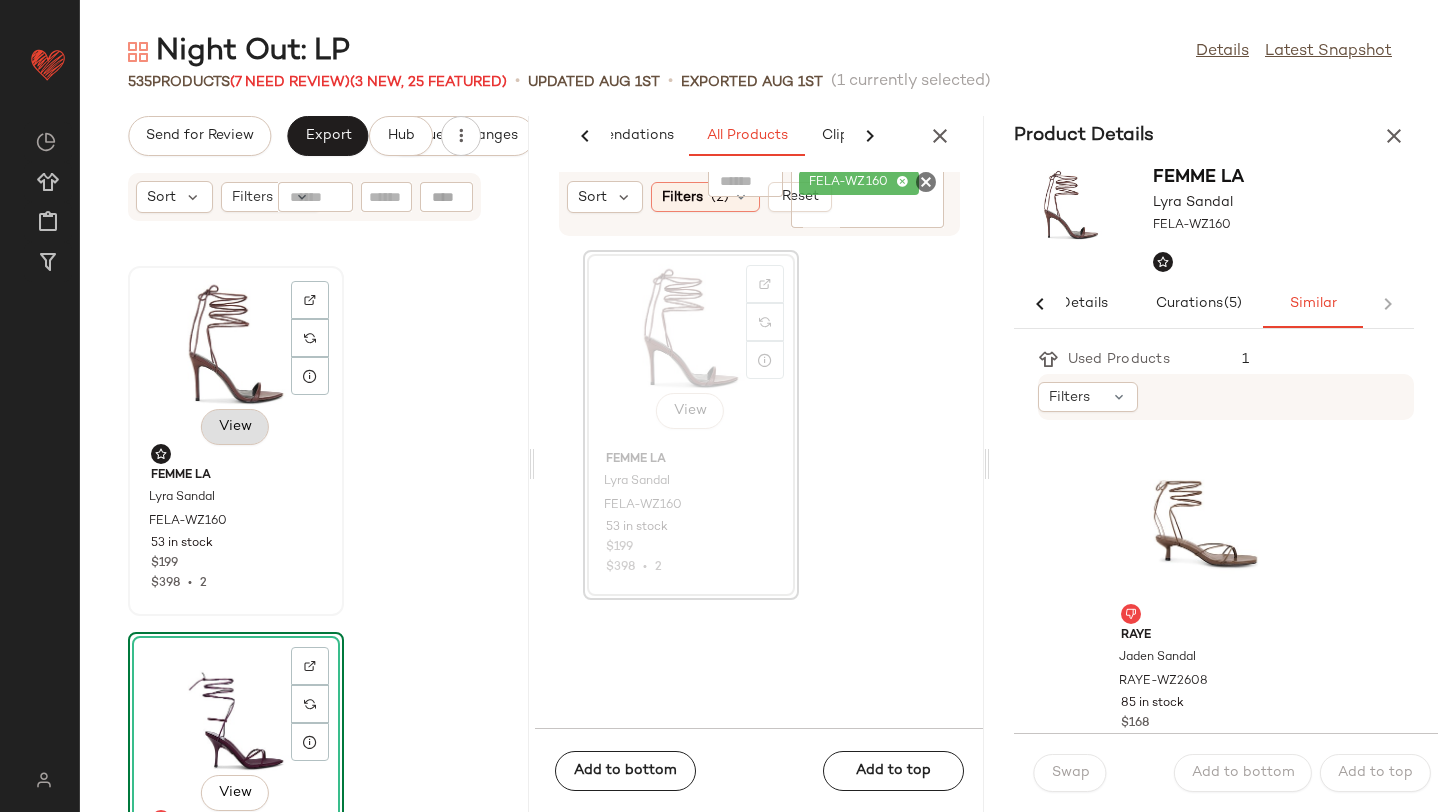 click on "View" at bounding box center [235, 427] 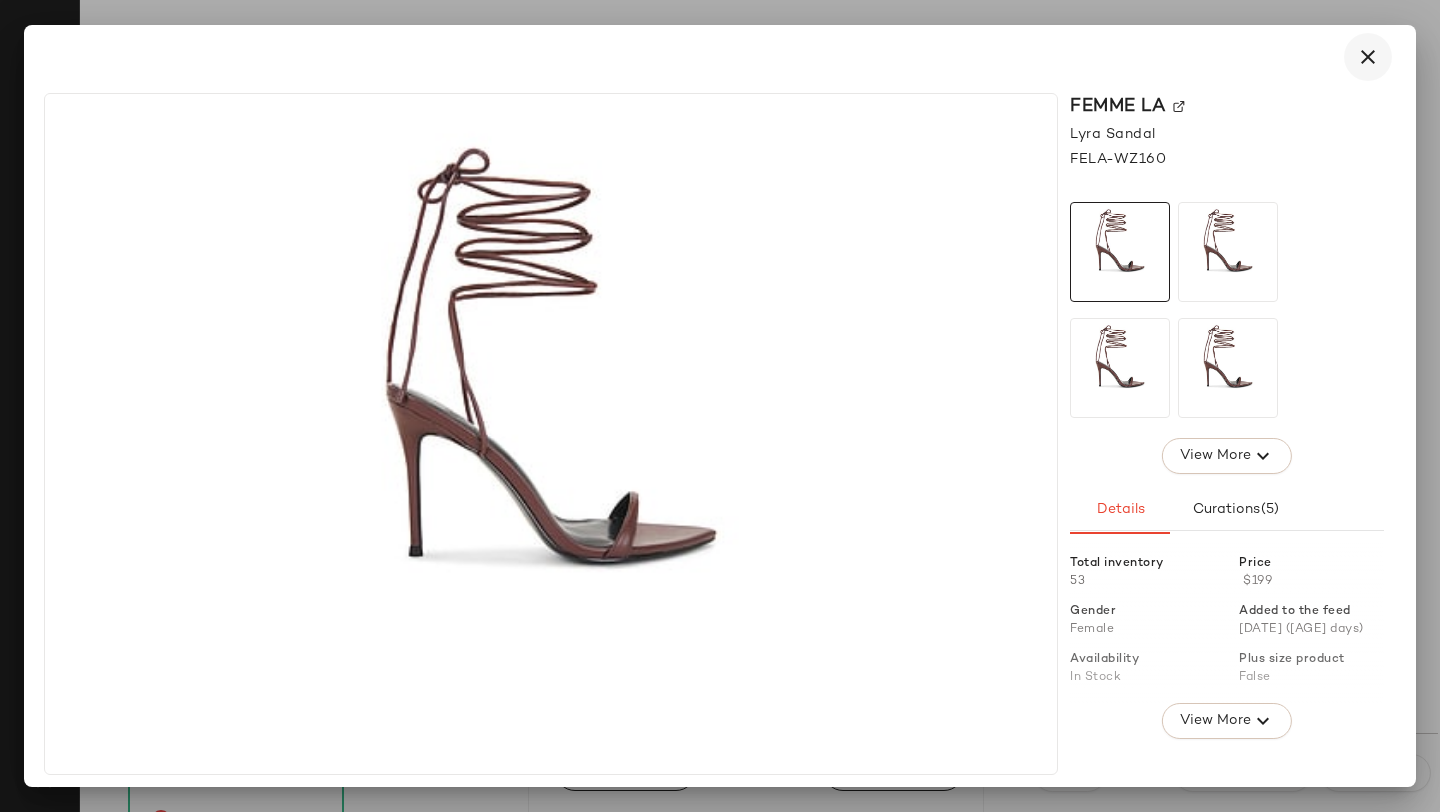 click at bounding box center (1368, 57) 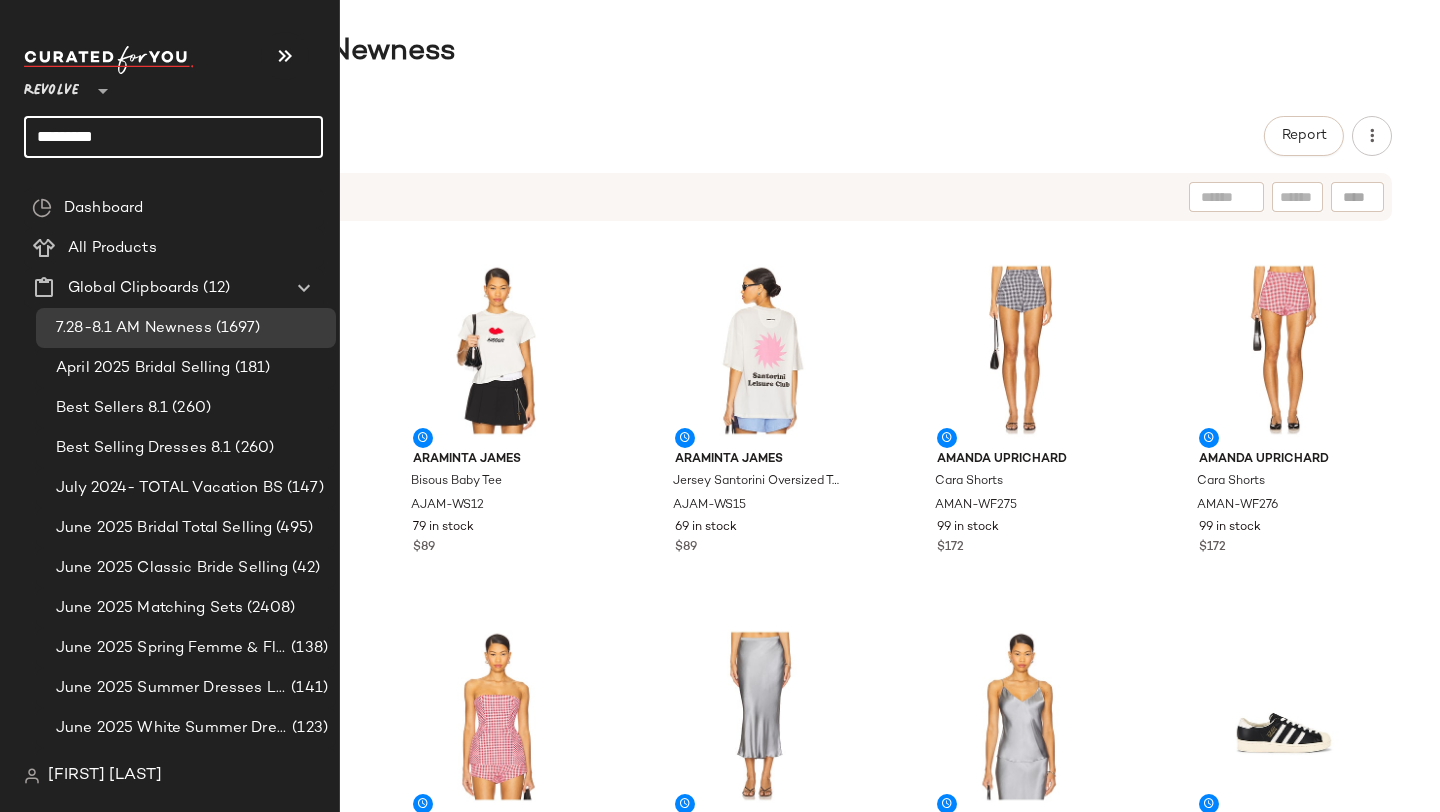 click on "*********" 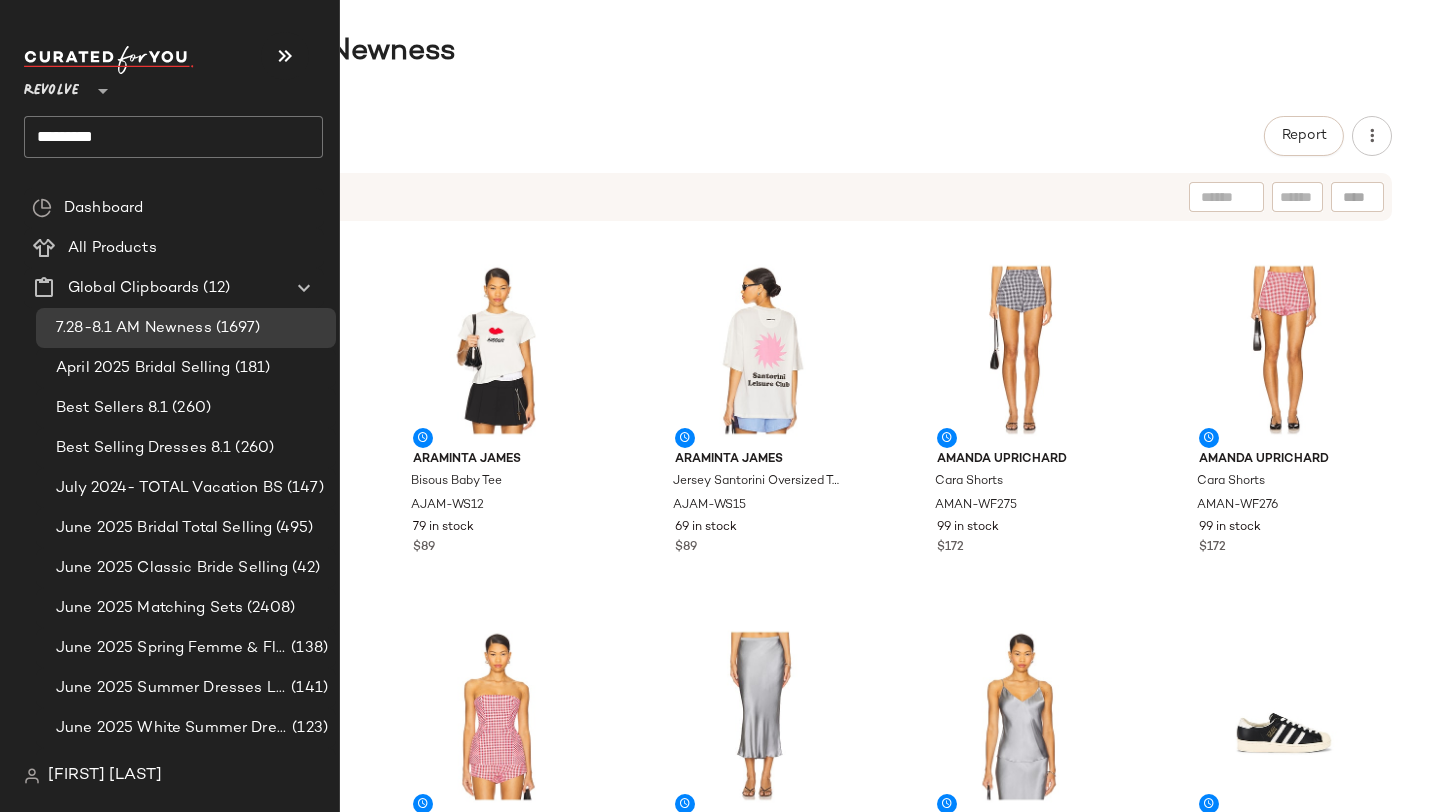 click on "*********" 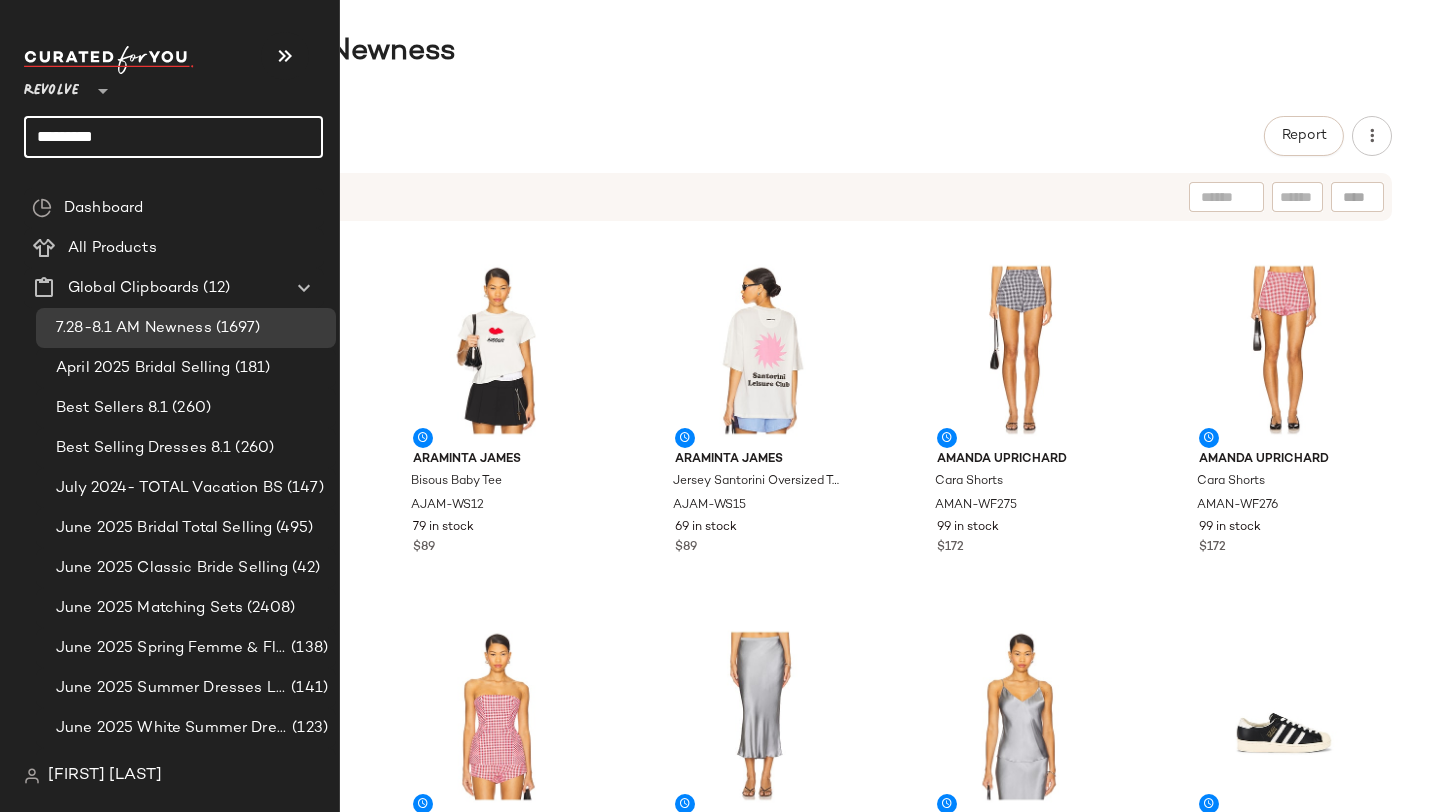 click on "*********" 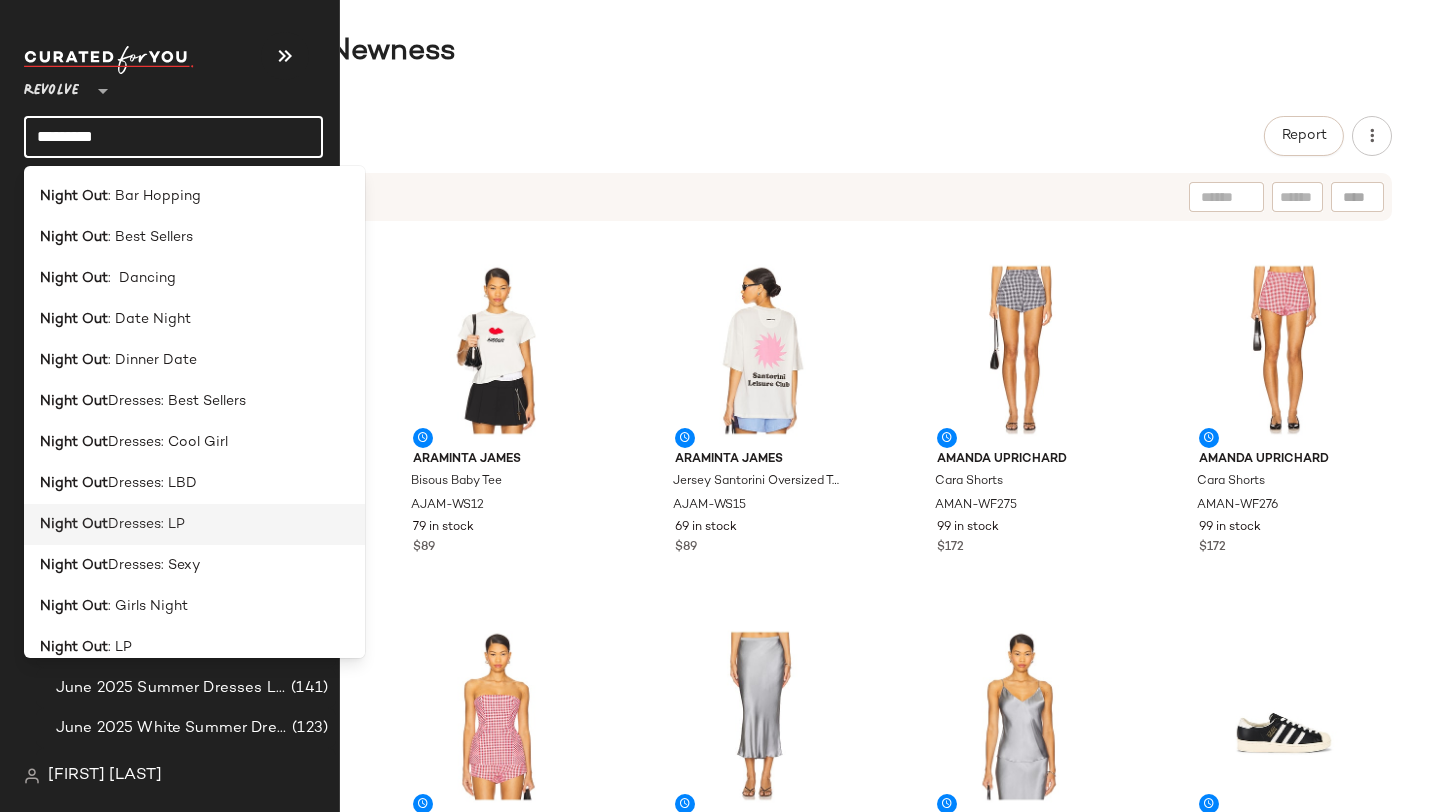 scroll, scrollTop: 364, scrollLeft: 0, axis: vertical 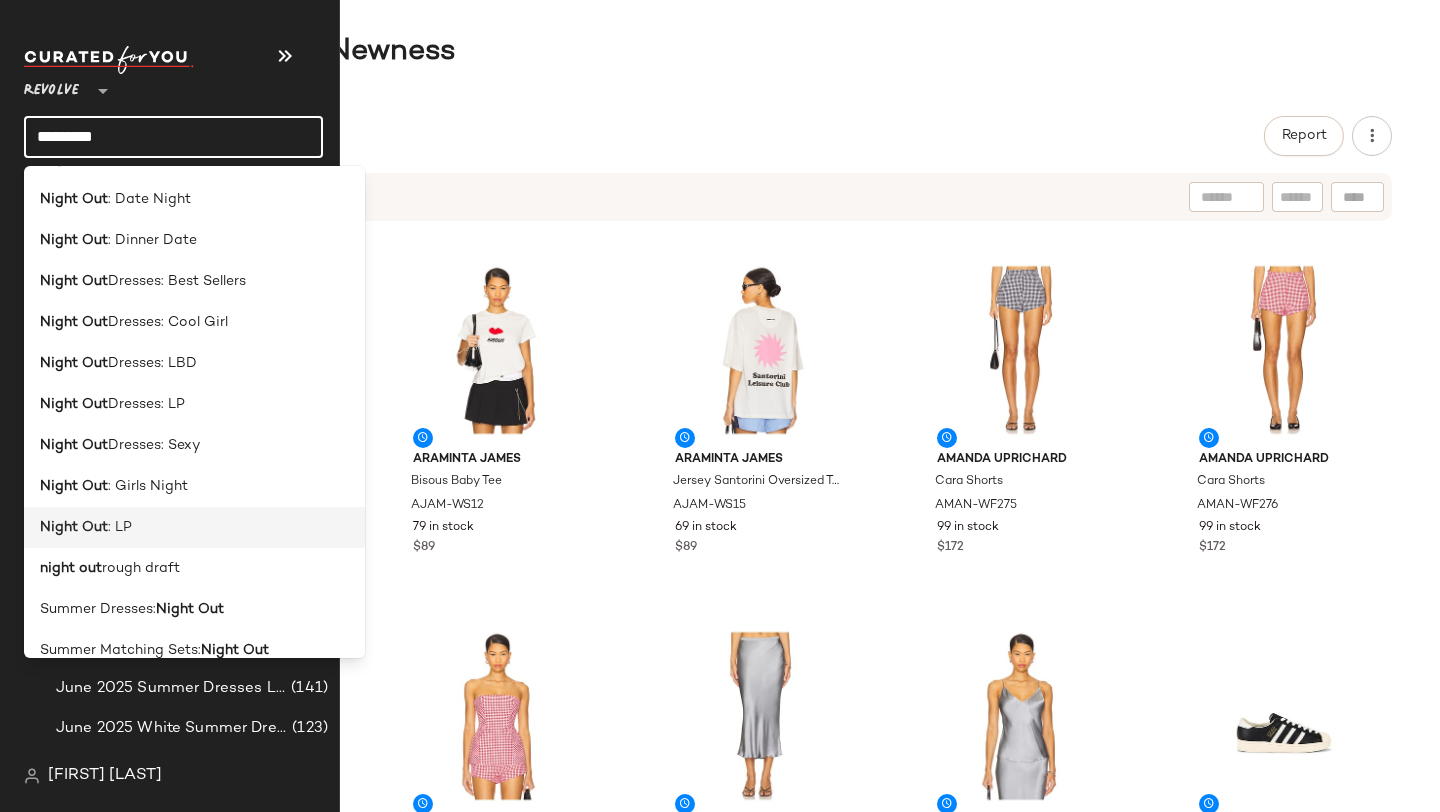 click on ": LP" at bounding box center (120, 527) 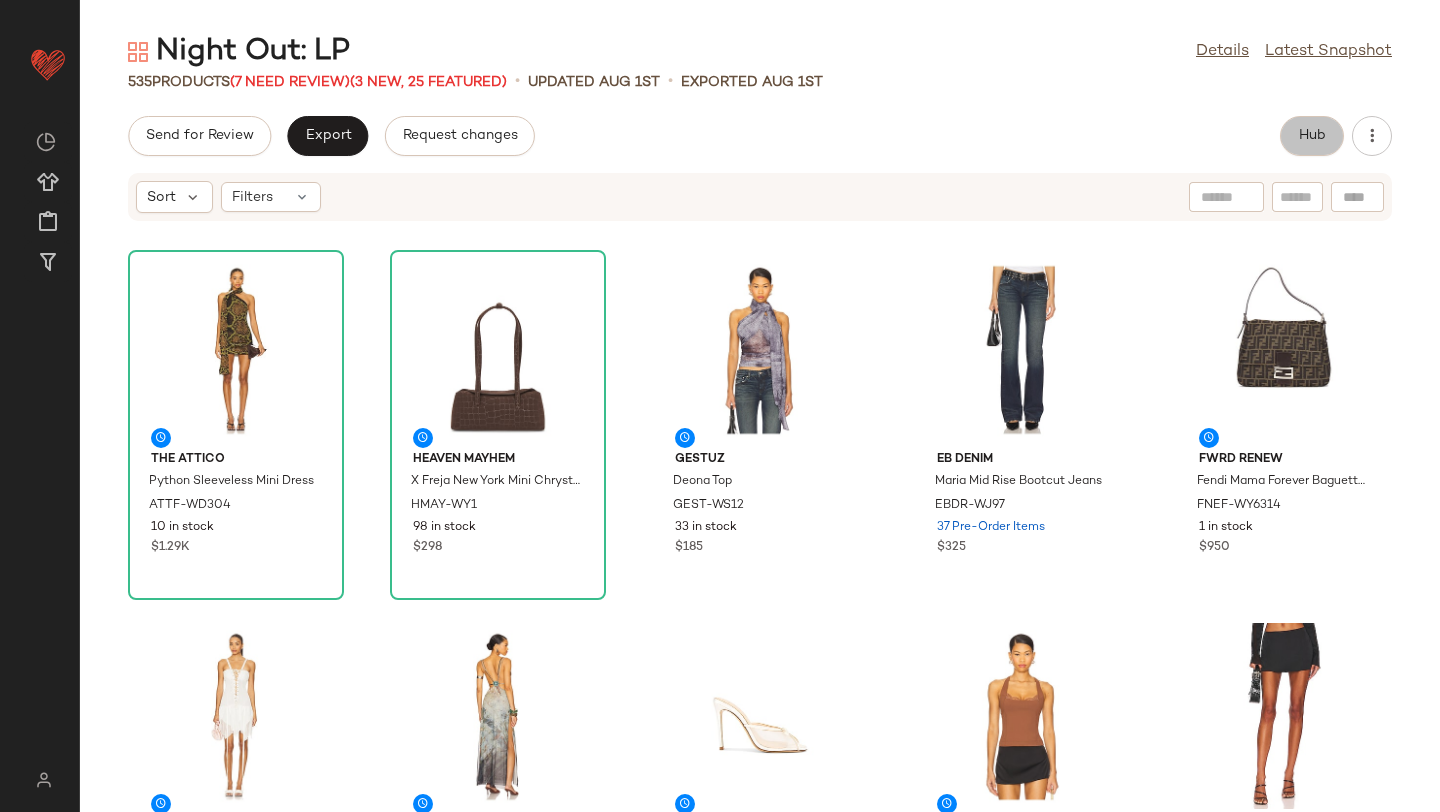 click on "Hub" at bounding box center (1312, 136) 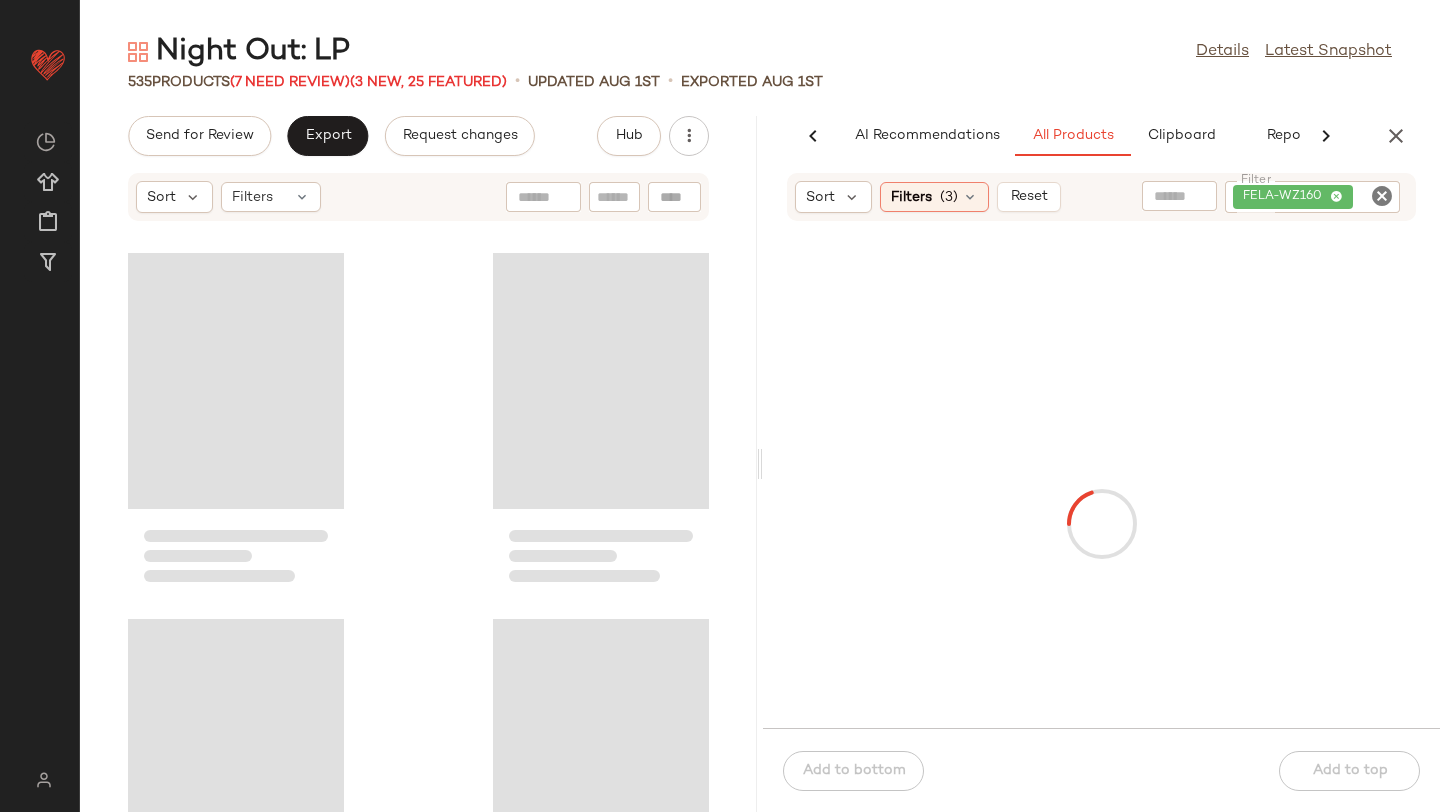 scroll, scrollTop: 0, scrollLeft: 47, axis: horizontal 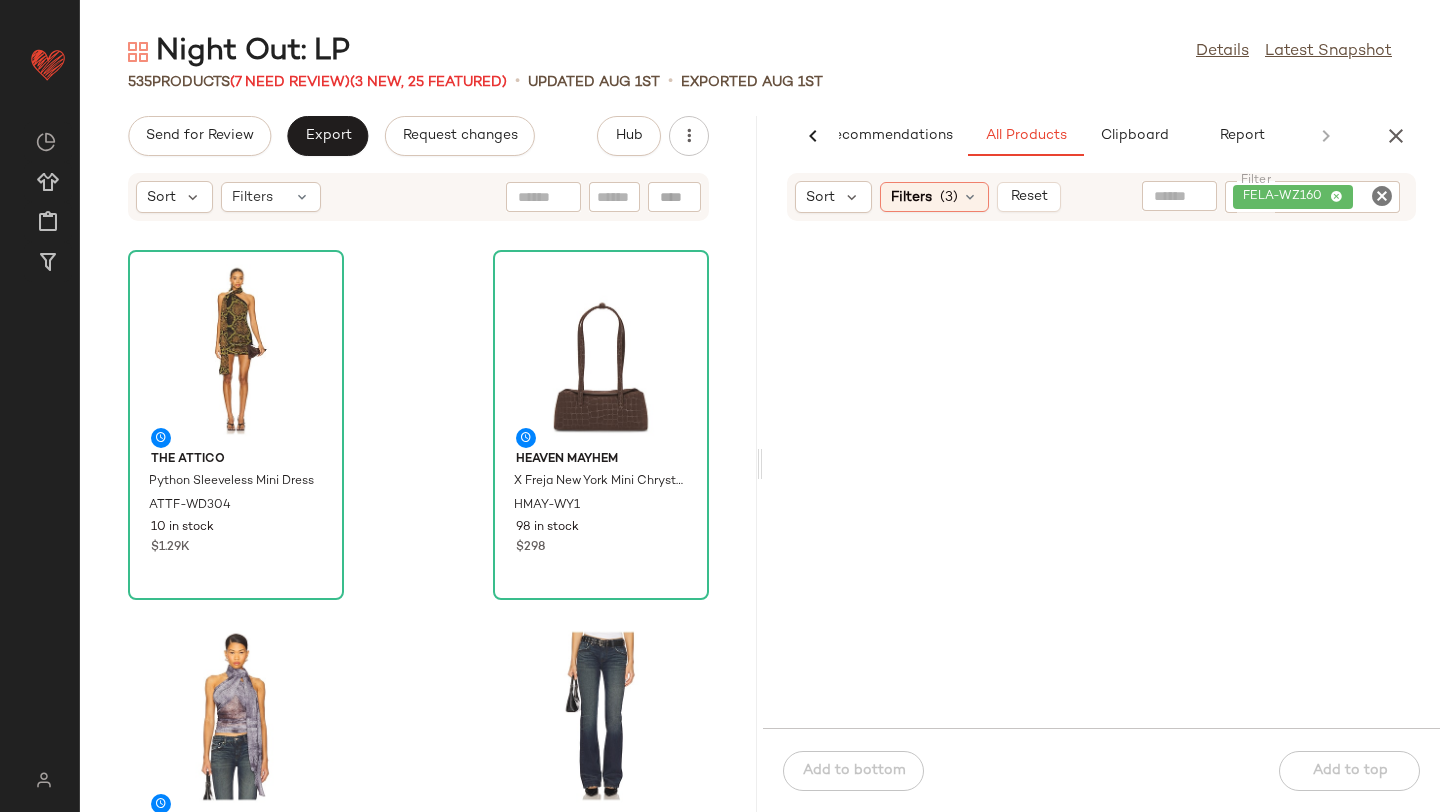 click on "FELA-WZ160" 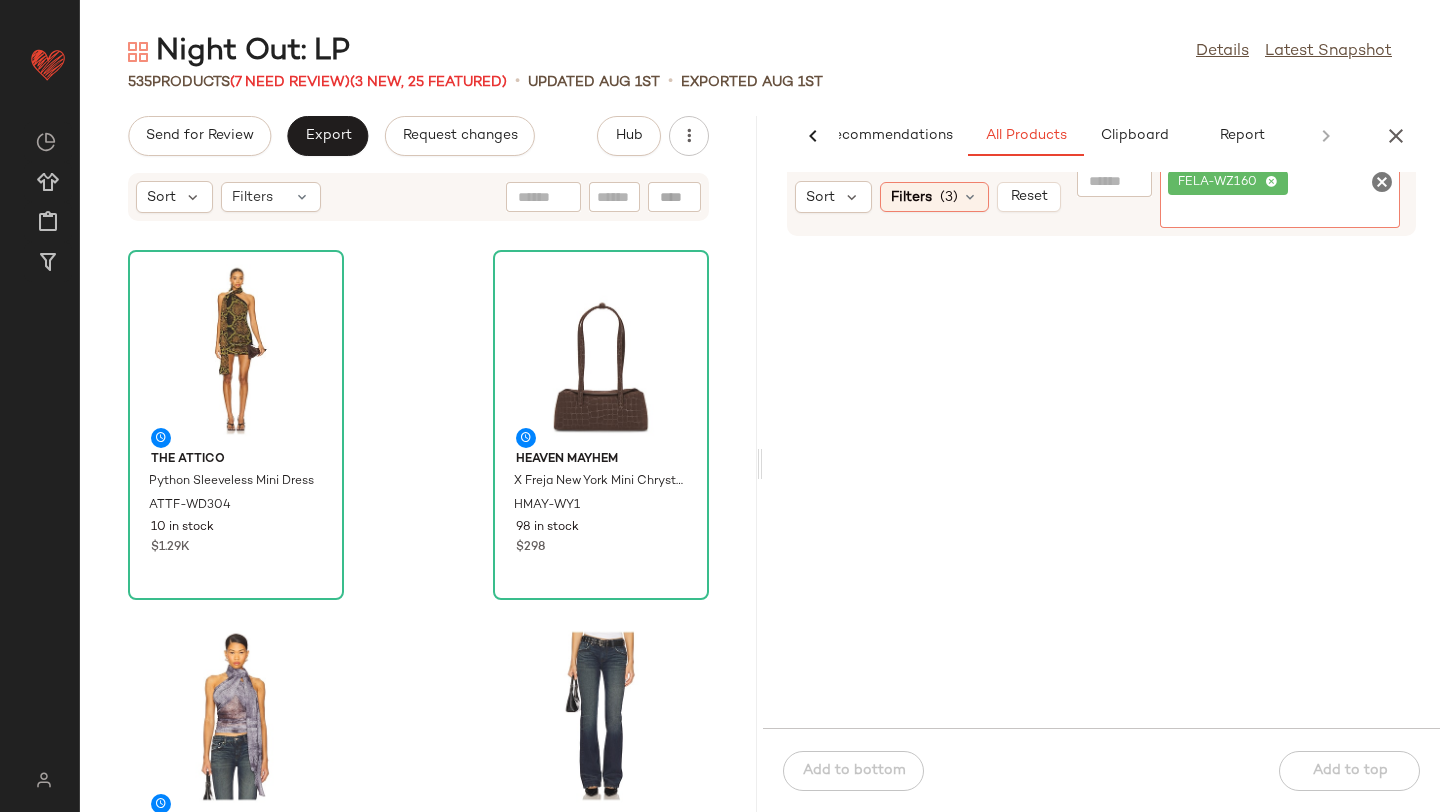 click 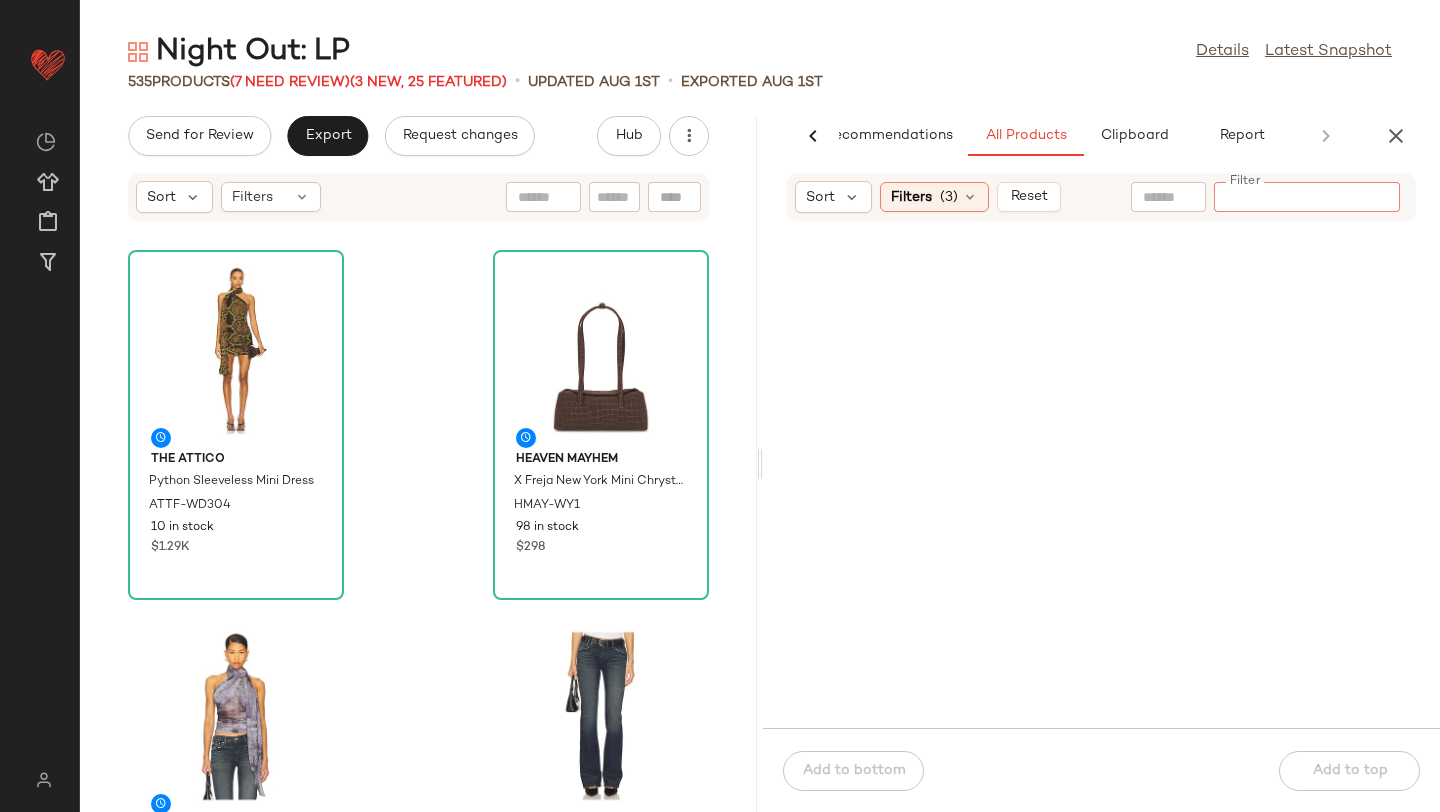 paste on "**********" 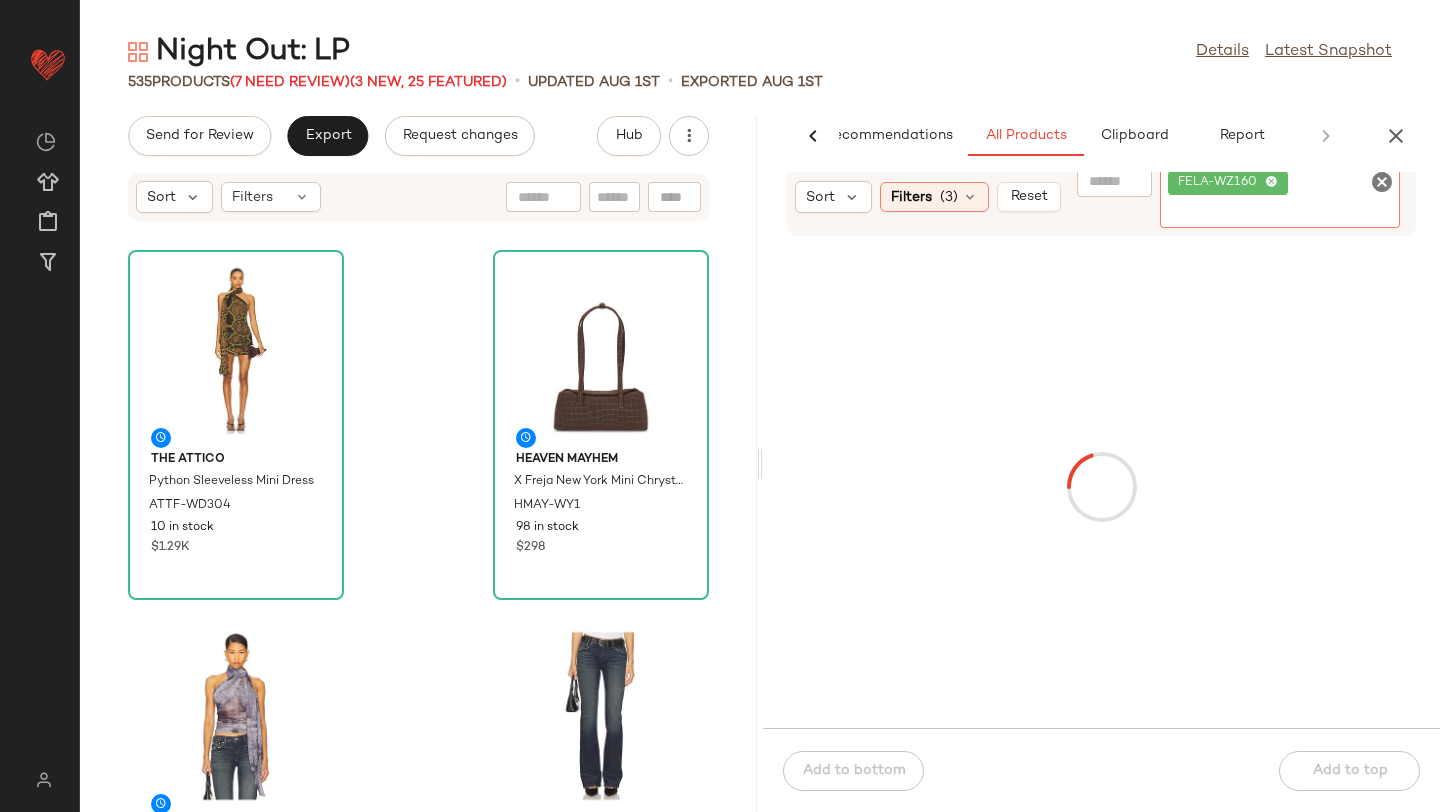 click on "535   Products   (7 Need Review)  (3 New, 25 Featured)  •   updated Aug 1st  •  Exported Aug 1st" 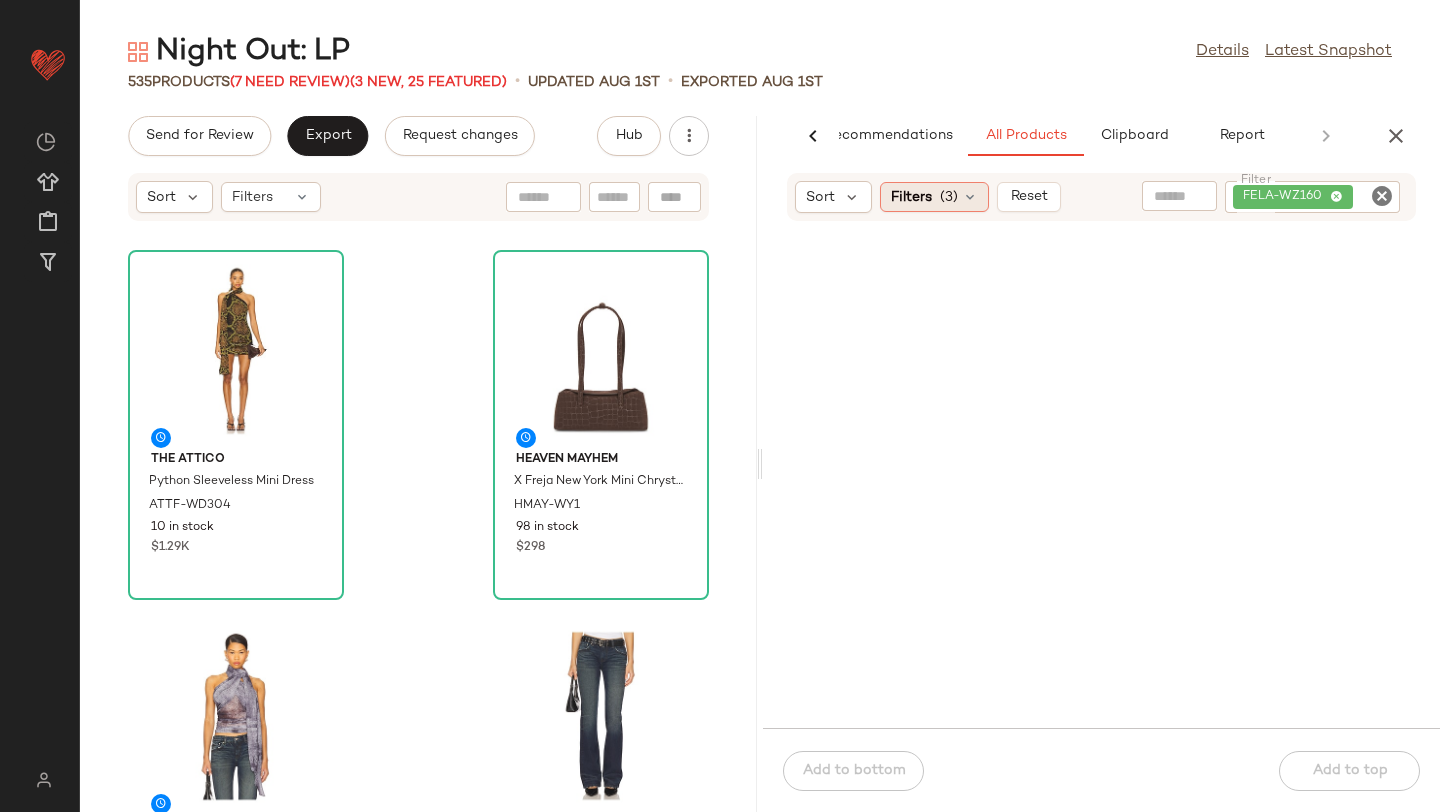 click on "Filters  (3)" 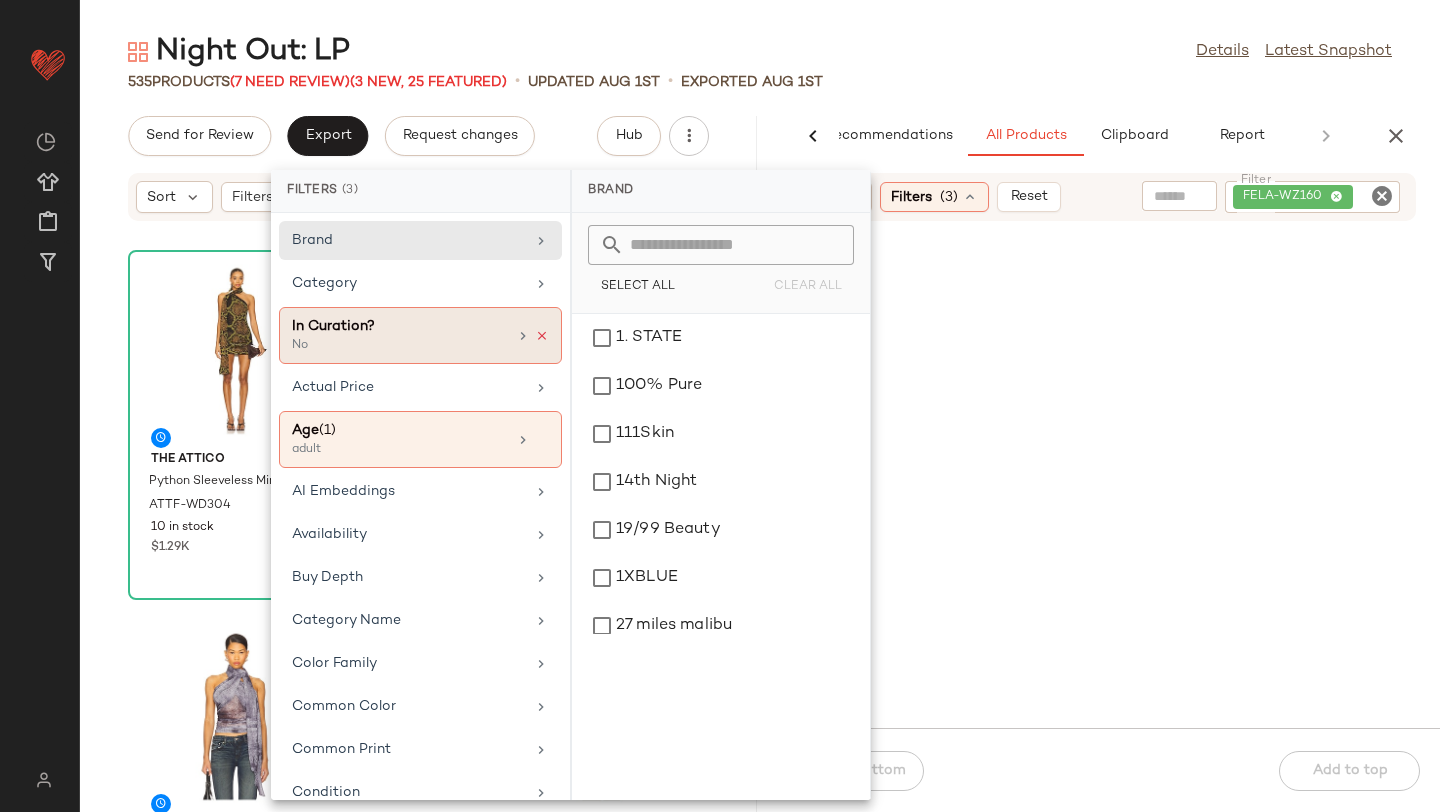 click at bounding box center (542, 336) 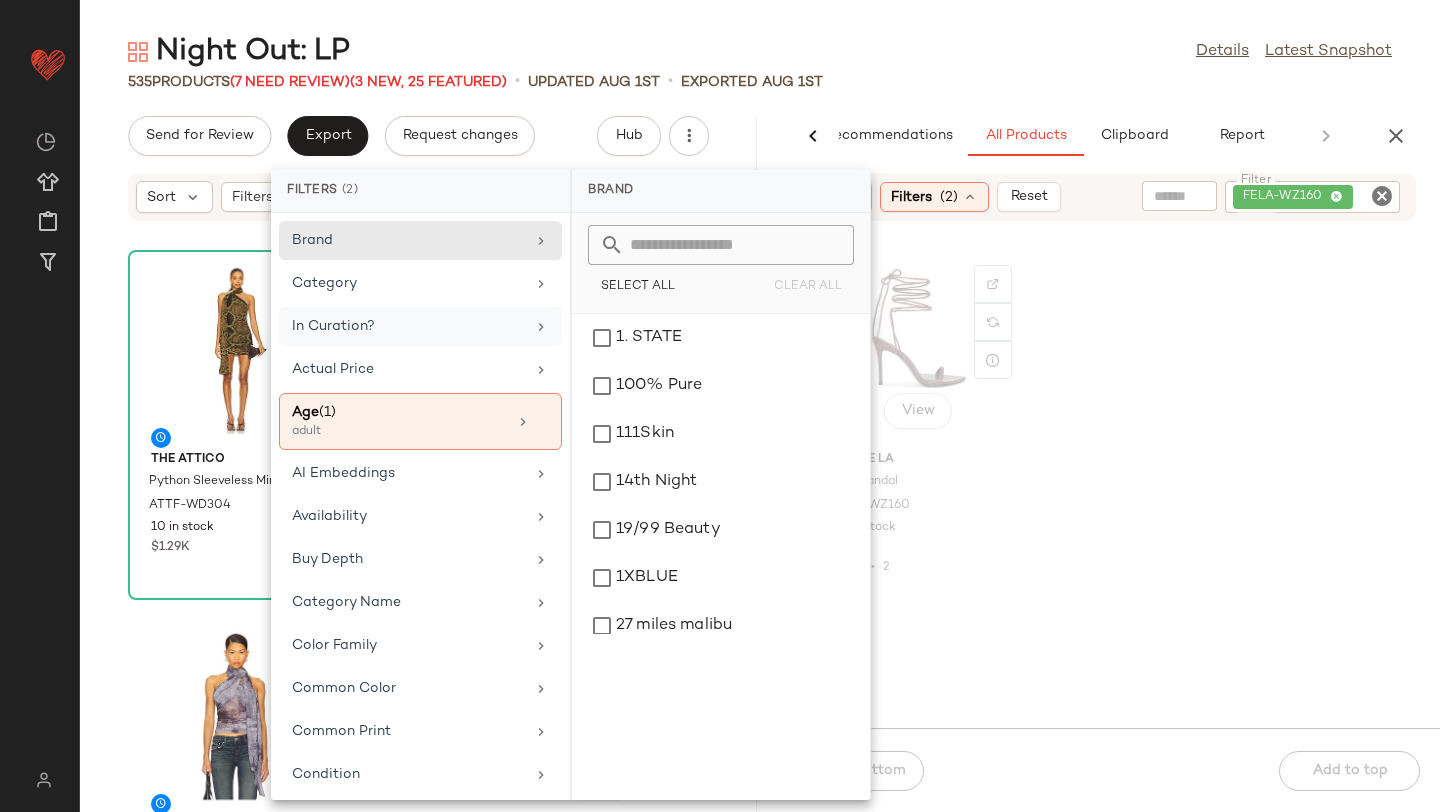 click on "View" 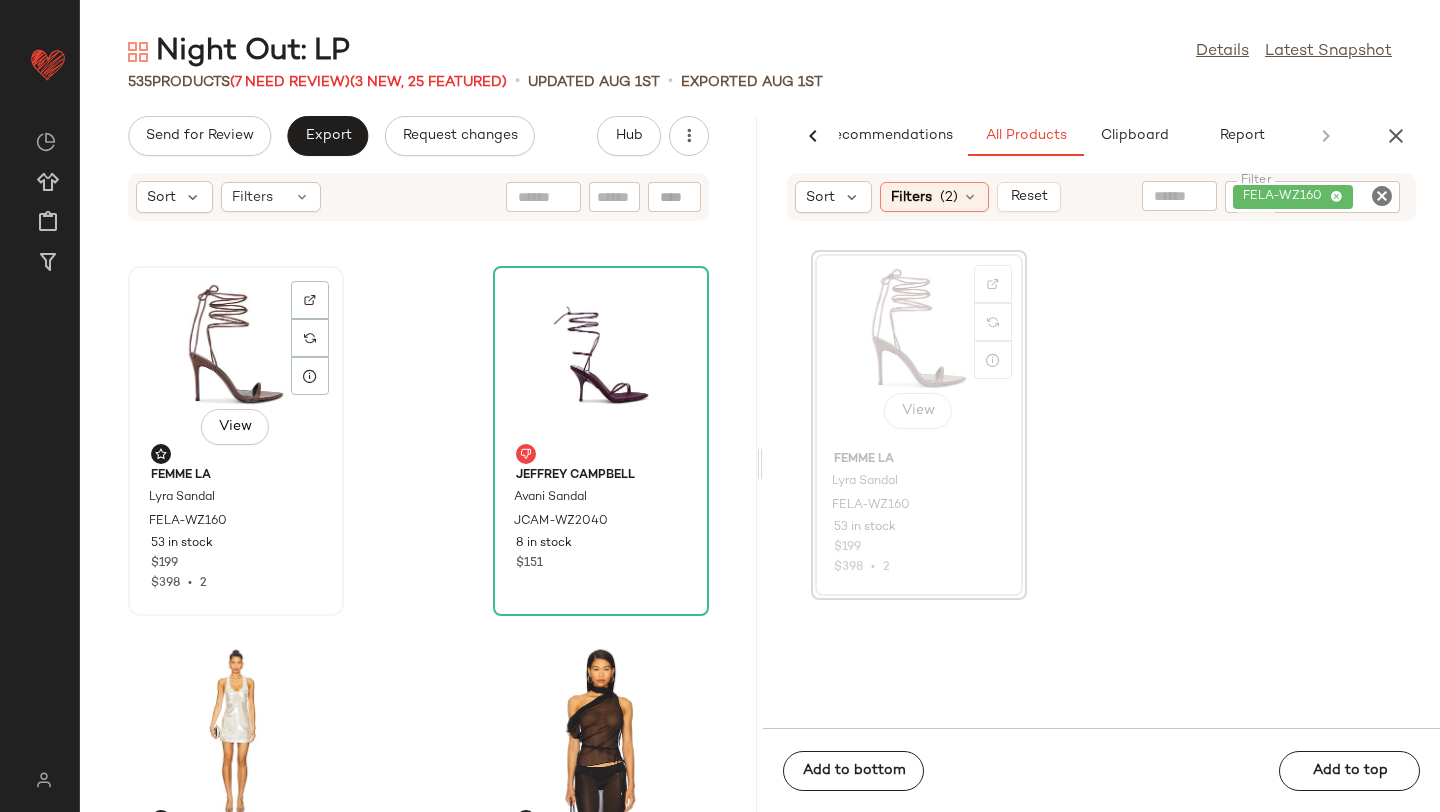 click on "View" 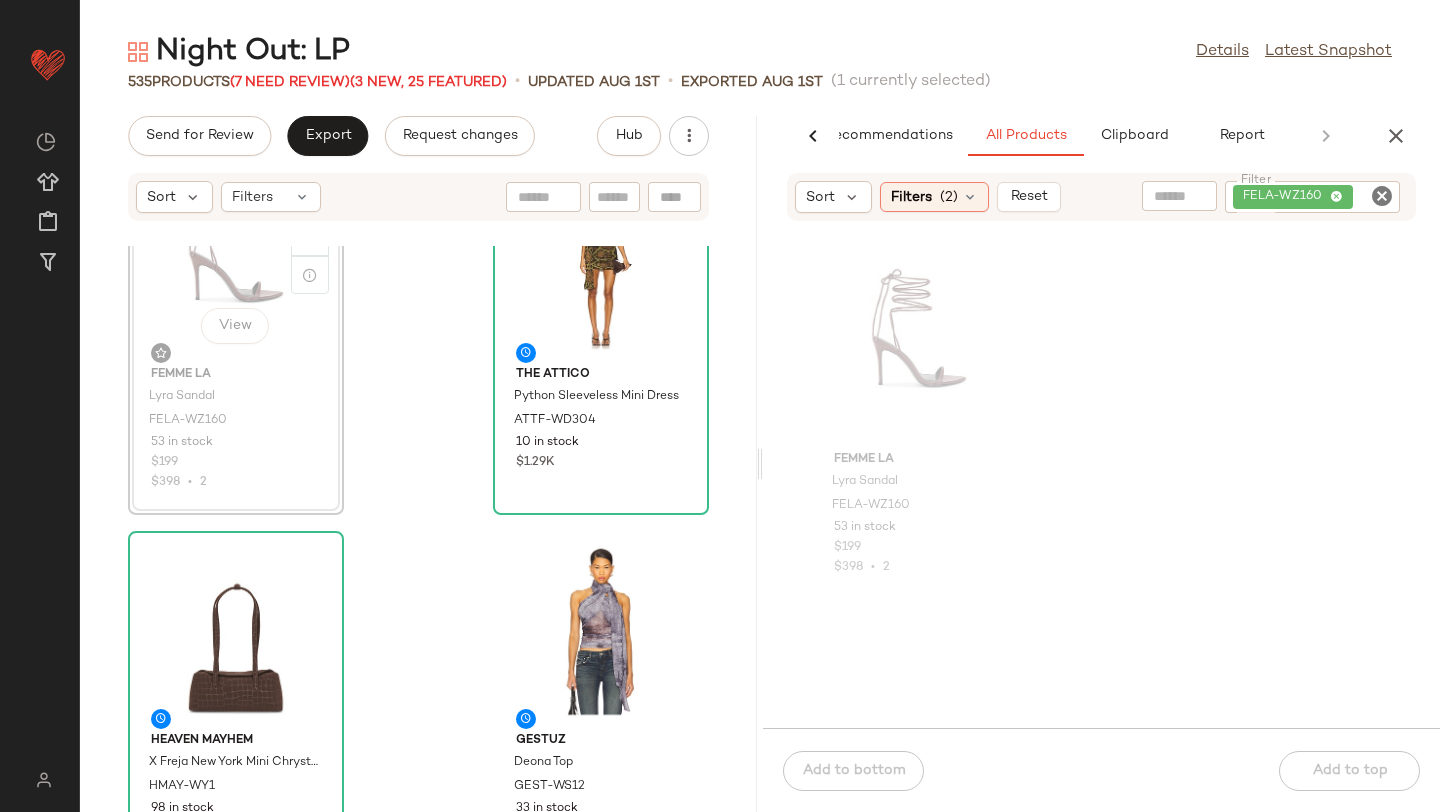 scroll, scrollTop: 163, scrollLeft: 0, axis: vertical 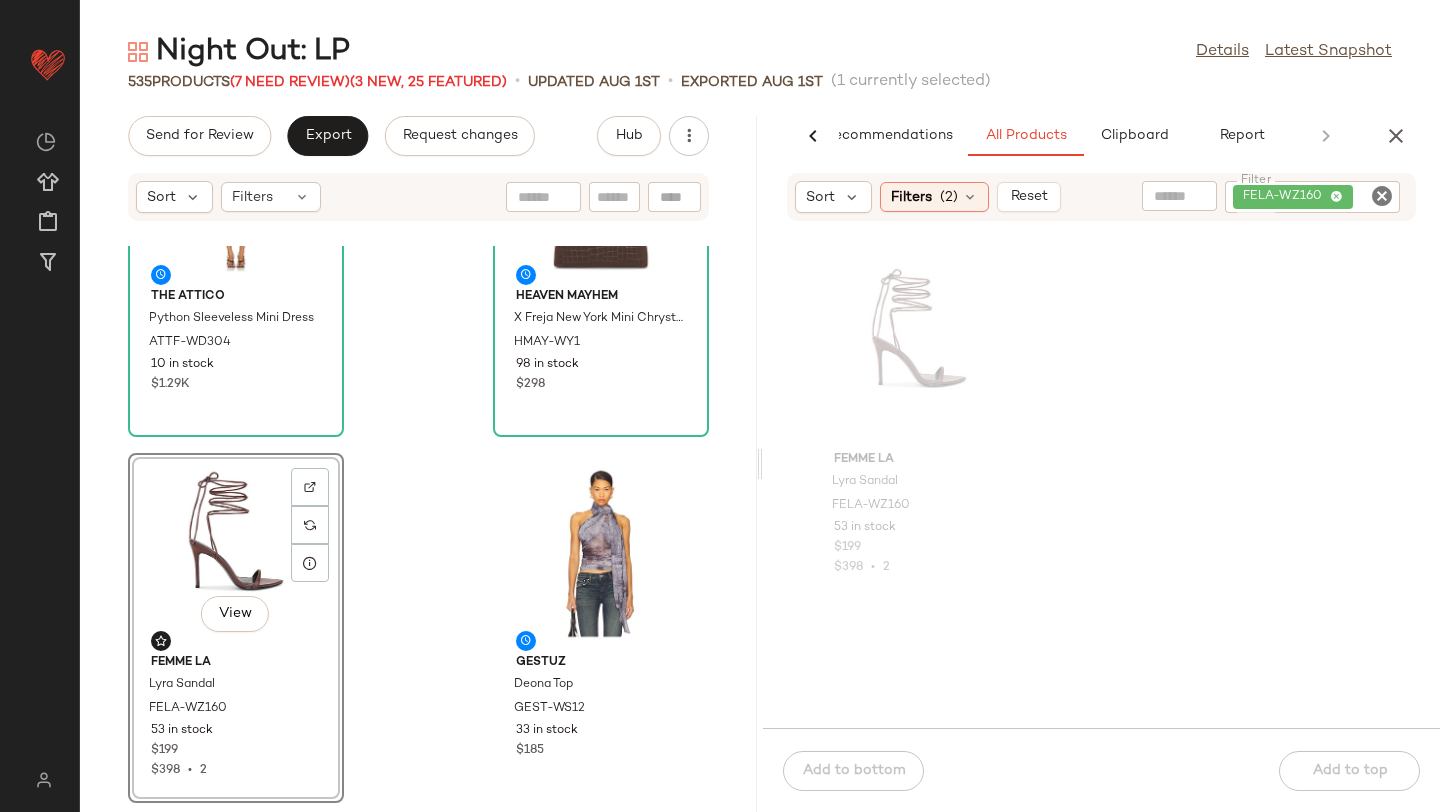 drag, startPoint x: 213, startPoint y: 359, endPoint x: 572, endPoint y: 38, distance: 481.5828 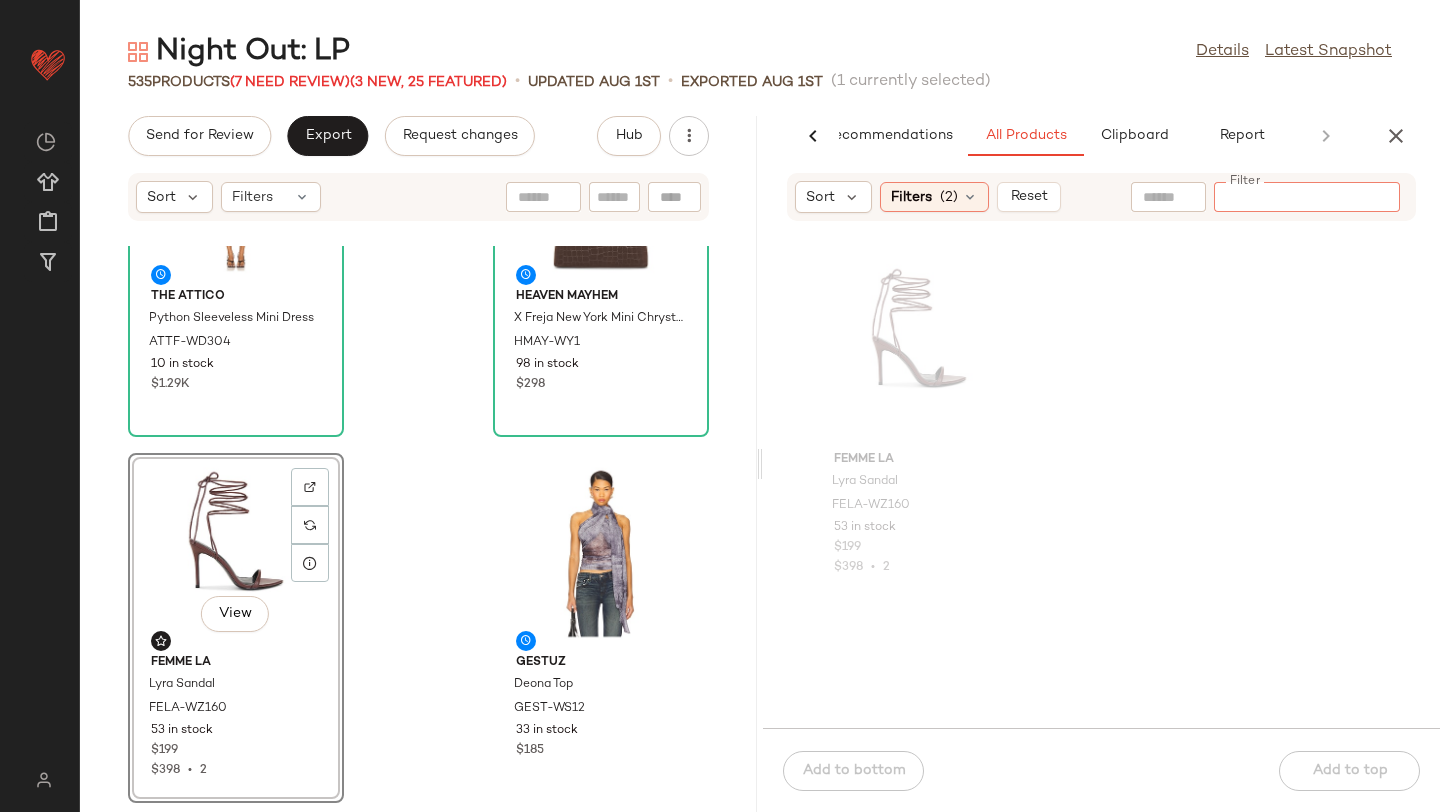 paste on "**********" 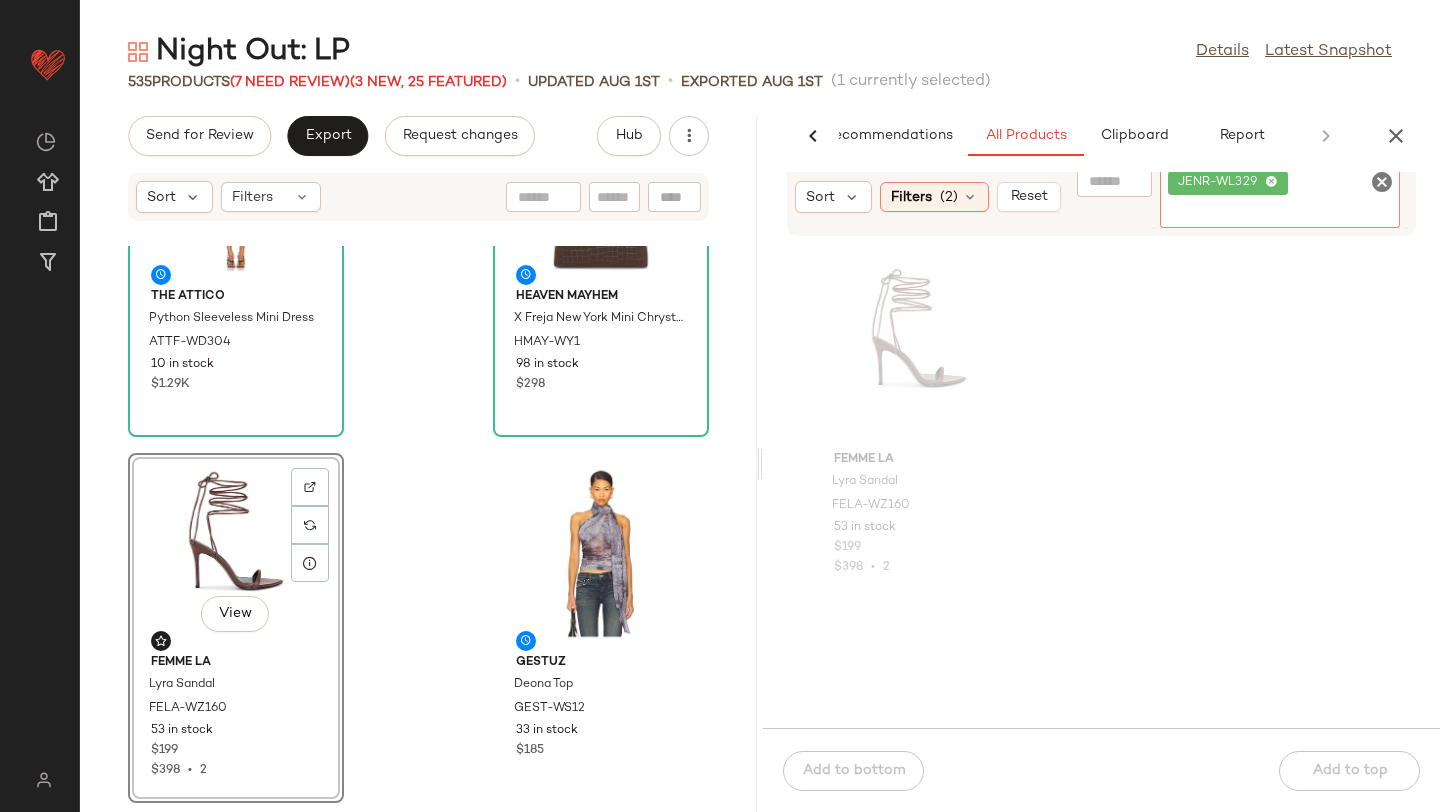 click on "Night Out: LP  Details   Latest Snapshot  535   Products   (7 Need Review)  (3 New, 25 Featured)  •   updated Aug 1st  •  Exported Aug 1st   (1 currently selected)   Send for Review   Export   Request changes   Hub  Sort  Filters THE ATTICO Python Sleeveless Mini Dress ATTF-WD304 10 in stock $1.29K Heaven Mayhem X Freja New York Mini Chrystie Bag HMAY-WY1 98 in stock $298  View  FEMME LA Lyra Sandal FELA-WZ160 53 in stock $199 $398  •  2 Gestuz Deona Top GEST-WS12 33 in stock $185 EB Denim Maria Mid Rise Bootcut Jeans EBDR-WJ97 37 Pre-Order Items $325 FWRD Renew Fendi Mama Forever Baguette Shoulder Bag FNEF-WY6314 1 in stock $950 AMOR MIA Gentle Dissolve Mini Dress AMIA-WD13 16 in stock $395 Jaded London Strappy Maxi Dress JLON-WD95 104 in stock $195  AI Recommendations   All Products   Clipboard   Report  Sort  Filters  (2)   Reset  Filter JENR-WL329 Filter FEMME LA Lyra Sandal FELA-WZ160 53 in stock $199 $398  •  2  Add to bottom   Add to top" at bounding box center [760, 422] 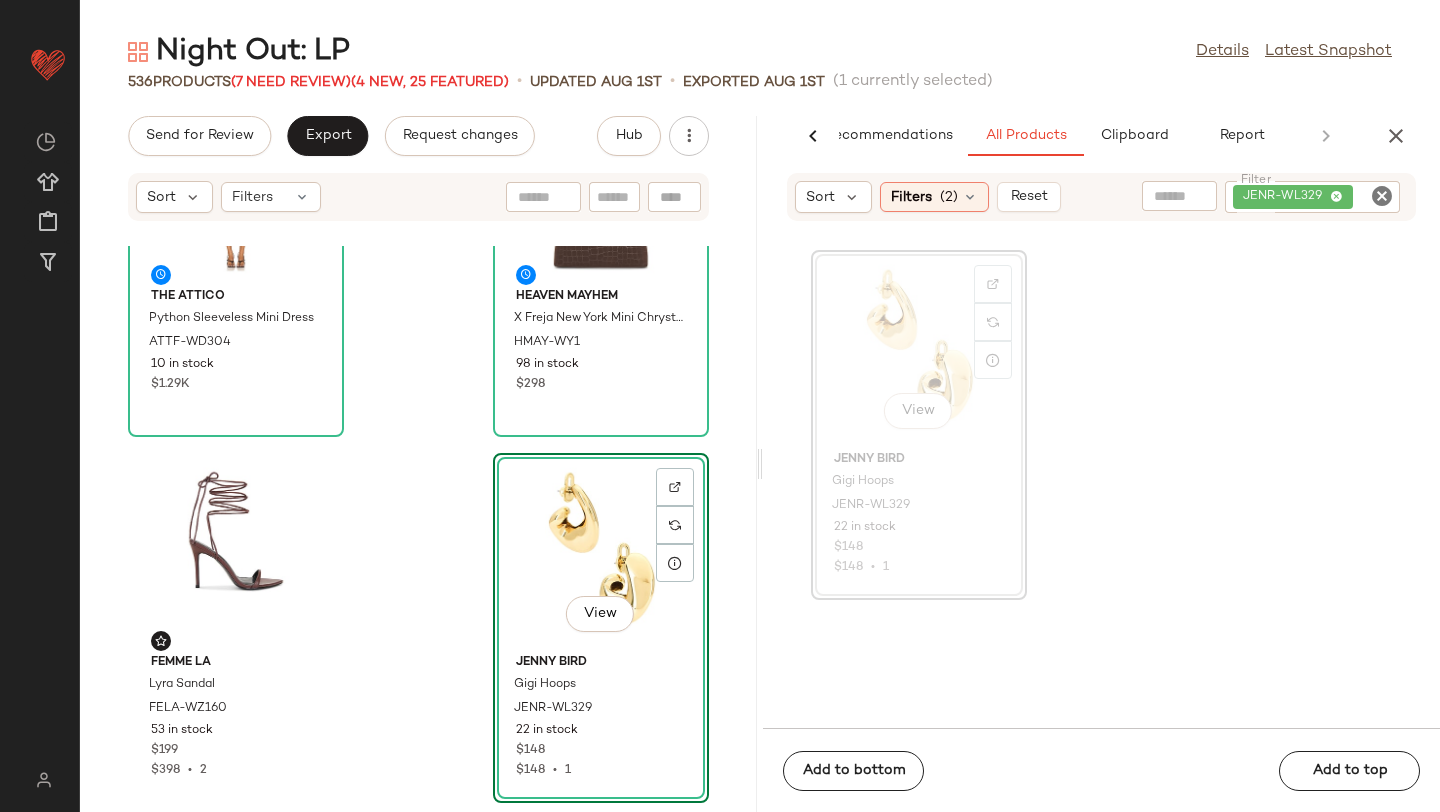 click 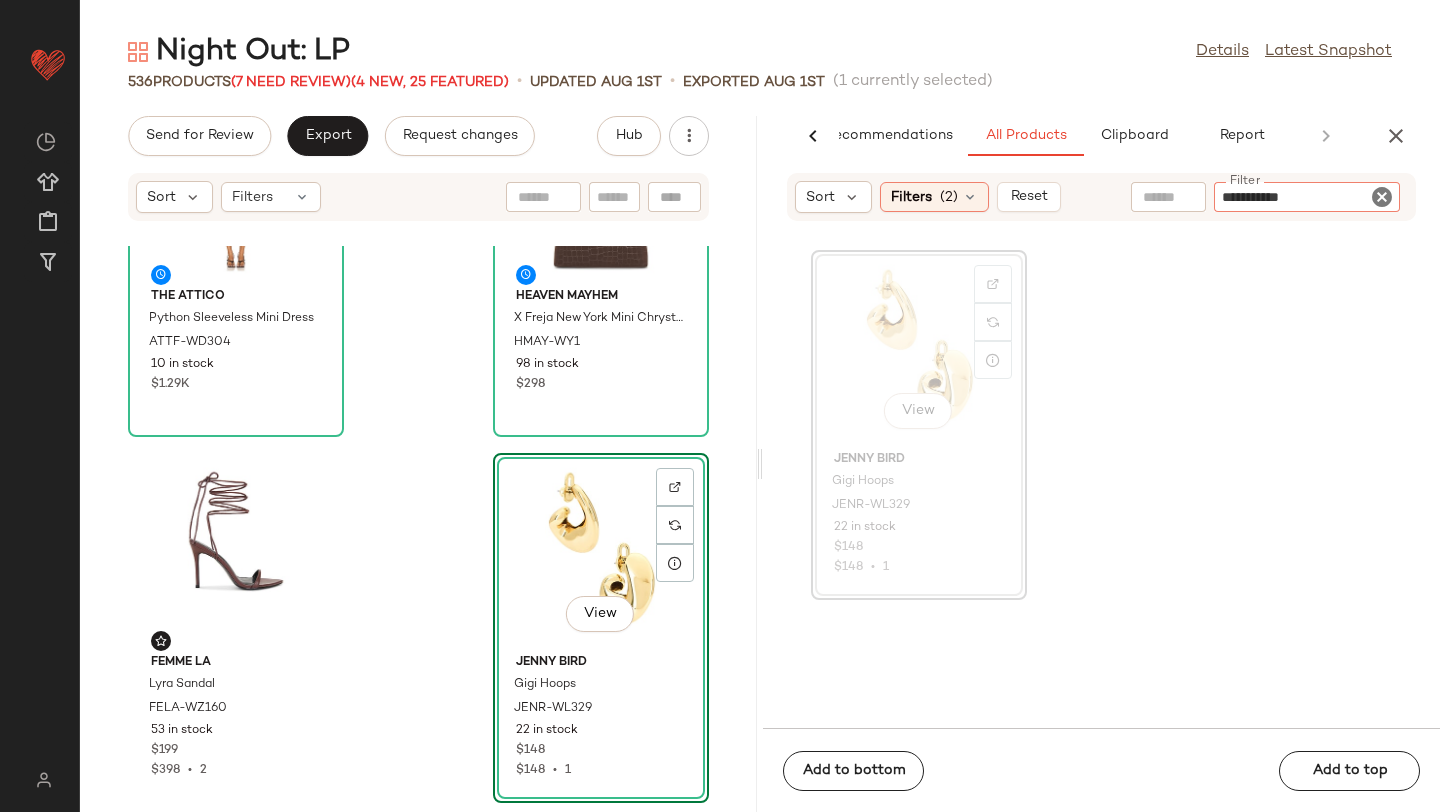 type 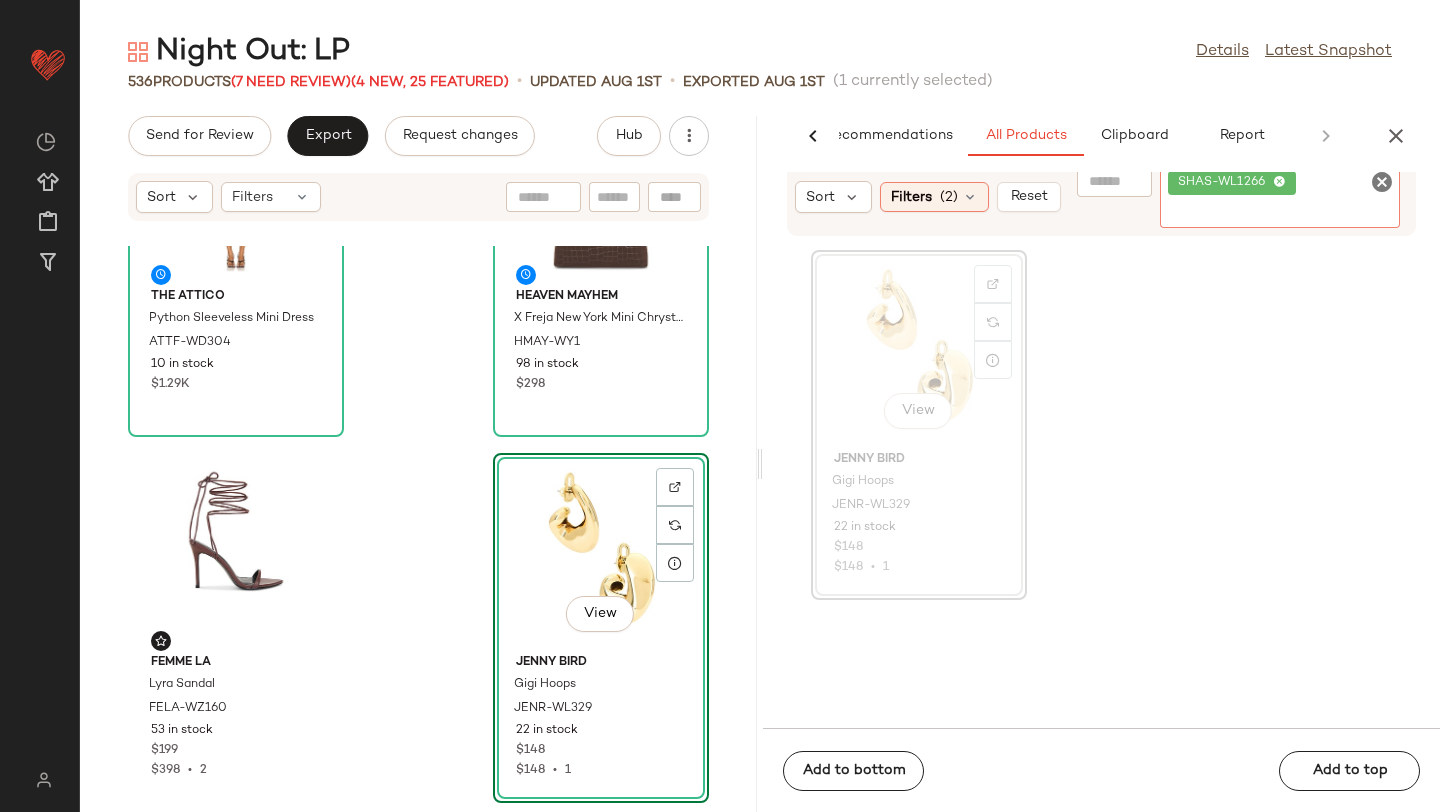 click on "536   Products   (7 Need Review)  (4 New, 25 Featured)  •   updated Aug 1st  •  Exported Aug 1st   (1 currently selected)" 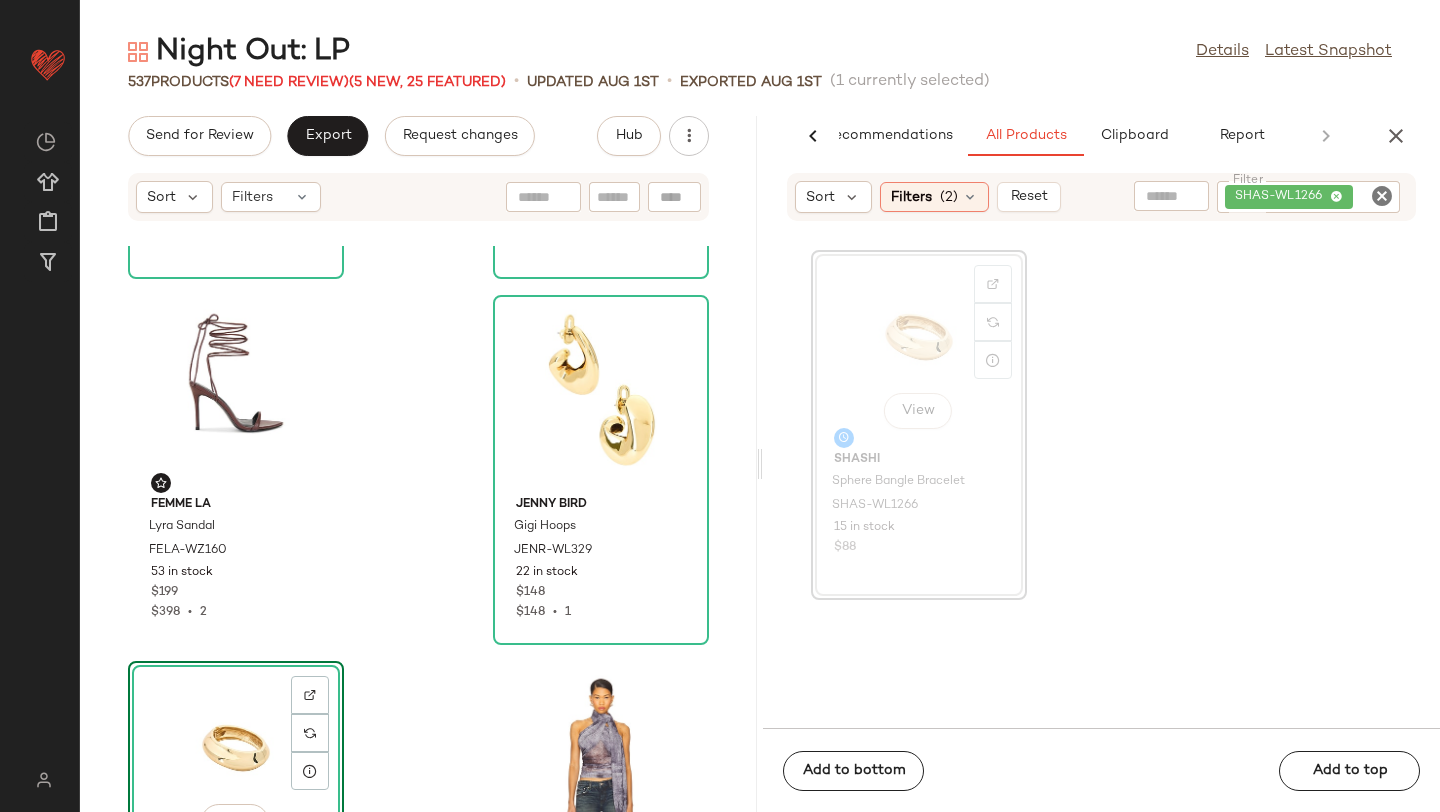 scroll, scrollTop: 458, scrollLeft: 0, axis: vertical 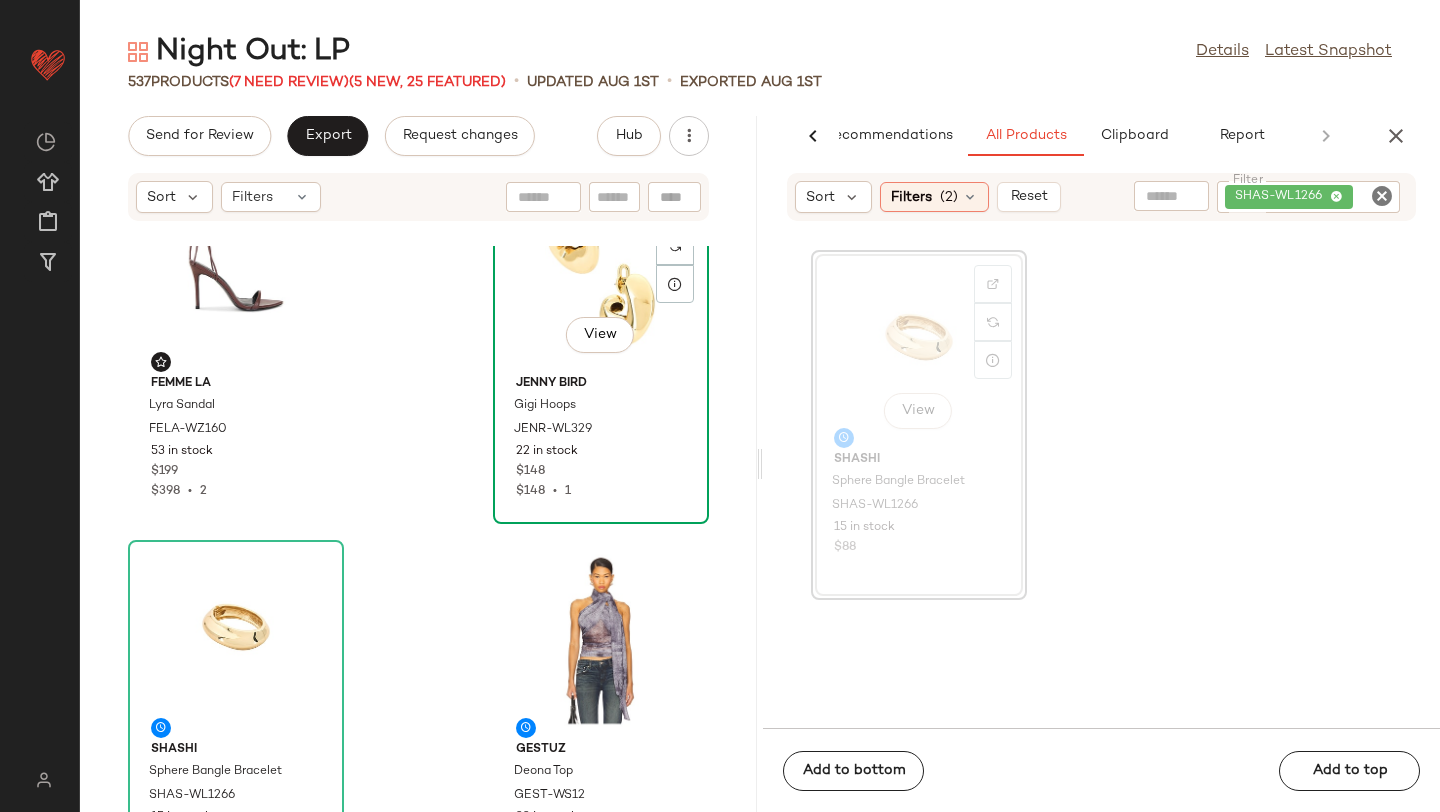 click on "View" 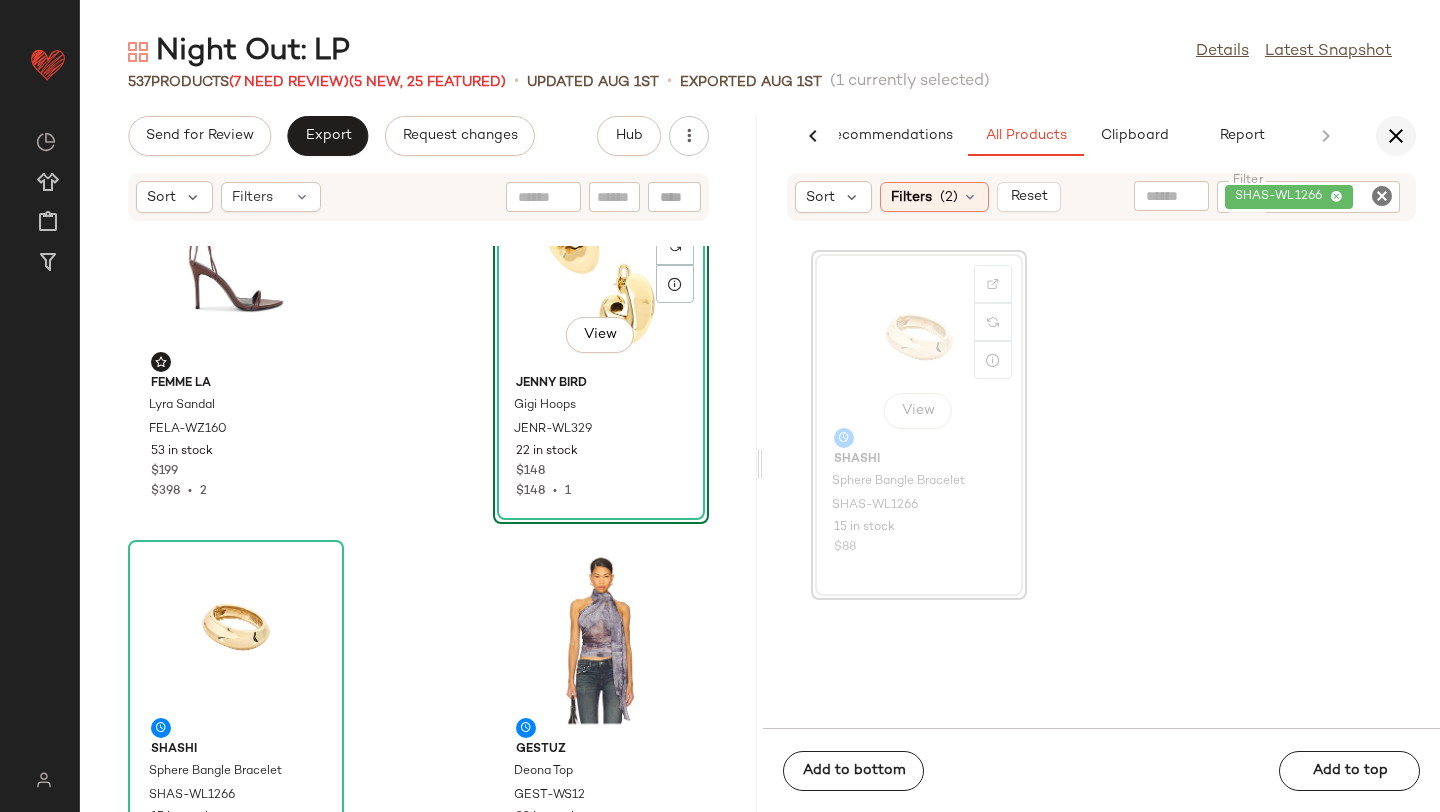 click at bounding box center [1396, 136] 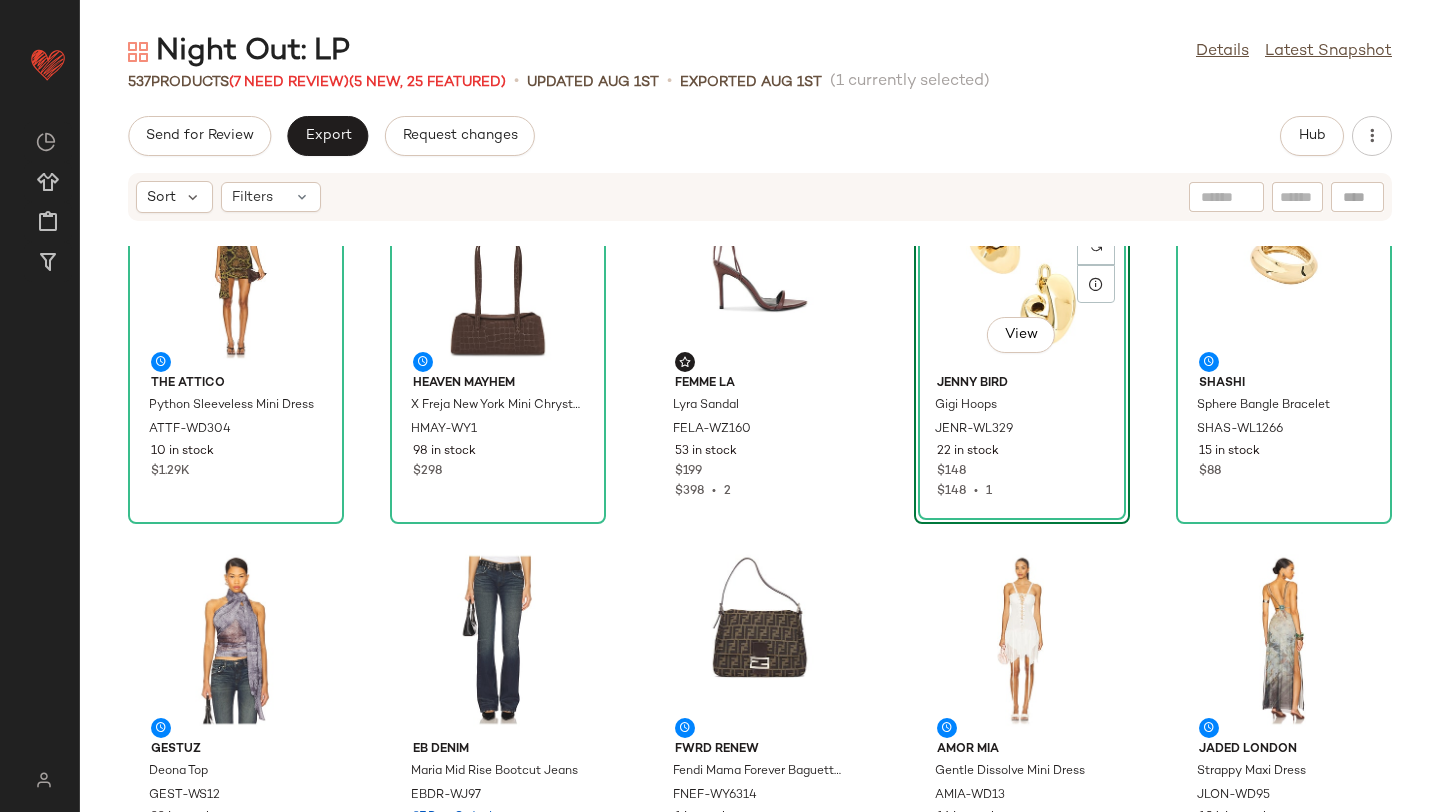 scroll, scrollTop: 0, scrollLeft: 0, axis: both 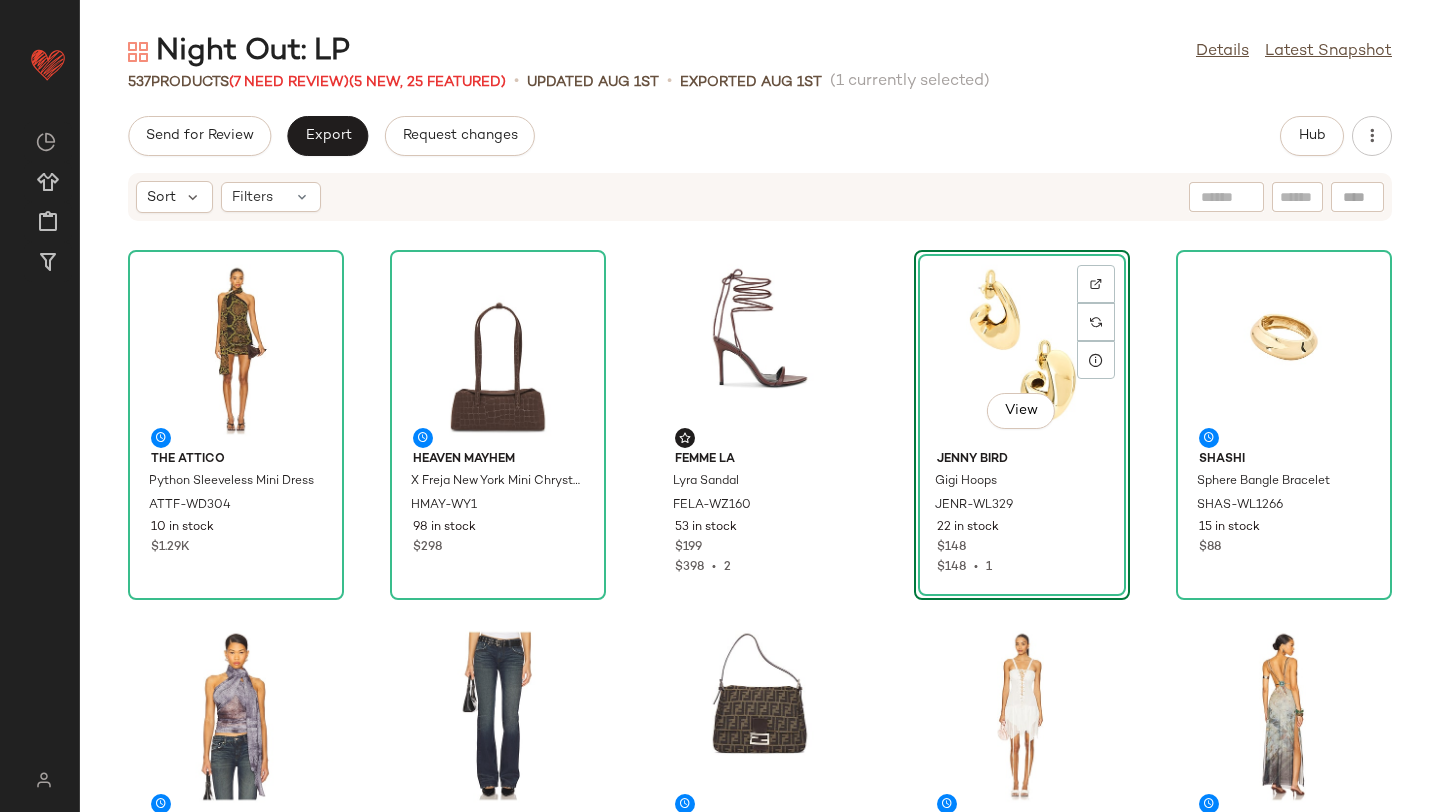 click on "THE ATTICO Python Sleeveless Mini Dress ATTF-WD304 10 in stock $1.29K Heaven Mayhem X Freja New York Mini Chrystie Bag HMAY-WY1 98 in stock $298 FEMME LA Lyra Sandal FELA-WZ160 53 in stock $199 $398  •  2  View  Jenny Bird Gigi Hoops JENR-WL329 22 in stock $148 $148  •  1 SHASHI Sphere Bangle Bracelet SHAS-WL1266 15 in stock $88 Gestuz Deona Top GEST-WS12 33 in stock $185 EB Denim Maria Mid Rise Bootcut Jeans EBDR-WJ97 37 Pre-Order Items $325 FWRD Renew Fendi Mama Forever Baguette Shoulder Bag FNEF-WY6314 1 in stock $950 AMOR MIA Gentle Dissolve Mini Dress AMIA-WD13 16 in stock $395 Jaded London Strappy Maxi Dress JLON-WD95 104 in stock $195 BLACK SUEDE STUDIO Sammie 100 Mule BSUE-WZ277 21 in stock $328 Free People Looking Good Cami FREE-WS5322 198 in stock $48 GUIZIO Satin Mini Skirt DGUI-WQ22 44 in stock $138 ANINE BING Ellen Top ANIN-WS409 23 in stock $250 ANINE BING Bar Silk Skirt ANIN-WQ72 39 in stock $350 SAU LEE Teddi Satin Mini Dress SLEE-WD440 39 in stock $450 petit moments Lowell Earrings $55 6" 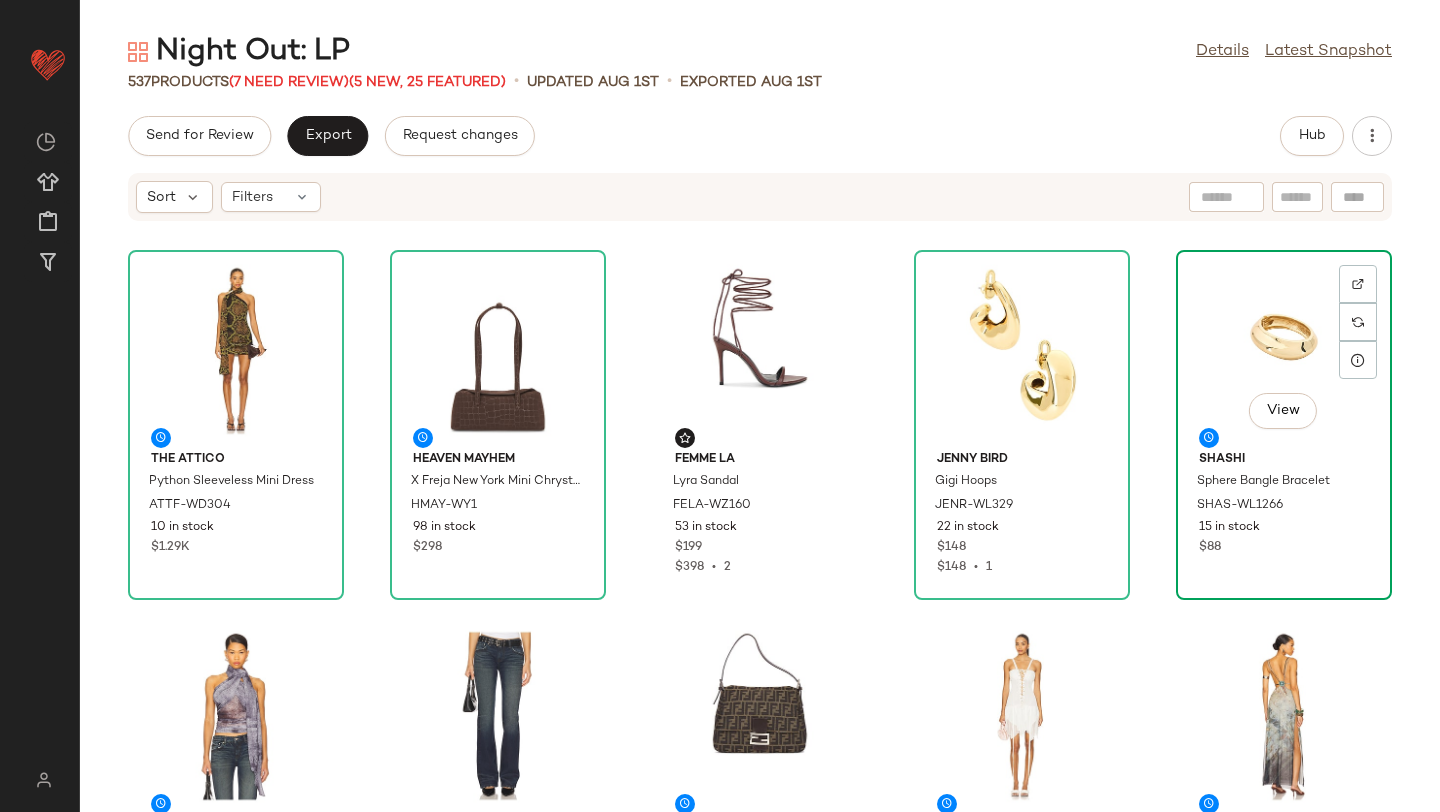 click on "View" 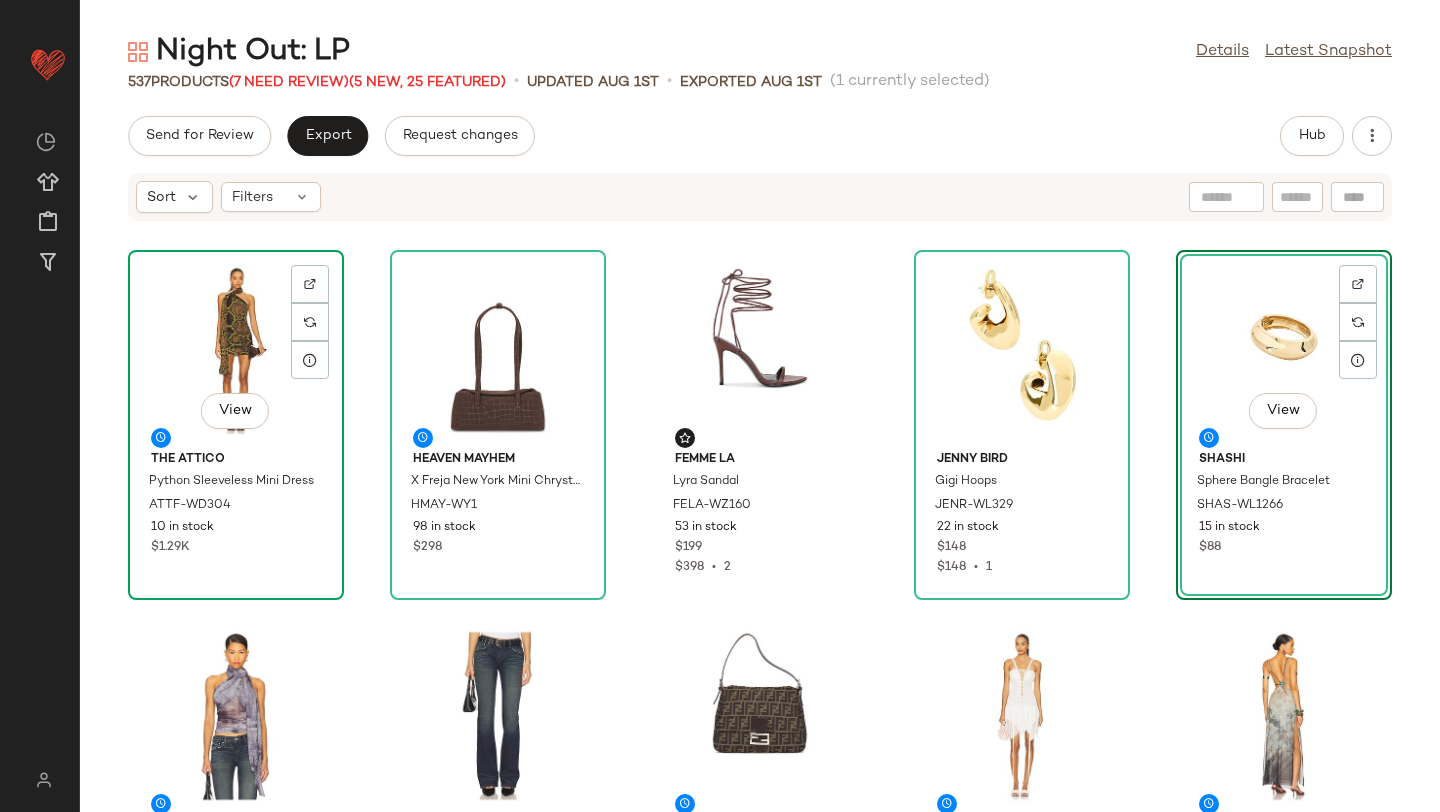click on "View" 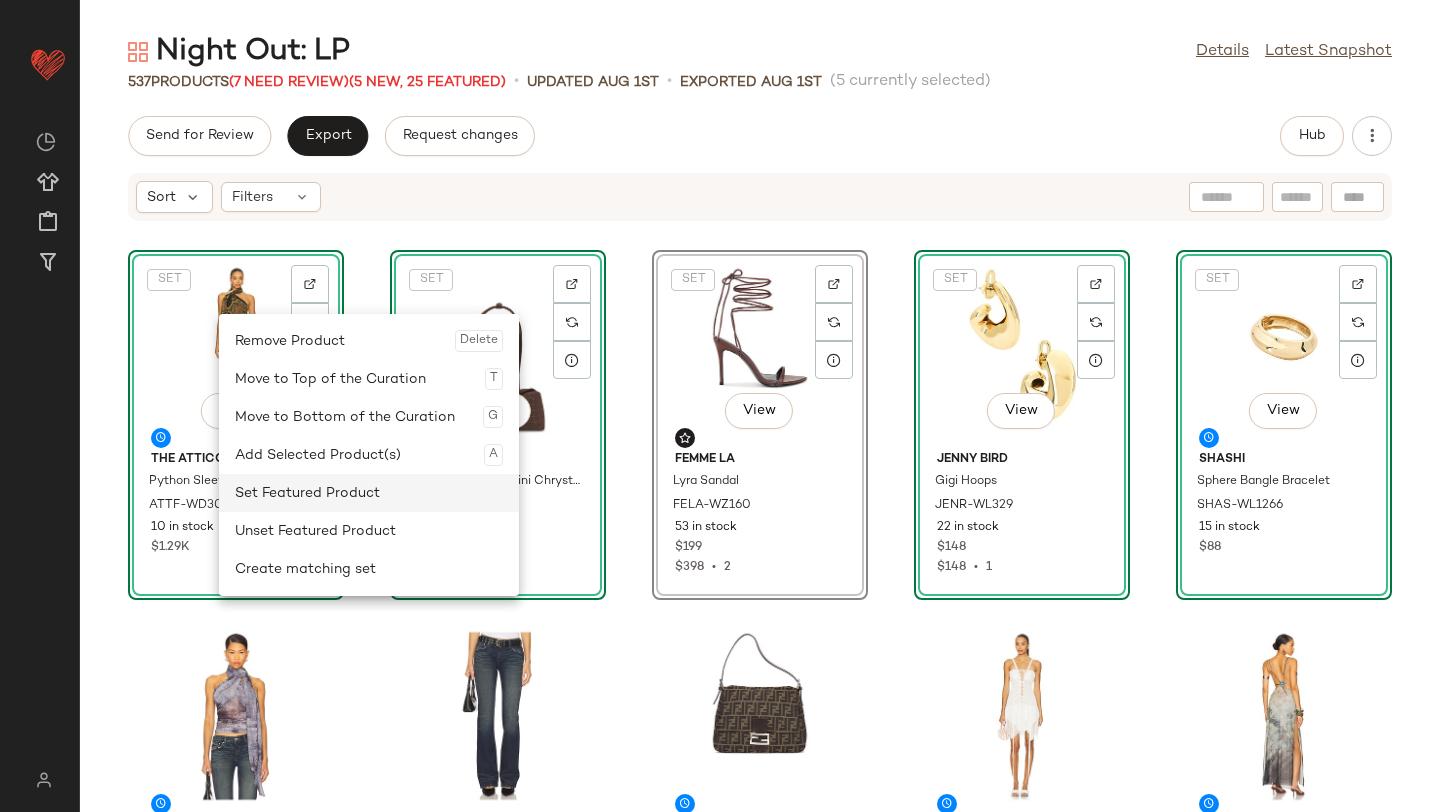 click on "Set Featured Product" 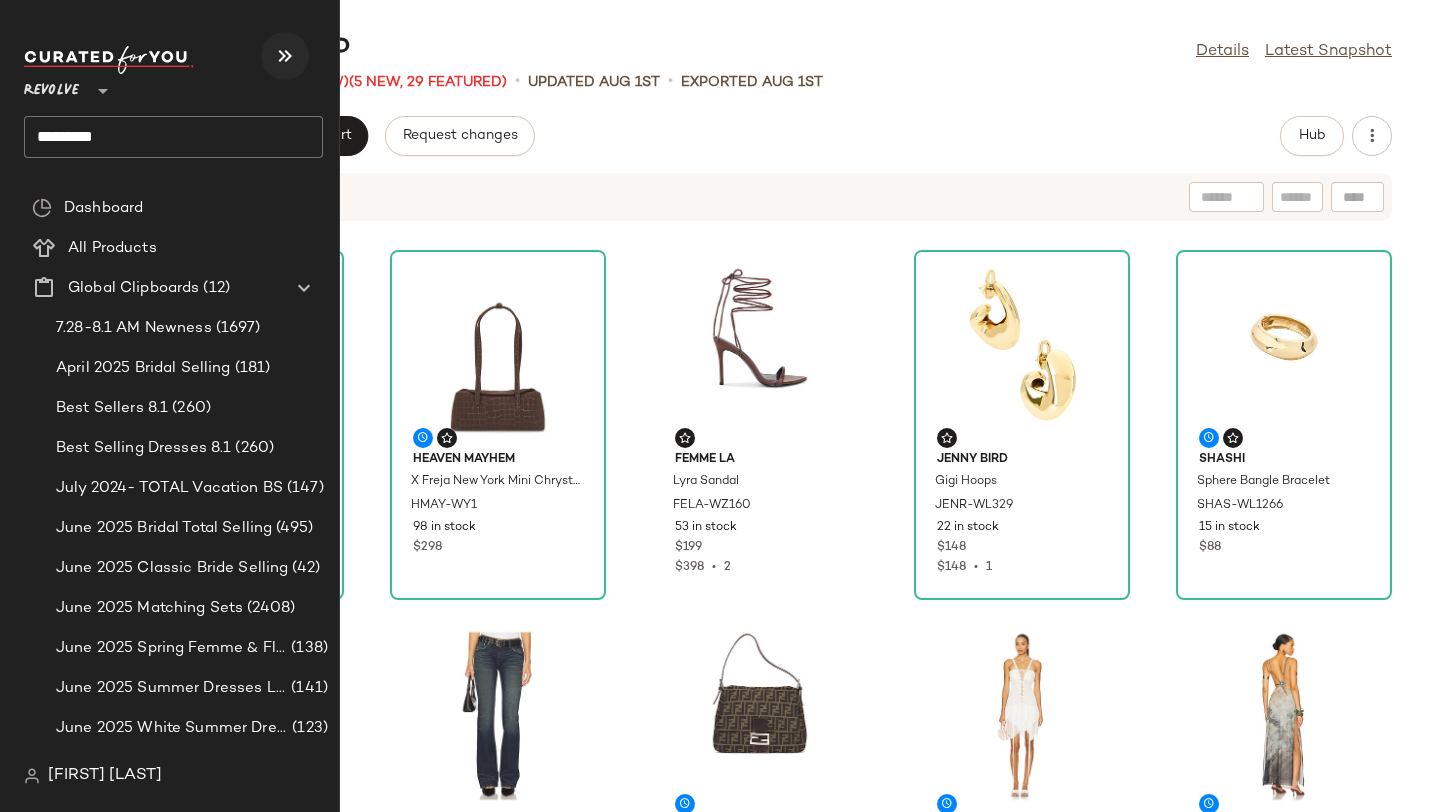 click at bounding box center (285, 56) 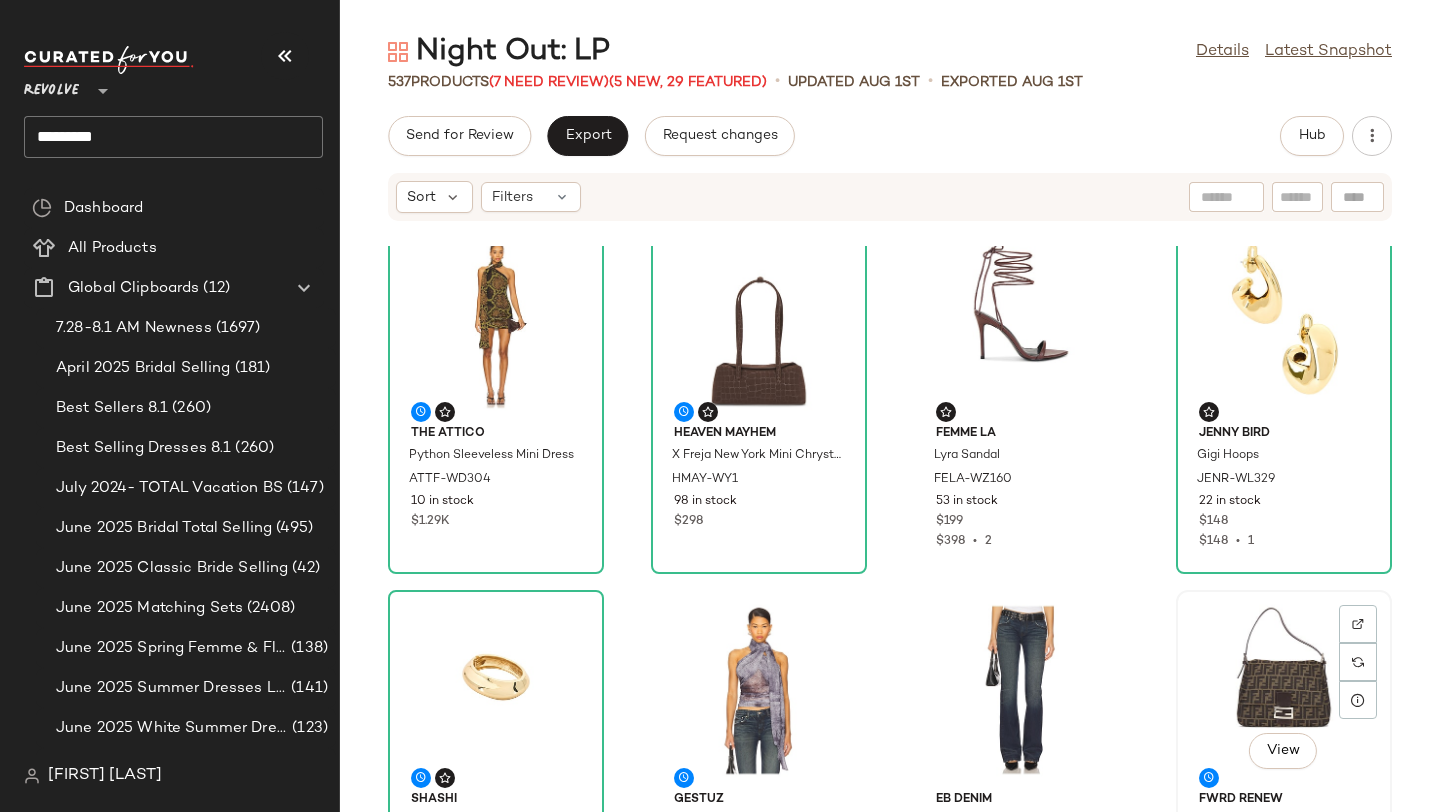 scroll, scrollTop: 22, scrollLeft: 0, axis: vertical 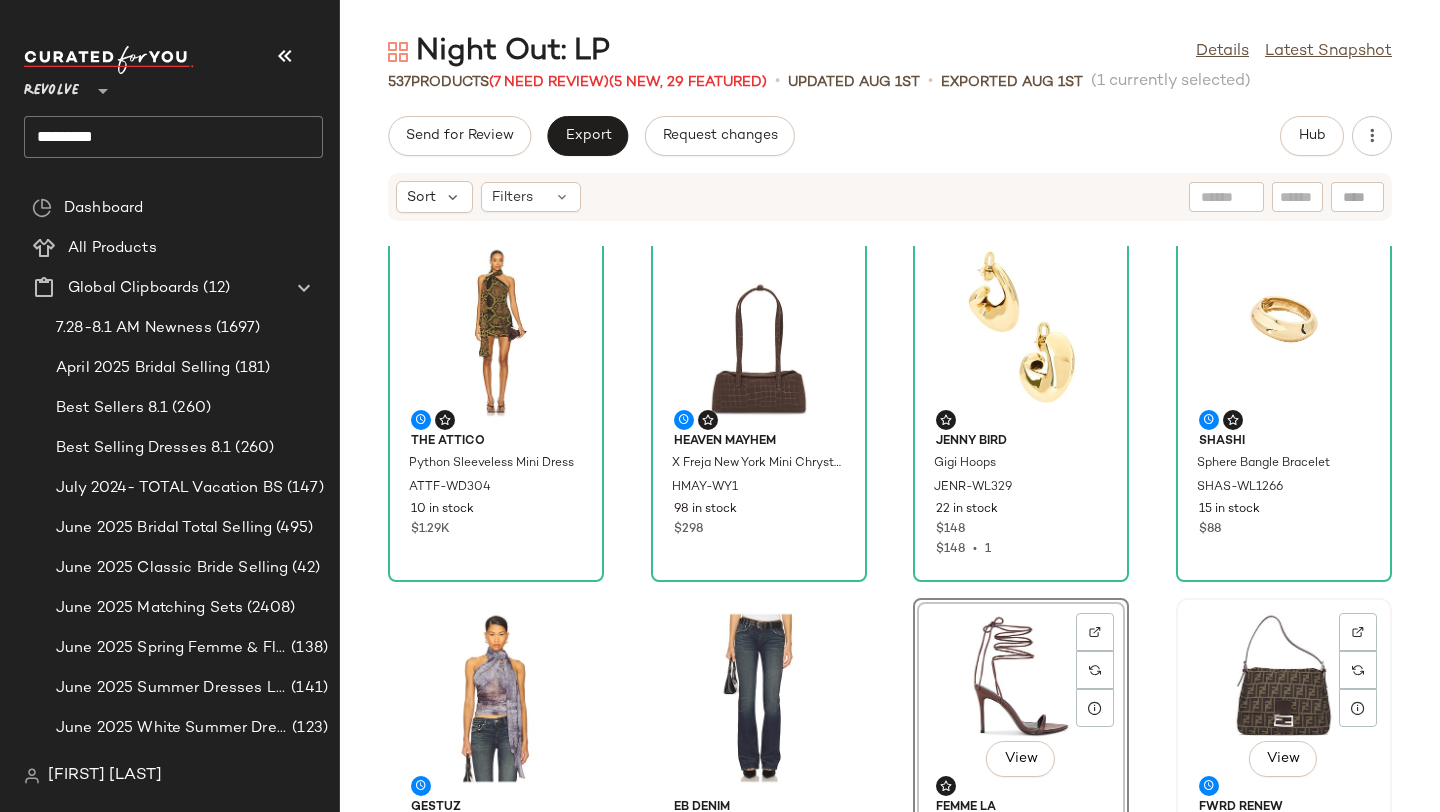 click on "View" 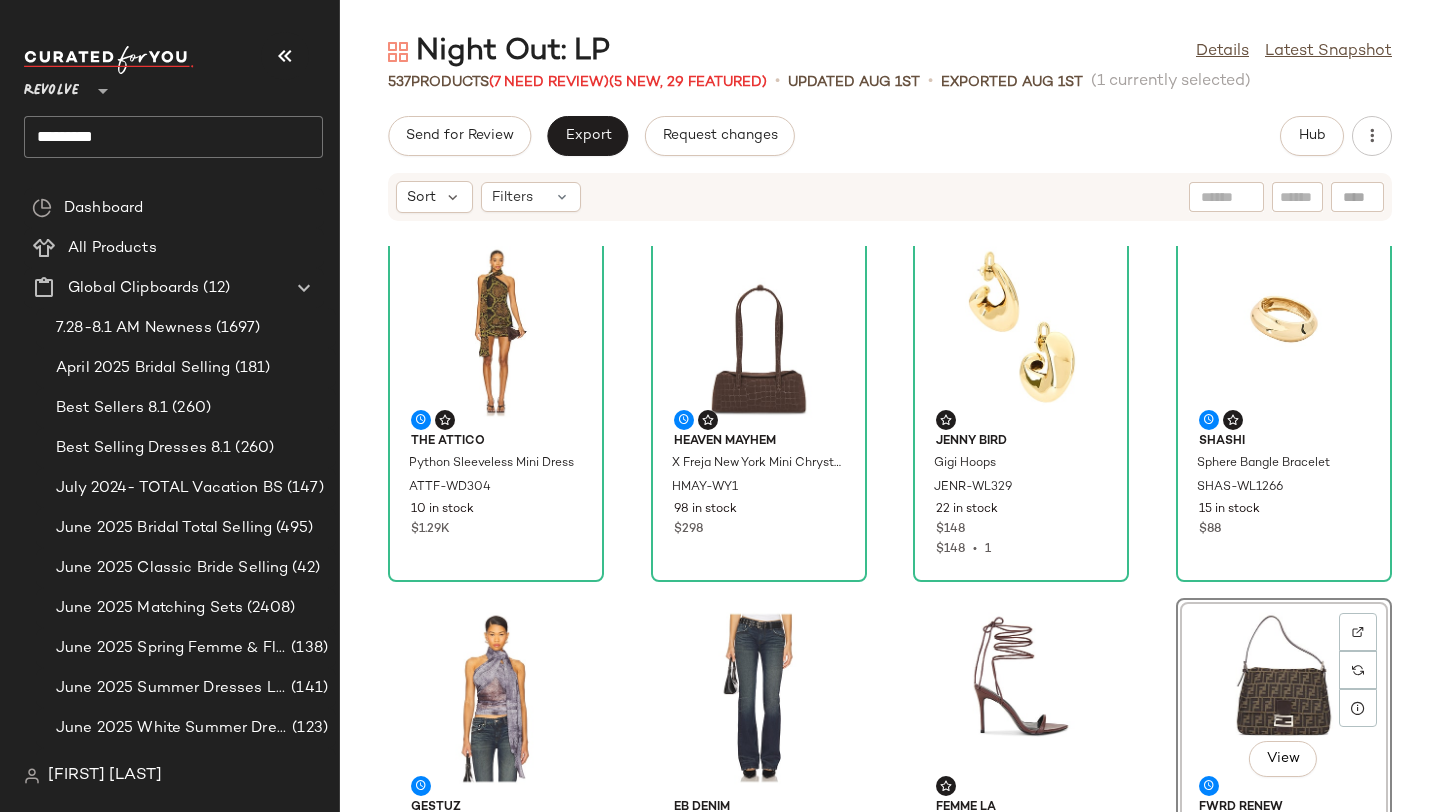 click on "View" 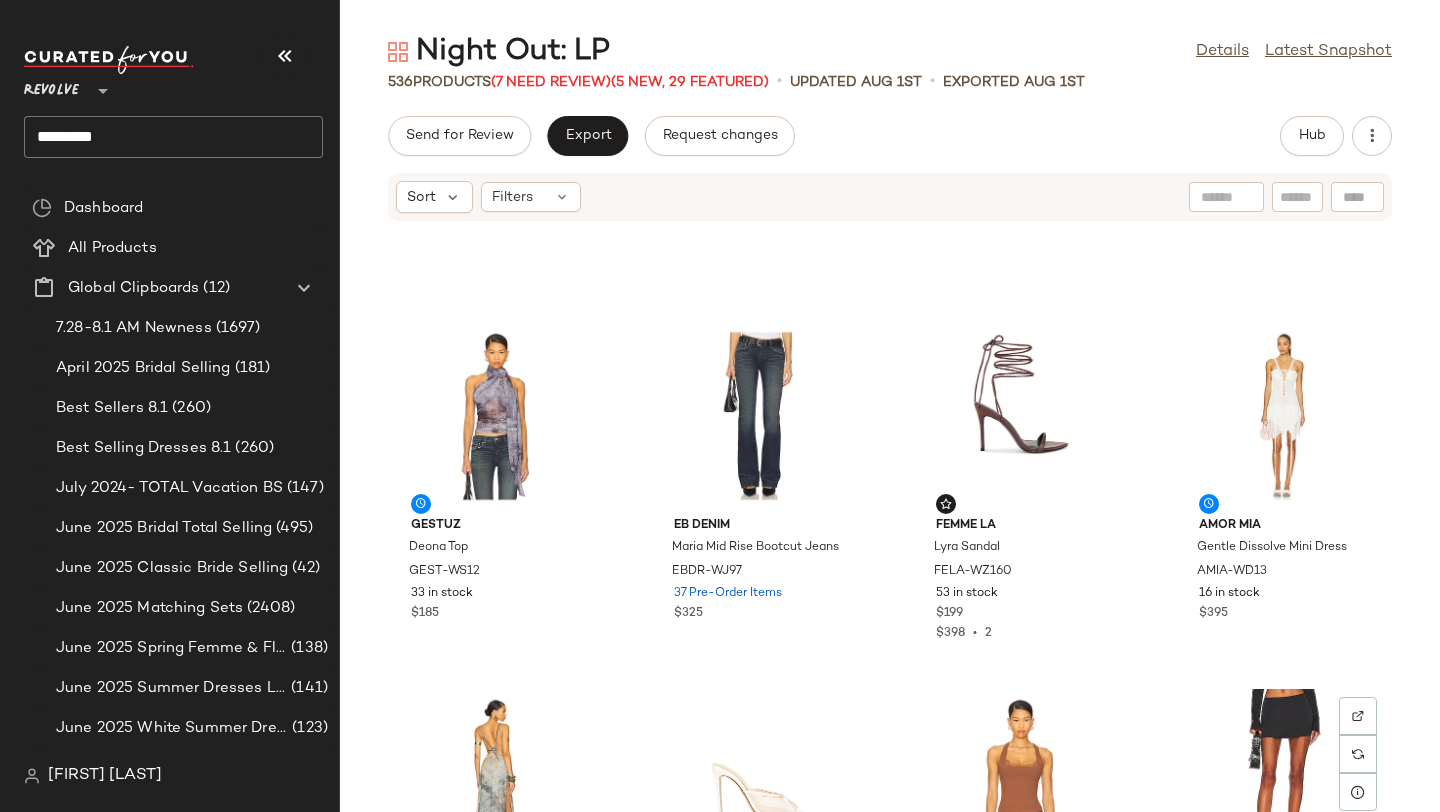 scroll, scrollTop: 0, scrollLeft: 0, axis: both 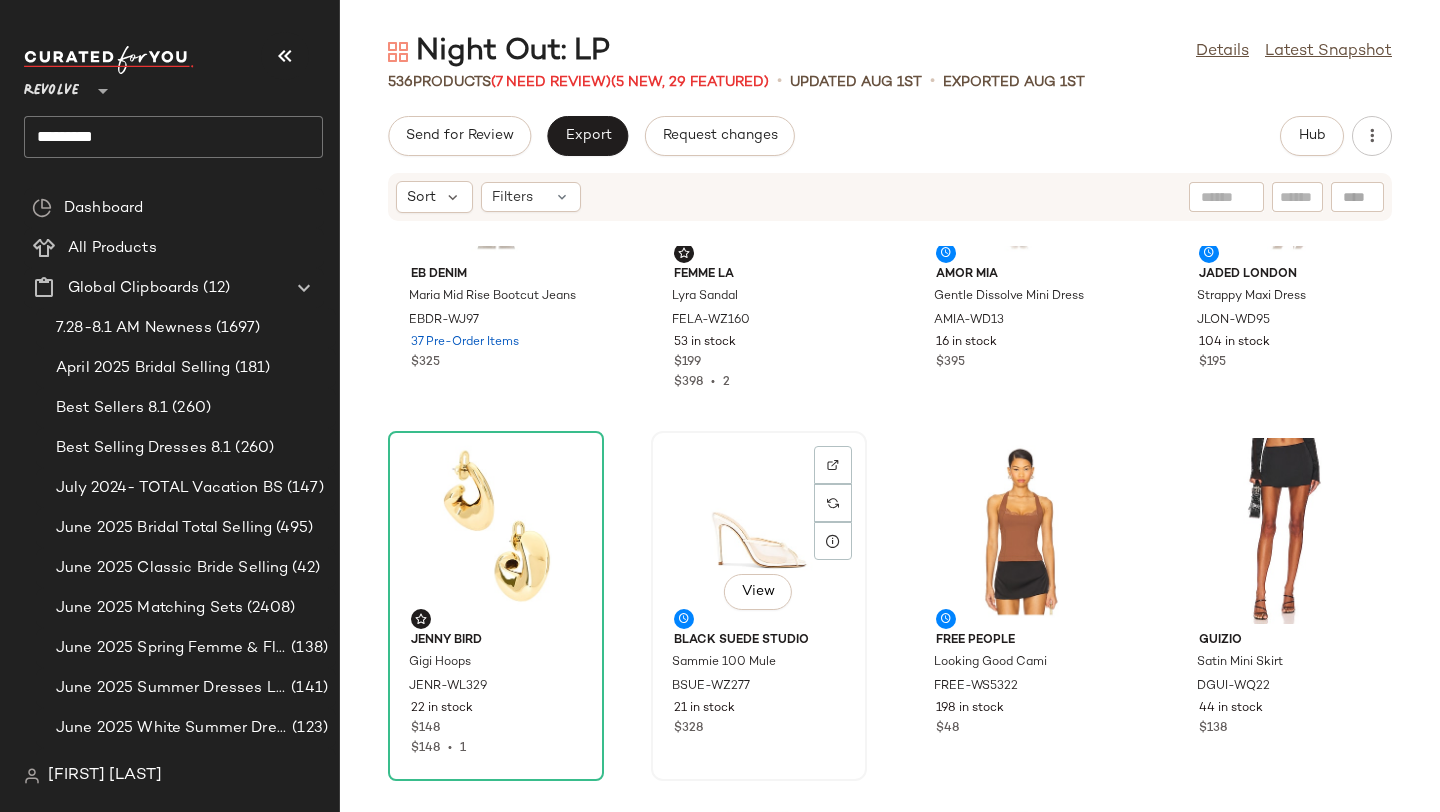 click on "View" 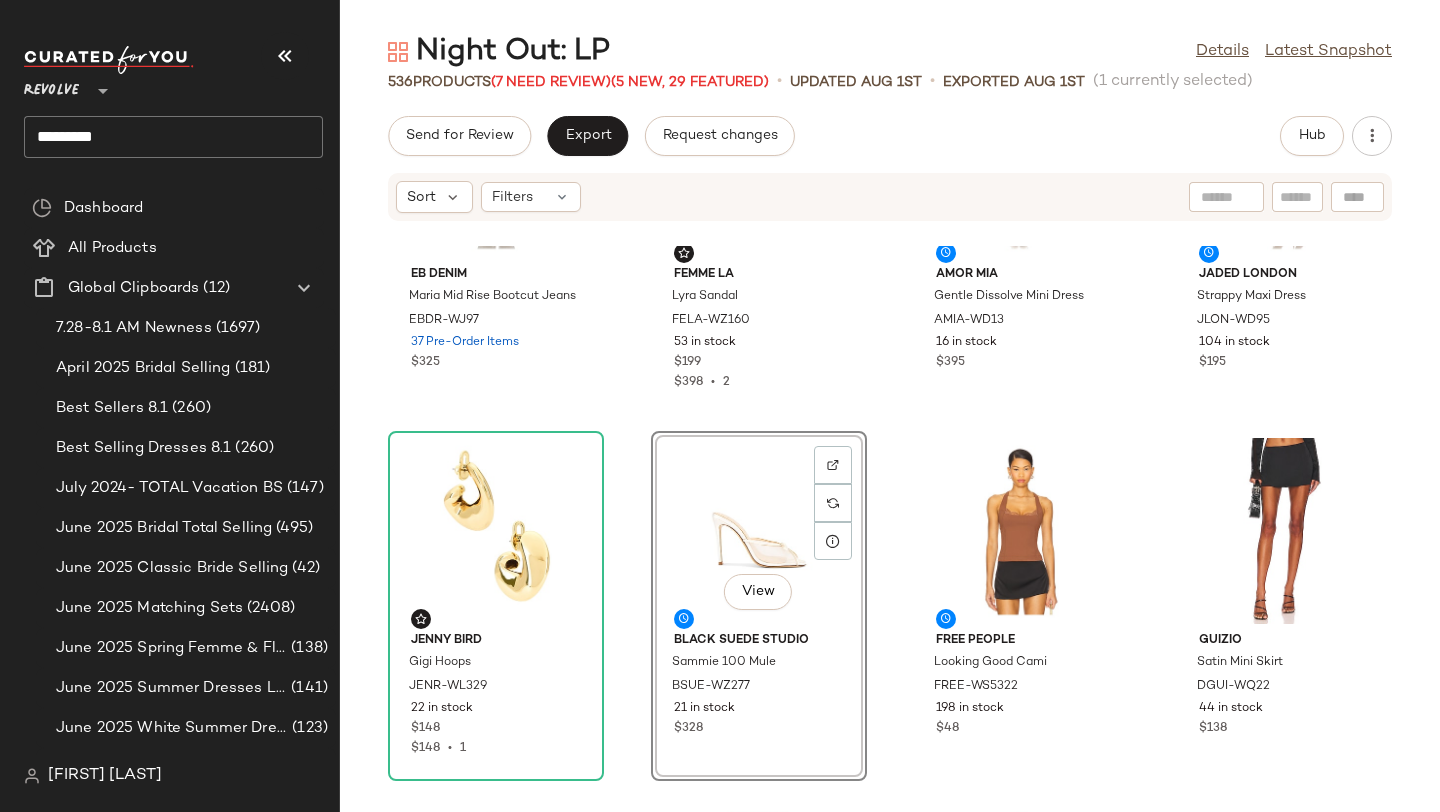 click on "View" 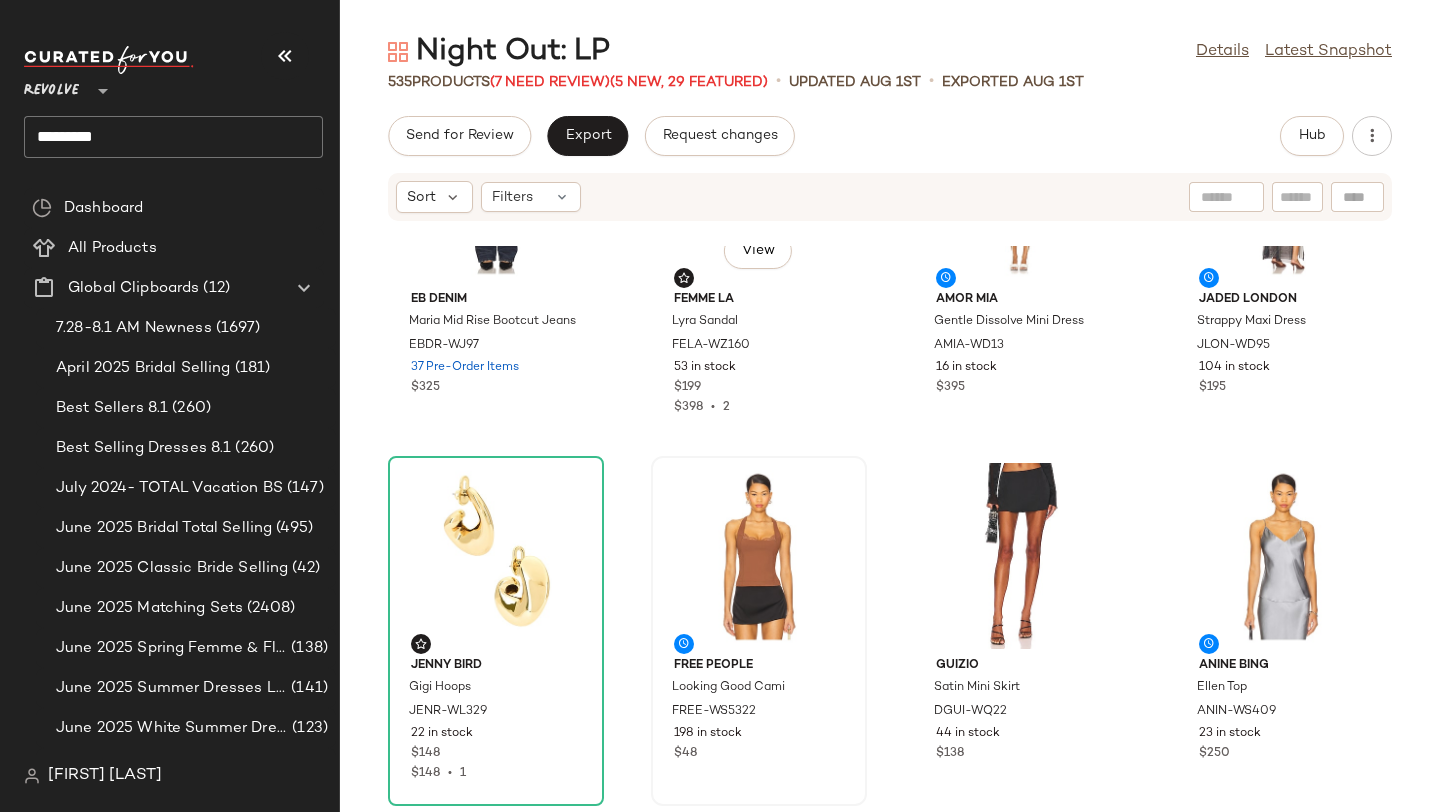 scroll, scrollTop: 0, scrollLeft: 0, axis: both 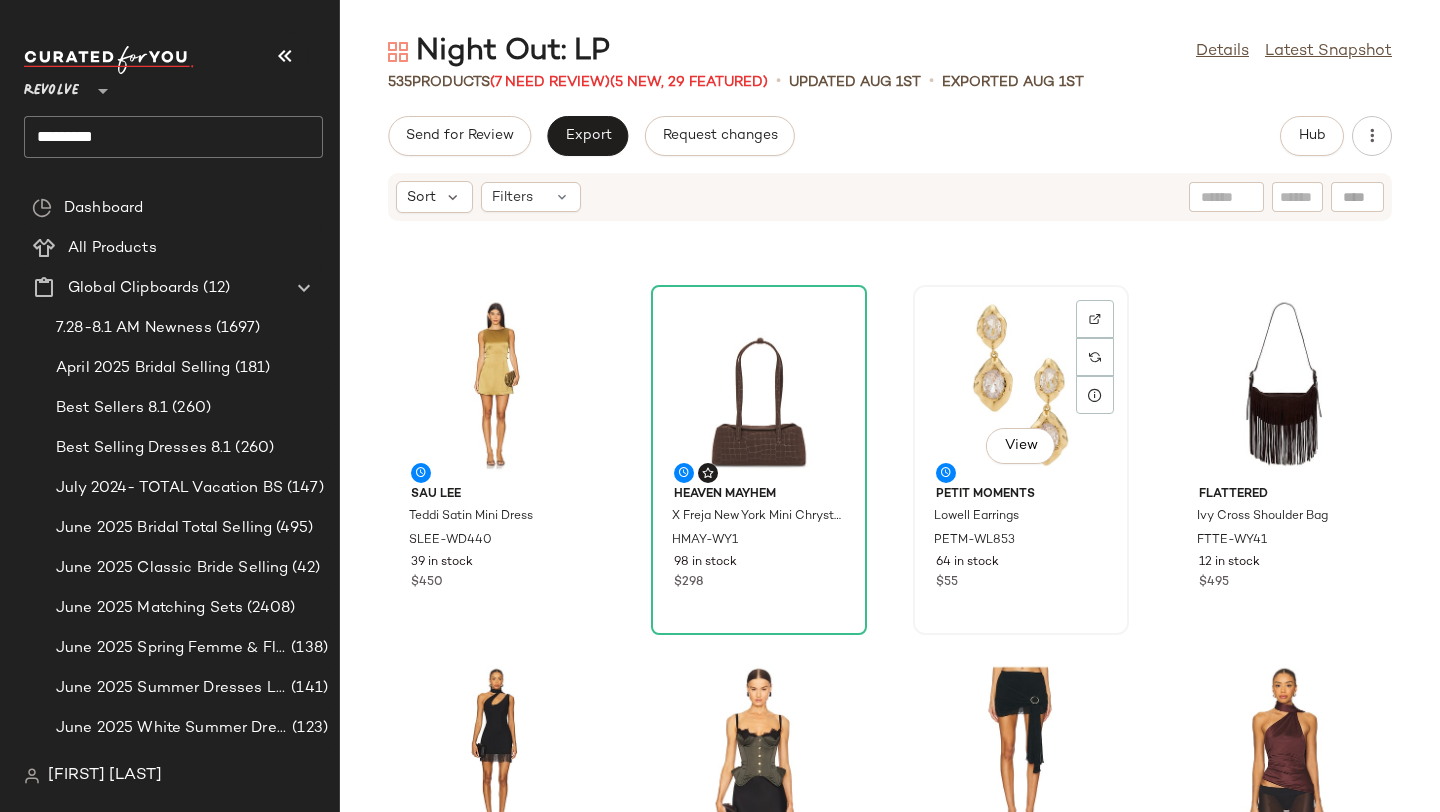 click on "View" 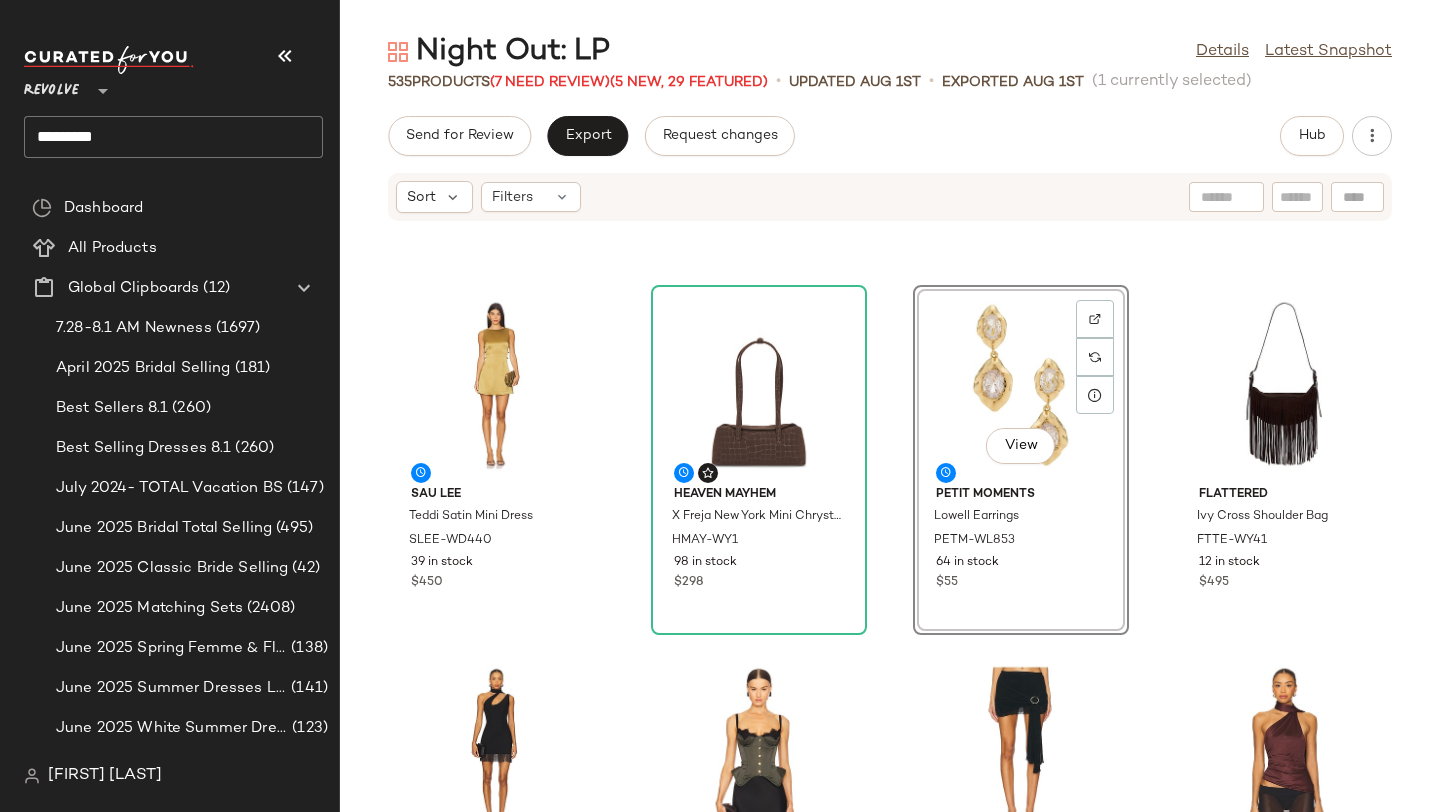 click on "View" 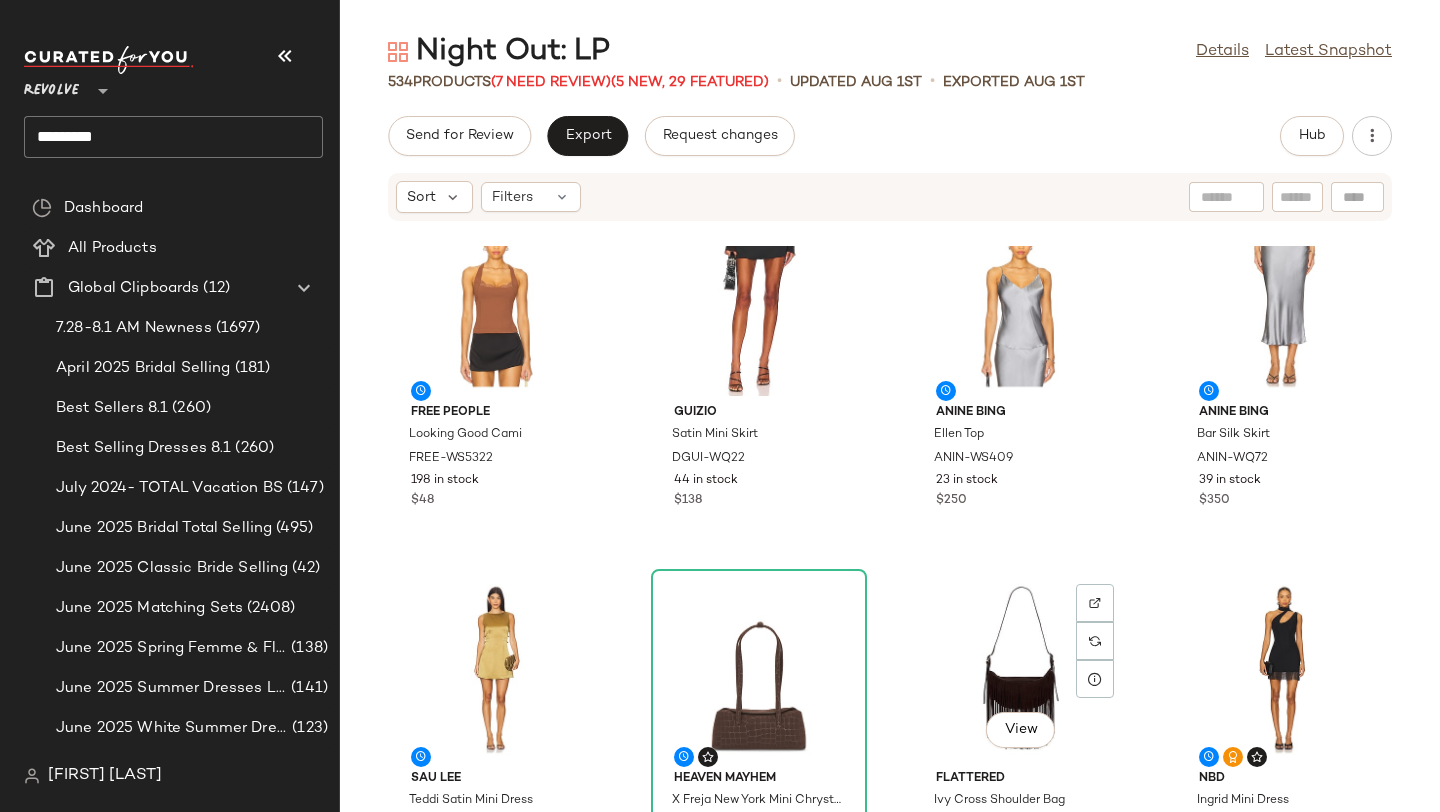 scroll, scrollTop: 0, scrollLeft: 0, axis: both 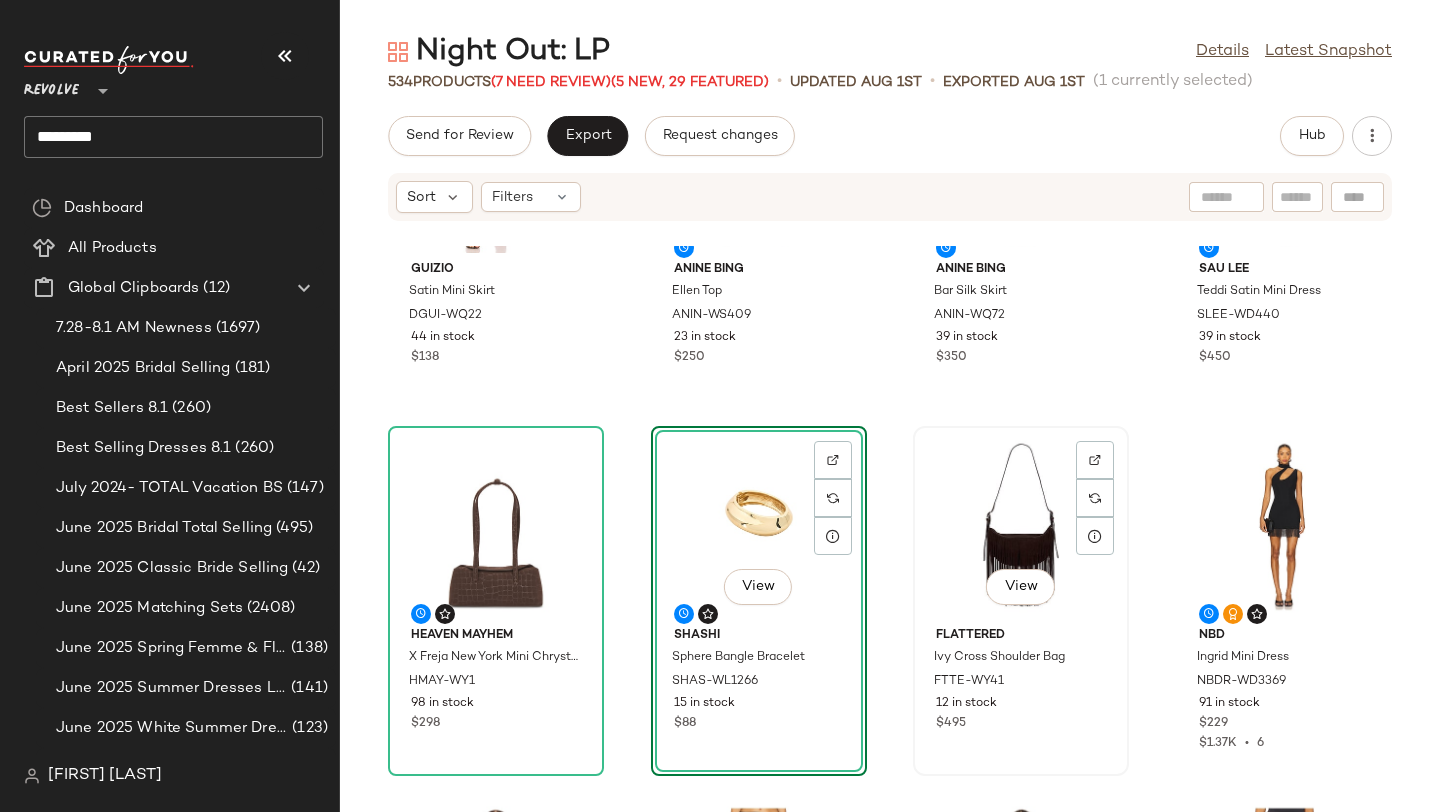 click on "View" 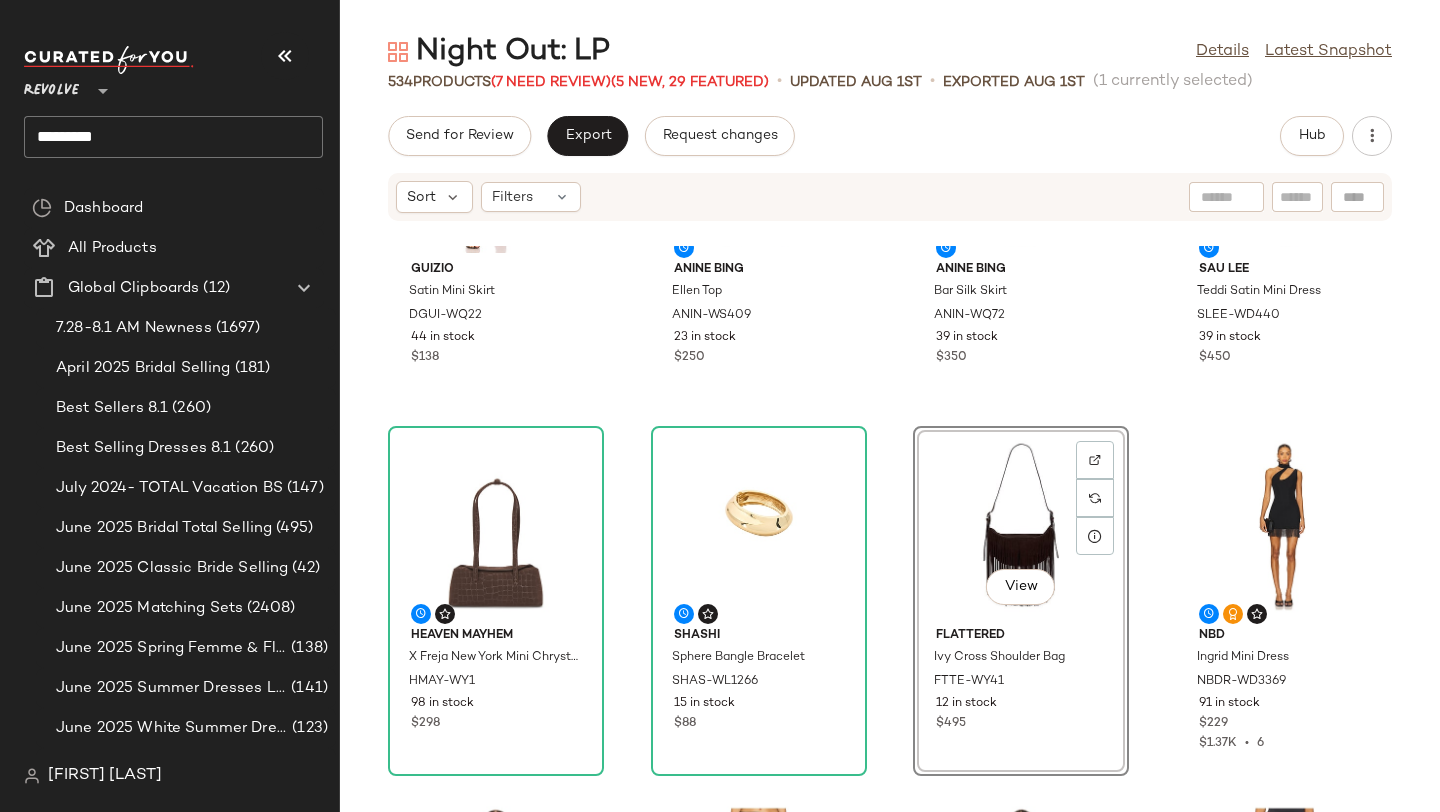 click on "View" 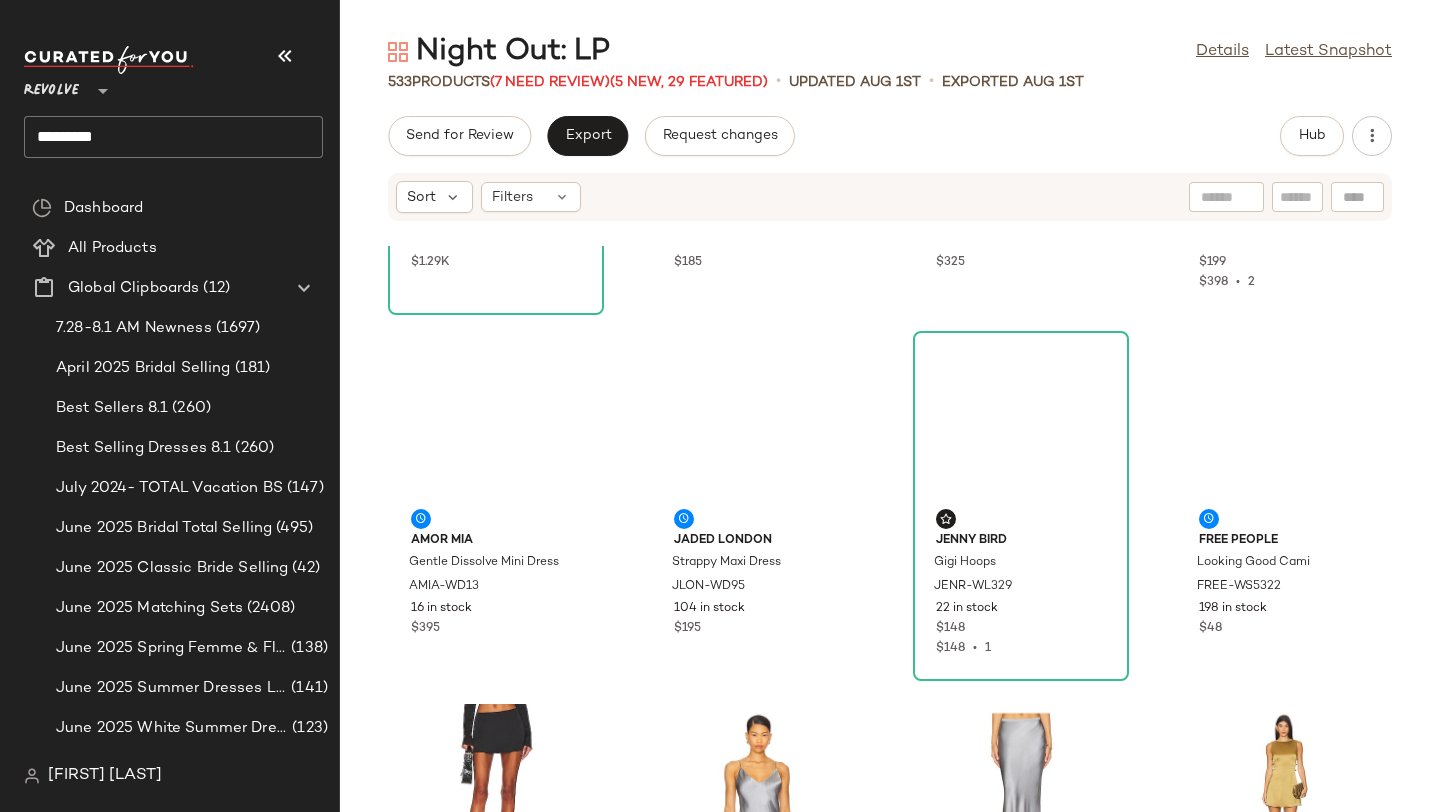 scroll, scrollTop: 0, scrollLeft: 0, axis: both 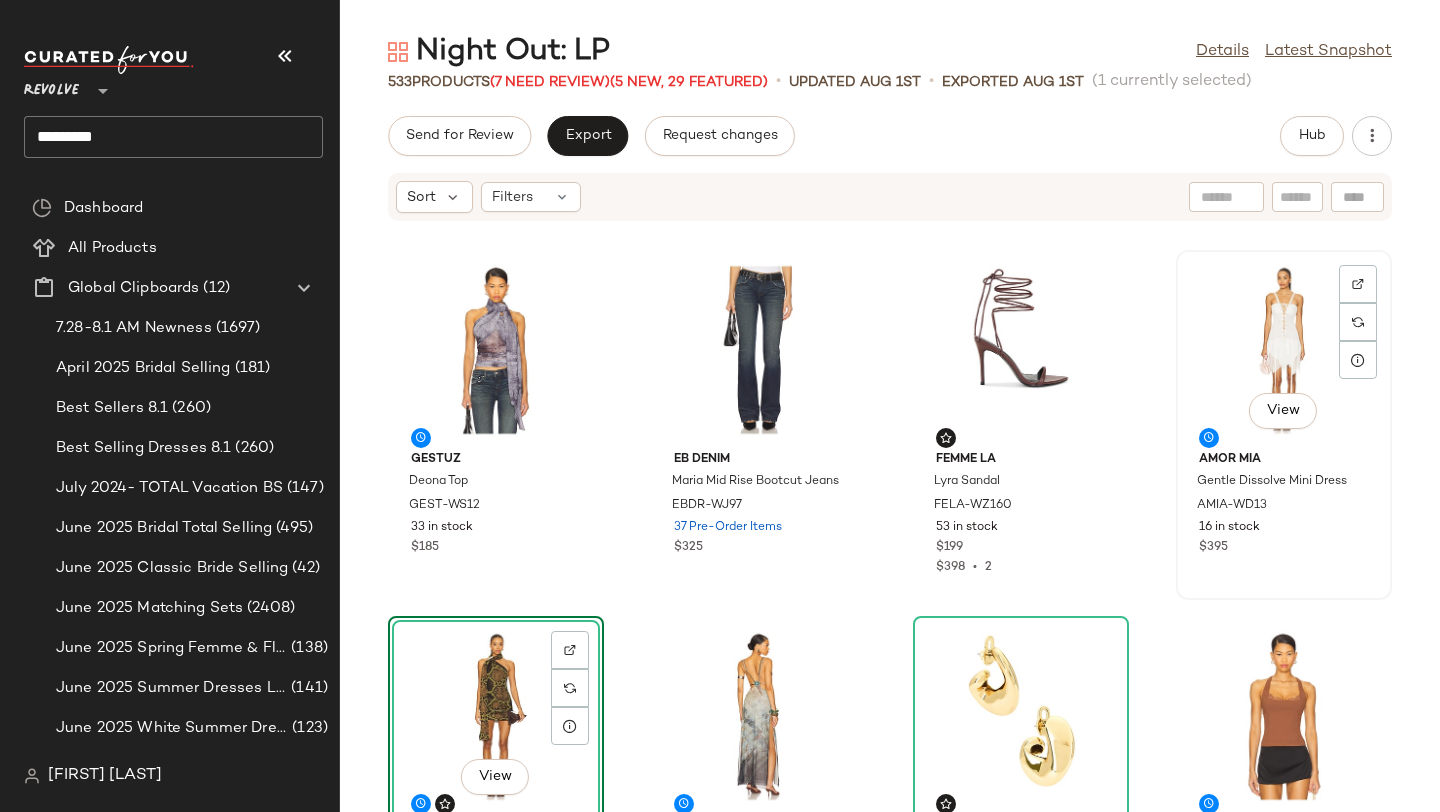 click on "View" 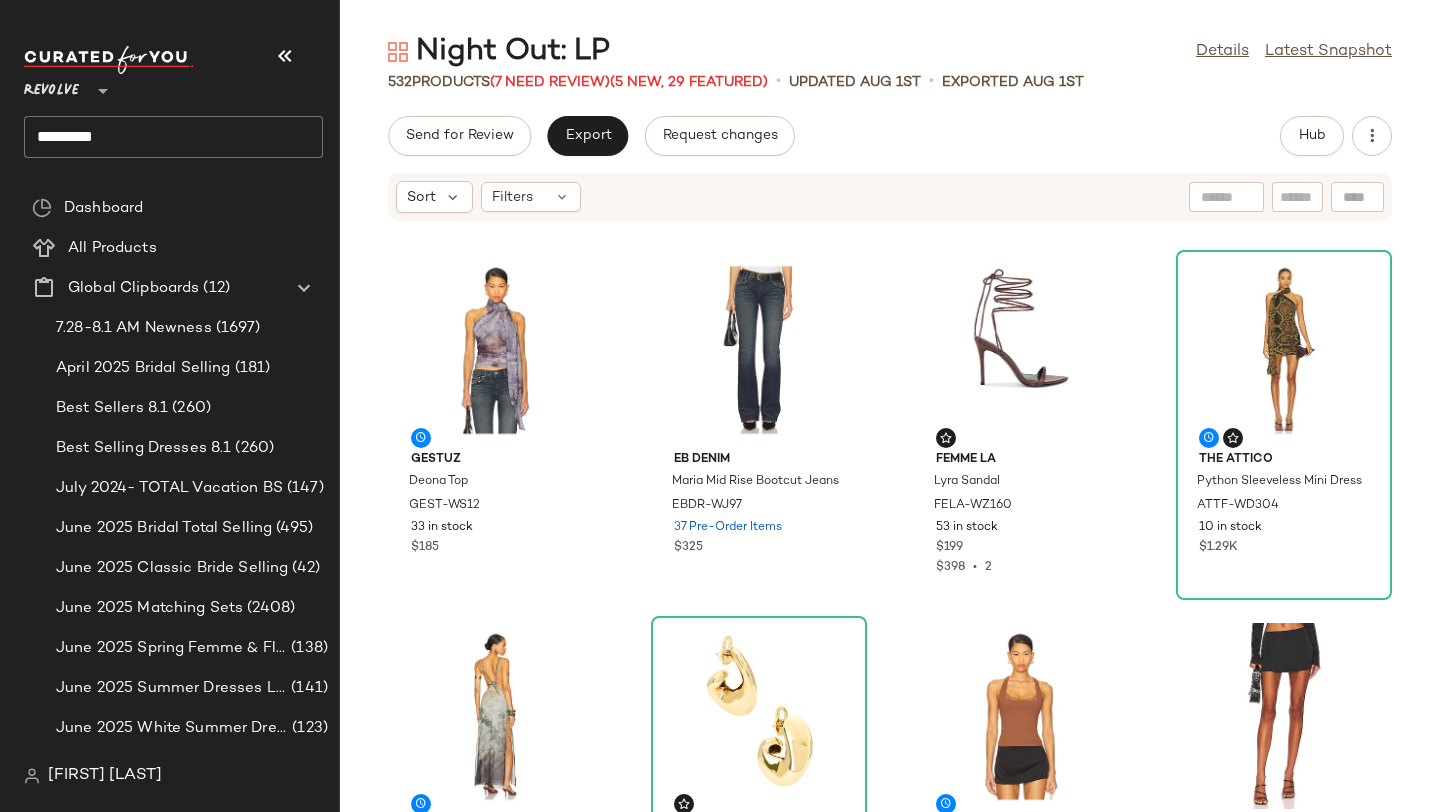 click on "Gestuz Deona Top GEST-WS12 33 in stock $185 EB Denim Maria Mid Rise Bootcut Jeans EBDR-WJ97 37 Pre-Order Items $325 FEMME LA Lyra Sandal FELA-WZ160 53 in stock $199 $398  •  2 THE ATTICO Python Sleeveless Mini Dress ATTF-WD304 10 in stock $1.29K Jaded London Strappy Maxi Dress JLON-WD95 104 in stock $195 Jenny Bird Gigi Hoops JENR-WL329 22 in stock $148 $148  •  1 Free People Looking Good Cami FREE-WS5322 198 in stock $48 GUIZIO Satin Mini Skirt DGUI-WQ22 44 in stock $138 ANINE BING Ellen Top ANIN-WS409 23 in stock $250 ANINE BING Bar Silk Skirt ANIN-WQ72 39 in stock $350 SAU LEE Teddi Satin Mini Dress SLEE-WD440 39 in stock $450 Heaven Mayhem X Freja New York Mini Chrystie Bag HMAY-WY1 98 in stock $298 SHASHI Sphere Bangle Bracelet SHAS-WL1266 15 in stock $88 NBD Ingrid Mini Dress NBDR-WD3369 91 in stock $229 $1.37K  •  6 Maria Lucia Hohan Larya Top MLUC-WS3 2 Pre-Order Items $1.26K LIONESS Ford Mini Skirt LIOR-WQ49 374 in stock $69 $69  •  1" 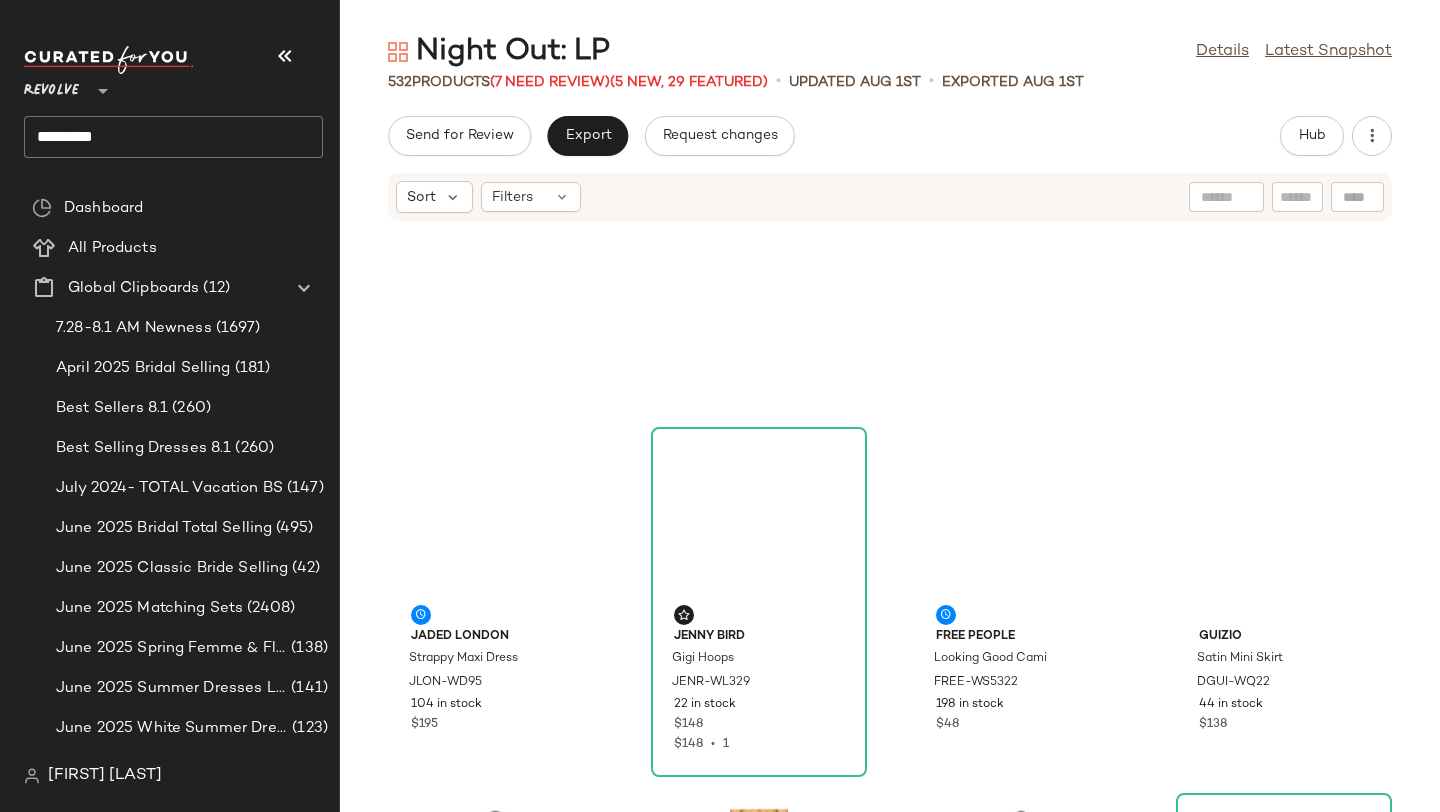 scroll, scrollTop: 0, scrollLeft: 0, axis: both 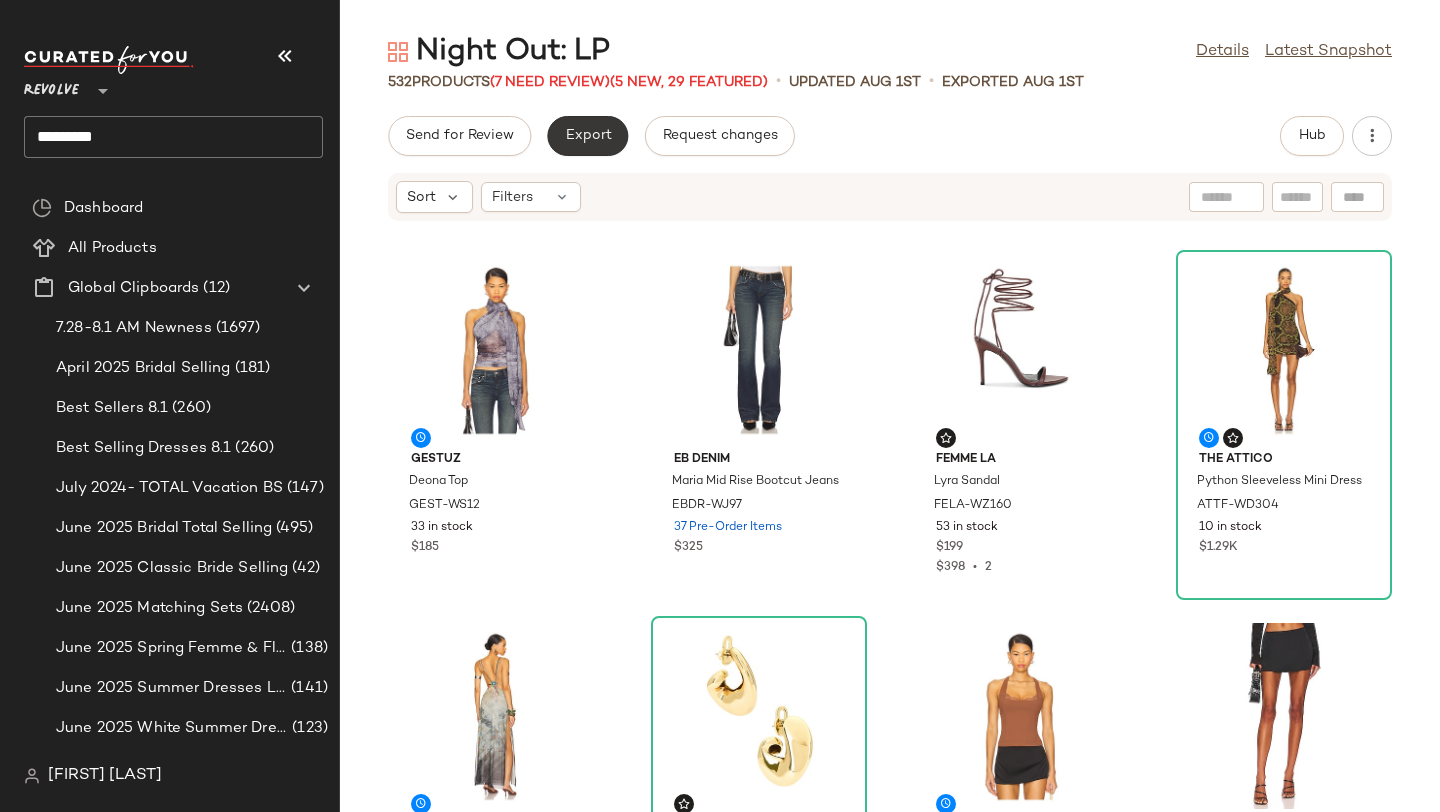 click on "Export" 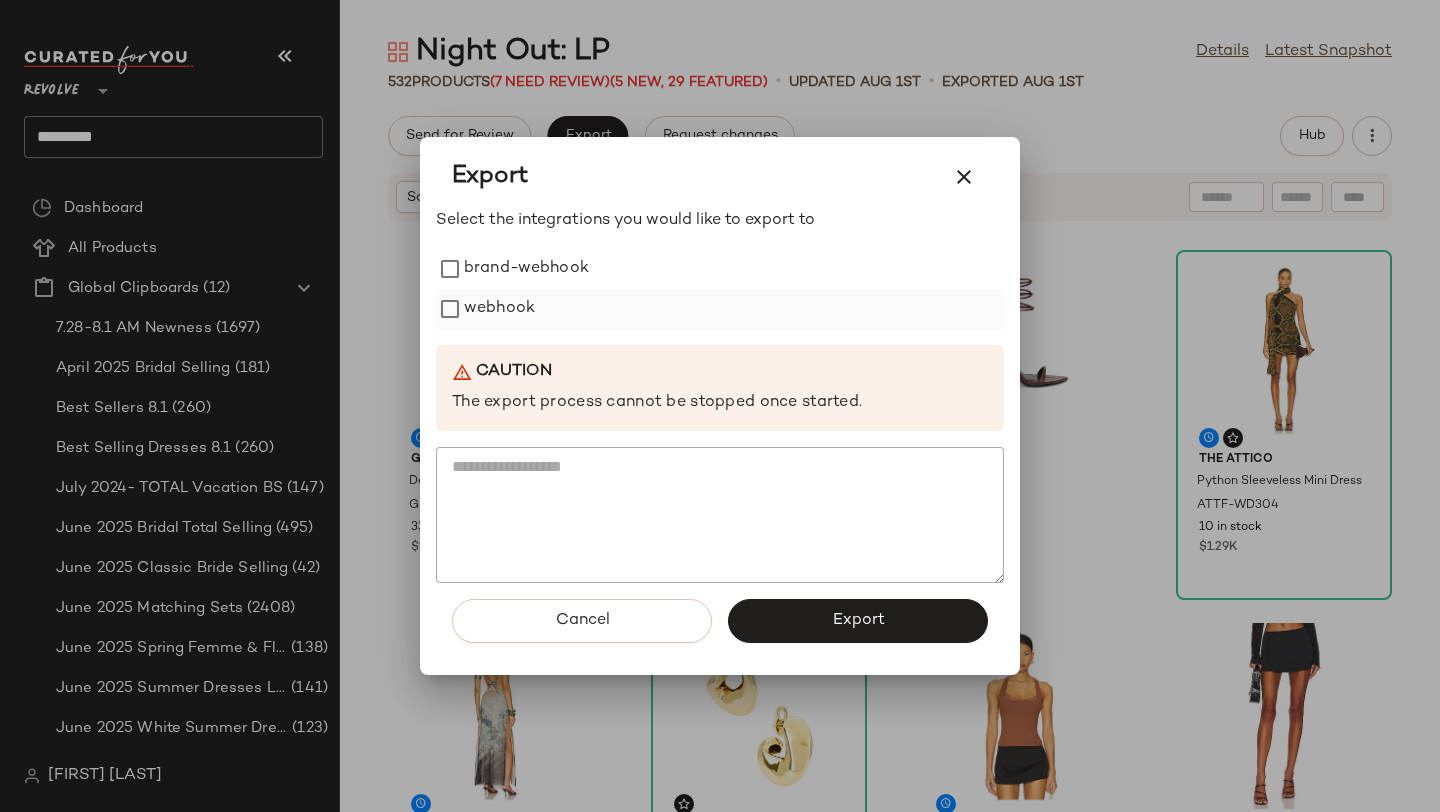 click on "webhook" at bounding box center (499, 309) 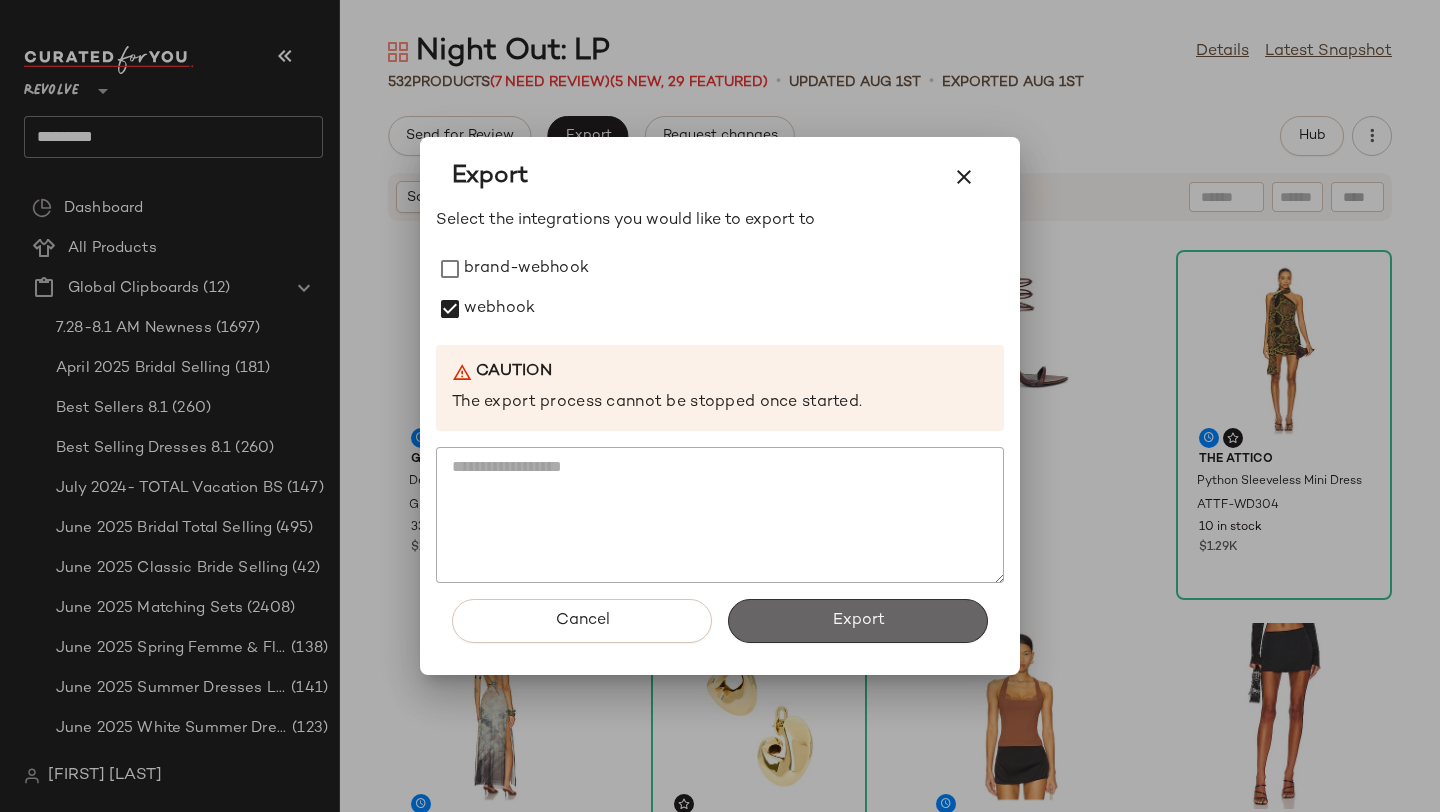 click on "Export" at bounding box center (858, 621) 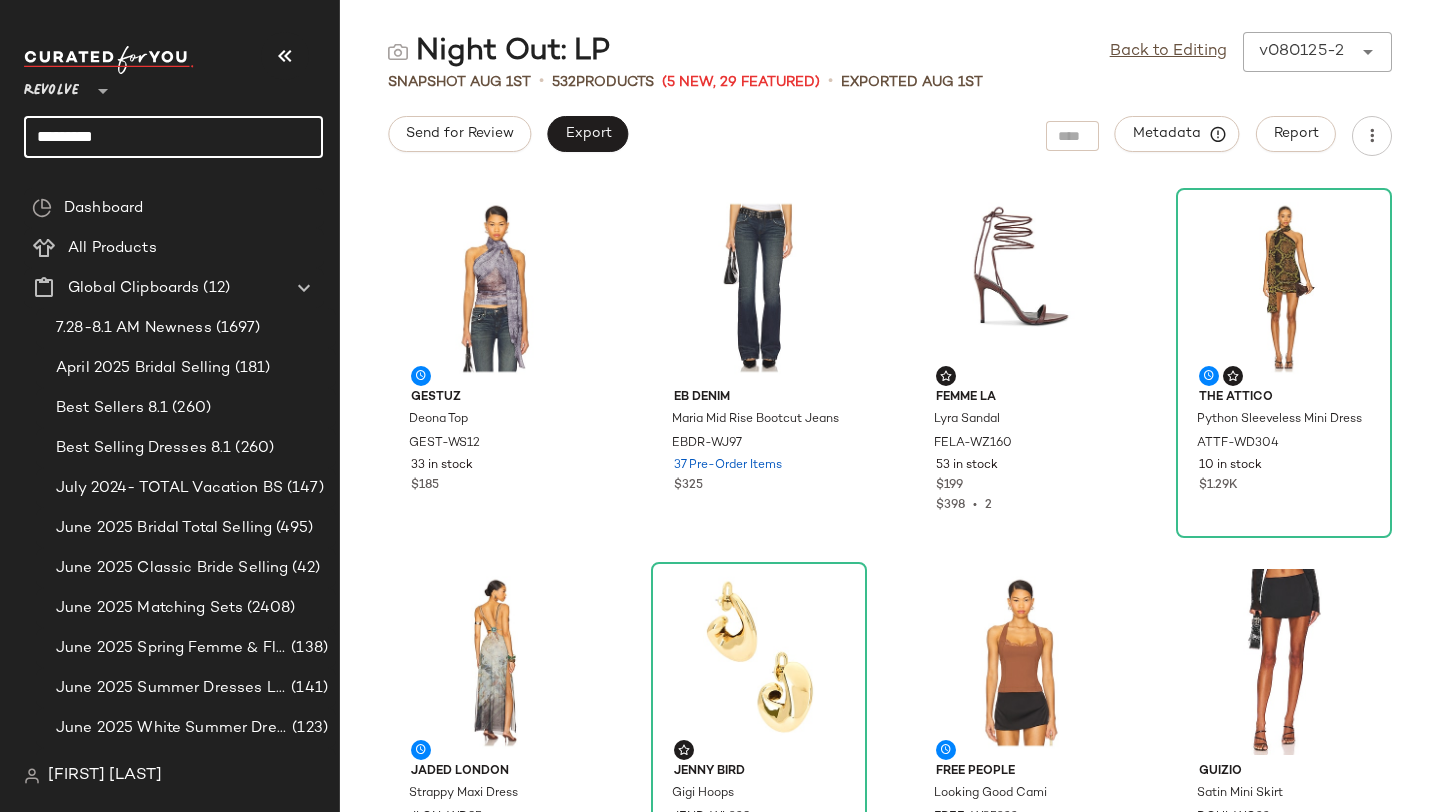 drag, startPoint x: 150, startPoint y: 152, endPoint x: 0, endPoint y: 141, distance: 150.40279 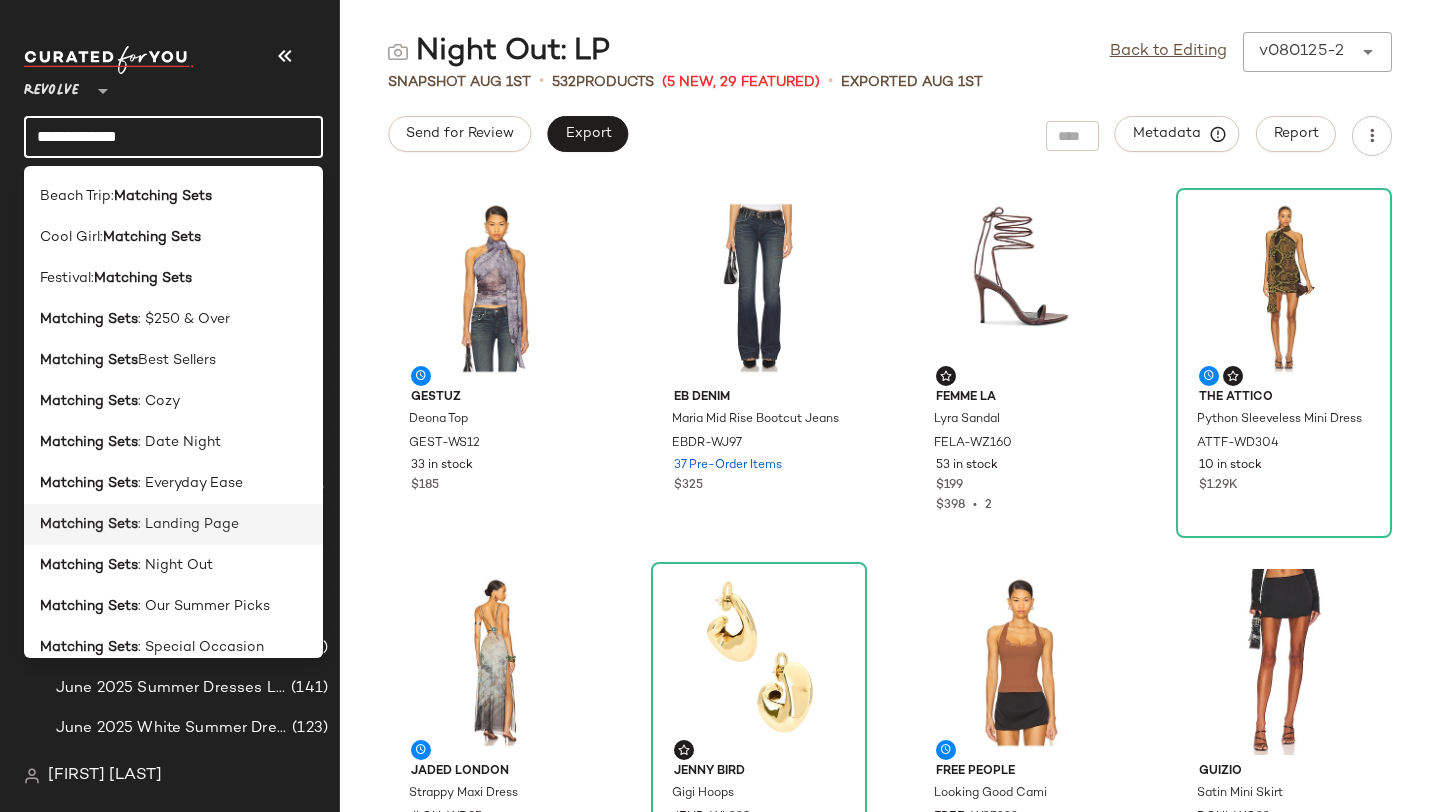 scroll, scrollTop: 152, scrollLeft: 0, axis: vertical 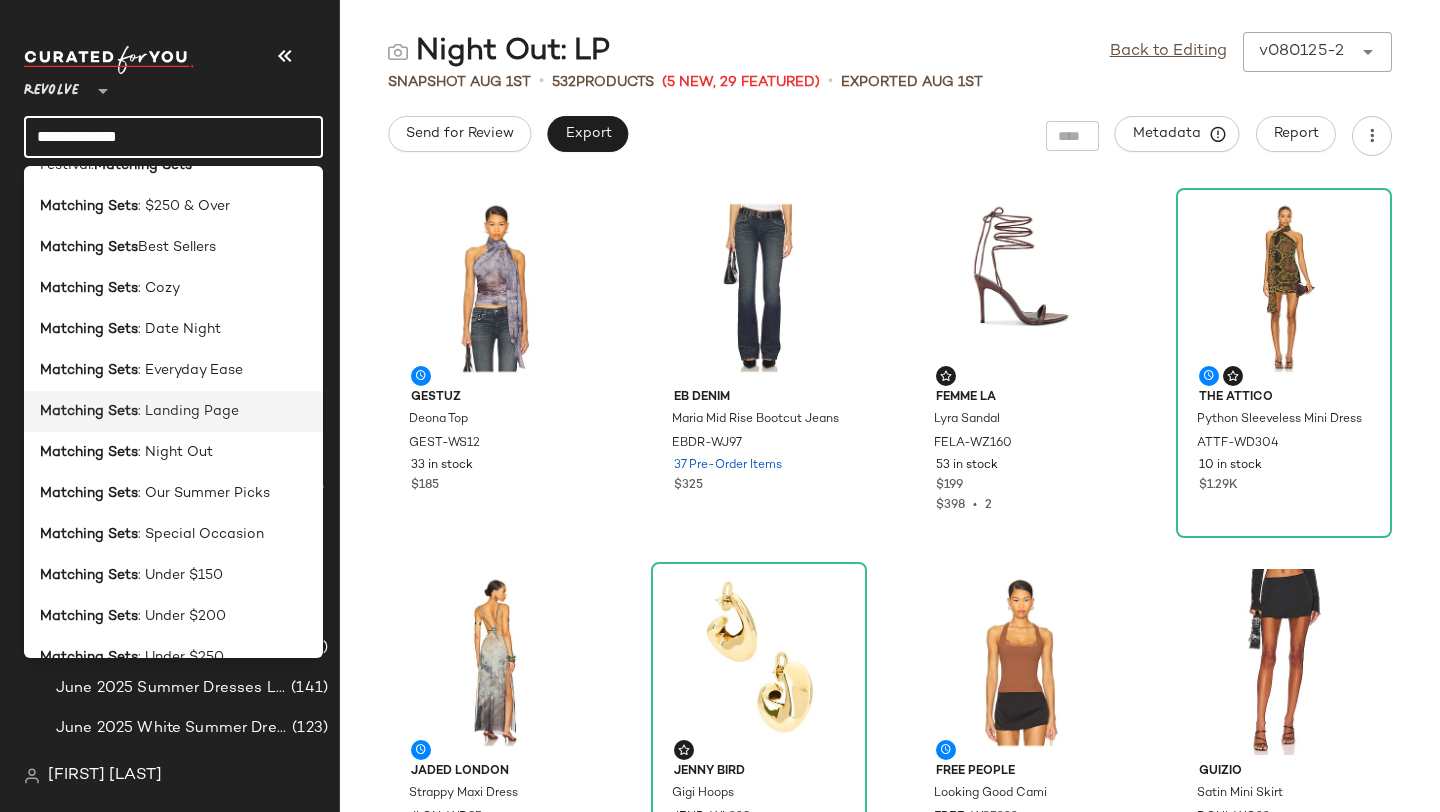 type on "**********" 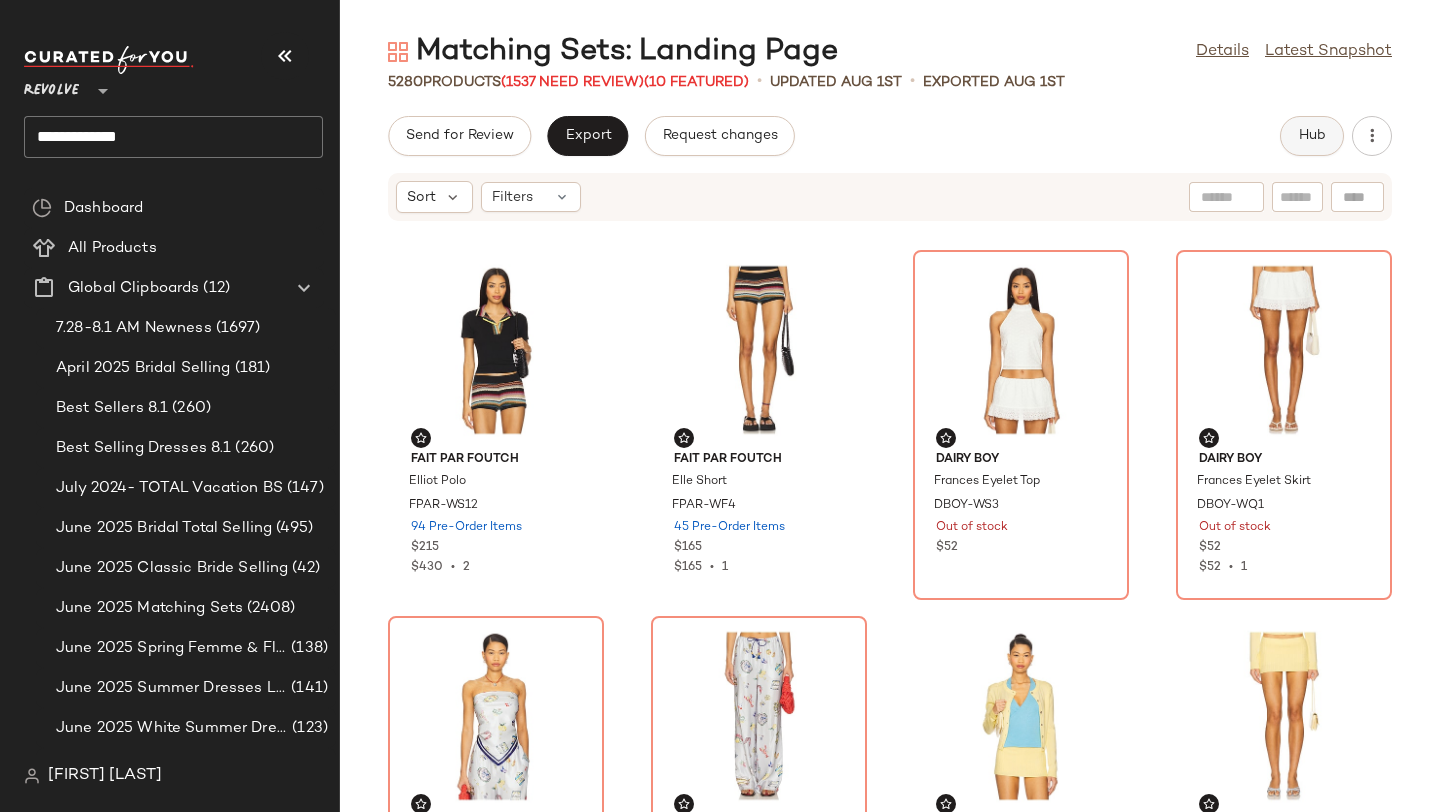 click on "Hub" at bounding box center [1312, 136] 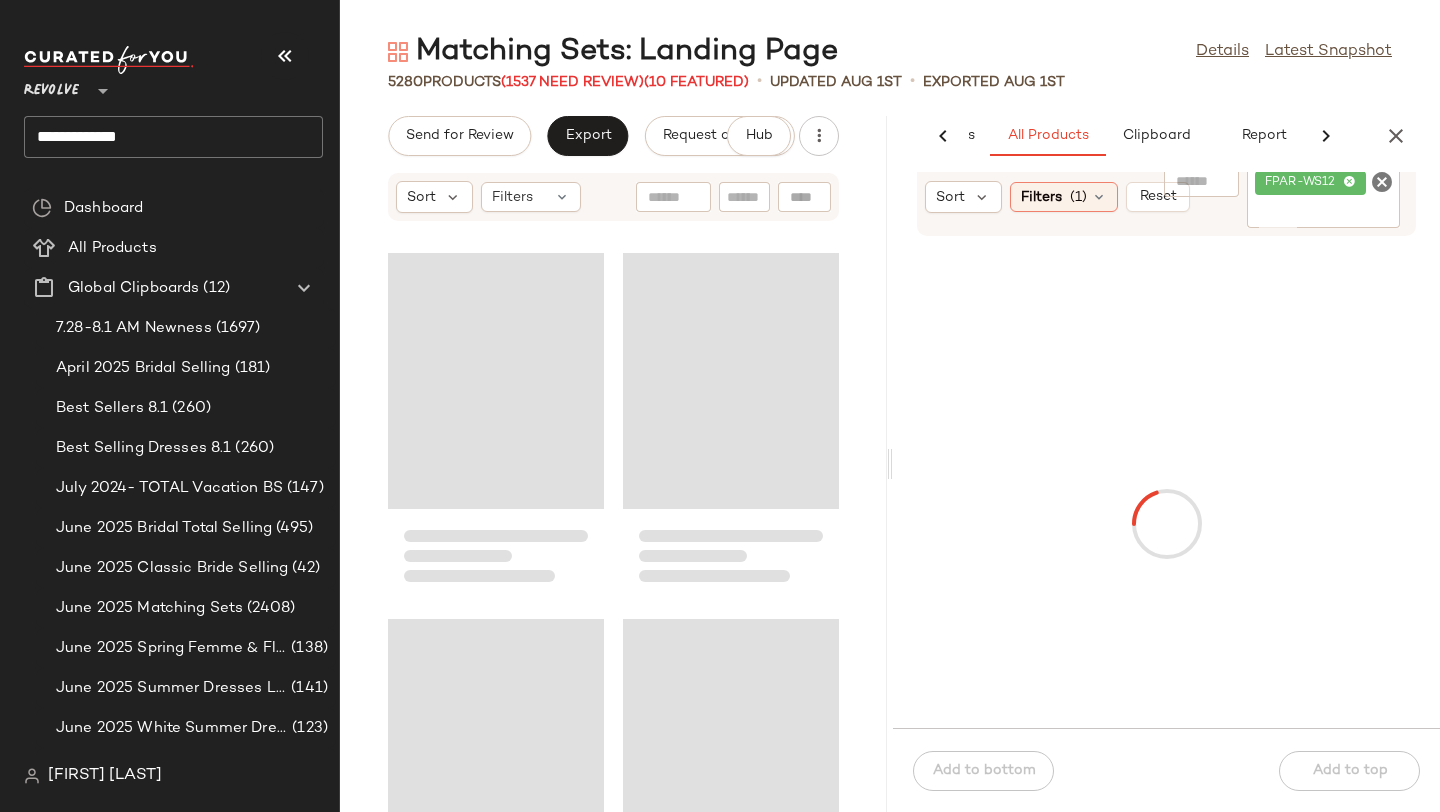 drag, startPoint x: 278, startPoint y: 52, endPoint x: 291, endPoint y: 51, distance: 13.038404 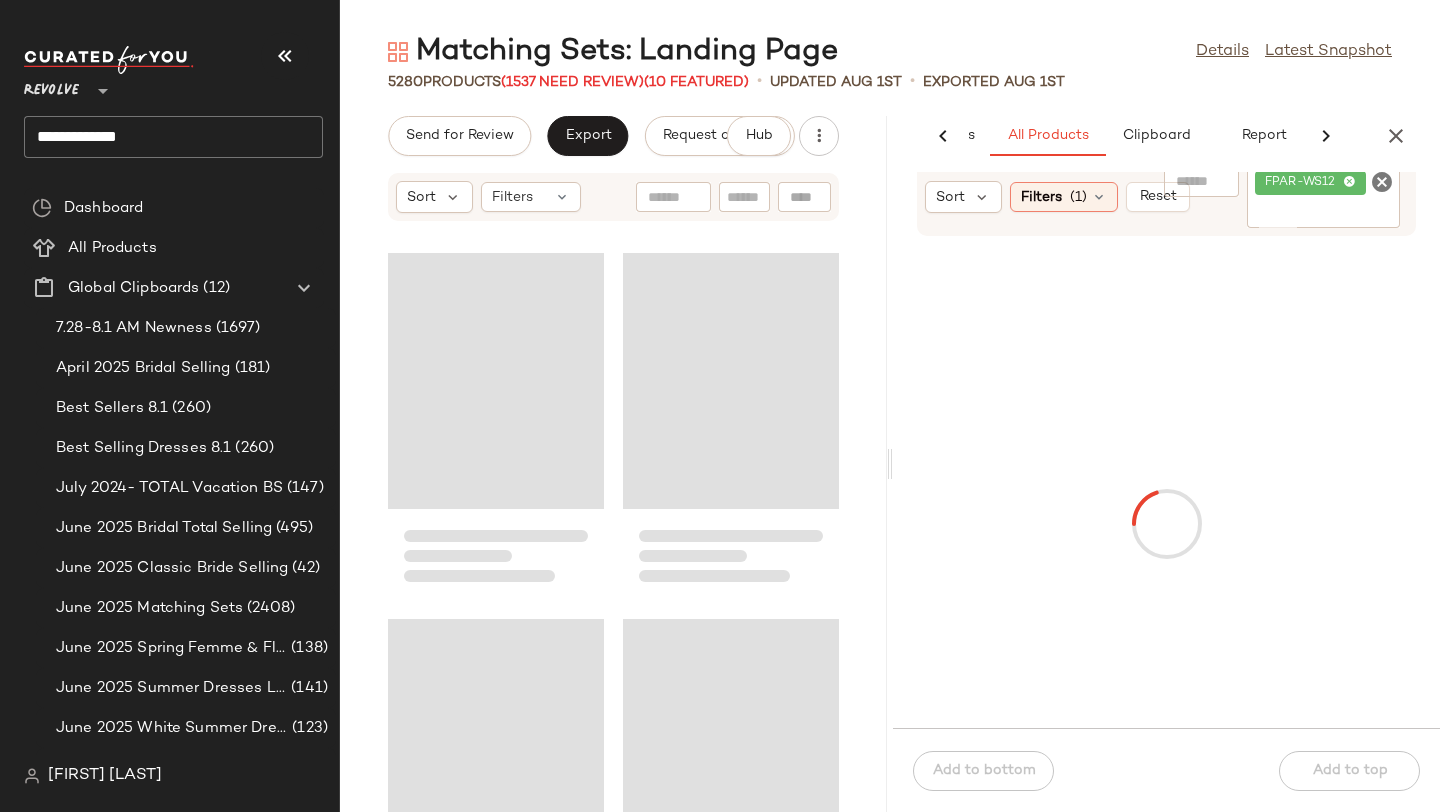 click at bounding box center [285, 56] 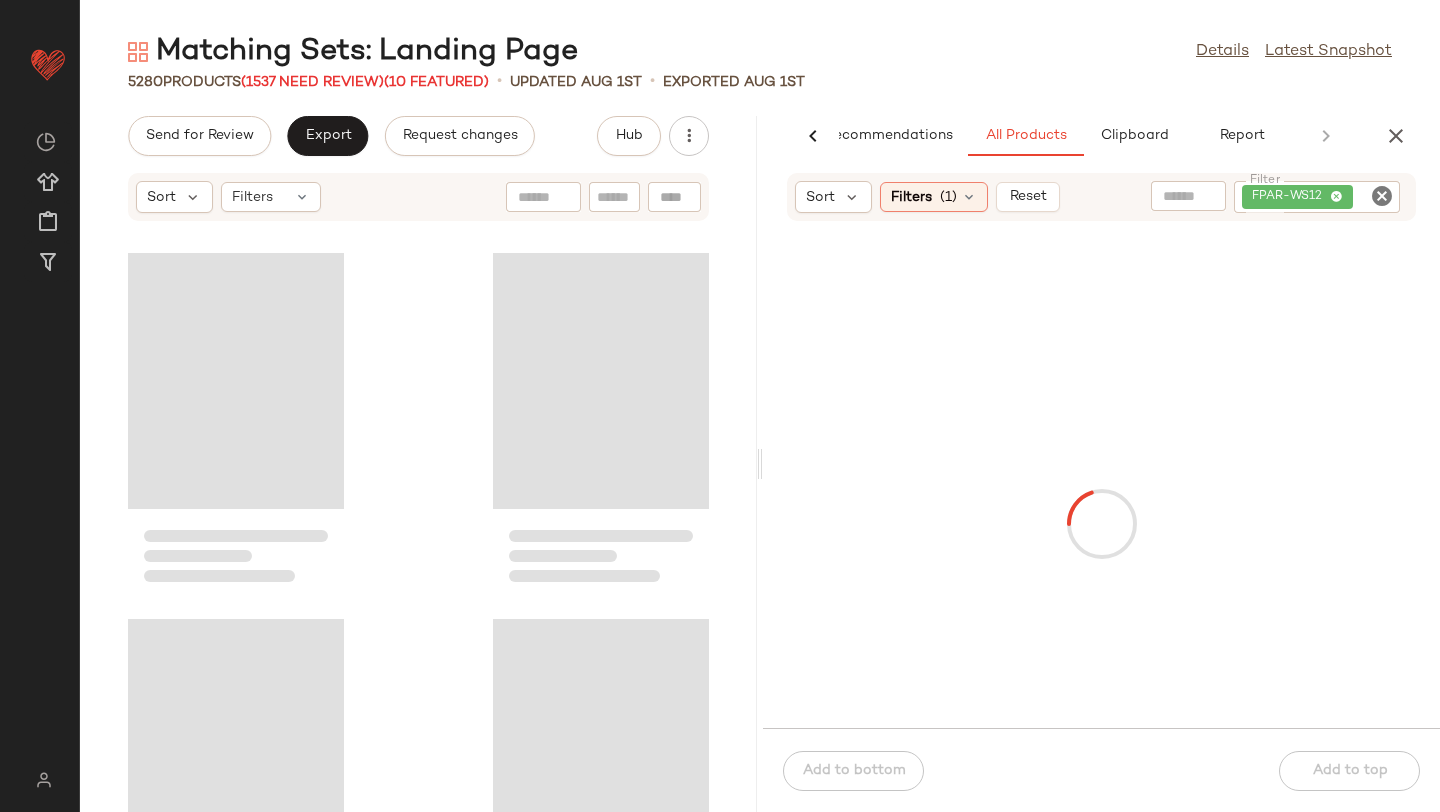 scroll, scrollTop: 0, scrollLeft: 47, axis: horizontal 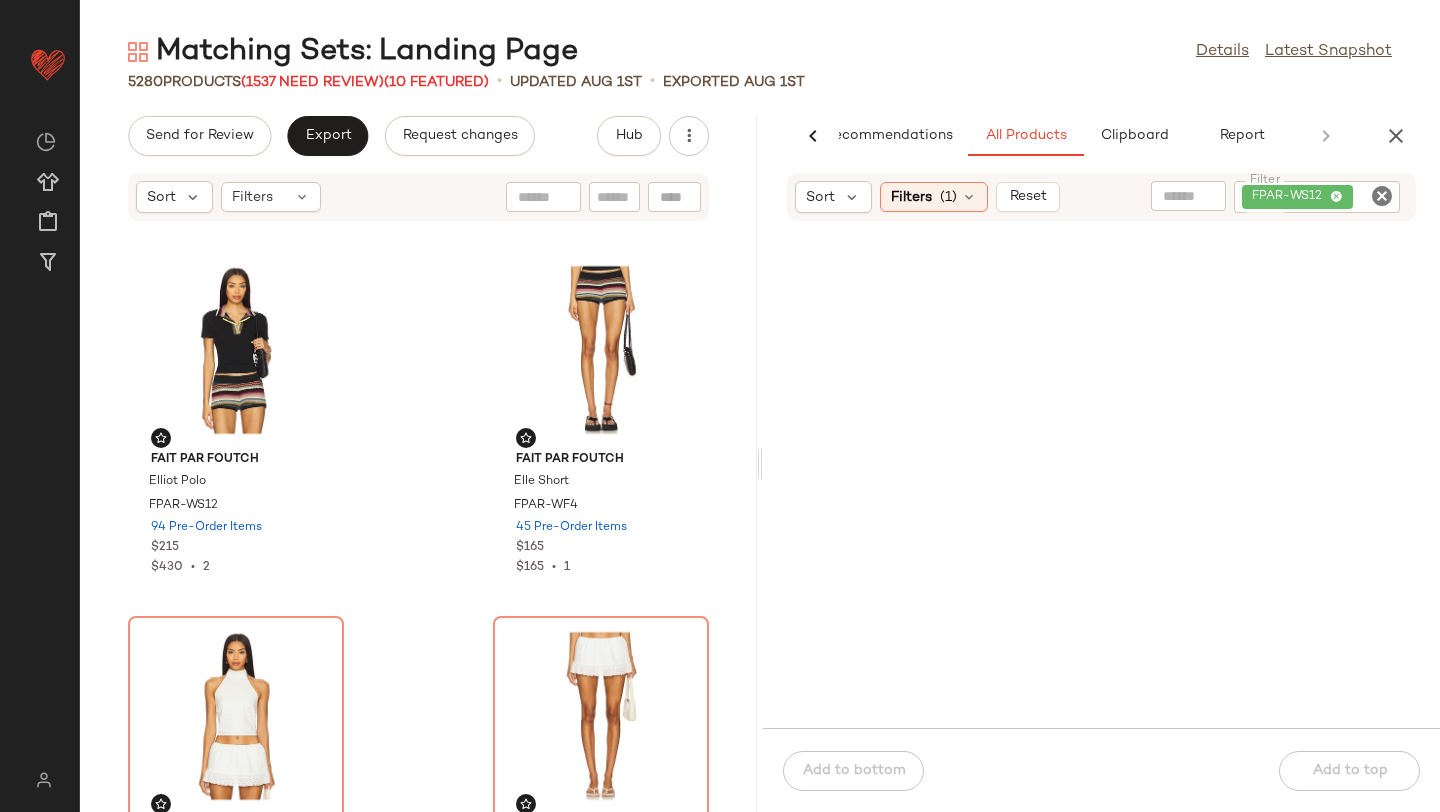 click 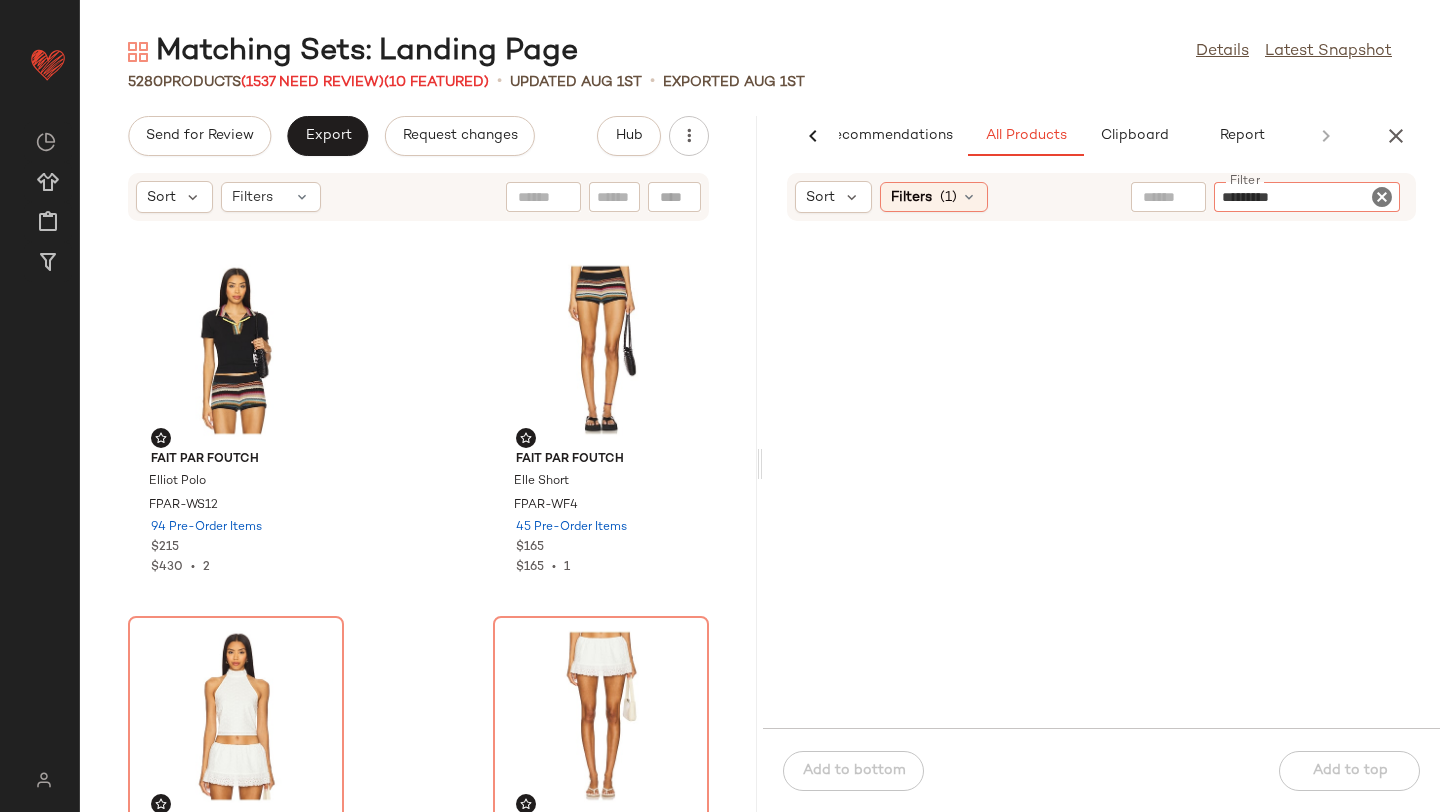 type 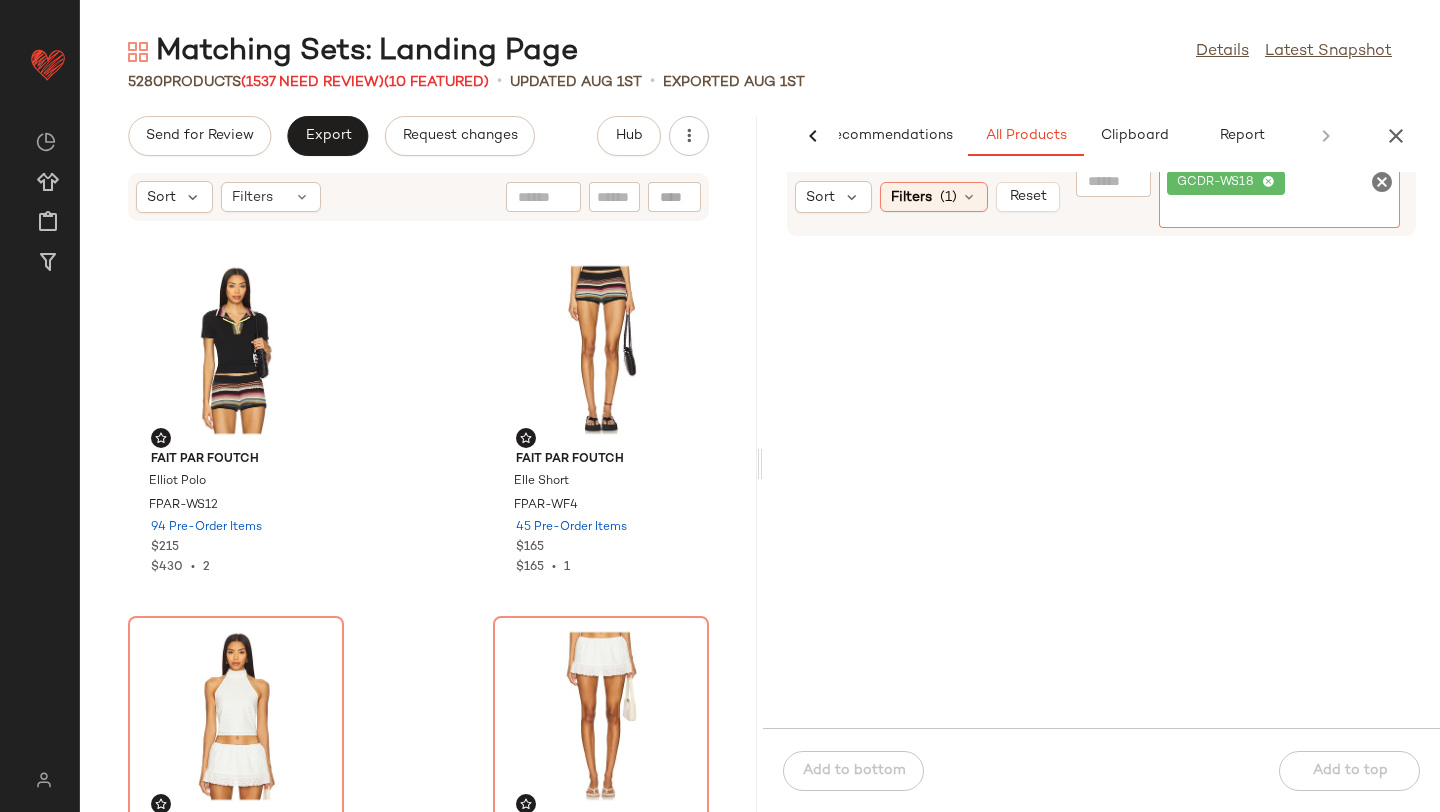 click on "Matching Sets: Landing Page  Details   Latest Snapshot  5280   Products   (1537 Need Review)  (10 Featured)  •   updated Aug 1st  •  Exported Aug 1st  Send for Review   Export   Request changes   Hub  Sort  Filters Fait Par Foutch Elliot Polo FPAR-WS12 94 Pre-Order Items $215 $430  •  2 Fait Par Foutch Elle Short FPAR-WF4 45 Pre-Order Items $165 $165  •  1 Dairy Boy Frances Eyelet Top DBOY-WS3 Out of stock $52 Dairy Boy Frances Eyelet Skirt DBOY-WQ1 Out of stock $52 $52  •  1 ROAME. Farrah Scarf RAME-WS10 Out of stock $187 ROAME. Miles Pant RAME-WP6 Out of stock $314 Frankies Bikinis Sundae Knit Cardigan FRBI-WK69 15 in stock $170 $680  •  4 Frankies Bikinis Marialla Cable Knit Skort FRBI-WF73 36 in stock $125 $375  •  3  AI Recommendations   All Products   Clipboard   Report  Sort  Filters  (1)   Reset  Filter GCDR-WS18 Filter  Add to bottom   Add to top" at bounding box center [760, 422] 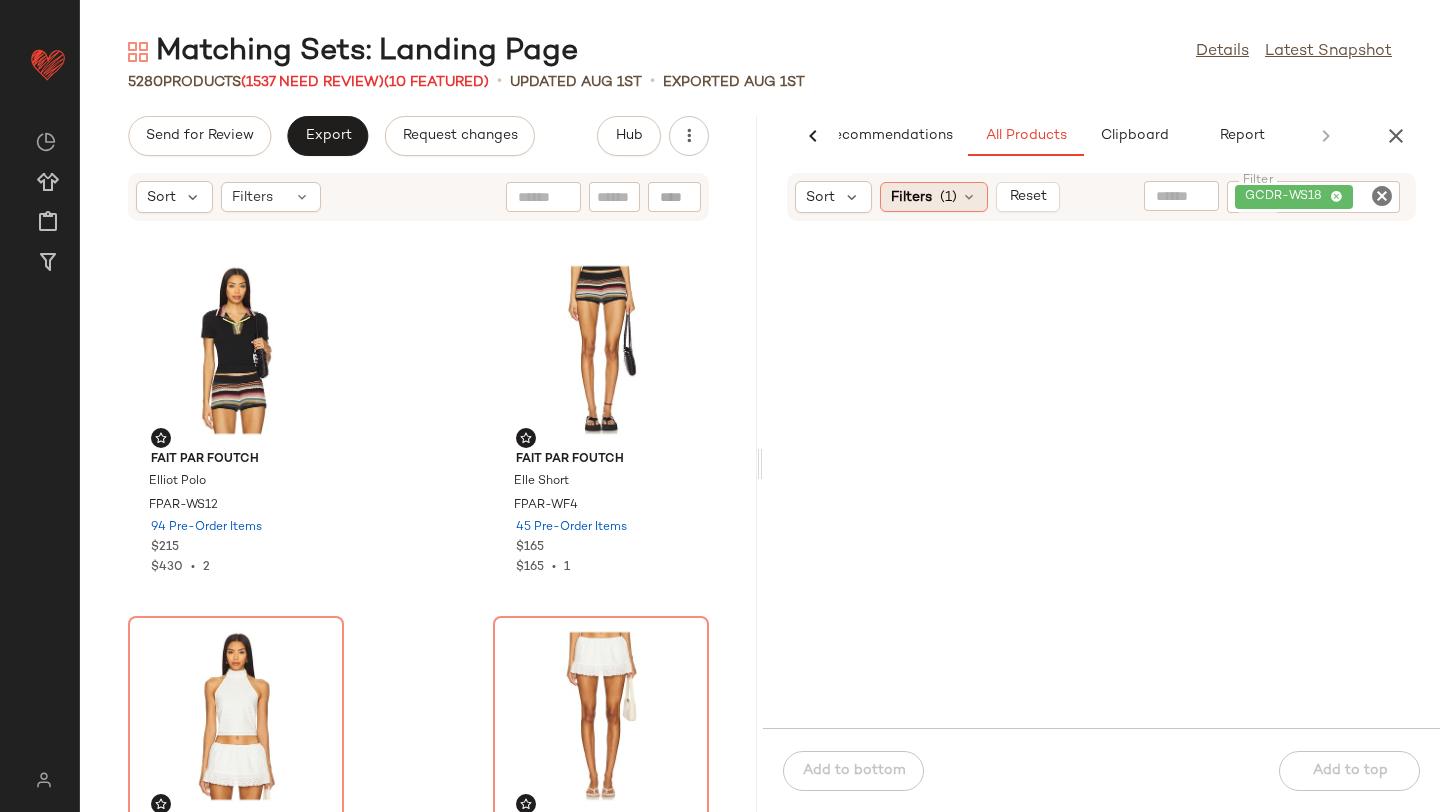 click at bounding box center (969, 197) 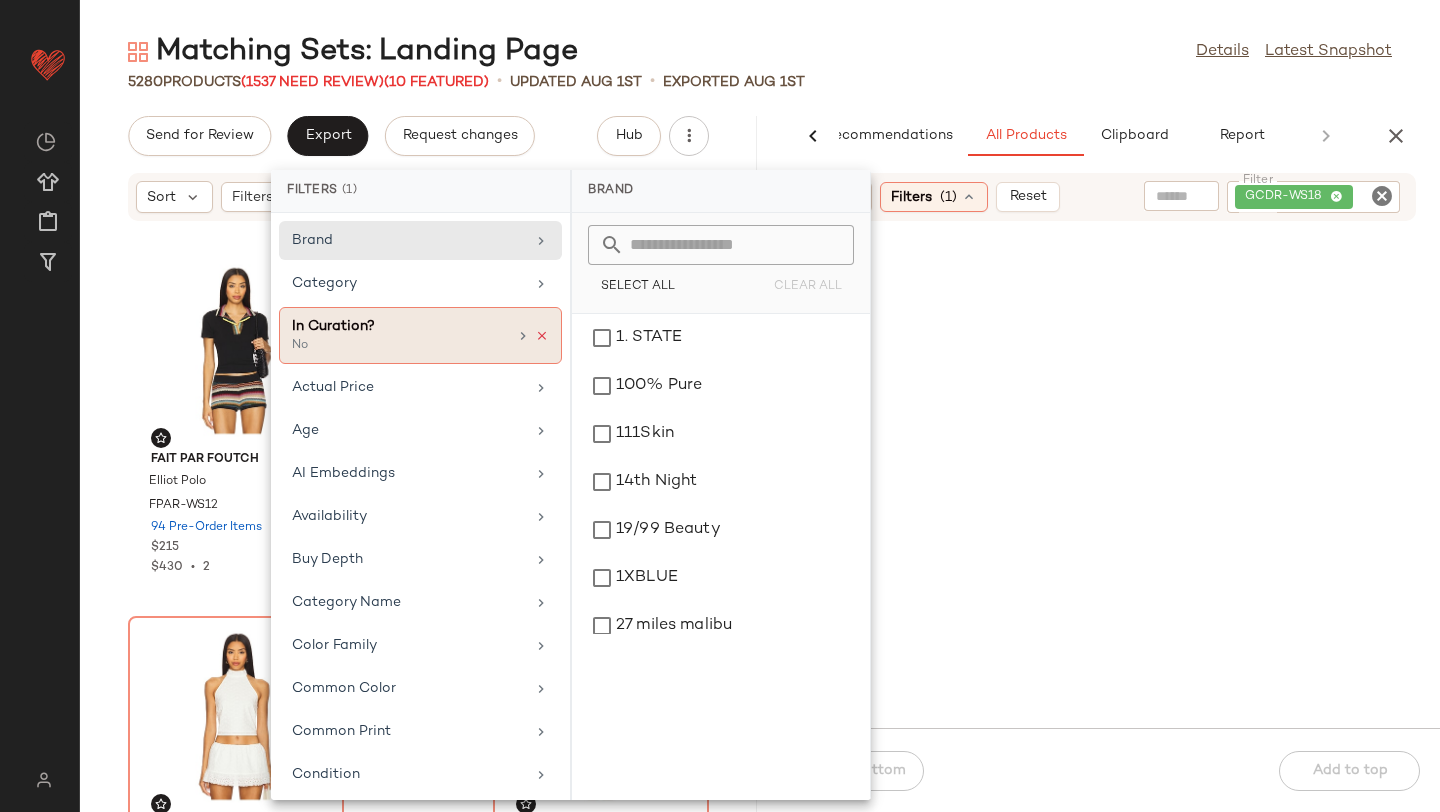 click at bounding box center [542, 336] 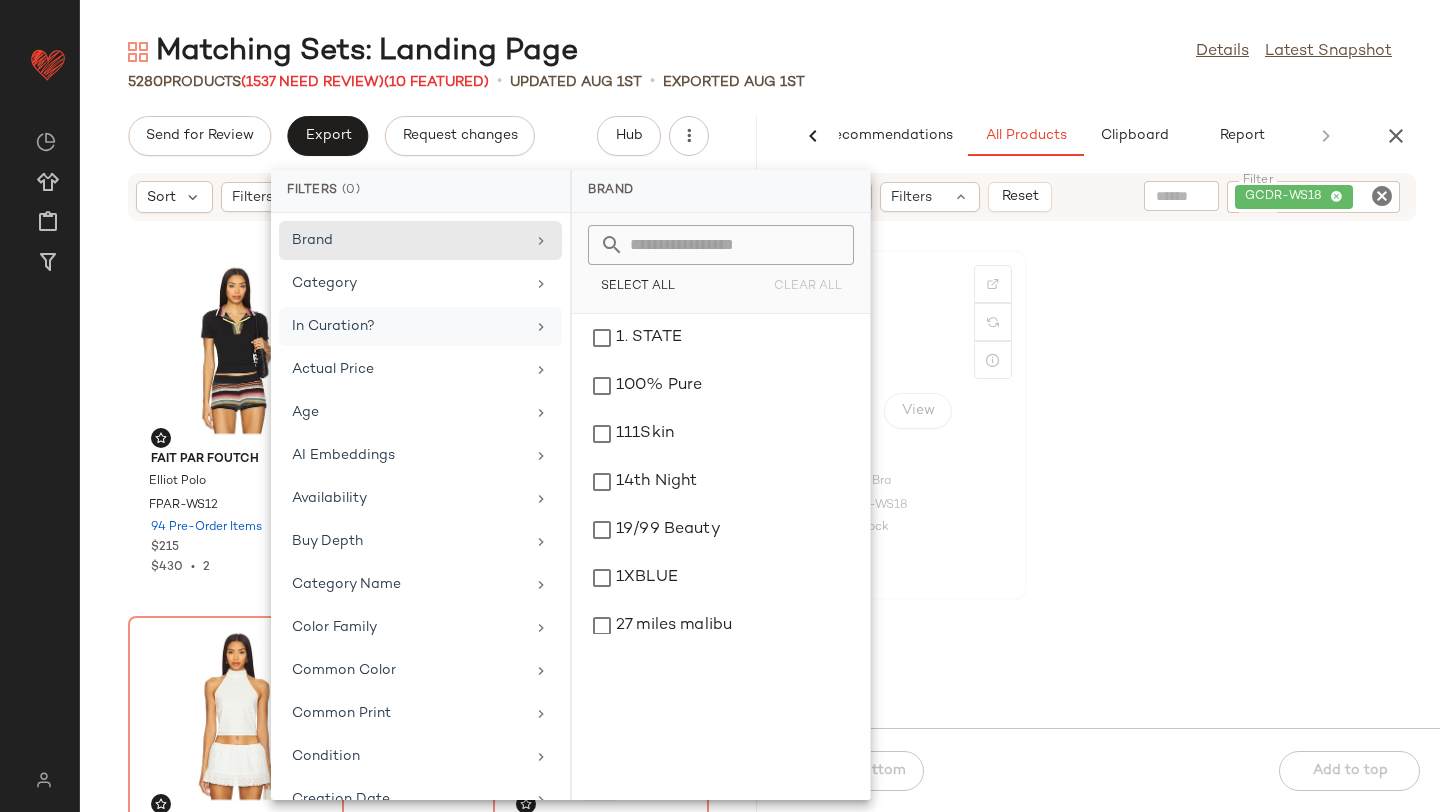 click on "View" 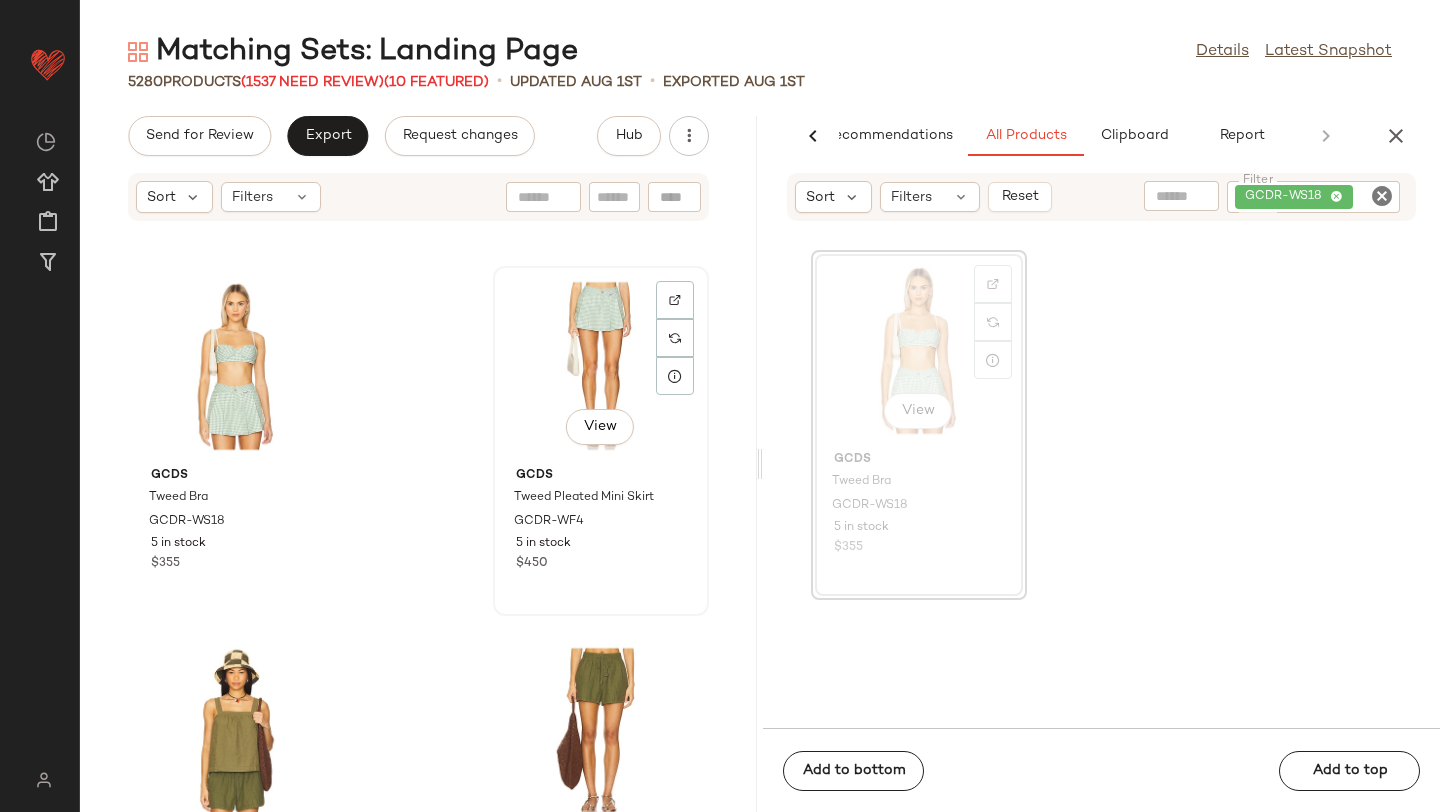 click on "View" 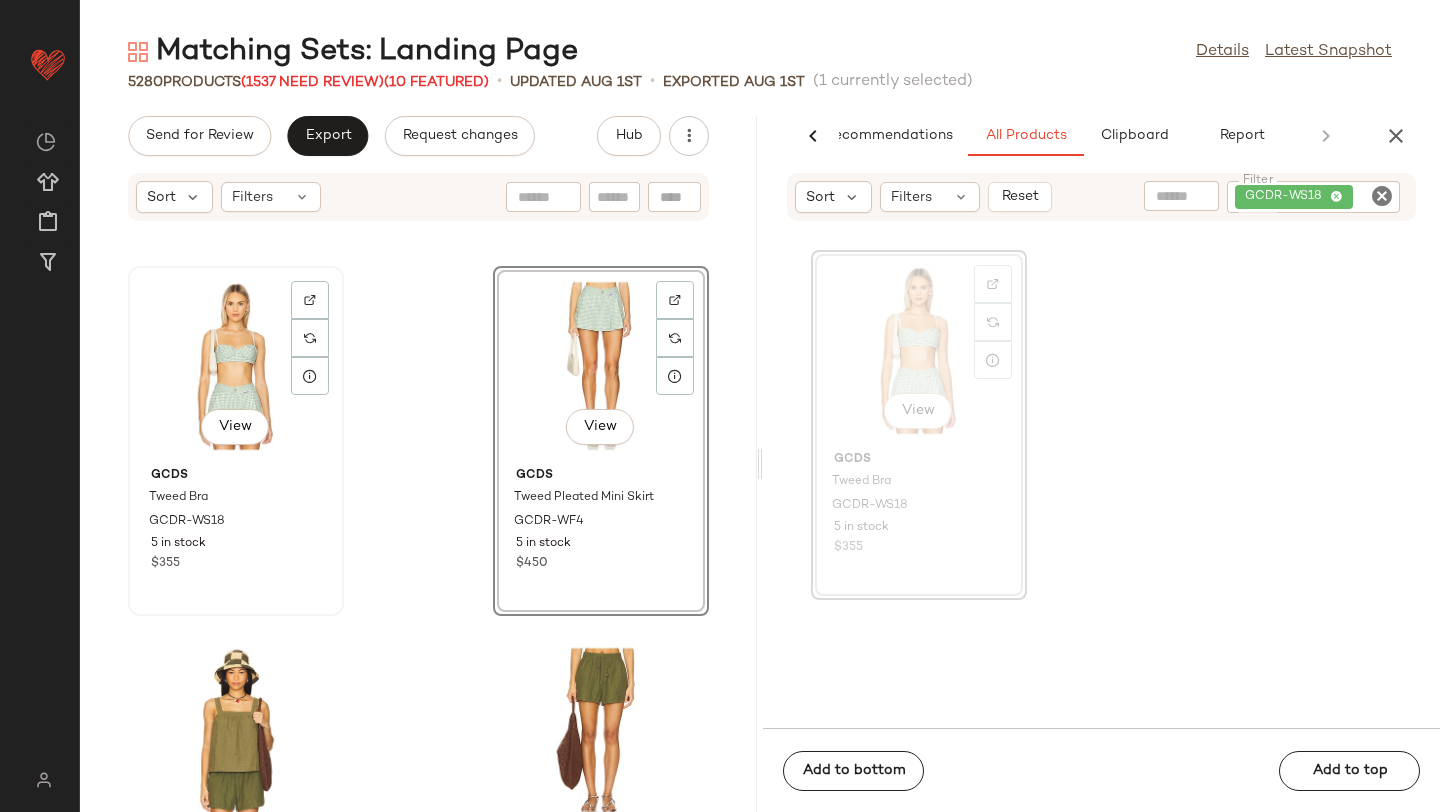 click on "View" 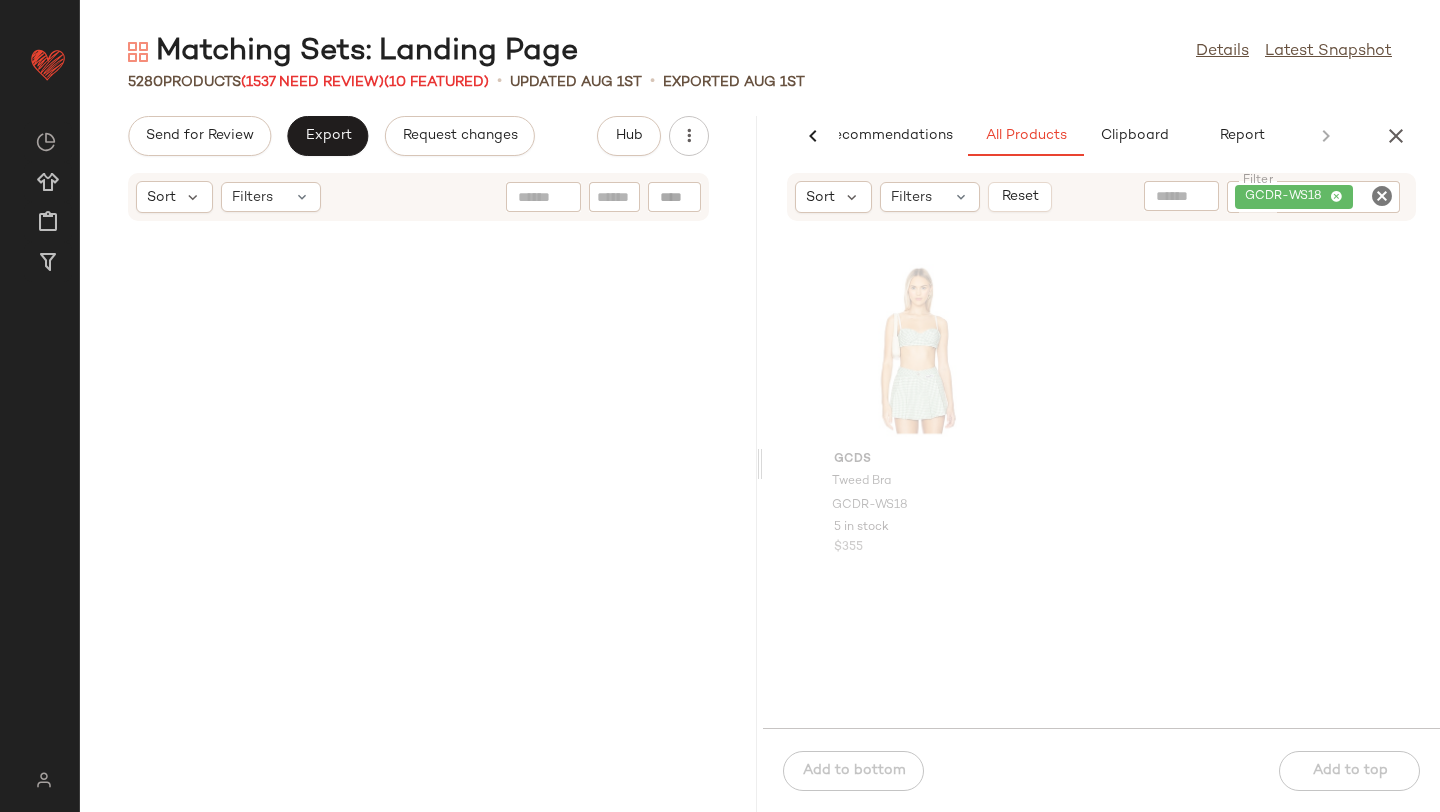 scroll, scrollTop: 198137, scrollLeft: 0, axis: vertical 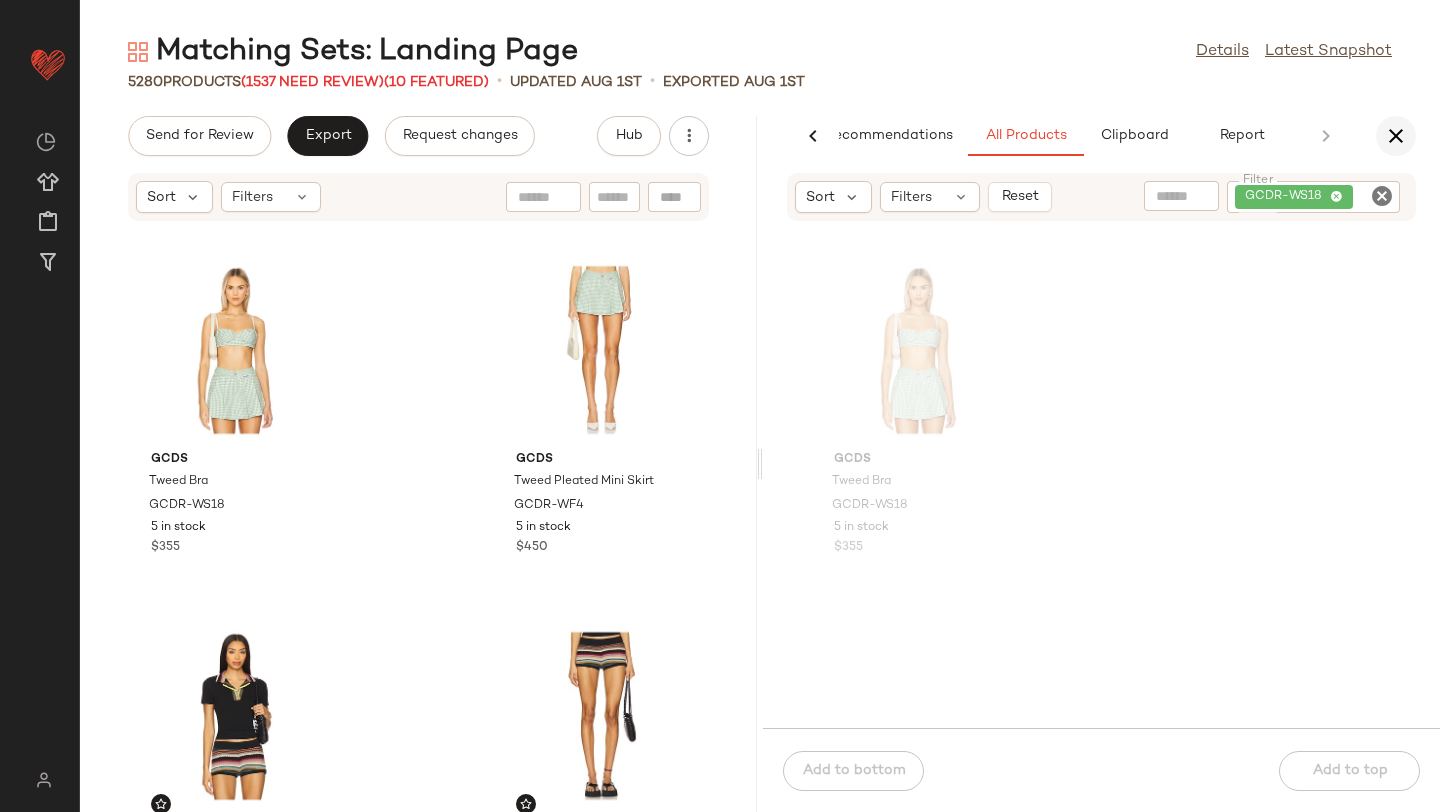 click at bounding box center [1396, 136] 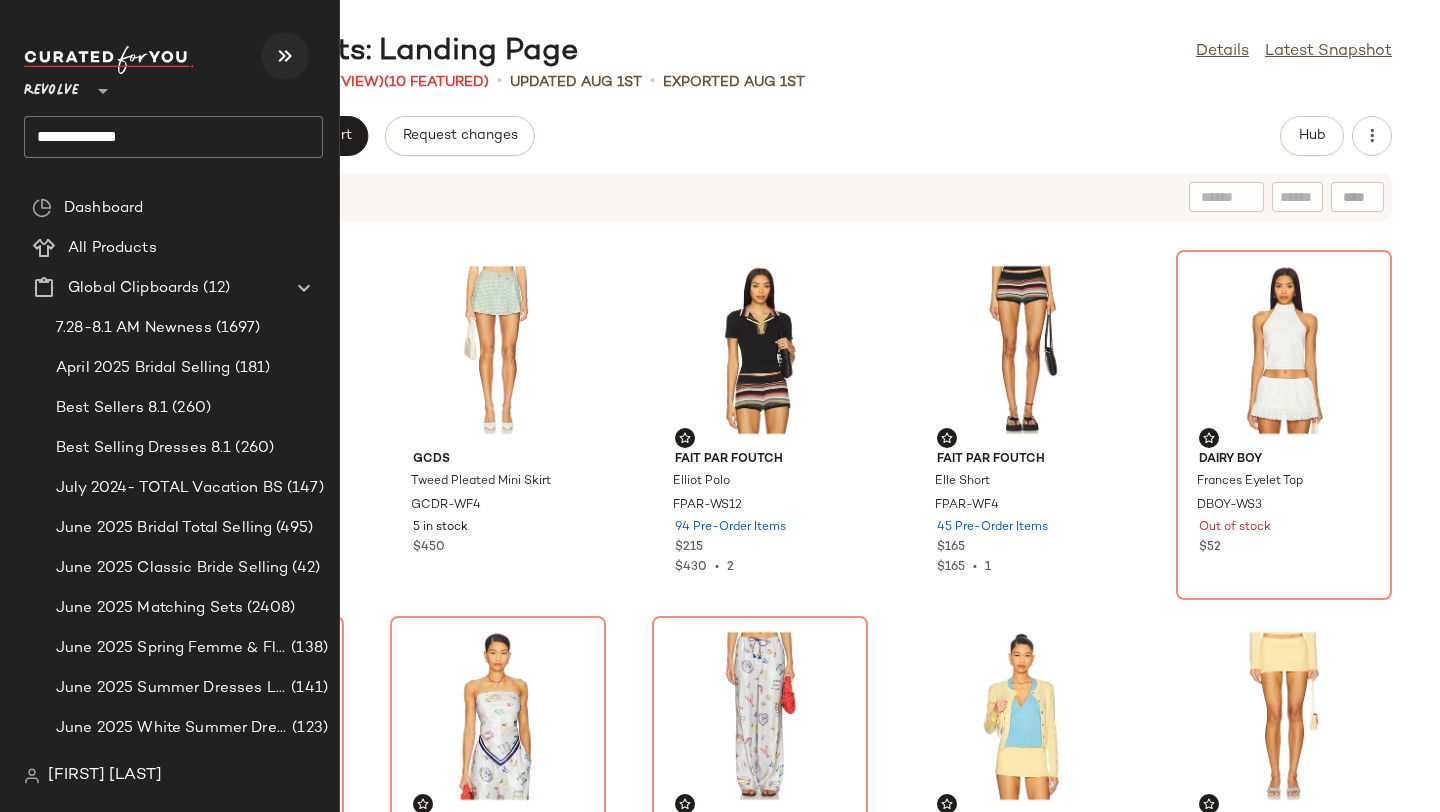 click at bounding box center [285, 56] 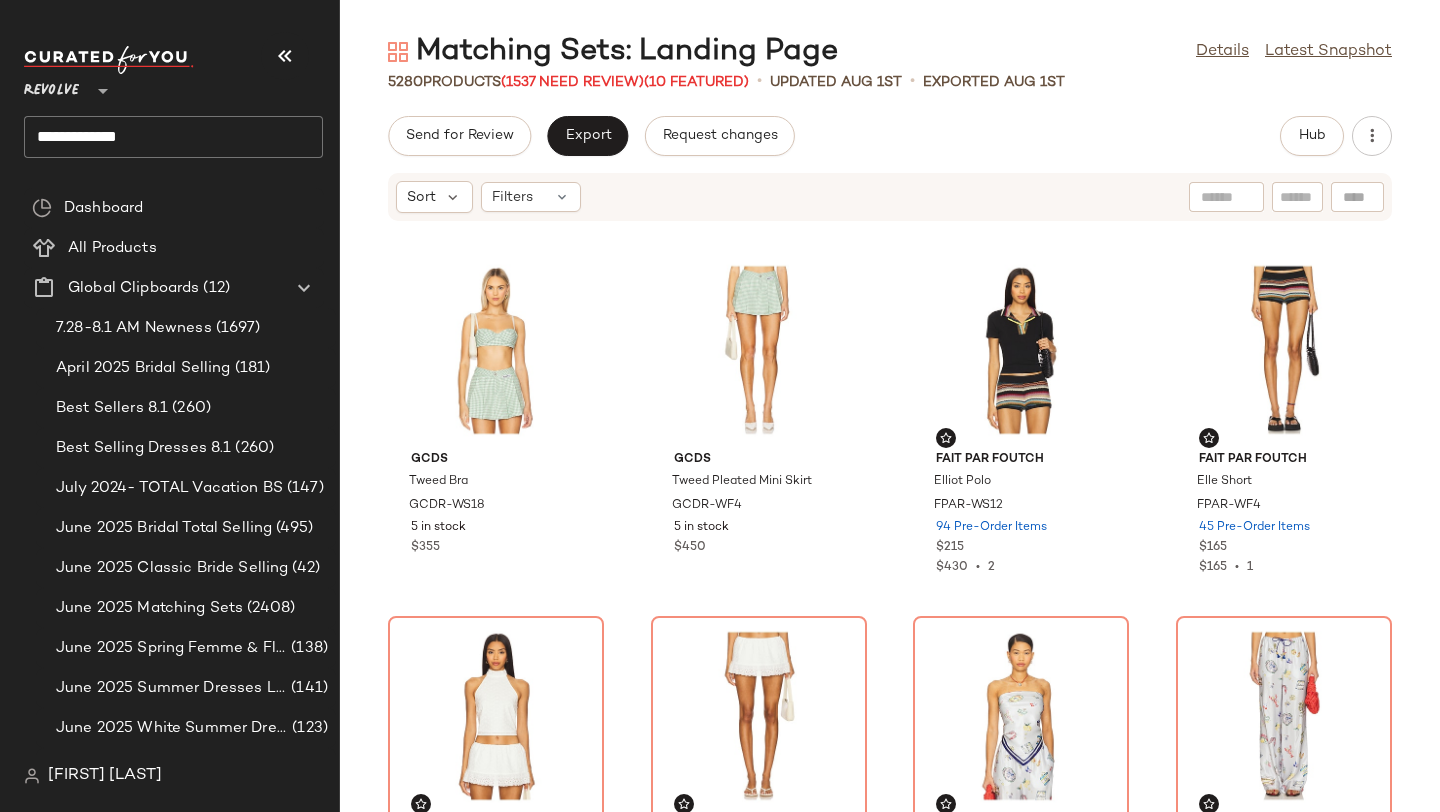 click on "GCDS Tweed Bra GCDR-WS18 5 in stock $355 GCDS Tweed Pleated Mini Skirt GCDR-WF4 5 in stock $450 Fait Par Foutch Elliot Polo FPAR-WS12 94 Pre-Order Items $215 $430  •  2 Fait Par Foutch Elle Short FPAR-WF4 45 Pre-Order Items $165 $165  •  1 Dairy Boy Frances Eyelet Top DBOY-WS3 Out of stock $52 Dairy Boy Frances Eyelet Skirt DBOY-WQ1 Out of stock $52 $52  •  1 ROAME. Farrah Scarf RAME-WS10 Out of stock $187 ROAME. Miles Pant RAME-WP6 Out of stock $314 Frankies Bikinis Sundae Knit Cardigan FRBI-WK69 15 in stock $170 $680  •  4 Frankies Bikinis Marialla Cable Knit Skort FRBI-WF73 36 in stock $125 $375  •  3 LIONESS Ford Top LIOR-WS257 Out of stock $65 $5.84K  •  90 LIONESS Ford Maxi Skirt LIOR-WQ86 5 in stock $90 $4.02K  •  45 Runaway The Label Celeste Top RUNR-WS23 139 in stock $62 $868  •  14 Runaway The Label Celeste Mini Skirt RUNR-WQ18 176 in stock $62 $372  •  6 Lovers and Friends Quinn Top LOVF-WS3277 135 in stock $139 Lovers and Friends Quinn Skort LOVF-WF618 92 in stock $149" 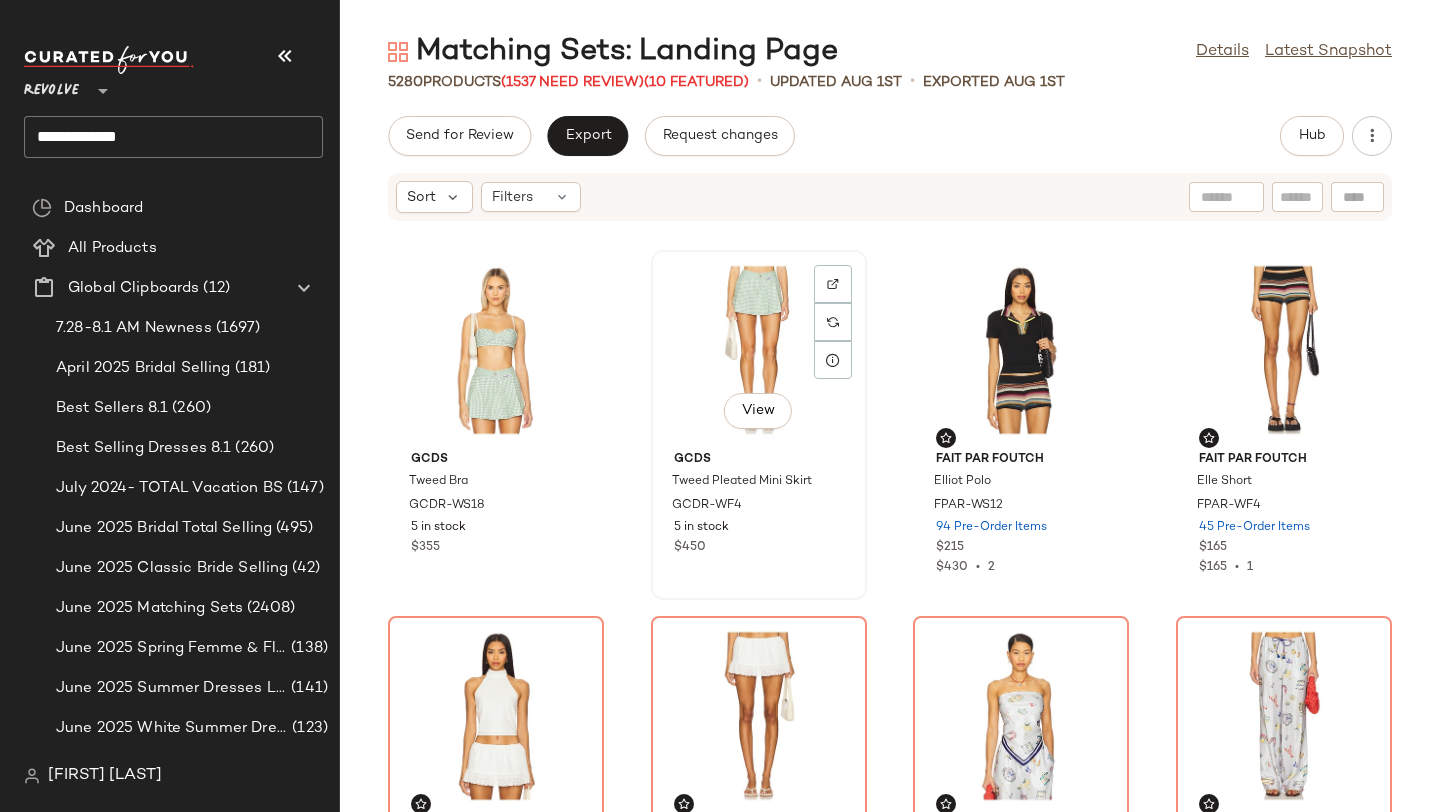 click on "View" 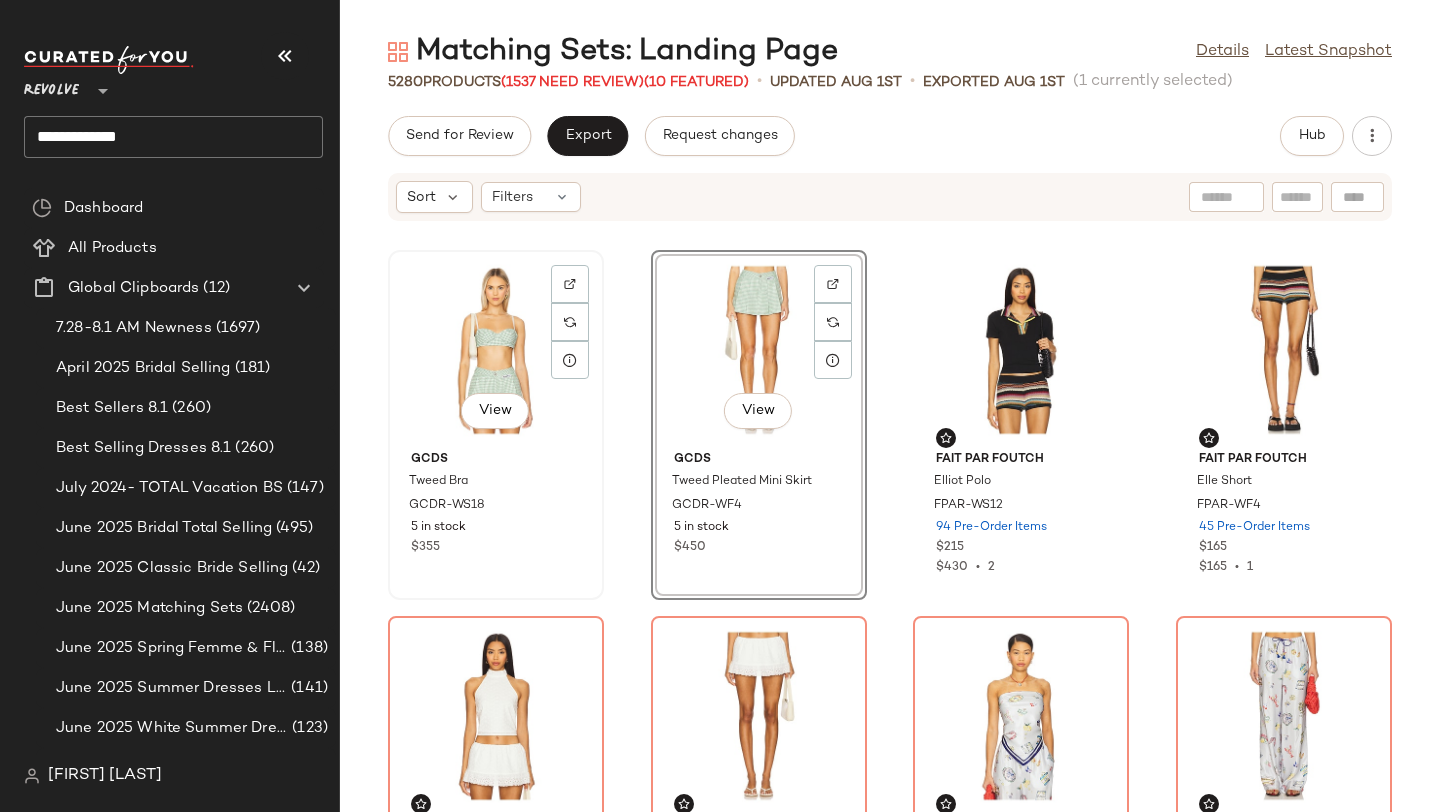click on "View" 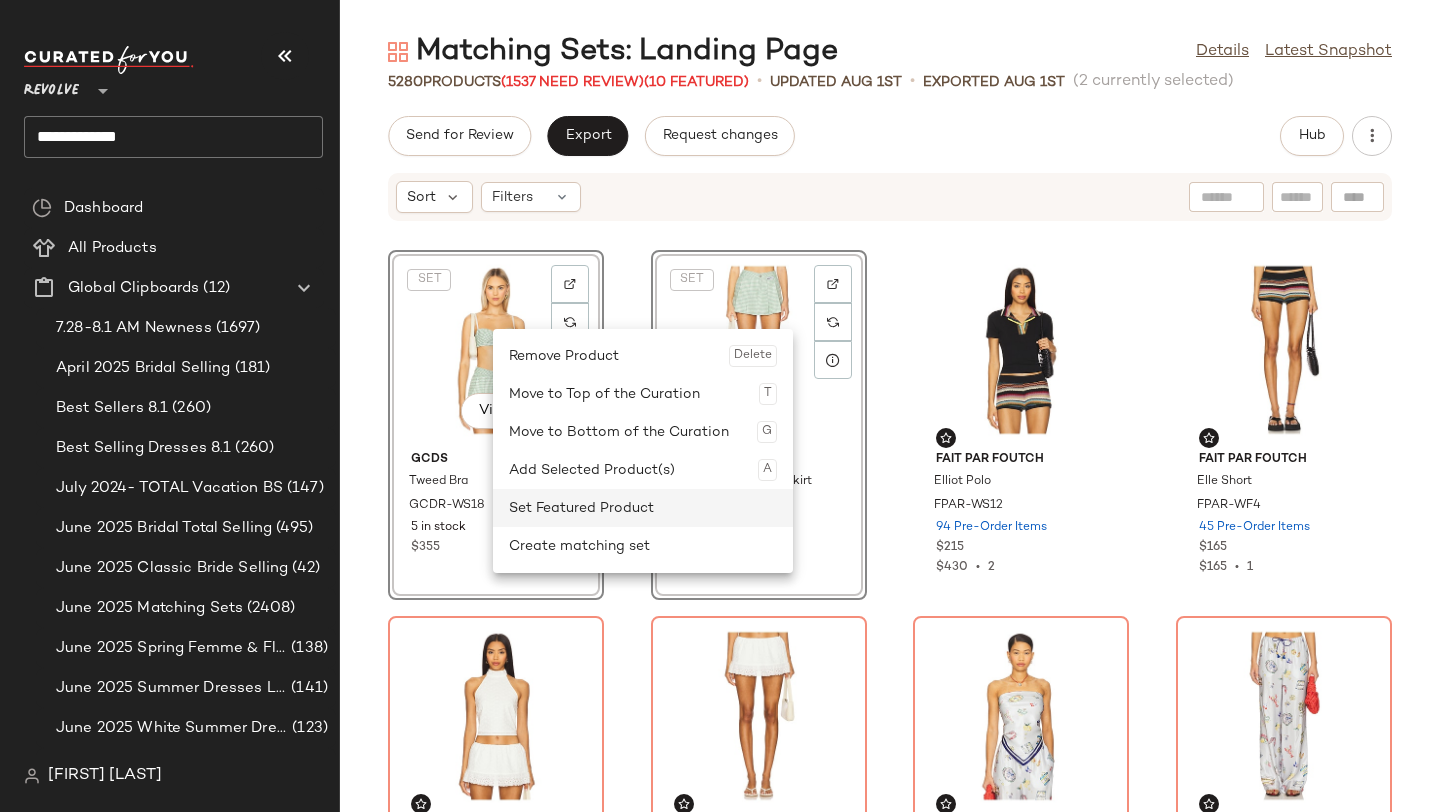 click on "Set Featured Product" 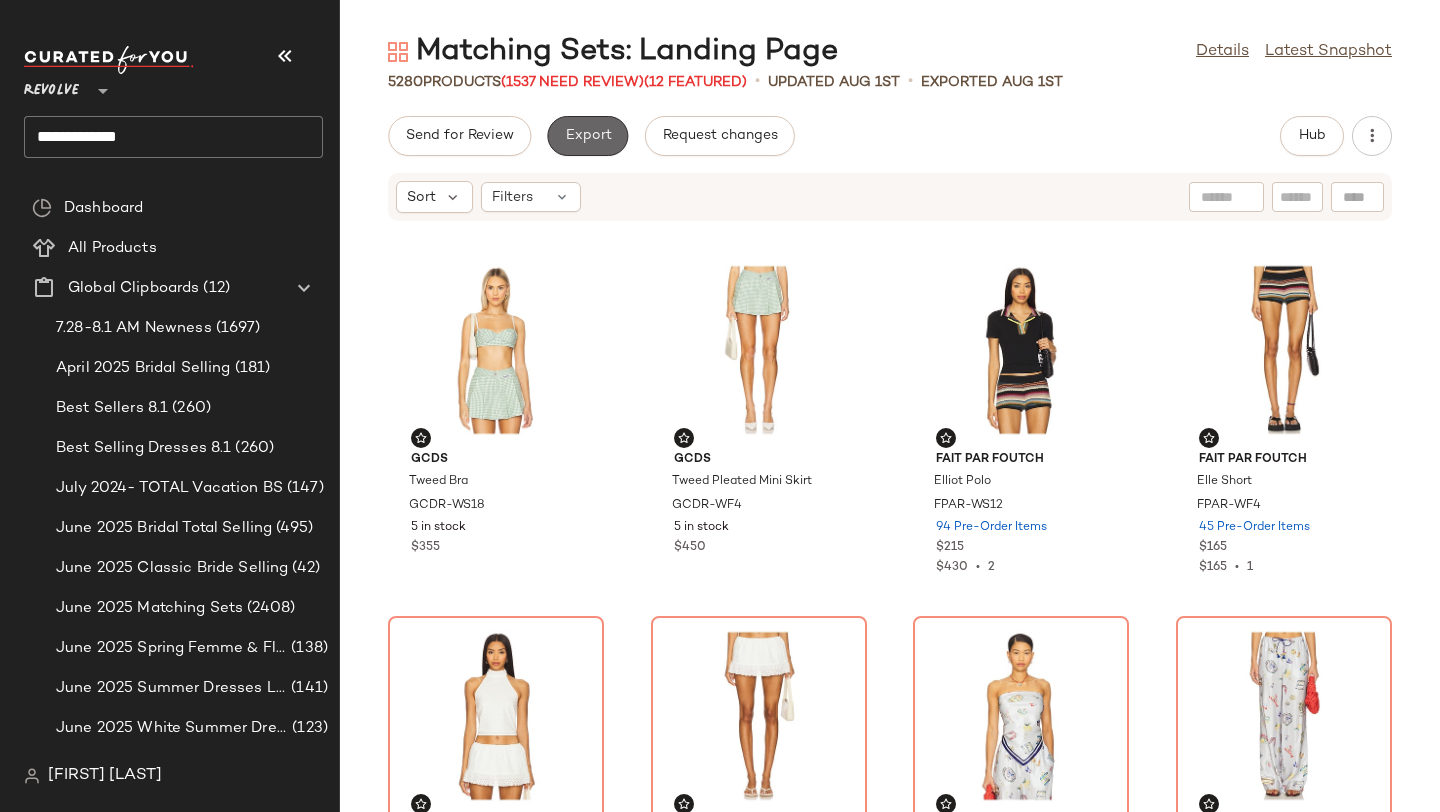 click on "Export" 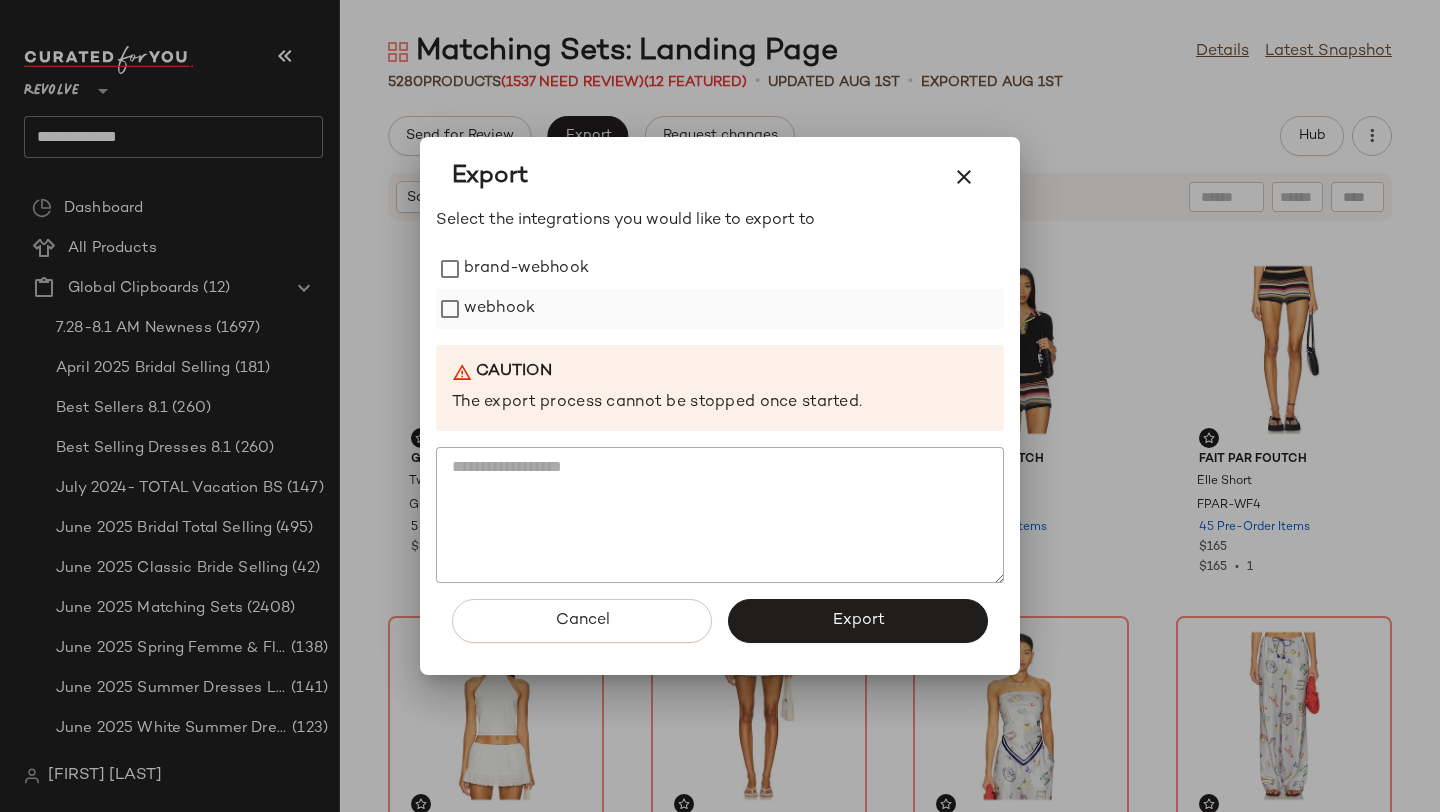 click on "webhook" at bounding box center [499, 309] 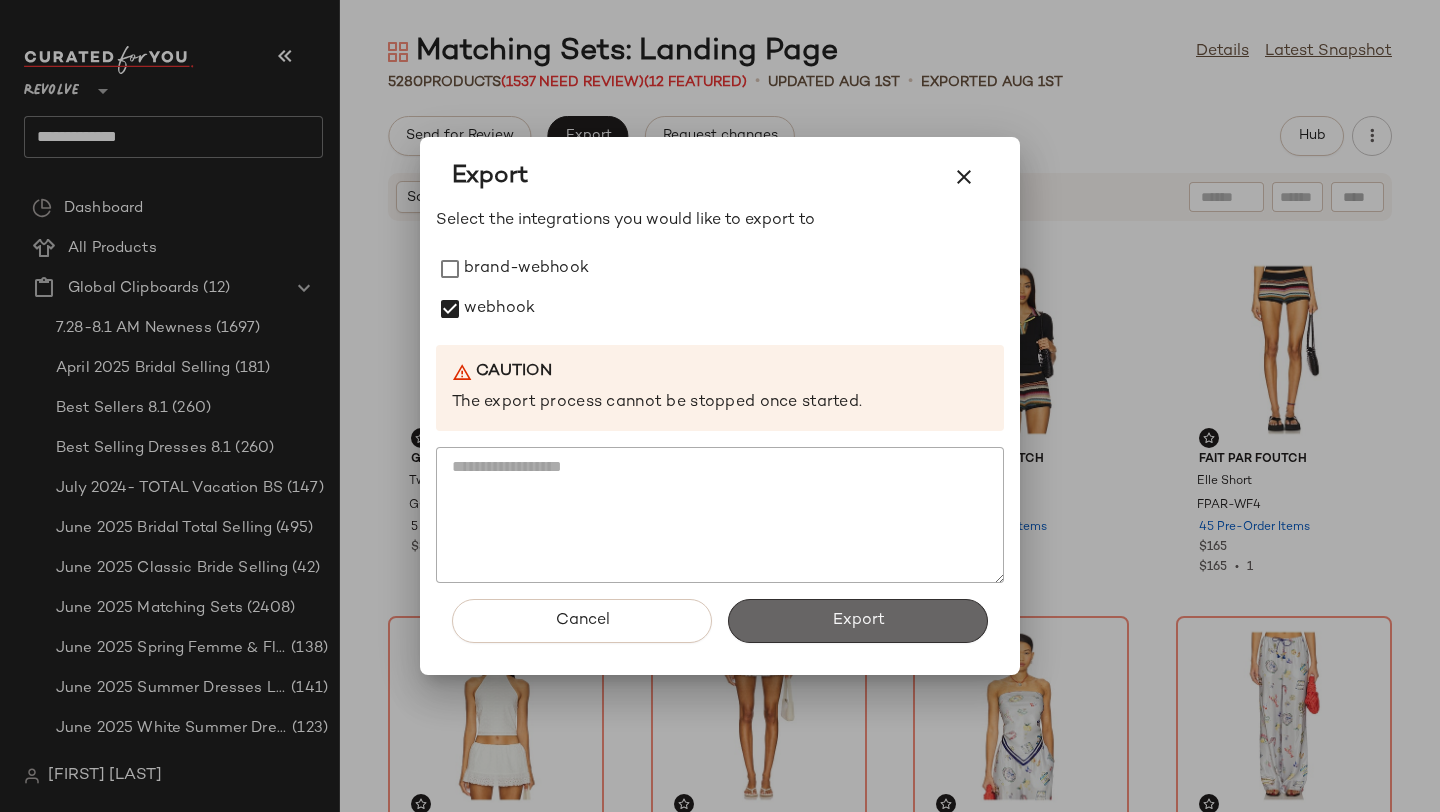 click on "Export" 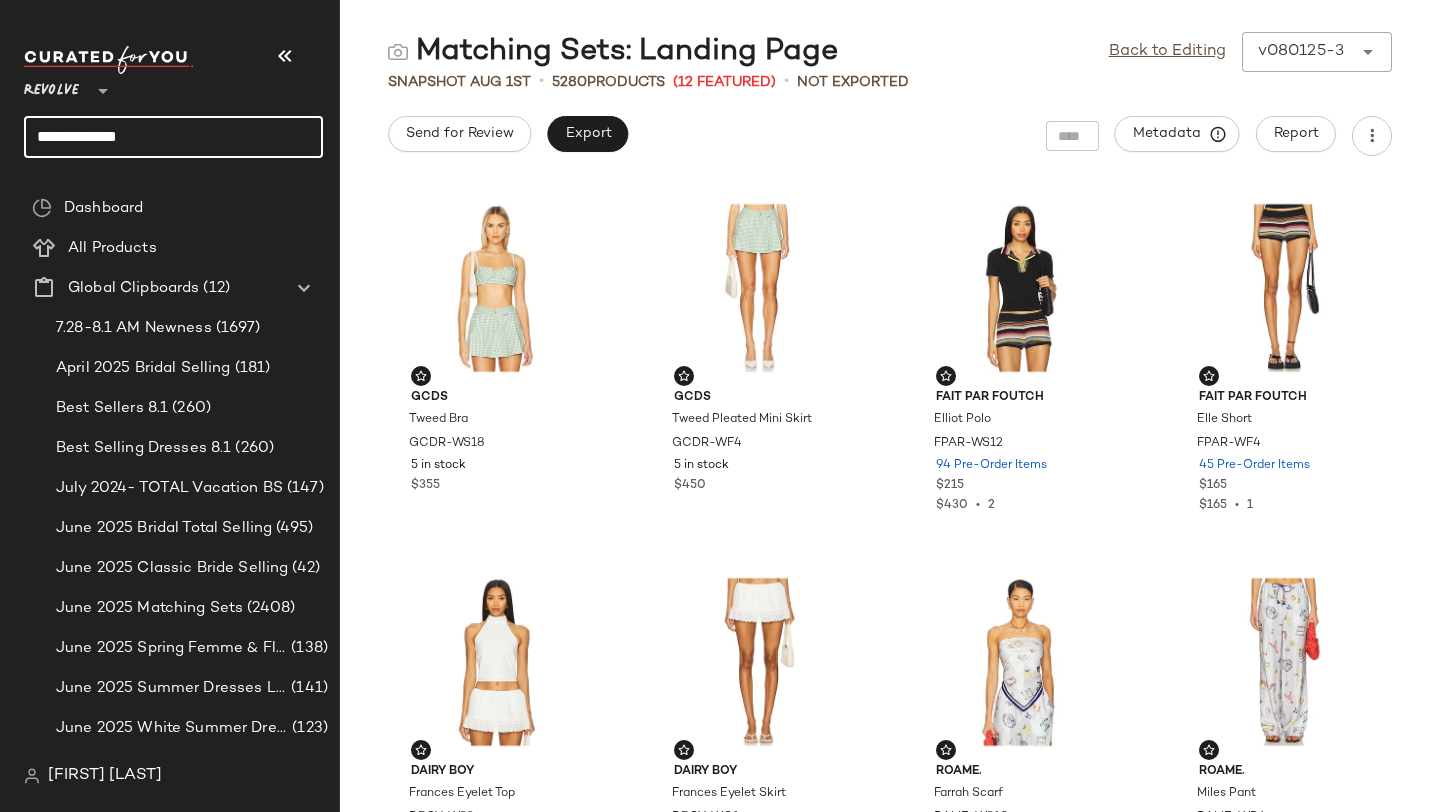 drag, startPoint x: 197, startPoint y: 136, endPoint x: 0, endPoint y: 136, distance: 197 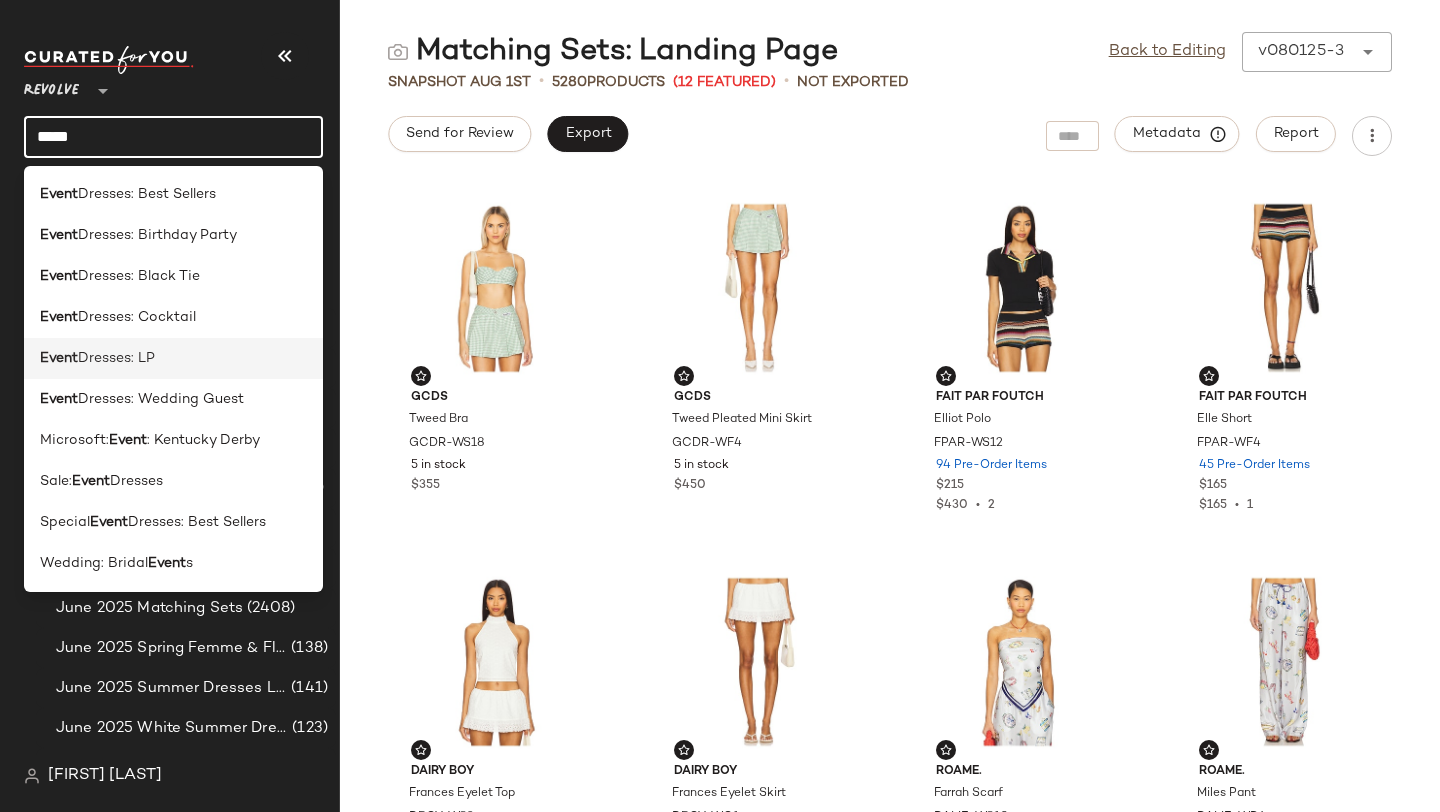 type on "*****" 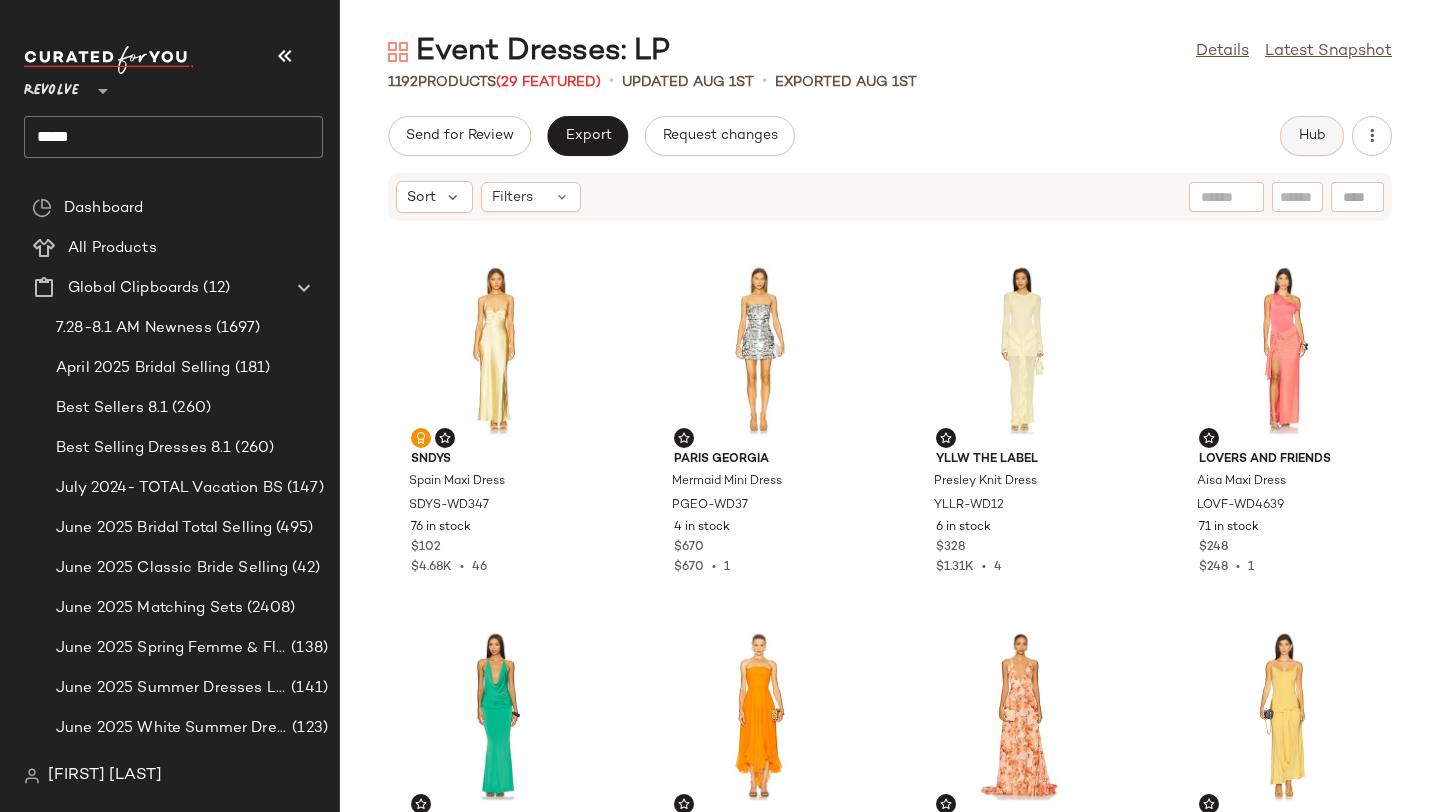 click on "Hub" 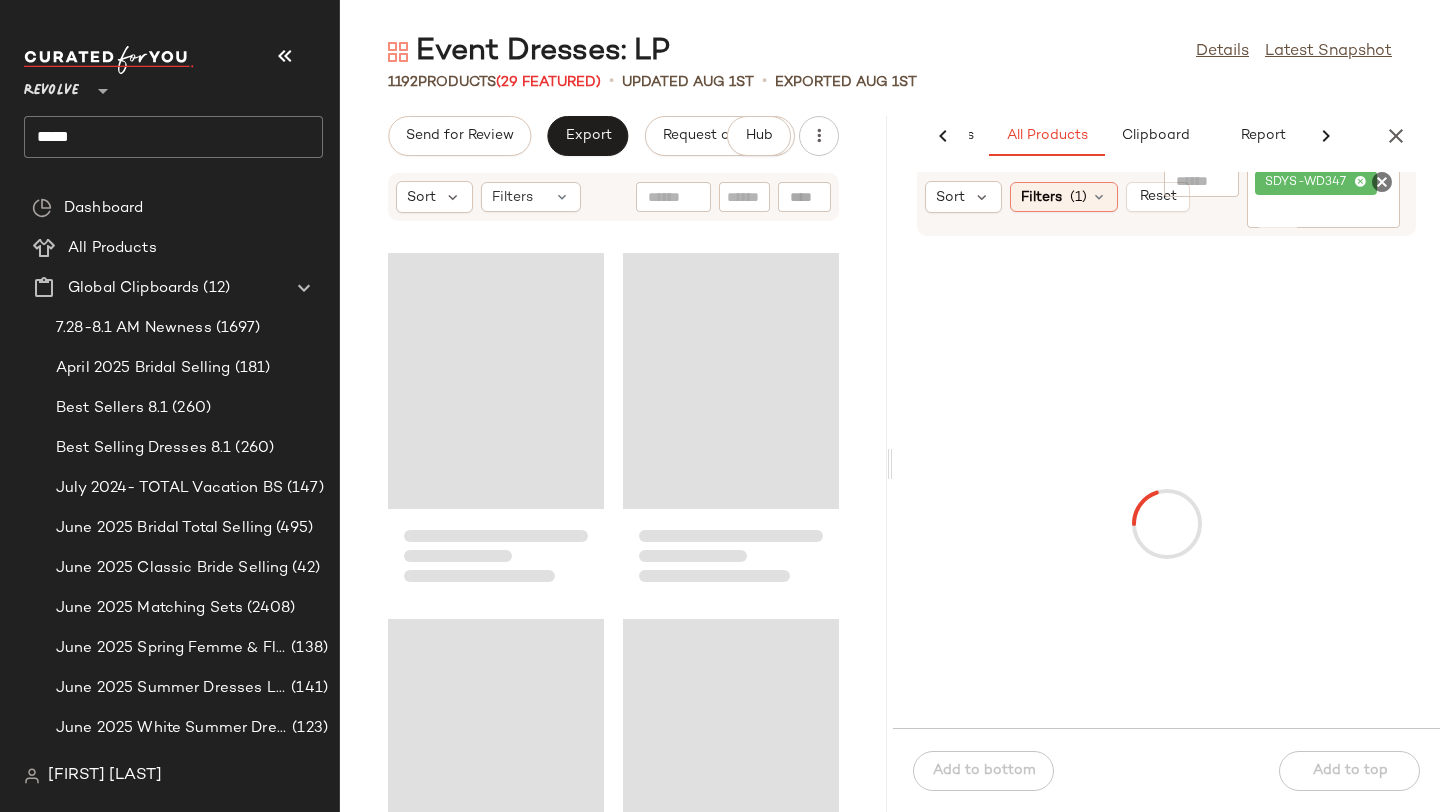 scroll, scrollTop: 0, scrollLeft: 156, axis: horizontal 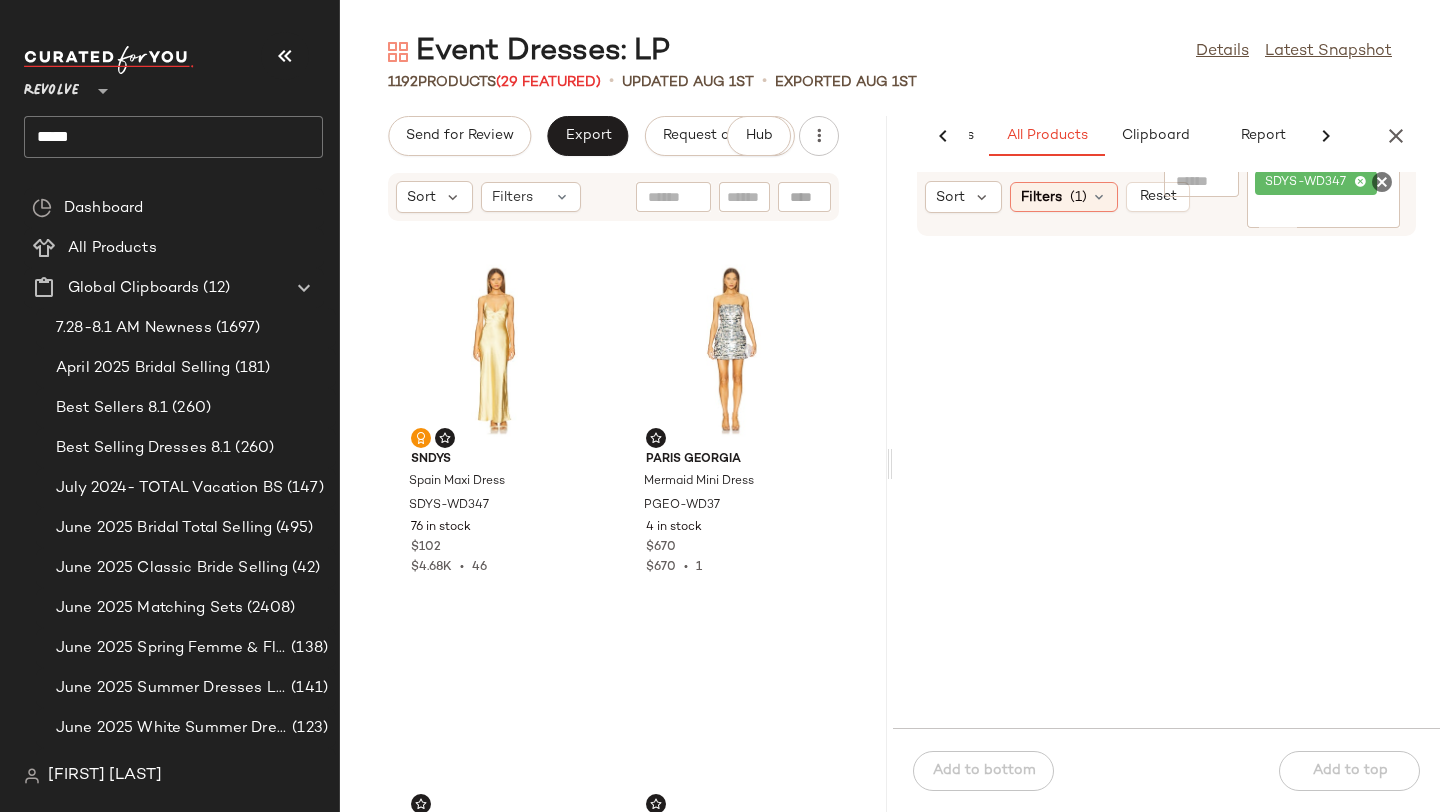 click 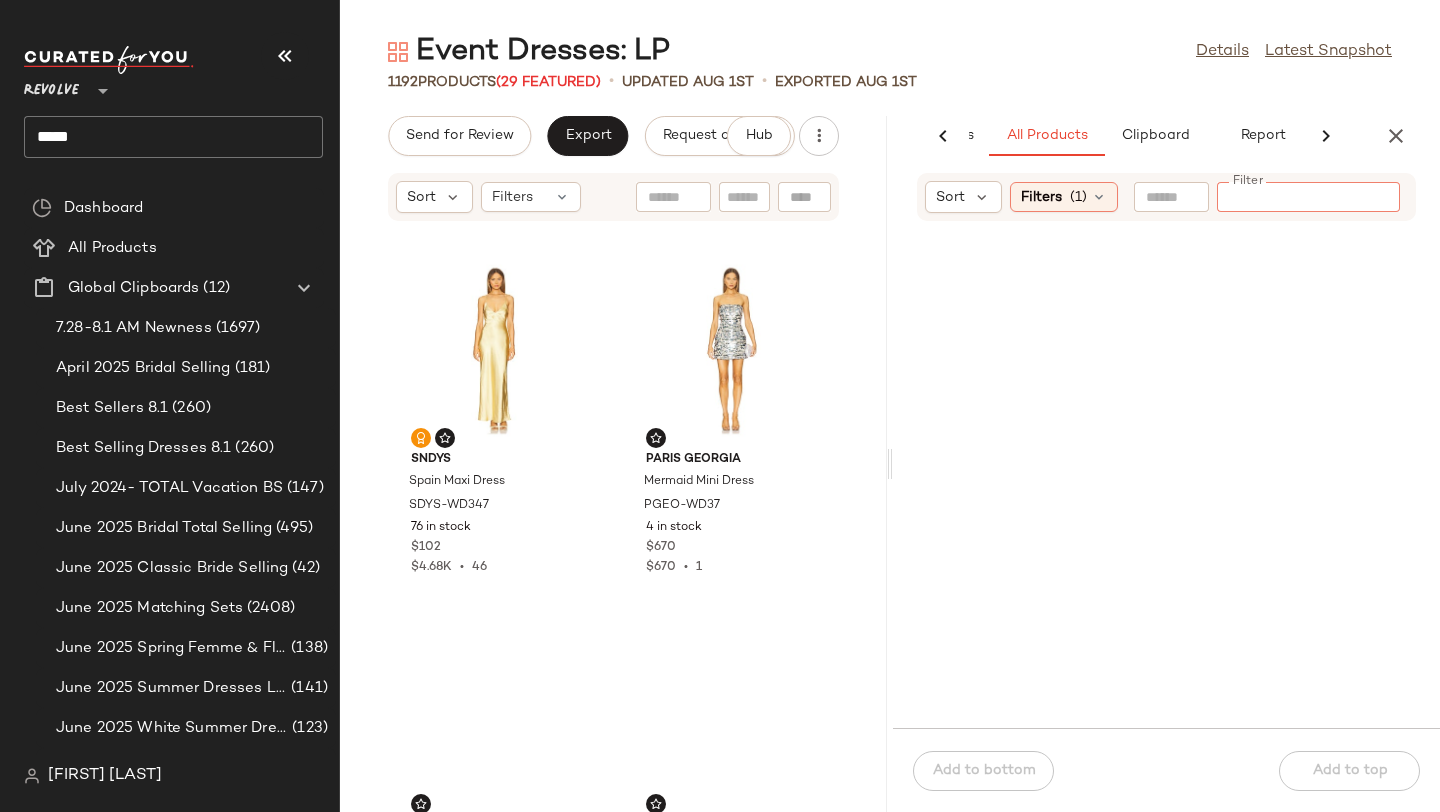 paste on "**********" 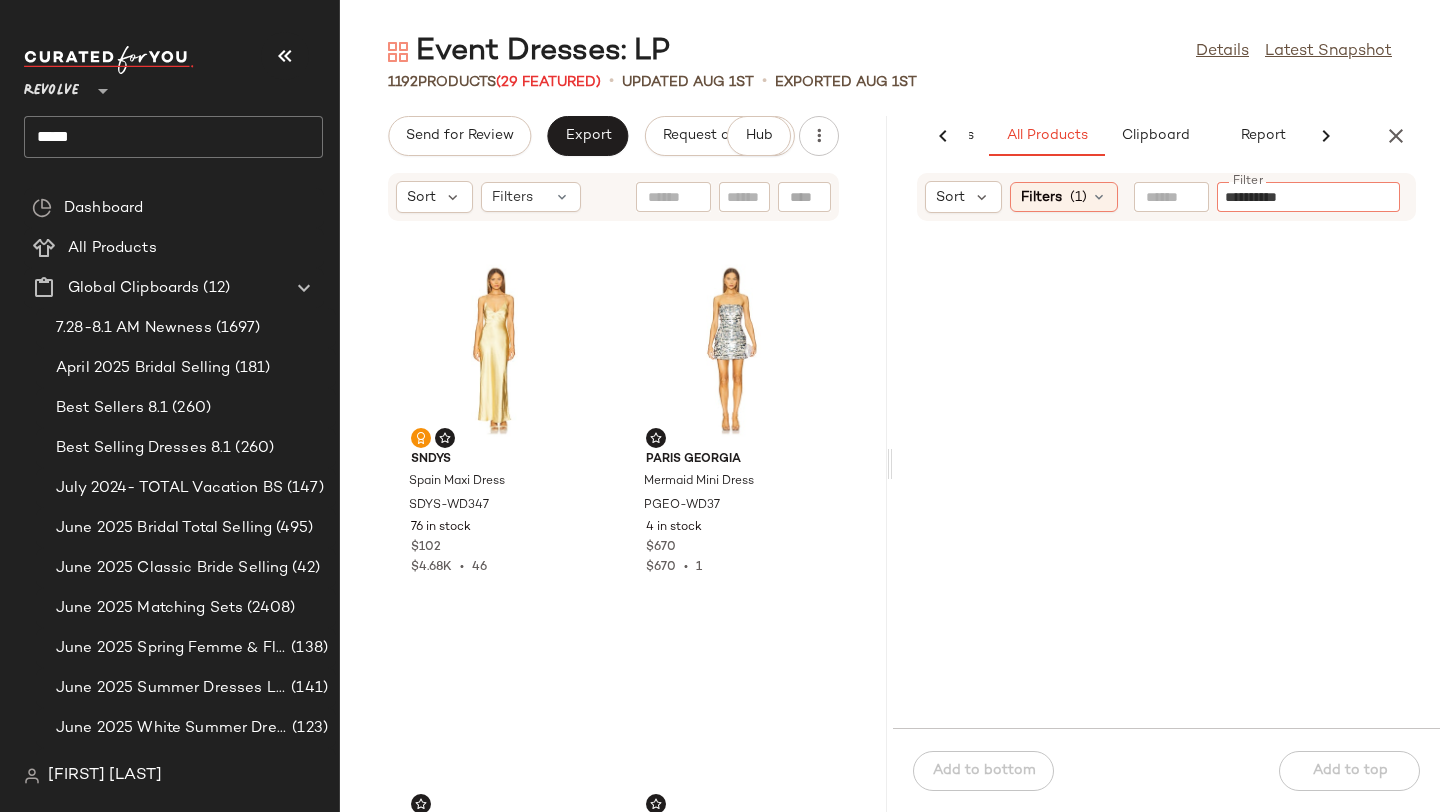type 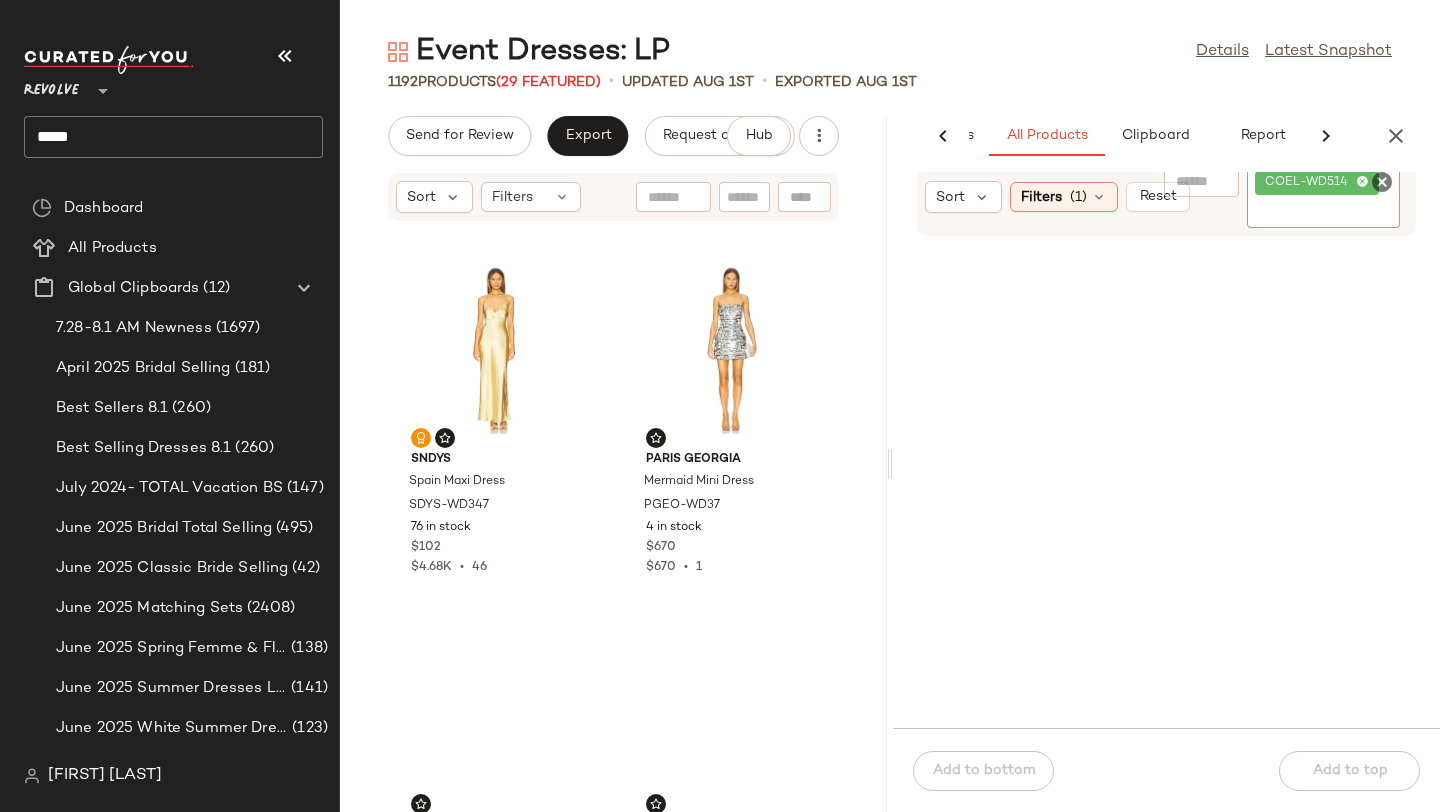 click on "Event Dresses: LP  Details   Latest Snapshot  1192   Products  (29 Featured)  •   updated Aug 1st  •  Exported Aug 1st  Send for Review   Export   Request changes   Hub  Sort  Filters SNDYS Spain Maxi Dress SDYS-WD347 76 in stock $102 $4.68K  •  46 Paris Georgia Mermaid Mini Dress PGEO-WD37 4 in stock $670 $670  •  1 YLLW THE LABEL Presley Knit Dress YLLR-WD12 6 in stock $328 $1.31K  •  4 Lovers and Friends Aisa Maxi Dress LOVF-WD4639 71 in stock $248 $248  •  1  AI Recommendations   All Products   Clipboard   Report  Sort  Filters  (1)   Reset  Filter COEL-WD514 Filter  Add to bottom   Add to top" at bounding box center [890, 422] 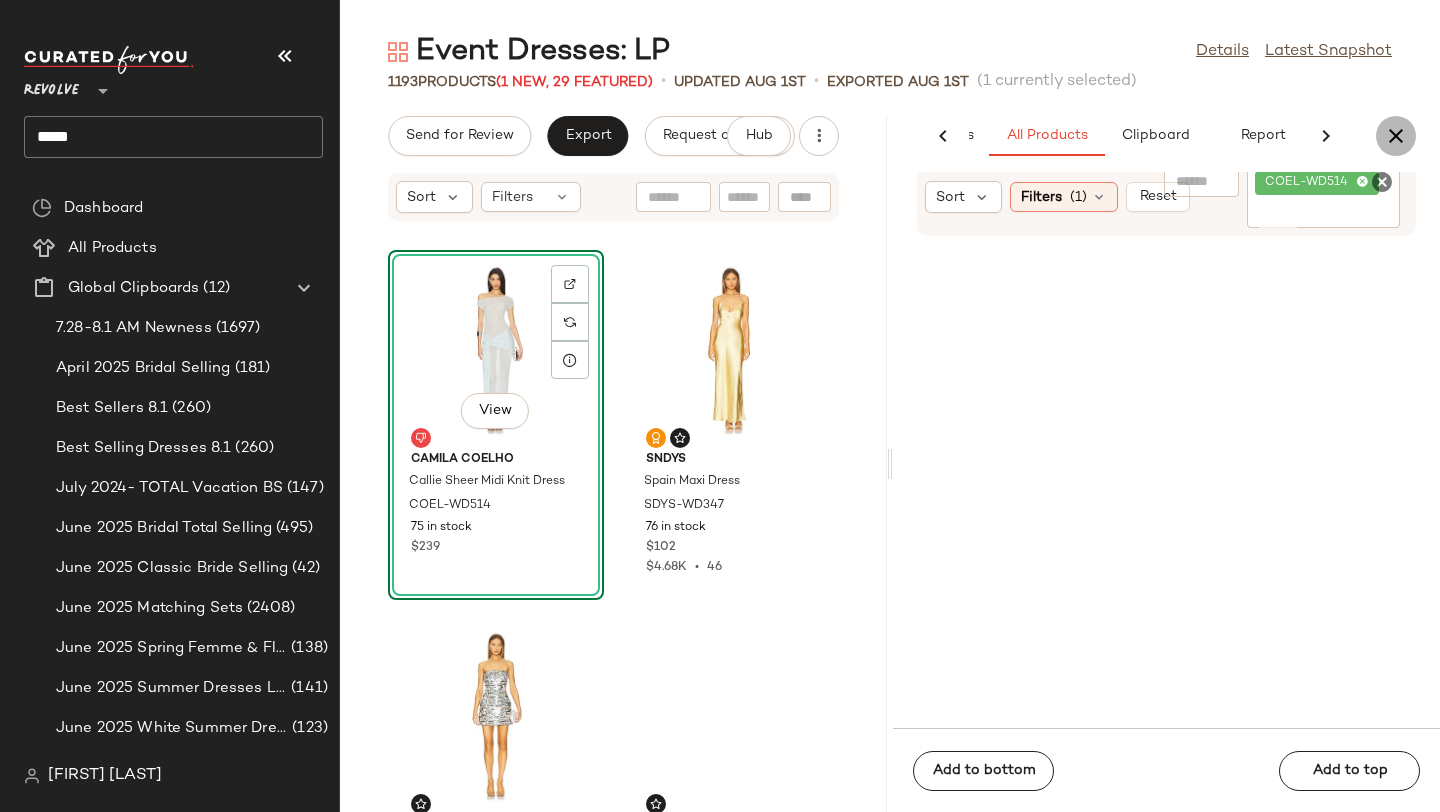 click at bounding box center (1396, 136) 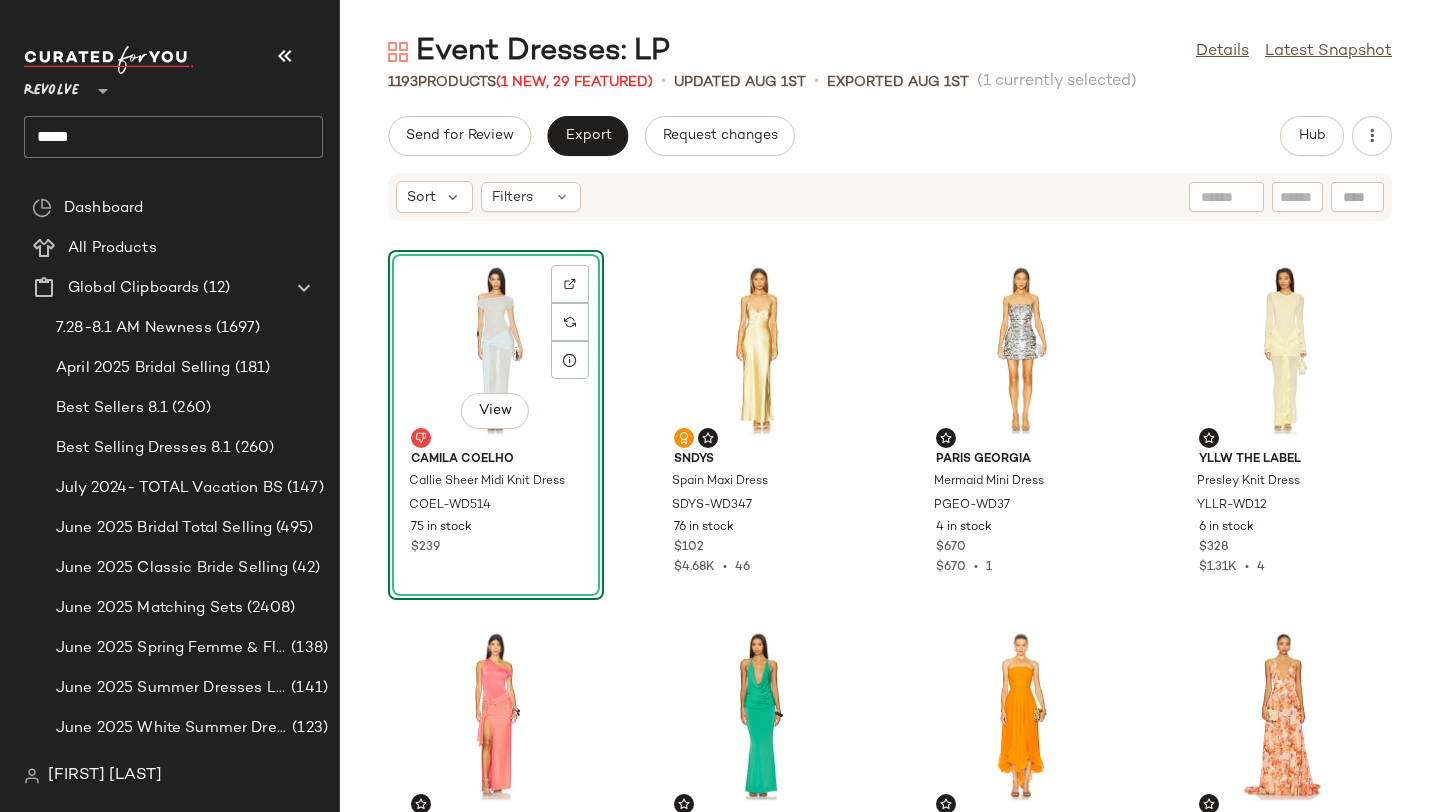 click on "View" 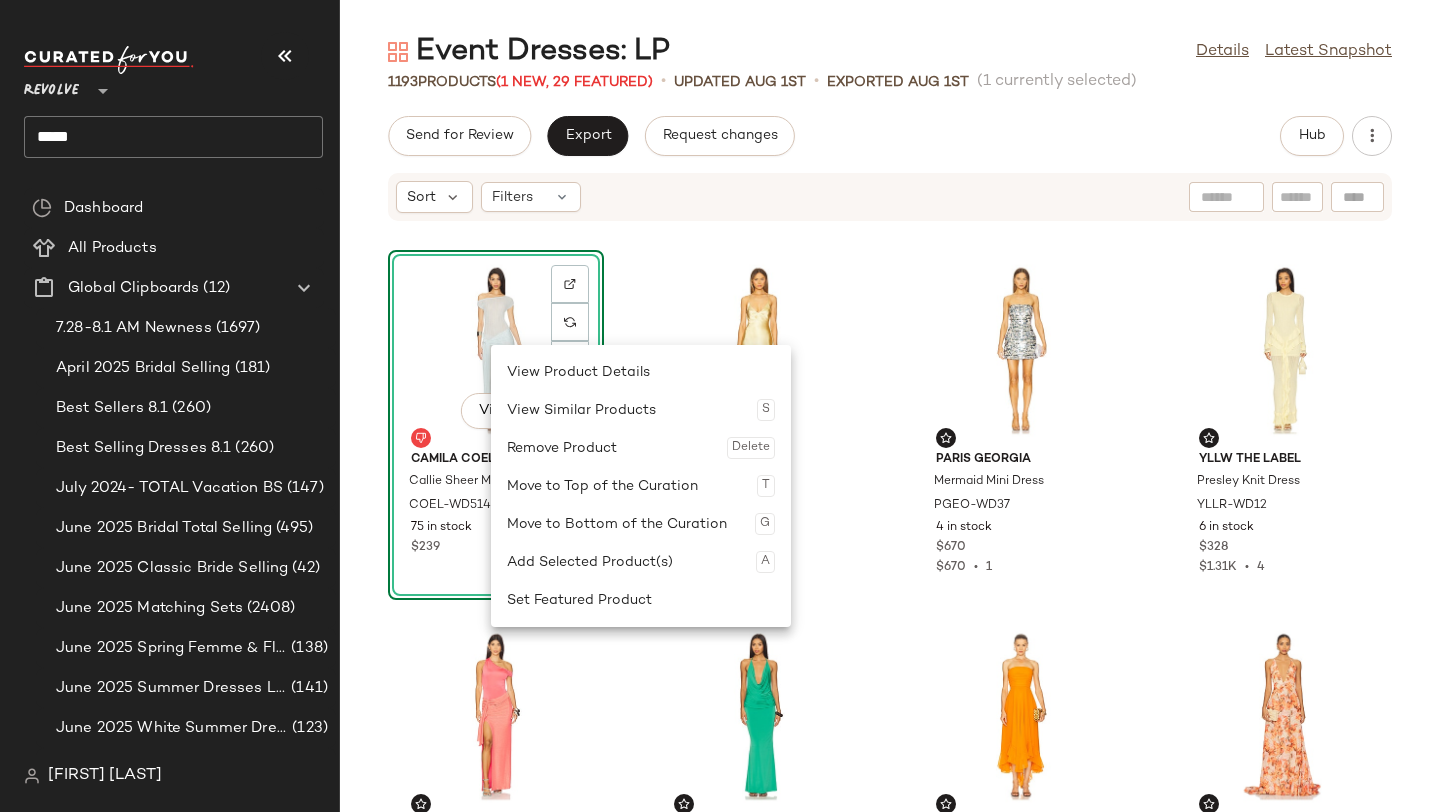 click on "View  Camila Coelho Callie Sheer Midi Knit Dress COEL-WD514 75 in stock $239 SNDYS Spain Maxi Dress SDYS-WD347 76 in stock $102 $4.68K  •  46 Paris Georgia Mermaid Mini Dress PGEO-WD37 4 in stock $670 $670  •  1 YLLW THE LABEL Presley Knit Dress YLLR-WD12 6 in stock $328 $1.31K  •  4 Lovers and Friends Aisa Maxi Dress LOVF-WD4639 71 in stock $248 $248  •  1 Katie May x REVOLVE Selene Gown KATR-WD562 31 in stock $268 retrofete Louisa Chiffon Dress ROFR-WD1025 6 in stock $798 SAU LEE Calista Dress SLEE-WD445 8 in stock $795 $795  •  1 Anna October Selena Gown ABER-WD73 2 in stock $730 Kimberly Taylor Skye Dress KTAY-WD61 21 in stock $396 House of Harlow 1960 x REVOLVE Frederick Dress HOOF-WD701 83 in stock $198 $3.34K  •  17 Rails Solene Dress RAIL-WD324 112 in stock $248 $1.24K  •  5 Bardot Lorenza Midi Dress BARD-WD938 8 in stock $159 Bec + Bridge Cedar City Maxi Dress BECA-WD566 52 in stock $280 $280  •  1 SAU LEE Teddi Satin Mini Dress SLEE-WD440 39 in stock $450 ELLIATT ELLI-WD944 $275 2" 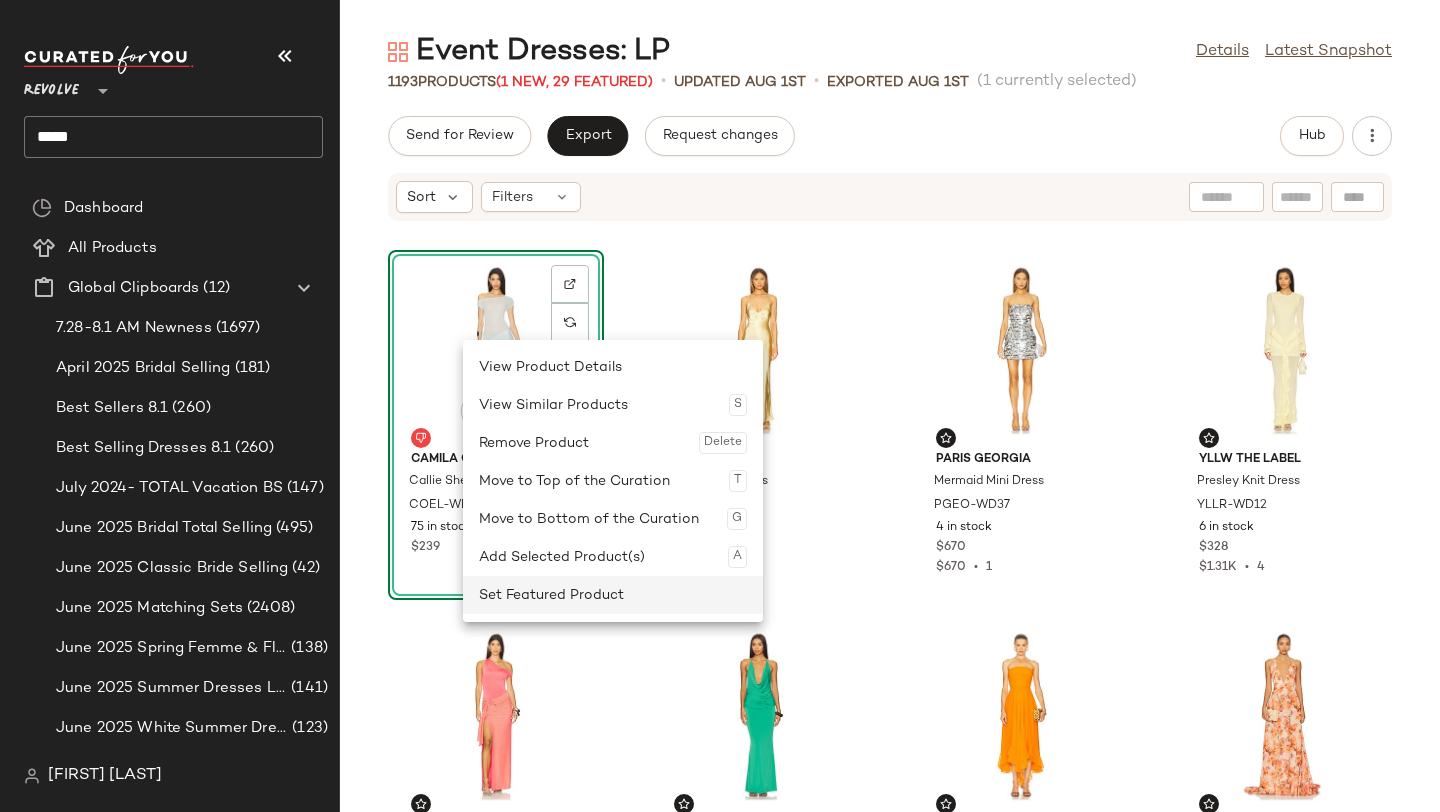 click on "Set Featured Product" 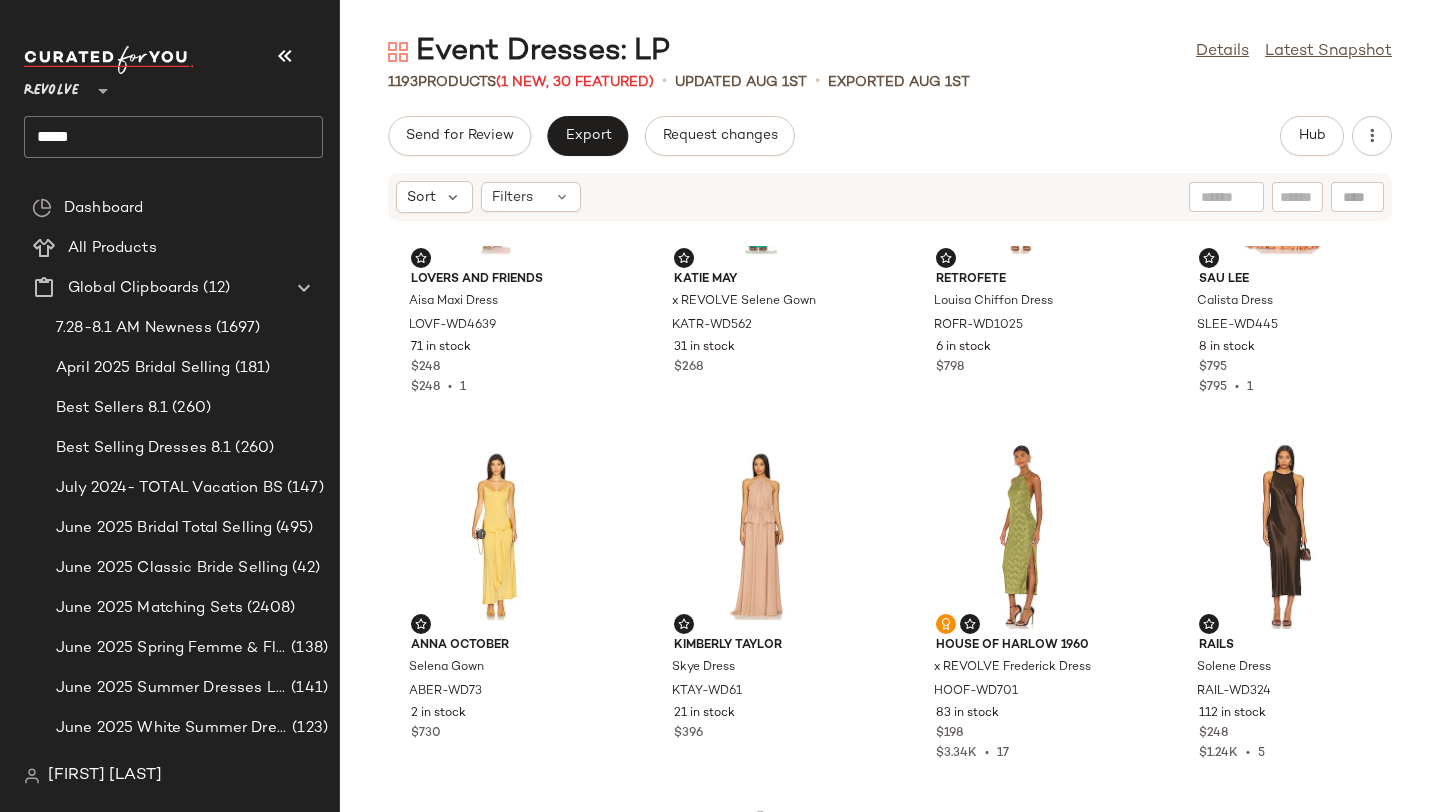 scroll, scrollTop: 855, scrollLeft: 0, axis: vertical 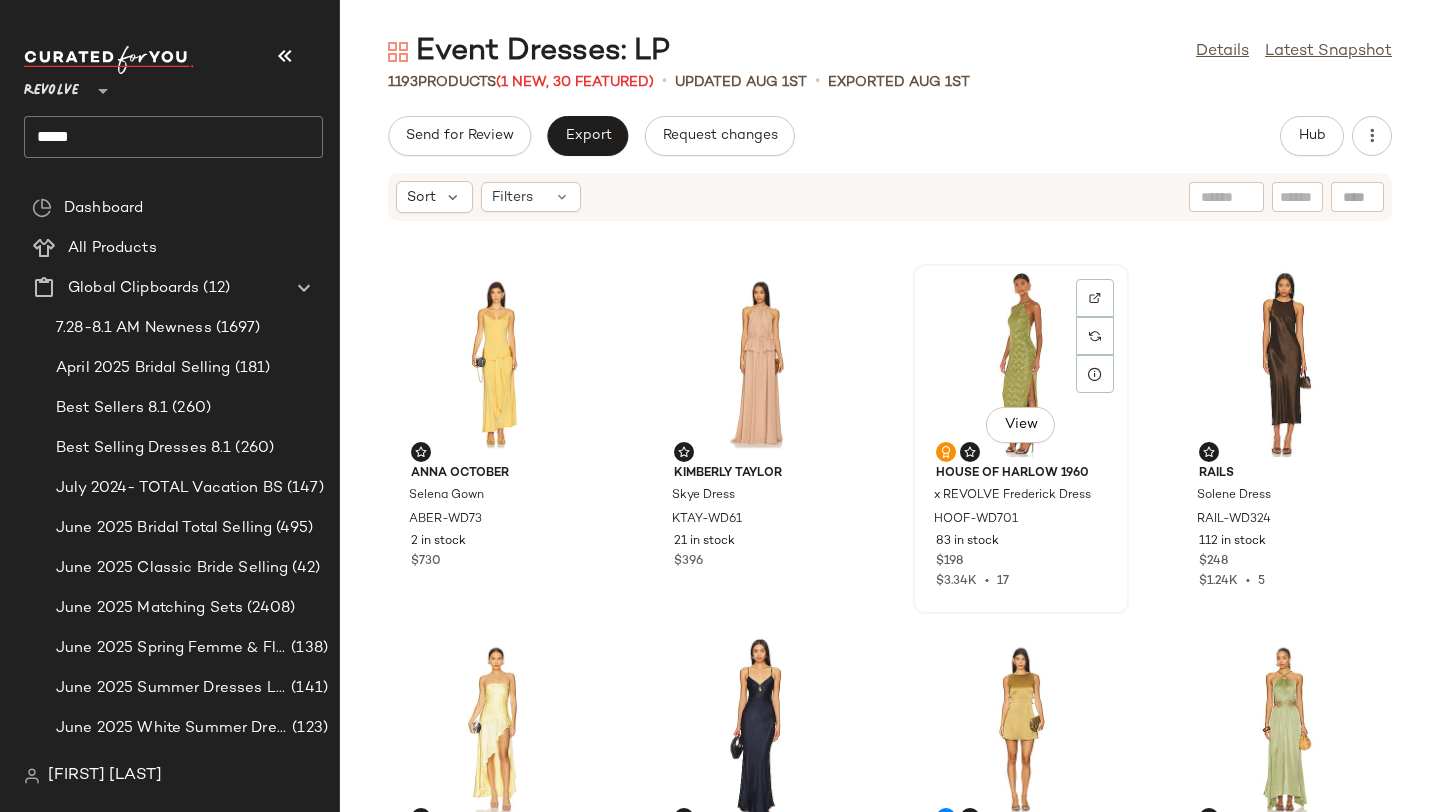 click on "View" 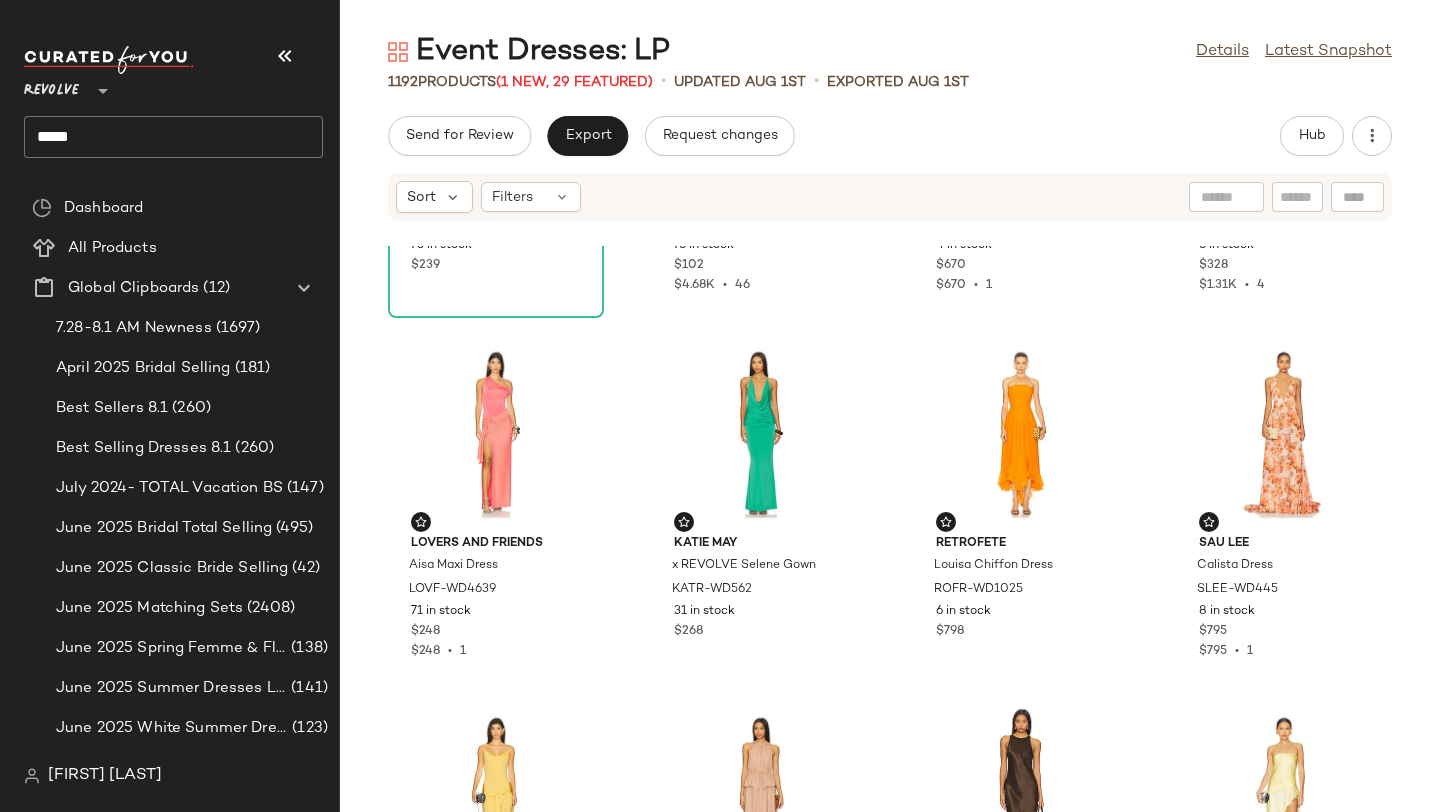 scroll, scrollTop: 0, scrollLeft: 0, axis: both 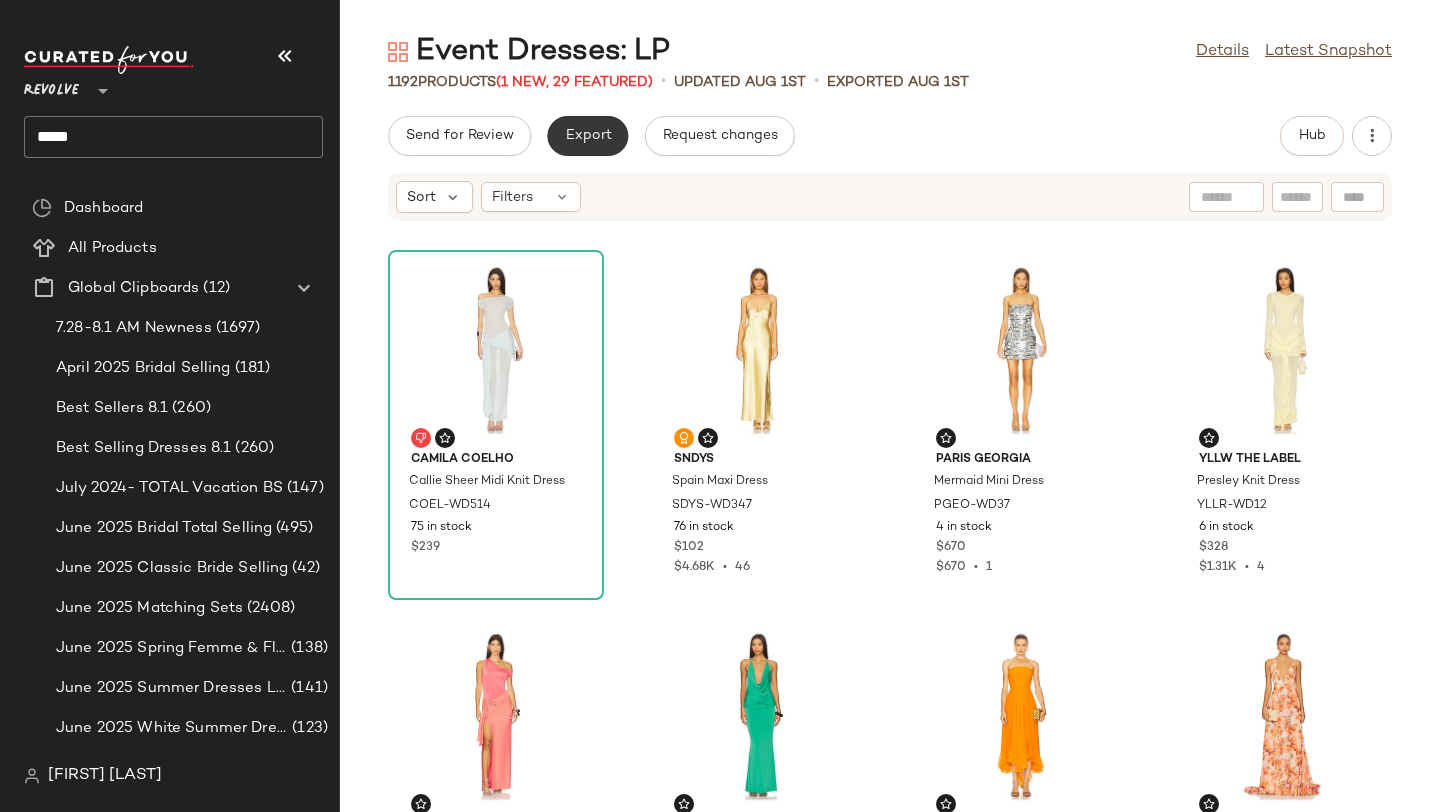 click on "Export" 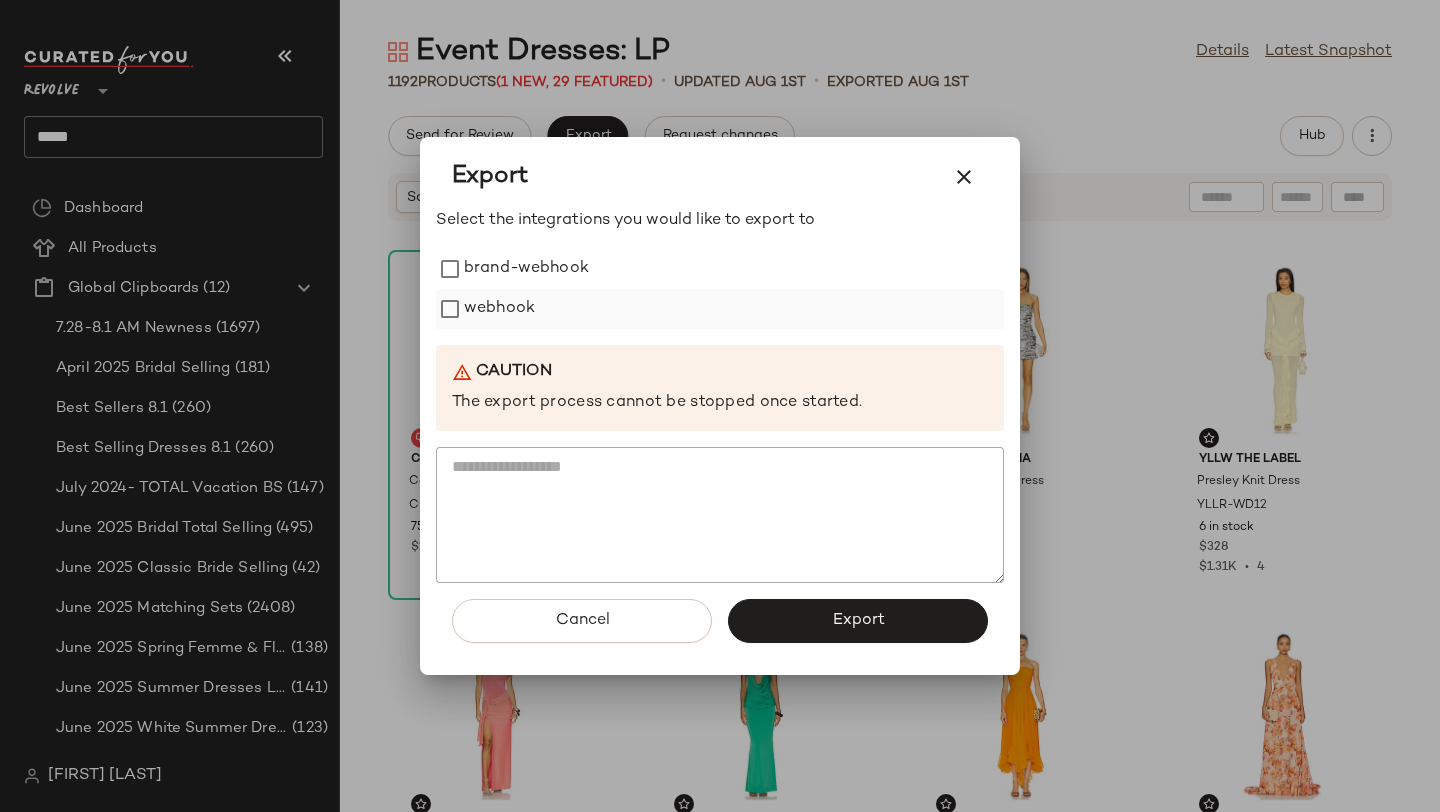click on "webhook" at bounding box center [499, 309] 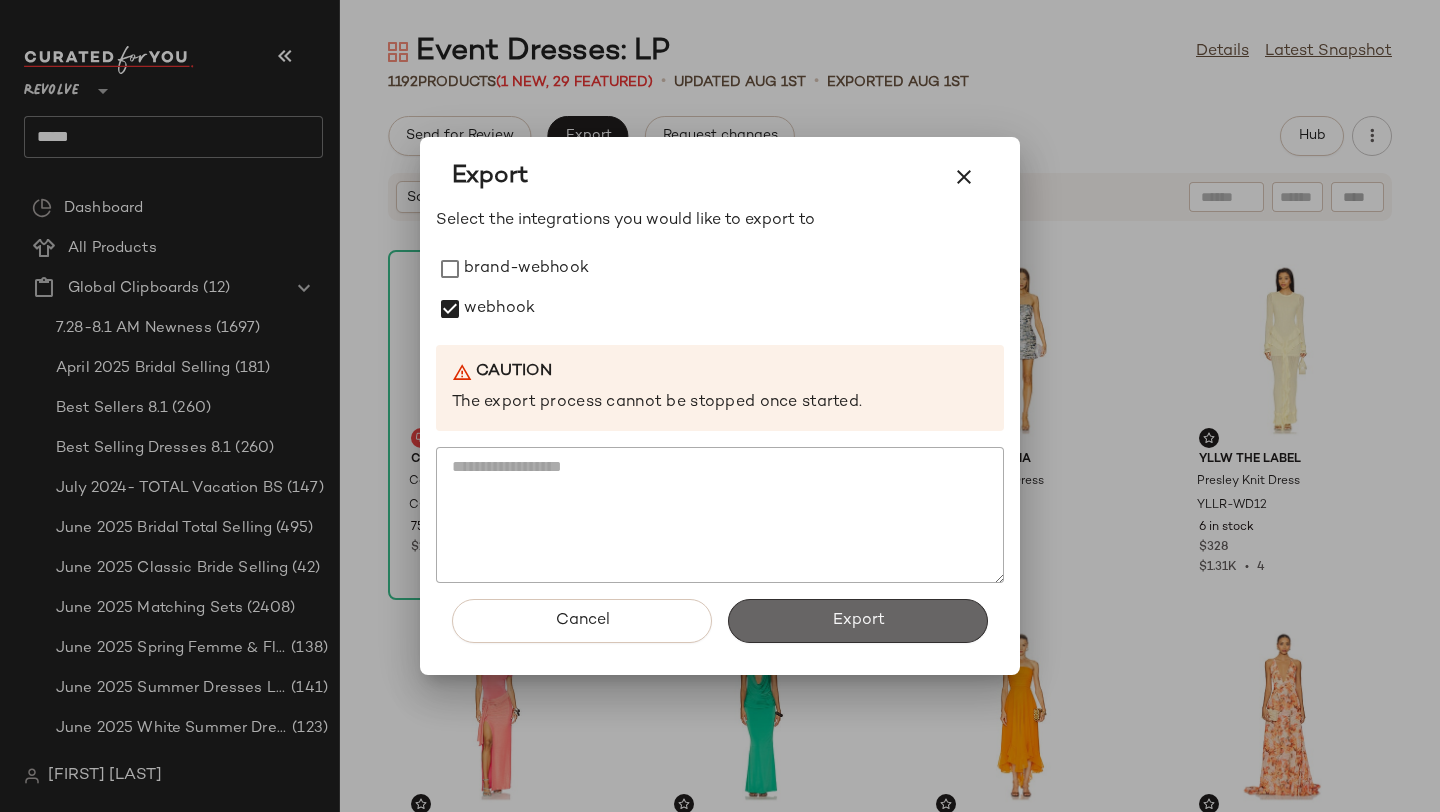 click on "Export" at bounding box center (858, 621) 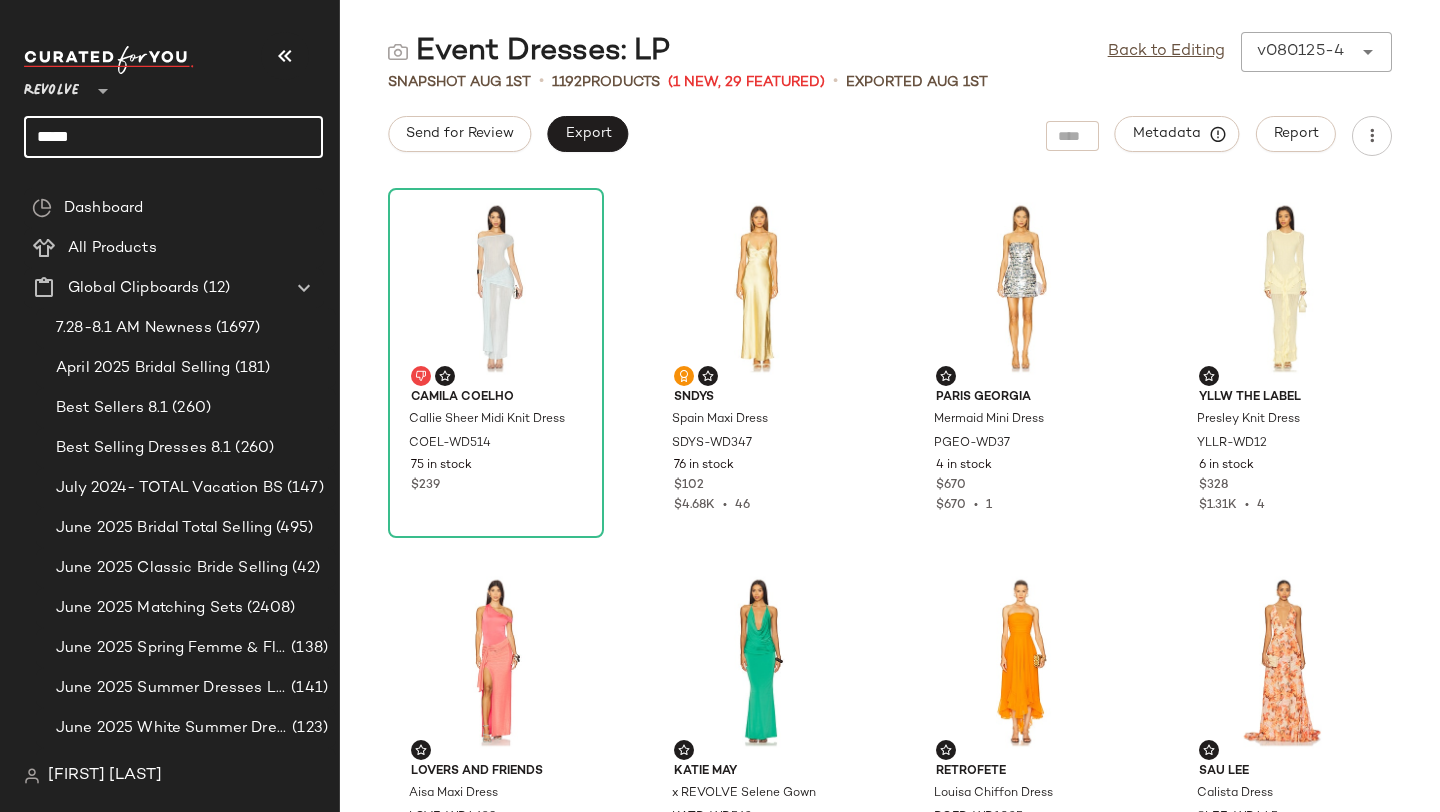 drag, startPoint x: 143, startPoint y: 125, endPoint x: 0, endPoint y: 105, distance: 144.39183 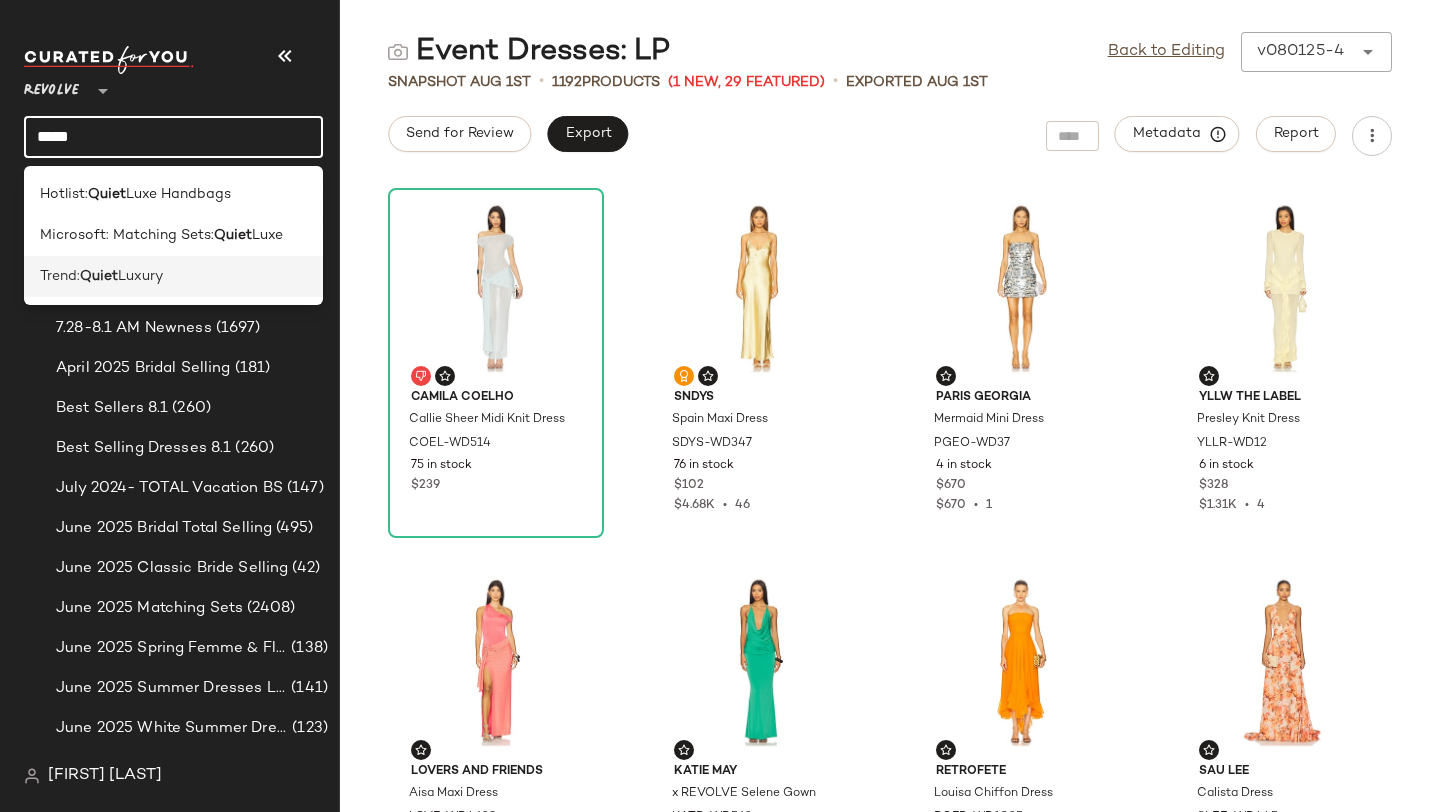 type on "*****" 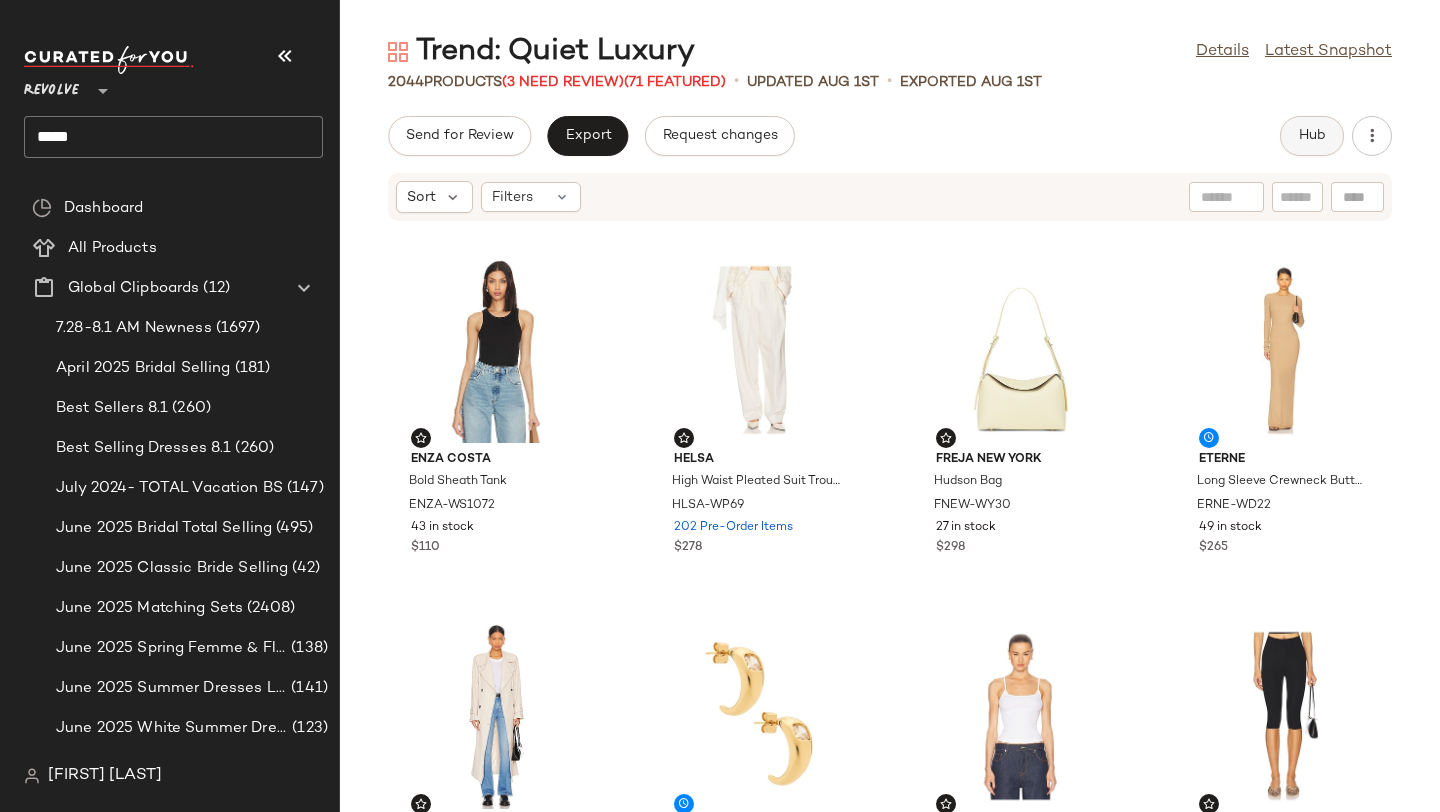 click on "Hub" at bounding box center (1312, 136) 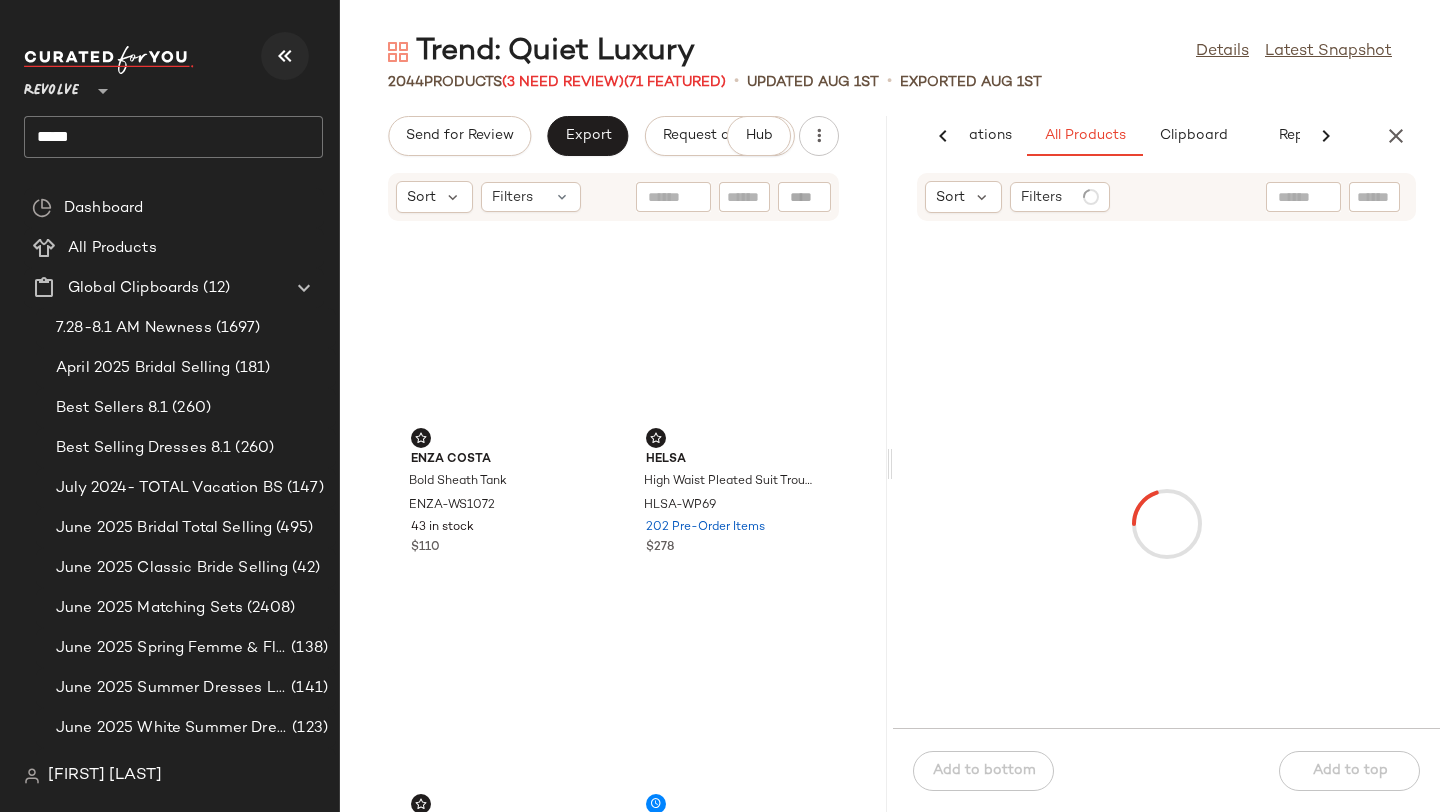 click at bounding box center [285, 56] 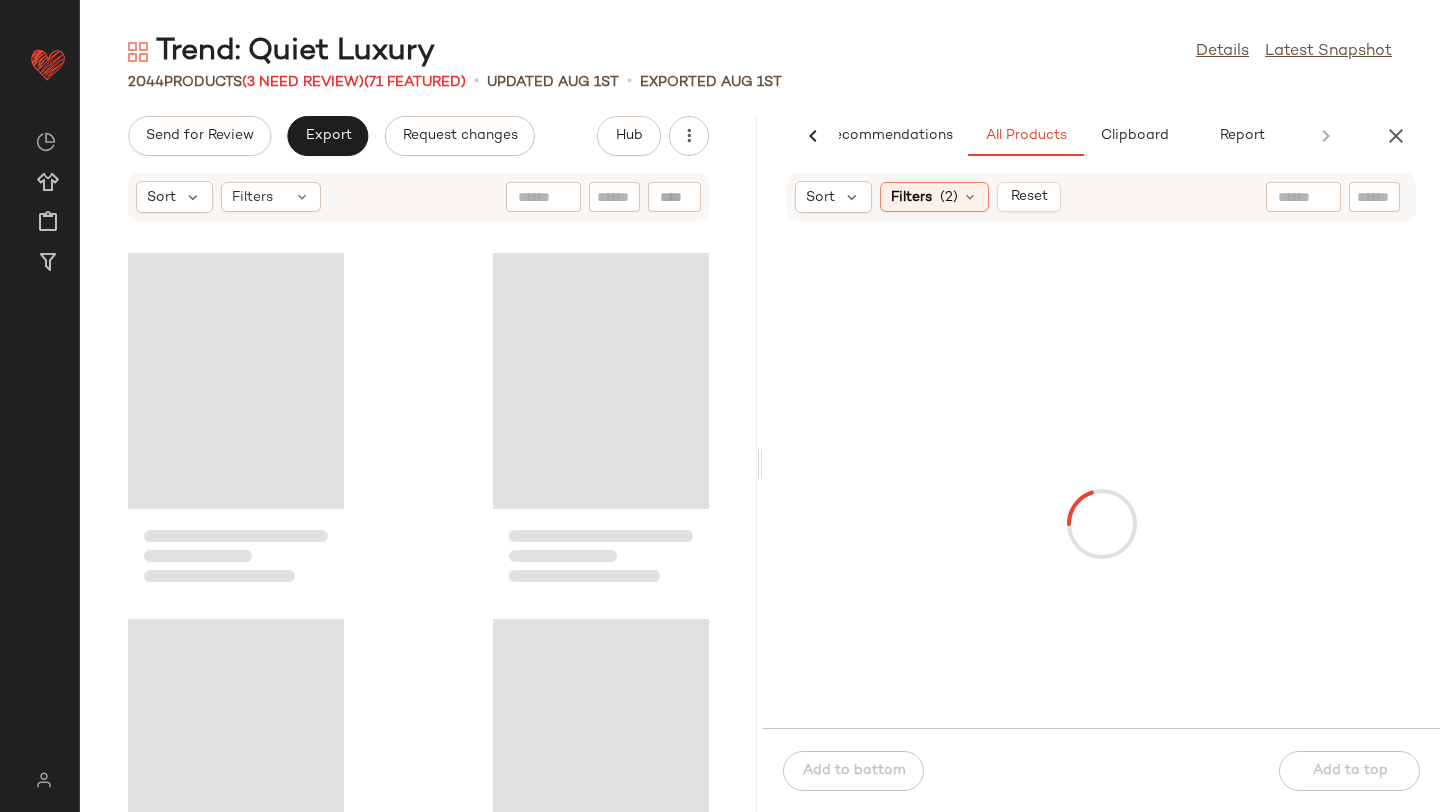 scroll, scrollTop: 0, scrollLeft: 47, axis: horizontal 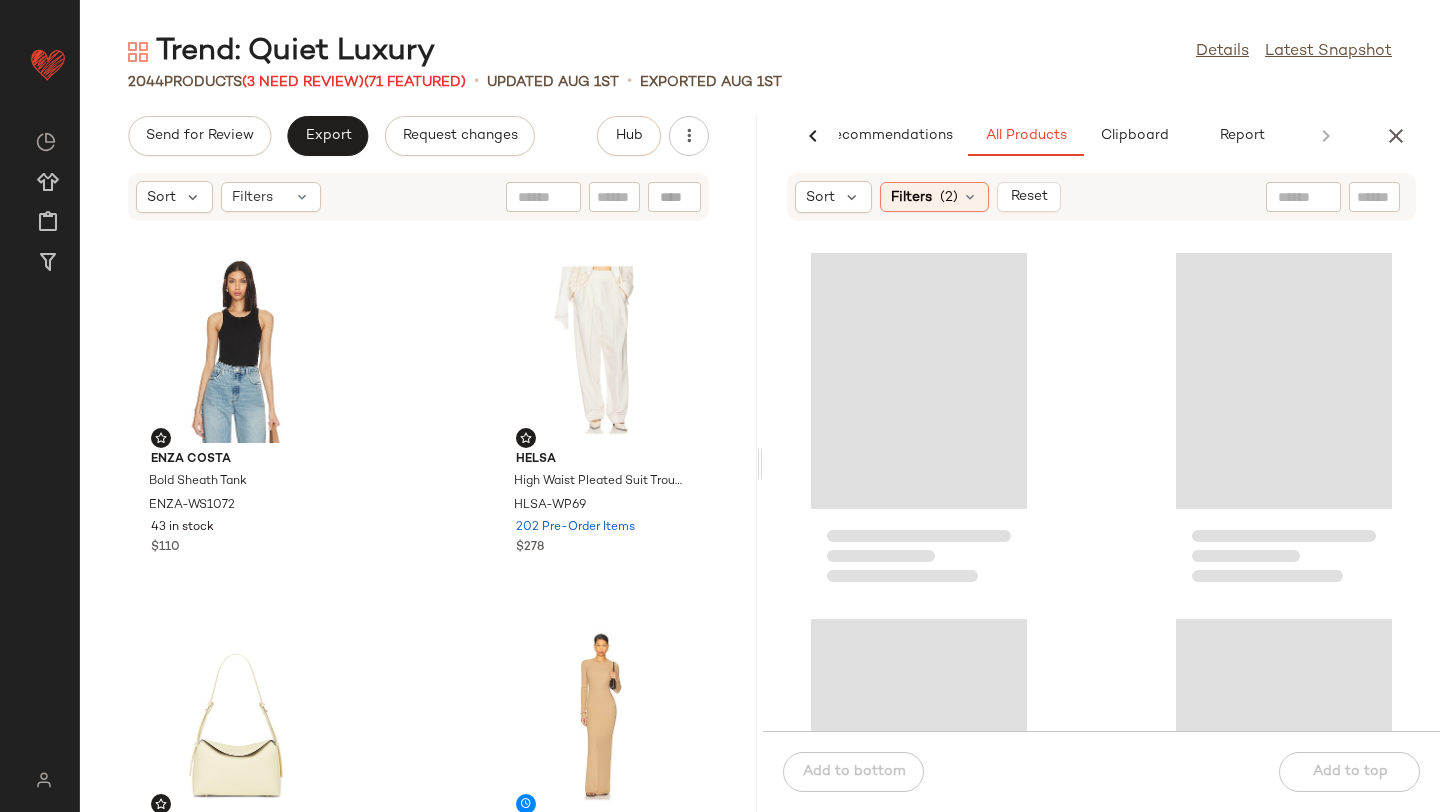 click 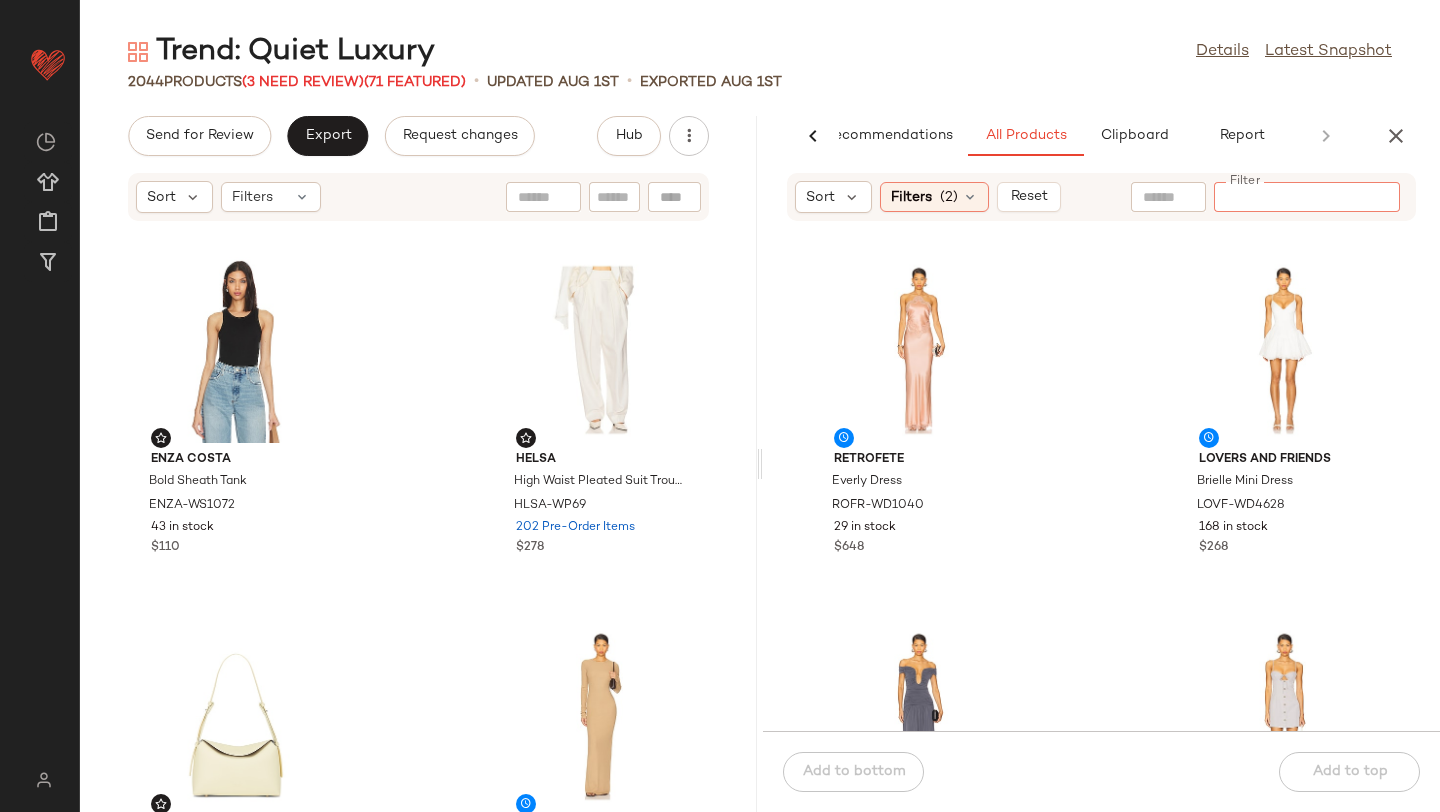 paste on "**********" 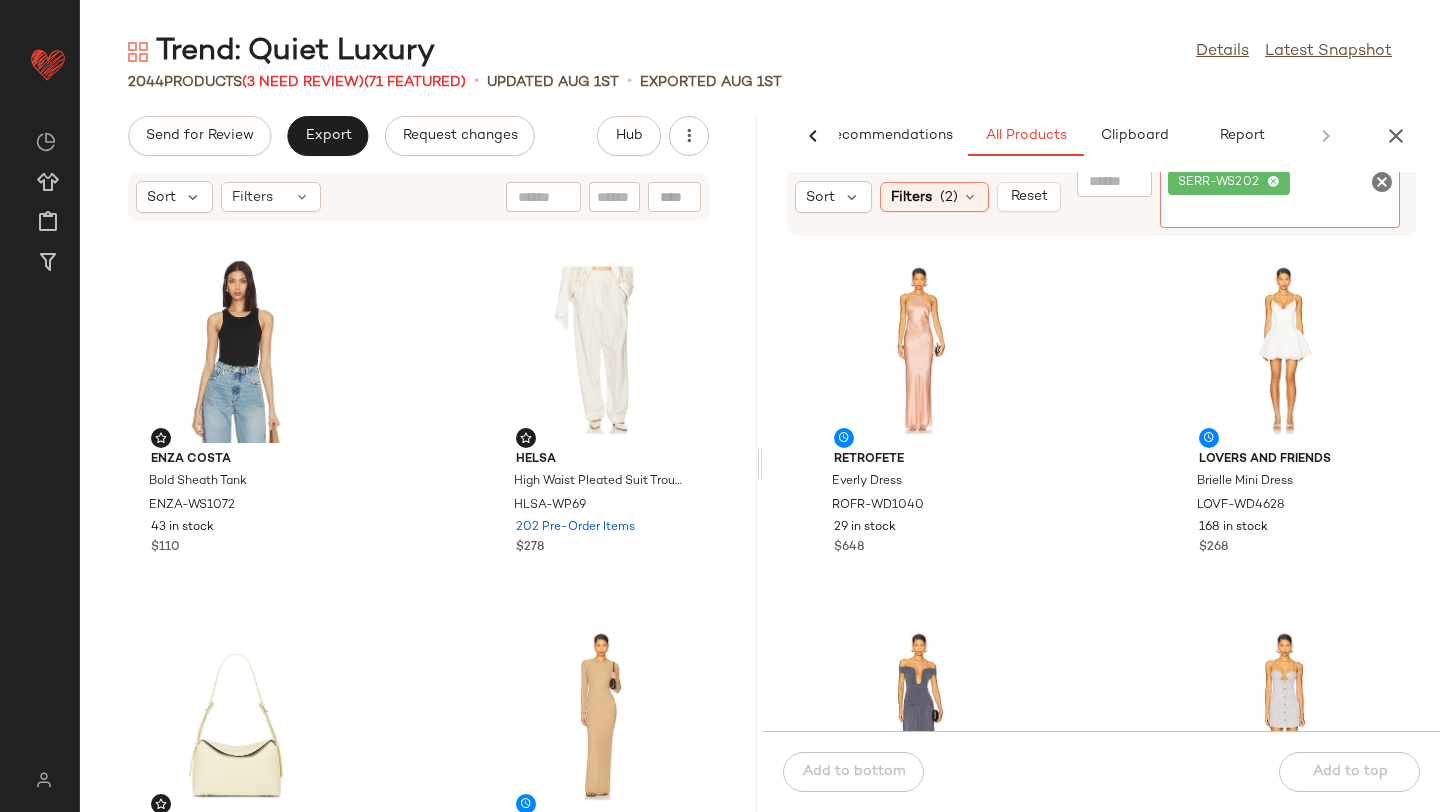 click on "Trend: Quiet Luxury  Details   Latest Snapshot  2044   Products   (3 Need Review)  (71 Featured)  •   updated Aug 1st  •  Exported Aug 1st  Send for Review   Export   Request changes   Hub  Sort  Filters Enza Costa Bold Sheath Tank ENZA-WS1072 43 in stock $110 Helsa High Waist Pleated Suit Trouser in Wool HLSA-WP69 202 Pre-Order Items $278 Freja New York Hudson Bag FNEW-WY30 27 in stock $298 Eterne Long Sleeve Crewneck Butter Rib Maxi Dress ERNE-WD22 49 in stock $265 SNDYS Myka Trench Coat SDYS-WO27 451 in stock $148 $444  •  3 Jordan Road Olivia CZ Hoop Earrings JORF-WL120 63 in stock $45 GRLFRND Essential Cami GRLR-WS130 82 in stock $78 $156  •  2 Commando Neoprene Capri Legging CMAN-WP142 6 in stock $128  AI Recommendations   All Products   Clipboard   Report  Sort  Filters  (2)   Reset  Filter SERR-WS202 Filter retrofete Everly Dress ROFR-WD1040 29 in stock $648 Lovers and Friends Brielle Mini Dress LOVF-WD4628 168 in stock $268 Lovers and Friends Alizee Gown LOVF-WD4657 106 in stock $290 $198" at bounding box center [760, 422] 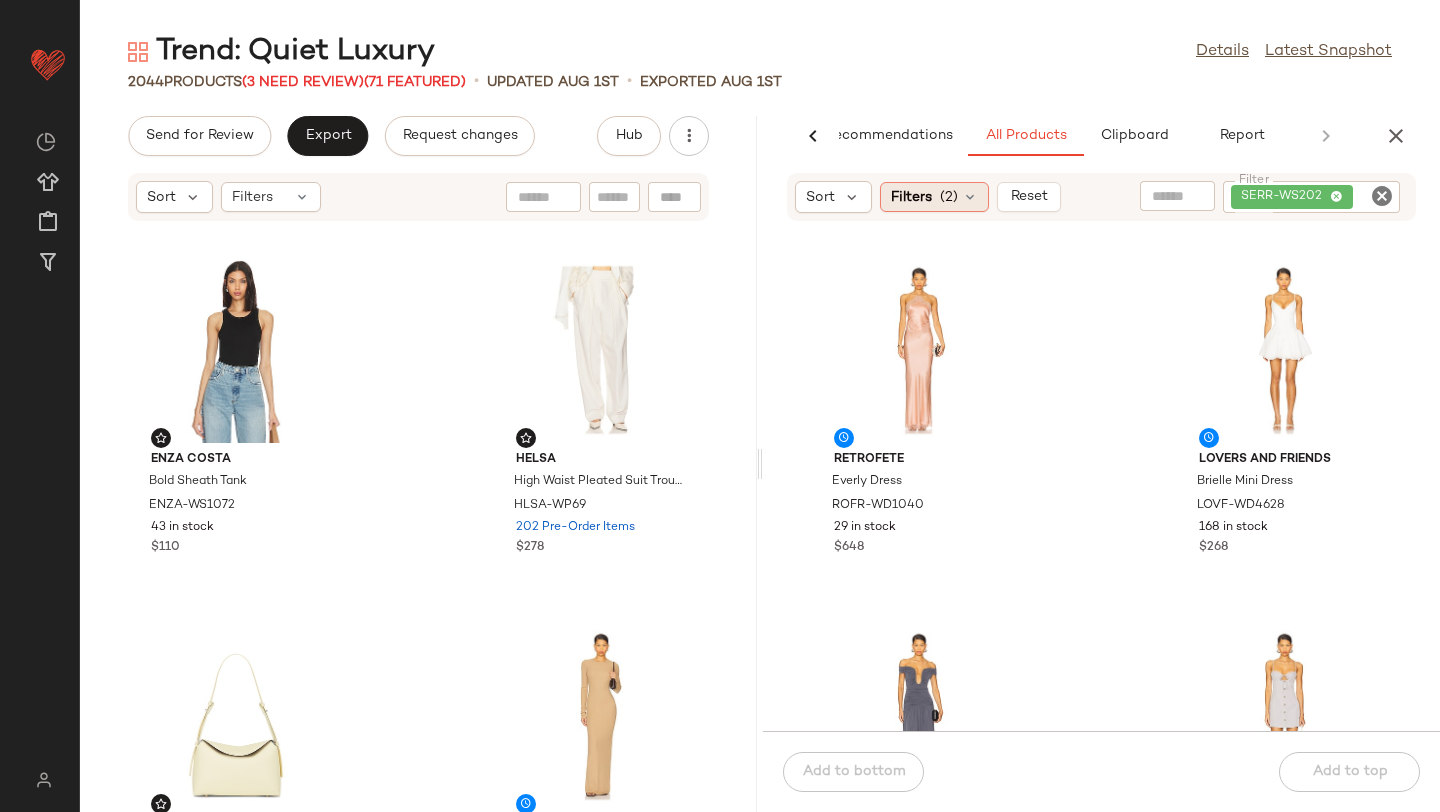 click on "Filters  (2)" 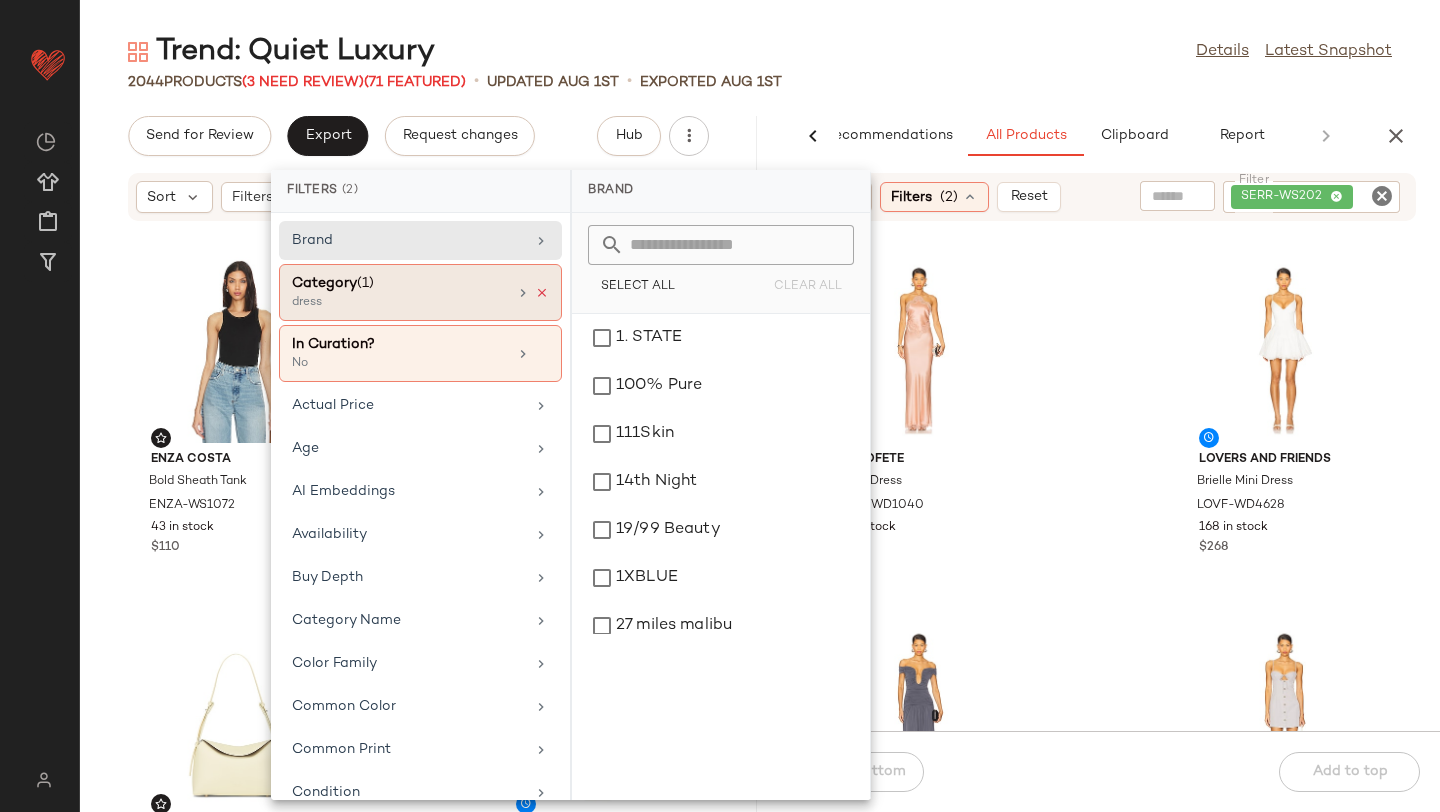 click at bounding box center (542, 293) 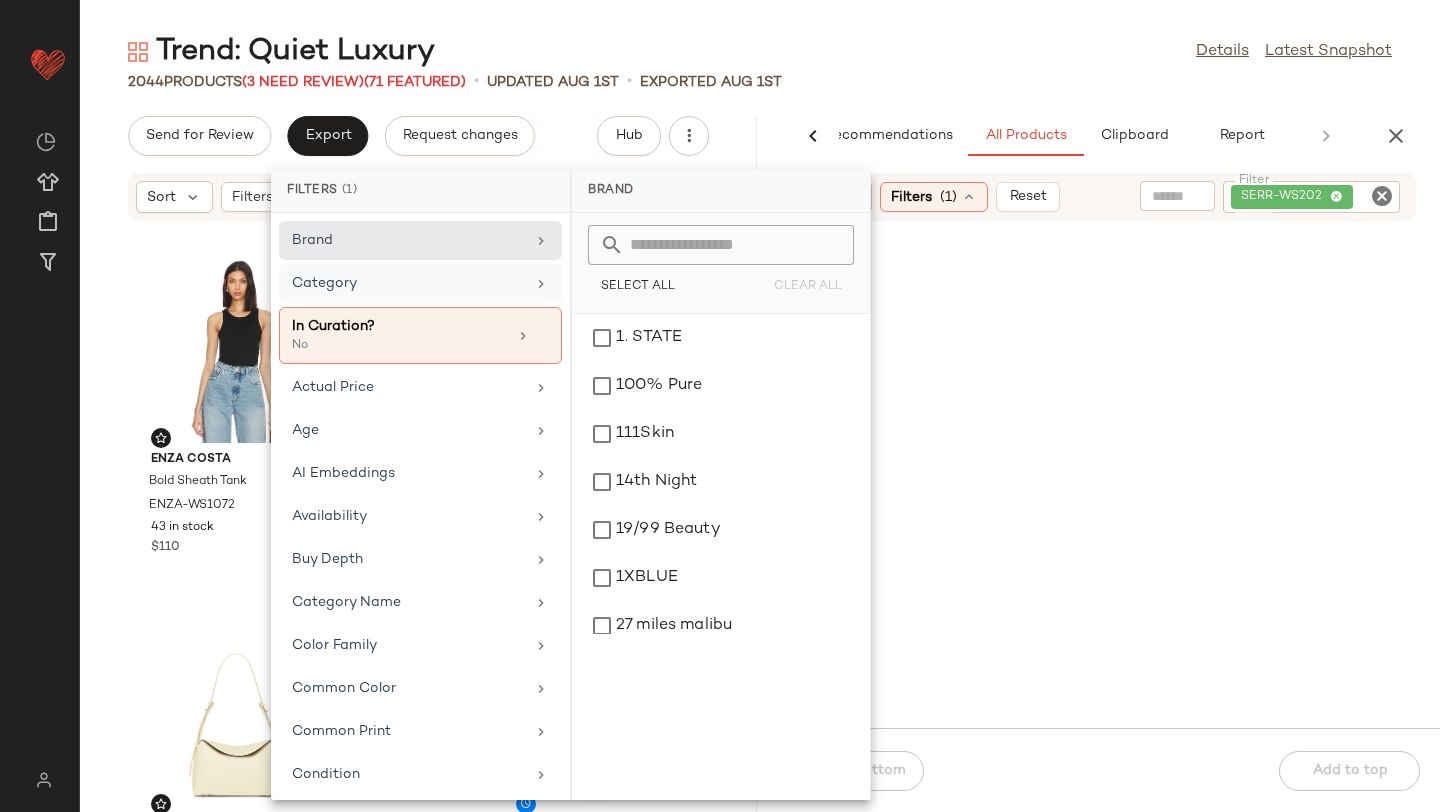 click 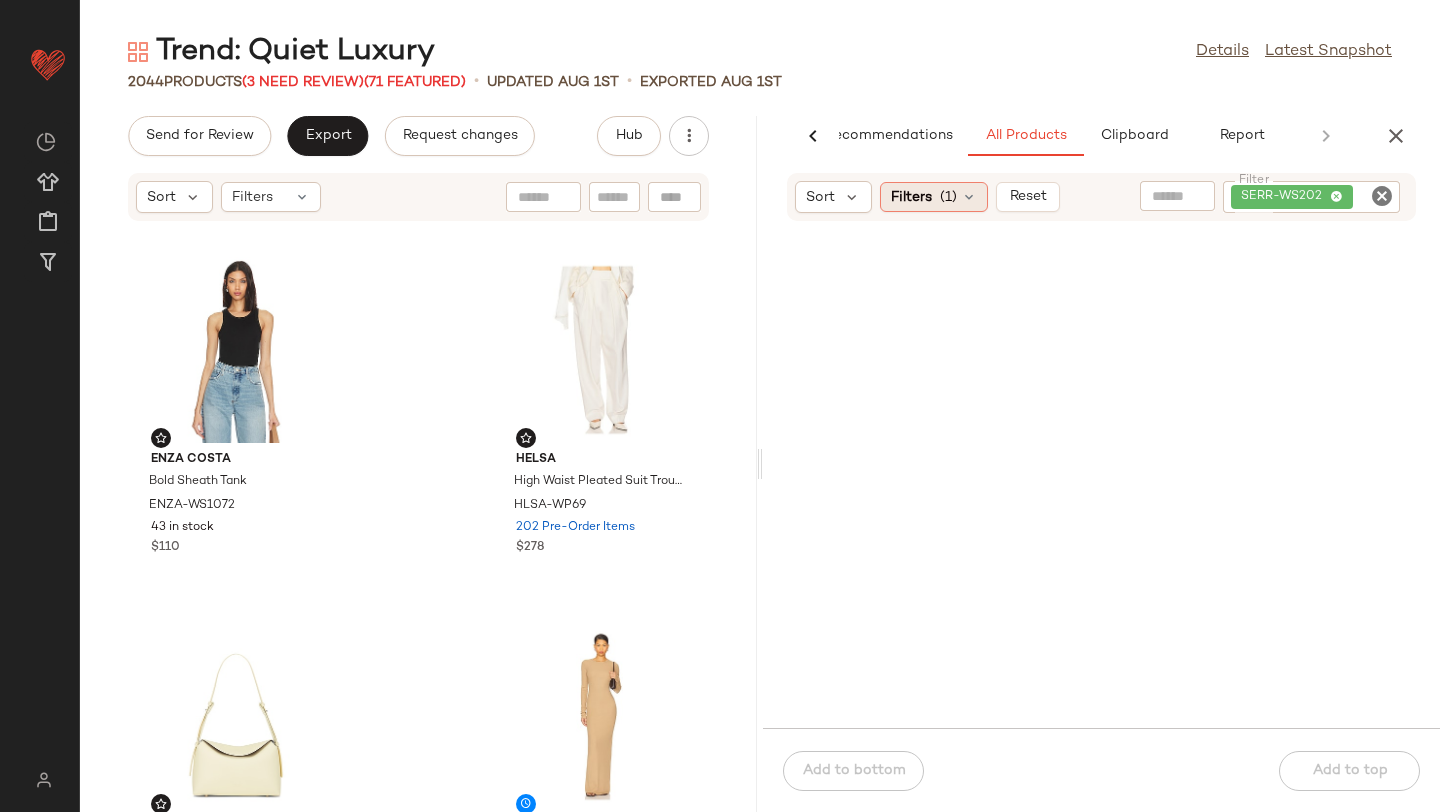 click on "(1)" at bounding box center [948, 197] 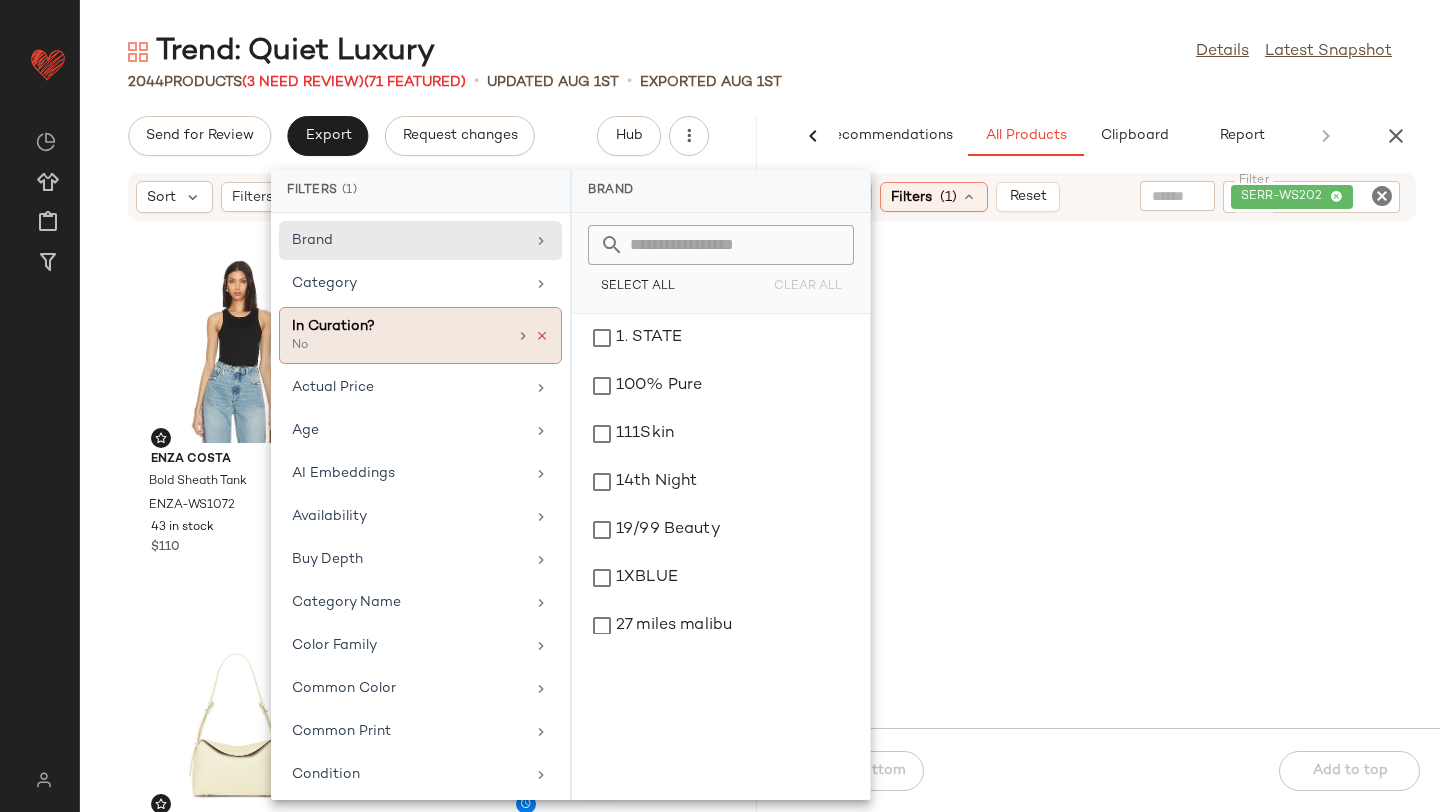 click at bounding box center [542, 336] 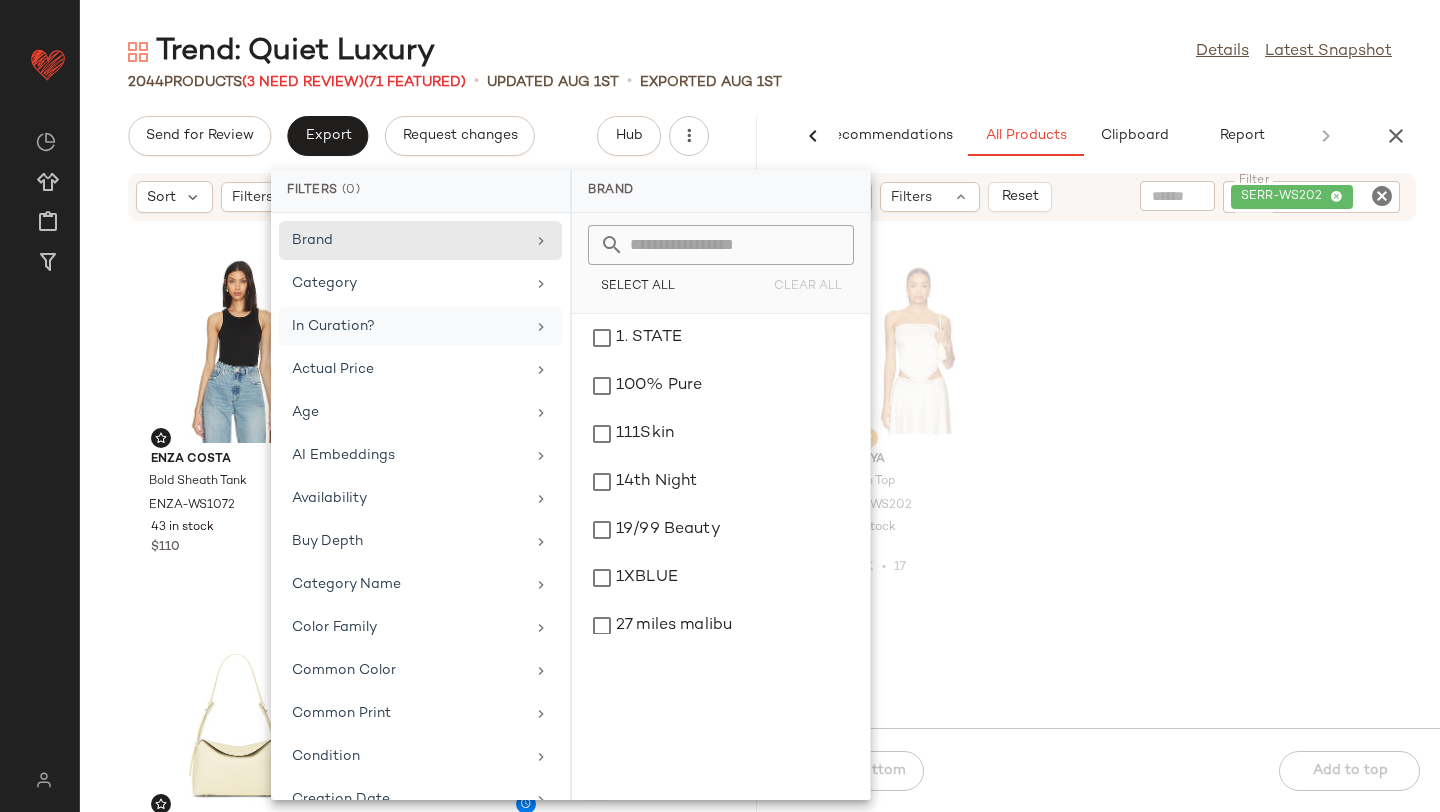 click on "SER.O.YA Elowen Top SERR-WS202 55 in stock $198 $3.29K  •  17" 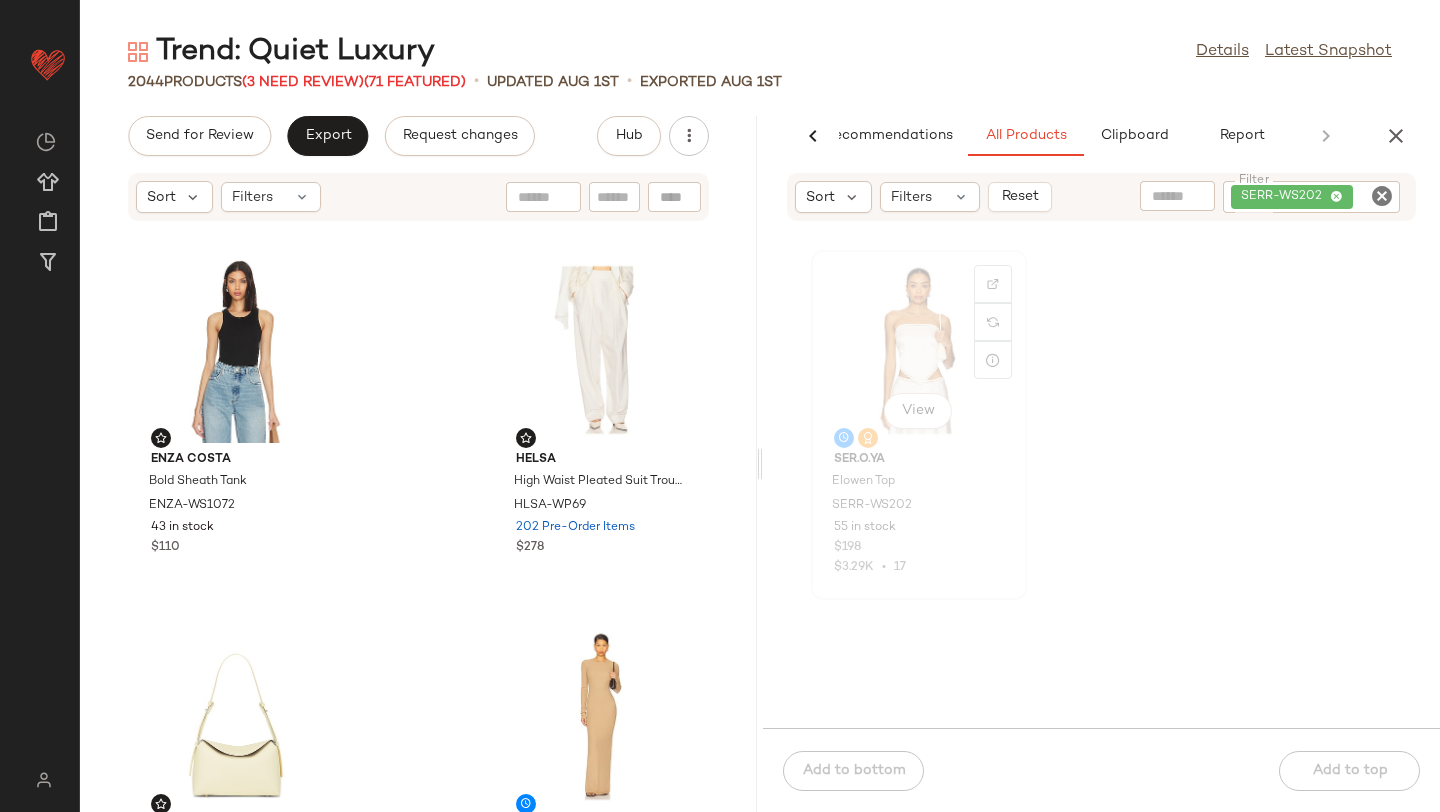 click on "View" 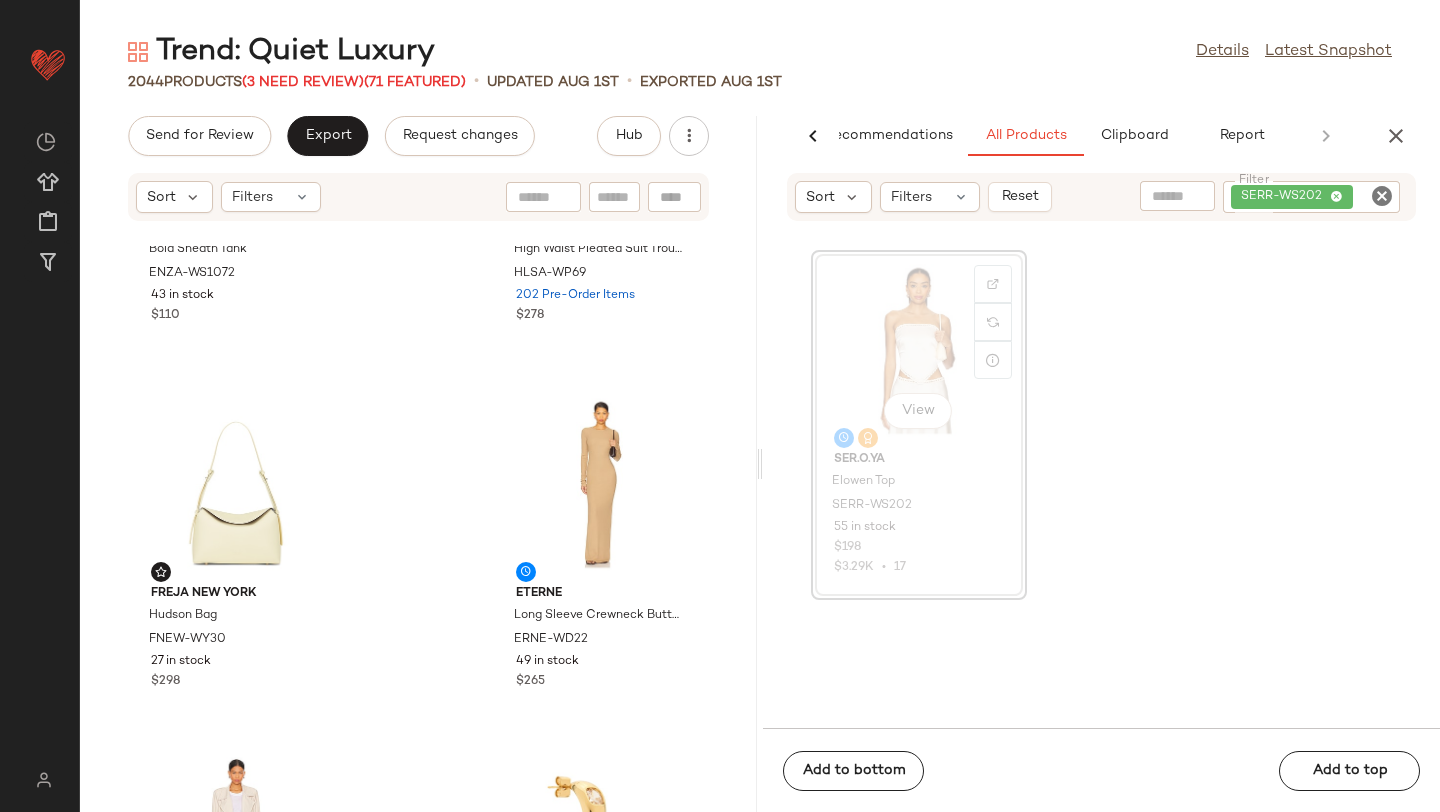 scroll, scrollTop: 0, scrollLeft: 0, axis: both 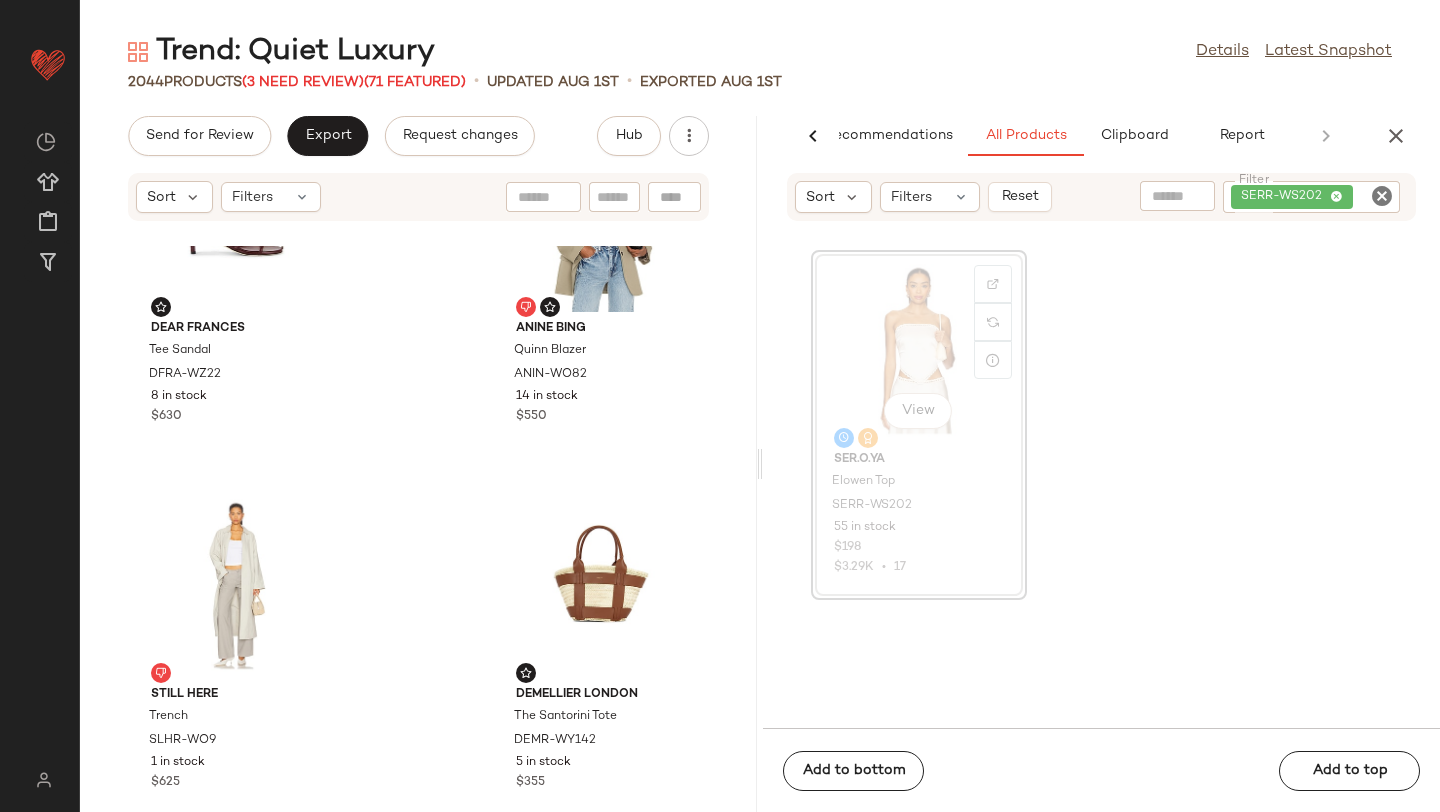 click on "View" 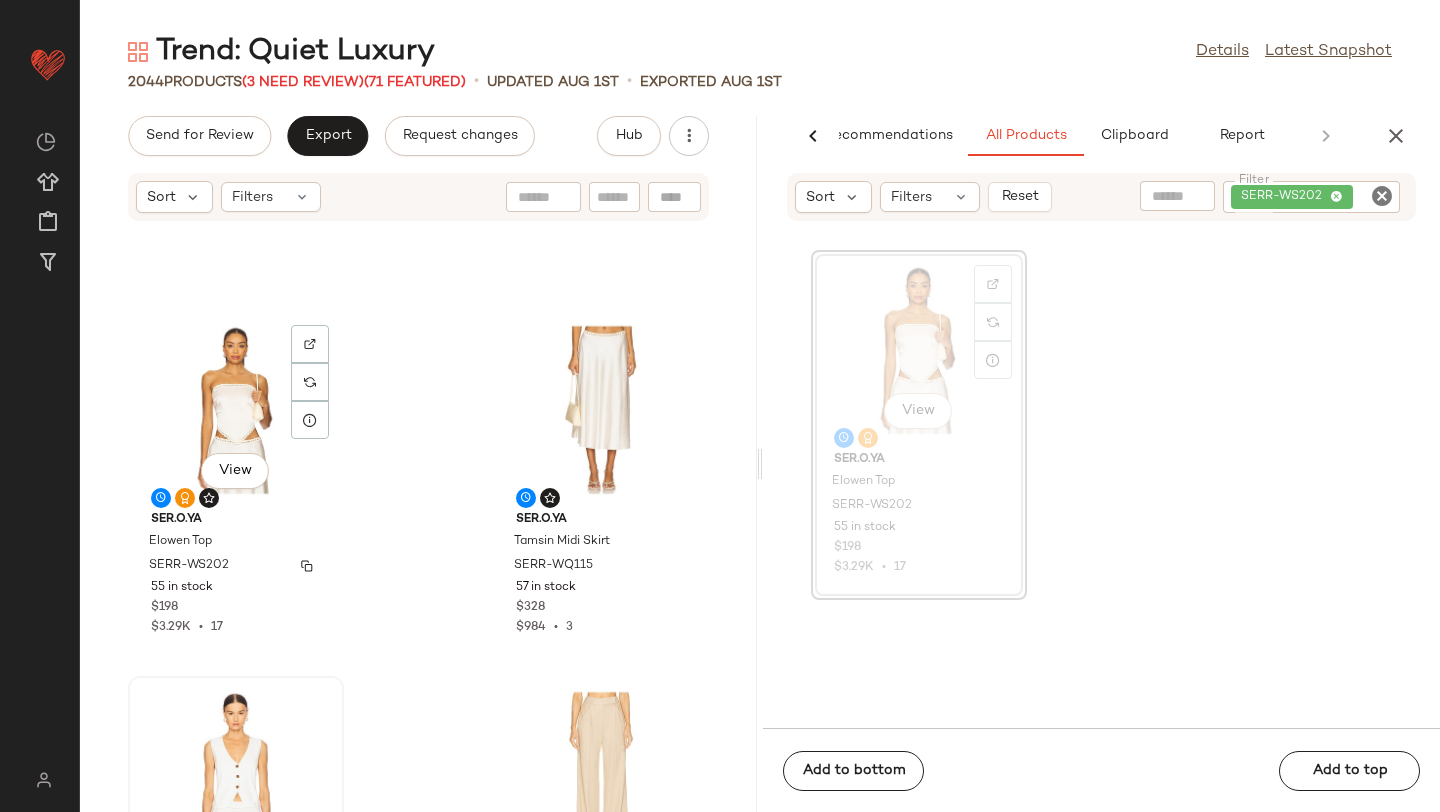 scroll, scrollTop: 2445, scrollLeft: 0, axis: vertical 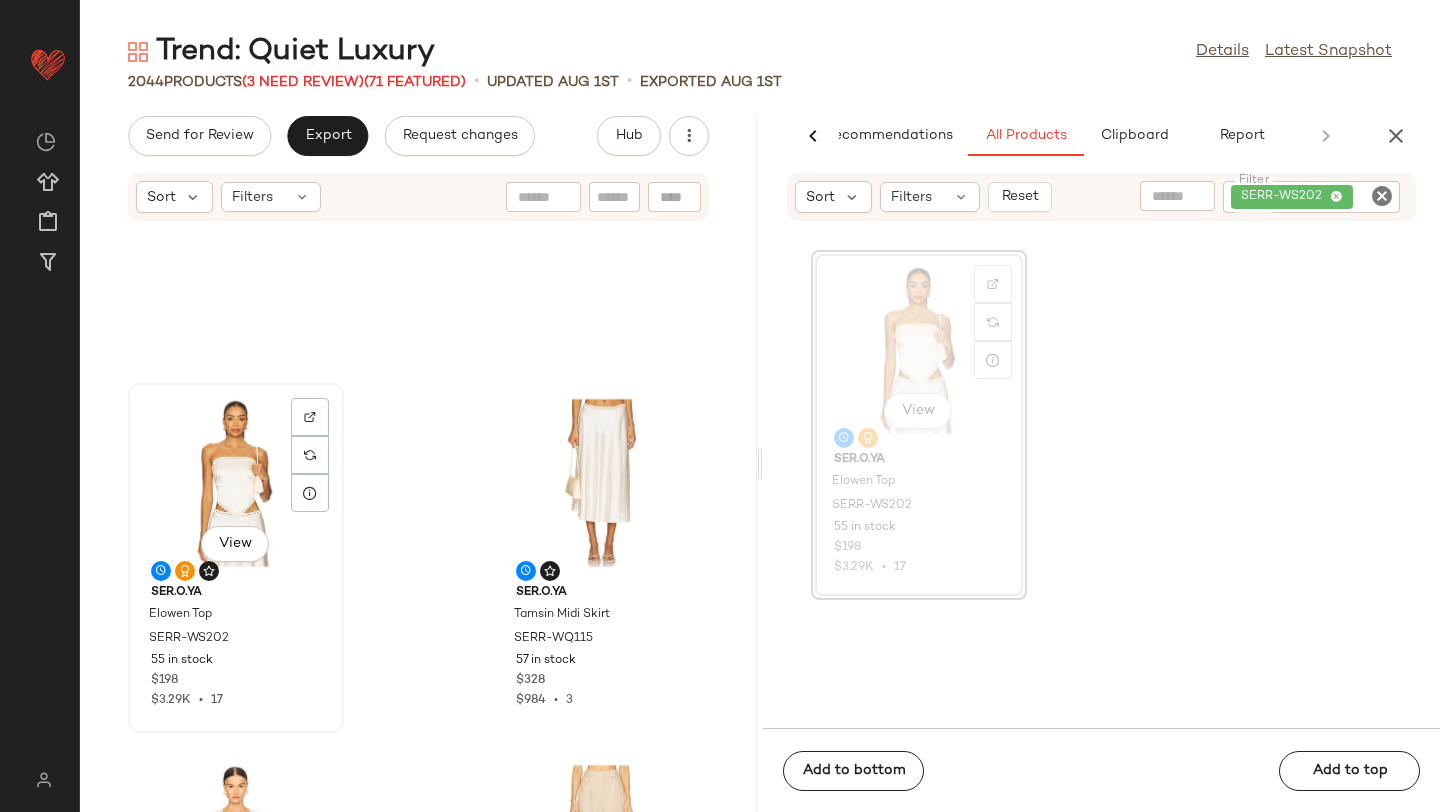 click on "View" 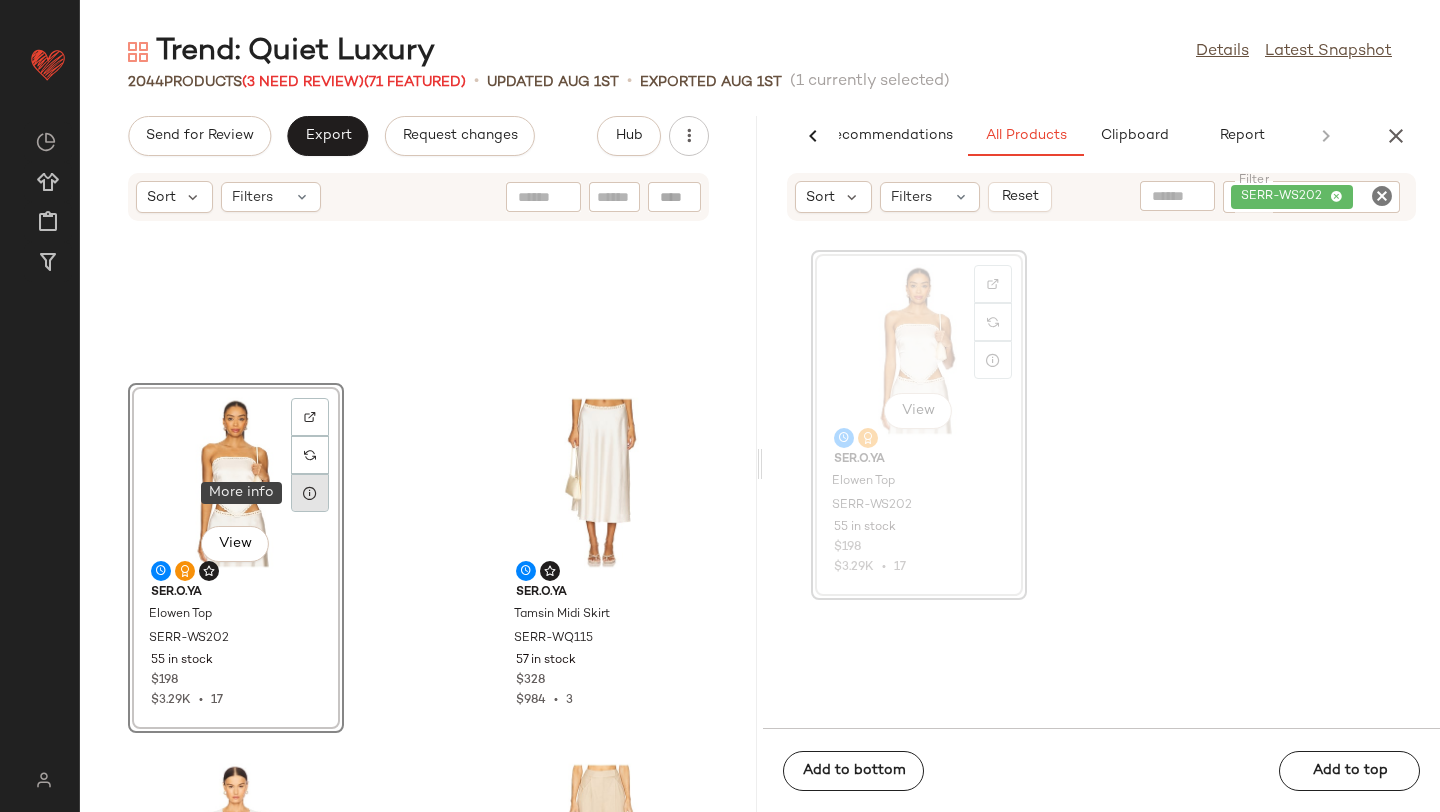 click 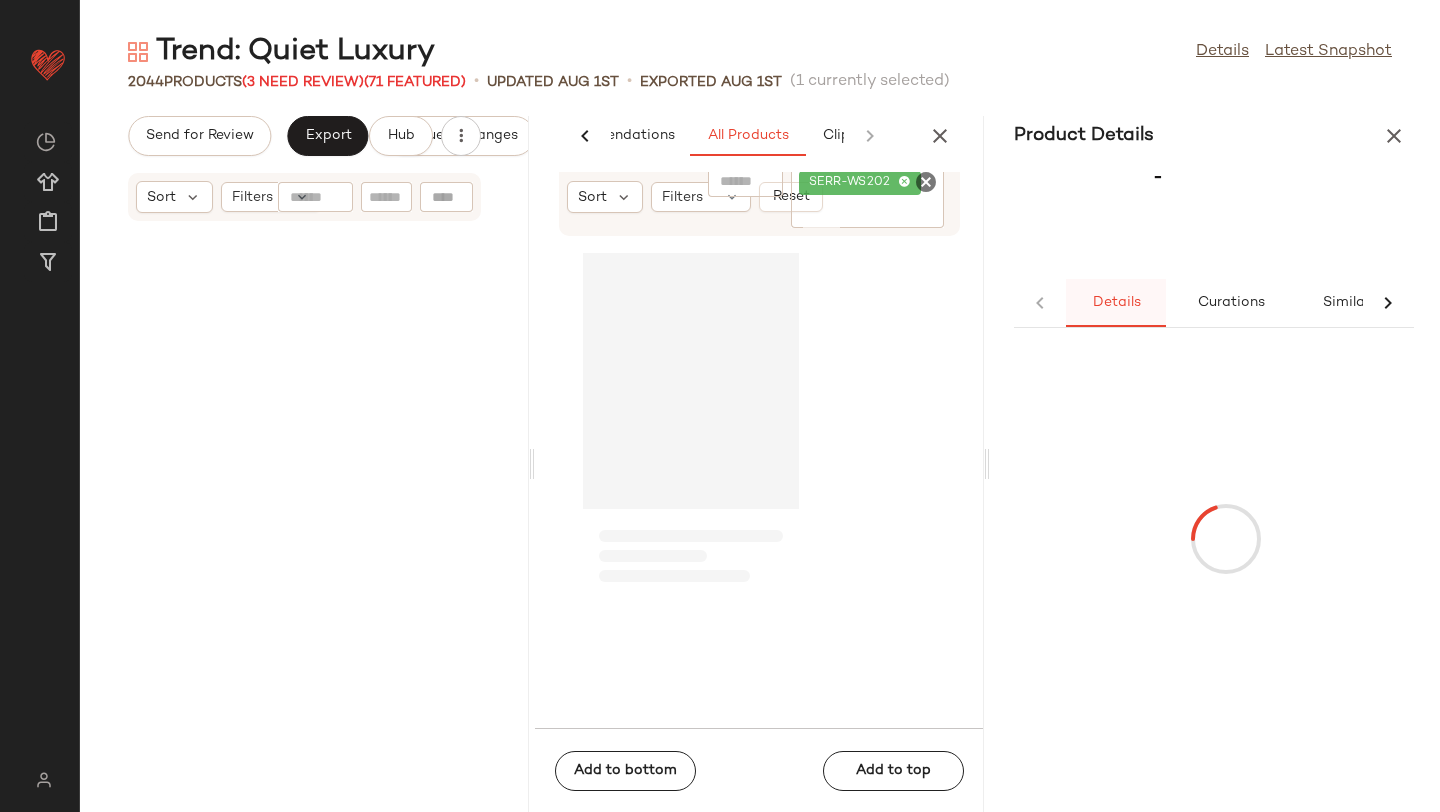 scroll, scrollTop: 0, scrollLeft: 98, axis: horizontal 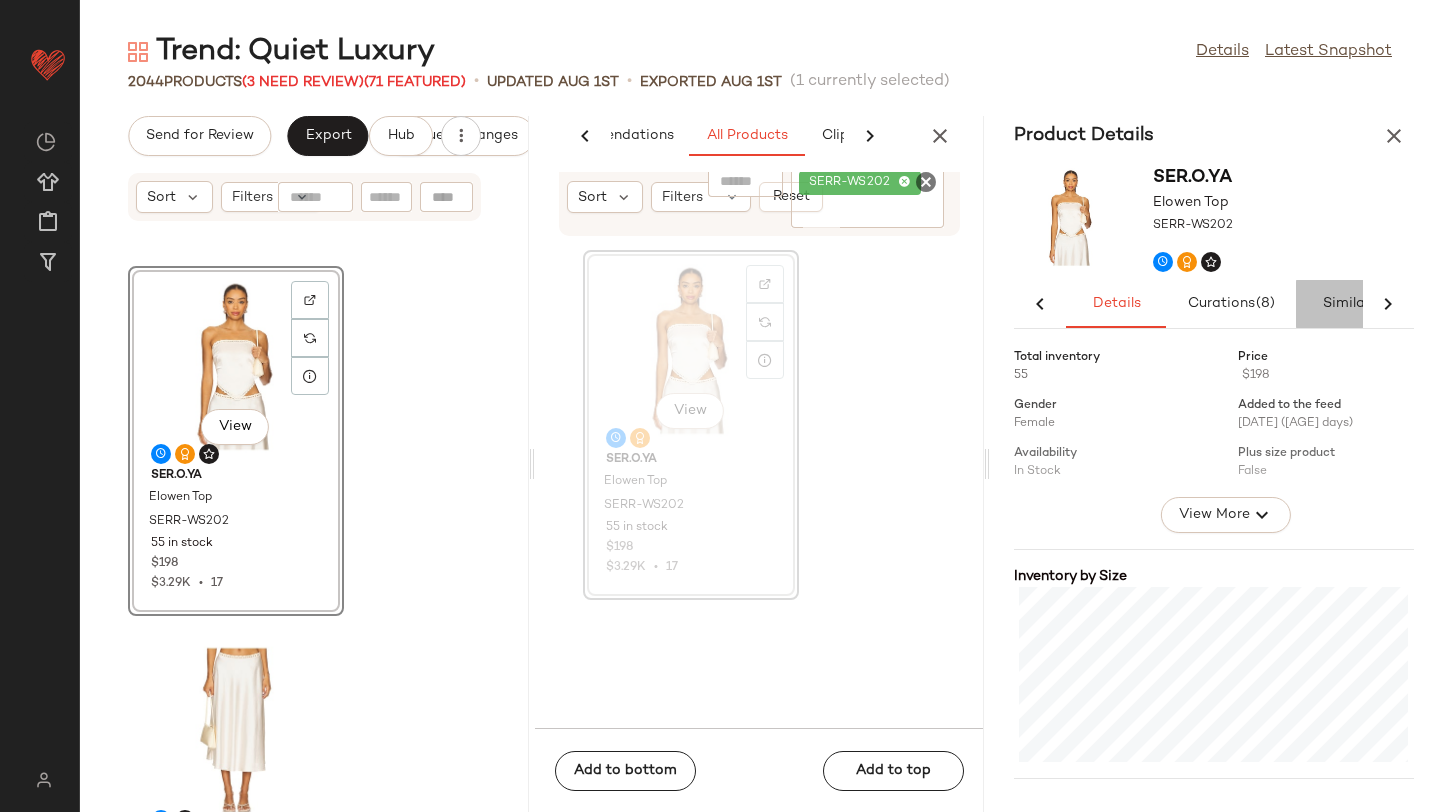 click on "Similar" 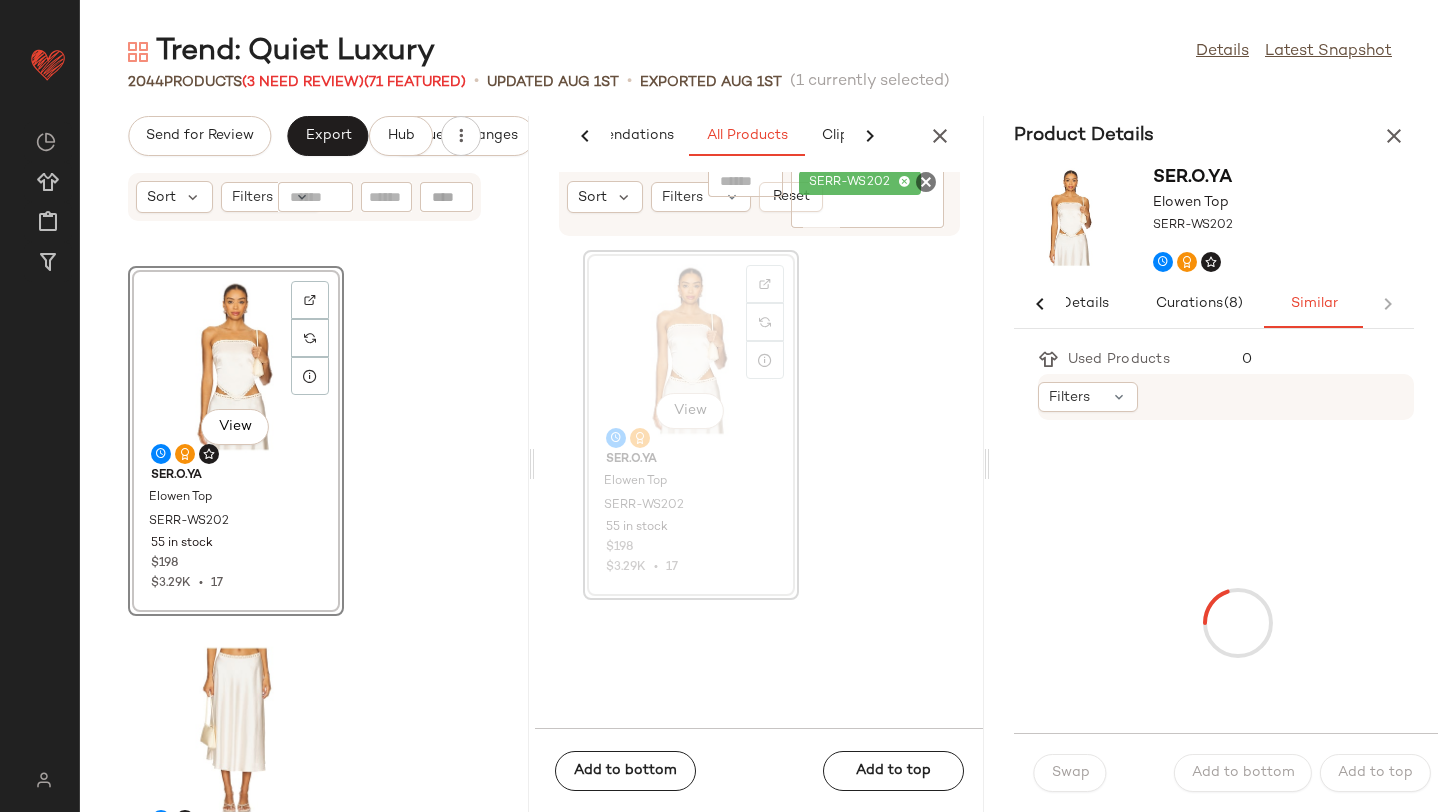scroll, scrollTop: 0, scrollLeft: 33, axis: horizontal 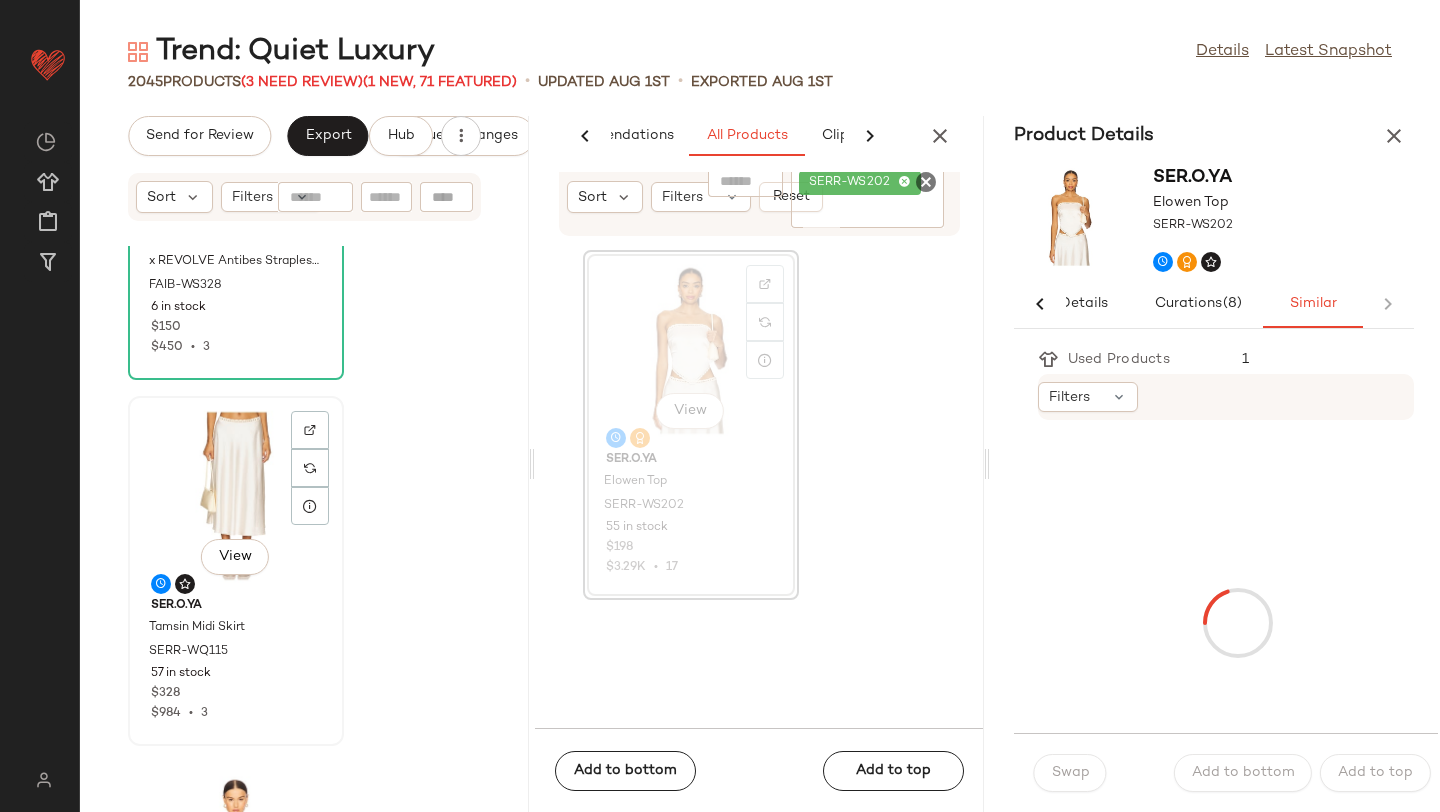 click on "View" 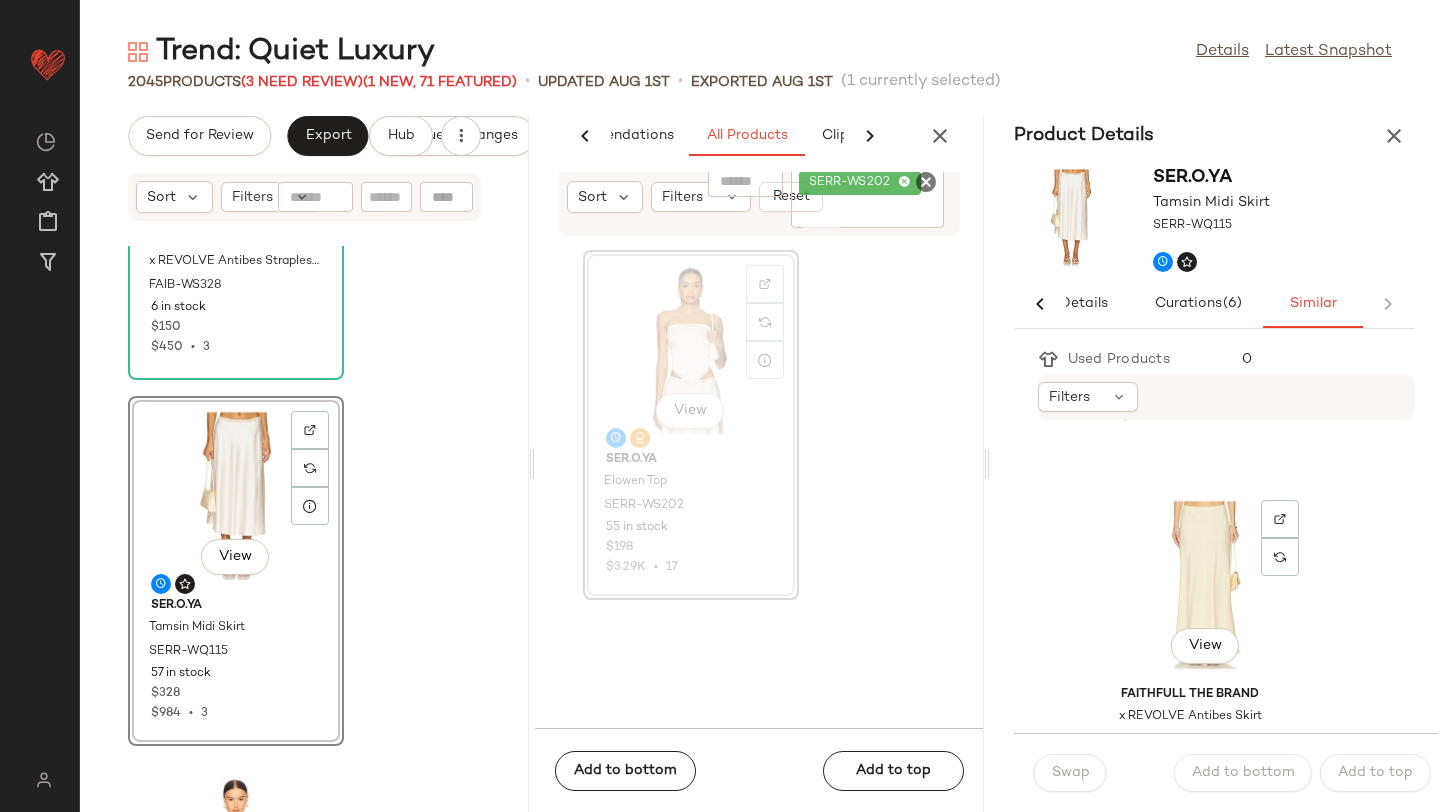 scroll, scrollTop: 3995, scrollLeft: 0, axis: vertical 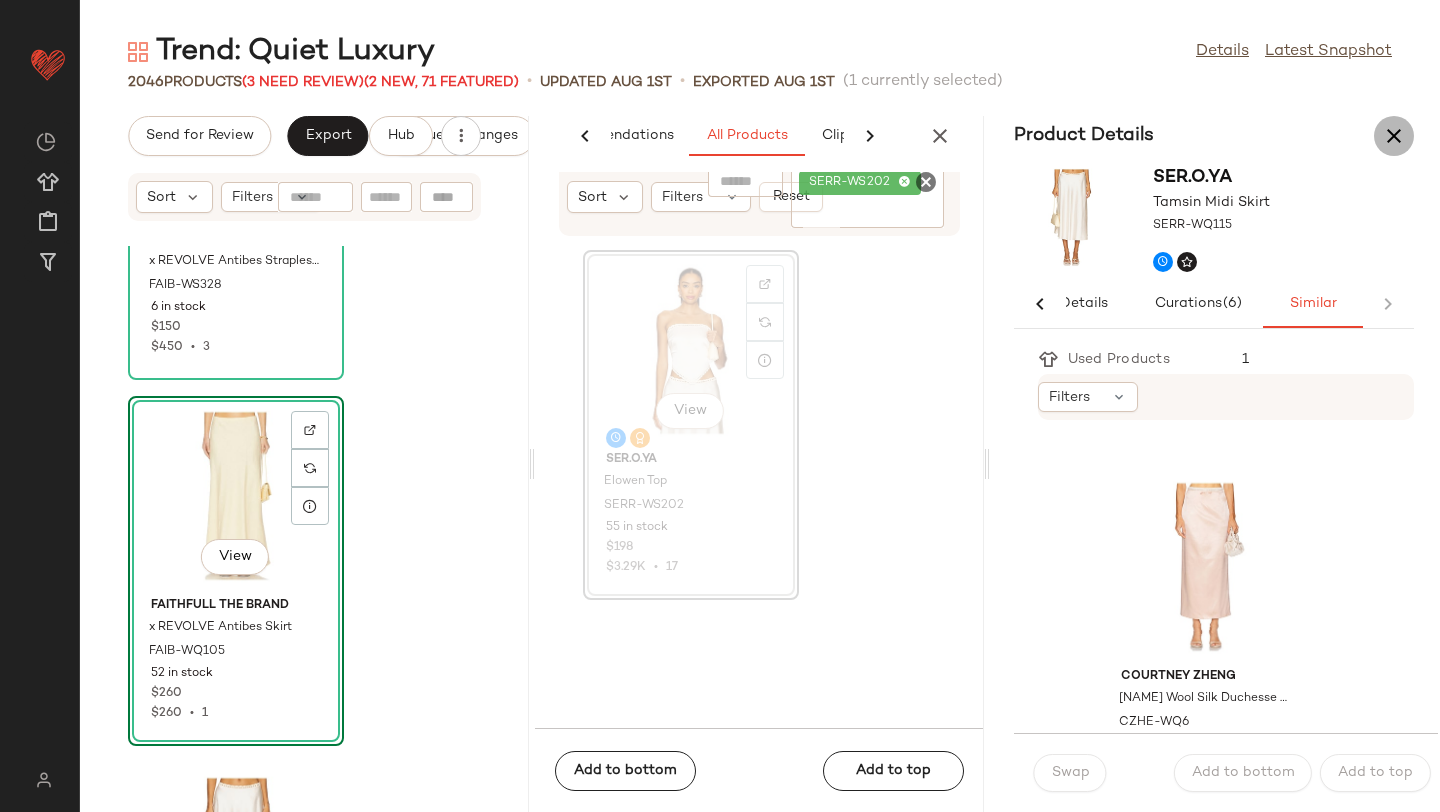 click at bounding box center [1394, 136] 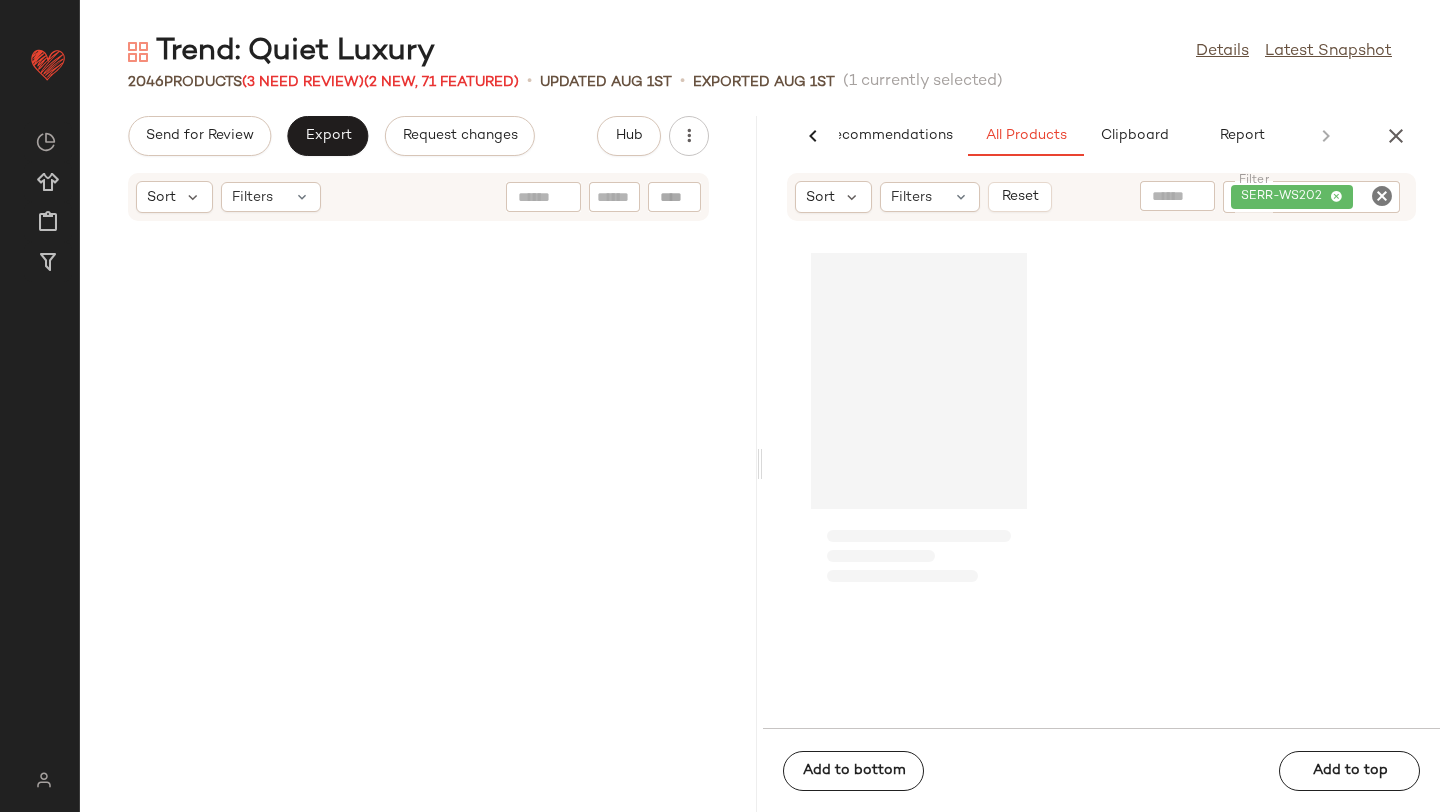 scroll, scrollTop: 0, scrollLeft: 47, axis: horizontal 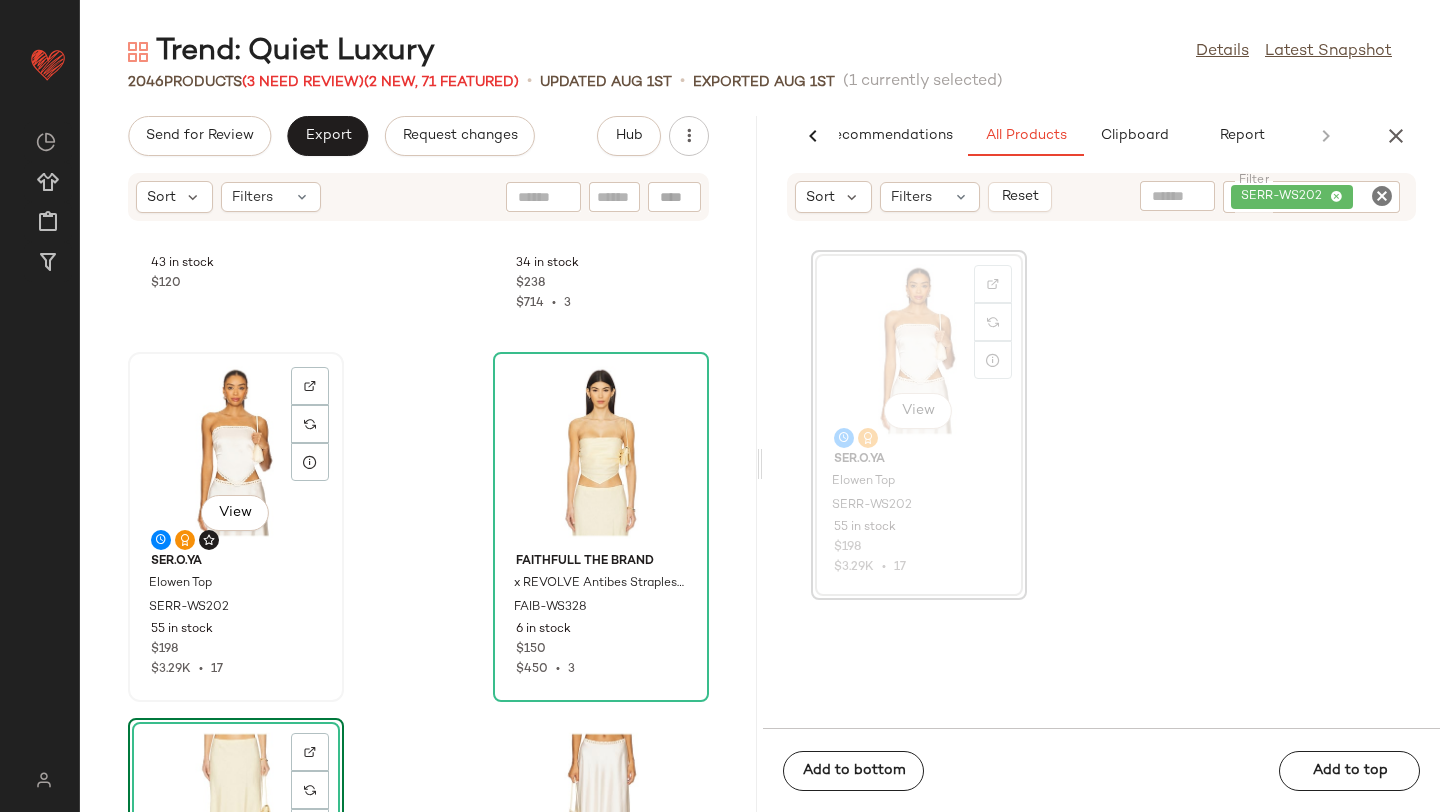 click on "View" 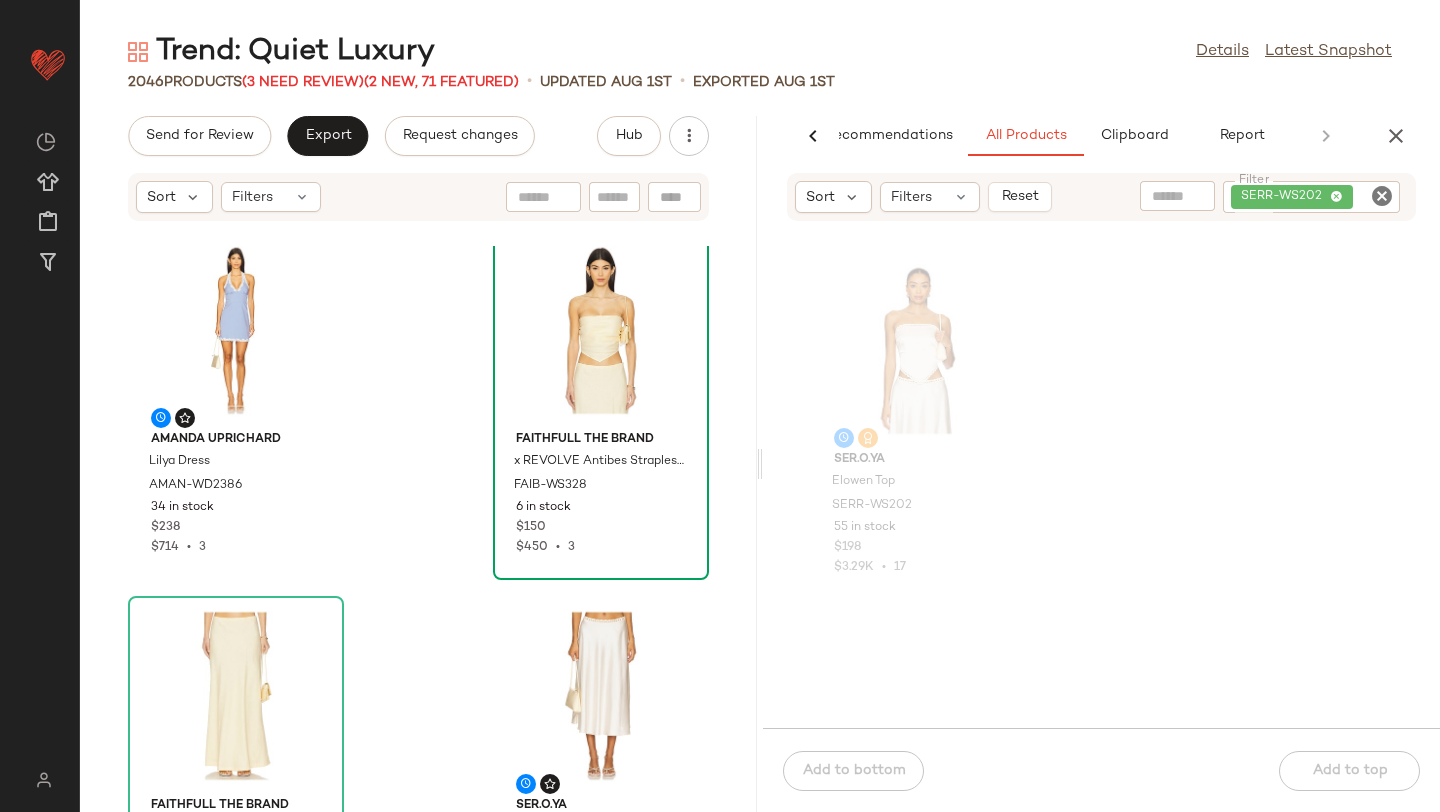 scroll, scrollTop: 2608, scrollLeft: 0, axis: vertical 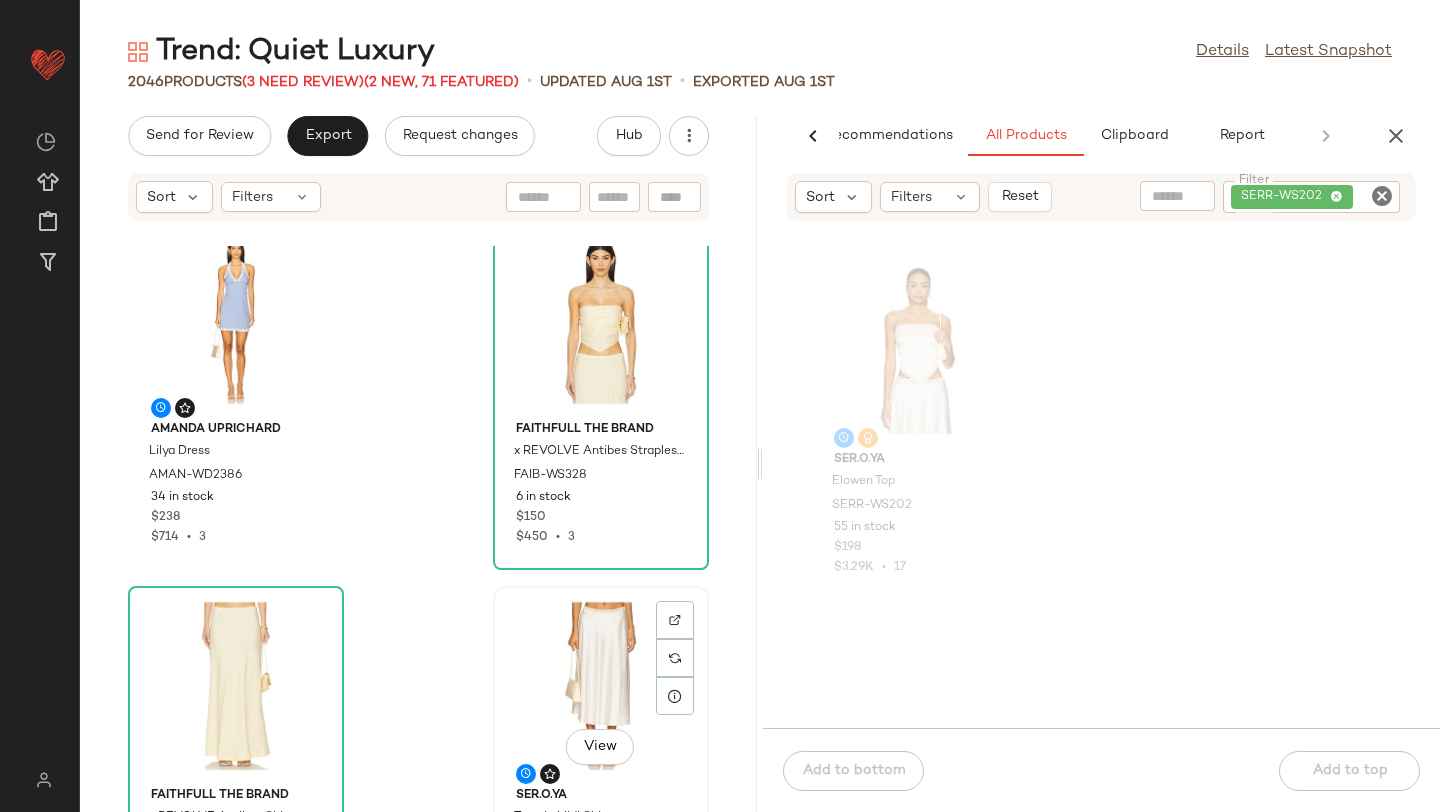 click on "View" 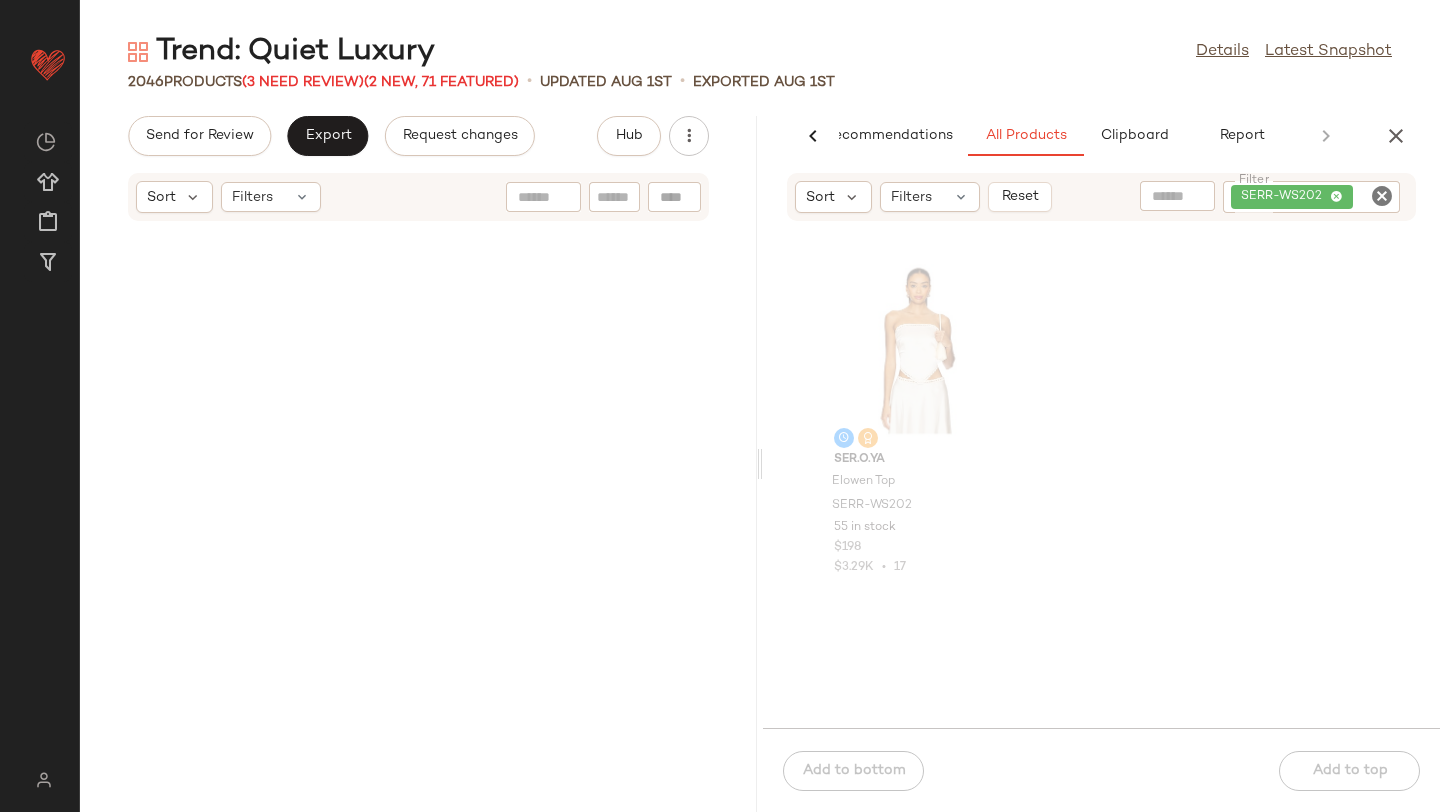 scroll, scrollTop: 0, scrollLeft: 0, axis: both 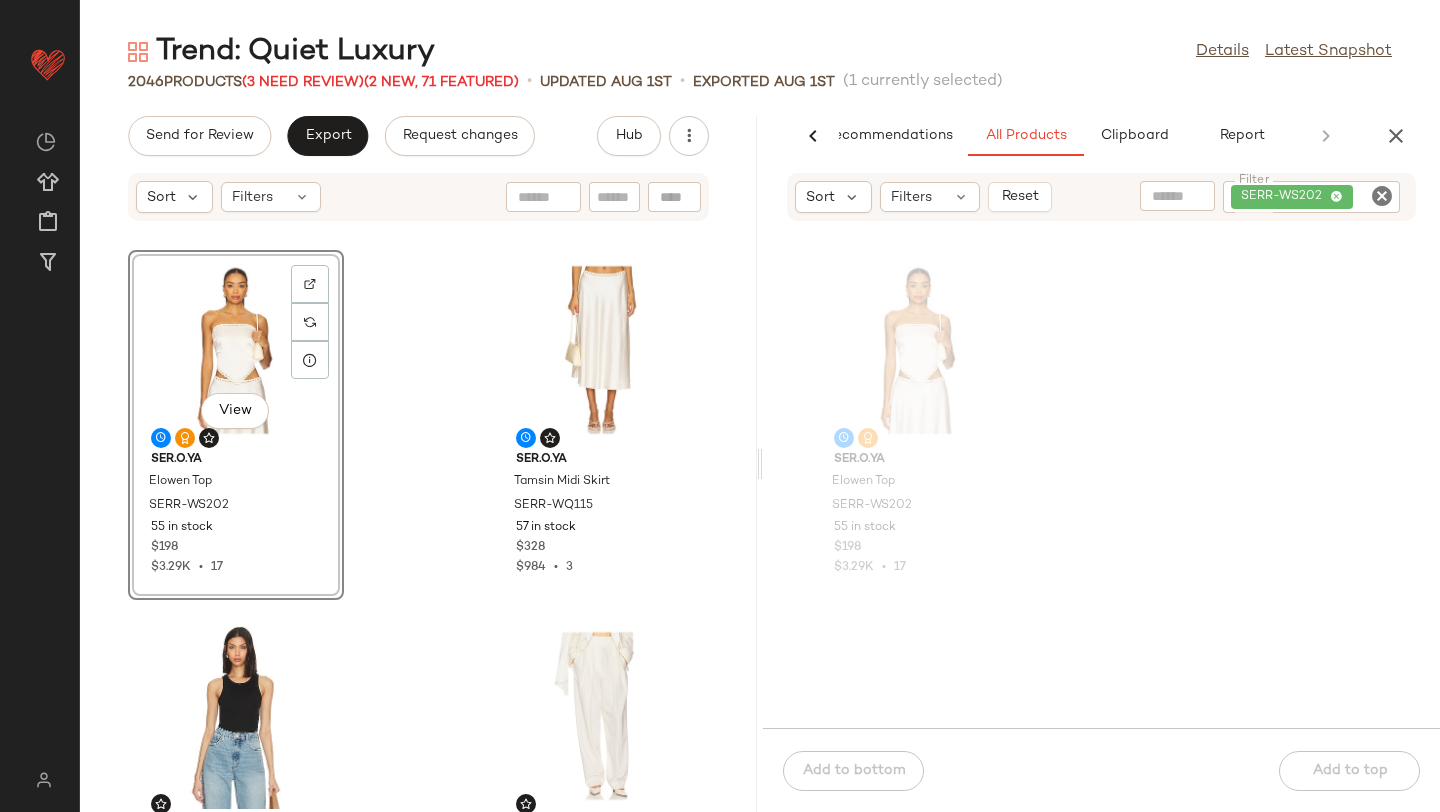 click 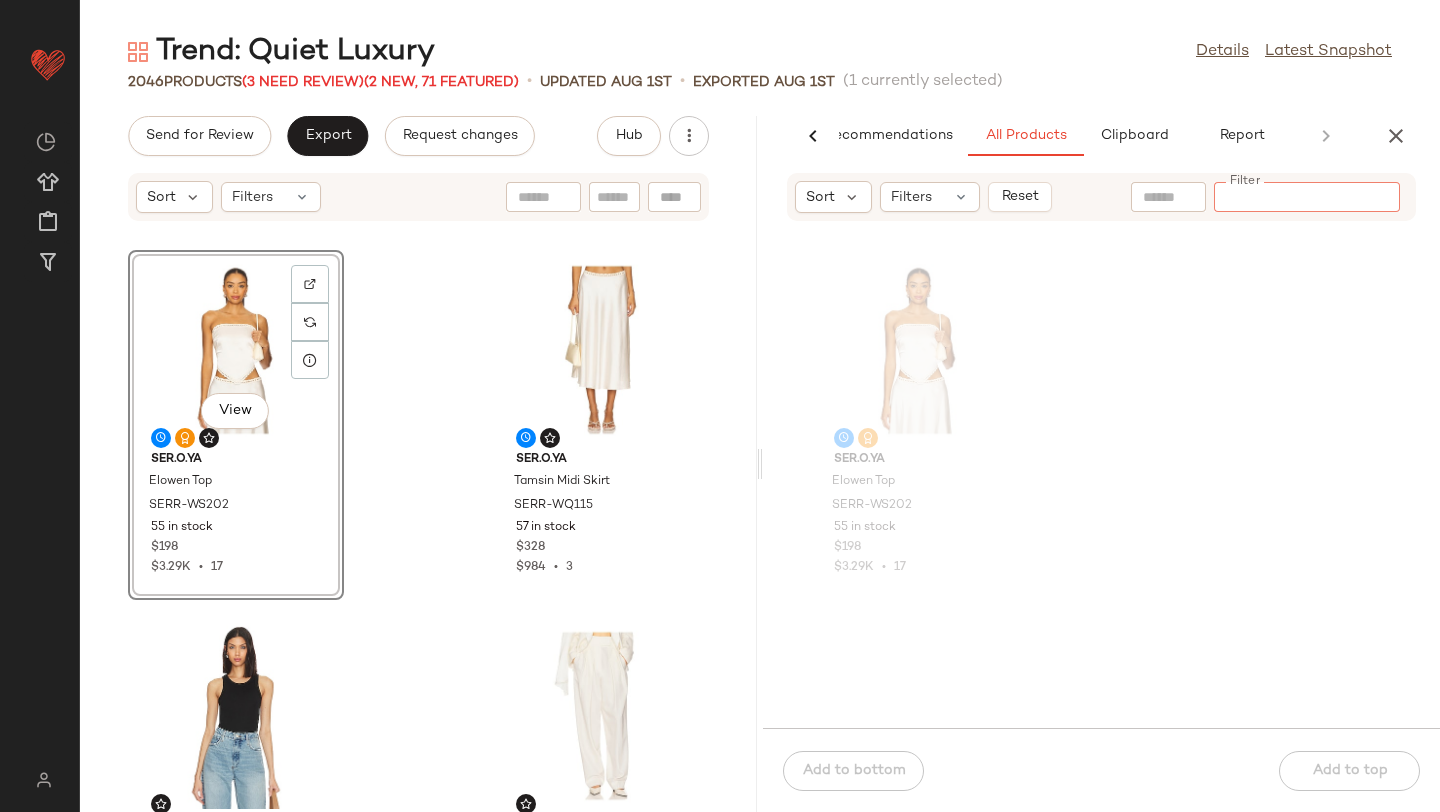 paste on "*********" 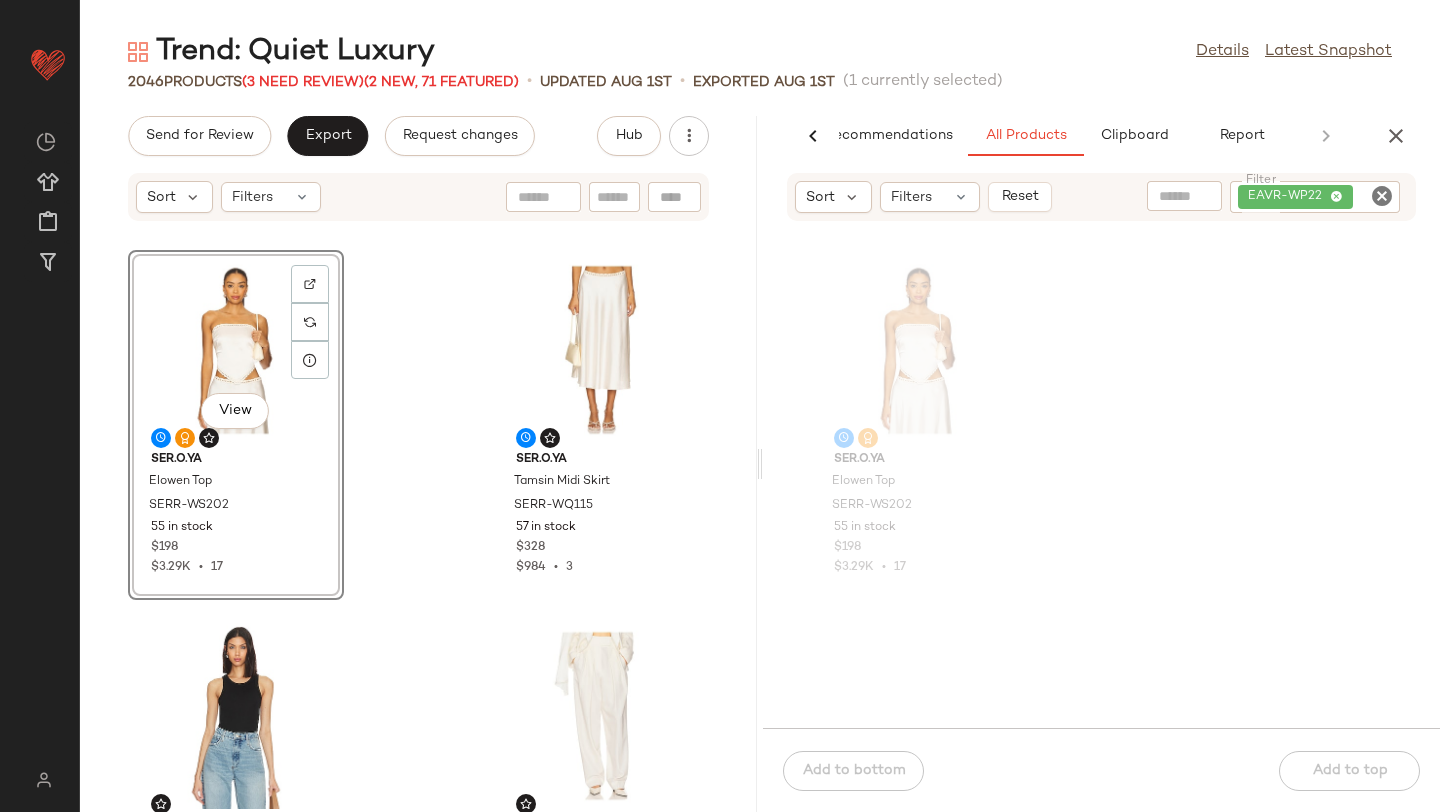 click on "Trend: Quiet Luxury  Details   Latest Snapshot  2046   Products   (3 Need Review)  (2 New, 71 Featured)  •   updated Aug 1st  •  Exported Aug 1st   (1 currently selected)   Send for Review   Export   Request changes   Hub  Sort  Filters  View  SER.O.YA Elowen Top SERR-WS202 55 in stock $198 $3.29K  •  17 SER.O.YA Tamsin Midi Skirt SERR-WQ115 57 in stock $328 $984  •  3 Enza Costa Bold Sheath Tank ENZA-WS1072 43 in stock $110 Helsa High Waist Pleated Suit Trouser in Wool HLSA-WP69 202 Pre-Order Items $278 Freja New York Hudson Bag FNEW-WY30 27 in stock $298 Eterne Long Sleeve Crewneck Butter Rib Maxi Dress ERNE-WD22 49 in stock $265 SNDYS Myka Trench Coat SDYS-WO27 451 in stock $148 $444  •  3 Jordan Road Olivia CZ Hoop Earrings JORF-WL120 63 in stock $45  AI Recommendations   All Products   Clipboard   Report  Sort  Filters  Reset  Filter EAVR-WP22 Filter SER.O.YA Elowen Top SERR-WS202 55 in stock $198 $3.29K  •  17  Add to bottom   Add to top" at bounding box center [760, 422] 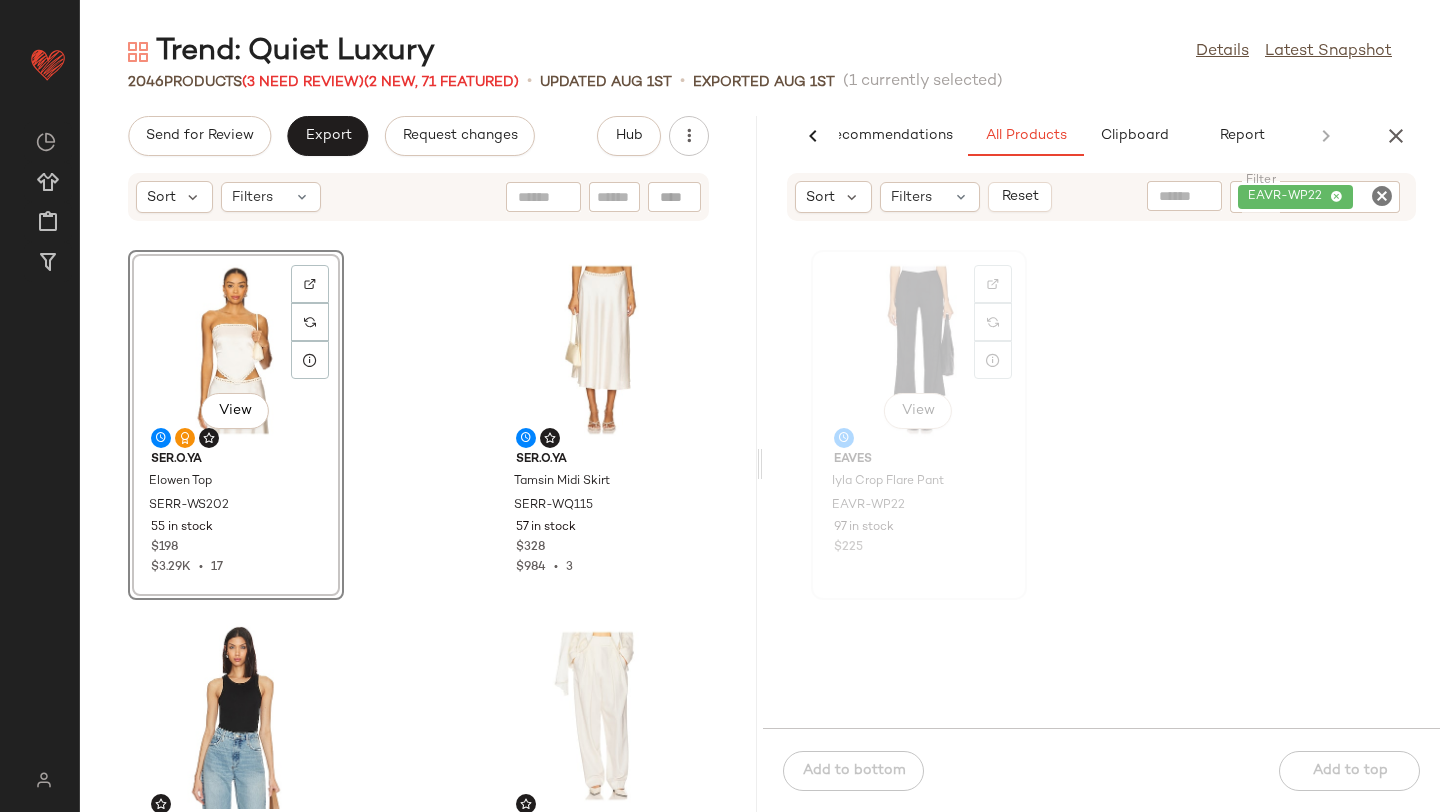 click on "View" 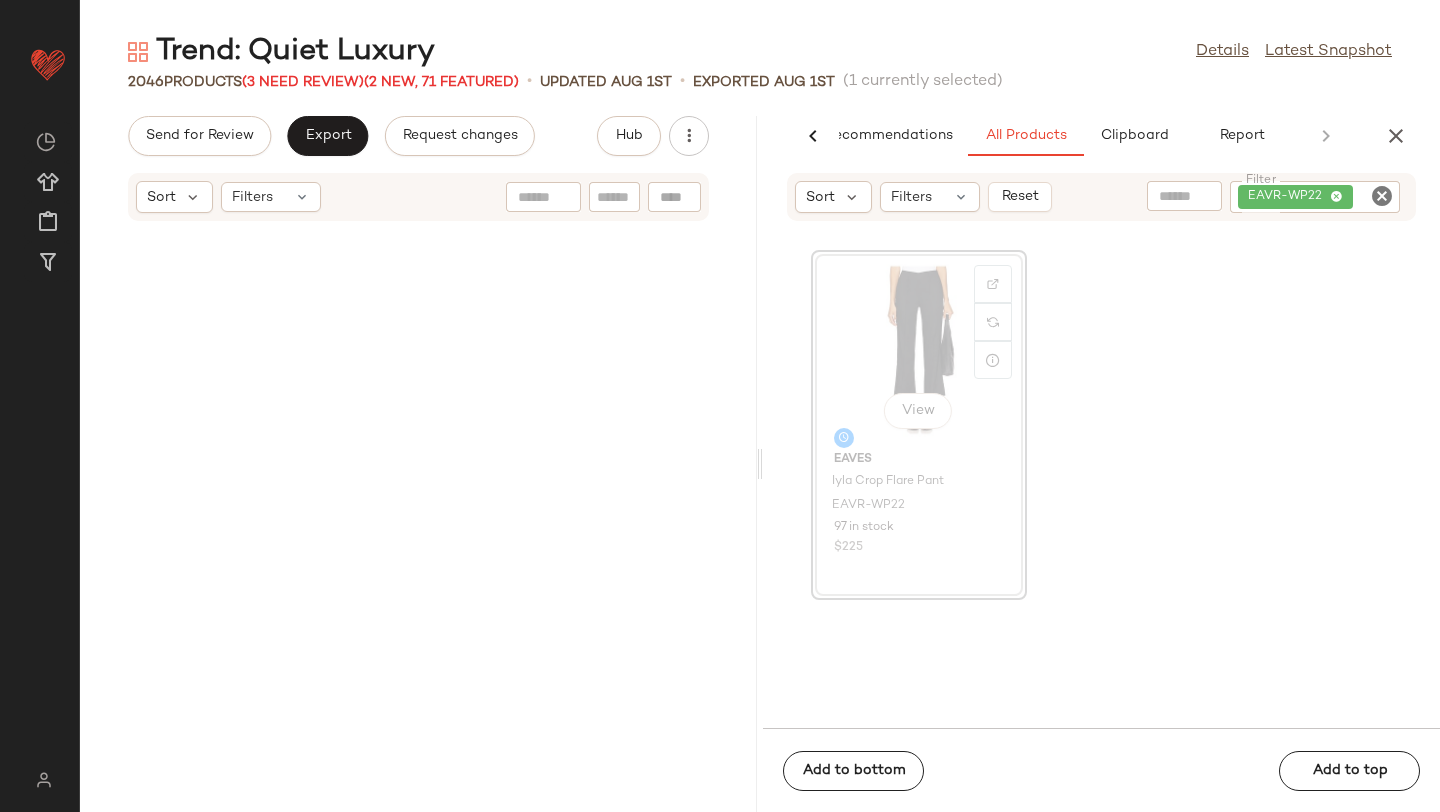 scroll, scrollTop: 1830, scrollLeft: 0, axis: vertical 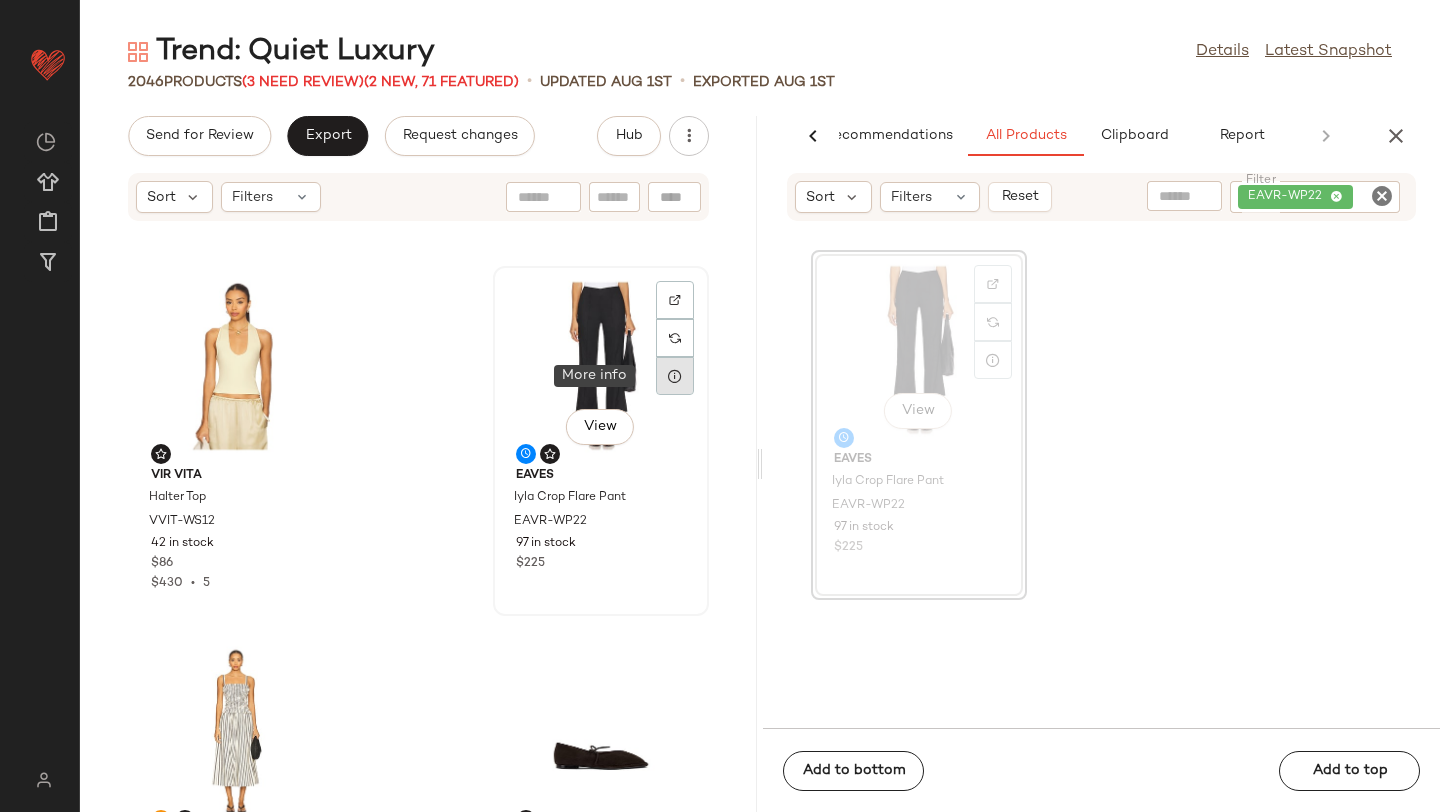 click 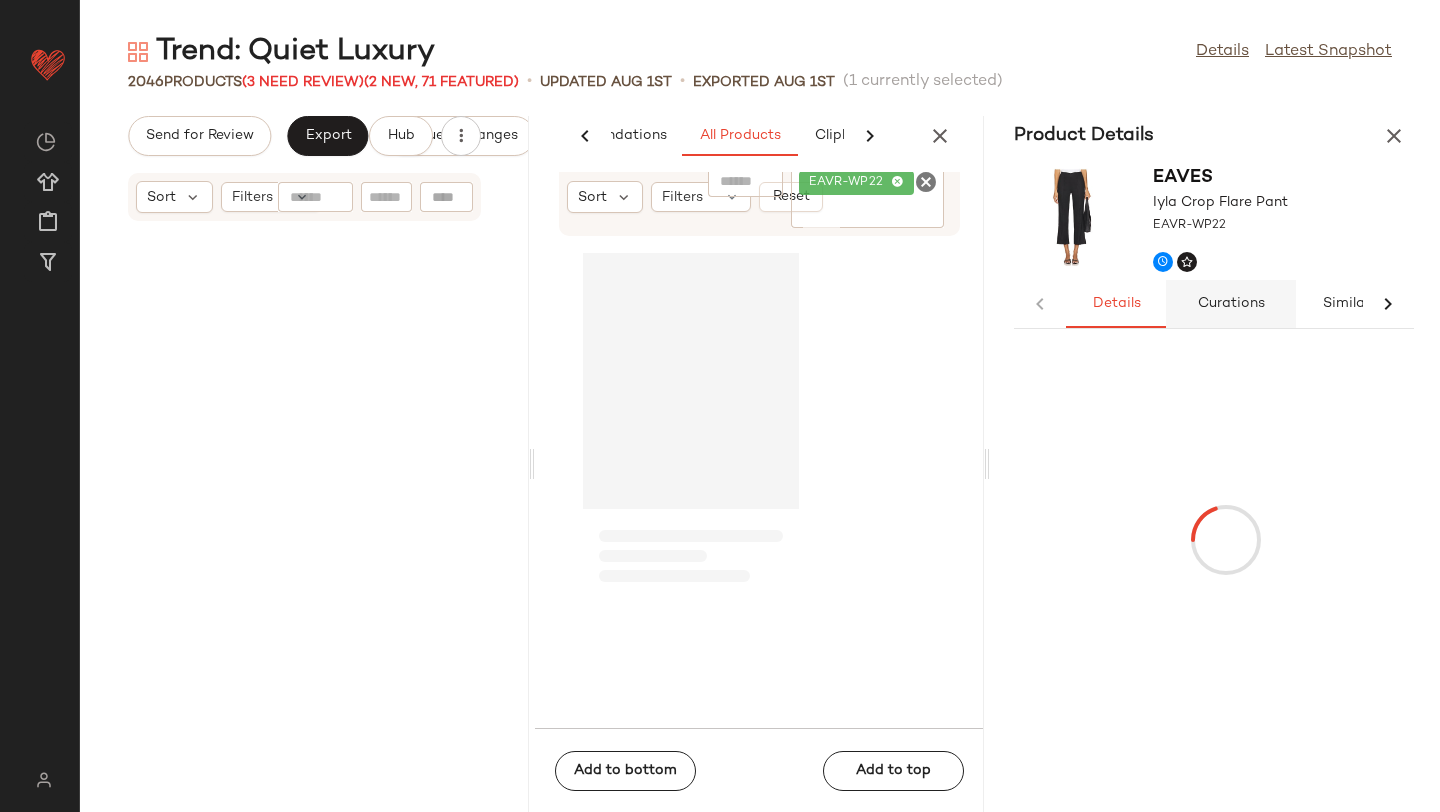 scroll, scrollTop: 0, scrollLeft: 105, axis: horizontal 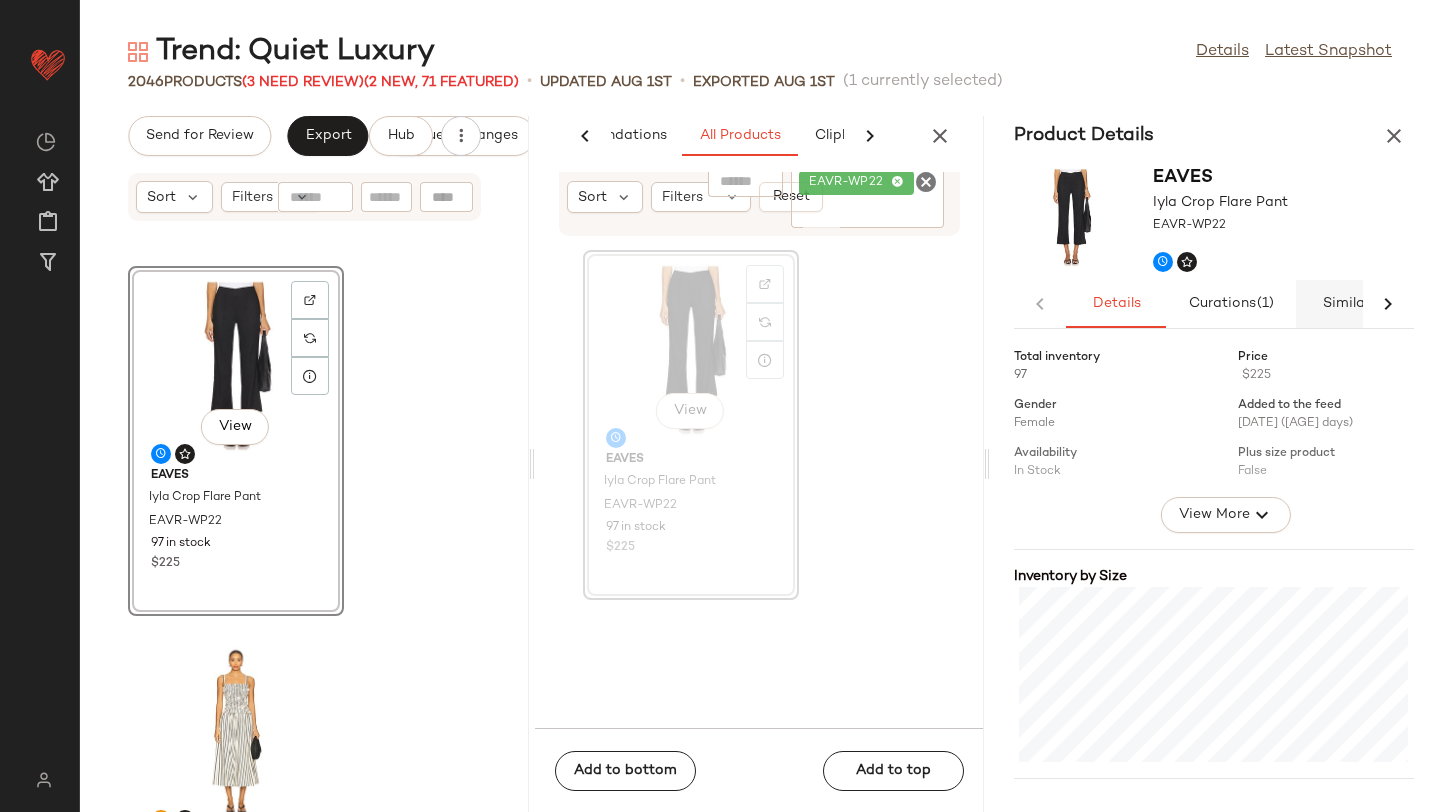 click on "Similar" 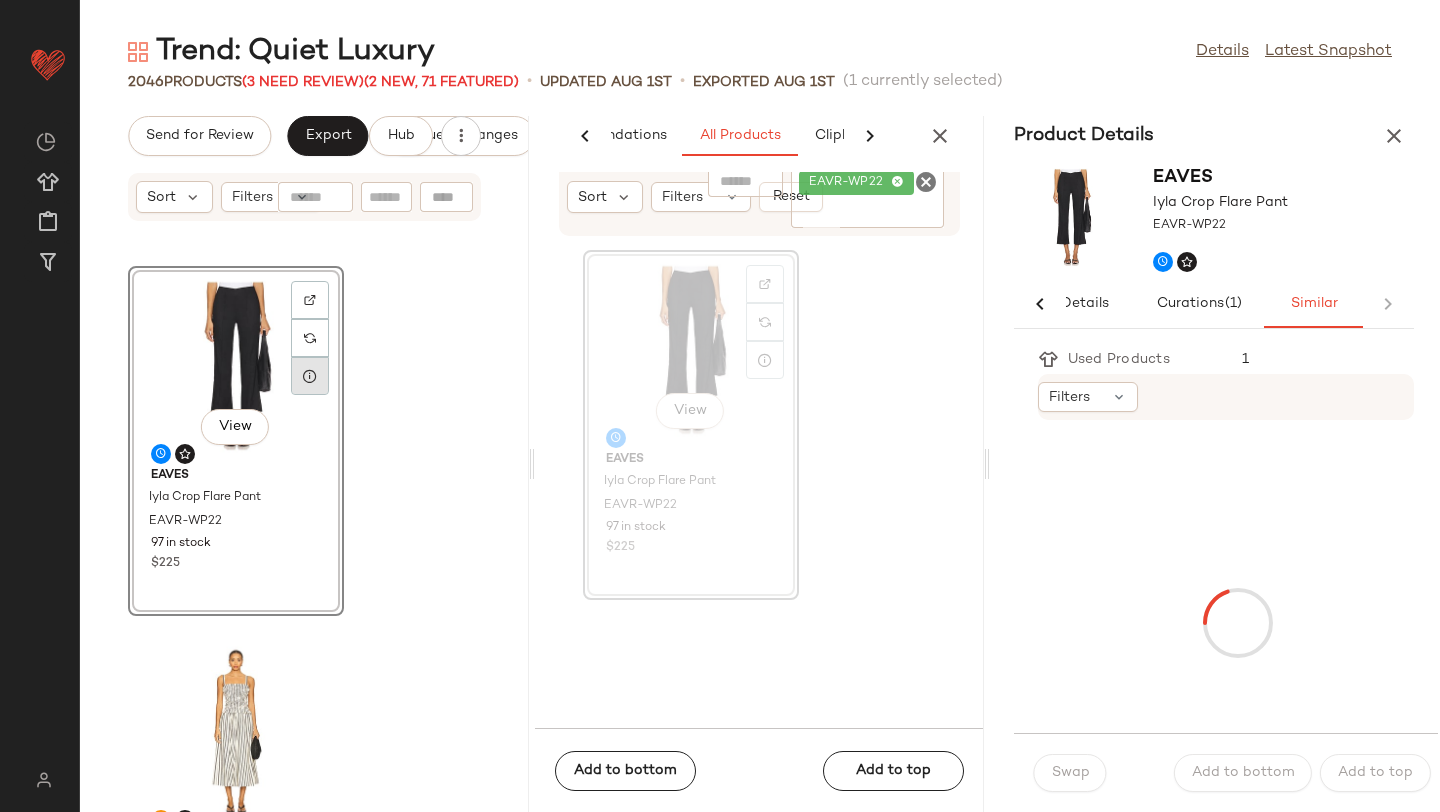 scroll, scrollTop: 0, scrollLeft: 33, axis: horizontal 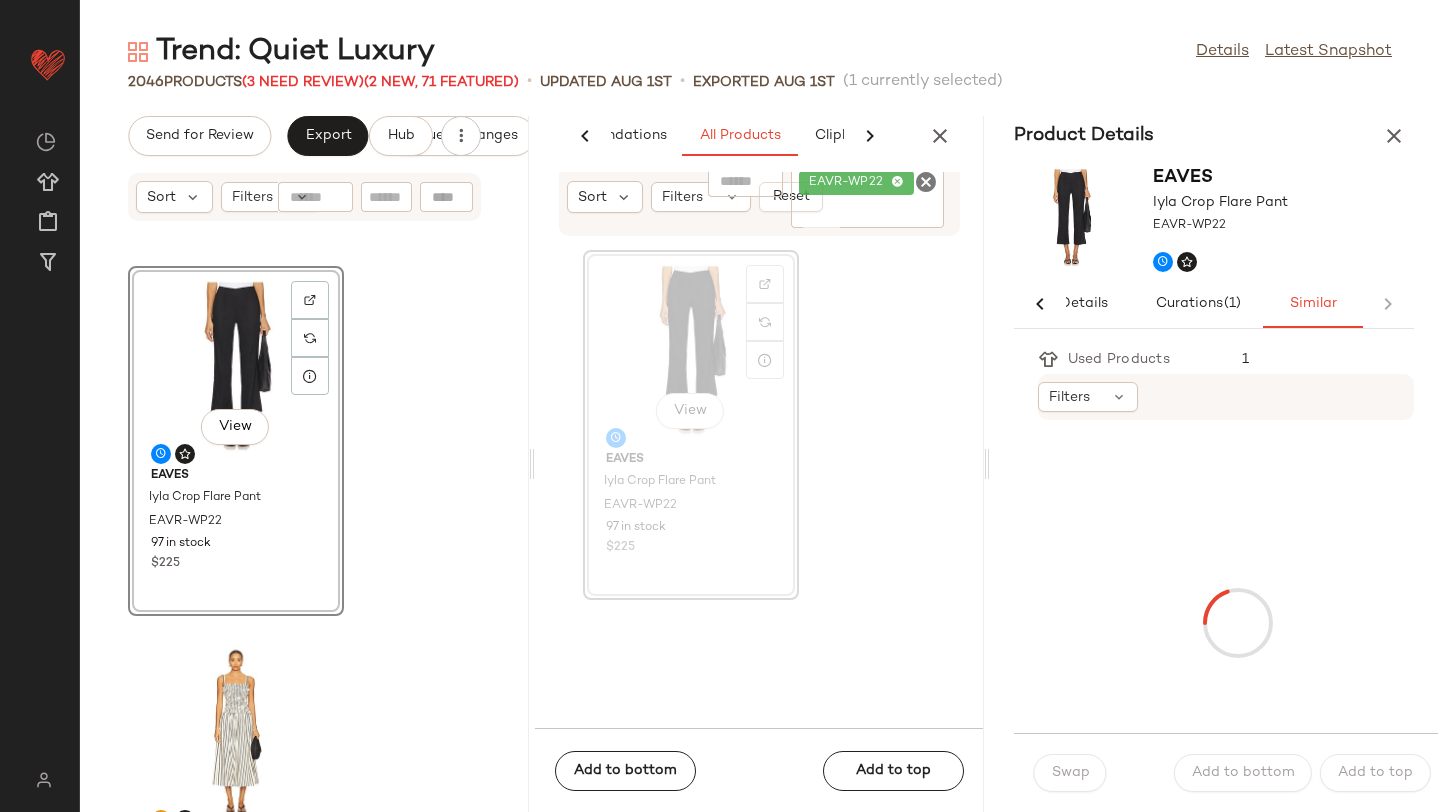 click on "View" 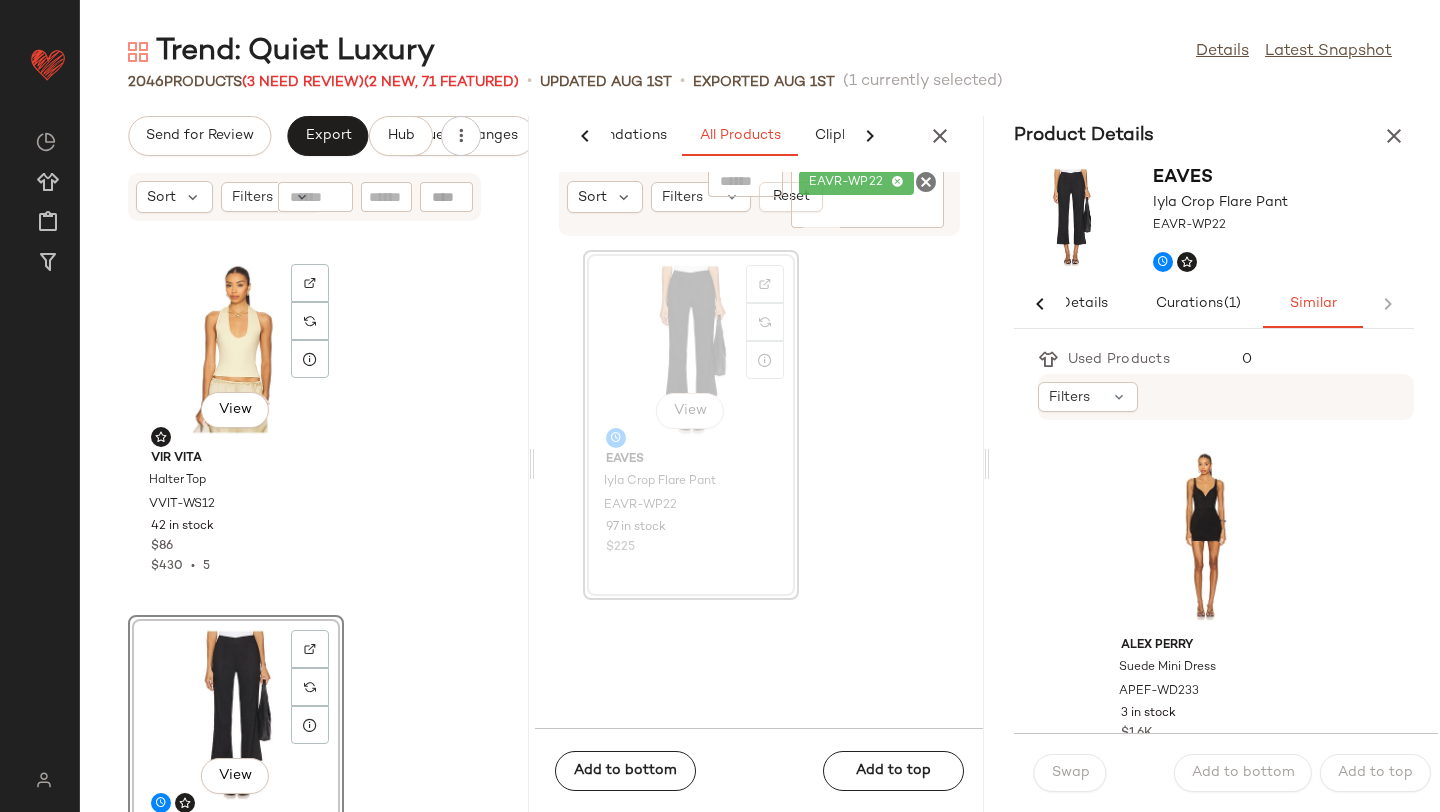 scroll, scrollTop: 3668, scrollLeft: 0, axis: vertical 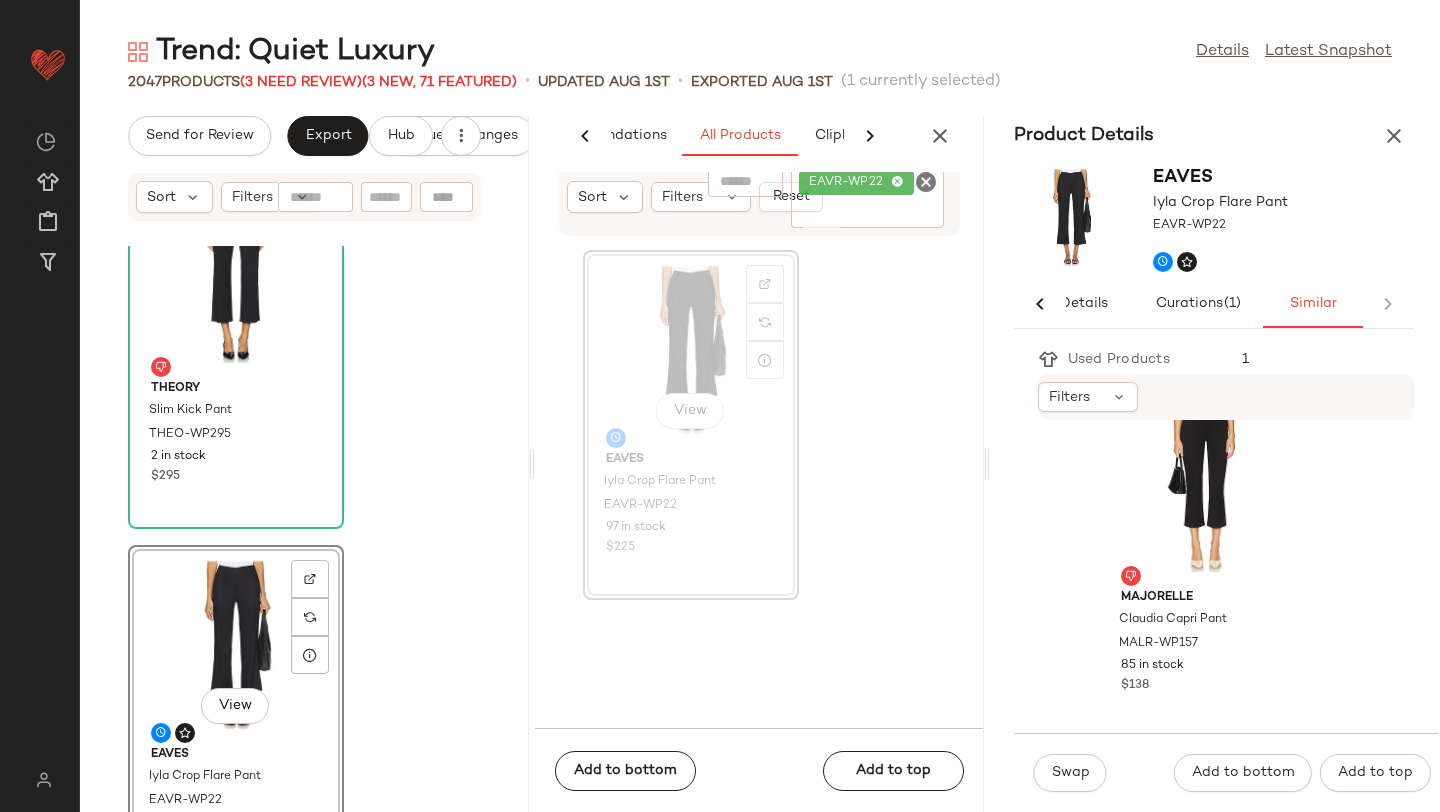 click on "View" 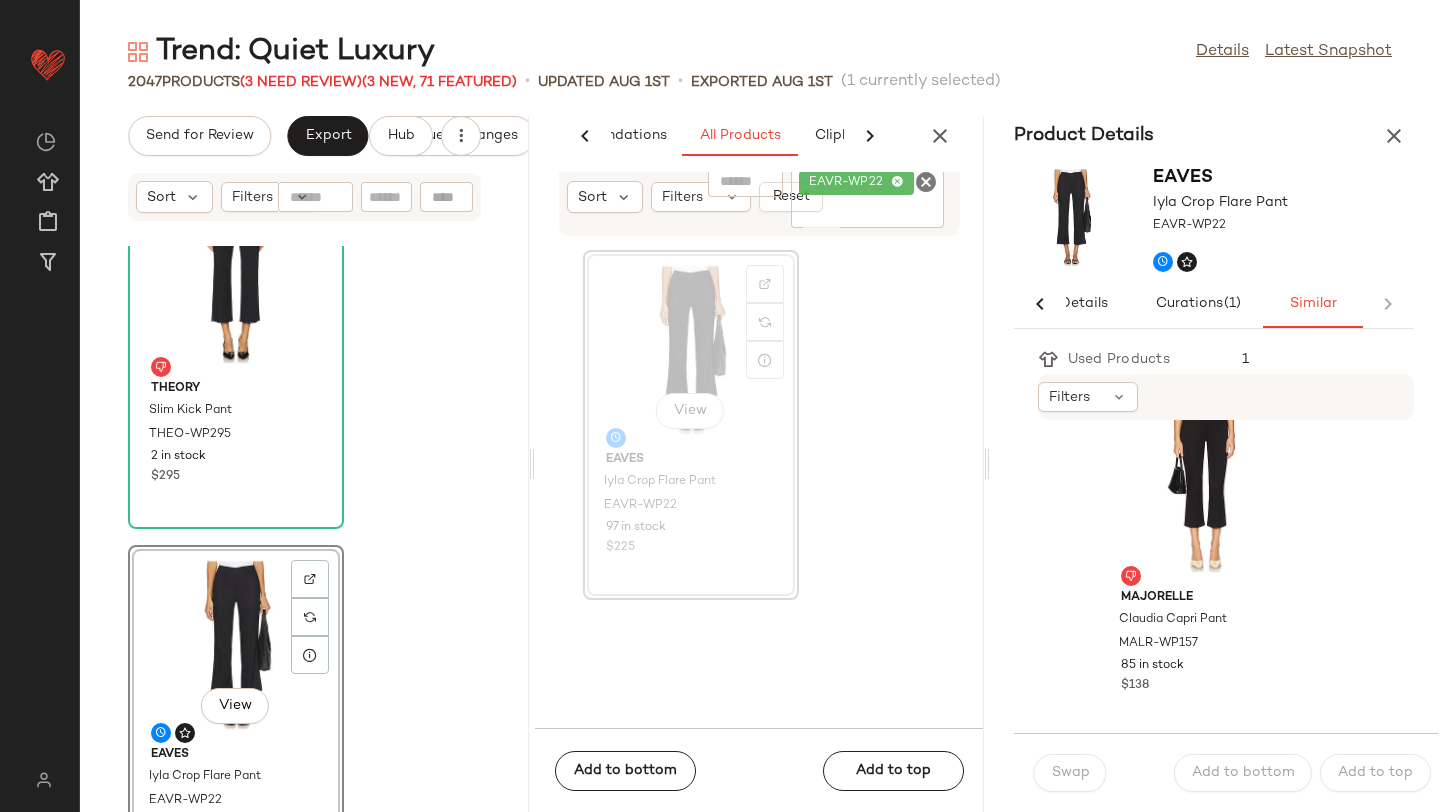 click on "Theory Slim Kick Pant THEO-WP295 2 in stock $295  View  EAVES Iyla Crop Flare Pant EAVR-WP22 97 in stock $225 Polo Ralph Lauren Striped Silk-Blend Dress PLOR-WD21 8 Pre-Order Items $398 $2.79K  •  7 ALOHAS Sway Ballet Flat ALOH-WZ273 25 in stock $220" 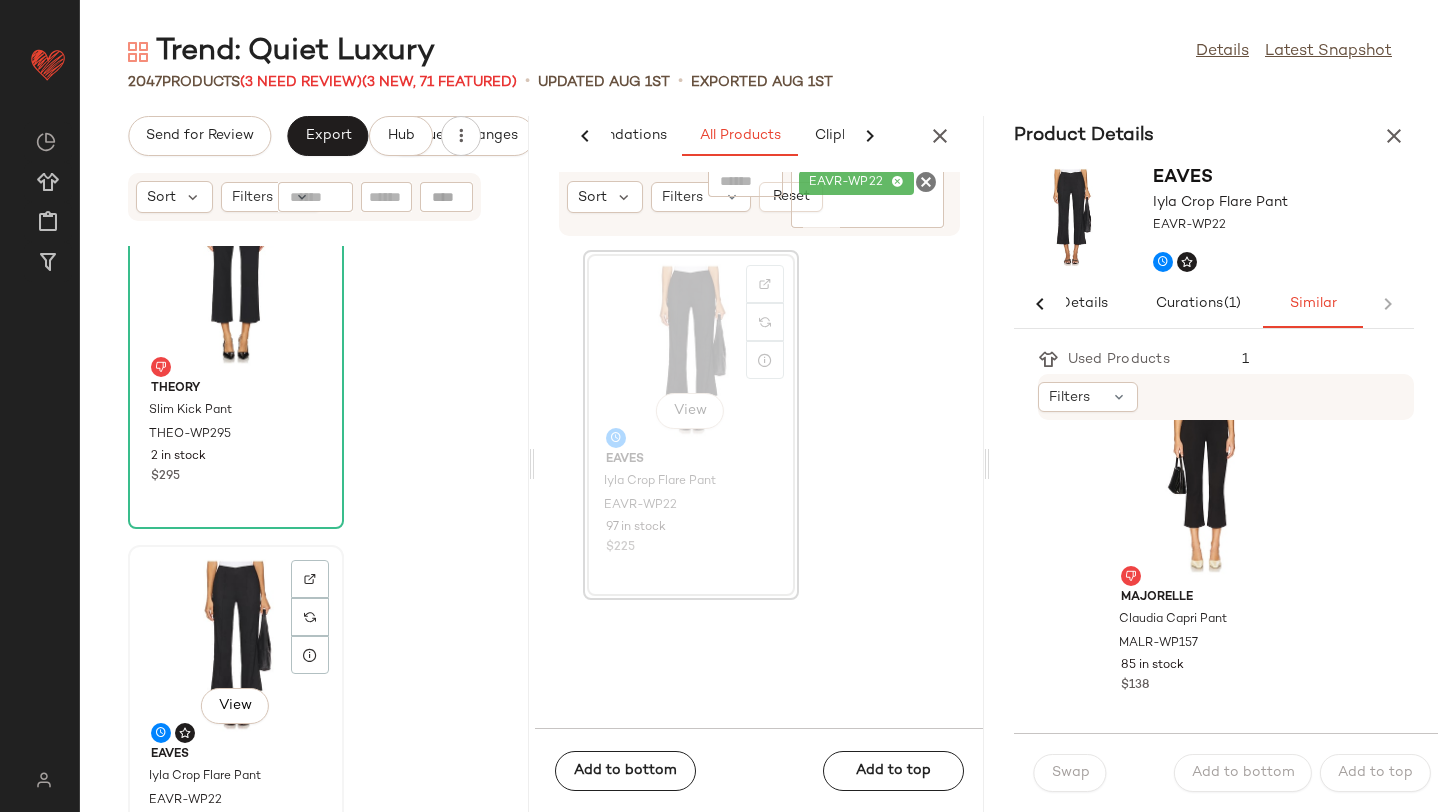 click on "View" 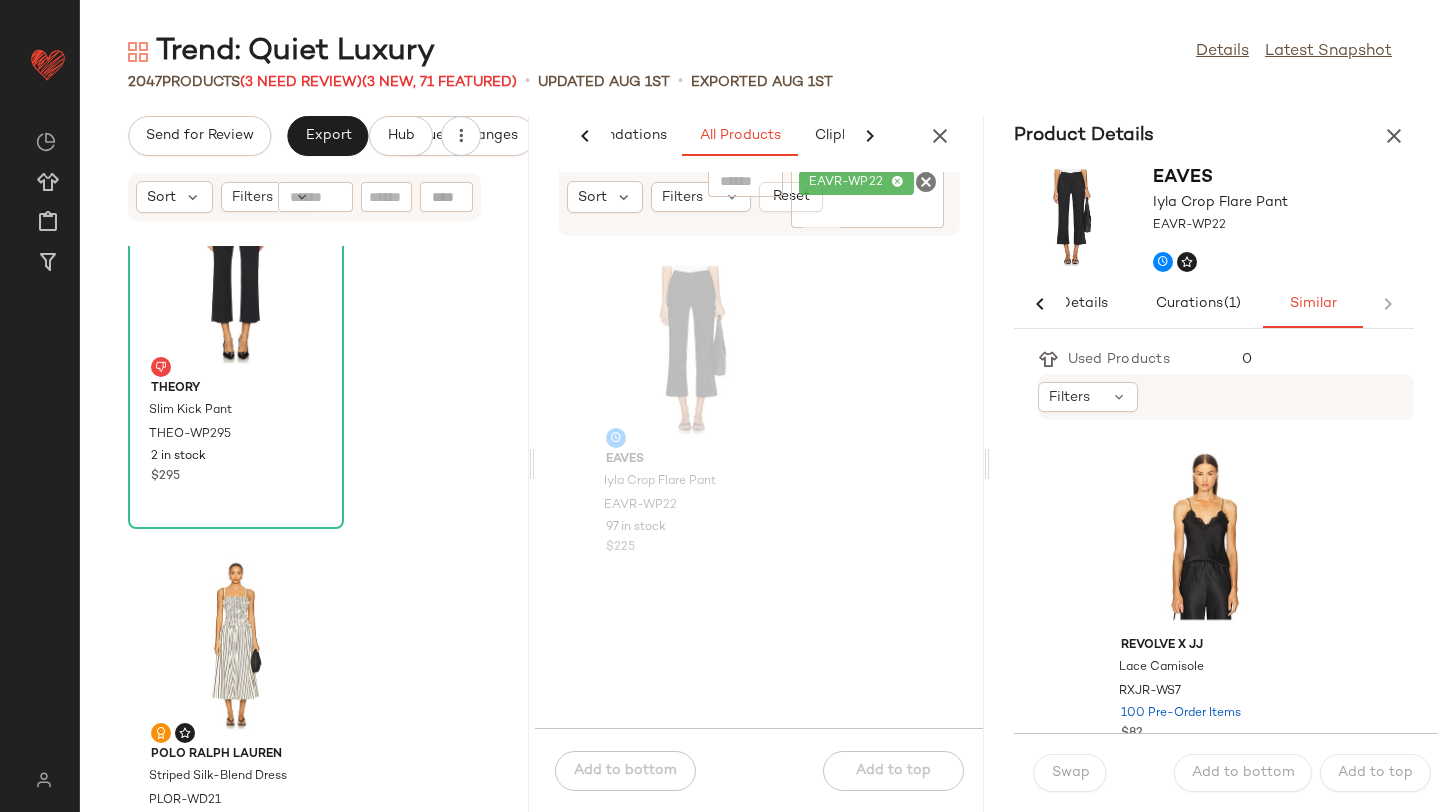 scroll, scrollTop: 0, scrollLeft: 0, axis: both 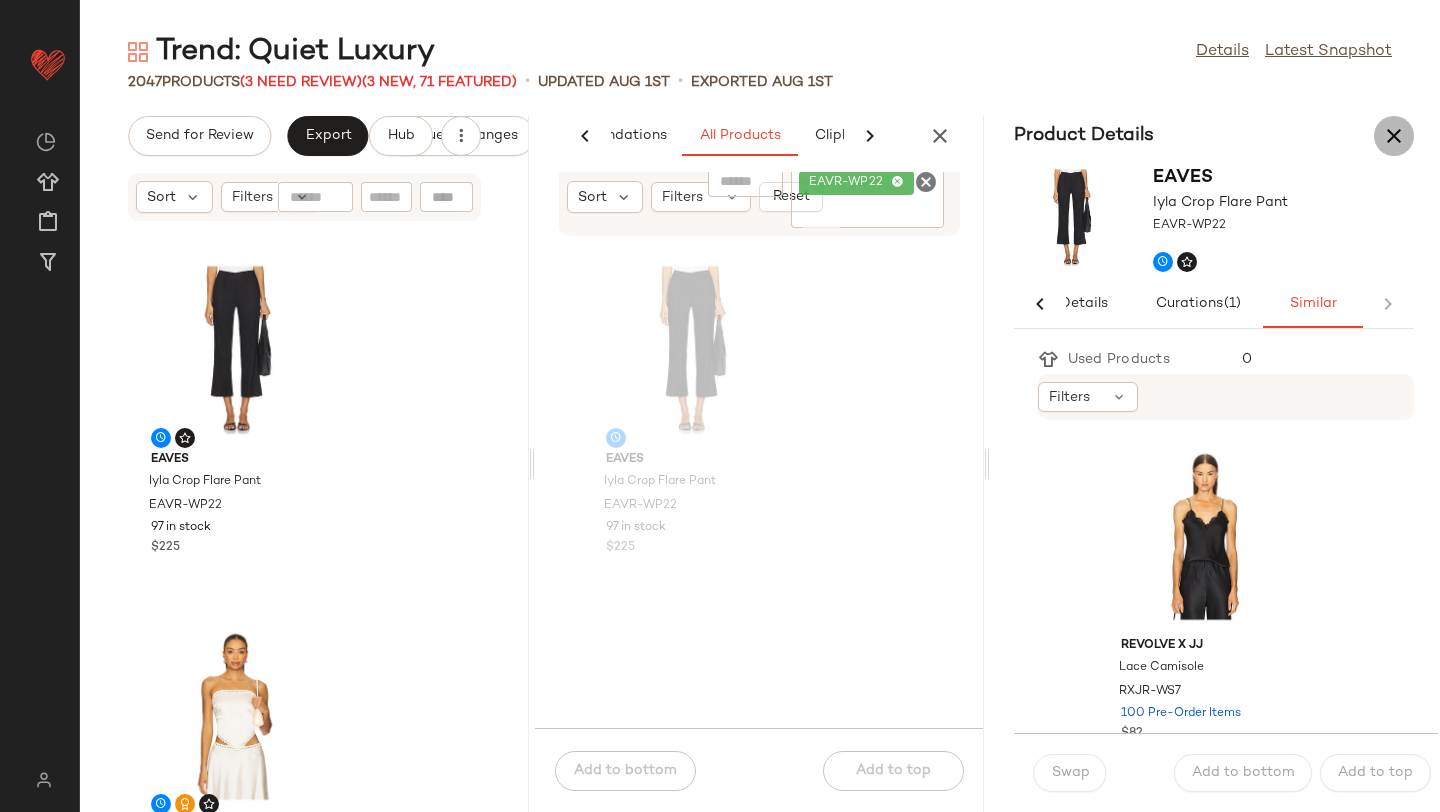 click at bounding box center [1394, 136] 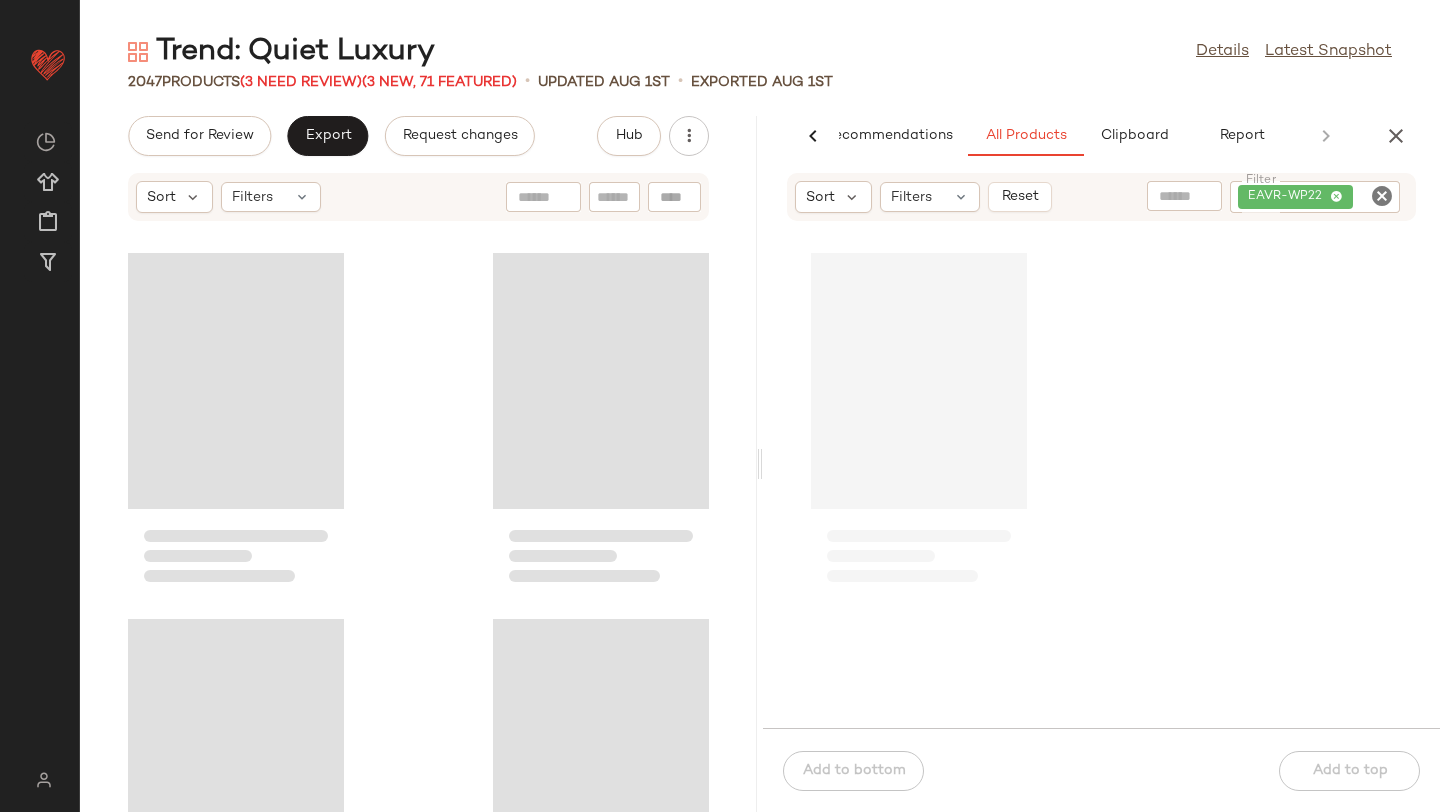 scroll, scrollTop: 0, scrollLeft: 47, axis: horizontal 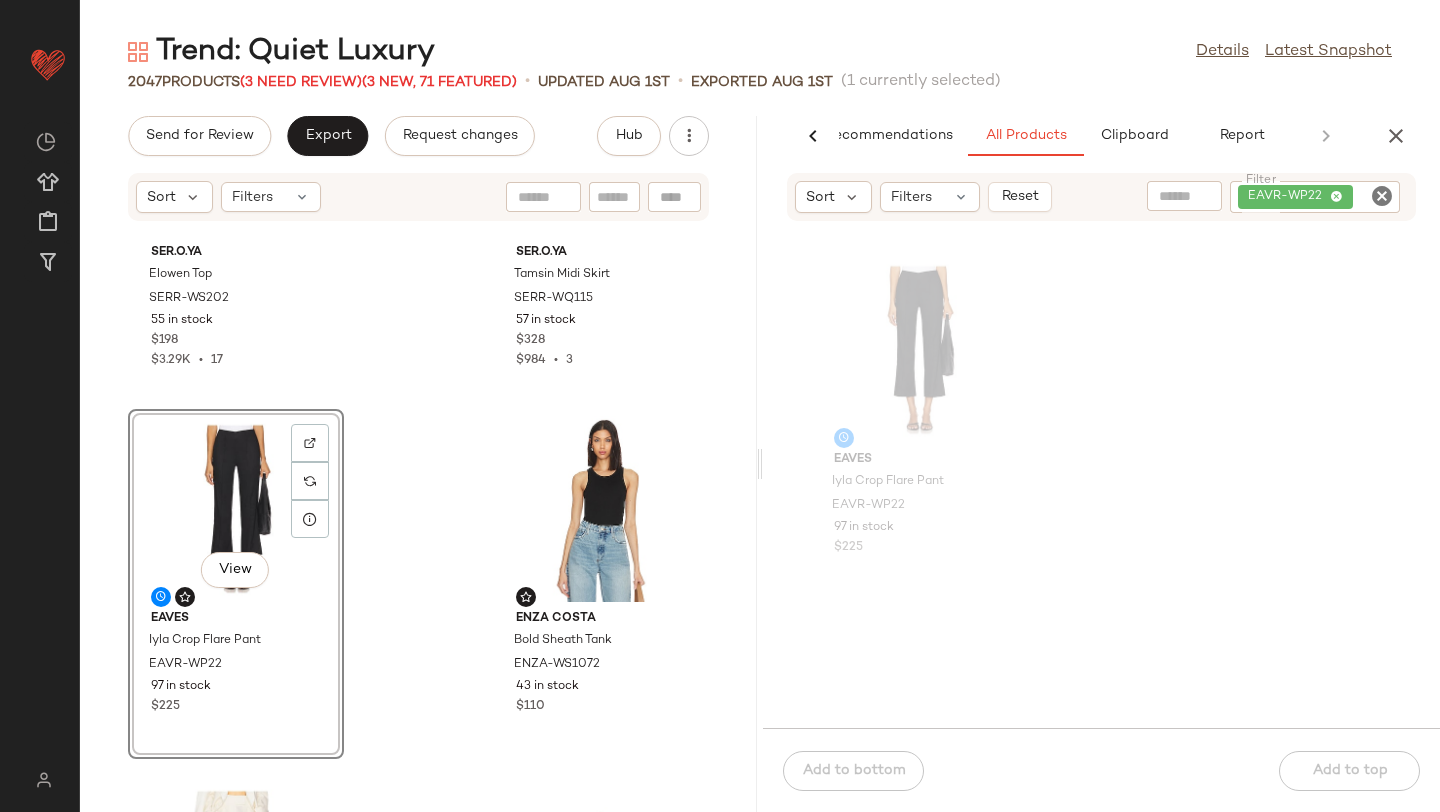 drag, startPoint x: 202, startPoint y: 342, endPoint x: 748, endPoint y: 1, distance: 643.73676 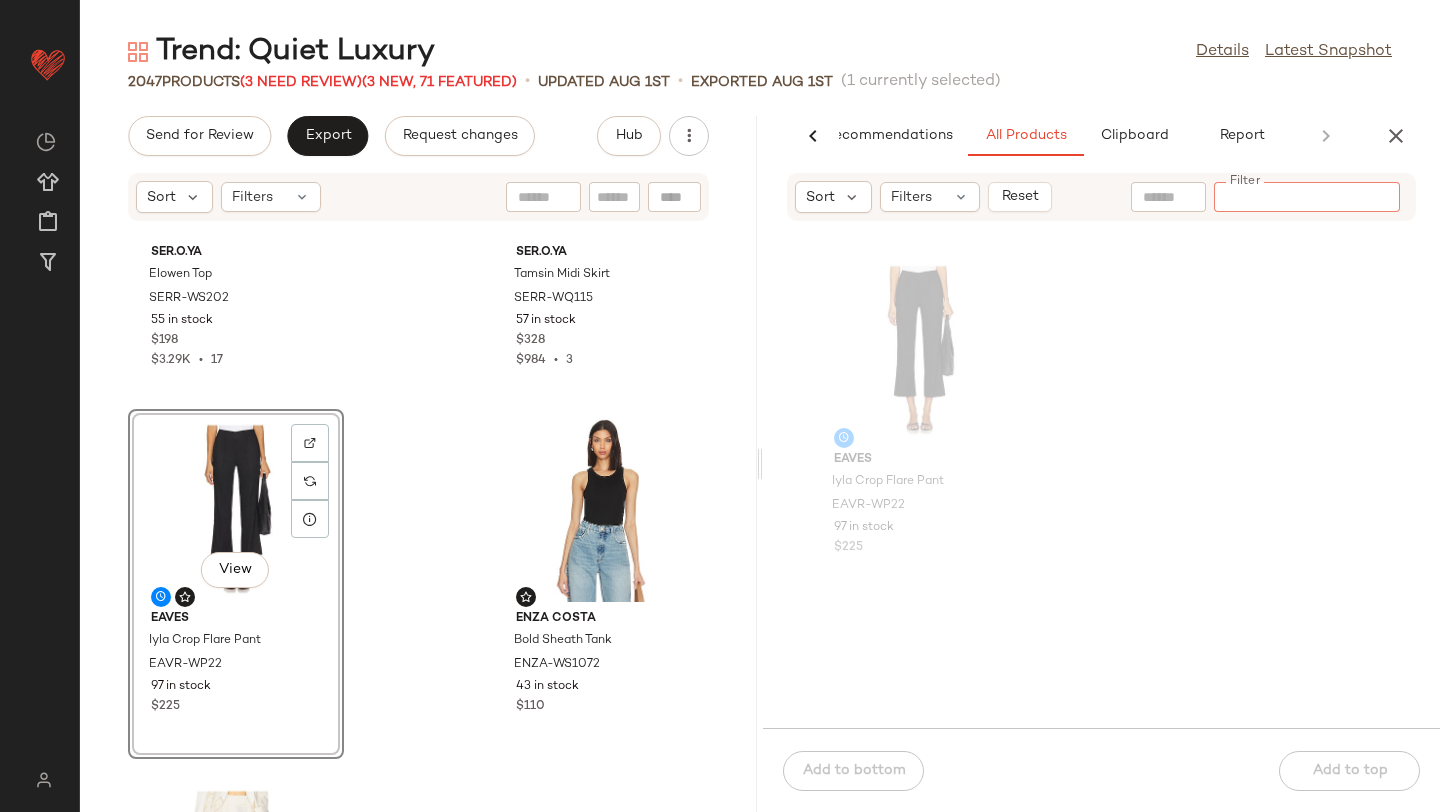 paste on "**********" 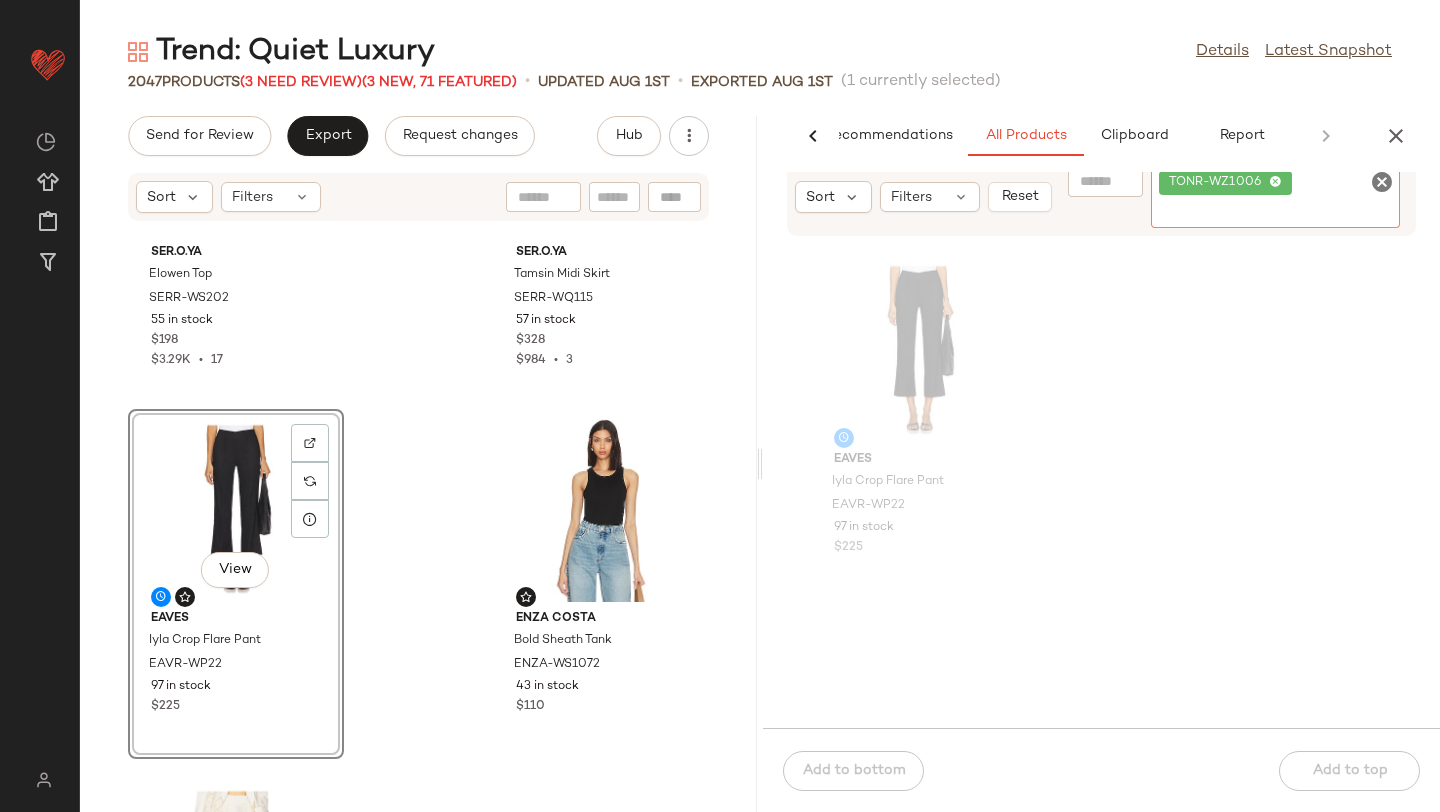 click on "2047   Products   (3 Need Review)  (3 New, 71 Featured)  •   updated Aug 1st  •  Exported Aug 1st   (1 currently selected)" 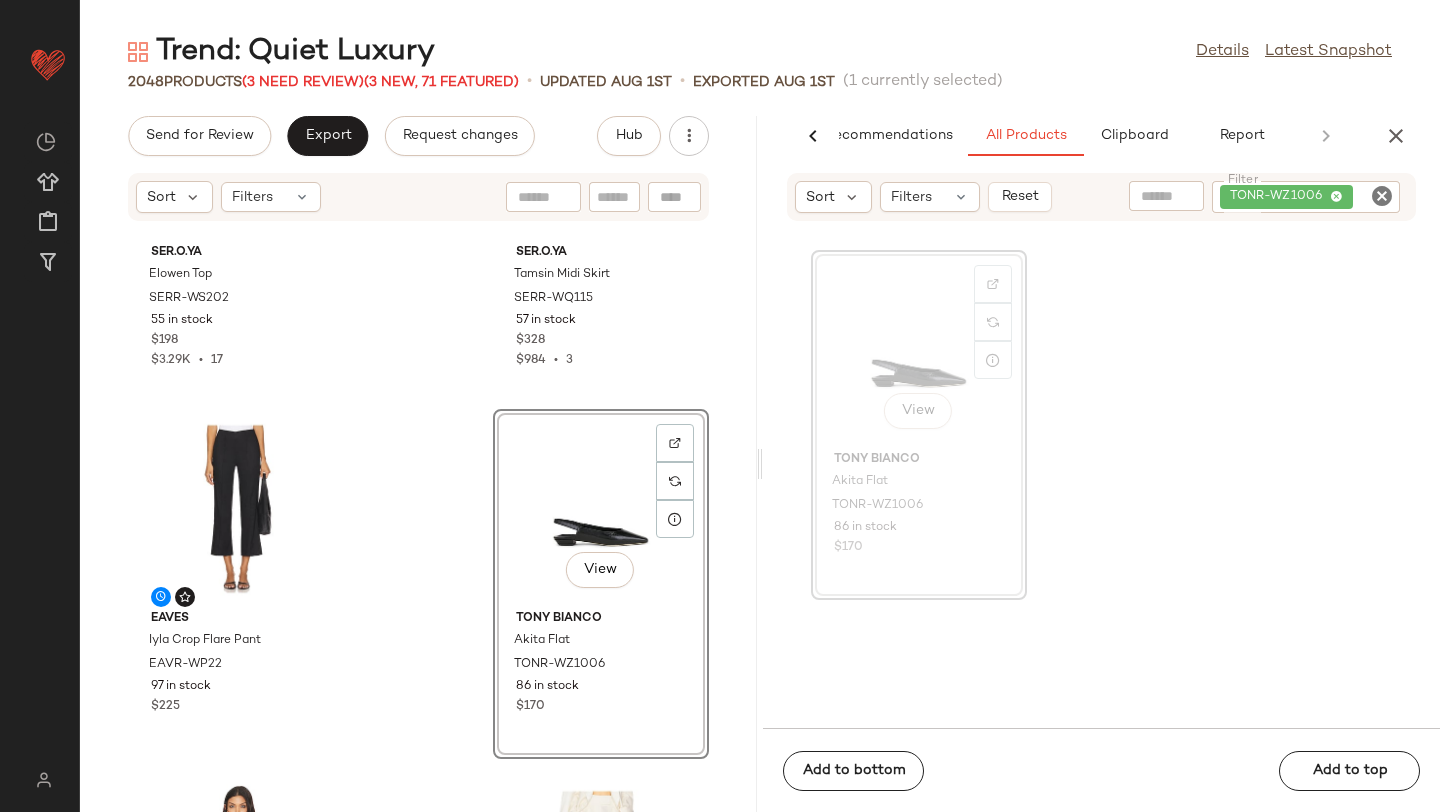 drag, startPoint x: 878, startPoint y: 365, endPoint x: 679, endPoint y: 12, distance: 405.22833 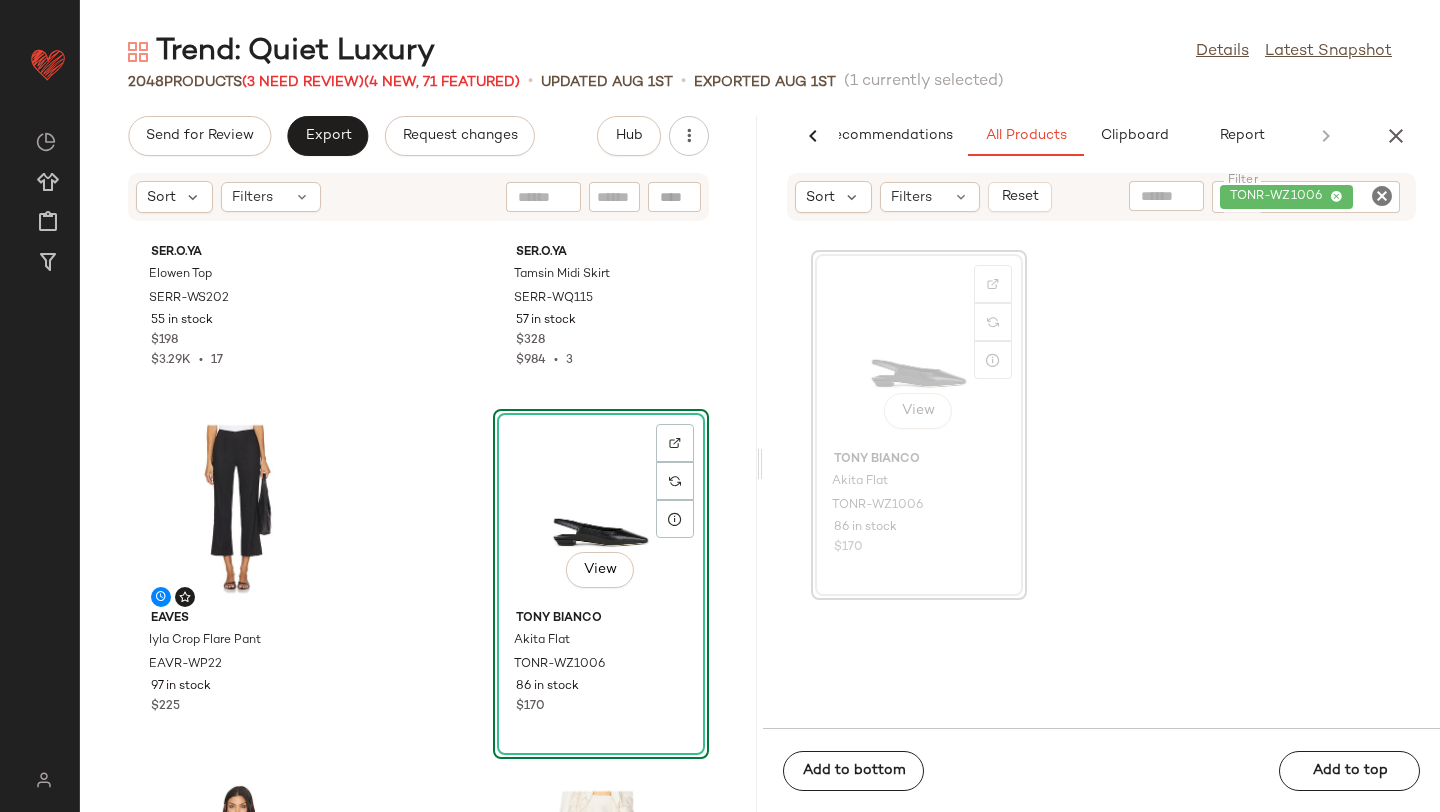 click 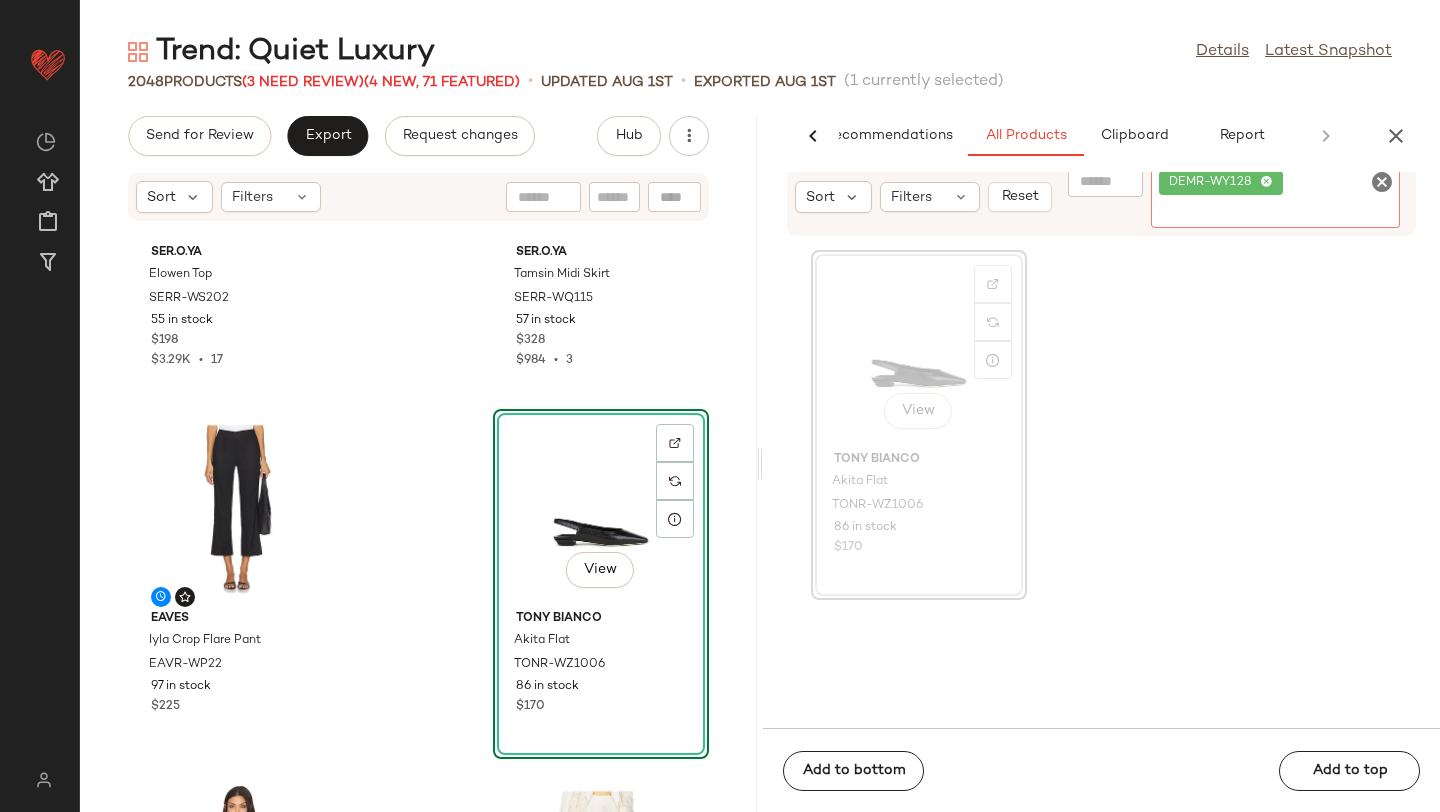 click on "Trend: Quiet Luxury  Details   Latest Snapshot" 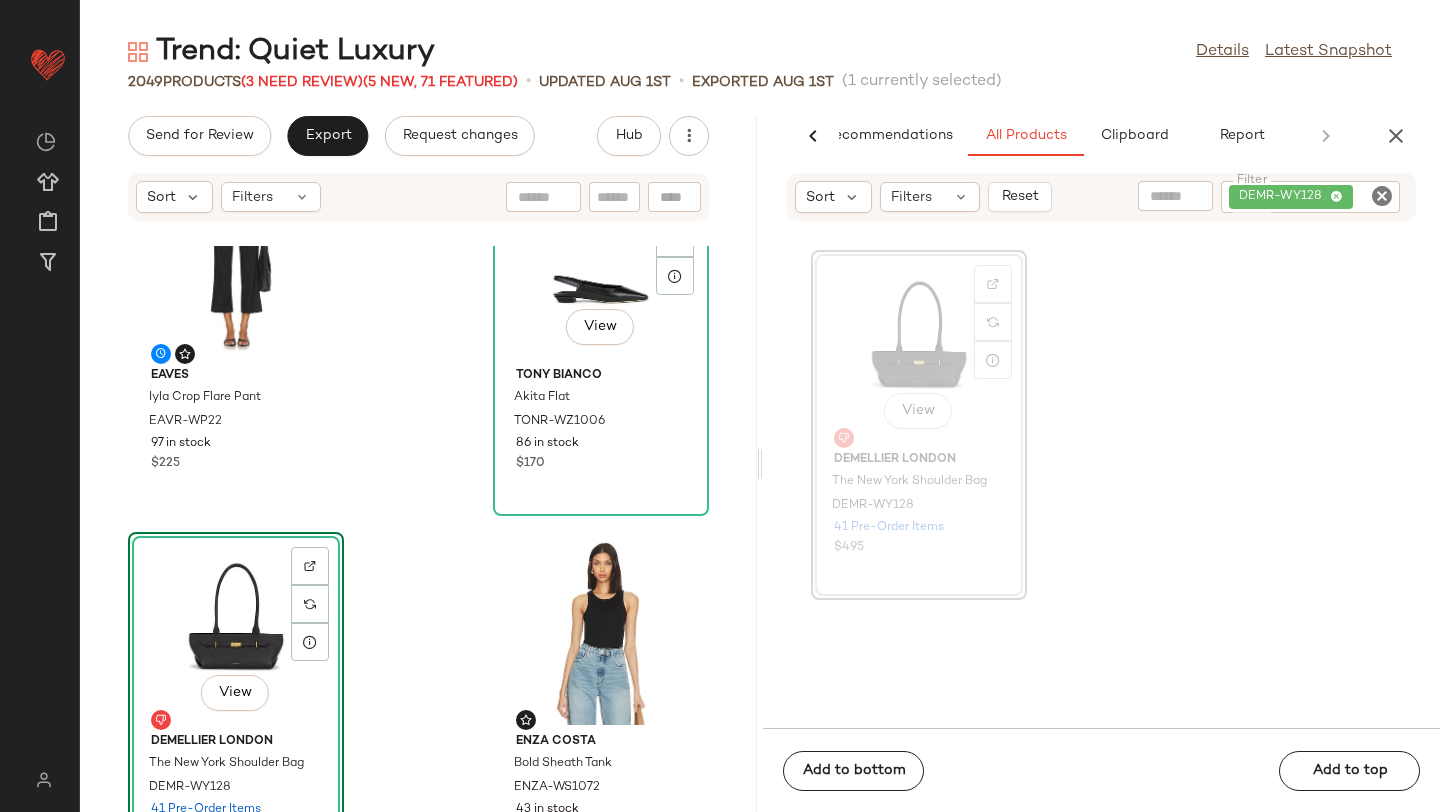 scroll, scrollTop: 562, scrollLeft: 0, axis: vertical 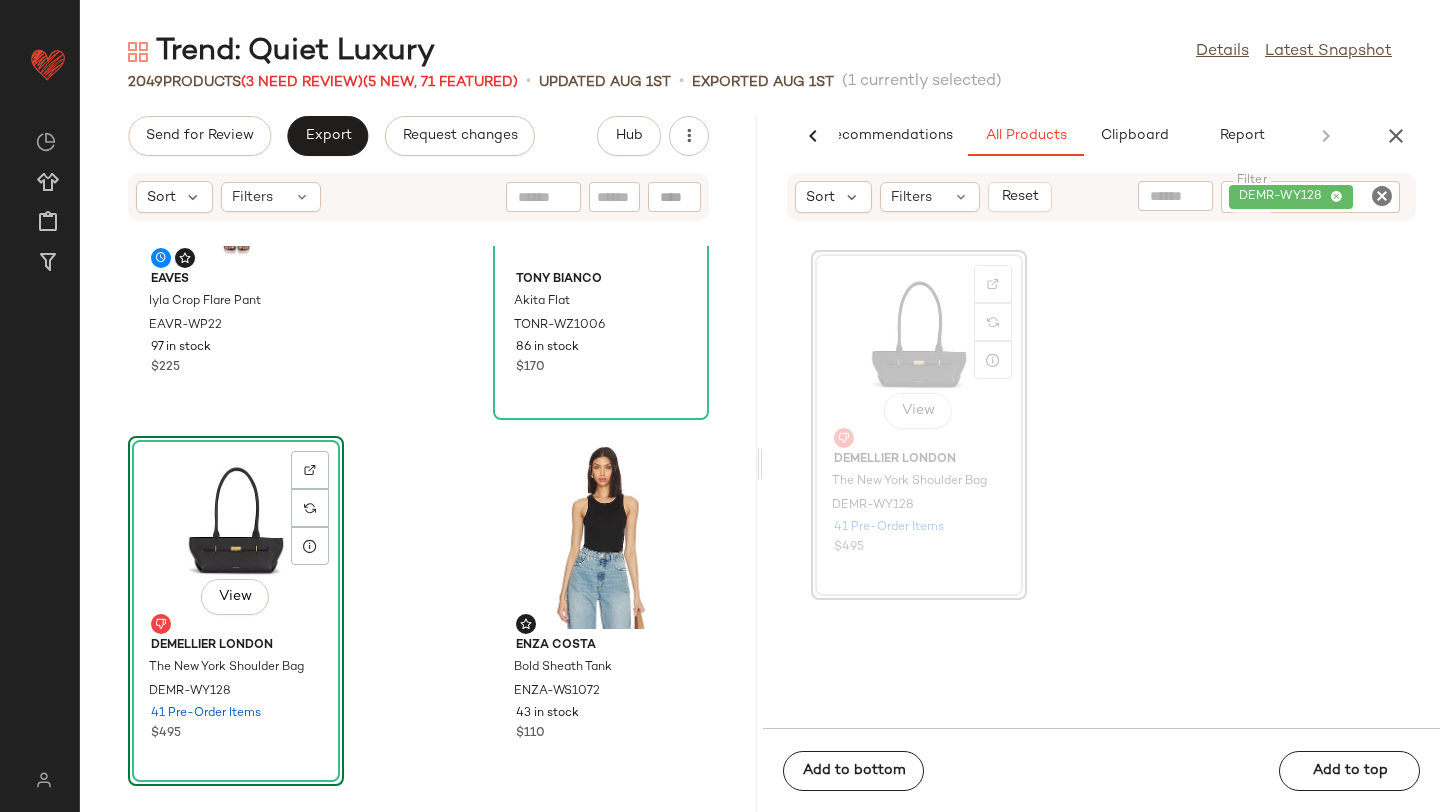 click 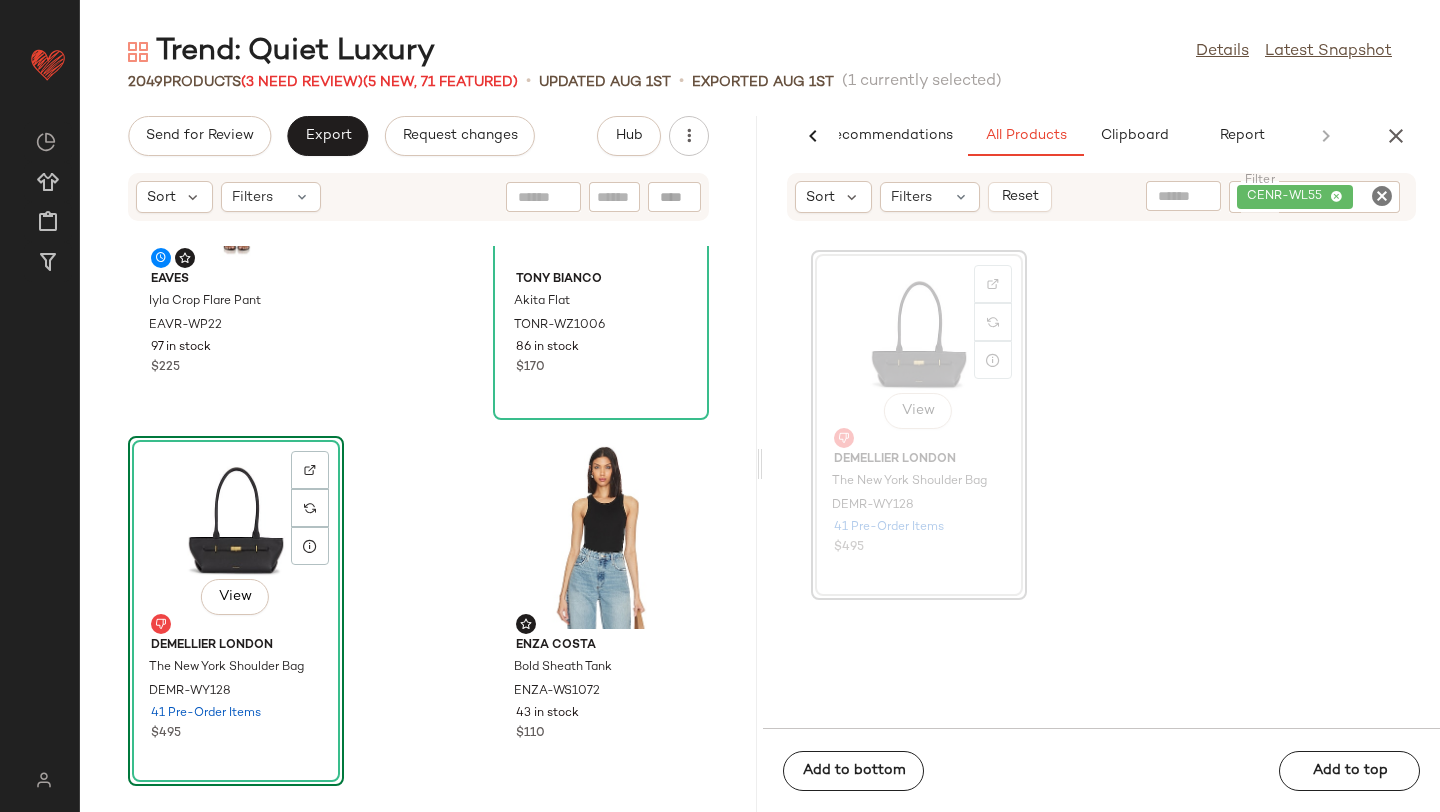 click on "Trend: Quiet Luxury  Details   Latest Snapshot  2049   Products   (3 Need Review)  (5 New, 71 Featured)  •   updated Aug 1st  •  Exported Aug 1st   (1 currently selected)   Send for Review   Export   Request changes   Hub  Sort  Filters EAVES Iyla Crop Flare Pant EAVR-WP22 97 in stock $225 Tony Bianco Akita Flat TONR-WZ1006 86 in stock $170  View  DeMellier London The New York Shoulder Bag DEMR-WY128 41 Pre-Order Items $495 Enza Costa Bold Sheath Tank ENZA-WS1072 43 in stock $110 Helsa High Waist Pleated Suit Trouser in Wool HLSA-WP69 202 Pre-Order Items $278 Freja New York Hudson Bag FNEW-WY30 27 in stock $298 Eterne Long Sleeve Crewneck Butter Rib Maxi Dress ERNE-WD22 49 in stock $265 SNDYS Myka Trench Coat SDYS-WO27 451 in stock $148 $444  •  3  AI Recommendations   All Products   Clipboard   Report  Sort  Filters  Reset  Filter CENR-WL55 Filter  View  DeMellier London The New York Shoulder Bag DEMR-WY128 41 Pre-Order Items $495  Add to bottom   Add to top" at bounding box center (760, 422) 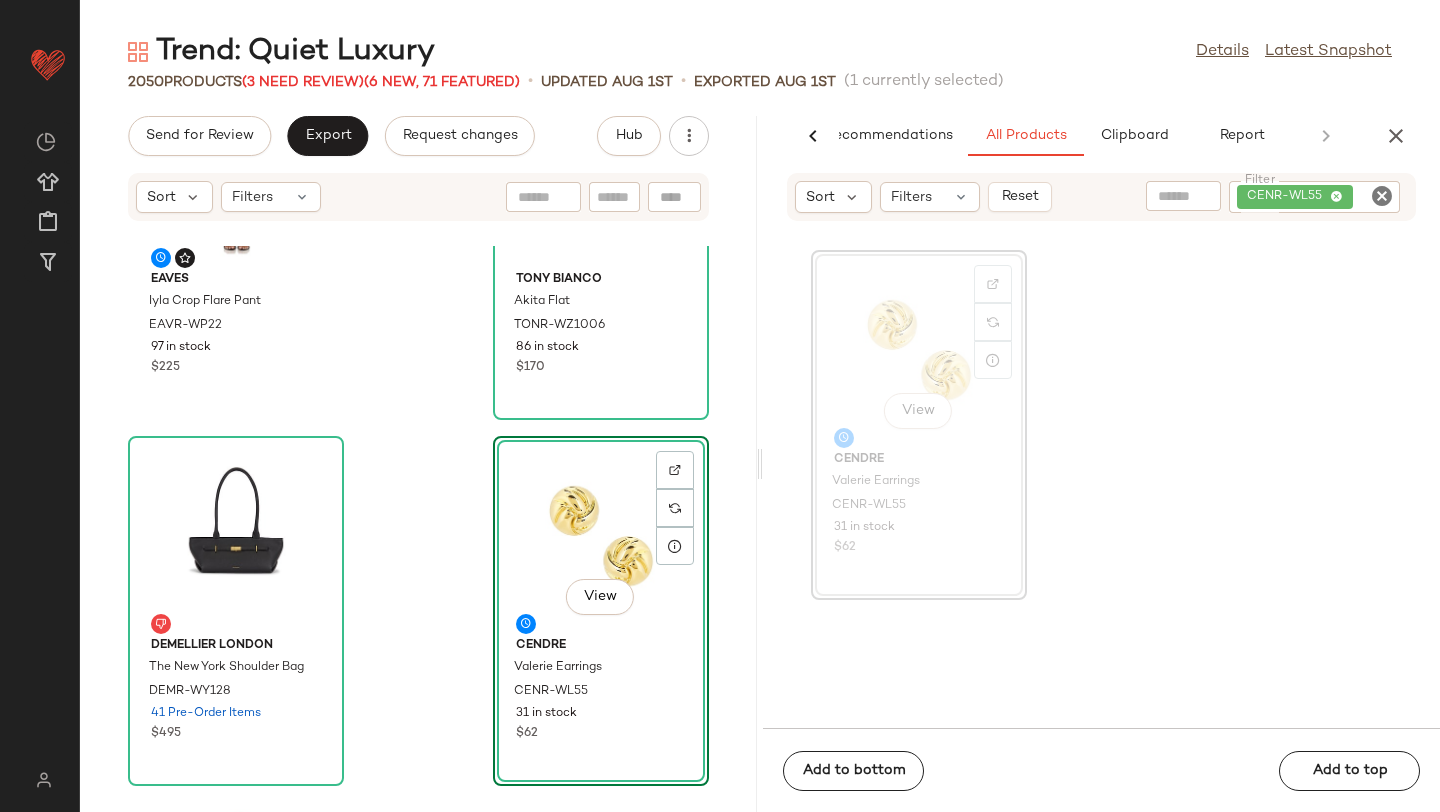 drag, startPoint x: 878, startPoint y: 364, endPoint x: 648, endPoint y: 37, distance: 399.7862 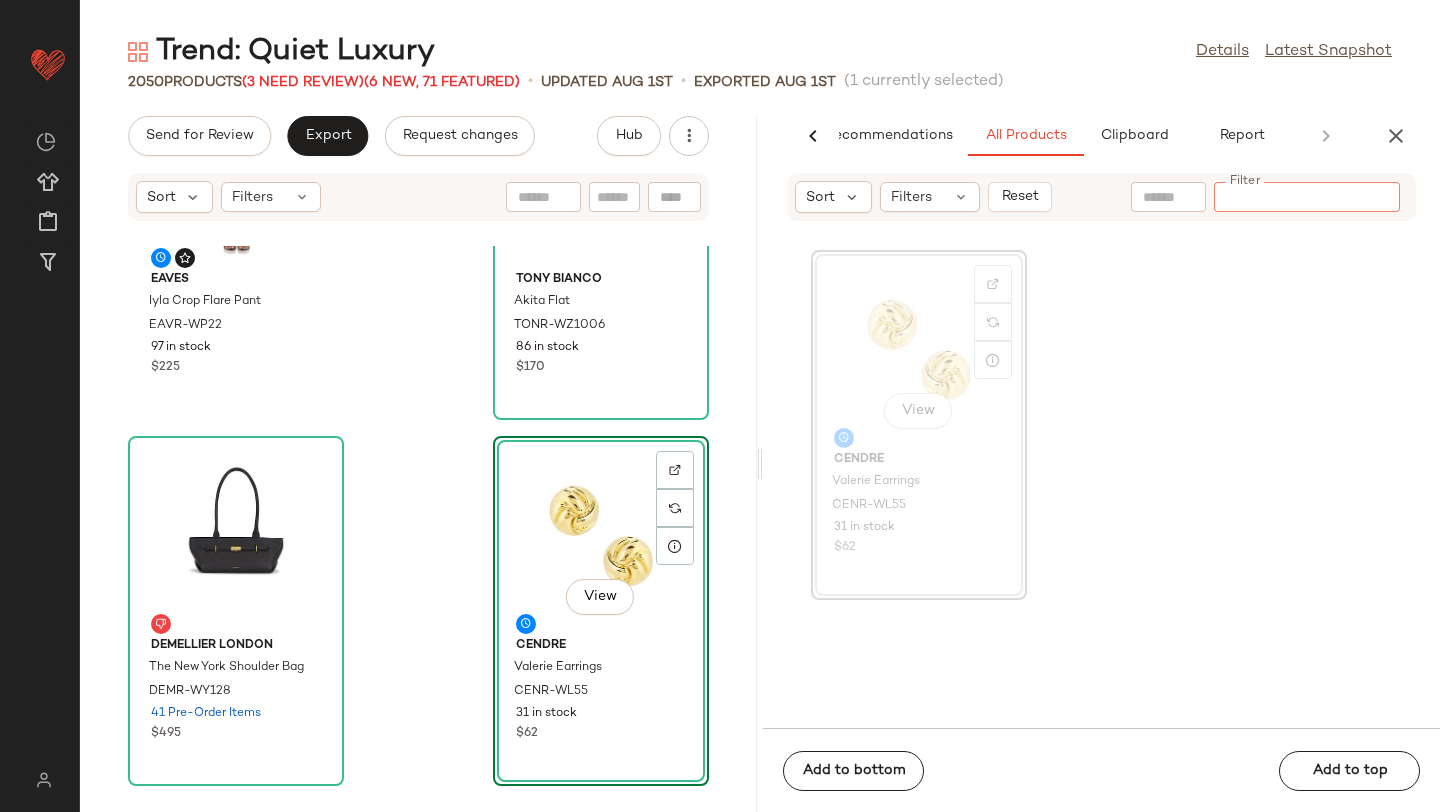 paste on "**********" 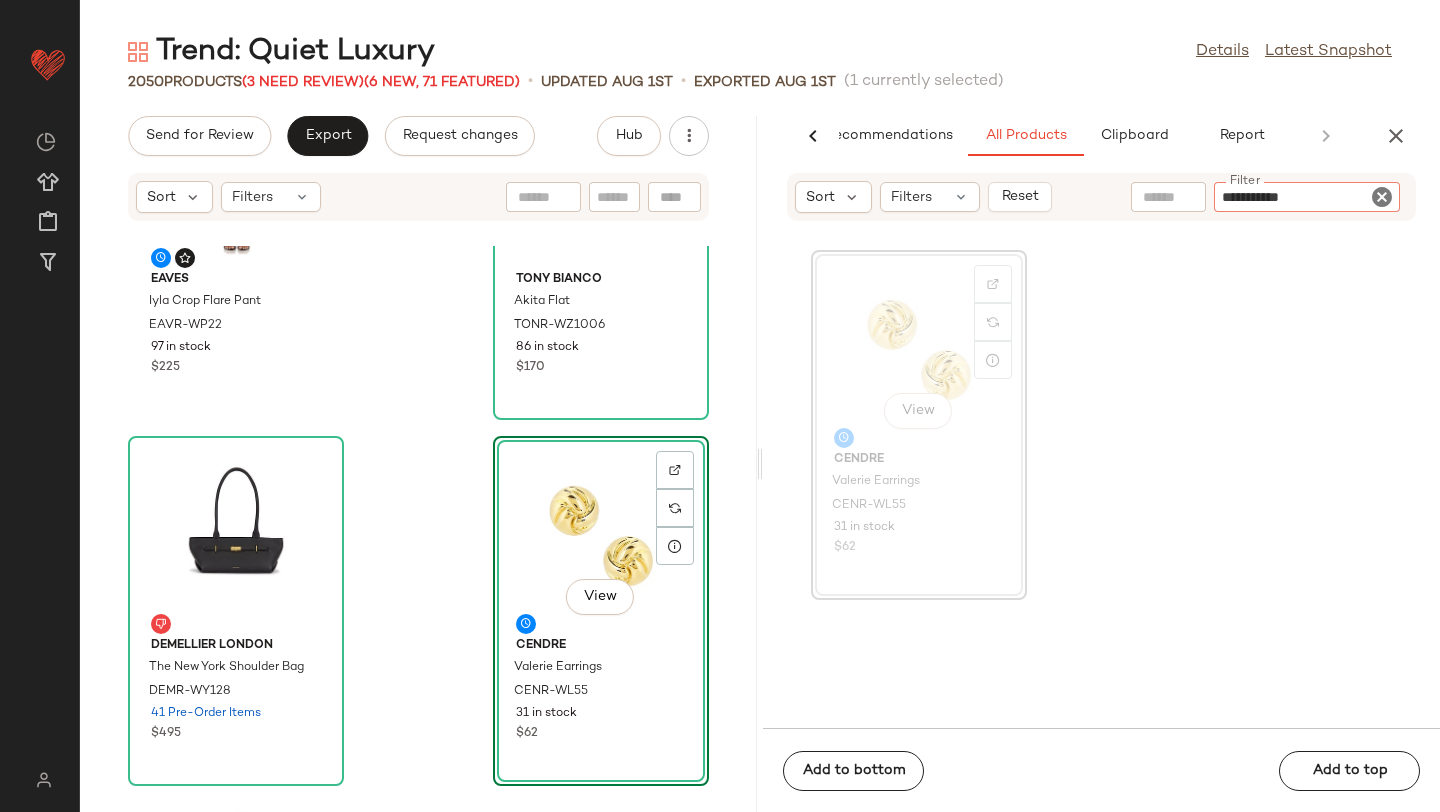 type 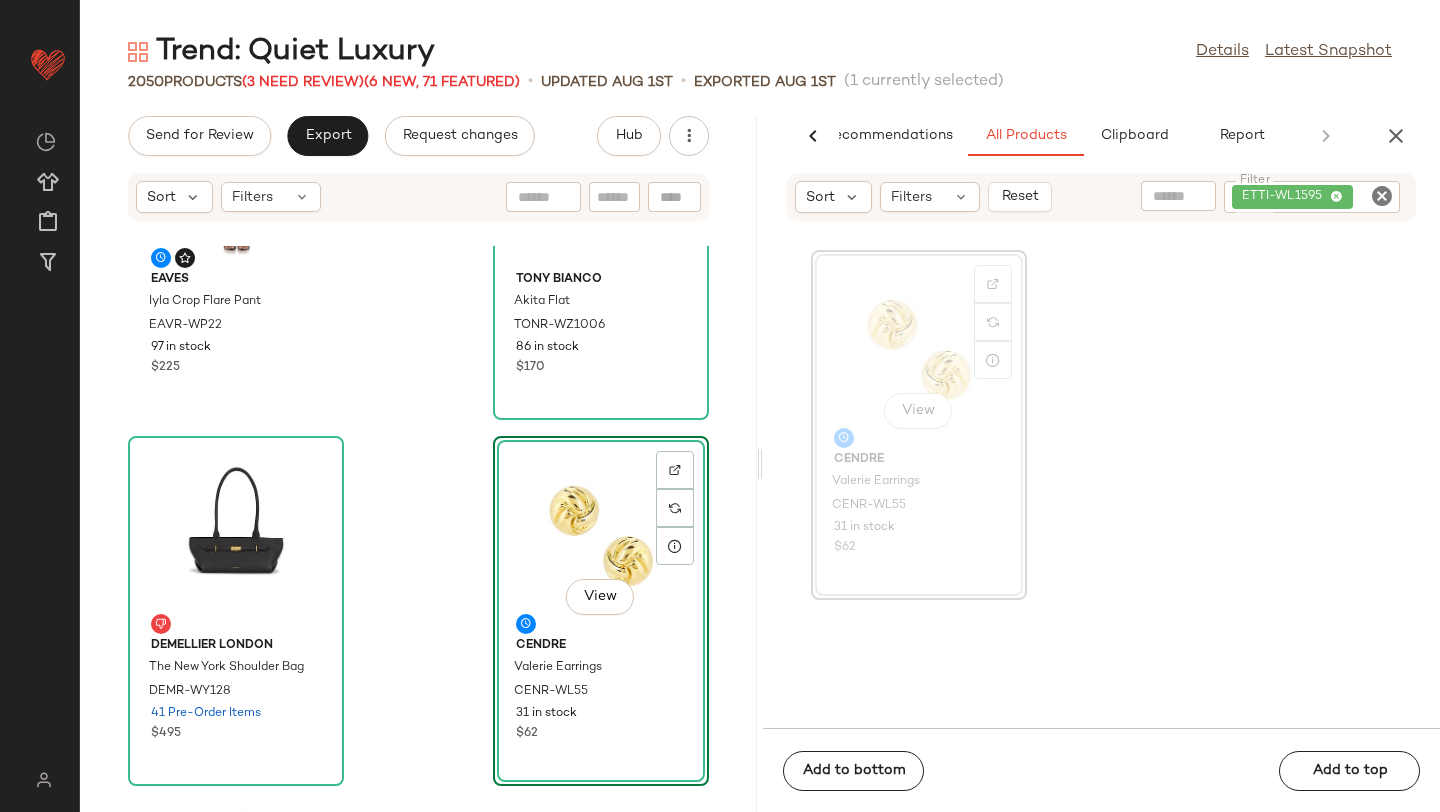 click on "Trend: Quiet Luxury  Details   Latest Snapshot  2050   Products   (3 Need Review)  (6 New, 71 Featured)  •   updated Aug 1st  •  Exported Aug 1st   (1 currently selected)   Send for Review   Export   Request changes   Hub  Sort  Filters EAVES Iyla Crop Flare Pant EAVR-WP22 97 in stock $225 Tony Bianco Akita Flat TONR-WZ1006 86 in stock $170 DeMellier London The New York Shoulder Bag DEMR-WY128 41 Pre-Order Items $495  View  Cendre Valerie Earrings CENR-WL55 31 in stock $62 Enza Costa Bold Sheath Tank ENZA-WS1072 43 in stock $110 Helsa High Waist Pleated Suit Trouser in Wool HLSA-WP69 202 Pre-Order Items $278 Freja New York Hudson Bag FNEW-WY30 27 in stock $298 Eterne Long Sleeve Crewneck Butter Rib Maxi Dress ERNE-WD22 49 in stock $265  AI Recommendations   All Products   Clipboard   Report  Sort  Filters  Reset  Filter ETTI-WL1595 Filter  View  Cendre Valerie Earrings CENR-WL55 31 in stock $62  Add to bottom   Add to top" at bounding box center [760, 422] 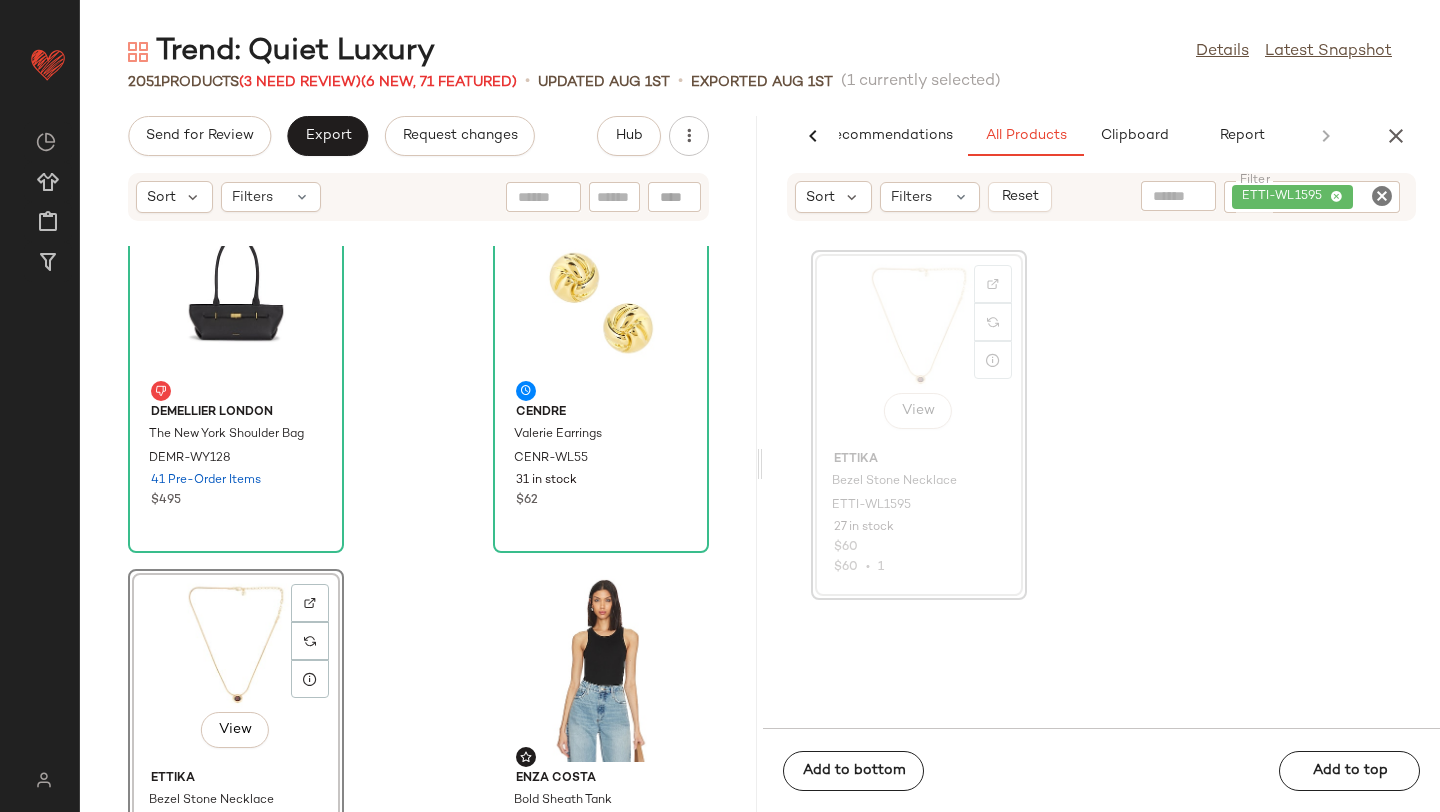 scroll, scrollTop: 927, scrollLeft: 0, axis: vertical 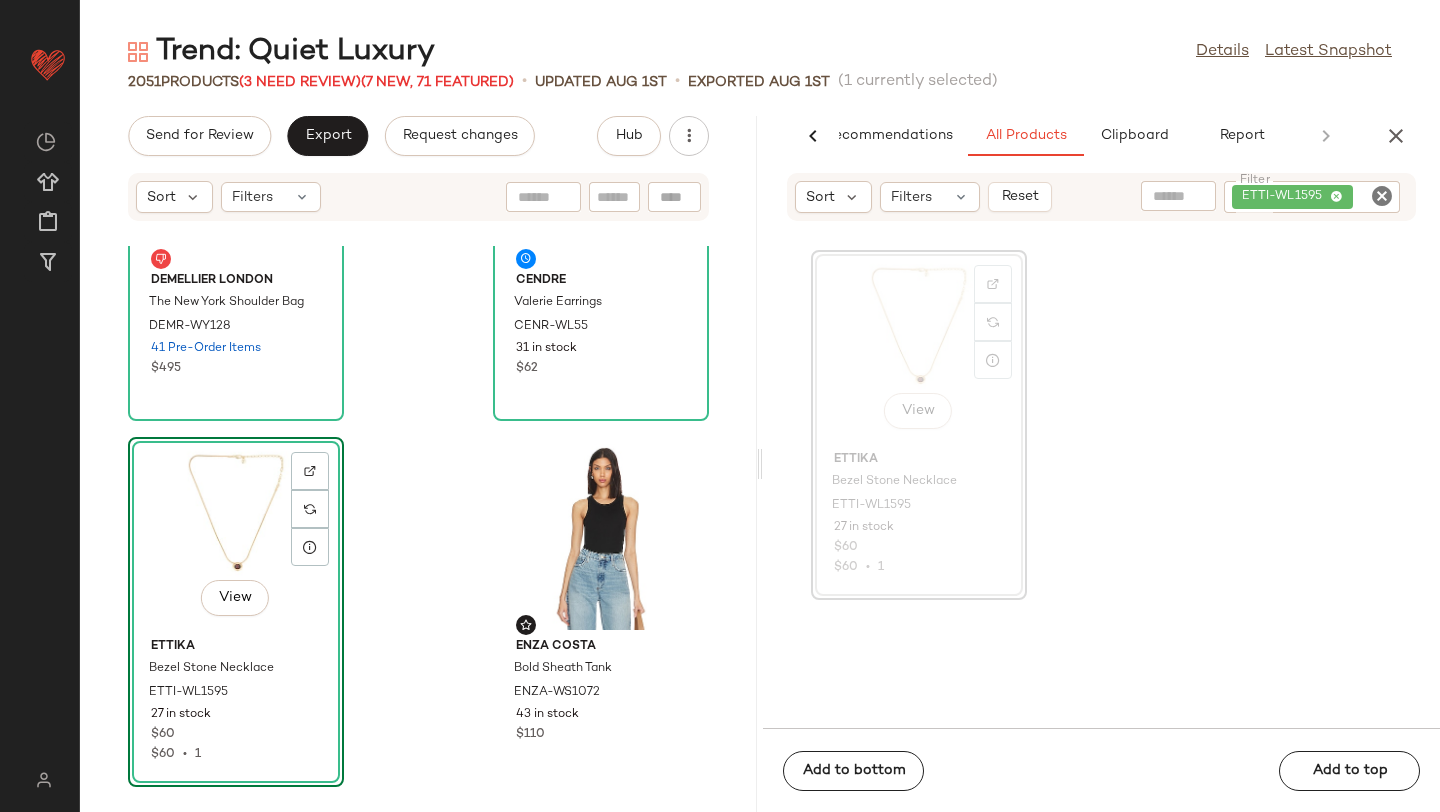 drag, startPoint x: 949, startPoint y: 336, endPoint x: 715, endPoint y: 3, distance: 406.9951 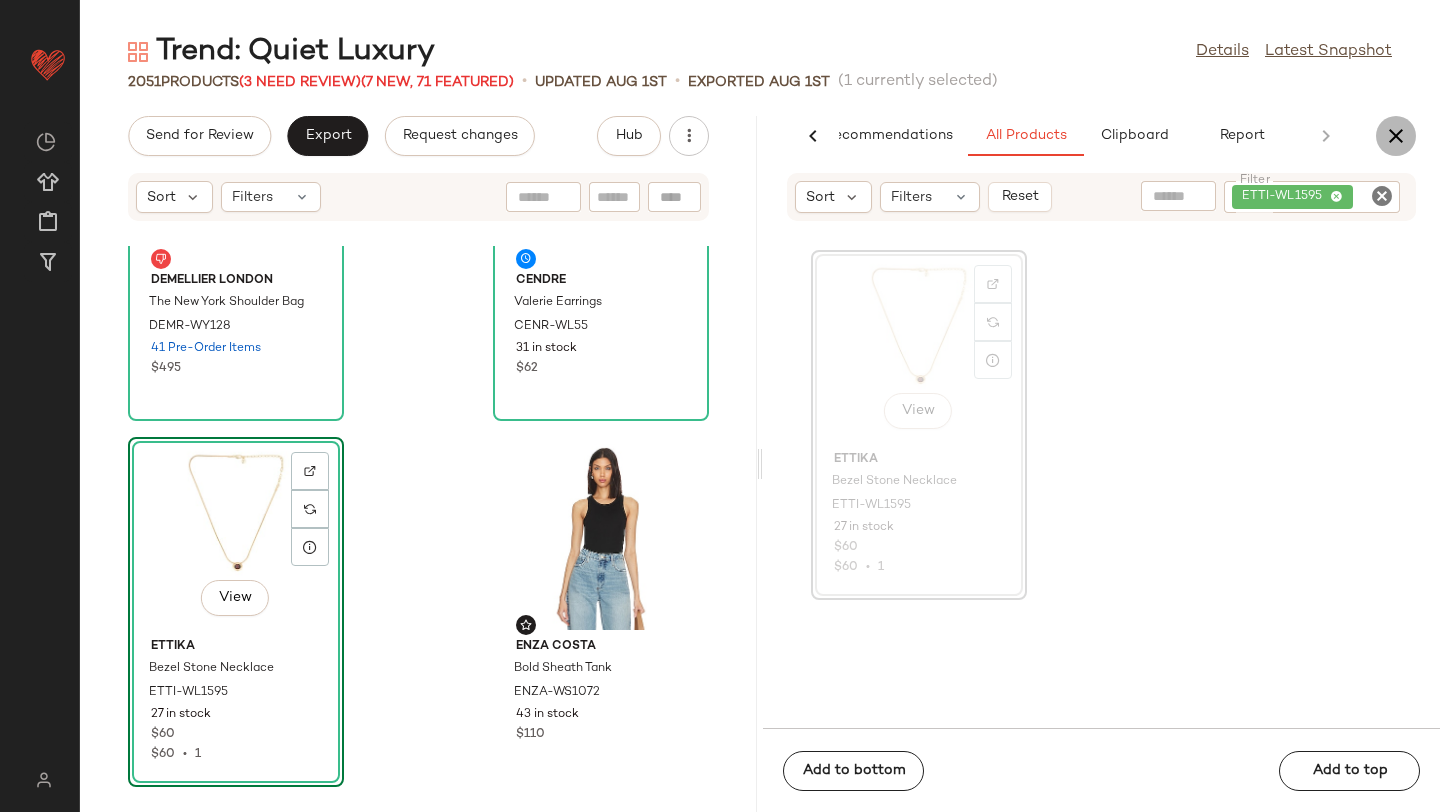 click at bounding box center [1396, 136] 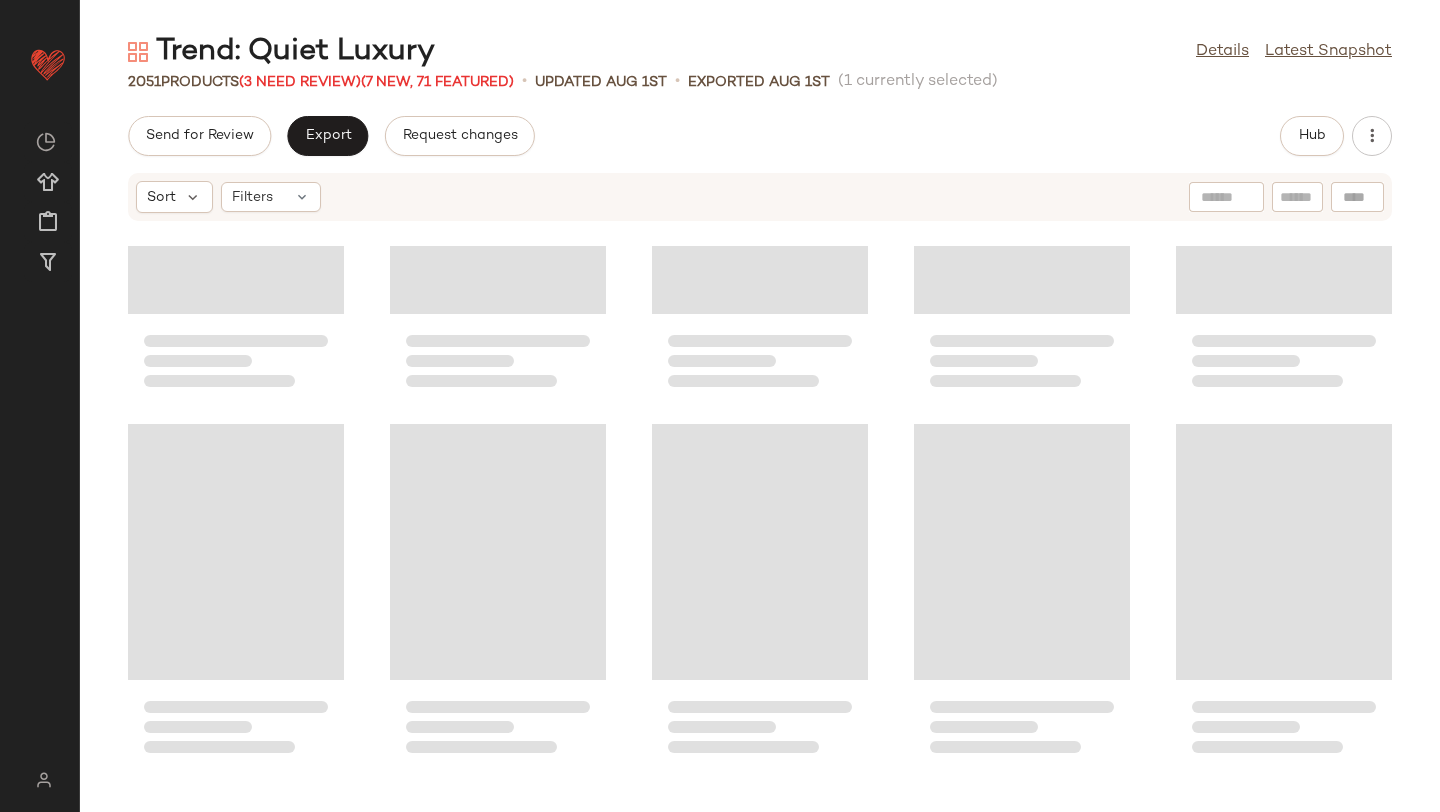 scroll, scrollTop: 179, scrollLeft: 0, axis: vertical 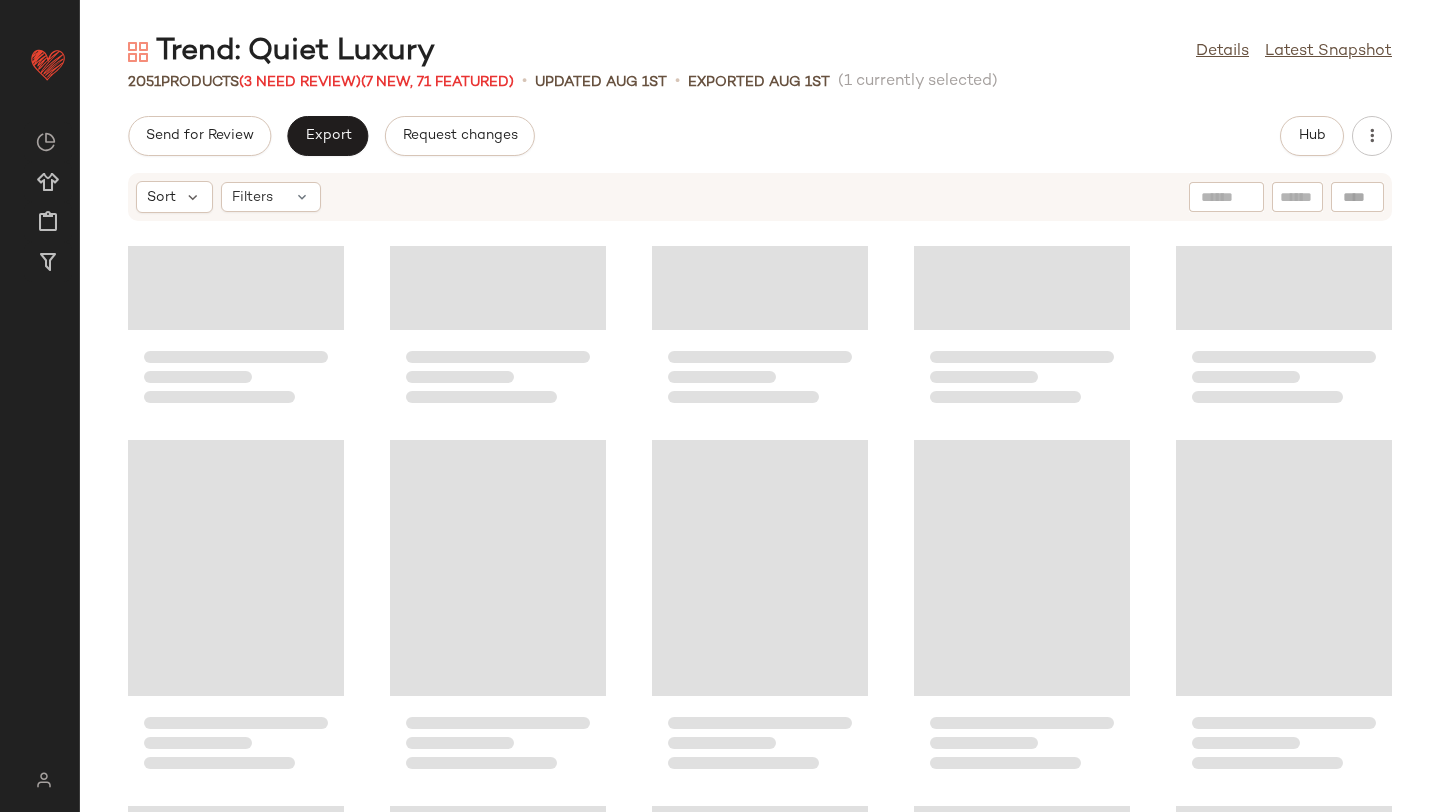click at bounding box center (0, 0) 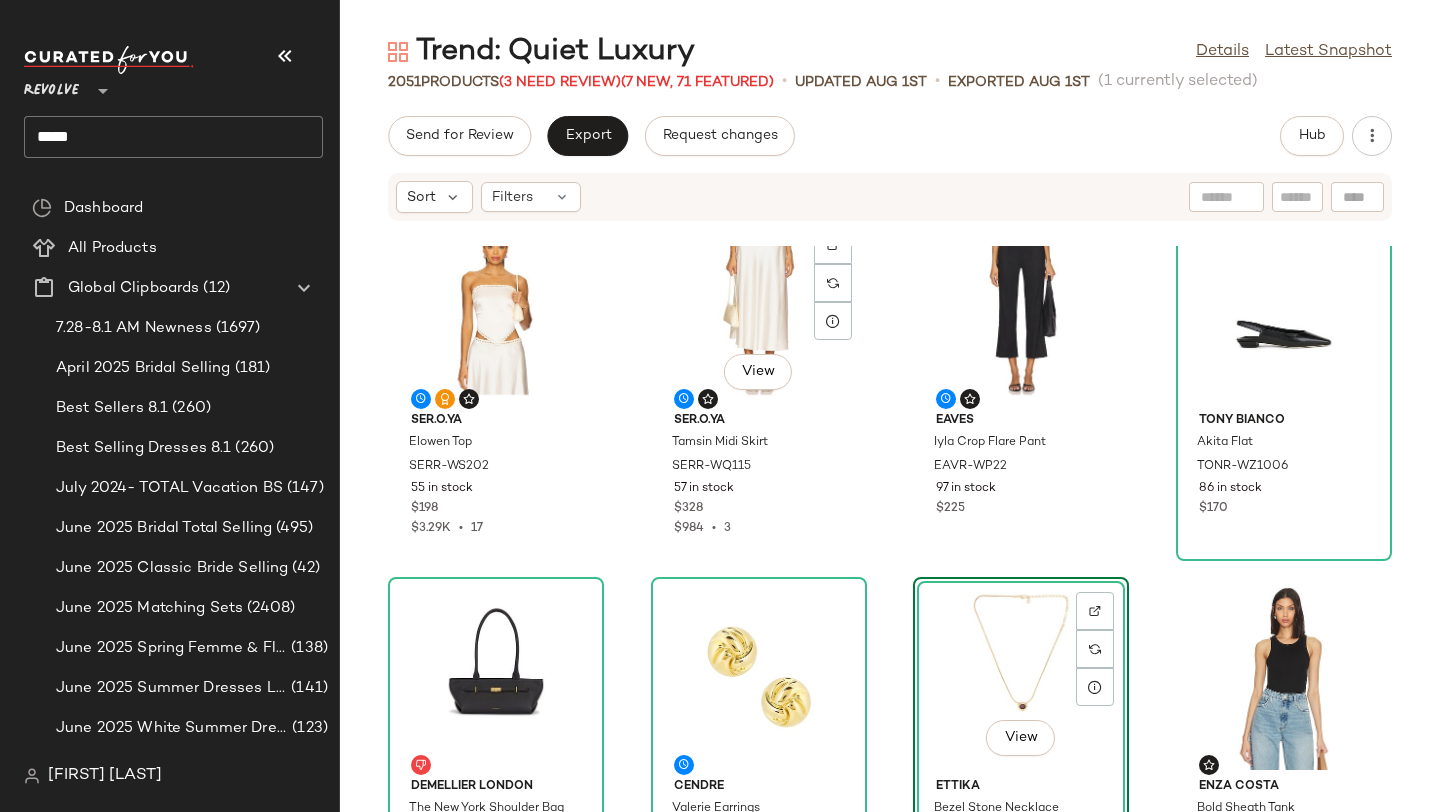 scroll, scrollTop: 82, scrollLeft: 0, axis: vertical 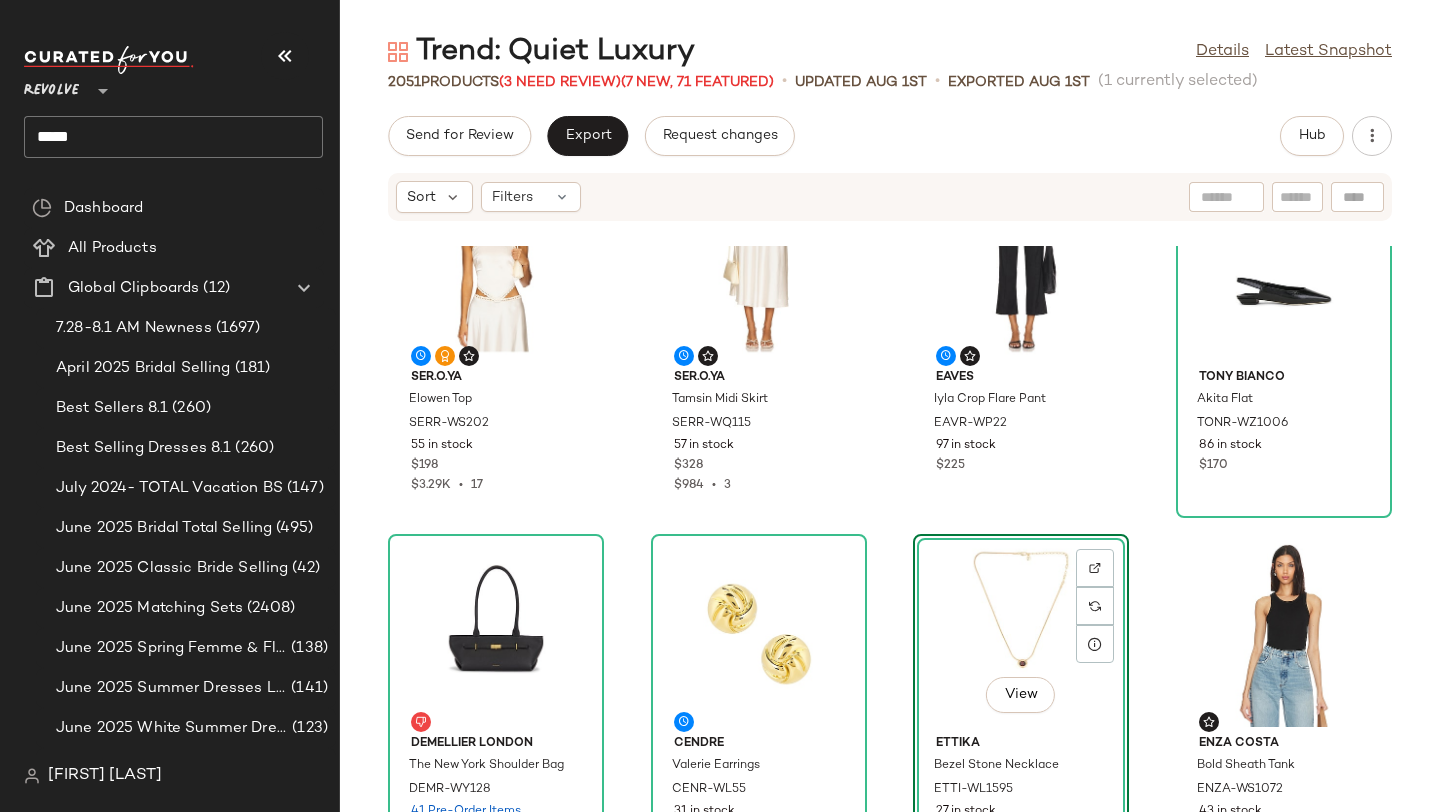 click on "SER.O.YA Elowen Top SERR-WS202 55 in stock $198 $3.29K  •  17 SER.O.YA Tamsin Midi Skirt SERR-WQ115 57 in stock $328 $984  •  3 EAVES Iyla Crop Flare Pant EAVR-WP22 97 in stock $225 Tony Bianco Akita Flat TONR-WZ1006 86 in stock $170 DeMellier London The New York Shoulder Bag DEMR-WY128 41 Pre-Order Items $495 Cendre Valerie Earrings CENR-WL55 31 in stock $62  View  Ettika Bezel Stone Necklace ETTI-WL1595 27 in stock $60 $60  •  1 Enza Costa Bold Sheath Tank ENZA-WS1072 43 in stock $110 Helsa High Waist Pleated Suit Trouser in Wool HLSA-WP69 202 Pre-Order Items $278 Freja New York Hudson Bag FNEW-WY30 27 in stock $298 Eterne Long Sleeve Crewneck Butter Rib Maxi Dress ERNE-WD22 49 in stock $265 SNDYS Myka Trench Coat SDYS-WO27 451 in stock $148 $444  •  3 Jordan Road Olivia CZ Hoop Earrings JORF-WL120 63 in stock $45 GRLFRND Essential Cami GRLR-WS130 82 in stock $78 $156  •  2 Commando Neoprene Capri Legging CMAN-WP142 6 in stock $128 VIR VITA Halter Top VVIT-WS12 42 in stock $86 $430  •  5" 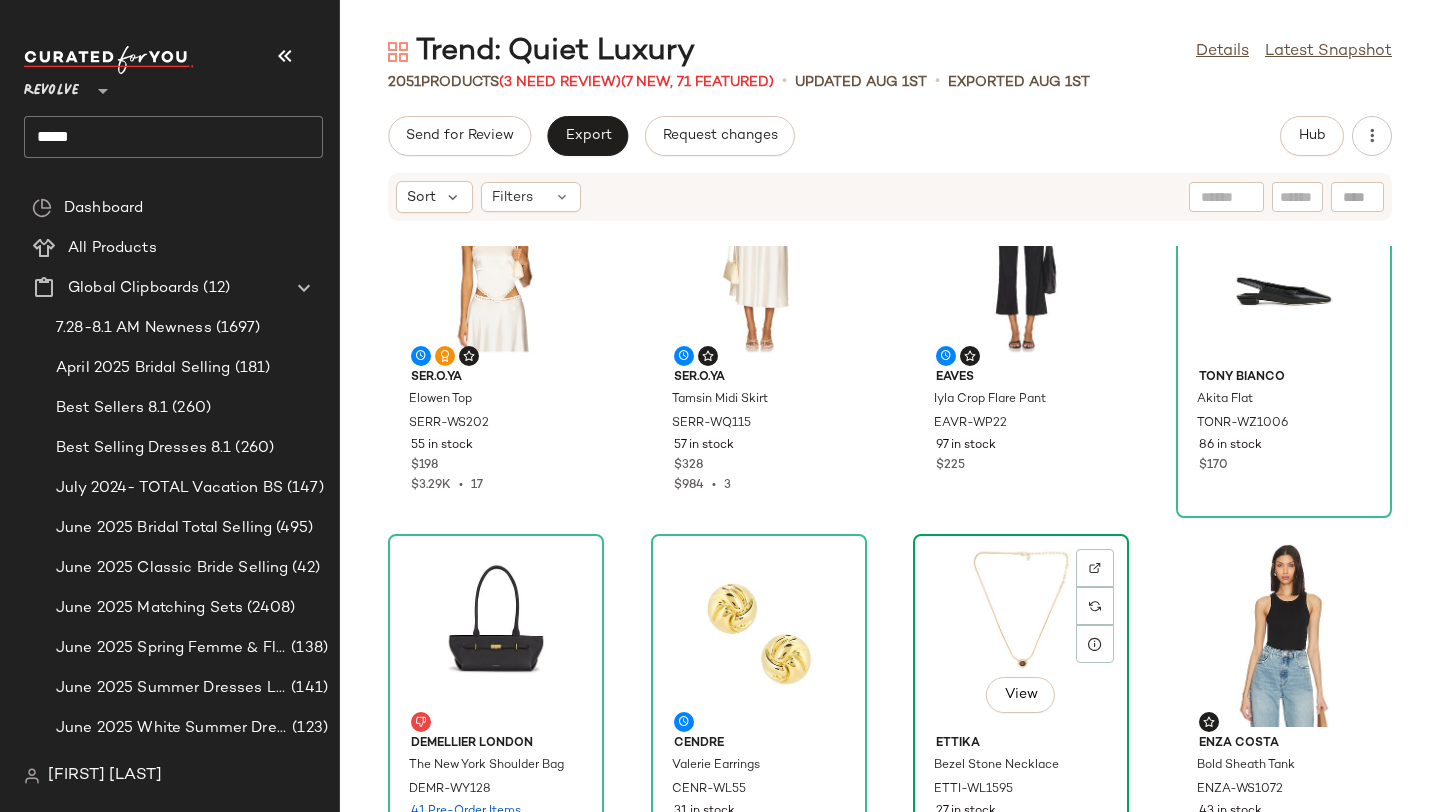 click on "View" 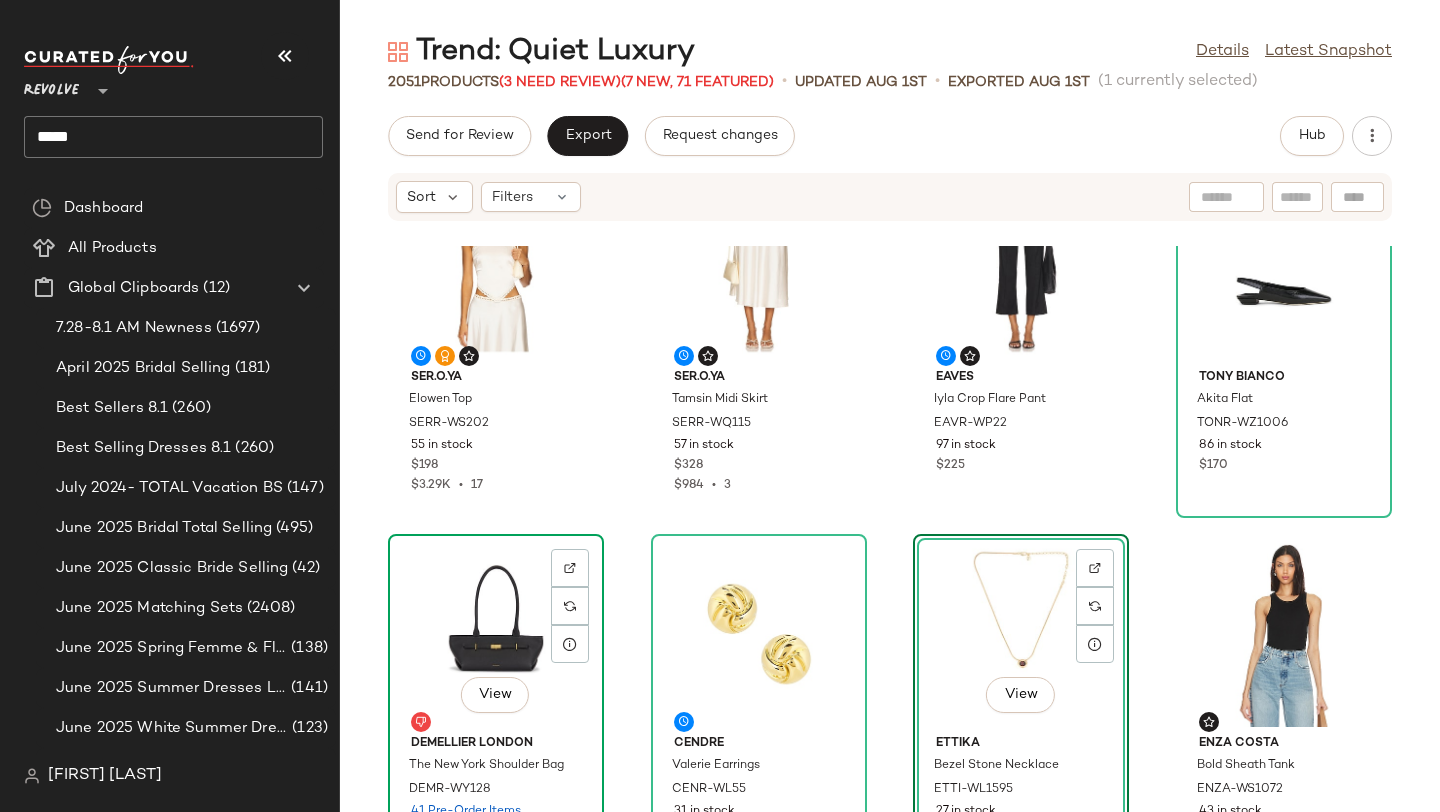 click on "View" 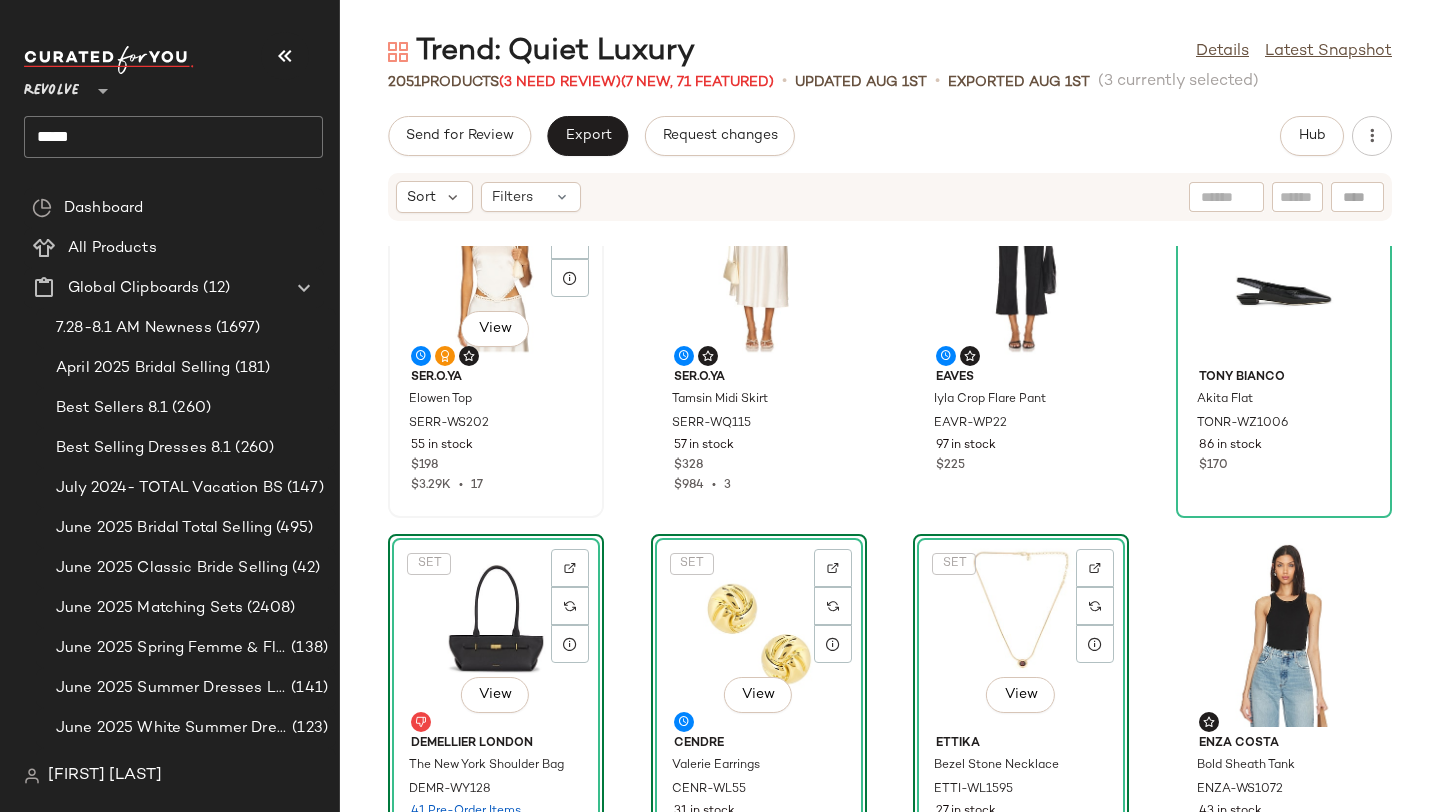 click on "View" 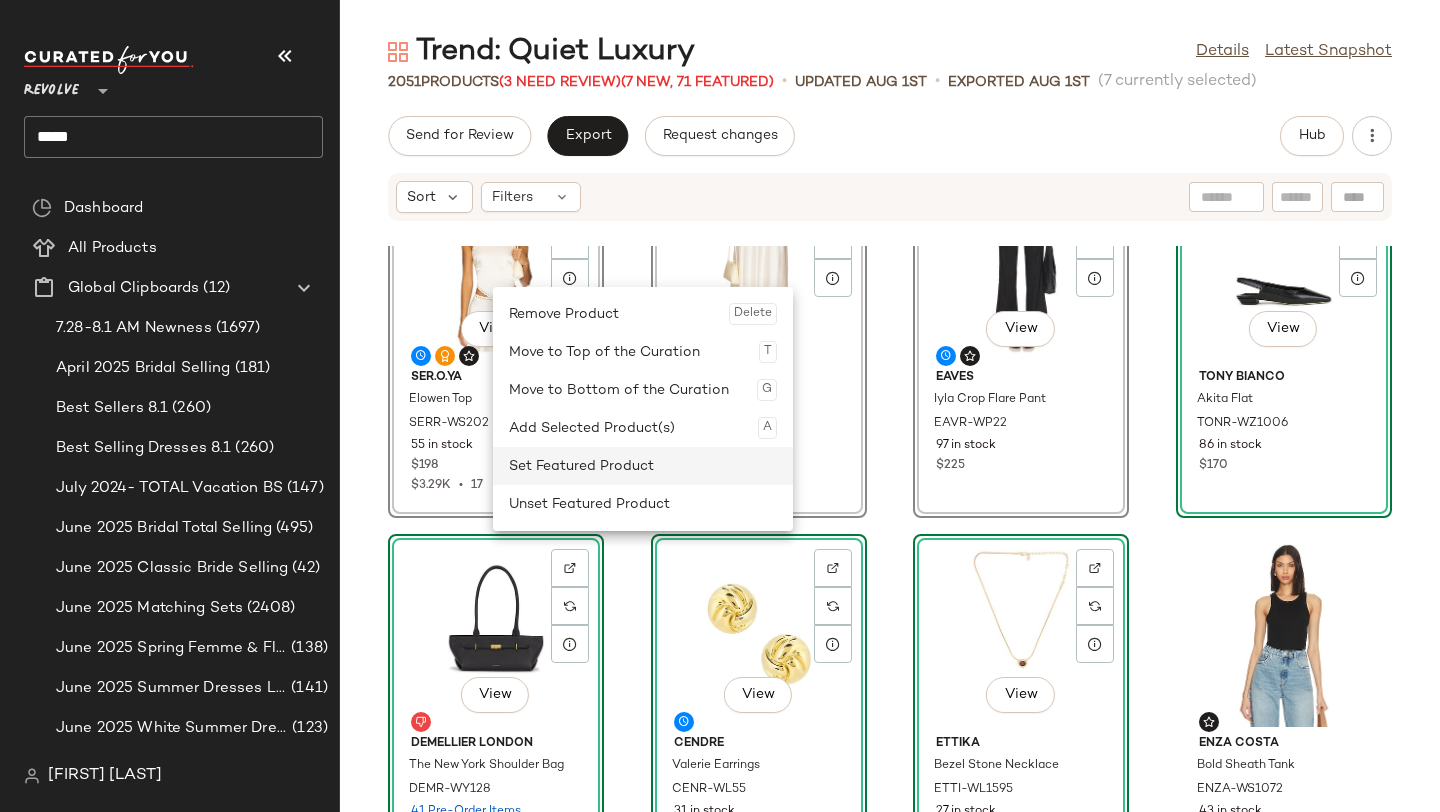 click on "Set Featured Product" 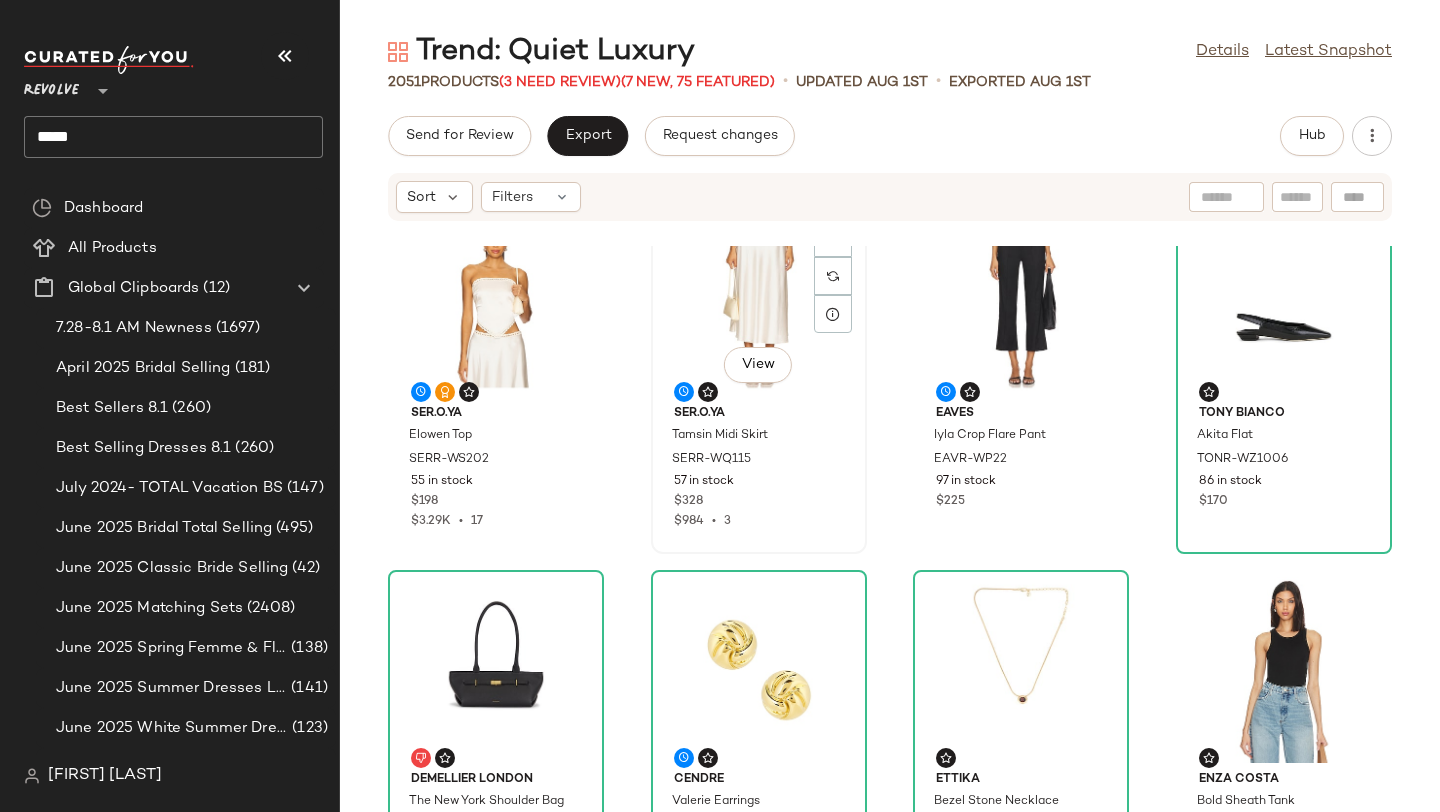 scroll, scrollTop: 0, scrollLeft: 0, axis: both 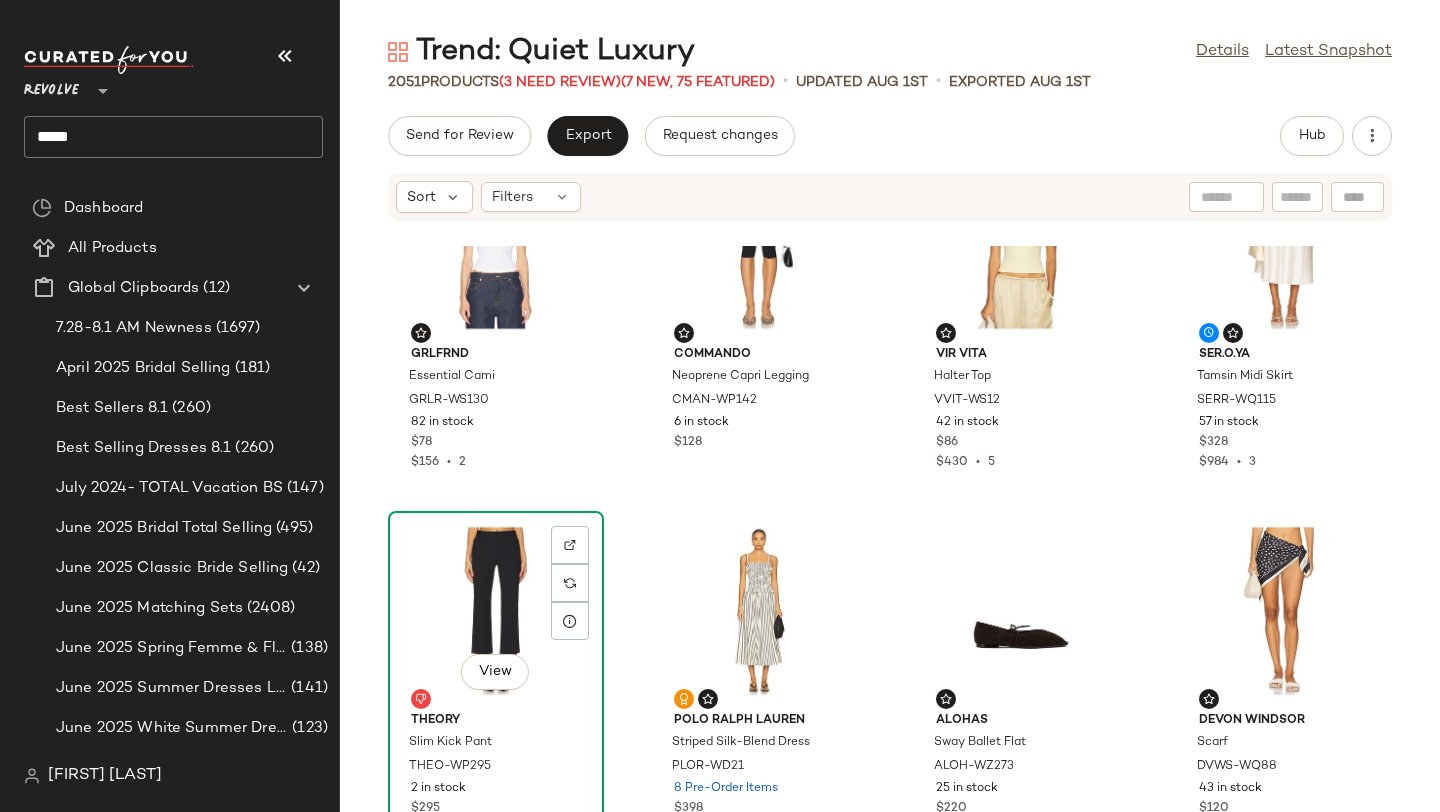 click on "View" 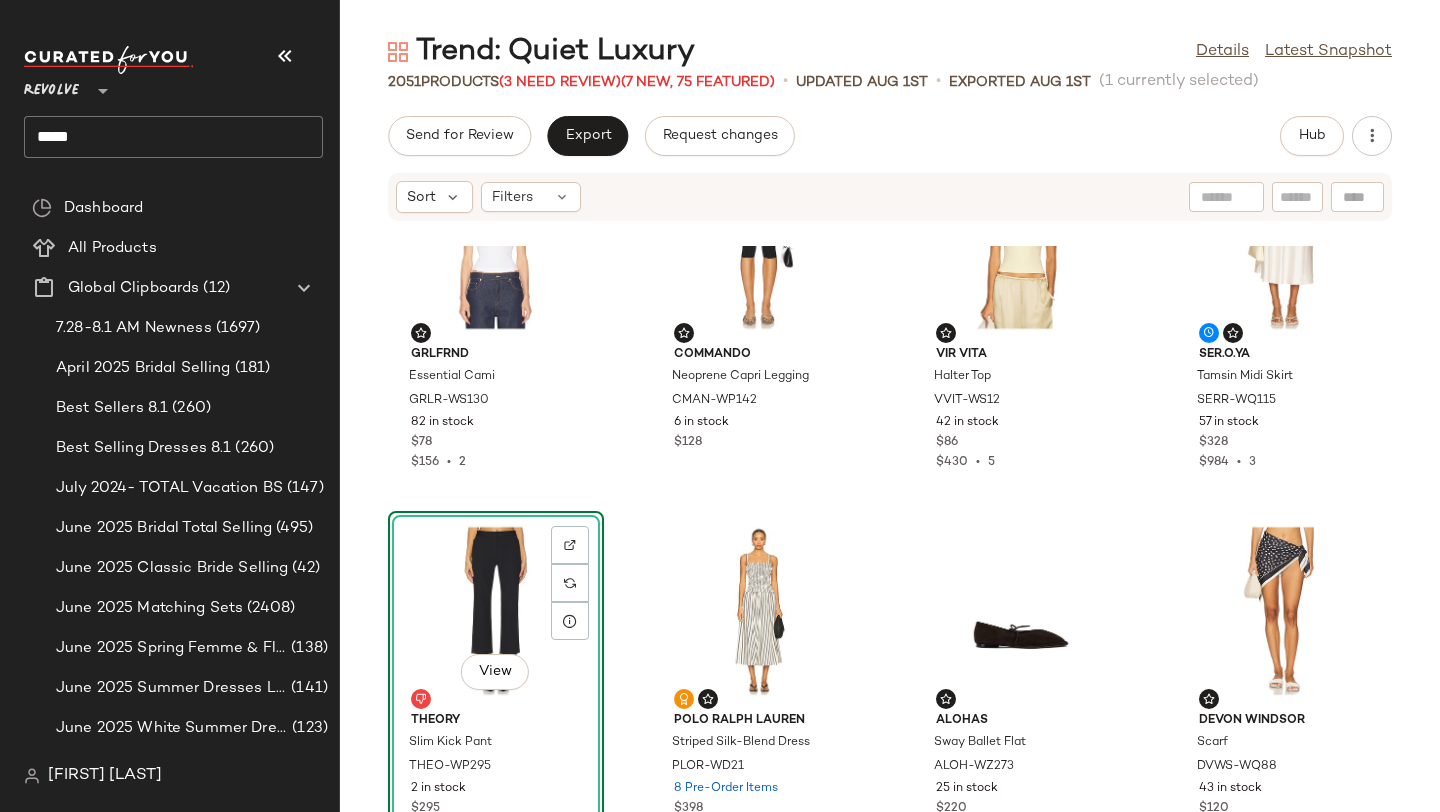 click on "View" 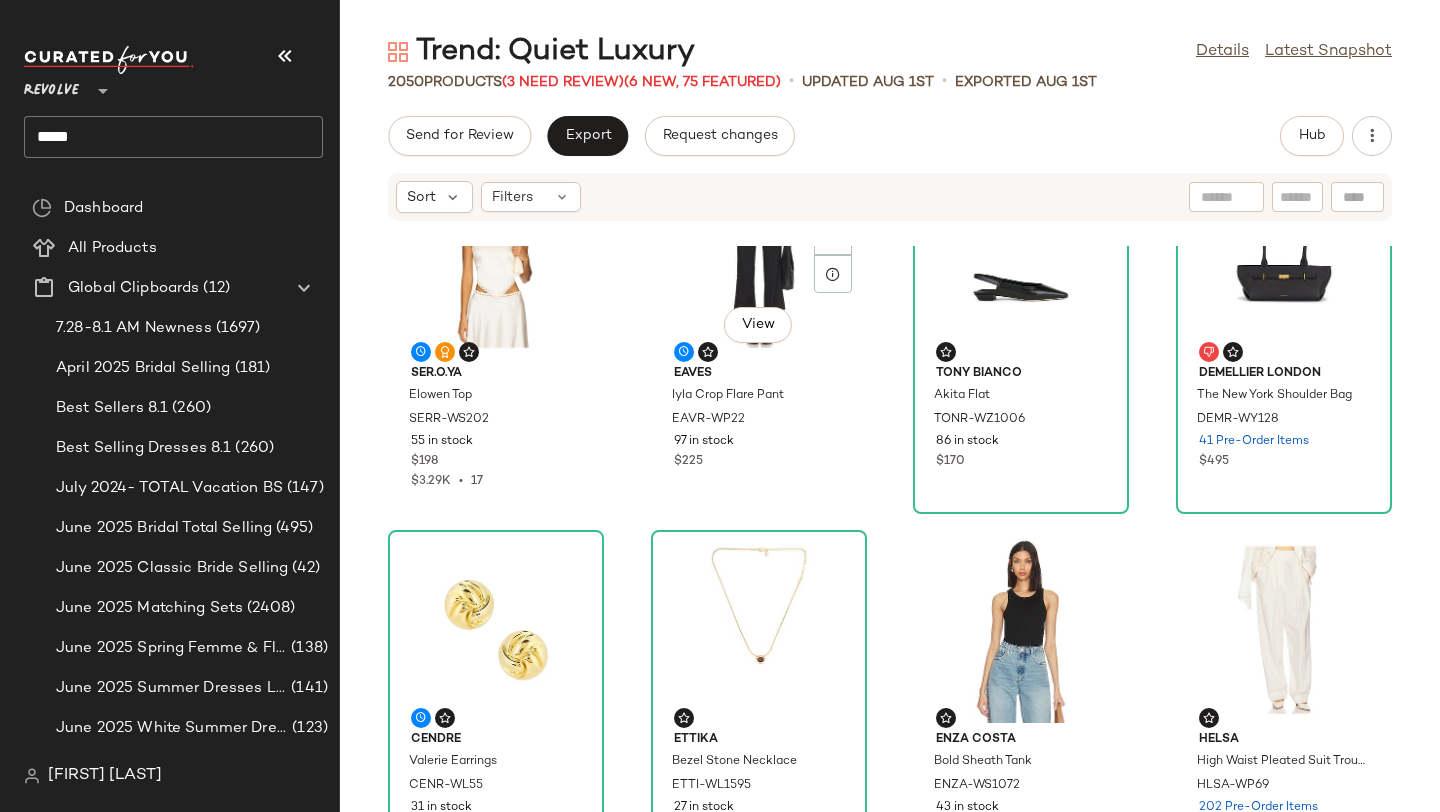 scroll, scrollTop: 0, scrollLeft: 0, axis: both 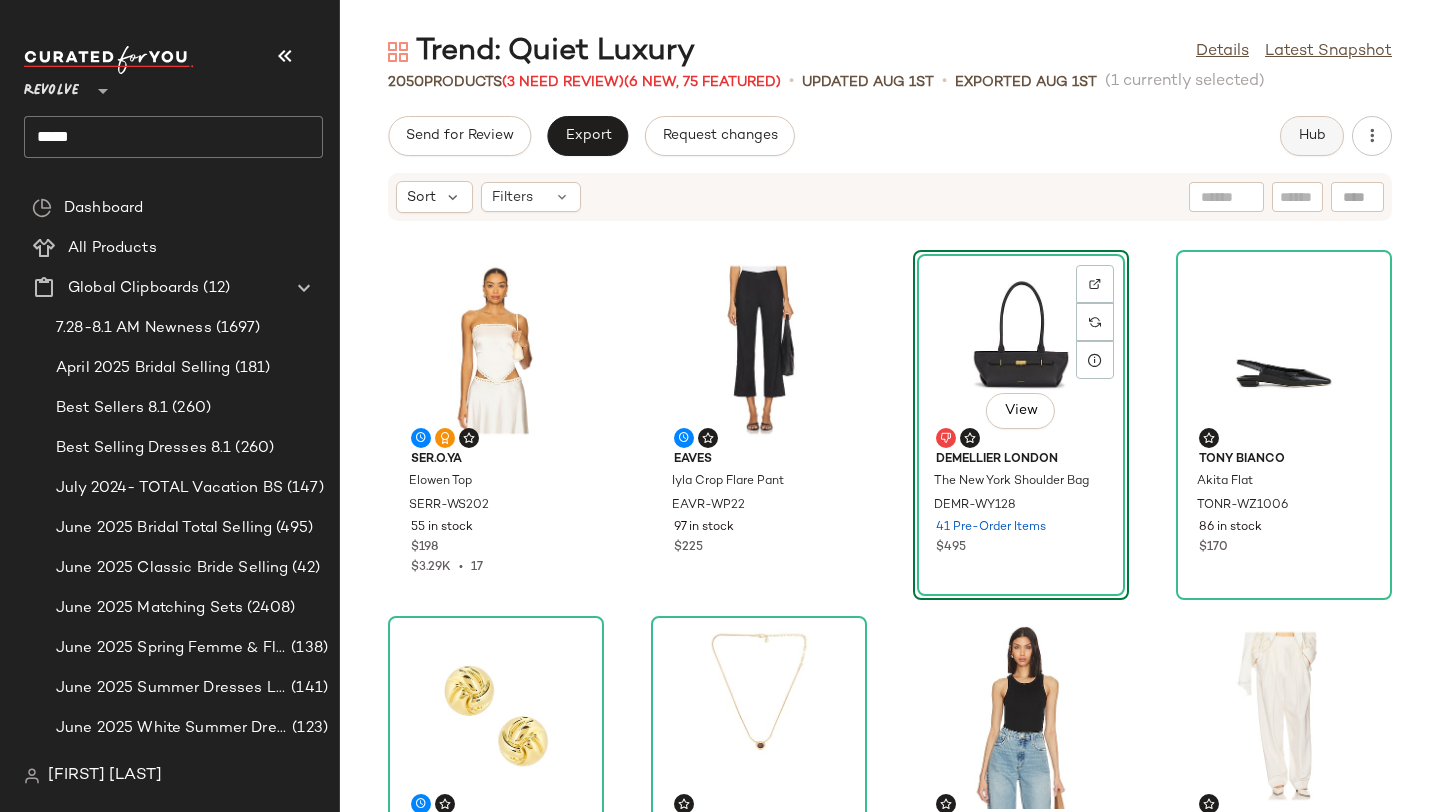 click on "Hub" at bounding box center [1312, 136] 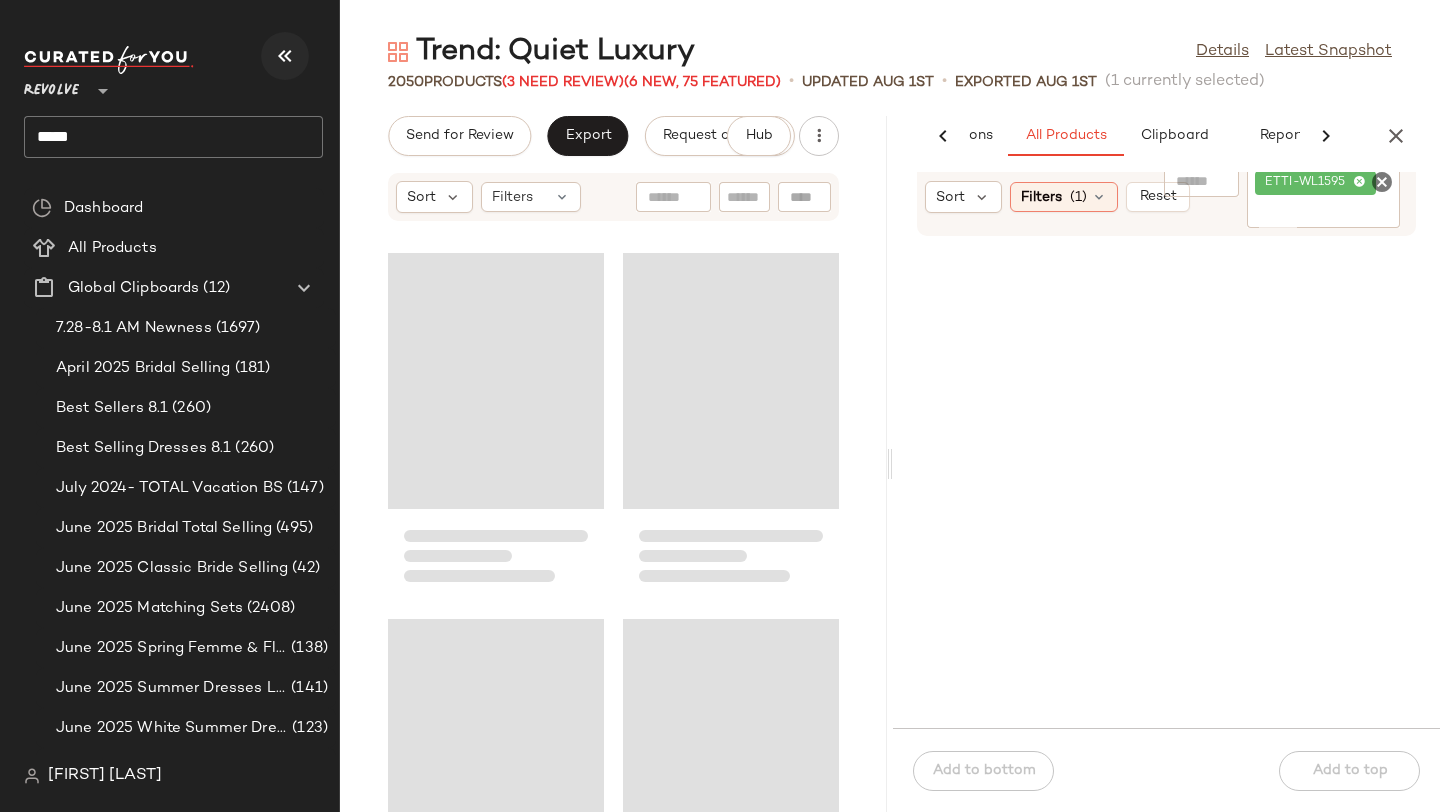 click at bounding box center [285, 56] 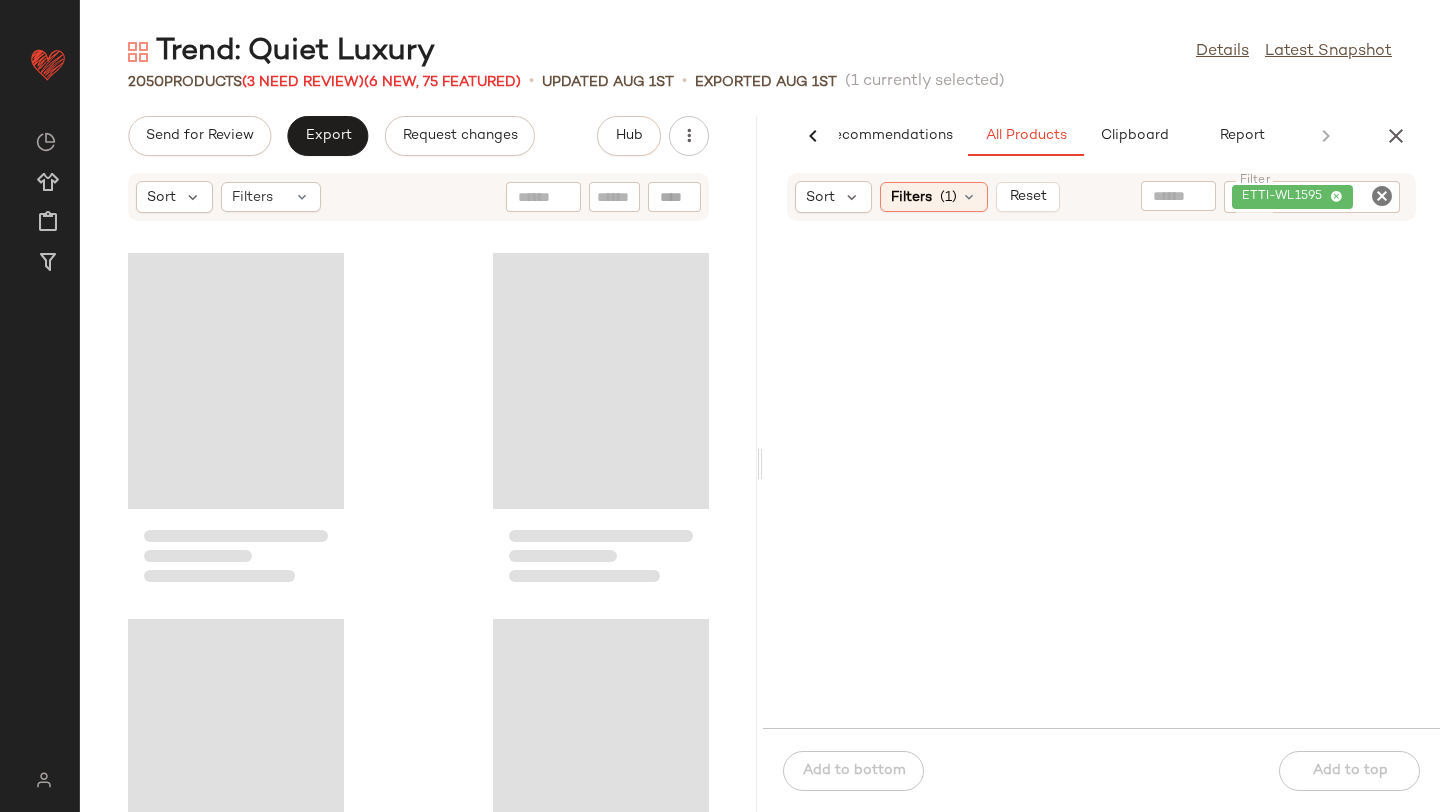 scroll, scrollTop: 0, scrollLeft: 47, axis: horizontal 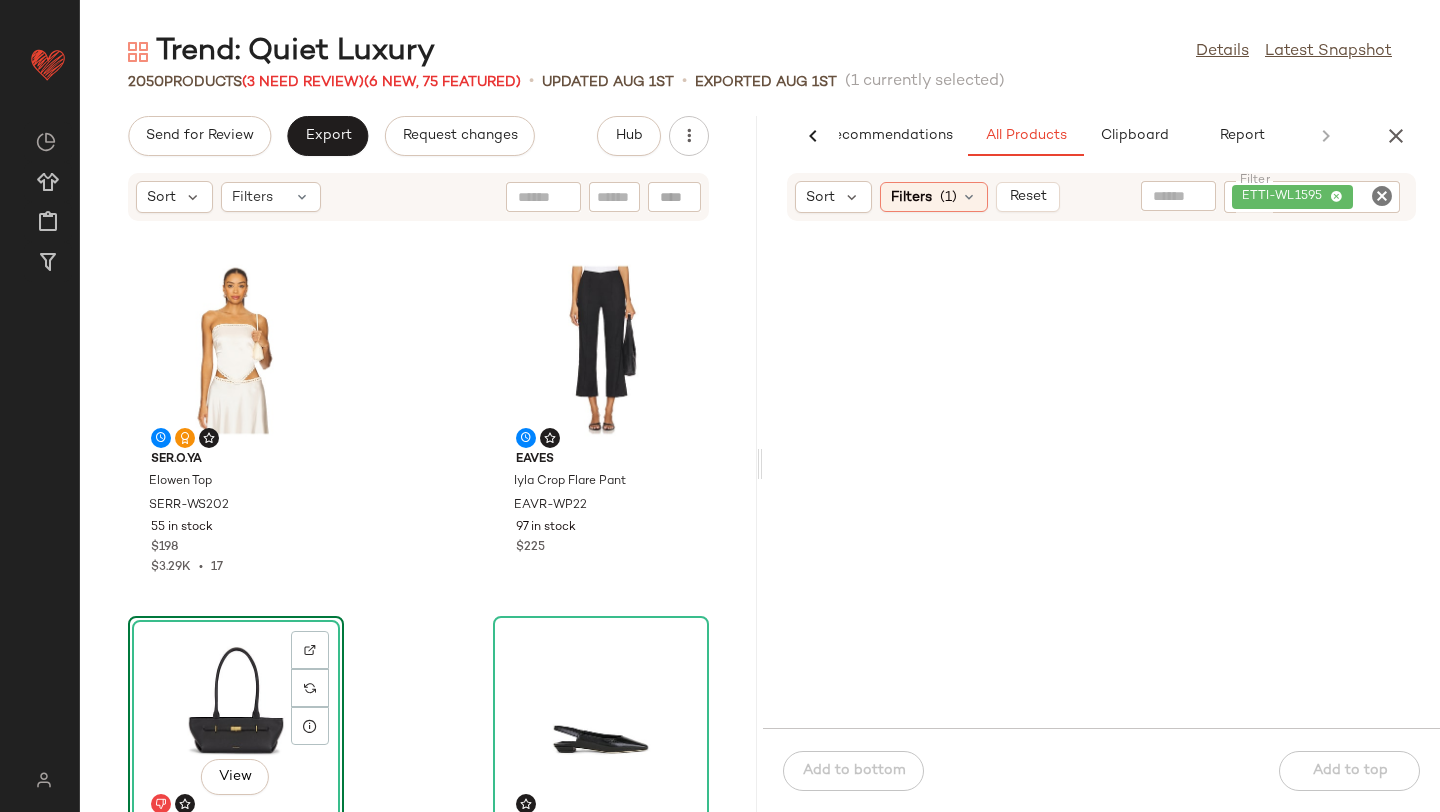 click 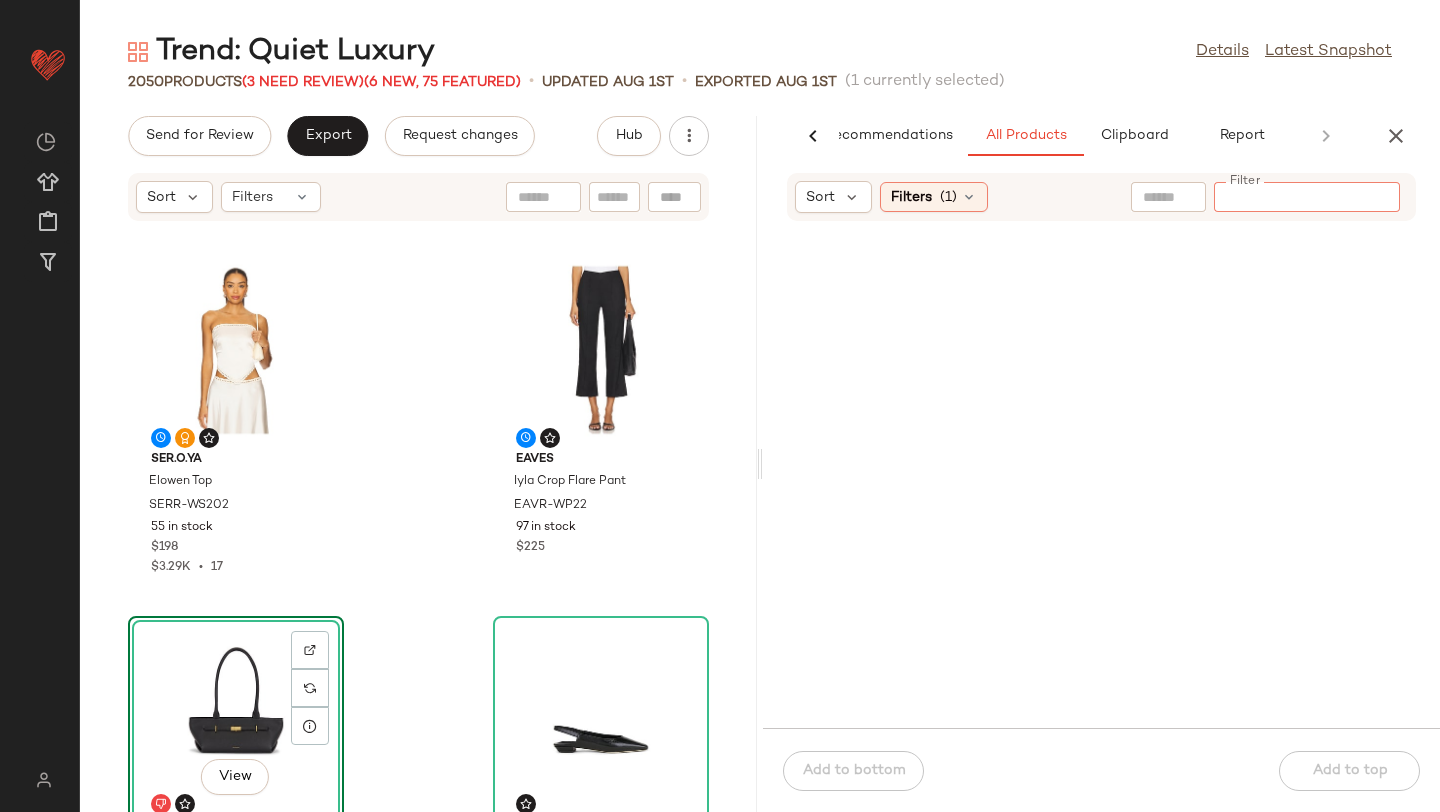 click on "Trend: Quiet Luxury  Details   Latest Snapshot  2050   Products   (3 Need Review)  (6 New, 75 Featured)  •   updated Aug 1st  •  Exported Aug 1st   (1 currently selected)   Send for Review   Export   Request changes   Hub  Sort  Filters SER.O.YA Elowen Top SERR-WS202 55 in stock $198 $3.29K  •  17 EAVES Iyla Crop Flare Pant EAVR-WP22 97 in stock $225  View  DeMellier London The New York Shoulder Bag DEMR-WY128 41 Pre-Order Items $495 Tony Bianco Akita Flat TONR-WZ1006 86 in stock $170 Cendre Valerie Earrings CENR-WL55 31 in stock $62 Ettika Bezel Stone Necklace ETTI-WL1595 27 in stock $60 $60  •  1 Enza Costa Bold Sheath Tank ENZA-WS1072 43 in stock $110 Helsa High Waist Pleated Suit Trouser in Wool HLSA-WP69 202 Pre-Order Items $278  AI Recommendations   All Products   Clipboard   Report  Sort  Filters  (1)  Filter Filter  Add to bottom   Add to top" at bounding box center [760, 422] 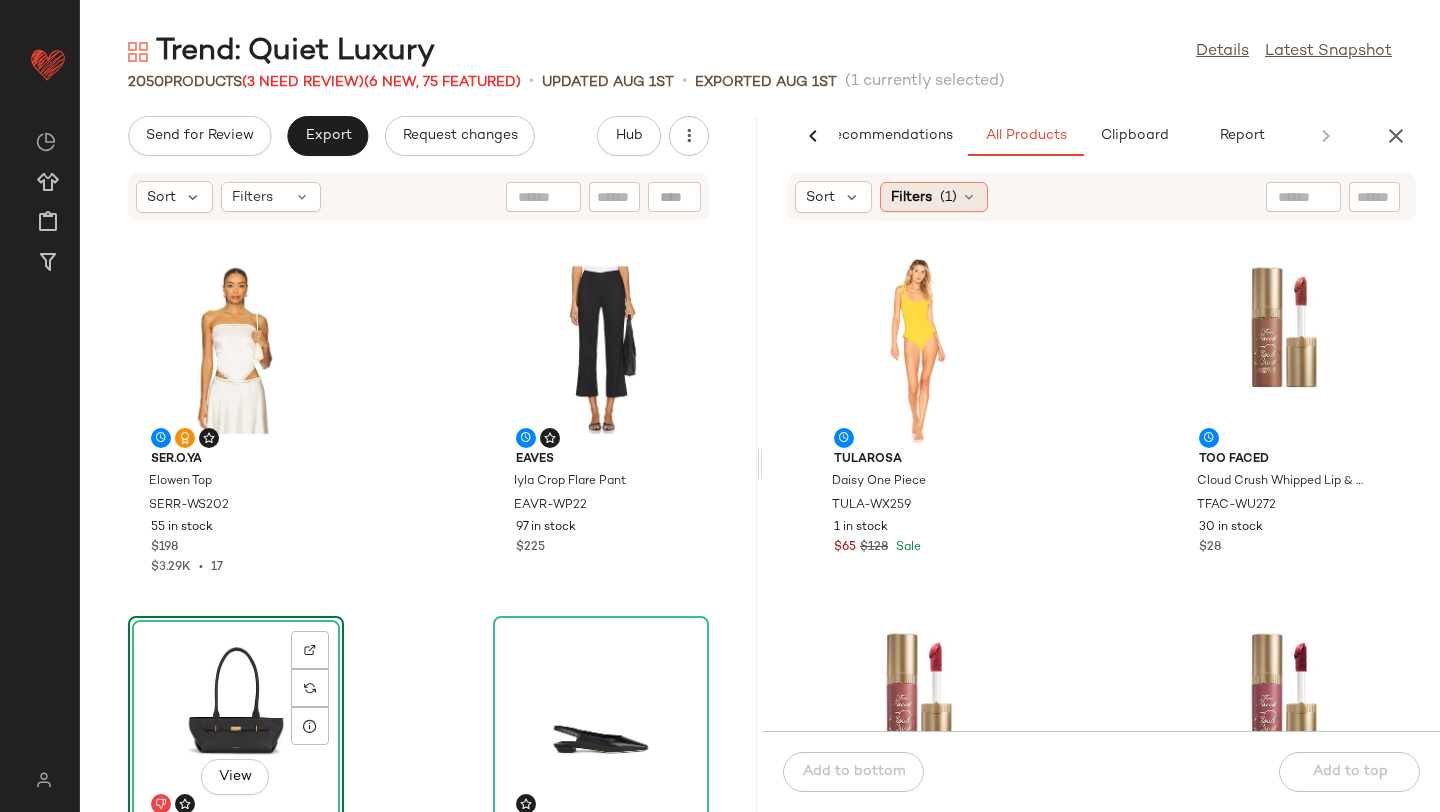 click at bounding box center [969, 197] 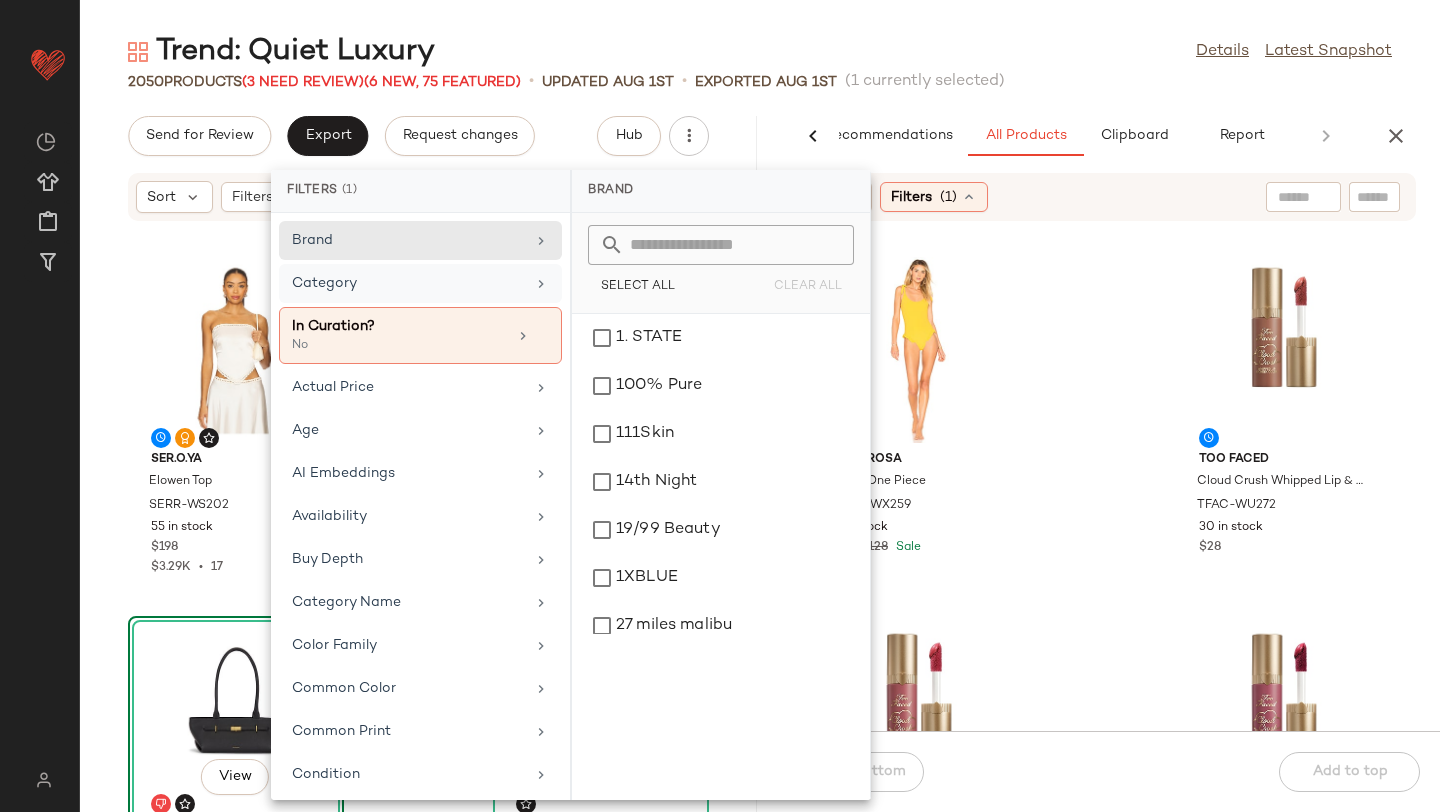 click on "Category" at bounding box center (408, 283) 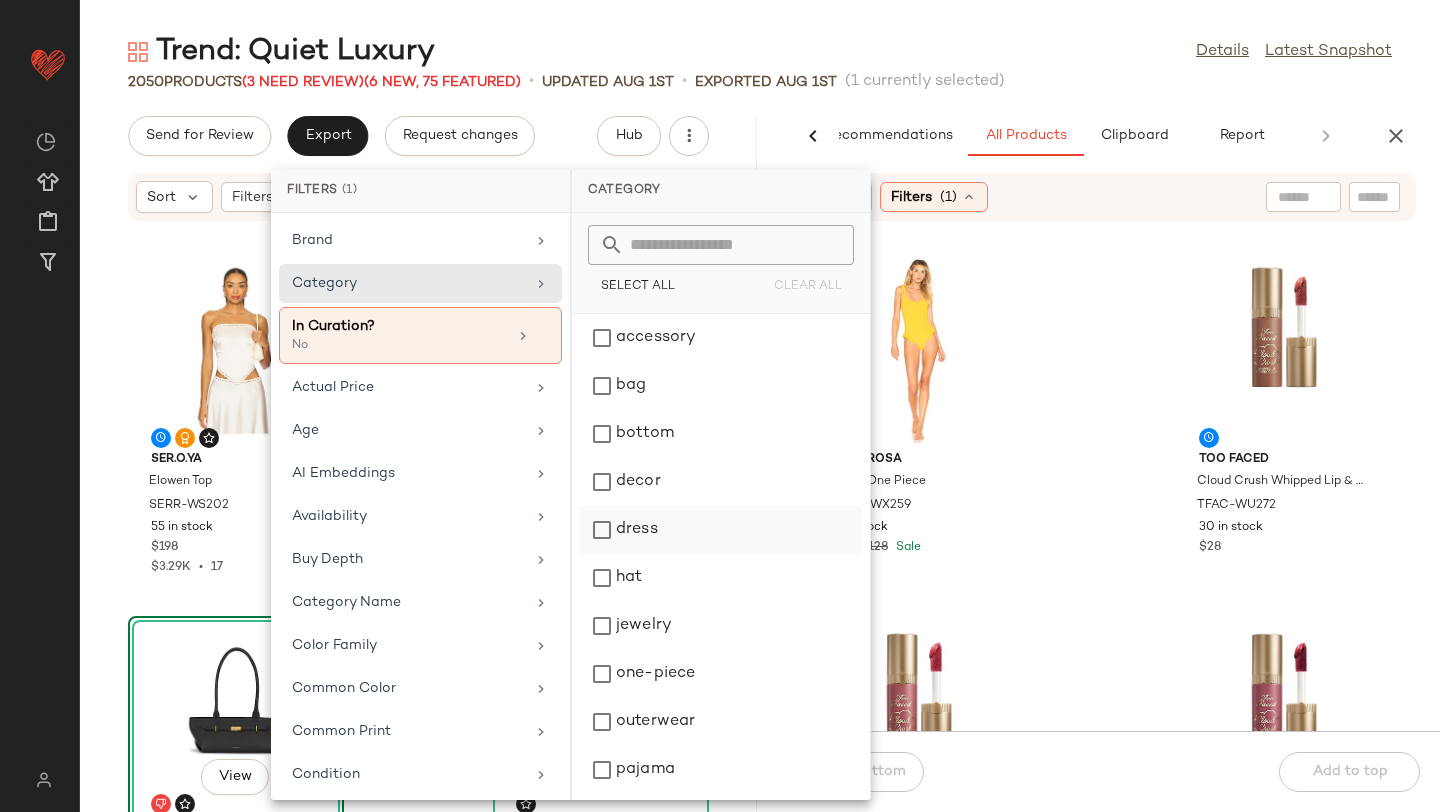 click on "dress" 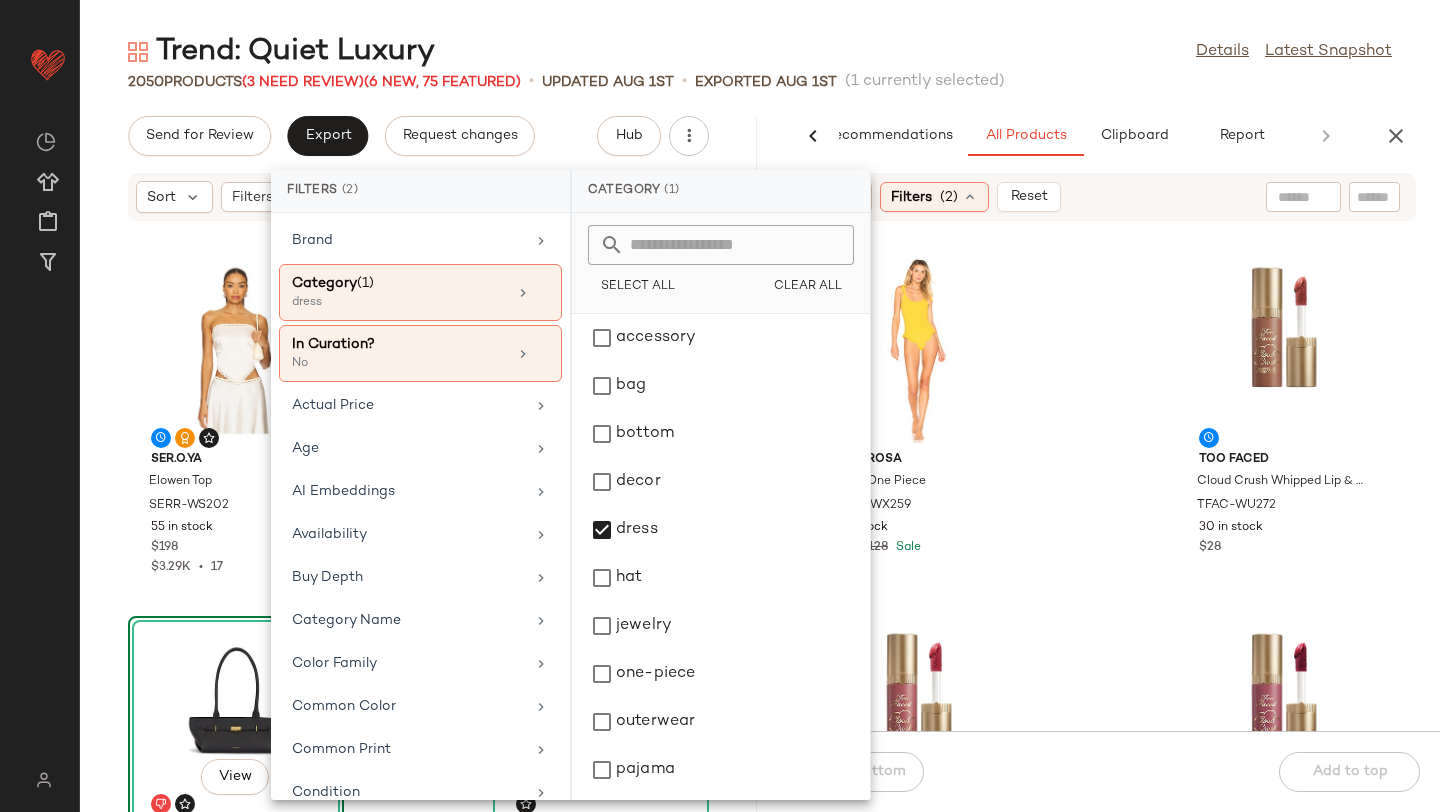 click on "Tularosa Daisy One Piece TULA-WX259 1 in stock $65 $128 Sale Too Faced Cloud Crush Whipped Lip & Cheek Color TFAC-WU272 30 in stock $28 Too Faced Cloud Crush Whipped Lip & Cheek Color TFAC-WU273 30 in stock $28 Too Faced Cloud Crush Whipped Lip & Cheek Color TFAC-WU274 40 in stock $28 Too Faced Cloud Crush Whipped Lip & Cheek Color TFAC-WU275 54 in stock $28 Too Faced Cloud Crush Whipped Lip & Cheek Color TFAC-WU276 62 in stock $28 Too Faced Cloud Crush Whipped Lip & Cheek Color TFAC-WU277 57 in stock $28 Too Faced Cloud Crush Whipped Lip & Cheek Color TFAC-WU278 45 in stock $28" 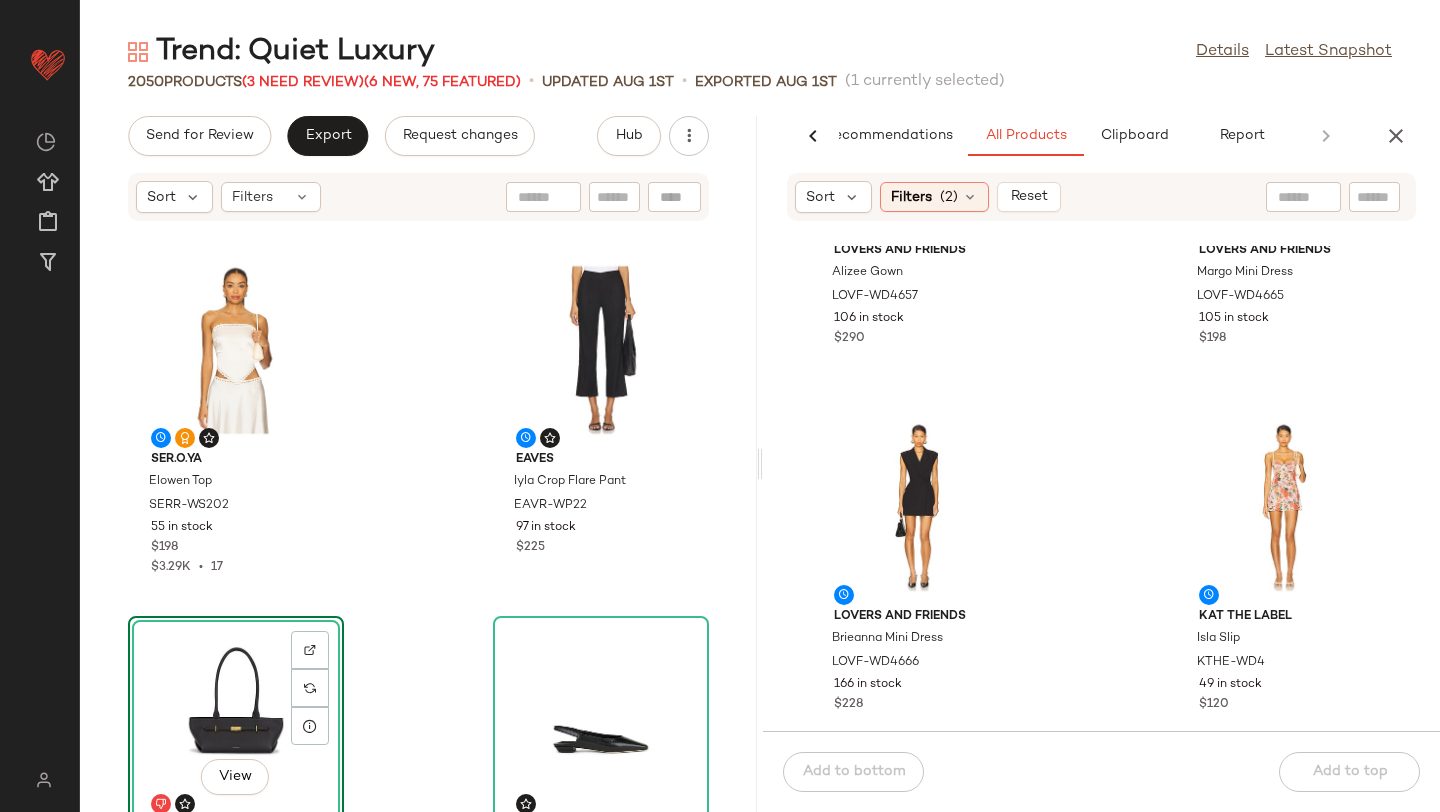 scroll, scrollTop: 572, scrollLeft: 0, axis: vertical 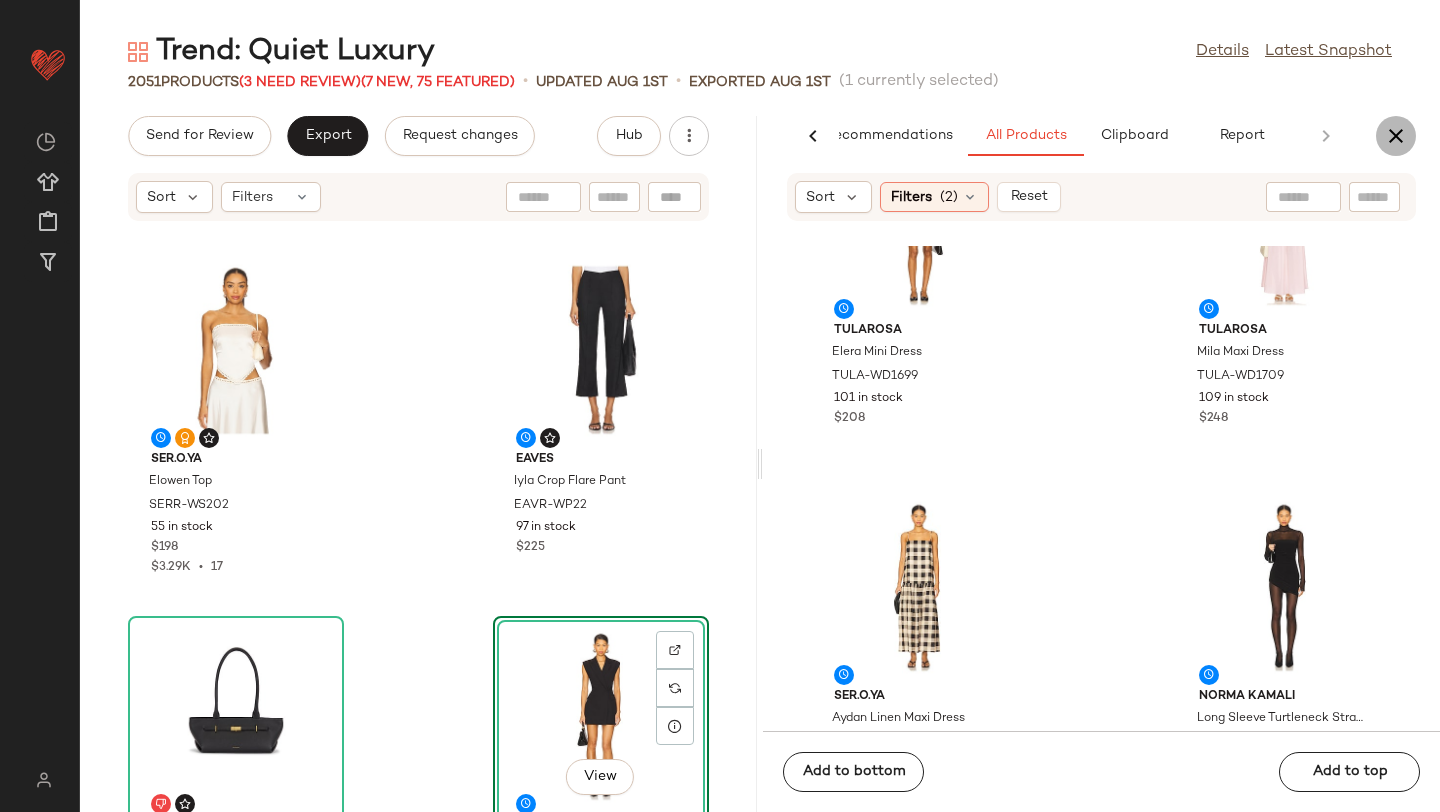 click at bounding box center (1396, 136) 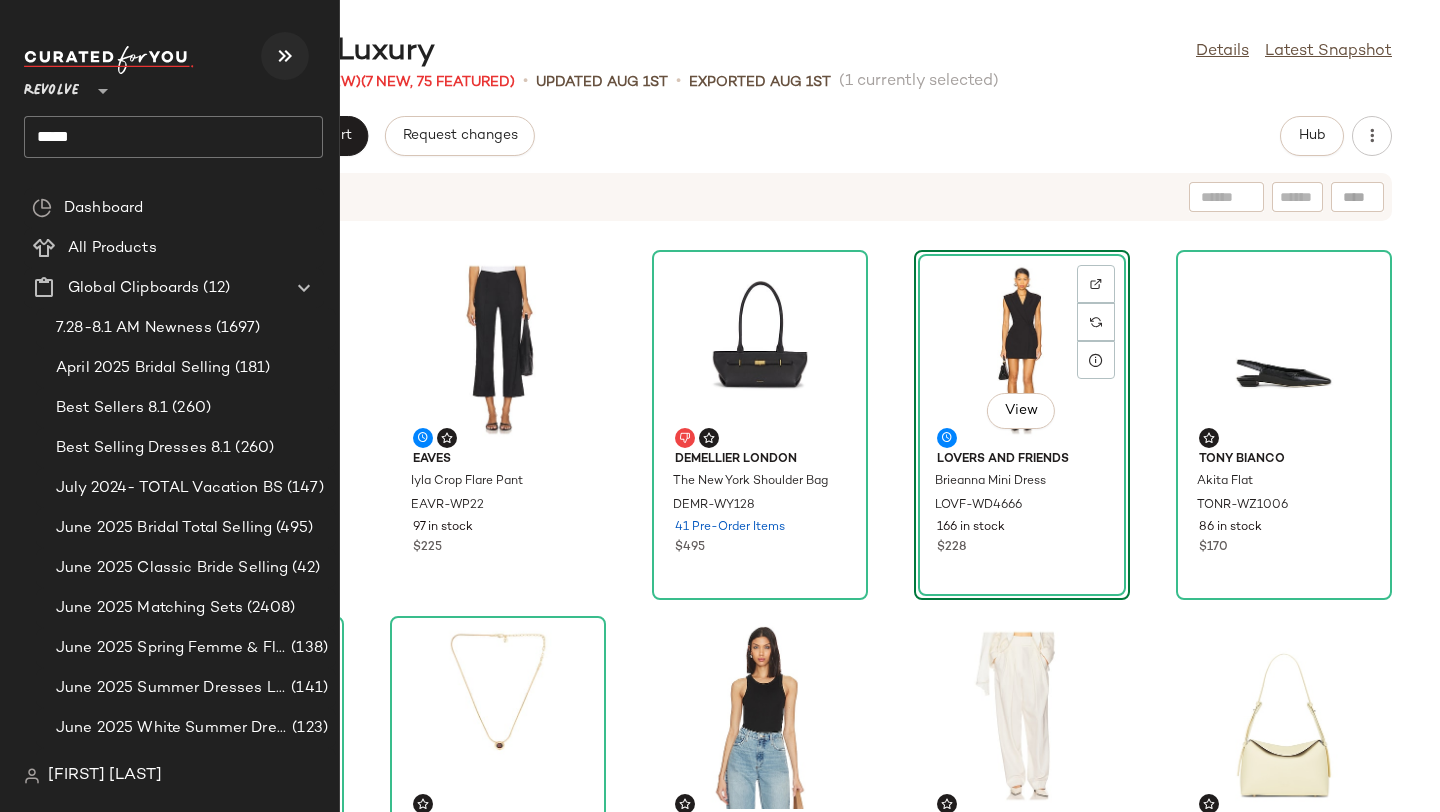 click at bounding box center [285, 56] 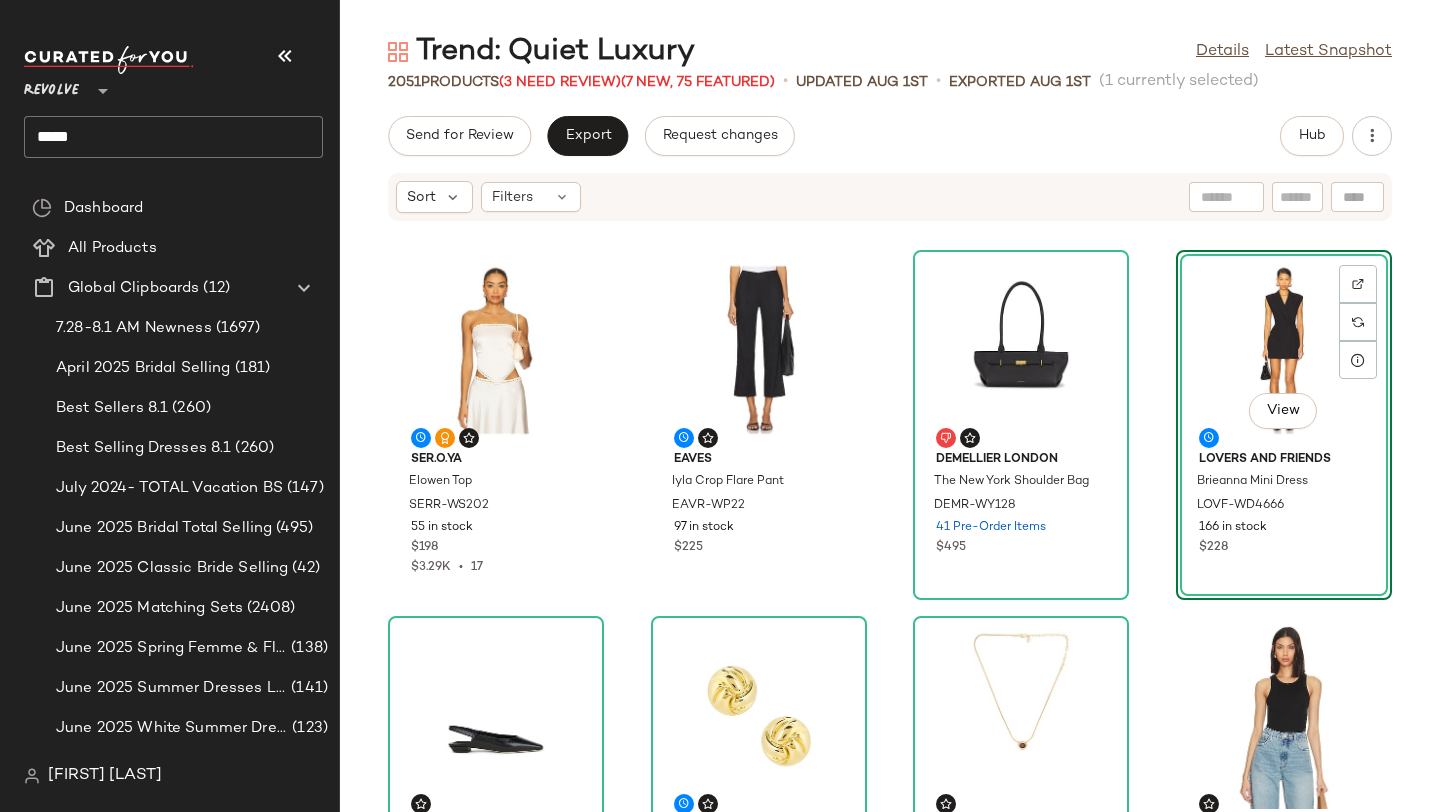 click on "SER.O.YA Elowen Top SERR-WS202 55 in stock $198 $3.29K  •  17 EAVES Iyla Crop Flare Pant EAVR-WP22 97 in stock $225 DeMellier London The New York Shoulder Bag DEMR-WY128 41 Pre-Order Items $495  View  Lovers and Friends Brieanna Mini Dress LOVF-WD4666 166 in stock $228 Tony Bianco Akita Flat TONR-WZ1006 86 in stock $170 Cendre Valerie Earrings CENR-WL55 31 in stock $62 Ettika Bezel Stone Necklace ETTI-WL1595 27 in stock $60 $60  •  1 Enza Costa Bold Sheath Tank ENZA-WS1072 43 in stock $110 Helsa High Waist Pleated Suit Trouser in Wool HLSA-WP69 202 Pre-Order Items $278 Freja New York Hudson Bag FNEW-WY30 27 in stock $298 Eterne Long Sleeve Crewneck Butter Rib Maxi Dress ERNE-WD22 49 in stock $265 SNDYS Myka Trench Coat SDYS-WO27 451 in stock $148 $444  •  3 Jordan Road Olivia CZ Hoop Earrings JORF-WL120 63 in stock $45 GRLFRND Essential Cami GRLR-WS130 82 in stock $78 $156  •  2 Commando Neoprene Capri Legging CMAN-WP142 6 in stock $128 VIR VITA Halter Top VVIT-WS12 42 in stock $86 $430  •  5" 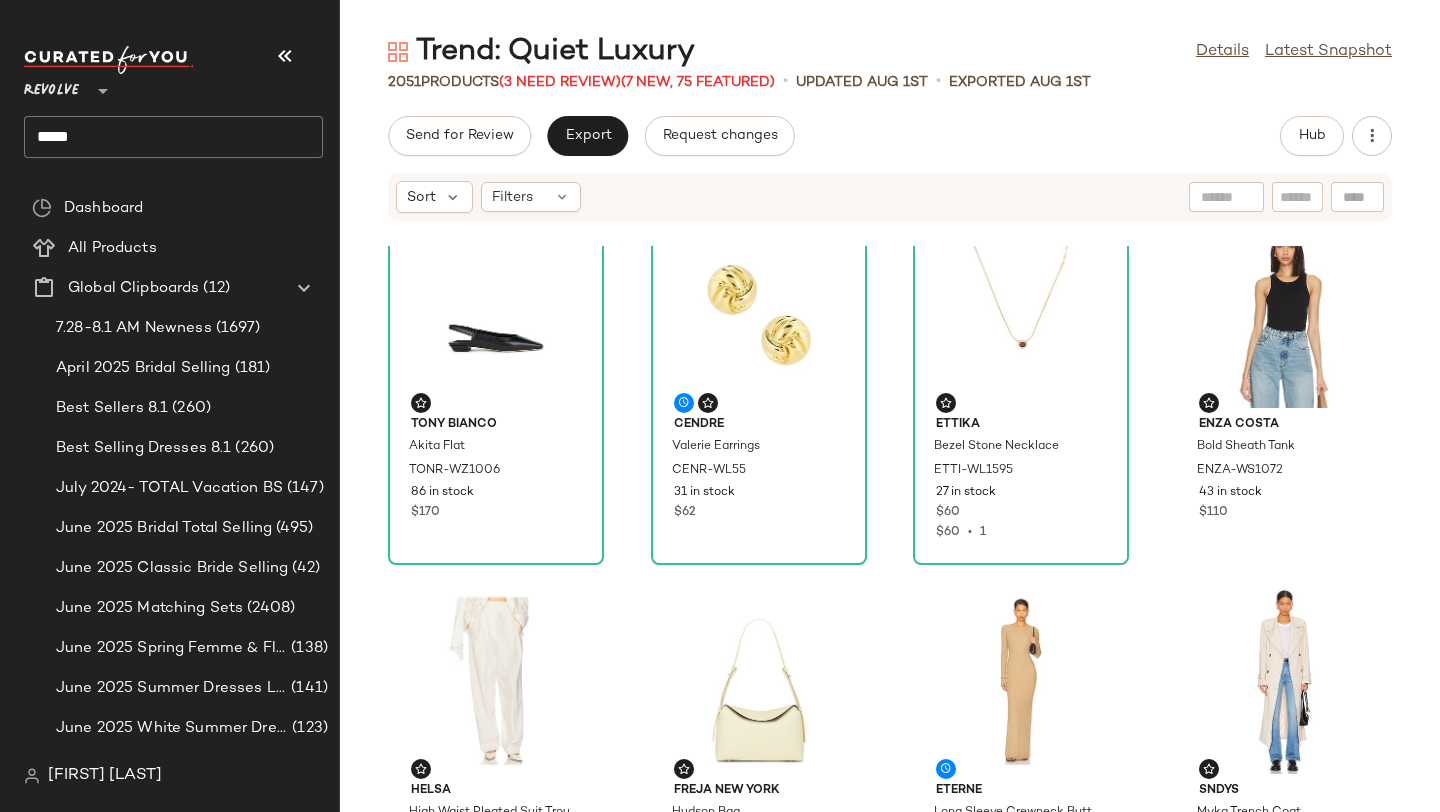 scroll, scrollTop: 412, scrollLeft: 0, axis: vertical 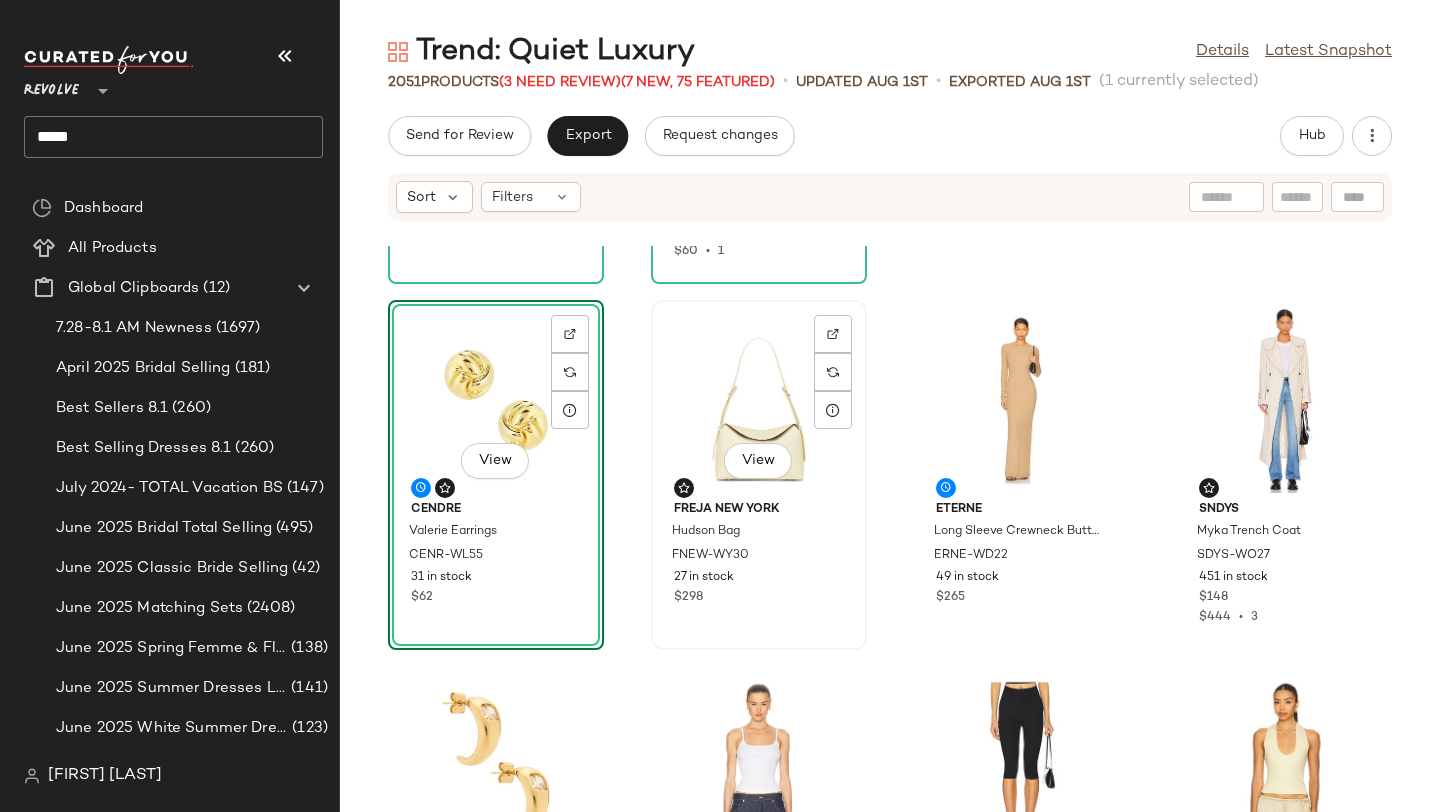 click on "View" 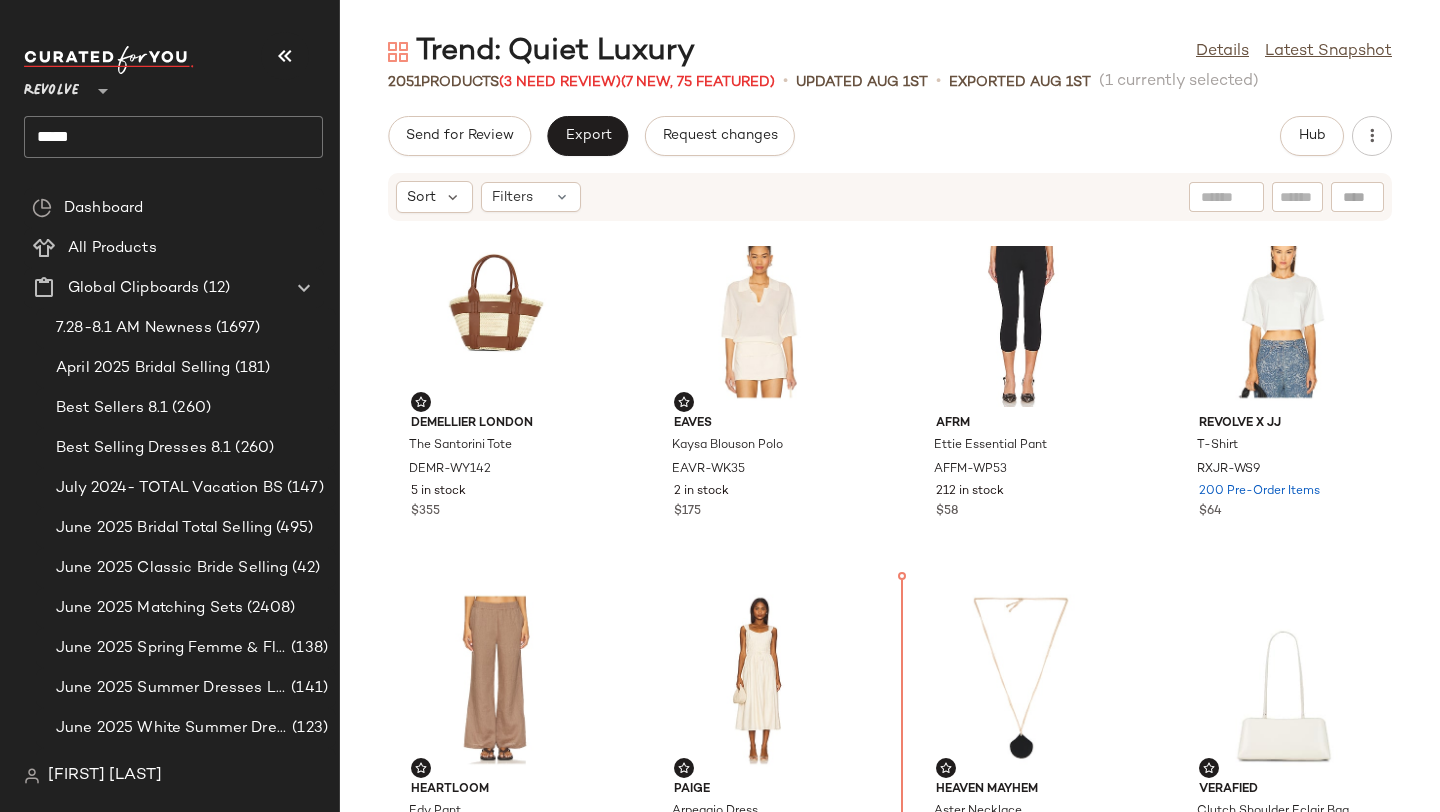 scroll, scrollTop: 2718, scrollLeft: 0, axis: vertical 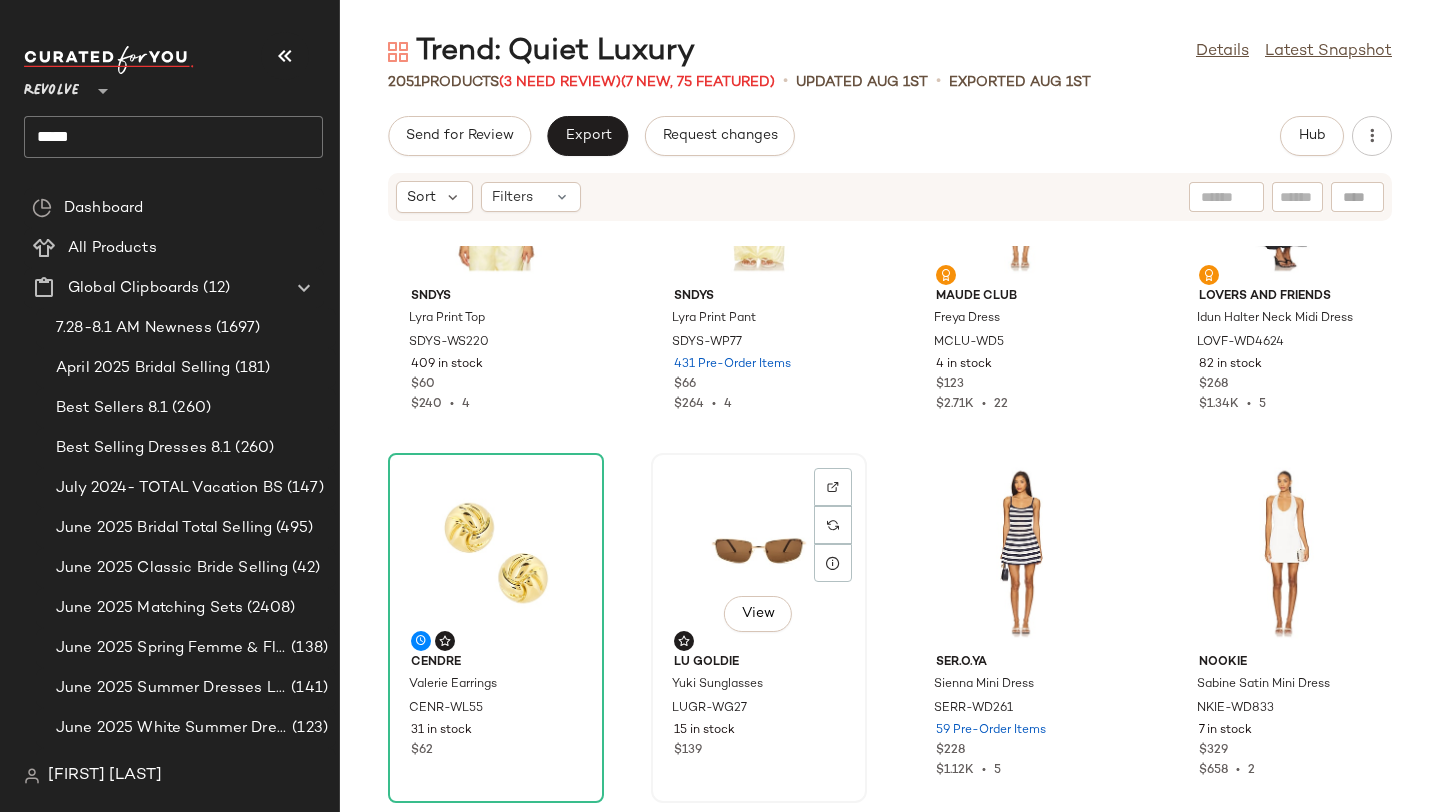 click on "View" 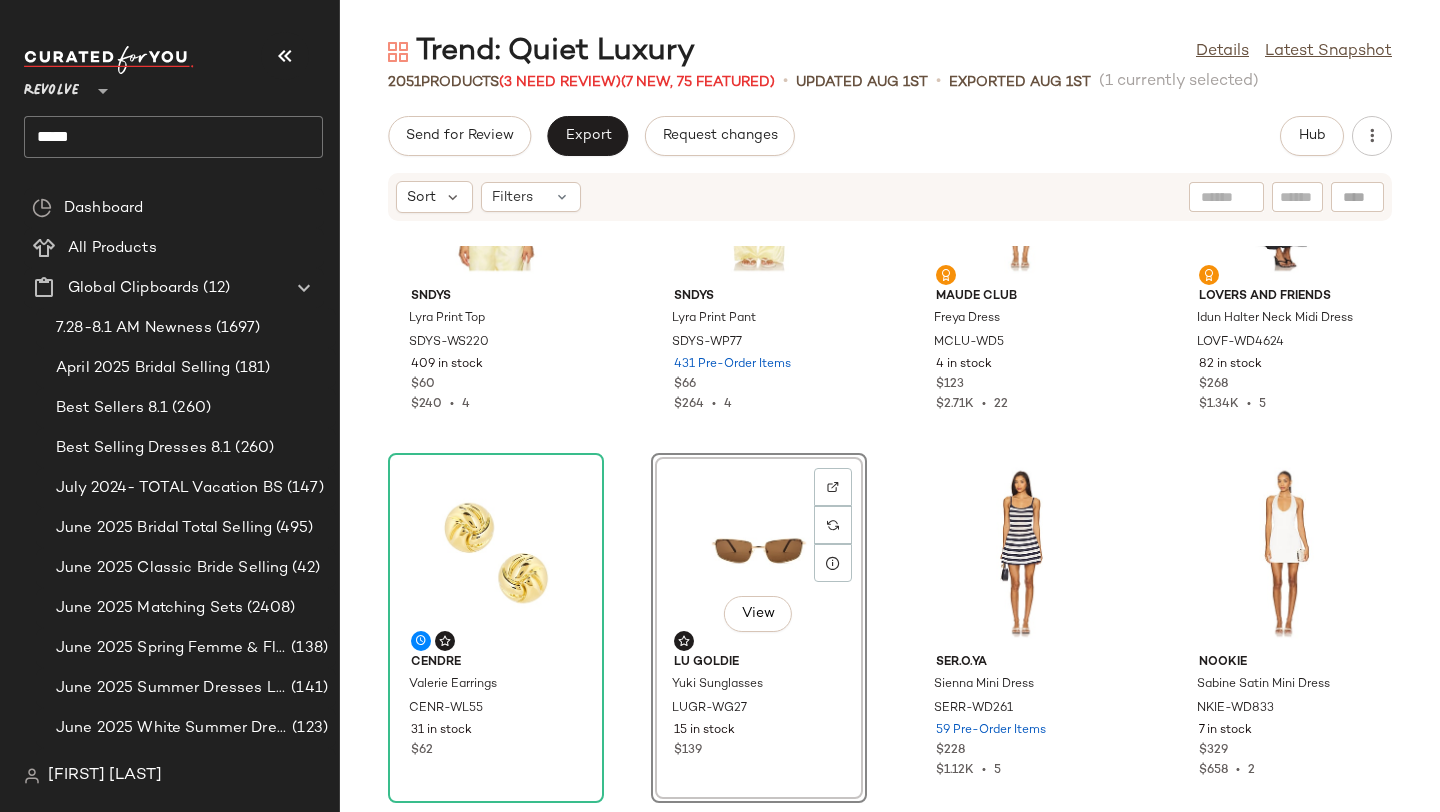 click on "View" 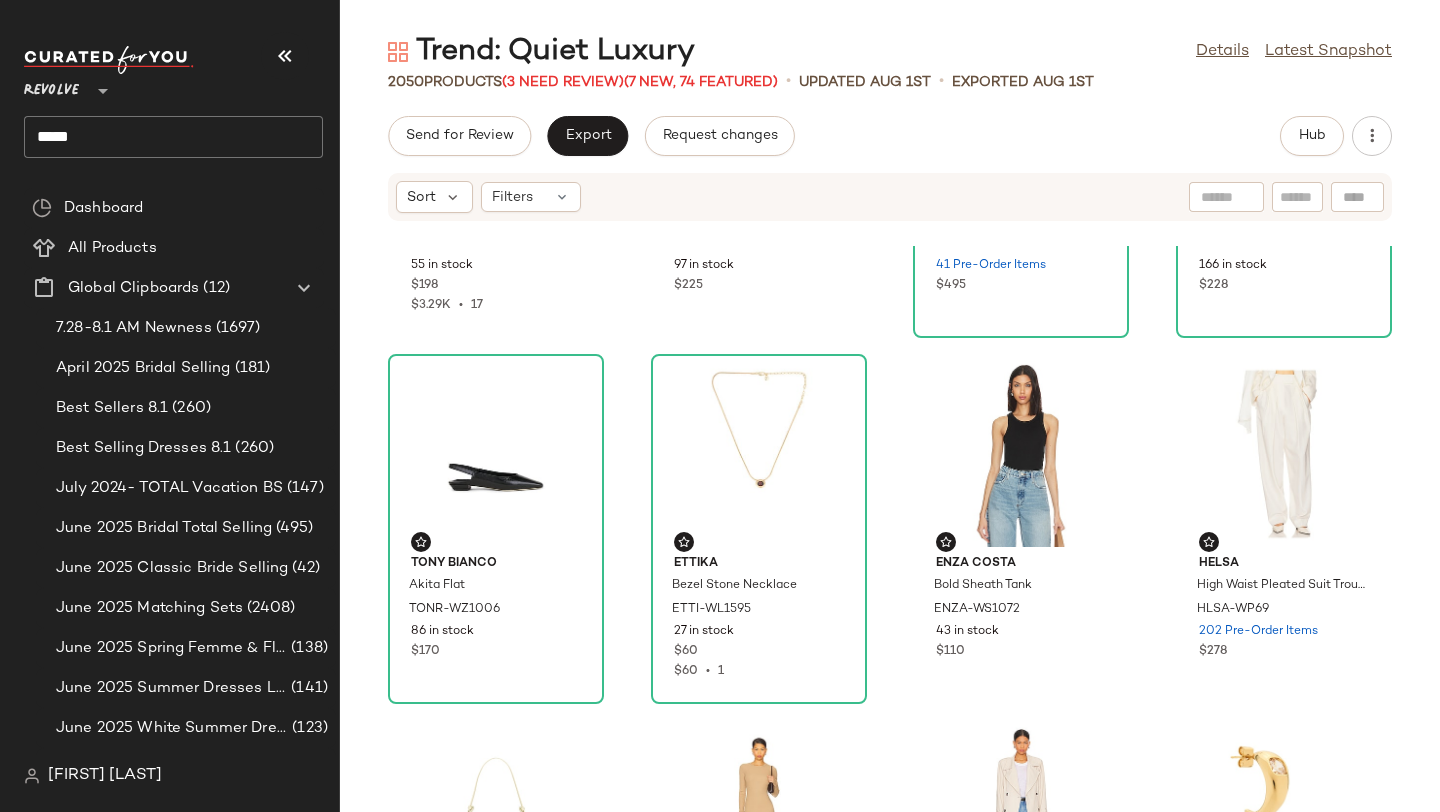 scroll, scrollTop: 298, scrollLeft: 0, axis: vertical 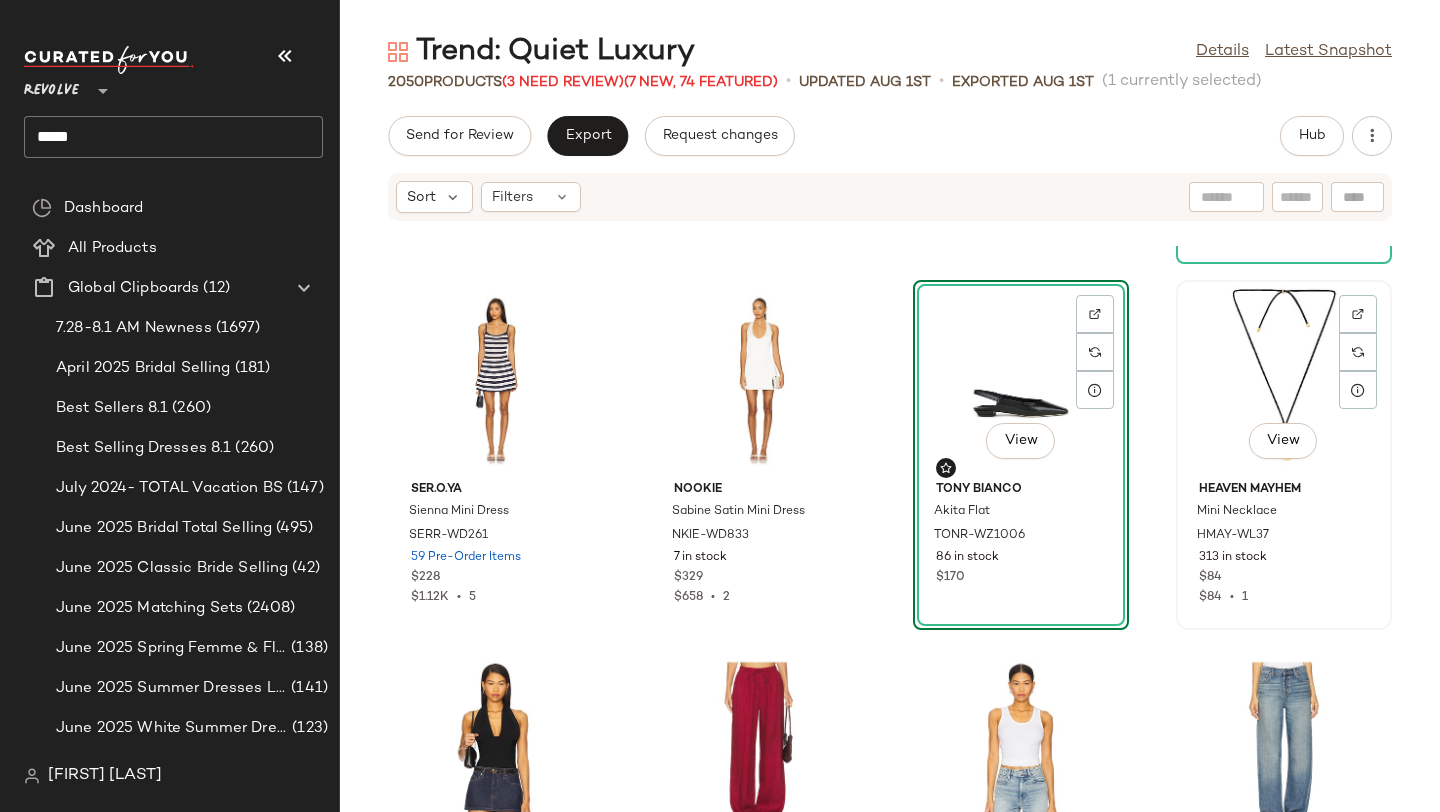 click on "View" 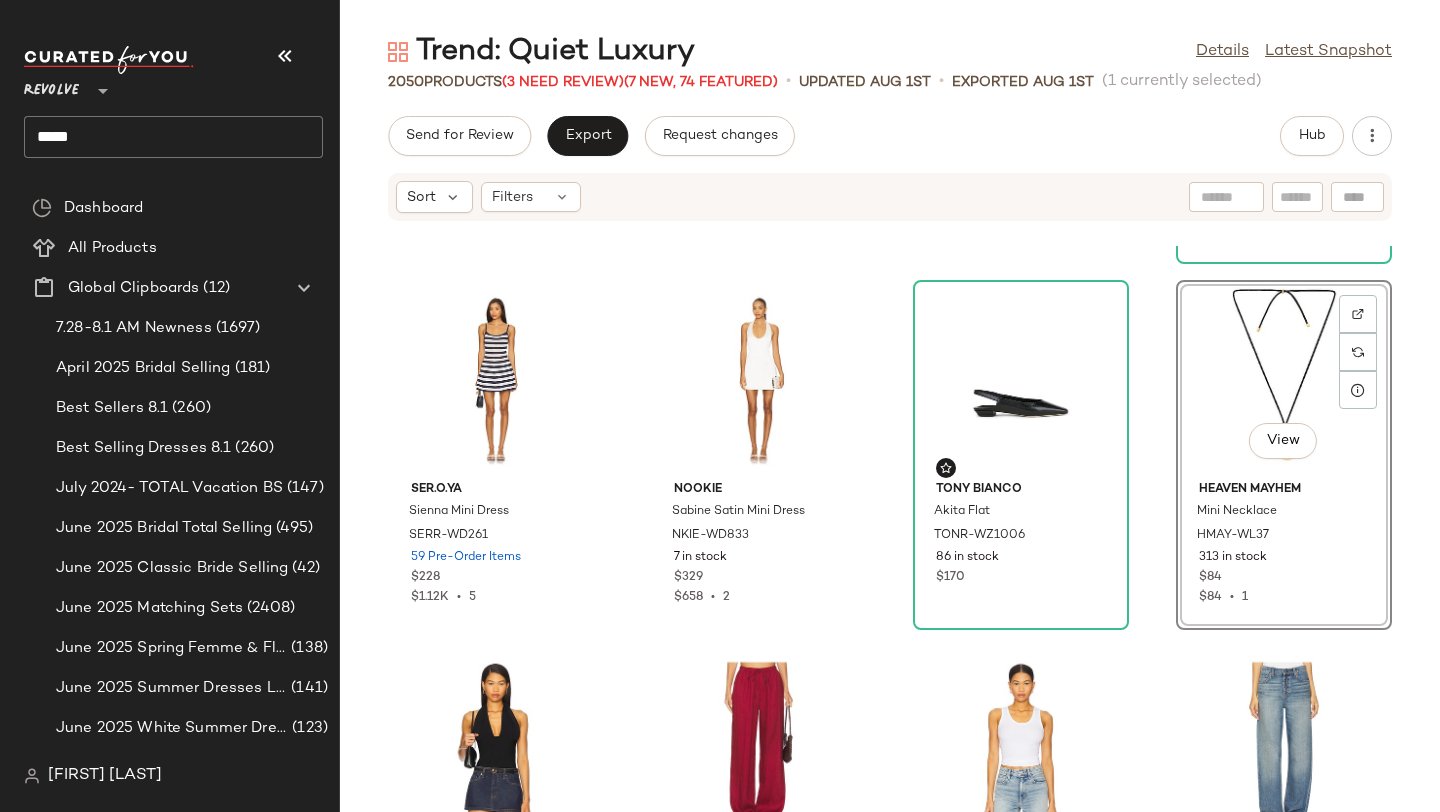 click on "View" 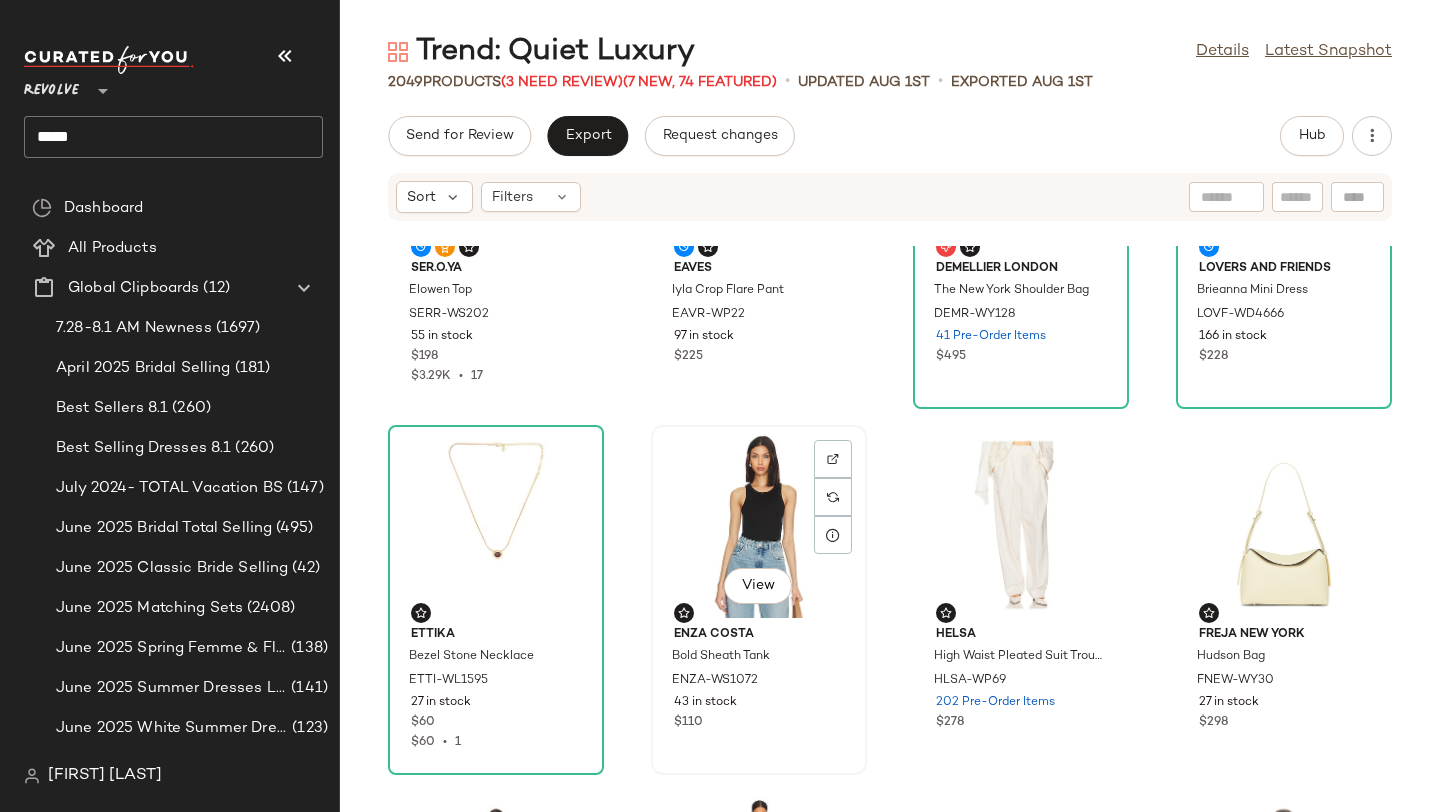 scroll, scrollTop: 209, scrollLeft: 0, axis: vertical 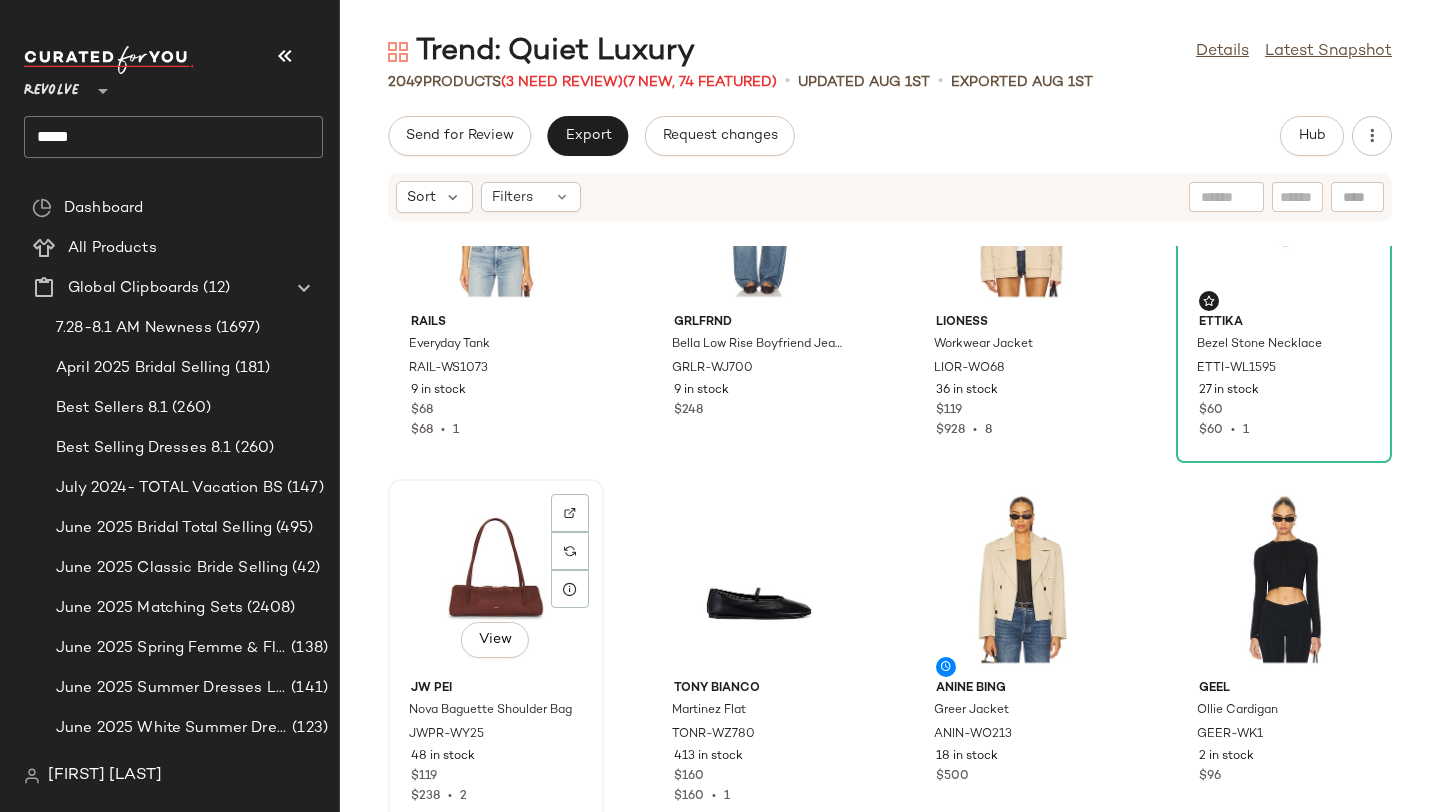 click on "View" 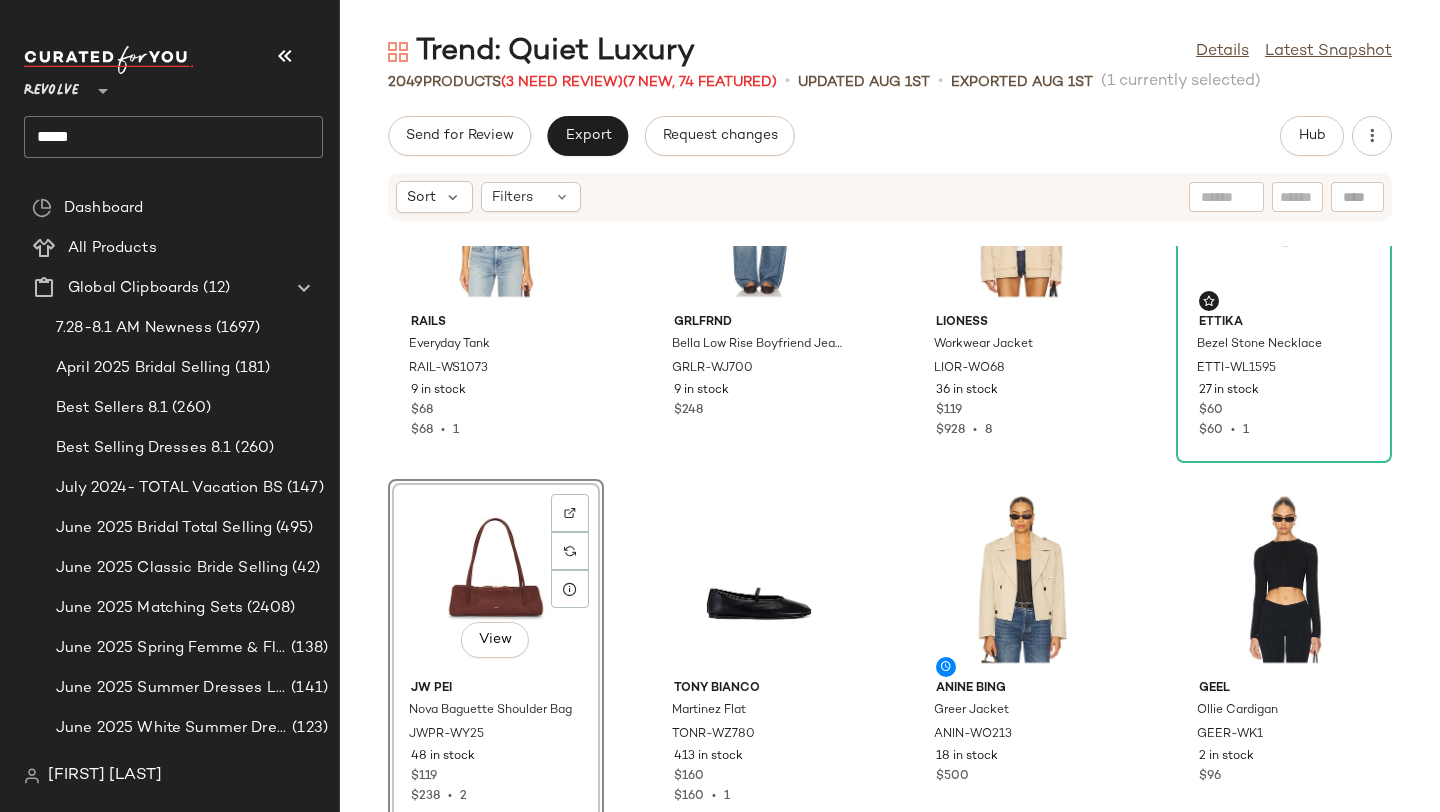 click on "View" 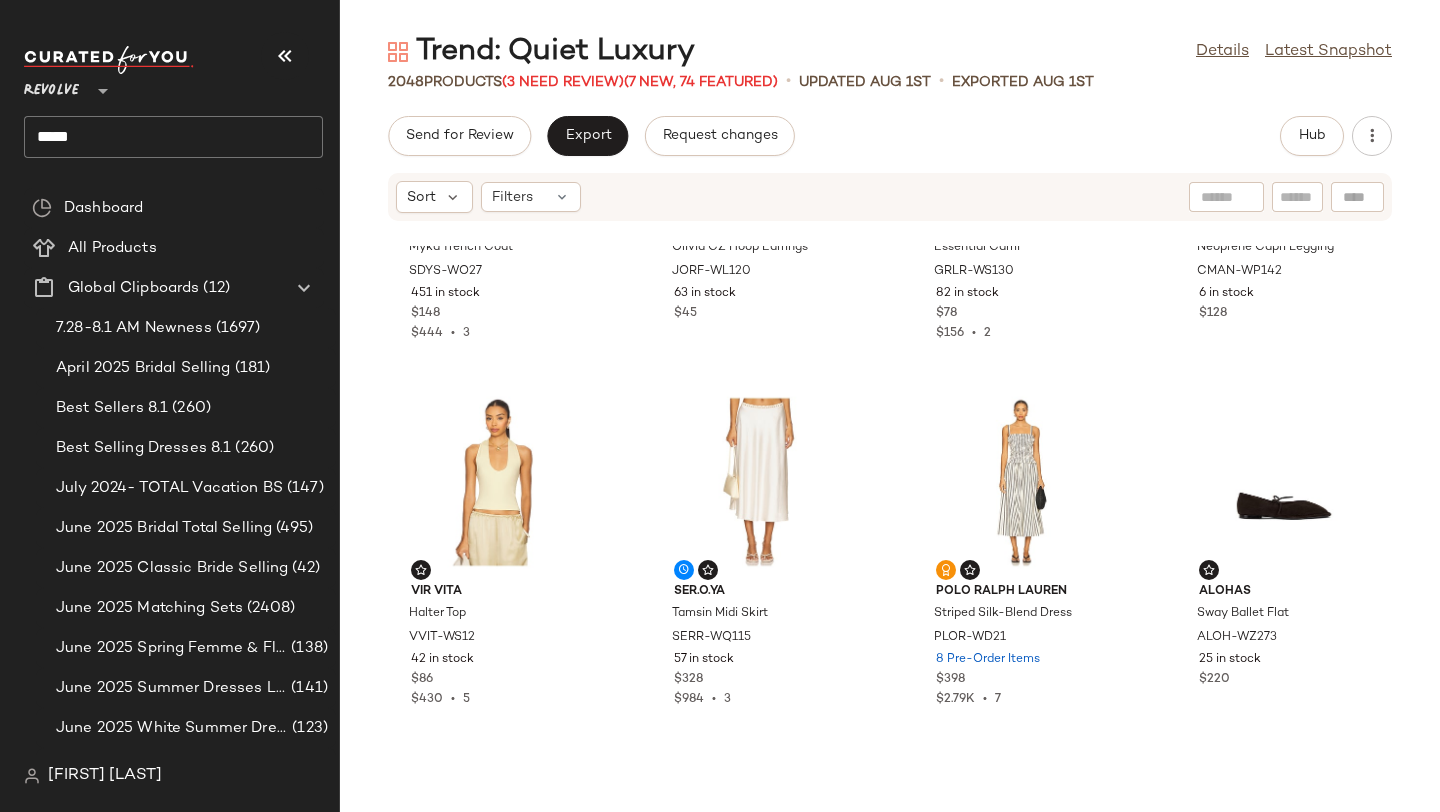 scroll, scrollTop: 0, scrollLeft: 0, axis: both 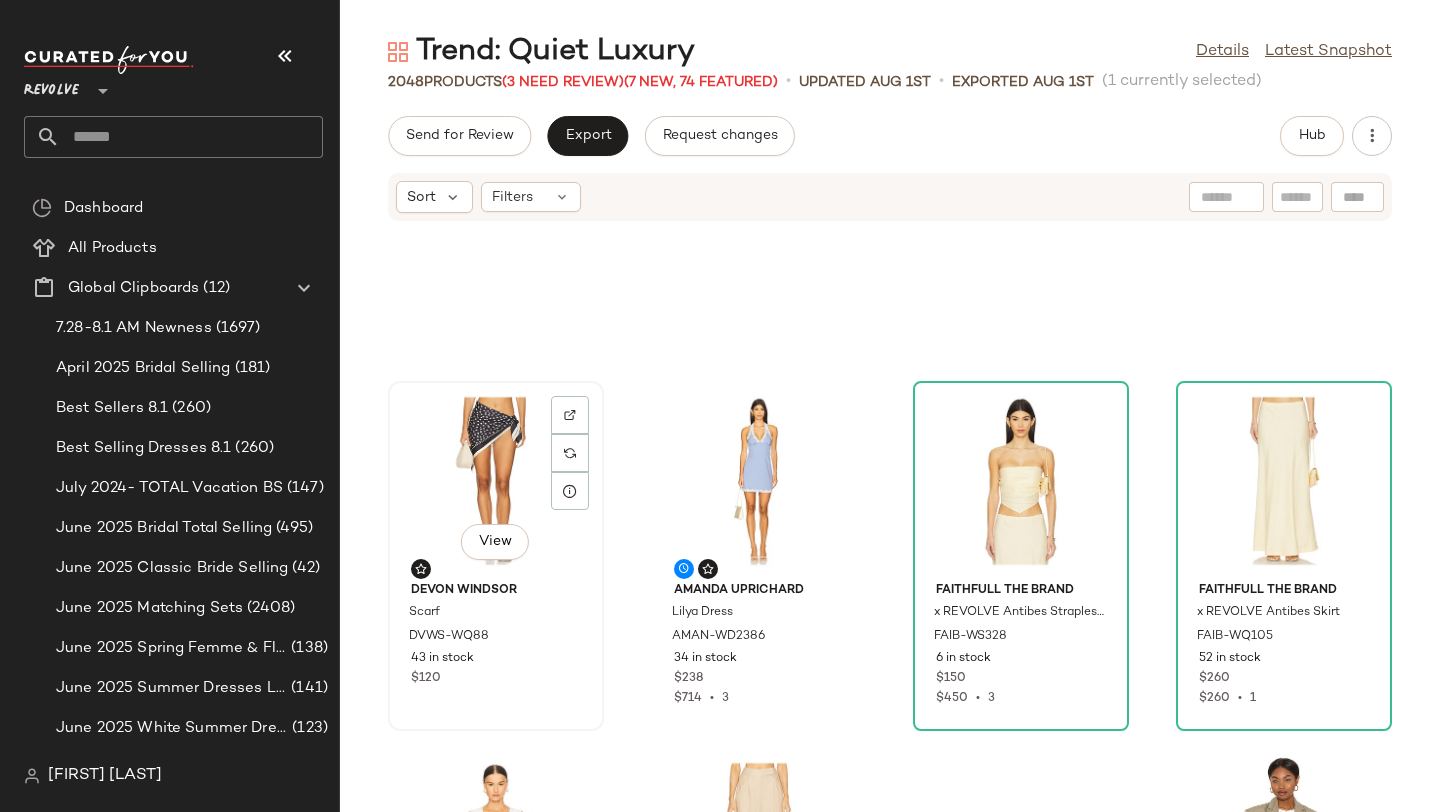 click on "View" 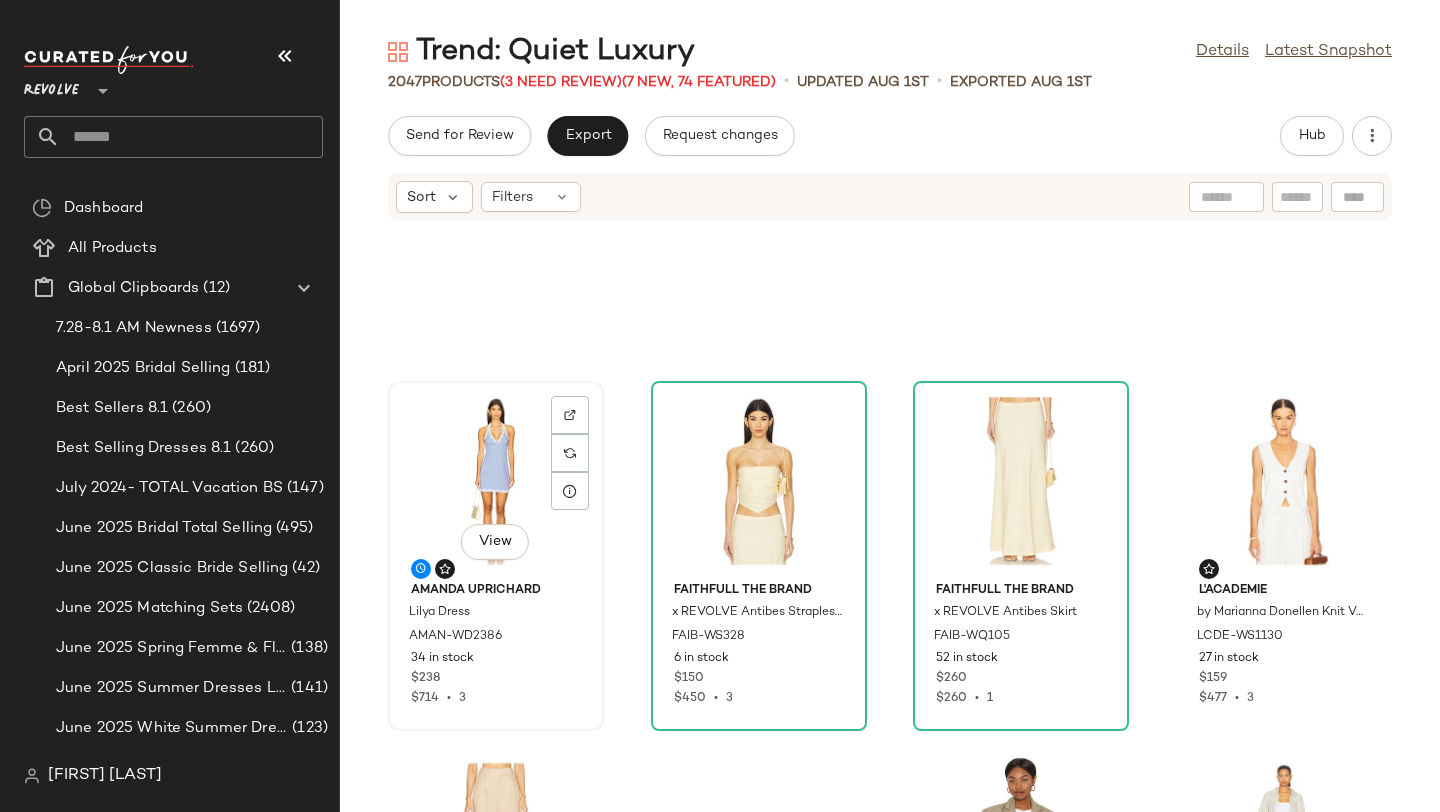 click on "View" 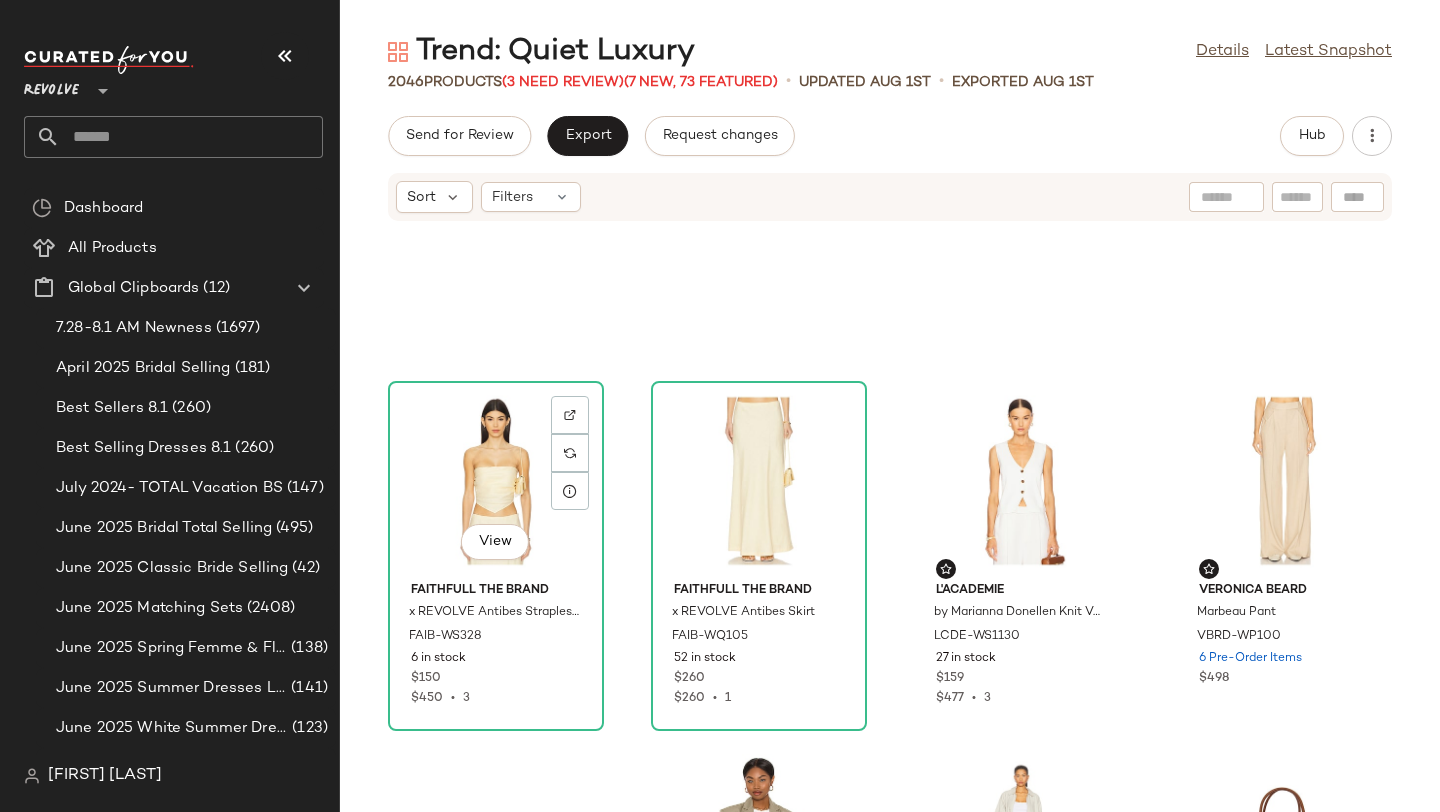 click on "View" 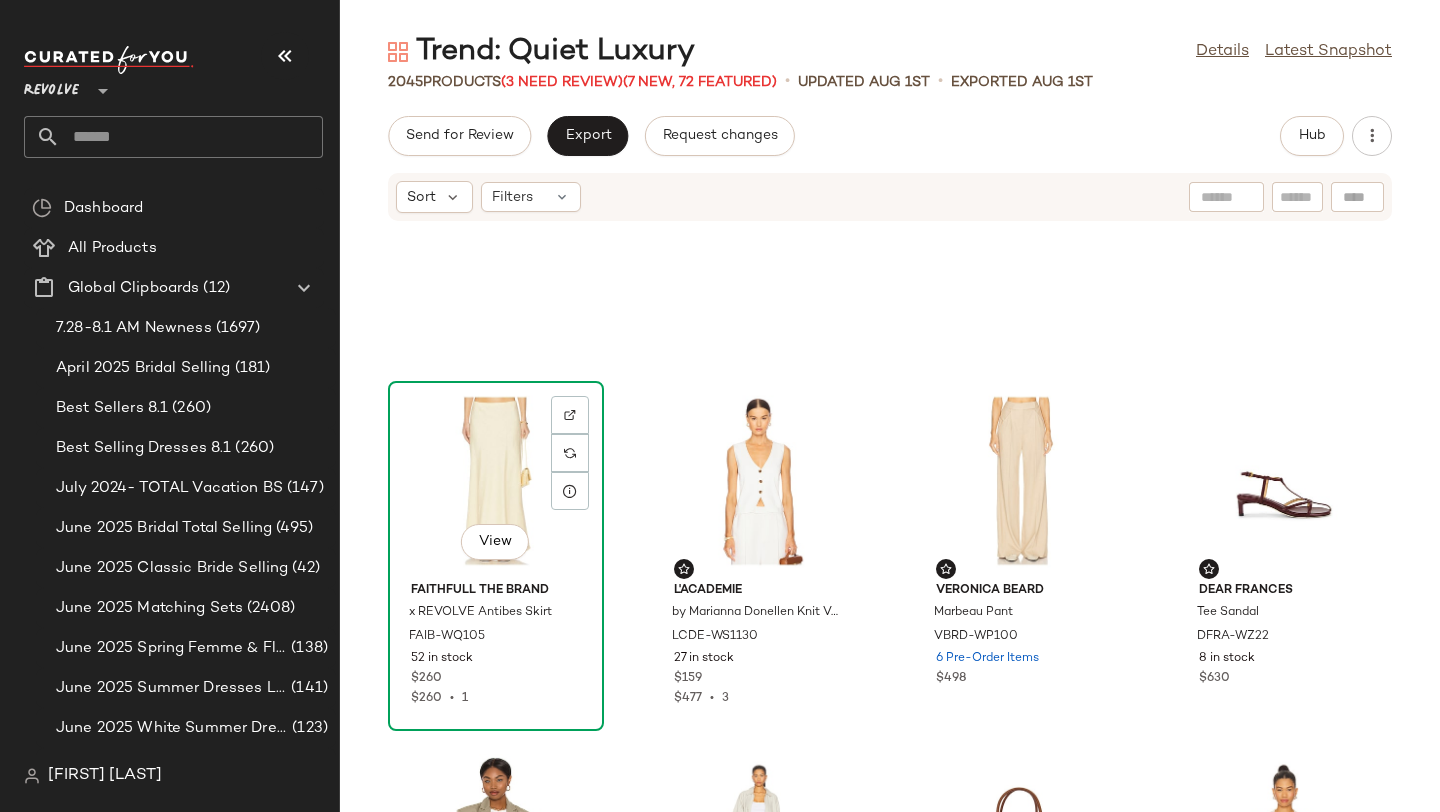 click on "View" 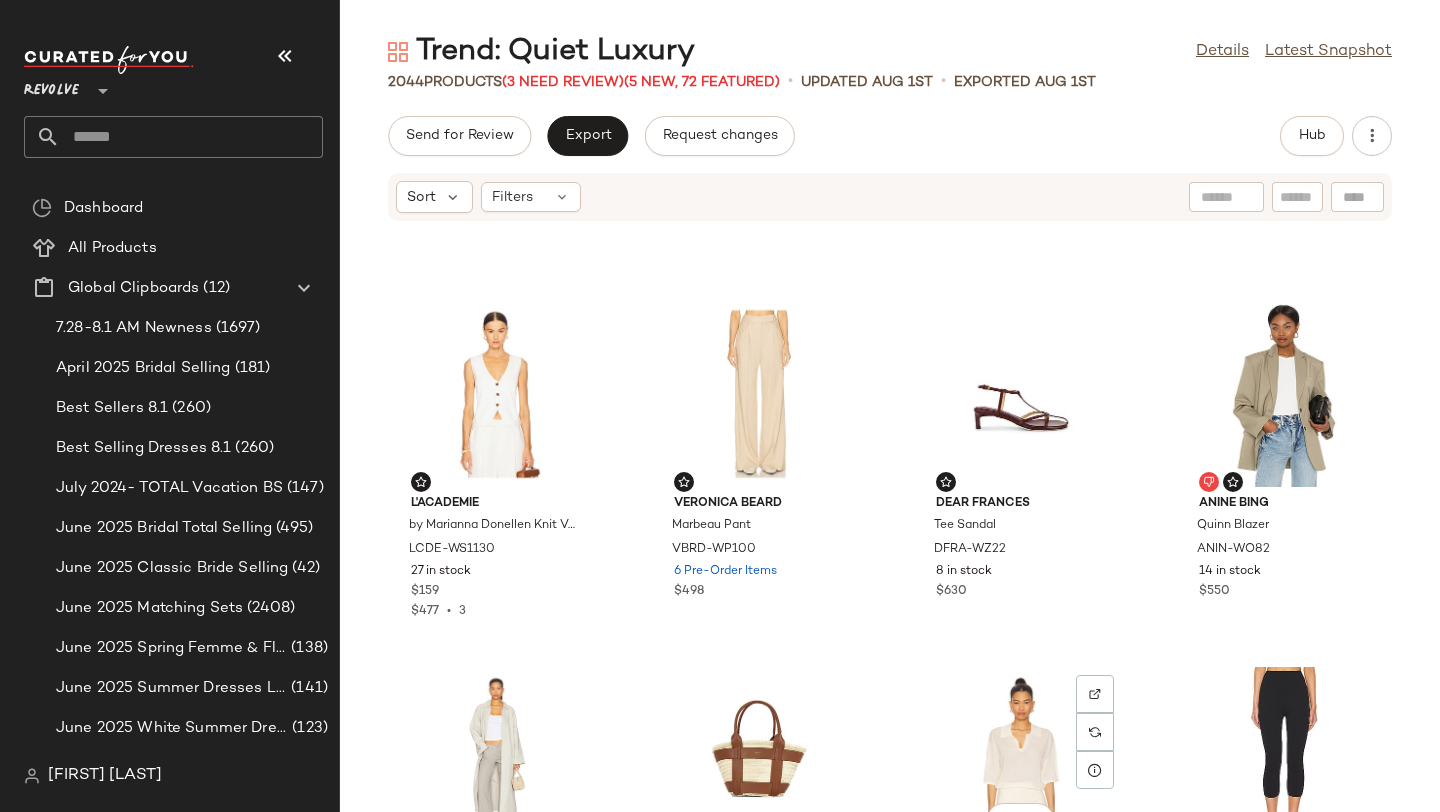 scroll, scrollTop: 1243, scrollLeft: 0, axis: vertical 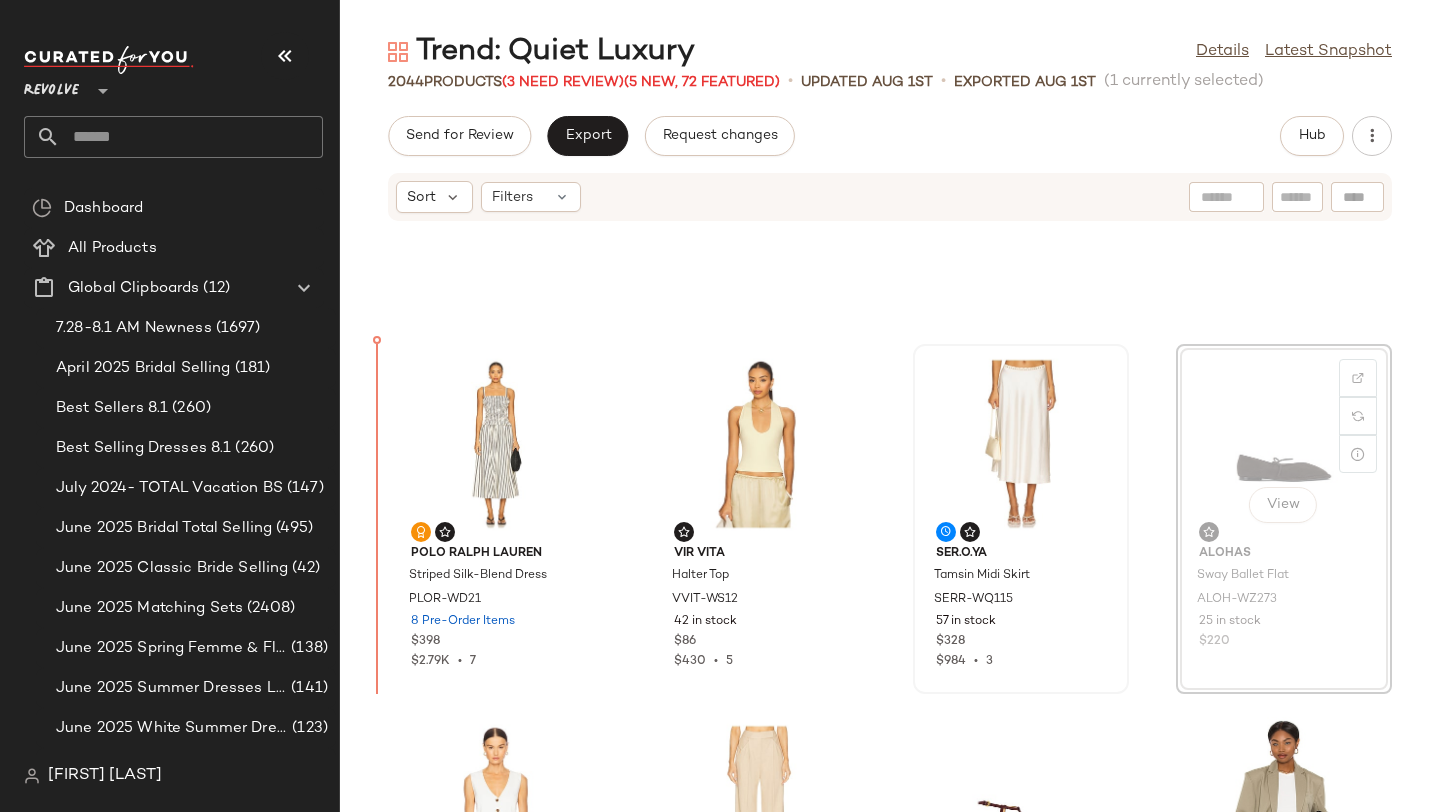 drag, startPoint x: 1191, startPoint y: 451, endPoint x: 1105, endPoint y: 451, distance: 86 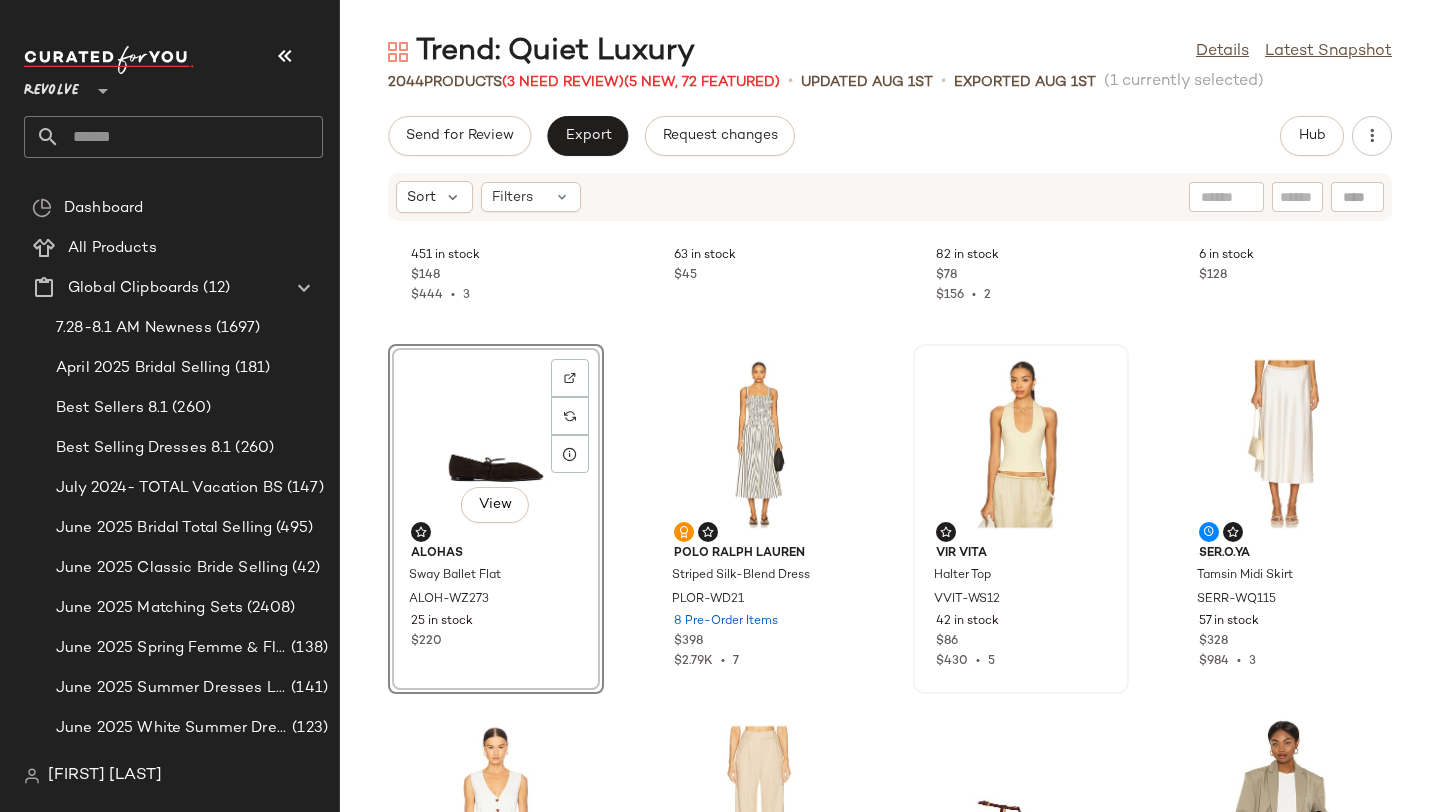 scroll, scrollTop: 588, scrollLeft: 0, axis: vertical 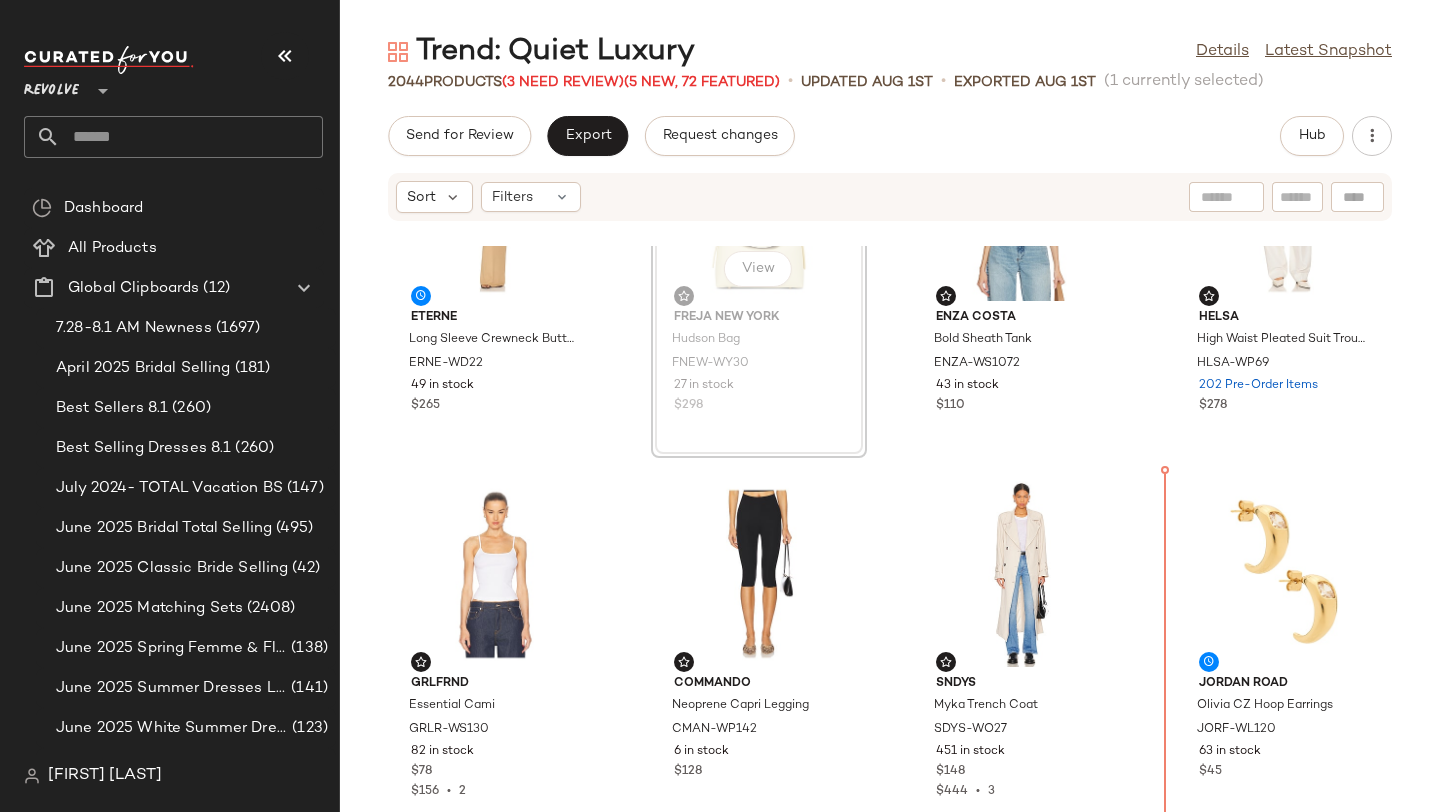 drag, startPoint x: 737, startPoint y: 377, endPoint x: 777, endPoint y: 387, distance: 41.231056 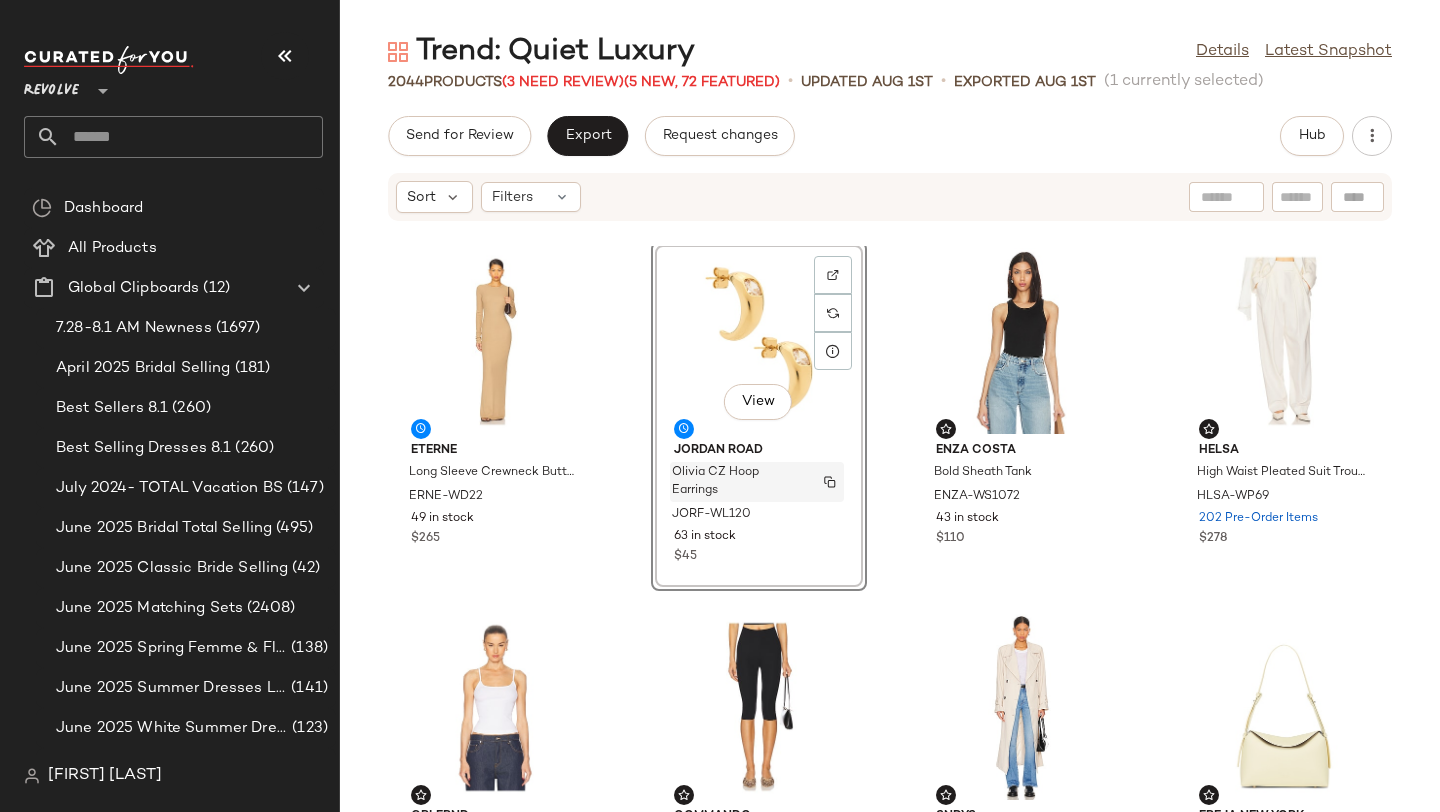 scroll, scrollTop: 621, scrollLeft: 0, axis: vertical 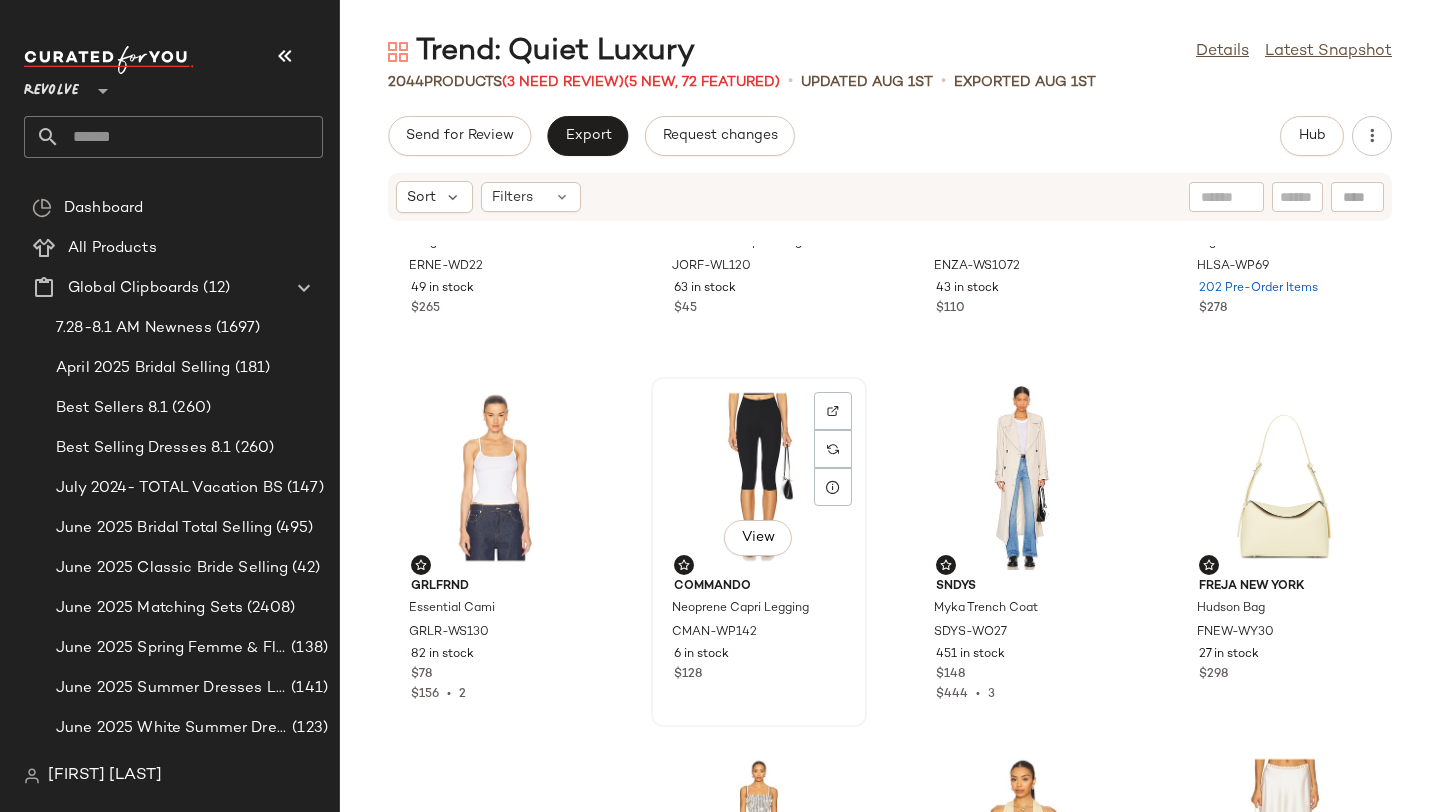 click on "View  Commando Neoprene Capri Legging CMAN-WP142 6 in stock $128" at bounding box center [759, 552] 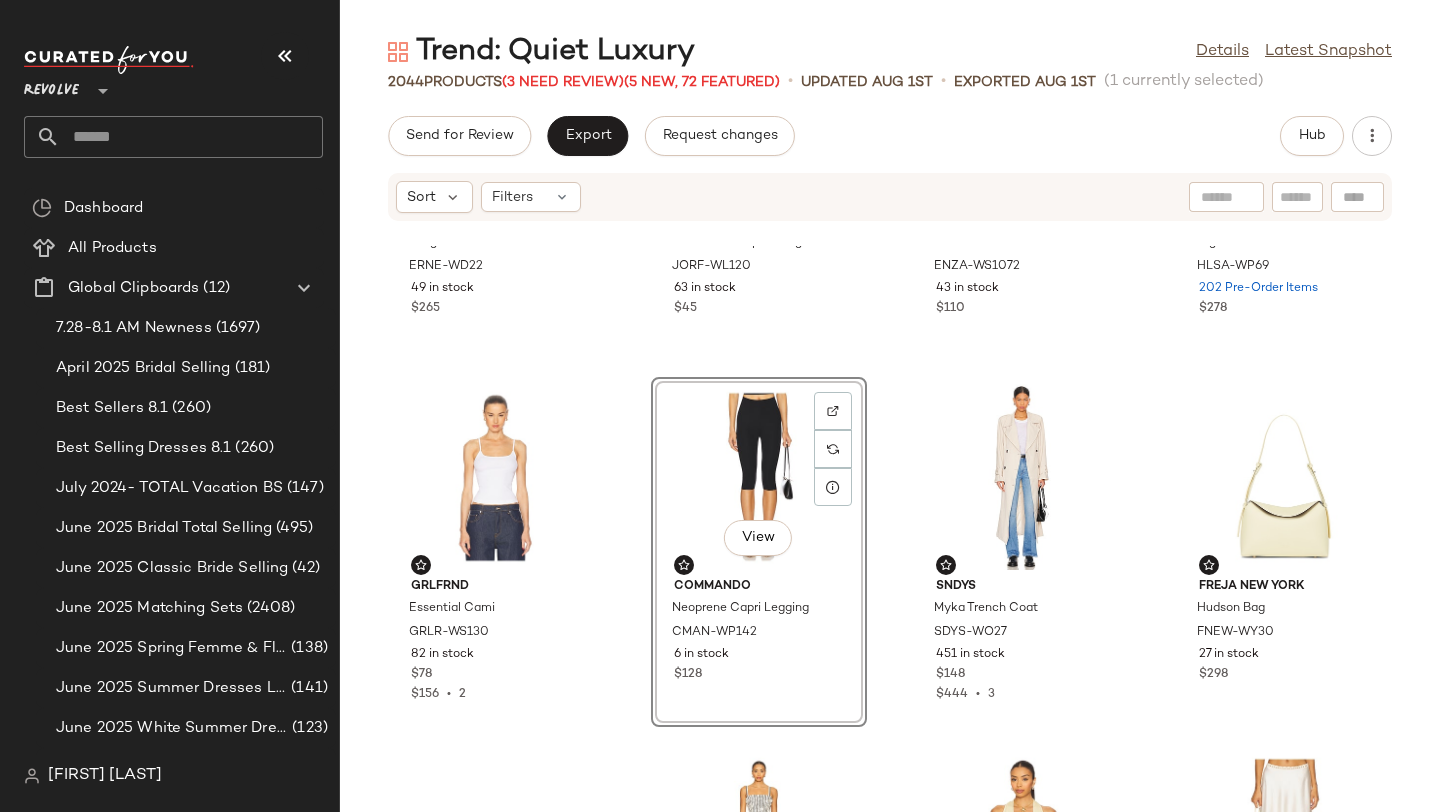 click on "Eterne Long Sleeve Crewneck Butter Rib Maxi Dress ERNE-WD22 49 in stock $265 Jordan Road Olivia CZ Hoop Earrings JORF-WL120 63 in stock $45 Enza Costa Bold Sheath Tank ENZA-WS1072 43 in stock $110 Helsa High Waist Pleated Suit Trouser in Wool HLSA-WP69 202 Pre-Order Items $278 GRLFRND Essential Cami GRLR-WS130 82 in stock $78 $156  •  2  View  Commando Neoprene Capri Legging CMAN-WP142 6 in stock $128 SNDYS Myka Trench Coat SDYS-WO27 451 in stock $148 $444  •  3 Freja New York Hudson Bag FNEW-WY30 27 in stock $298 ALOHAS Sway Ballet Flat ALOH-WZ273 25 in stock $220 Polo Ralph Lauren Striped Silk-Blend Dress PLOR-WD21 8 Pre-Order Items $398 $2.79K  •  7 VIR VITA Halter Top VVIT-WS12 42 in stock $86 $430  •  5 SER.O.YA Tamsin Midi Skirt SERR-WQ115 57 in stock $328 $984  •  3 L'Academie by Marianna Donellen Knit Vest LCDE-WS1130 27 in stock $159 $477  •  3 Veronica Beard Marbeau Pant VBRD-WP100 6 Pre-Order Items $498 Dear Frances Tee Sandal DFRA-WZ22 8 in stock $630 ANINE BING Quinn Blazer ANIN-WO82" 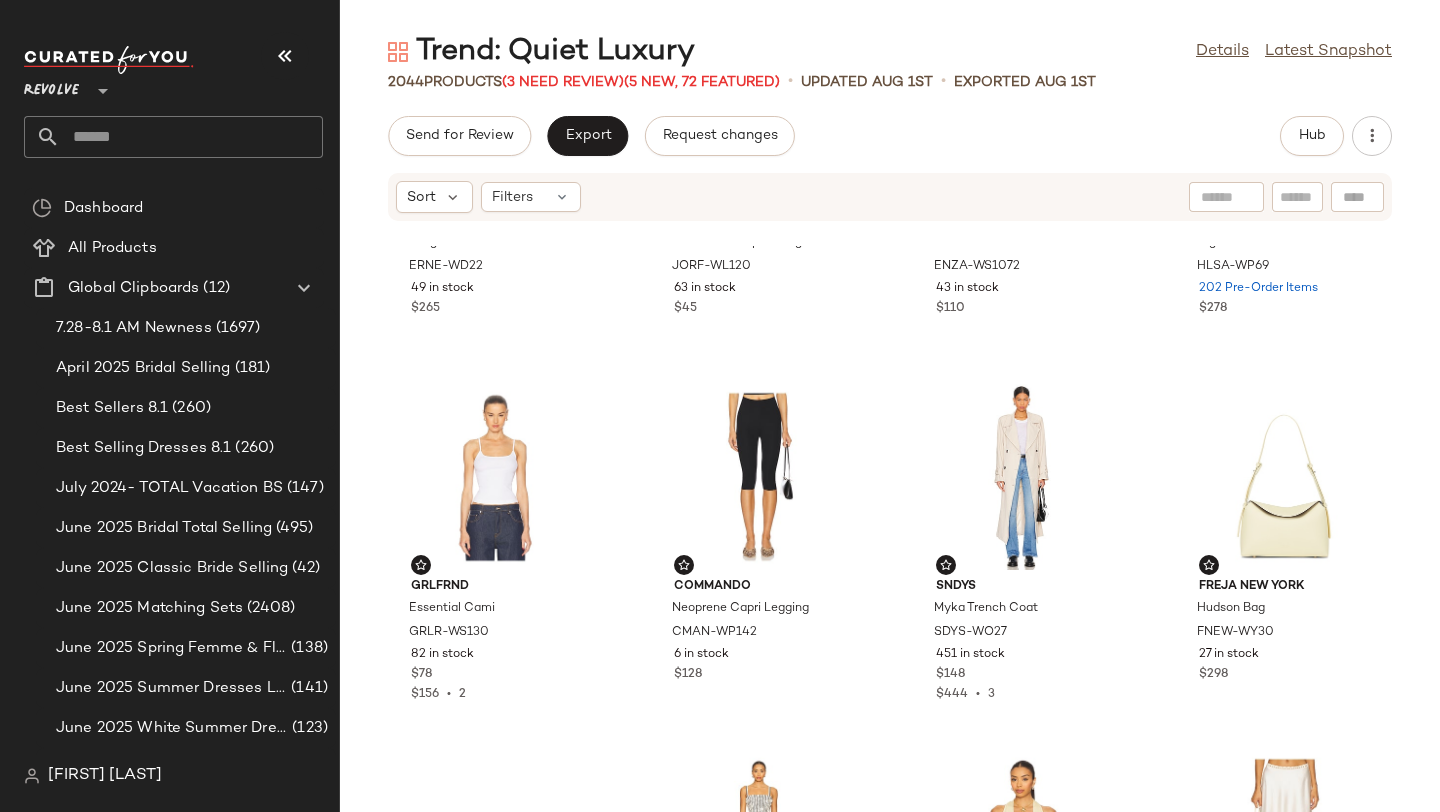 scroll, scrollTop: 0, scrollLeft: 0, axis: both 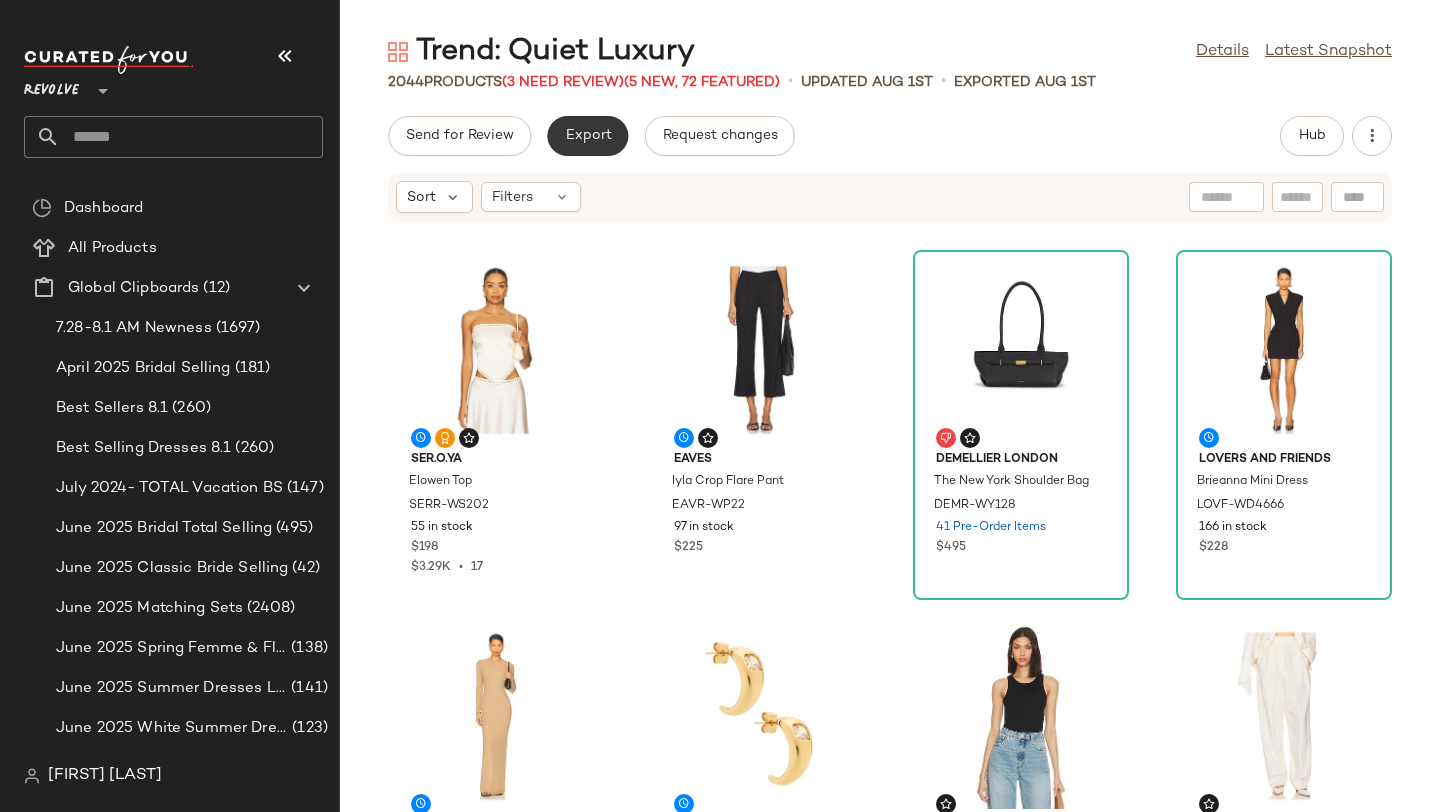 click on "Export" 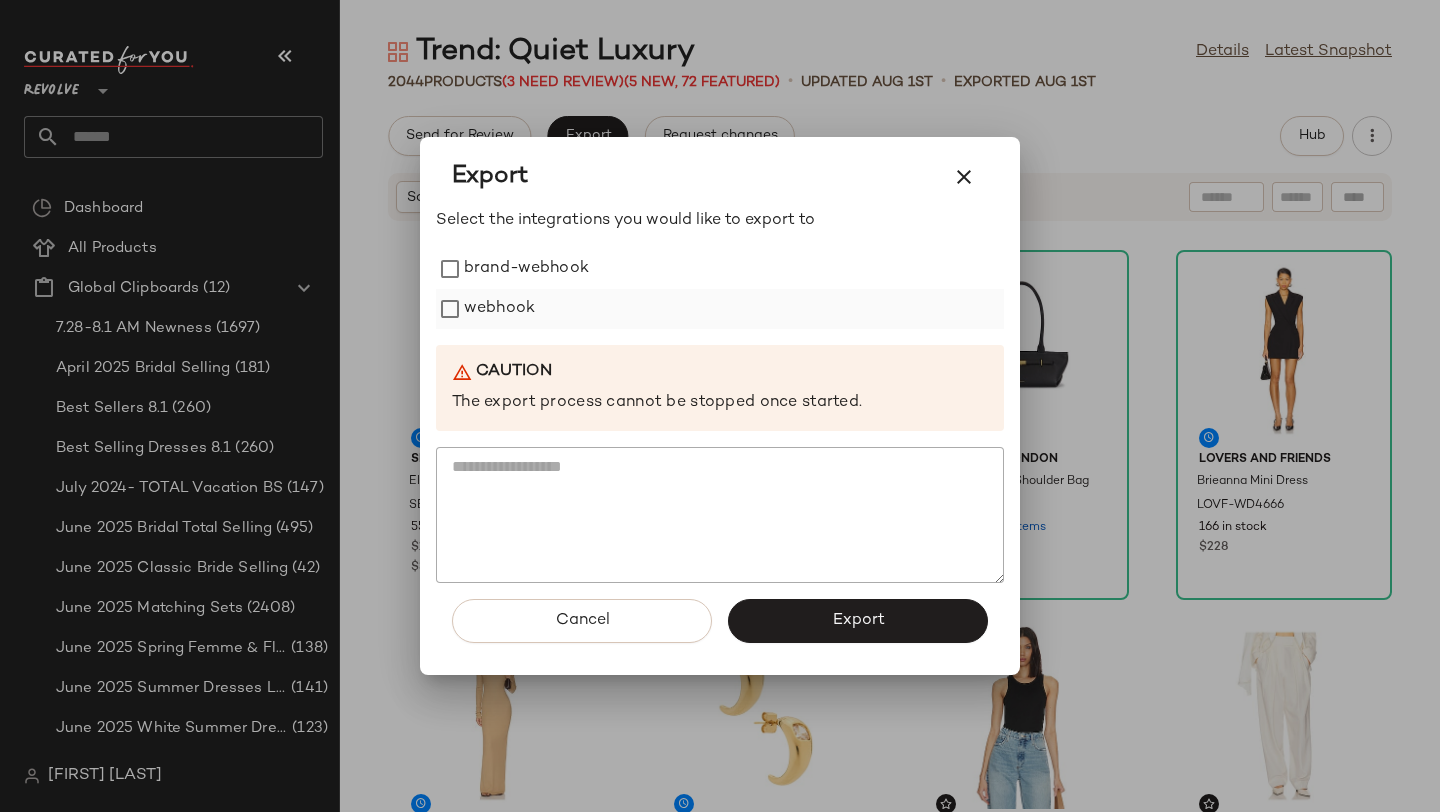 click on "webhook" at bounding box center (499, 309) 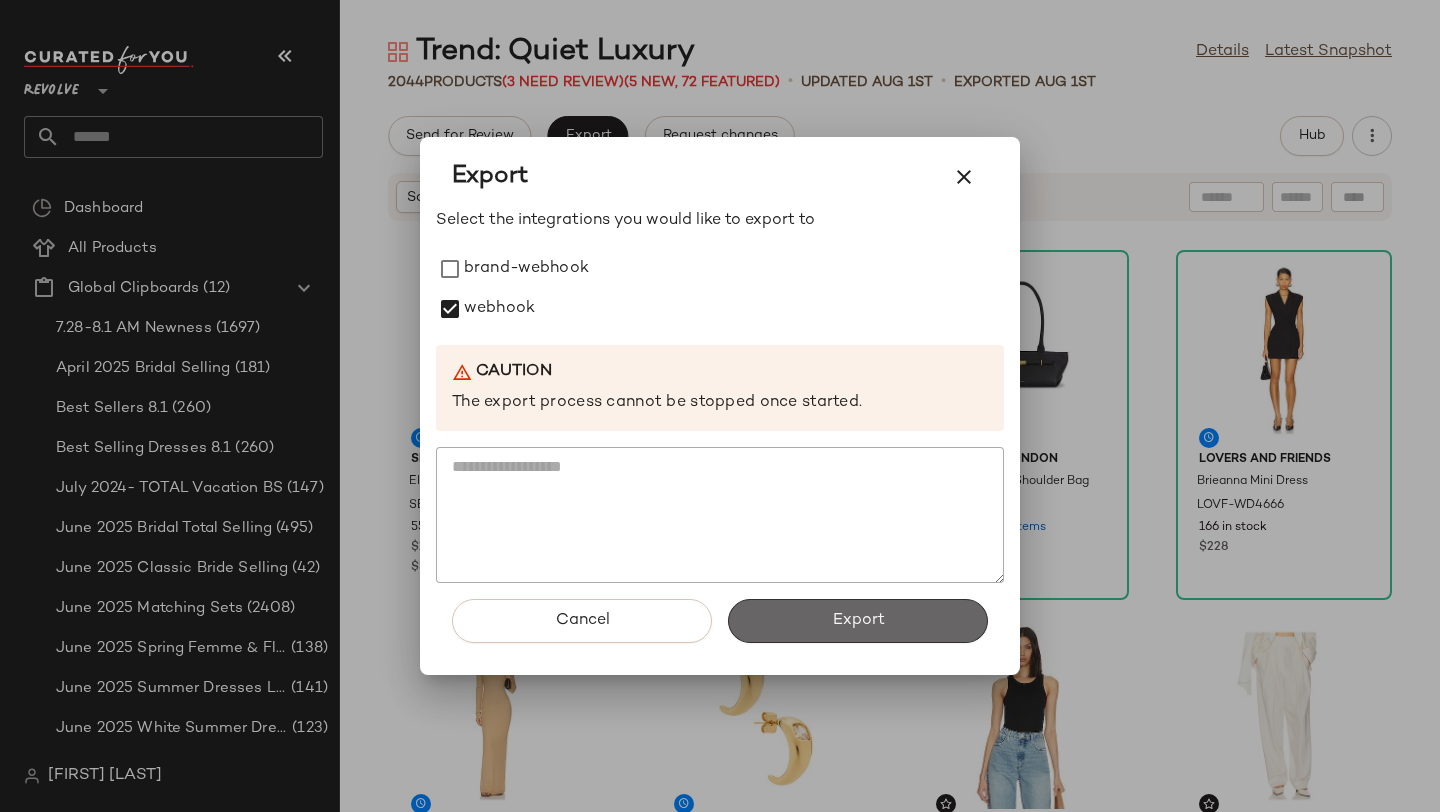 click on "Export" at bounding box center (858, 621) 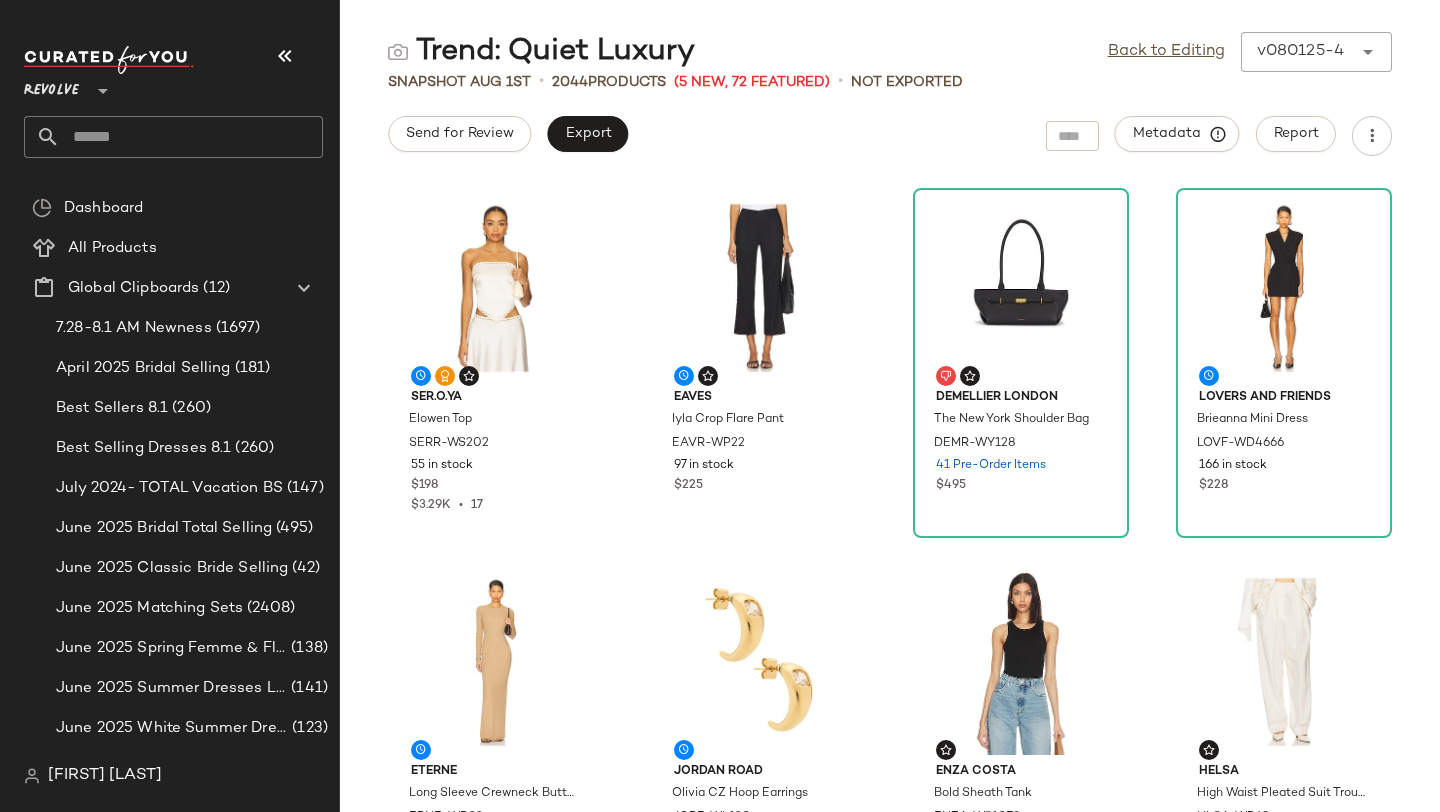 click 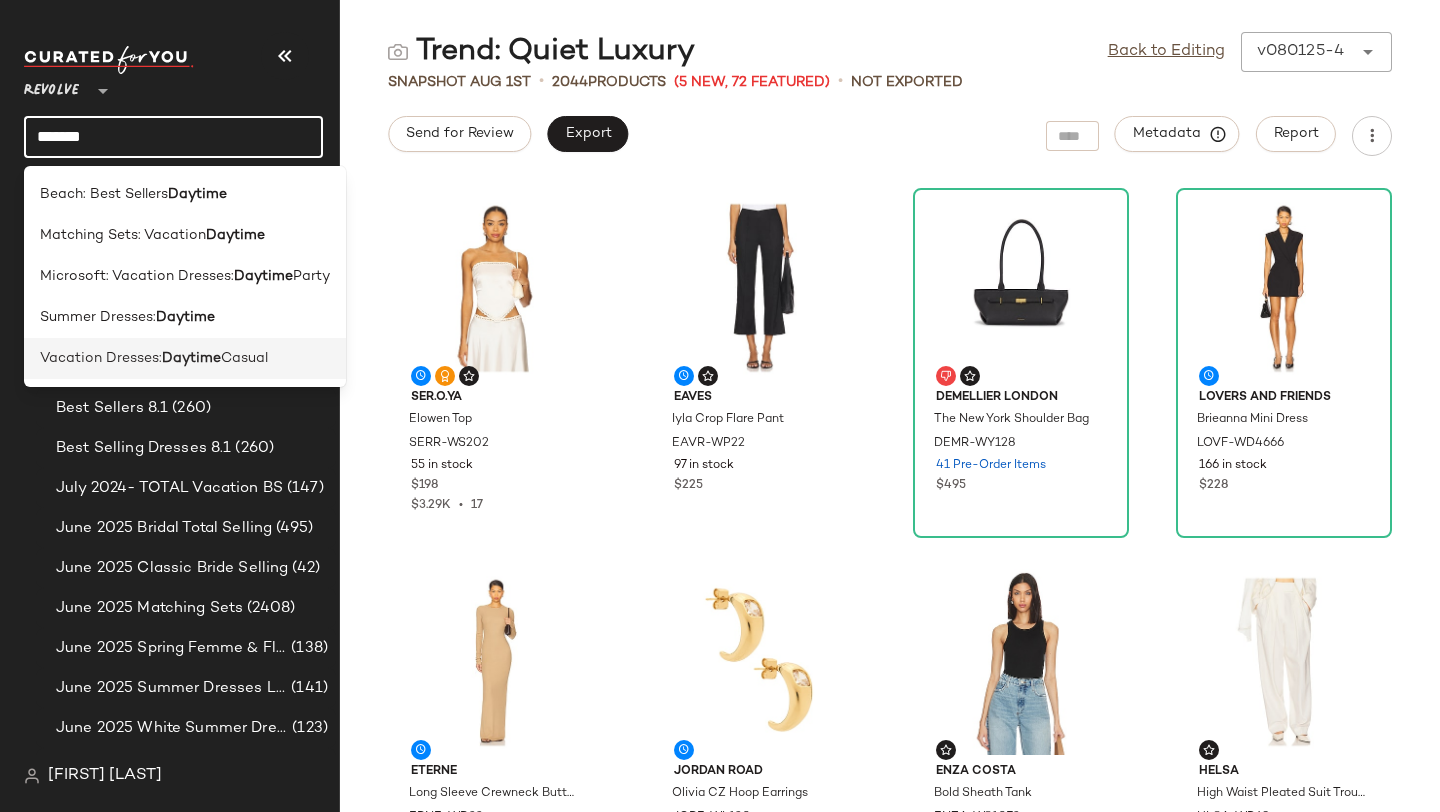 type on "*******" 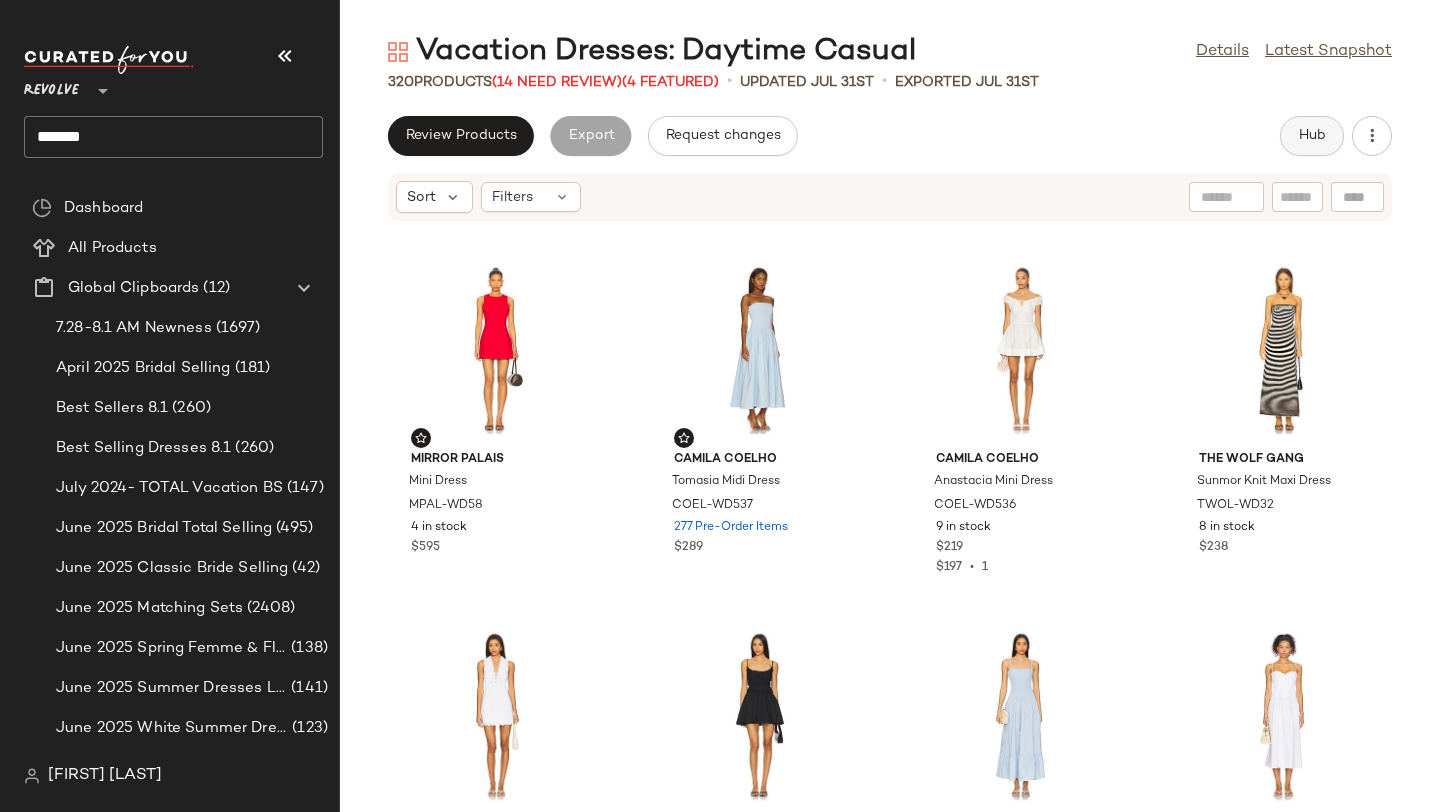 click on "Hub" 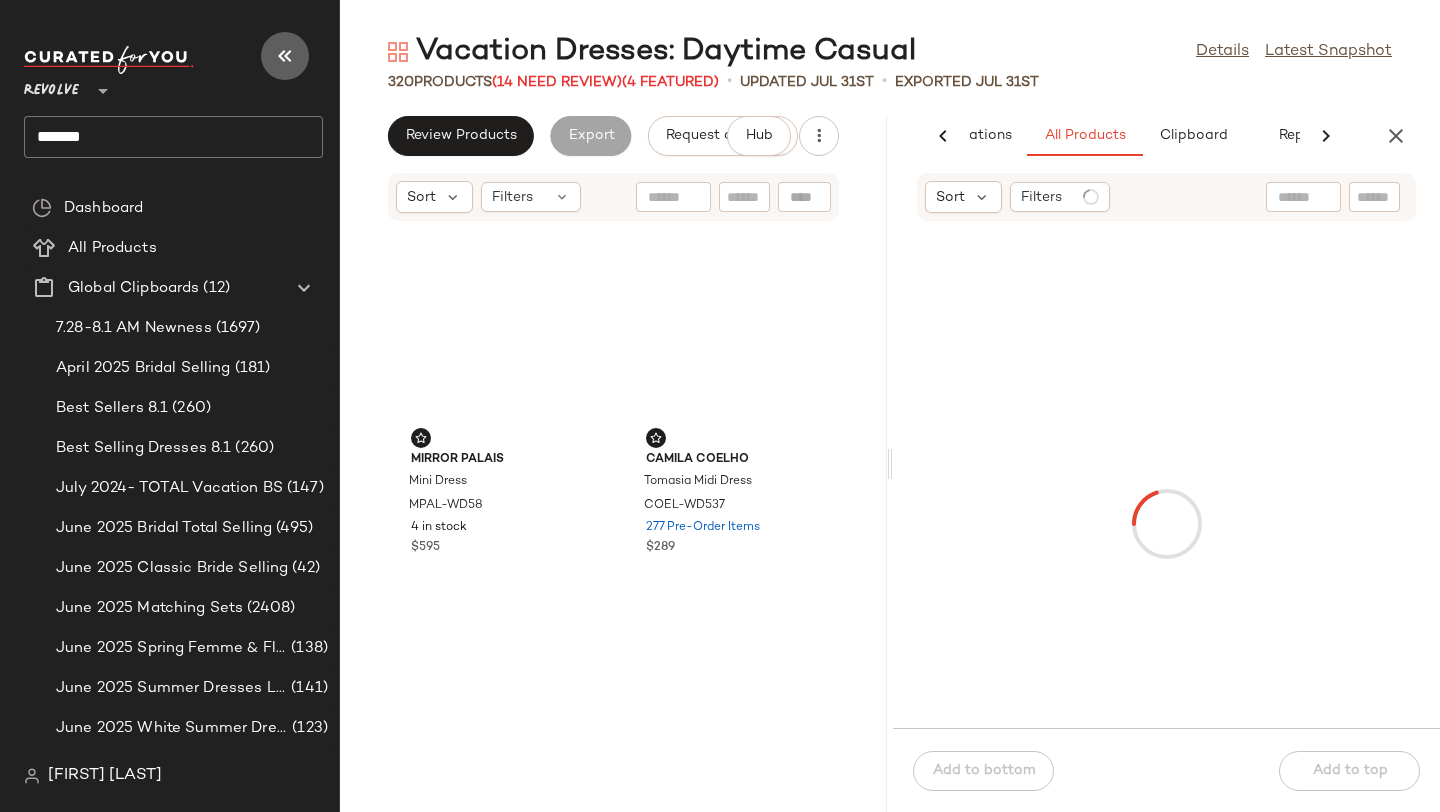 click at bounding box center (285, 56) 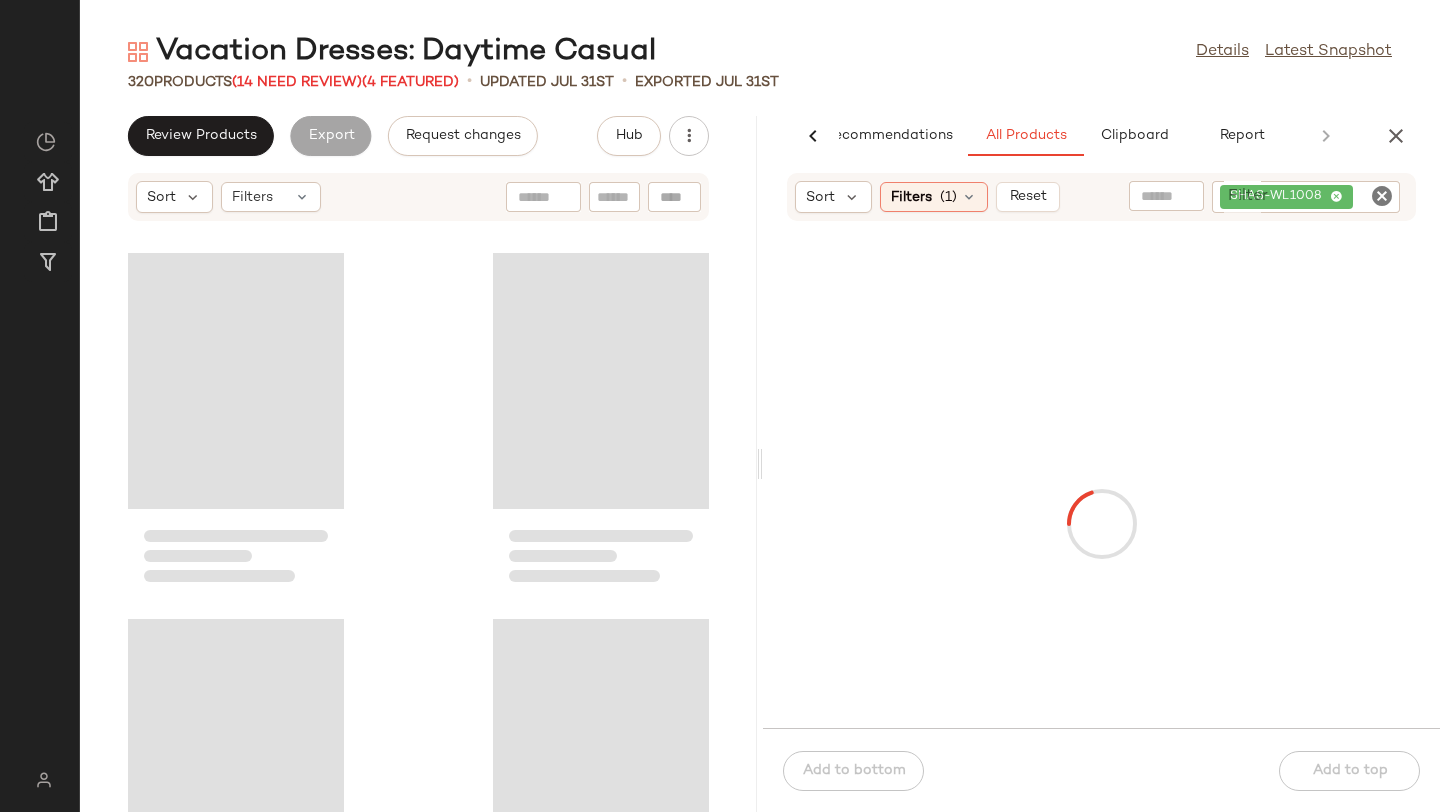 scroll, scrollTop: 0, scrollLeft: 47, axis: horizontal 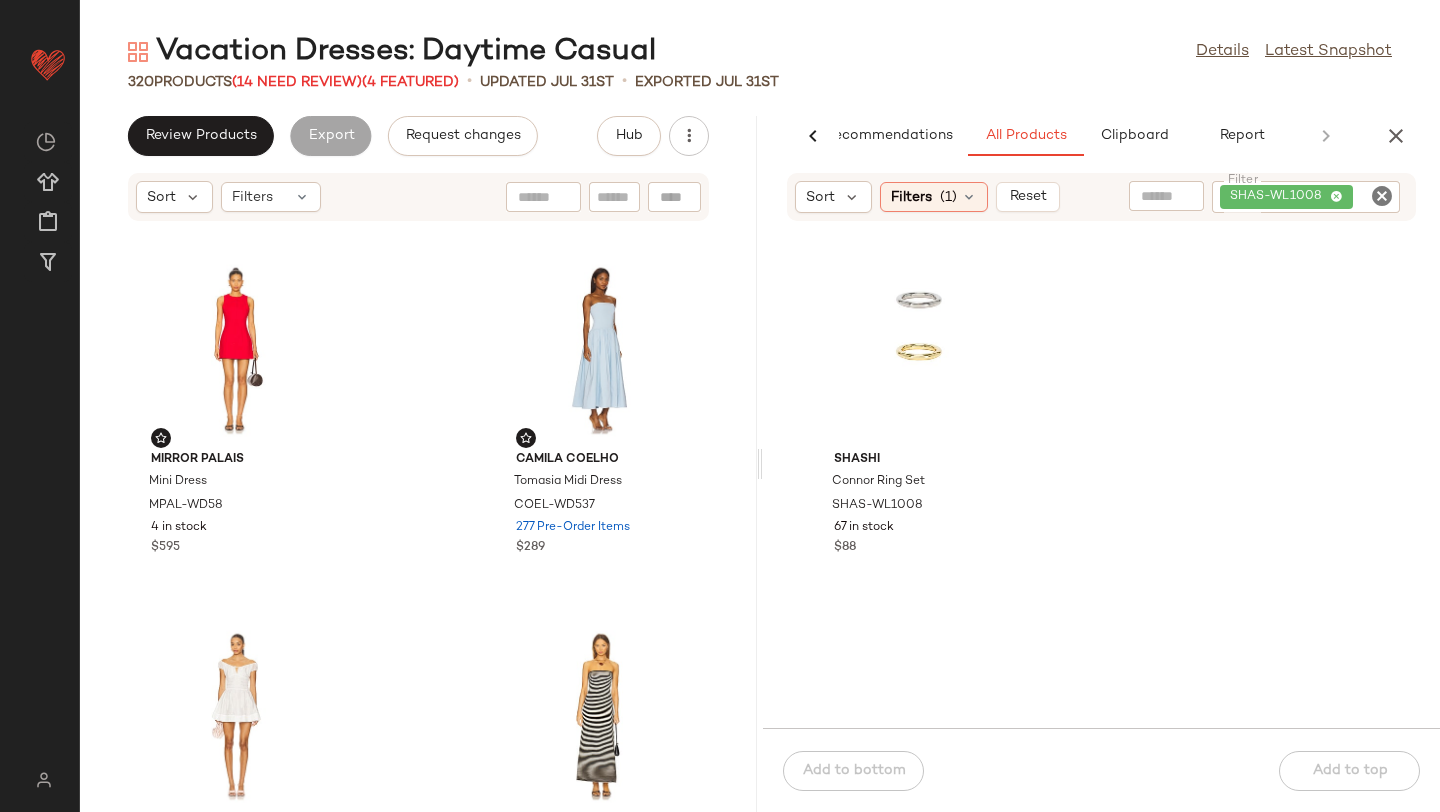 click 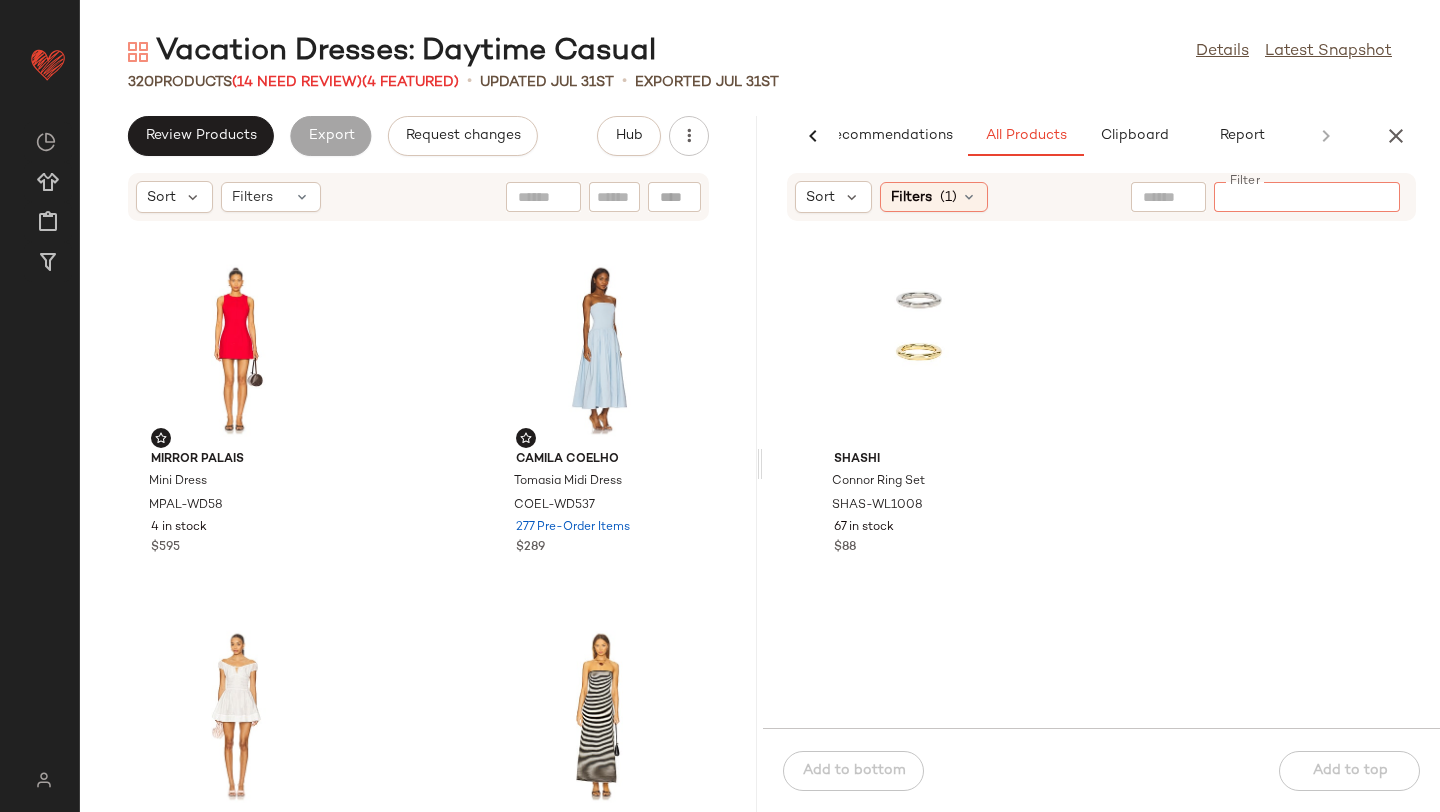 paste on "**********" 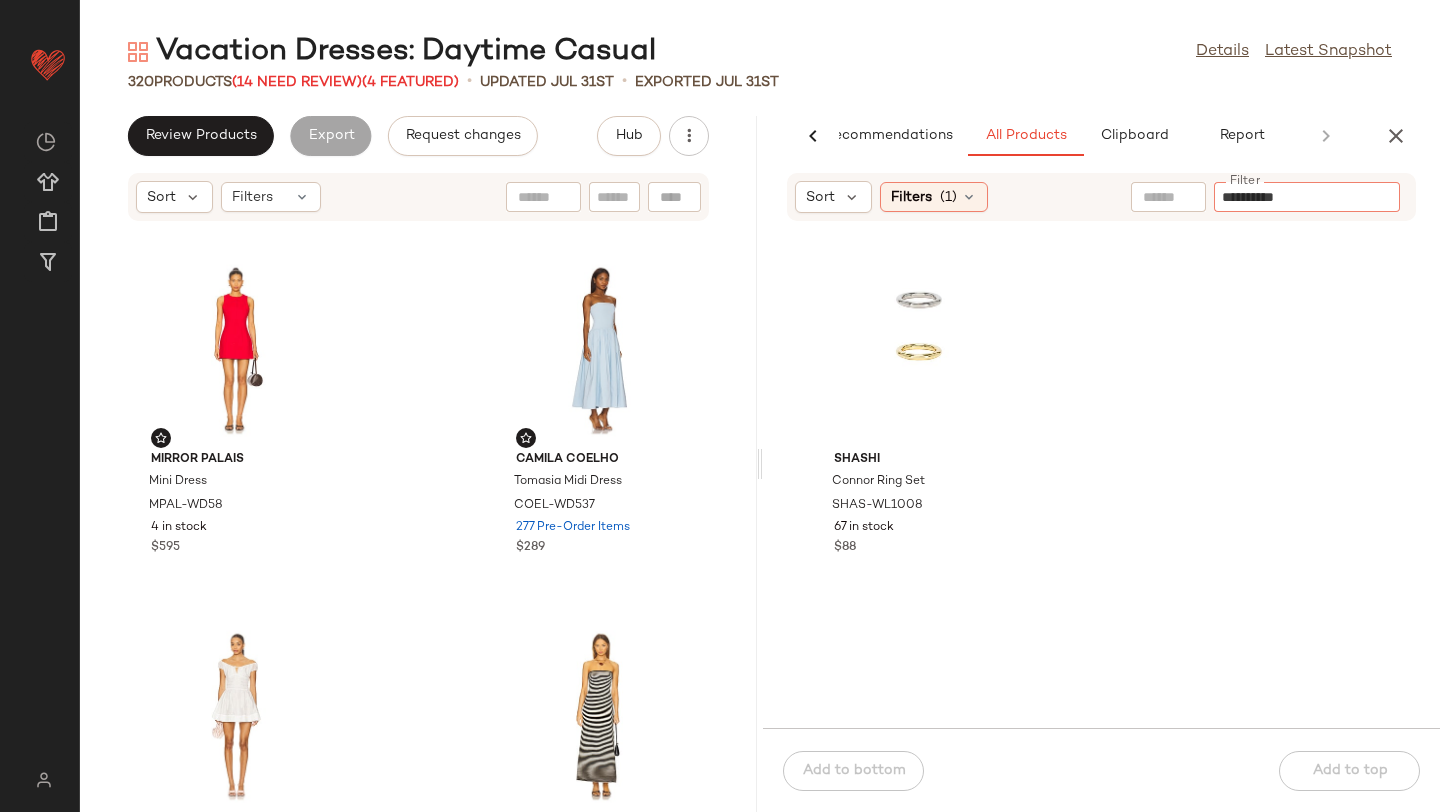 type 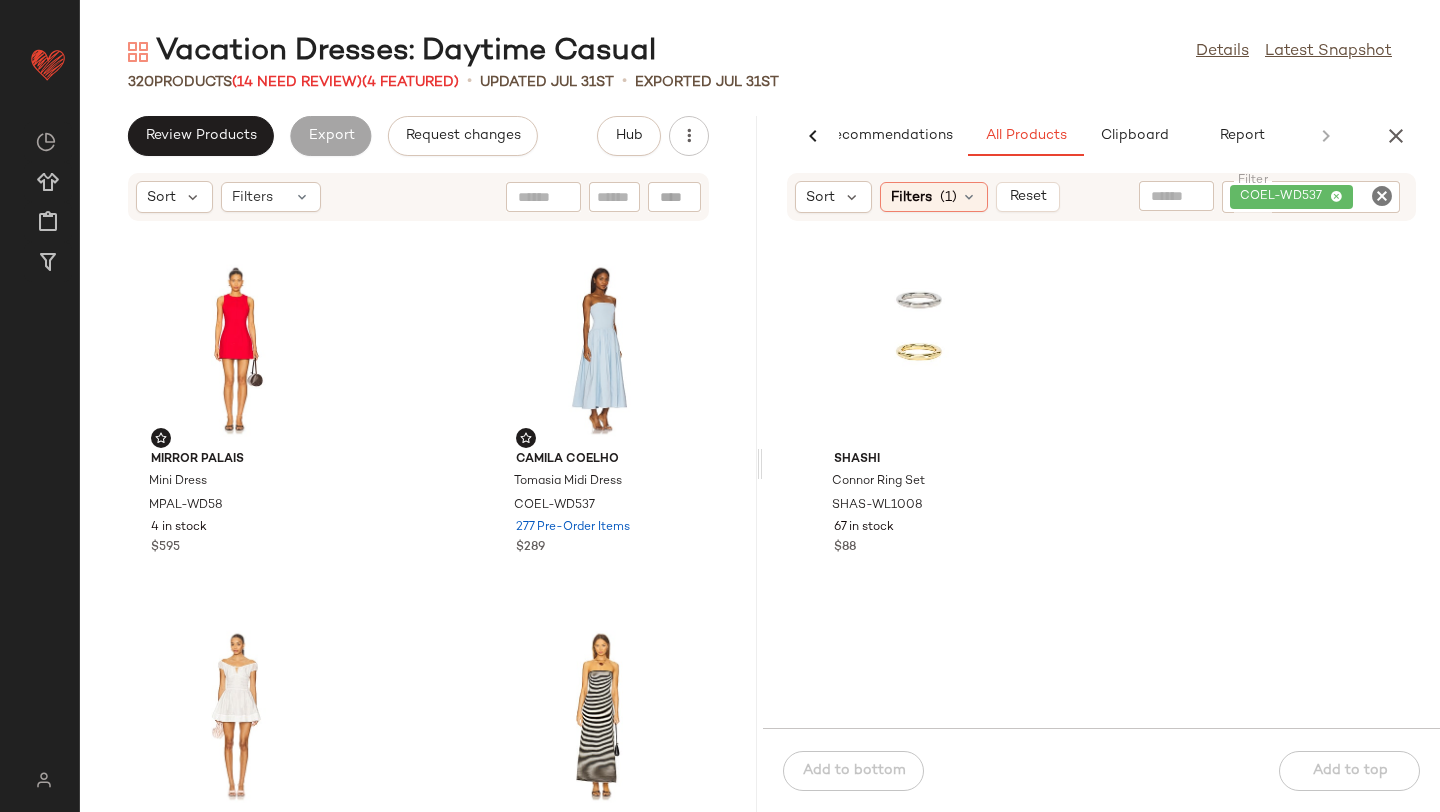 click on "Vacation Dresses:  Daytime  Casual  Details   Latest Snapshot  320  Products   (14 Need Review)  (4 Featured)  •   updated Jul 31st  •  Exported Jul 31st  Review Products   Export   Request changes   Hub  Sort  Filters Mirror Palais Mini Dress MPAL-WD58 4 in stock $595 Camila Coelho Tomasia Midi Dress COEL-WD537 277 Pre-Order Items $289 Camila Coelho Anastacia Mini Dress COEL-WD536 9 in stock $219 $197  •  1 The Wolf Gang Sunmor Knit Maxi Dress TWOL-WD32 8 in stock $238 Stone Cold Fox x REVOLVE Vanessa Mini Dress SCOL-WD287 58 in stock $178 Tularosa Donna Mini Dress TULA-WD1656 2 in stock $178 $178  •  1 PEIXOTO Clementine Maxi Dress PEXR-WD33 114 in stock $168 $823  •  5 Tularosa Clea Midi Dress TULA-WD1658 36 in stock $238 $238  •  1  AI Recommendations   All Products   Clipboard   Report  Sort  Filters  (1)   Reset  Filter COEL-WD537 Filter SHASHI Connor Ring Set SHAS-WL1008 67 in stock $88  Add to bottom   Add to top" at bounding box center (760, 422) 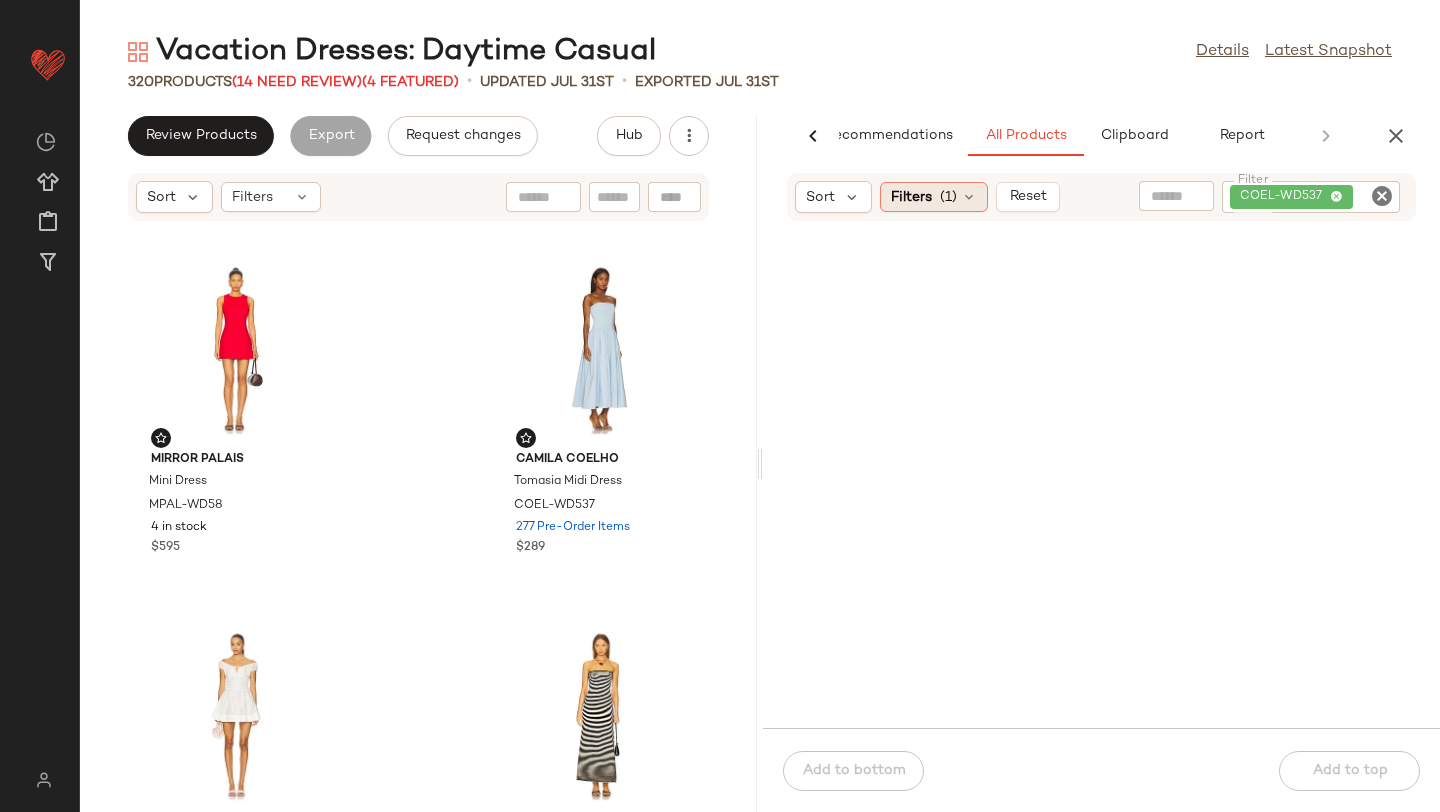 click at bounding box center [969, 197] 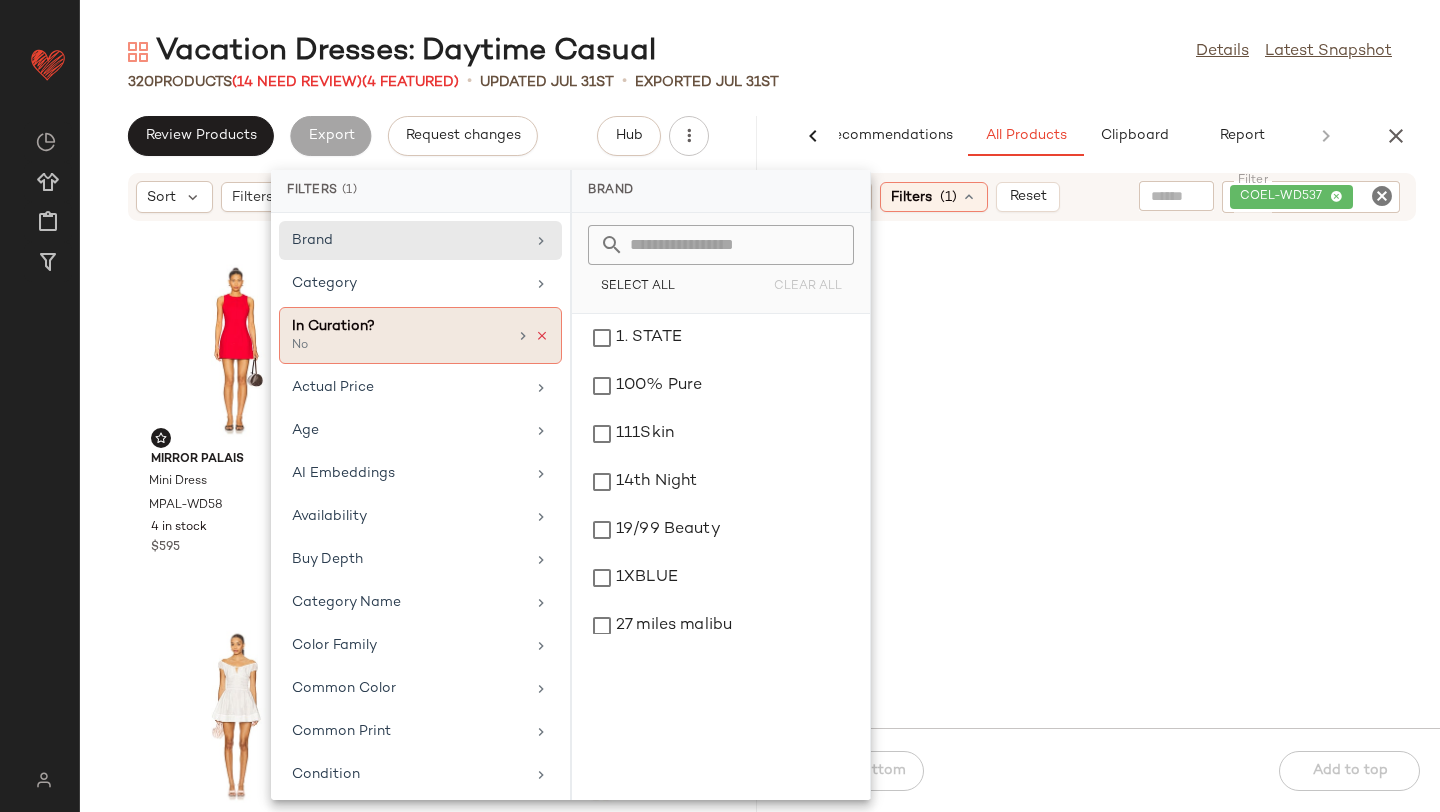 click at bounding box center (542, 336) 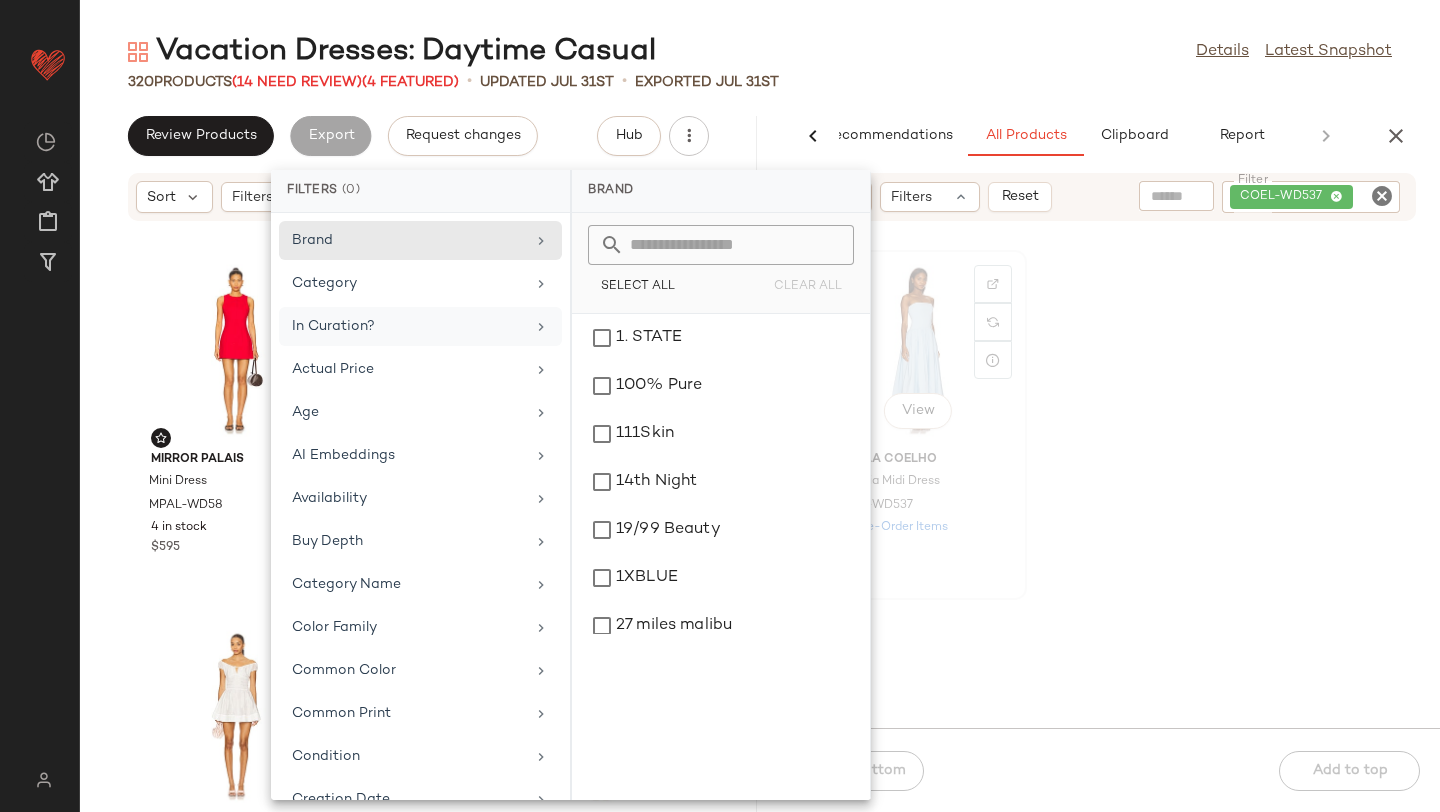click on "View" 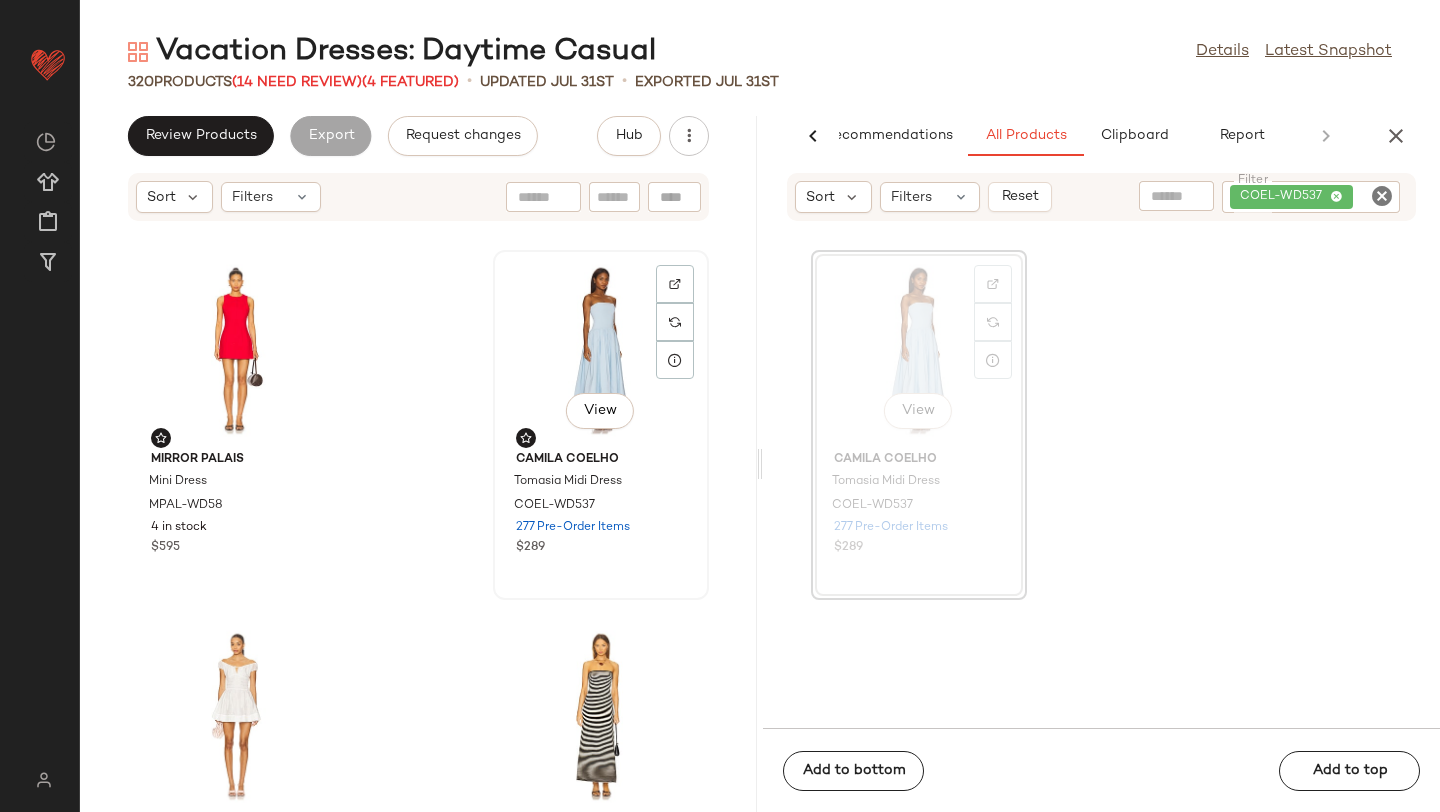 click on "View" 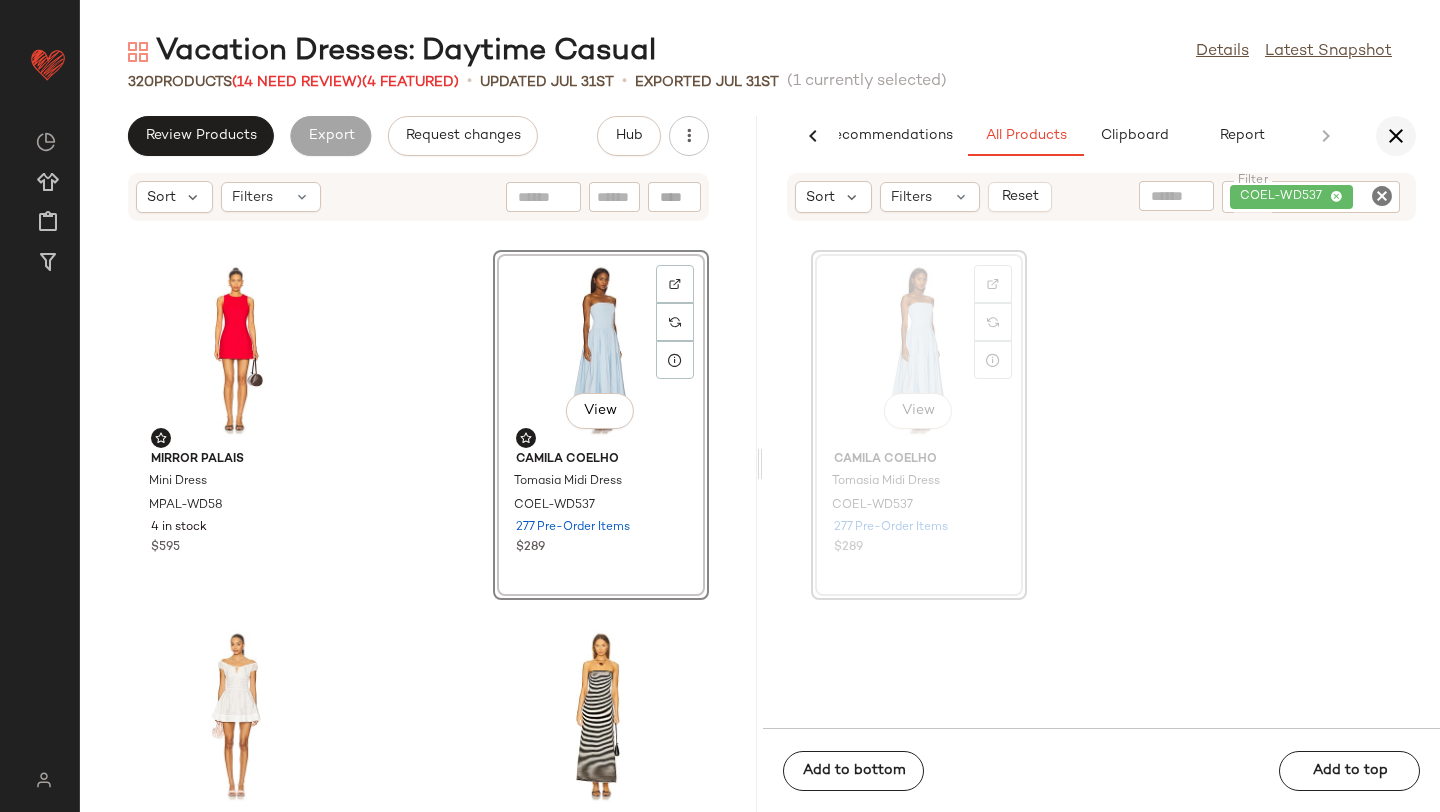 click at bounding box center [1396, 136] 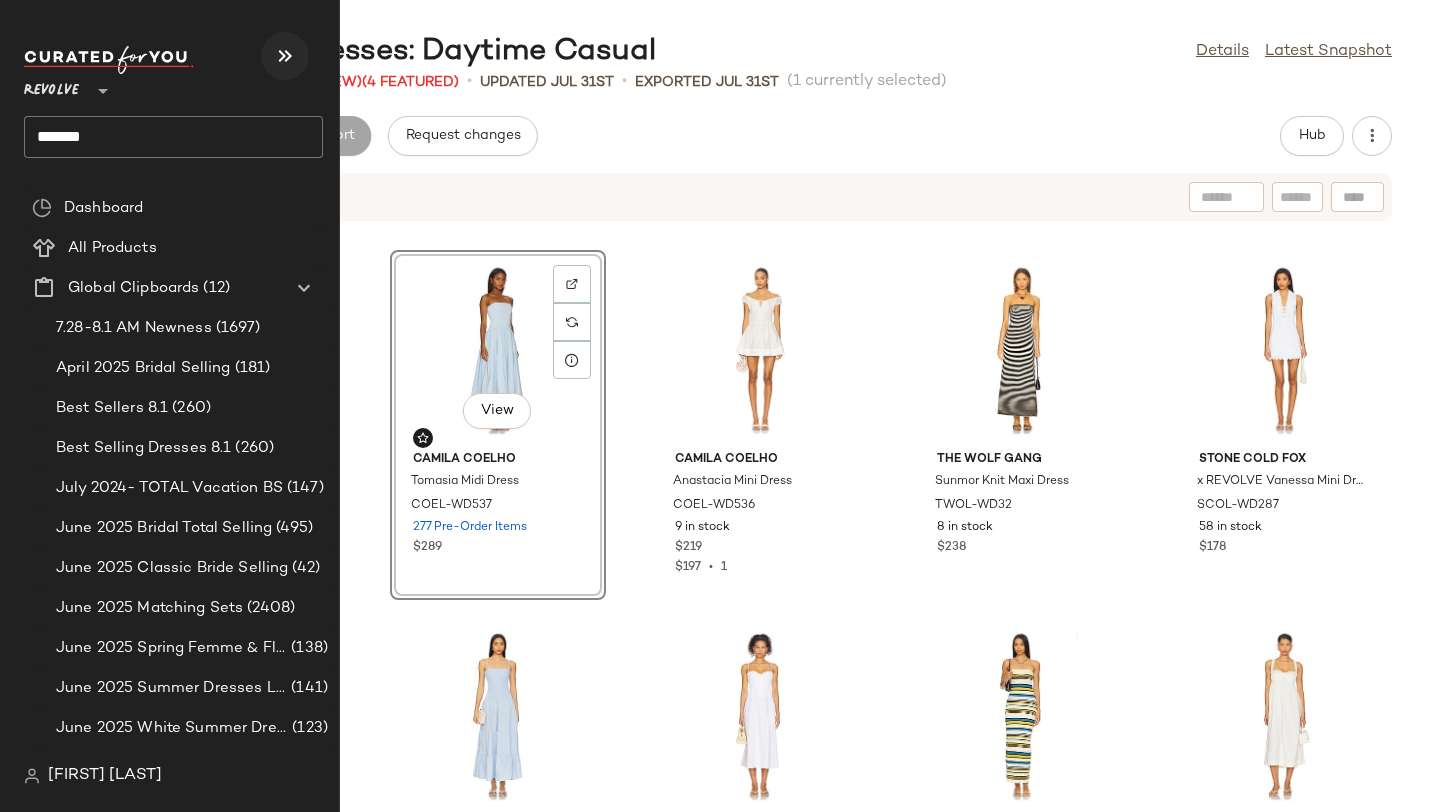 click at bounding box center [285, 56] 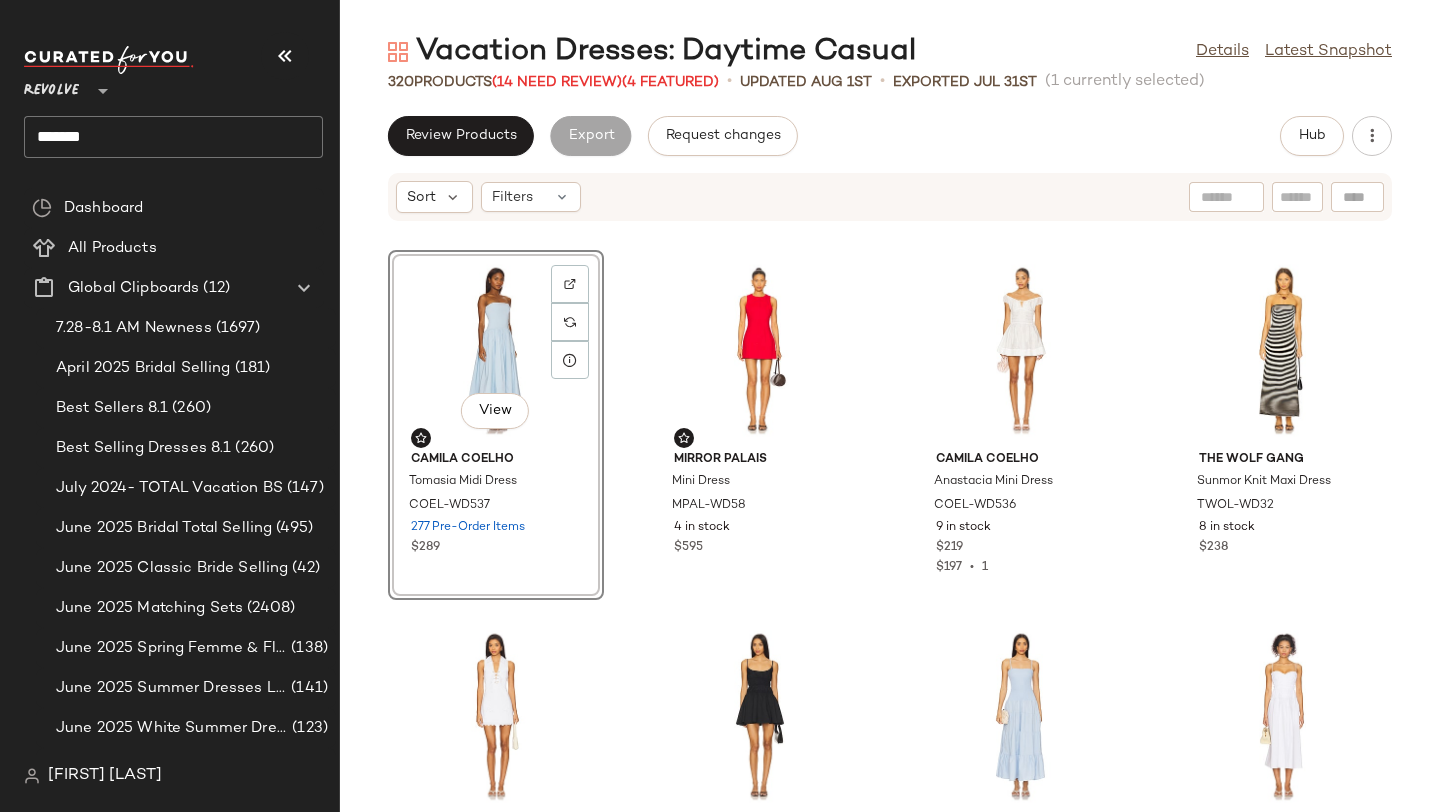 click on "View  Camila Coelho Tomasia Midi Dress COEL-WD537 277 Pre-Order Items $289 Mirror Palais Mini Dress MPAL-WD58 4 in stock $595 Camila Coelho Anastacia Mini Dress COEL-WD536 9 in stock $219 $197  •  1 The Wolf Gang Sunmor Knit Maxi Dress TWOL-WD32 8 in stock $238 Stone Cold Fox x REVOLVE Vanessa Mini Dress SCOL-WD287 58 in stock $178 Tularosa Donna Mini Dress TULA-WD1656 2 in stock $178 $178  •  1 PEIXOTO Clementine Maxi Dress PEXR-WD33 114 in stock $168 $823  •  5 Tularosa Clea Midi Dress TULA-WD1658 36 in stock $238 $238  •  1 Solid & Striped The Courtney Dress SLST-WD129 24 in stock $278 $250  •  1 Free People x free-est Poppy Midi Dress FREE-WD2999 56 in stock $108 $108  •  1 LIKELY Noelle Dress LIKR-WD847 25 in stock $268 Lovers and Friends Harper Mini Dress LOVF-WD4334 13 in stock $138 $676  •  5 MORE TO COME Celsee Strapless Maxi Dress MOTO-WD687 57 in stock $98 $98  •  1 Charo Ruiz Ibiza Issya Short Dress CRIB-WD178 1 in stock $540 Steve Madden Ressi Dress SMAD-WD291 82 in stock $129 13" 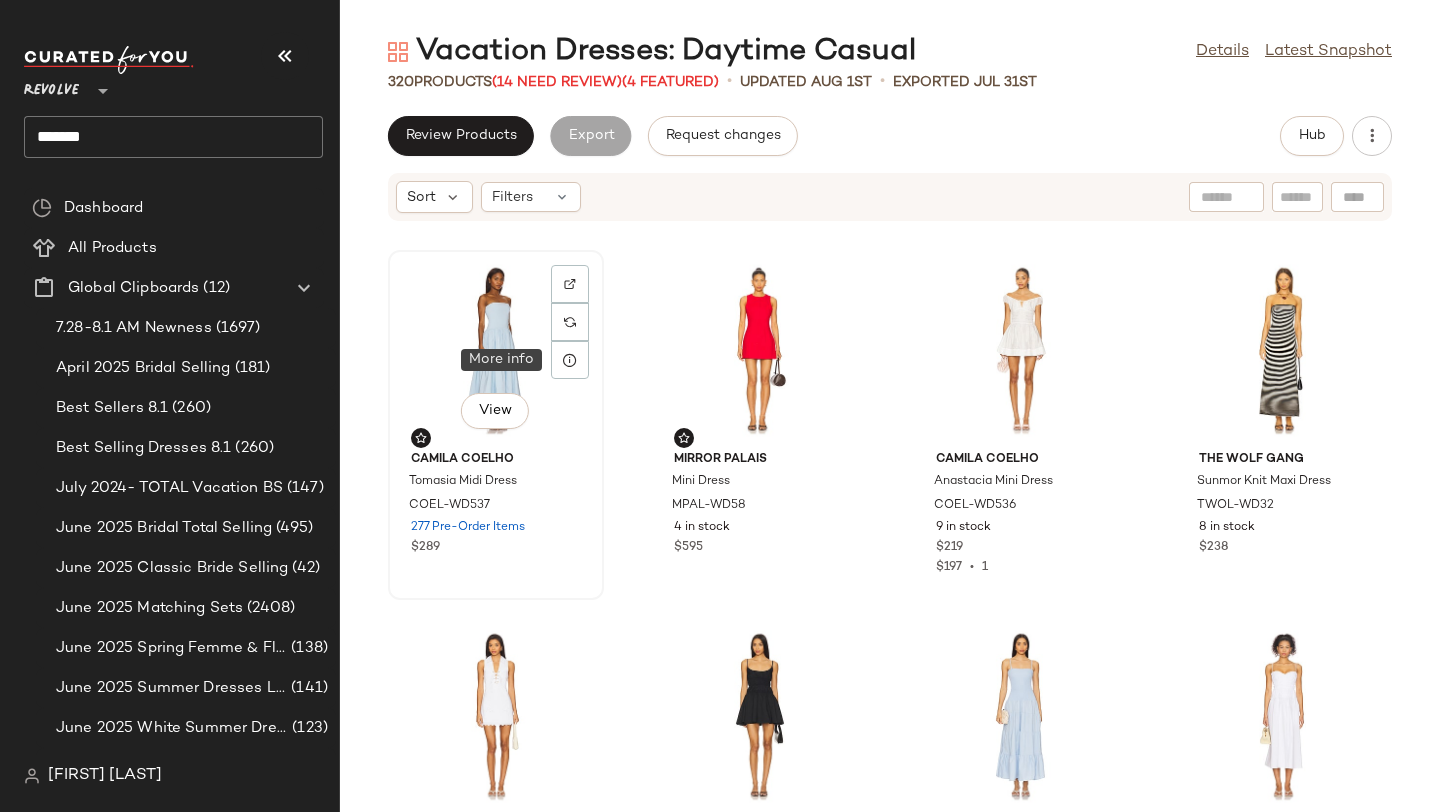 click on "View" 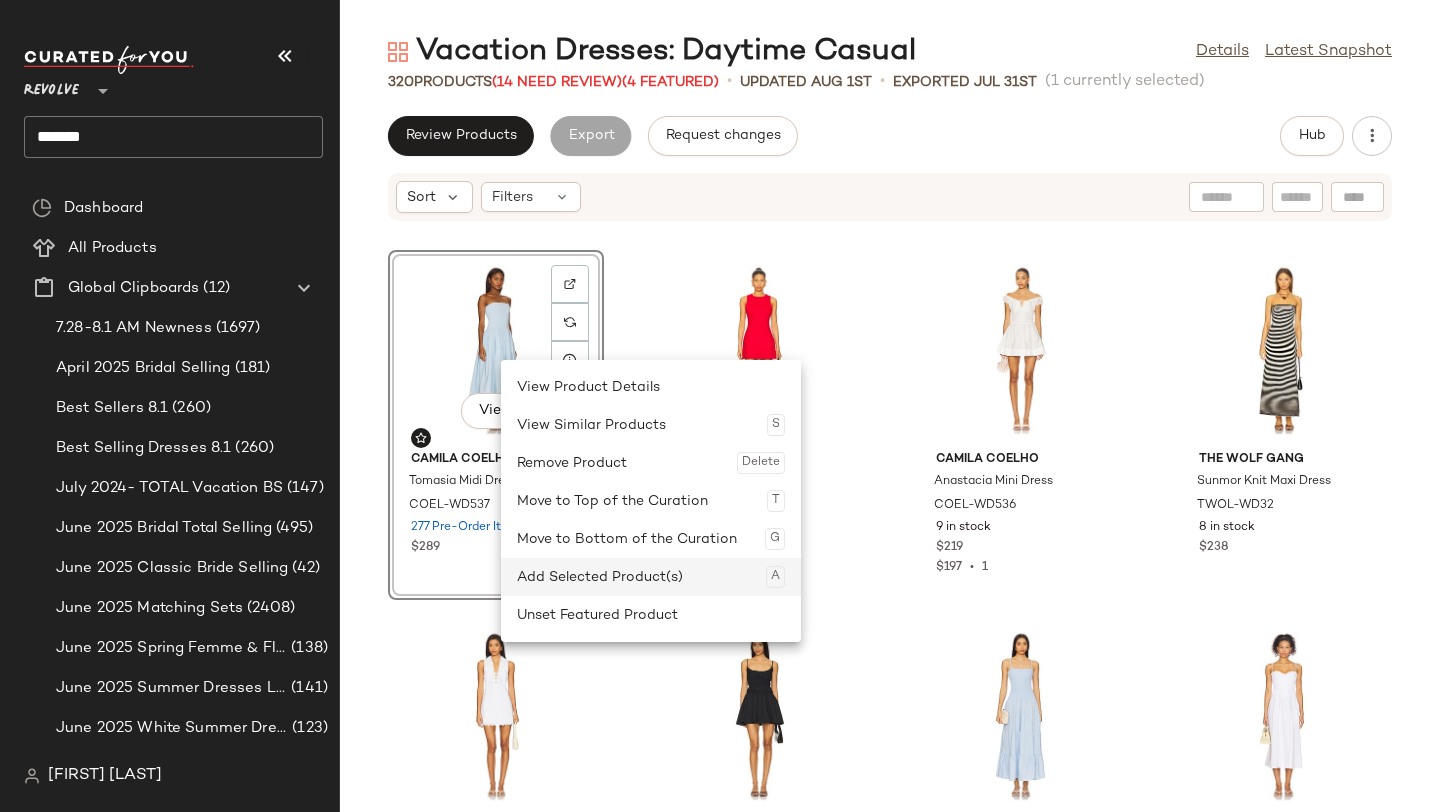 click on "Add Selected Product(s)  A" 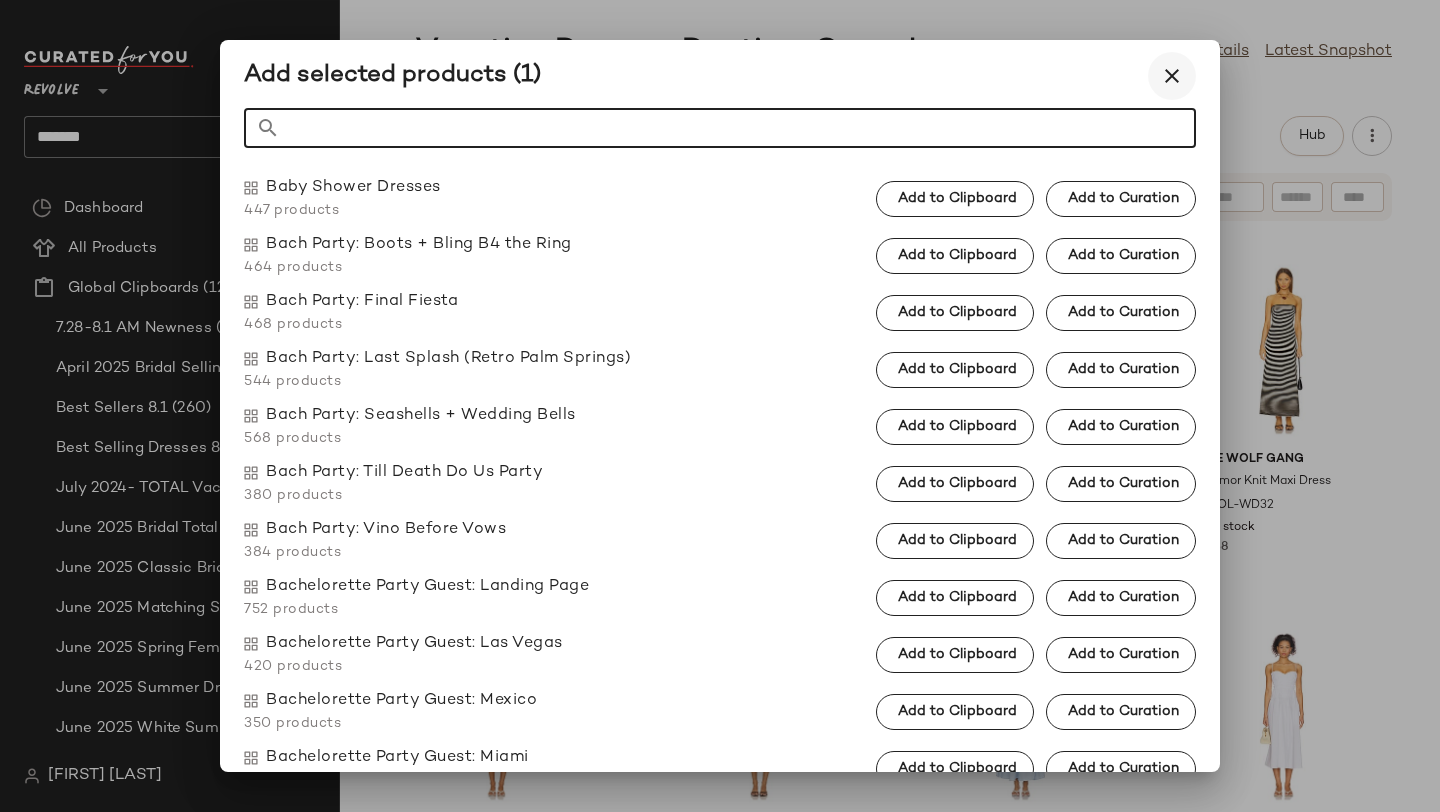 click at bounding box center [1172, 76] 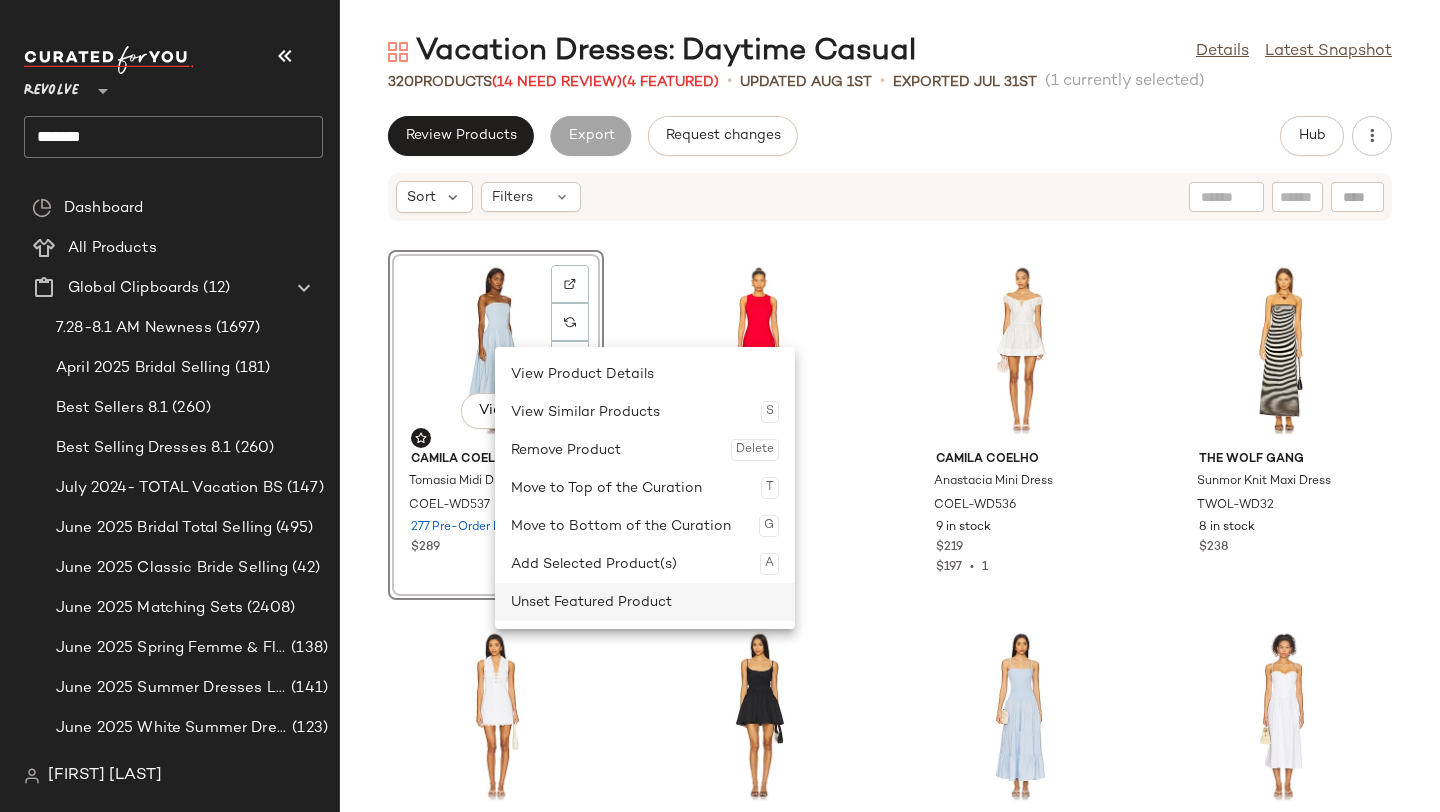 click on "Unset Featured Product" 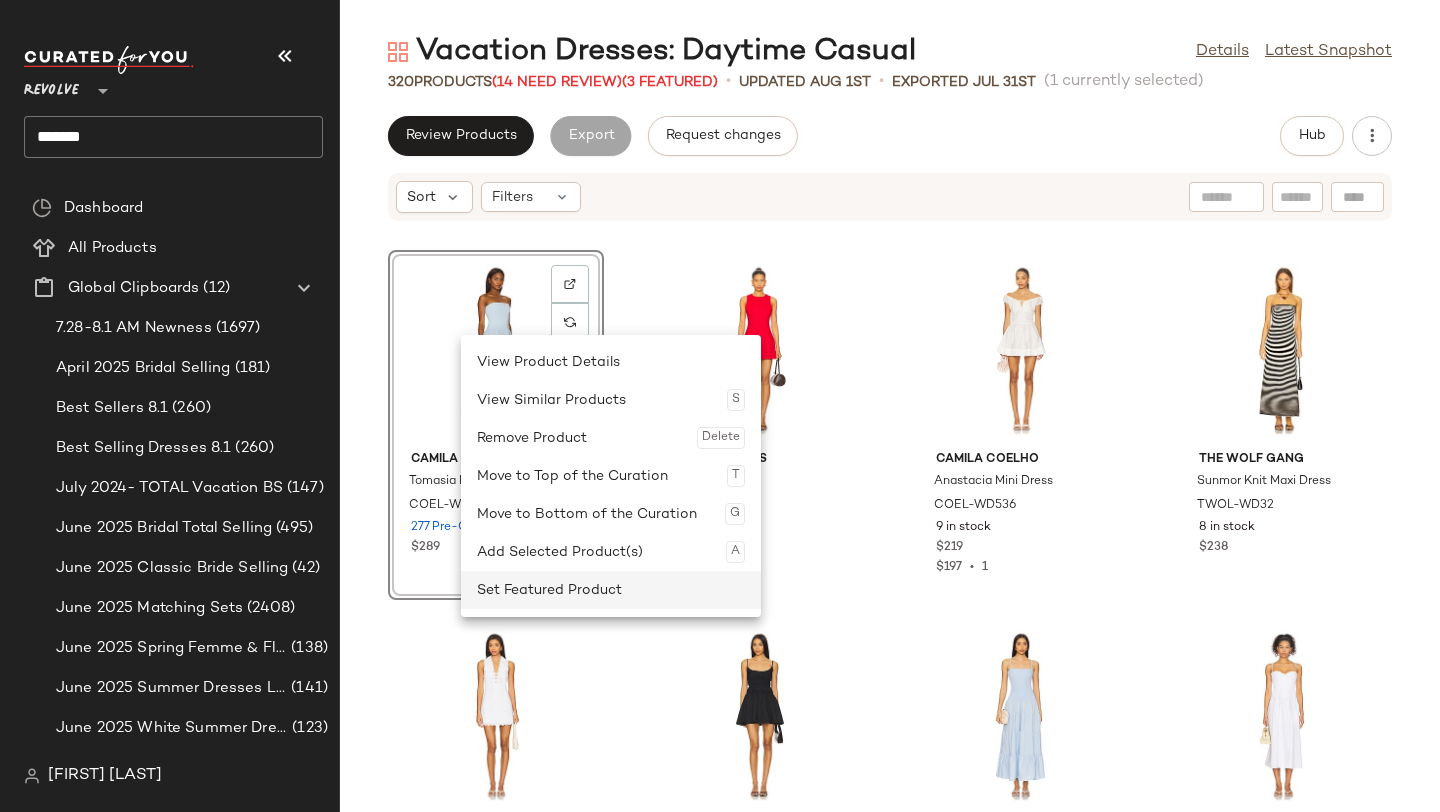 click on "Set Featured Product" 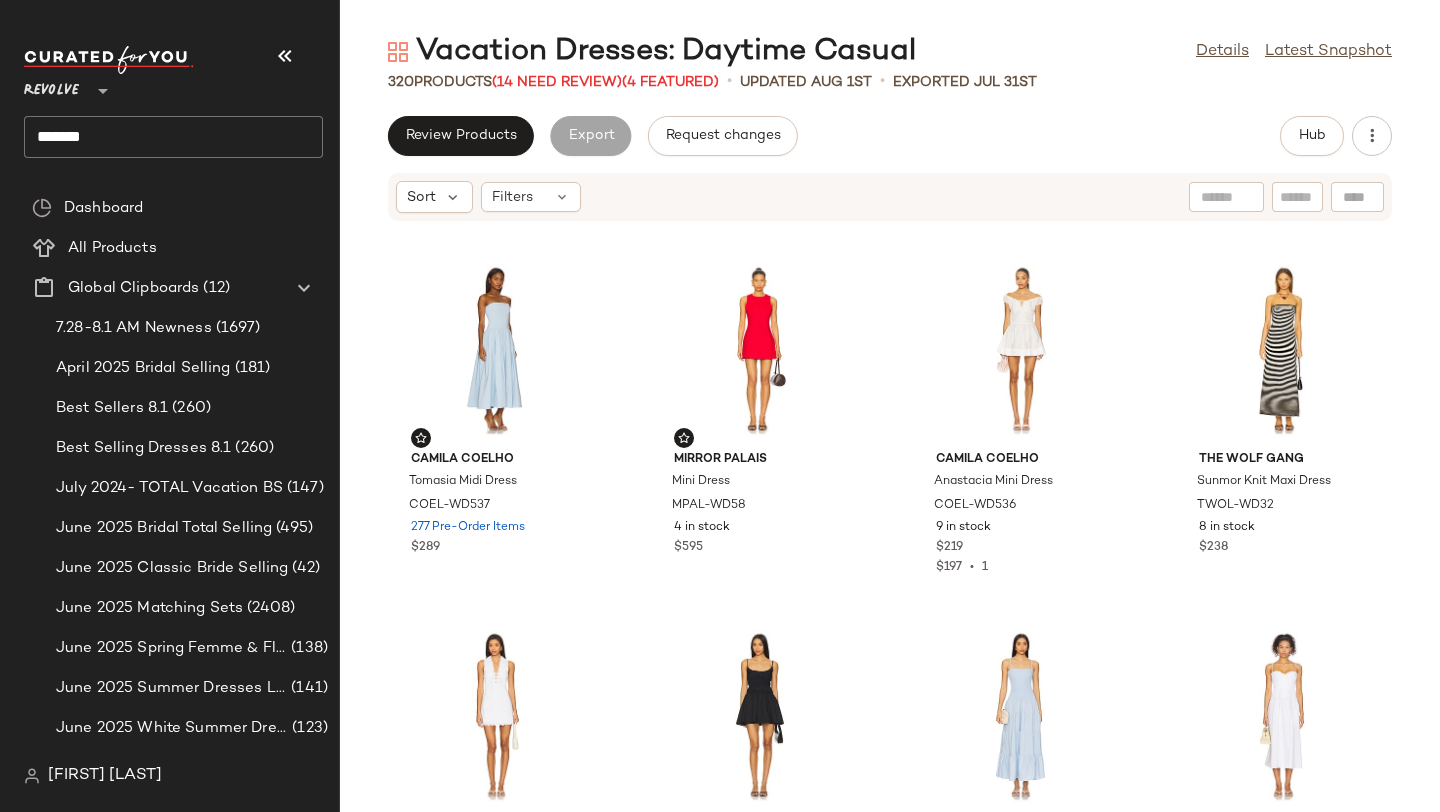 click on "Camila Coelho Tomasia Midi Dress COEL-WD537 277 Pre-Order Items $289 Mirror Palais Mini Dress MPAL-WD58 4 in stock $595 Camila Coelho Anastacia Mini Dress COEL-WD536 9 in stock $219 $197  •  1 The Wolf Gang Sunmor Knit Maxi Dress TWOL-WD32 8 in stock $238 Stone Cold Fox x REVOLVE Vanessa Mini Dress SCOL-WD287 58 in stock $178 Tularosa Donna Mini Dress TULA-WD1656 2 in stock $178 $178  •  1 PEIXOTO Clementine Maxi Dress PEXR-WD33 114 in stock $168 $823  •  5 Tularosa Clea Midi Dress TULA-WD1658 36 in stock $238 $238  •  1 Solid & Striped The Courtney Dress SLST-WD129 24 in stock $278 $250  •  1 Free People x free-est Poppy Midi Dress FREE-WD2999 56 in stock $108 $108  •  1 LIKELY Noelle Dress LIKR-WD847 25 in stock $268 Lovers and Friends Harper Mini Dress LOVF-WD4334 13 in stock $138 $676  •  5 MORE TO COME Celsee Strapless Maxi Dress MOTO-WD687 57 in stock $98 $98  •  1 Charo Ruiz Ibiza Issya Short Dress CRIB-WD178 1 in stock $540 Steve Madden Ressi Dress SMAD-WD291 82 in stock $129 $1.68K 13" 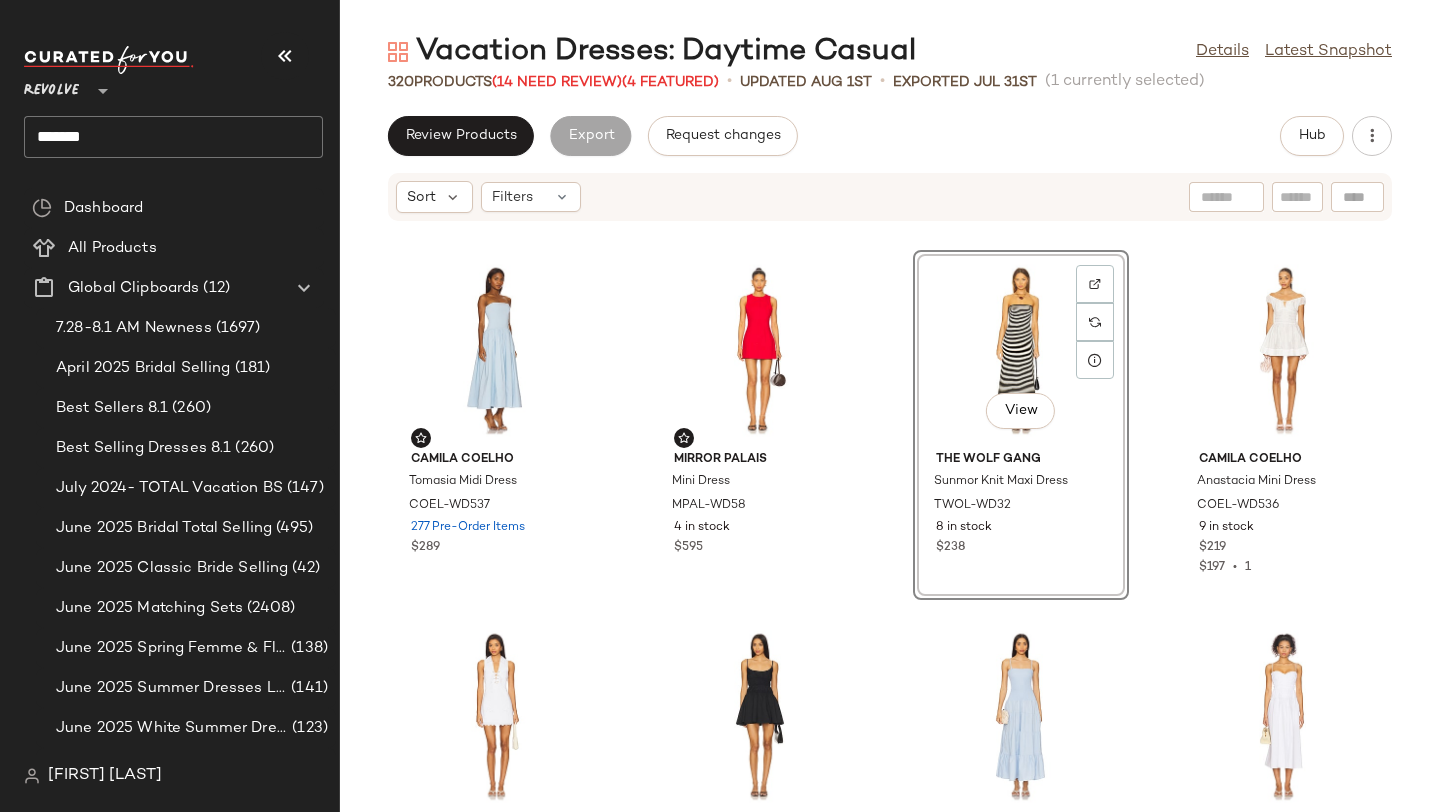click on "Camila Coelho Tomasia Midi Dress COEL-WD537 277 Pre-Order Items $289 Mirror Palais Mini Dress MPAL-WD58 4 in stock $595  View  The Wolf Gang Sunmor Knit Maxi Dress TWOL-WD32 8 in stock $238 Camila Coelho Anastacia Mini Dress COEL-WD536 9 in stock $219 $197  •  1 Stone Cold Fox x REVOLVE Vanessa Mini Dress SCOL-WD287 58 in stock $178 Tularosa Donna Mini Dress TULA-WD1656 2 in stock $178 $178  •  1 PEIXOTO Clementine Maxi Dress PEXR-WD33 114 in stock $168 $823  •  5 Tularosa Clea Midi Dress TULA-WD1658 36 in stock $238 $238  •  1 Solid & Striped The Courtney Dress SLST-WD129 24 in stock $278 $250  •  1 Free People x free-est Poppy Midi Dress FREE-WD2999 56 in stock $108 $108  •  1 LIKELY Noelle Dress LIKR-WD847 25 in stock $268 Lovers and Friends Harper Mini Dress LOVF-WD4334 13 in stock $138 $676  •  5 MORE TO COME Celsee Strapless Maxi Dress MOTO-WD687 57 in stock $98 $98  •  1 Charo Ruiz Ibiza Issya Short Dress CRIB-WD178 1 in stock $540 Steve Madden Ressi Dress SMAD-WD291 82 in stock $129 13" 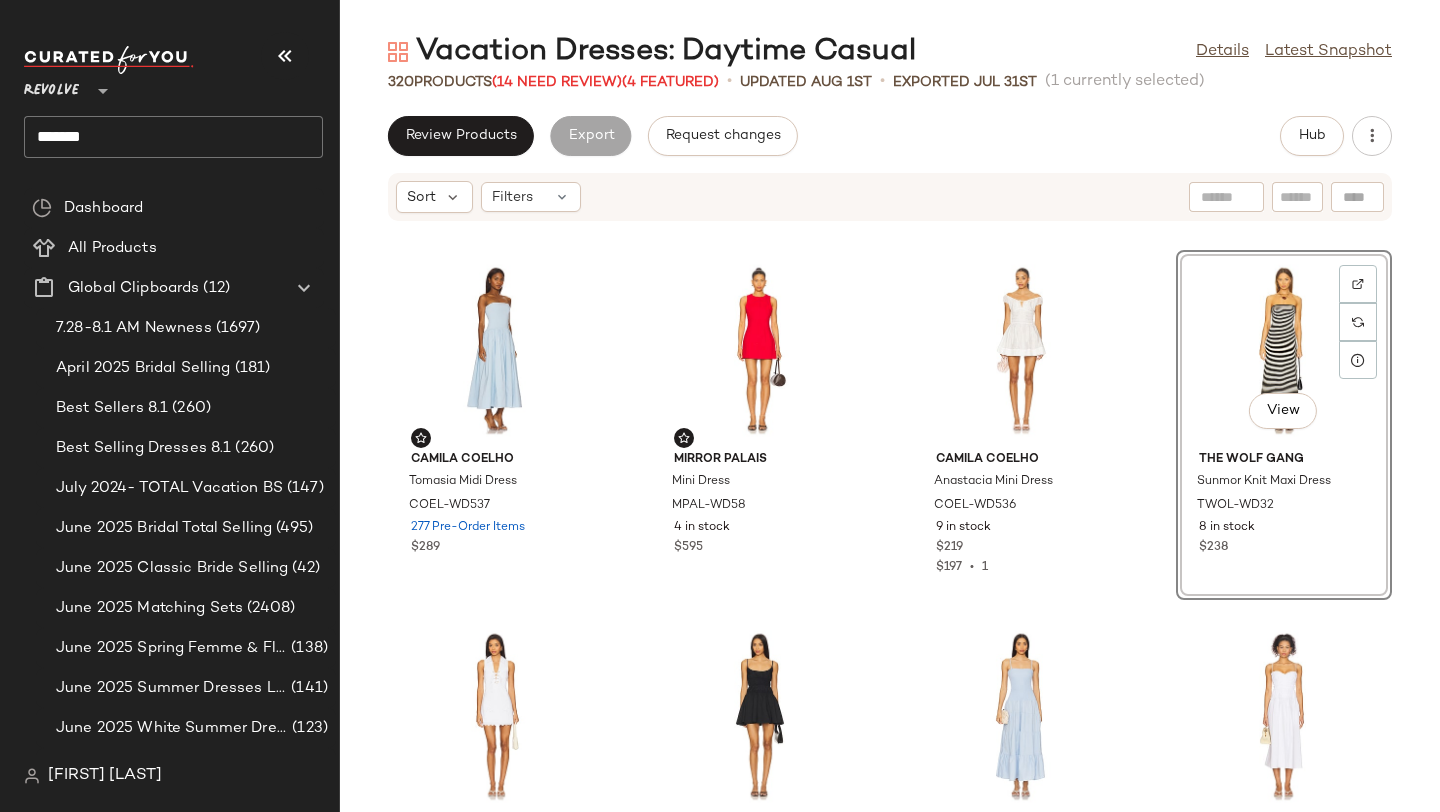 click on "[FIRST] [LAST] Midi Dress COEL-WD537 277 Pre-Order Items $289 Mirror Palais Mini Dress MPAL-WD58 4 in stock $595 [FIRST] [LAST] Anastacia Mini Dress COEL-WD536 9 in stock $219 $197  •  1  View  The Wolf Gang Sunmor Knit Maxi Dress TWOL-WD32 8 in stock $238 Stone Cold Fox x REVOLVE Vanessa Mini Dress SCOL-WD287 58 in stock $178 Tularosa Donna Mini Dress TULA-WD1656 2 in stock $178 $178  •  1 PEIXOTO Clementine Maxi Dress PEXR-WD33 114 in stock $168 $823  •  5 Tularosa Clea Midi Dress TULA-WD1658 36 in stock $238 $238  •  1 Solid & Striped The Courtney Dress SLST-WD129 24 in stock $278 $250  •  1 Free People x free-est Poppy Midi Dress FREE-WD2999 56 in stock $108 $108  •  1 LIKELY Noelle Dress LIKR-WD847 25 in stock $268 Lovers and Friends Harper Mini Dress LOVF-WD4334 13 in stock $138 $676  •  5 MORE TO COME Celsee Strapless Maxi Dress MOTO-WD687 57 in stock $98 $98  •  1 Charo Ruiz Ibiza Issya Short Dress CRIB-WD178 1 in stock $540 Steve Madden Ressi Dress SMAD-WD291 82 in stock $129 13" 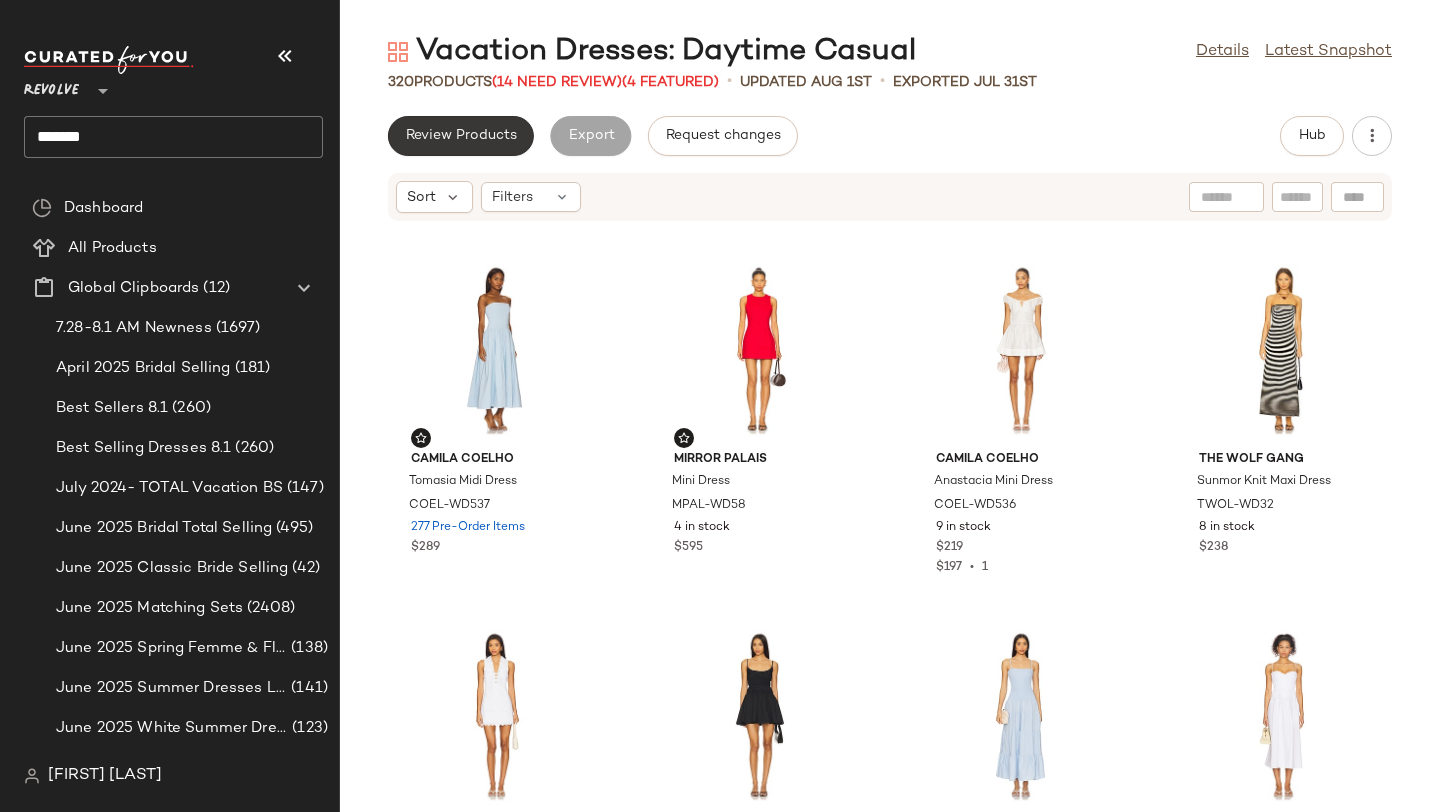 click on "Review Products" 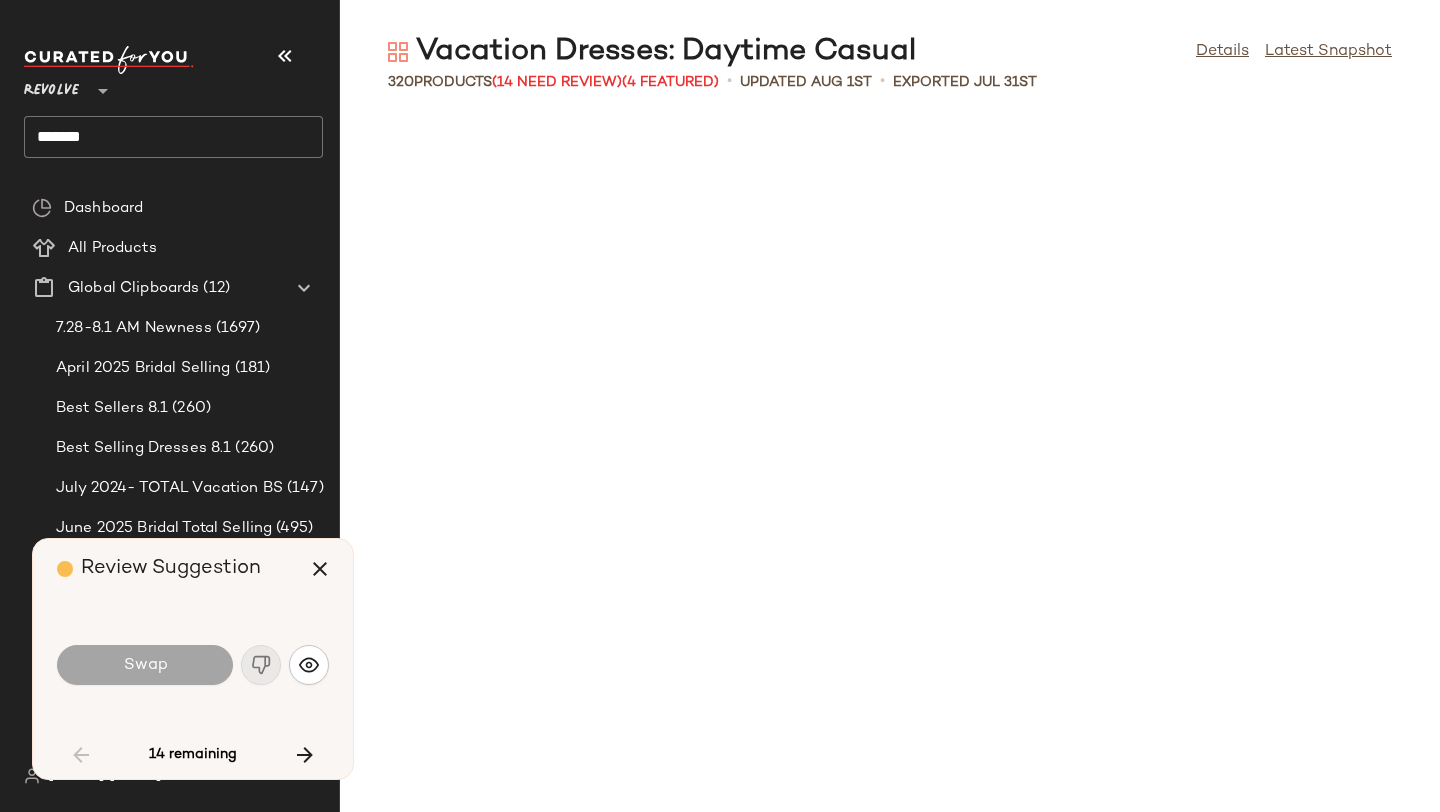 scroll, scrollTop: 2928, scrollLeft: 0, axis: vertical 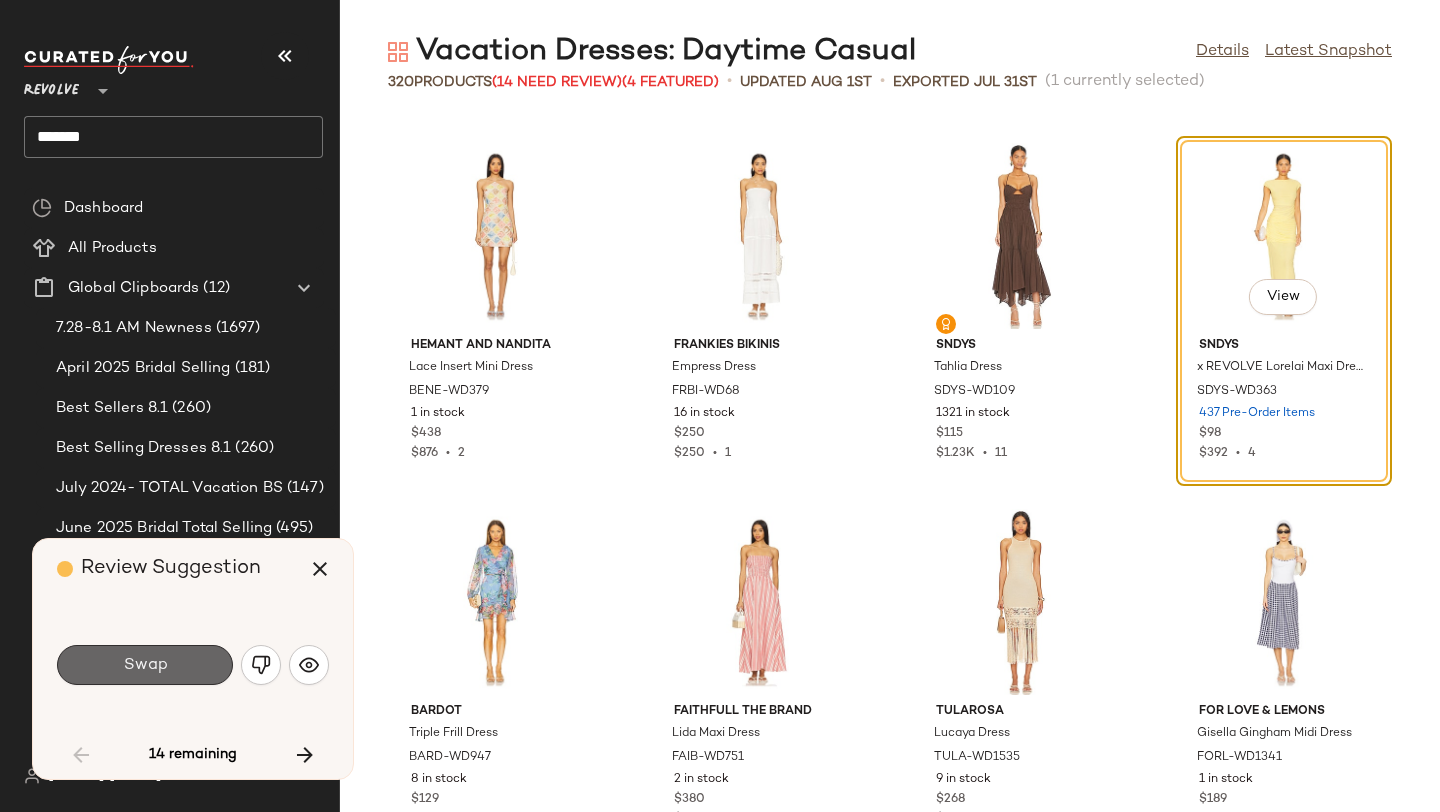 click on "Swap" at bounding box center (145, 665) 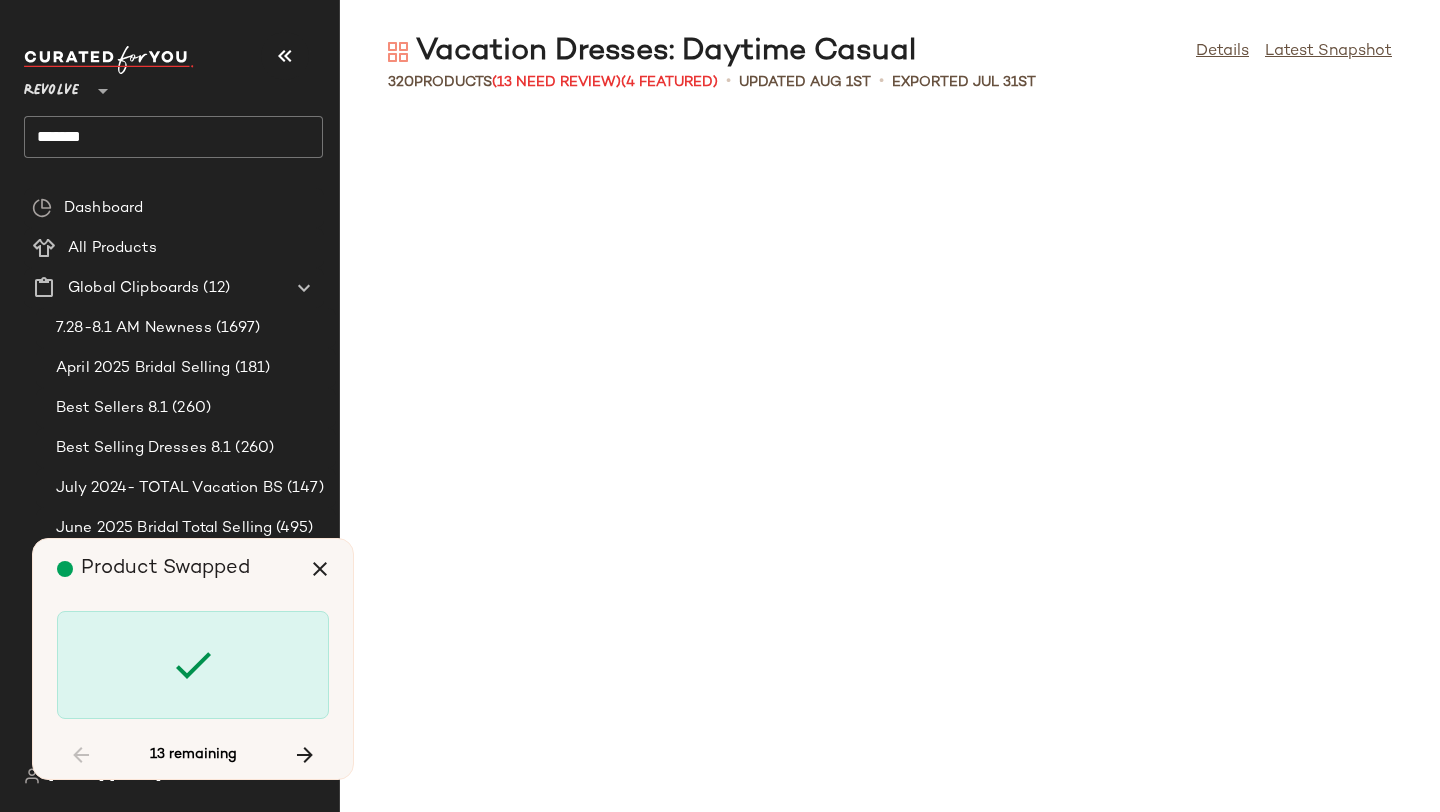 scroll, scrollTop: 4392, scrollLeft: 0, axis: vertical 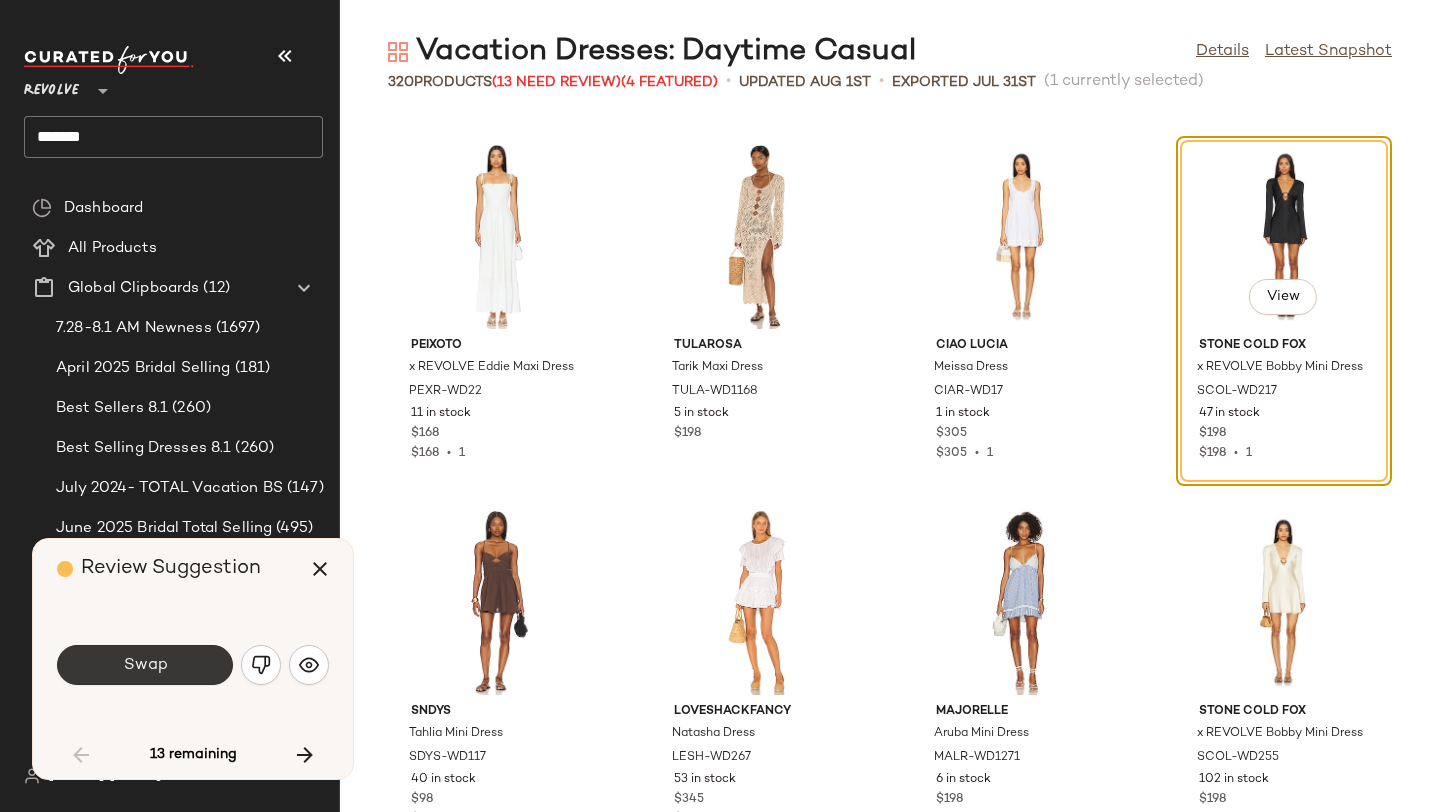 click on "Swap" at bounding box center (145, 665) 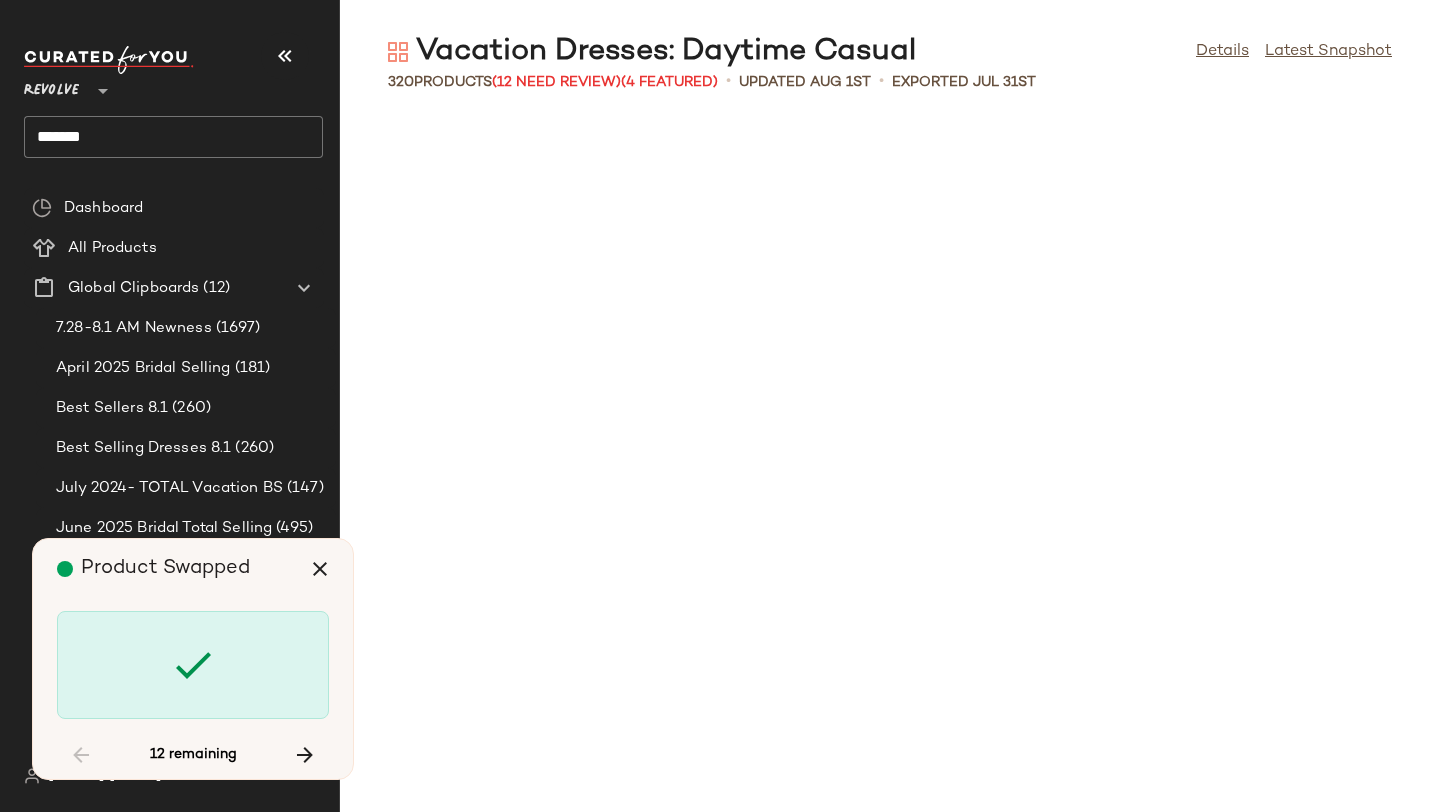 scroll, scrollTop: 6588, scrollLeft: 0, axis: vertical 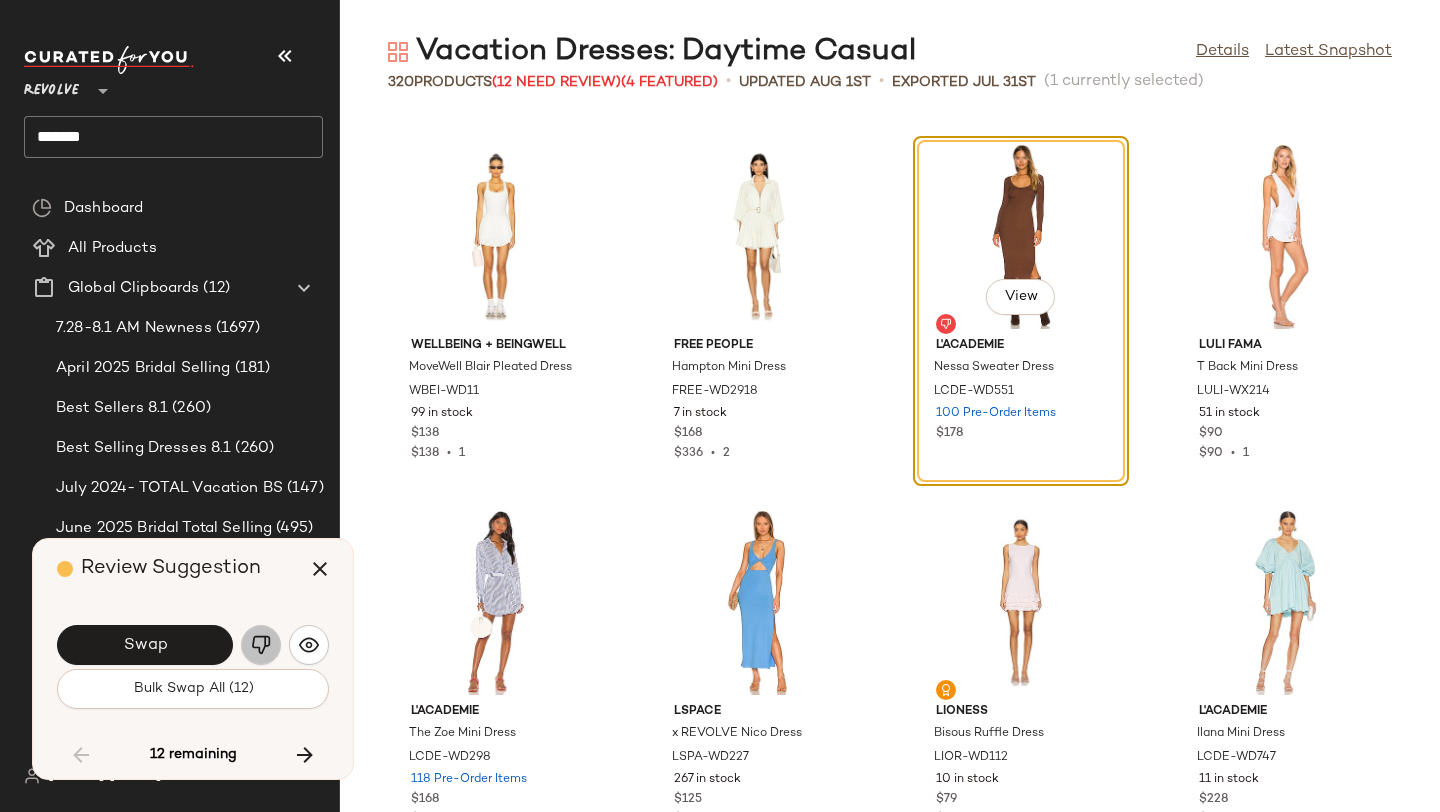click 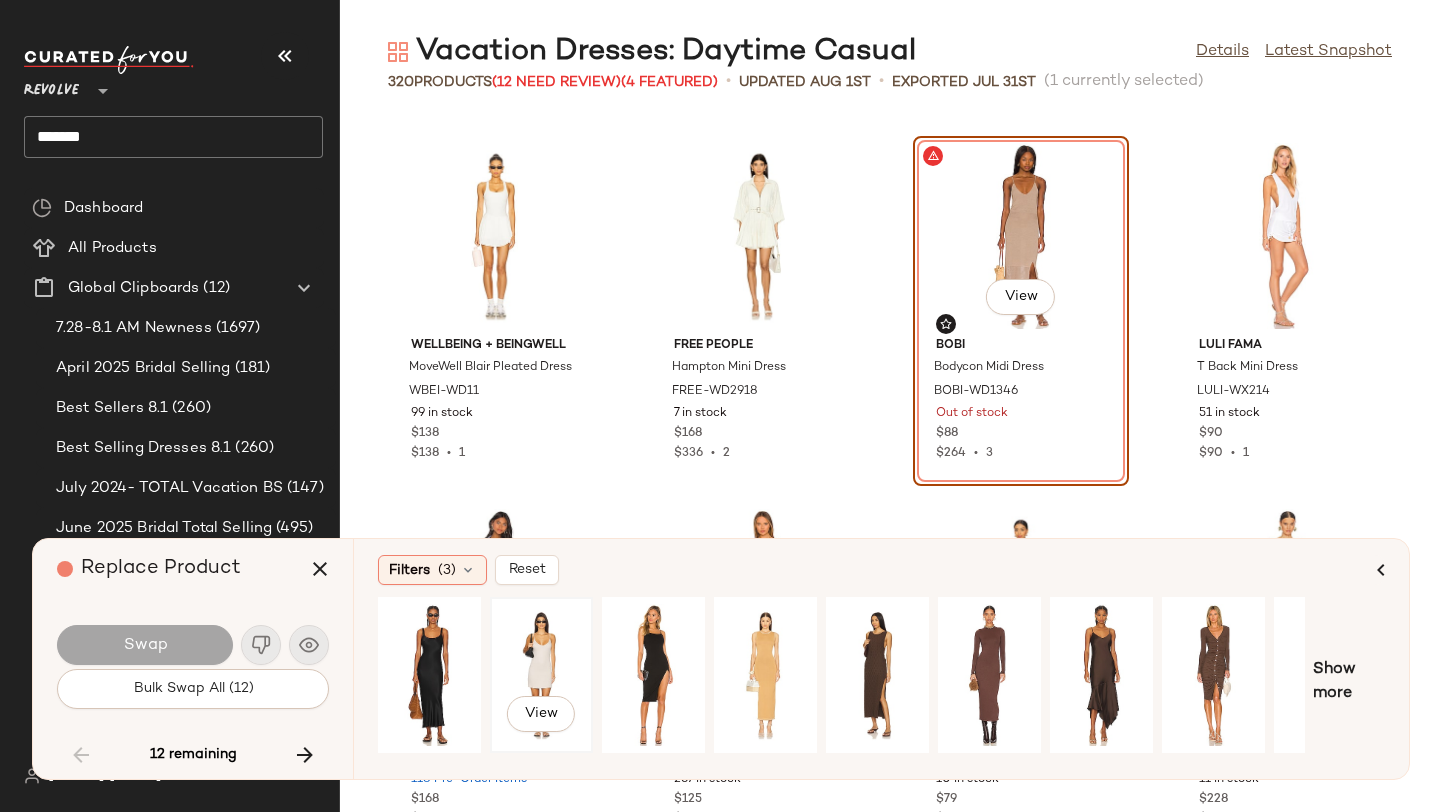 click on "View" 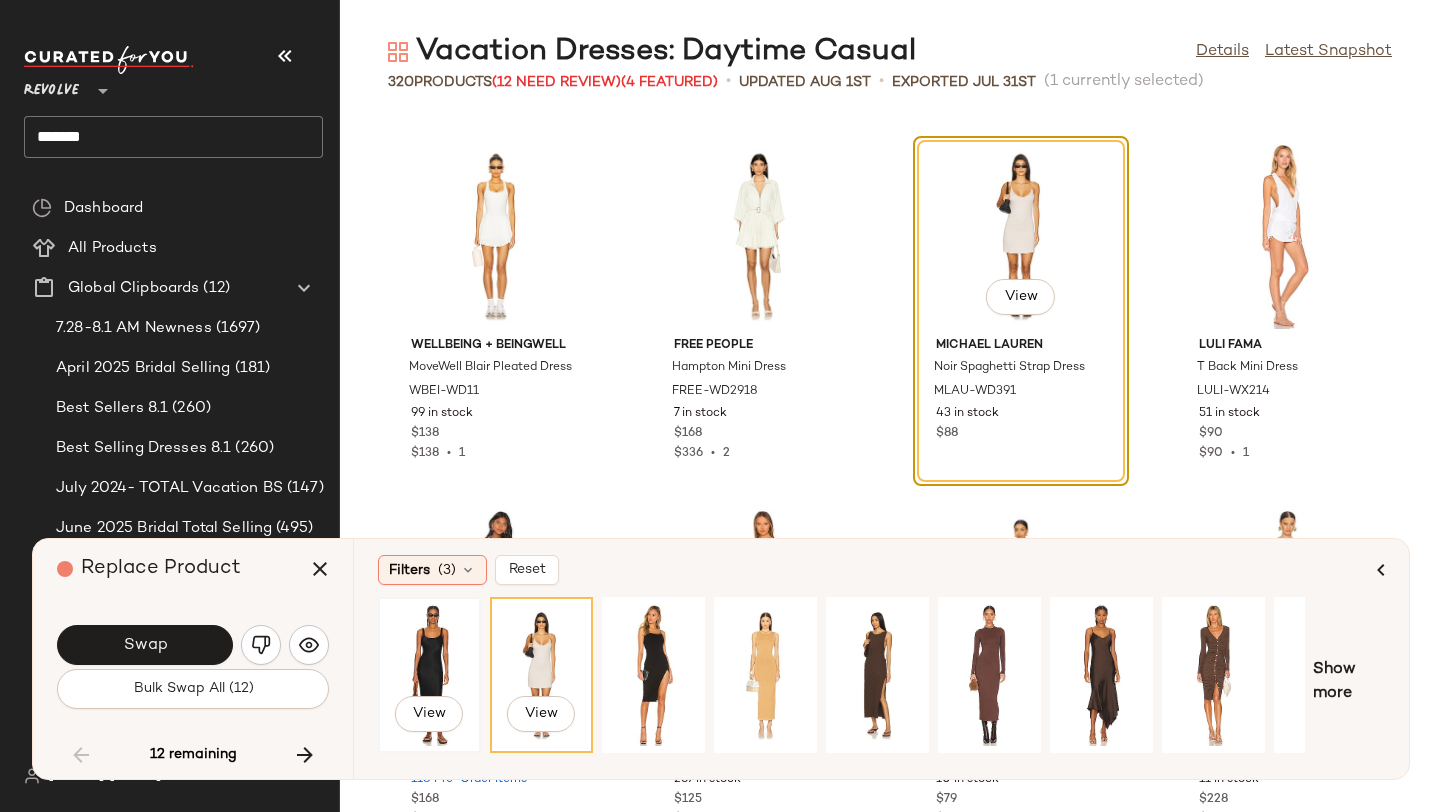 click on "View" 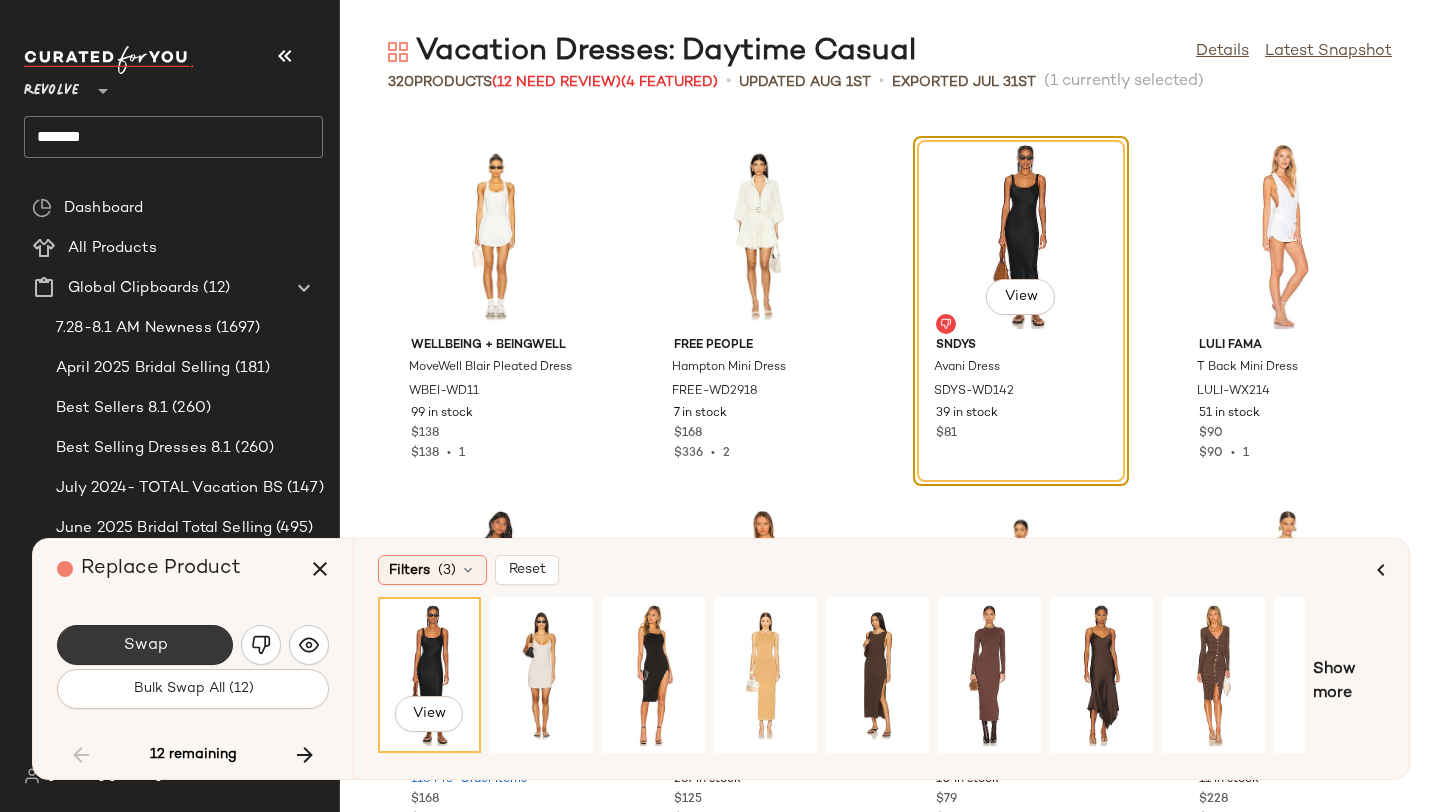 click on "Swap" 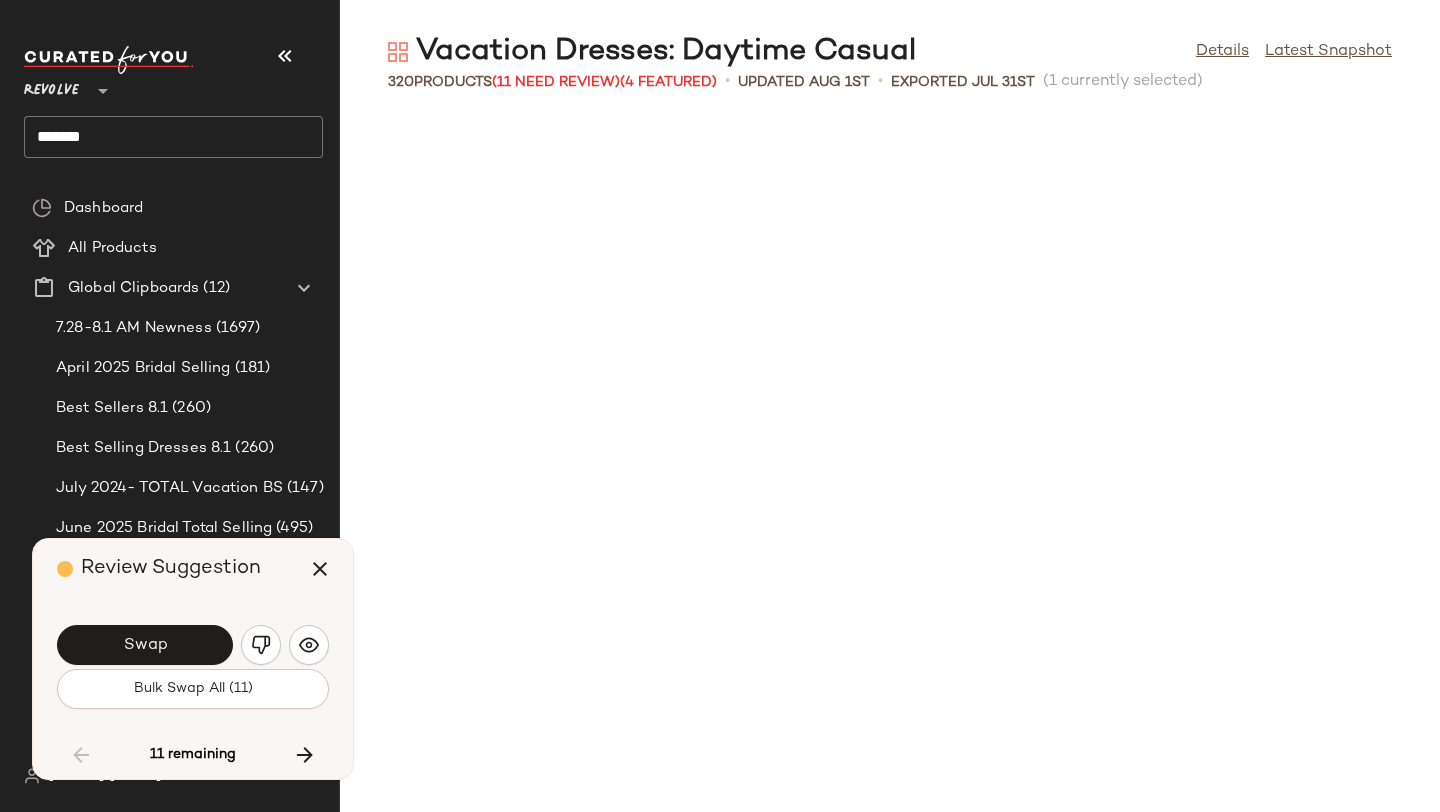 scroll, scrollTop: 7320, scrollLeft: 0, axis: vertical 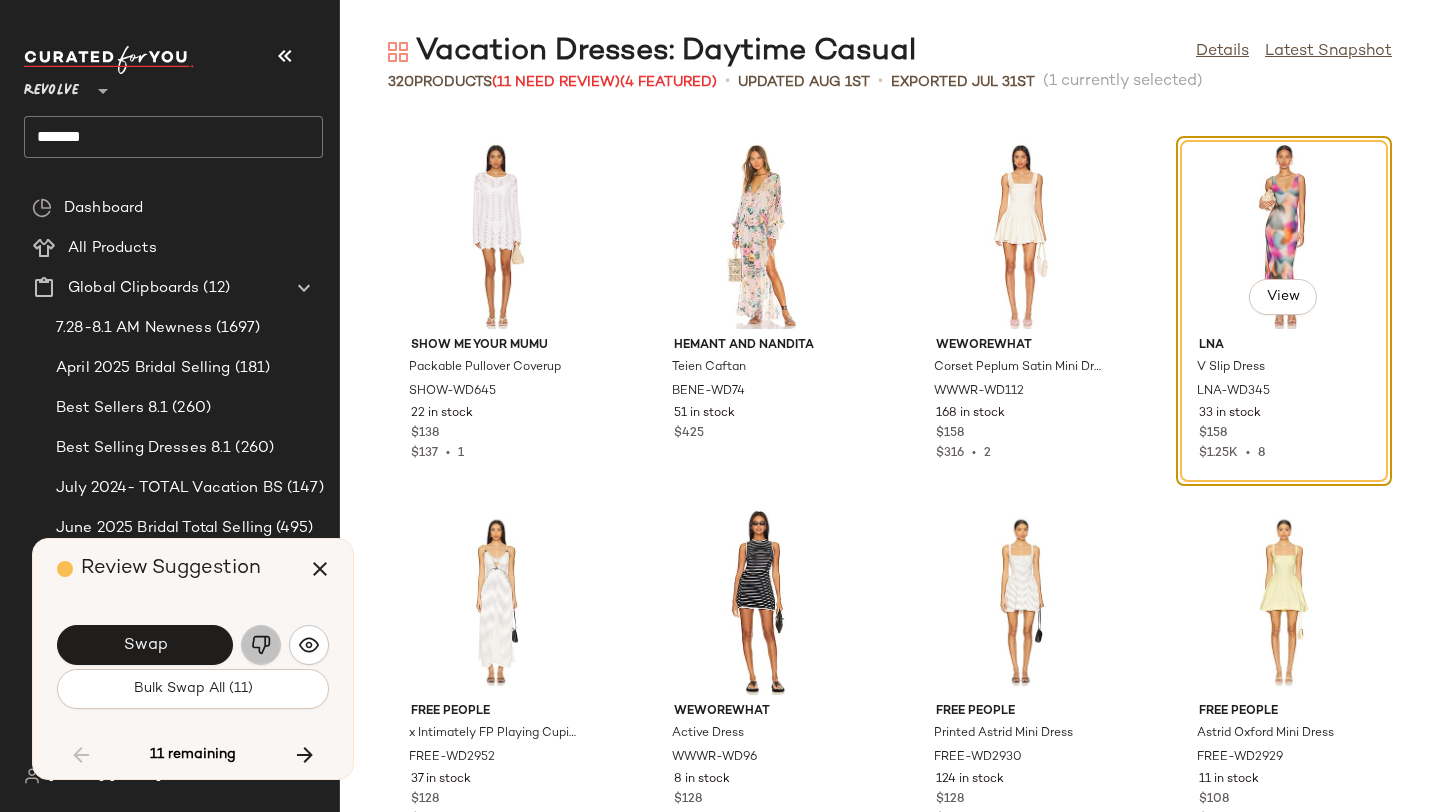 click 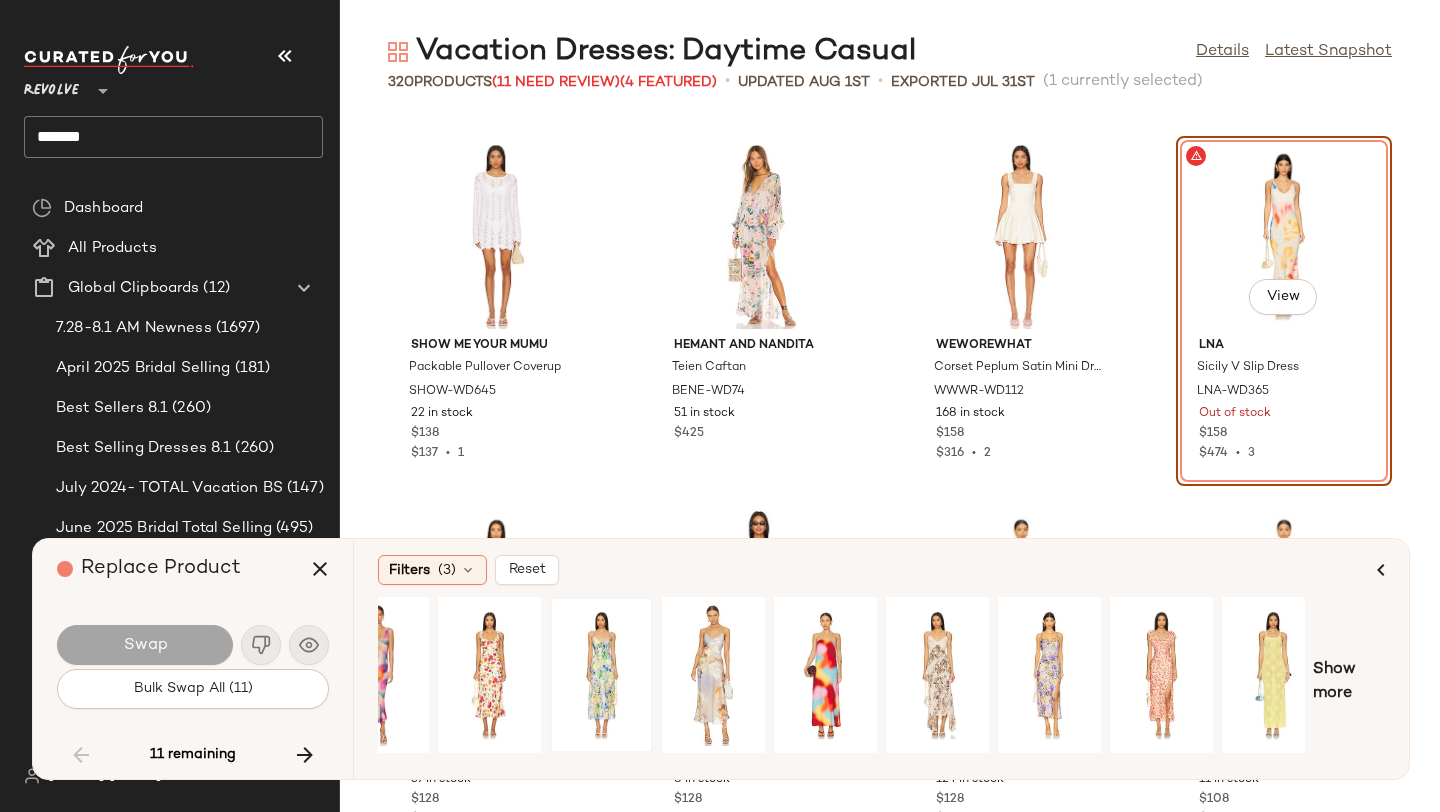 scroll, scrollTop: 0, scrollLeft: 182, axis: horizontal 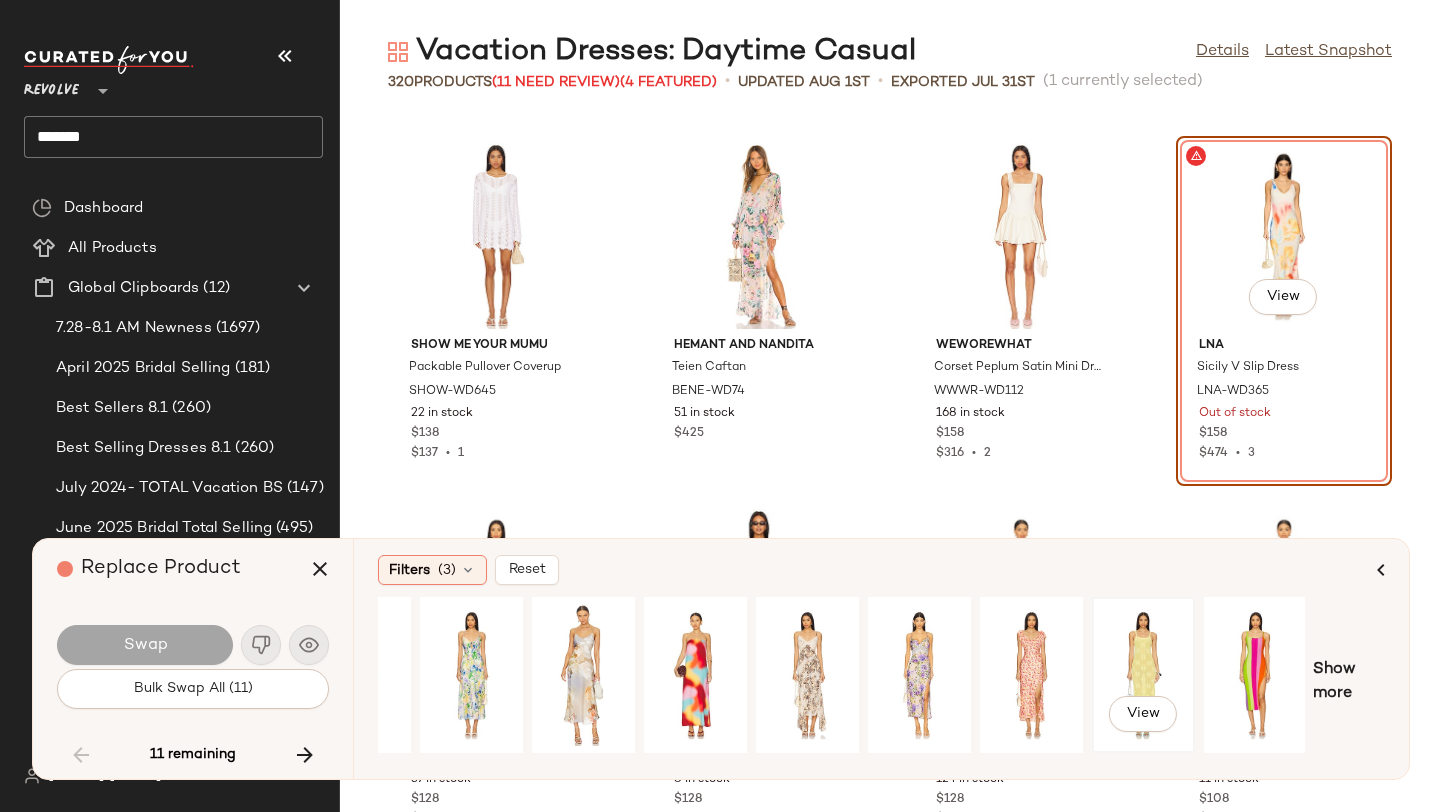 click on "View" 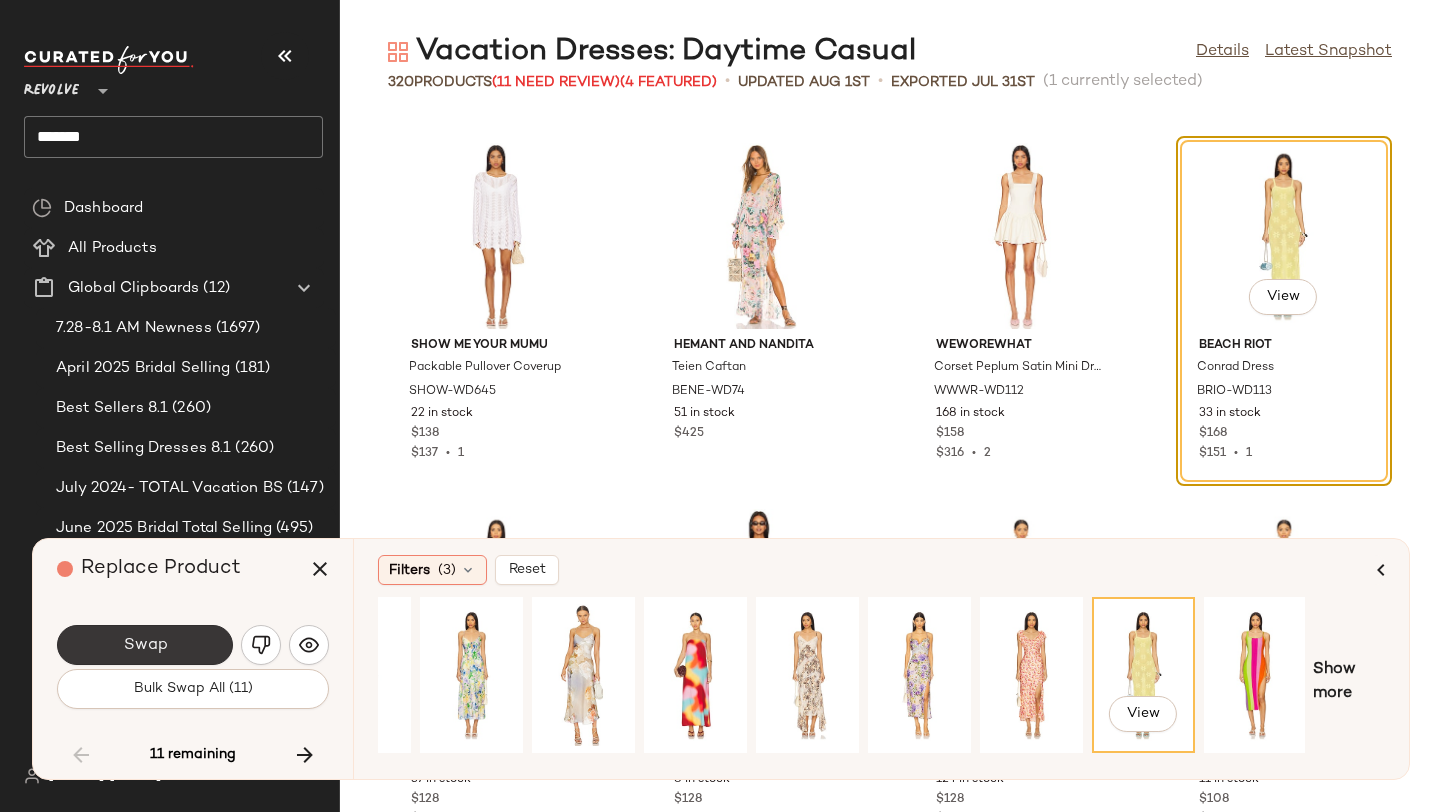 click on "Swap" 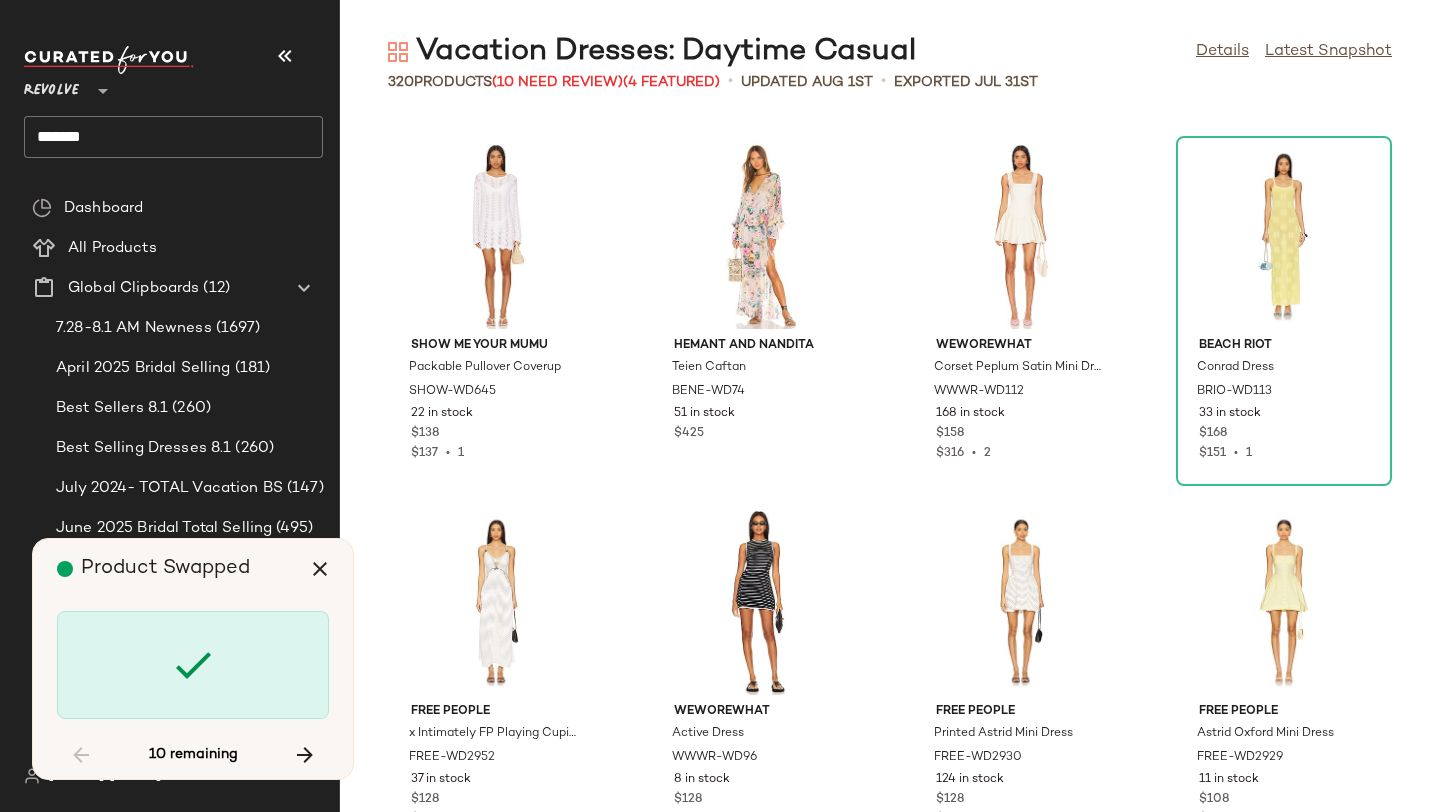 scroll, scrollTop: 15372, scrollLeft: 0, axis: vertical 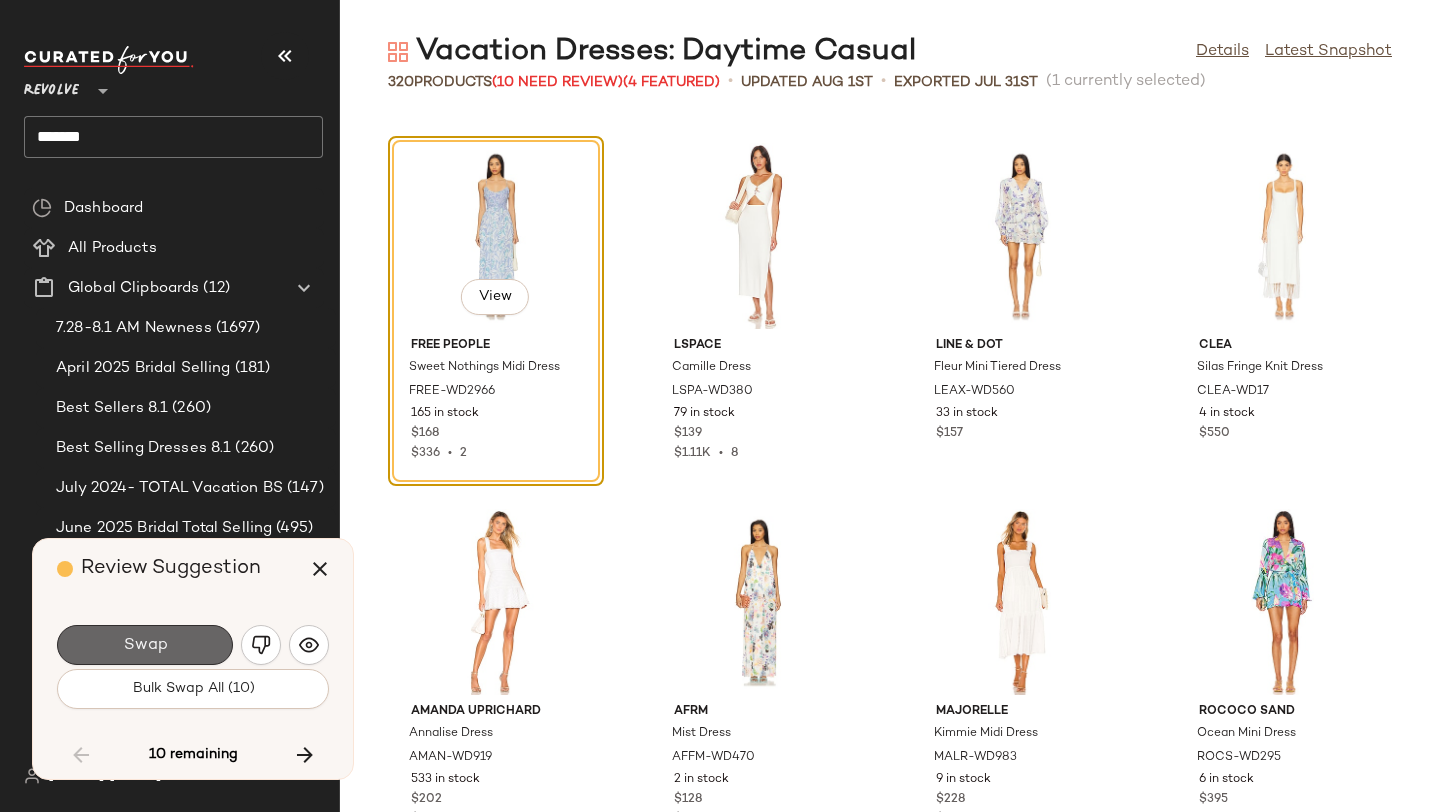 click on "Swap" at bounding box center (145, 645) 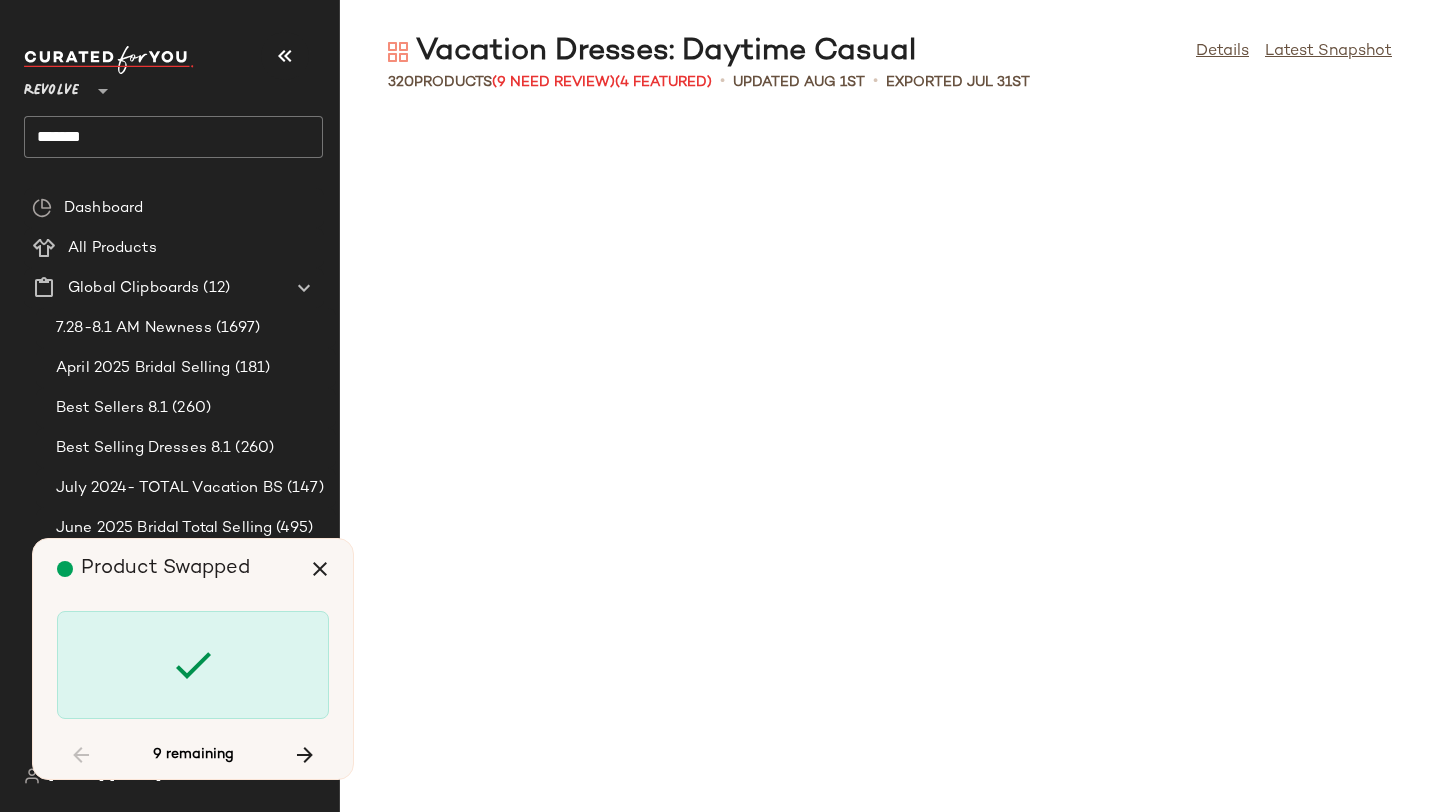 scroll, scrollTop: 16836, scrollLeft: 0, axis: vertical 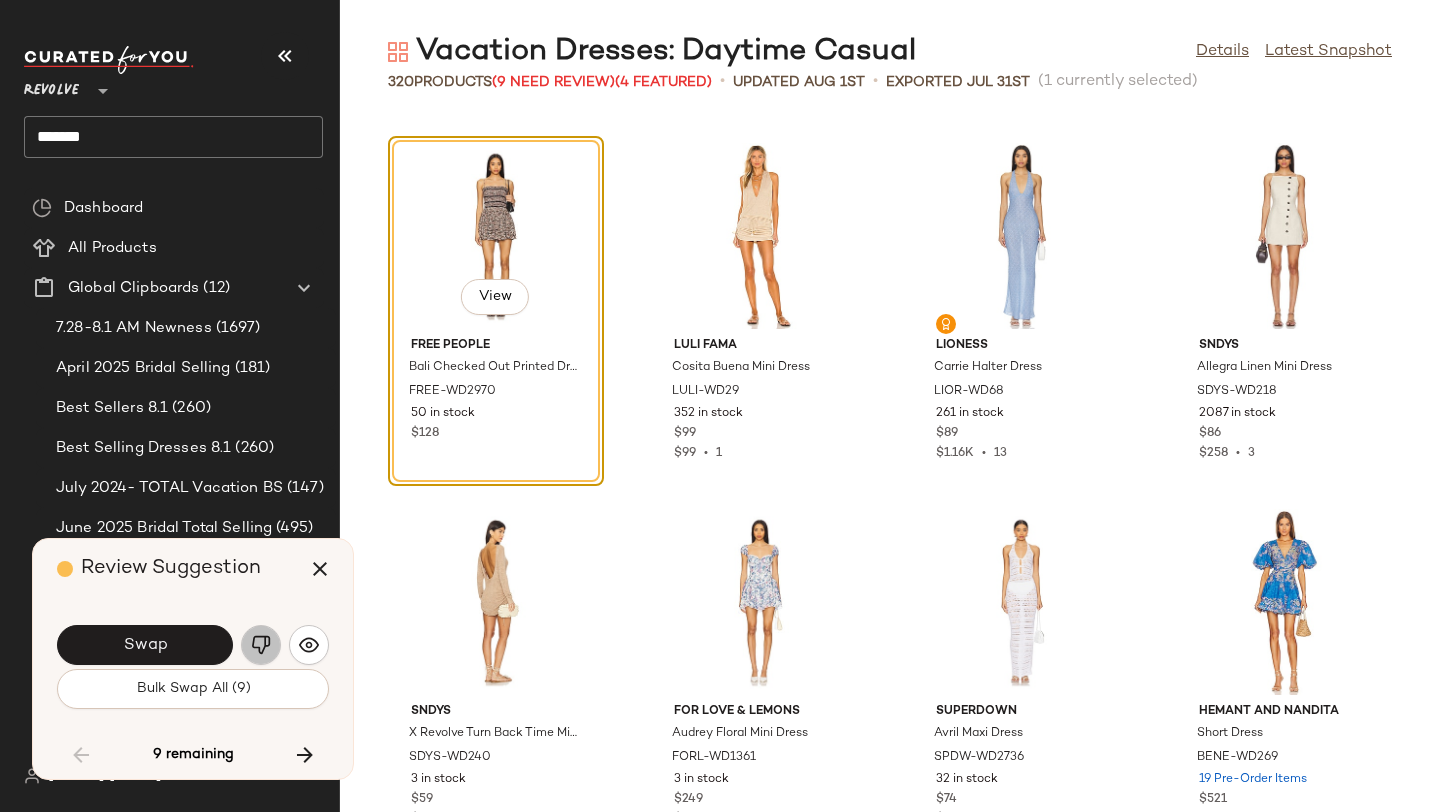 click 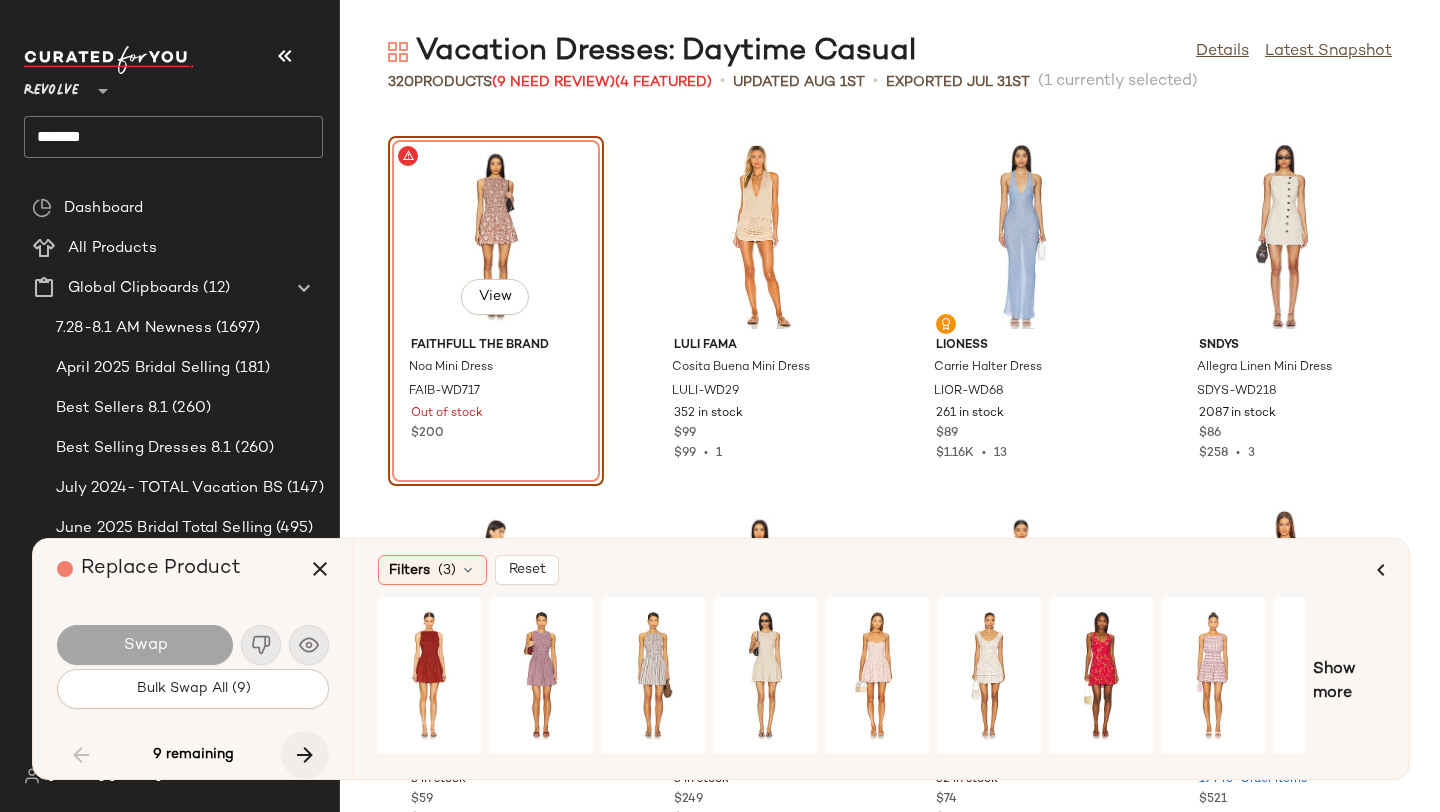 click at bounding box center (305, 755) 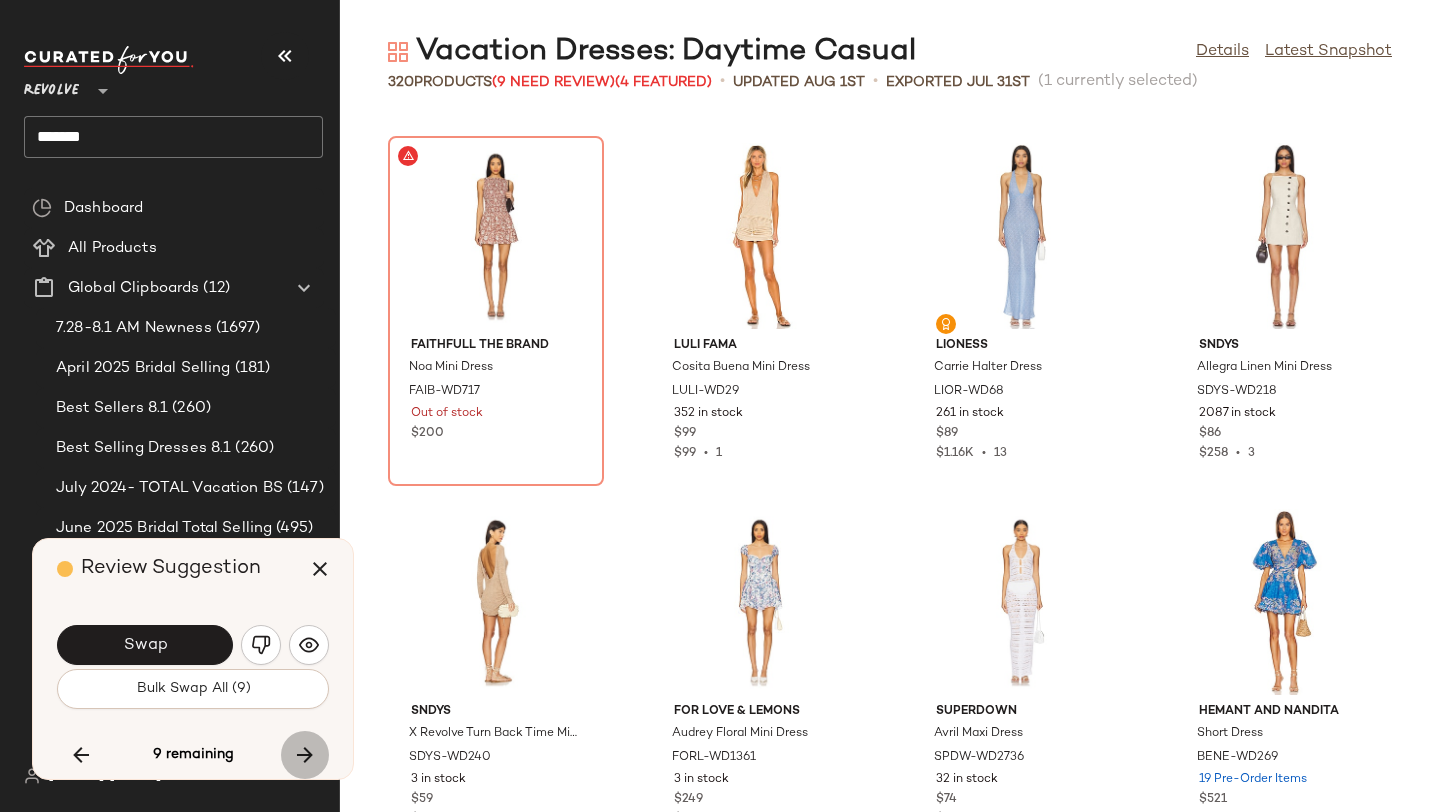 scroll, scrollTop: 17934, scrollLeft: 0, axis: vertical 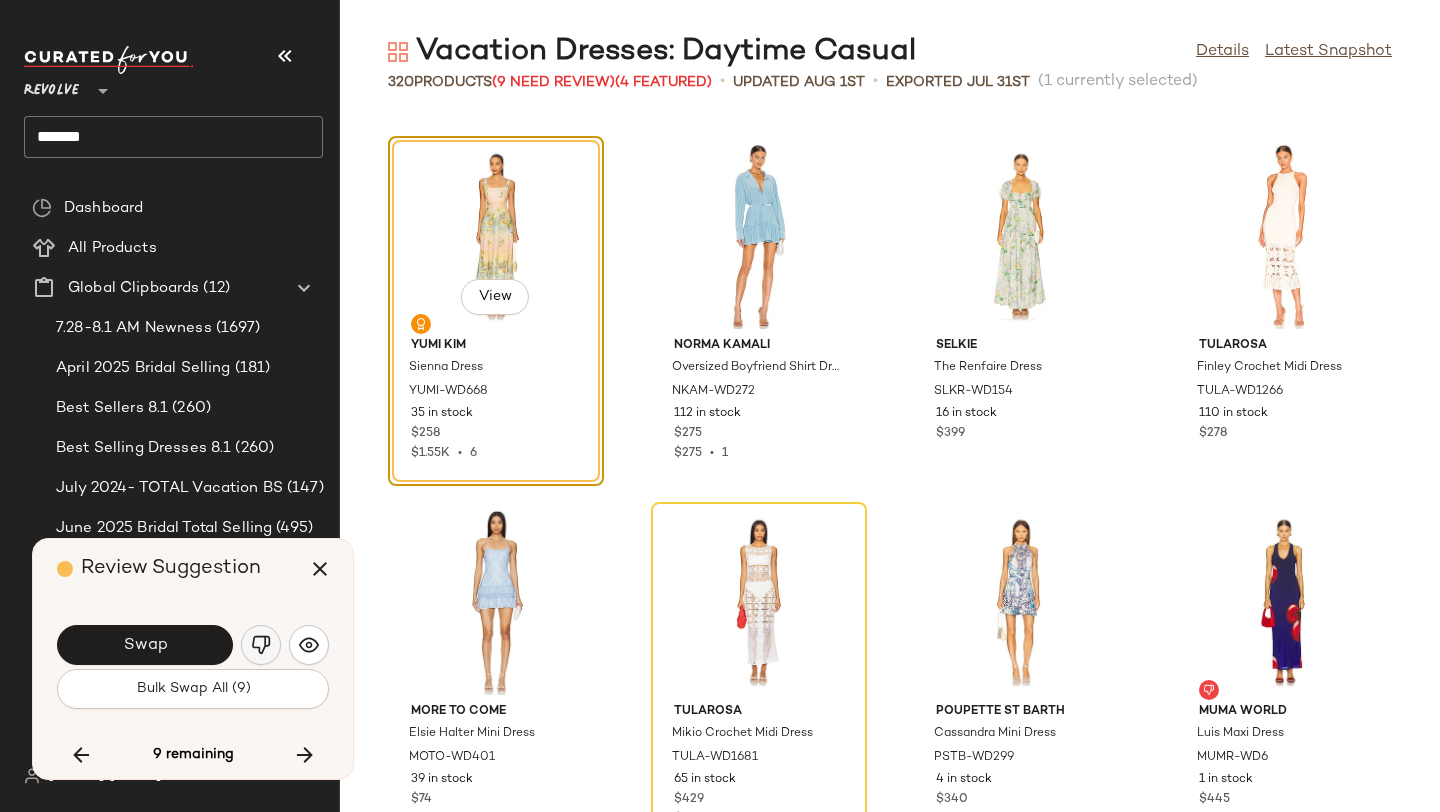 click 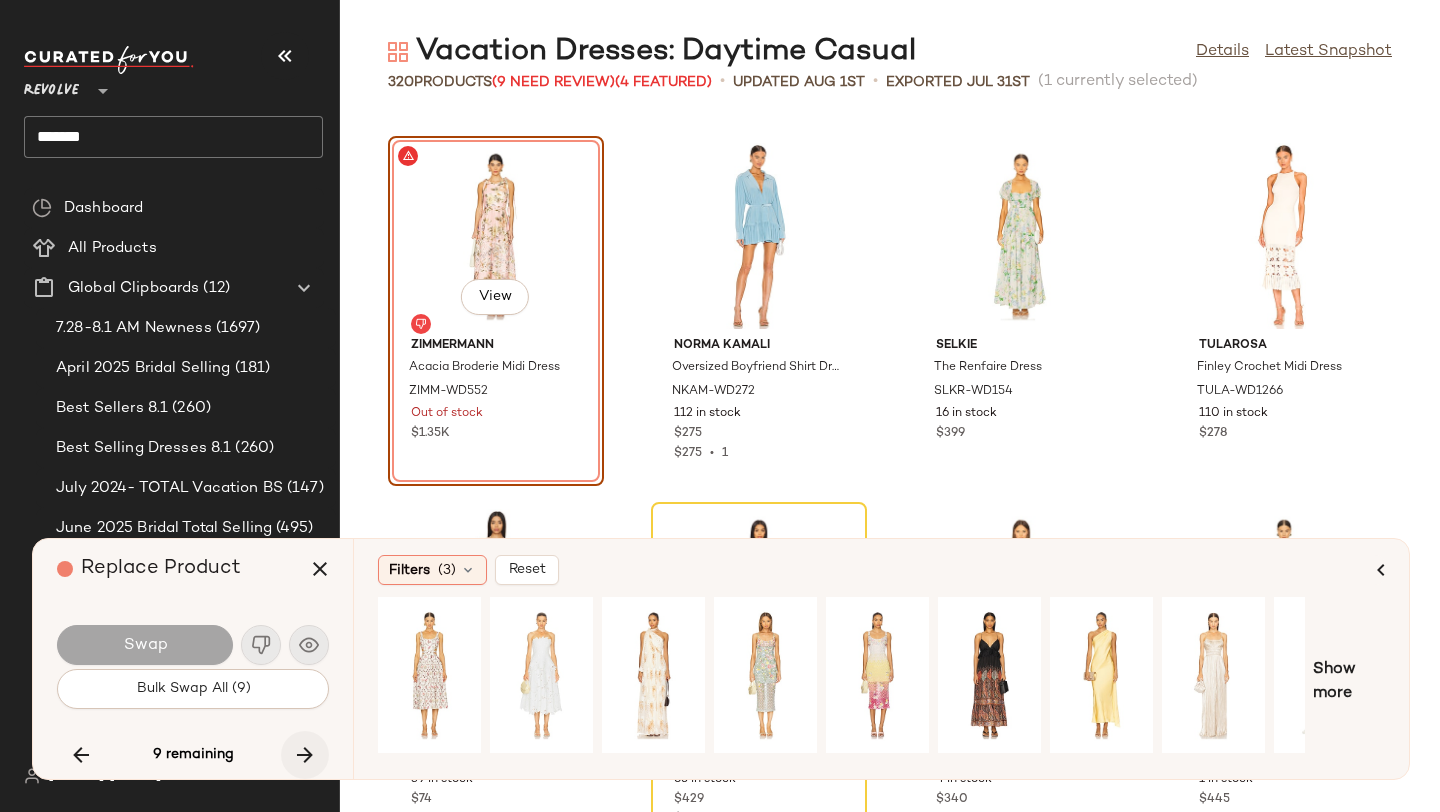 click at bounding box center (305, 755) 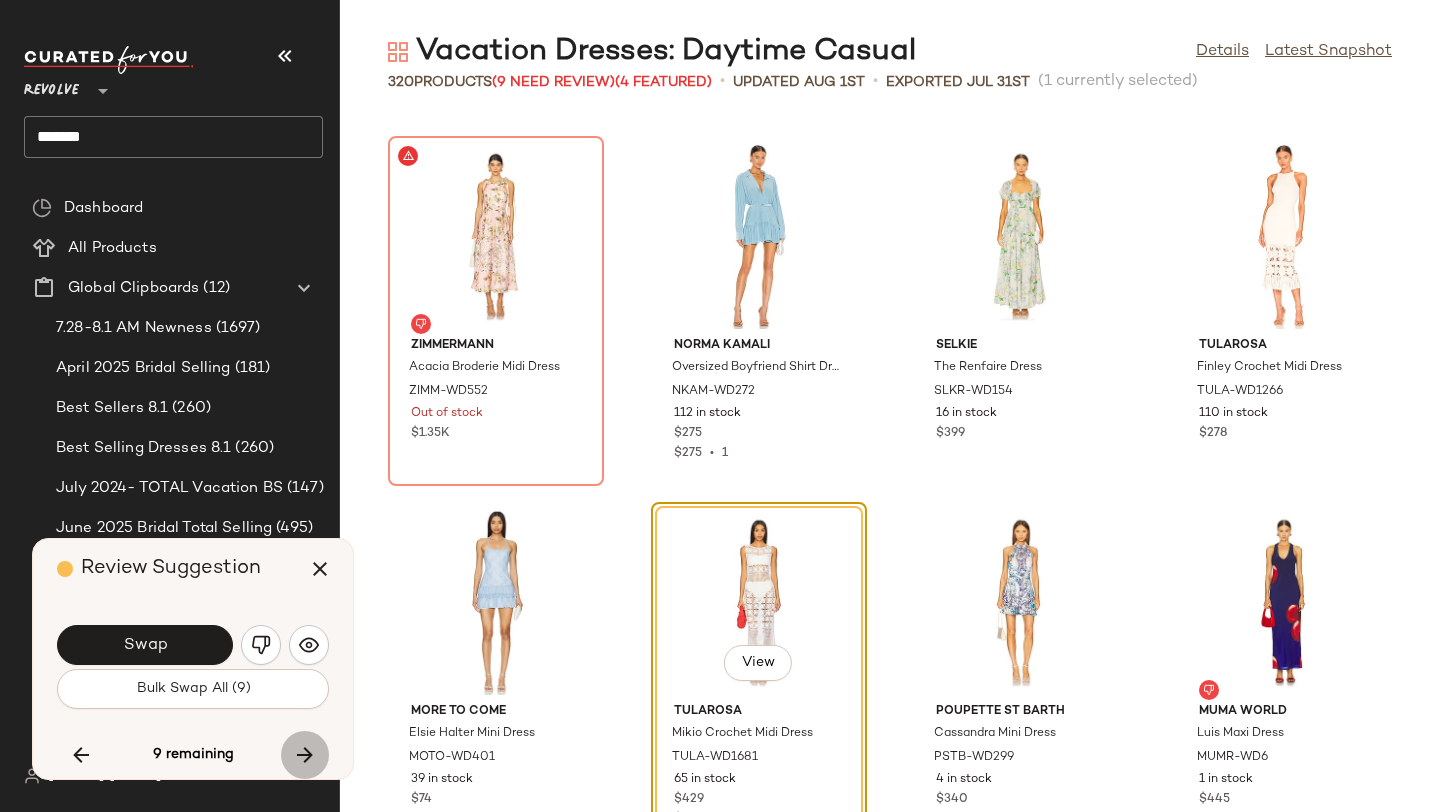 scroll, scrollTop: 18300, scrollLeft: 0, axis: vertical 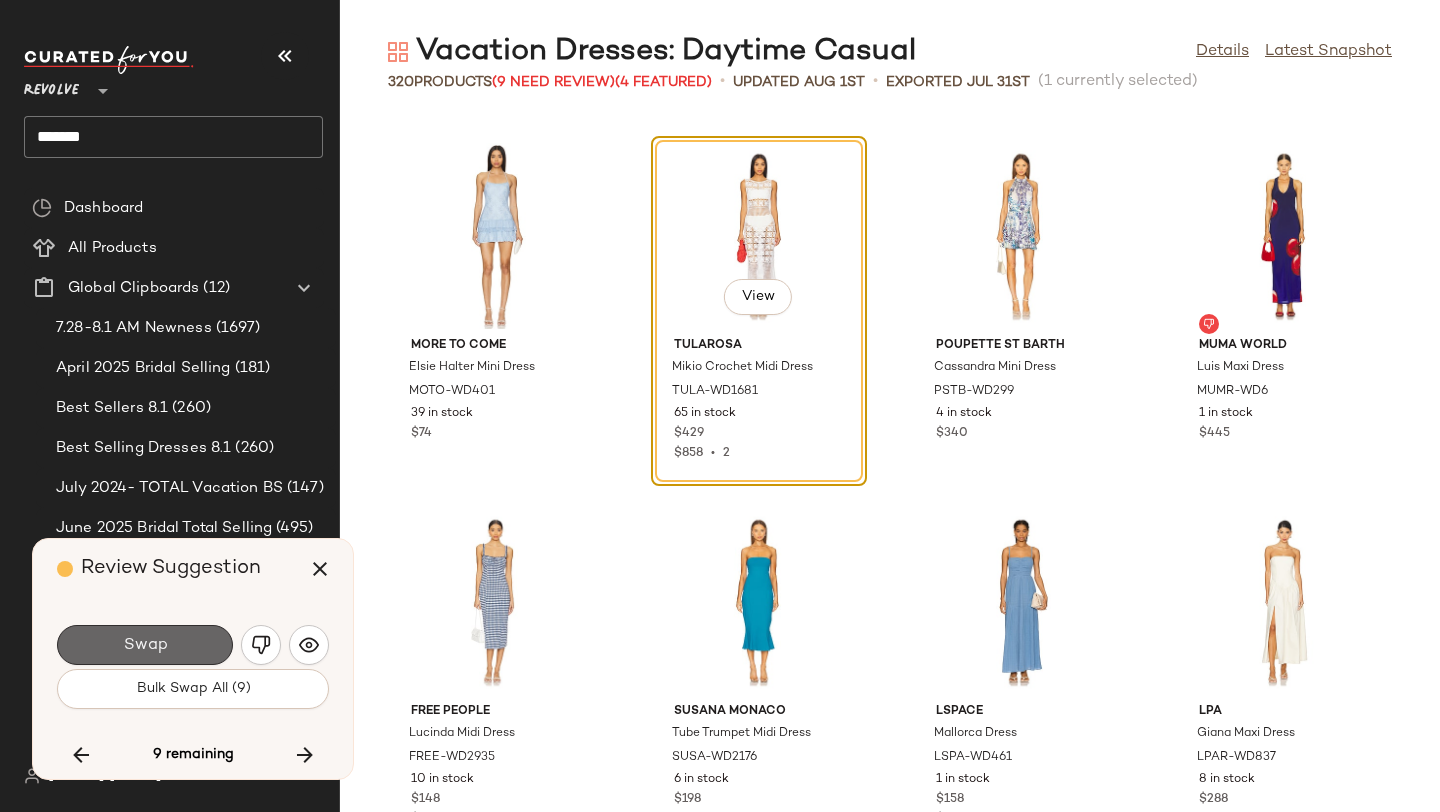 click on "Swap" at bounding box center (145, 645) 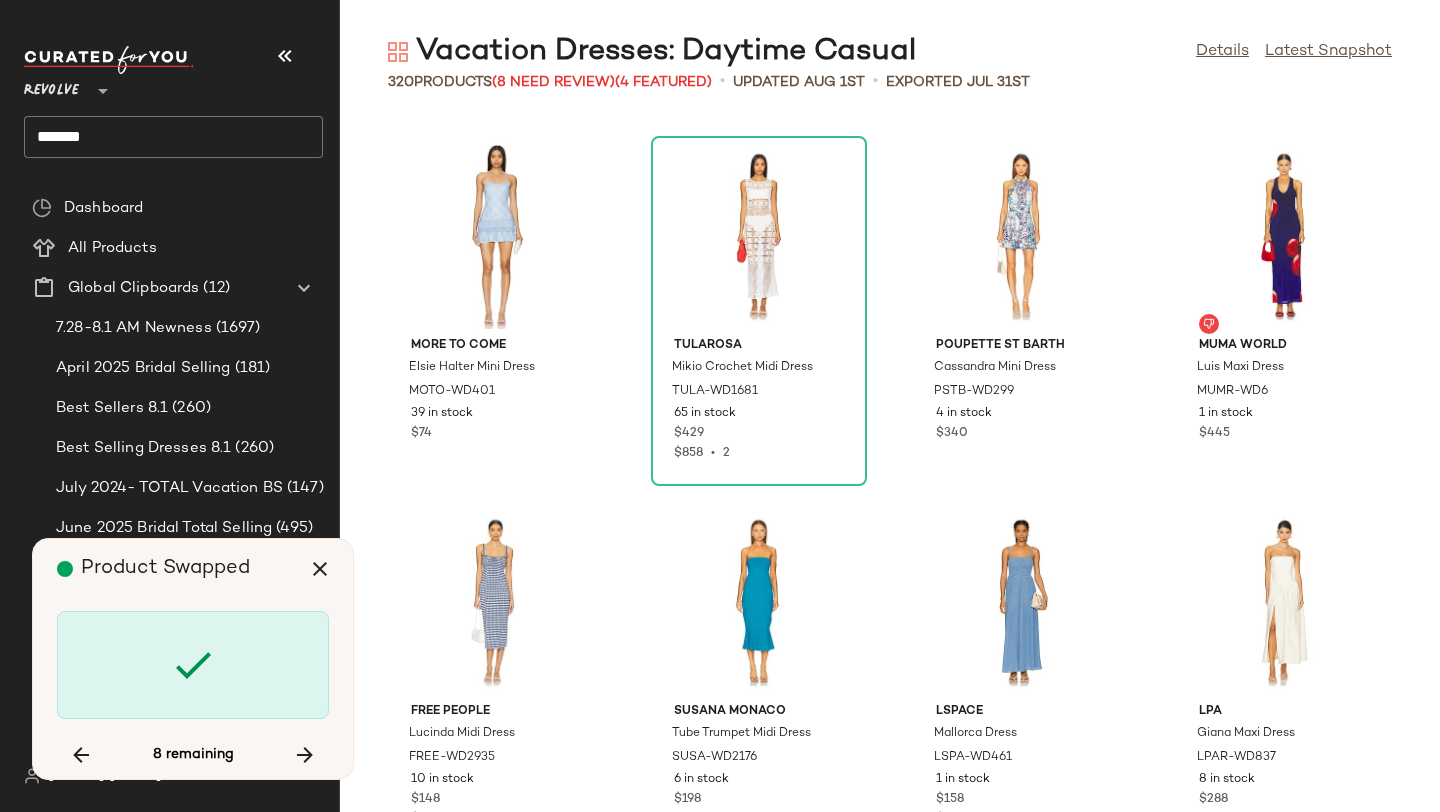 scroll, scrollTop: 20862, scrollLeft: 0, axis: vertical 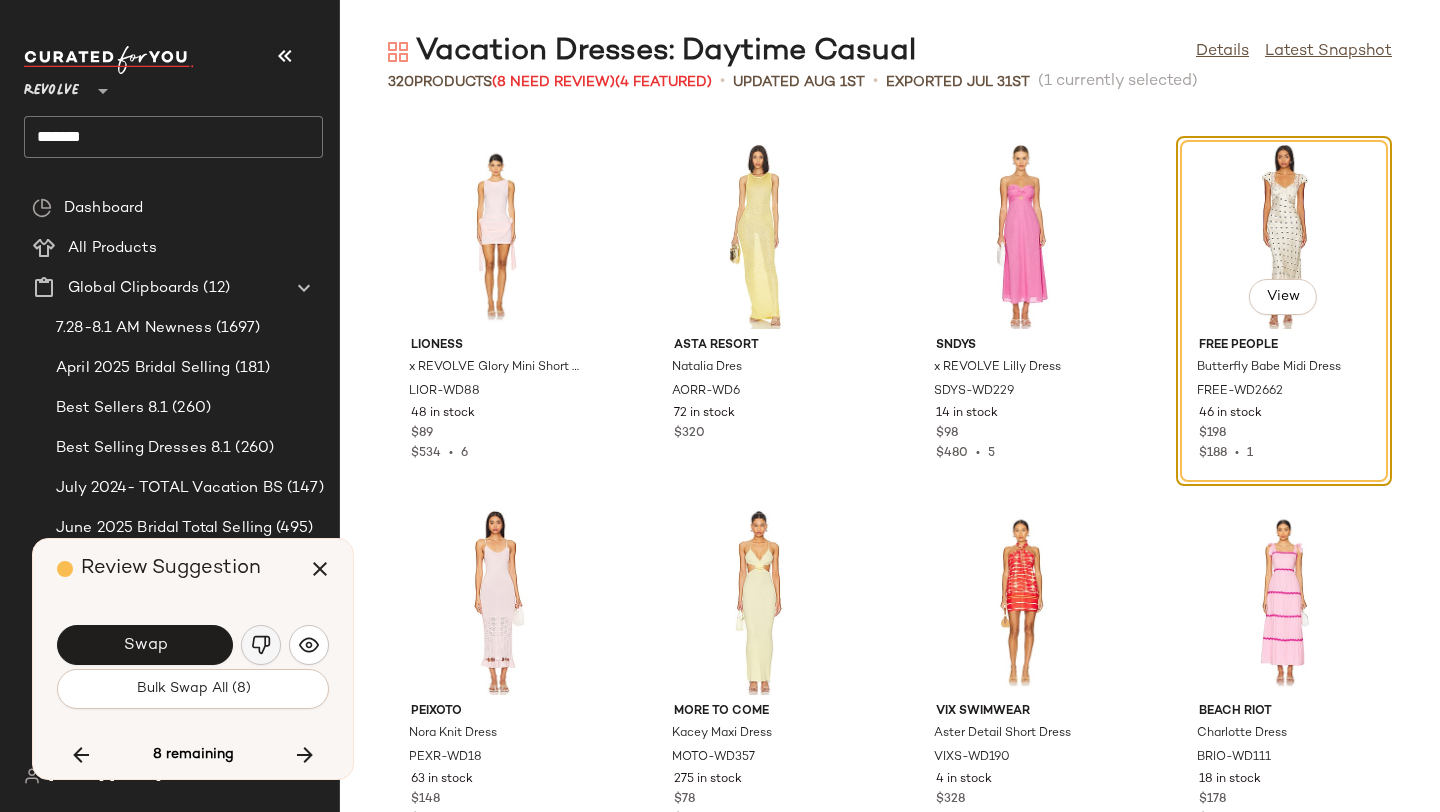 click at bounding box center [261, 645] 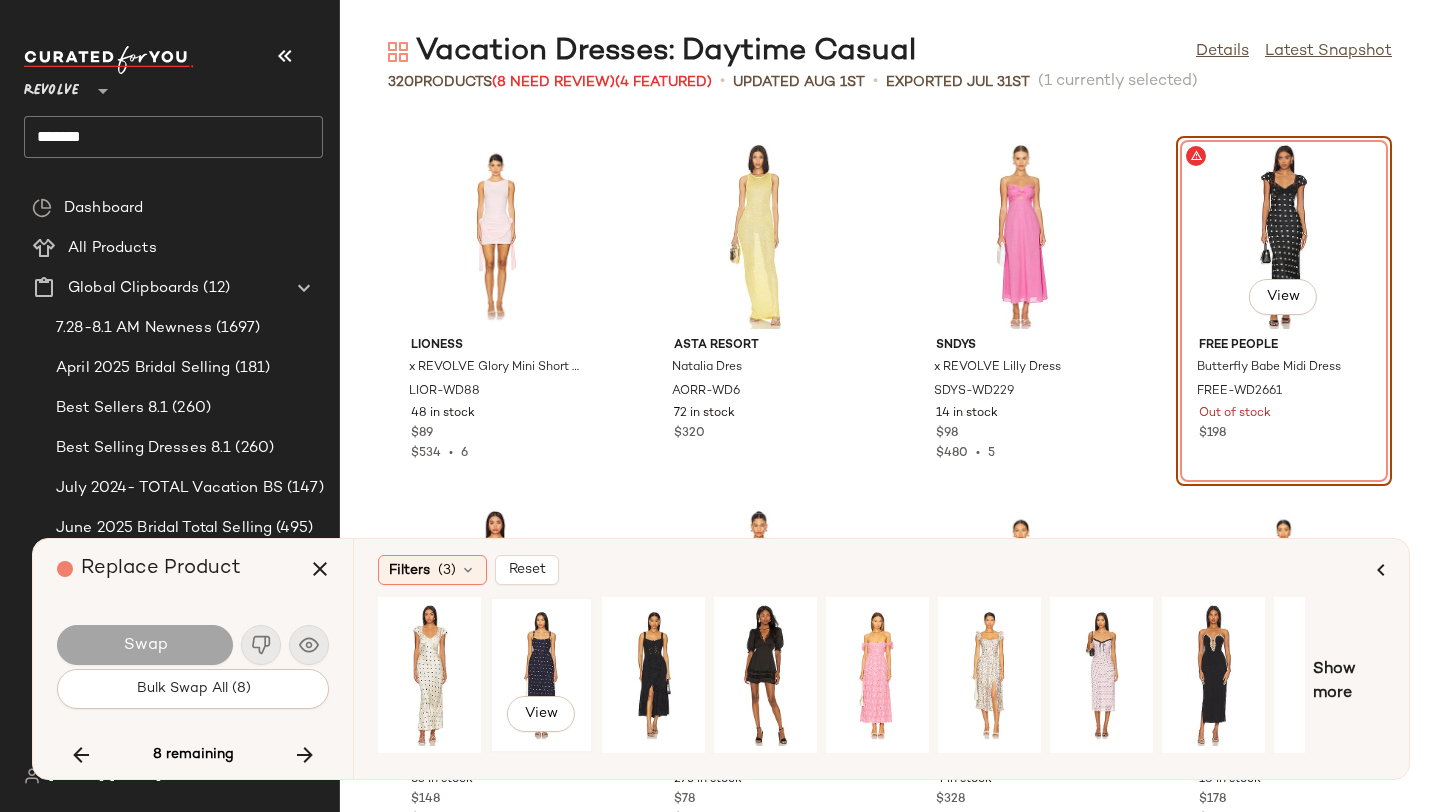 click on "View" 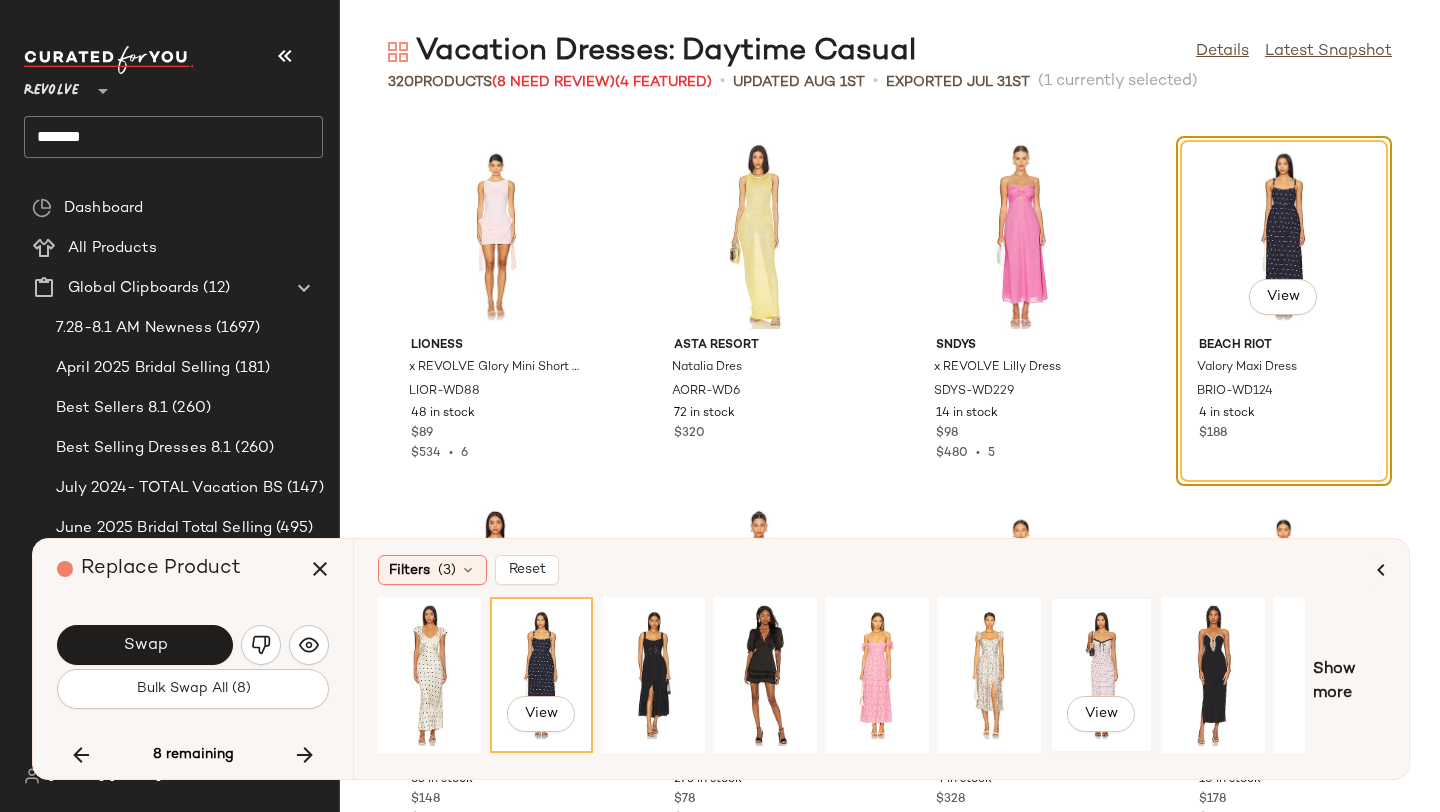 click on "View" 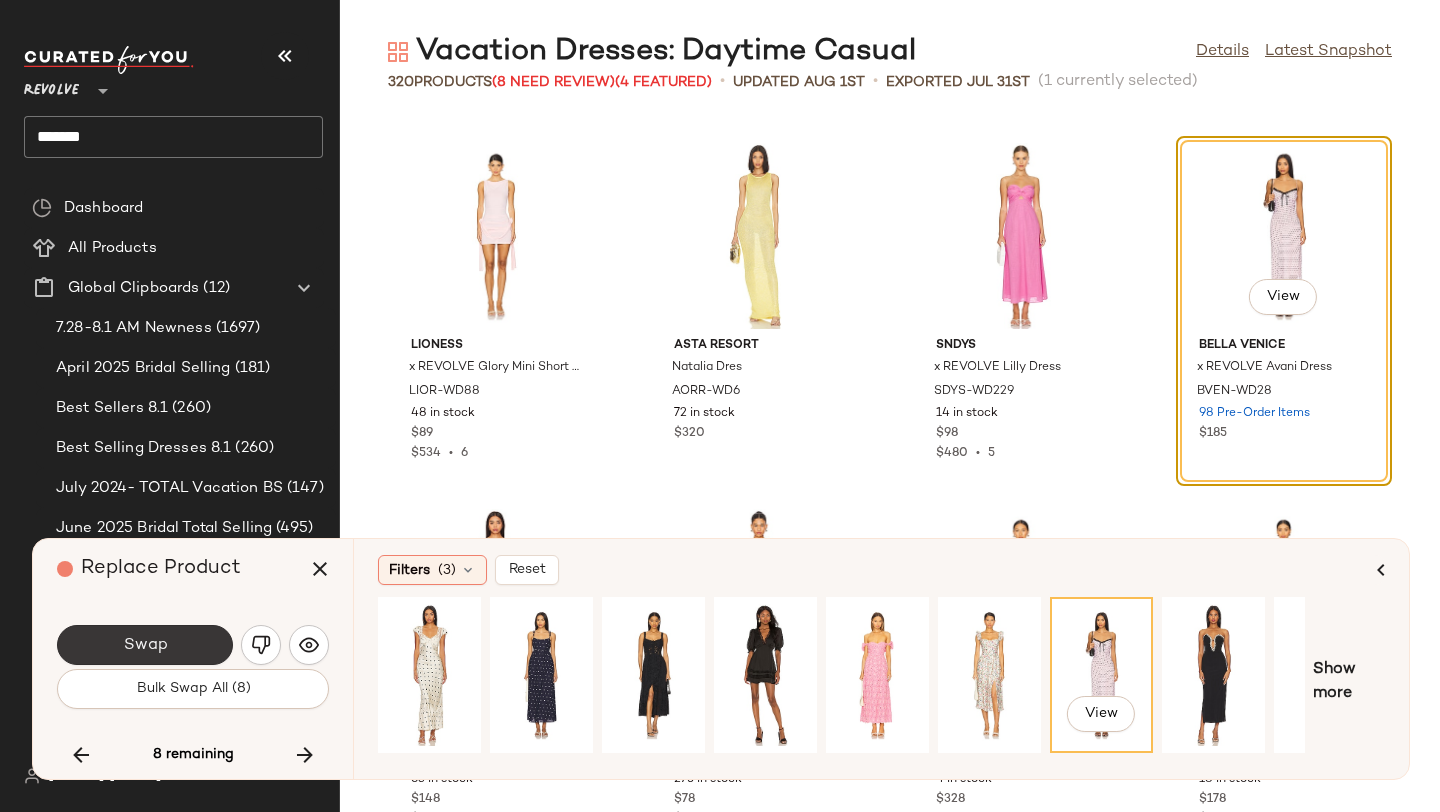 click on "Swap" at bounding box center (145, 645) 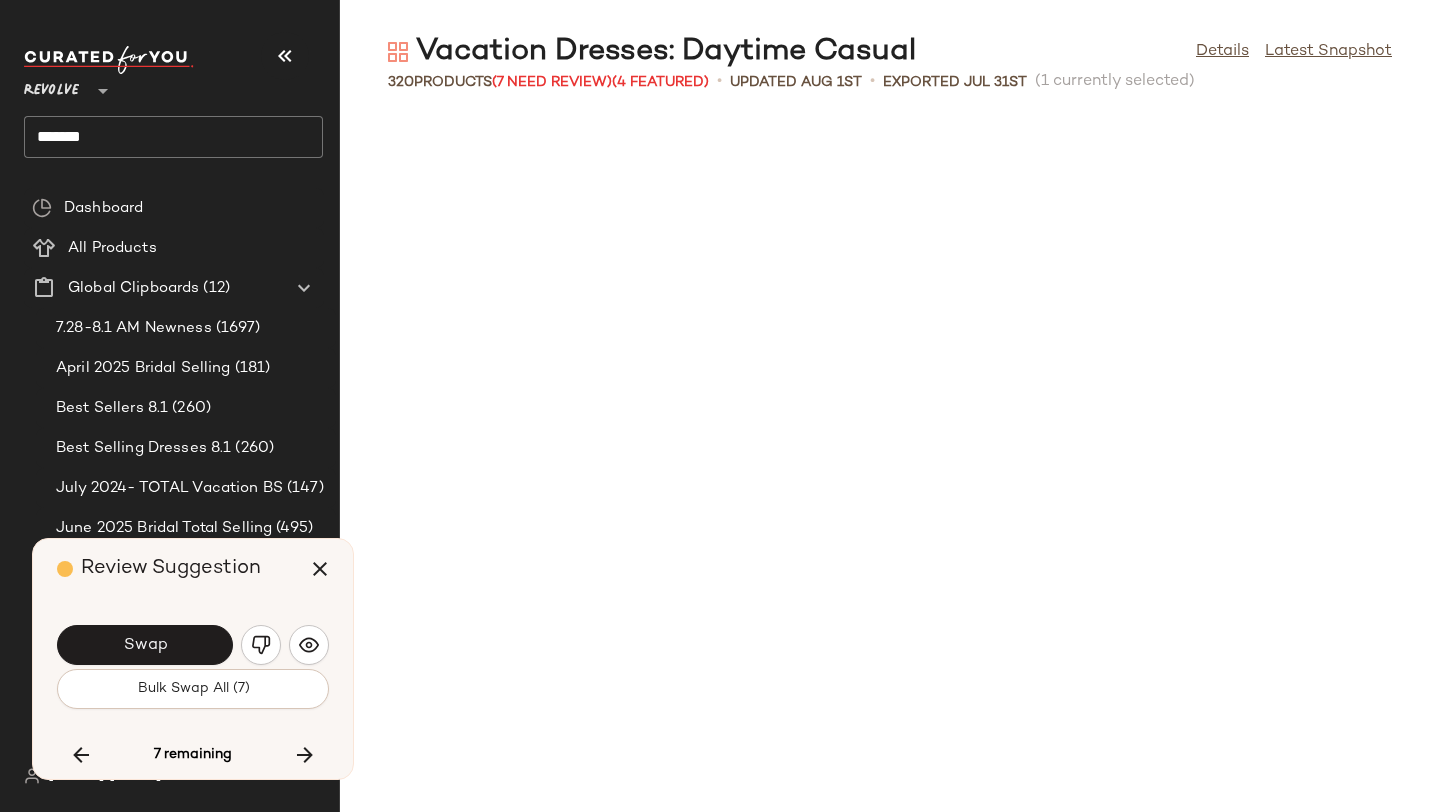 scroll, scrollTop: 21594, scrollLeft: 0, axis: vertical 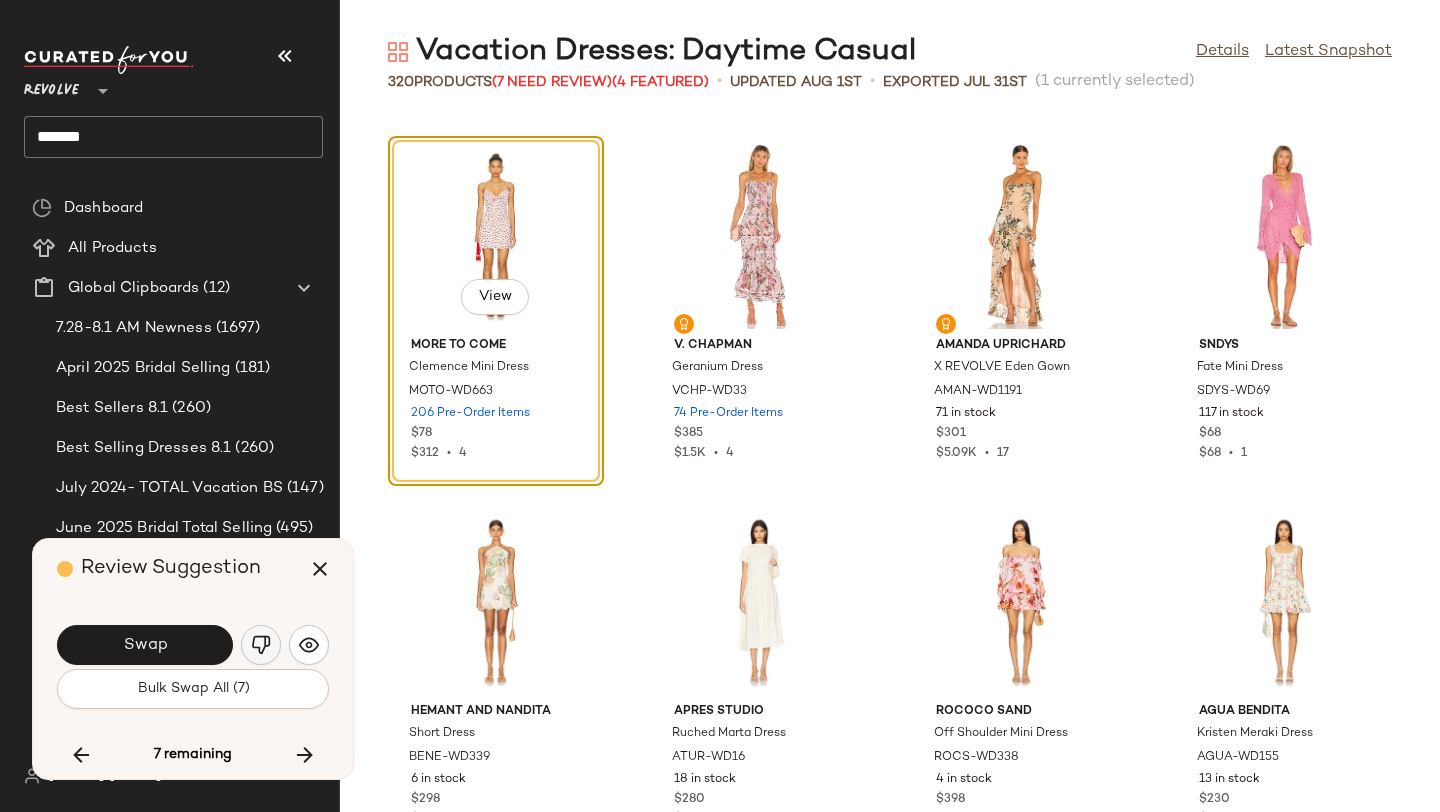 click 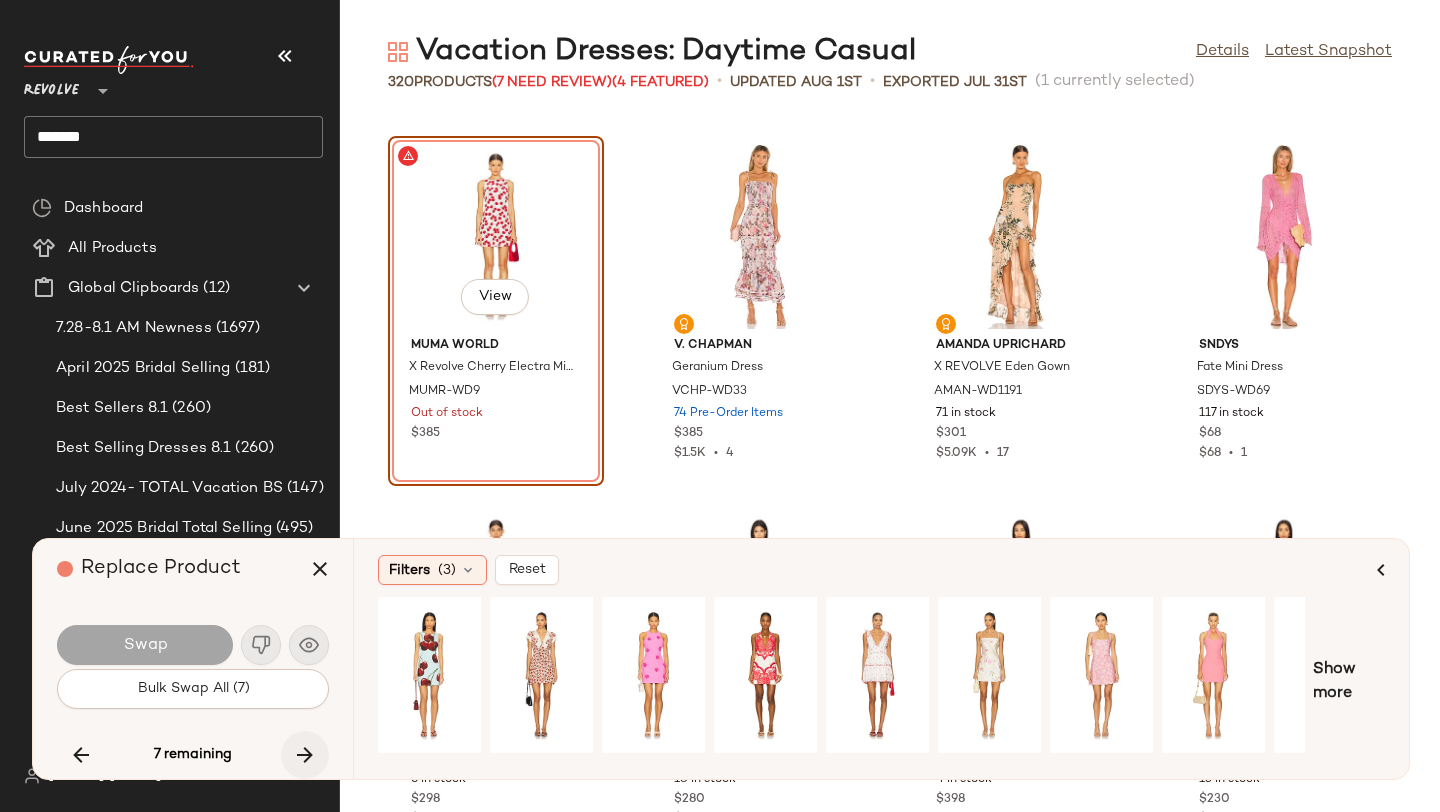 click at bounding box center (305, 755) 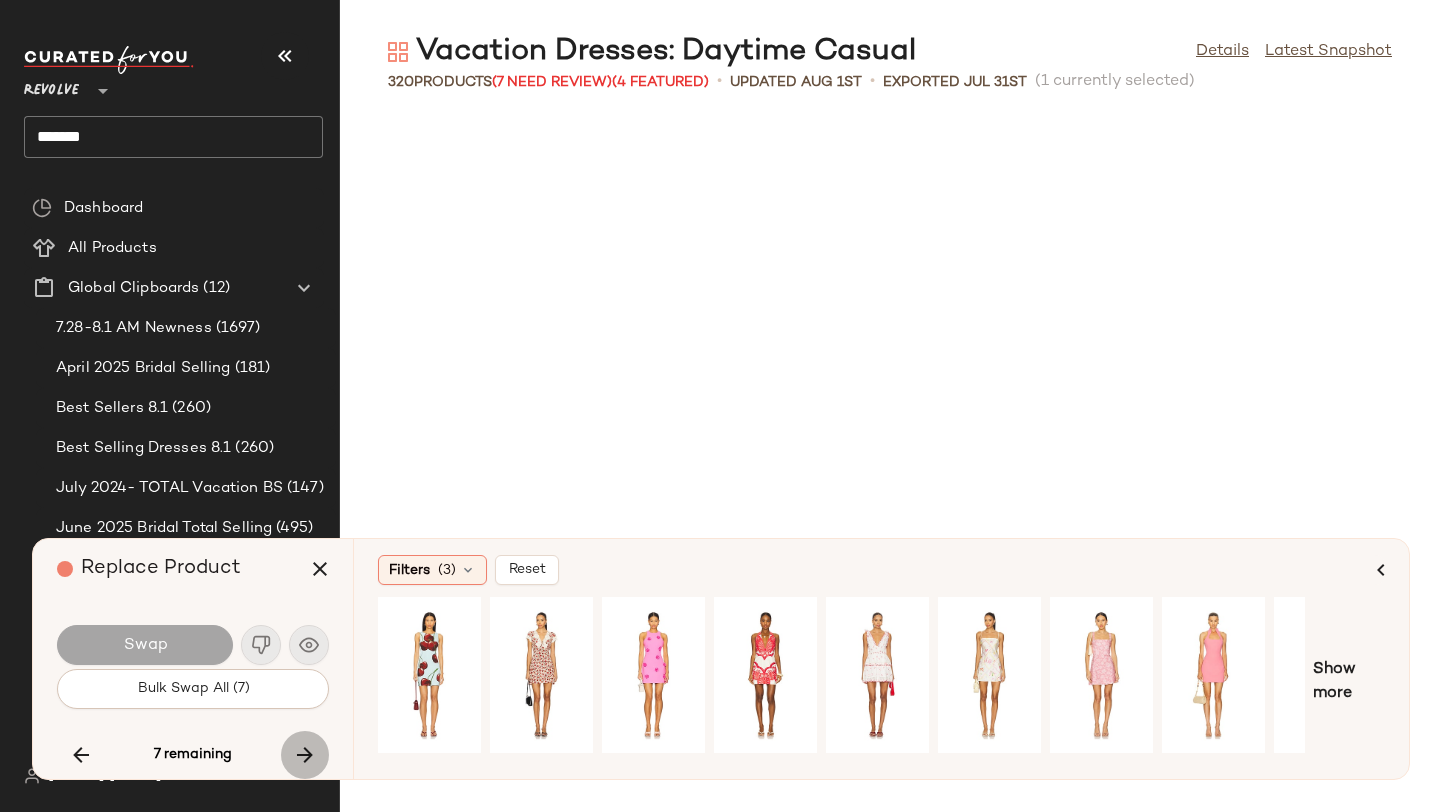 scroll, scrollTop: 24156, scrollLeft: 0, axis: vertical 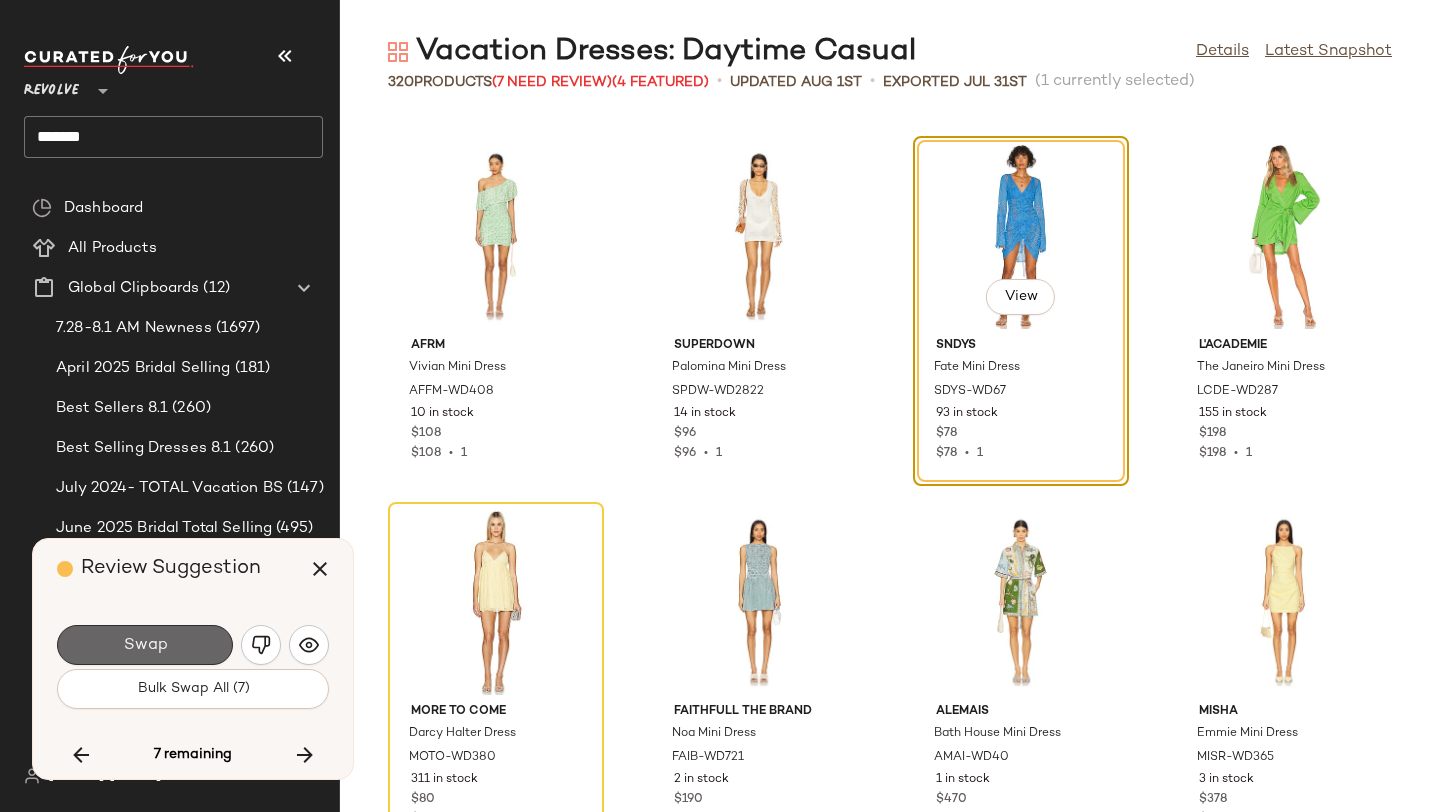click on "Swap" at bounding box center [145, 645] 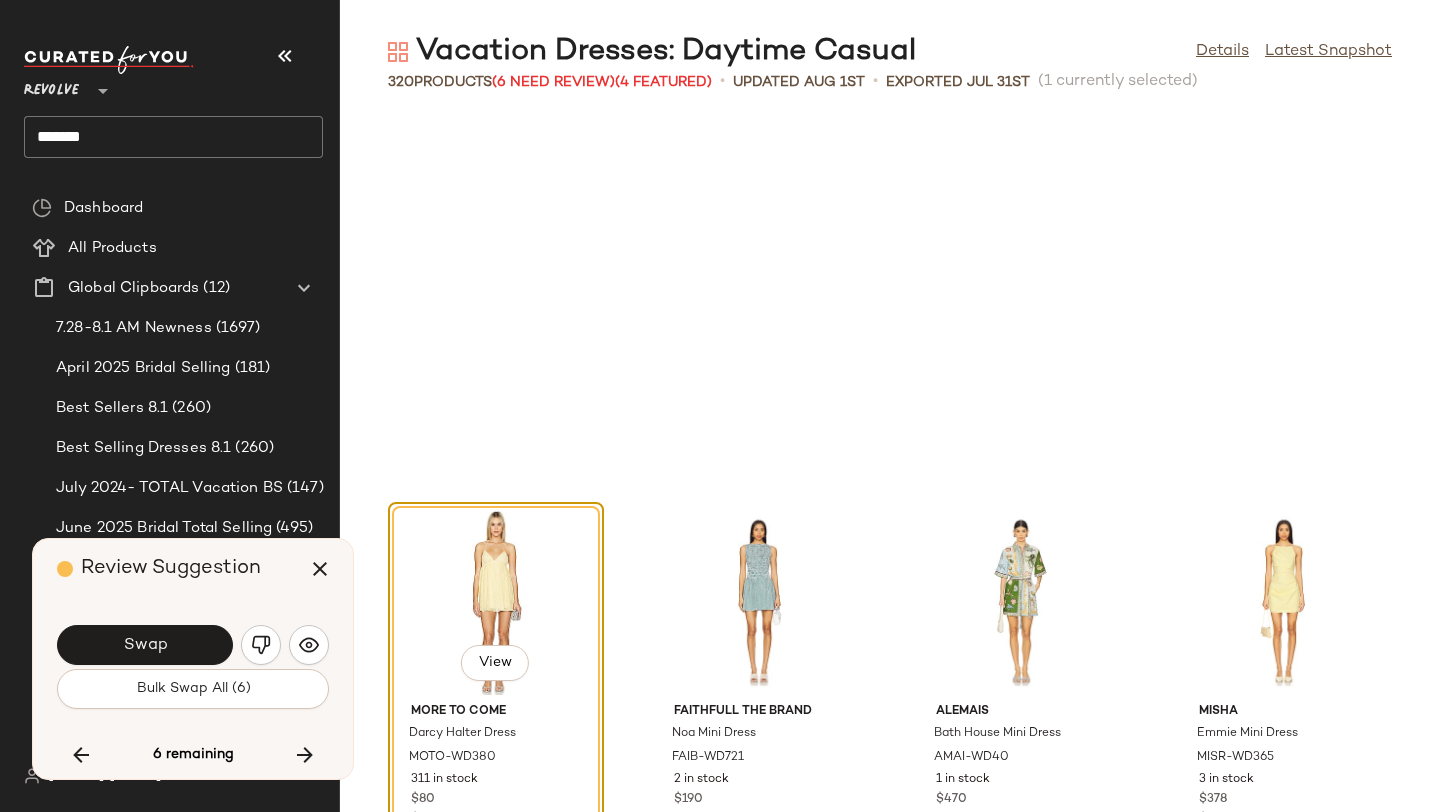 scroll, scrollTop: 24522, scrollLeft: 0, axis: vertical 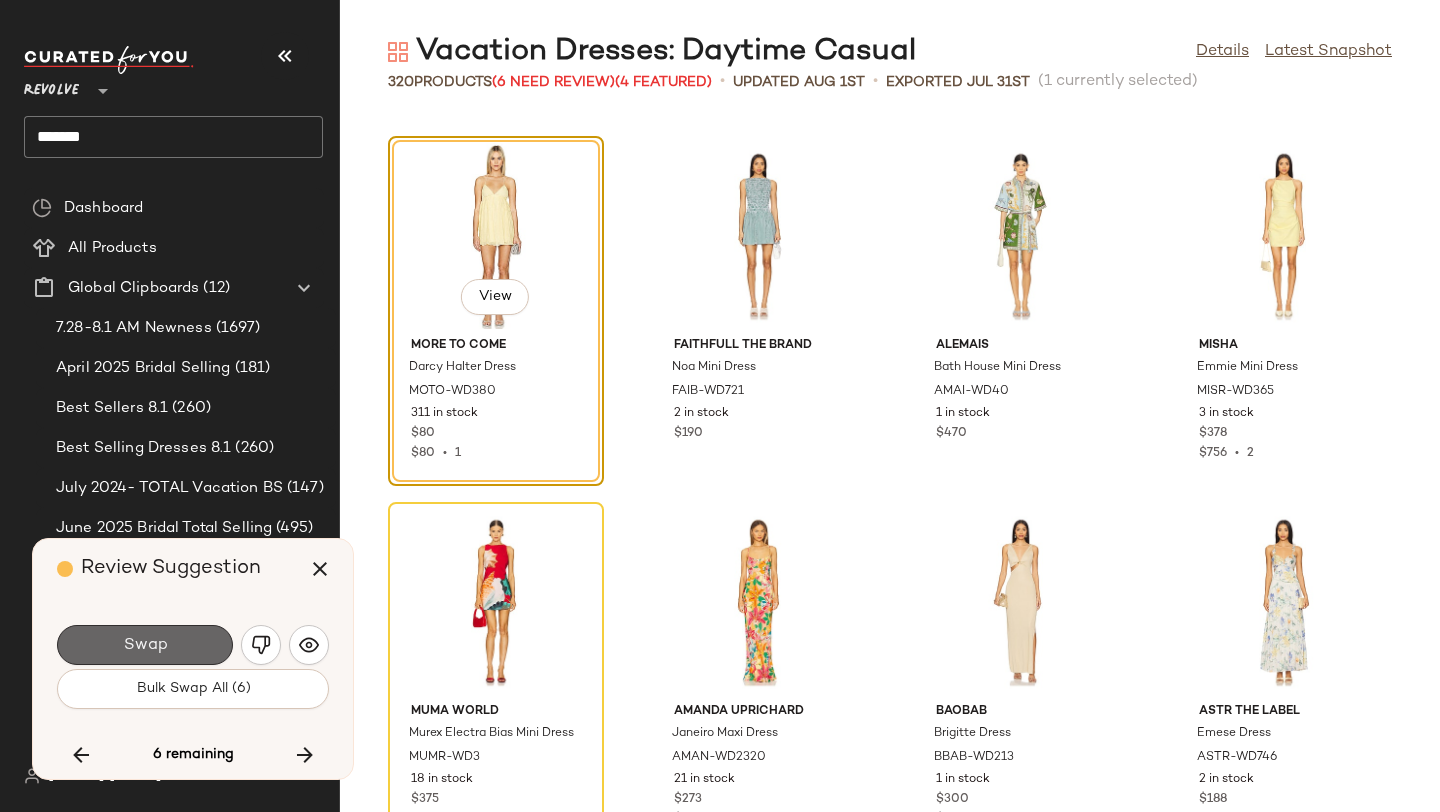 click on "Swap" at bounding box center (145, 645) 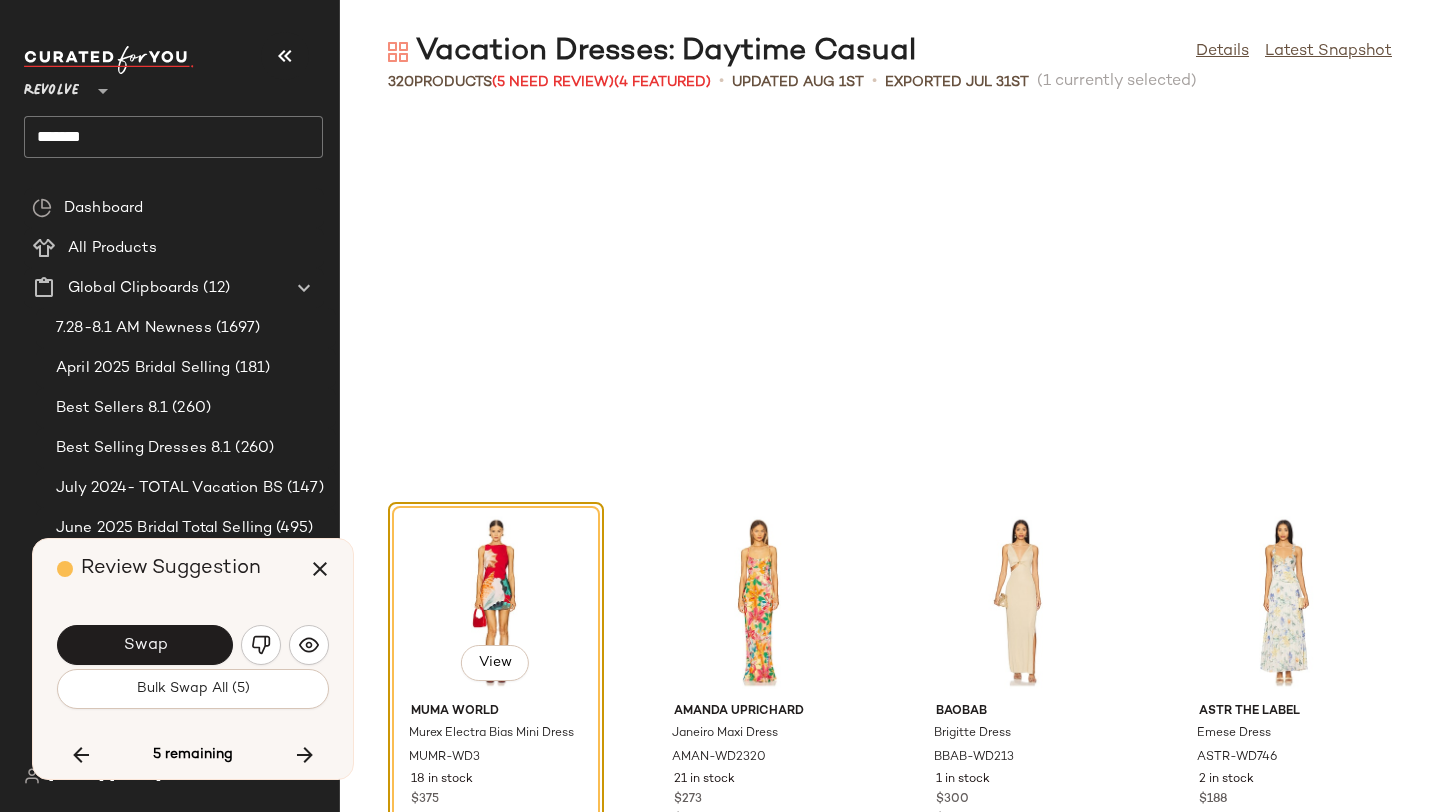 scroll, scrollTop: 24888, scrollLeft: 0, axis: vertical 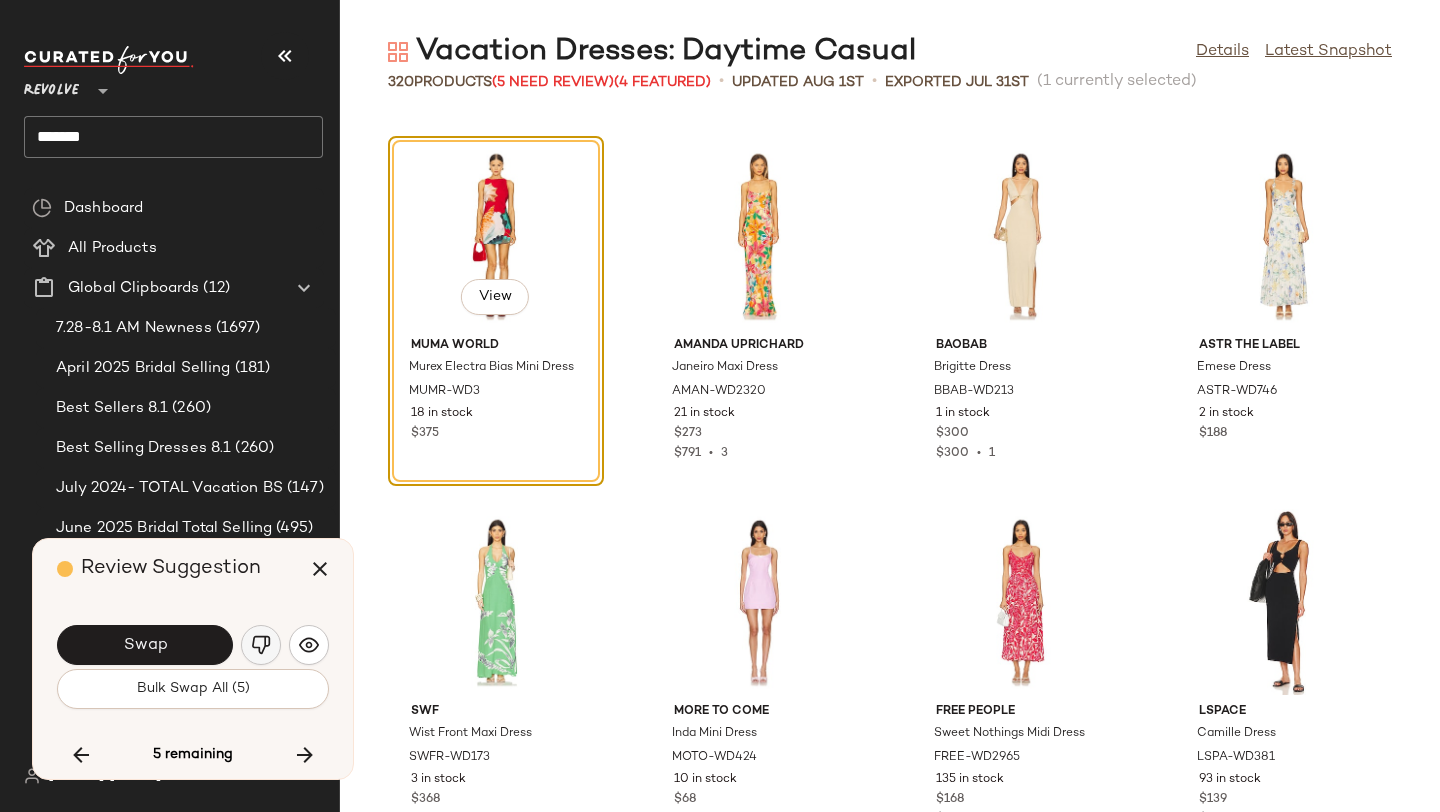 click 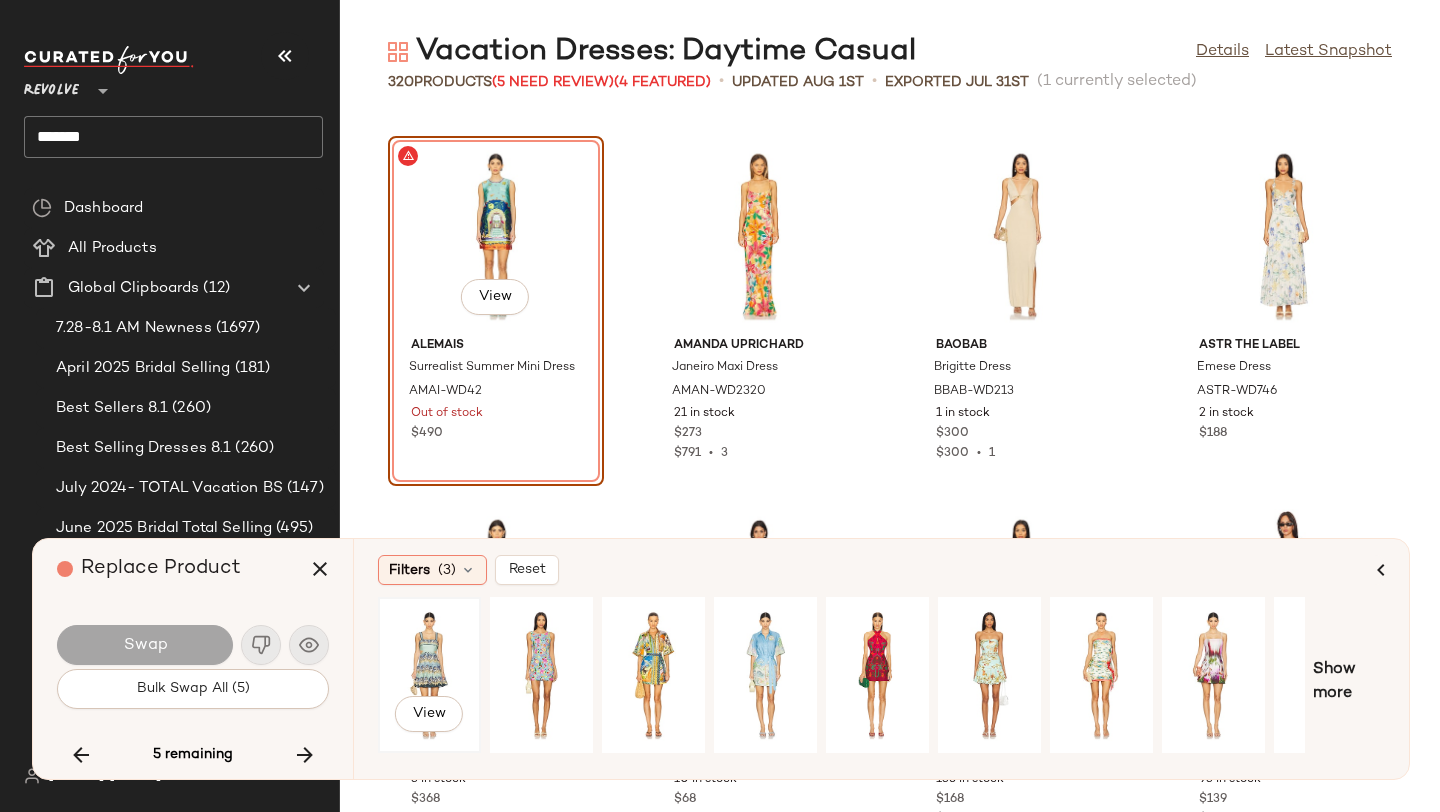 scroll, scrollTop: 0, scrollLeft: 182, axis: horizontal 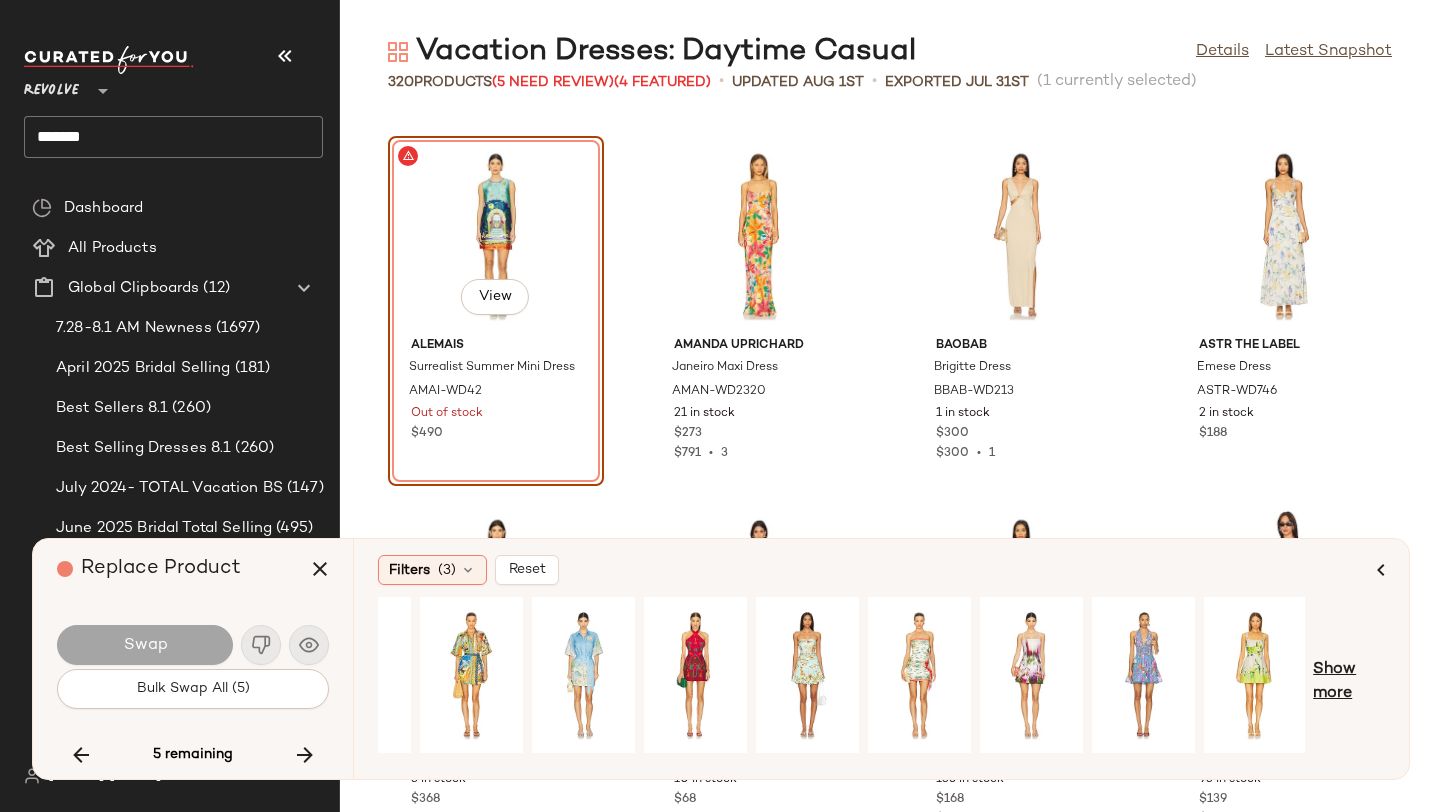 click on "Show more" at bounding box center [1349, 682] 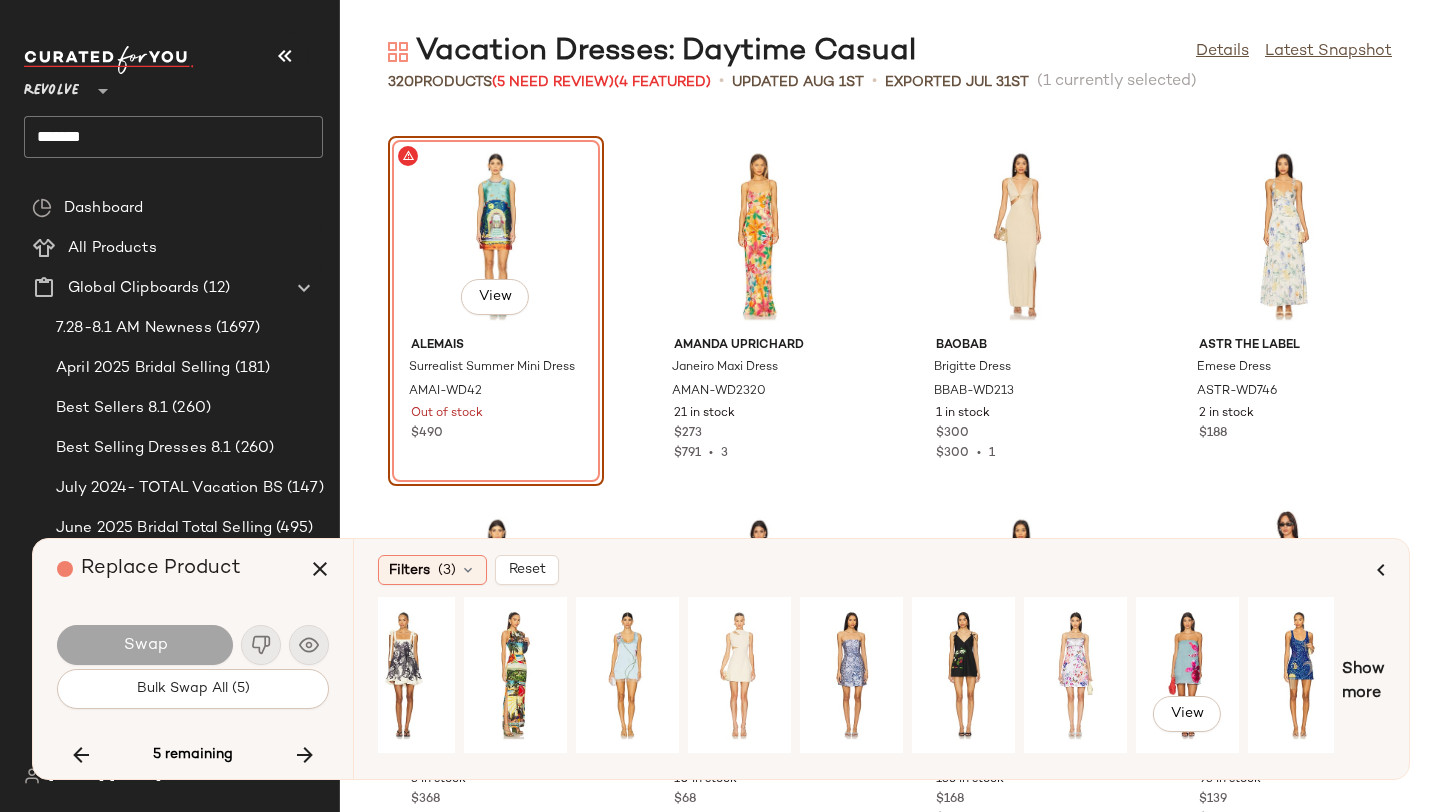 scroll, scrollTop: 0, scrollLeft: 1224, axis: horizontal 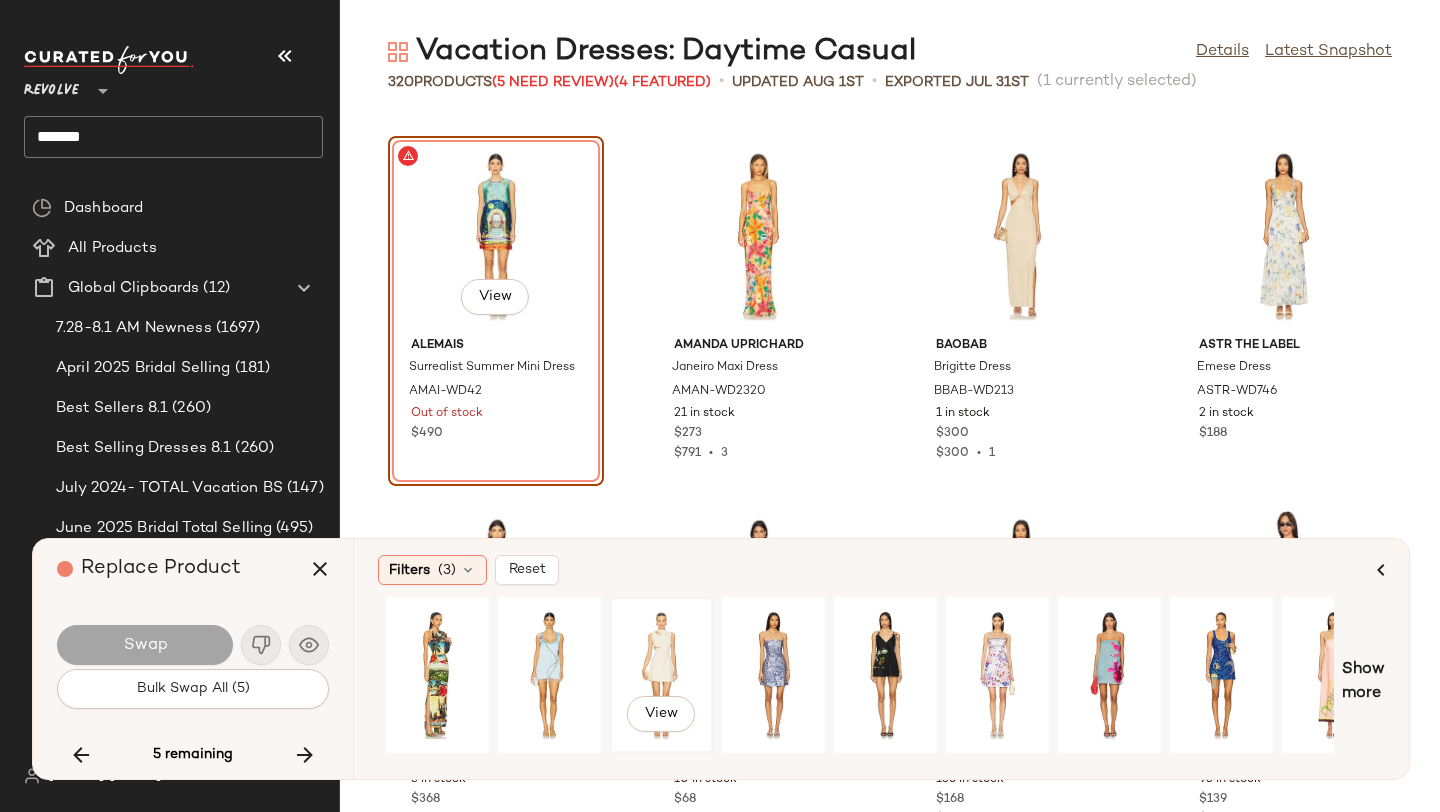 click on "View" 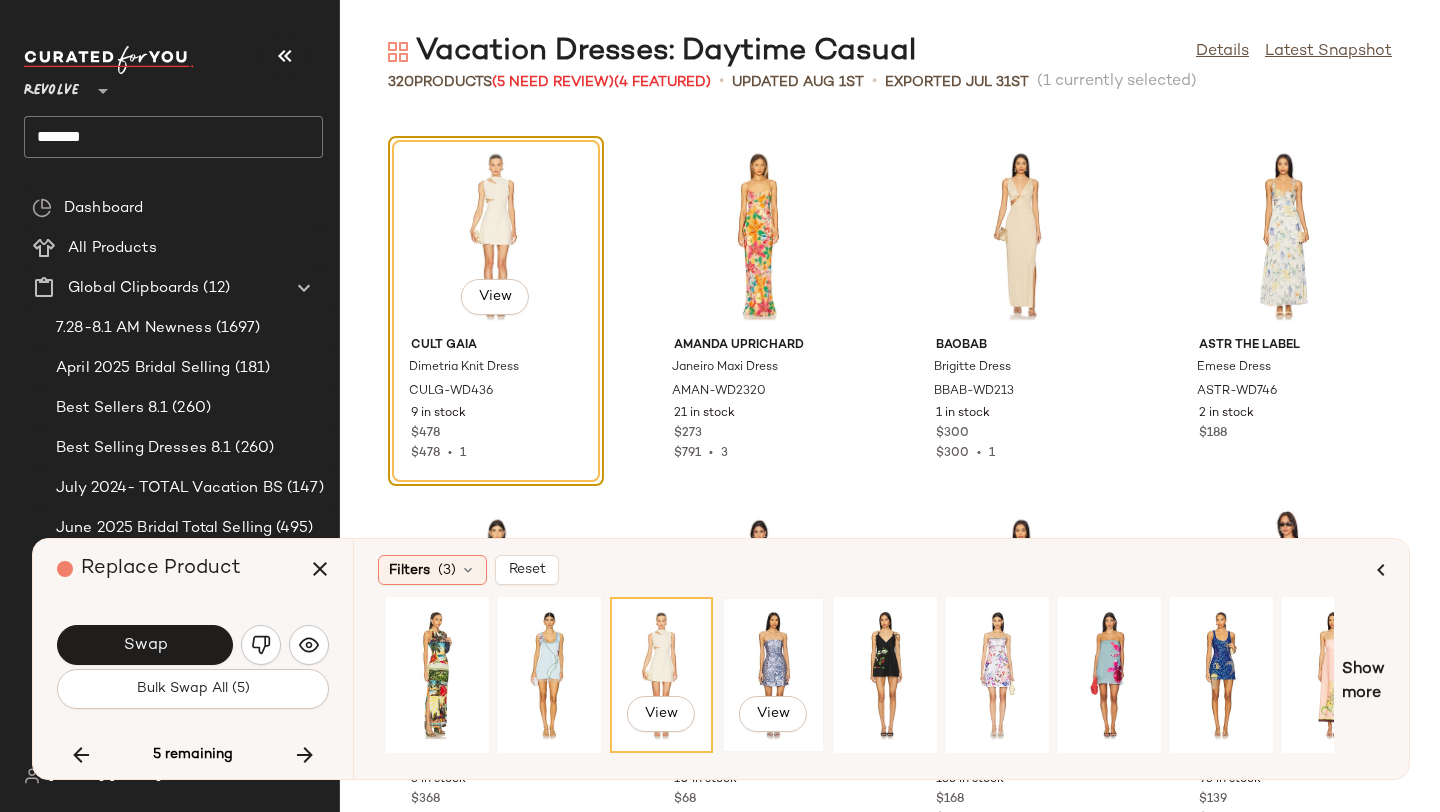 scroll, scrollTop: 0, scrollLeft: 1273, axis: horizontal 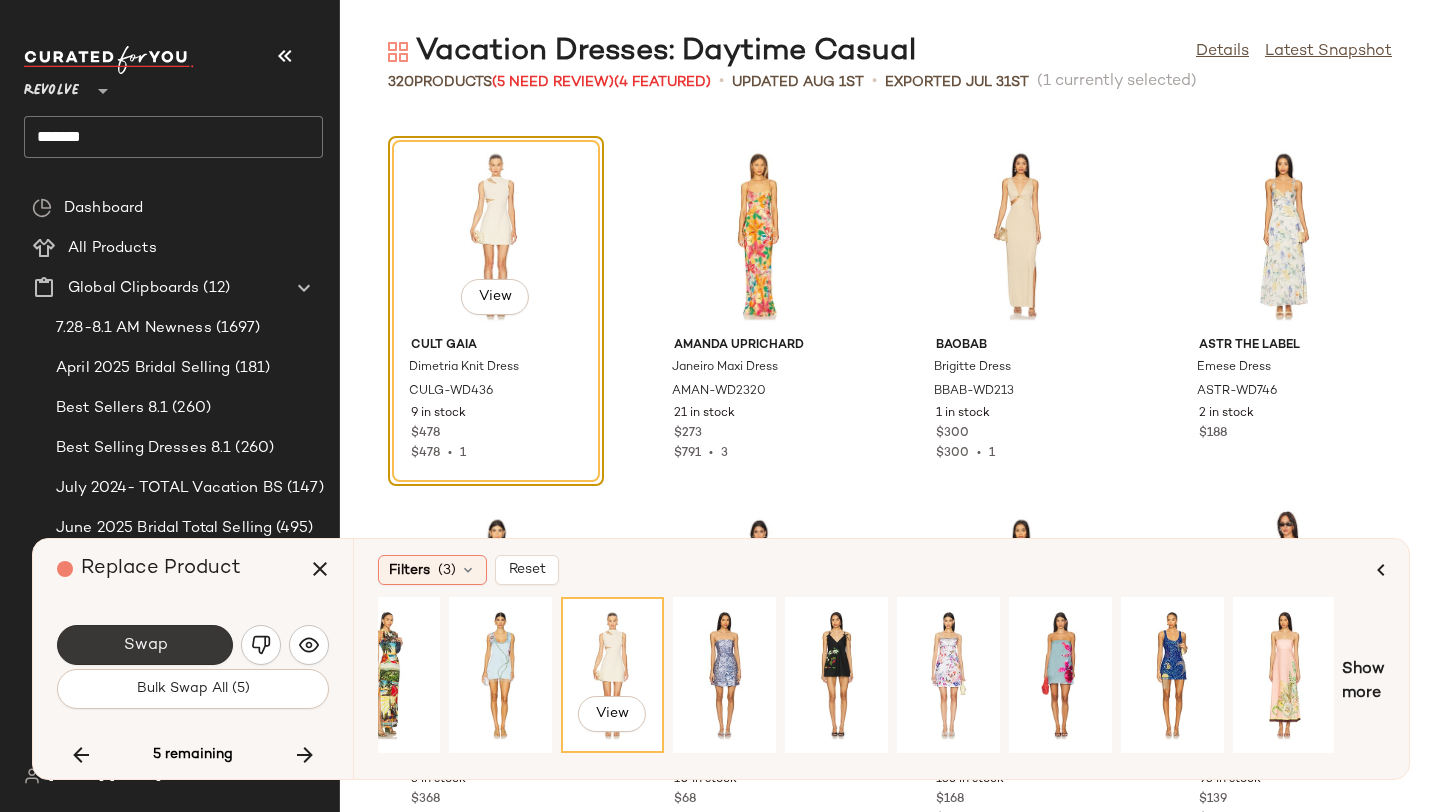 click on "Swap" 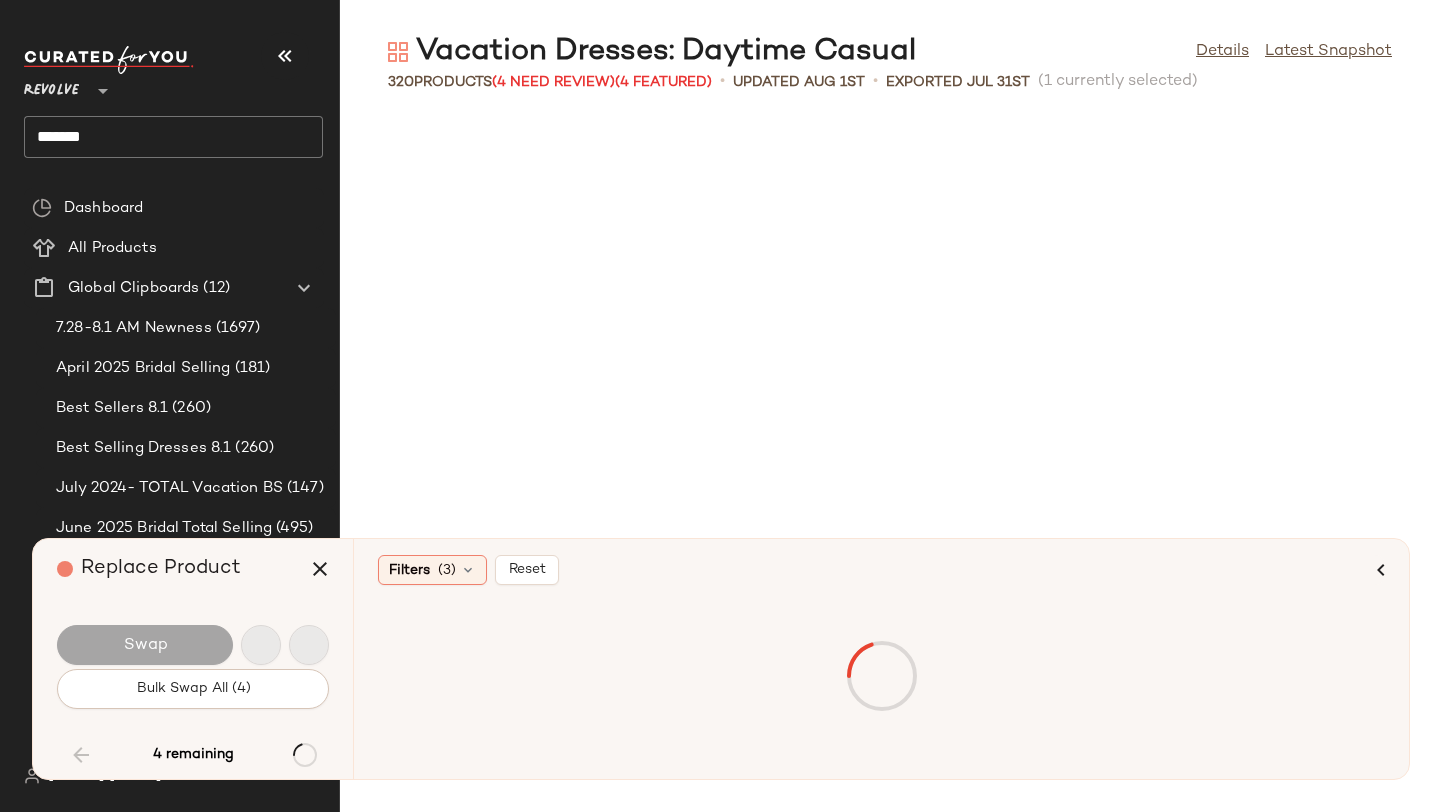 scroll, scrollTop: 16836, scrollLeft: 0, axis: vertical 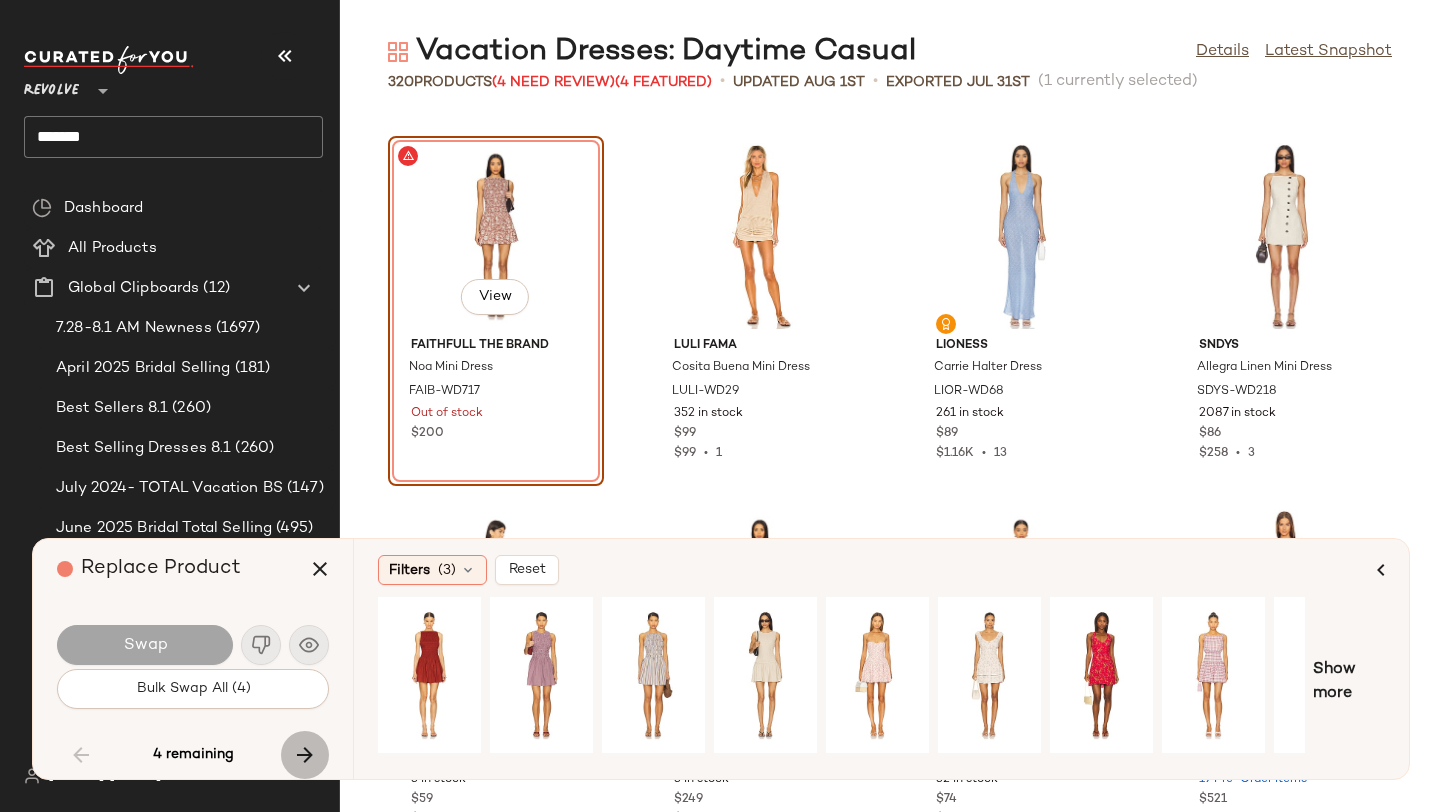 click at bounding box center (305, 755) 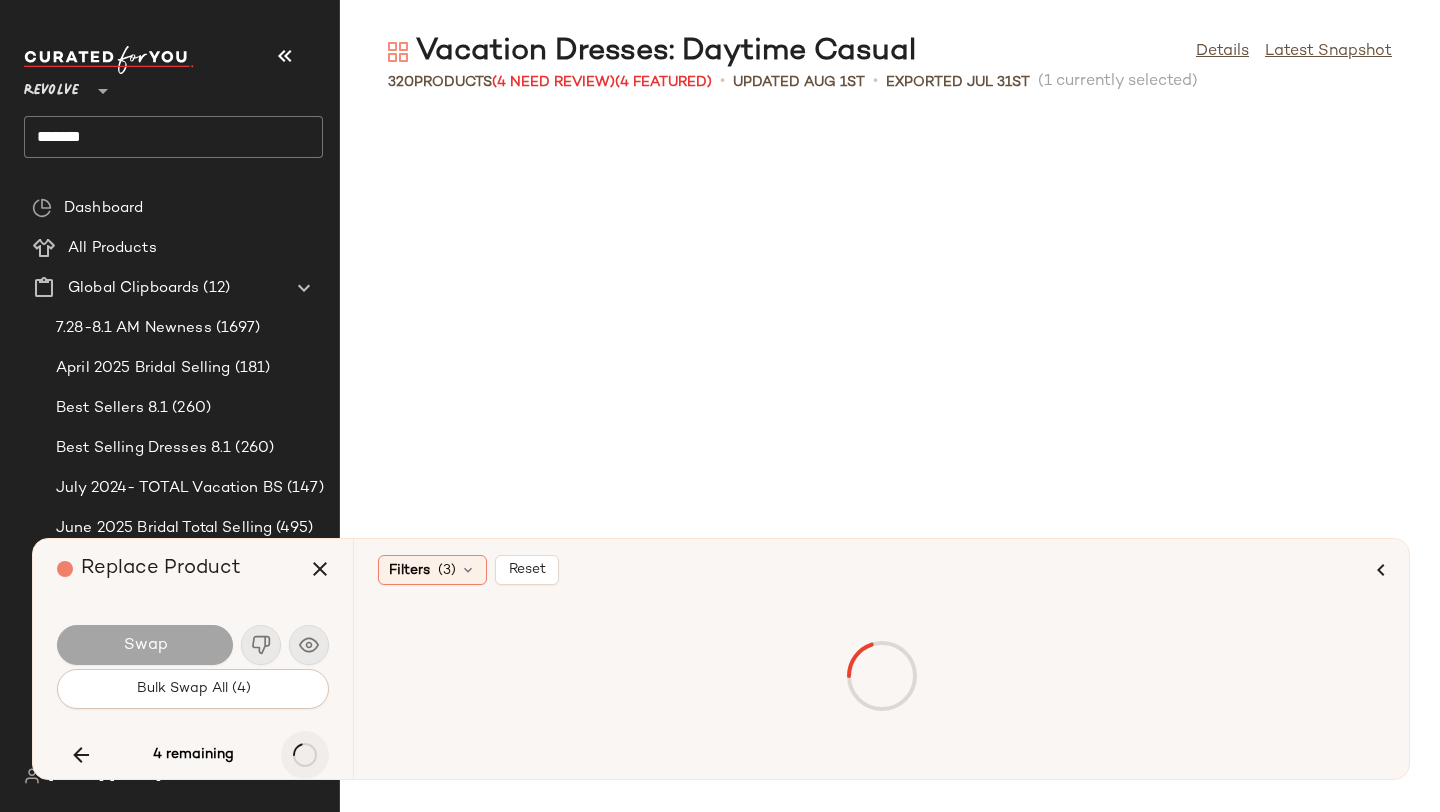 scroll, scrollTop: 17934, scrollLeft: 0, axis: vertical 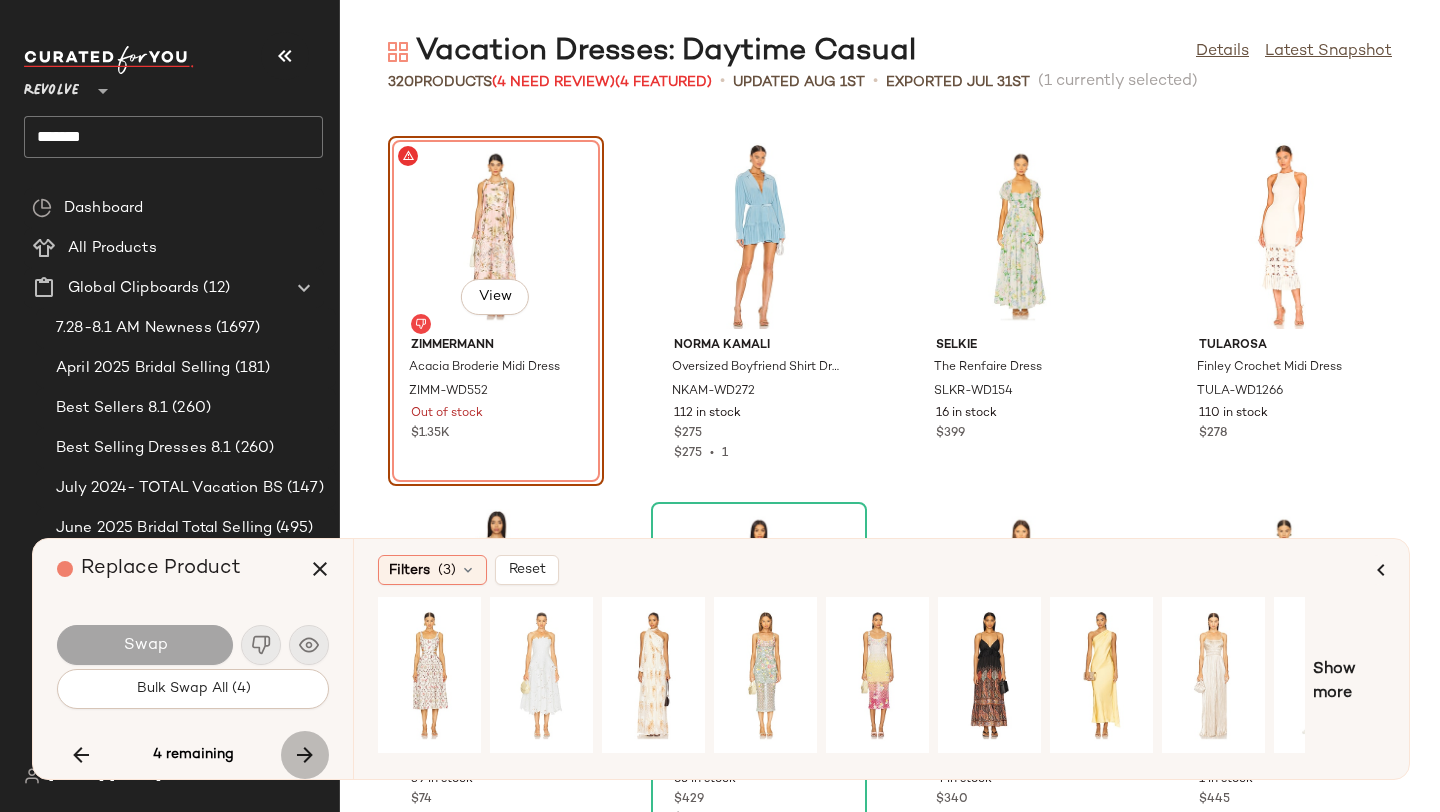 click at bounding box center (305, 755) 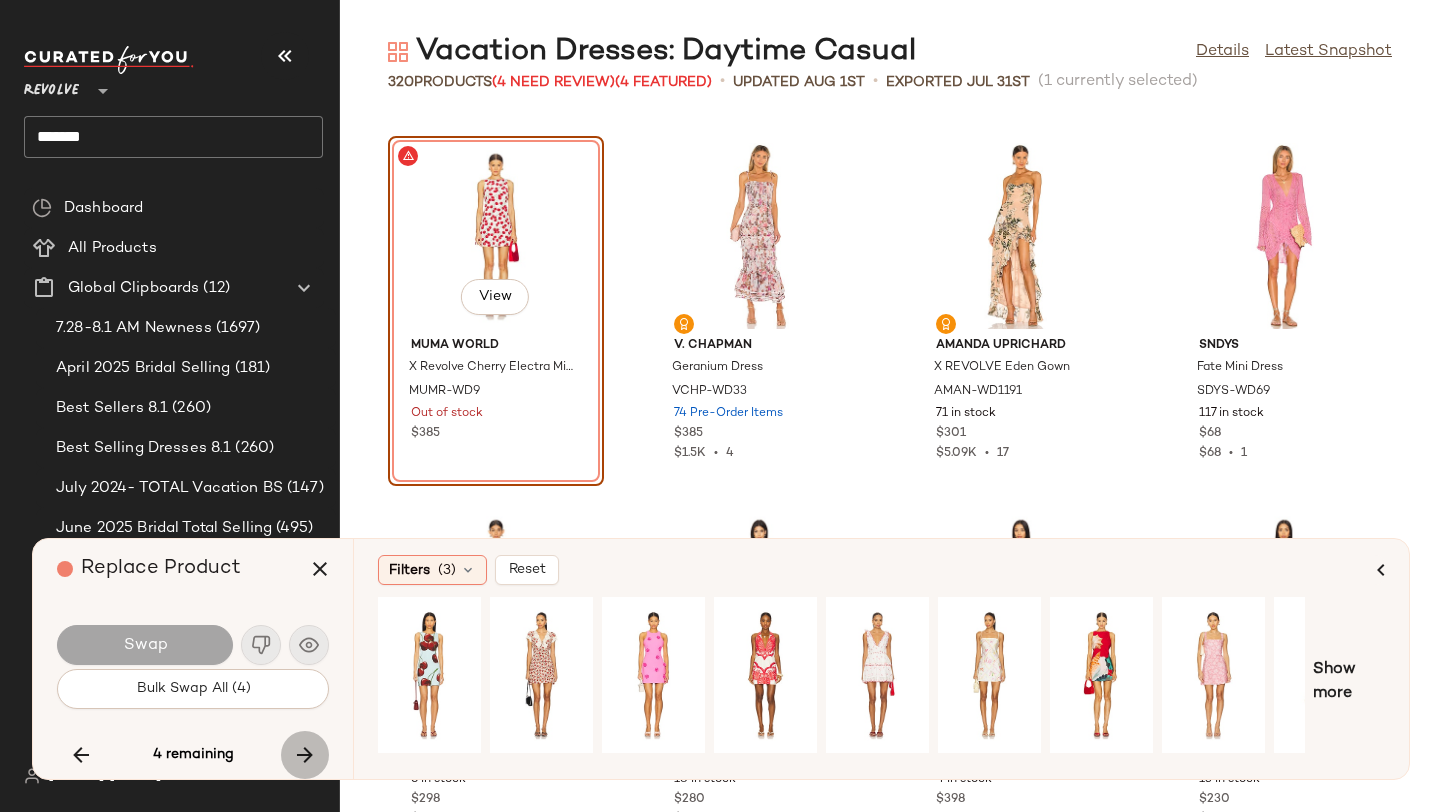 click at bounding box center (305, 755) 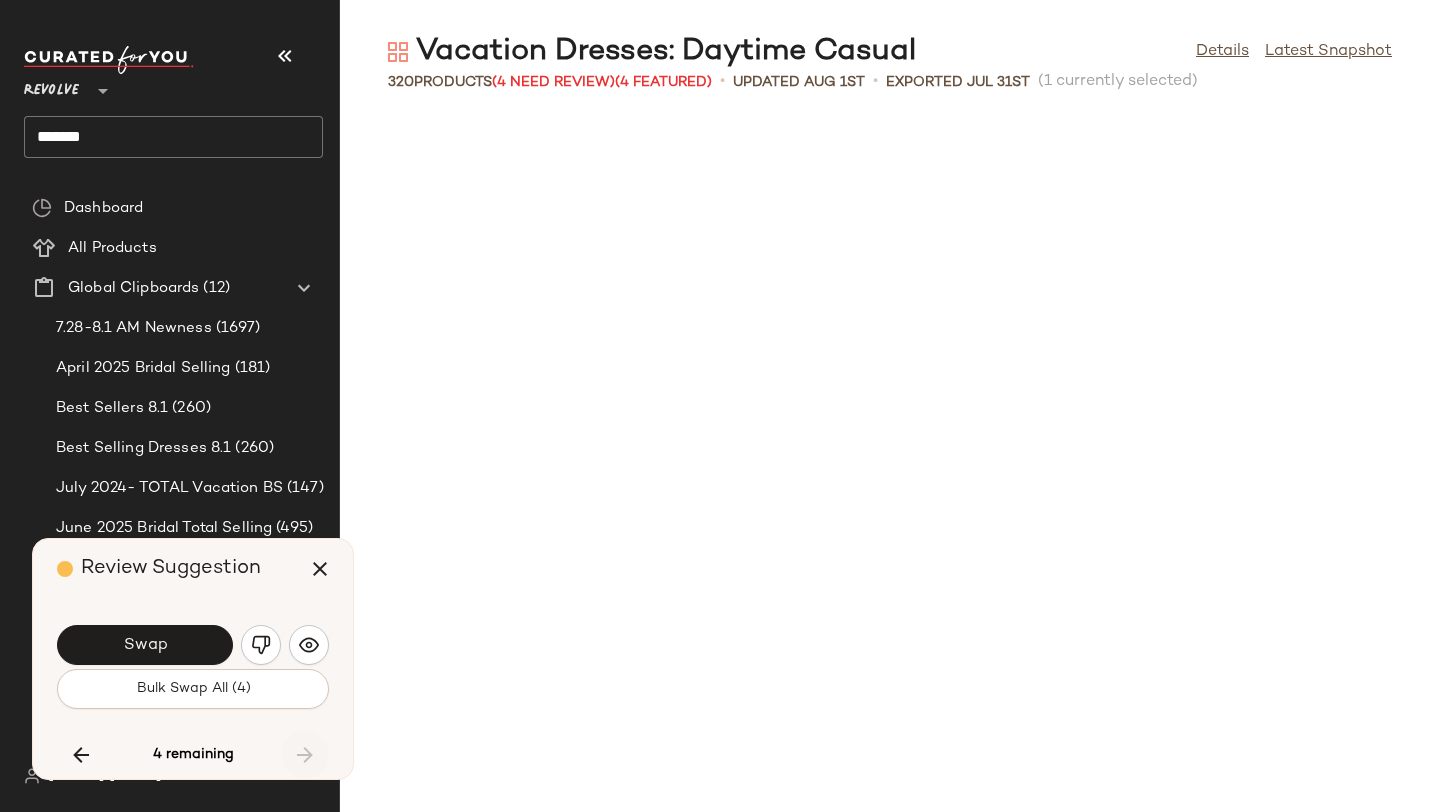 scroll, scrollTop: 25986, scrollLeft: 0, axis: vertical 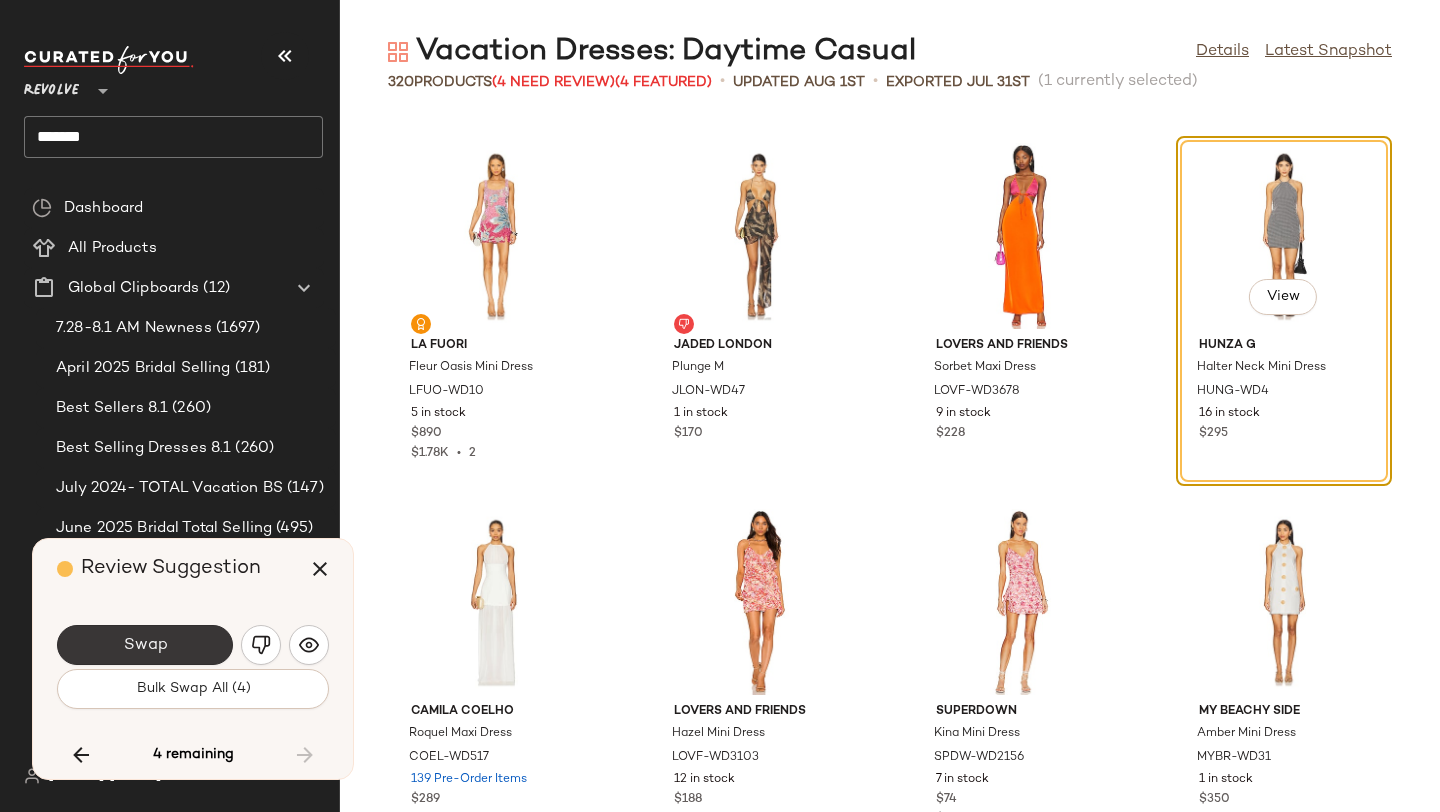 click on "Swap" at bounding box center [145, 645] 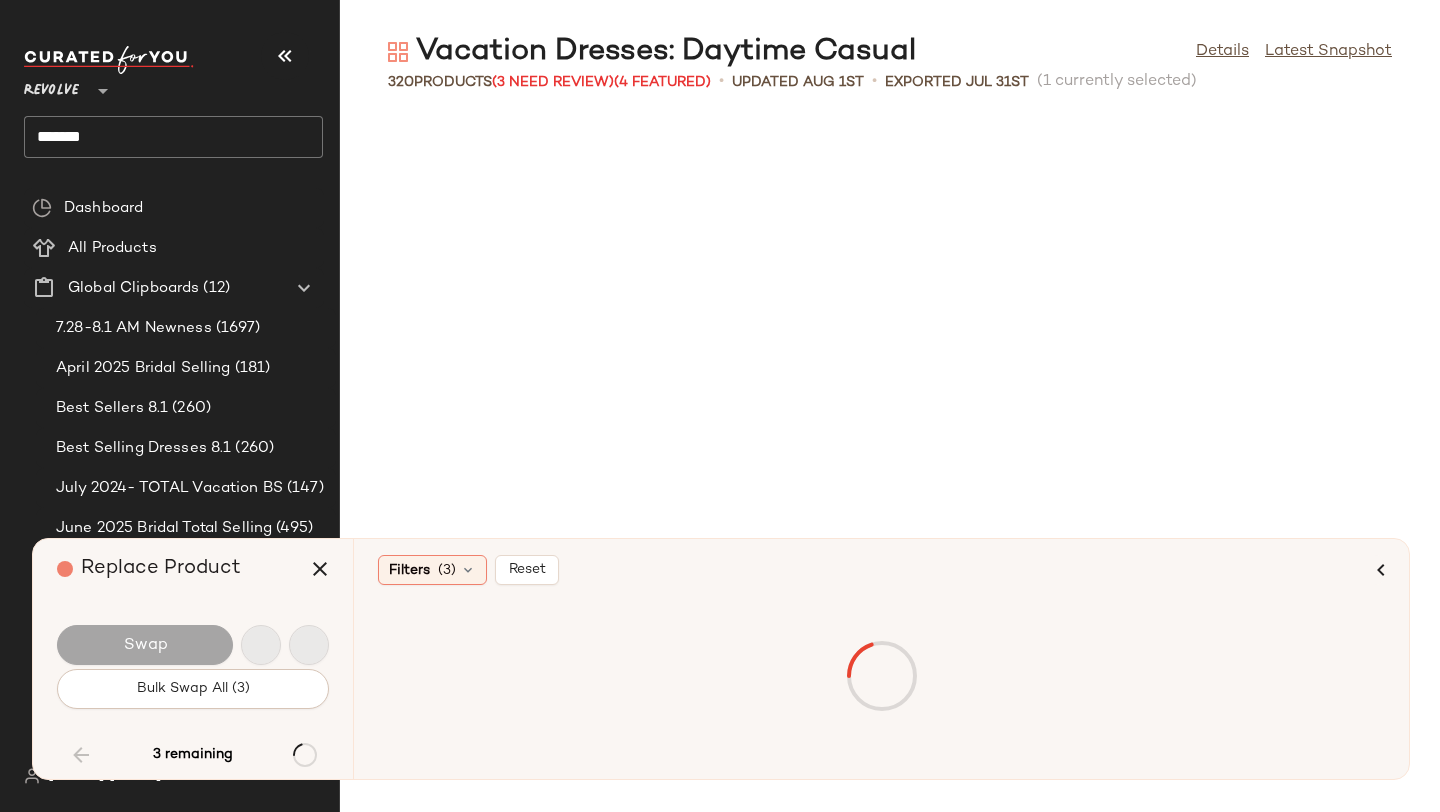 scroll, scrollTop: 15052, scrollLeft: 0, axis: vertical 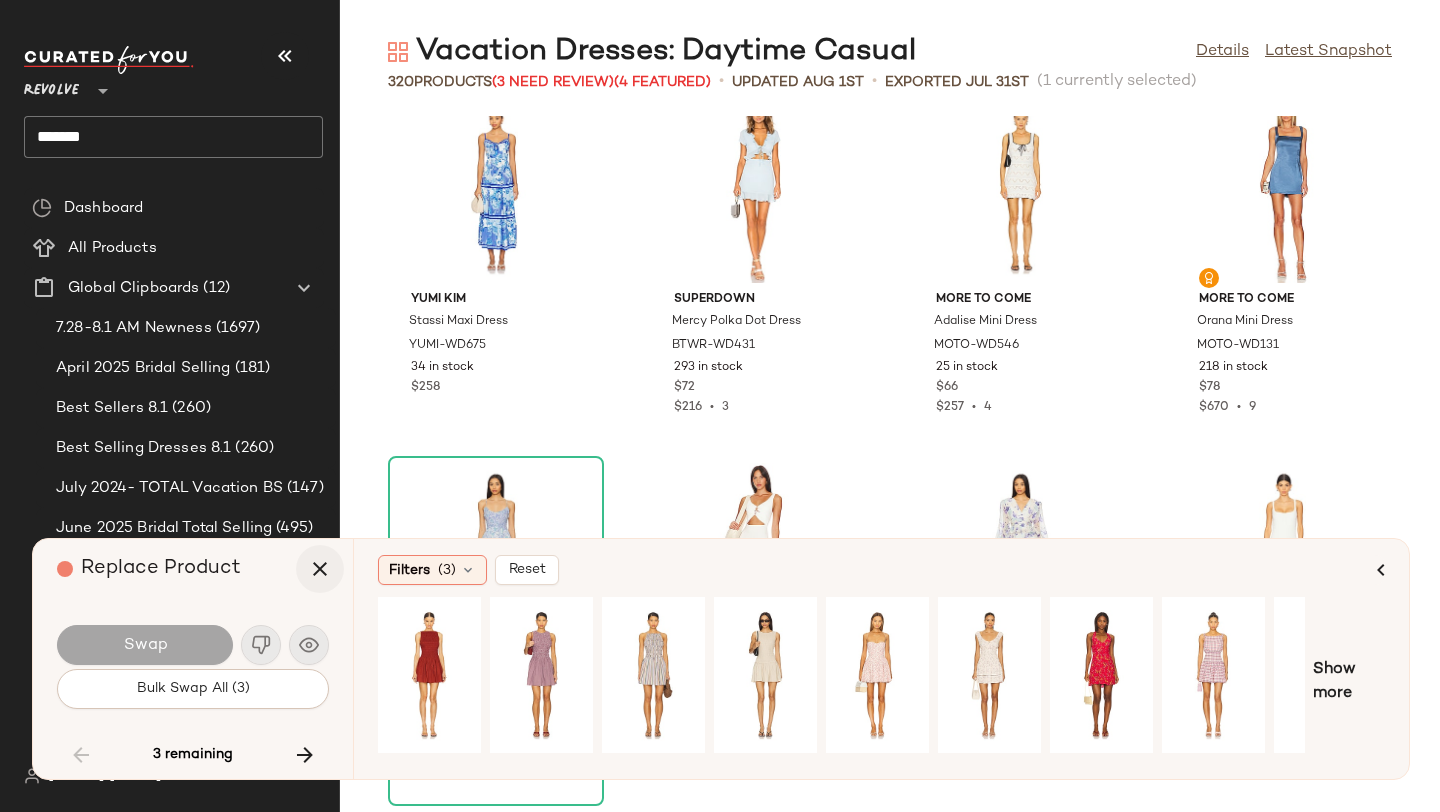 click at bounding box center (320, 569) 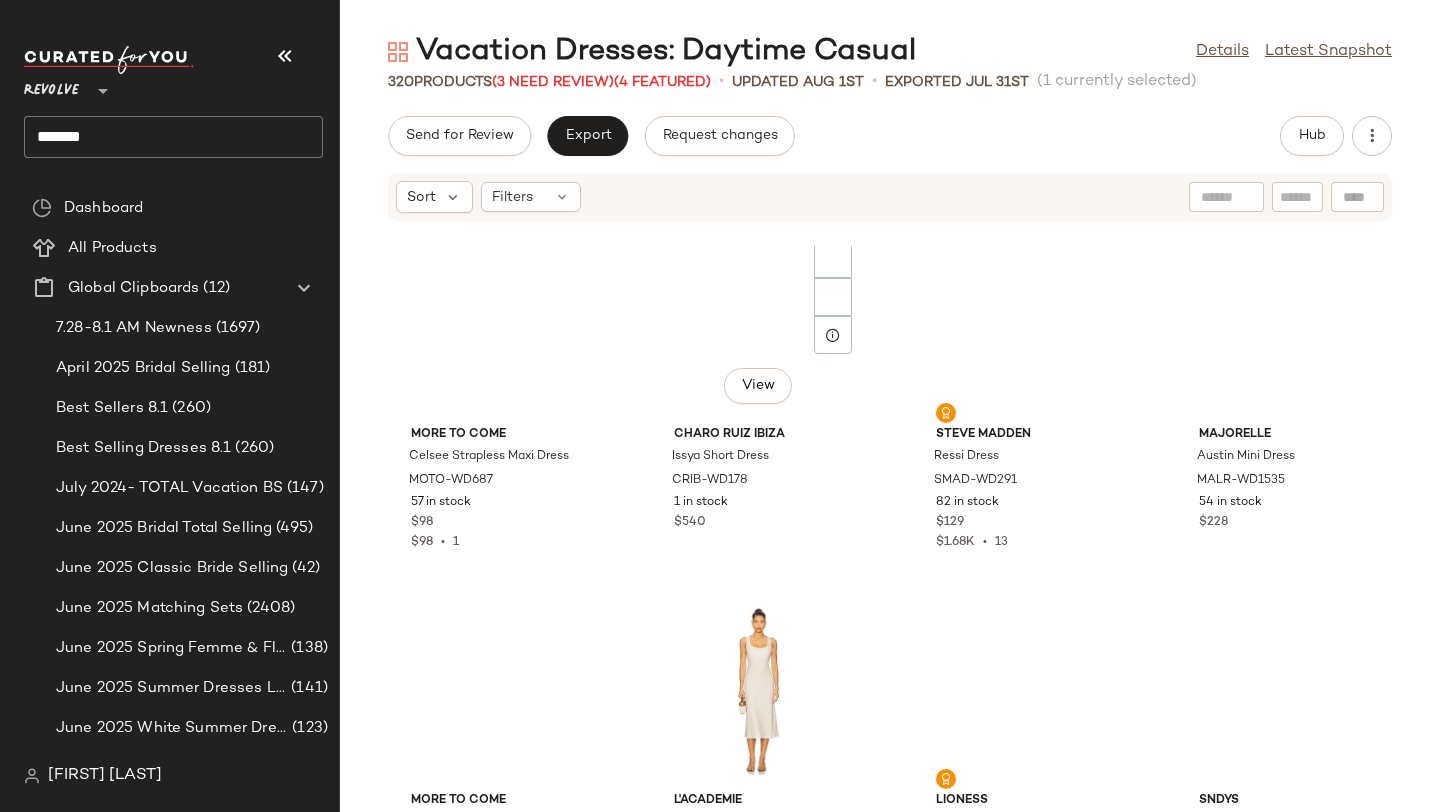 scroll, scrollTop: 0, scrollLeft: 0, axis: both 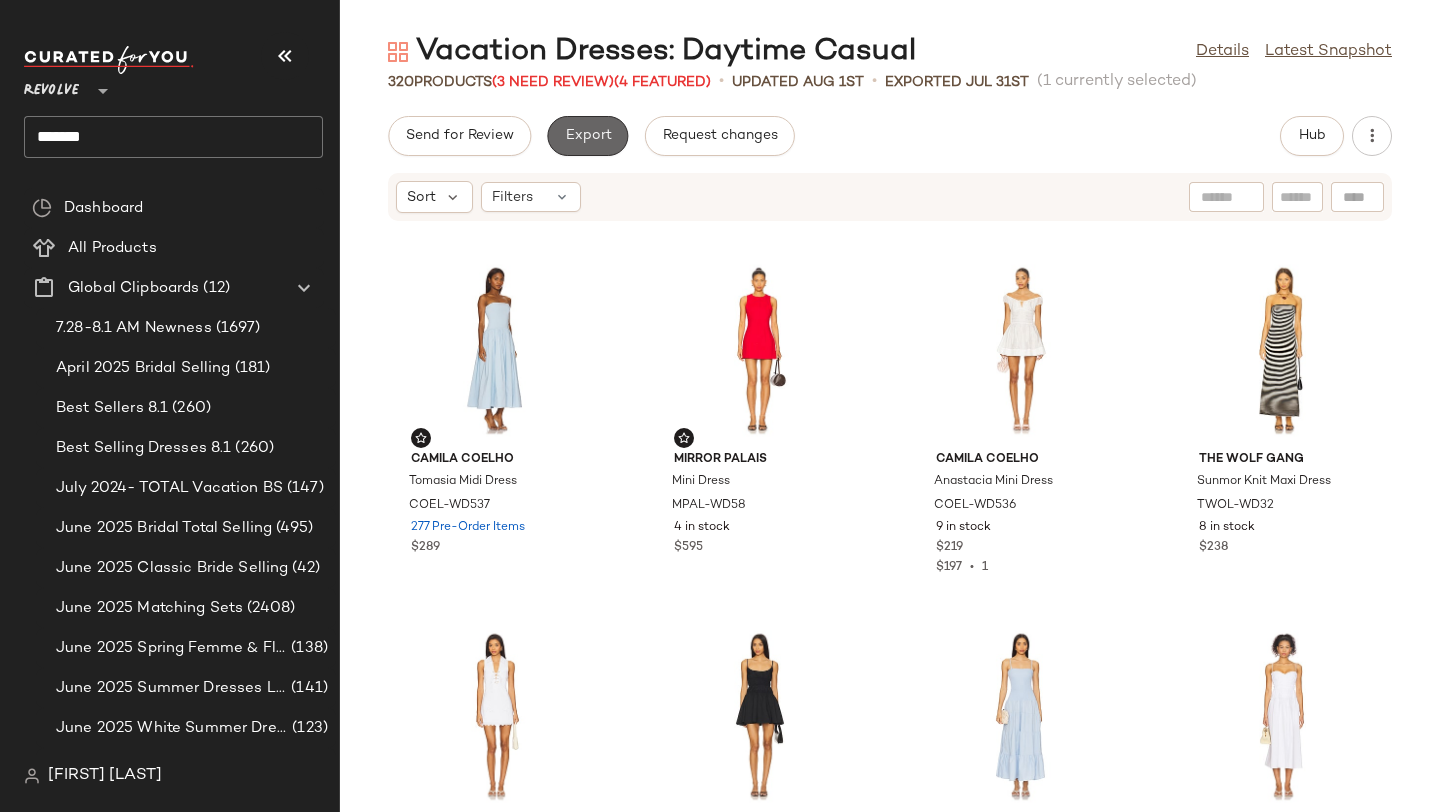 click on "Export" 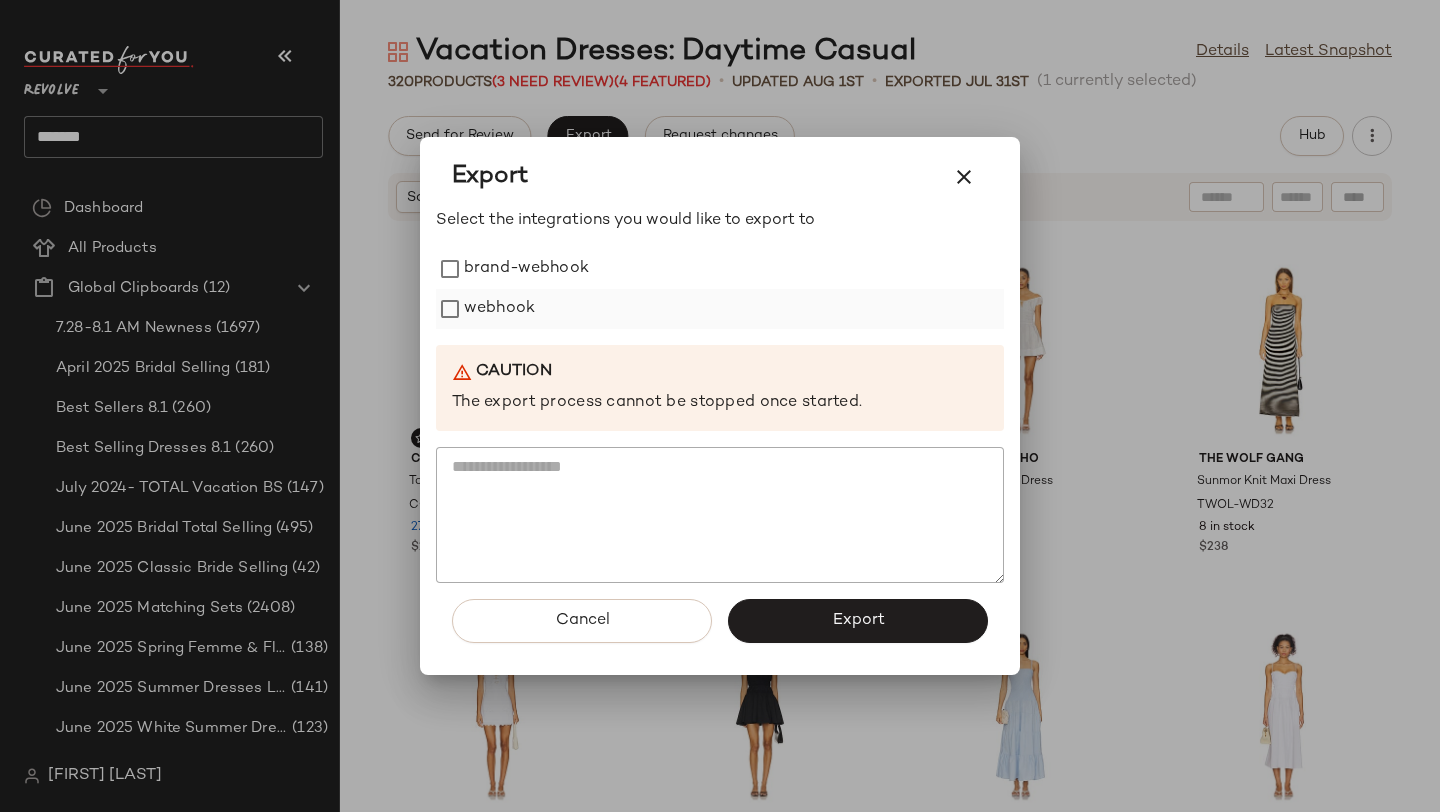 click on "webhook" at bounding box center [499, 309] 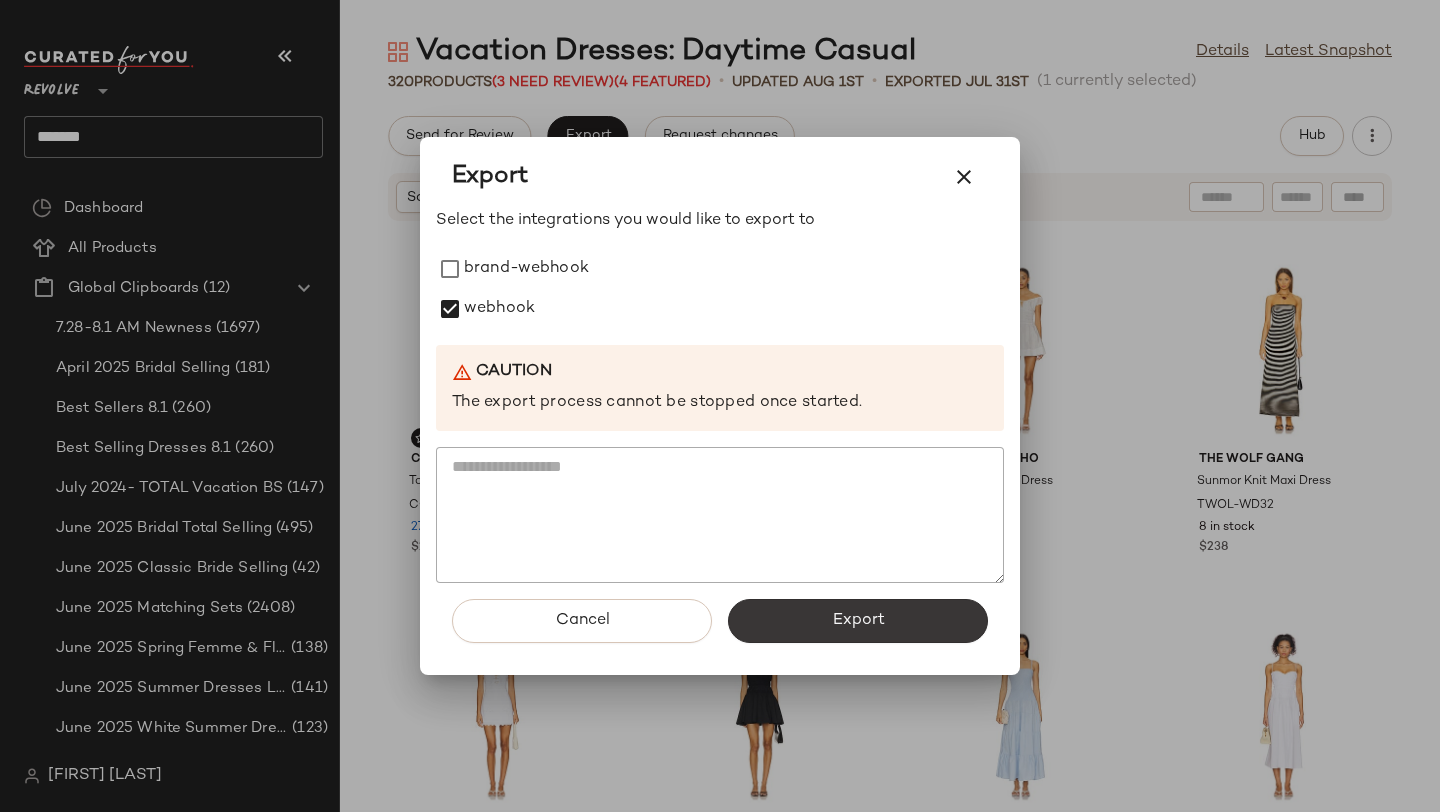 click on "Export" at bounding box center (858, 621) 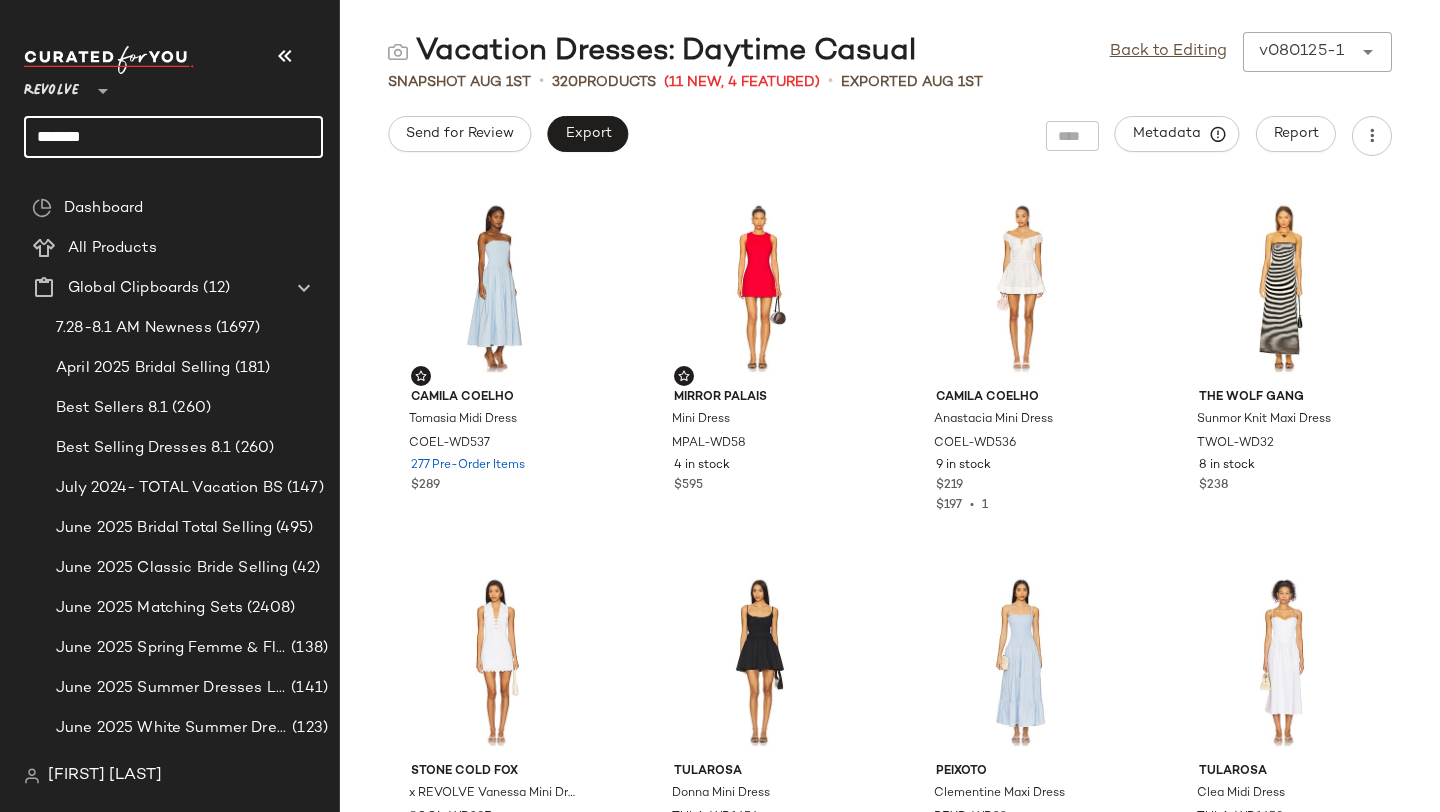 drag, startPoint x: 204, startPoint y: 134, endPoint x: 0, endPoint y: 134, distance: 204 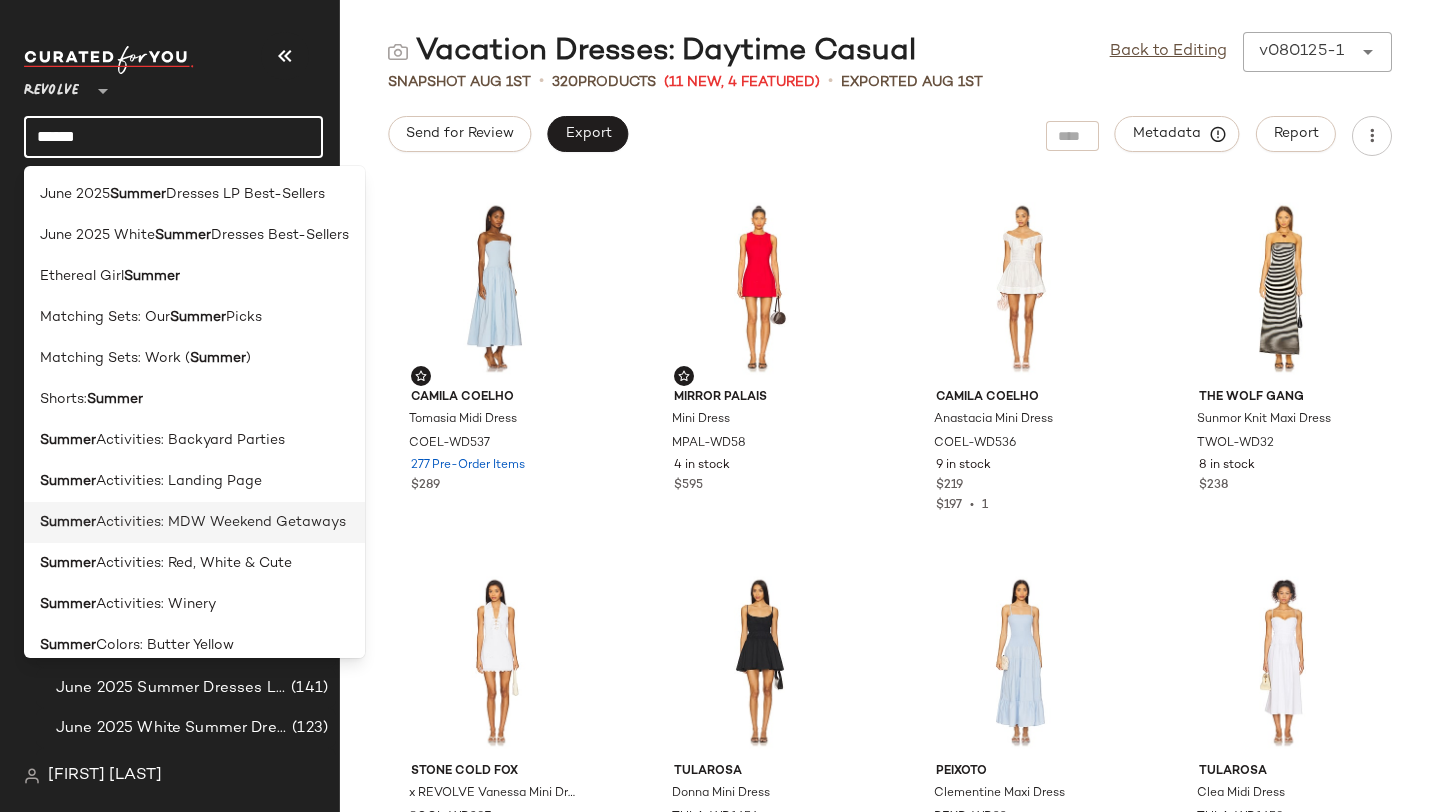 scroll, scrollTop: 264, scrollLeft: 0, axis: vertical 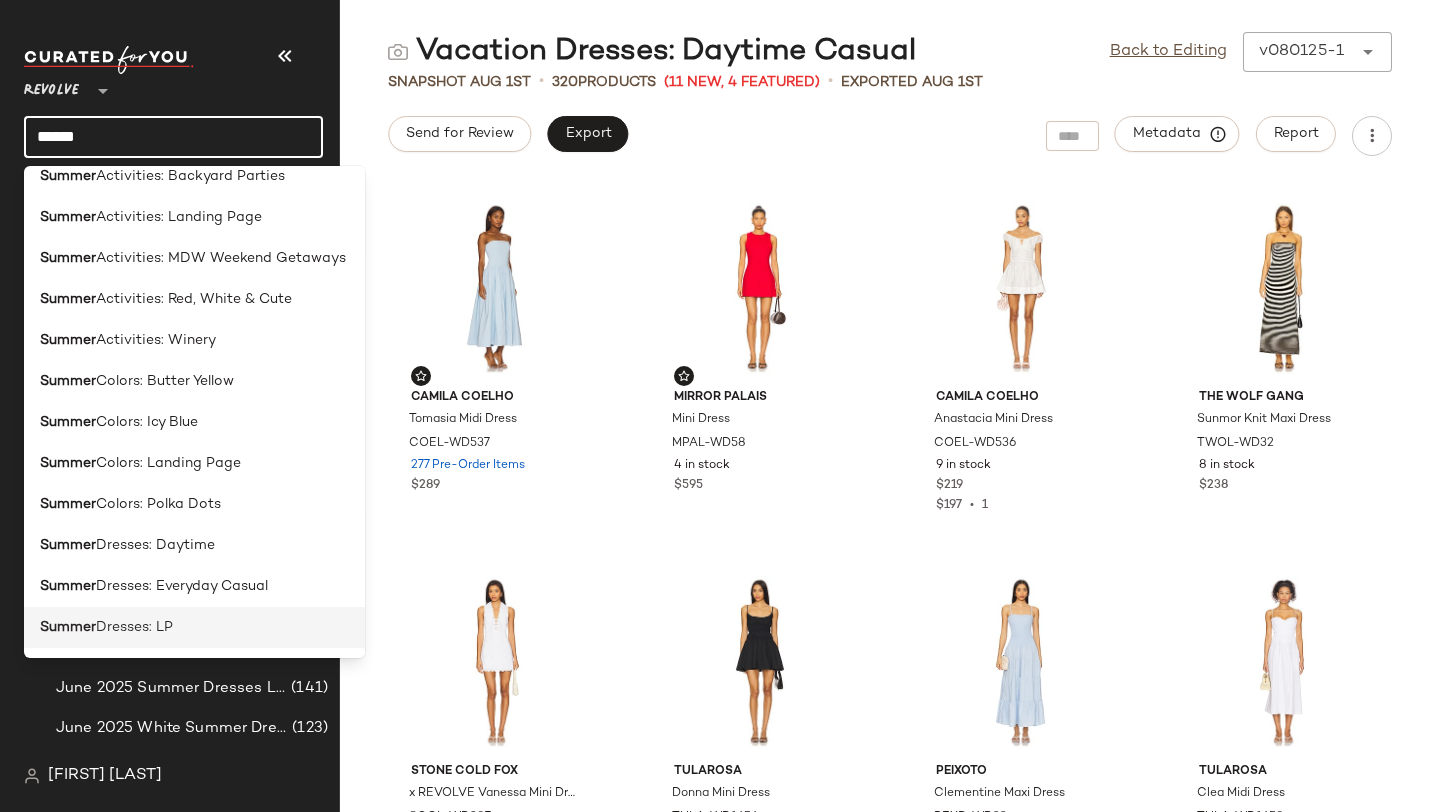 type on "******" 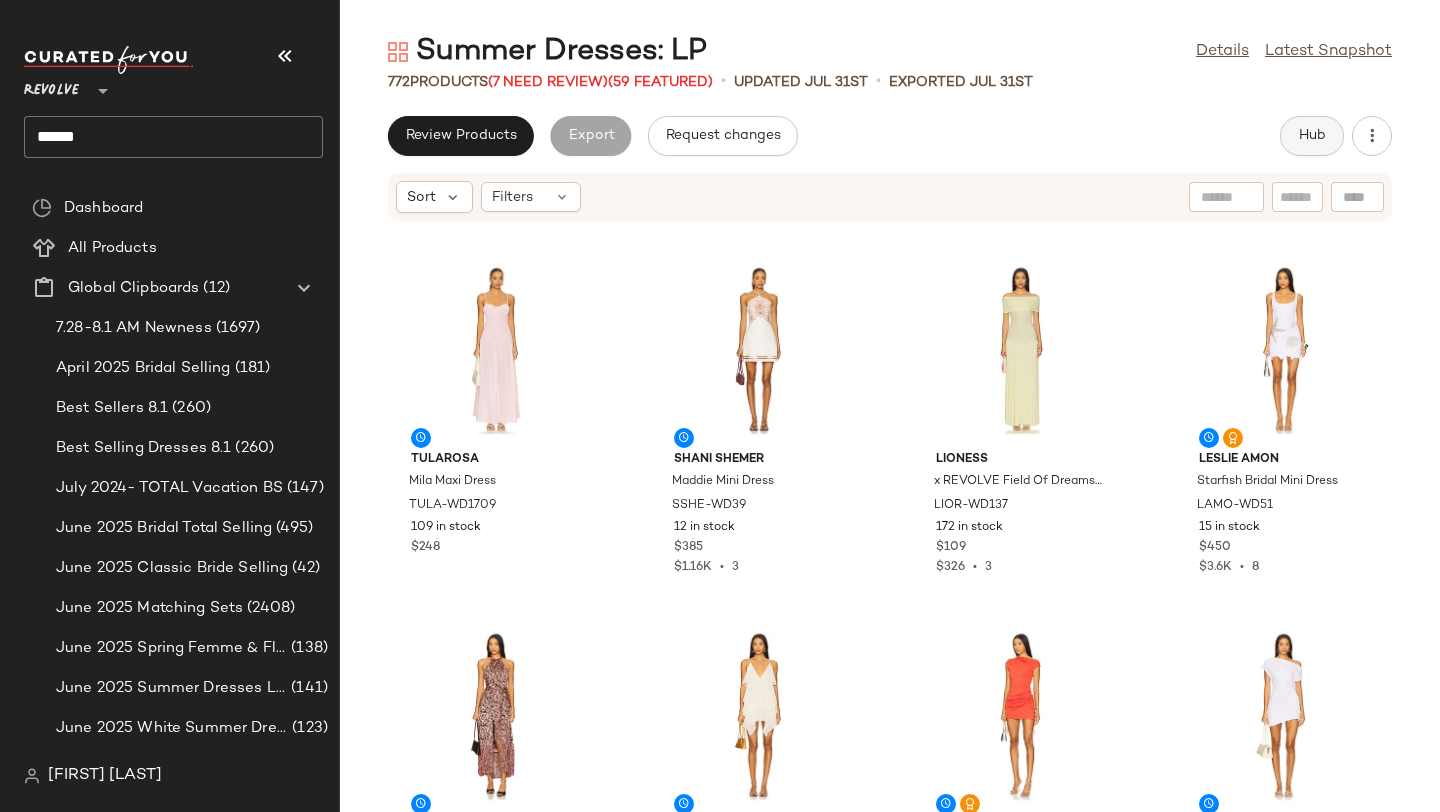 click on "Hub" 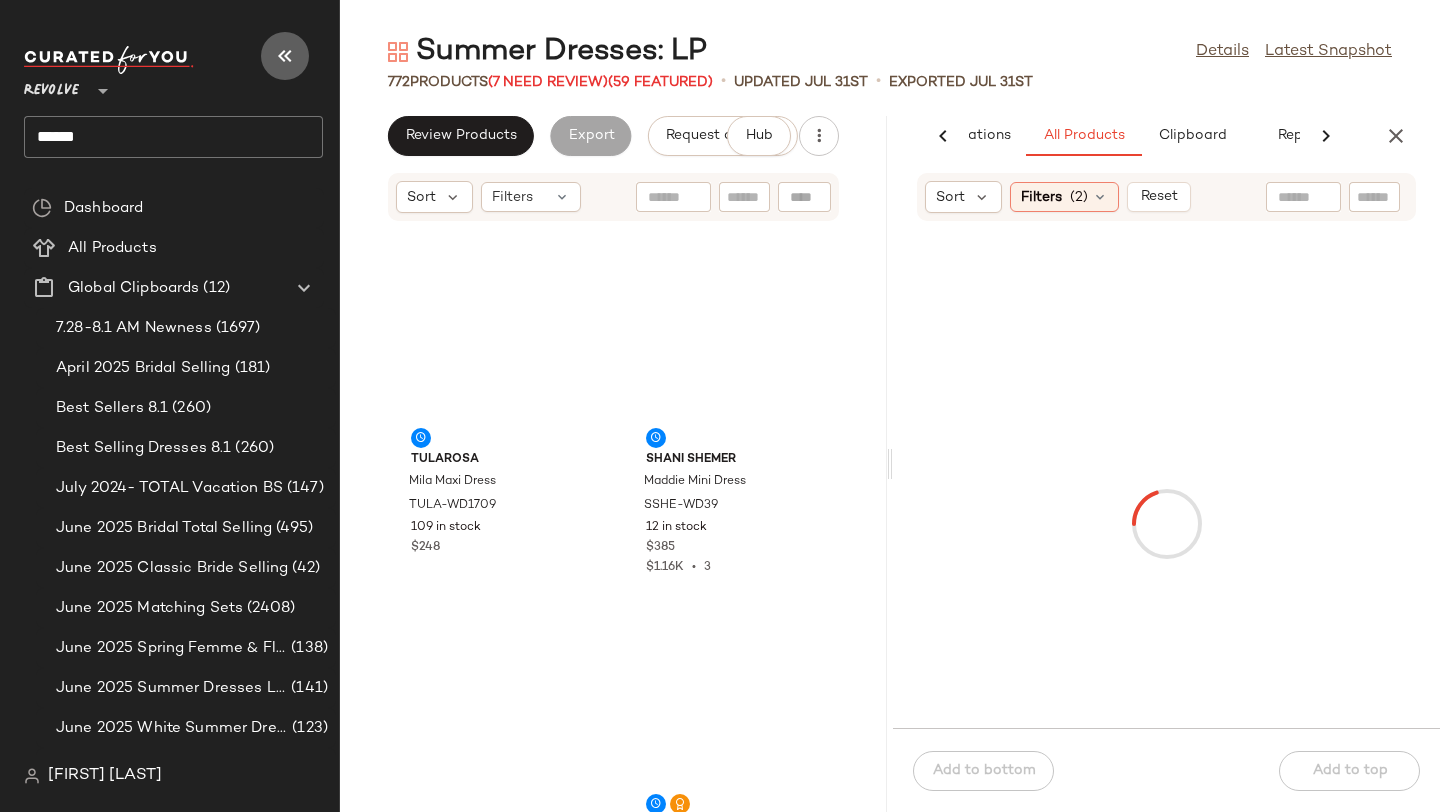 click at bounding box center [285, 56] 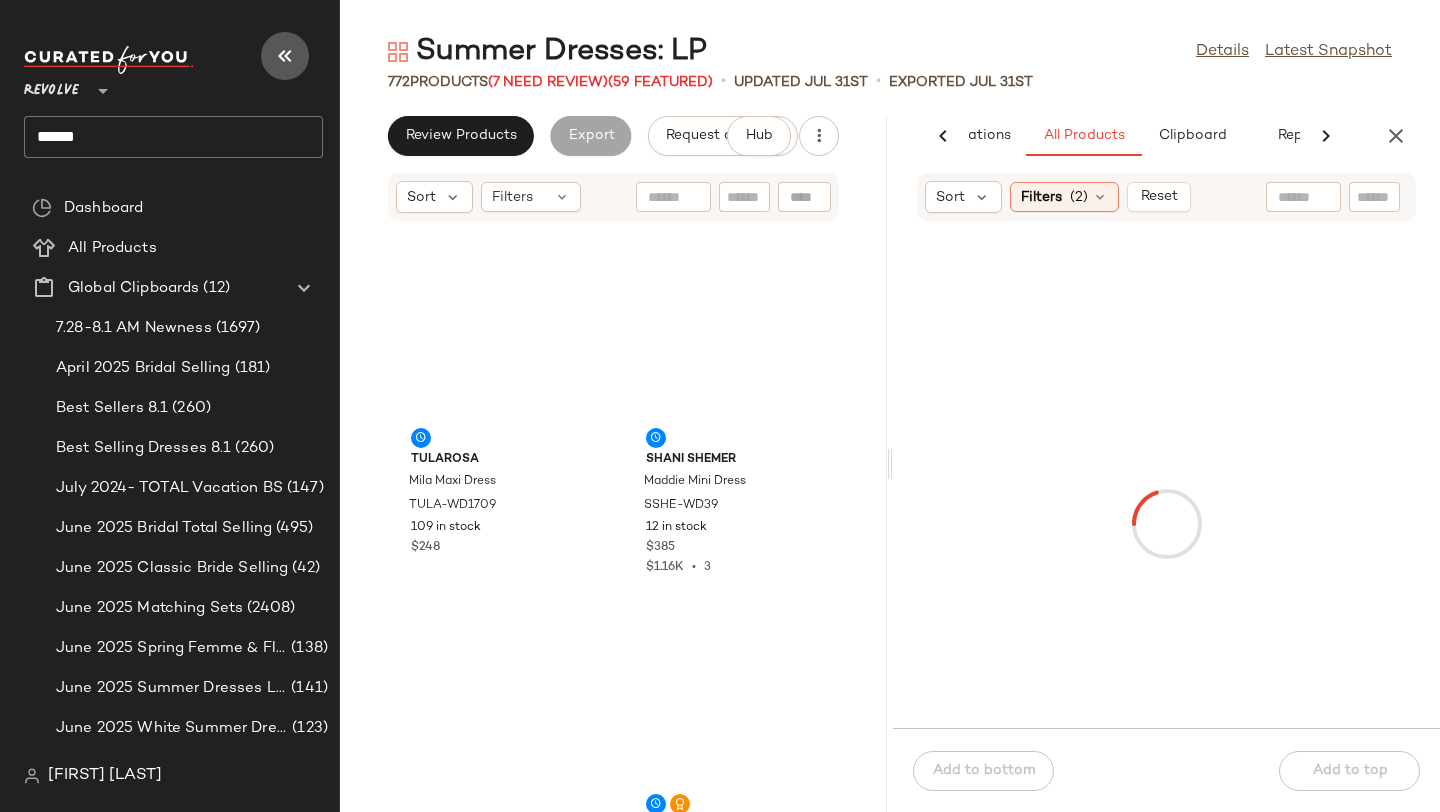 scroll, scrollTop: 0, scrollLeft: 47, axis: horizontal 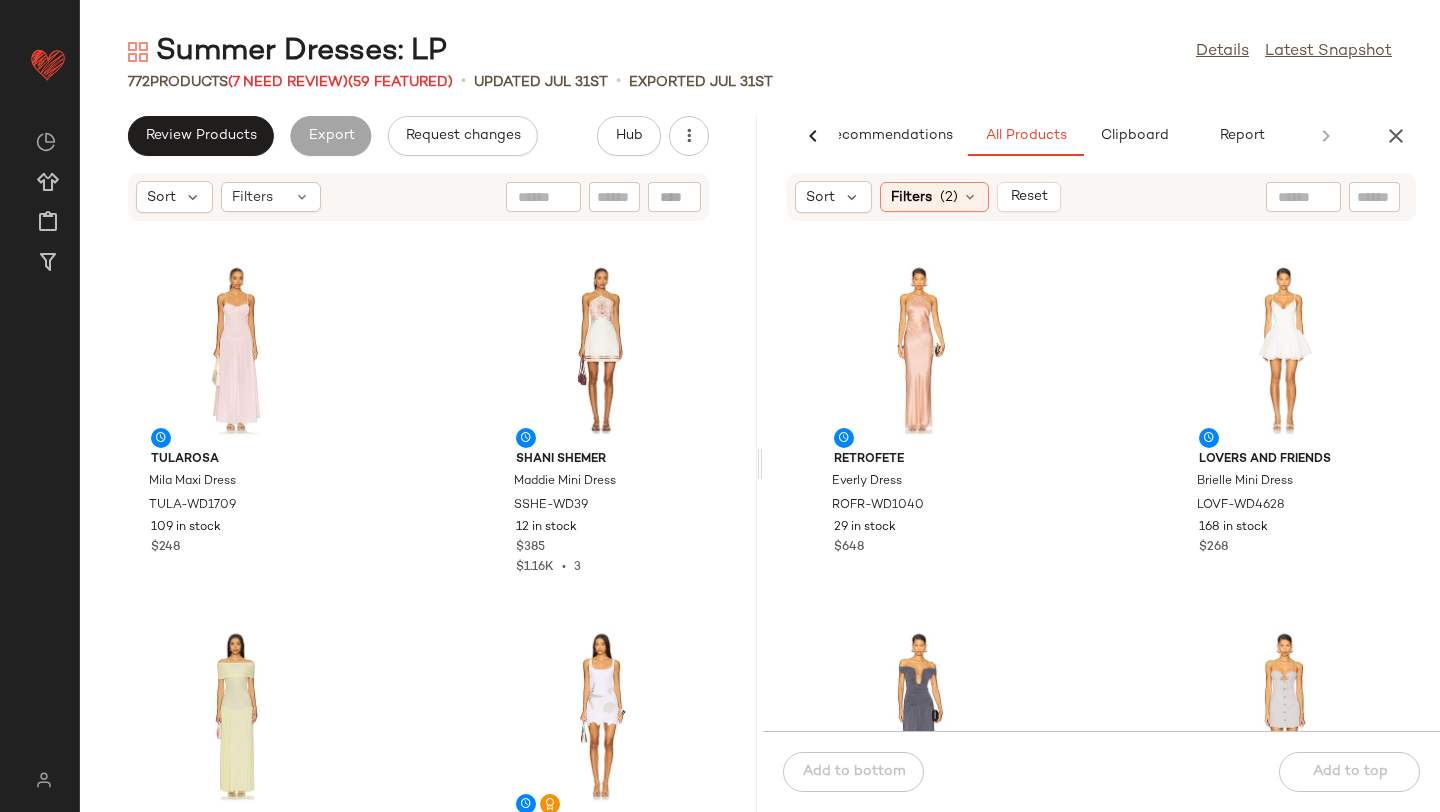 click 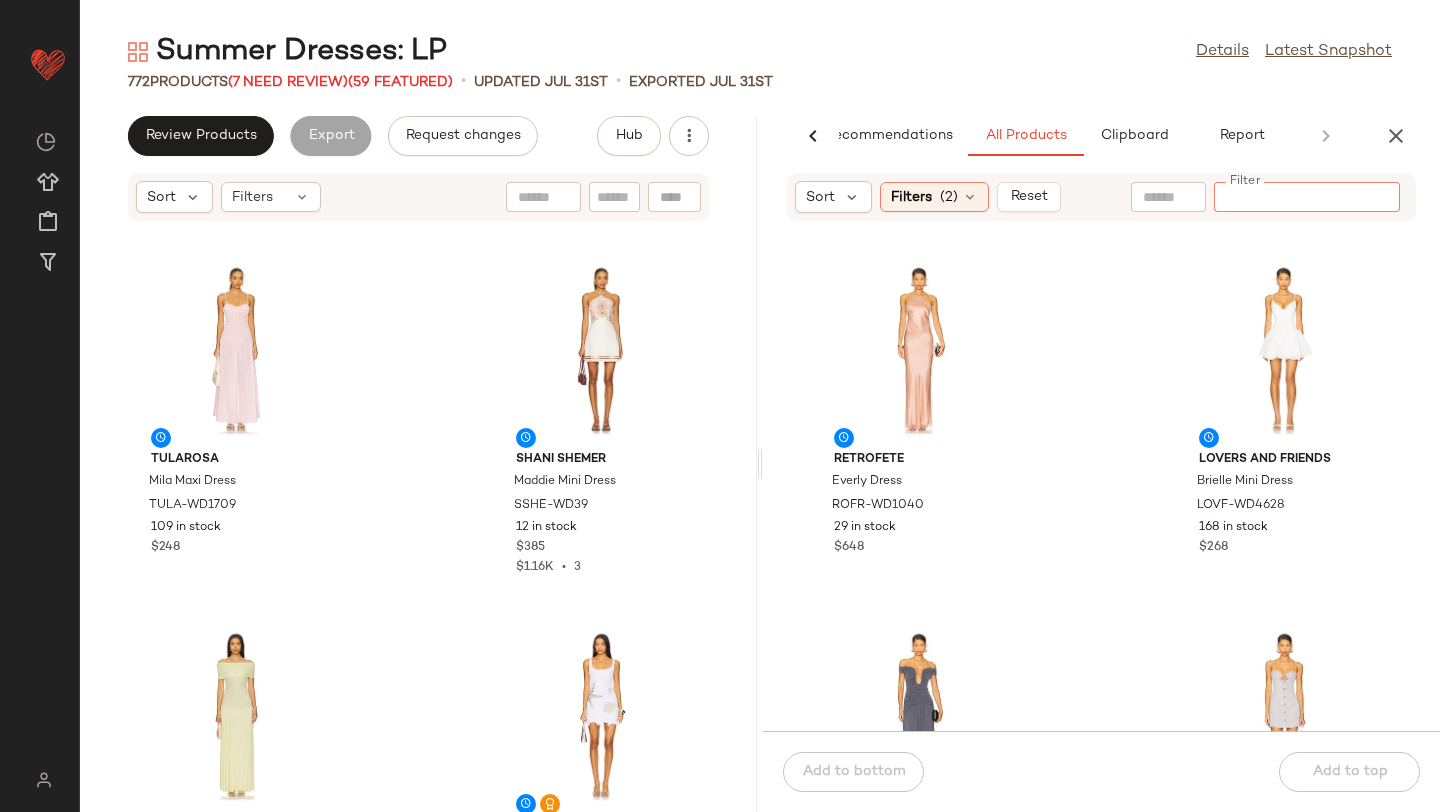 paste on "**********" 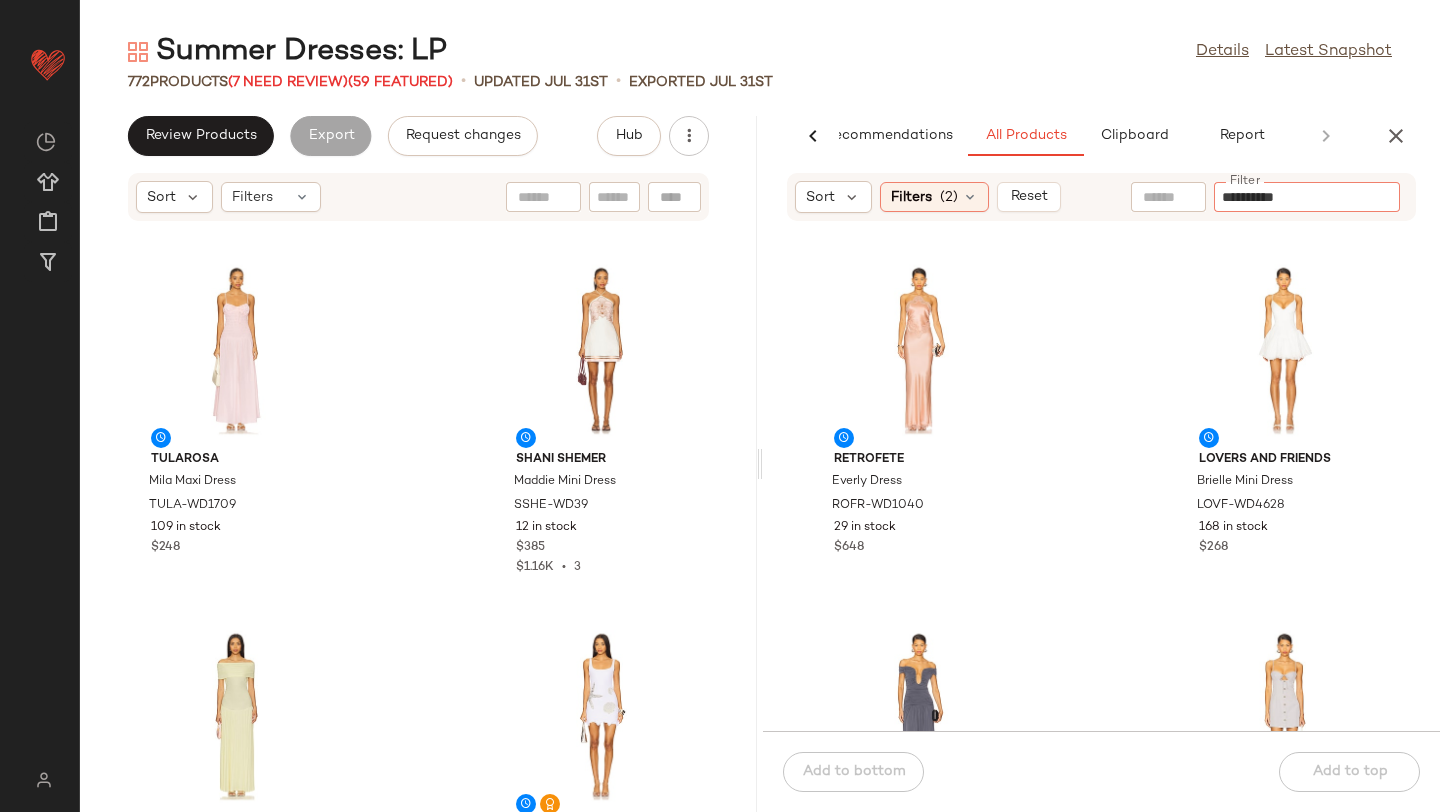 type 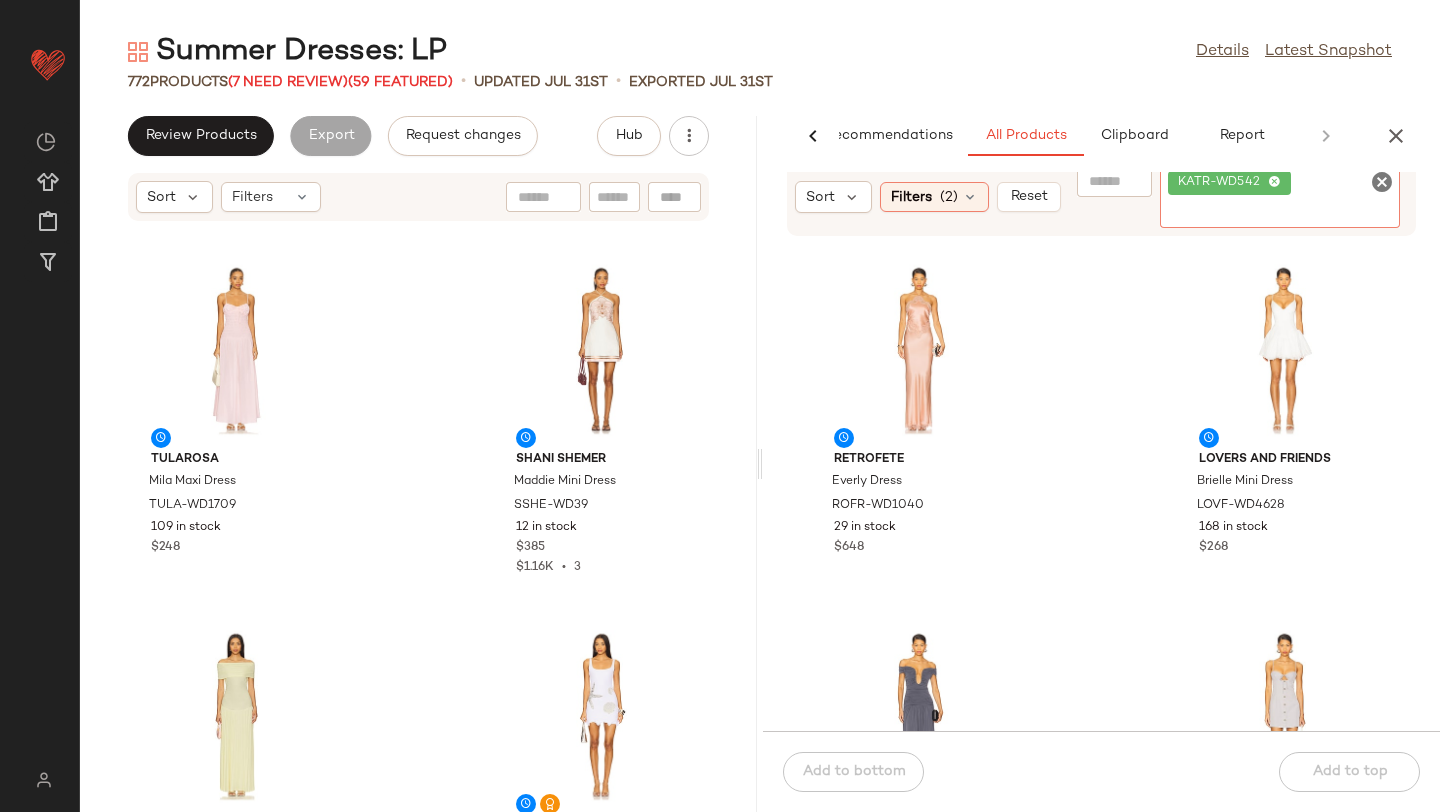 click on "Summer Dresses: LP  Details   Latest Snapshot  772  Products   (7 Need Review)  (59 Featured)  •   updated Jul 31st  •  Exported Jul 31st  Review Products   Export   Request changes   Hub  Sort  Filters Tularosa Mila Maxi Dress TULA-WD1709 109 in stock $248 Shani Shemer Maddie Mini Dress SSHE-WD39 12 in stock $385 $1.16K  •  3 LIONESS x REVOLVE Field Of Dreams Maxi LIOR-WD137 172 in stock $109 $326  •  3 Leslie Amon Starfish Bridal Mini Dress LAMO-WD51 15 in stock $450 $3.6K  •  8 Cinq a Sept Charming Paisley Teresa Dress CINR-WD444 13 in stock $595 AFRM Decima Clip Dot Dress AFFM-WD491 23 in stock $88 LIONESS x REVOLVE Original Sin Dress LIOR-WD185 215 in stock $69 $759  •  11 SNDYS Olividae Mini Dress SDYS-WD425 126 in stock $98 $98  •  1  AI Recommendations   All Products   Clipboard   Report  Sort  Filters  (2)   Reset  Filter KATR-WD542 Filter retrofete Everly Dress ROFR-WD1040 29 in stock $648 Lovers and Friends Brielle Mini Dress LOVF-WD4628 168 in stock $268 Lovers and Friends $290" at bounding box center (760, 422) 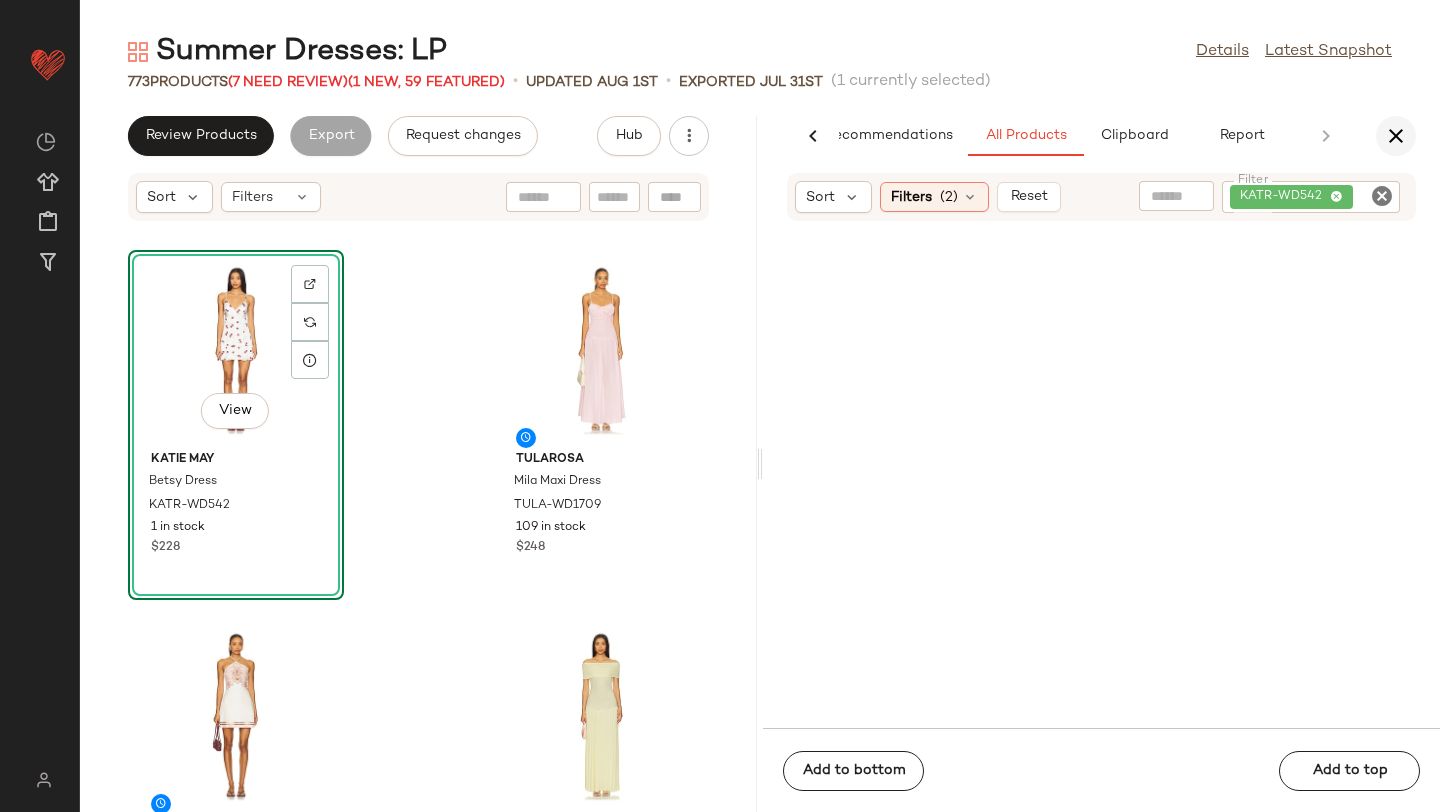 click at bounding box center (1396, 136) 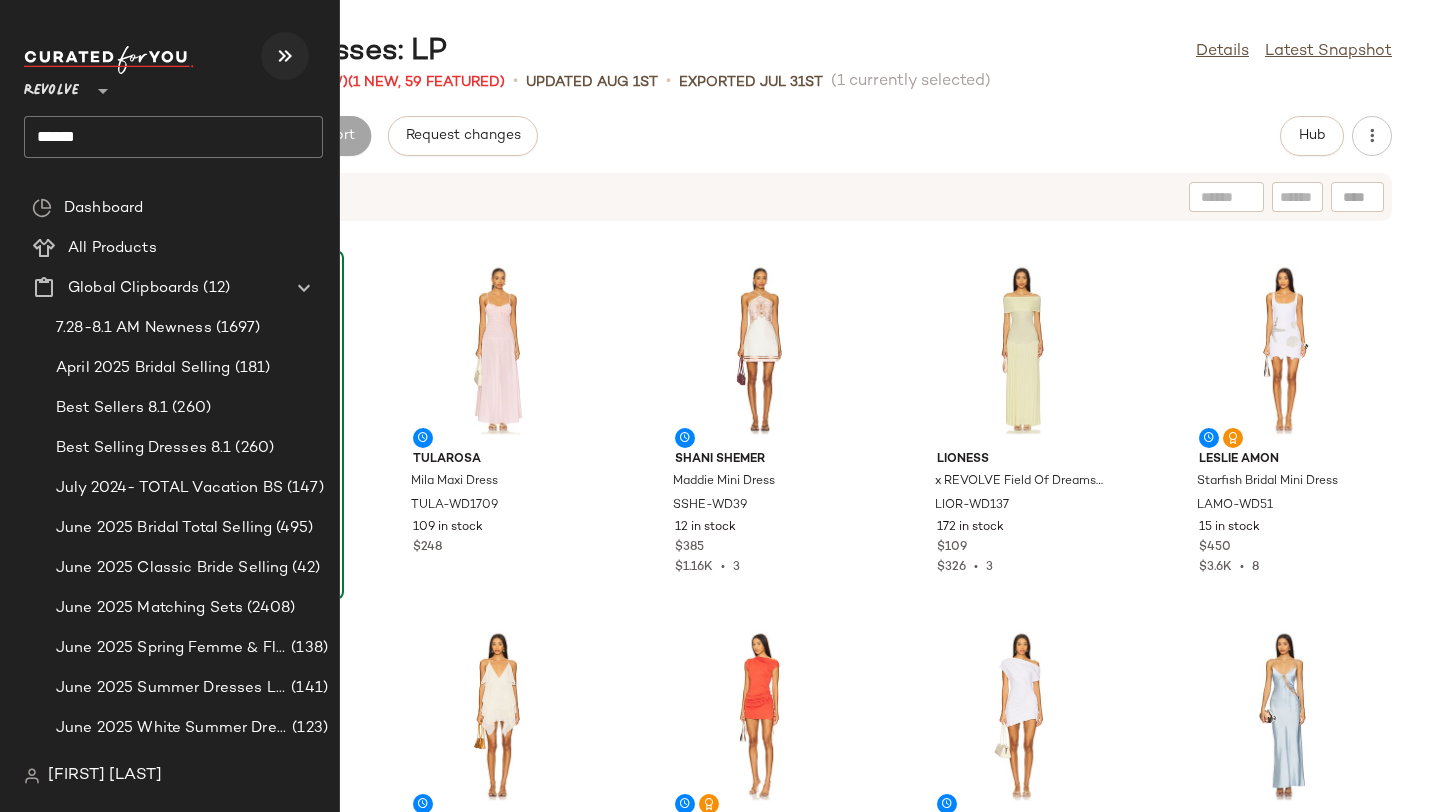 click at bounding box center (285, 56) 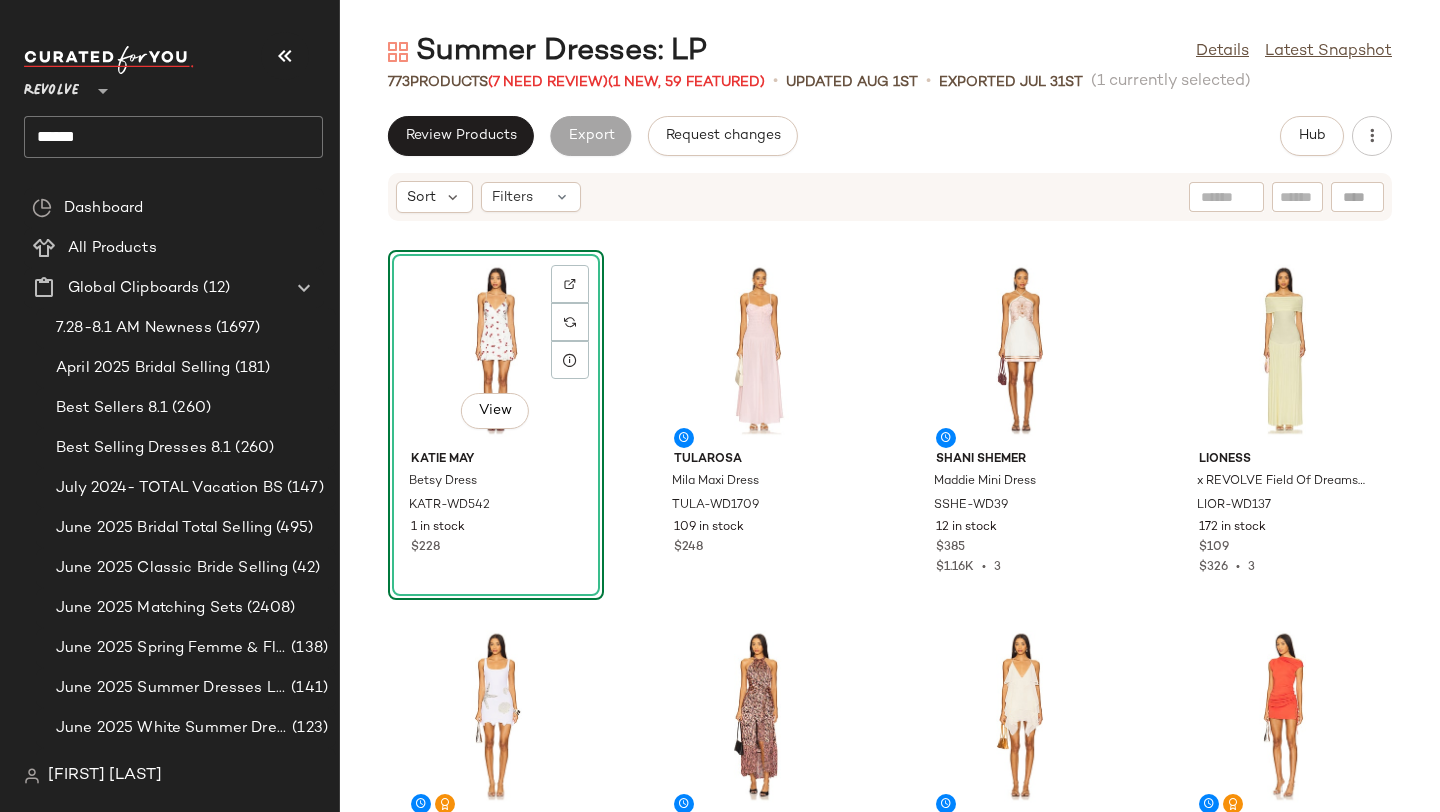 click on "View  Katie May Betsy Dress KATR-WD542 1 in stock $228 Tularosa Mila Maxi Dress TULA-WD1709 109 in stock $248 Shani Shemer Maddie Mini Dress SSHE-WD39 12 in stock $385 $1.16K  •  3 LIONESS x REVOLVE Field Of Dreams Maxi LIOR-WD137 172 in stock $109 $326  •  3 Leslie Amon Starfish Bridal Mini Dress LAMO-WD51 15 in stock $450 $3.6K  •  8 Cinq a Sept Charming Paisley Teresa Dress CINR-WD444 13 in stock $595 AFRM Decima Clip Dot Dress AFFM-WD491 23 in stock $88 LIONESS x REVOLVE Original Sin Dress LIOR-WD185 215 in stock $69 $759  •  11 SNDYS Olividae Mini Dress SDYS-WD425 126 in stock $98 $98  •  1 LIONESS x REVOLVE About A Girl Maxi LIOR-WD135 163 in stock $89 $347  •  4 Jaded London Layered Button Mini Dress JLON-WD92 120 Pre-Order Items $210 $1.47K  •  7 Camilla High Neck Long Dress CILL-WD445 8 in stock $450 House of Harlow 1960 x REVOLVE Em Mini Dress HOOF-WD1134 81 in stock $229 SNDYS Halter Mini Dress SDYS-WD374 5 in stock $118 $696  •  6 Flook The Label Rahma Dress FTHE-WD54 13 in stock" 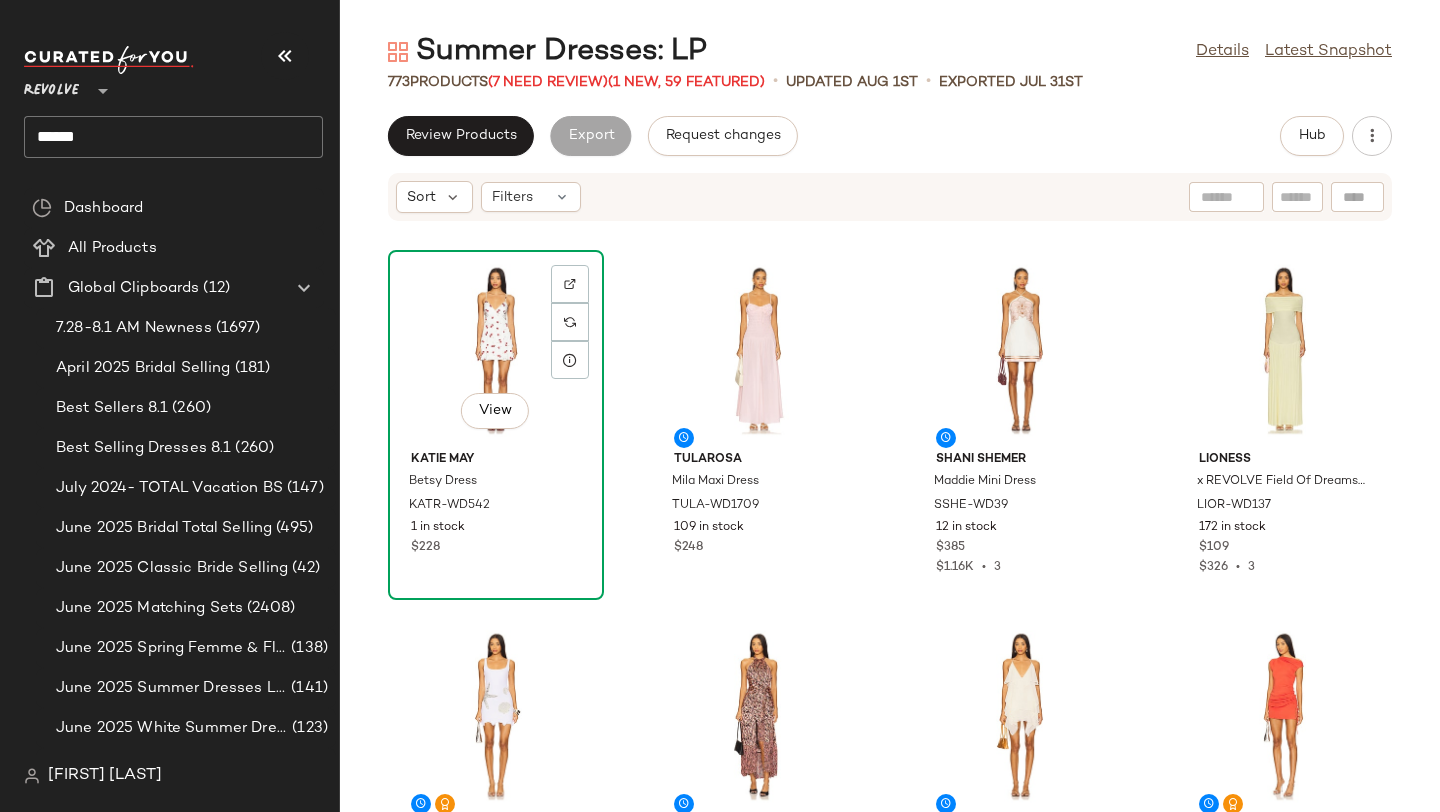 click on "View" 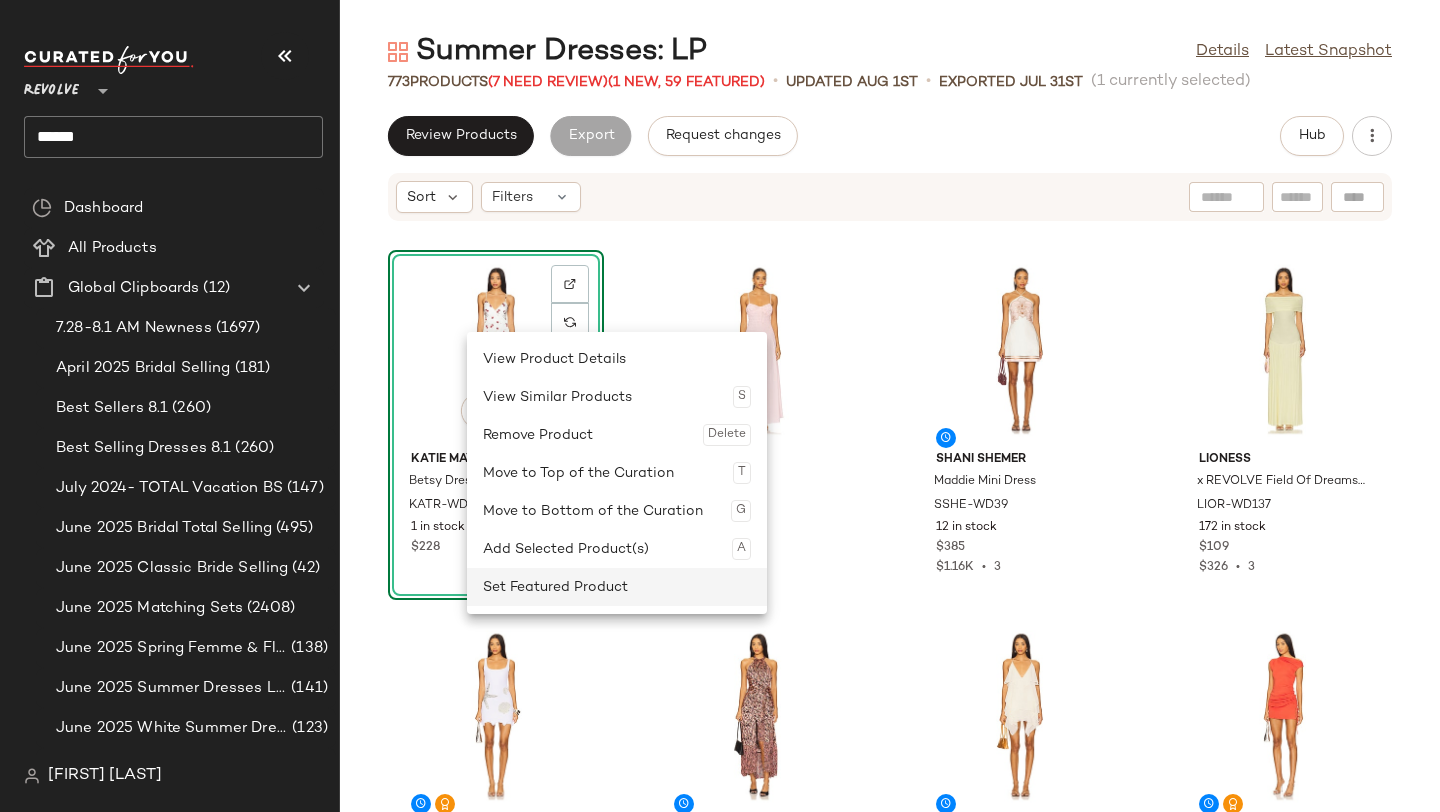 click on "Set Featured Product" 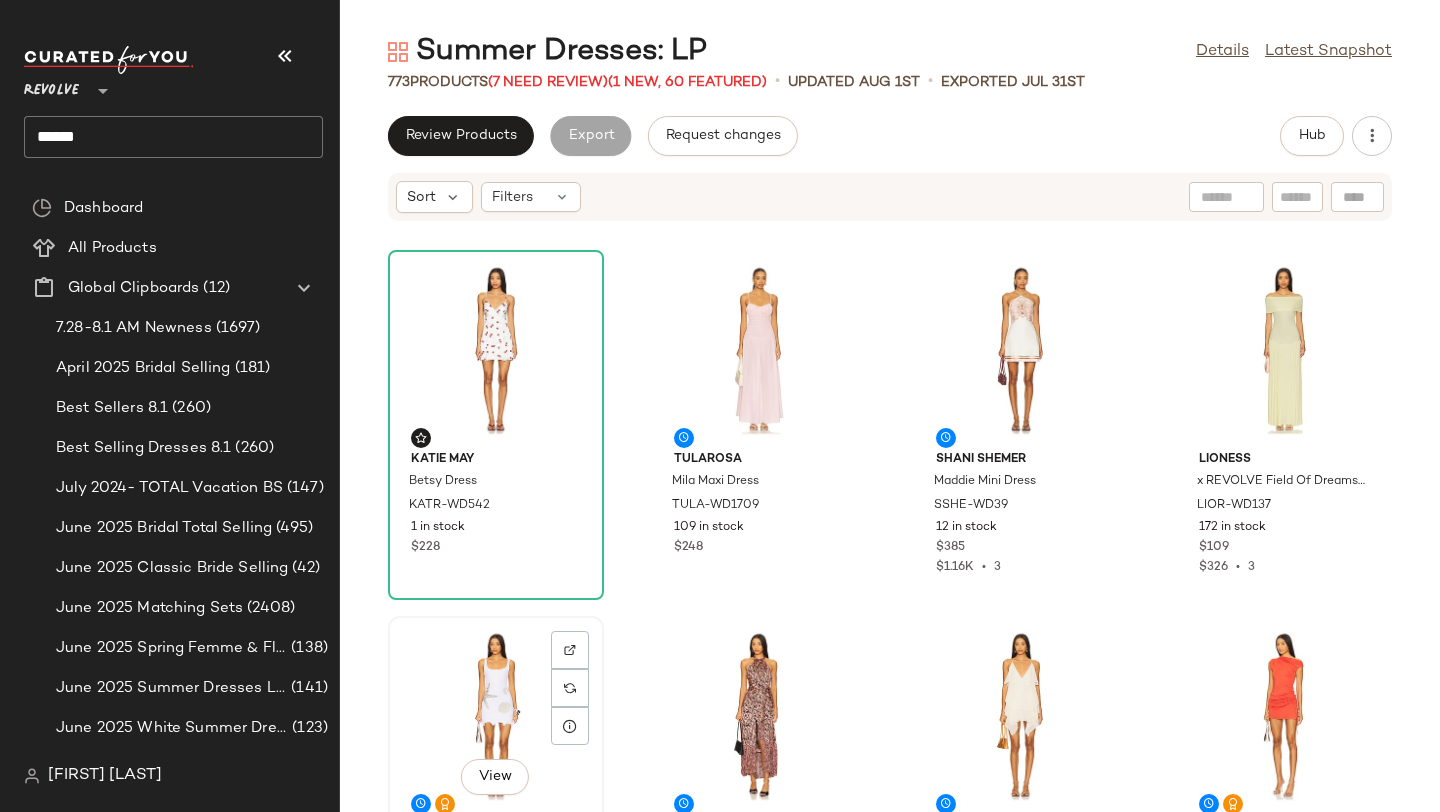 click on "View" 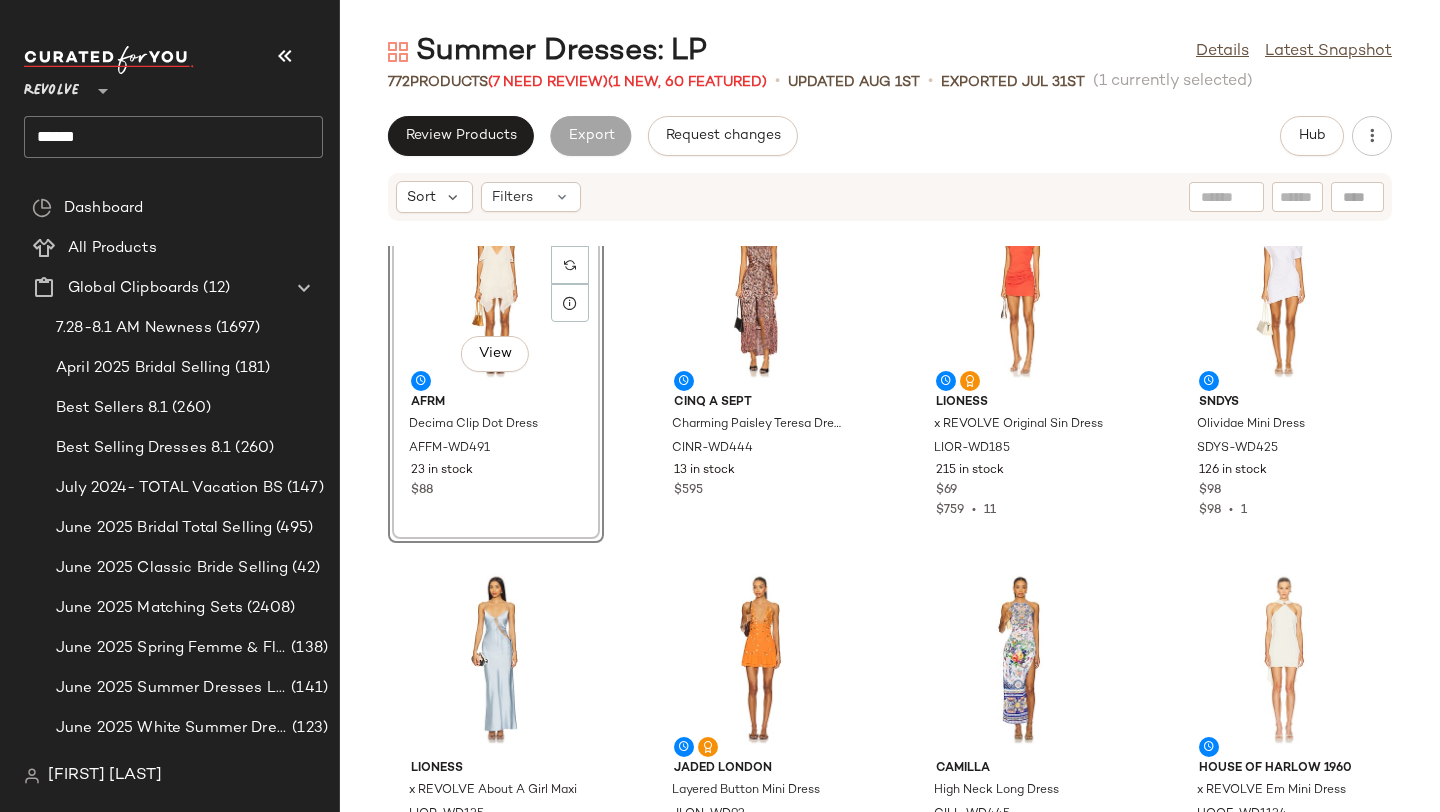 scroll, scrollTop: 0, scrollLeft: 0, axis: both 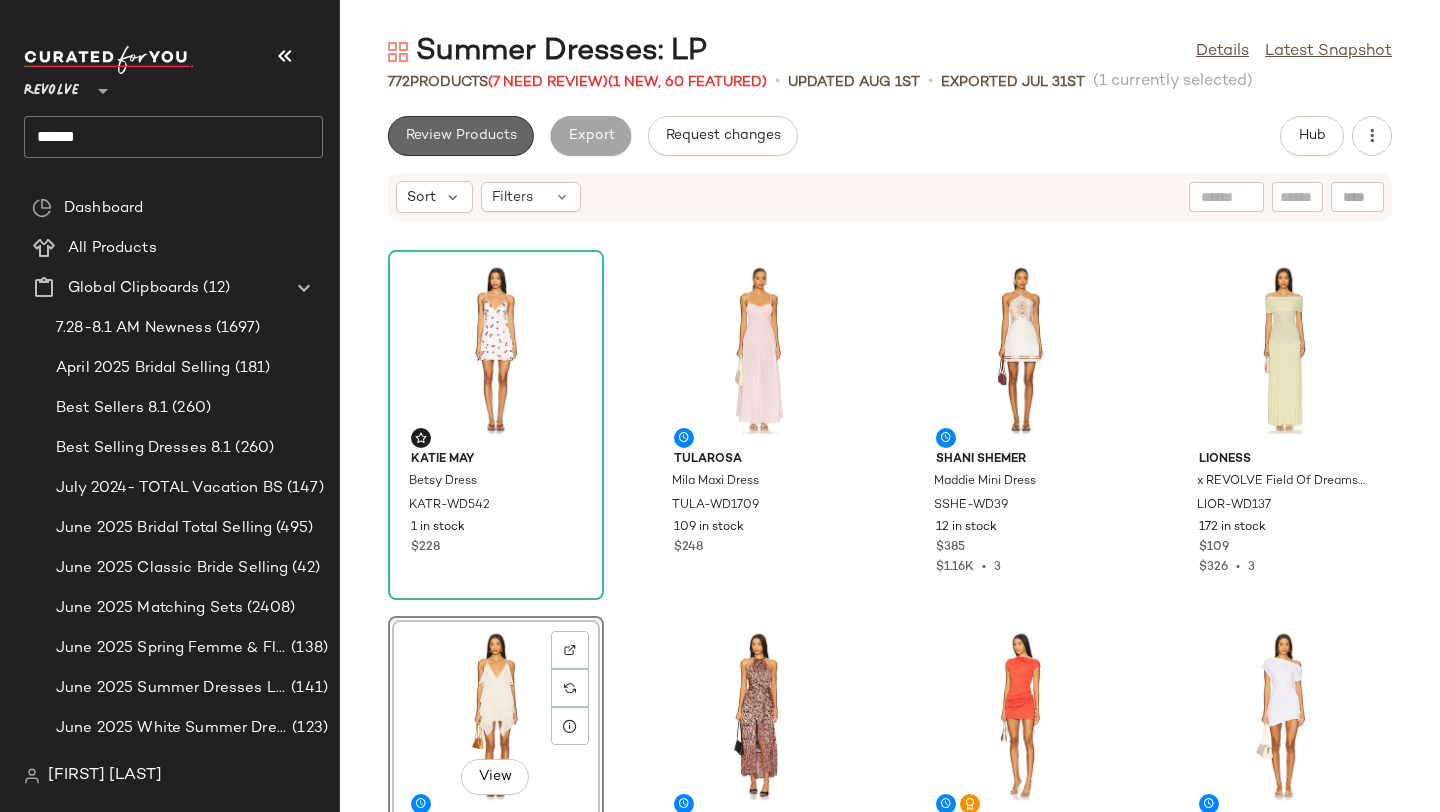 click on "Review Products" 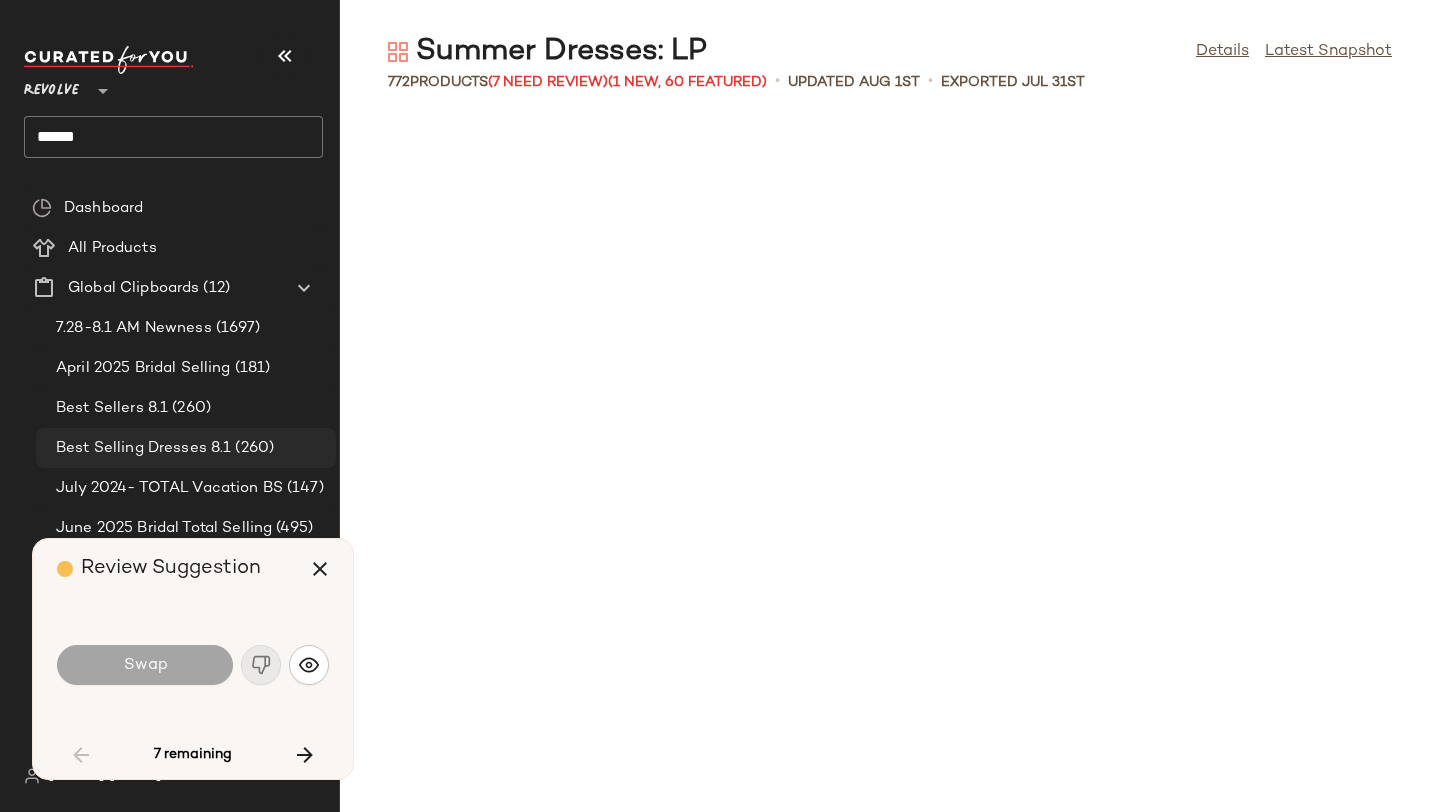 scroll, scrollTop: 4026, scrollLeft: 0, axis: vertical 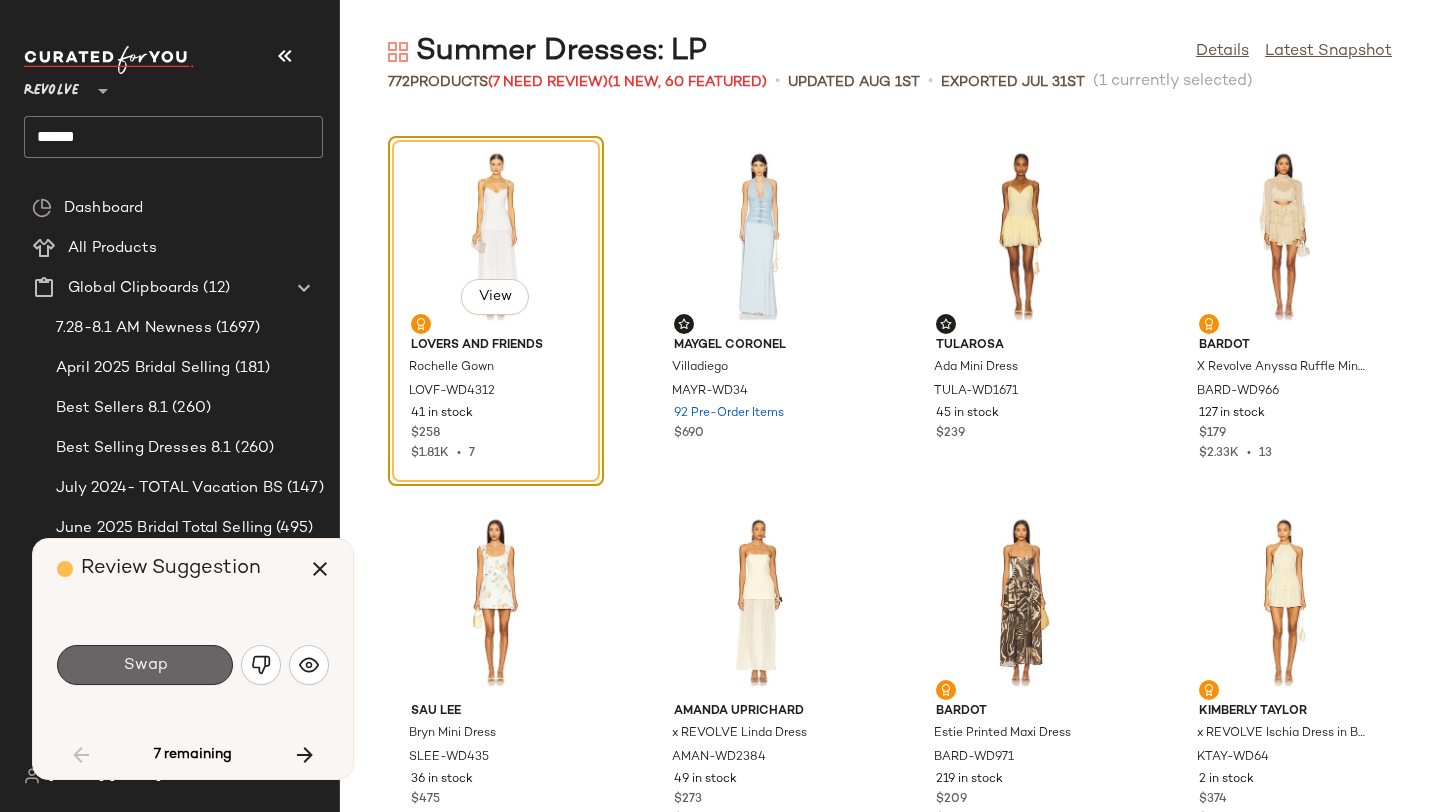 click on "Swap" at bounding box center [145, 665] 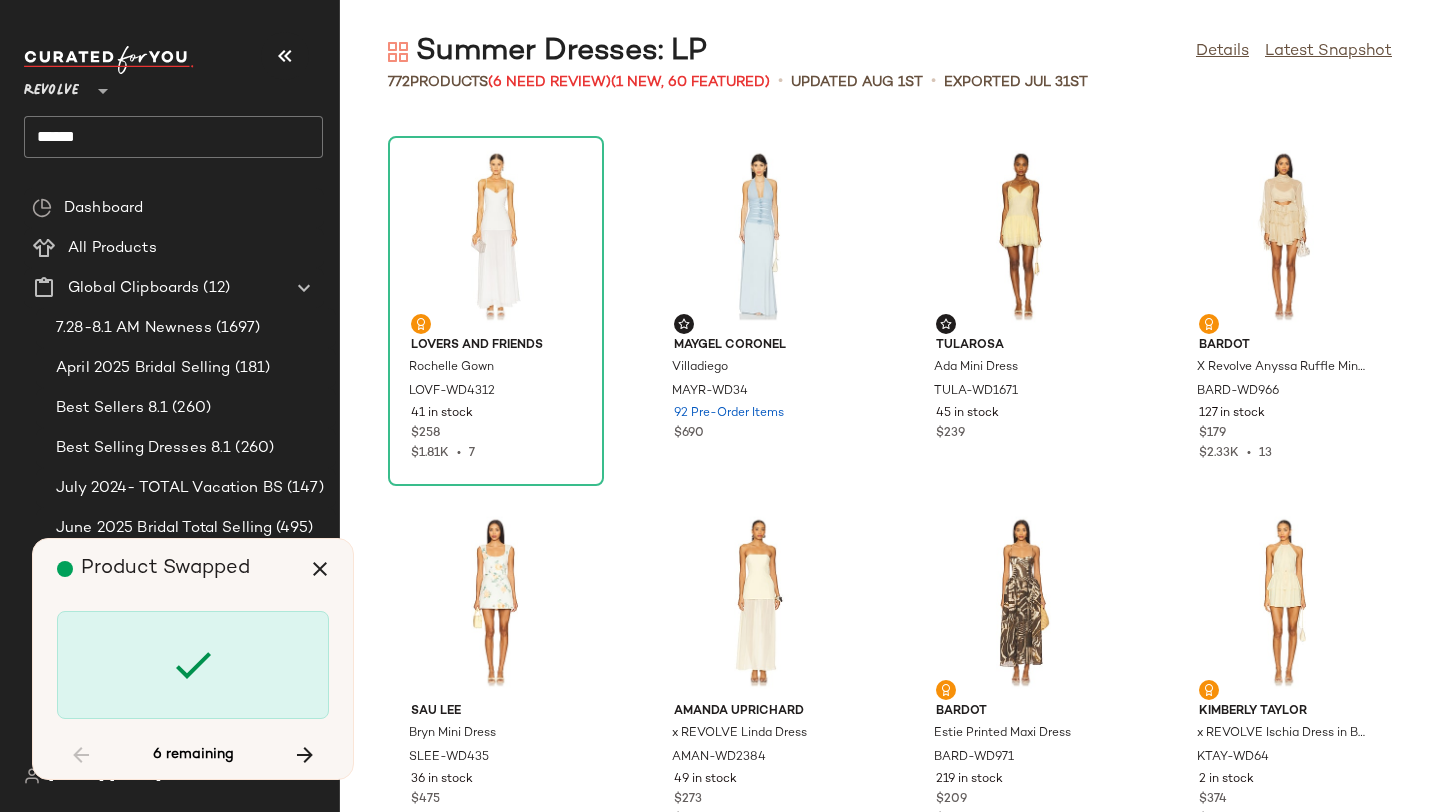 scroll, scrollTop: 7320, scrollLeft: 0, axis: vertical 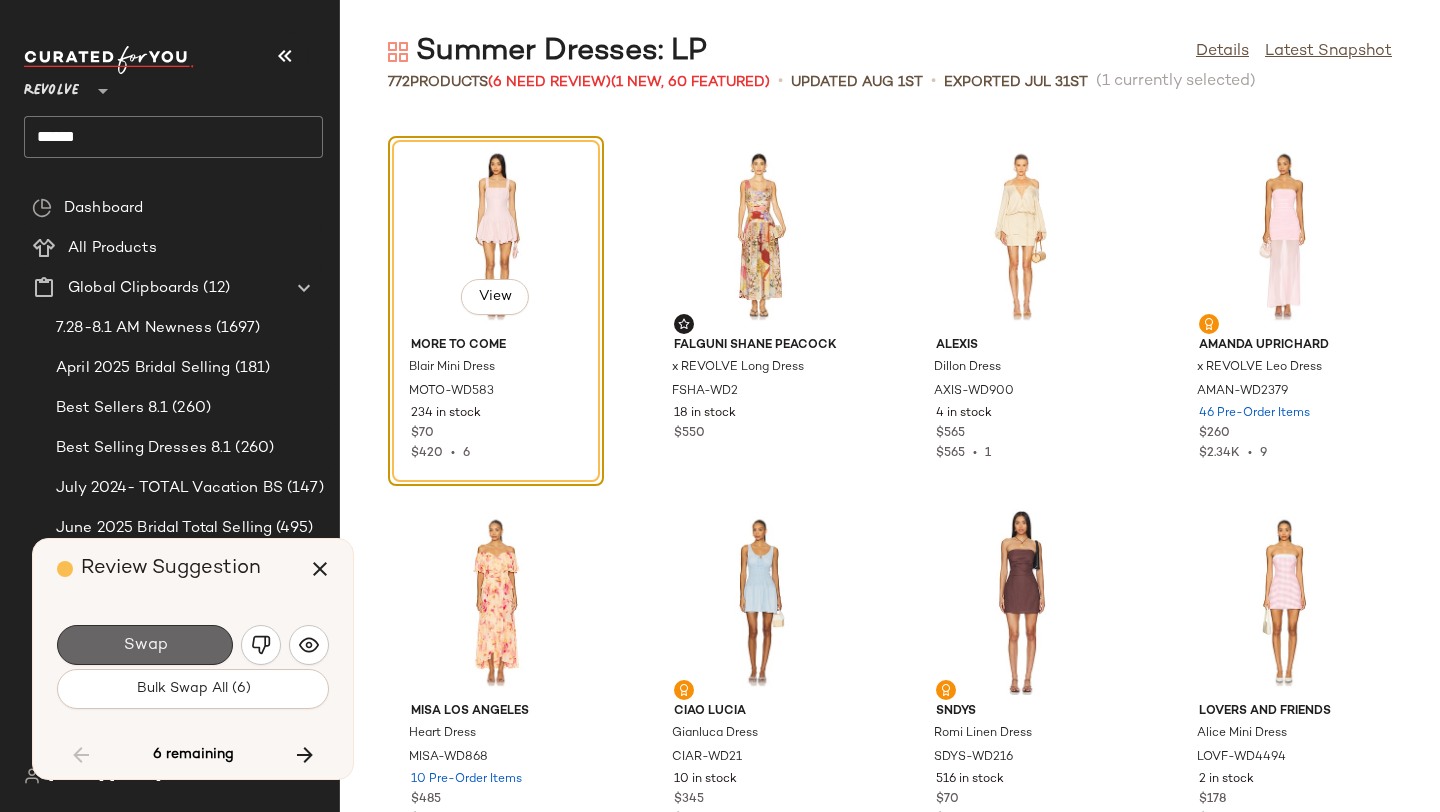 click on "Swap" at bounding box center (145, 645) 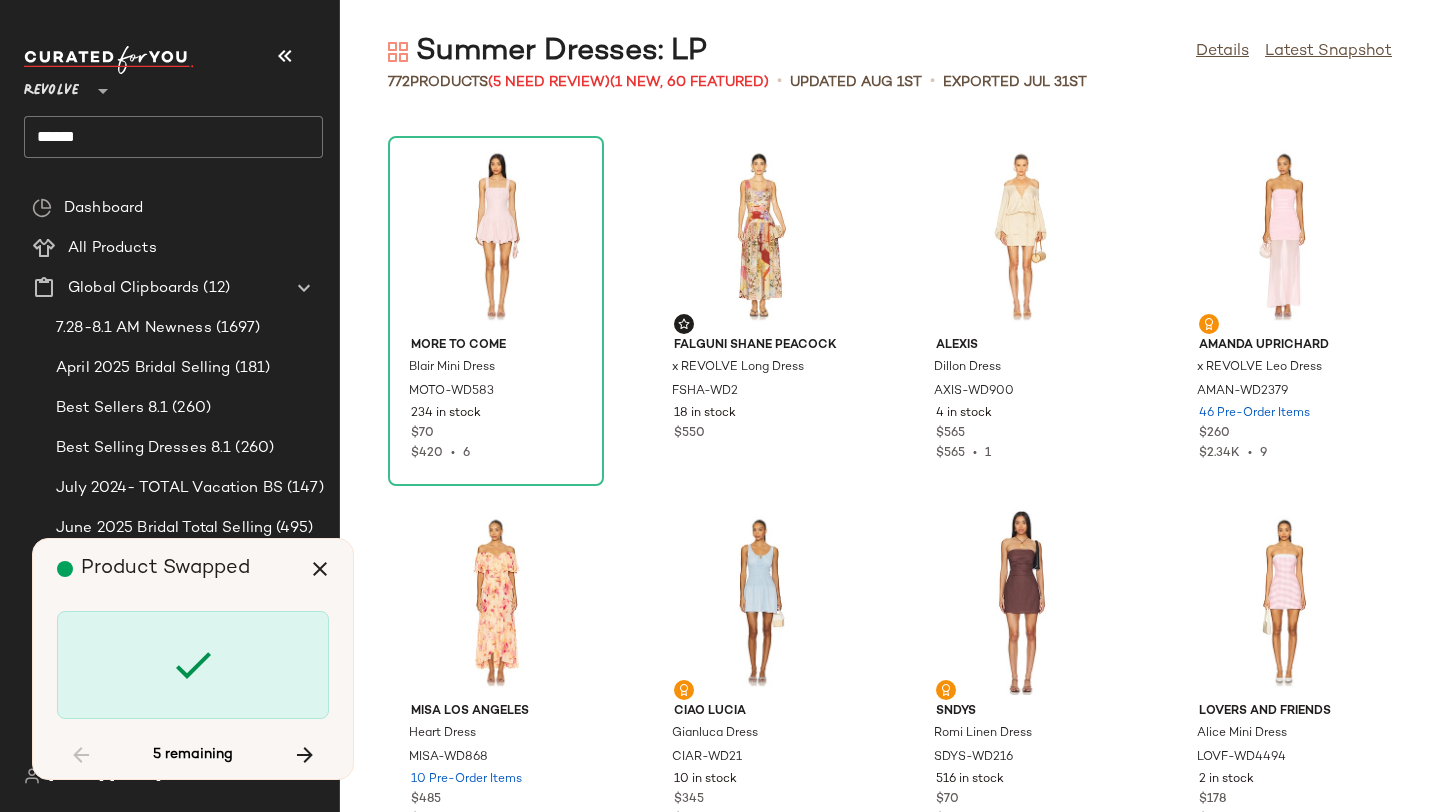 scroll, scrollTop: 13176, scrollLeft: 0, axis: vertical 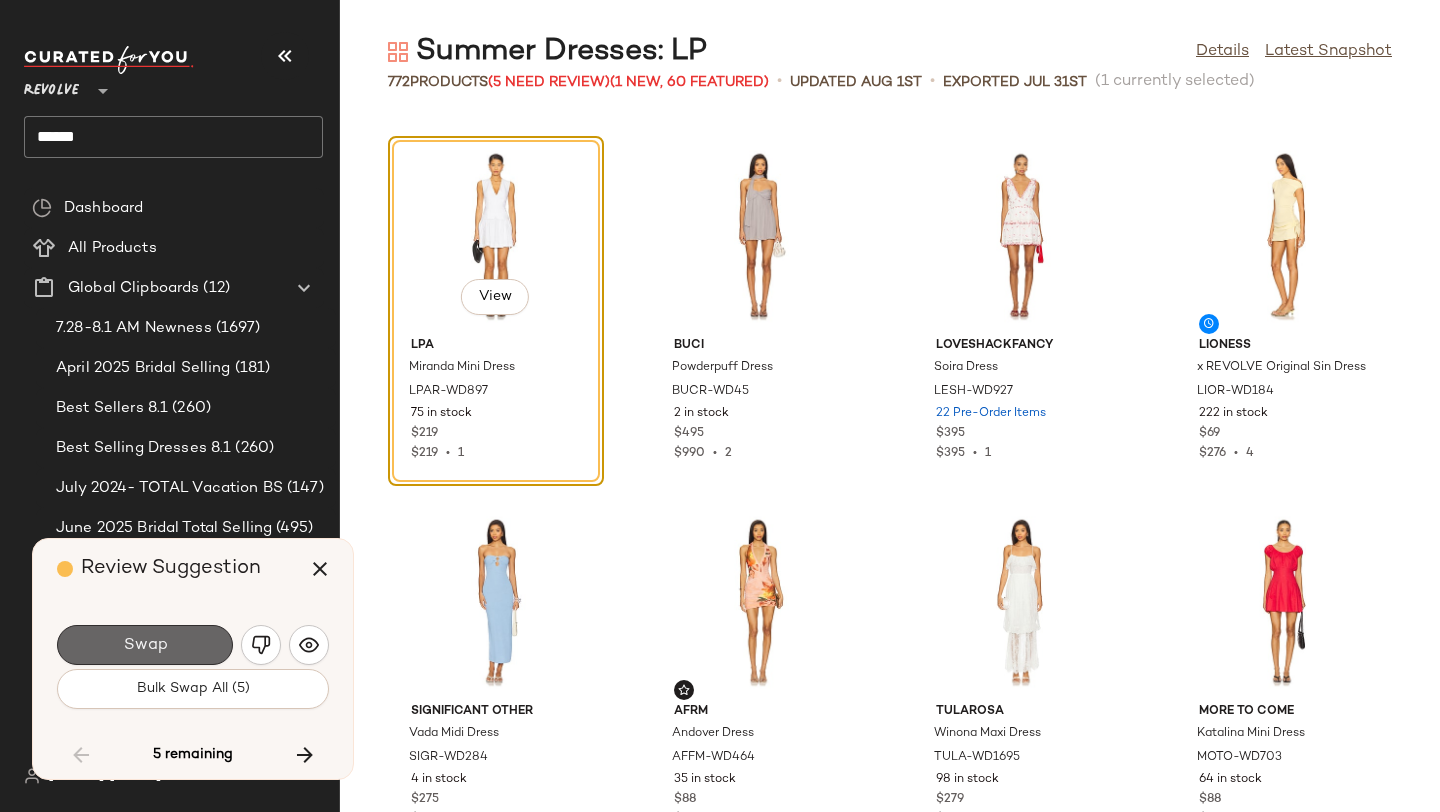 click on "Swap" at bounding box center (145, 645) 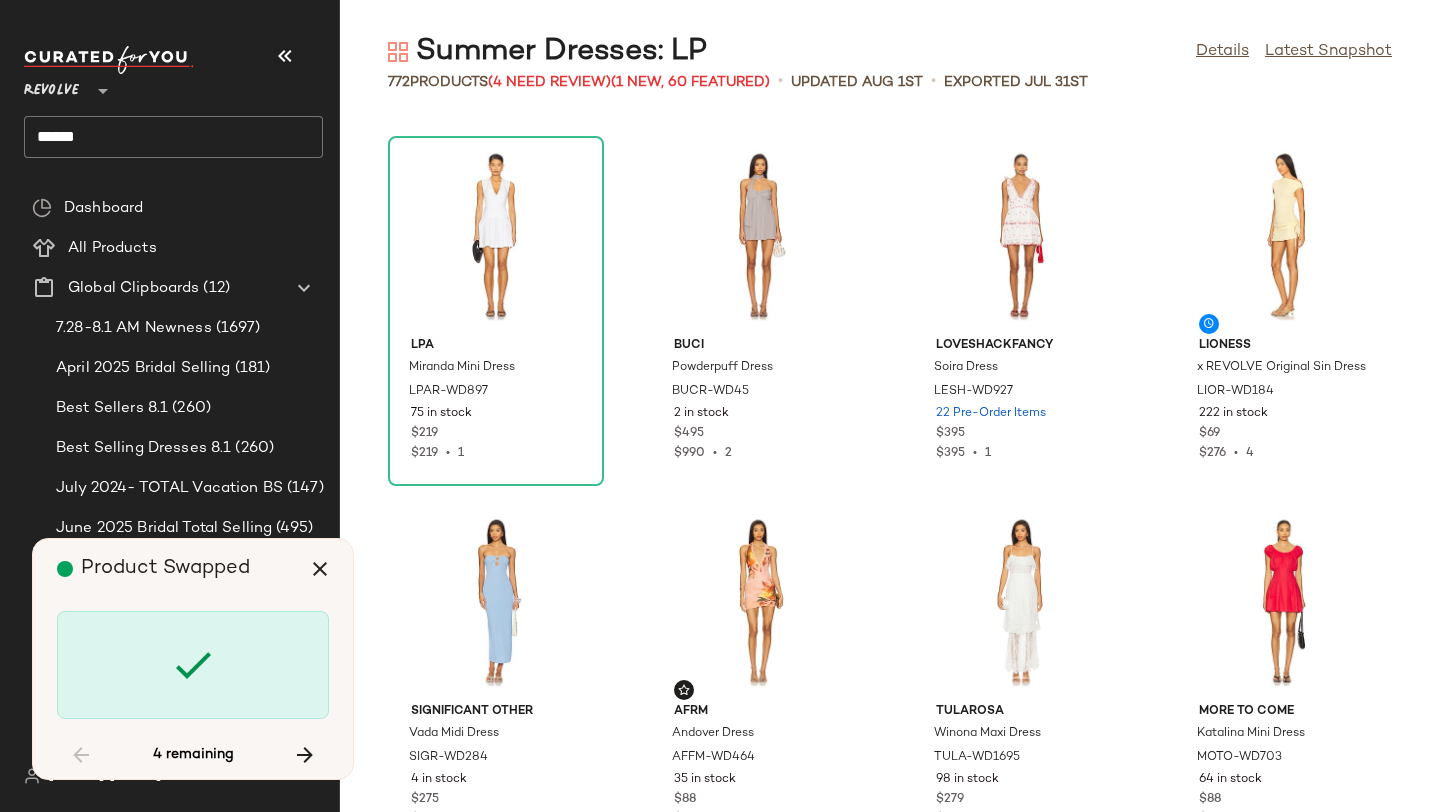 scroll, scrollTop: 18666, scrollLeft: 0, axis: vertical 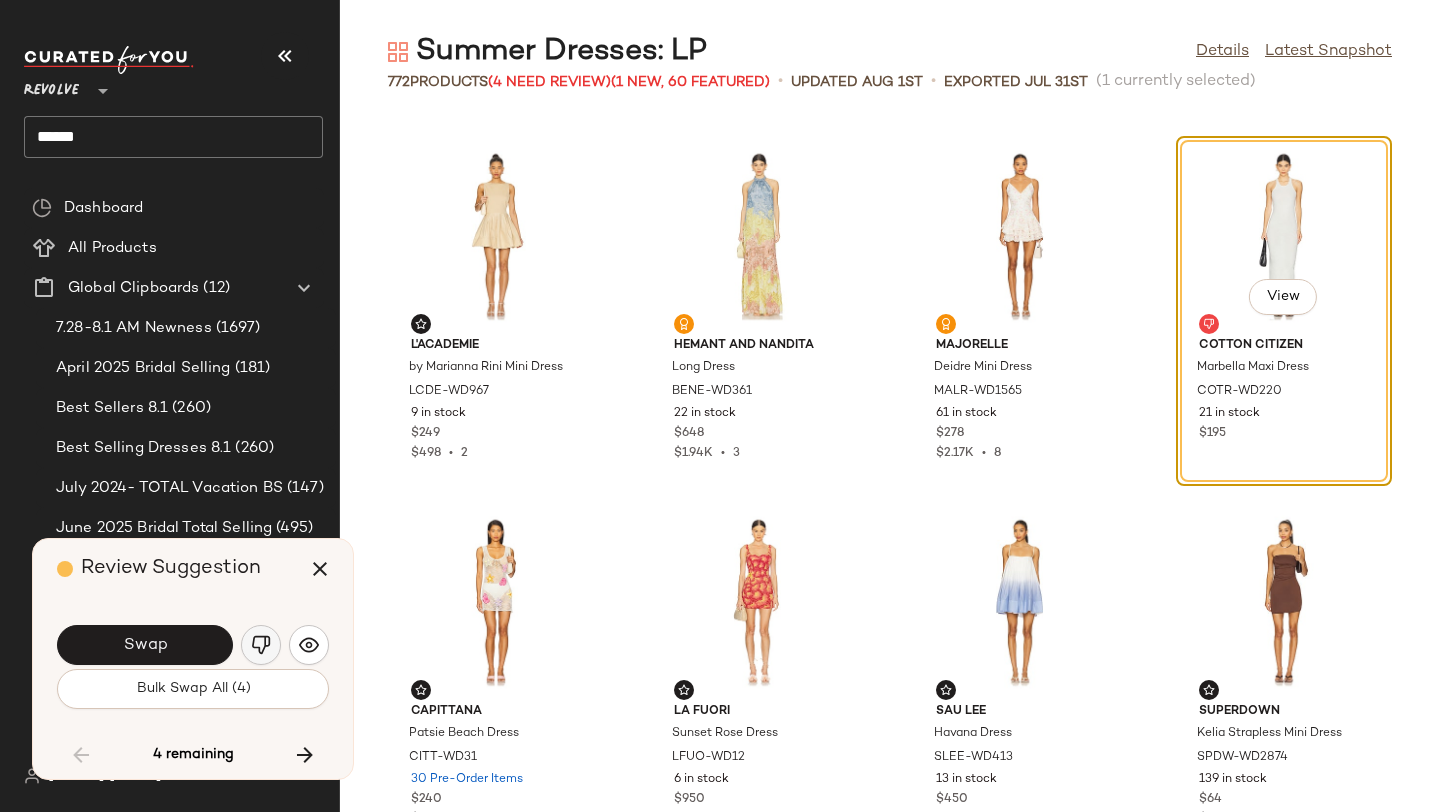 click 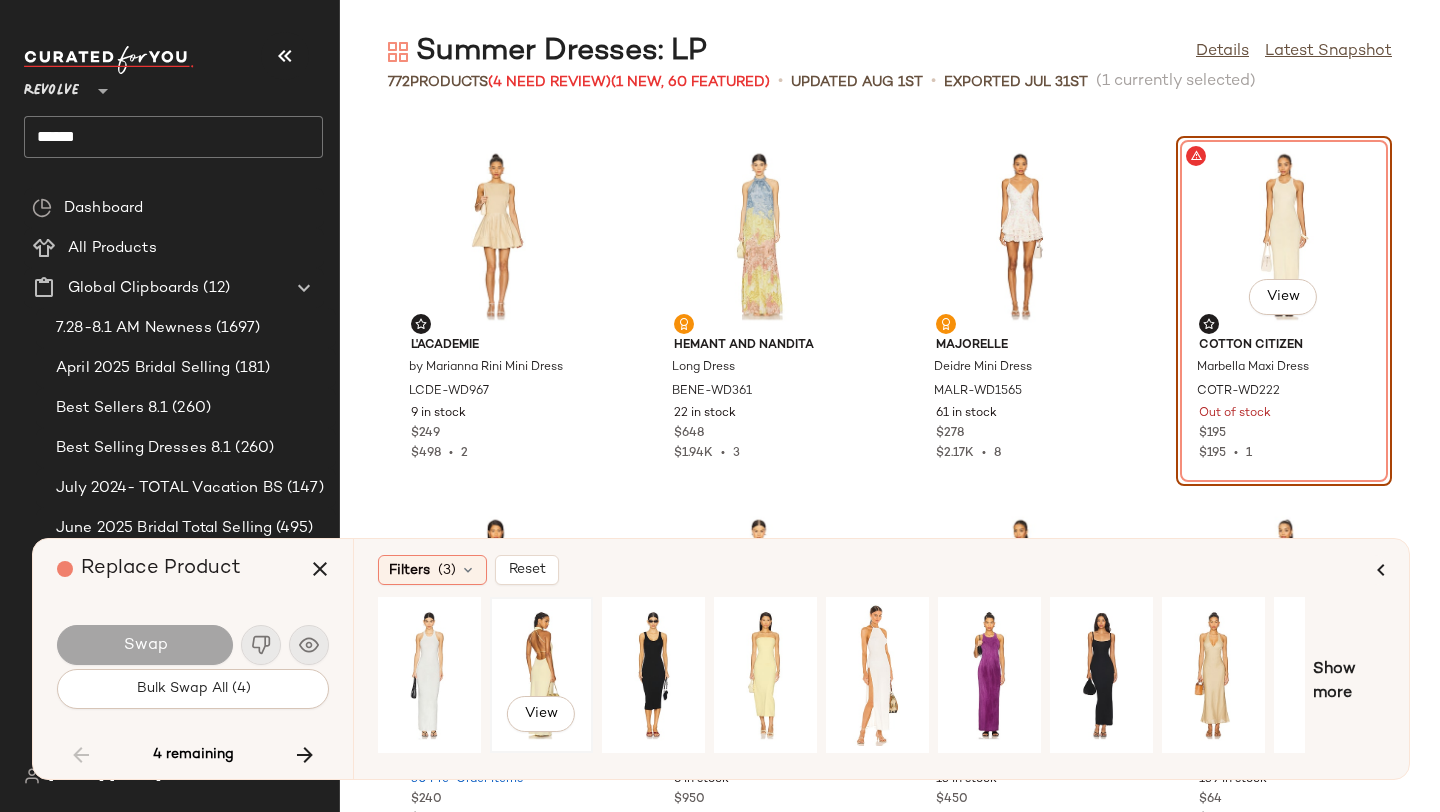 click on "View" 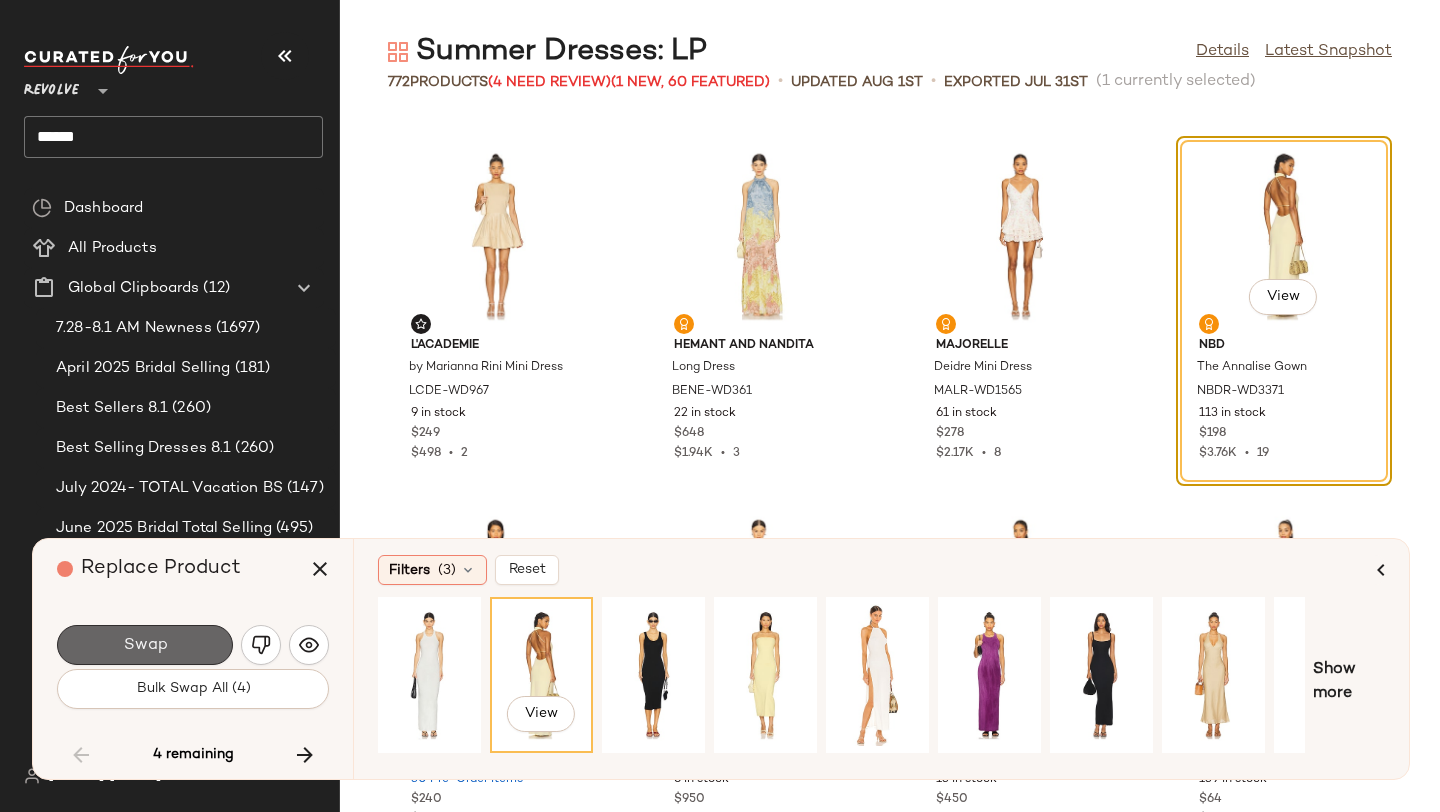 click on "Swap" at bounding box center [145, 645] 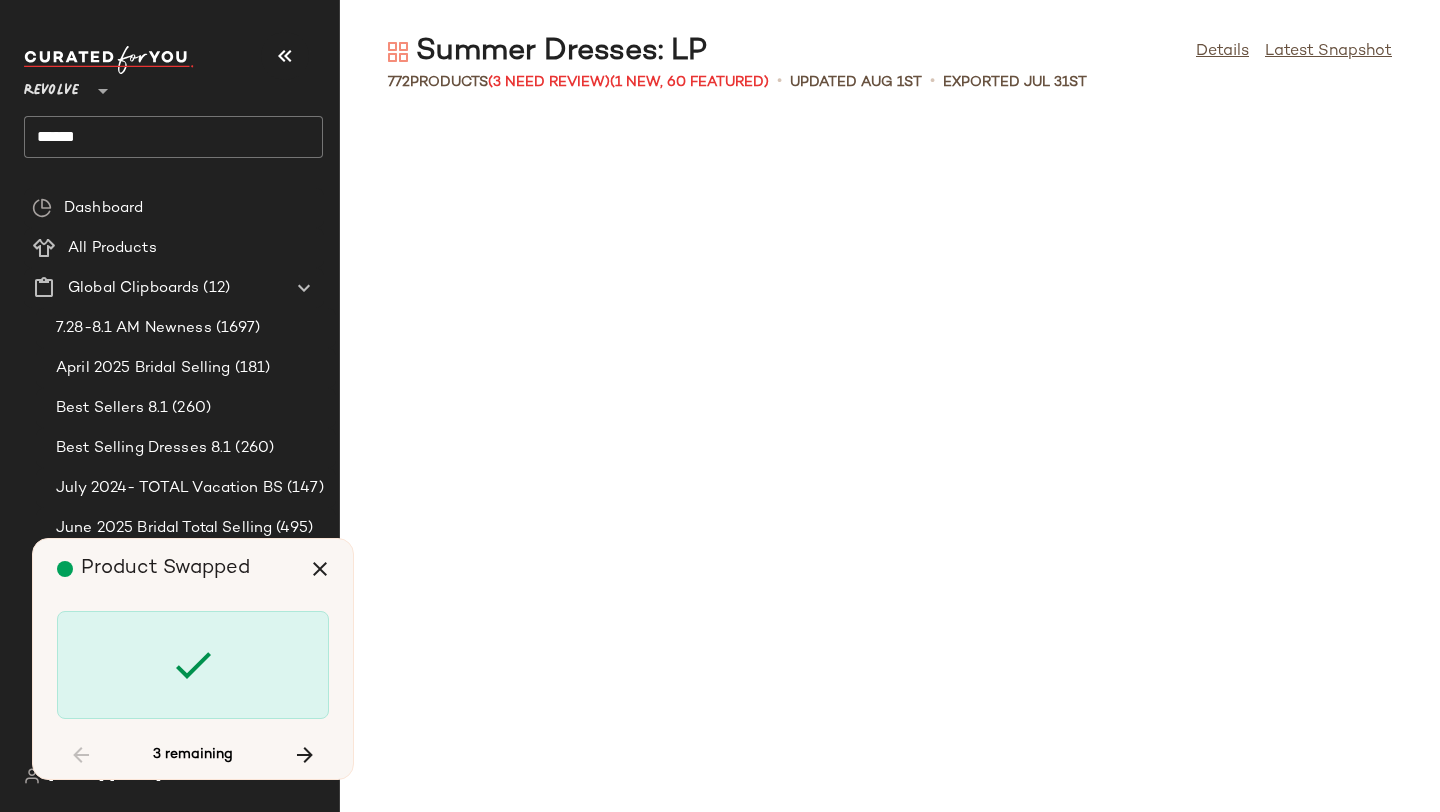 scroll, scrollTop: 48312, scrollLeft: 0, axis: vertical 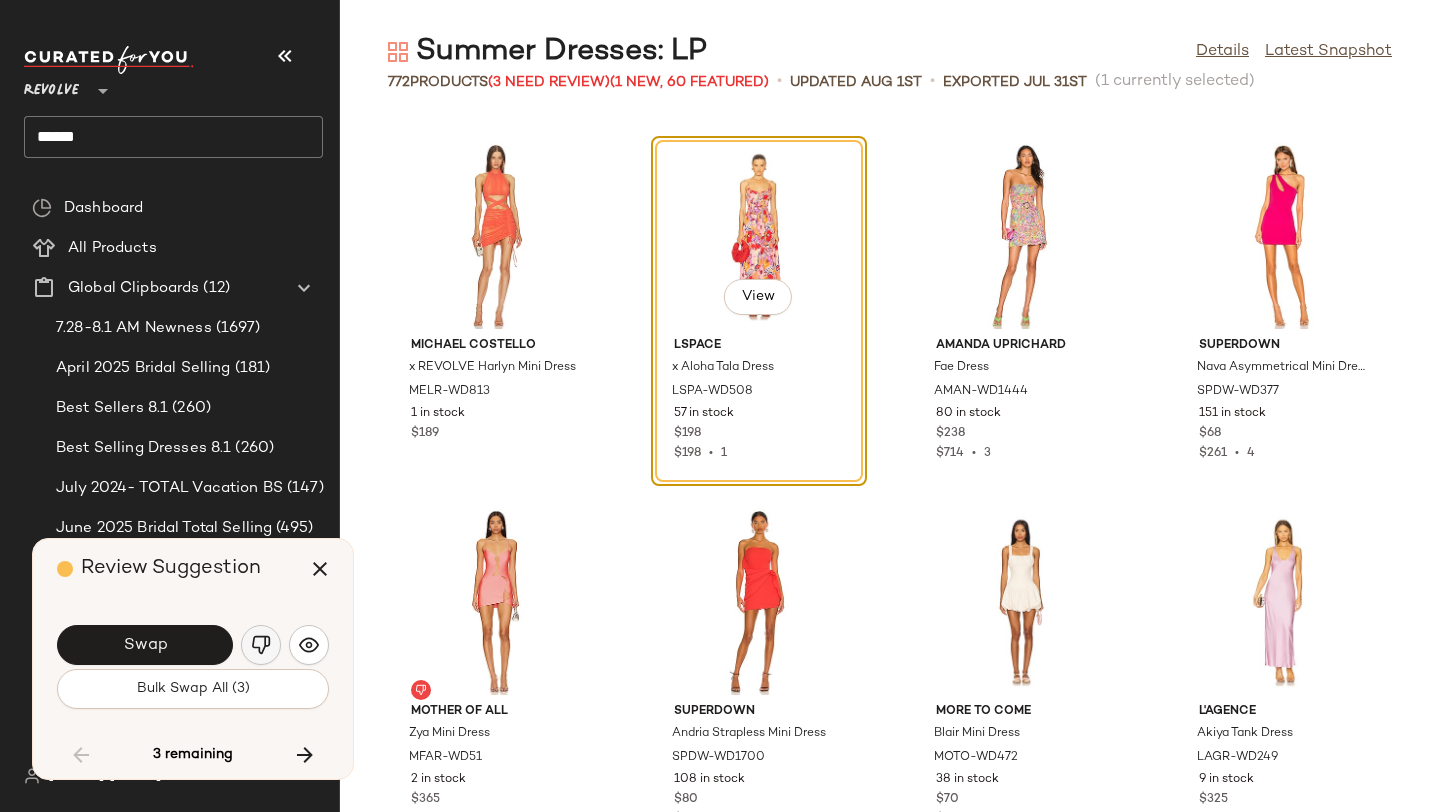 click 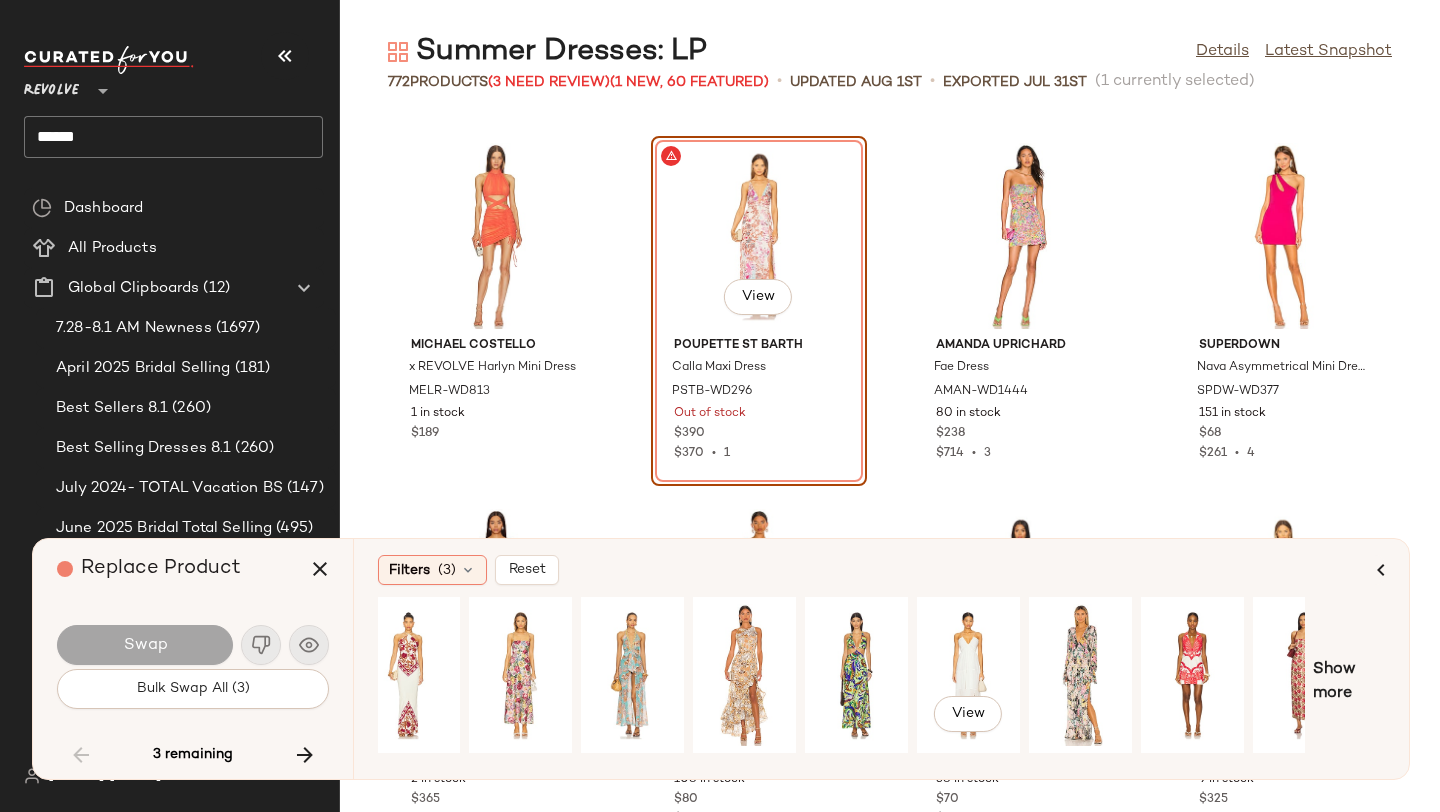 scroll, scrollTop: 0, scrollLeft: 182, axis: horizontal 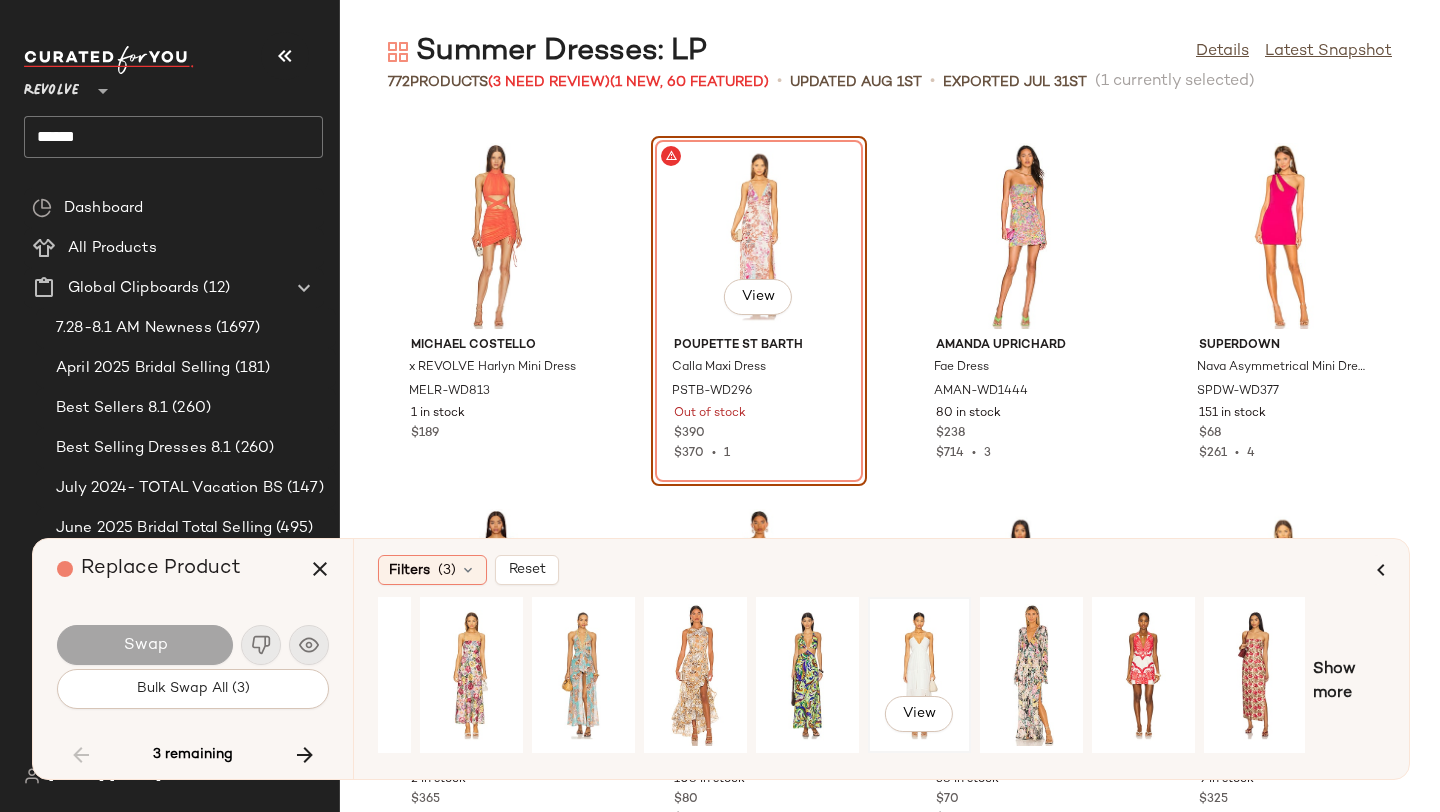 click on "View" 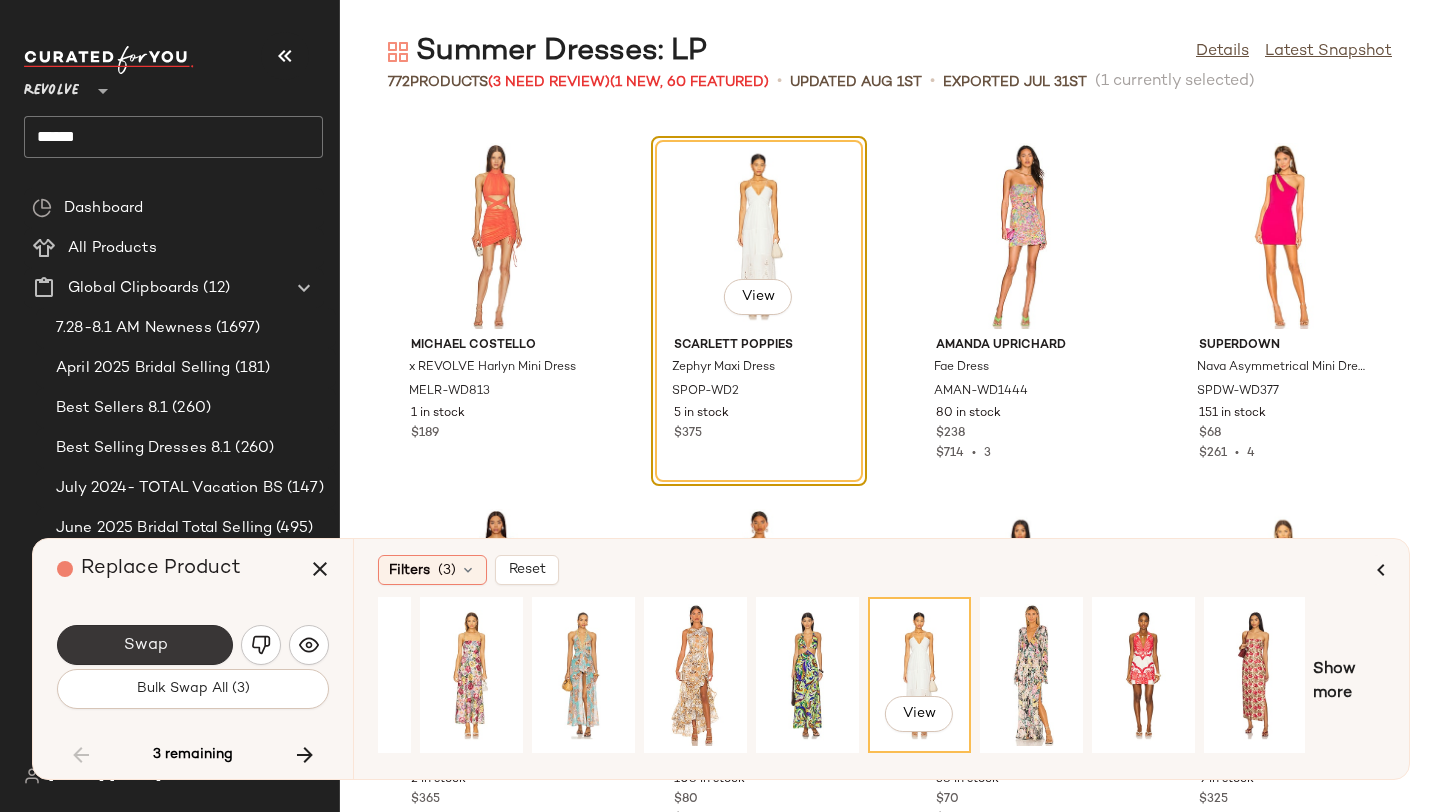 click on "Swap" 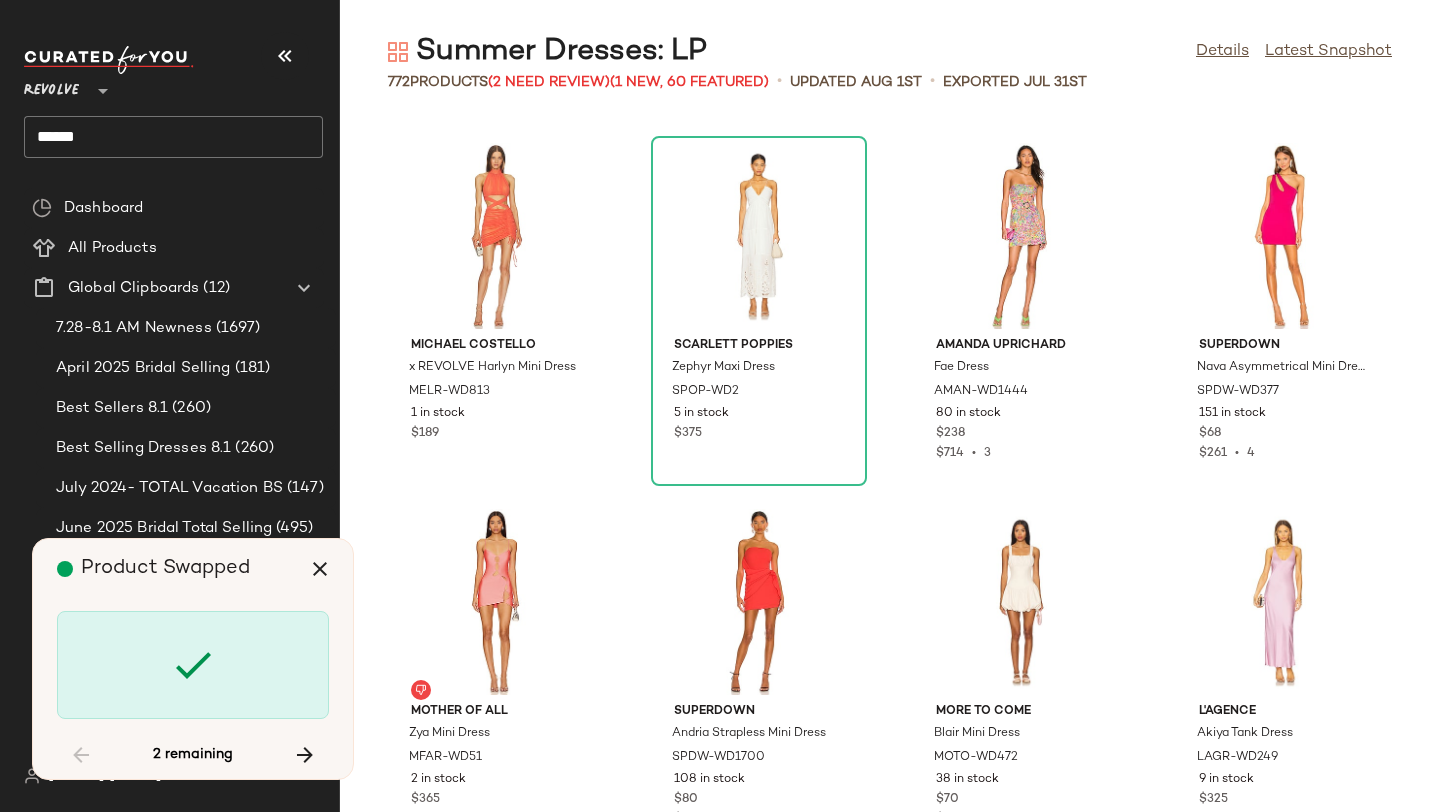 scroll, scrollTop: 56730, scrollLeft: 0, axis: vertical 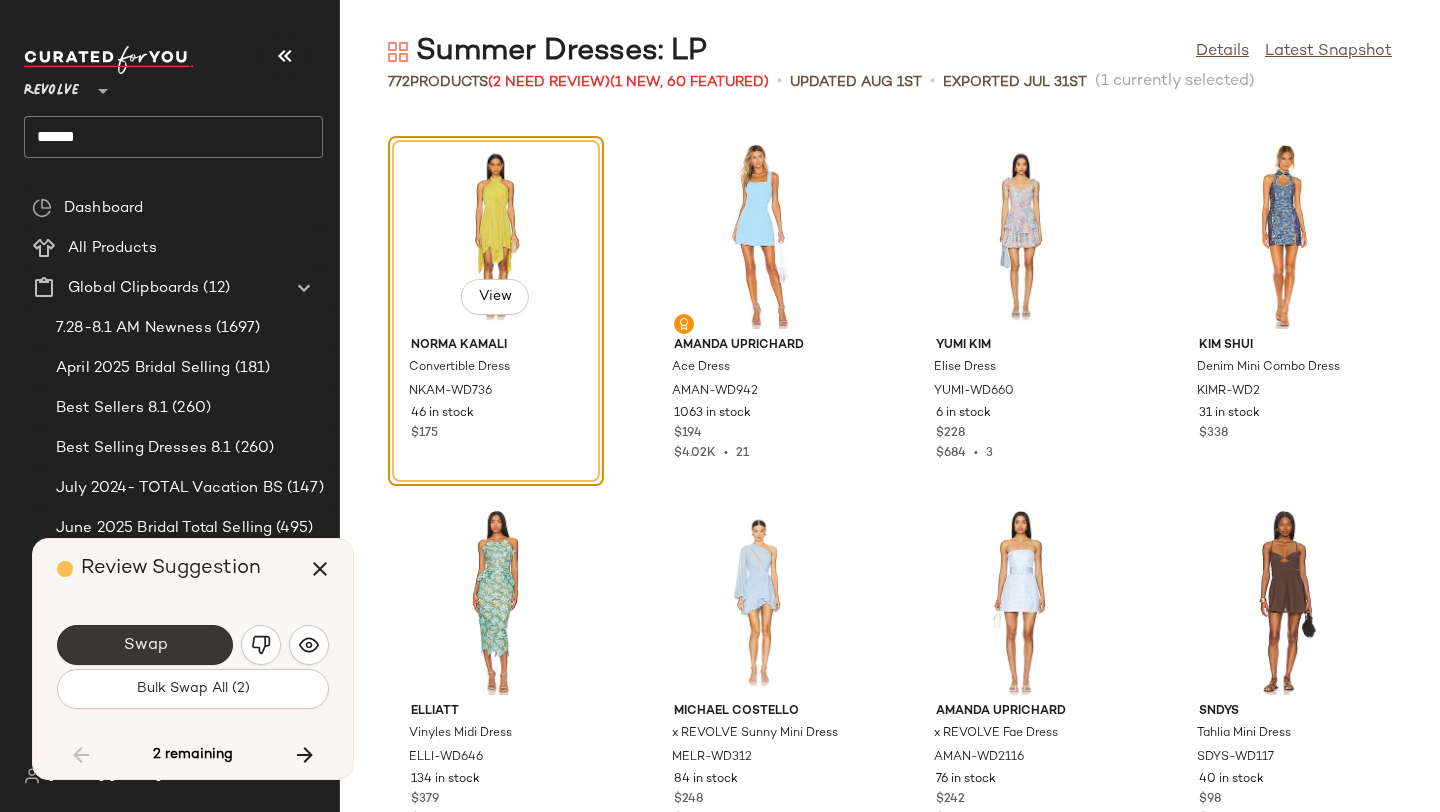 click on "Swap" at bounding box center [145, 645] 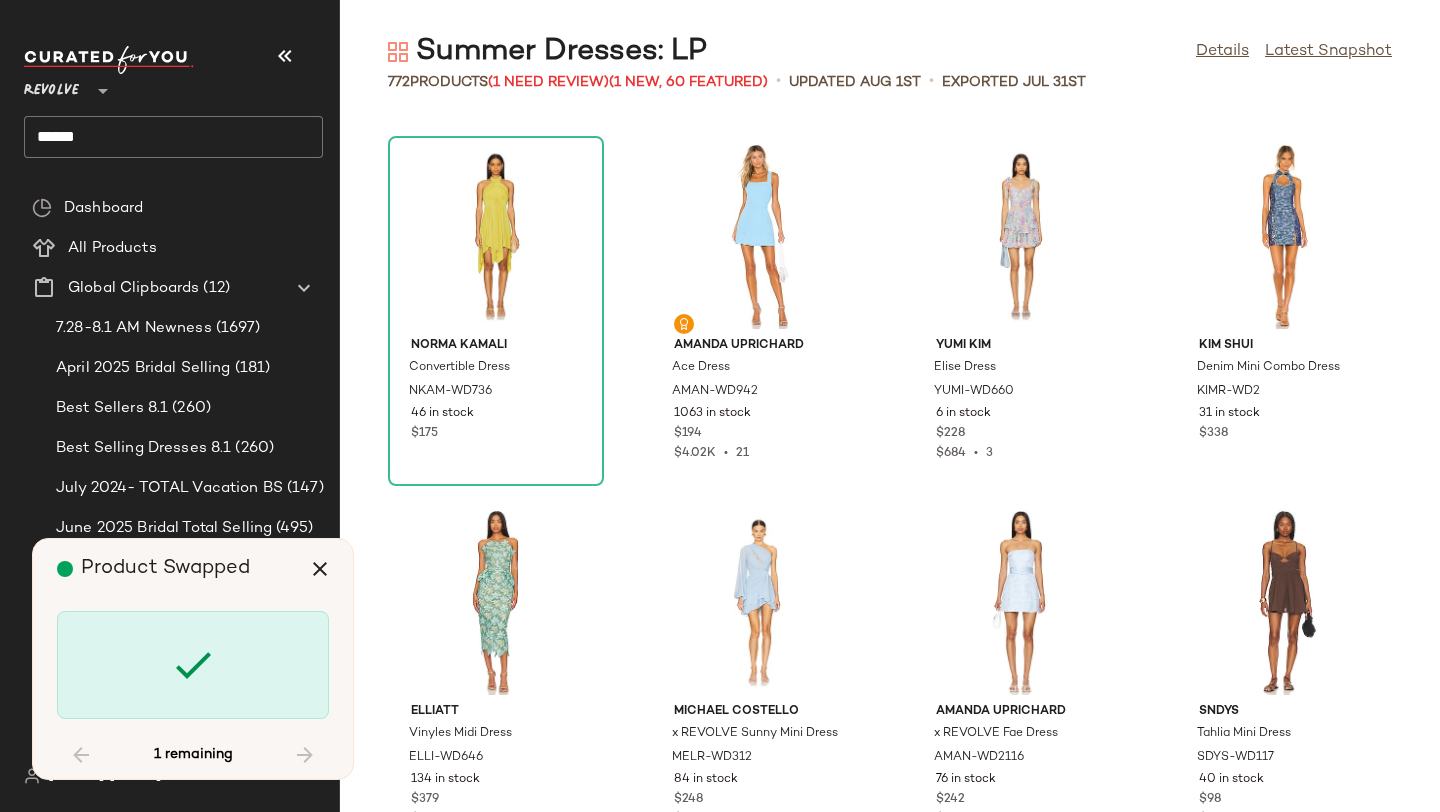 scroll, scrollTop: 65514, scrollLeft: 0, axis: vertical 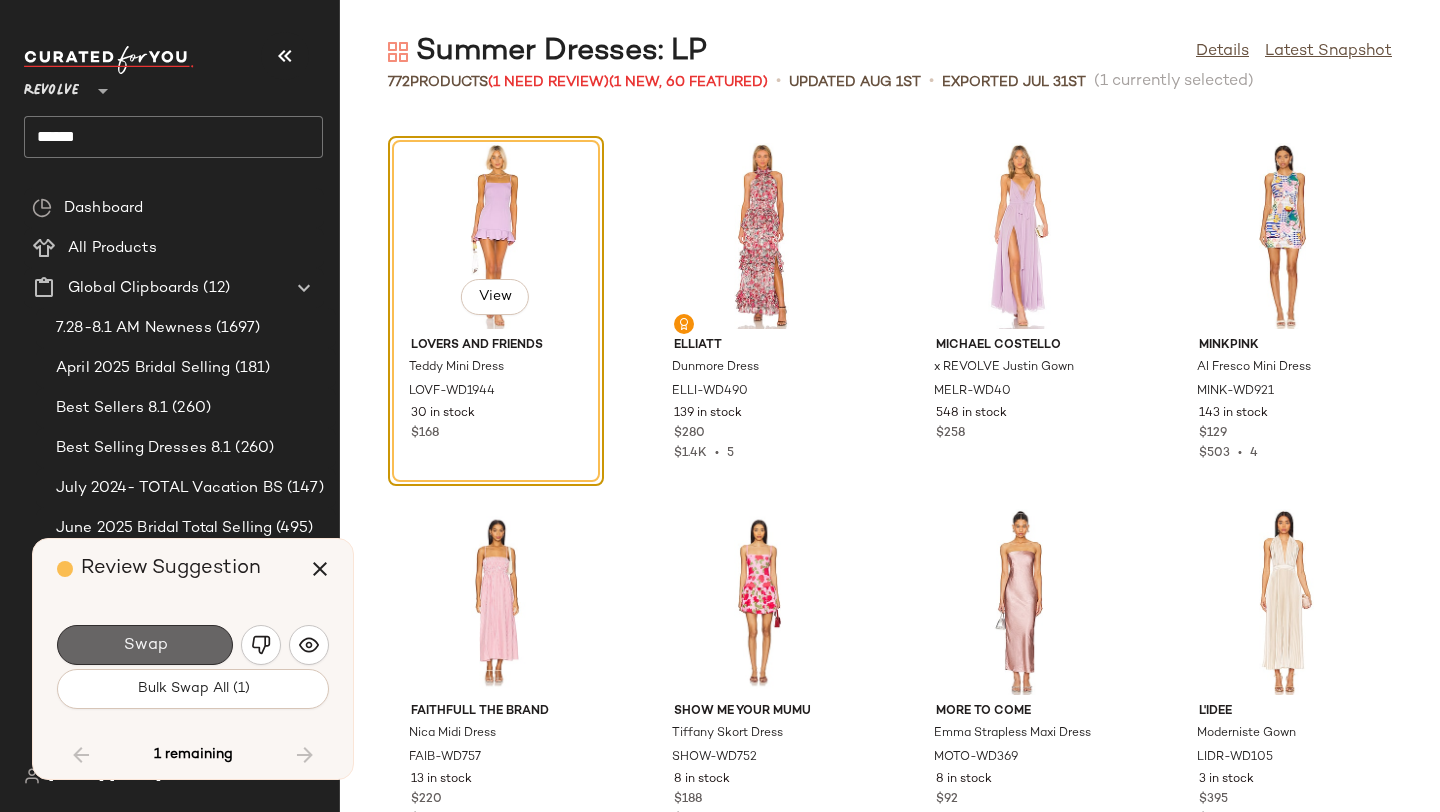 click on "Swap" at bounding box center (145, 645) 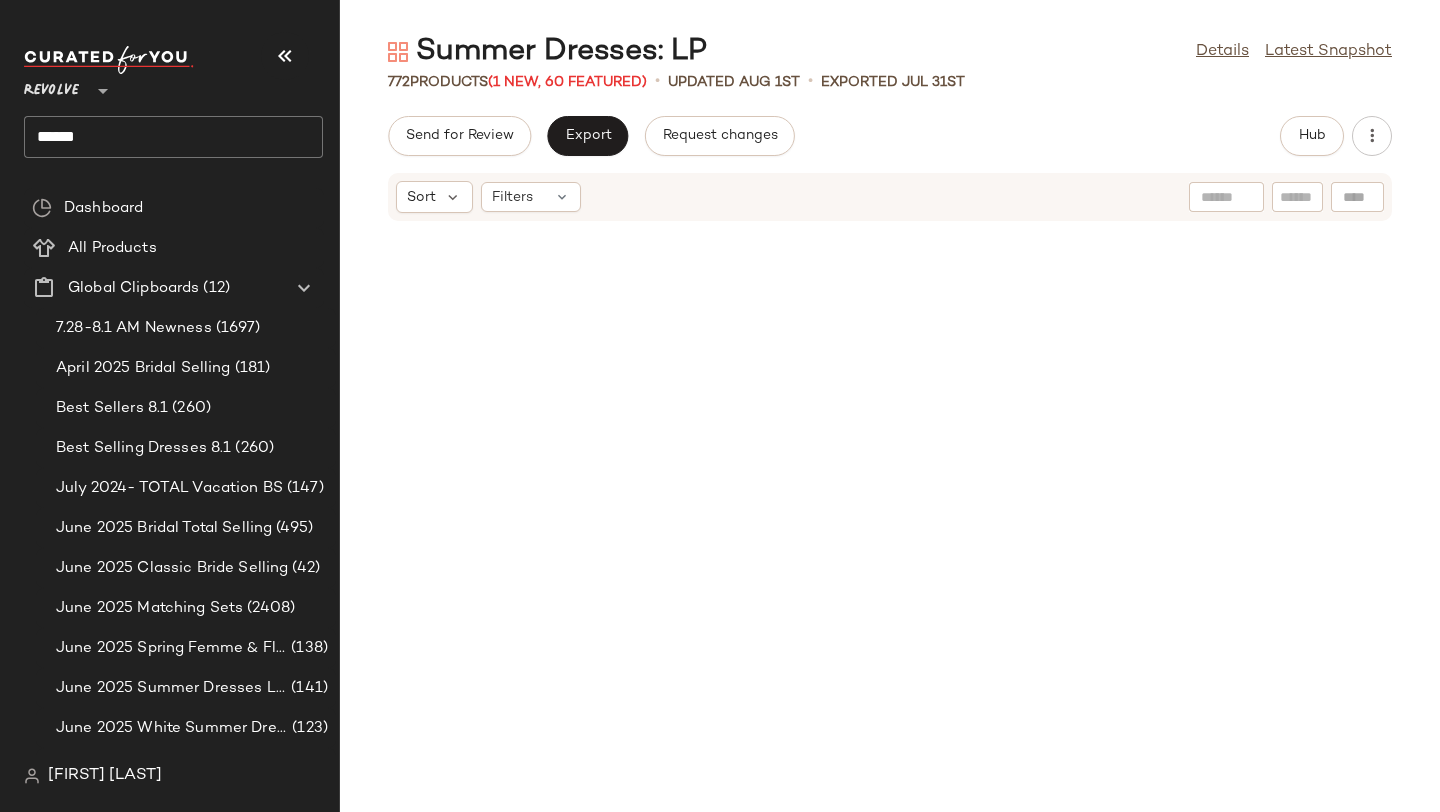scroll, scrollTop: 0, scrollLeft: 0, axis: both 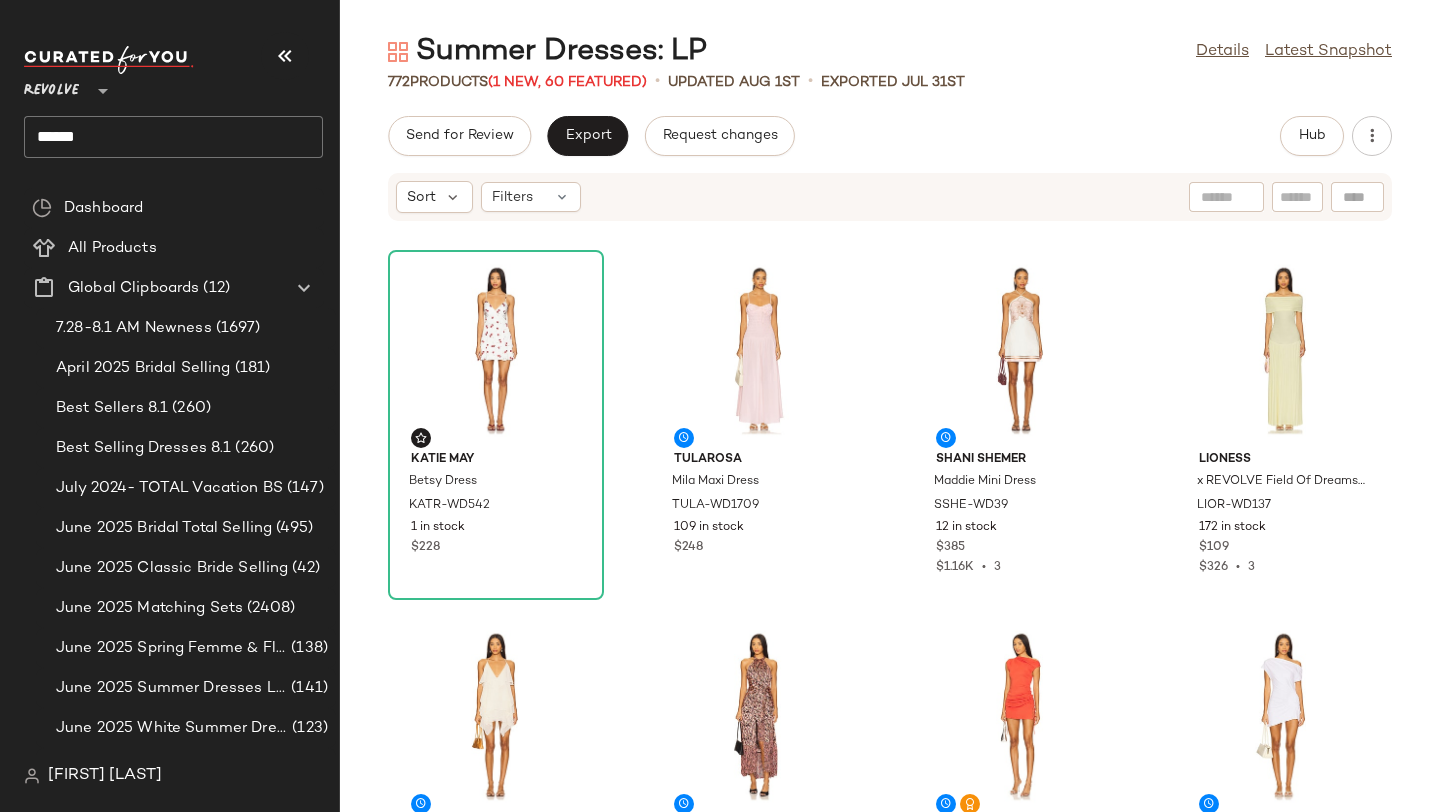 click on "Katie May Betsy Dress KATR-WD542 1 in stock $228 Tularosa Mila Maxi Dress TULA-WD1709 109 in stock $248 Shani Shemer Maddie Mini Dress SSHE-WD39 12 in stock $385 $1.16K  •  3 LIONESS x REVOLVE Field Of Dreams Maxi LIOR-WD137 172 in stock $109 $326  •  3 AFRM Decima Clip Dot Dress AFFM-WD491 23 in stock $88 Cinq a Sept Charming Paisley Teresa Dress CINR-WD444 13 in stock $595 LIONESS x REVOLVE Original Sin Dress LIOR-WD185 215 in stock $69 $759  •  11 SNDYS Olividae Mini Dress SDYS-WD425 126 in stock $98 $98  •  1 LIONESS x REVOLVE About A Girl Maxi LIOR-WD135 163 in stock $89 $347  •  4 Jaded London Layered Button Mini Dress JLON-WD92 120 Pre-Order Items $210 $1.47K  •  7 Camilla High Neck Long Dress CILL-WD445 8 in stock $450 House of Harlow 1960 x REVOLVE Em Mini Dress HOOF-WD1134 81 in stock $229 SNDYS Halter Mini Dress SDYS-WD374 5 in stock $118 $696  •  6 Flook The Label Rahma Dress FTHE-WD54 13 in stock $178 $1.07K  •  6 SNDYS Vesper Maxi Dress SDYS-WD422 76 in stock $129 superdown $110" 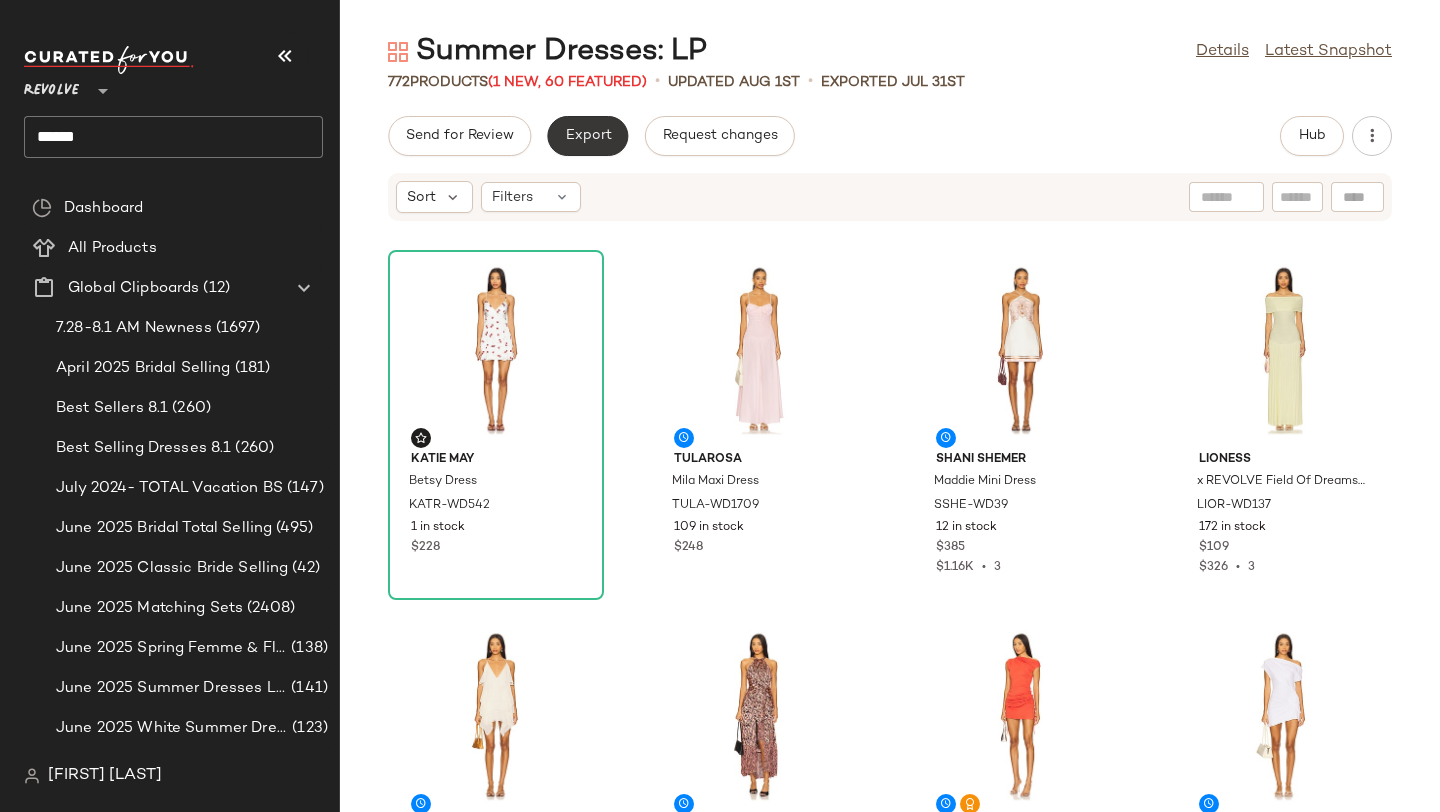 click on "Export" 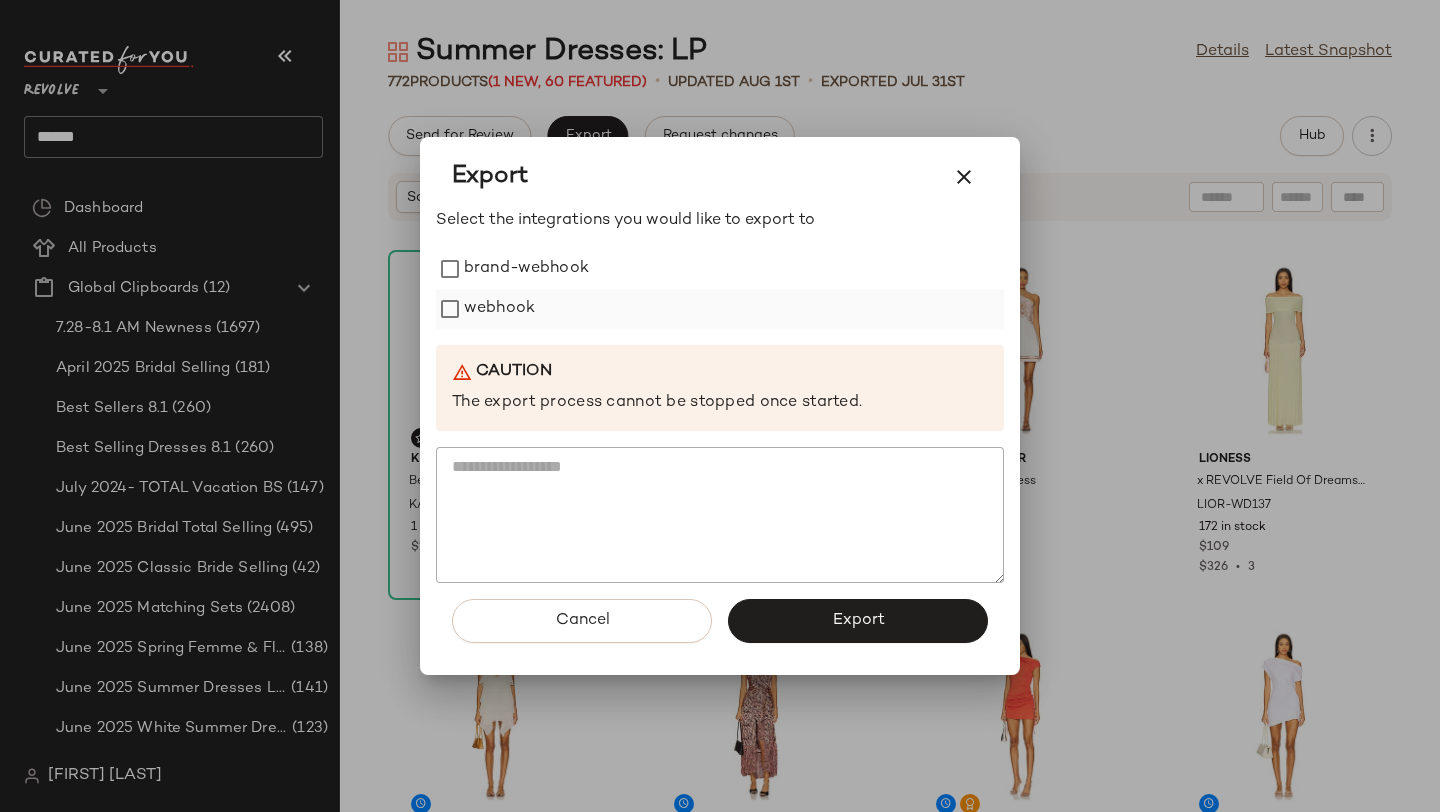 click on "webhook" 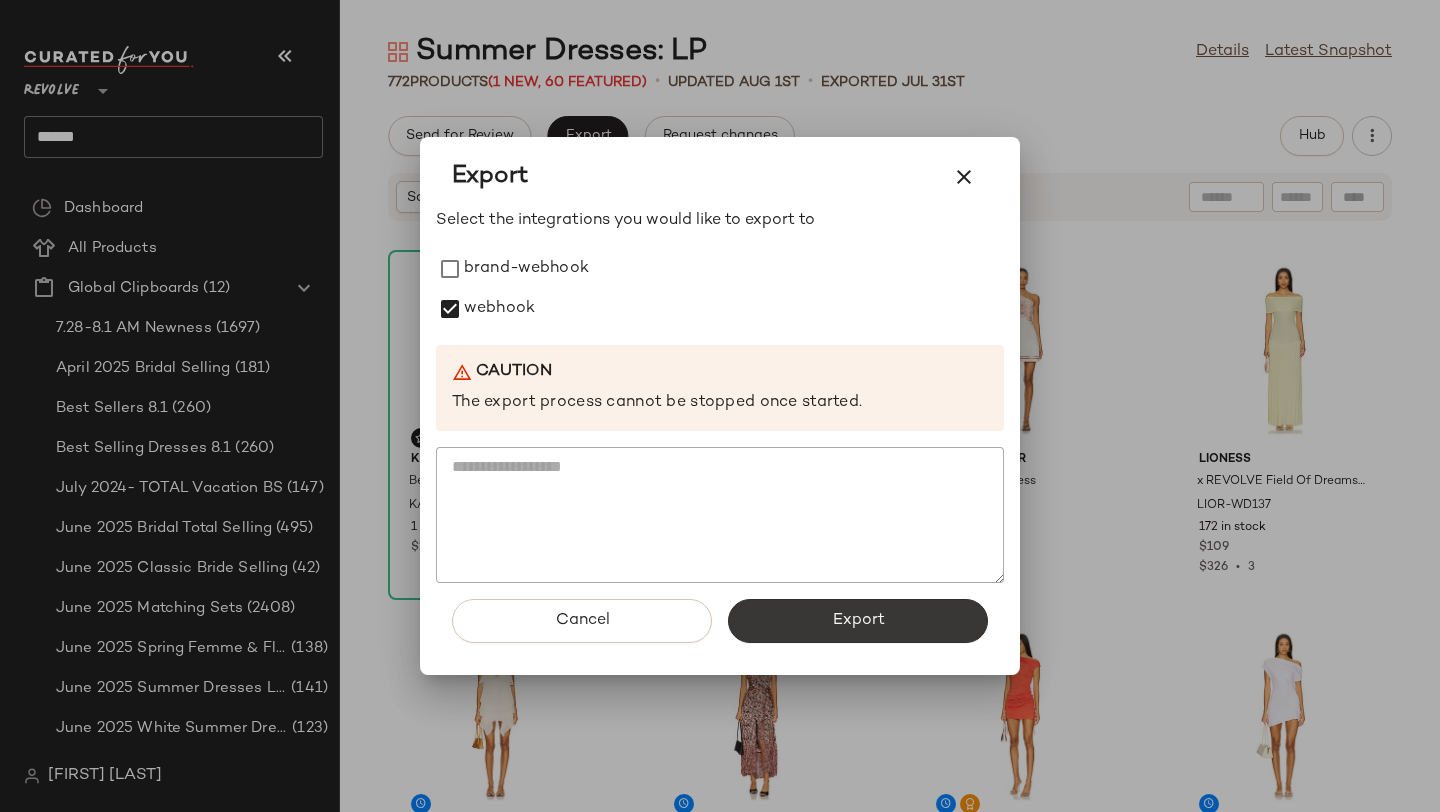 click on "Export" at bounding box center (858, 621) 